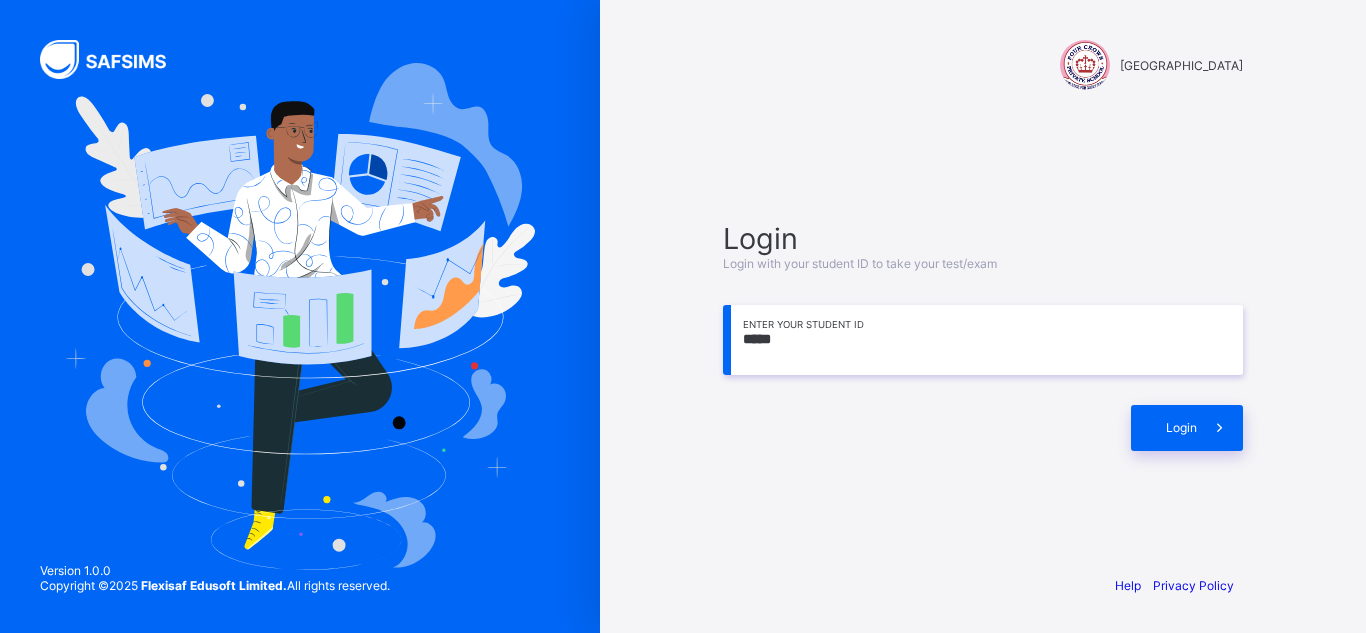 scroll, scrollTop: 0, scrollLeft: 0, axis: both 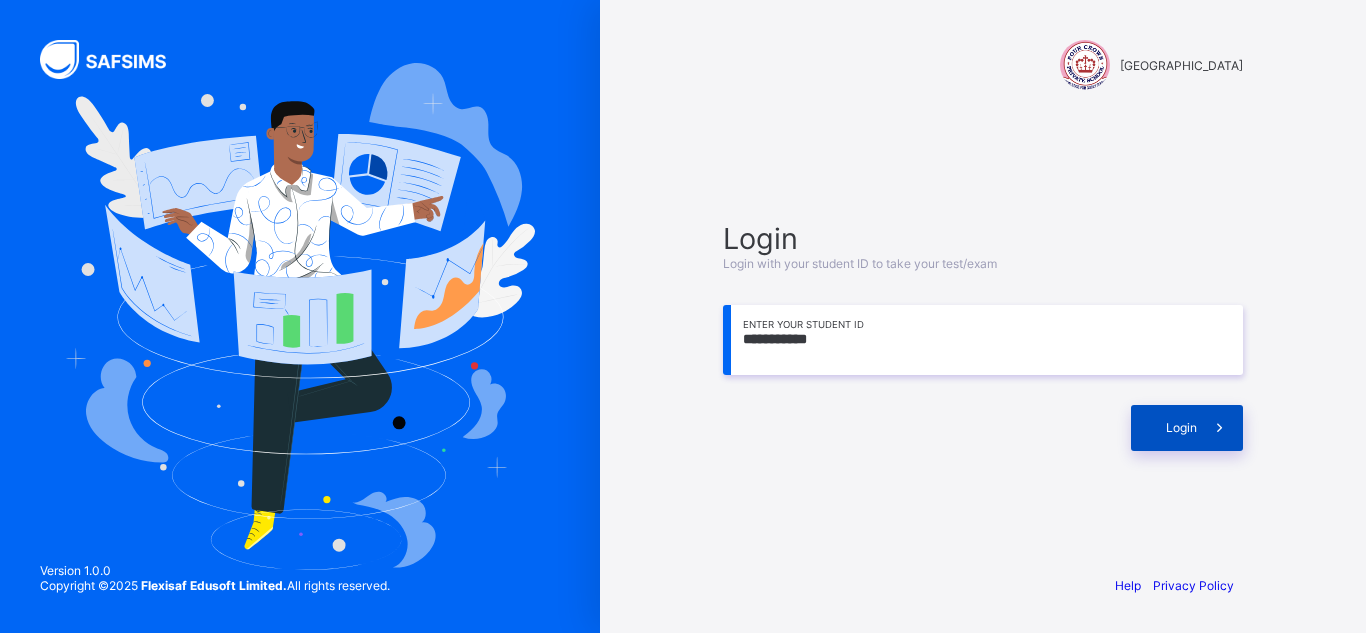 type on "**********" 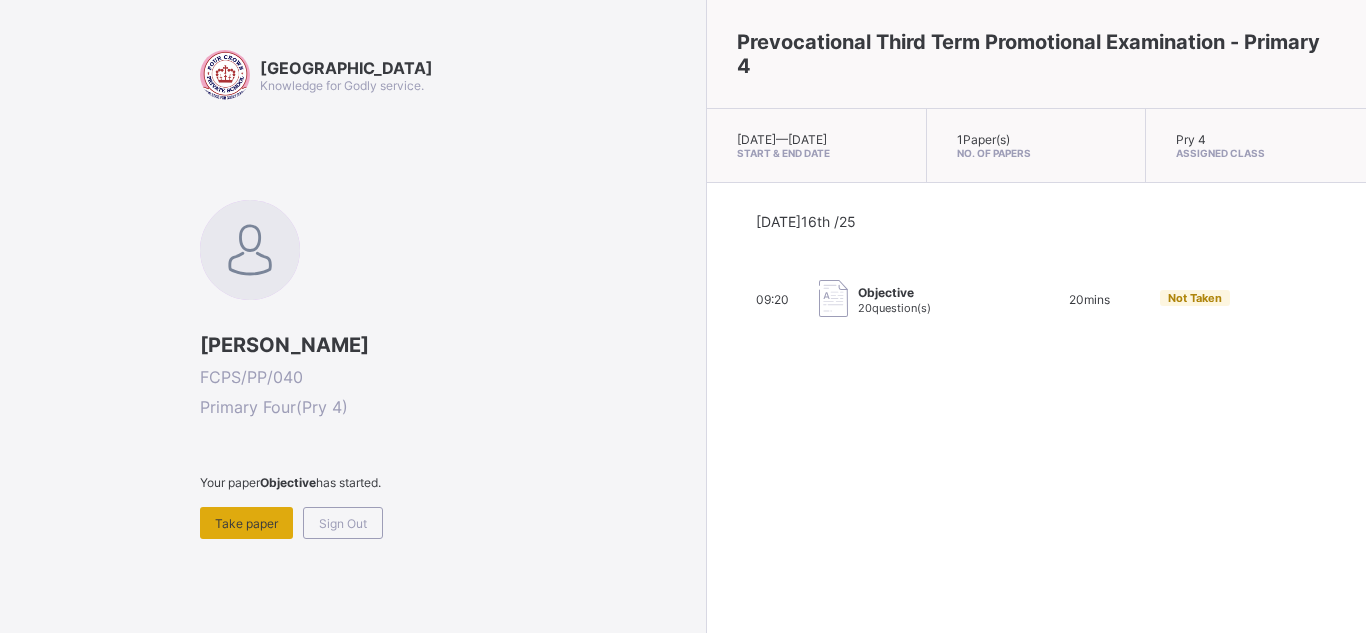 click on "Take paper" at bounding box center (246, 523) 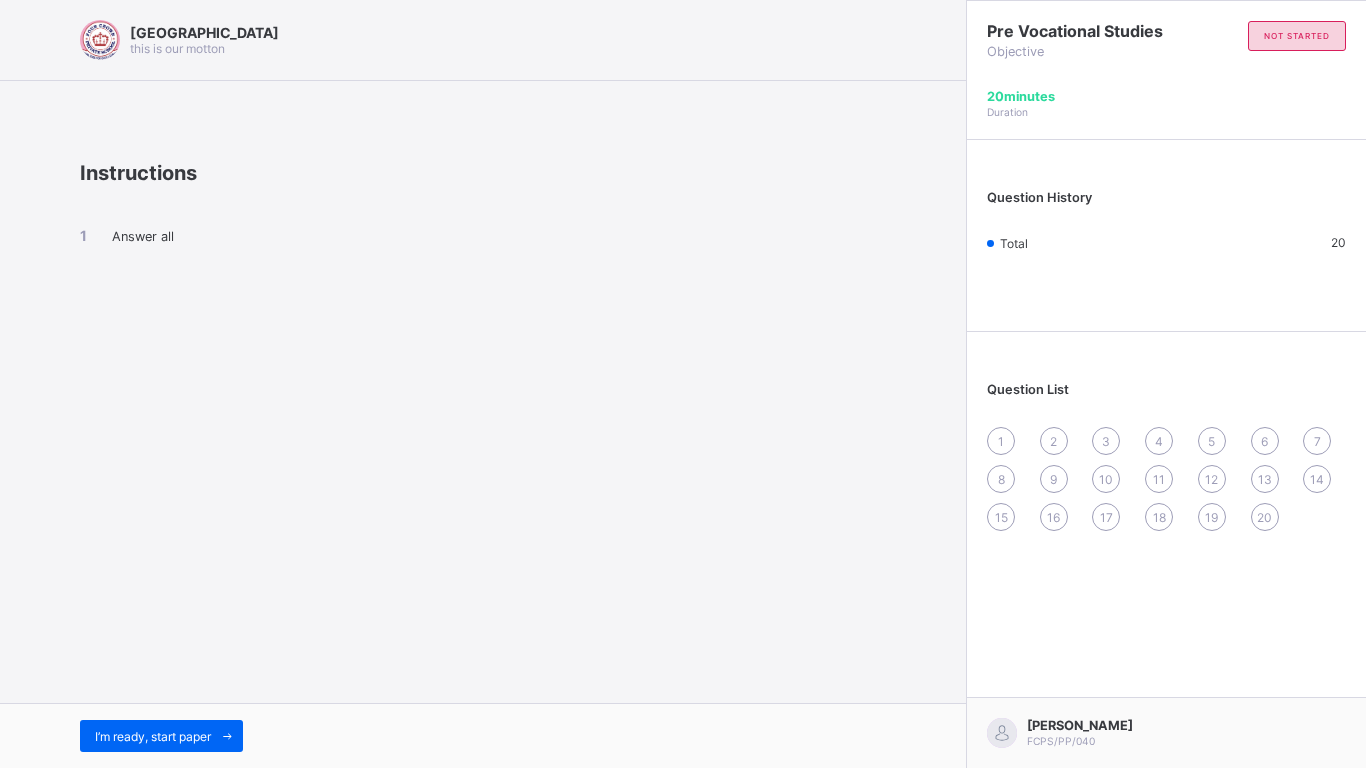 click on "Four Crown Private School this is our motton Instructions Answer all I’m ready, start paper" at bounding box center [483, 384] 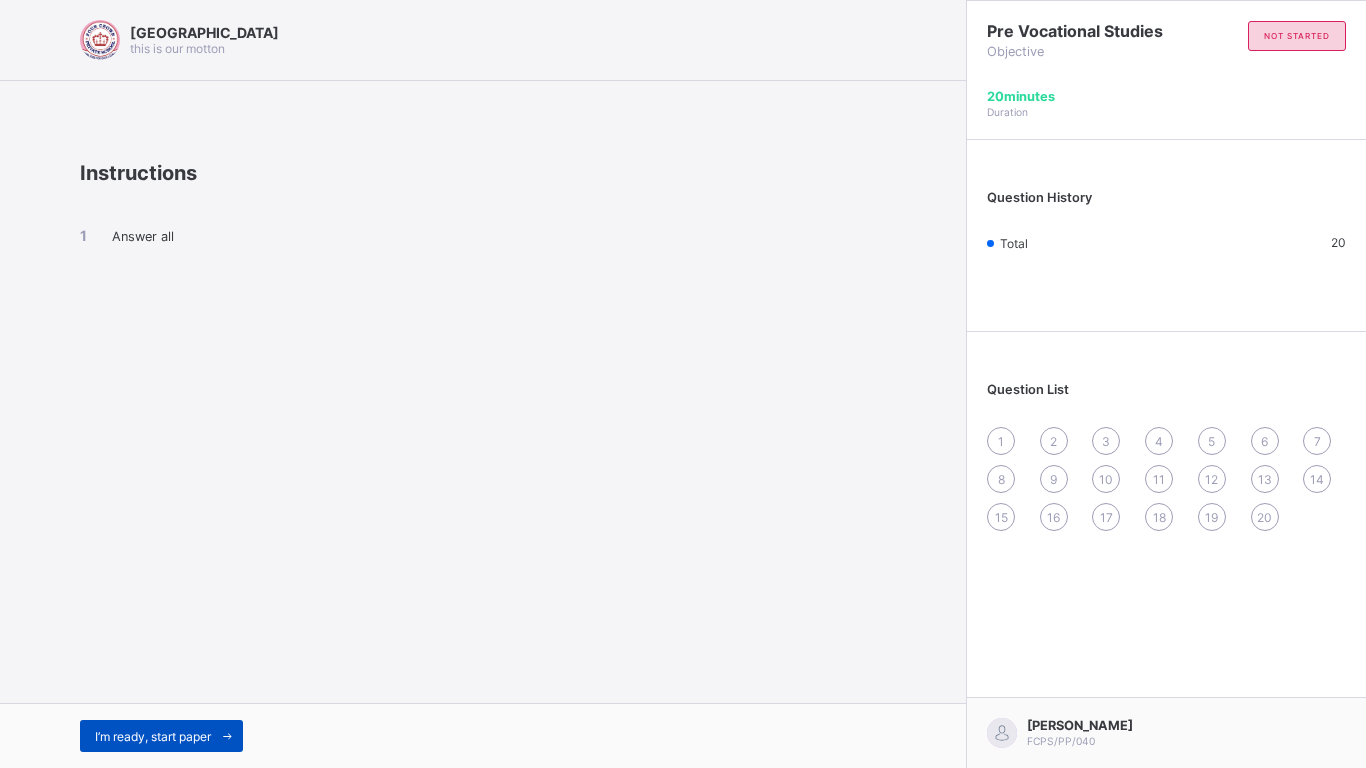 click on "I’m ready, start paper" at bounding box center [161, 736] 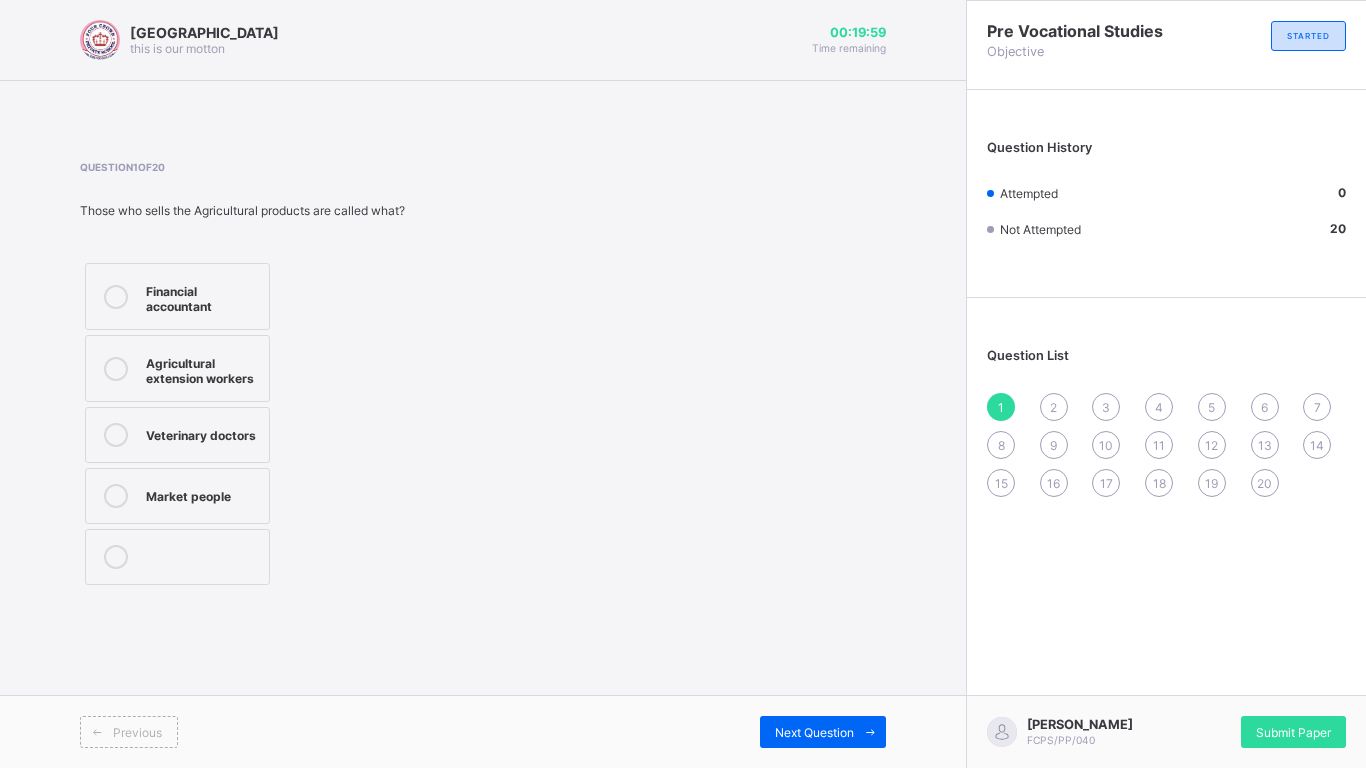 click on "Previous" at bounding box center (129, 732) 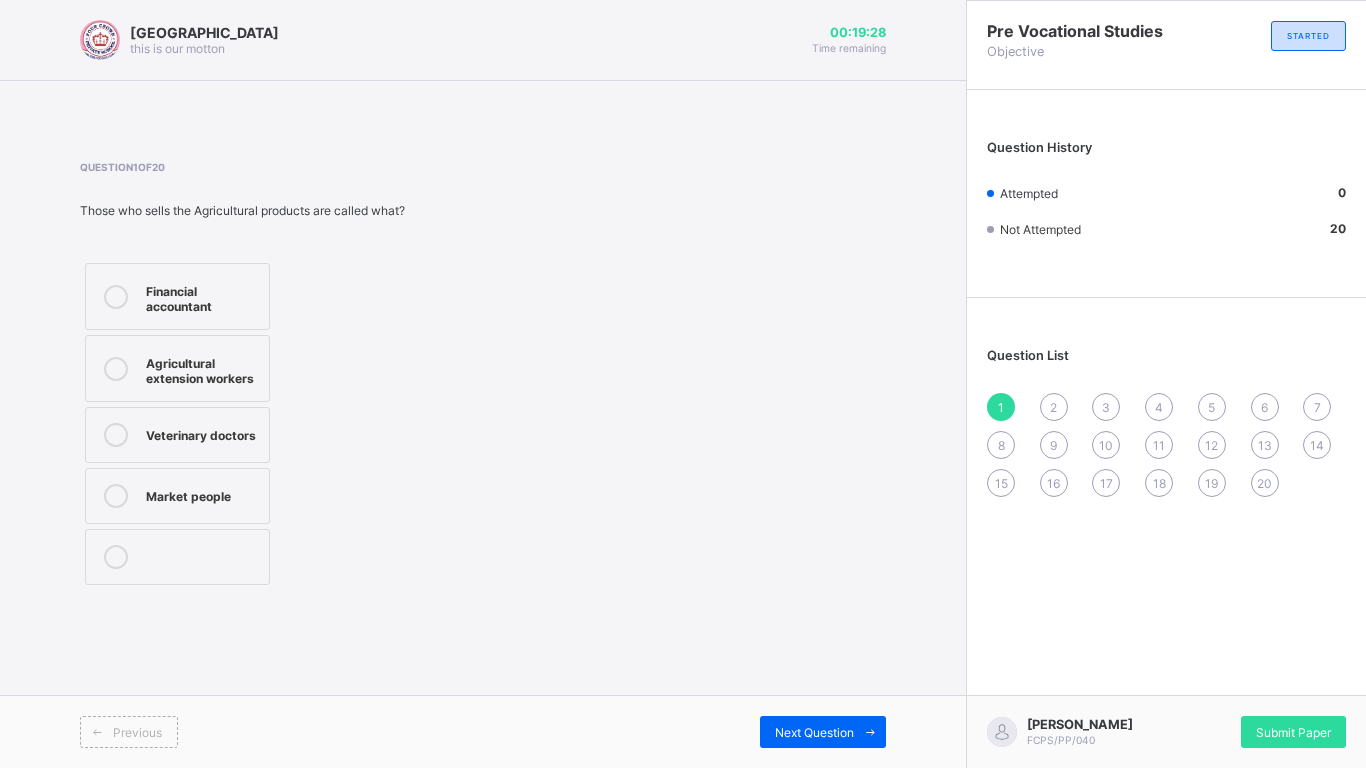click on "Market people" at bounding box center (202, 494) 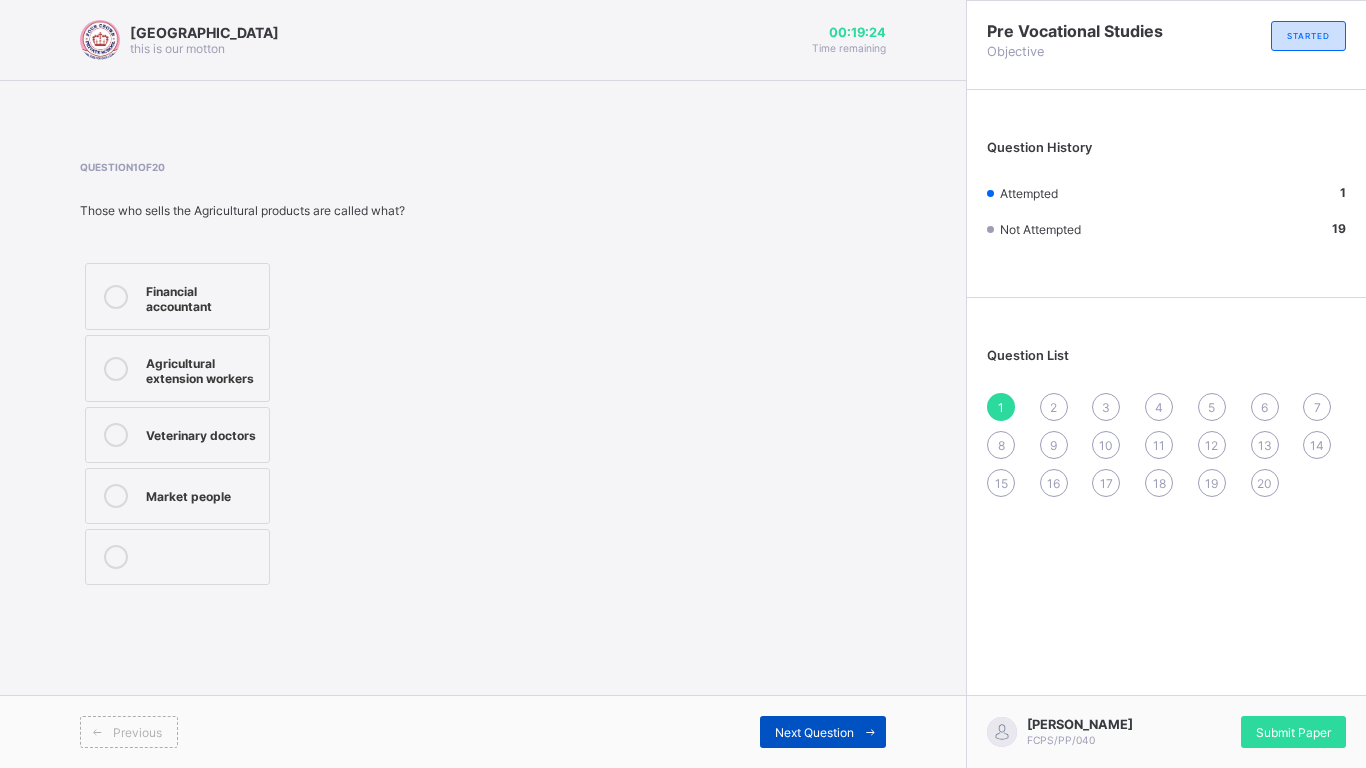 click at bounding box center (870, 732) 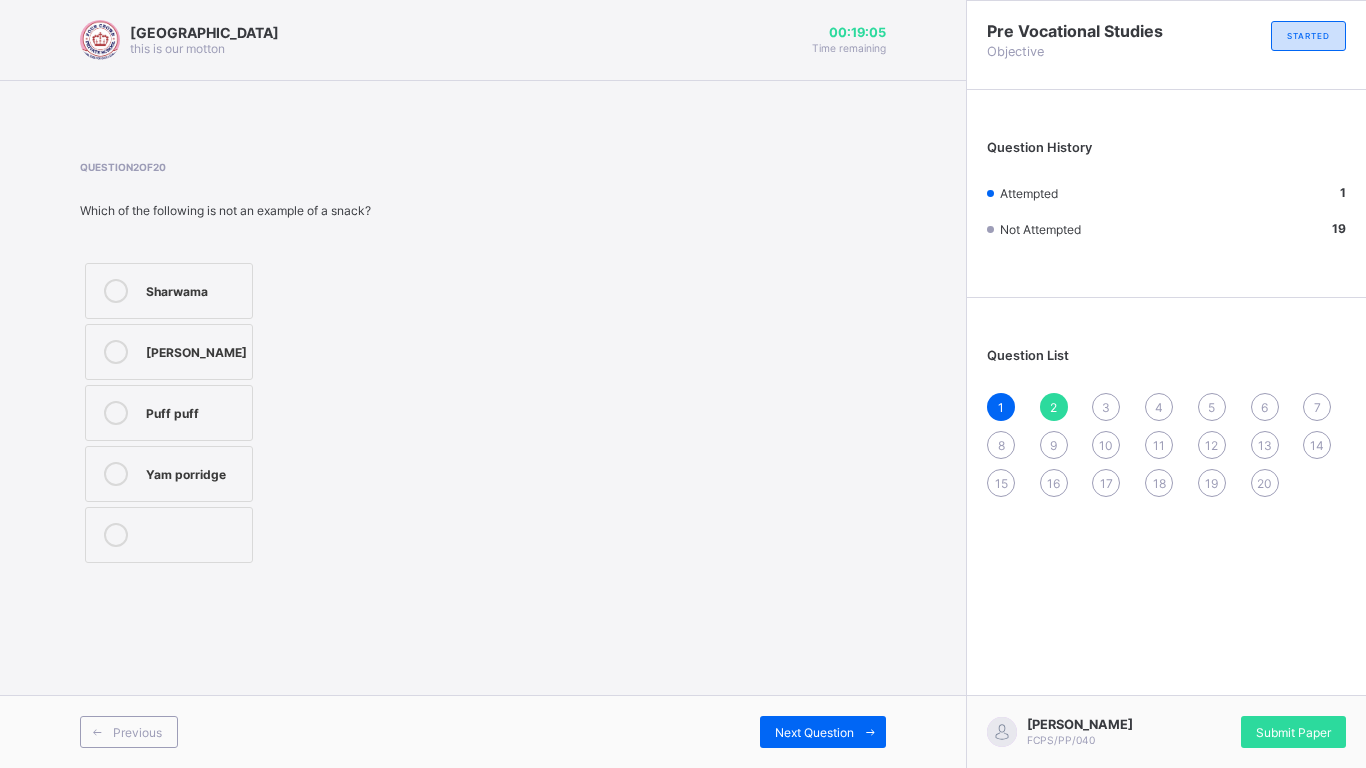 click on "Yam porridge" at bounding box center (169, 474) 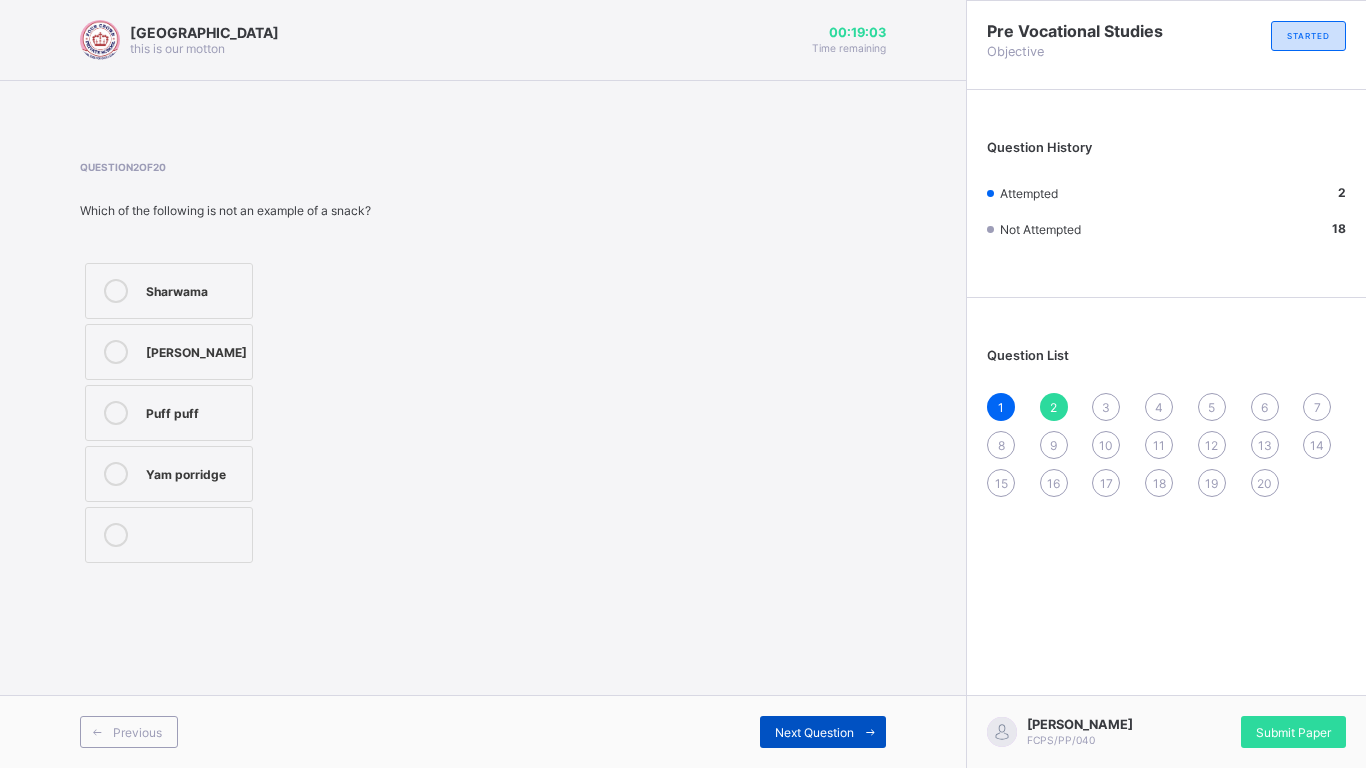 click on "Next Question" at bounding box center (814, 732) 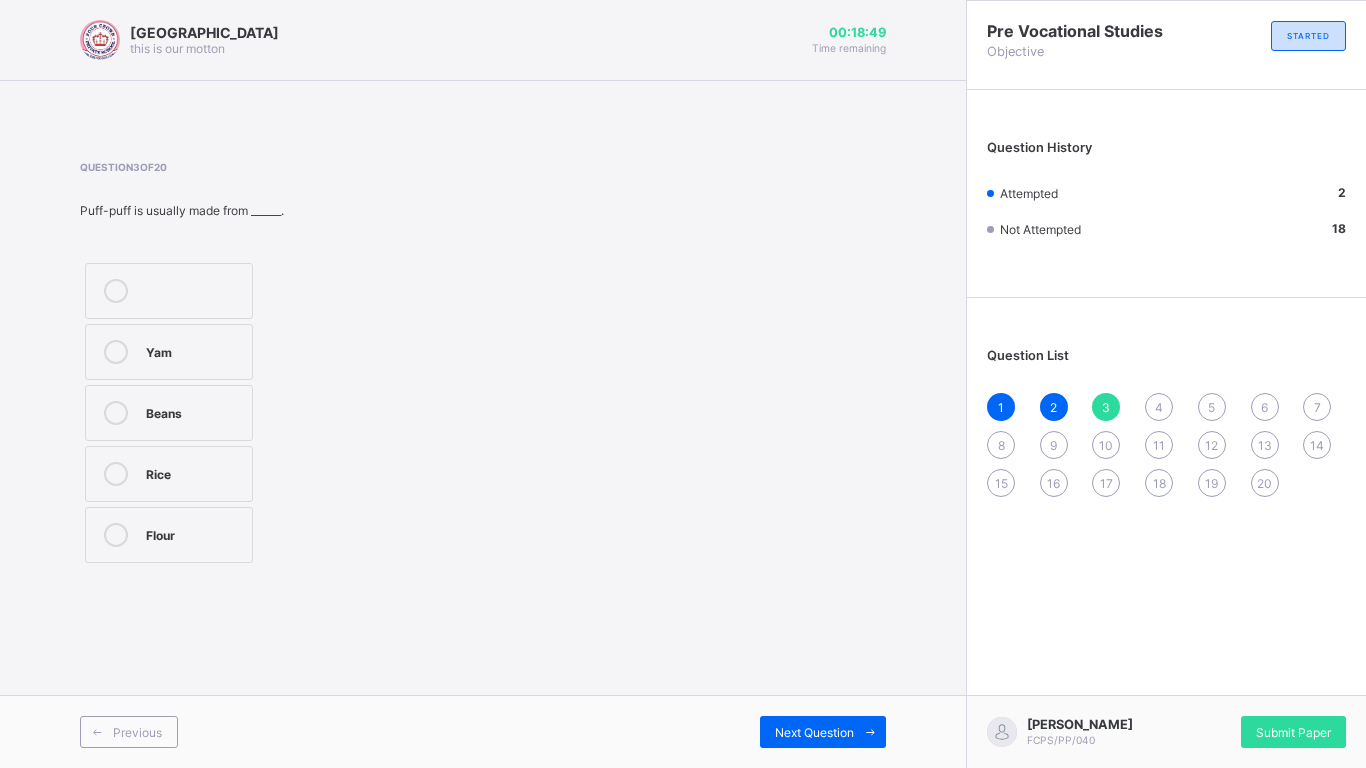 click on "Flour" at bounding box center (194, 533) 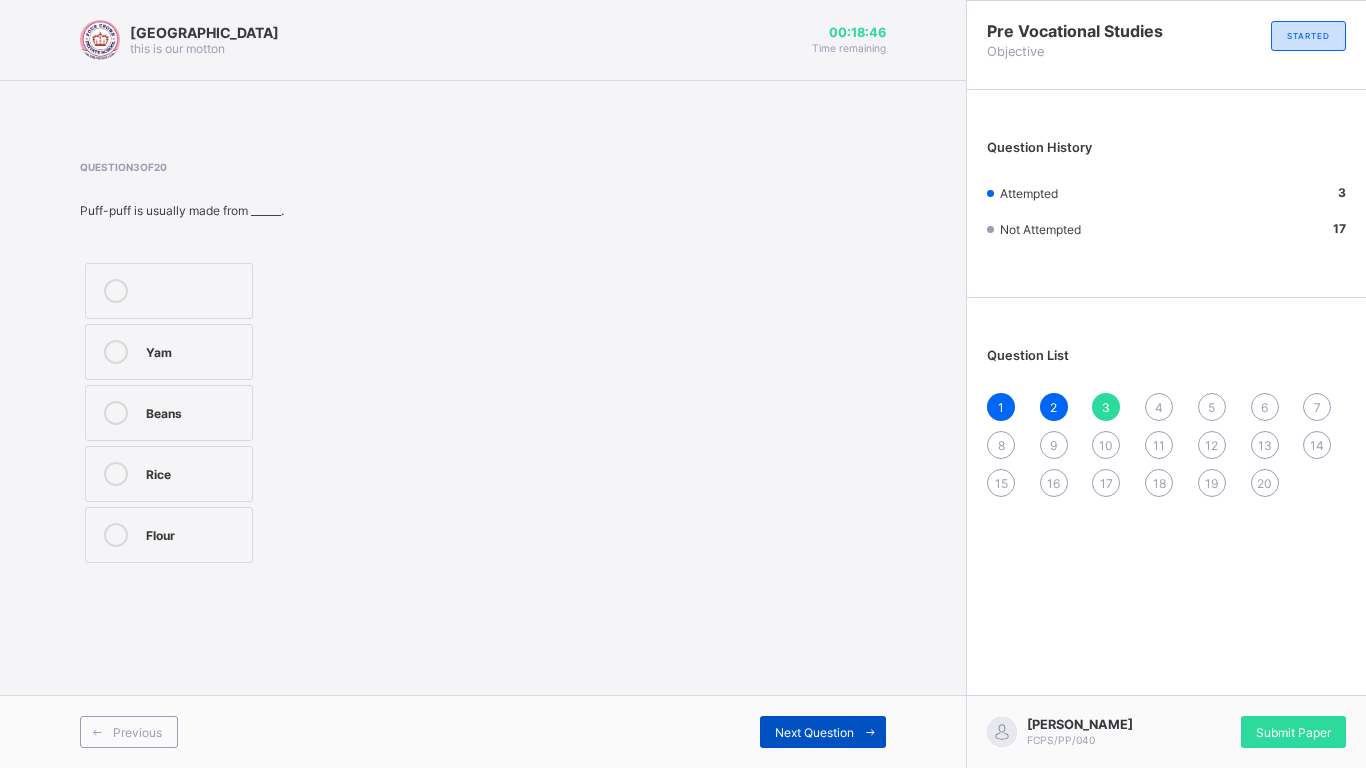 click on "Next Question" at bounding box center [814, 732] 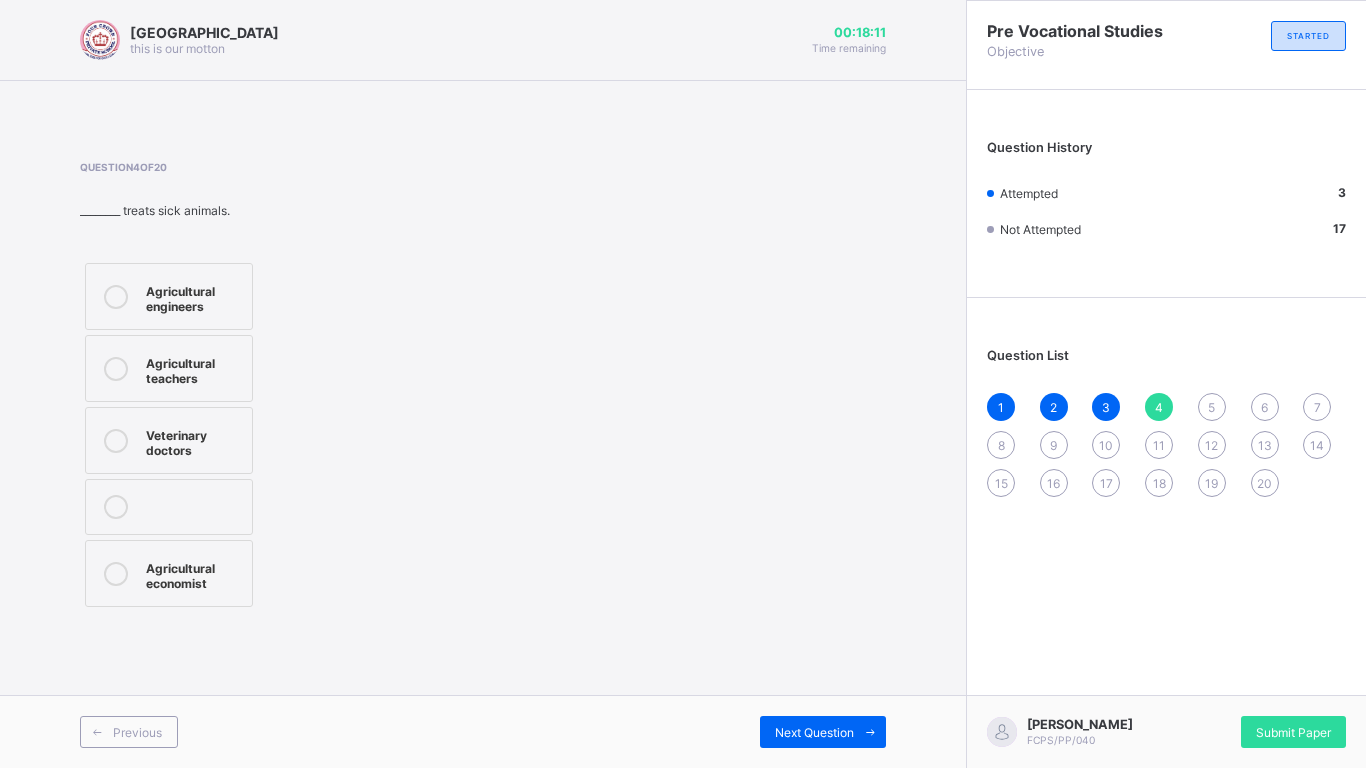 click on "Veterinary doctors" at bounding box center [169, 440] 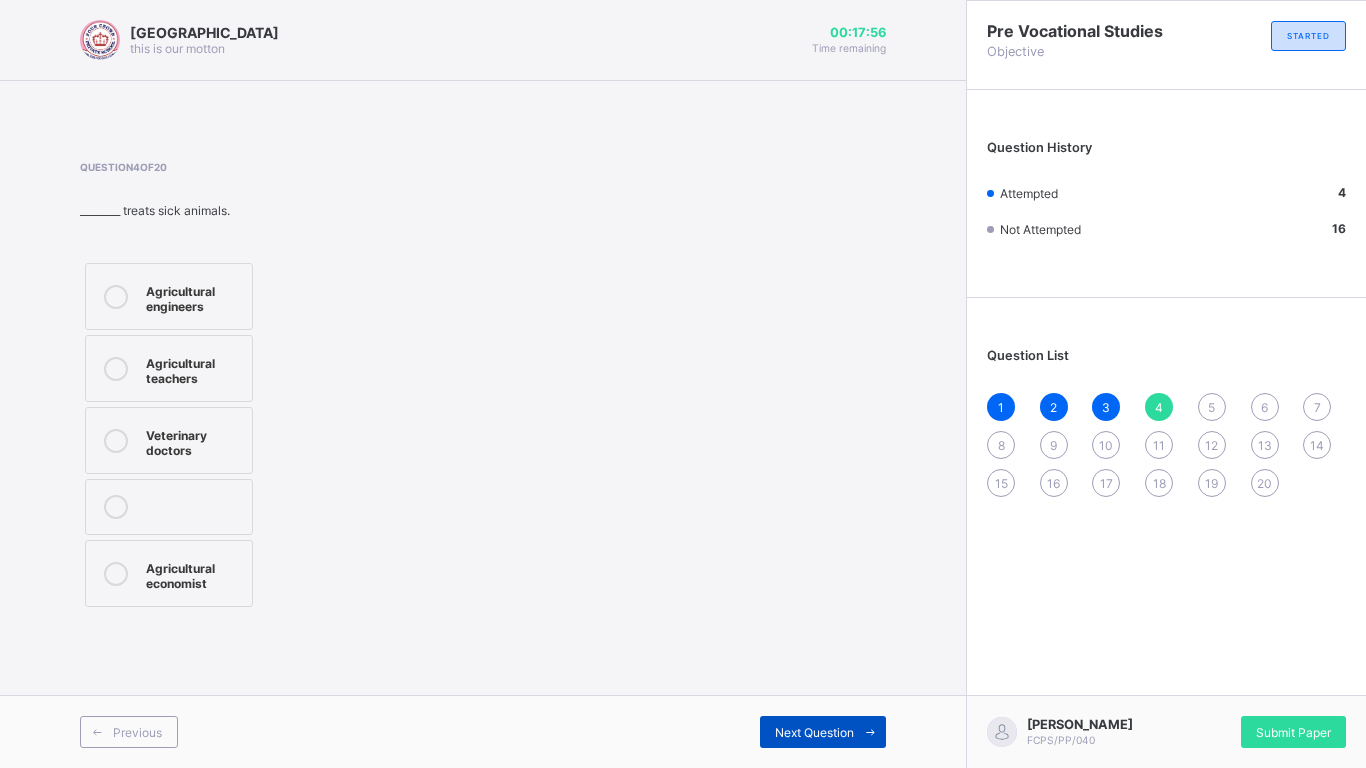 click on "Next Question" at bounding box center (814, 732) 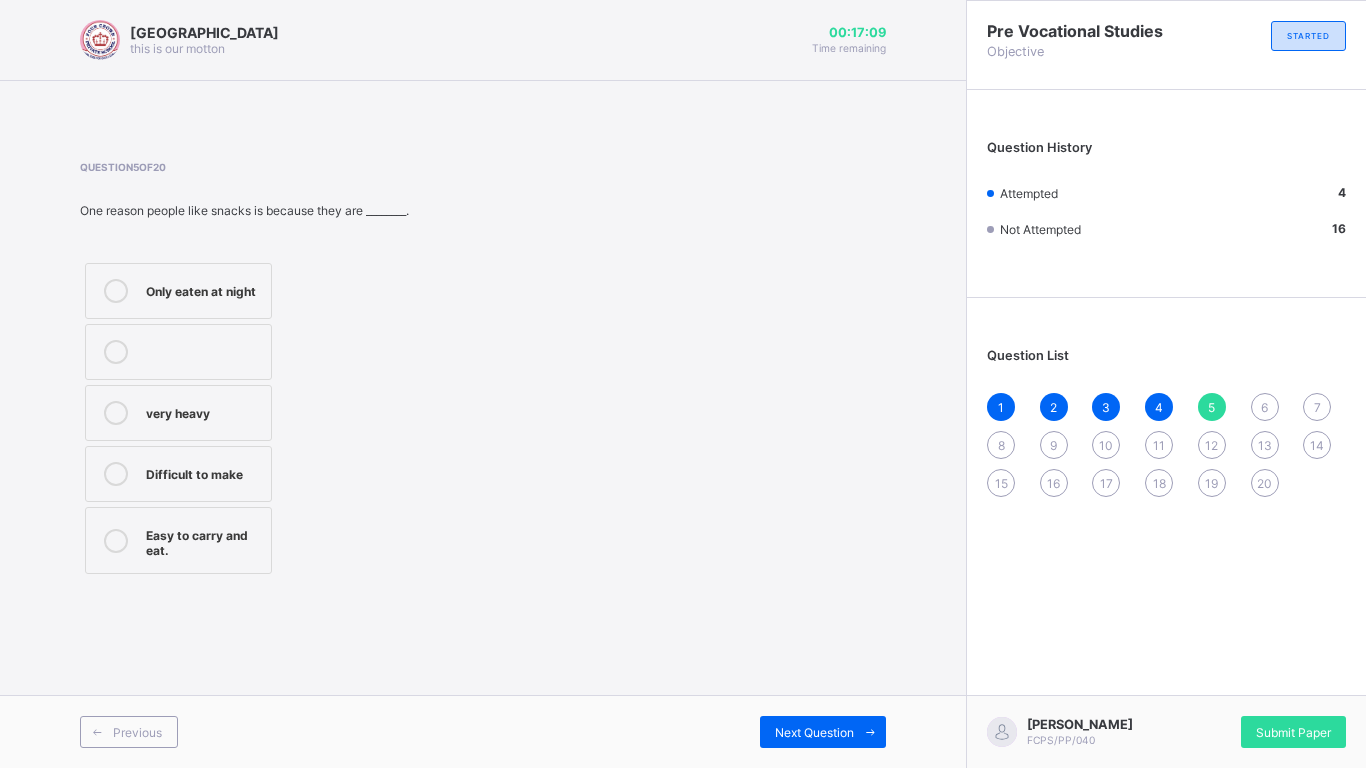 click on "Difficult to make" at bounding box center (178, 474) 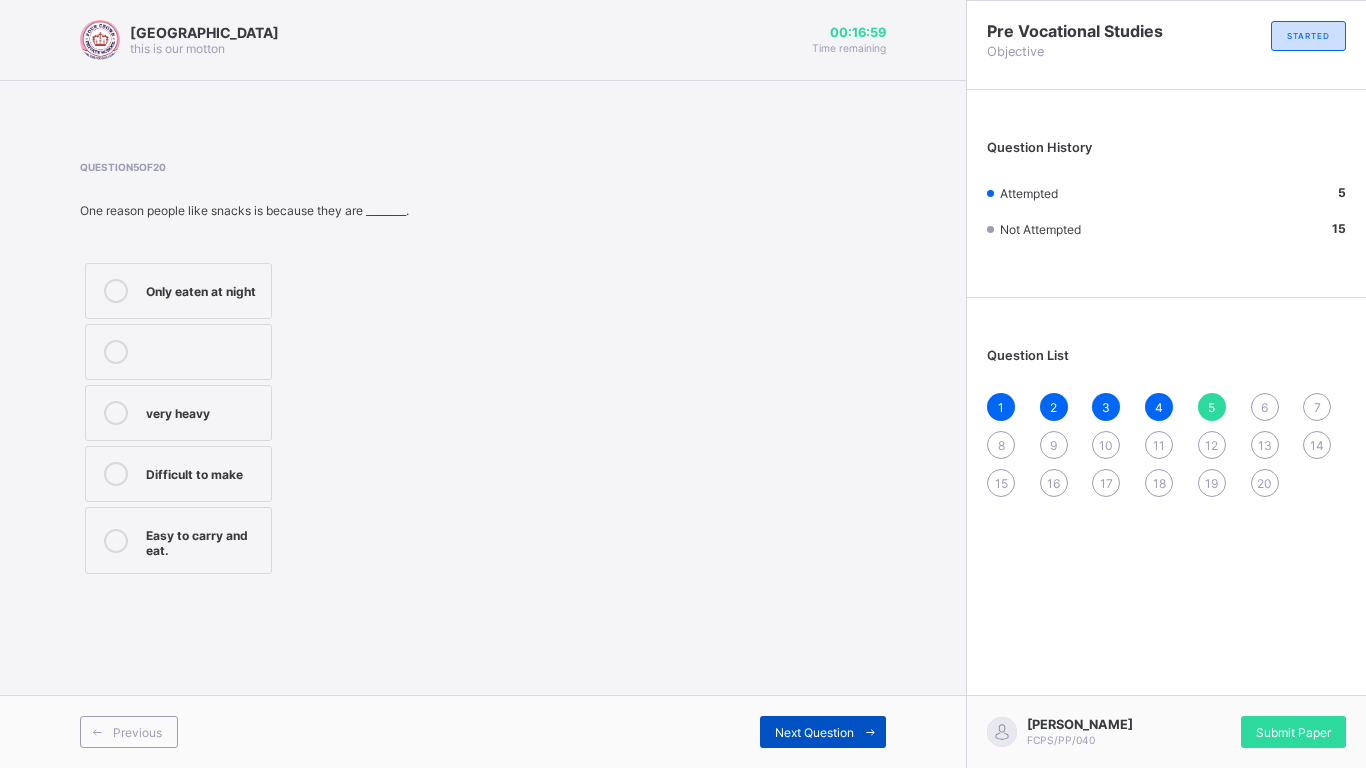 click on "Next Question" at bounding box center (823, 732) 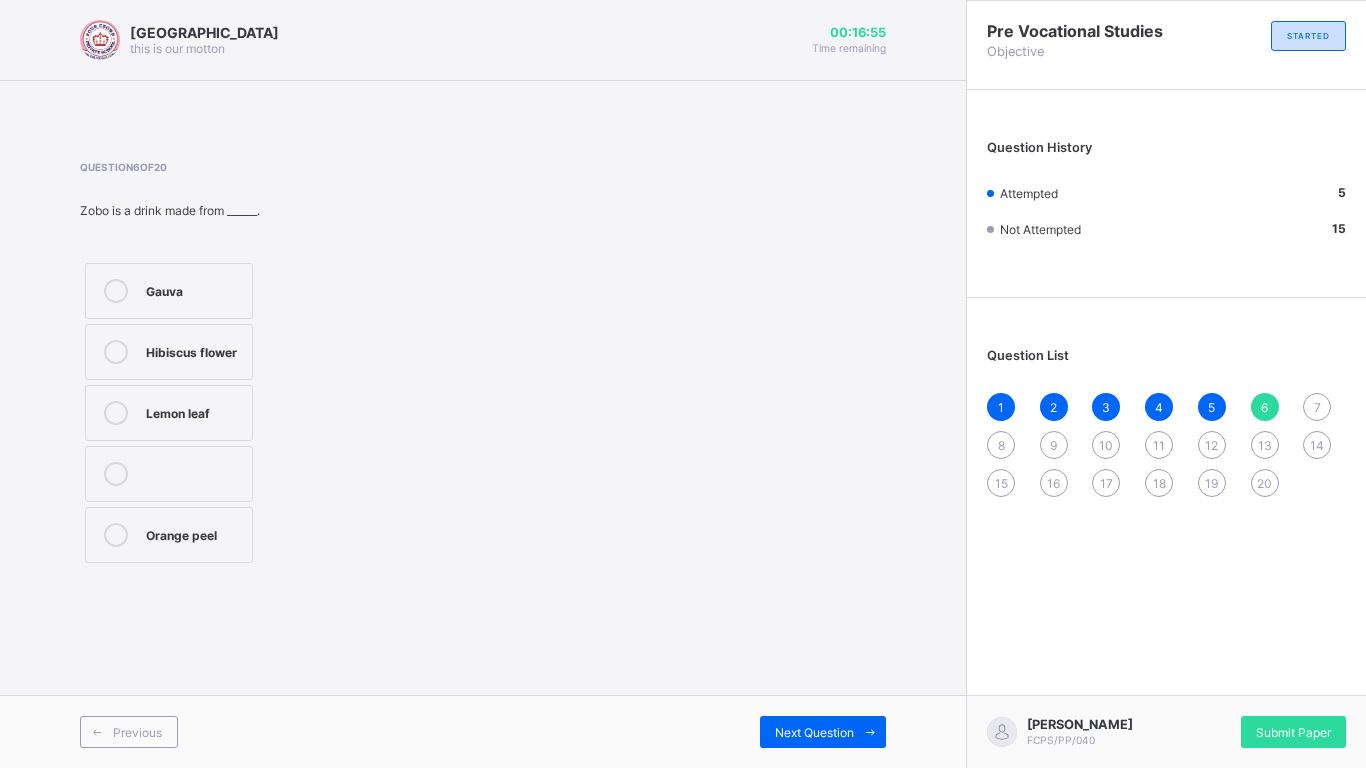 click on "Hibiscus flower" at bounding box center [194, 350] 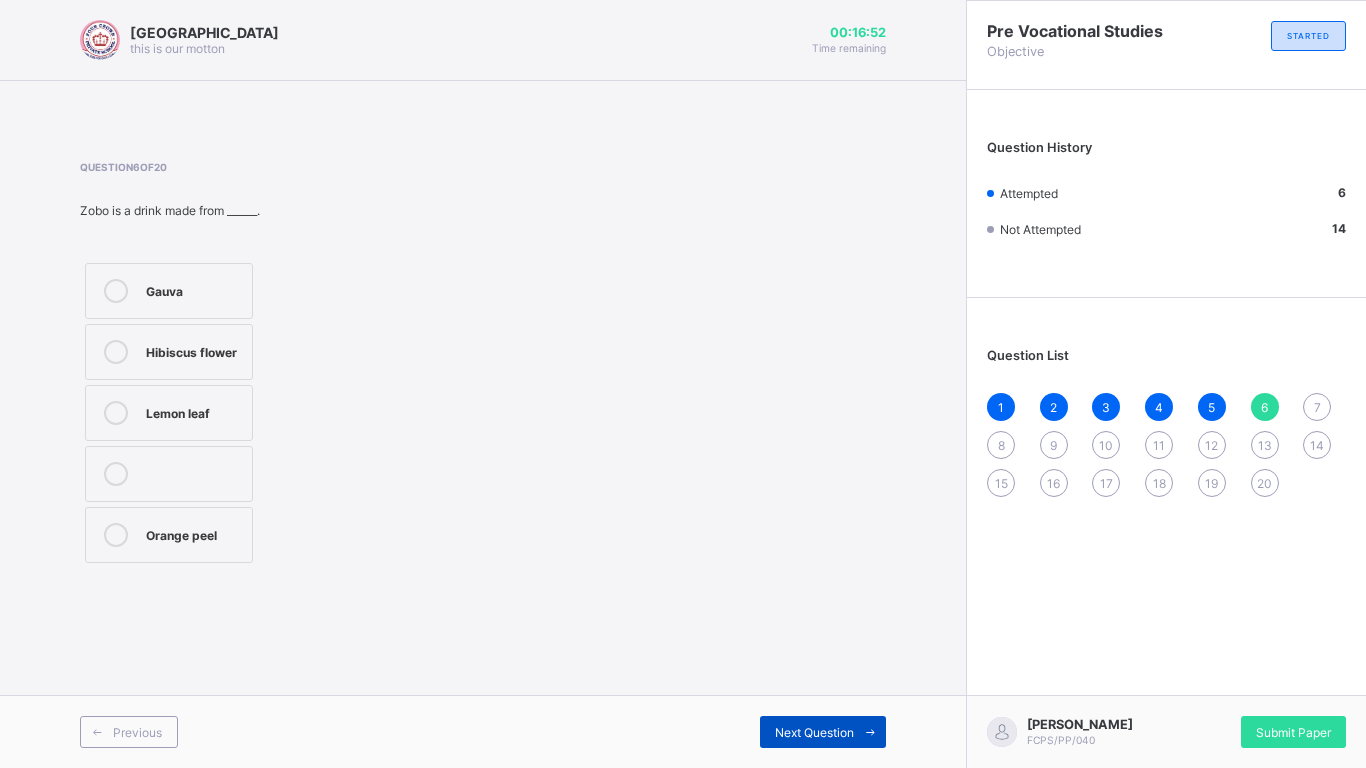 click on "Next Question" at bounding box center [814, 732] 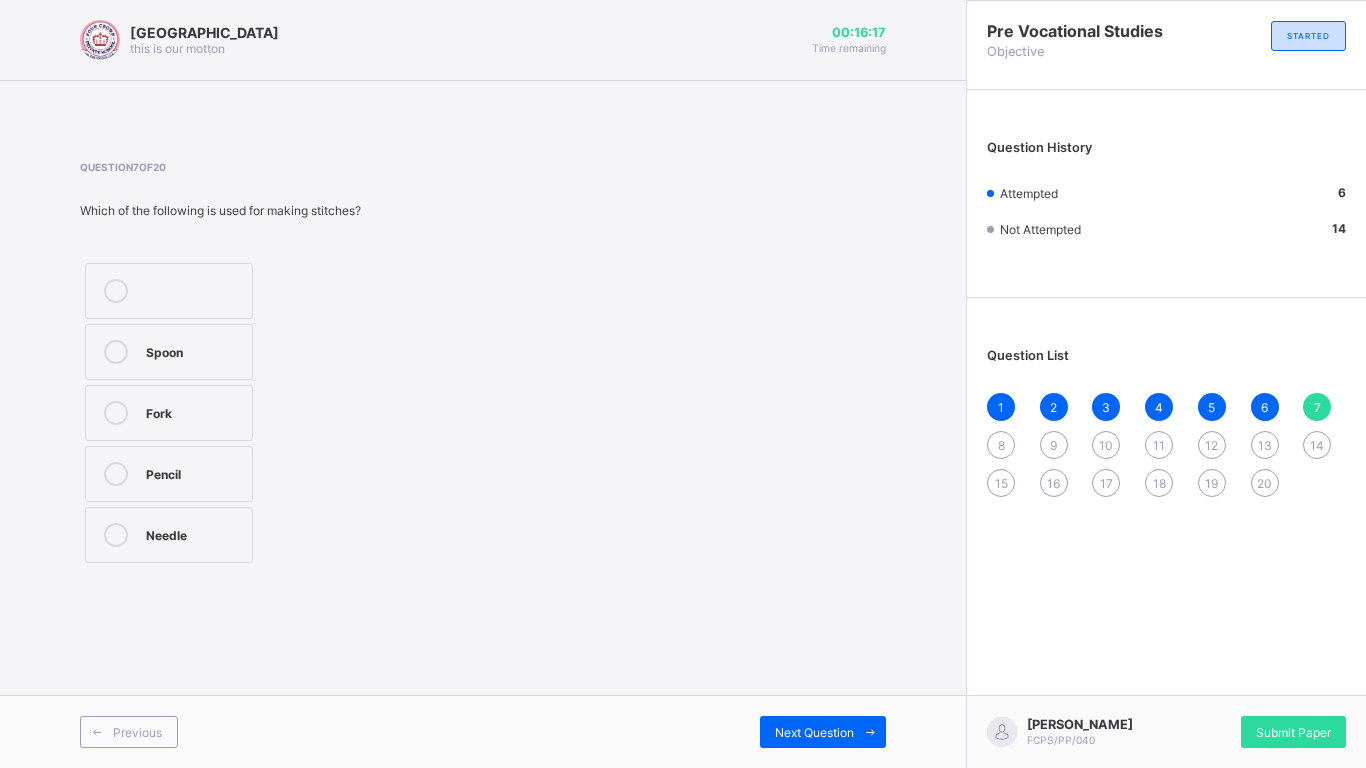 click on "Needle" at bounding box center (169, 535) 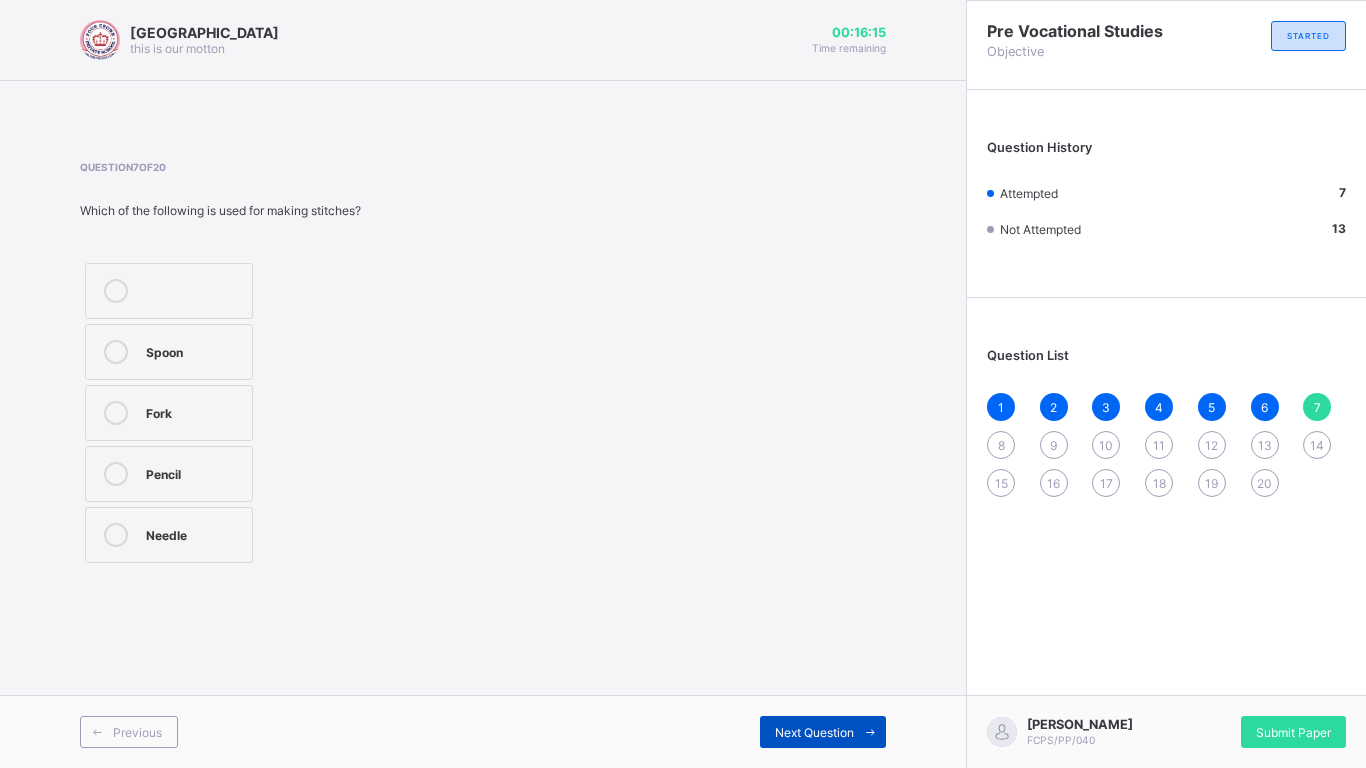 click on "Next Question" at bounding box center [823, 732] 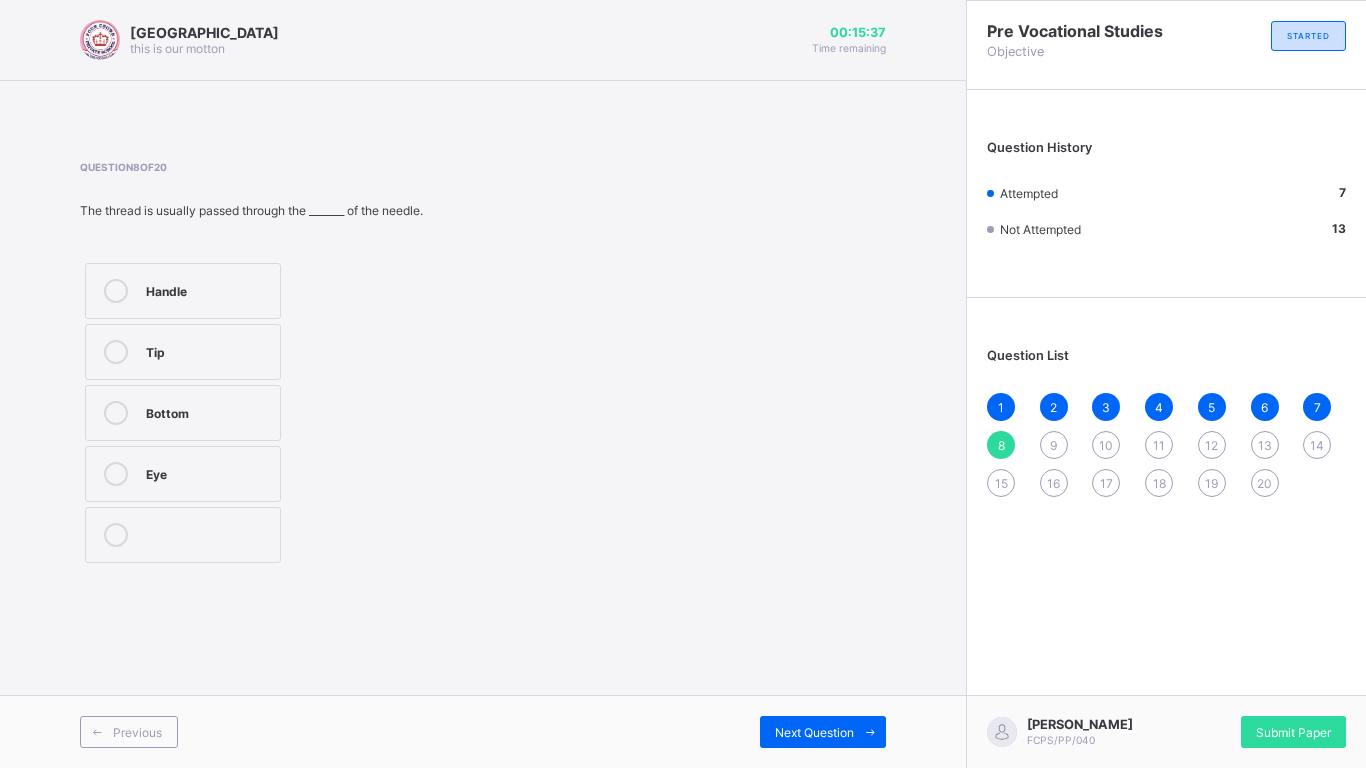 click on "Handle" at bounding box center [208, 289] 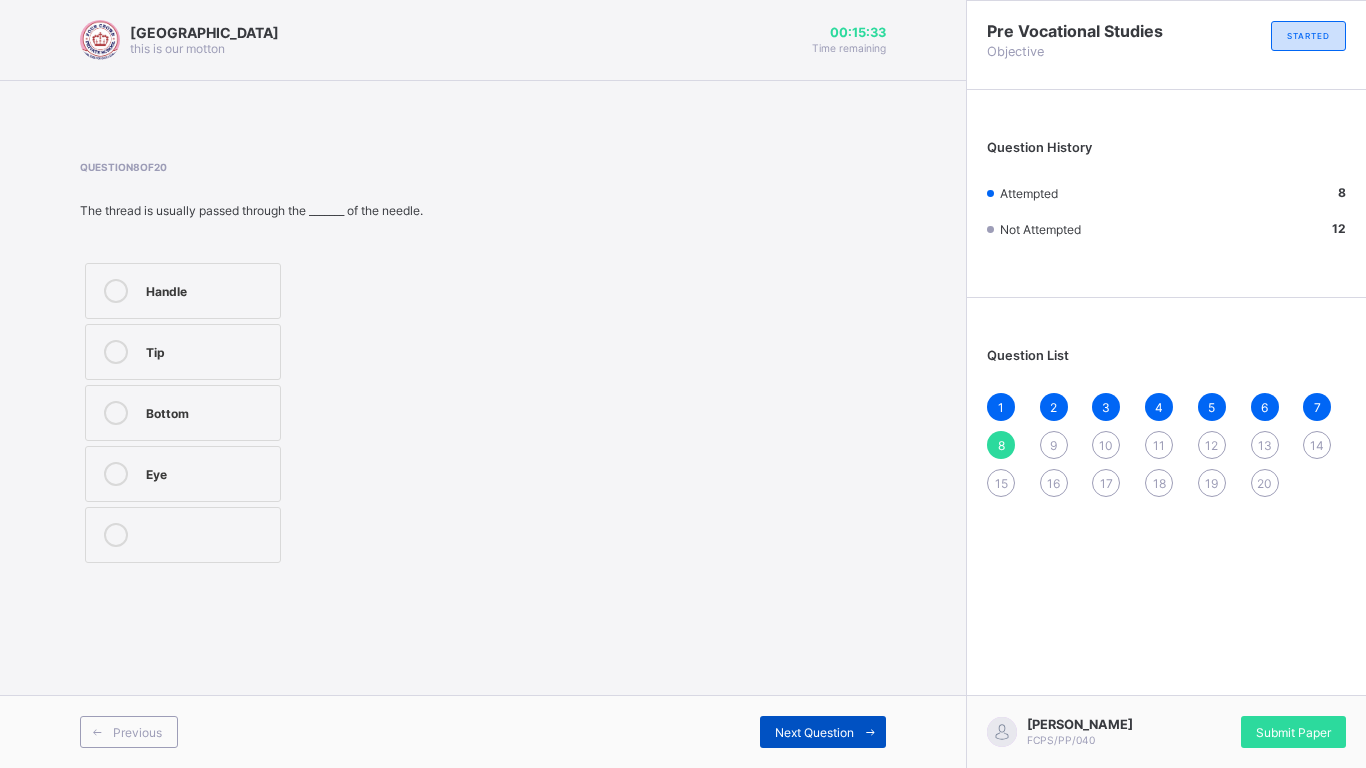 click on "Next Question" at bounding box center [823, 732] 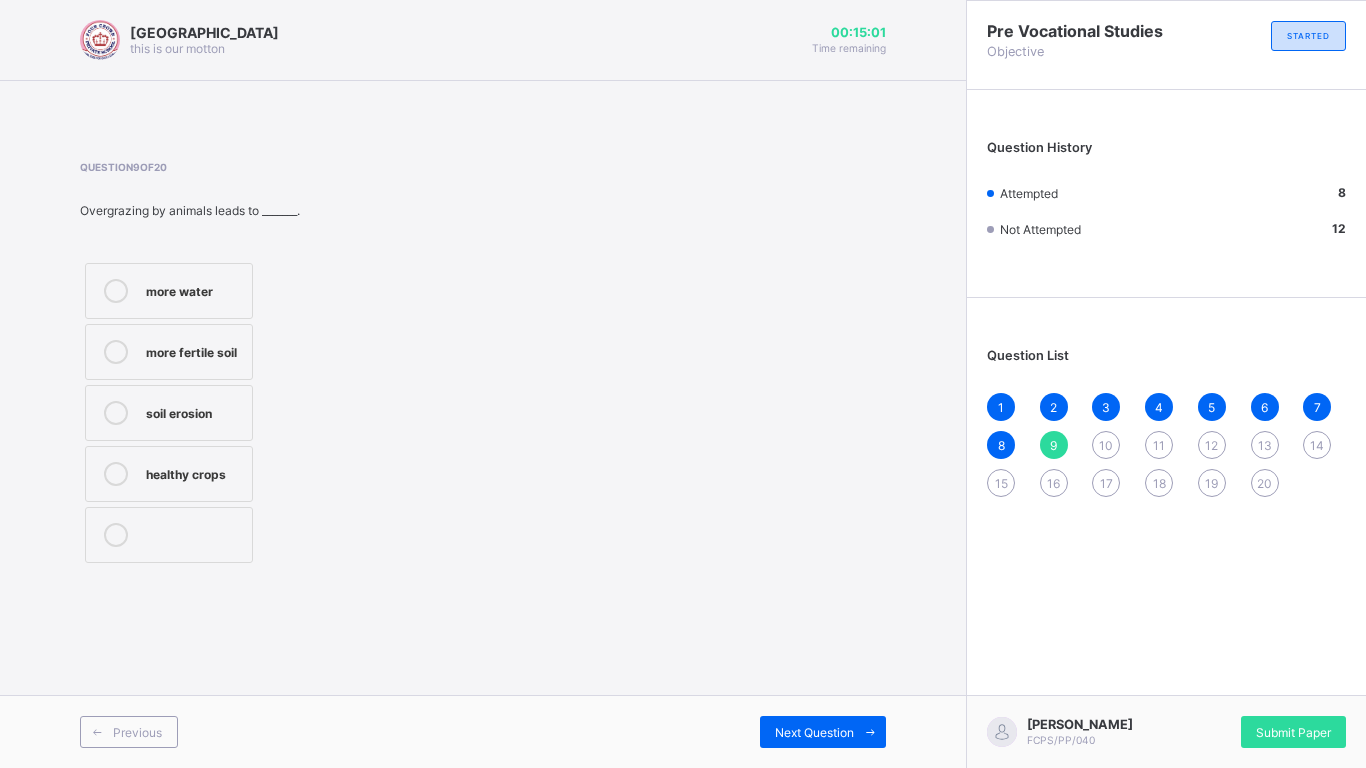 click on "Previous Next Question" at bounding box center [483, 731] 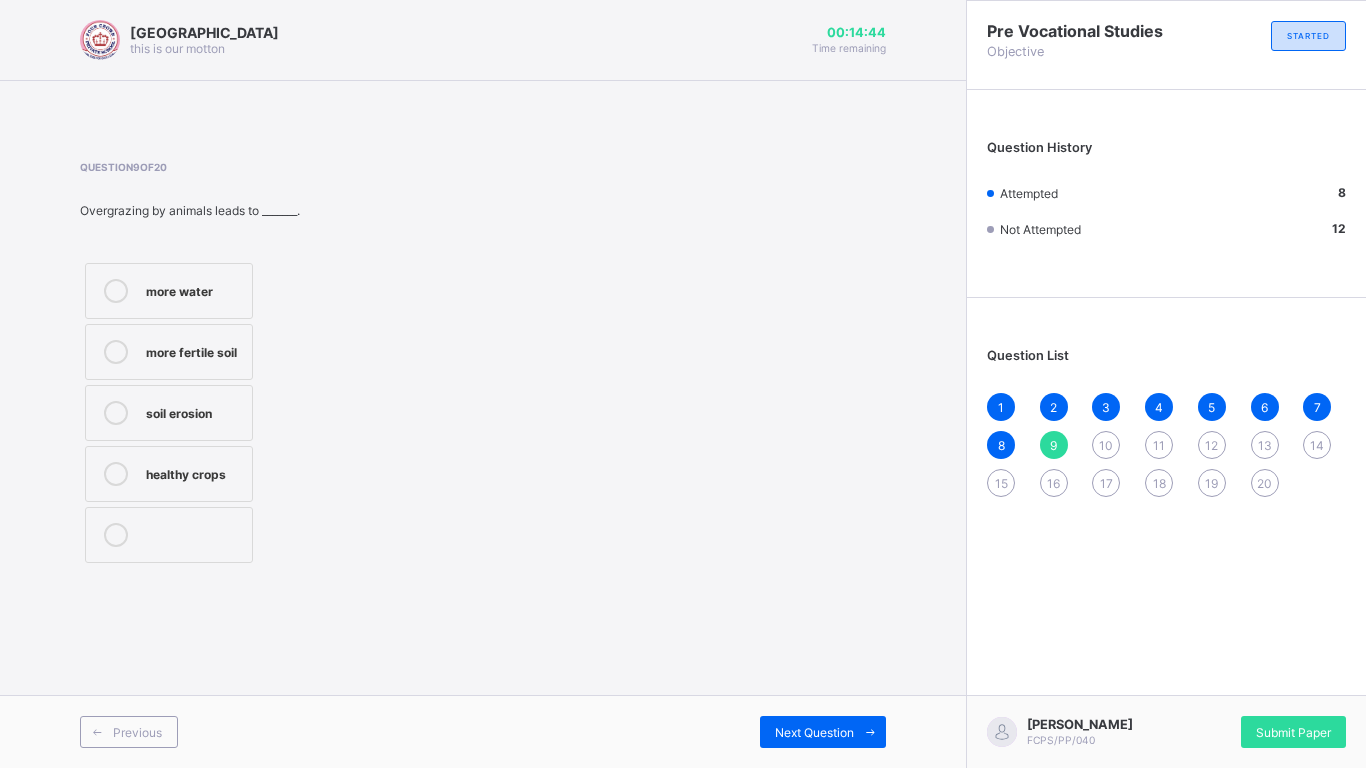 click on "healthy crops" at bounding box center [169, 474] 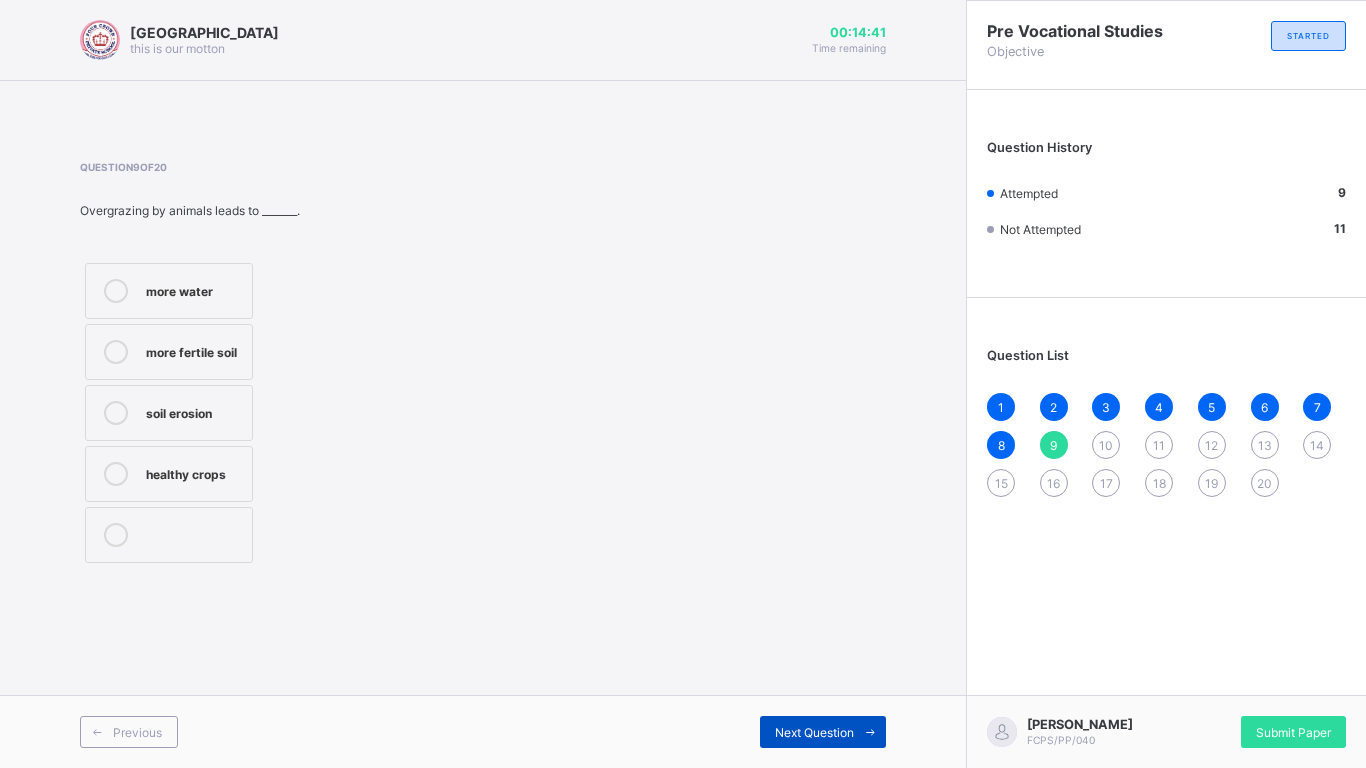 click on "Next Question" at bounding box center (814, 732) 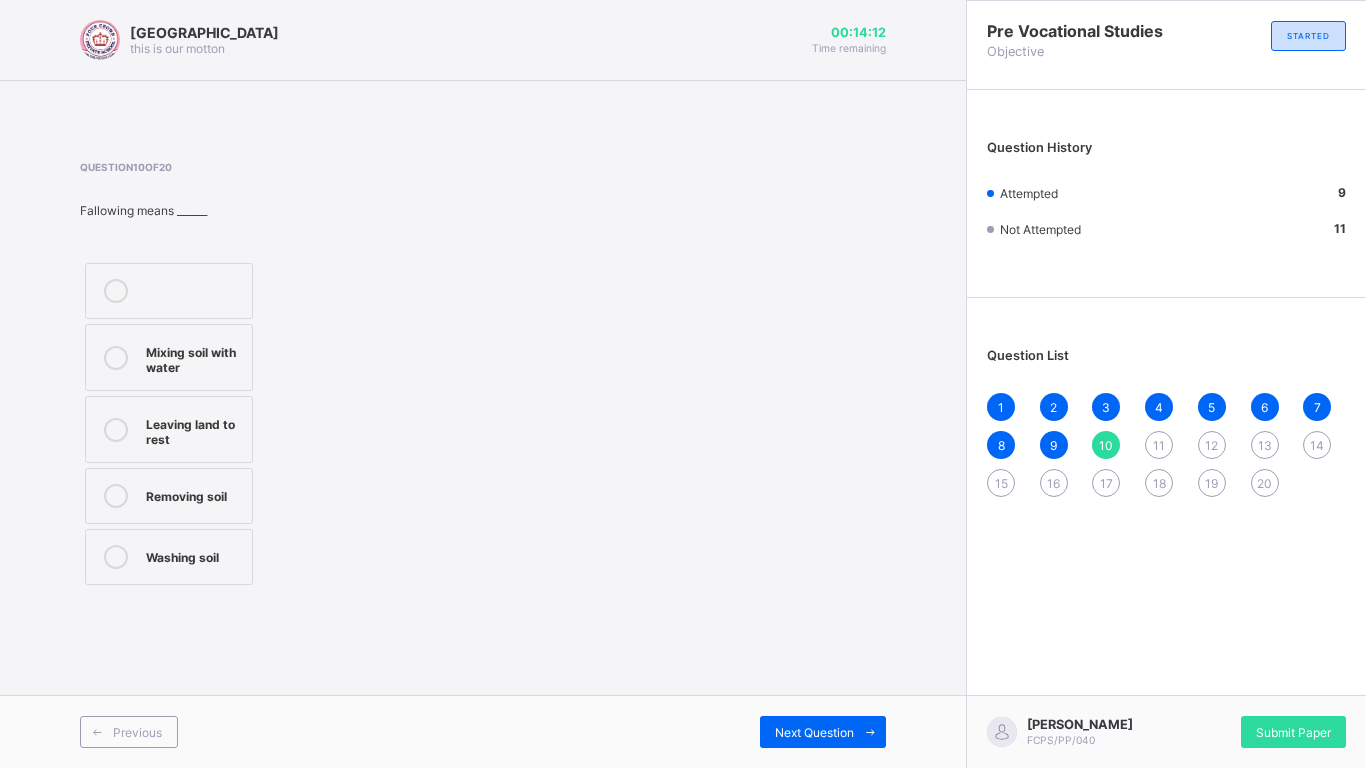 click on "Mixing soil with water" at bounding box center [169, 357] 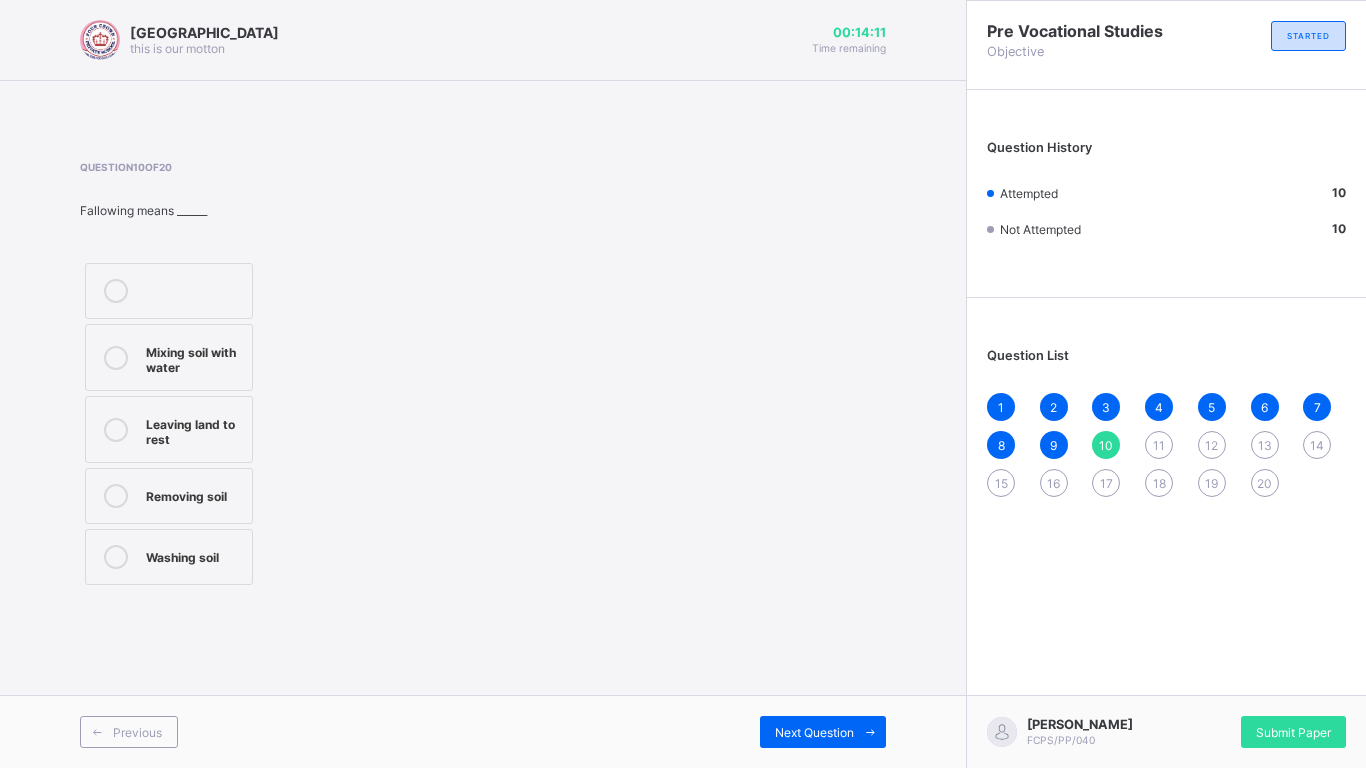 click on "Mixing soil with water" at bounding box center (169, 357) 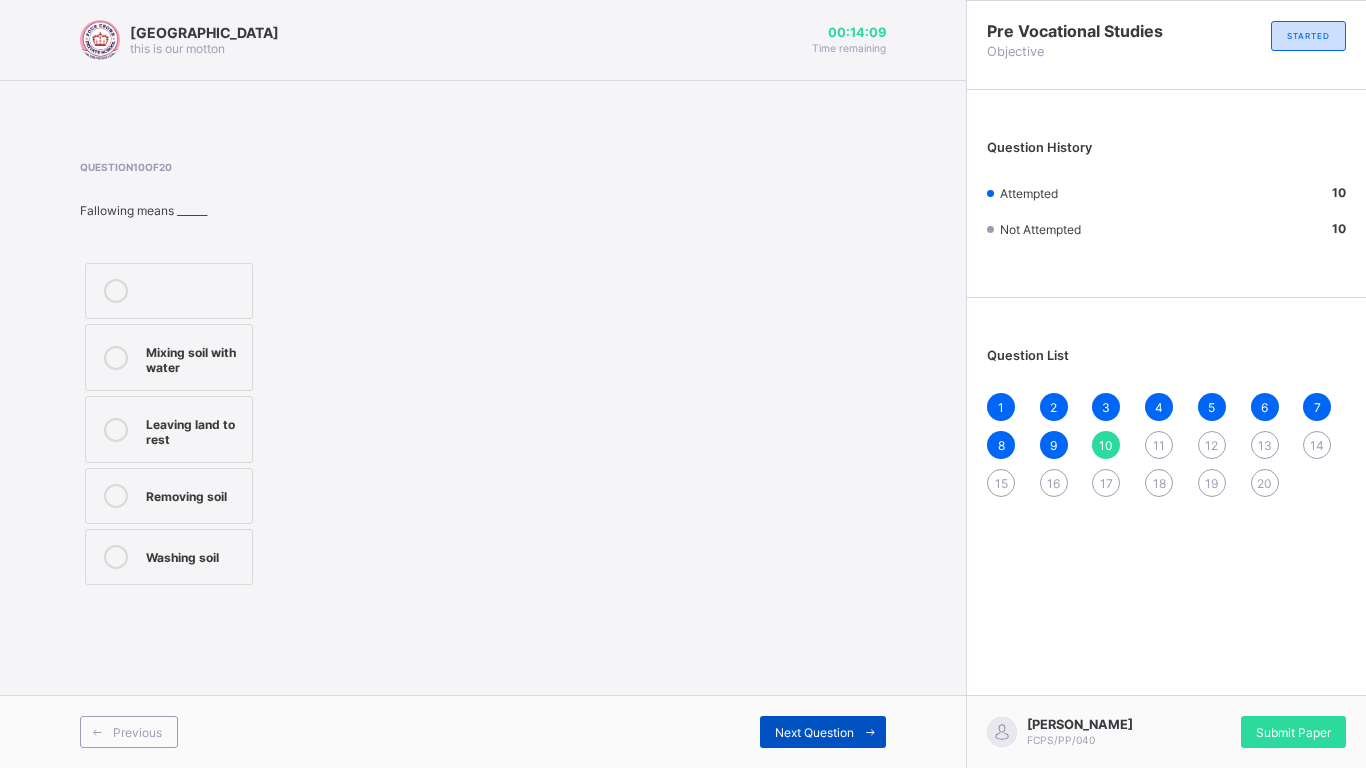 click on "Next Question" at bounding box center (823, 732) 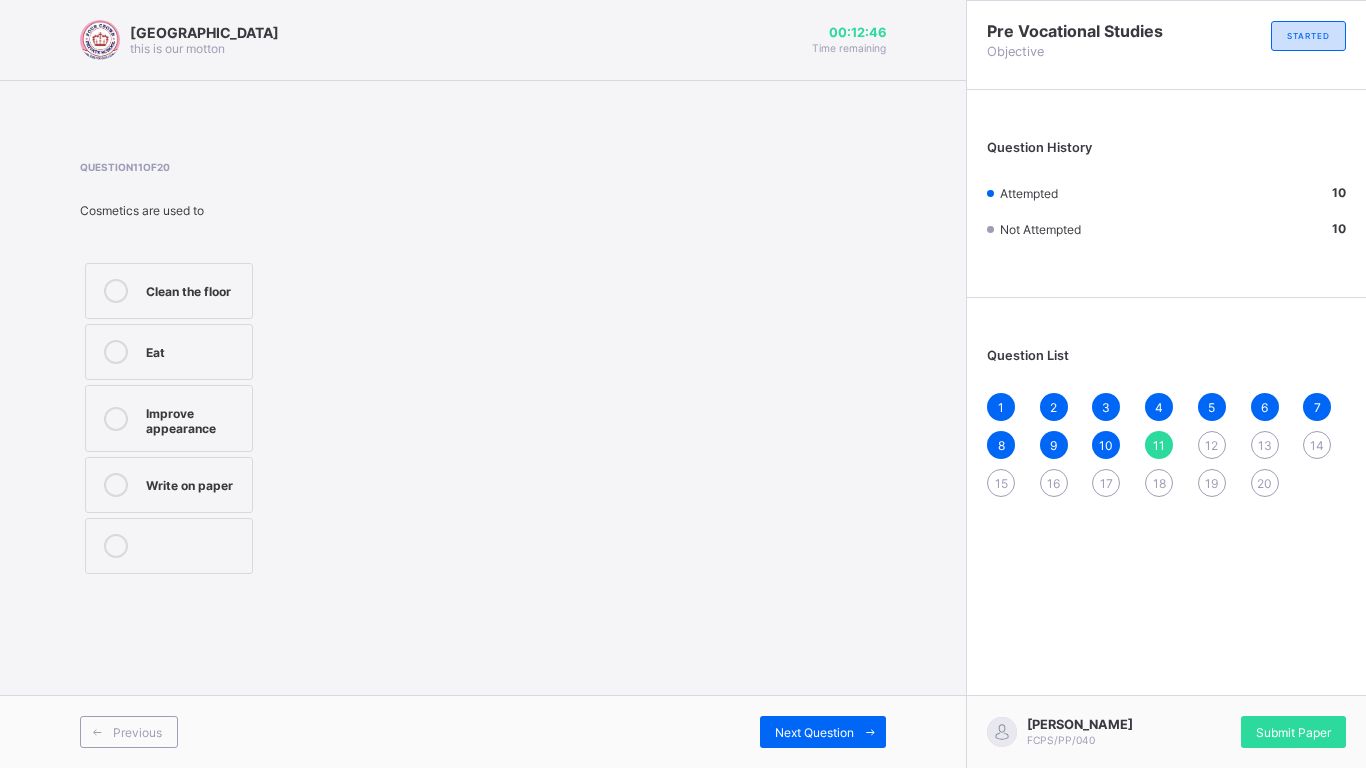 click on "Clean the floor  Eat Improve appearance  Write on paper" at bounding box center (228, 418) 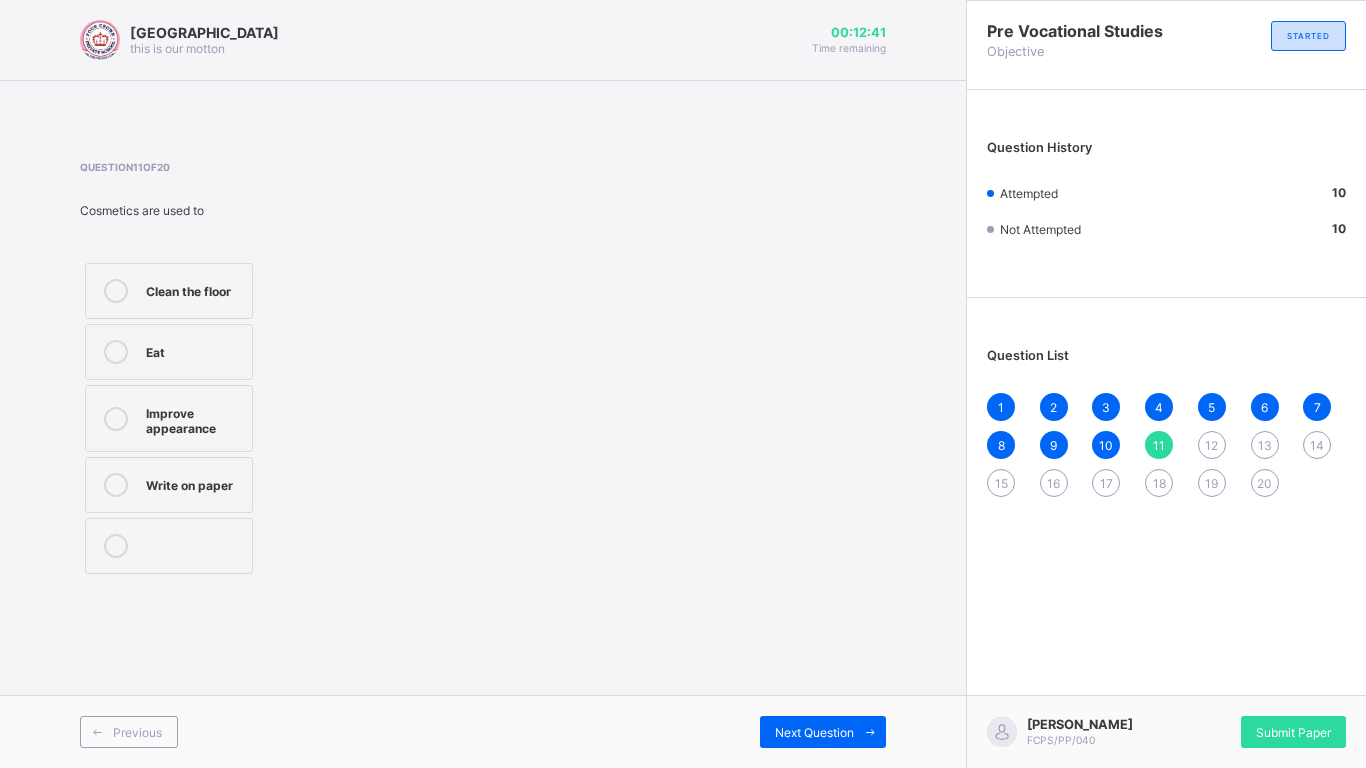 click on "Eat" at bounding box center [194, 350] 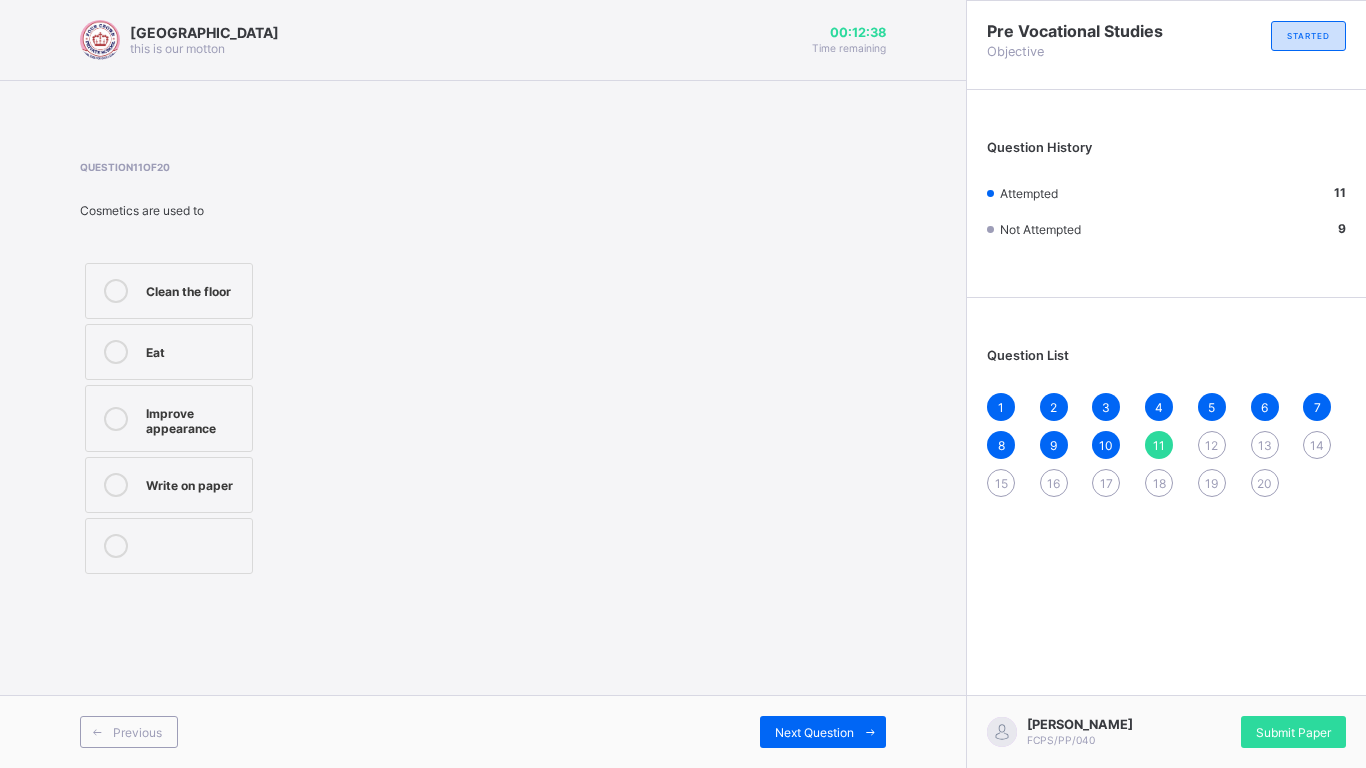 click on "Improve appearance" at bounding box center (194, 418) 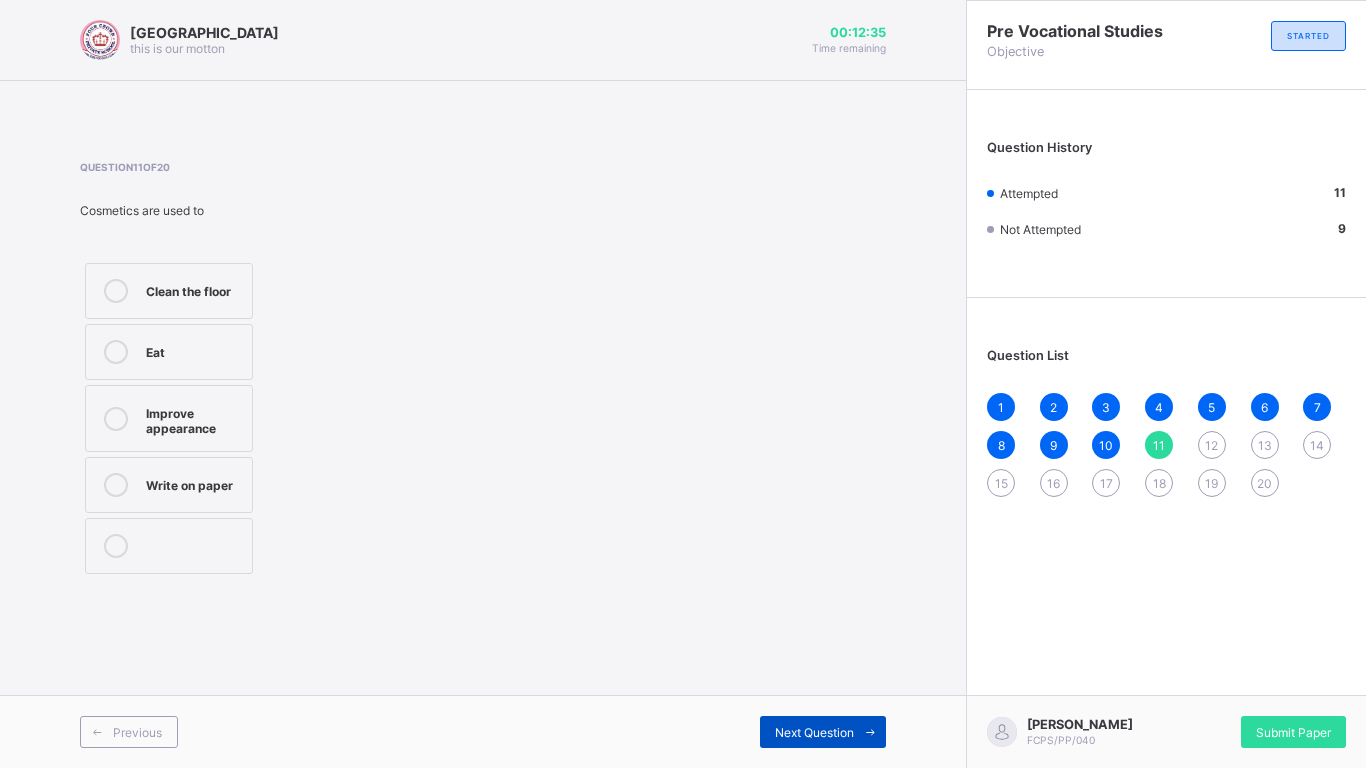 click on "Next Question" at bounding box center [814, 732] 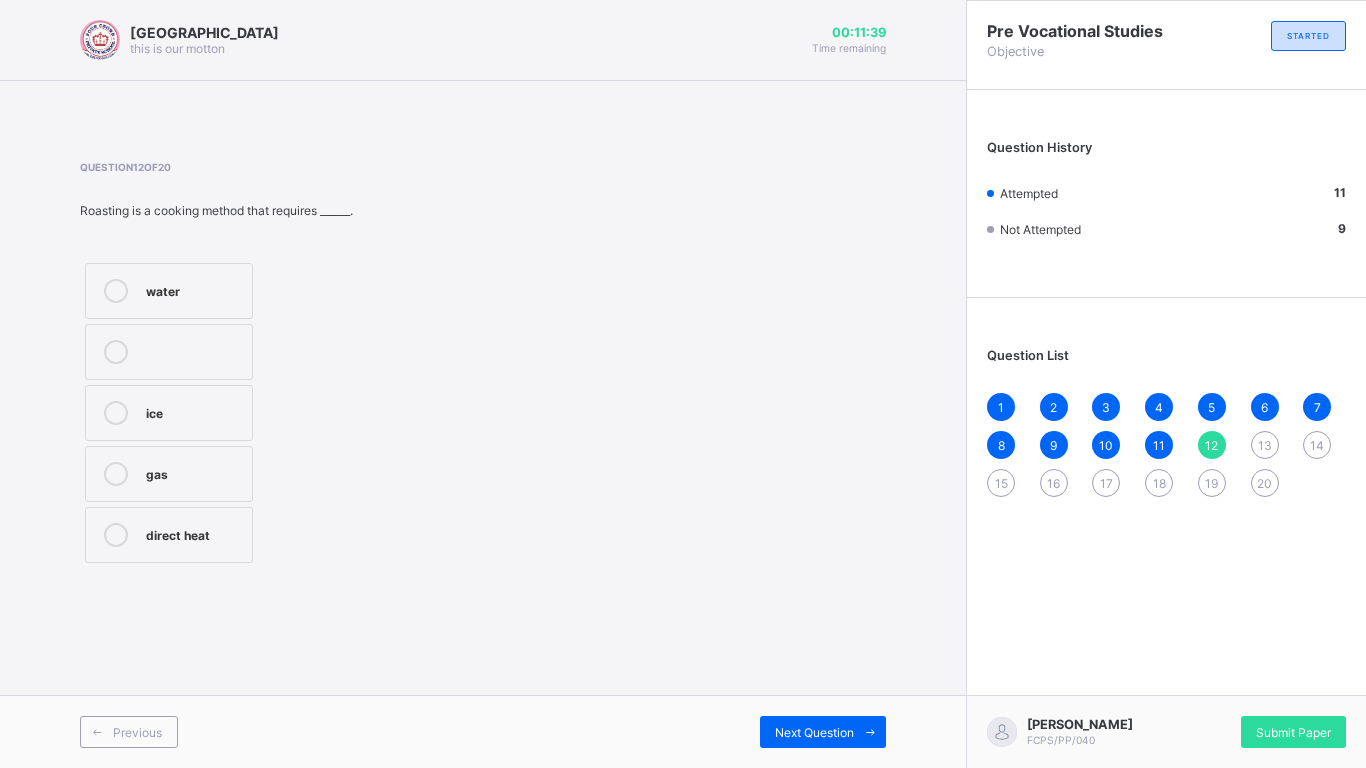 click on "Question  12  of  20 Roasting is a cooking method that requires ______. water ice gas direct heat" at bounding box center (483, 364) 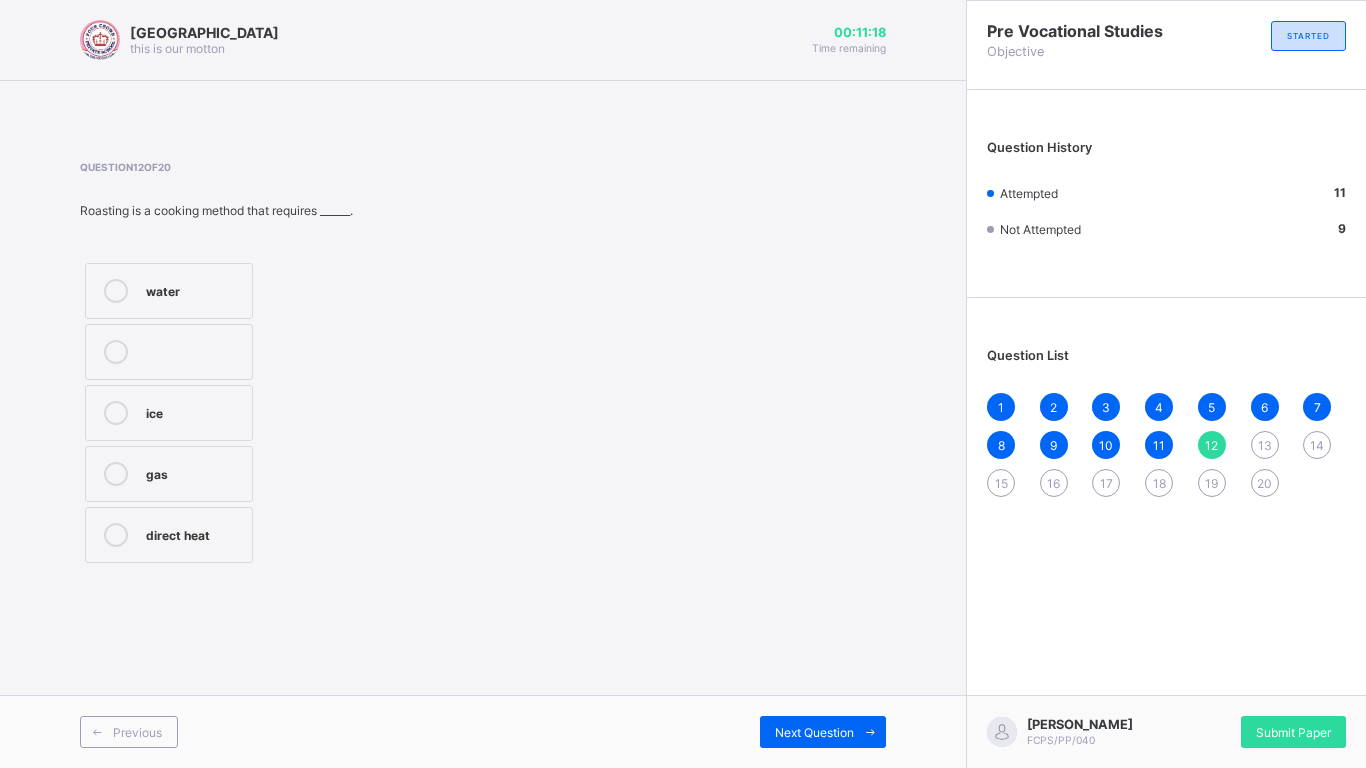 click on "water ice gas direct heat" at bounding box center (228, 413) 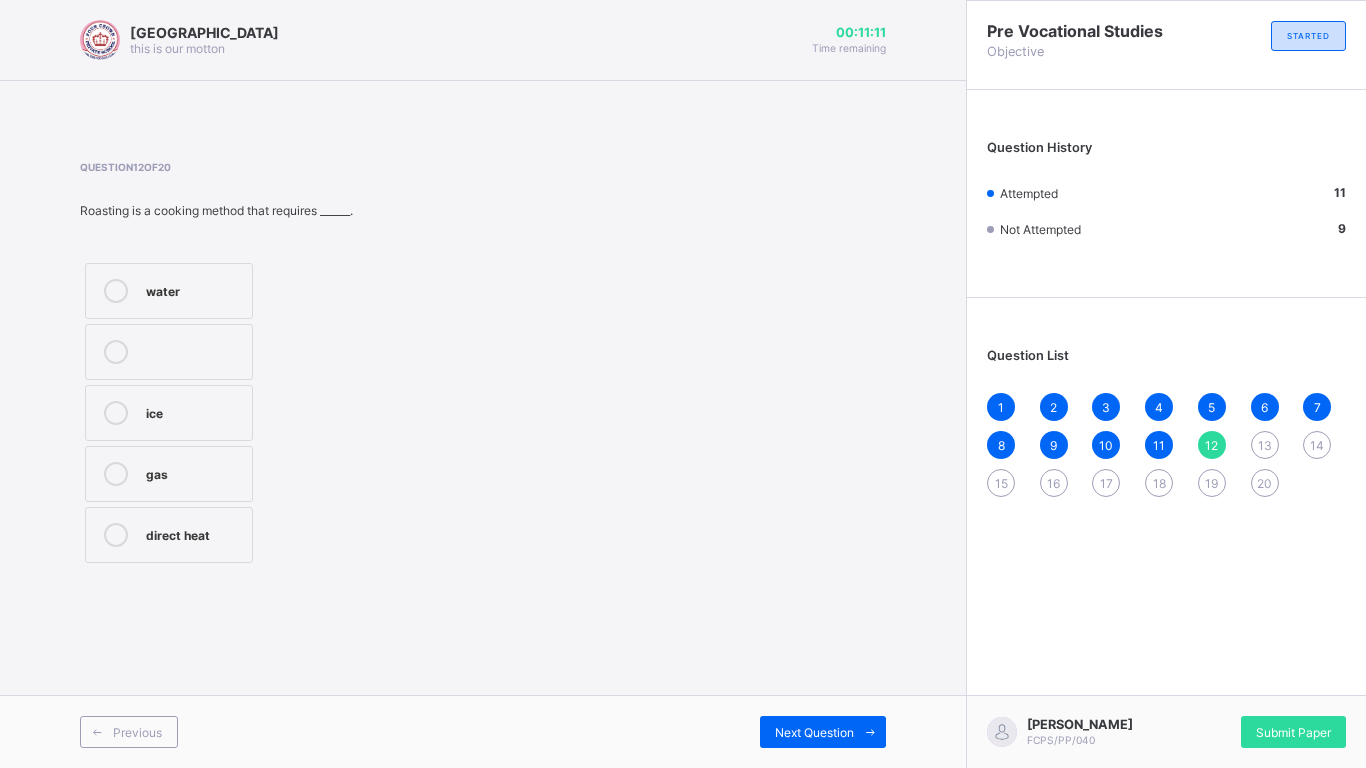 click on "gas" at bounding box center (194, 472) 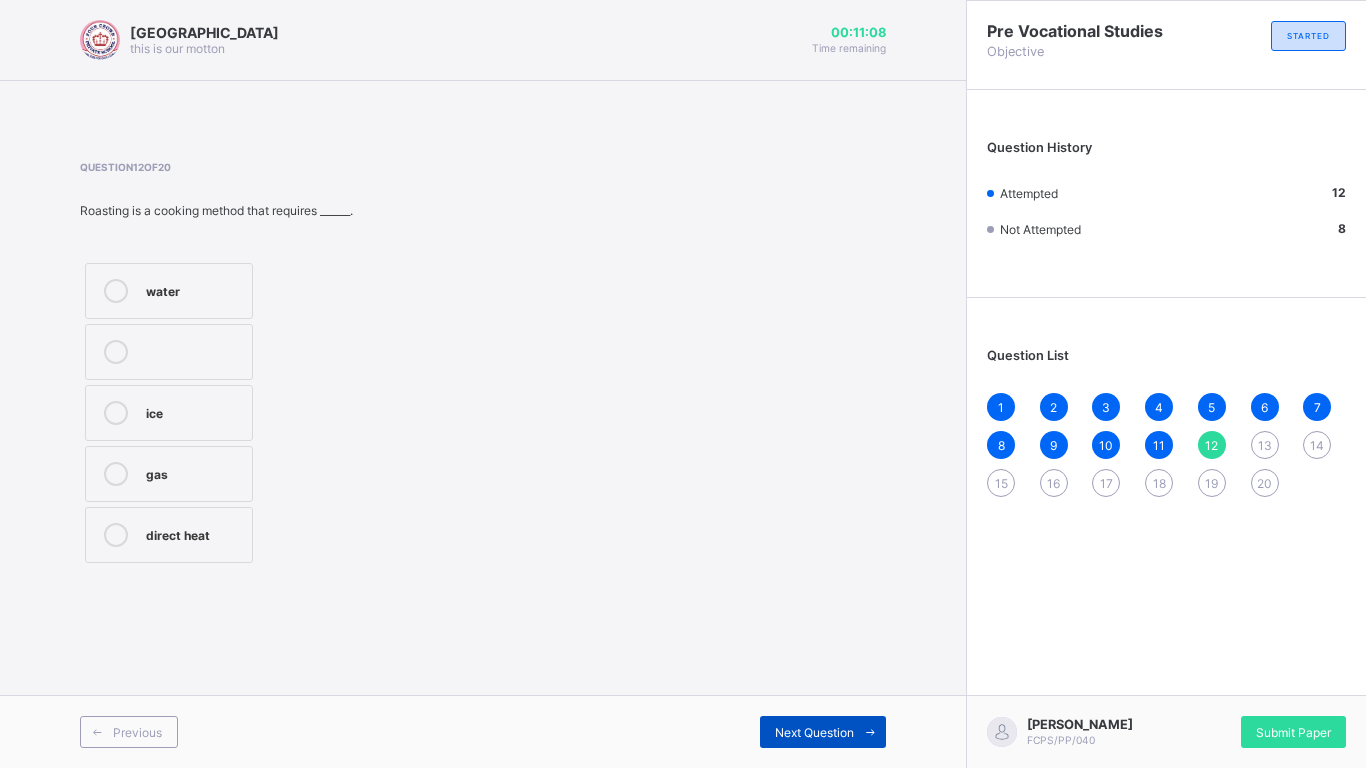 click on "Next Question" at bounding box center [823, 732] 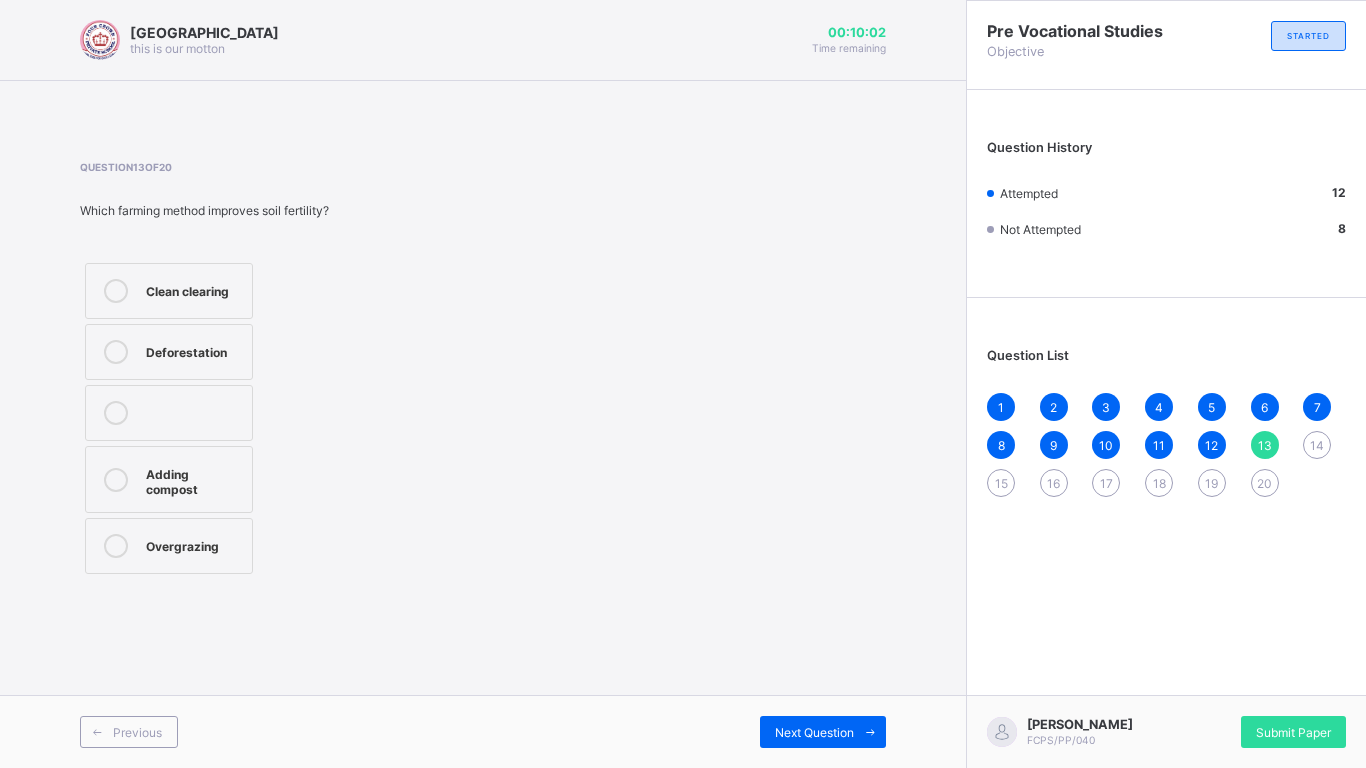 click at bounding box center [194, 413] 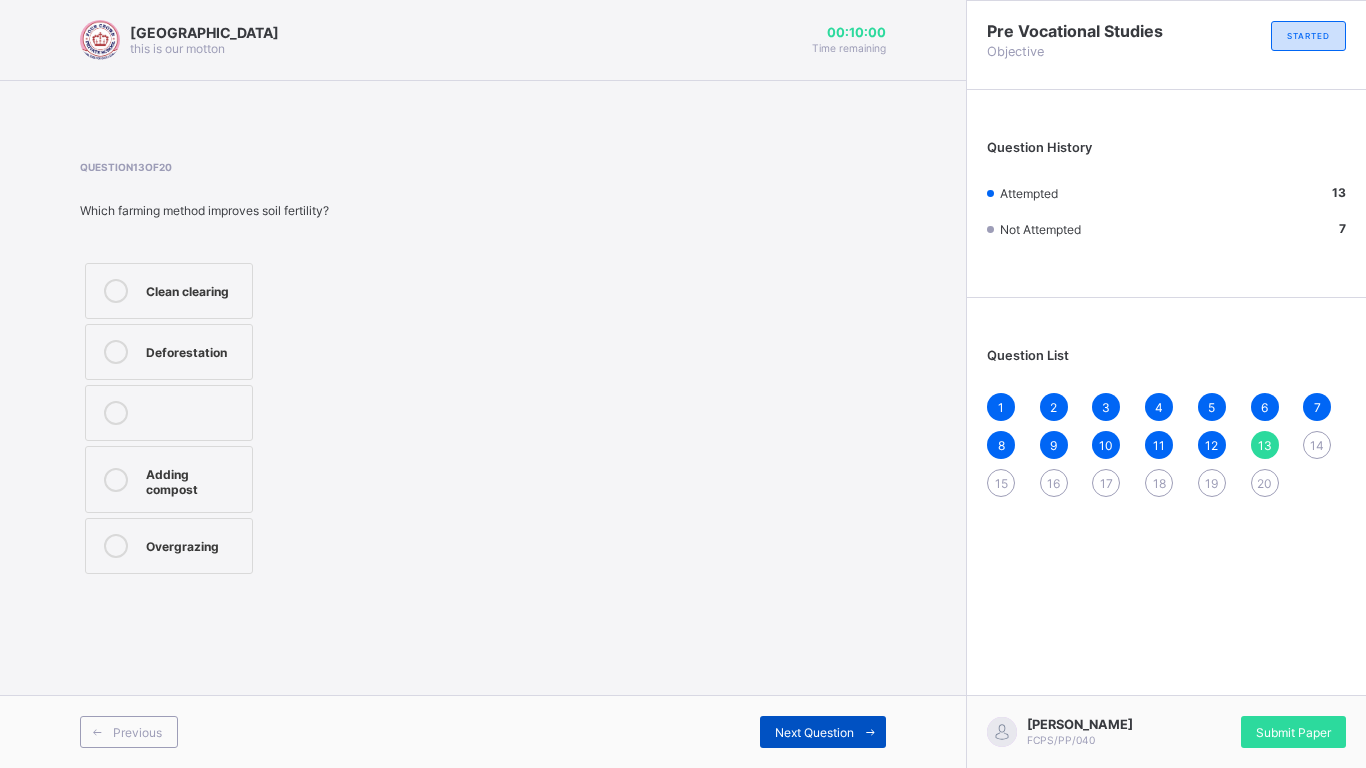 click on "Next Question" at bounding box center (823, 732) 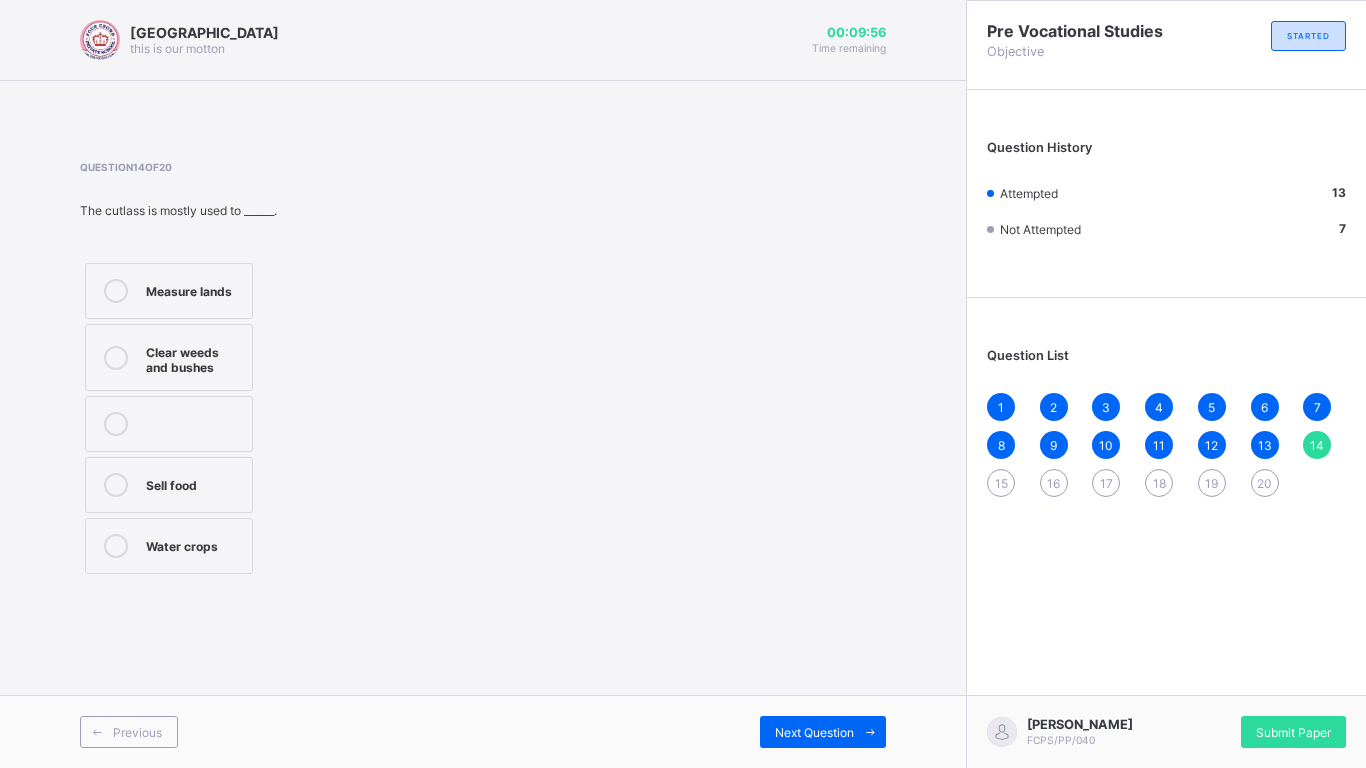 click on "13" at bounding box center [1265, 445] 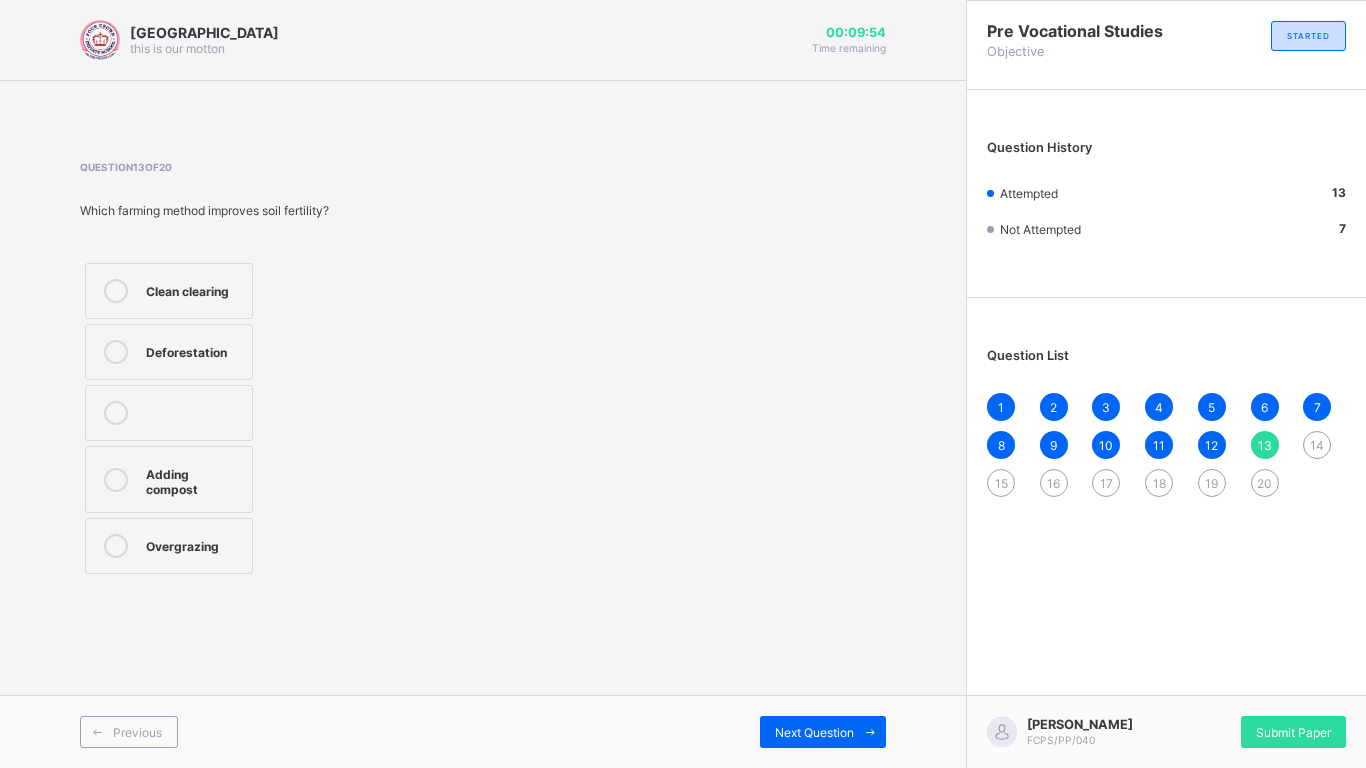 click on "Deforestation" at bounding box center [194, 352] 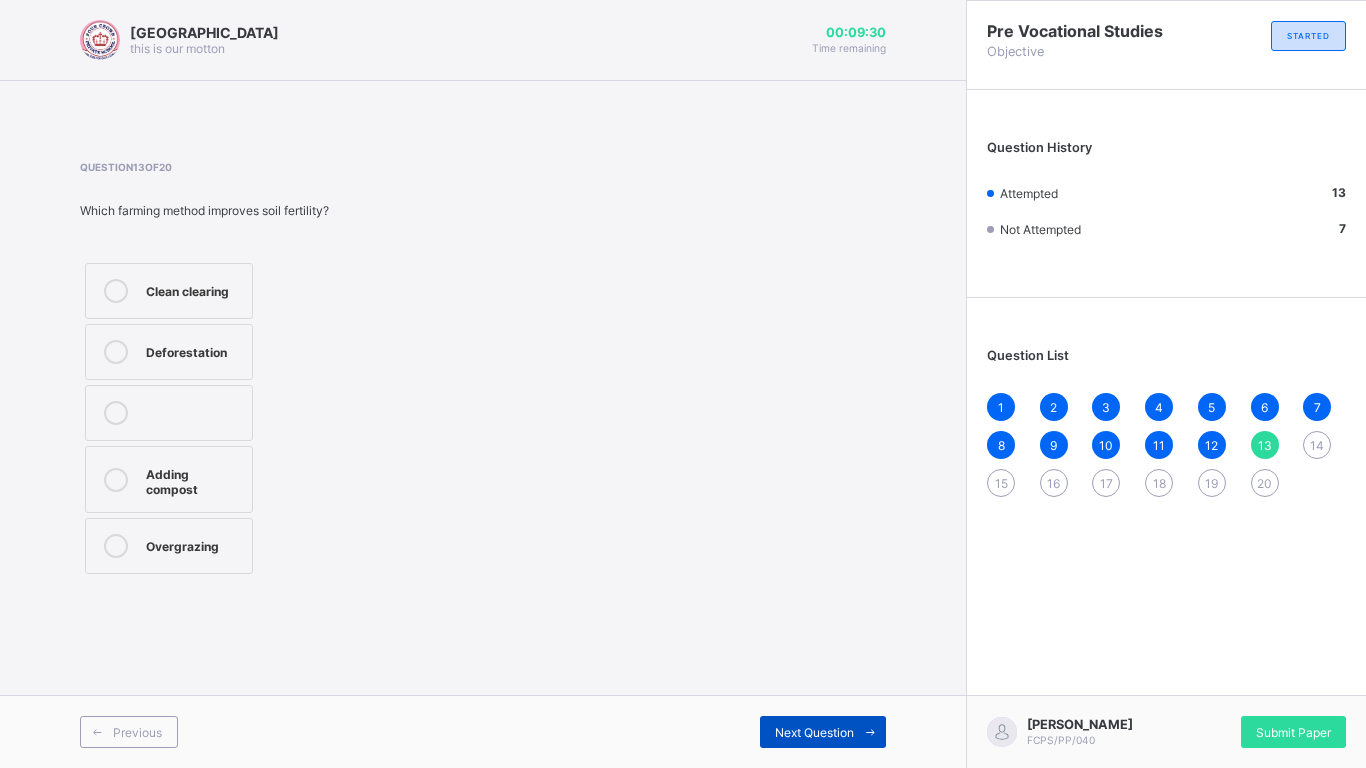 click on "Next Question" at bounding box center [814, 732] 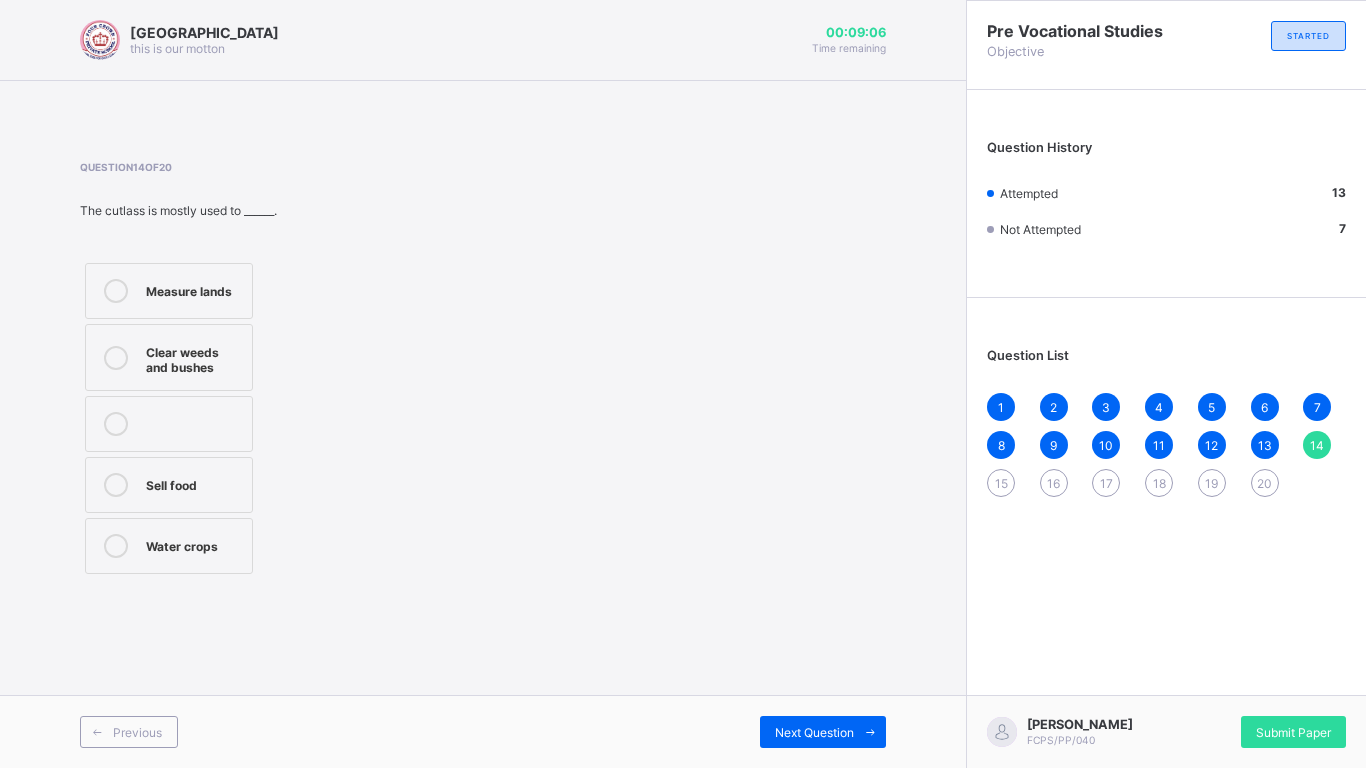 click on "Clear weeds and bushes" at bounding box center [169, 357] 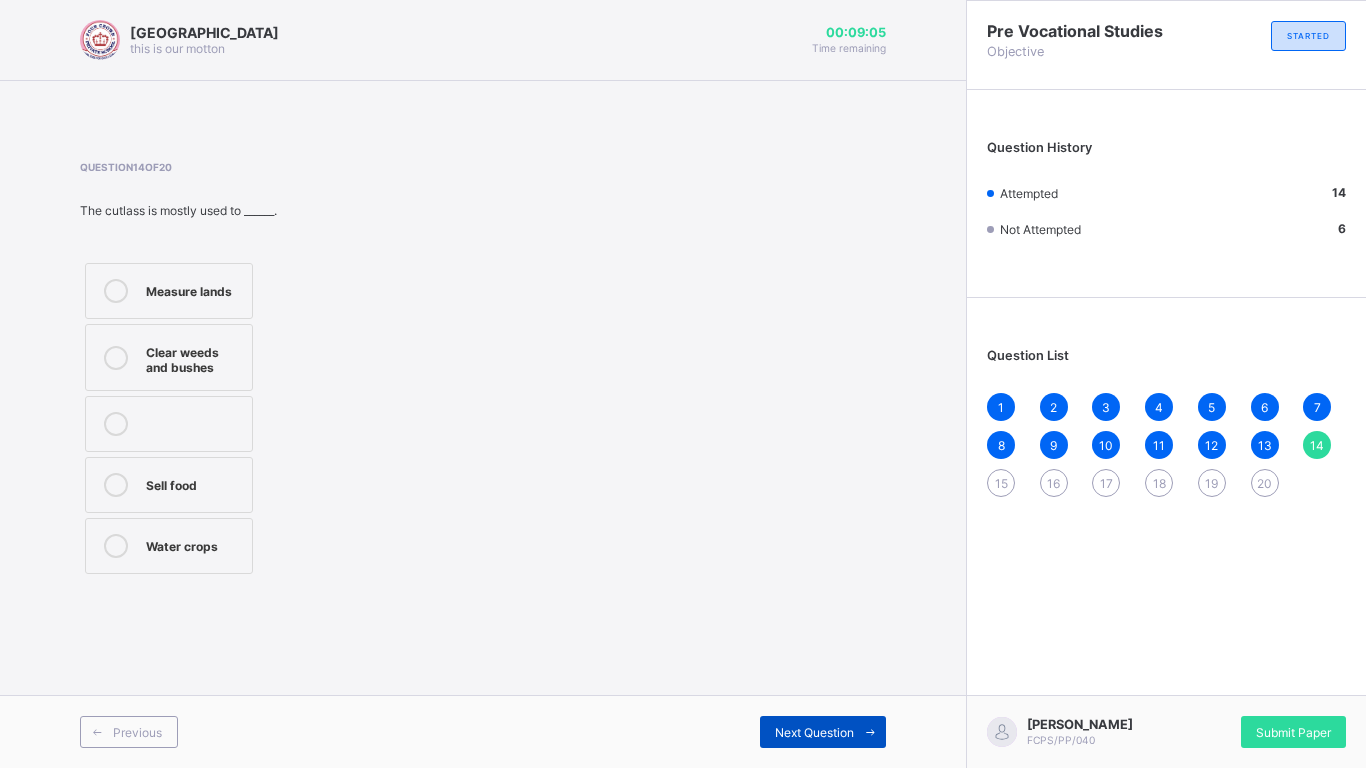 click on "Next Question" at bounding box center (823, 732) 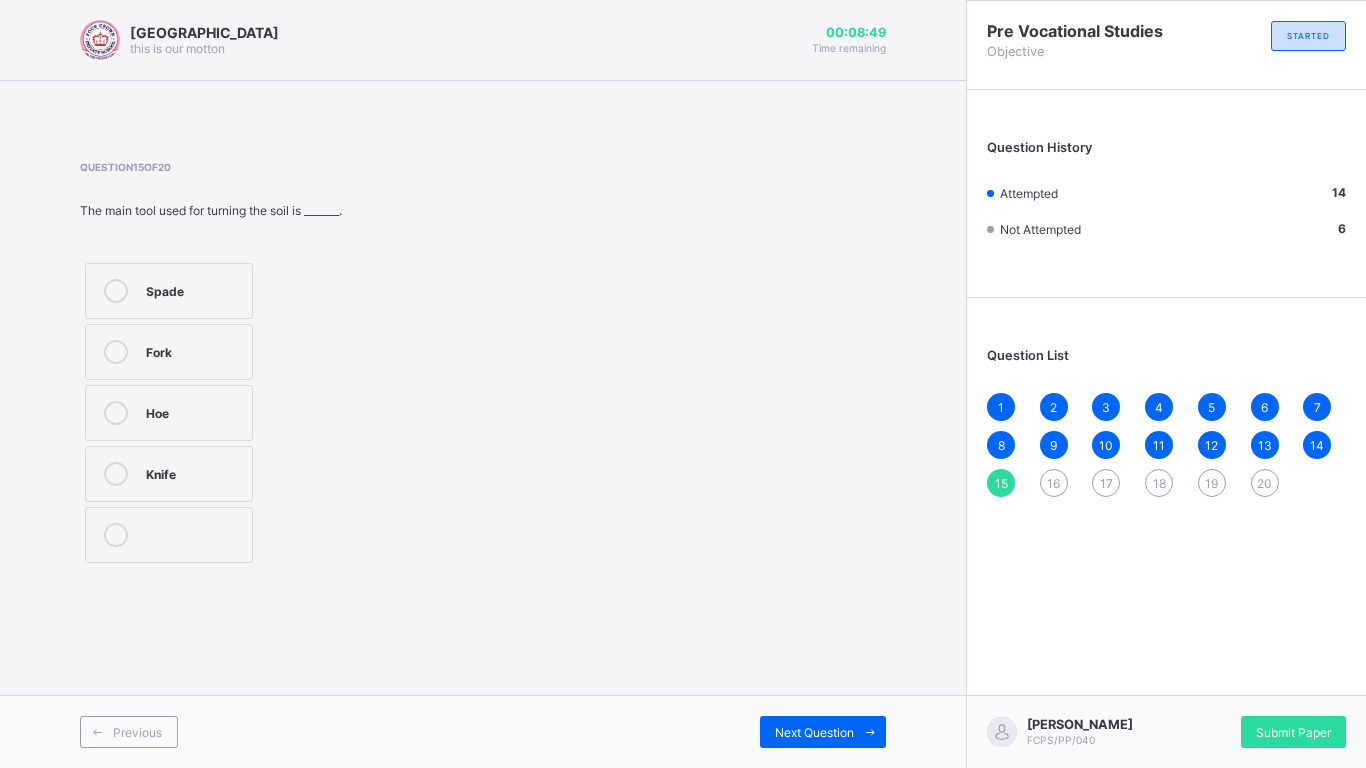 click on "Question  15  of  20 The main tool used for turning the soil is _______. Spade Fork Hoe Knife" at bounding box center (483, 364) 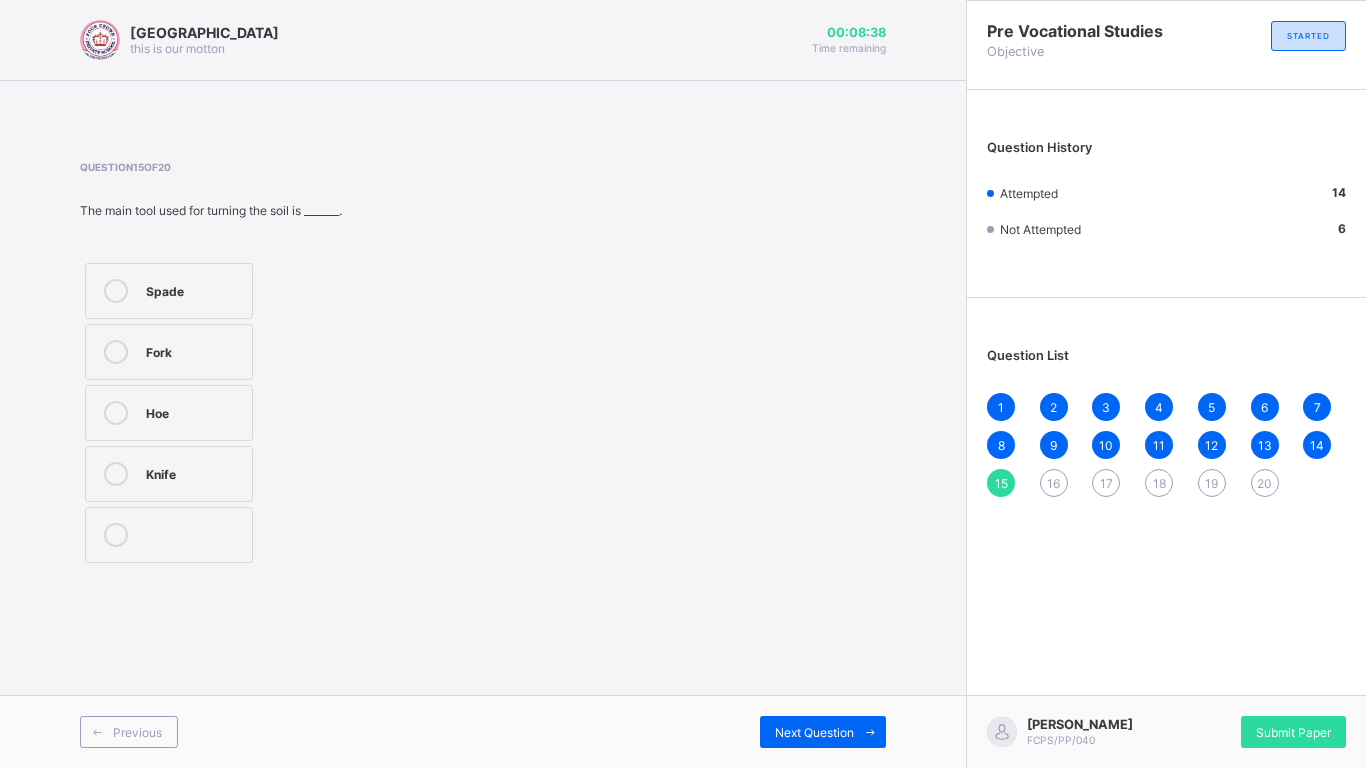 click on "Fork" at bounding box center (194, 350) 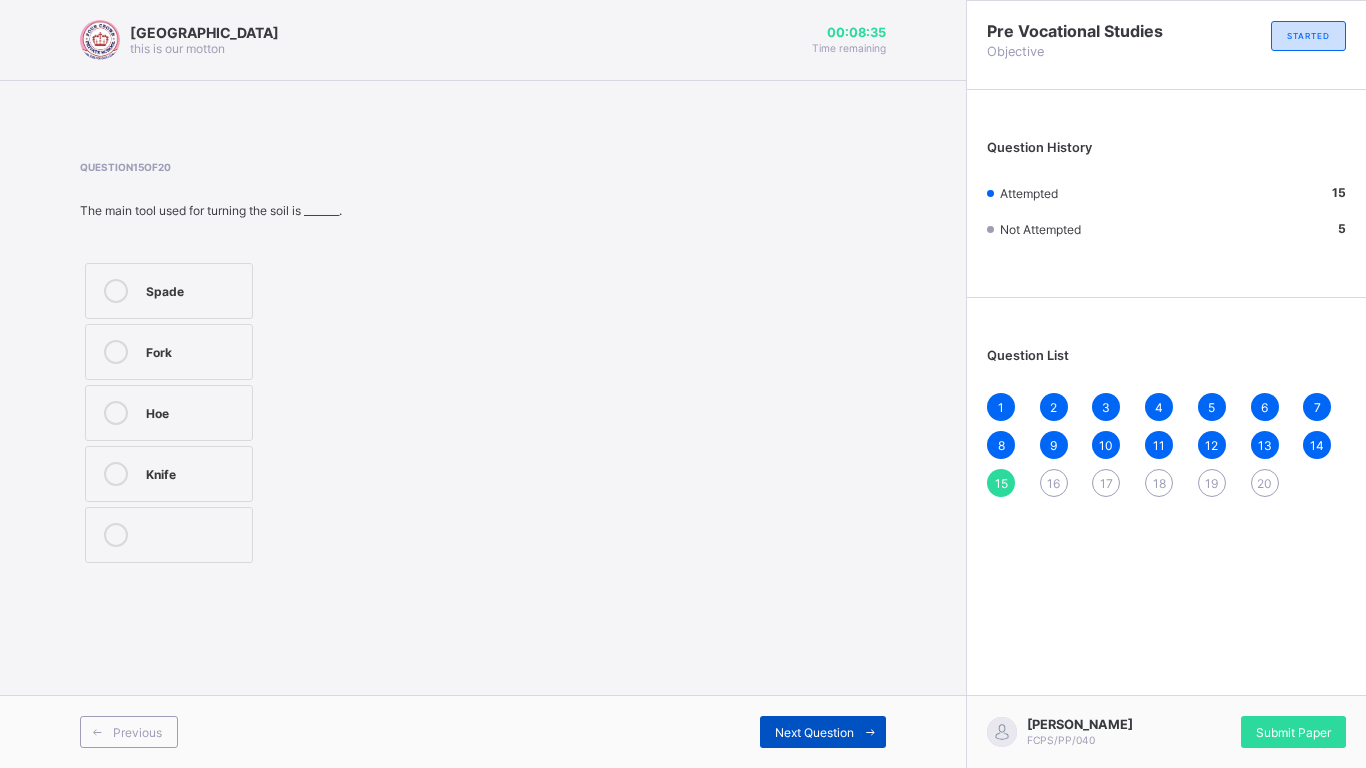 click at bounding box center [870, 732] 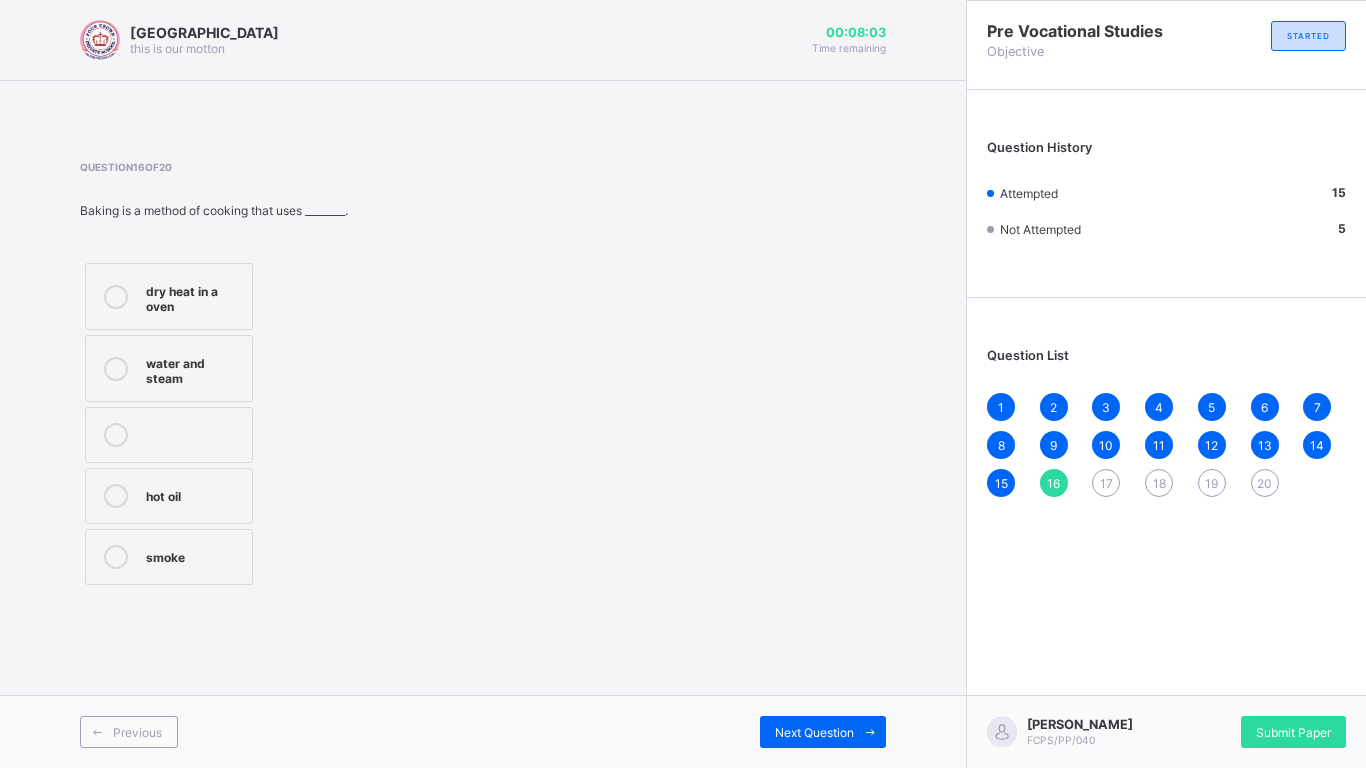 click on "hot oil" at bounding box center (194, 494) 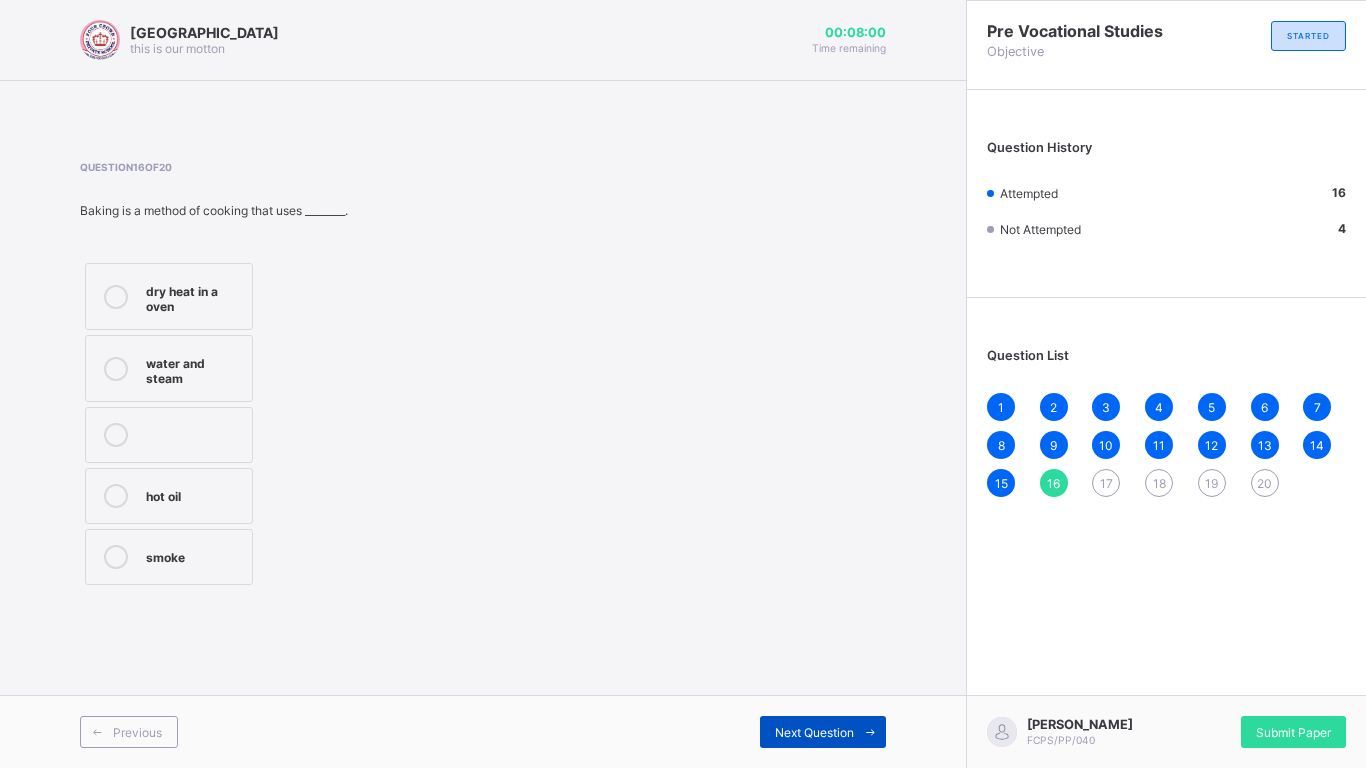 click on "Next Question" at bounding box center [823, 732] 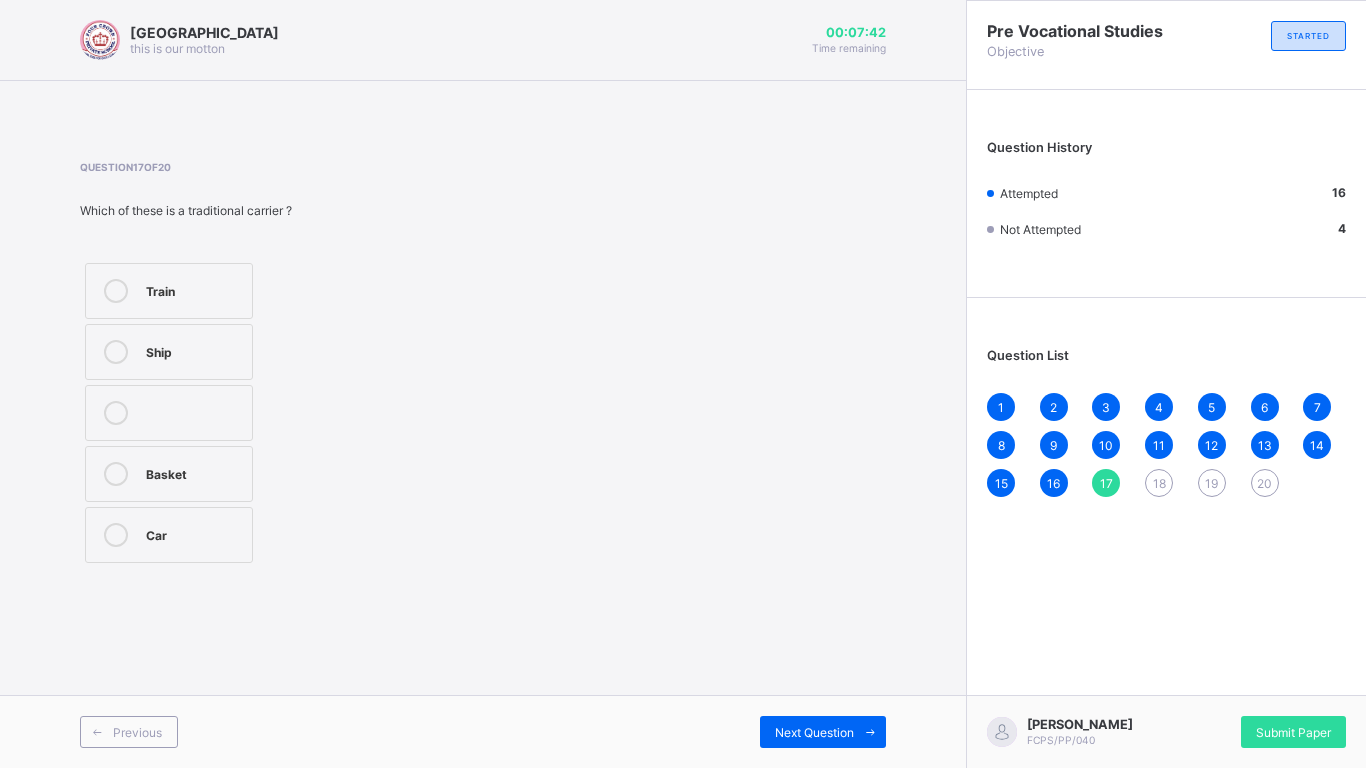 click on "Basket" at bounding box center [169, 474] 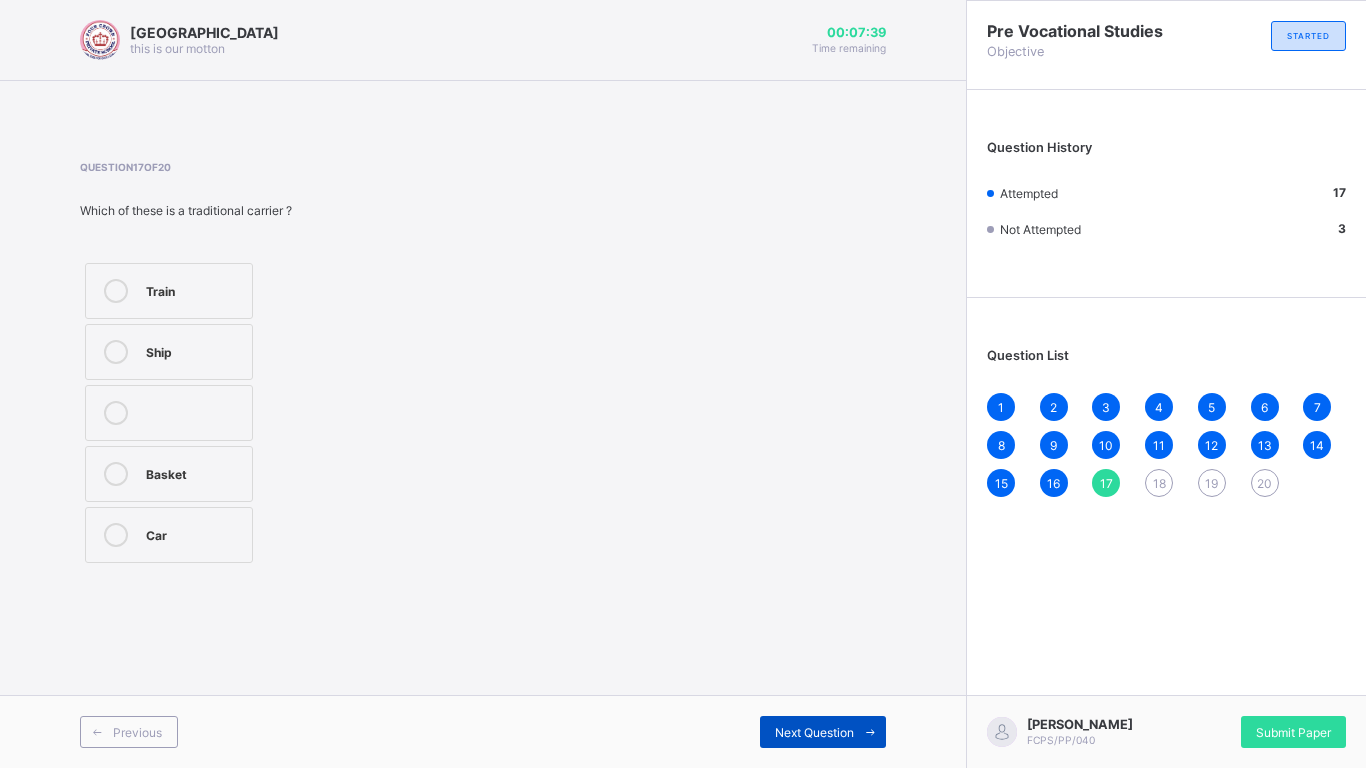 click at bounding box center (870, 732) 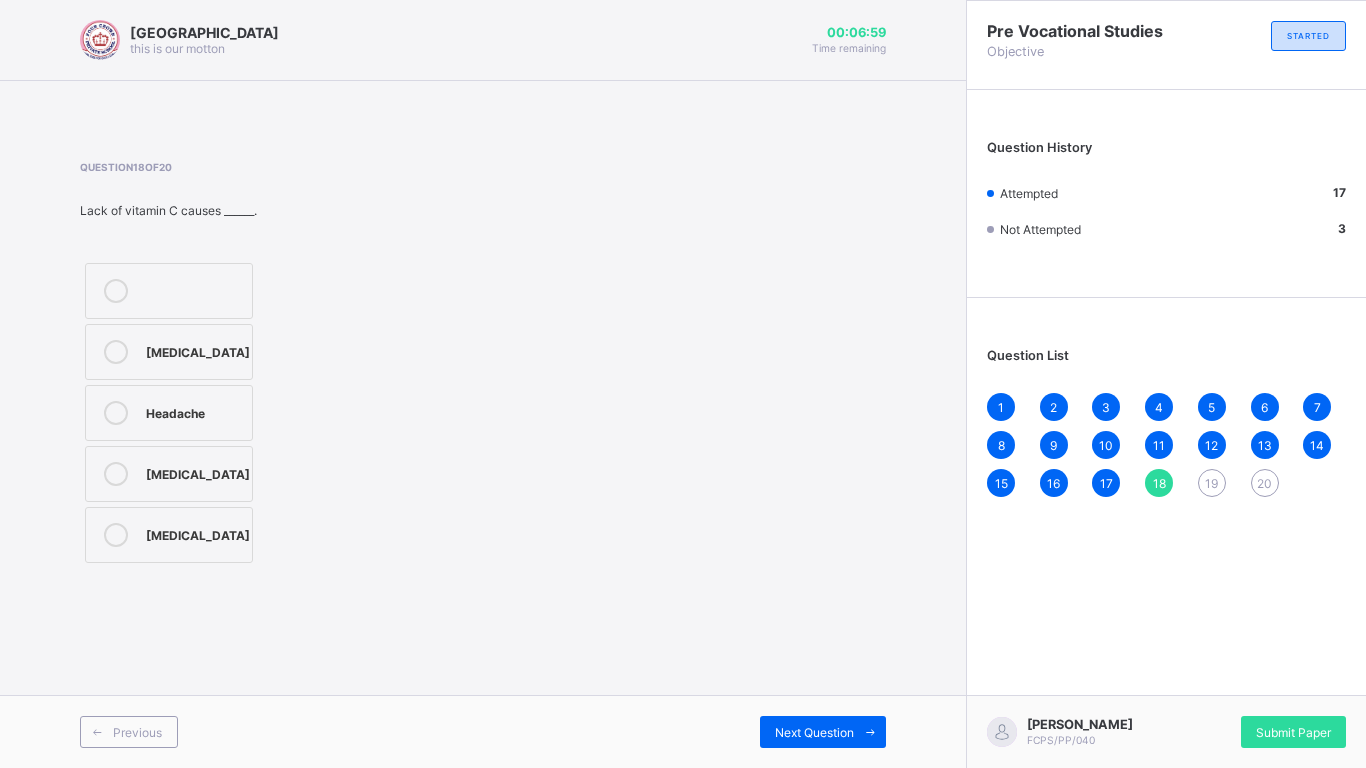 click on "Malaria" at bounding box center (198, 352) 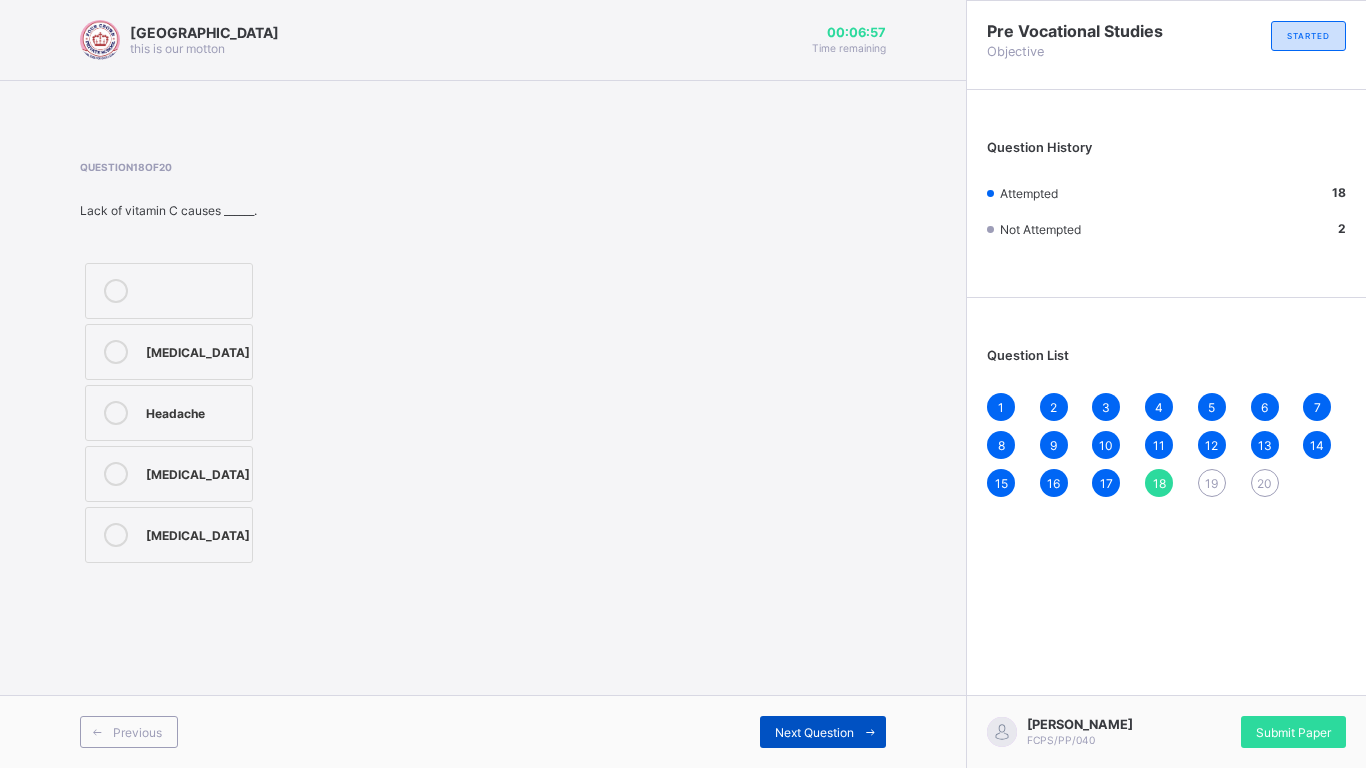 click on "Next Question" at bounding box center (814, 732) 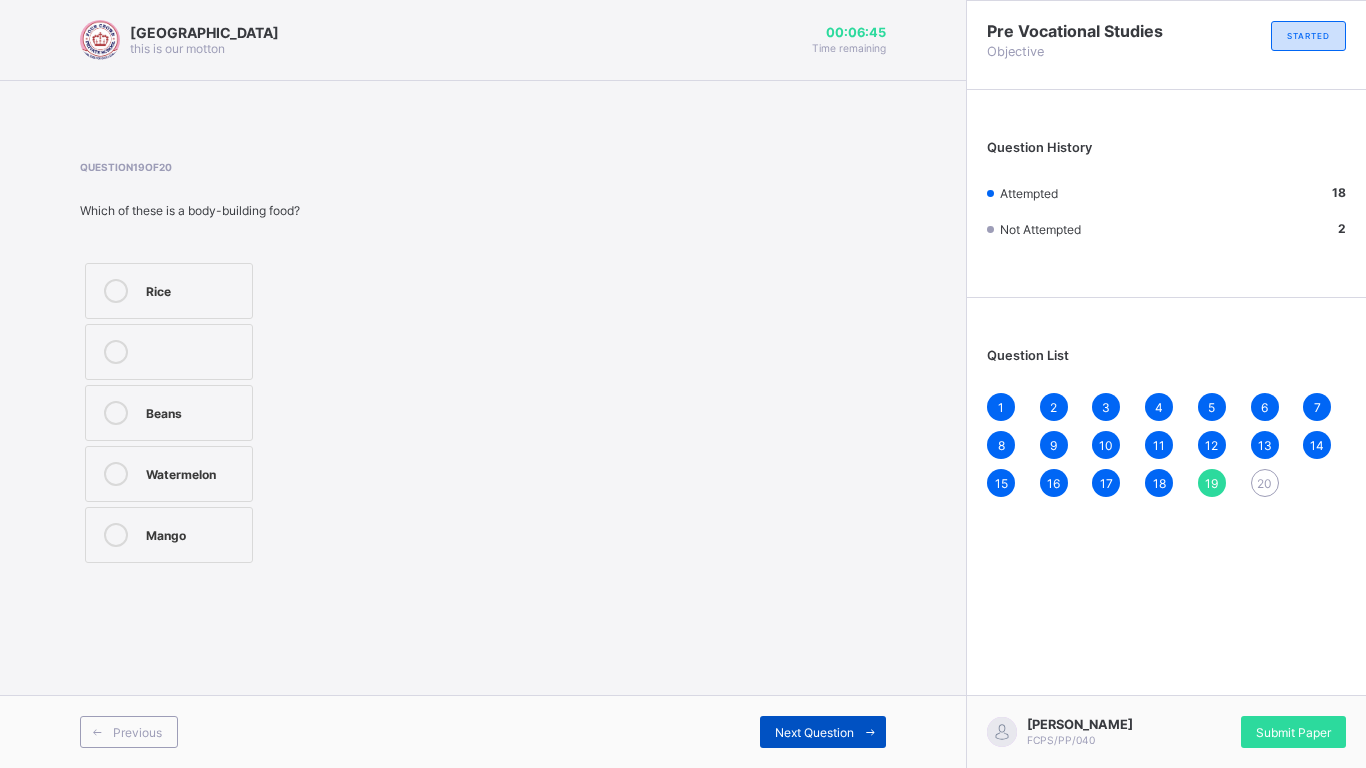 click on "Next Question" at bounding box center (814, 732) 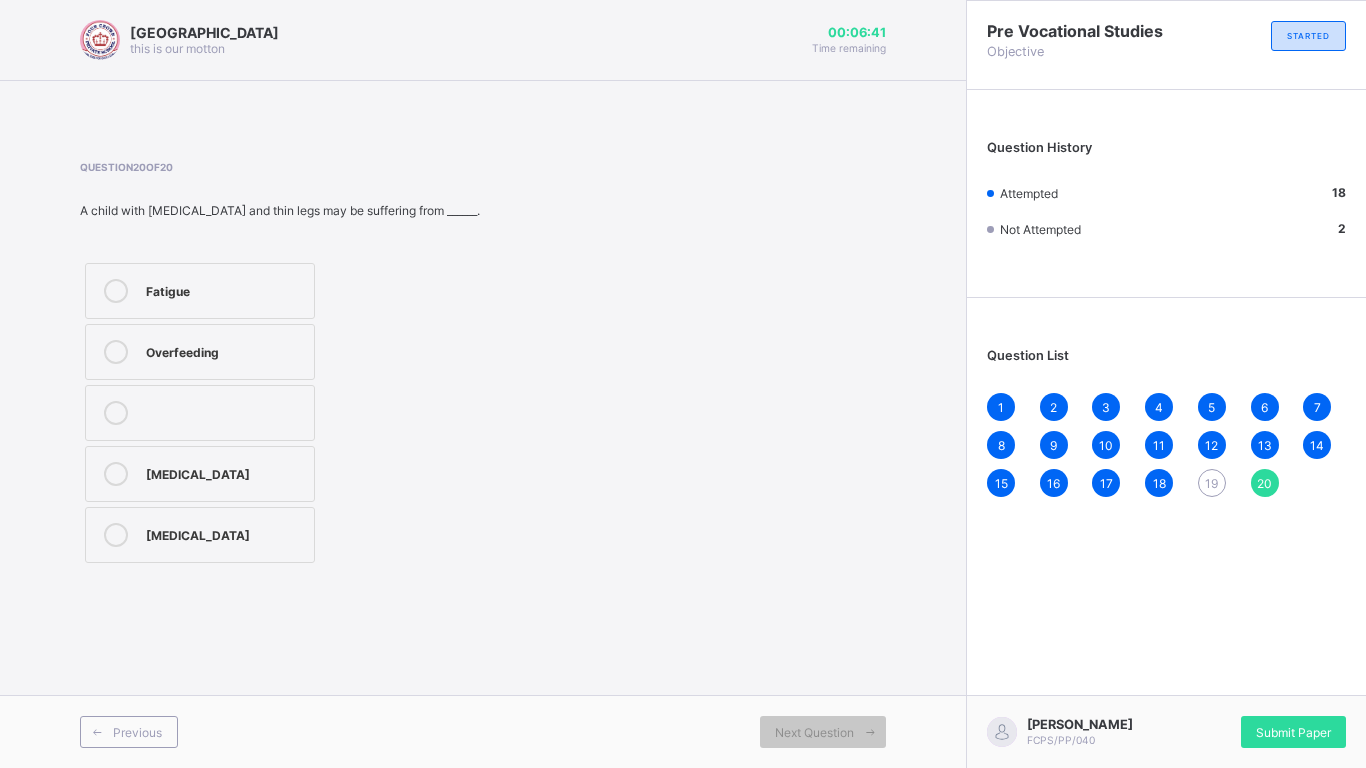 click on "19" at bounding box center (1211, 483) 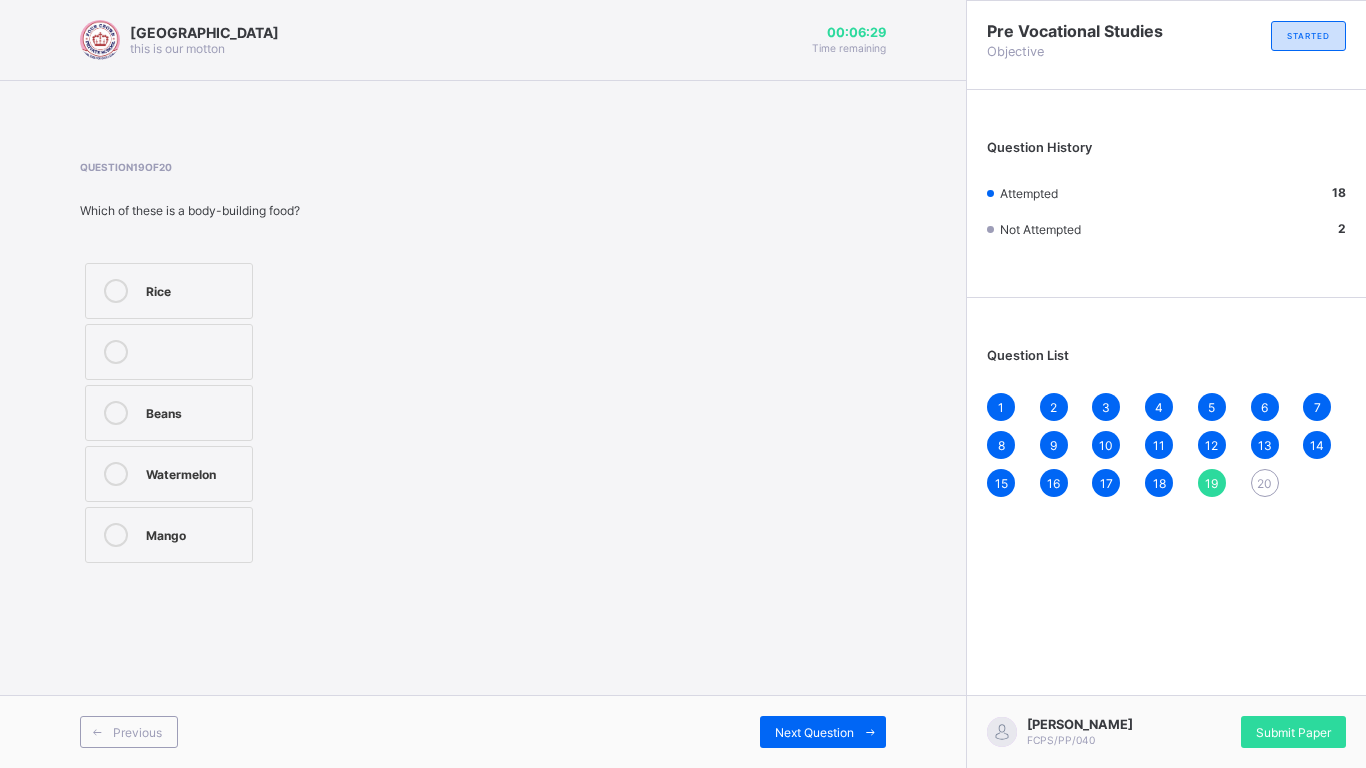click on "Watermelon" at bounding box center [169, 474] 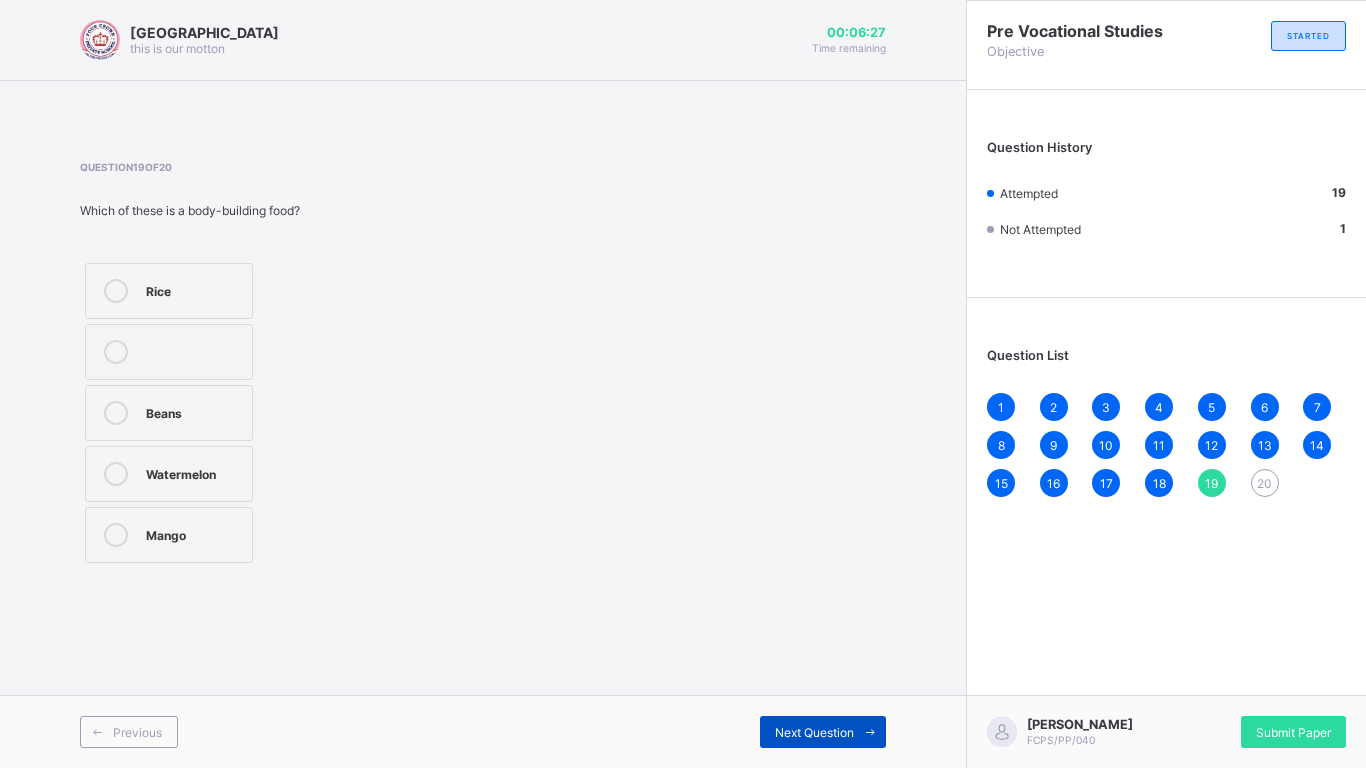 click on "Next Question" at bounding box center [814, 732] 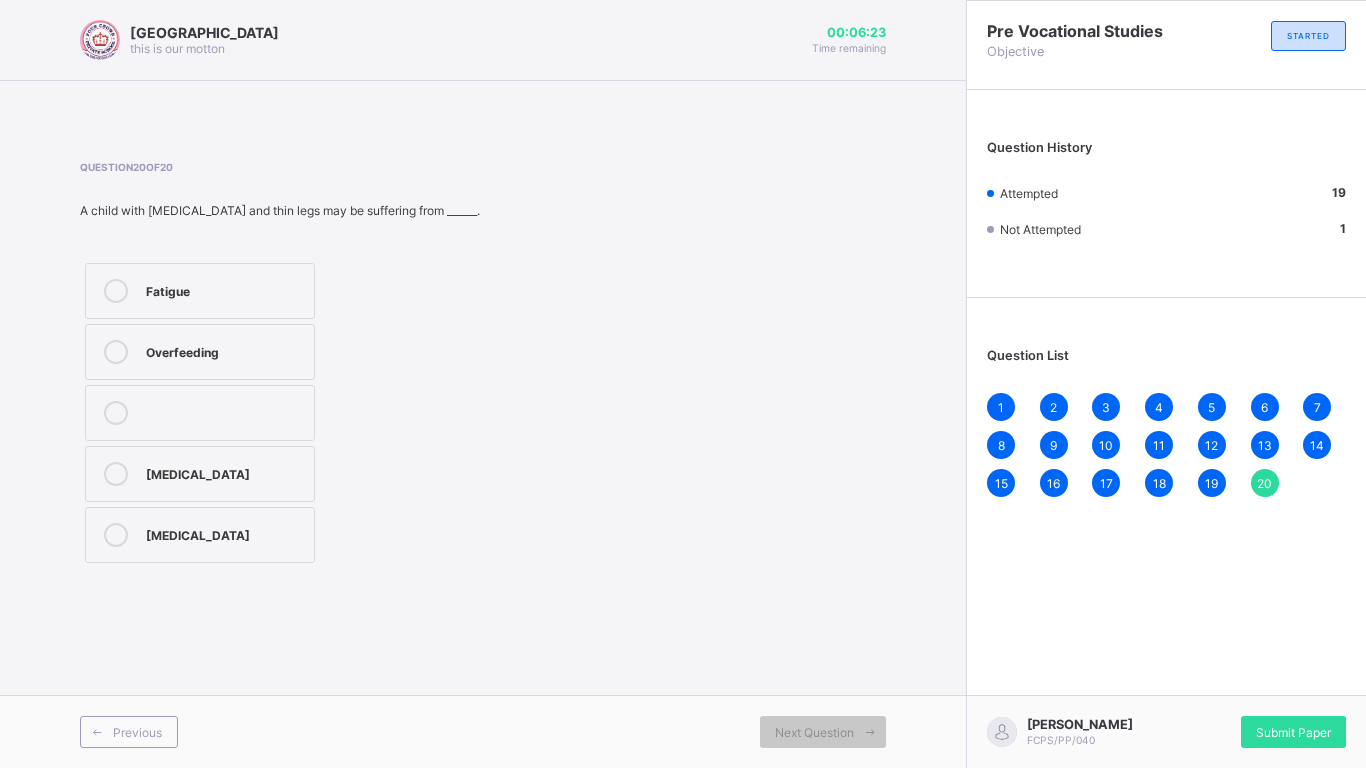 click on "Malnutrition" at bounding box center (200, 474) 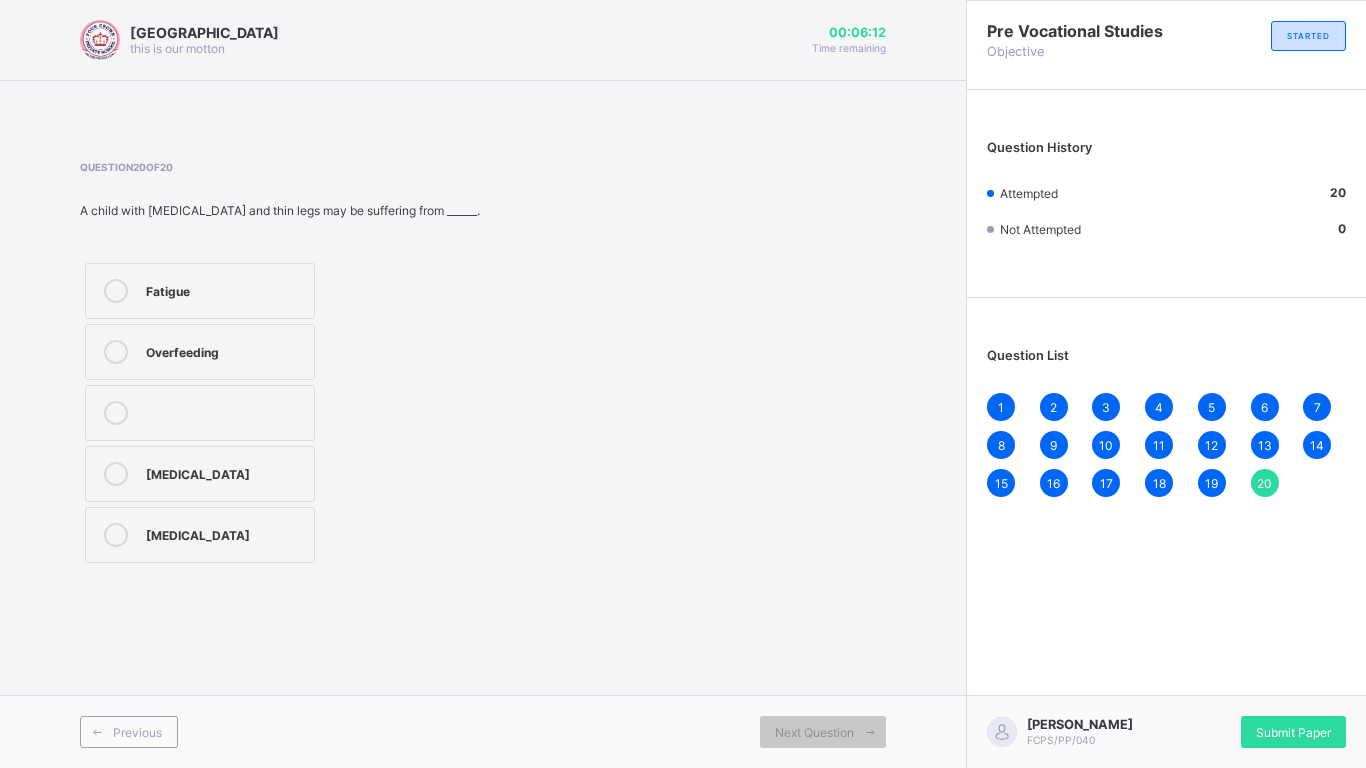 click on "1" at bounding box center (1001, 407) 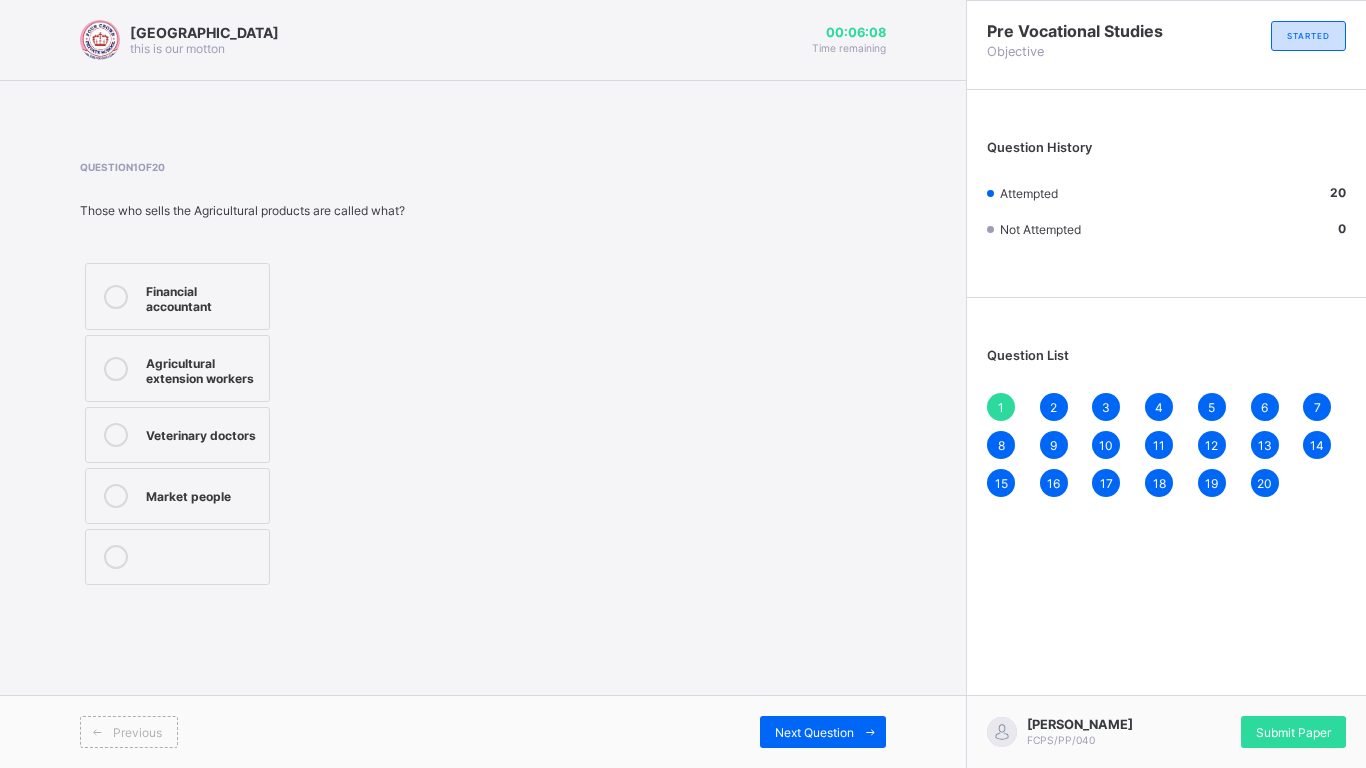 click on "2" at bounding box center (1054, 407) 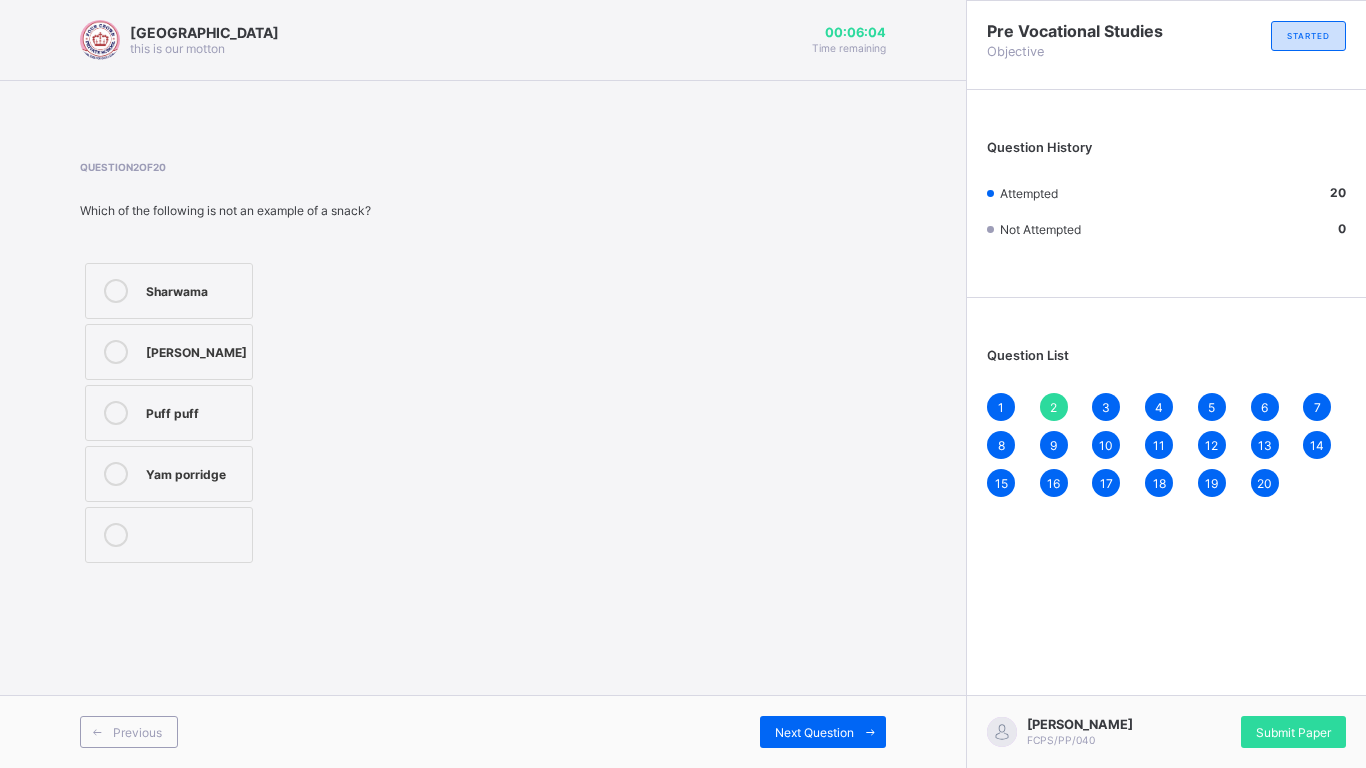 click on "3" at bounding box center [1106, 407] 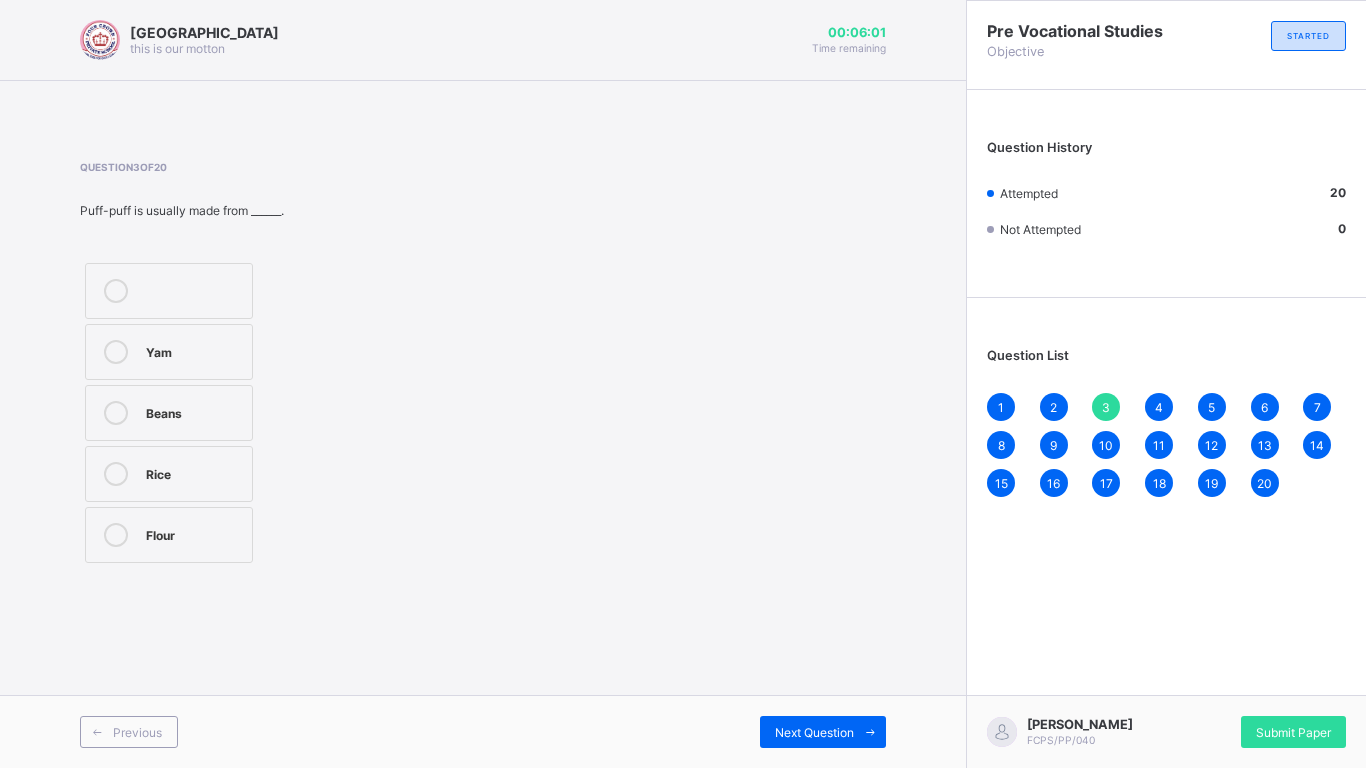 click on "4" at bounding box center (1159, 407) 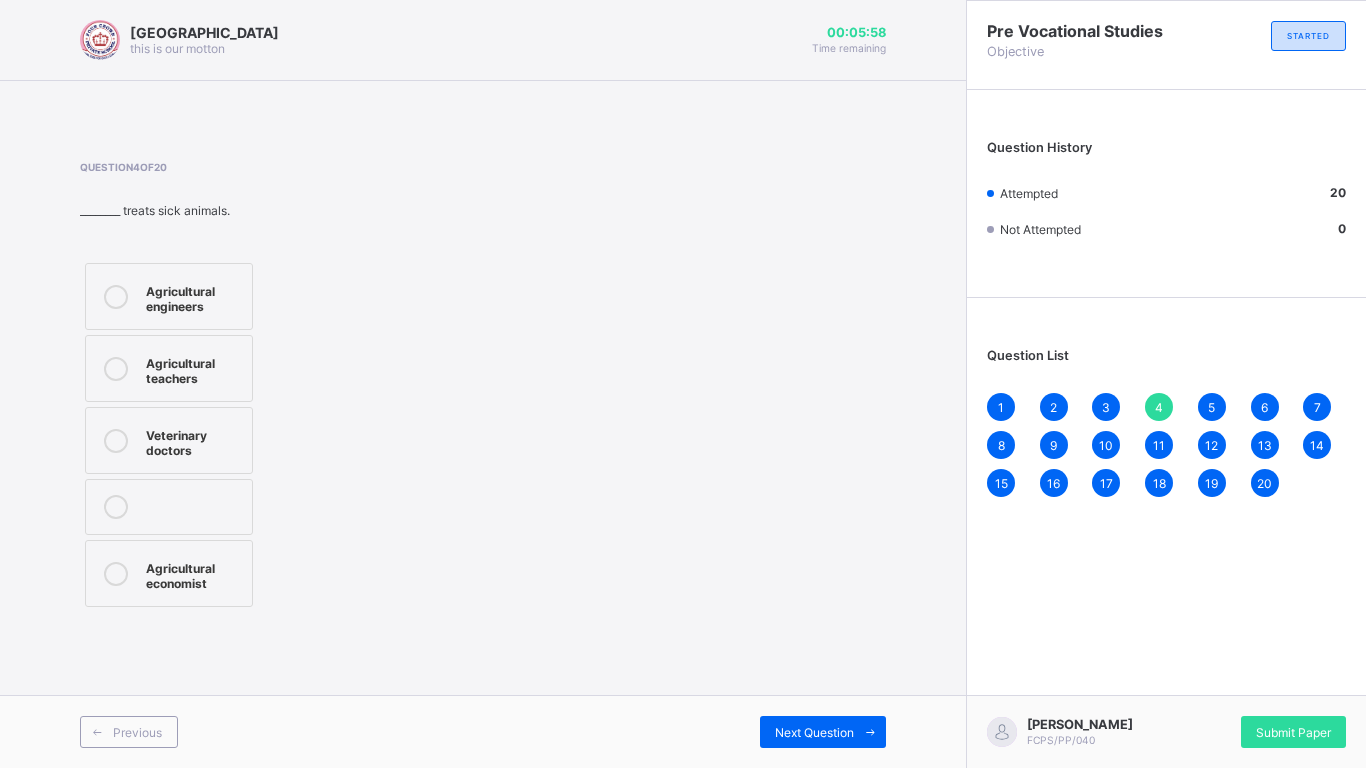 click on "5" at bounding box center (1211, 407) 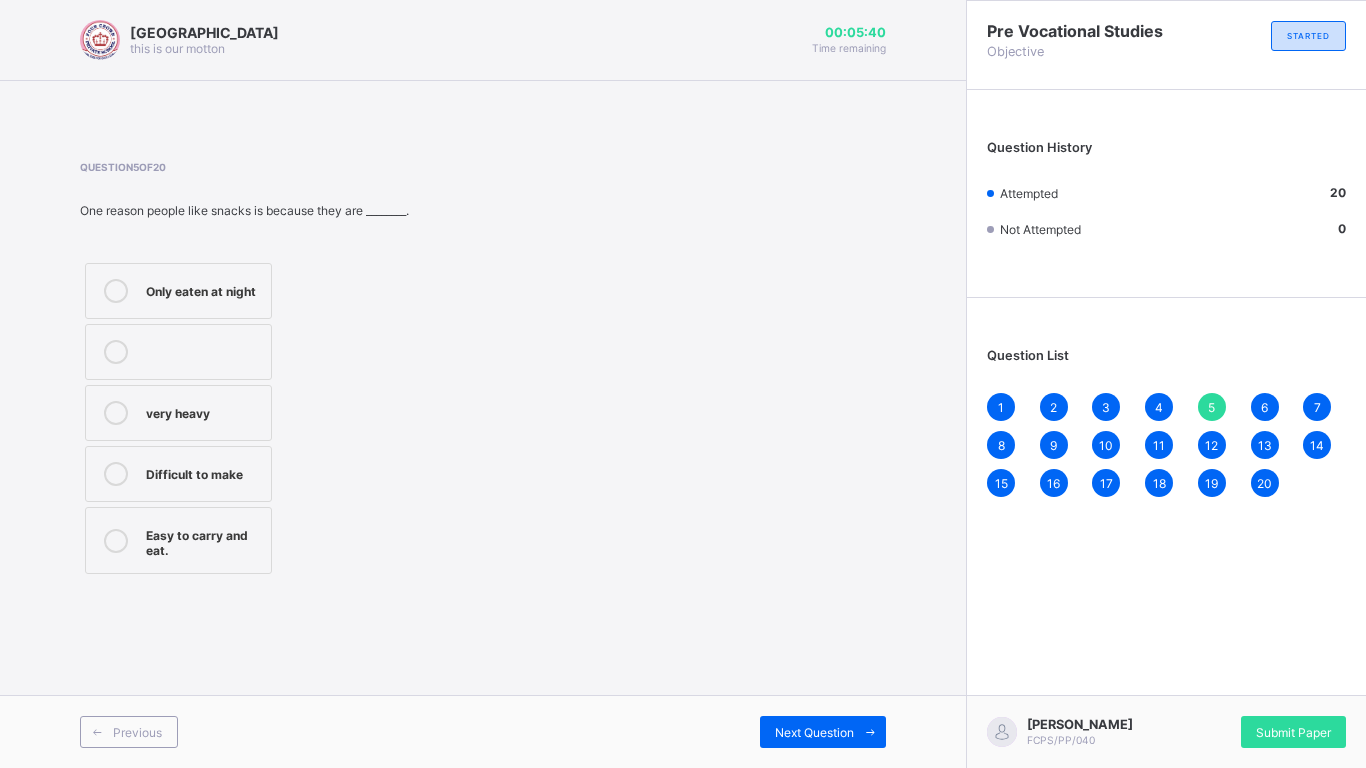 click on "Easy to carry and eat." at bounding box center [203, 540] 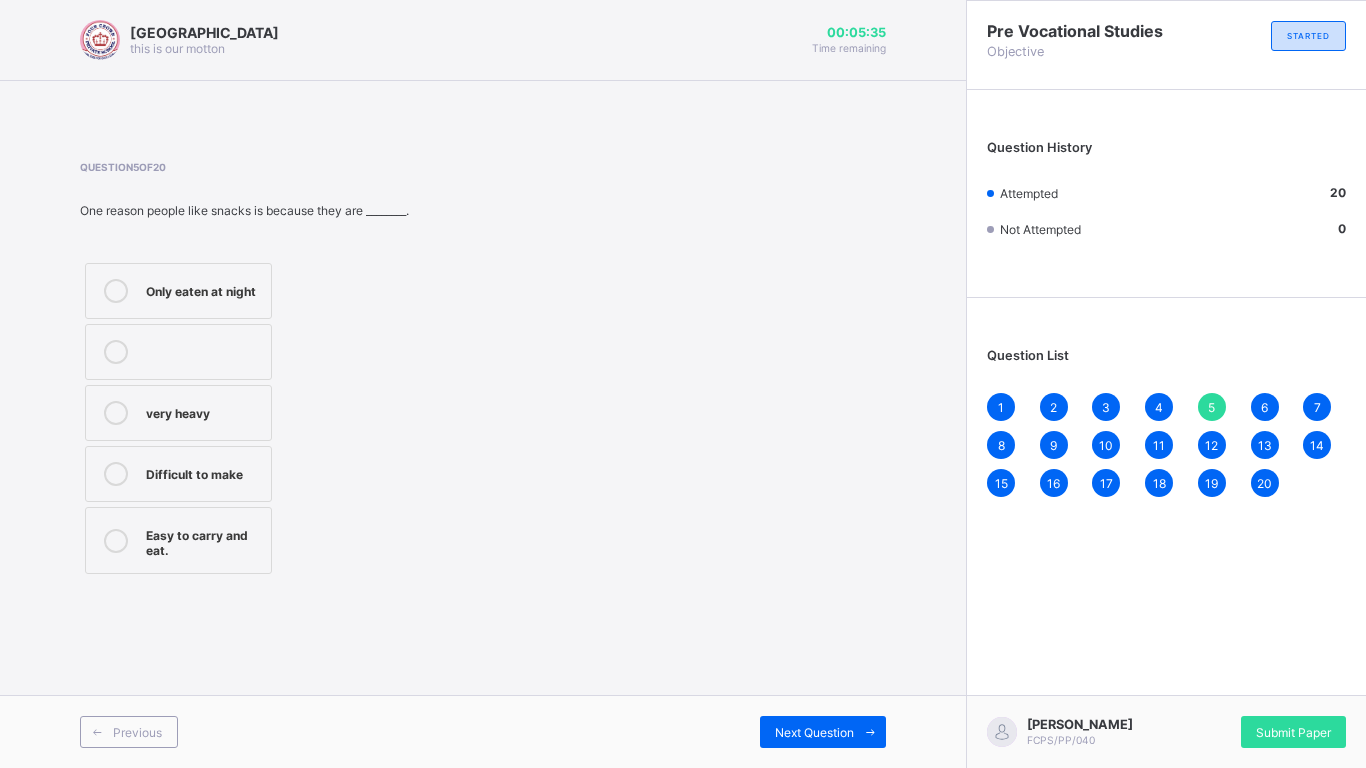 click on "6" at bounding box center [1265, 407] 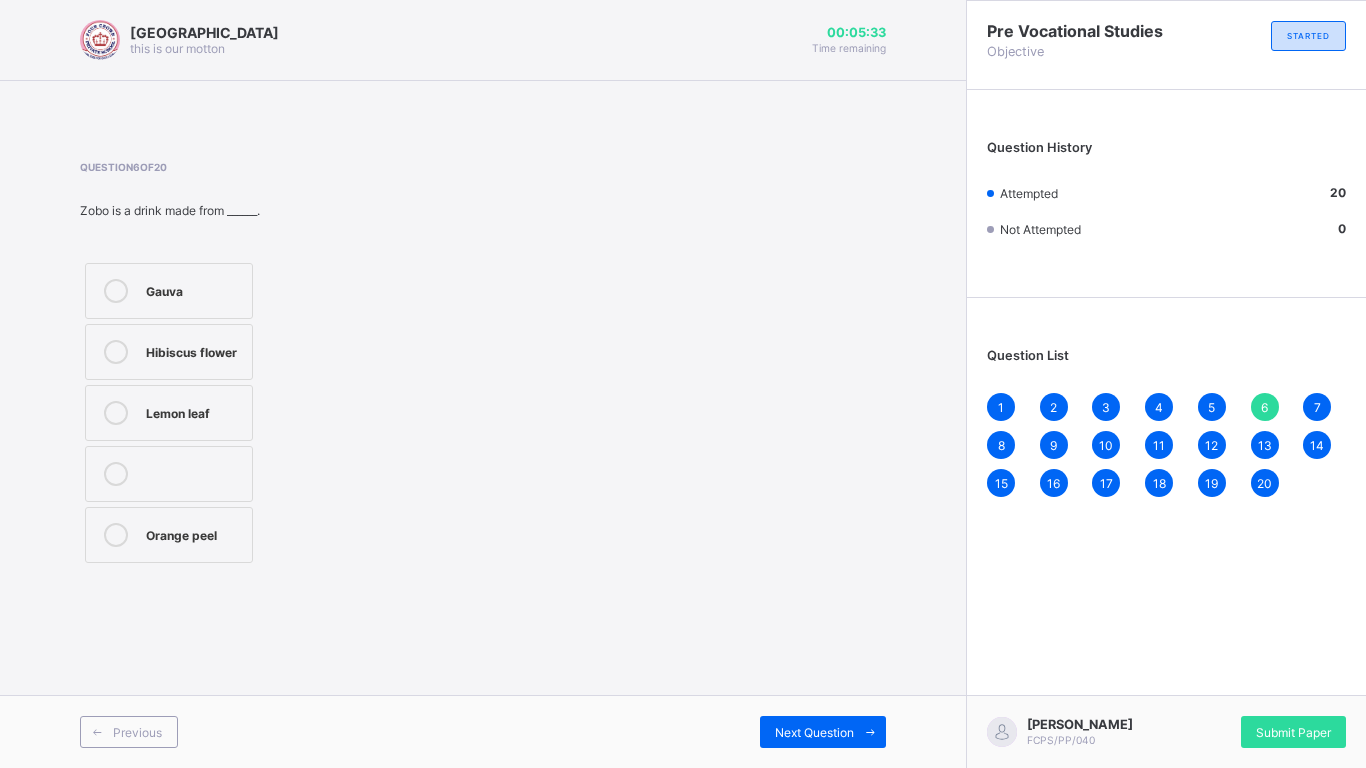 click on "7" at bounding box center [1317, 407] 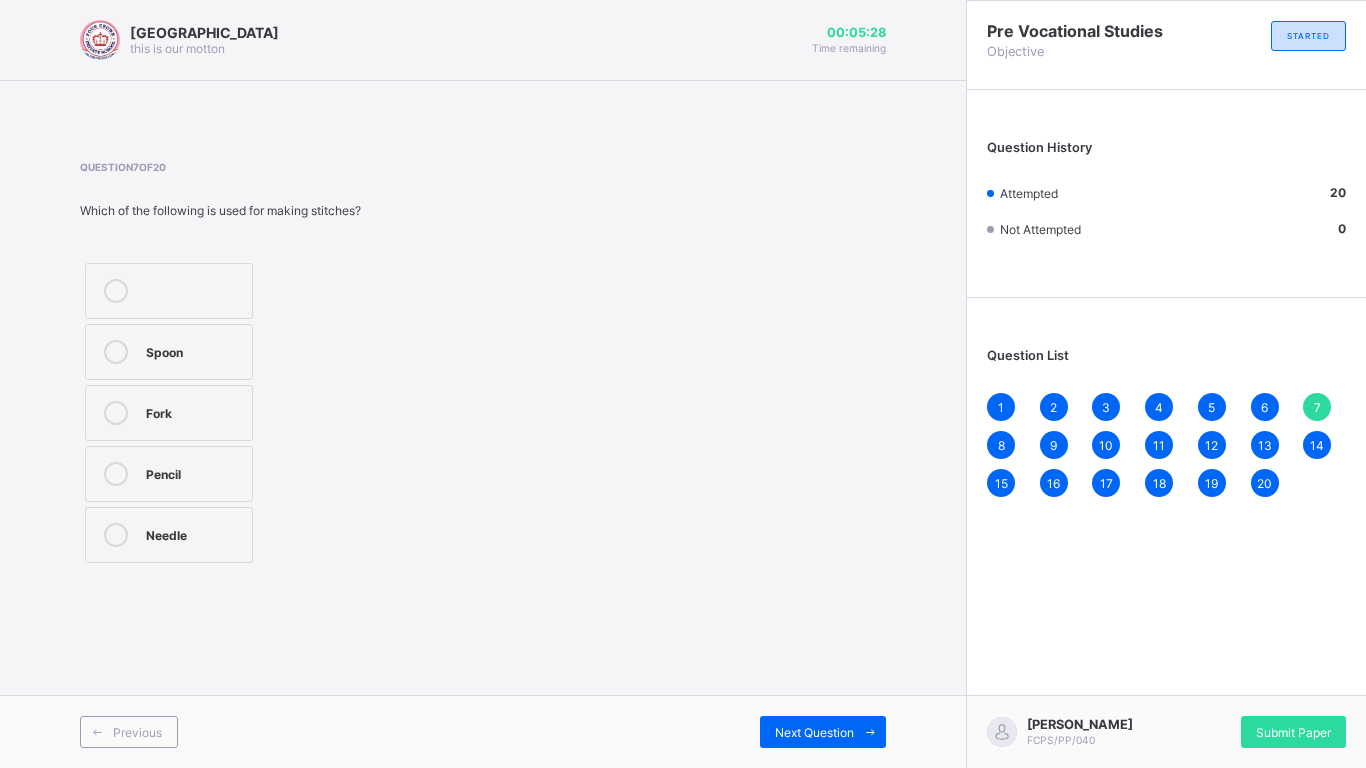 click on "8" at bounding box center [1001, 445] 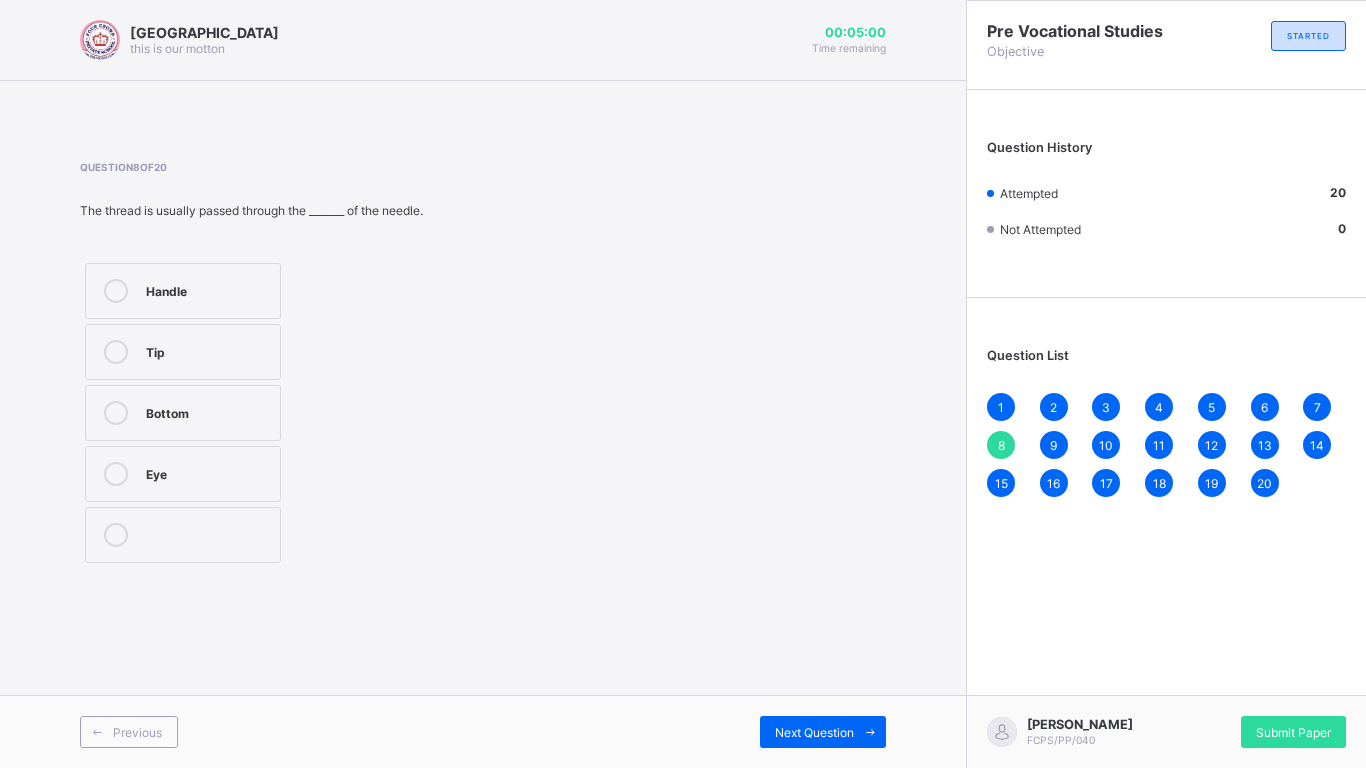 click on "Tip" at bounding box center (183, 352) 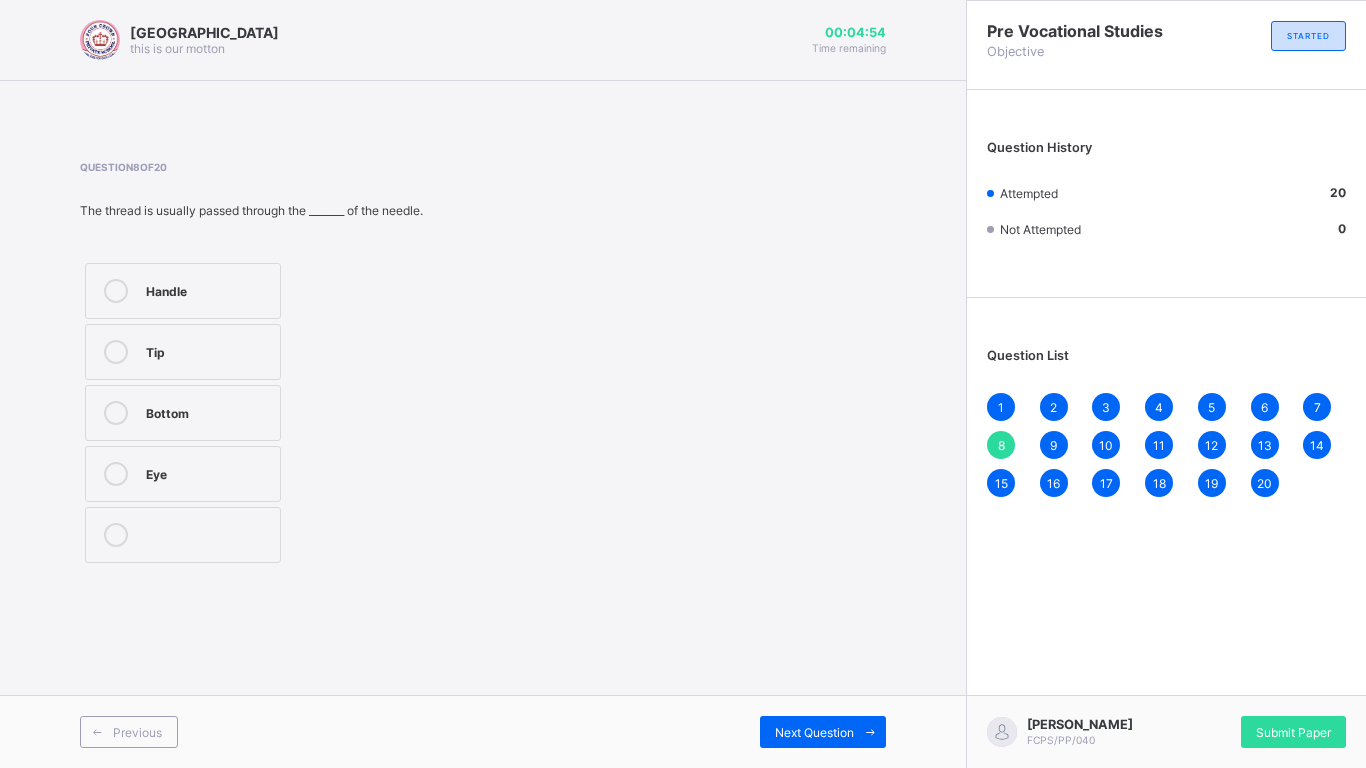 click on "9" at bounding box center [1053, 445] 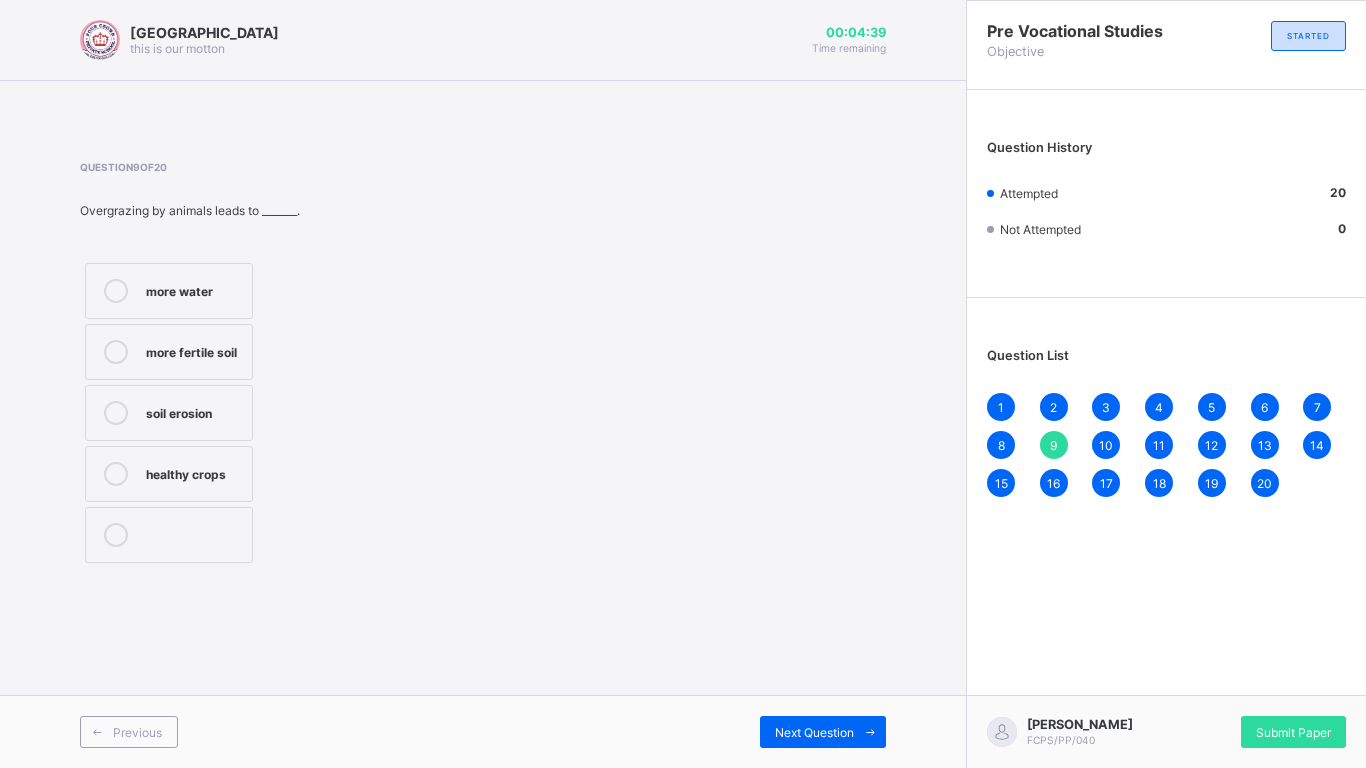 click on "more fertile soil" at bounding box center (194, 350) 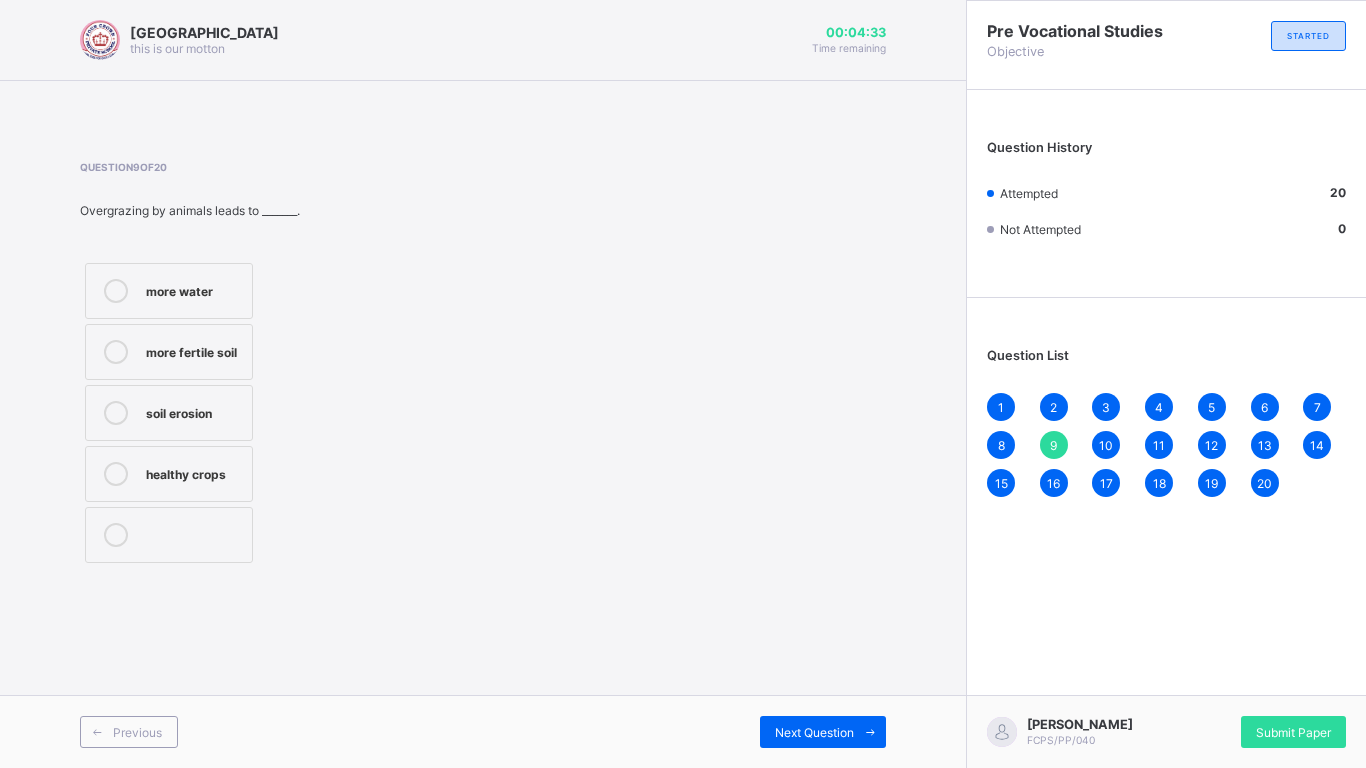 click on "10" at bounding box center (1106, 445) 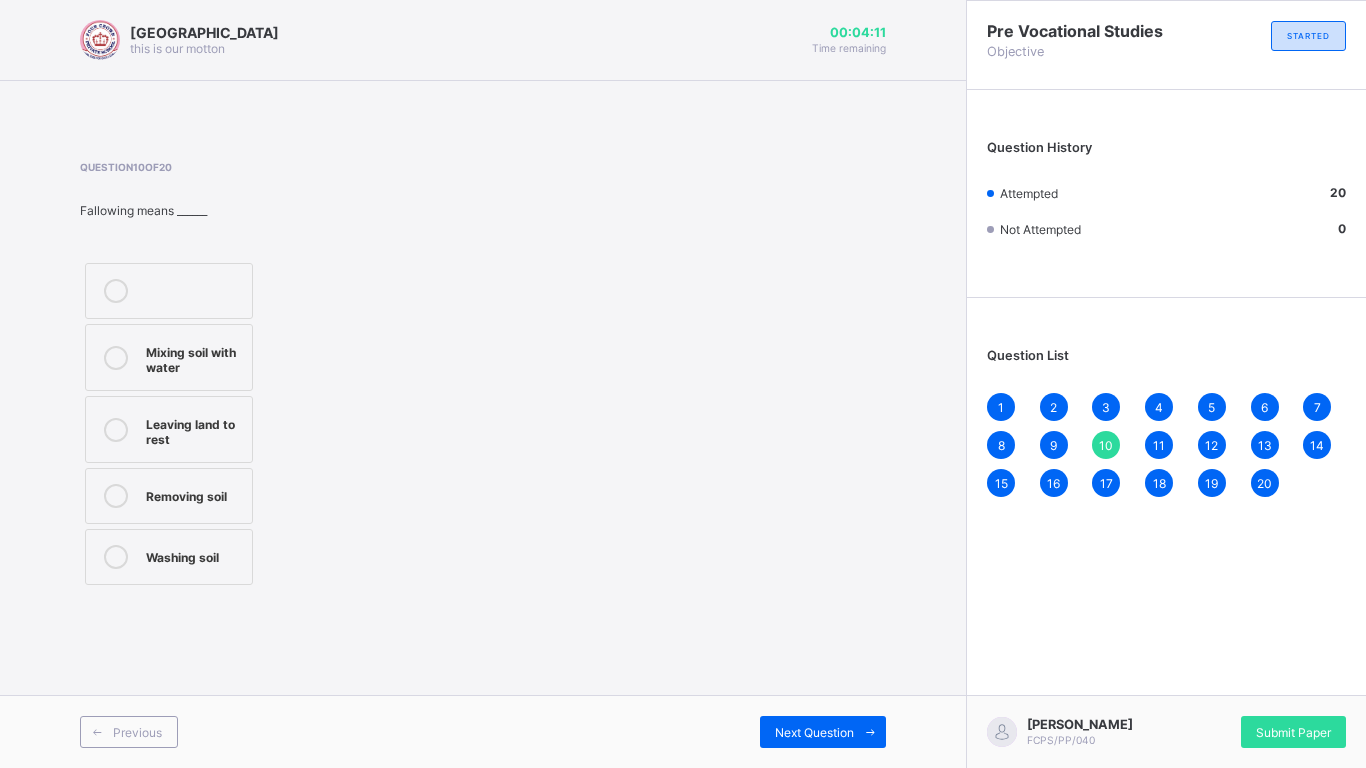 click on "Leaving land to rest" at bounding box center [169, 429] 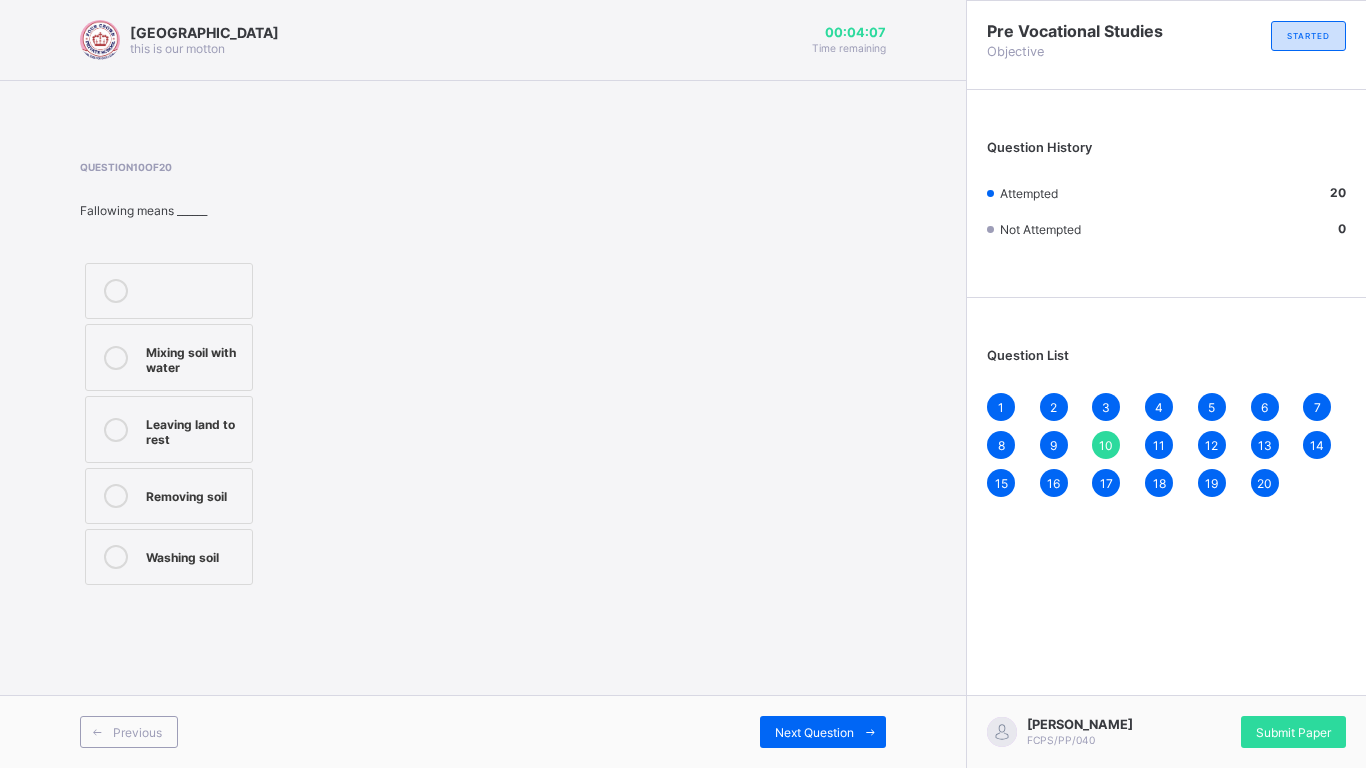 click on "11" at bounding box center [1159, 445] 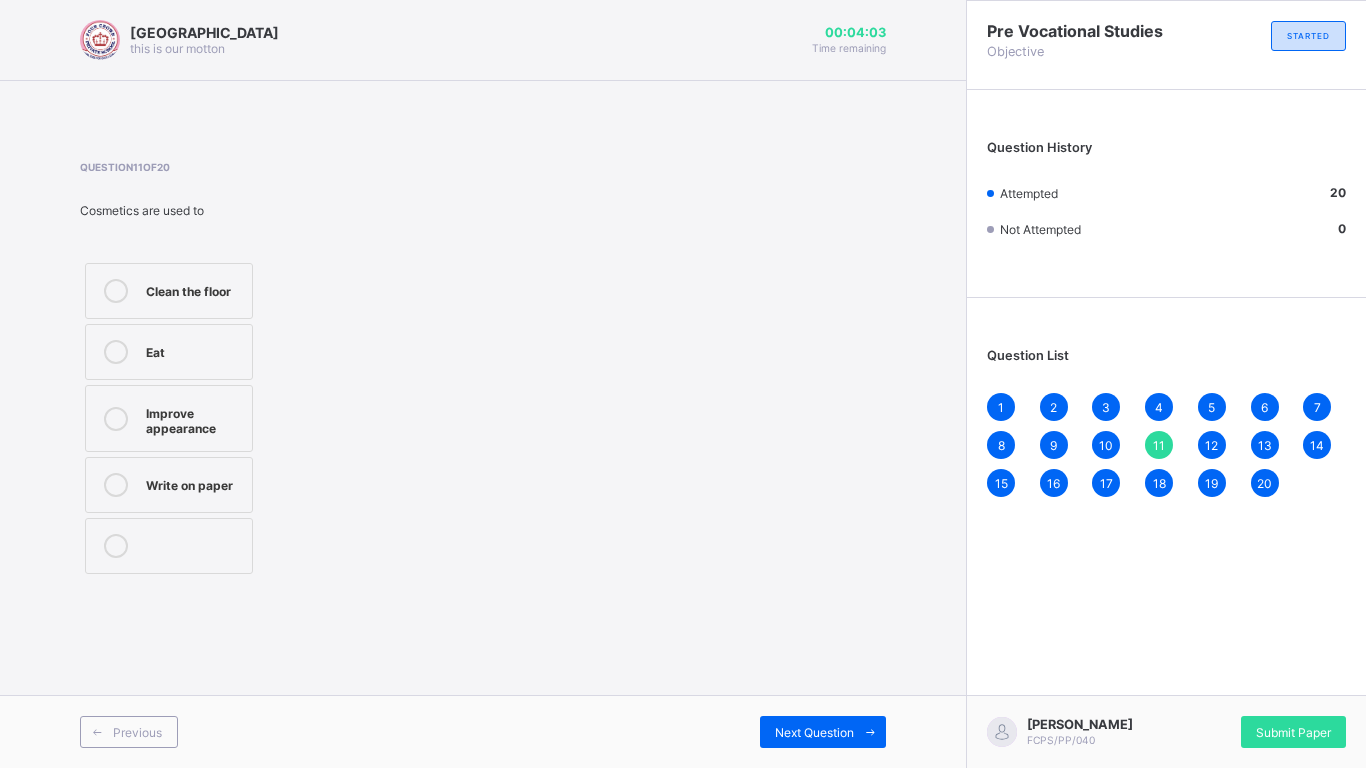 click on "12" at bounding box center (1211, 445) 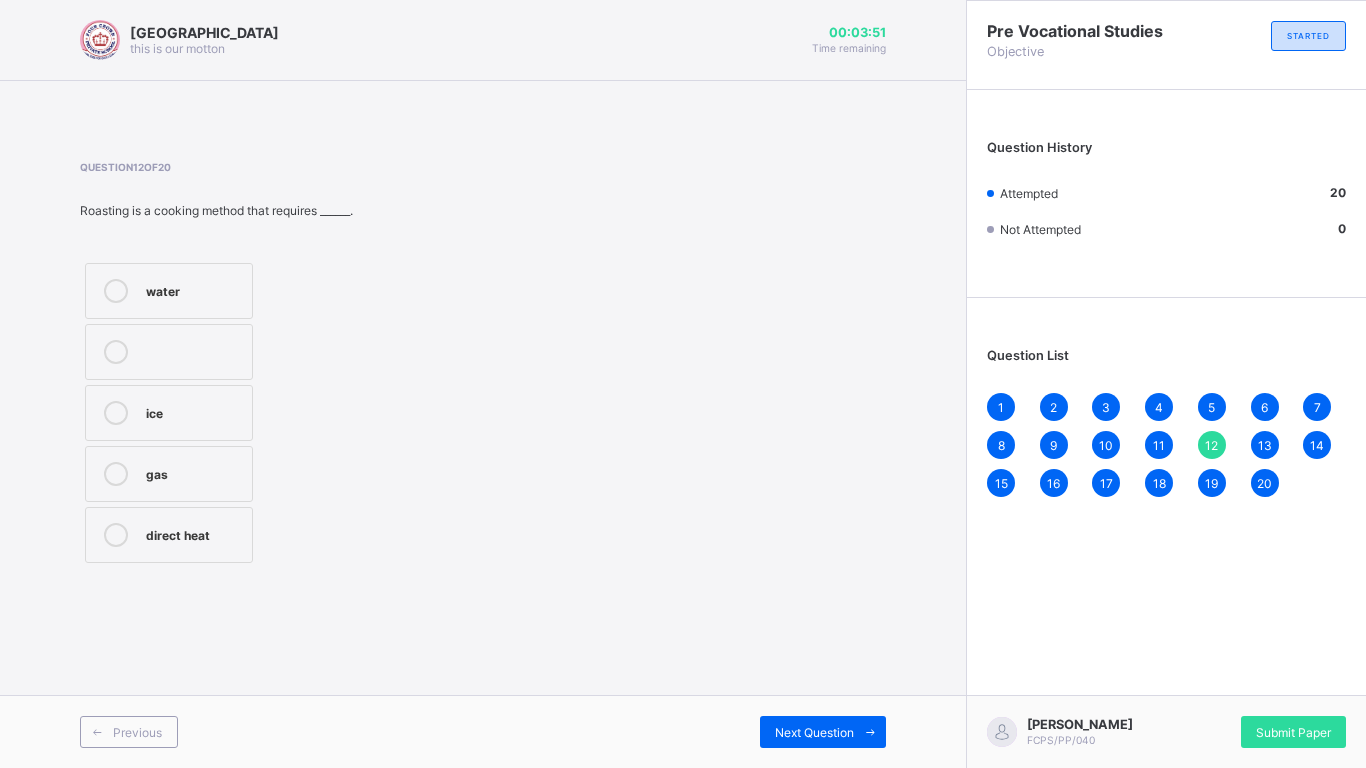click on "direct heat" at bounding box center (194, 533) 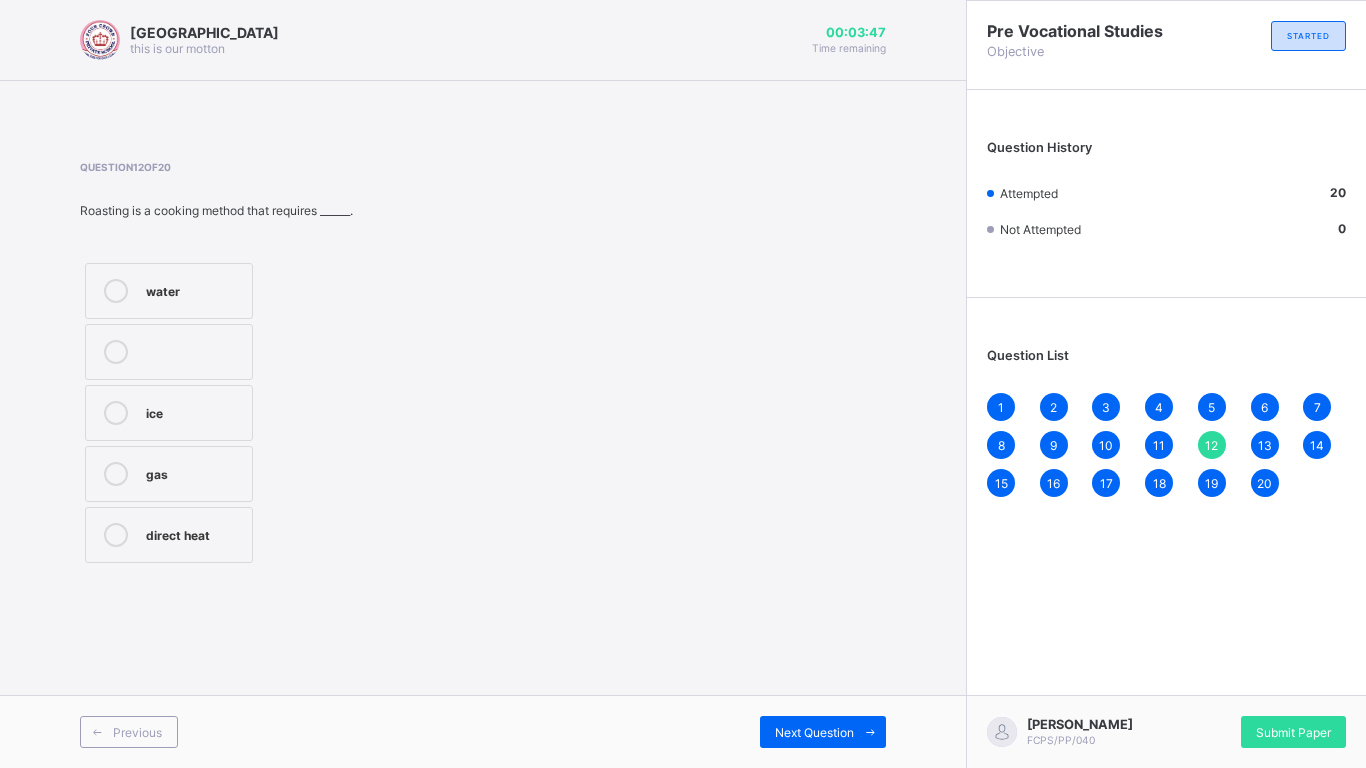 click on "13" at bounding box center [1265, 445] 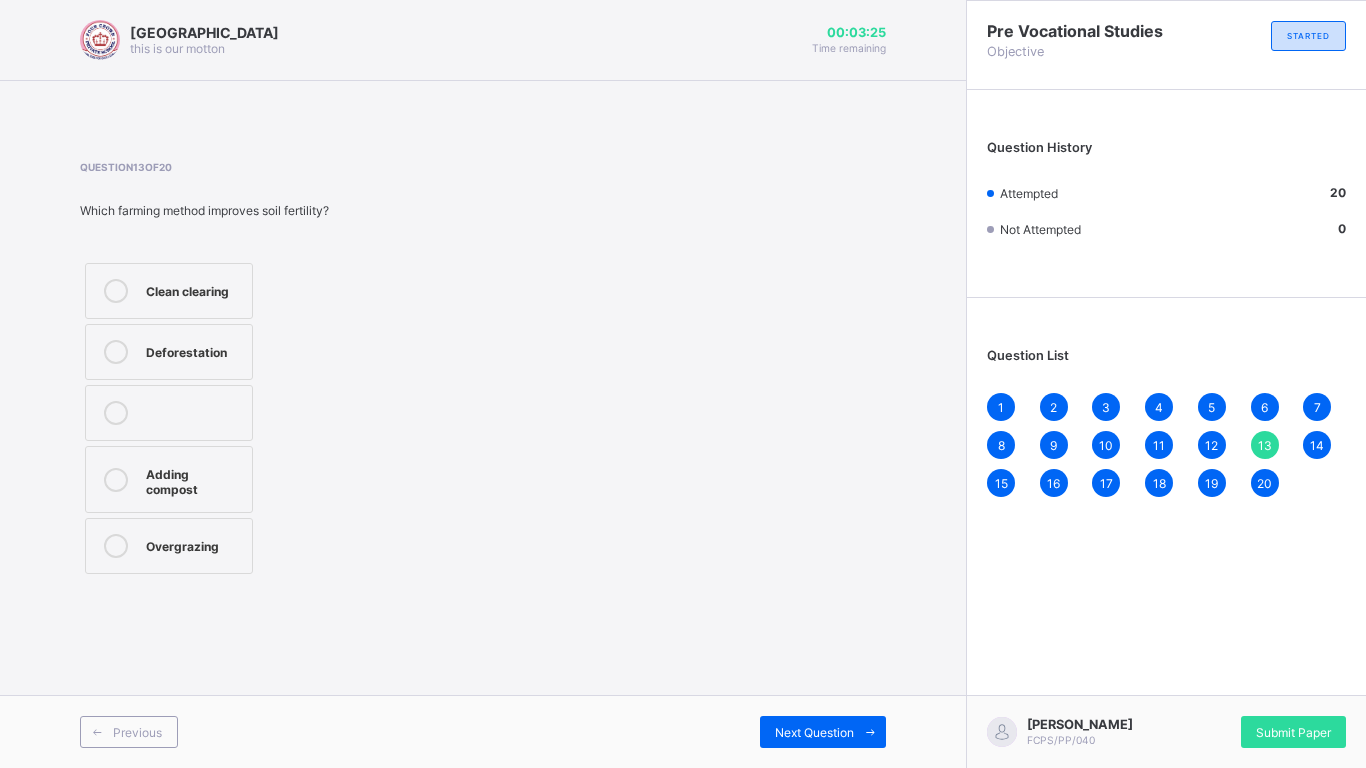 click on "Clean clearing" at bounding box center (169, 291) 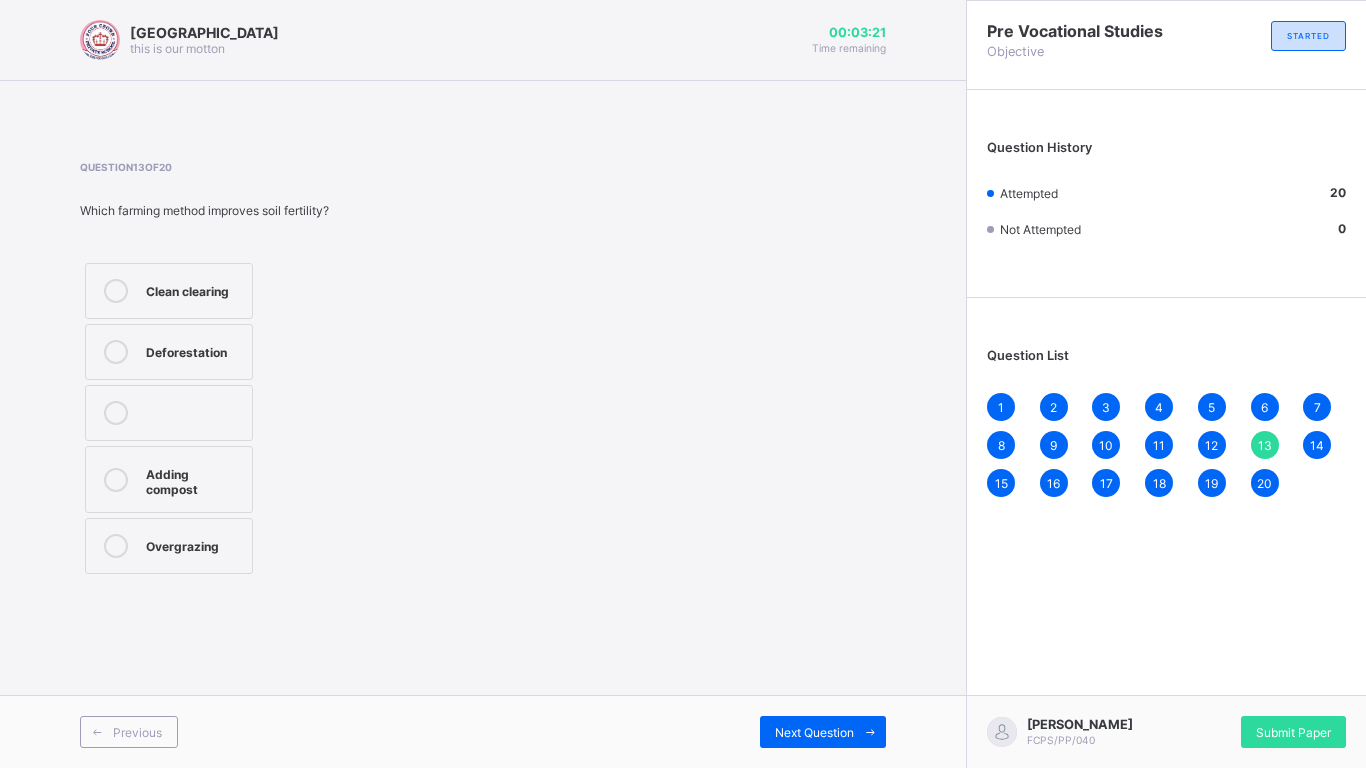 click on "14" at bounding box center [1317, 445] 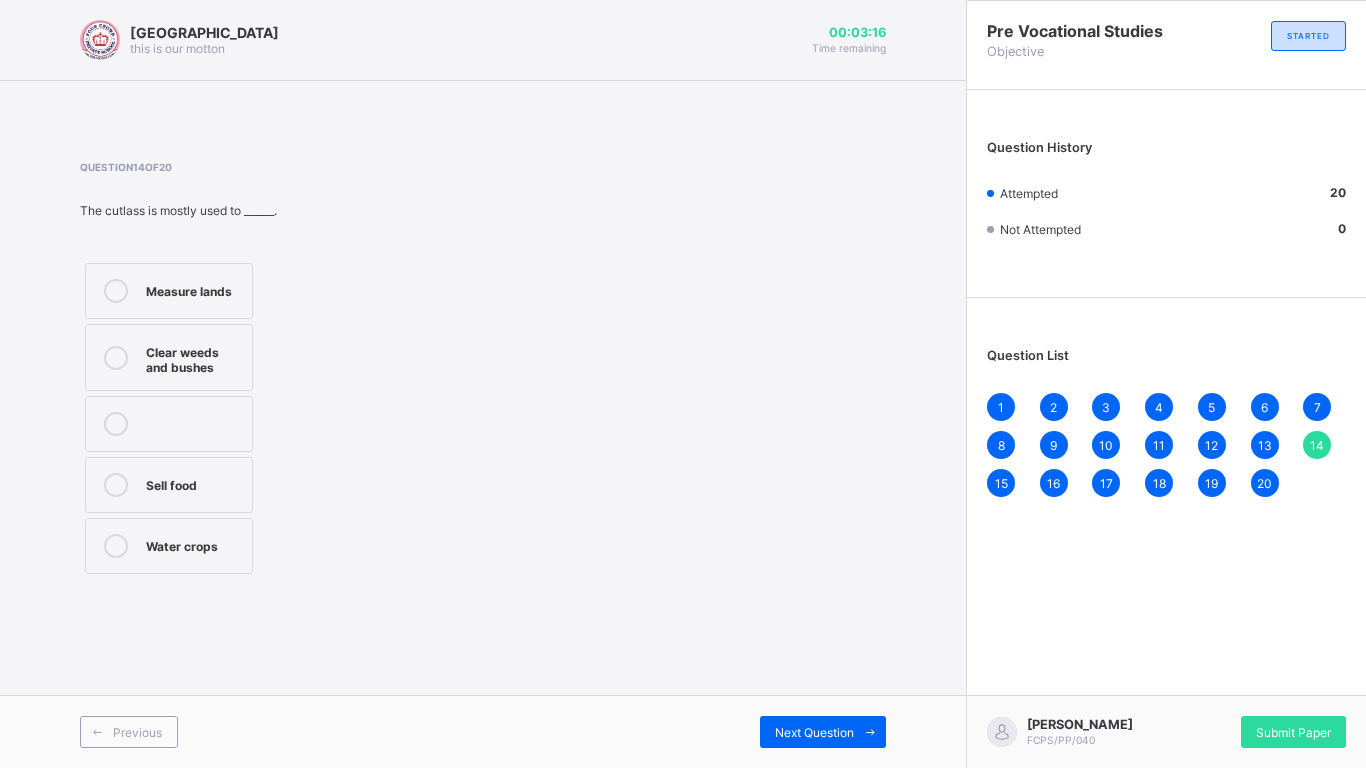 click on "15" at bounding box center (1001, 483) 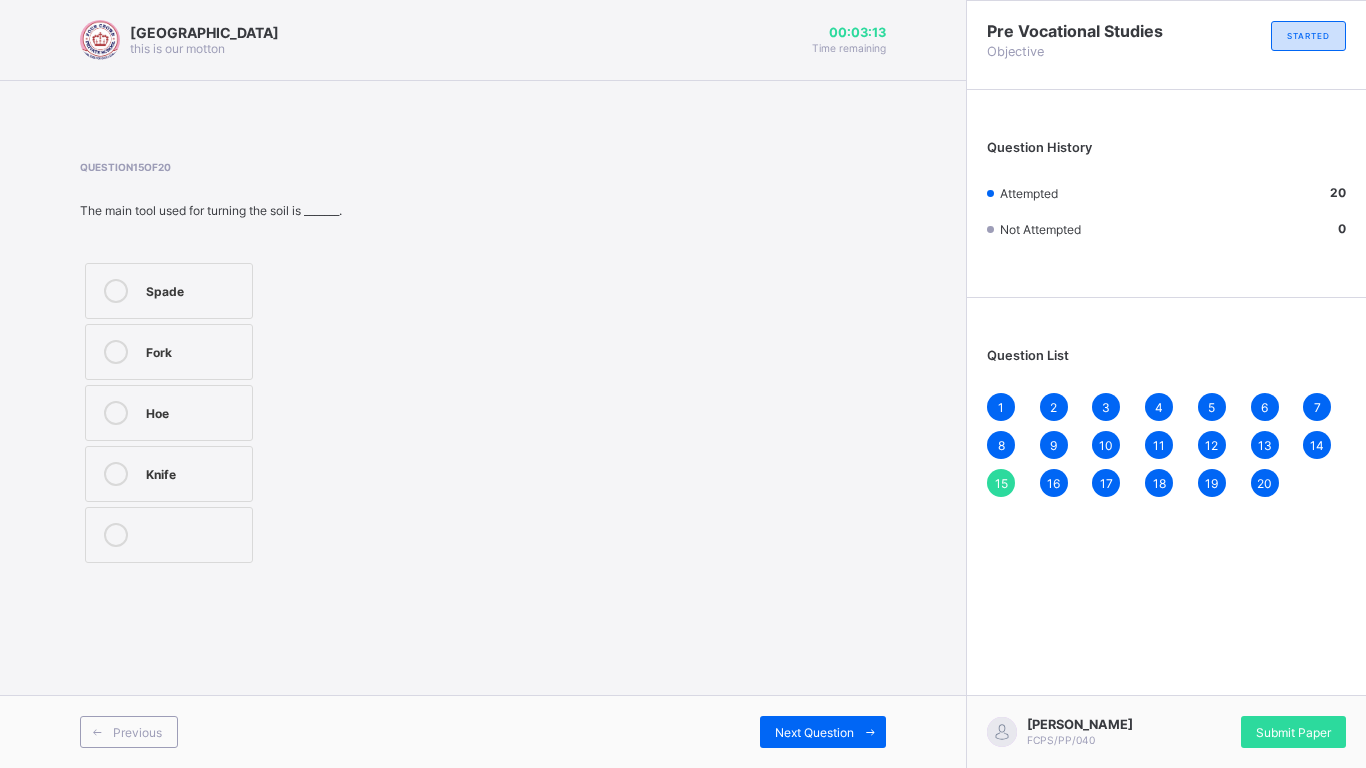 click on "16" at bounding box center [1053, 483] 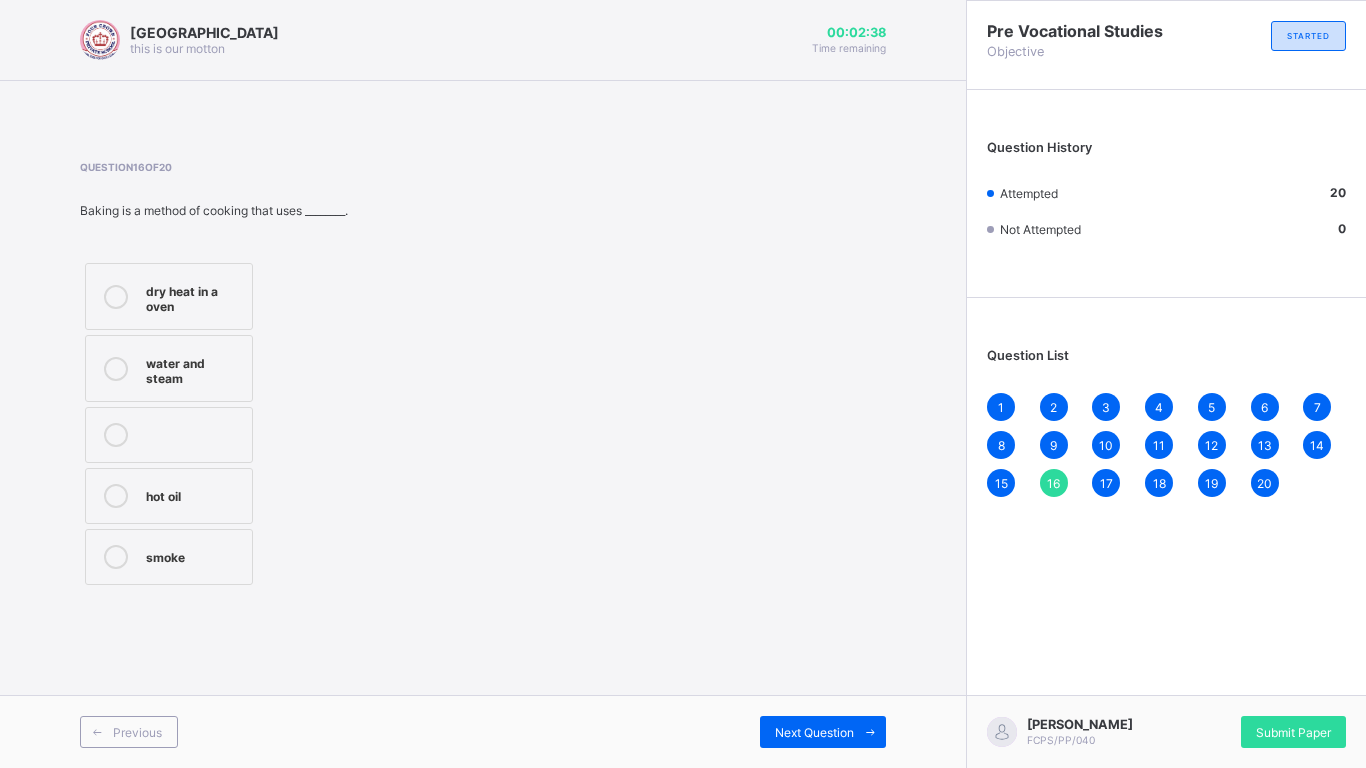 click on "dry heat in a oven" at bounding box center [194, 296] 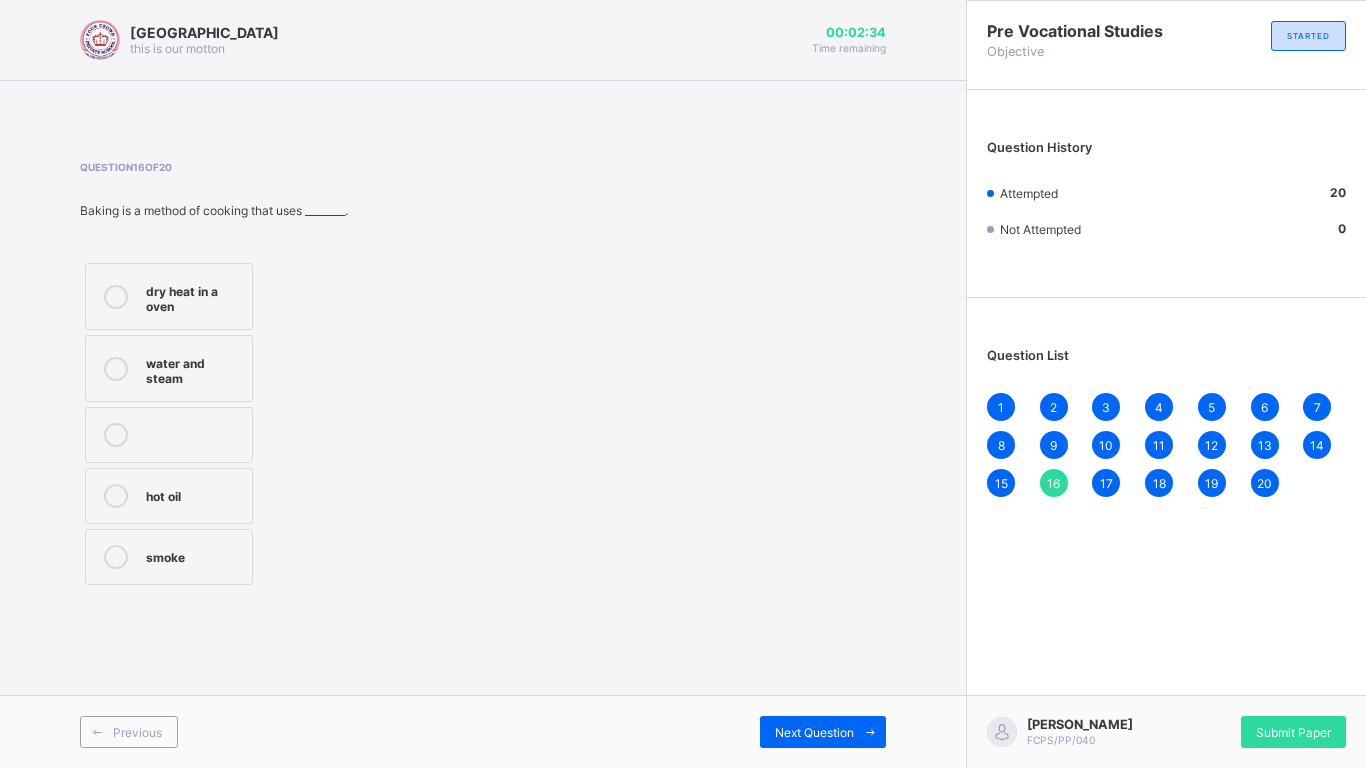 click on "17" at bounding box center [1106, 483] 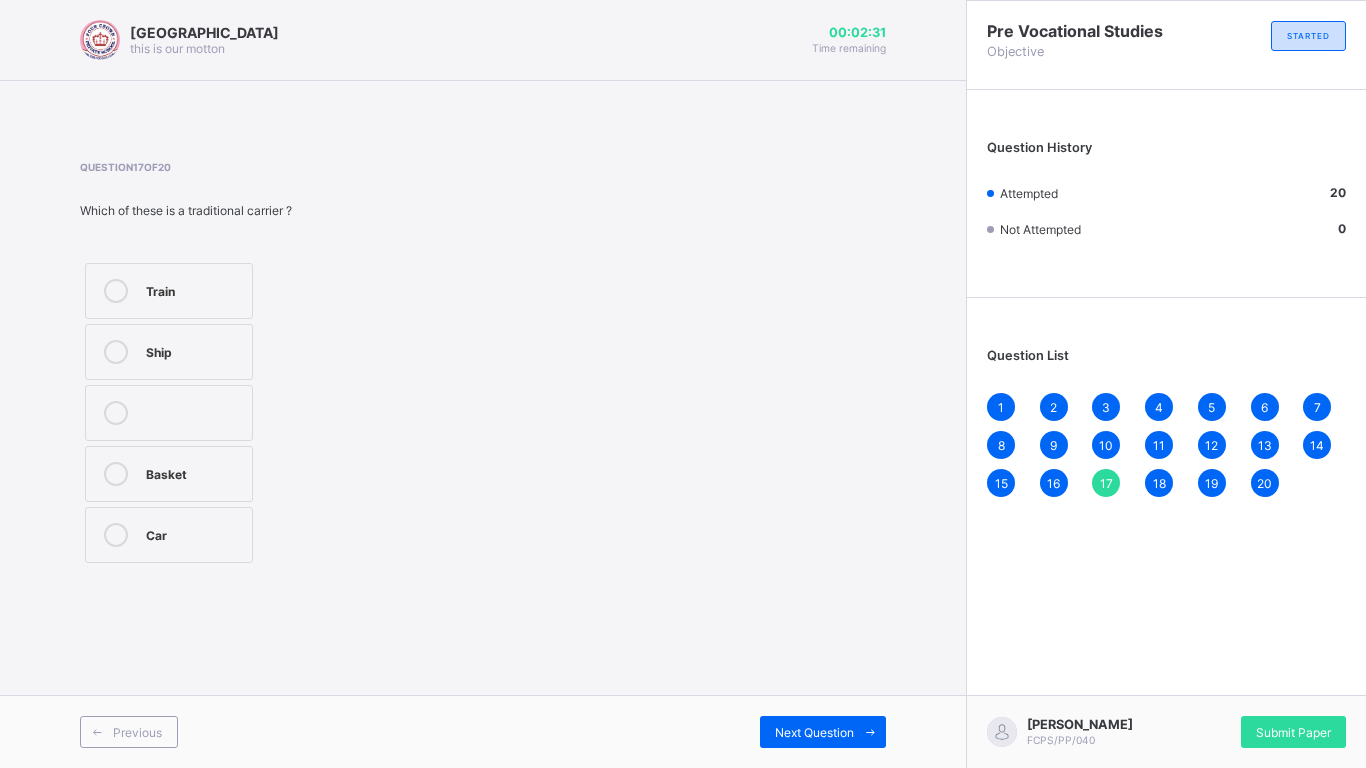 click on "18" at bounding box center (1159, 483) 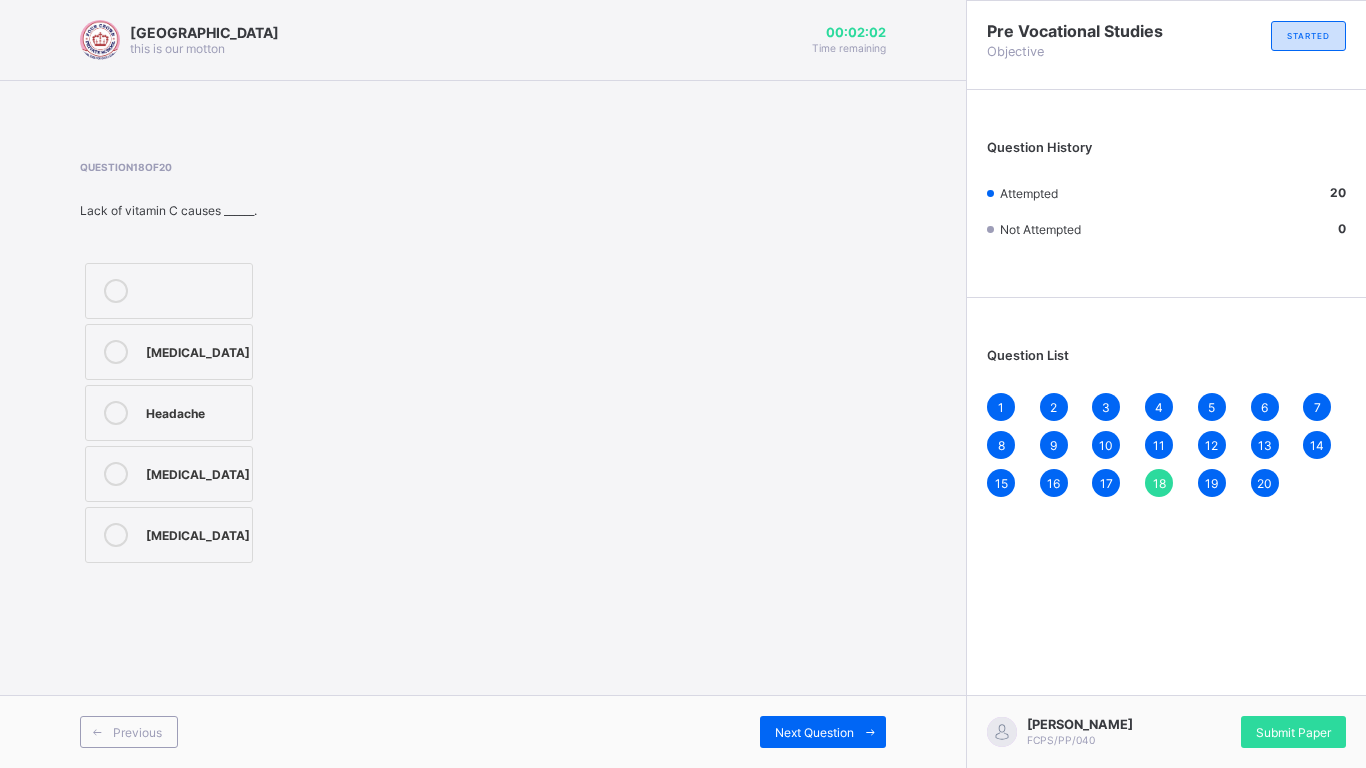 click on "Headache" at bounding box center (169, 413) 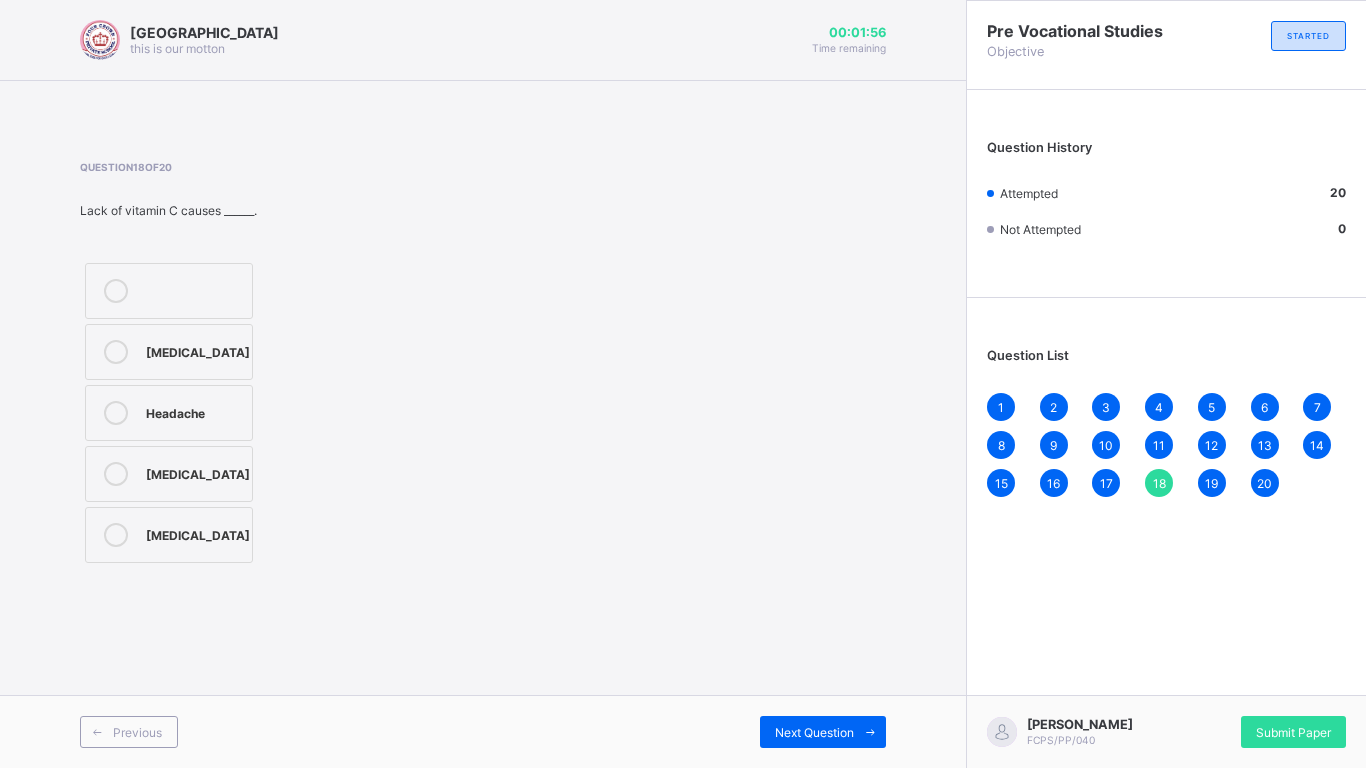 click on "19" at bounding box center [1212, 483] 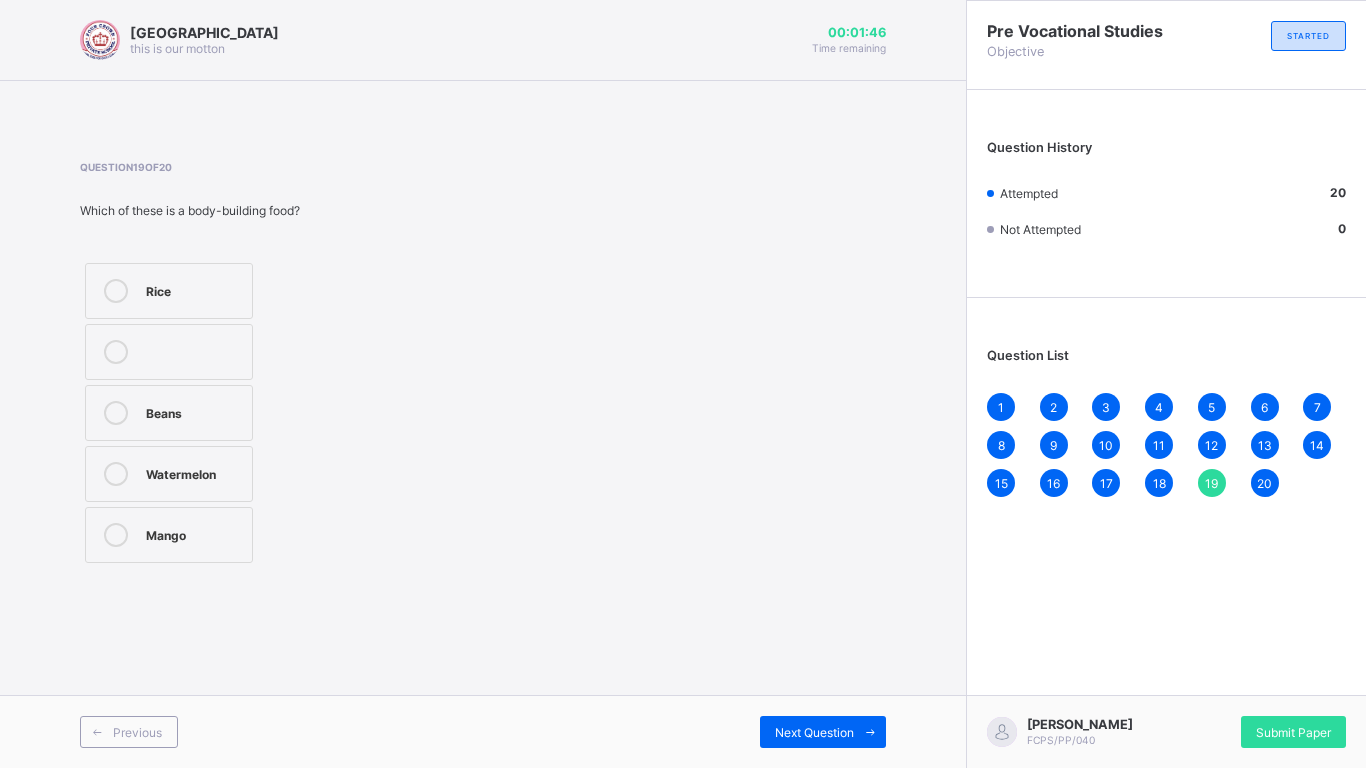 click on "19" at bounding box center (1212, 483) 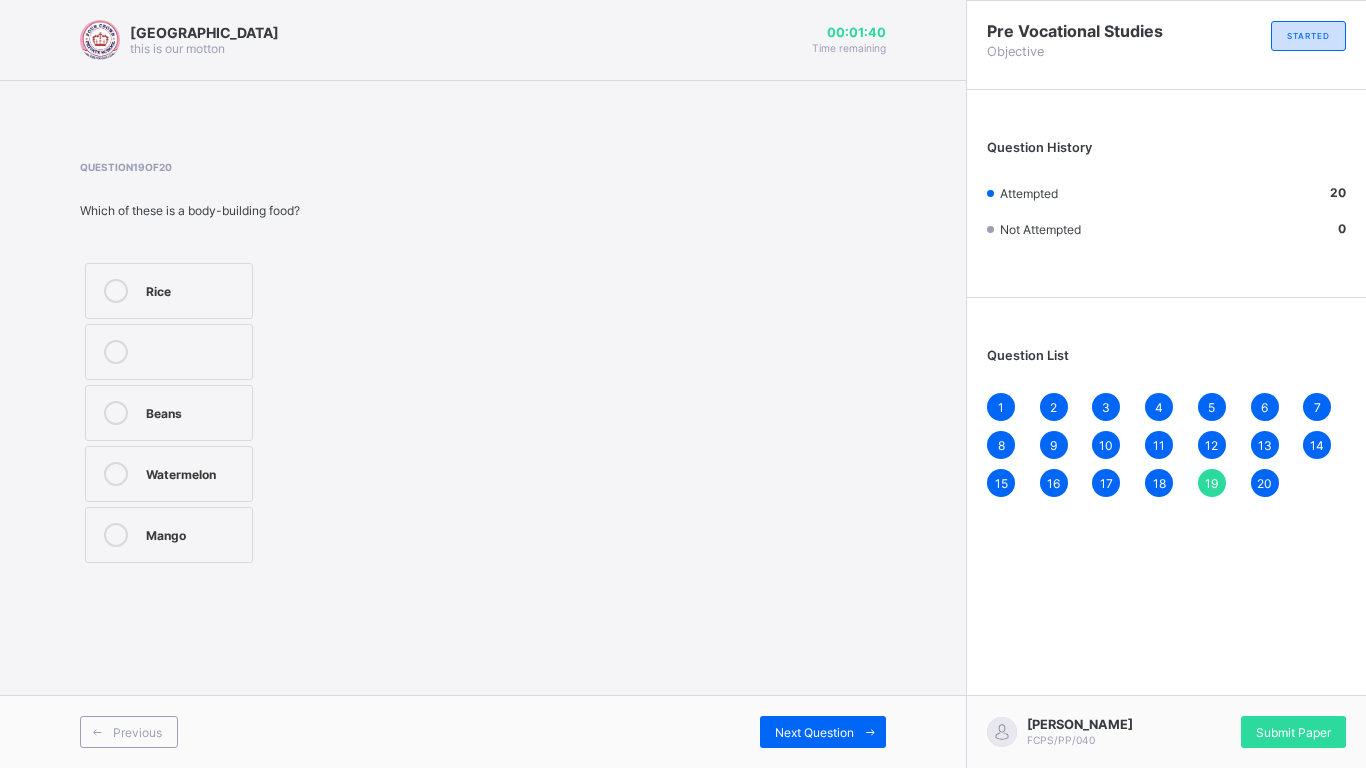 click on "Rice Beans Watermelon  Mango" at bounding box center (228, 413) 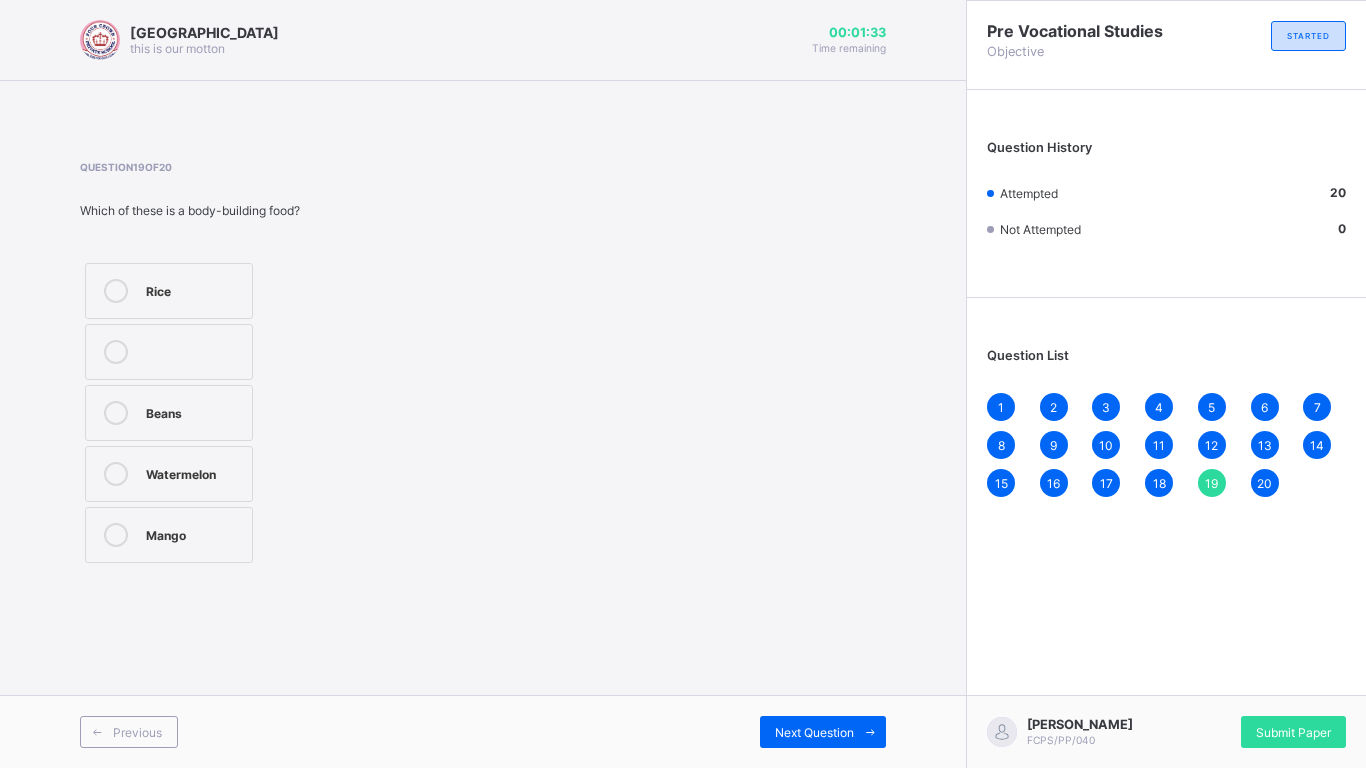 click on "Question  19  of  20 Which of these is a body-building food? Rice Beans Watermelon  Mango" at bounding box center (483, 364) 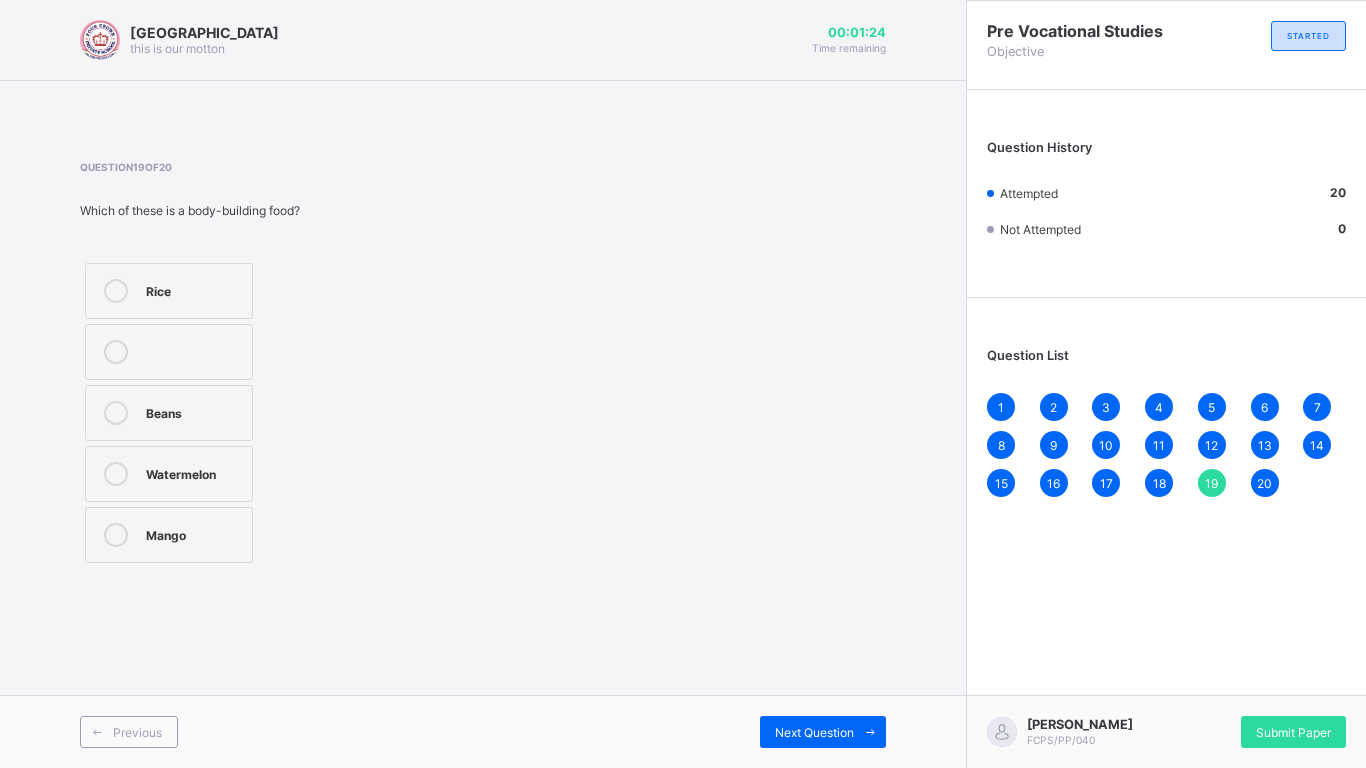 click on "Rice" at bounding box center (169, 291) 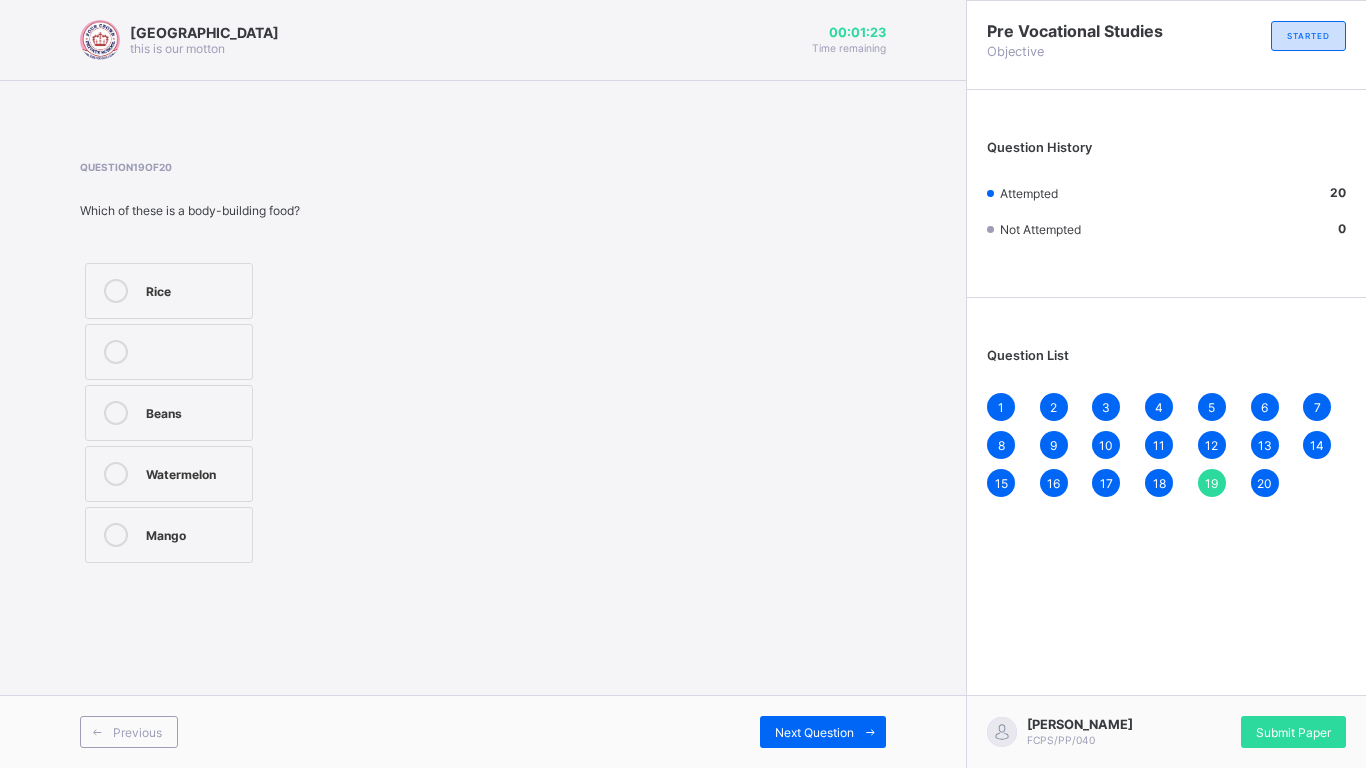 click on "Four Crown Private School this is our motton 00:01:23 Time remaining Question  19  of  20 Which of these is a body-building food? Rice Beans Watermelon  Mango Previous Next Question" at bounding box center (483, 384) 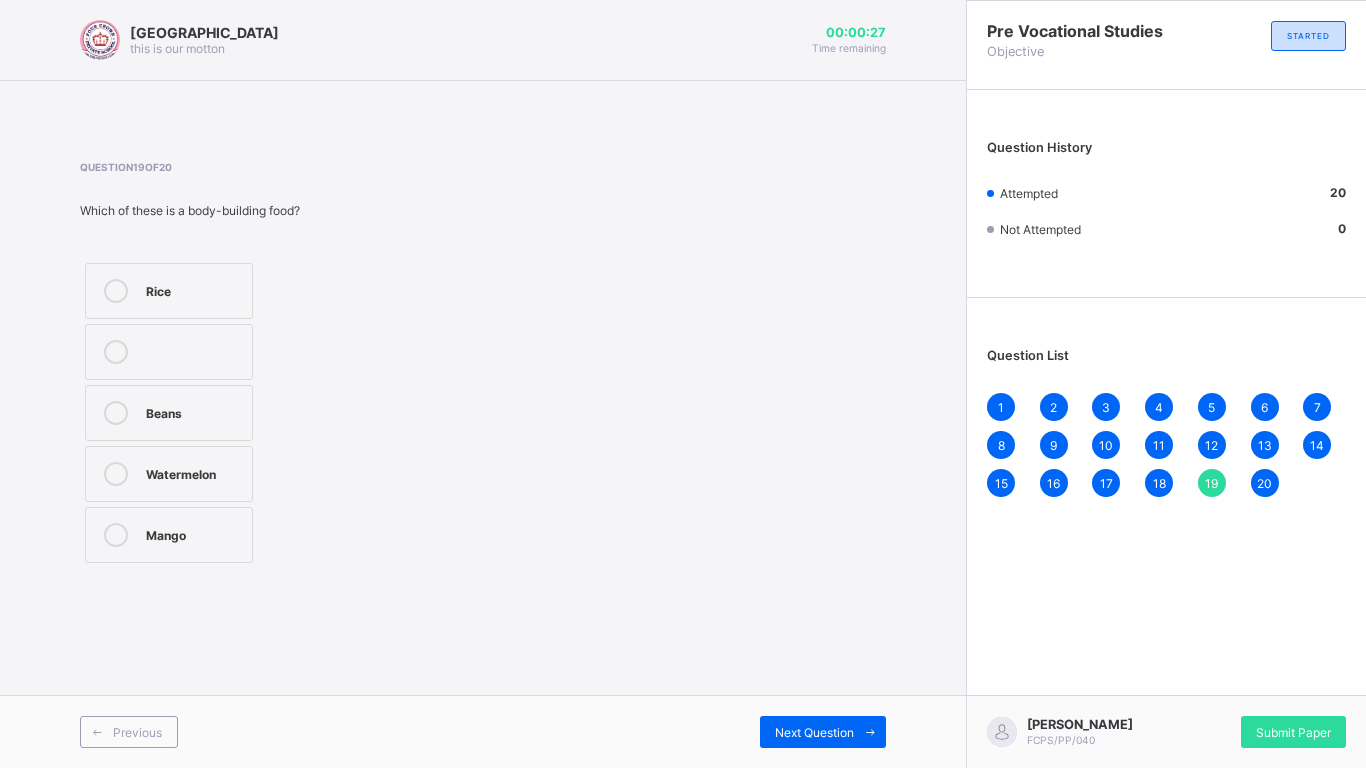 click on "20" at bounding box center [1265, 483] 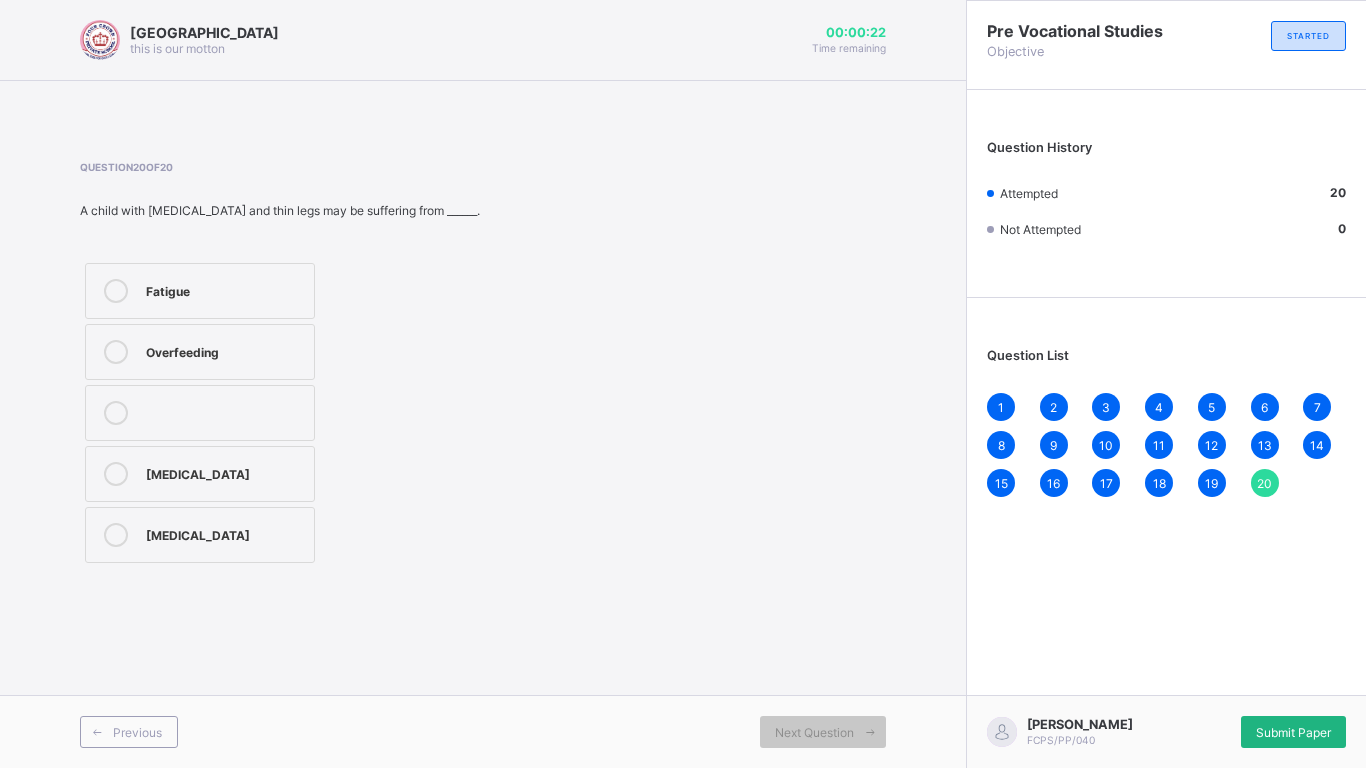 click on "Submit Paper" at bounding box center (1293, 732) 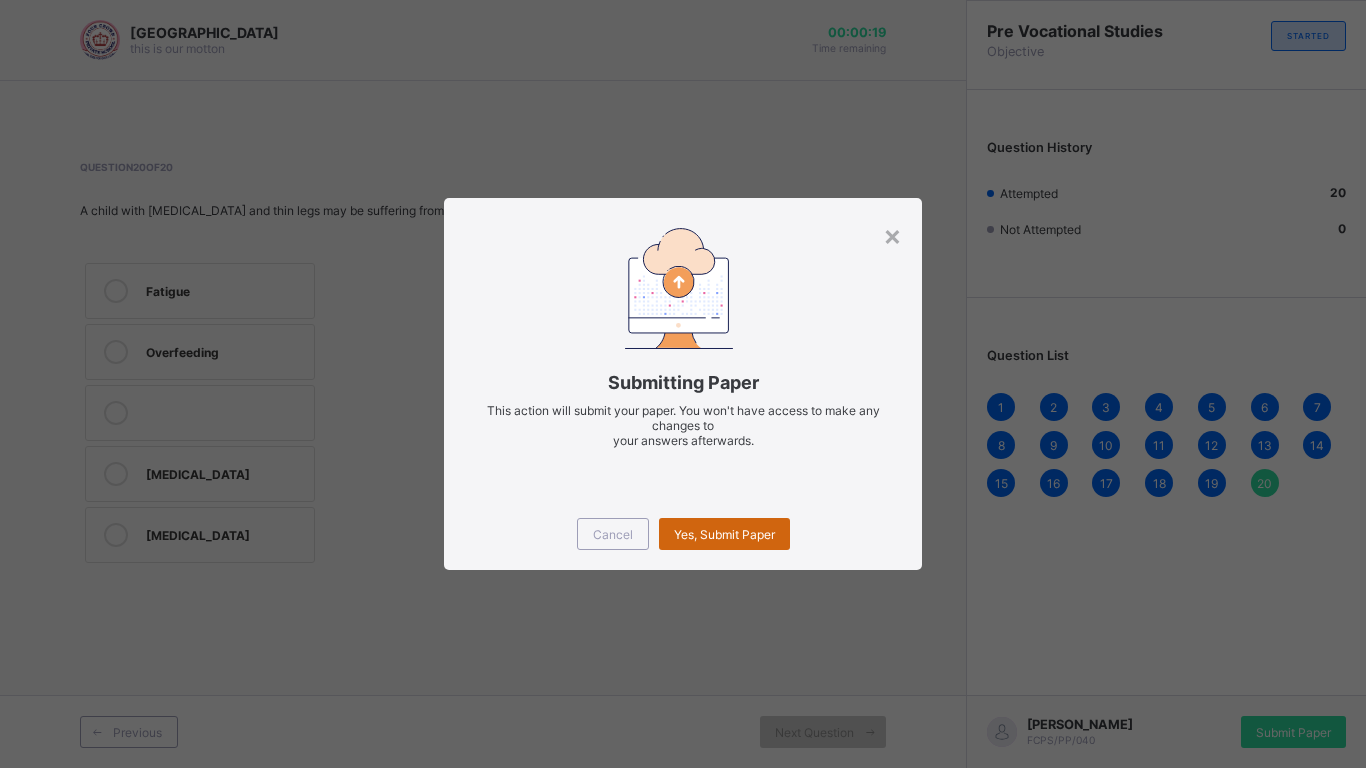 click on "Yes, Submit Paper" at bounding box center [724, 534] 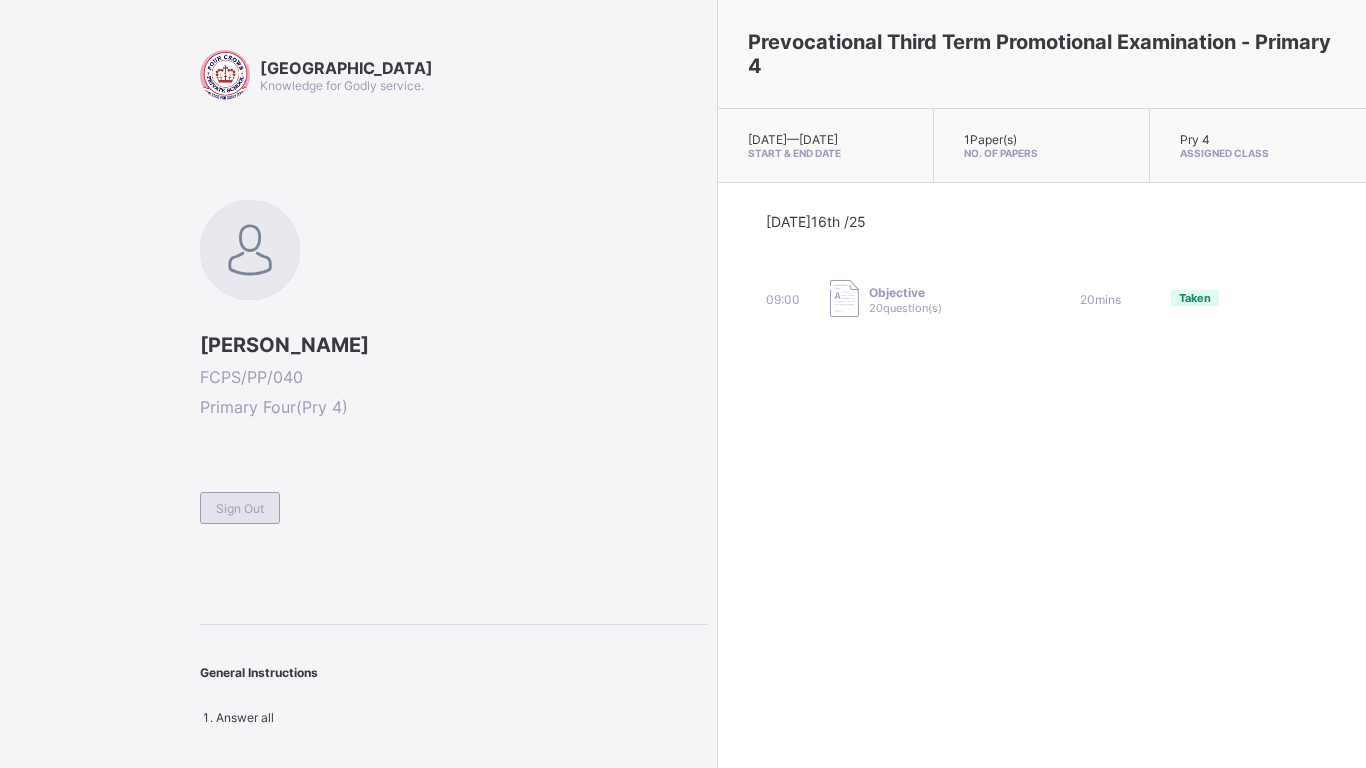 click on "Sign Out" at bounding box center (240, 508) 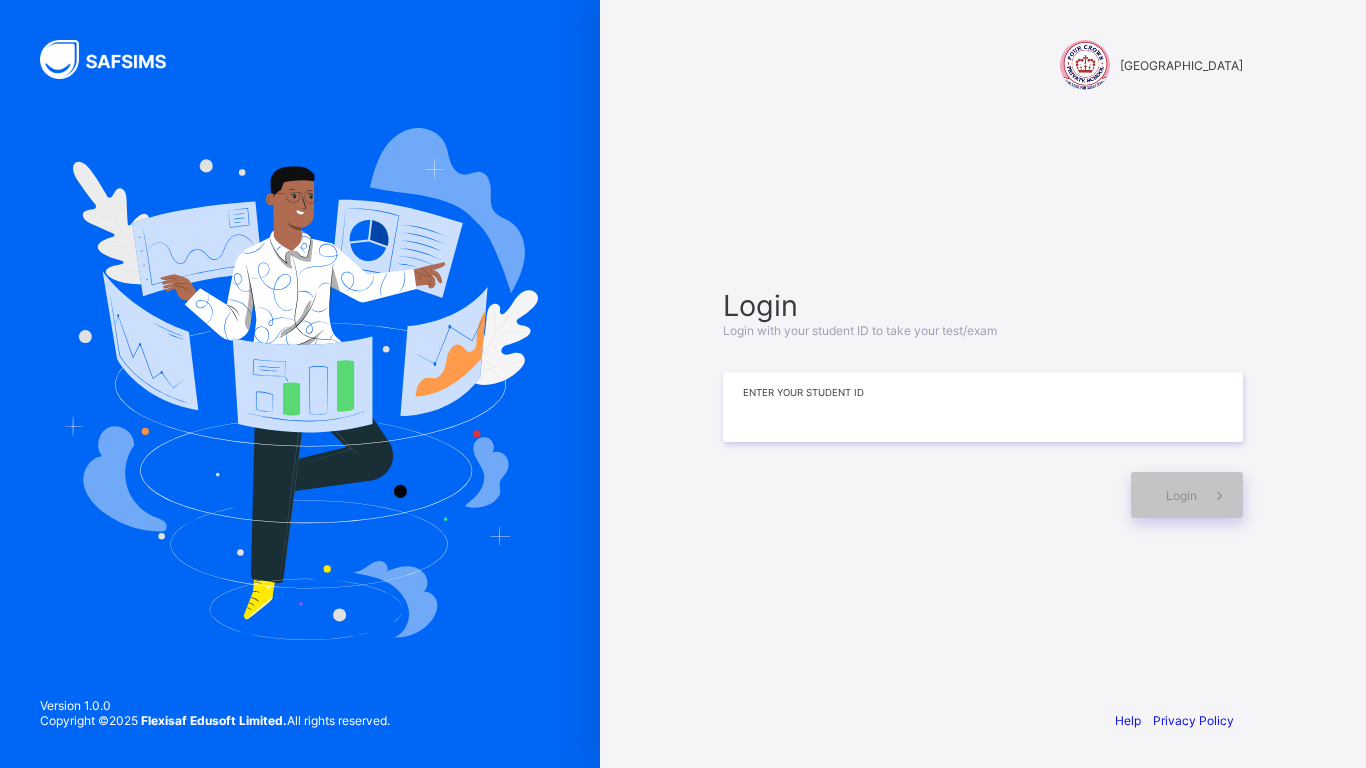 click at bounding box center [983, 407] 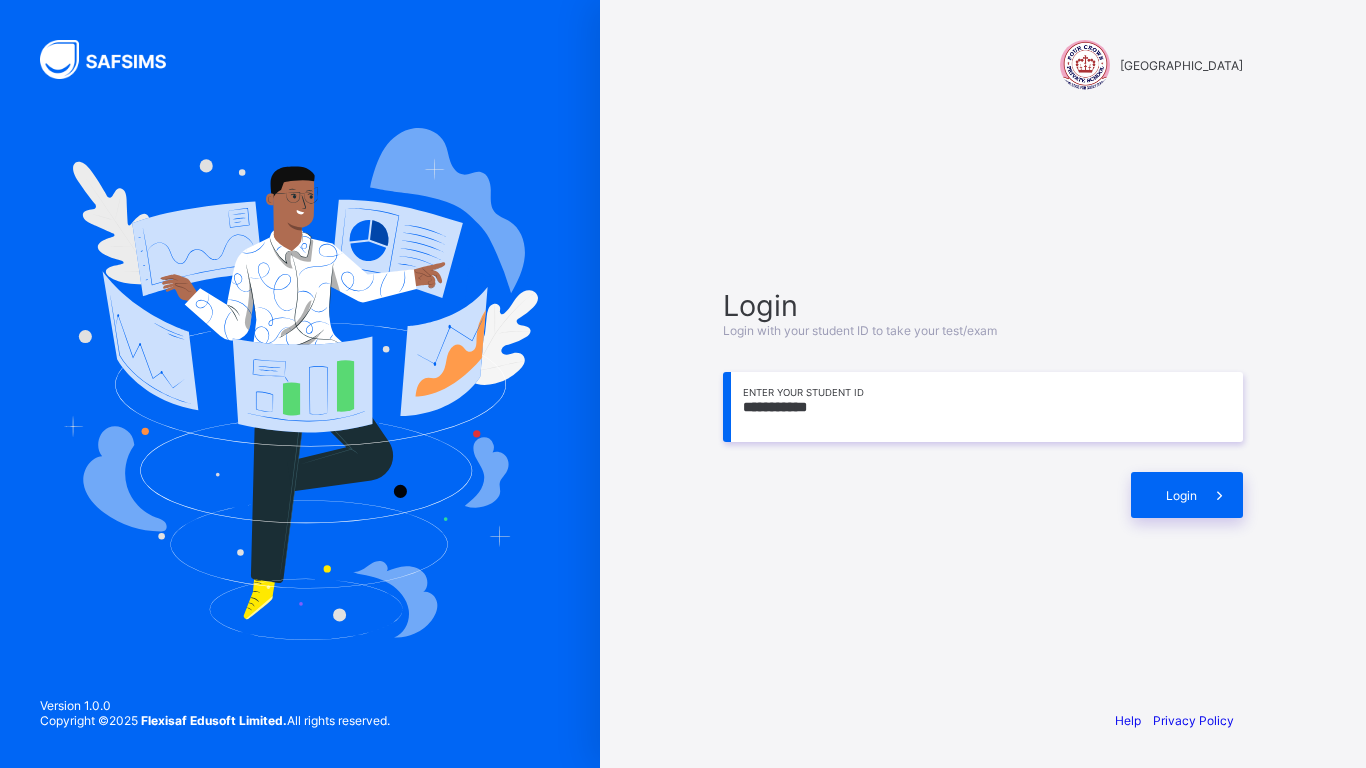 type on "**********" 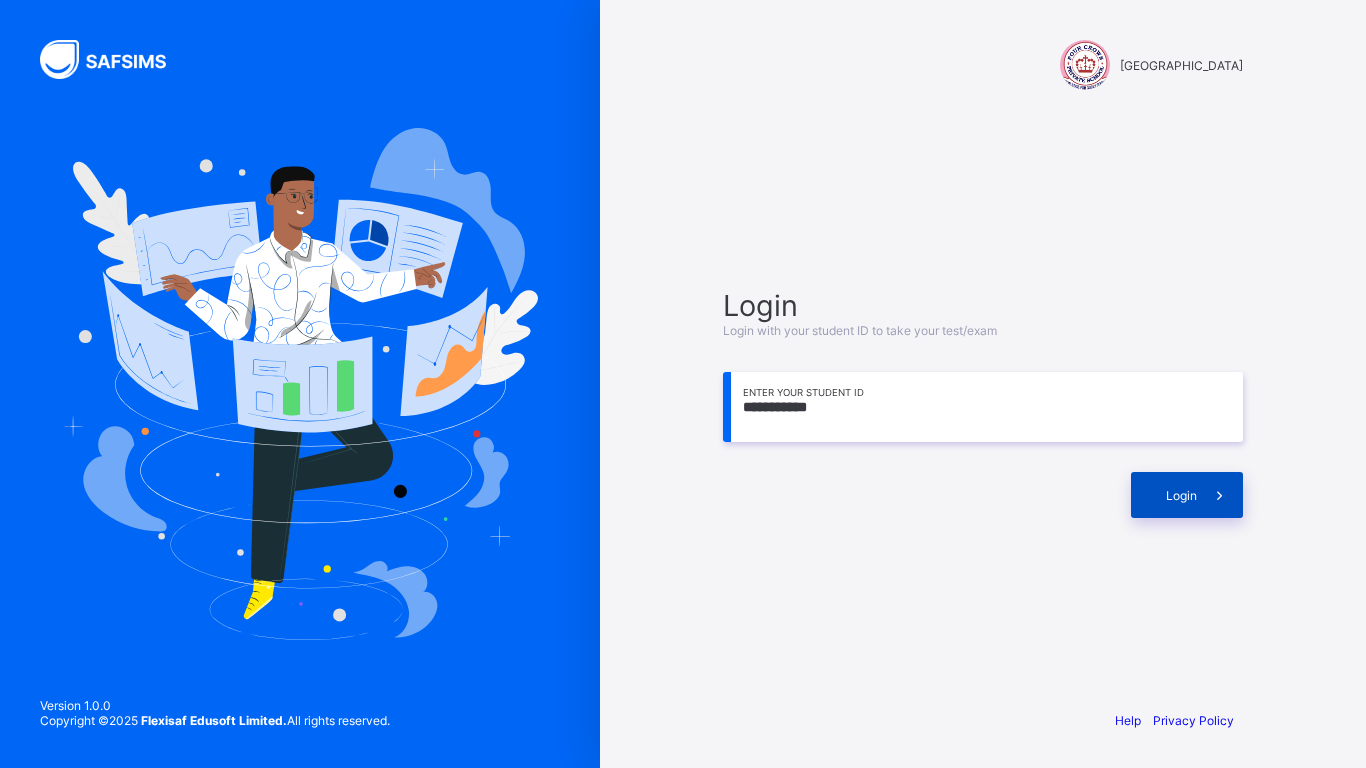 click on "Login" at bounding box center [1187, 495] 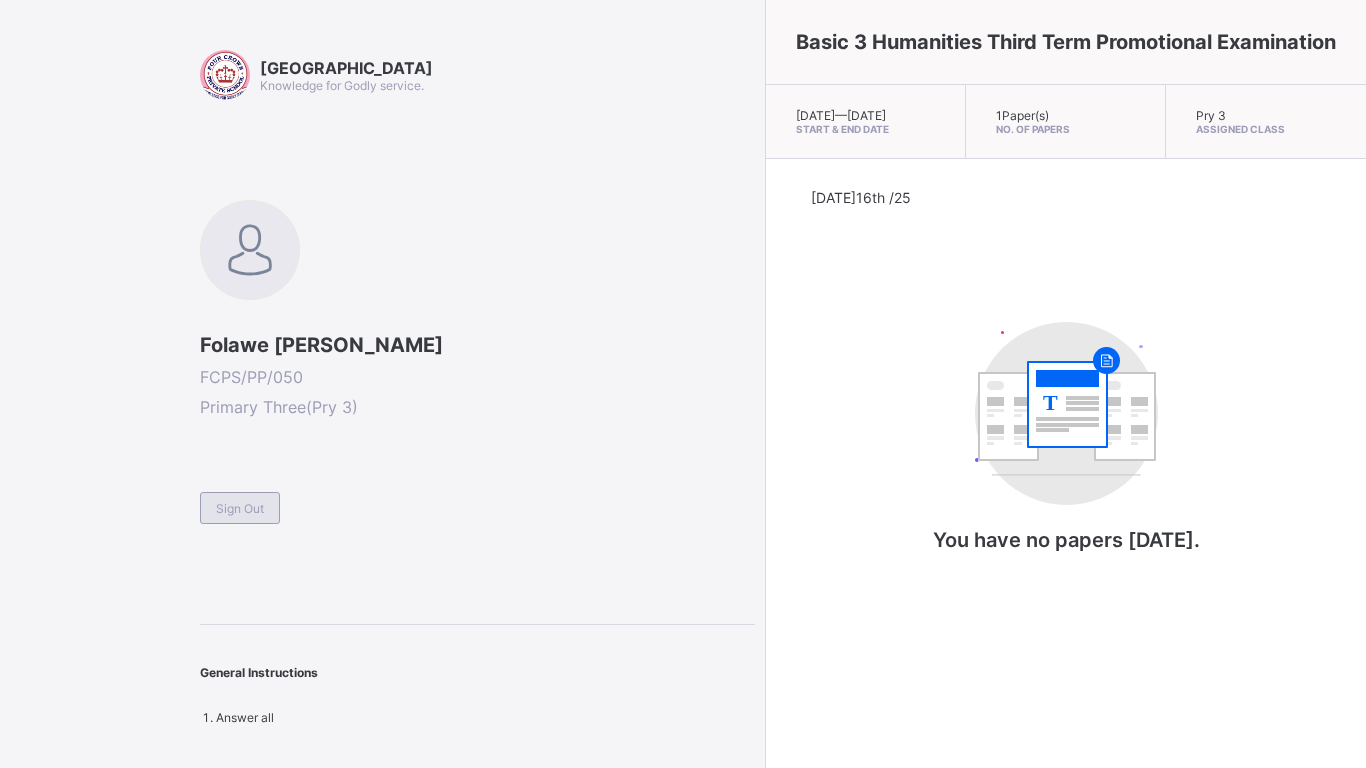click on "Sign Out" at bounding box center (240, 508) 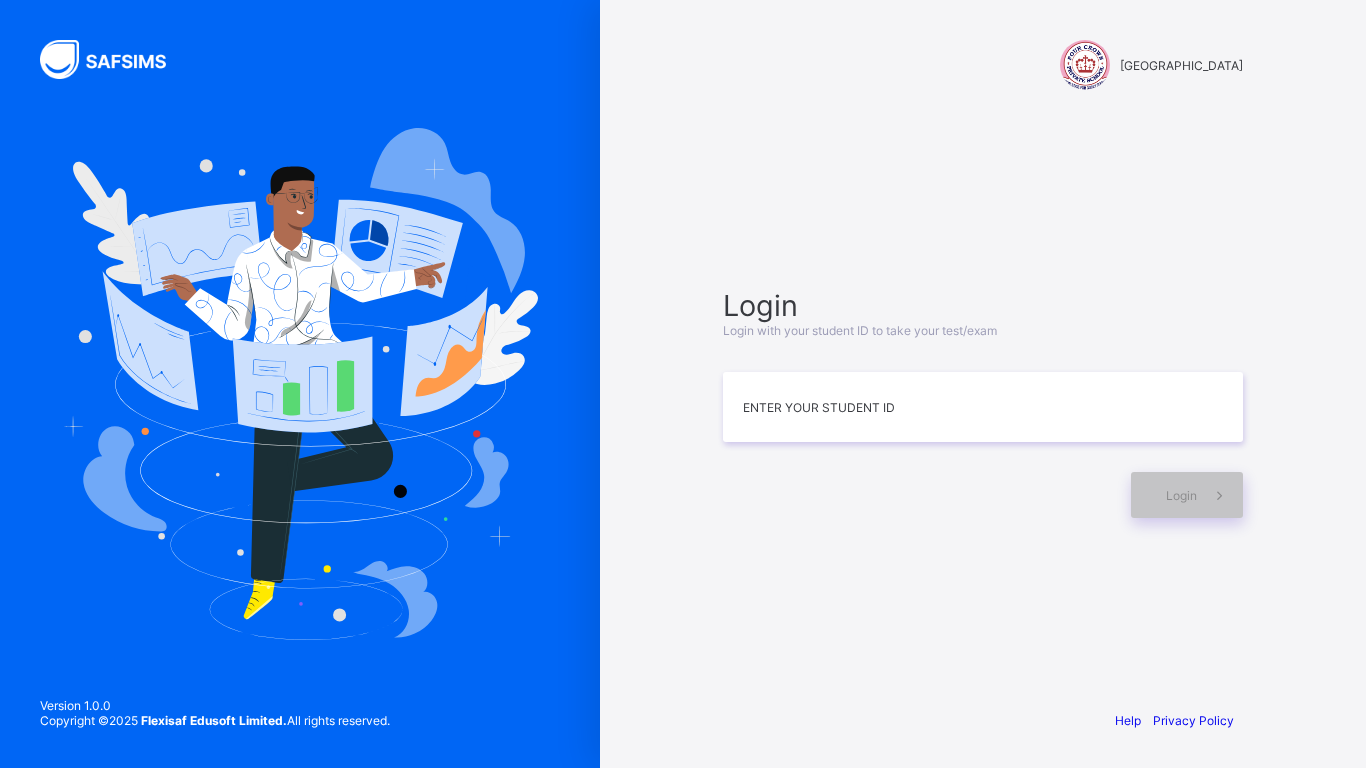 click on "Login Login with your student ID to take your test/exam Enter your Student ID Login" at bounding box center (983, 403) 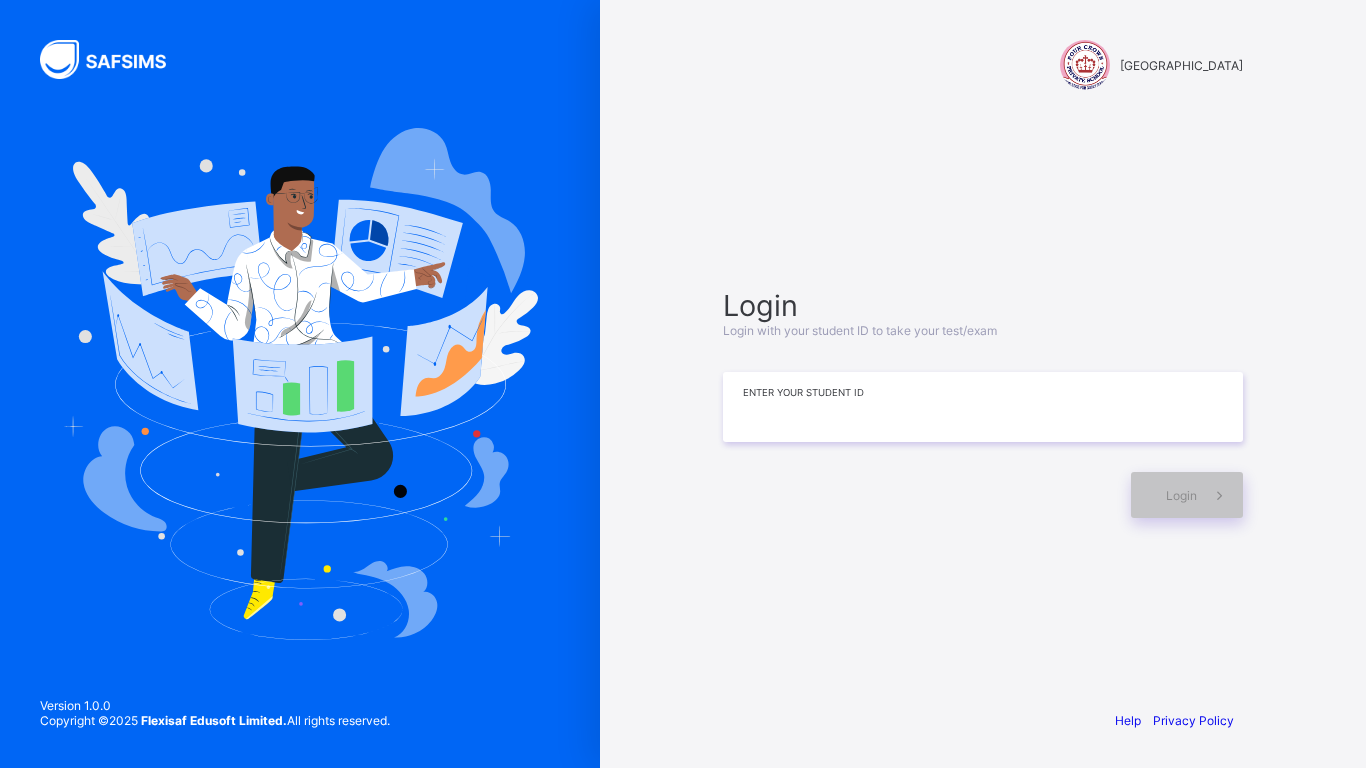 click at bounding box center [983, 407] 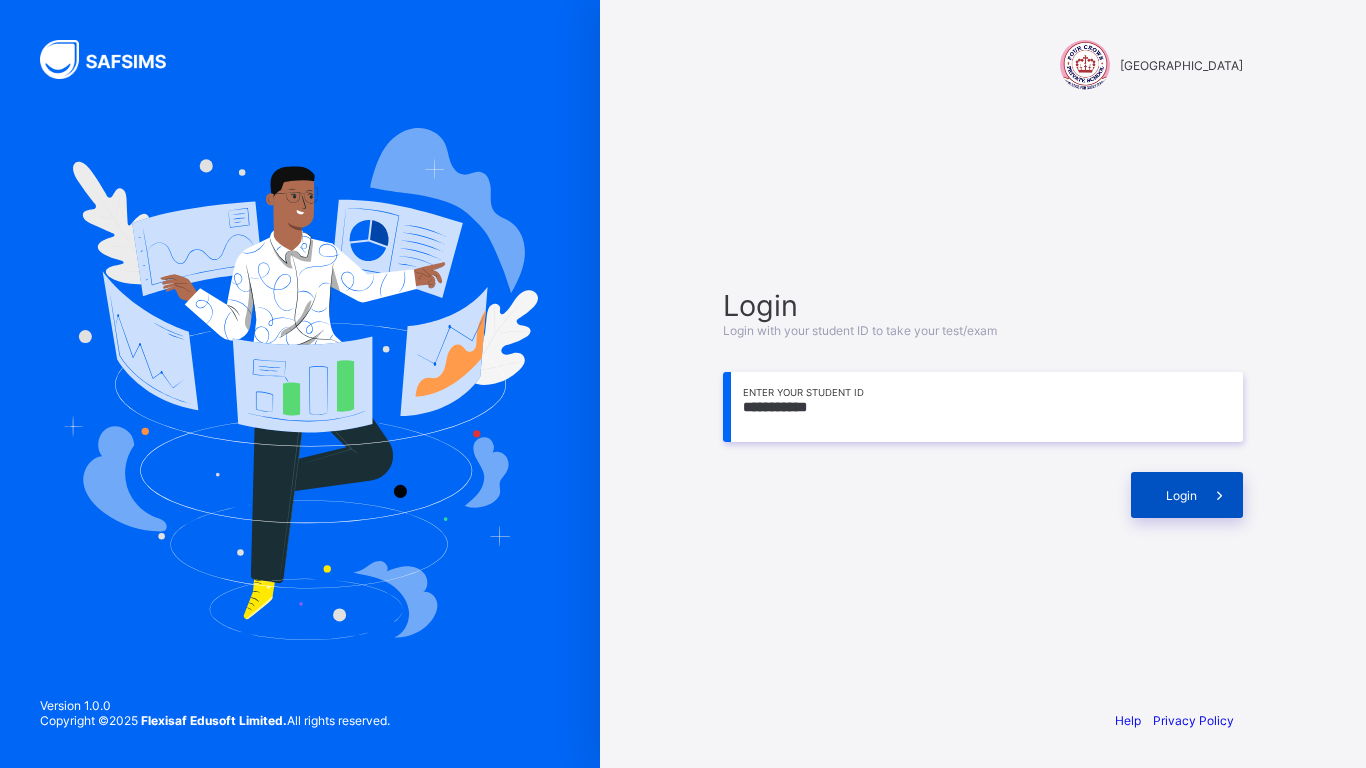 type on "**********" 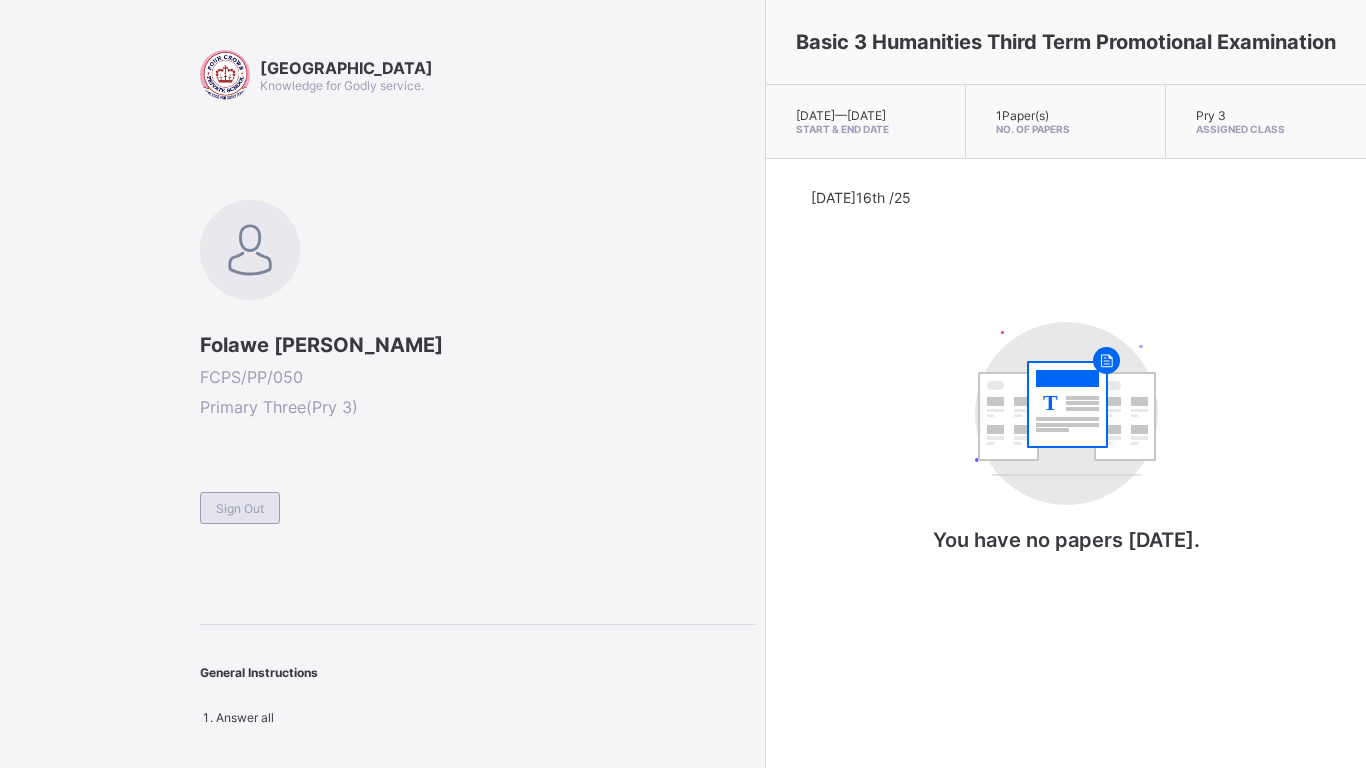 click on "Sign Out" at bounding box center (240, 508) 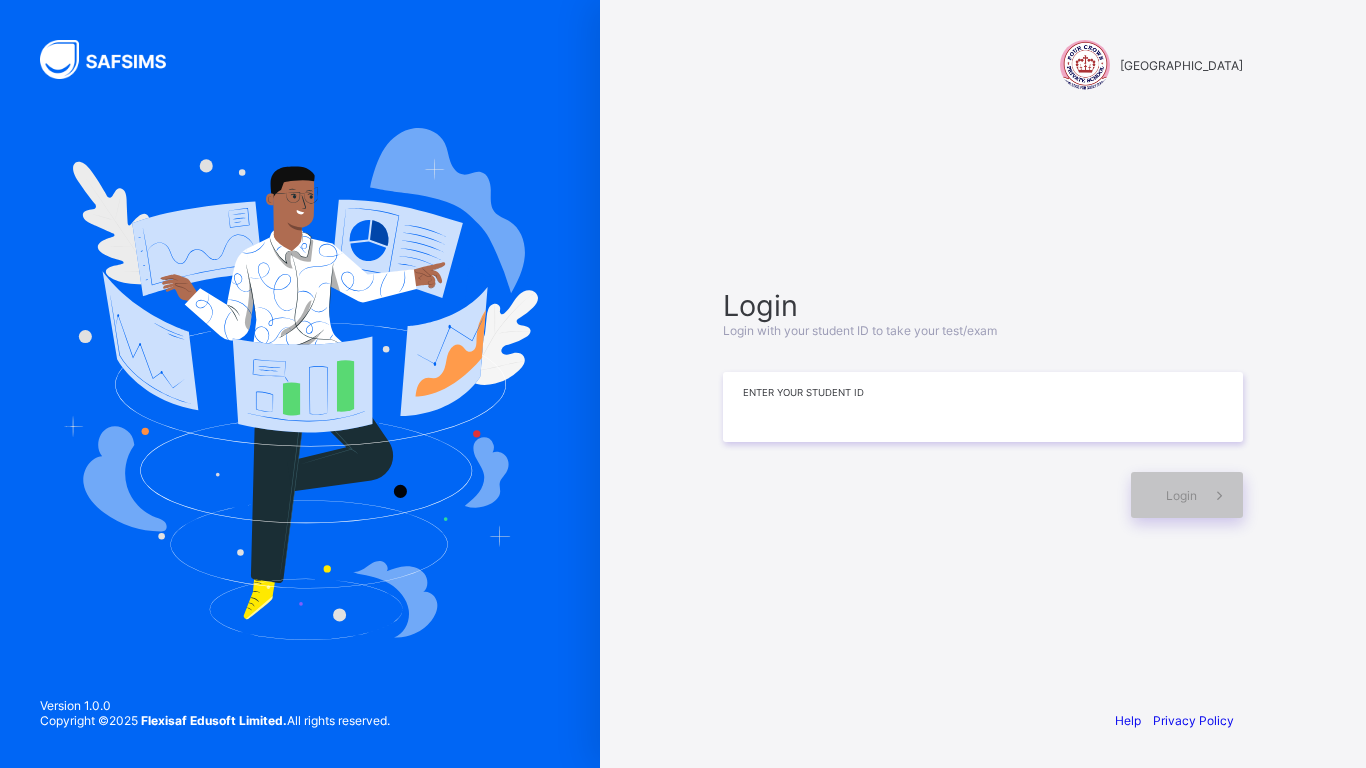 click at bounding box center [983, 407] 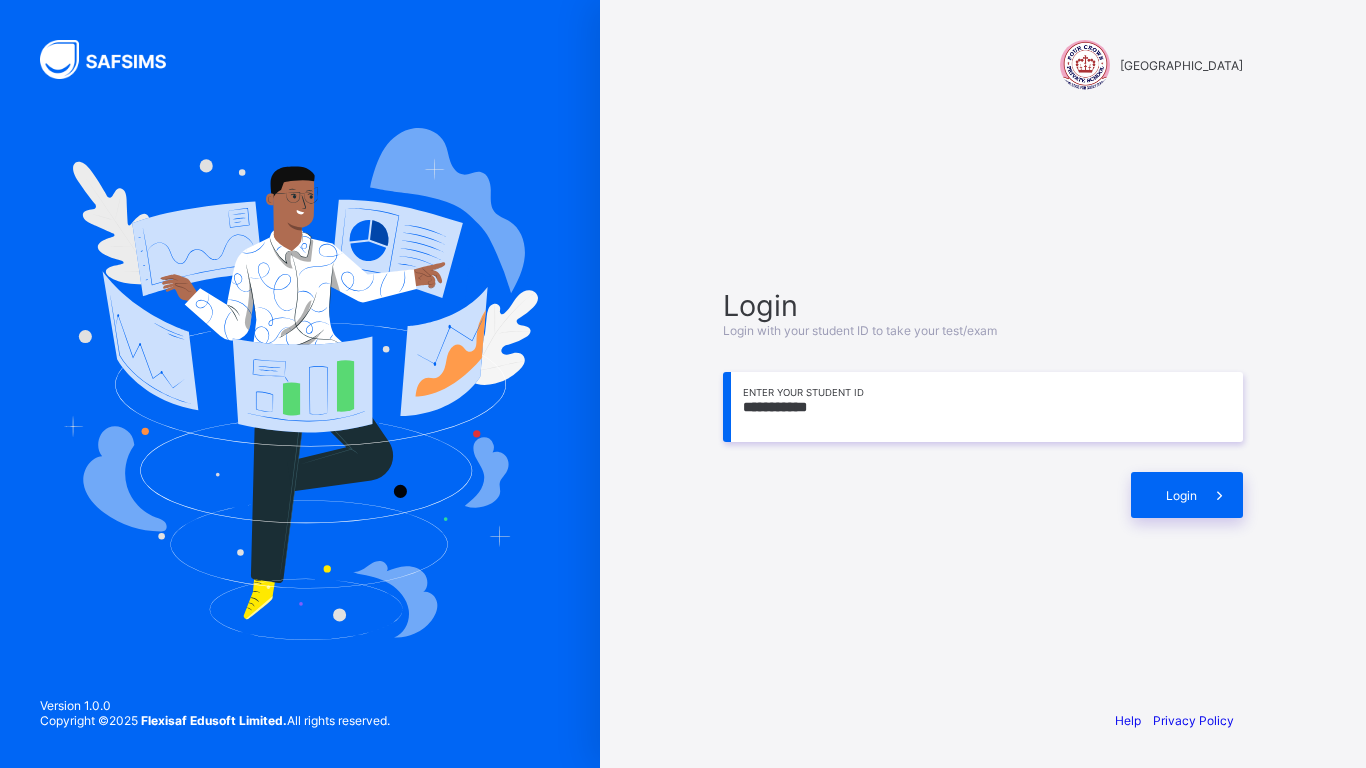click on "**********" at bounding box center (983, 407) 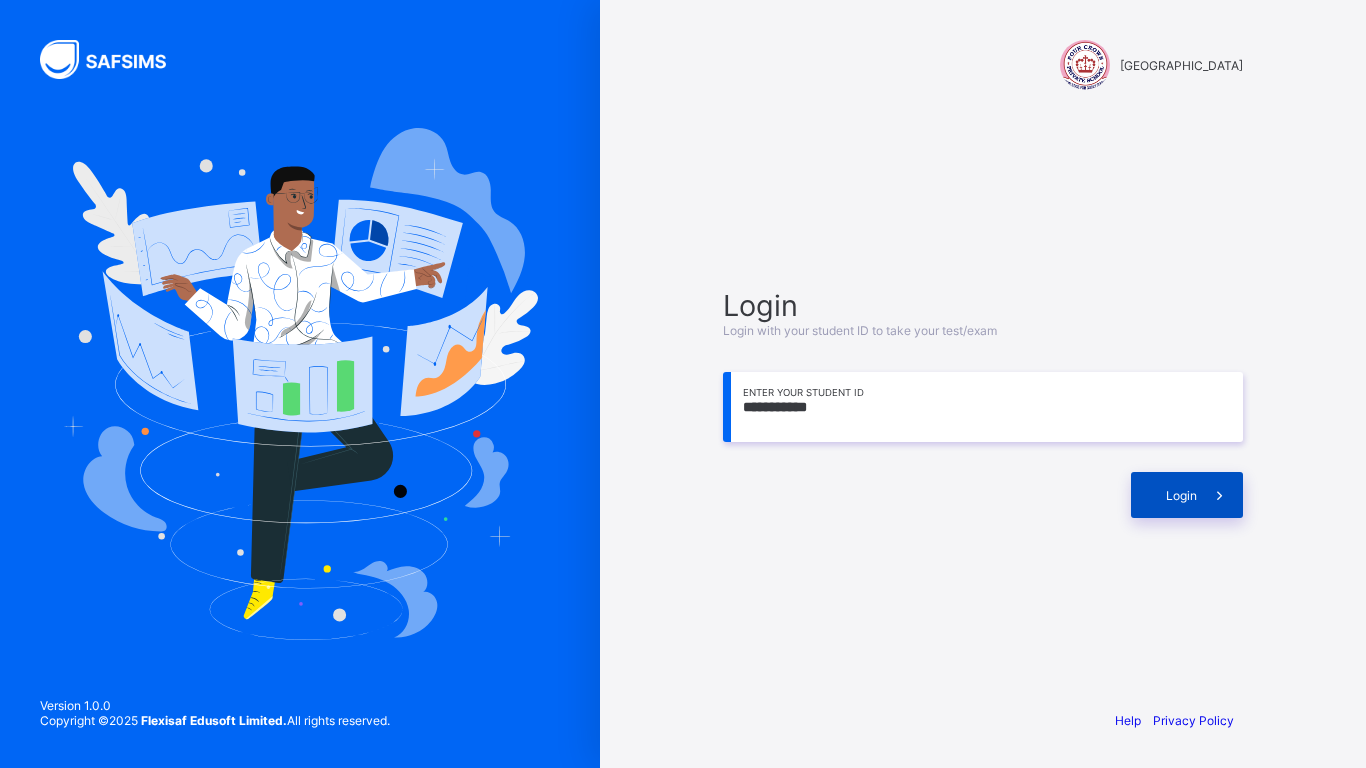 type on "**********" 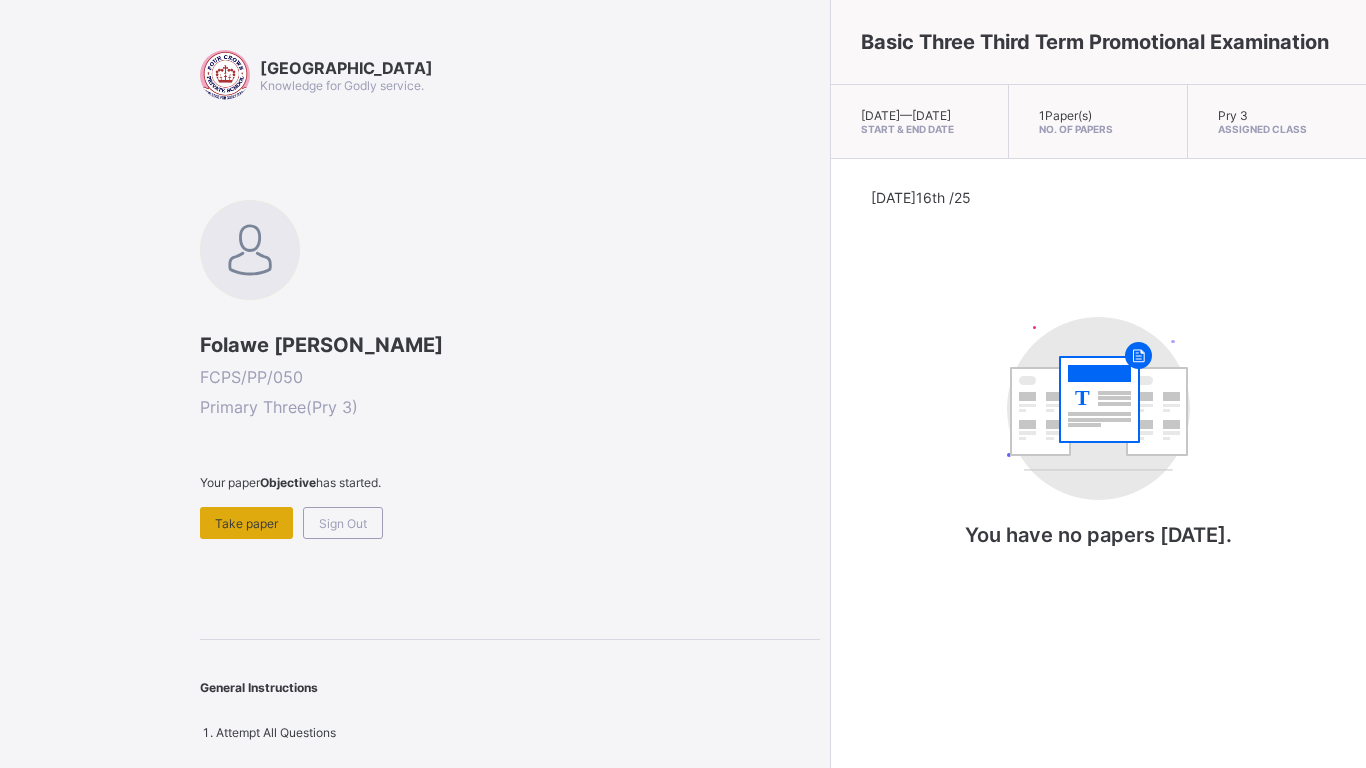 click on "Take paper" at bounding box center [246, 523] 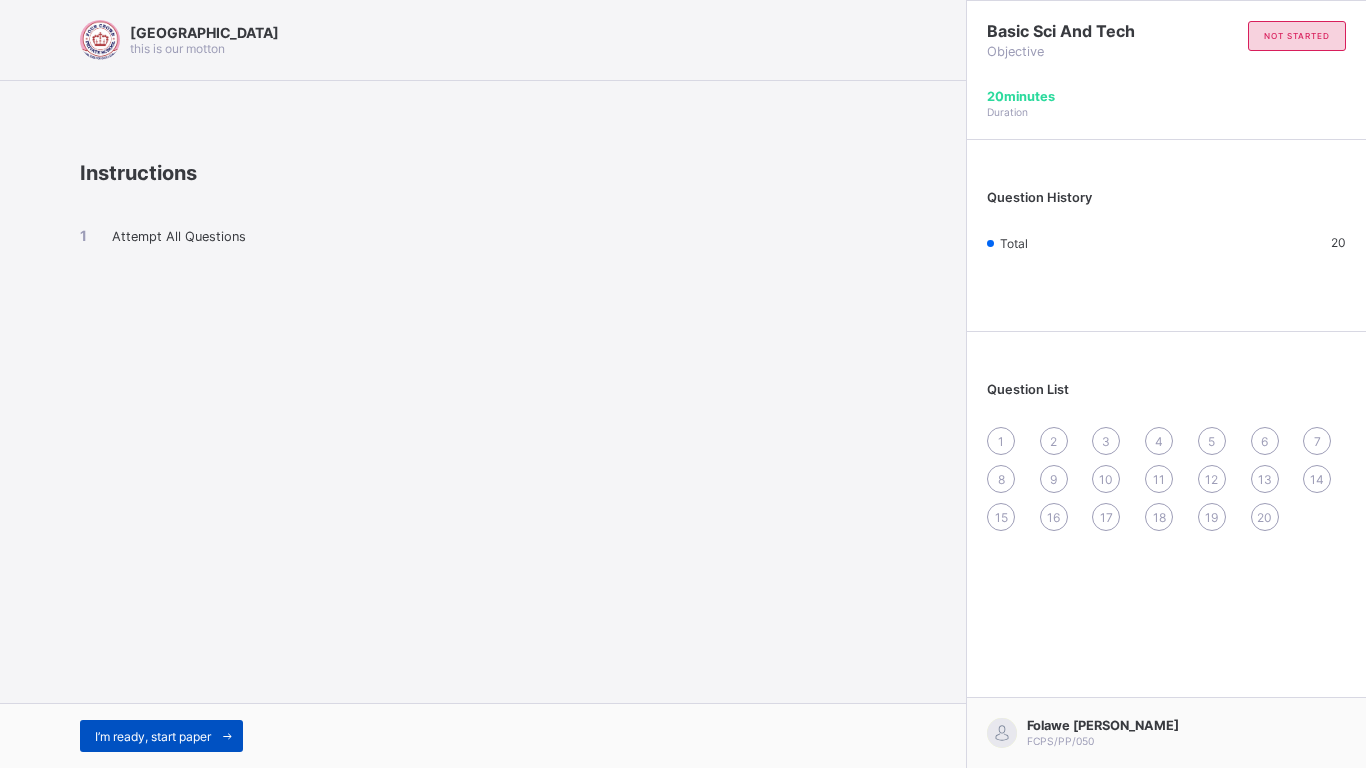 click on "I’m ready, start paper" at bounding box center (161, 736) 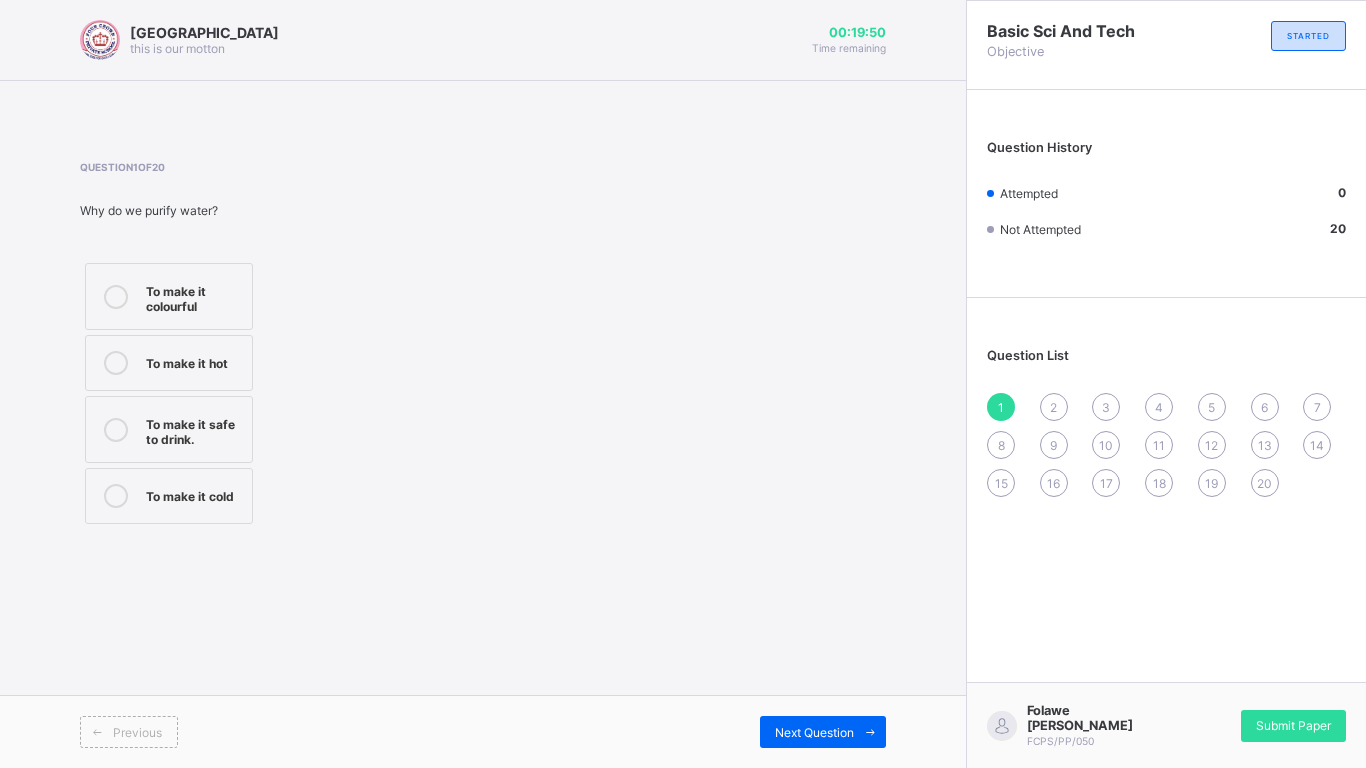 click on "Question  1  of  20 Why do we purify water? To make it colourful  To make it hot To make it safe to drink. To make it cold" at bounding box center [483, 345] 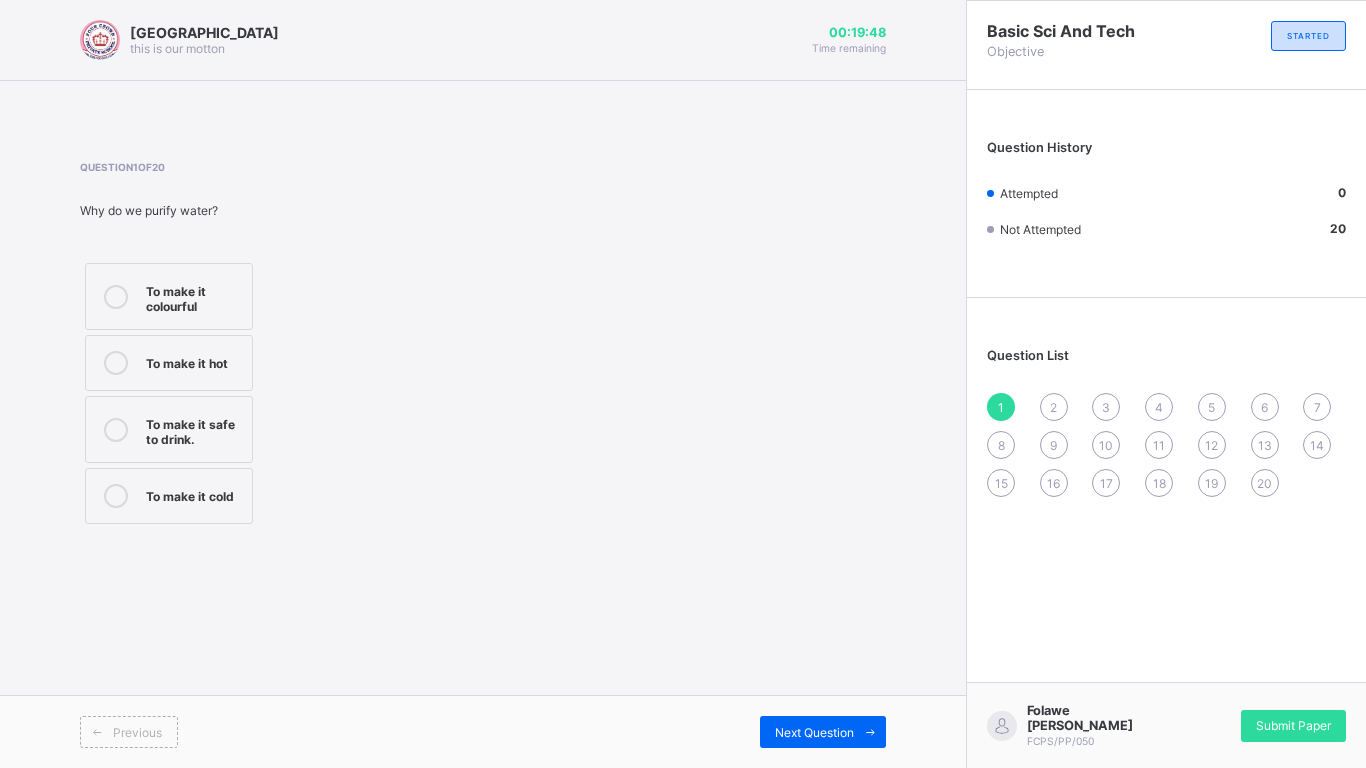 click on "To make it safe to drink." at bounding box center (169, 429) 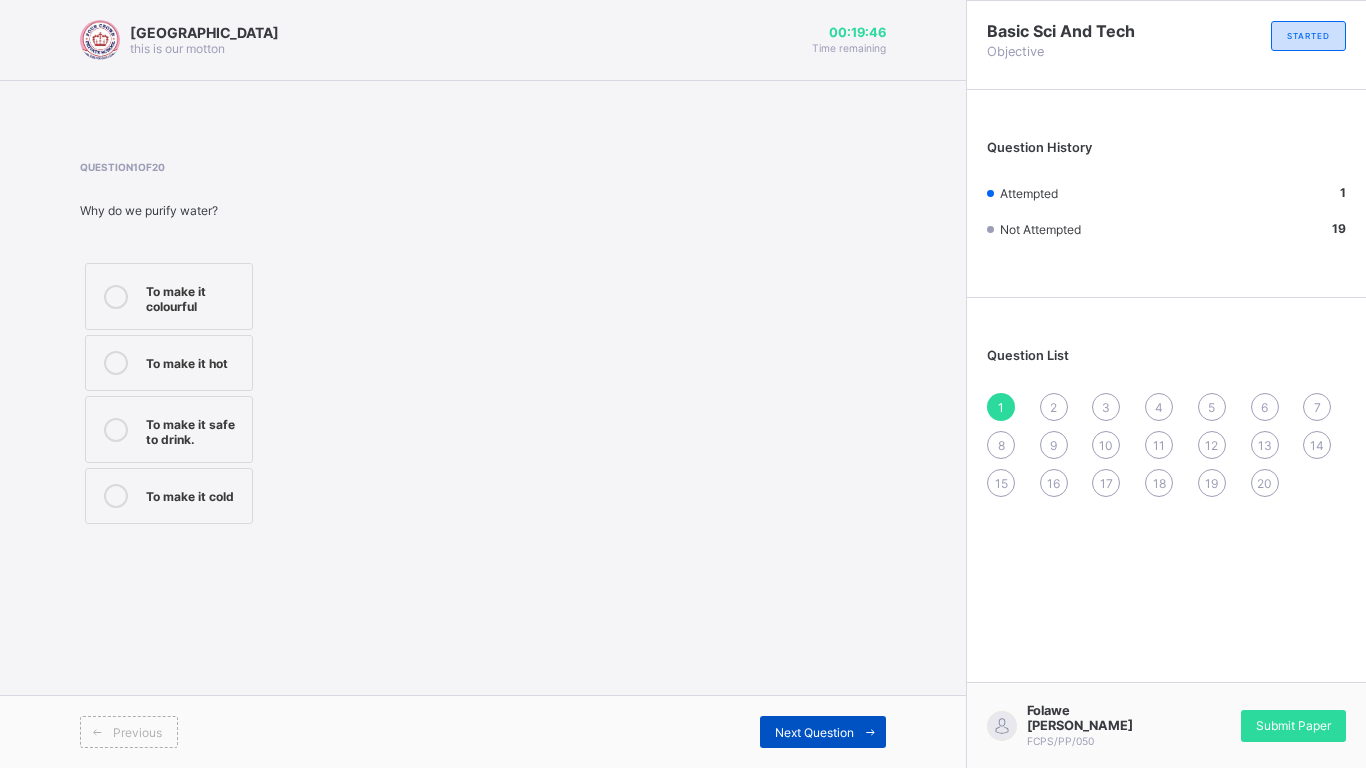 click on "Next Question" at bounding box center [814, 732] 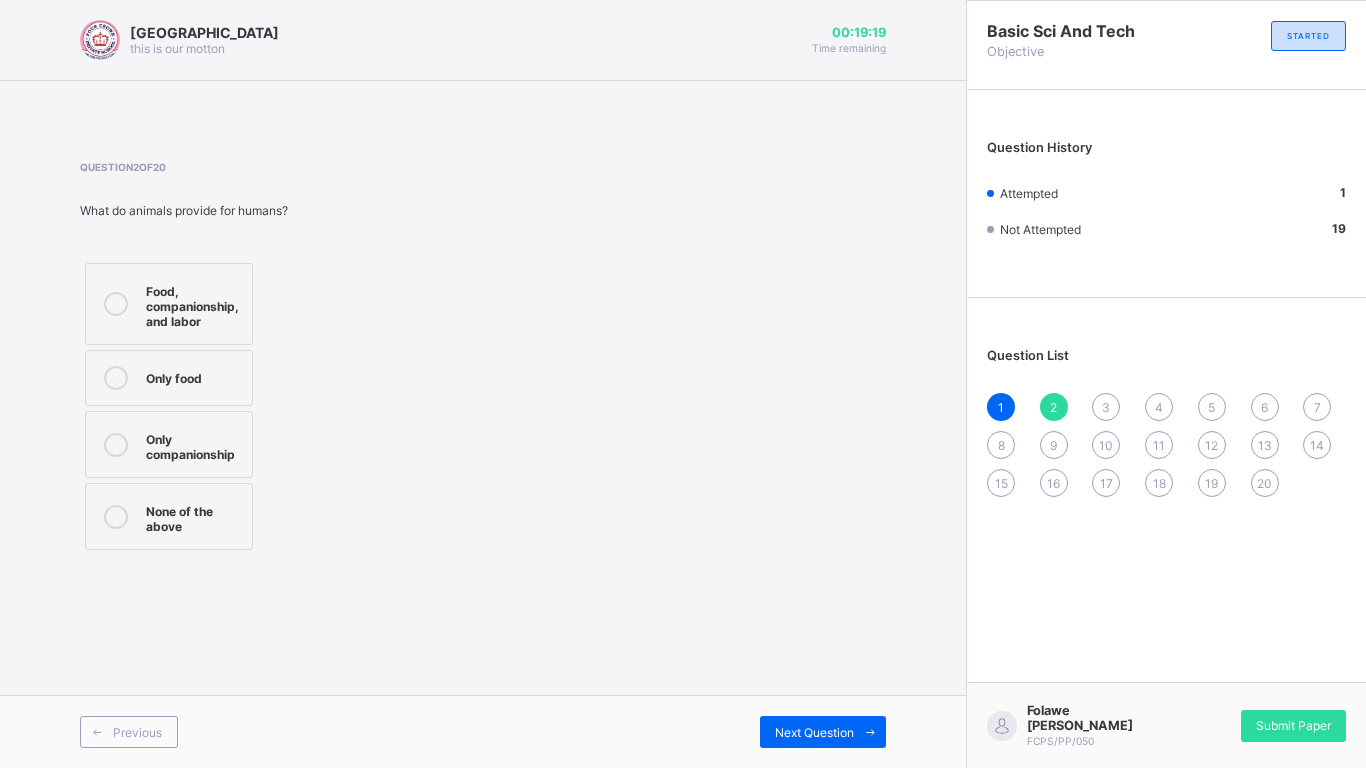 click on "Food, companionship, and labor" at bounding box center [169, 304] 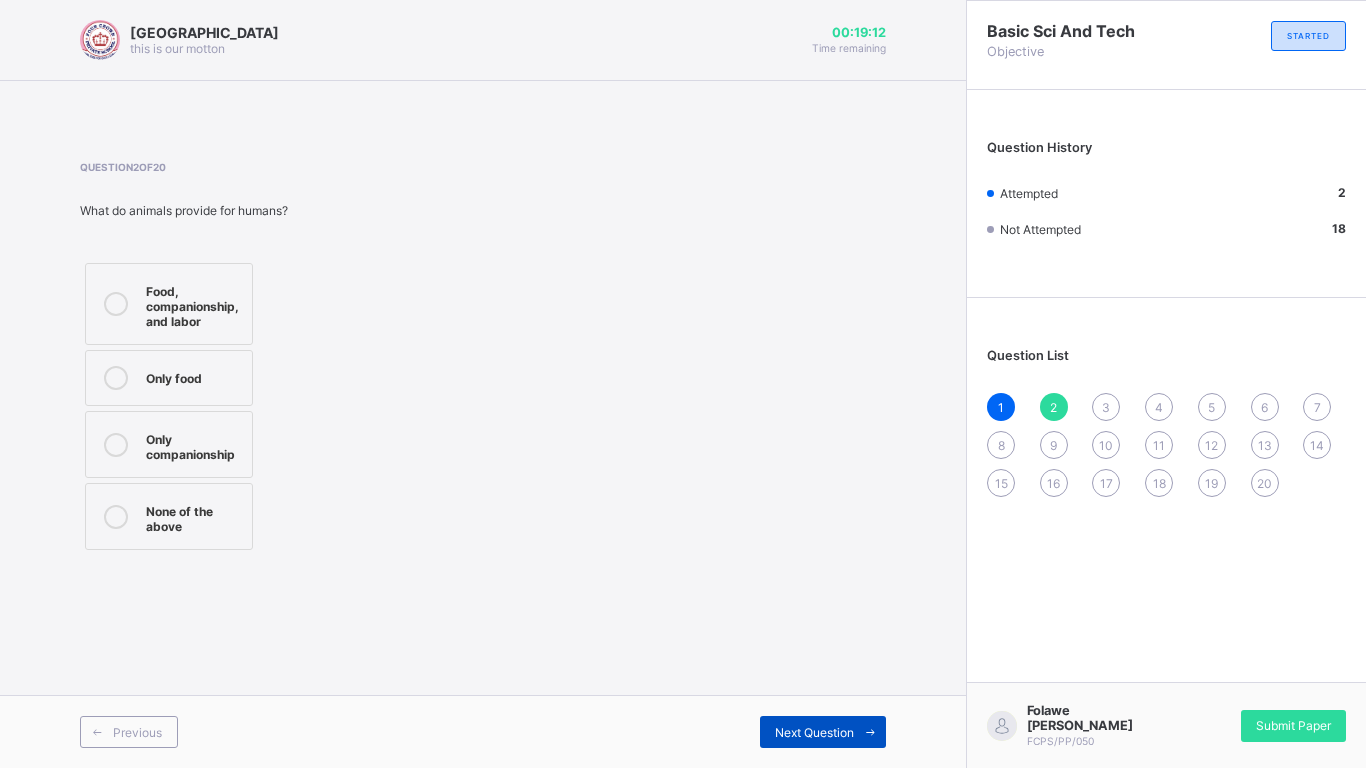 click on "Next Question" at bounding box center [823, 732] 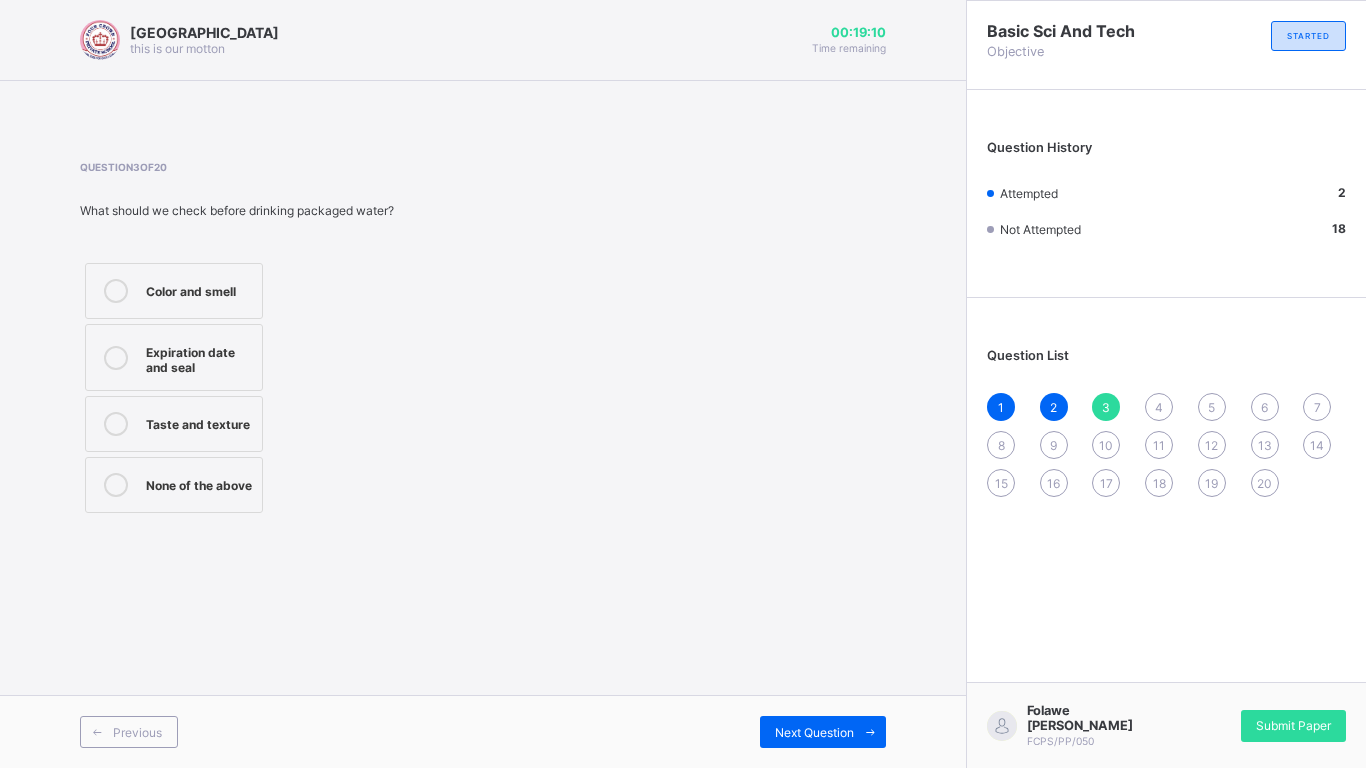 click on "Question  3  of  20 What should we check before drinking packaged water? Color and smell Expiration date and seal  Taste and texture  None of the above" at bounding box center (483, 339) 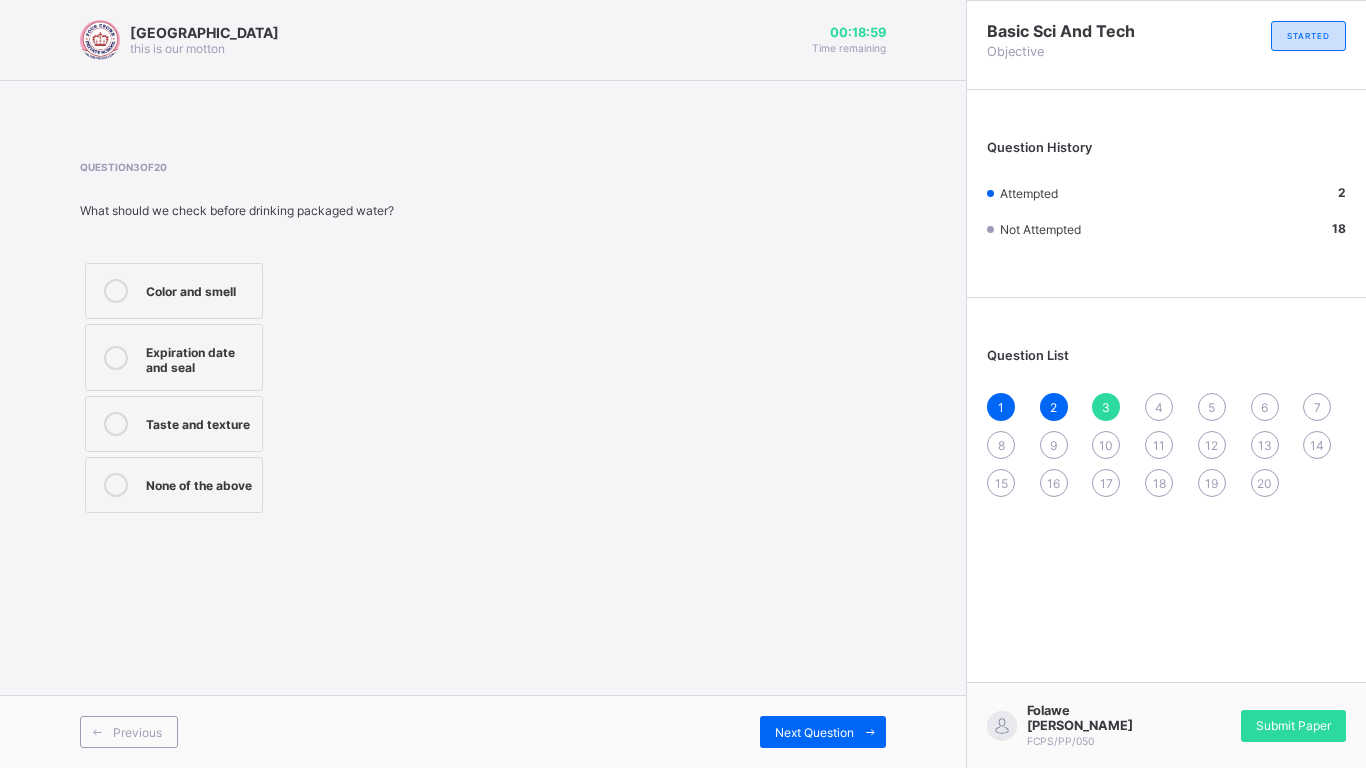 click on "Expiration date and seal" at bounding box center (199, 357) 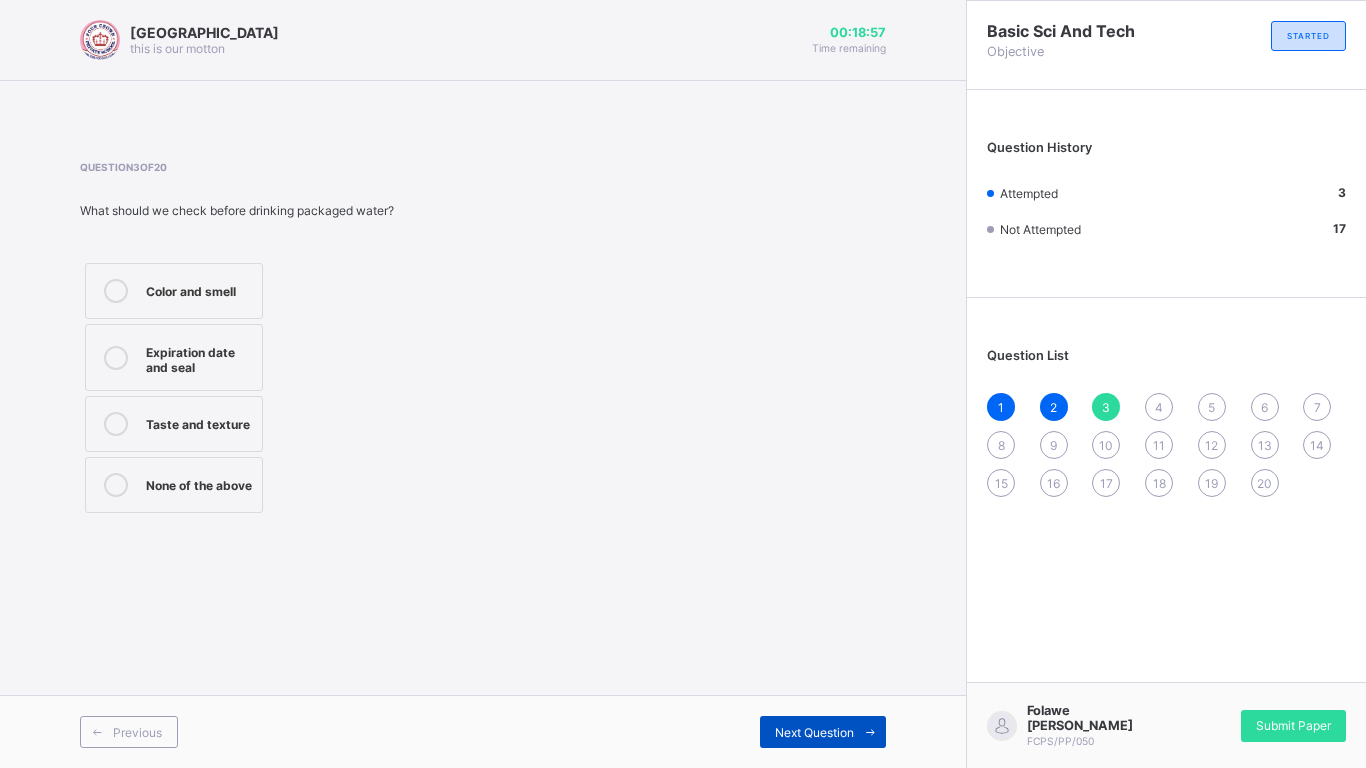 click at bounding box center (870, 732) 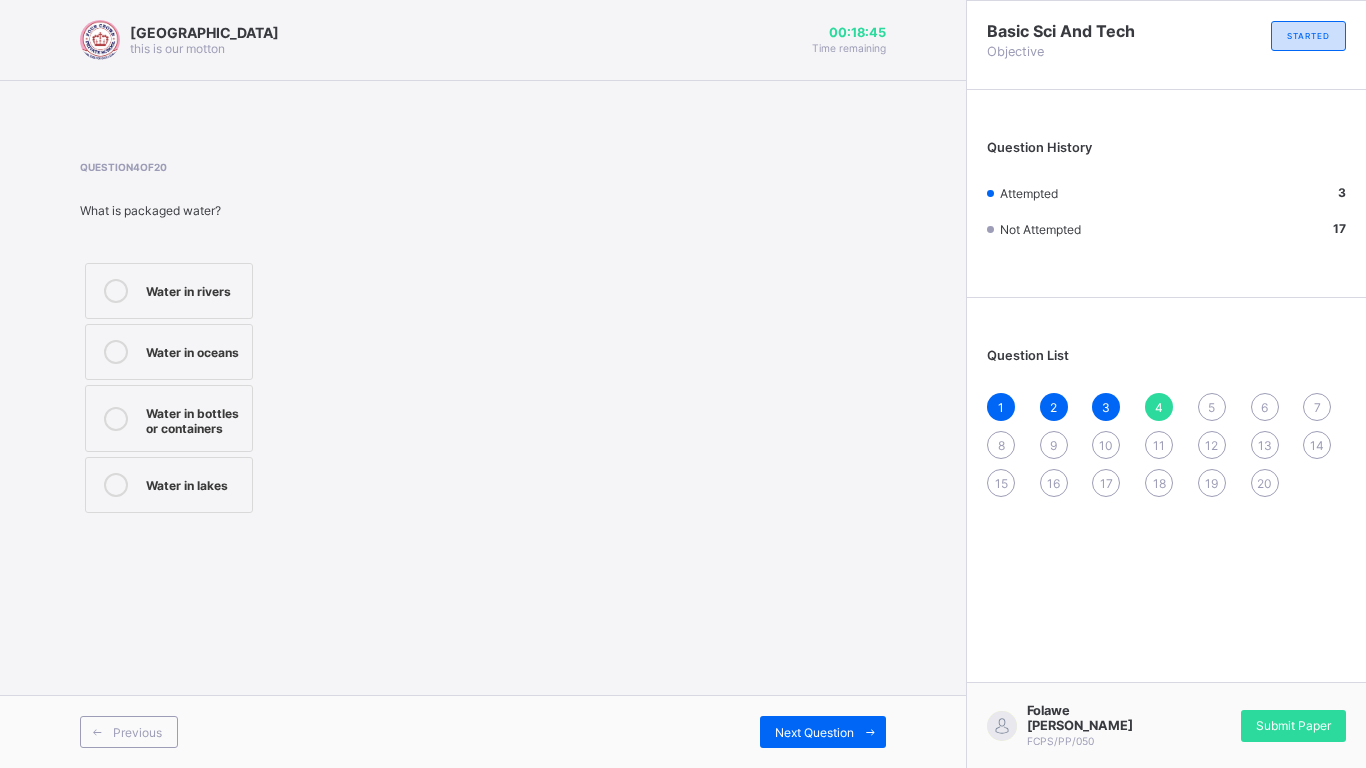 click on "Water in bottles or containers" at bounding box center [194, 418] 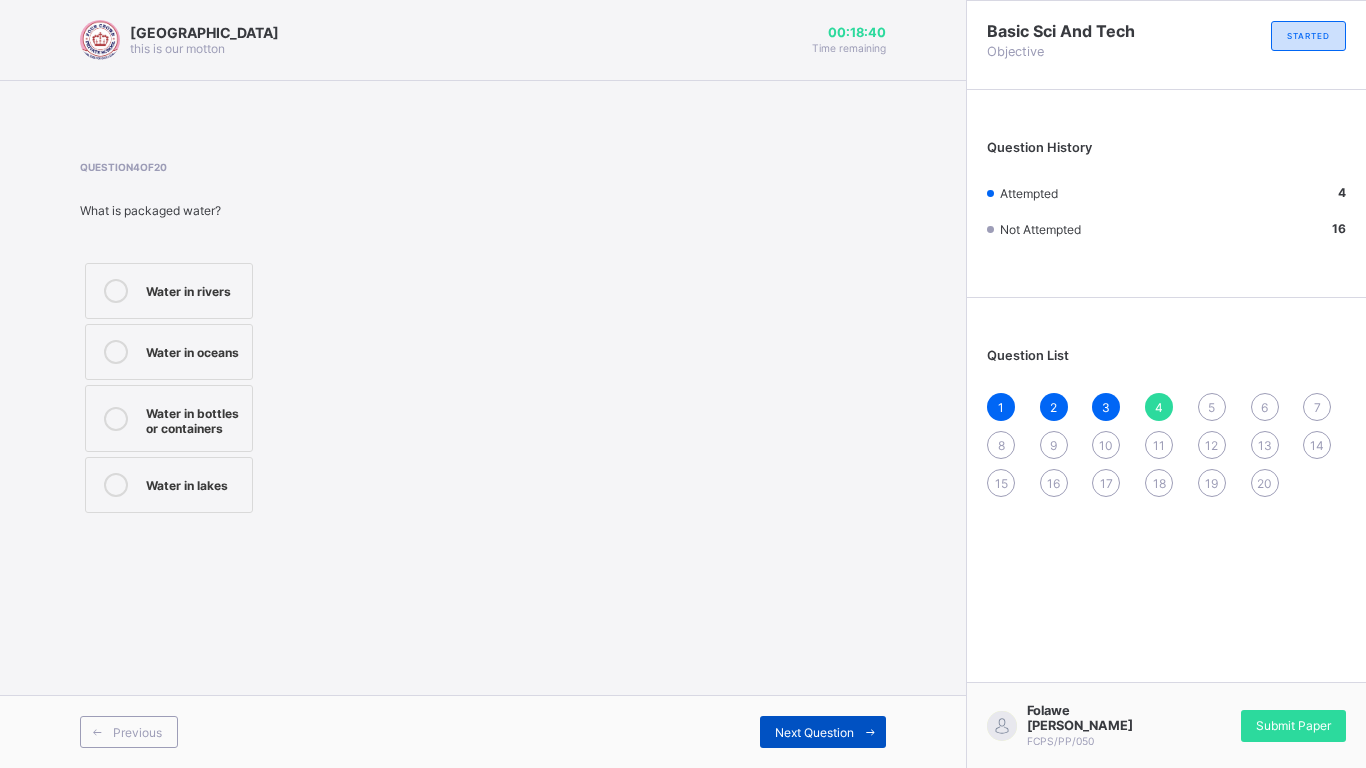 click on "Next Question" at bounding box center [823, 732] 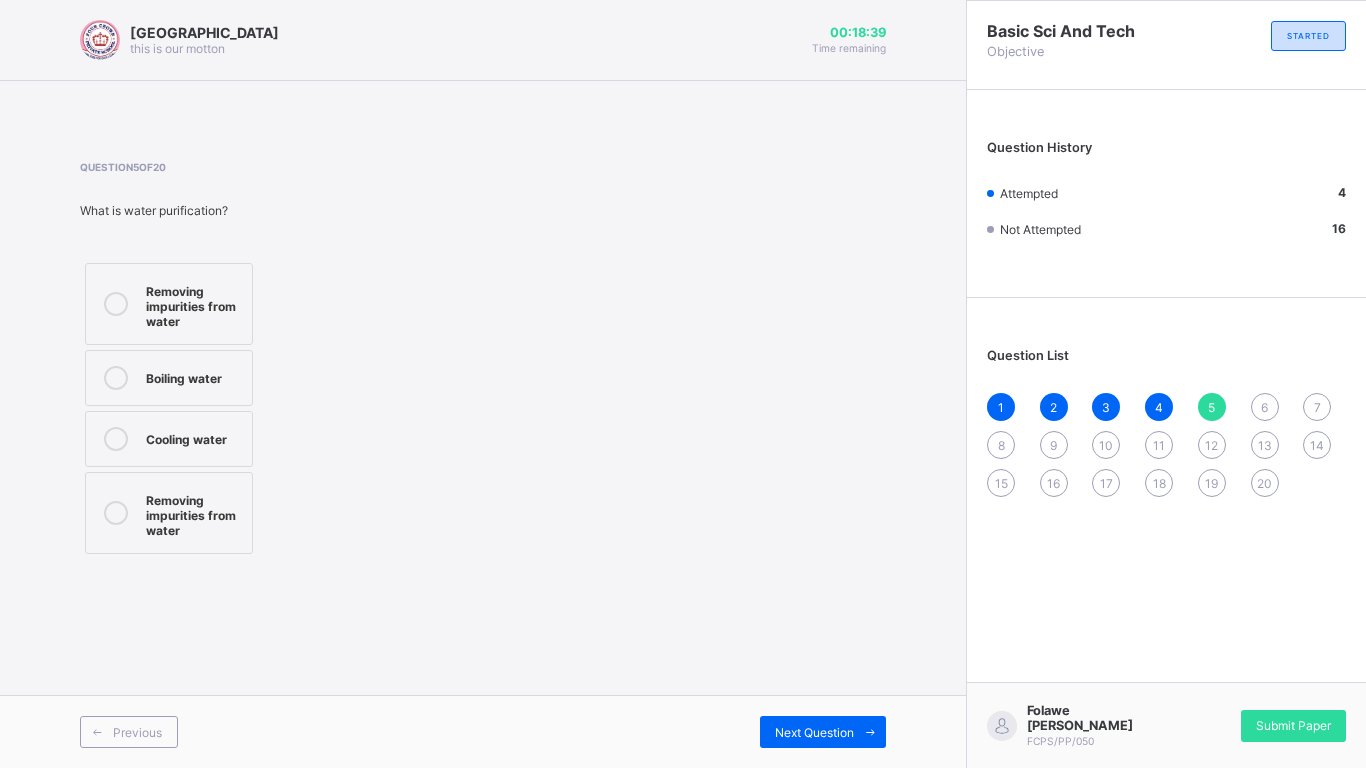 click on "Removing impurities from water Boiling water  Cooling water Removing impurities from water" at bounding box center (228, 408) 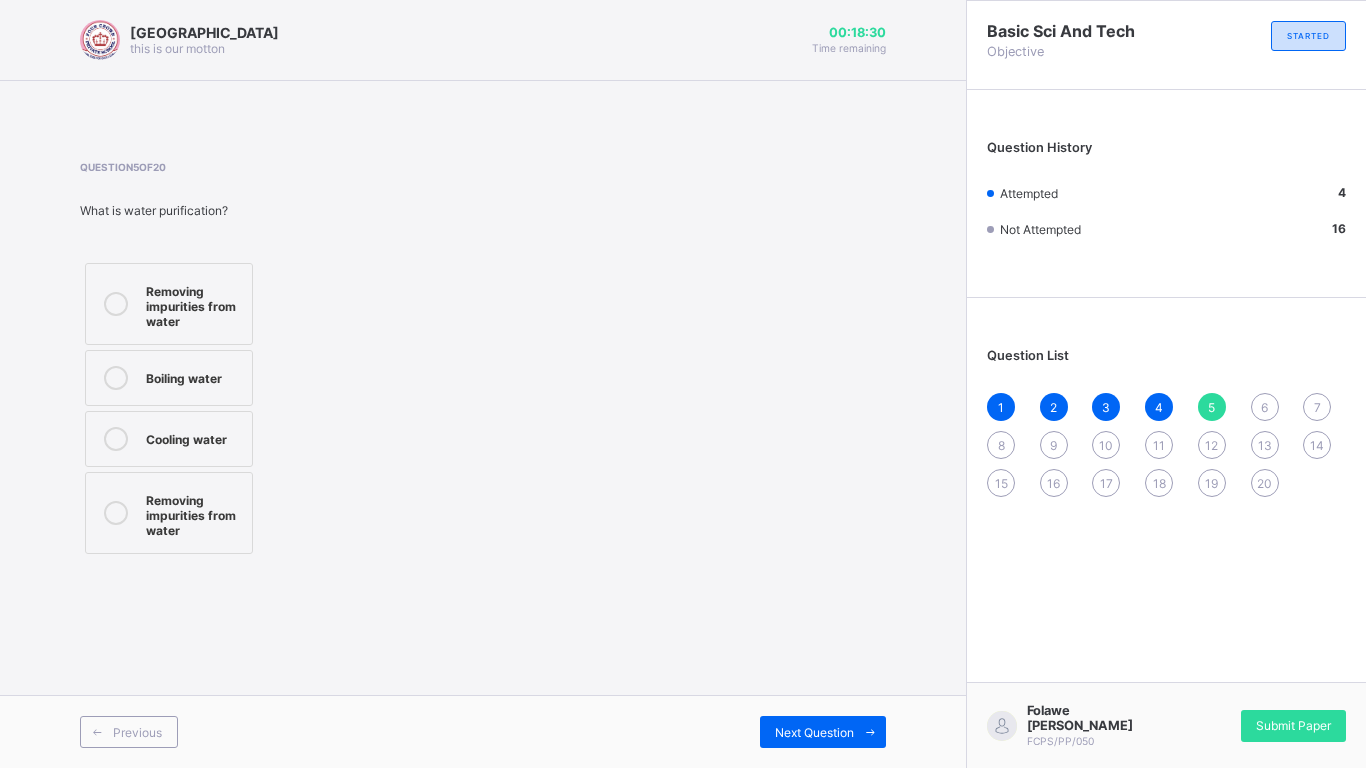 click on "Removing impurities from water" at bounding box center (169, 513) 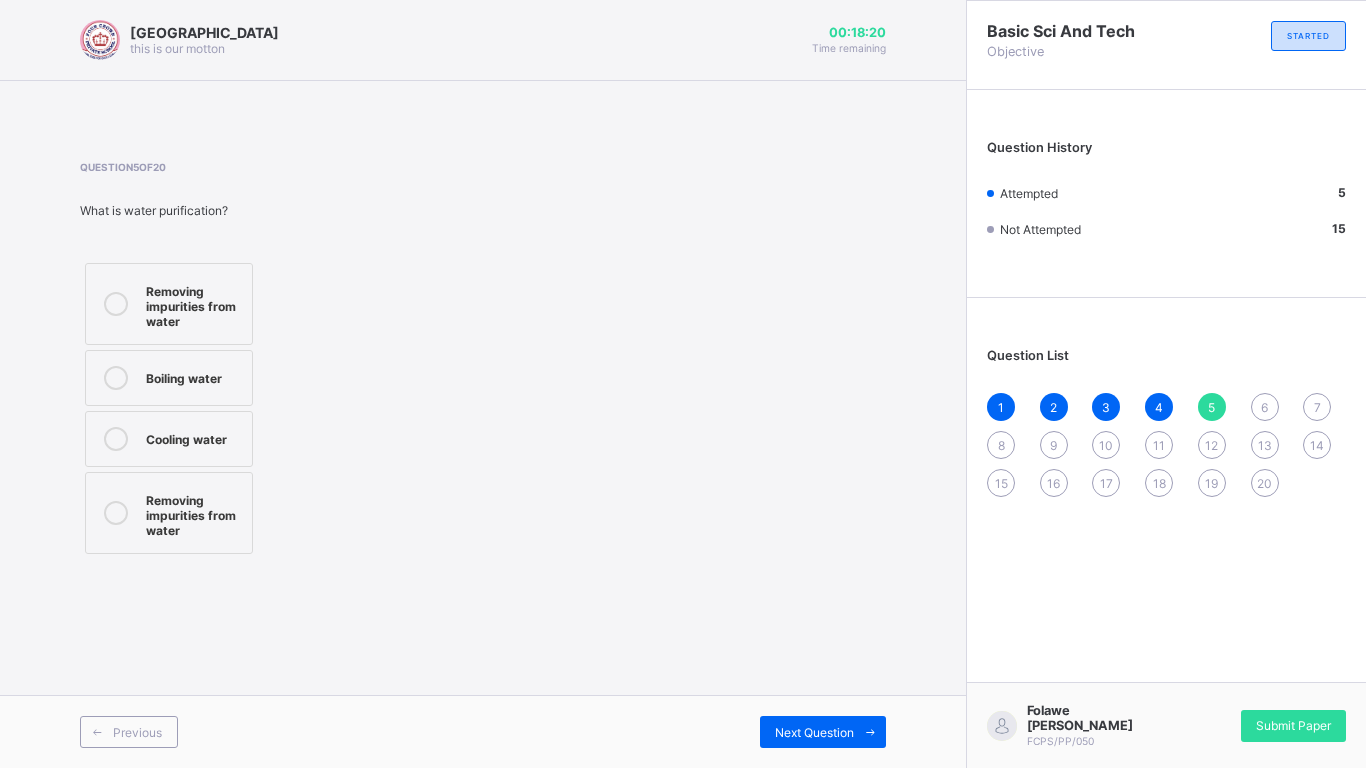 click on "Four Crown Private School this is our motton 00:18:20 Time remaining Question  5  of  20 What is water purification? Removing impurities from water Boiling water  Cooling water Removing impurities from water Previous Next Question" at bounding box center [483, 384] 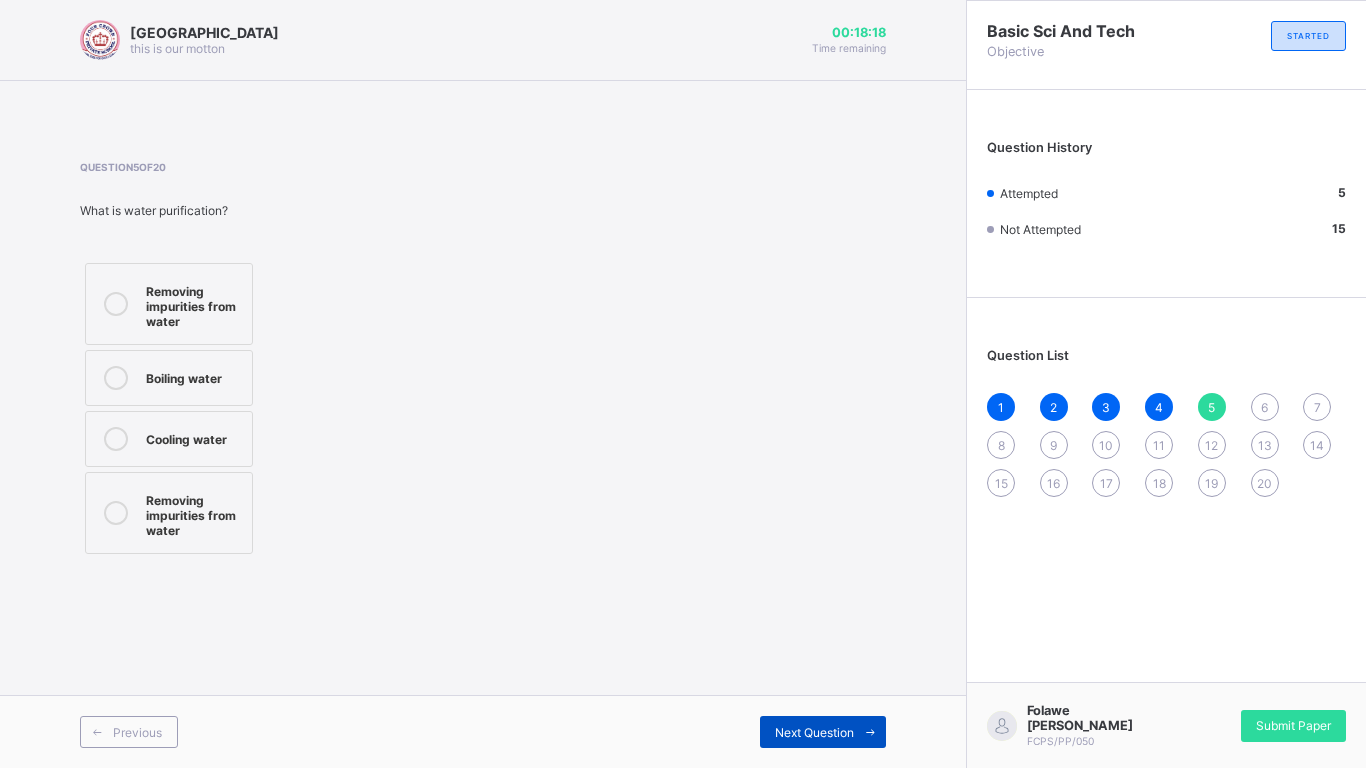 click on "Next Question" at bounding box center [823, 732] 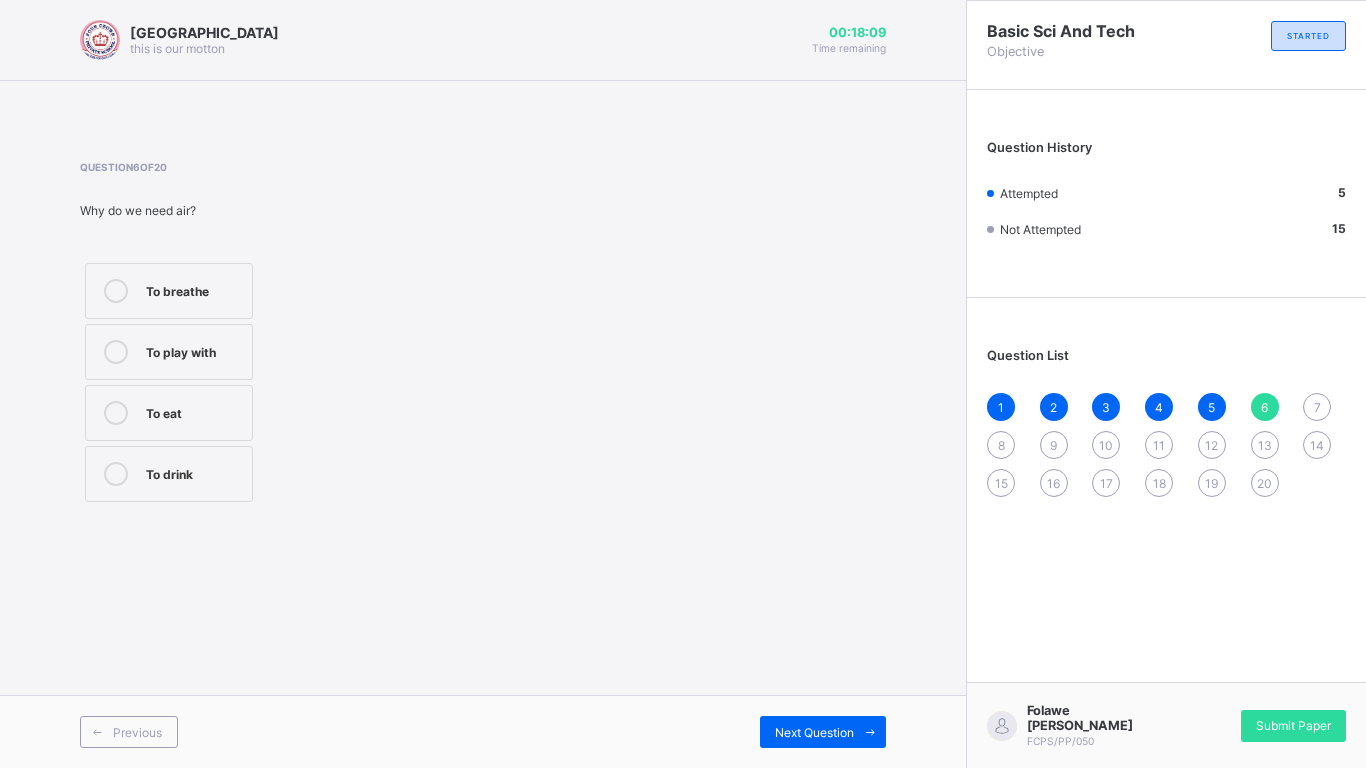 click on "To breathe" at bounding box center [169, 291] 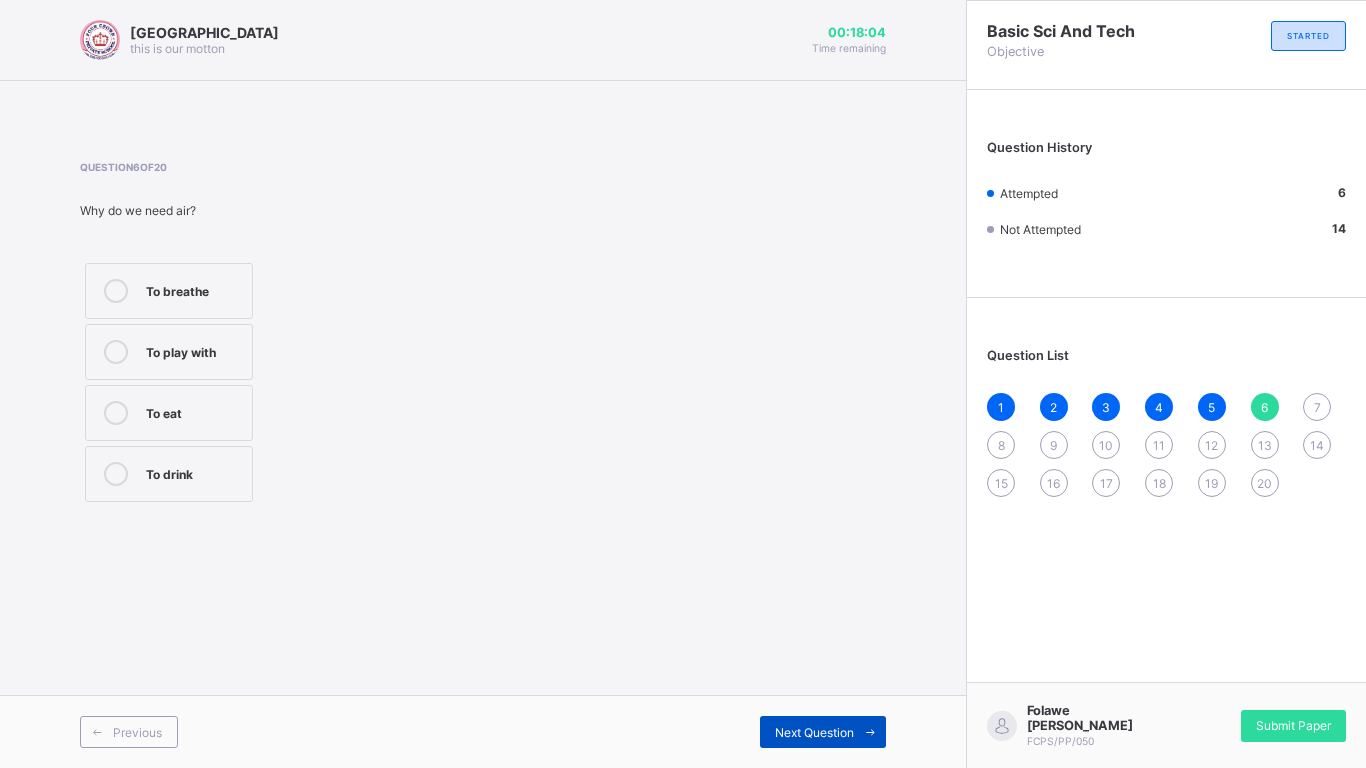 click on "Next Question" at bounding box center [814, 732] 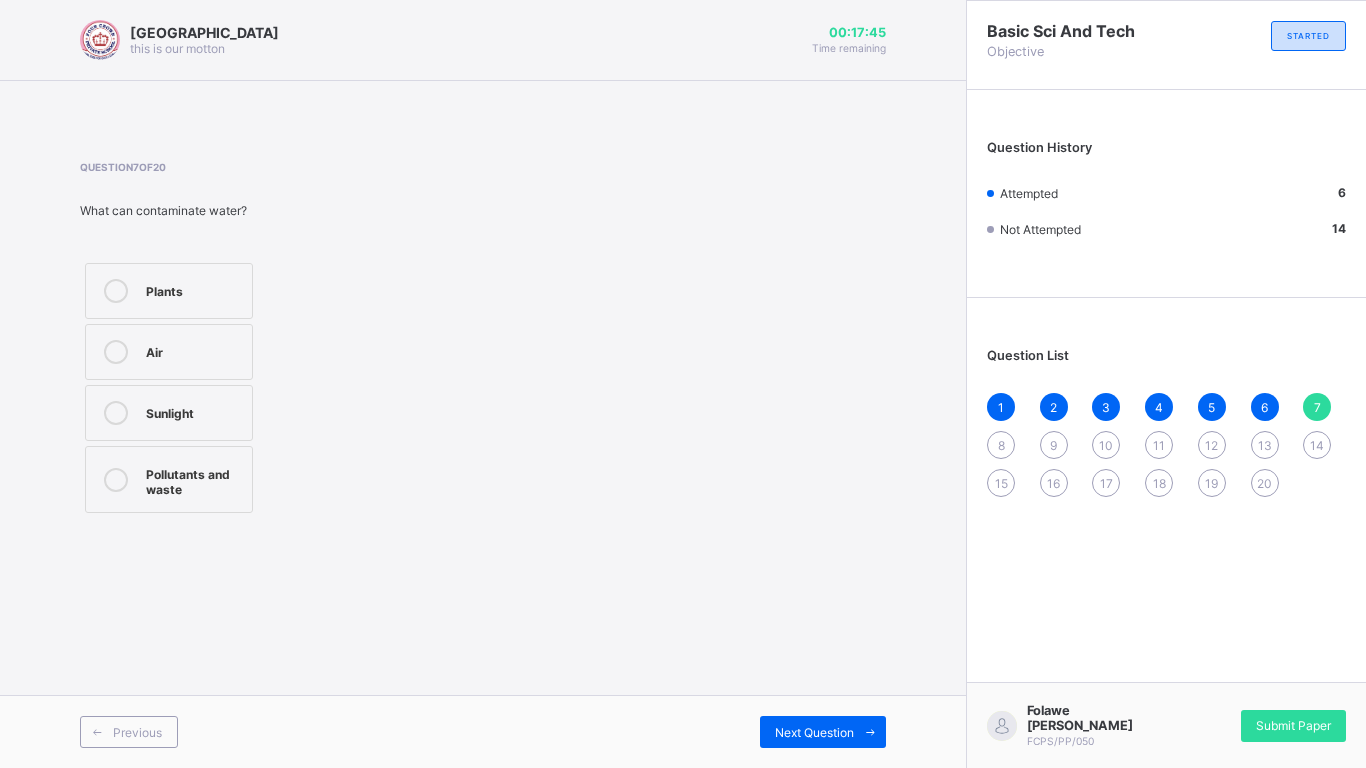 drag, startPoint x: 152, startPoint y: 456, endPoint x: 156, endPoint y: 466, distance: 10.770329 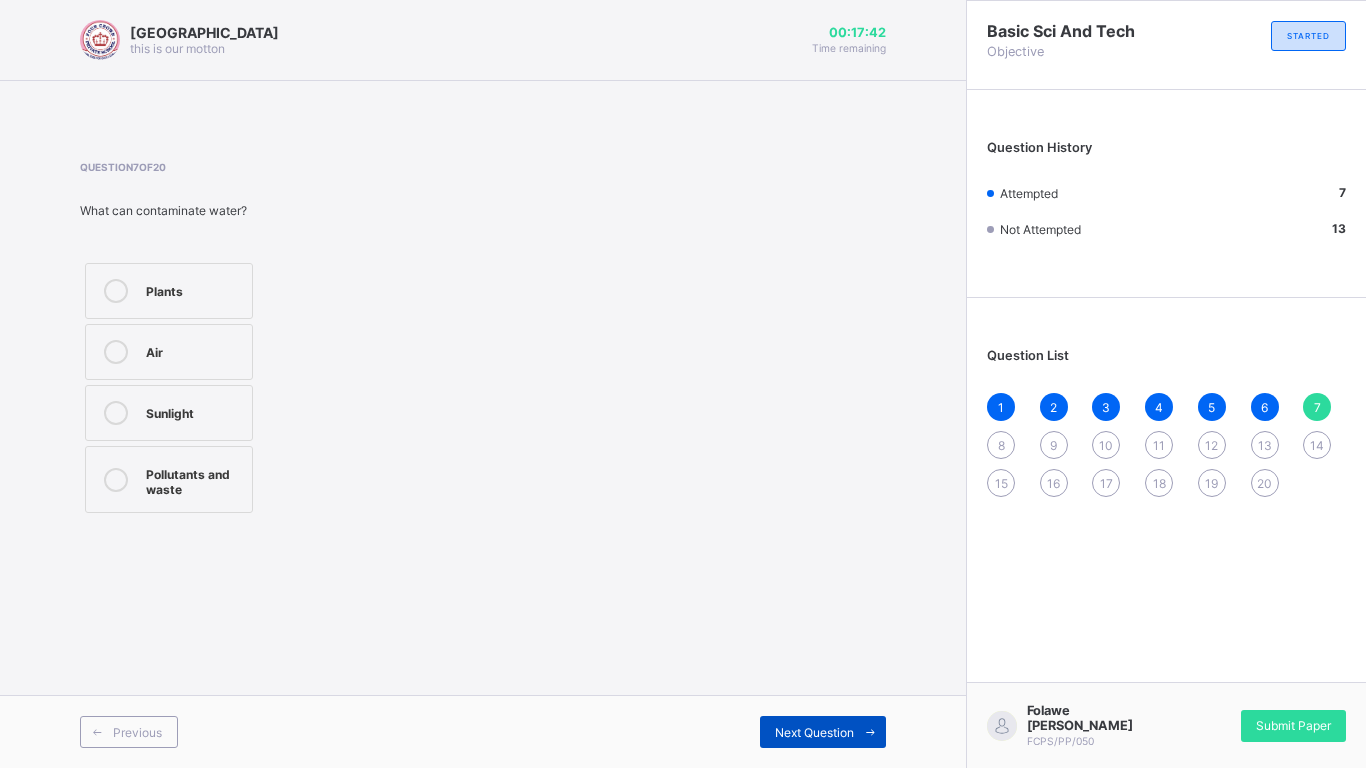 click on "Next Question" at bounding box center (823, 732) 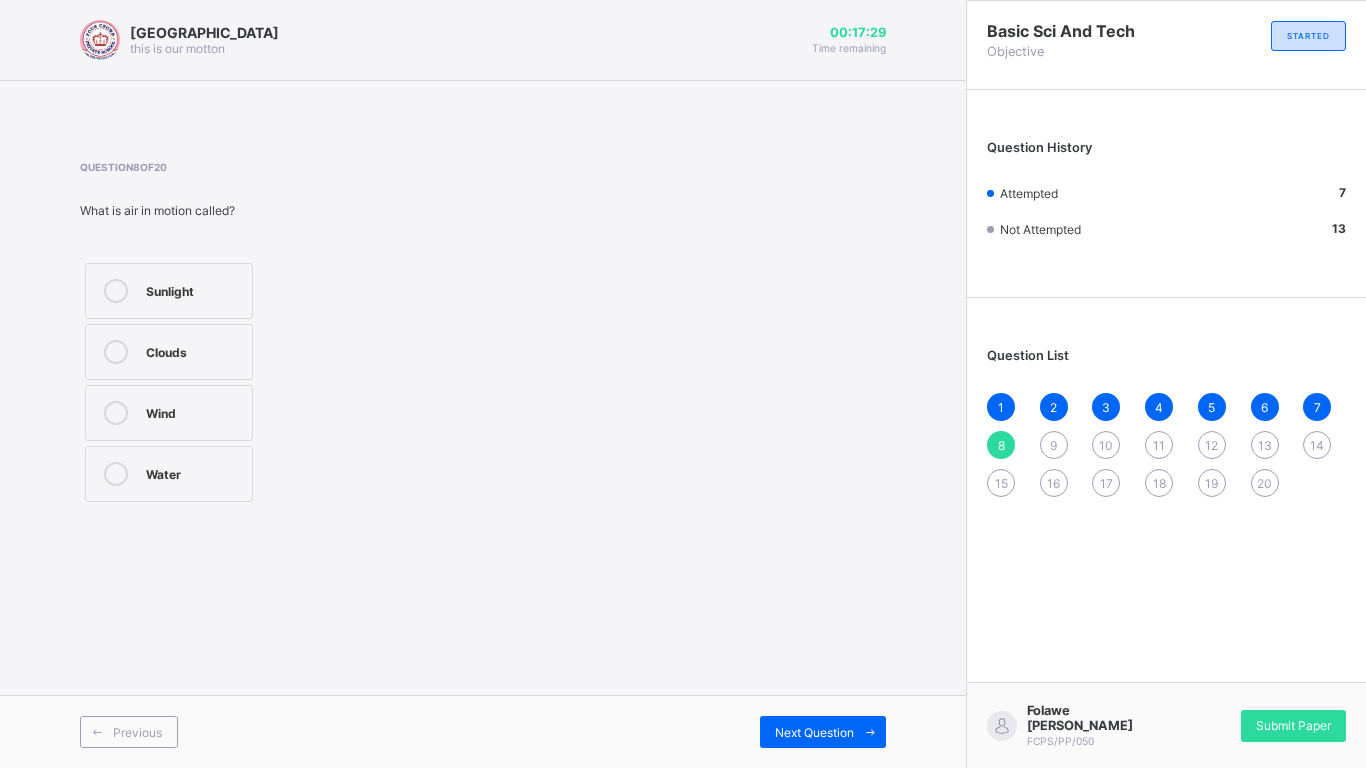 click on "Wind" at bounding box center (169, 413) 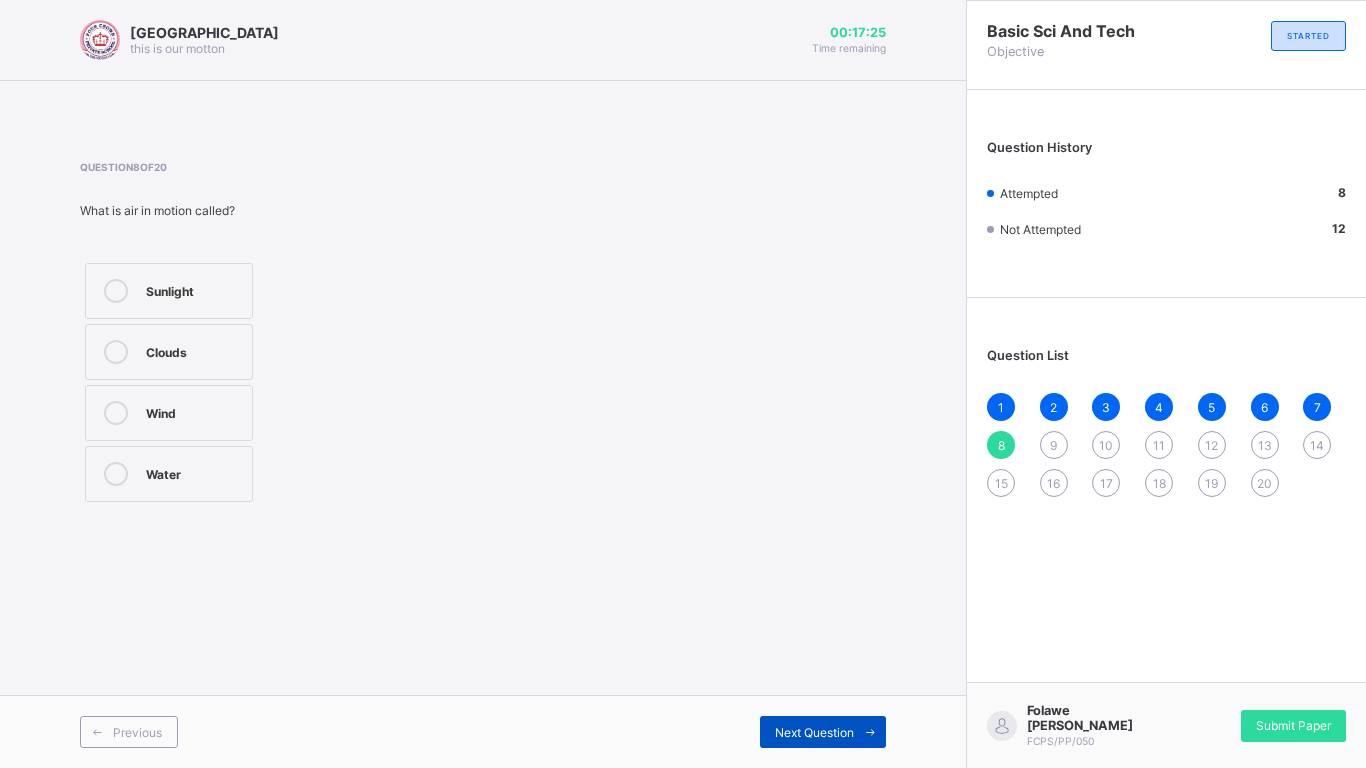 click on "Next Question" at bounding box center [814, 732] 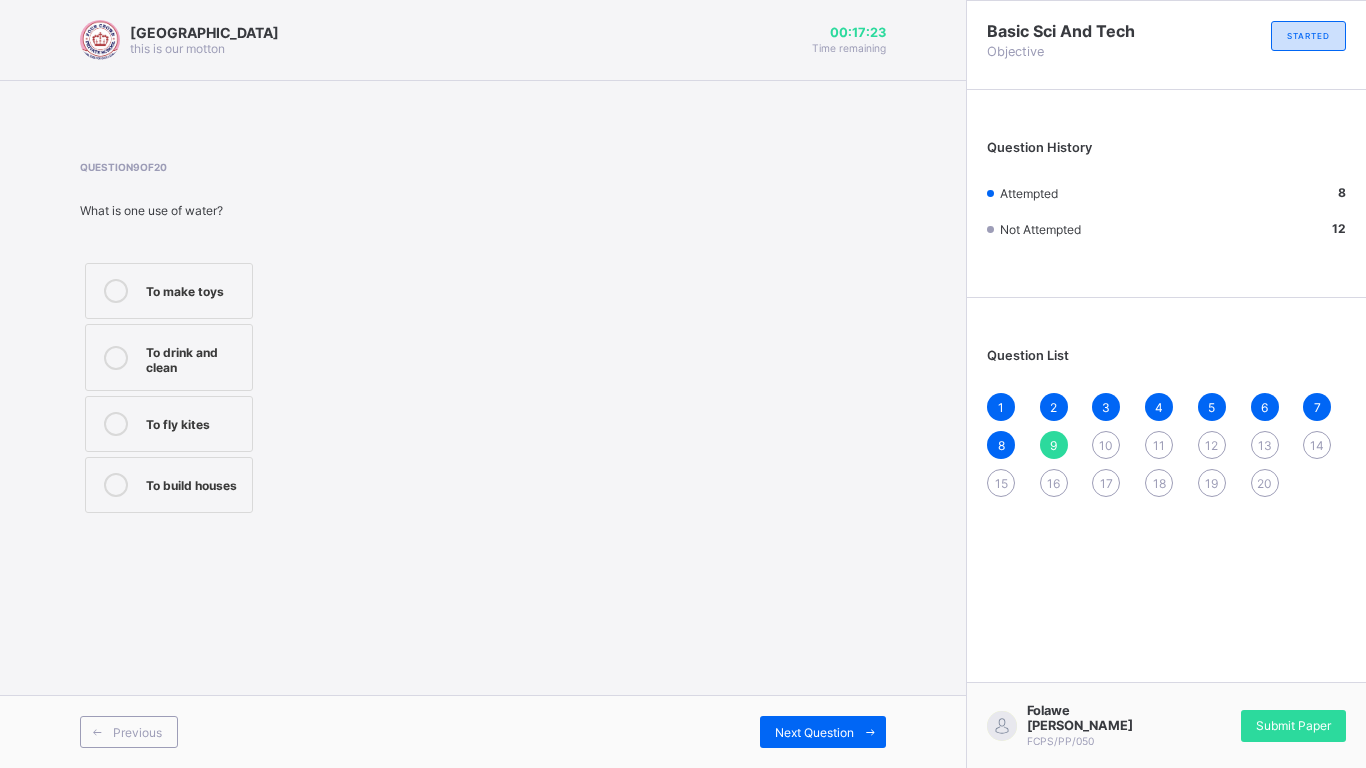 click on "Question  9  of  20 What is one use of water? To make toys To drink and clean To fly kites To build houses" at bounding box center (483, 339) 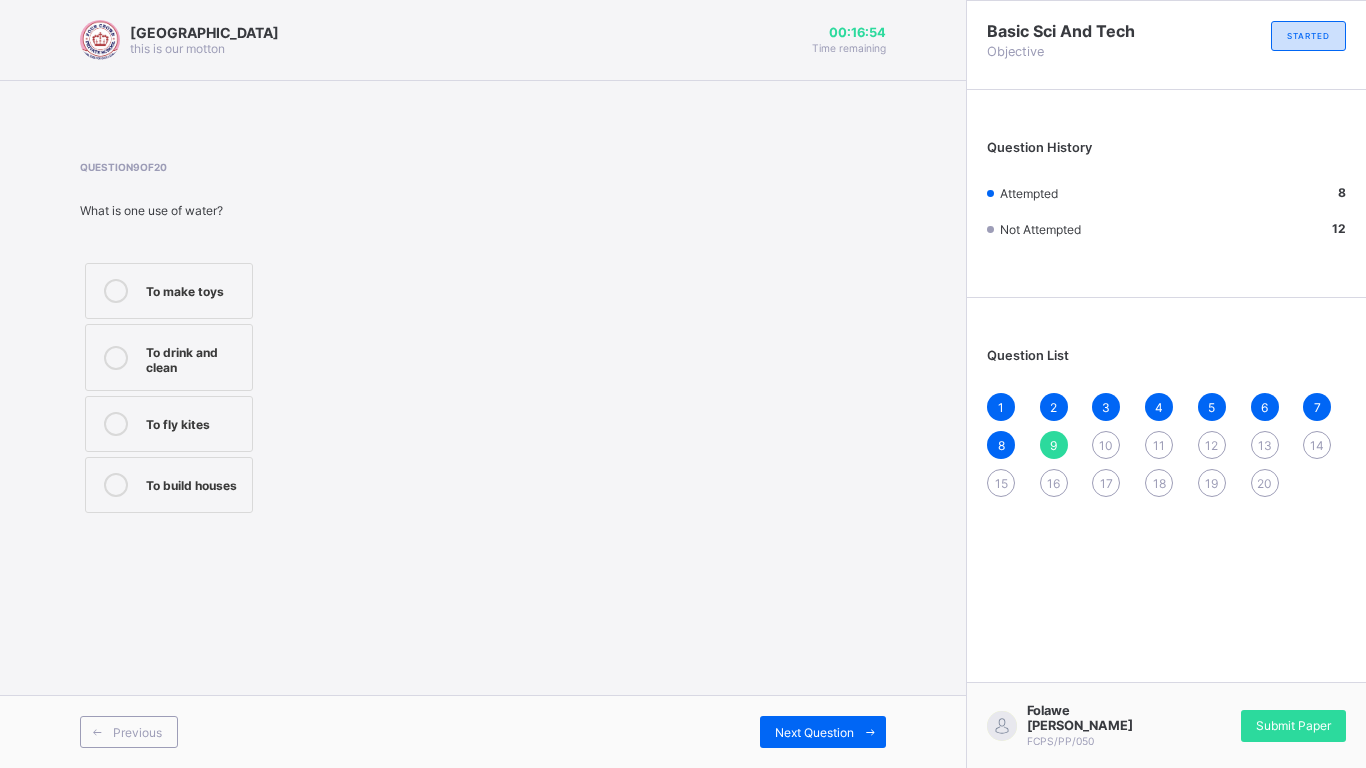 click on "To build houses" at bounding box center (169, 485) 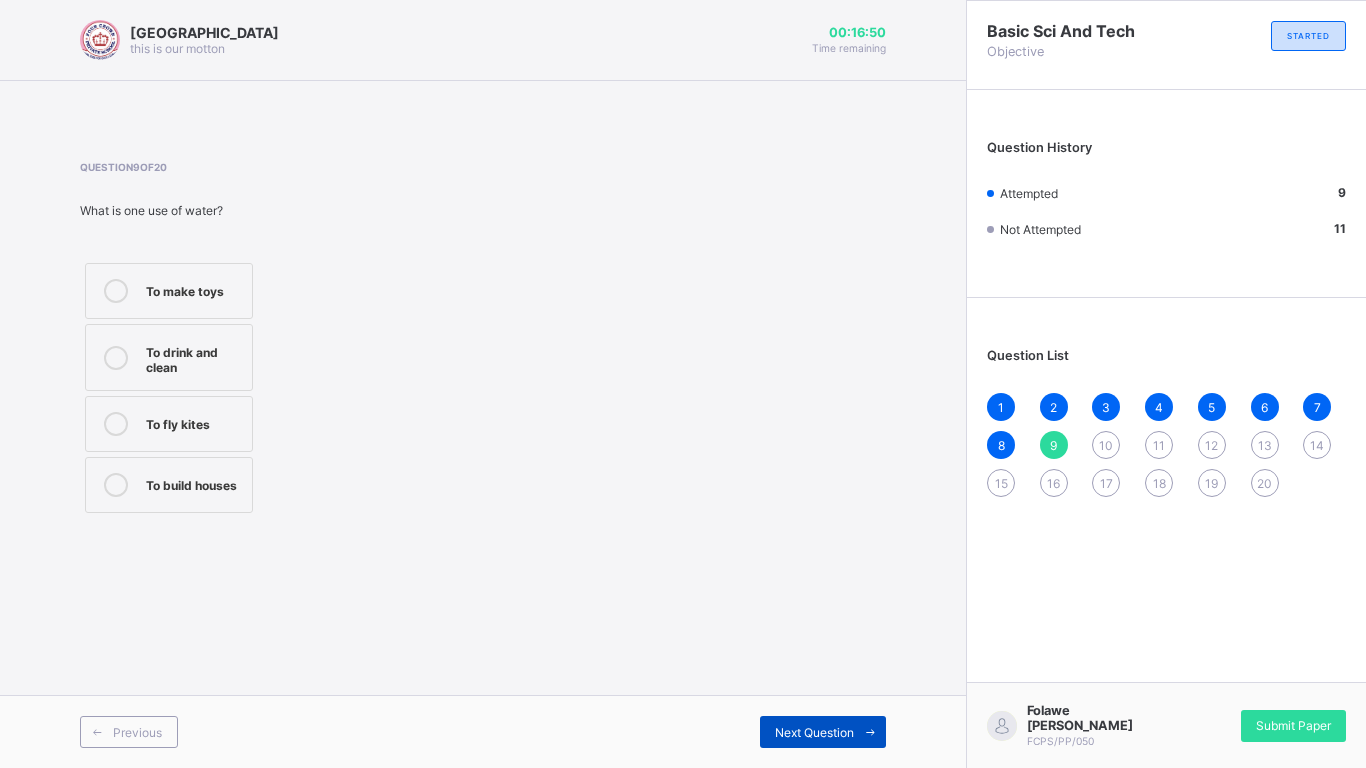 click on "Next Question" at bounding box center [823, 732] 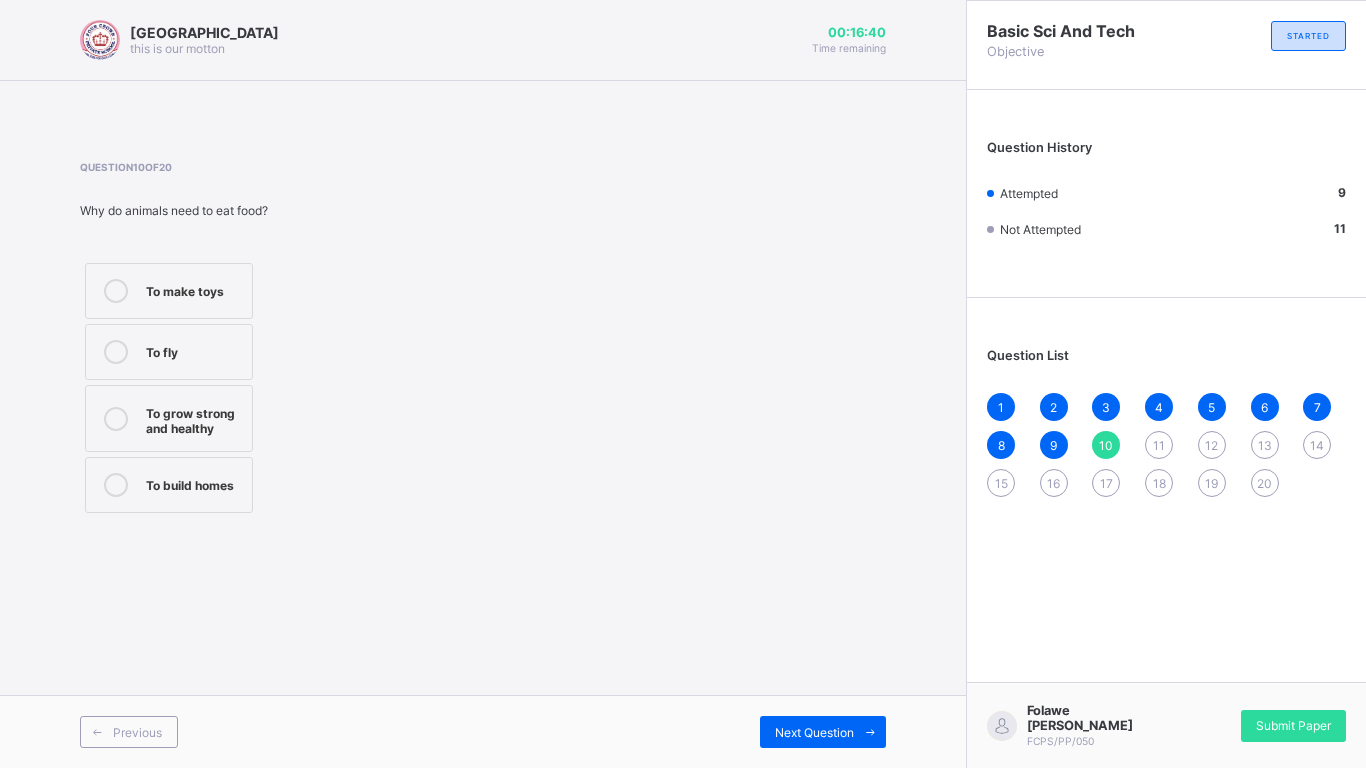 click on "To grow strong and healthy" at bounding box center (194, 418) 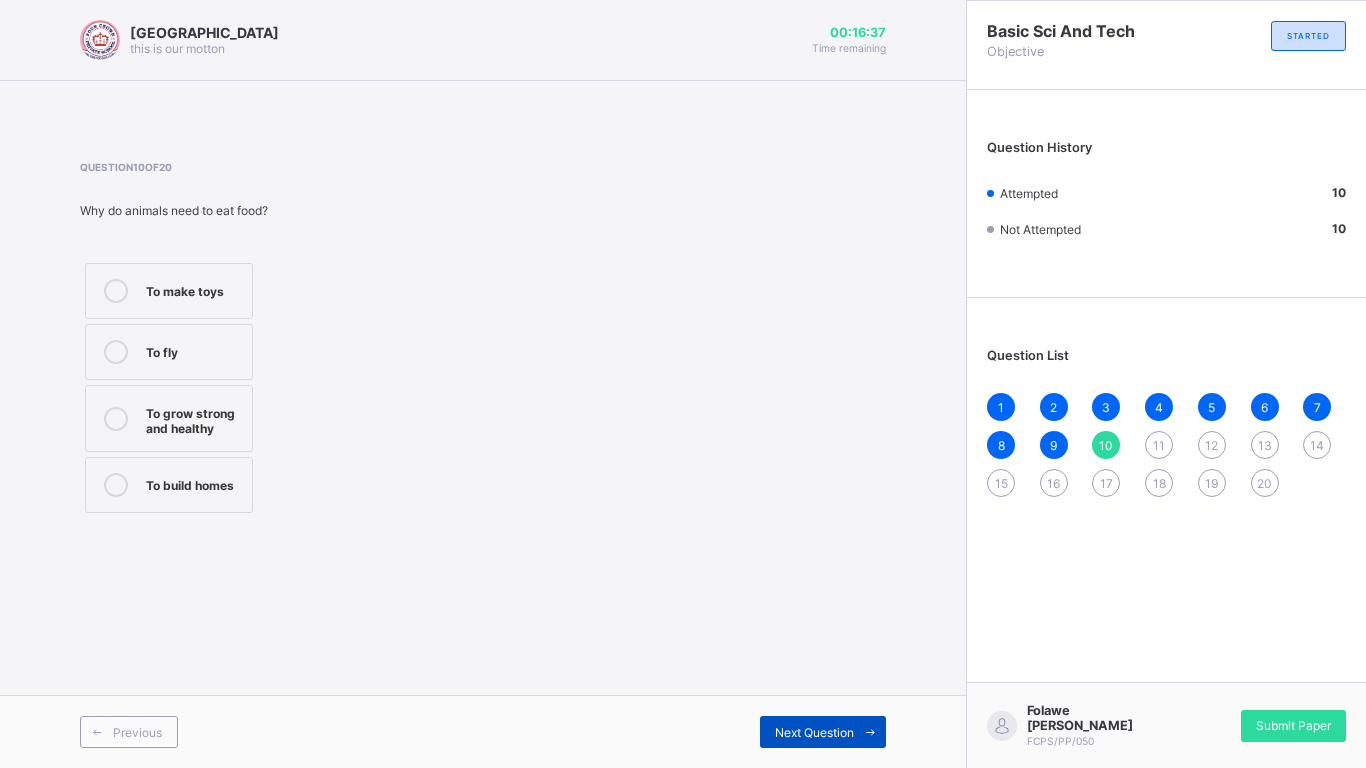 click on "Next Question" at bounding box center [814, 732] 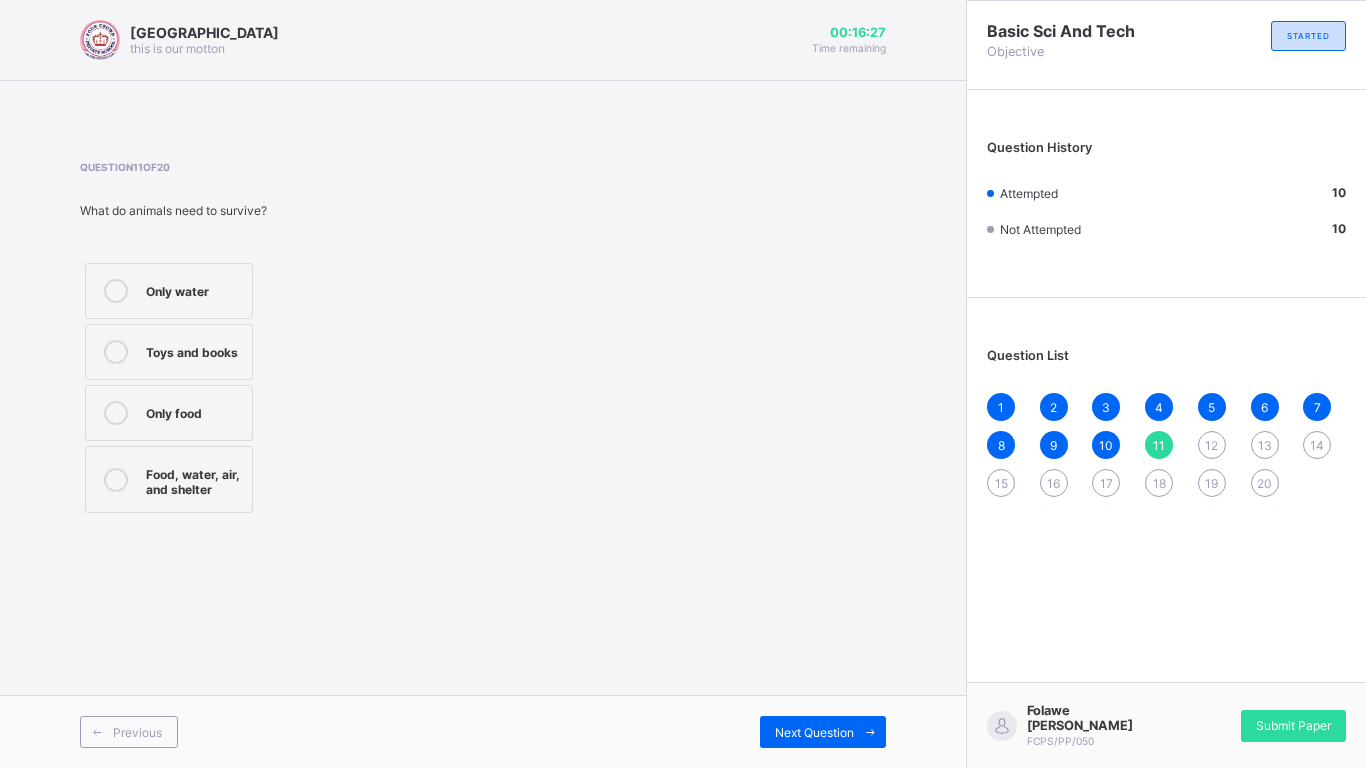 click on "Food, water, air, and shelter" at bounding box center [194, 479] 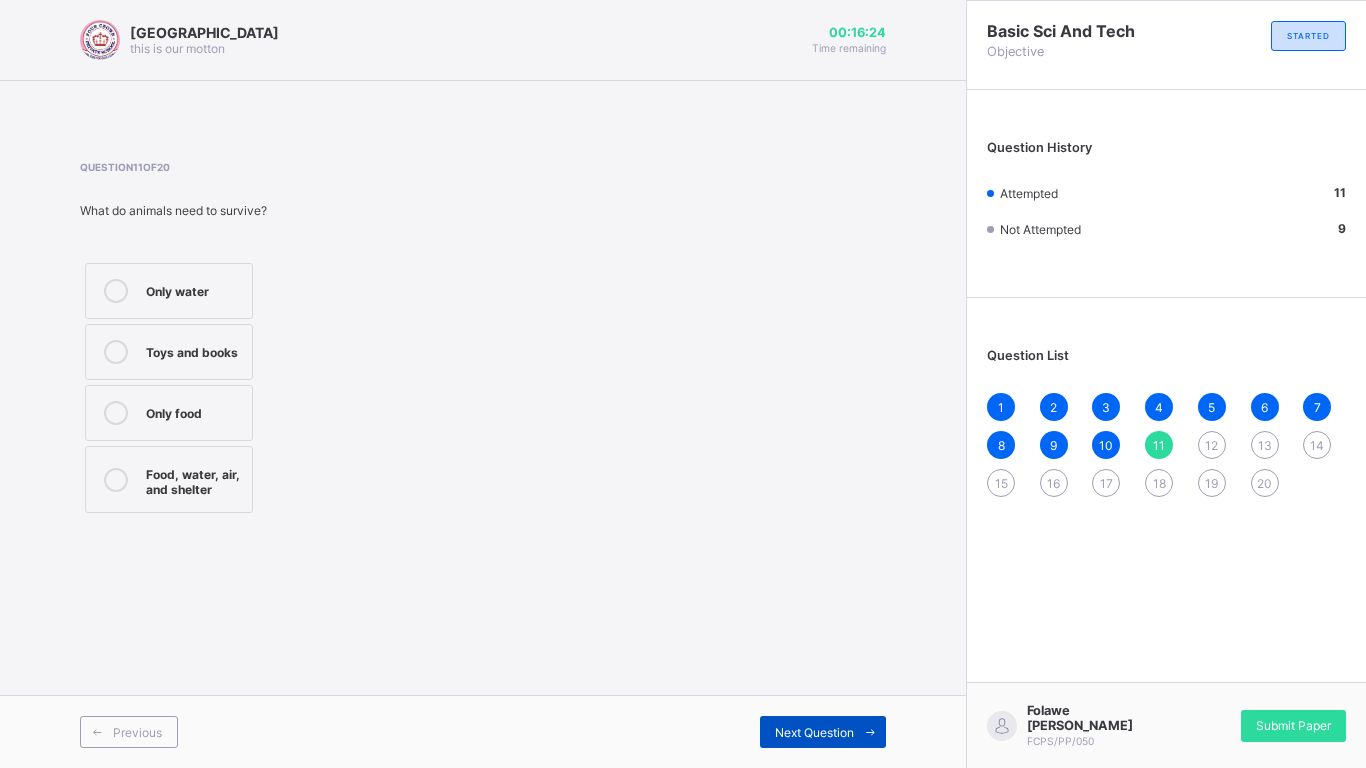 click on "Next Question" at bounding box center (823, 732) 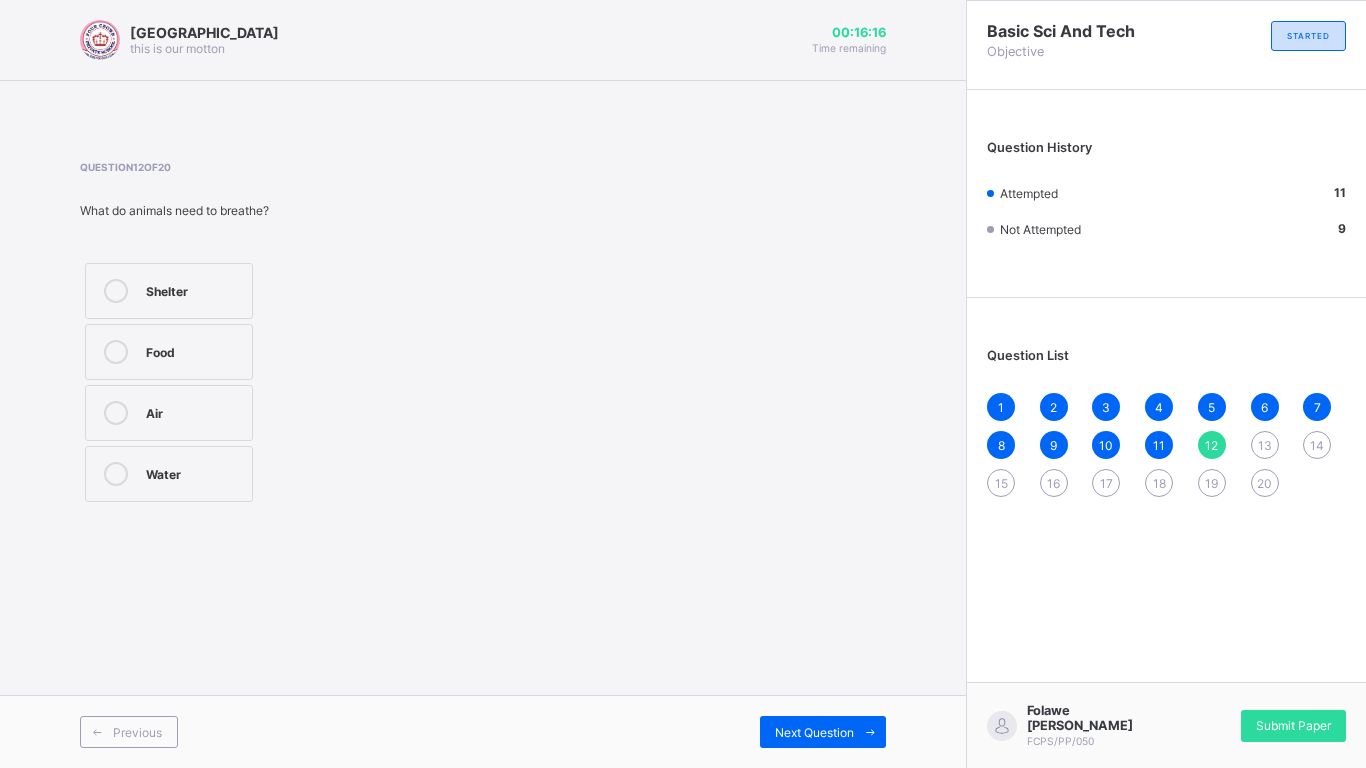 click on "Air" at bounding box center (169, 413) 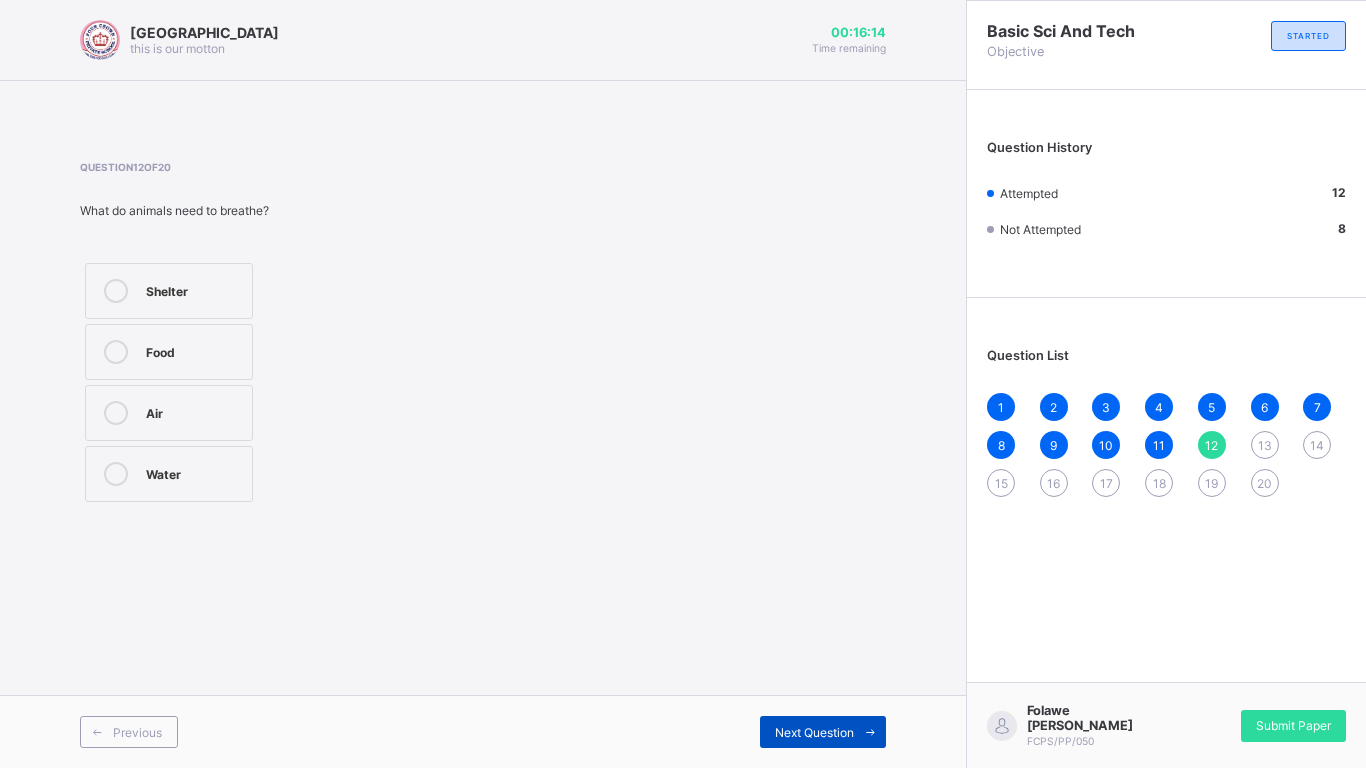 click on "Next Question" at bounding box center (823, 732) 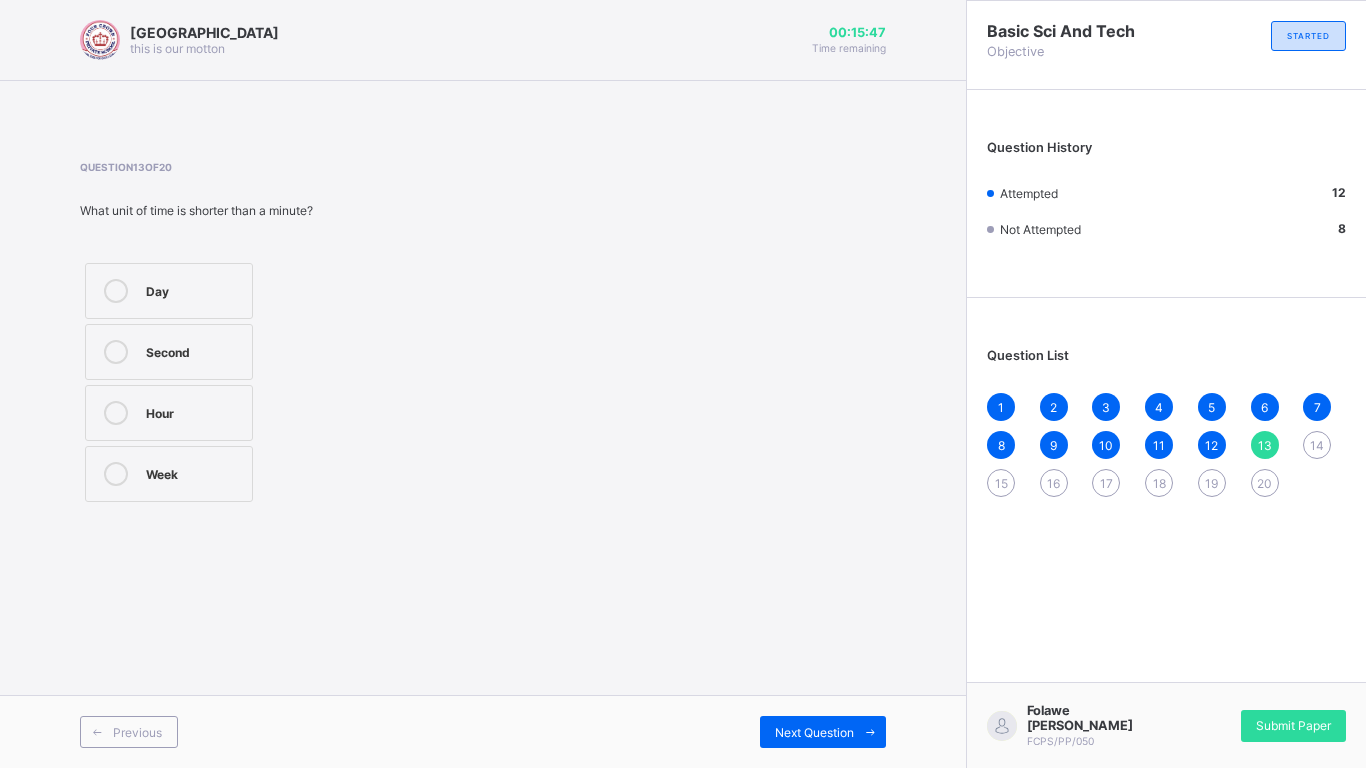 click on "Hour" at bounding box center (169, 413) 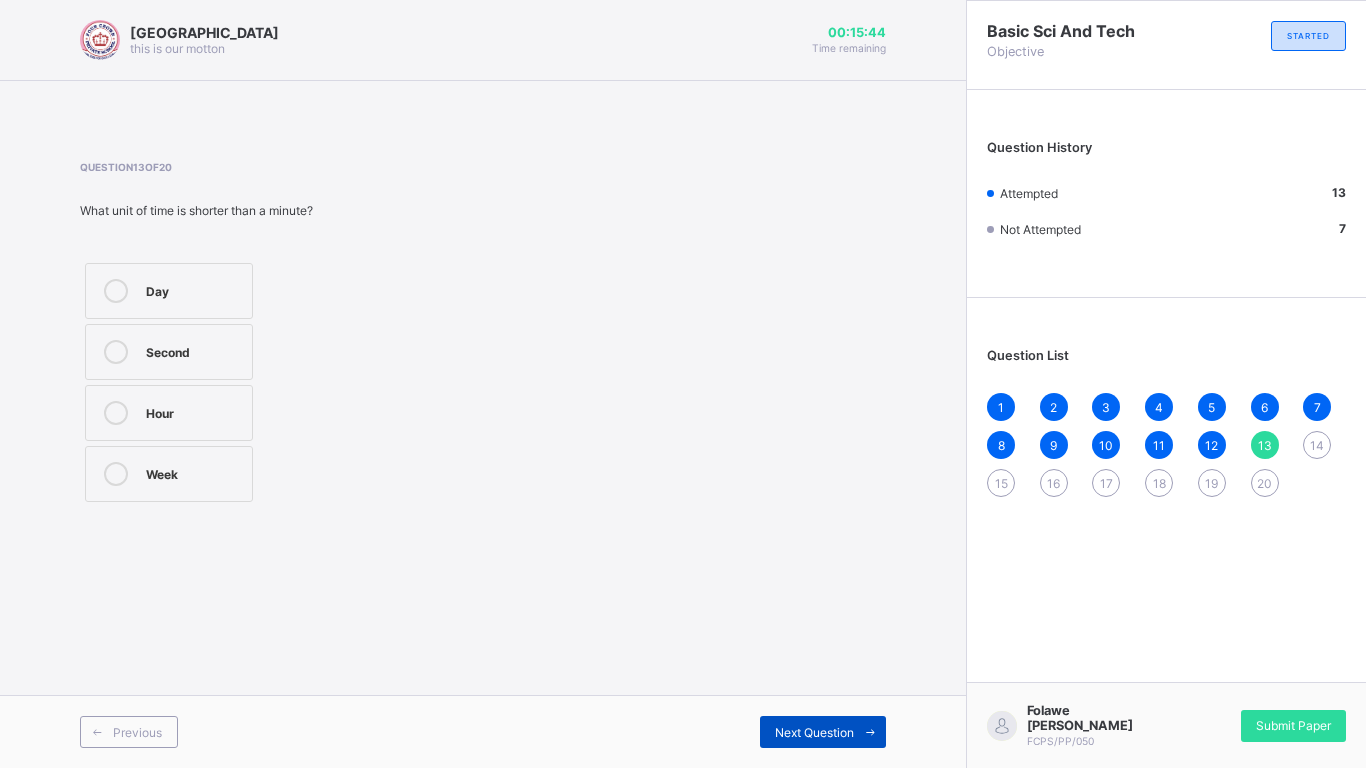 click on "Next Question" at bounding box center (814, 732) 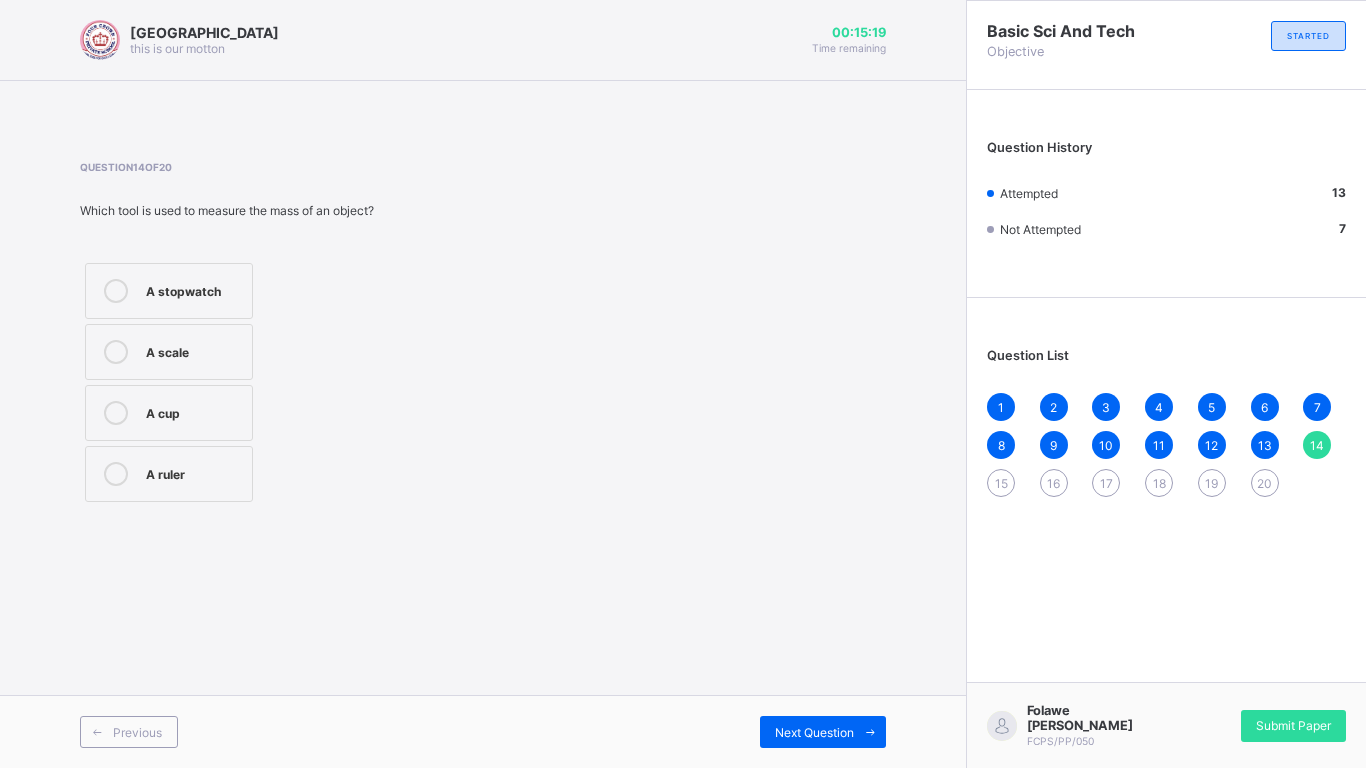 click on "A stopwatch A scale A cup A ruler" at bounding box center [228, 382] 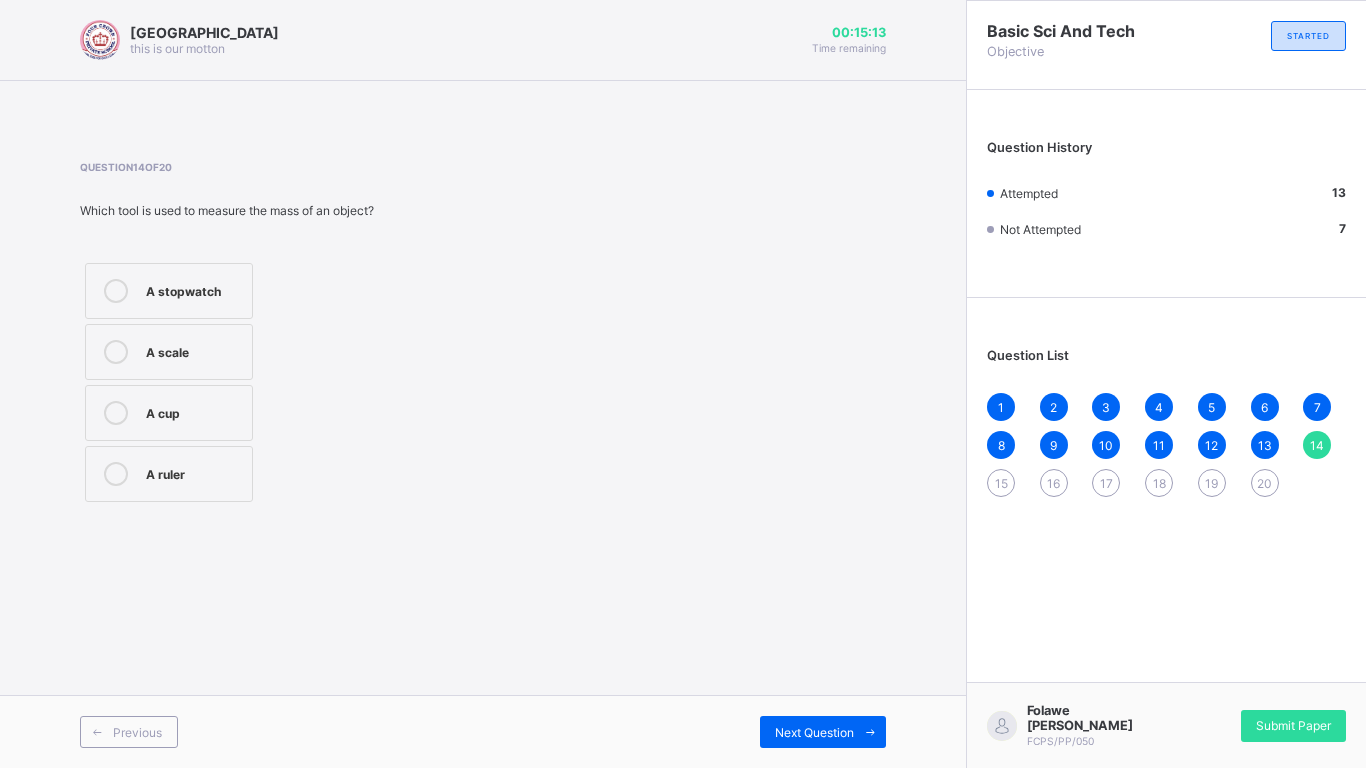click on "A scale" at bounding box center [169, 352] 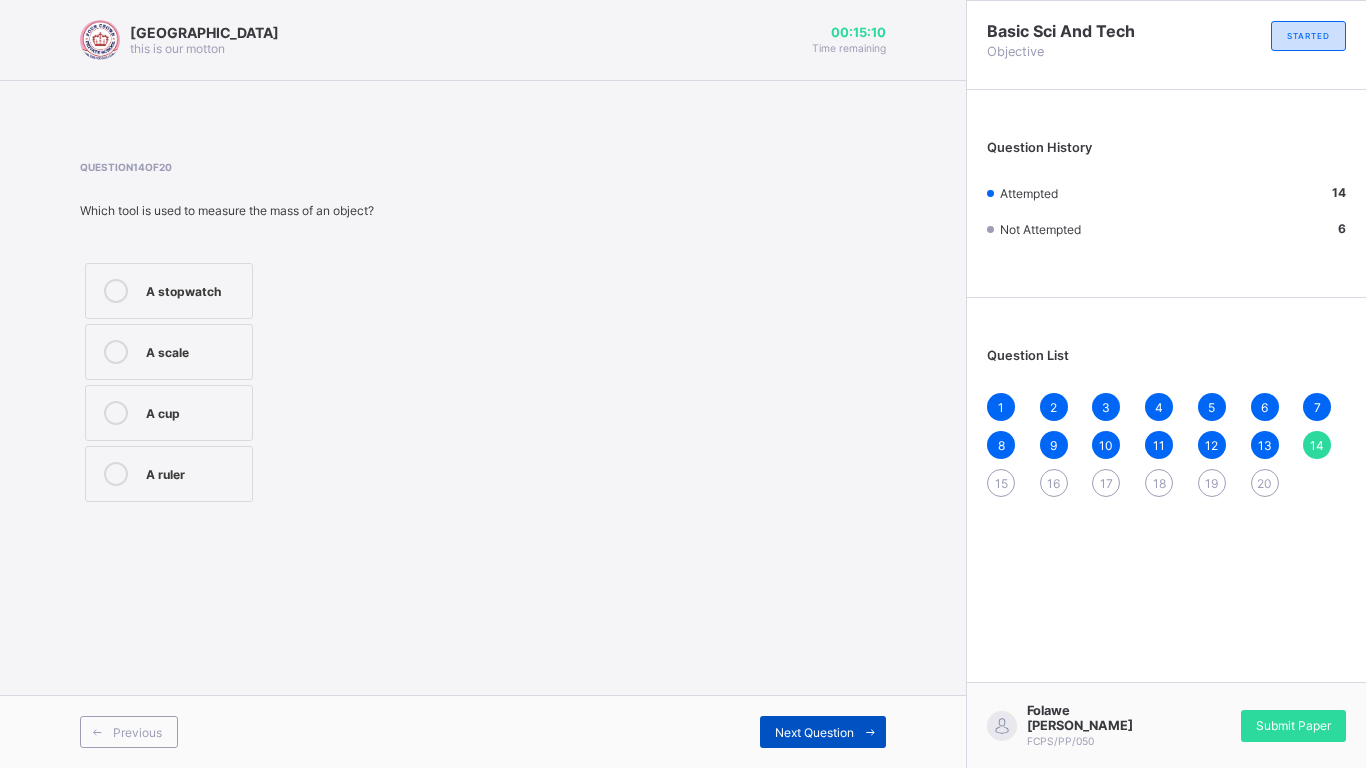 click on "Next Question" at bounding box center (823, 732) 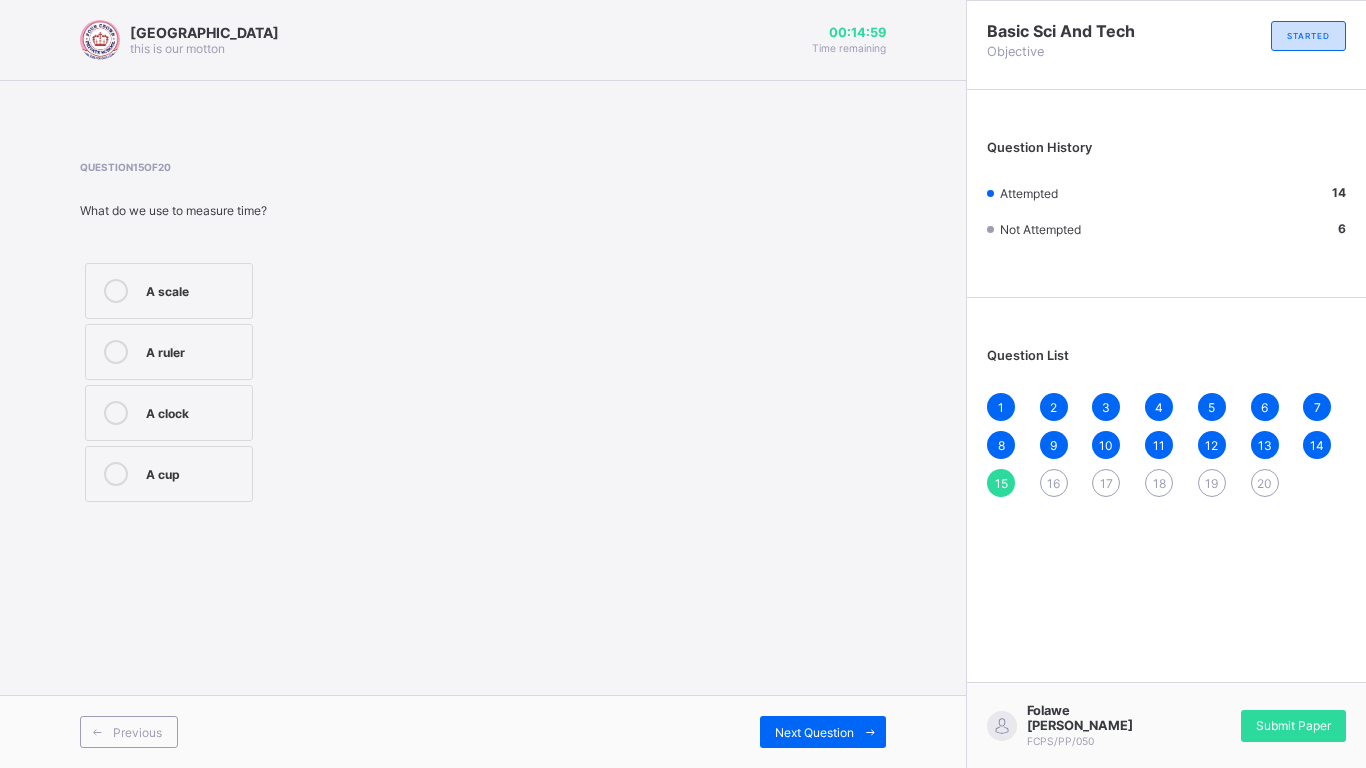 click on "A clock" at bounding box center (194, 411) 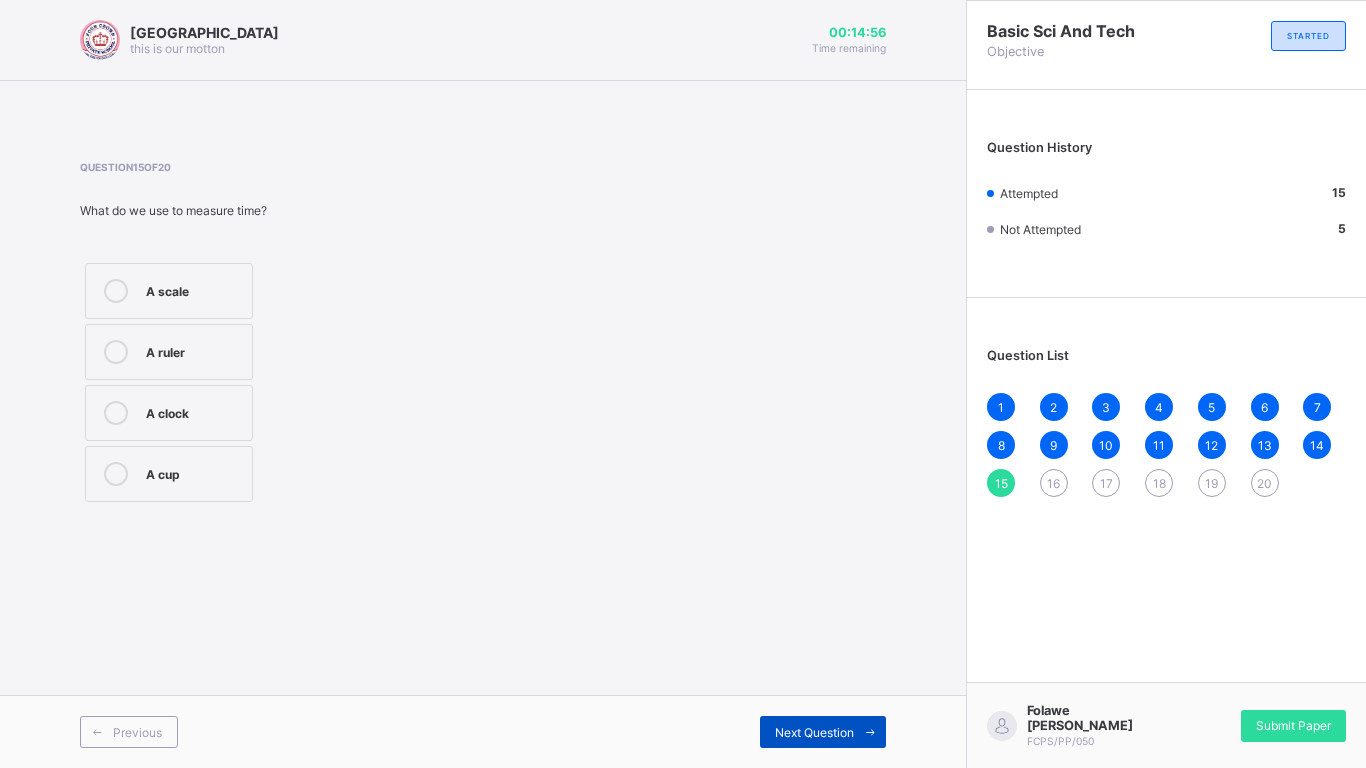 click on "Next Question" at bounding box center (814, 732) 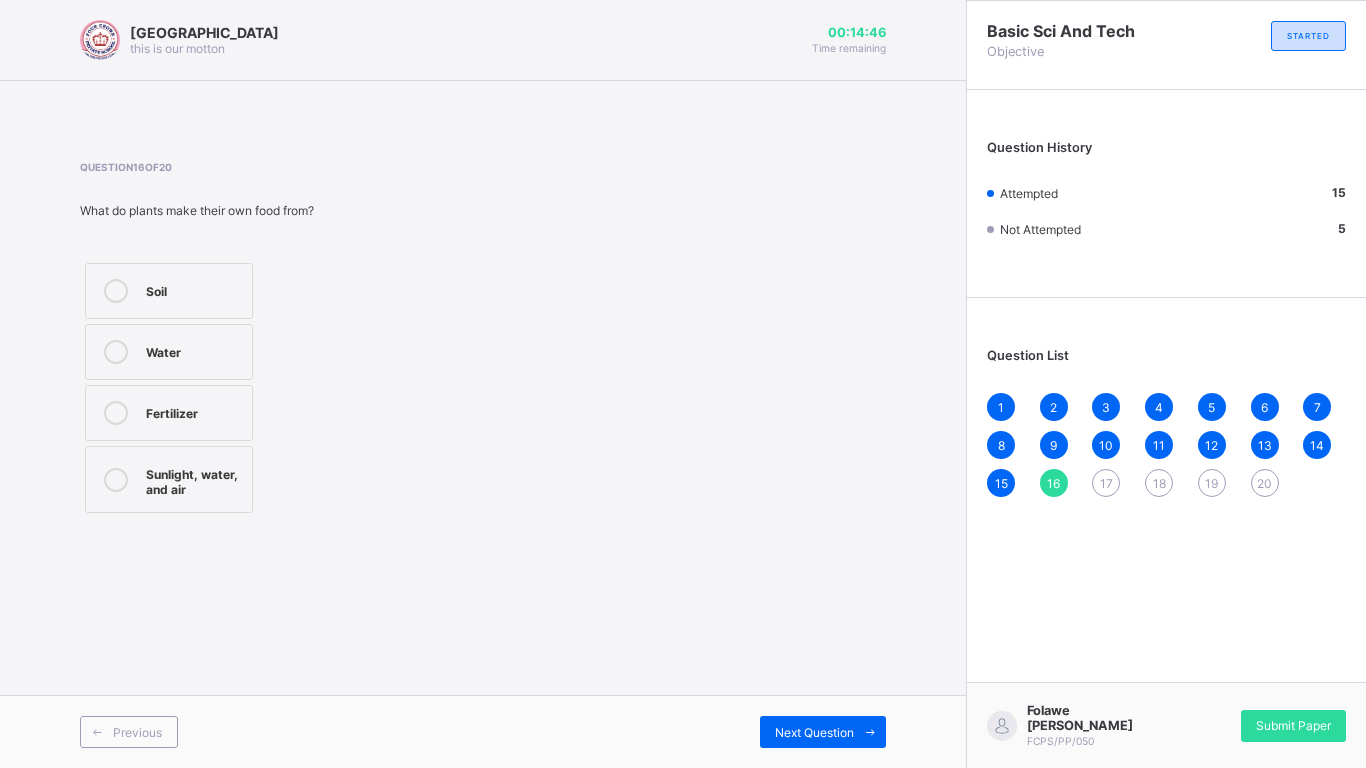 click at bounding box center (116, 479) 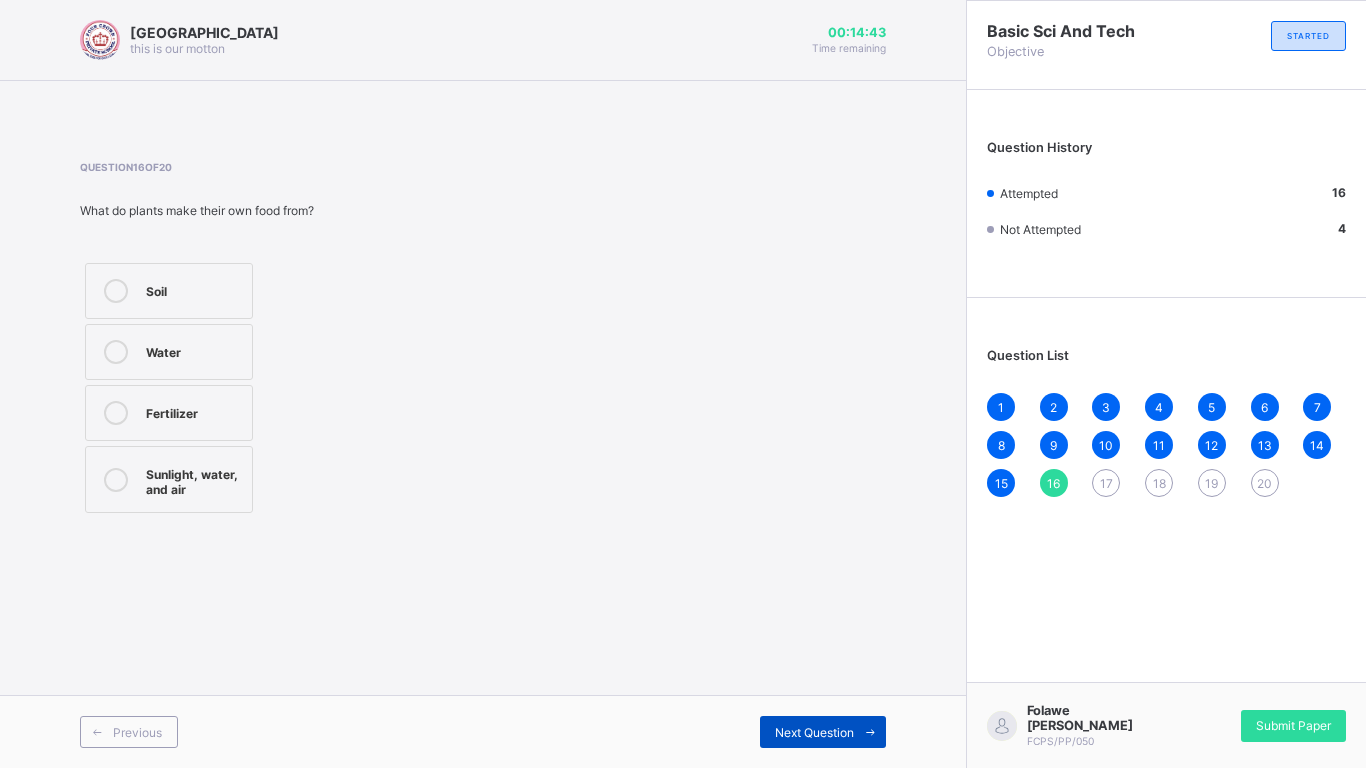 click on "Next Question" at bounding box center [814, 732] 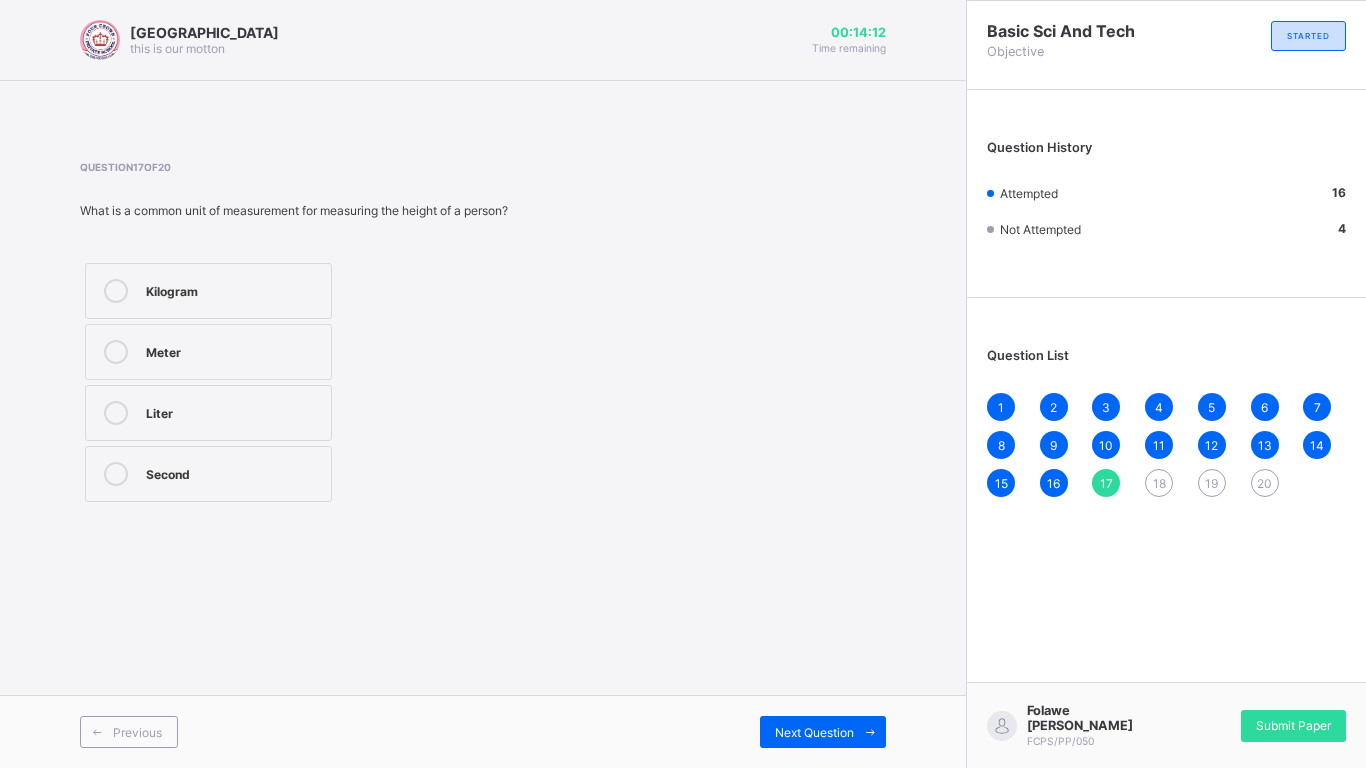 click on "Meter" at bounding box center (208, 352) 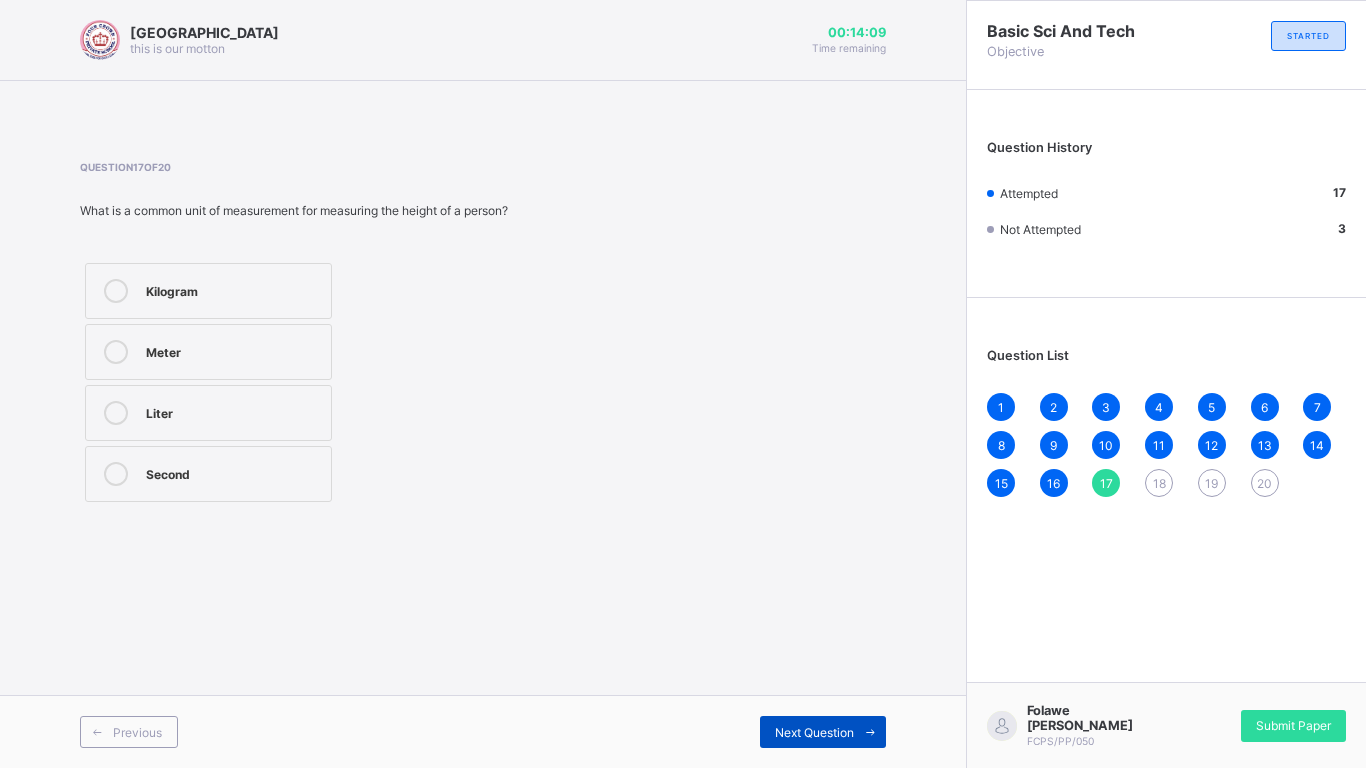 click on "Next Question" at bounding box center [823, 732] 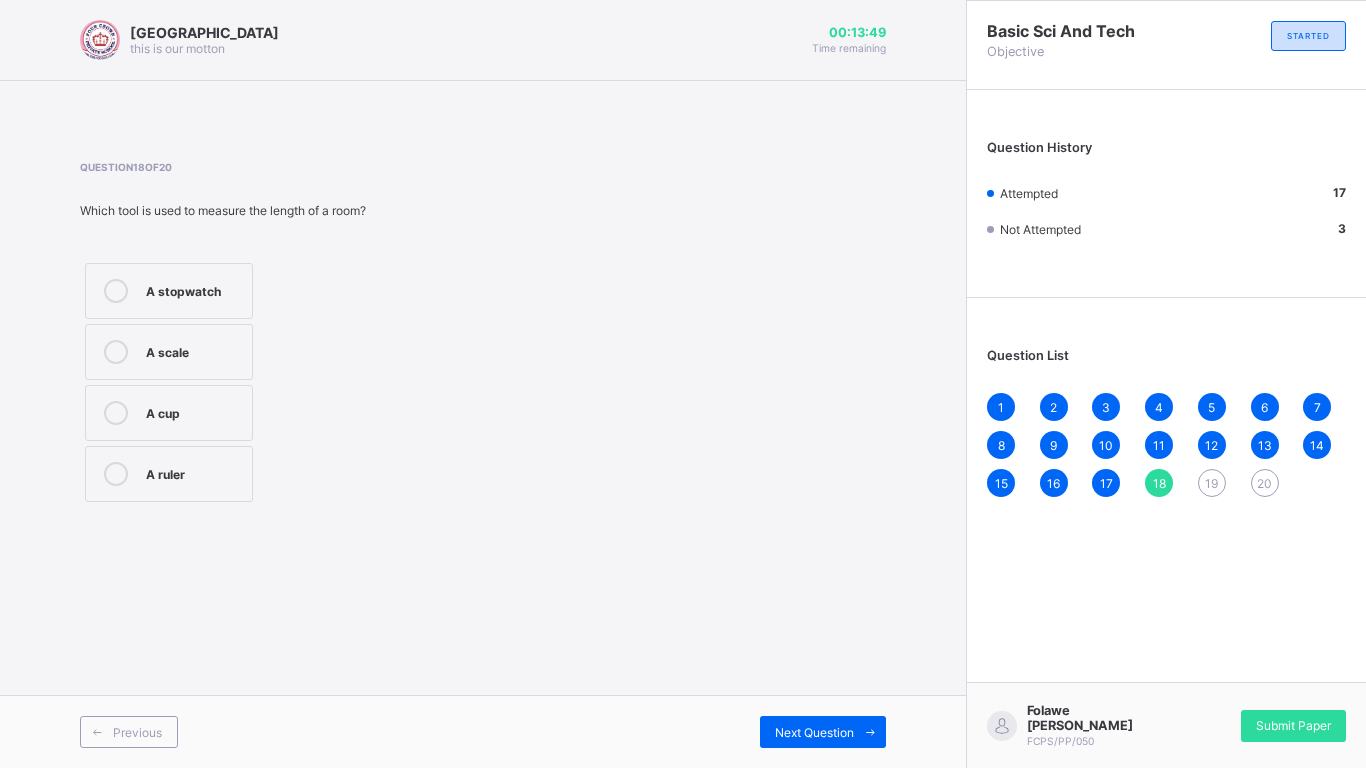 click on "A ruler" at bounding box center (169, 474) 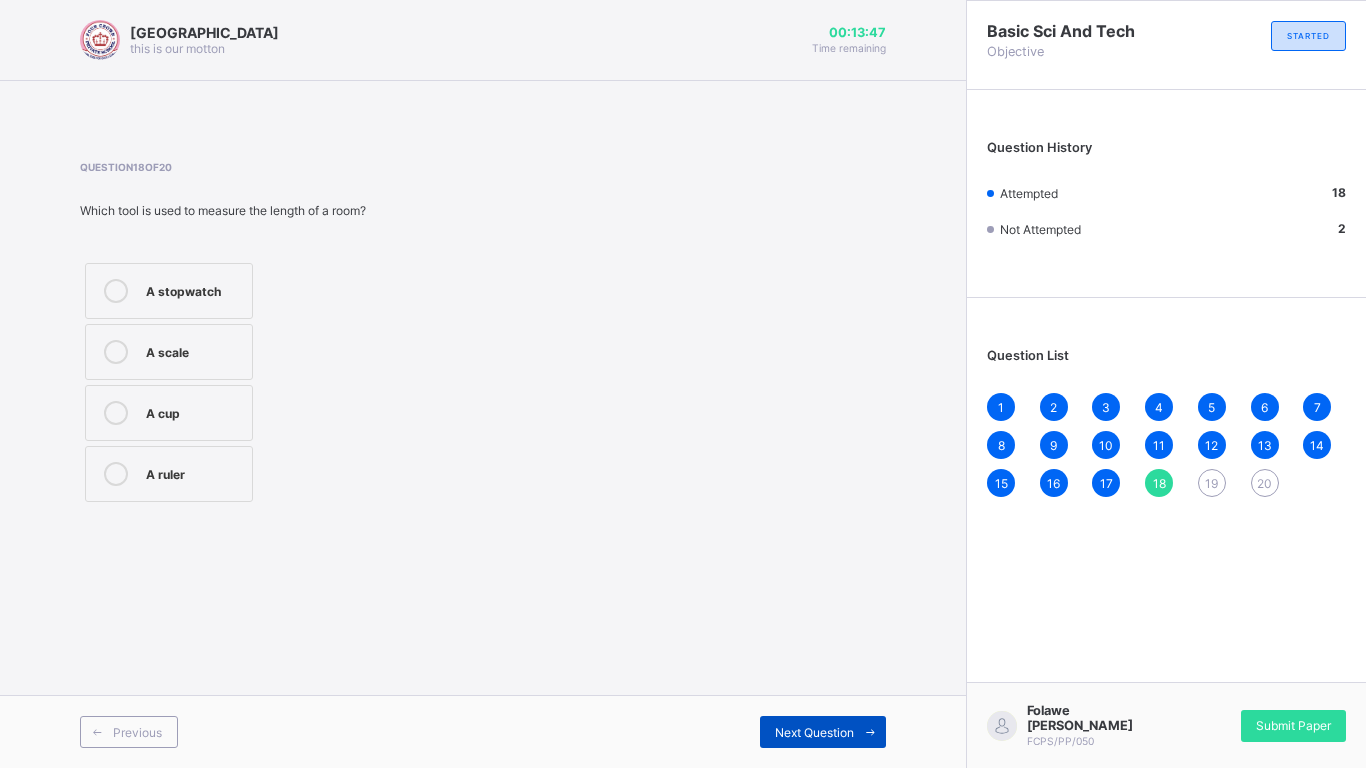 click at bounding box center (870, 732) 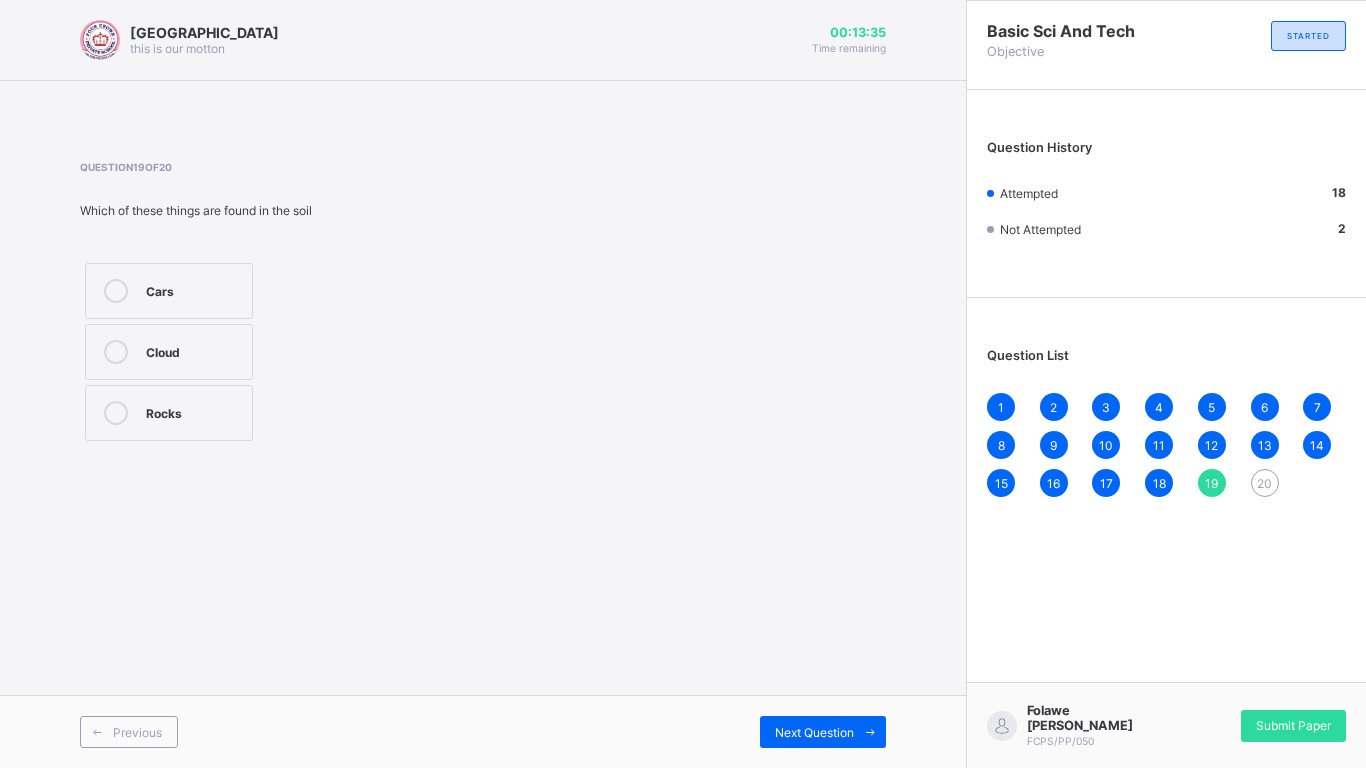 click on "Rocks" at bounding box center [194, 411] 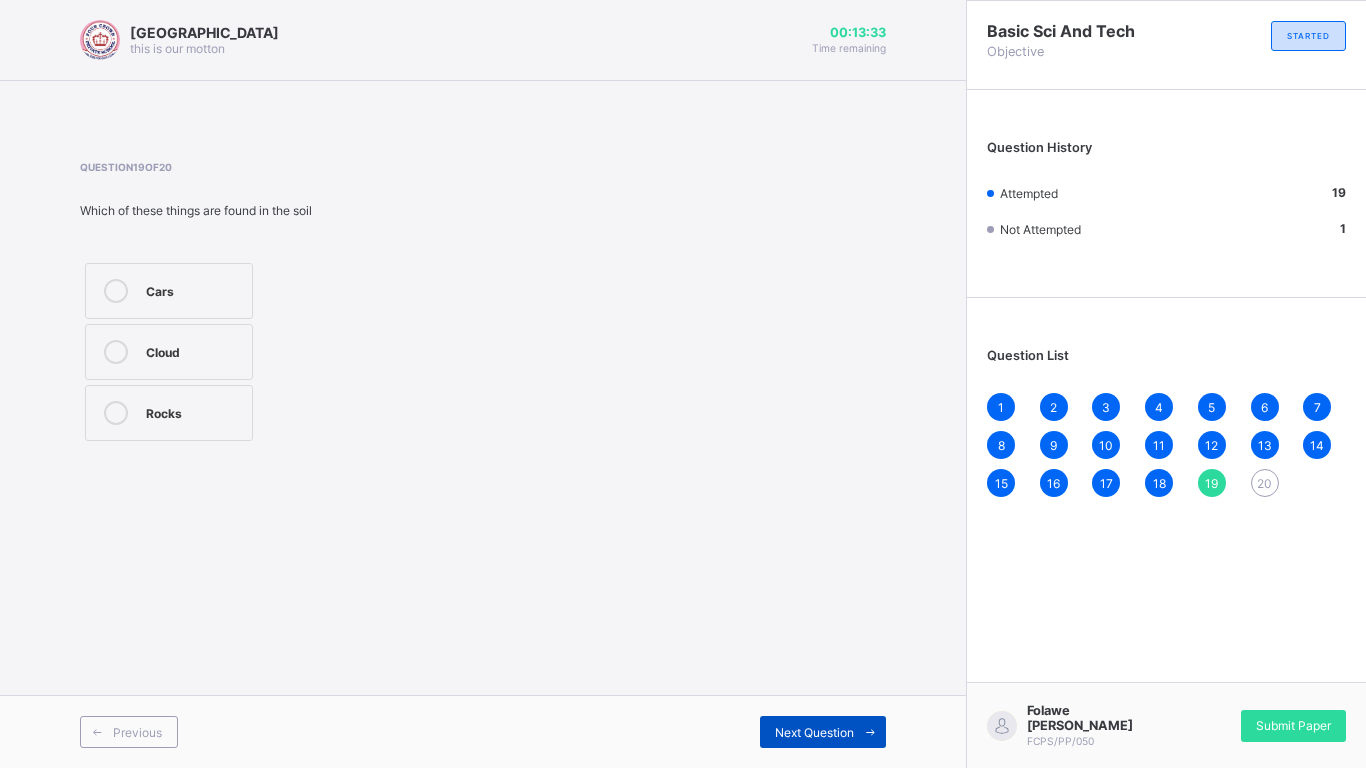 click at bounding box center [870, 732] 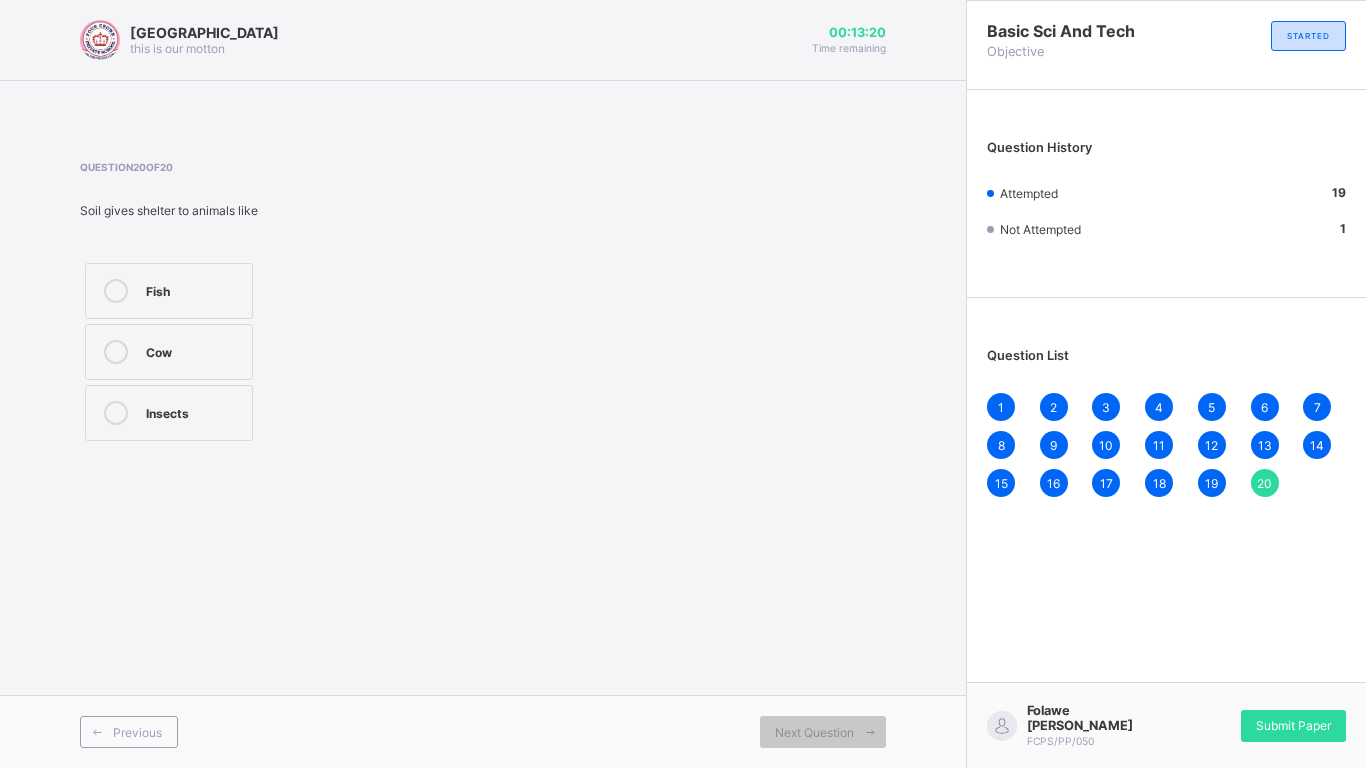 click on "Insects" at bounding box center [169, 413] 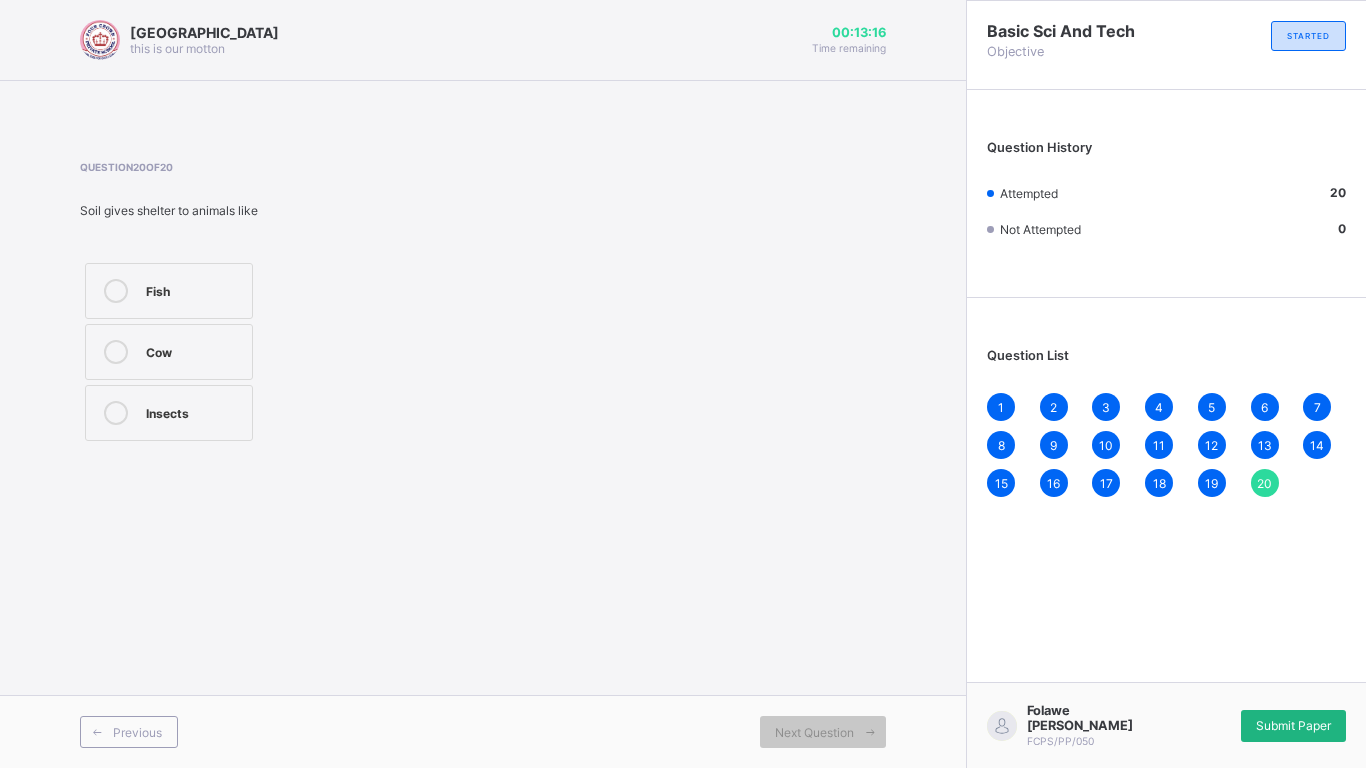 click on "Submit Paper" at bounding box center (1293, 725) 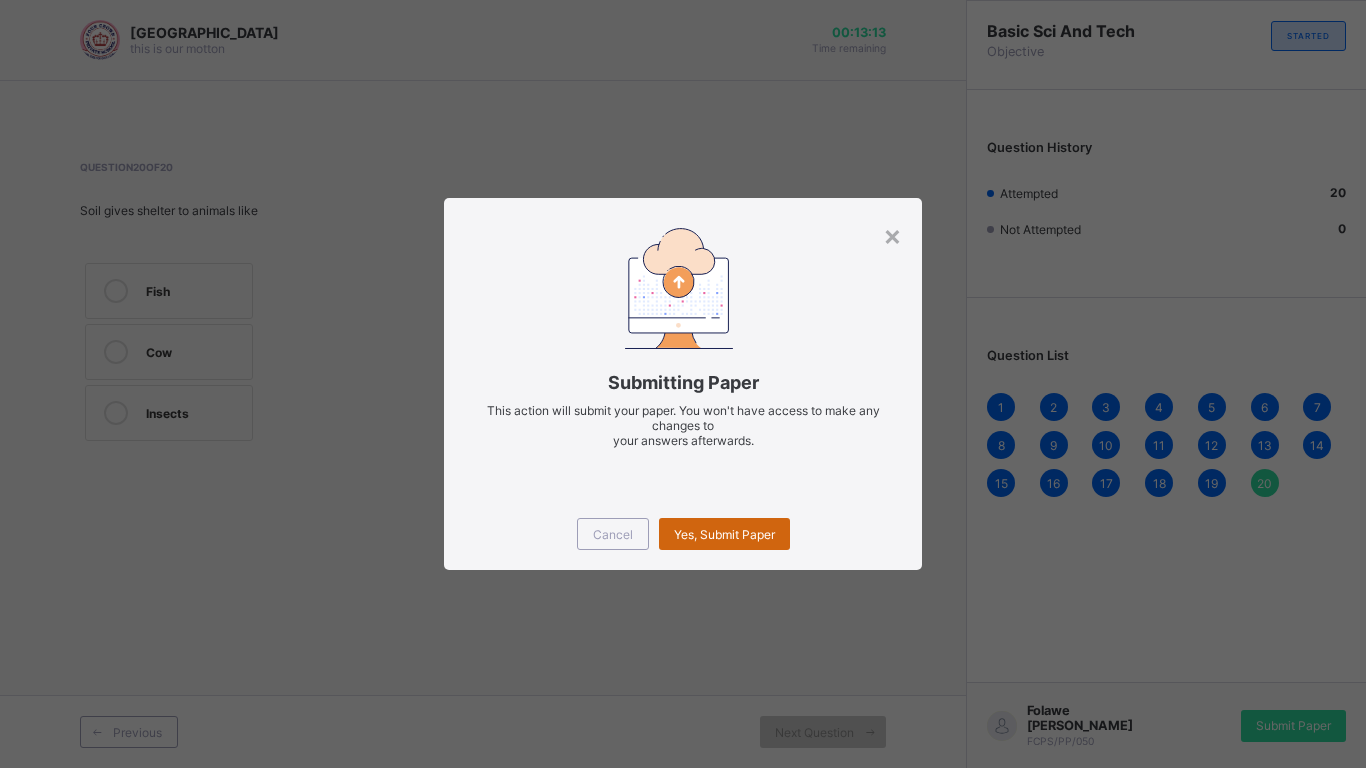 click on "Yes, Submit Paper" at bounding box center [724, 534] 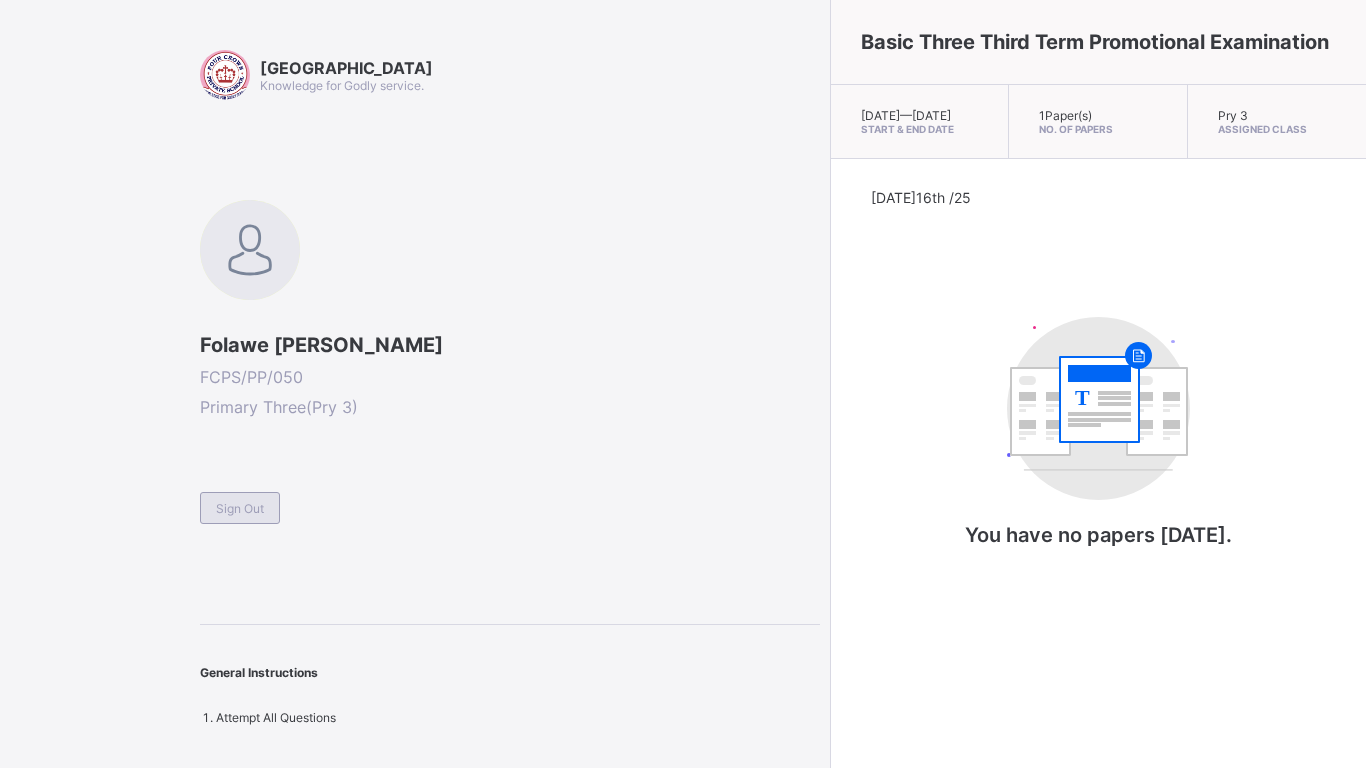 click on "Sign Out" at bounding box center [240, 508] 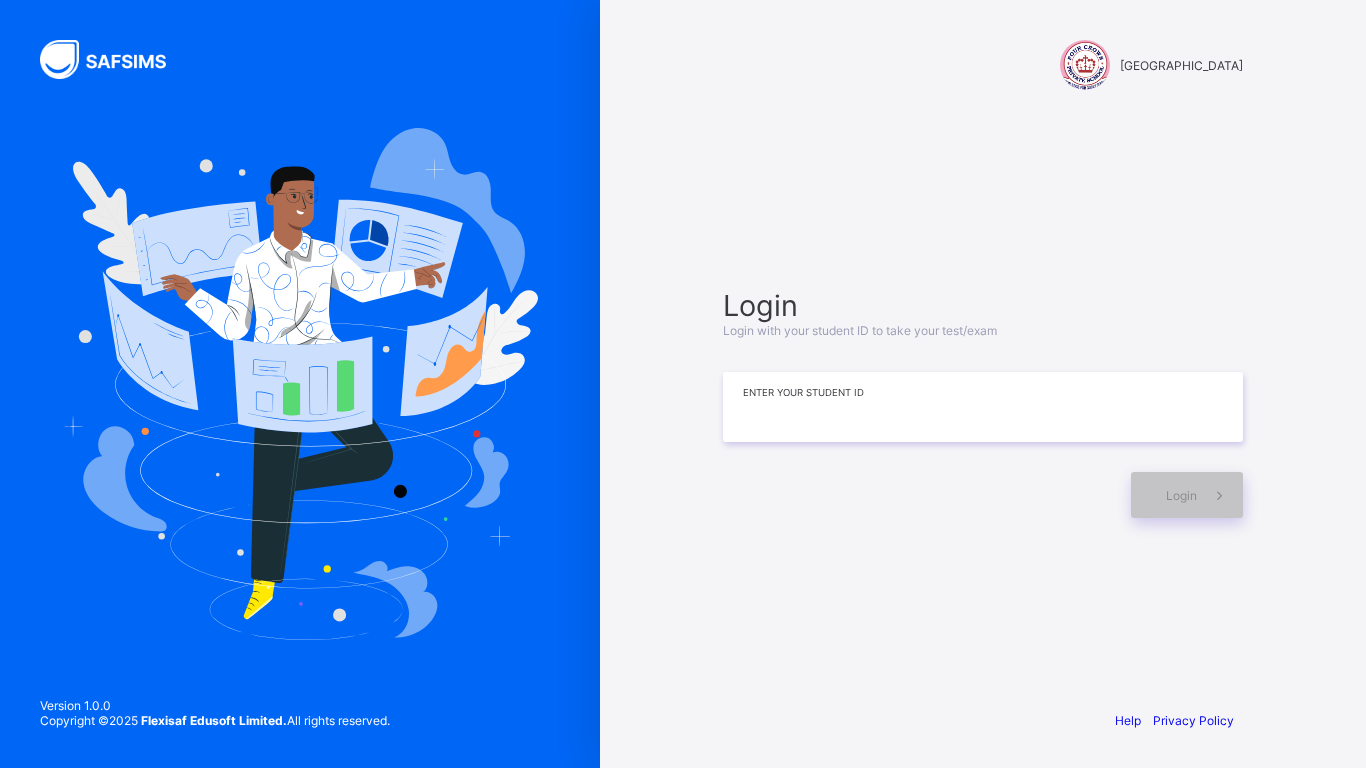 click at bounding box center (983, 407) 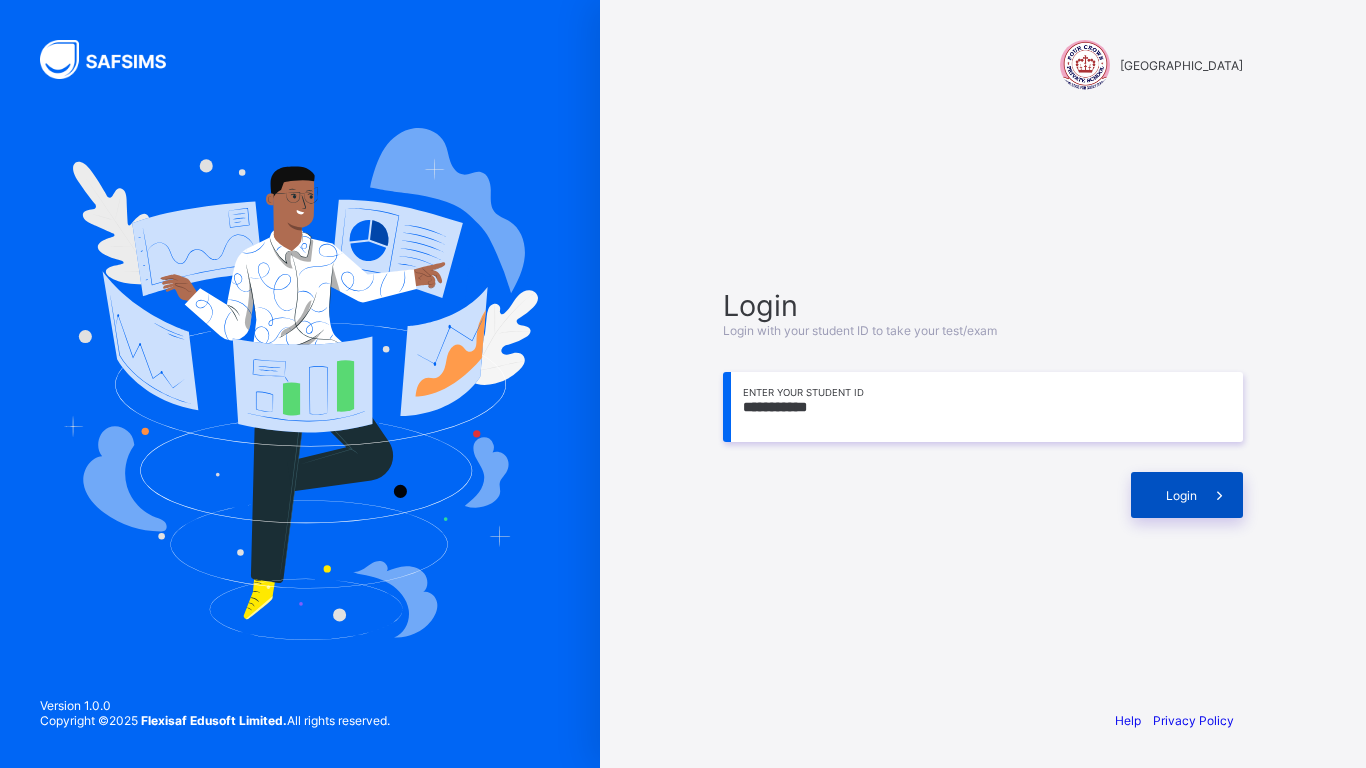 type on "**********" 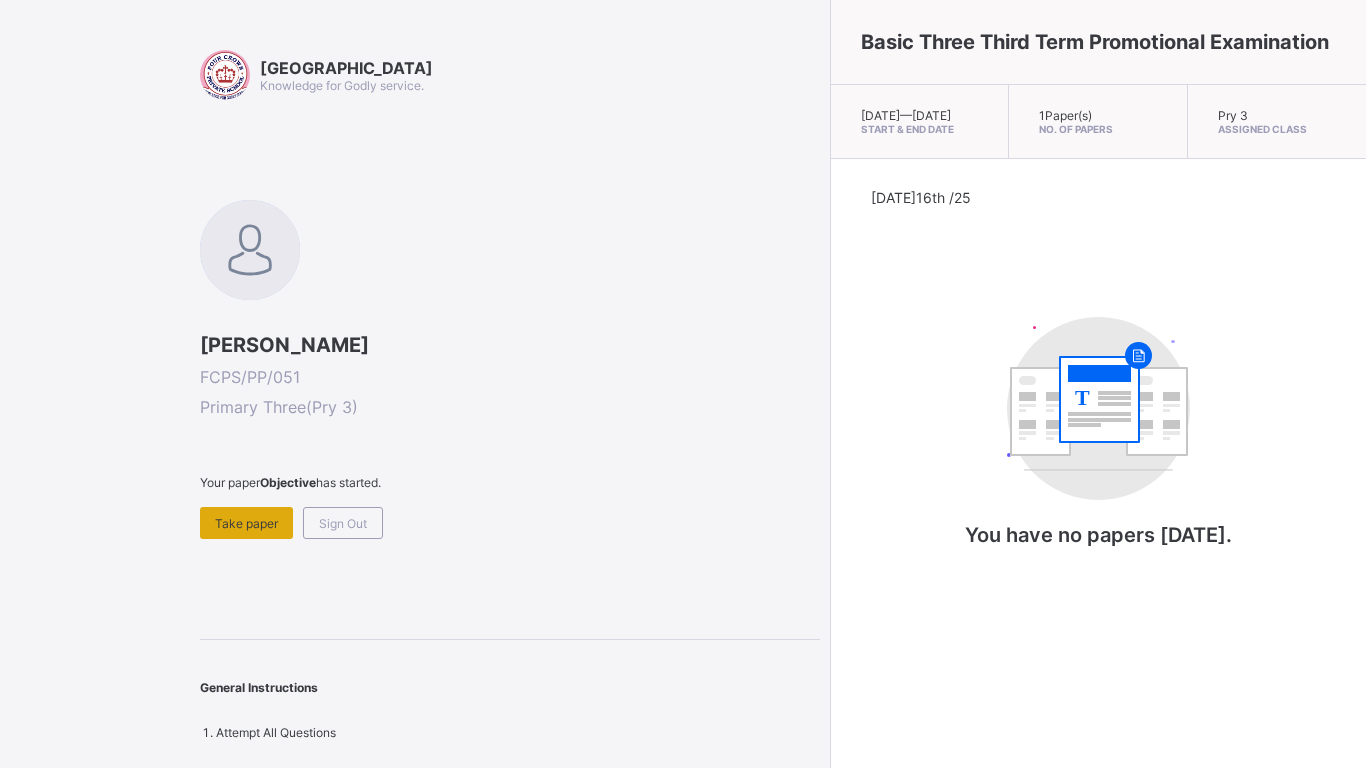 click on "Take paper" at bounding box center [246, 523] 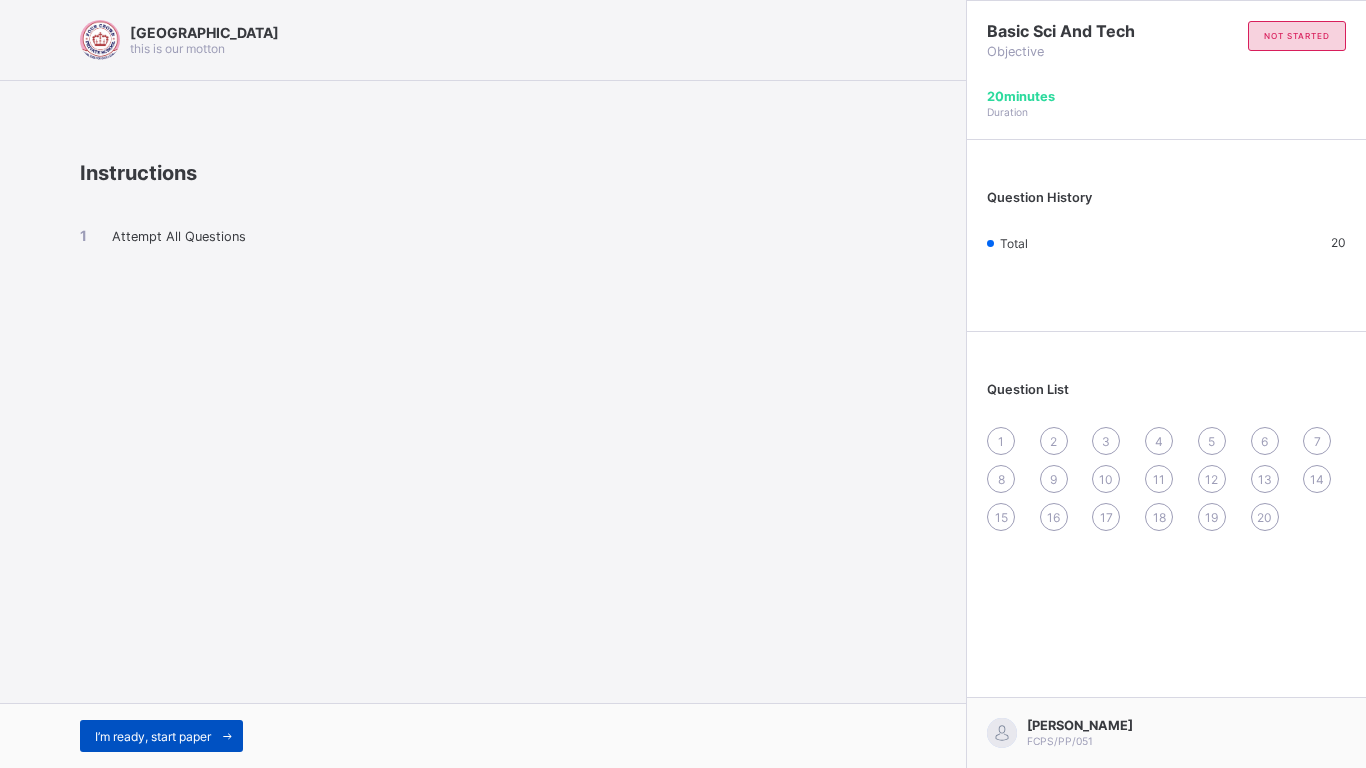 click on "I’m ready, start paper" at bounding box center (153, 736) 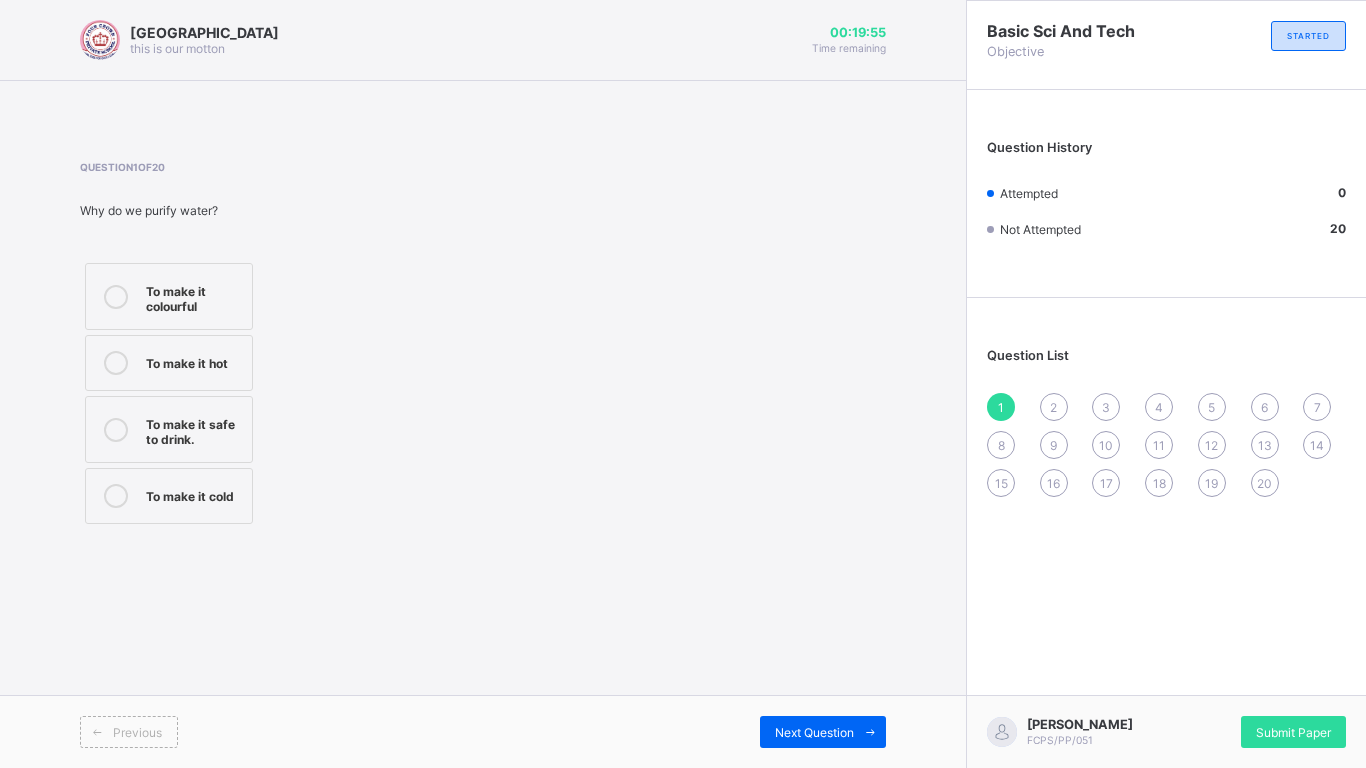 click on "To make it safe to drink." at bounding box center (169, 429) 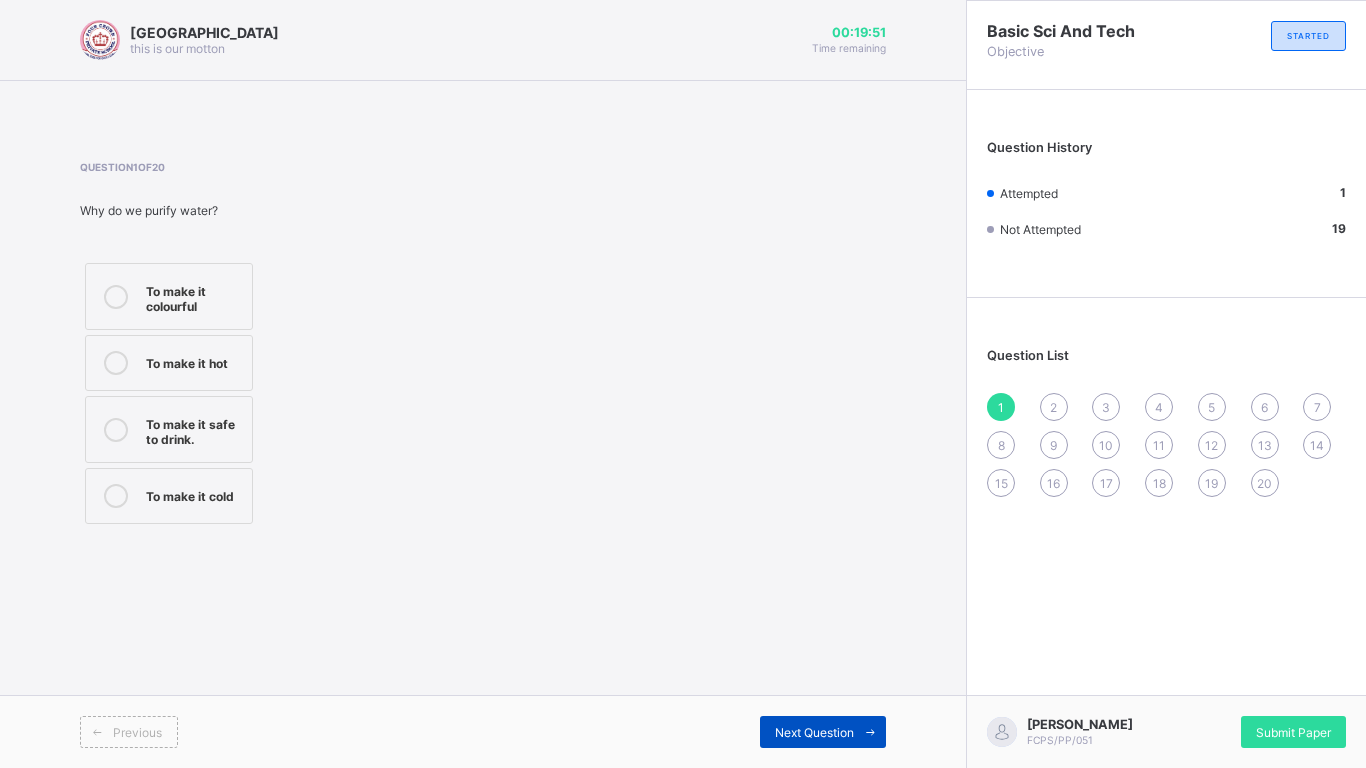 click on "Next Question" at bounding box center (814, 732) 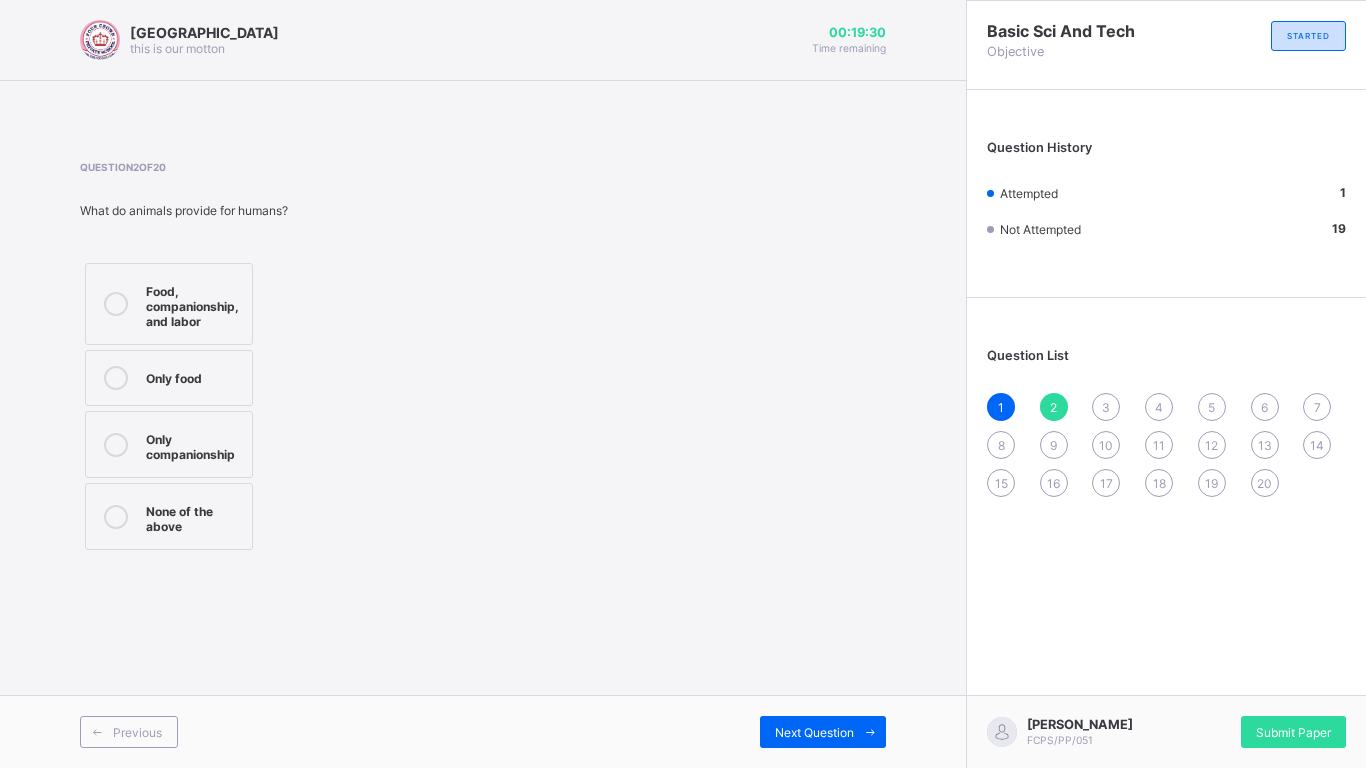 click on "Food, companionship, and labor" at bounding box center [194, 304] 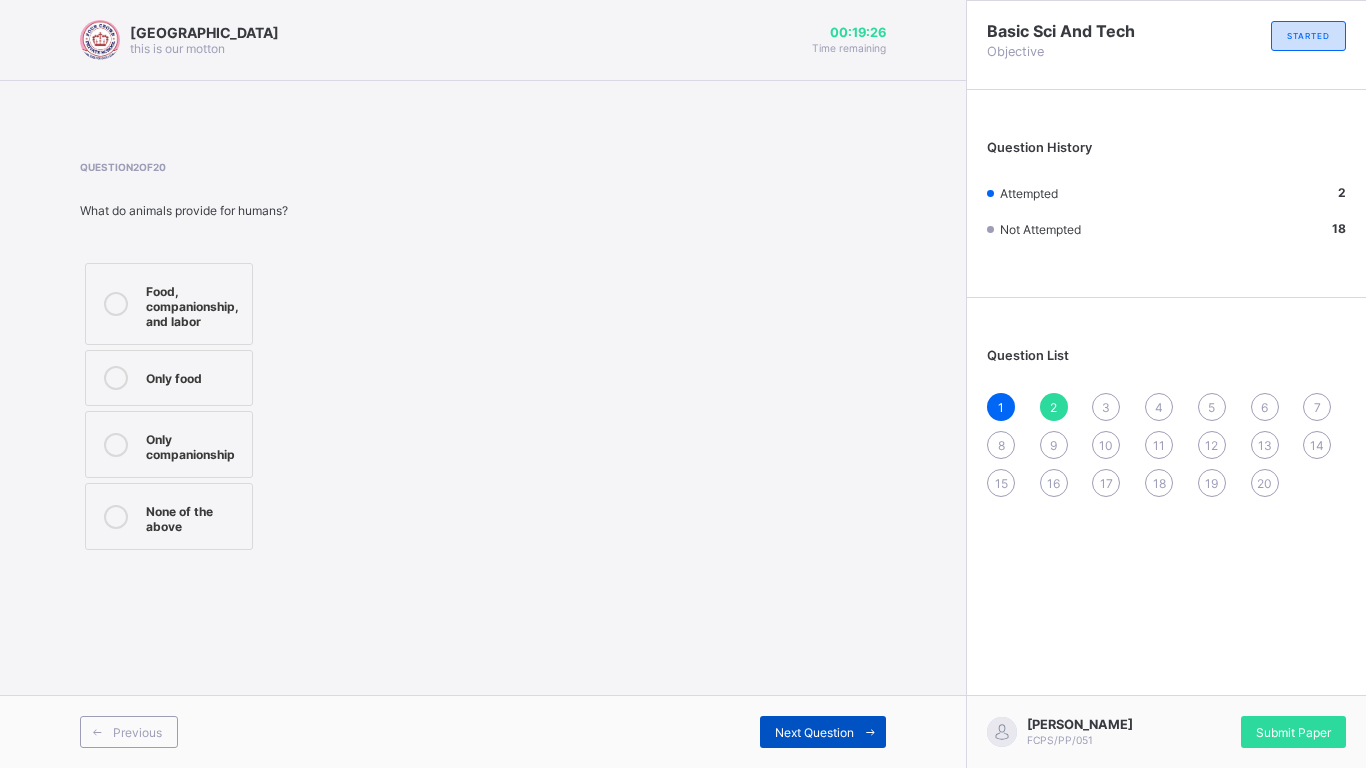 click on "Next Question" at bounding box center [814, 732] 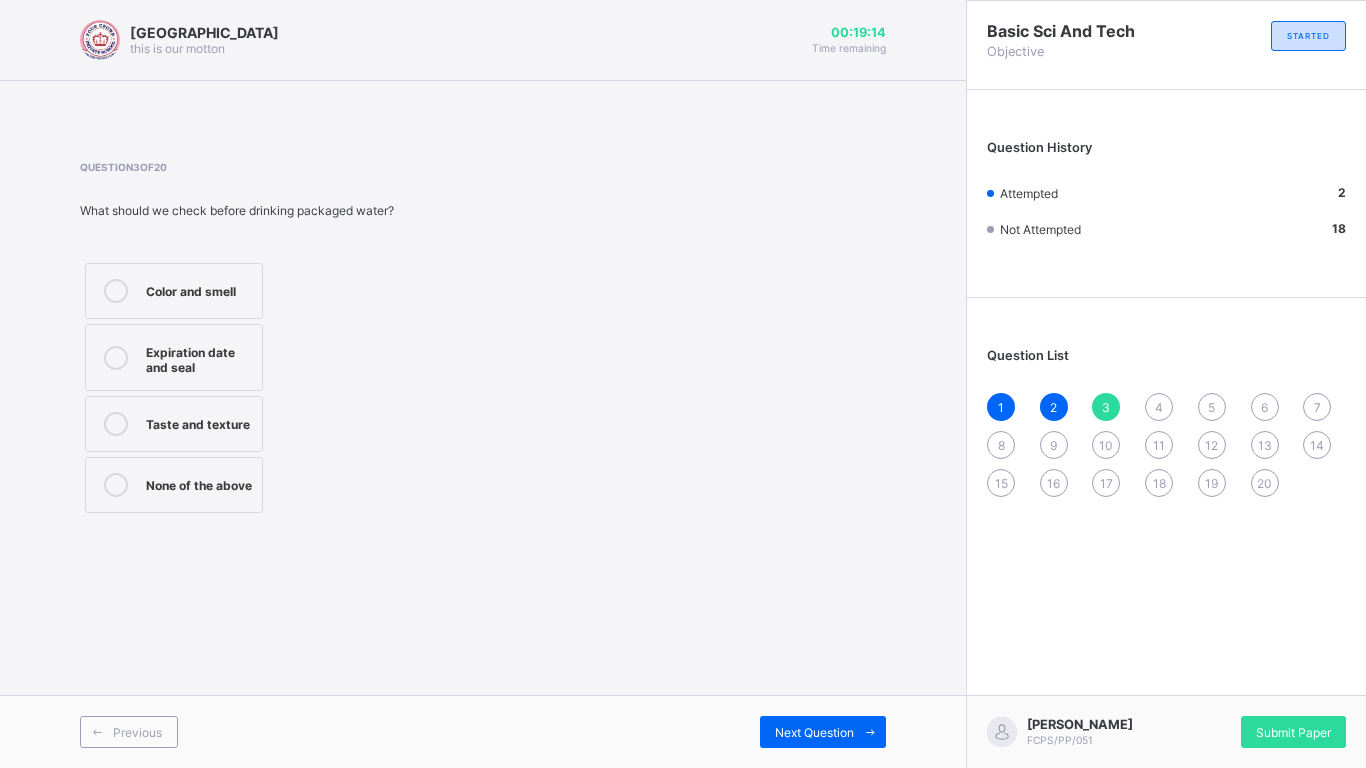 click on "Expiration date and seal" at bounding box center [199, 357] 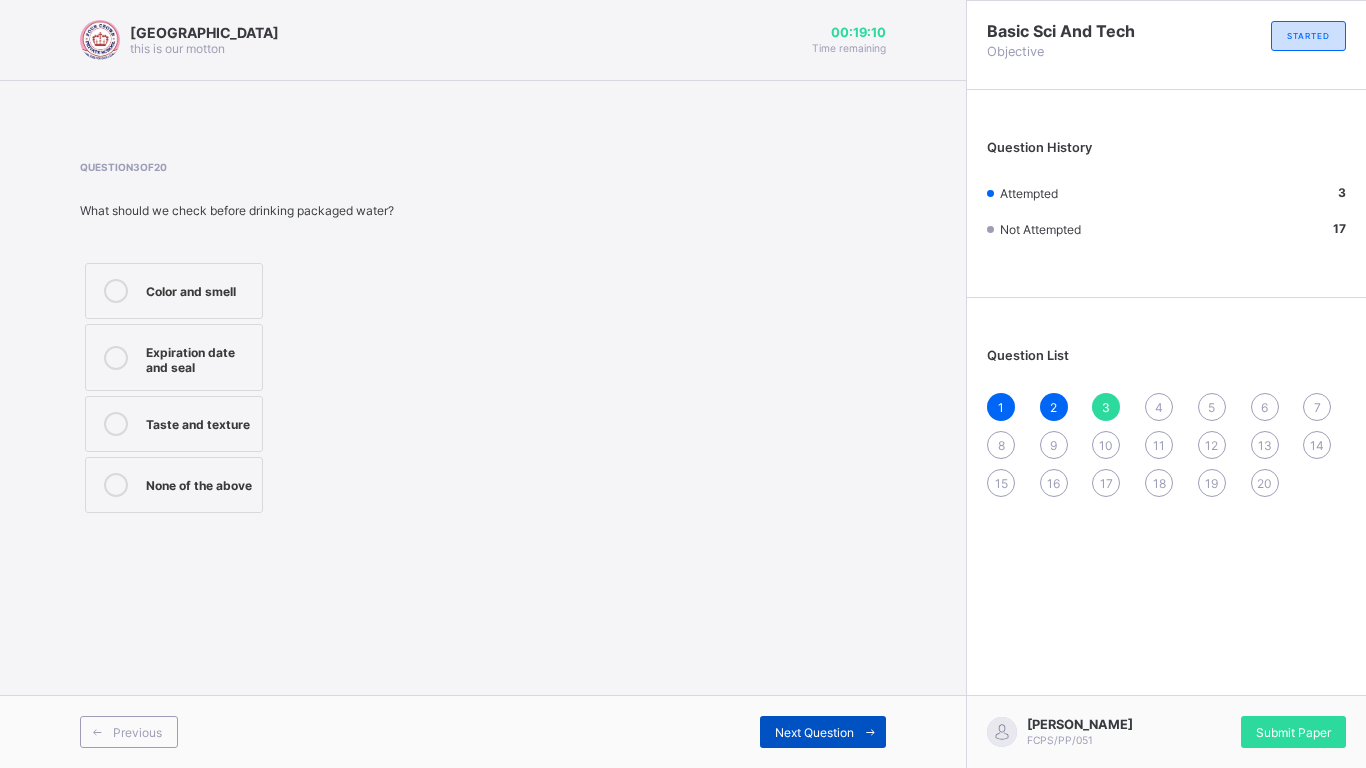 click on "Next Question" at bounding box center (814, 732) 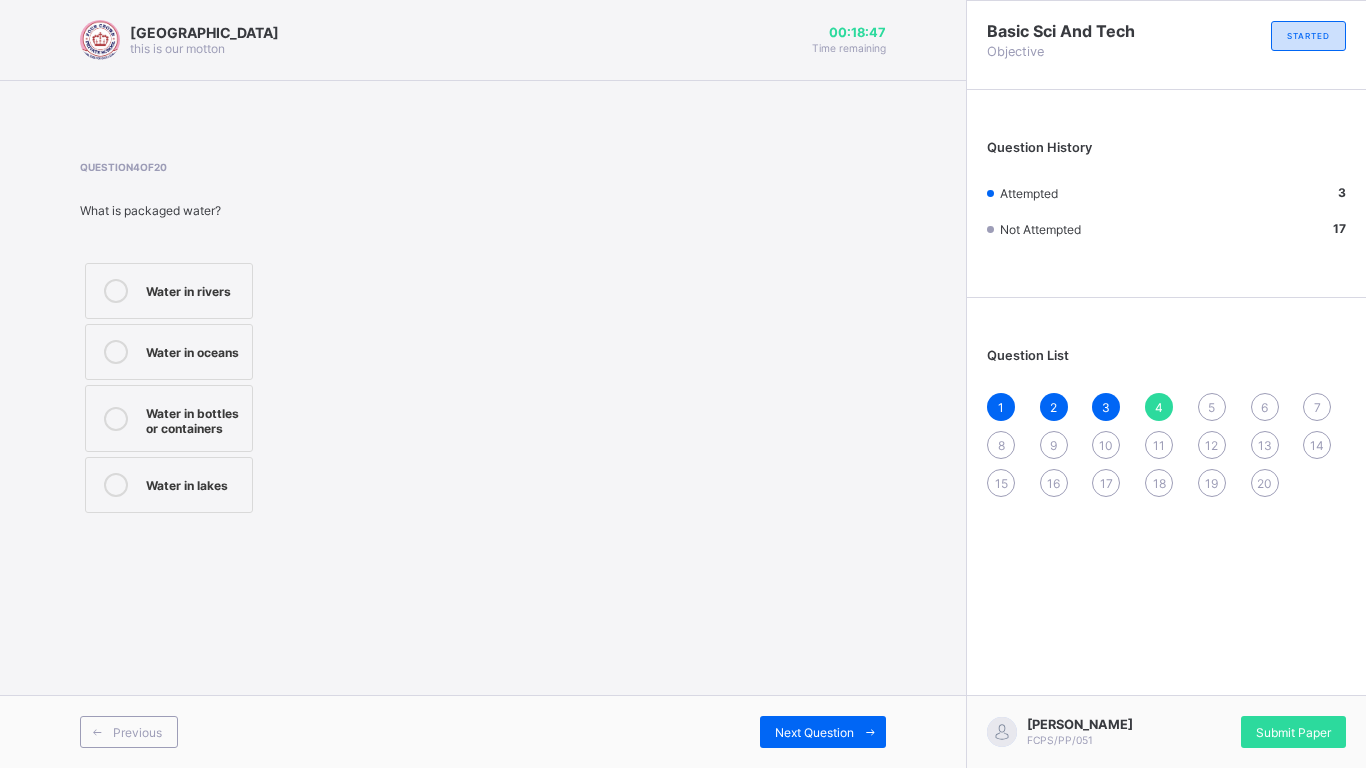 click on "Water in bottles or containers" at bounding box center (194, 418) 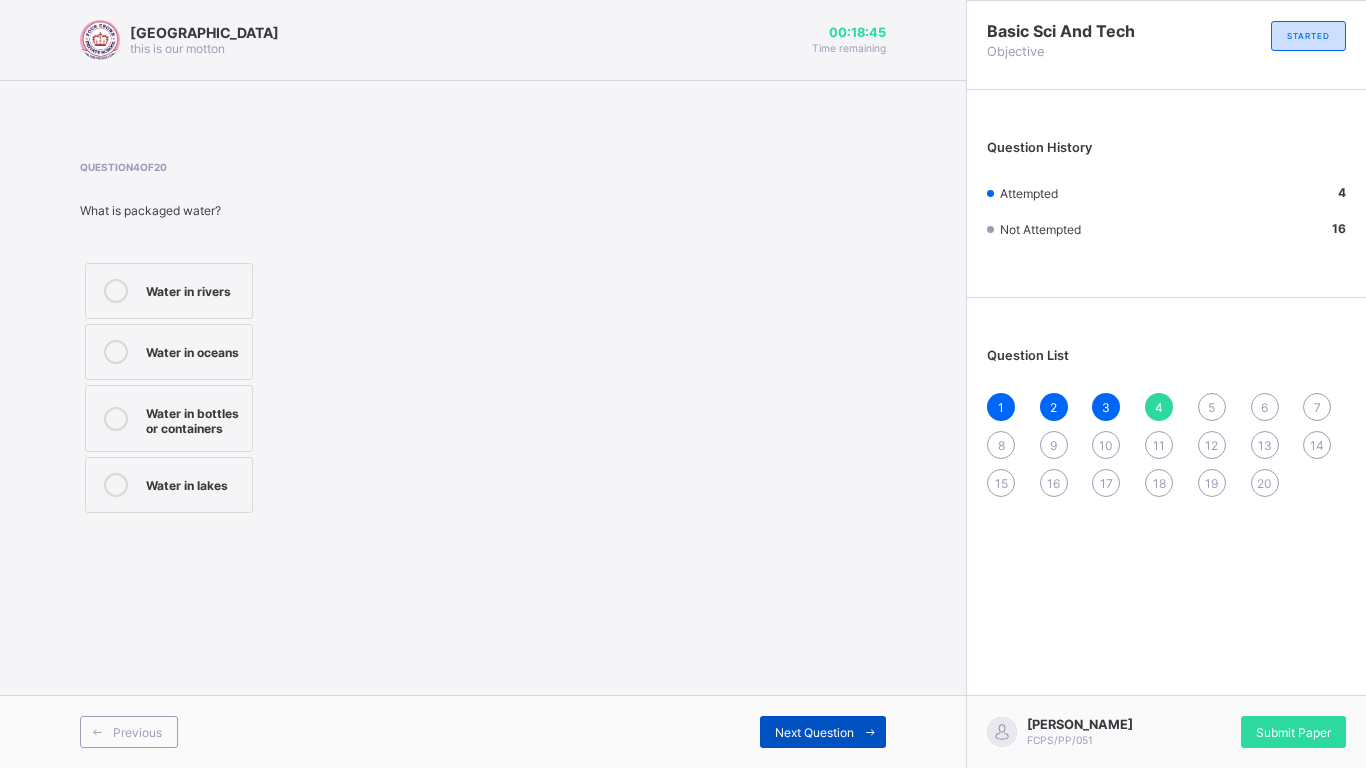 click on "Next Question" at bounding box center [814, 732] 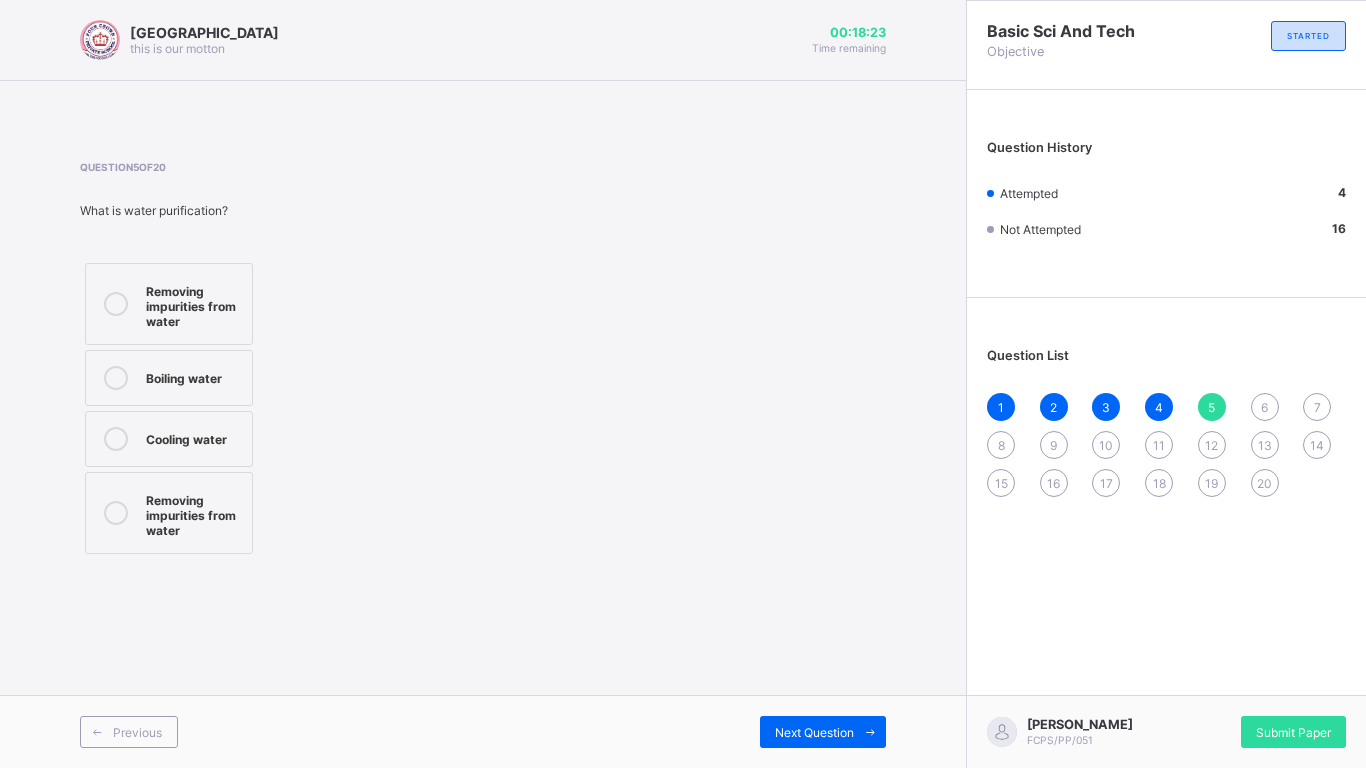 click on "Removing impurities from water" at bounding box center (194, 513) 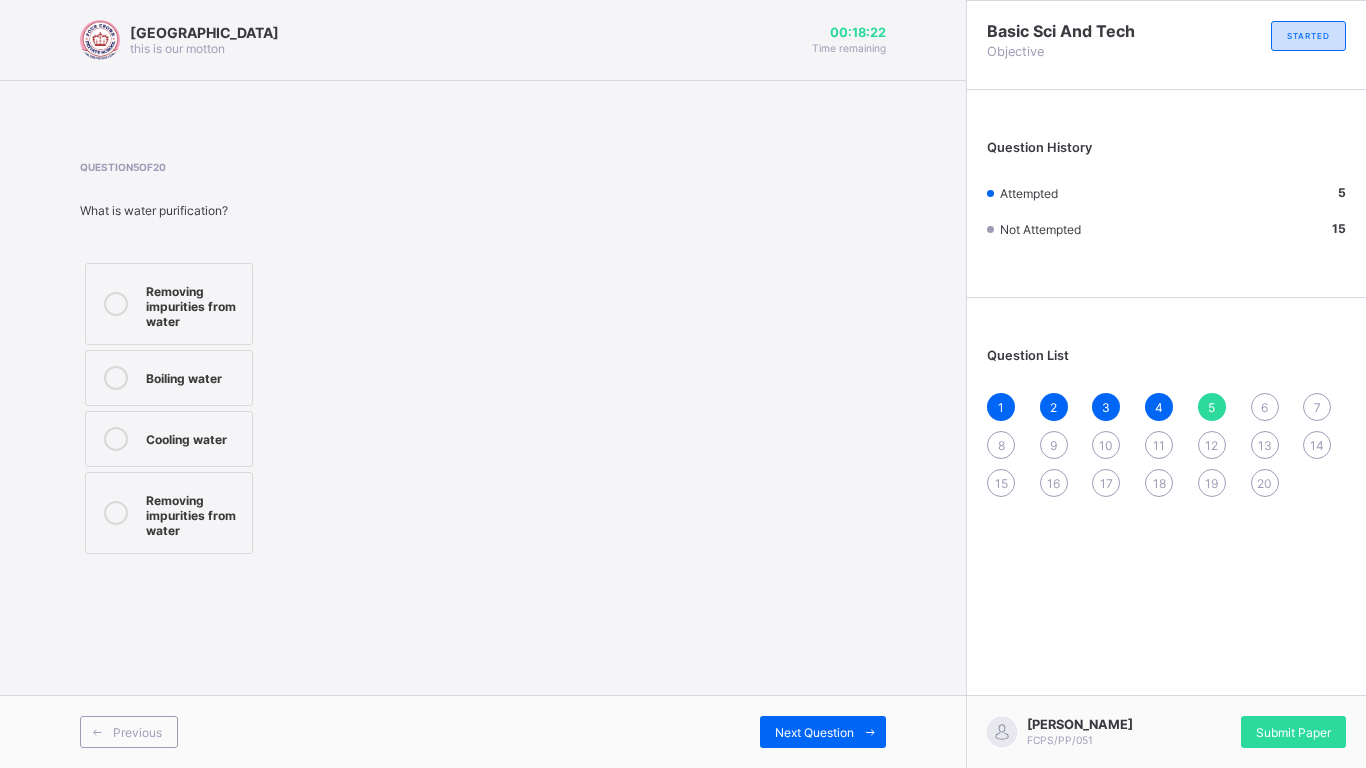 click on "Removing impurities from water" at bounding box center [194, 513] 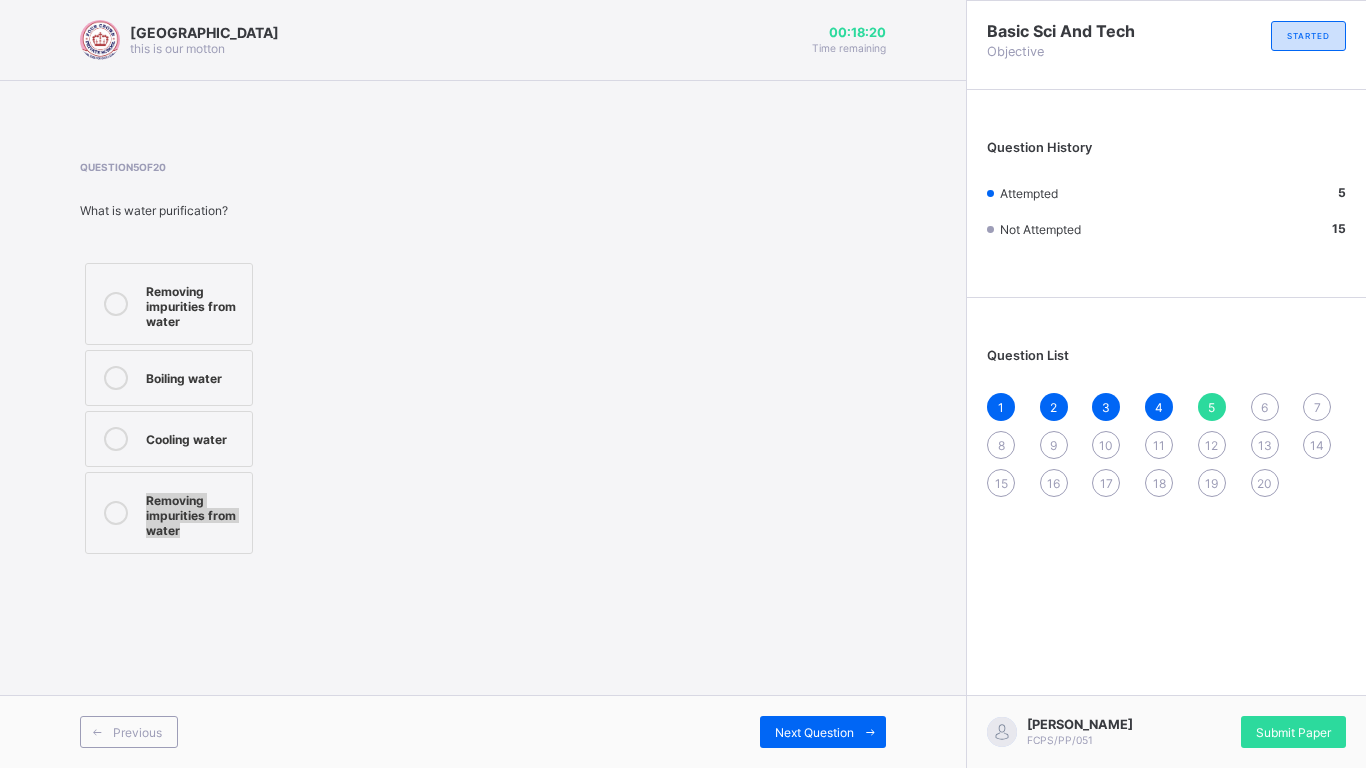 click on "Removing impurities from water" at bounding box center (194, 513) 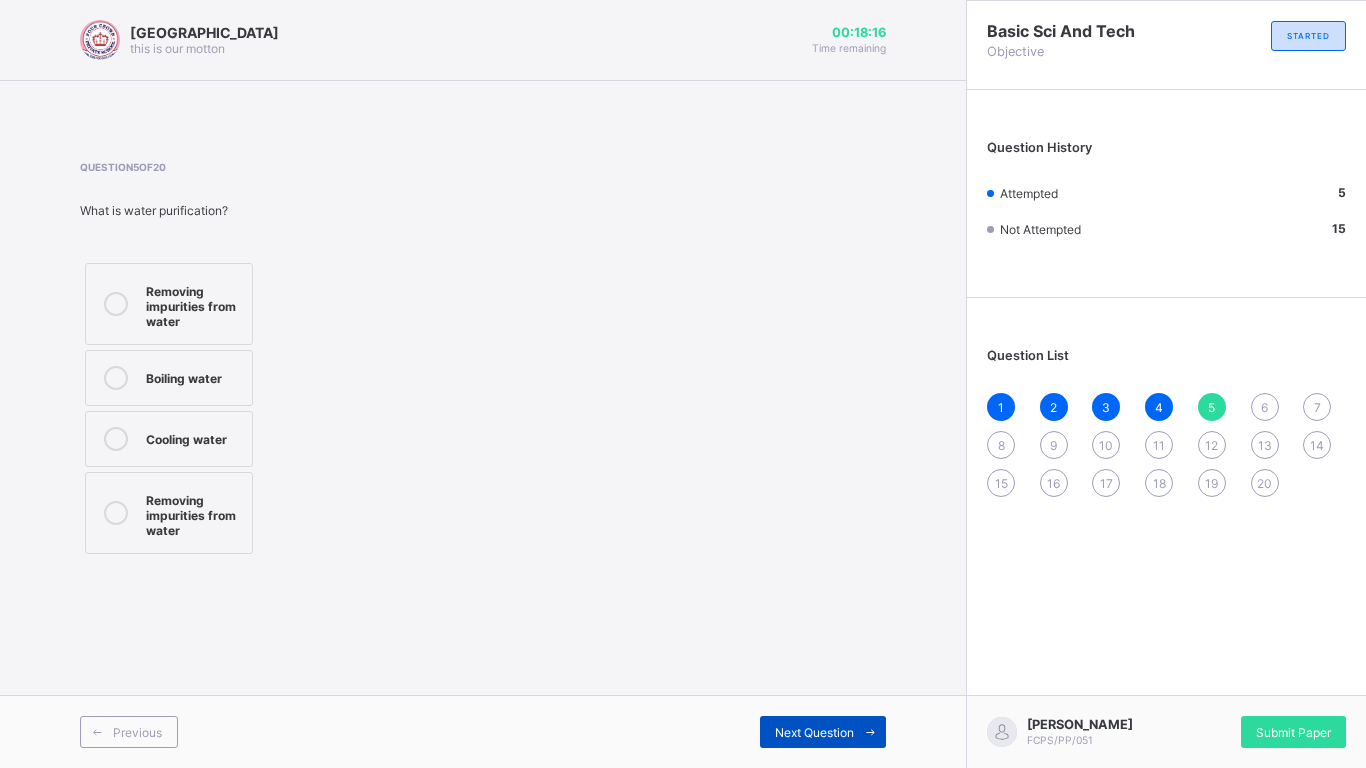 click on "Next Question" at bounding box center (814, 732) 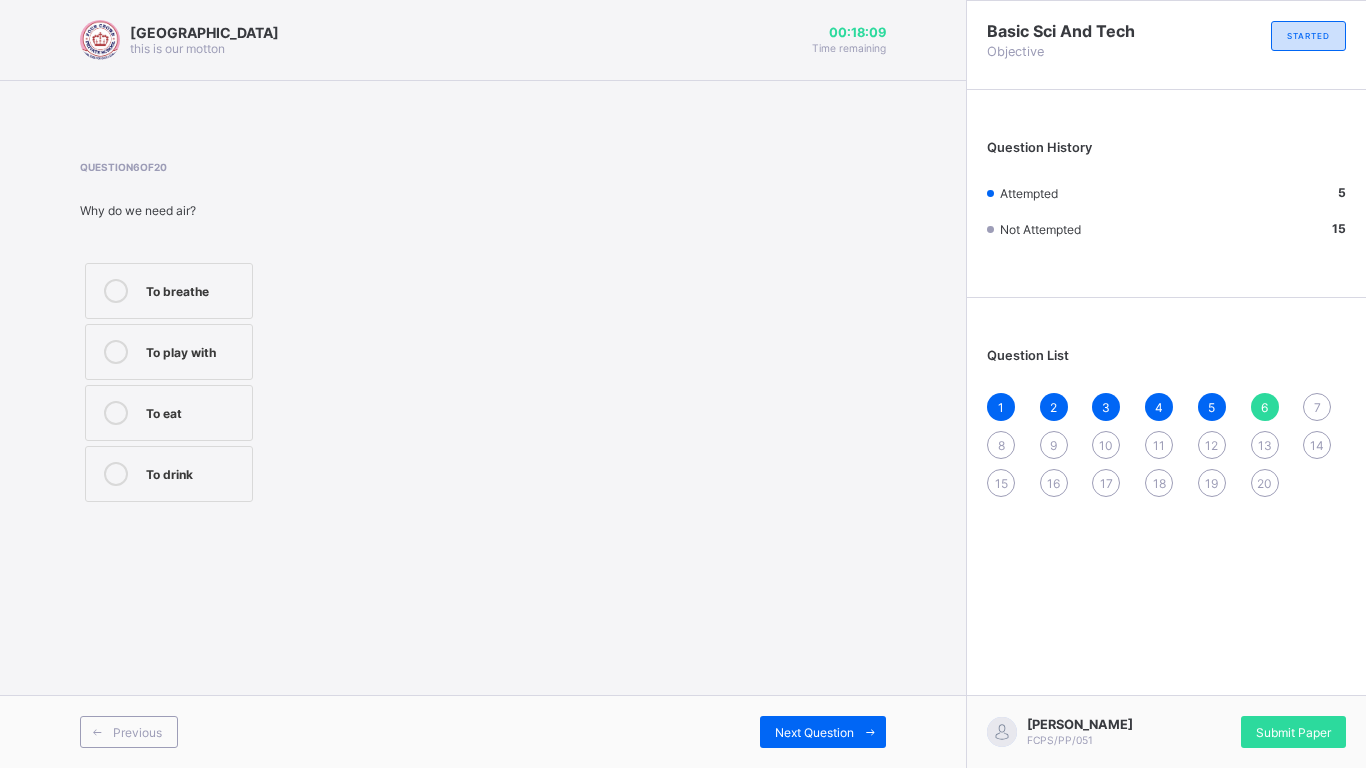 click on "To breathe" at bounding box center (169, 291) 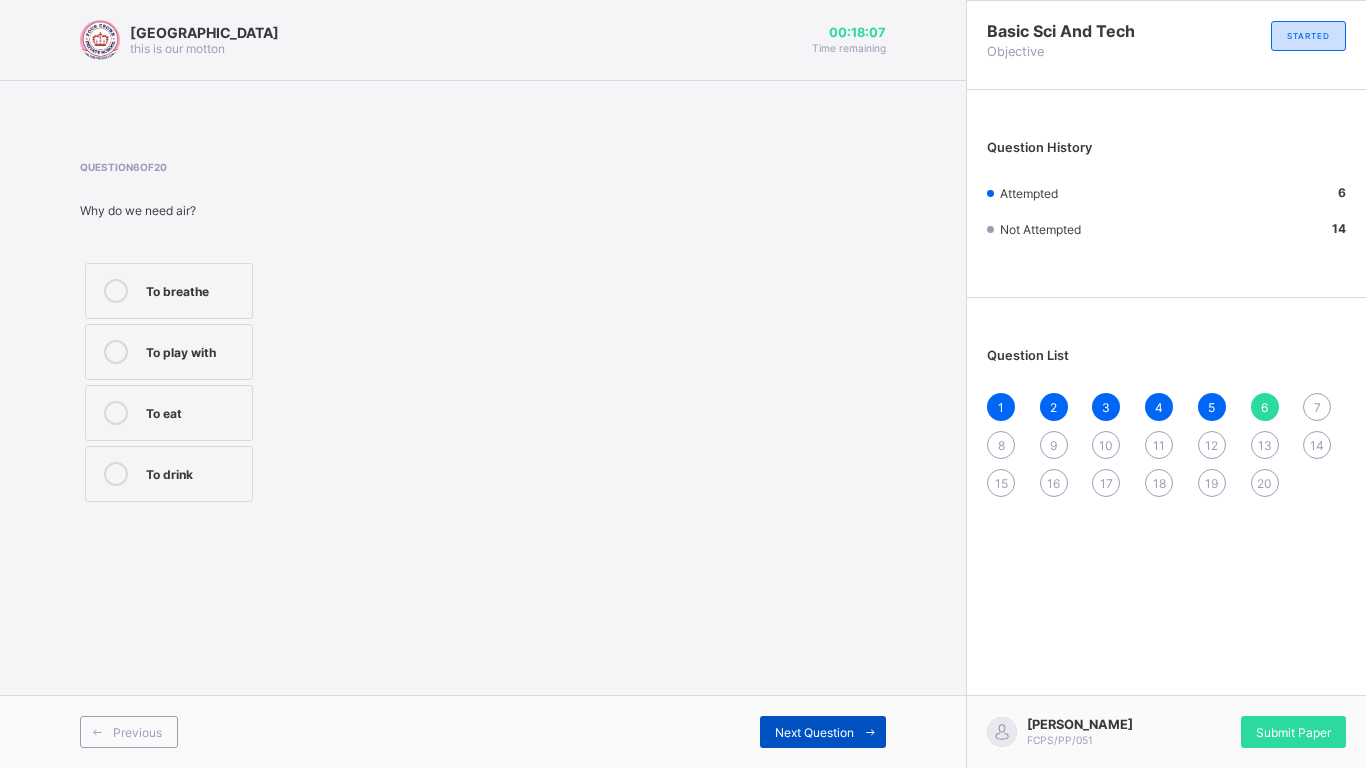 click on "Next Question" at bounding box center (814, 732) 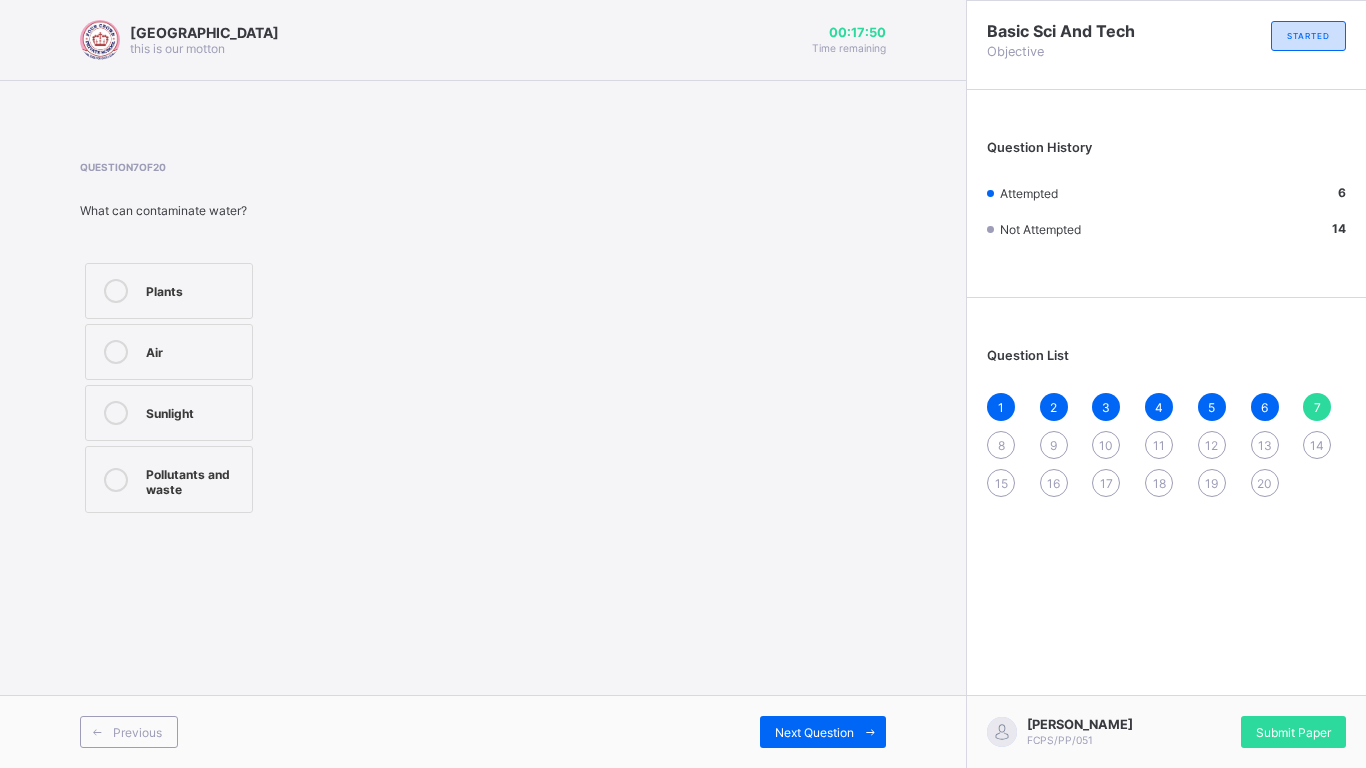 click on "Pollutants and waste" at bounding box center (194, 479) 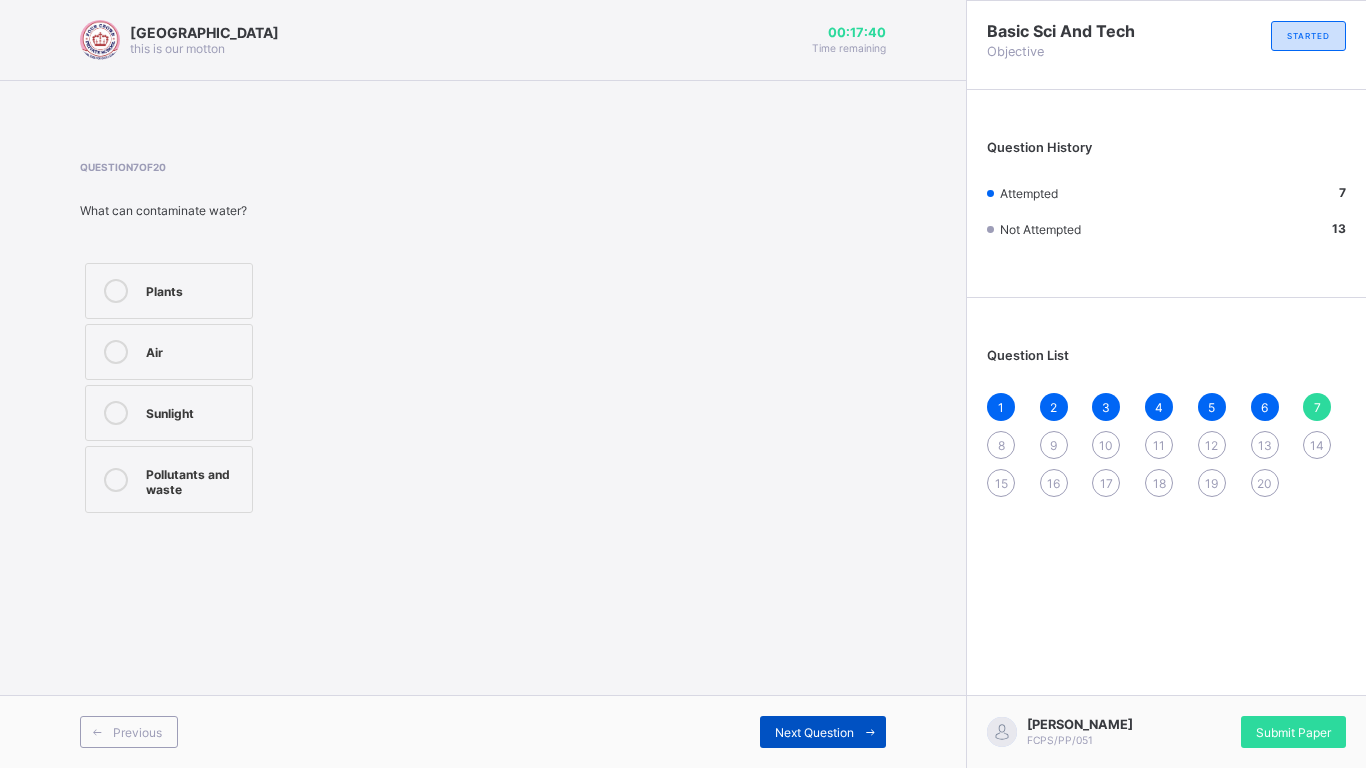click on "Next Question" at bounding box center [823, 732] 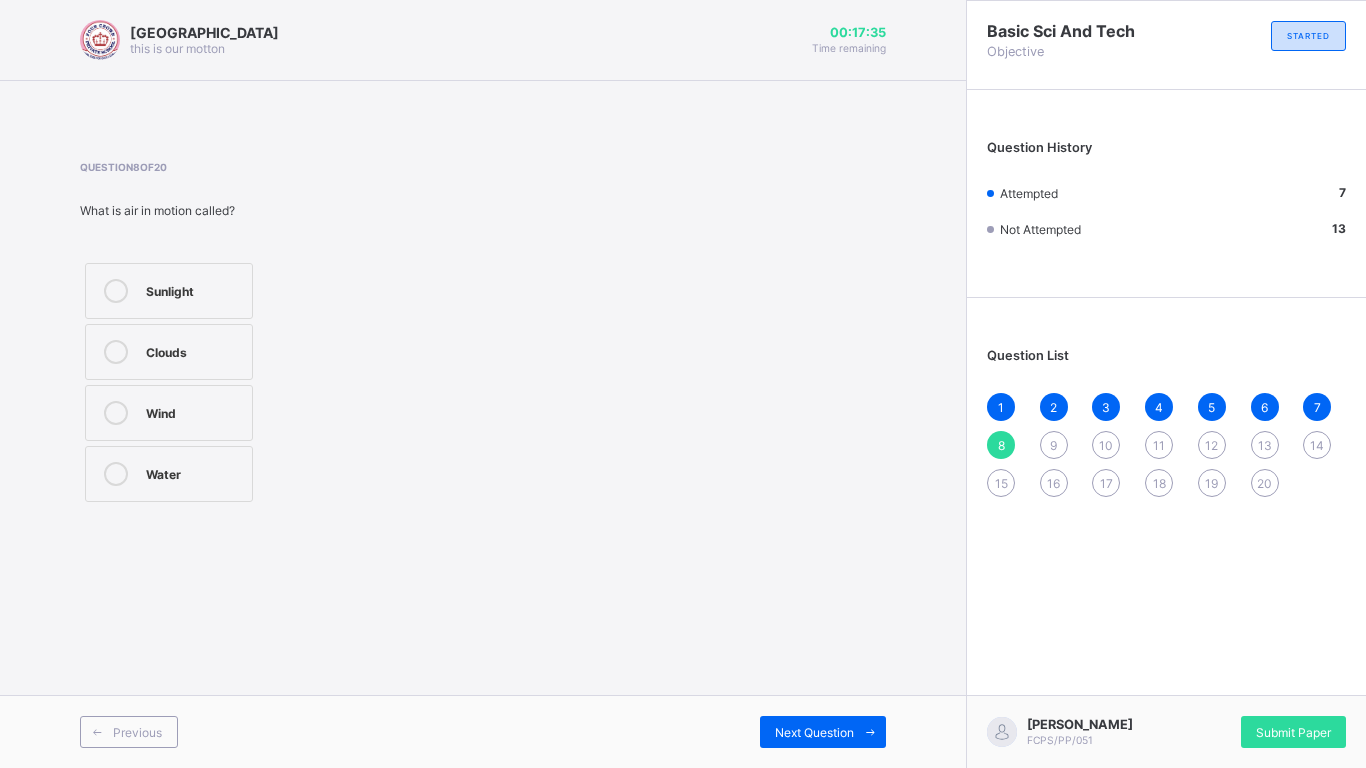click on "Wind" at bounding box center (194, 411) 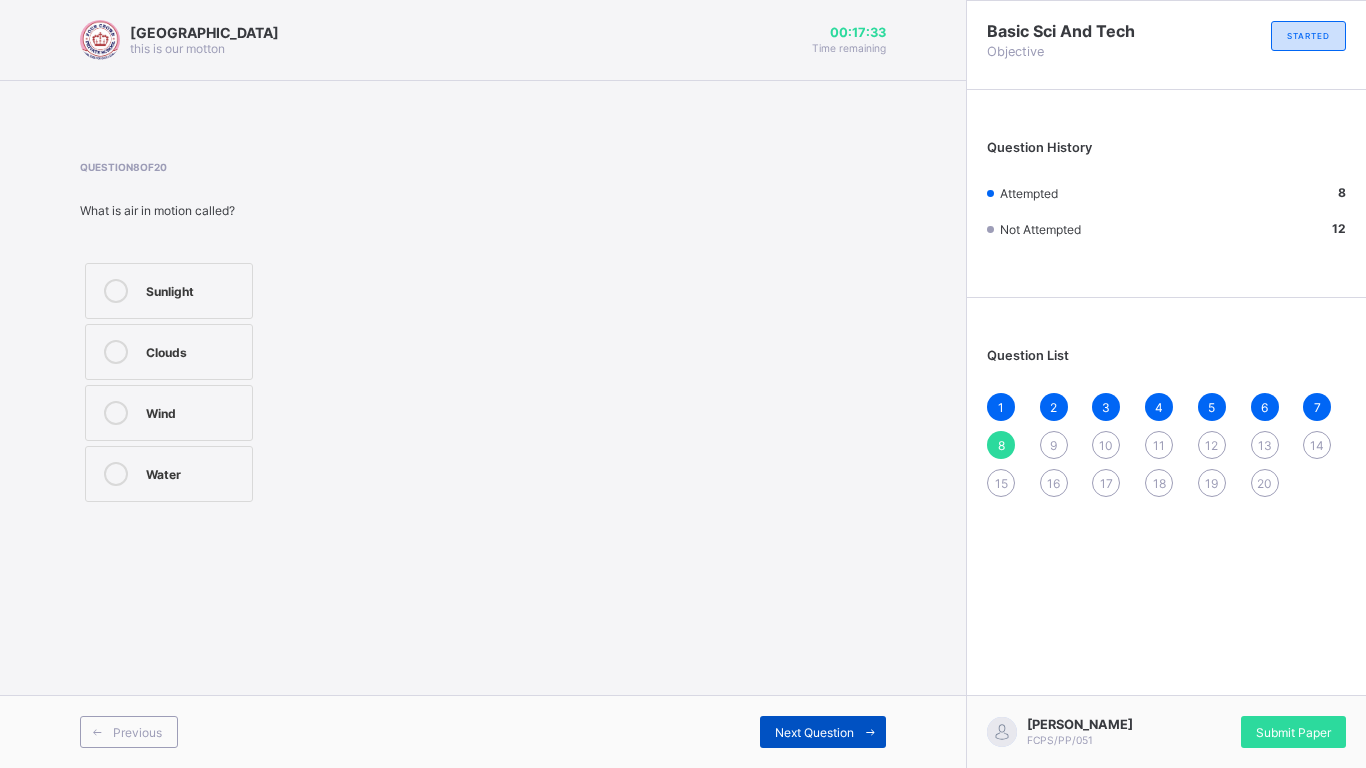 click on "Next Question" at bounding box center (823, 732) 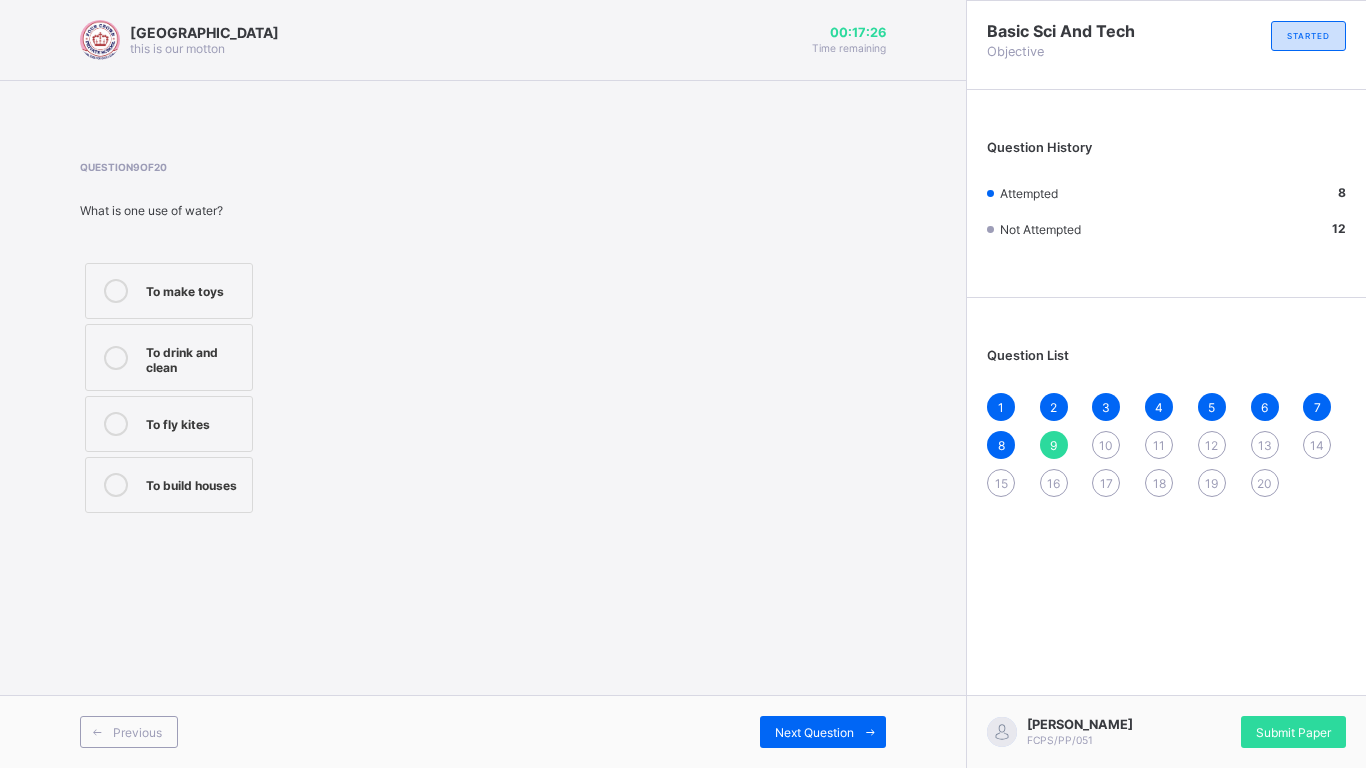 click on "To drink and clean" at bounding box center [194, 357] 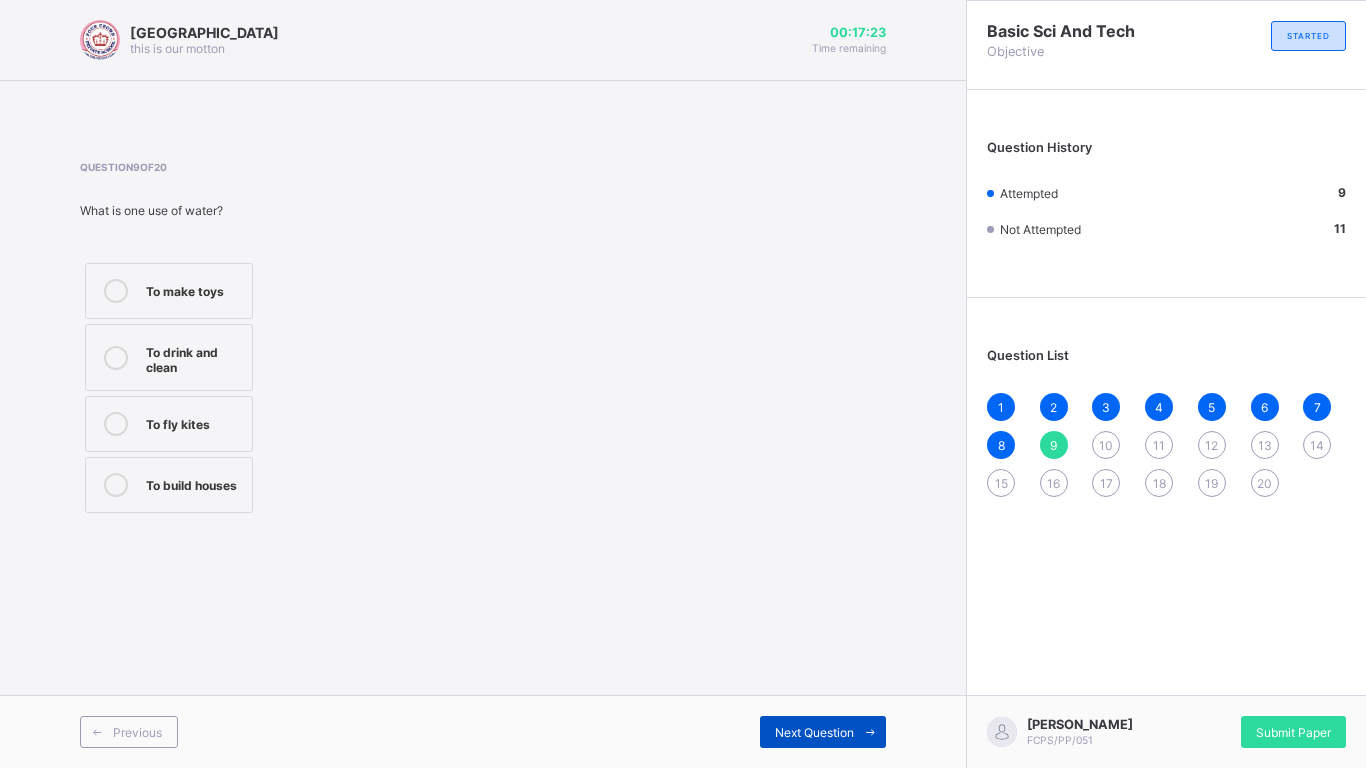 click on "Next Question" at bounding box center [814, 732] 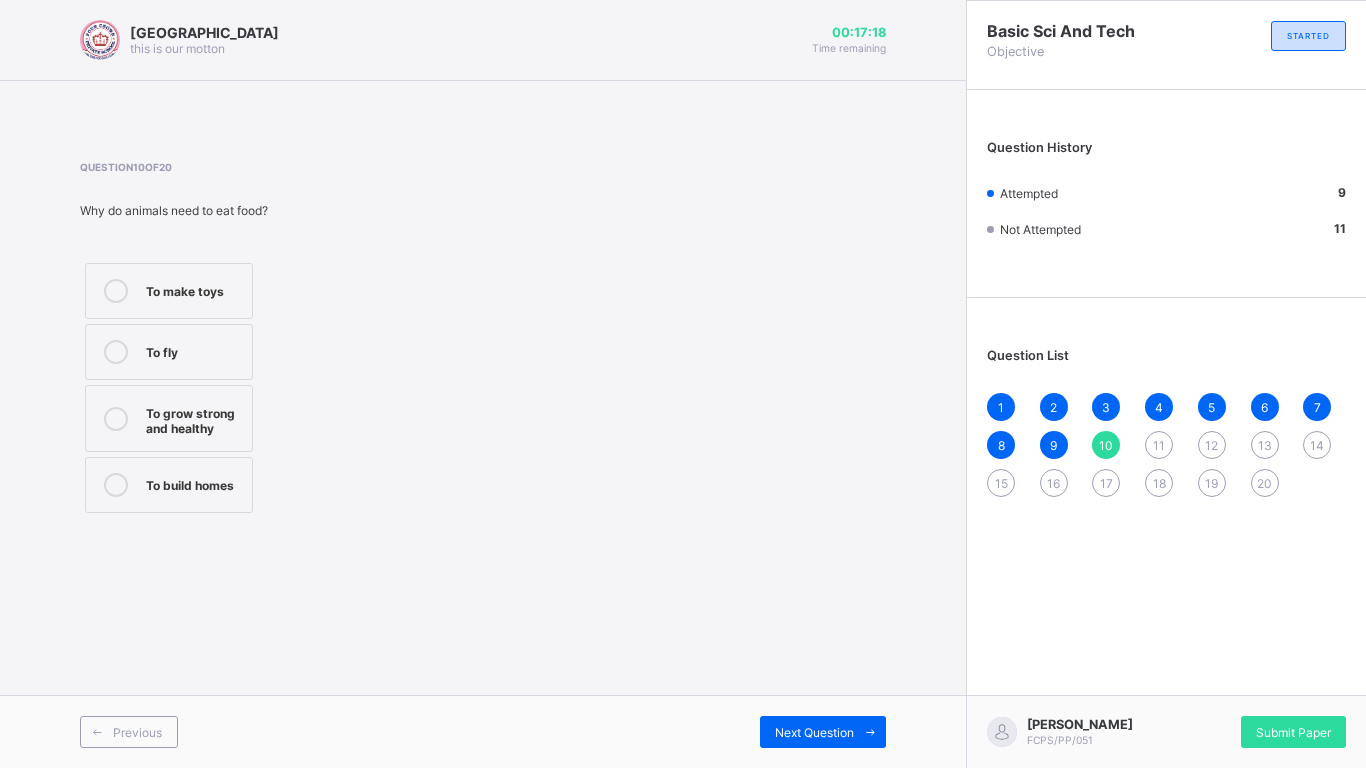 click on "To grow strong and healthy" at bounding box center [194, 418] 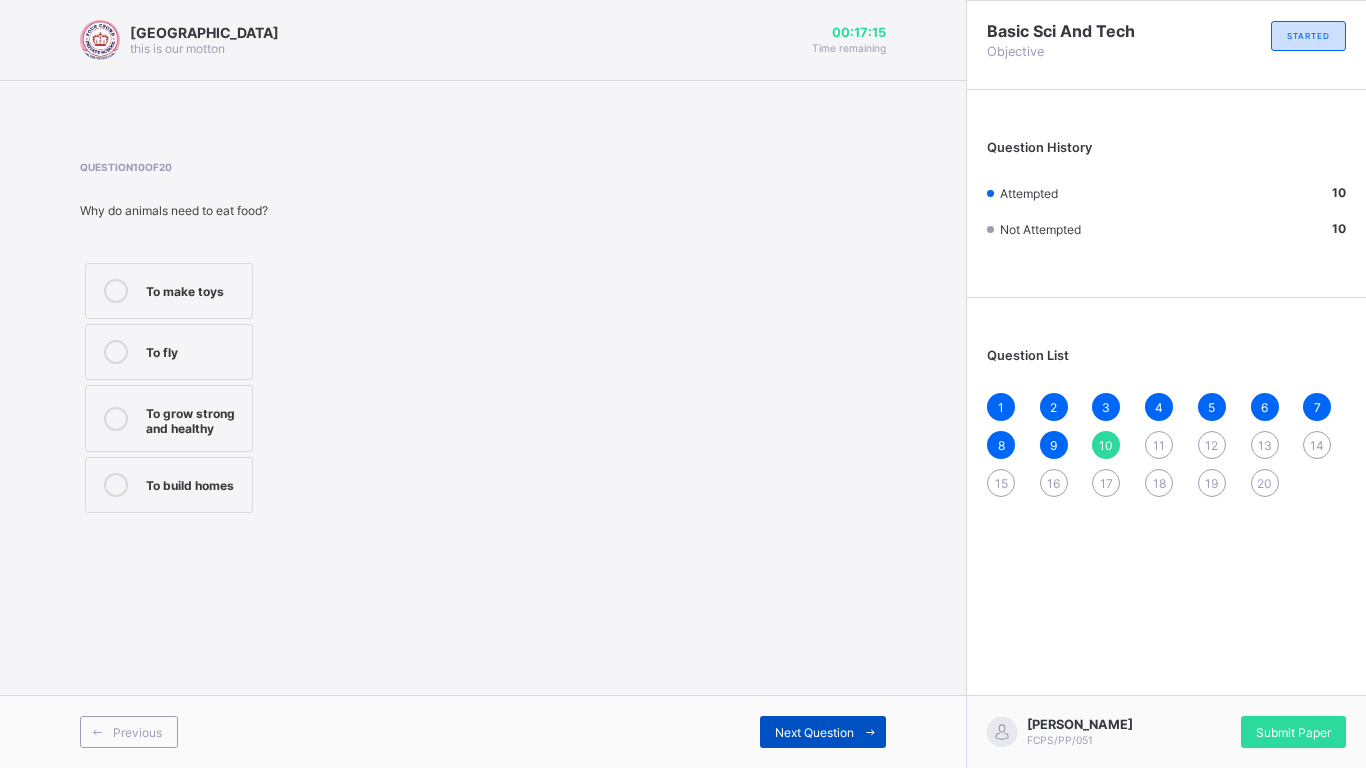 click on "Next Question" at bounding box center [823, 732] 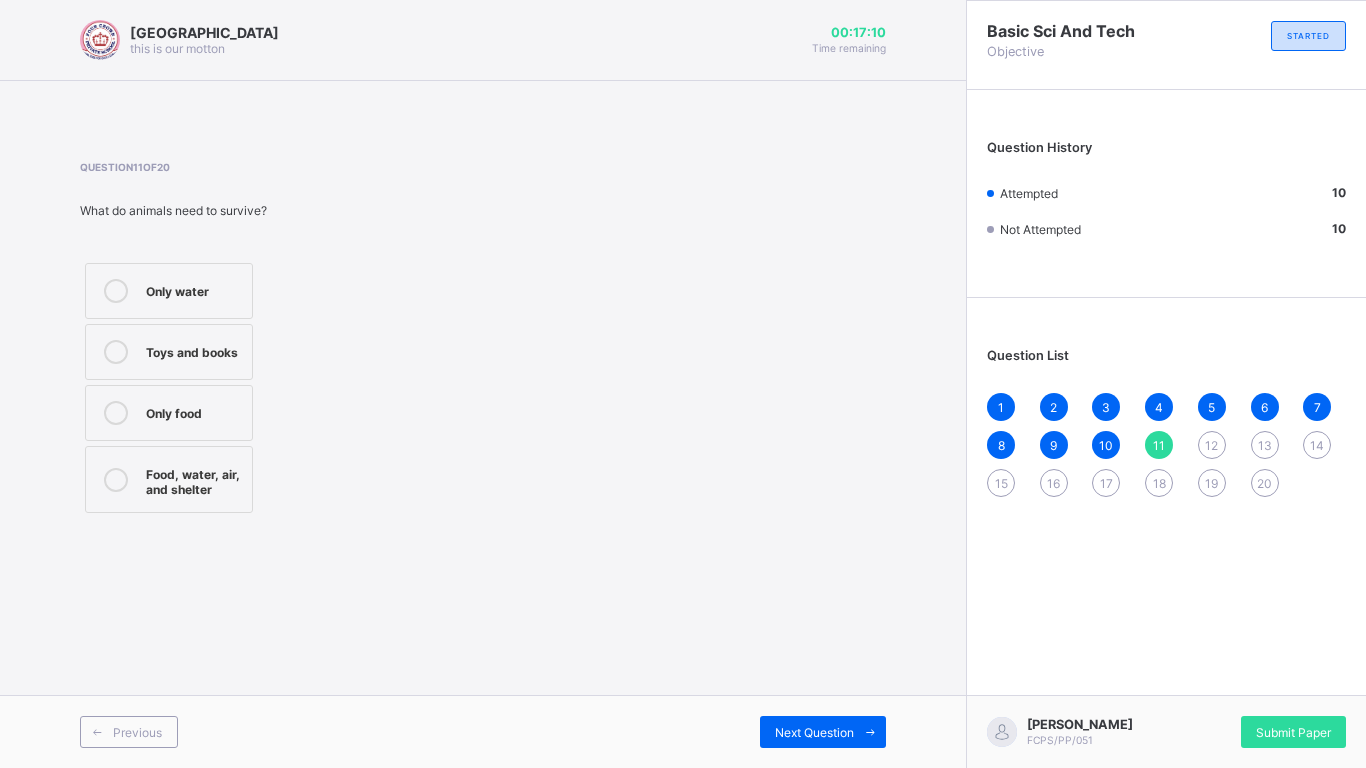 click on "Food, water, air, and shelter" at bounding box center (194, 479) 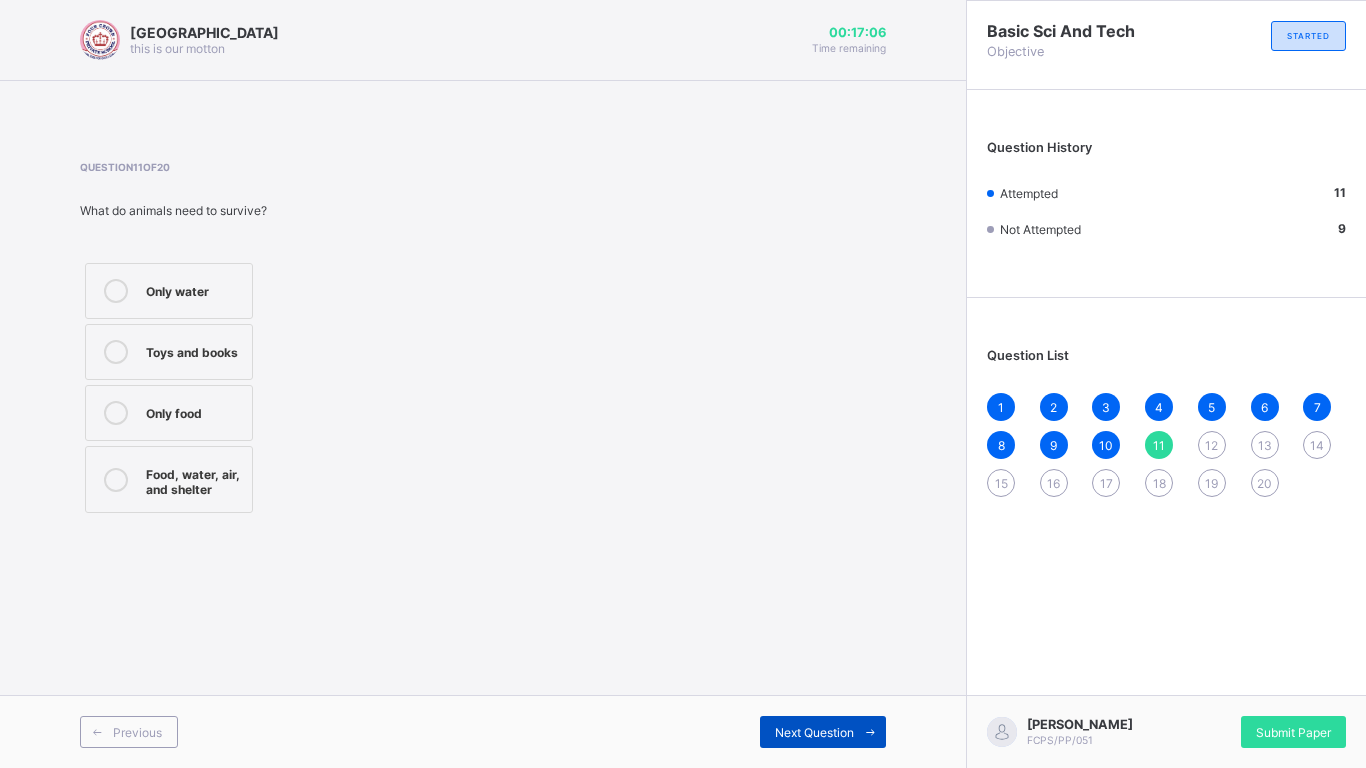 click on "Next Question" at bounding box center (814, 732) 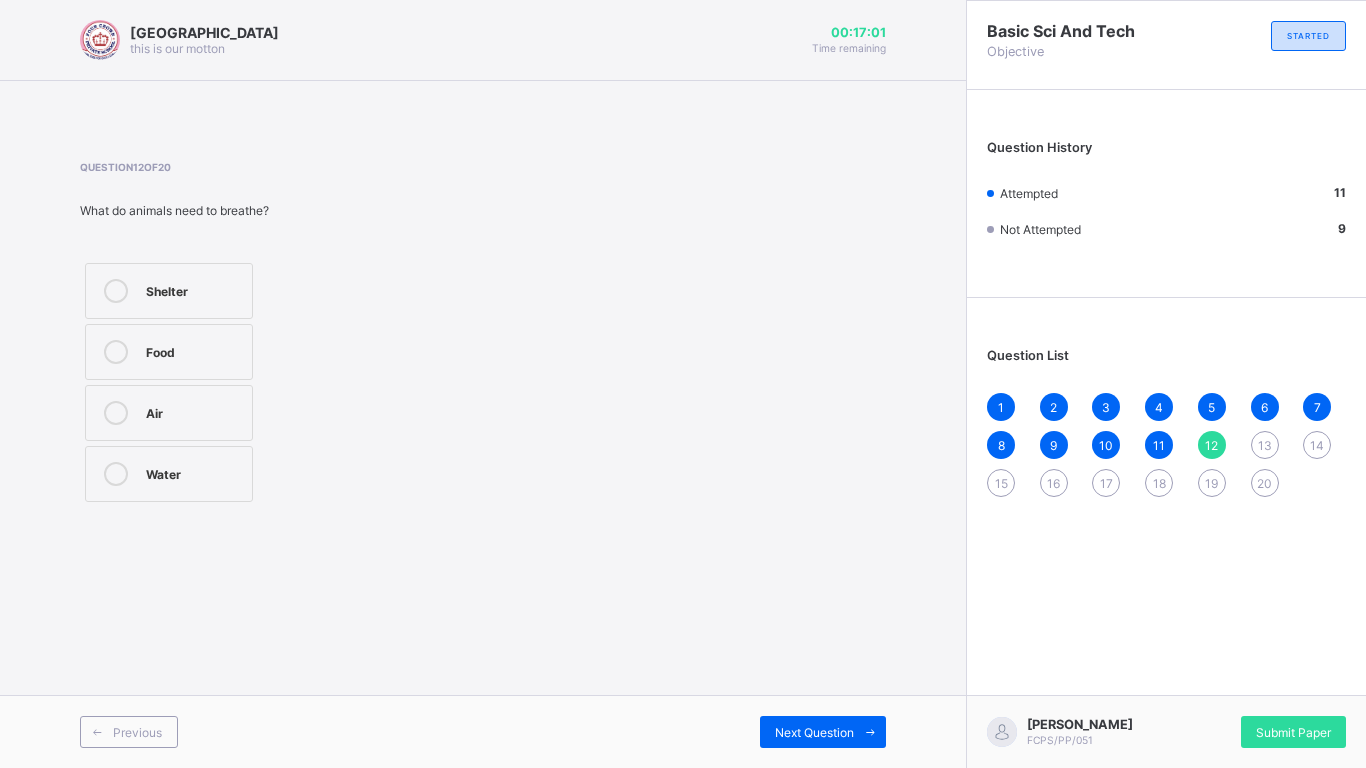 click on "Air" at bounding box center [194, 411] 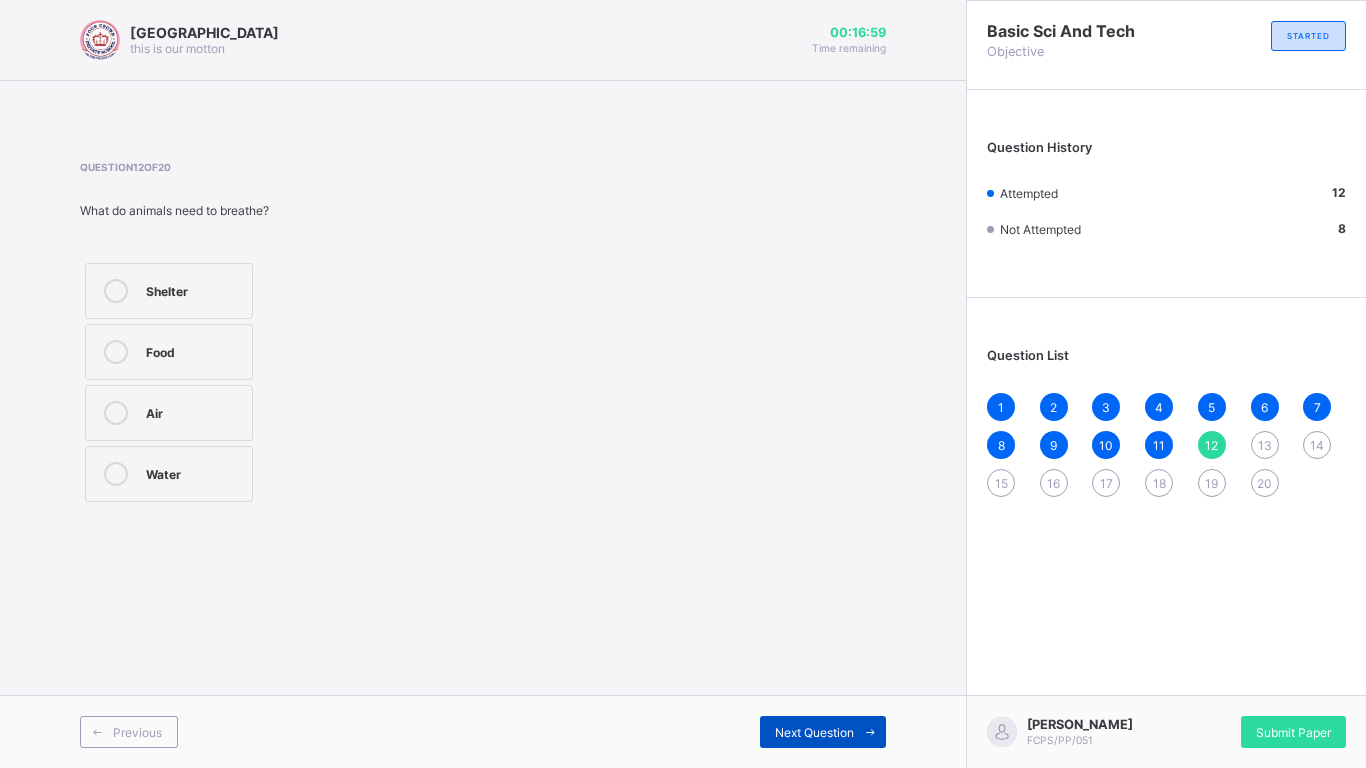 click on "Next Question" at bounding box center (814, 732) 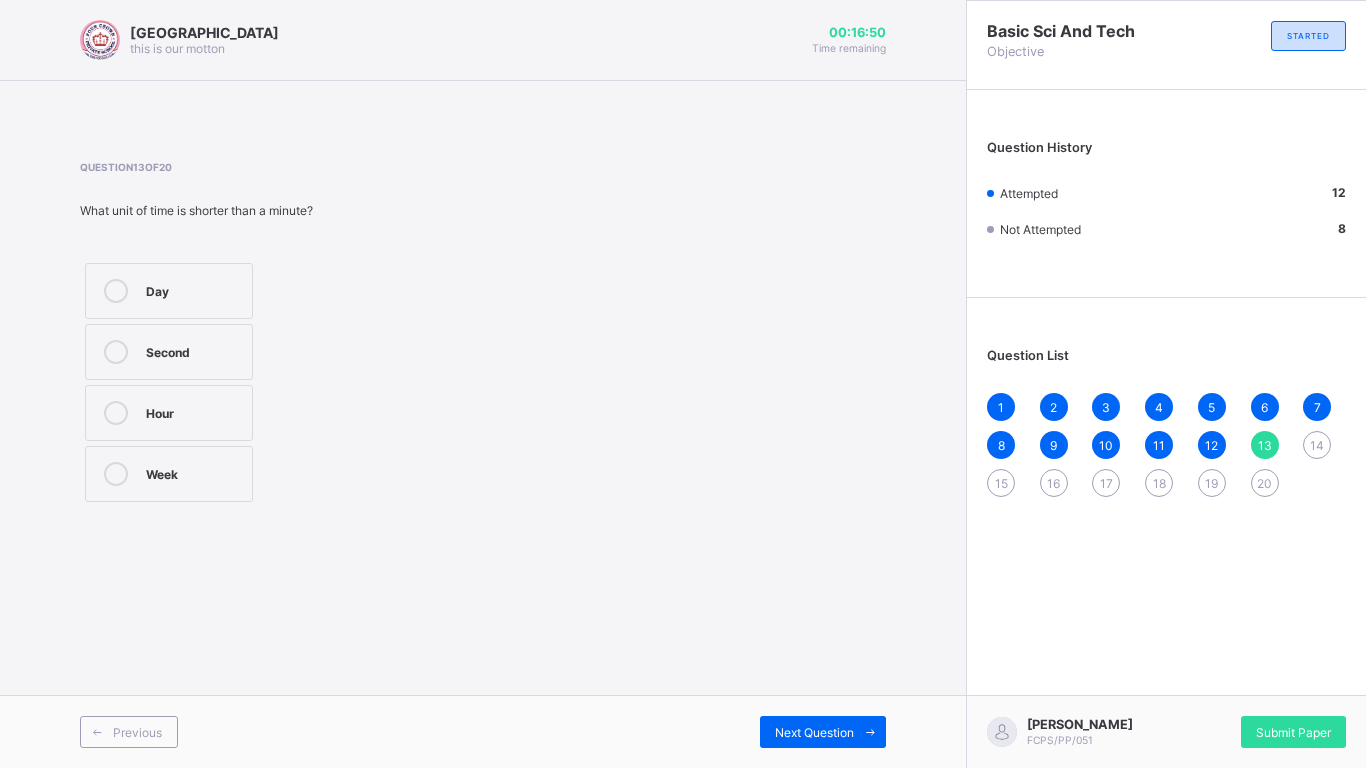 click on "Second" at bounding box center (194, 352) 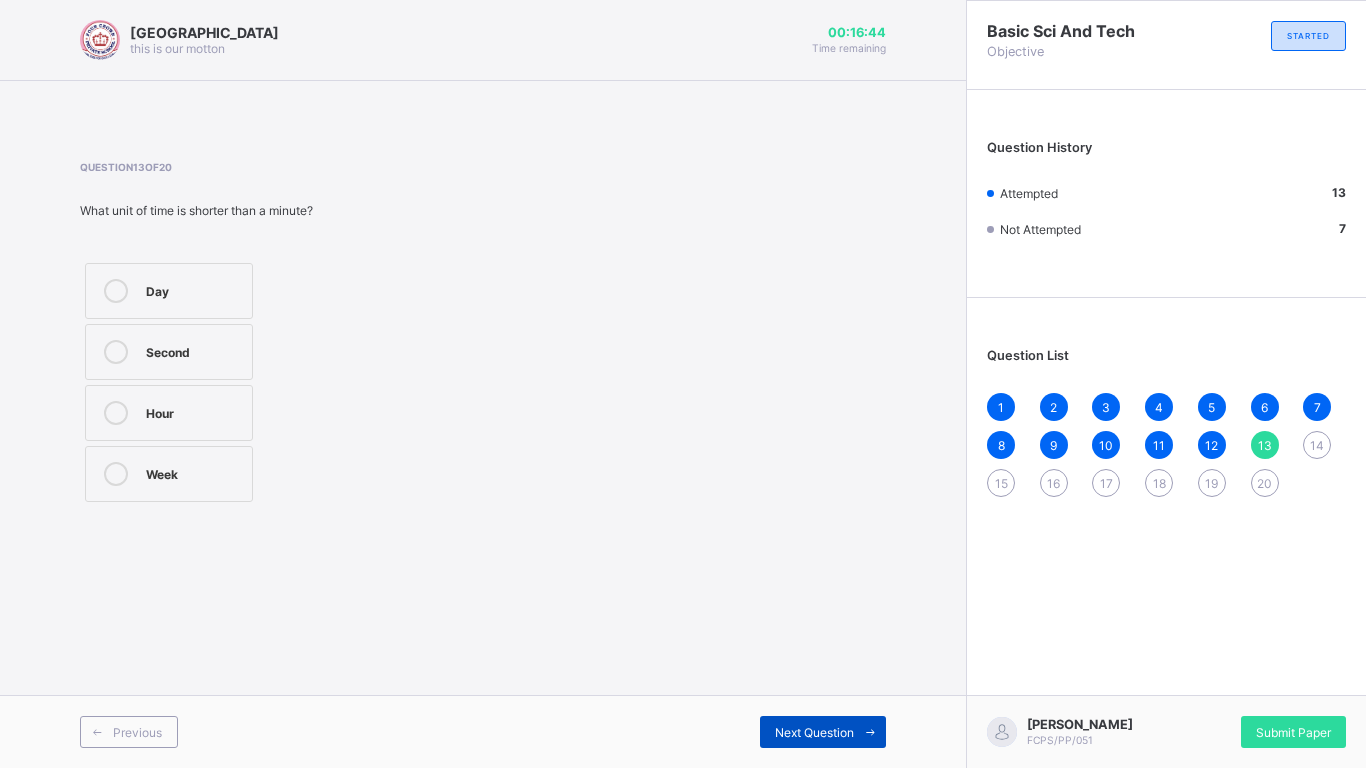 click on "Next Question" at bounding box center [814, 732] 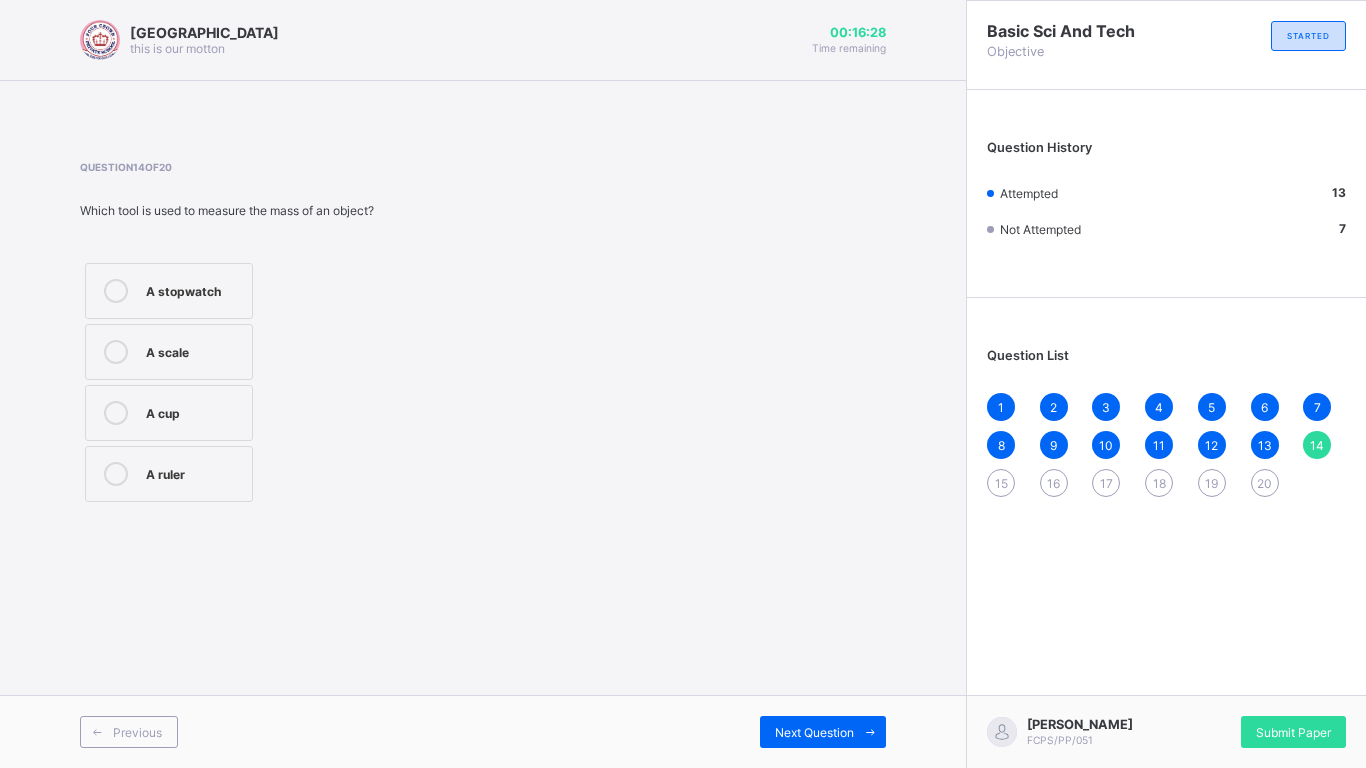 click on "A scale" at bounding box center [194, 350] 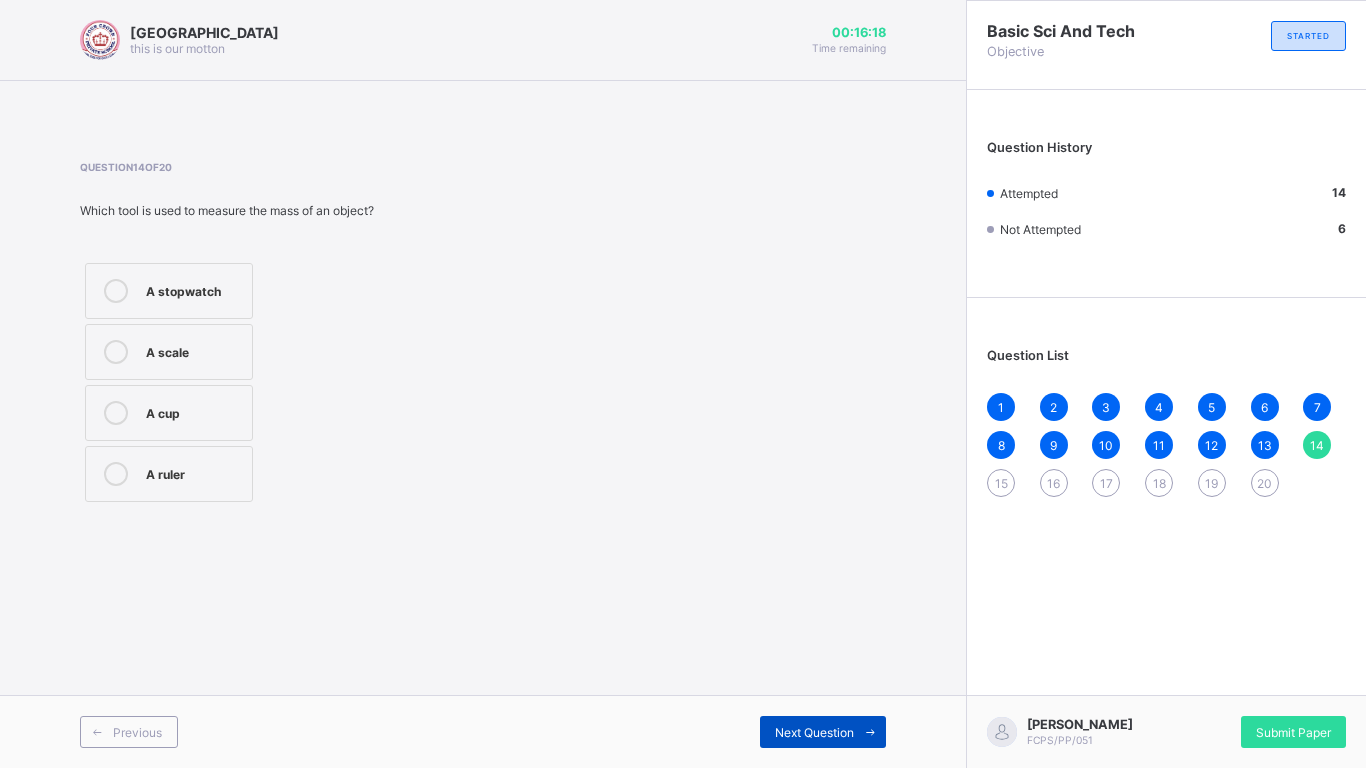 click on "Next Question" at bounding box center (814, 732) 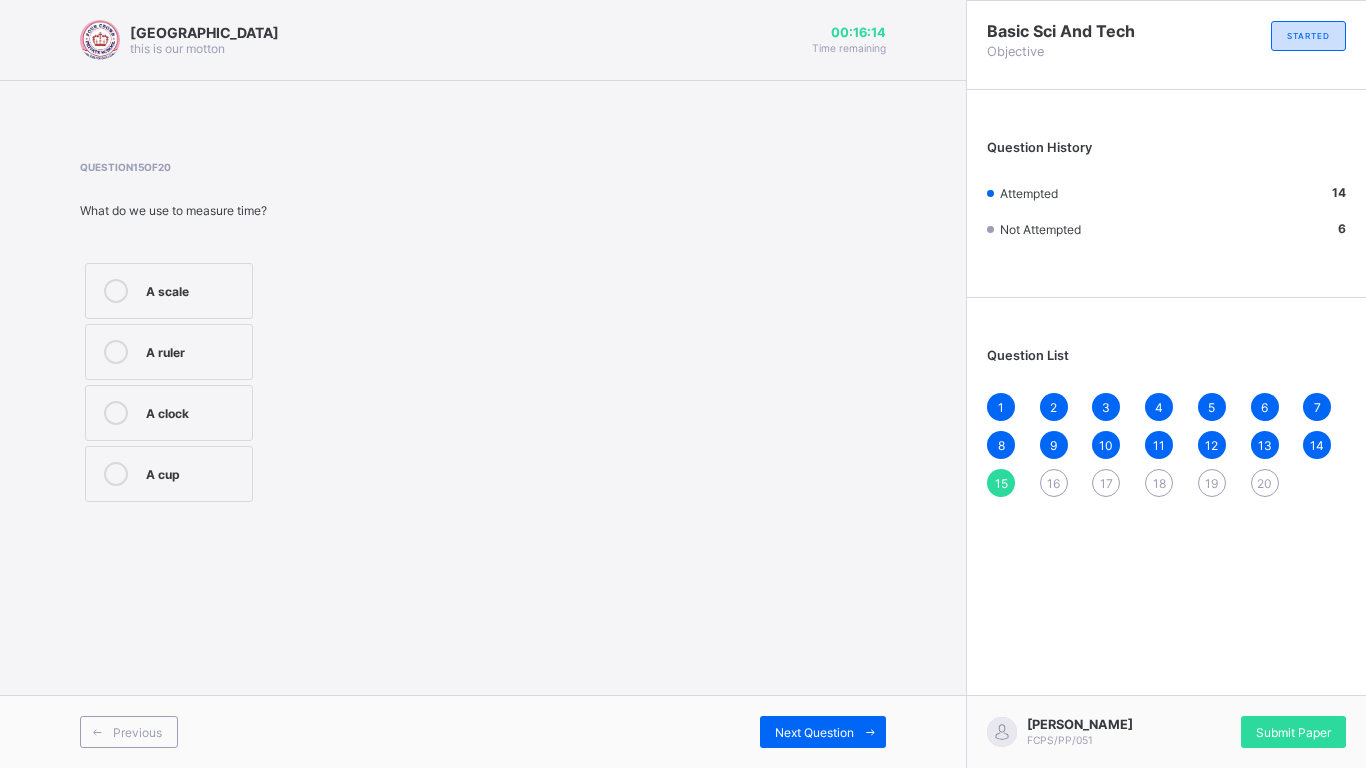 click on "A clock" at bounding box center (169, 413) 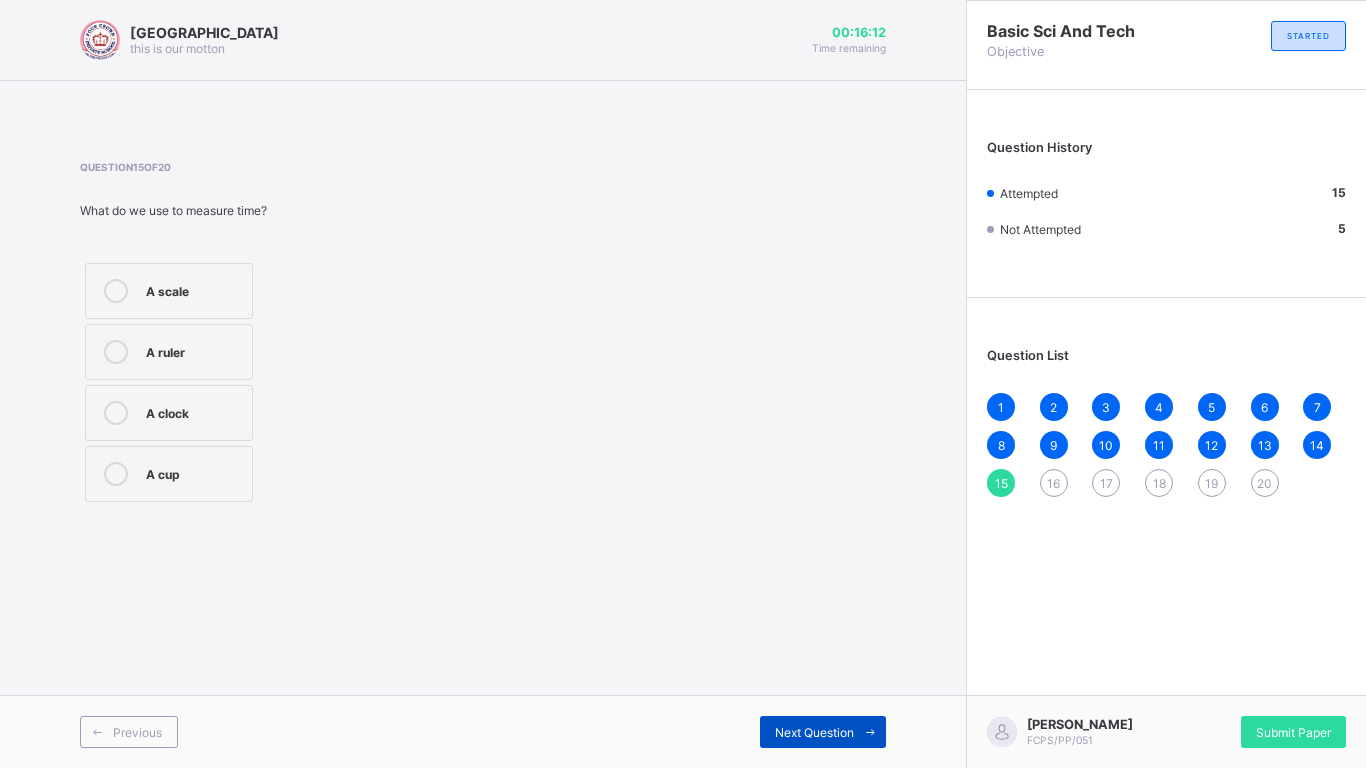 click on "Next Question" at bounding box center [823, 732] 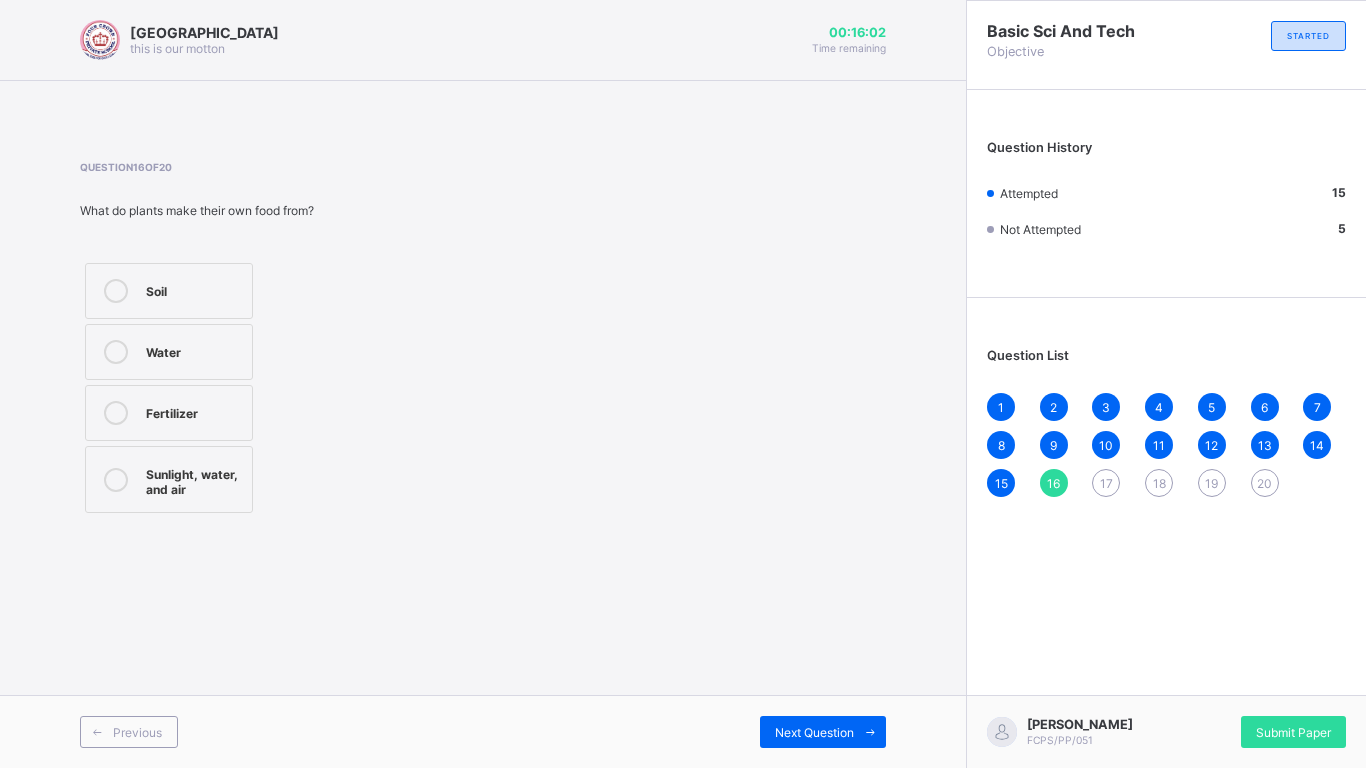 click on "Sunlight, water, and air" at bounding box center [194, 479] 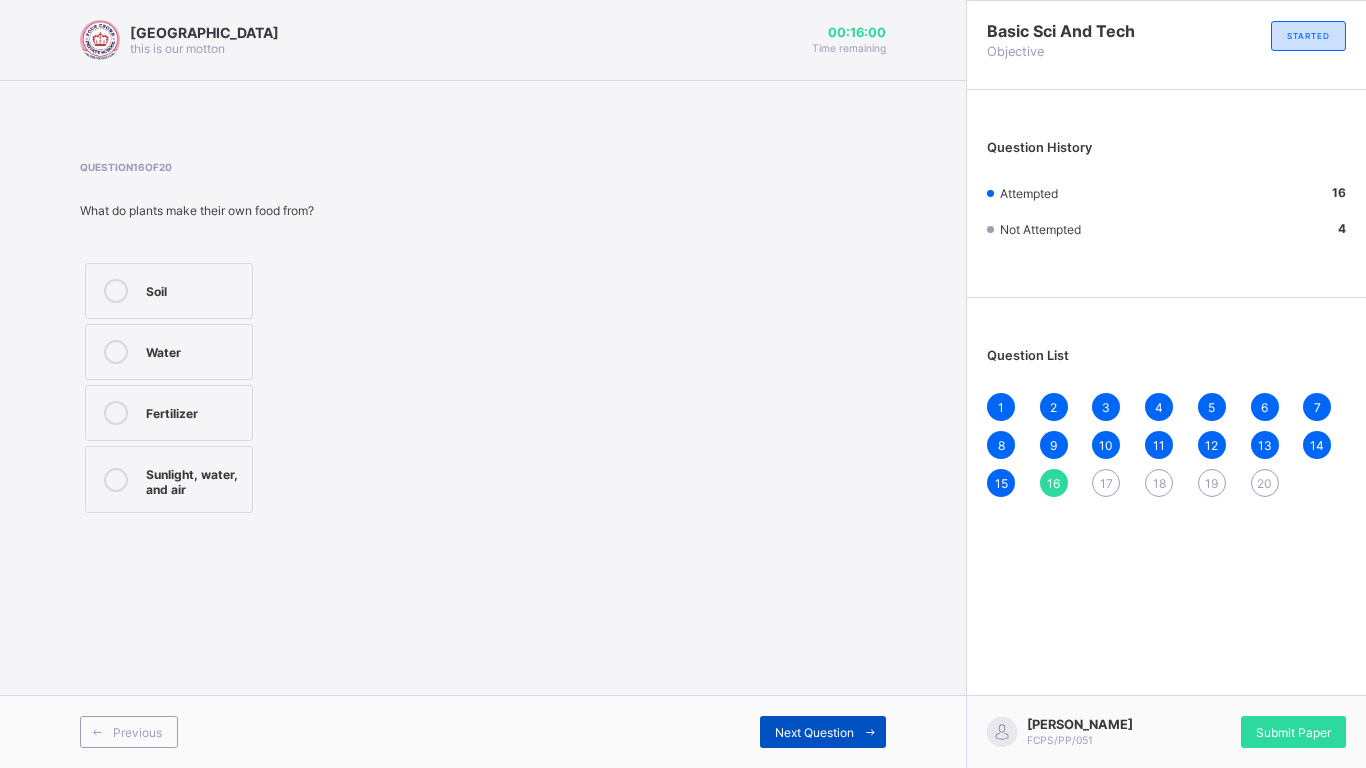 click on "Next Question" at bounding box center [814, 732] 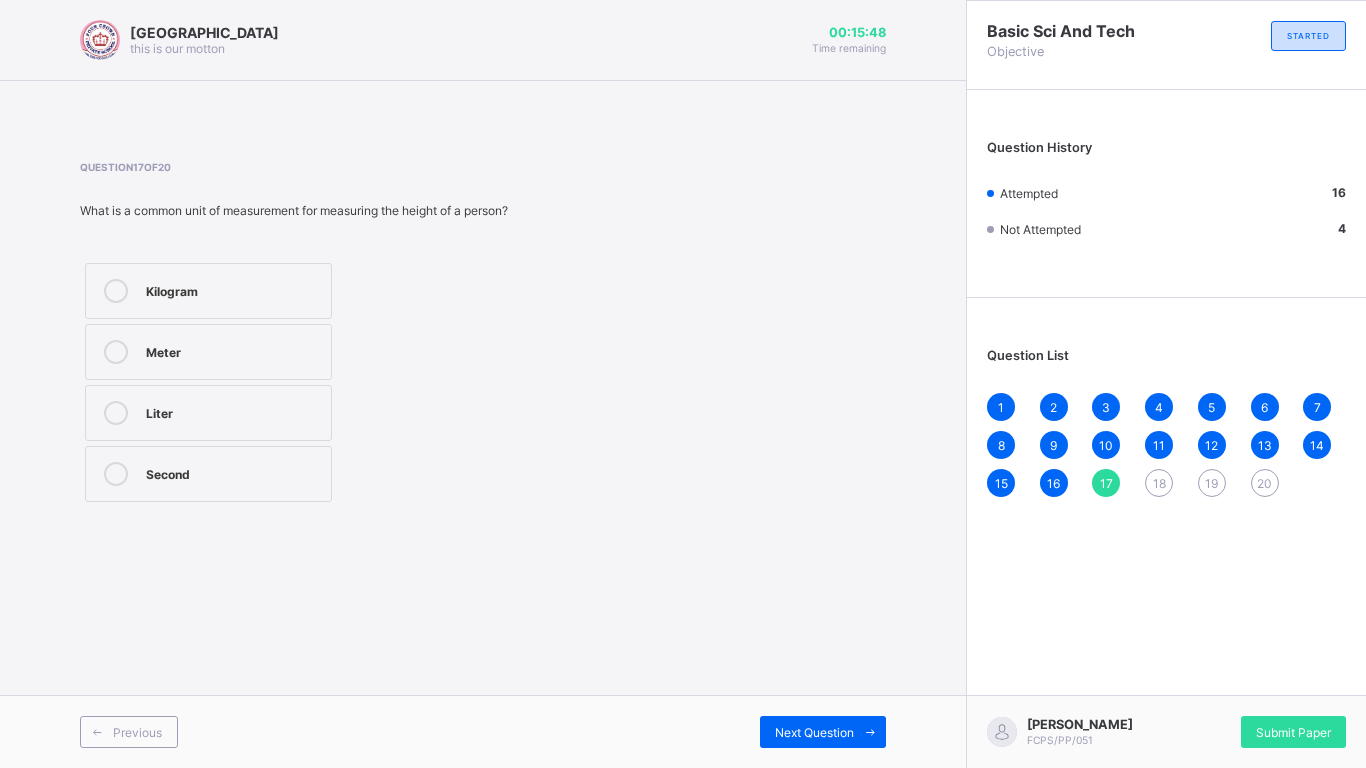click on "Meter" at bounding box center (233, 352) 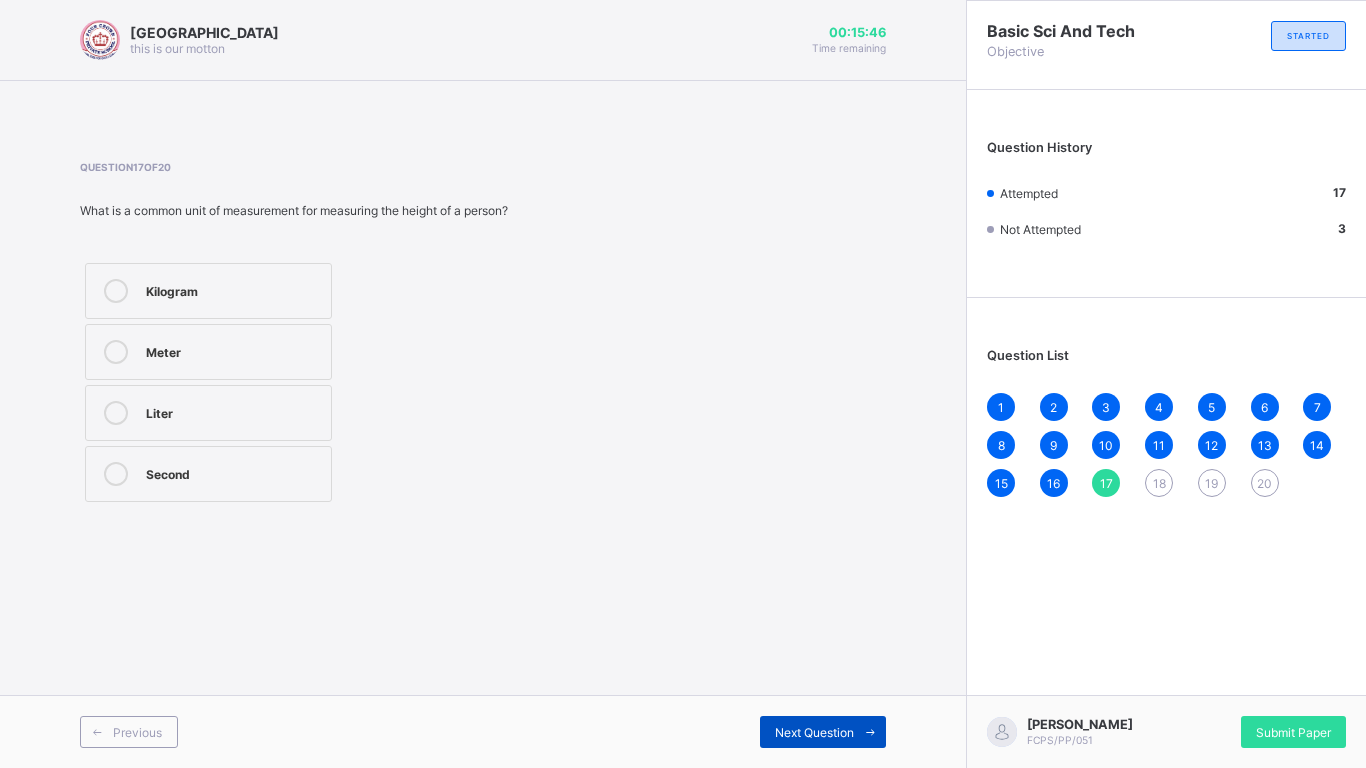 click at bounding box center (870, 732) 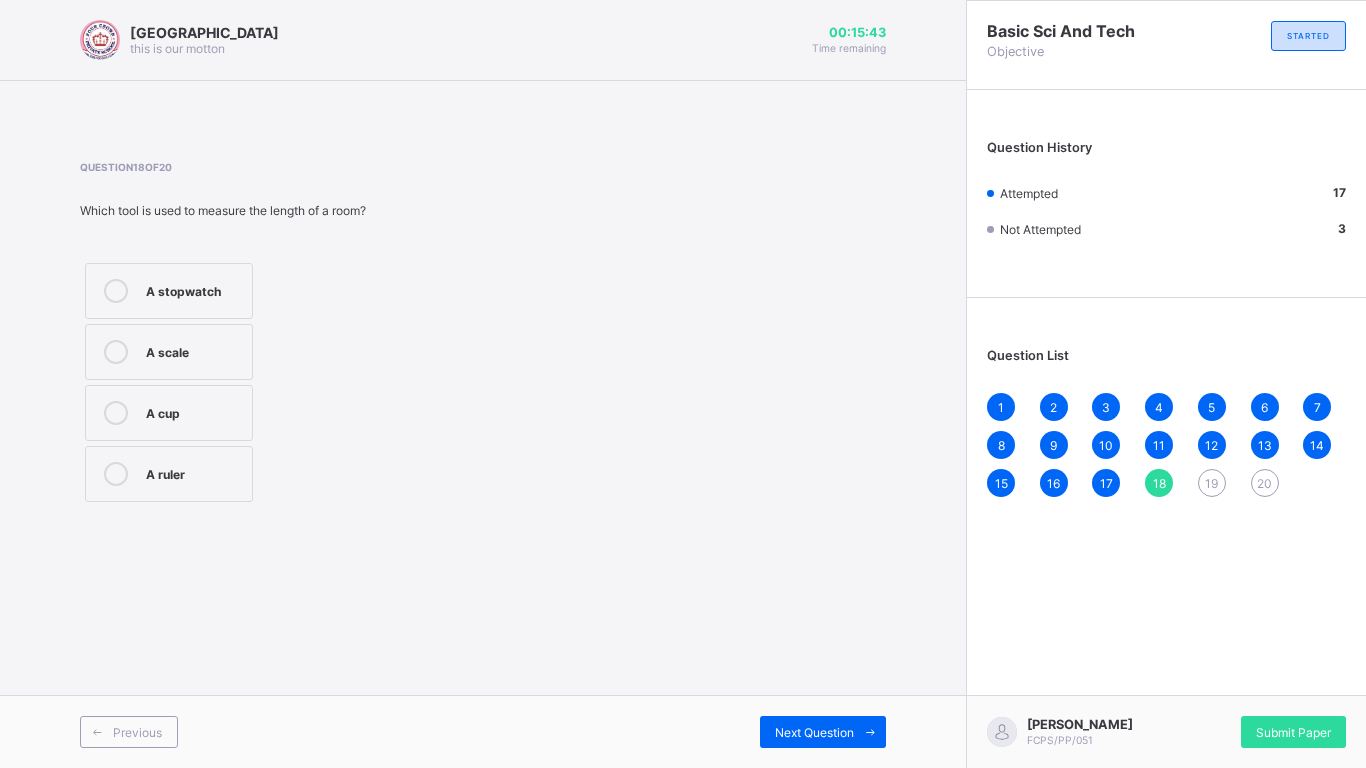 click on "17" at bounding box center (1106, 483) 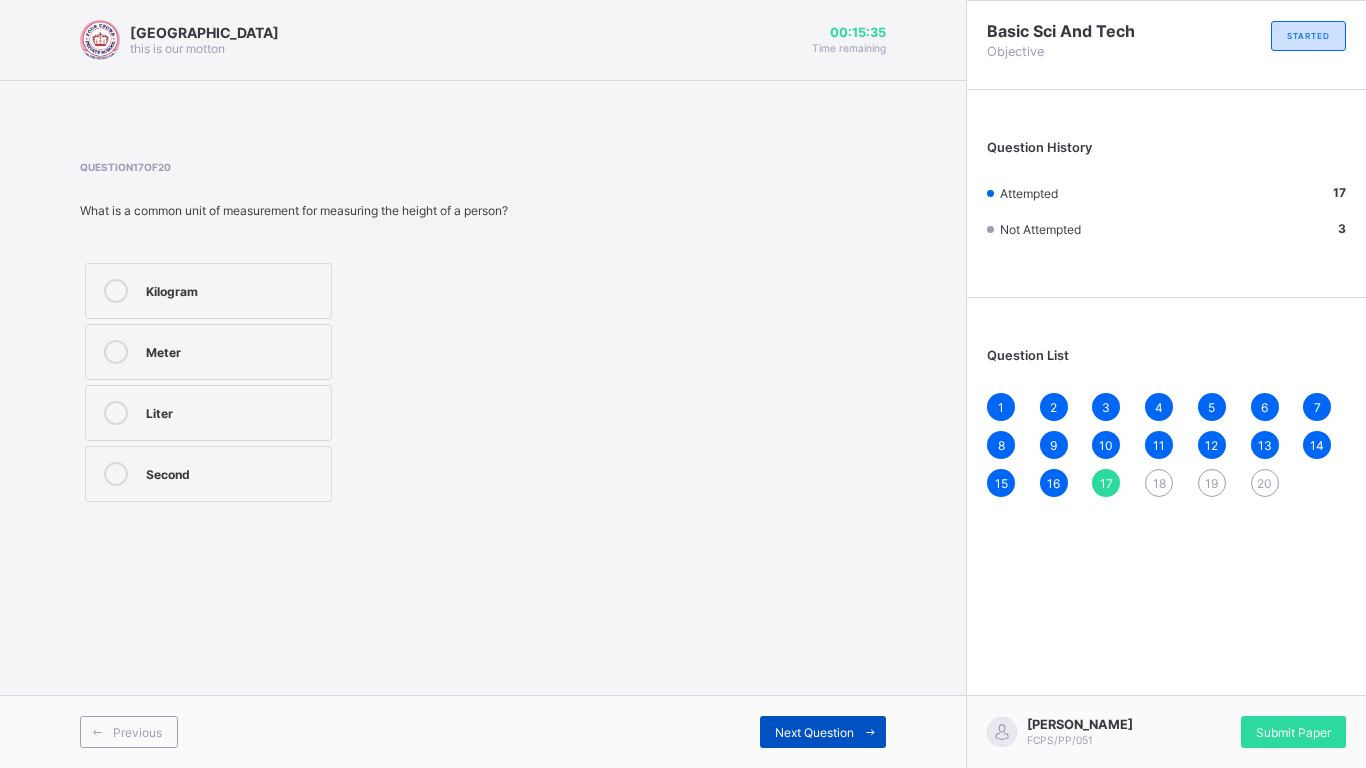 click on "Next Question" at bounding box center [823, 732] 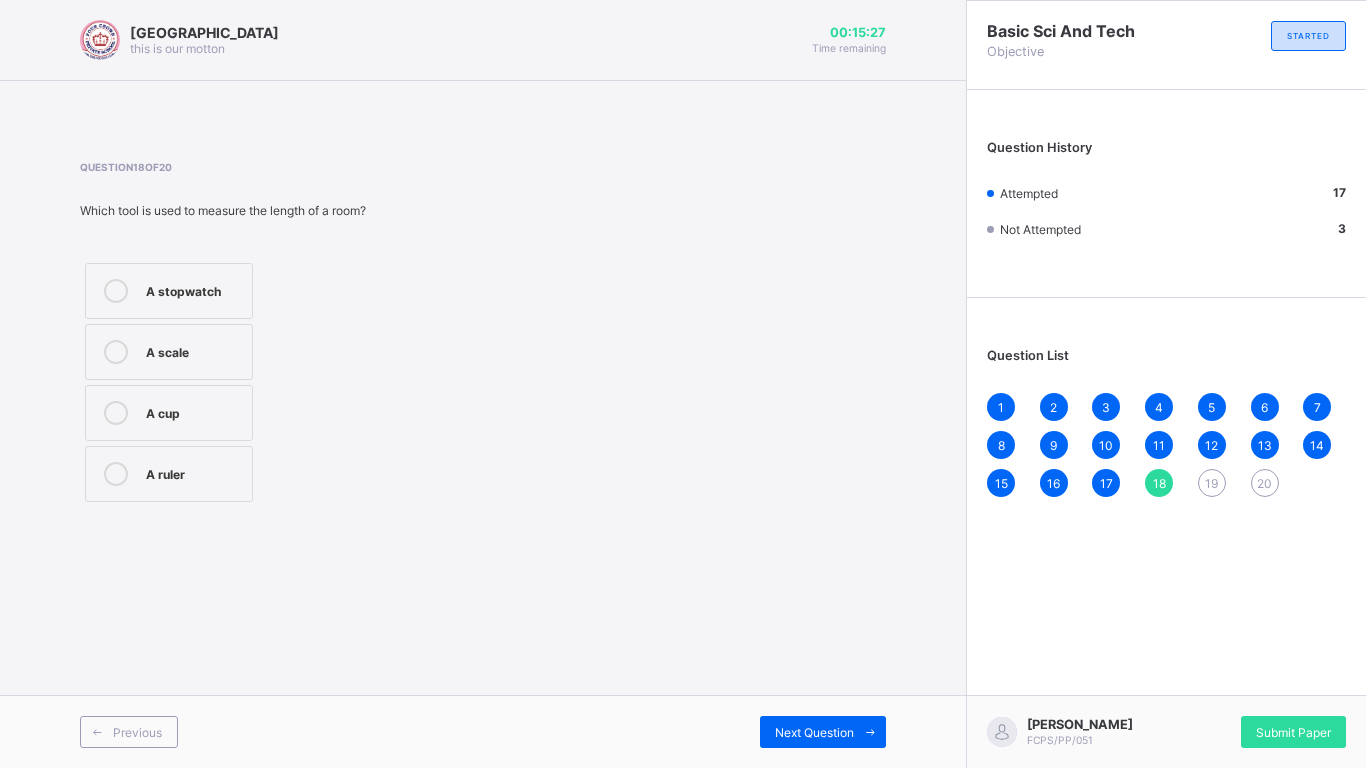 click on "A ruler" at bounding box center [194, 472] 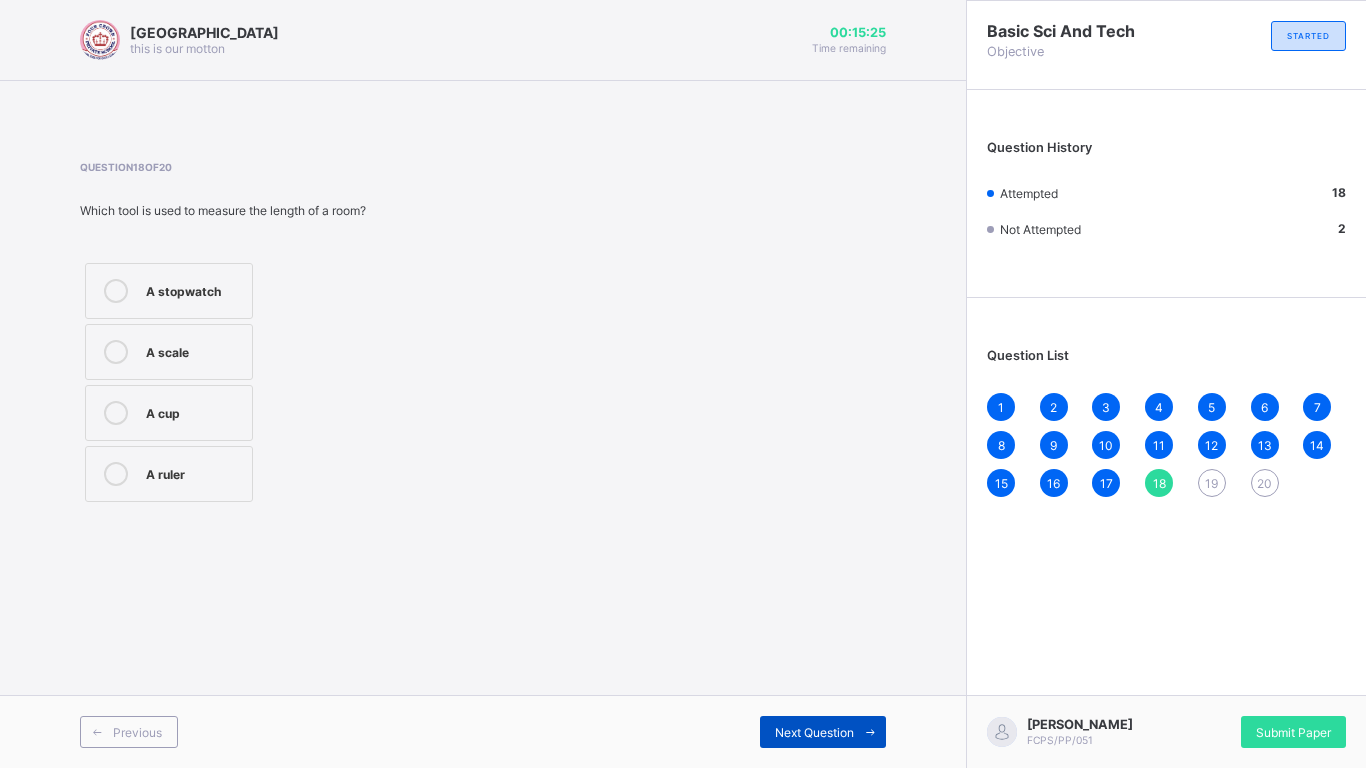 click on "Next Question" at bounding box center [823, 732] 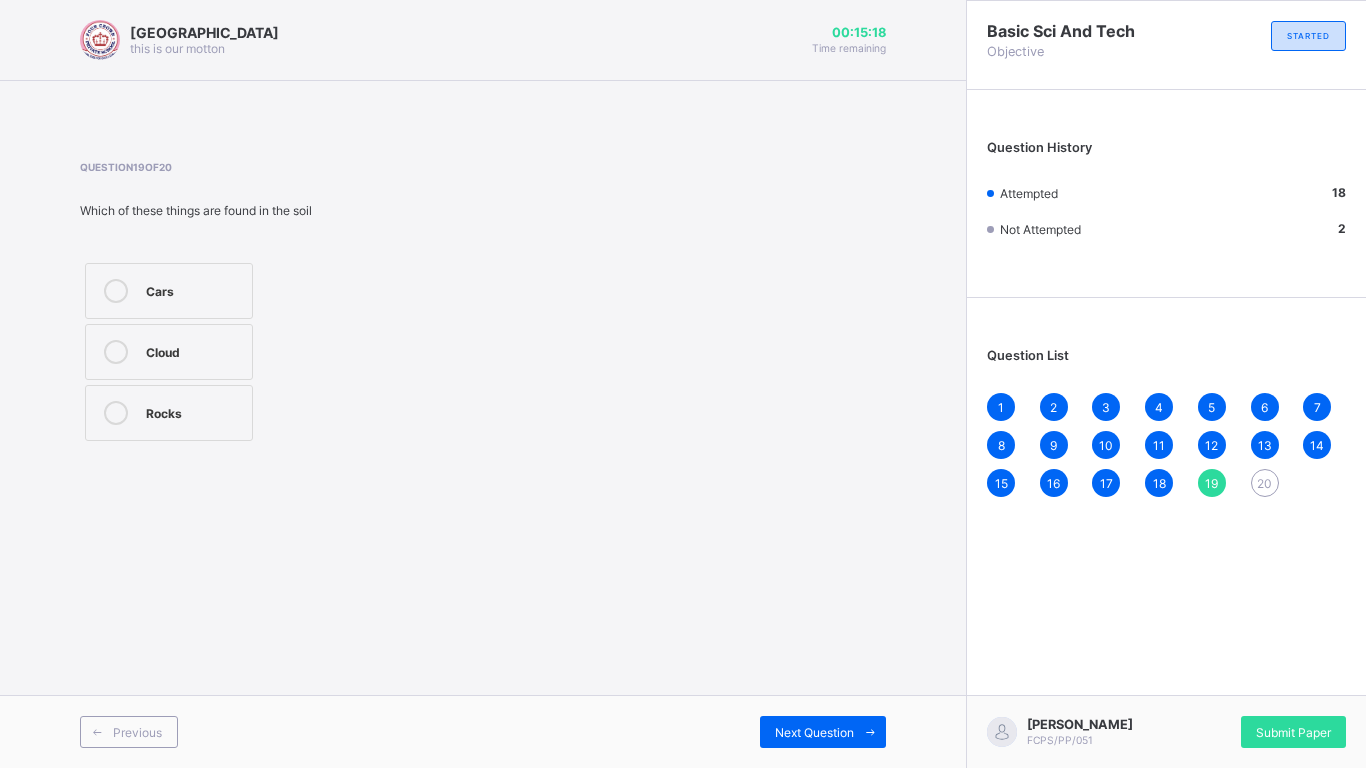 click on "Rocks" at bounding box center [169, 413] 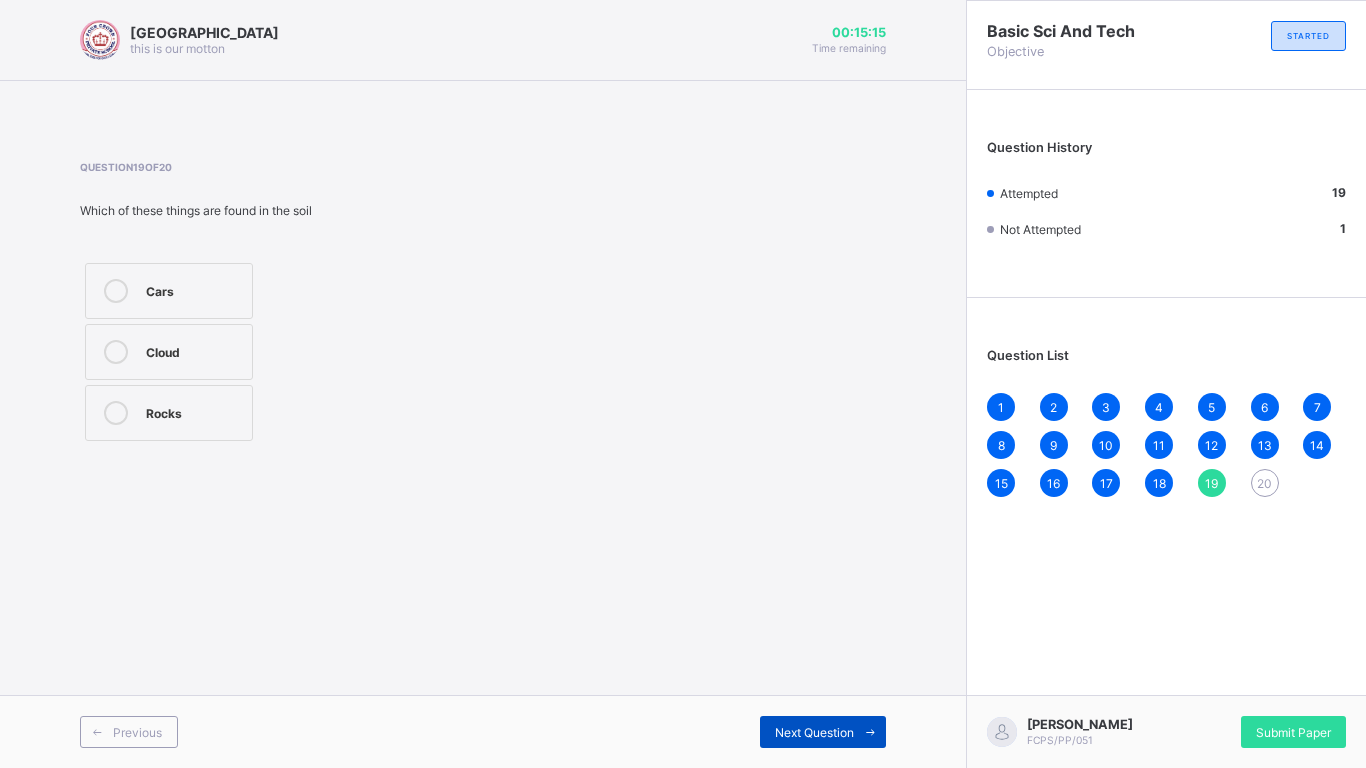 click on "Next Question" at bounding box center [814, 732] 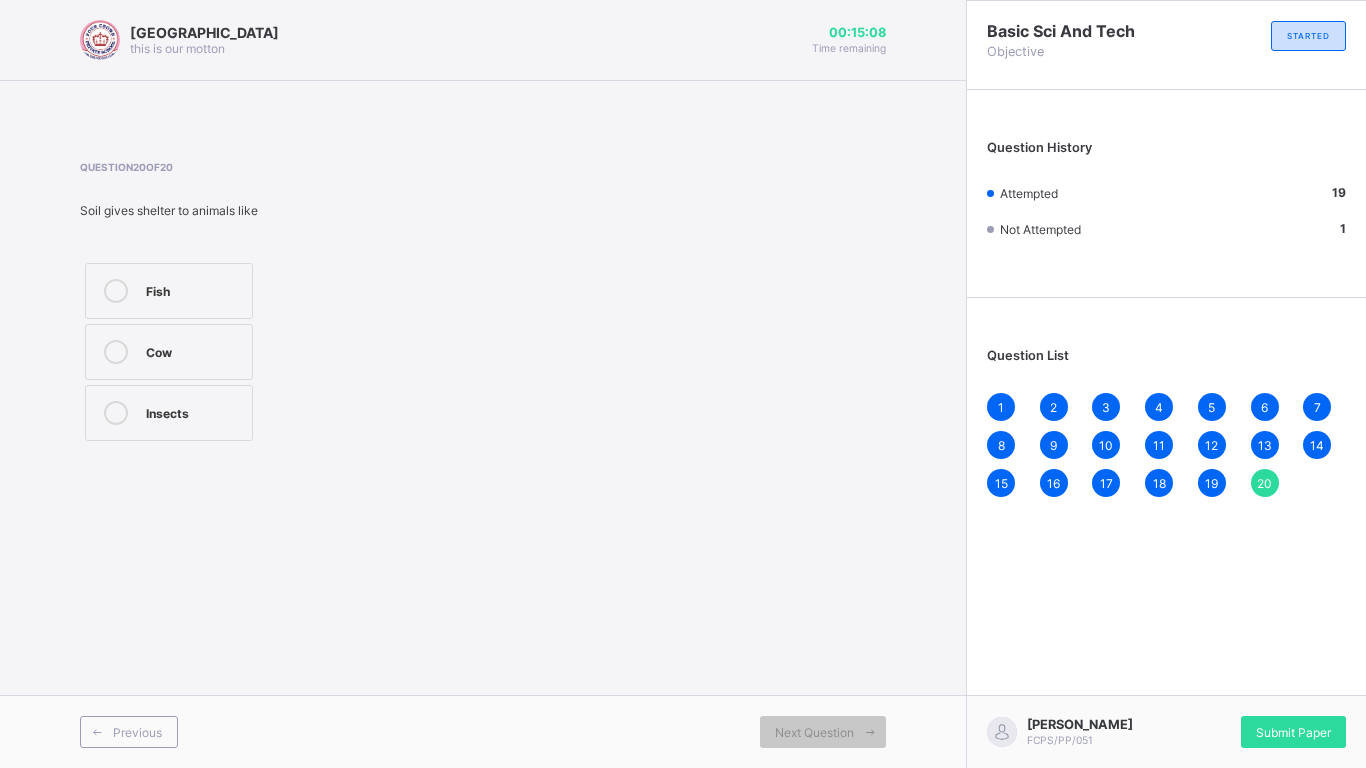 click on "Insects" at bounding box center (194, 411) 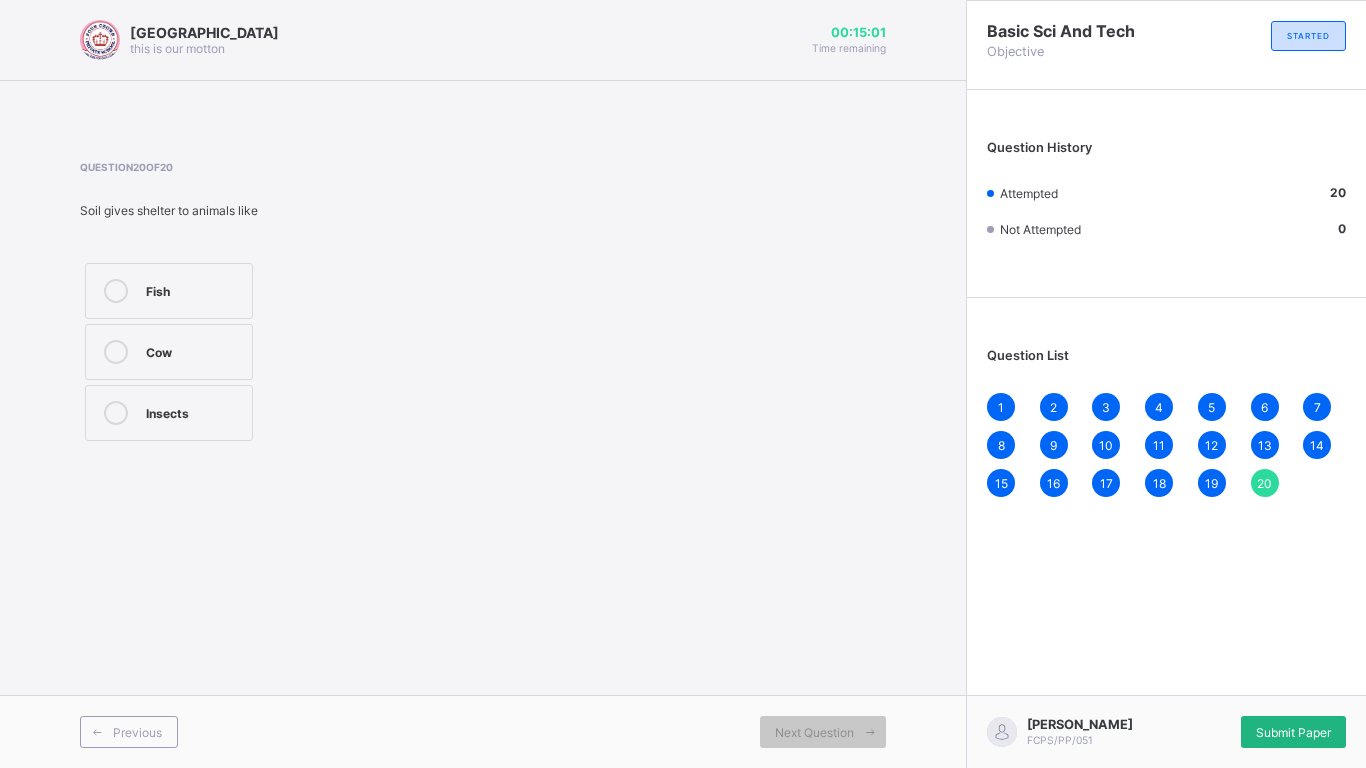 click on "Submit Paper" at bounding box center (1293, 732) 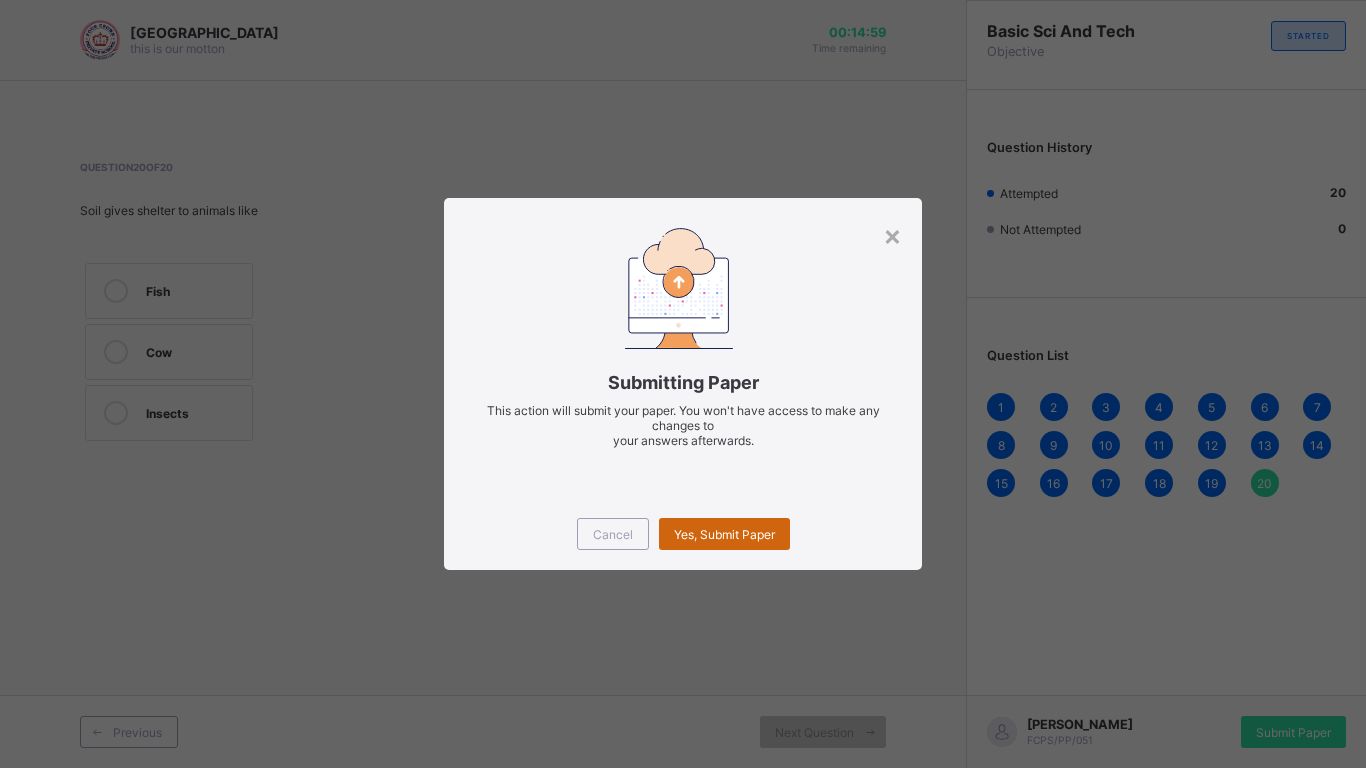 click on "Yes, Submit Paper" at bounding box center (724, 534) 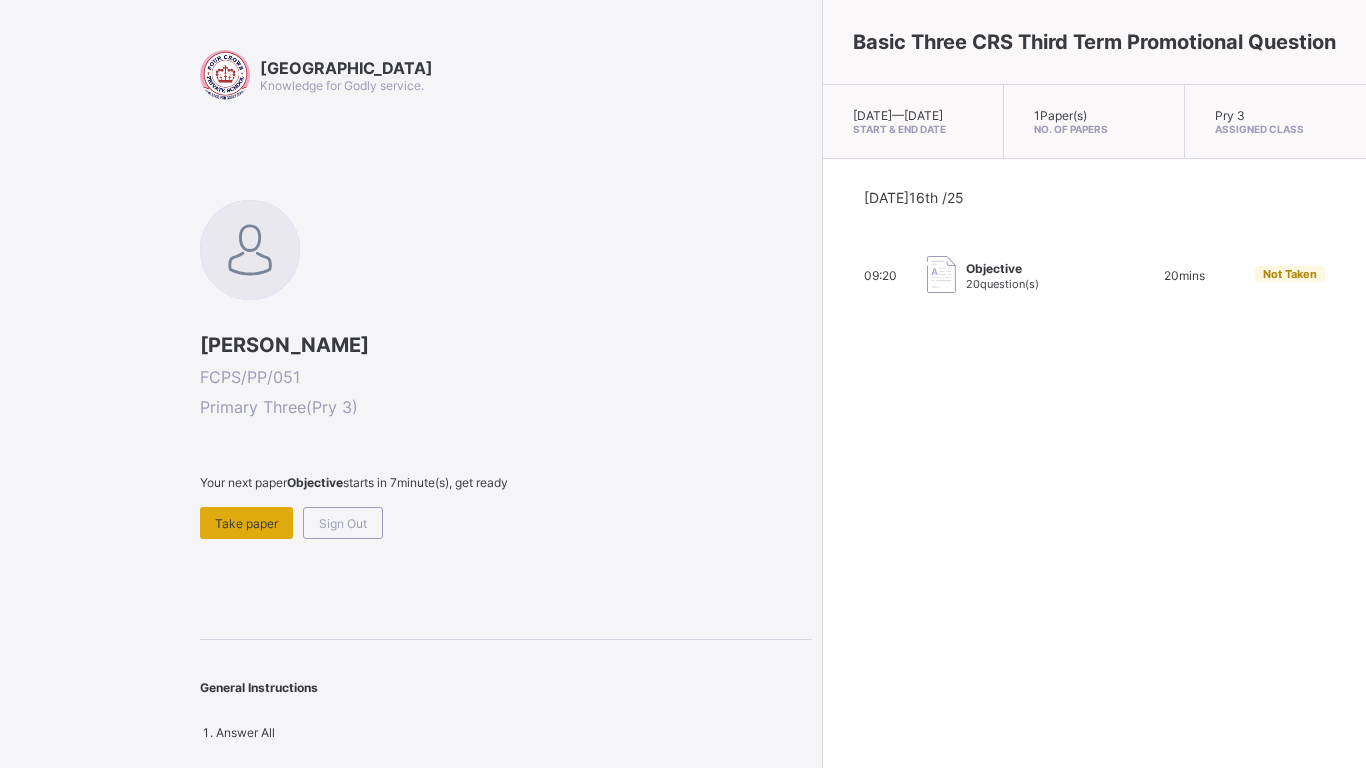 click on "Take paper" at bounding box center [246, 523] 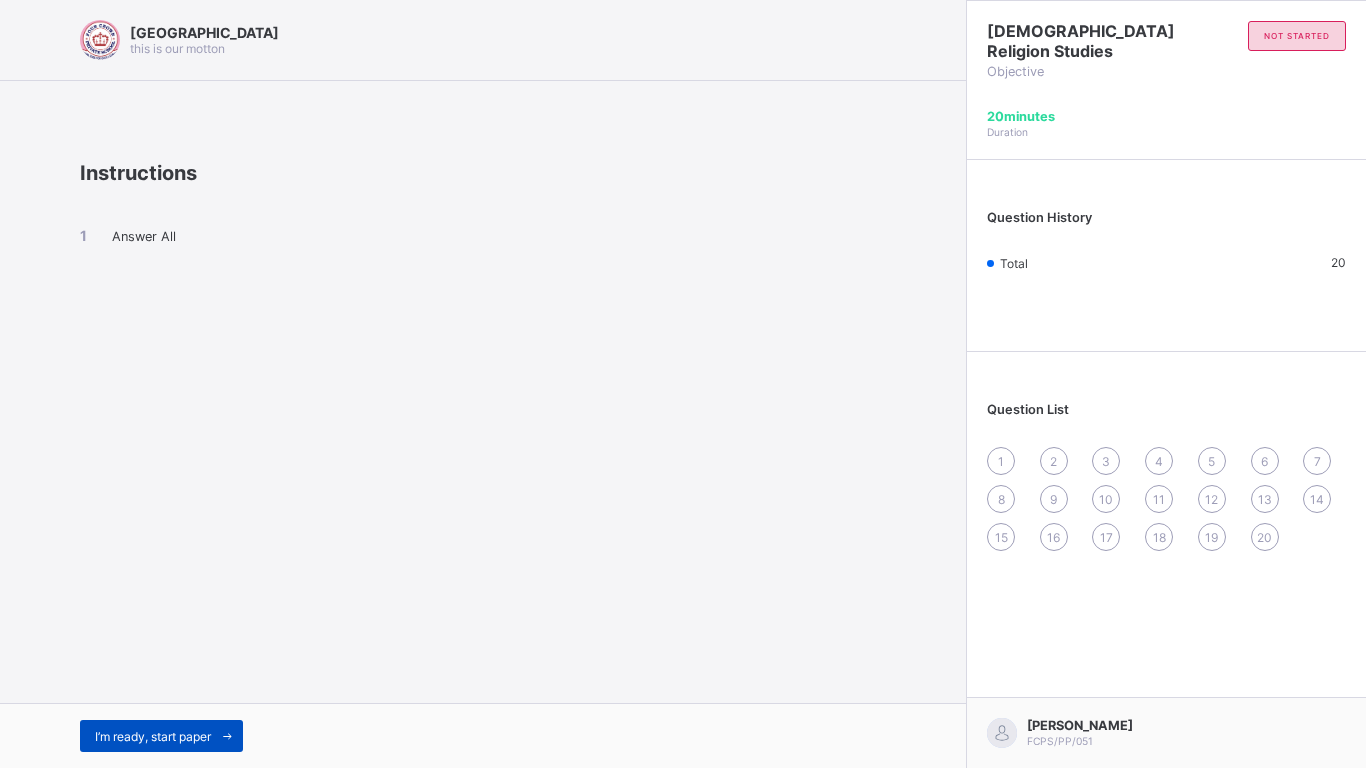 click on "I’m ready, start paper" at bounding box center (153, 736) 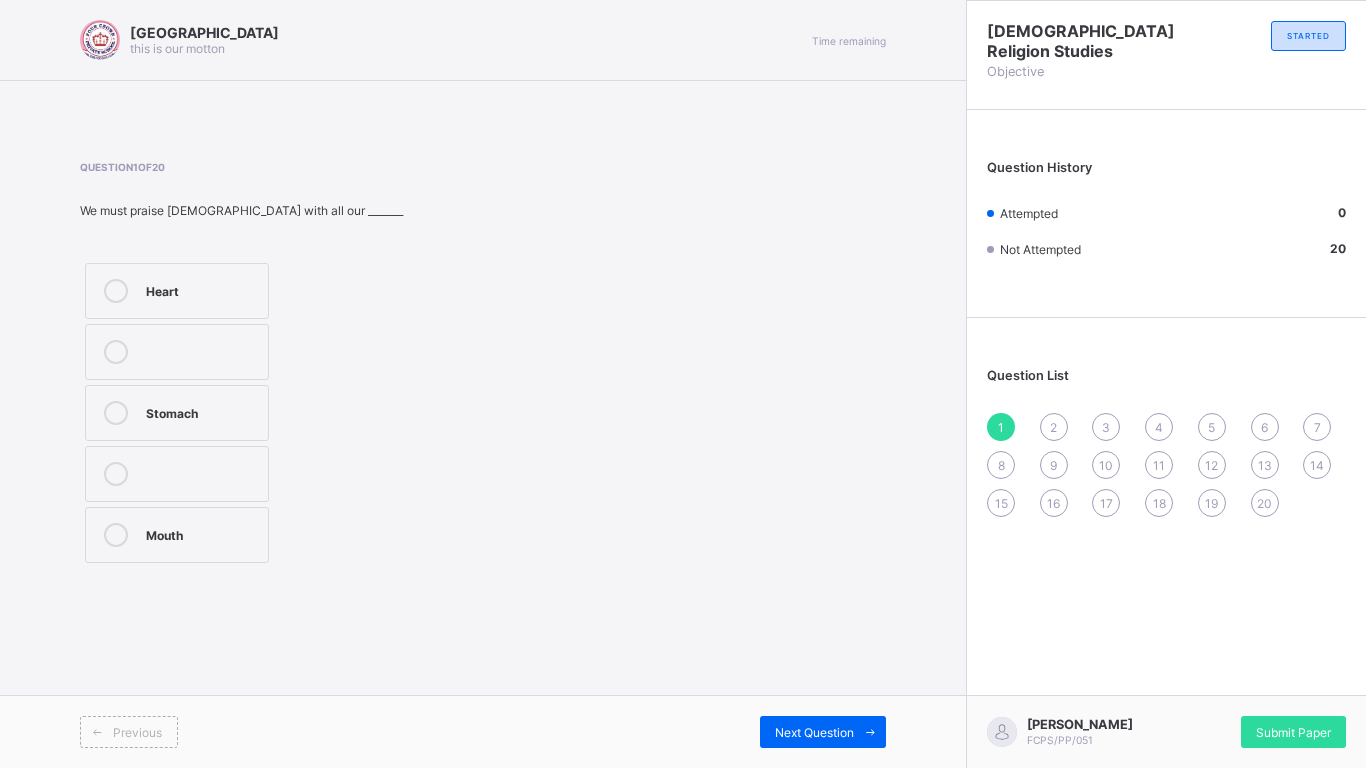 click on "Previous" at bounding box center [281, 732] 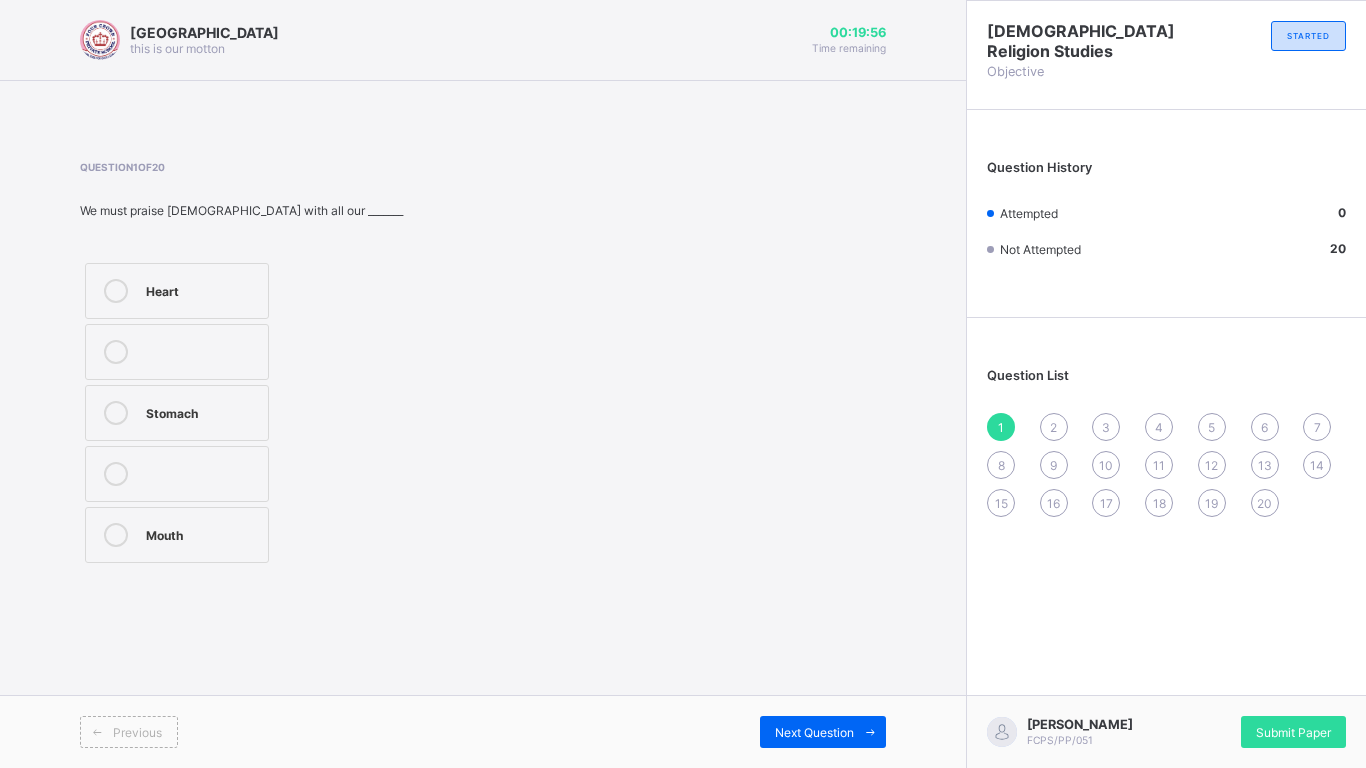 click on "Heart" at bounding box center (202, 289) 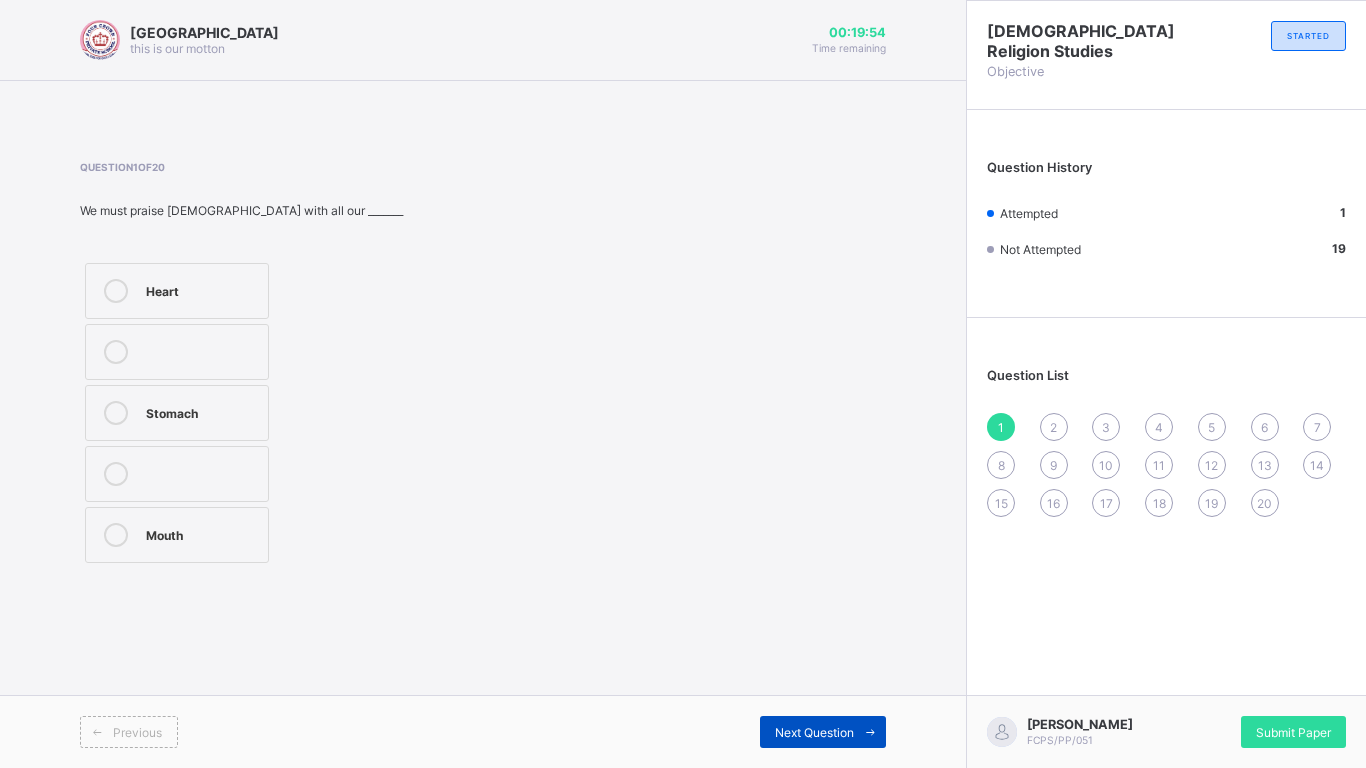click on "Next Question" at bounding box center (814, 732) 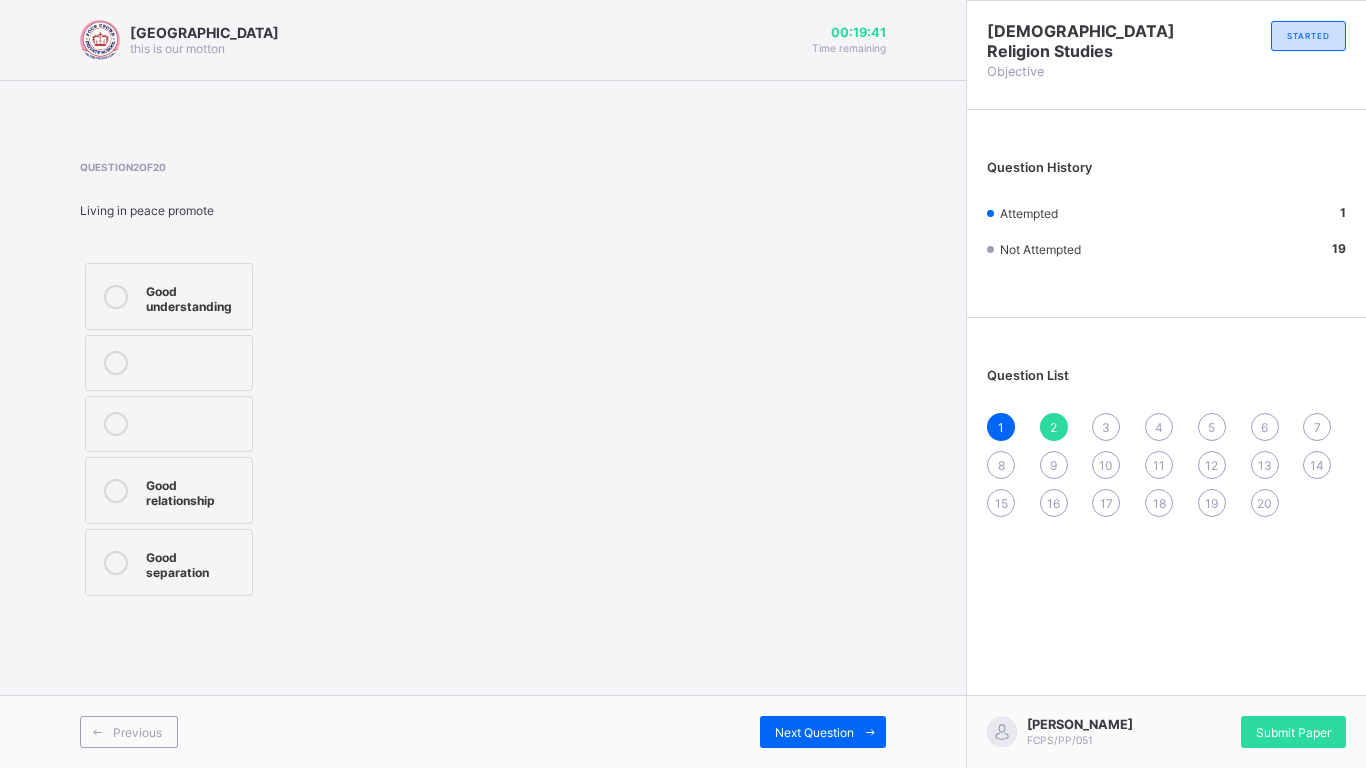 click on "Good relationship" at bounding box center (194, 490) 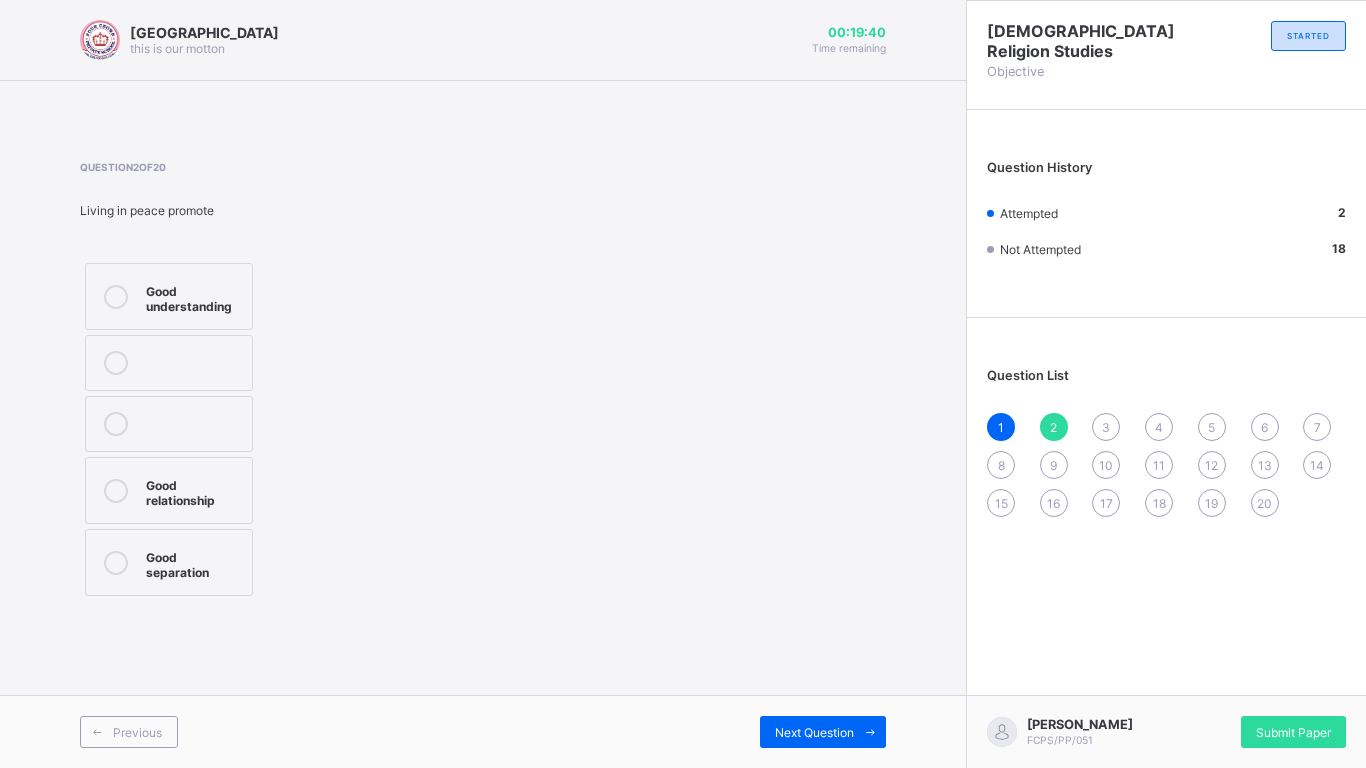click on "Four Crown Private School this is our motton 00:19:40 Time remaining Question  2  of  20 Living in peace promote  Good understanding Good relationship Good separation Previous Next Question" at bounding box center (483, 384) 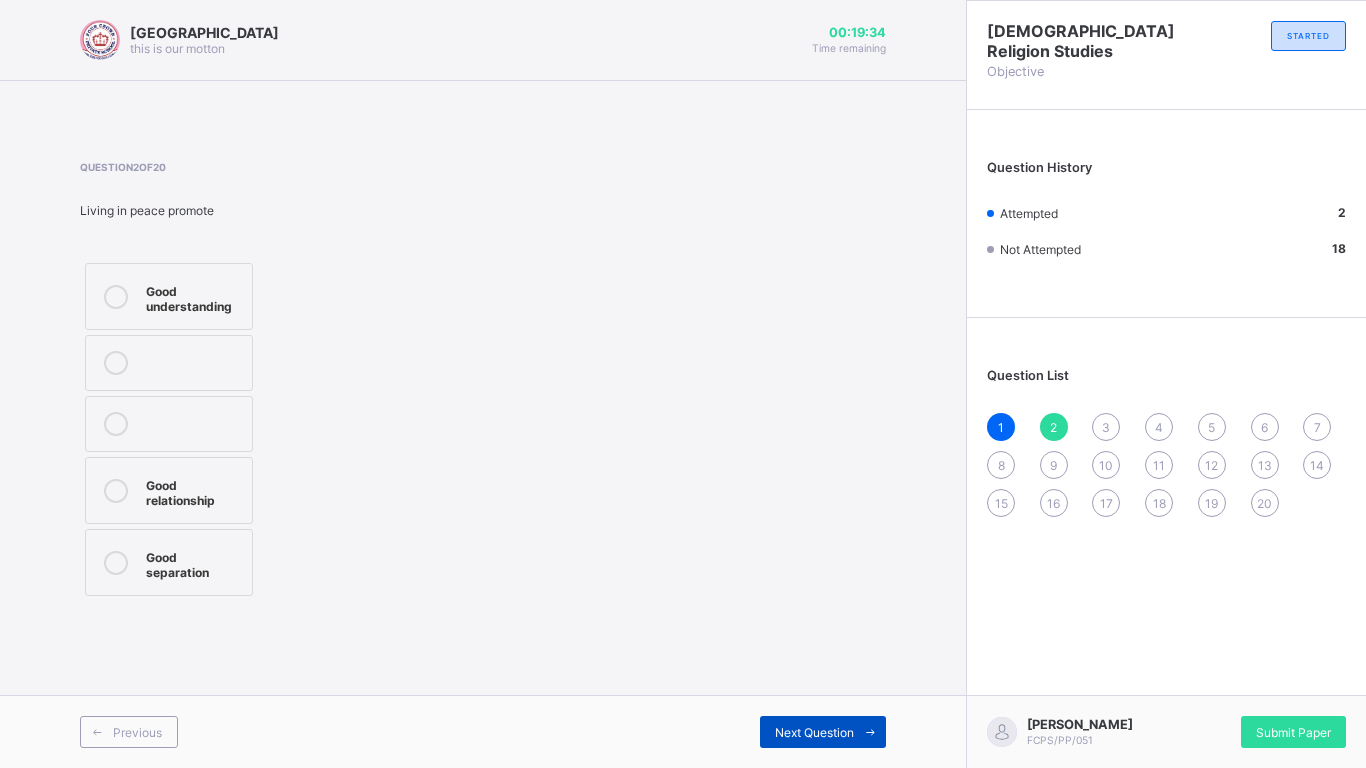 click on "Next Question" at bounding box center [814, 732] 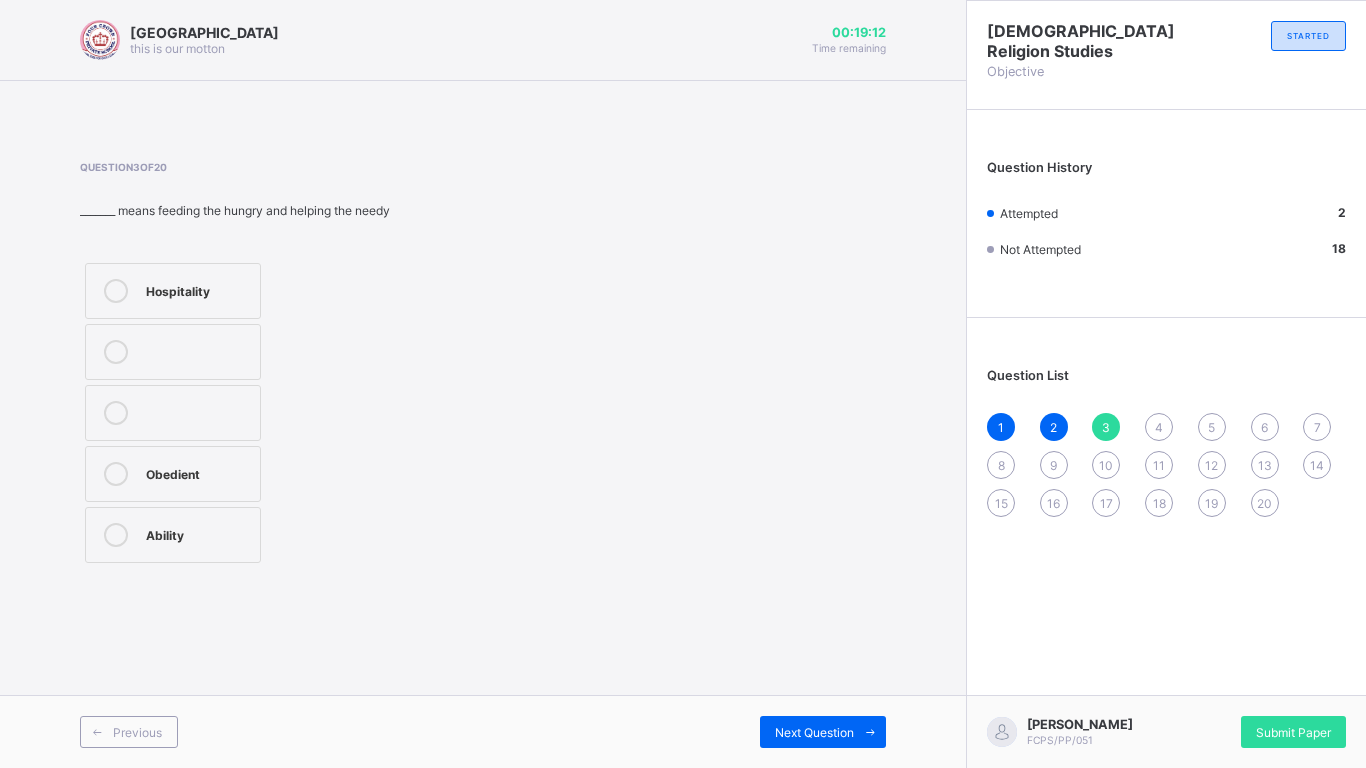 click on "Ability" at bounding box center (173, 535) 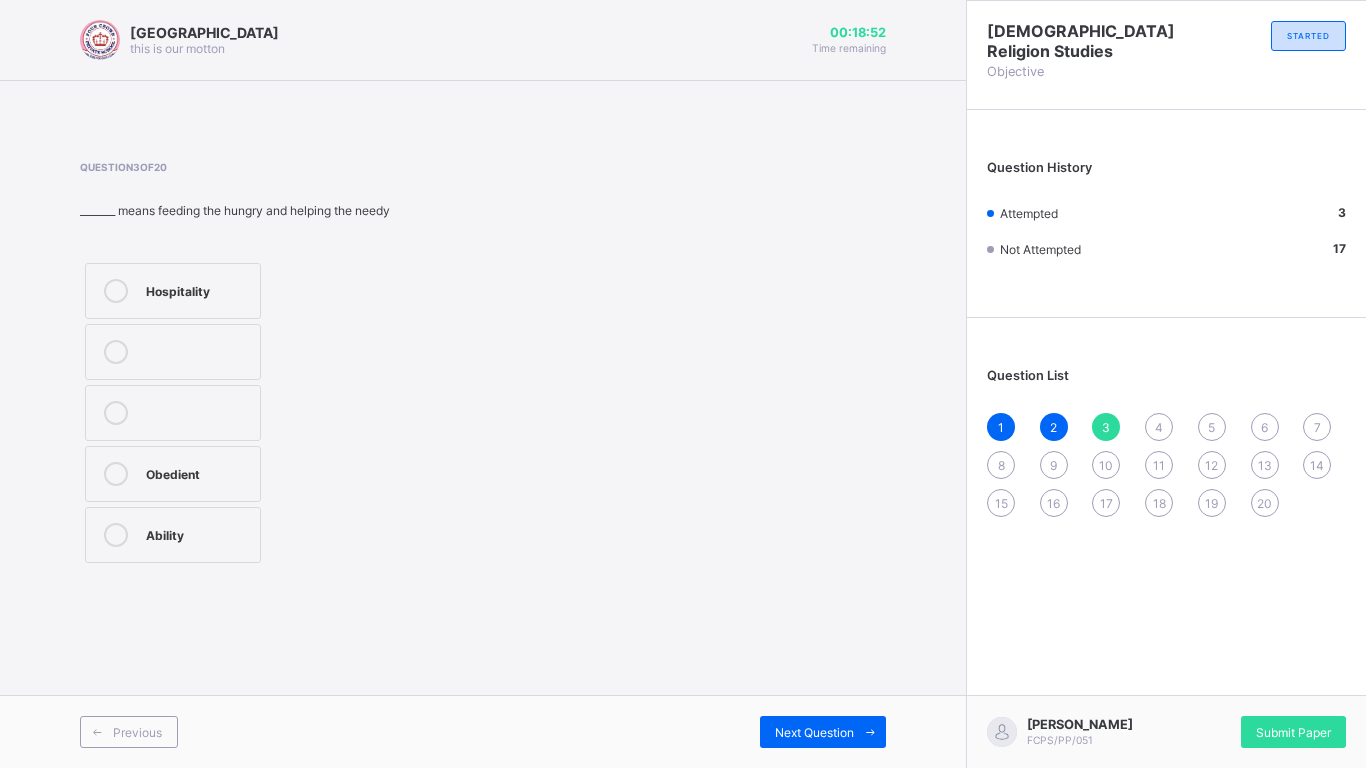 click on "4" at bounding box center [1159, 427] 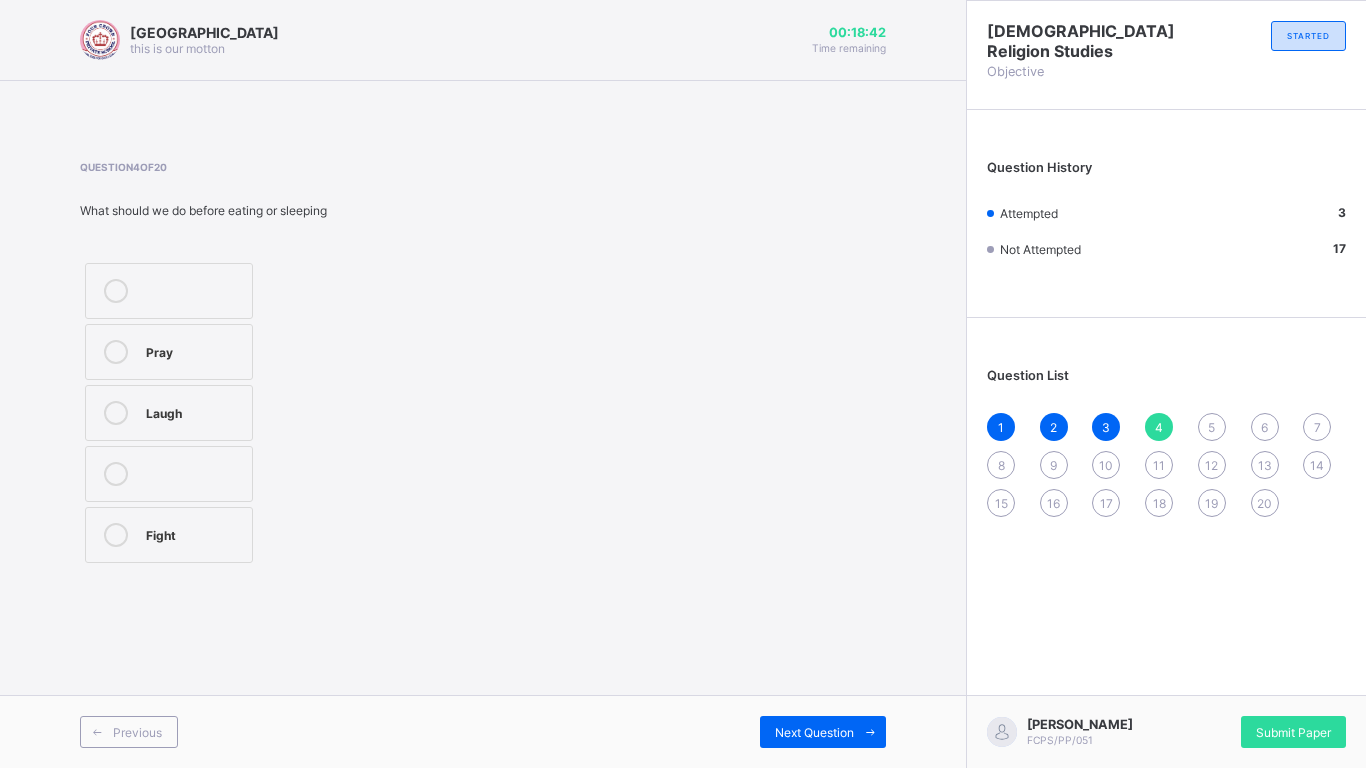 click on "Pray" at bounding box center [169, 352] 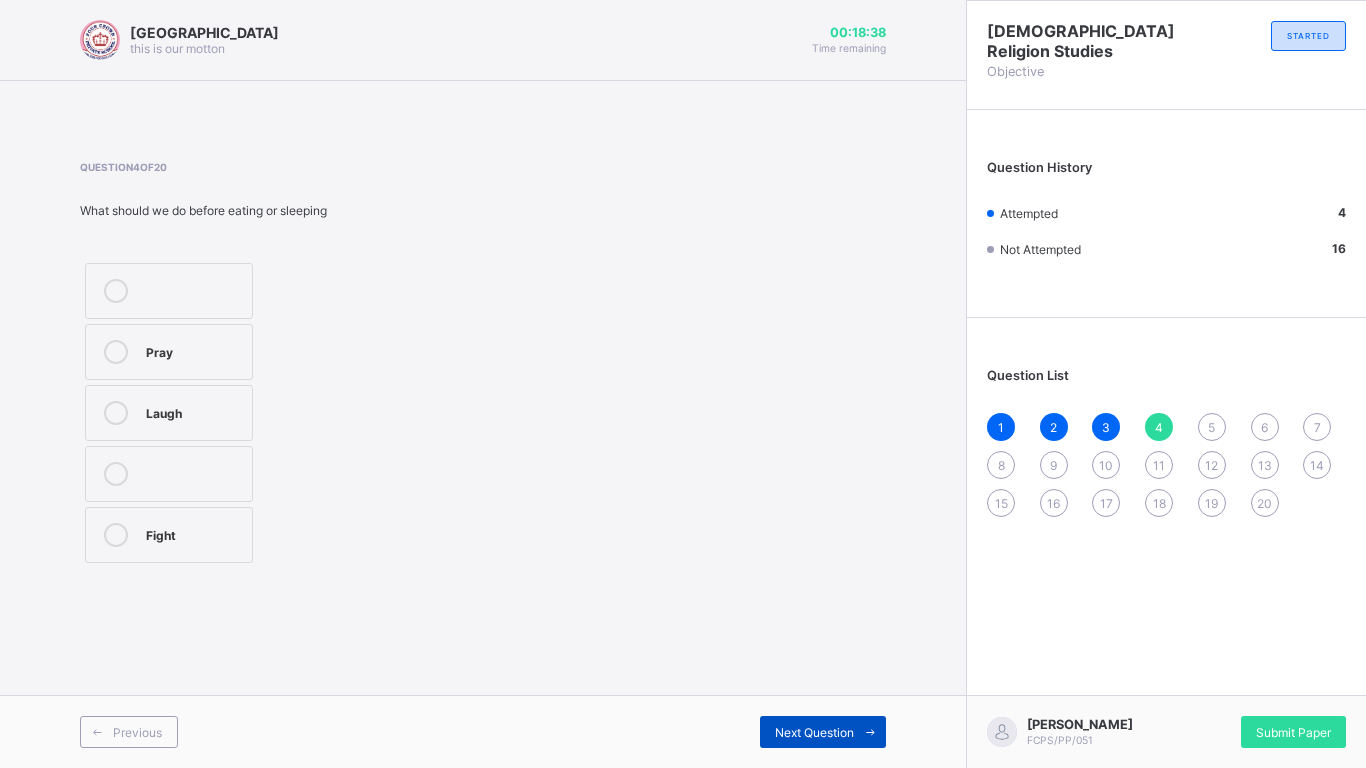 click on "Next Question" at bounding box center (823, 732) 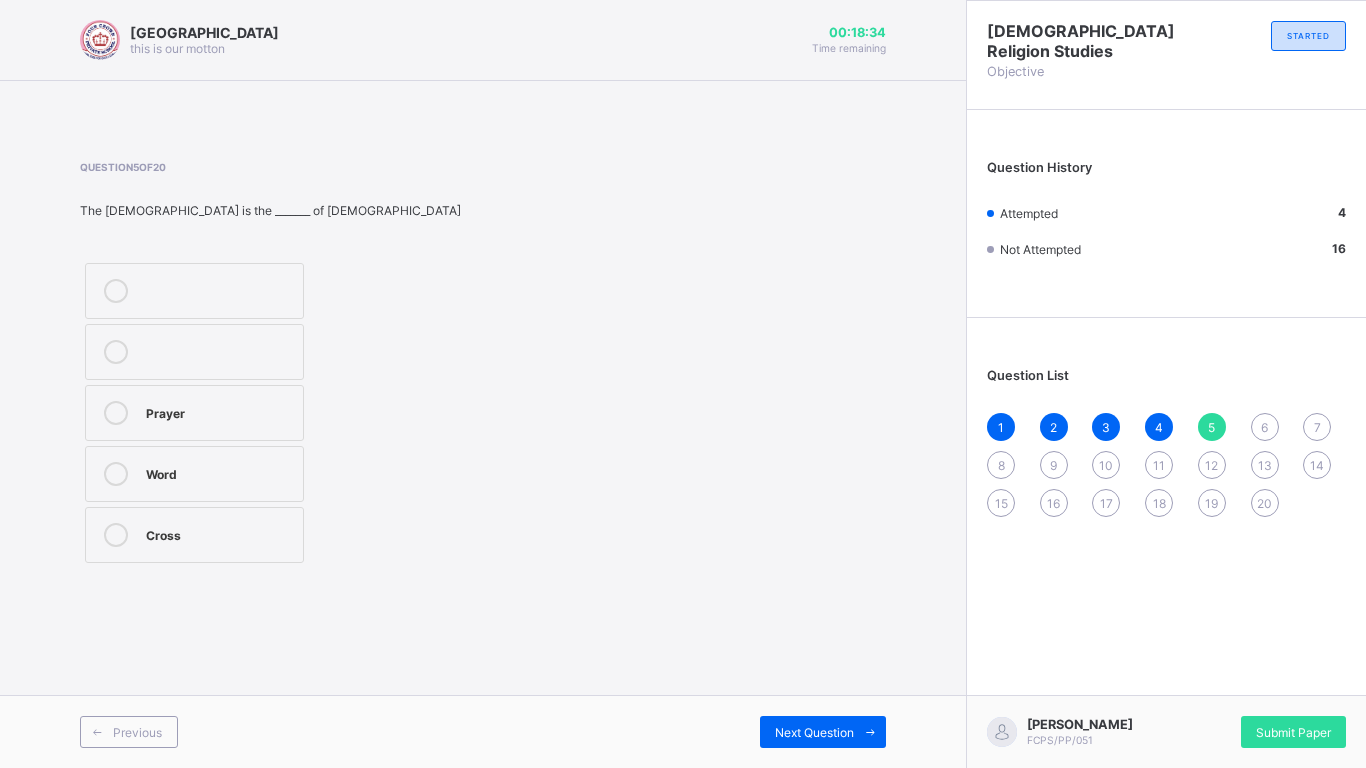 click on "Word" at bounding box center [194, 474] 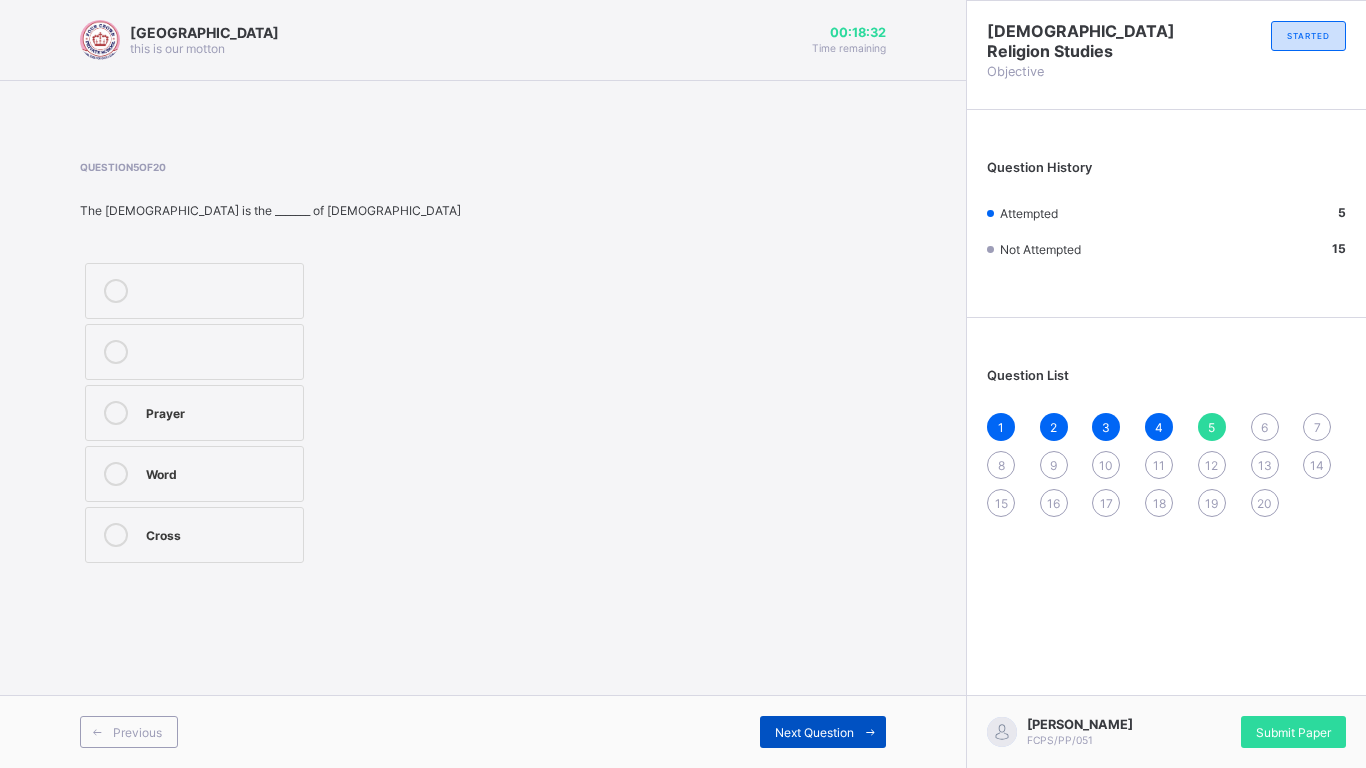 click on "Next Question" at bounding box center [814, 732] 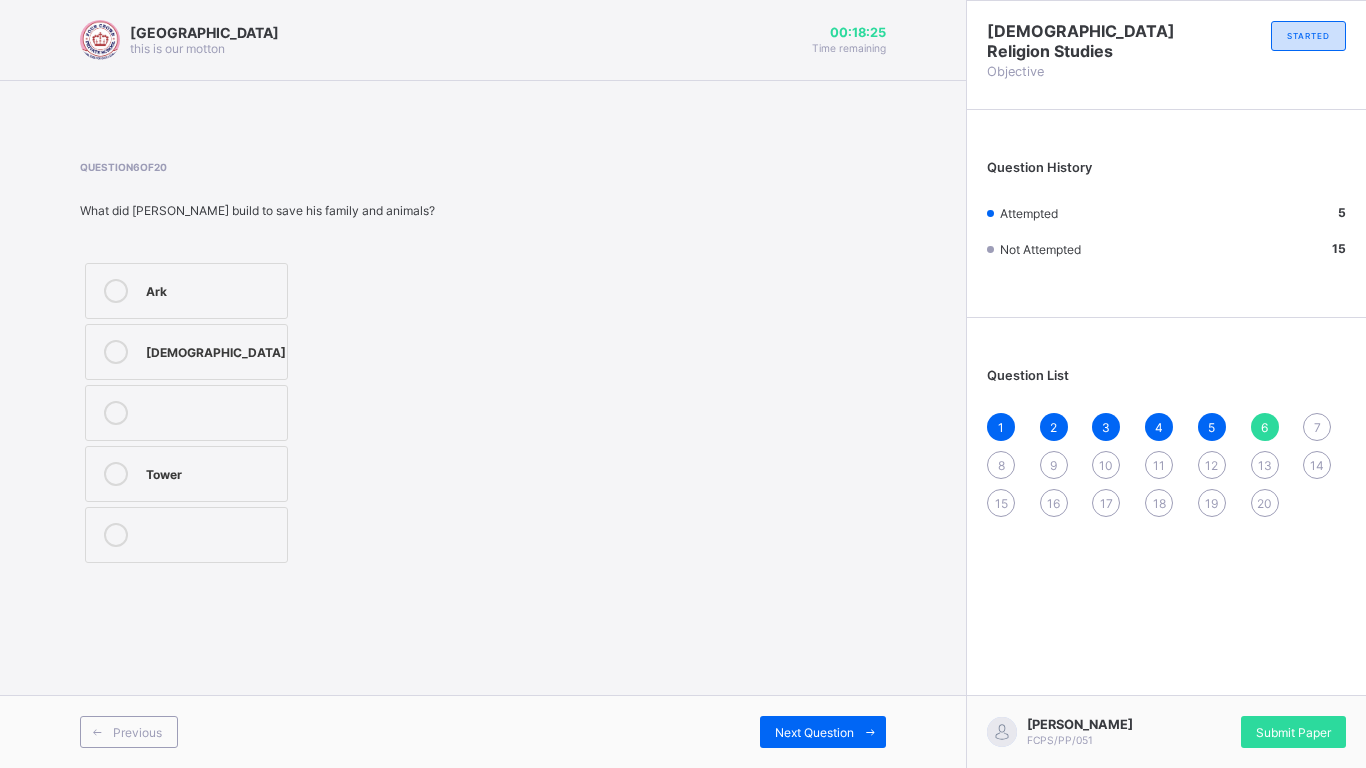 click on "Ark" at bounding box center [211, 289] 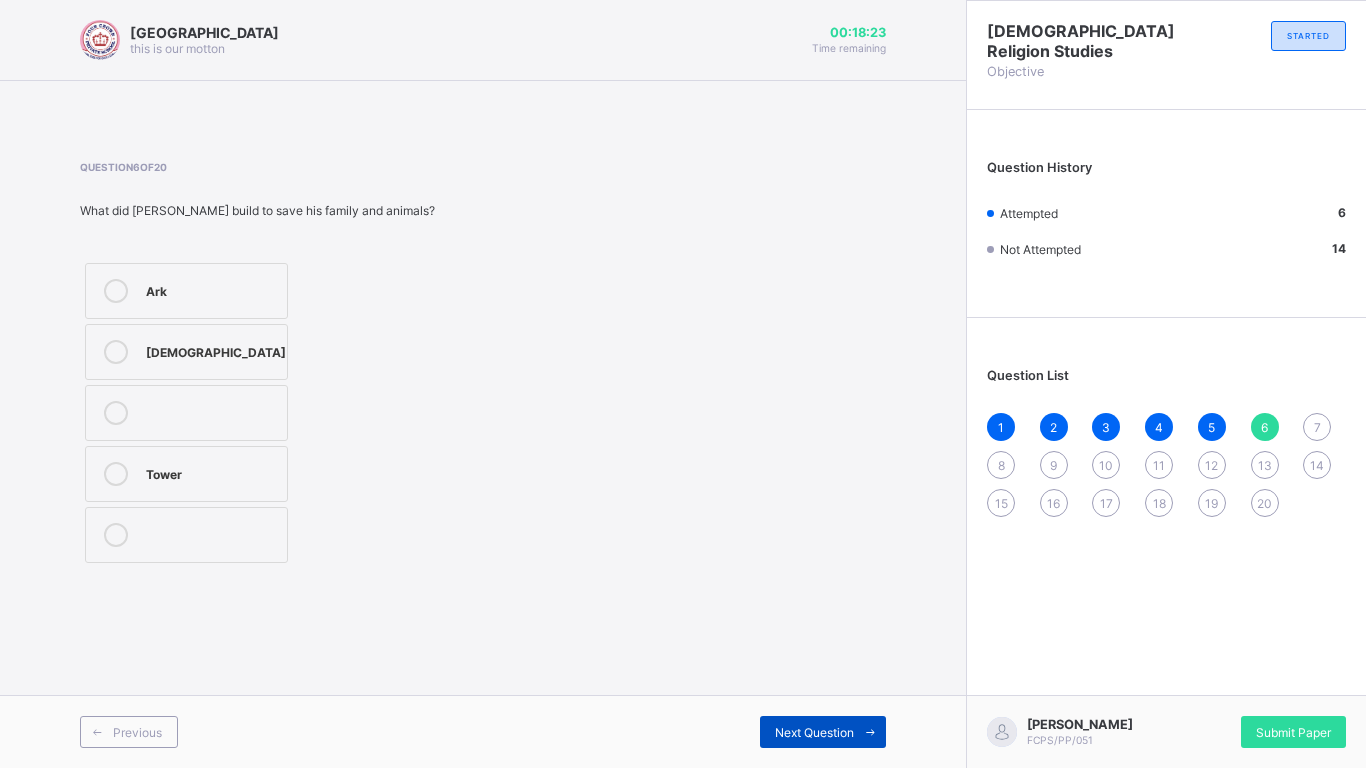 click on "Next Question" at bounding box center [814, 732] 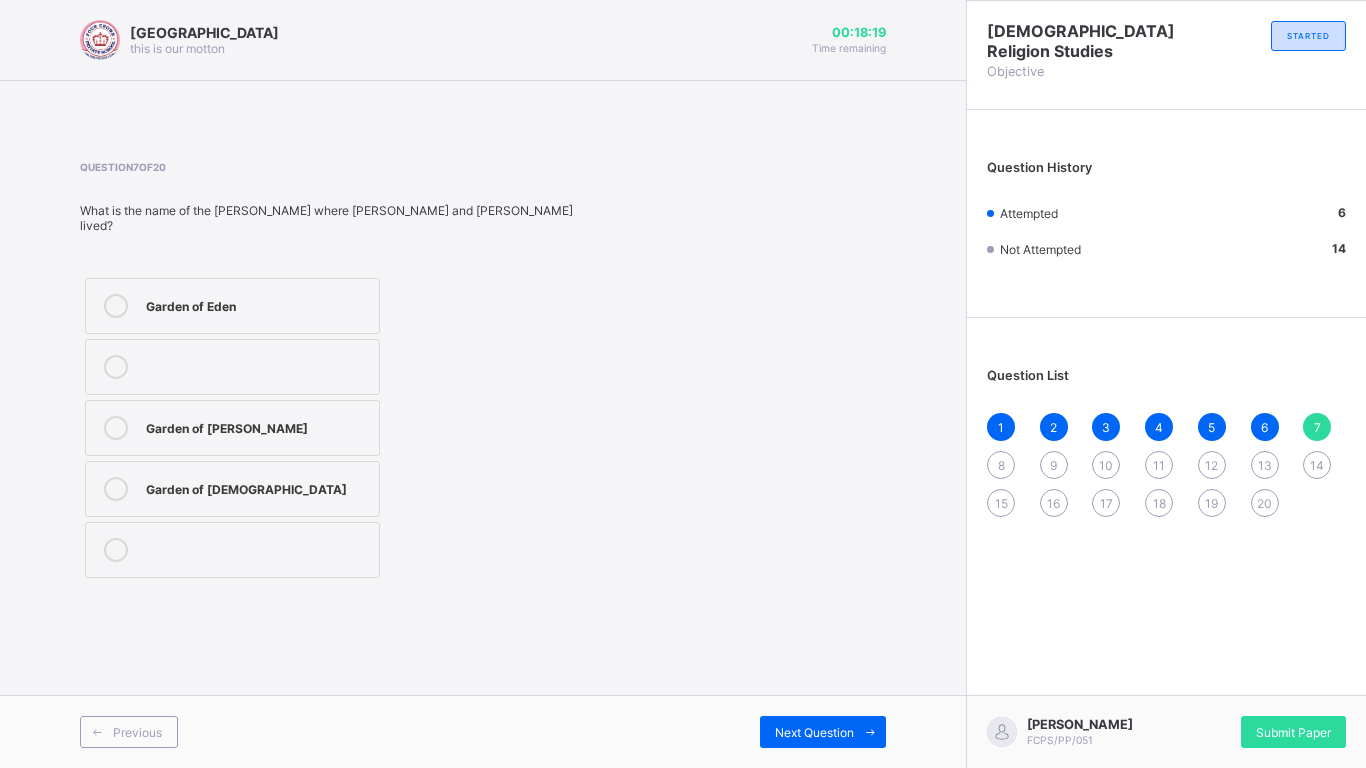 click on "Garden of Eden" at bounding box center [232, 306] 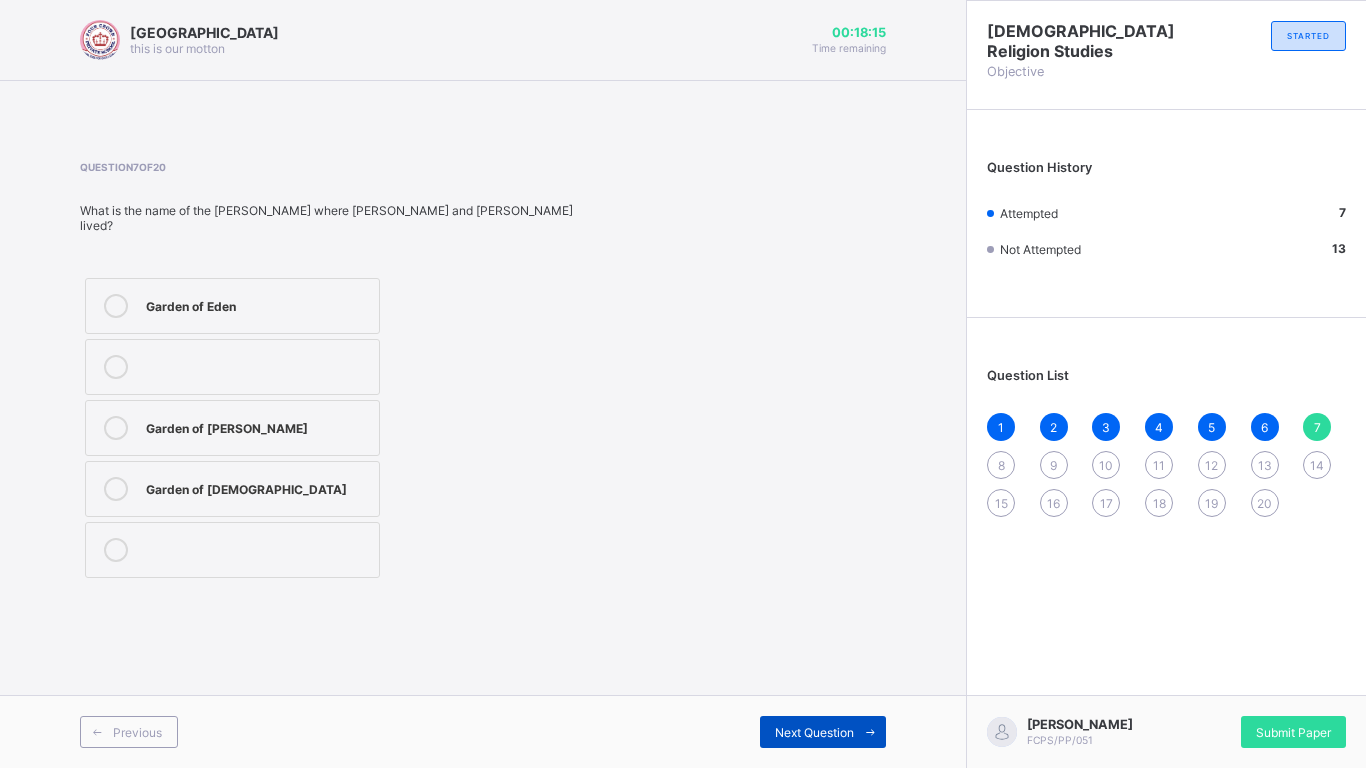 click on "Next Question" at bounding box center [814, 732] 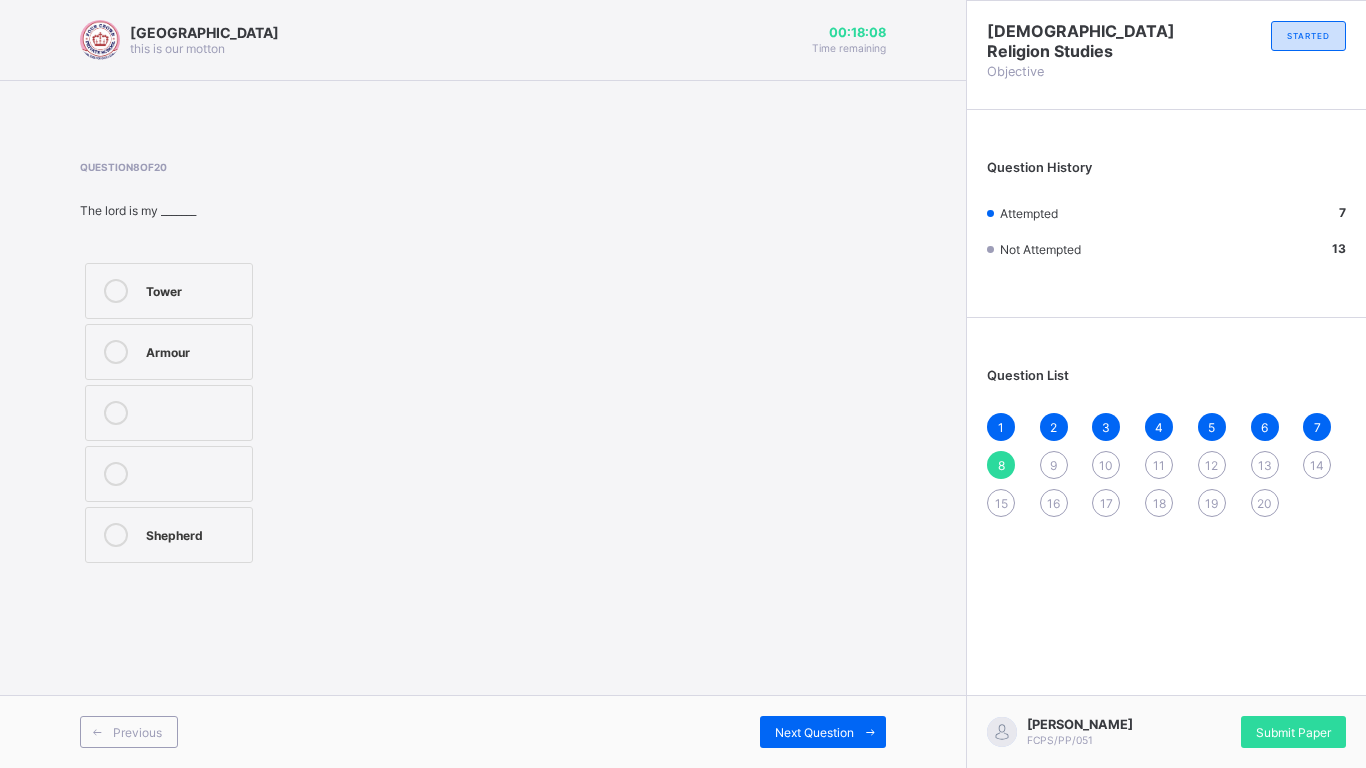 click on "Shepherd" at bounding box center (194, 533) 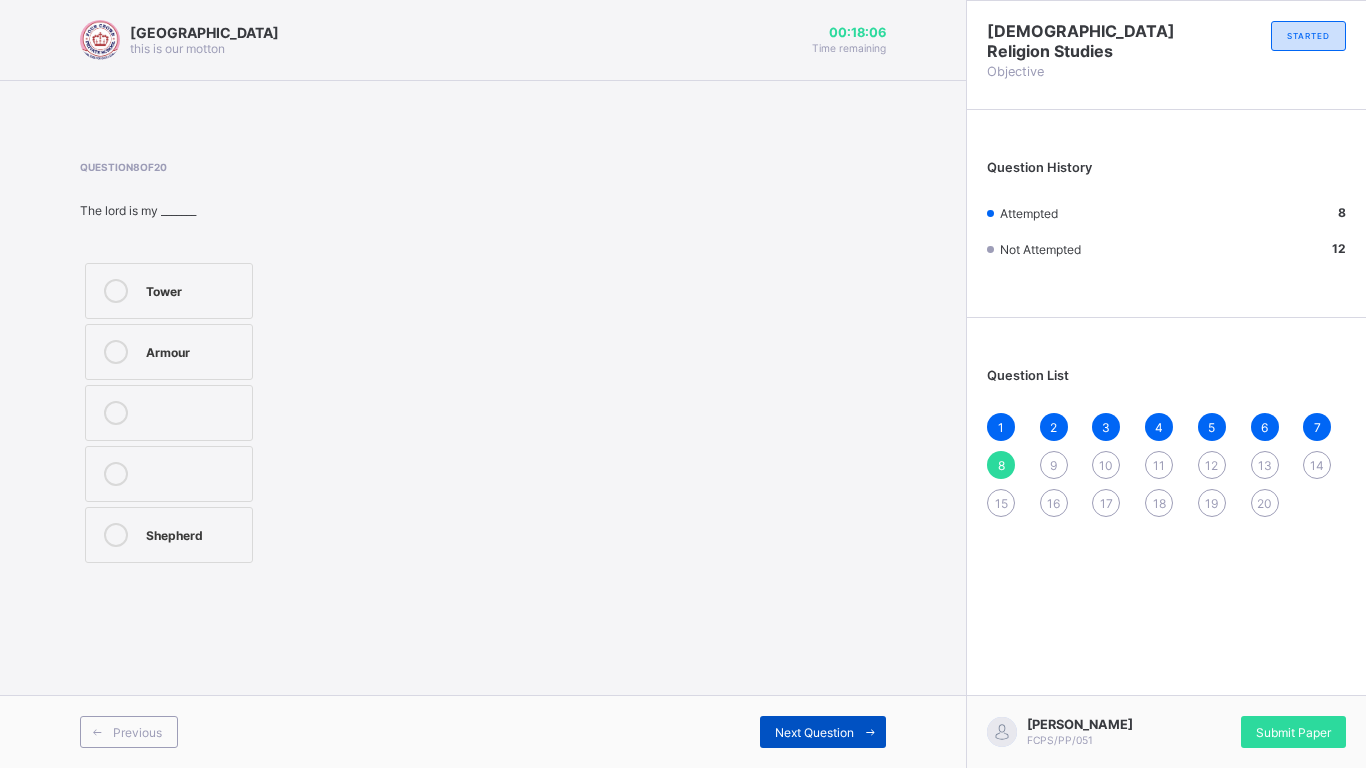 click on "Next Question" at bounding box center [814, 732] 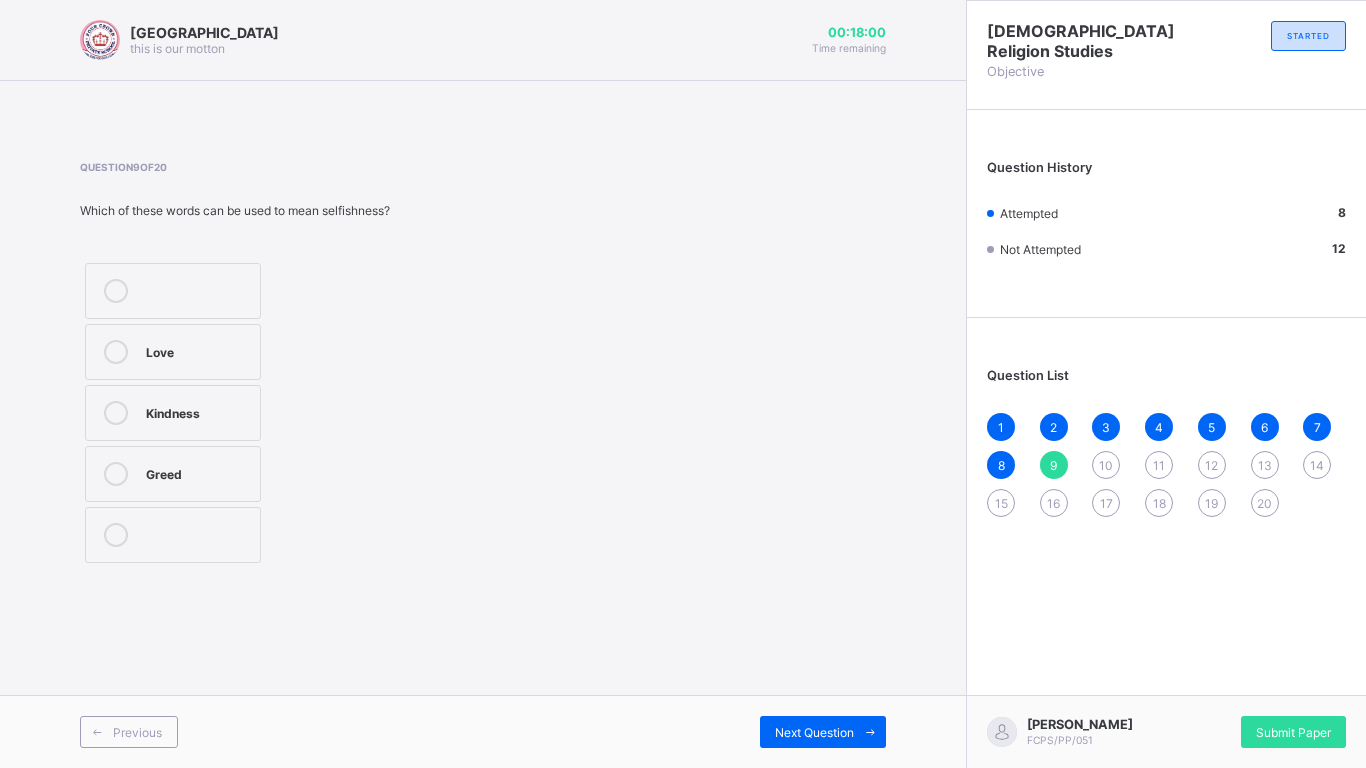 click on "Greed" at bounding box center [198, 472] 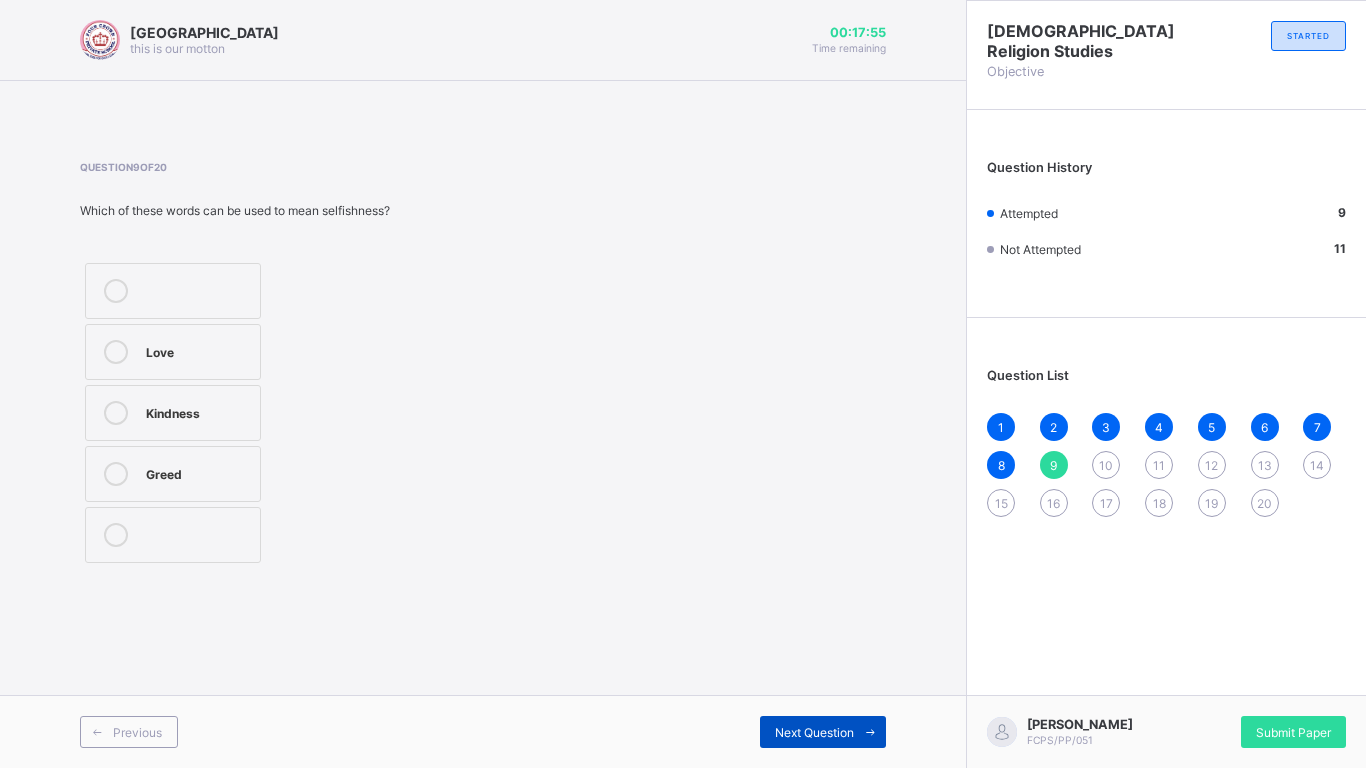 click on "Next Question" at bounding box center [814, 732] 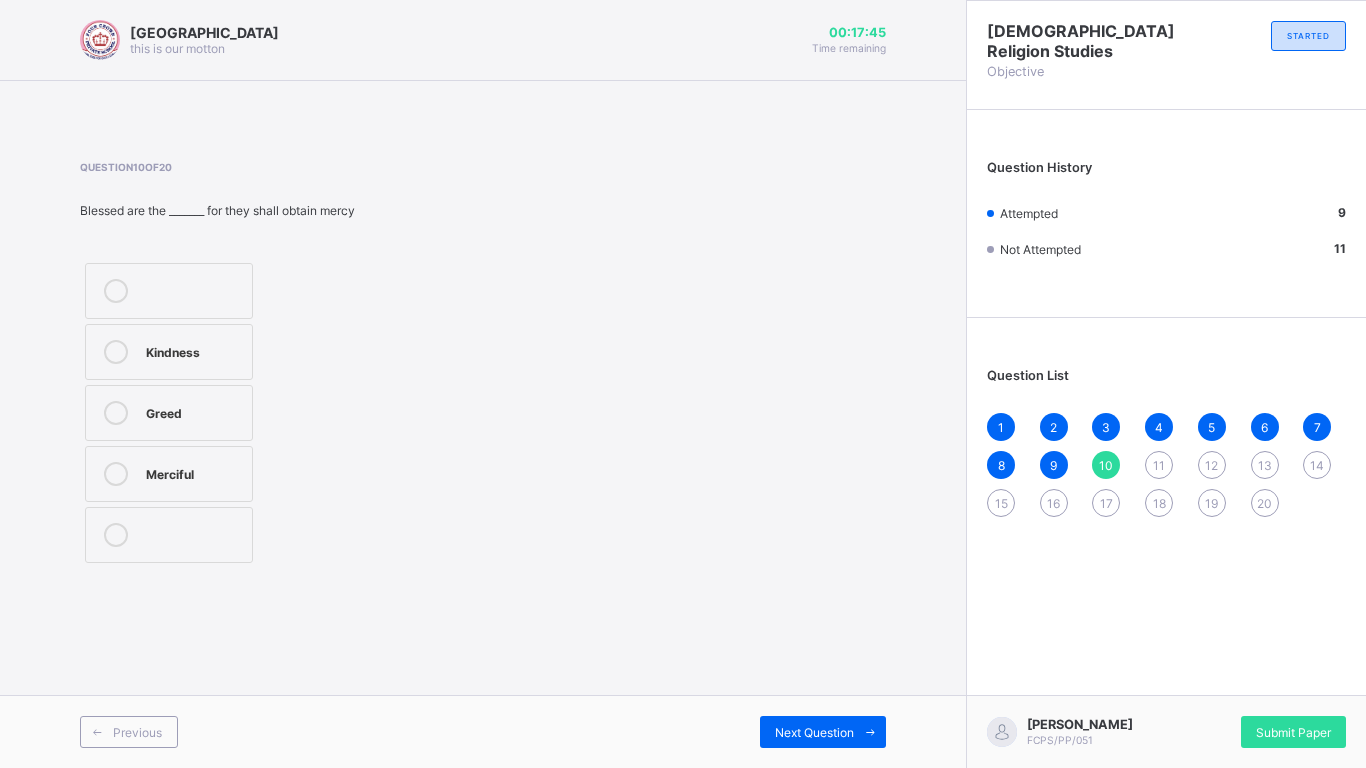 click on "Kindness Greed Merciful" at bounding box center (169, 413) 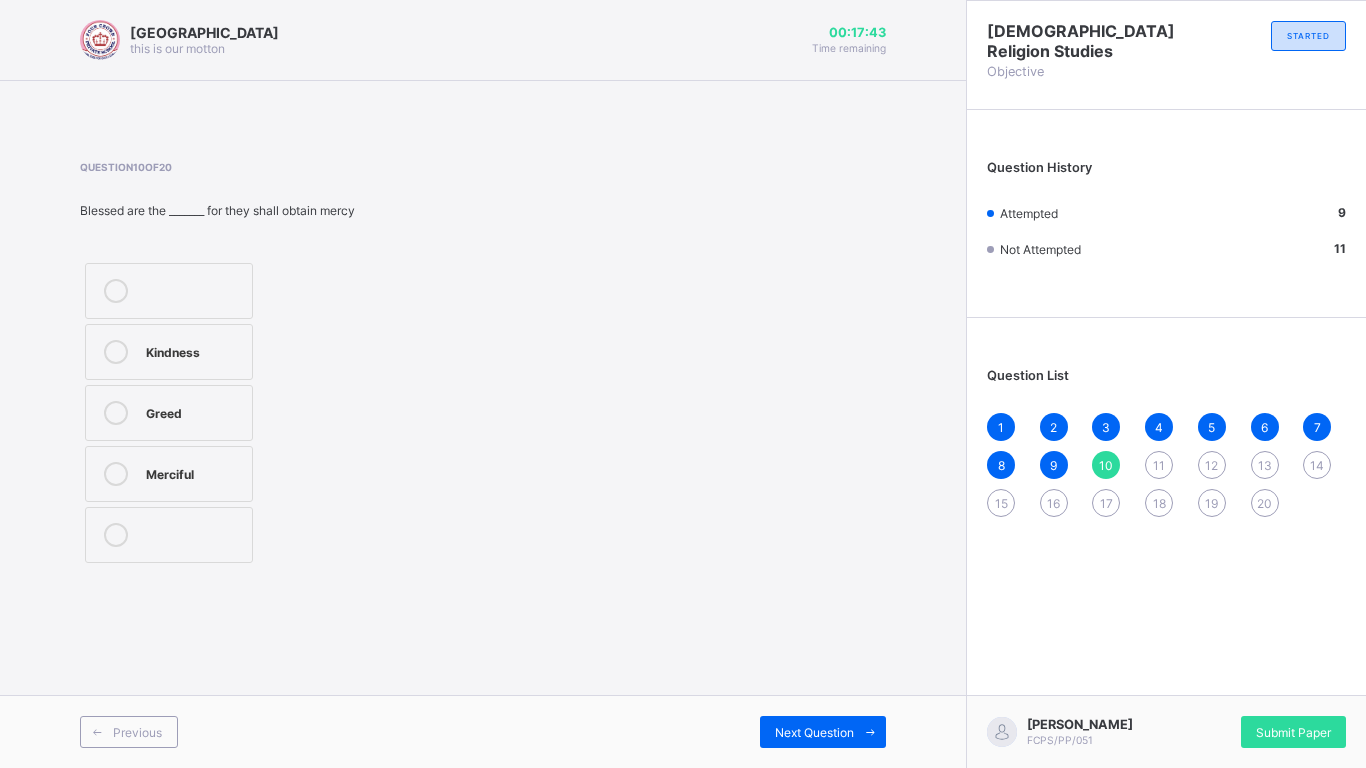 click on "Merciful" at bounding box center (194, 472) 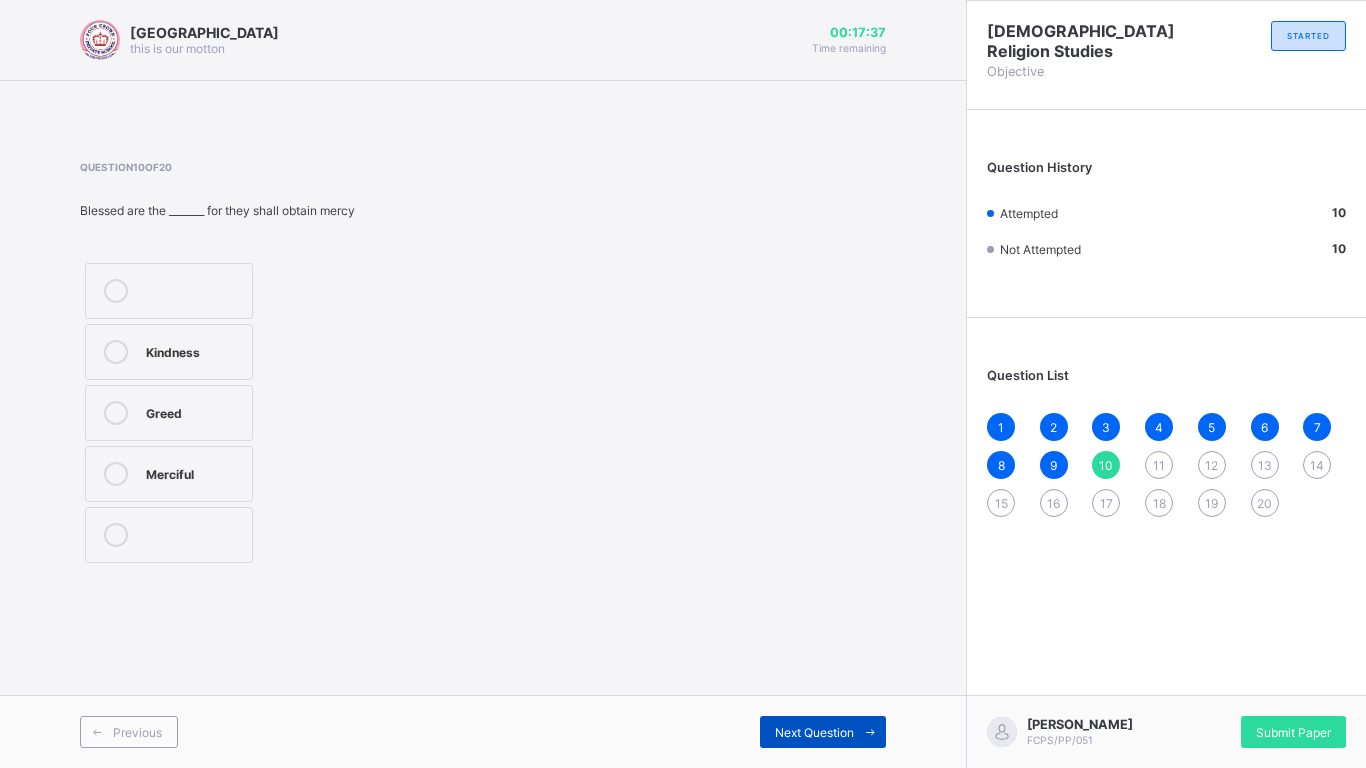 click on "Next Question" at bounding box center [814, 732] 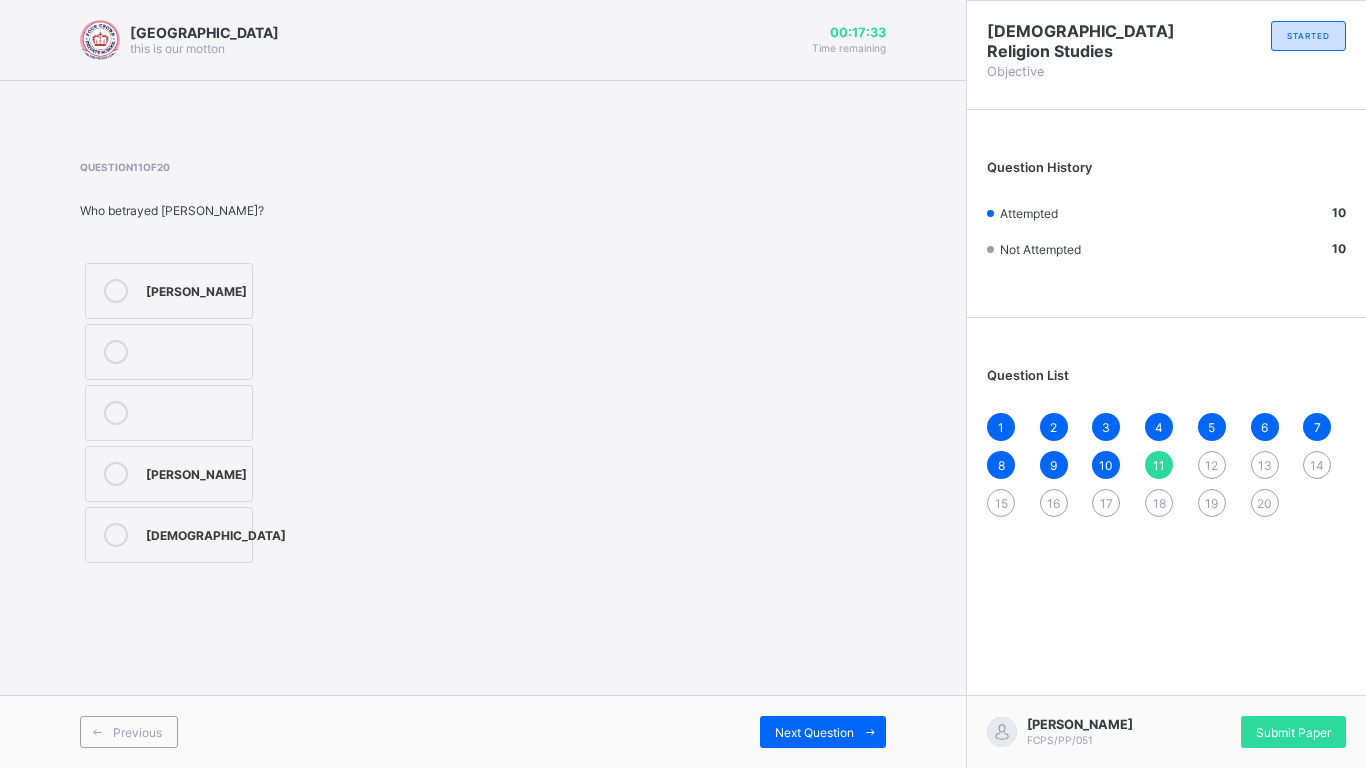click on "Judas" at bounding box center [216, 533] 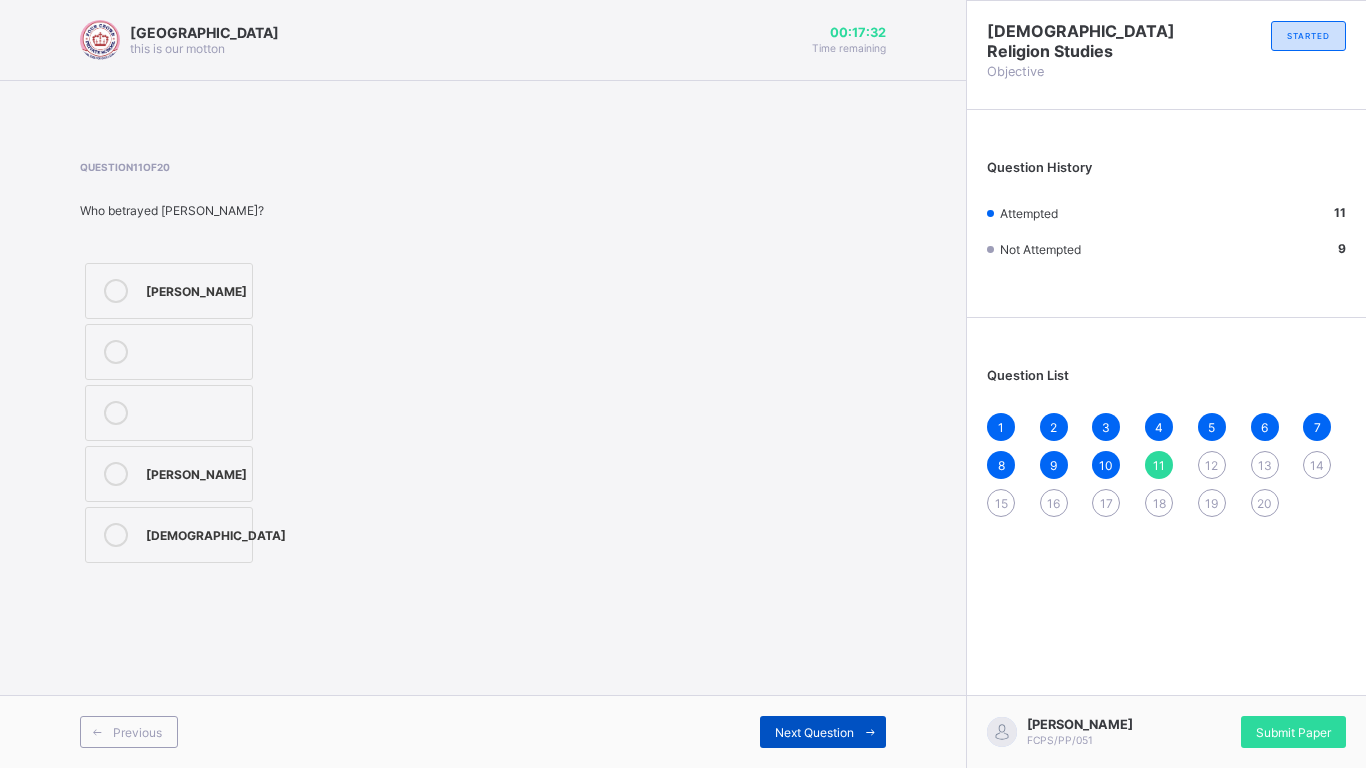 click on "Next Question" at bounding box center [823, 732] 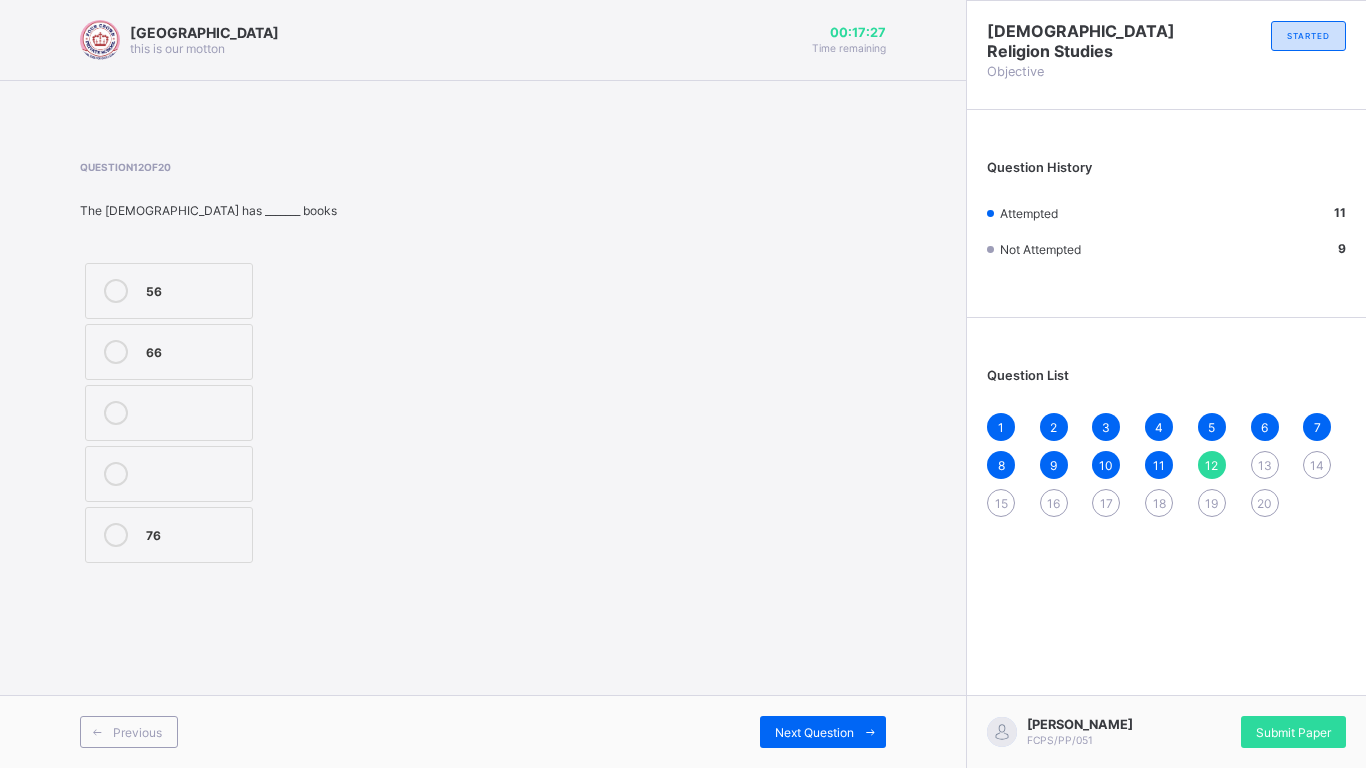 click on "66" at bounding box center (169, 352) 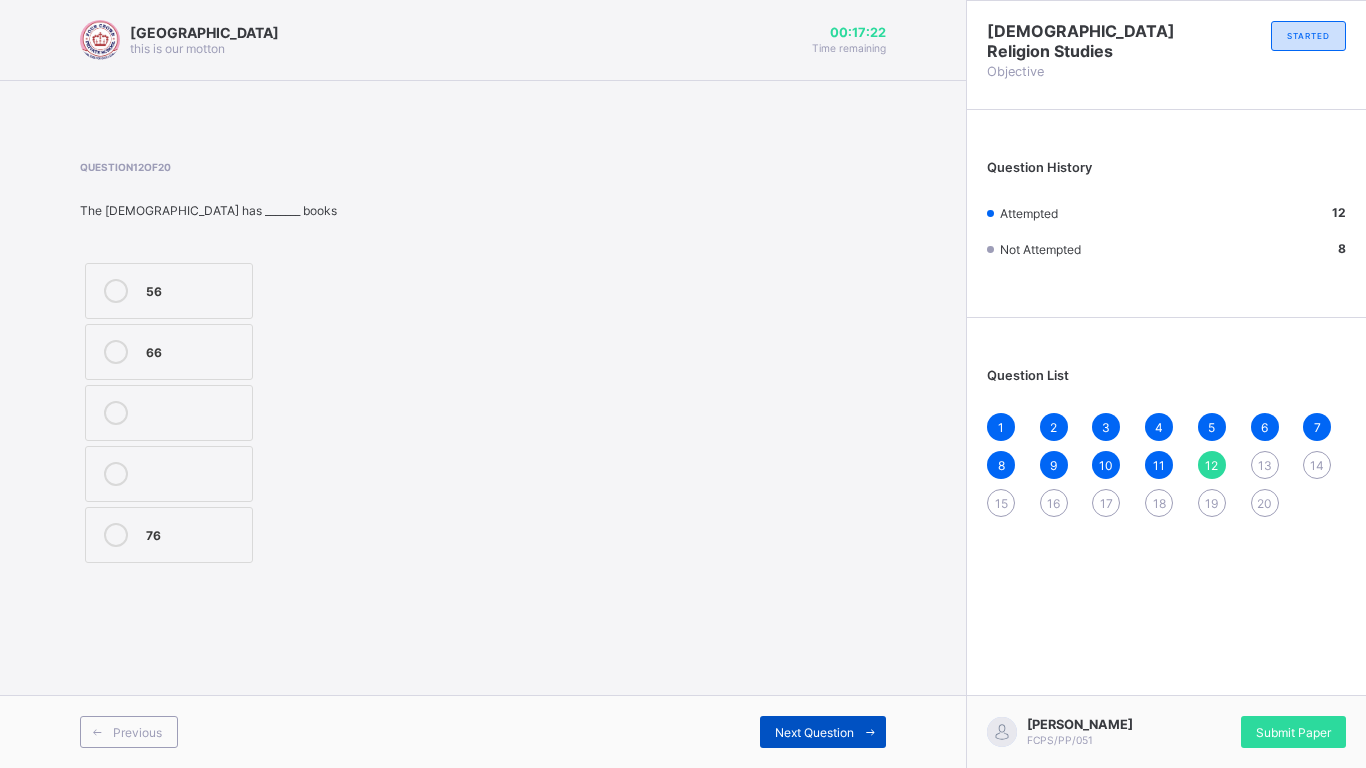 click on "Next Question" at bounding box center (814, 732) 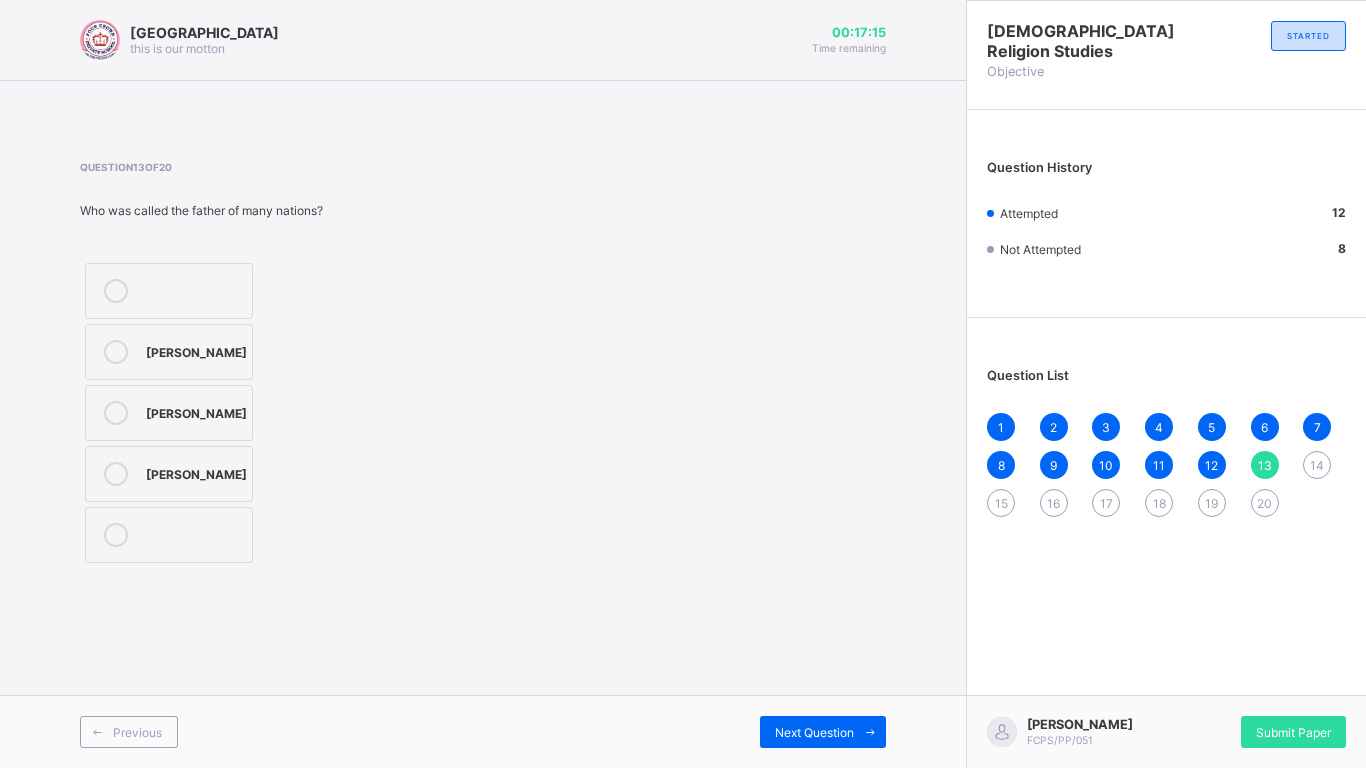 click on "Abraham" at bounding box center [196, 352] 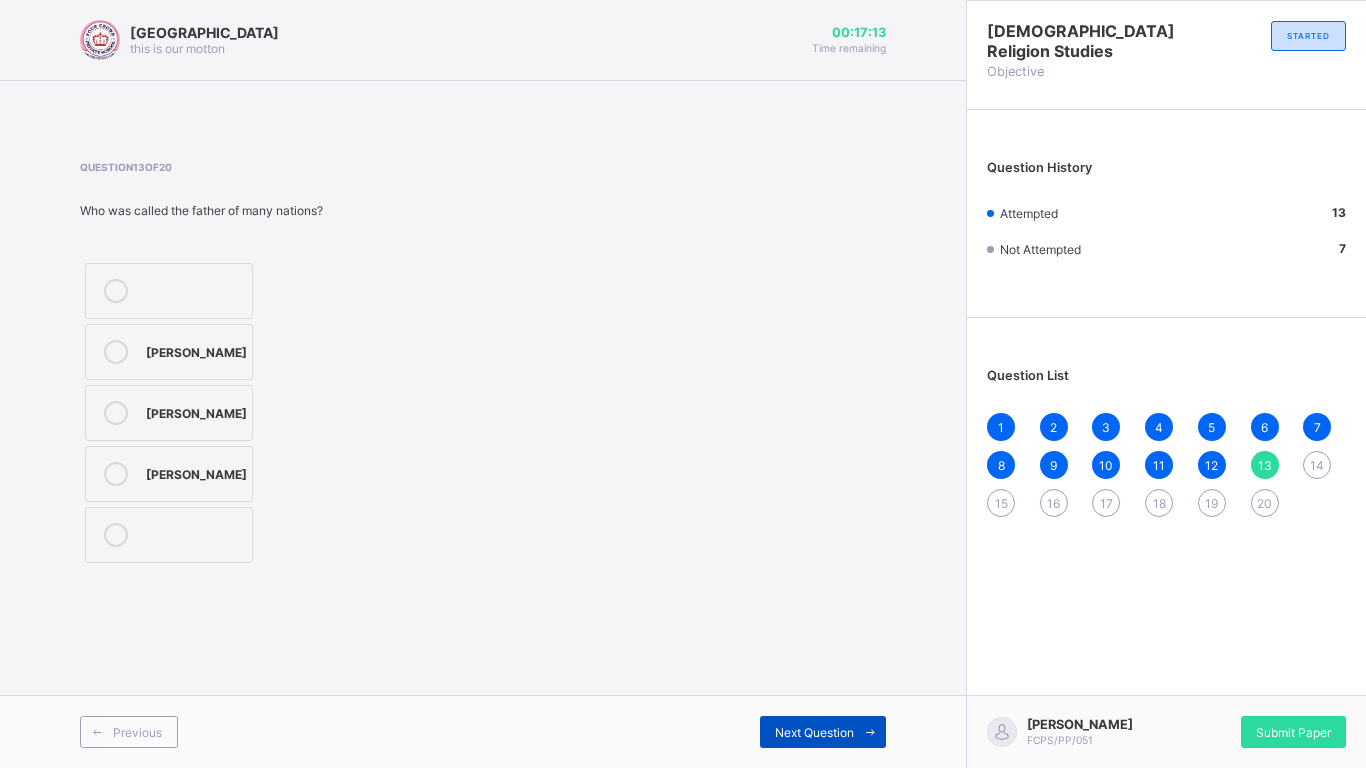 click on "Next Question" at bounding box center (814, 732) 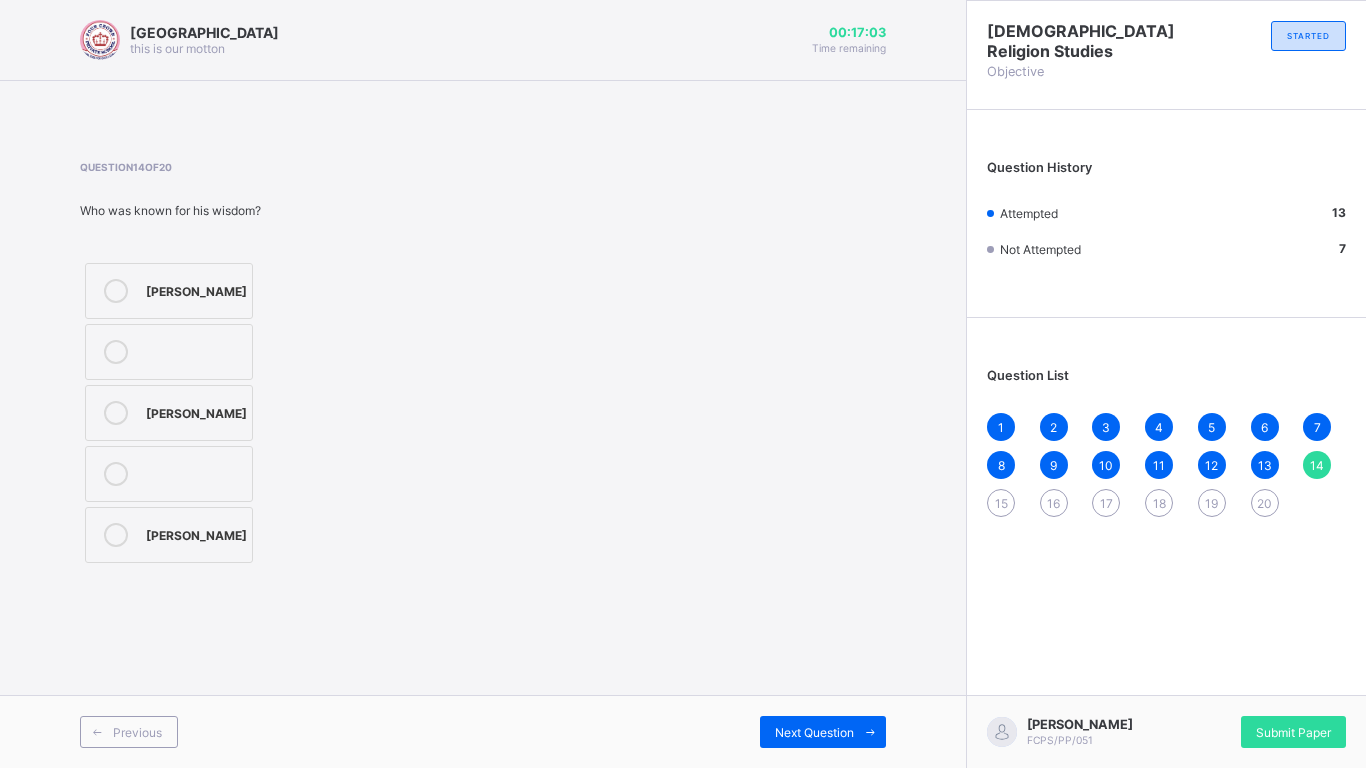 click on "Solomon" at bounding box center (196, 289) 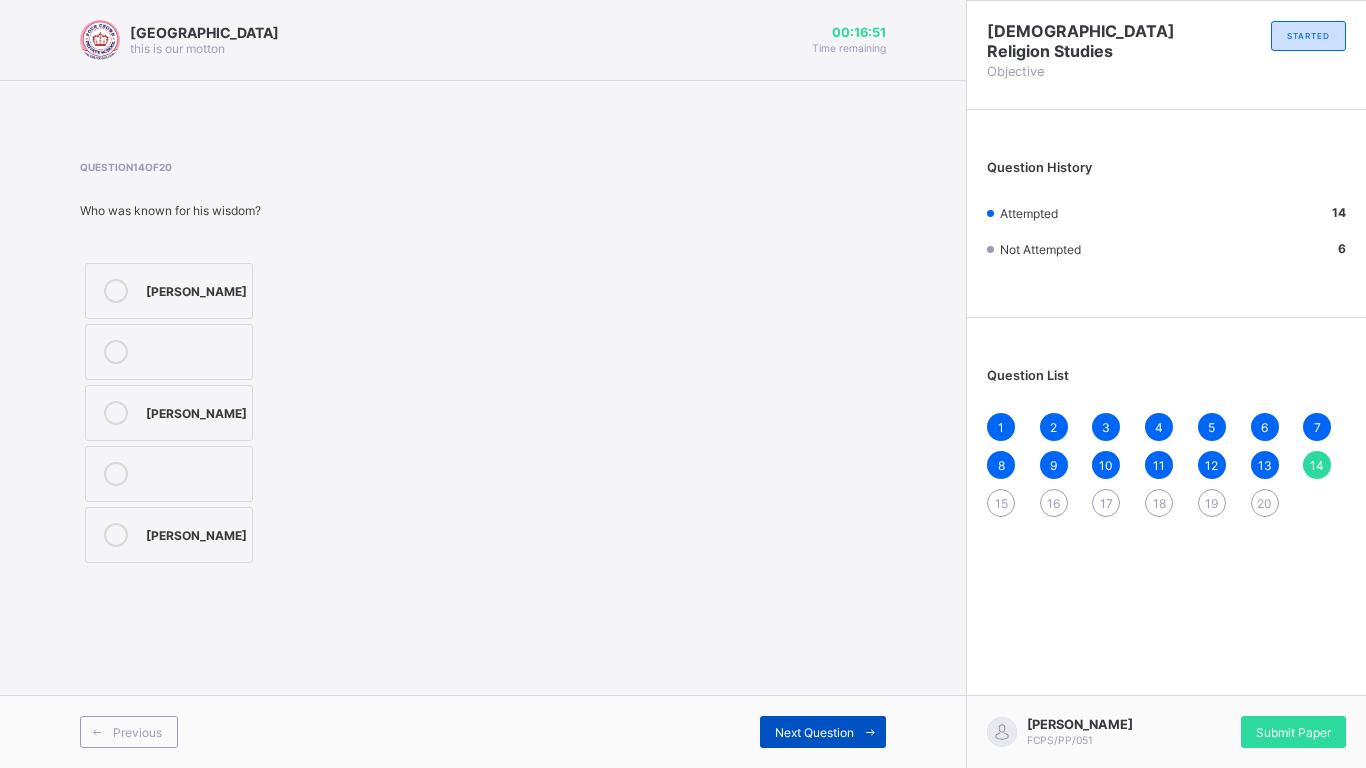 click on "Next Question" at bounding box center (814, 732) 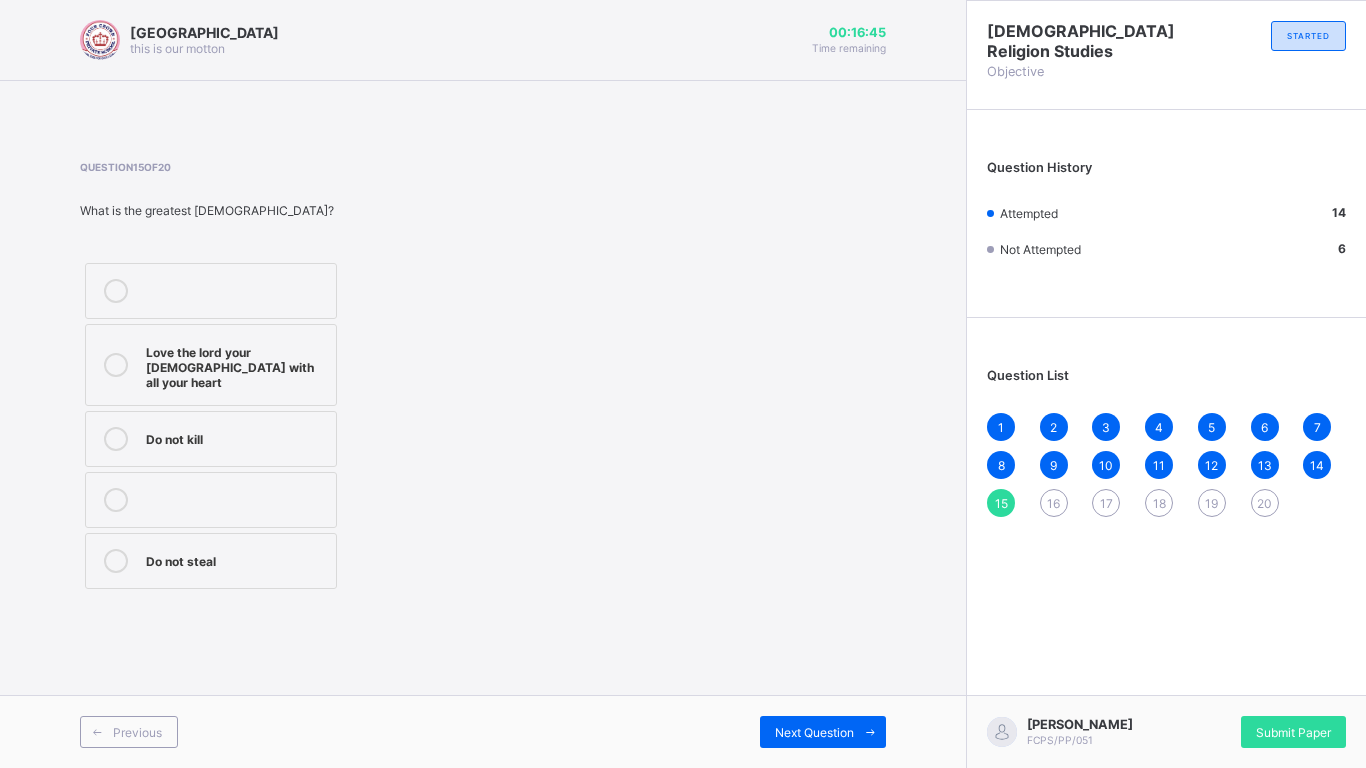 click on "Love the lord your God with all your heart" at bounding box center [236, 365] 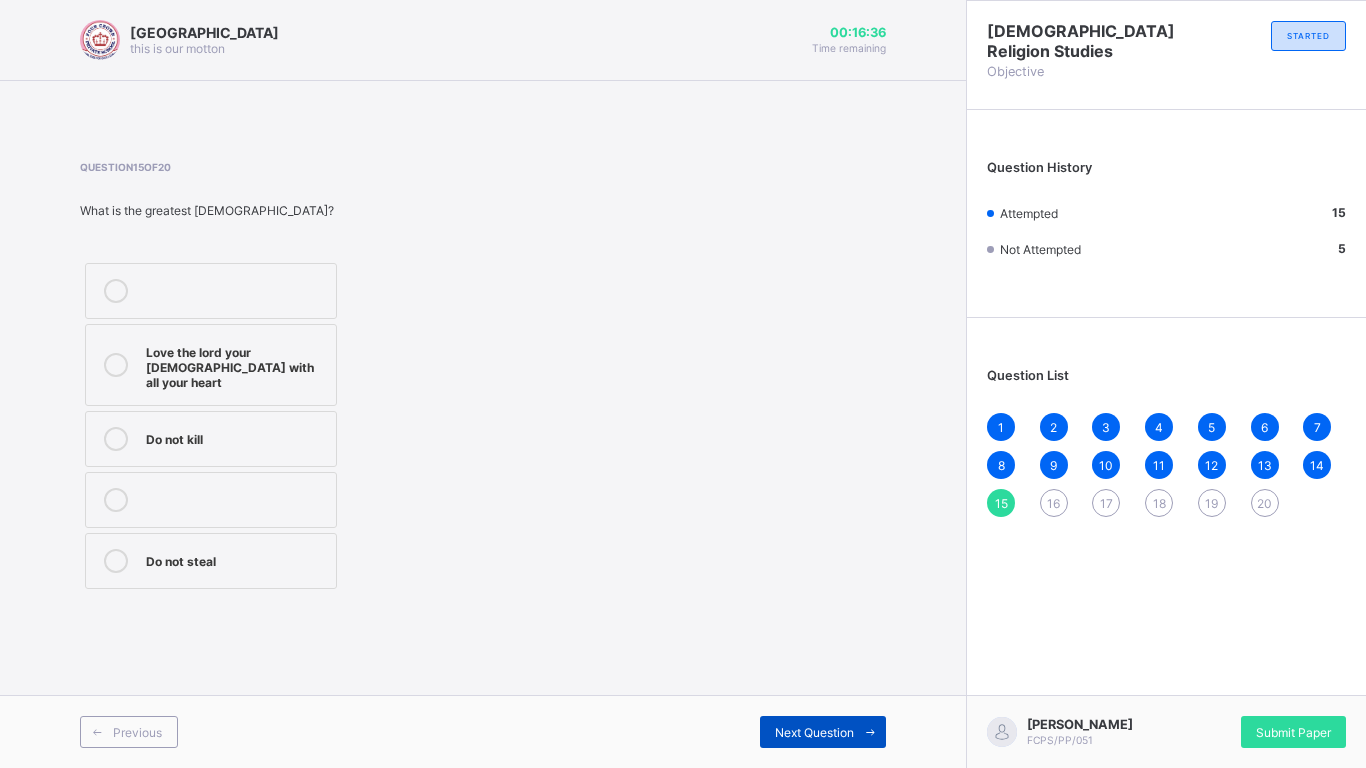 click on "Next Question" at bounding box center [814, 732] 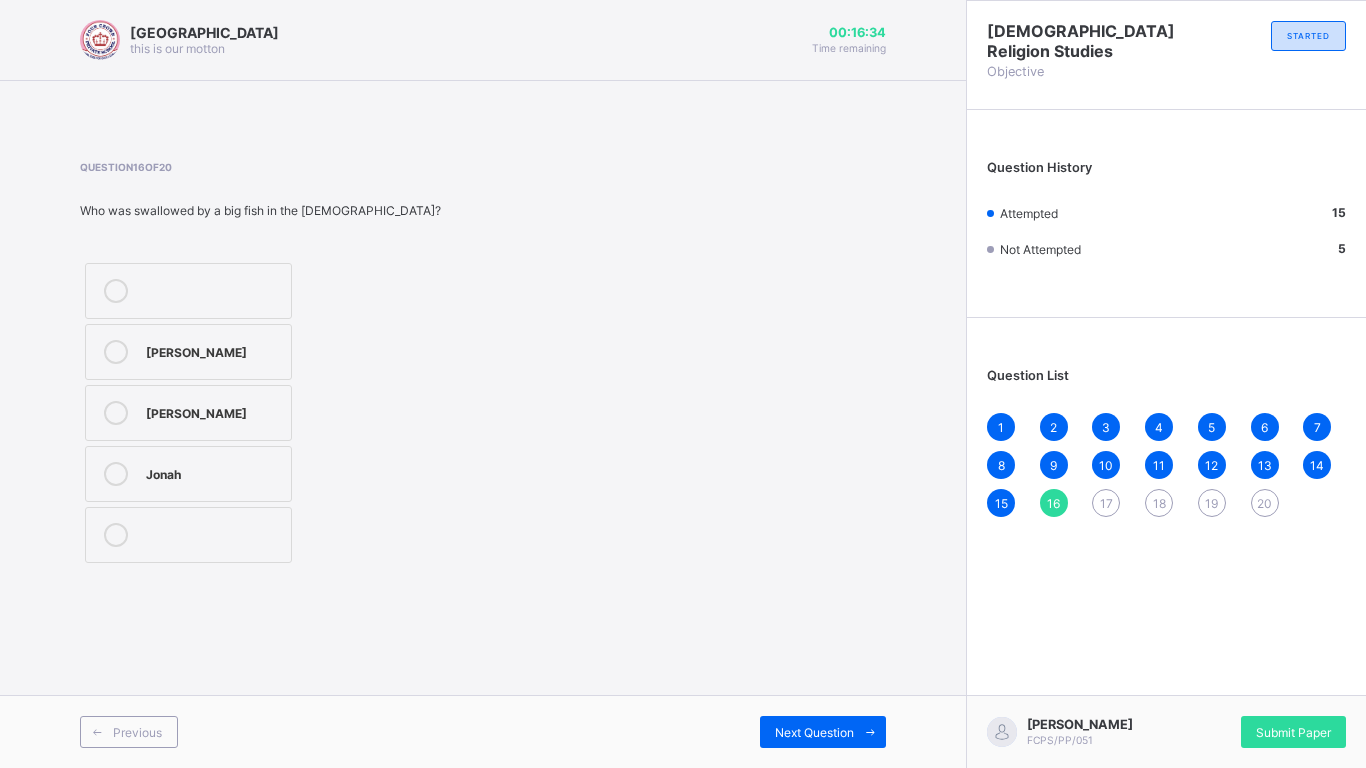 click on "Question  16  of  20 Who was swallowed by a big fish in the Bible? Peter Paul Jonah" at bounding box center (483, 364) 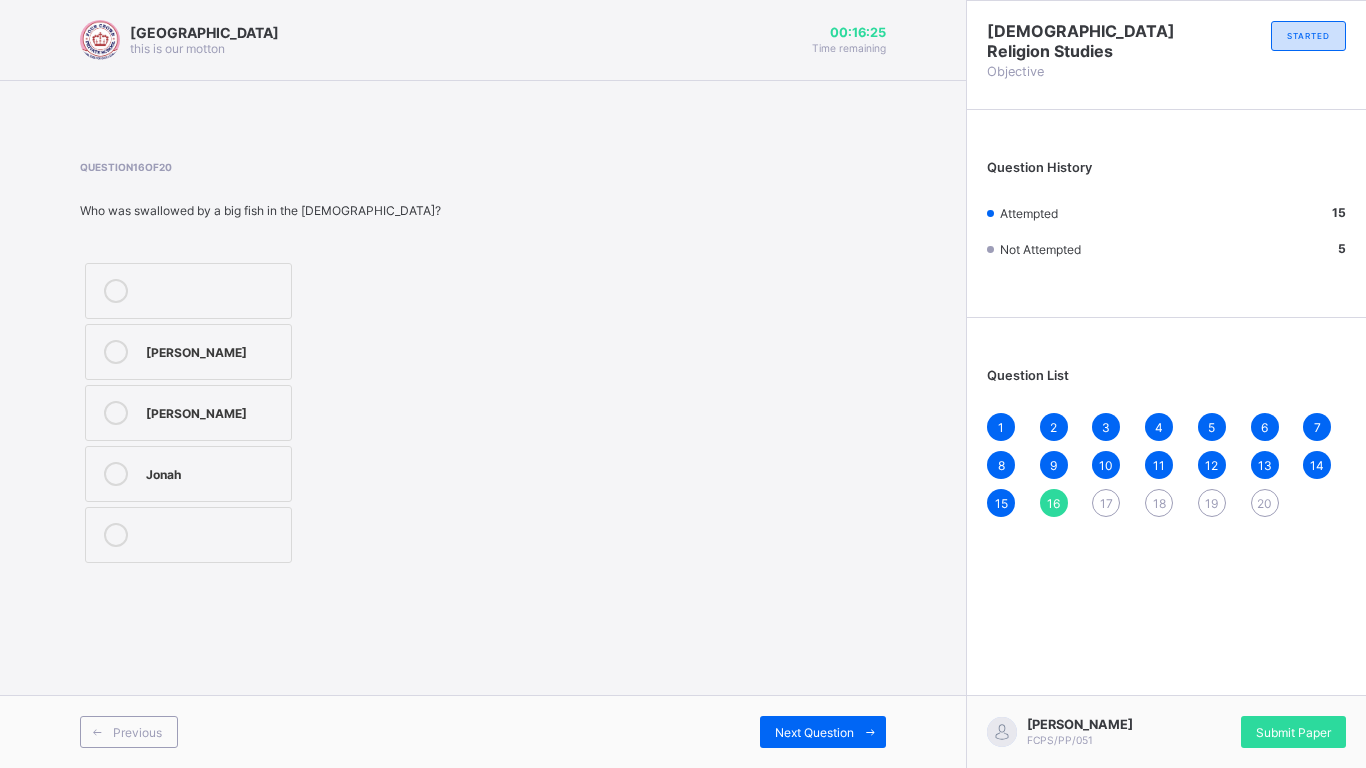 click on "Jonah" at bounding box center (213, 472) 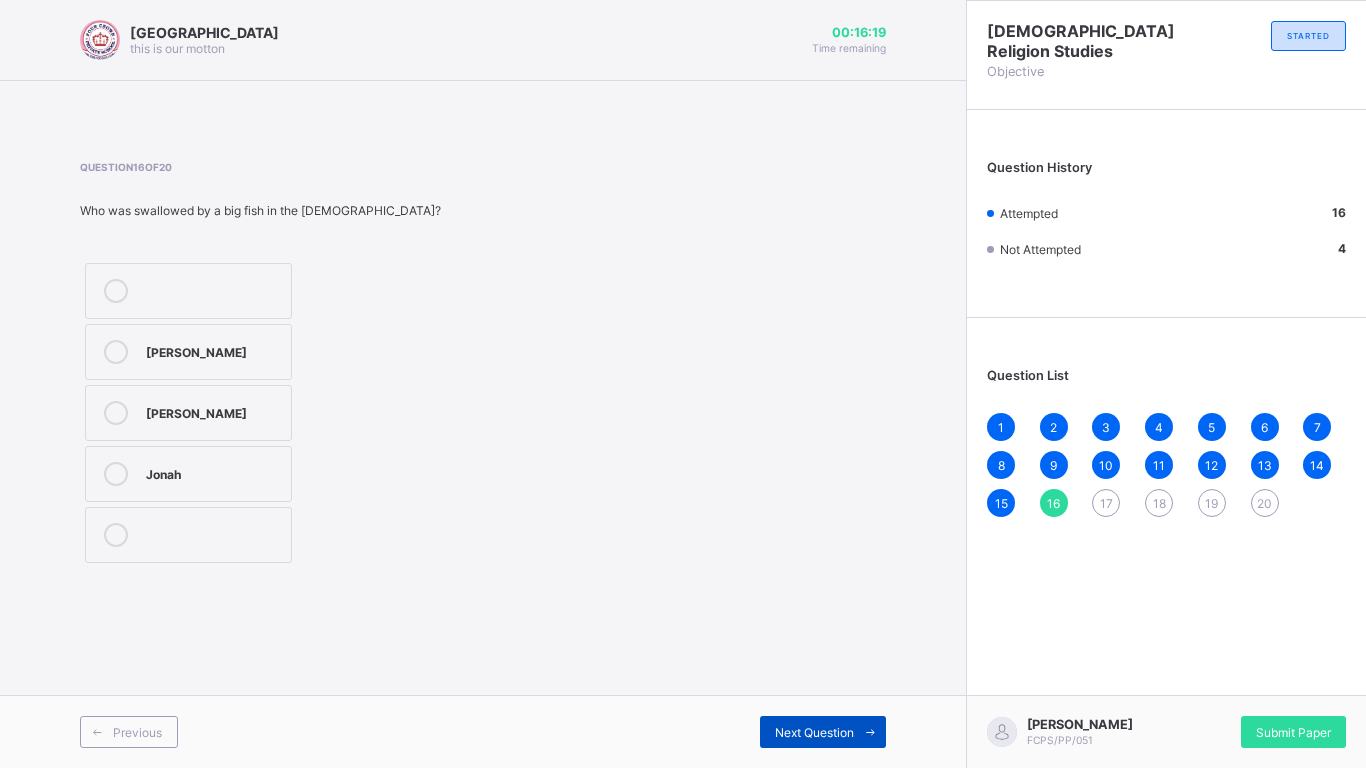 click on "Next Question" at bounding box center (814, 732) 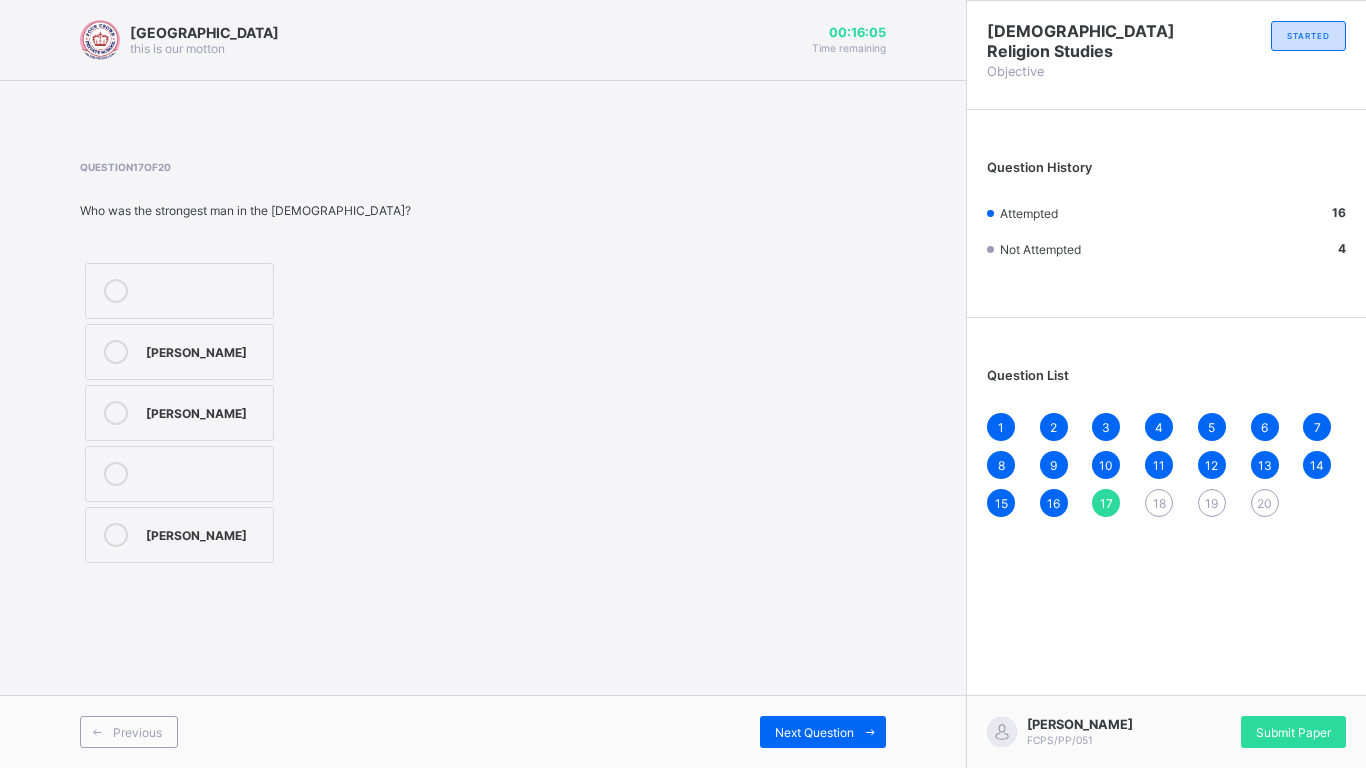 click on "Samson" at bounding box center [179, 535] 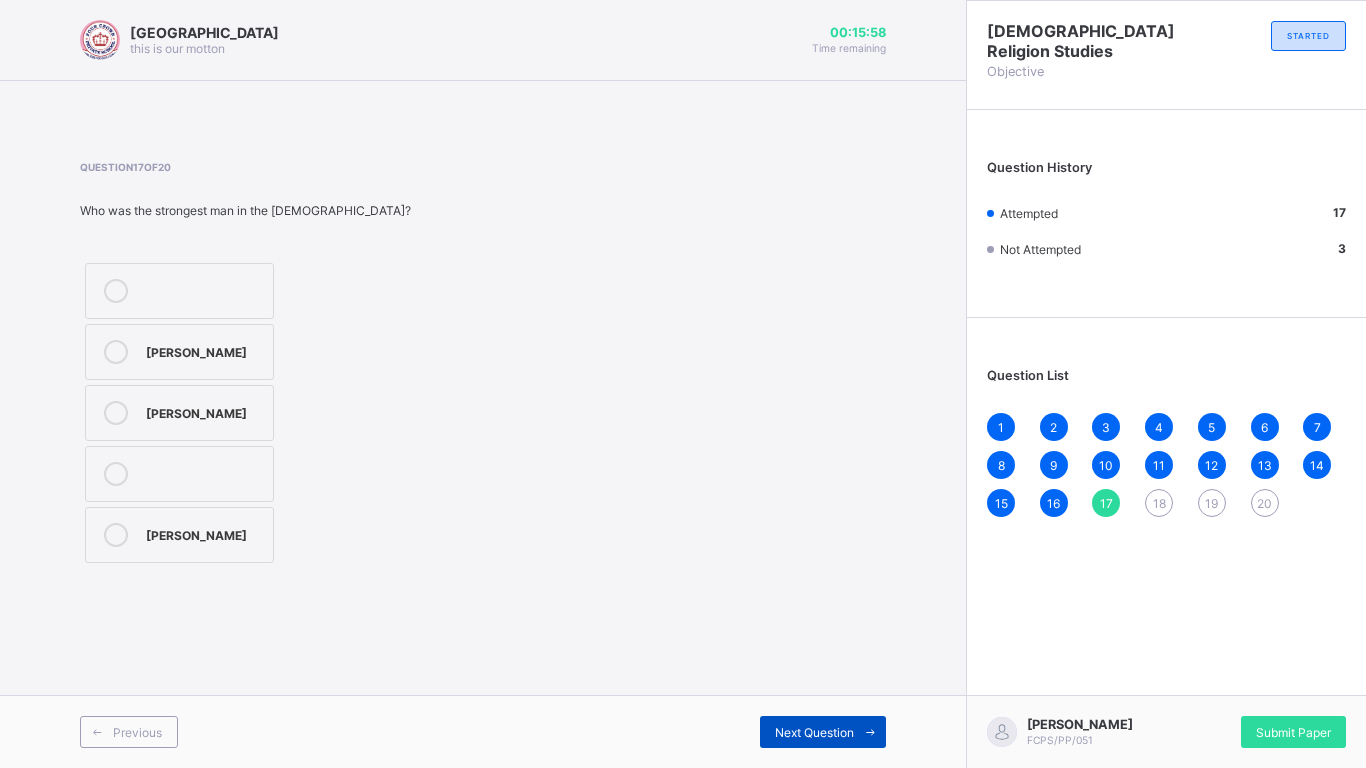 click on "Next Question" at bounding box center [814, 732] 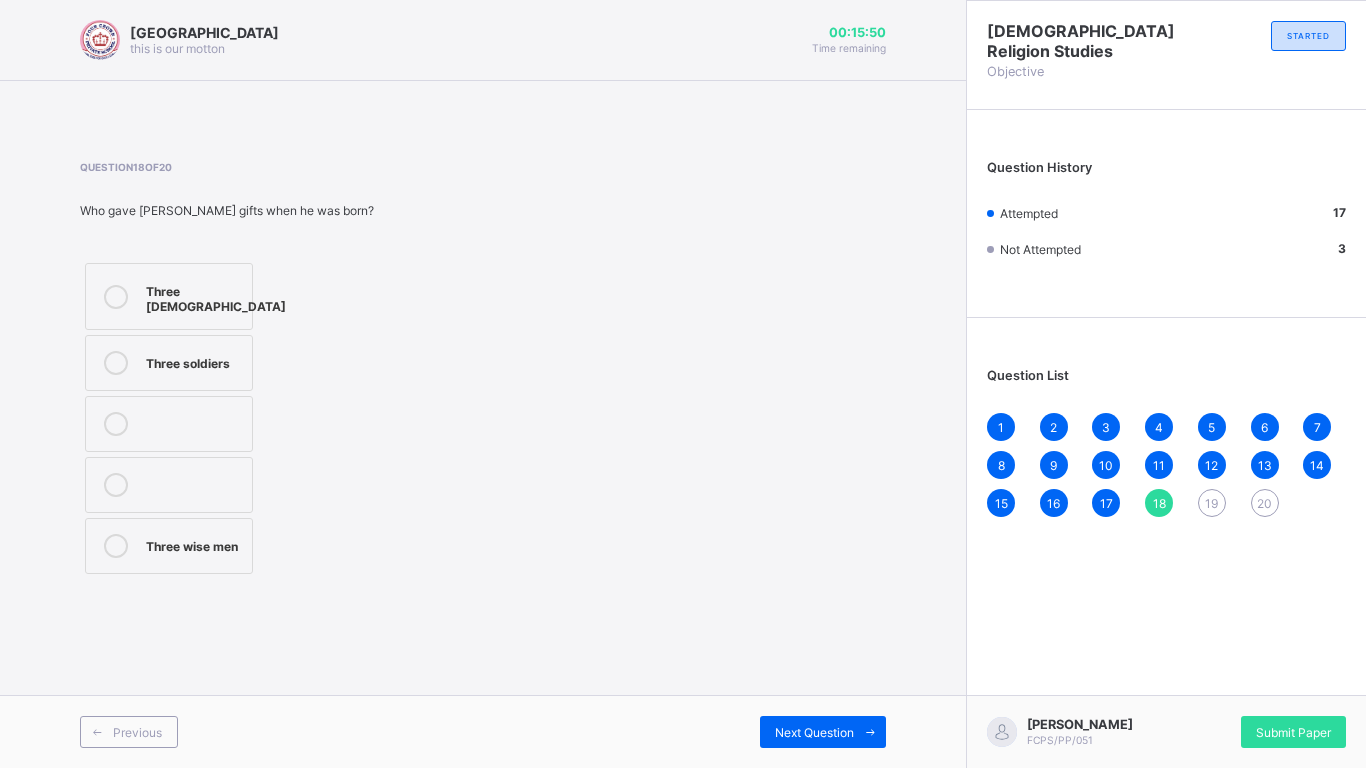 click on "Three wise men" at bounding box center [194, 544] 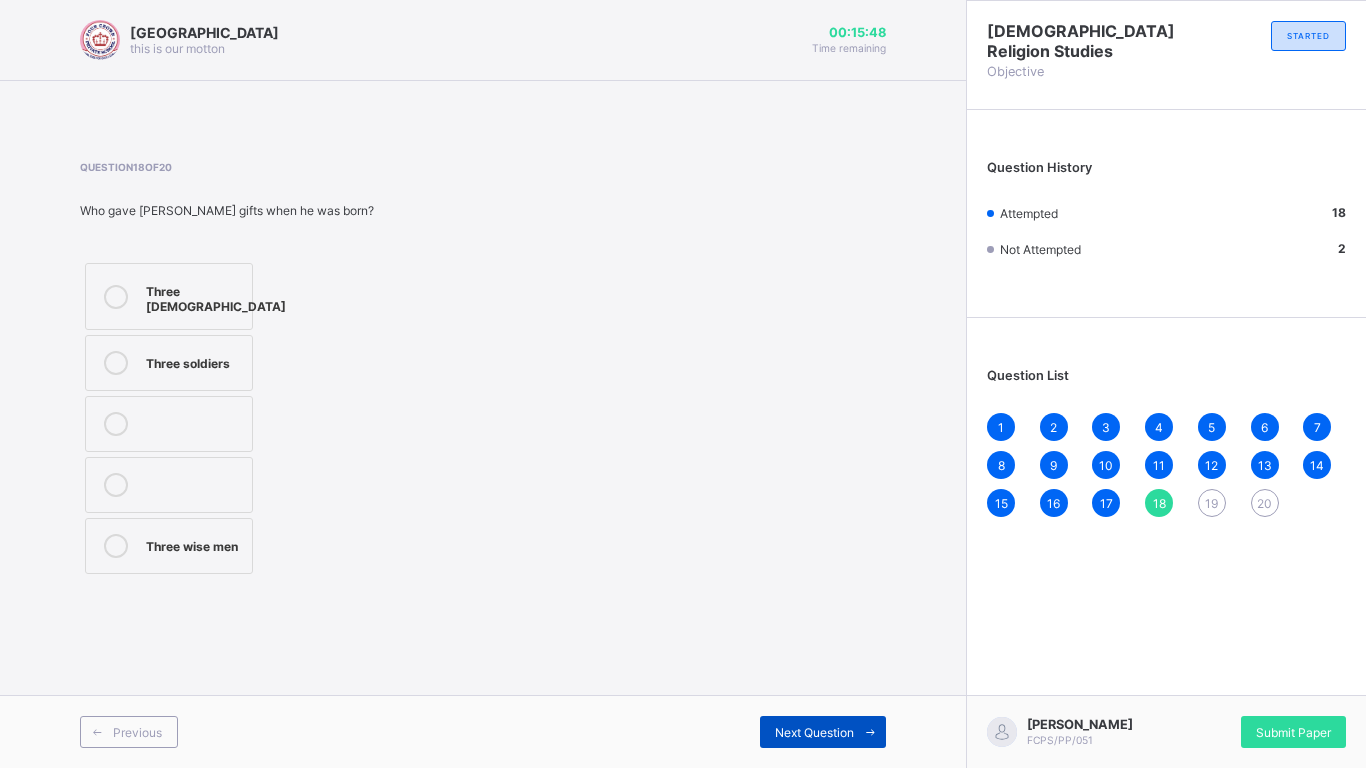 click on "Next Question" at bounding box center [823, 732] 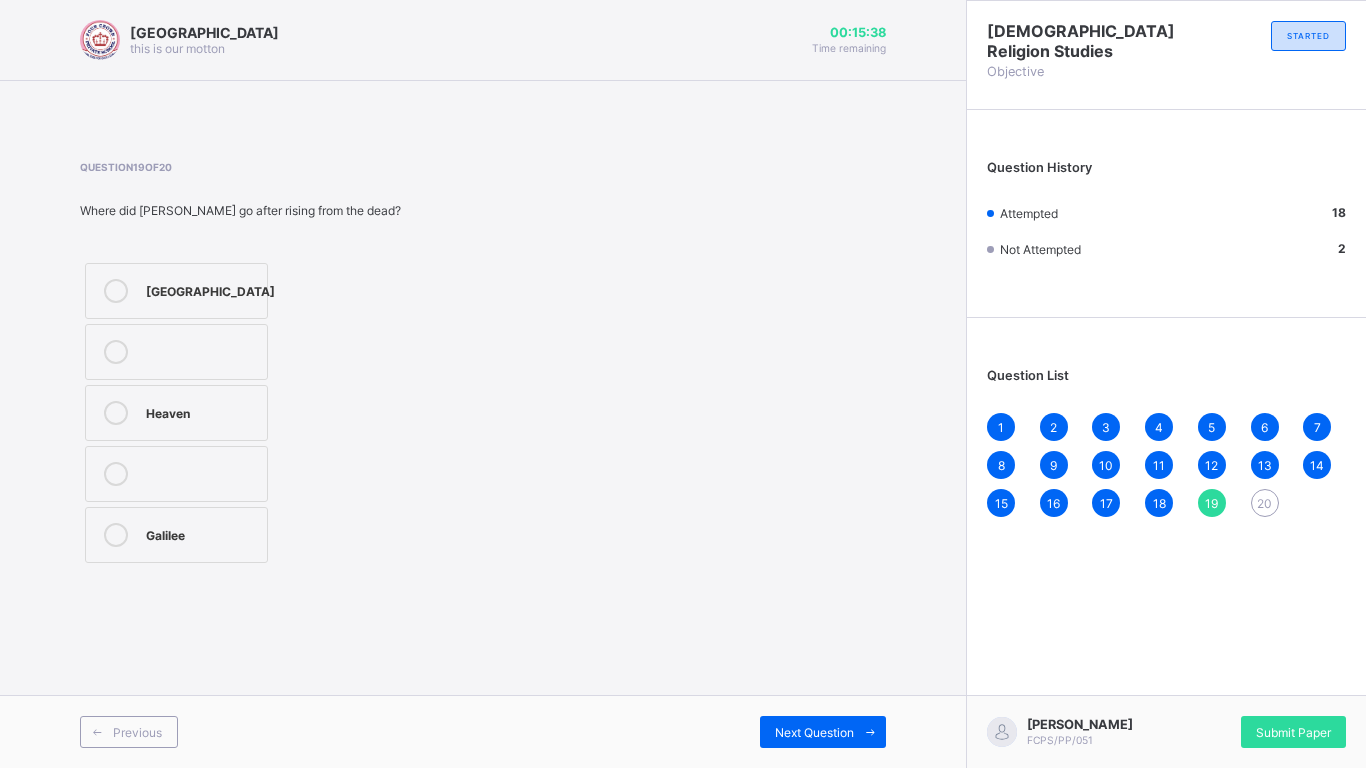 click on "Heaven" at bounding box center [201, 411] 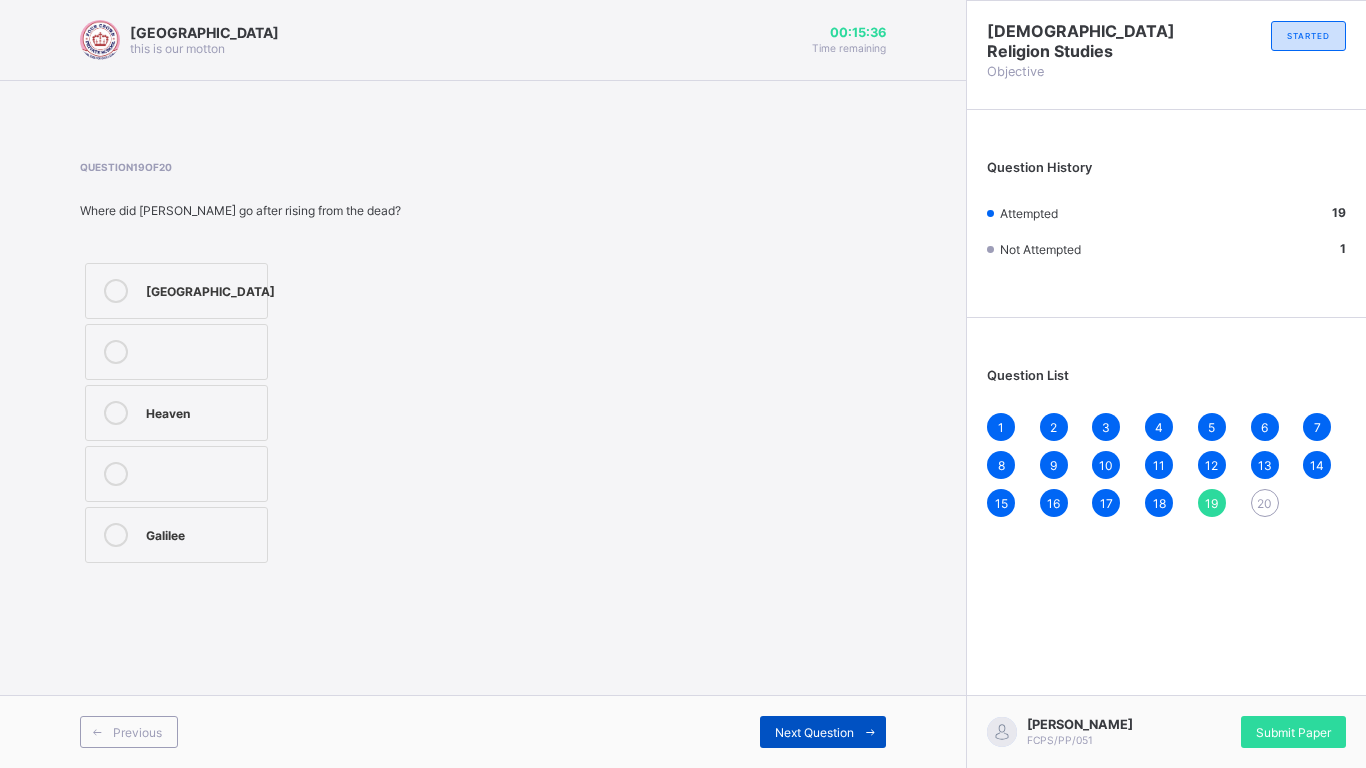 click on "Next Question" at bounding box center (823, 732) 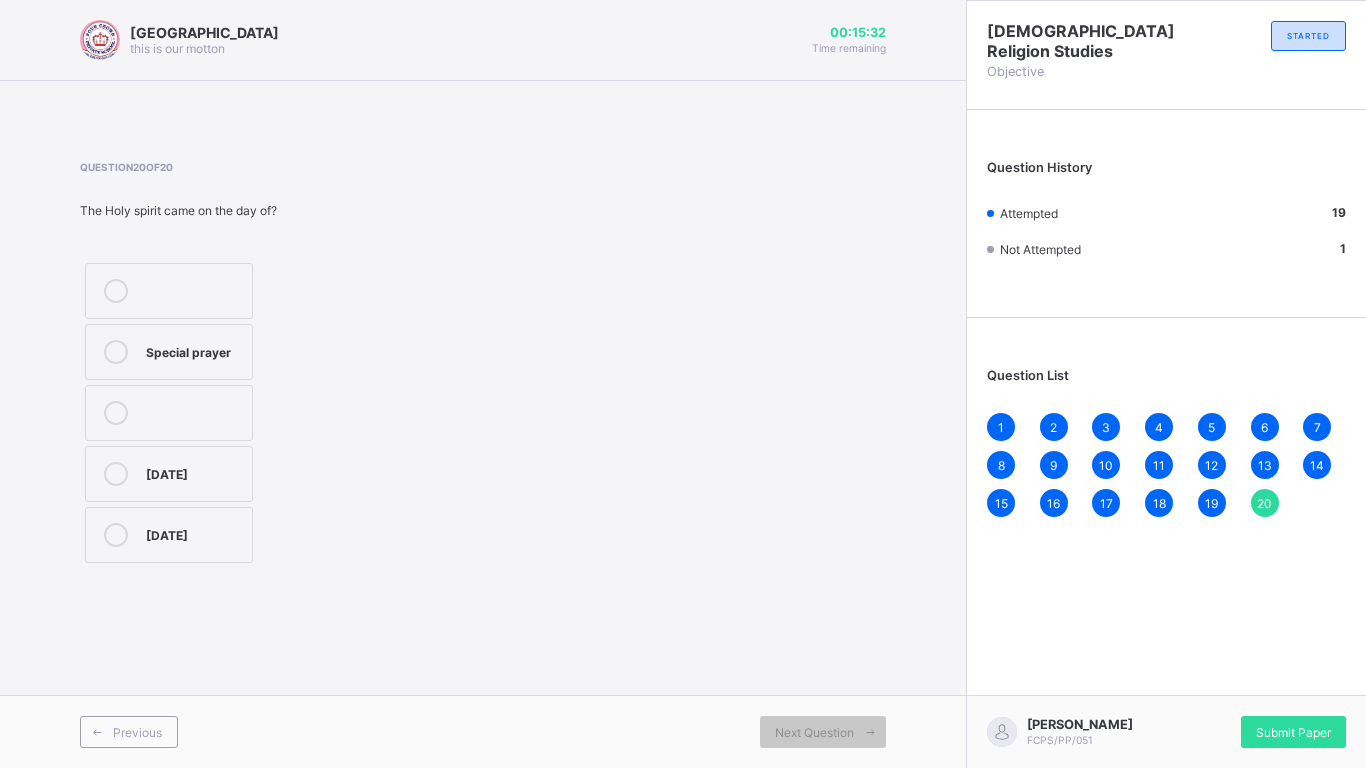 click on "Pentecost" at bounding box center [194, 472] 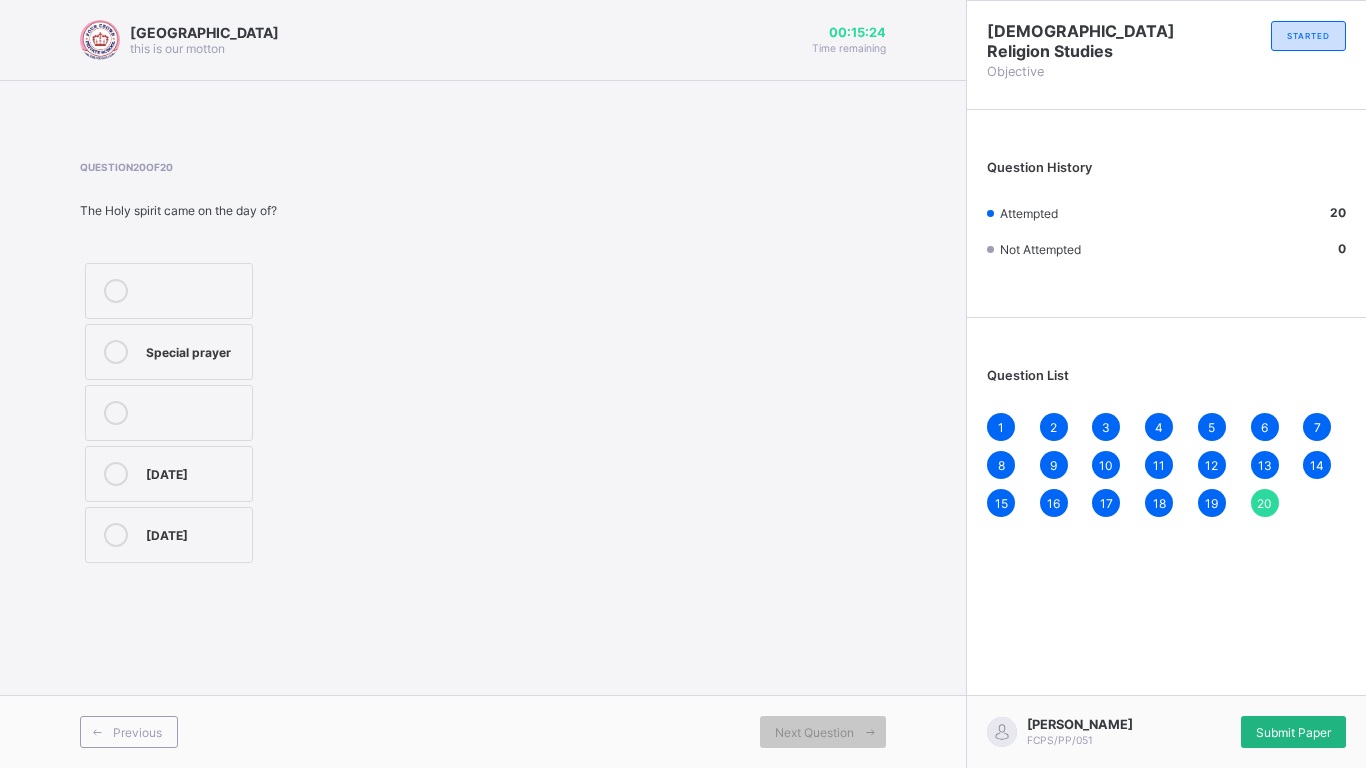 click on "Submit Paper" at bounding box center [1293, 732] 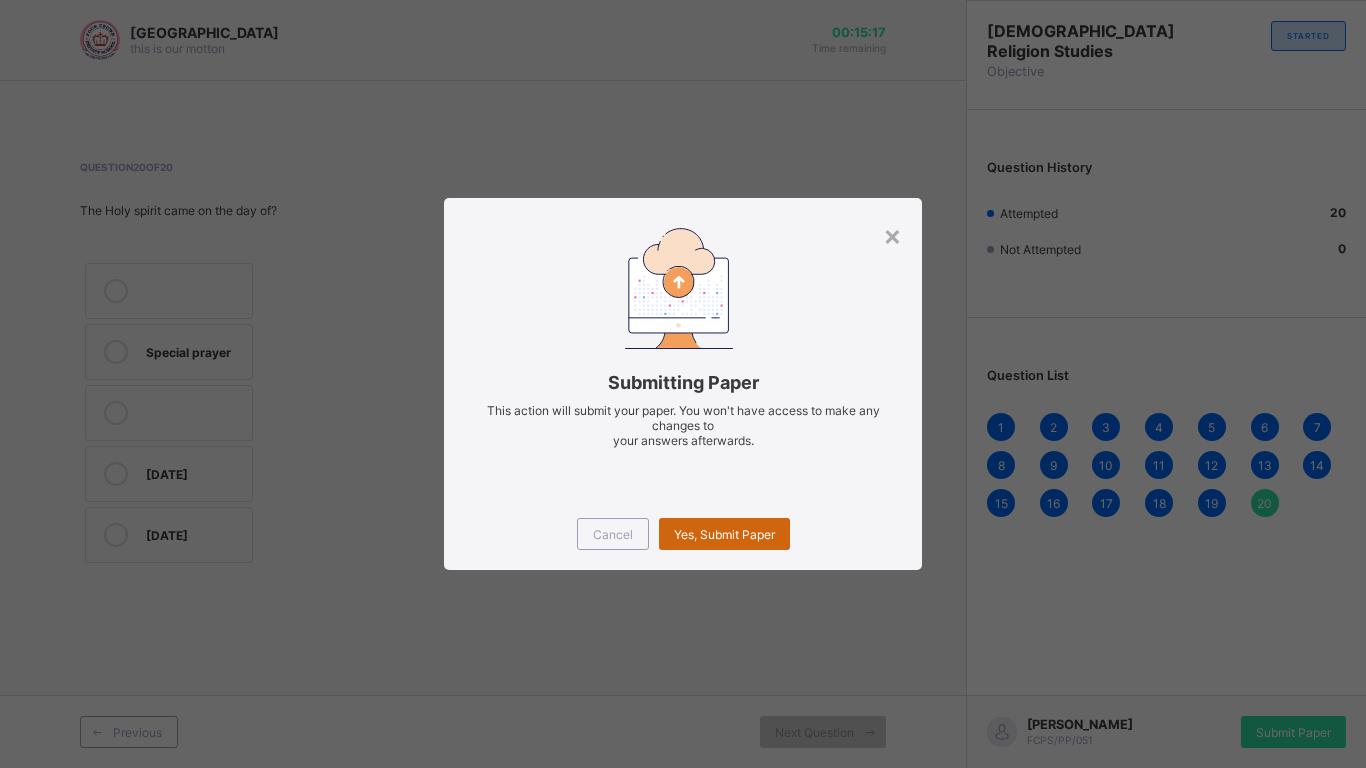 click on "Yes, Submit Paper" at bounding box center [724, 534] 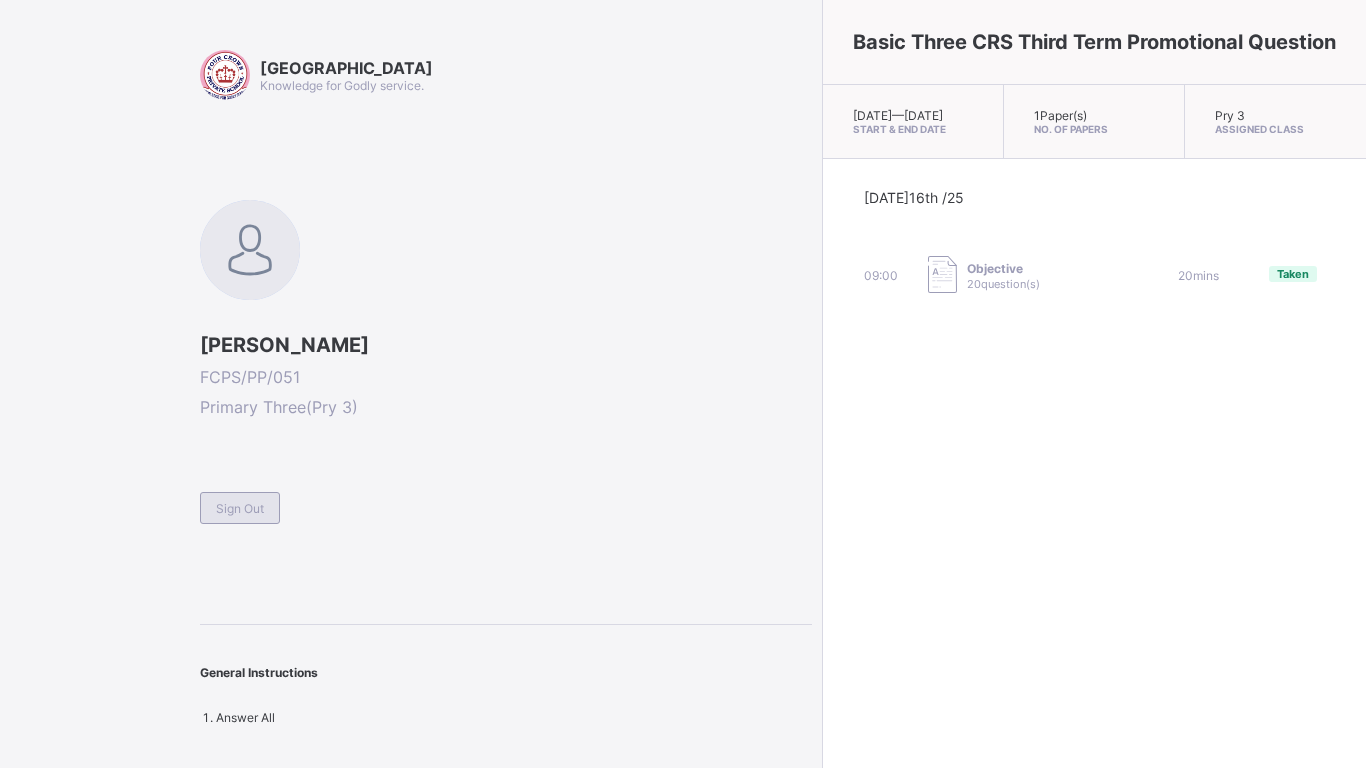 click on "Sign Out" at bounding box center (240, 508) 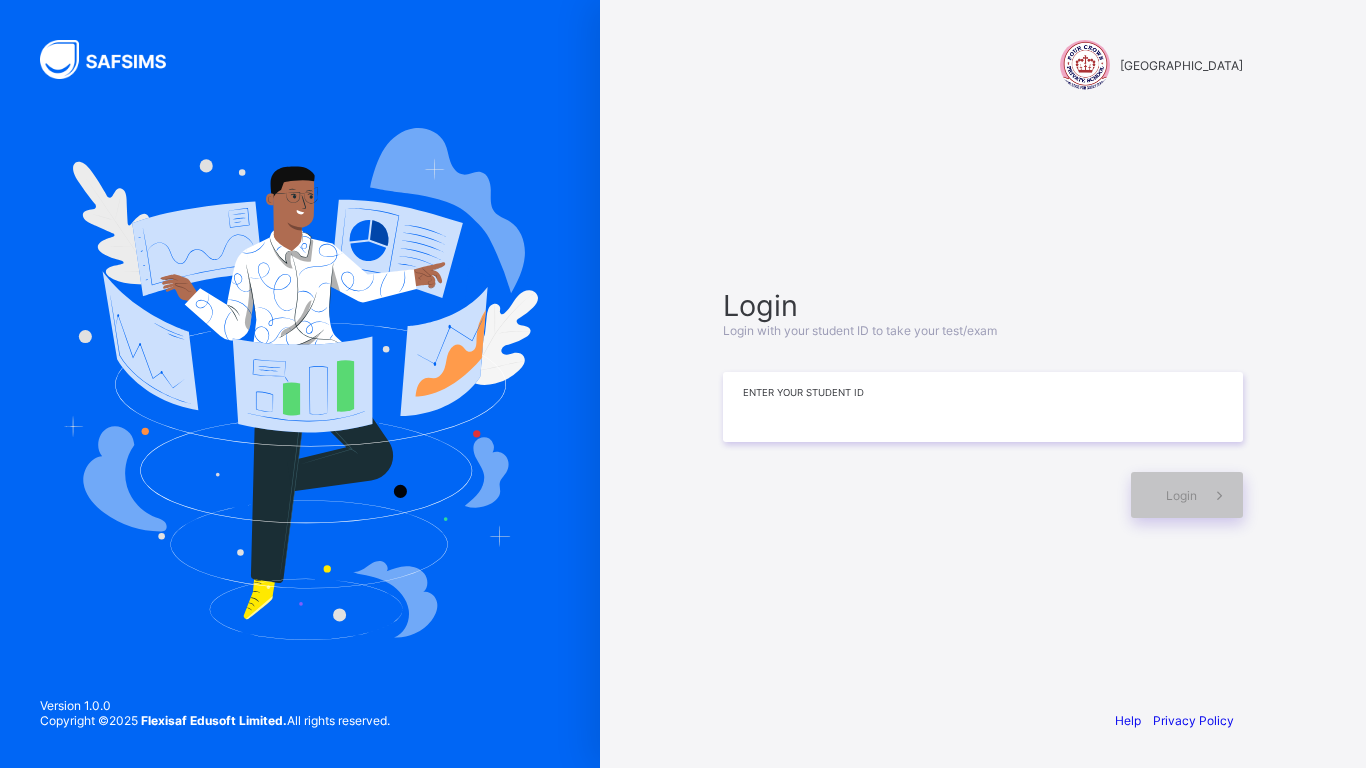 click at bounding box center (983, 407) 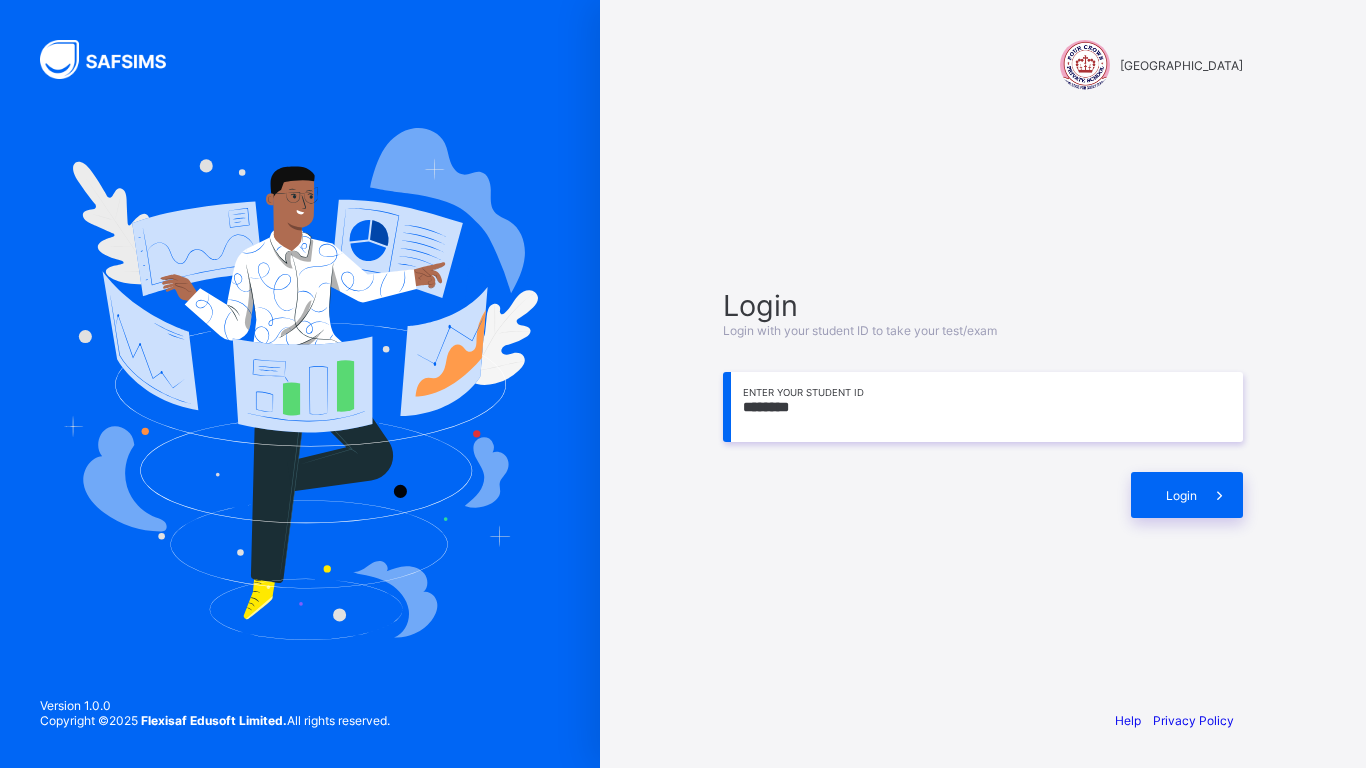 click on "********" at bounding box center (983, 407) 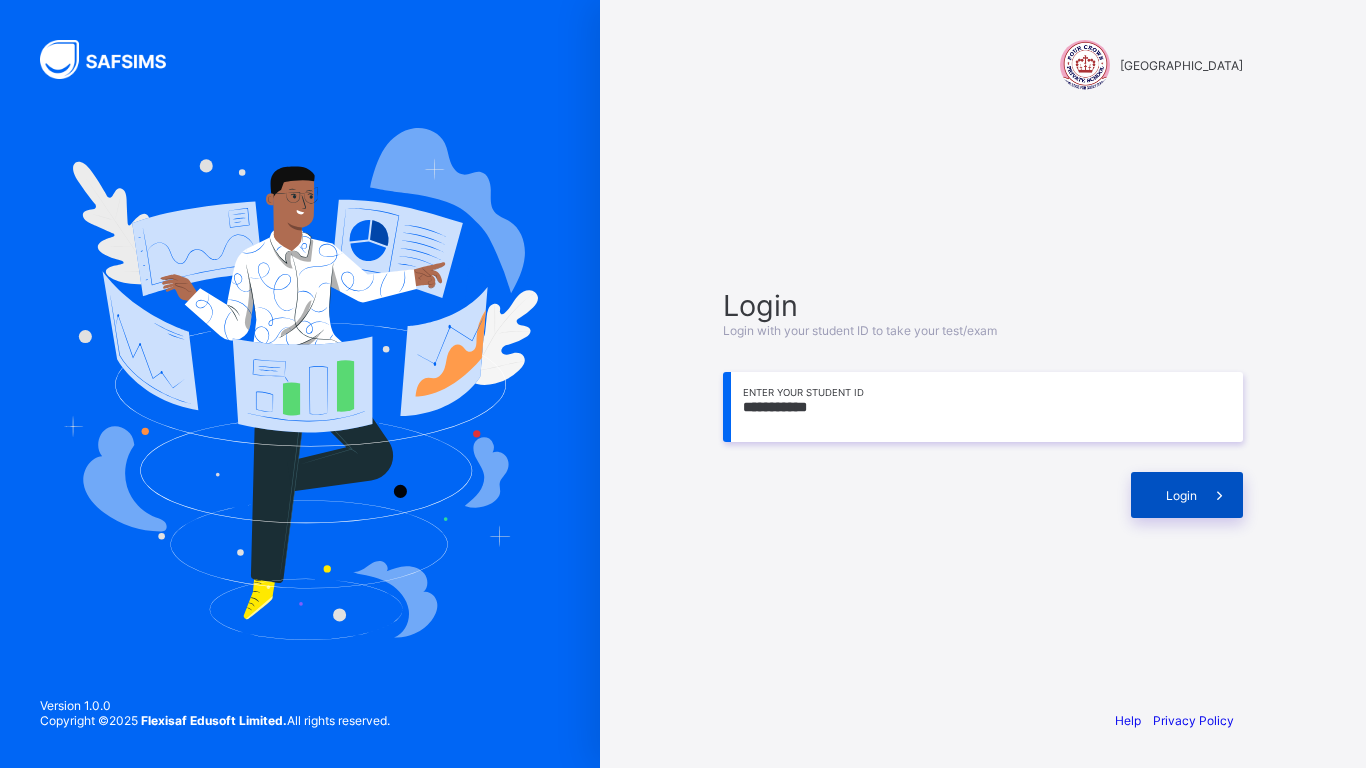type on "**********" 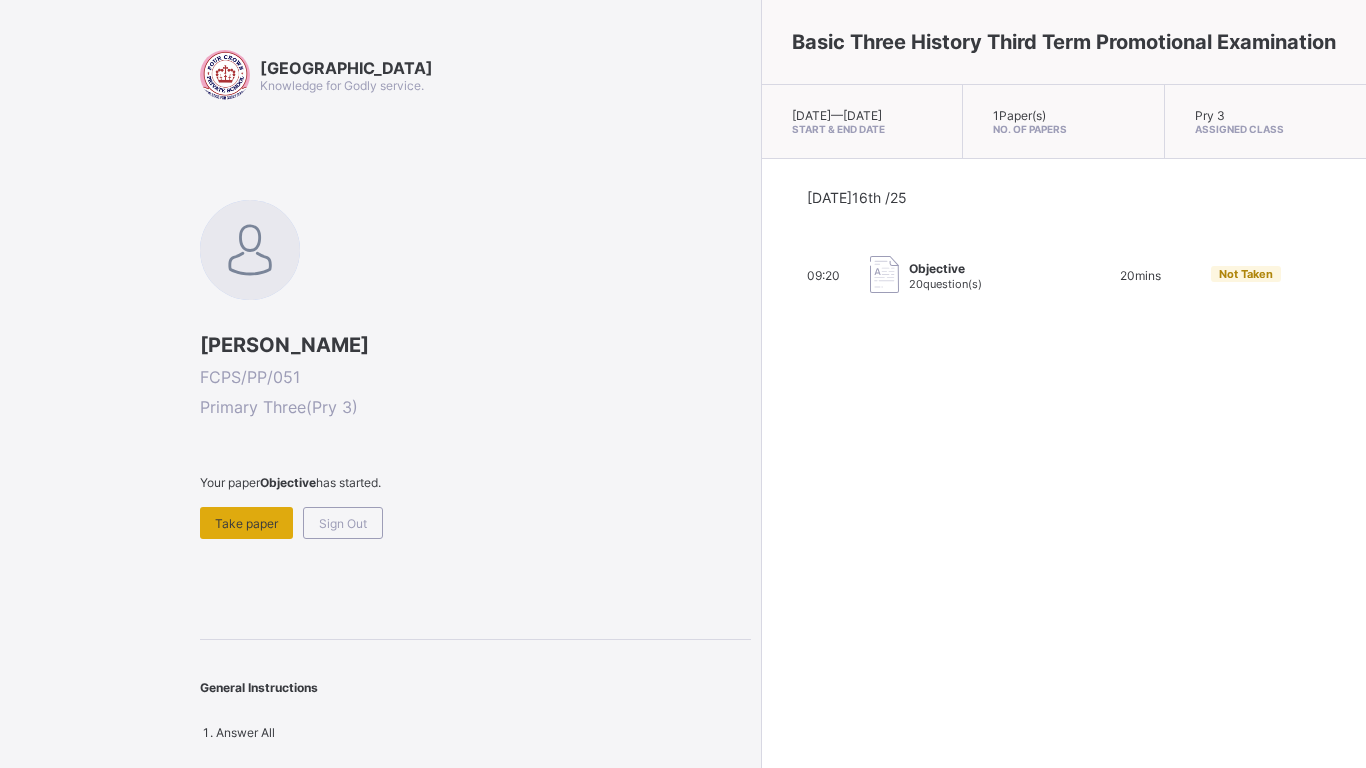 click on "Take paper" at bounding box center (246, 523) 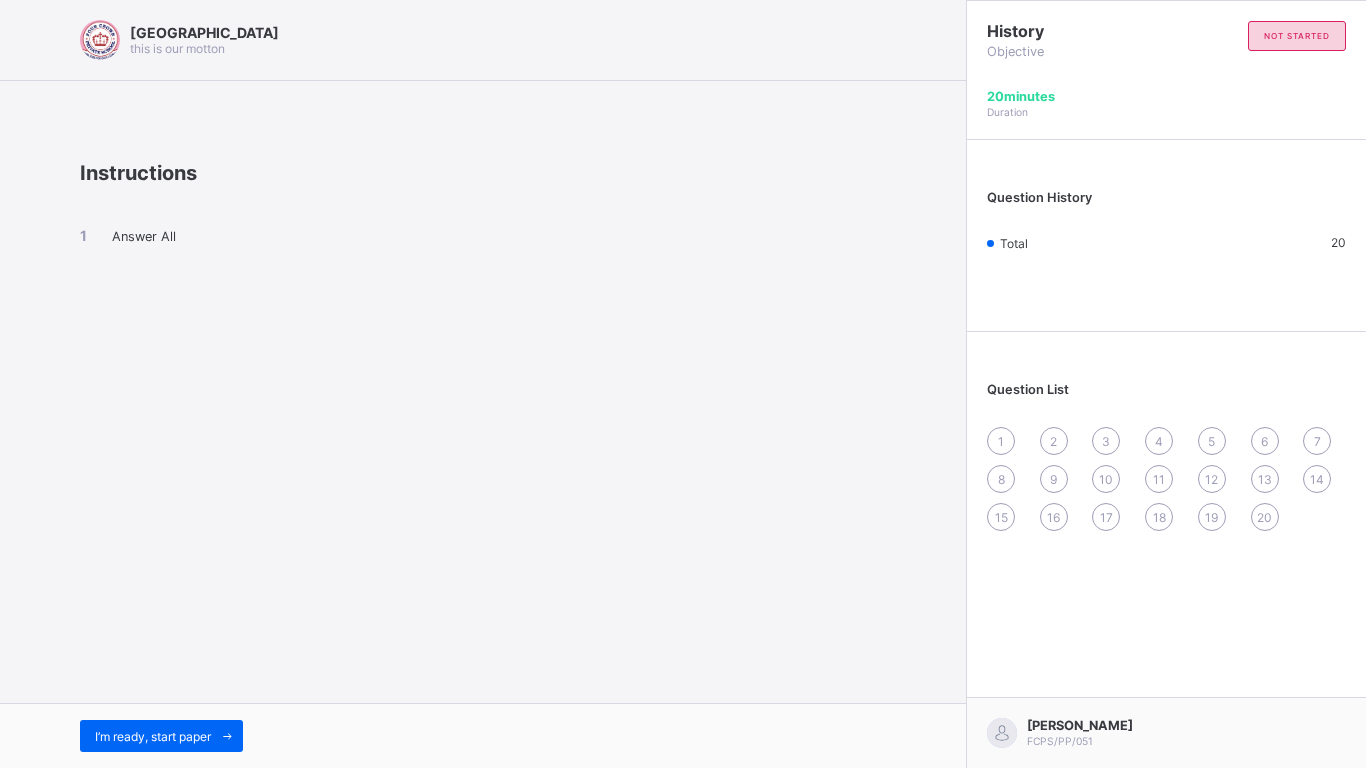 click on "I’m ready, start paper" at bounding box center [483, 735] 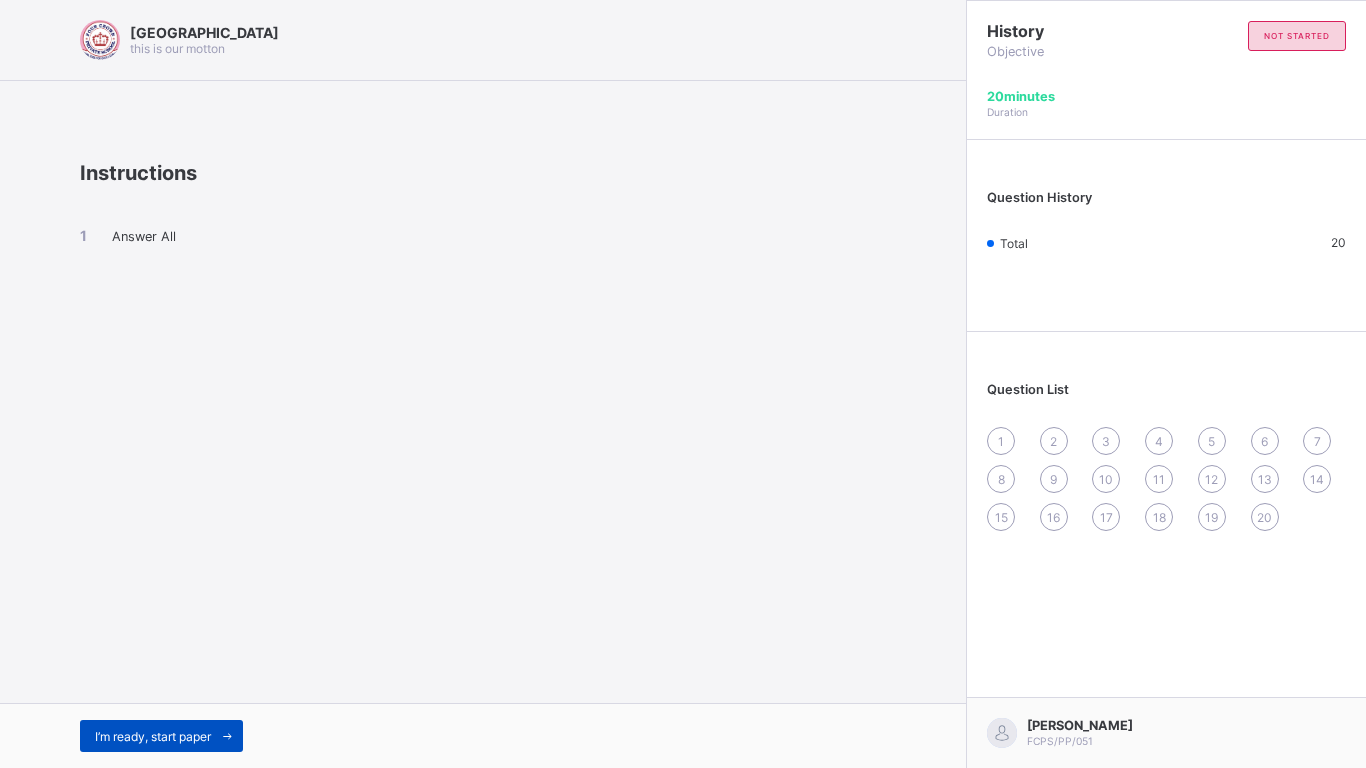click on "I’m ready, start paper" at bounding box center [153, 736] 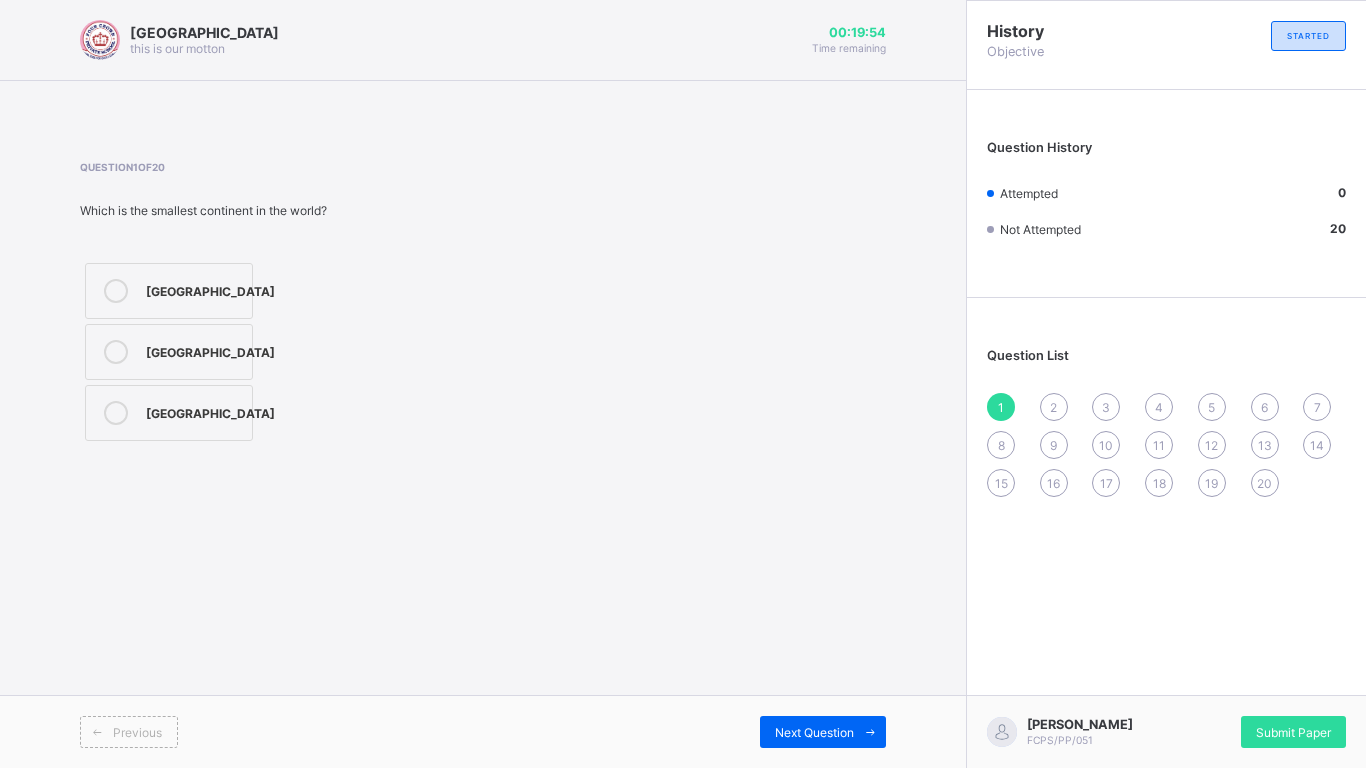 click on "Australia" at bounding box center (169, 413) 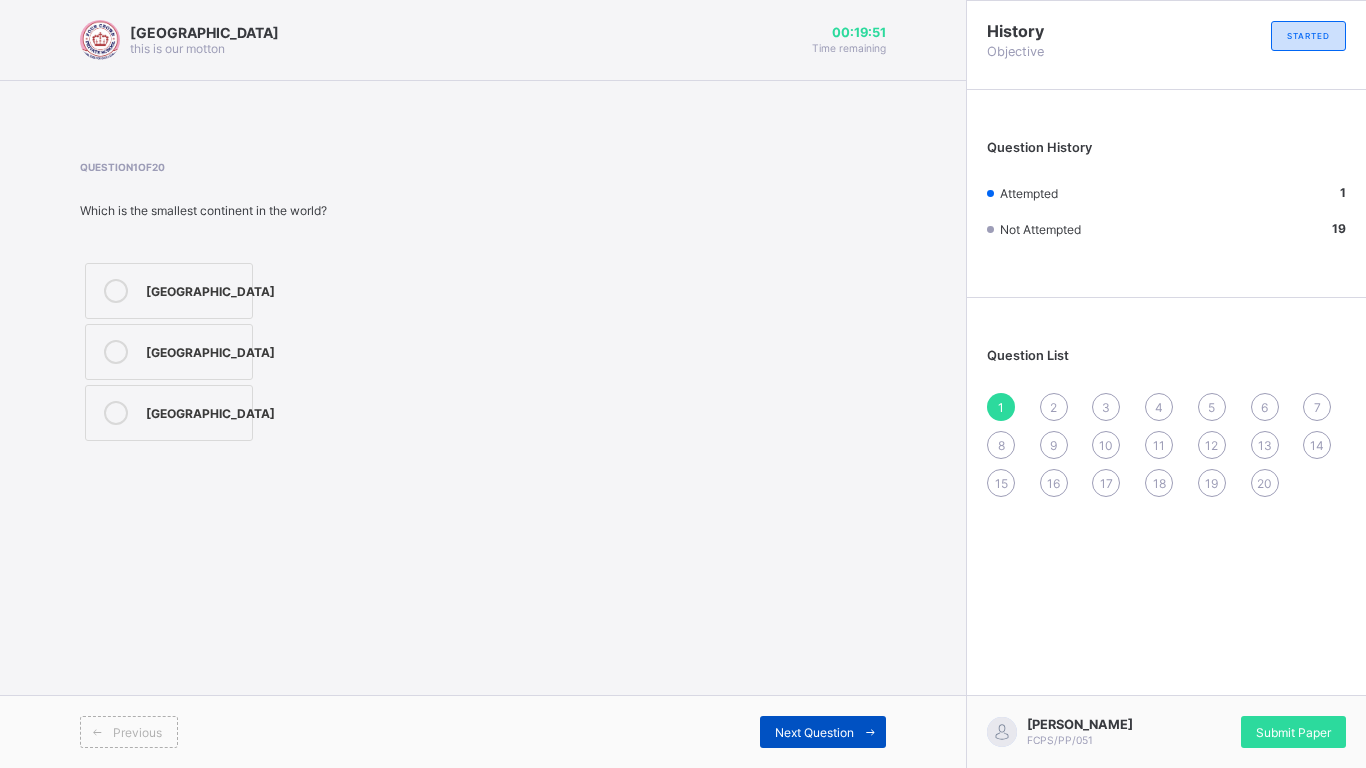 click on "Next Question" at bounding box center (814, 732) 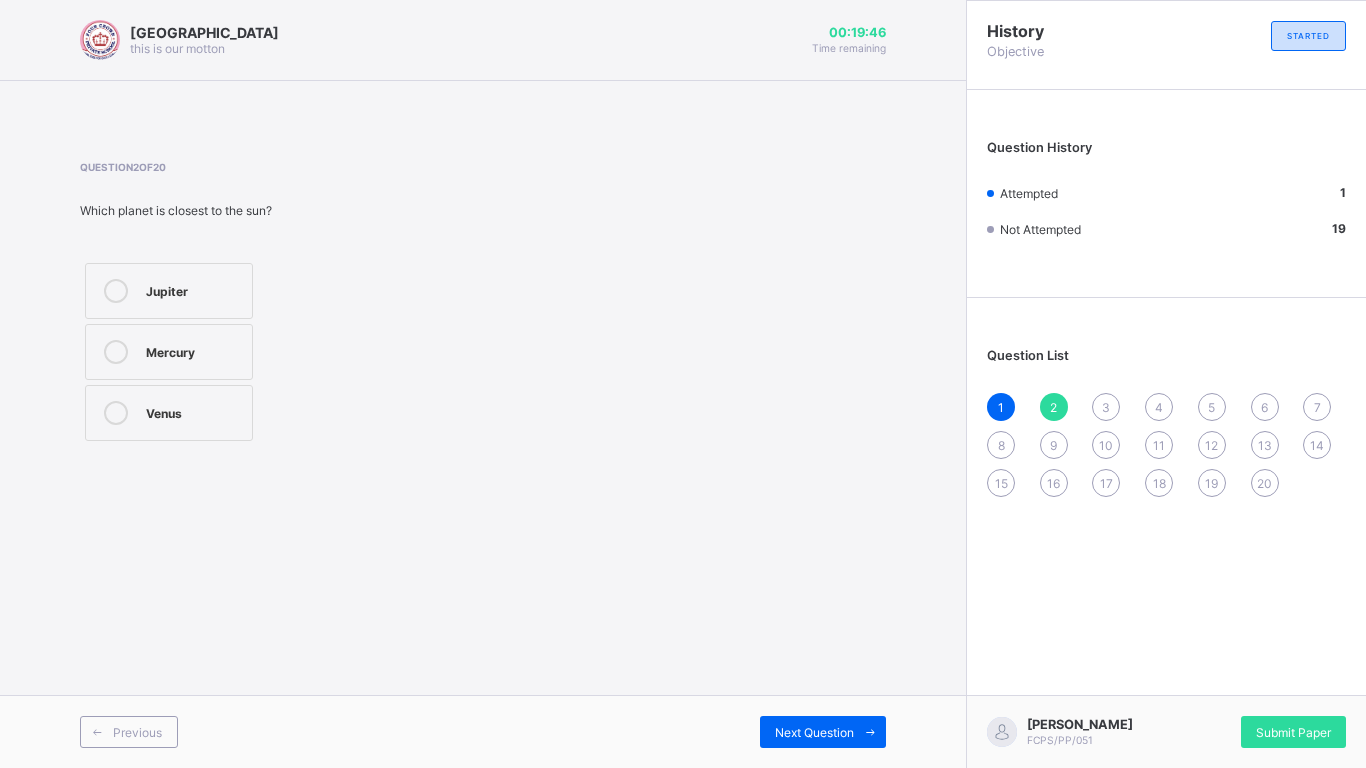 click on "Mercury" at bounding box center (194, 350) 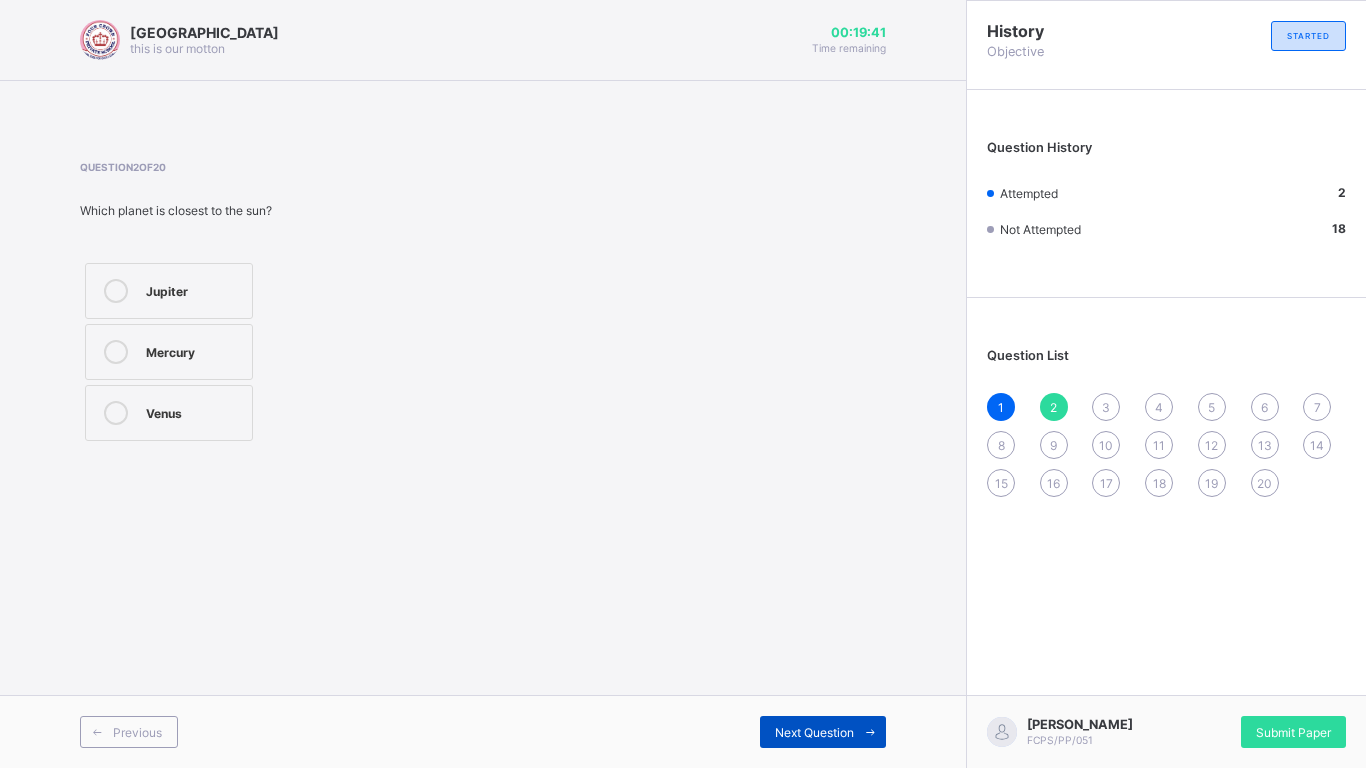 click on "Next Question" at bounding box center (814, 732) 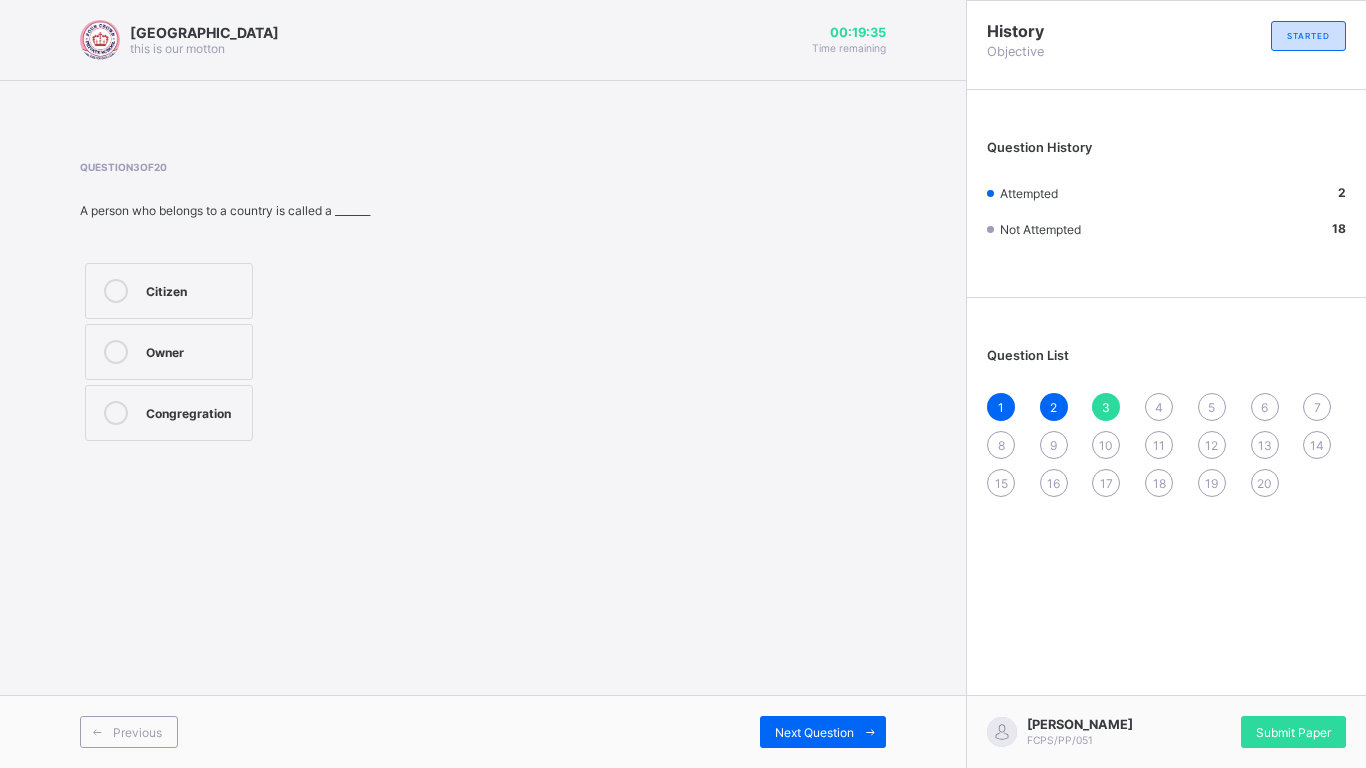 click on "Citizen" at bounding box center (194, 291) 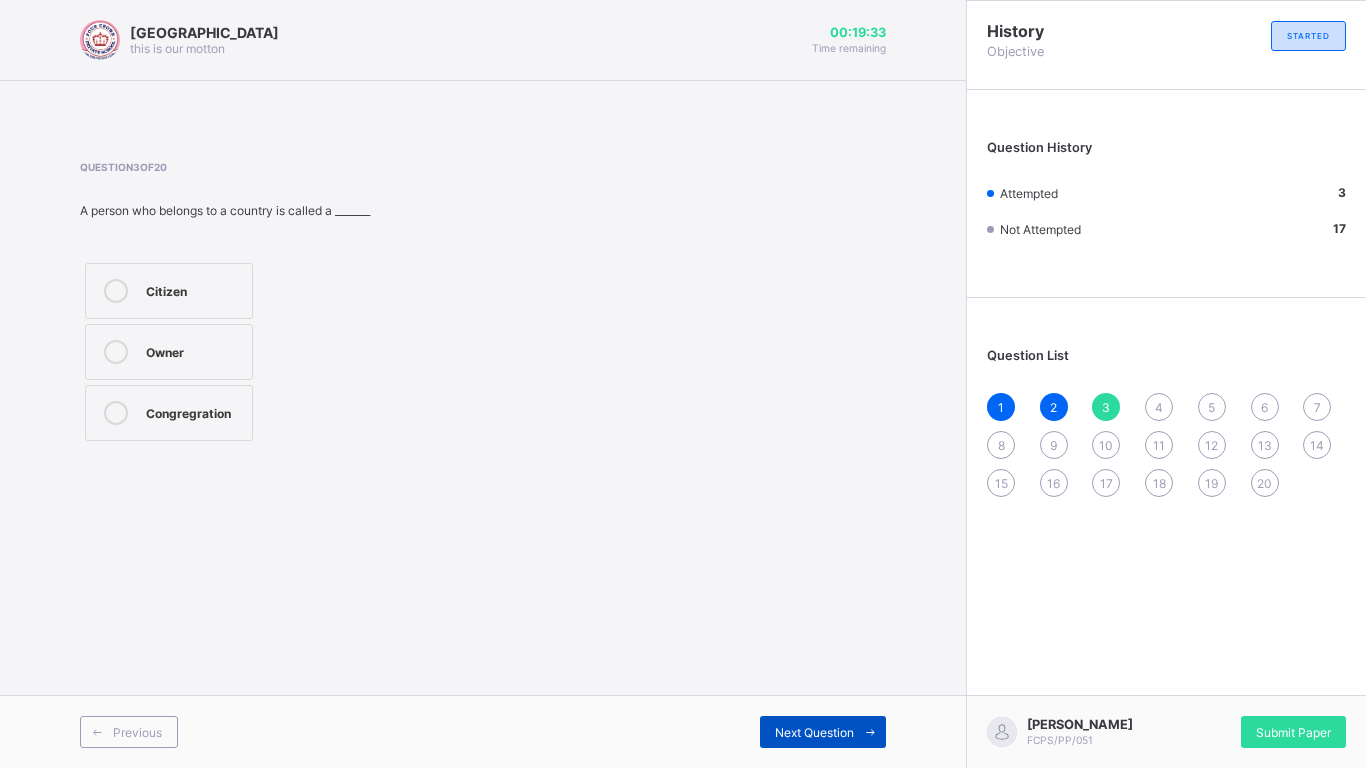 click on "Next Question" at bounding box center (814, 732) 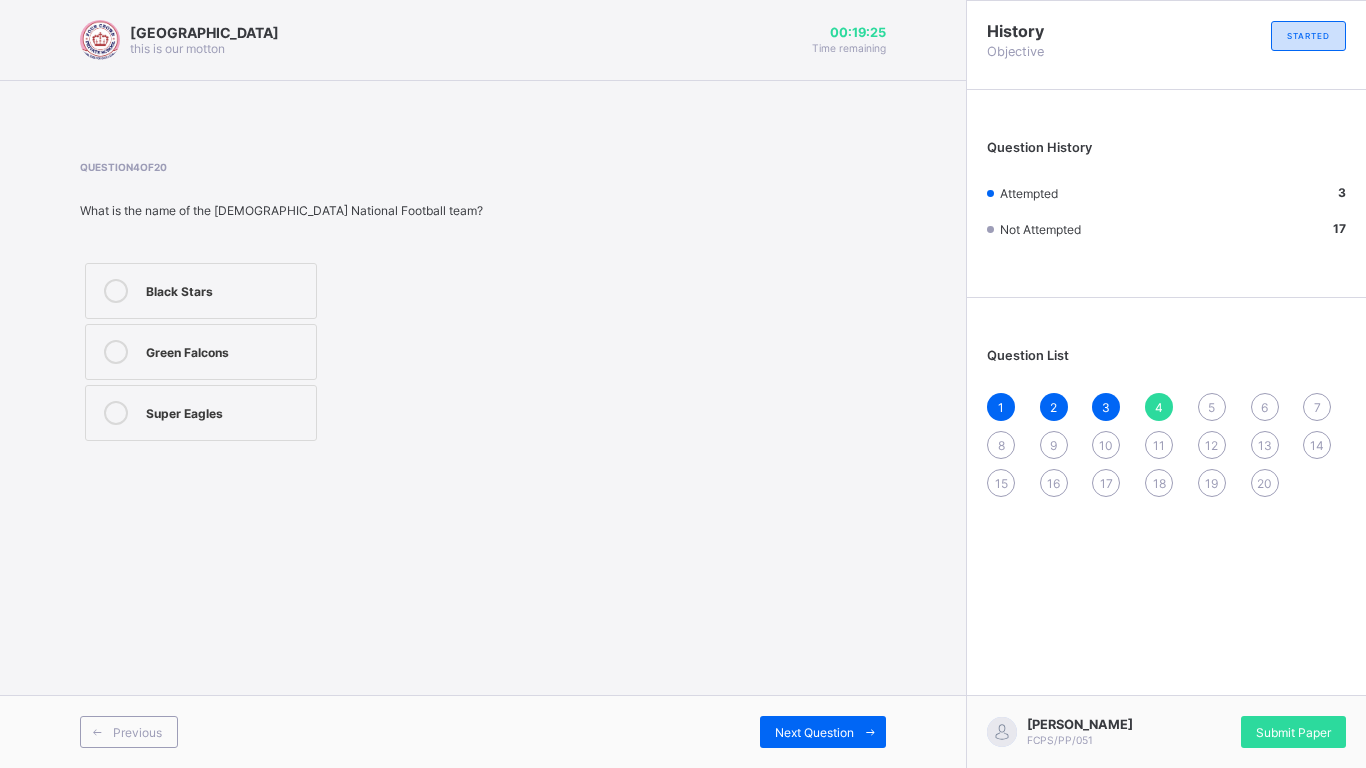 click at bounding box center (116, 413) 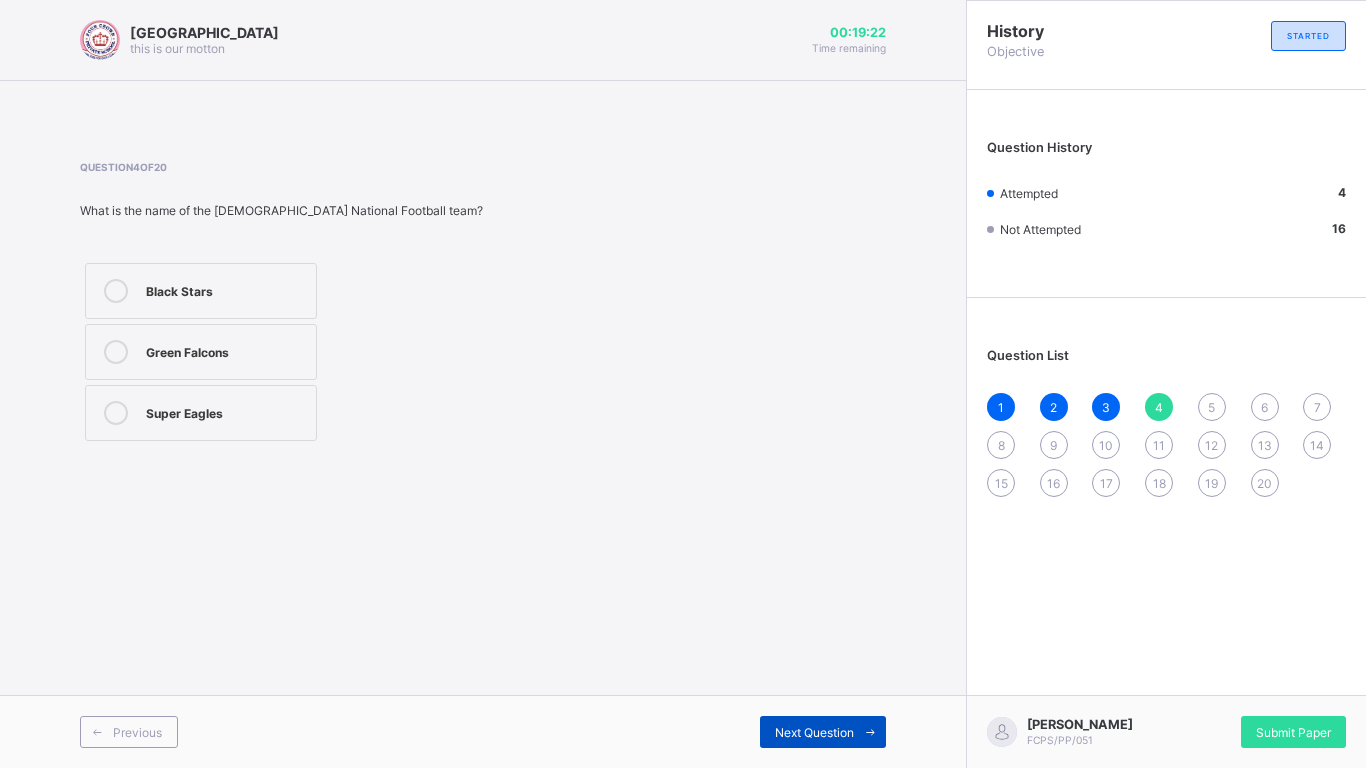 click on "Next Question" at bounding box center [814, 732] 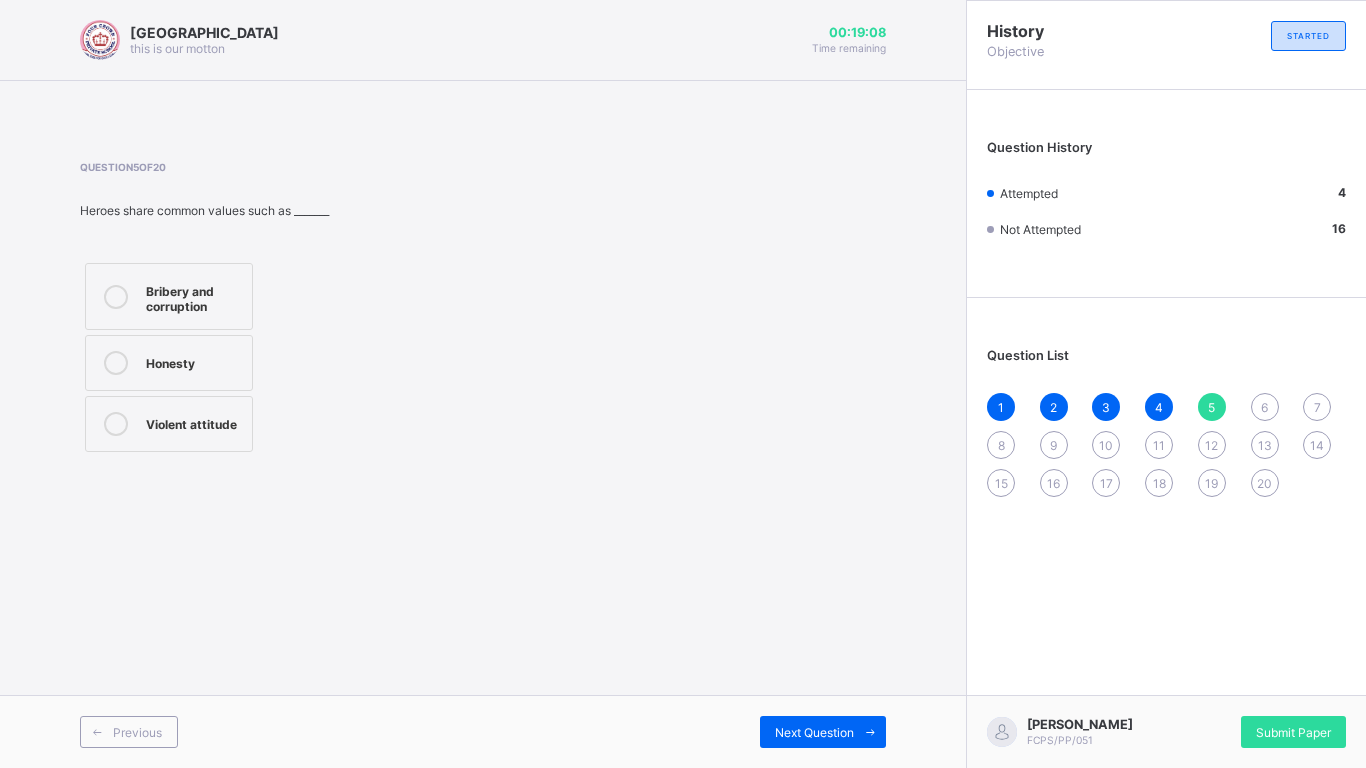 click on "Honesty" at bounding box center [169, 363] 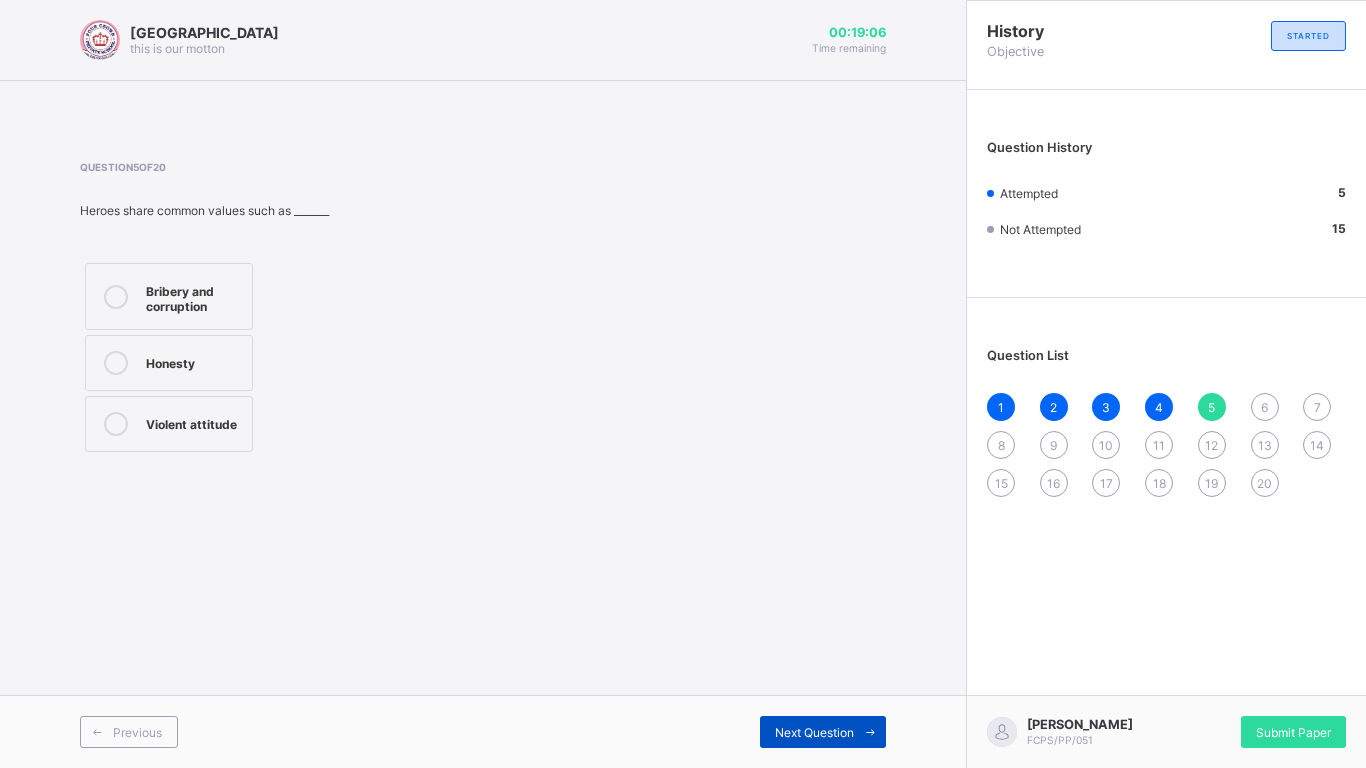 click on "Next Question" at bounding box center [823, 732] 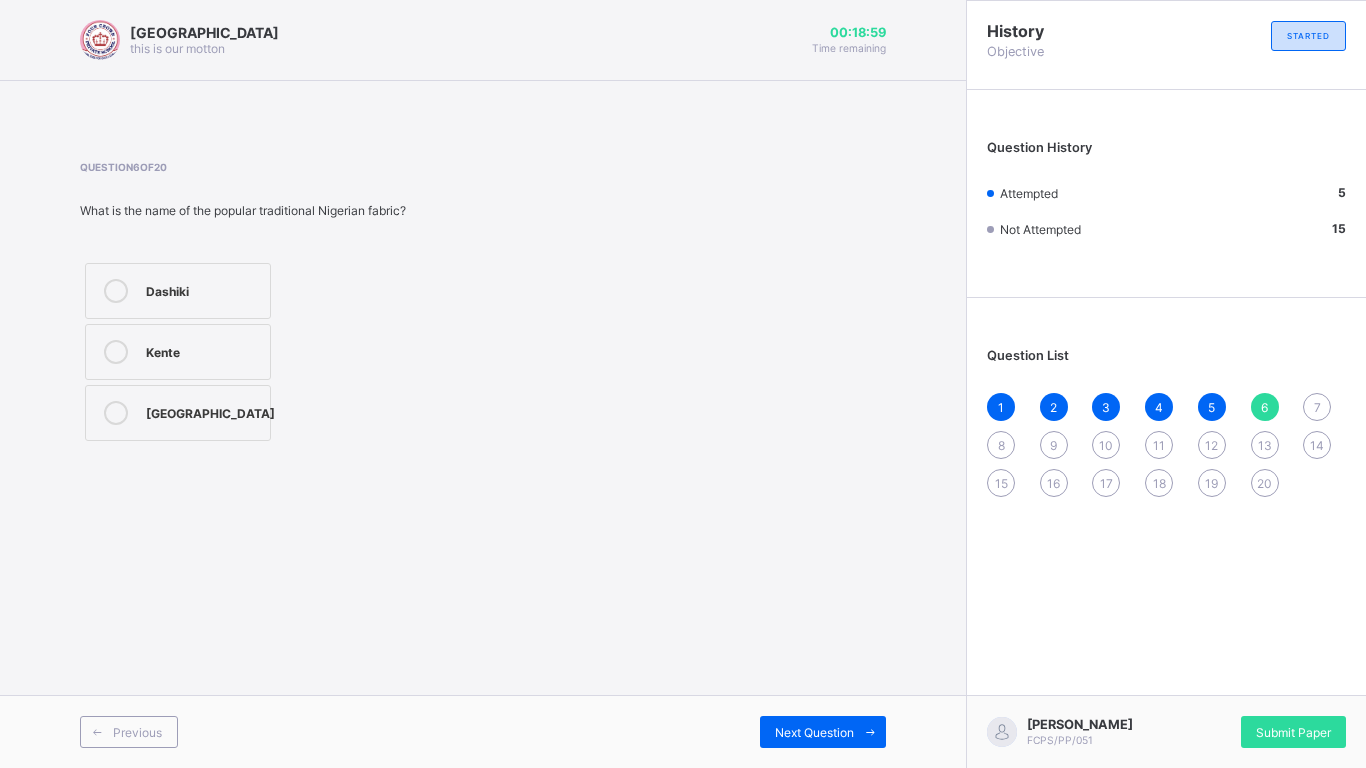 click on "Dashiki" at bounding box center (178, 291) 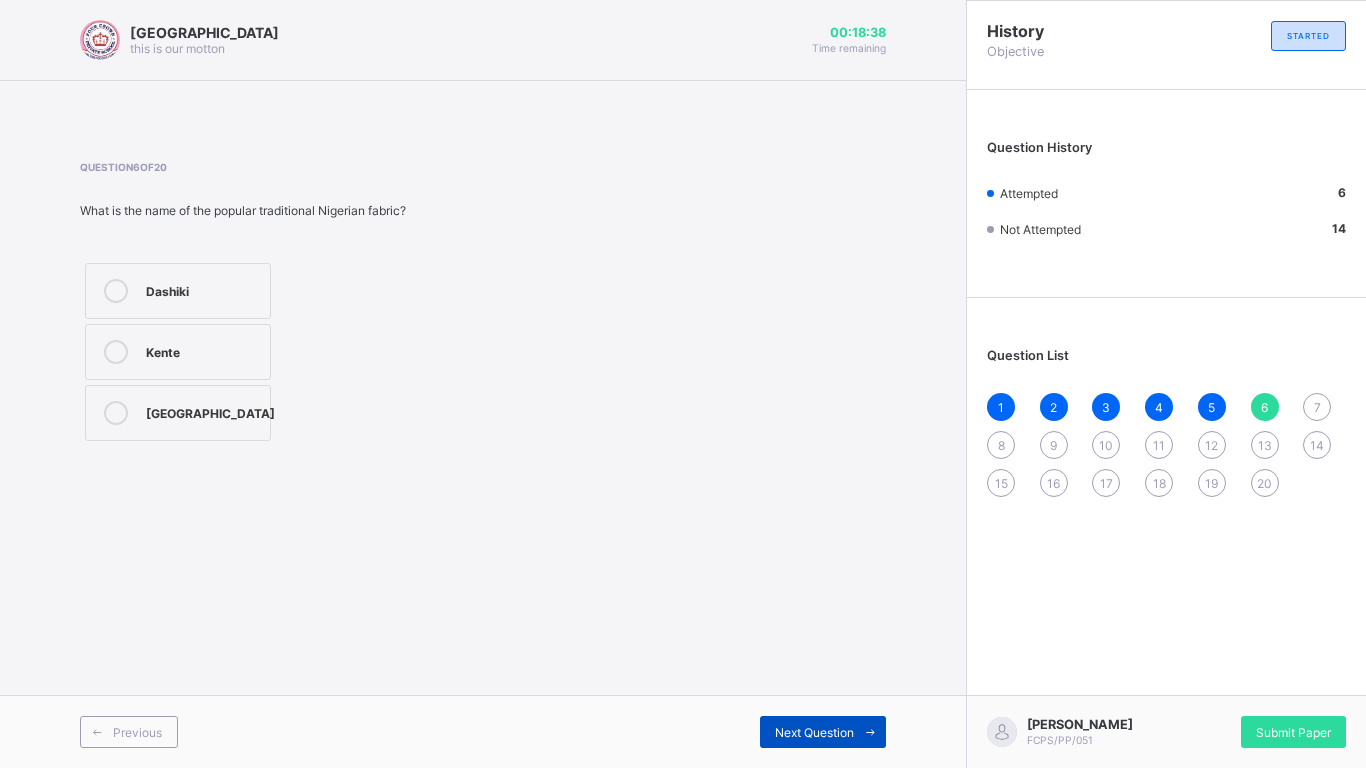 click on "Next Question" at bounding box center (814, 732) 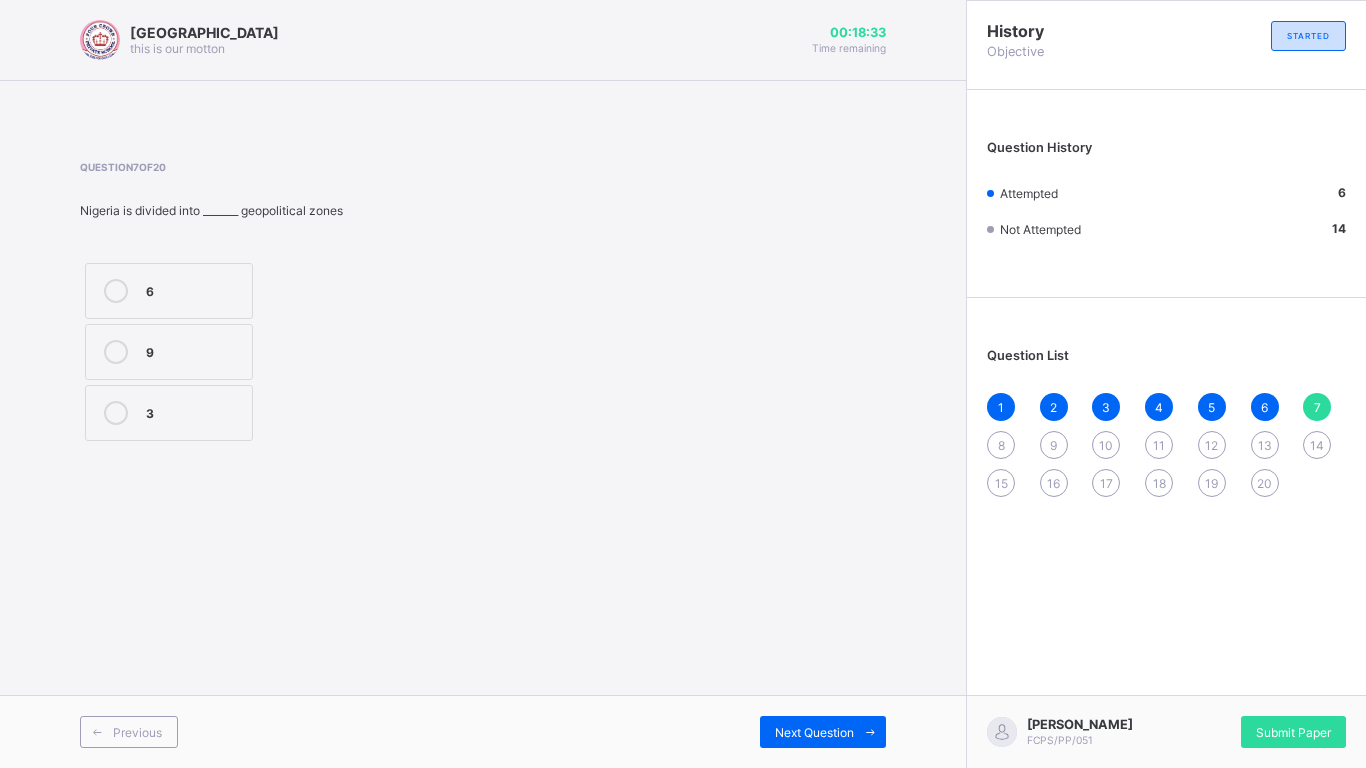 click on "6" at bounding box center [169, 291] 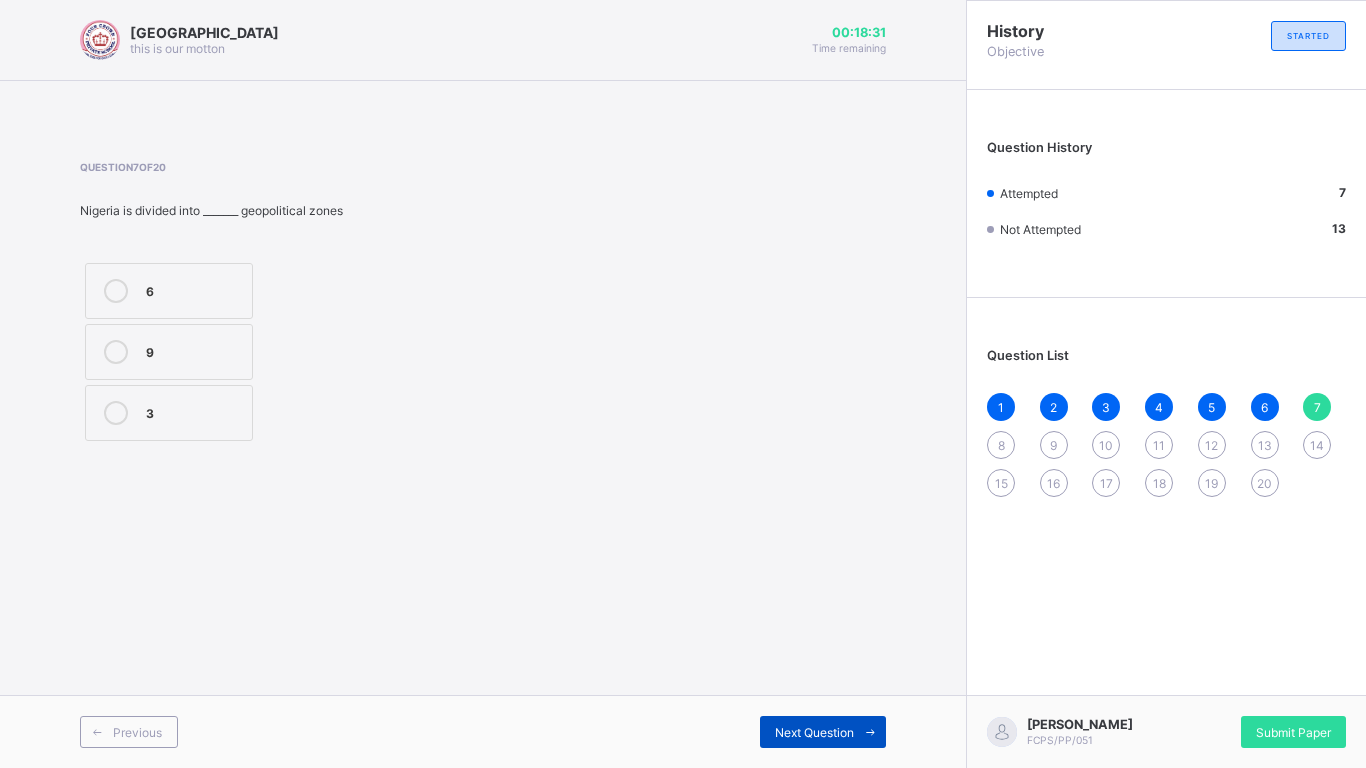 click on "Next Question" at bounding box center (814, 732) 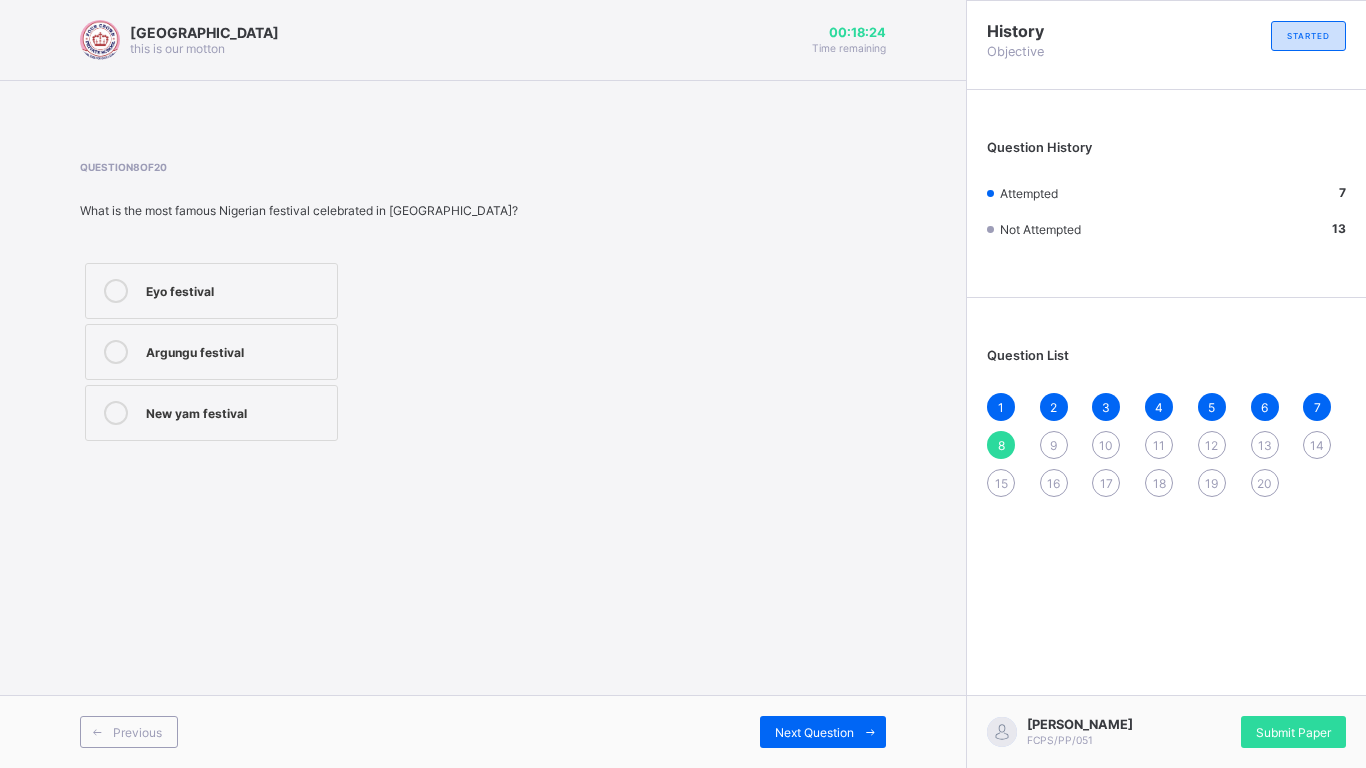 click on "Eyo festival" at bounding box center (211, 291) 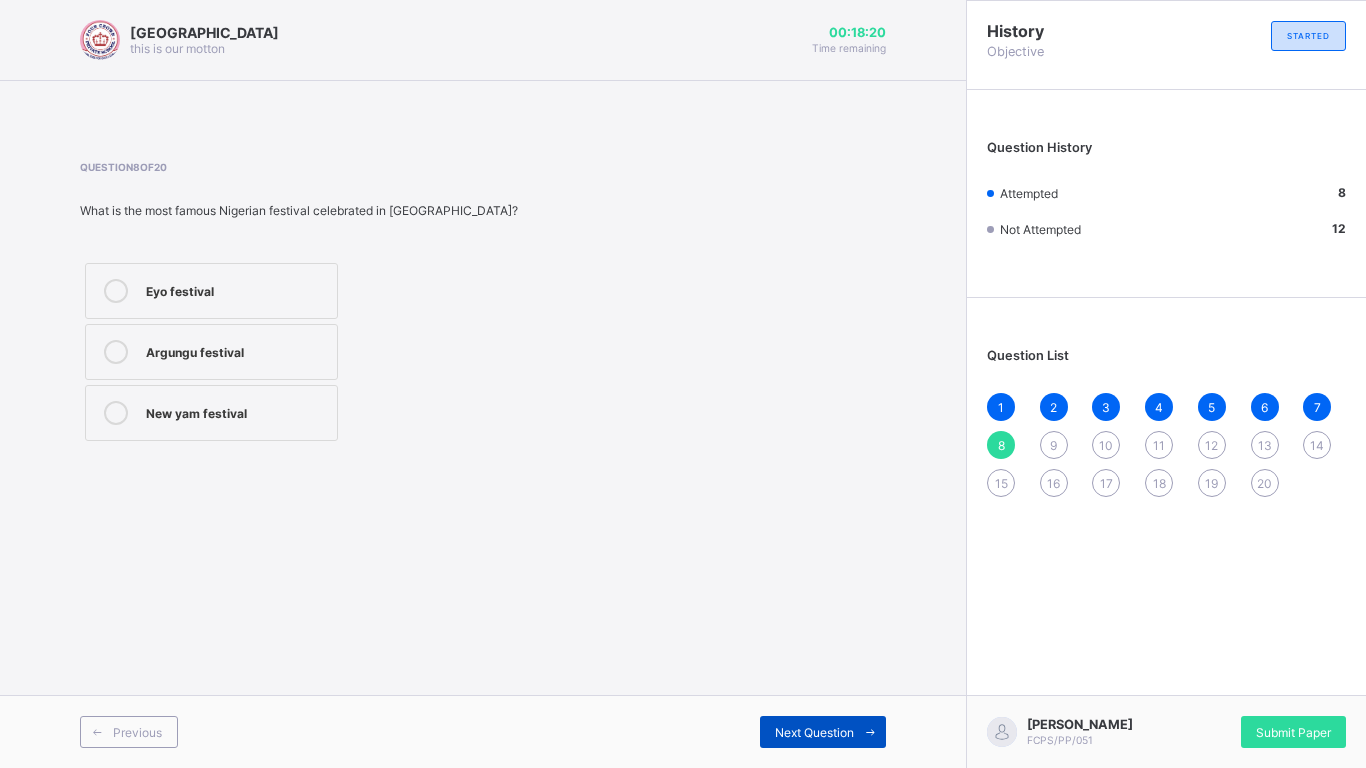 click on "Next Question" at bounding box center (814, 732) 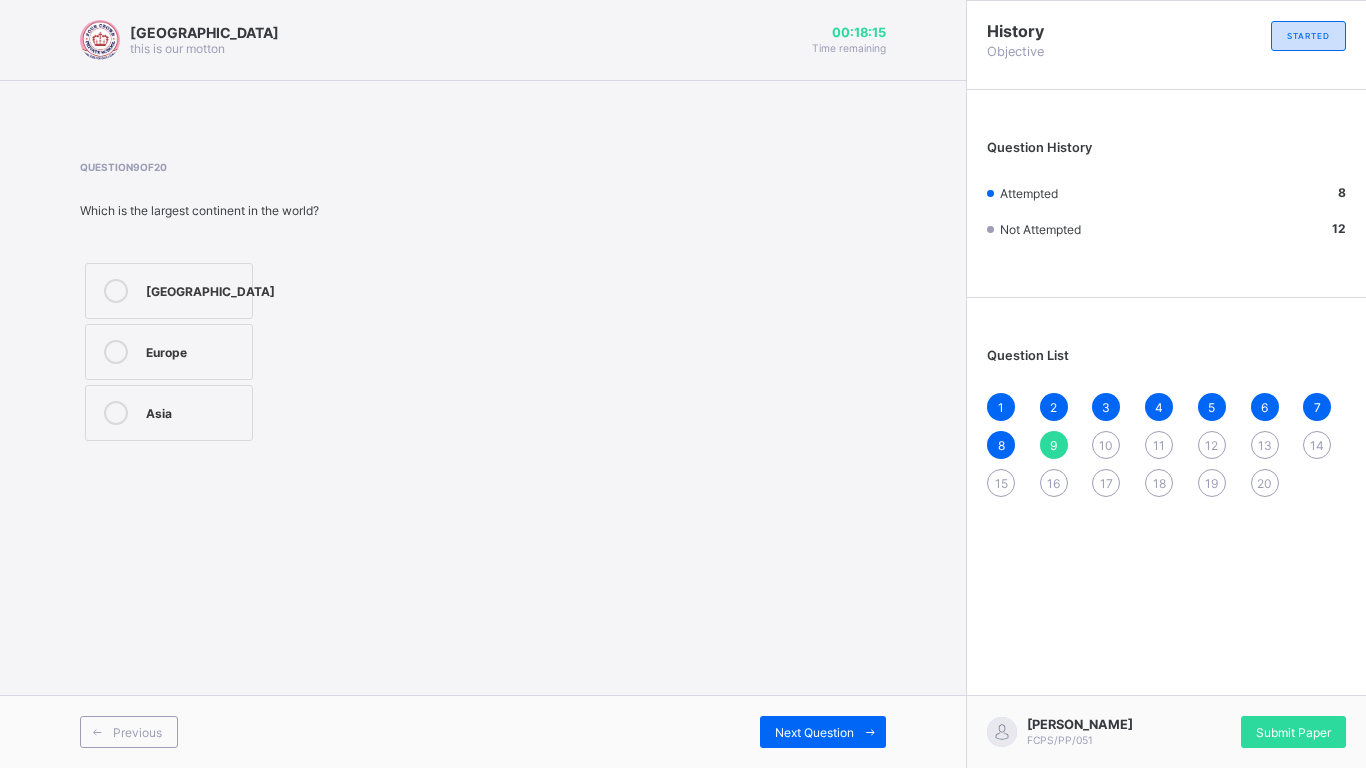 click on "Asia" at bounding box center [194, 413] 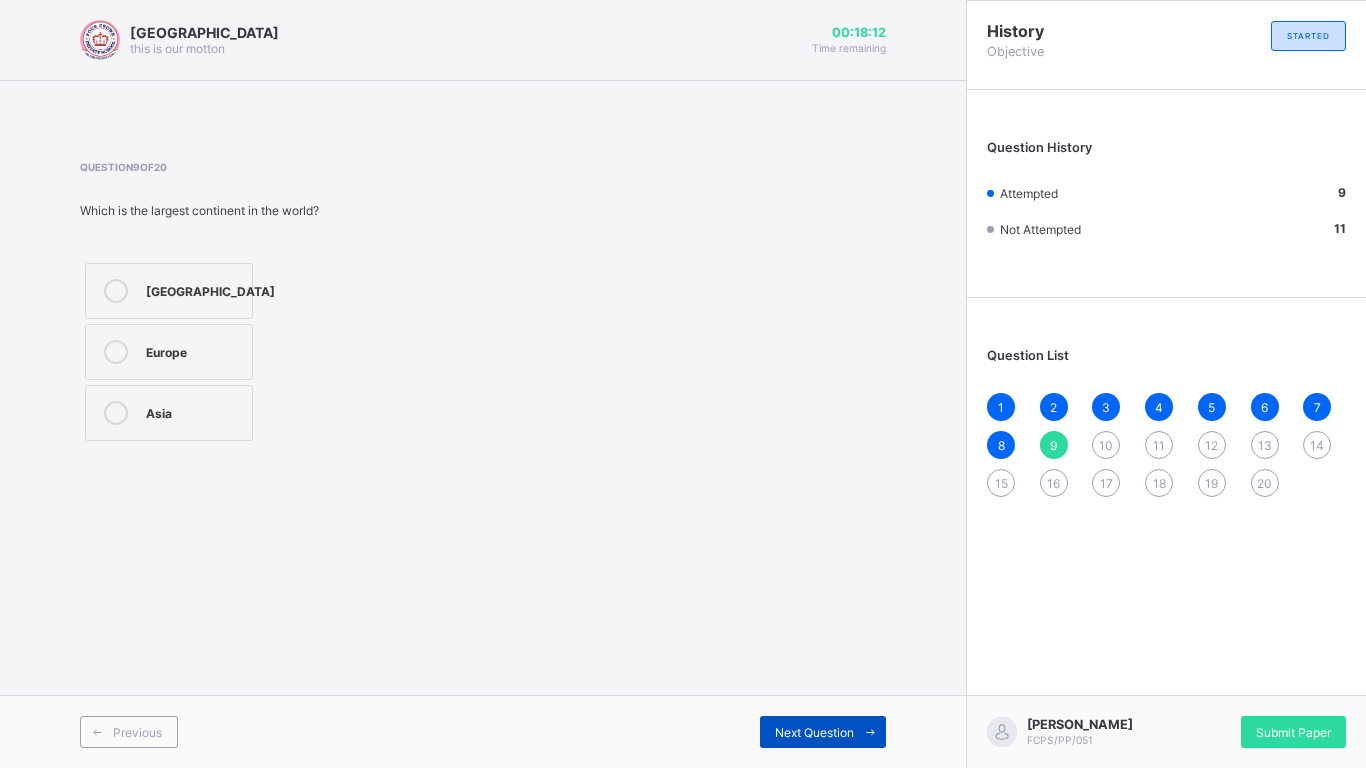 click on "Next Question" at bounding box center [823, 732] 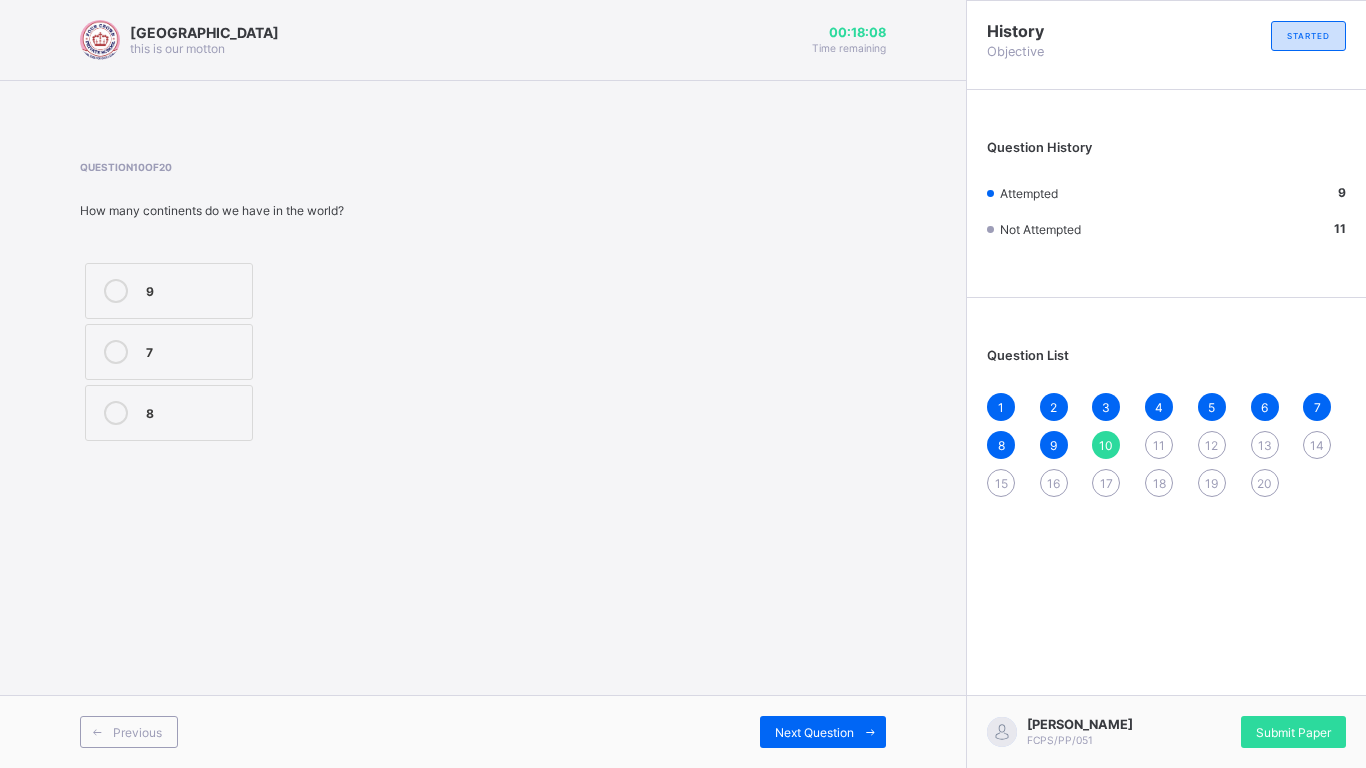 click on "7" at bounding box center [194, 350] 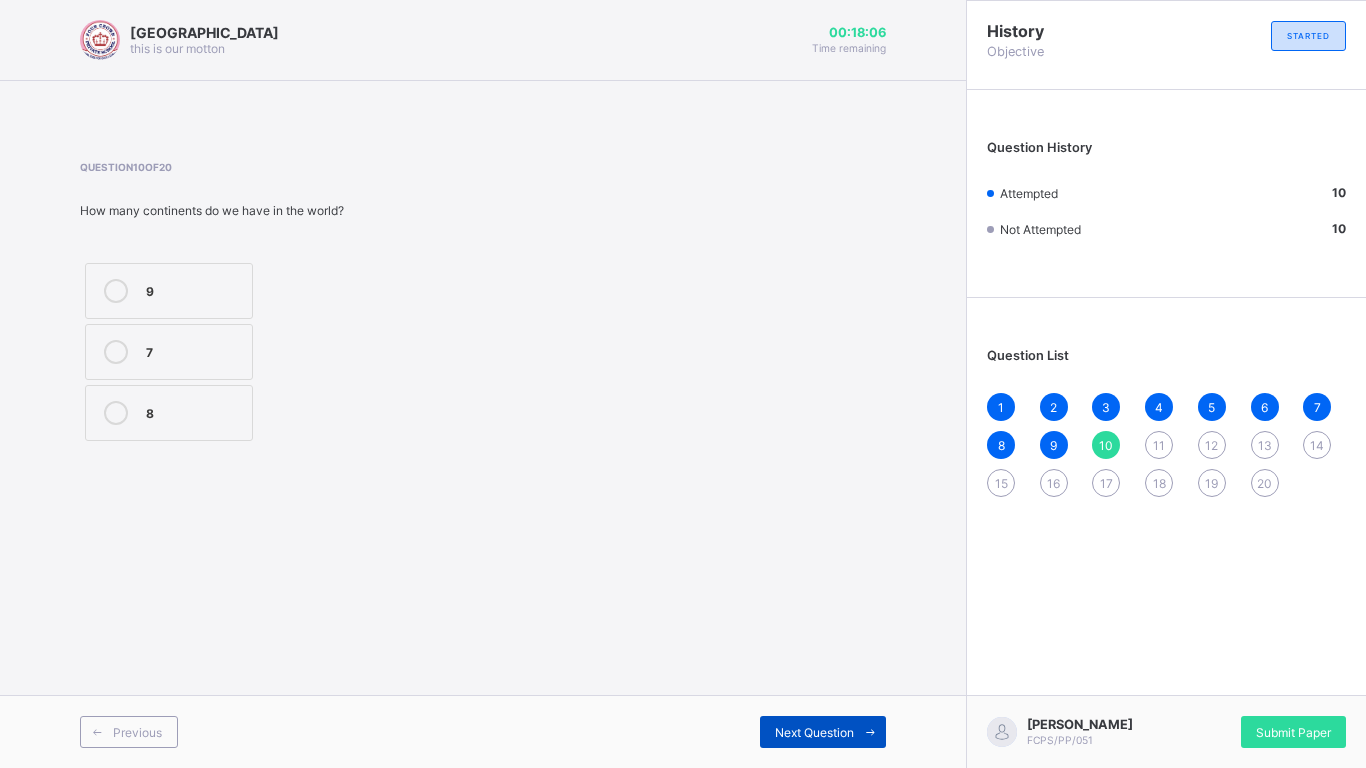 click on "Next Question" at bounding box center (814, 732) 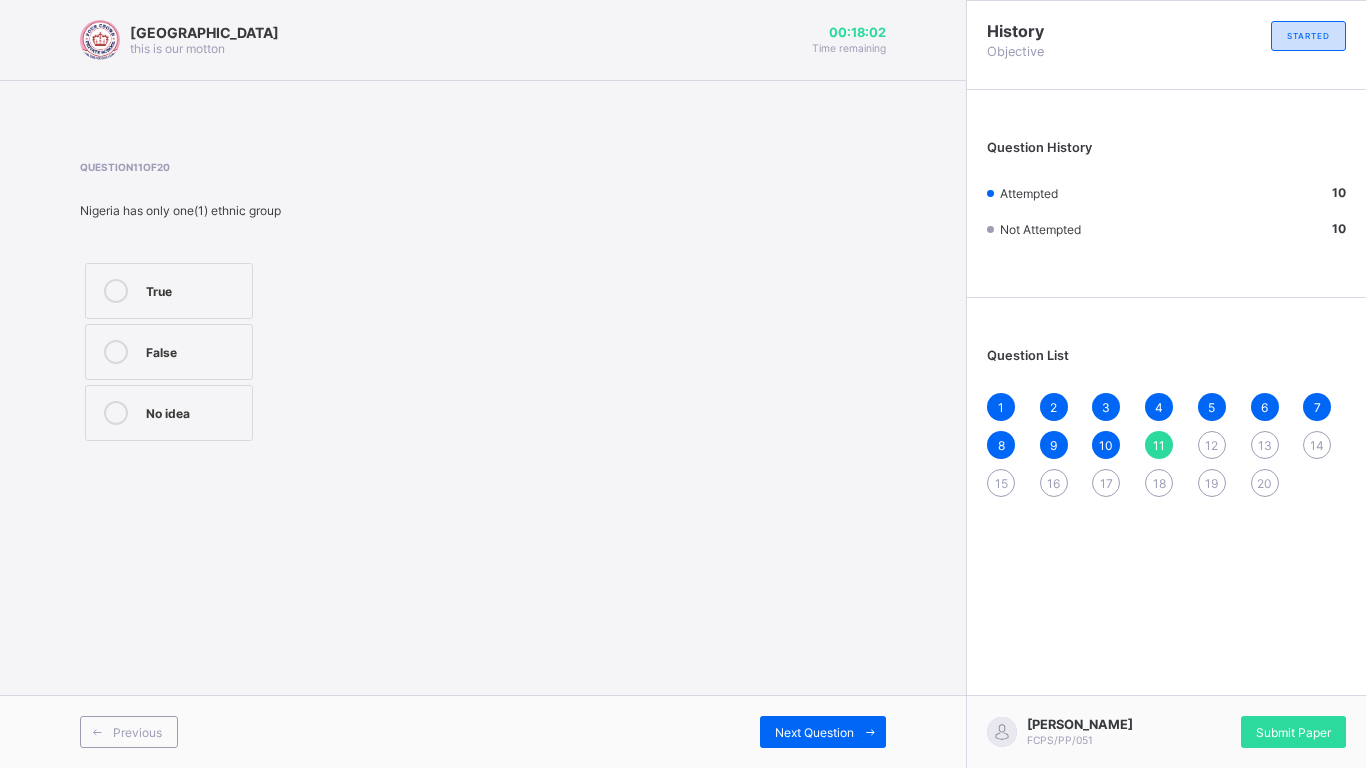 click on "False" at bounding box center (169, 352) 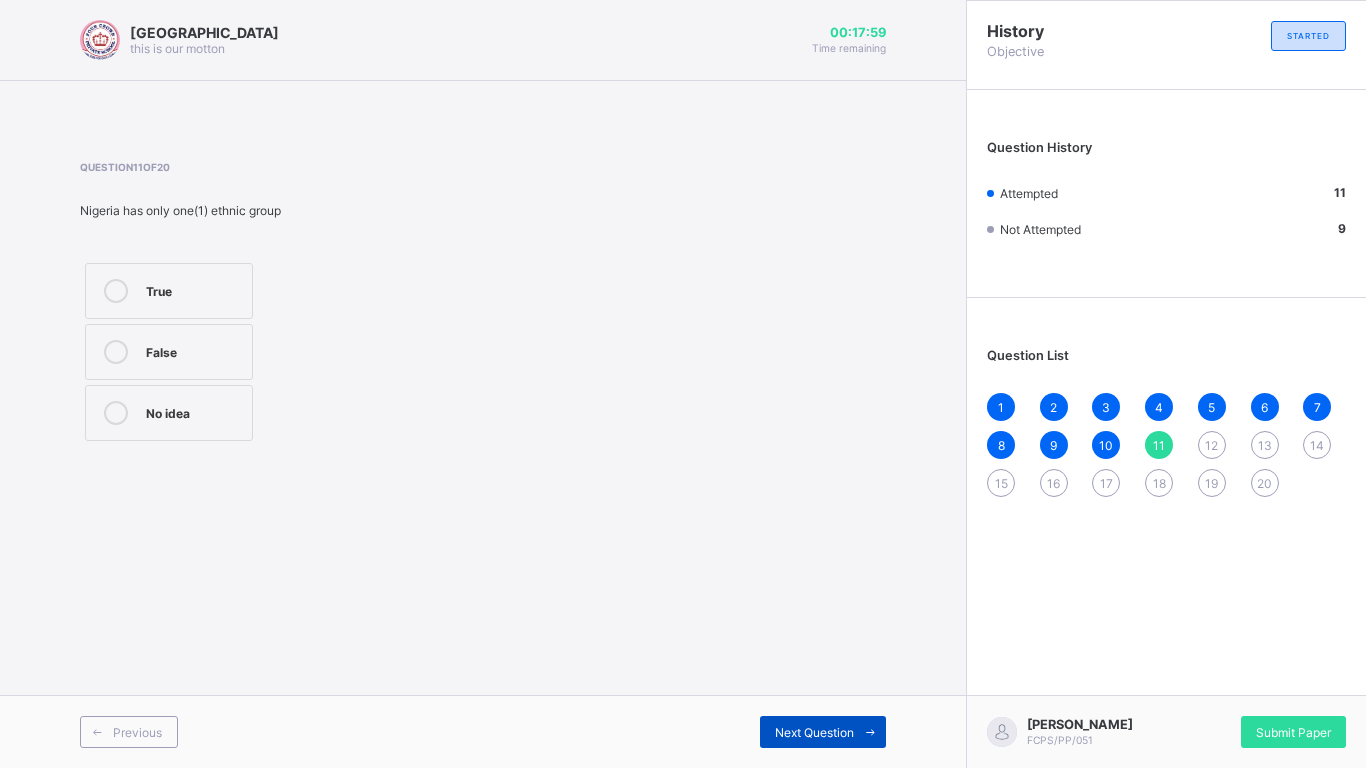 click on "Next Question" at bounding box center [823, 732] 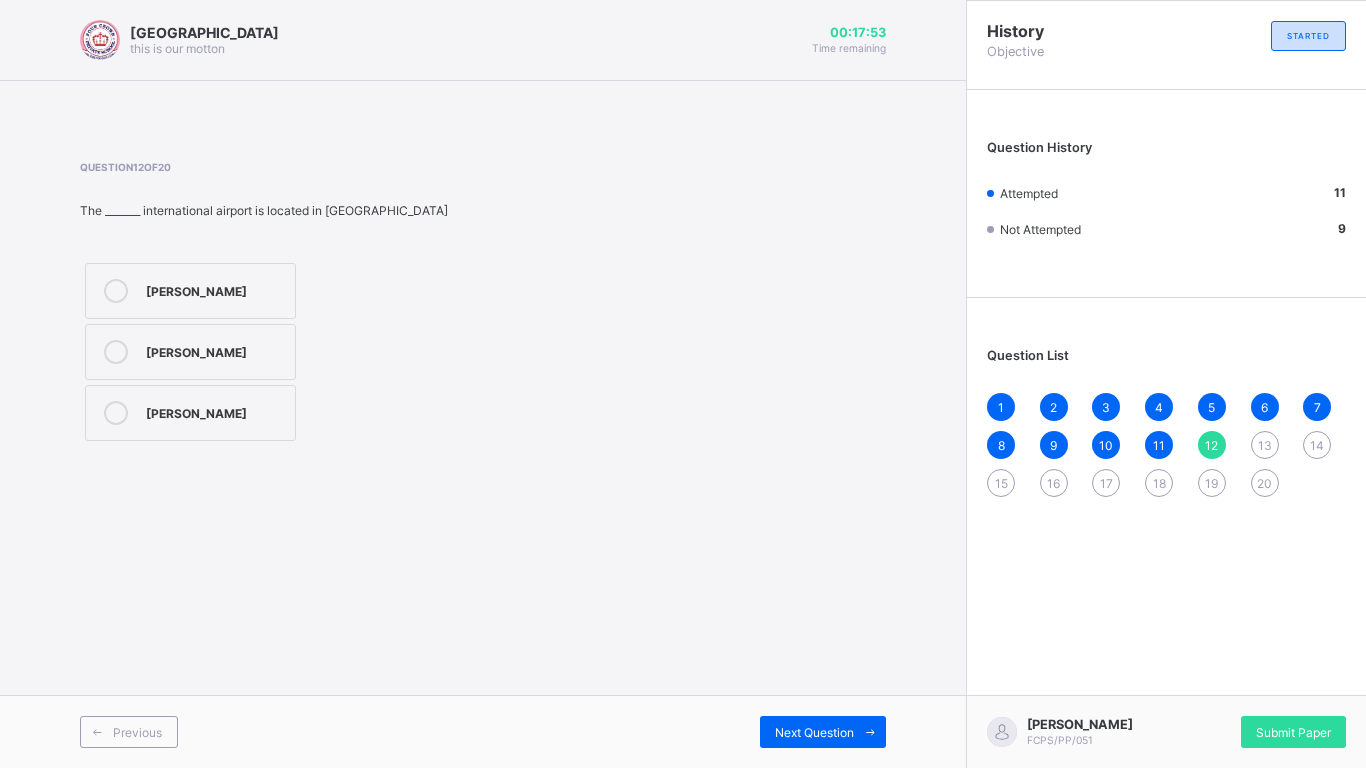 click on "Murtala Muhammed" at bounding box center [190, 291] 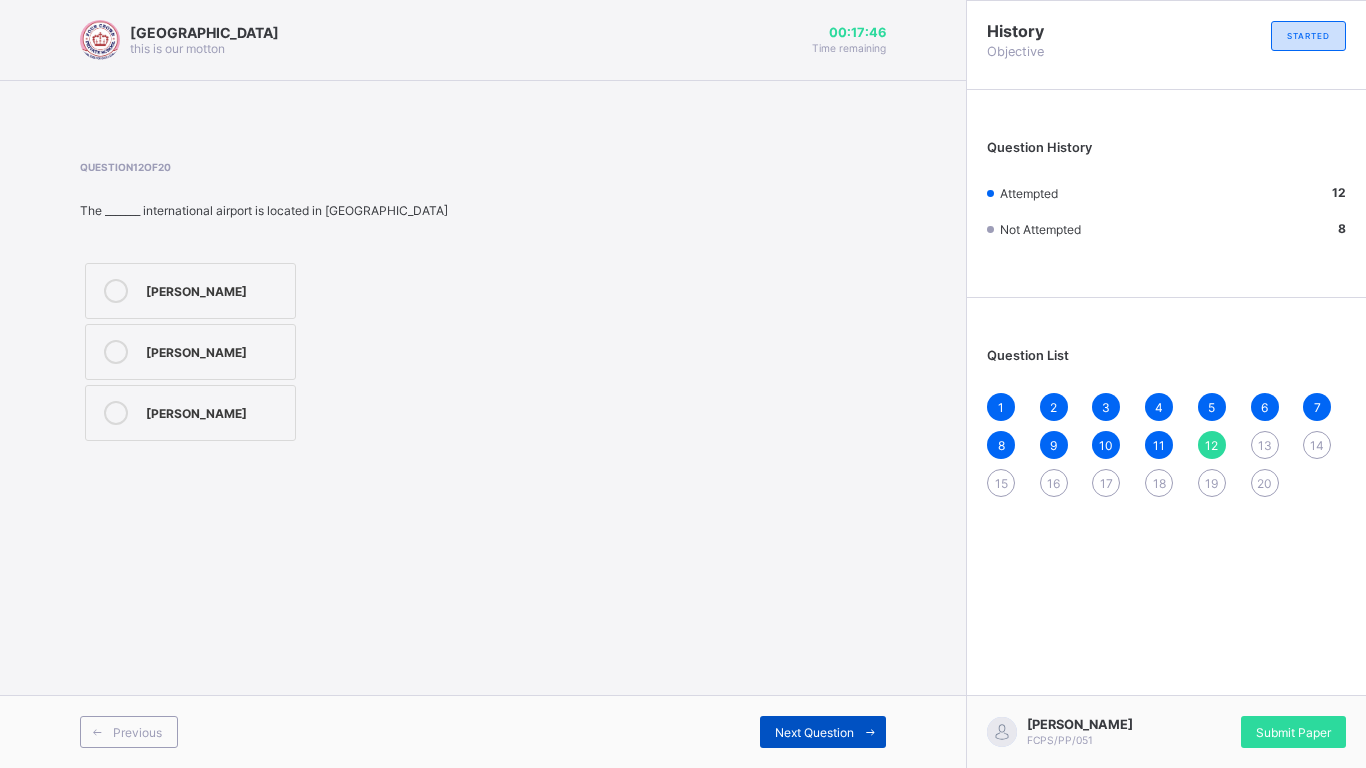 click on "Next Question" at bounding box center [814, 732] 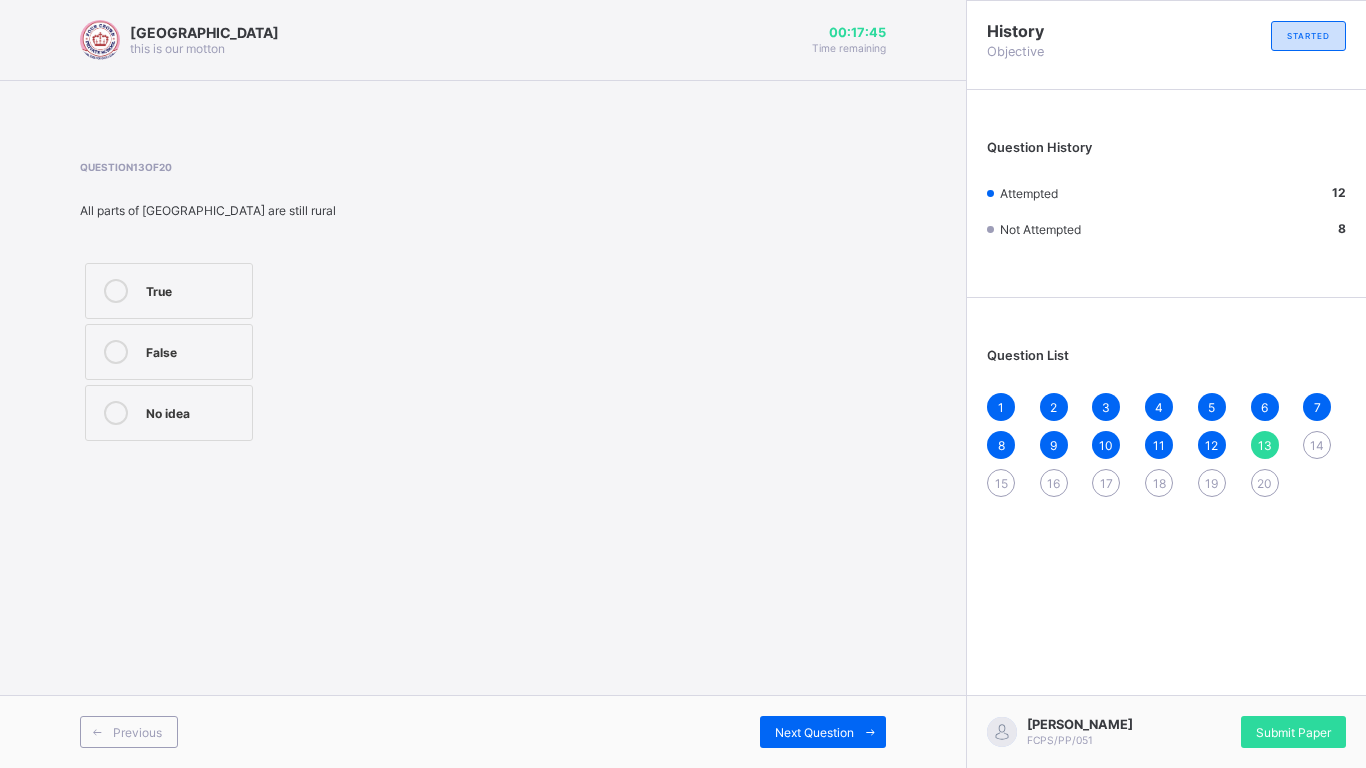 click on "Four Crown Private School this is our motton 00:17:45 Time remaining Question  13  of  20 All parts of lagos state are still rural True False No idea Previous Next Question" at bounding box center [483, 384] 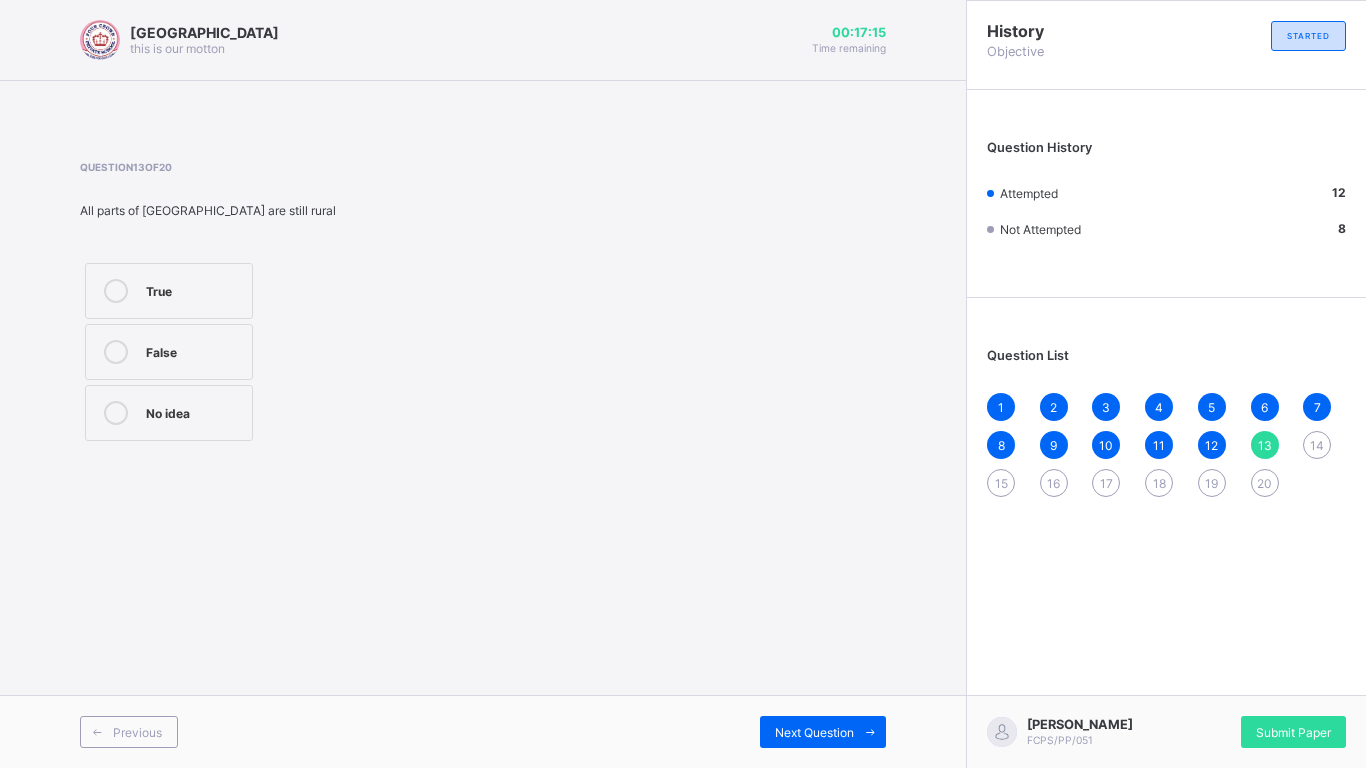 click on "True" at bounding box center (194, 289) 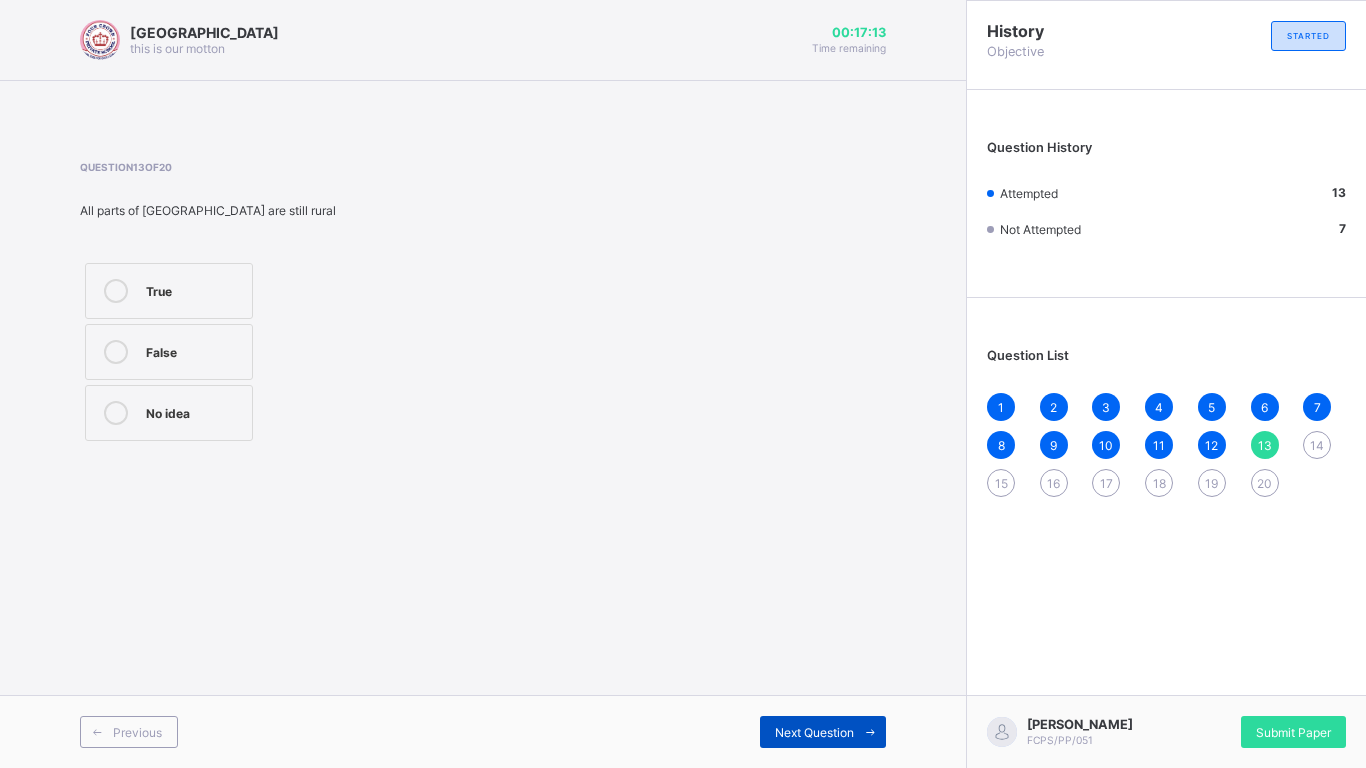 click on "Next Question" at bounding box center (814, 732) 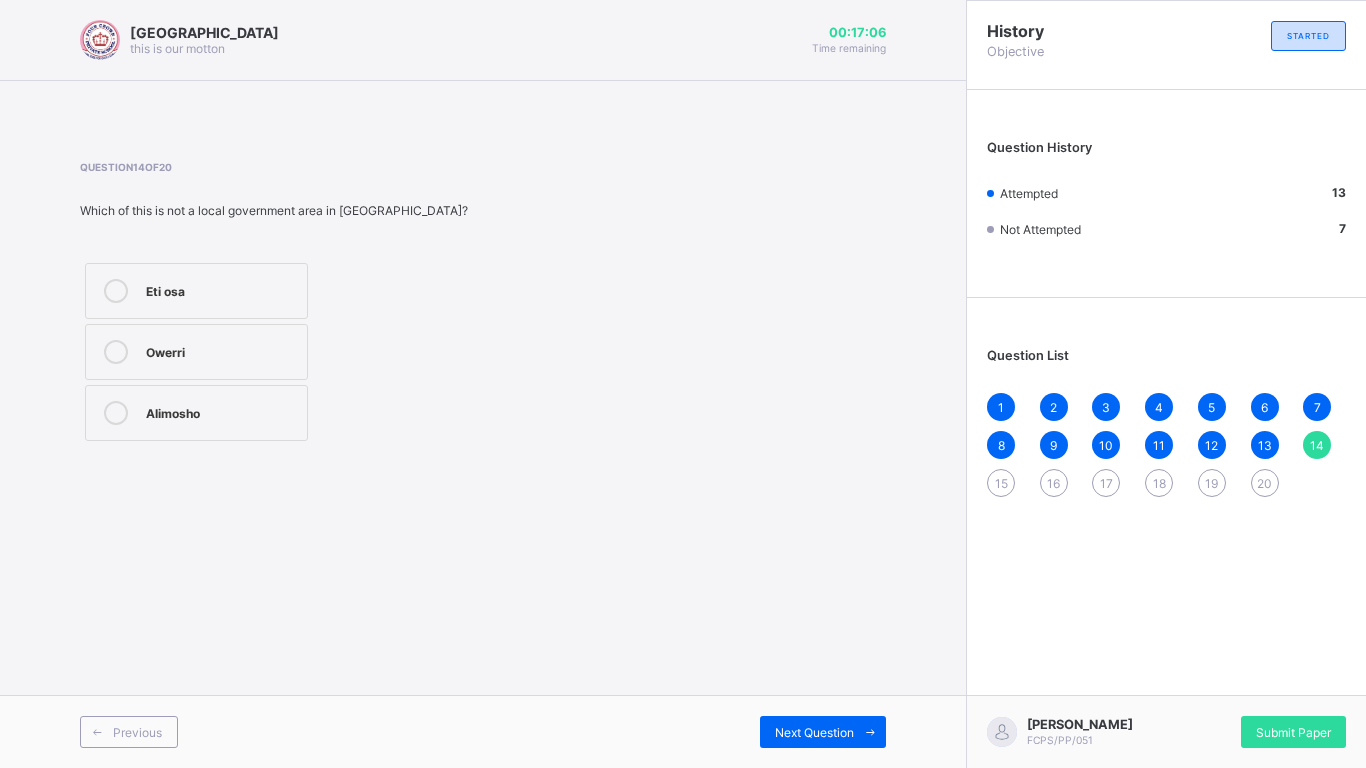 click on "Owerri" at bounding box center (221, 352) 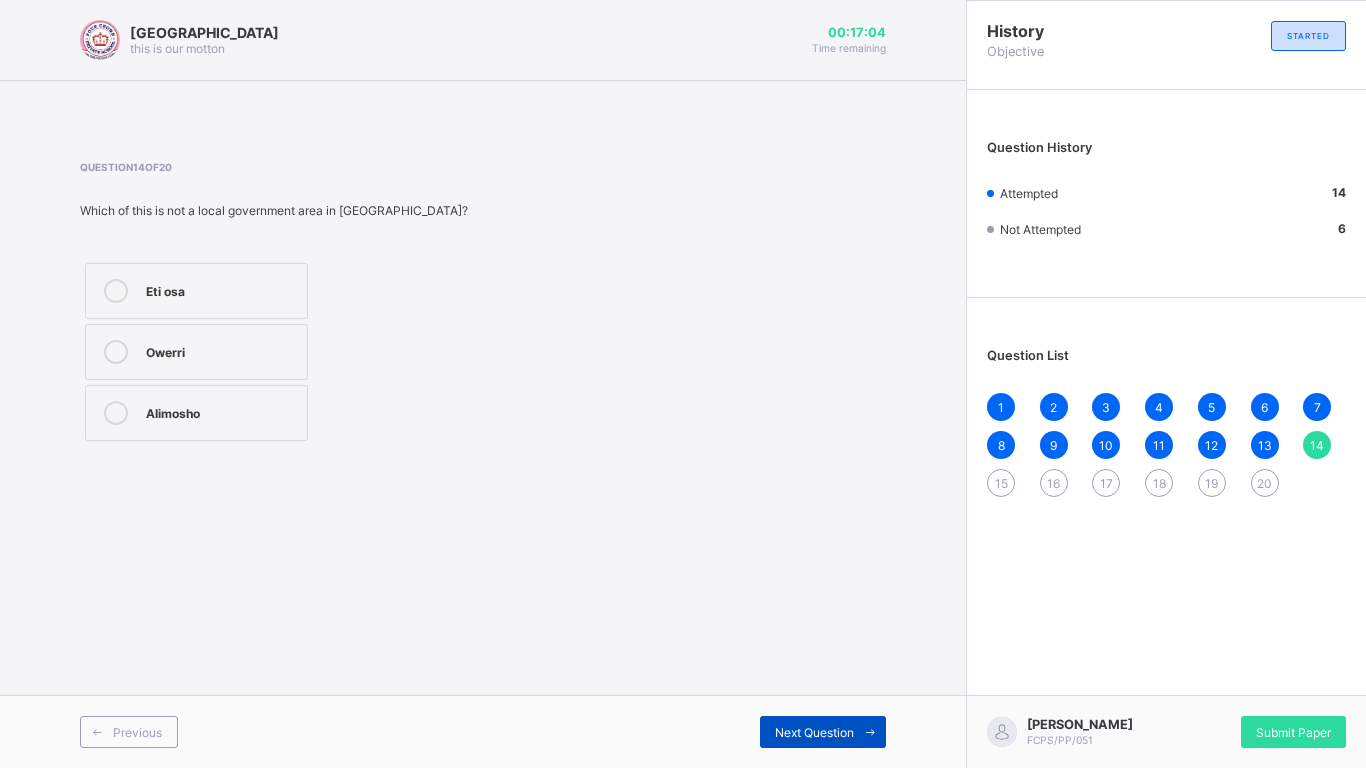 click on "Next Question" at bounding box center (814, 732) 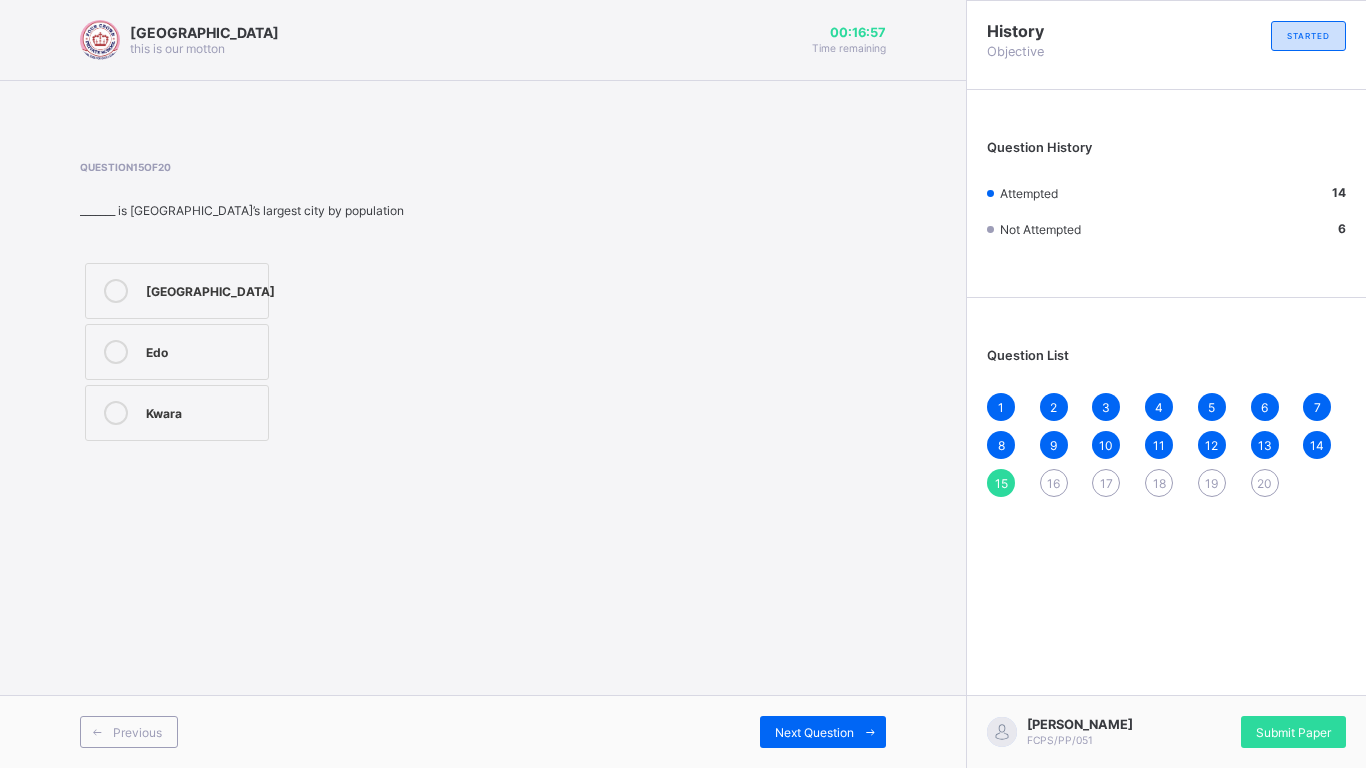 click on "Four Crown Private School this is our motton 00:16:57 Time remaining Question  15  of  20  _______  is Nigeria’s largest city by population Lagos Edo Kwara Previous Next Question" at bounding box center (483, 384) 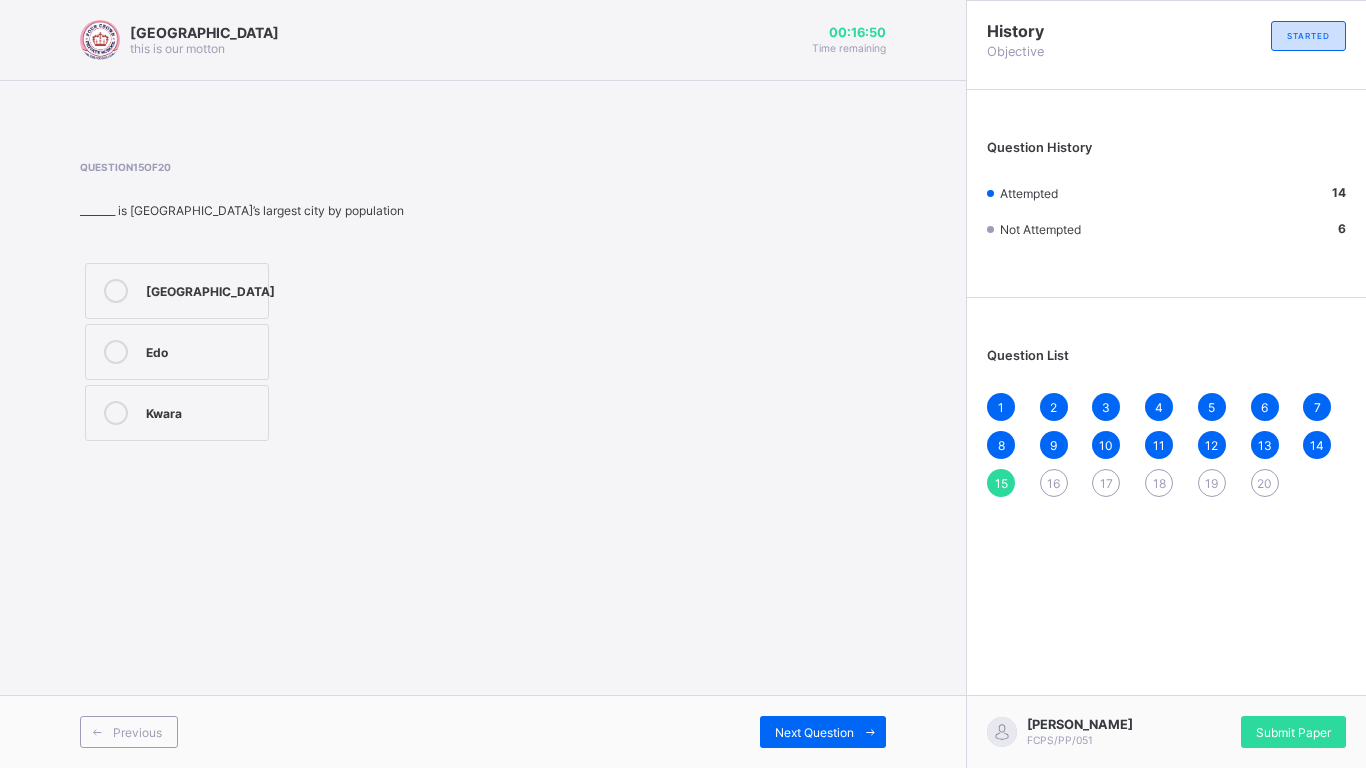 click on "Lagos" at bounding box center [177, 291] 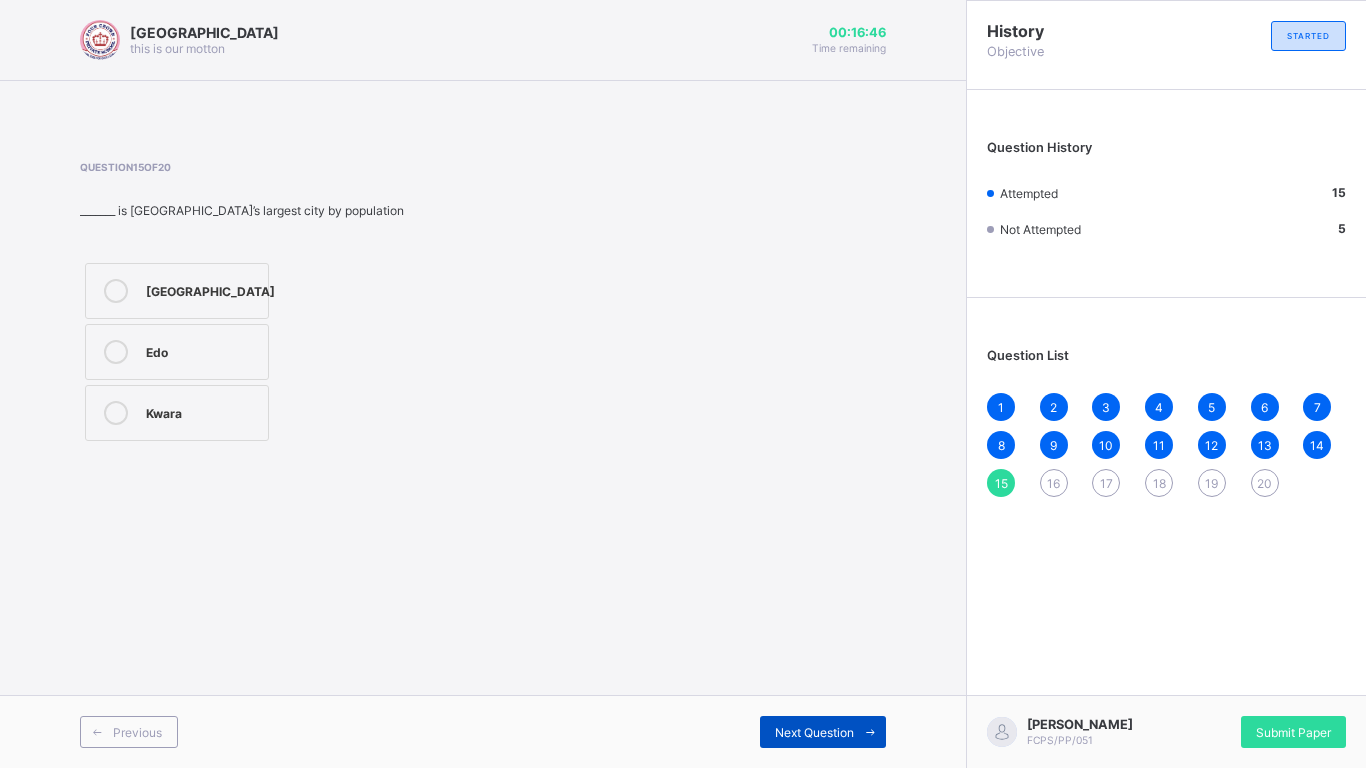 click on "Next Question" at bounding box center (814, 732) 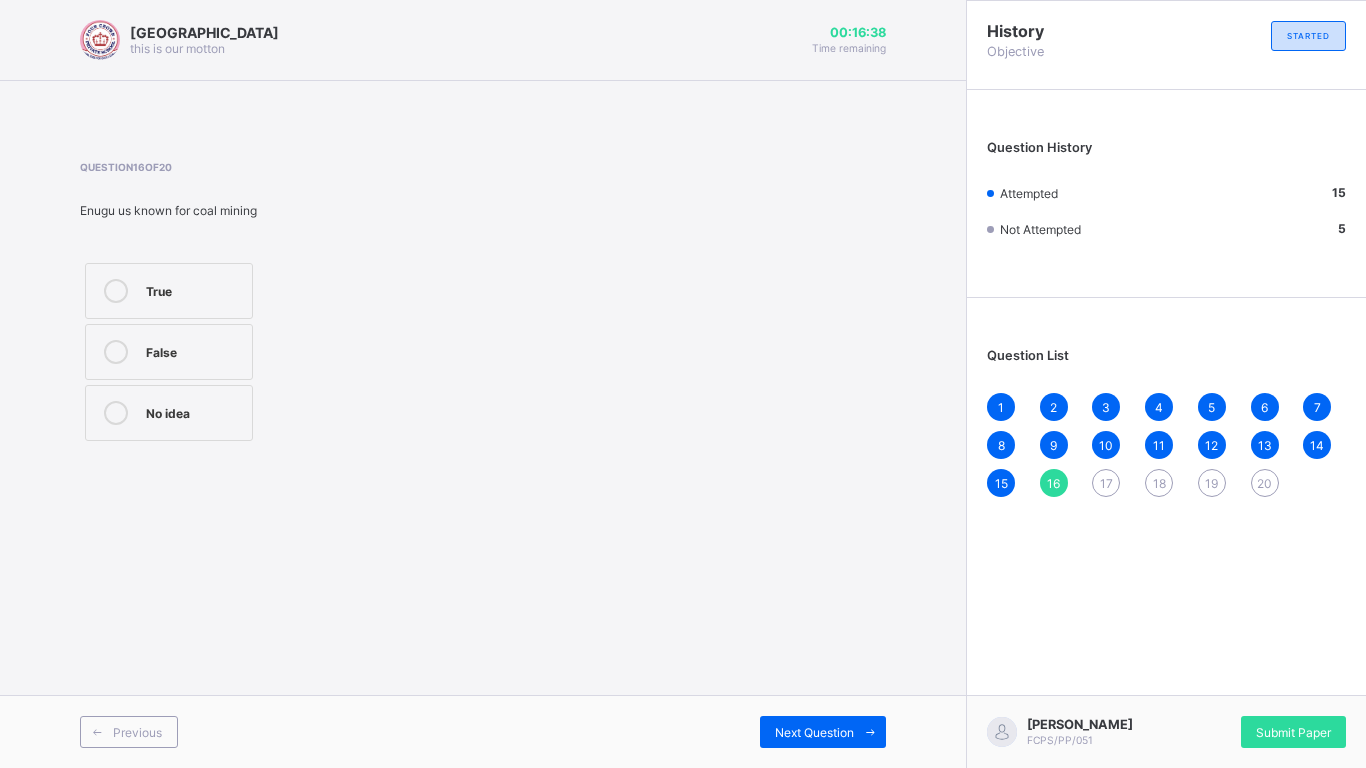 click on "True" at bounding box center [194, 289] 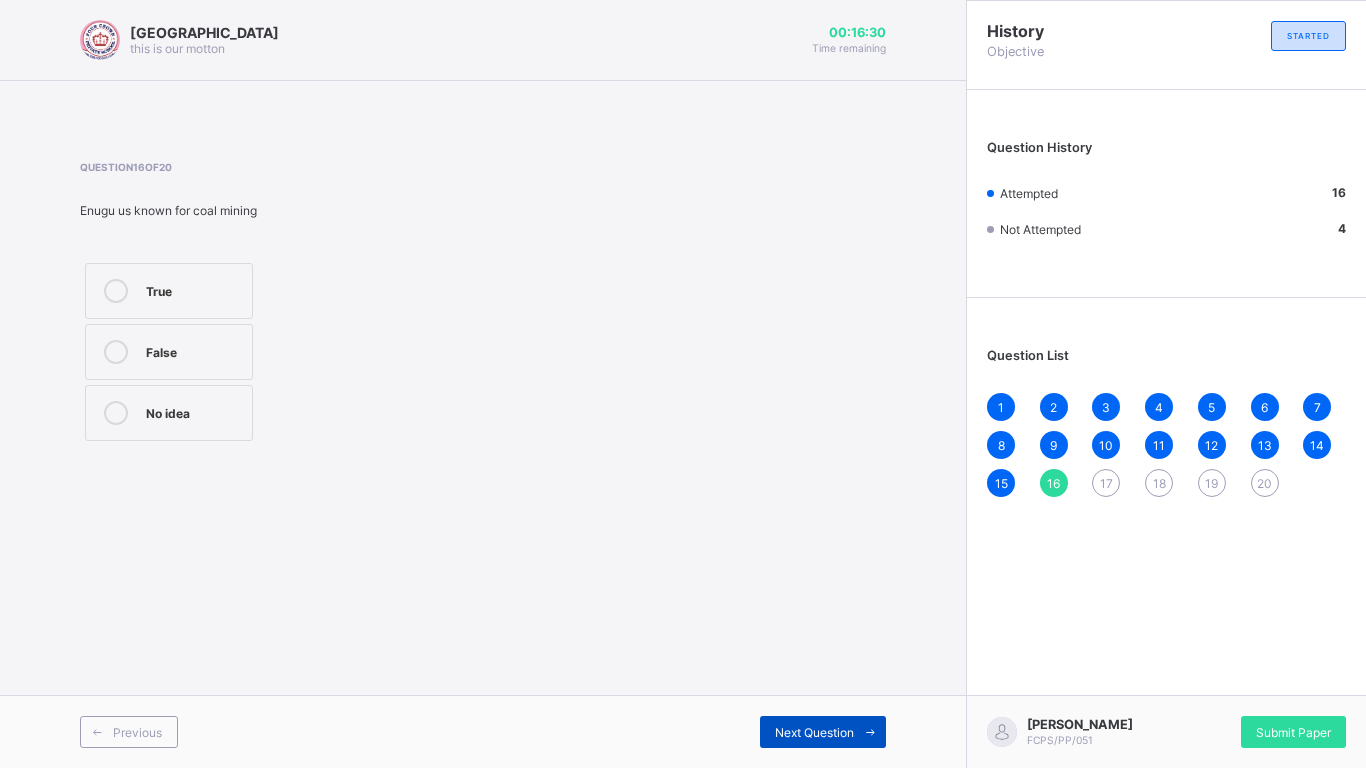 click on "Next Question" at bounding box center (814, 732) 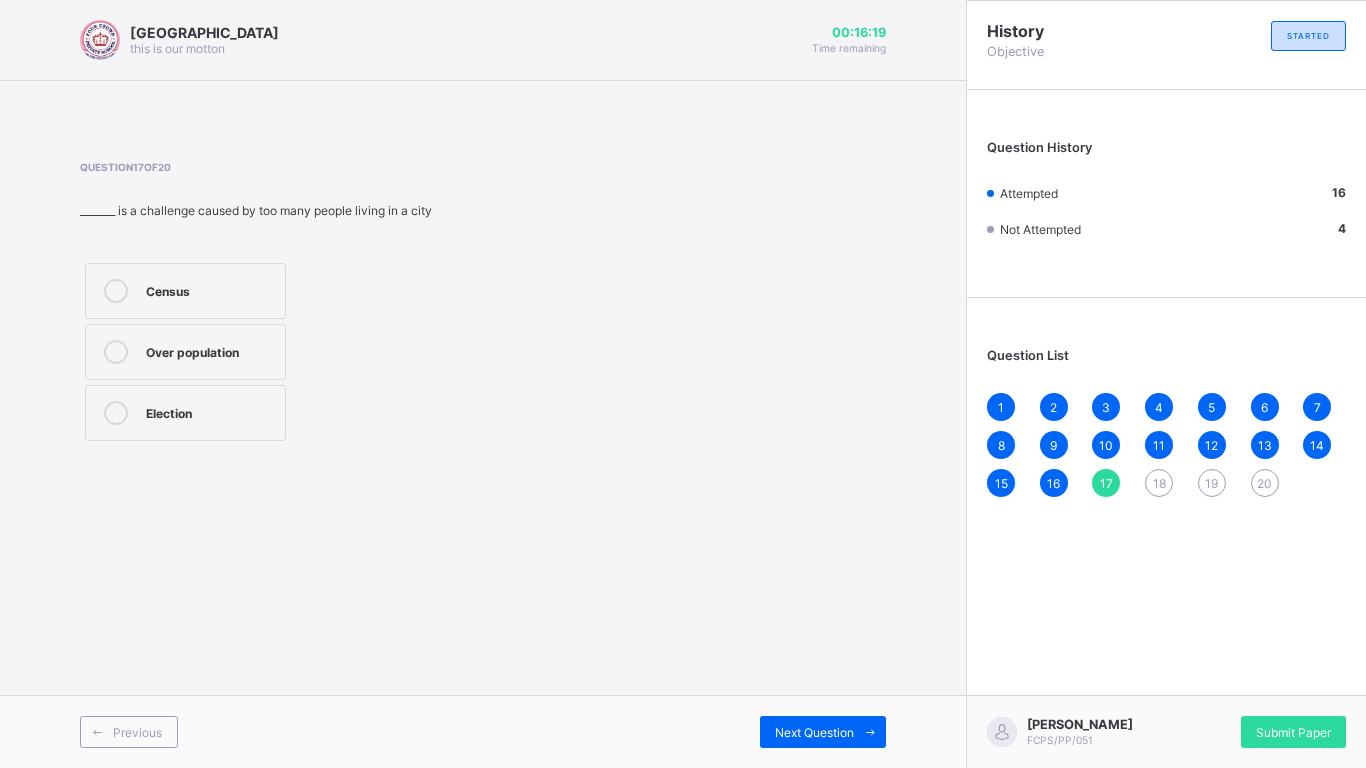 click on "Over population" at bounding box center (185, 352) 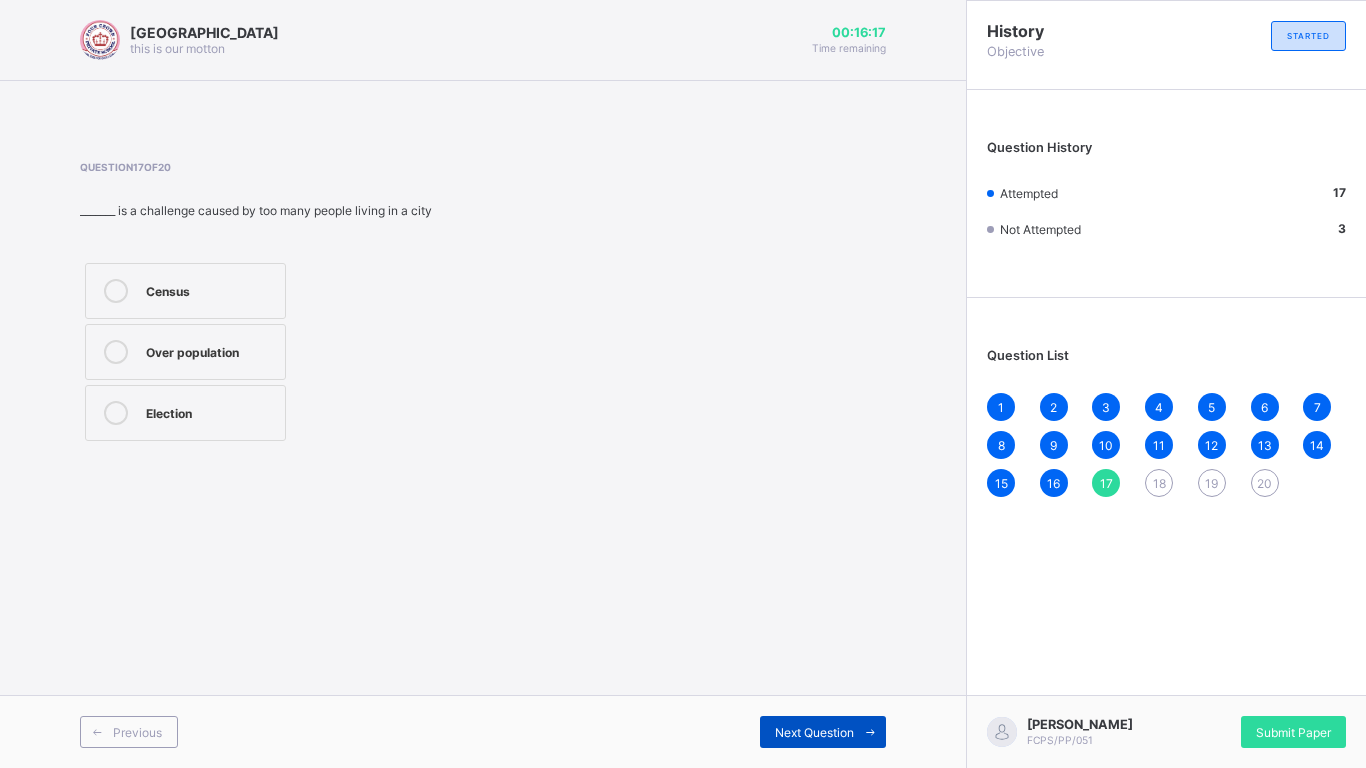 click on "Next Question" at bounding box center [814, 732] 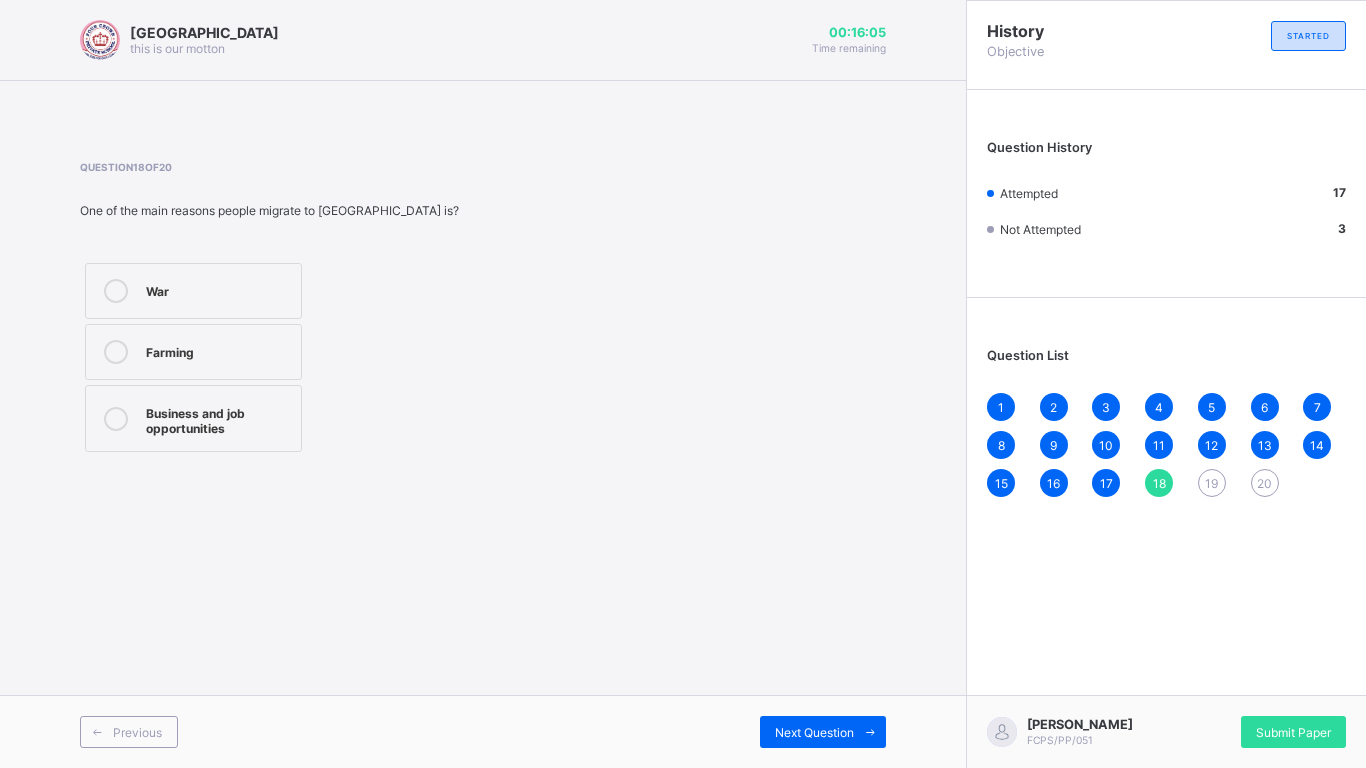 click at bounding box center [116, 418] 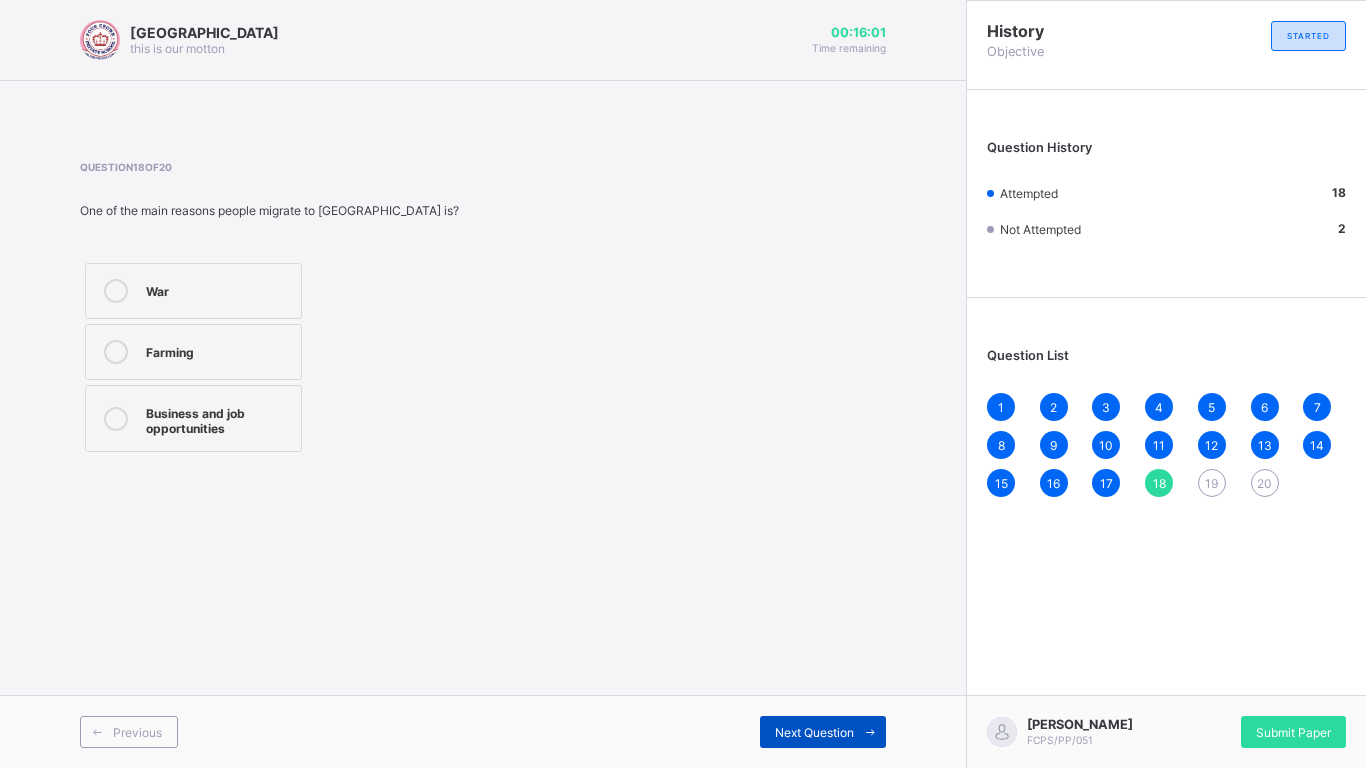 click on "Next Question" at bounding box center [814, 732] 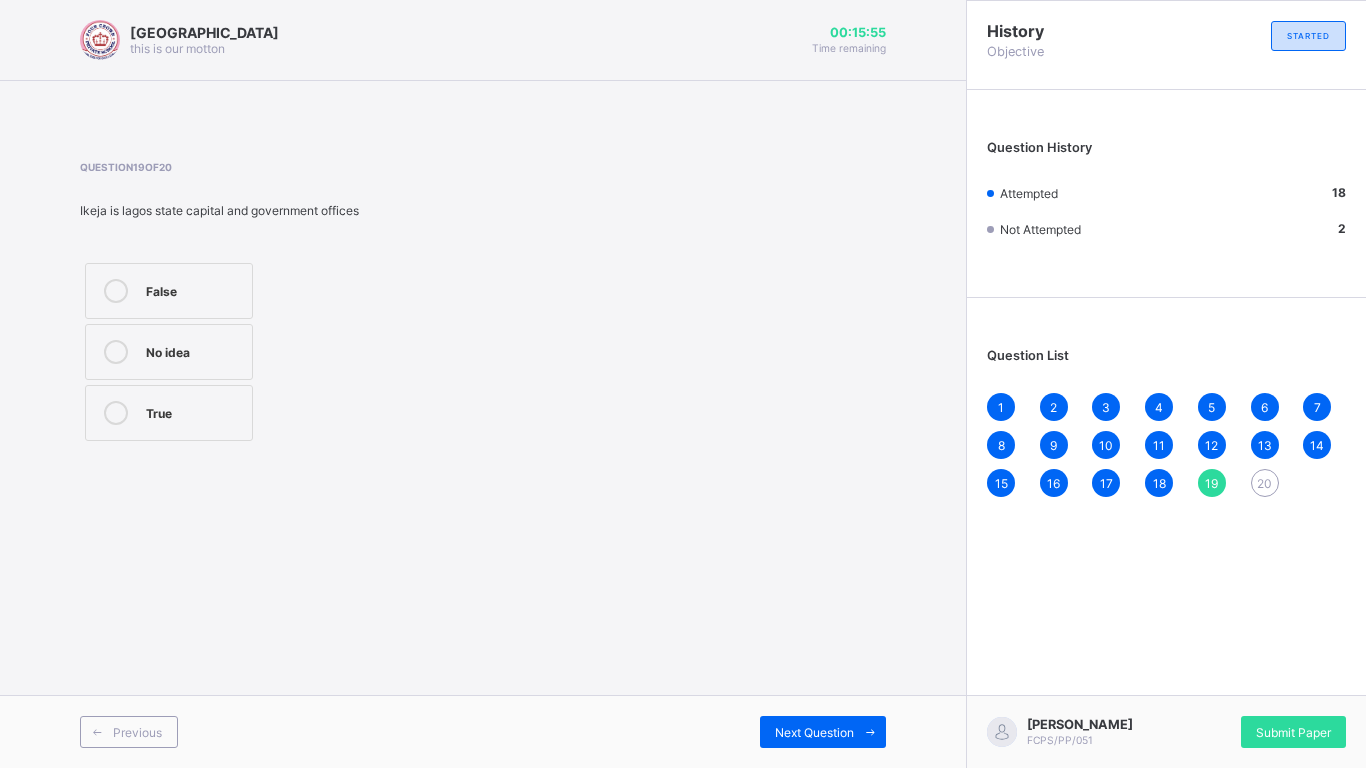 click on "Four Crown Private School this is our motton 00:15:55 Time remaining Question  19  of  20 Ikeja is lagos state capital and government offices False No idea True Previous Next Question" at bounding box center (483, 384) 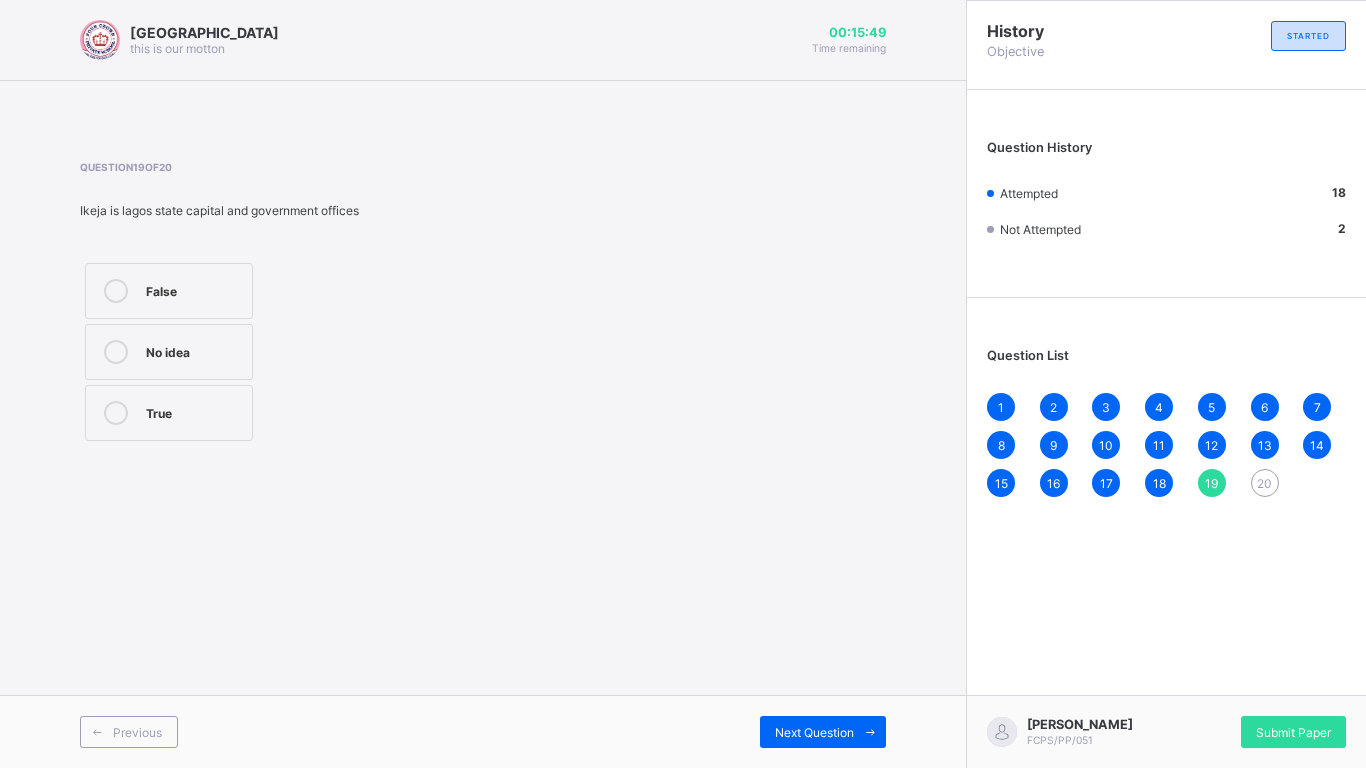 click on "True" at bounding box center [194, 411] 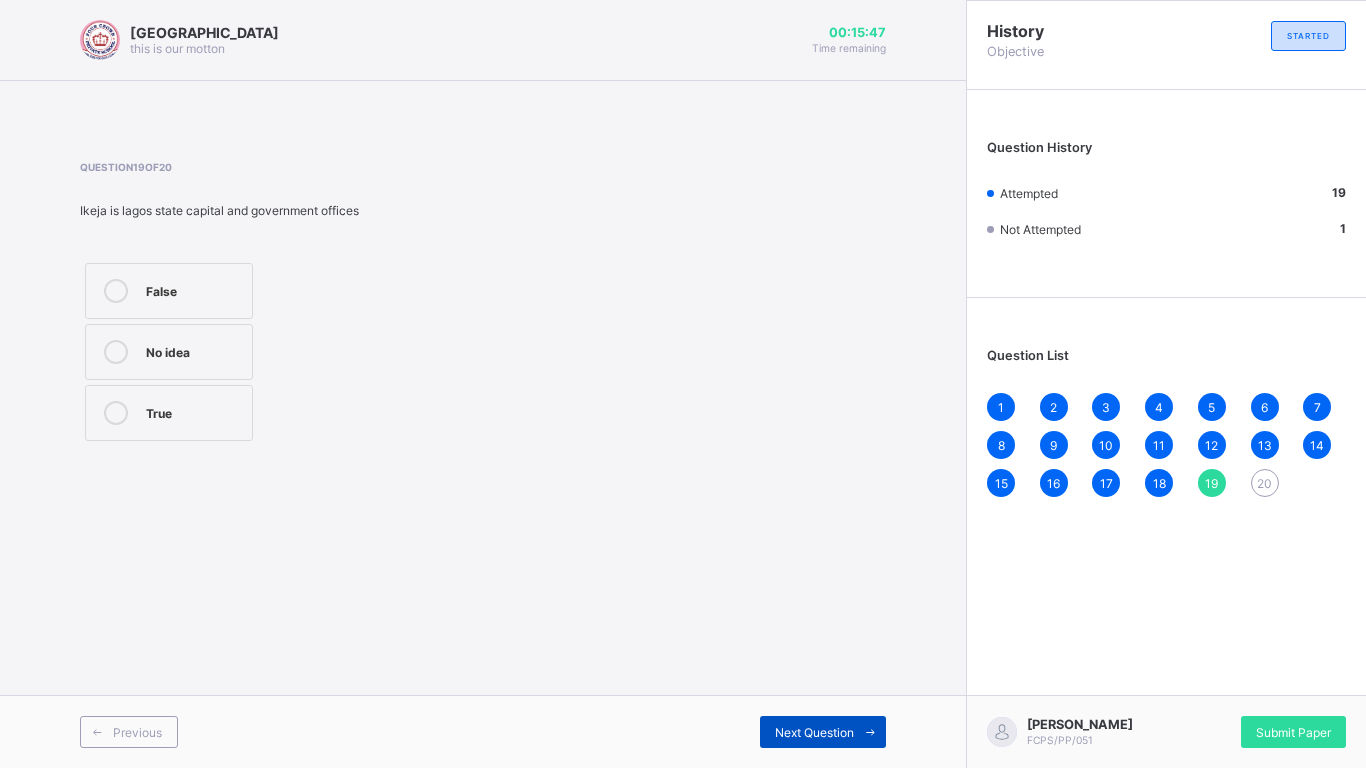 click on "Next Question" at bounding box center (814, 732) 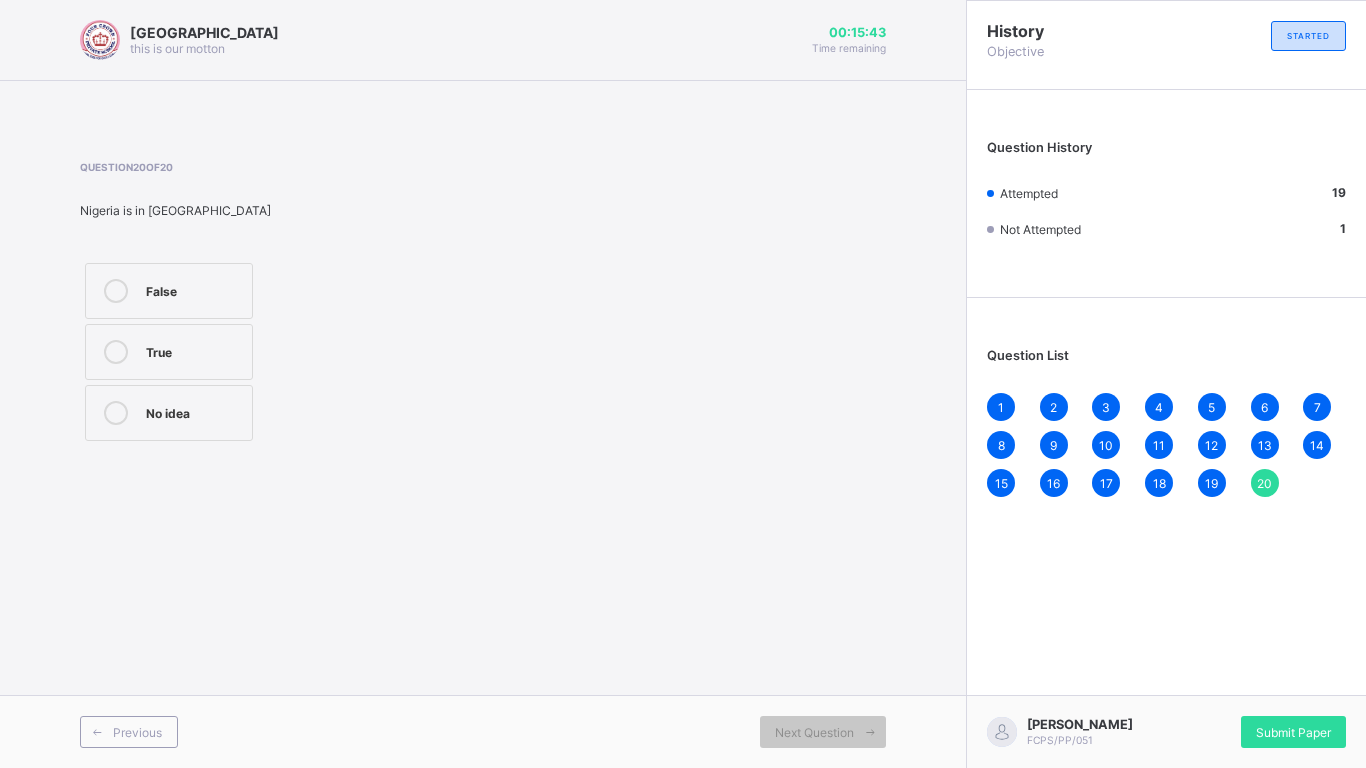 click on "True" at bounding box center [169, 352] 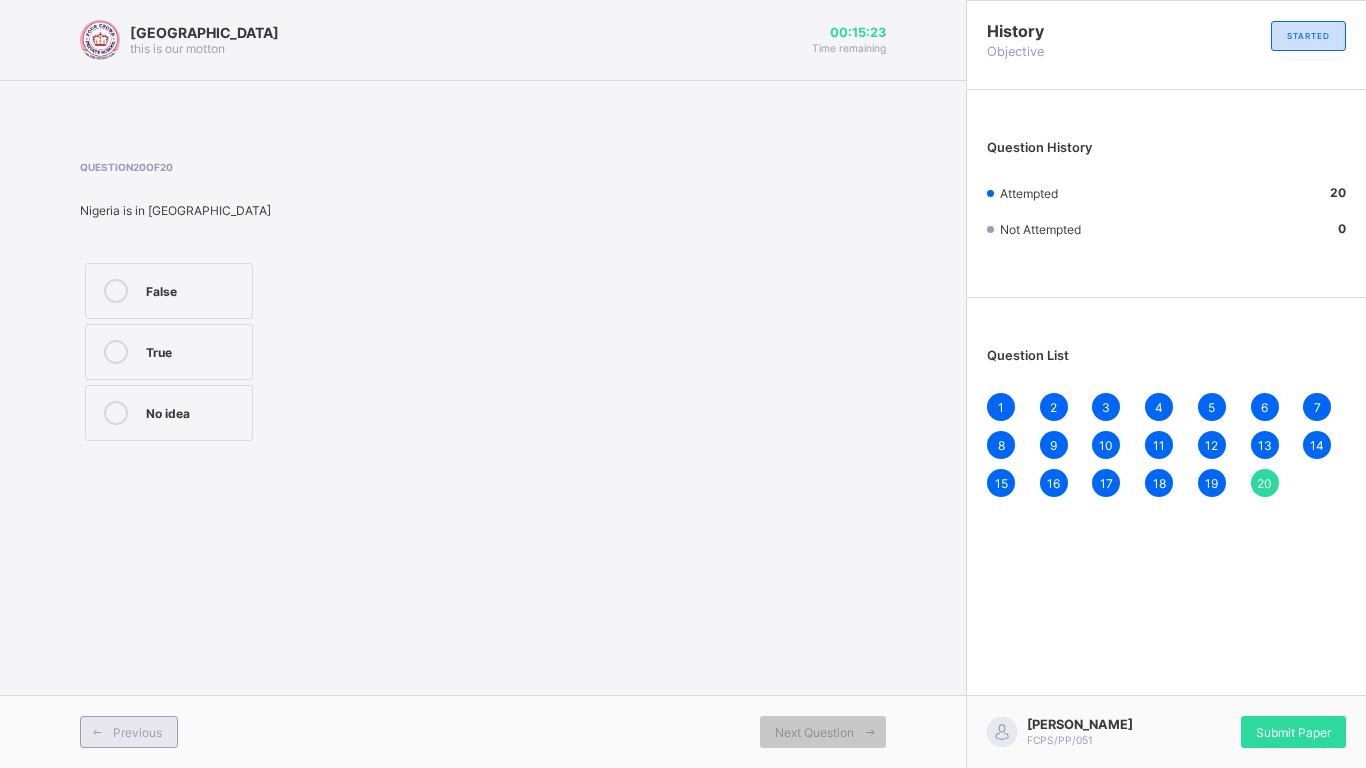 click on "Previous" at bounding box center [129, 732] 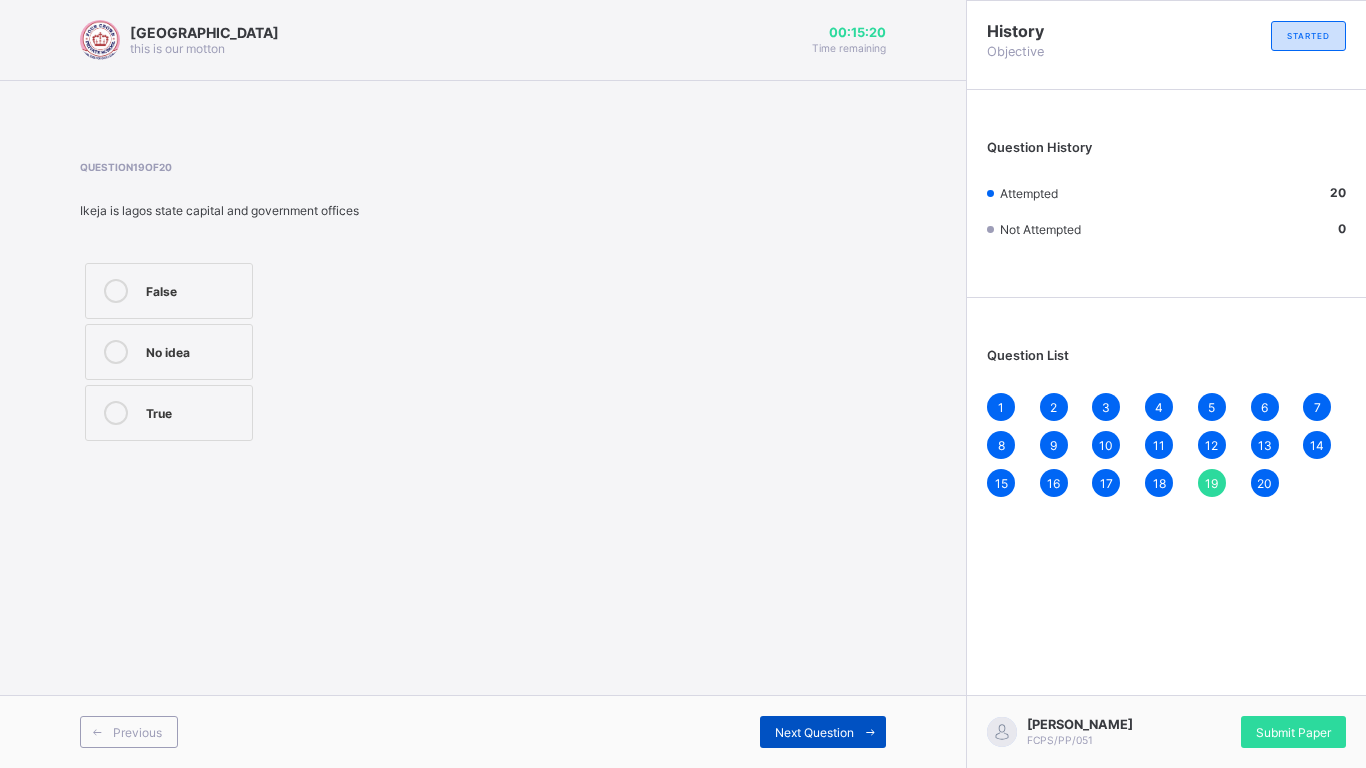 click on "Next Question" at bounding box center [814, 732] 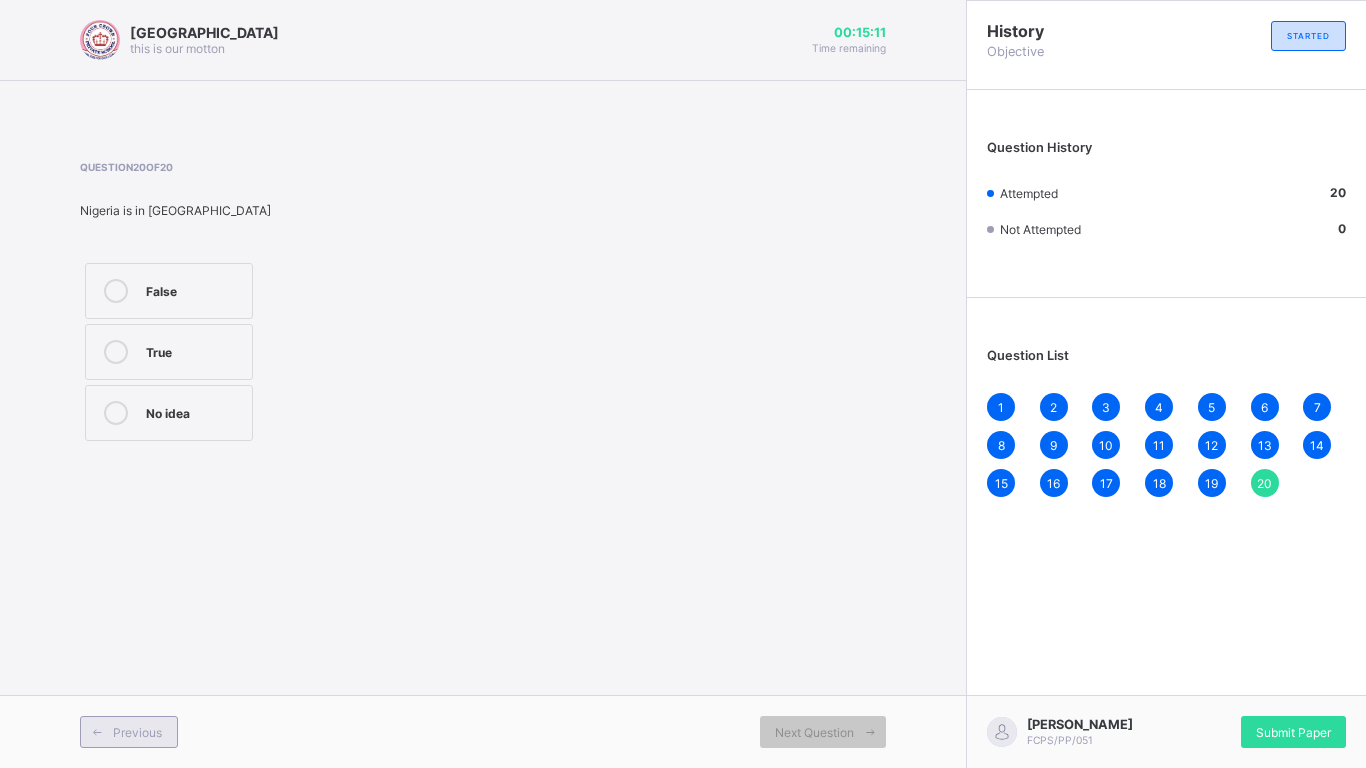 click on "Previous" at bounding box center [137, 732] 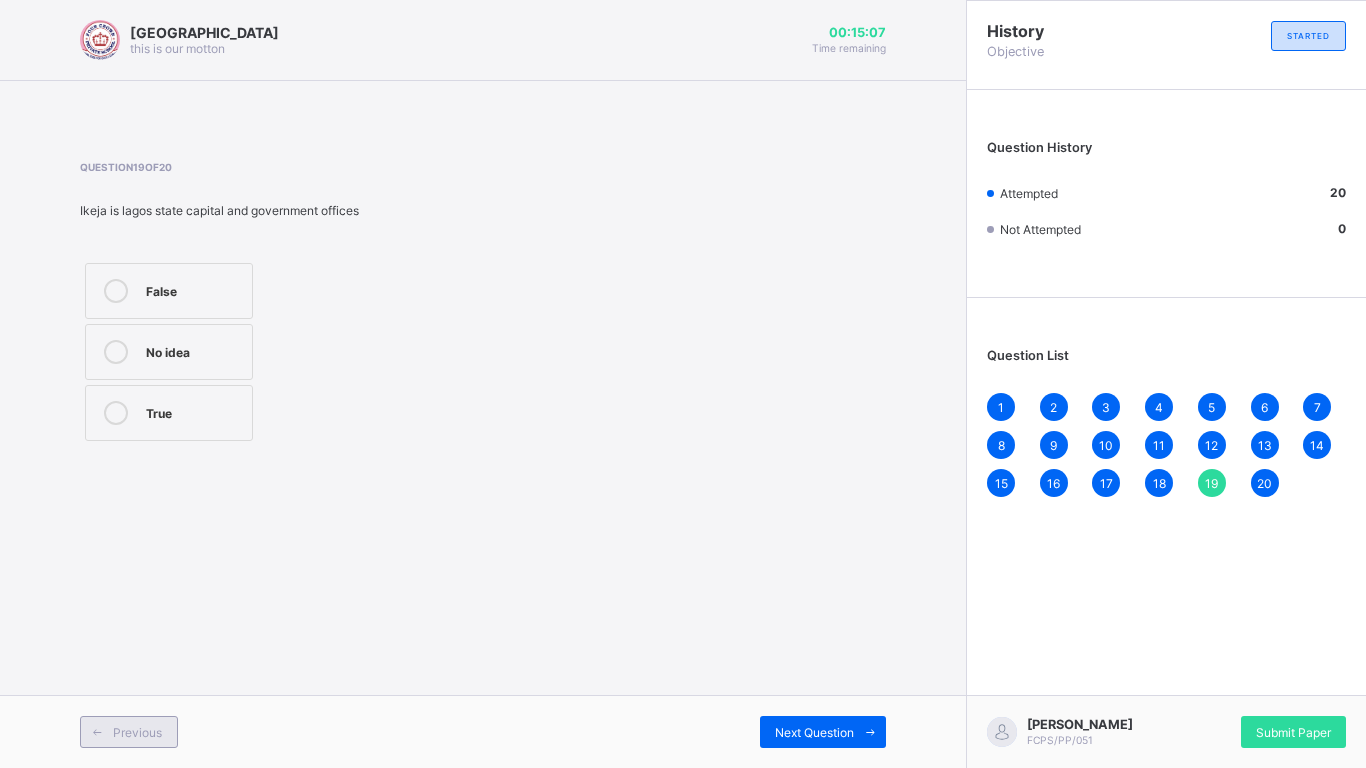 click on "Previous" at bounding box center [137, 732] 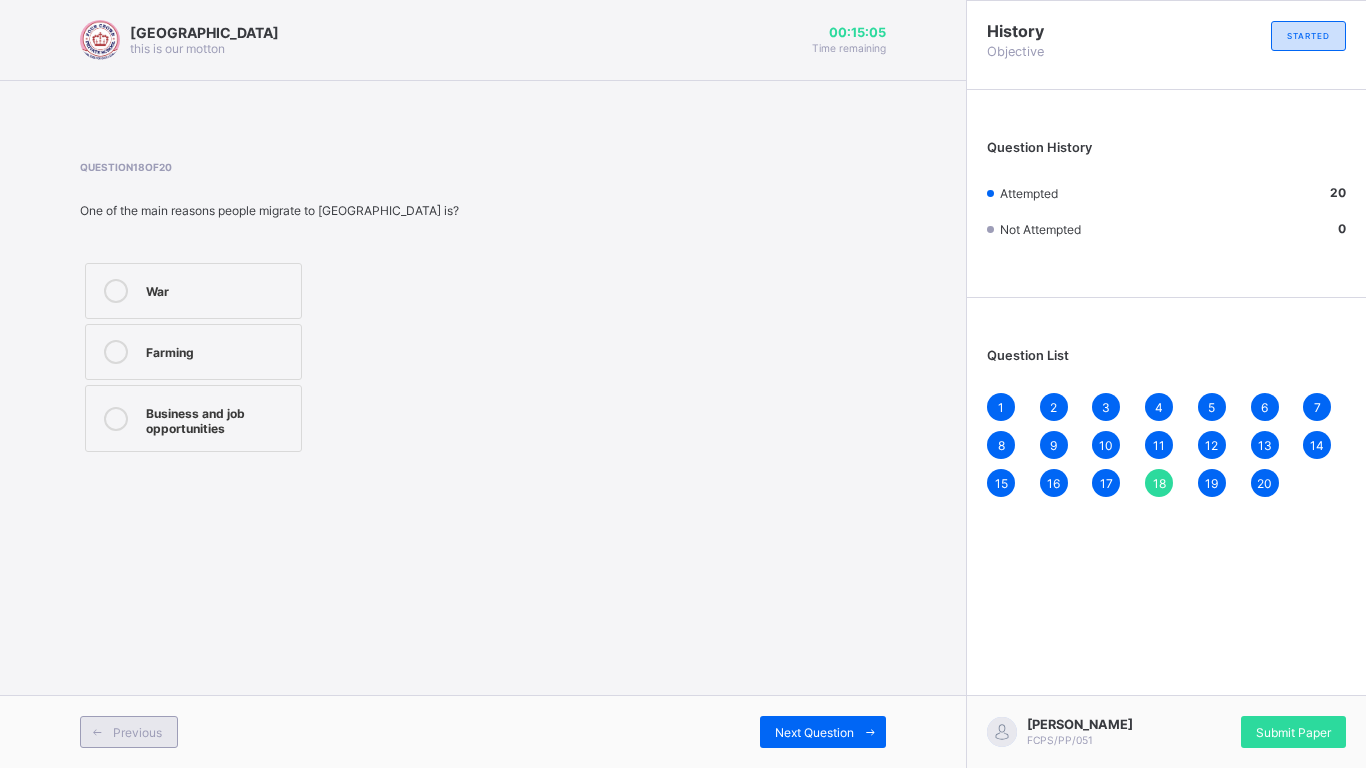 click on "Previous" at bounding box center [137, 732] 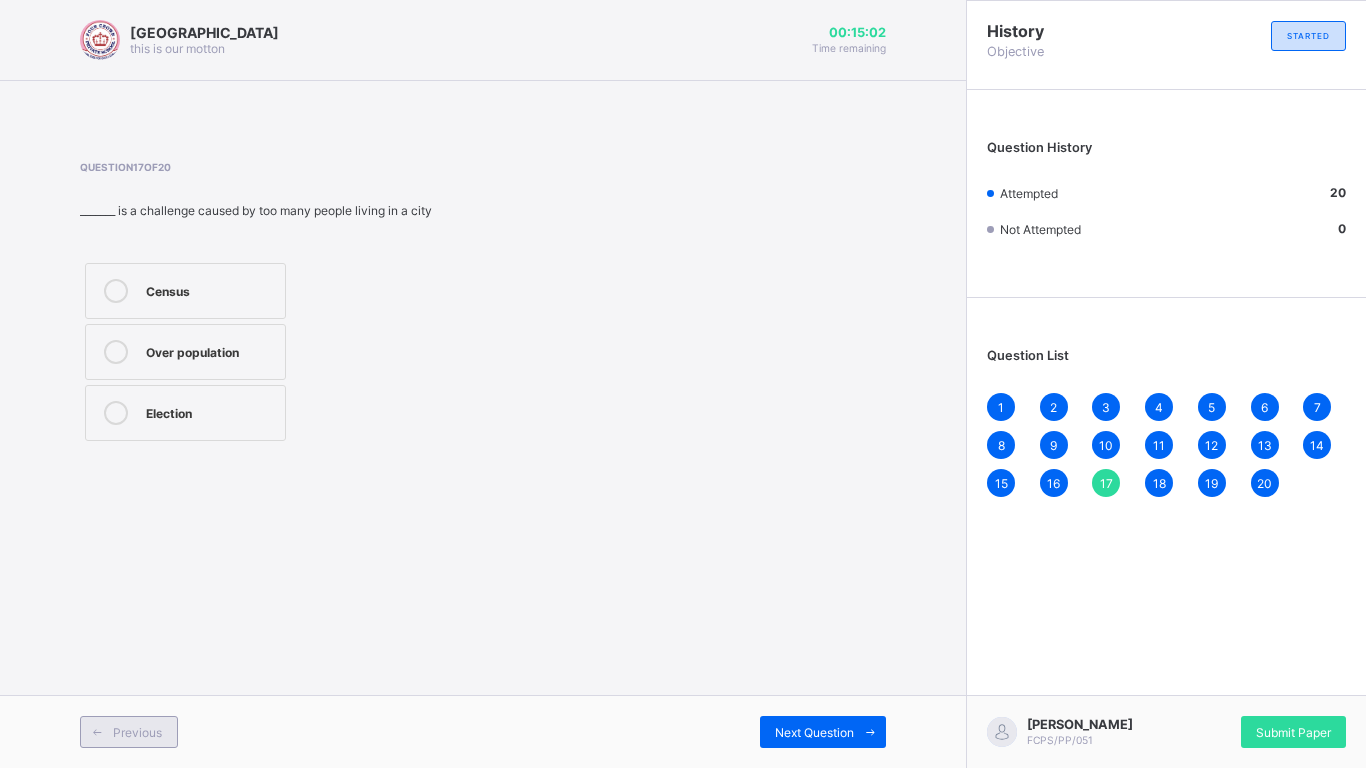 click on "Previous" at bounding box center [137, 732] 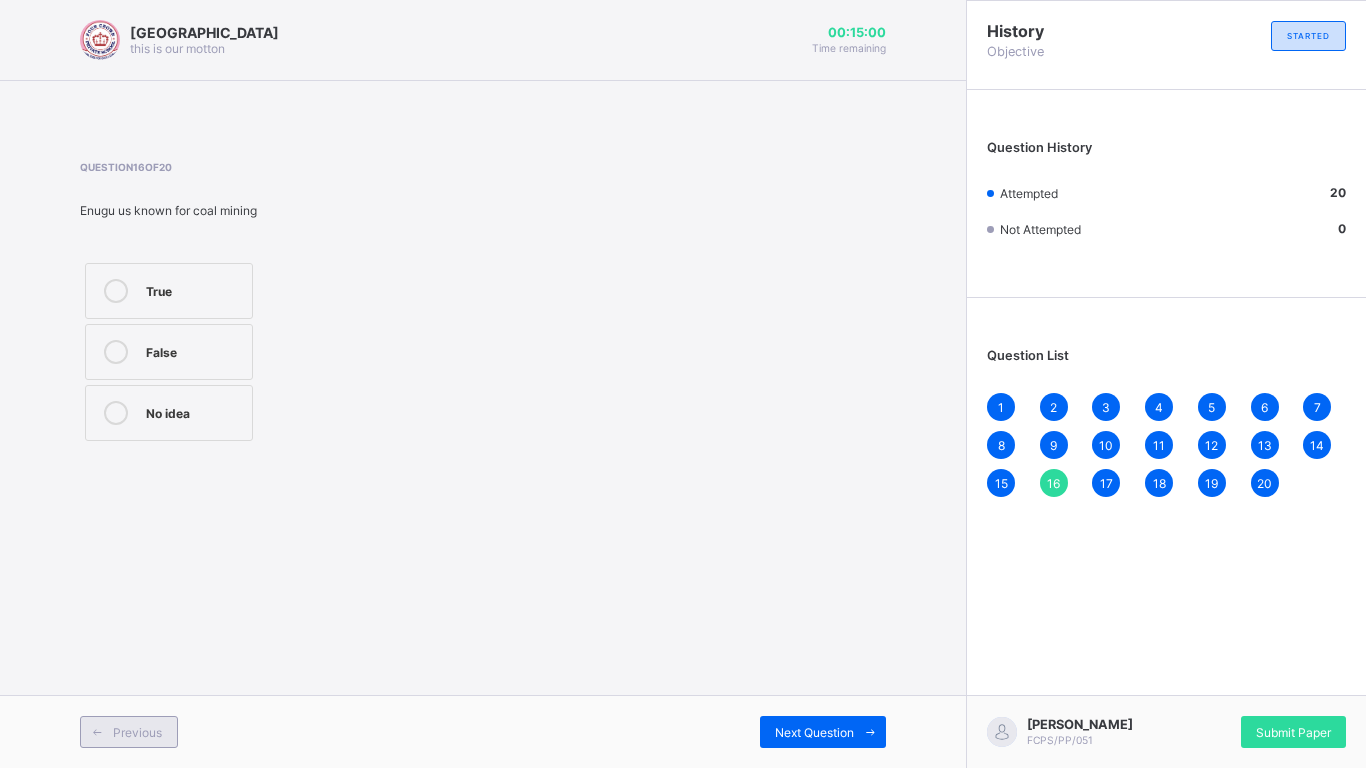 click on "Previous" at bounding box center [137, 732] 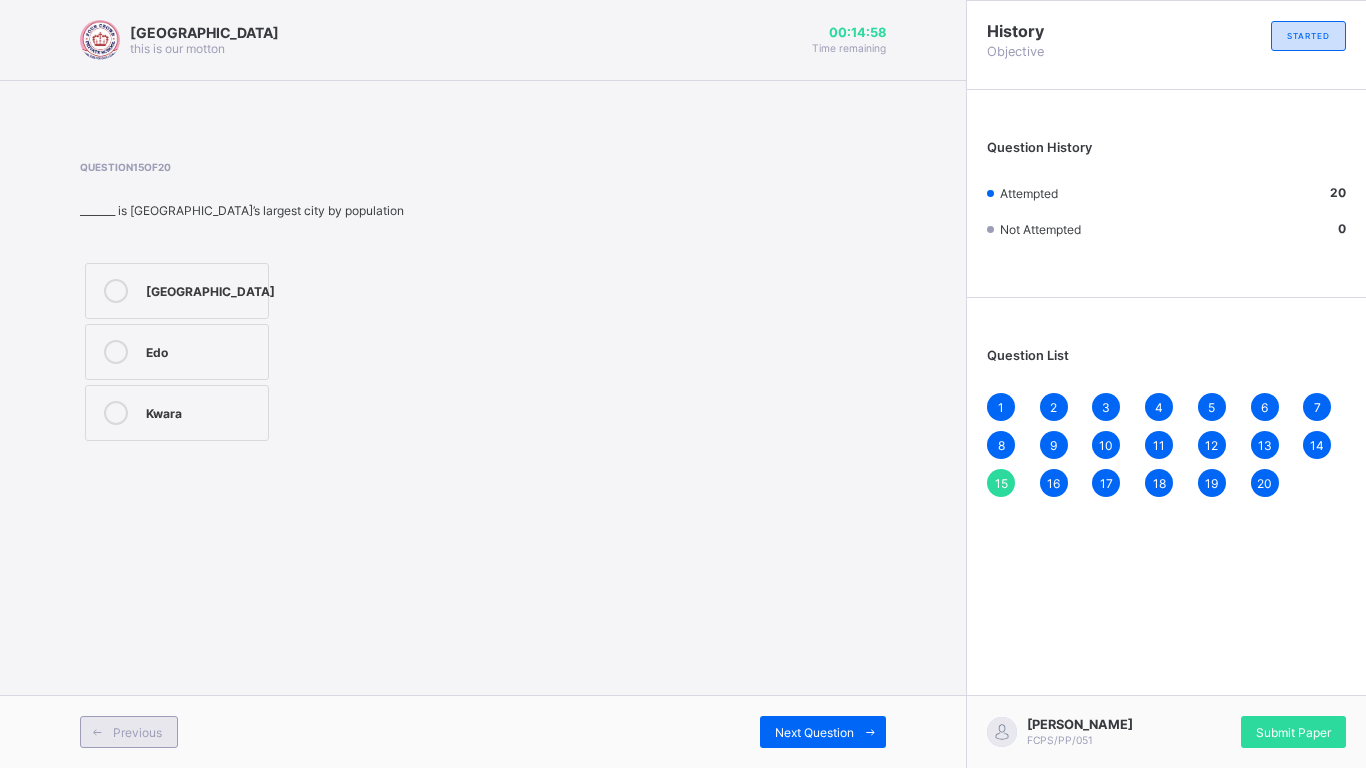 click on "Previous" at bounding box center (137, 732) 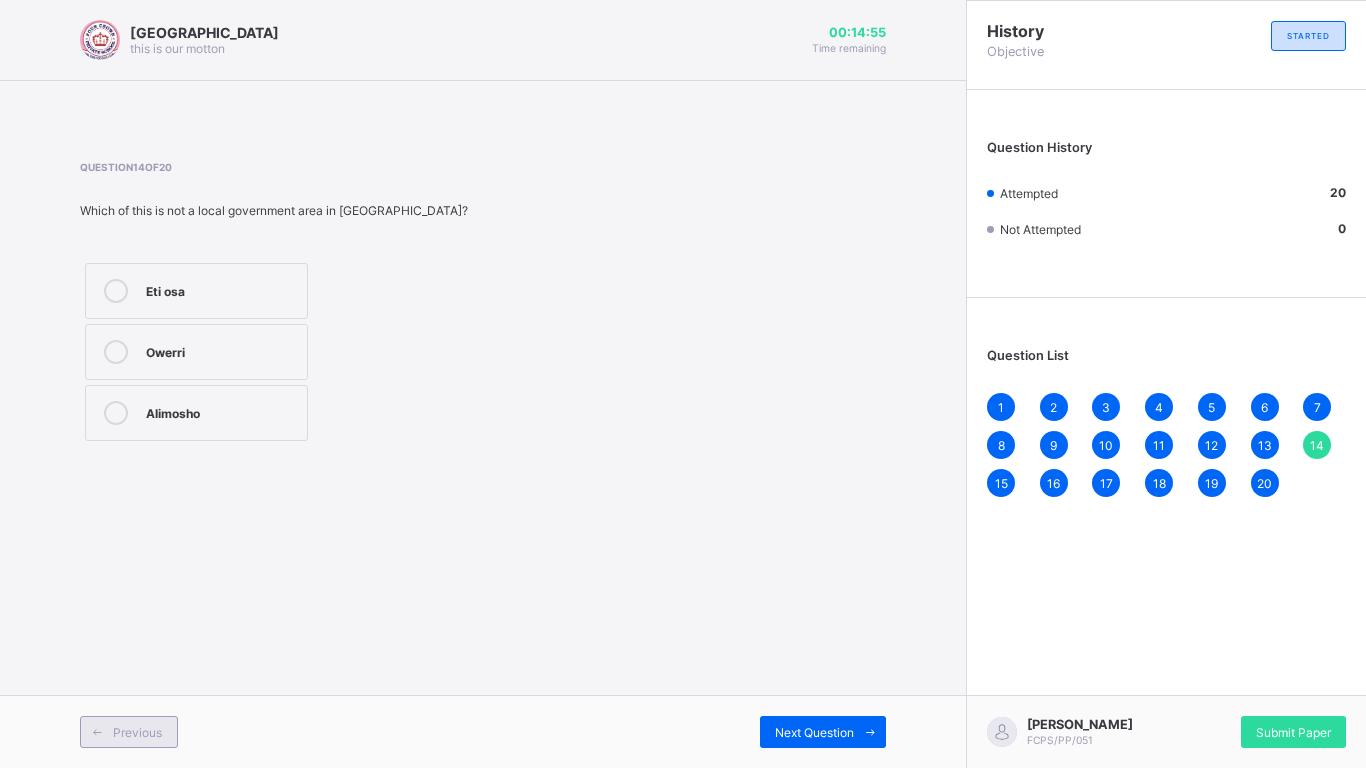 click on "Previous" at bounding box center (137, 732) 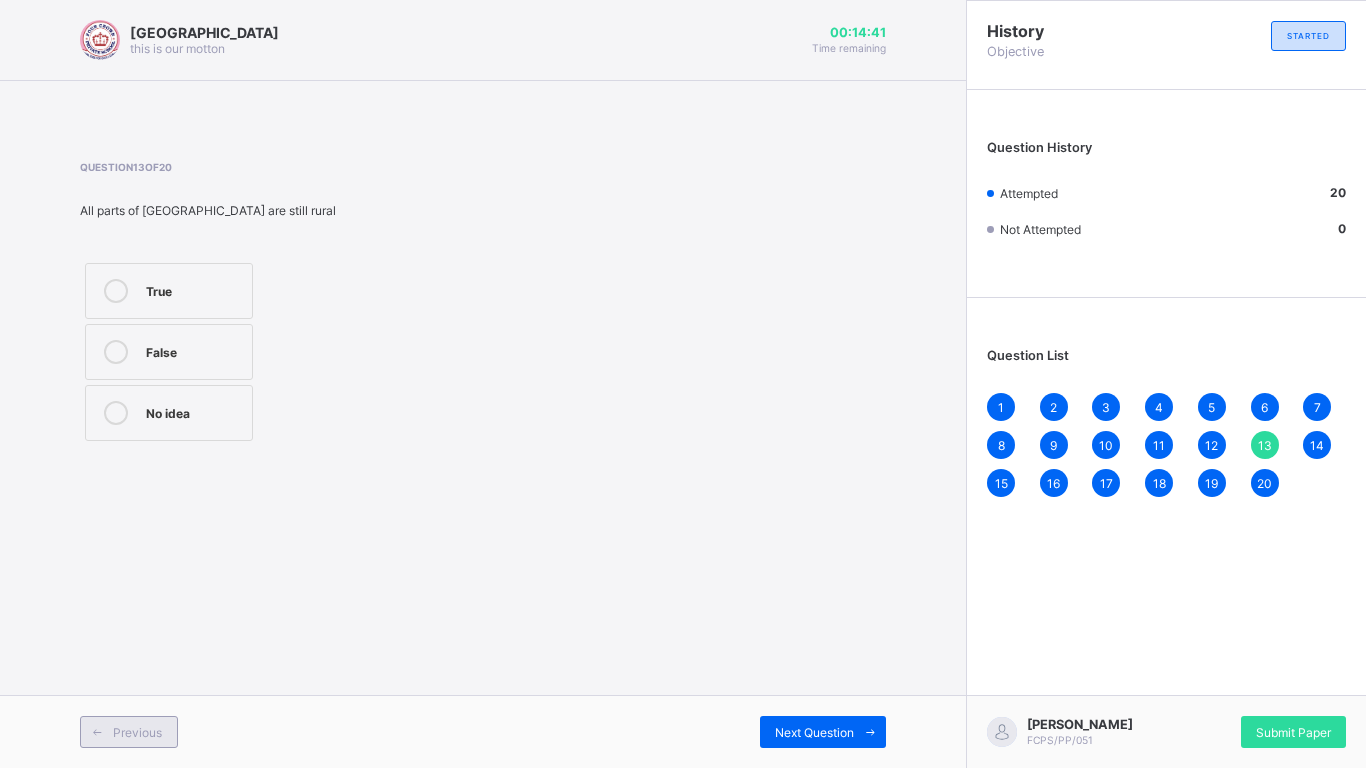click on "Previous" at bounding box center (137, 732) 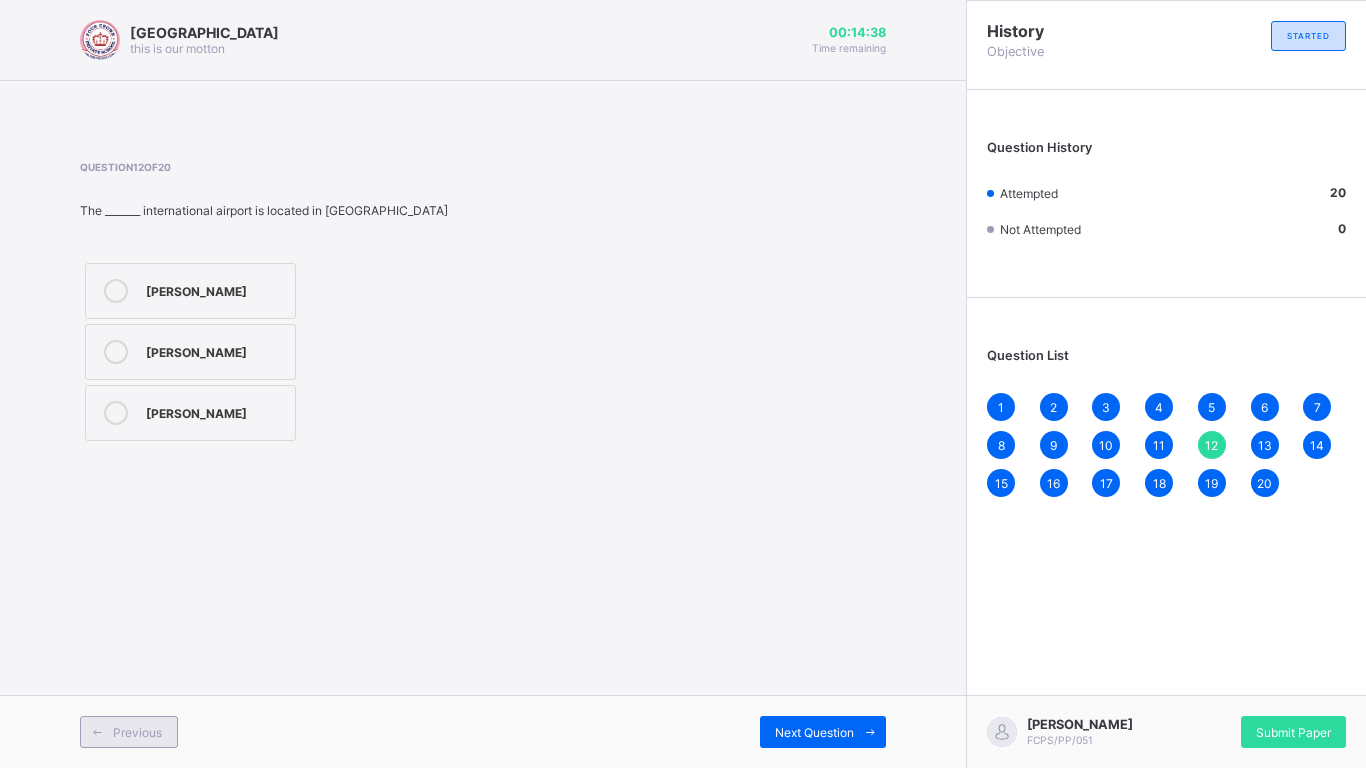 click on "Previous" at bounding box center [137, 732] 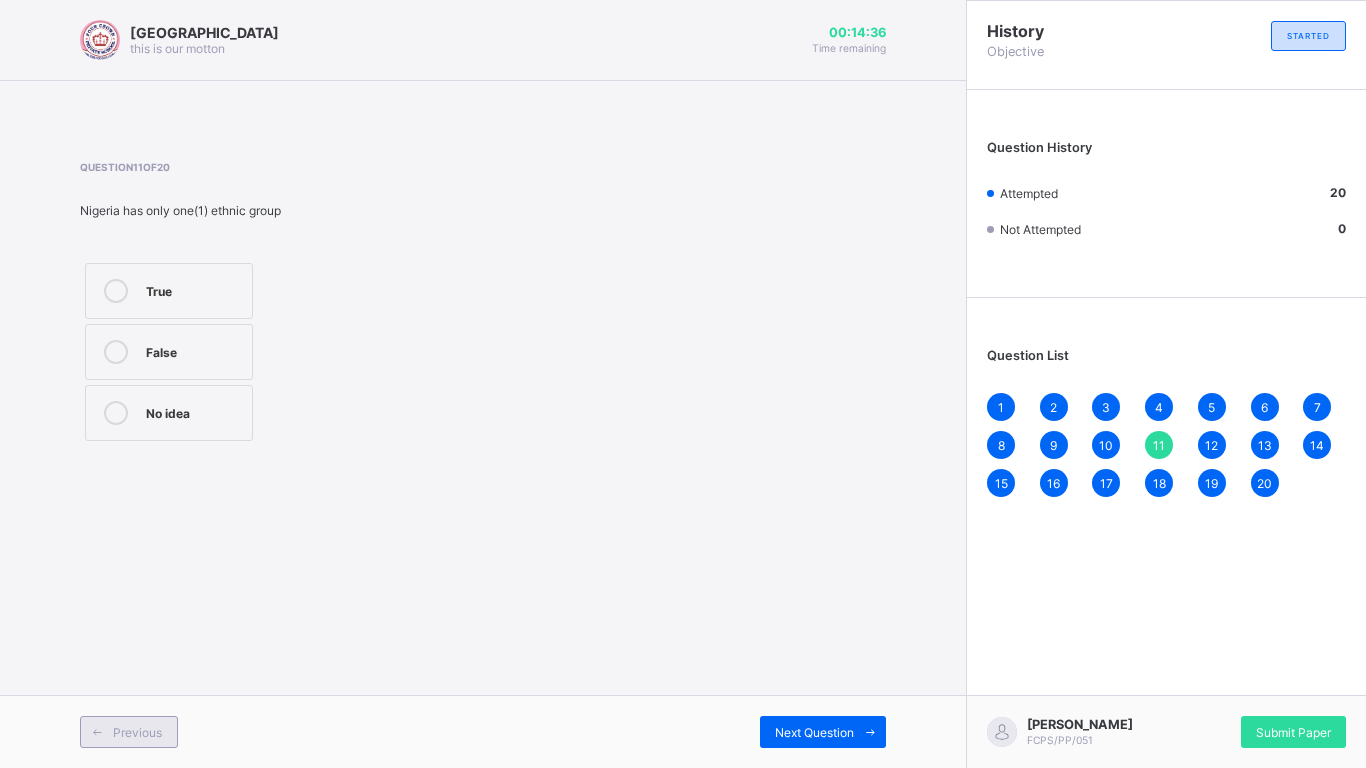 click on "Previous" at bounding box center (137, 732) 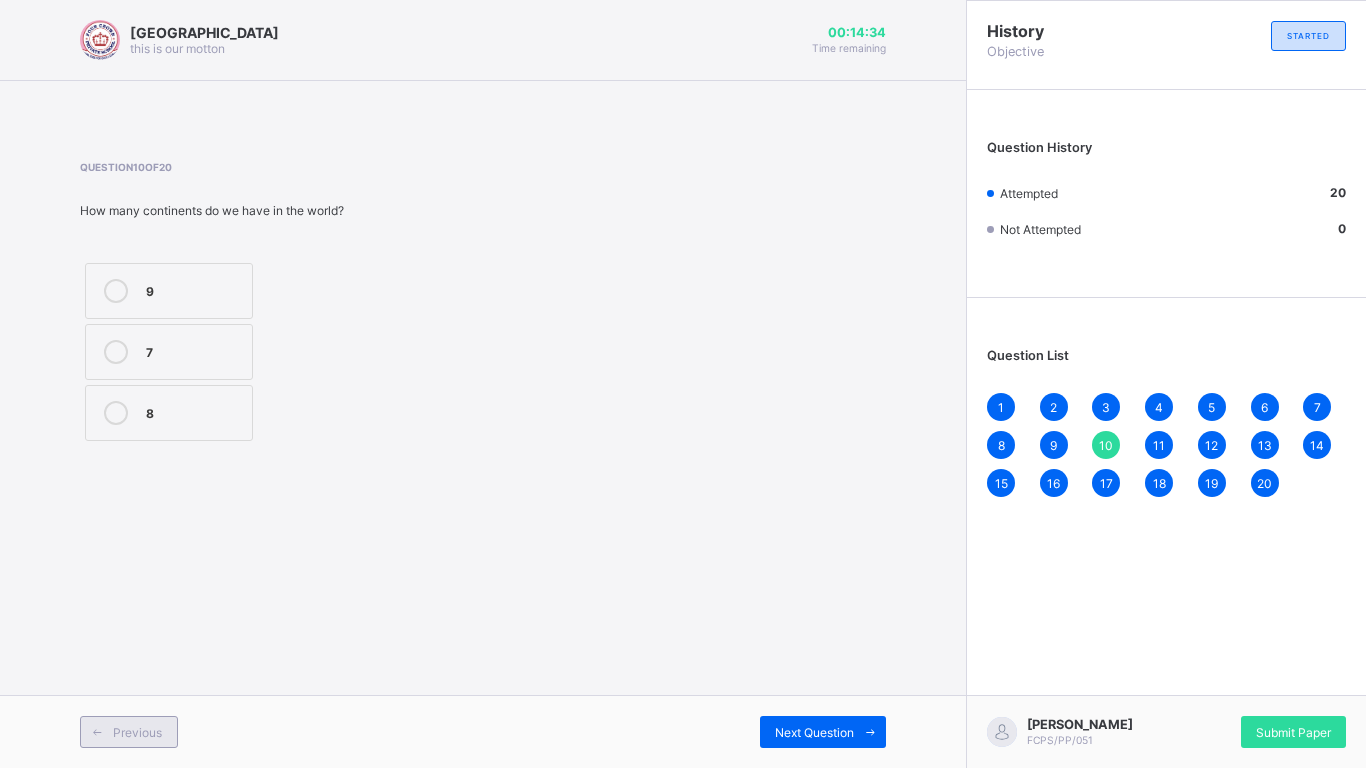 click on "Previous" at bounding box center [137, 732] 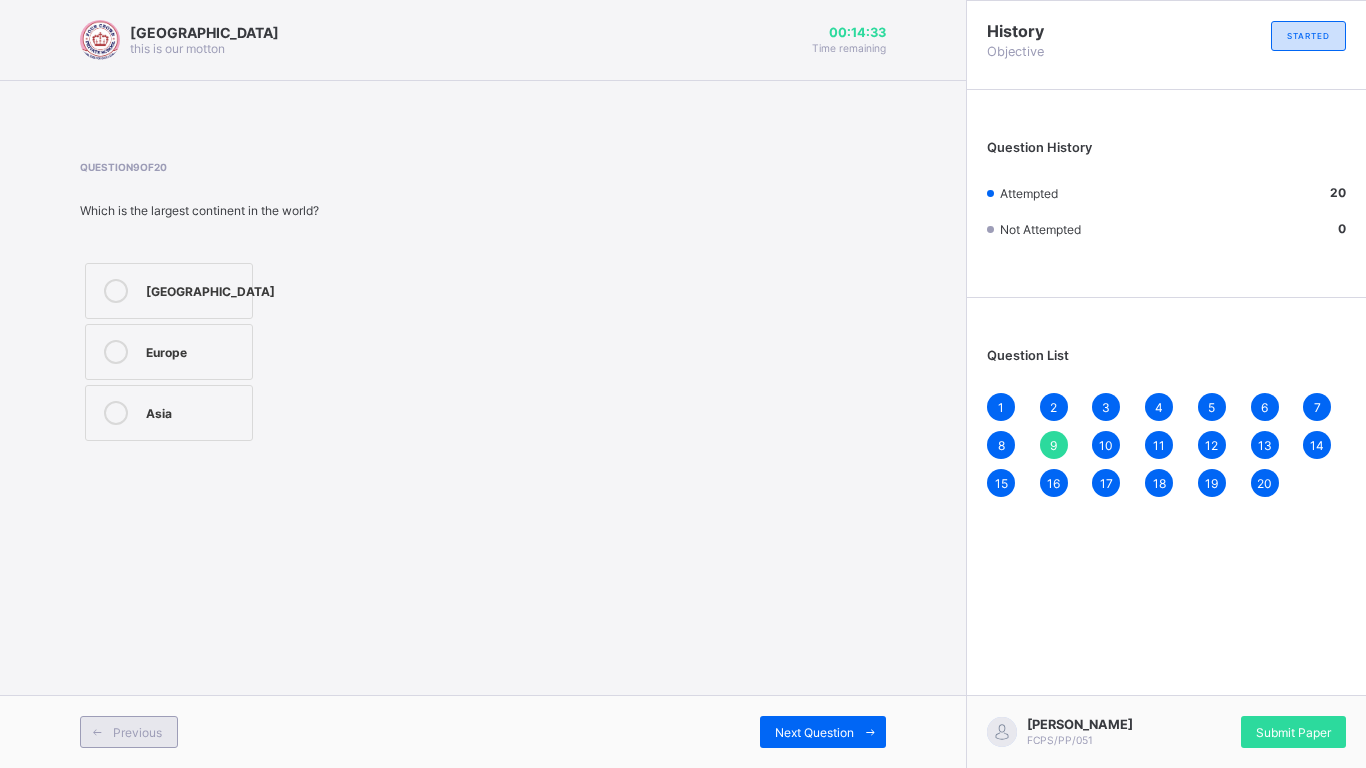 click on "Previous" at bounding box center (137, 732) 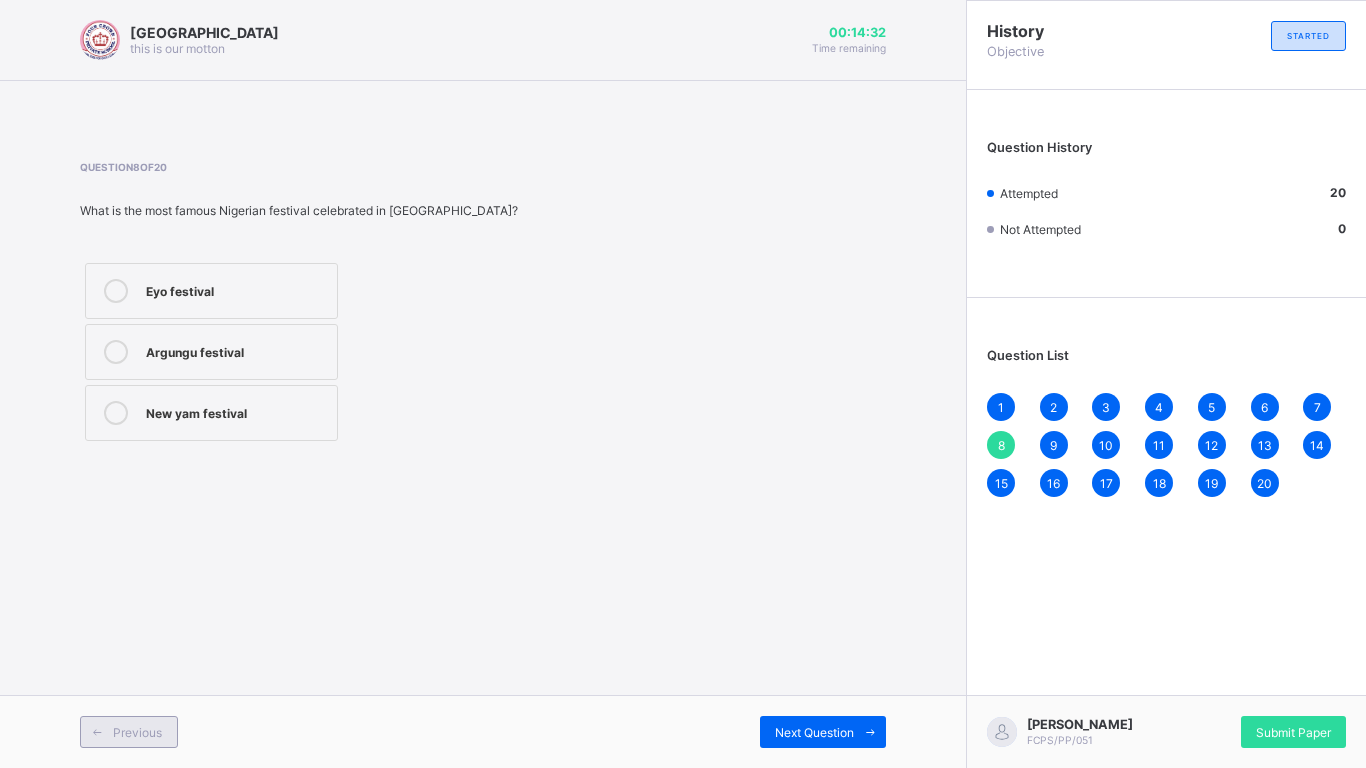 click on "Previous" at bounding box center (137, 732) 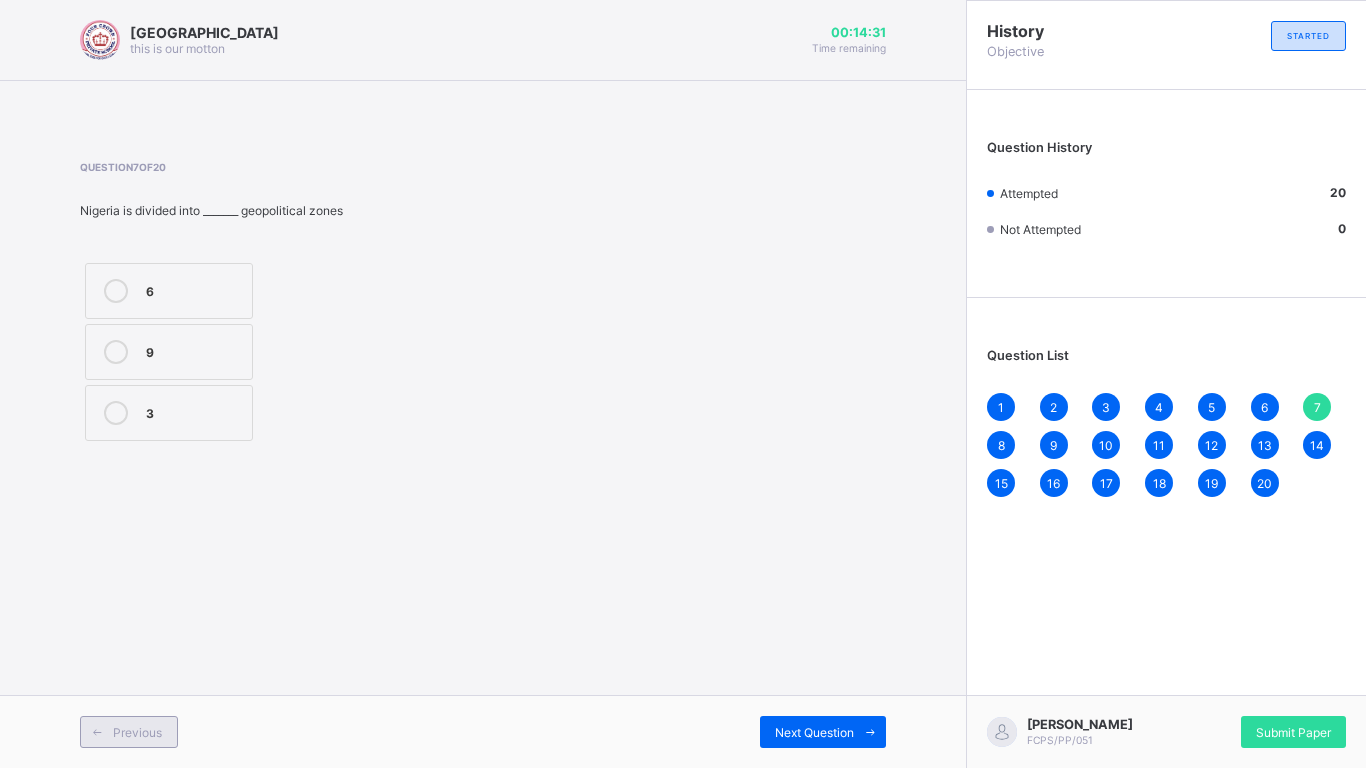 click on "Previous" at bounding box center [137, 732] 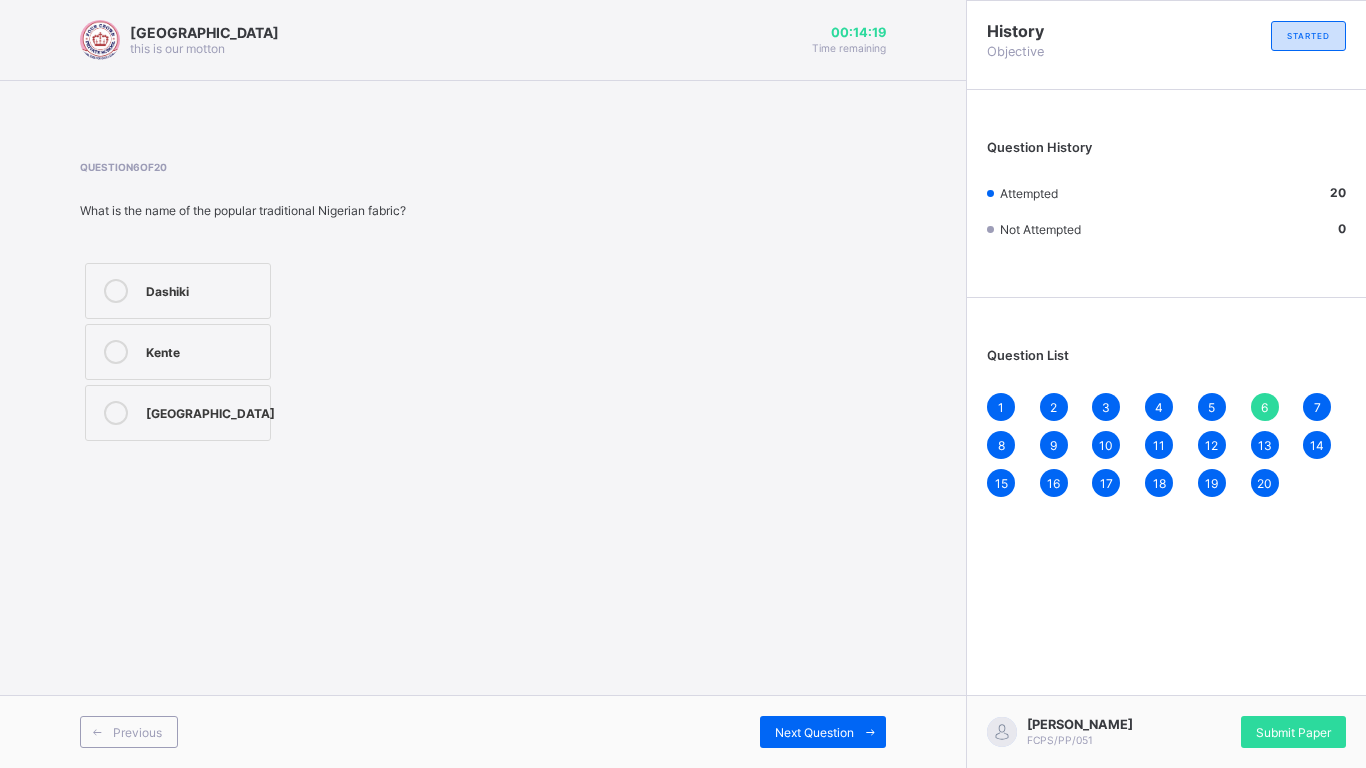 click on "Ankara" at bounding box center [210, 411] 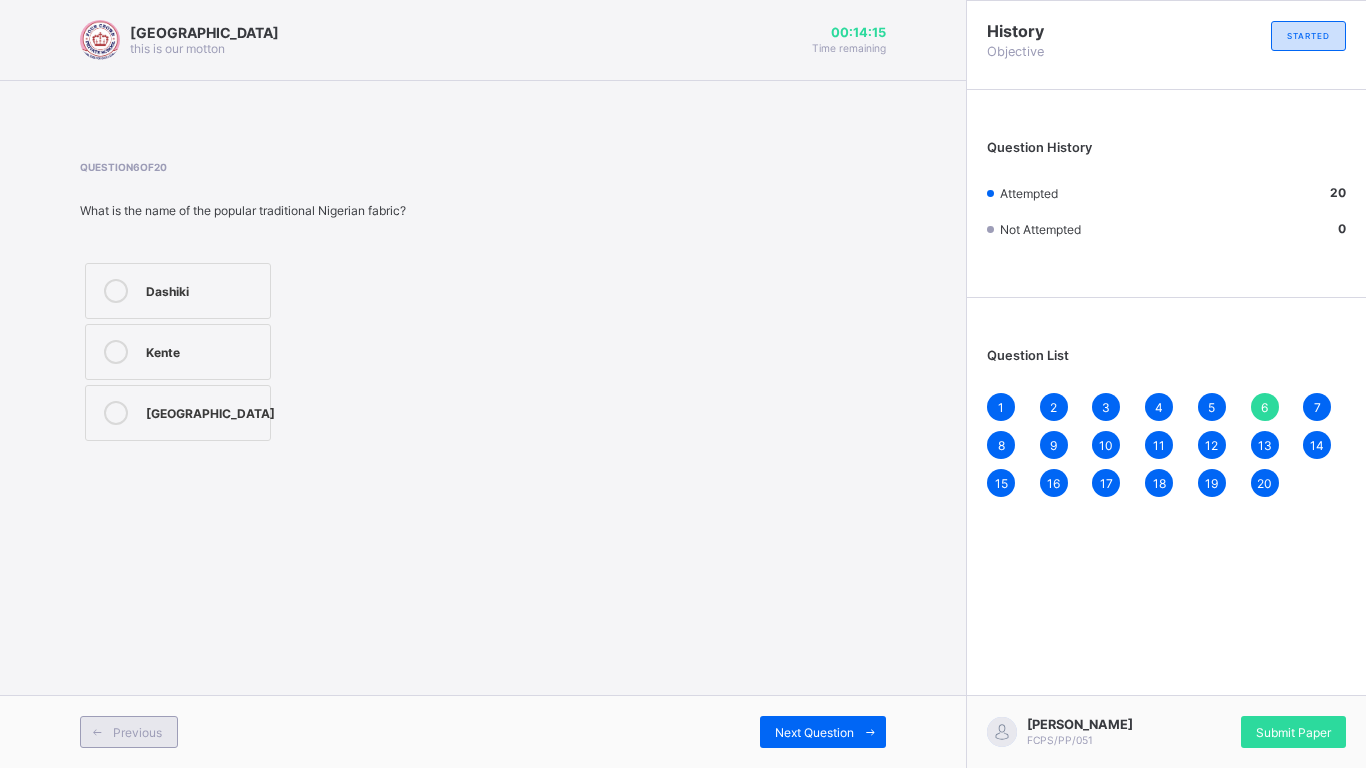 click on "Previous" at bounding box center [137, 732] 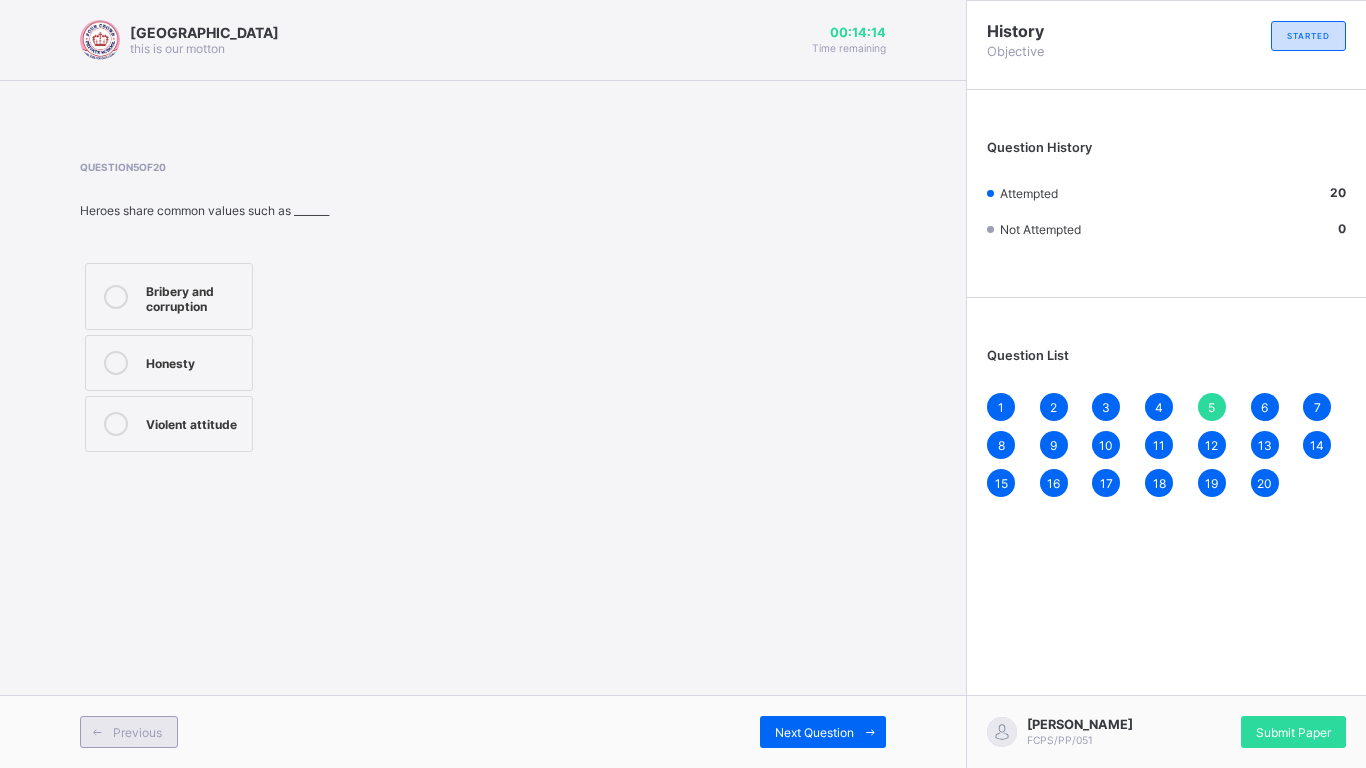 click on "Previous" at bounding box center (137, 732) 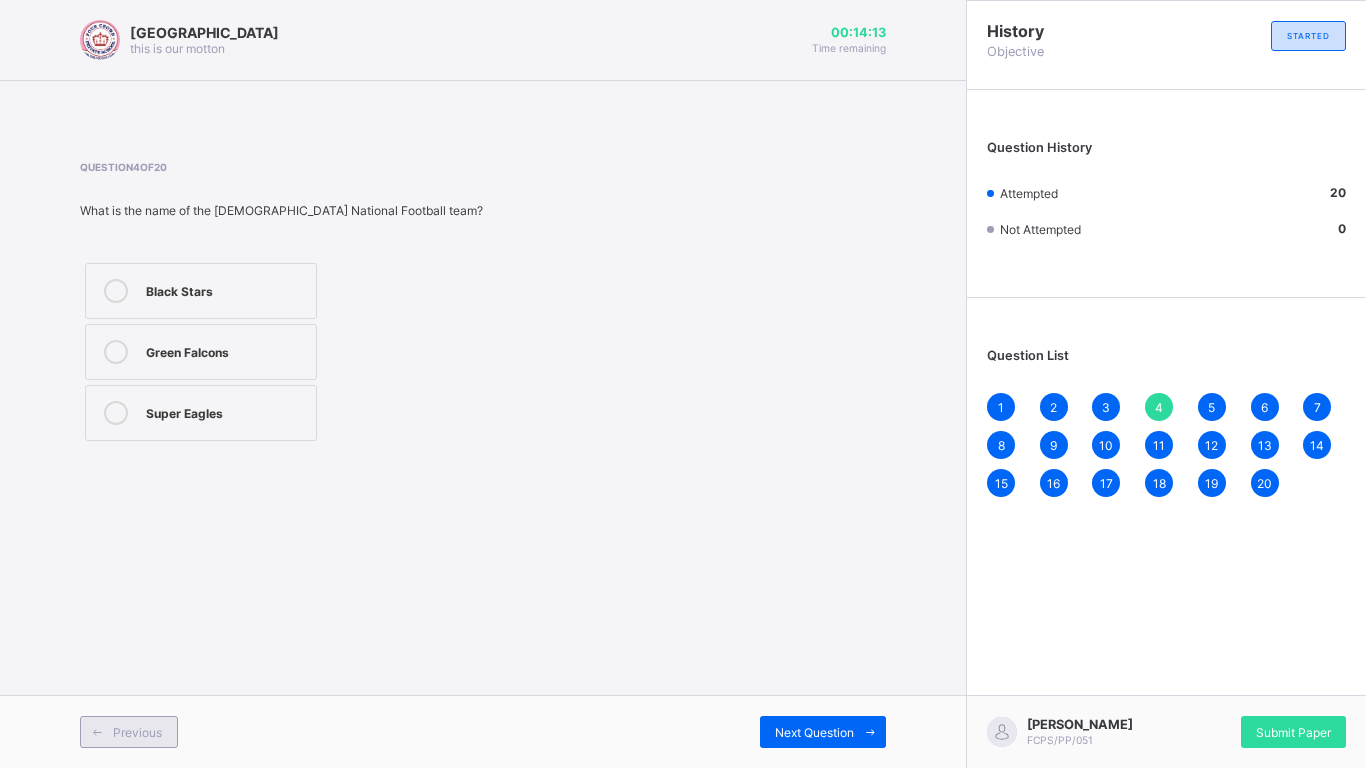 click on "Previous" at bounding box center [137, 732] 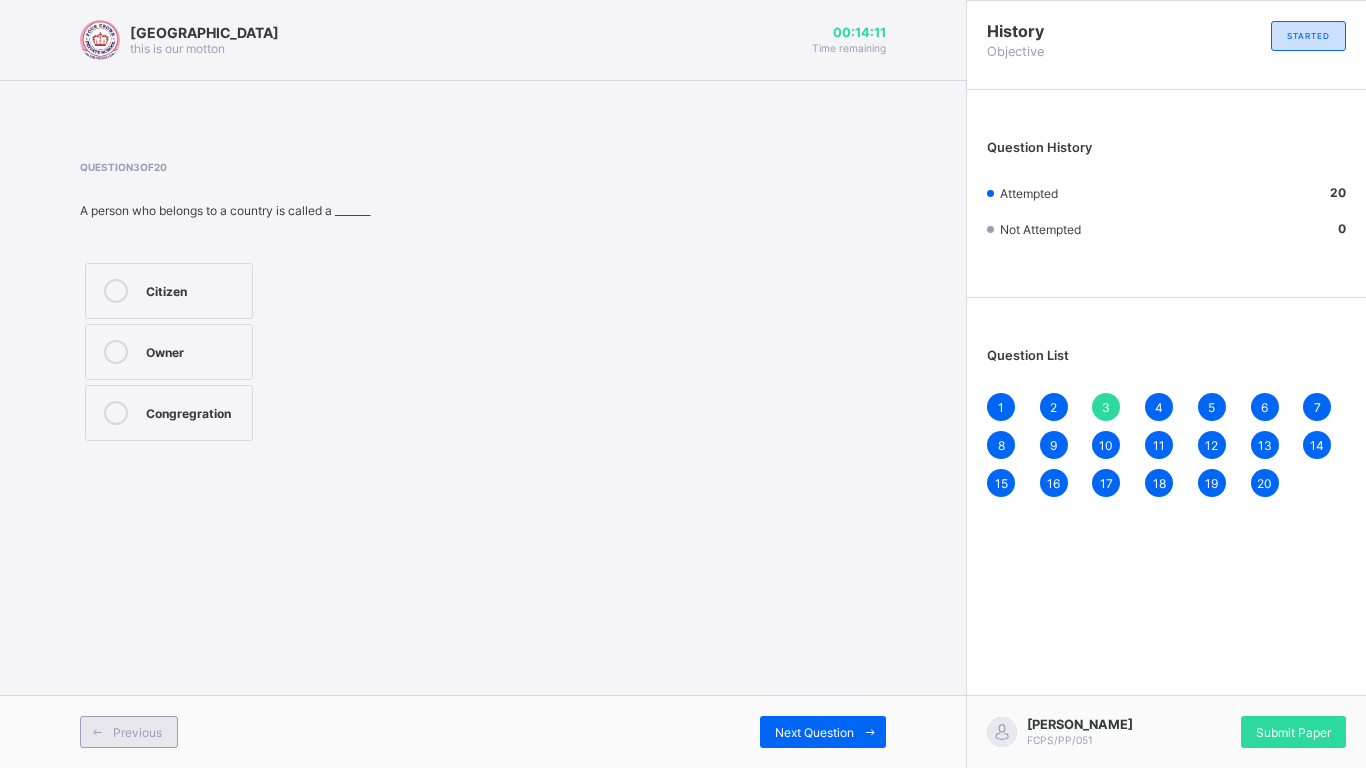 click on "Previous" at bounding box center [137, 732] 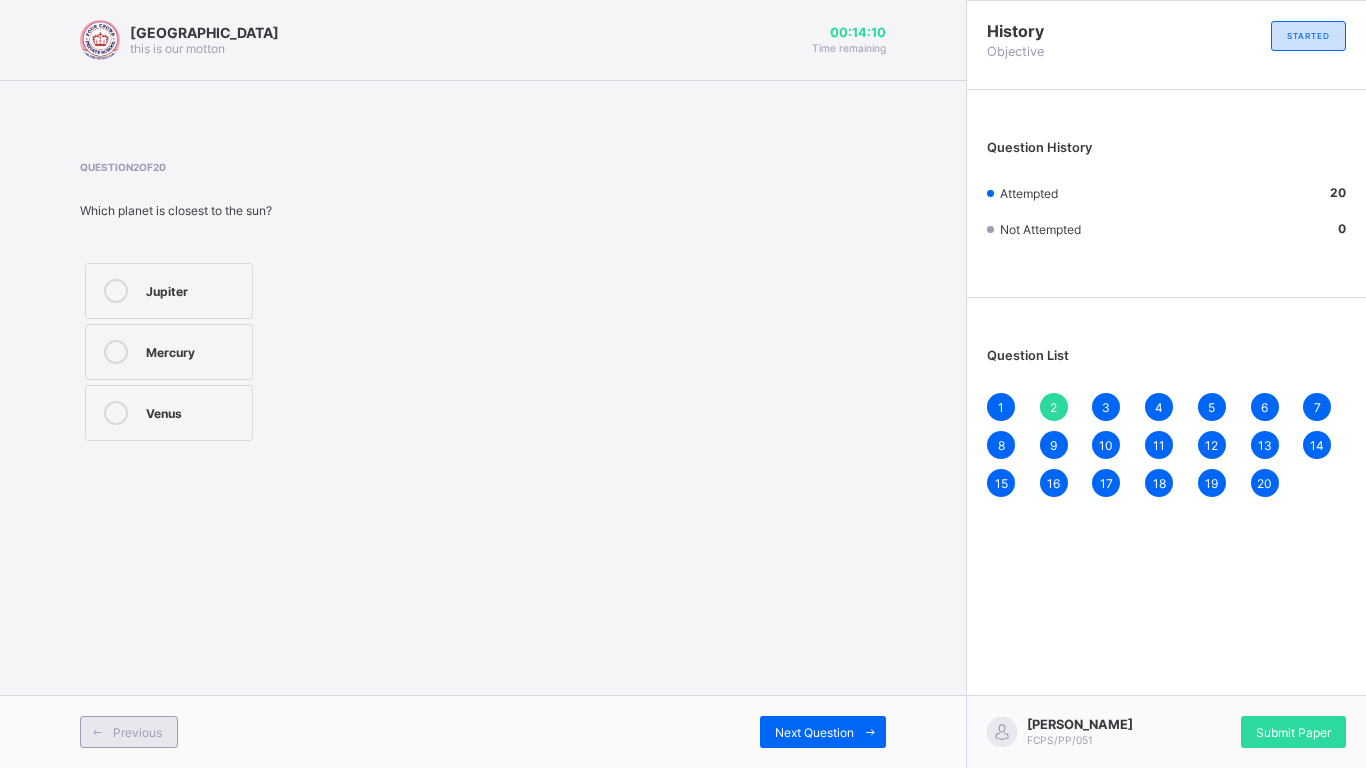 click on "Previous" at bounding box center [137, 732] 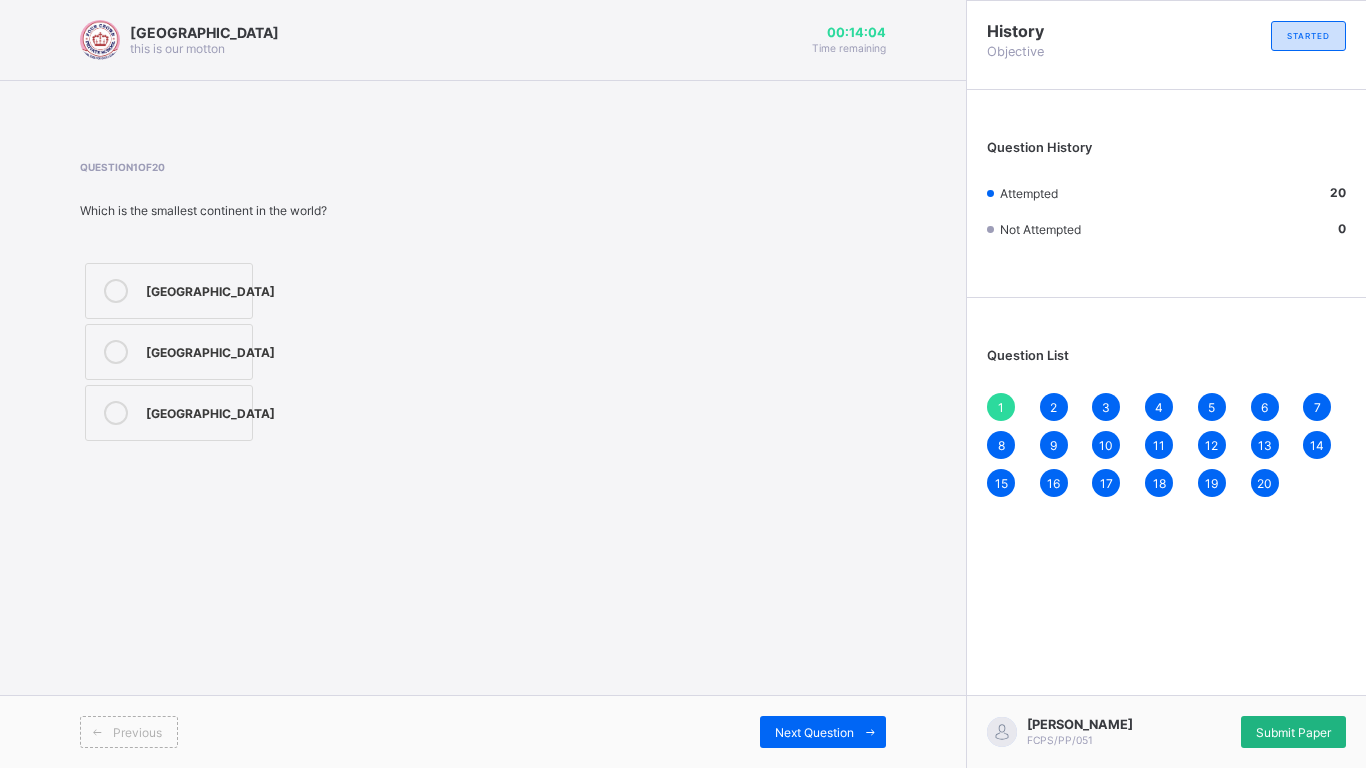 click on "Submit Paper" at bounding box center (1293, 732) 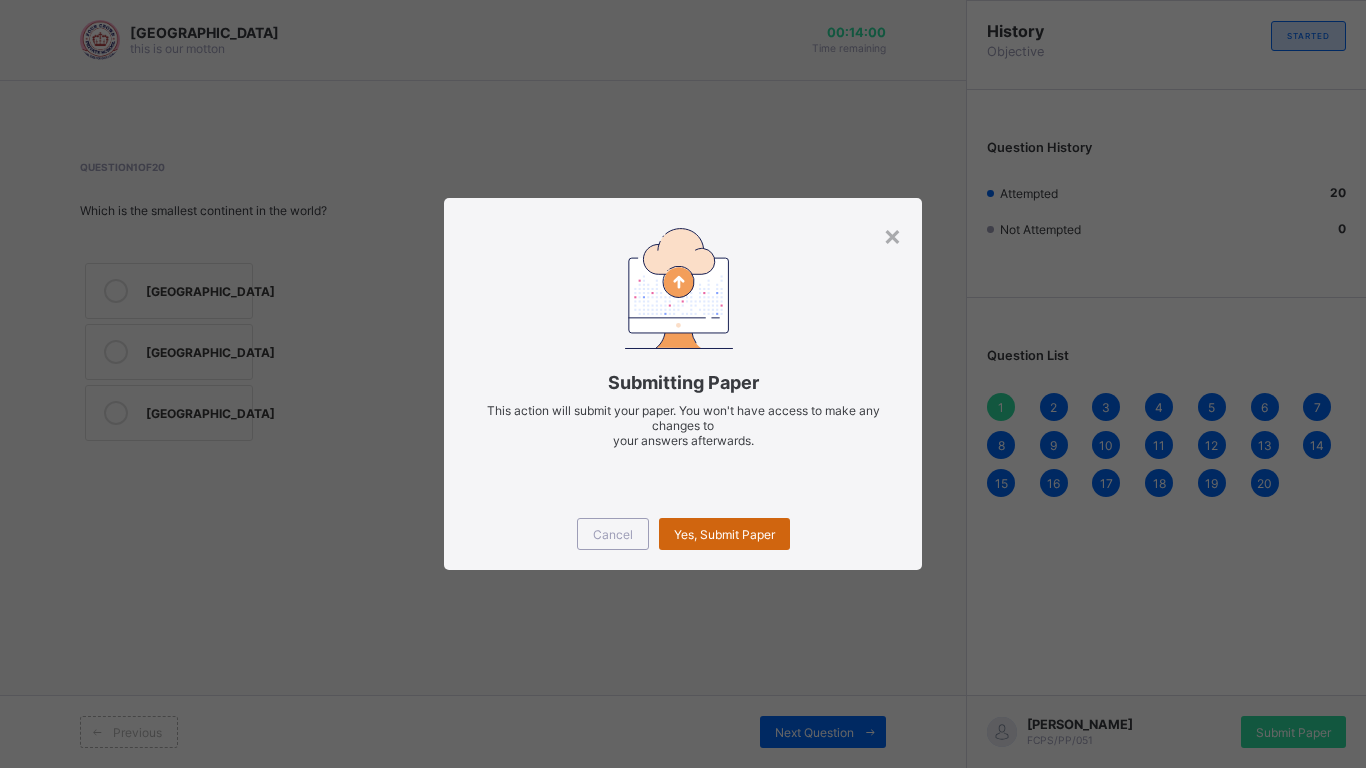 click on "Yes, Submit Paper" at bounding box center [724, 534] 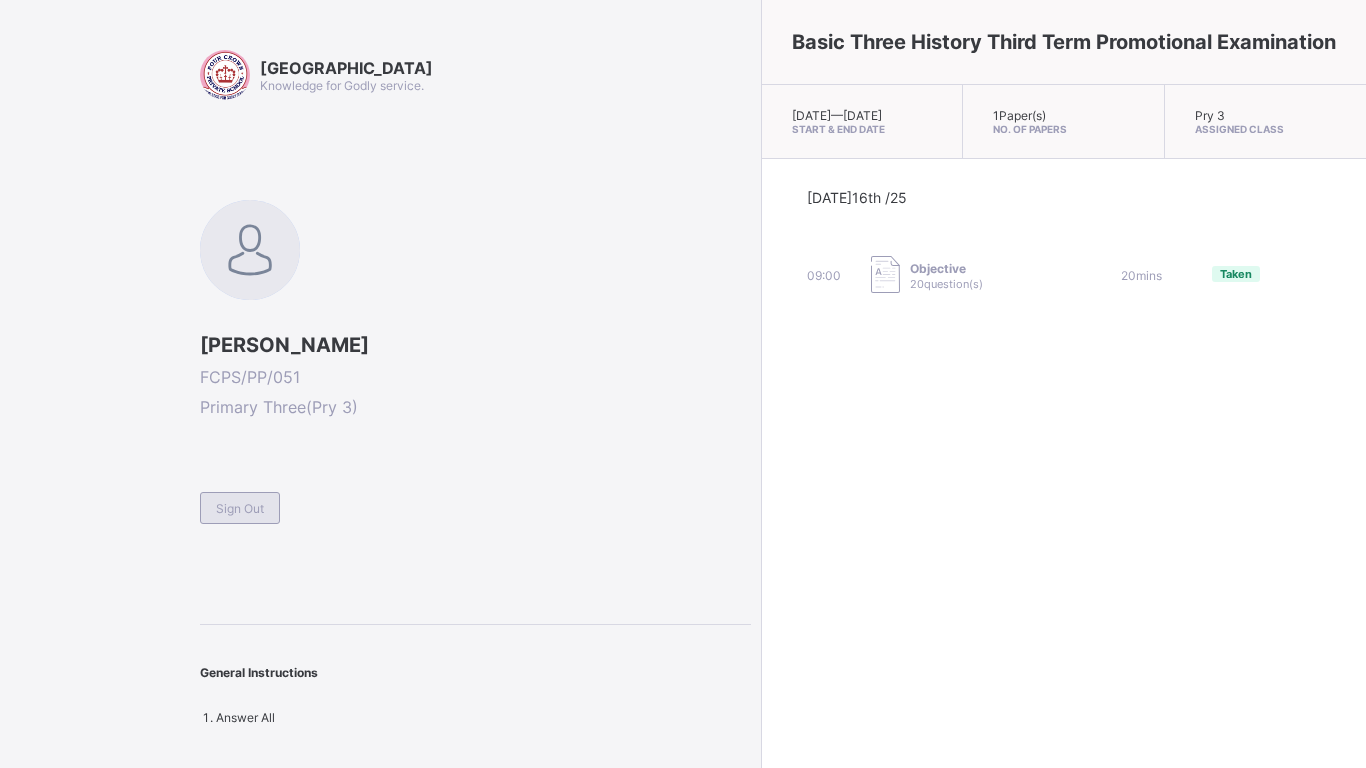 click on "Sign Out" at bounding box center (240, 508) 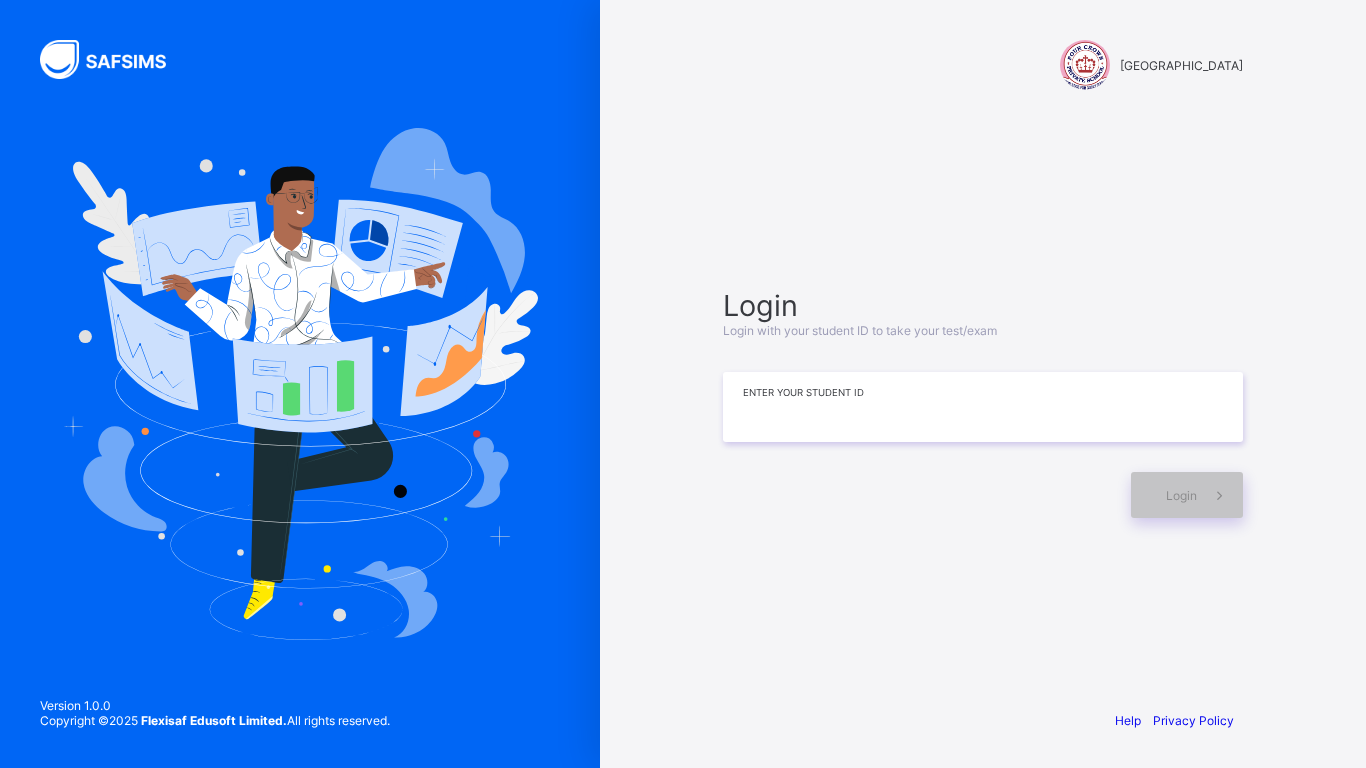 click at bounding box center [983, 407] 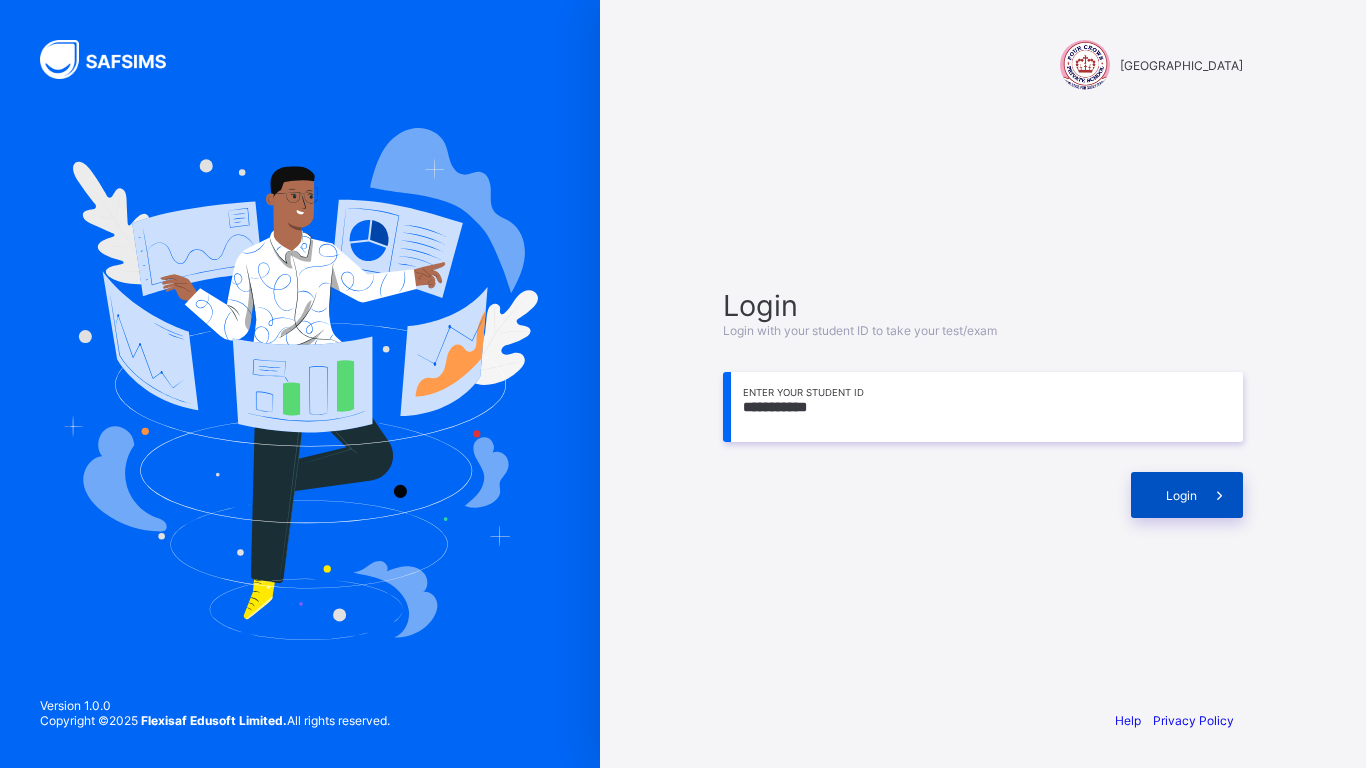 type on "**********" 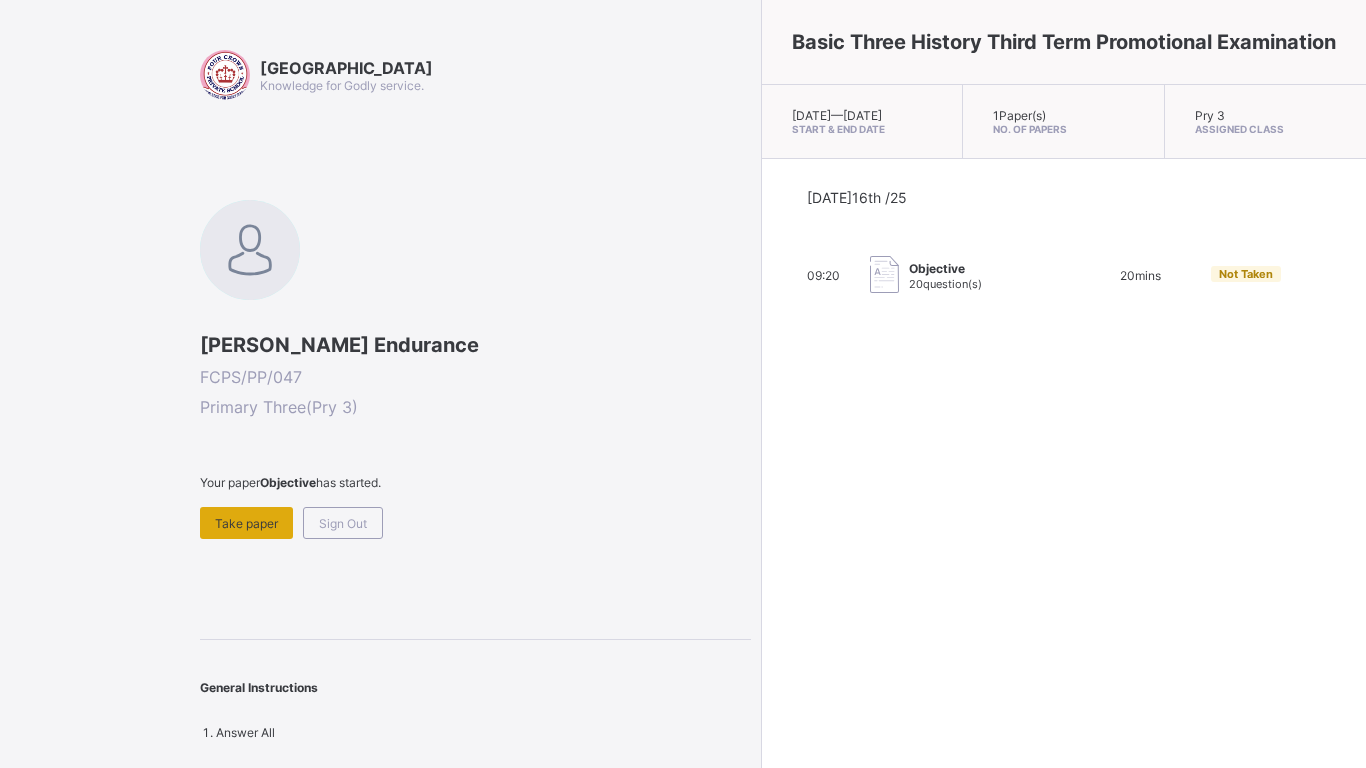 click on "Take paper" at bounding box center (246, 523) 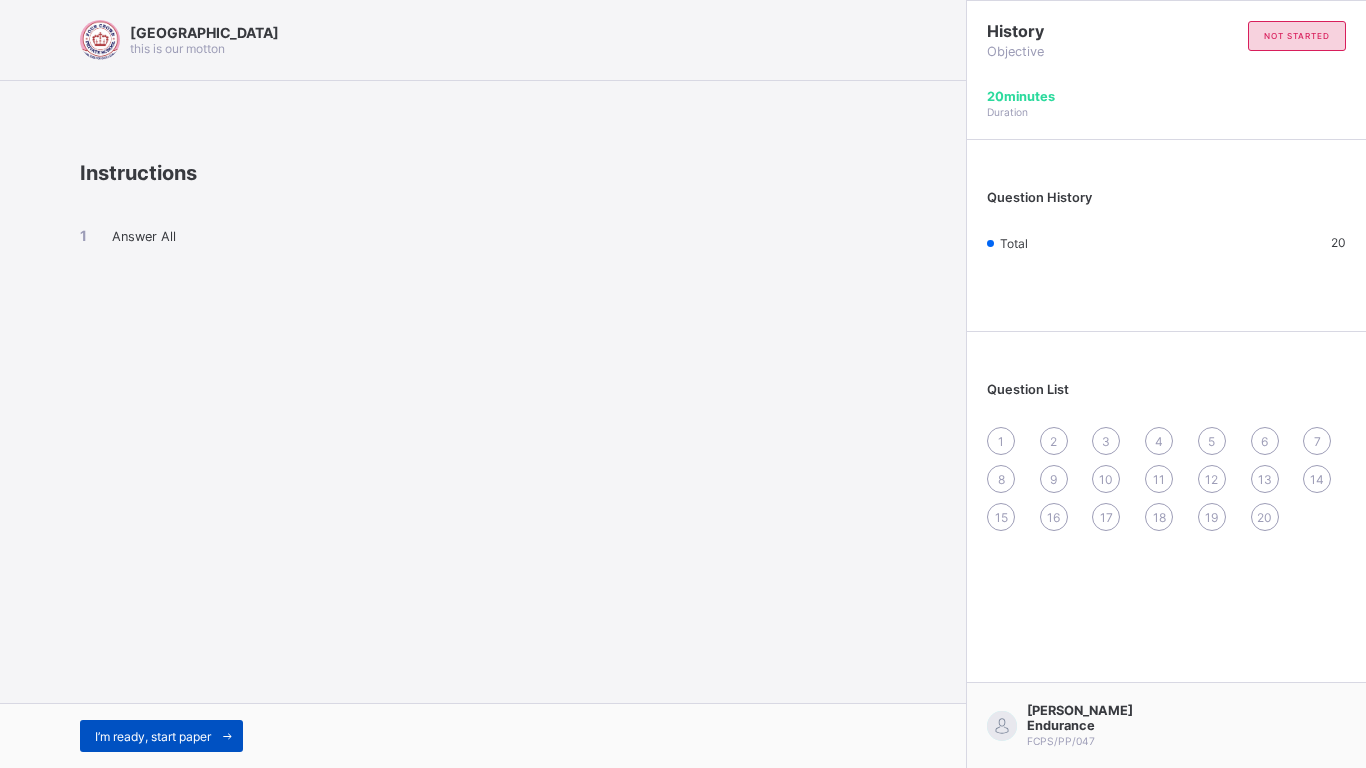click on "I’m ready, start paper" at bounding box center [153, 736] 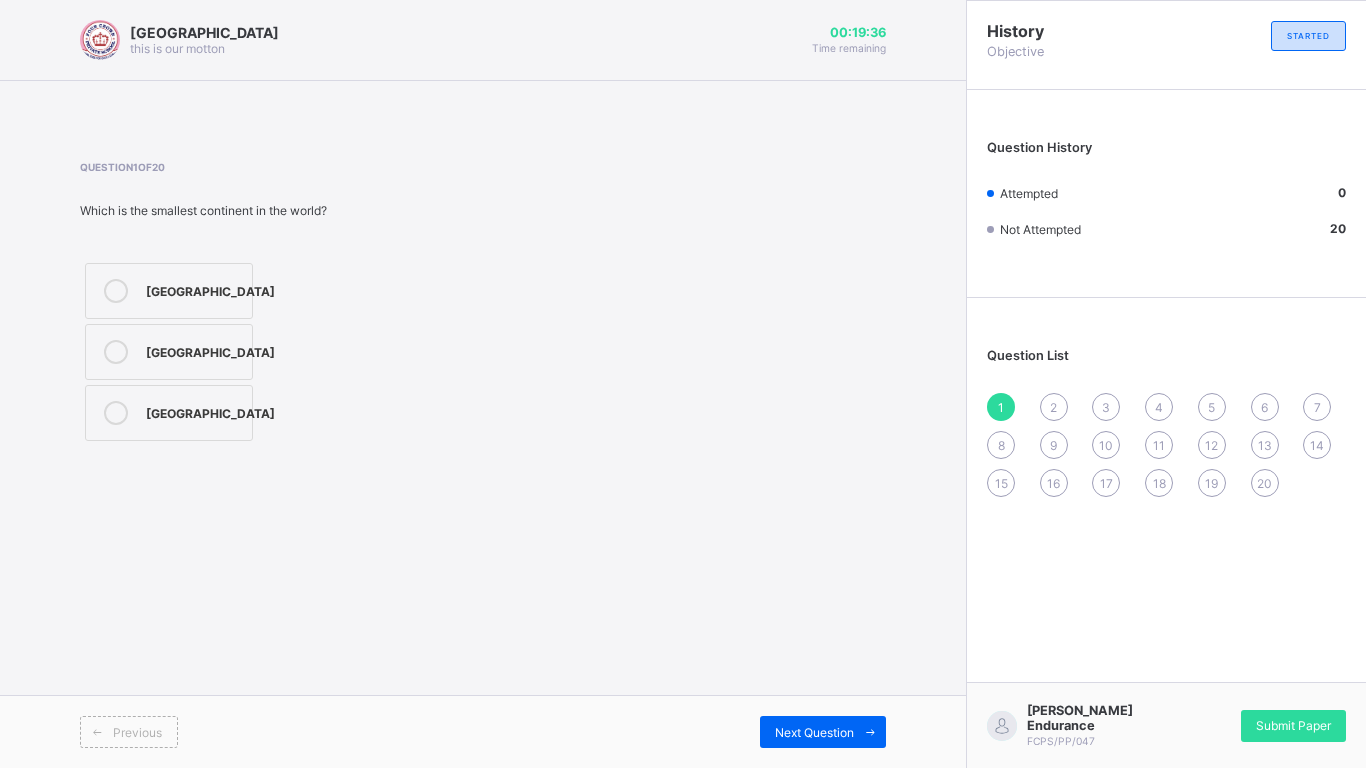 click on "Australia" at bounding box center (169, 413) 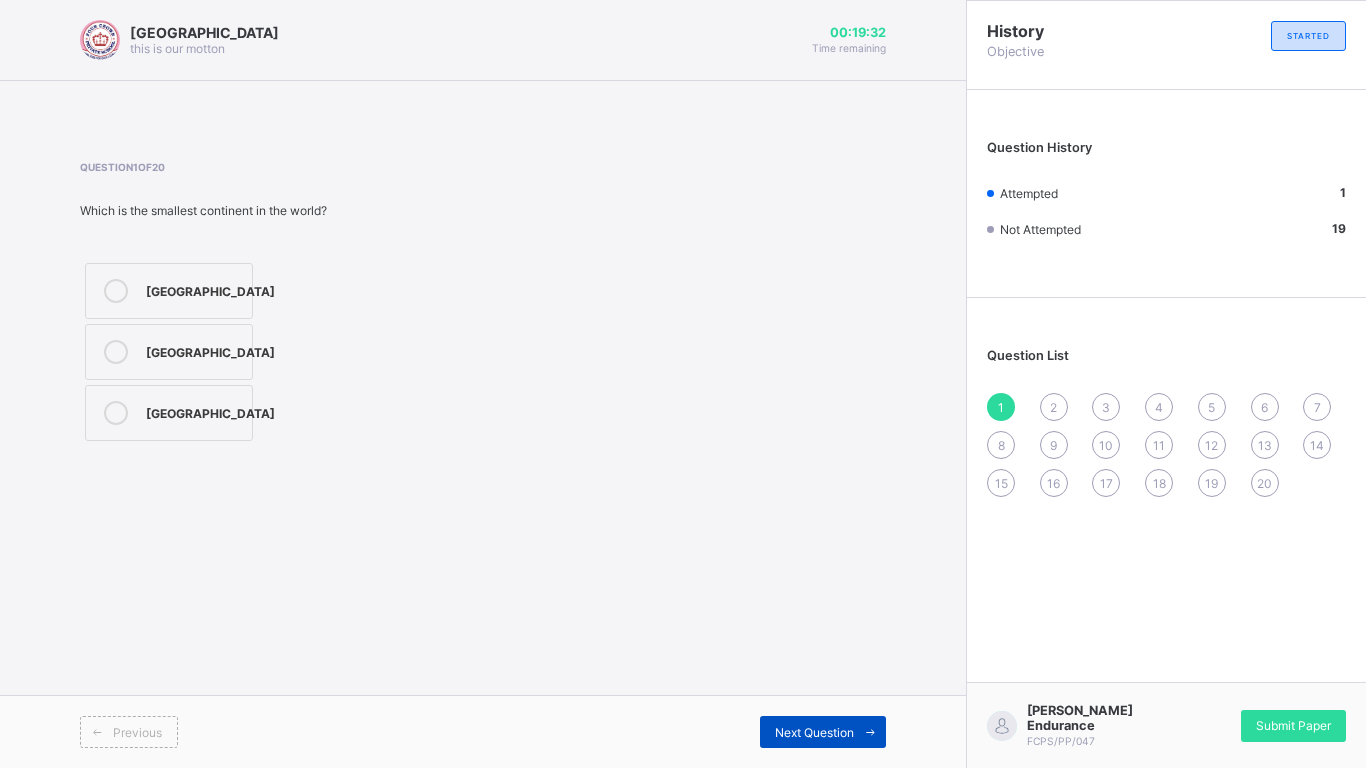 click on "Next Question" at bounding box center [823, 732] 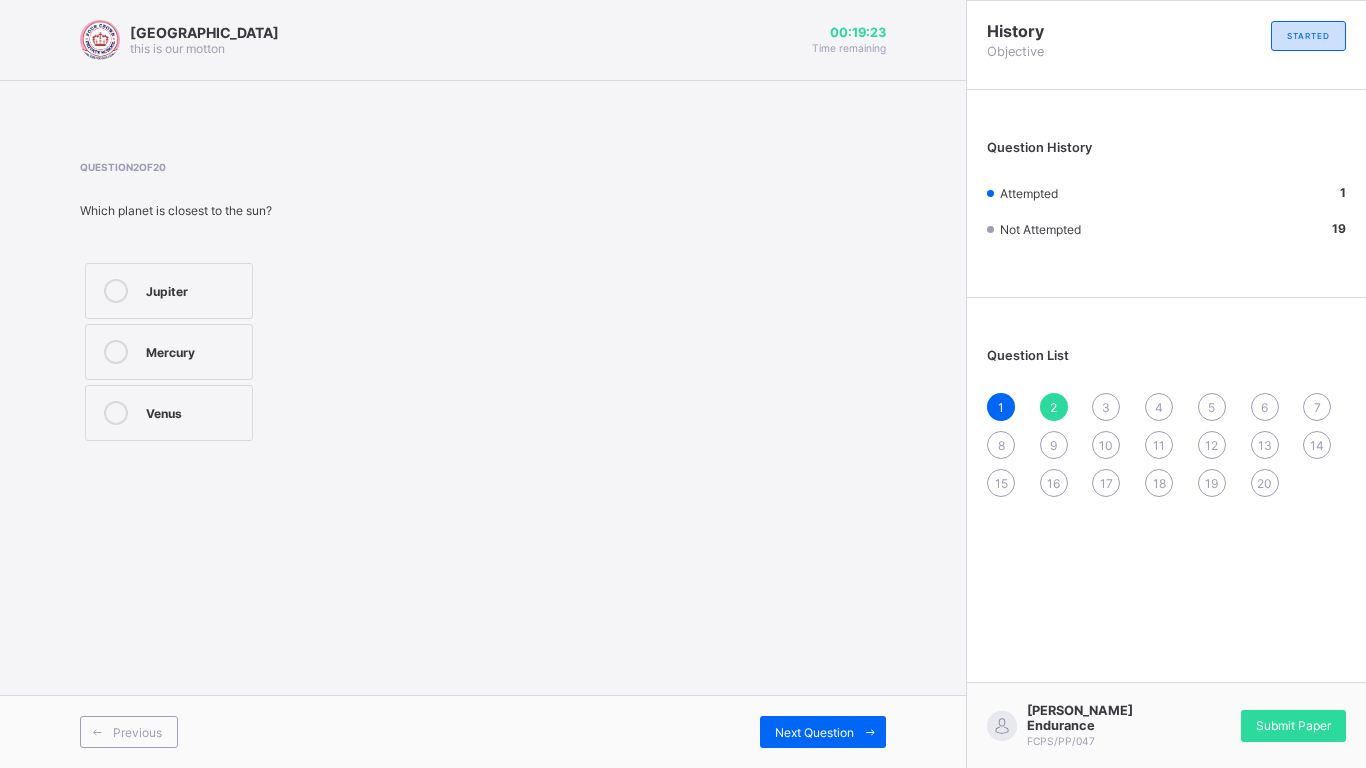 click on "Mercury" at bounding box center (194, 350) 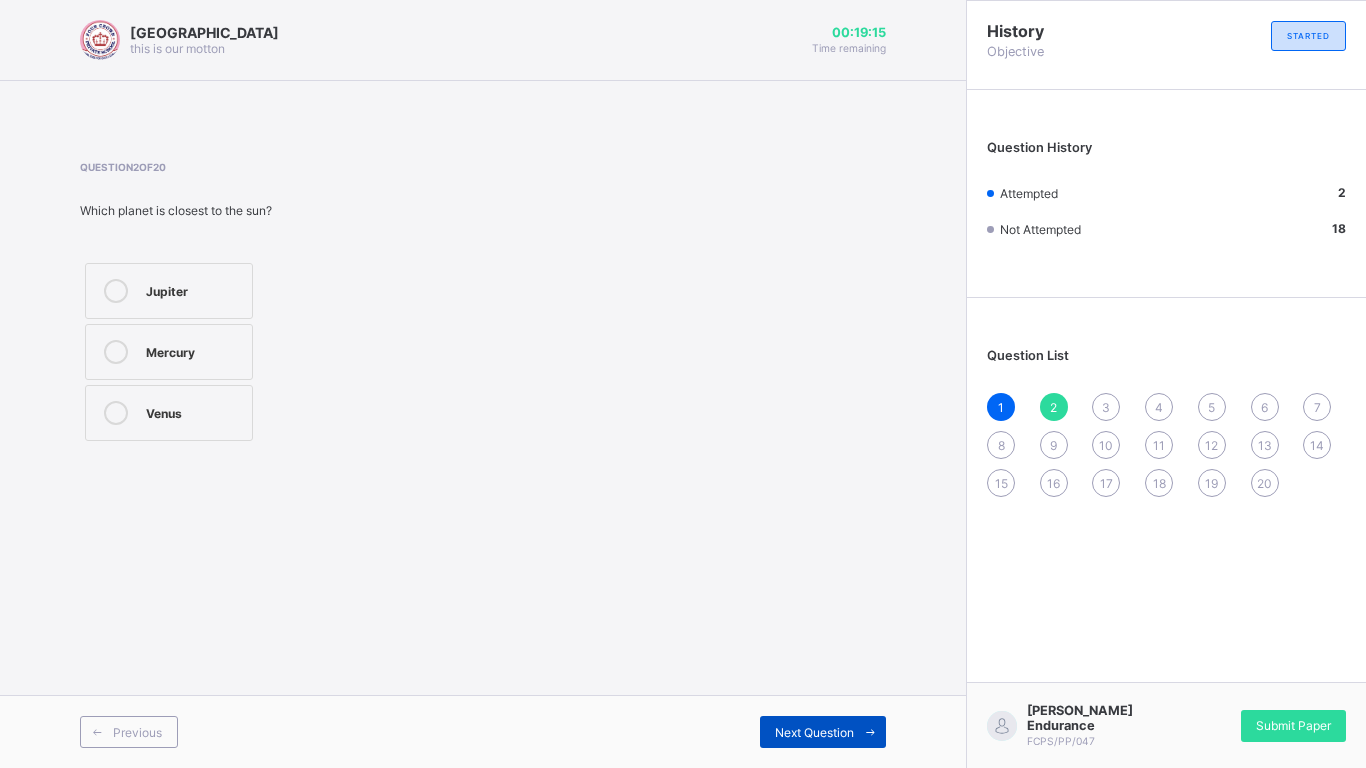 click on "Next Question" at bounding box center (814, 732) 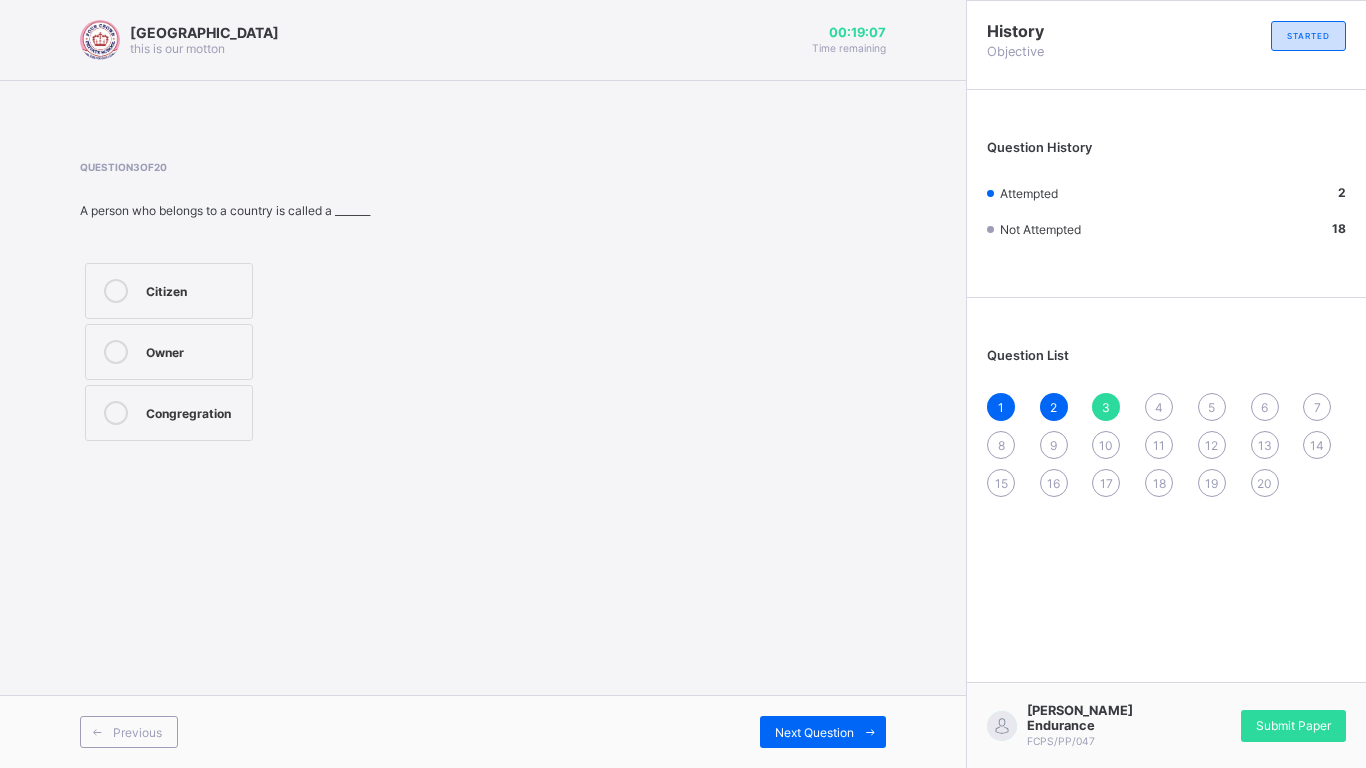 click on "Citizen" at bounding box center [194, 289] 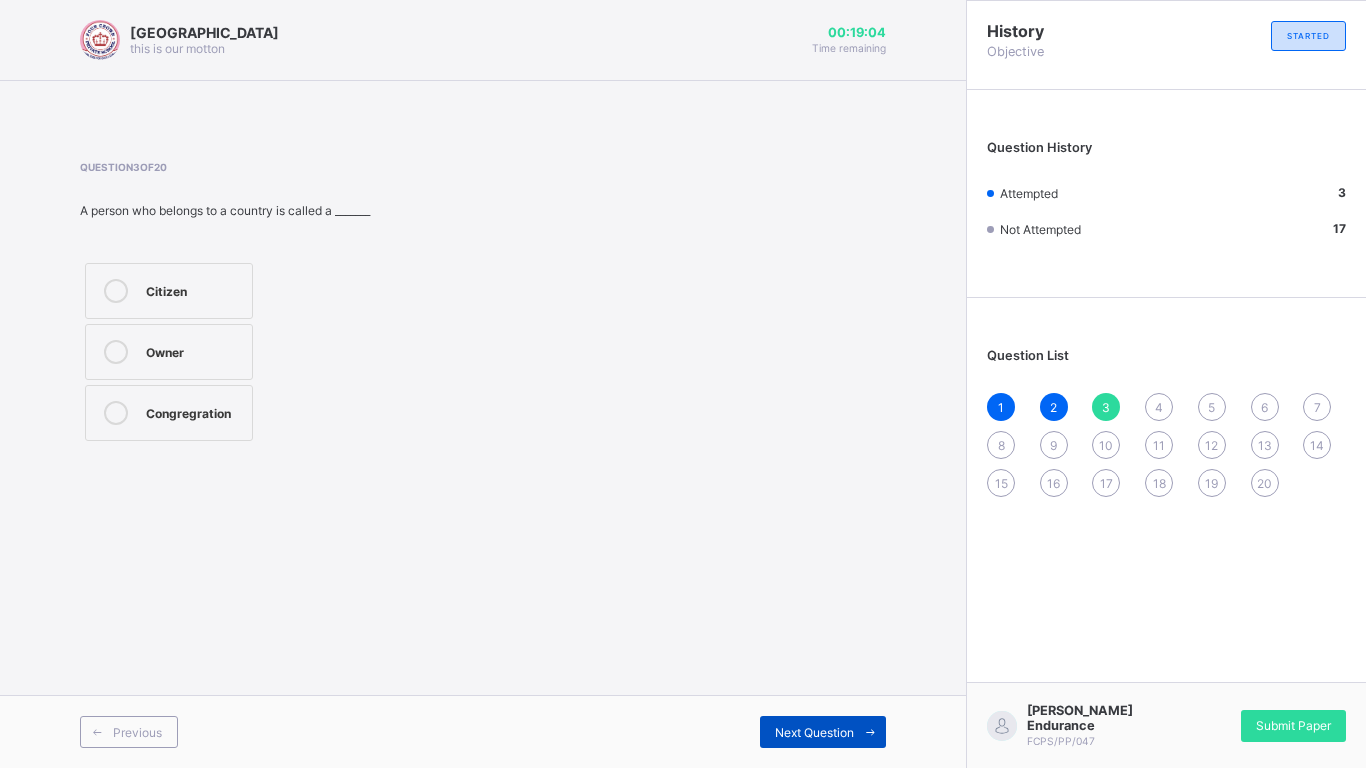 click on "Next Question" at bounding box center [814, 732] 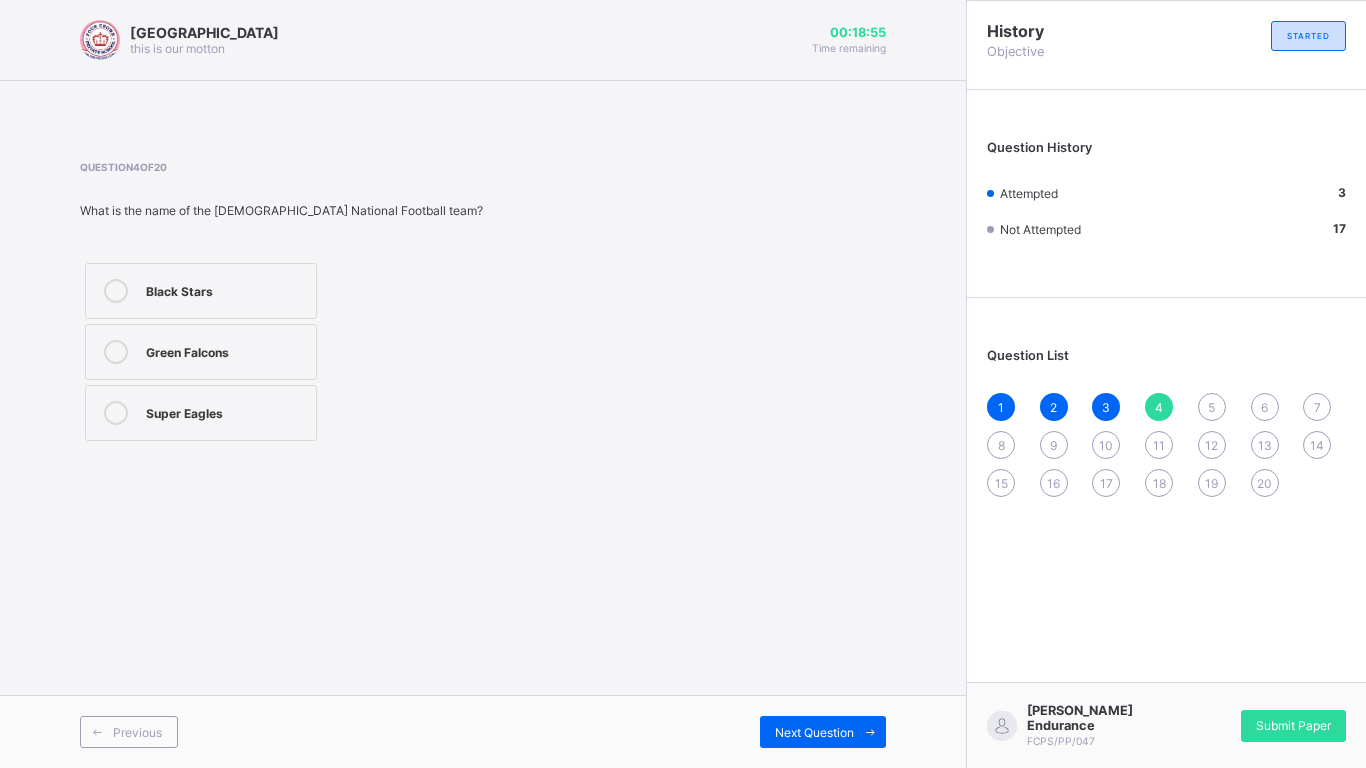 click on "Green Falcons" at bounding box center [201, 352] 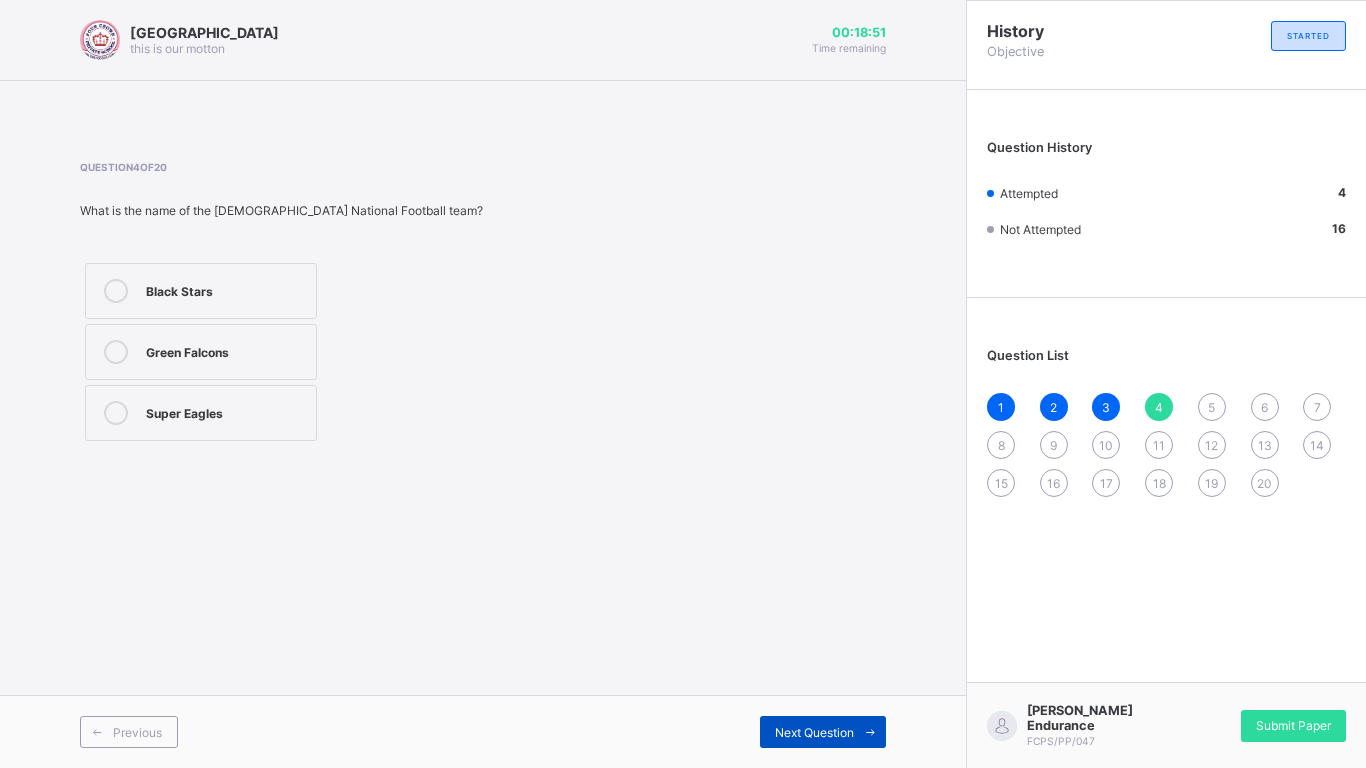 click on "Next Question" at bounding box center (814, 732) 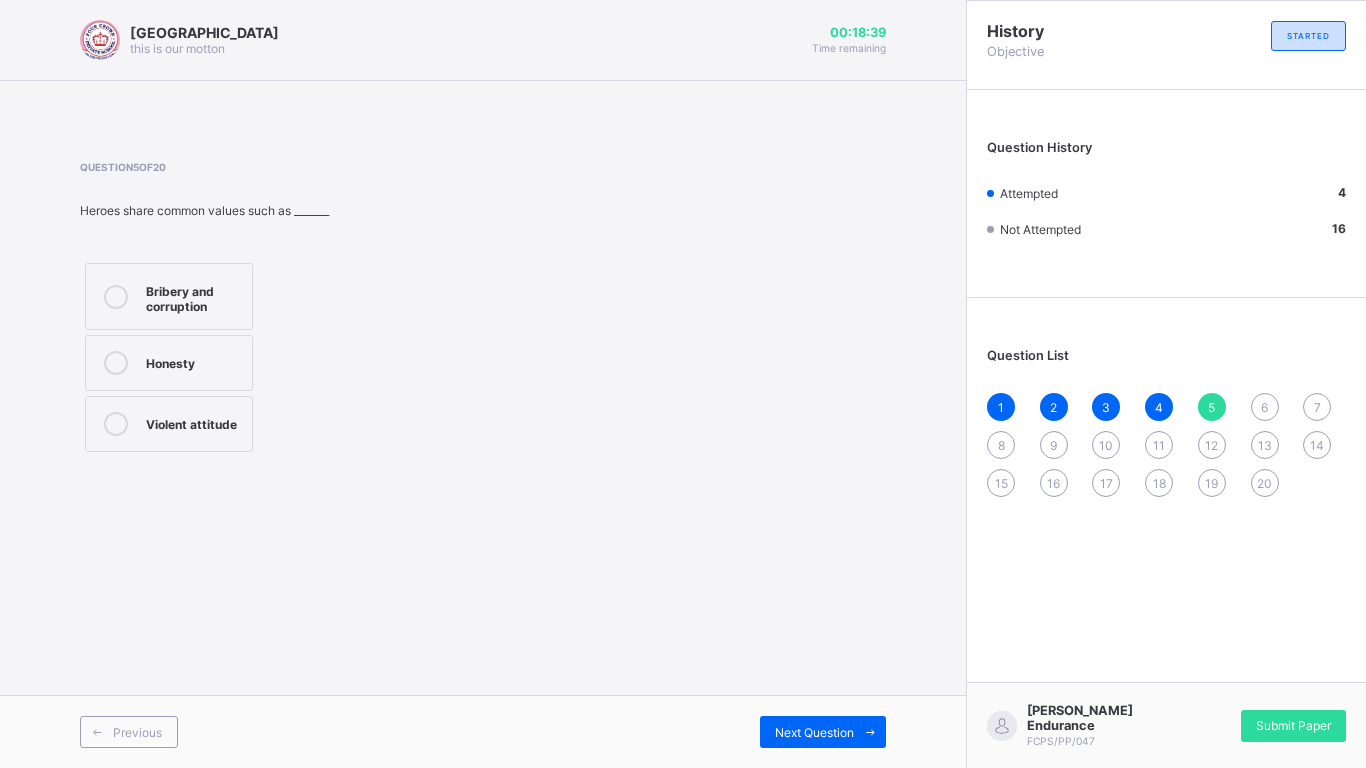 click on "Honesty" at bounding box center [169, 363] 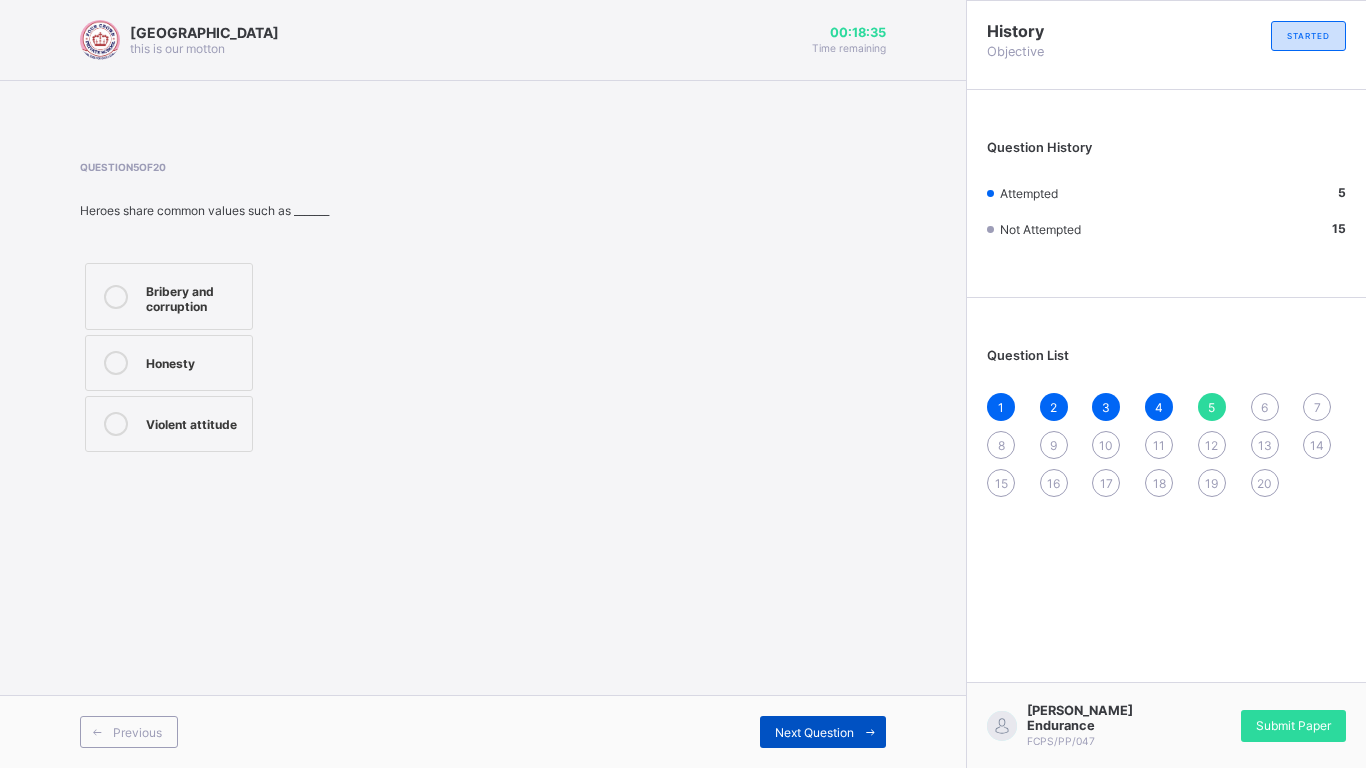 click on "Next Question" at bounding box center (814, 732) 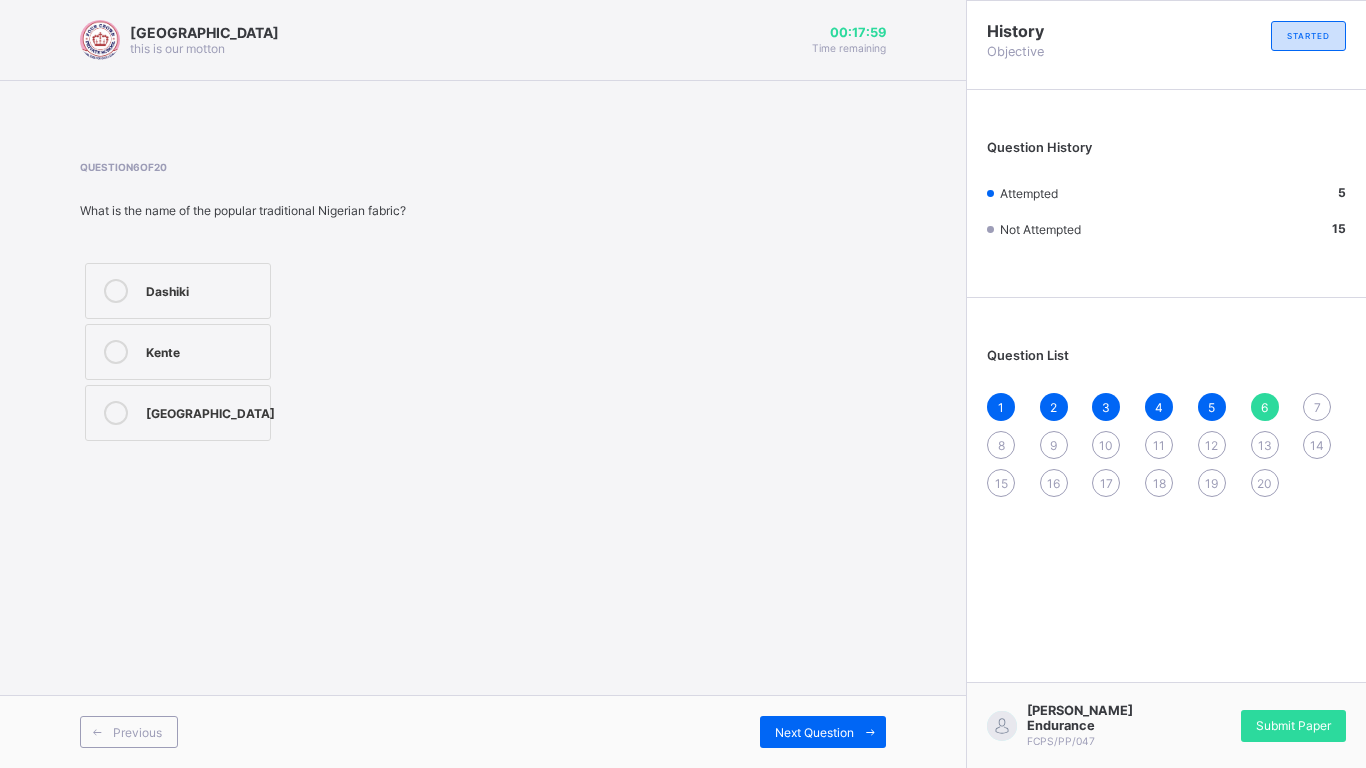 click on "Dashiki" at bounding box center [178, 291] 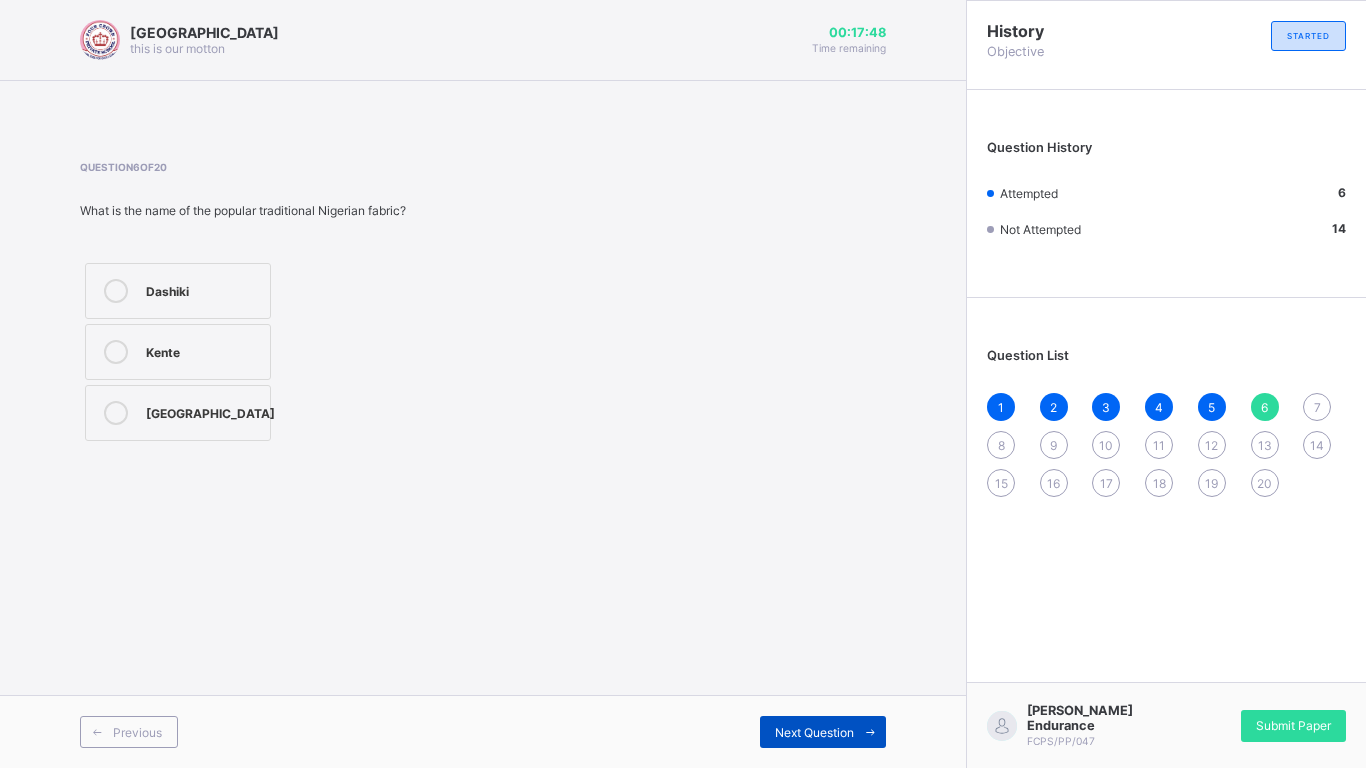 click on "Next Question" at bounding box center (814, 732) 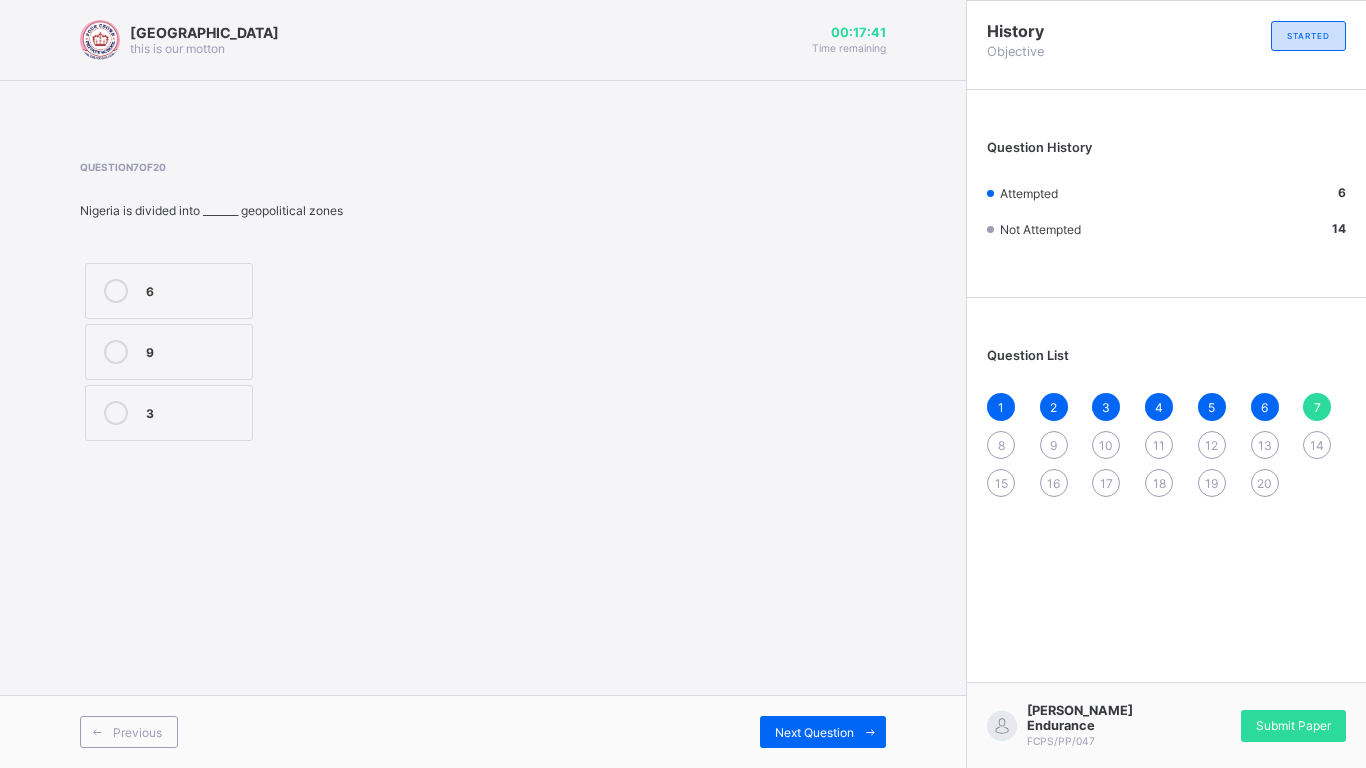click on "6" at bounding box center (1265, 407) 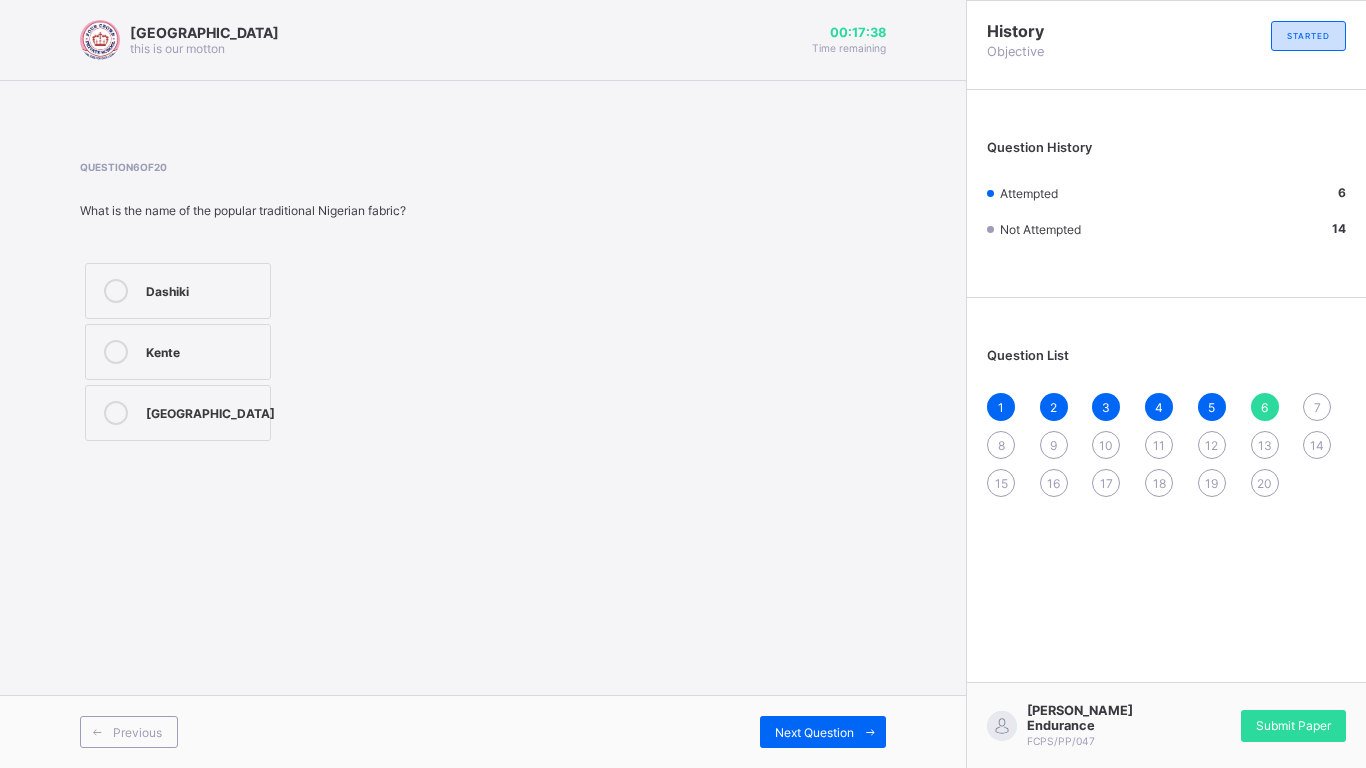 click on "7" at bounding box center (1317, 407) 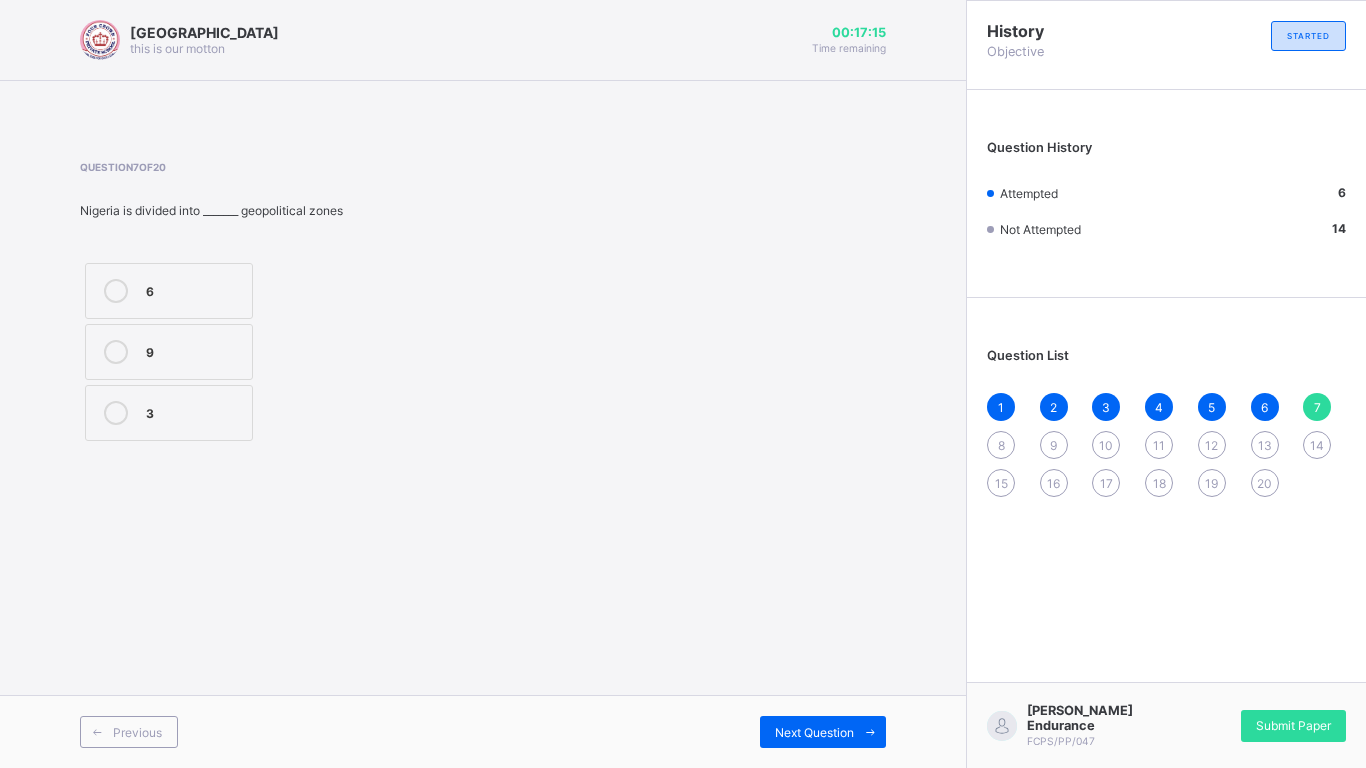 click on "6" at bounding box center [194, 289] 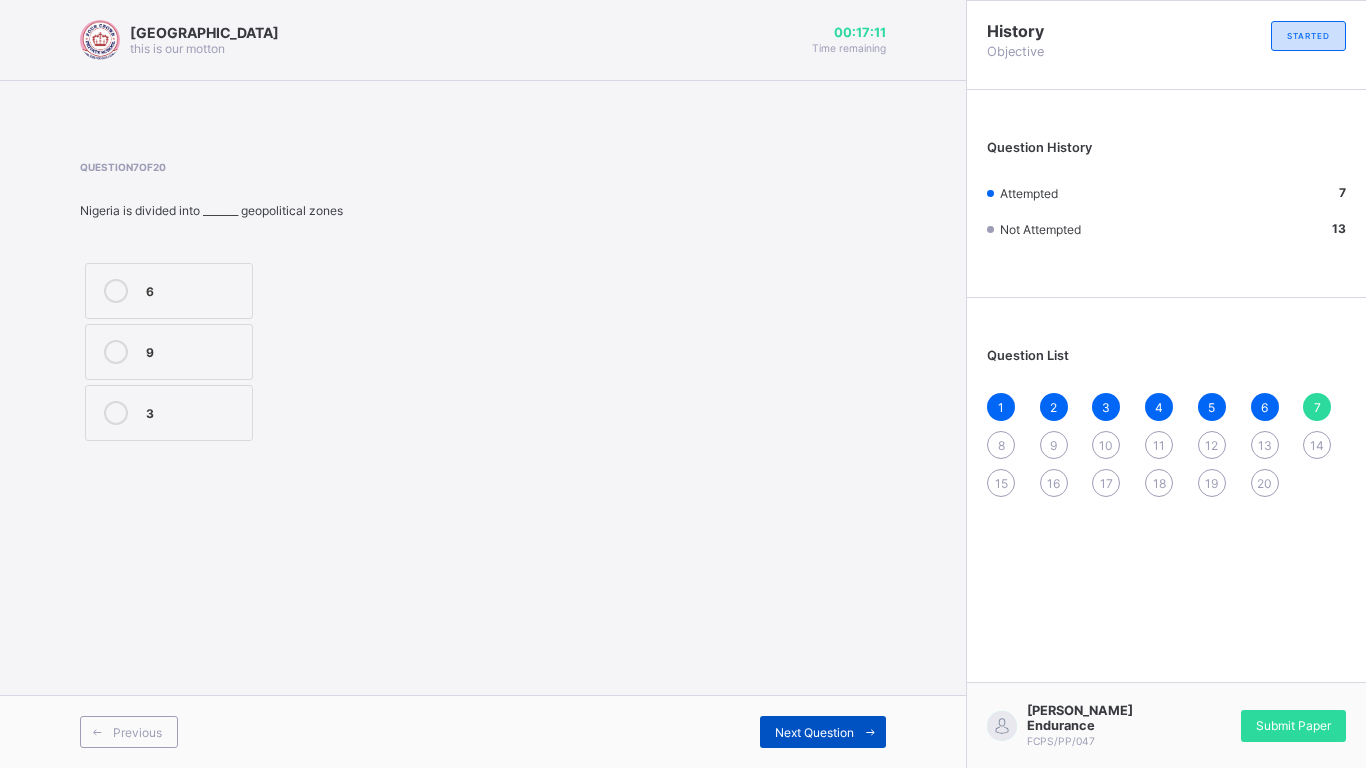 click on "Next Question" at bounding box center (814, 732) 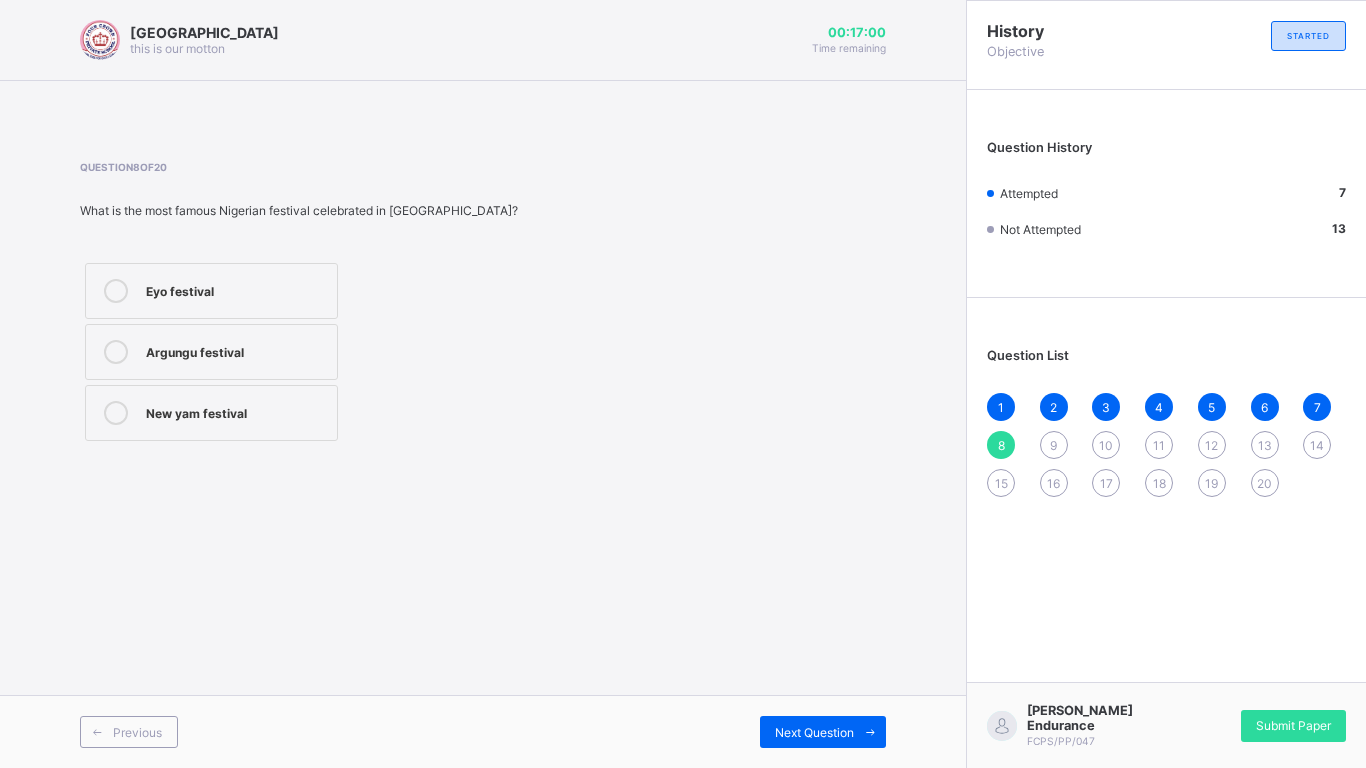 click on "Eyo festival" at bounding box center (211, 291) 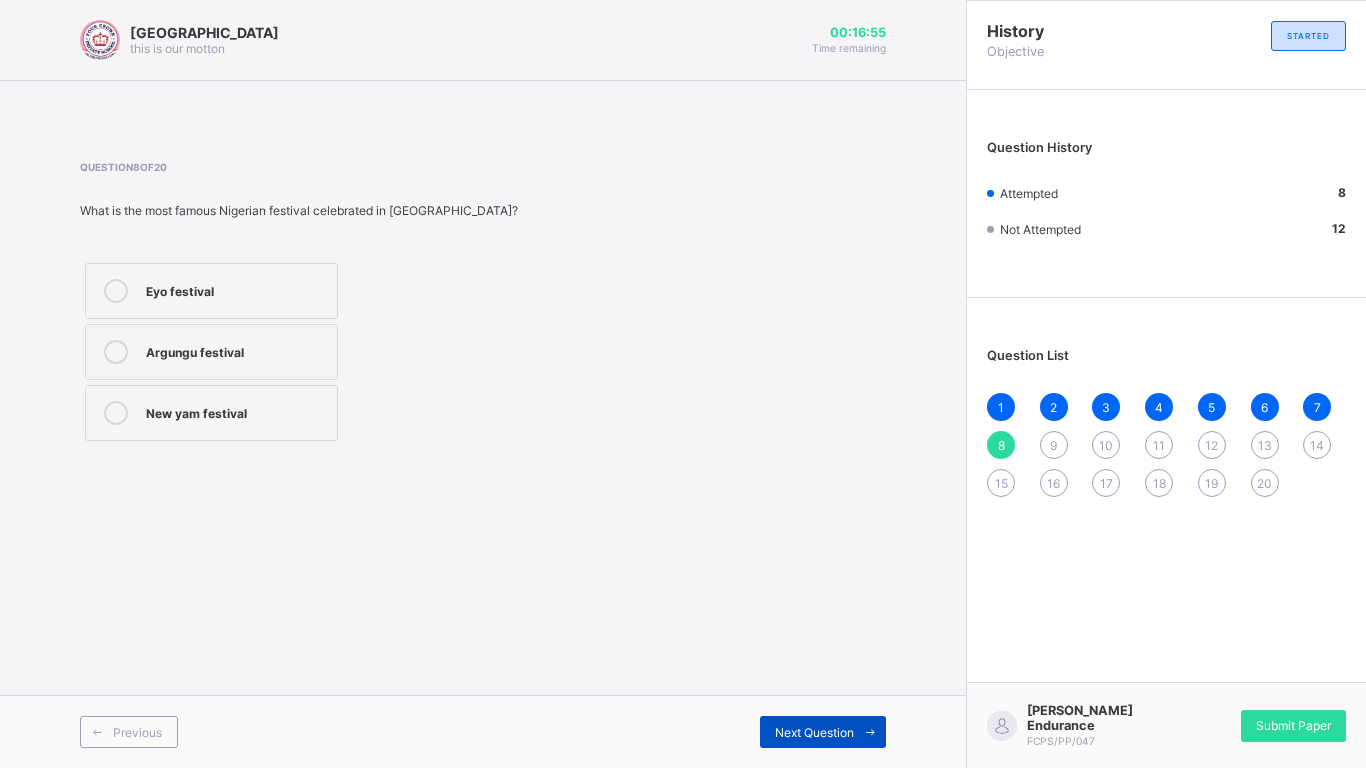 click on "Next Question" at bounding box center (814, 732) 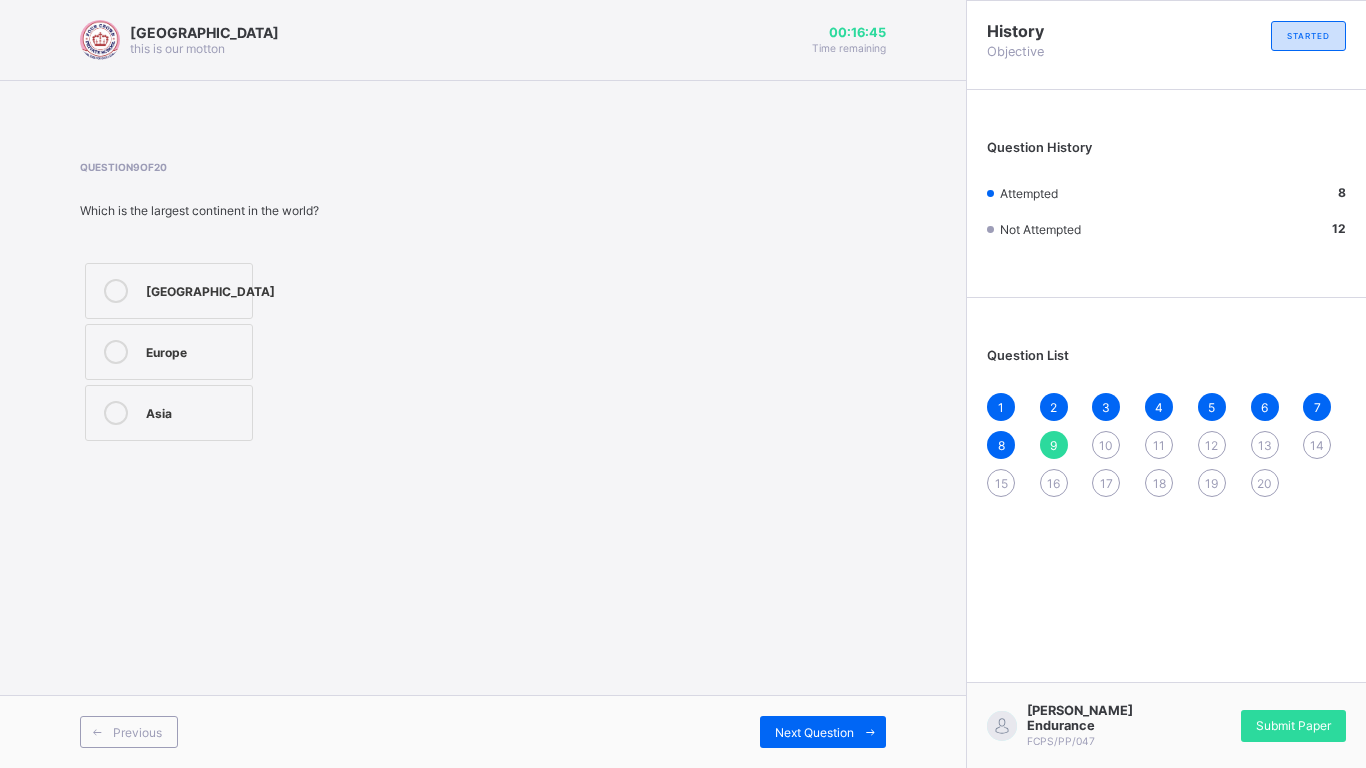click on "Asia" at bounding box center [194, 411] 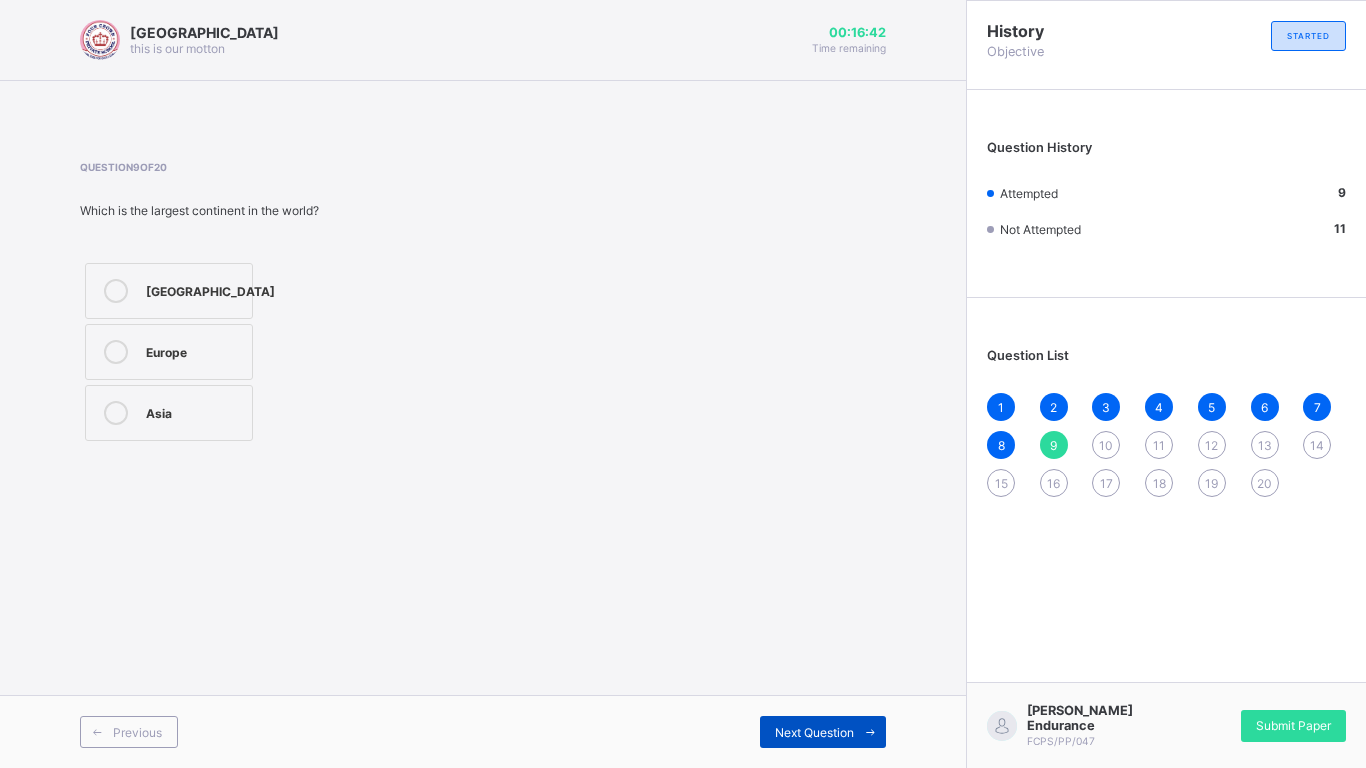 click on "Next Question" at bounding box center (814, 732) 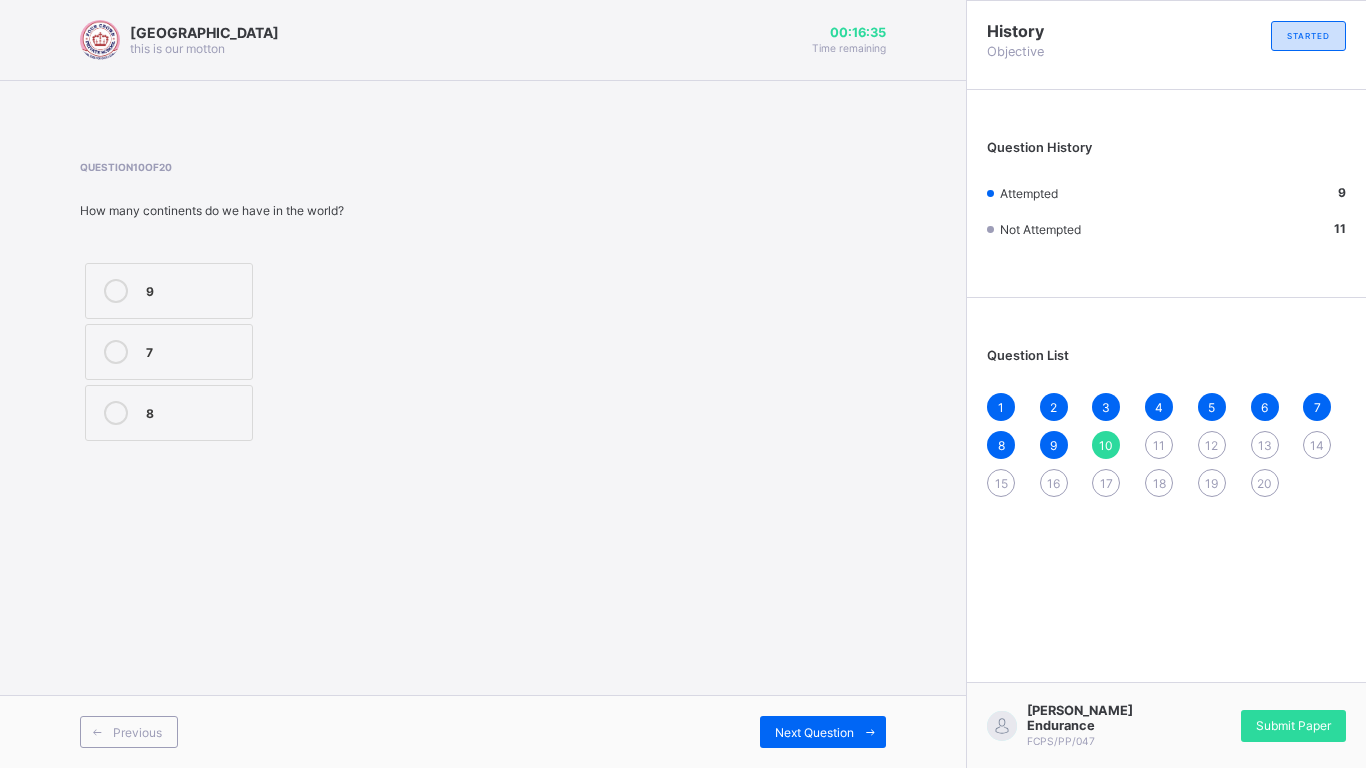 click on "7" at bounding box center (169, 352) 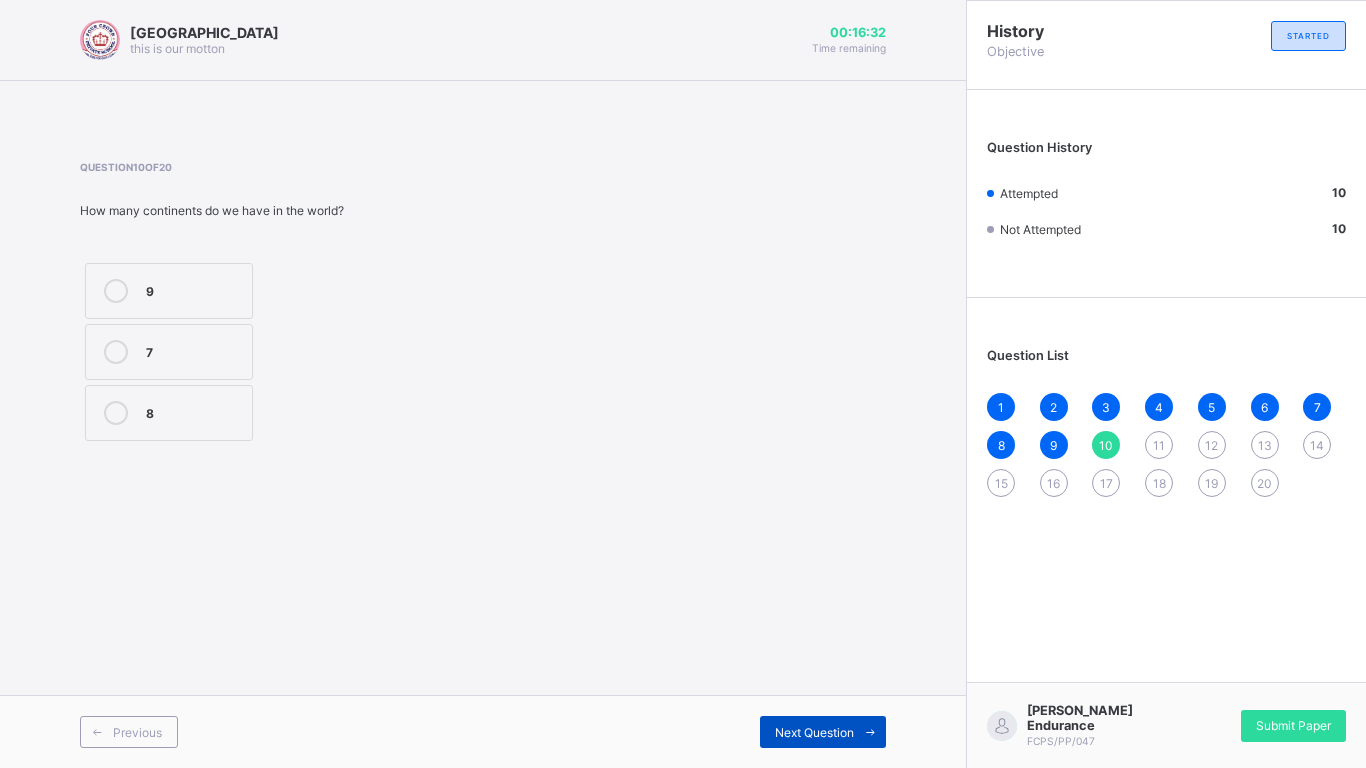 click on "Next Question" at bounding box center (814, 732) 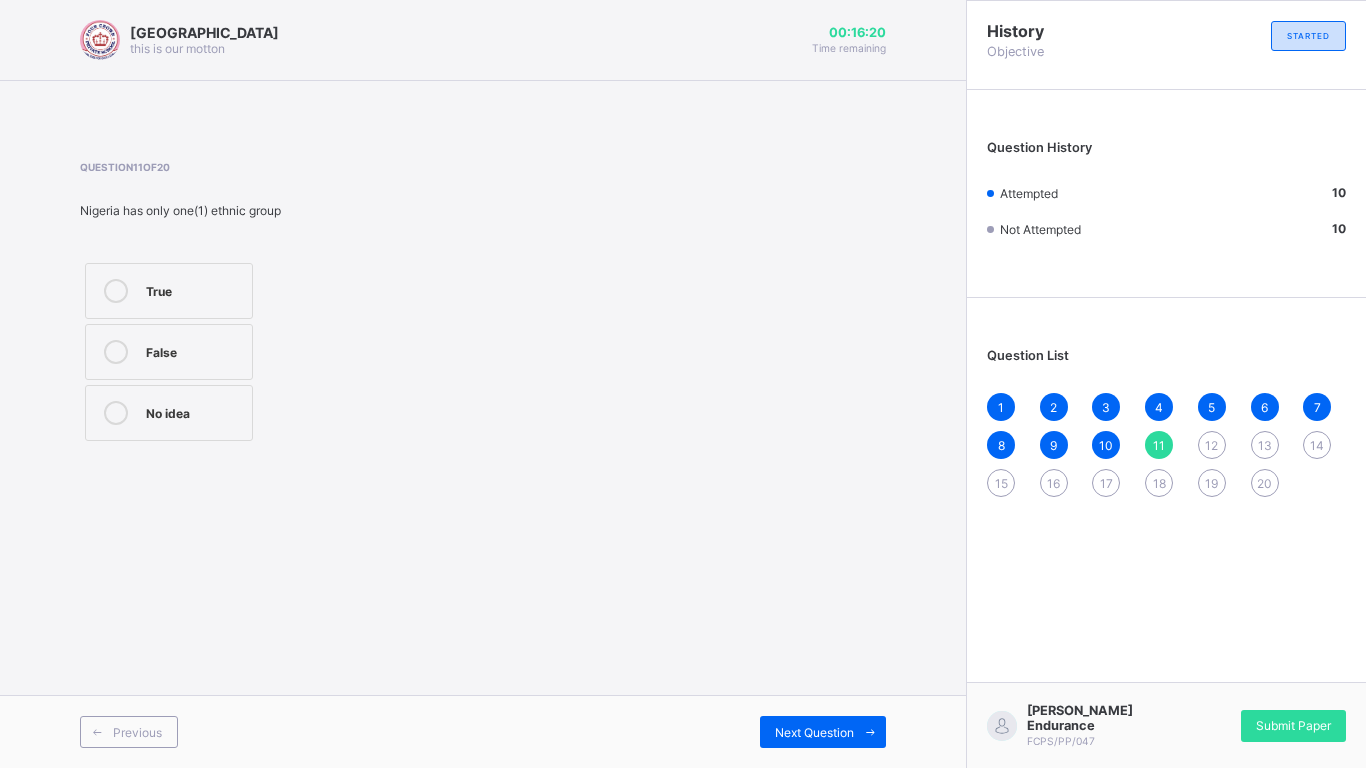 click on "False" at bounding box center [194, 350] 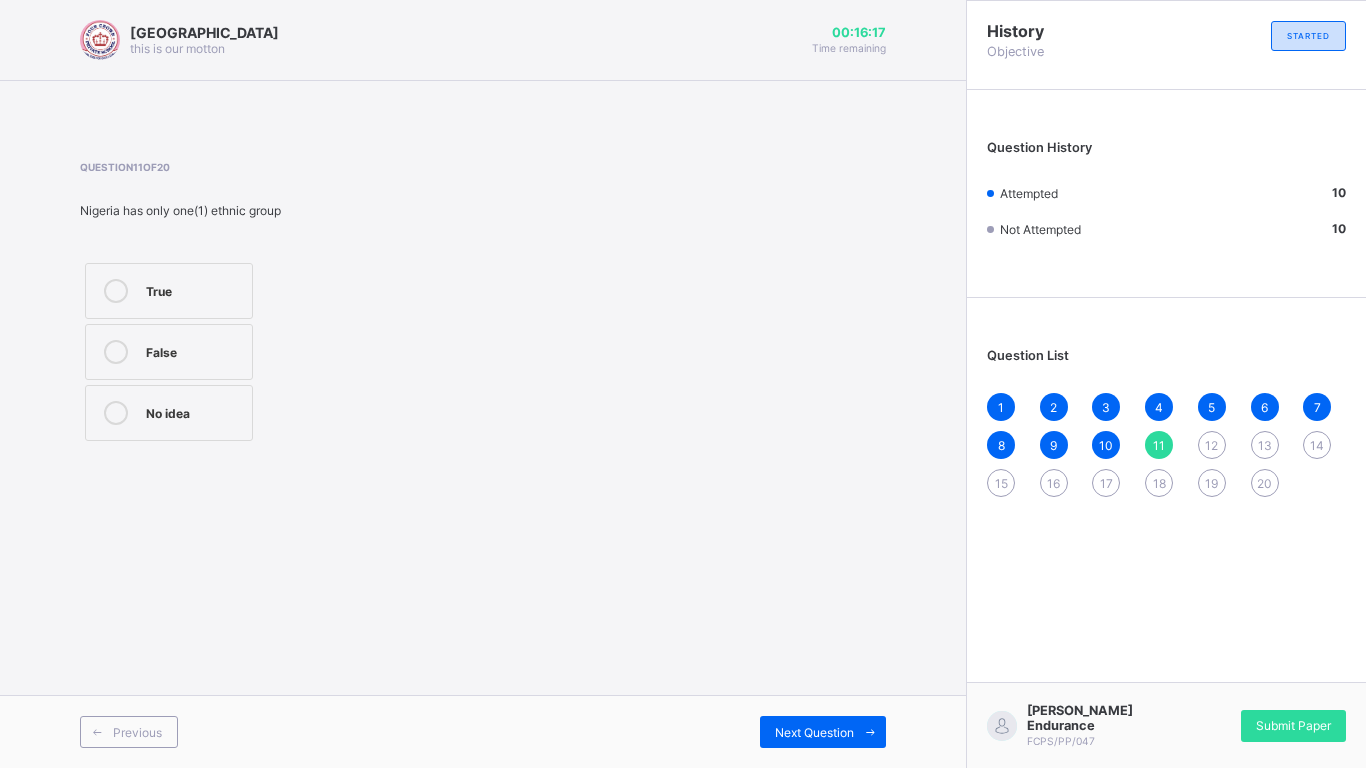 click on "Previous Next Question" at bounding box center [483, 731] 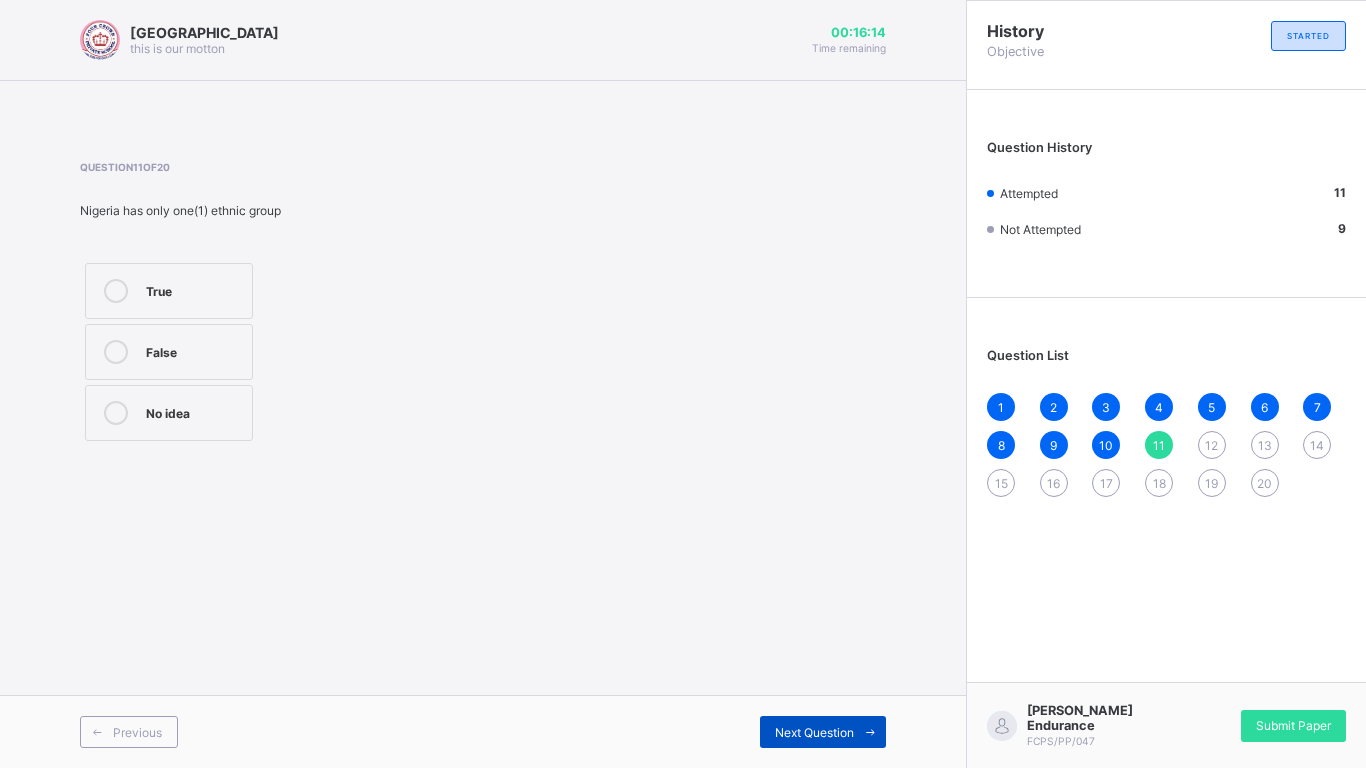click on "Next Question" at bounding box center [823, 732] 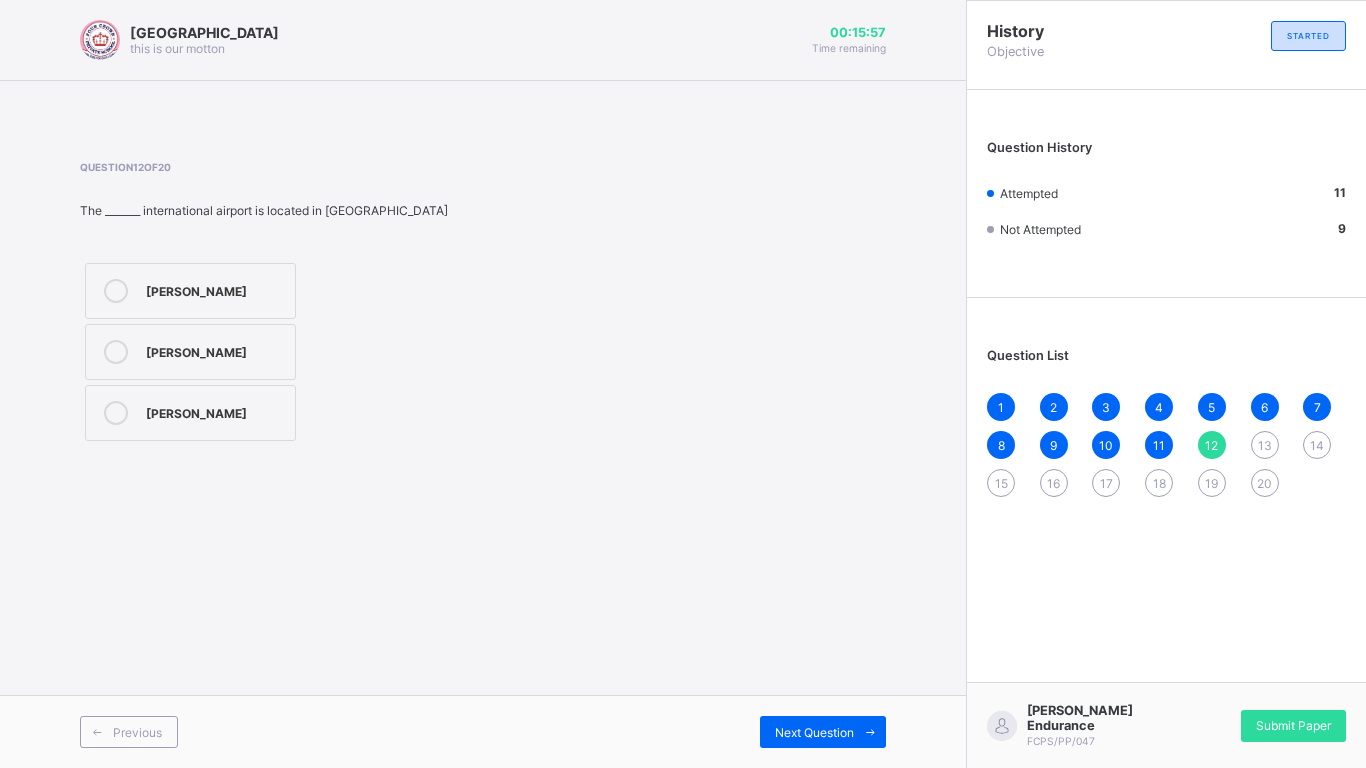 click on "Murtala Muhammed" at bounding box center (215, 289) 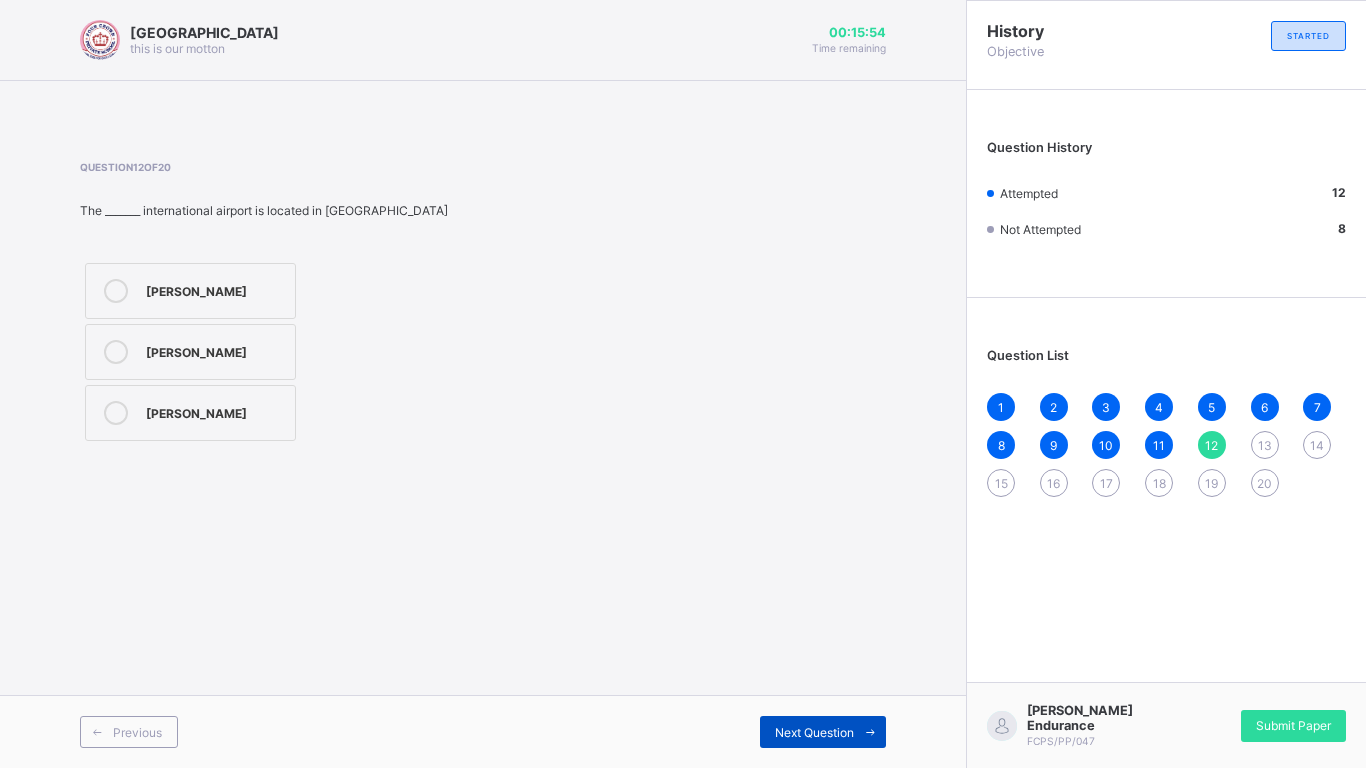 click on "Next Question" at bounding box center (814, 732) 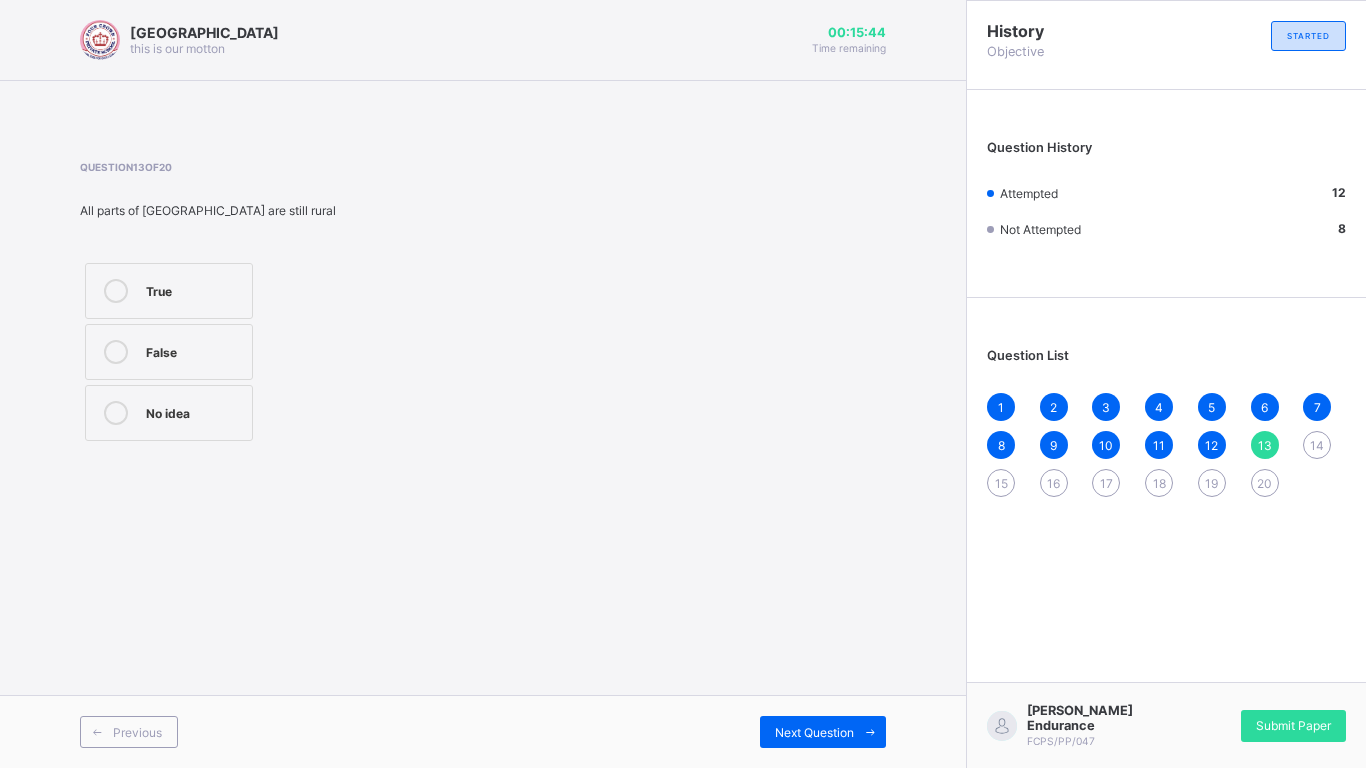 click on "True" at bounding box center [194, 289] 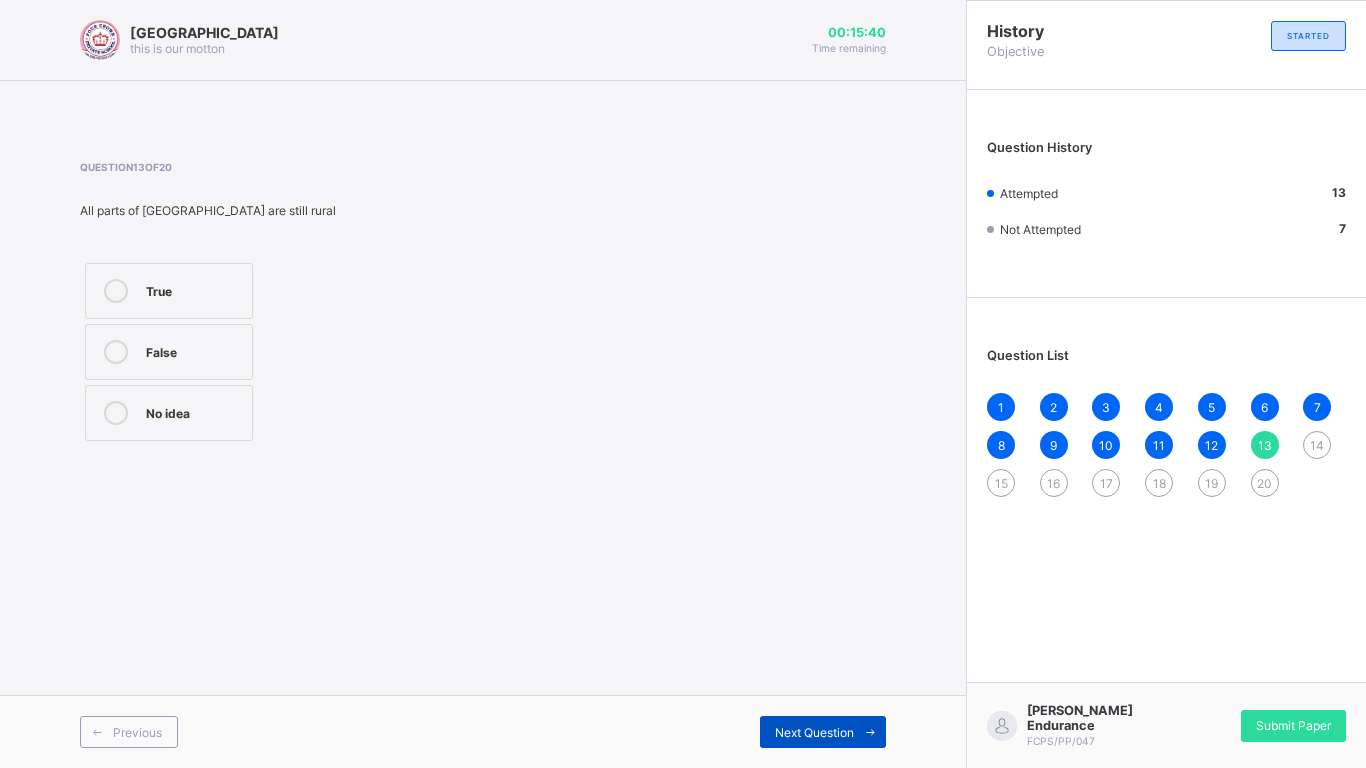 click on "Next Question" at bounding box center [814, 732] 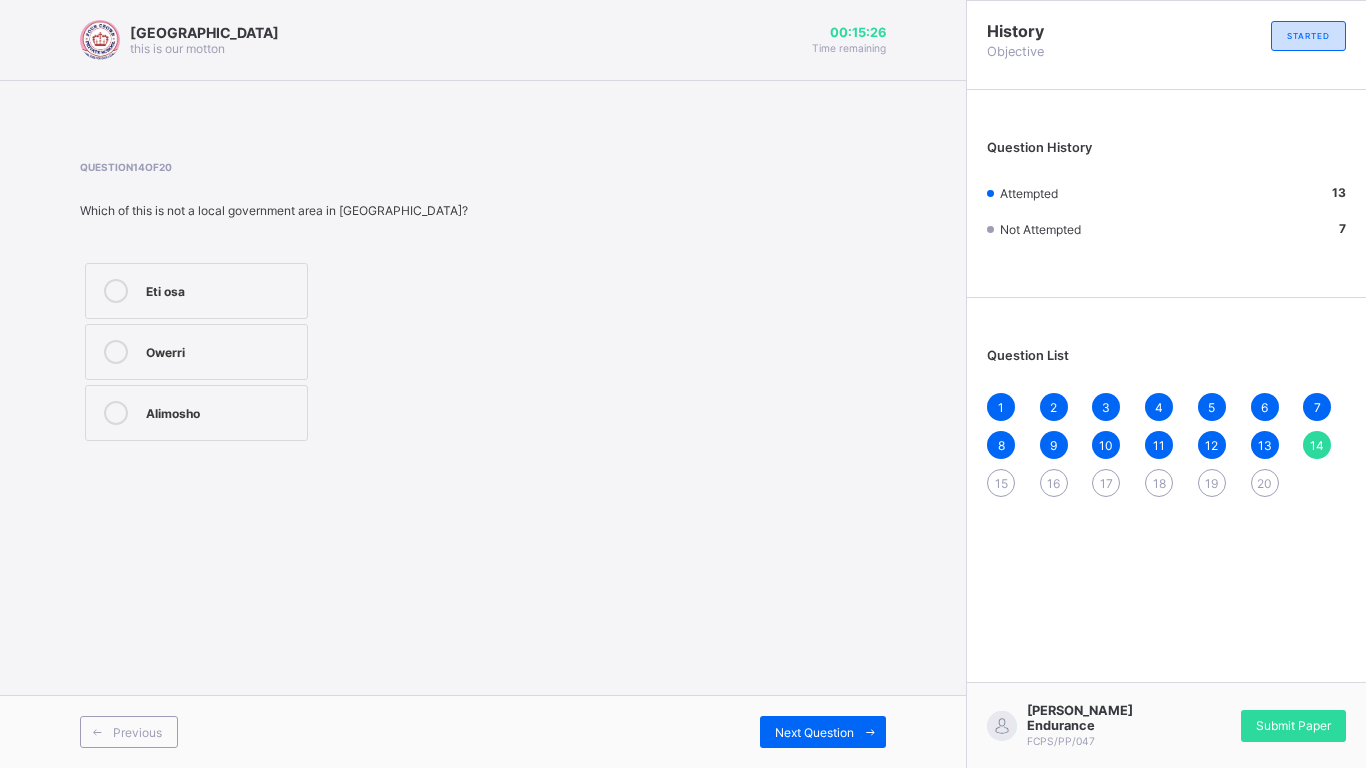 click on "Eti osa" at bounding box center (221, 289) 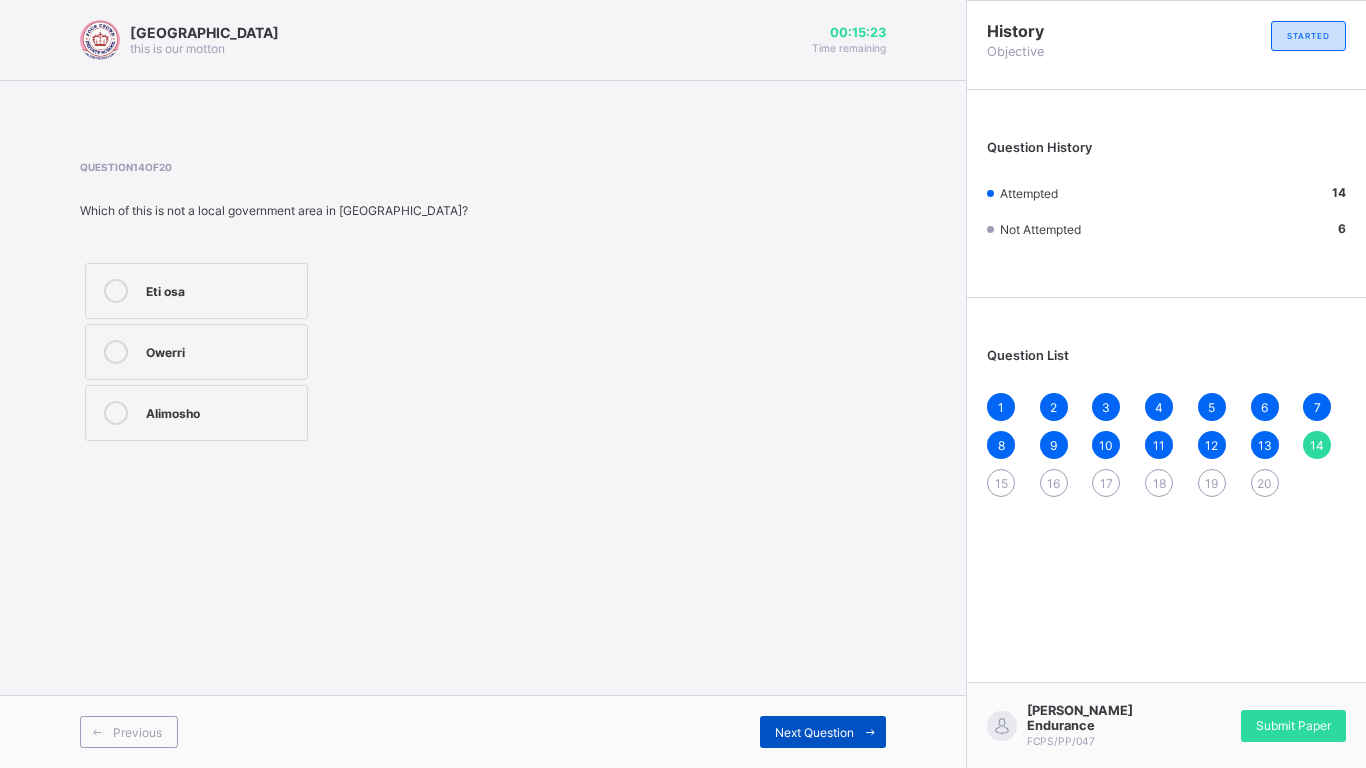 click on "Next Question" at bounding box center [823, 732] 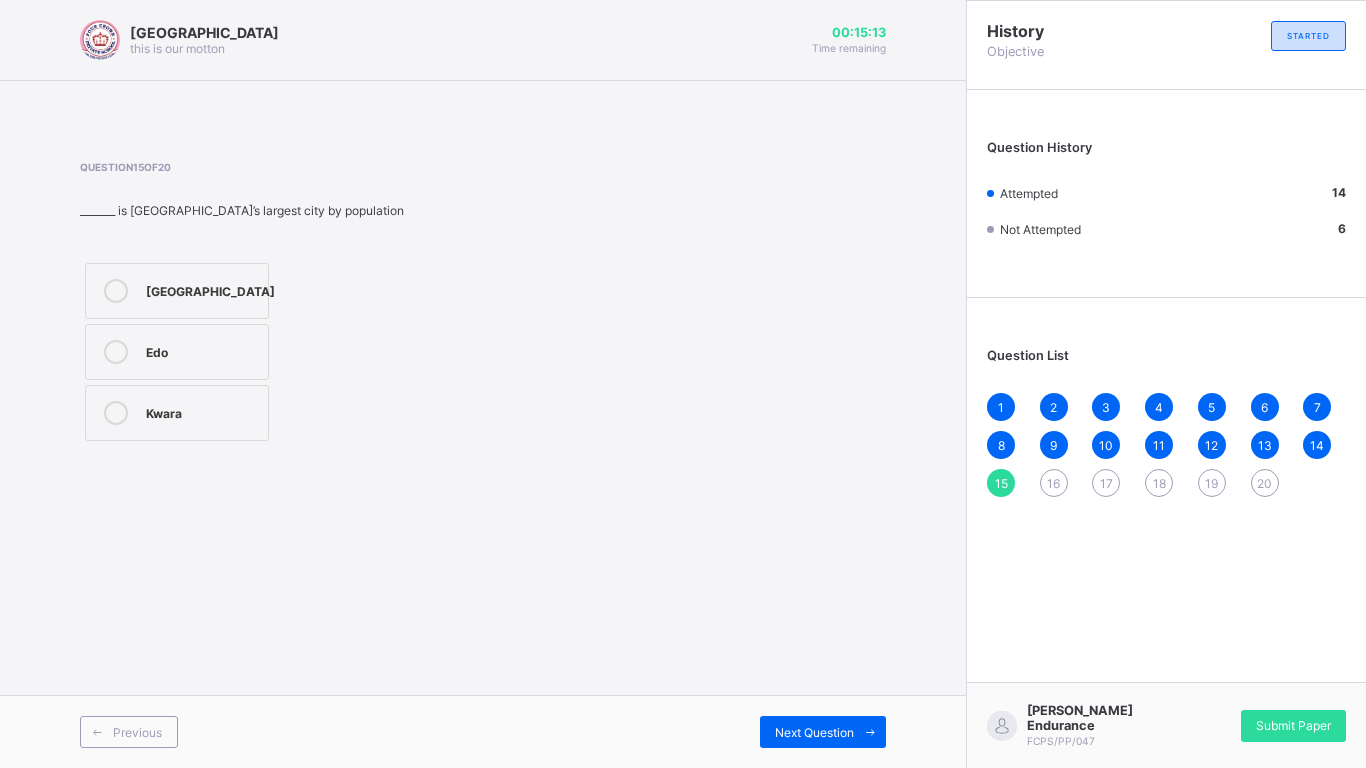 click on "Kwara" at bounding box center (177, 413) 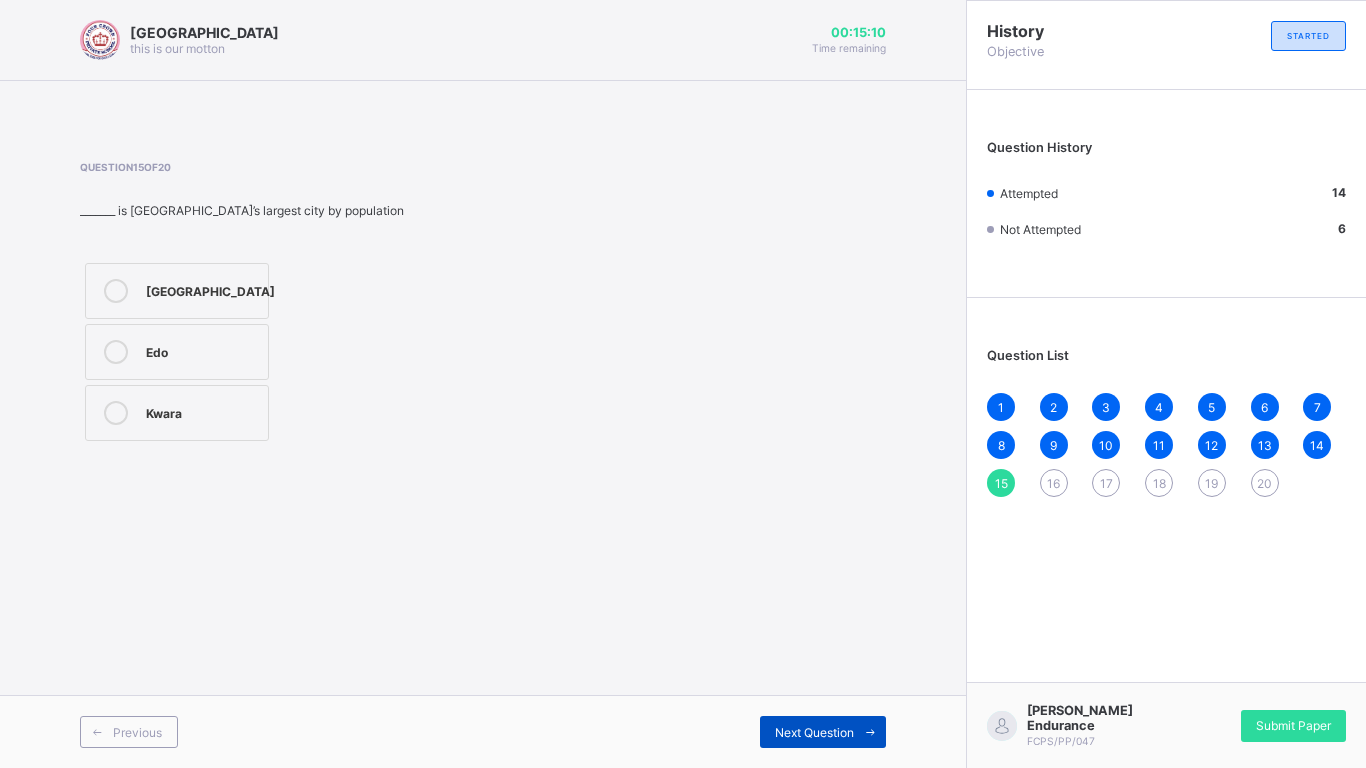 click on "Next Question" at bounding box center [814, 732] 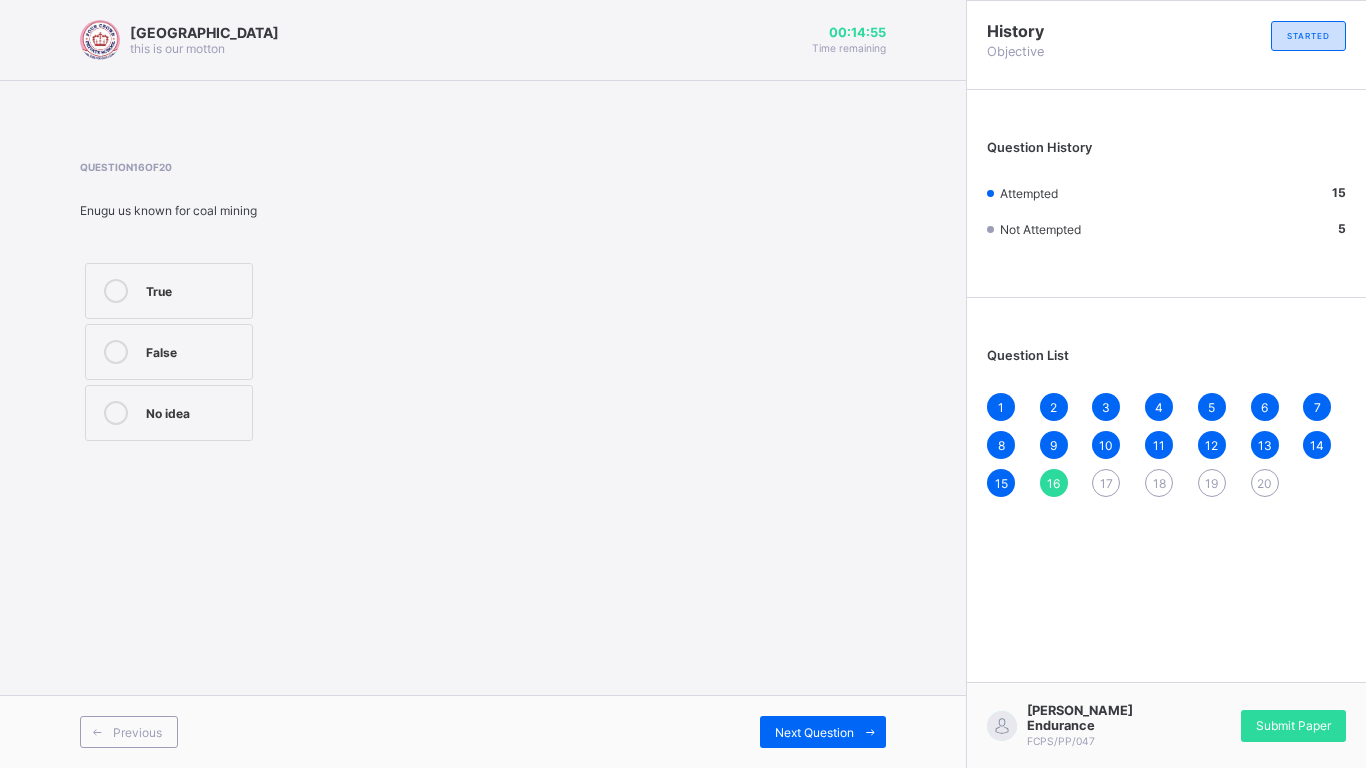 click on "False" at bounding box center (194, 350) 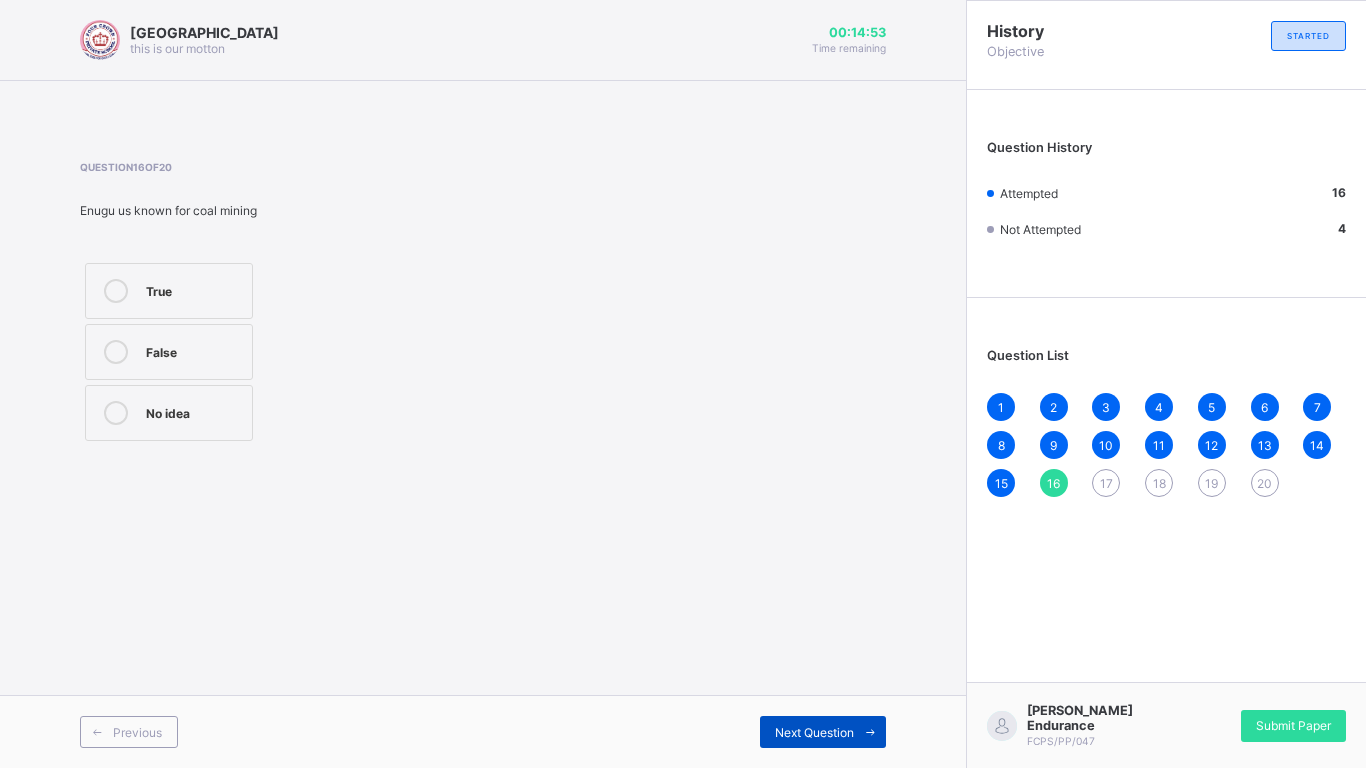 click on "Next Question" at bounding box center (814, 732) 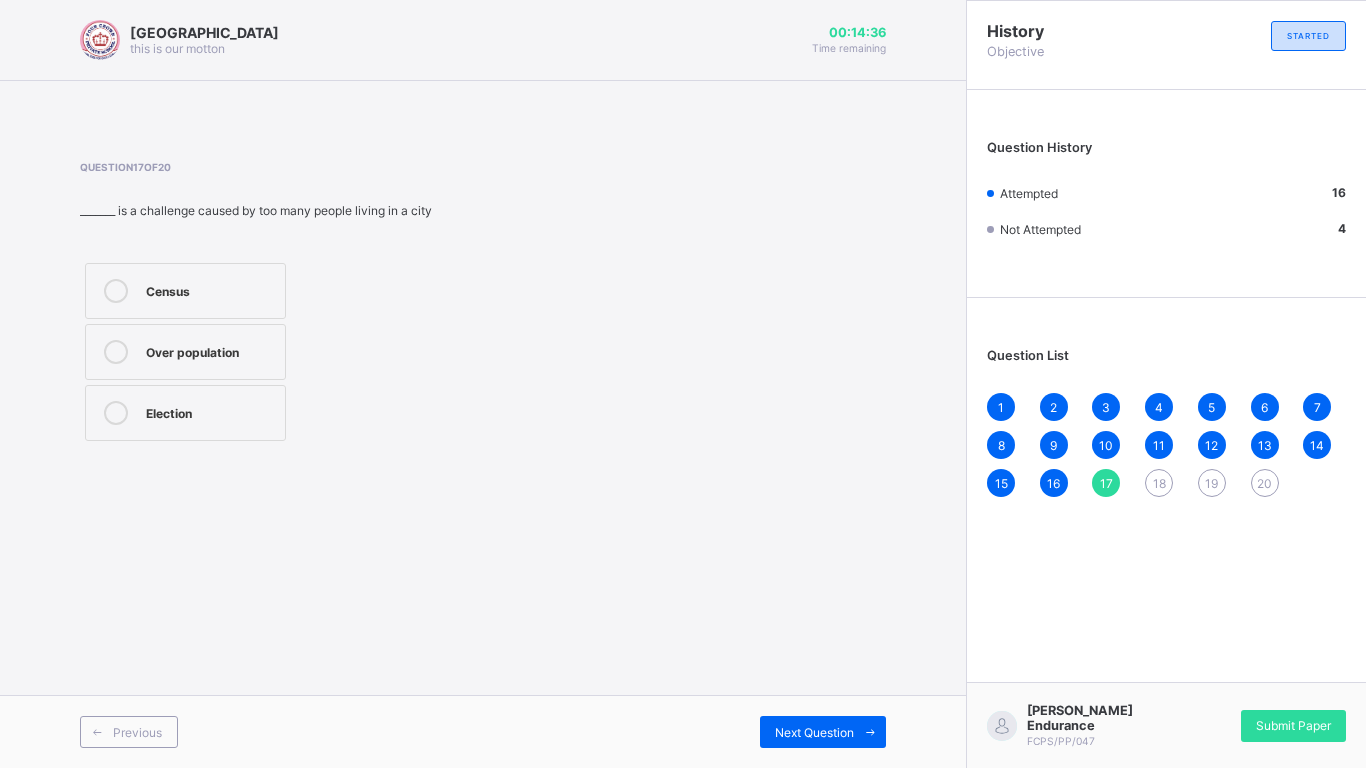click on "Over population" at bounding box center (210, 350) 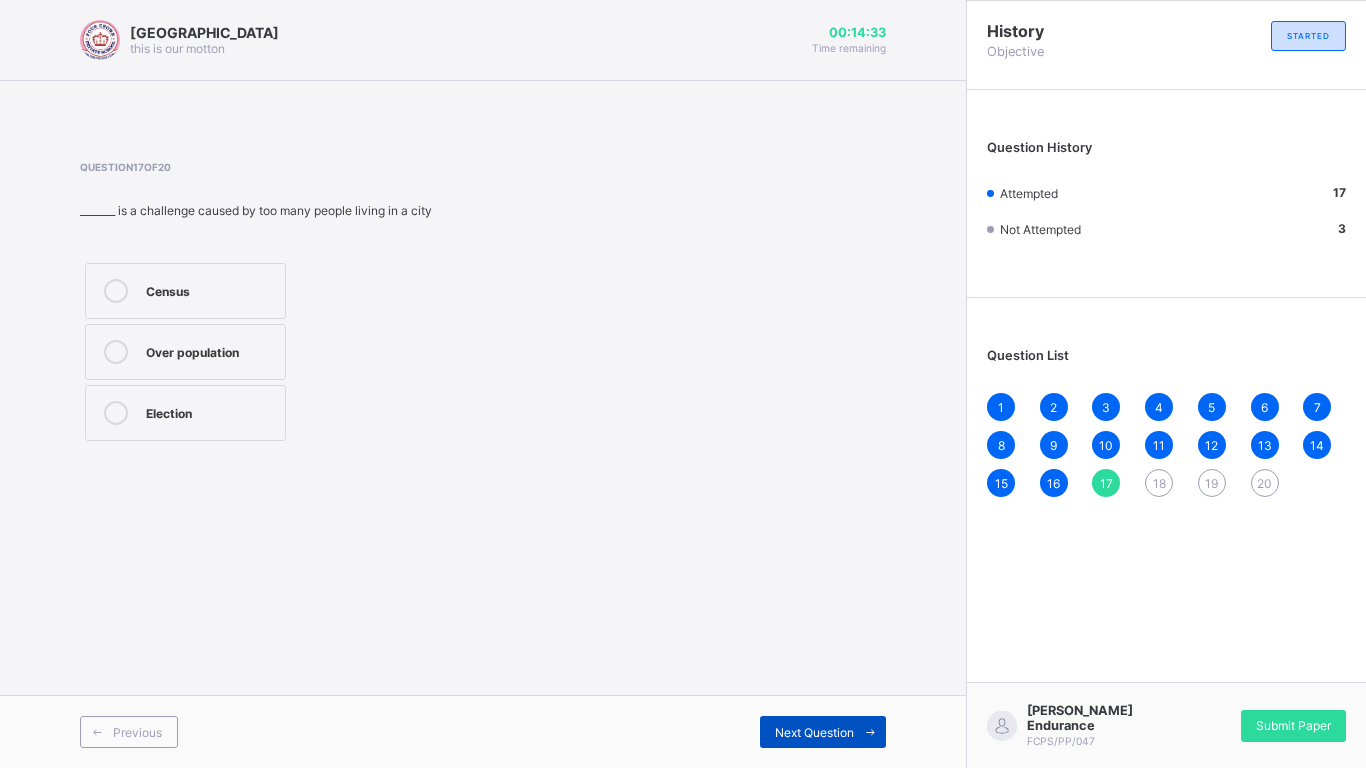 click on "Next Question" at bounding box center (814, 732) 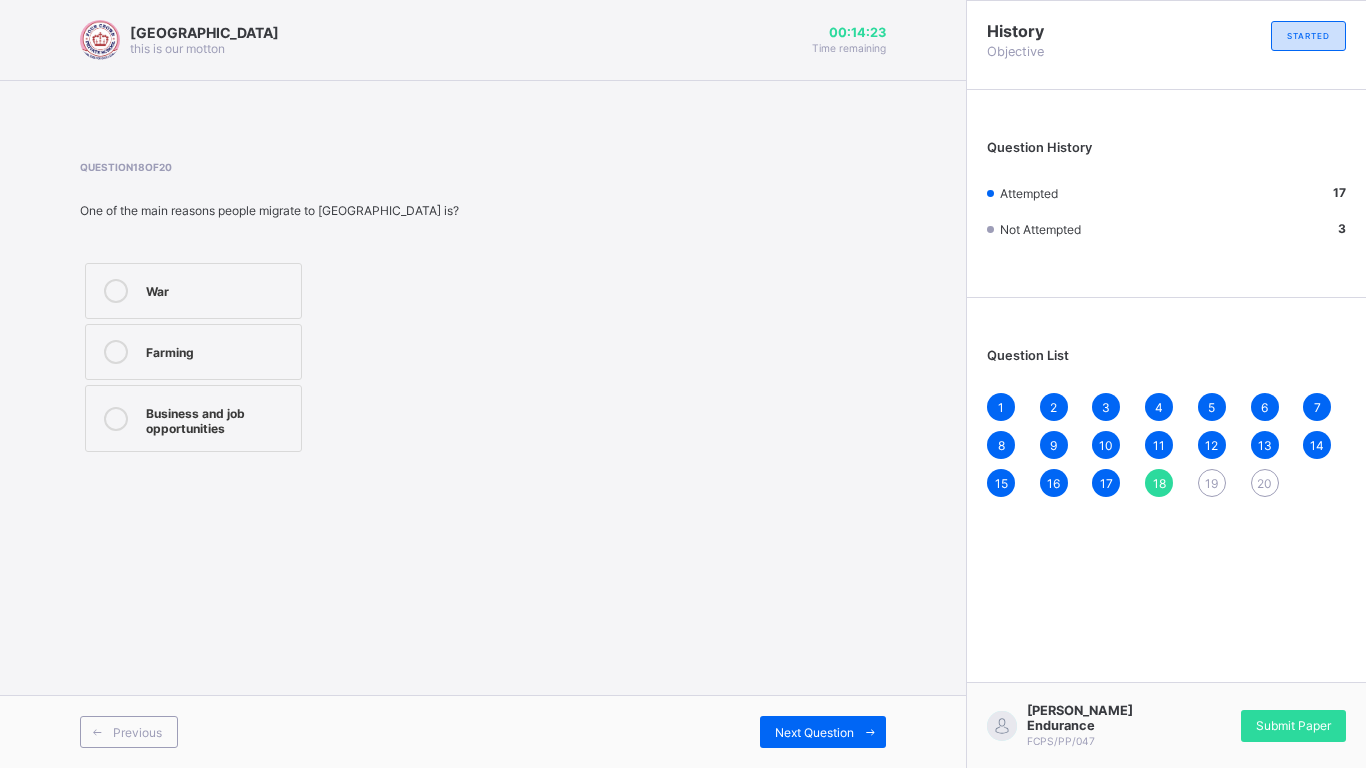 click on "Business and job opportunities" at bounding box center (193, 418) 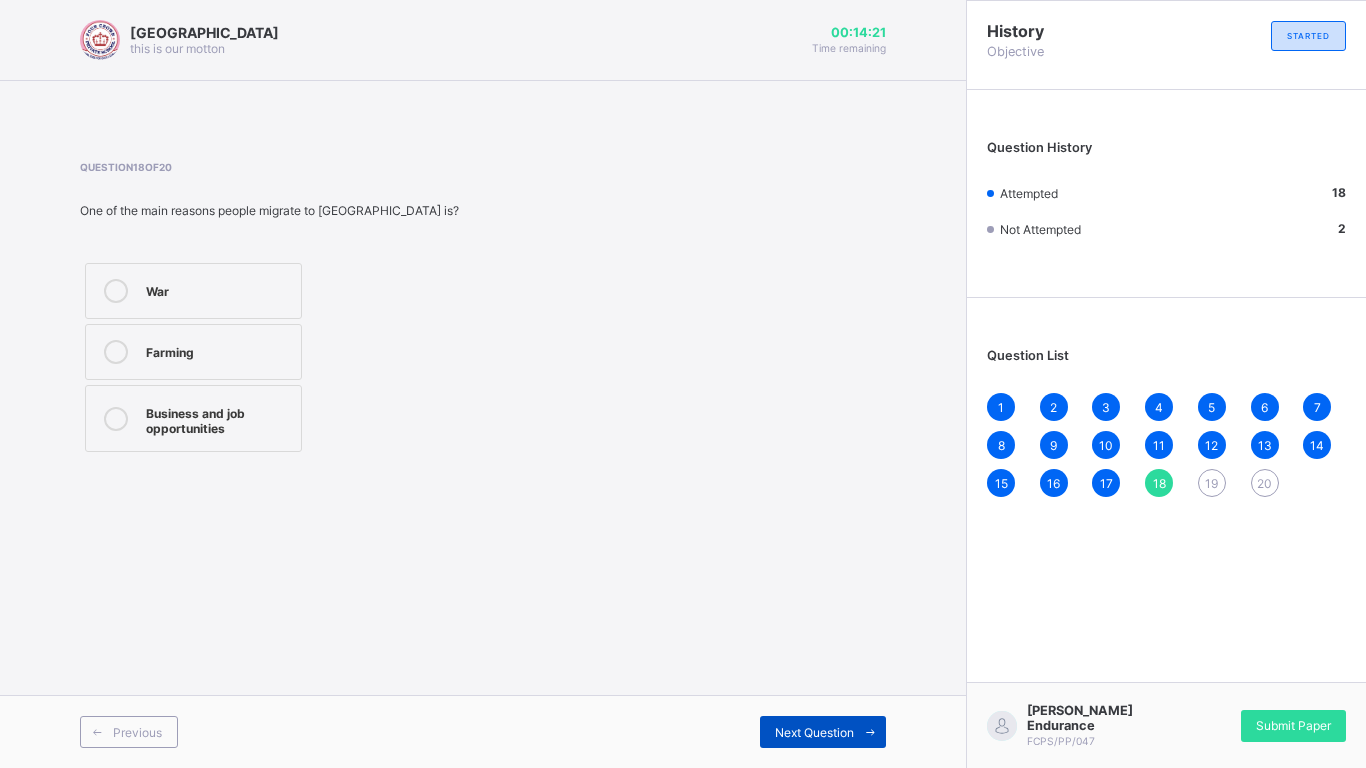 click on "Next Question" at bounding box center (814, 732) 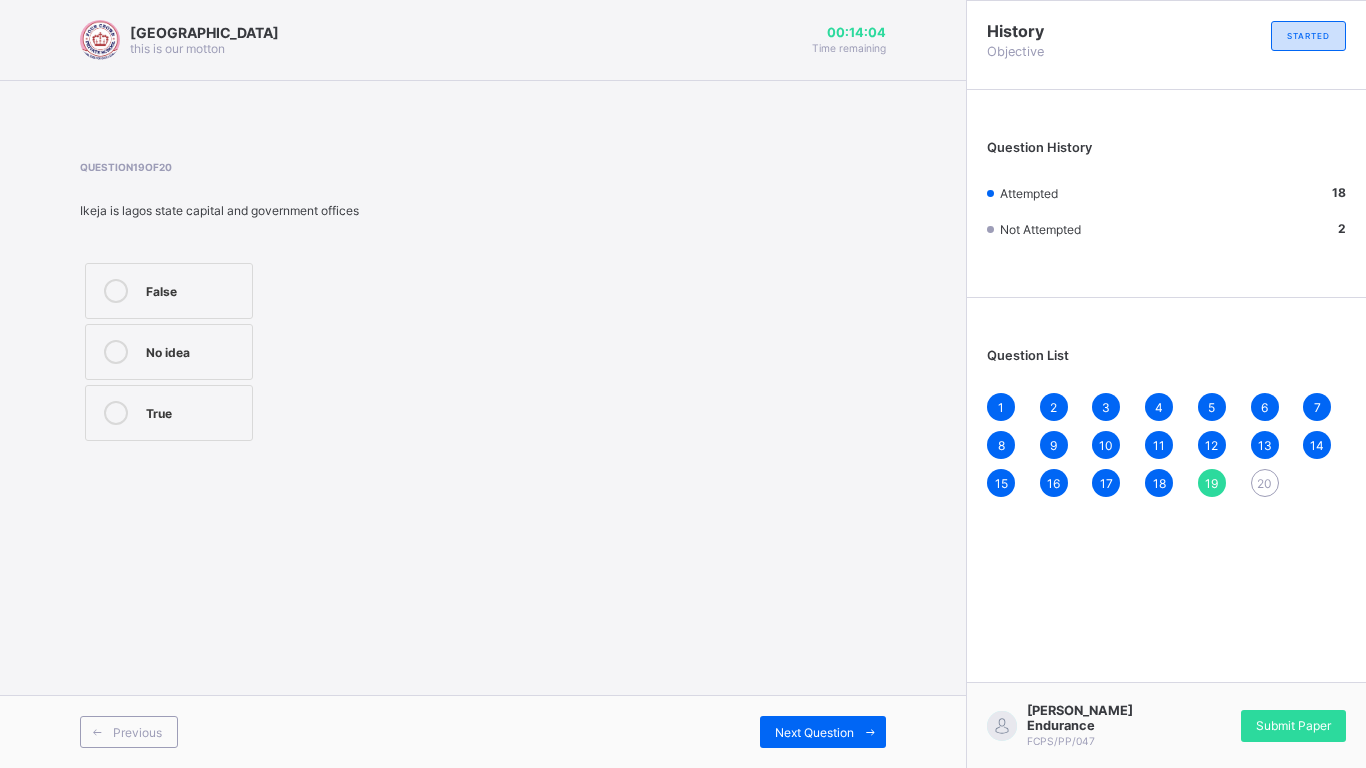 click on "True" at bounding box center (194, 413) 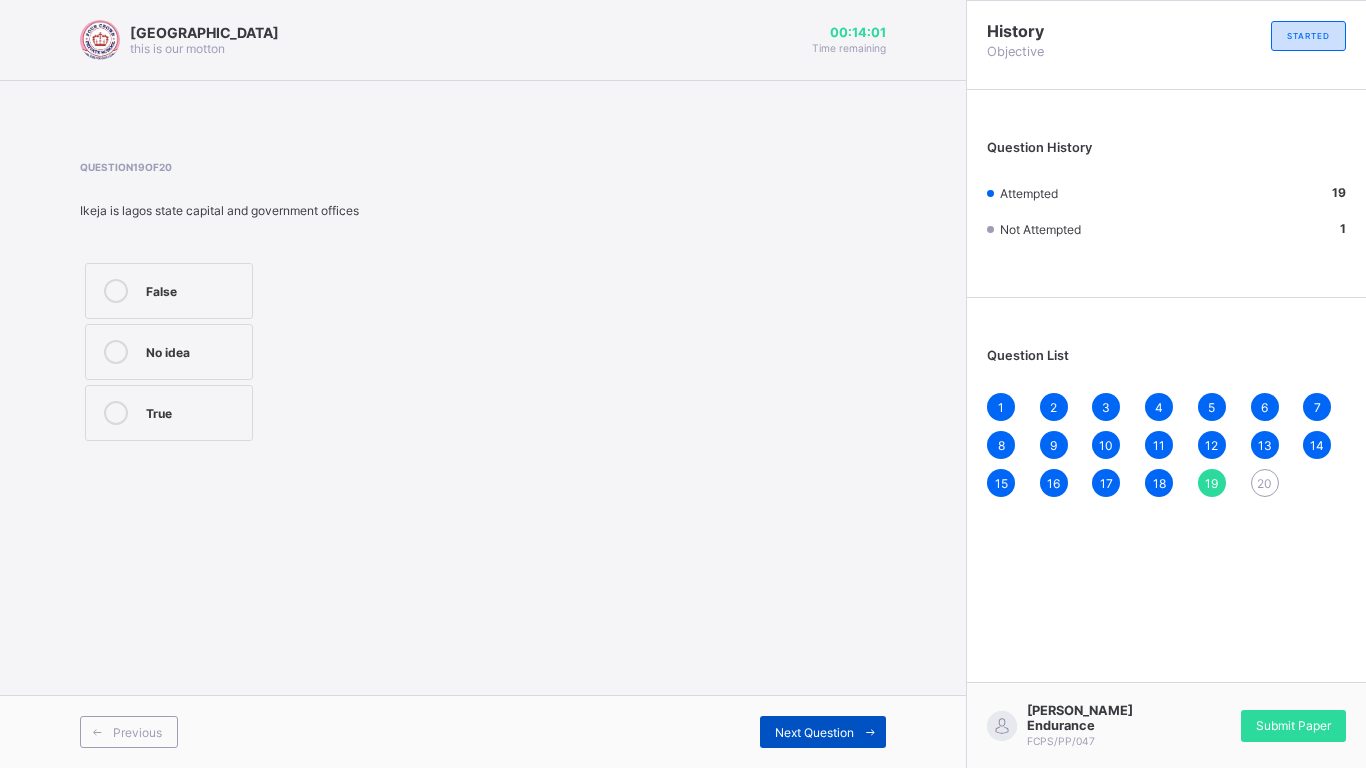 click on "Next Question" at bounding box center [814, 732] 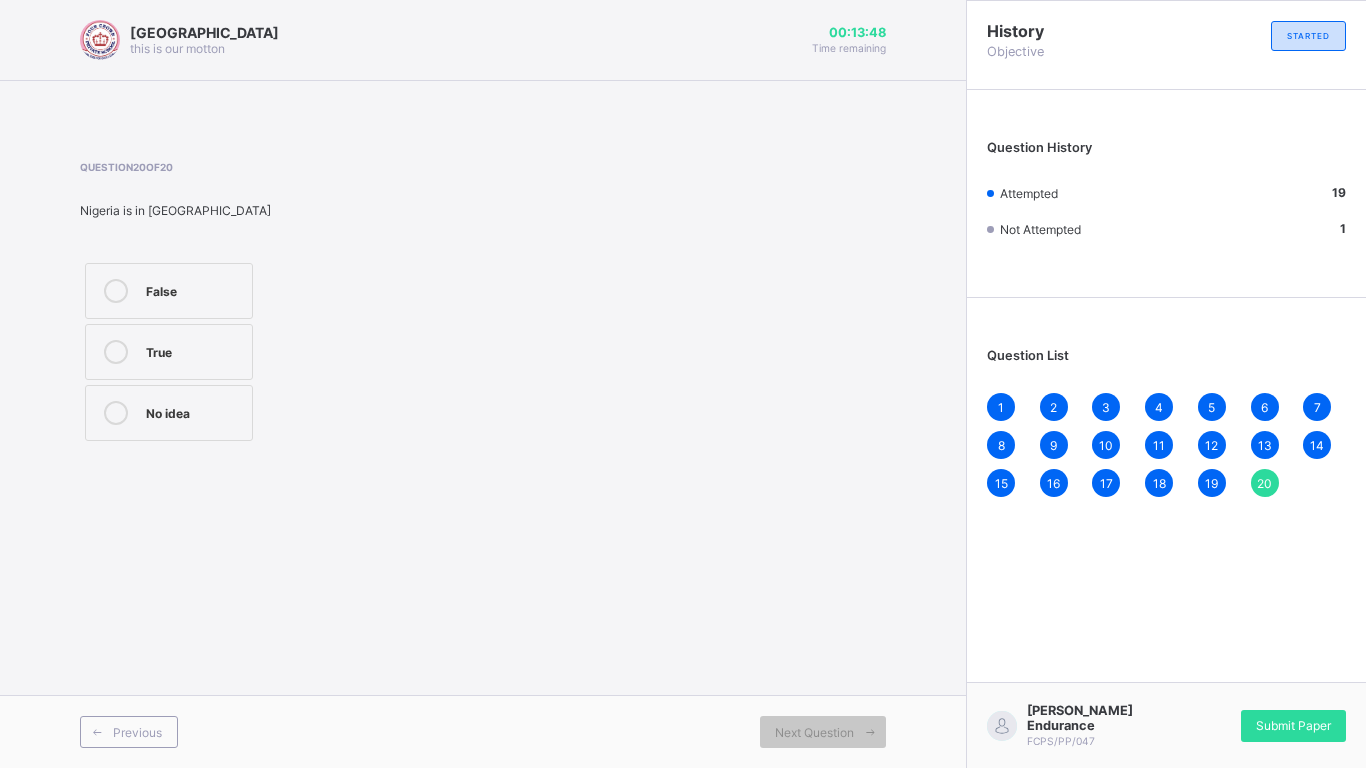 click on "False" at bounding box center [194, 291] 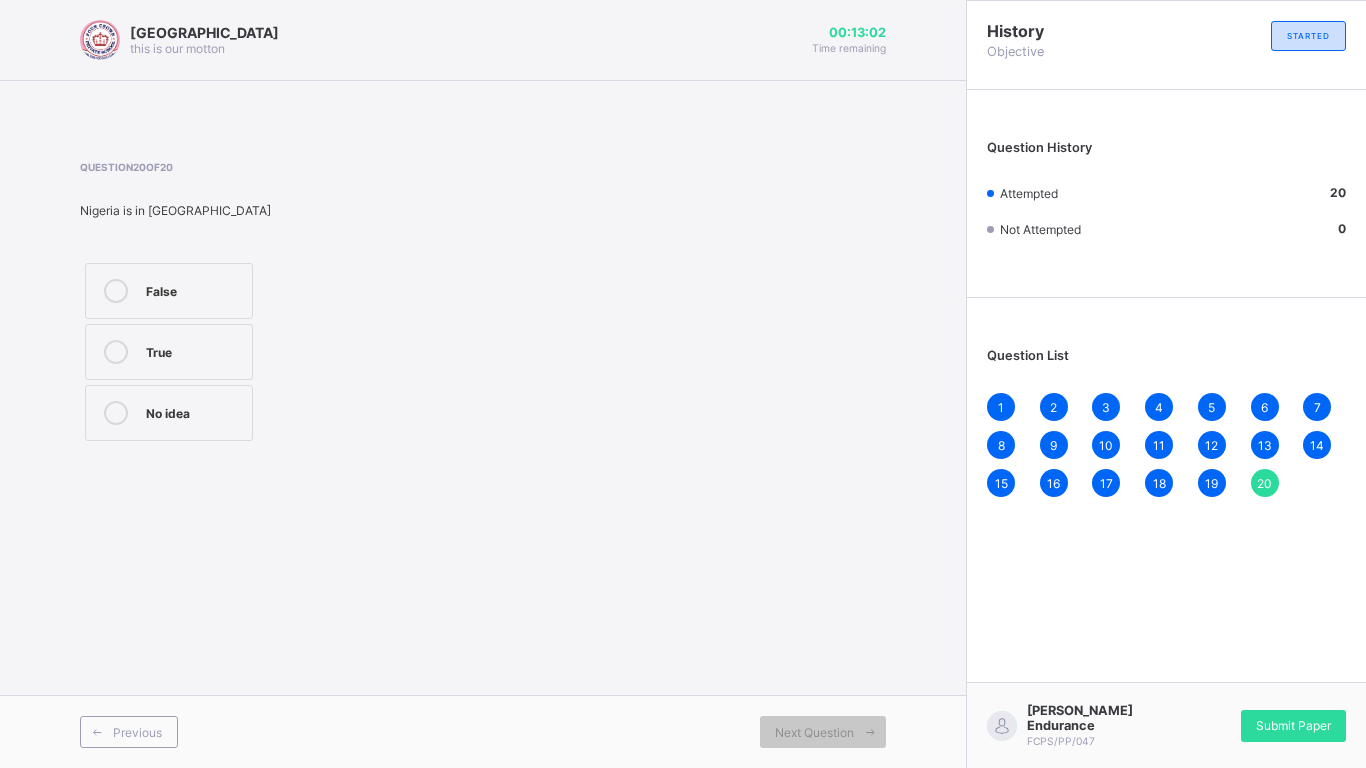 click on "1" at bounding box center [1001, 407] 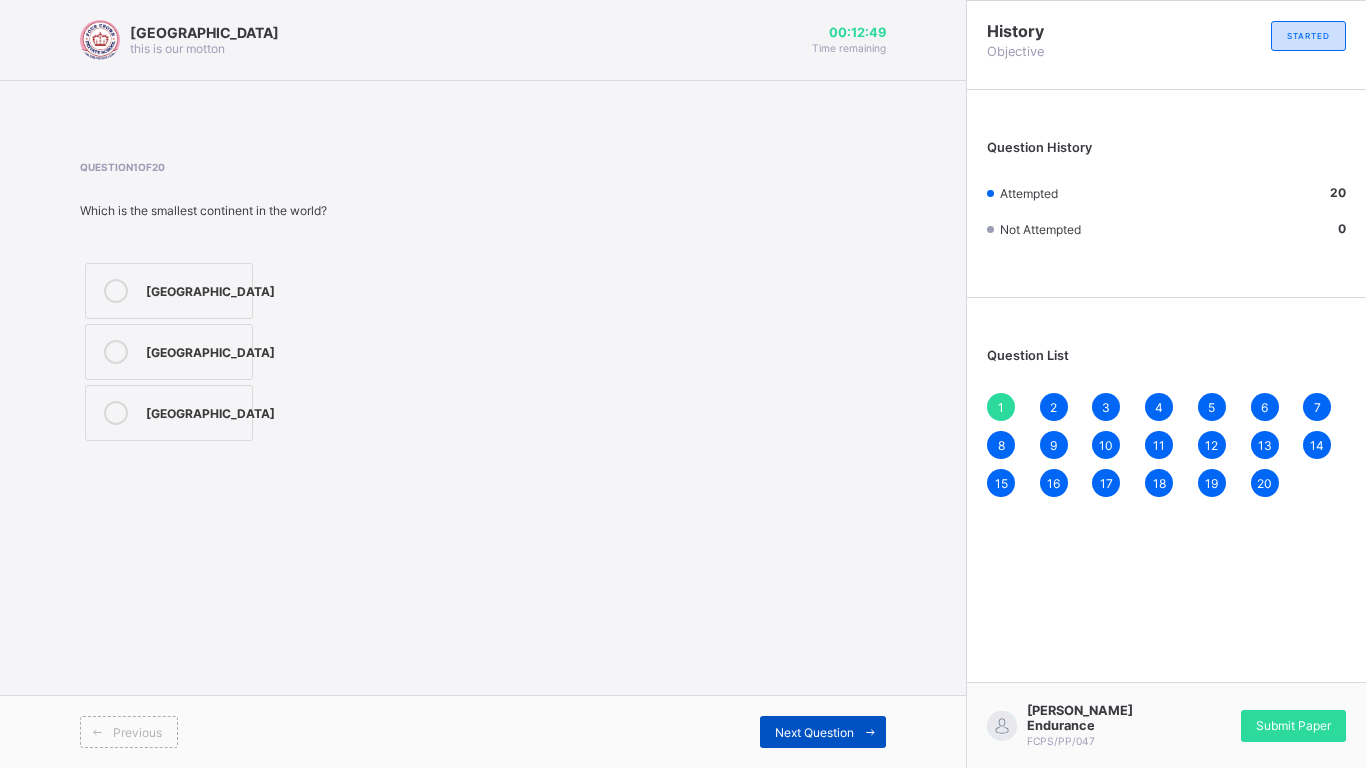 click on "Next Question" at bounding box center [823, 732] 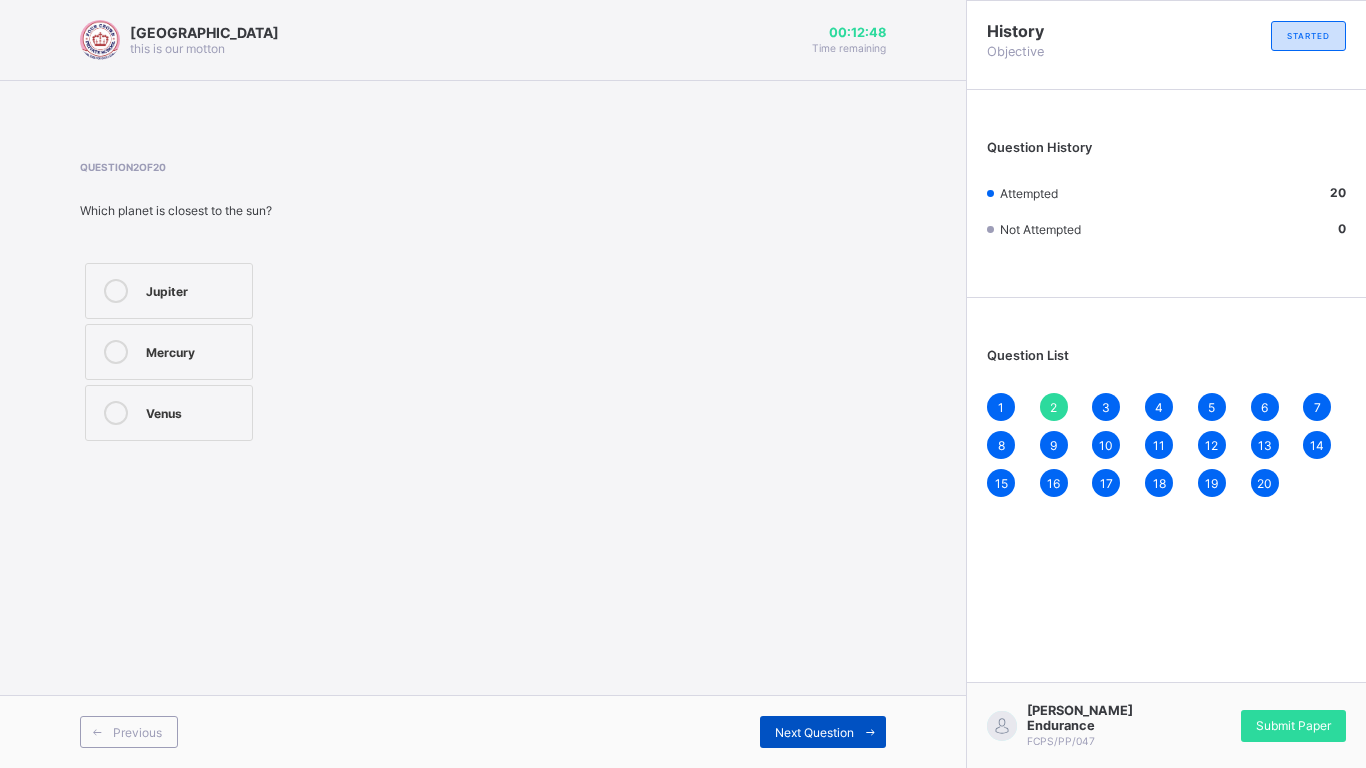 click on "Next Question" at bounding box center [823, 732] 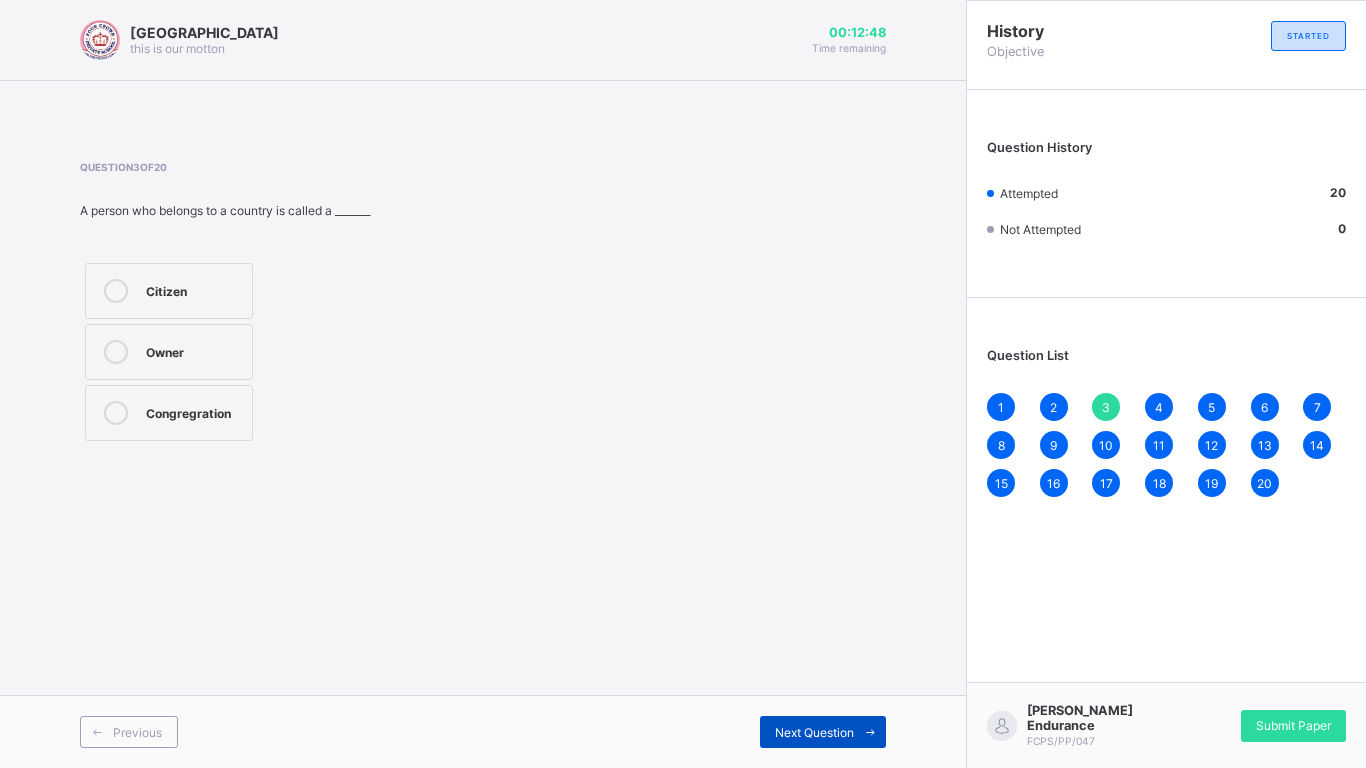 click on "Next Question" at bounding box center [823, 732] 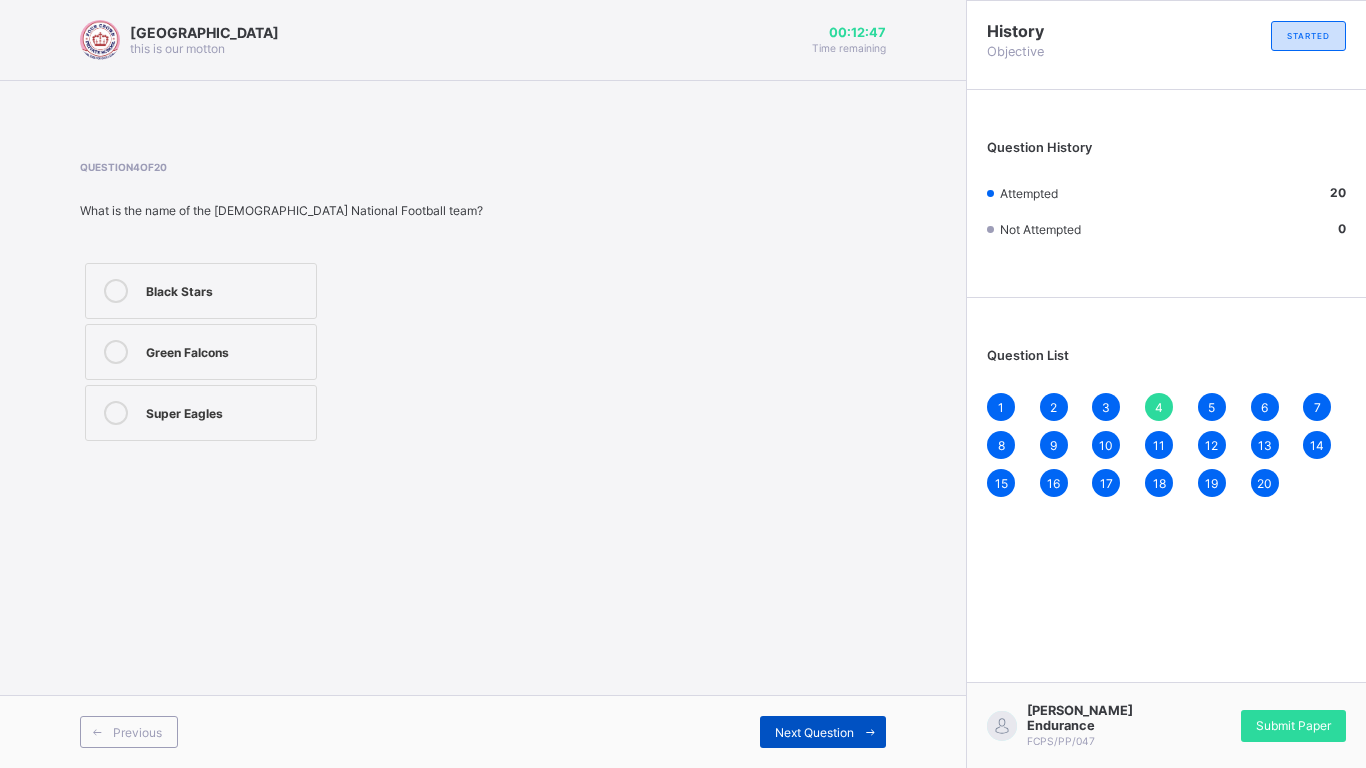 click on "Next Question" at bounding box center (823, 732) 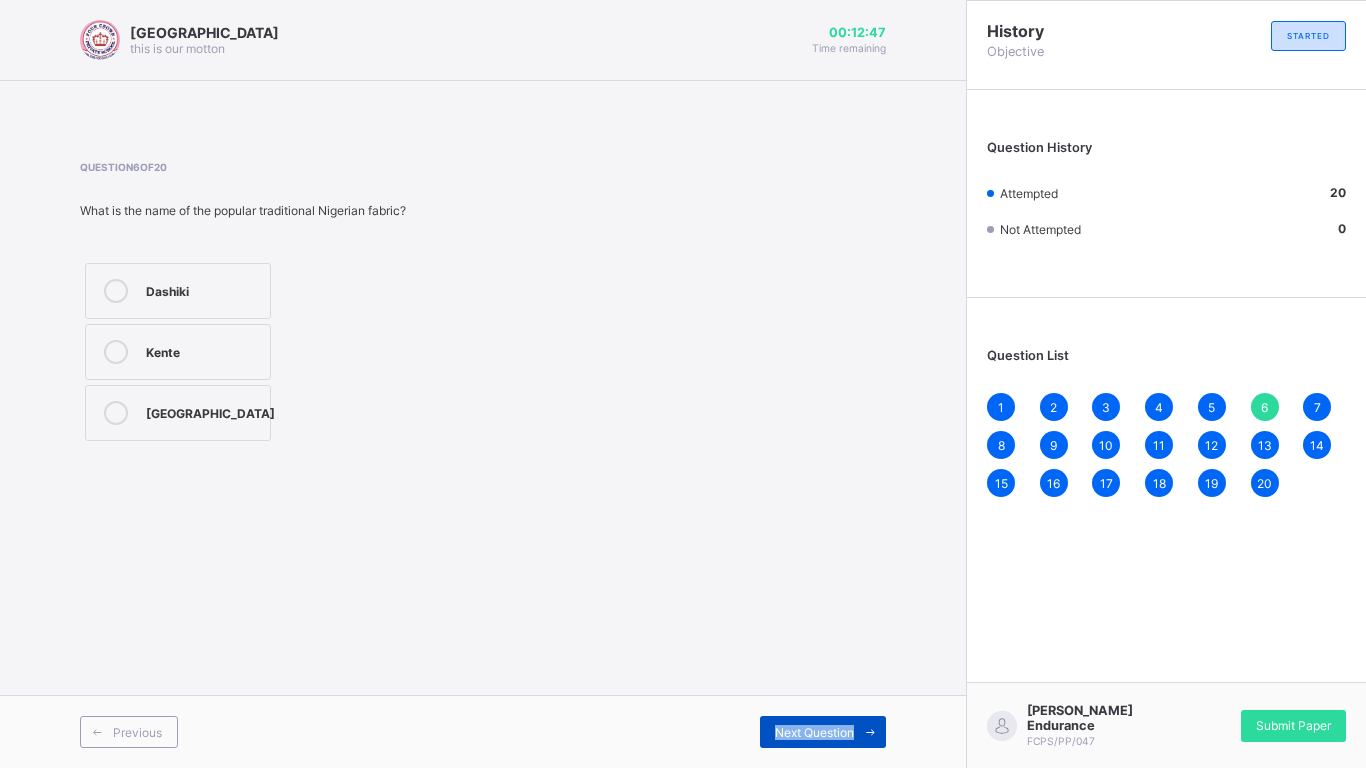 click on "Next Question" at bounding box center (823, 732) 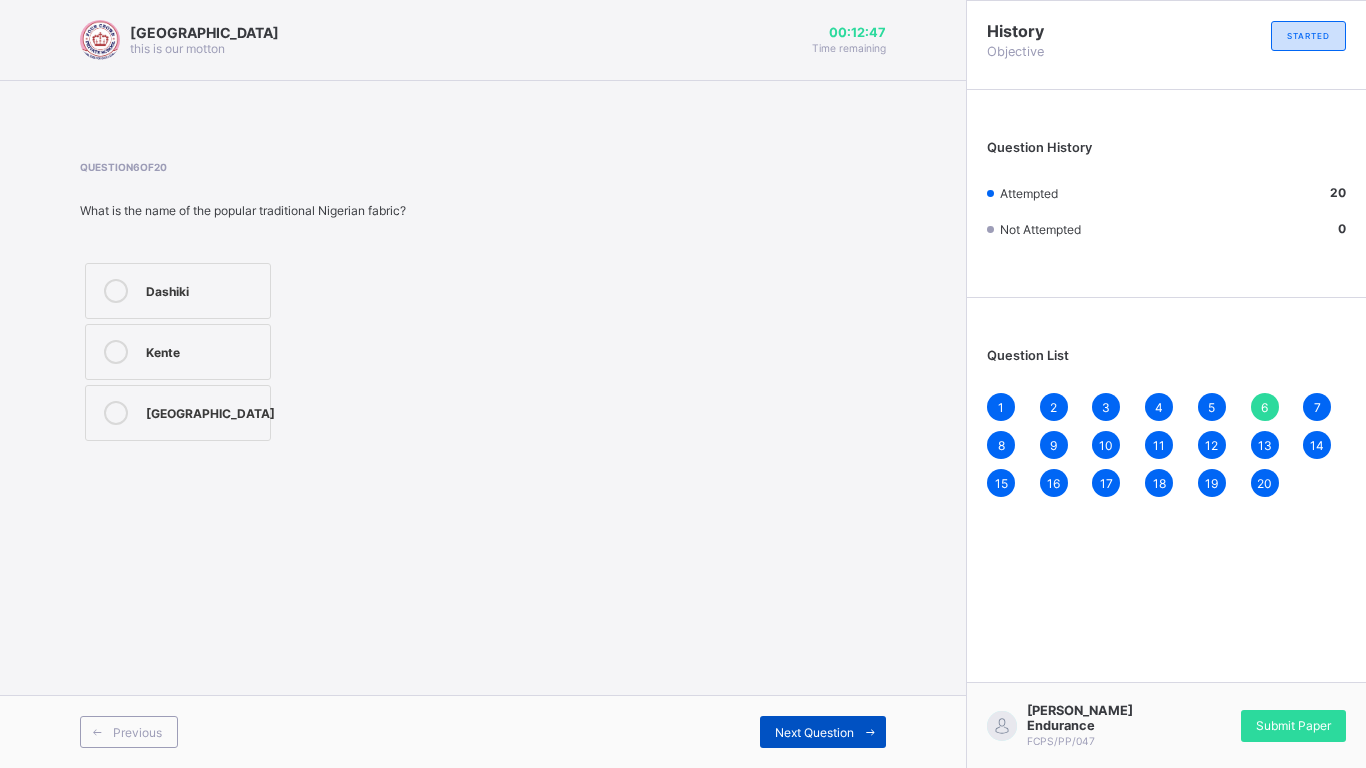 click on "Next Question" at bounding box center (823, 732) 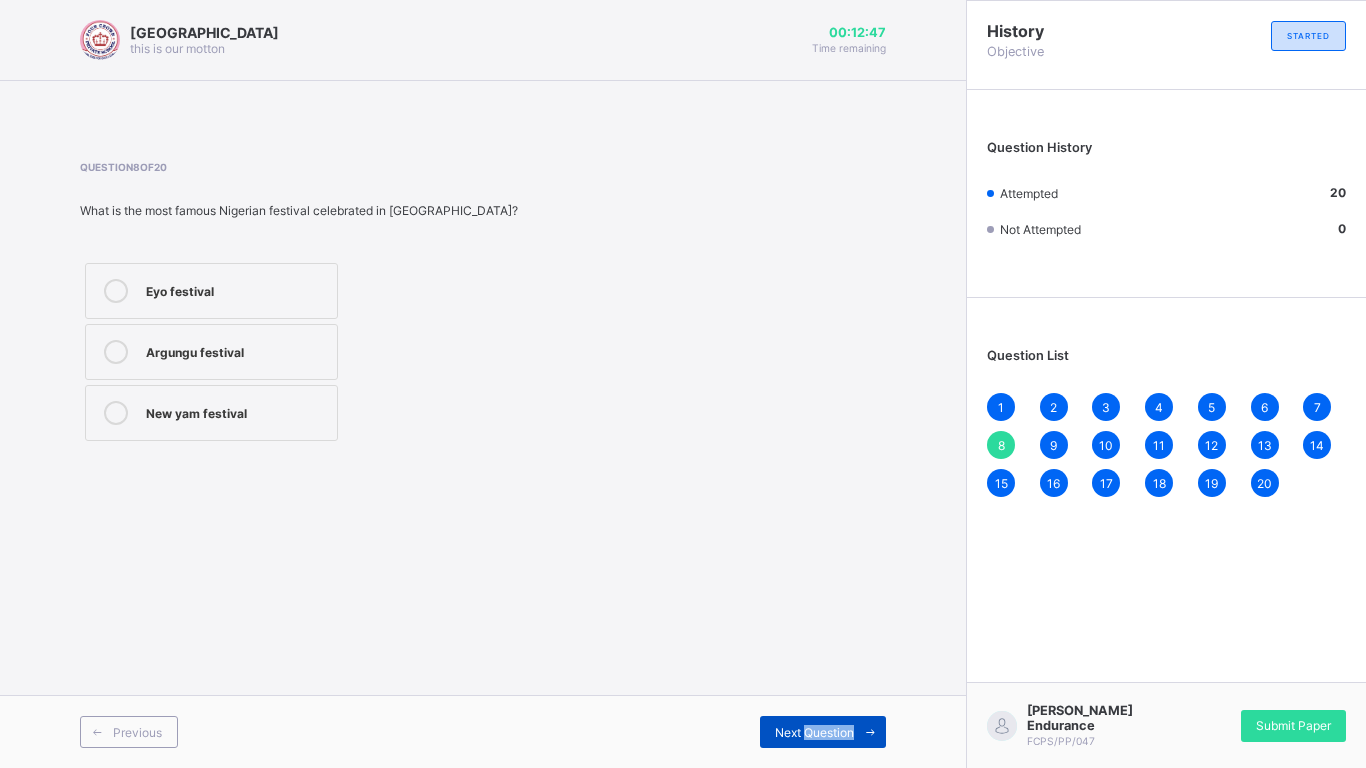 click on "Next Question" at bounding box center [823, 732] 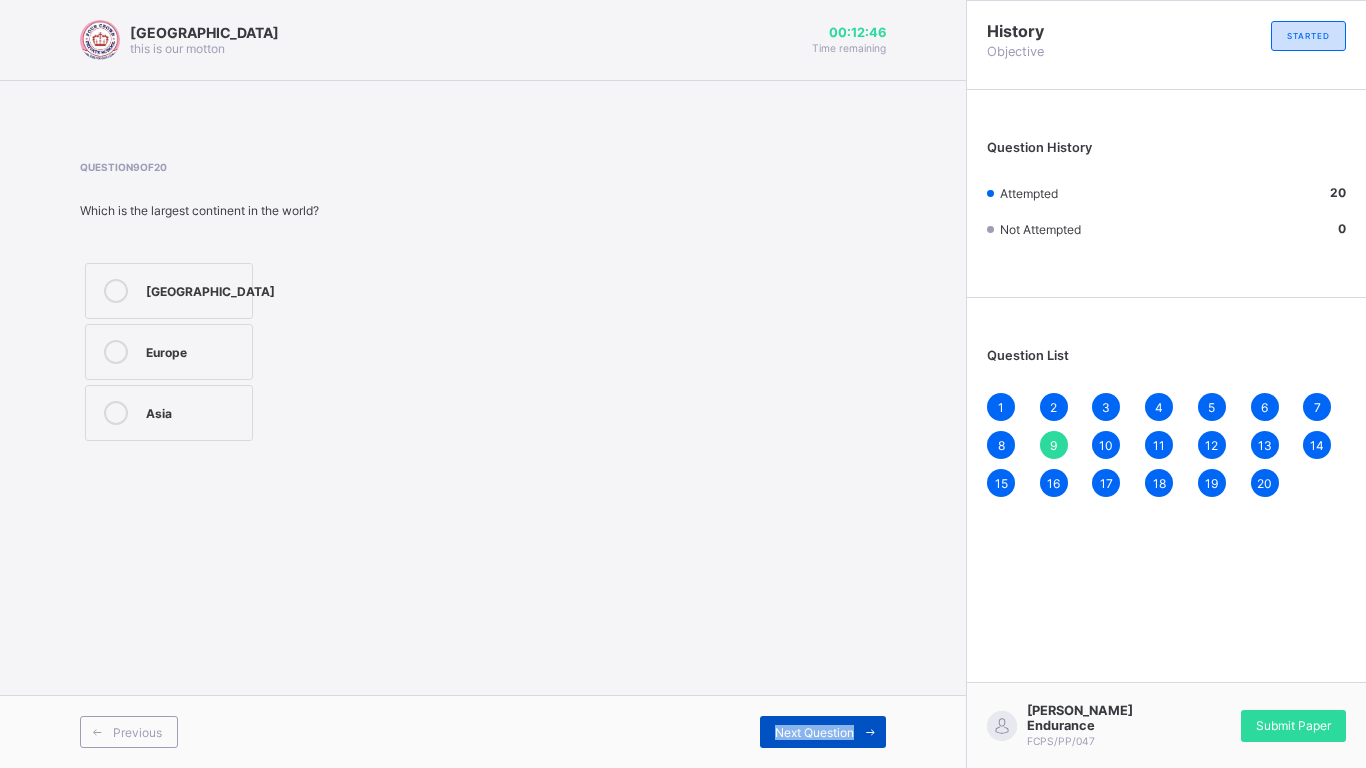click on "Next Question" at bounding box center [823, 732] 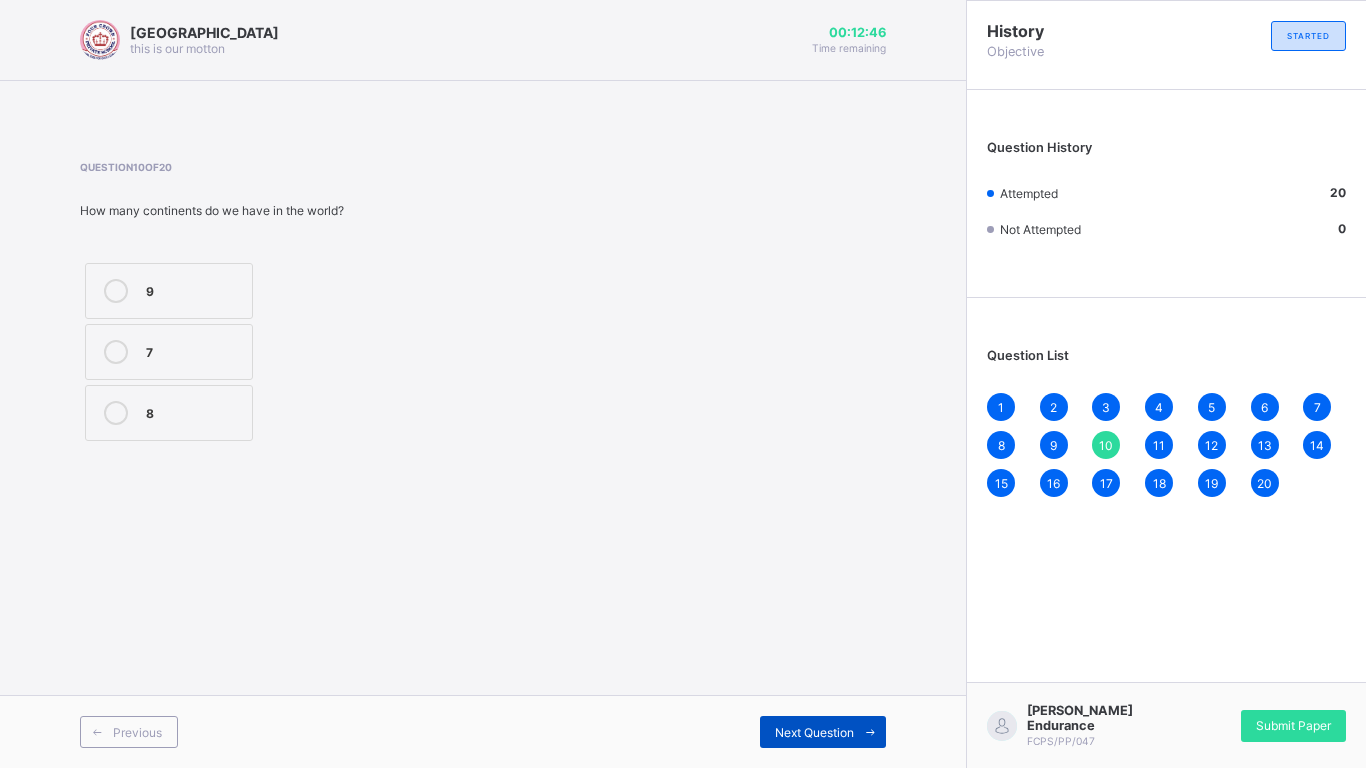 click on "Next Question" at bounding box center [823, 732] 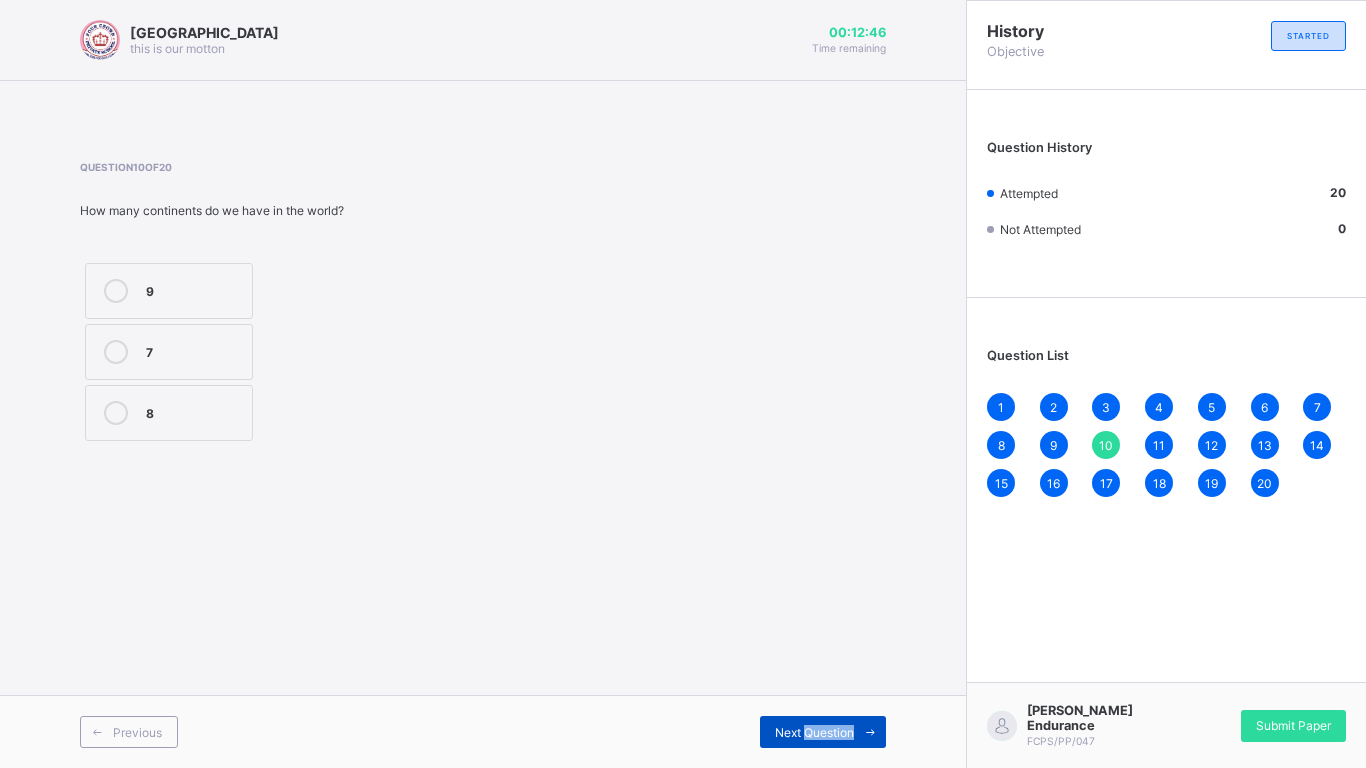 click on "Next Question" at bounding box center (823, 732) 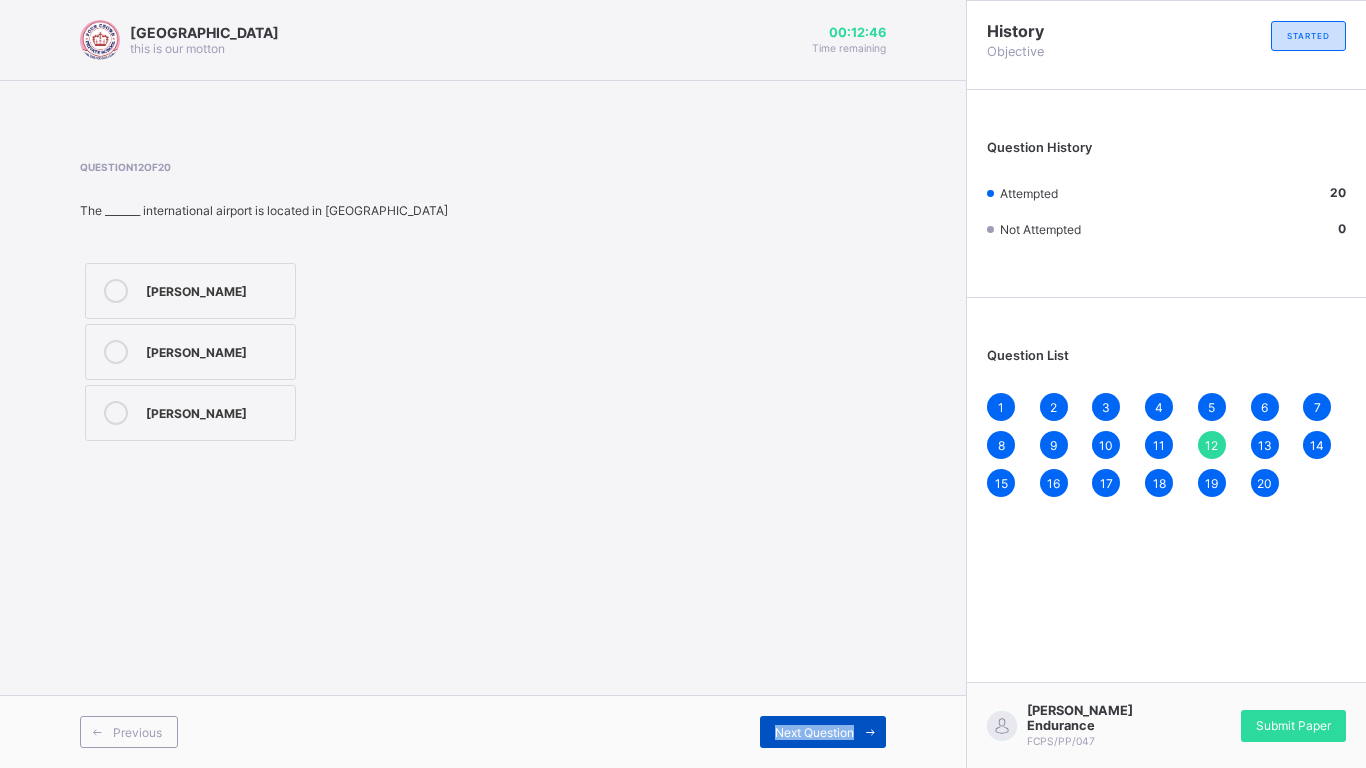 click on "Next Question" at bounding box center [823, 732] 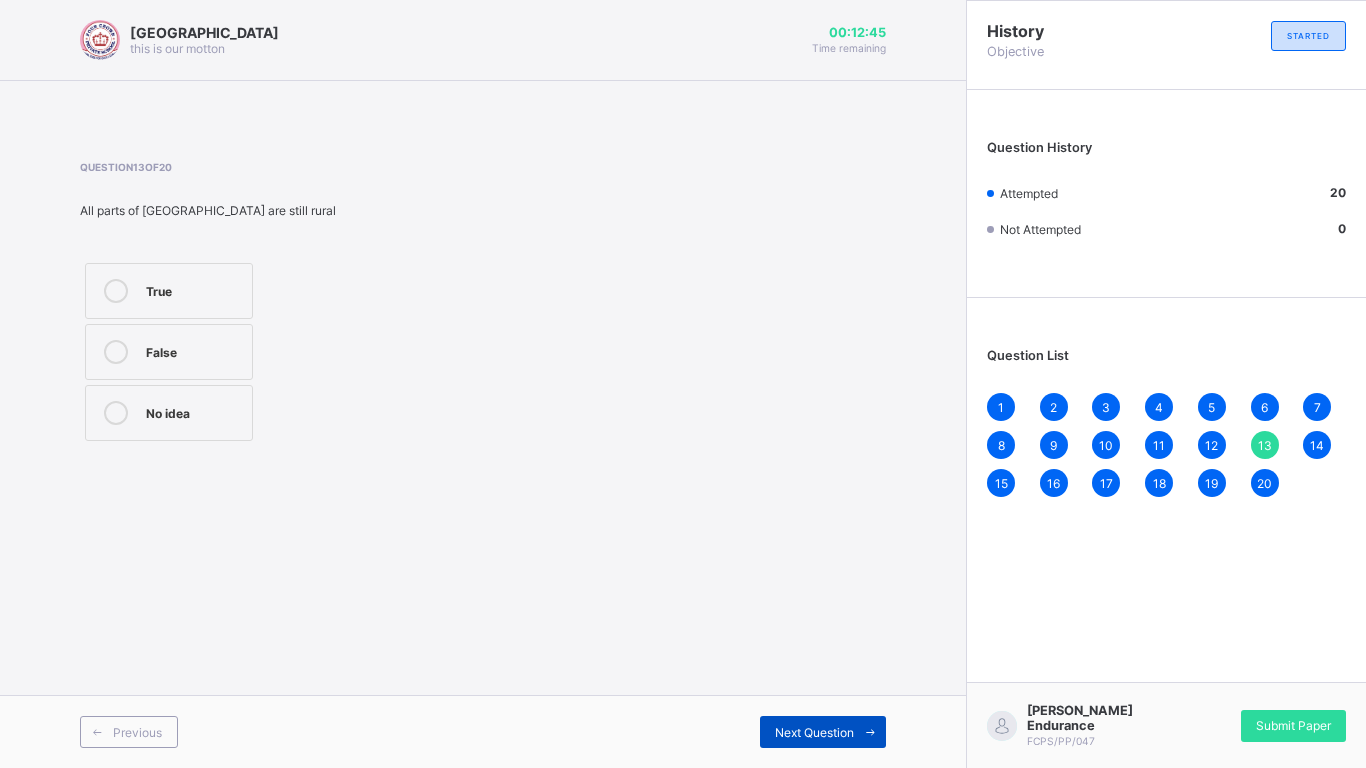 click on "Next Question" at bounding box center (823, 732) 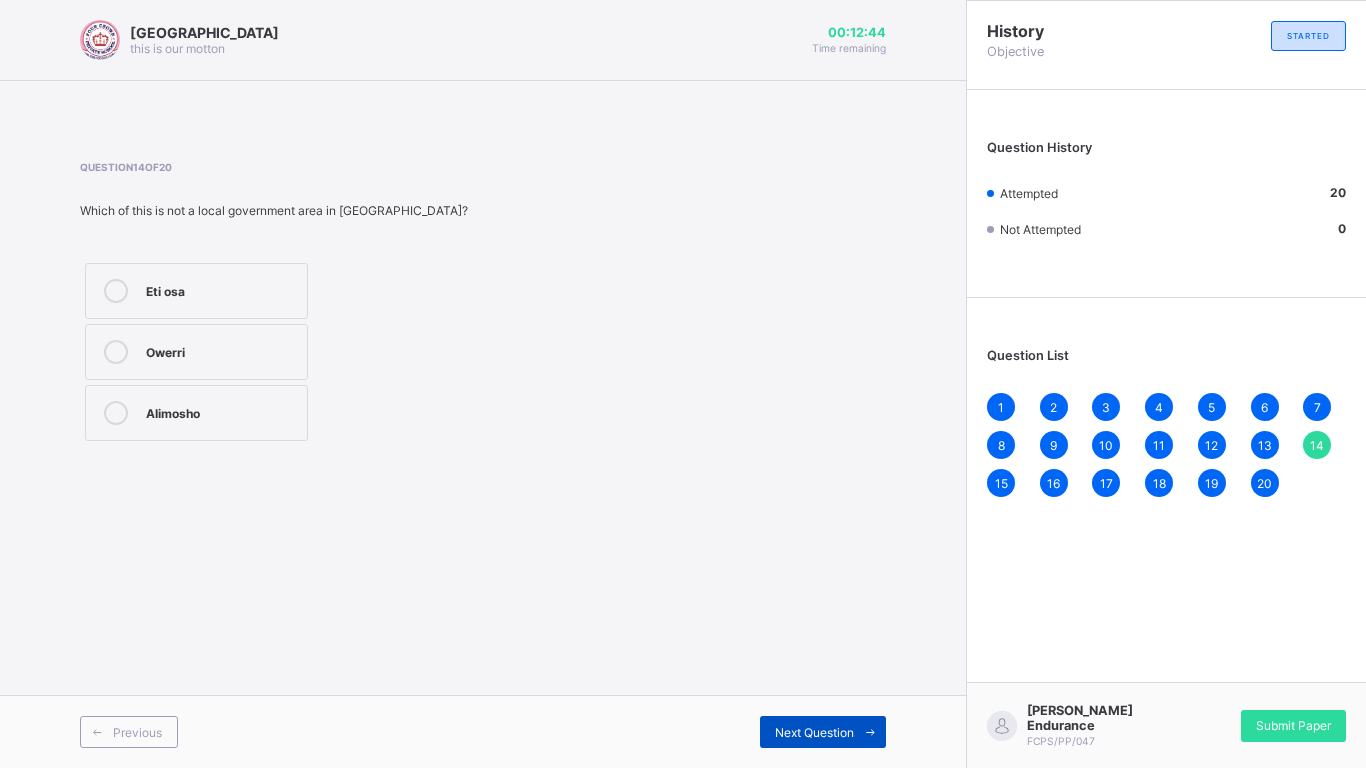click on "Next Question" at bounding box center (823, 732) 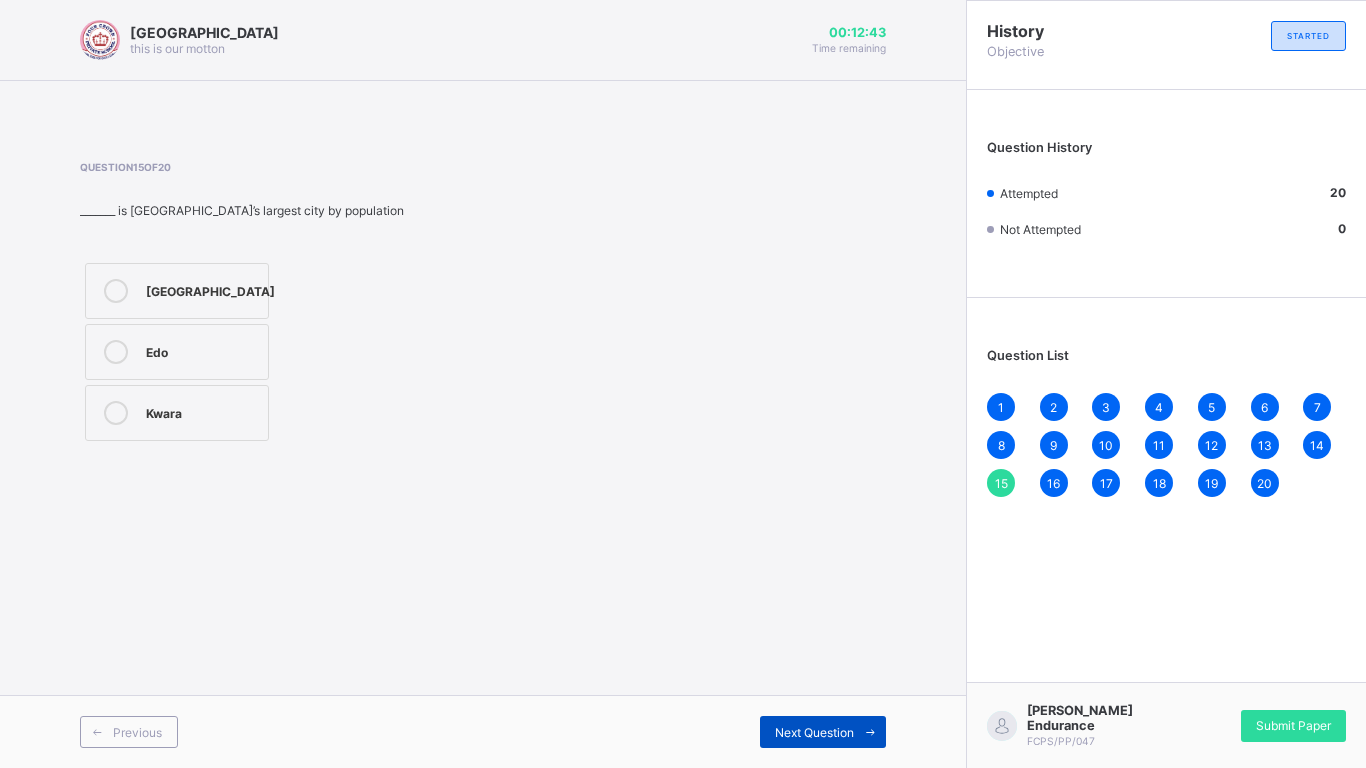 click on "Next Question" at bounding box center (823, 732) 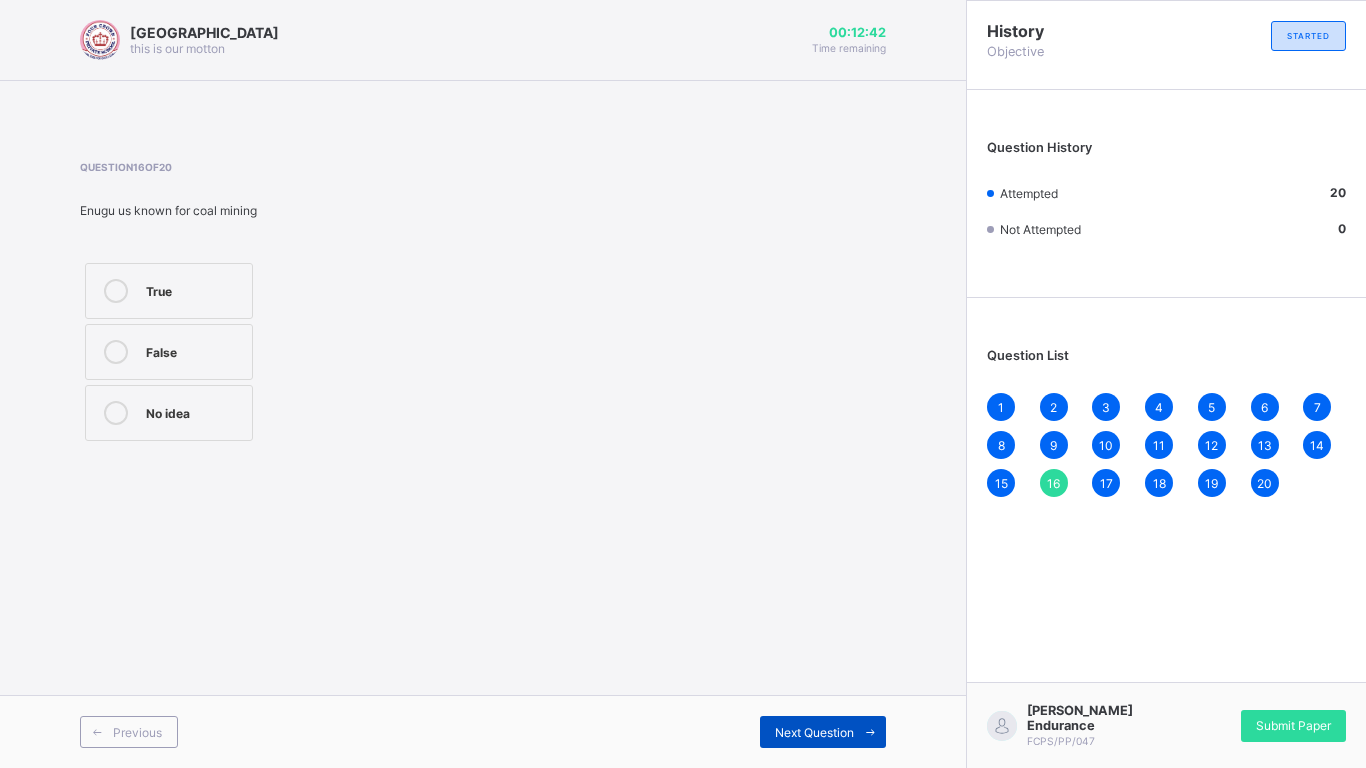 click on "Next Question" at bounding box center (823, 732) 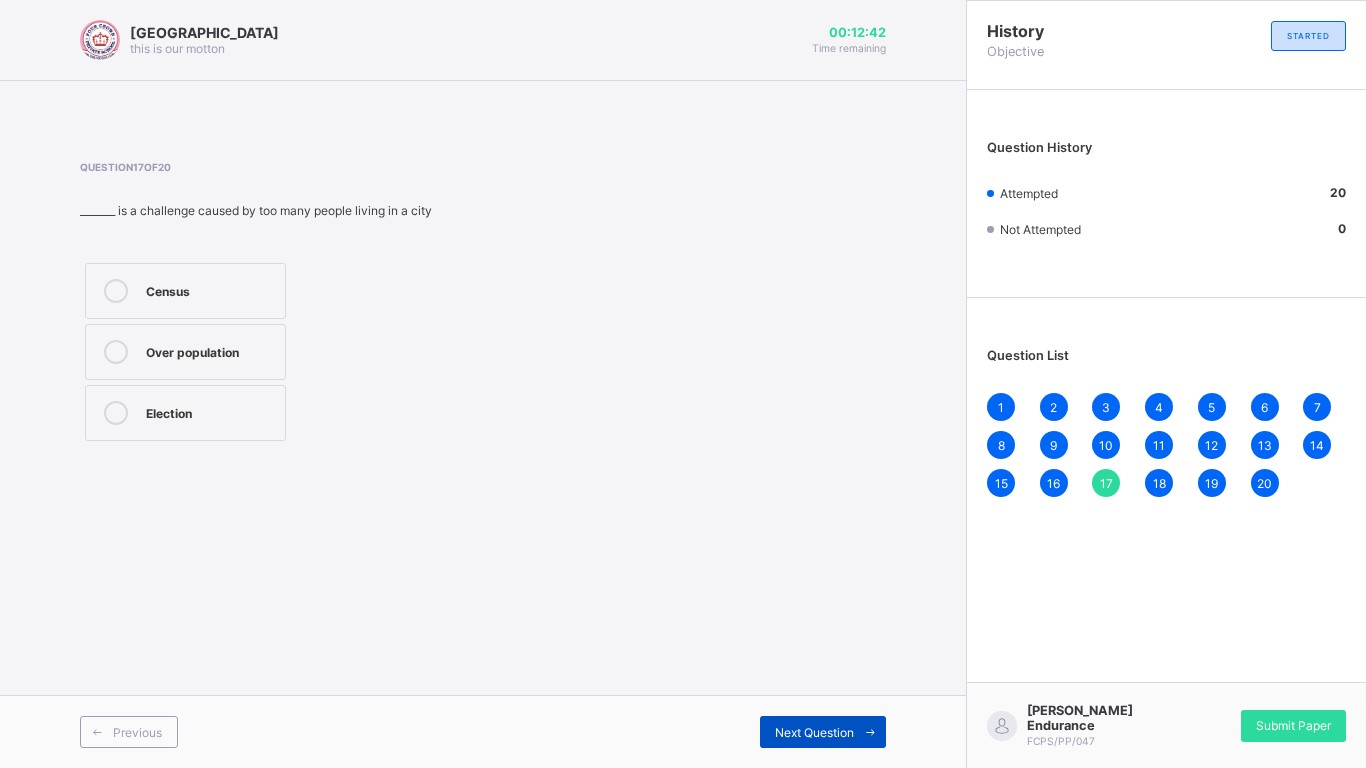 click on "Next Question" at bounding box center [823, 732] 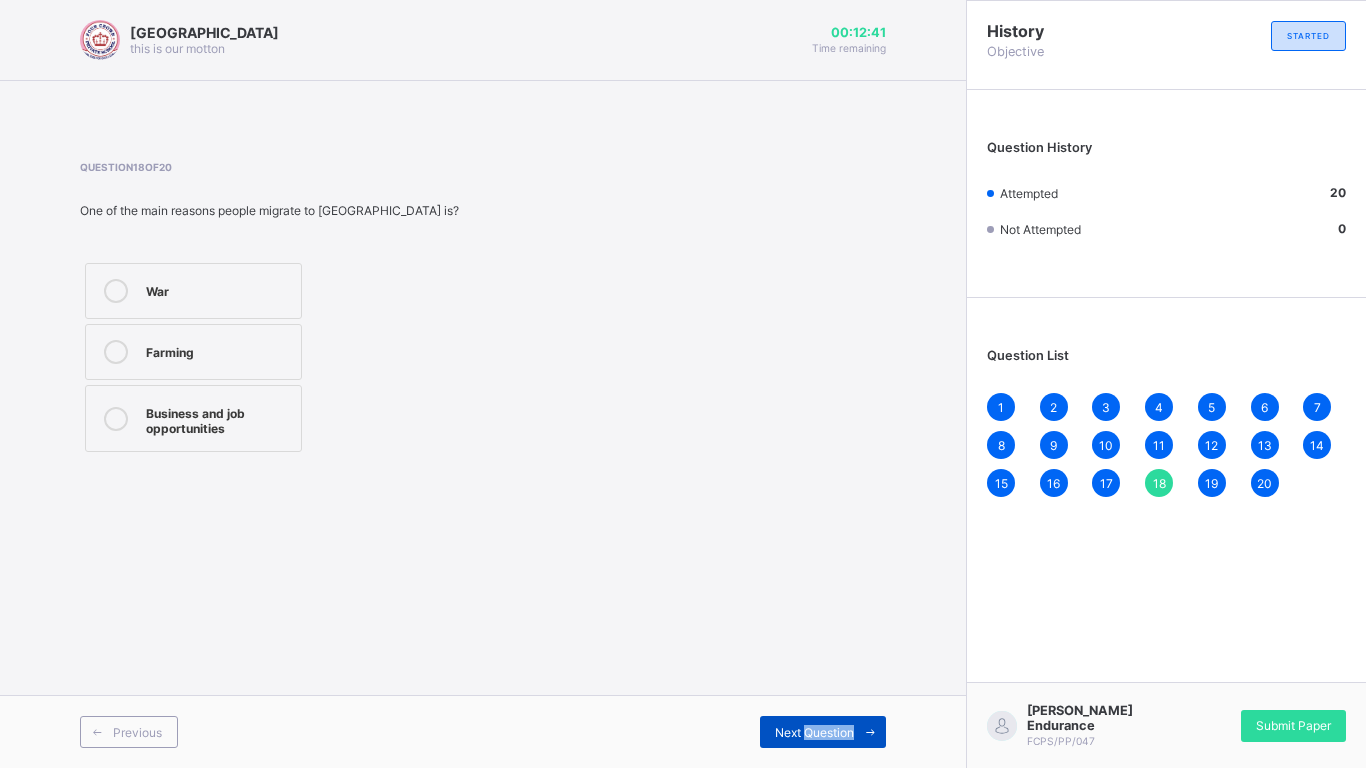 click on "Next Question" at bounding box center (823, 732) 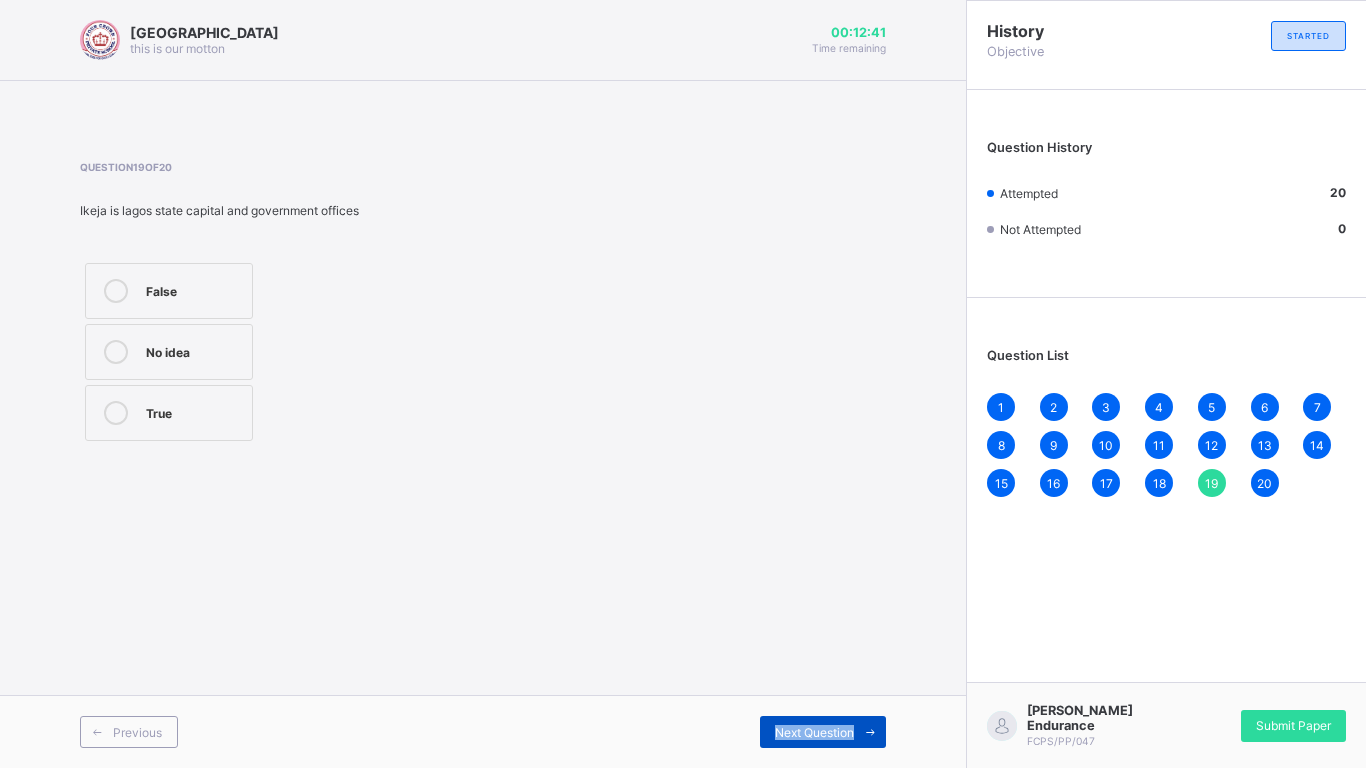 click on "Next Question" at bounding box center (823, 732) 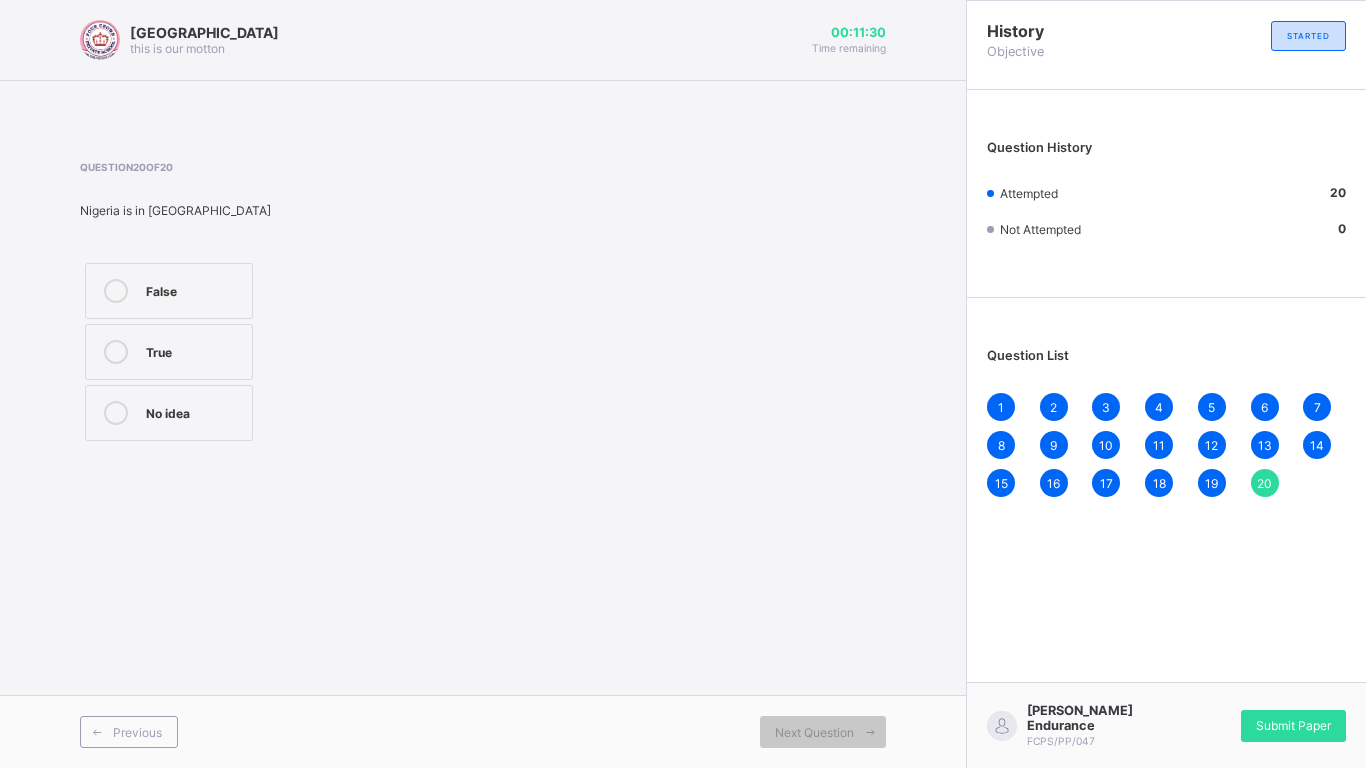 click on "No idea" at bounding box center (194, 411) 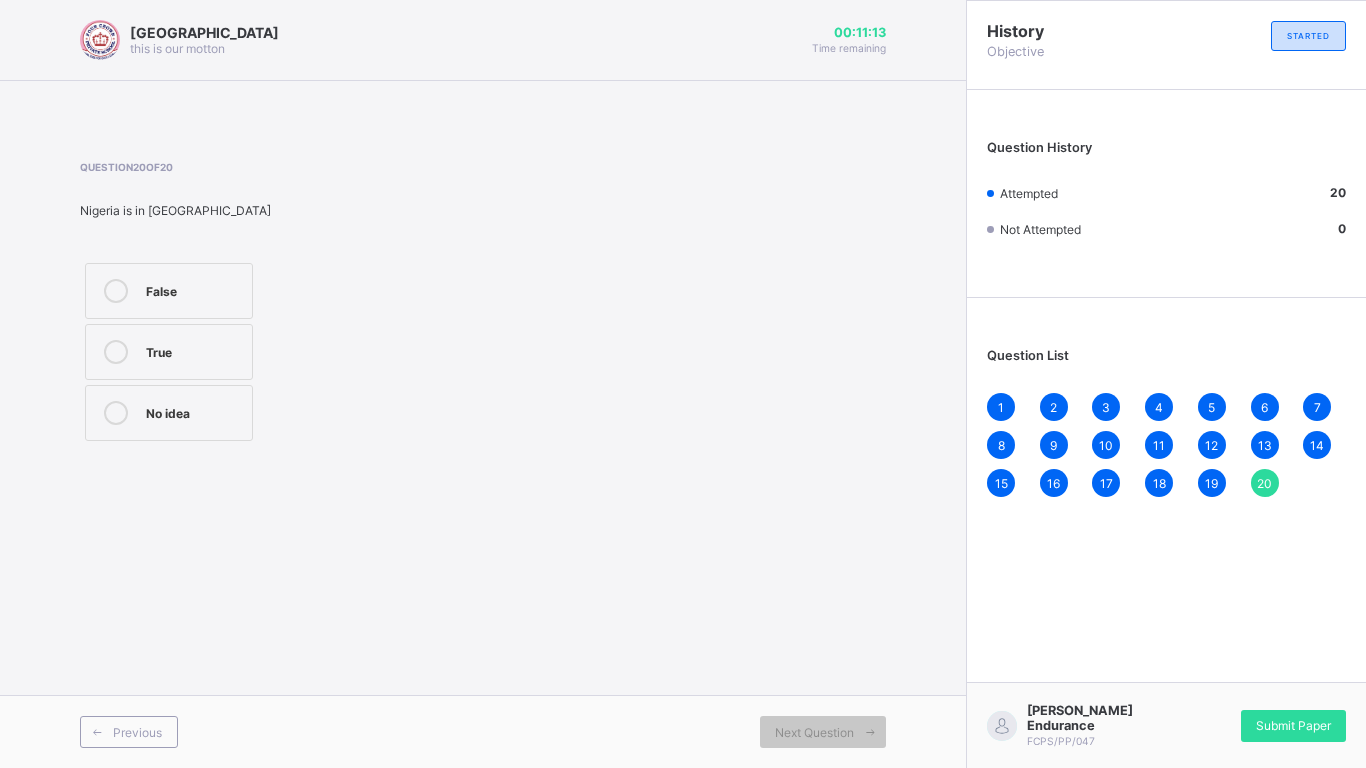 click on "20" at bounding box center [1264, 483] 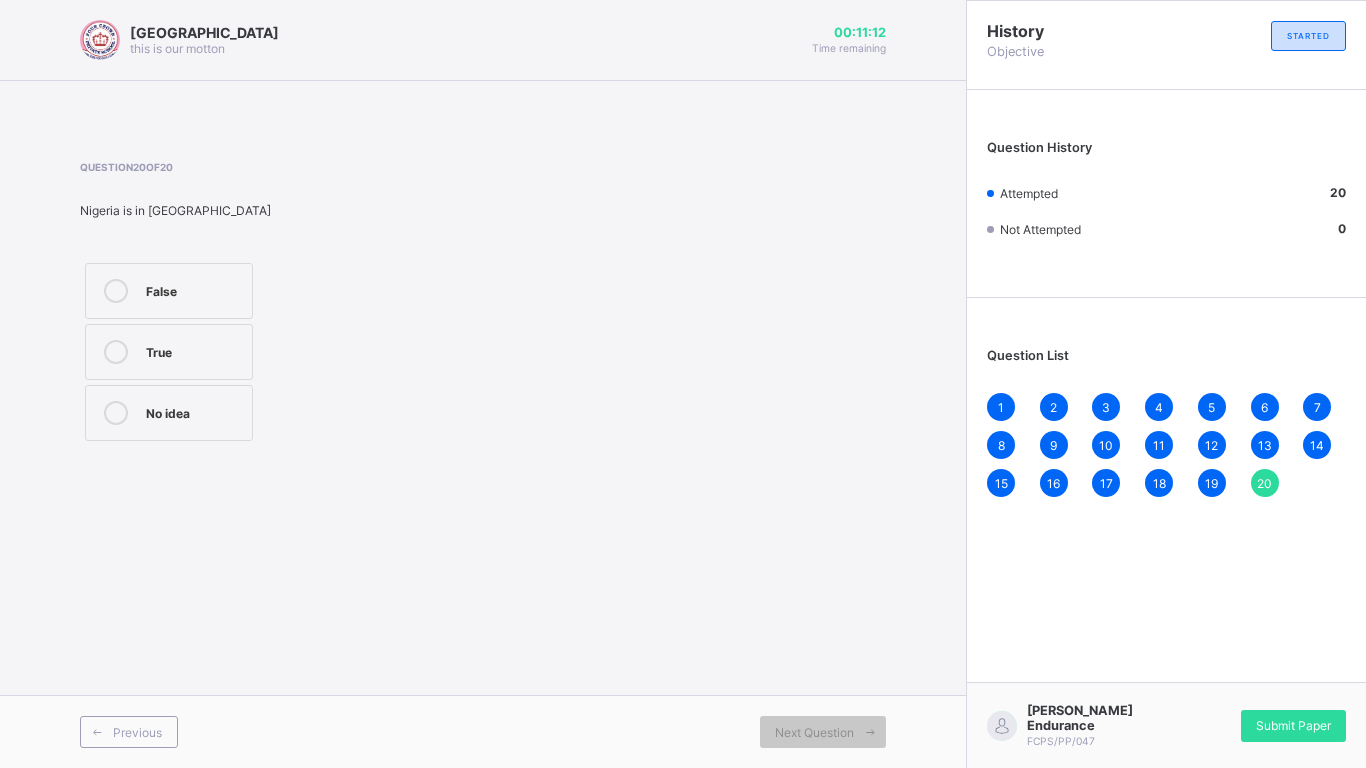 click on "20" at bounding box center (1264, 483) 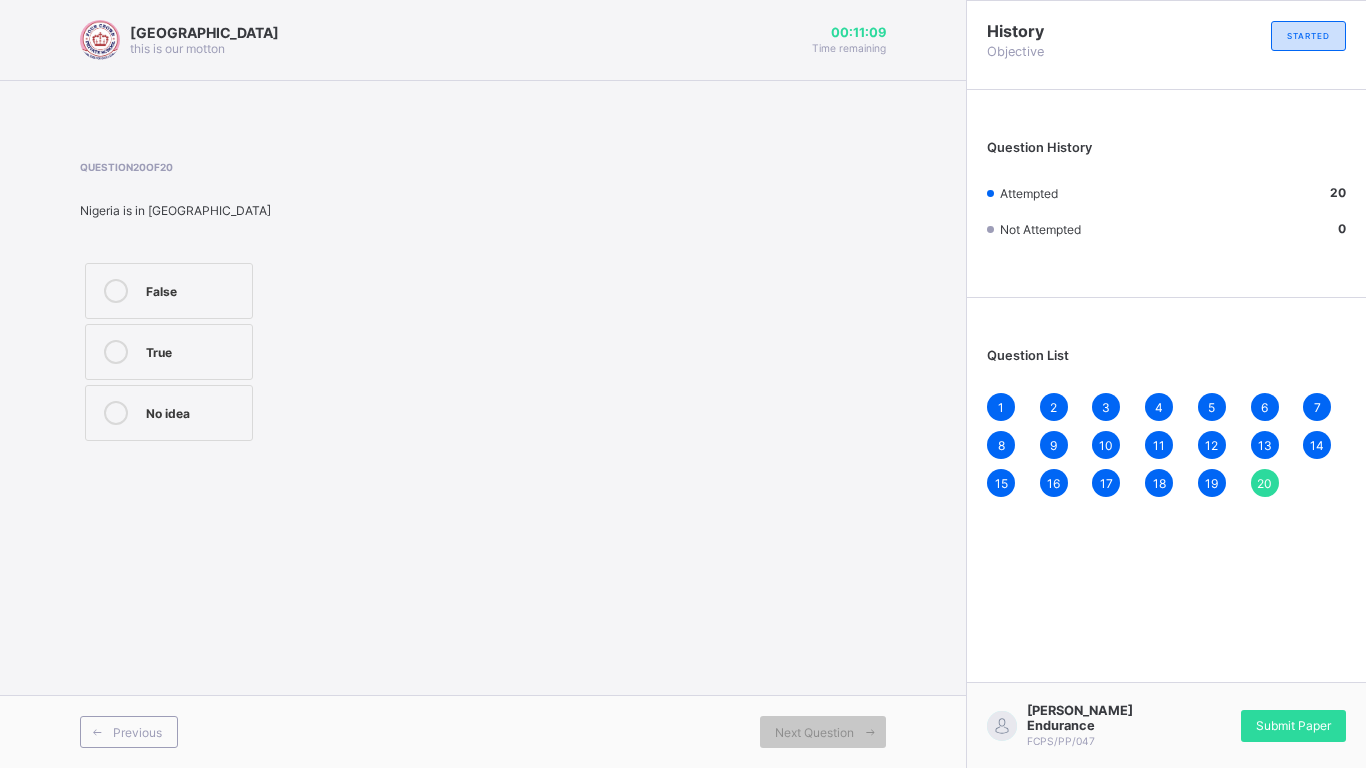 click on "False" at bounding box center (169, 291) 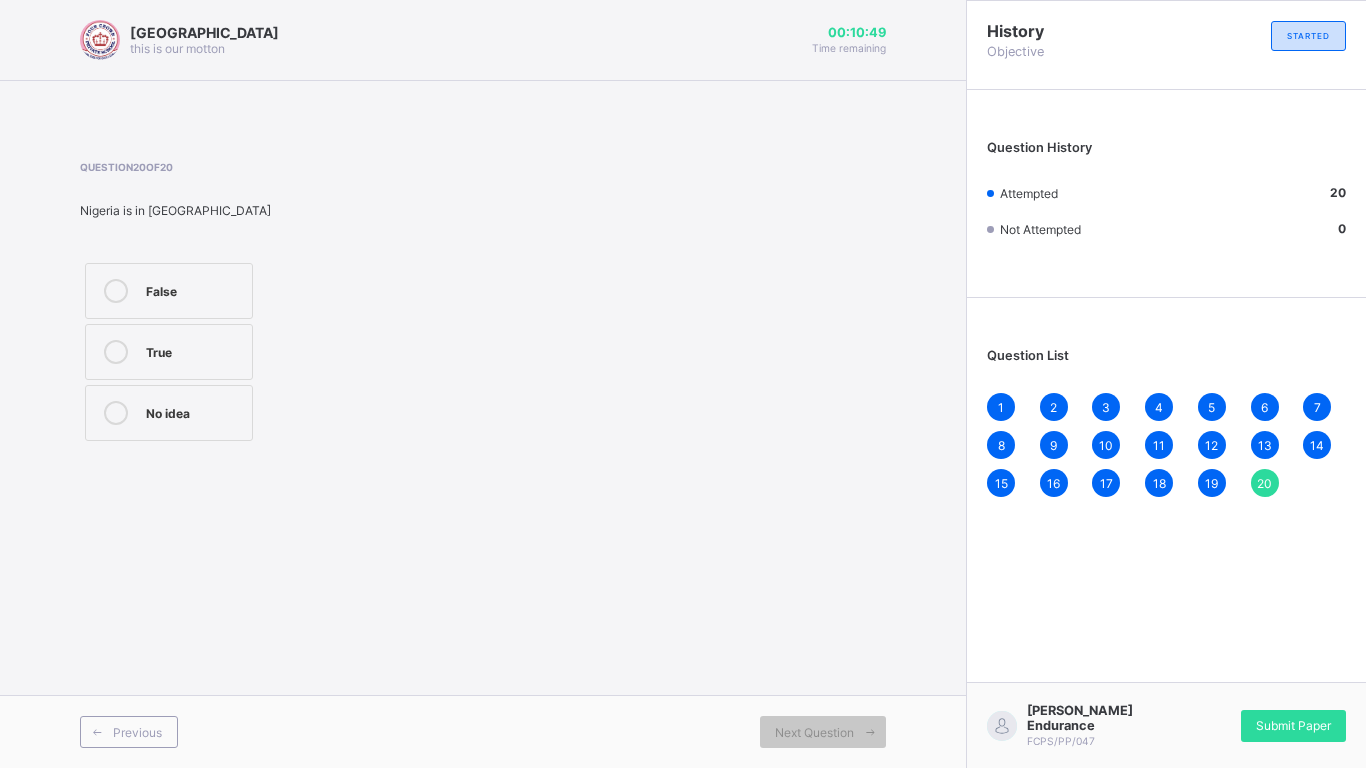 click on "True" at bounding box center (169, 352) 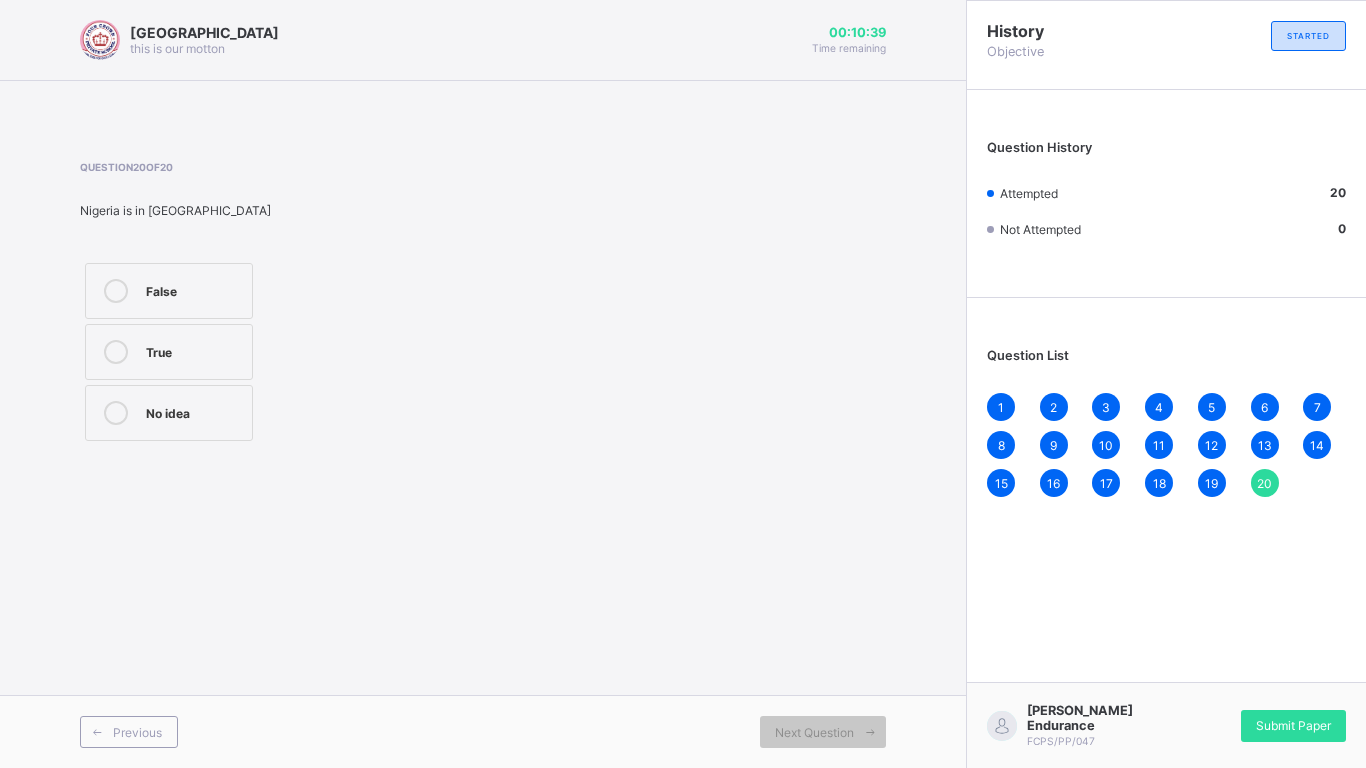 click on "False" at bounding box center (169, 291) 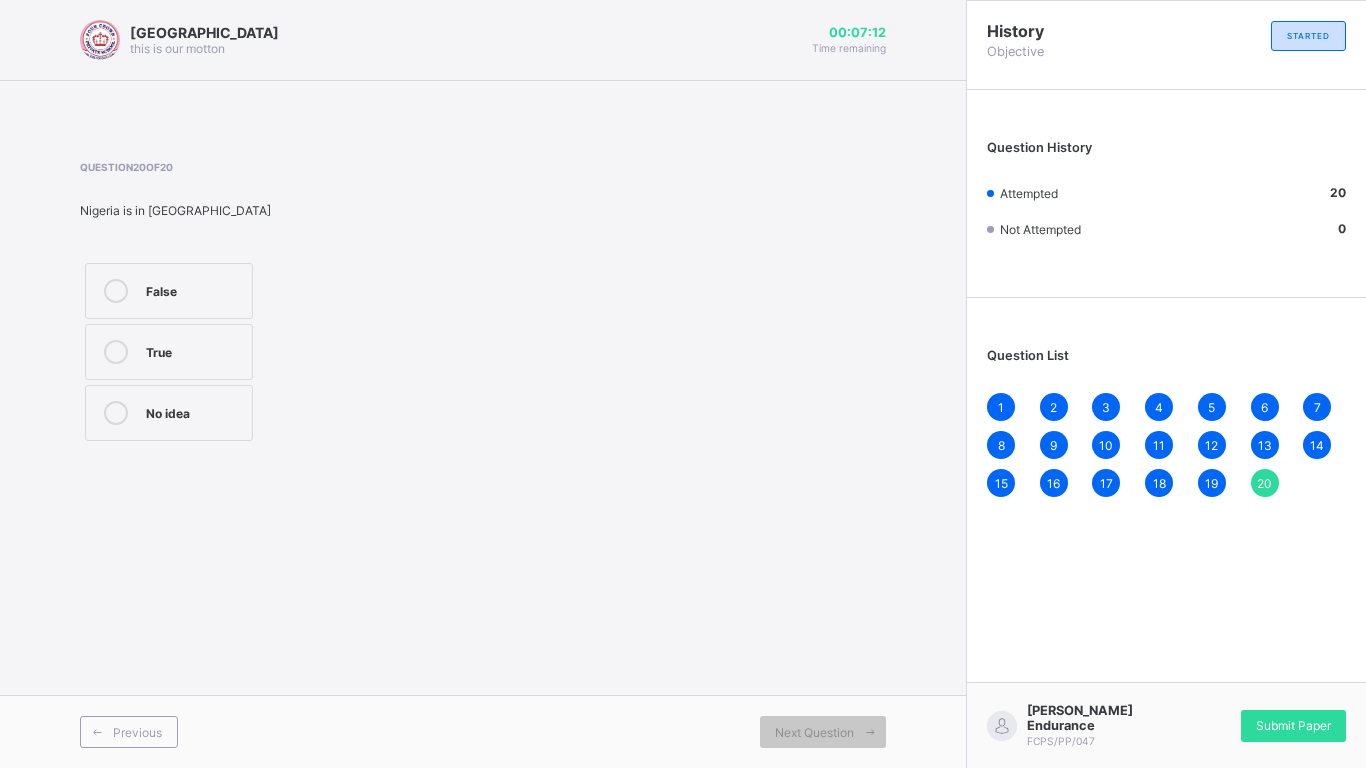 click on "True" at bounding box center (169, 352) 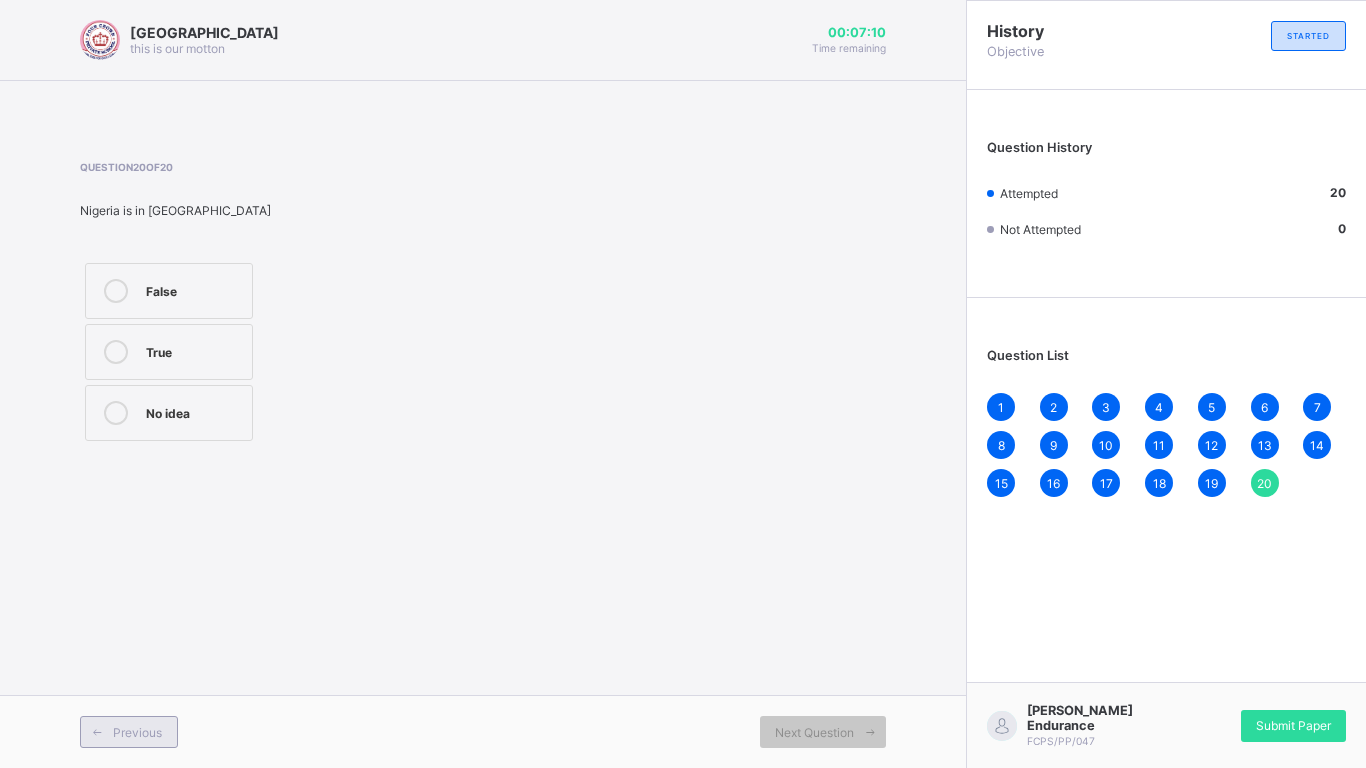 click on "Previous" at bounding box center [129, 732] 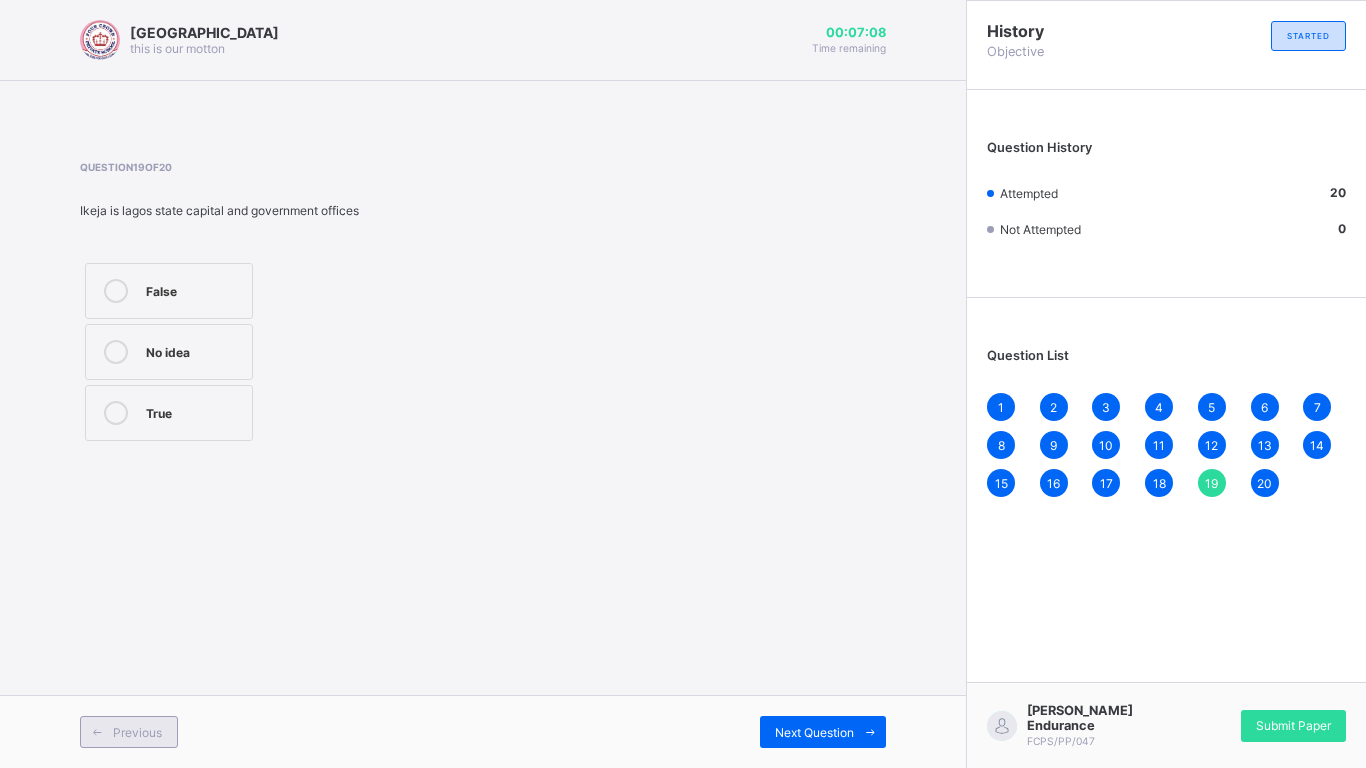 click on "Previous" at bounding box center [129, 732] 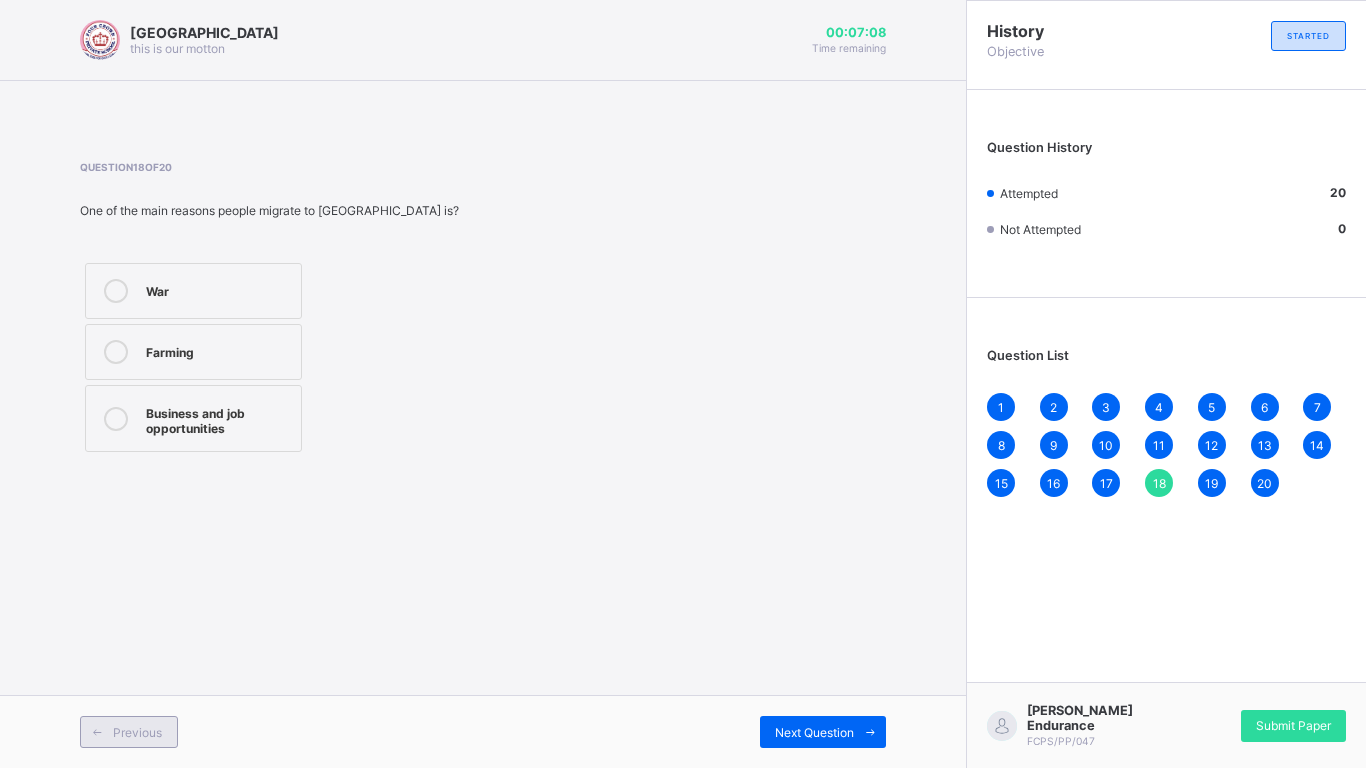click on "Previous" at bounding box center [129, 732] 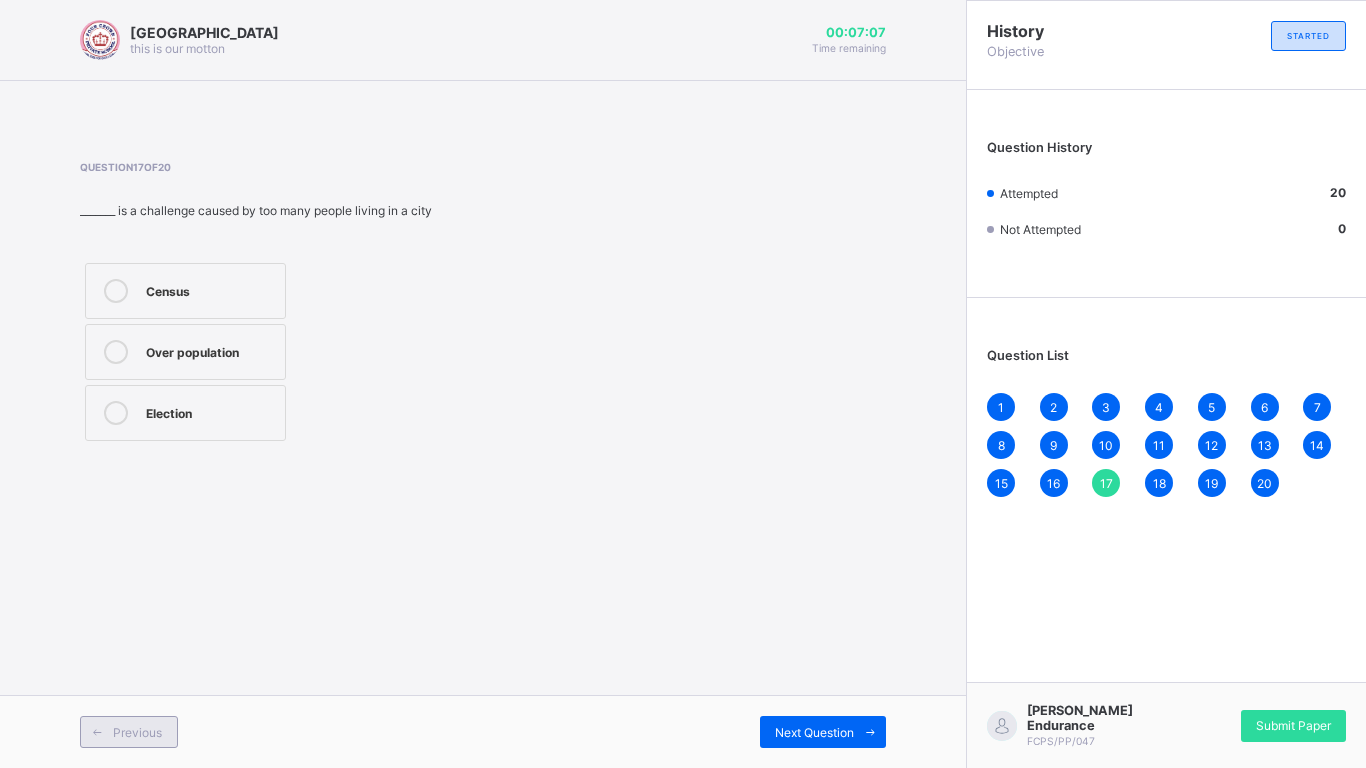 click on "Previous" at bounding box center [129, 732] 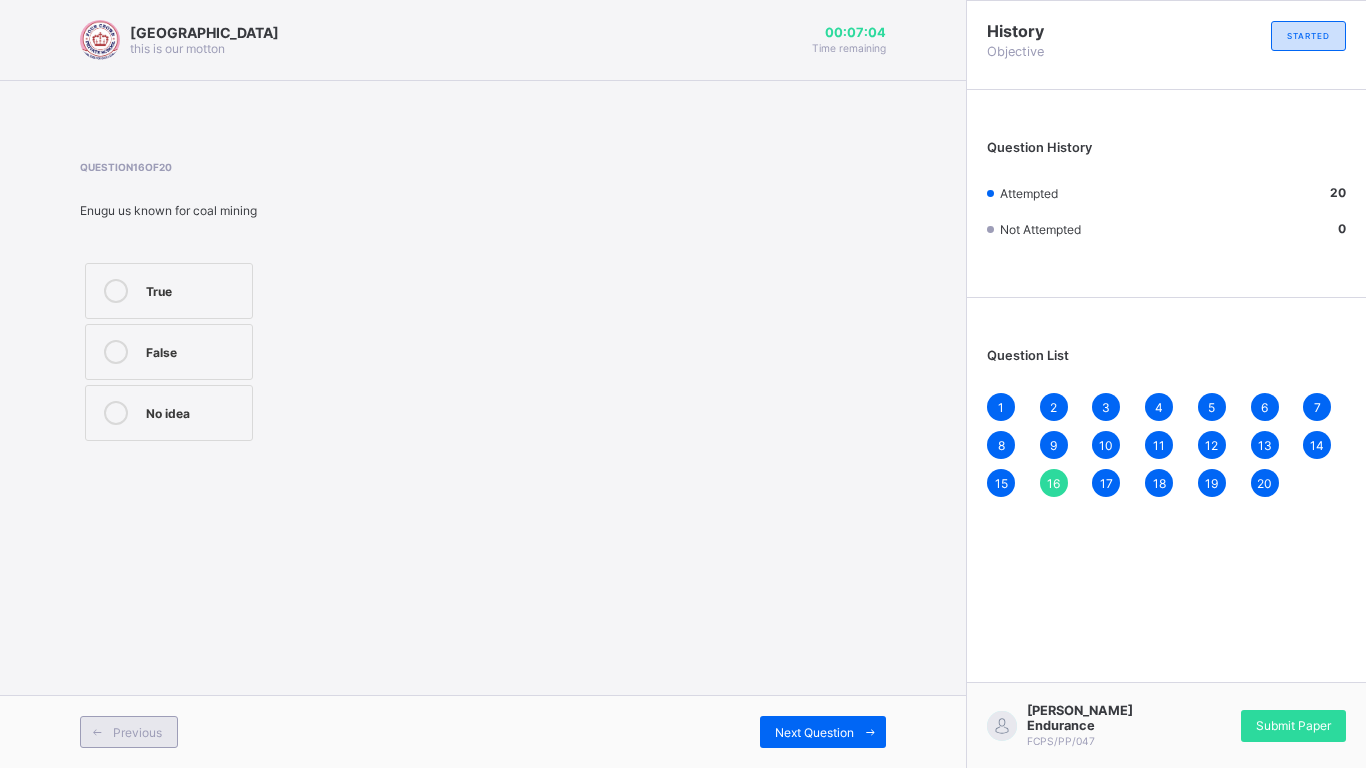 click on "Previous" at bounding box center (129, 732) 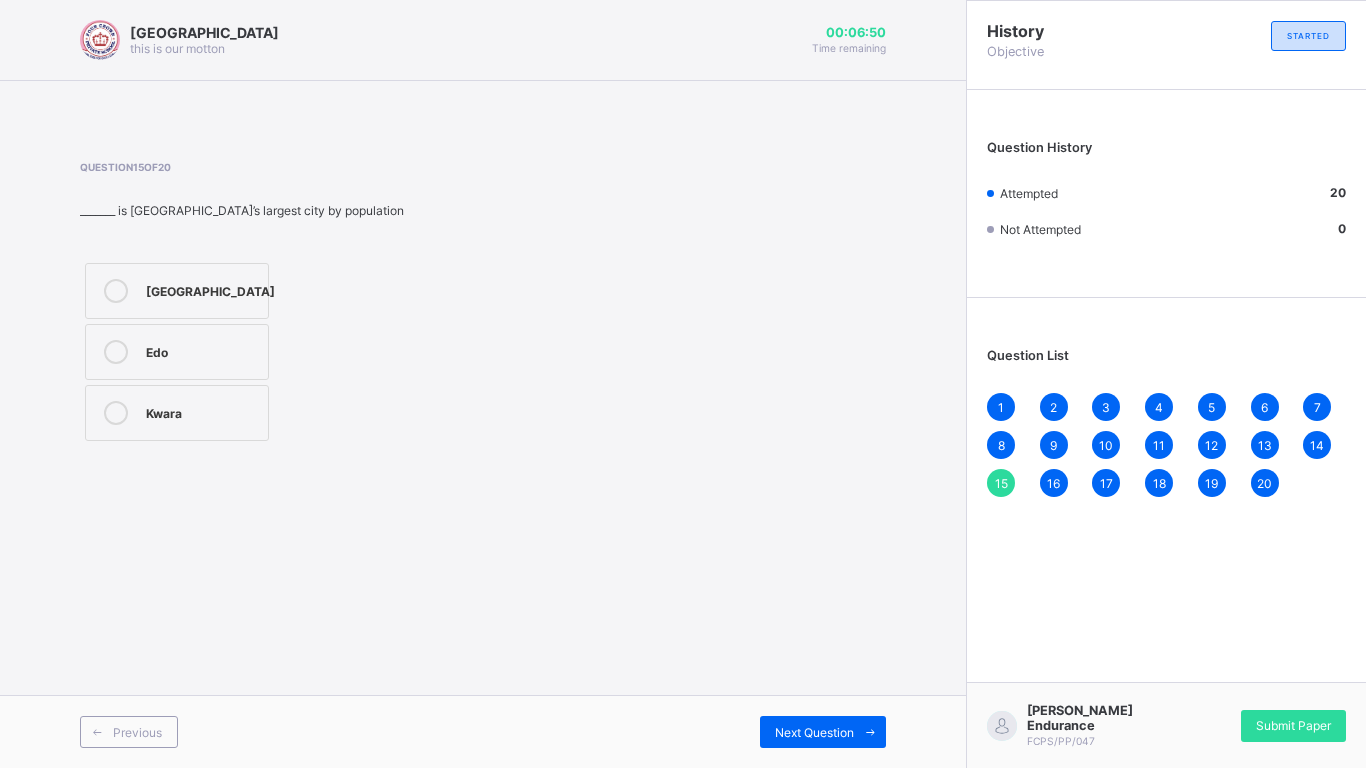 click on "Lagos" at bounding box center (210, 289) 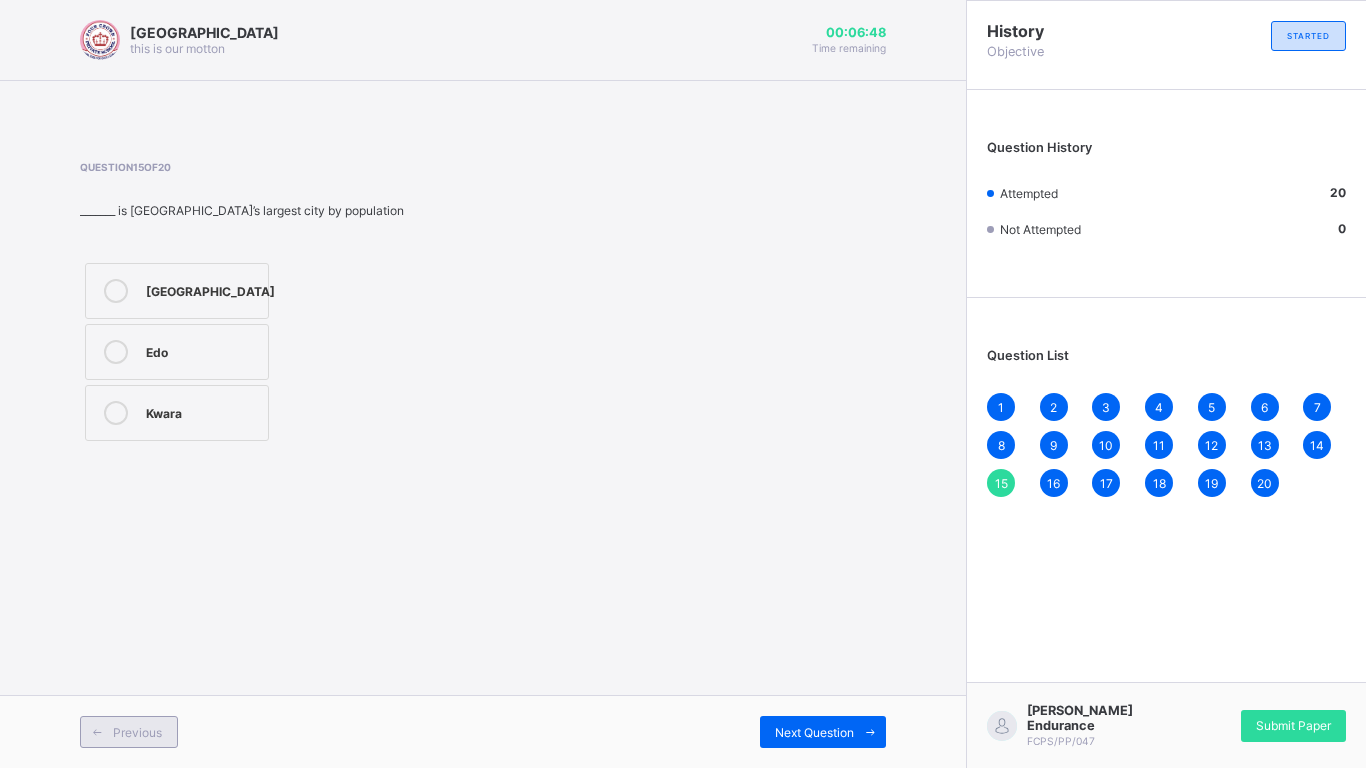 click on "Previous" at bounding box center [137, 732] 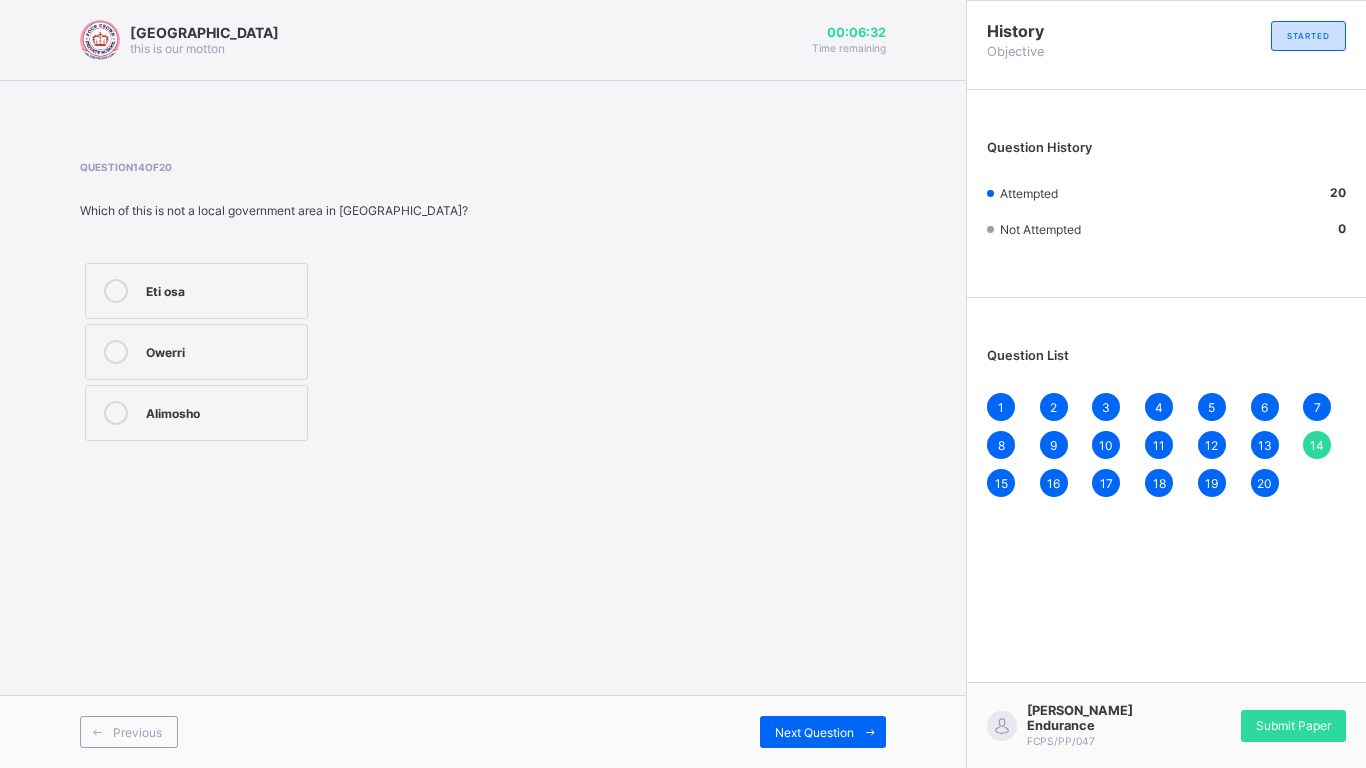 click on "Owerri" at bounding box center [196, 352] 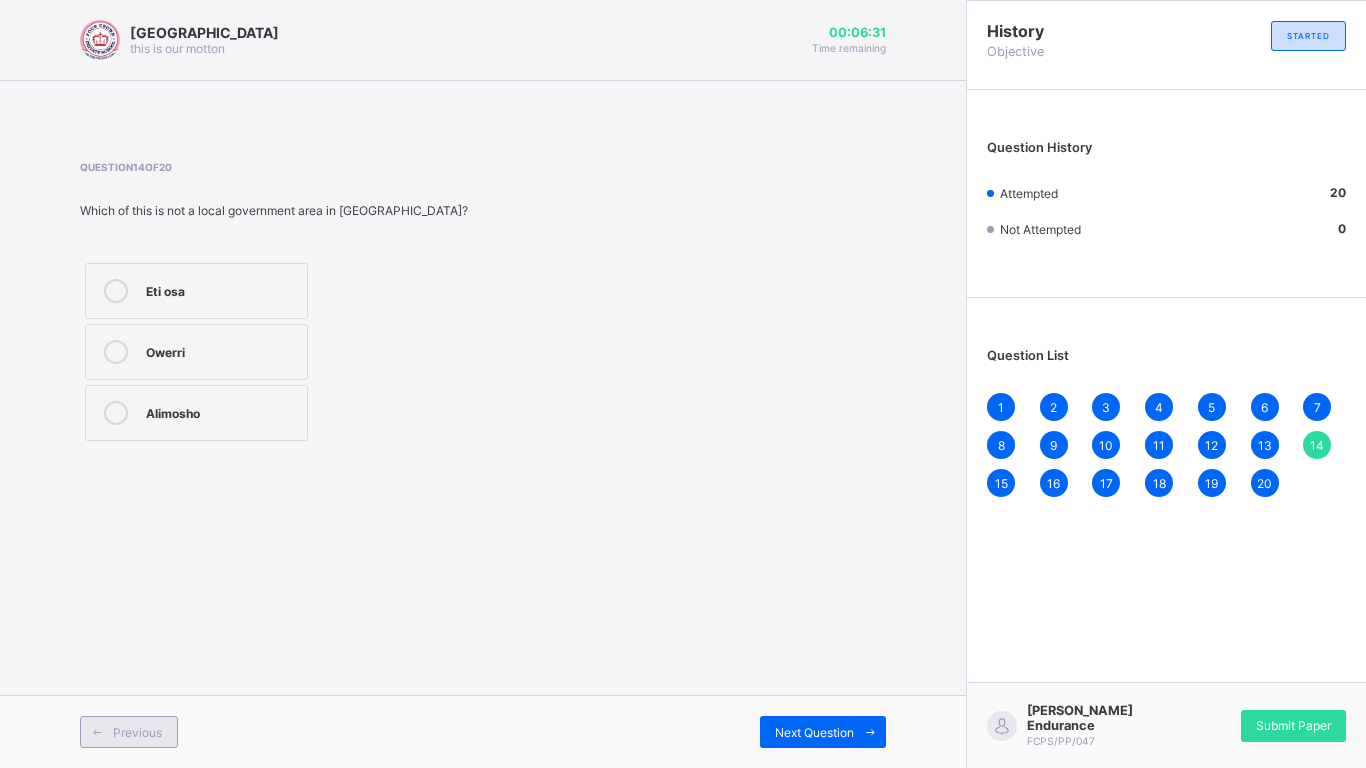 click on "Previous" at bounding box center (137, 732) 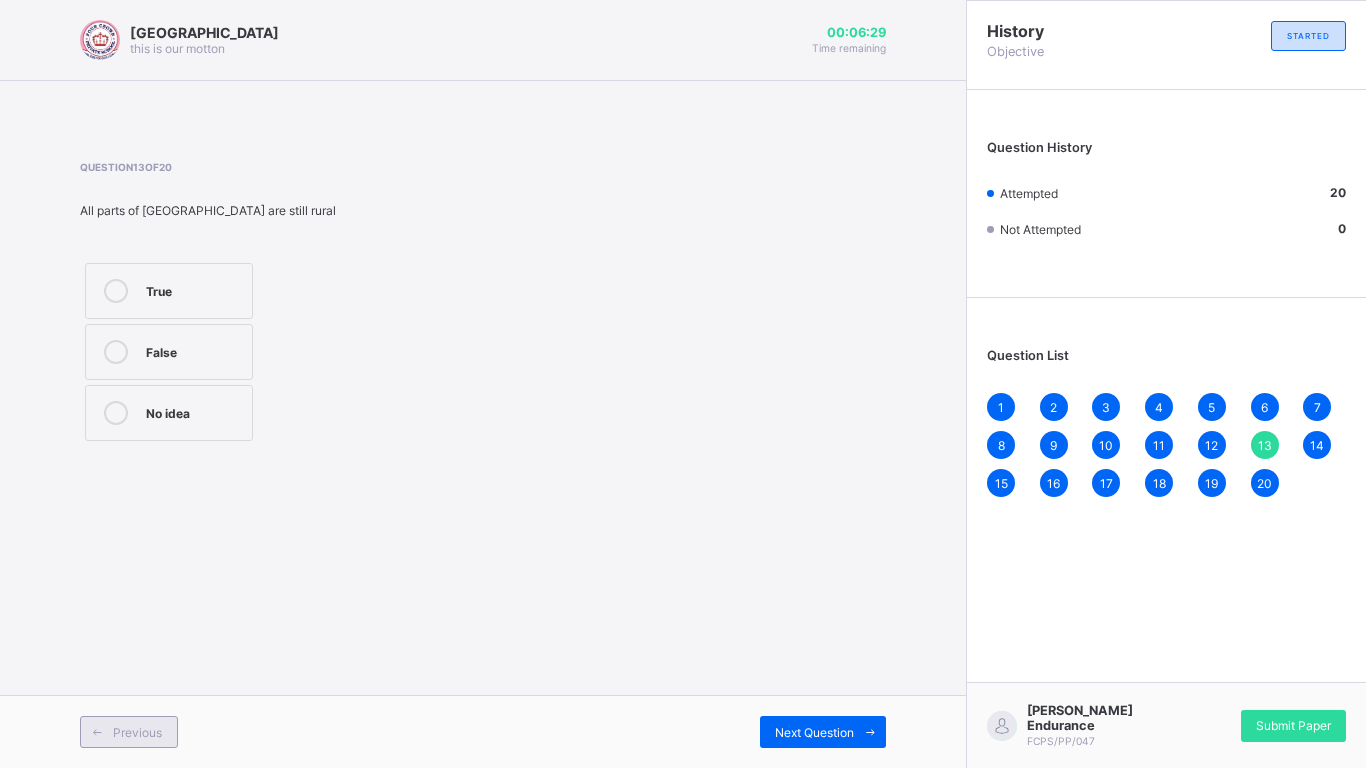 click on "Previous" at bounding box center [137, 732] 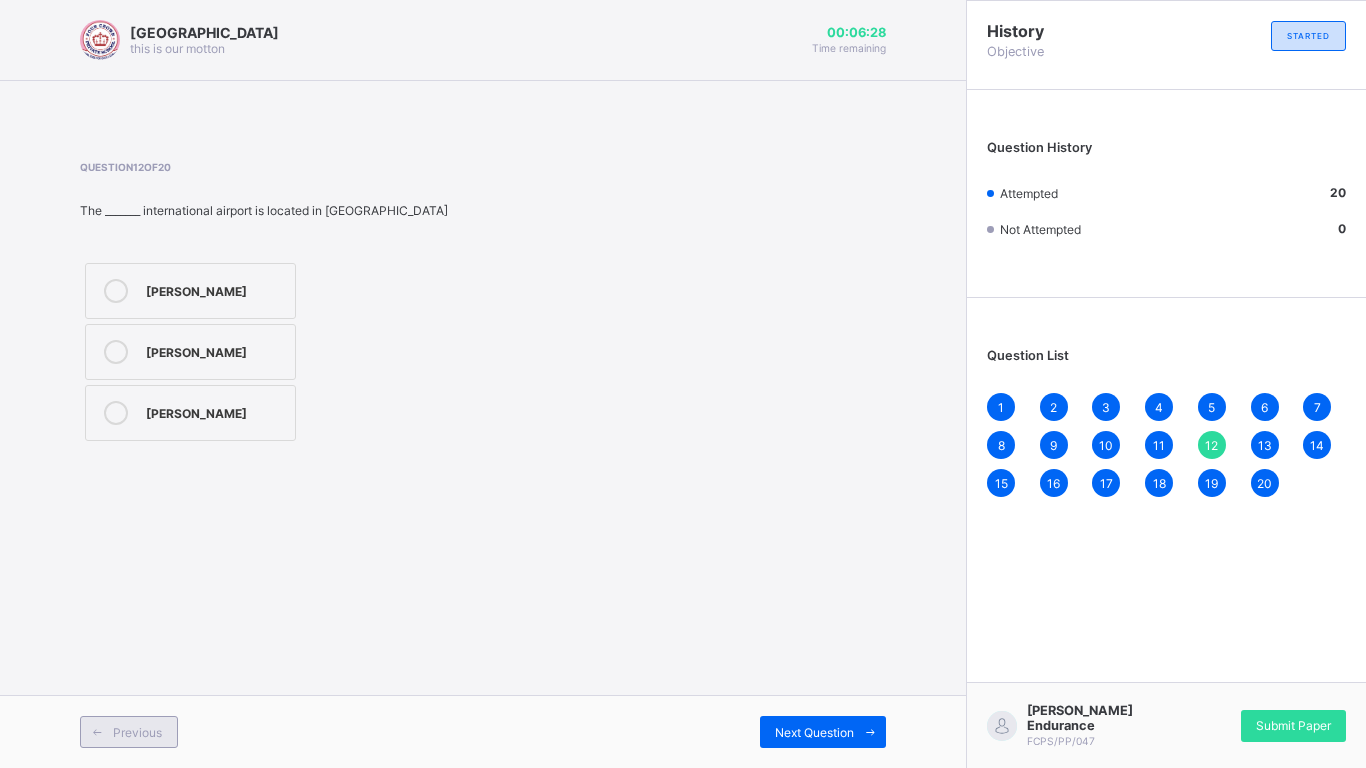 click on "Previous" at bounding box center [137, 732] 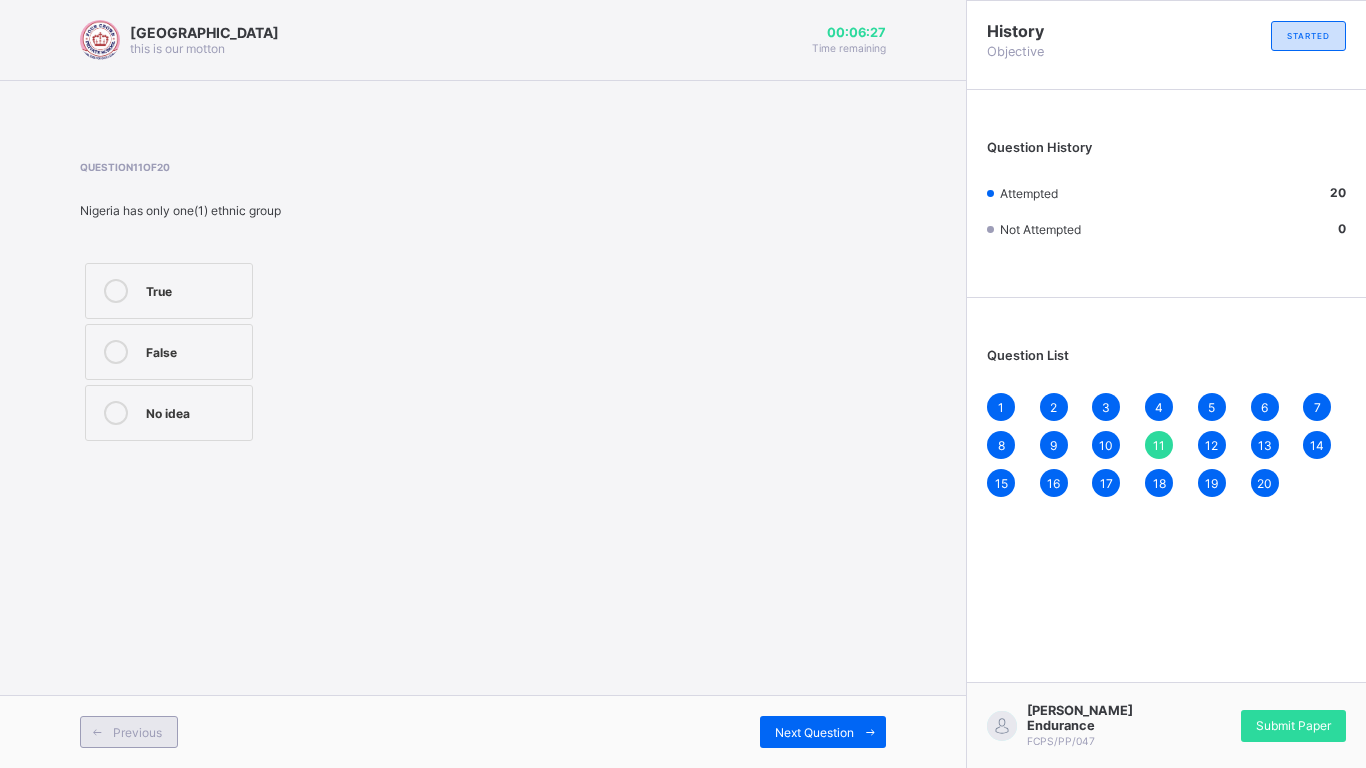 click on "Previous" at bounding box center (137, 732) 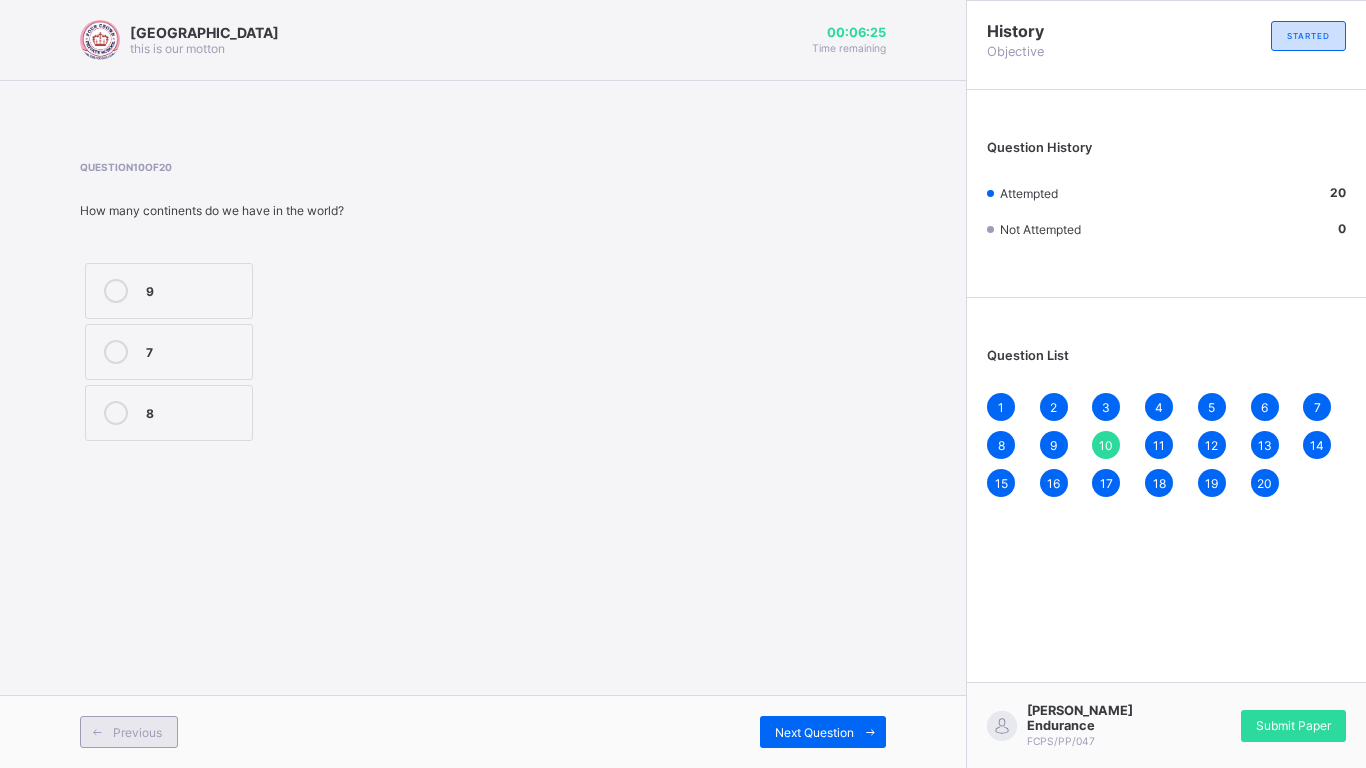 click on "Previous" at bounding box center (137, 732) 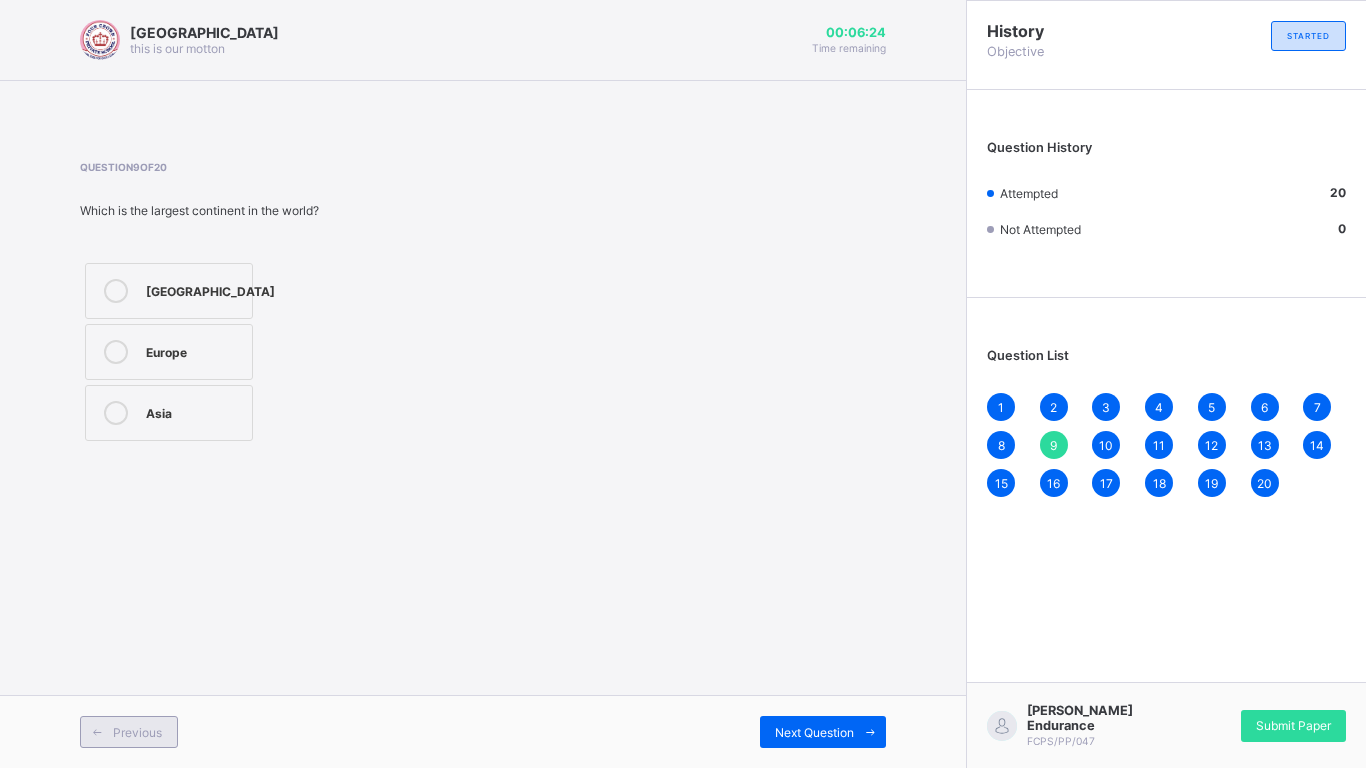 click on "Previous" at bounding box center (137, 732) 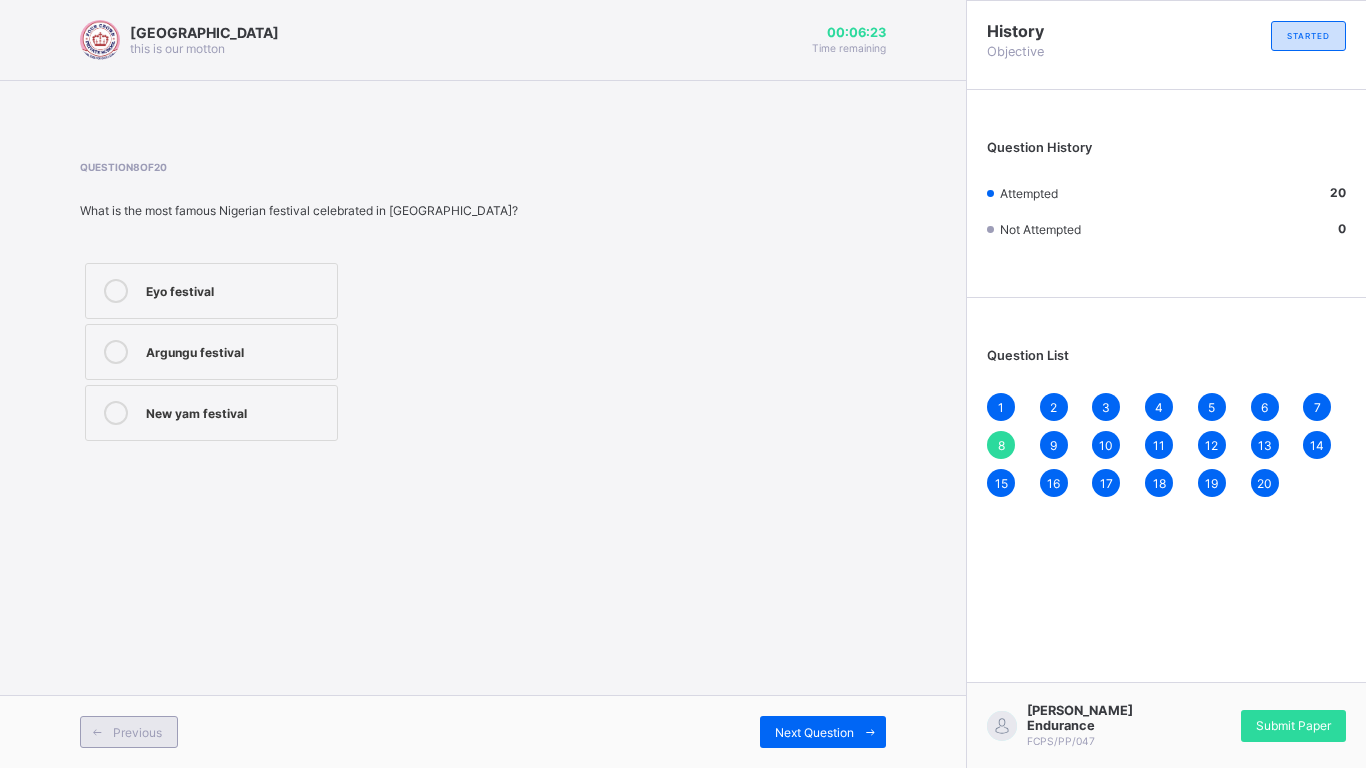 click on "Previous" at bounding box center [137, 732] 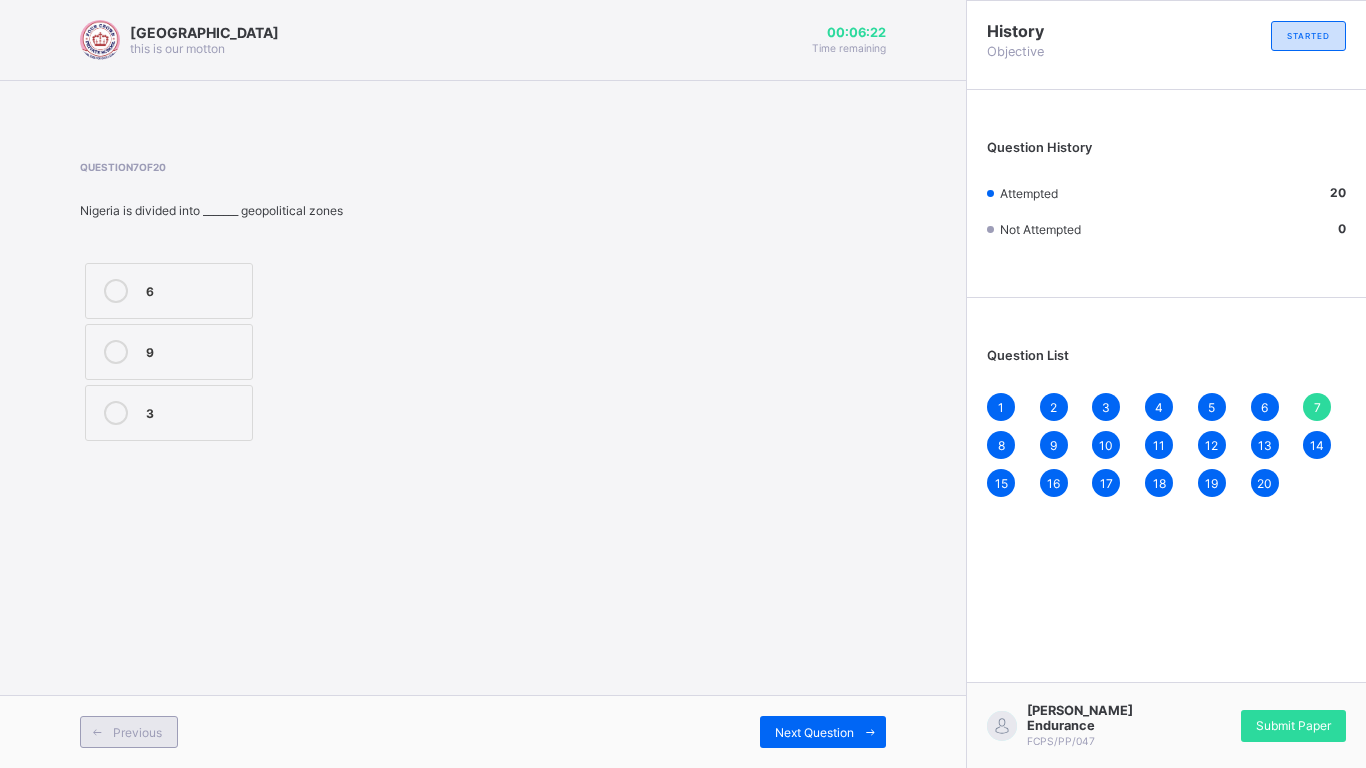 click on "Previous" at bounding box center (137, 732) 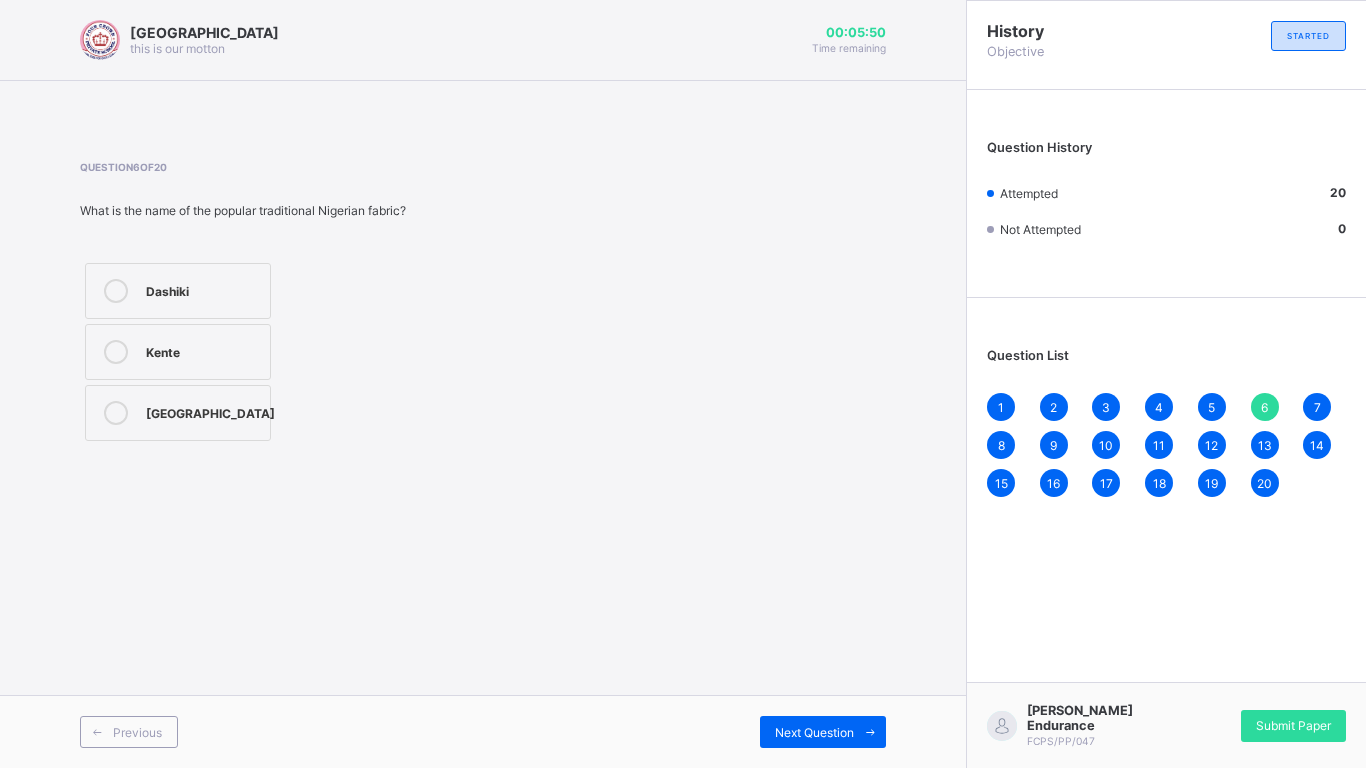 click at bounding box center (116, 413) 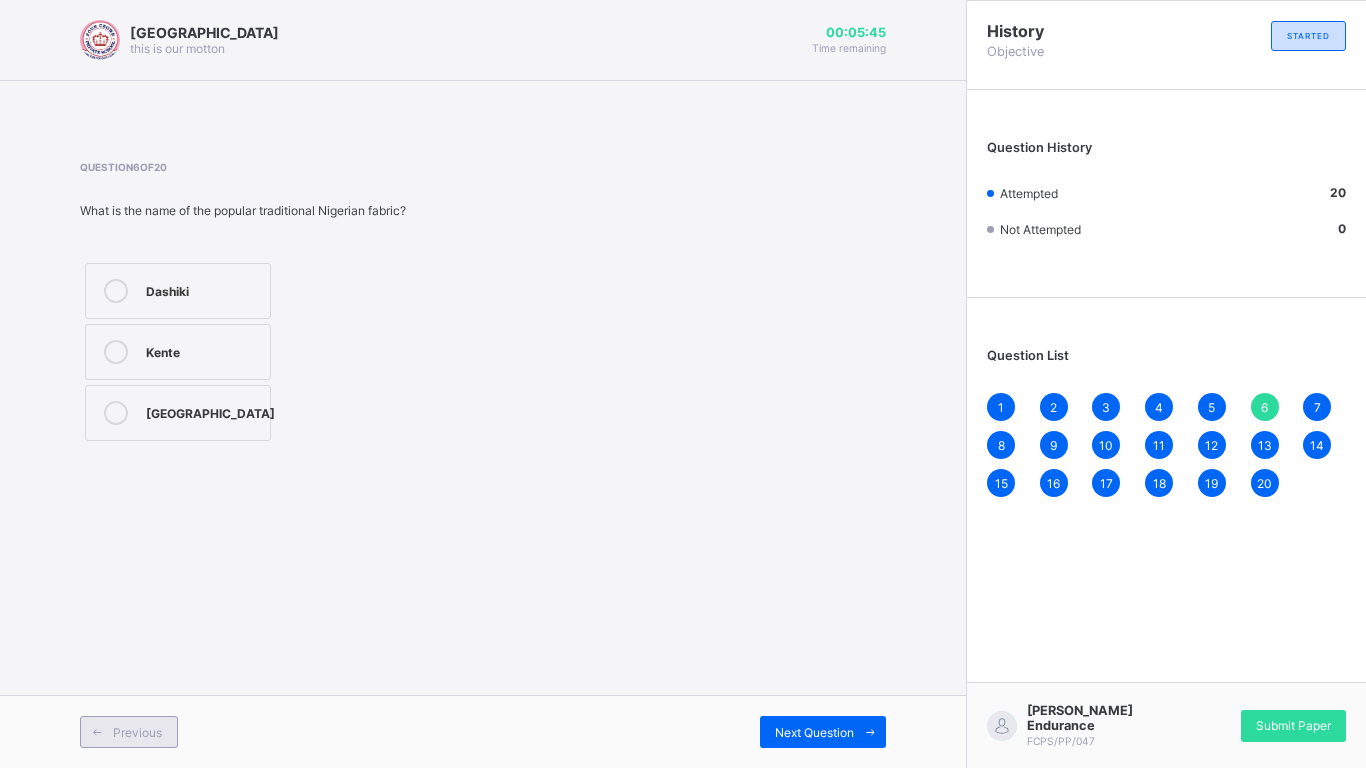 click at bounding box center [97, 732] 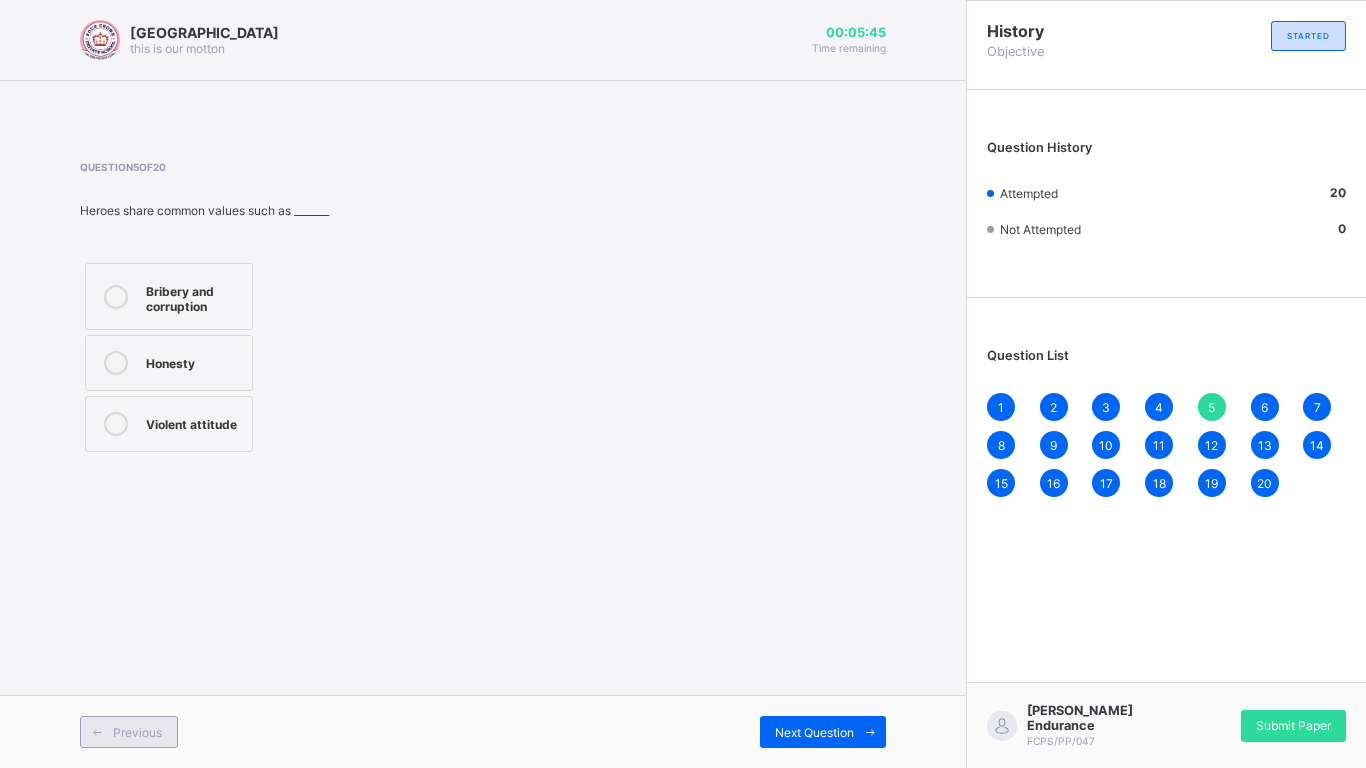 click at bounding box center [97, 732] 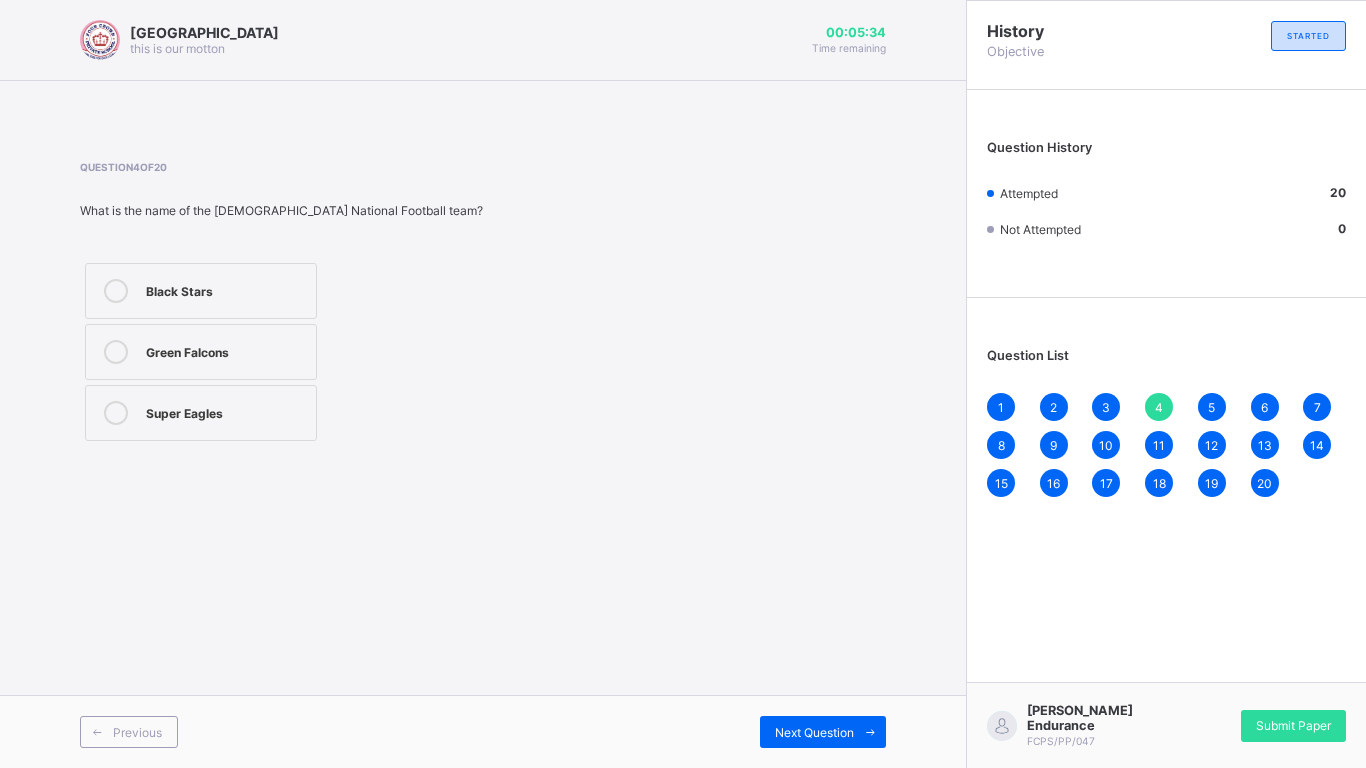 click on "Super Eagles" at bounding box center [201, 413] 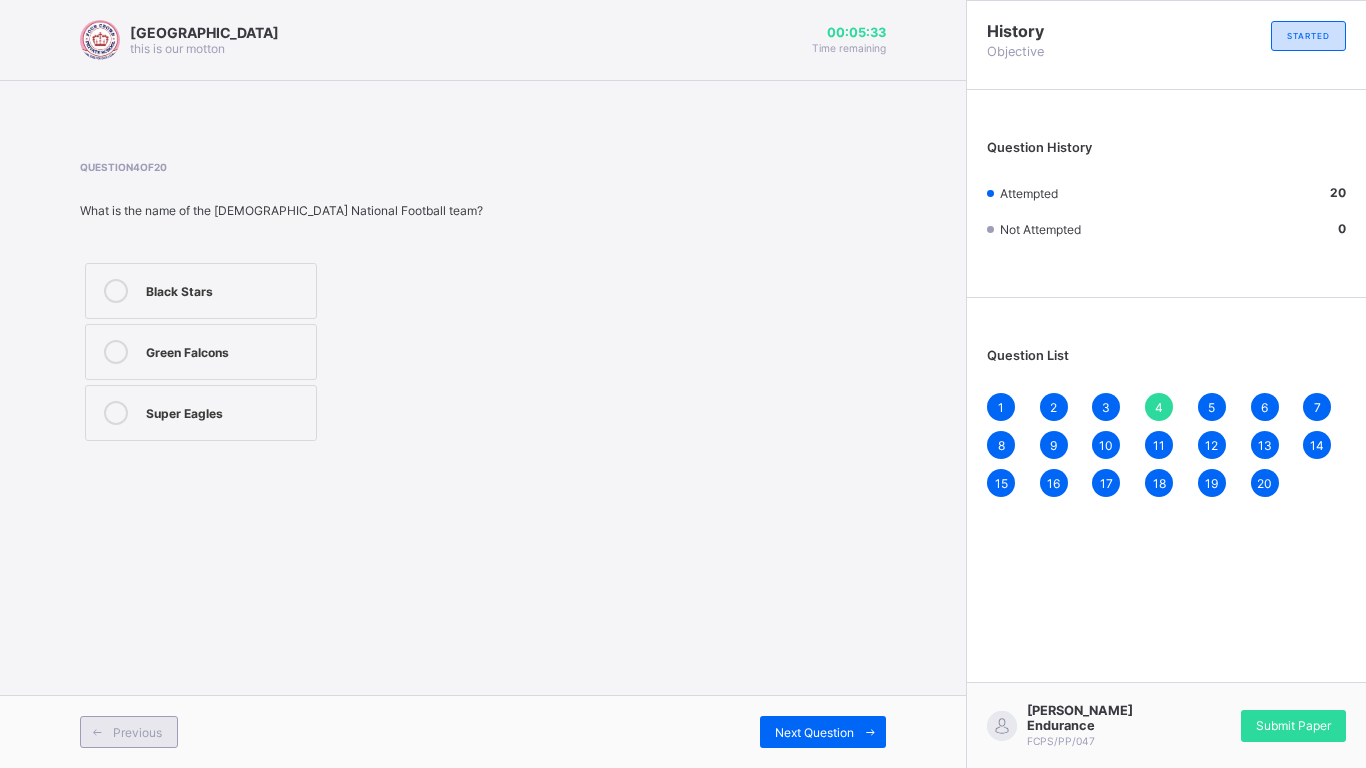 click at bounding box center (97, 732) 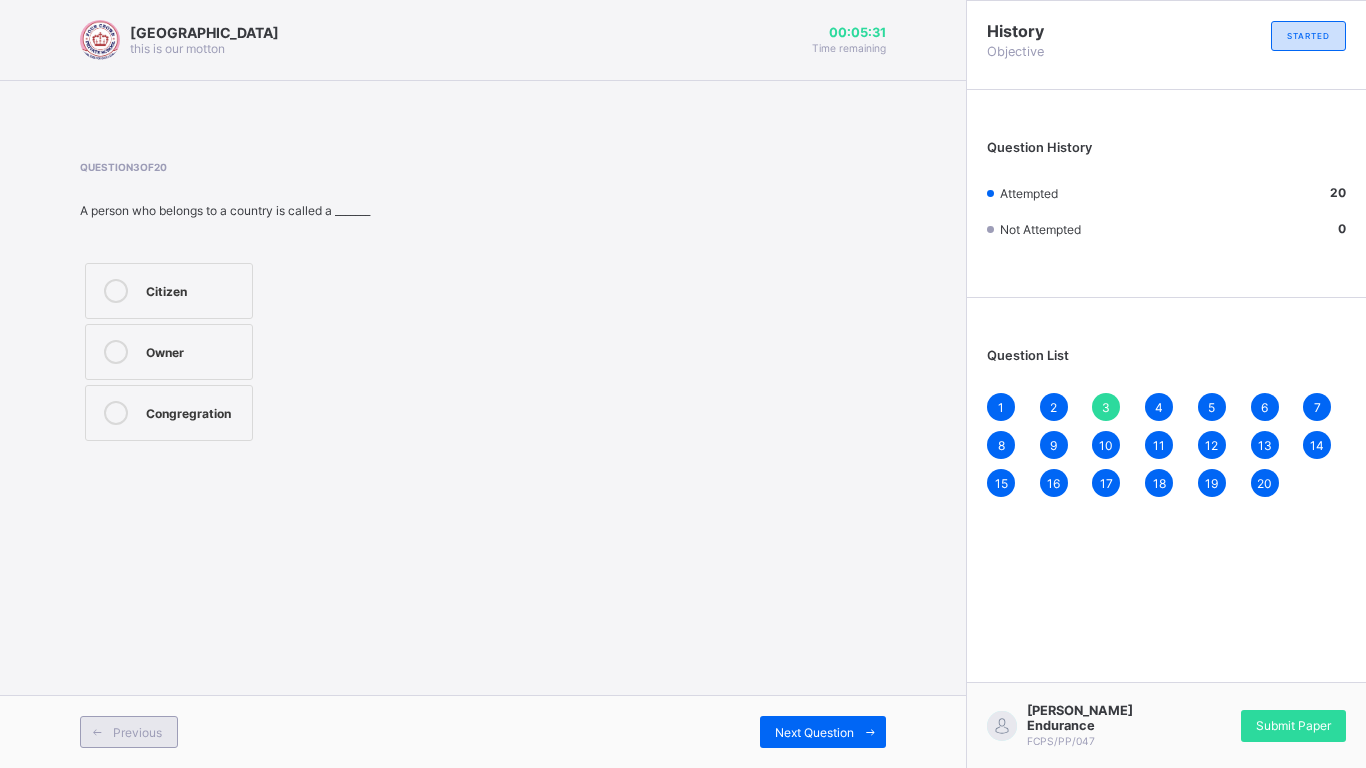 click at bounding box center (97, 732) 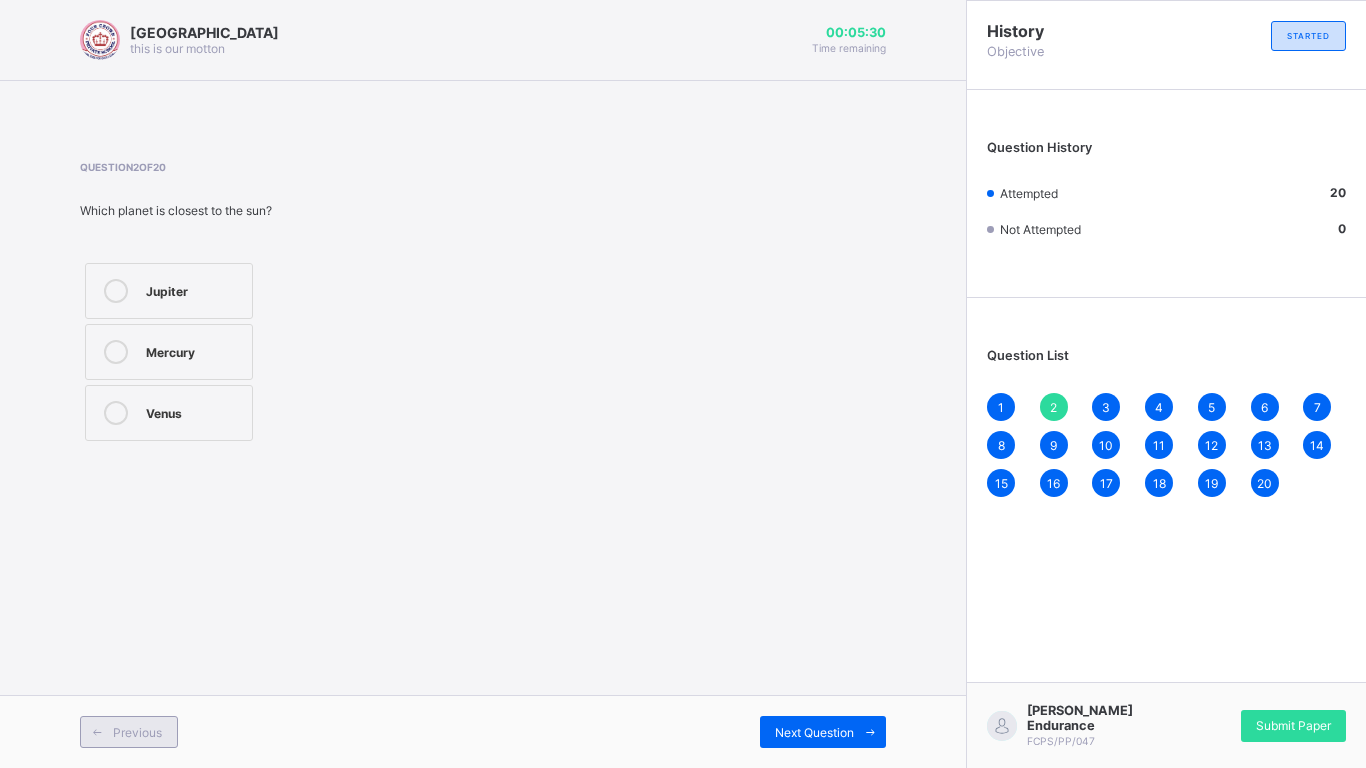 click at bounding box center (97, 732) 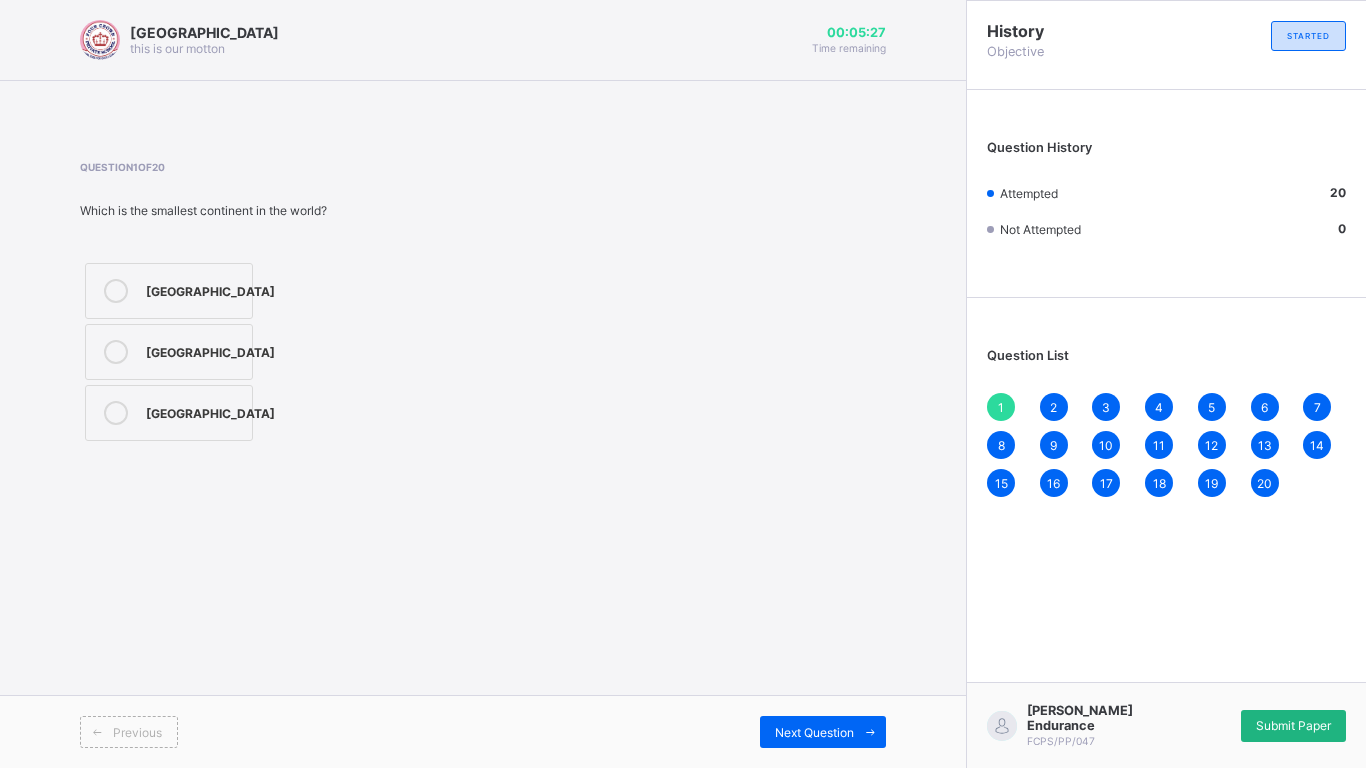 click on "Submit Paper" at bounding box center (1293, 726) 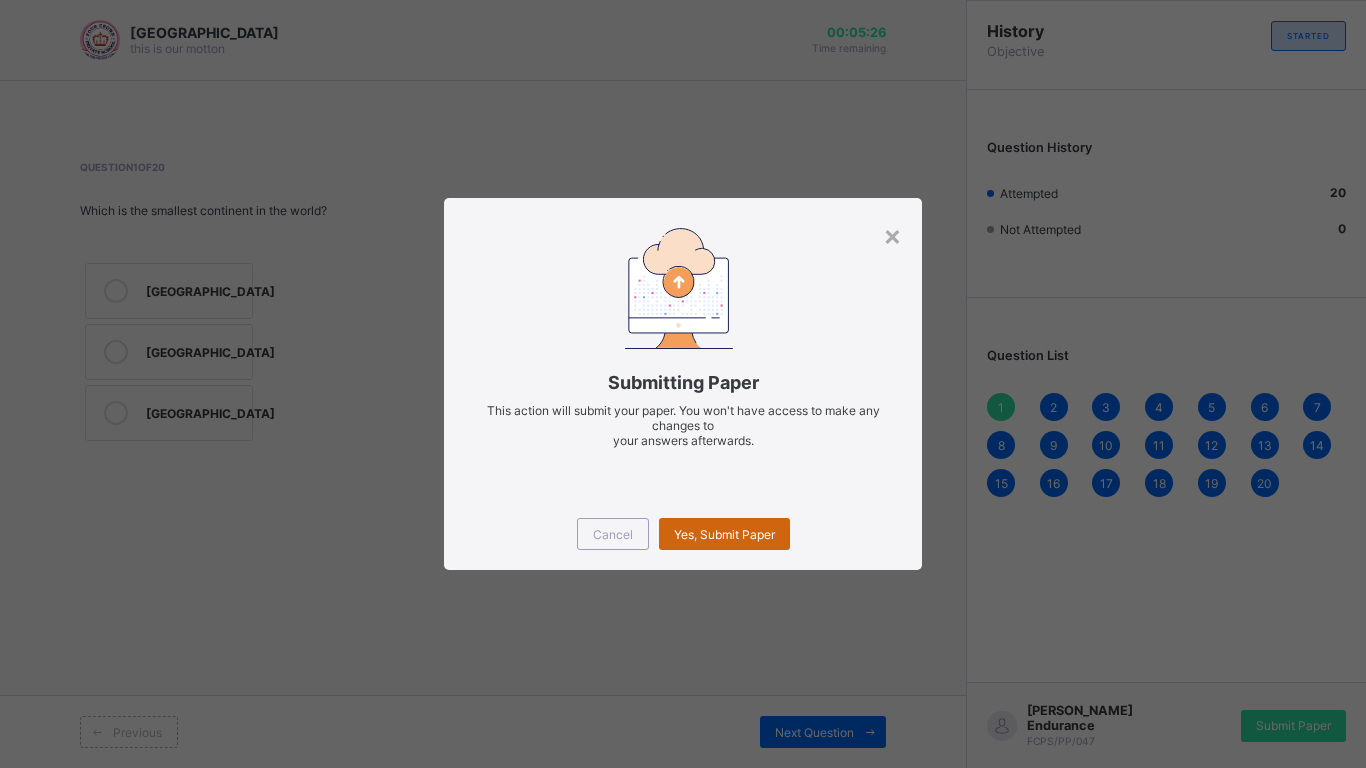 click on "Yes, Submit Paper" at bounding box center (724, 534) 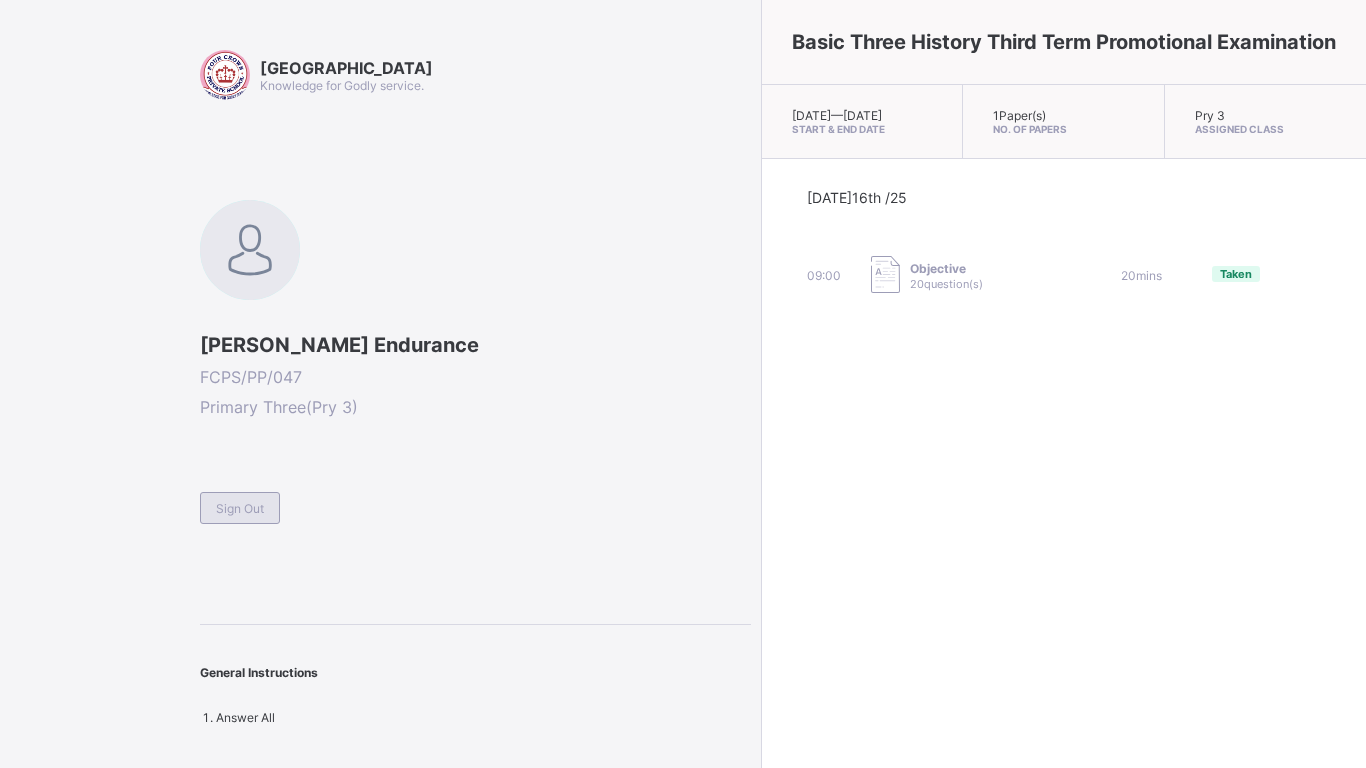 click on "Sign Out" at bounding box center [240, 508] 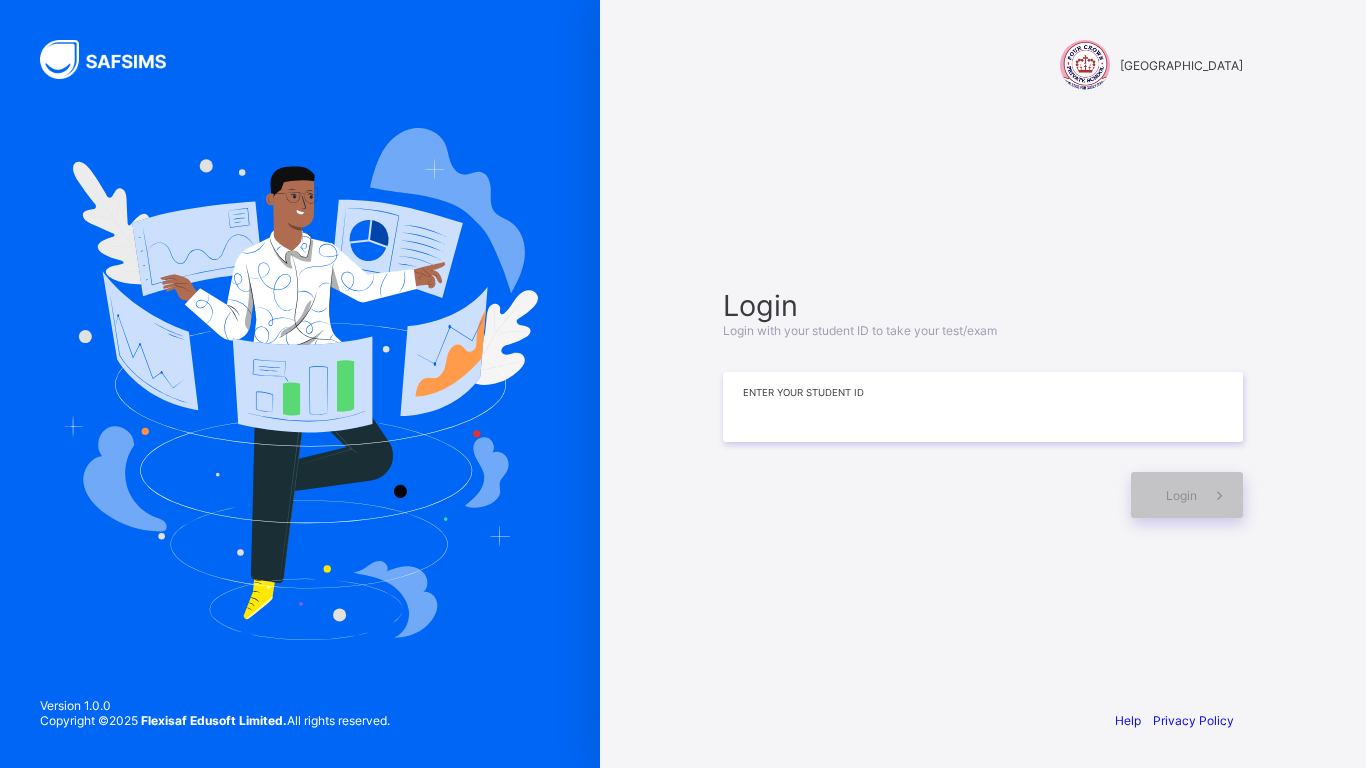 click at bounding box center [983, 407] 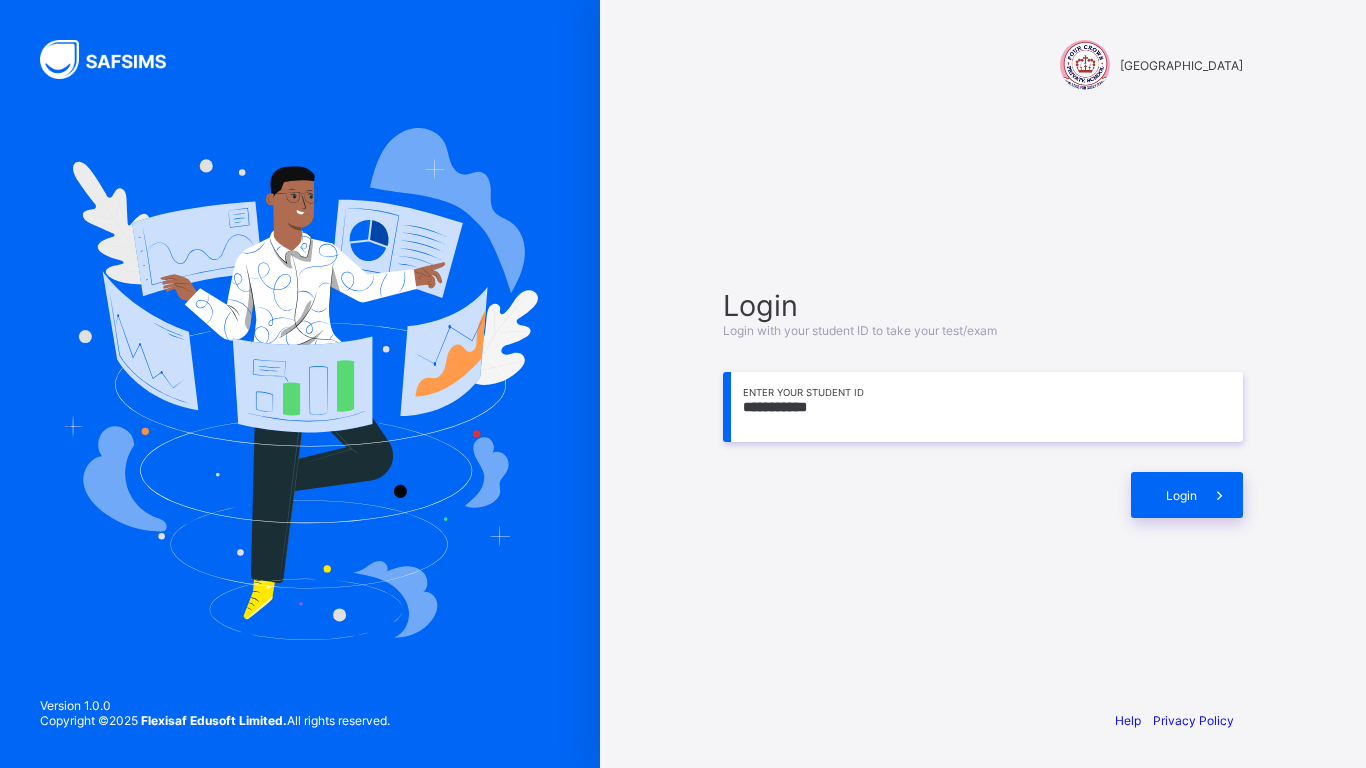 type on "**********" 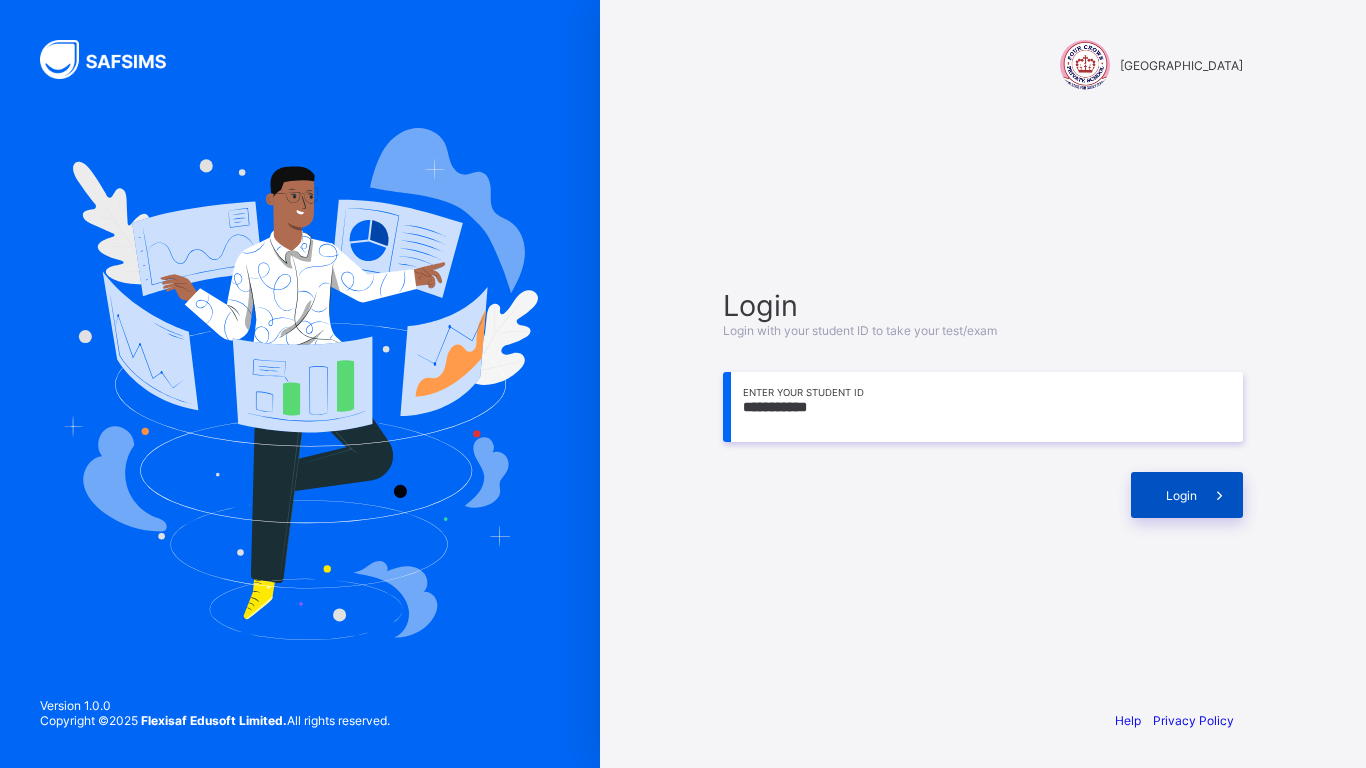 click at bounding box center (1219, 495) 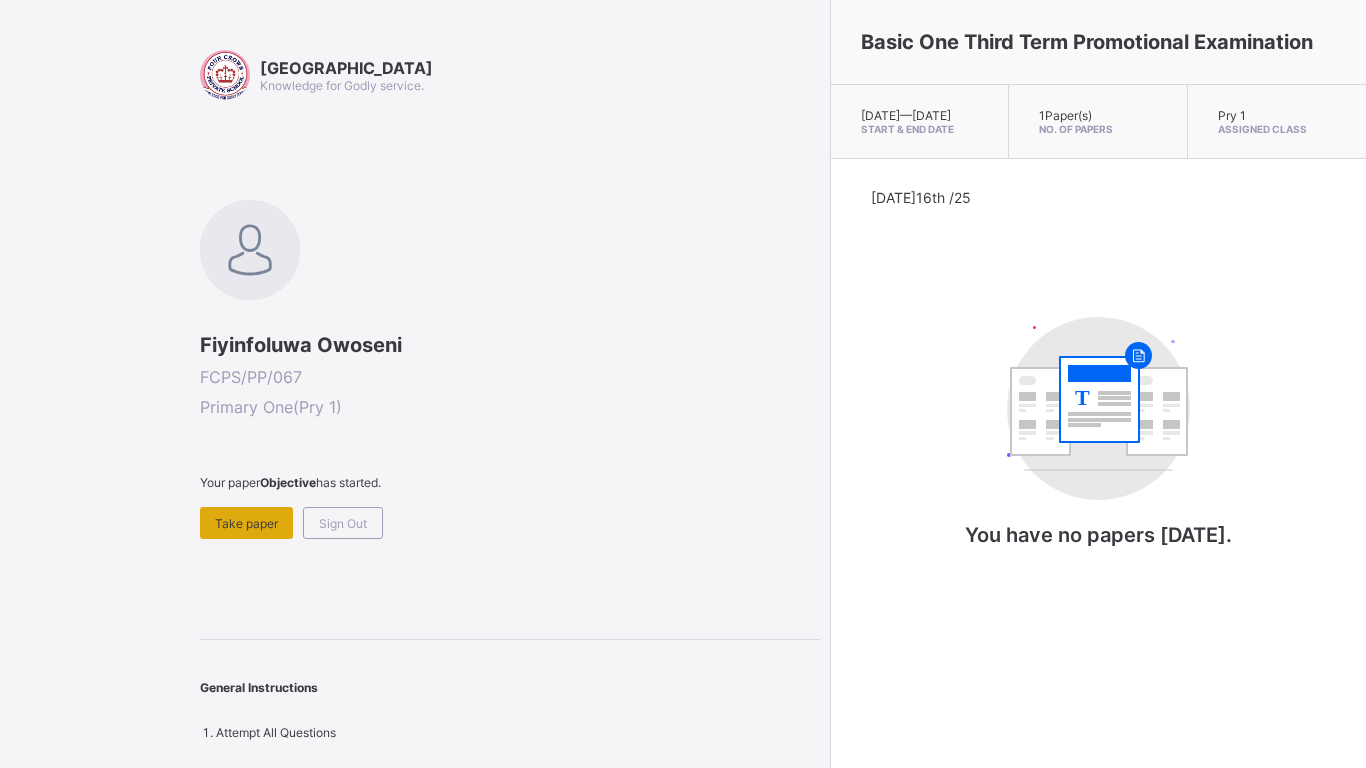 click on "Take paper" at bounding box center (246, 523) 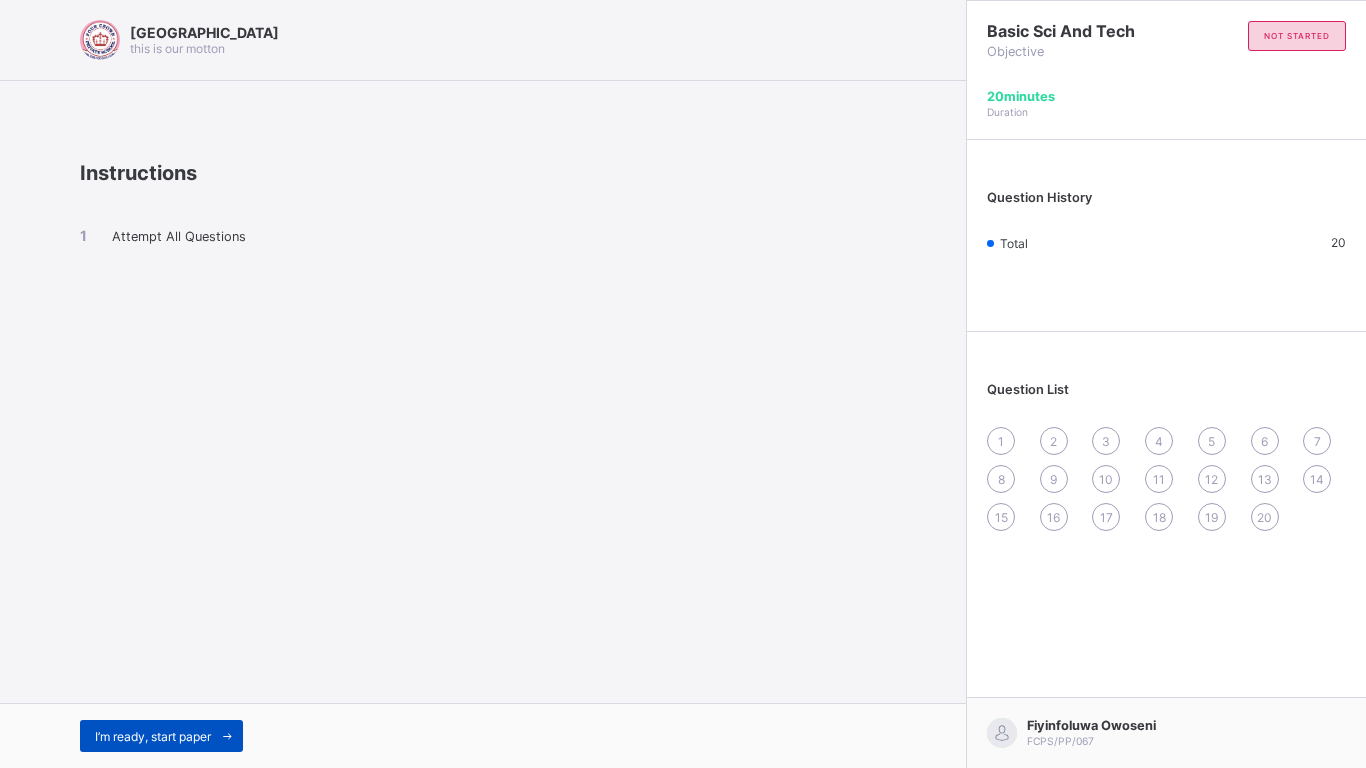 click on "I’m ready, start paper" at bounding box center [153, 736] 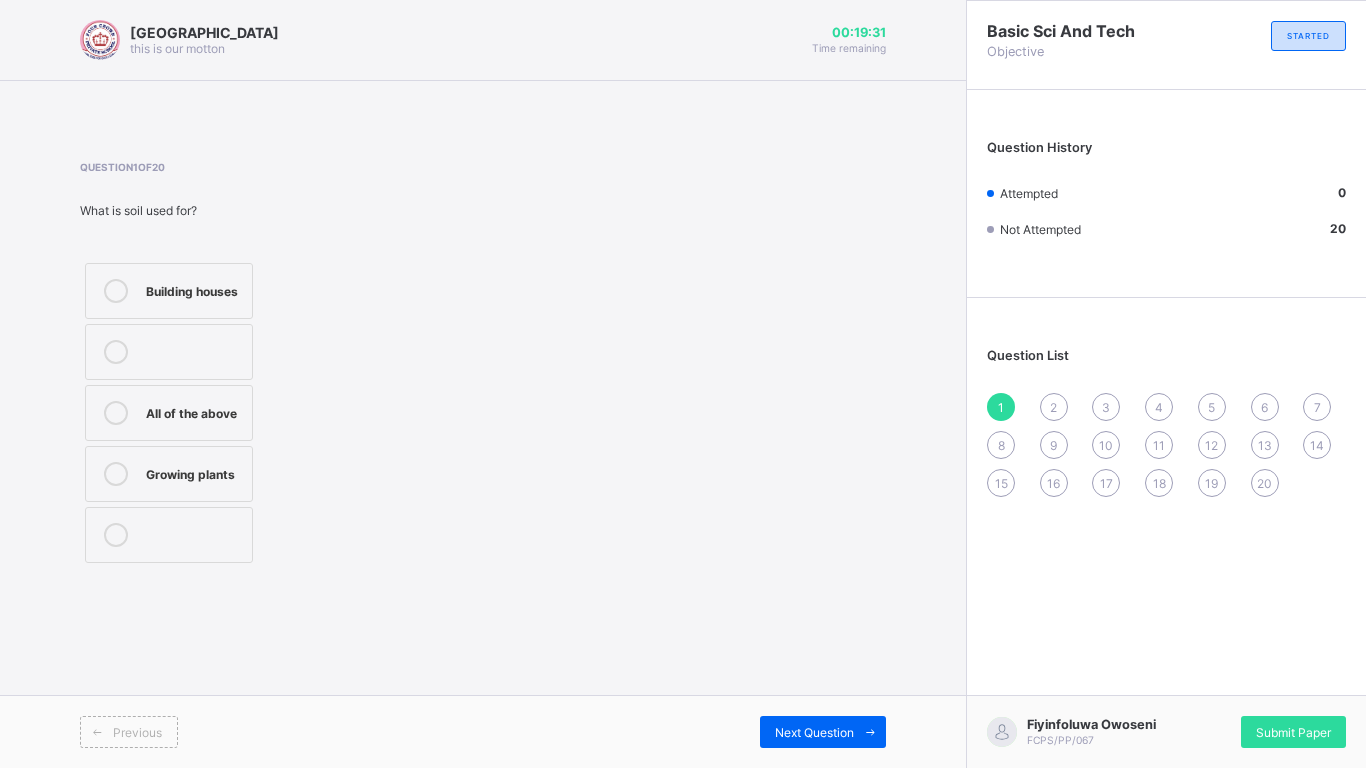 click on "Growing plants" at bounding box center (194, 472) 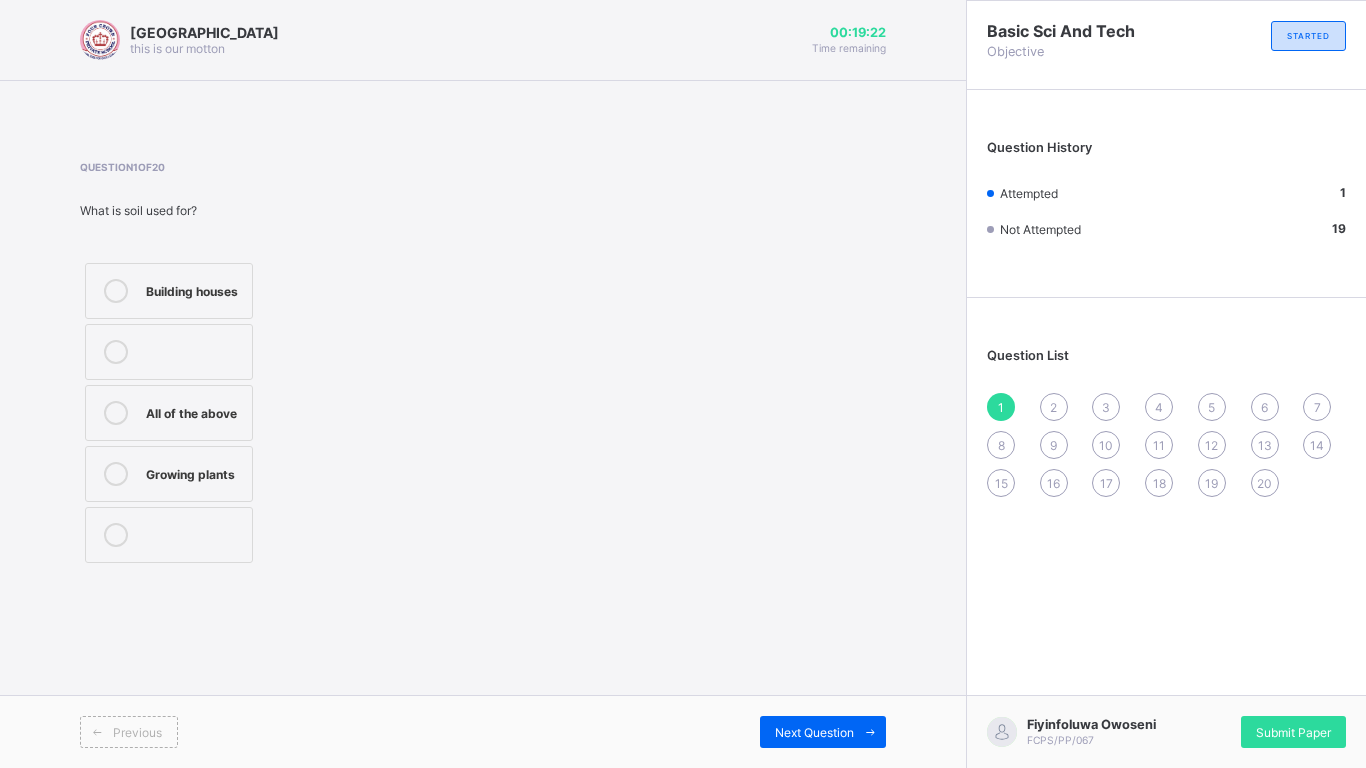click on "All of the above" at bounding box center [194, 411] 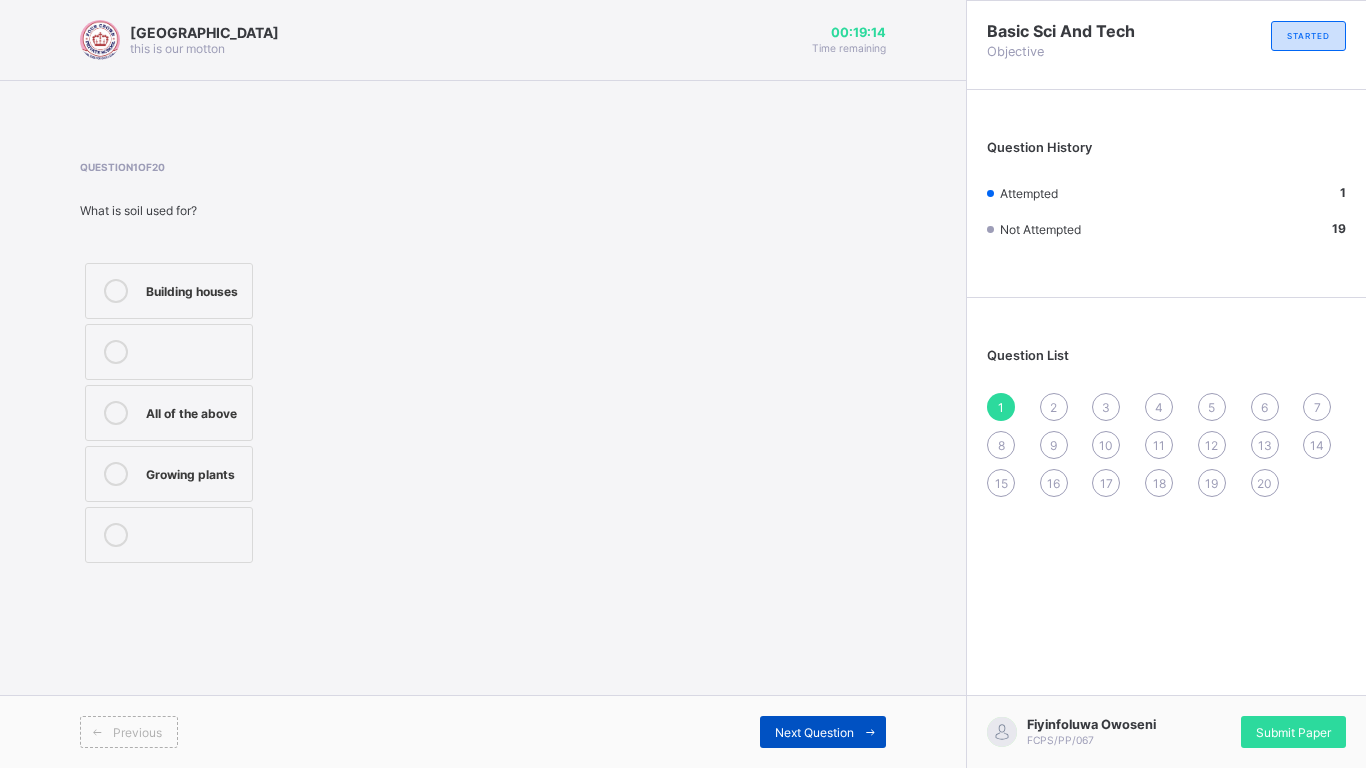click on "Next Question" at bounding box center (823, 732) 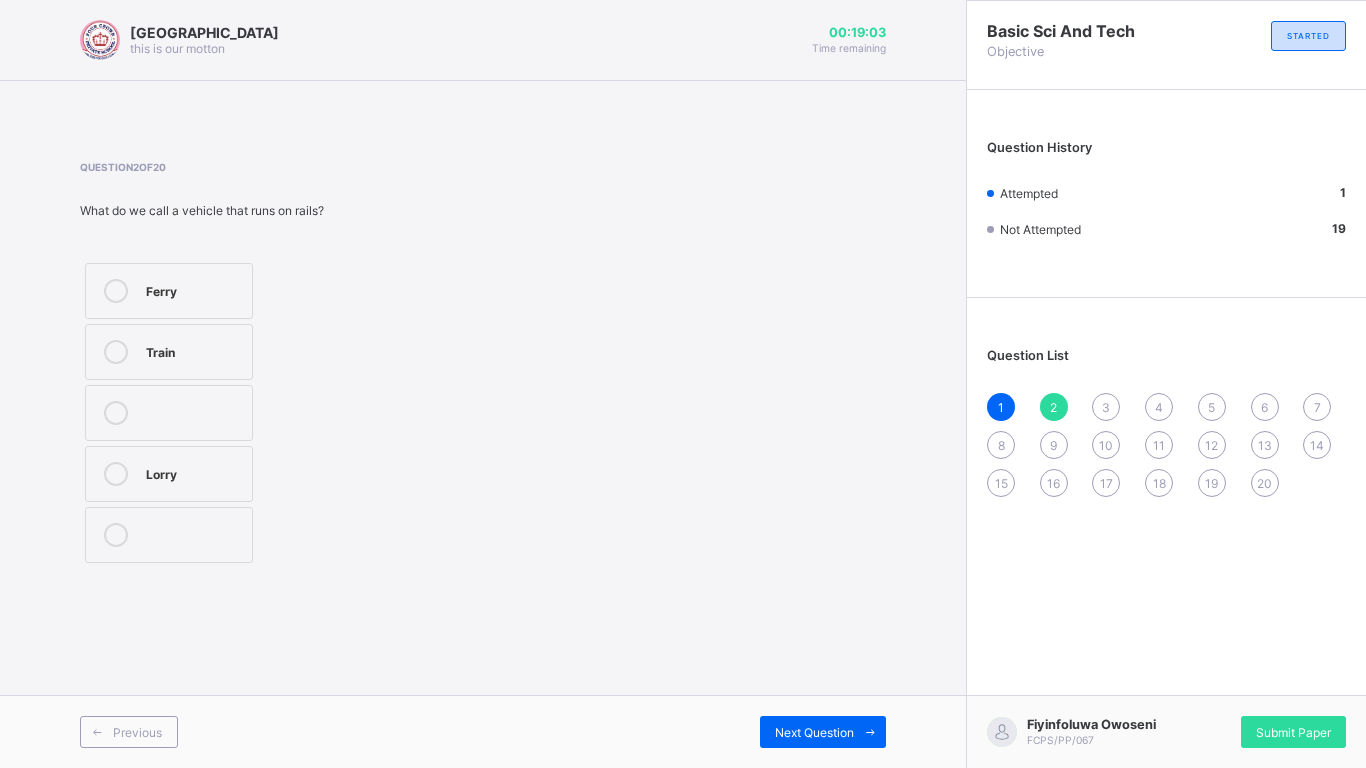click on "Train" at bounding box center [194, 350] 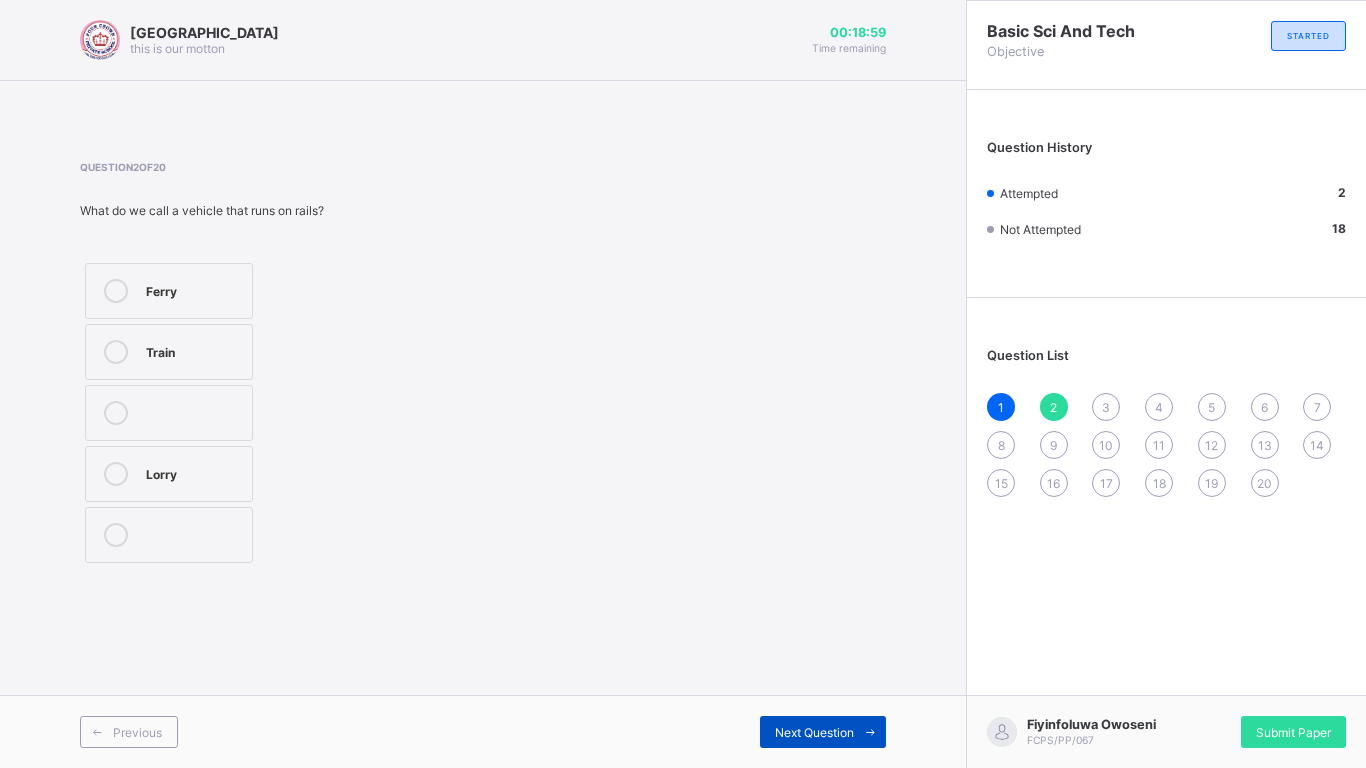 click on "Next Question" at bounding box center [814, 732] 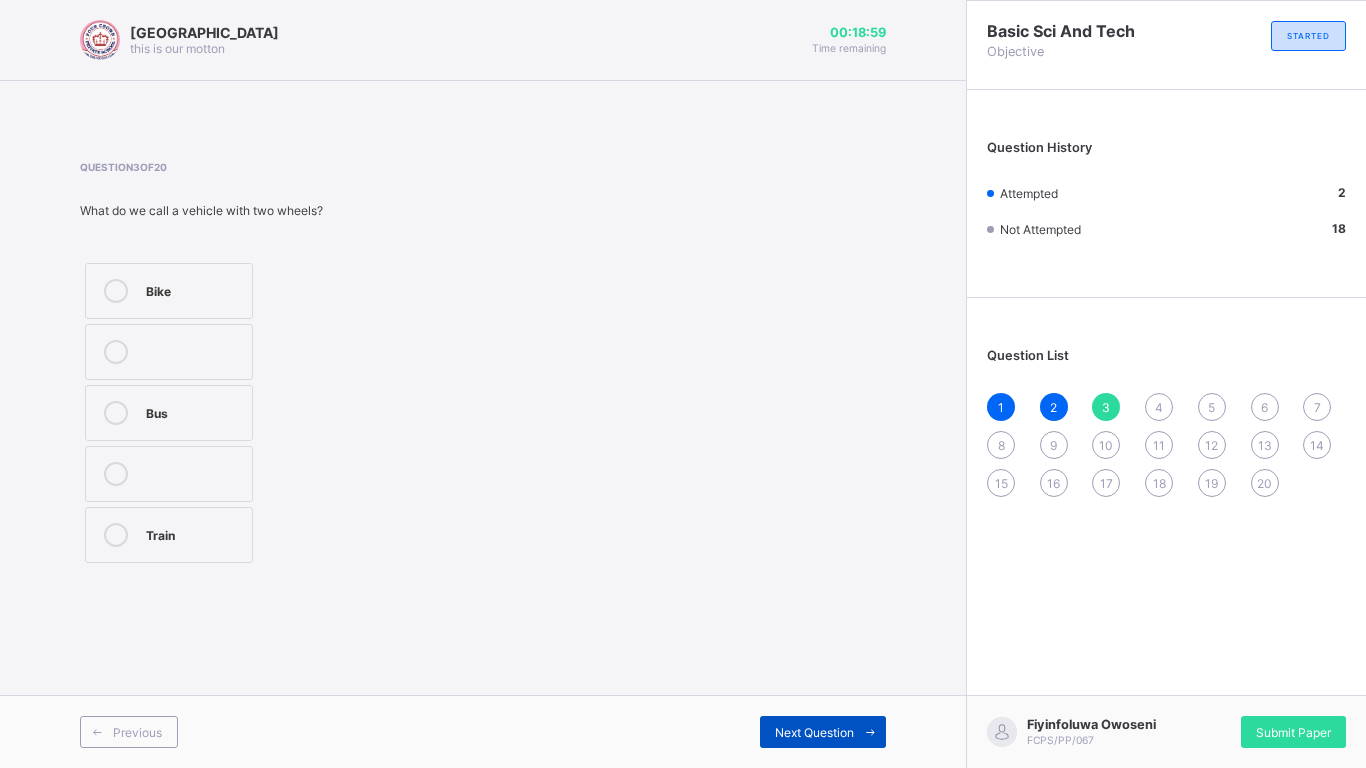 click on "Next Question" at bounding box center (814, 732) 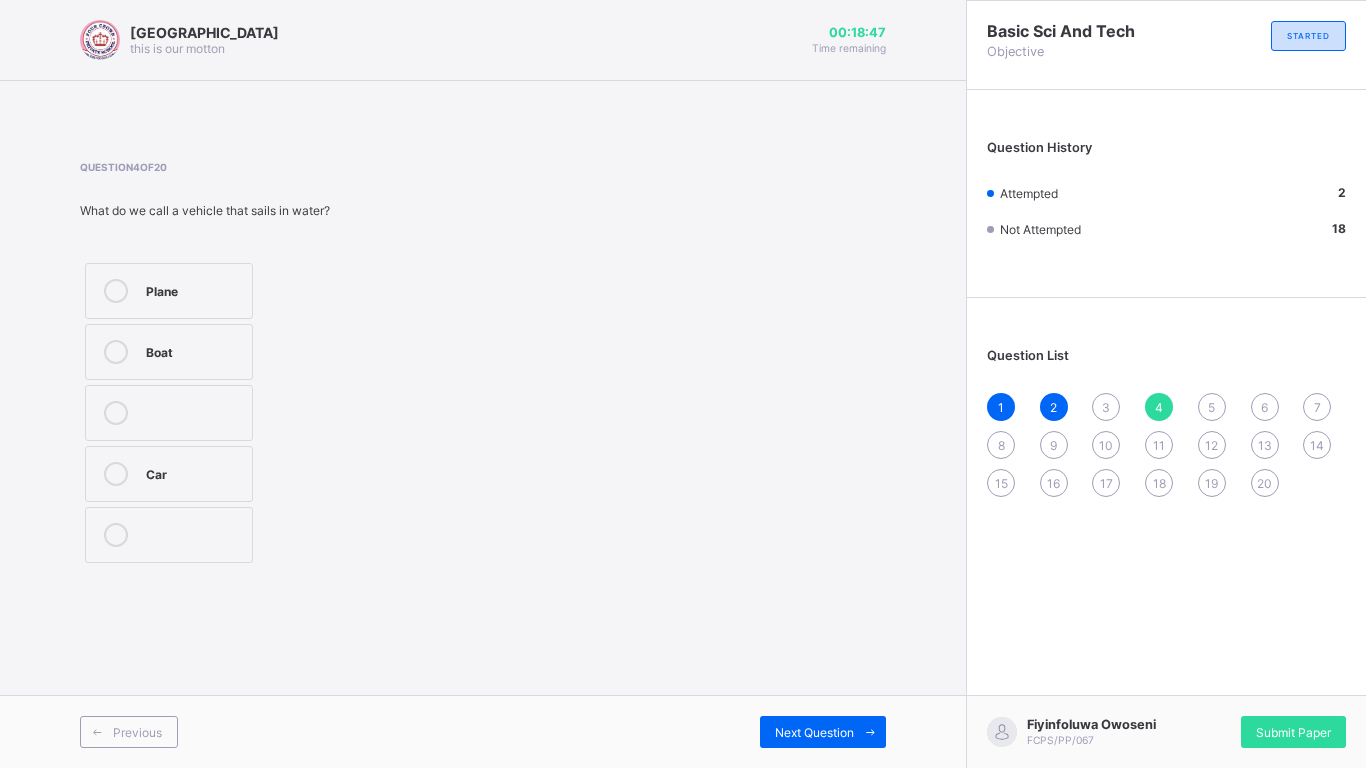 click on "Boat" at bounding box center [194, 350] 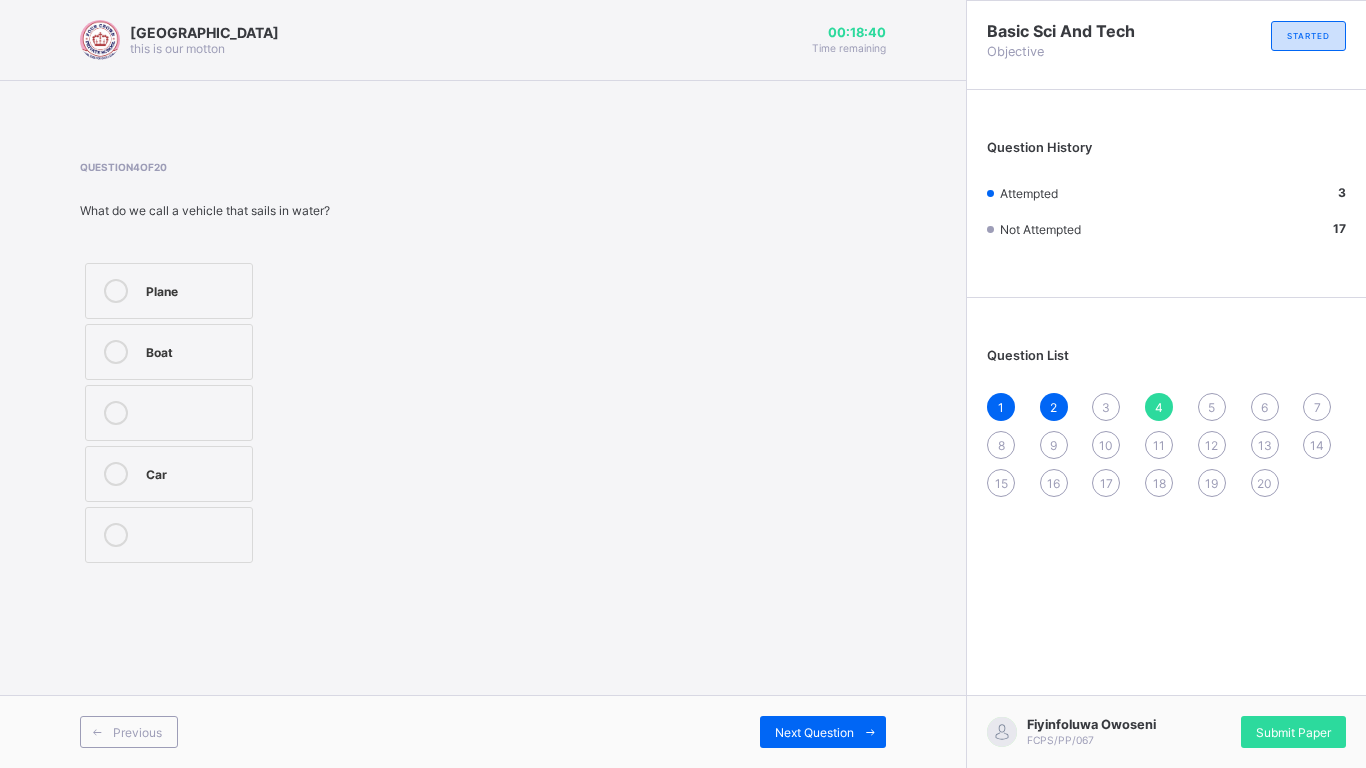 click on "Question List 1 2 3 4 5 6 7 8 9 10 11 12 13 14 15 16 17 18 19 20" at bounding box center (1166, 412) 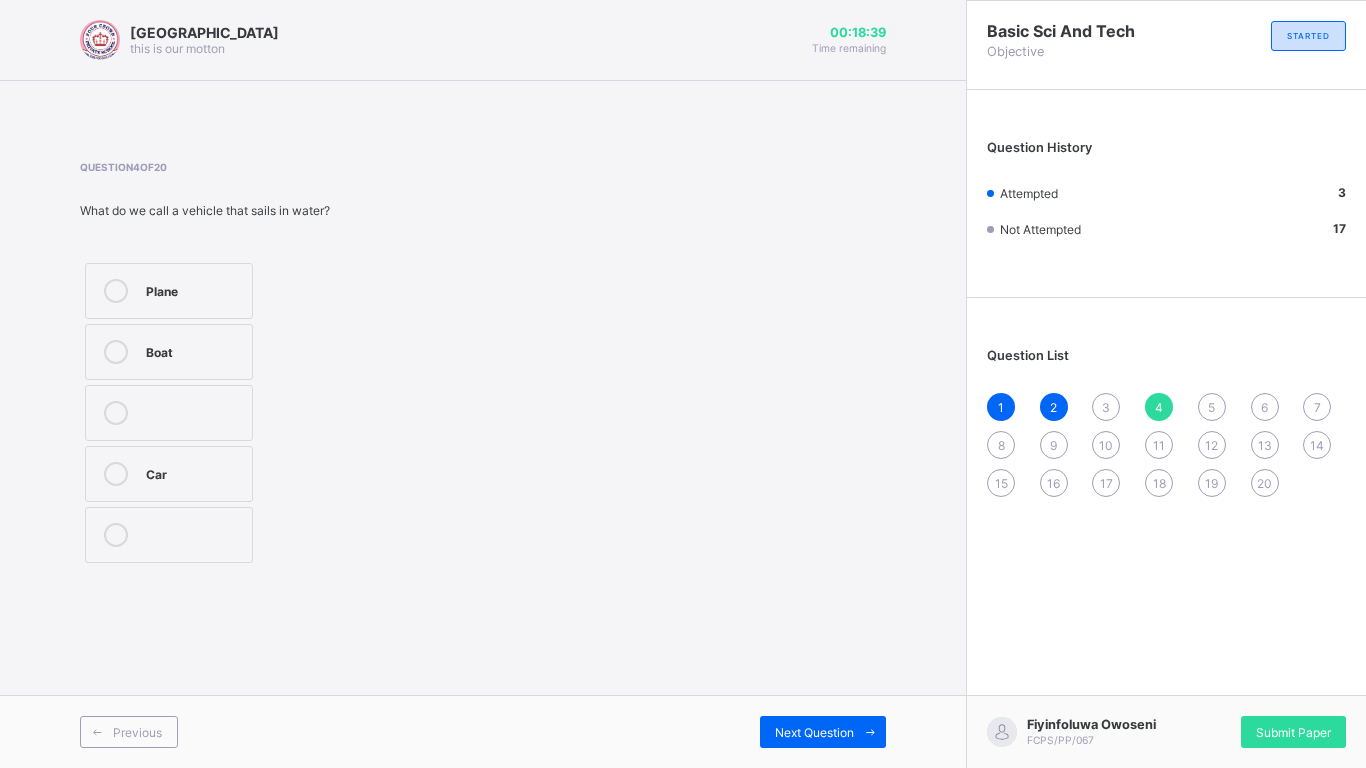 click on "Question List 1 2 3 4 5 6 7 8 9 10 11 12 13 14 15 16 17 18 19 20" at bounding box center (1166, 412) 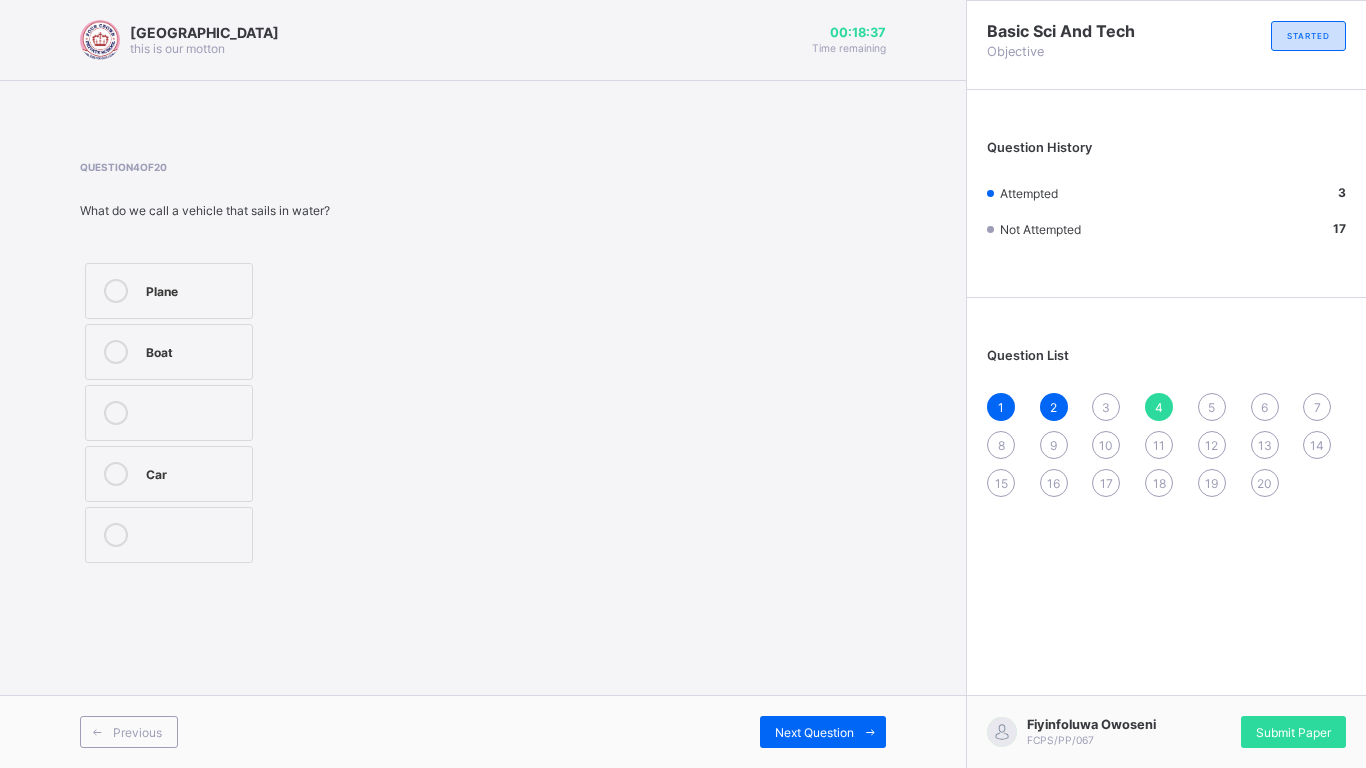 click on "3" at bounding box center [1106, 407] 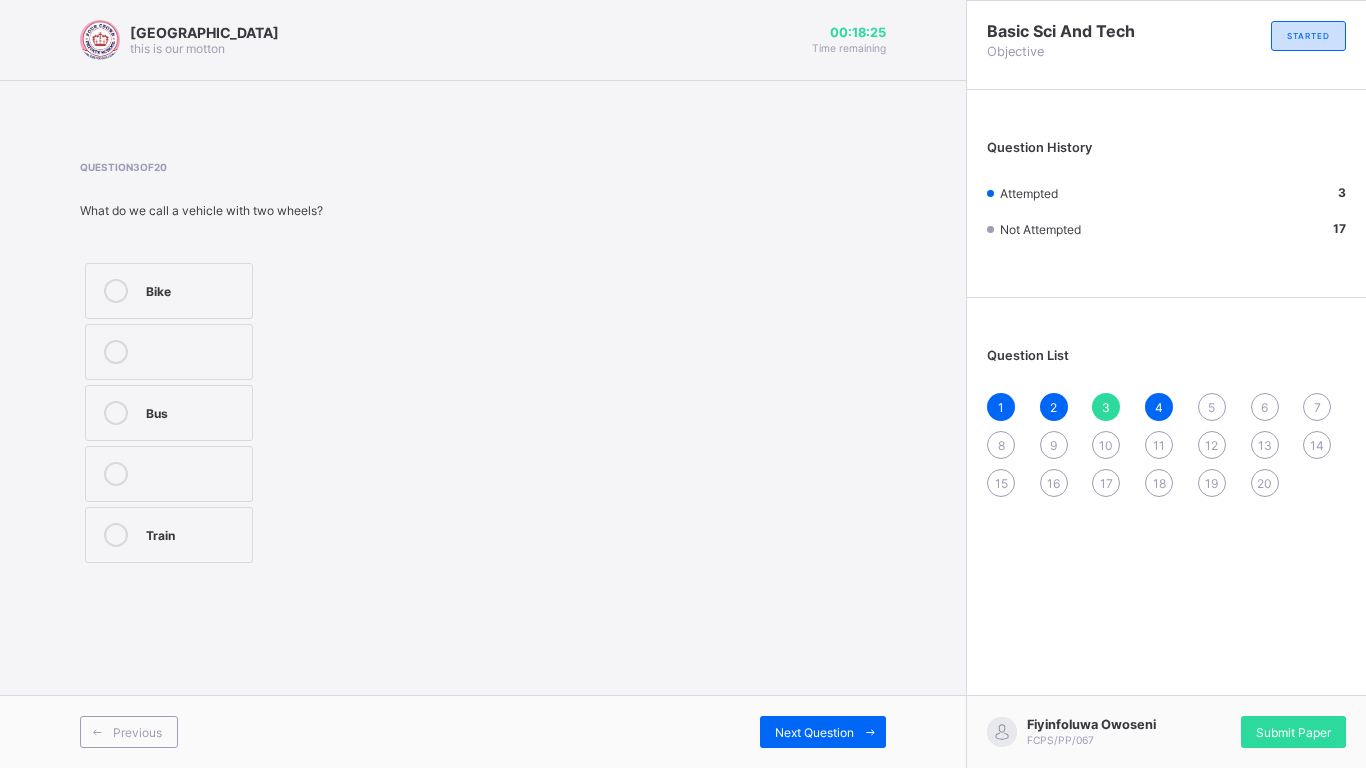 click on "Bike" at bounding box center (194, 289) 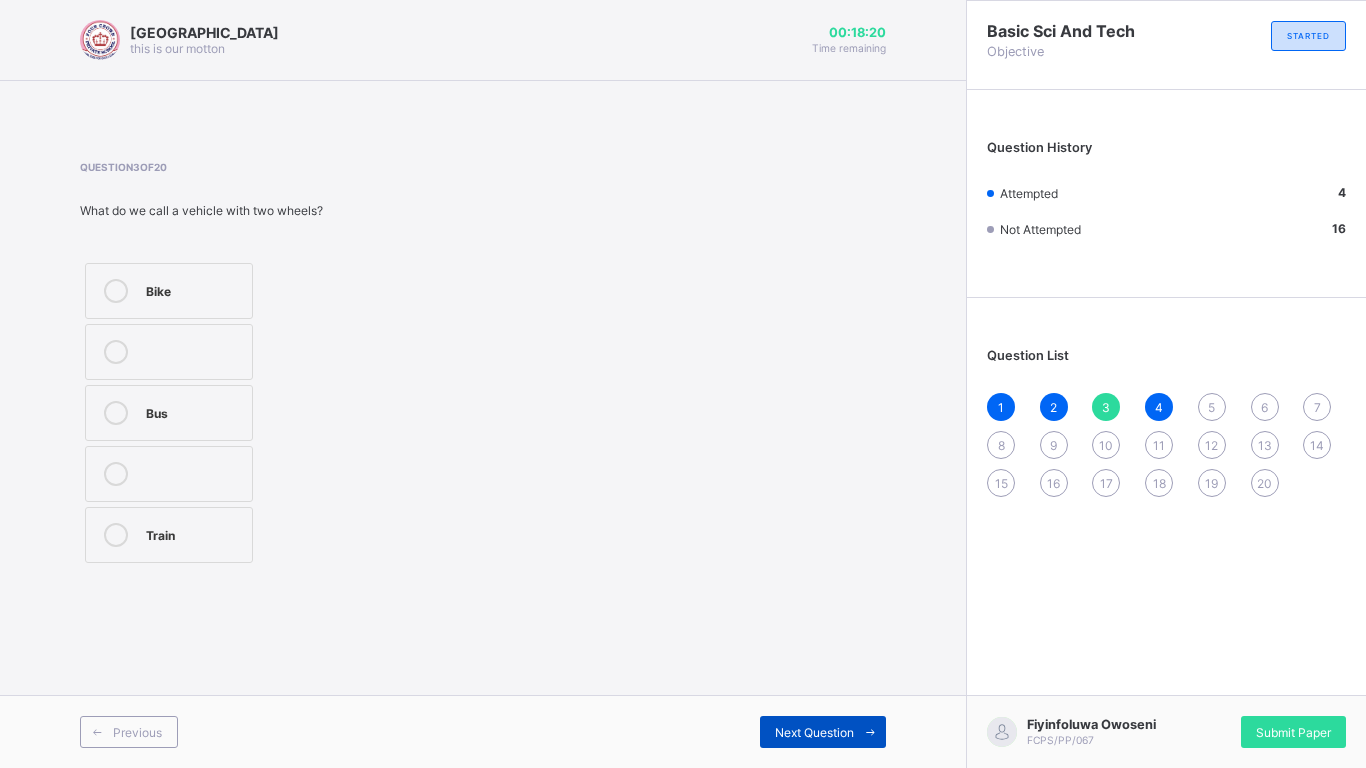 click on "Next Question" at bounding box center (814, 732) 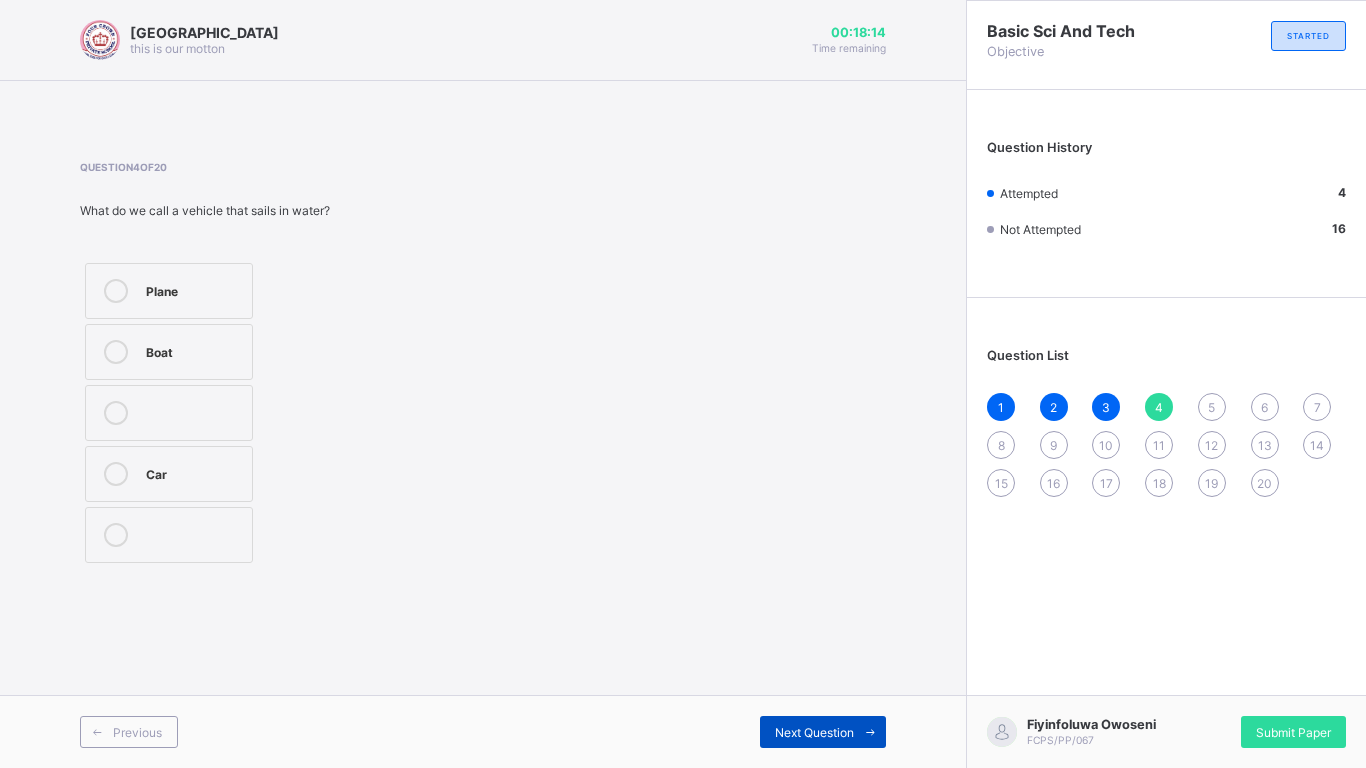 click at bounding box center [870, 732] 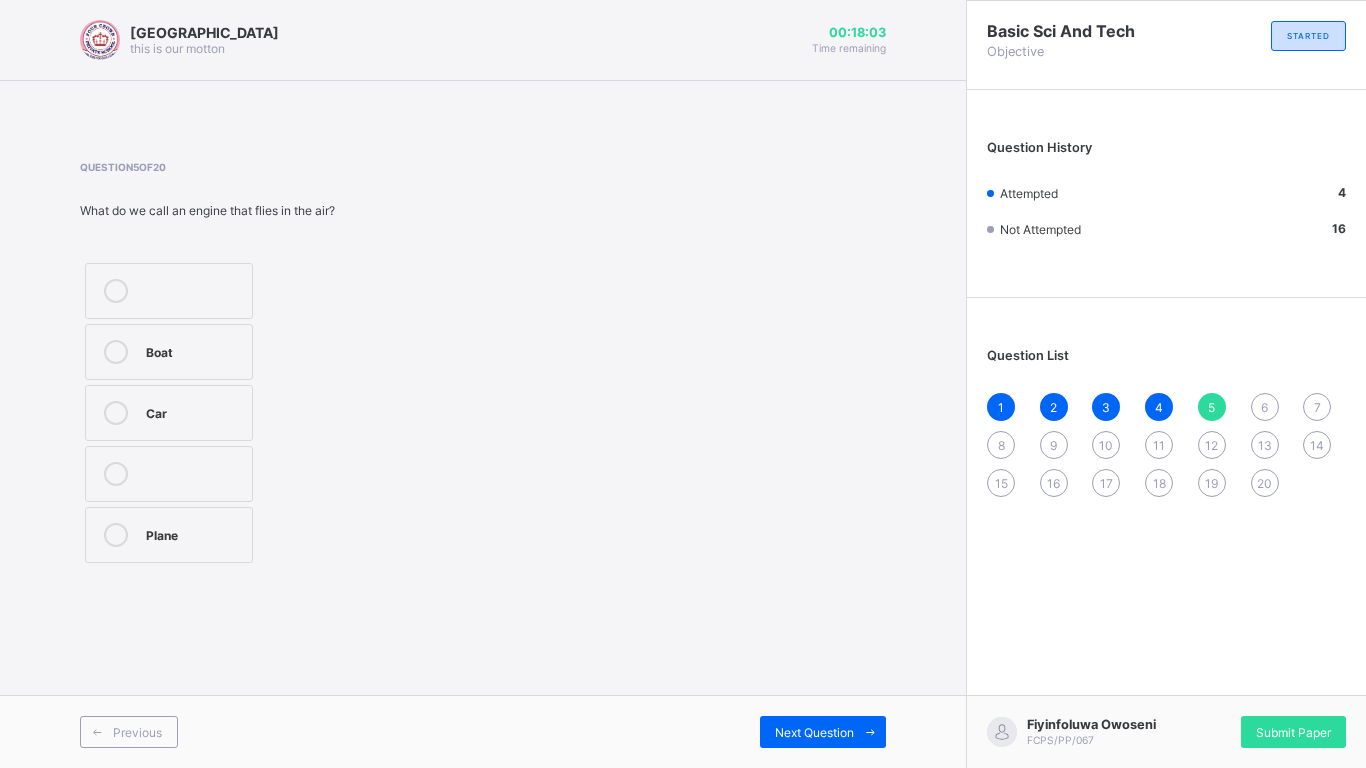 click on "Plane" at bounding box center (169, 535) 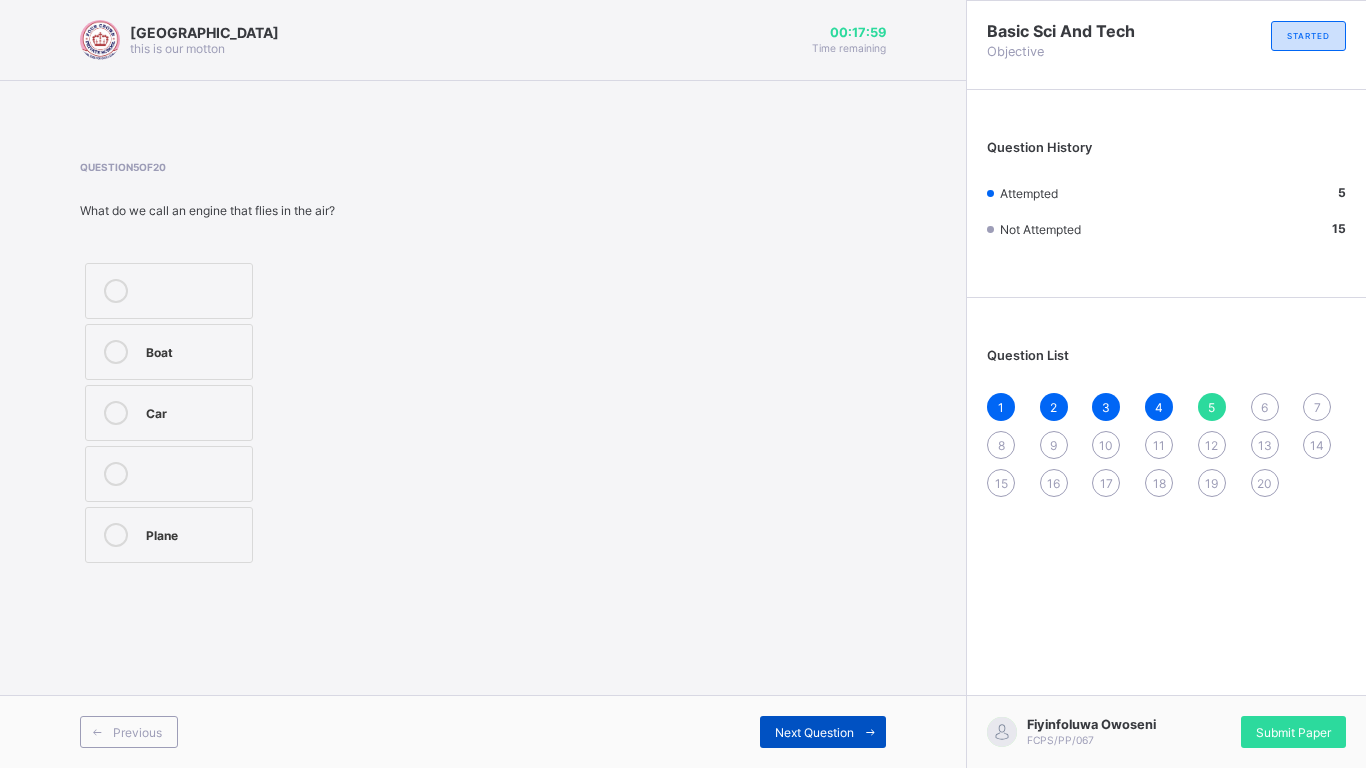 click on "Next Question" at bounding box center (814, 732) 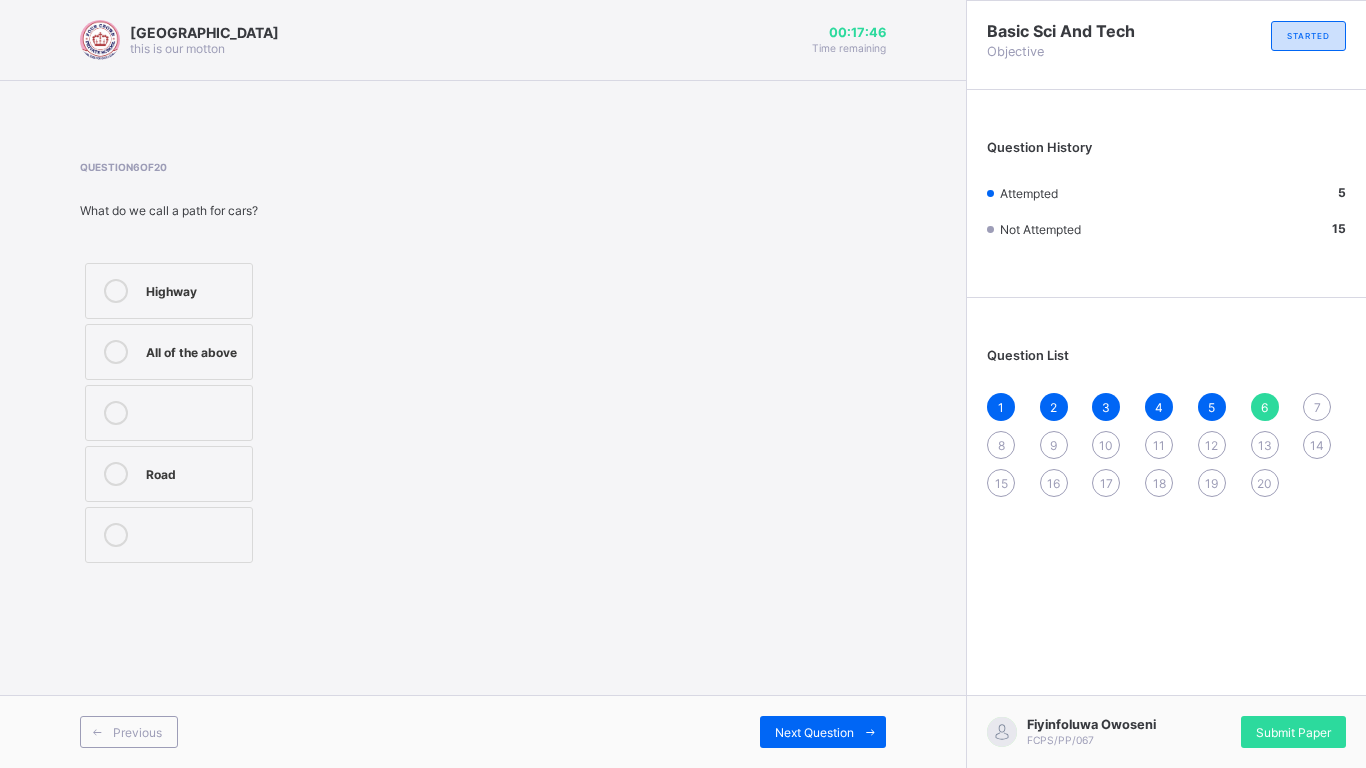 click on "Road" at bounding box center [194, 472] 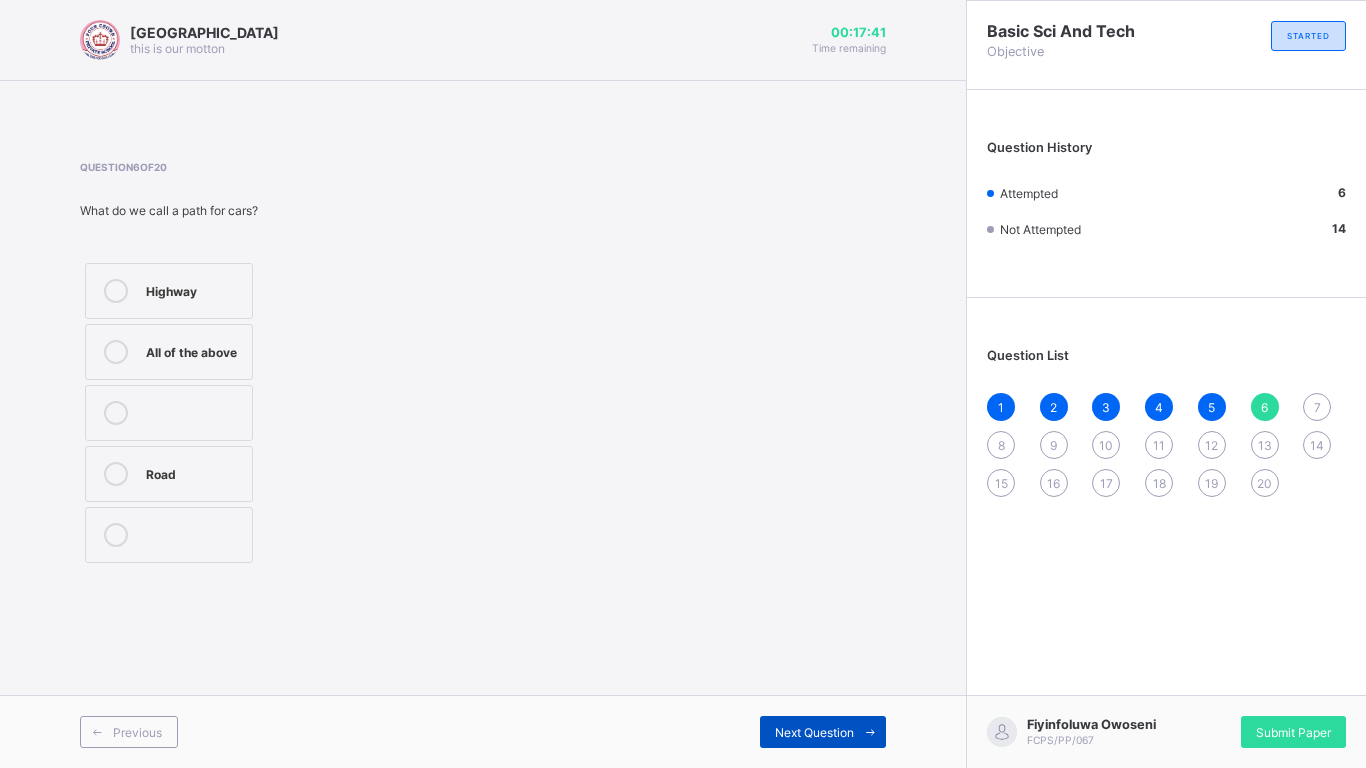click on "Next Question" at bounding box center (814, 732) 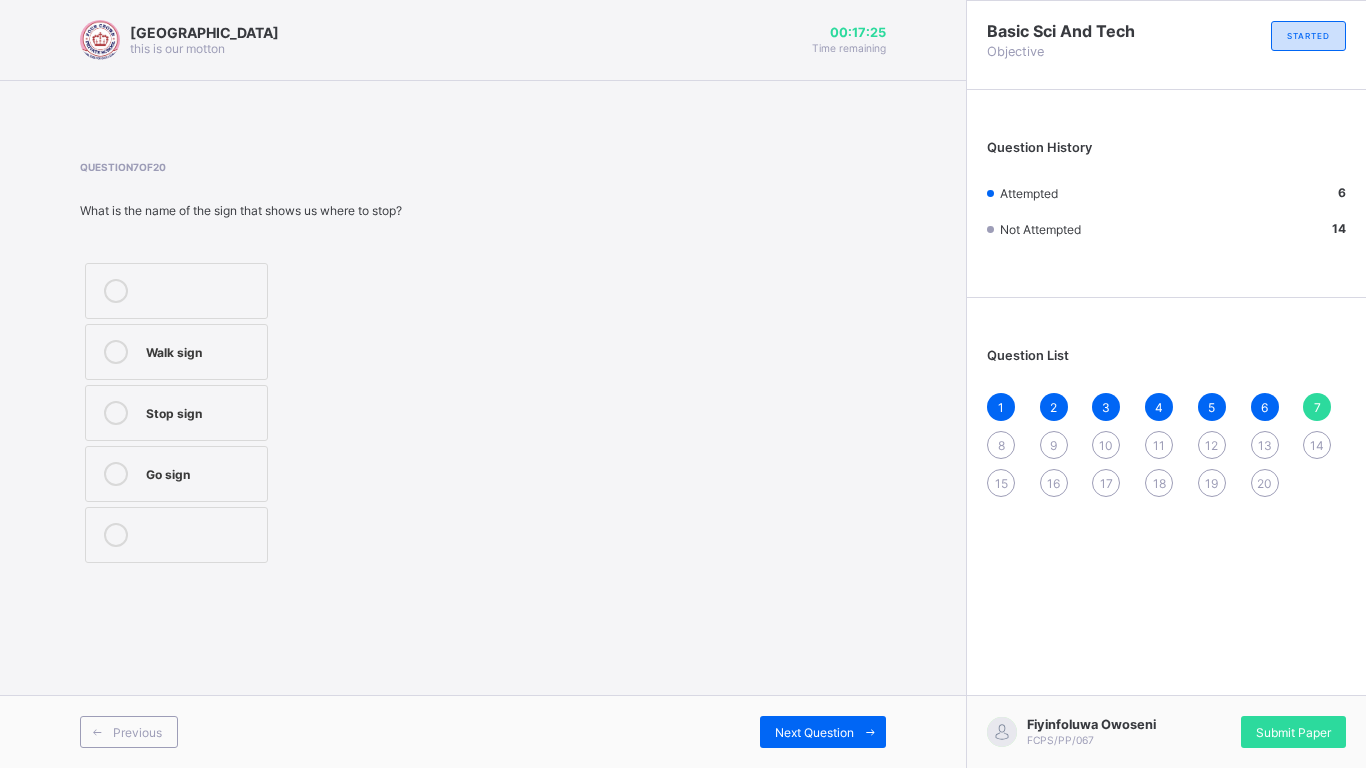 click on "Stop sign" at bounding box center (176, 413) 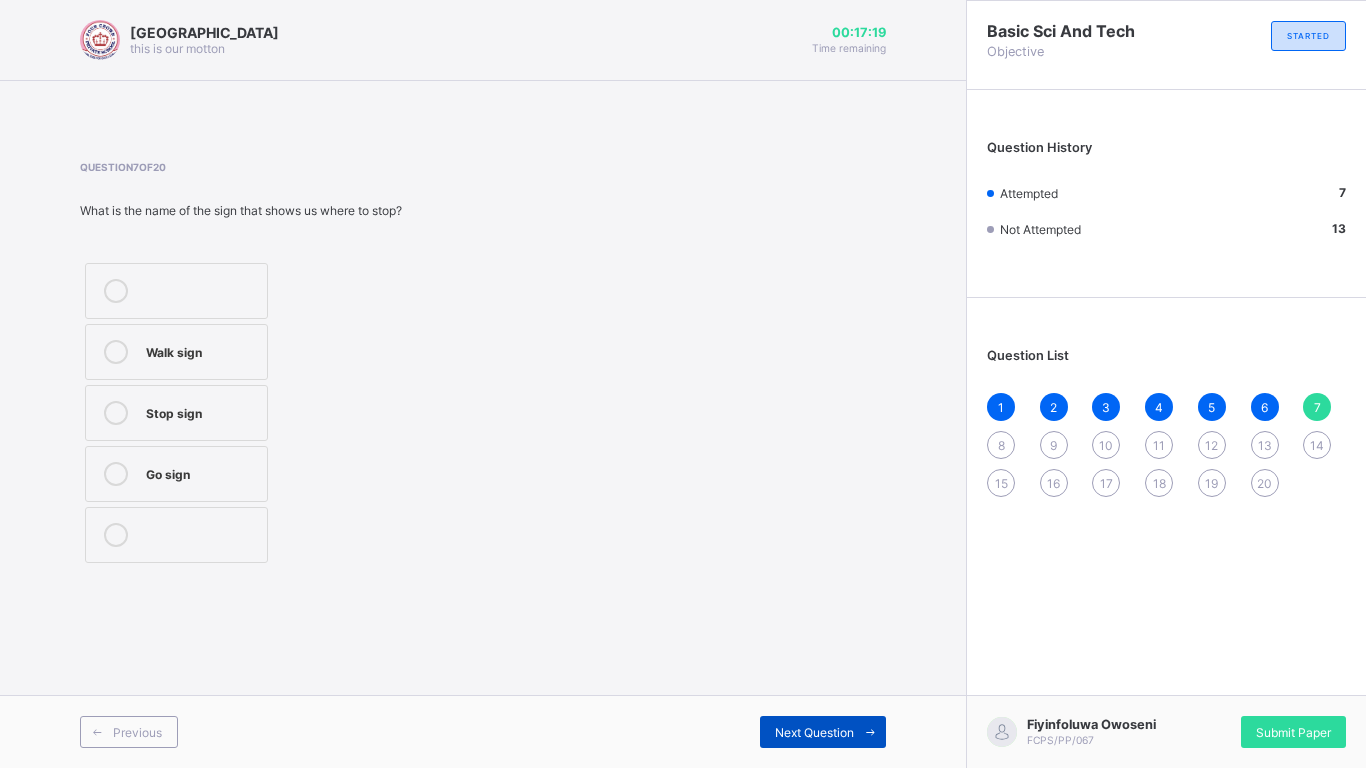 click on "Next Question" at bounding box center [823, 732] 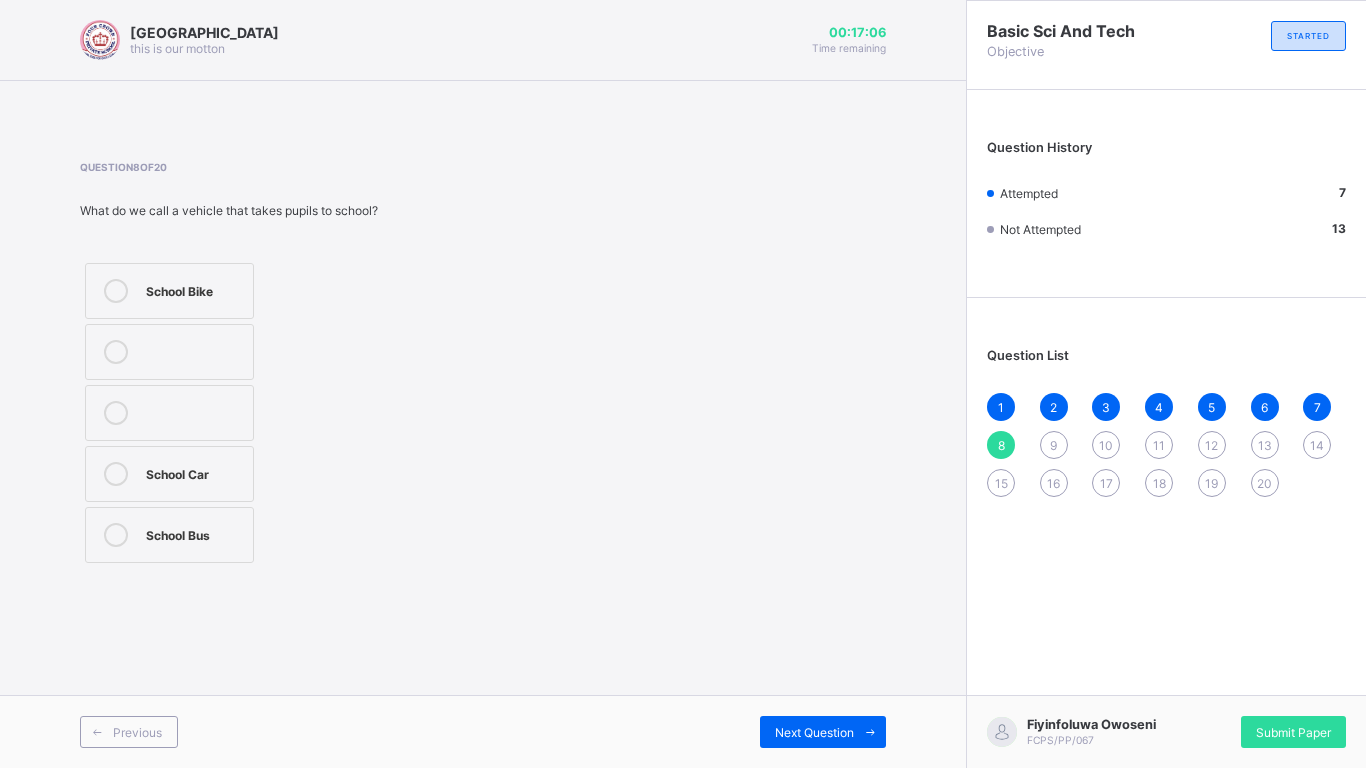 click on "School Bus" at bounding box center [169, 535] 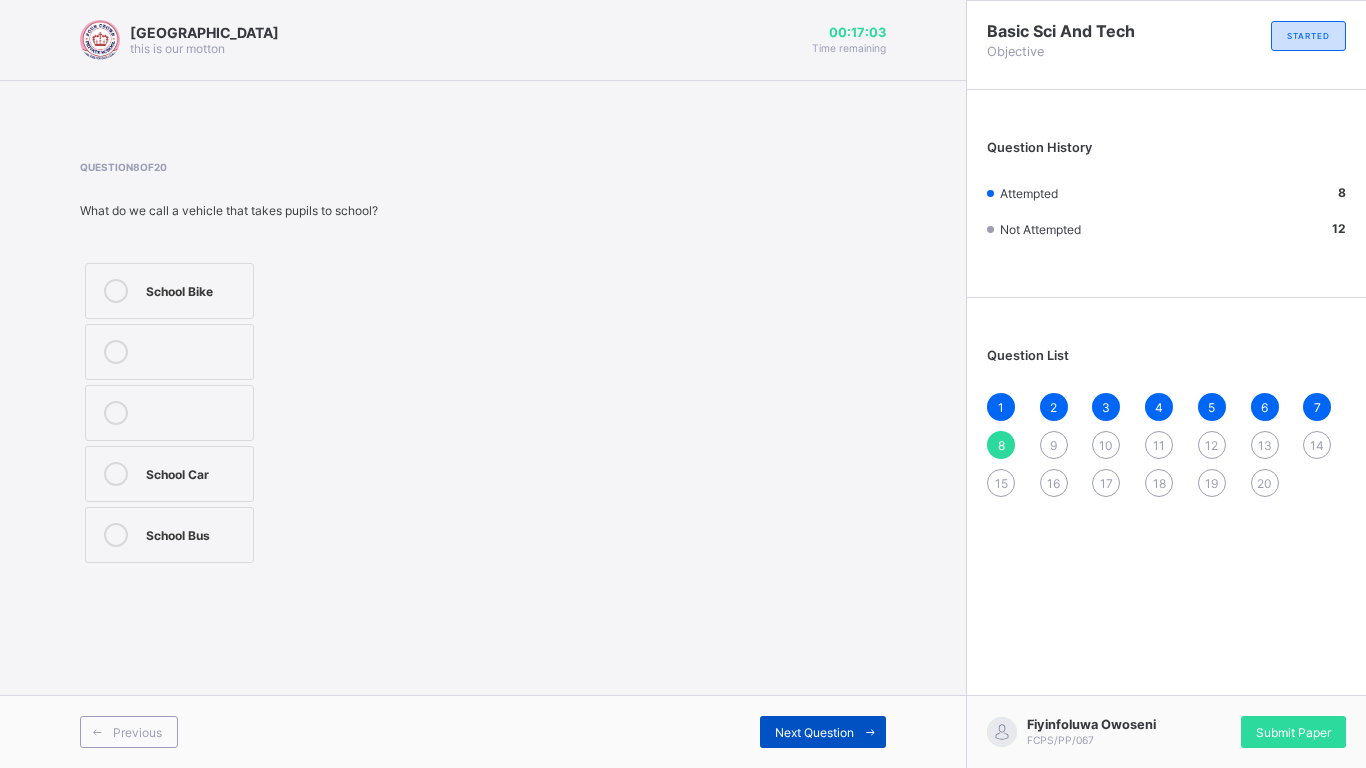 click on "Next Question" at bounding box center (814, 732) 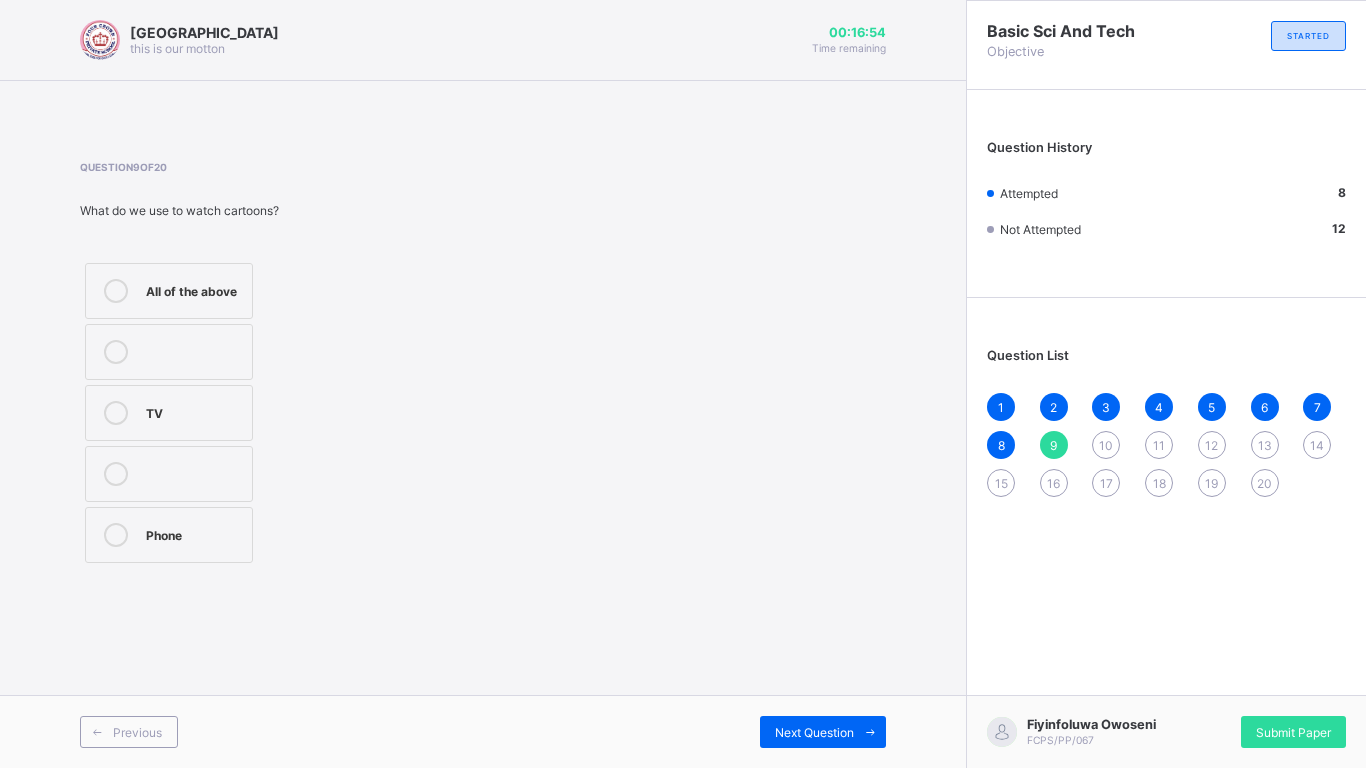 click on "TV" at bounding box center (194, 411) 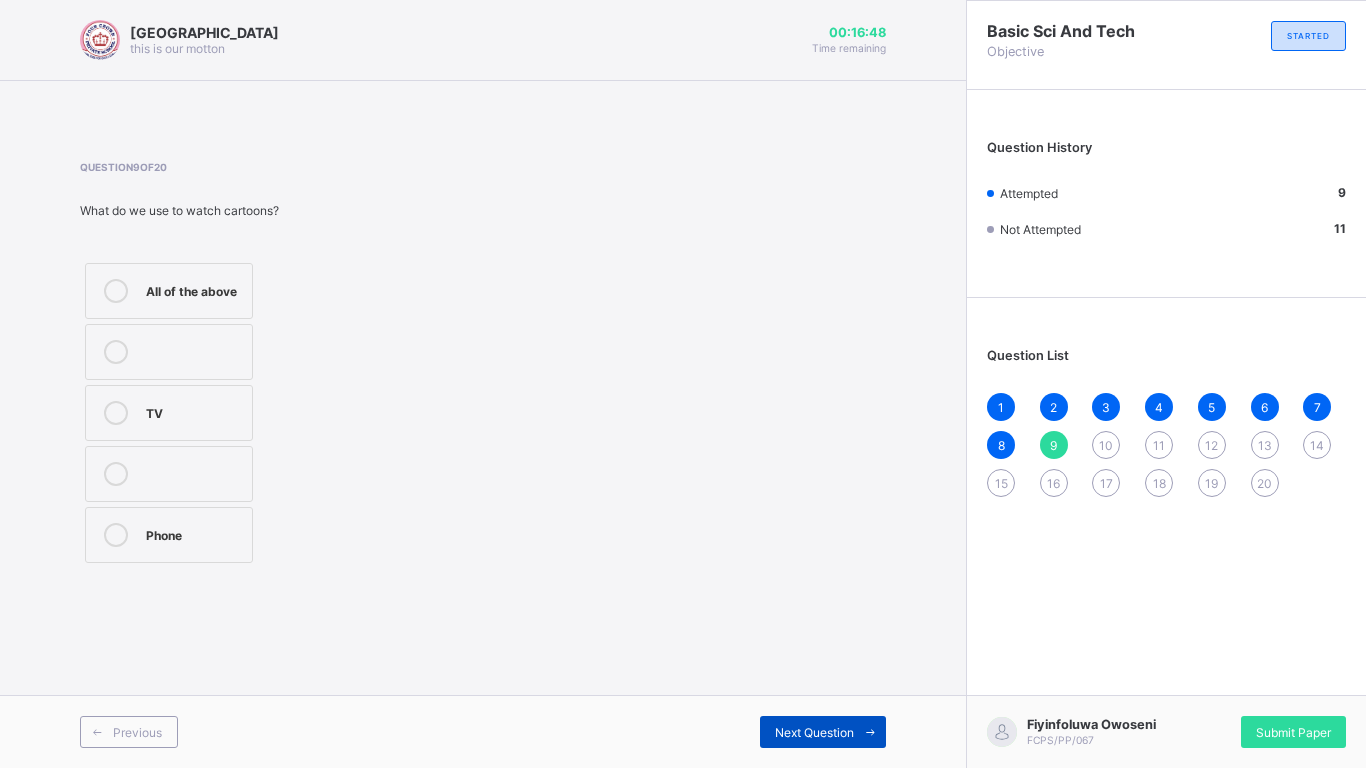 click on "Next Question" at bounding box center [823, 732] 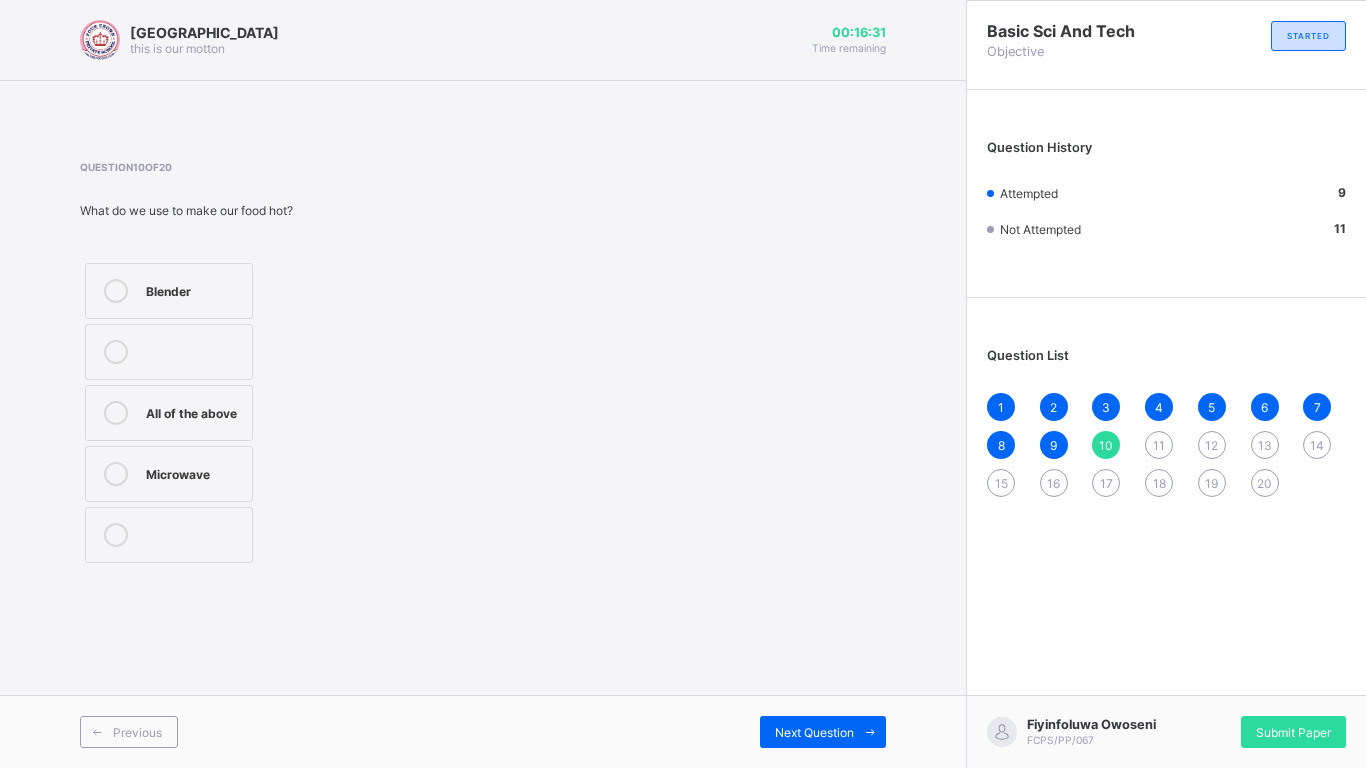 click on "Blender" at bounding box center [194, 289] 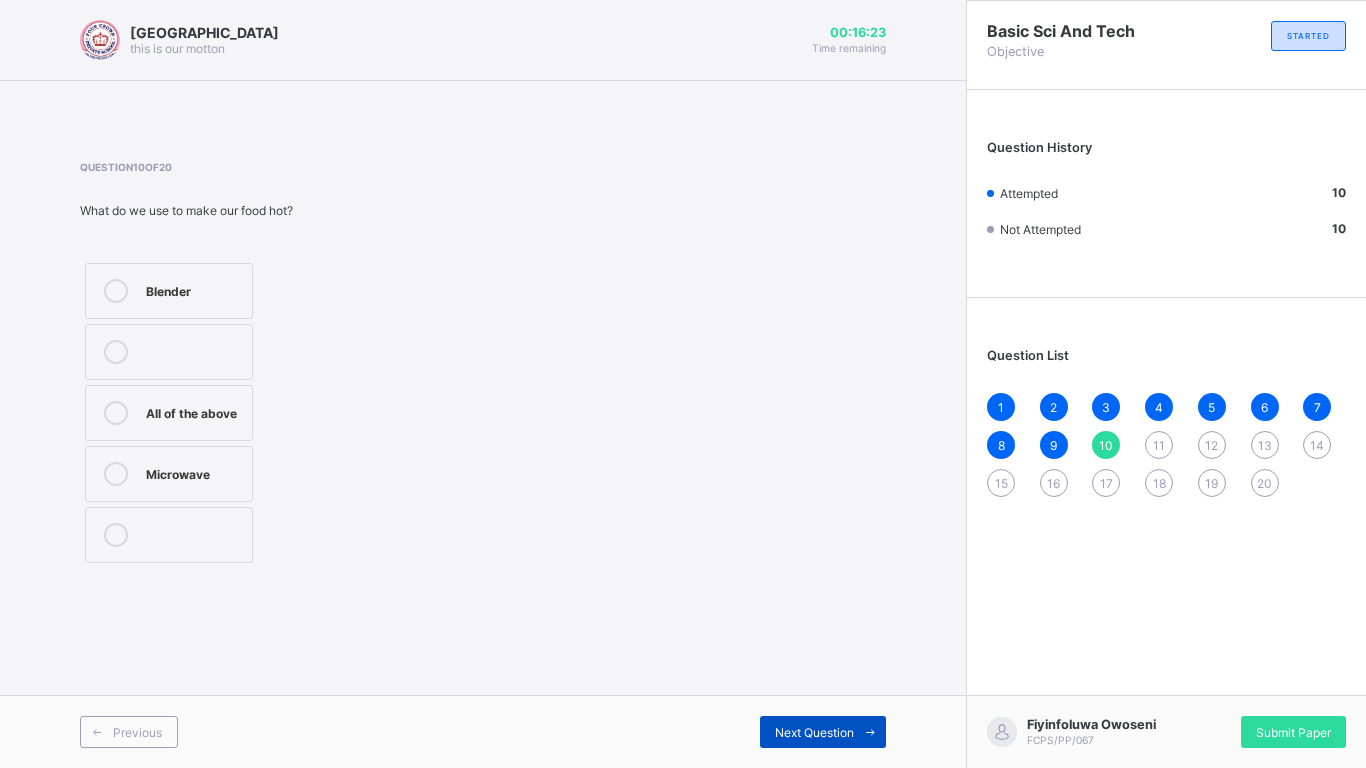 click on "Next Question" at bounding box center (823, 732) 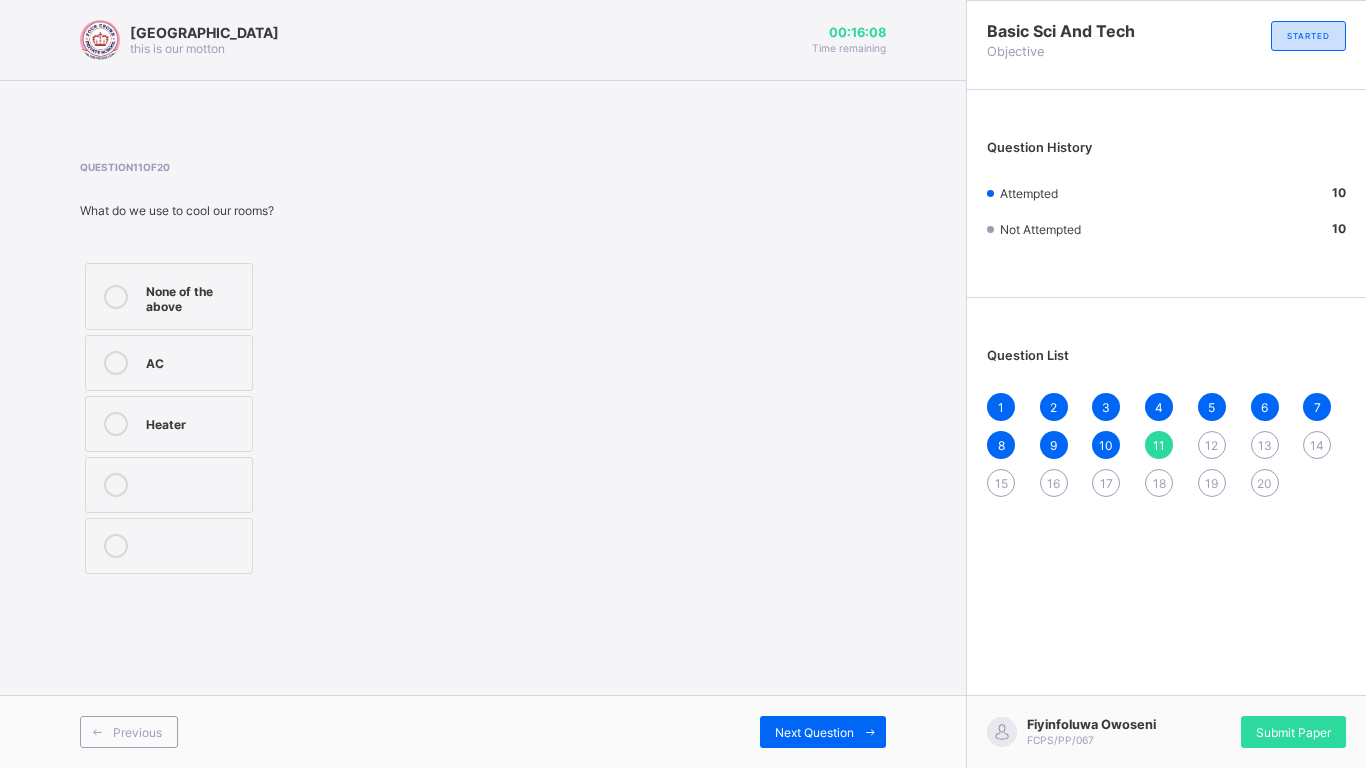 click on "Heater" at bounding box center (169, 424) 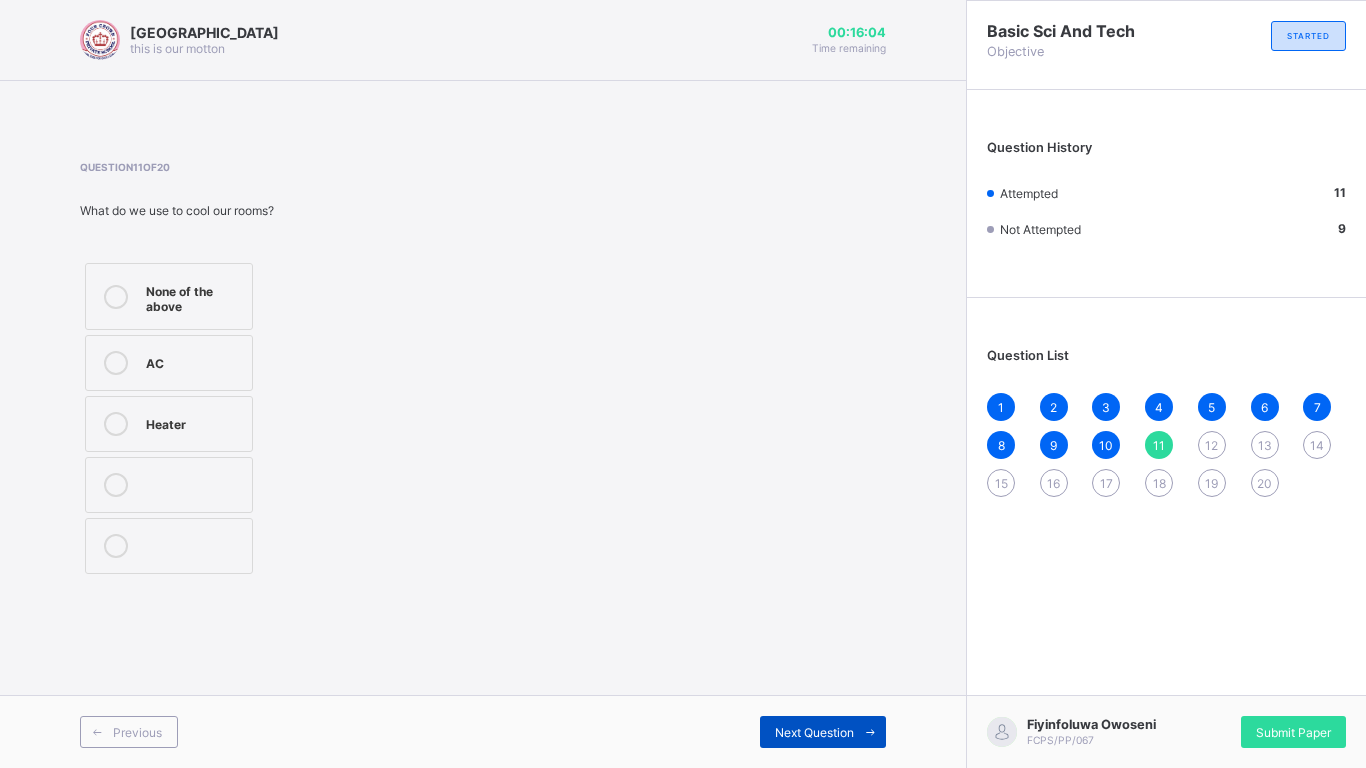 click on "Next Question" at bounding box center [814, 732] 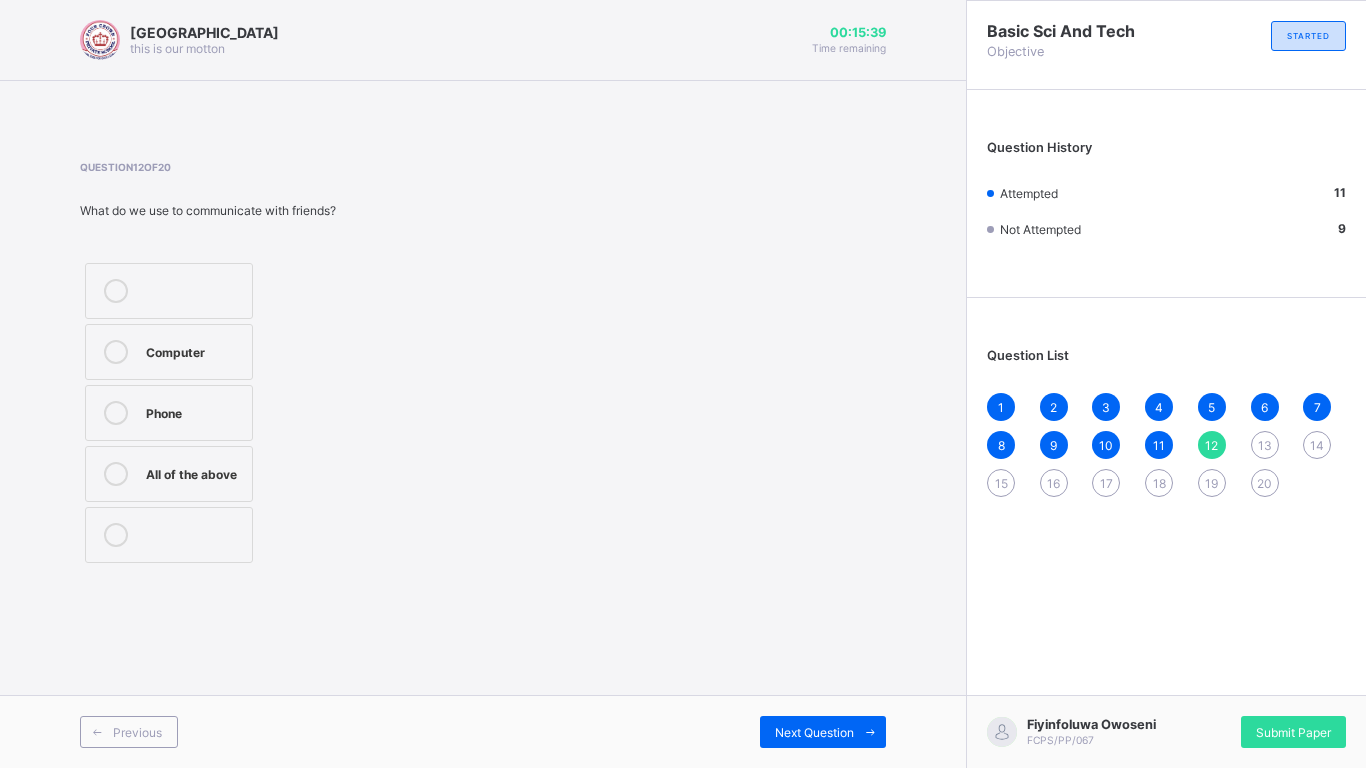 click on "Computer" at bounding box center (169, 352) 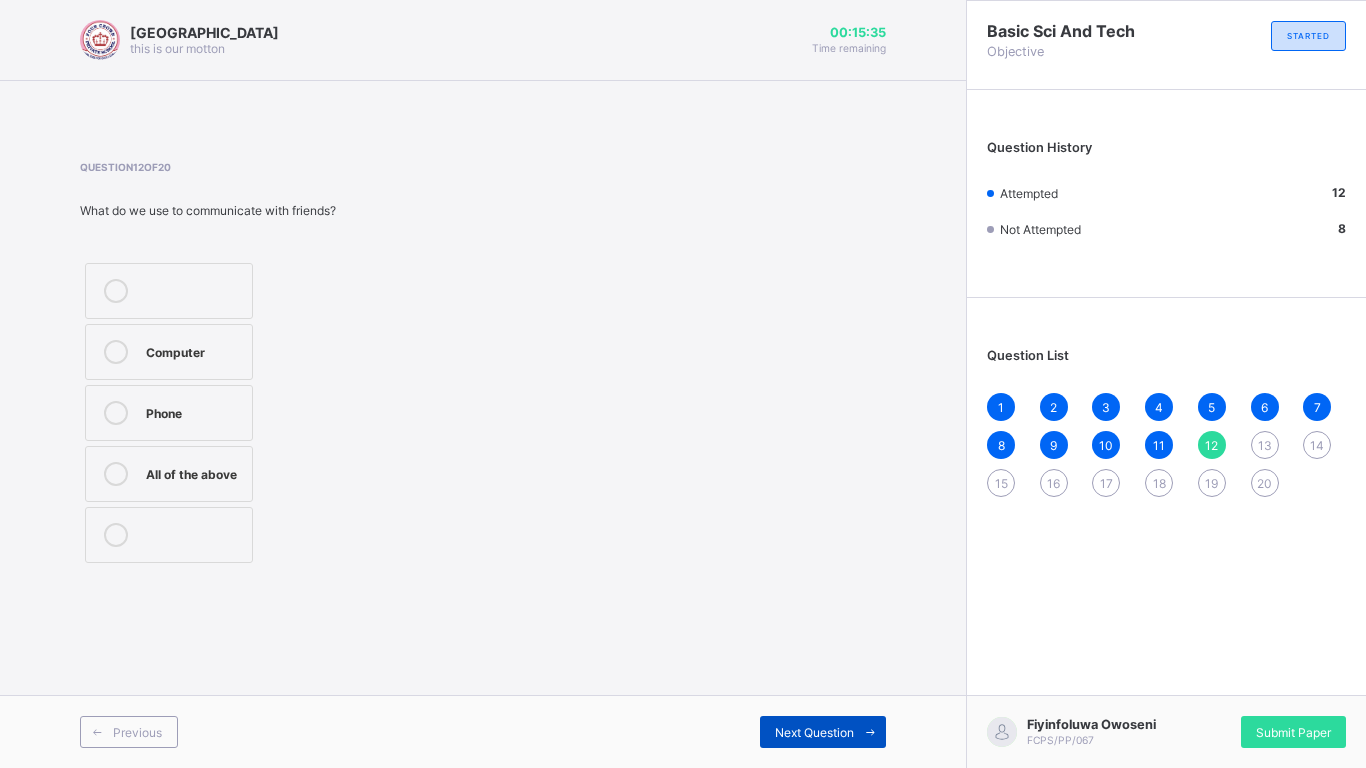 click on "Next Question" at bounding box center [814, 732] 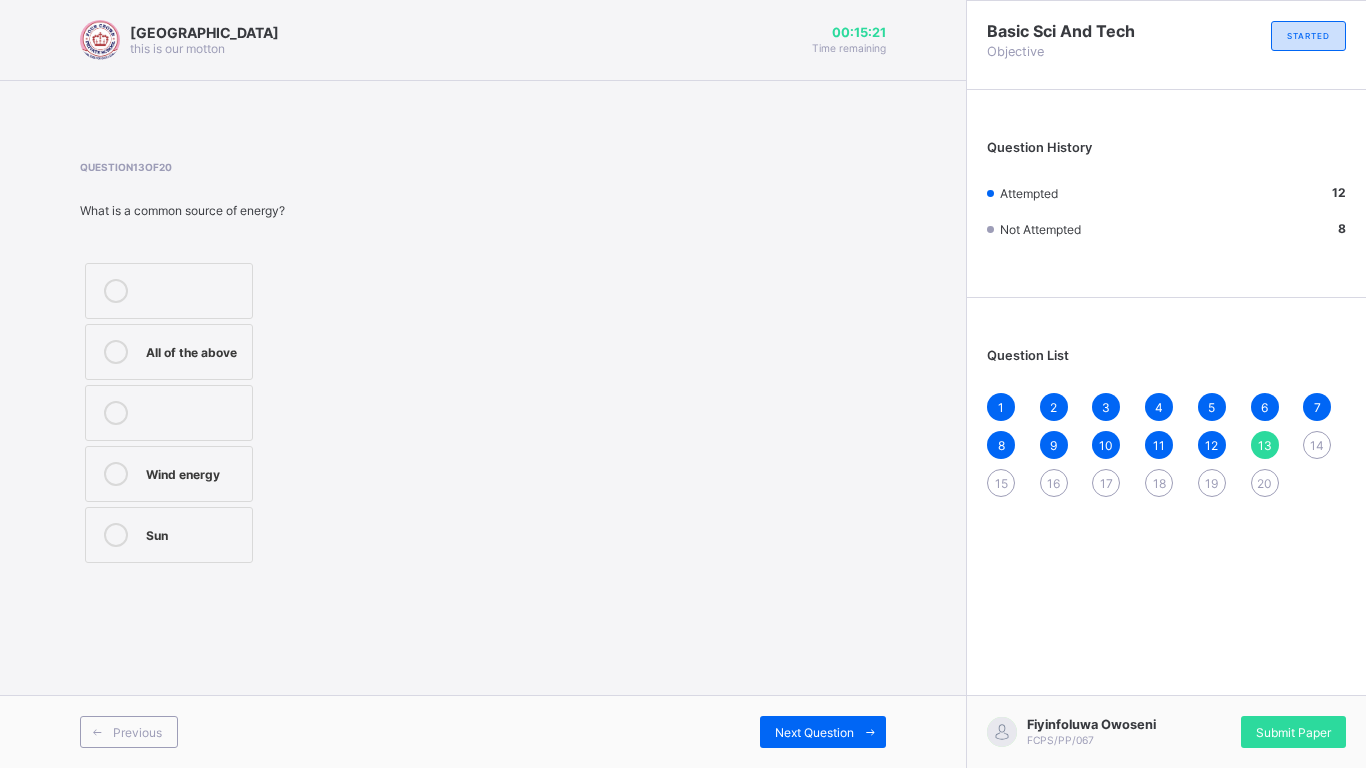 click on "Sun" at bounding box center [169, 535] 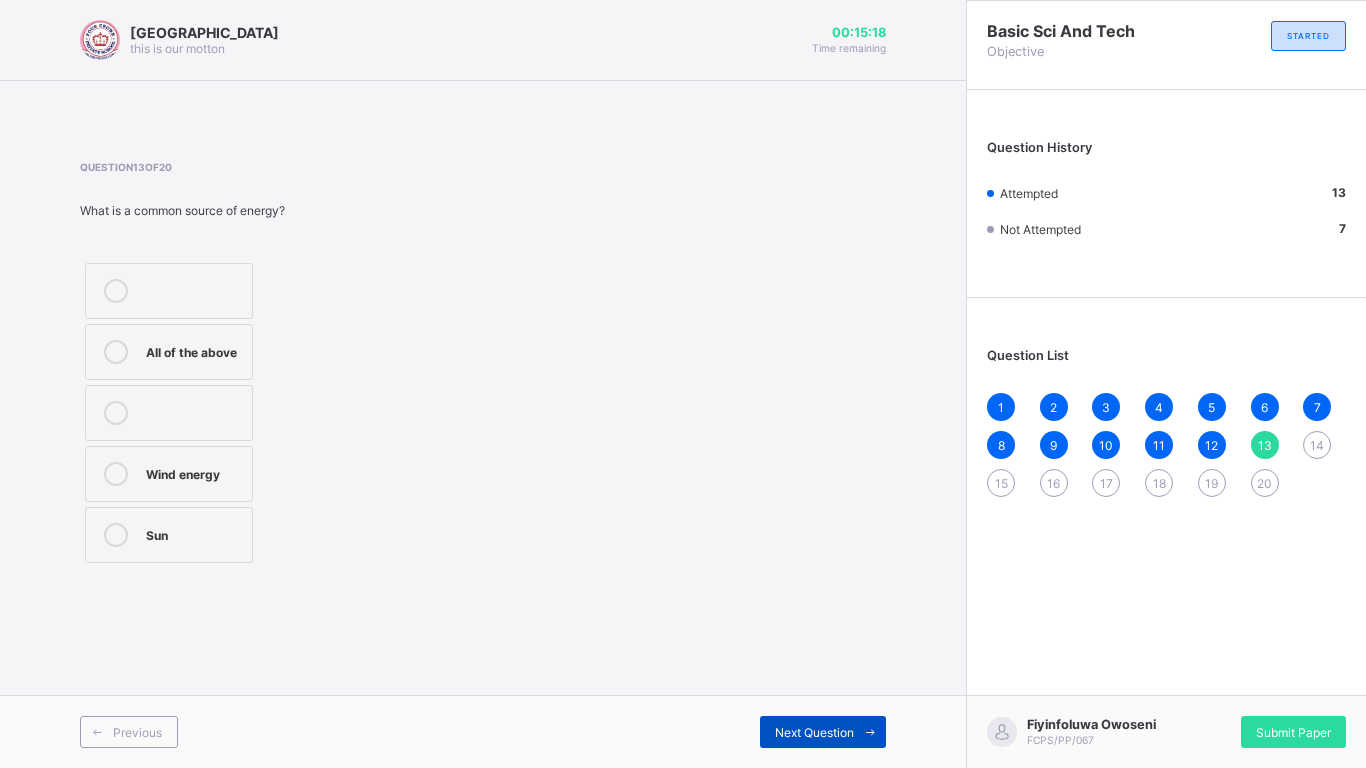 click on "Next Question" at bounding box center (823, 732) 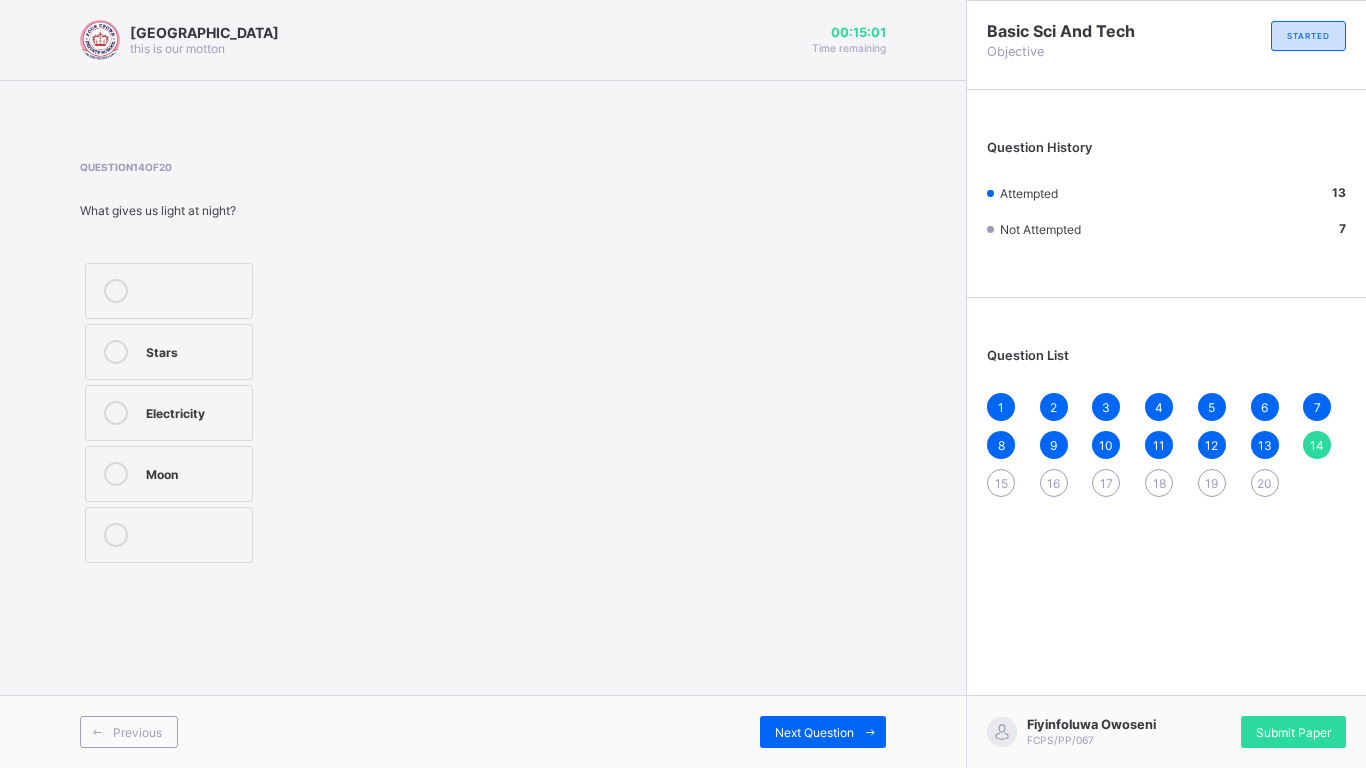 click on "Electricity" at bounding box center (194, 411) 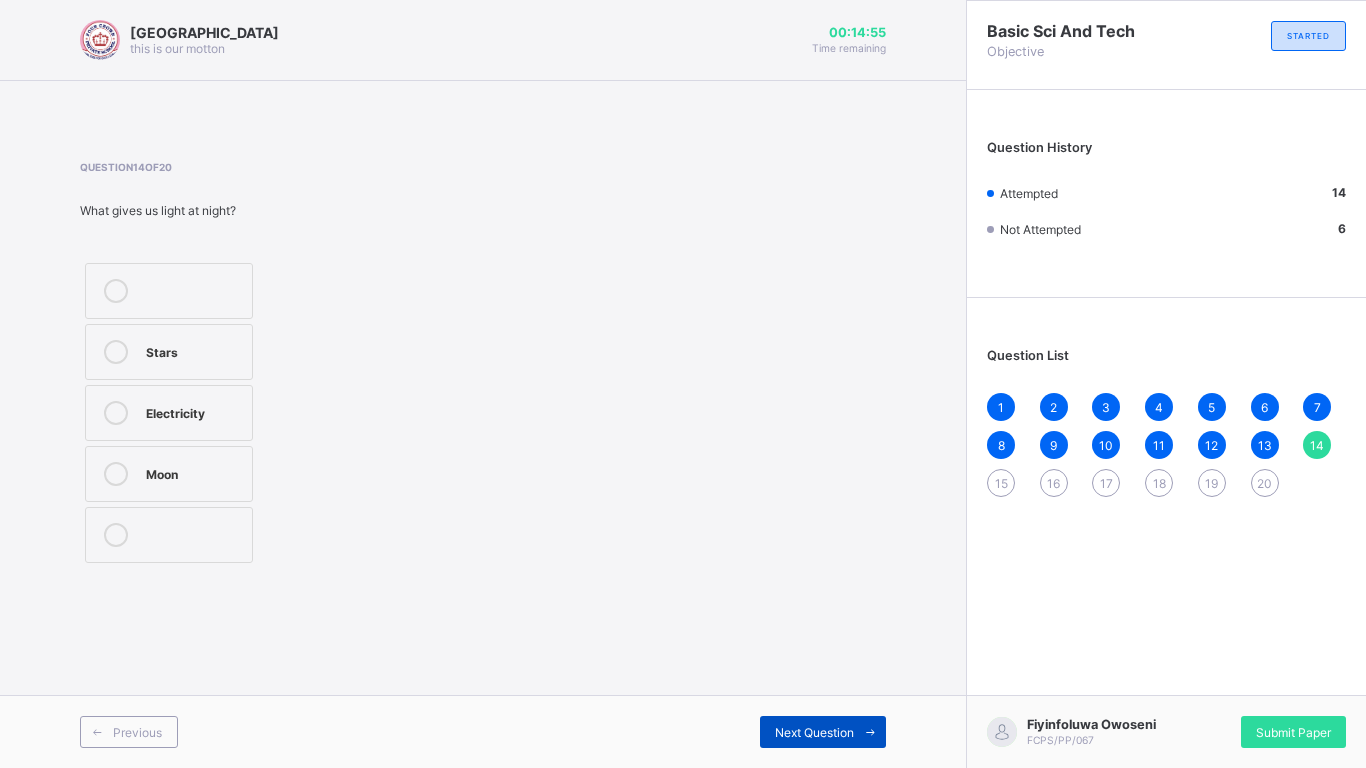 click on "Next Question" at bounding box center [814, 732] 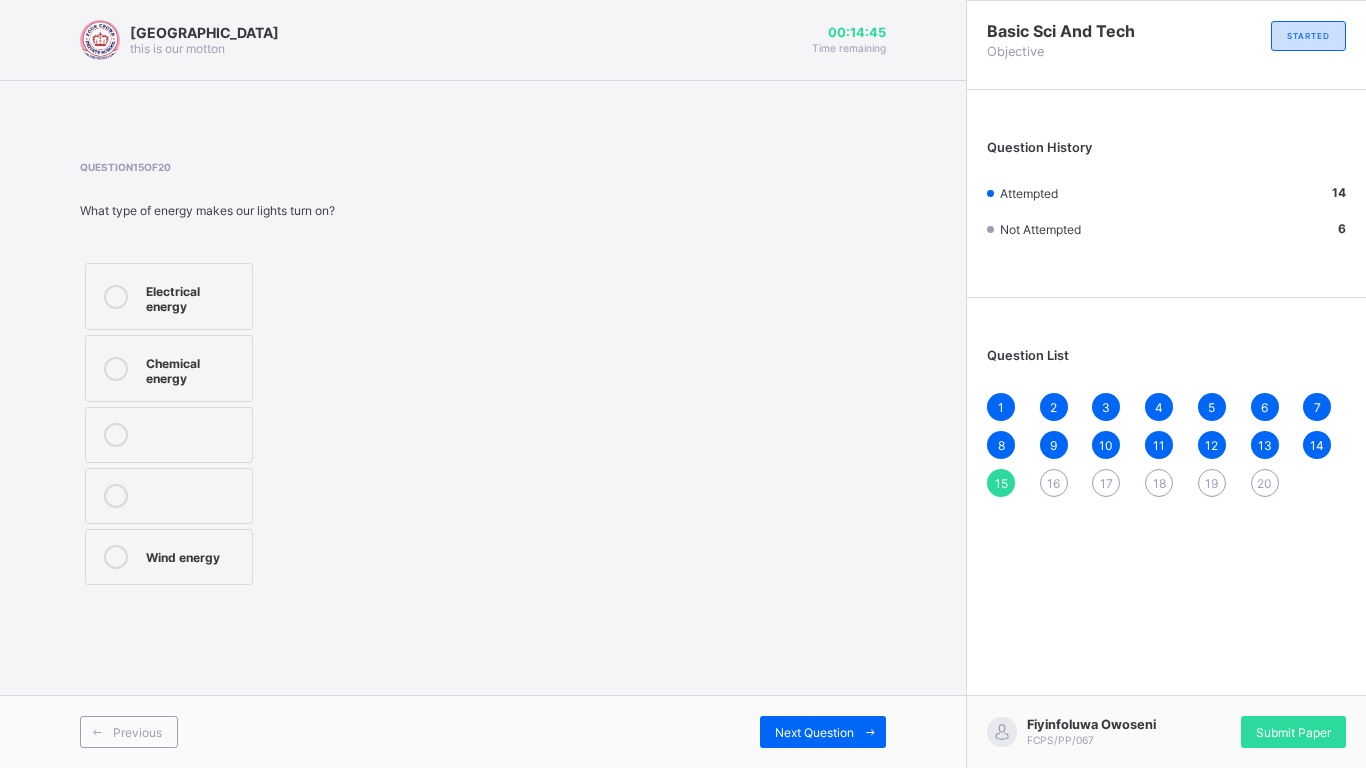 click on "Electrical energy" at bounding box center [194, 296] 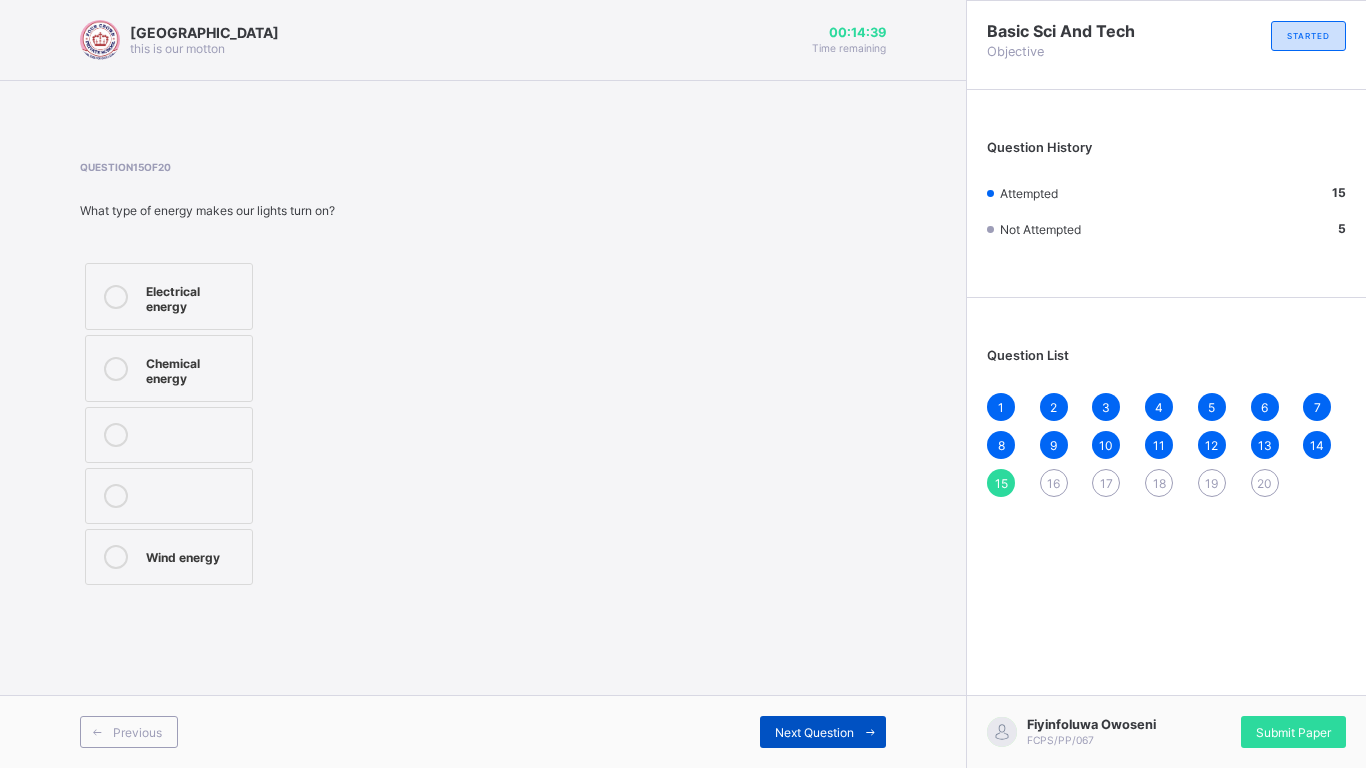 click on "Next Question" at bounding box center [823, 732] 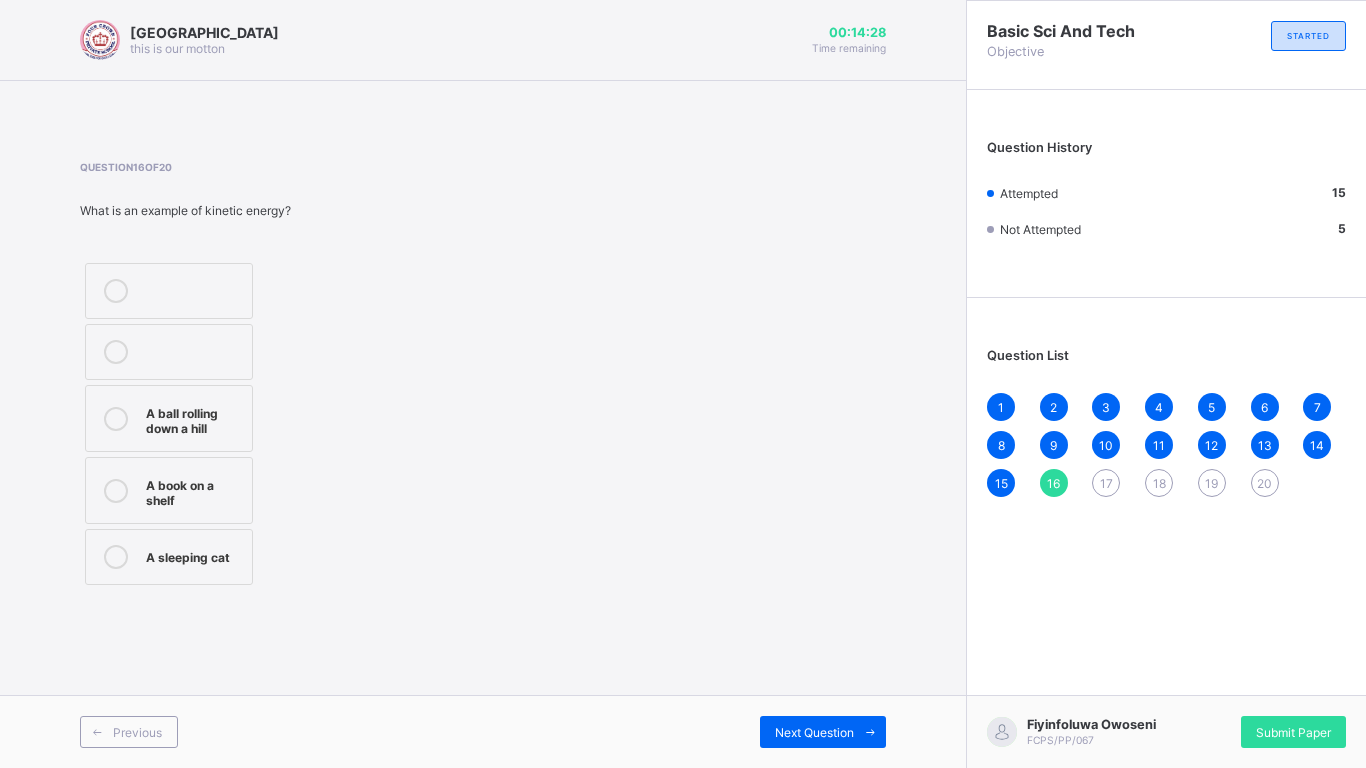 click on "A ball rolling down a hill" at bounding box center (194, 418) 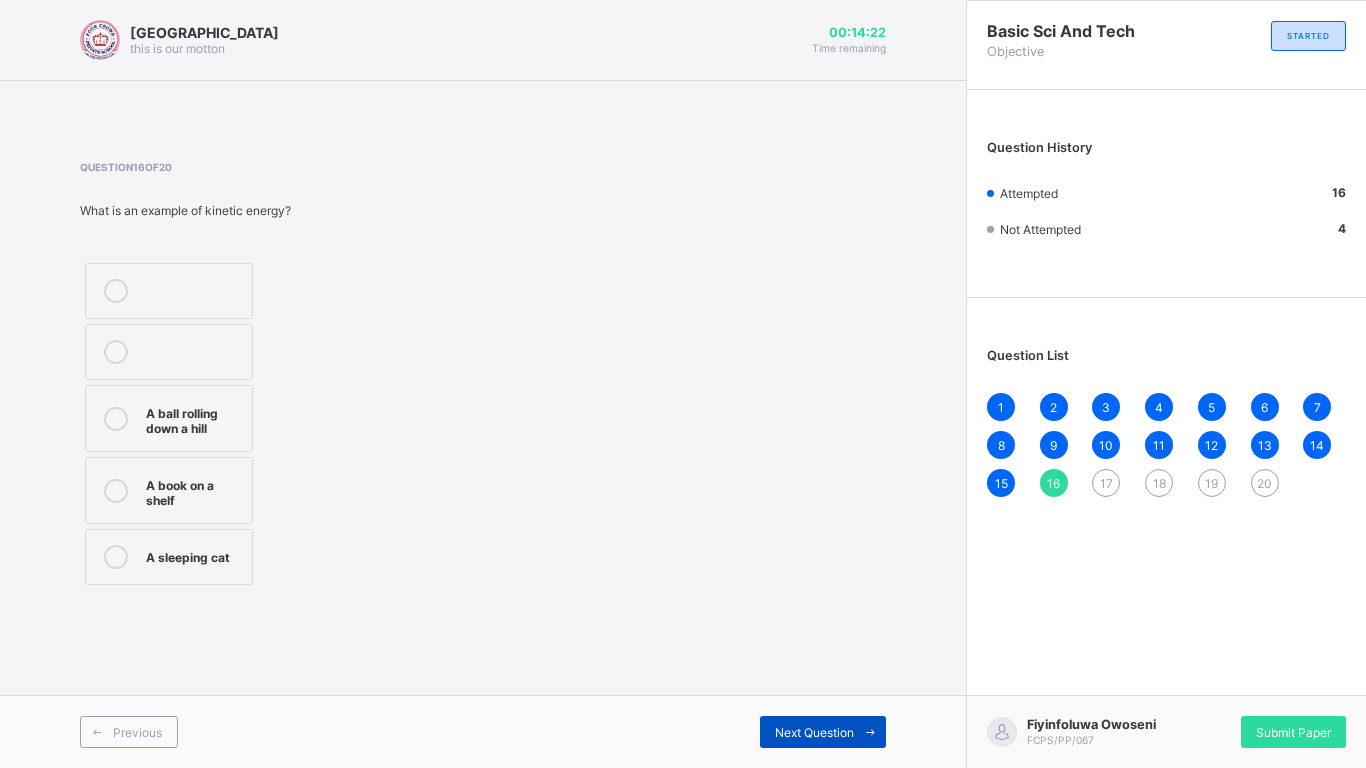click on "Next Question" at bounding box center [823, 732] 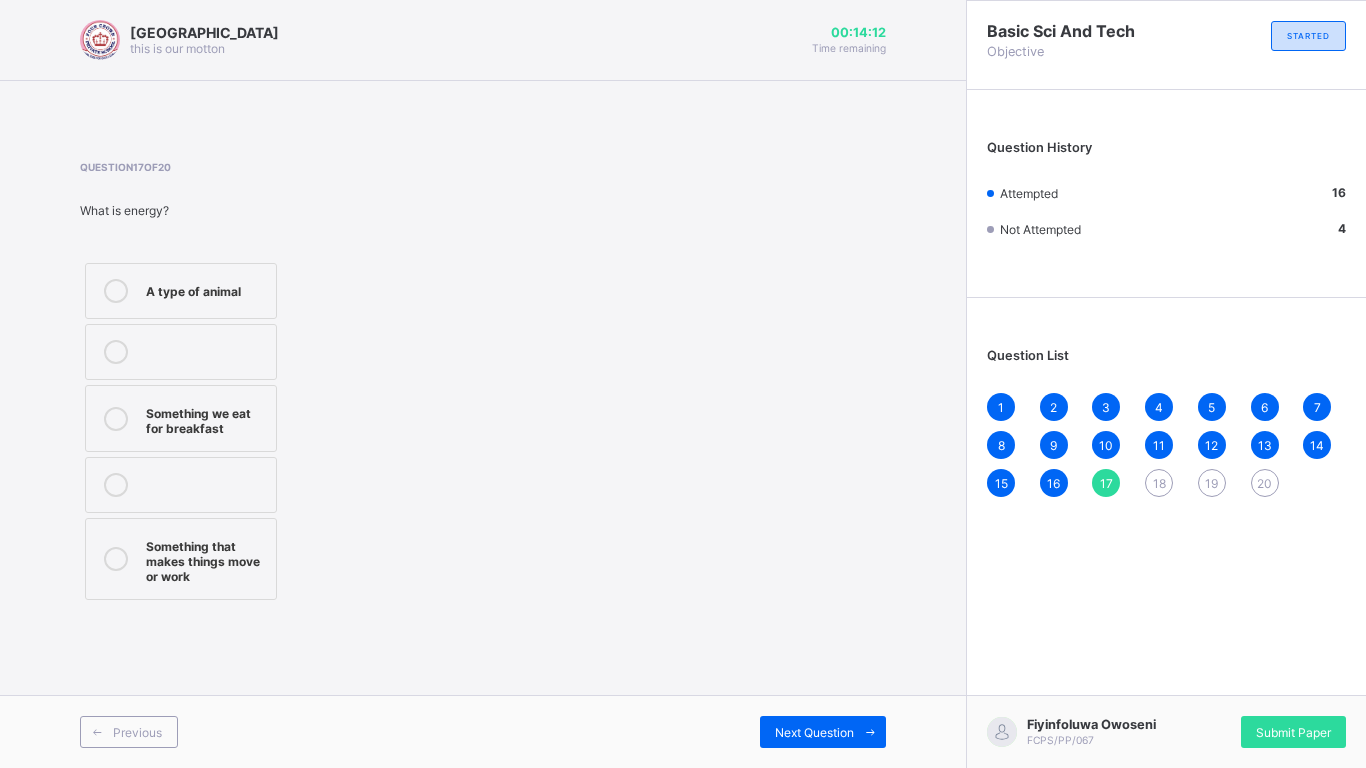 click on "Something that makes things move or work" at bounding box center [206, 559] 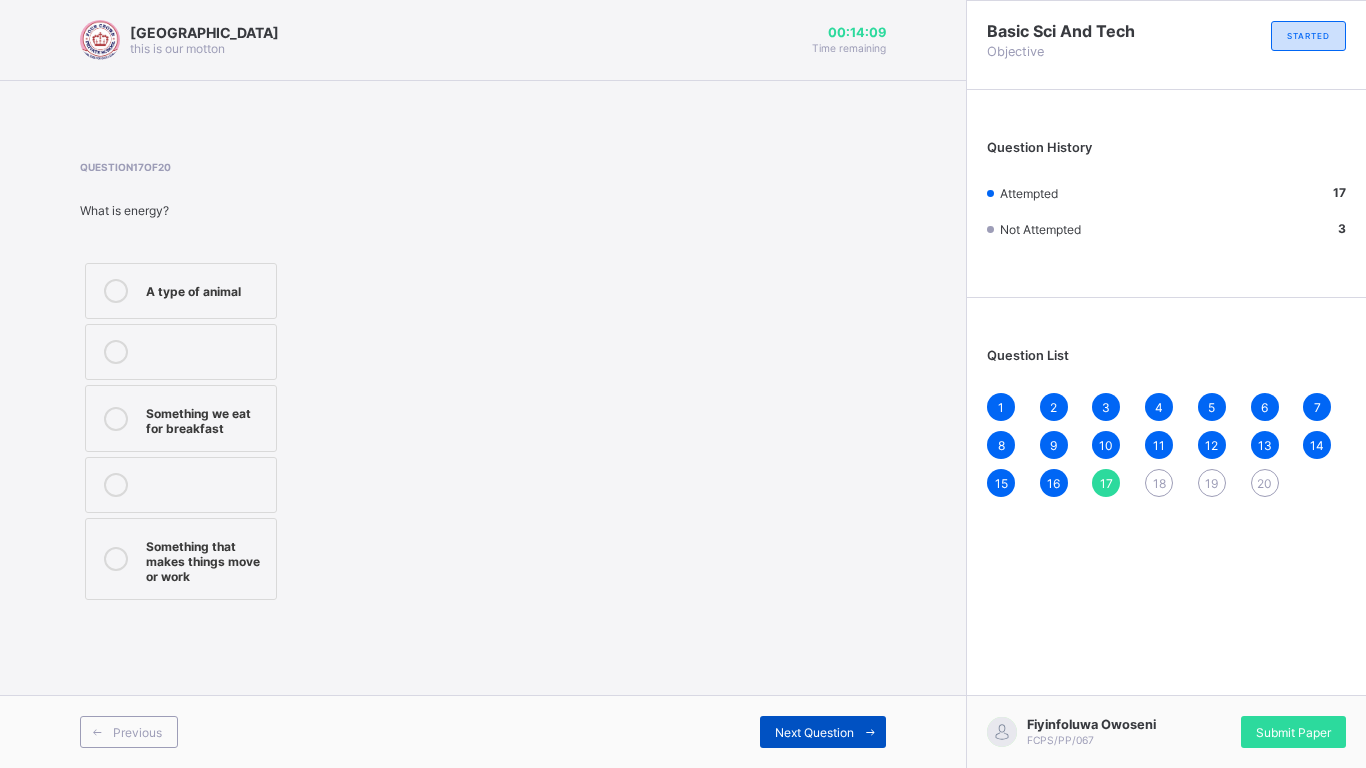 click on "Next Question" at bounding box center (814, 732) 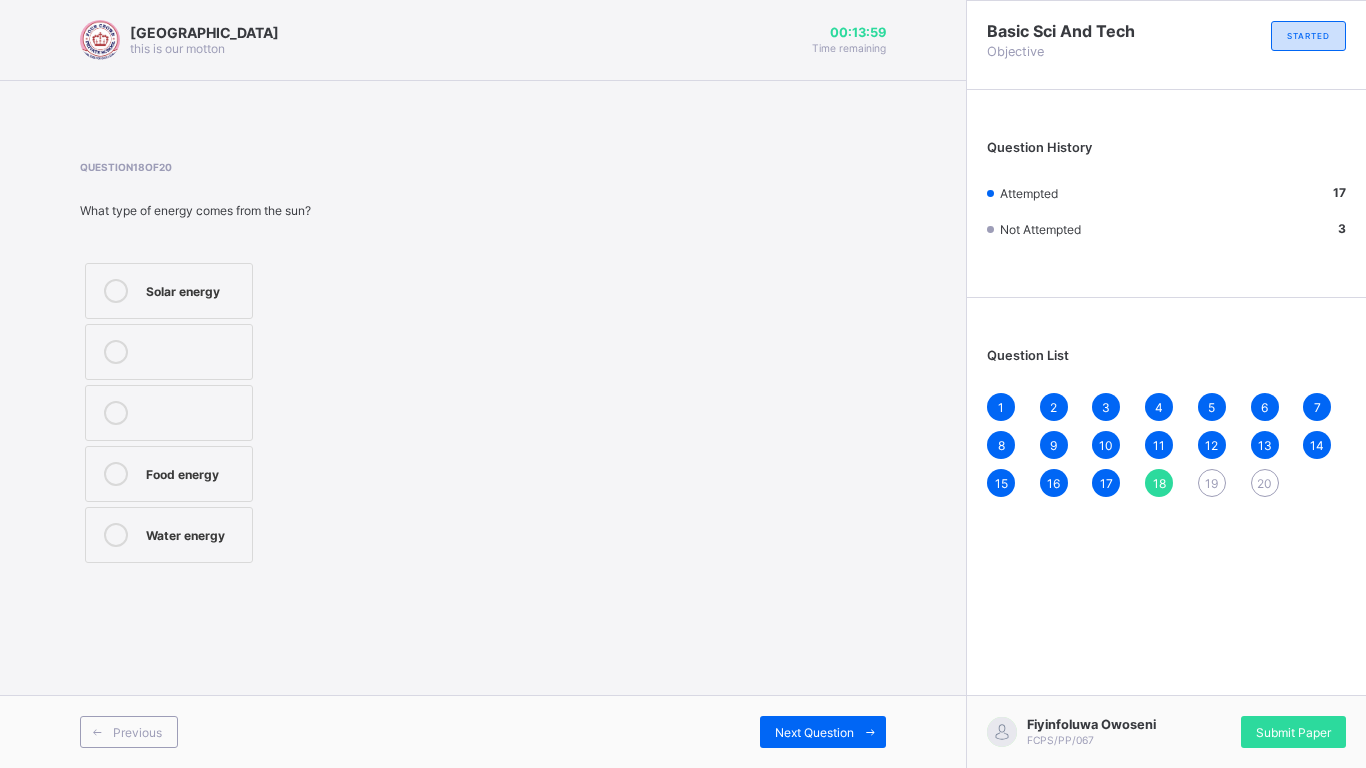 click on "Solar energy" at bounding box center (194, 289) 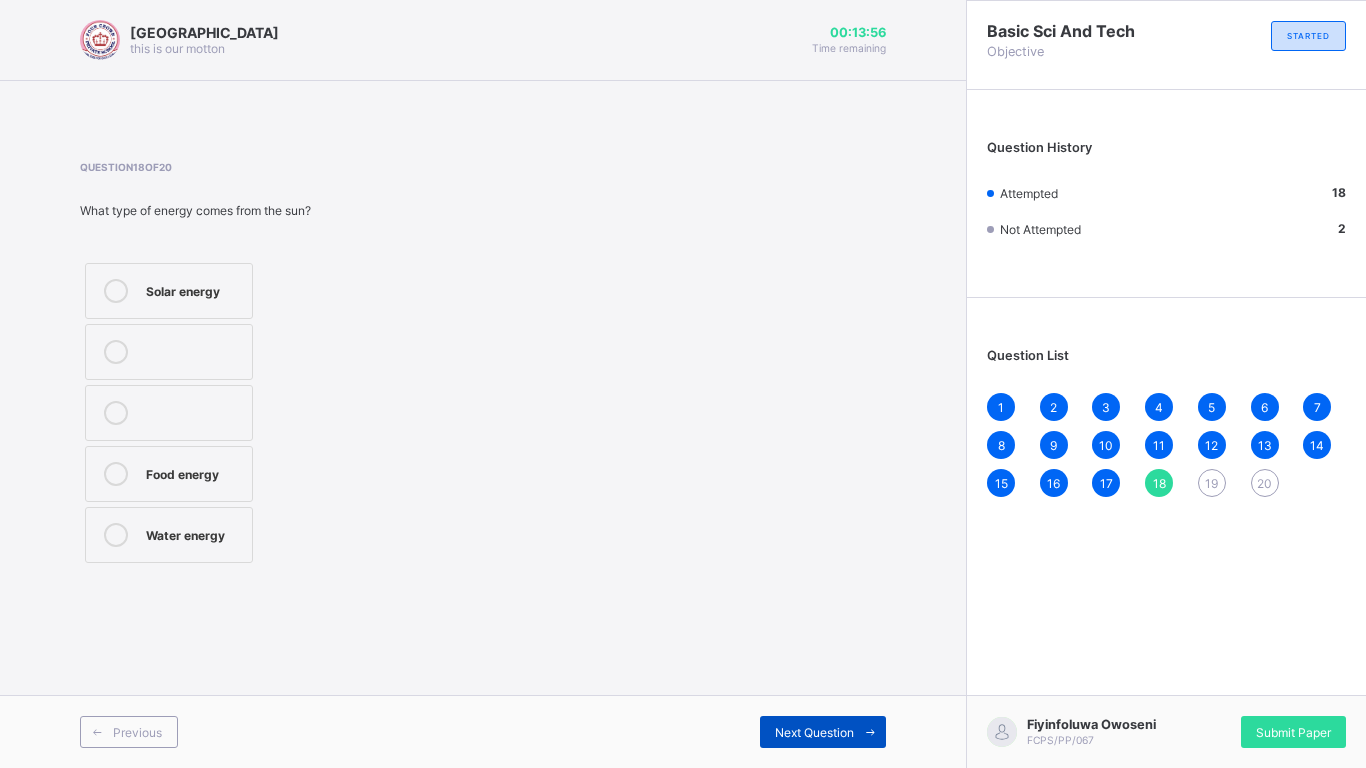 click on "Next Question" at bounding box center [814, 732] 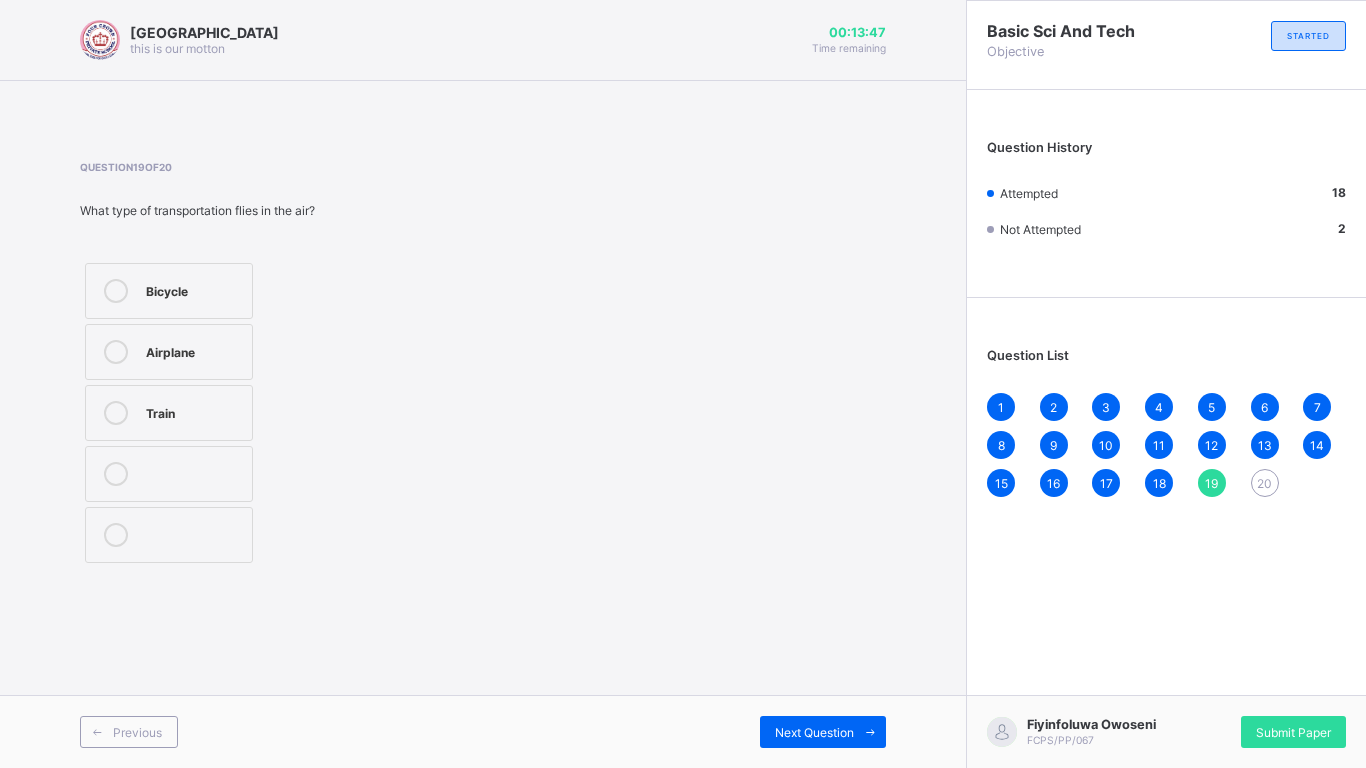 click on "Airplane" at bounding box center (194, 350) 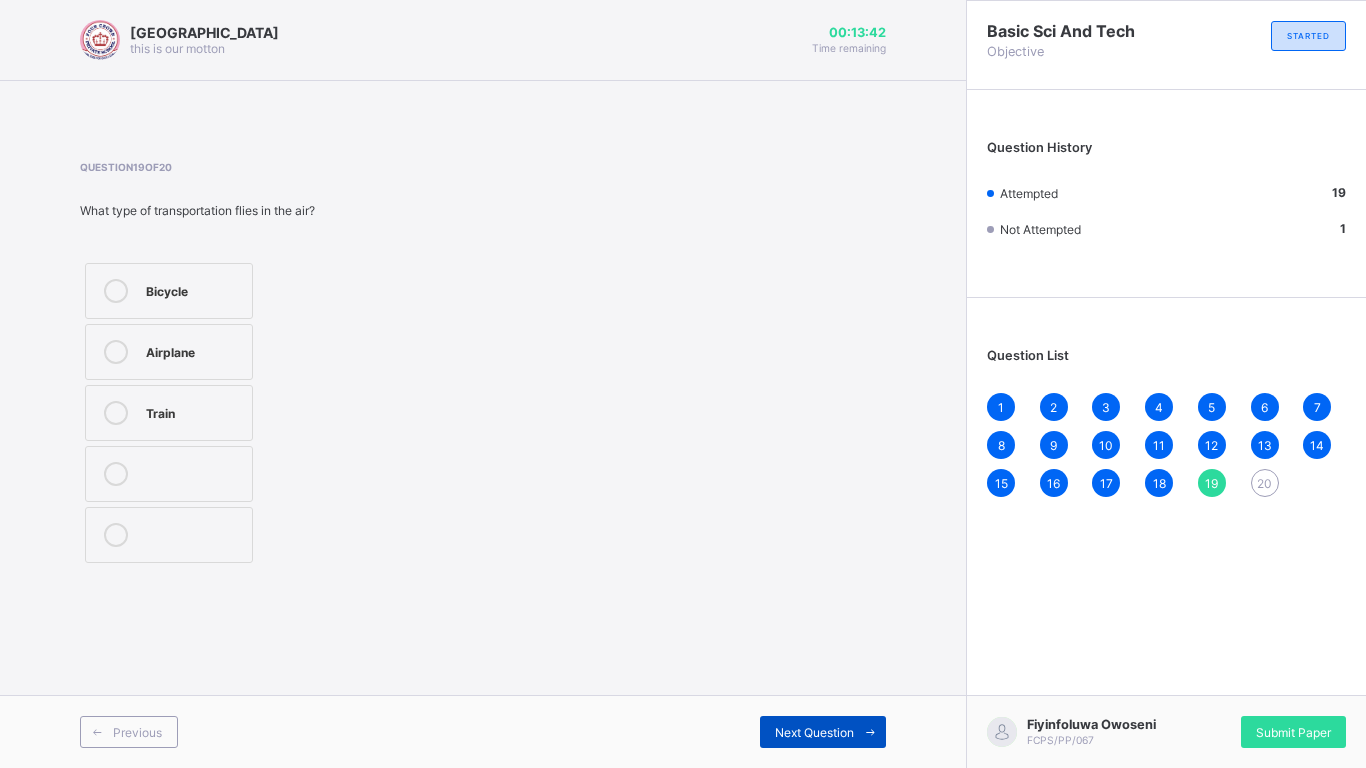 click at bounding box center [870, 732] 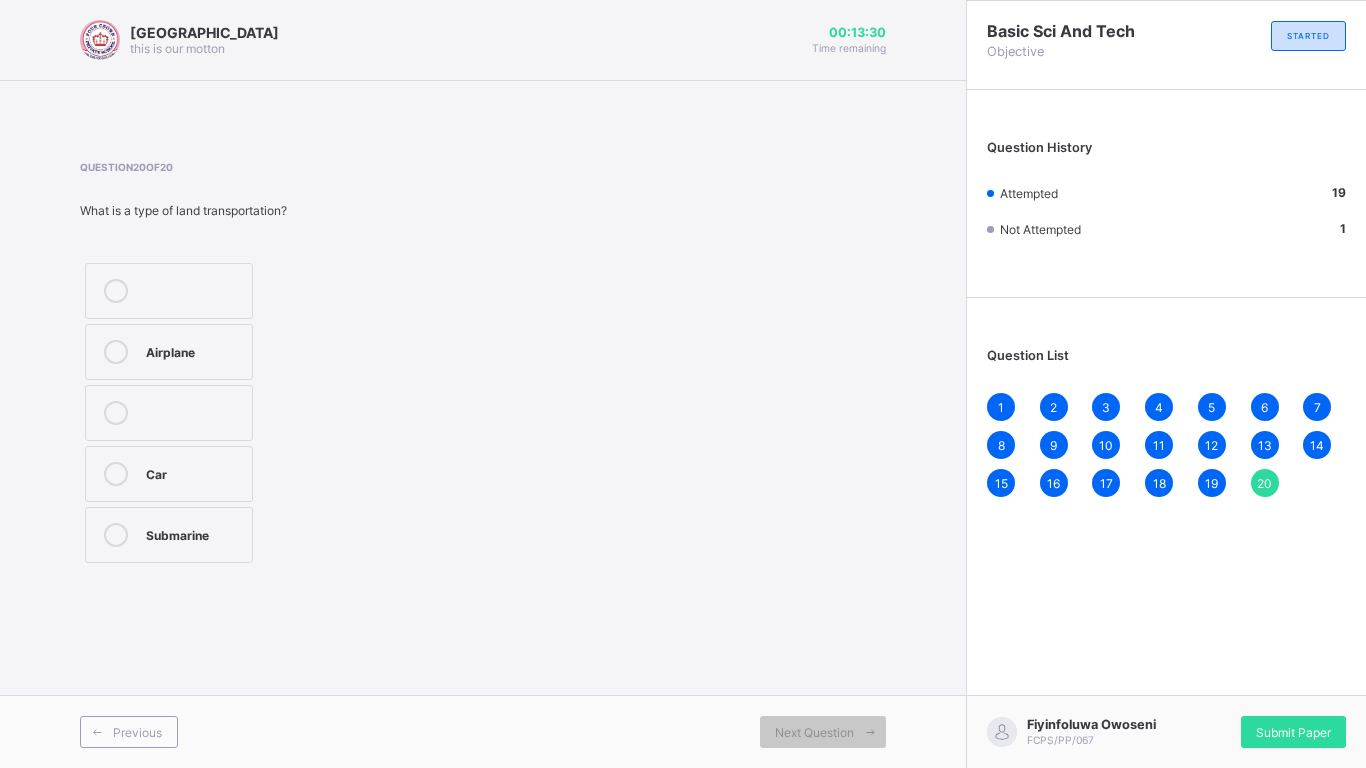 click on "Car" at bounding box center [194, 472] 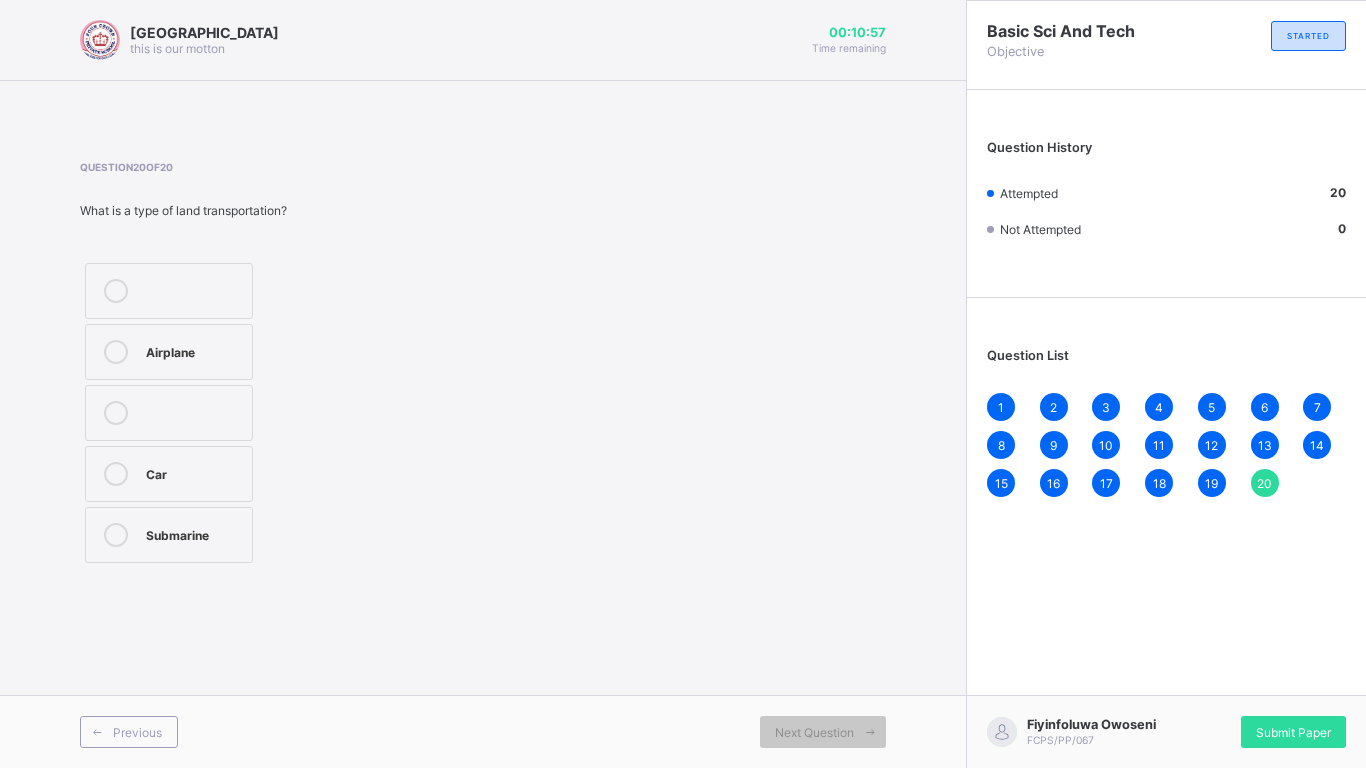 click on "19" at bounding box center [1212, 483] 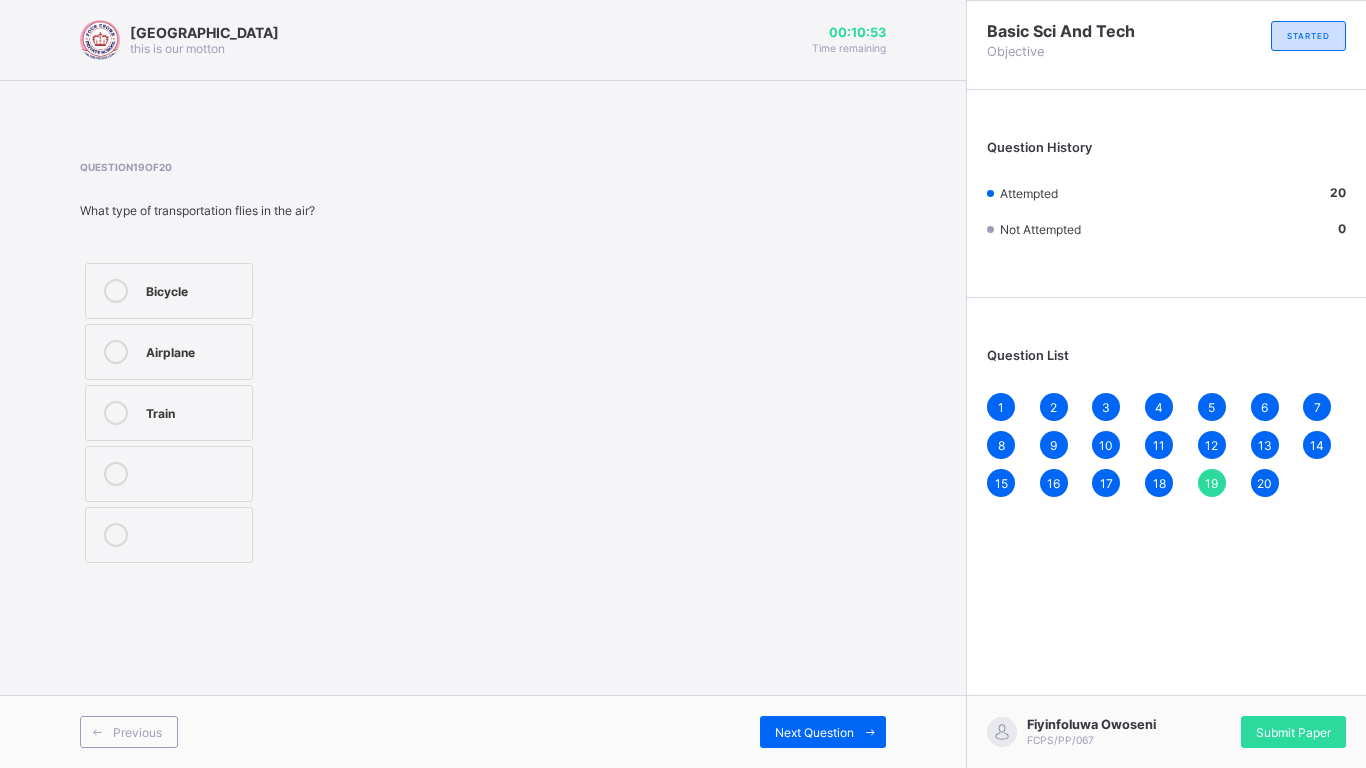click on "18" at bounding box center [1159, 483] 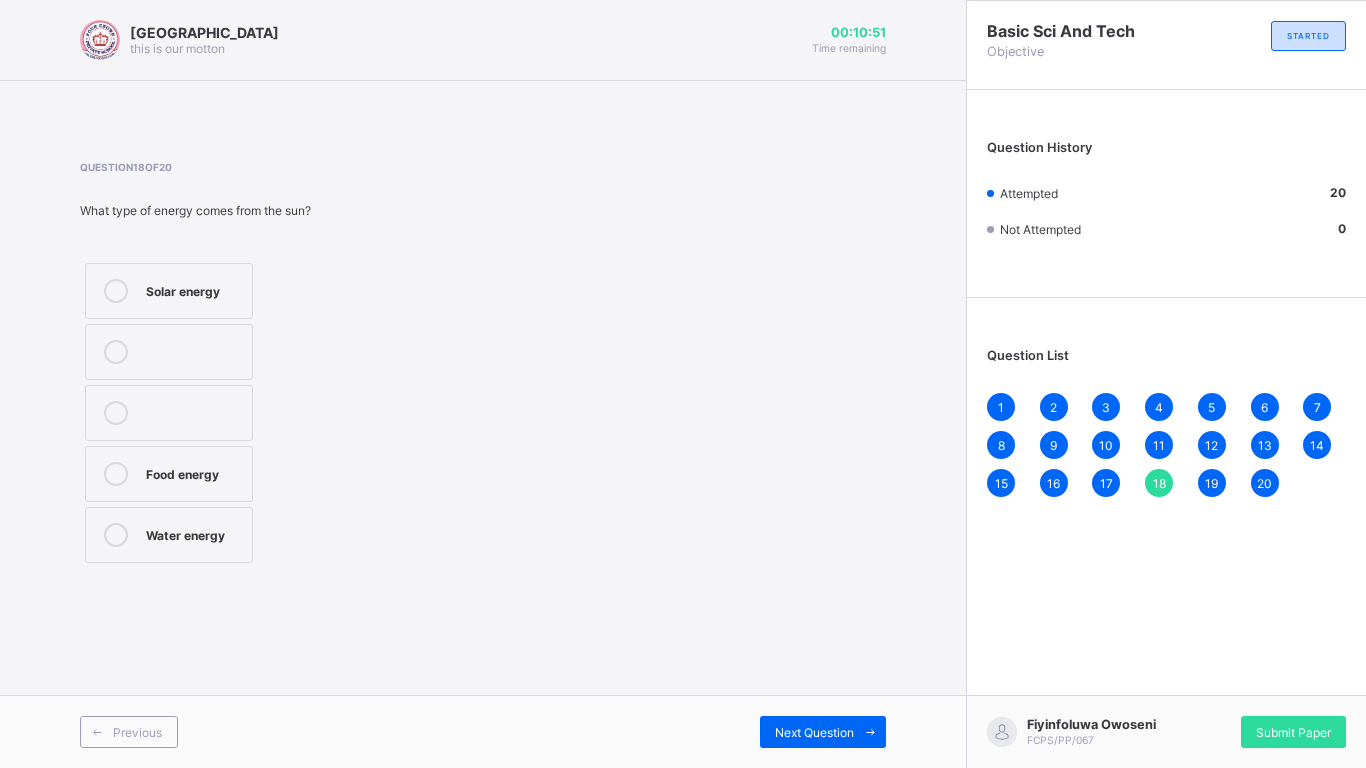 click on "17" at bounding box center [1106, 483] 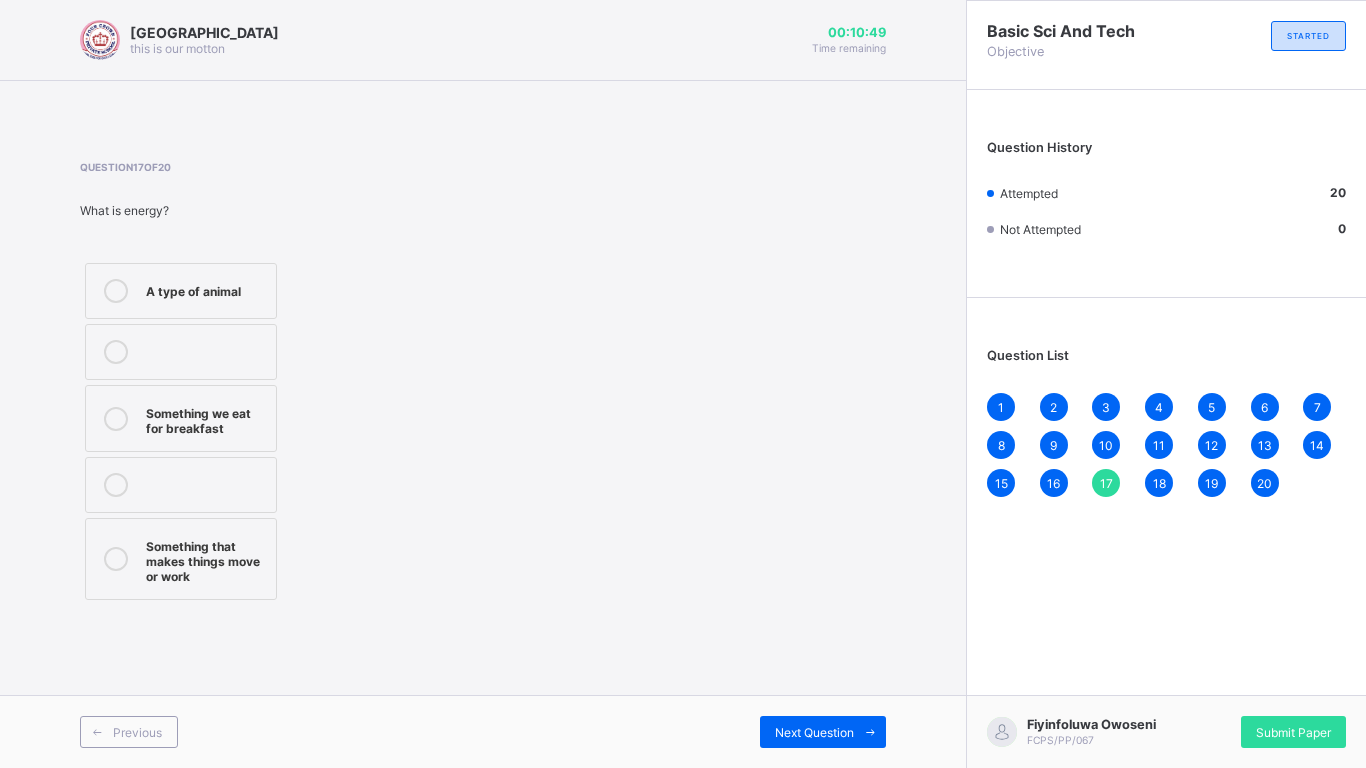 click on "16" at bounding box center (1053, 483) 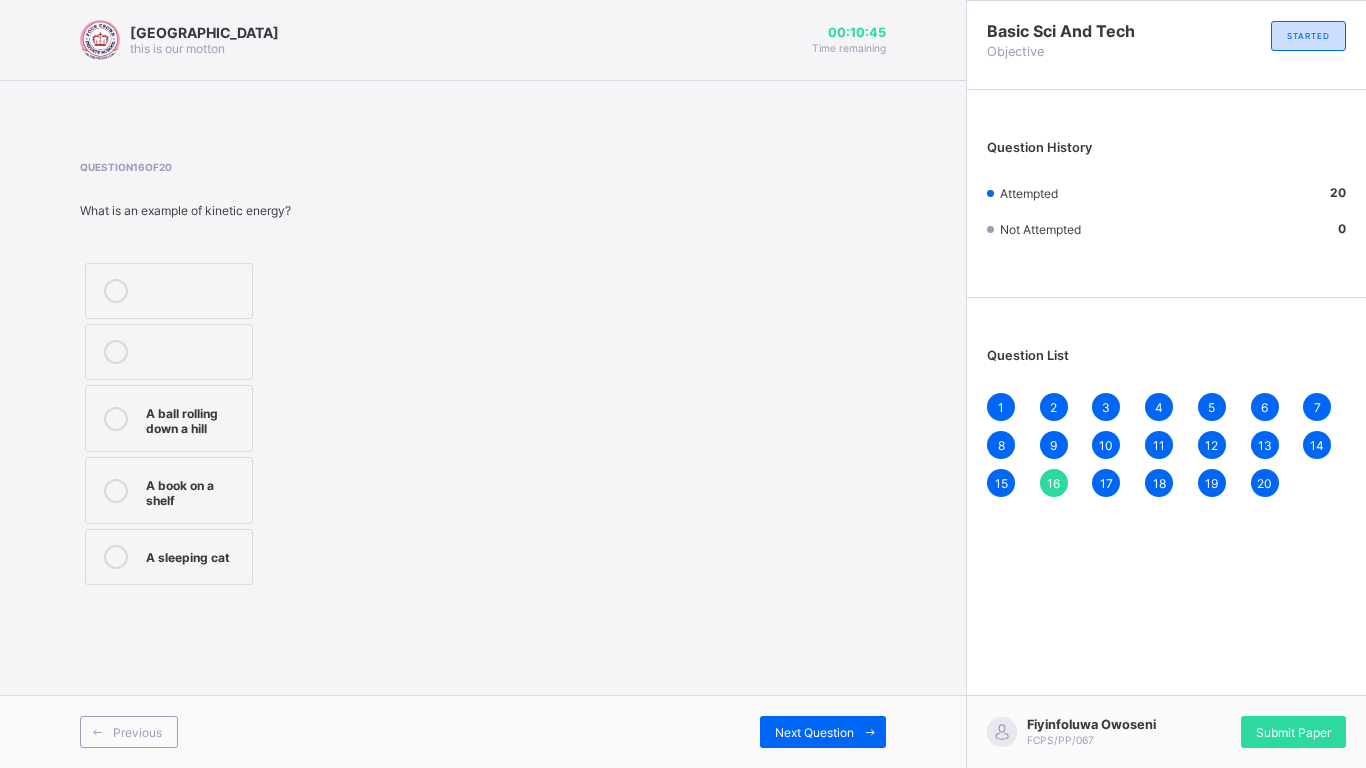 click on "15" at bounding box center (1001, 483) 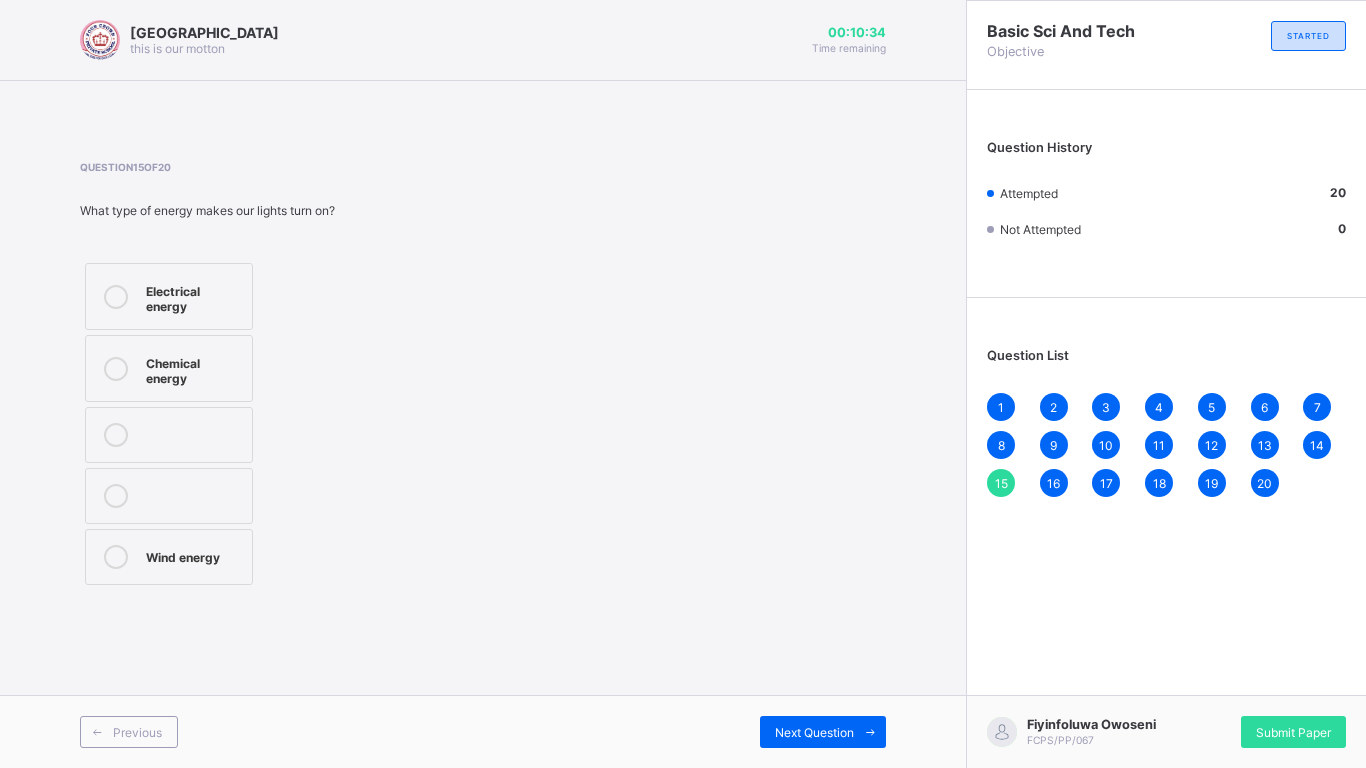 click on "14" at bounding box center [1317, 445] 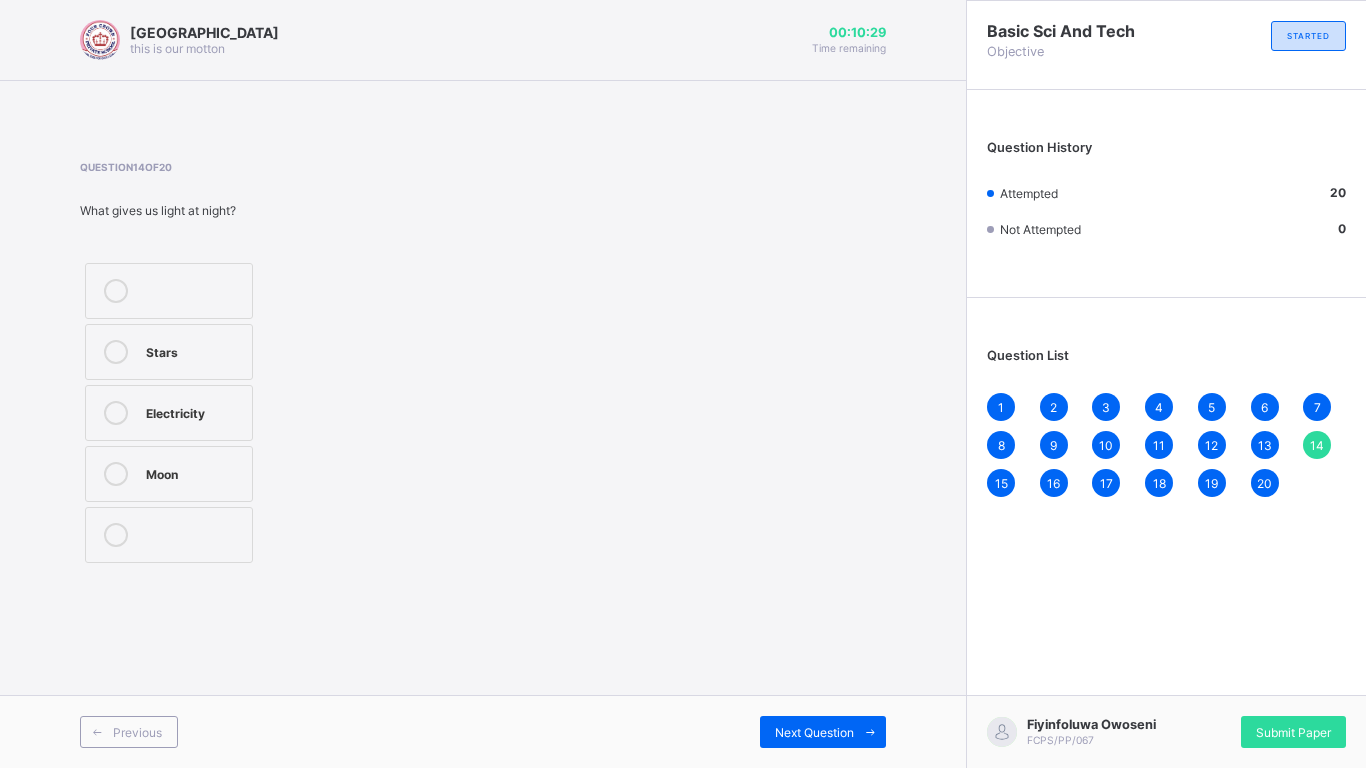 click on "Stars" at bounding box center (194, 350) 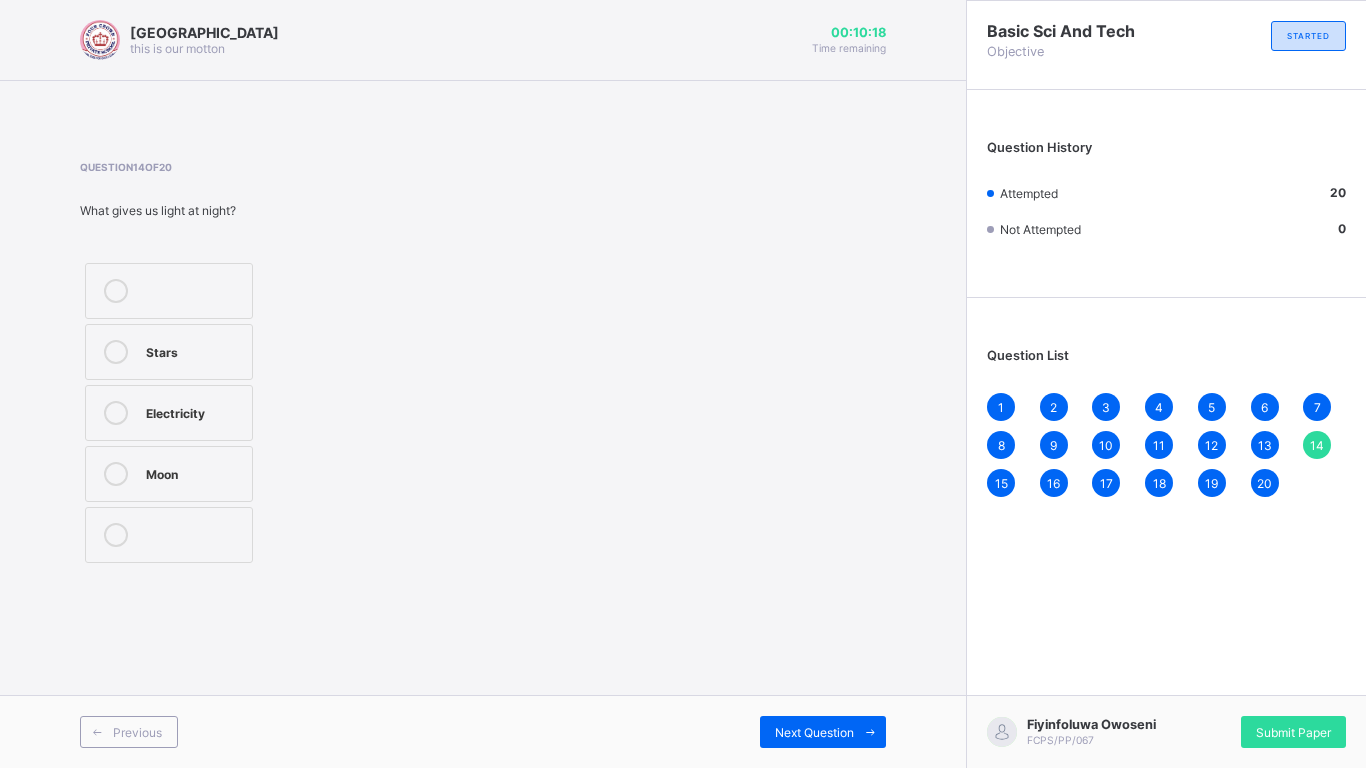 click on "1 2 3 4 5 6 7 8 9 10 11 12 13 14 15 16 17 18 19 20" at bounding box center (1166, 445) 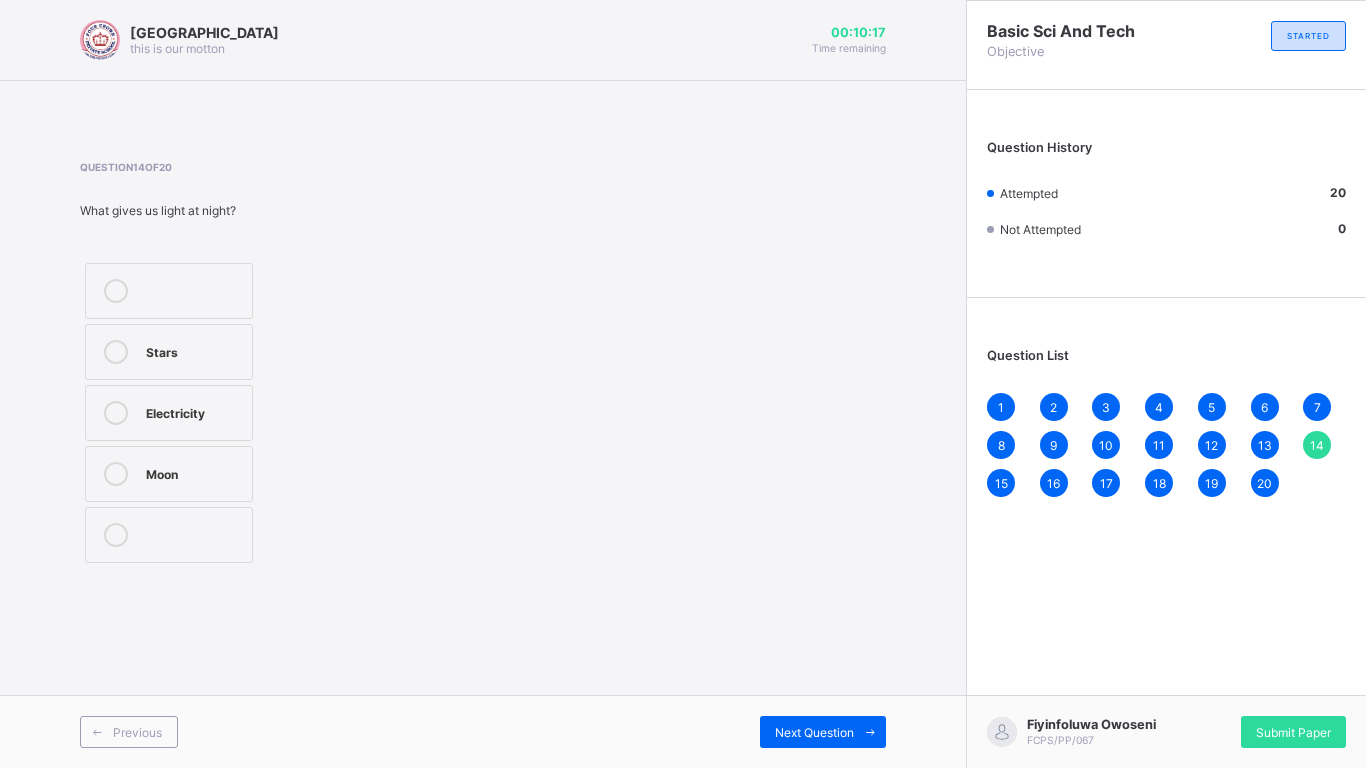click on "20" at bounding box center [1264, 483] 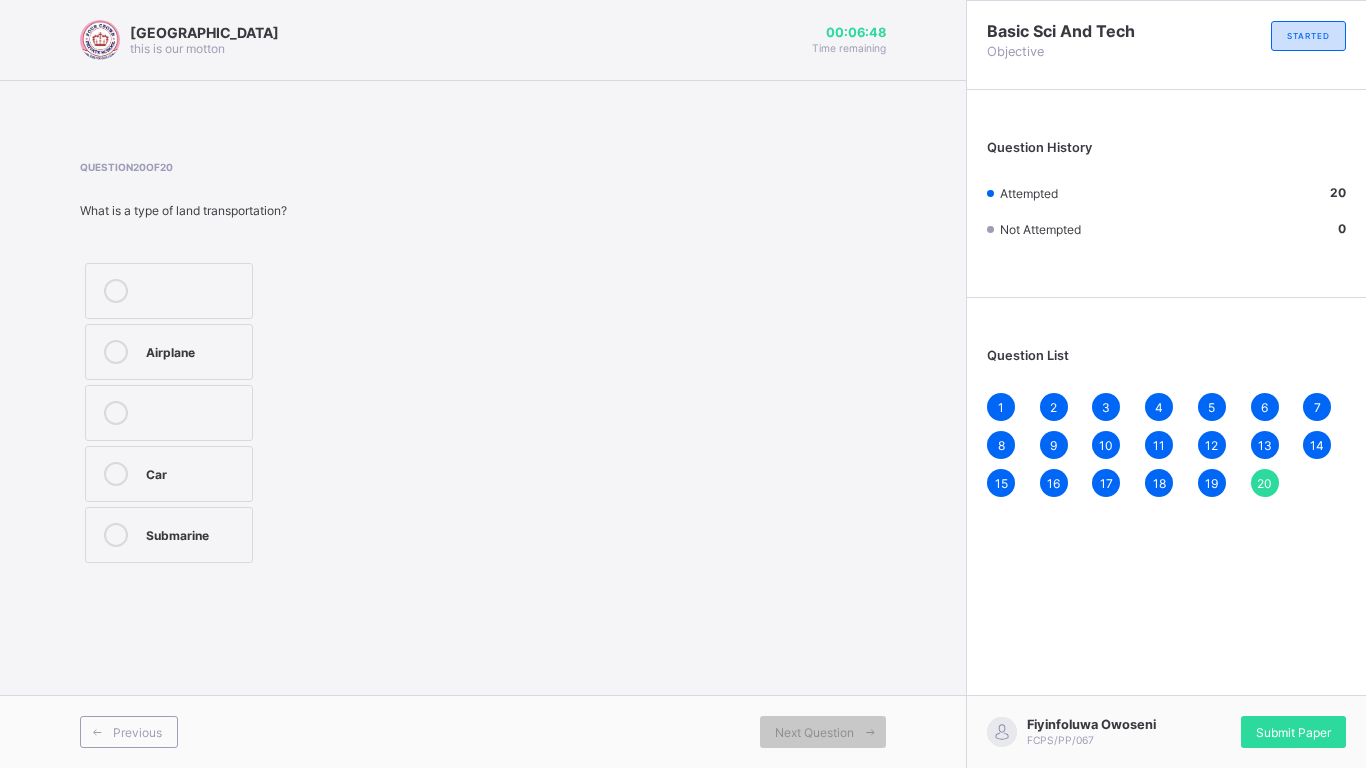 click on "1" at bounding box center (1001, 407) 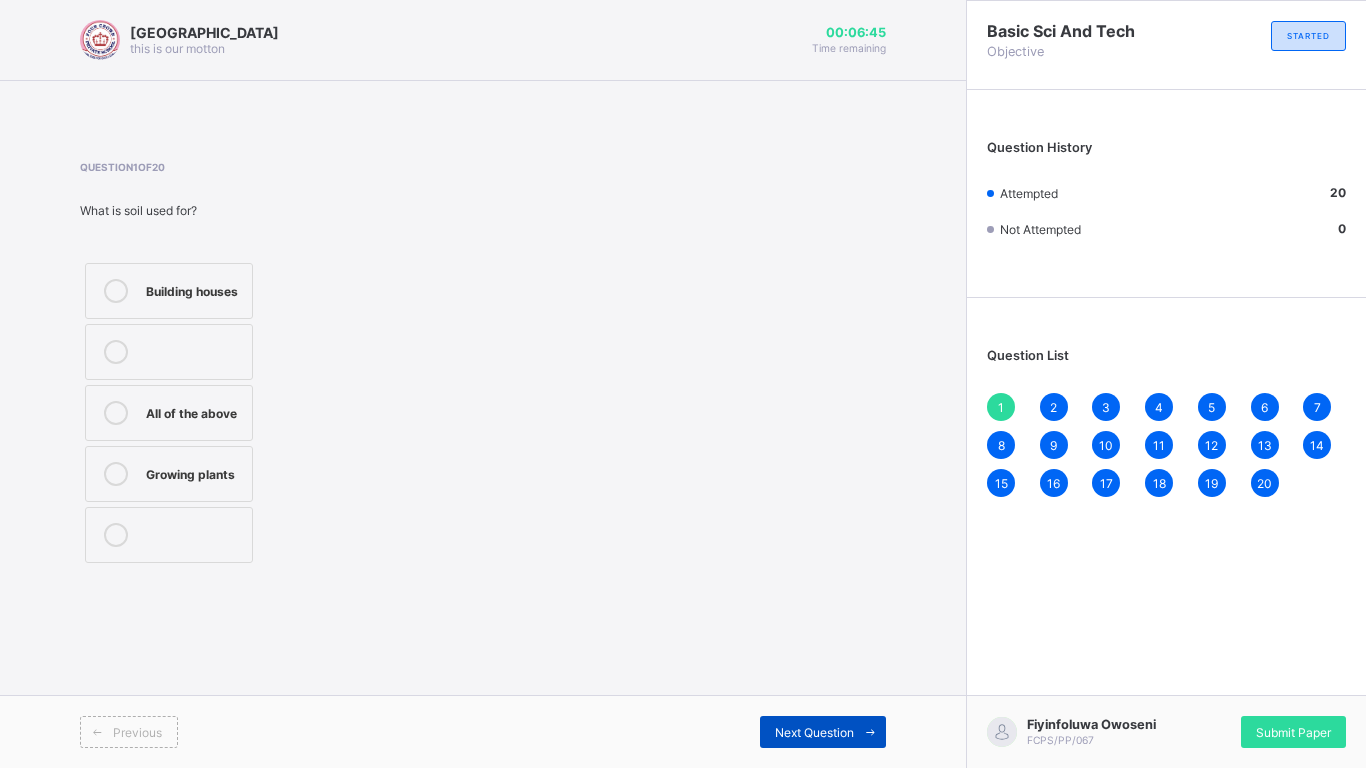 click on "Next Question" at bounding box center [814, 732] 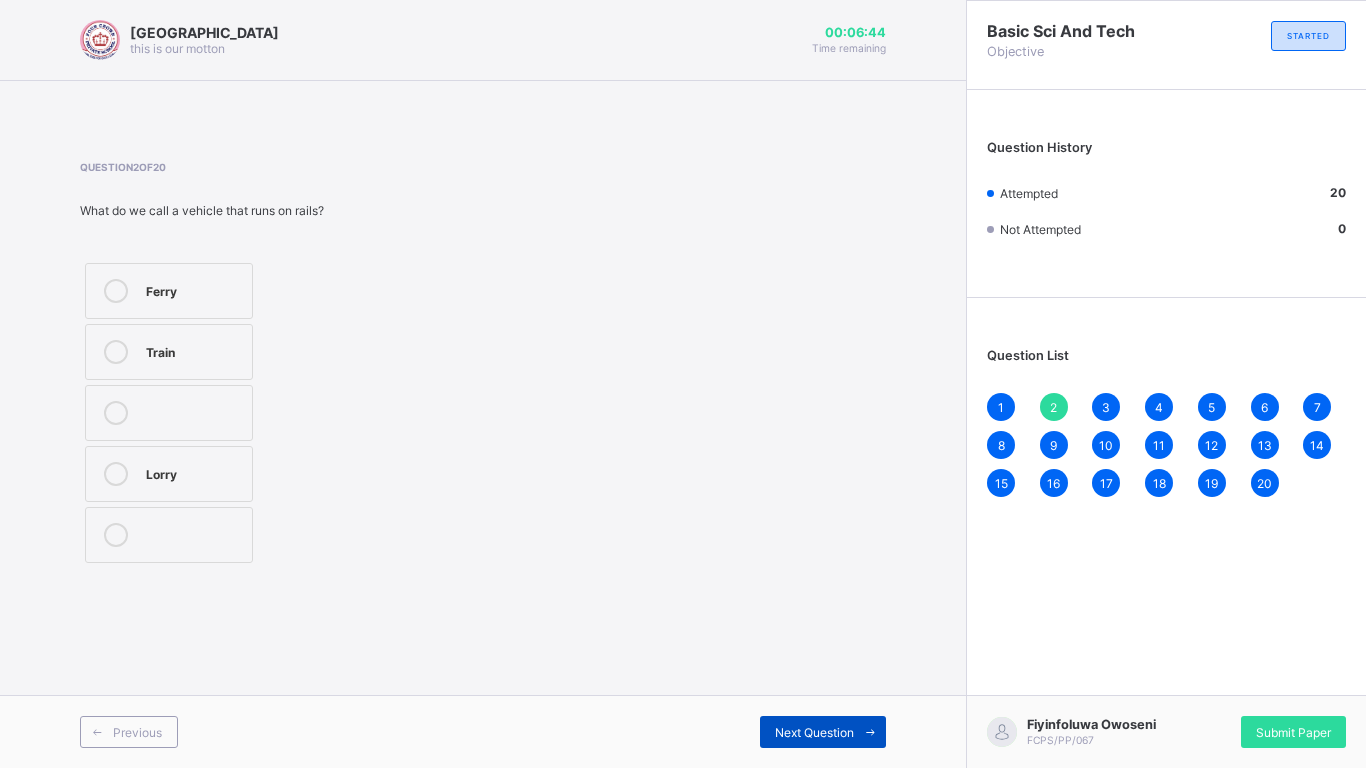 click on "Next Question" at bounding box center [814, 732] 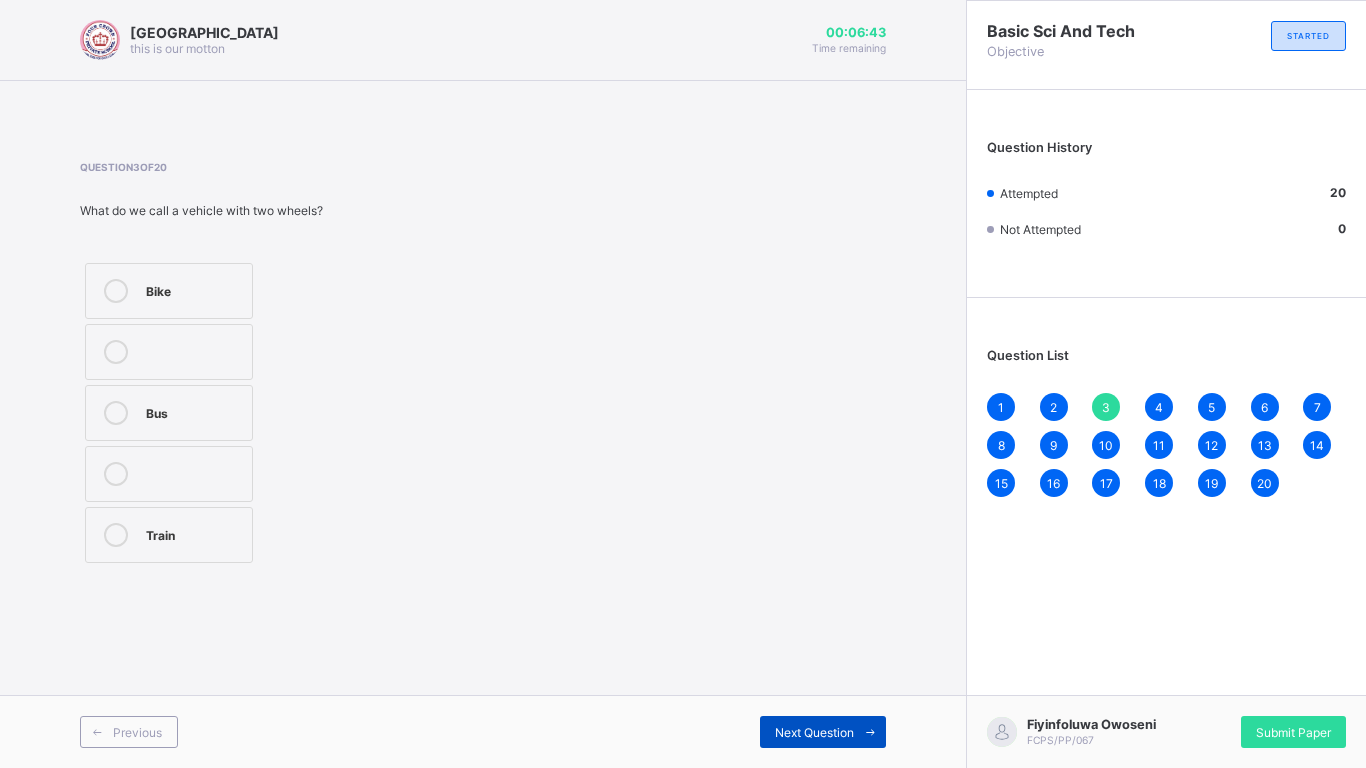 click on "Next Question" at bounding box center (814, 732) 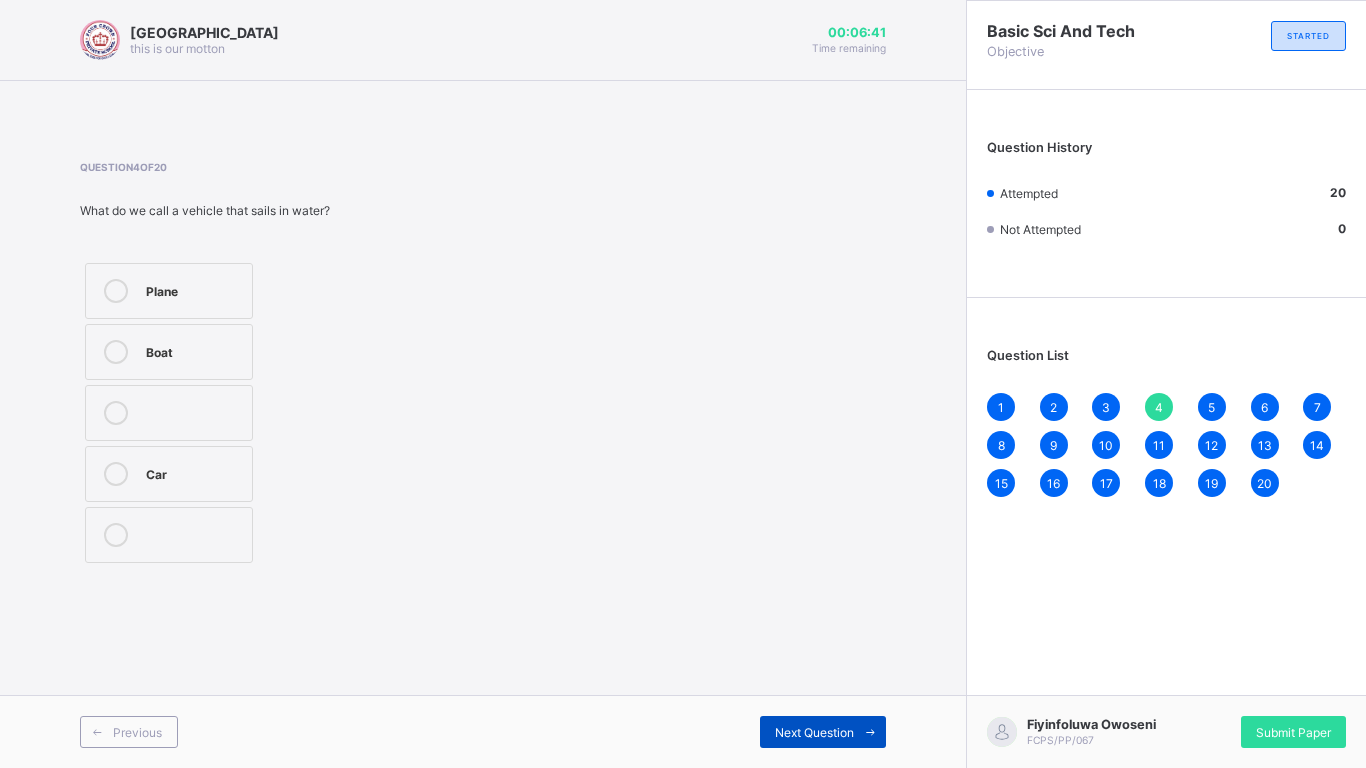 click on "Next Question" at bounding box center (814, 732) 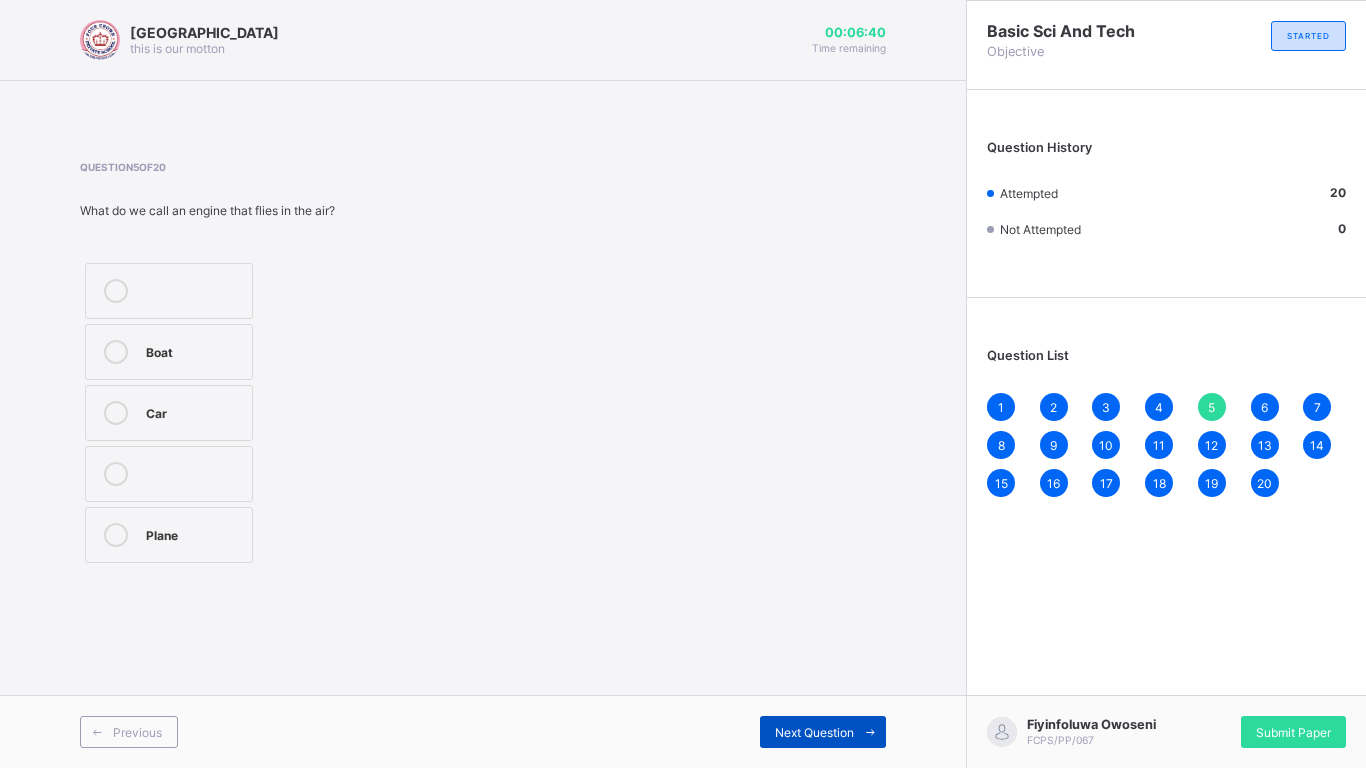 click on "Next Question" at bounding box center (814, 732) 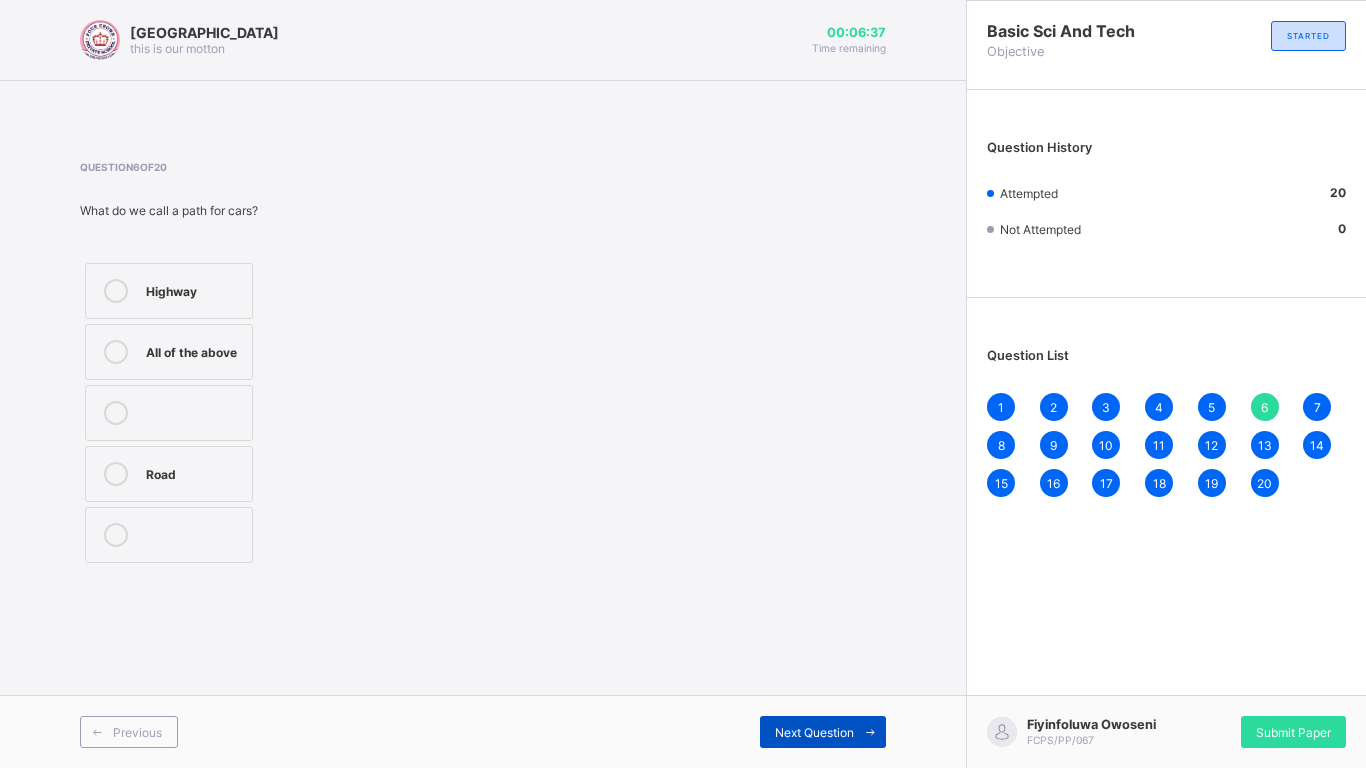click on "Next Question" at bounding box center (814, 732) 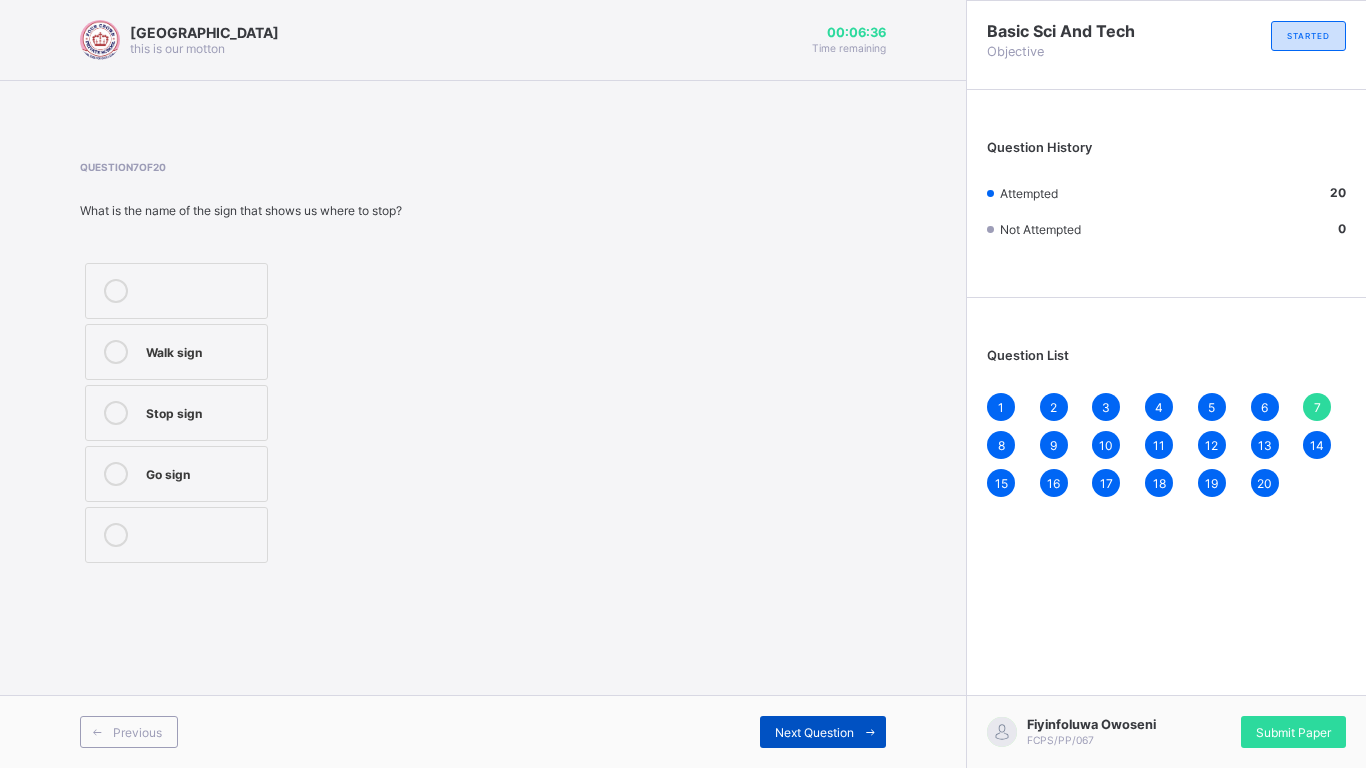 click on "Next Question" at bounding box center [814, 732] 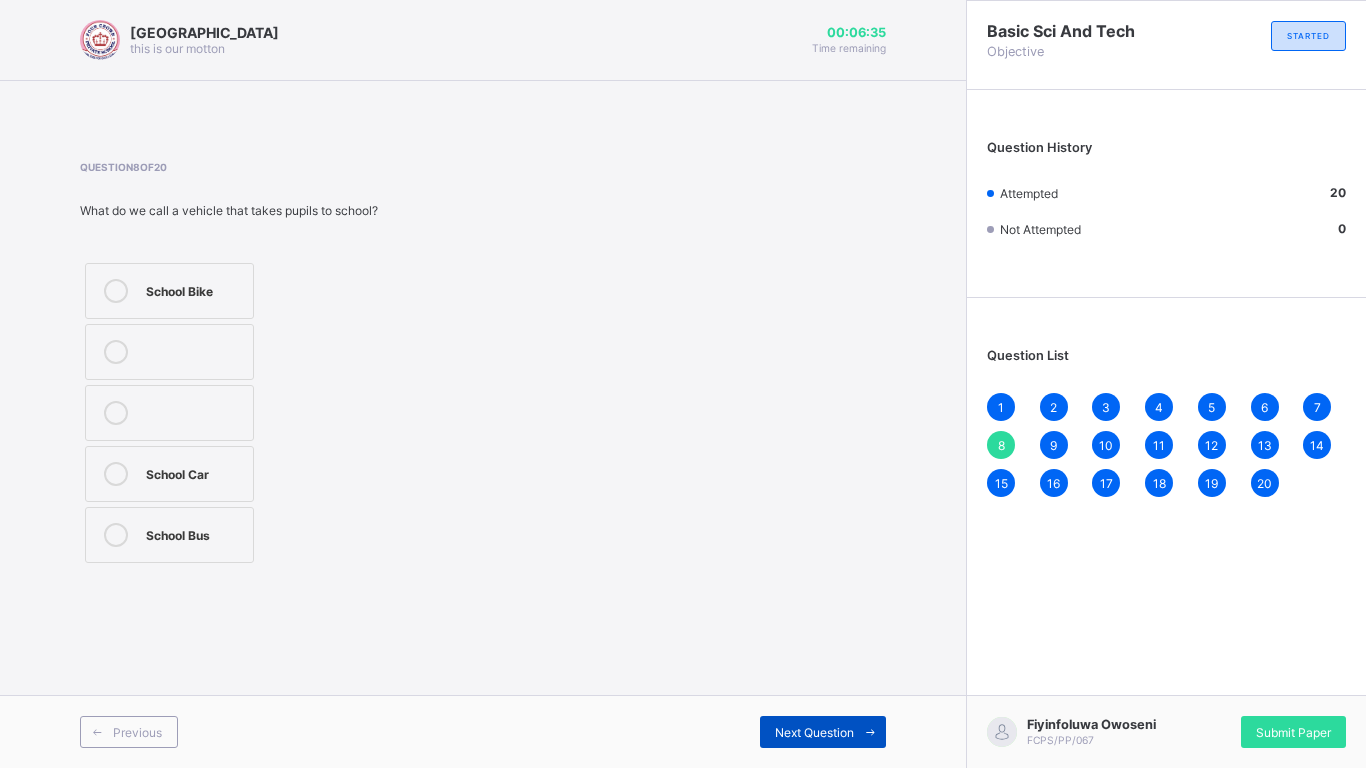 click on "Next Question" at bounding box center [814, 732] 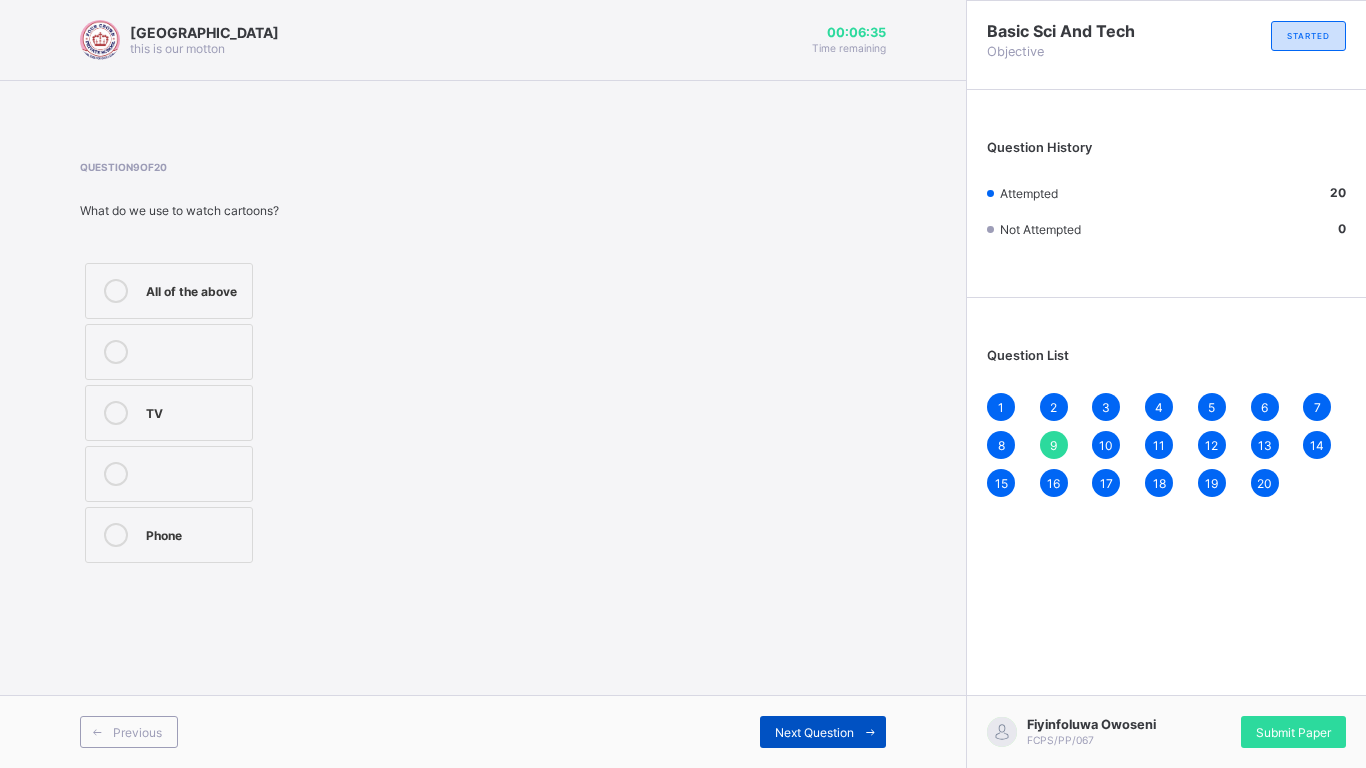 click on "Next Question" at bounding box center [814, 732] 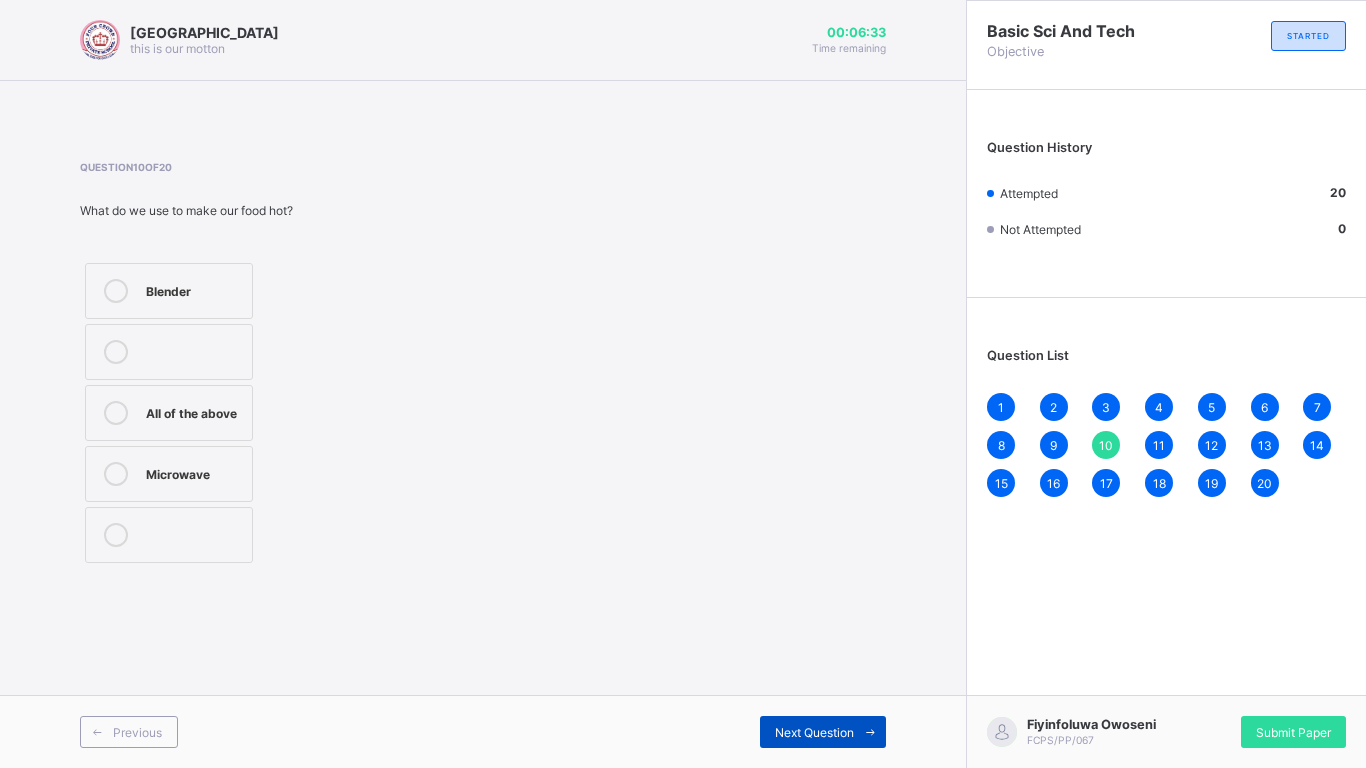 click on "Next Question" at bounding box center (814, 732) 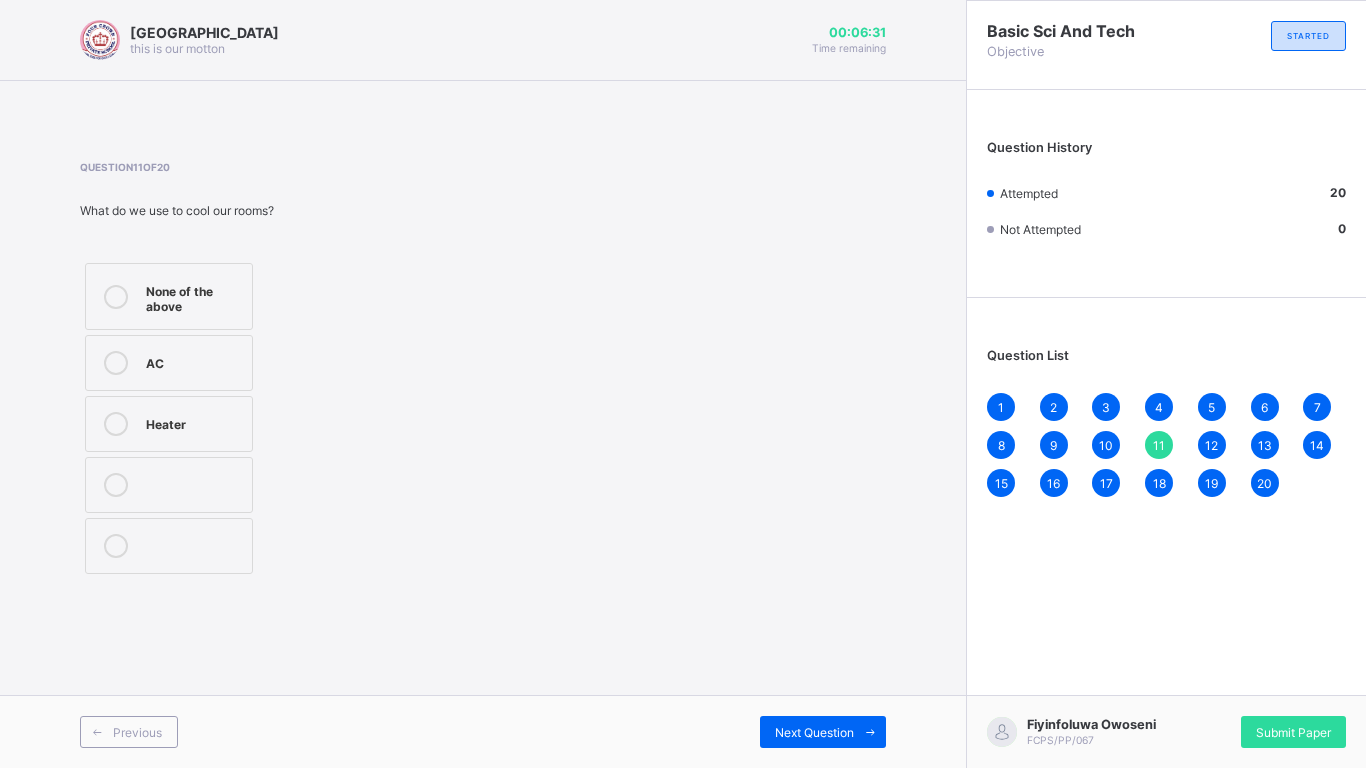 click on "10" at bounding box center (1106, 445) 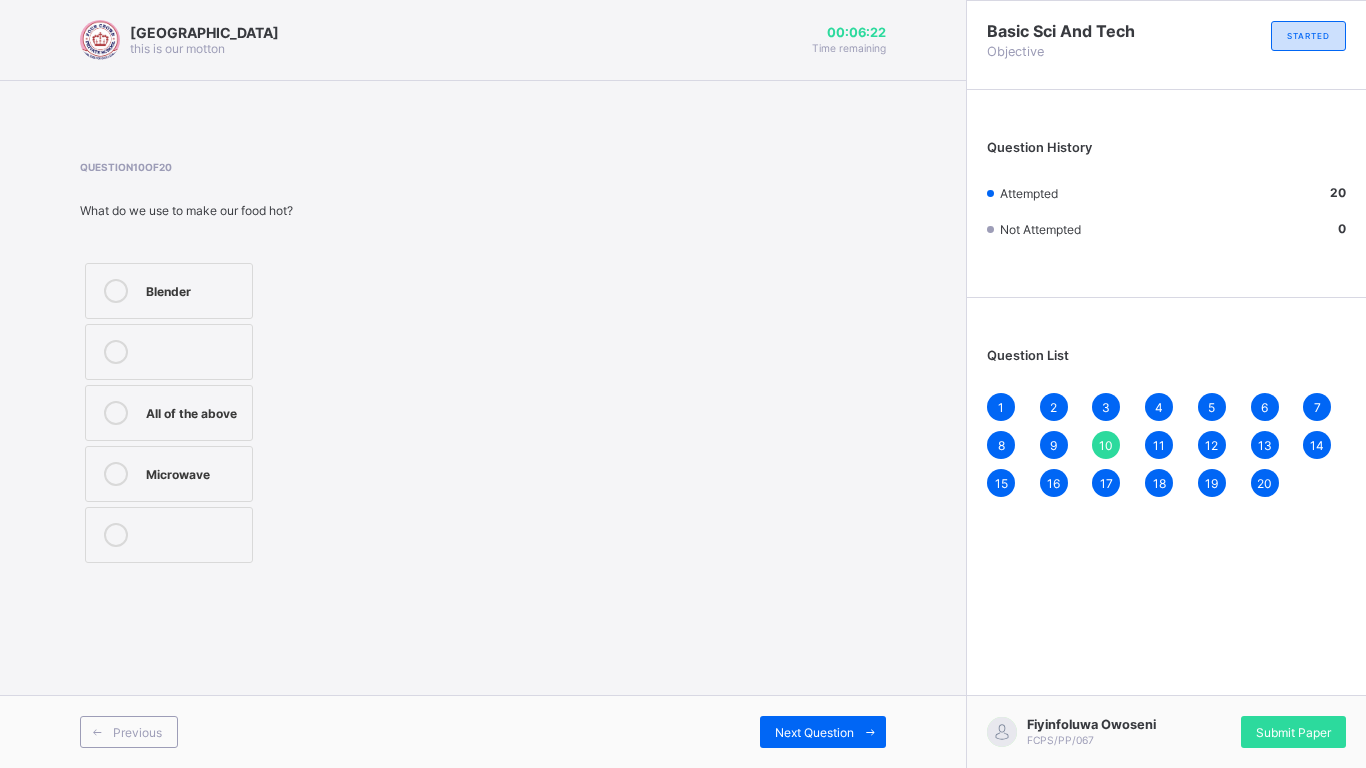 click on "Microwave" at bounding box center [169, 474] 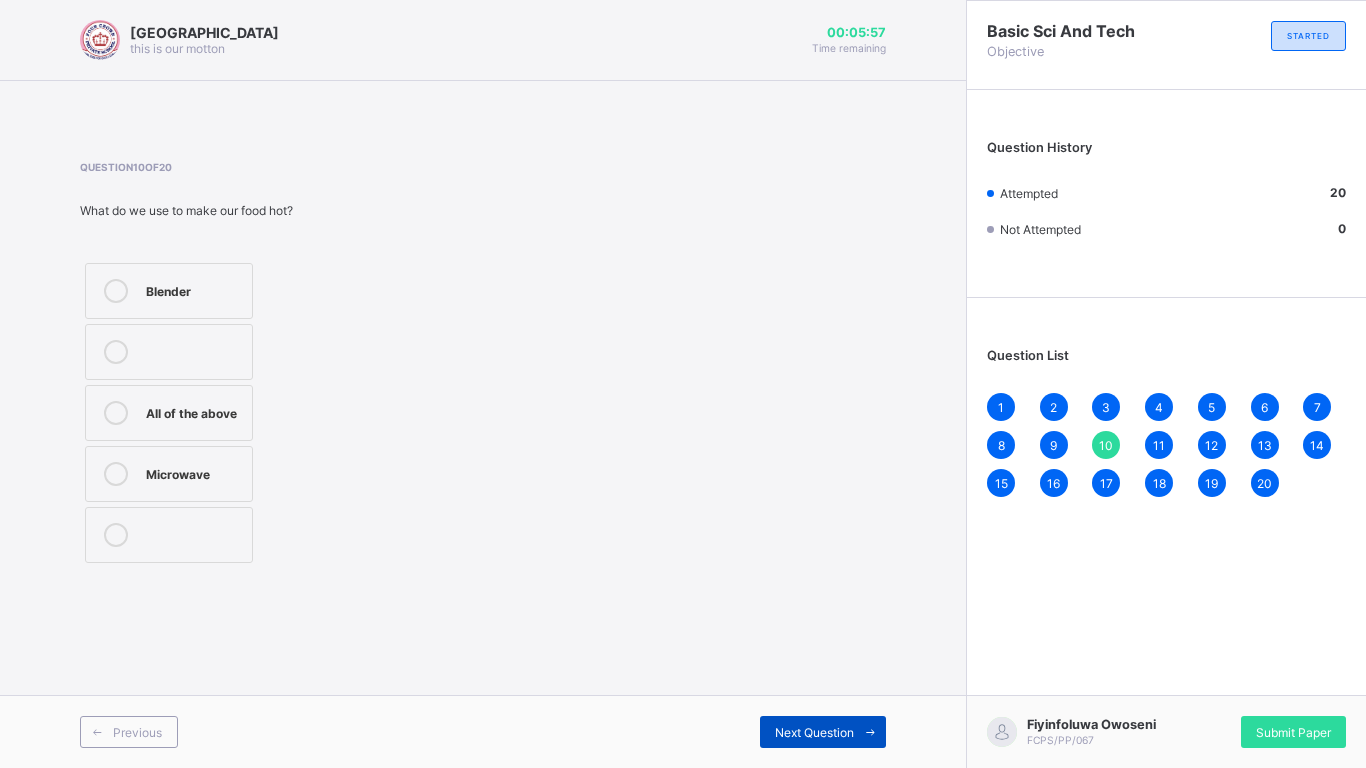 click on "Next Question" at bounding box center (814, 732) 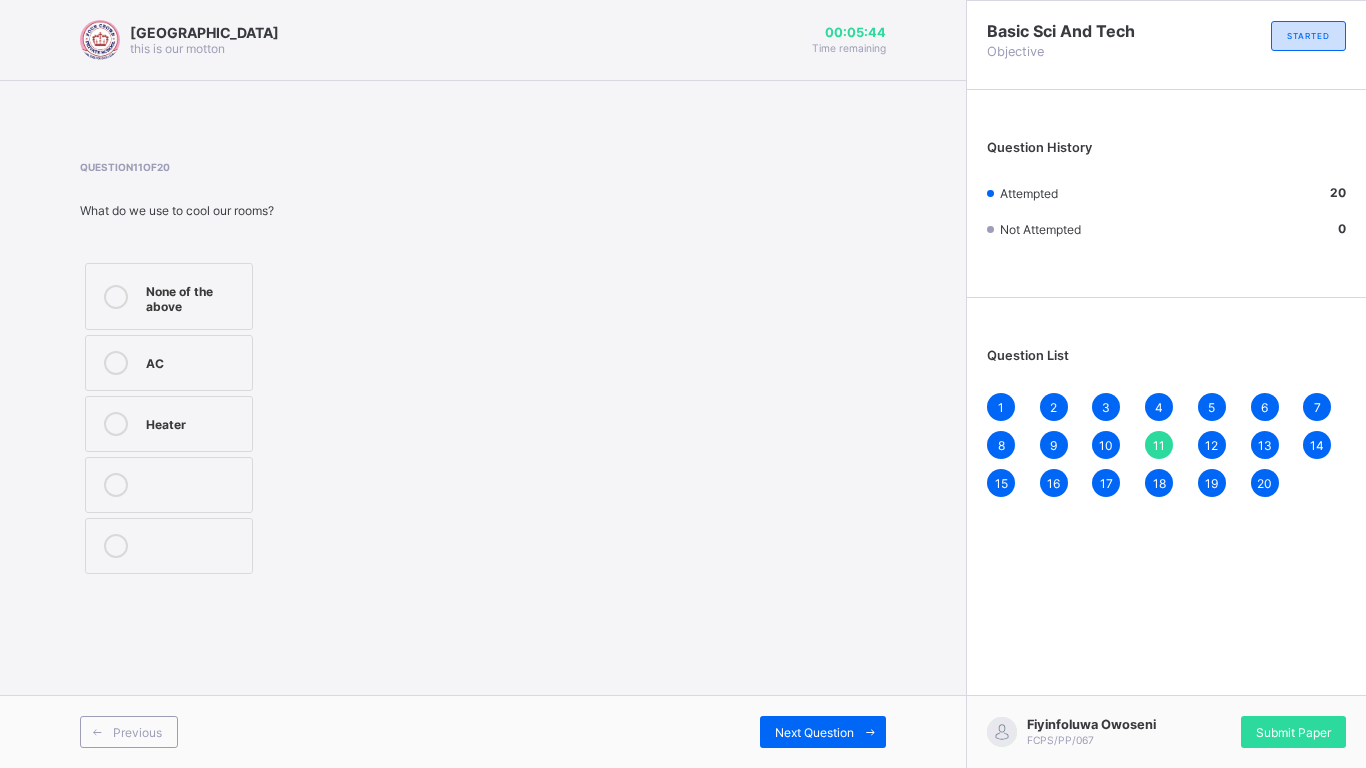 click on "AC" at bounding box center (169, 363) 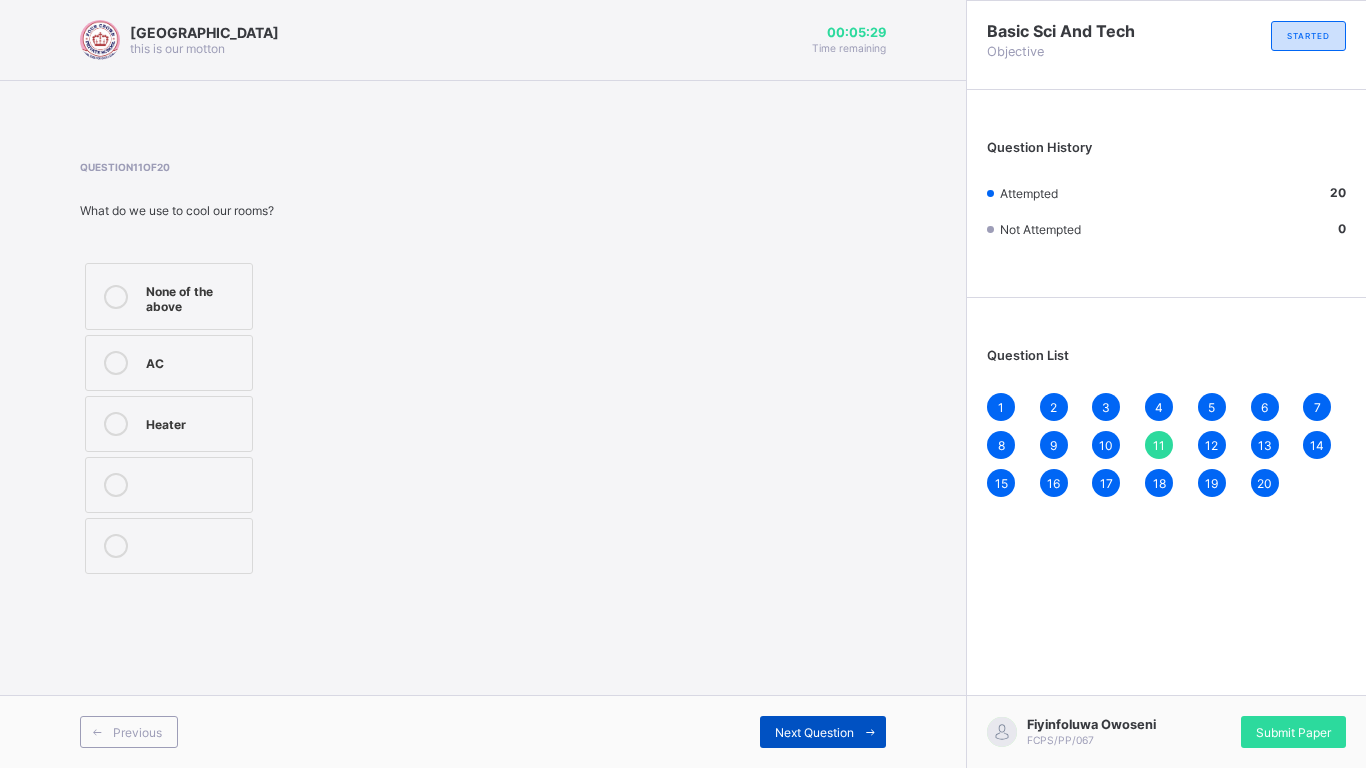 click on "Next Question" at bounding box center (823, 732) 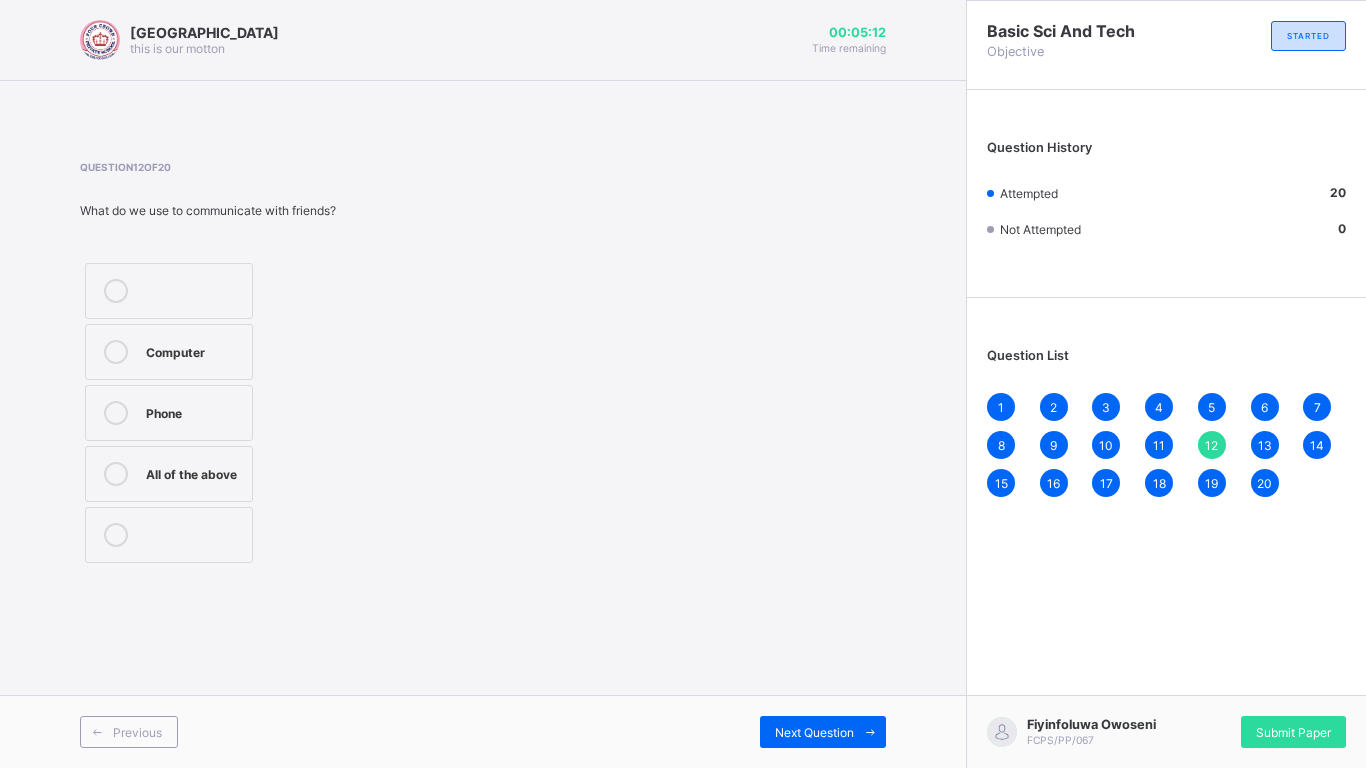 click on "Phone" at bounding box center [169, 413] 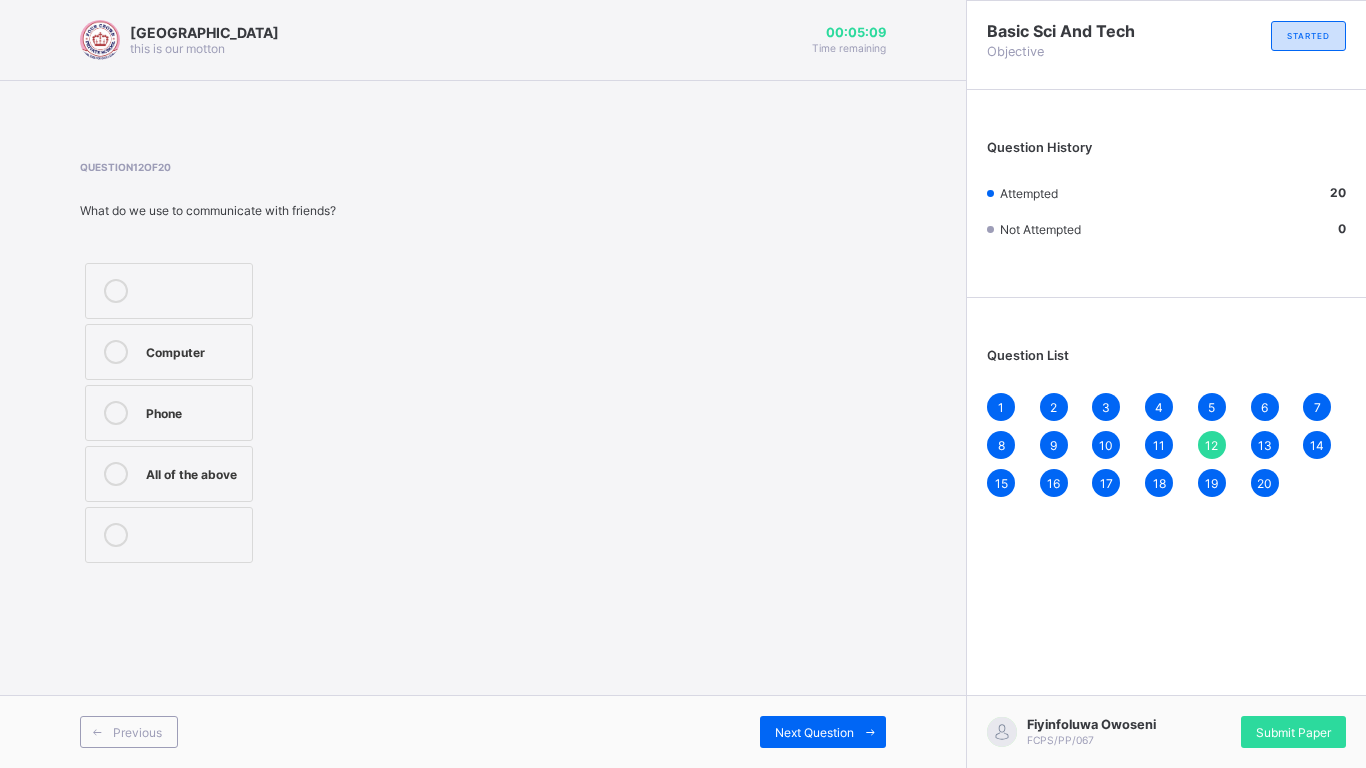 click at bounding box center [116, 474] 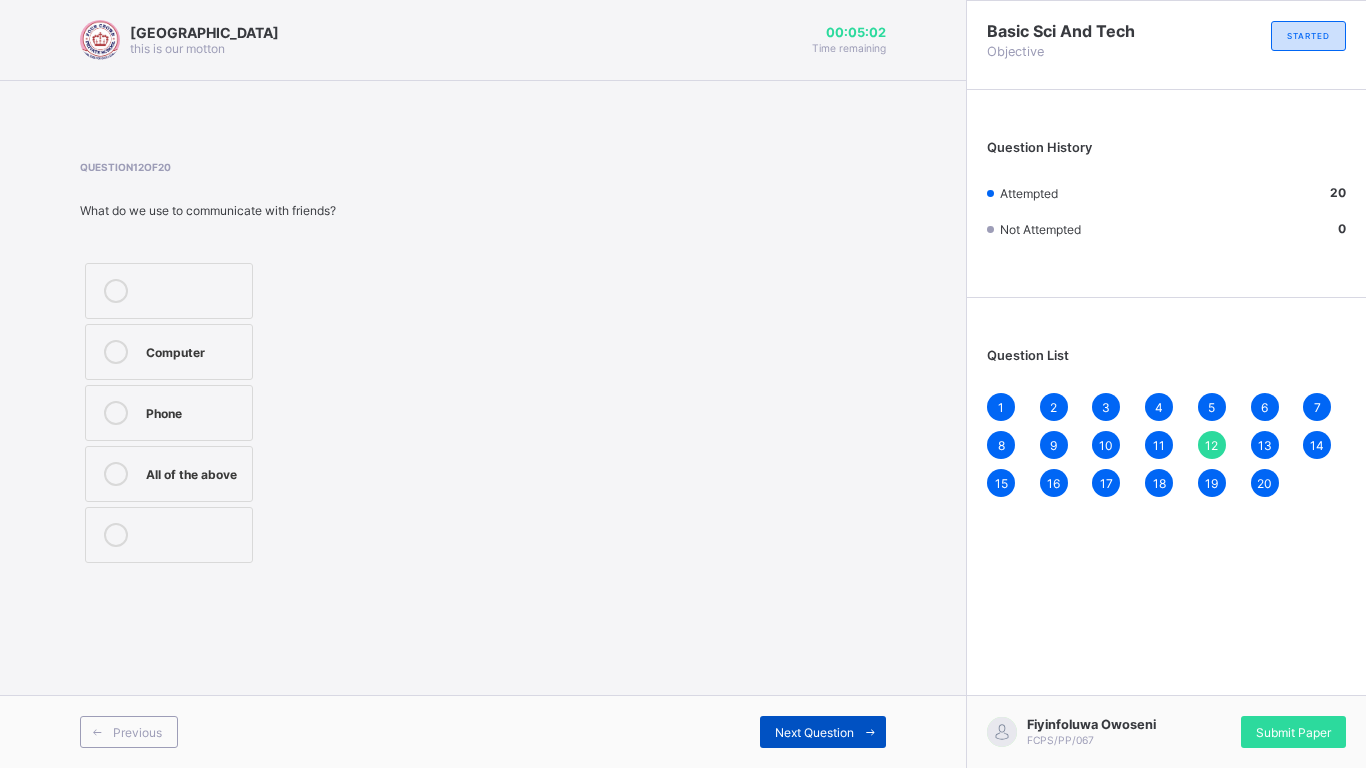 click on "Next Question" at bounding box center (823, 732) 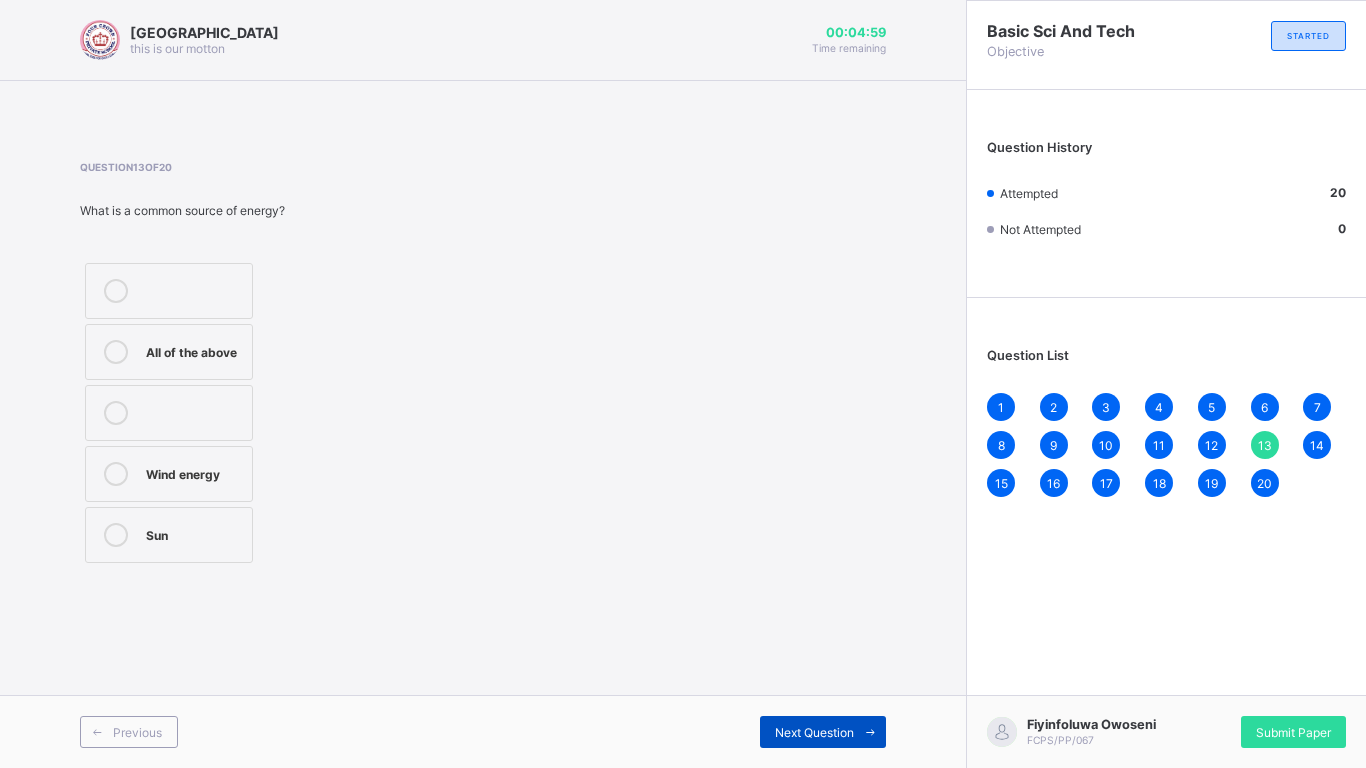 click on "Next Question" at bounding box center (823, 732) 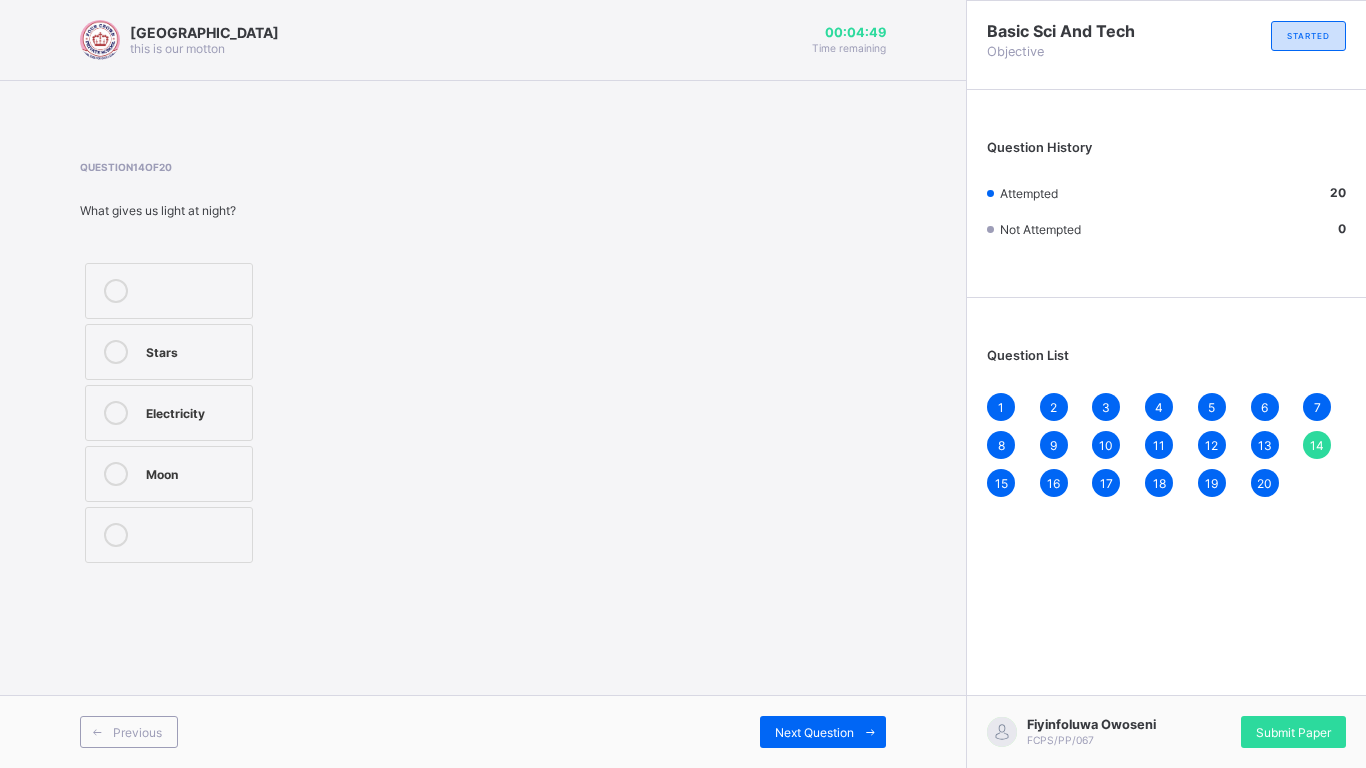 click on "Moon" at bounding box center [169, 474] 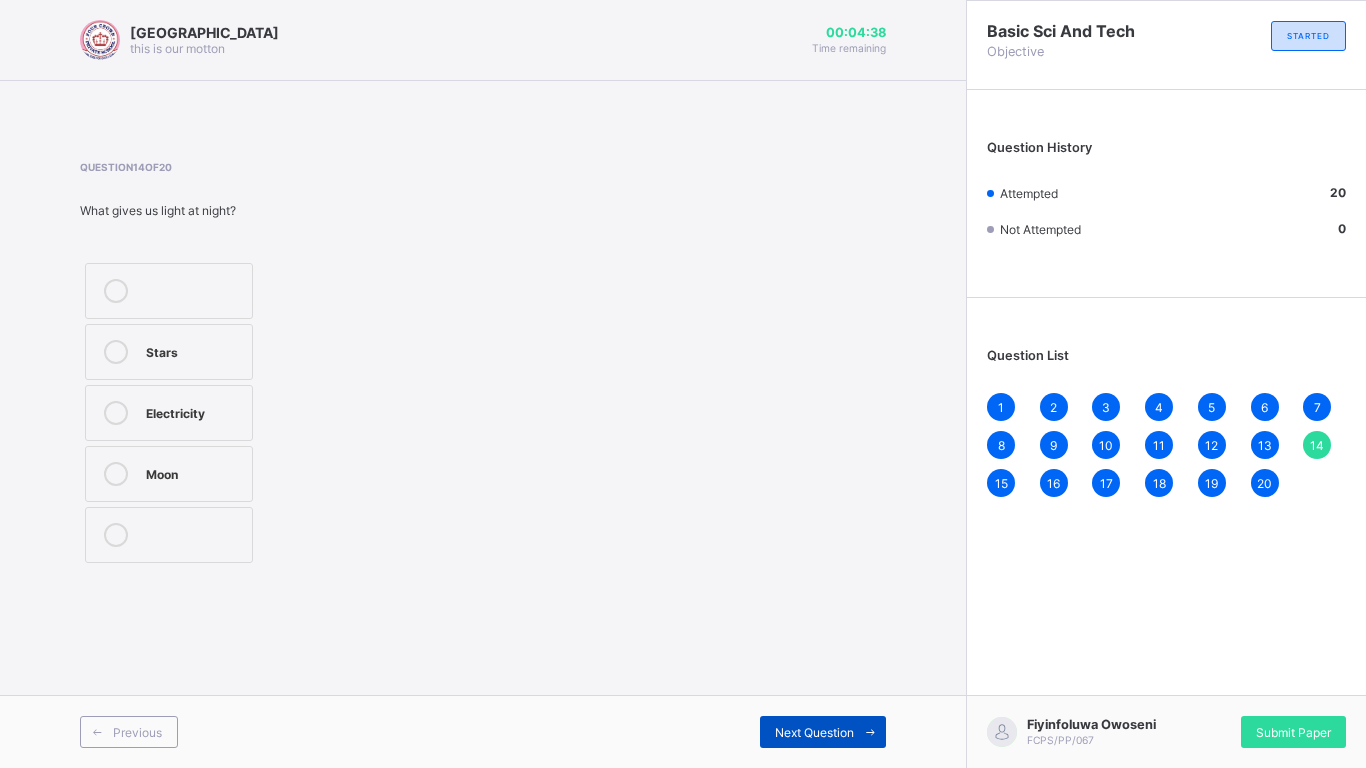 click on "Next Question" at bounding box center [814, 732] 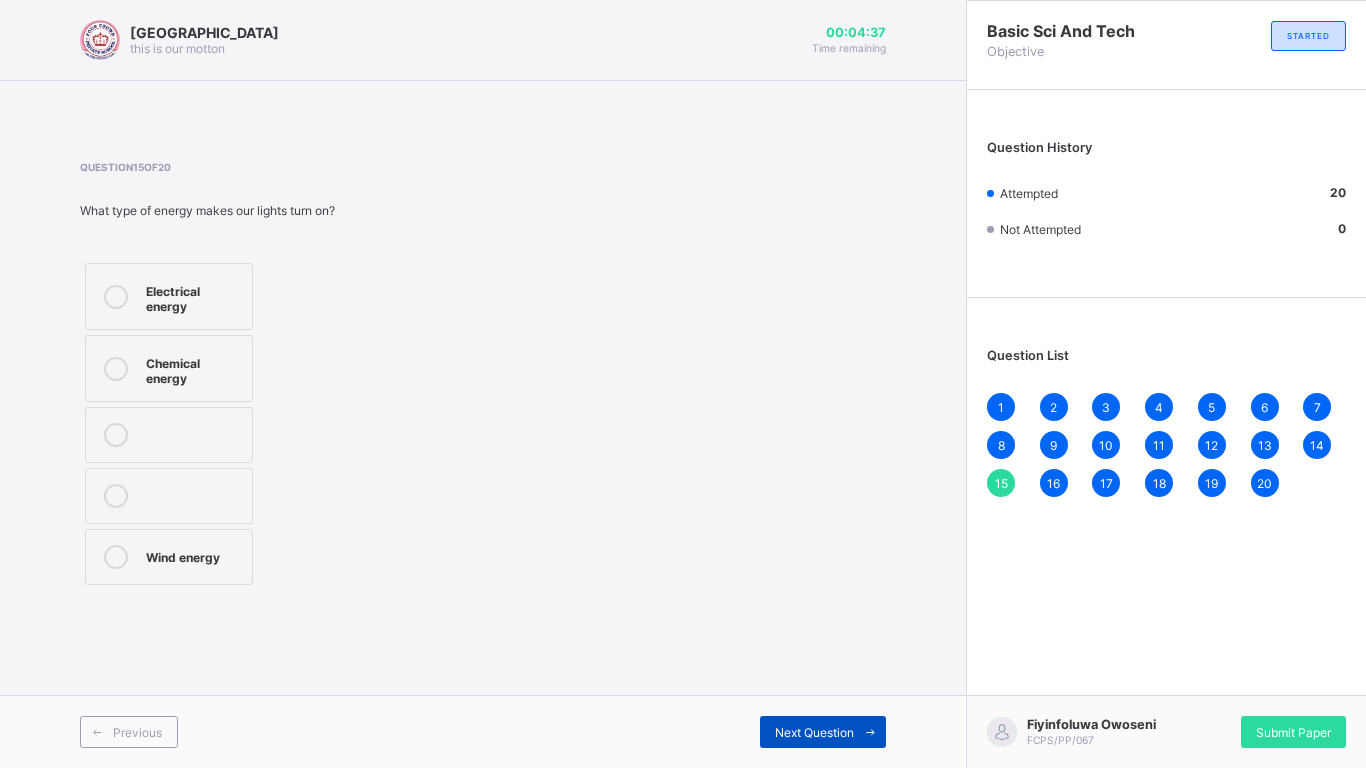 click on "Next Question" at bounding box center [814, 732] 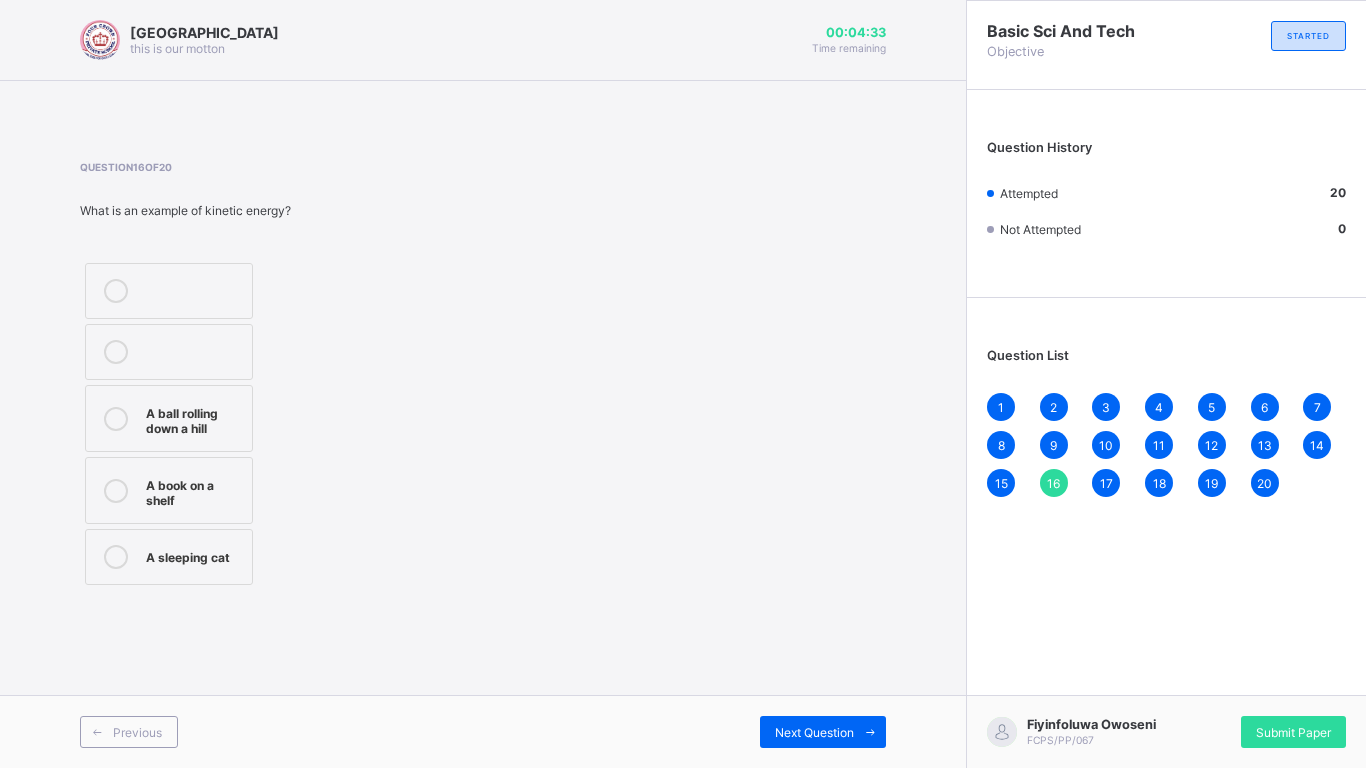 click on "15" at bounding box center (1001, 483) 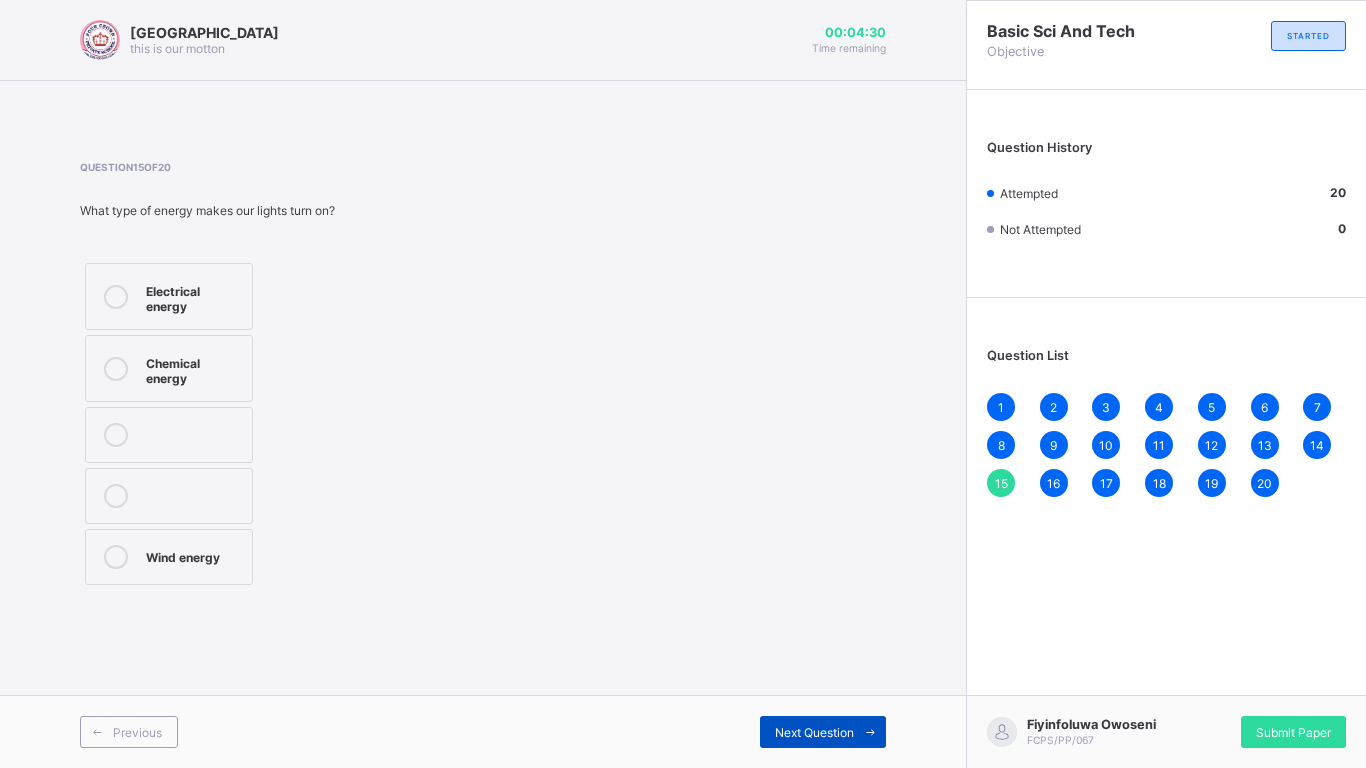 click on "Next Question" at bounding box center [814, 732] 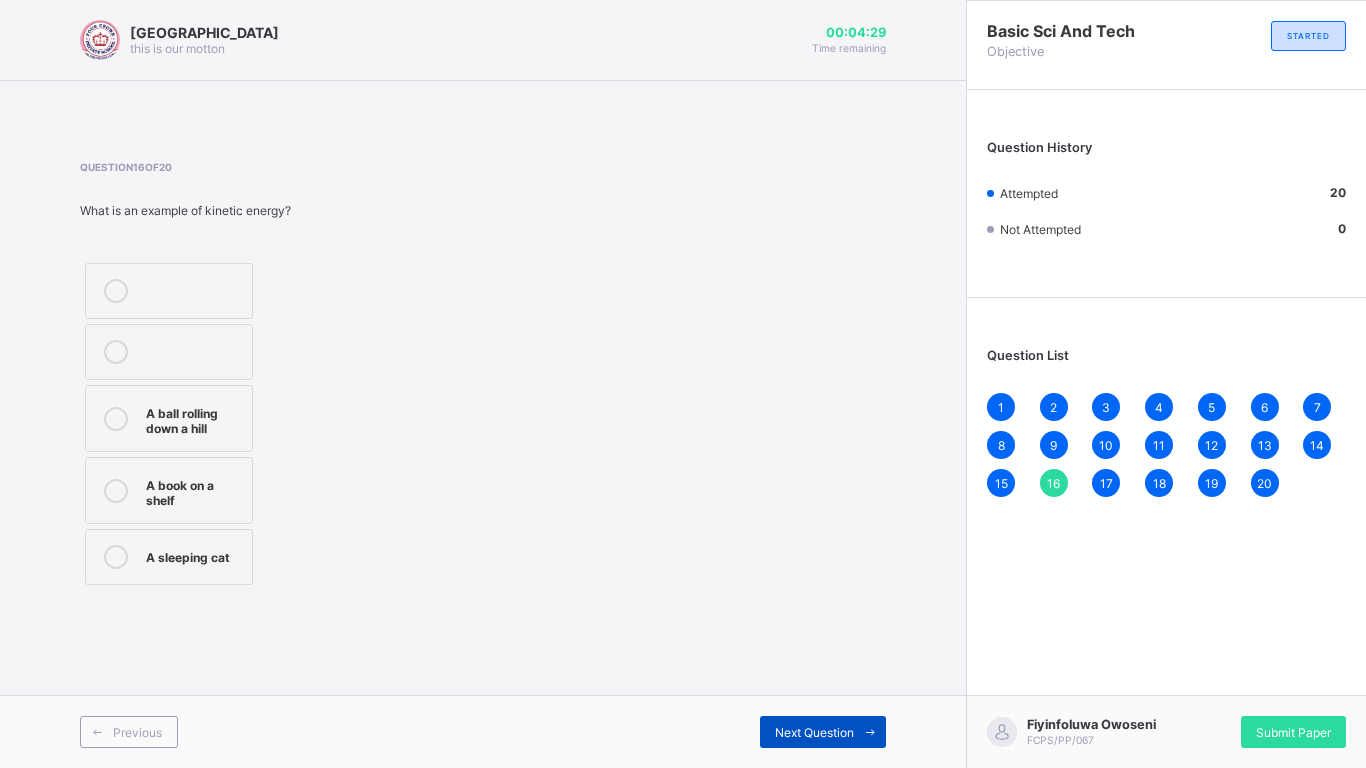 click on "Next Question" at bounding box center (814, 732) 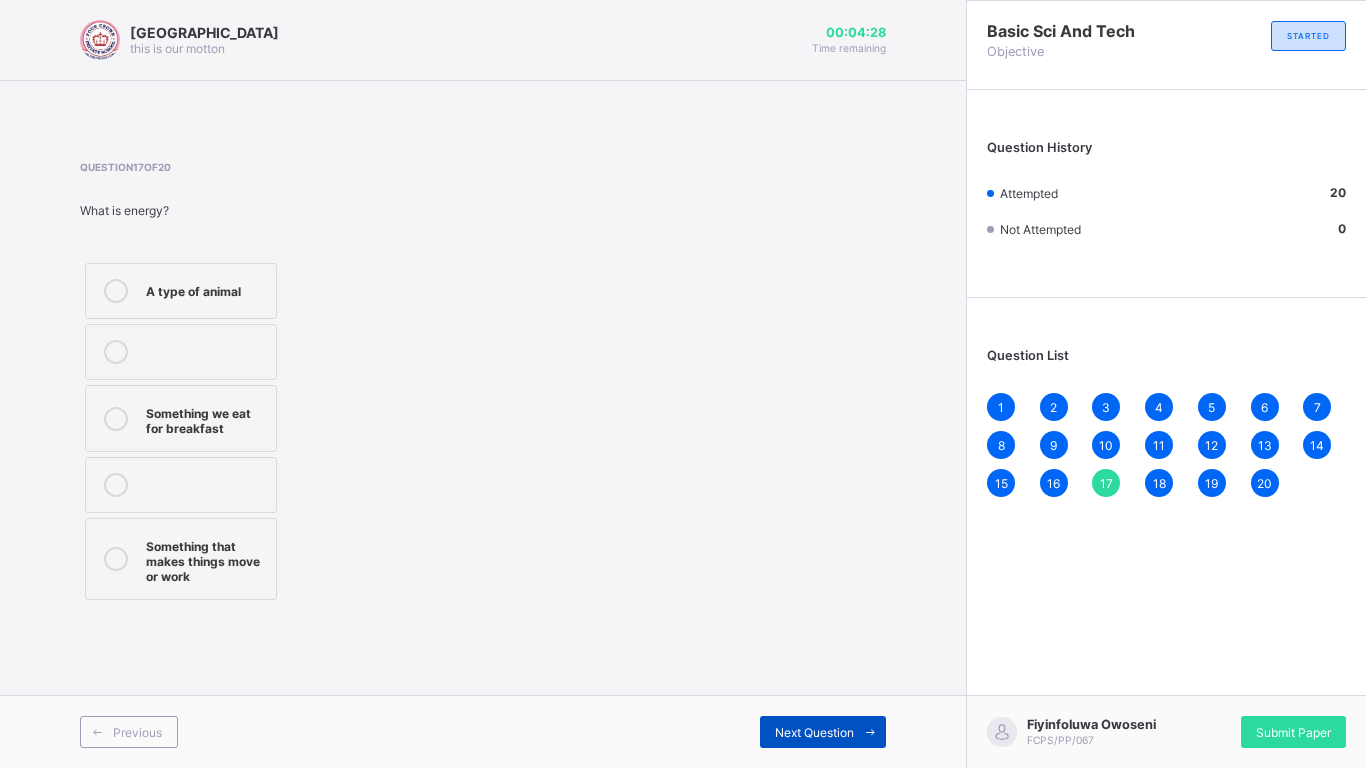 click on "Next Question" at bounding box center (814, 732) 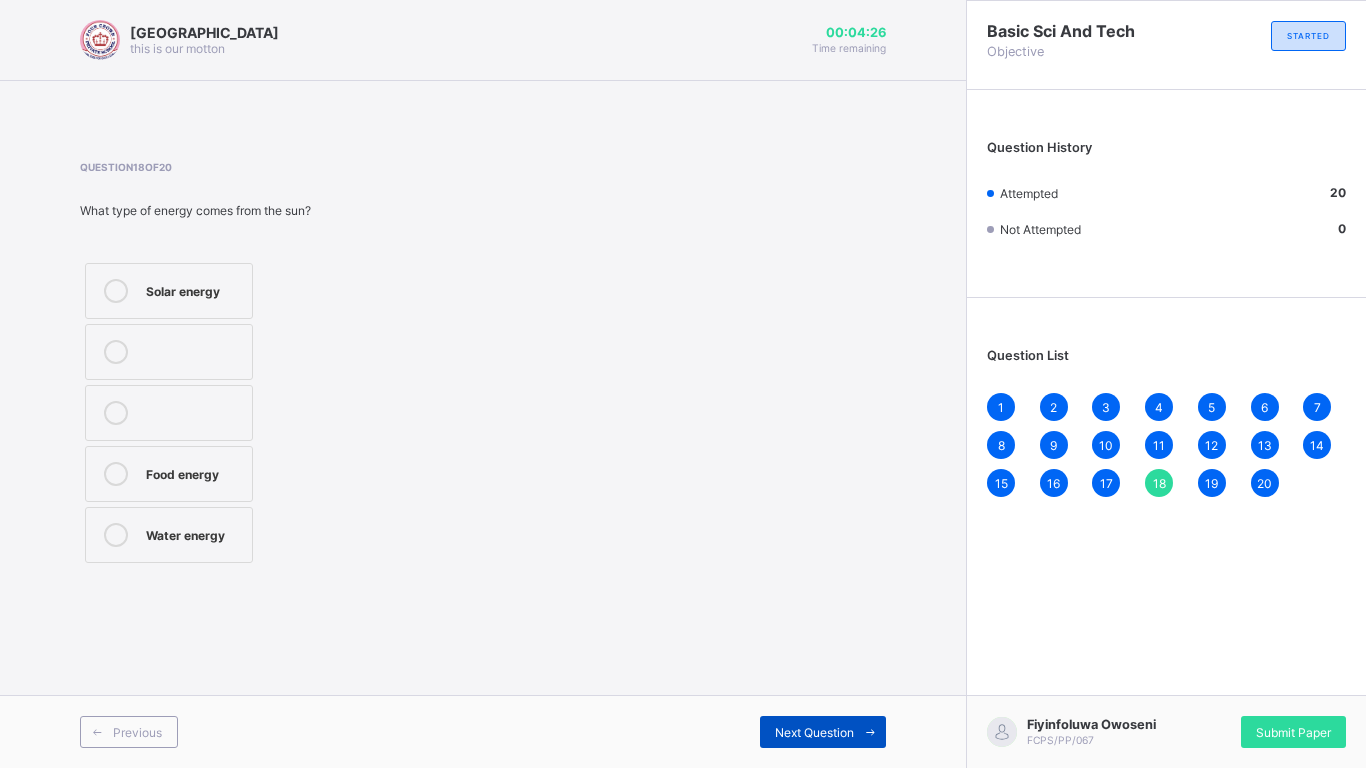 click on "Next Question" at bounding box center (814, 732) 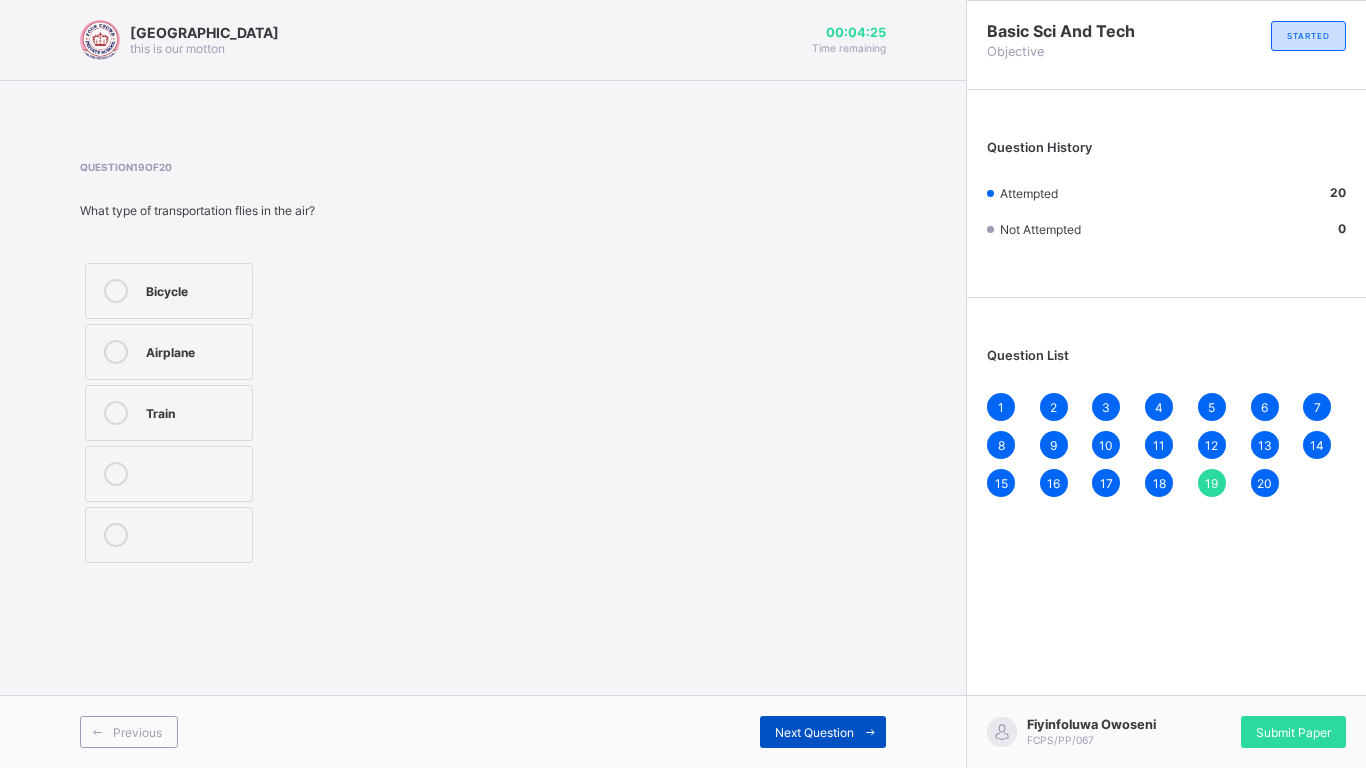 click on "Next Question" at bounding box center (814, 732) 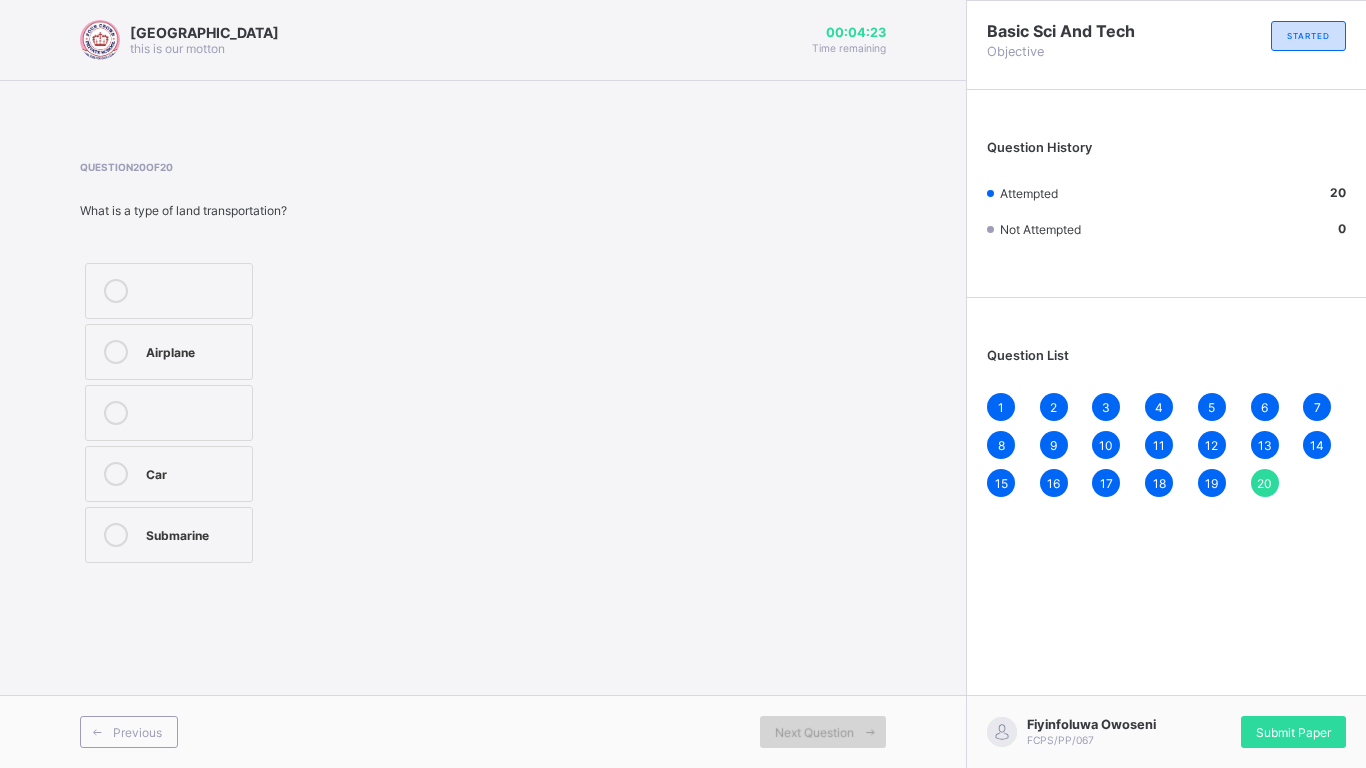 click on "Next Question" at bounding box center [814, 732] 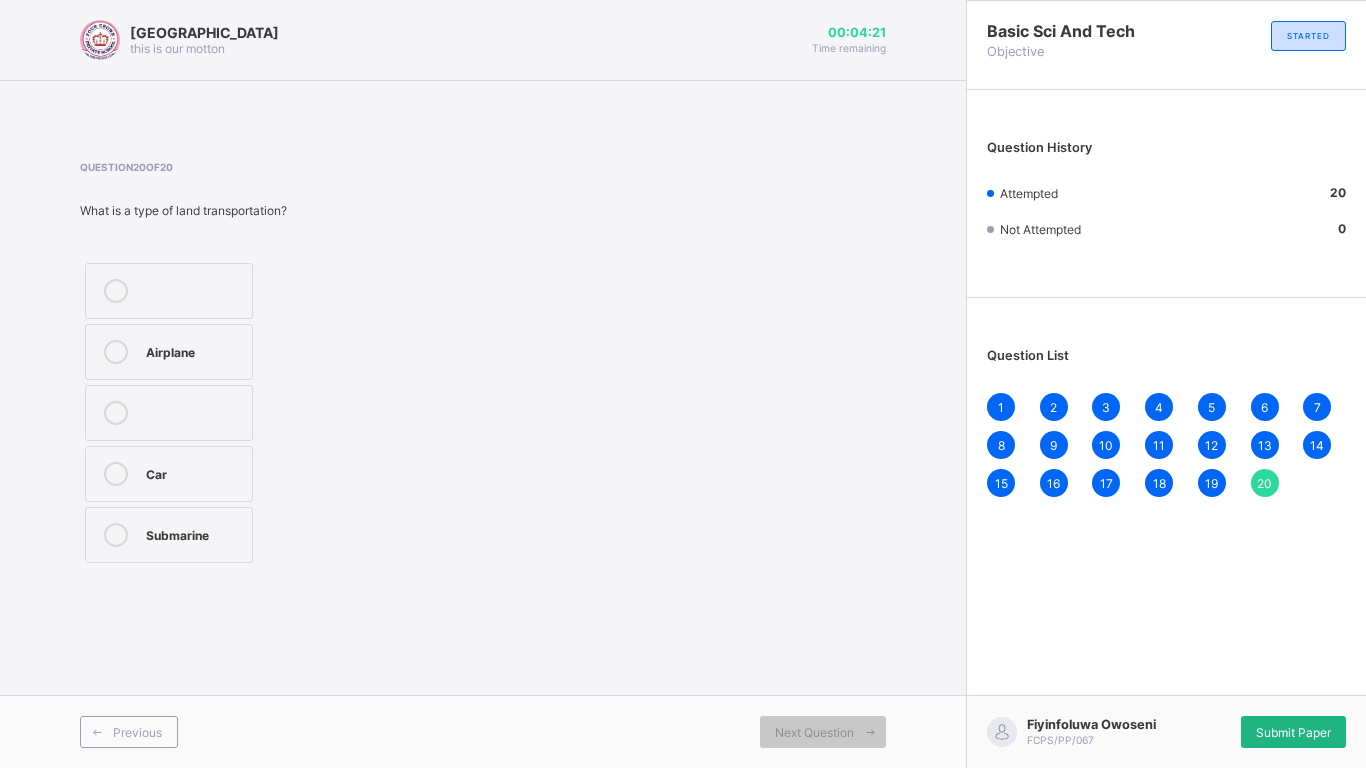 click on "Submit Paper" at bounding box center [1293, 732] 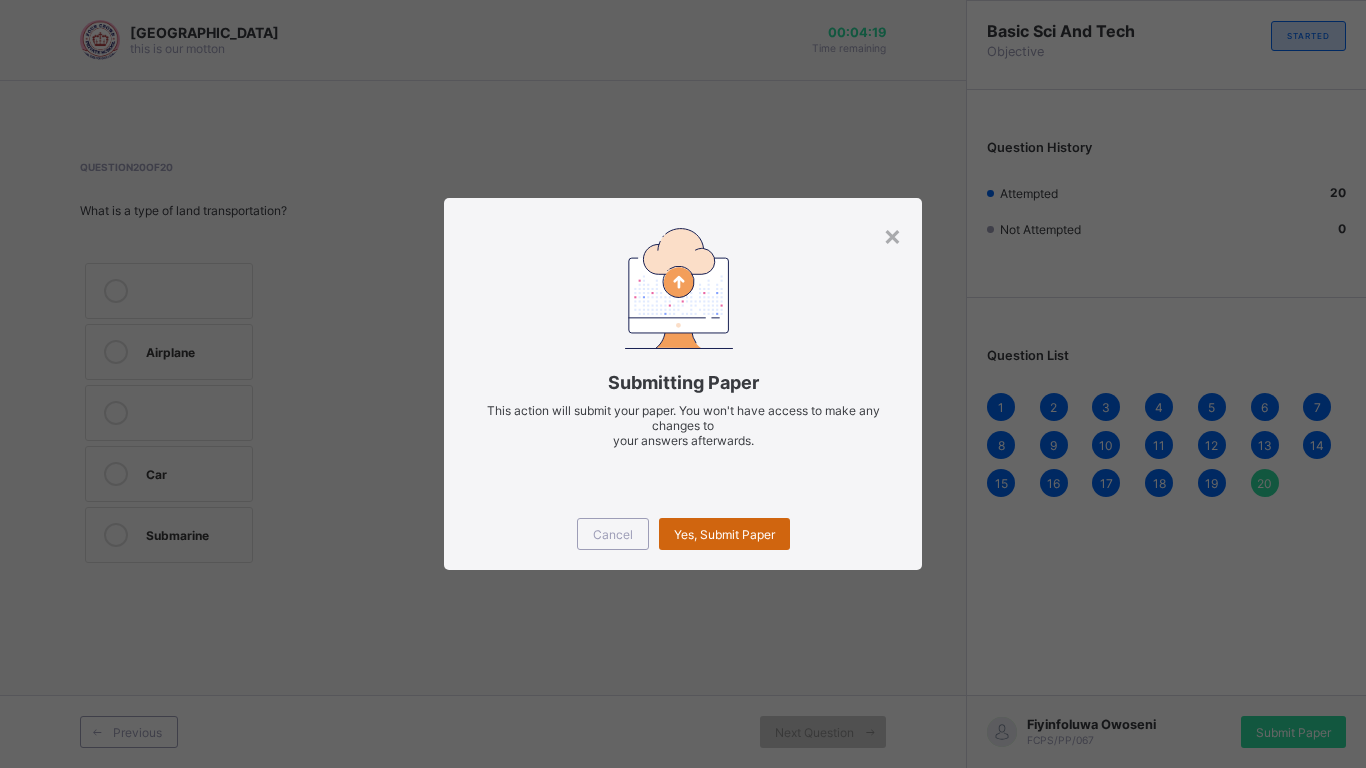click on "Yes, Submit Paper" at bounding box center (724, 534) 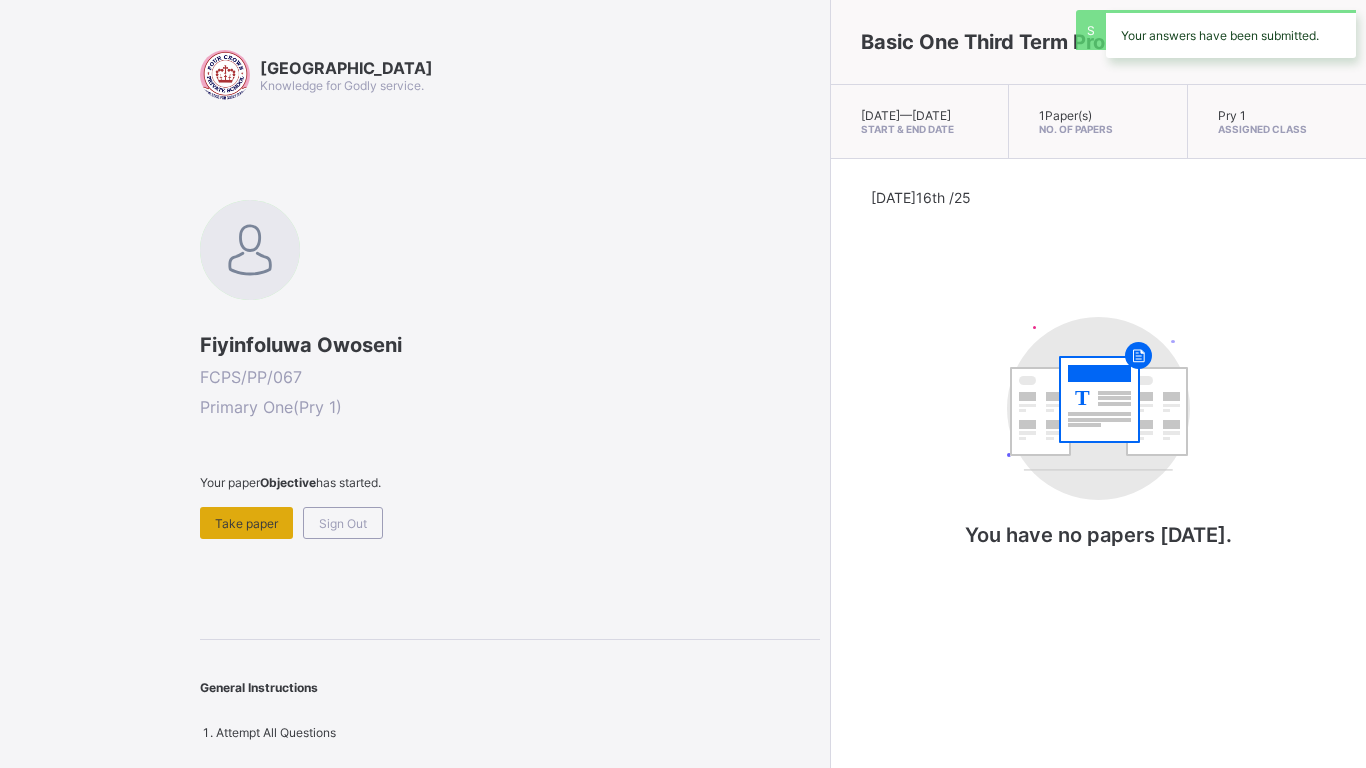 click on "Take paper" at bounding box center (246, 523) 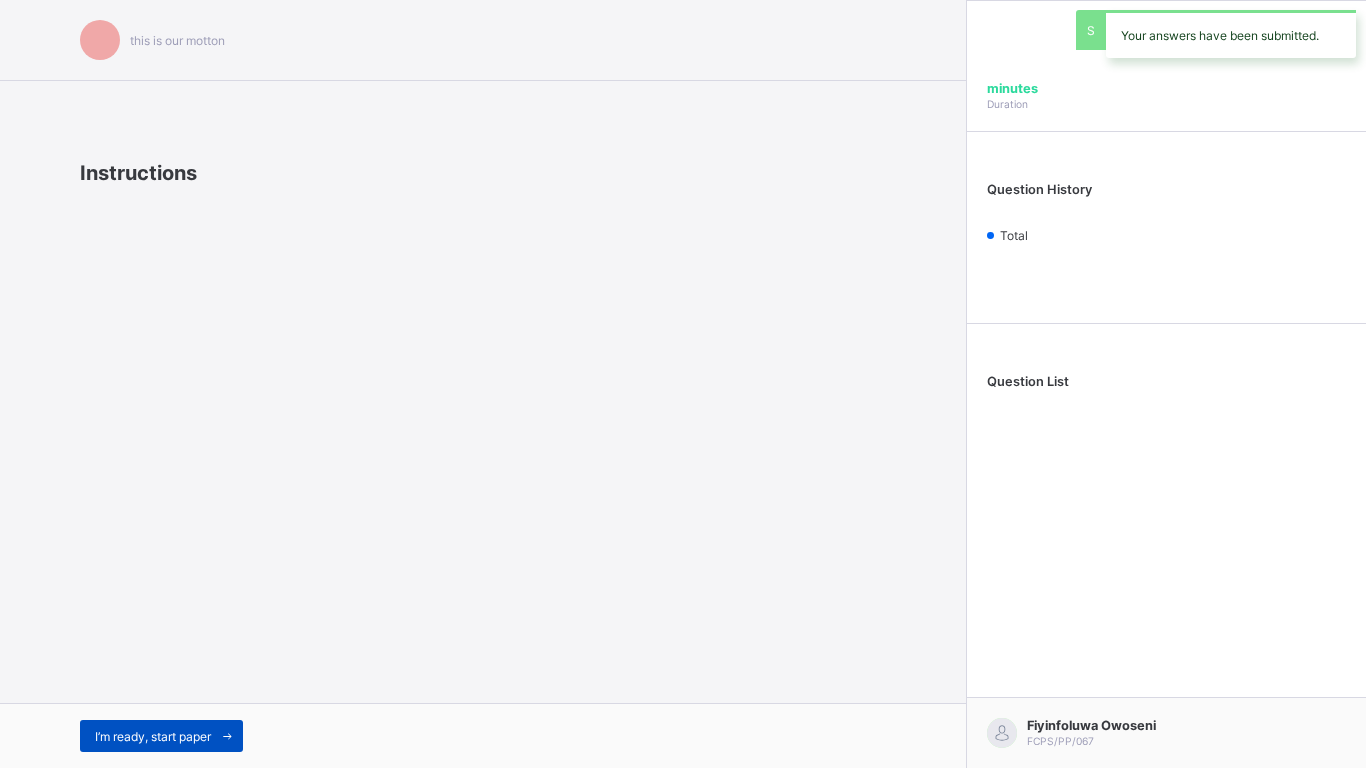 click on "I’m ready, start paper" at bounding box center (153, 736) 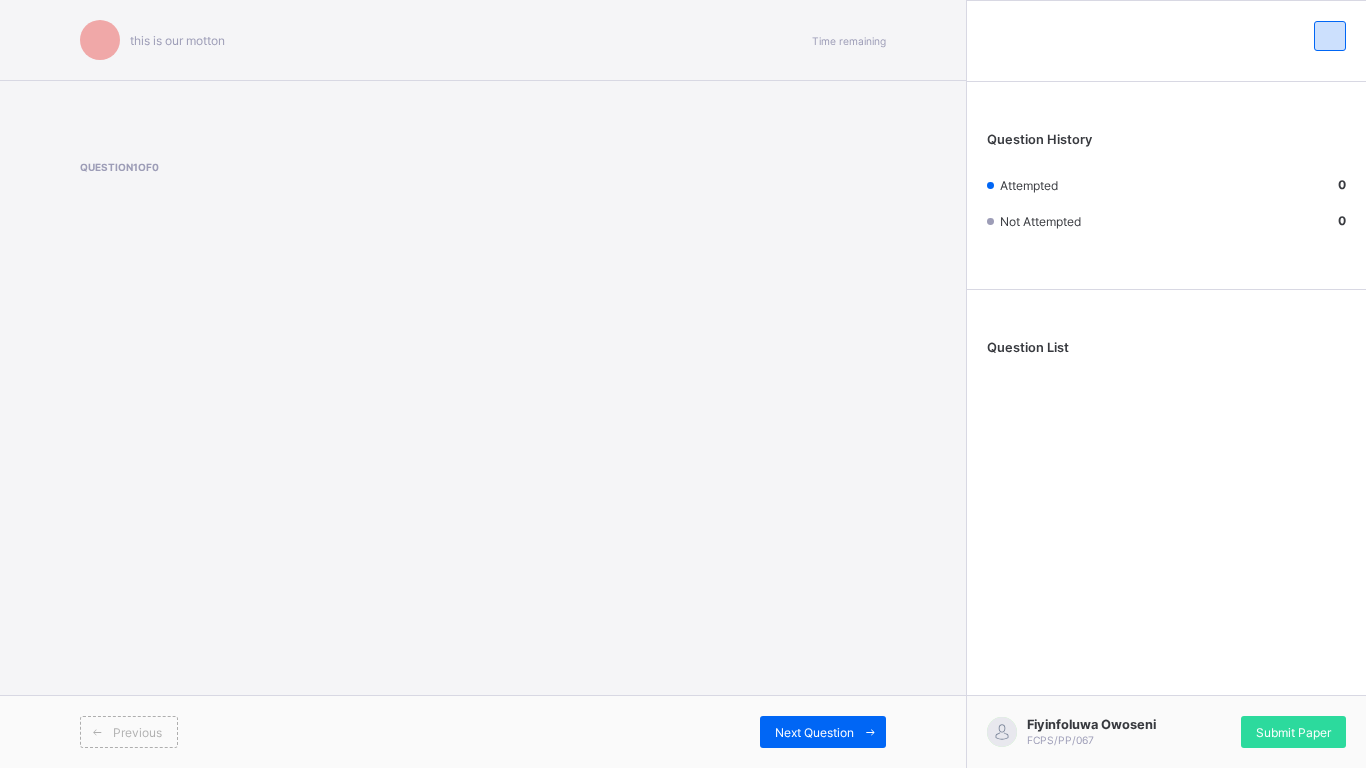 click on "Question List" at bounding box center (1028, 347) 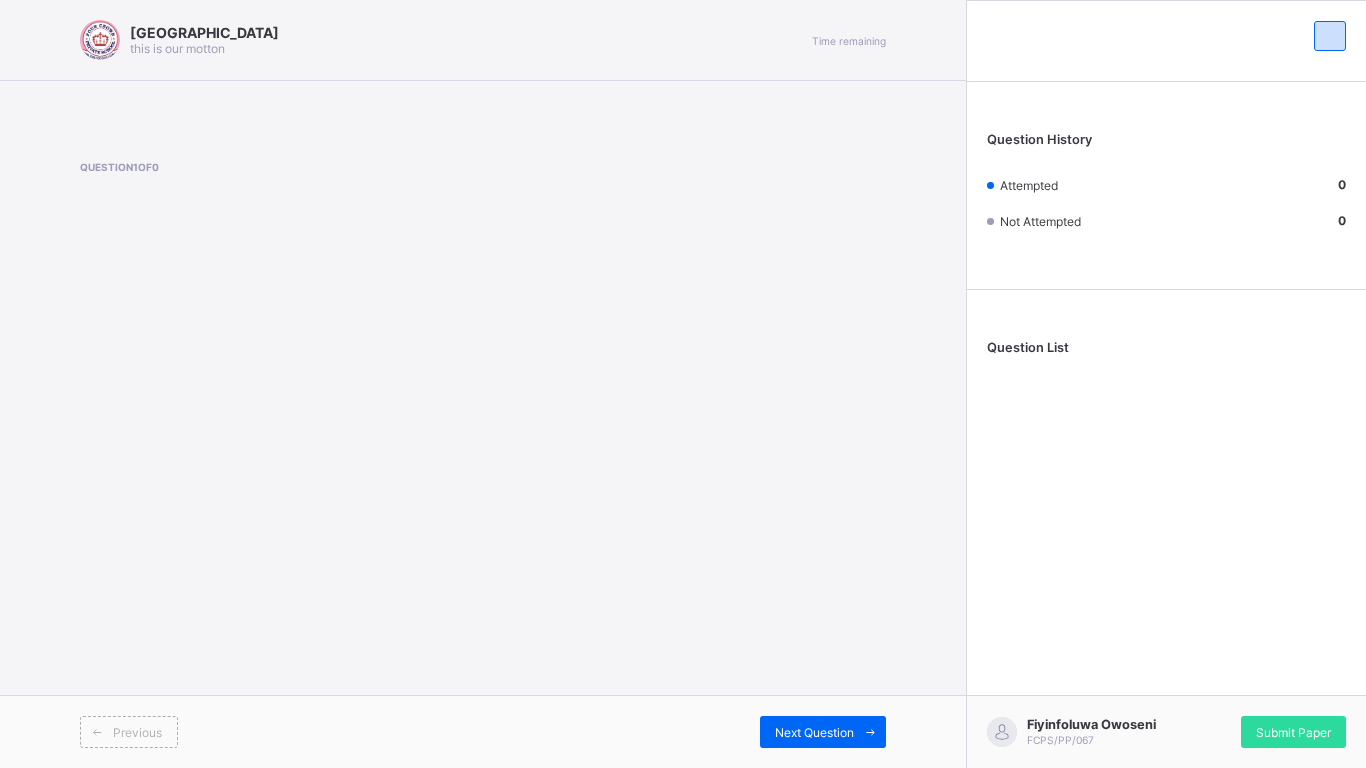 click on "Question  1  of  0" at bounding box center [483, 202] 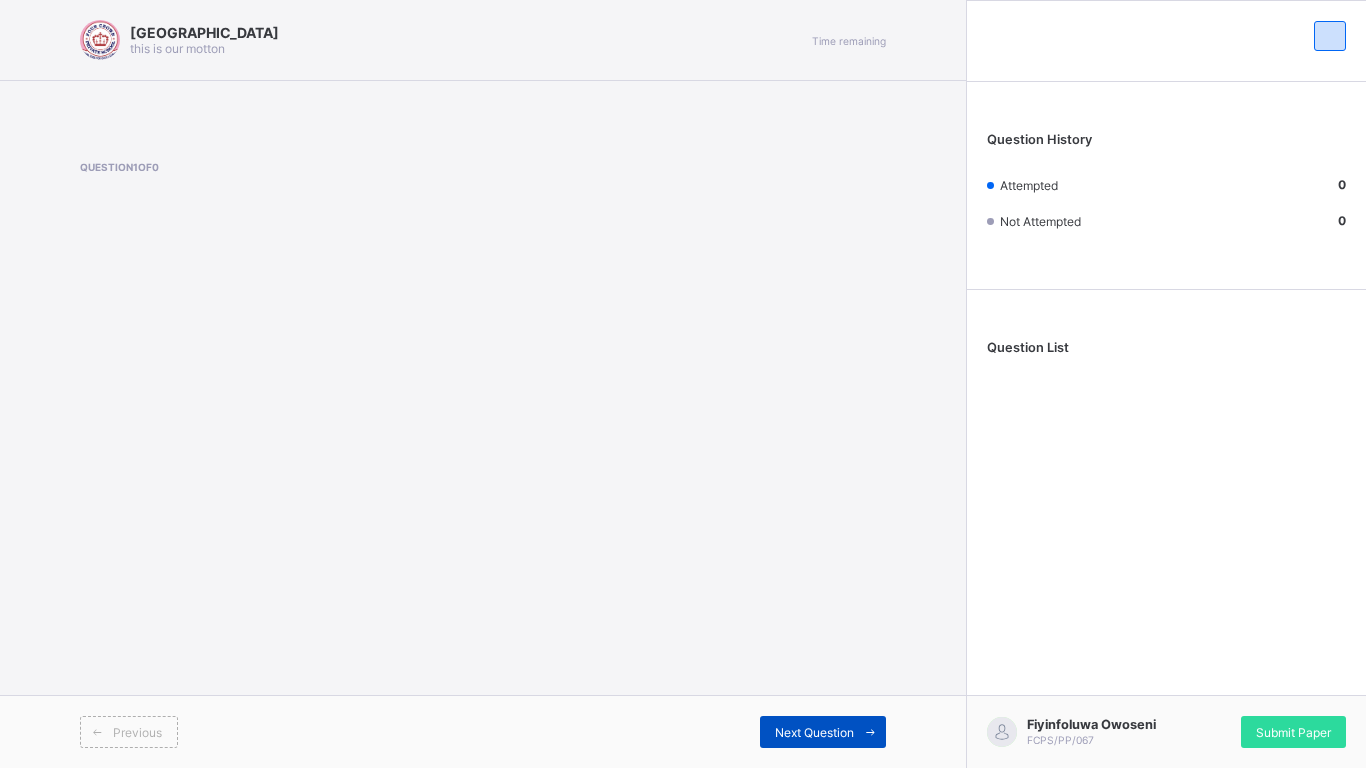 click on "Next Question" at bounding box center [823, 732] 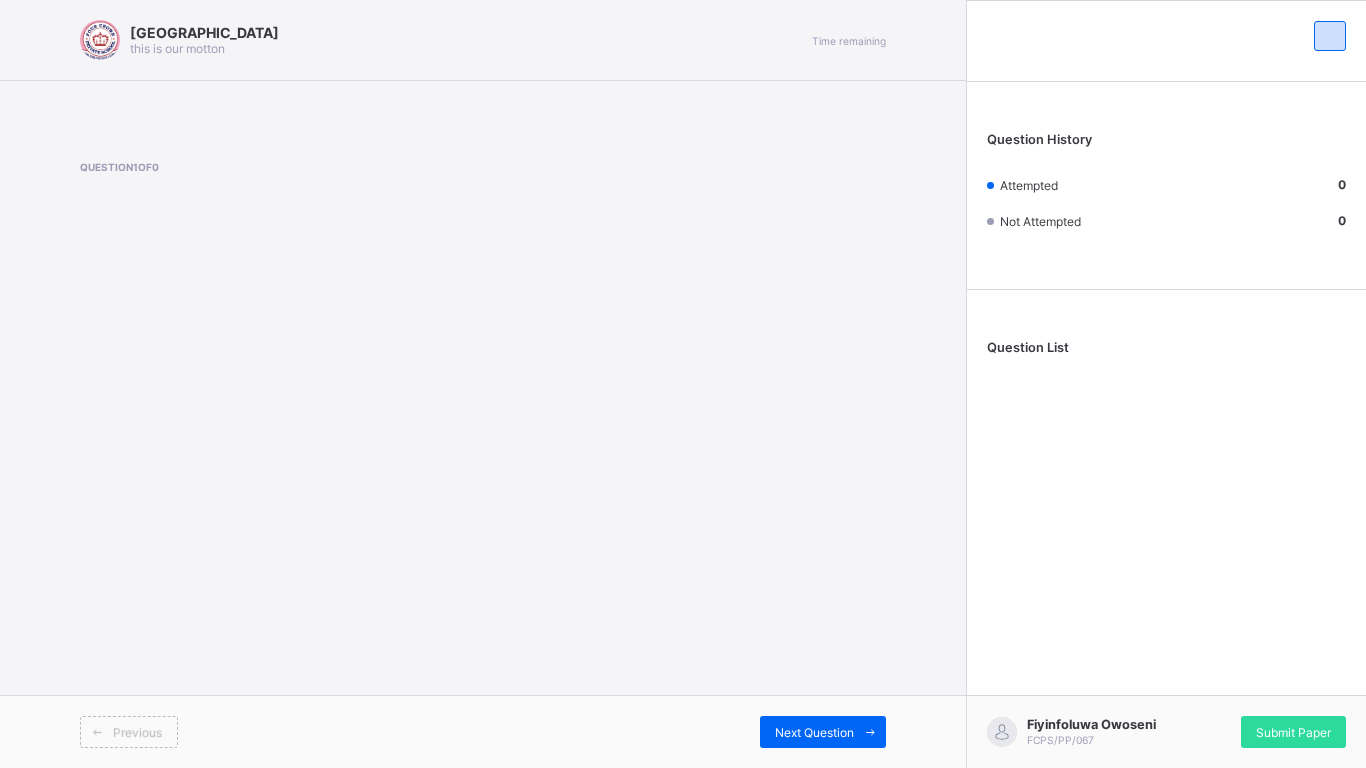 click on "Previous" at bounding box center (137, 732) 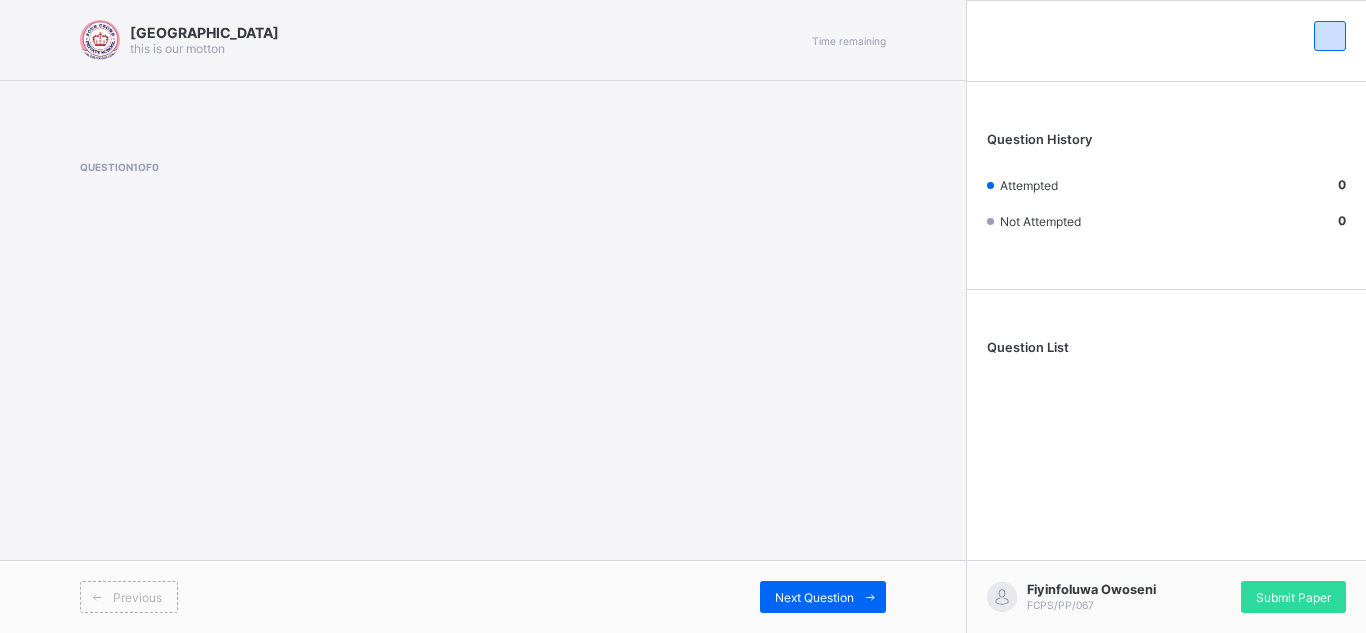 click on "Four Crown Private School this is our motton Time remaining Question  1  of  0 Previous Next Question" at bounding box center (483, 316) 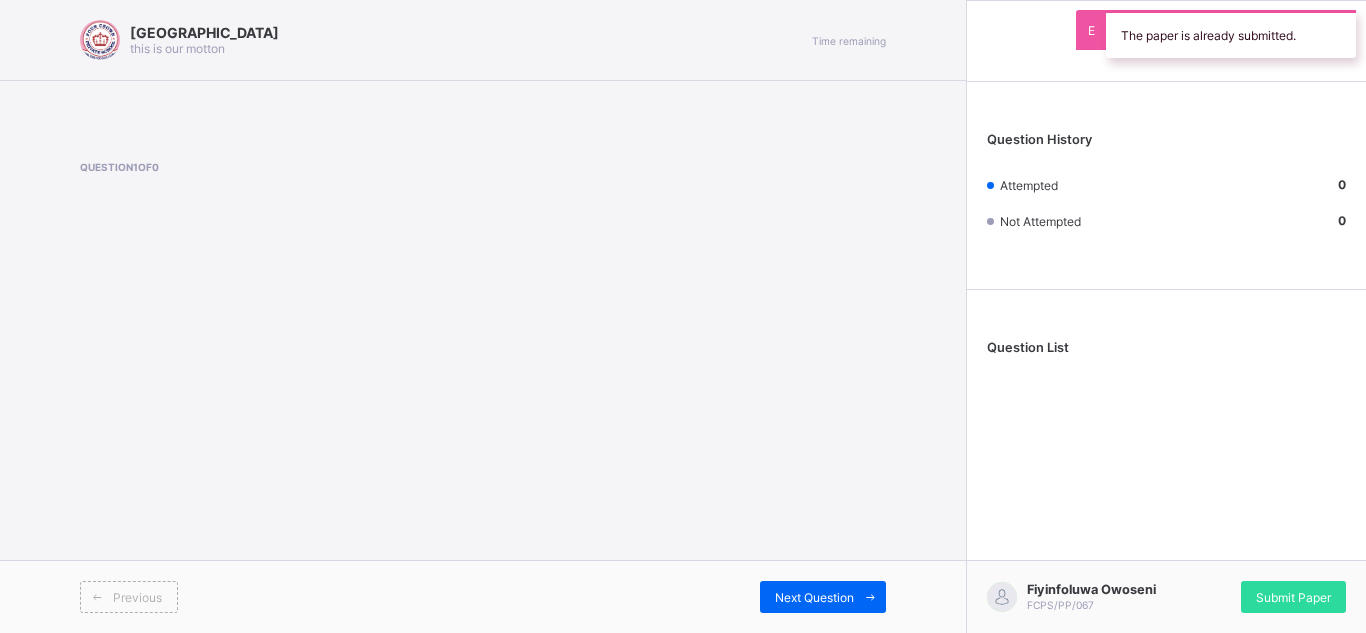 scroll, scrollTop: 0, scrollLeft: 0, axis: both 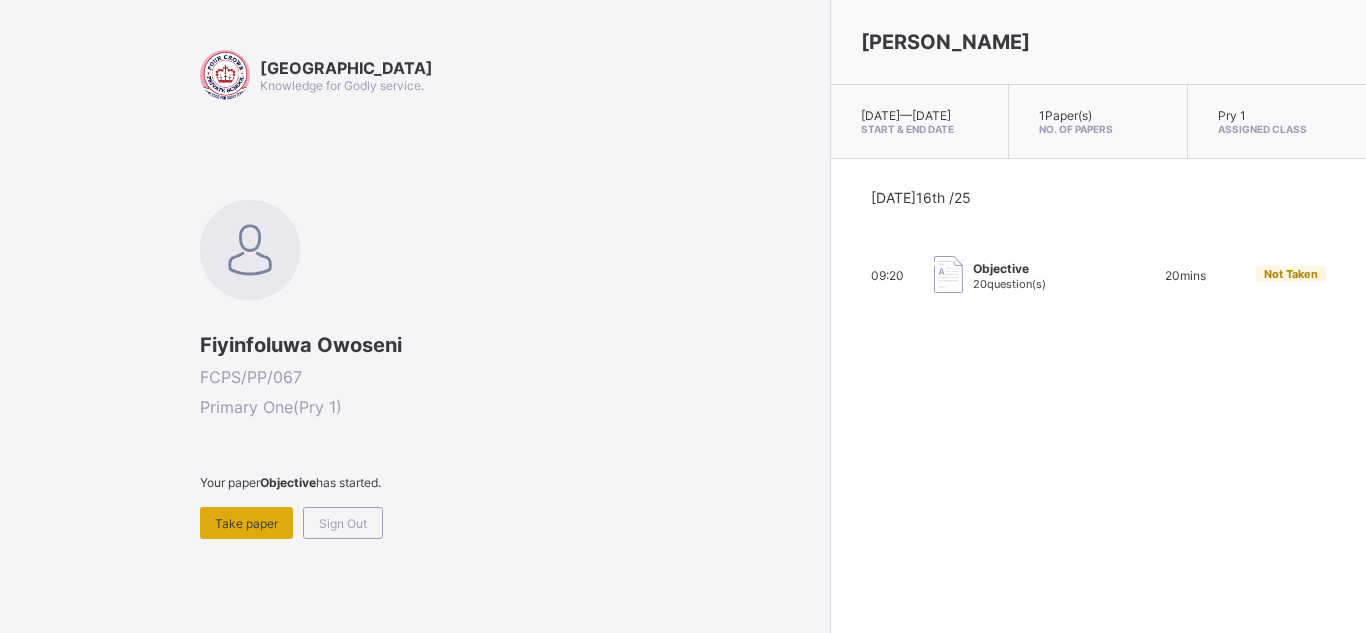 click on "Take paper" at bounding box center (246, 523) 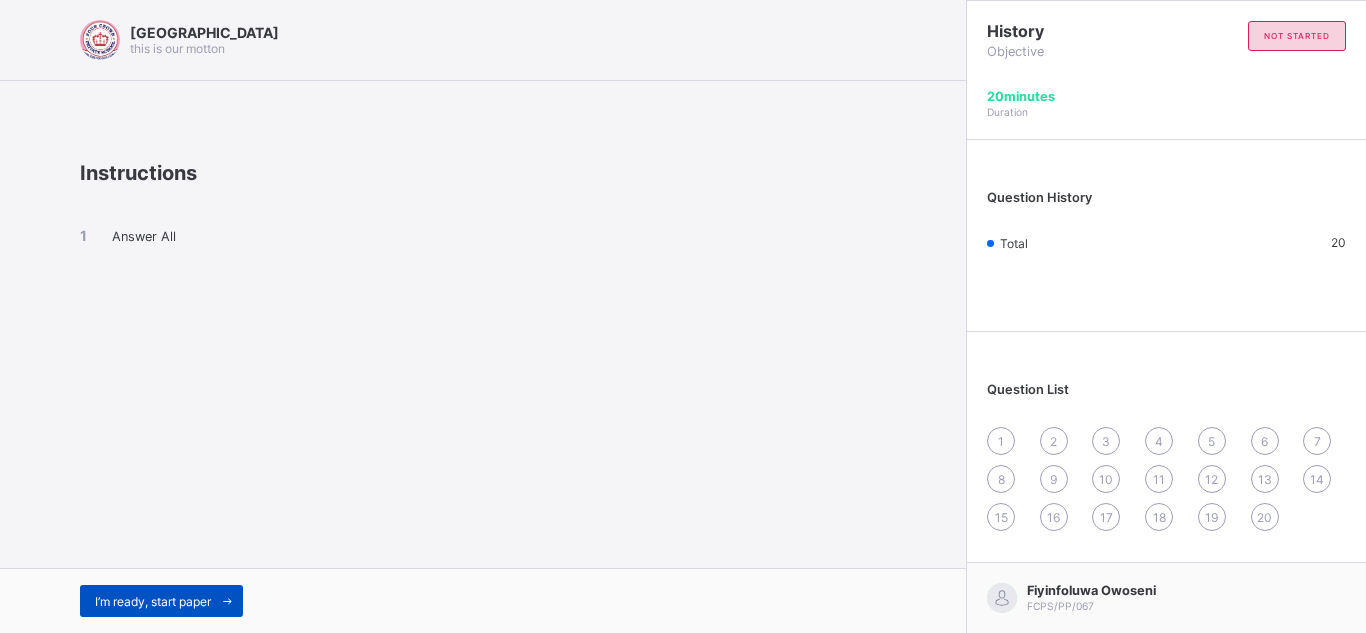 click on "I’m ready, start paper" at bounding box center [161, 601] 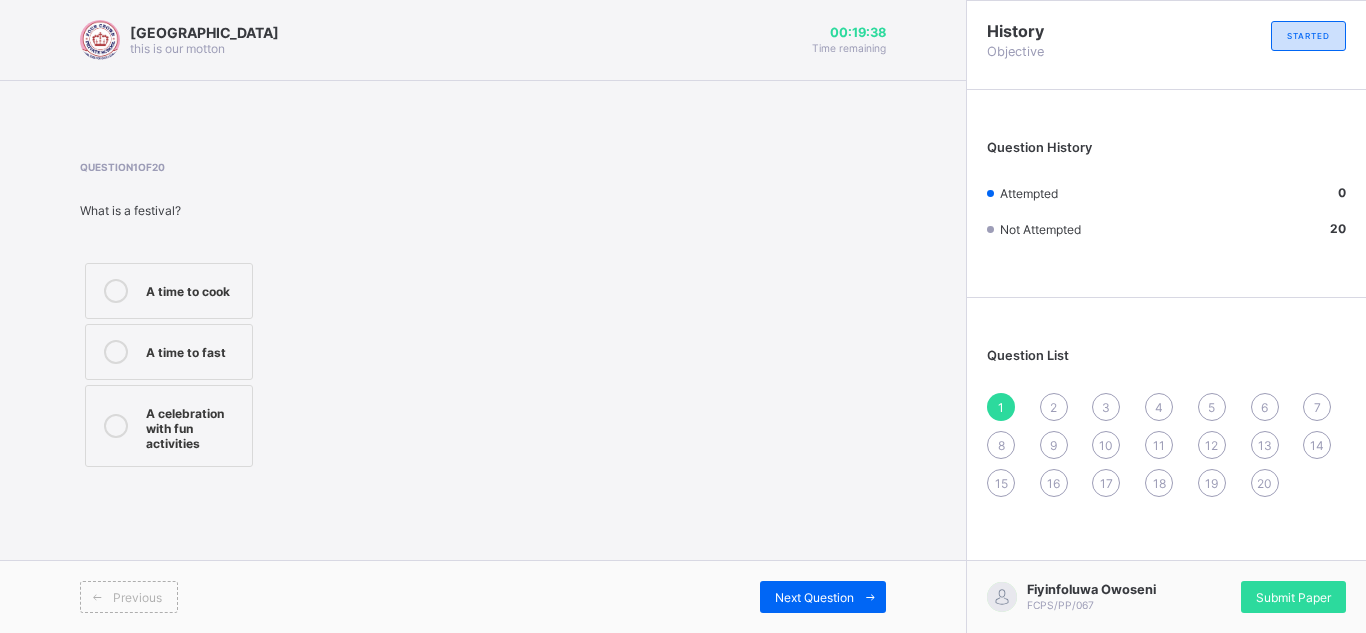 click at bounding box center (116, 426) 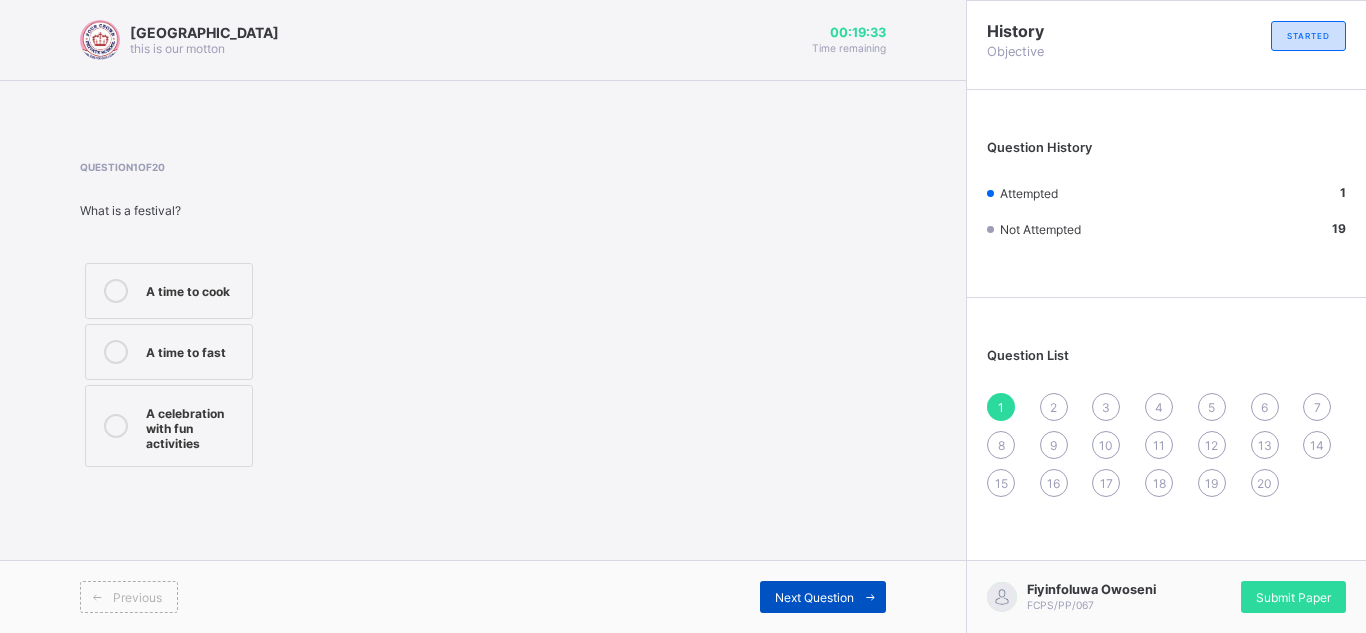 click on "Next Question" at bounding box center (814, 597) 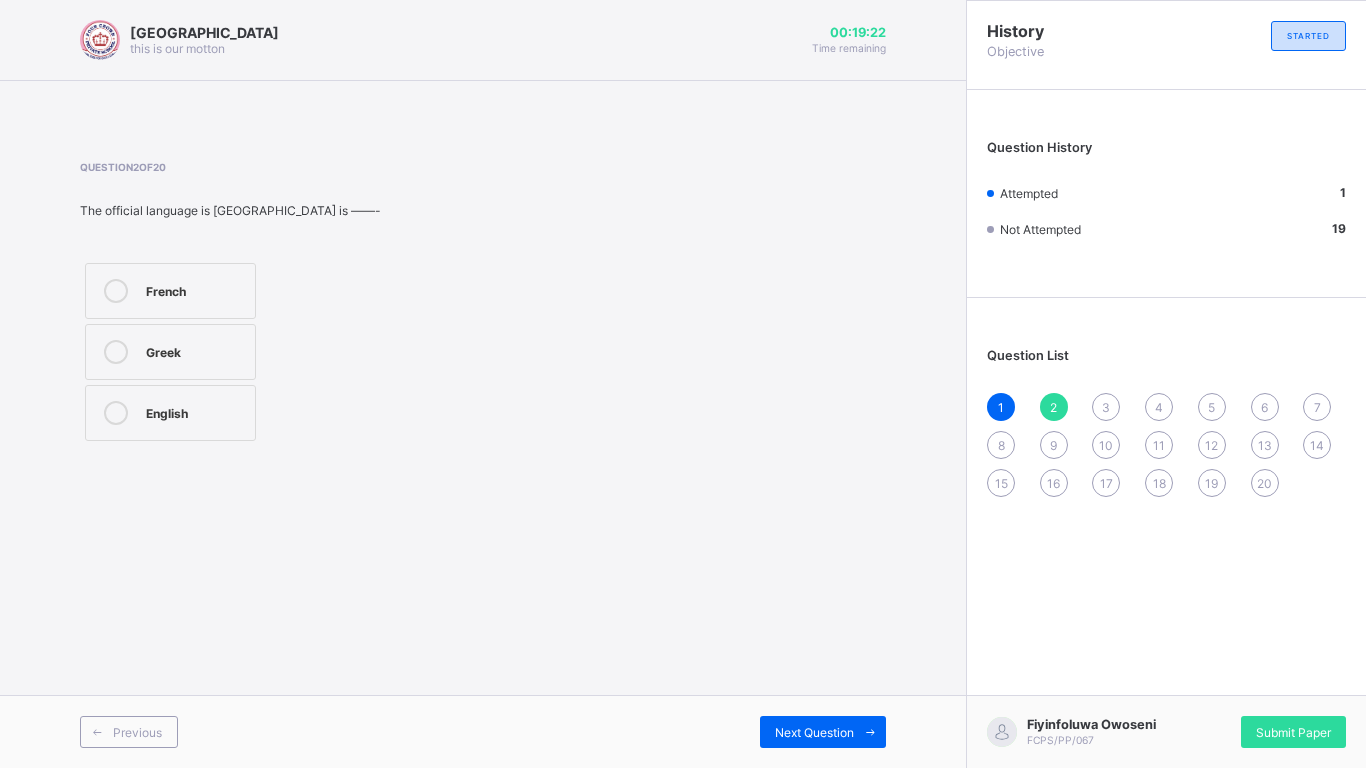 click at bounding box center [116, 413] 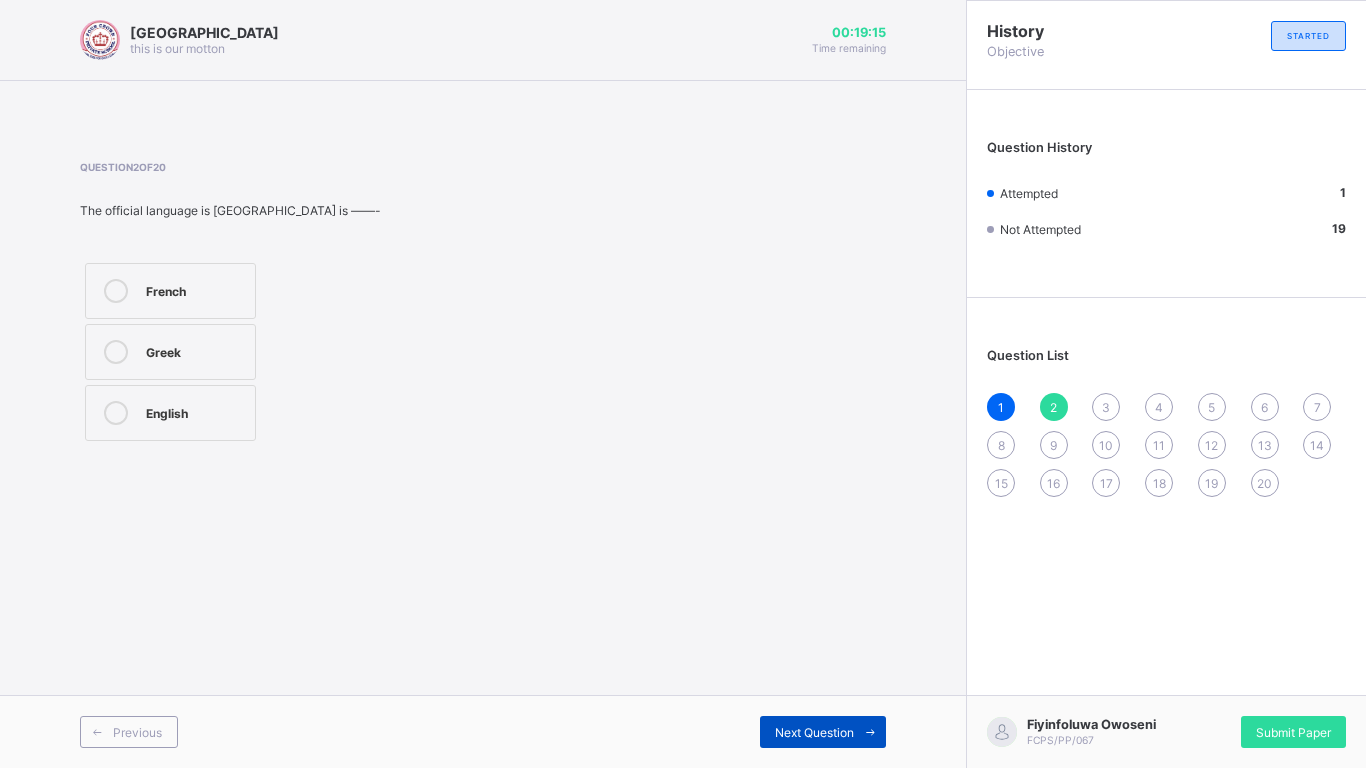 click on "Next Question" at bounding box center [814, 732] 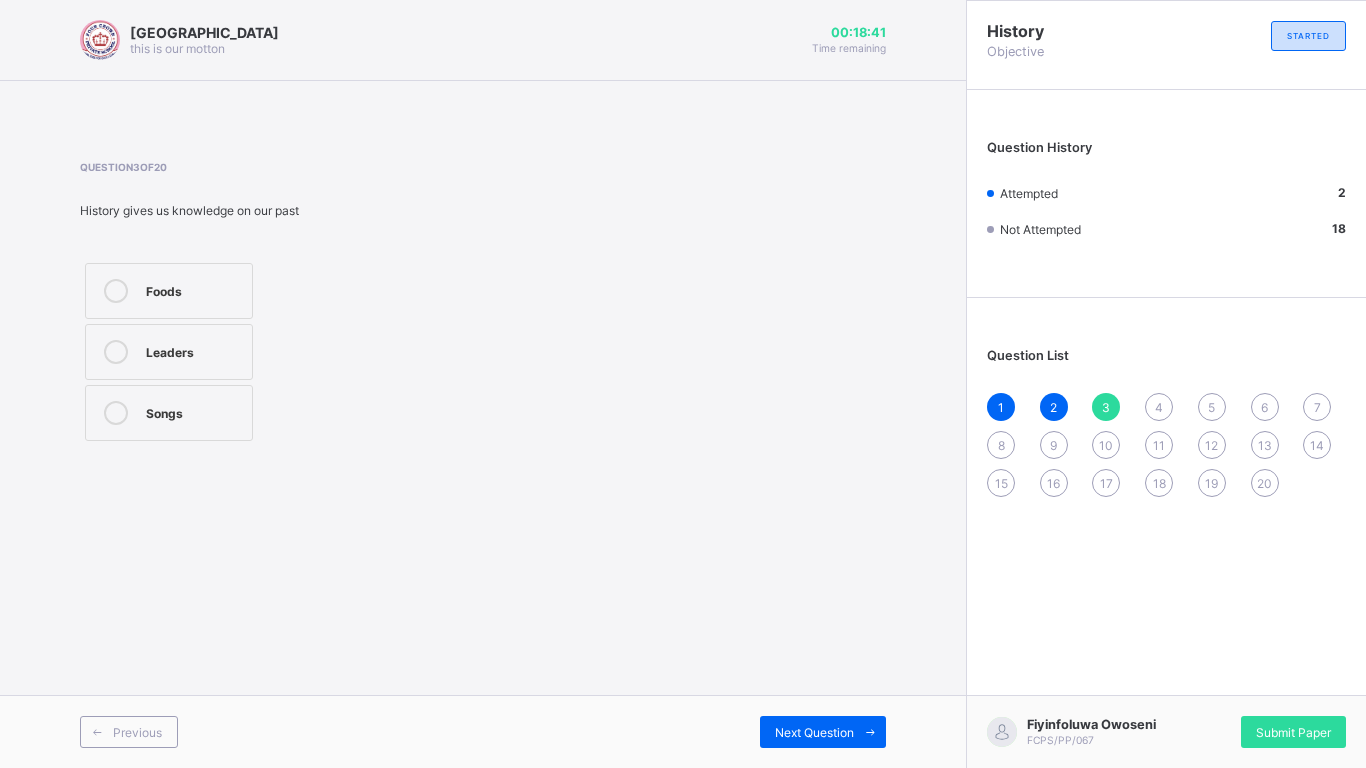 click on "Leaders" at bounding box center (194, 350) 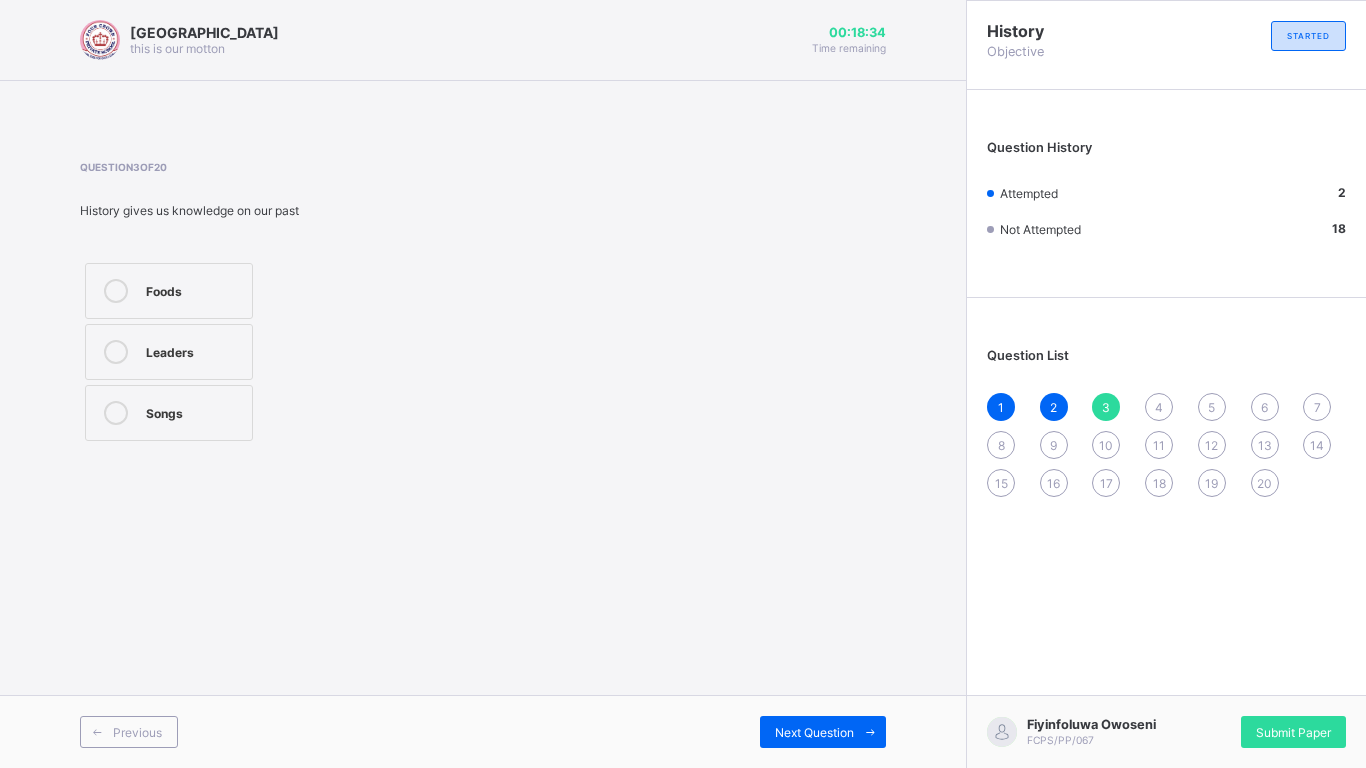 click on "2" at bounding box center (1054, 407) 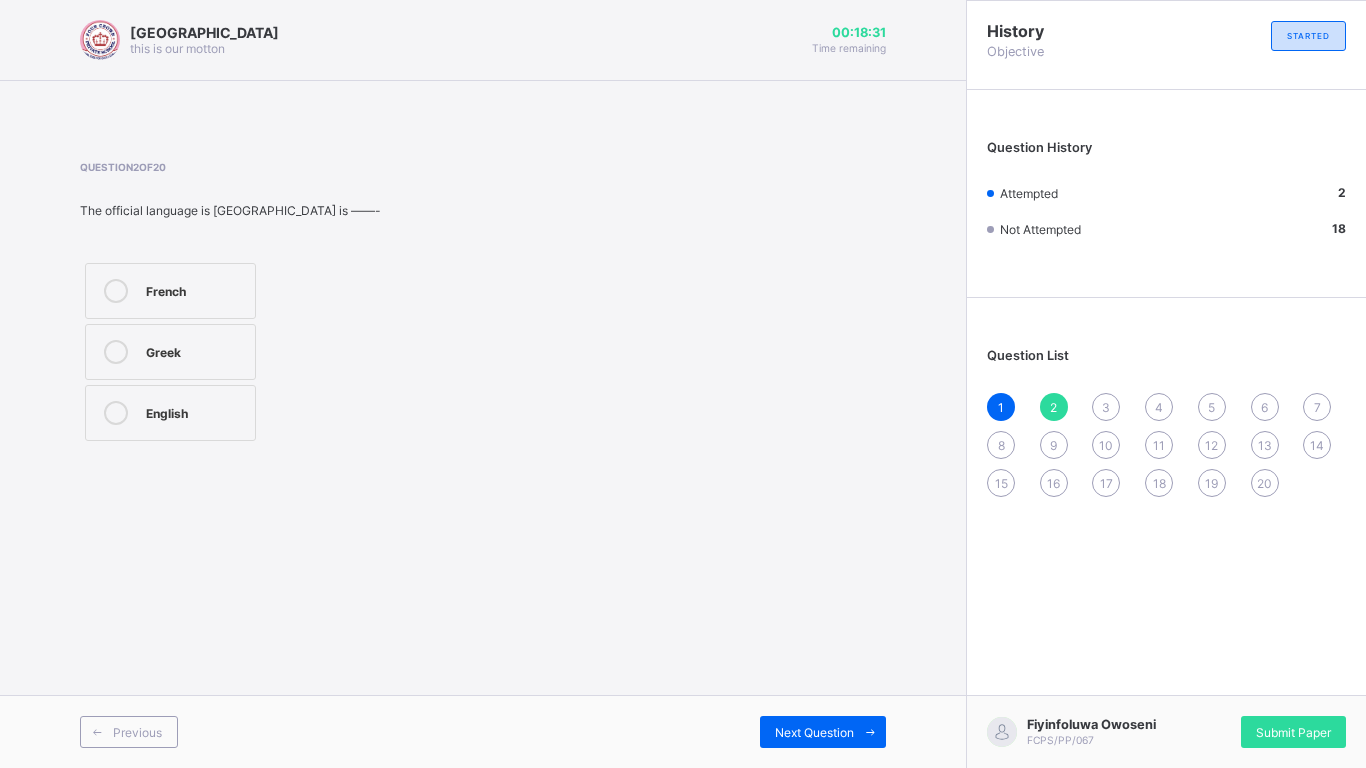 click on "3" at bounding box center [1106, 407] 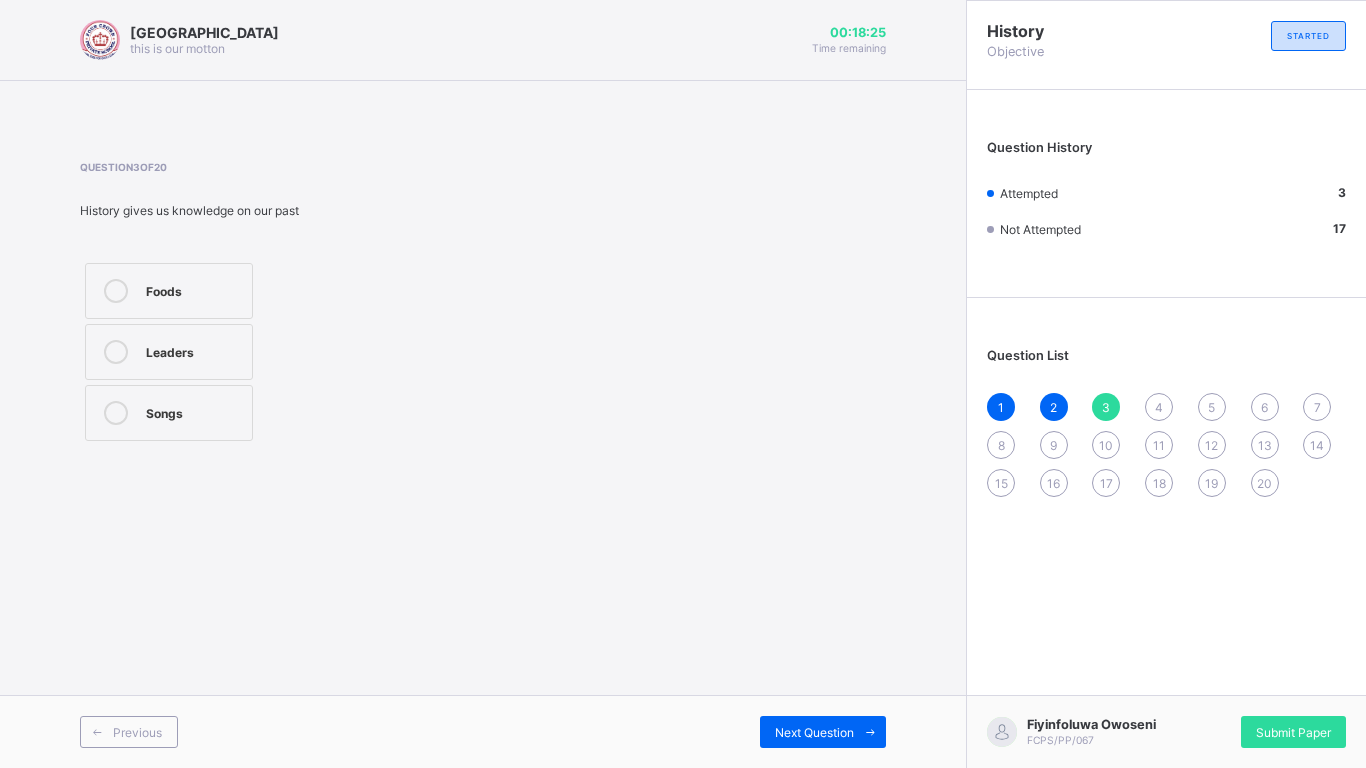 click on "Leaders" at bounding box center [194, 350] 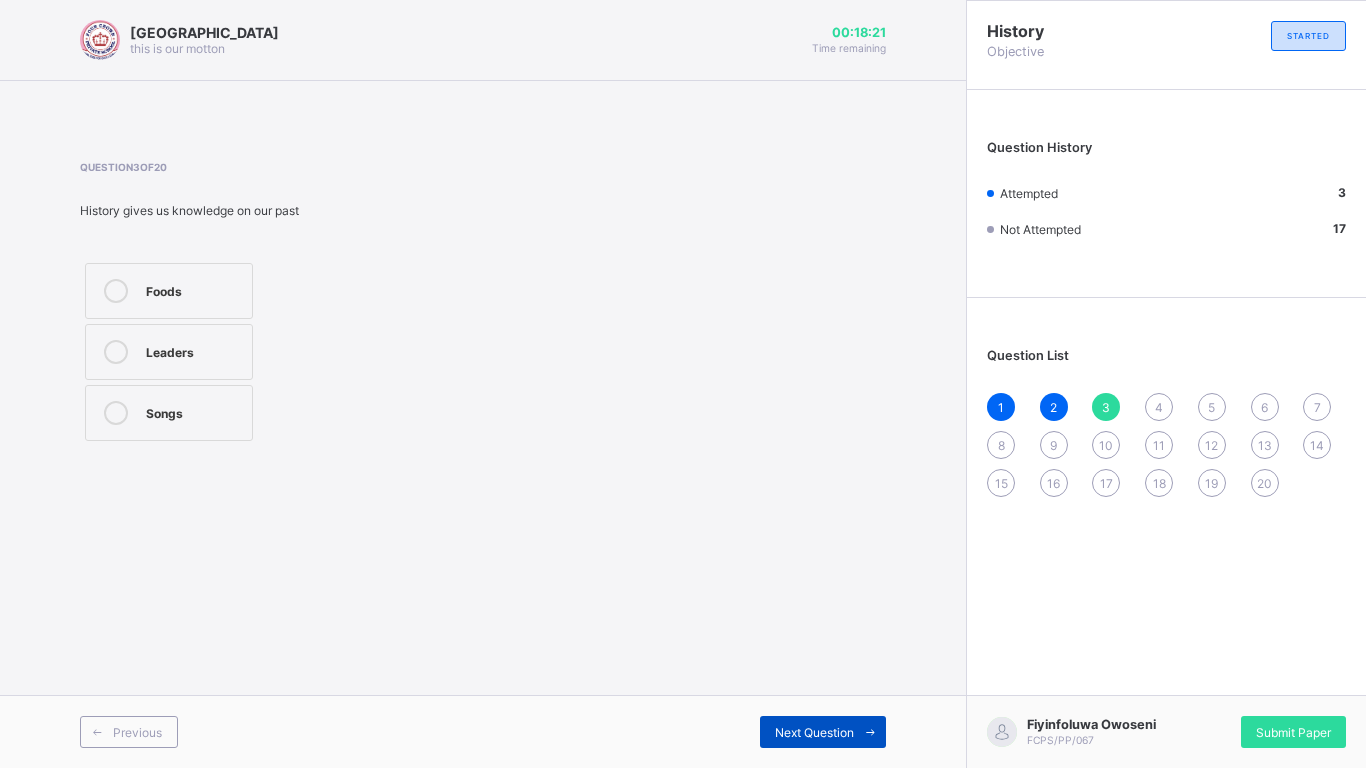 click on "Next Question" at bounding box center [814, 732] 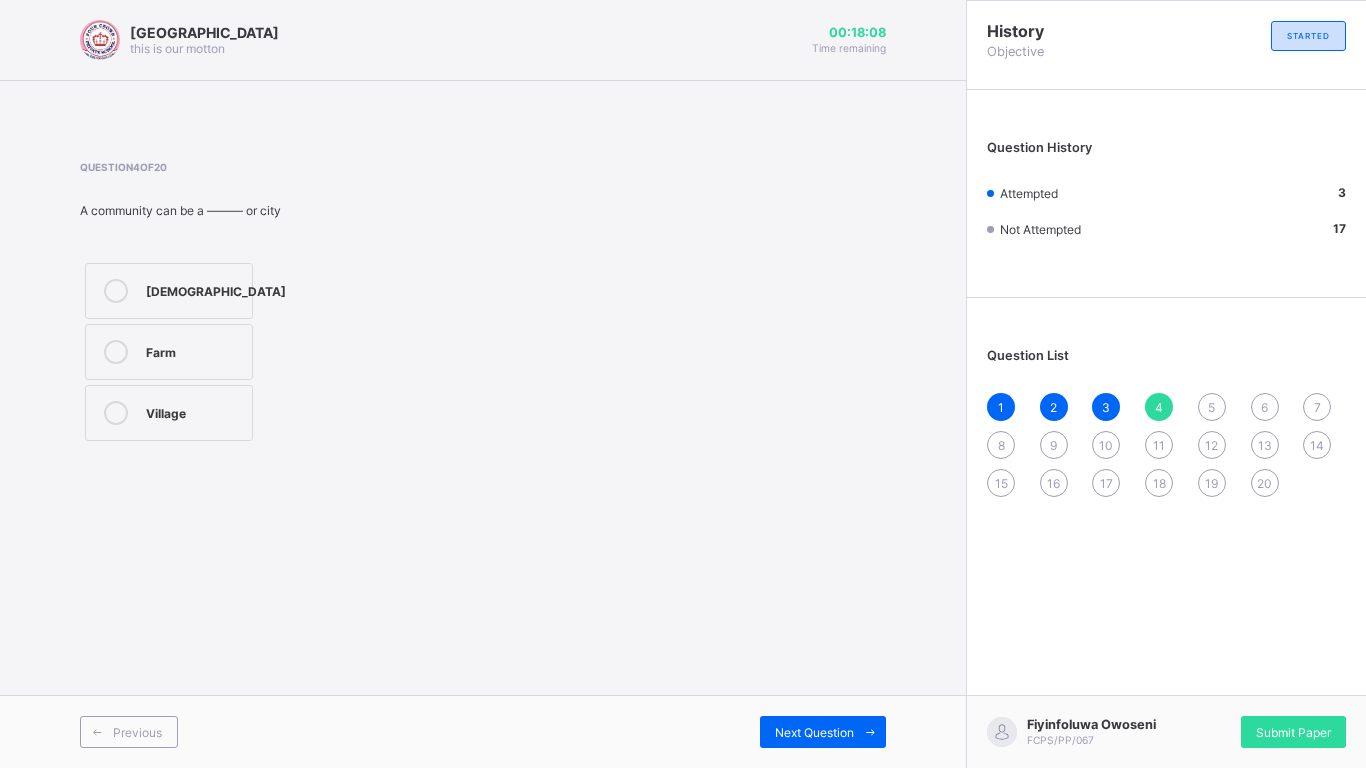 click on "Village" at bounding box center [169, 413] 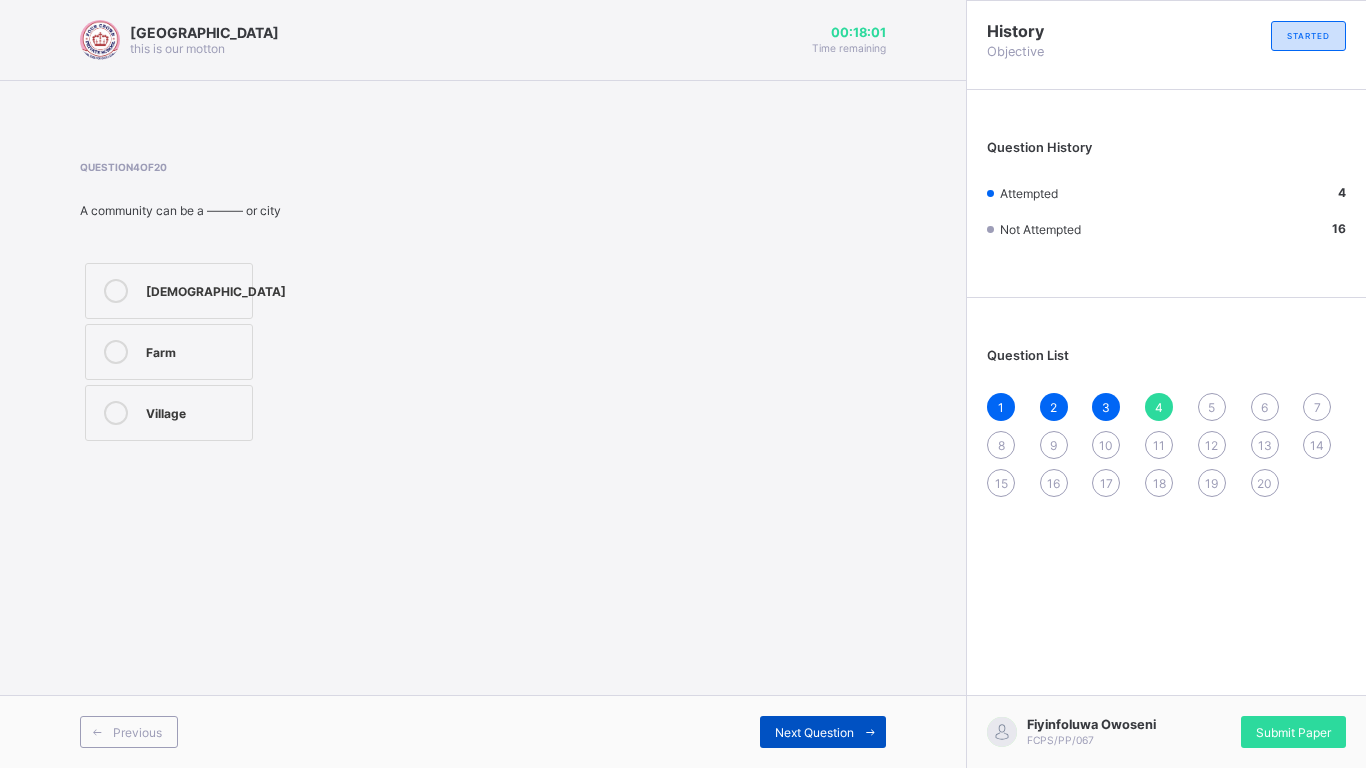click on "Next Question" at bounding box center (814, 732) 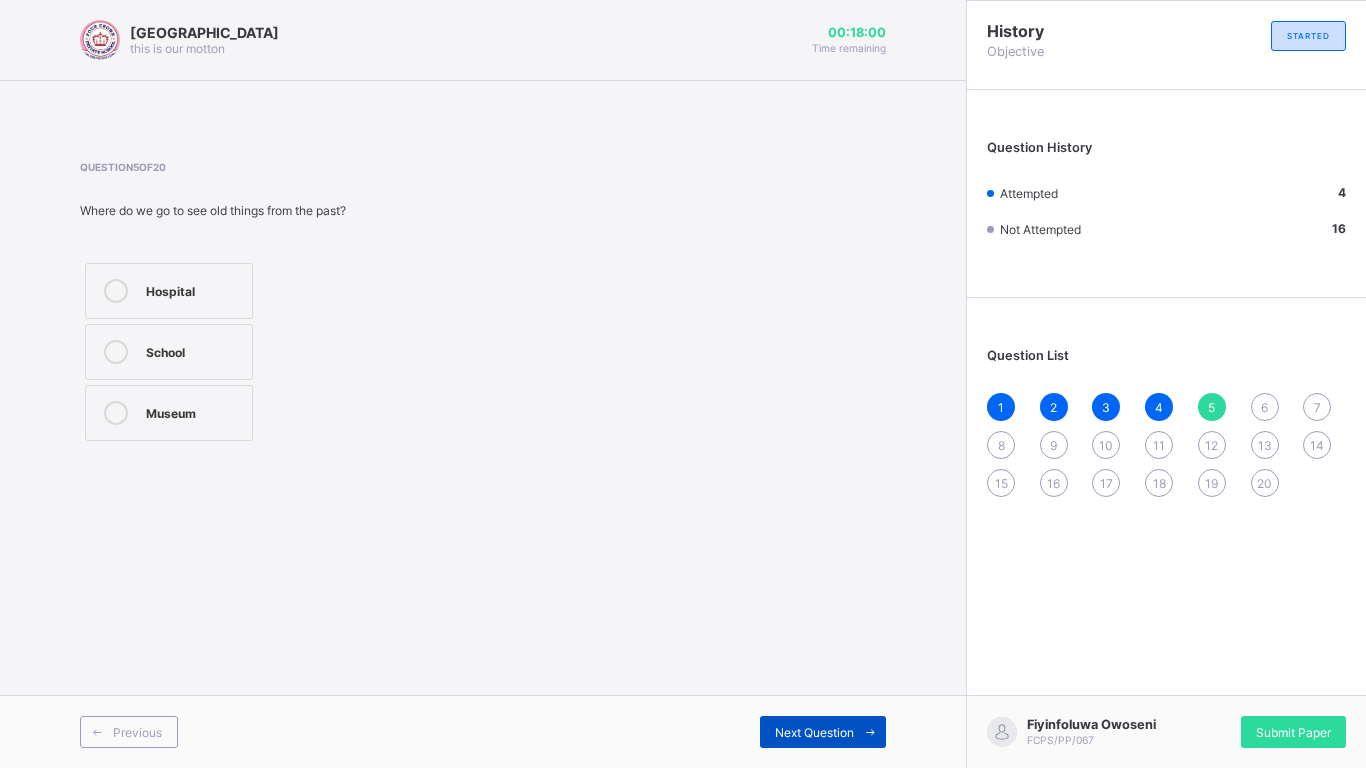 click on "Next Question" at bounding box center [814, 732] 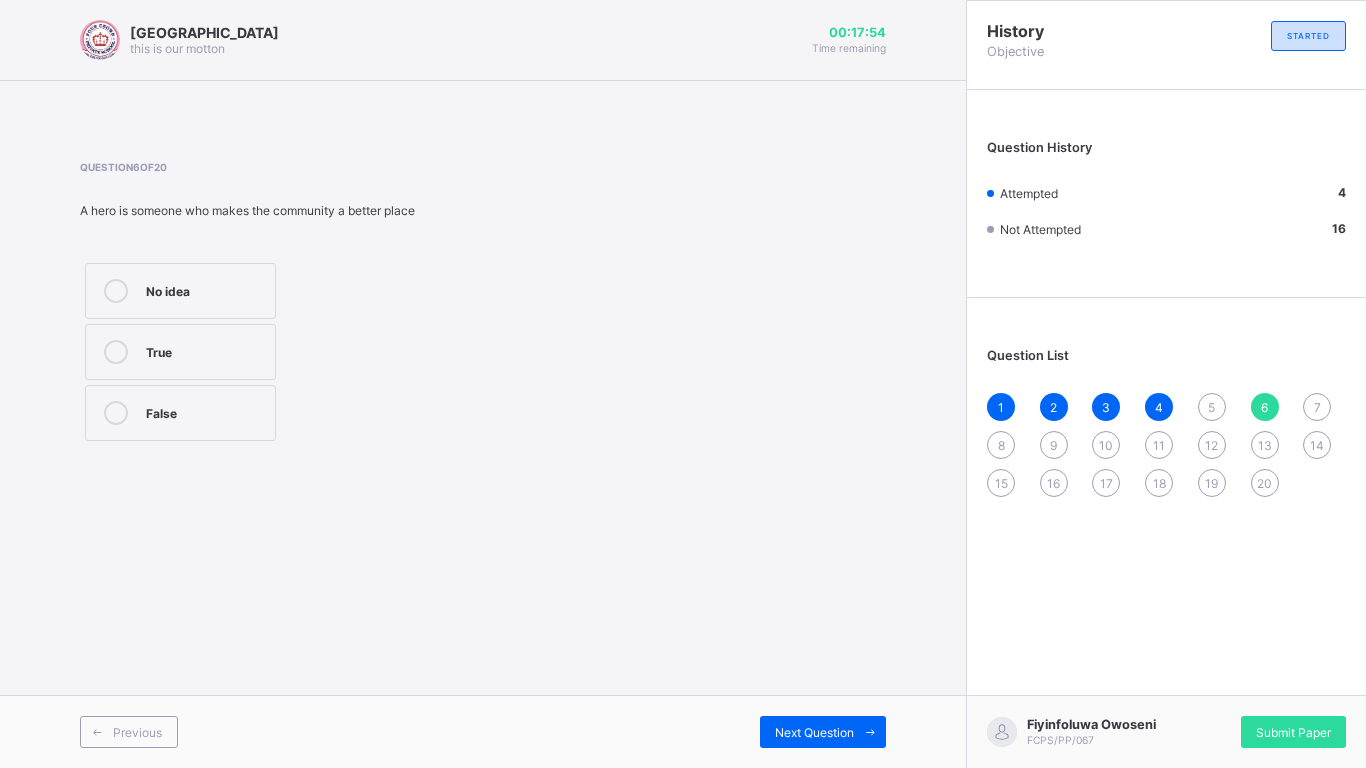 click on "5" at bounding box center (1211, 407) 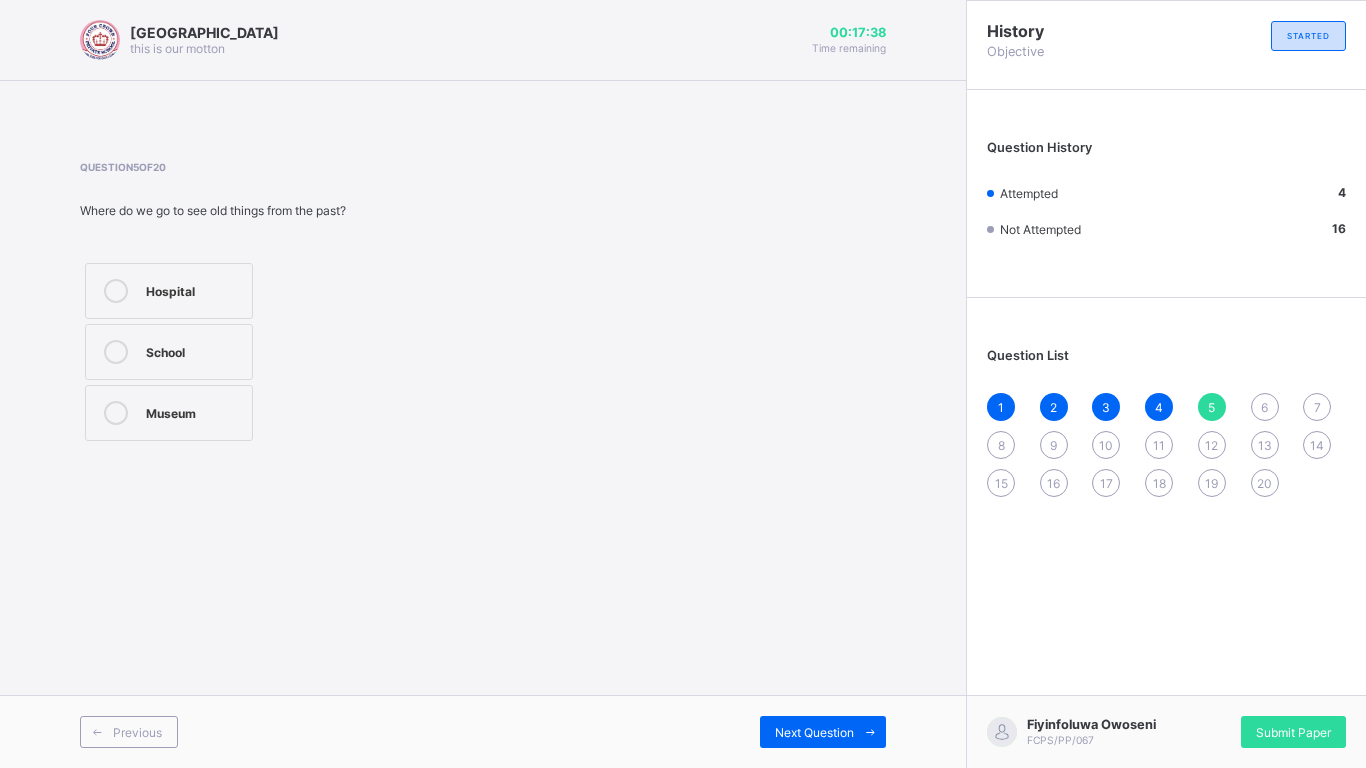 click on "Museum" at bounding box center (194, 411) 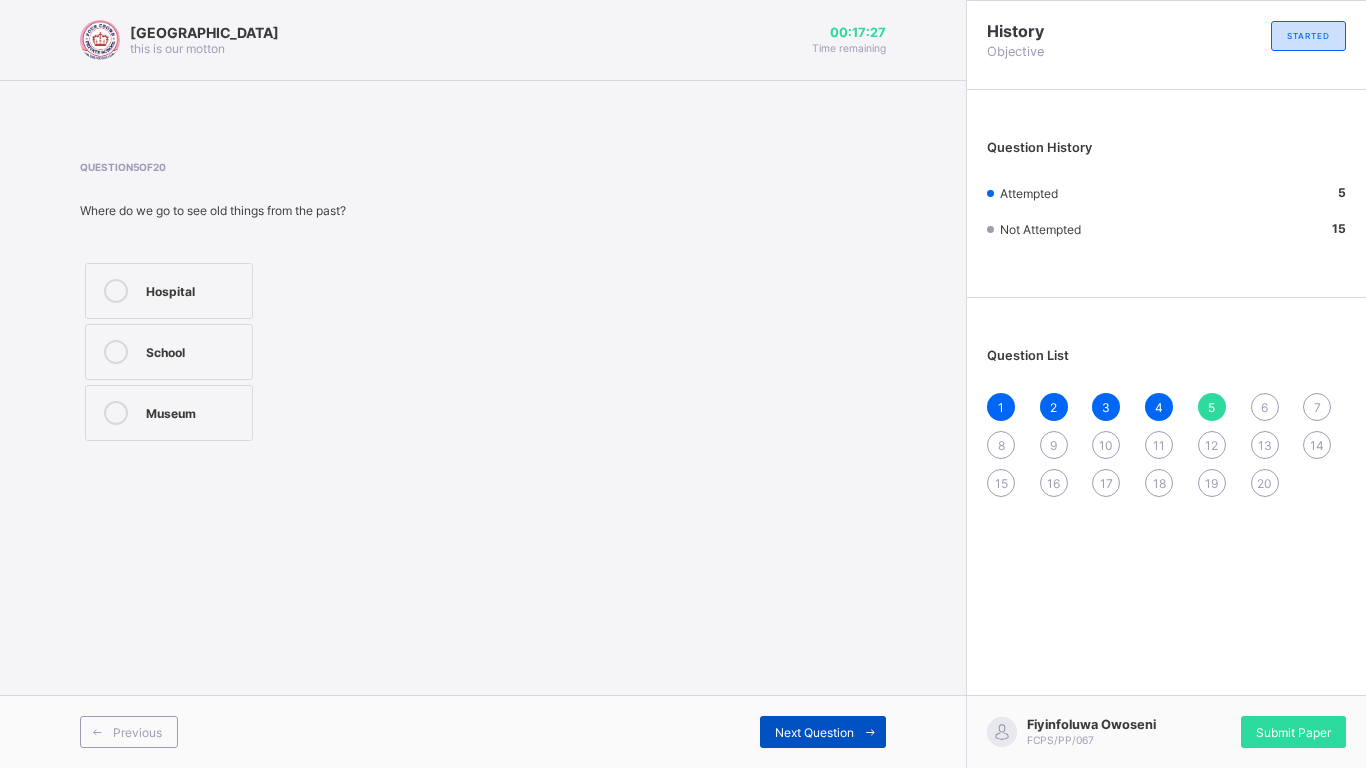 click on "Next Question" at bounding box center [814, 732] 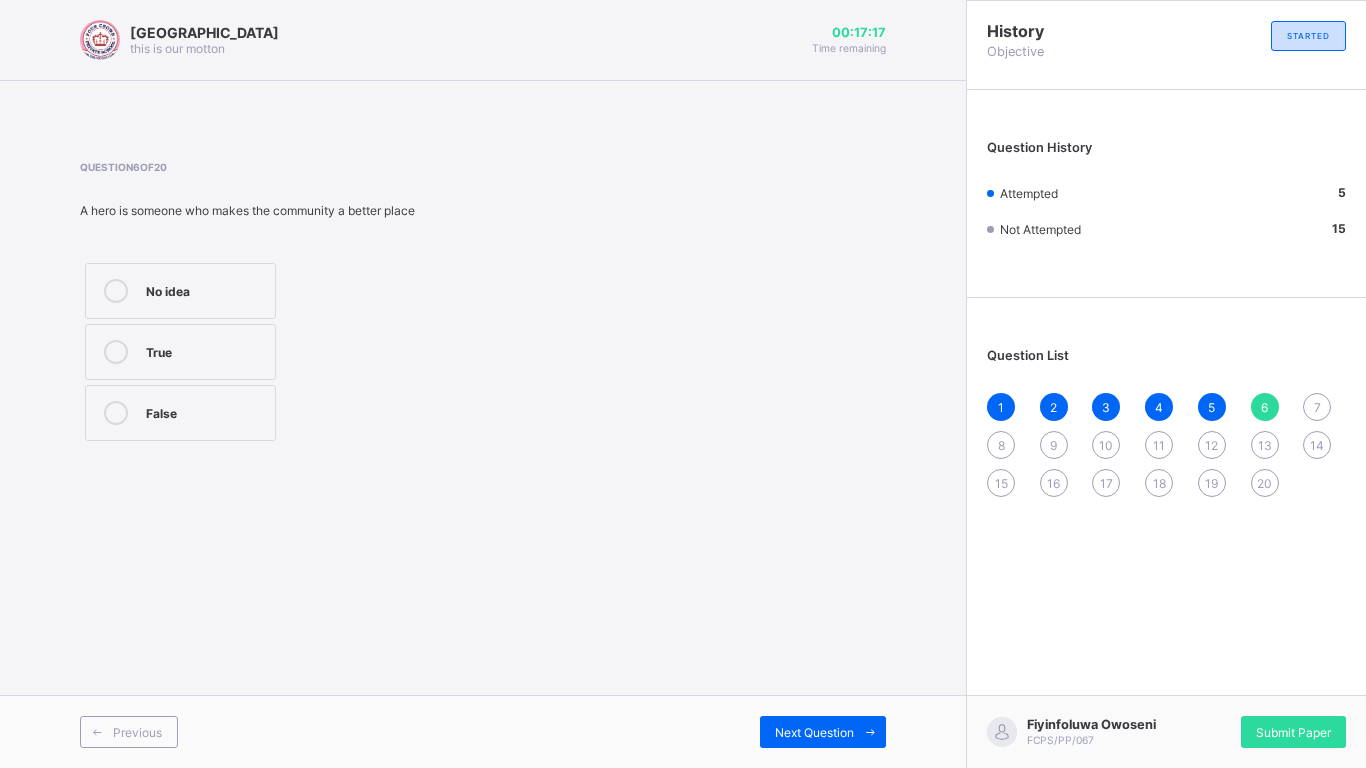 click on "True" at bounding box center (205, 350) 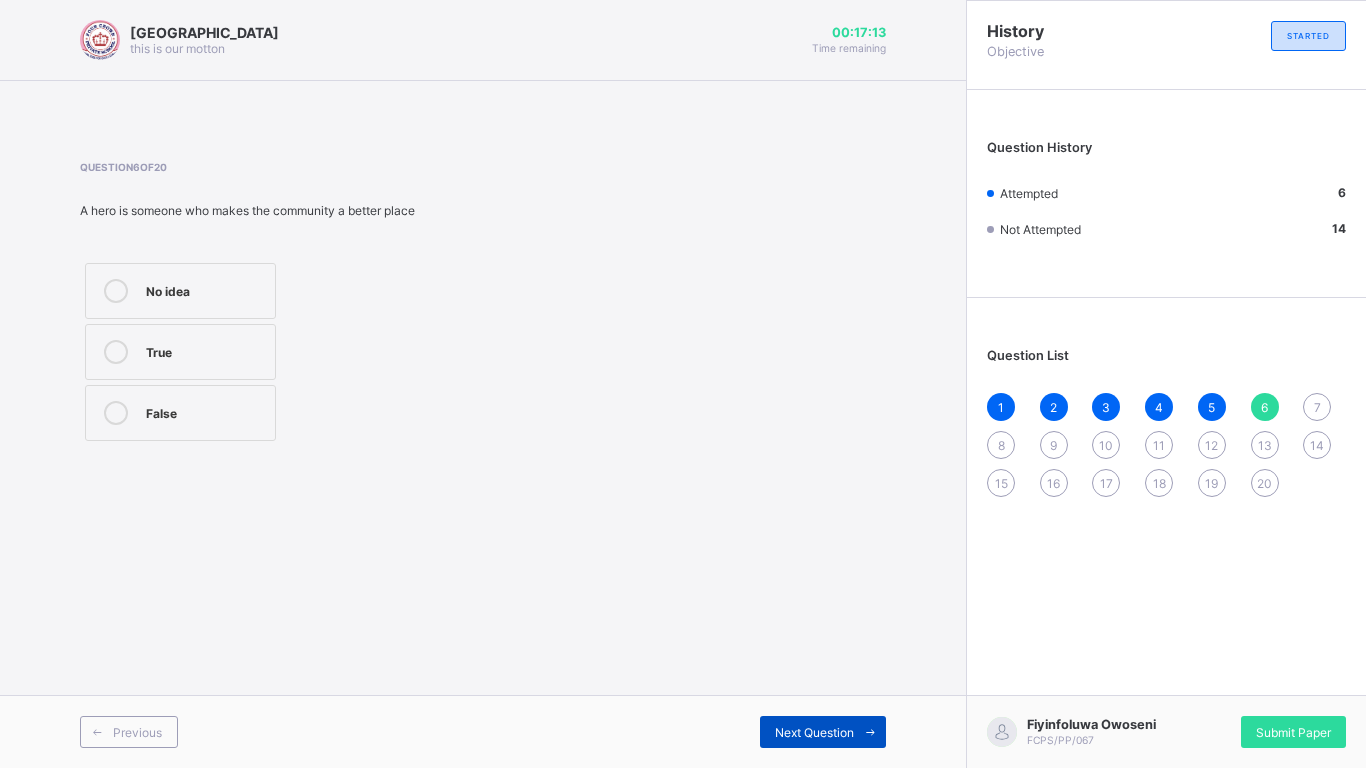 click on "Next Question" at bounding box center (814, 732) 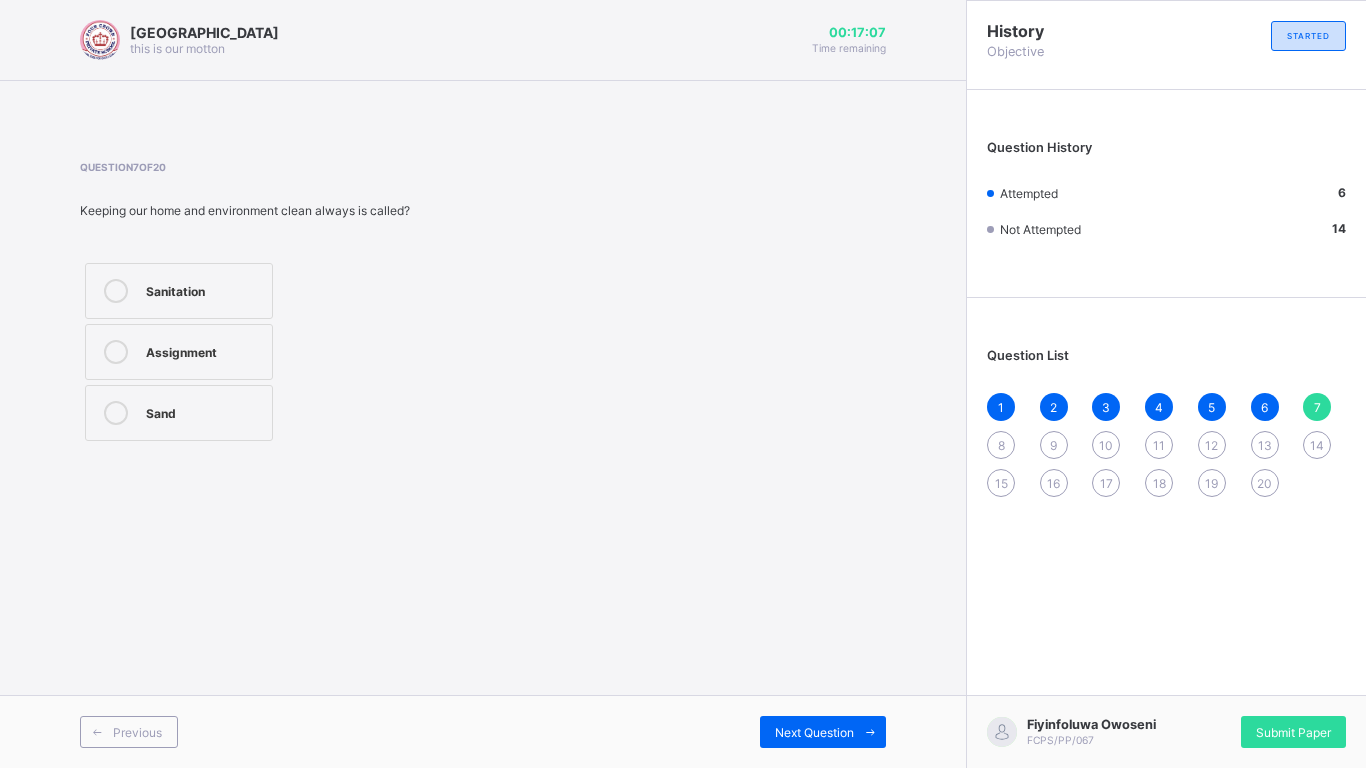 click on "Four Crown Private School this is our motton 00:17:07 Time remaining Question  7  of  20 Keeping our home and environment clean always is called? Sanitation  Assignment Sand Previous Next Question" at bounding box center (483, 384) 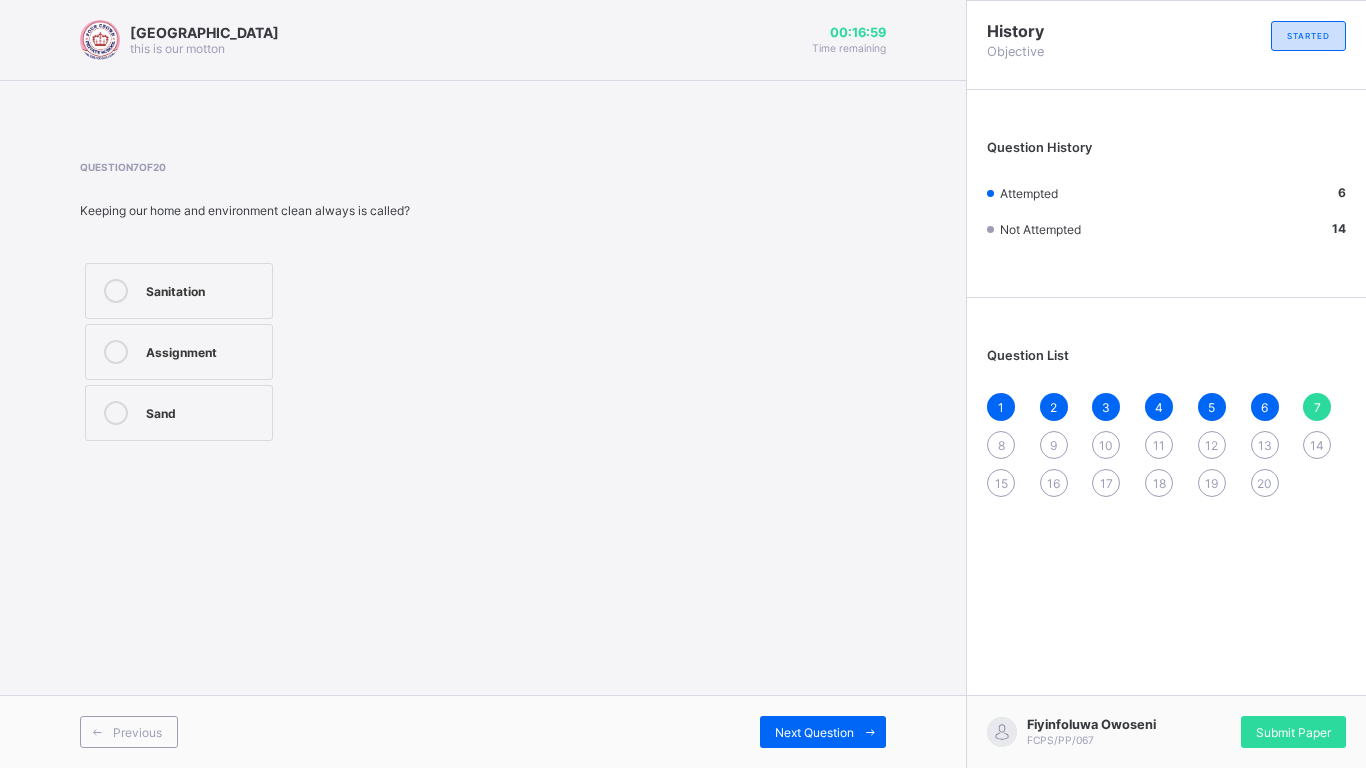 click on "Sanitation" at bounding box center (179, 291) 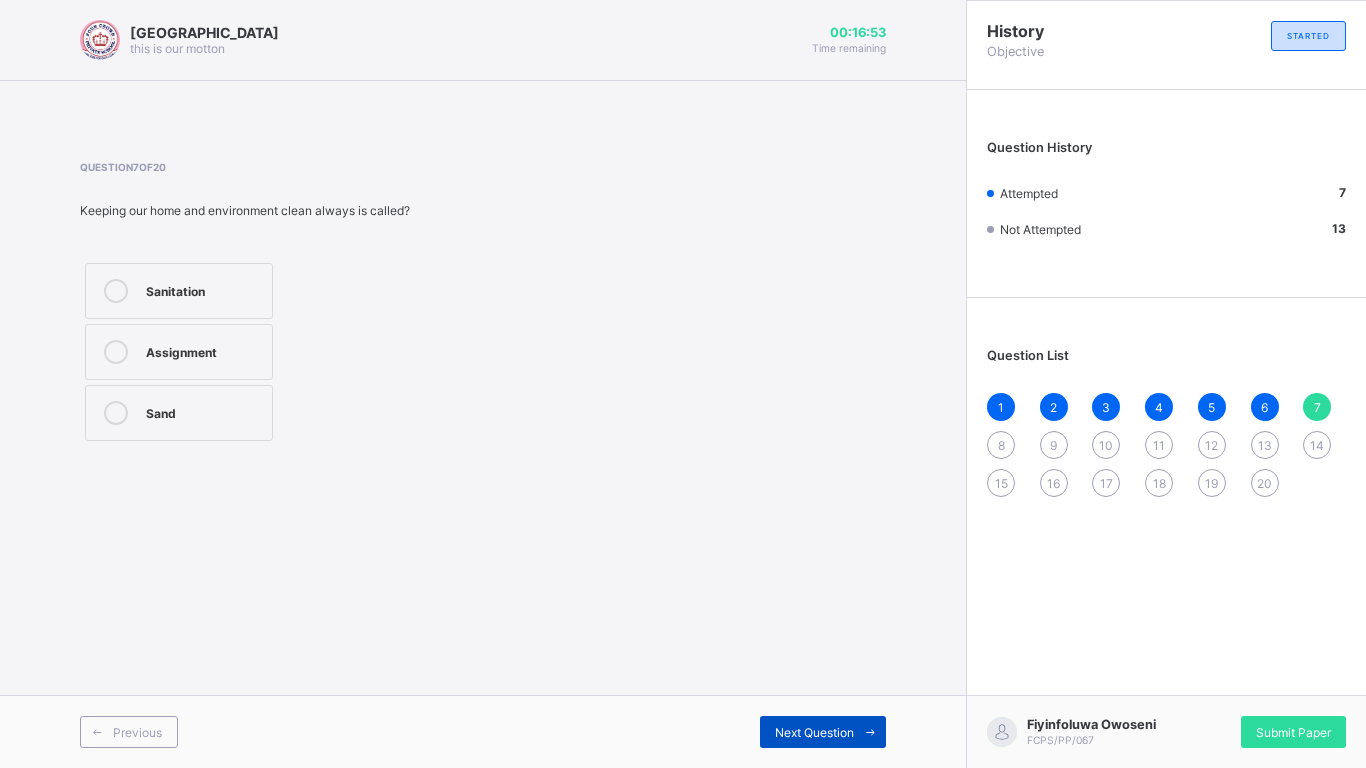 click on "Next Question" at bounding box center [814, 732] 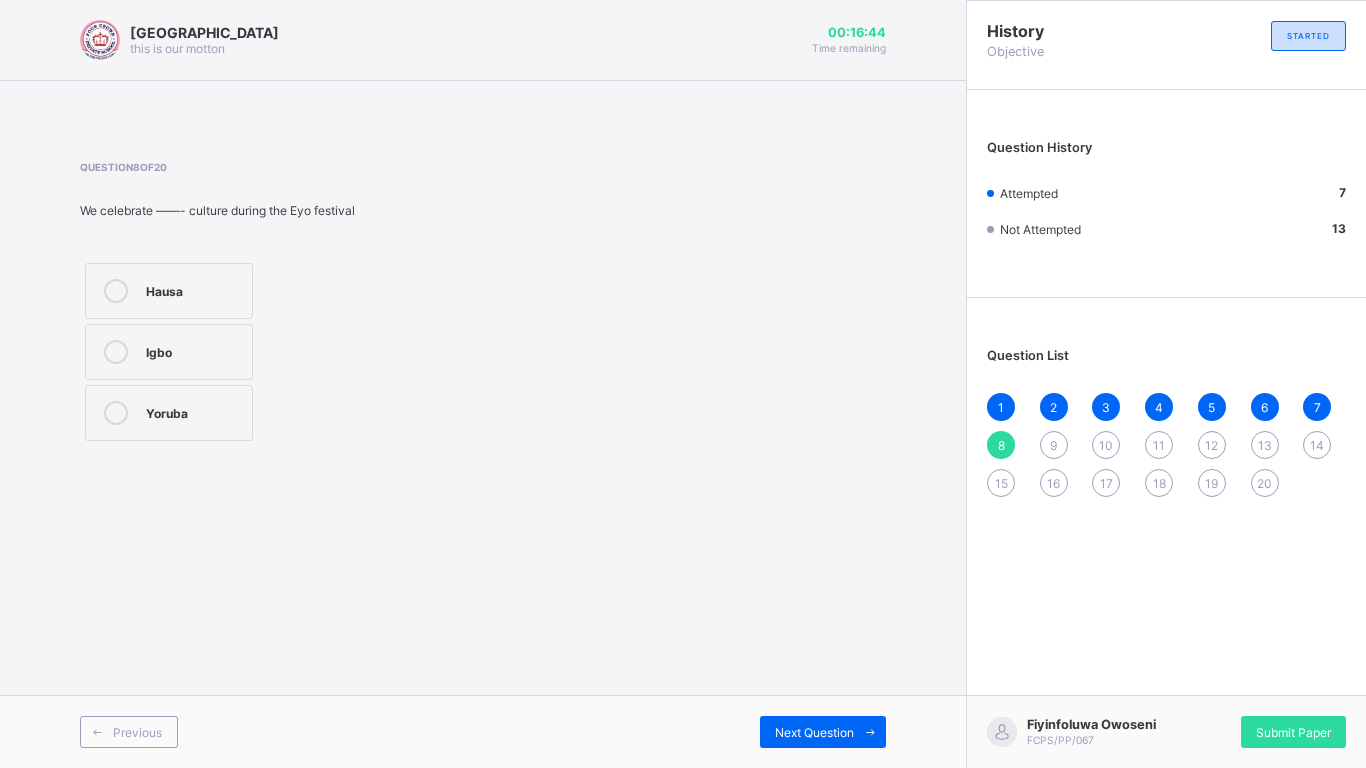click on "Yoruba" at bounding box center [169, 413] 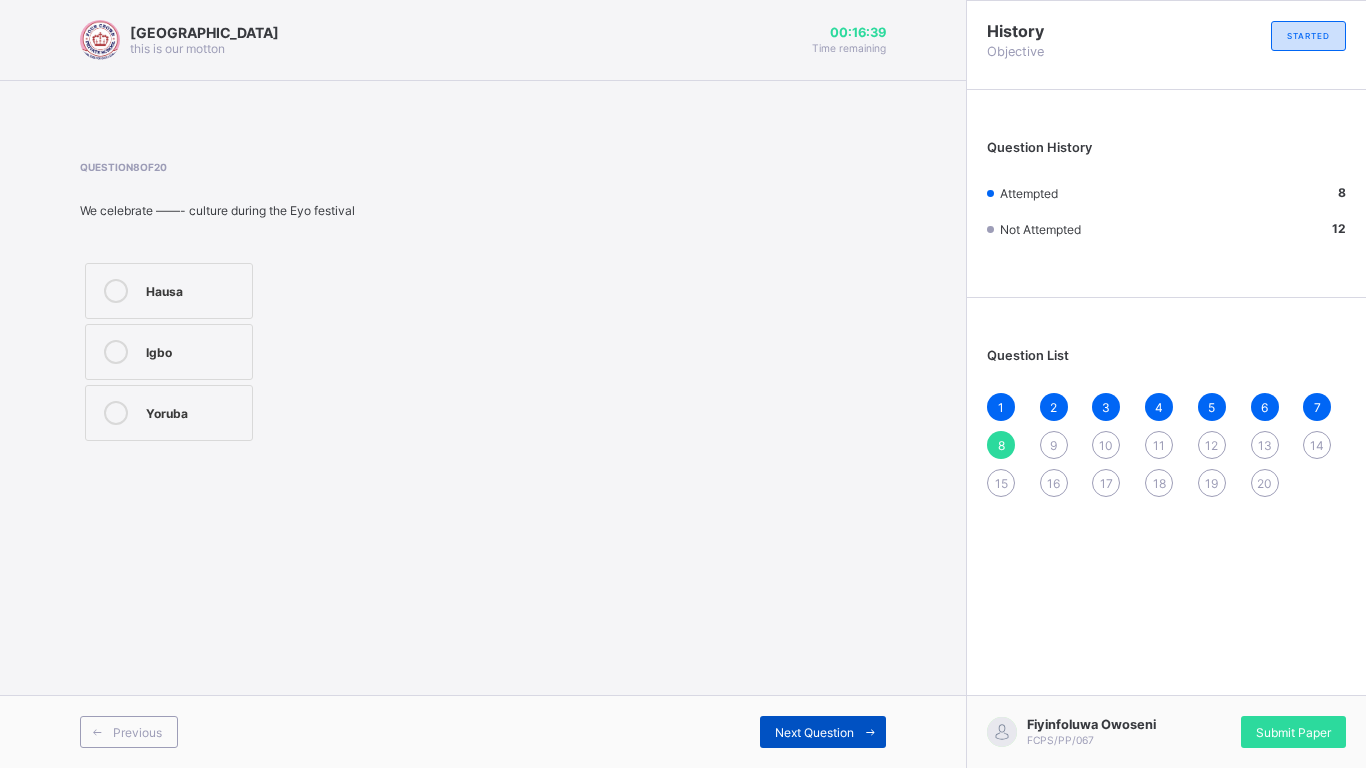 click on "Next Question" at bounding box center (823, 732) 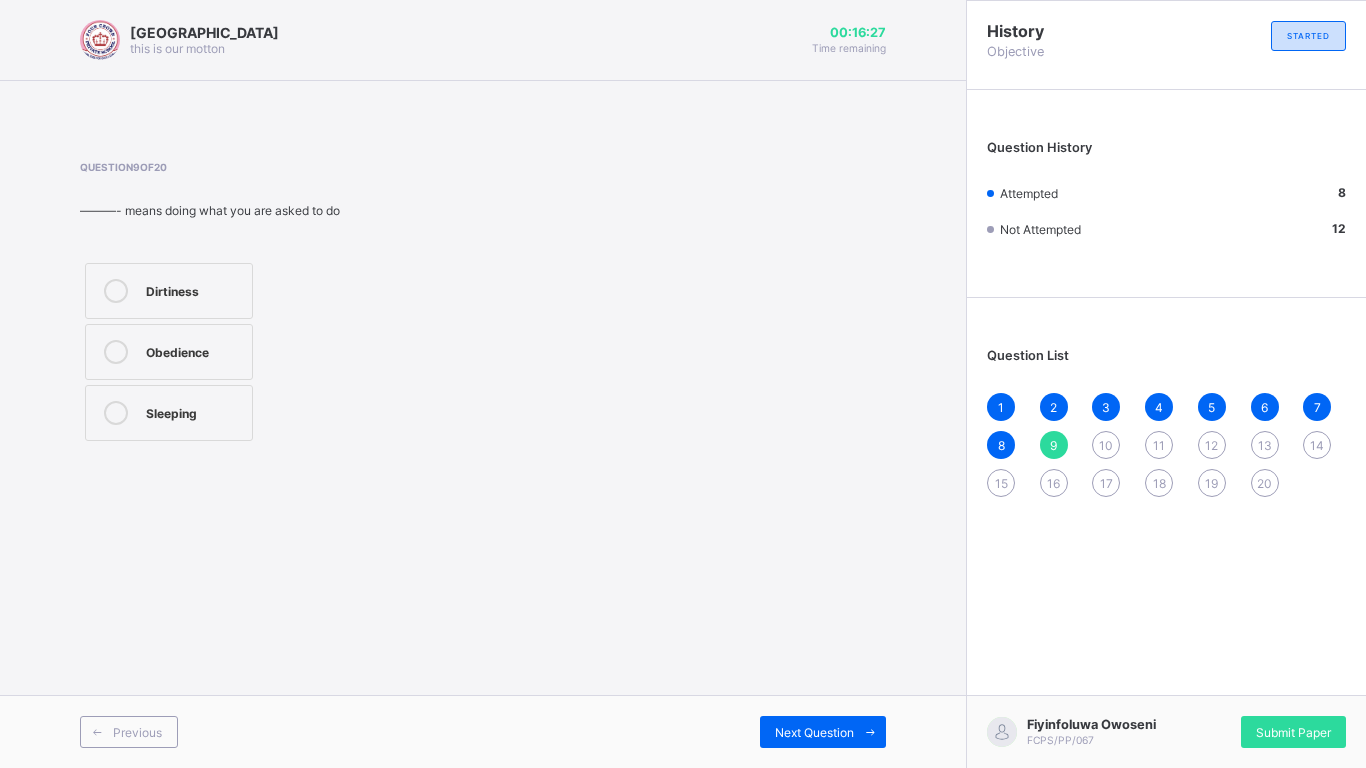 click on "Obedience" at bounding box center [169, 352] 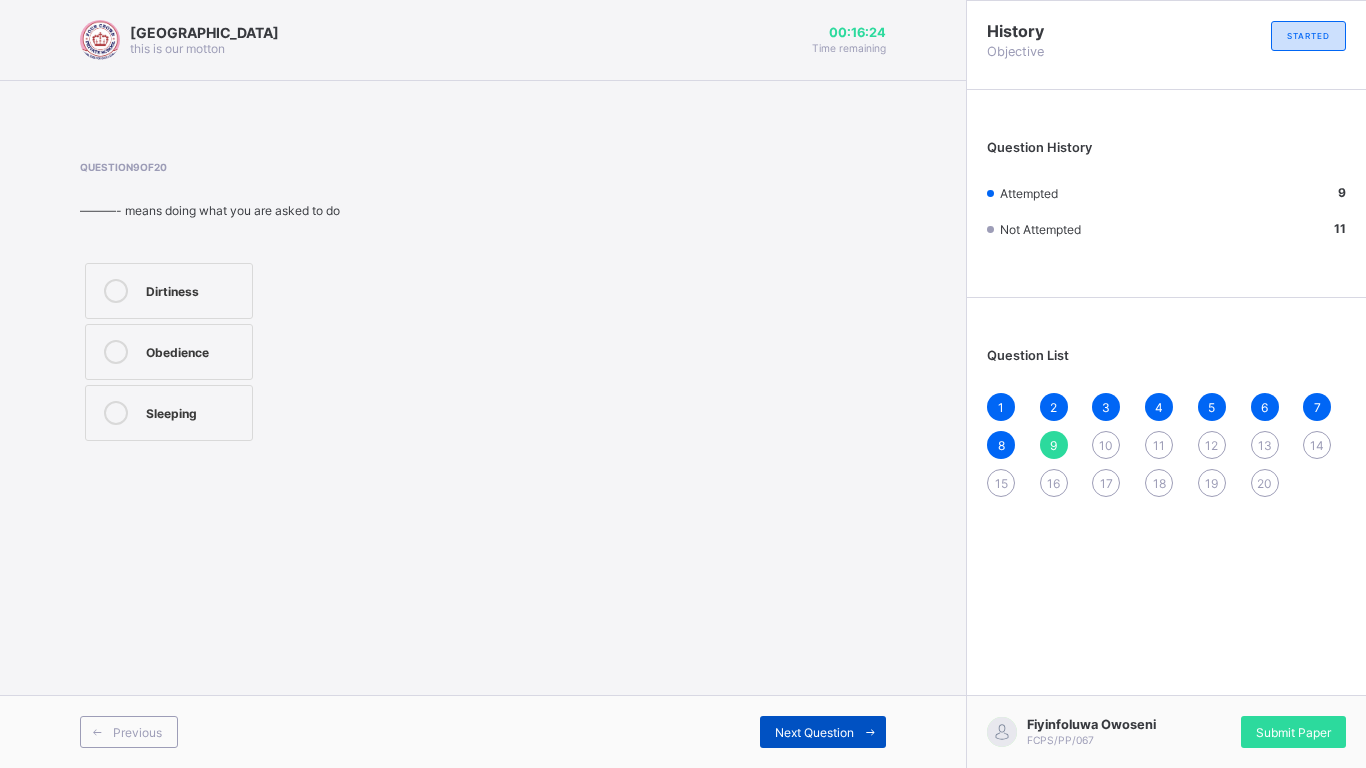 click on "Next Question" at bounding box center (823, 732) 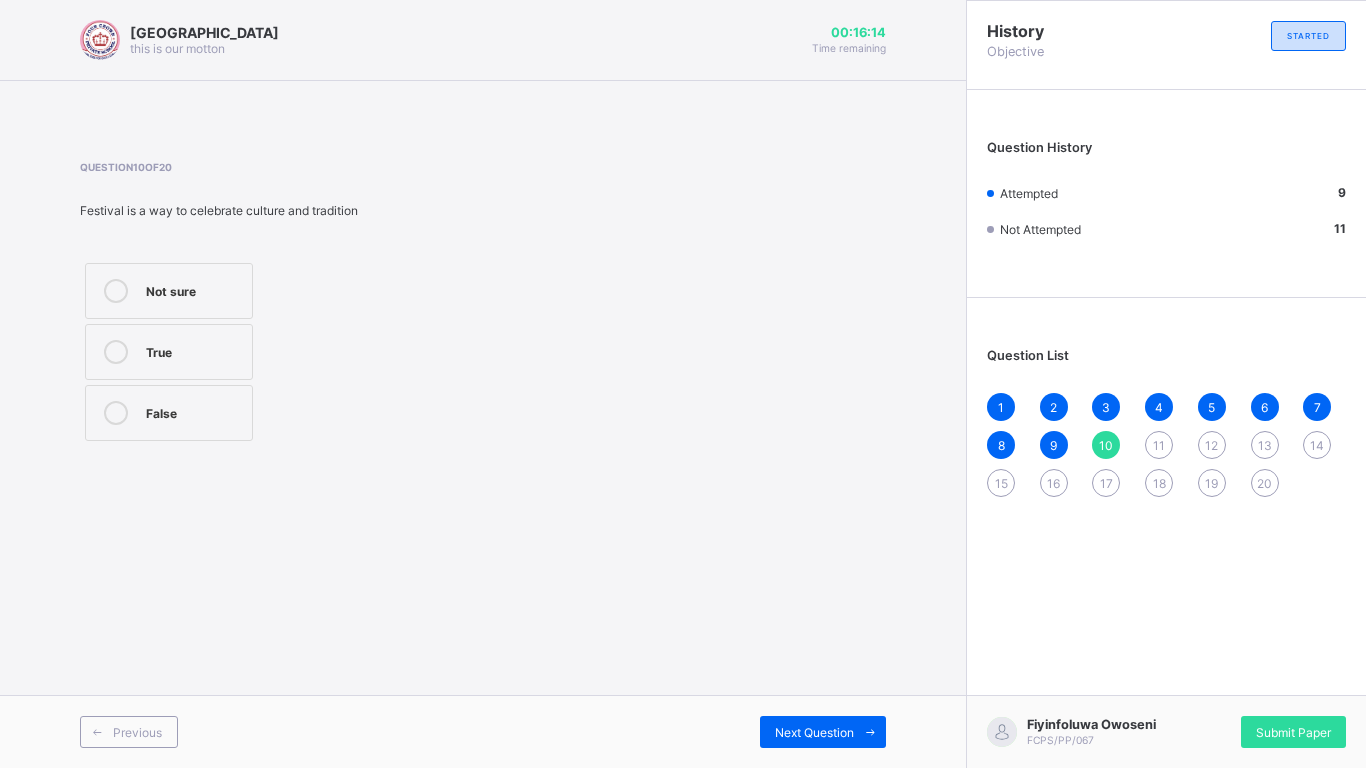 click on "True" at bounding box center (169, 352) 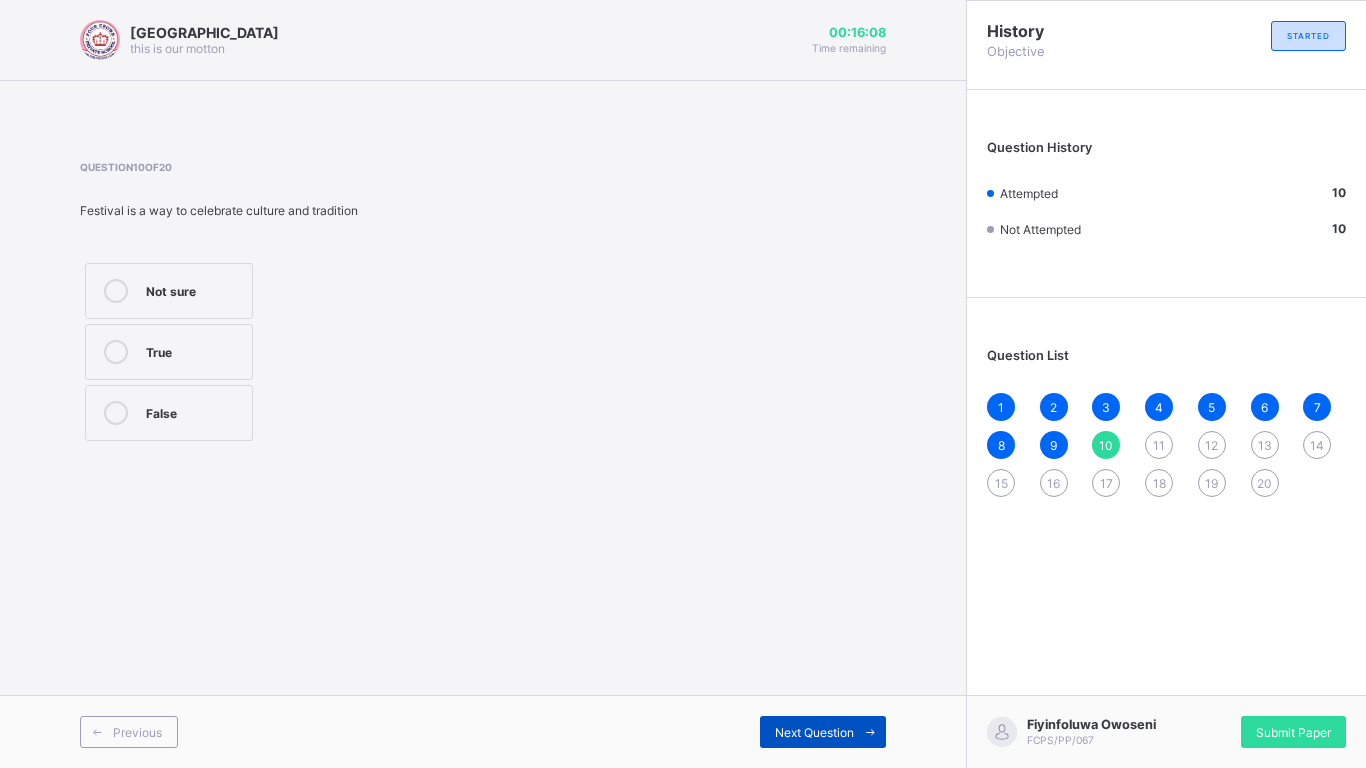 click on "Next Question" at bounding box center [814, 732] 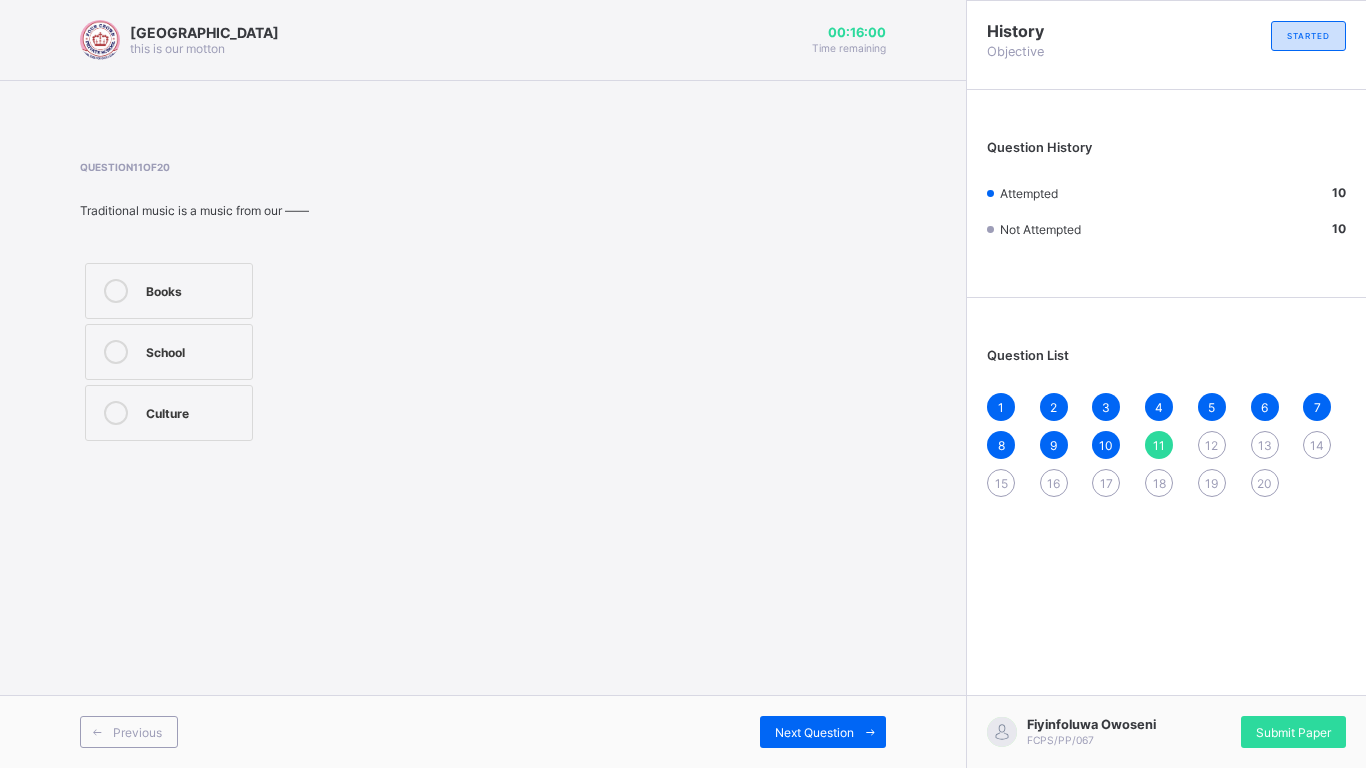 drag, startPoint x: 798, startPoint y: 459, endPoint x: 751, endPoint y: 350, distance: 118.70131 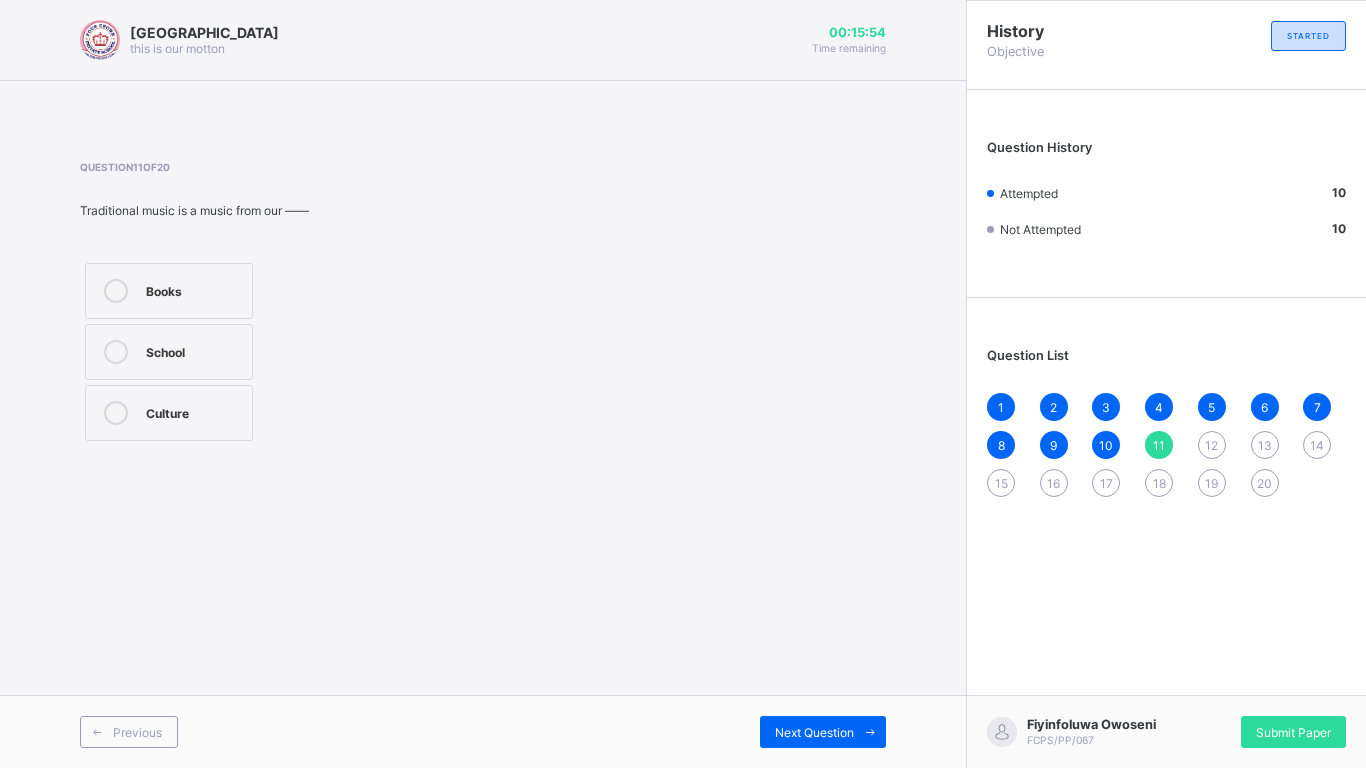 click on "School" at bounding box center (169, 352) 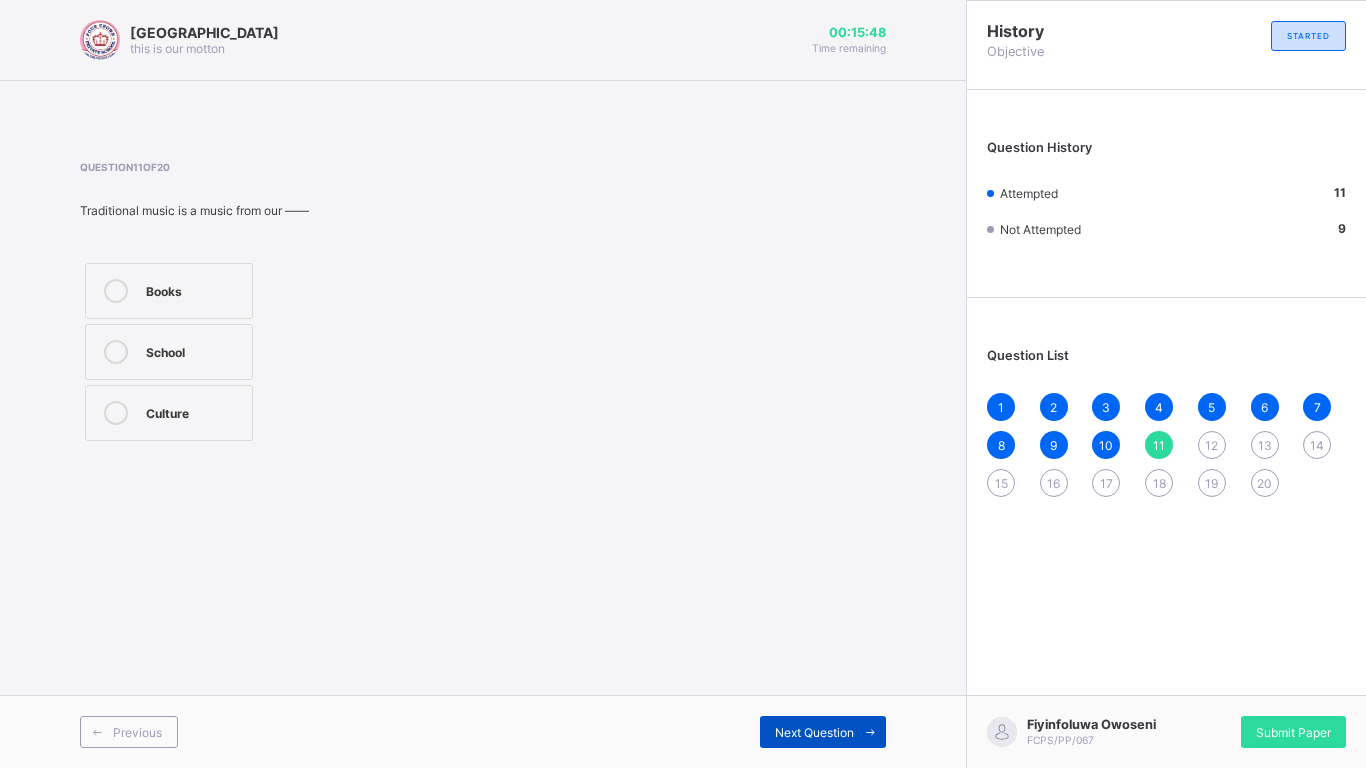 click on "Next Question" at bounding box center [814, 732] 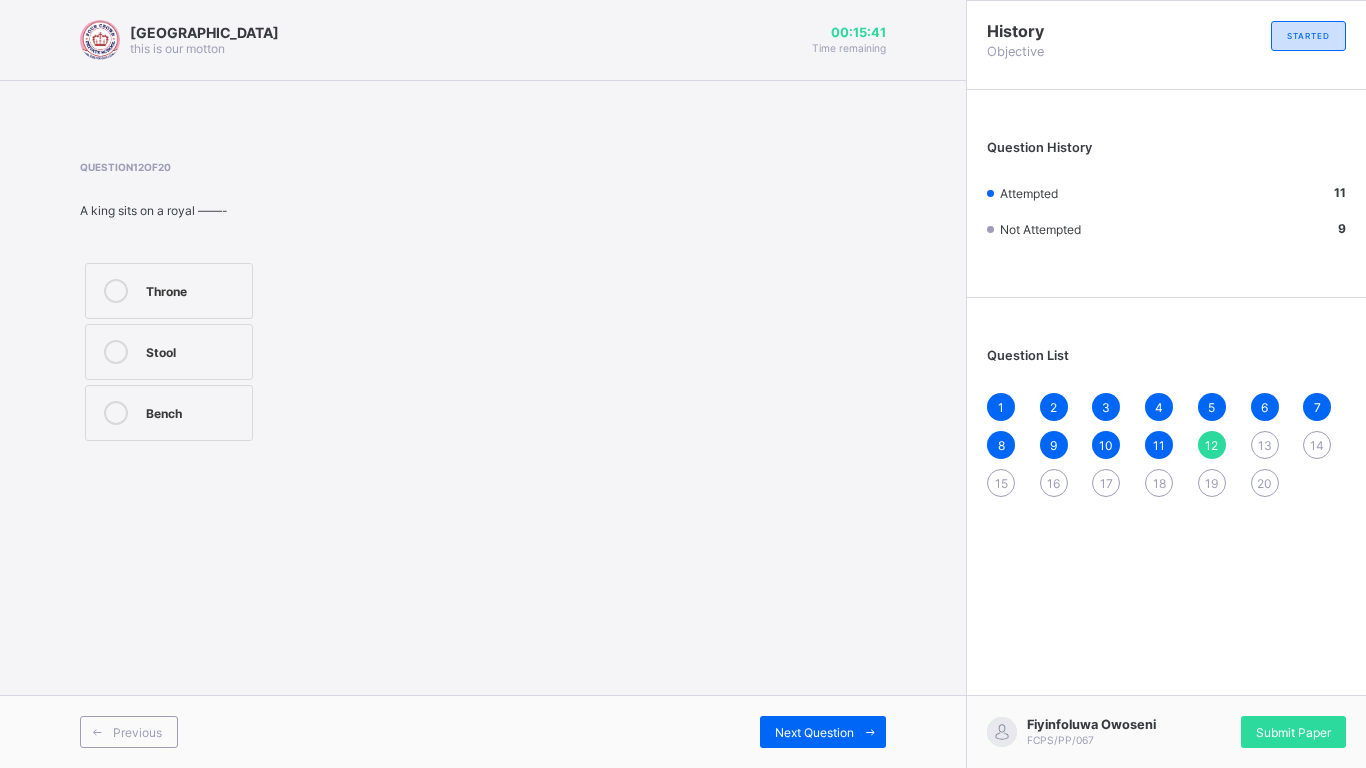 click on "Stool" at bounding box center (194, 350) 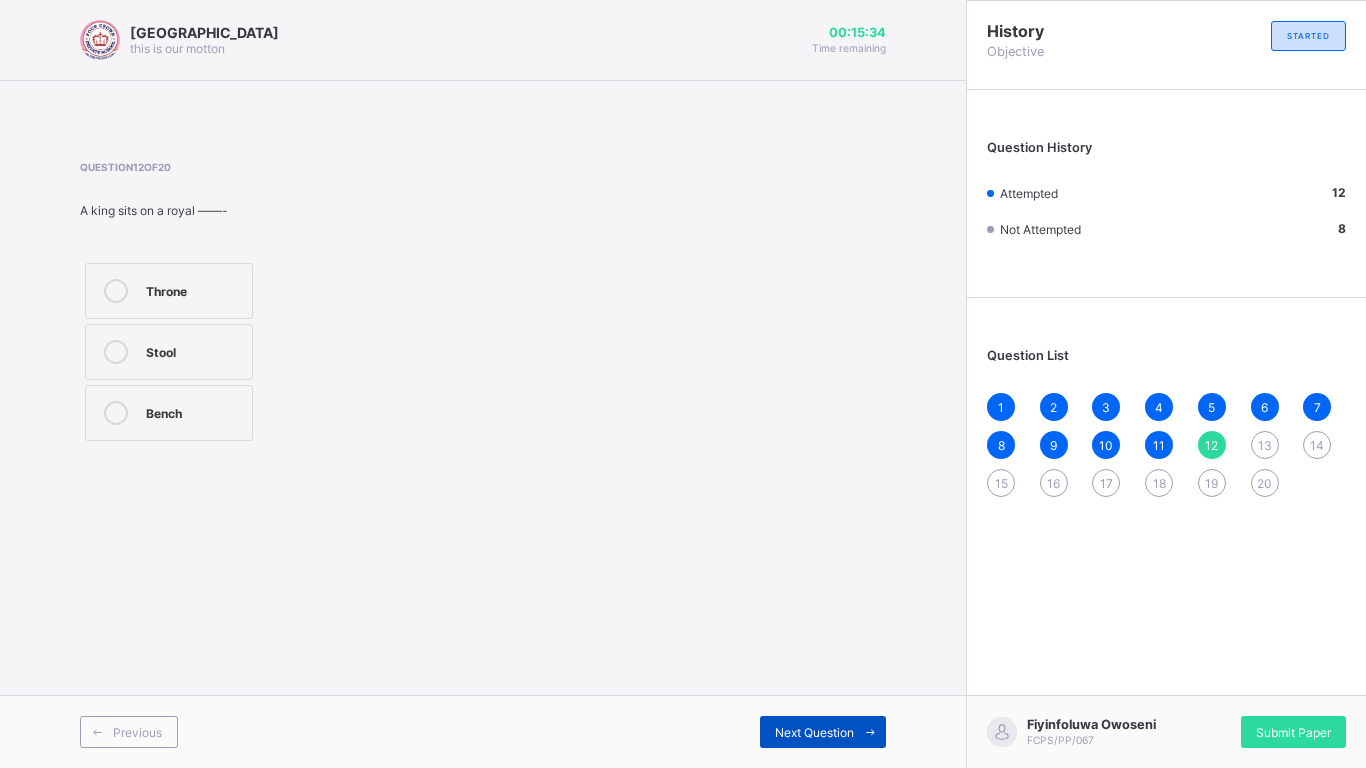 click on "Next Question" at bounding box center [823, 732] 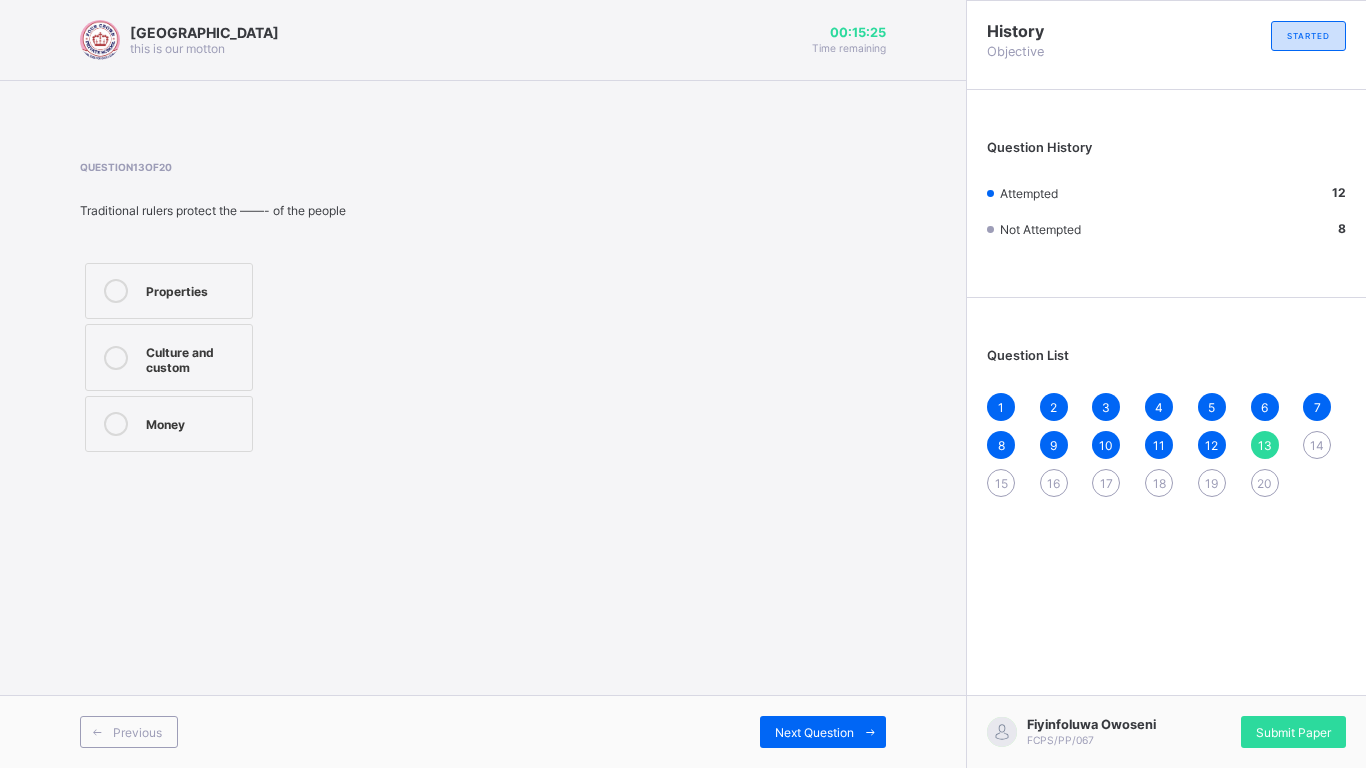 click on "Culture and custom" at bounding box center [169, 357] 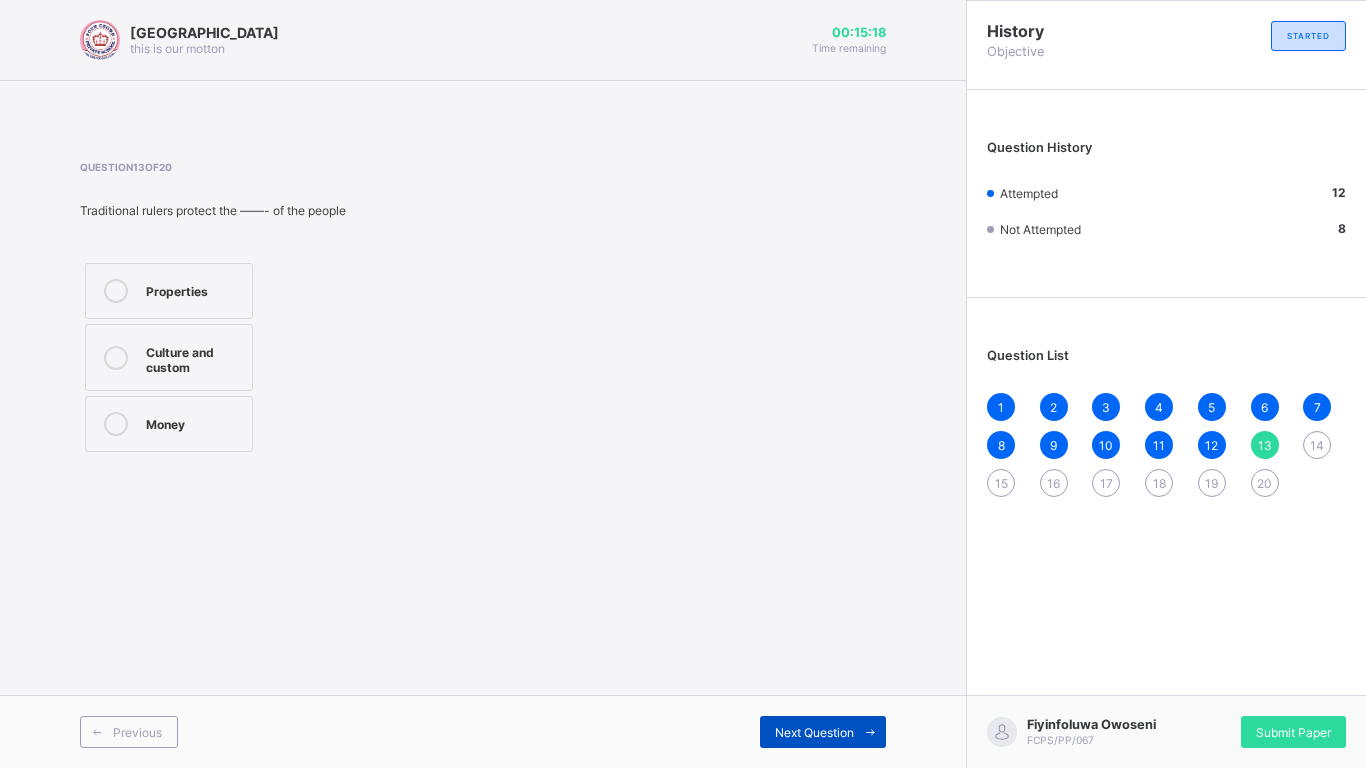 click on "Next Question" at bounding box center [814, 732] 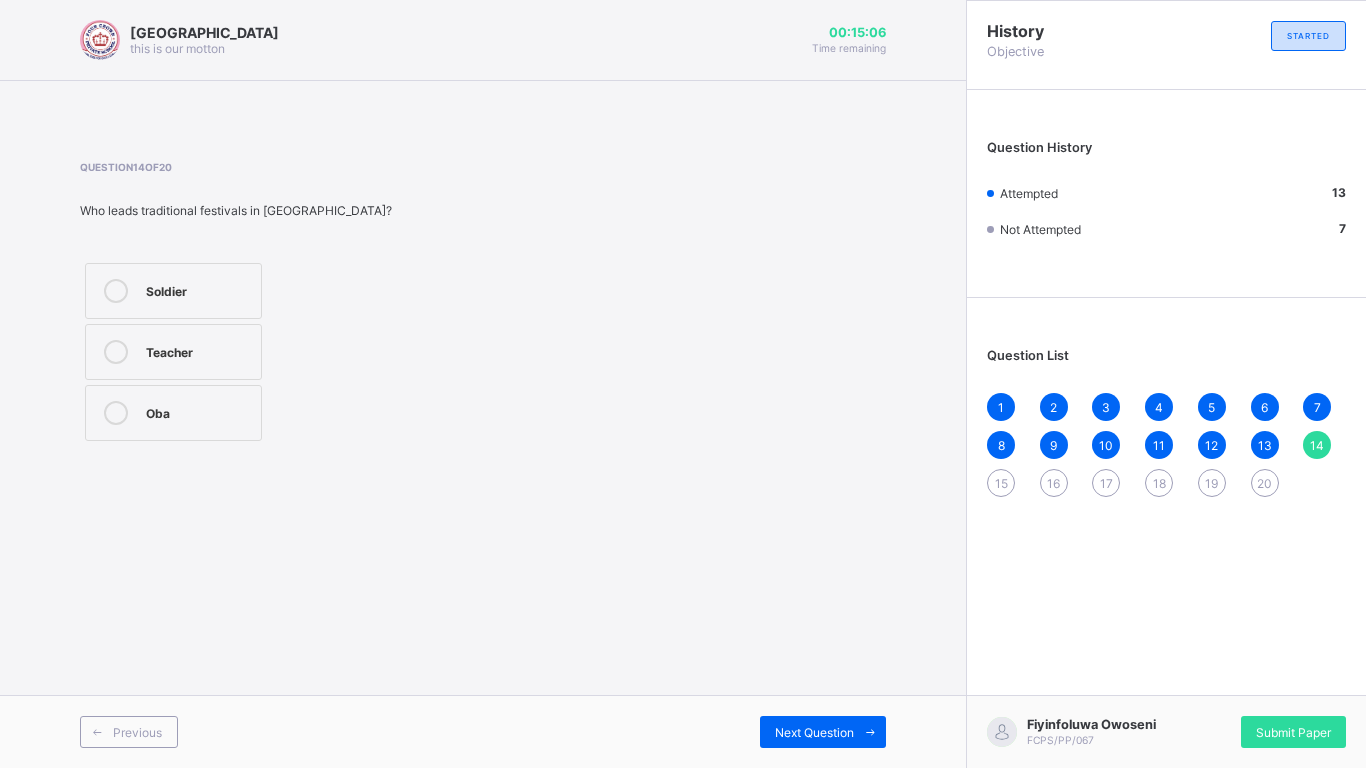 click on "Oba" at bounding box center [198, 411] 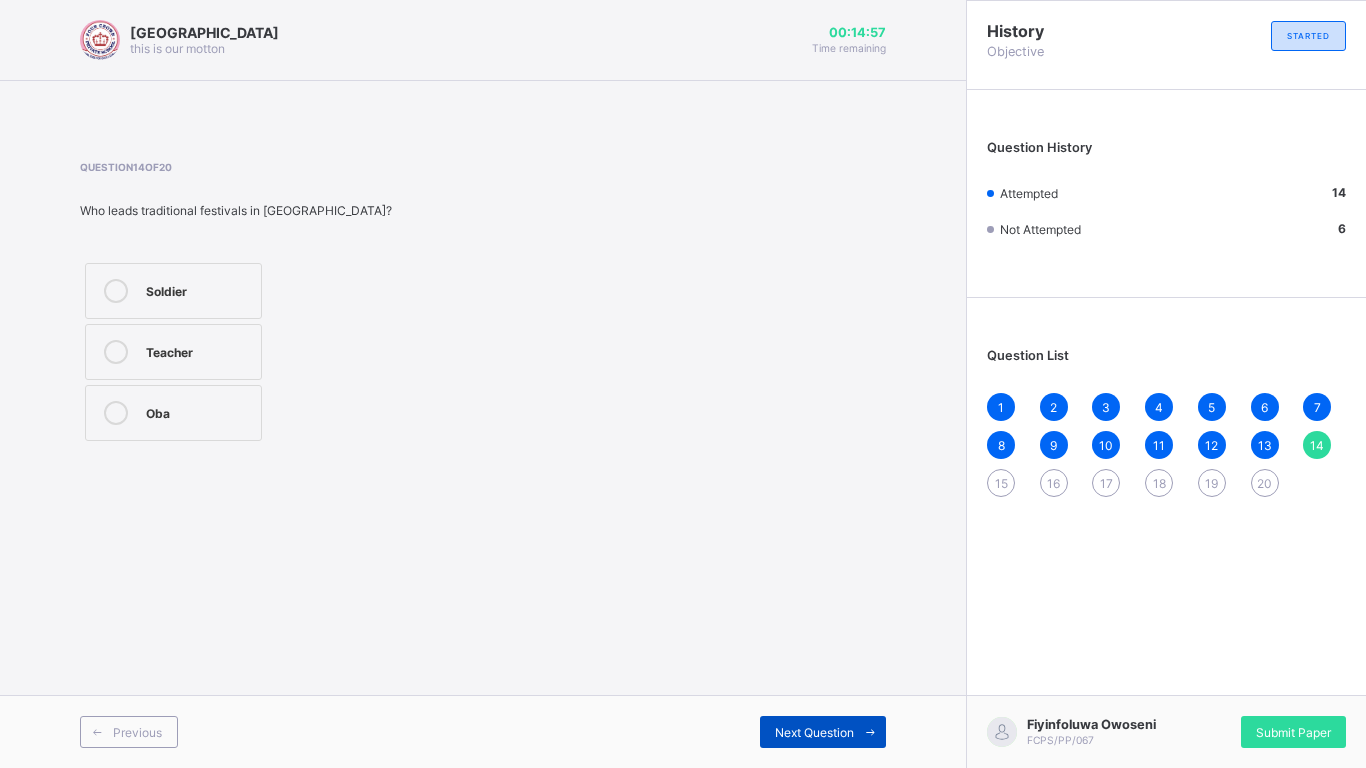 click on "Next Question" at bounding box center (823, 732) 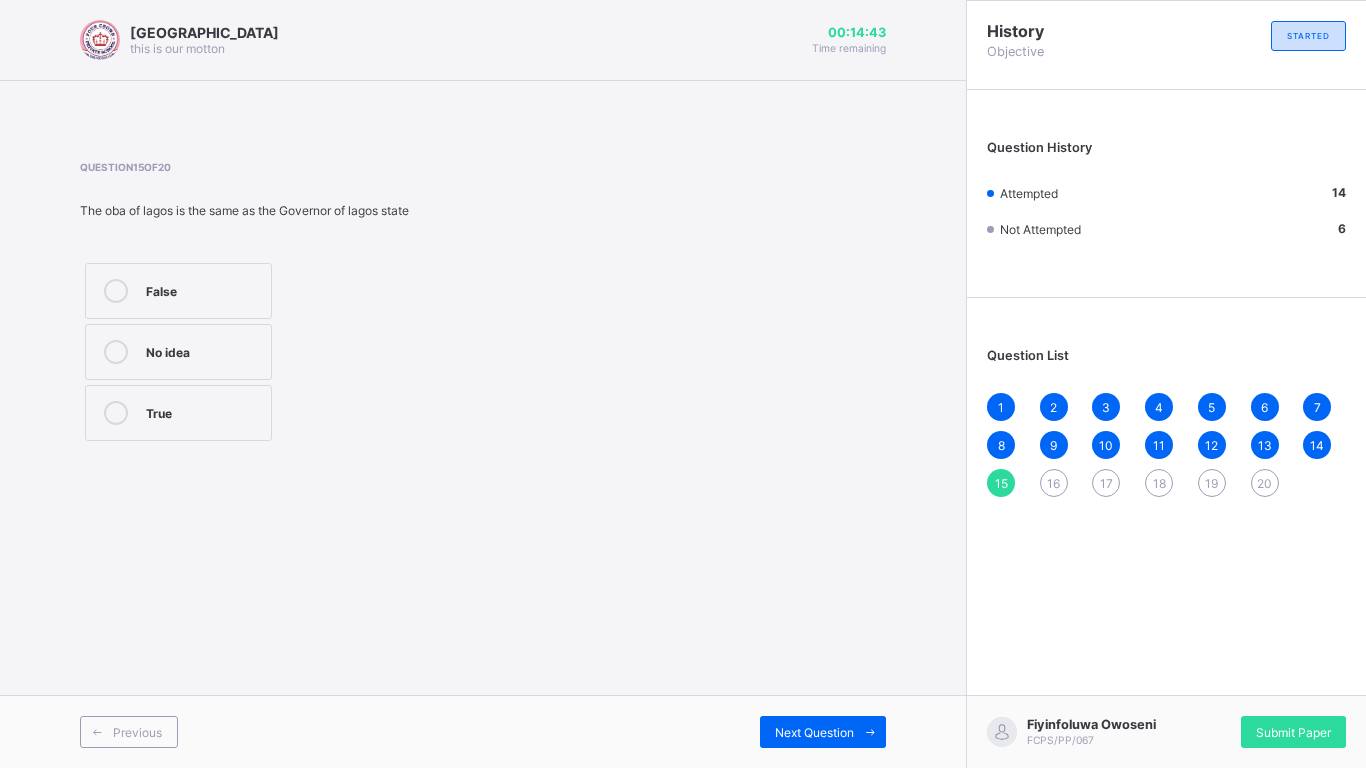 click on "True" at bounding box center (203, 411) 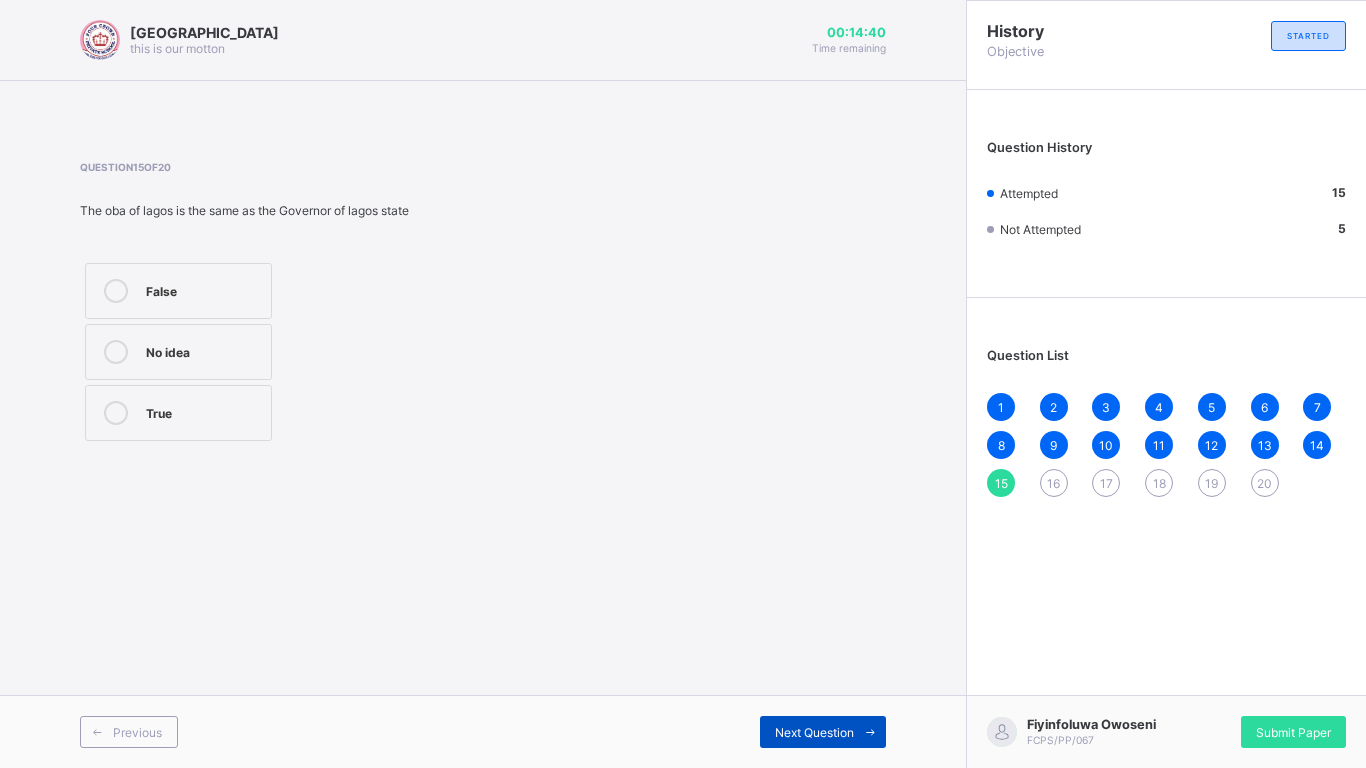 click on "Next Question" at bounding box center [814, 732] 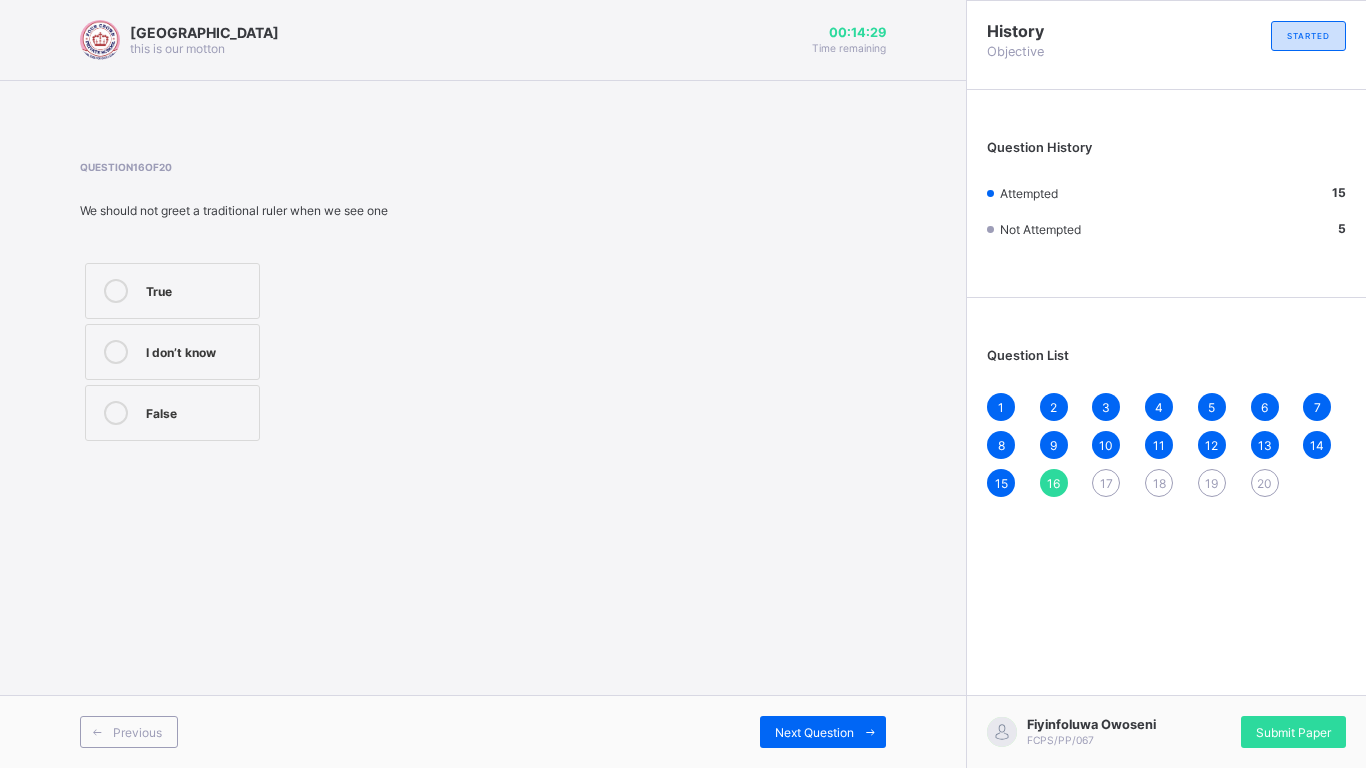 click on "False" at bounding box center [197, 411] 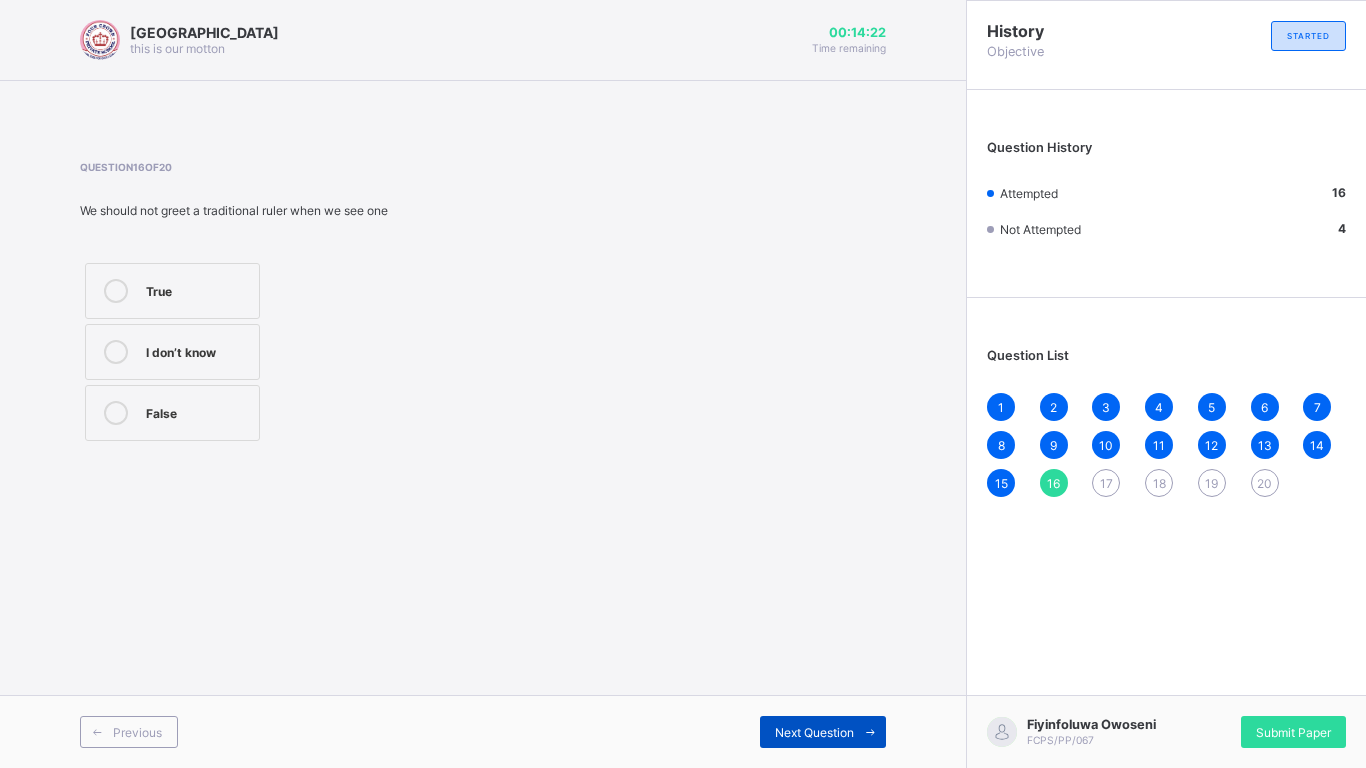click on "Next Question" at bounding box center (823, 732) 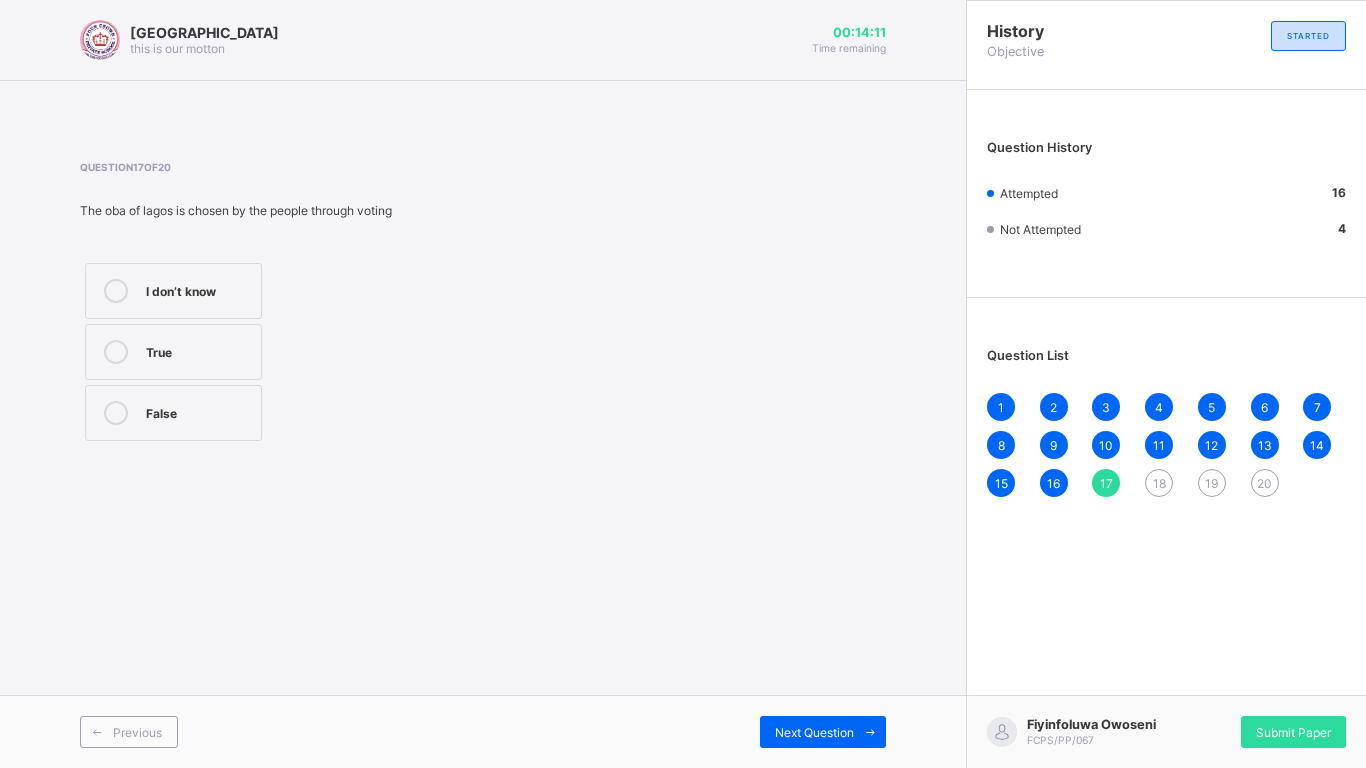 click on "True" at bounding box center (198, 350) 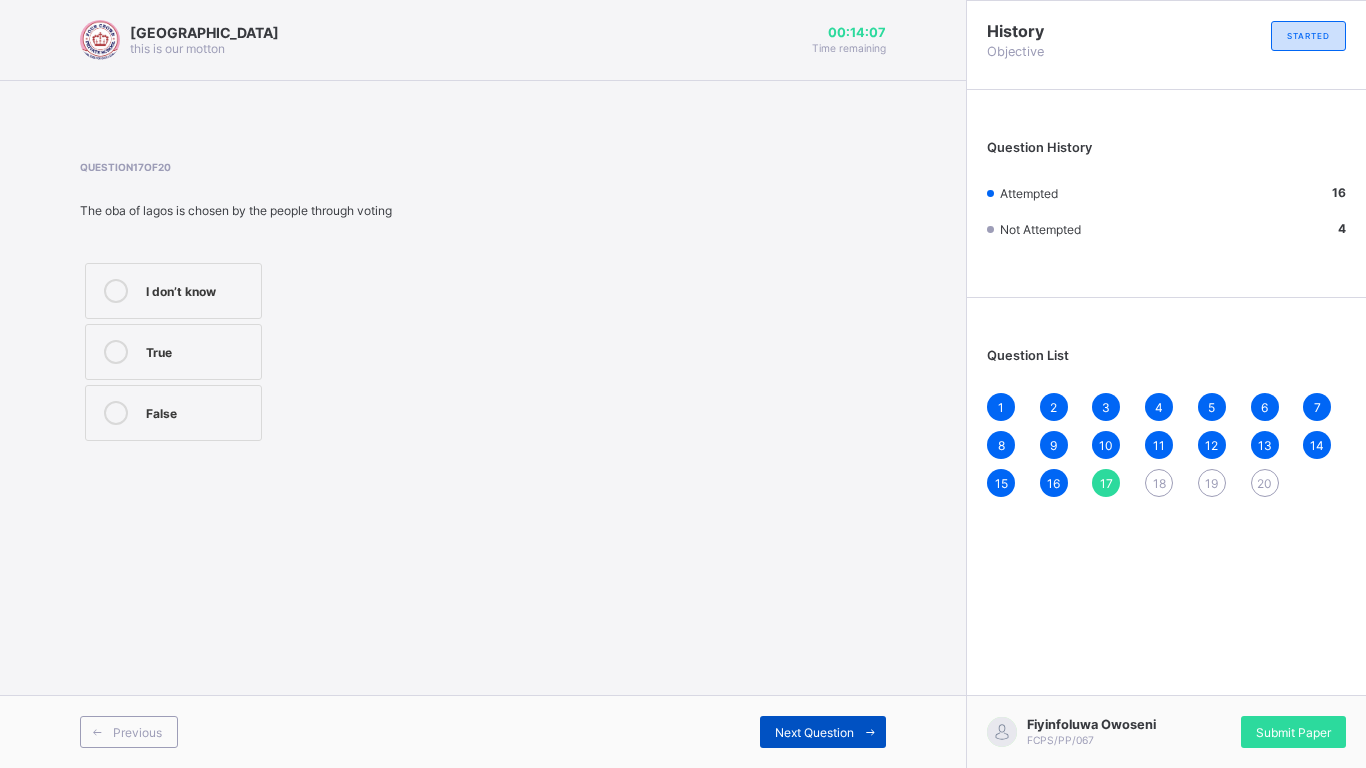 click on "Next Question" at bounding box center [814, 732] 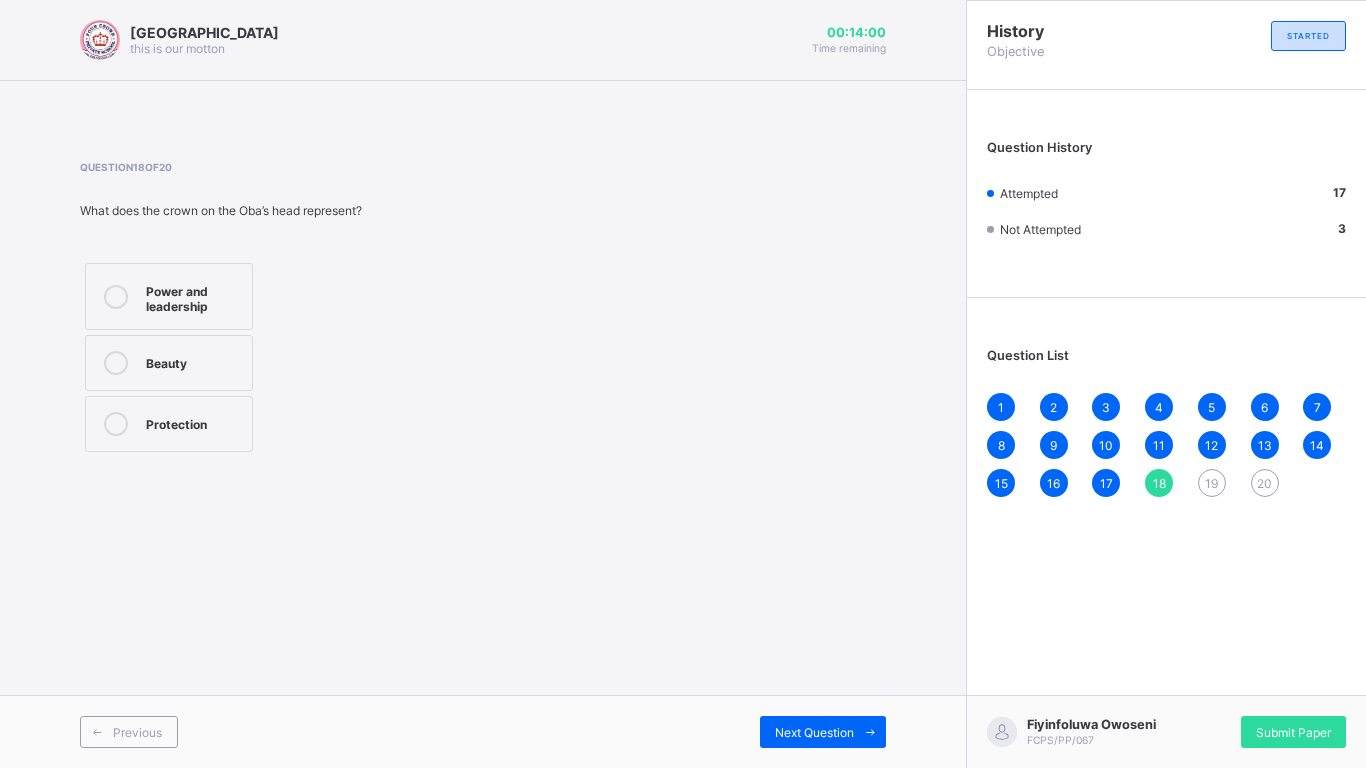 click on "17" at bounding box center (1106, 483) 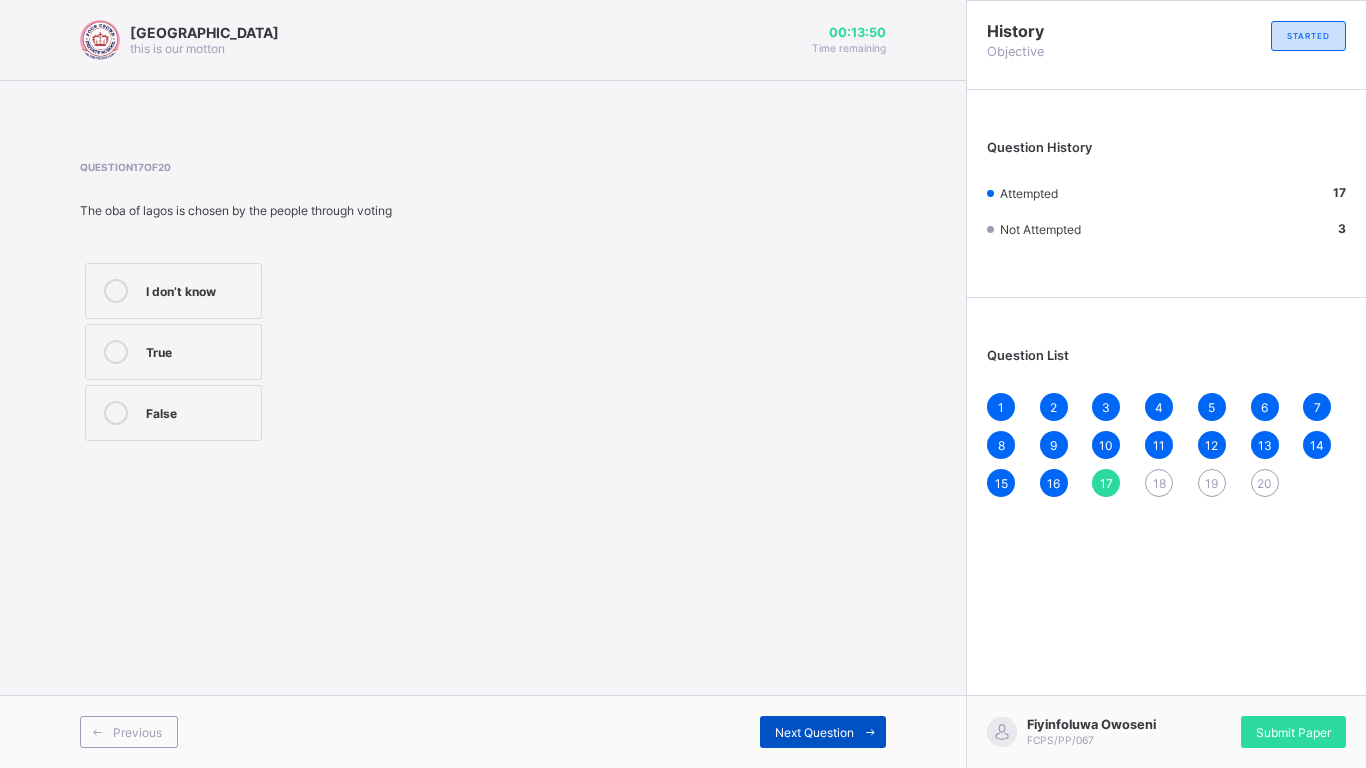 click on "Next Question" at bounding box center (814, 732) 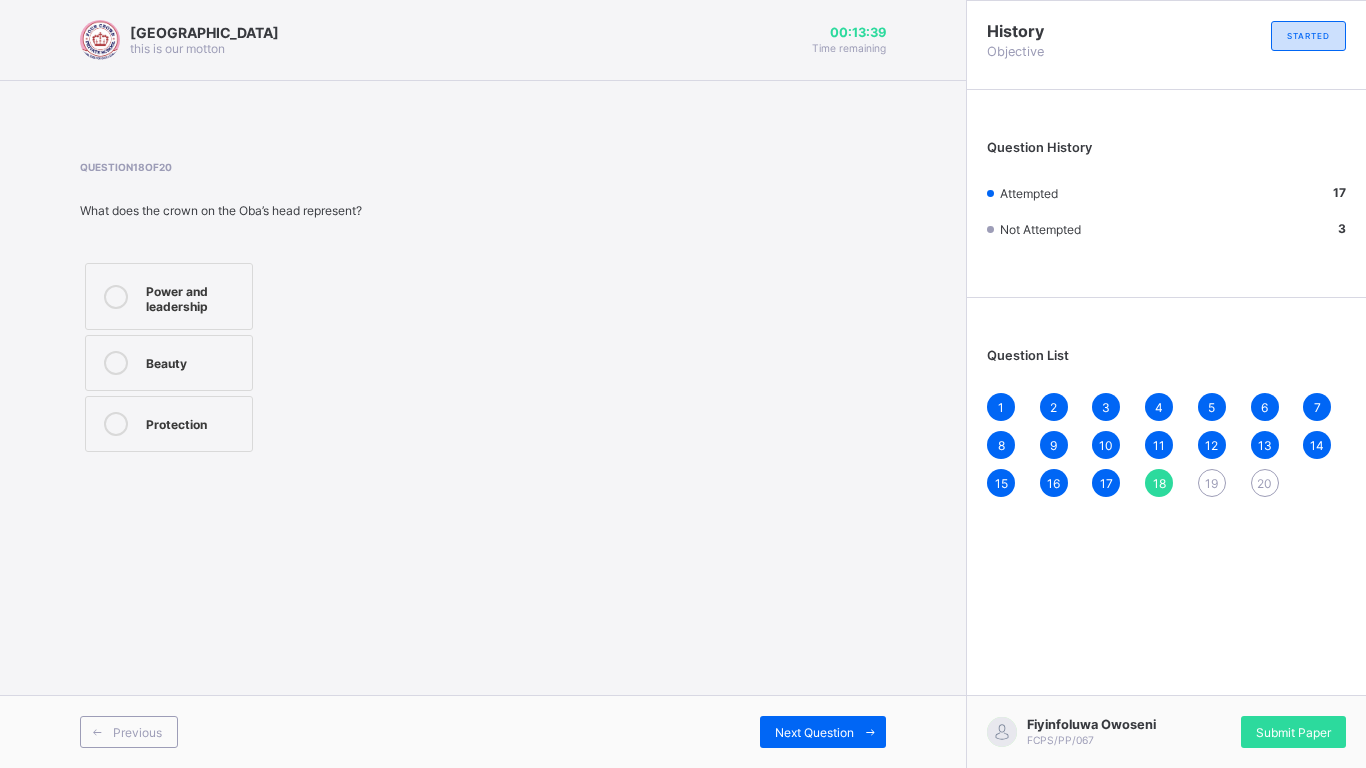 click on "Power and leadership" at bounding box center (169, 296) 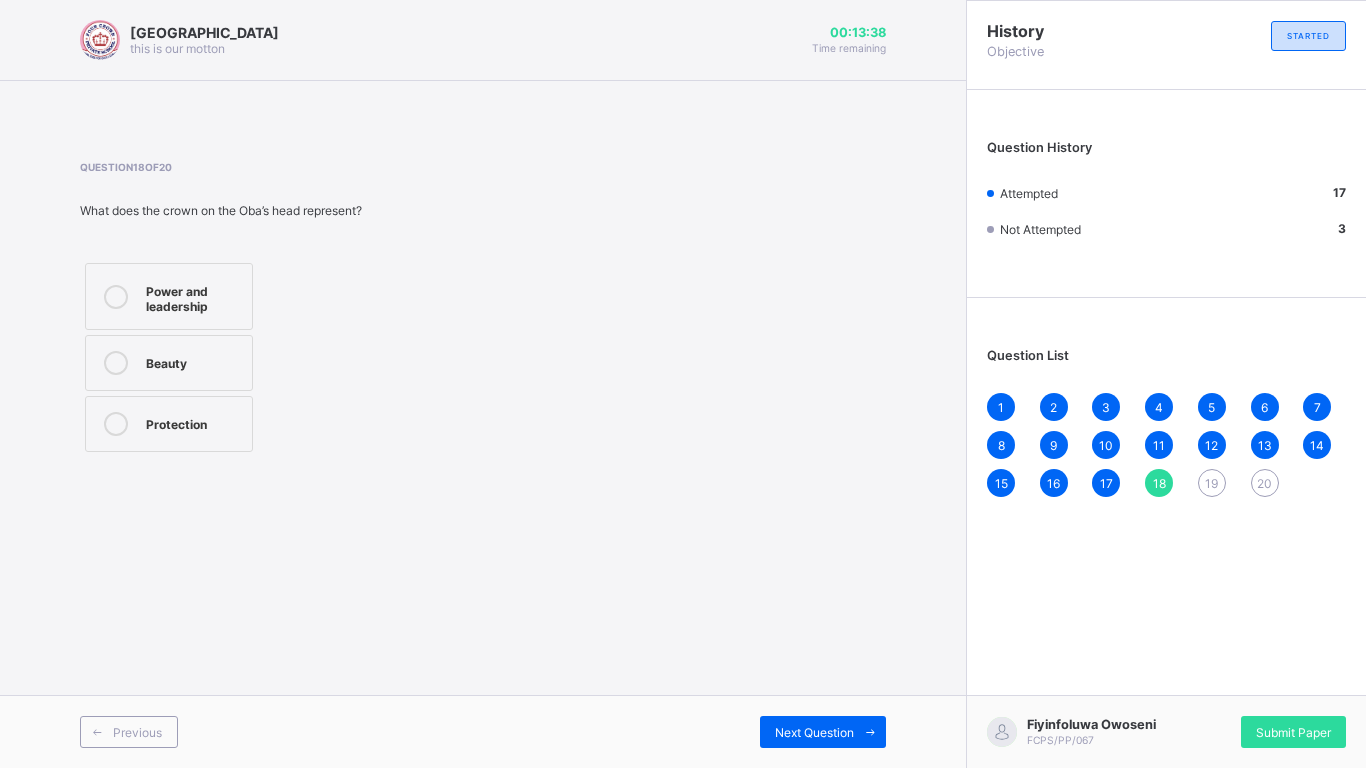 click on "Power and leadership" at bounding box center (169, 296) 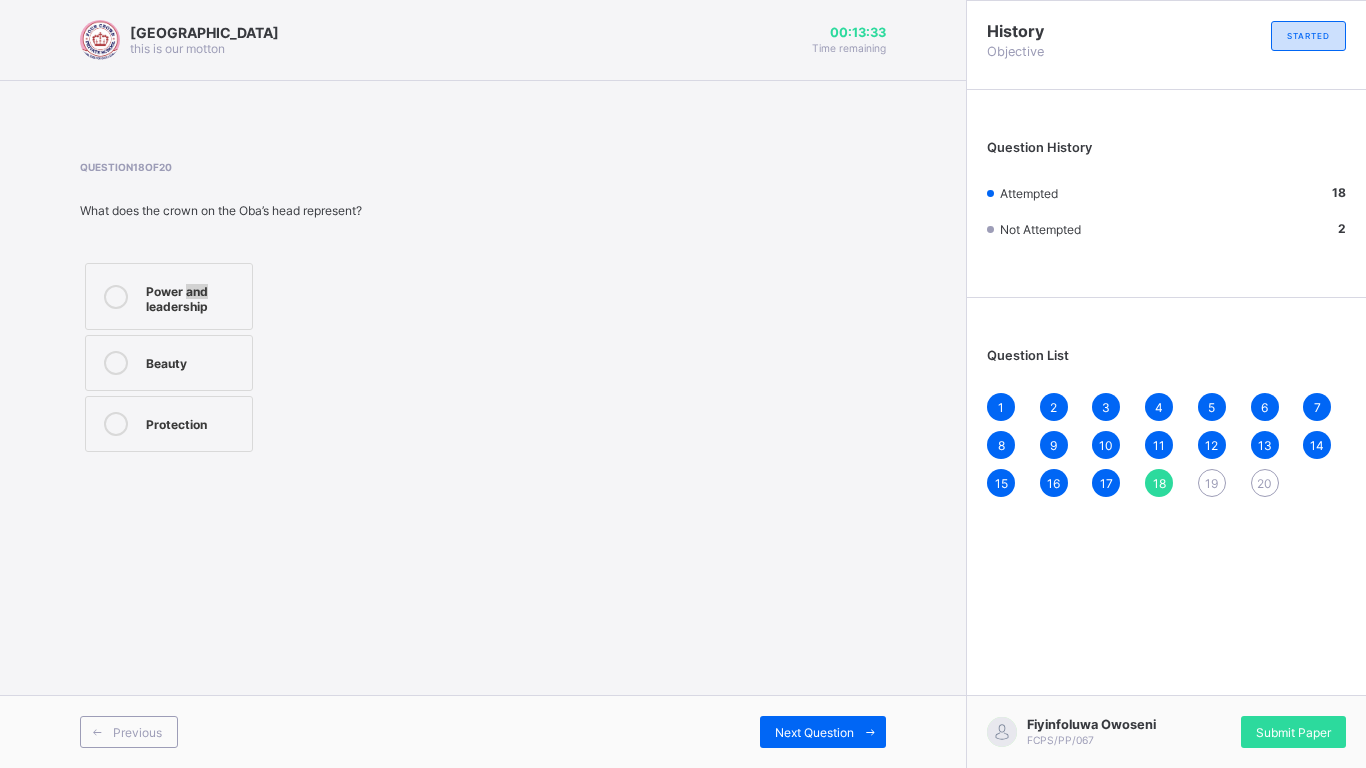 click on "Power and leadership" at bounding box center [169, 296] 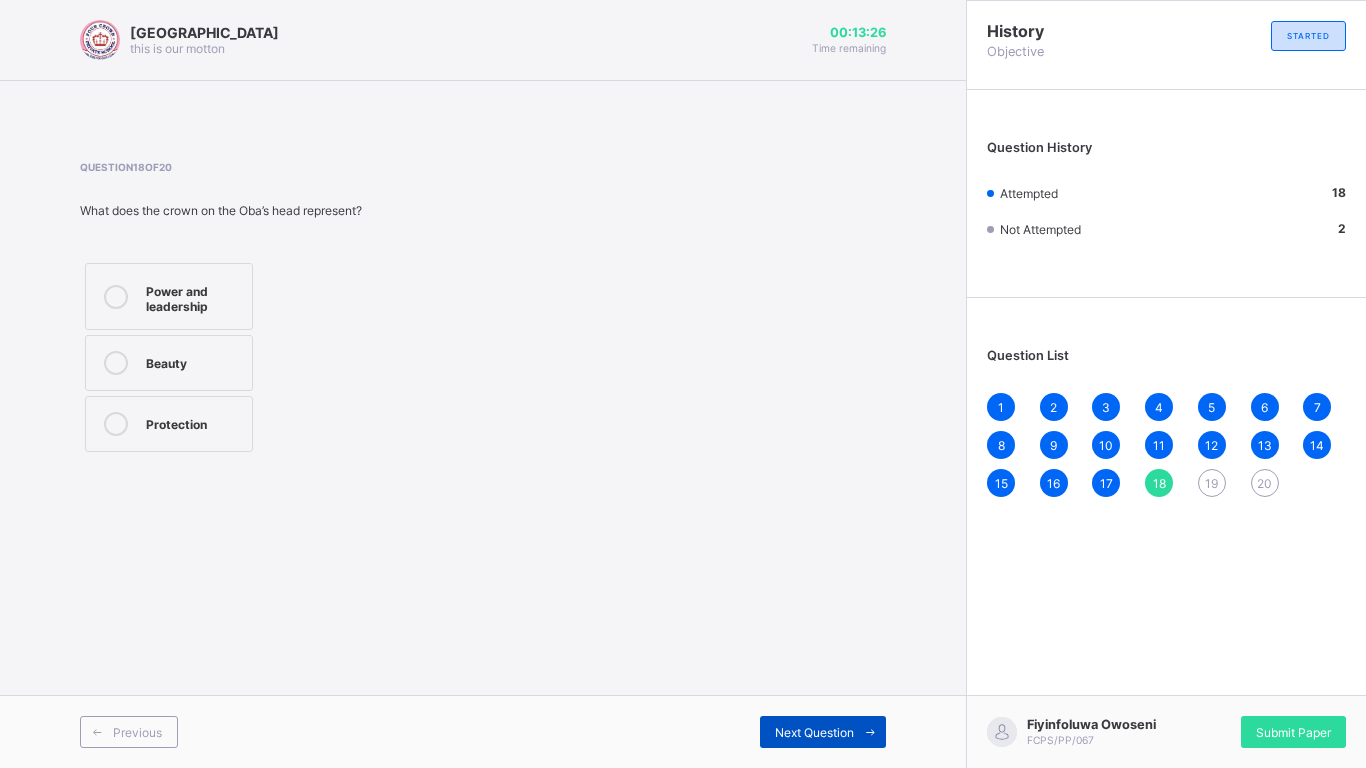 click on "Next Question" at bounding box center (814, 732) 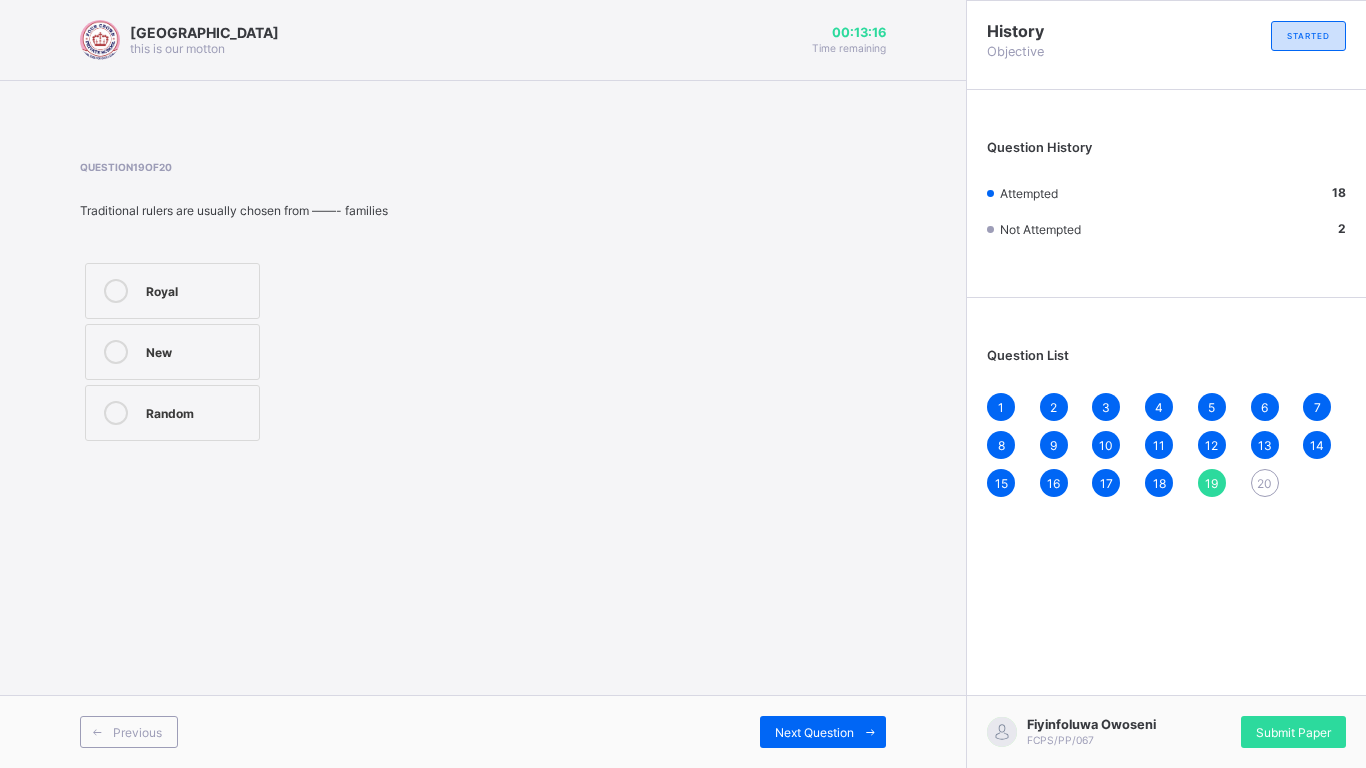 click on "Royal" at bounding box center (197, 289) 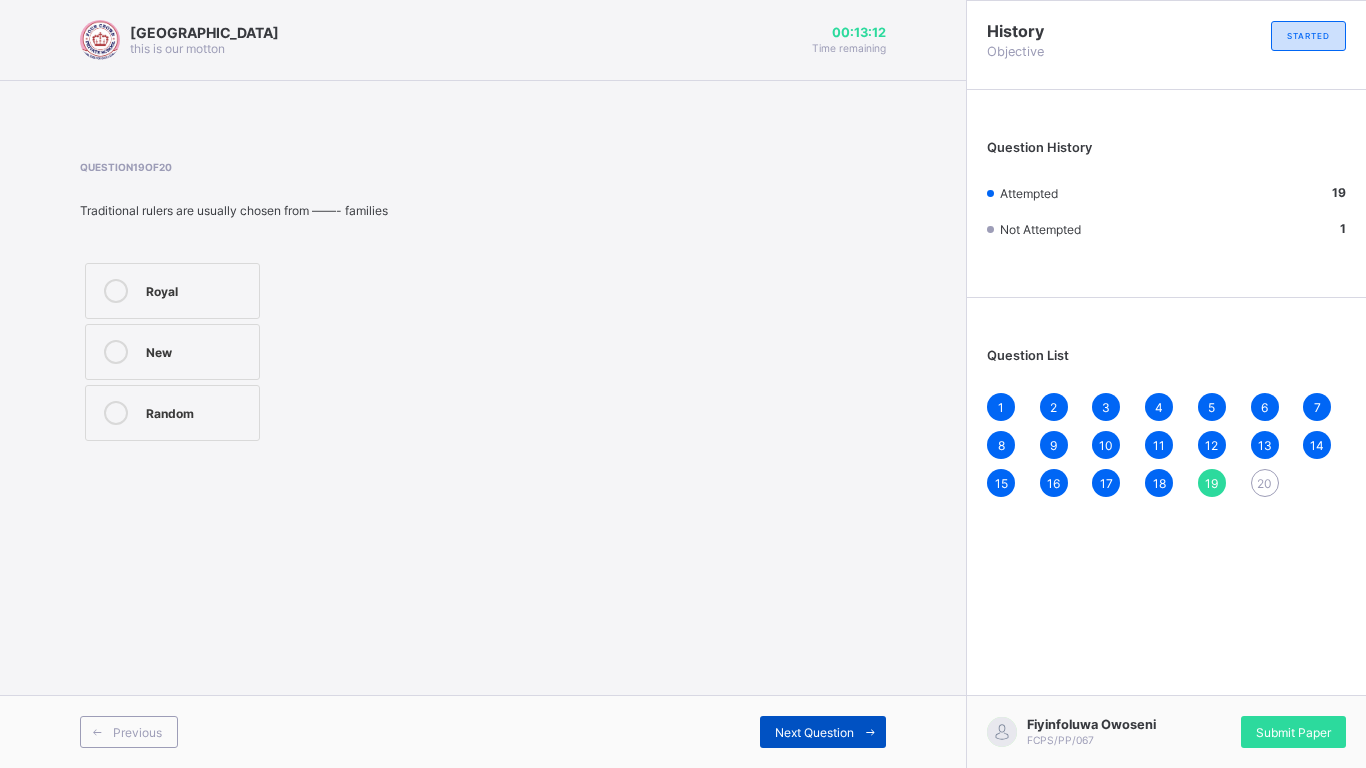 click on "Next Question" at bounding box center (814, 732) 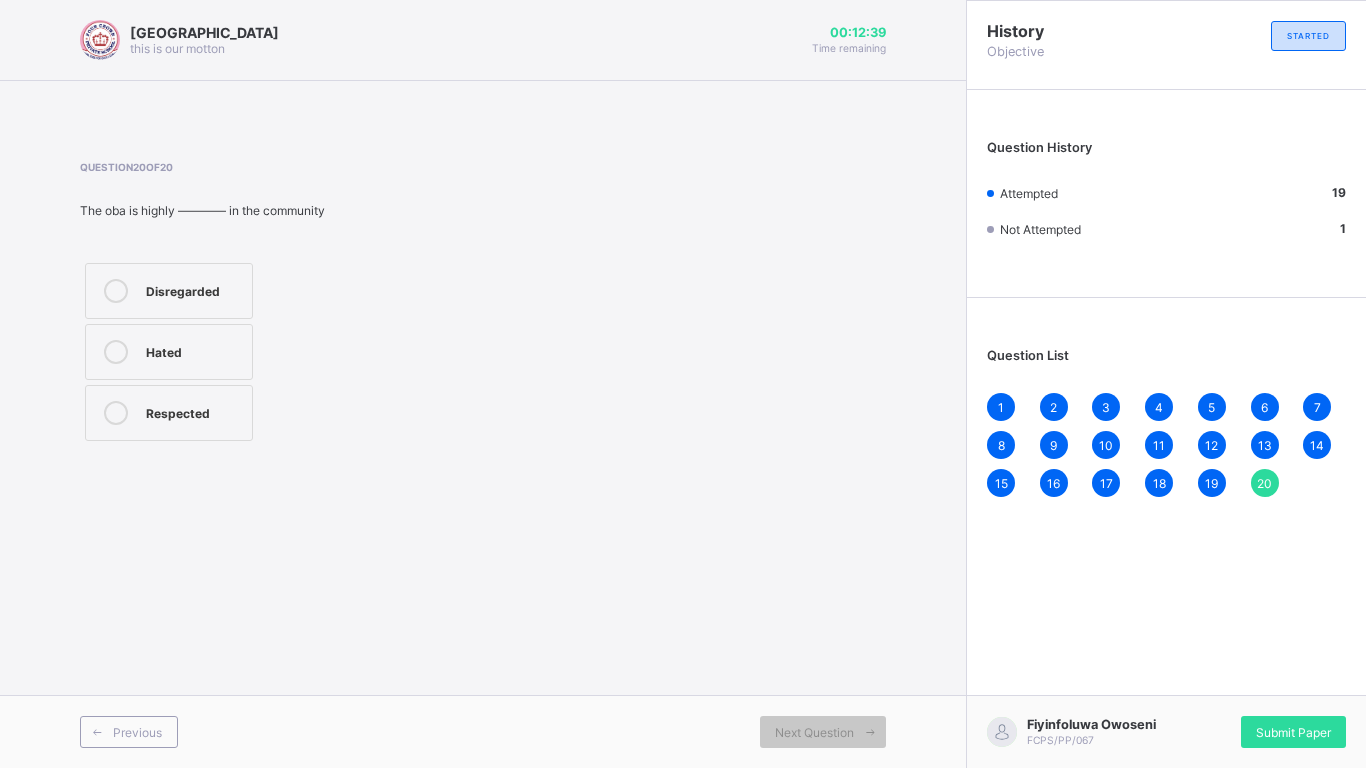 click on "Respected" at bounding box center [194, 413] 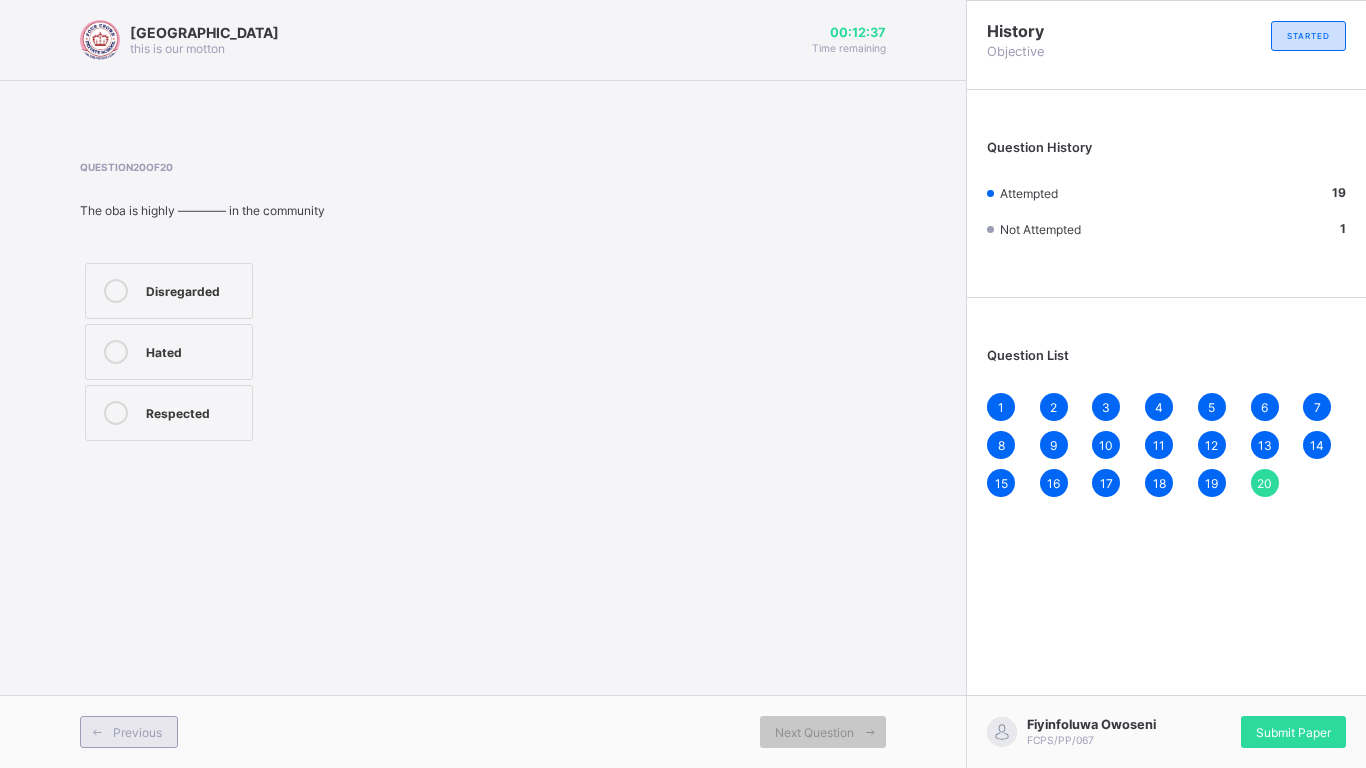 click on "Previous" at bounding box center (137, 732) 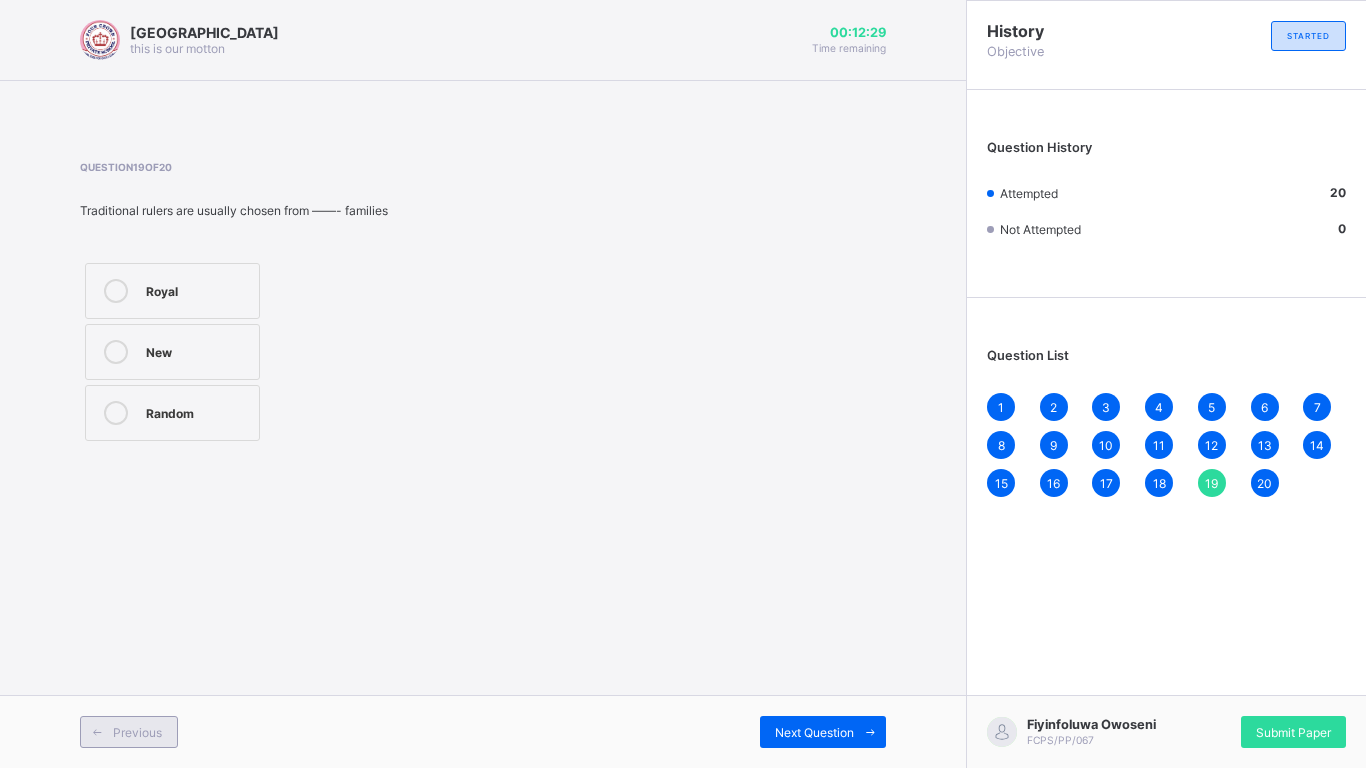 click on "Previous" at bounding box center (137, 732) 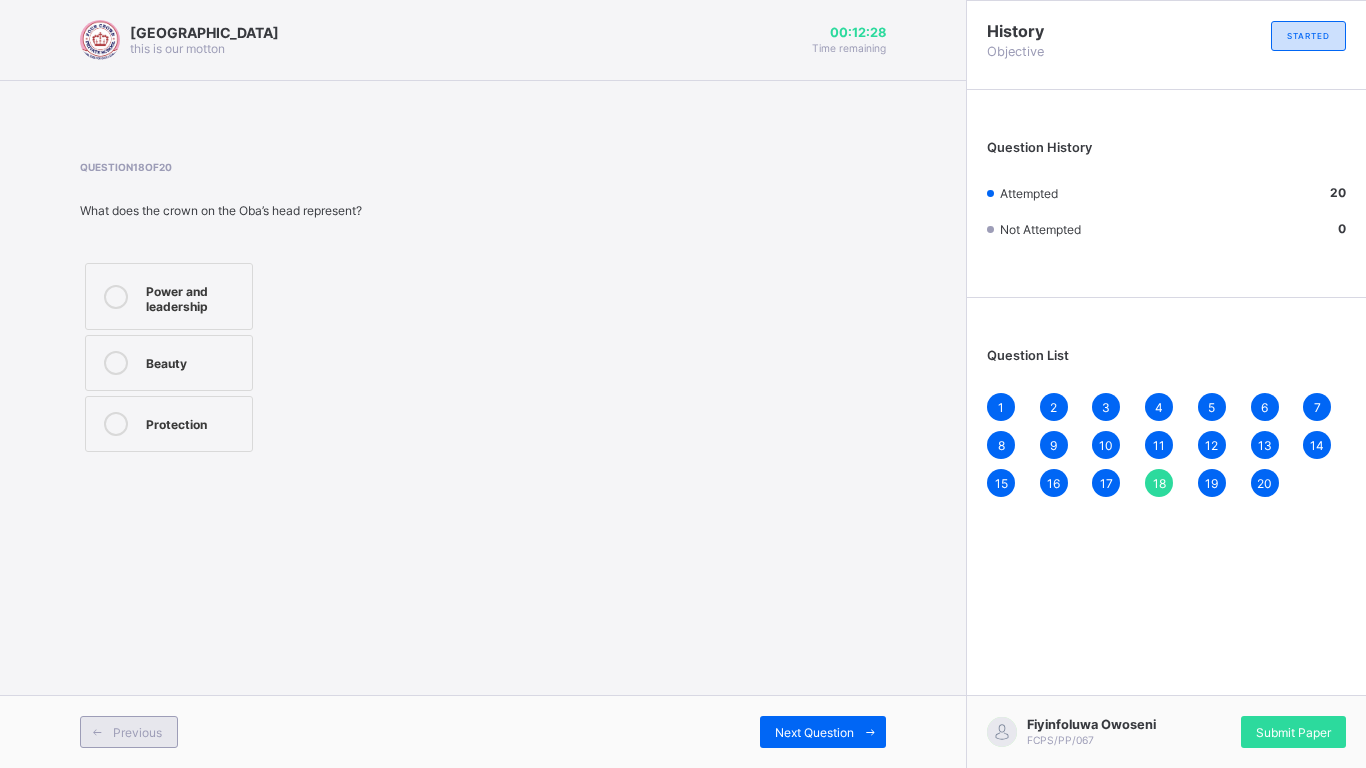 click on "Previous" at bounding box center [137, 732] 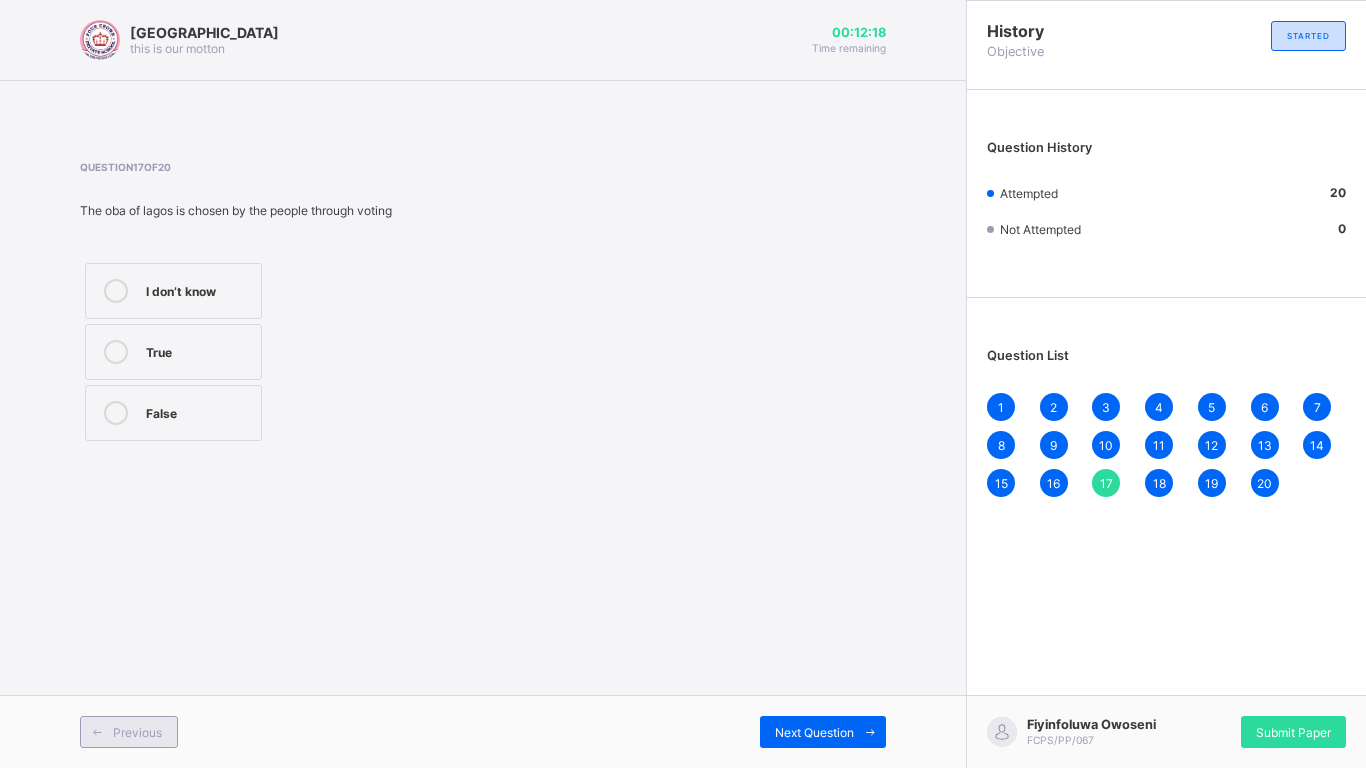 click on "Previous" at bounding box center (137, 732) 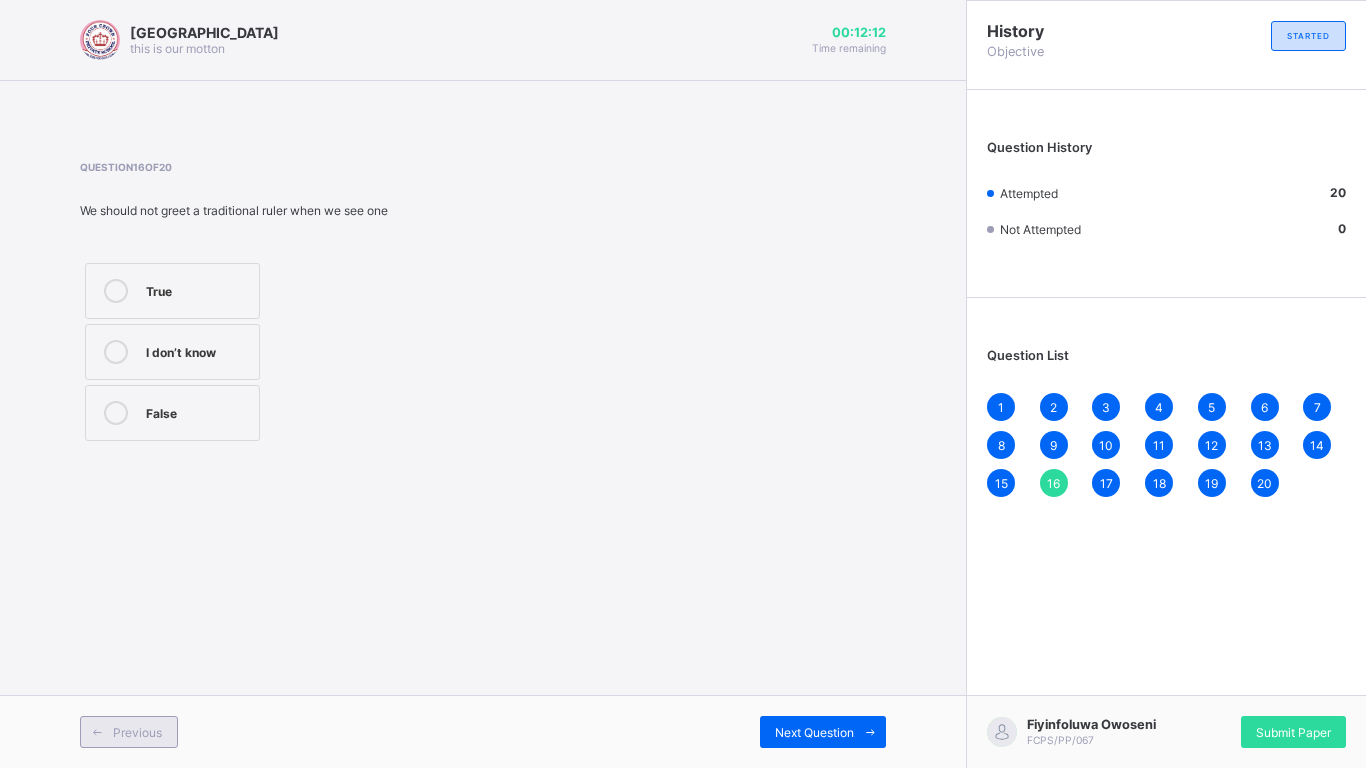 click on "Previous" at bounding box center (137, 732) 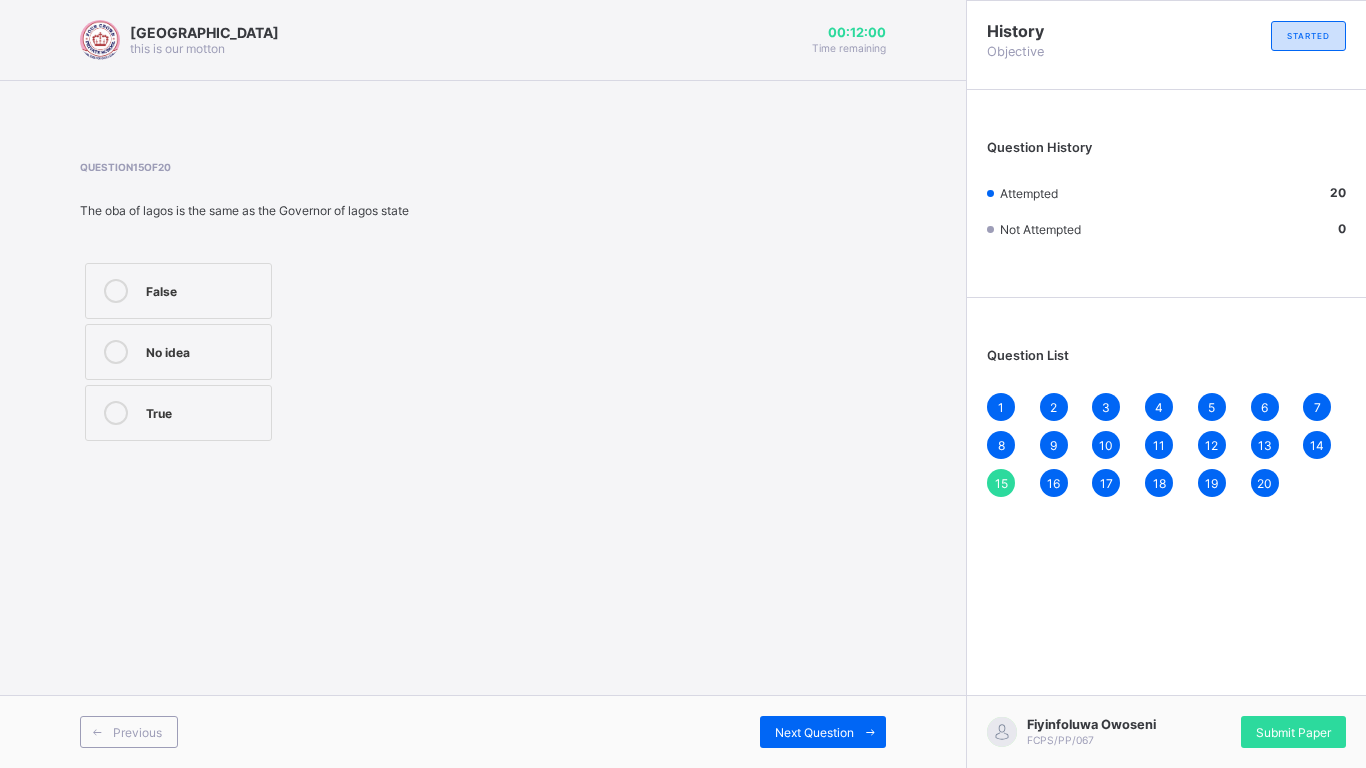 click on "False" at bounding box center (203, 289) 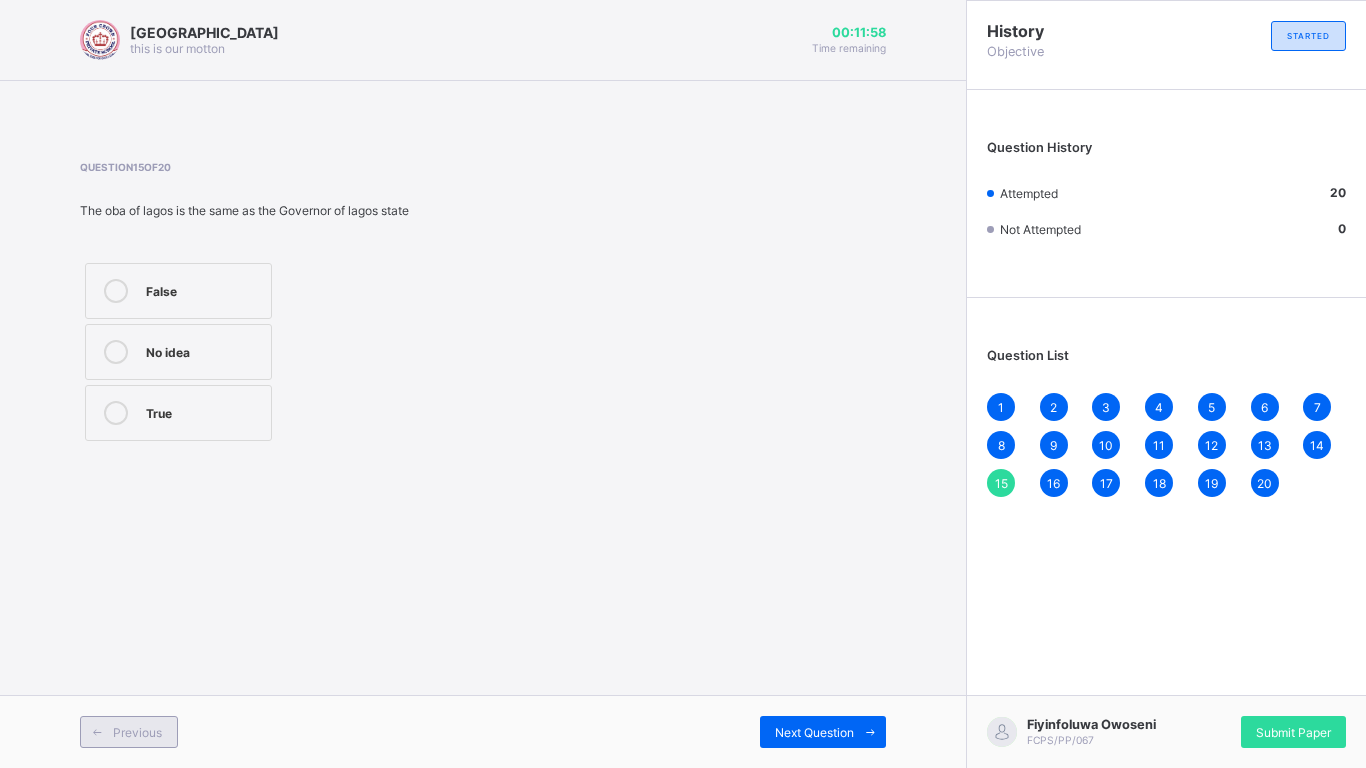 click on "Previous" at bounding box center [137, 732] 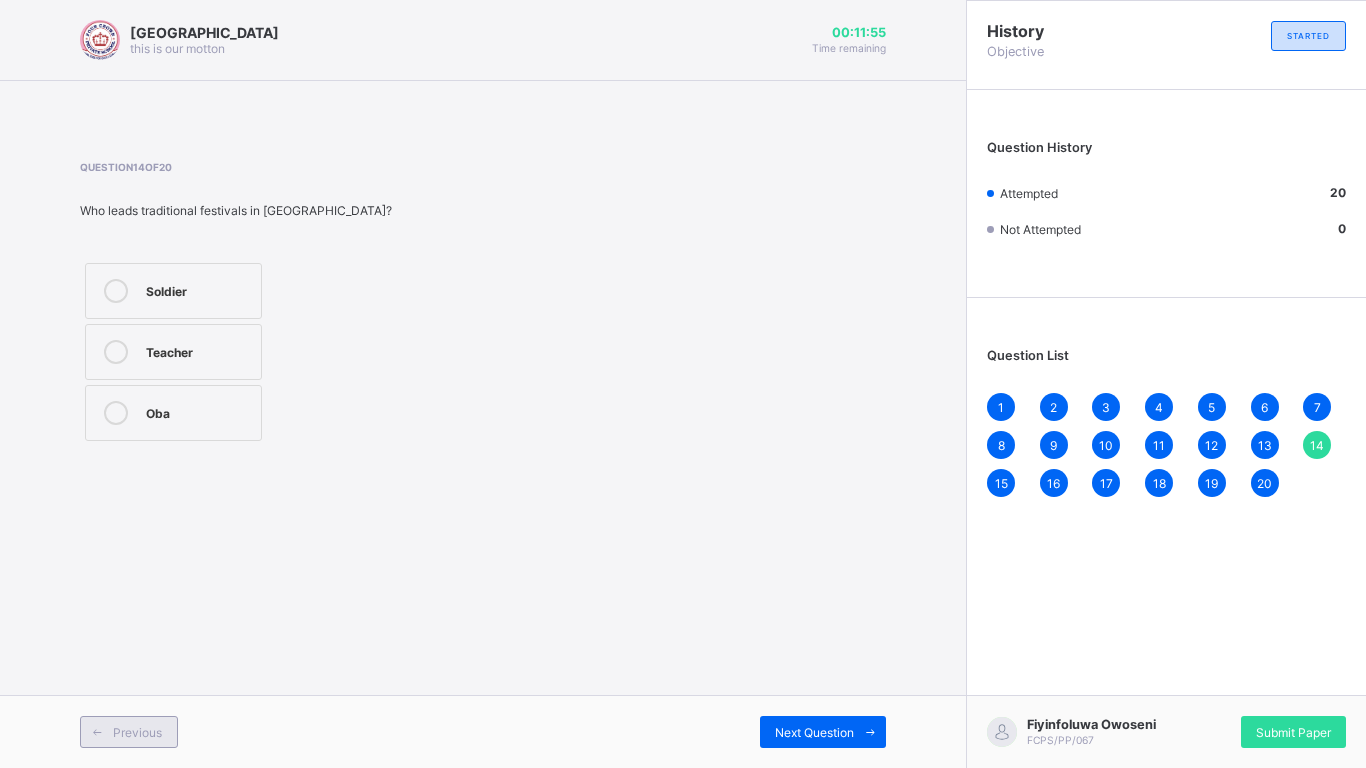 click on "Previous" at bounding box center [137, 732] 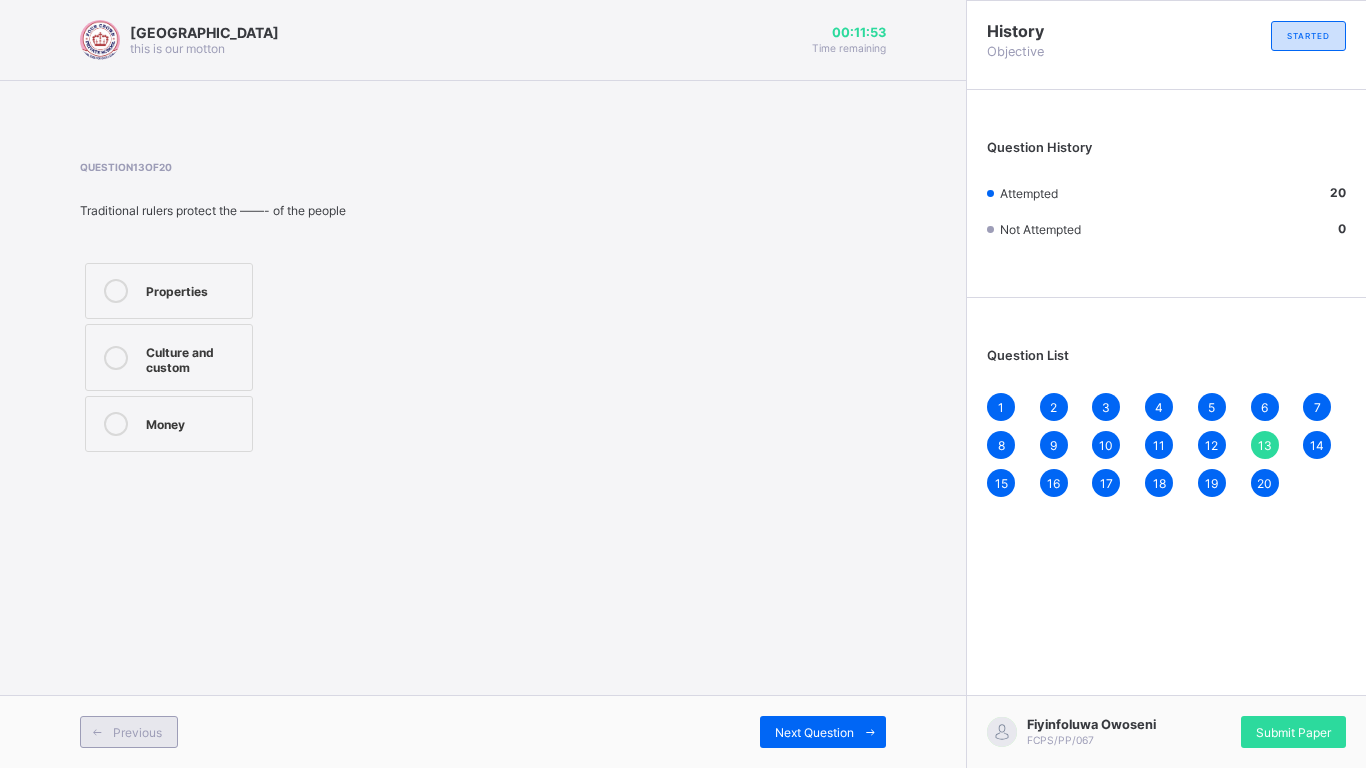 click on "Previous" at bounding box center (137, 732) 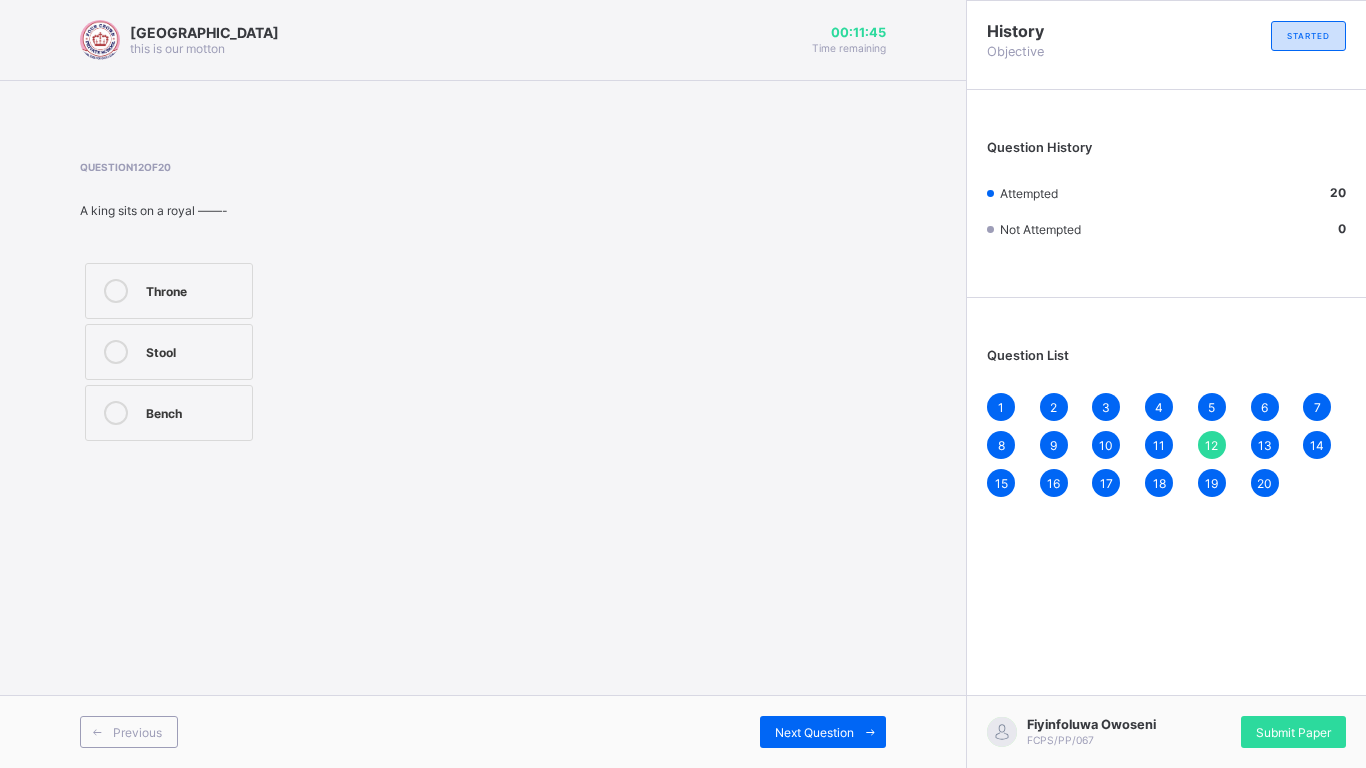 click at bounding box center (116, 291) 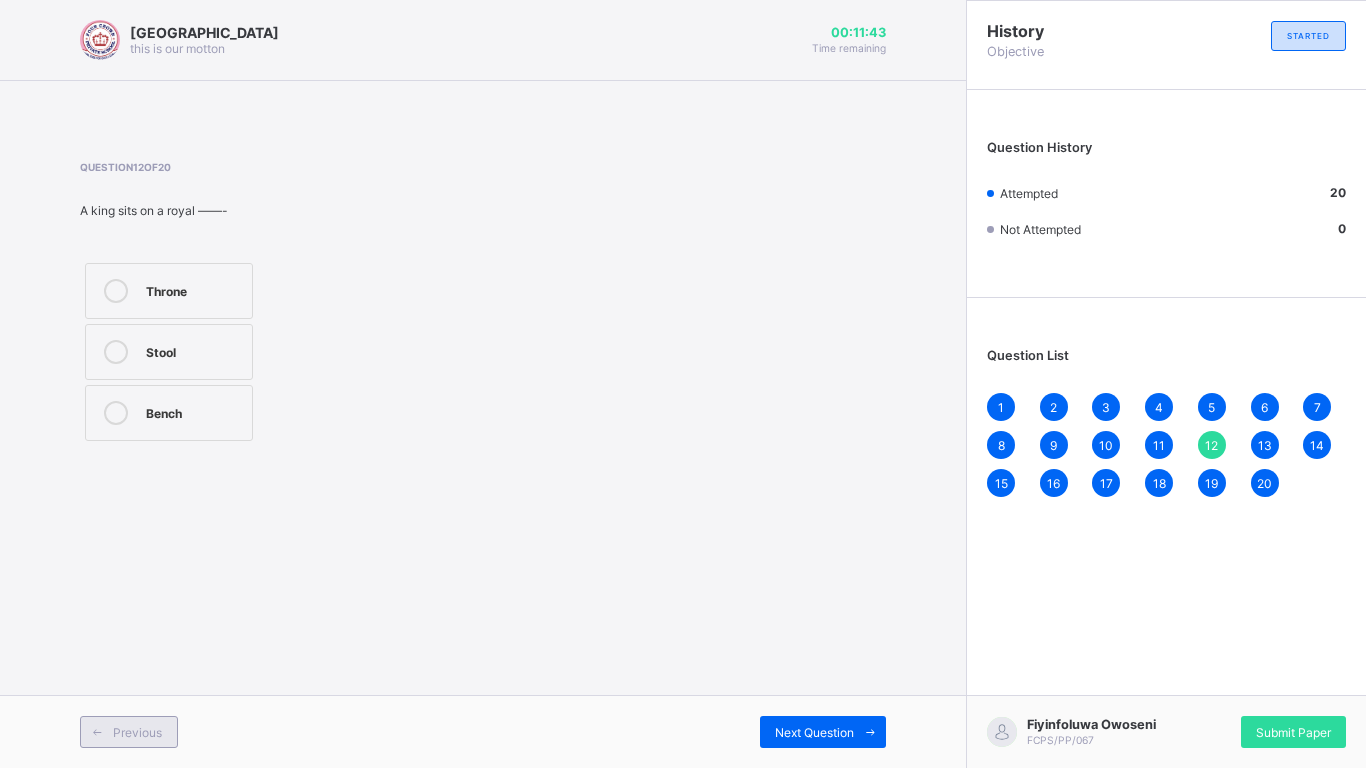 click on "Previous" at bounding box center [129, 732] 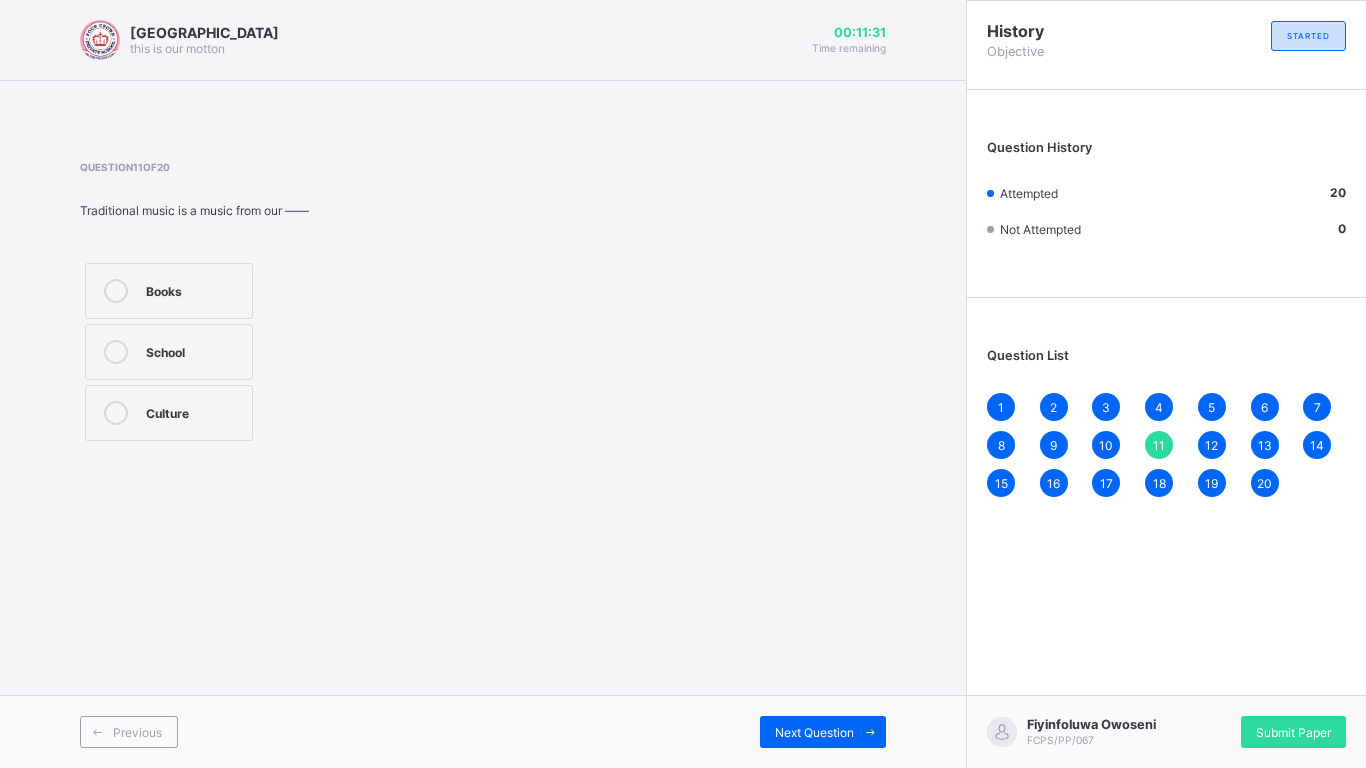 click on "Culture" at bounding box center (194, 411) 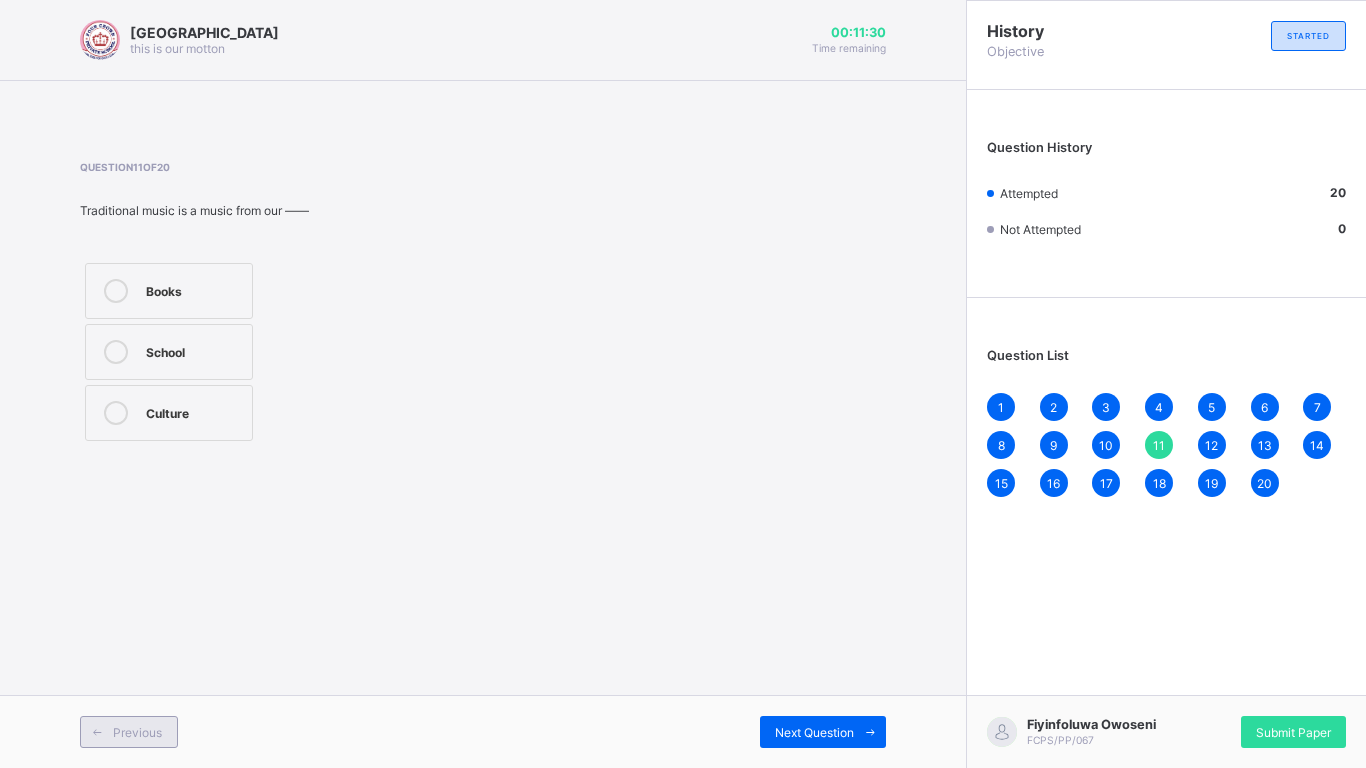 click on "Previous" at bounding box center (129, 732) 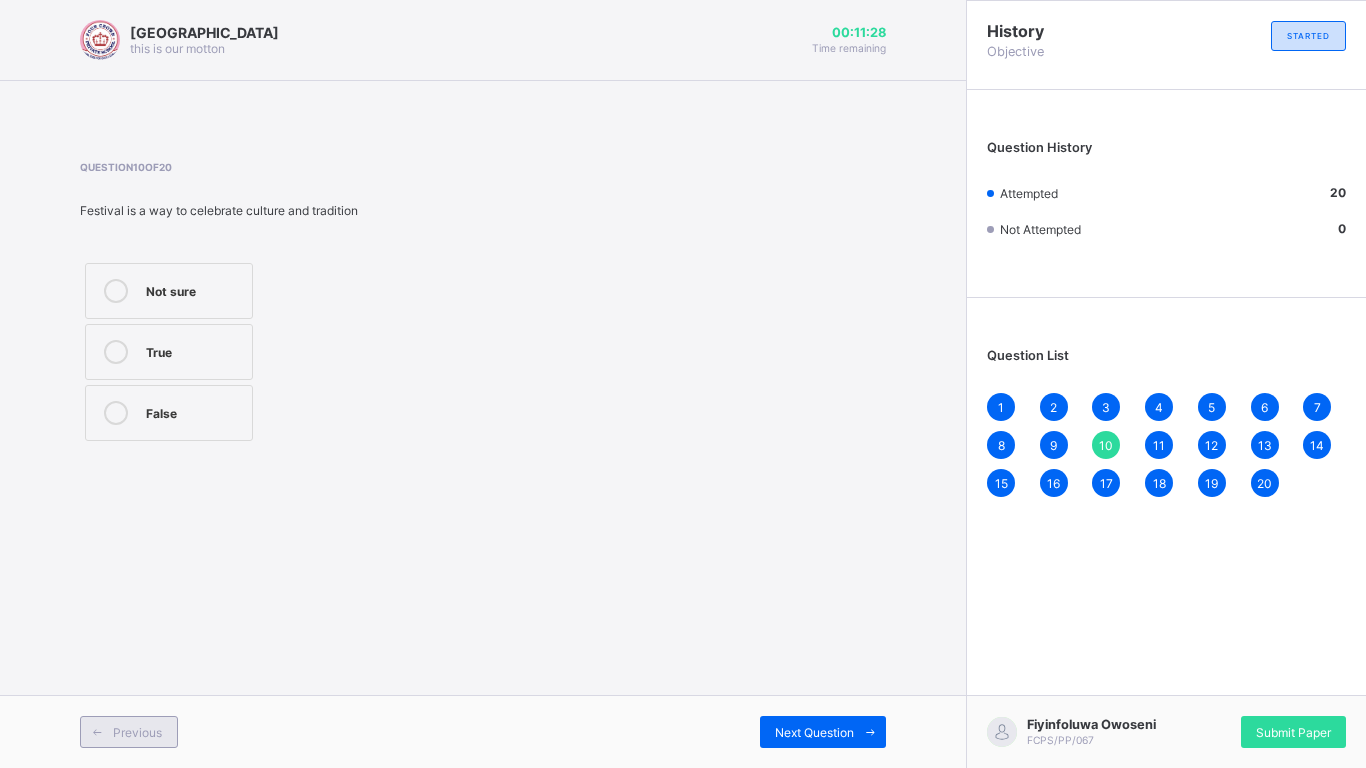 click on "Previous" at bounding box center (129, 732) 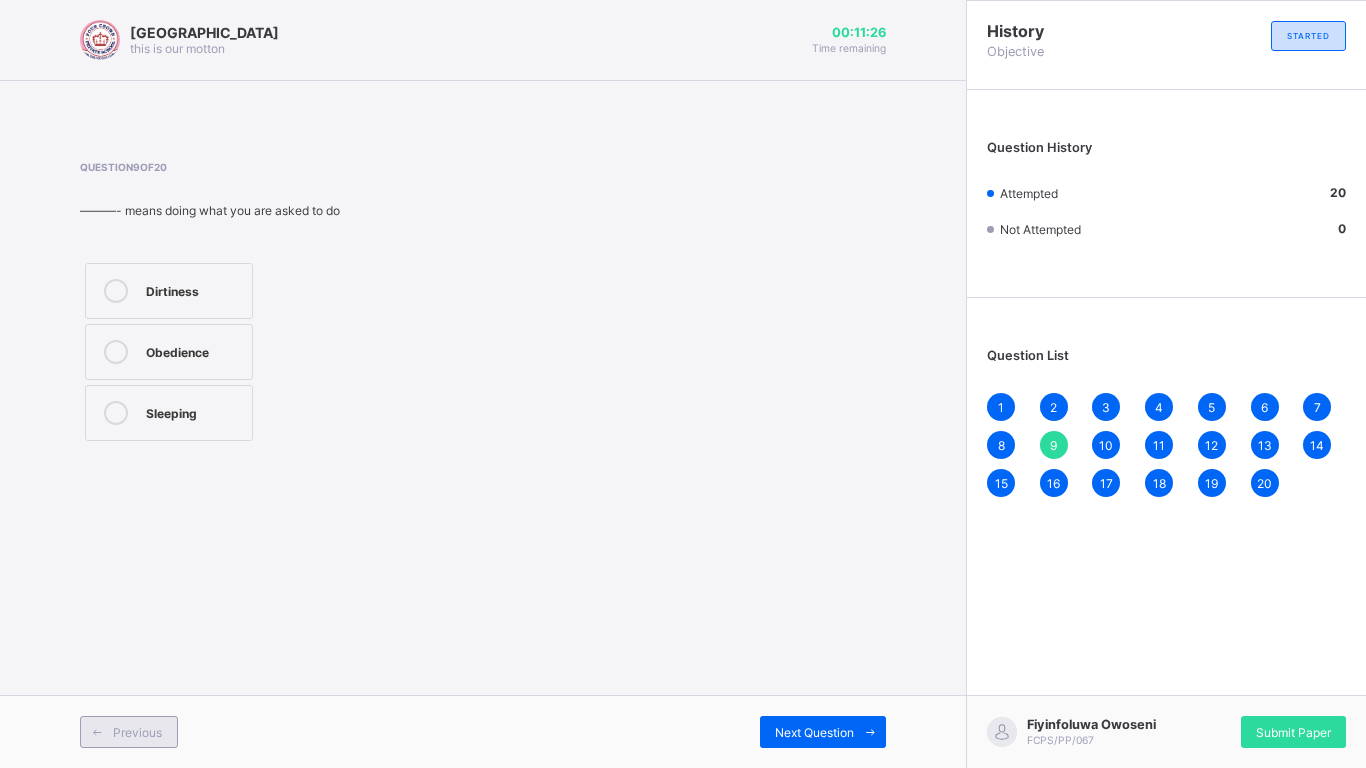click on "Previous" at bounding box center (129, 732) 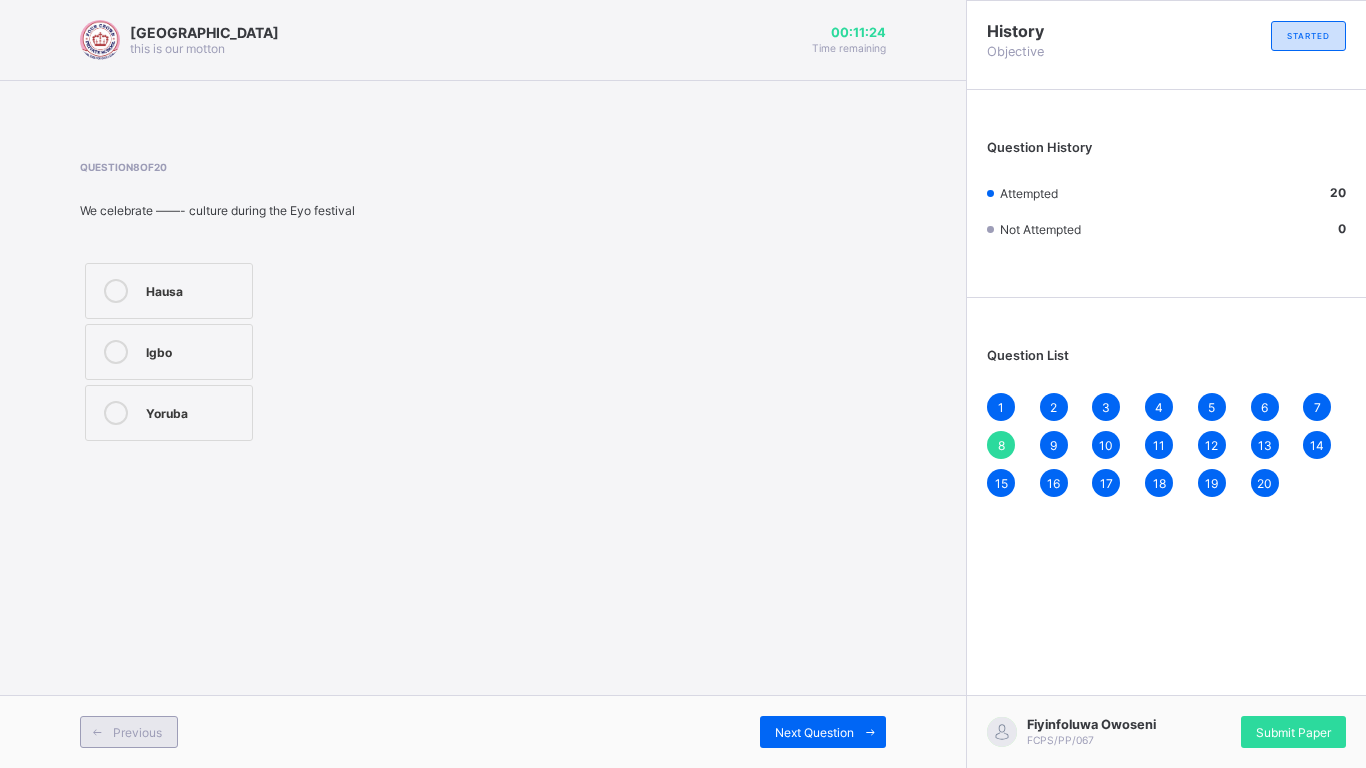 click on "Previous" at bounding box center (129, 732) 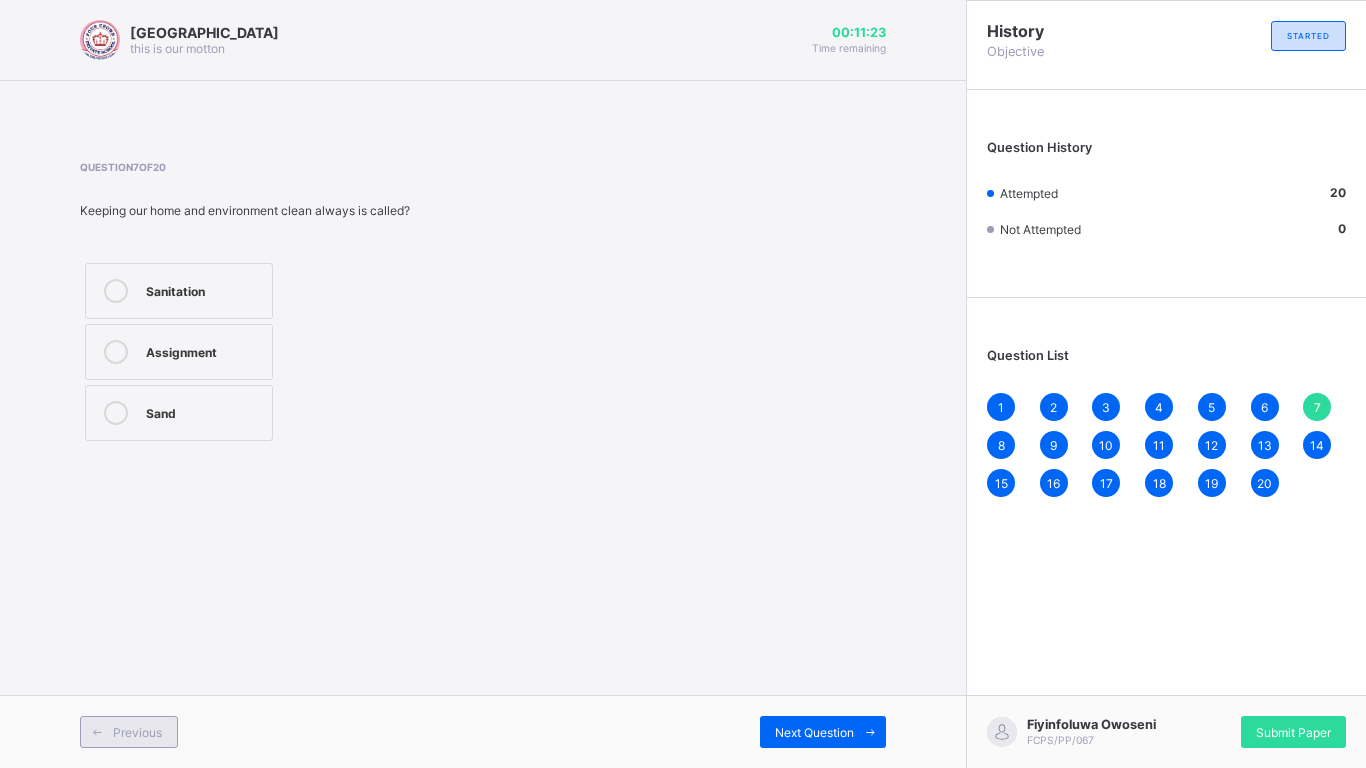 click on "Previous" at bounding box center (129, 732) 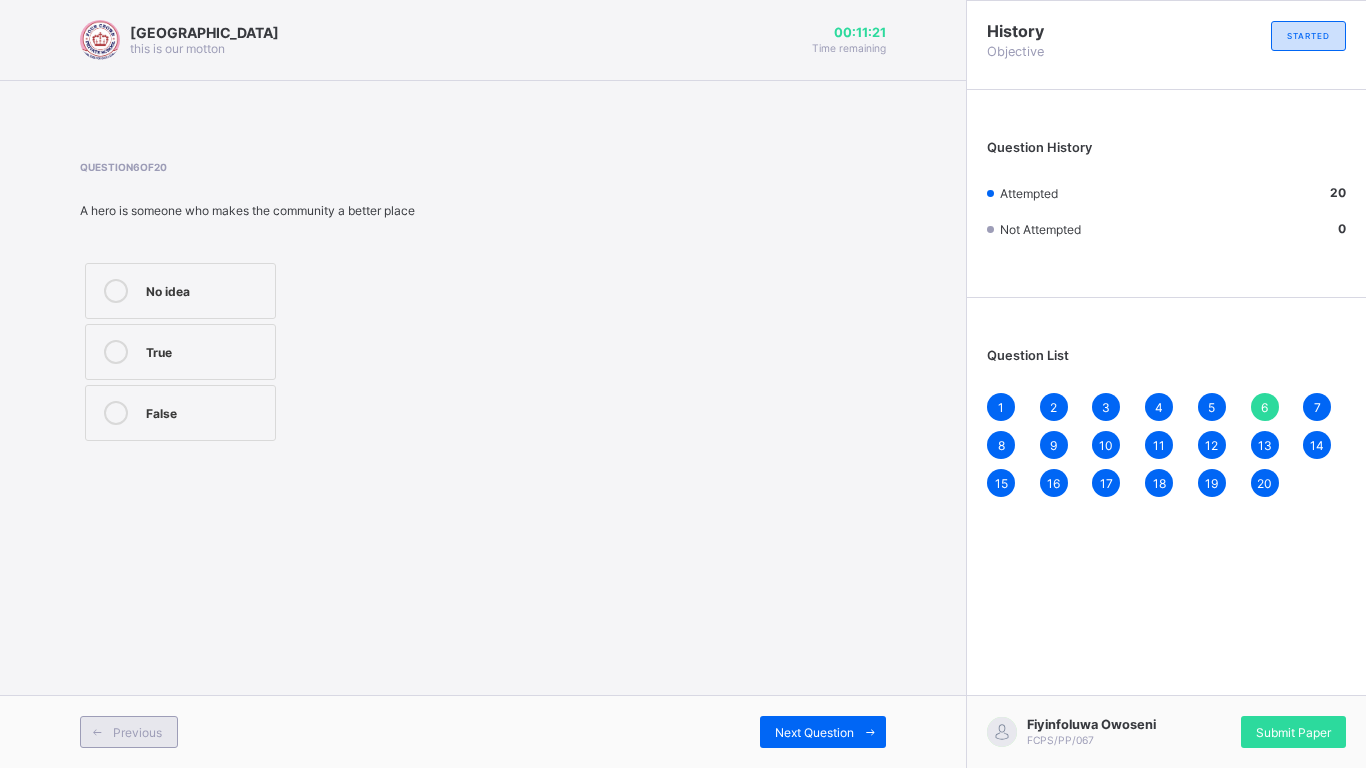 click on "Previous" at bounding box center [129, 732] 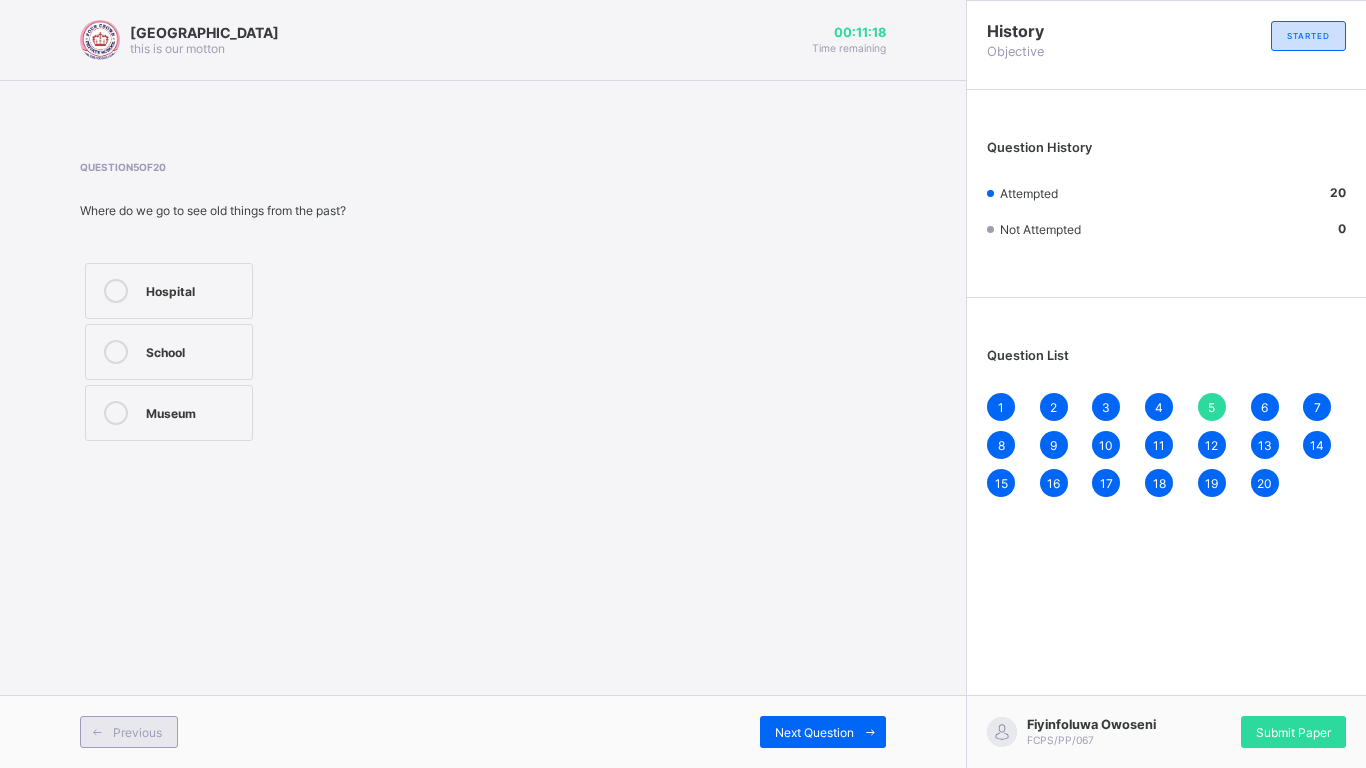 click on "Previous" at bounding box center (129, 732) 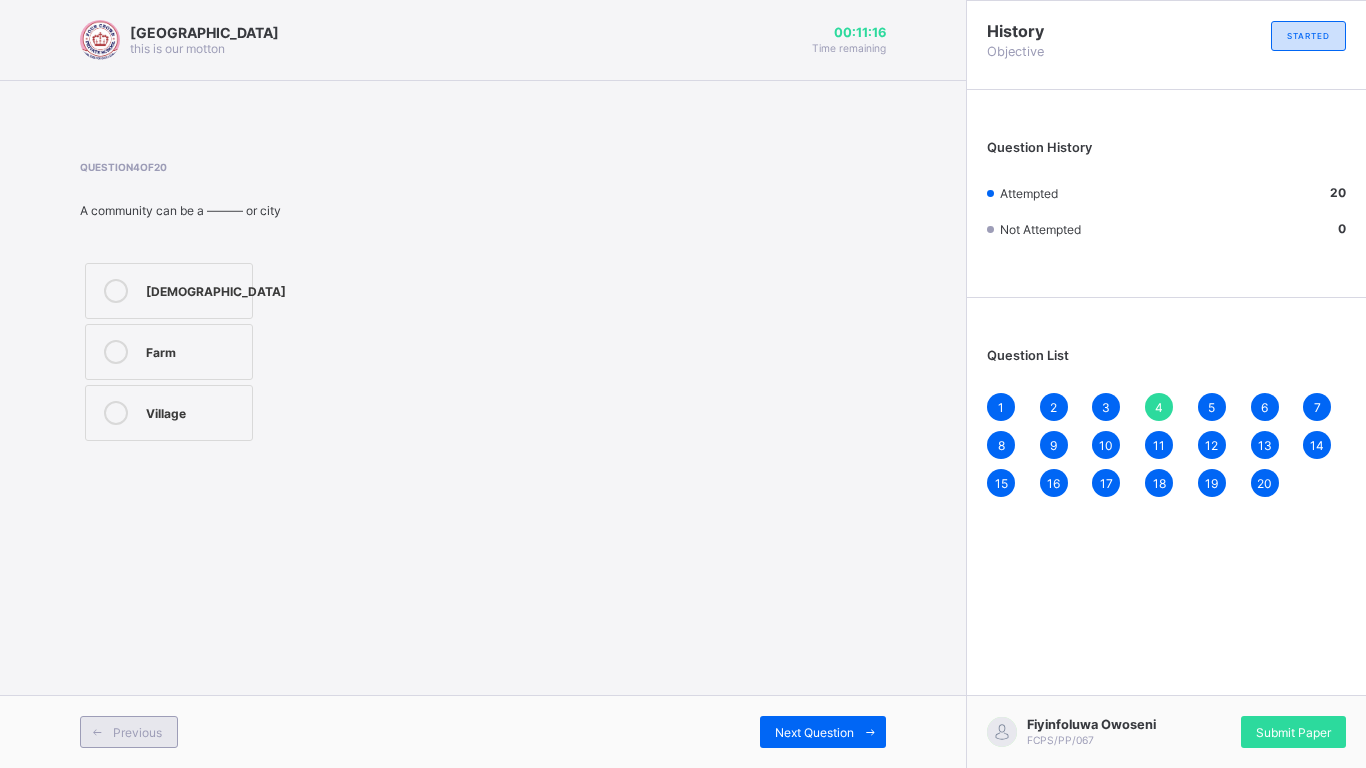click on "Previous" at bounding box center [129, 732] 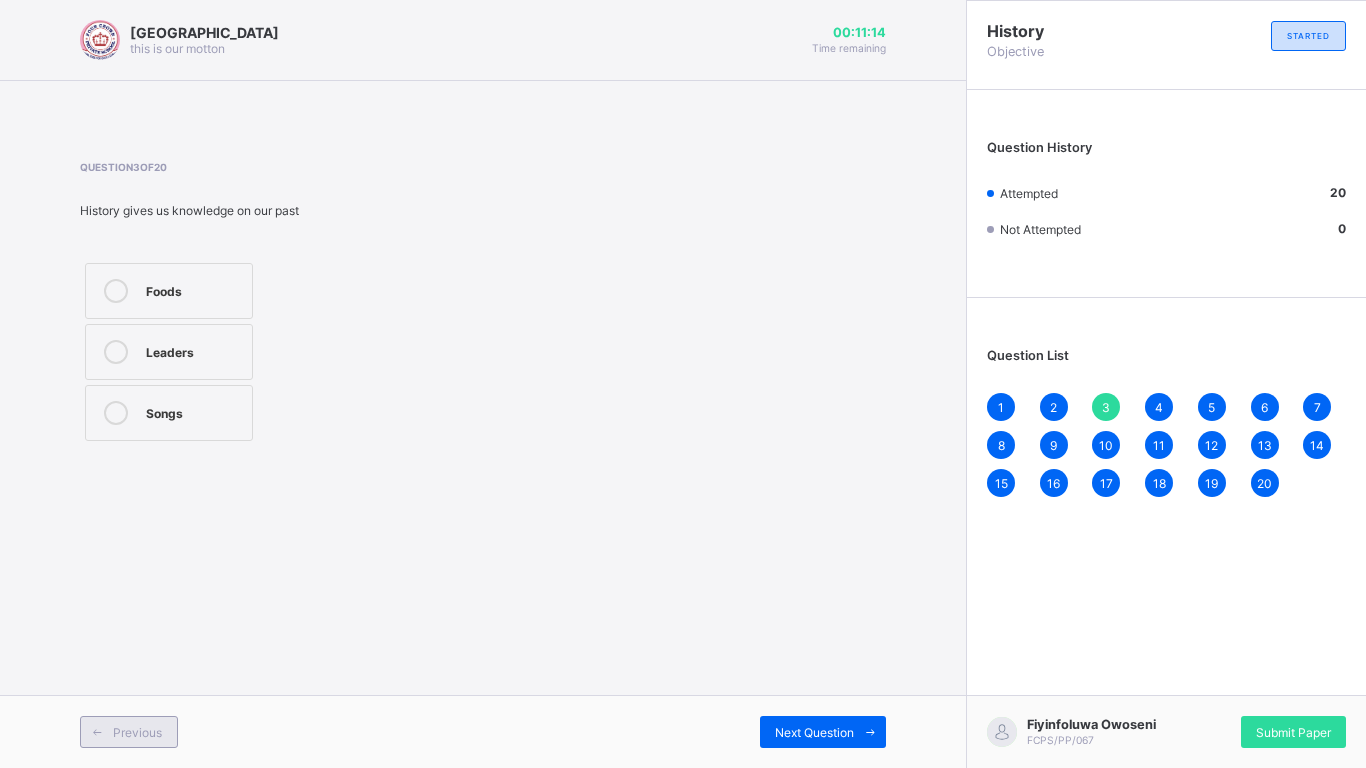 click on "Previous" at bounding box center [129, 732] 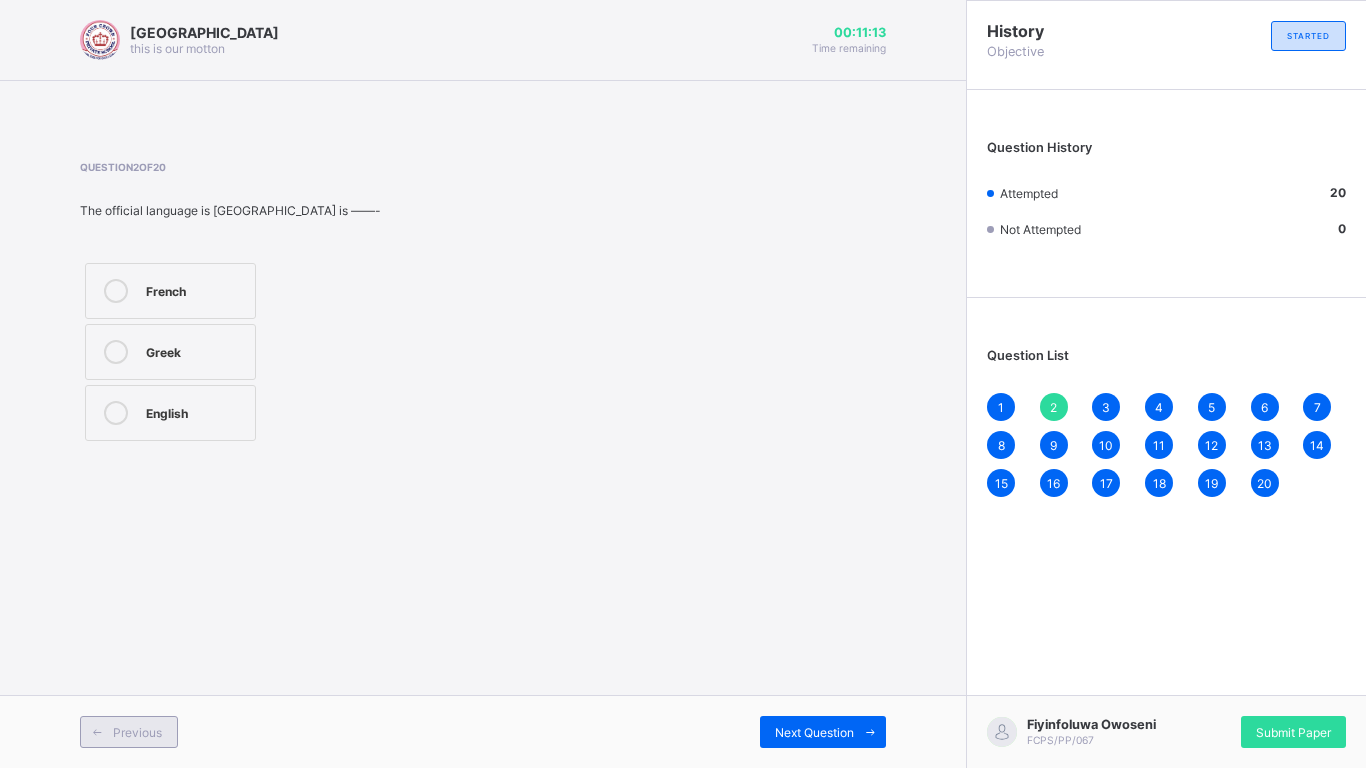 click on "Previous" at bounding box center (129, 732) 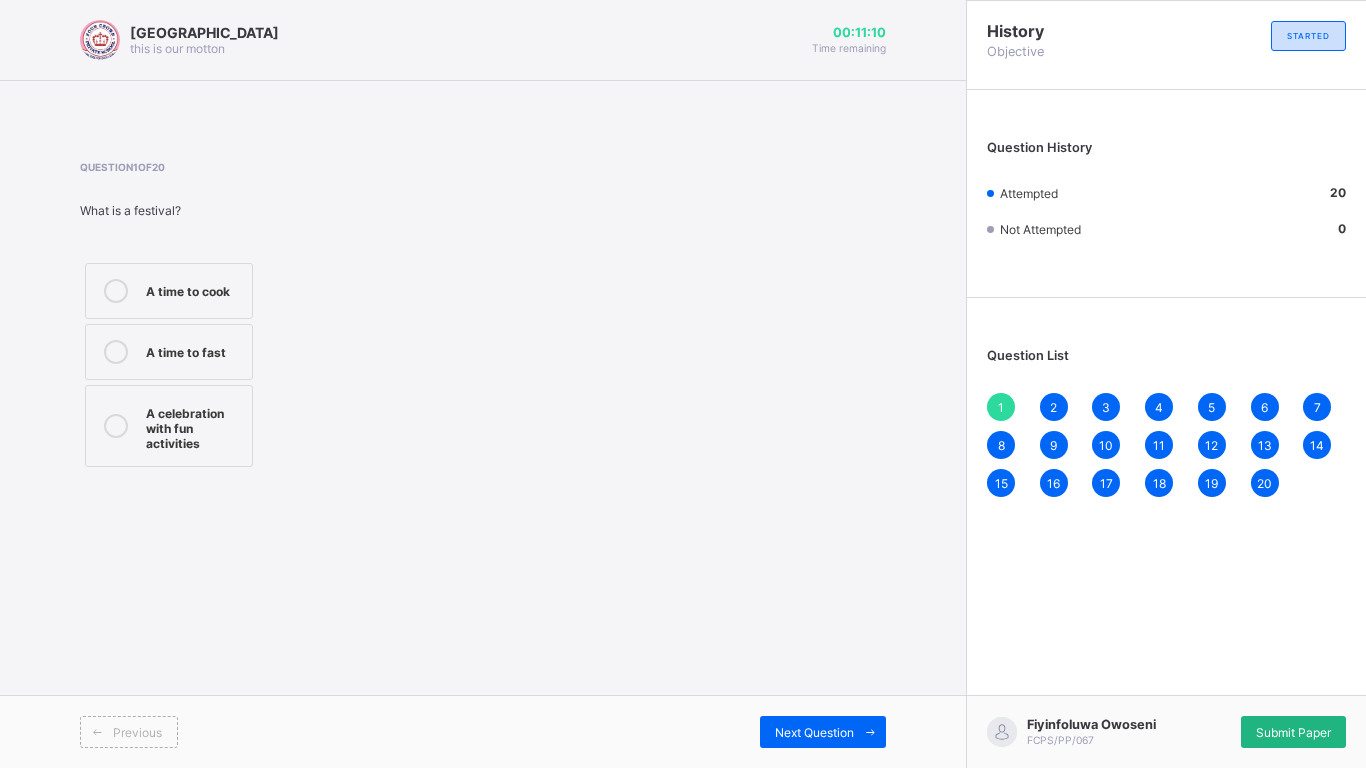click on "Submit Paper" at bounding box center [1293, 732] 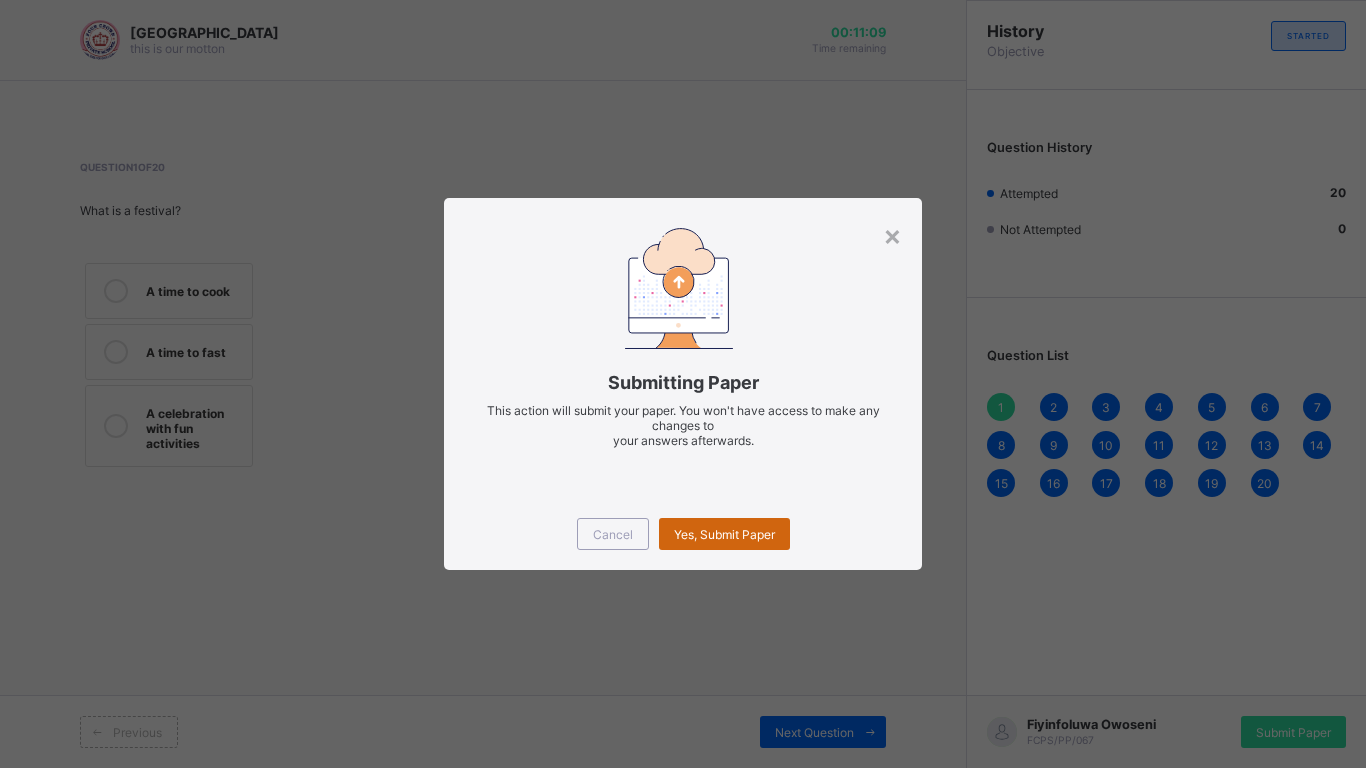 click on "Yes, Submit Paper" at bounding box center (724, 534) 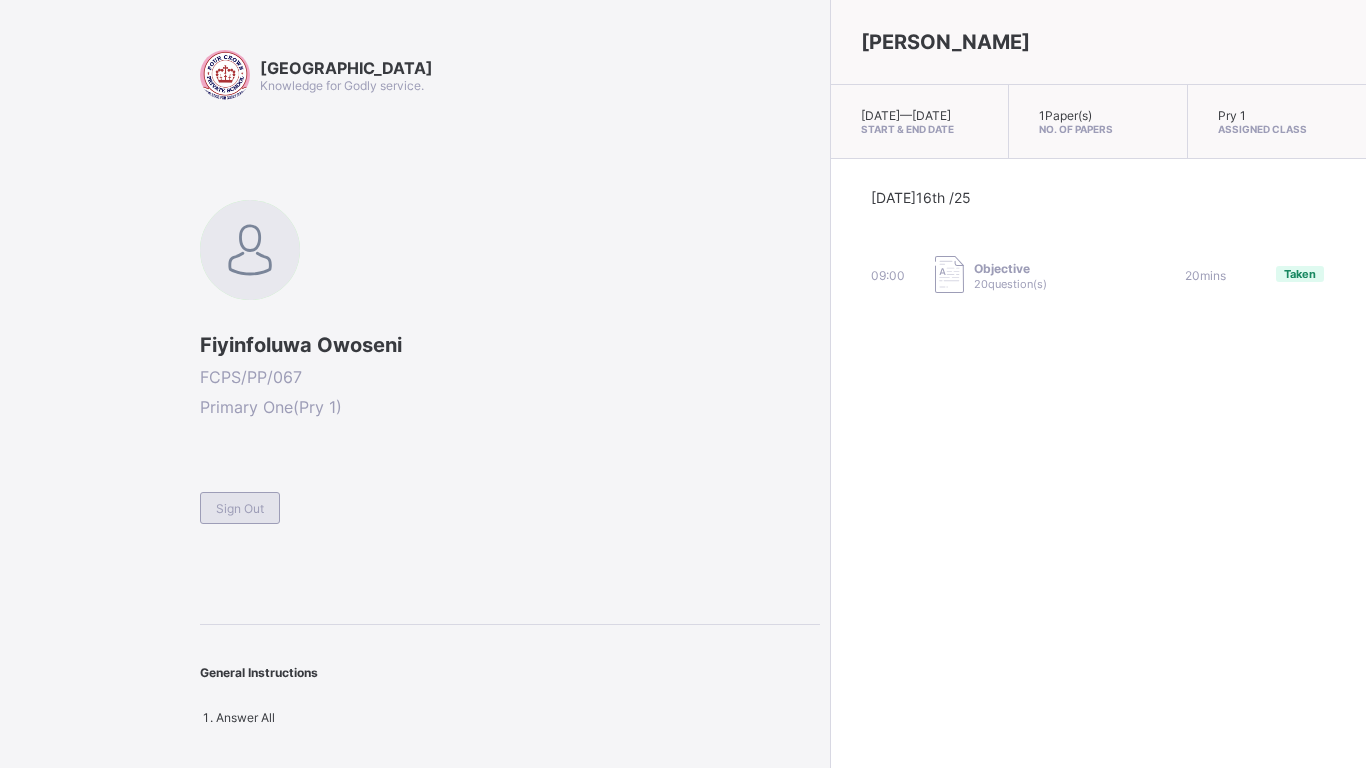 click on "Sign Out" at bounding box center [240, 508] 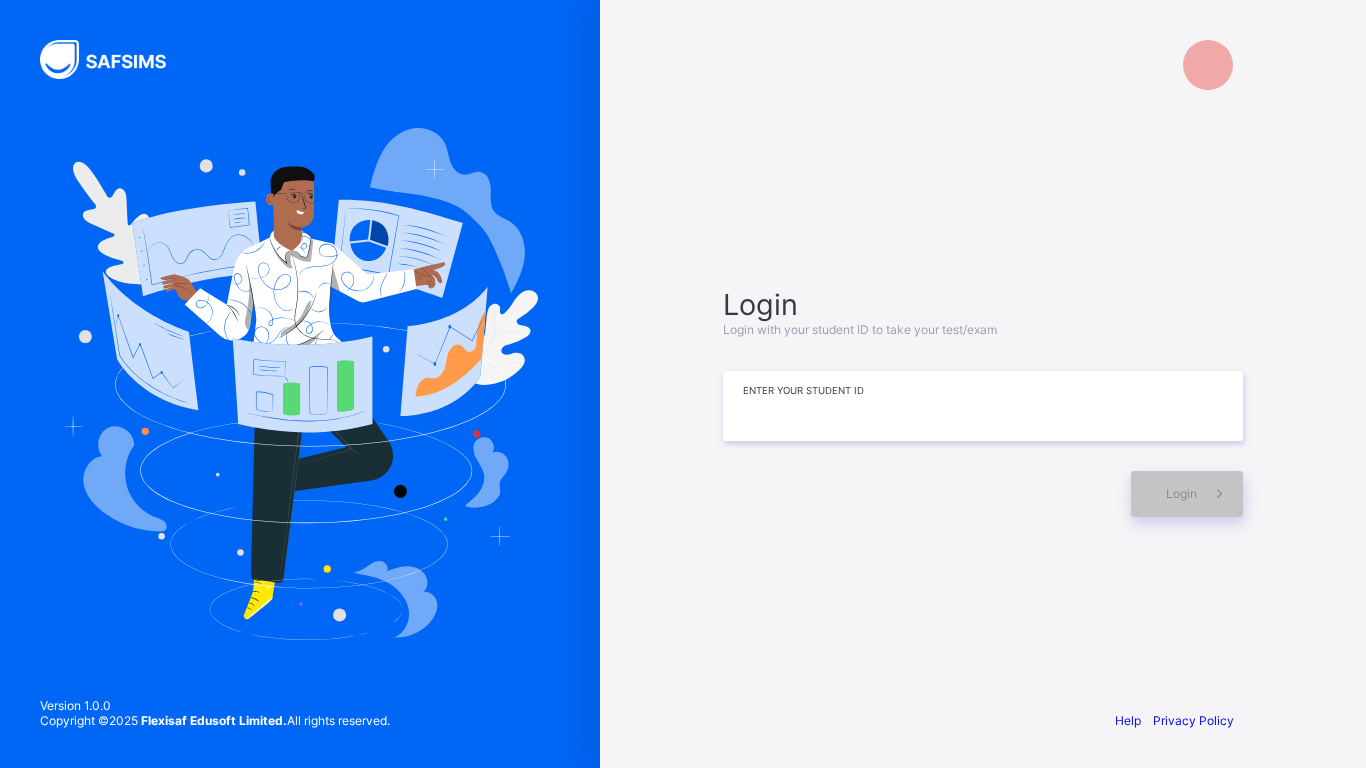 click at bounding box center (983, 406) 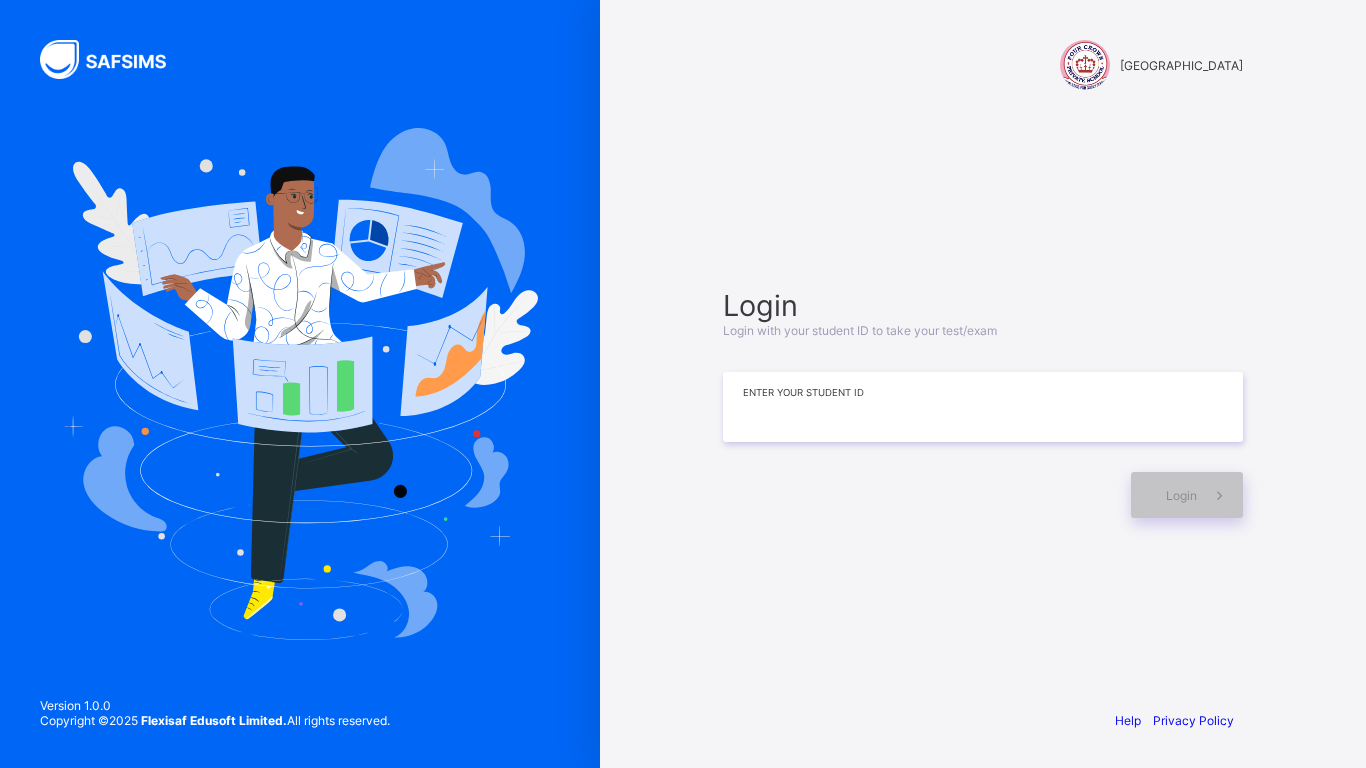 paste on "********" 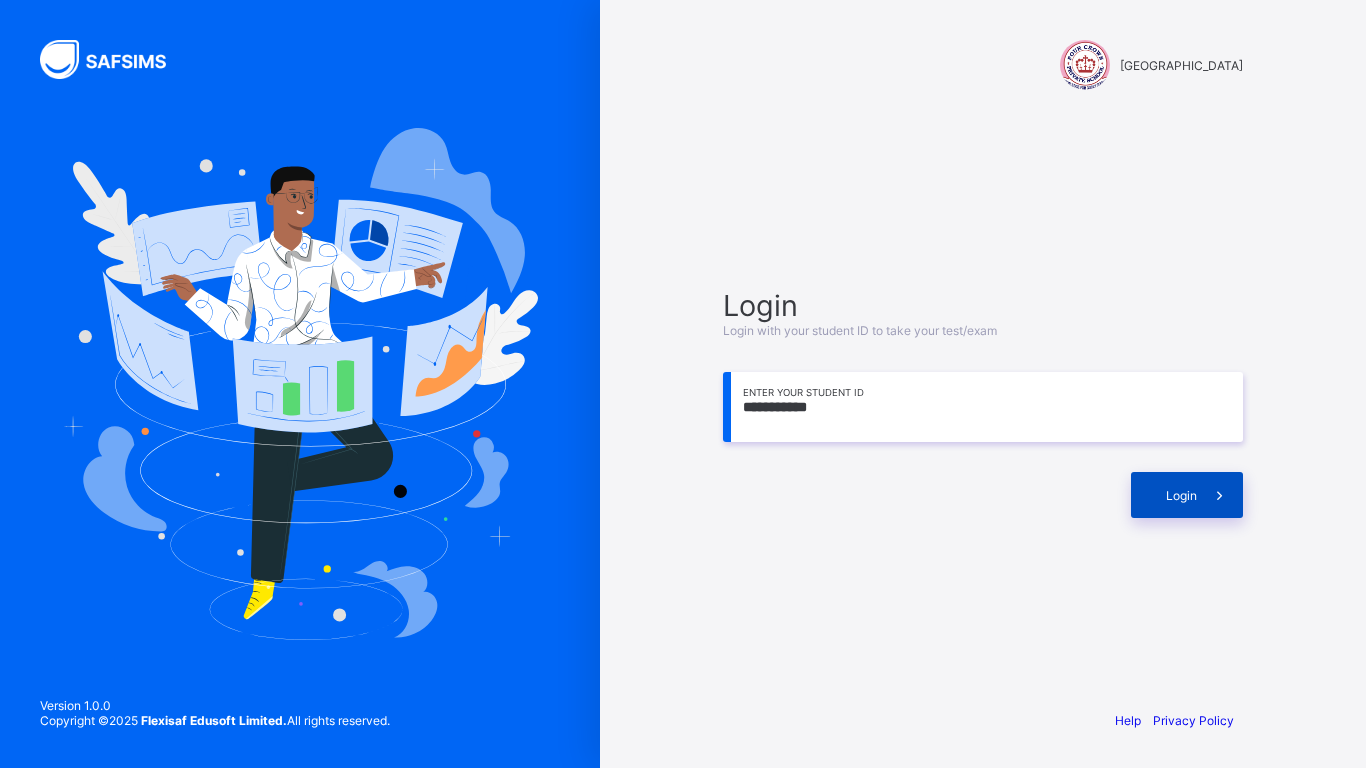 type on "**********" 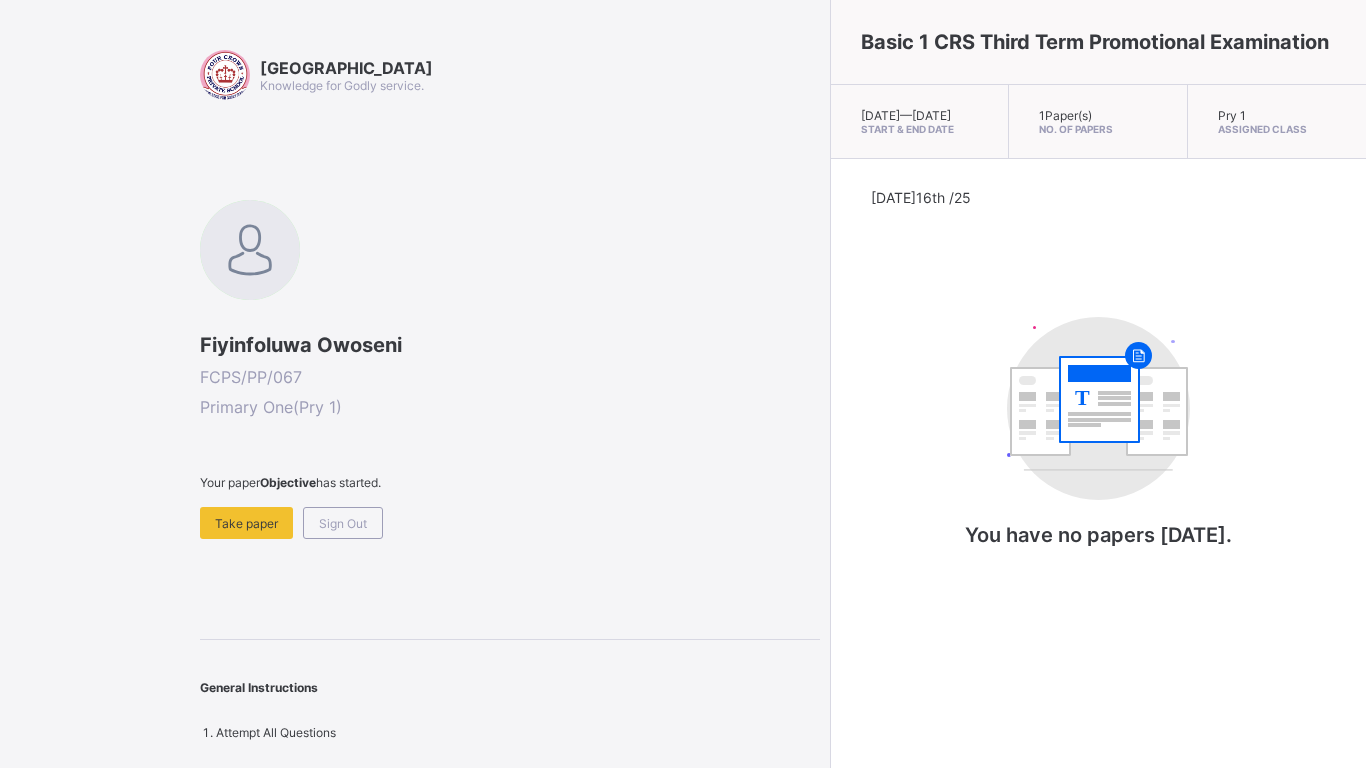 click at bounding box center (510, 498) 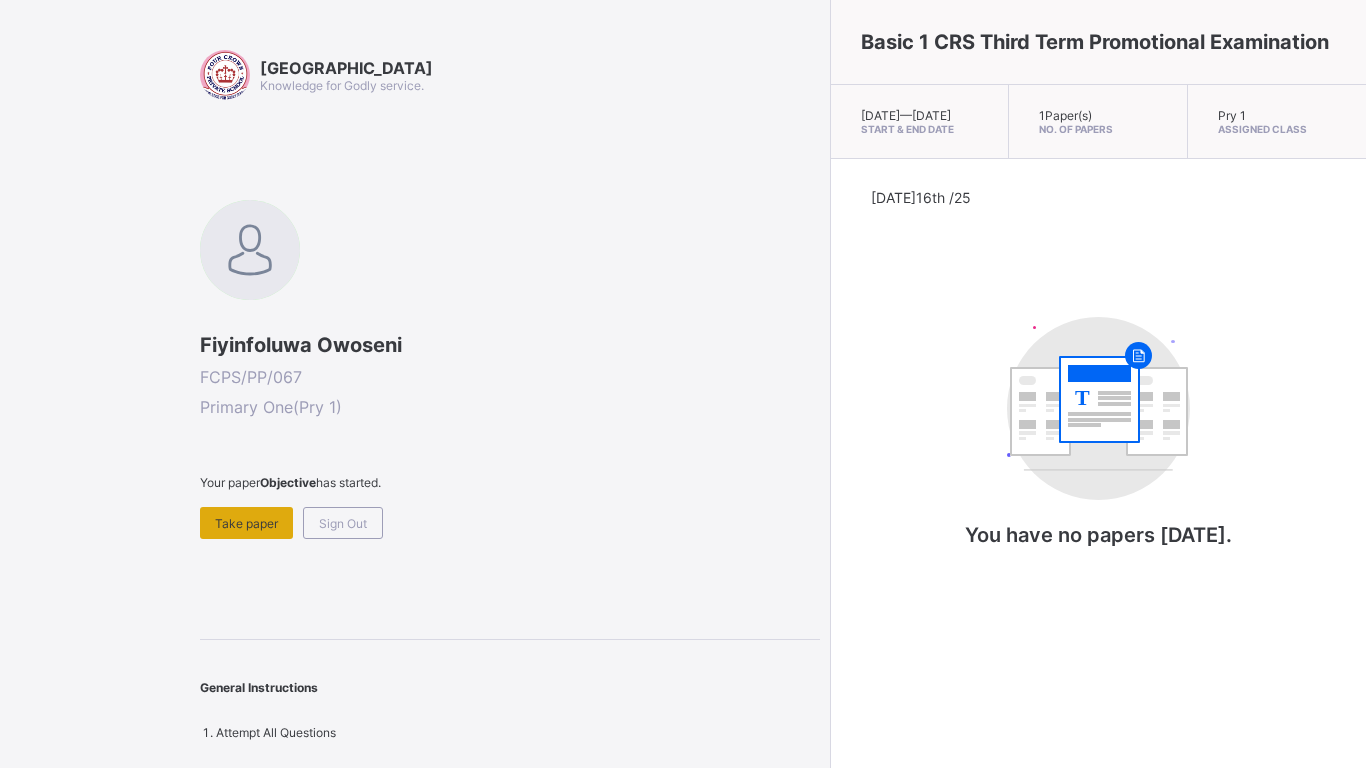 click on "Take paper" at bounding box center [246, 523] 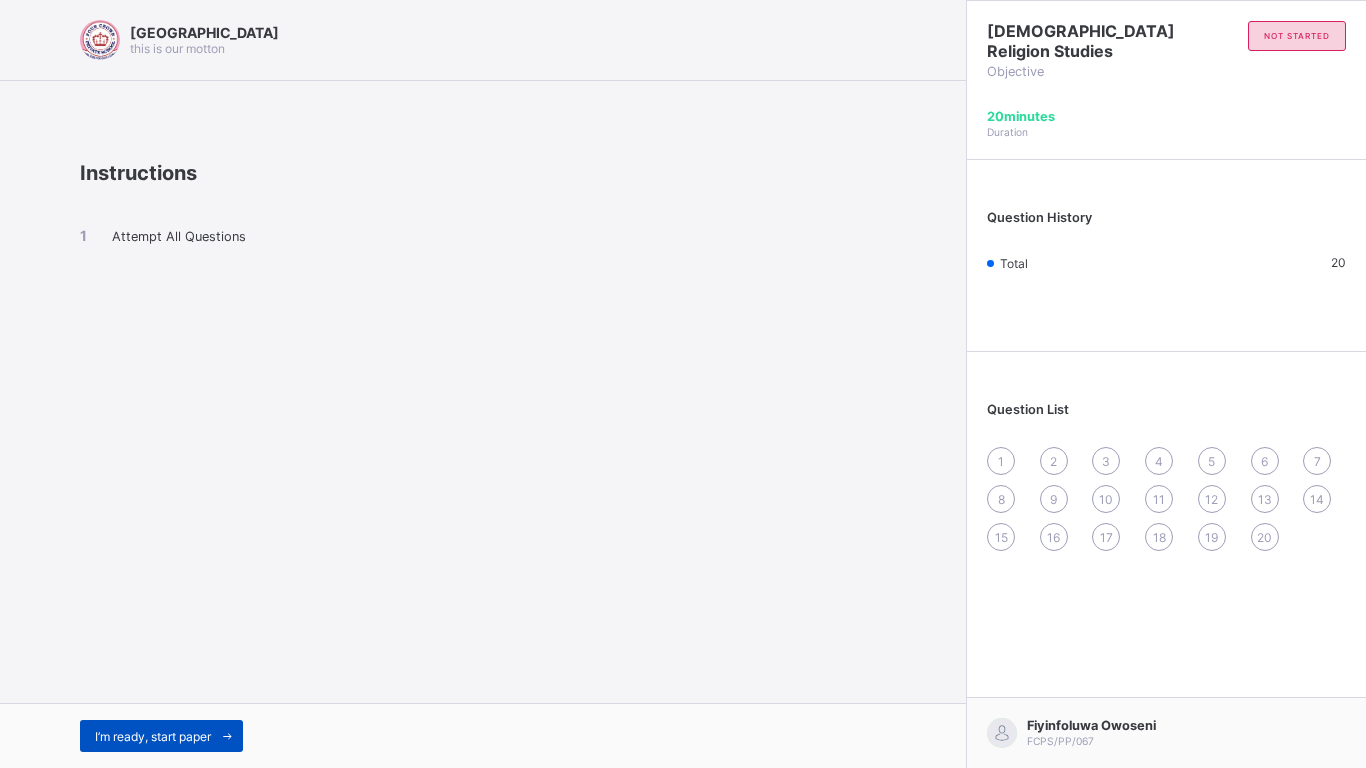 click on "I’m ready, start paper" at bounding box center [153, 736] 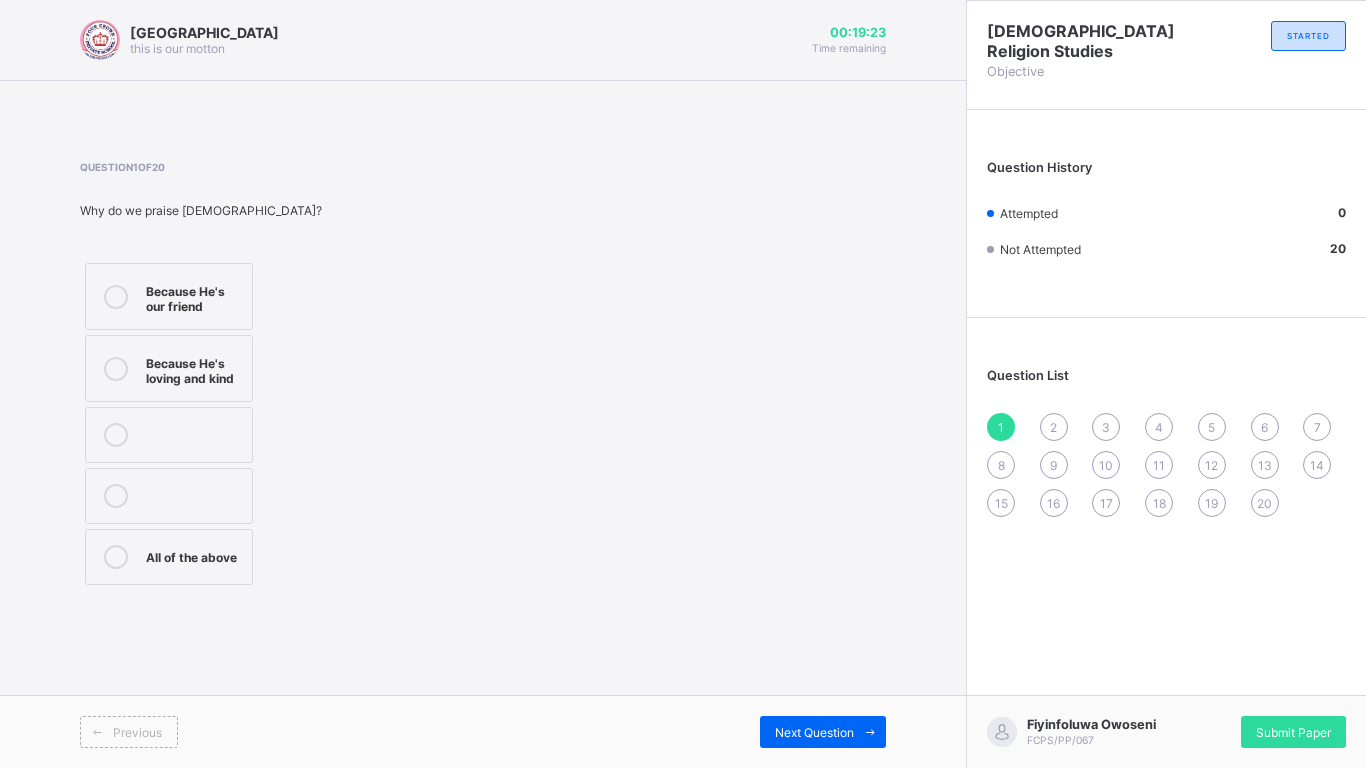 click on "Because He's loving and kind" at bounding box center (194, 368) 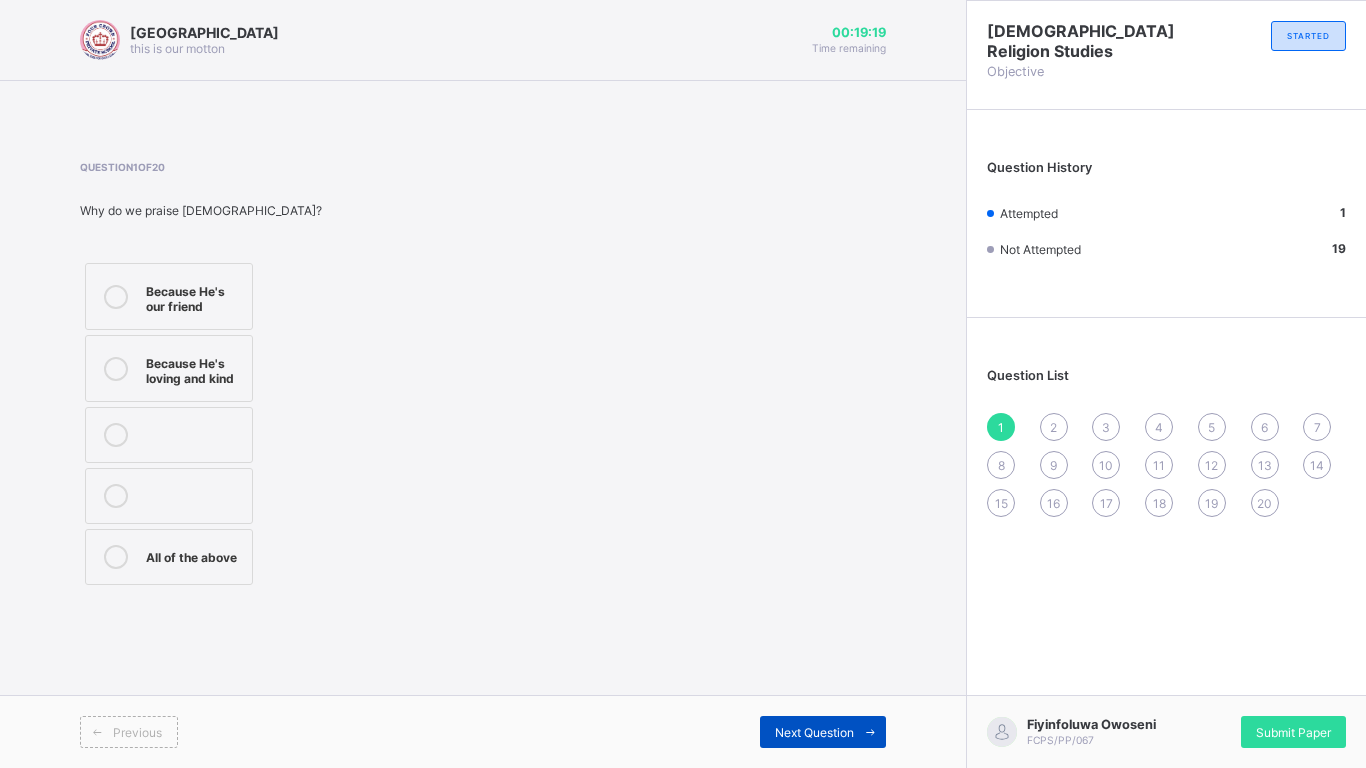 click on "Next Question" at bounding box center [823, 732] 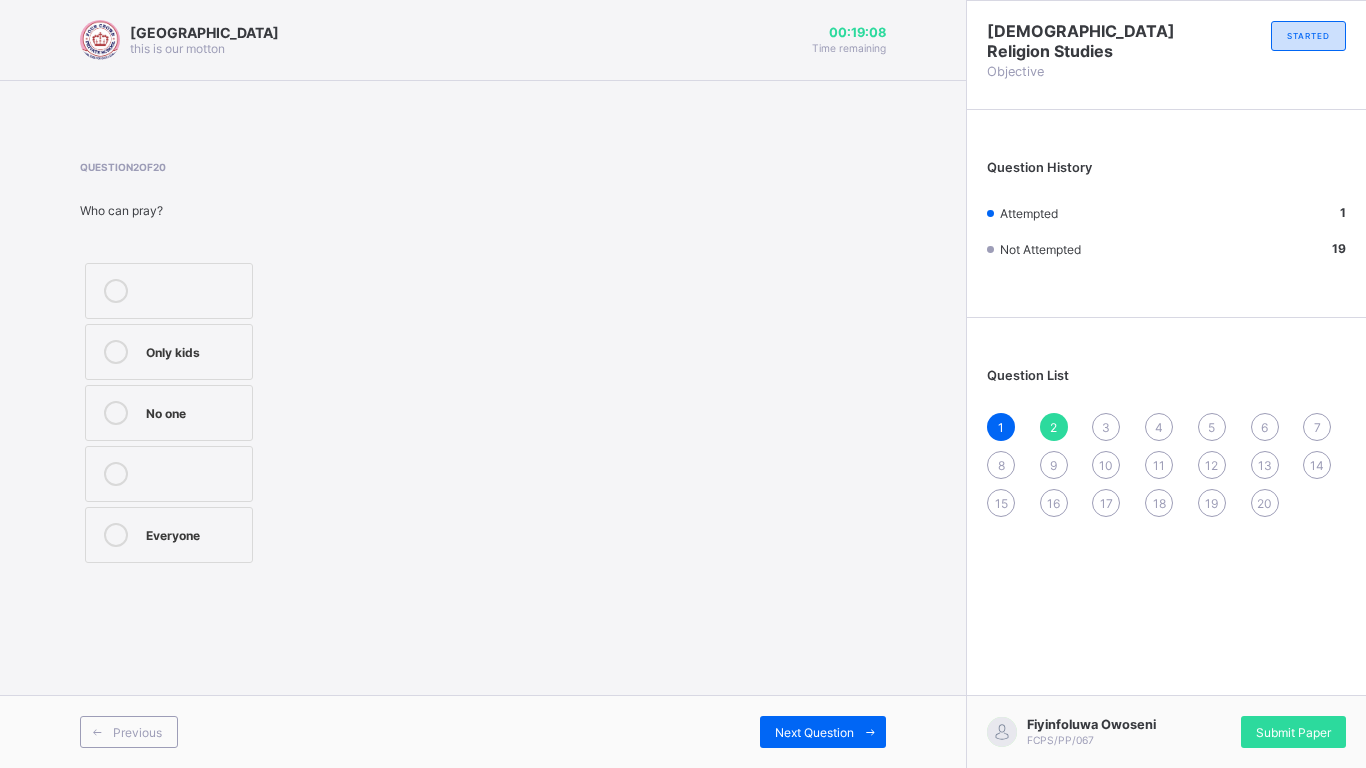 click on "Everyone" at bounding box center [169, 535] 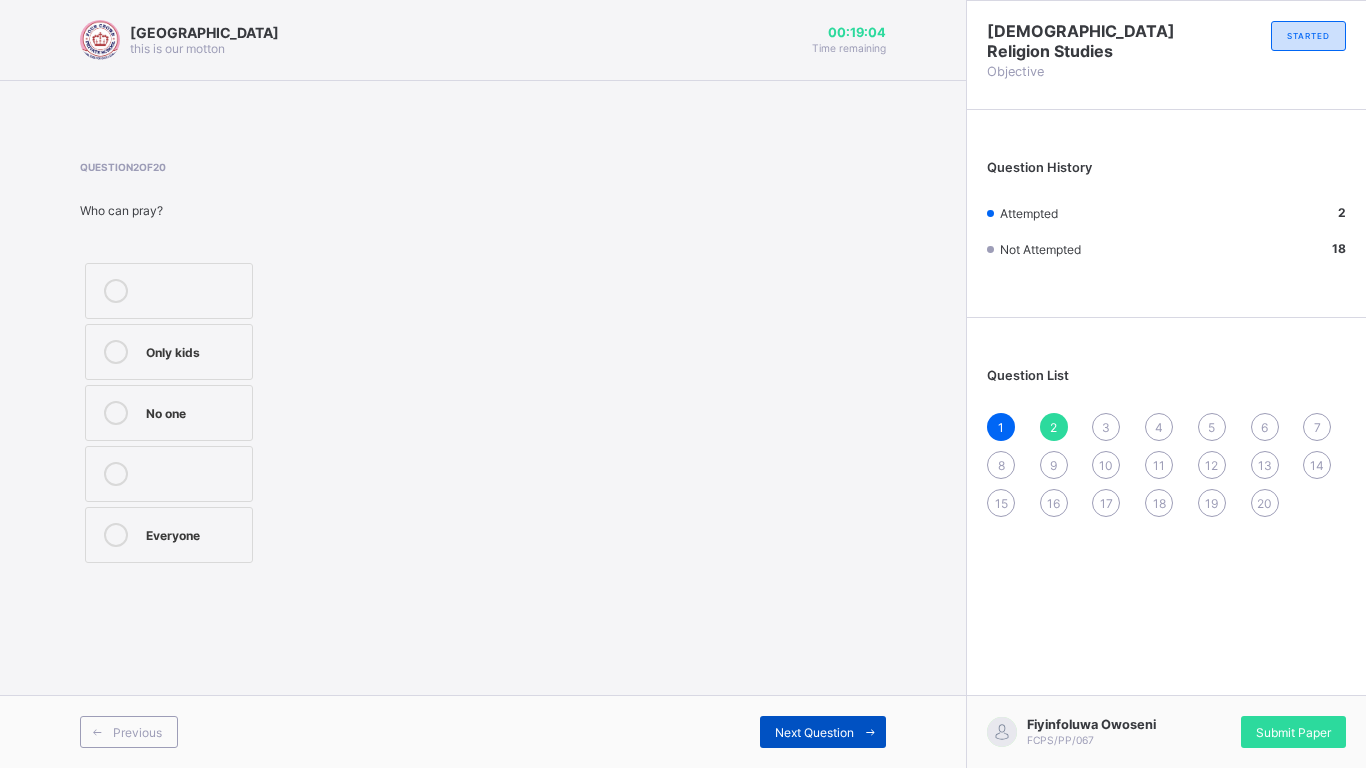 click on "Next Question" at bounding box center [814, 732] 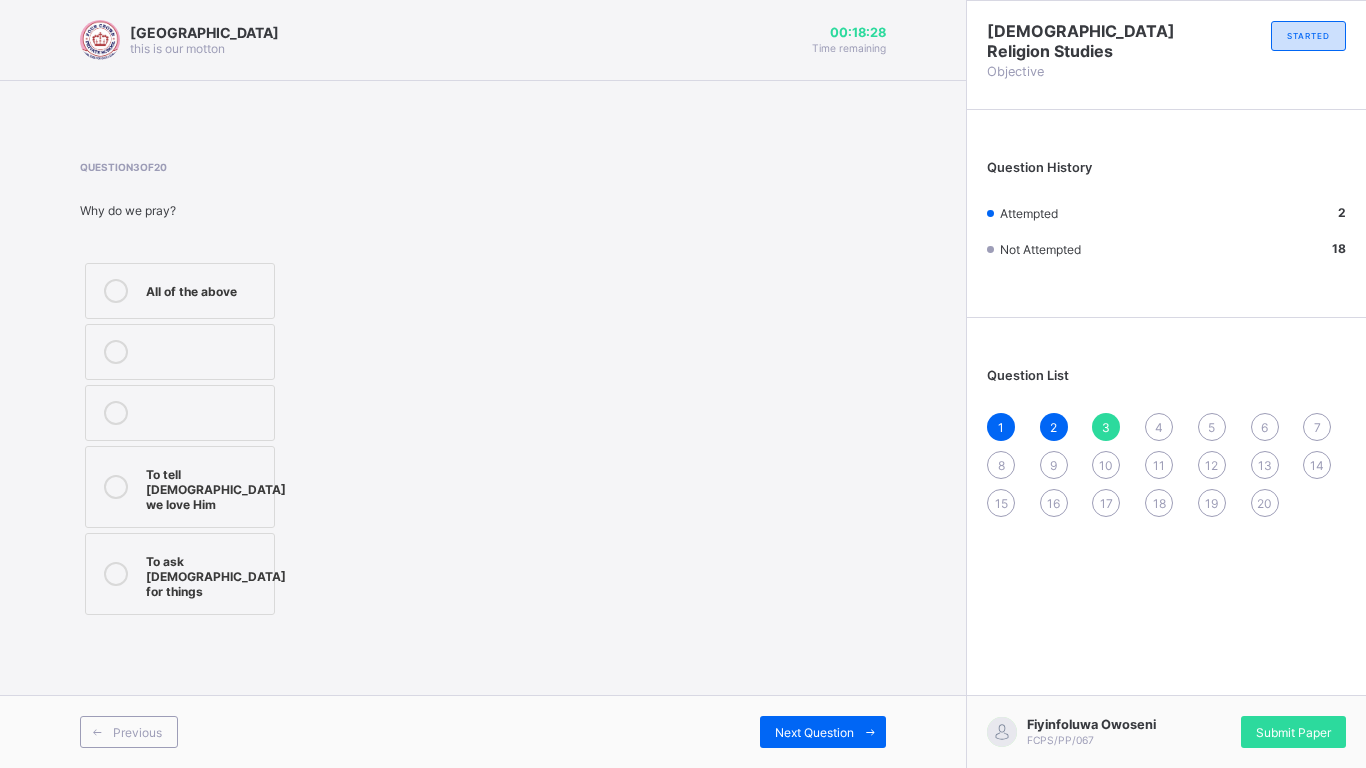 click on "To ask God for things" at bounding box center (216, 574) 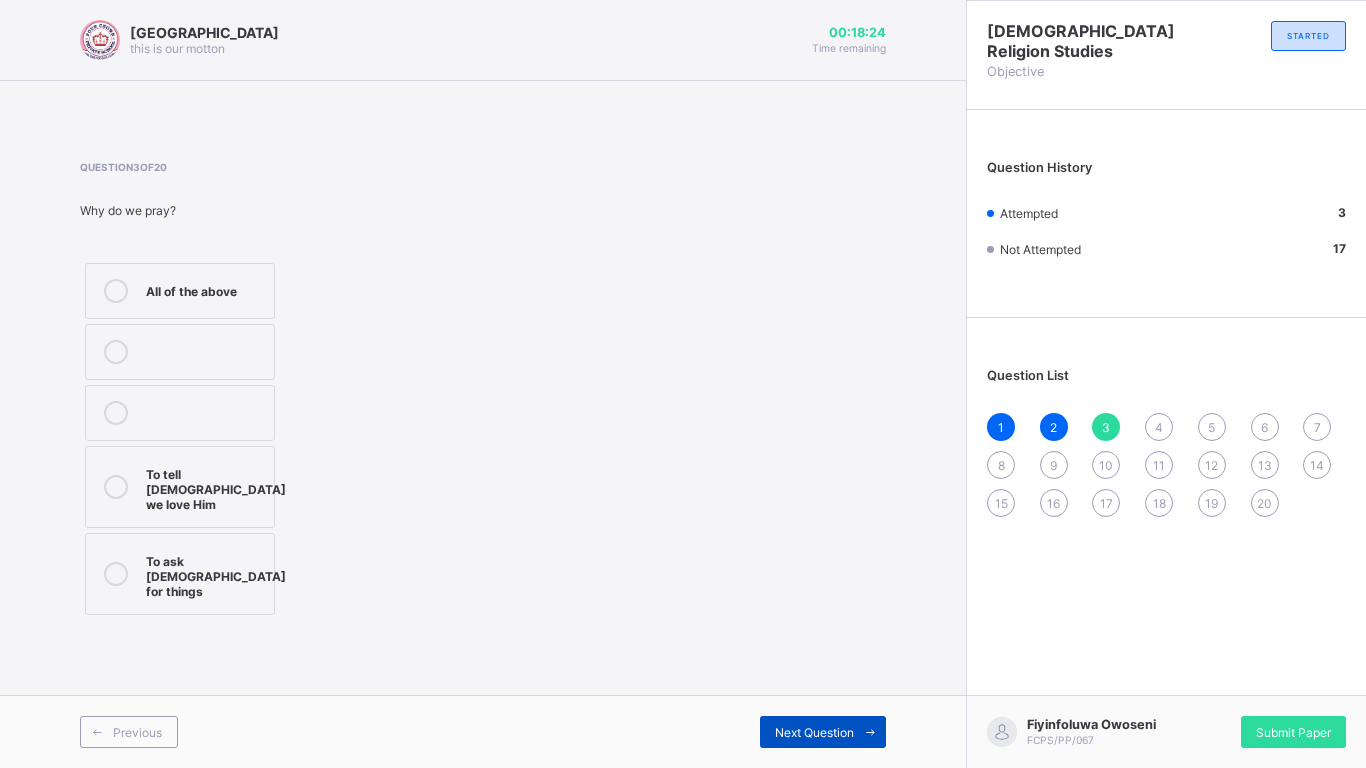 click on "Next Question" at bounding box center [823, 732] 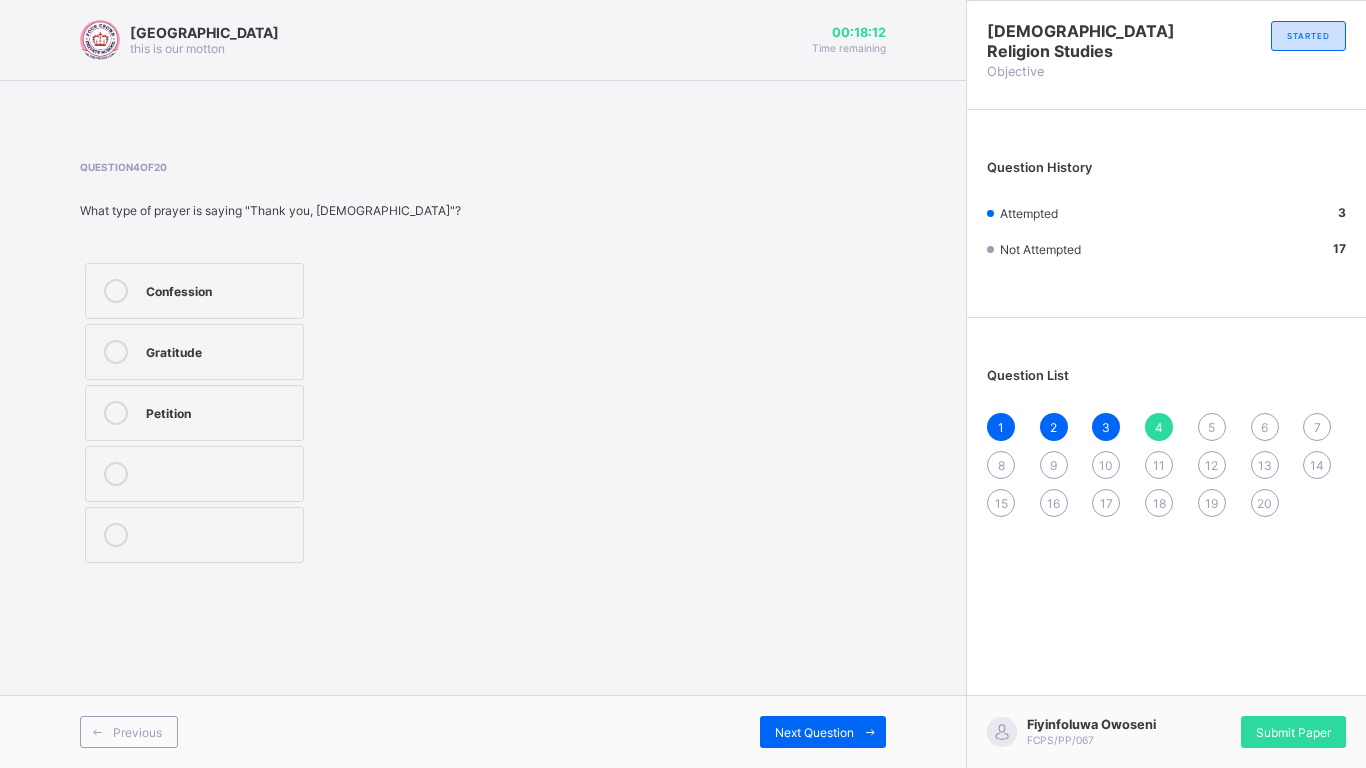 click on "Petition" at bounding box center [219, 411] 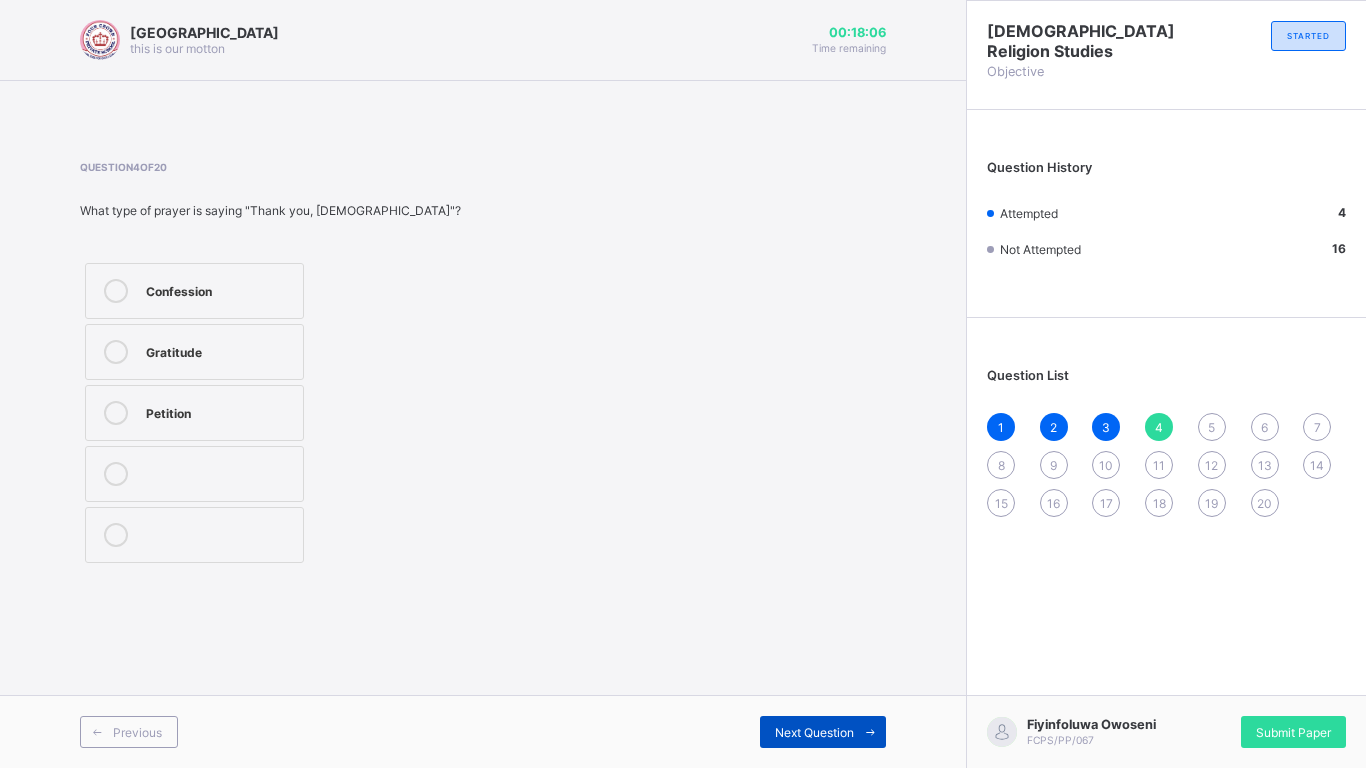 click on "Next Question" at bounding box center [814, 732] 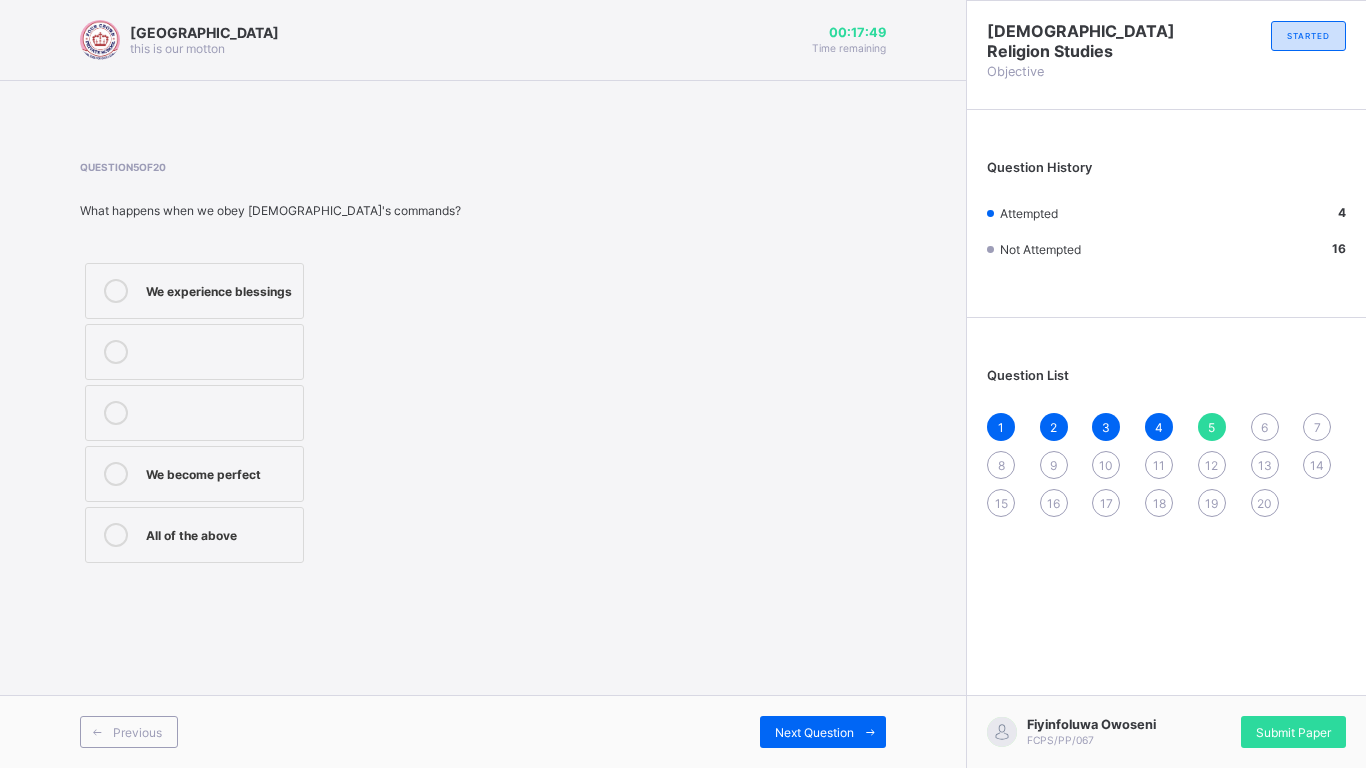 click on "We experience blessings" at bounding box center (194, 291) 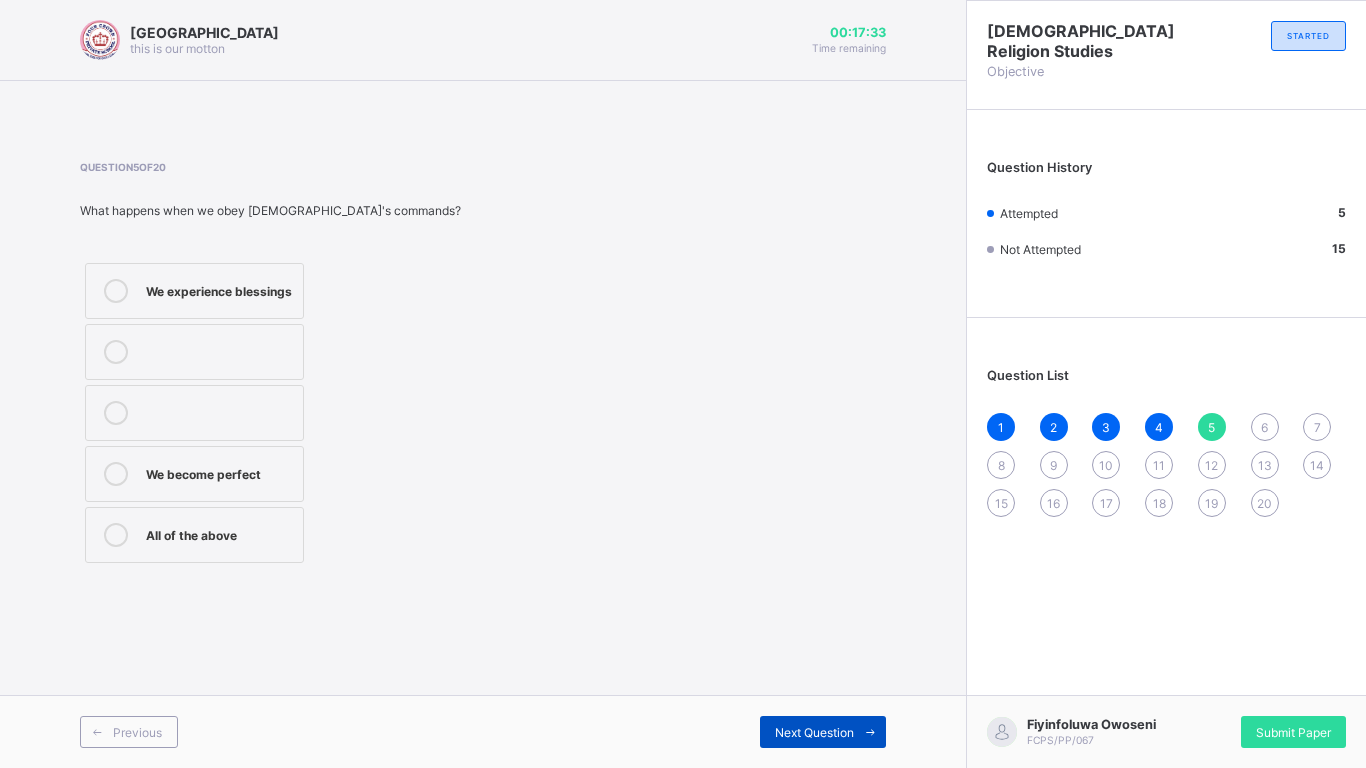 click on "Next Question" at bounding box center (814, 732) 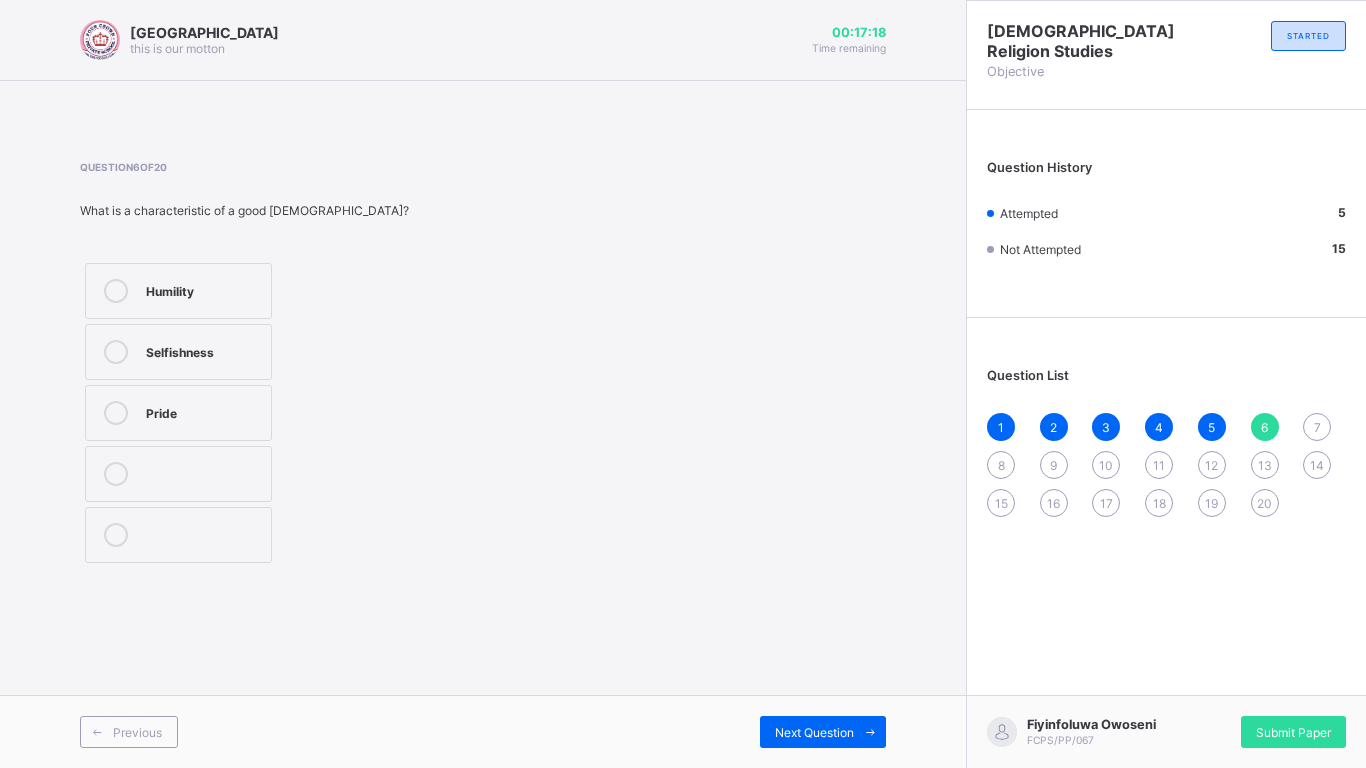 click on "Humility" at bounding box center (178, 291) 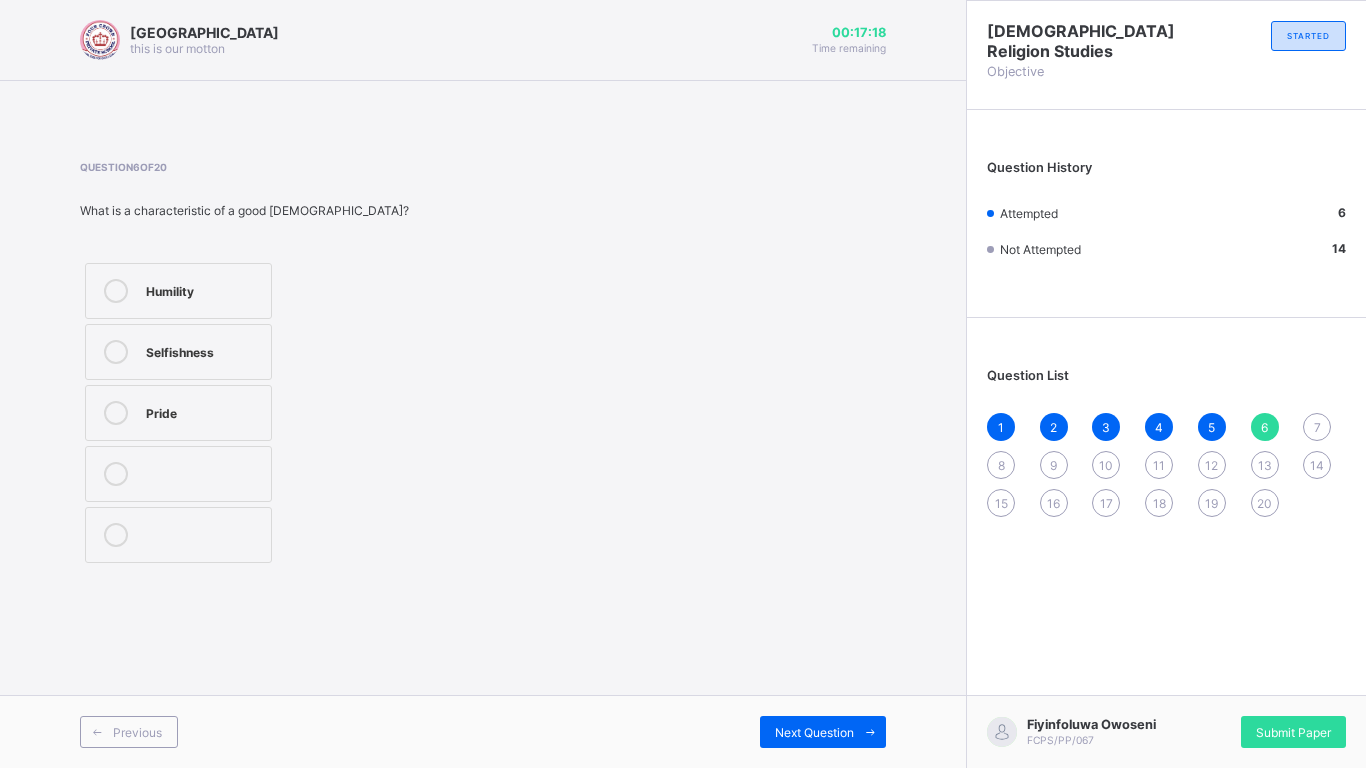 click on "Humility" at bounding box center [178, 291] 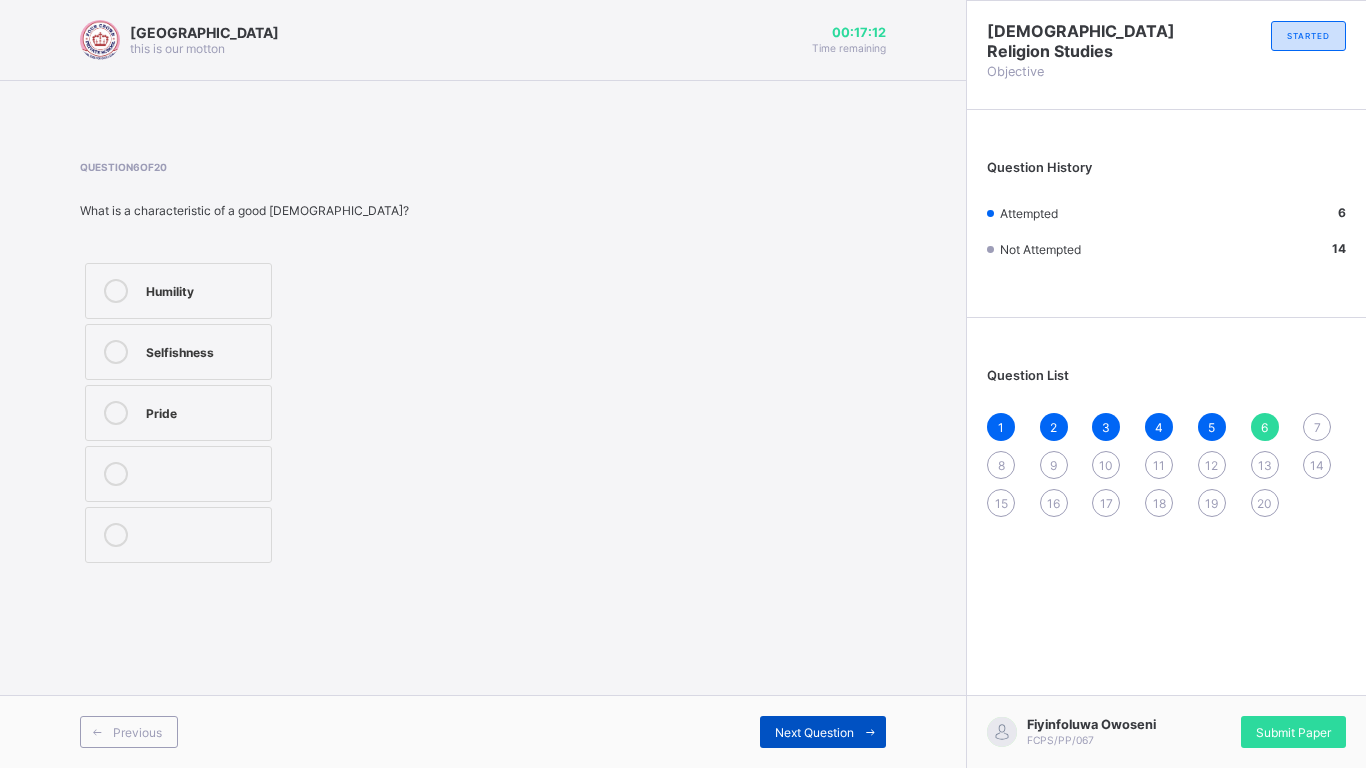 click on "Next Question" at bounding box center (814, 732) 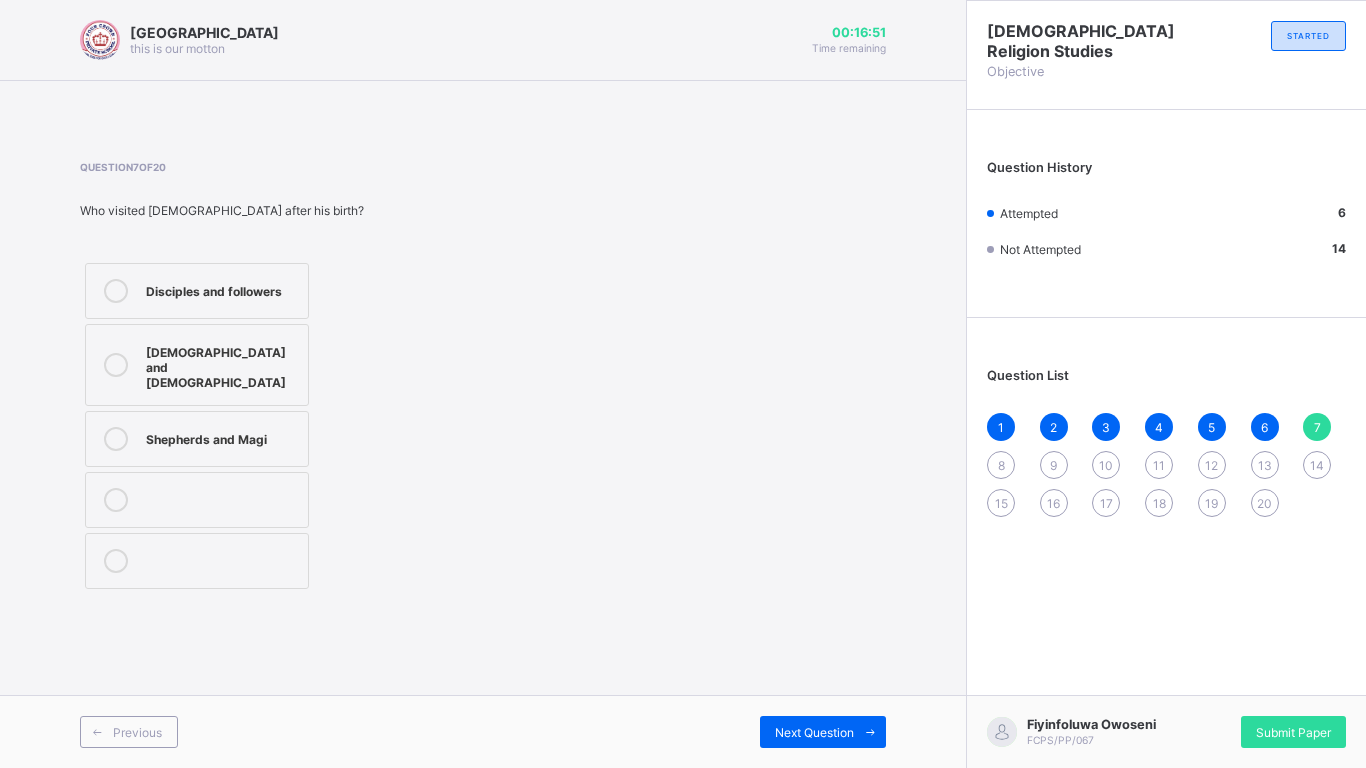 click at bounding box center [116, 291] 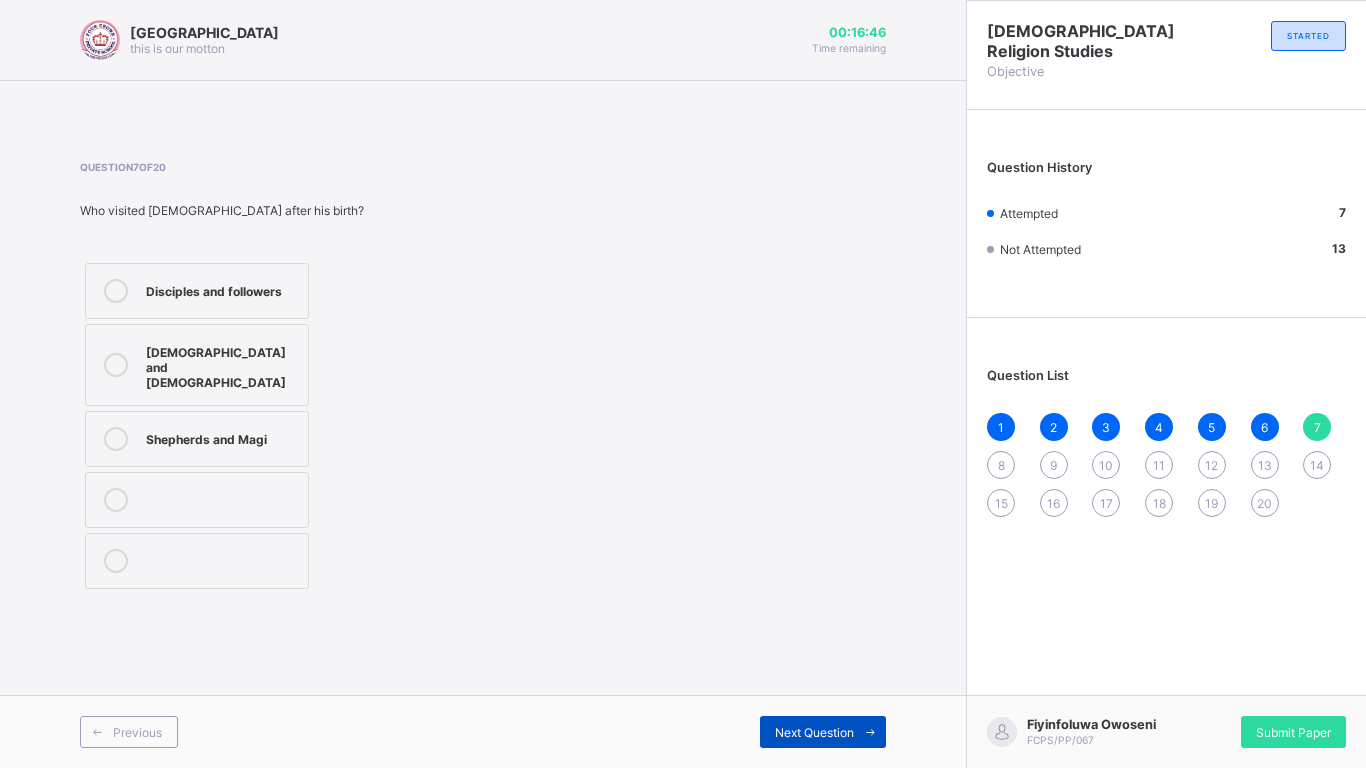 click on "Next Question" at bounding box center (823, 732) 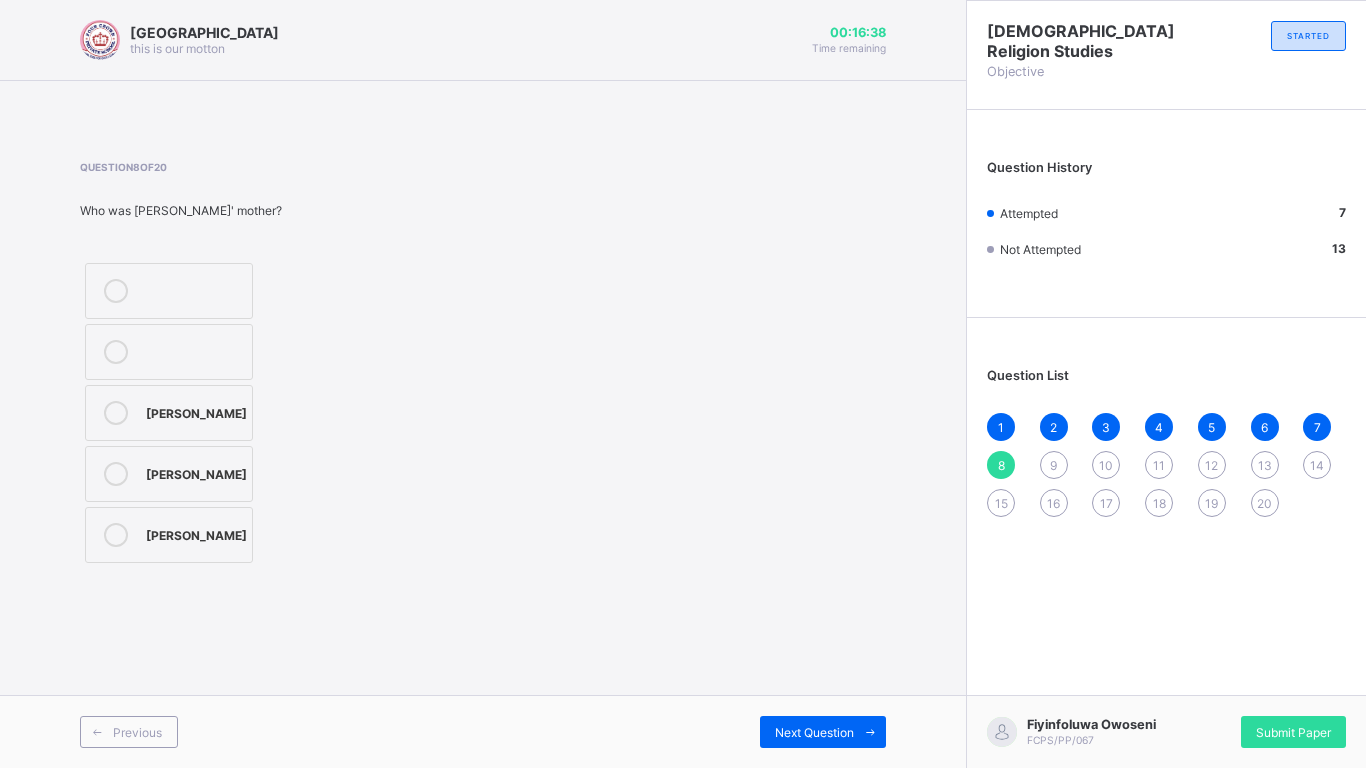 click on "Mary" at bounding box center [196, 472] 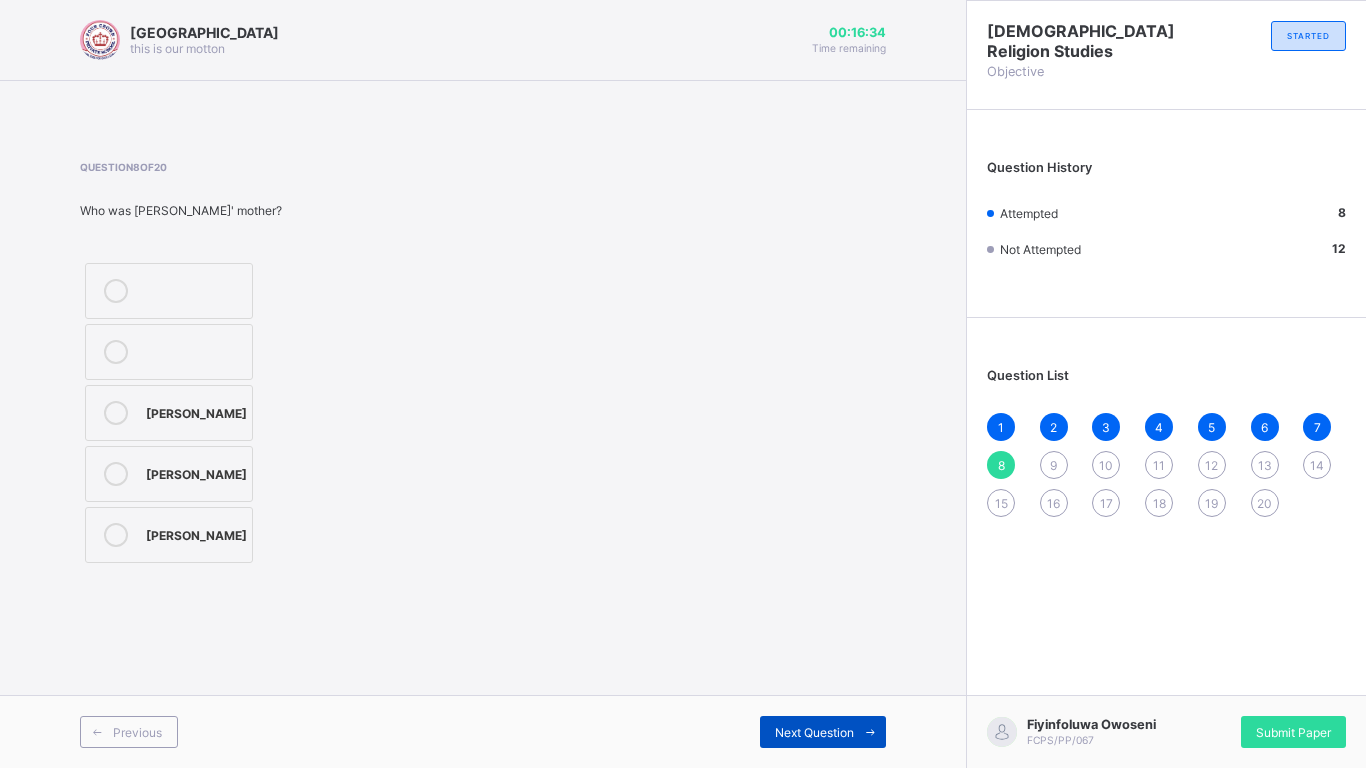 click on "Next Question" at bounding box center [814, 732] 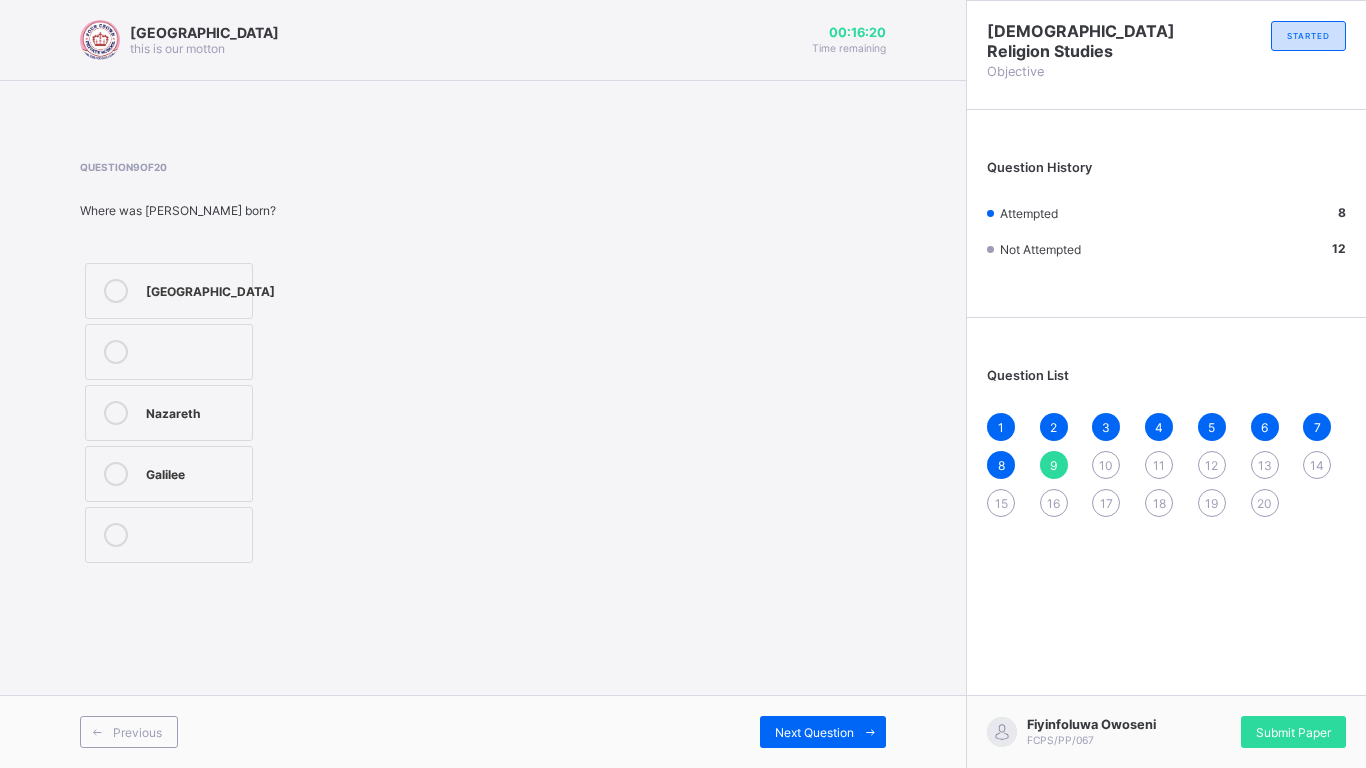 click at bounding box center [116, 291] 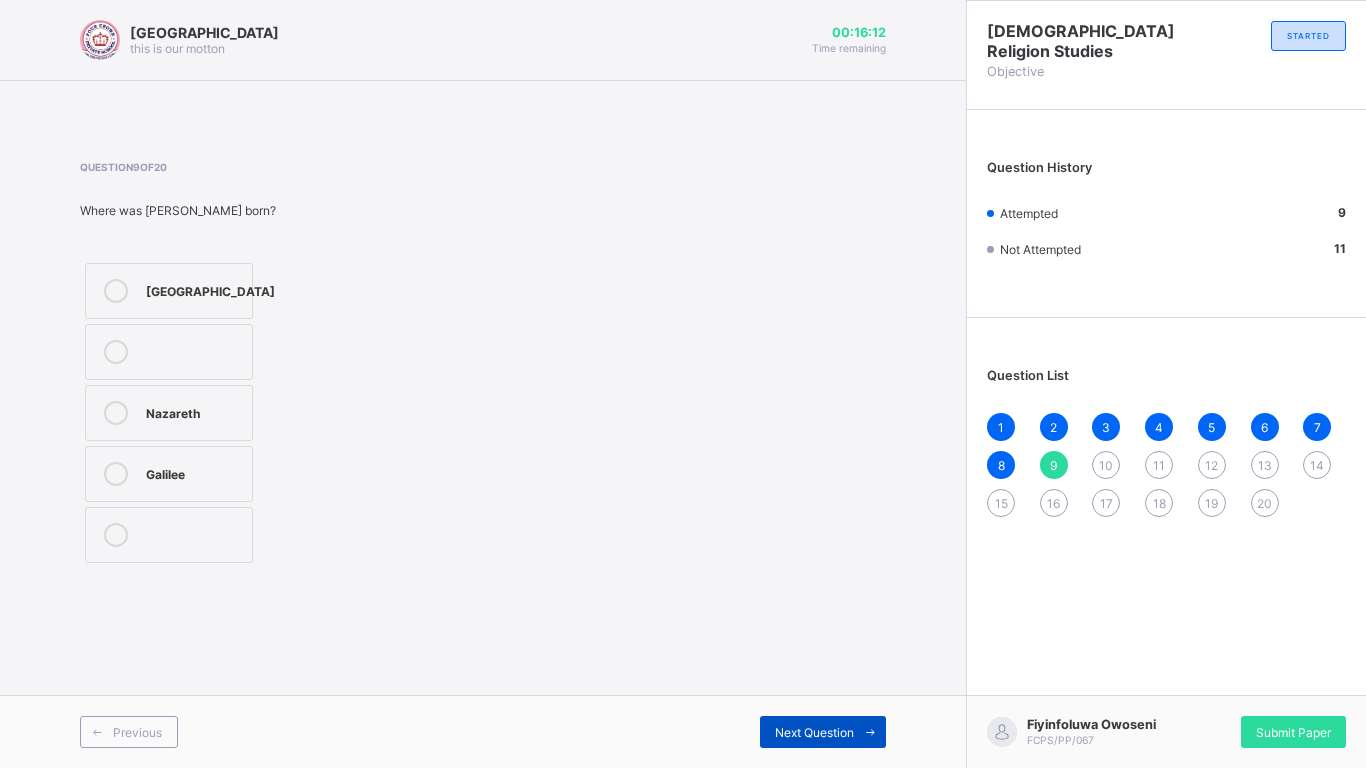 click on "Next Question" at bounding box center [814, 732] 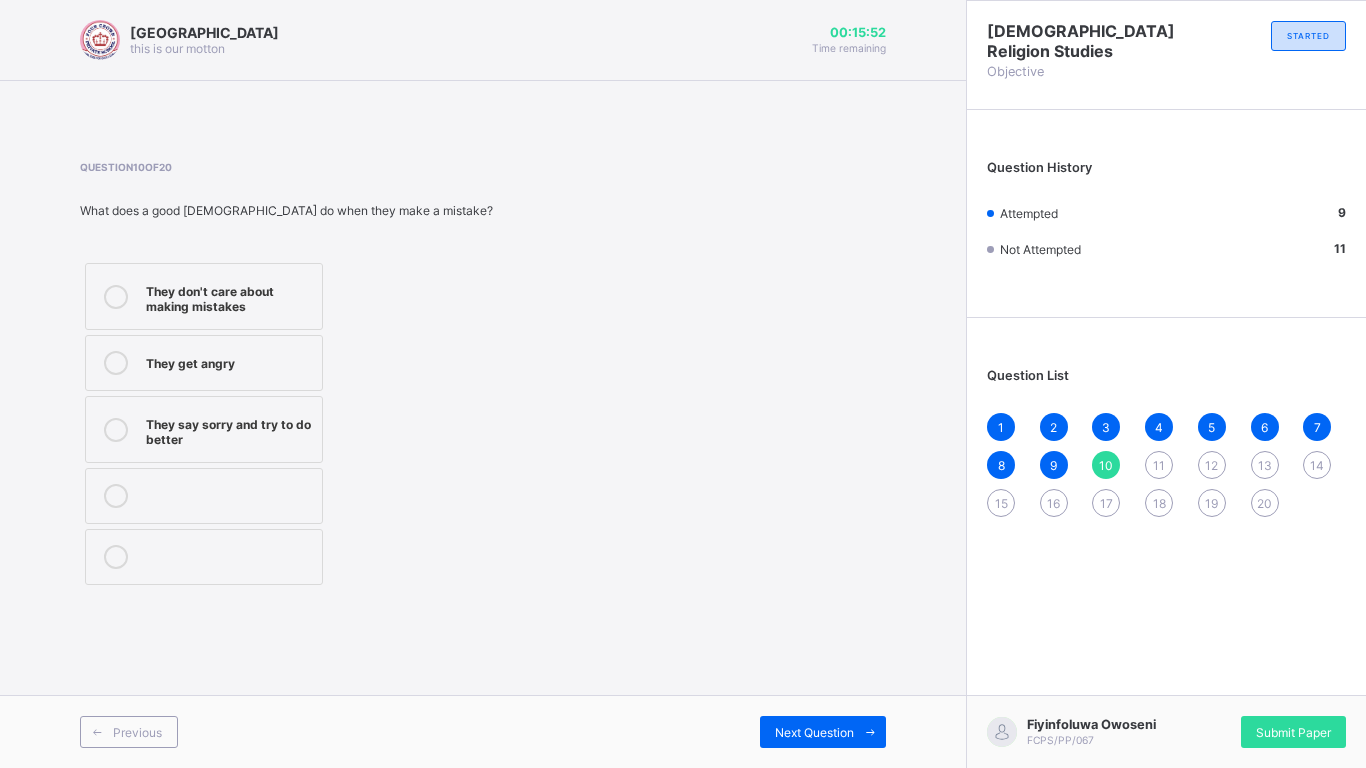 click on "They say sorry and try to do better" at bounding box center (229, 429) 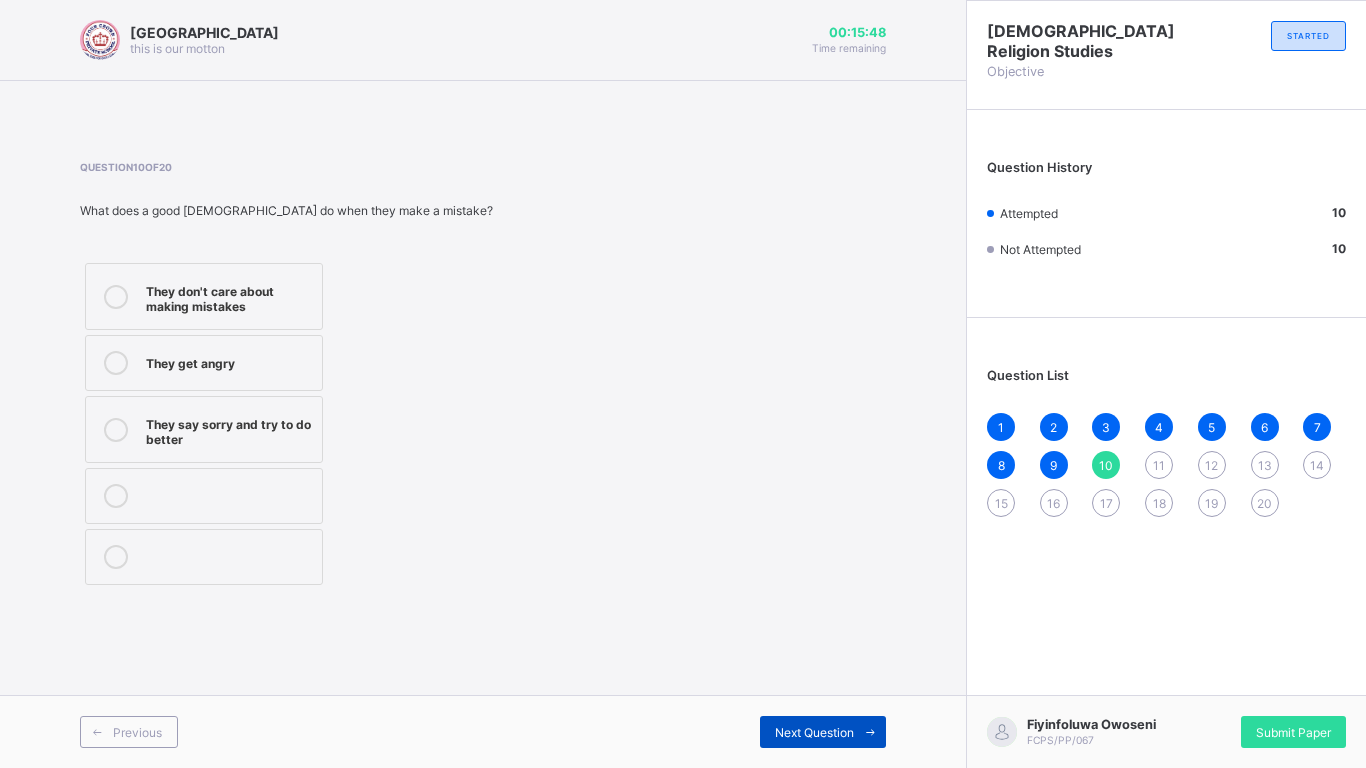 click on "Next Question" at bounding box center [814, 732] 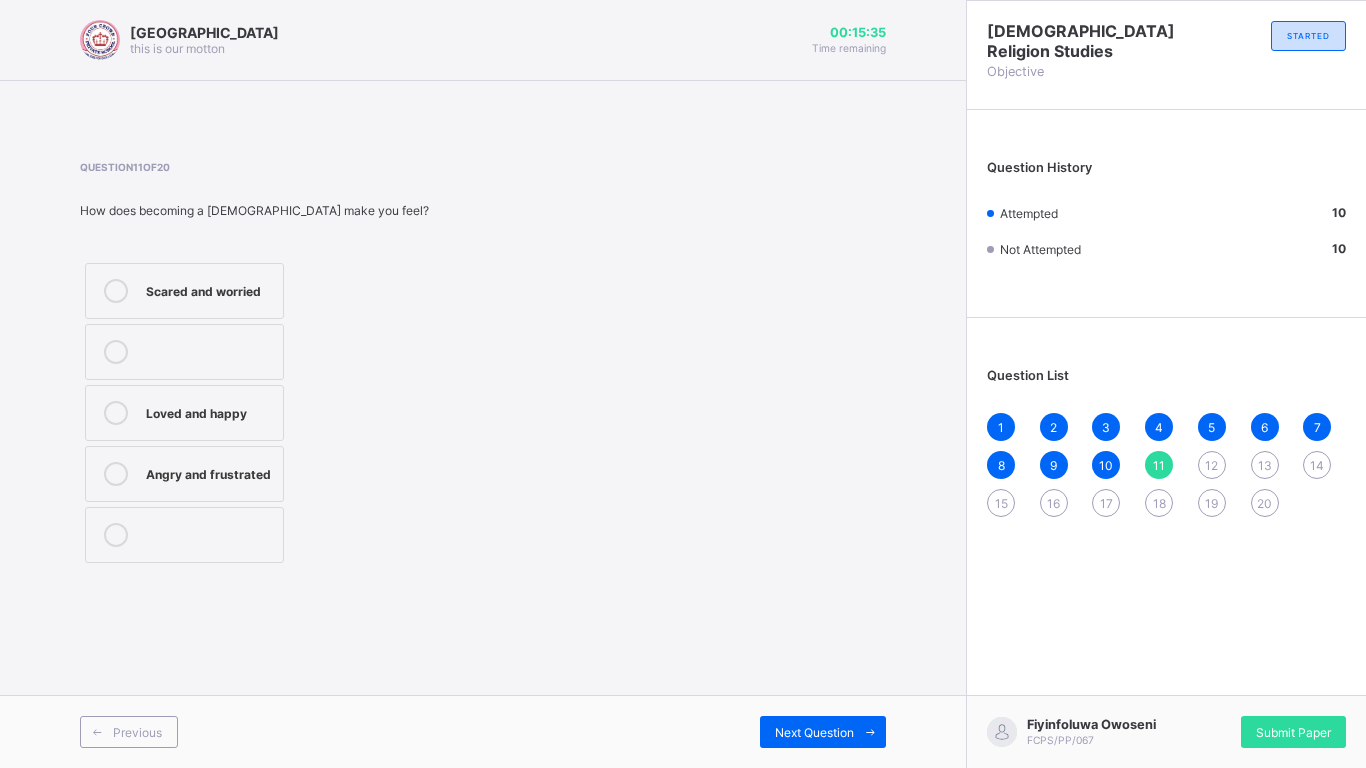 click on "Loved and happy" at bounding box center (209, 411) 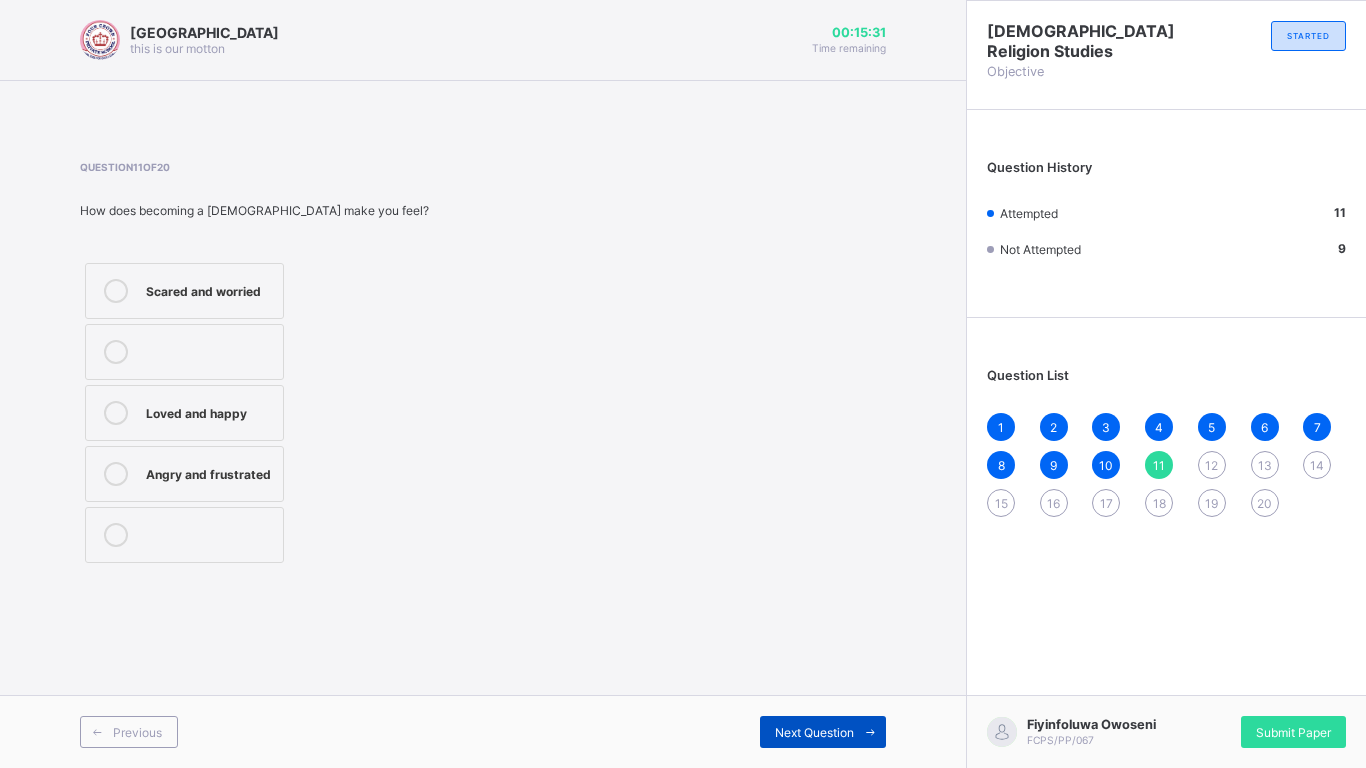 click on "Next Question" at bounding box center (823, 732) 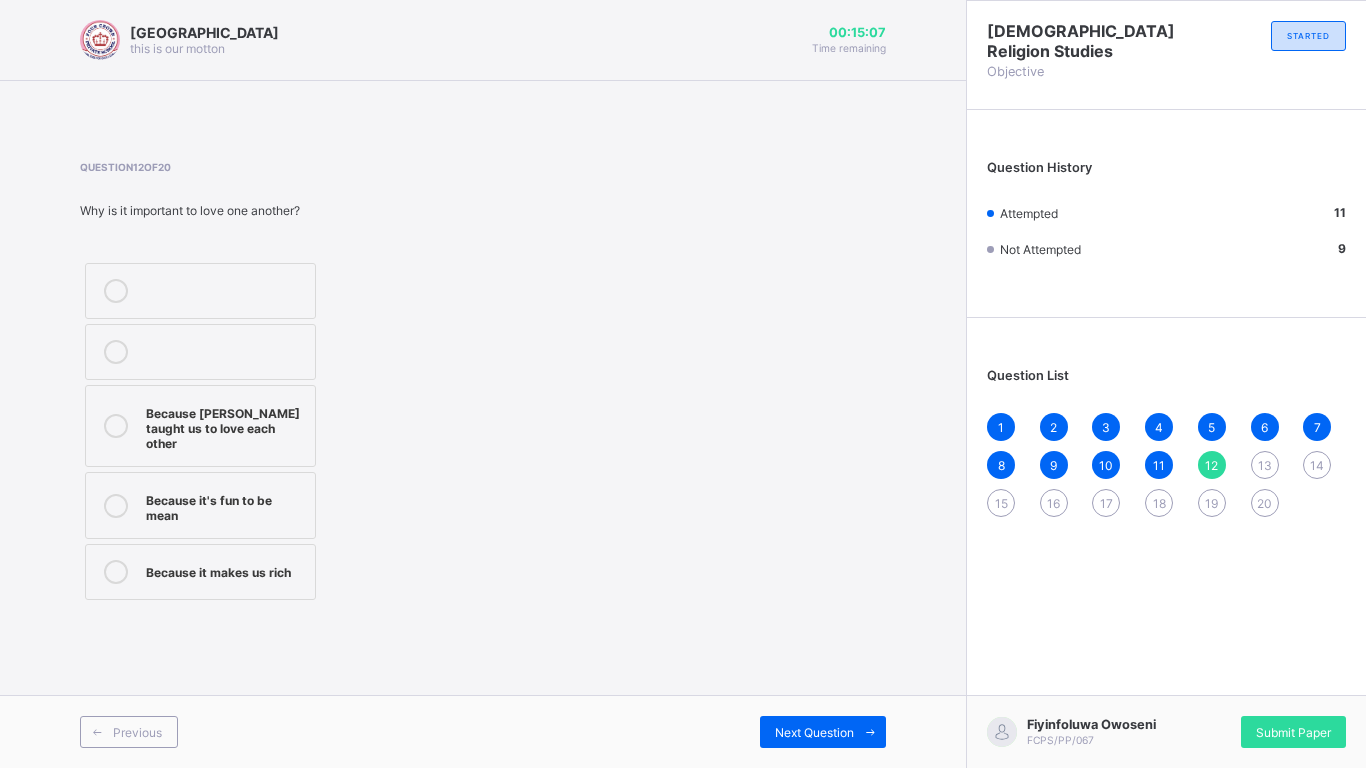 click on "Because Jesus taught us to love each other" at bounding box center (225, 426) 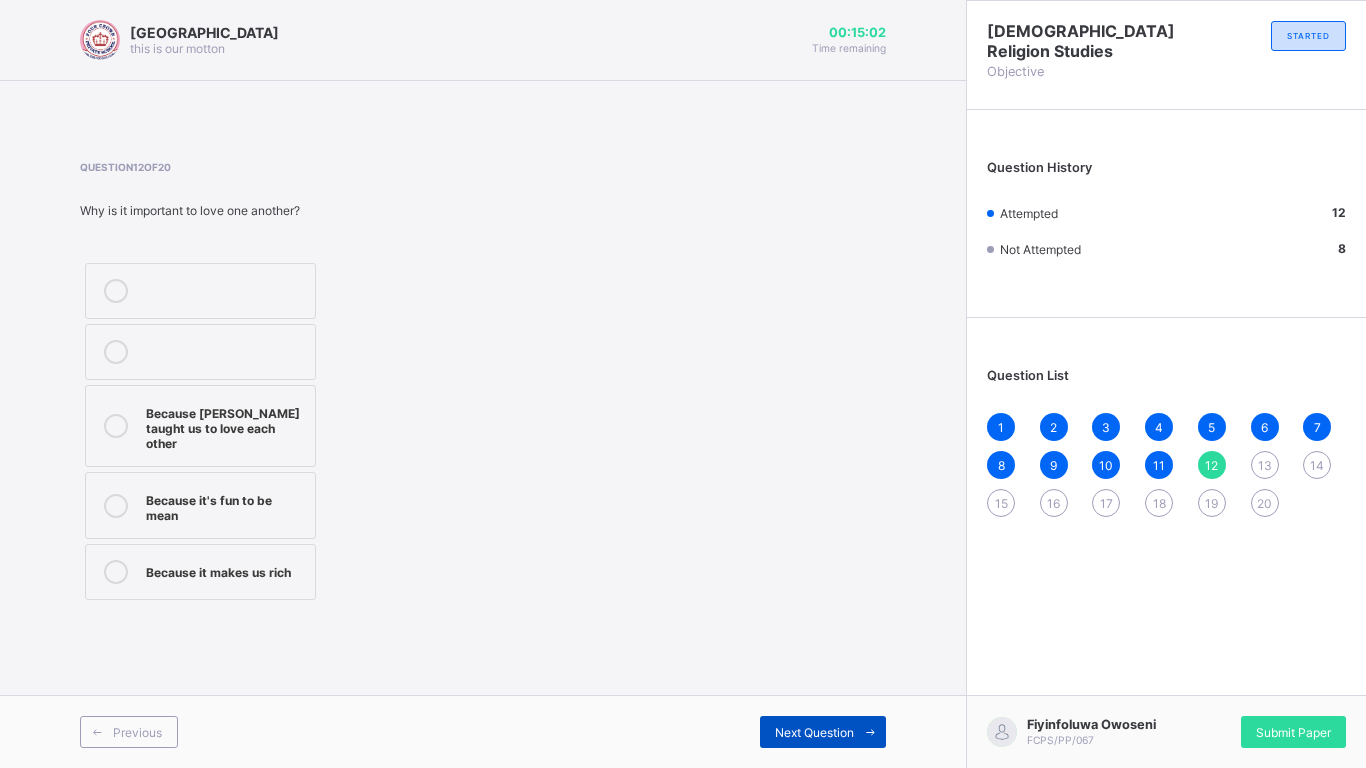 click on "Next Question" at bounding box center [814, 732] 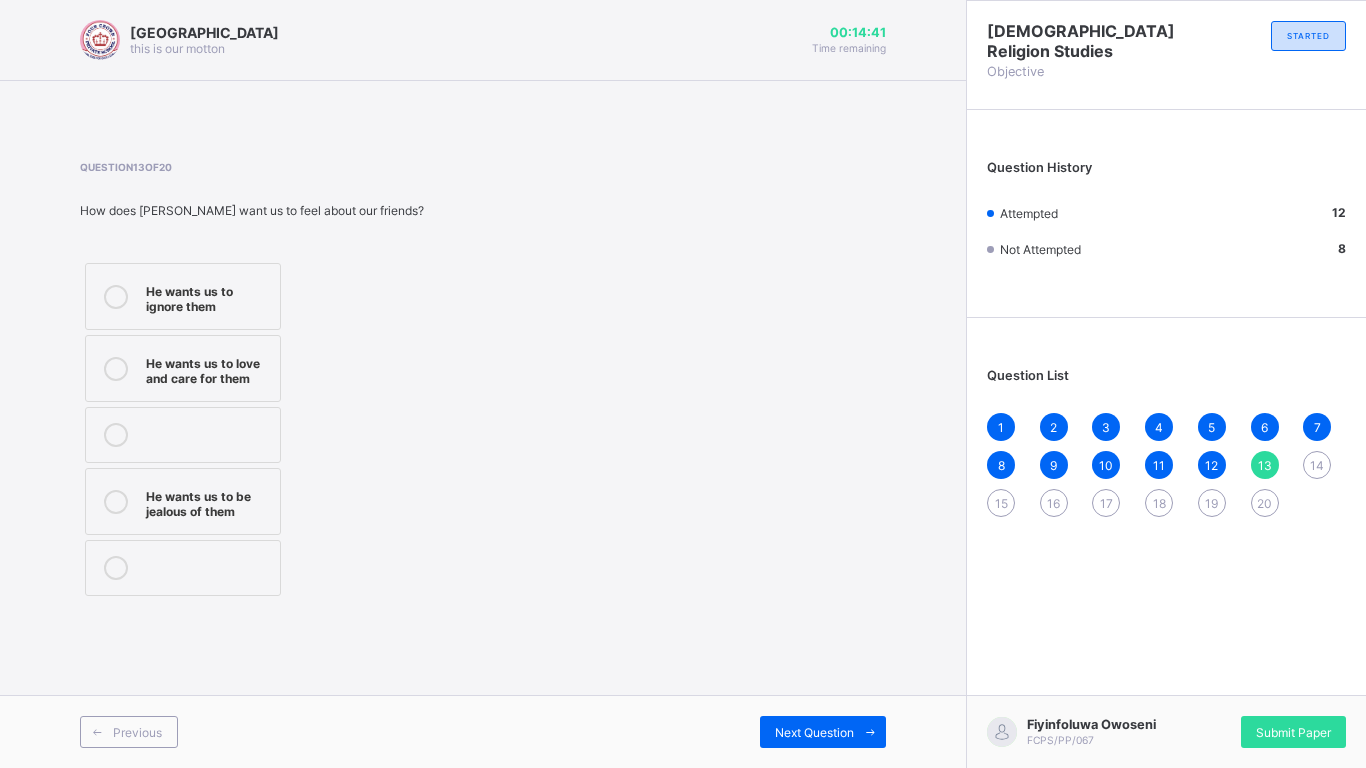 click on "He wants us to love and care for them" at bounding box center [183, 368] 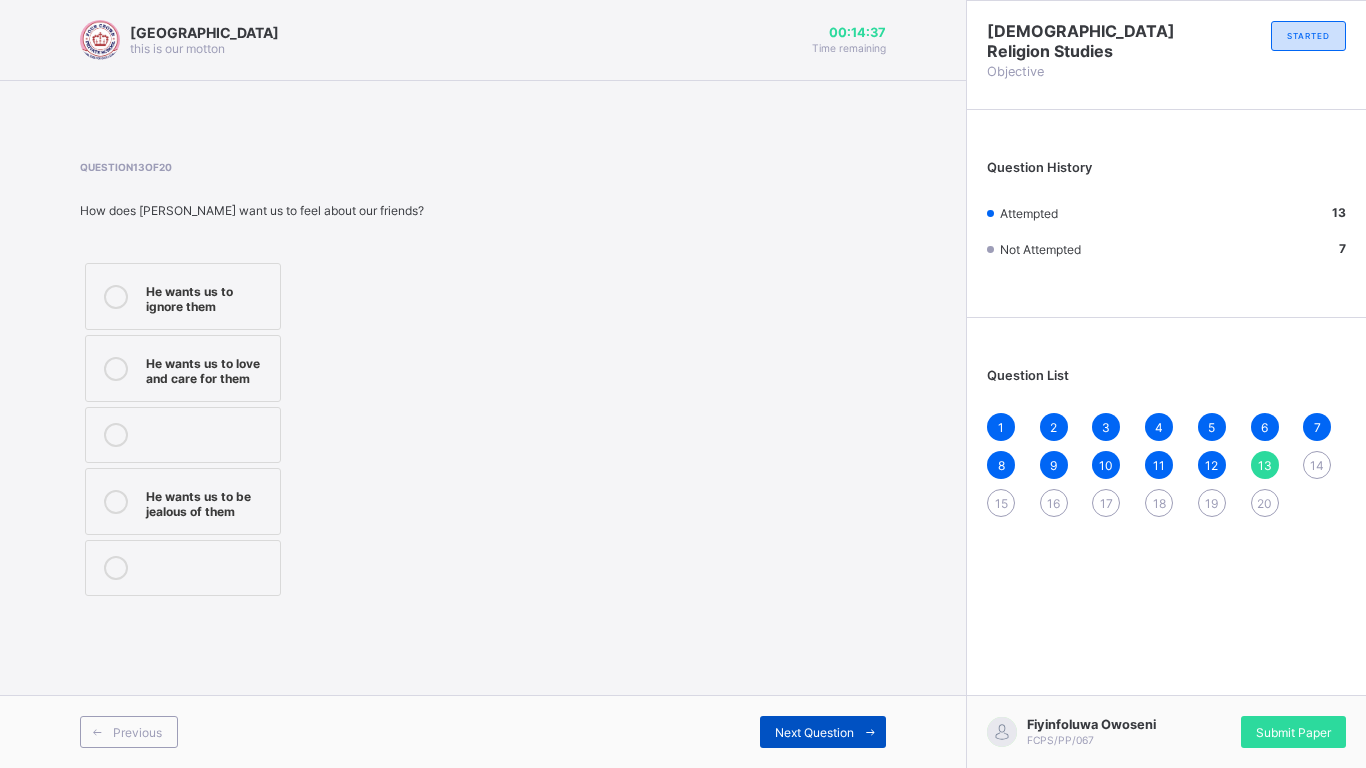click on "Next Question" at bounding box center (814, 732) 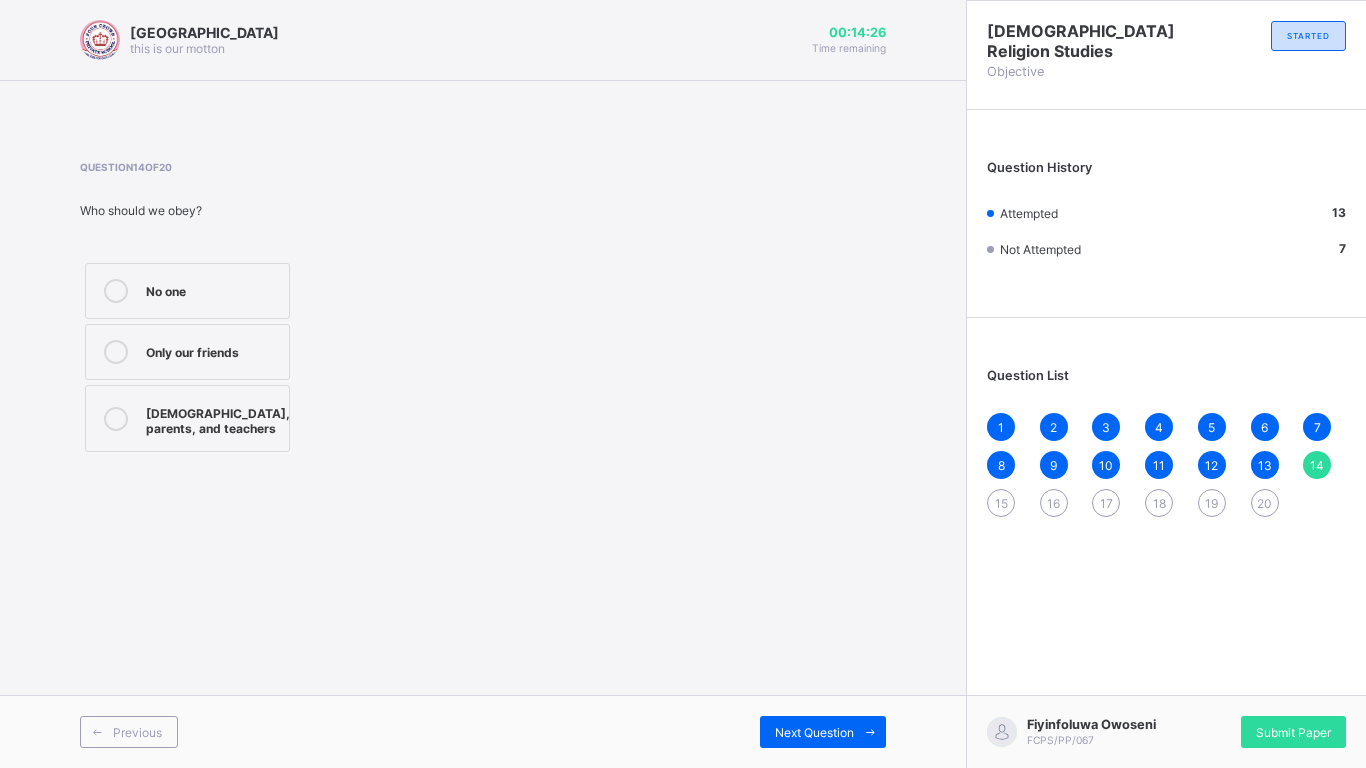 click on "God, parents, and teachers" at bounding box center (187, 418) 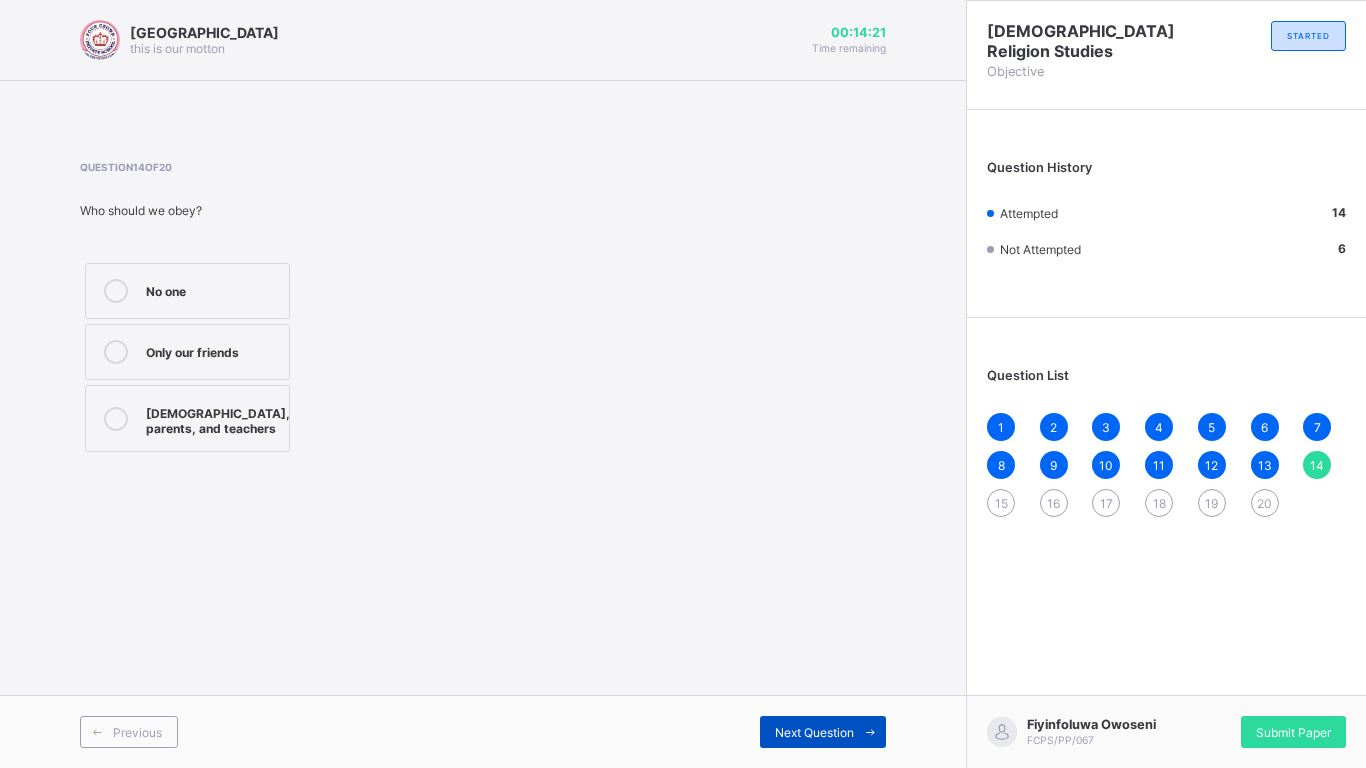 click on "Next Question" at bounding box center [814, 732] 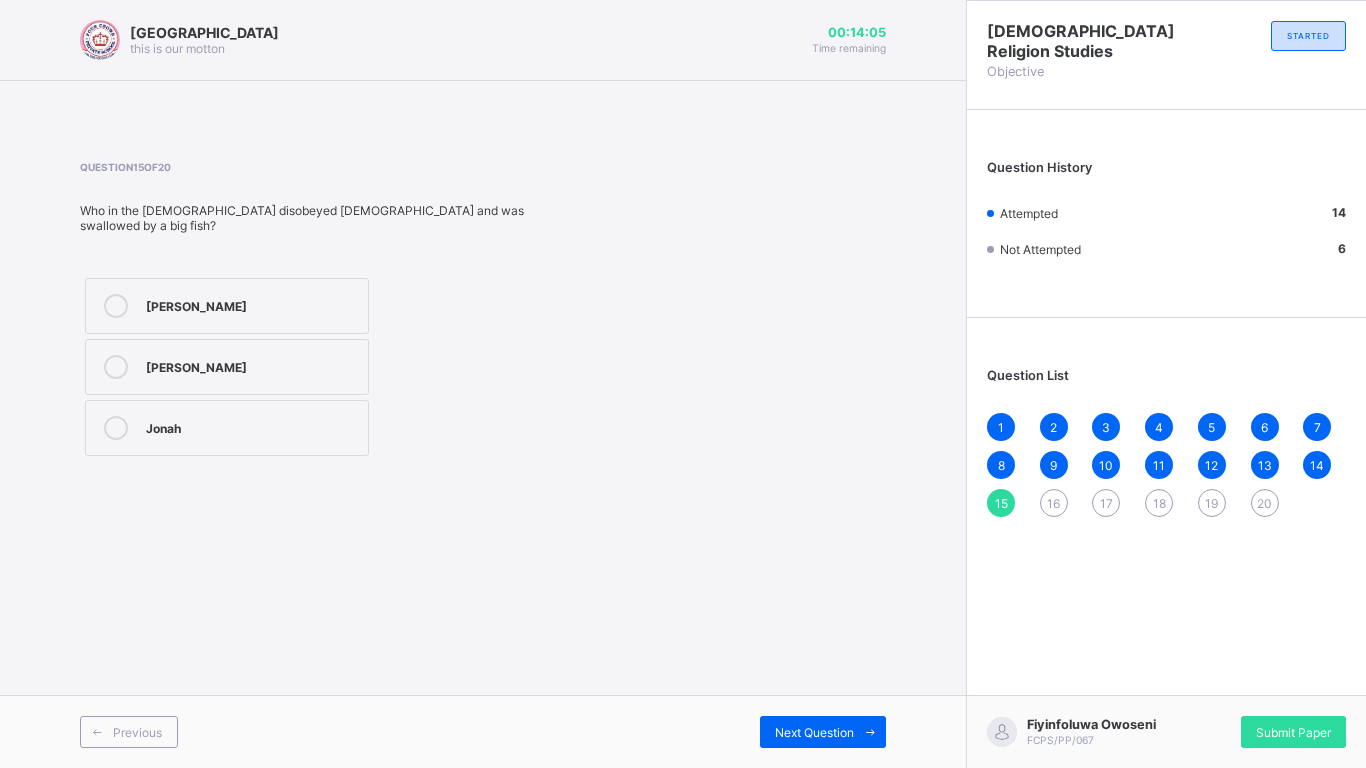 click on "Jonah" at bounding box center (252, 426) 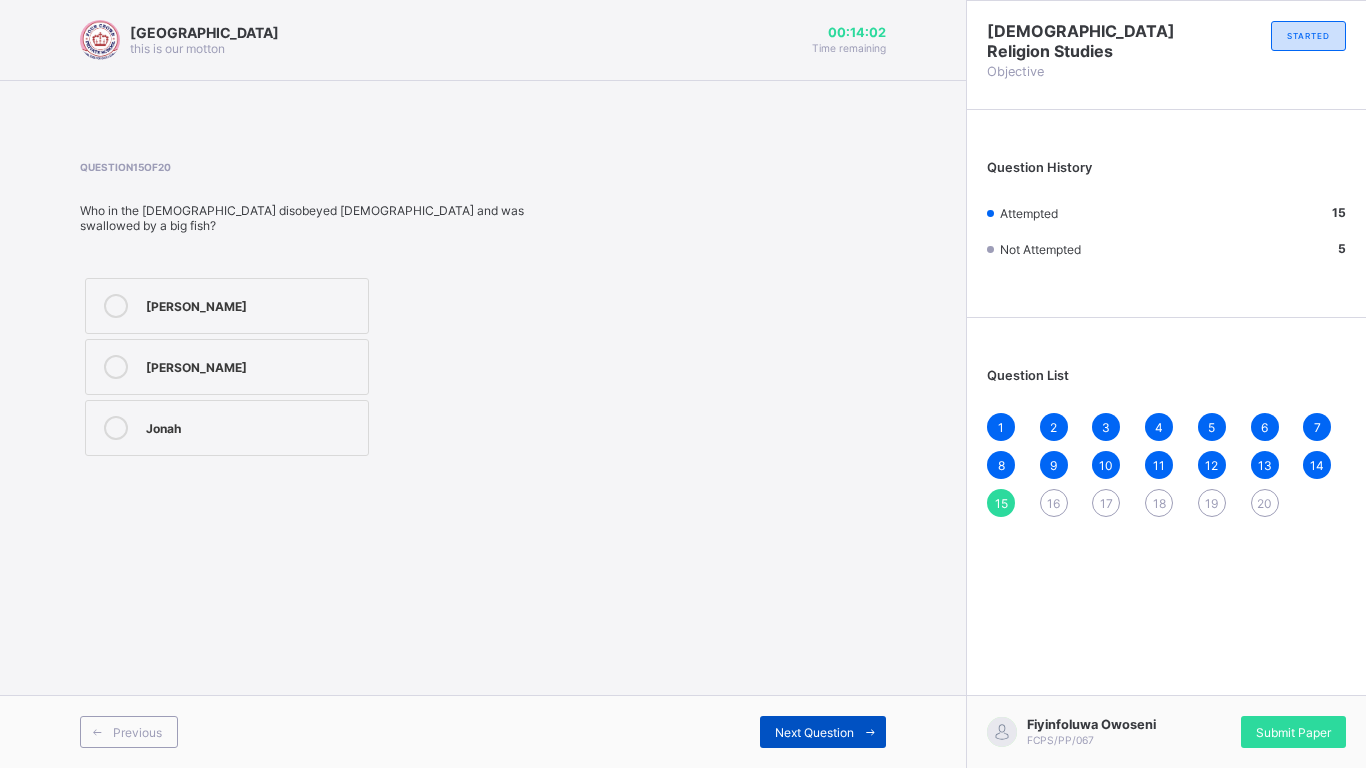 click on "Next Question" at bounding box center [814, 732] 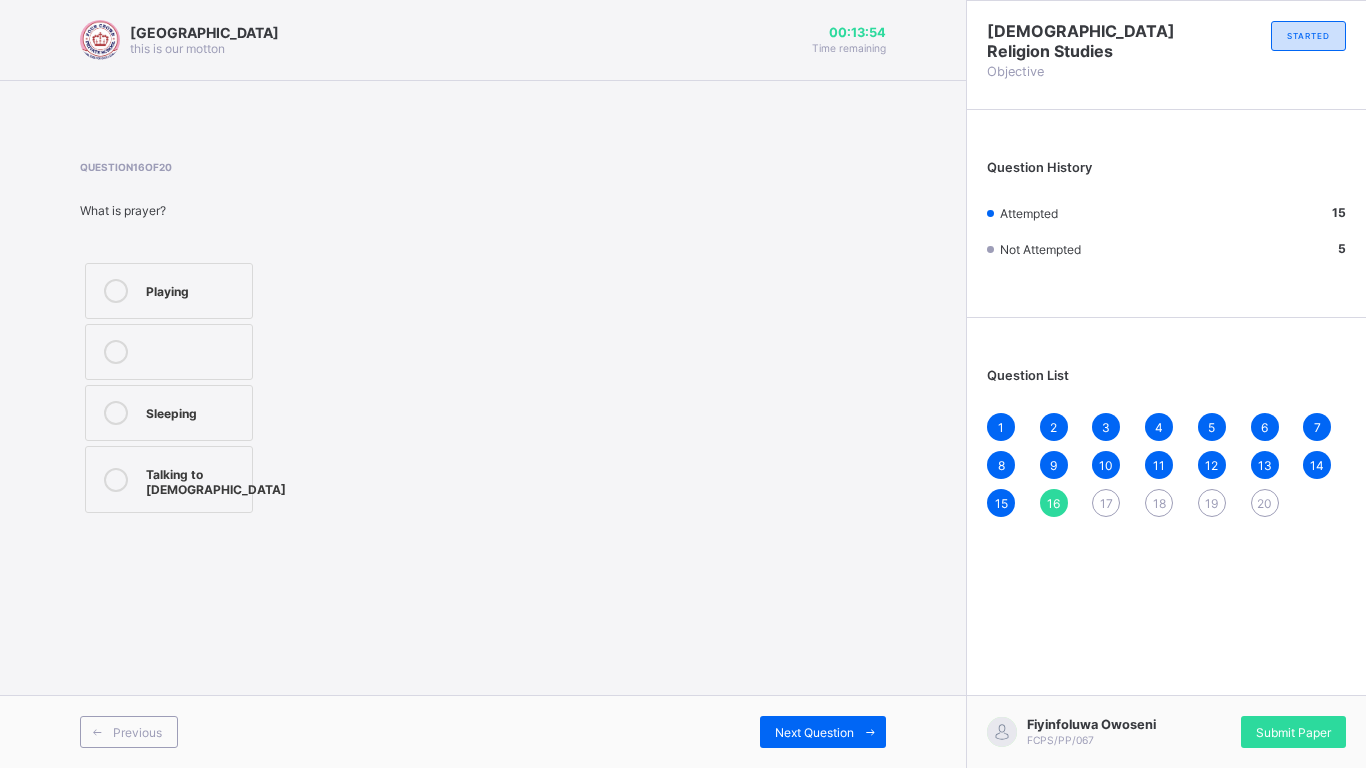 click on "Talking to God" at bounding box center [216, 479] 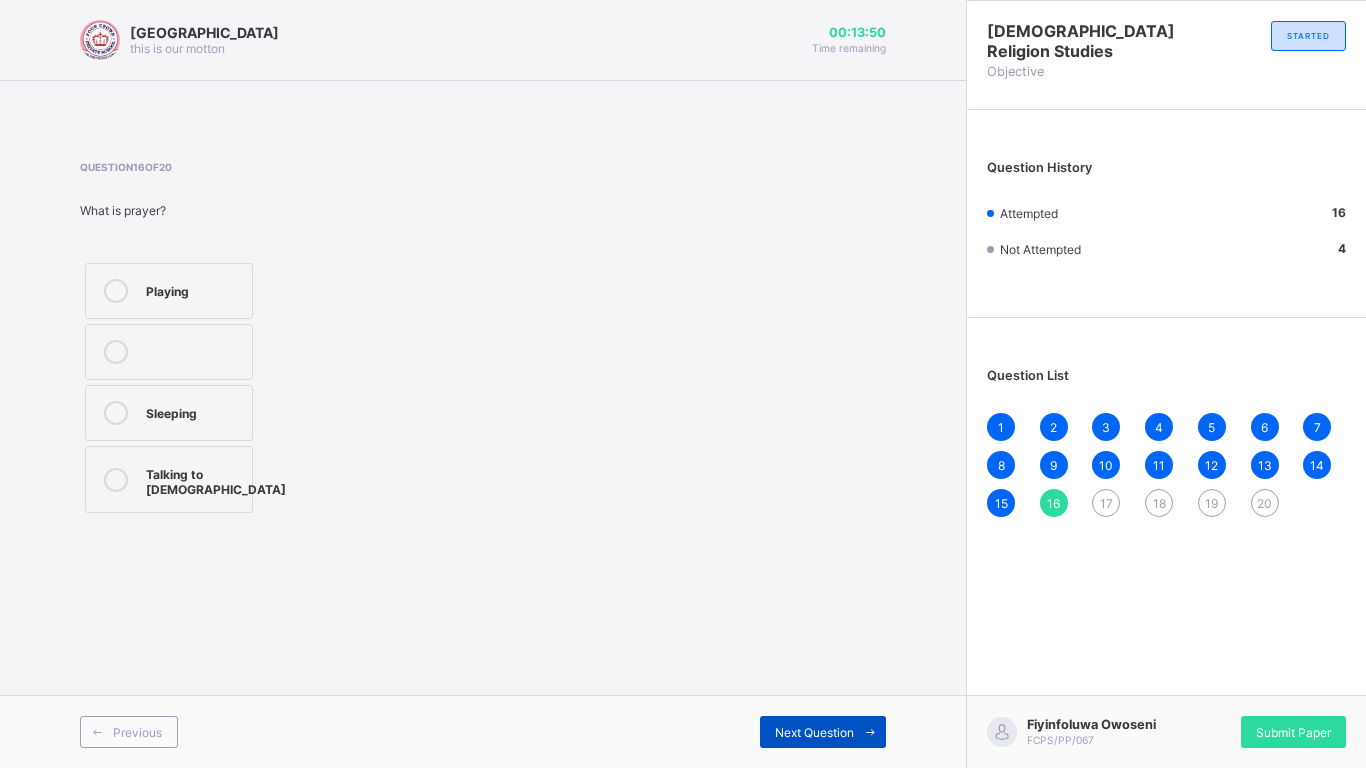 click on "Next Question" at bounding box center (814, 732) 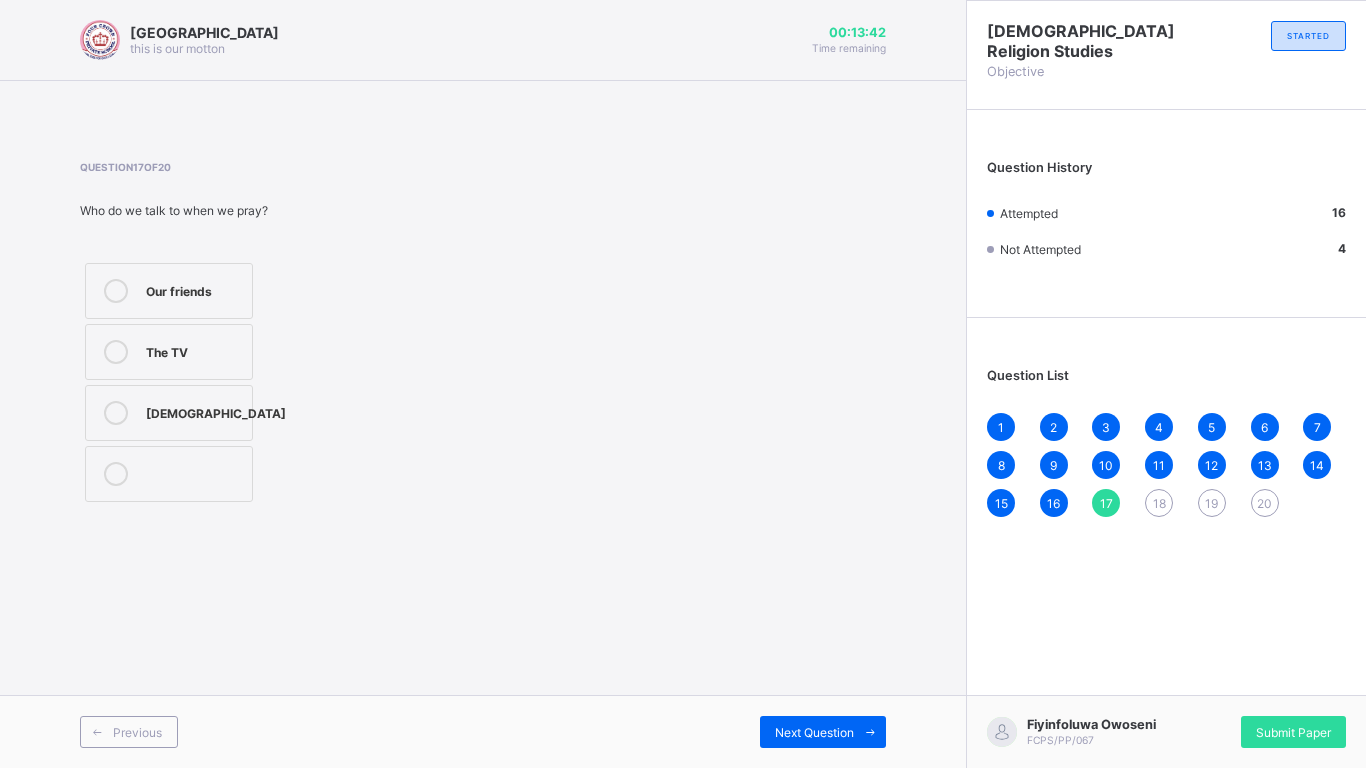 click on "God" at bounding box center [169, 413] 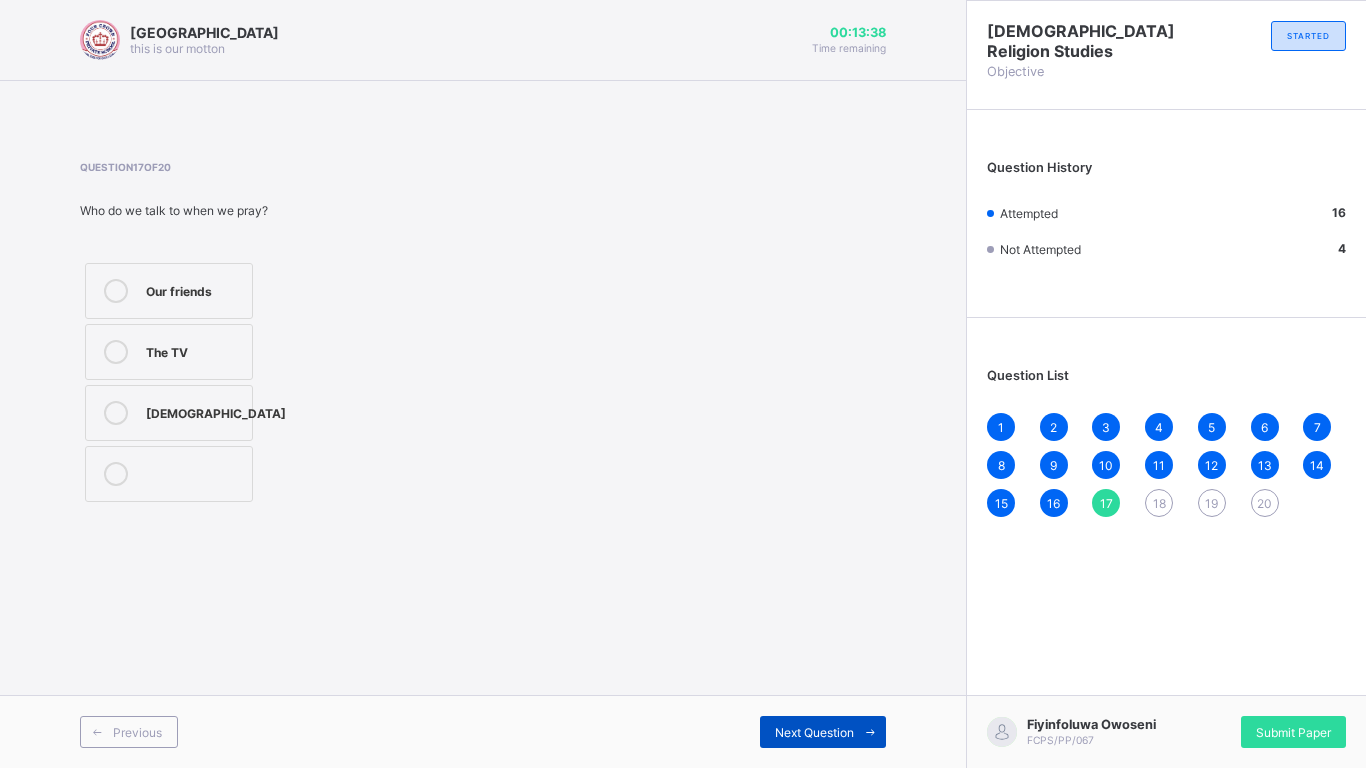 click at bounding box center [870, 732] 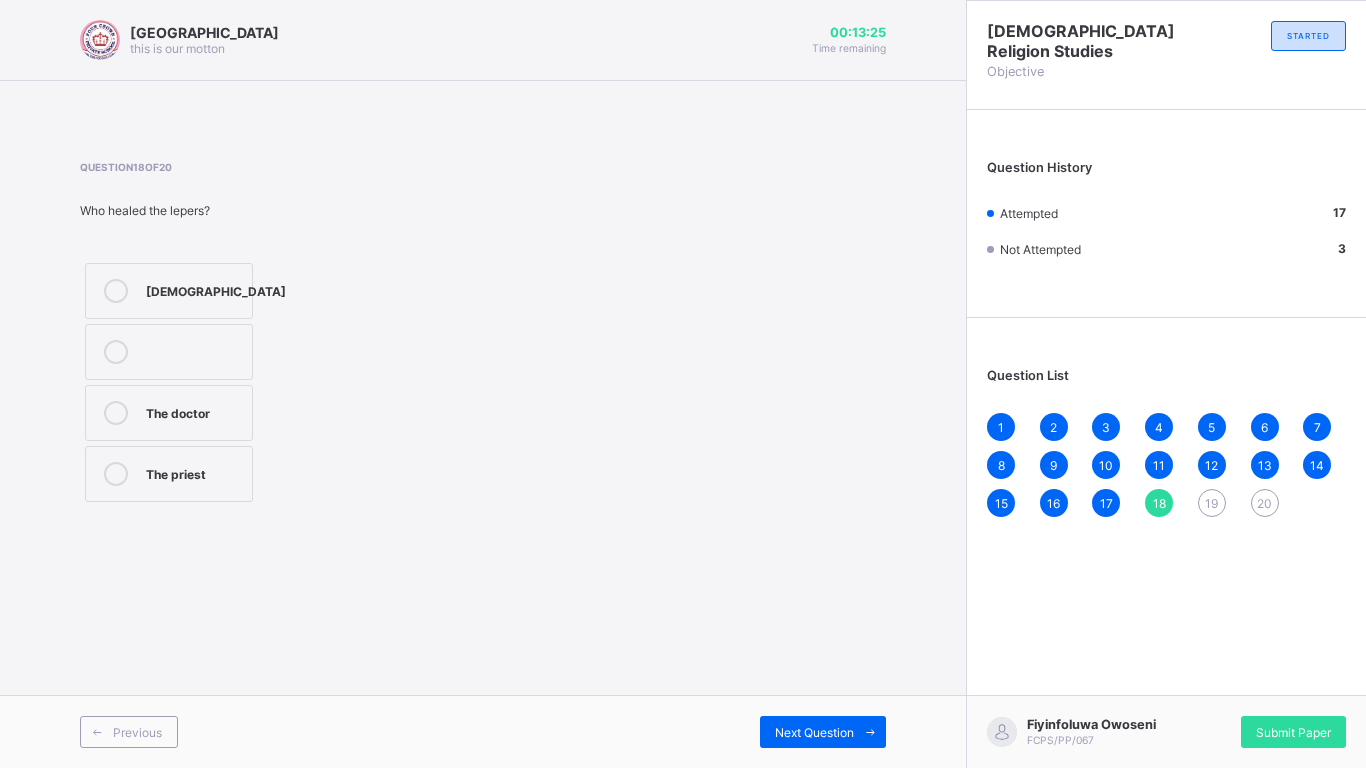 click on "Jesus" at bounding box center (216, 289) 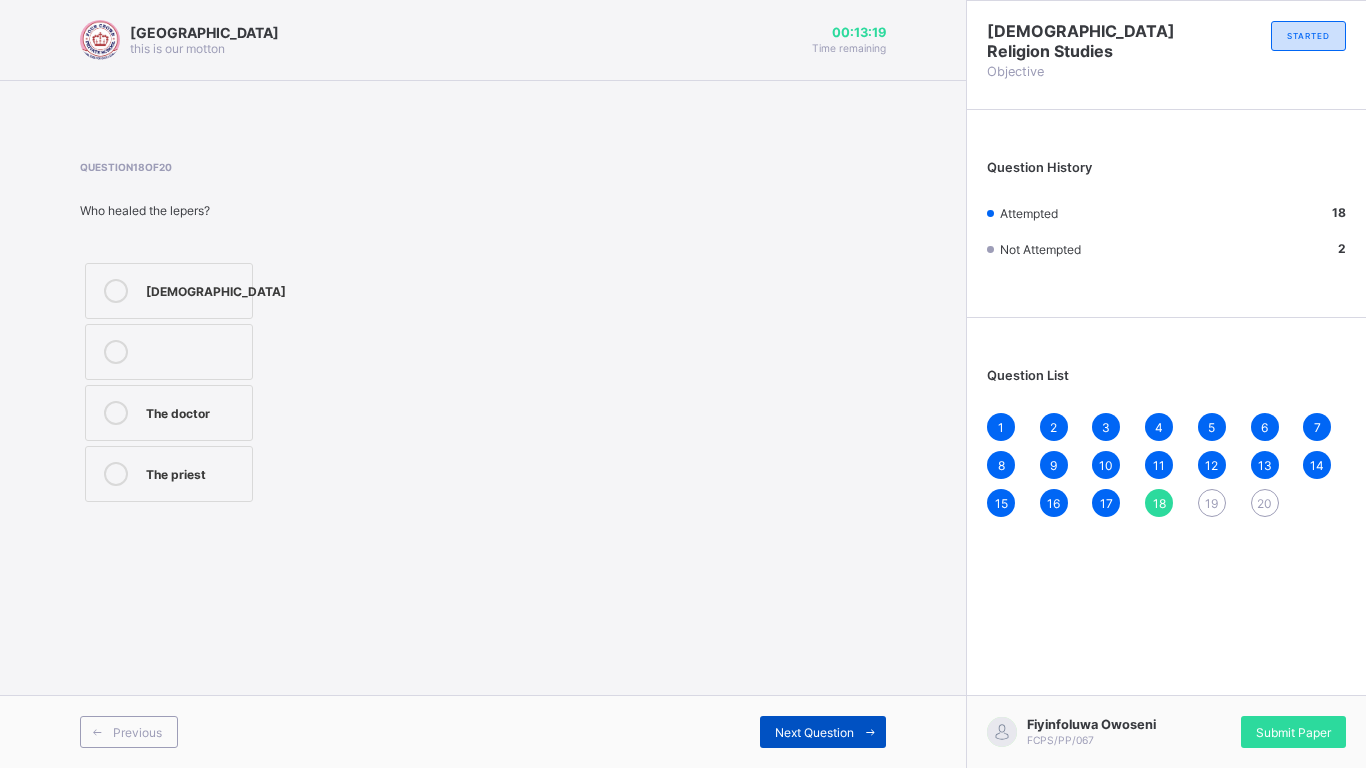 click on "Next Question" at bounding box center [814, 732] 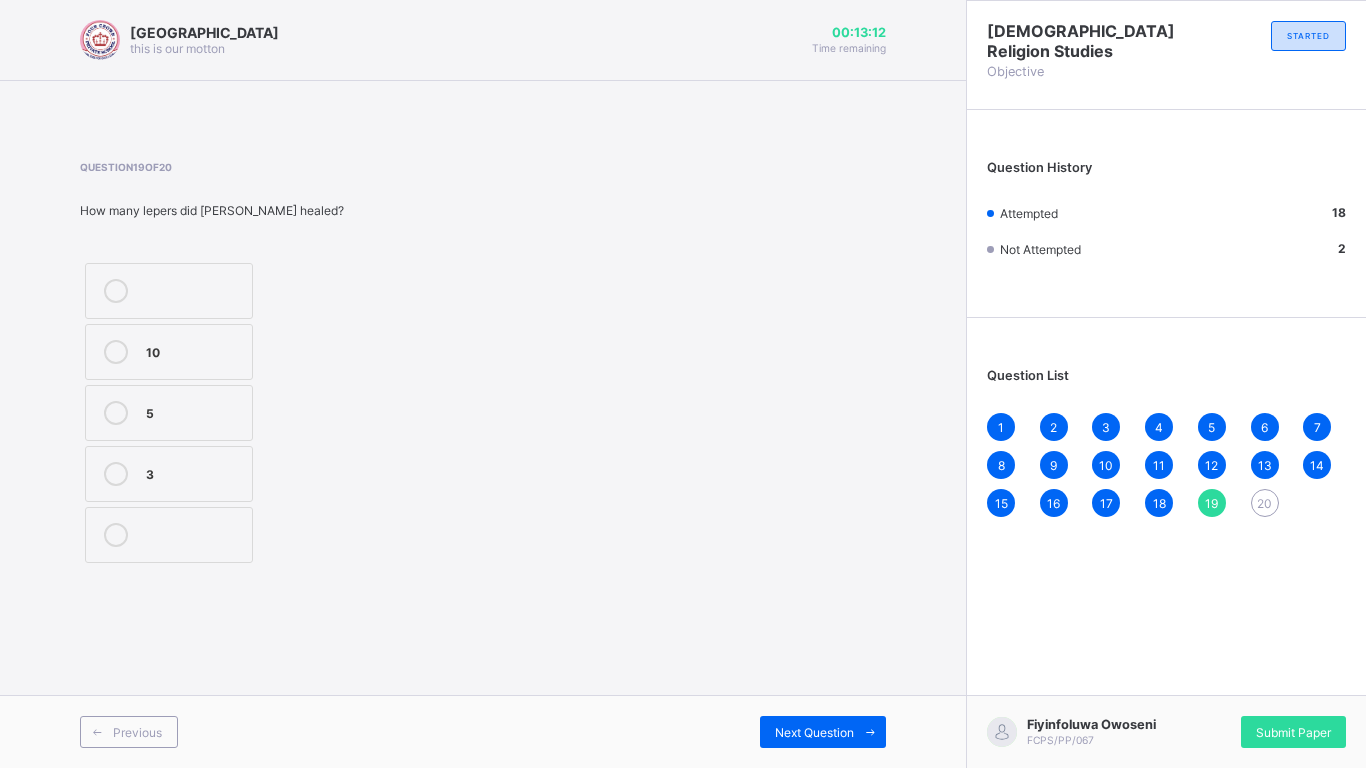 click on "Question  19  of  20 How many lepers did Jesus healed? 10 5 3" at bounding box center [483, 364] 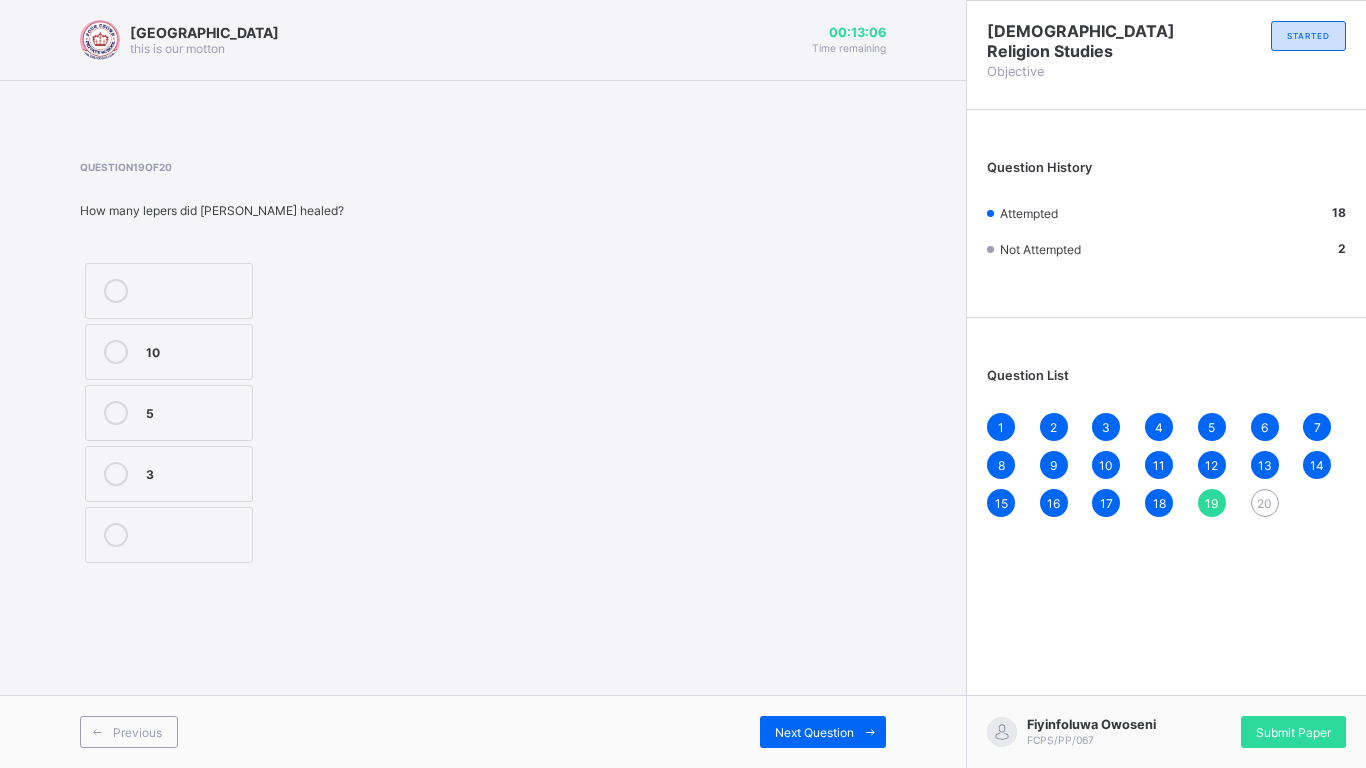 click on "10" at bounding box center (194, 350) 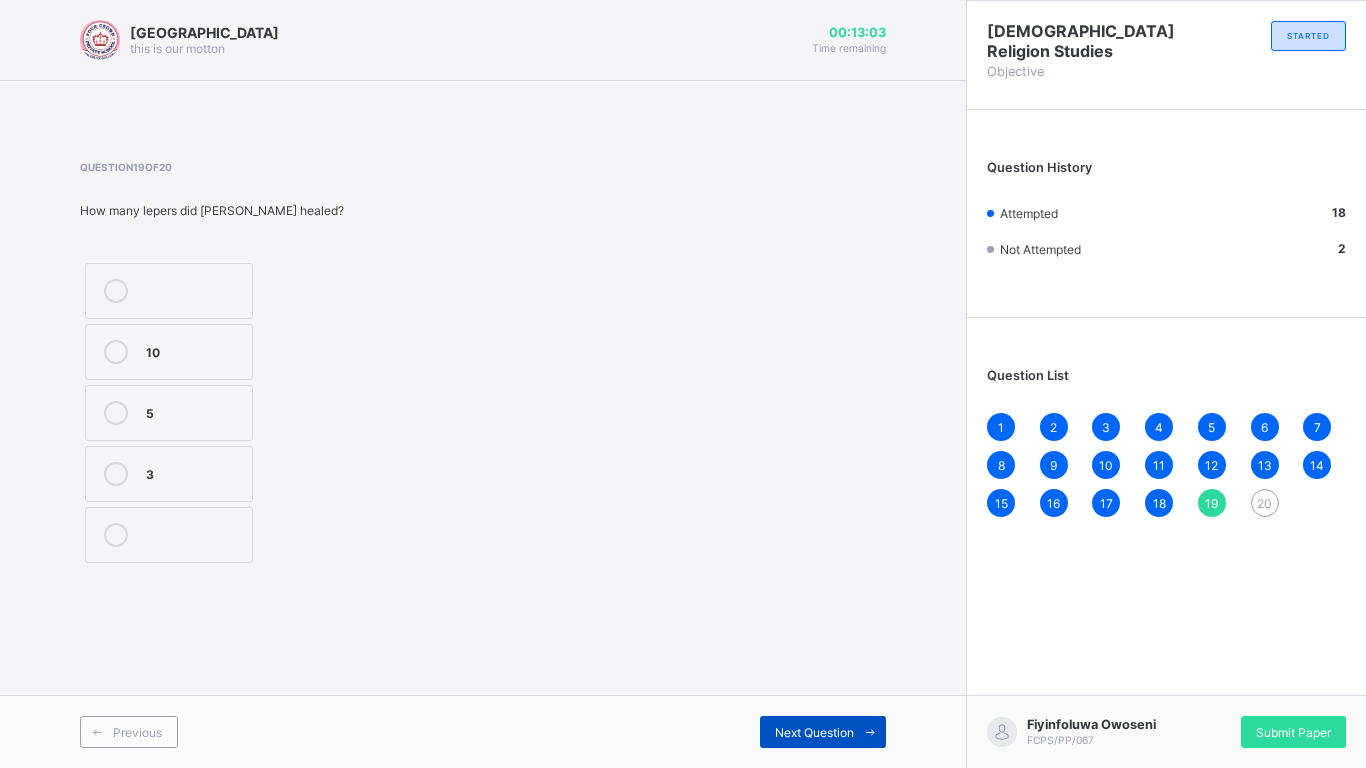 click on "Next Question" at bounding box center [814, 732] 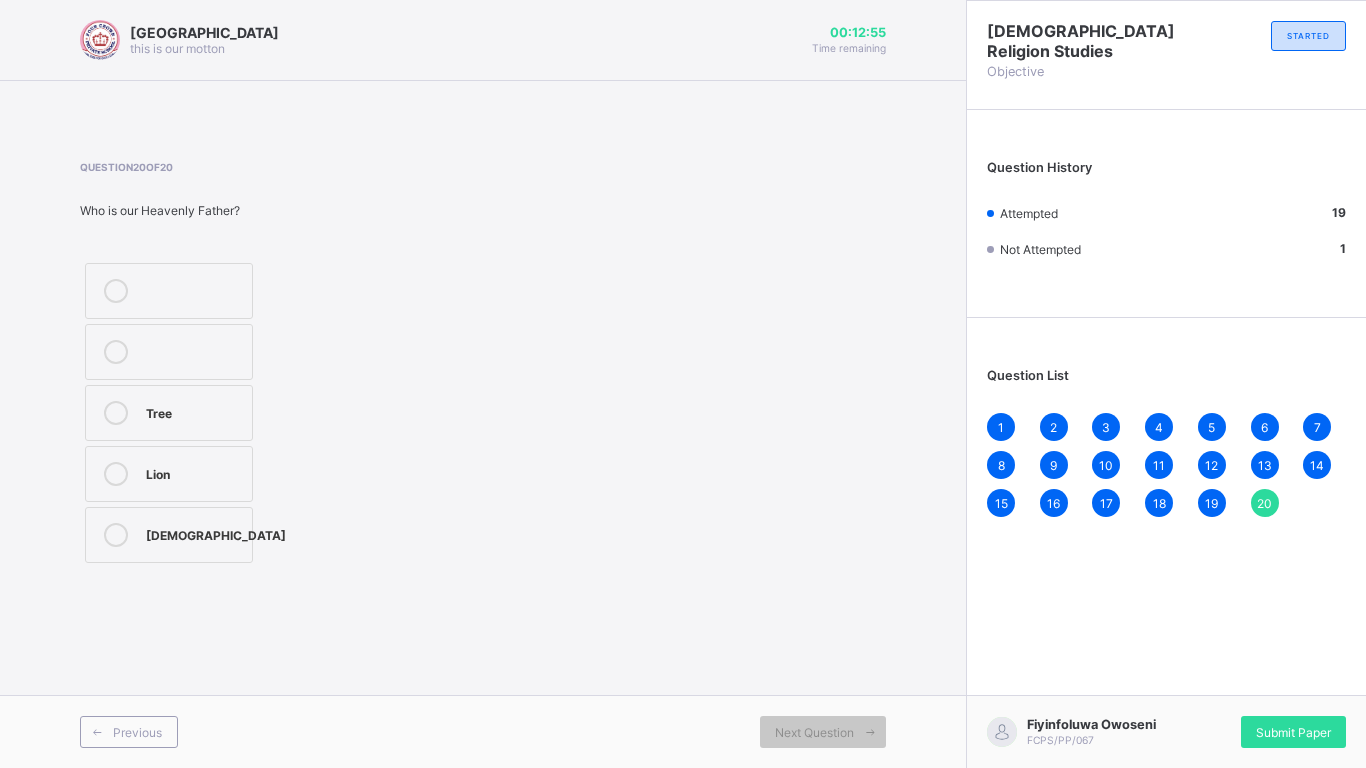 click on "19" at bounding box center [1211, 503] 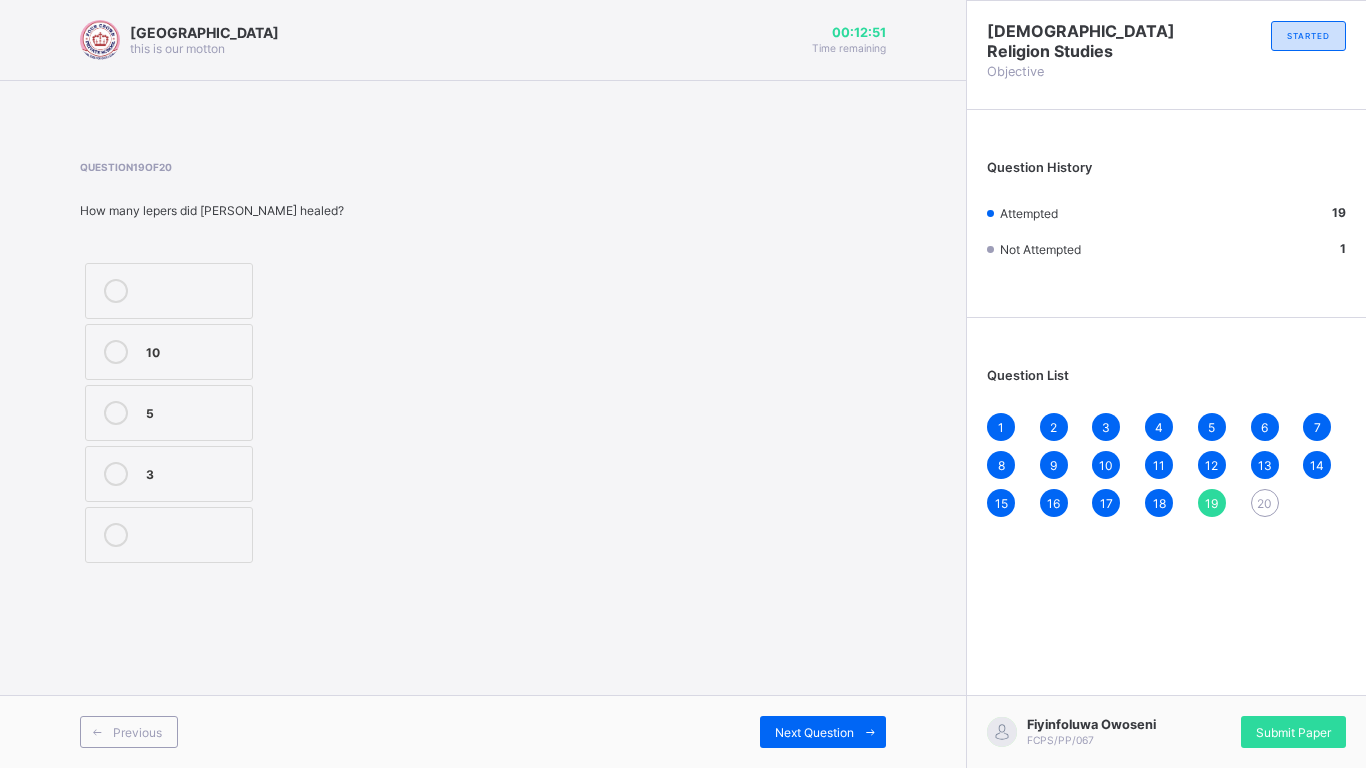 click on "20" at bounding box center [1265, 503] 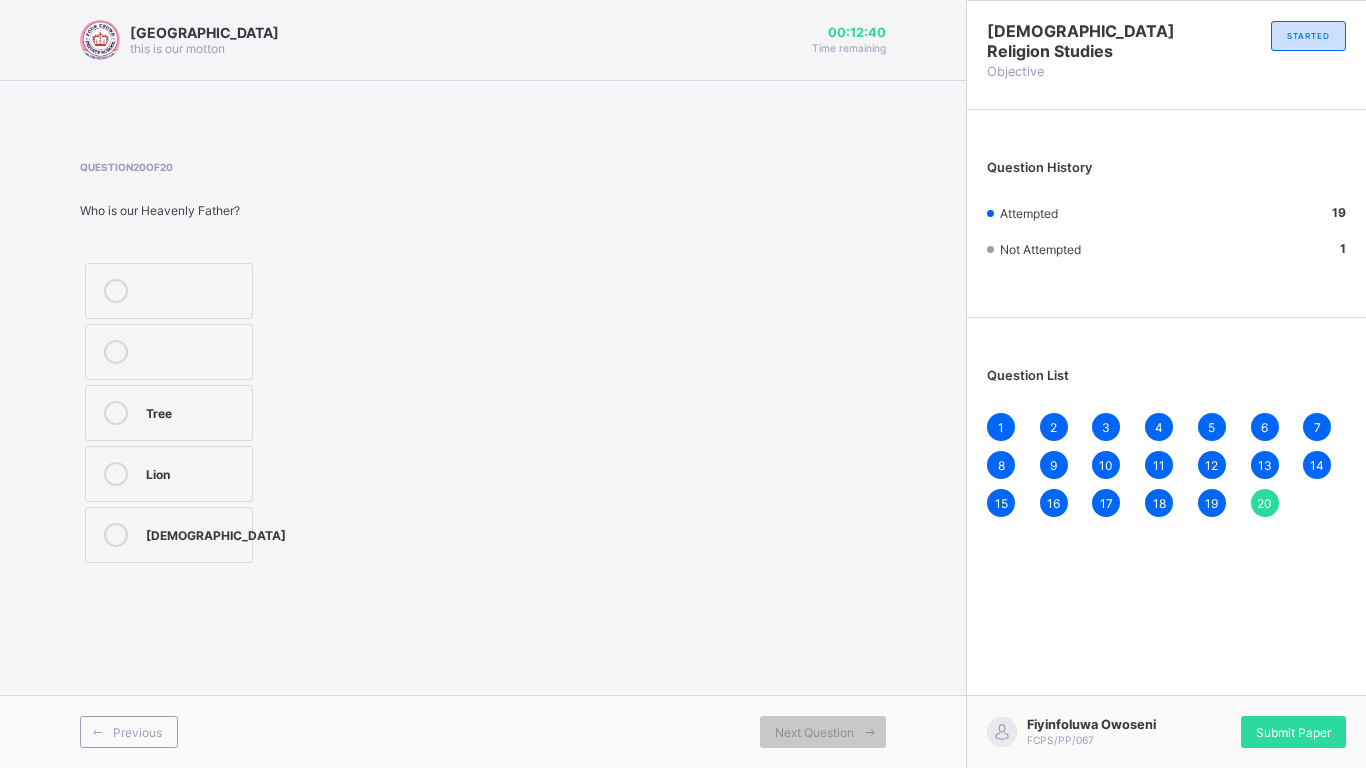 click on "God" at bounding box center (216, 533) 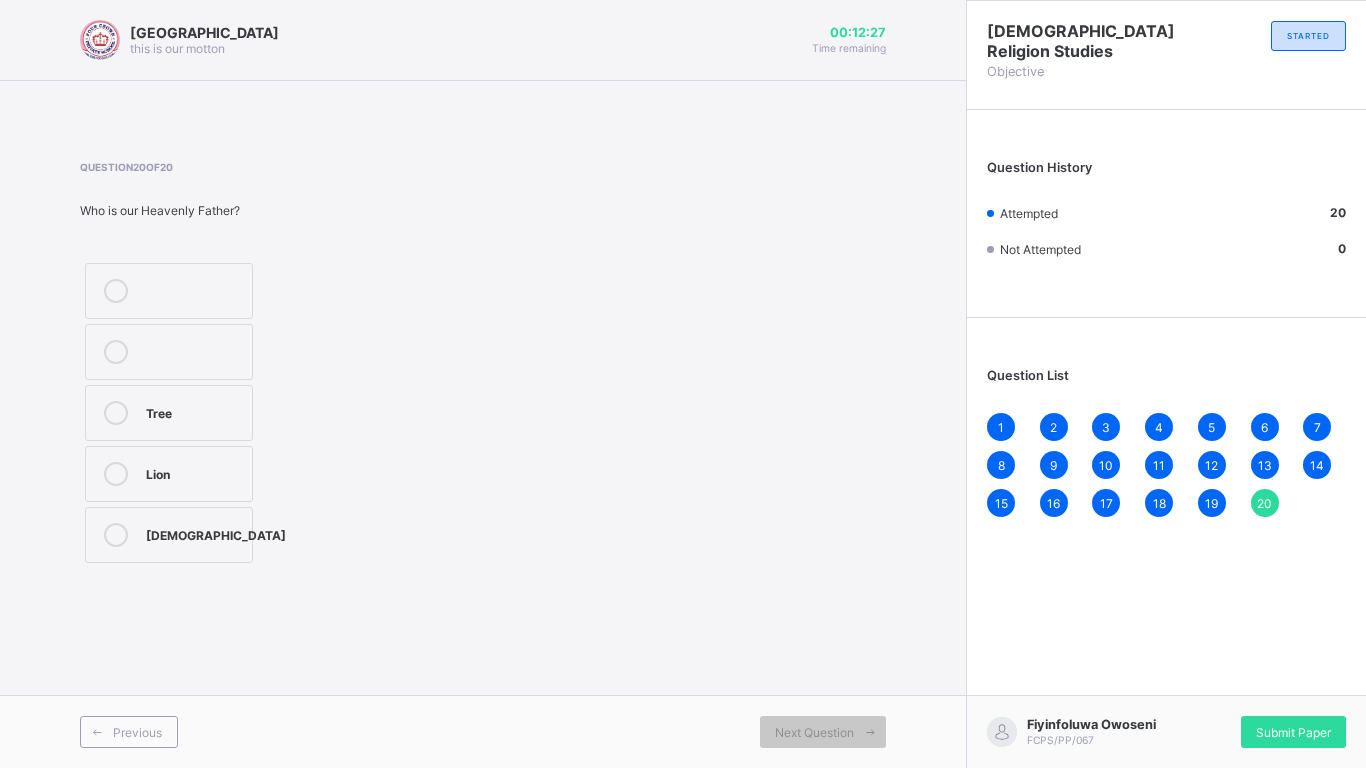 click on "Question  20  of  20 Who is our Heavenly Father? Tree Lion God" at bounding box center [483, 364] 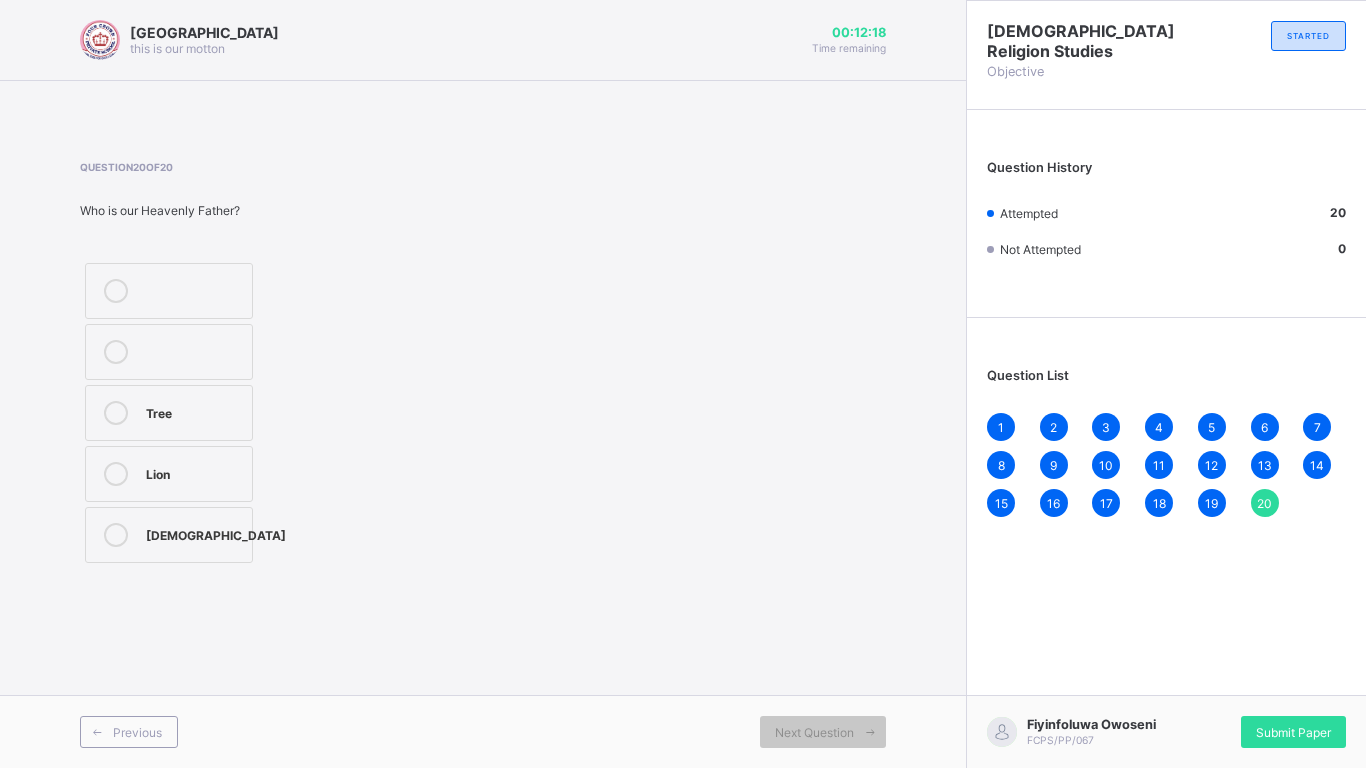 click on "1" at bounding box center [1001, 427] 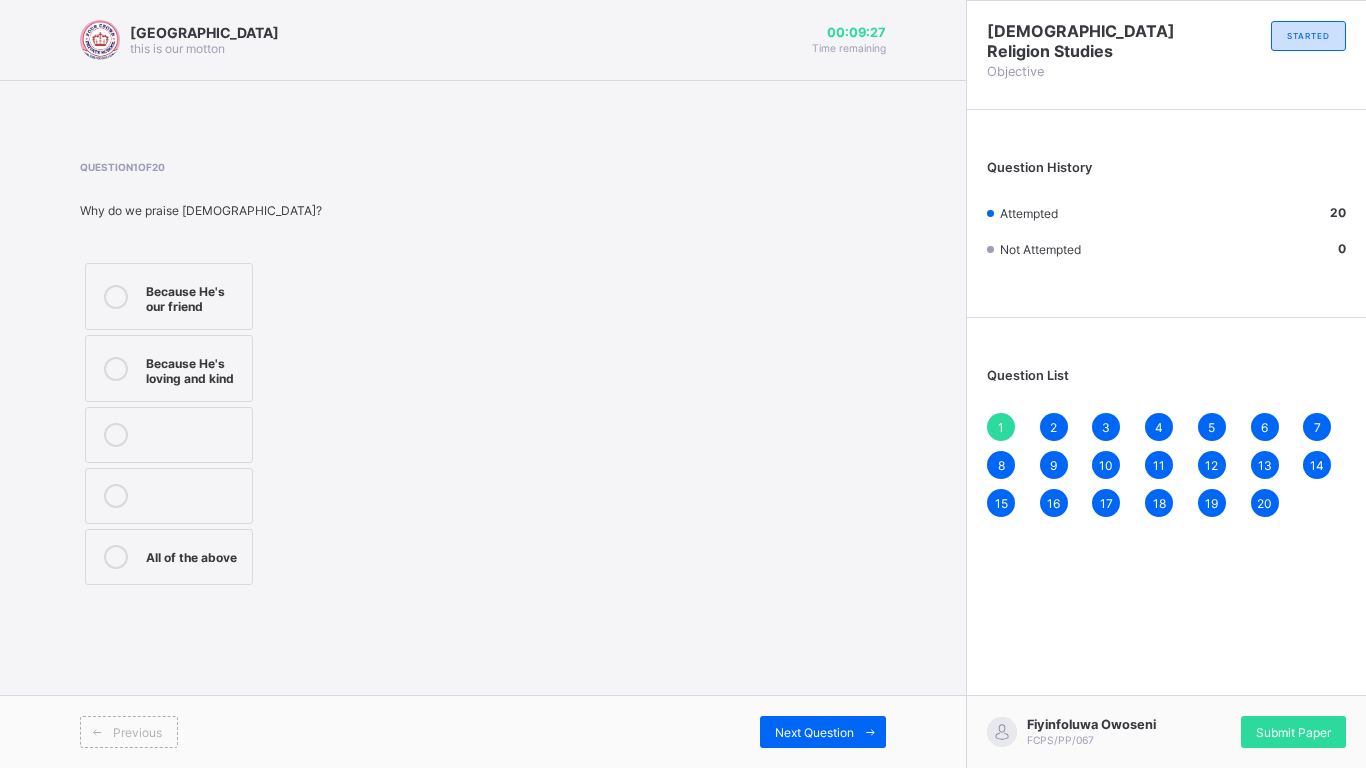 click on "2" at bounding box center (1054, 427) 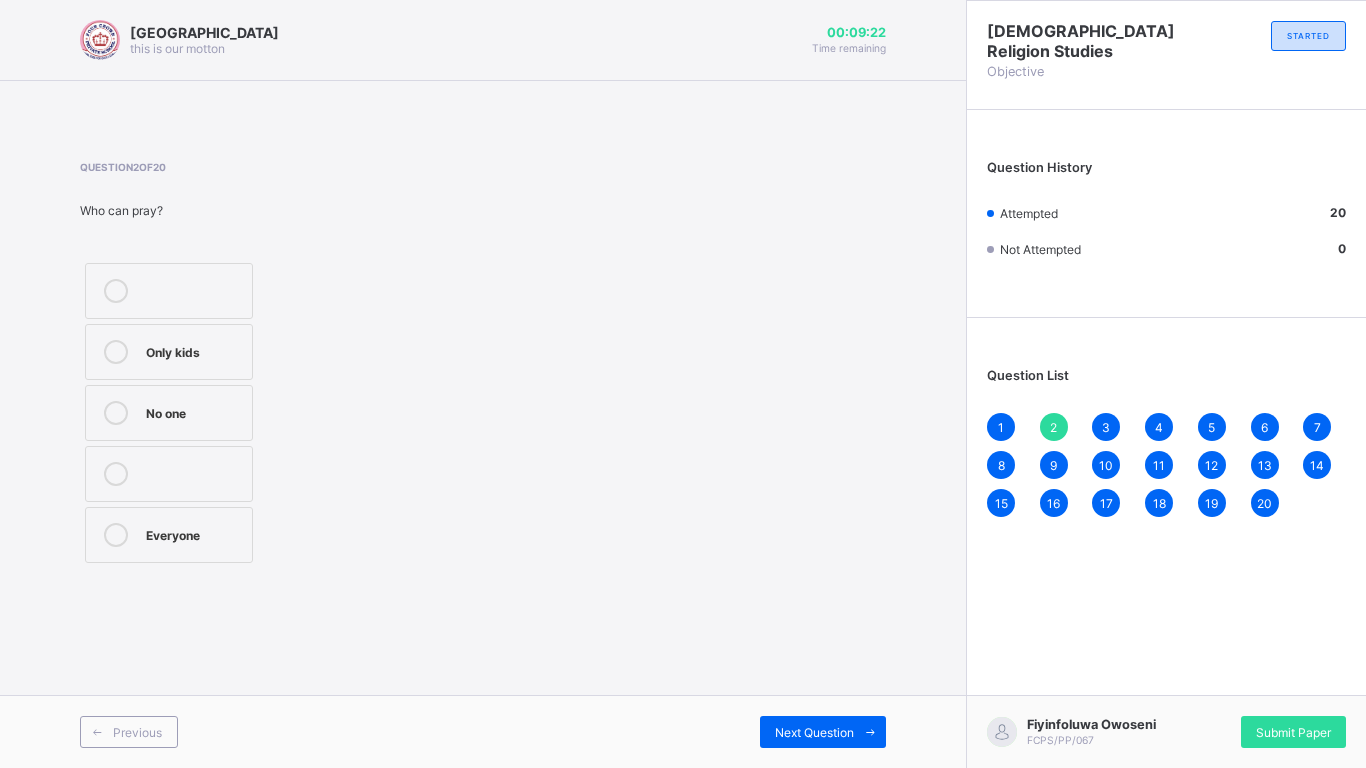 click on "3" at bounding box center (1106, 427) 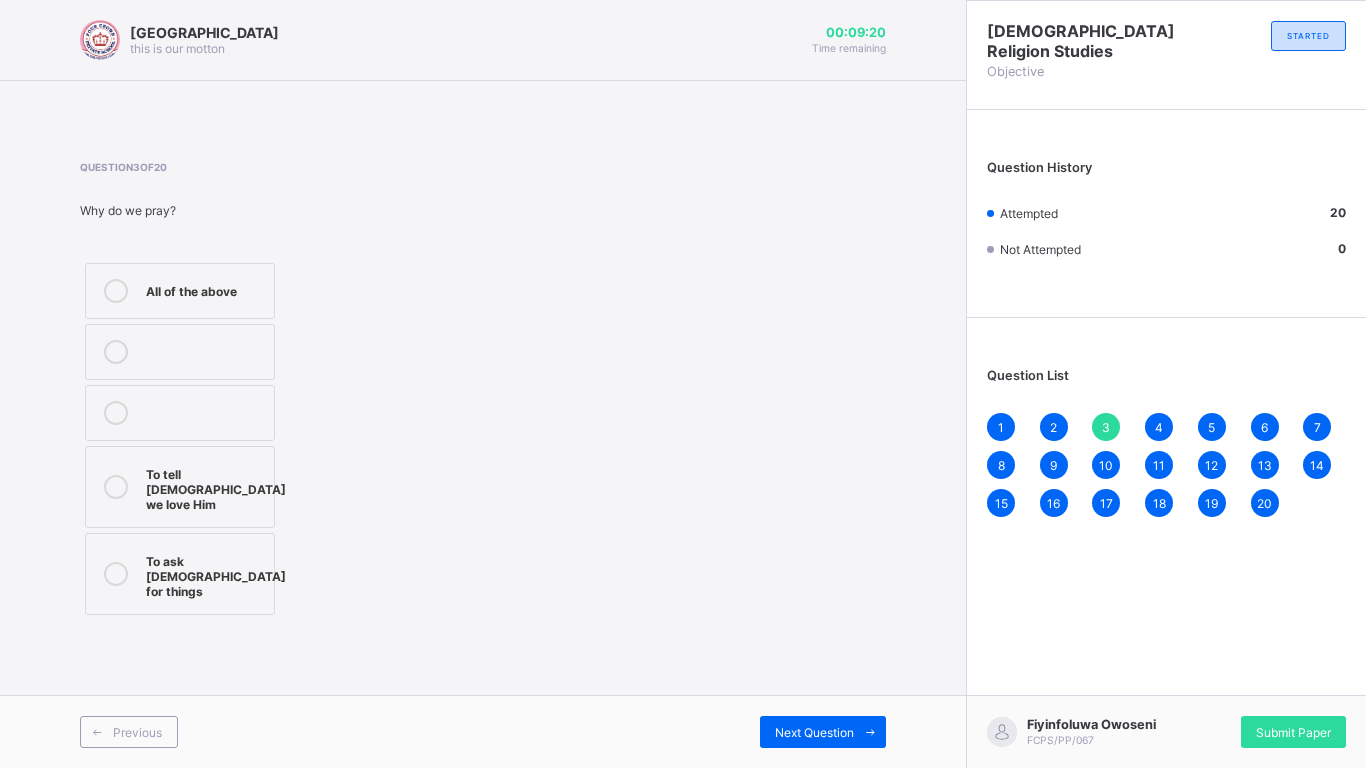 click on "4" at bounding box center (1159, 427) 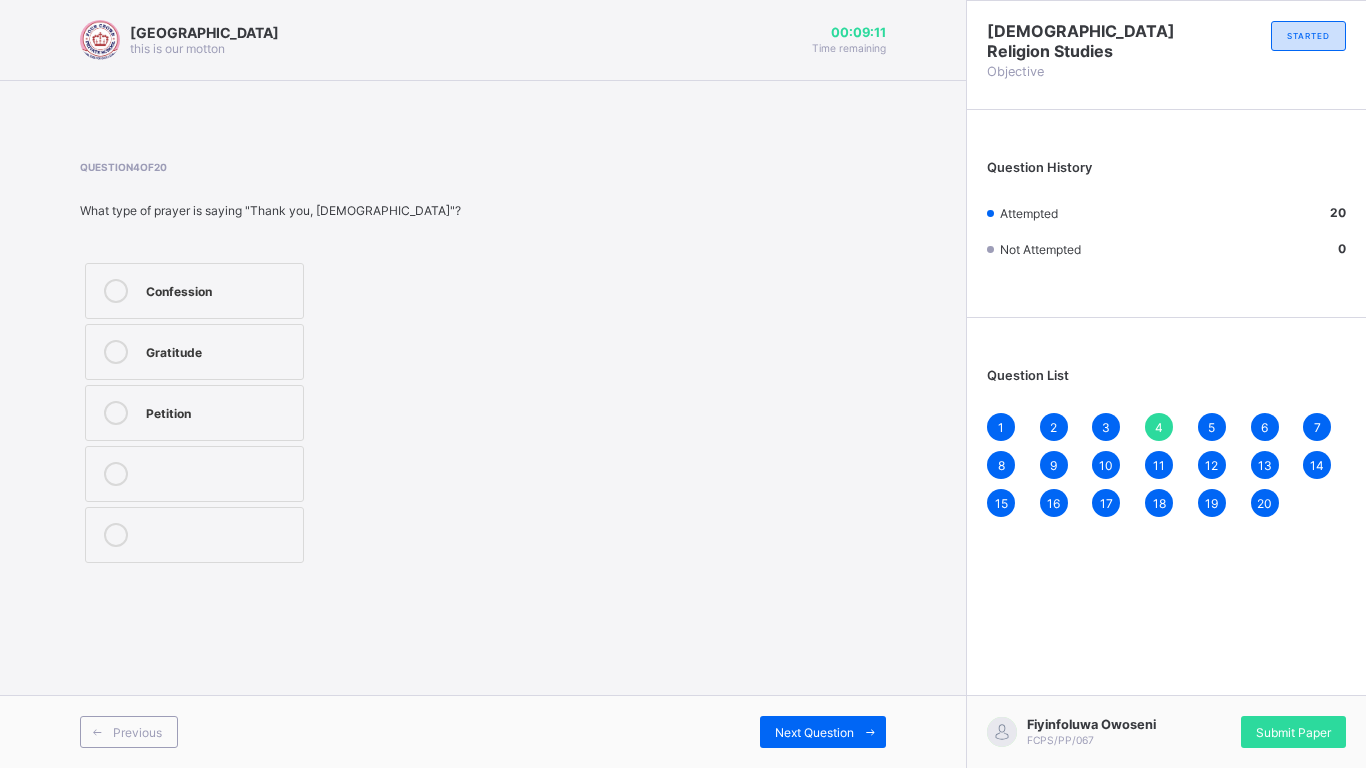 click on "Gratitude" at bounding box center (219, 350) 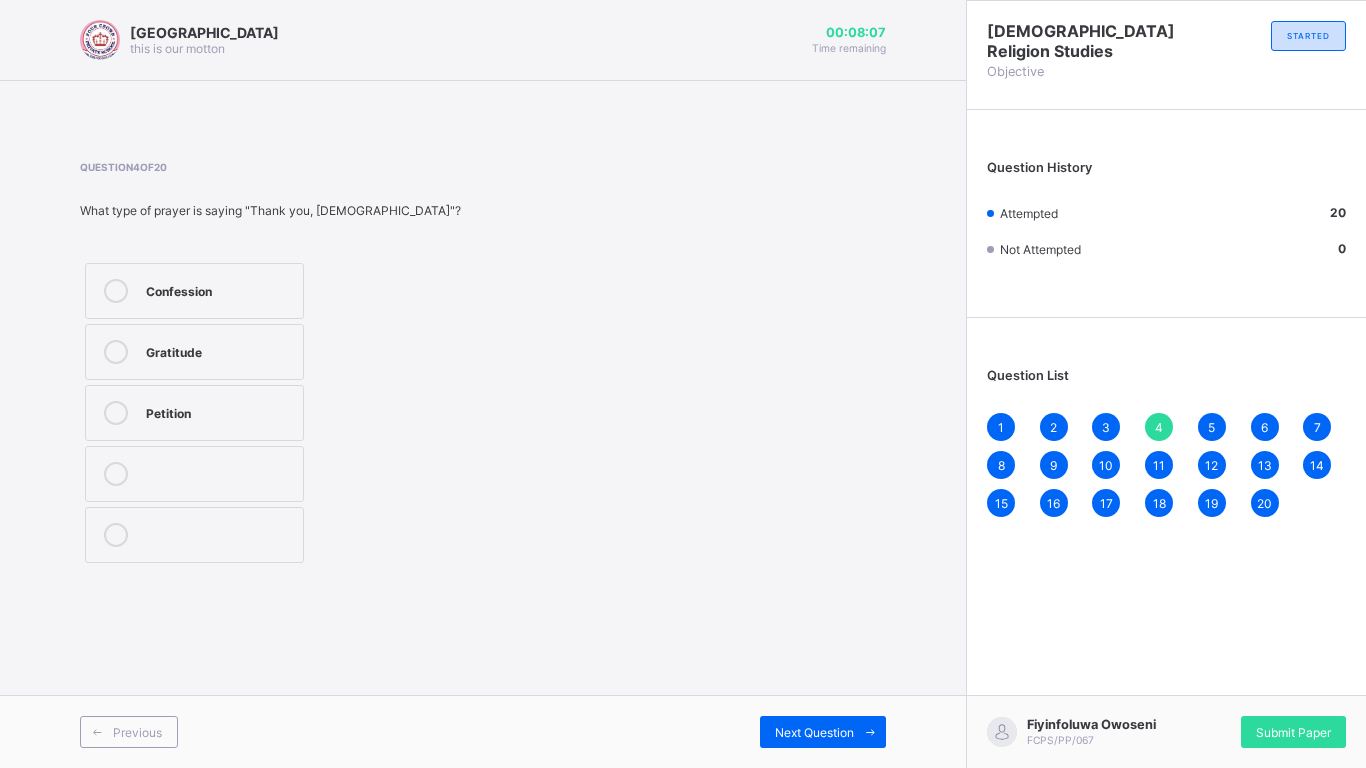 click on "1" at bounding box center [1001, 427] 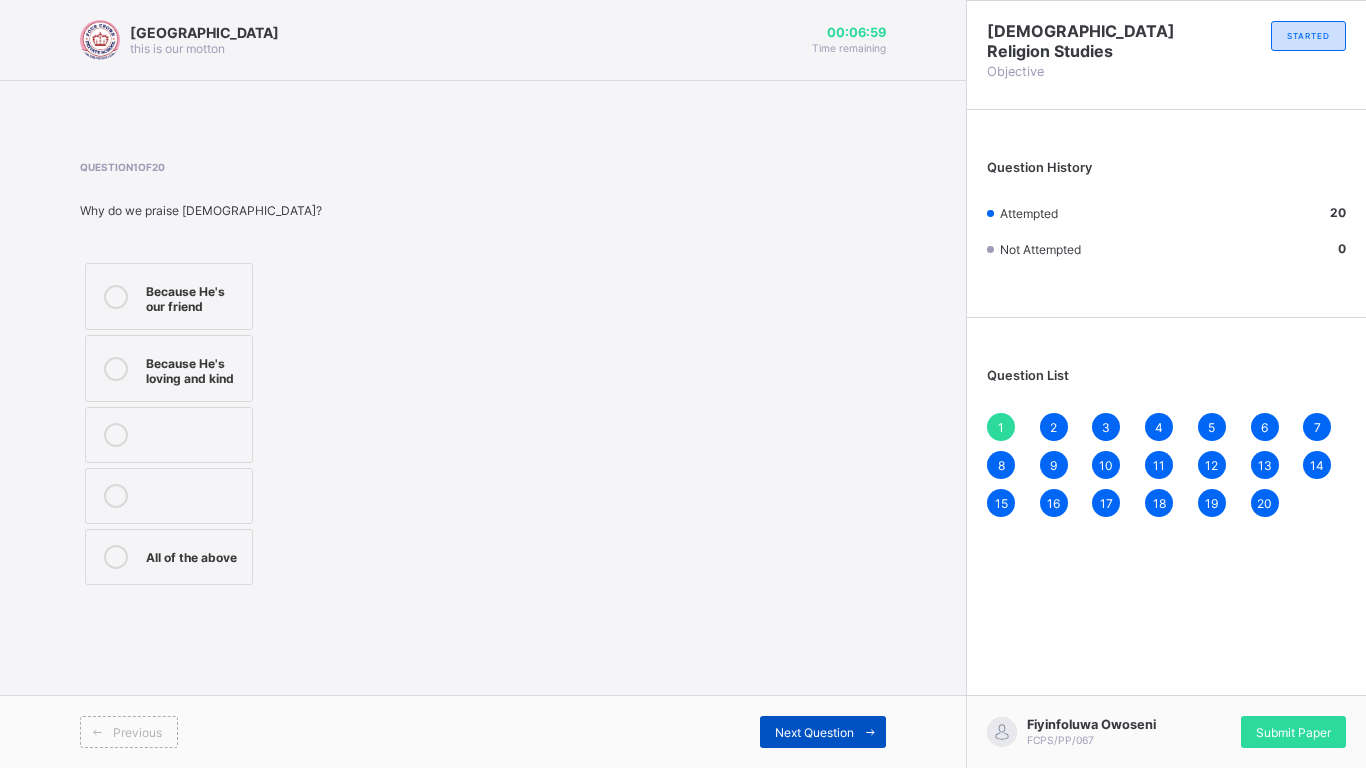 click on "Next Question" at bounding box center [814, 732] 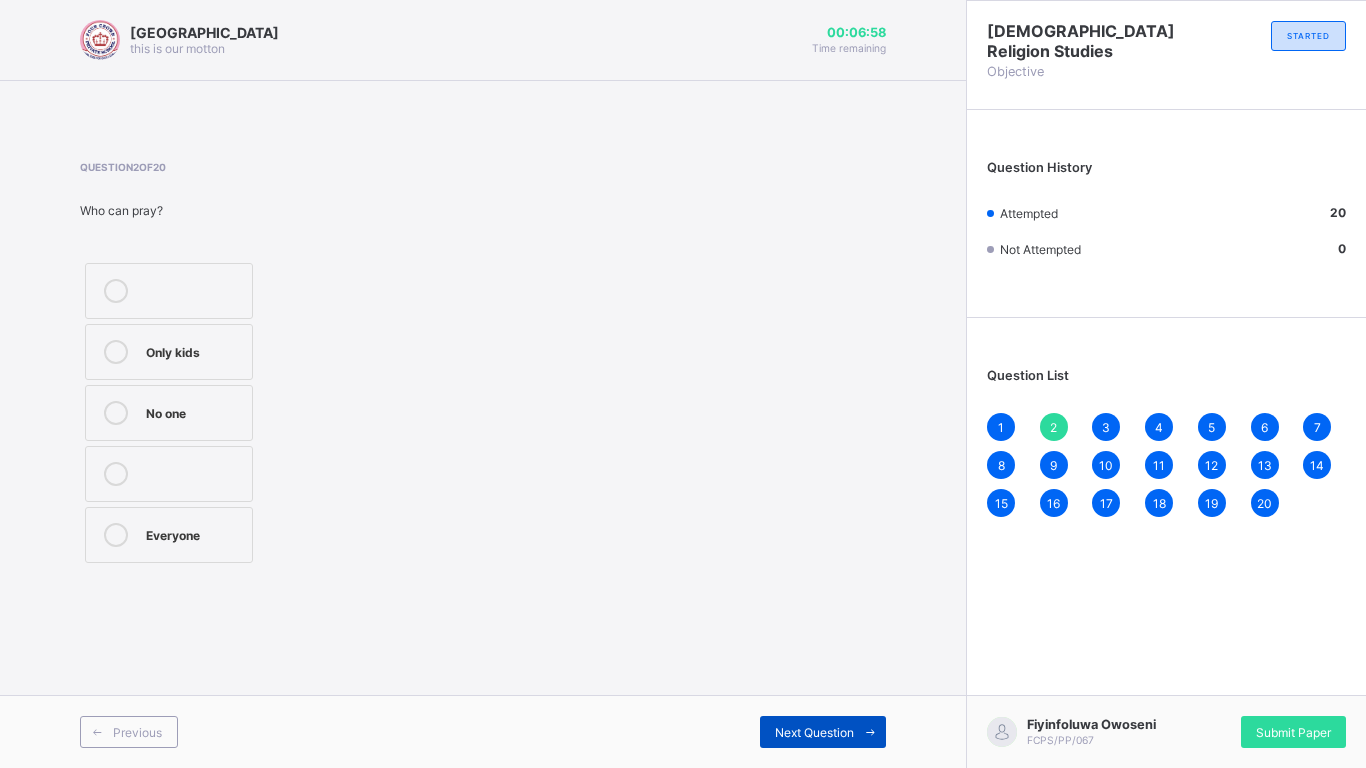 click on "Next Question" at bounding box center [814, 732] 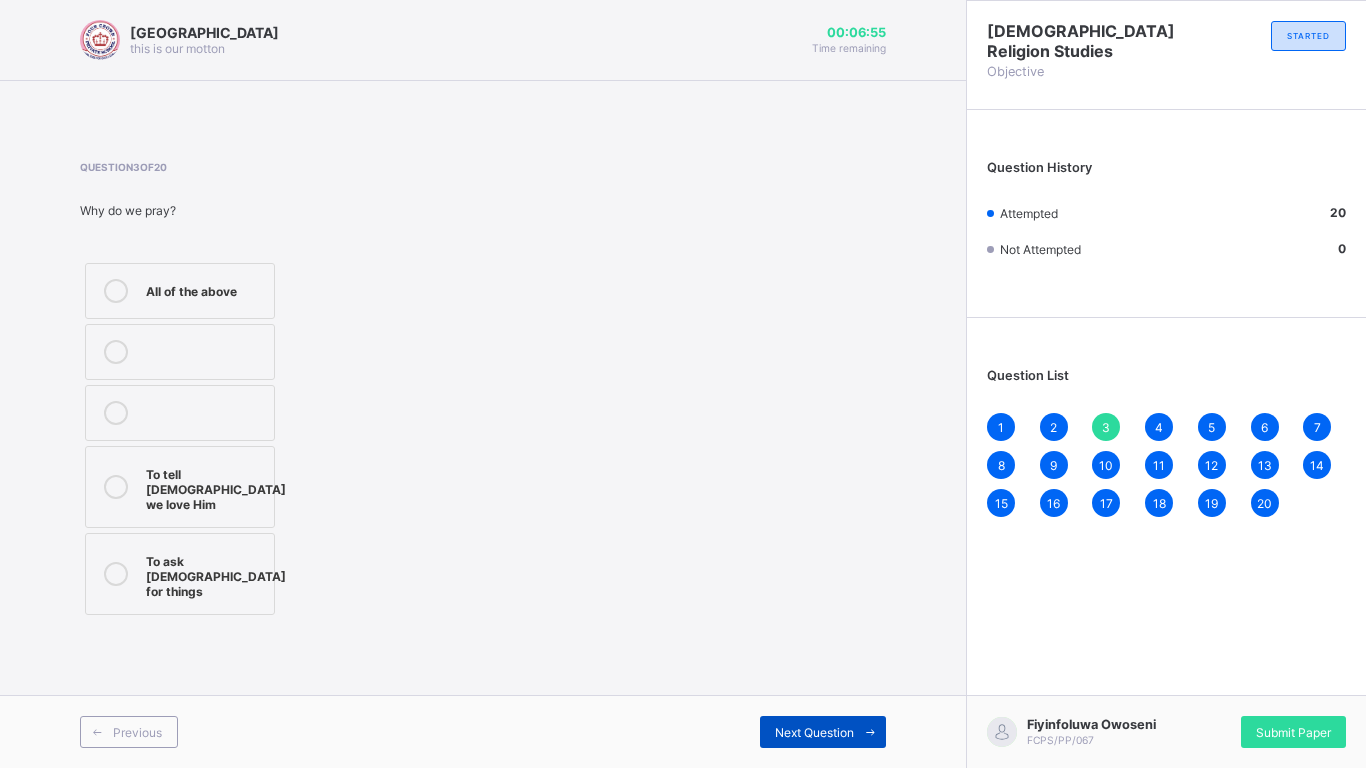 click on "Next Question" at bounding box center [814, 732] 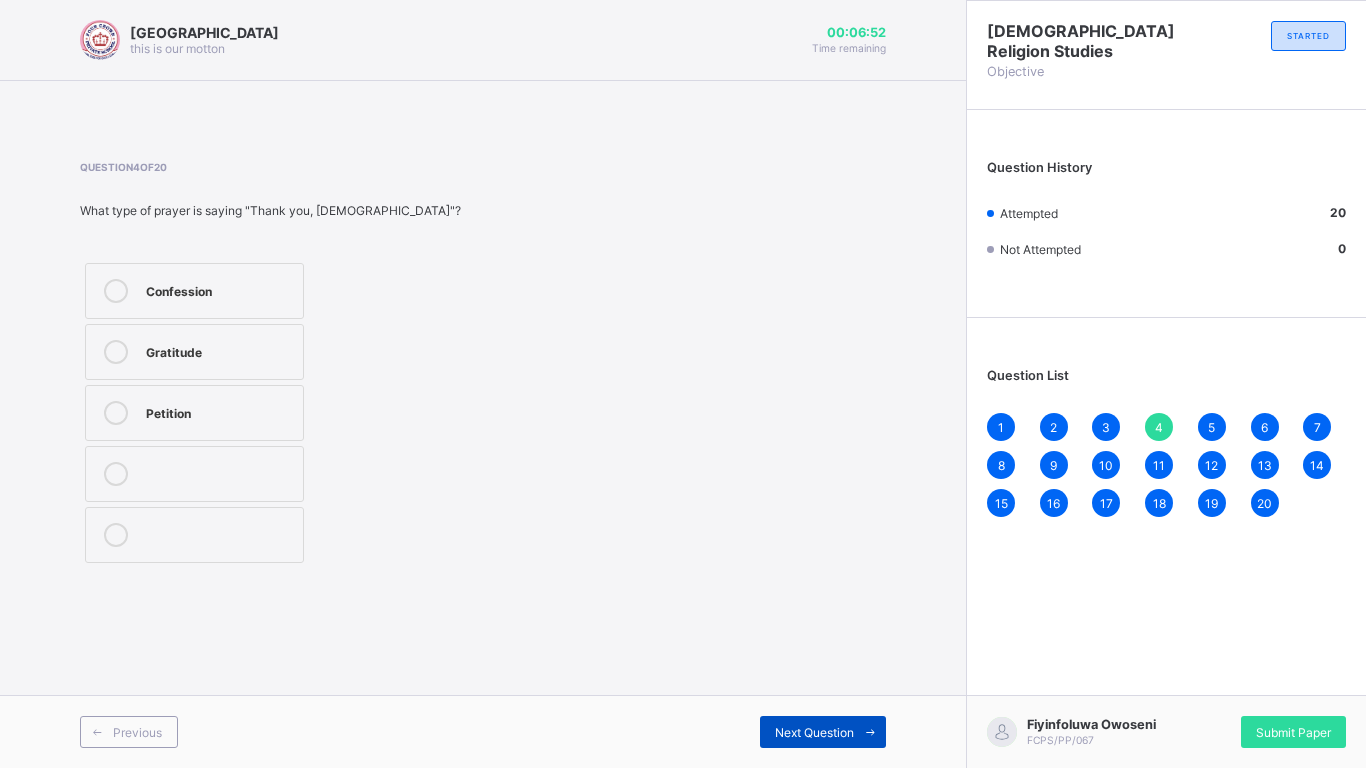click on "Next Question" at bounding box center (814, 732) 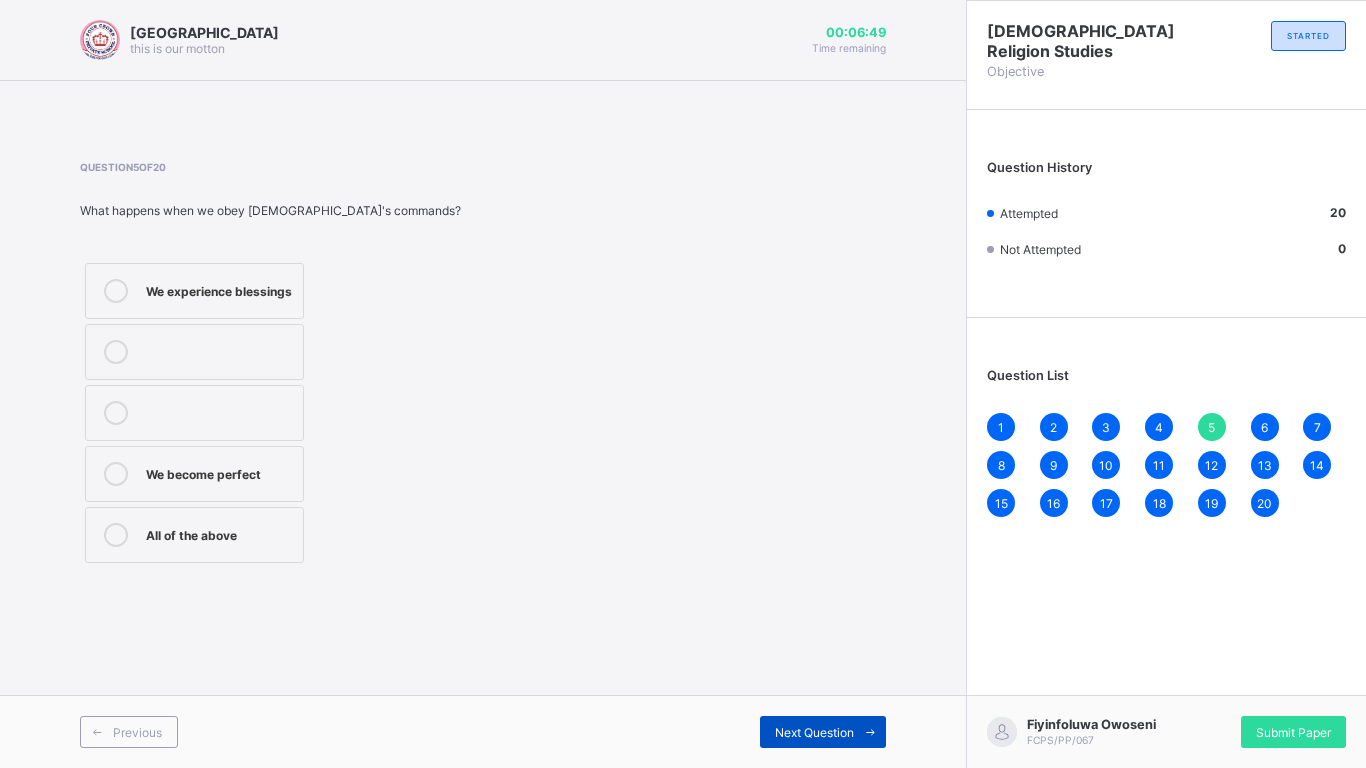 click on "Next Question" at bounding box center (814, 732) 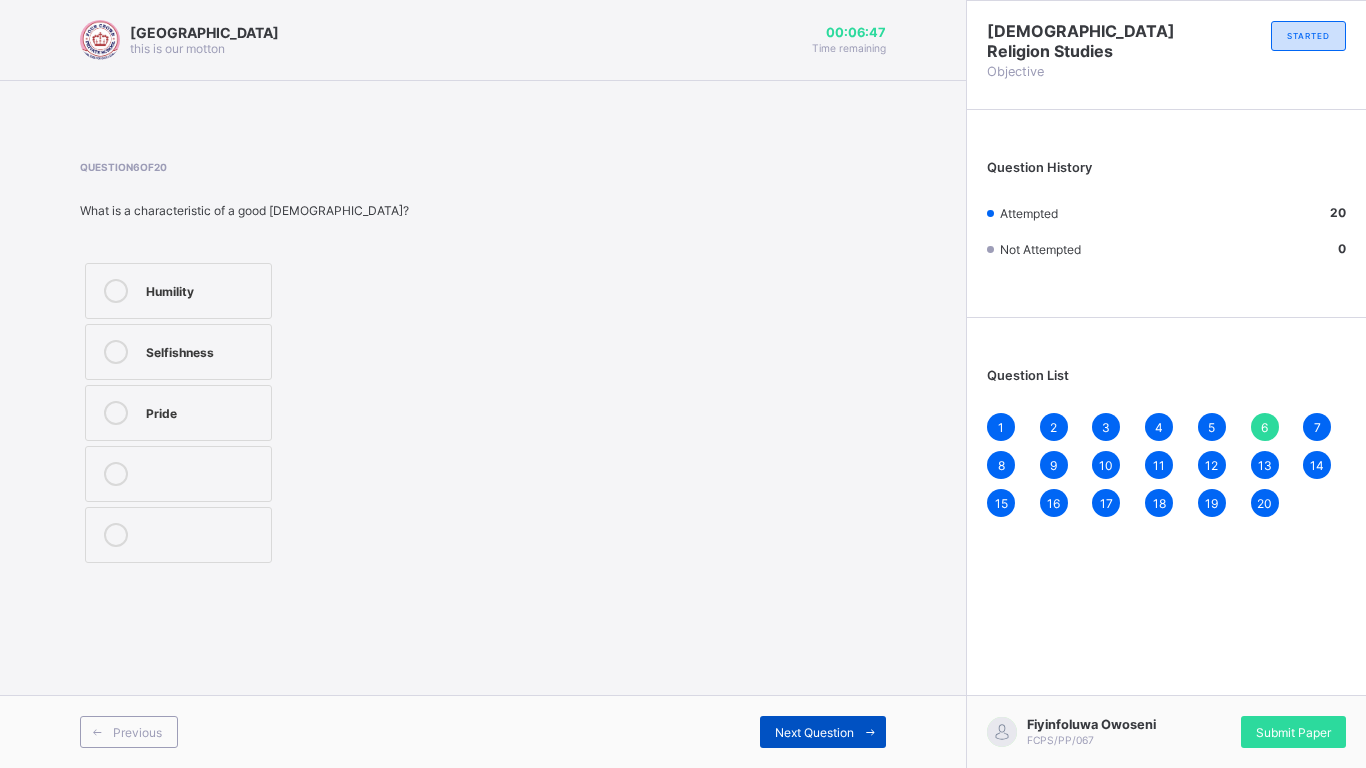 click on "Next Question" at bounding box center (814, 732) 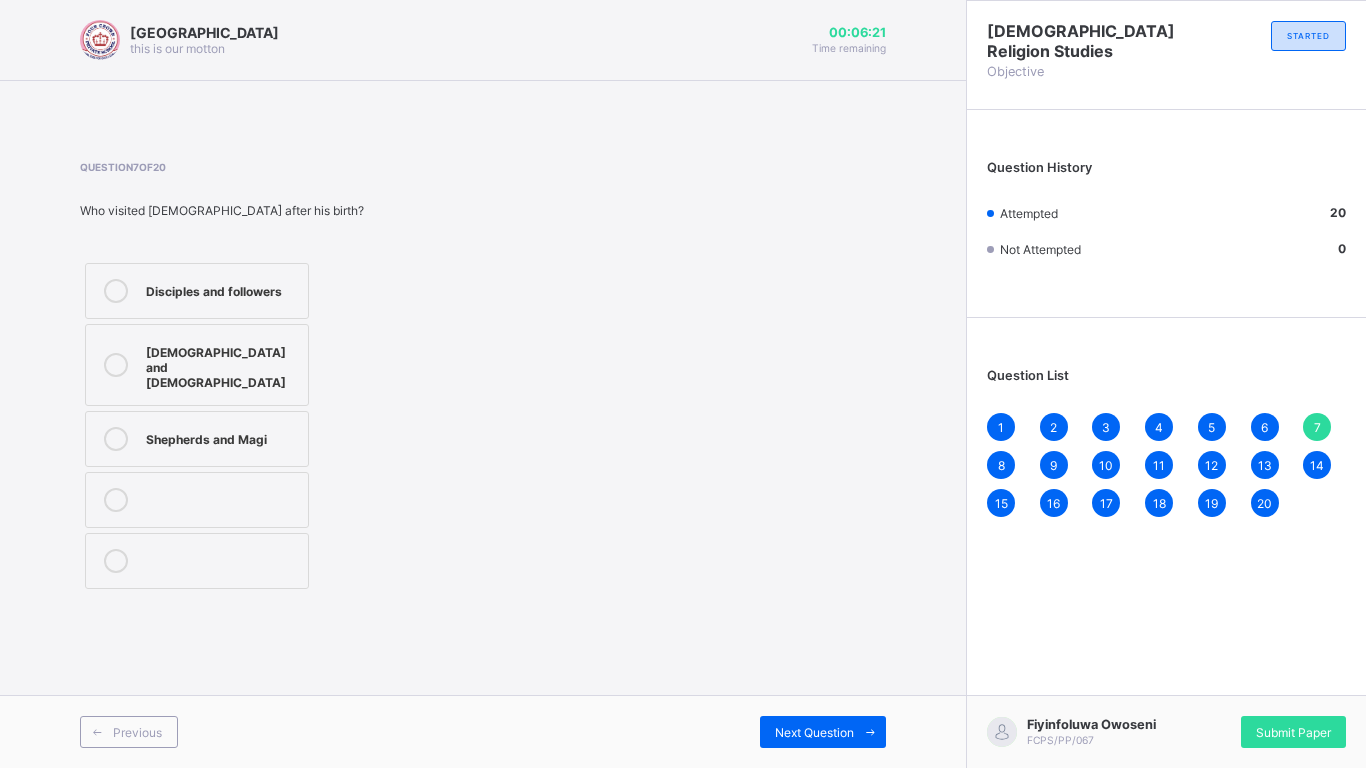 click on "Shepherds and Magi" at bounding box center (222, 437) 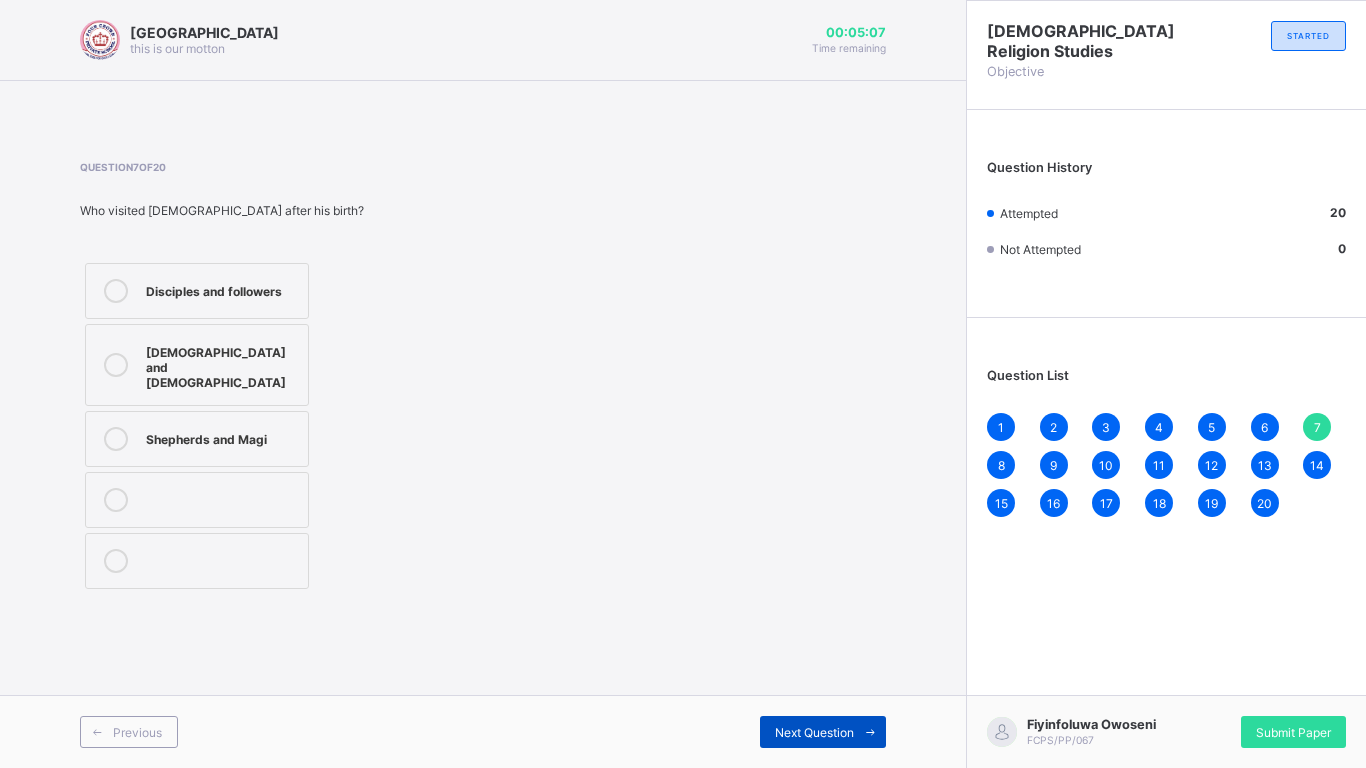 click on "Next Question" at bounding box center (814, 732) 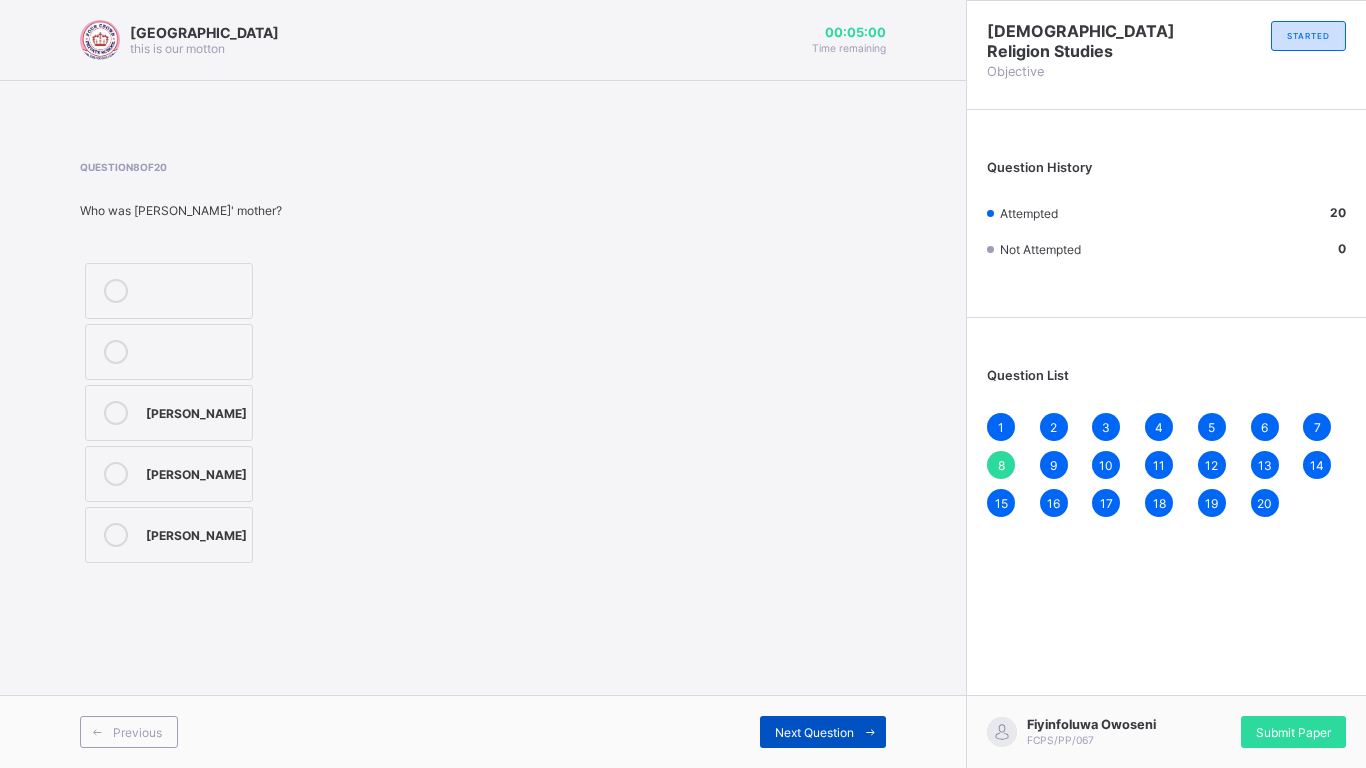 click on "Next Question" at bounding box center [814, 732] 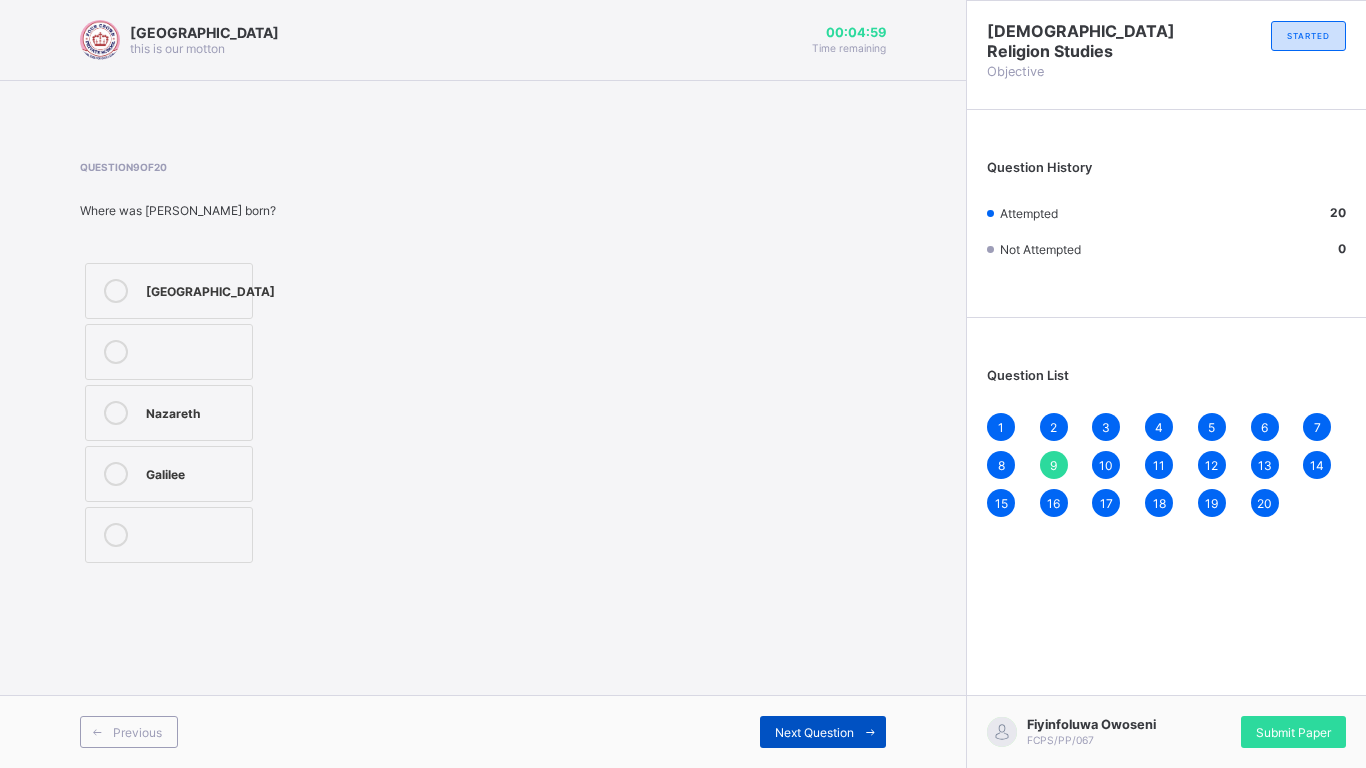 click on "Next Question" at bounding box center [814, 732] 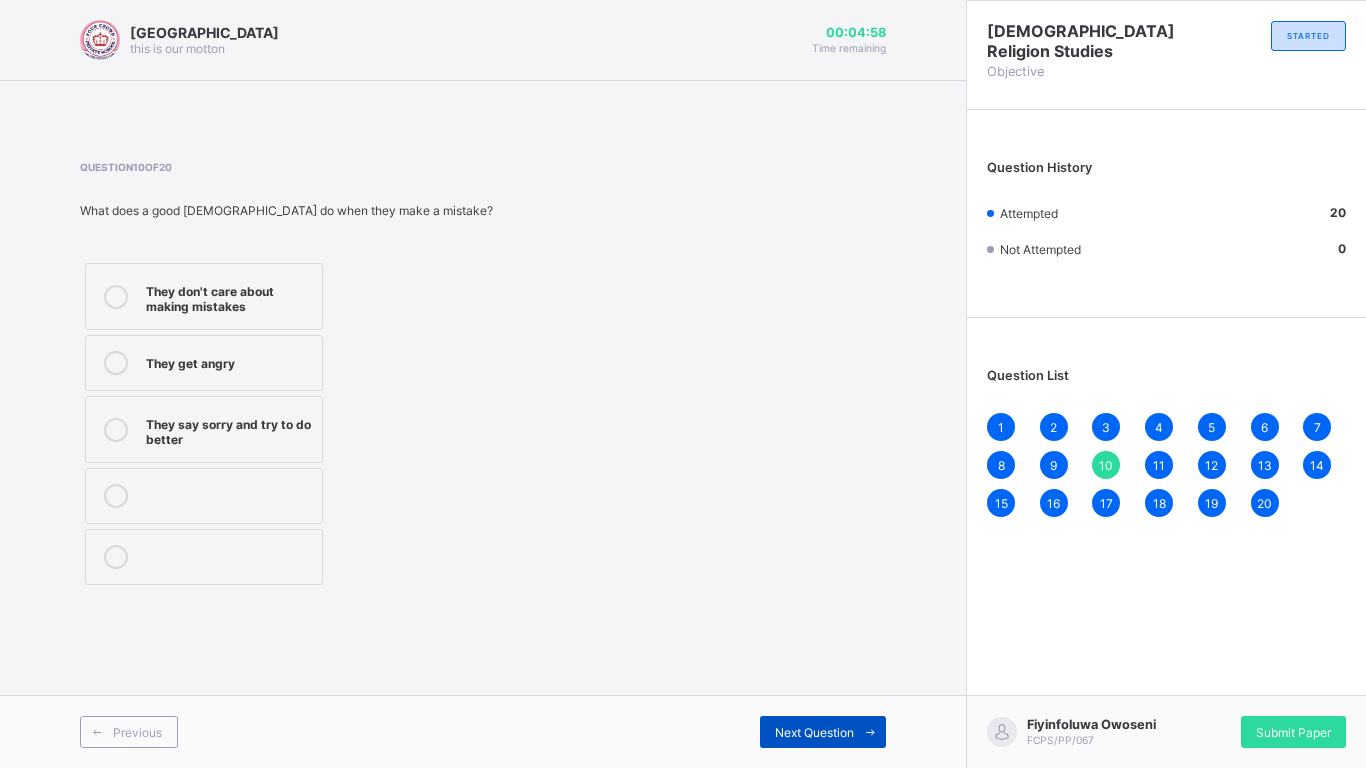 click on "Next Question" at bounding box center (814, 732) 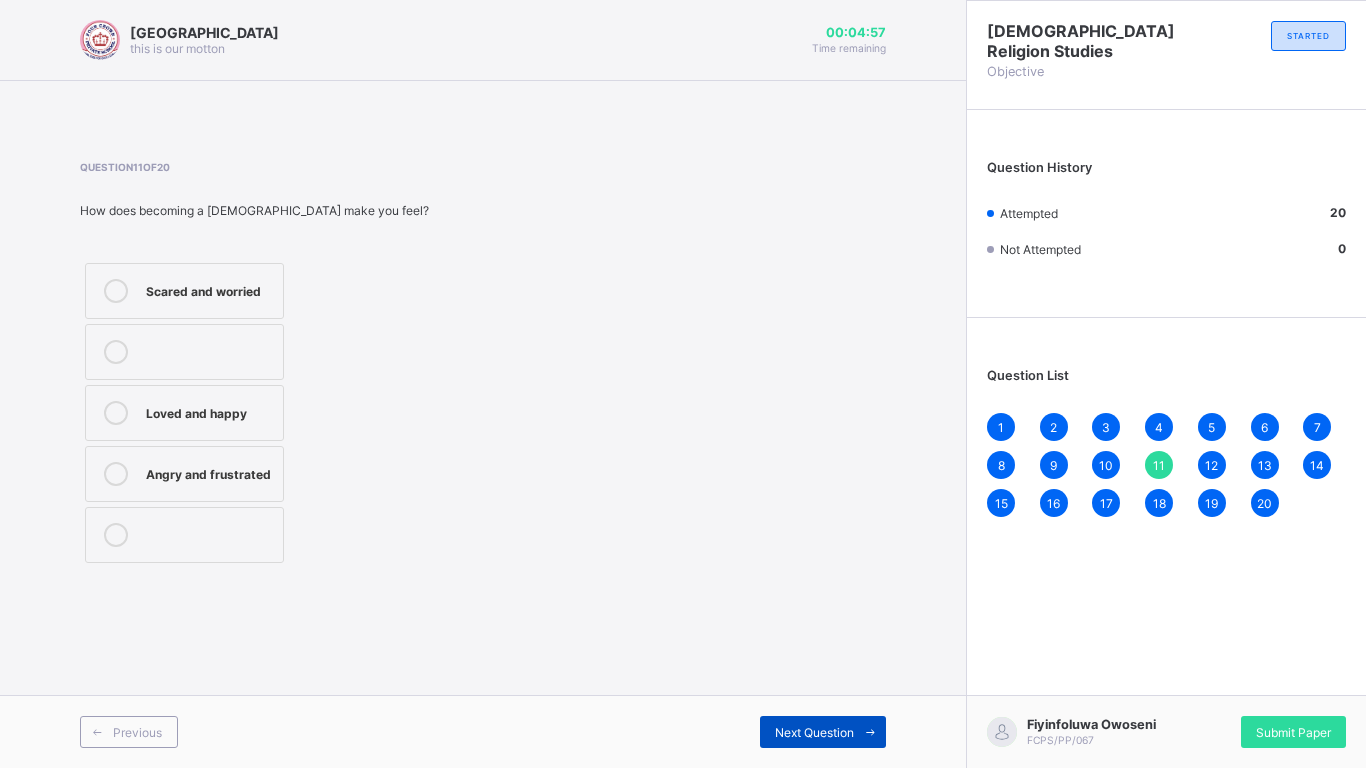 click on "Next Question" at bounding box center [814, 732] 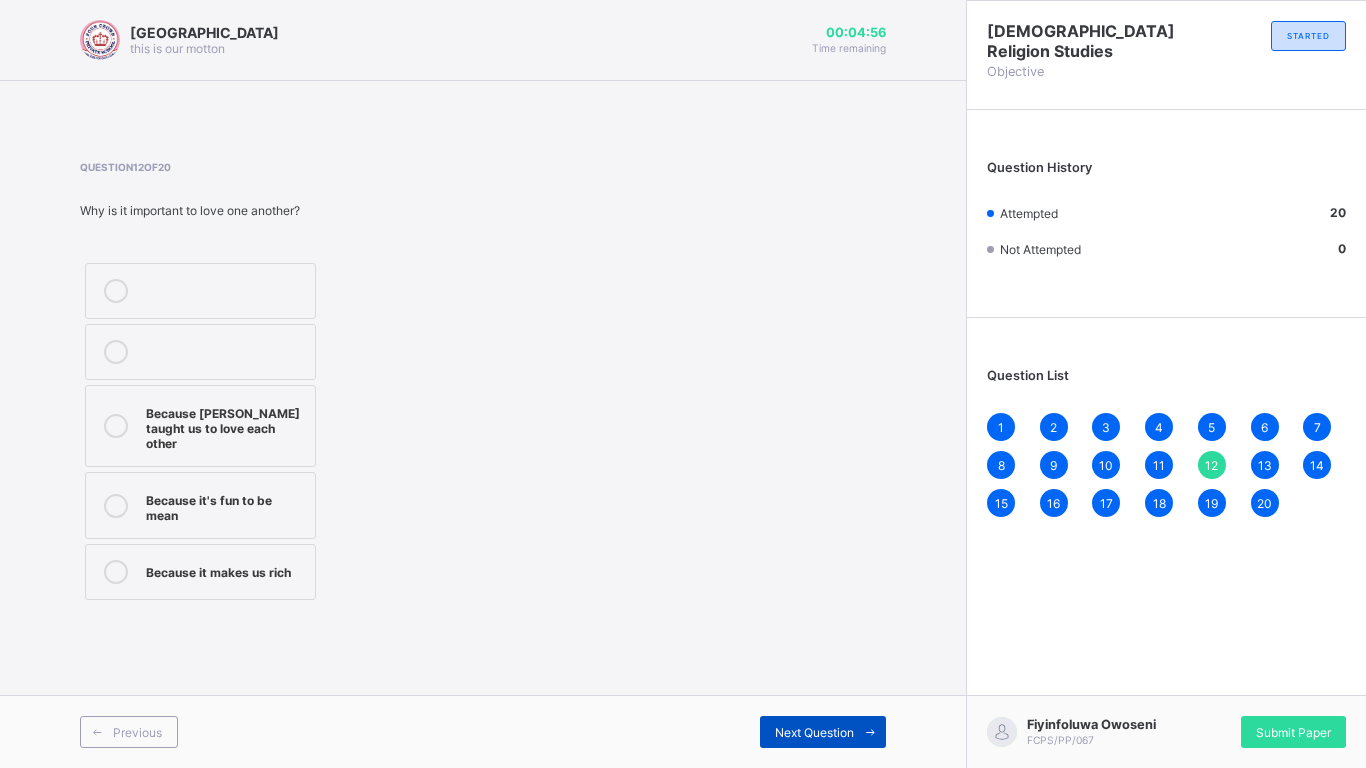 click on "Next Question" at bounding box center (814, 732) 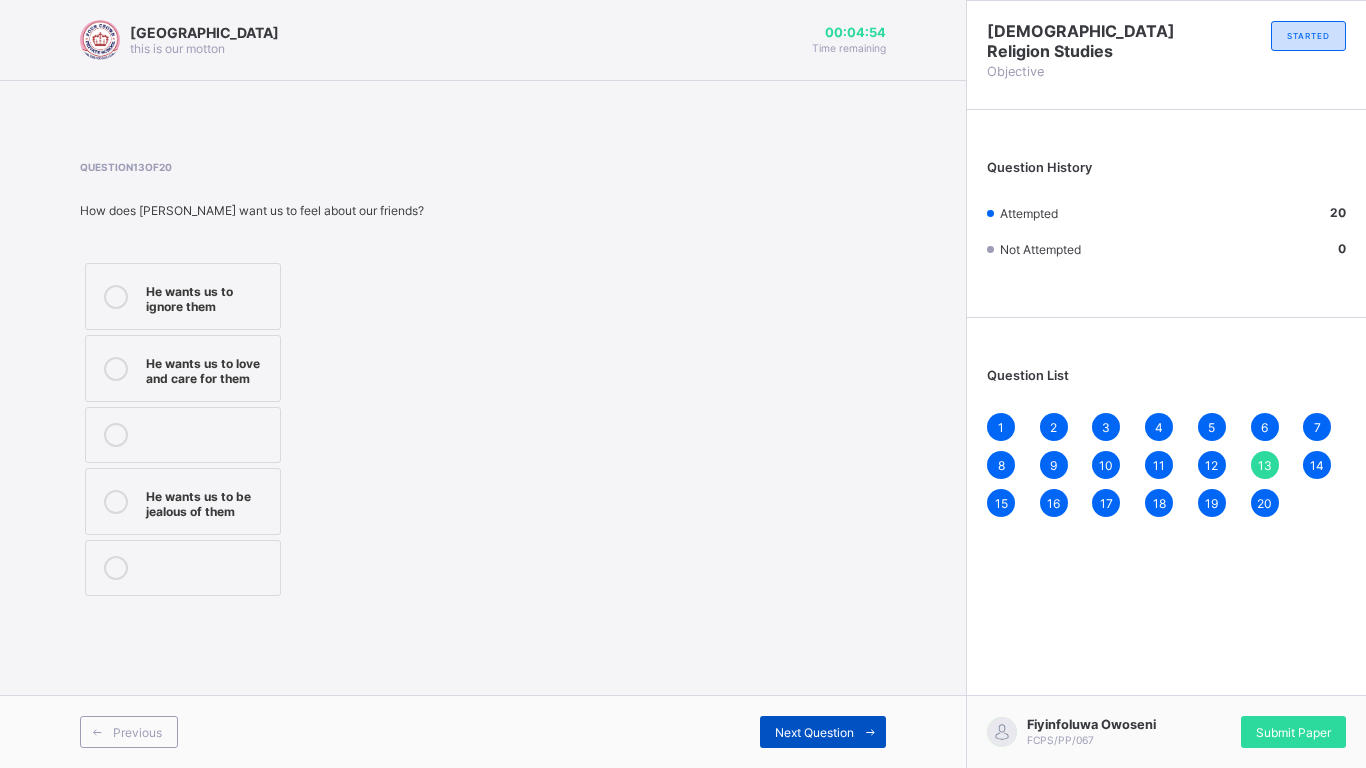 click on "Next Question" at bounding box center [814, 732] 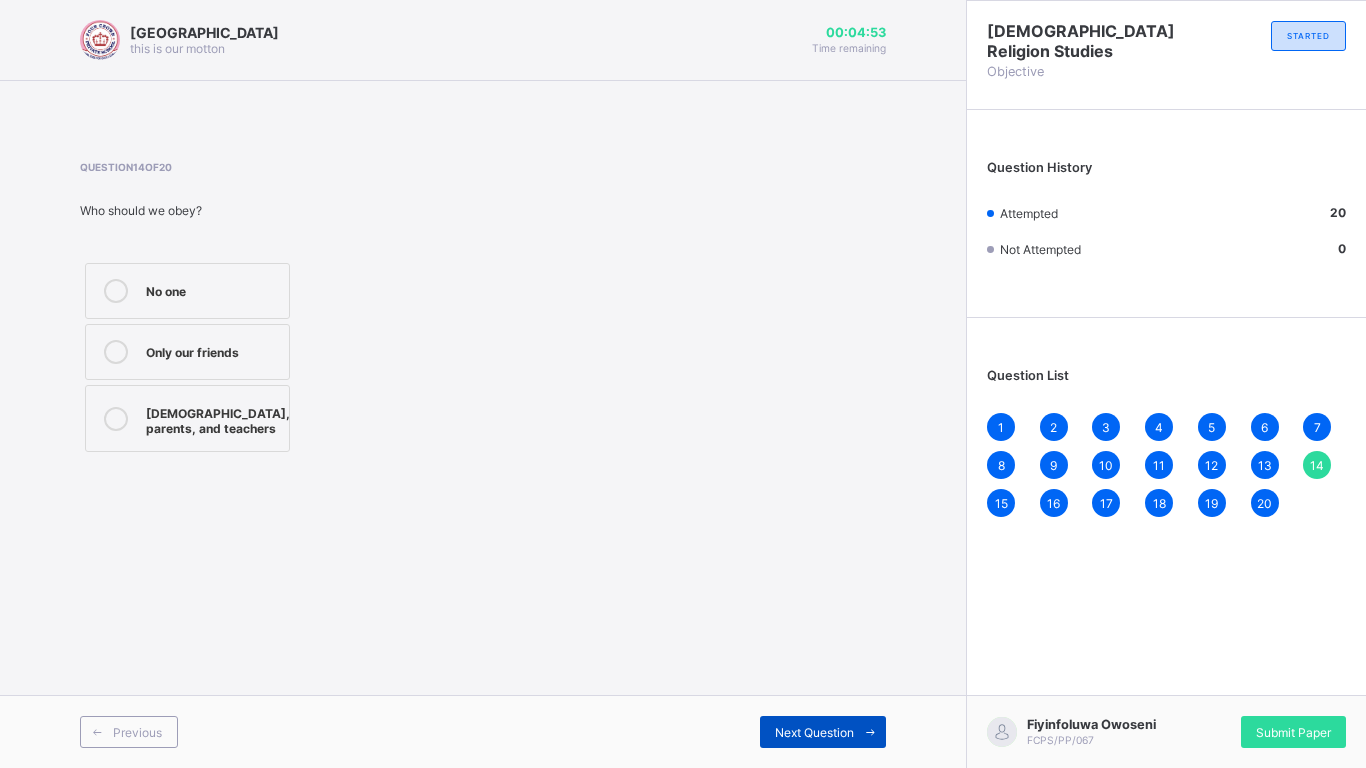 click on "Next Question" at bounding box center [814, 732] 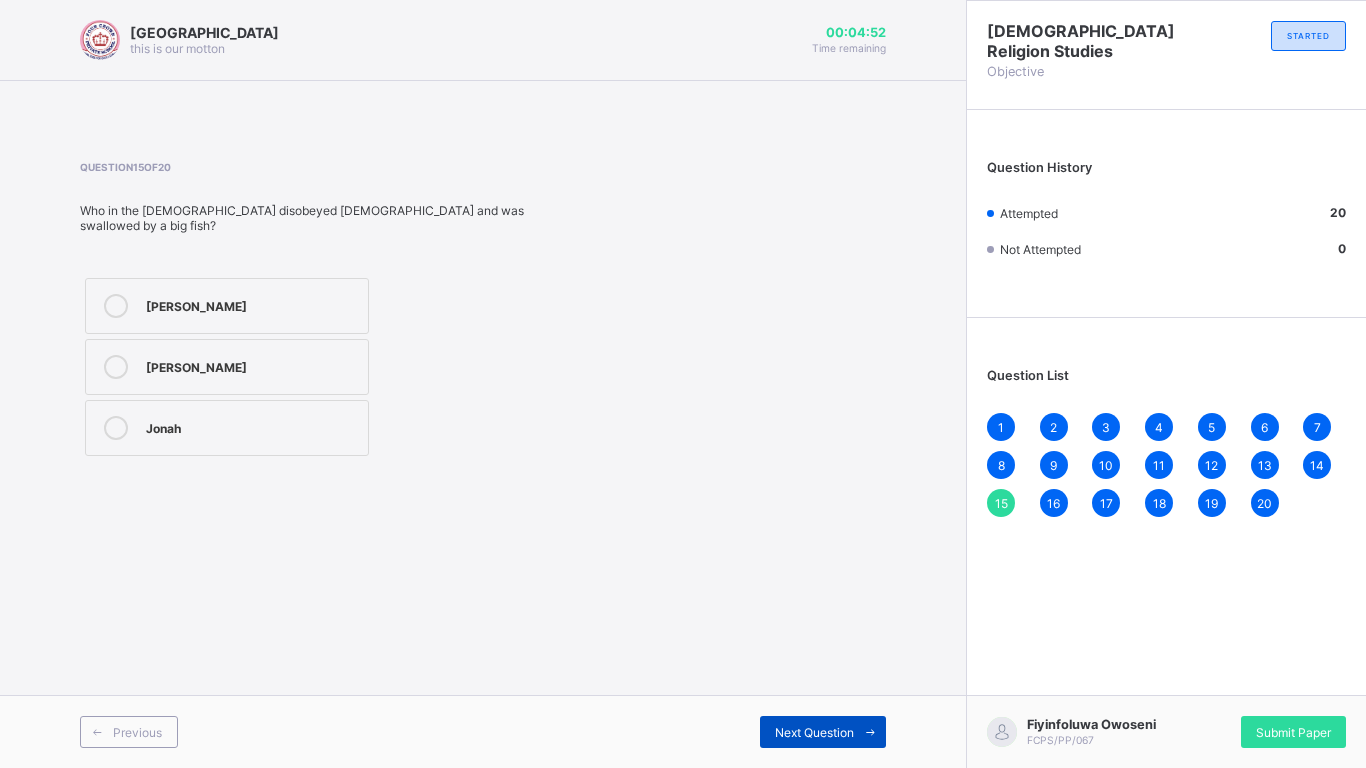 click on "Next Question" at bounding box center [814, 732] 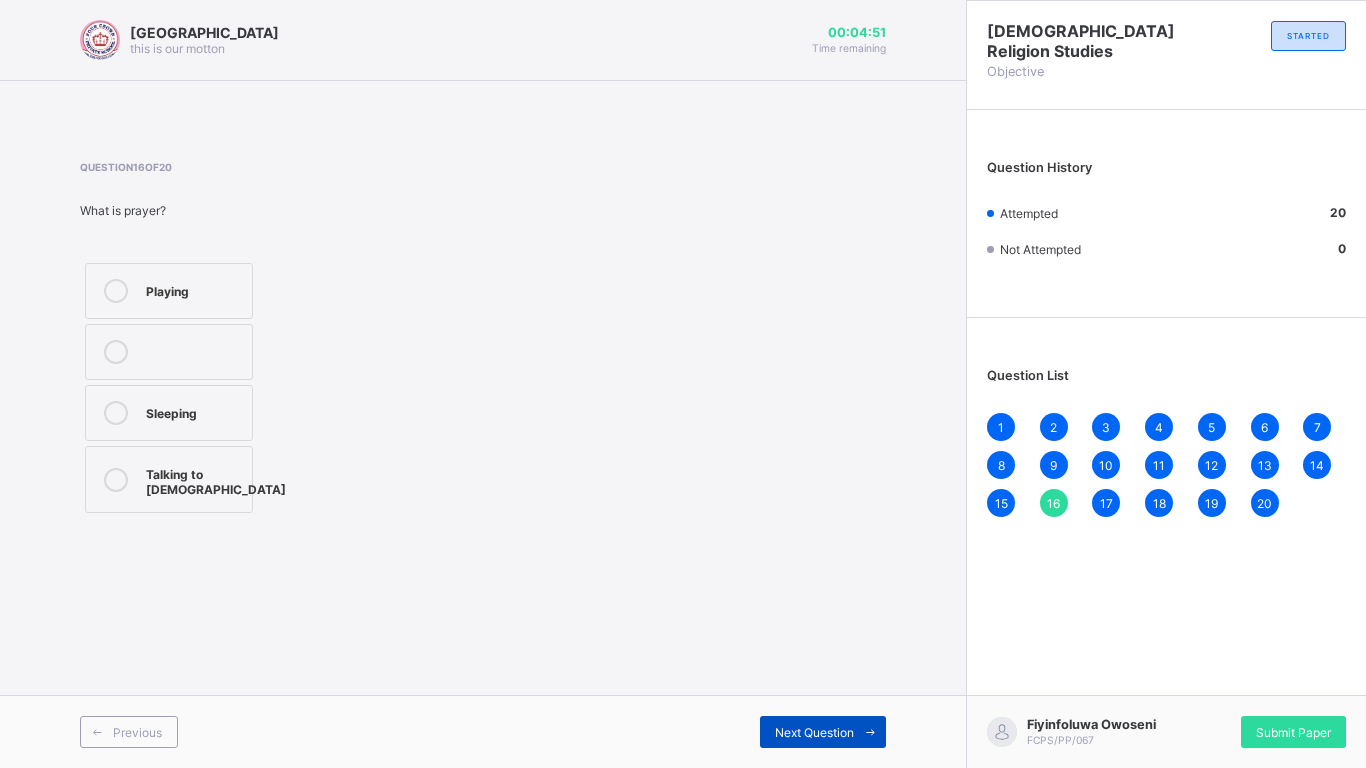 click on "Next Question" at bounding box center [814, 732] 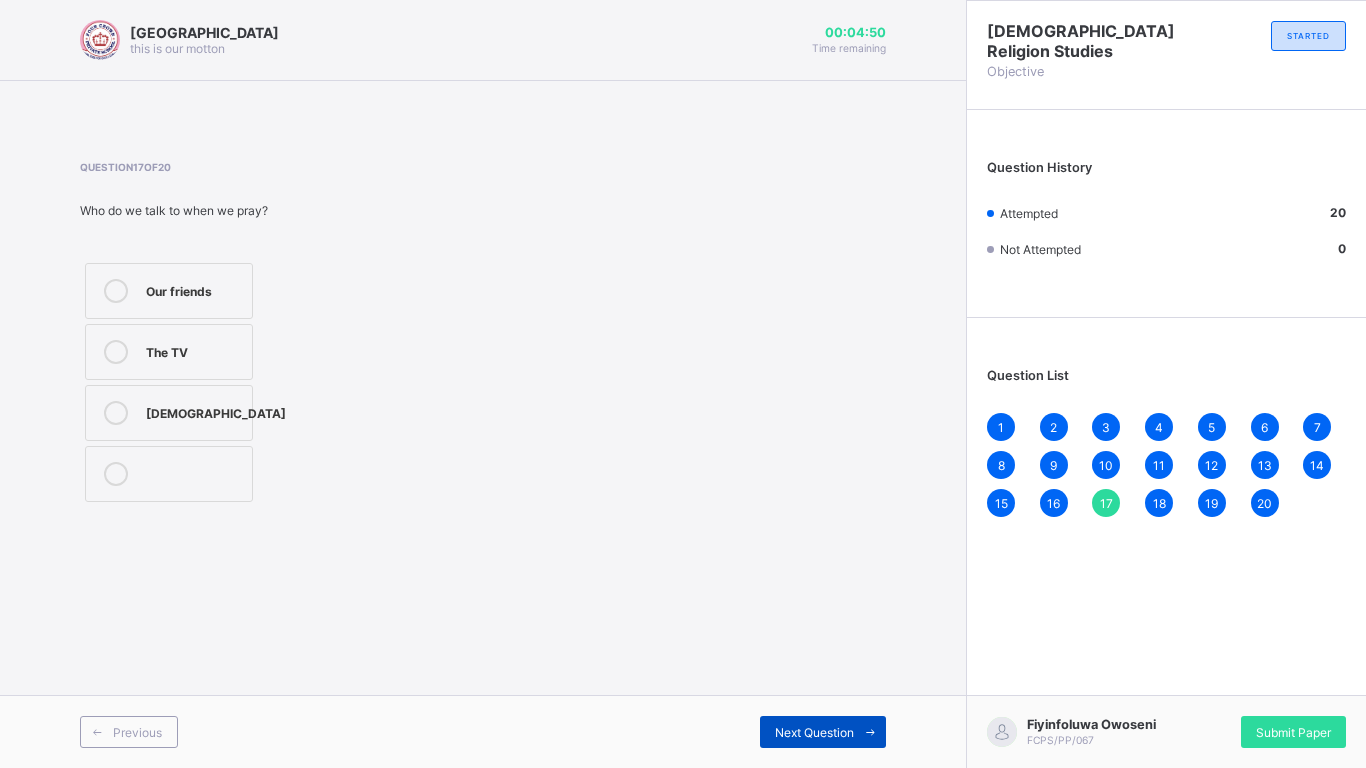 click on "Next Question" at bounding box center [814, 732] 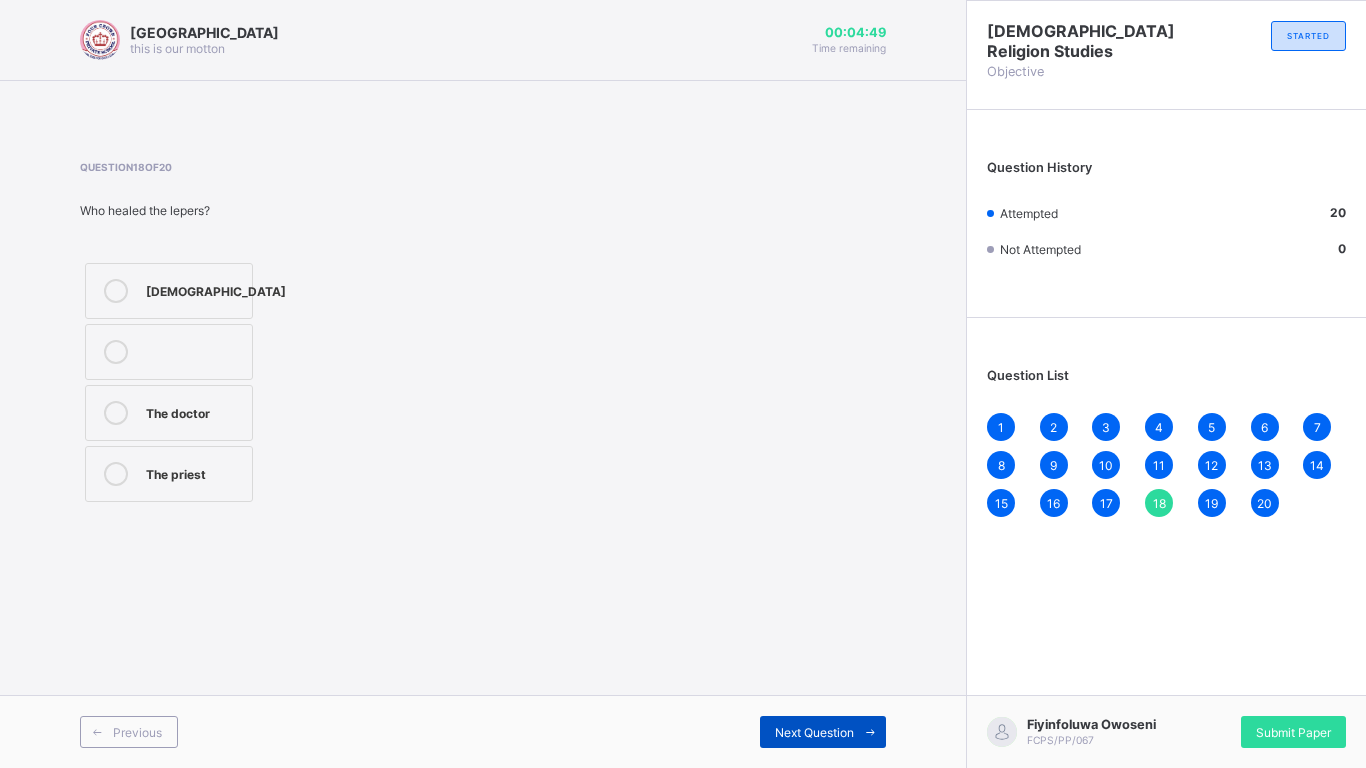 click on "Next Question" at bounding box center (814, 732) 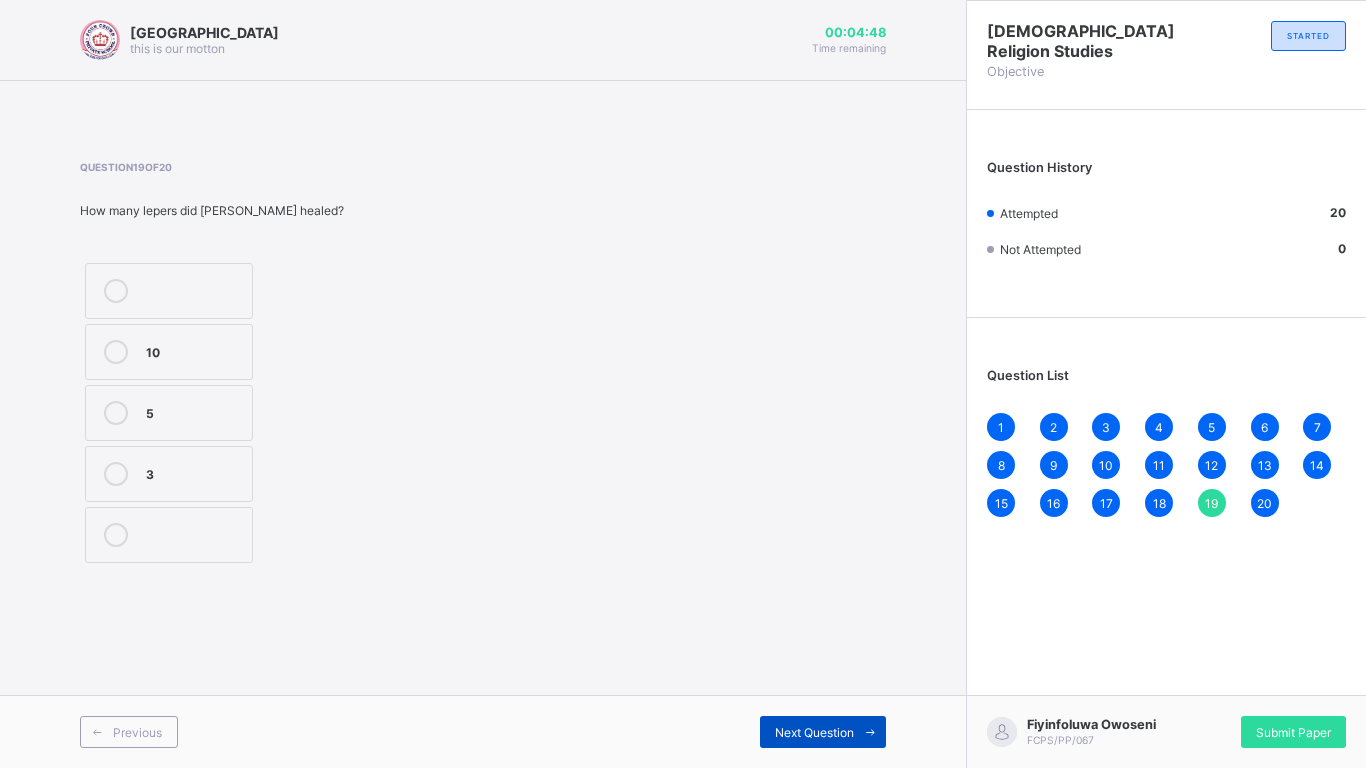 click on "Next Question" at bounding box center [814, 732] 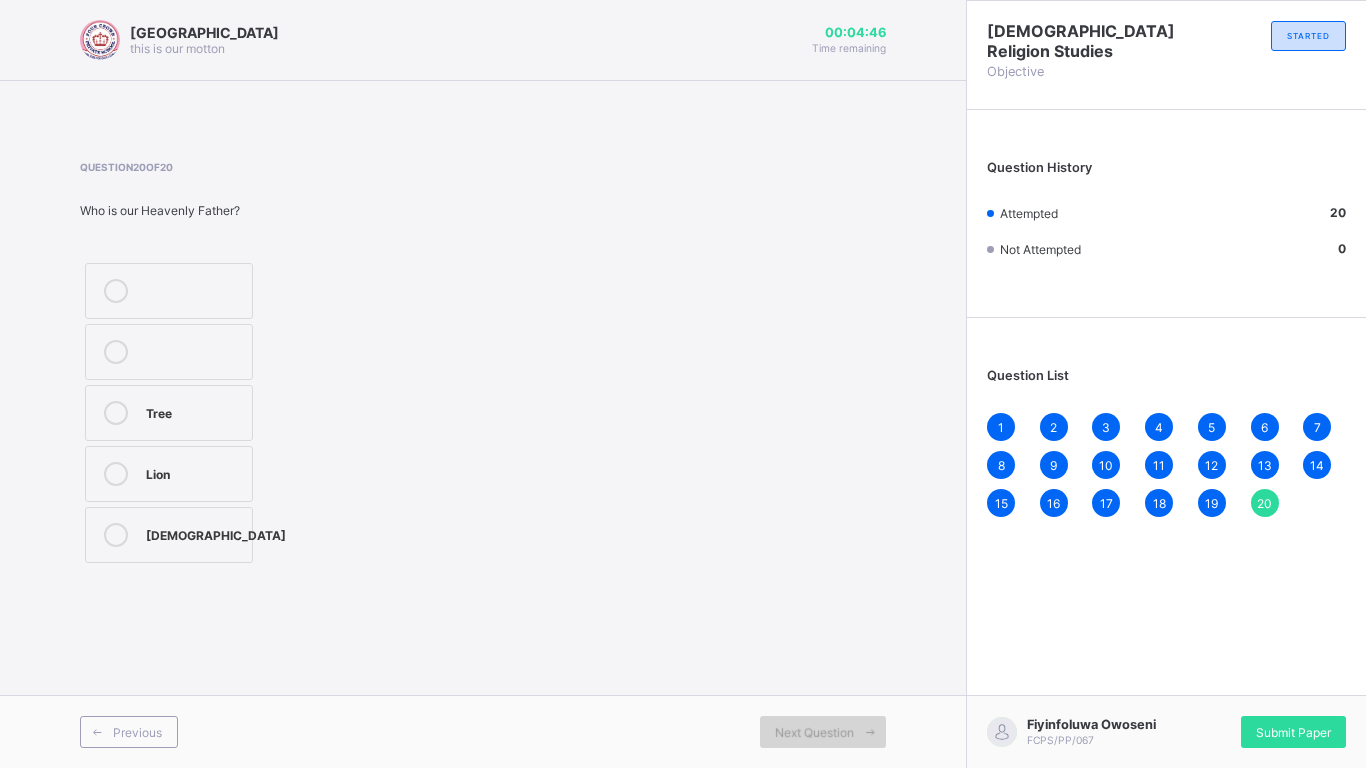 click on "Next Question" at bounding box center (814, 732) 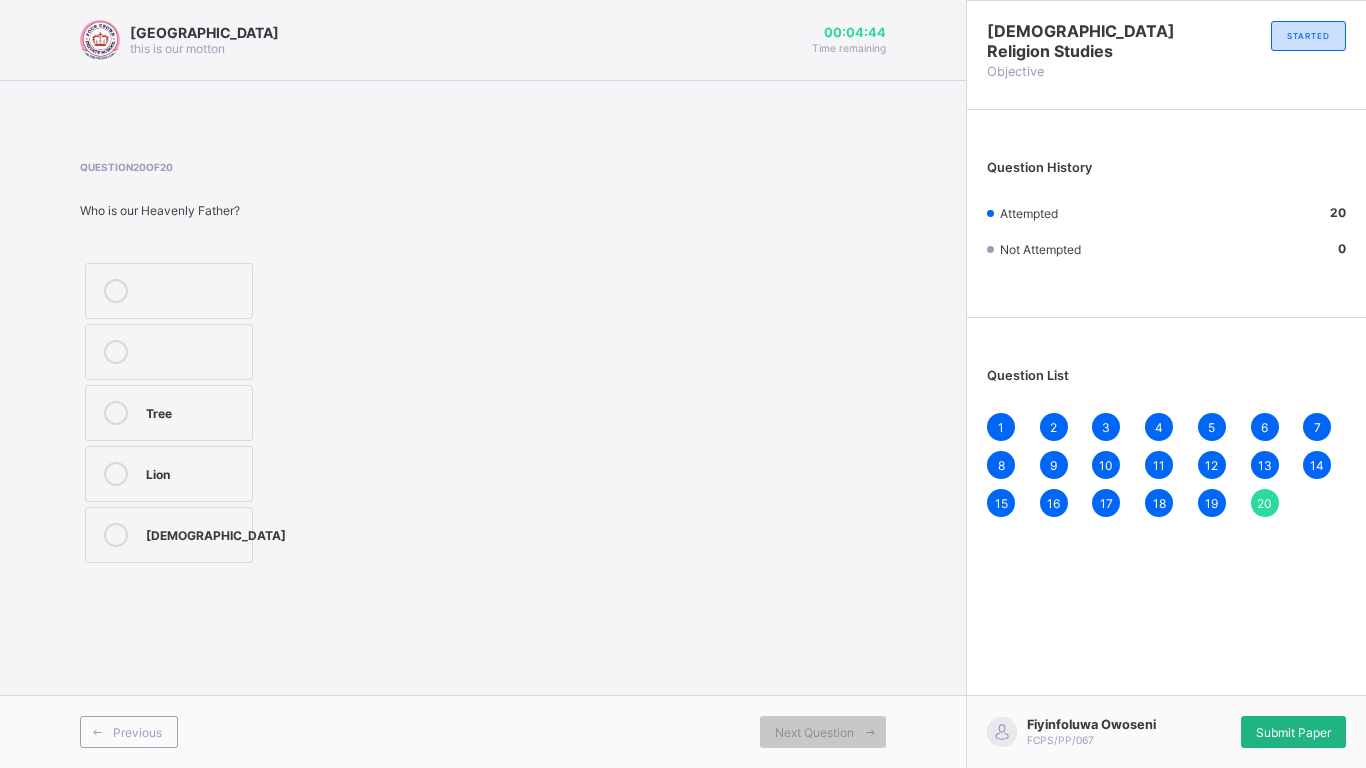 click on "Submit Paper" at bounding box center [1293, 732] 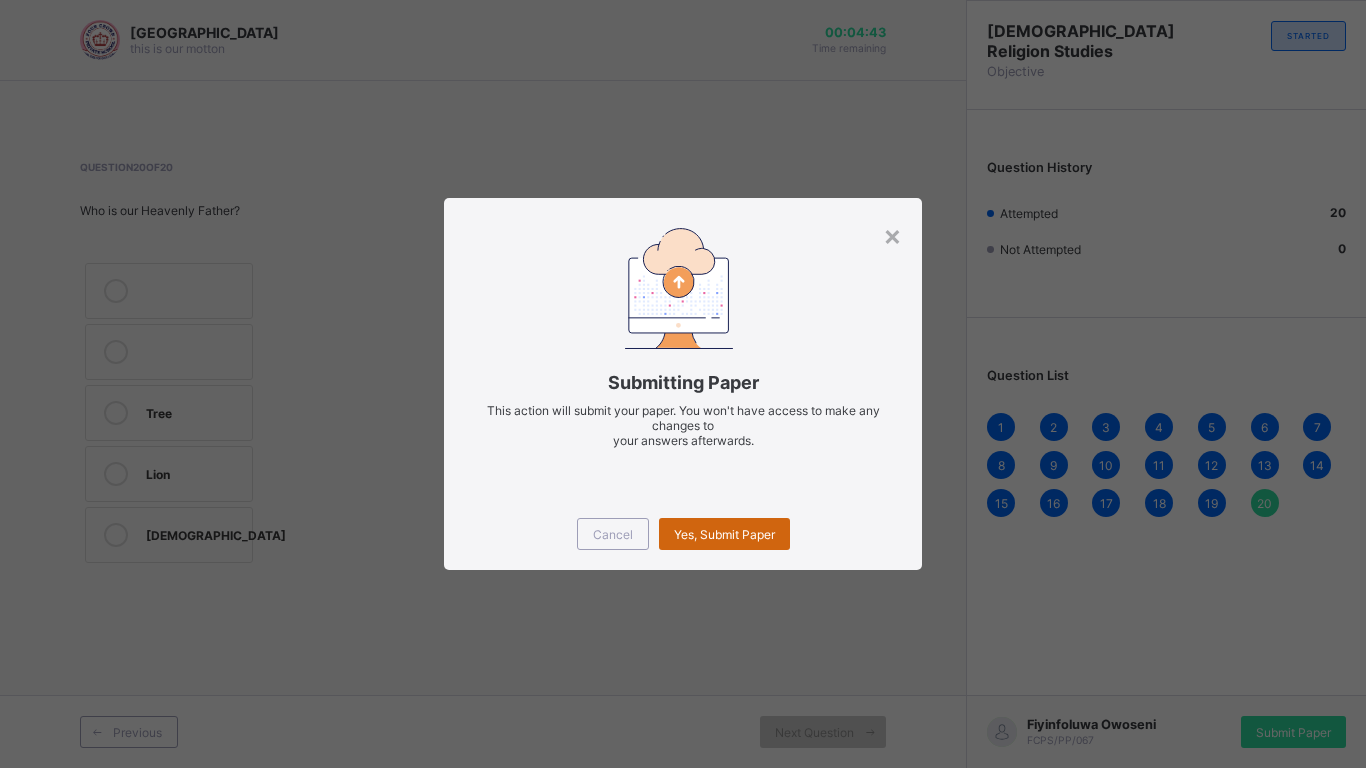 click on "Yes, Submit Paper" at bounding box center [724, 534] 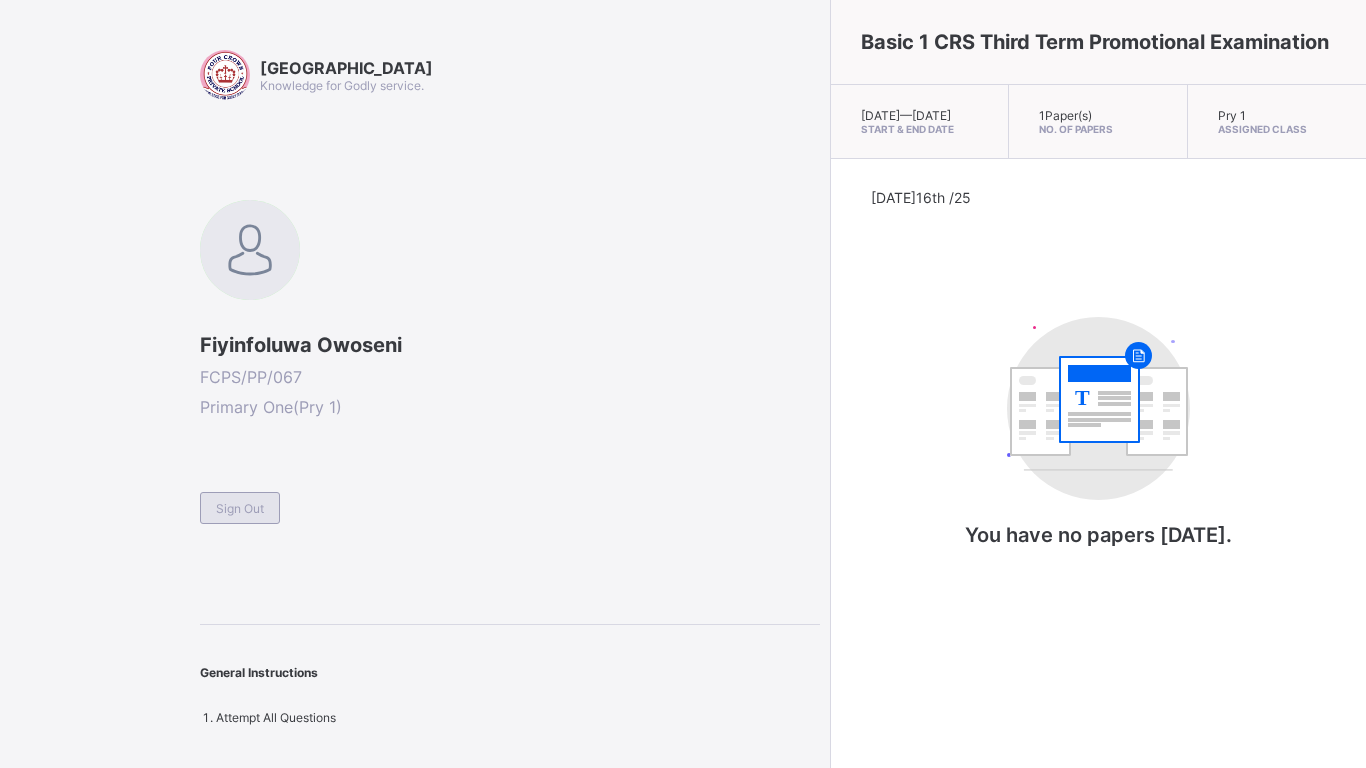 click on "Sign Out" at bounding box center [240, 508] 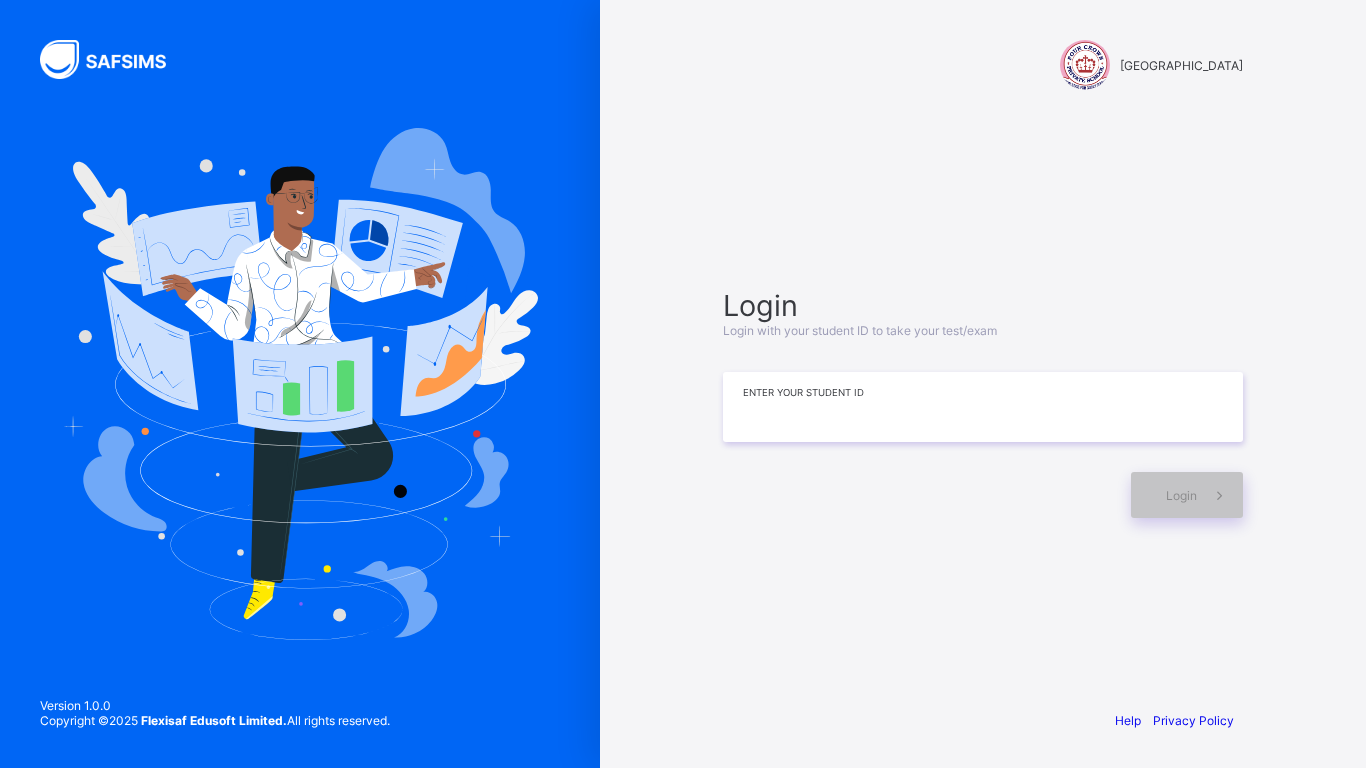 click at bounding box center (983, 407) 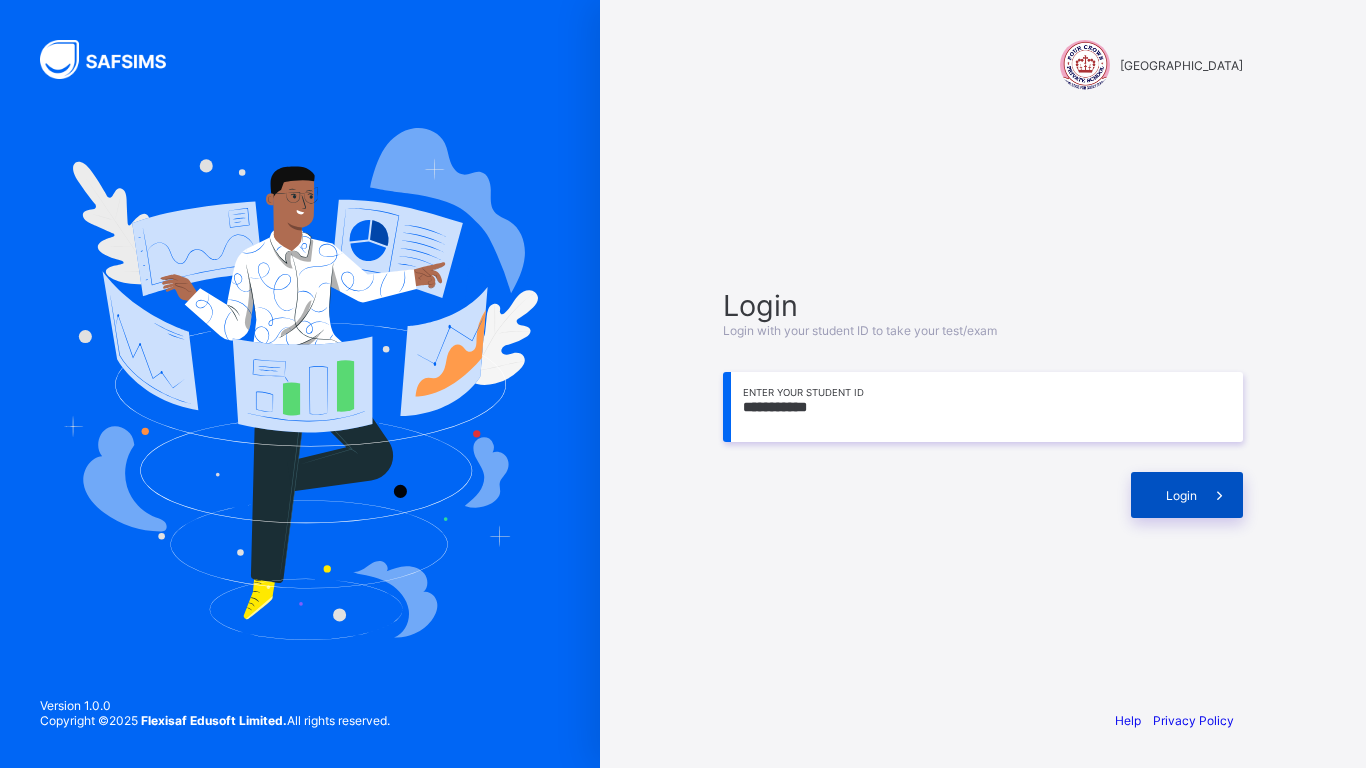 type on "**********" 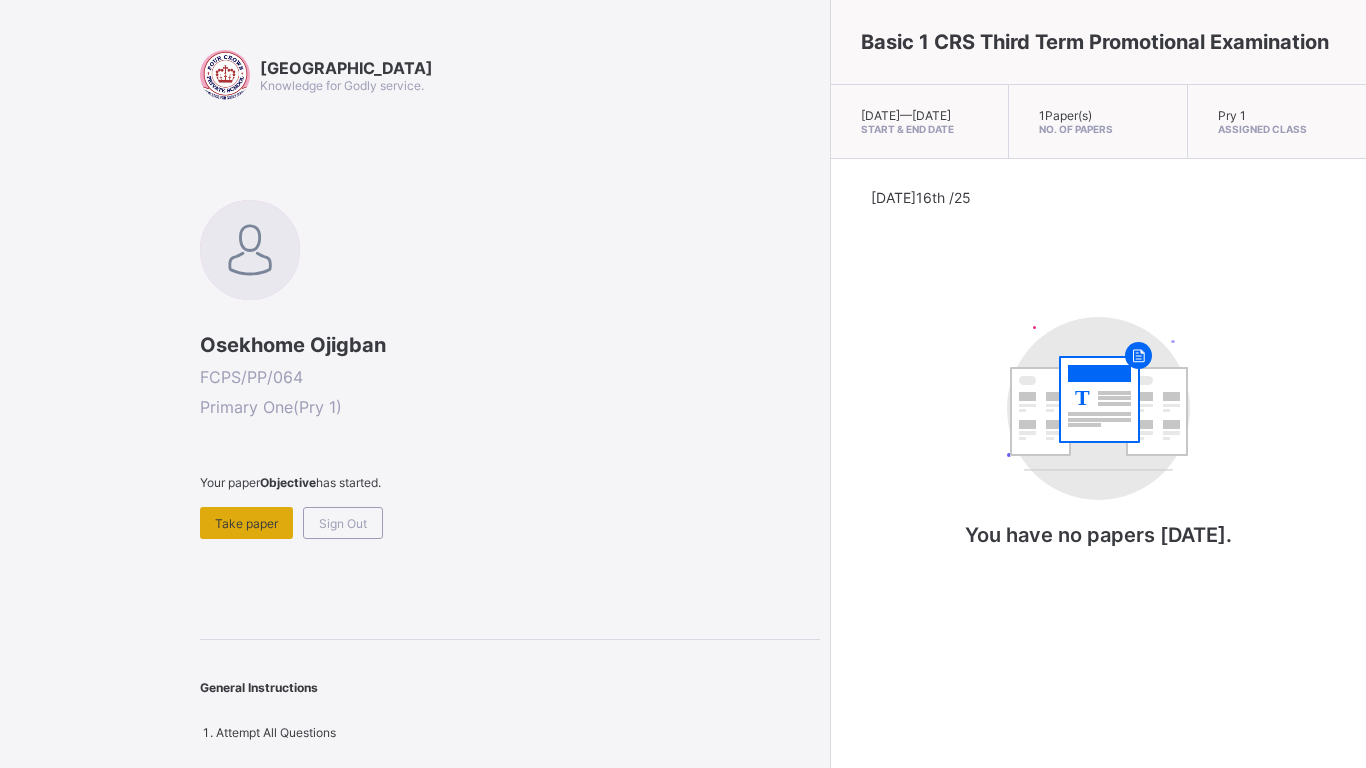 click on "Take paper" at bounding box center [246, 523] 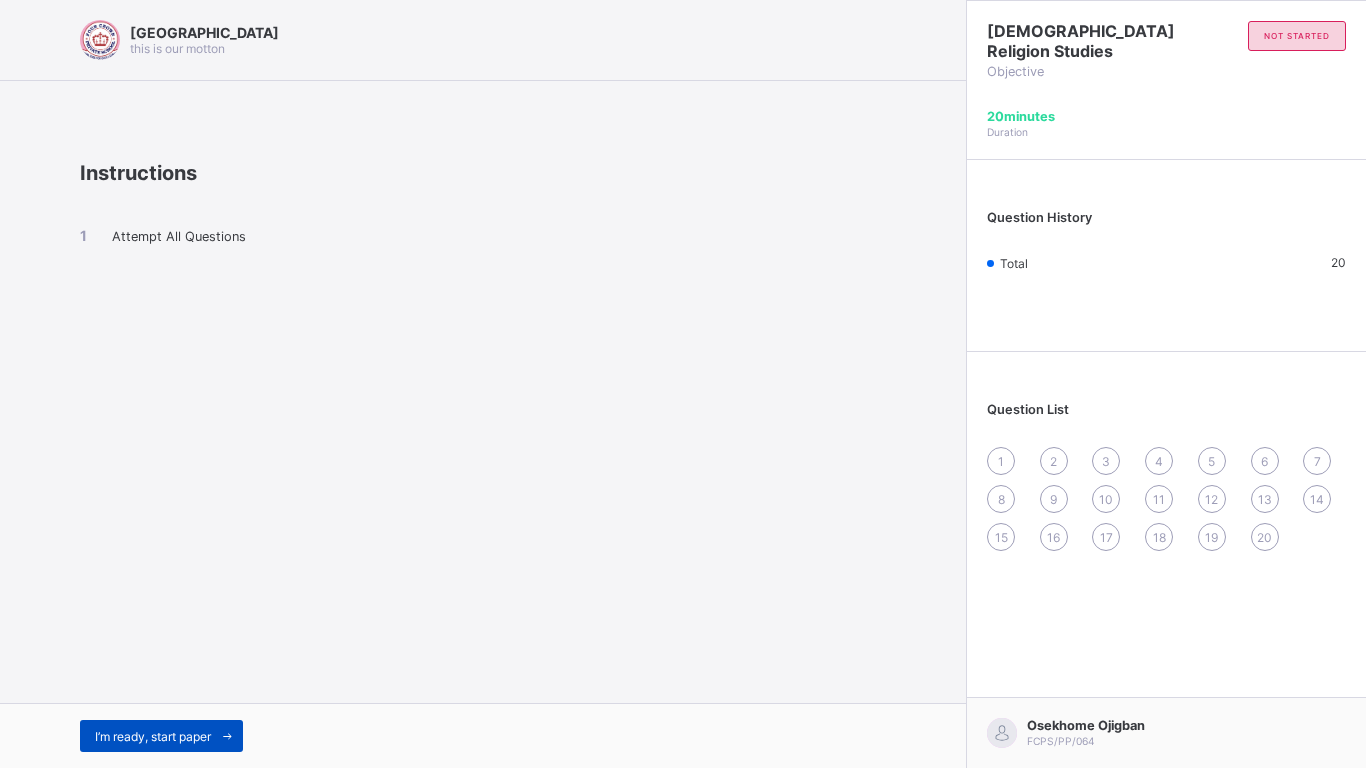 click on "I’m ready, start paper" at bounding box center (153, 736) 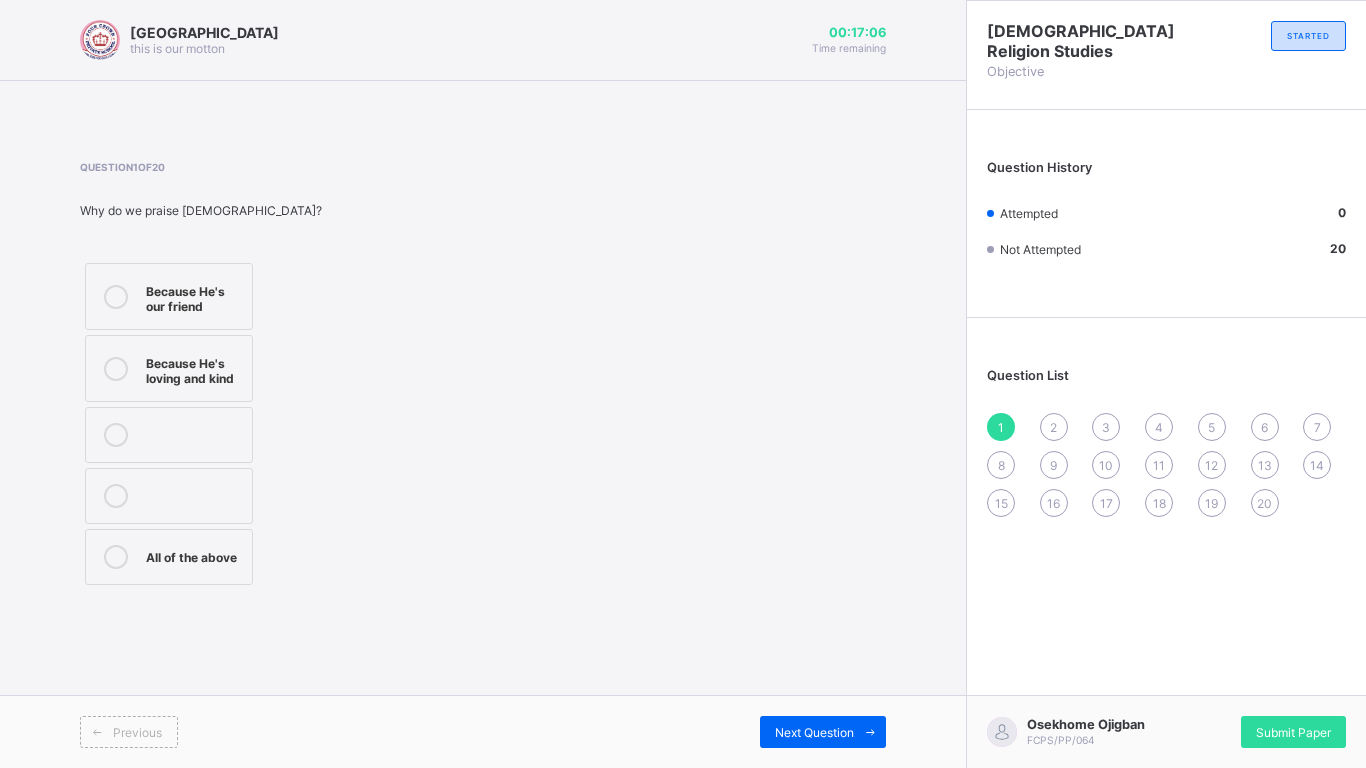 click on "Because He's loving and kind" at bounding box center (194, 368) 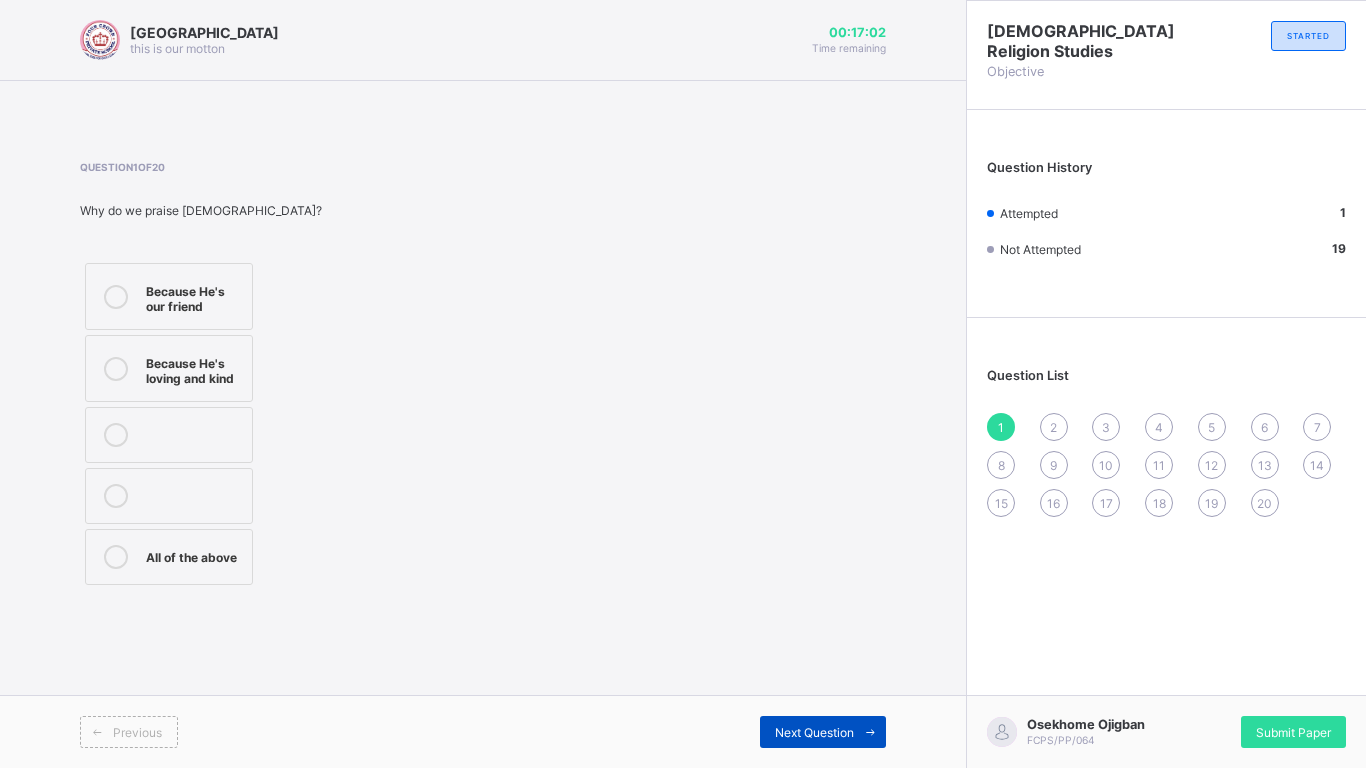 click on "Next Question" at bounding box center (823, 732) 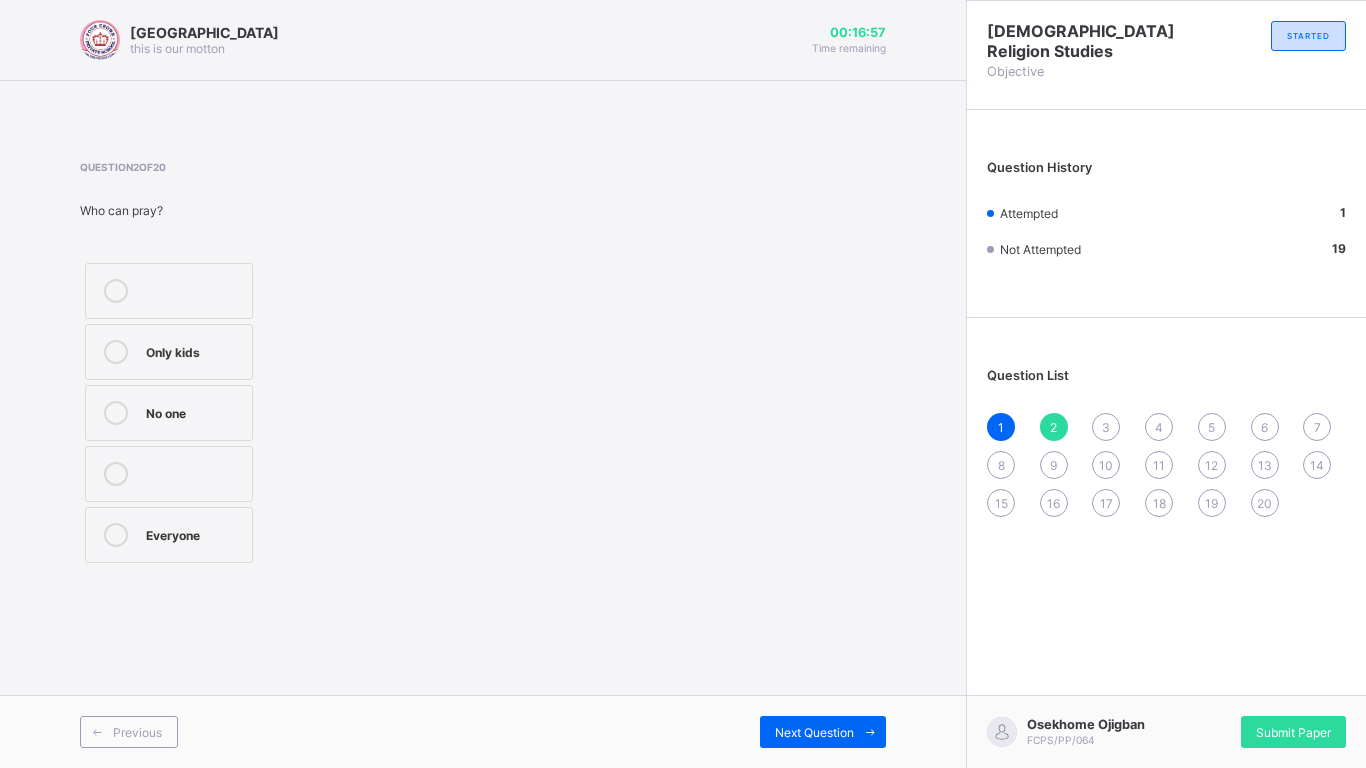 click on "Everyone" at bounding box center (169, 535) 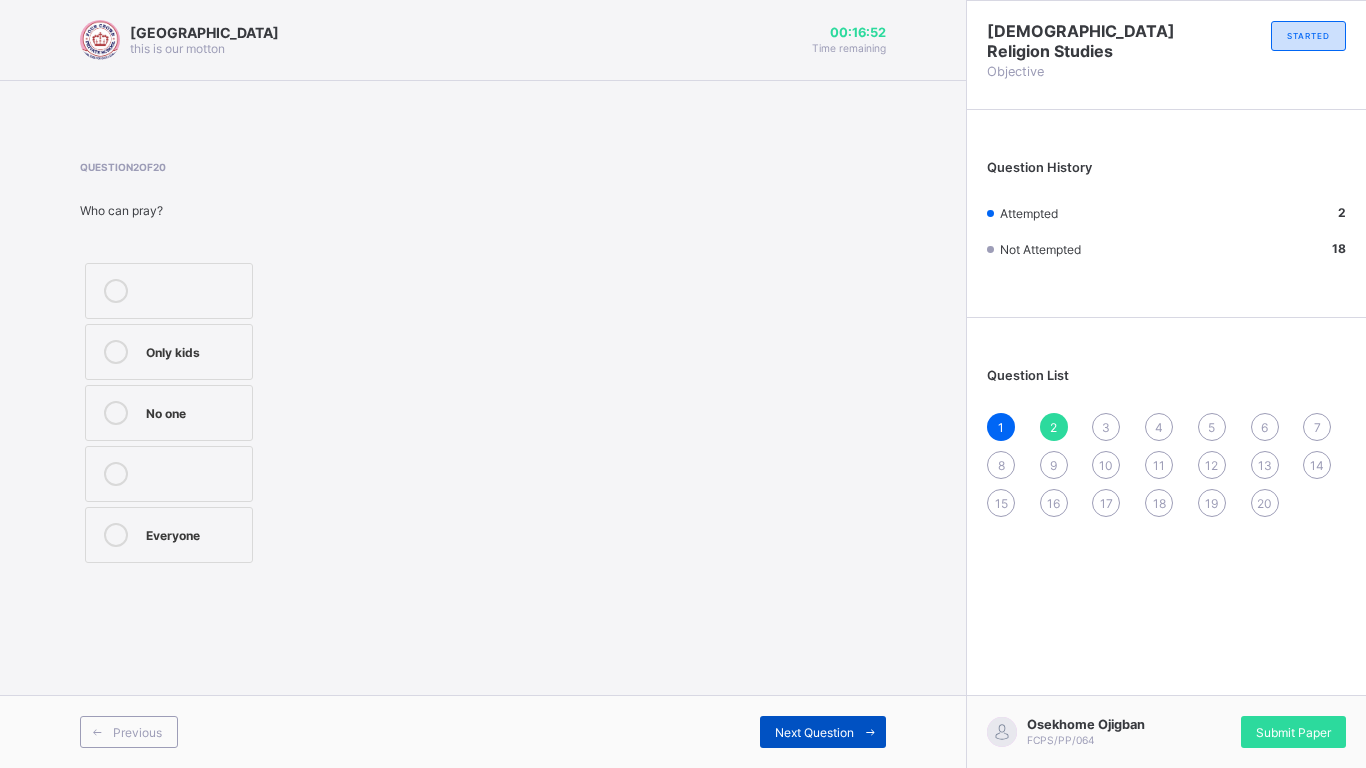 click on "Next Question" at bounding box center [823, 732] 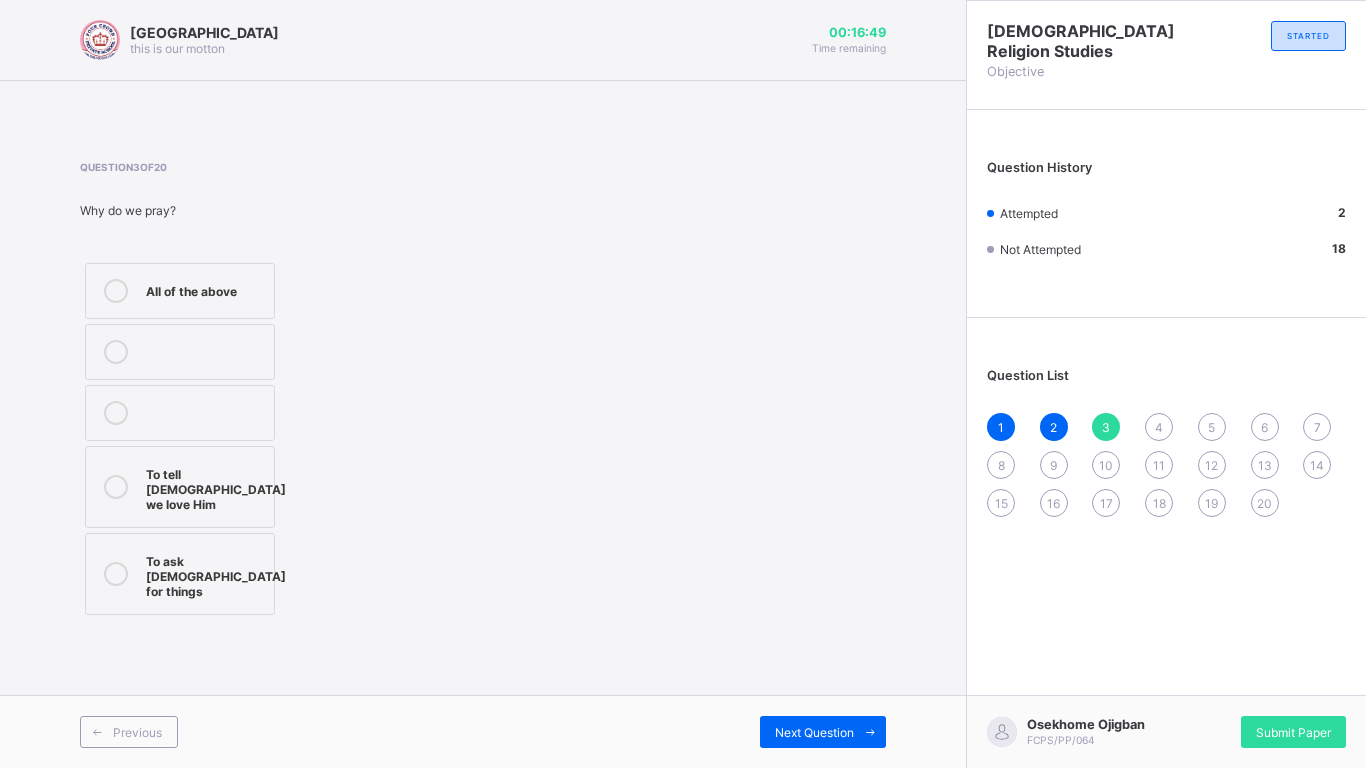 click on "Question  3  of  20 Why do we pray? All of the above To tell God we love Him To ask God for things" at bounding box center (483, 390) 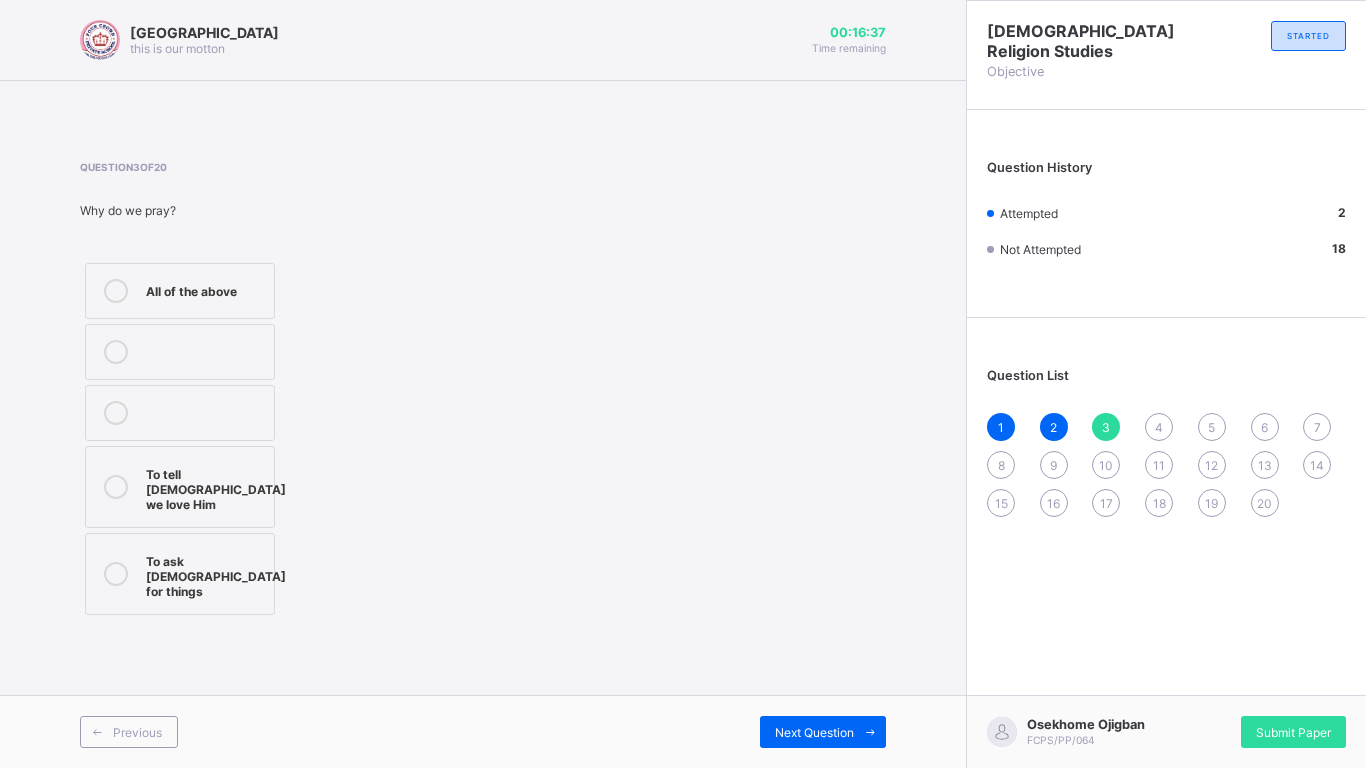 click on "To tell God we love Him" at bounding box center [216, 487] 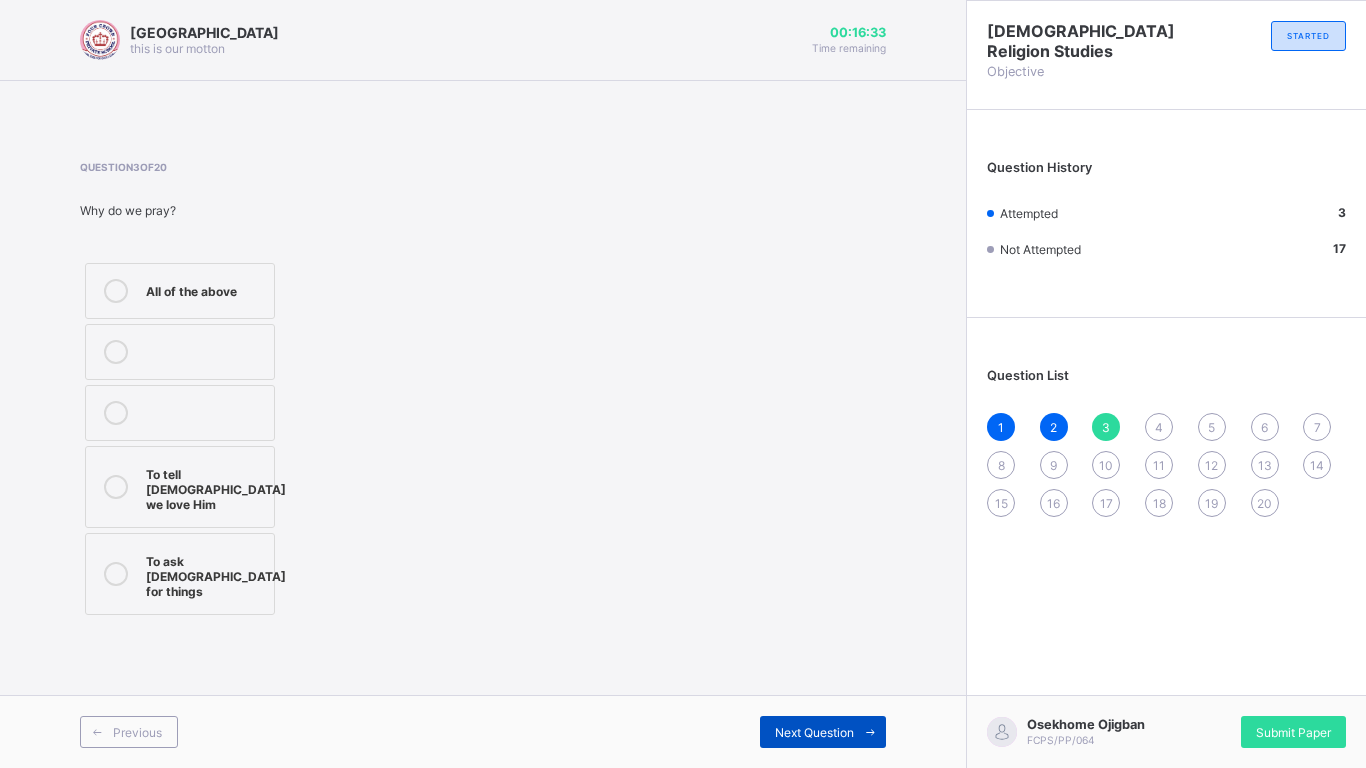 click on "Next Question" at bounding box center (823, 732) 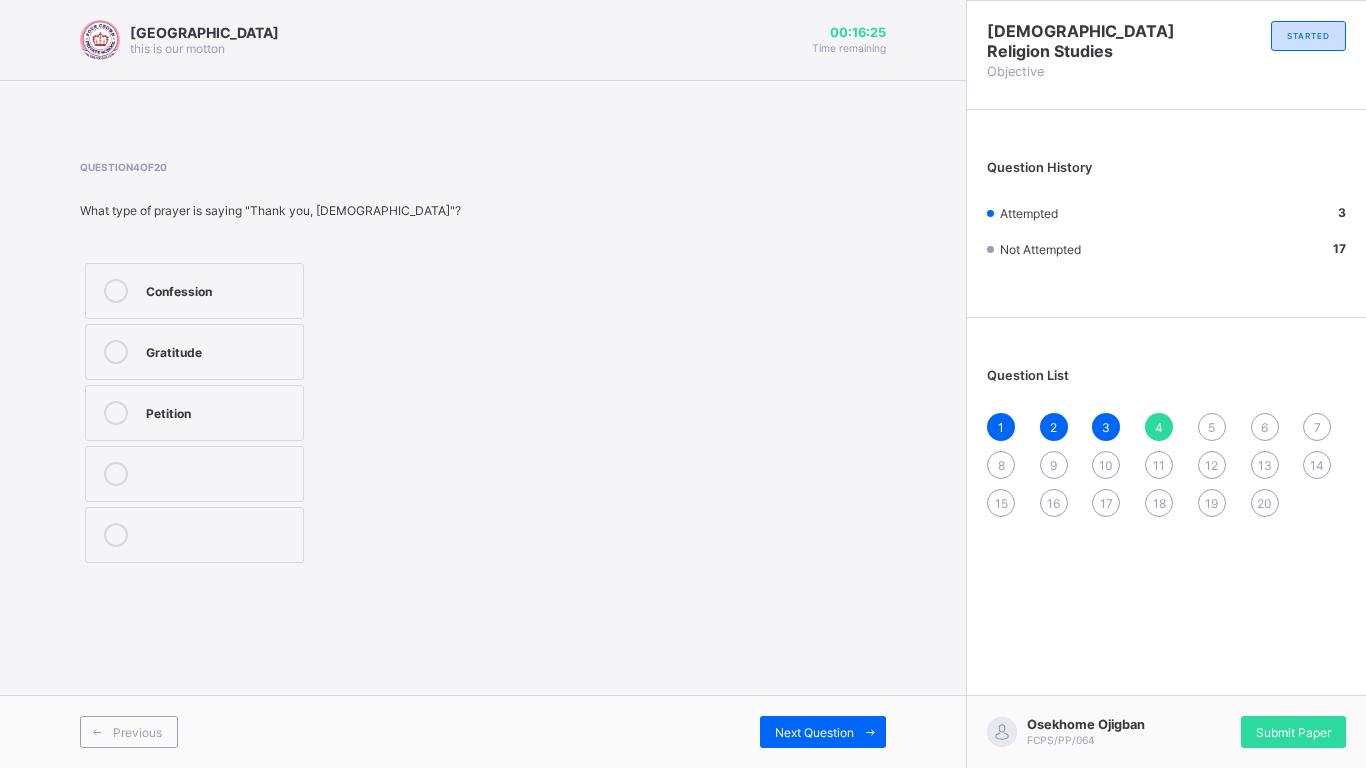 drag, startPoint x: 103, startPoint y: 354, endPoint x: 104, endPoint y: 331, distance: 23.021729 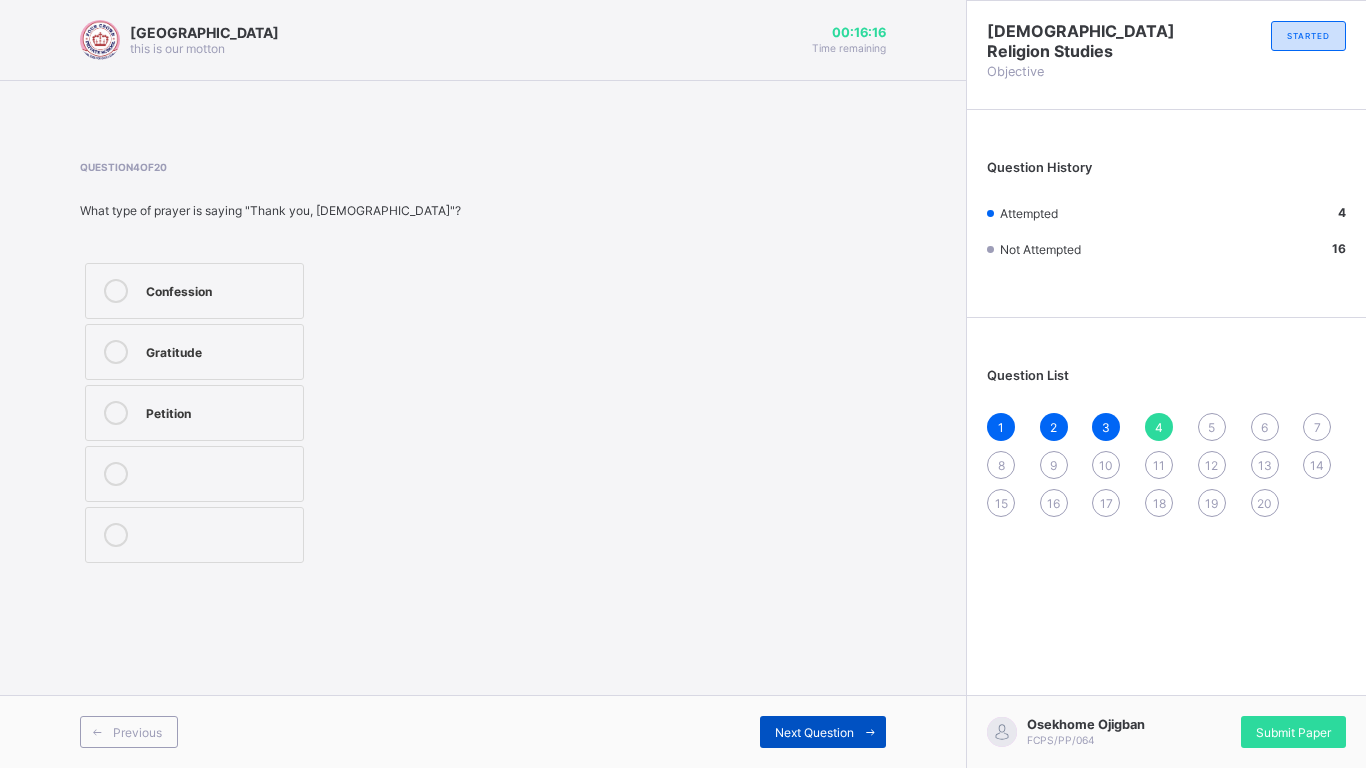 click on "Next Question" at bounding box center (823, 732) 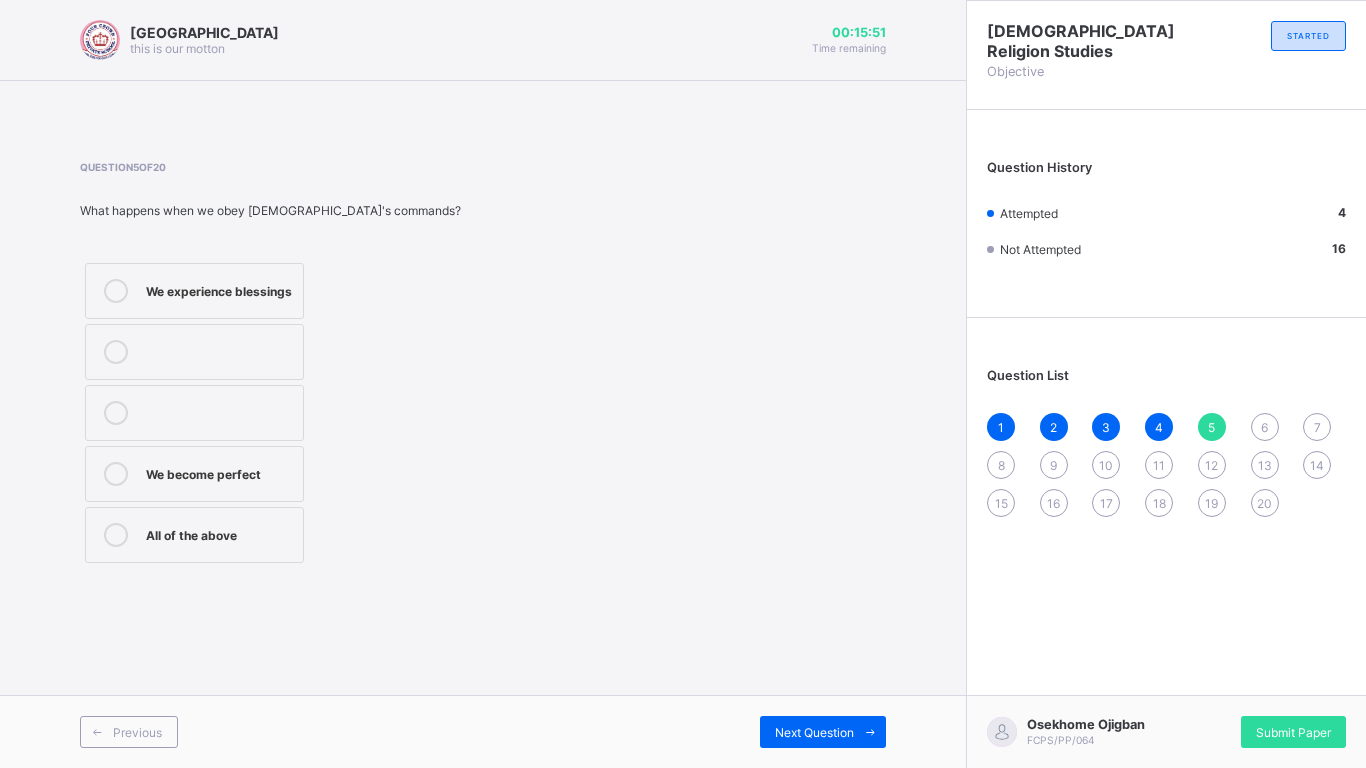 click on "Four Crown Private School this is our motton 00:15:51 Time remaining" at bounding box center [483, 40] 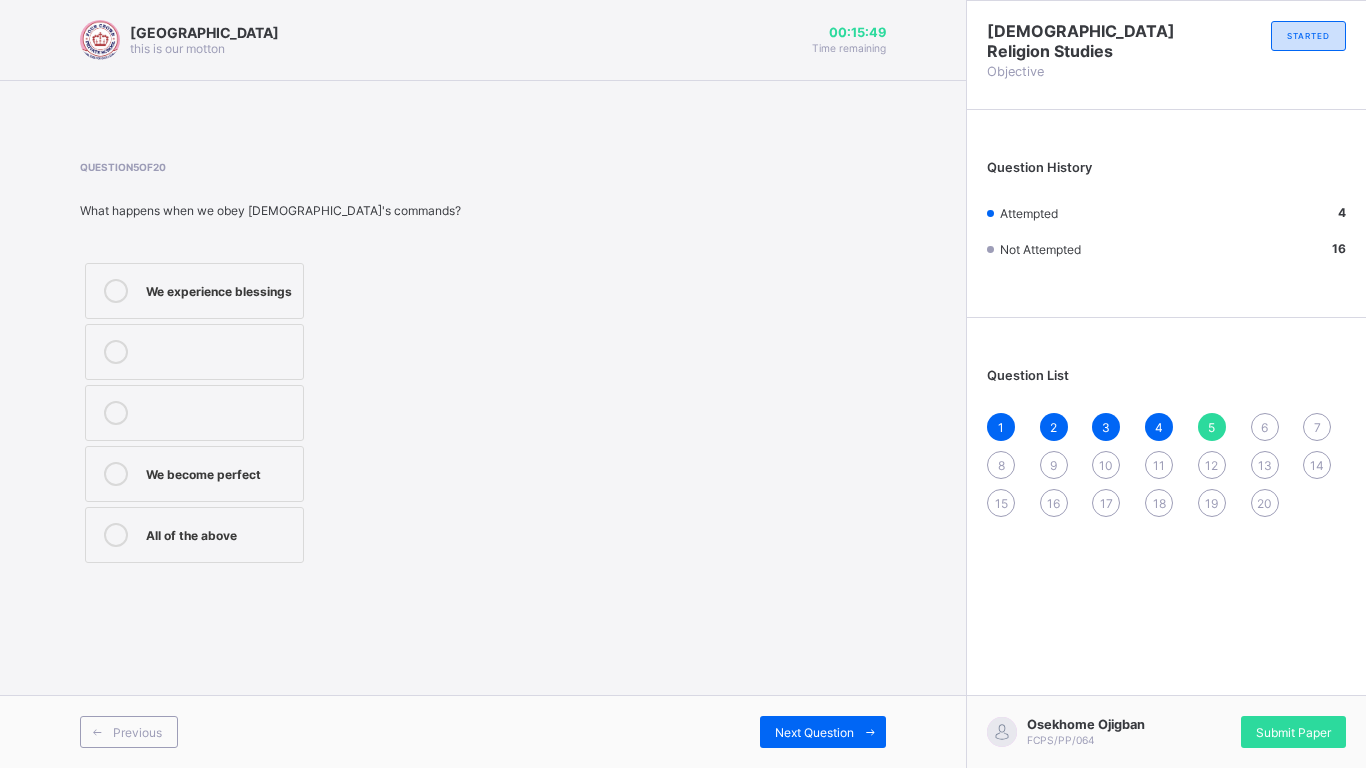 click at bounding box center [116, 291] 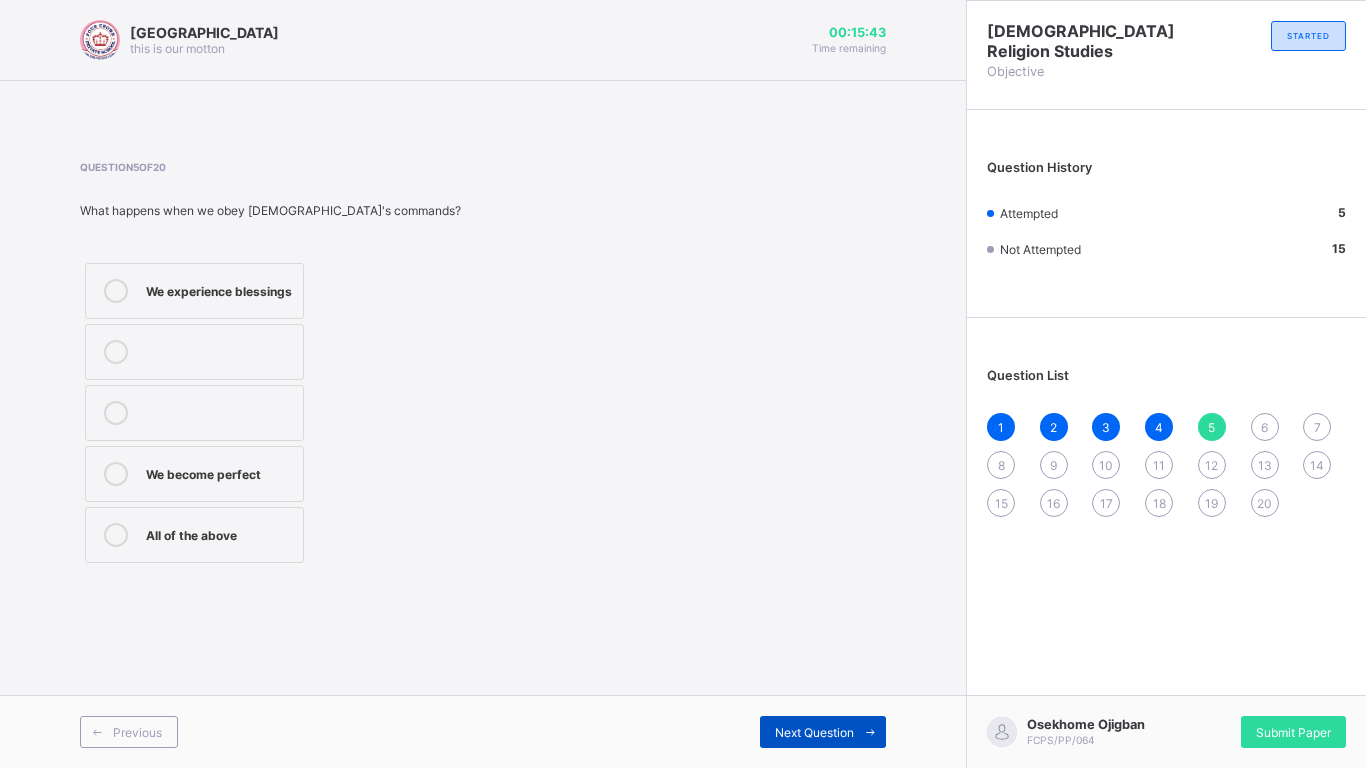 click on "Next Question" at bounding box center [814, 732] 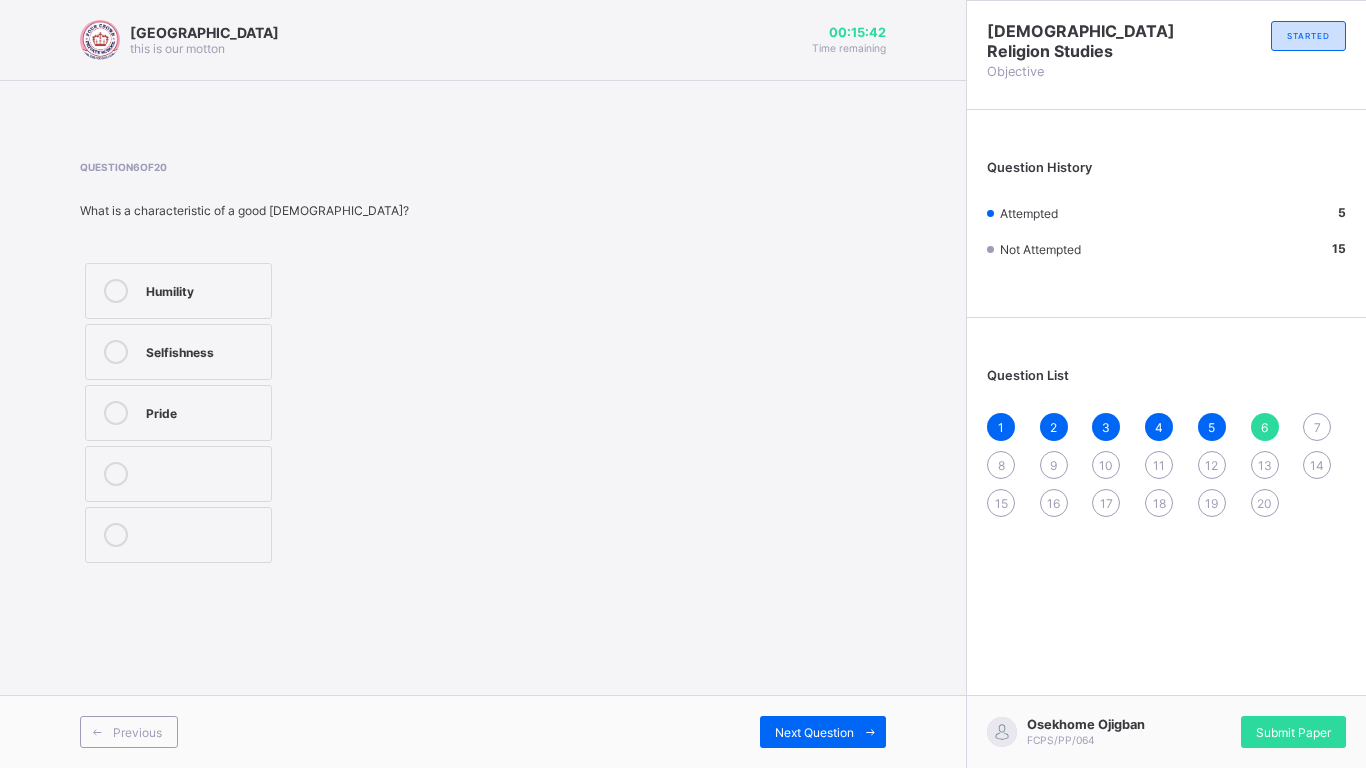 click on "Question  6  of  20 What is a characteristic of a good Christian? Humility Selfishness Pride" at bounding box center (483, 364) 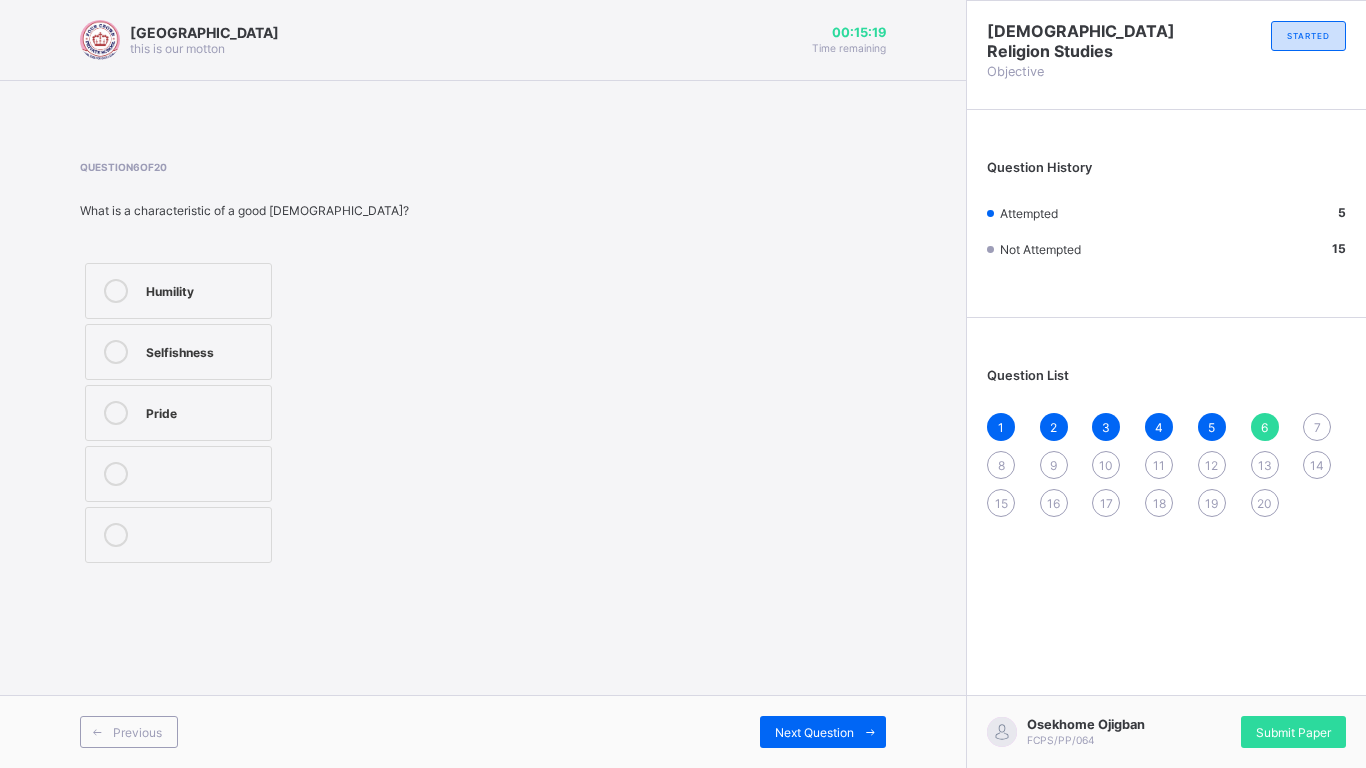 click on "Pride" at bounding box center (178, 413) 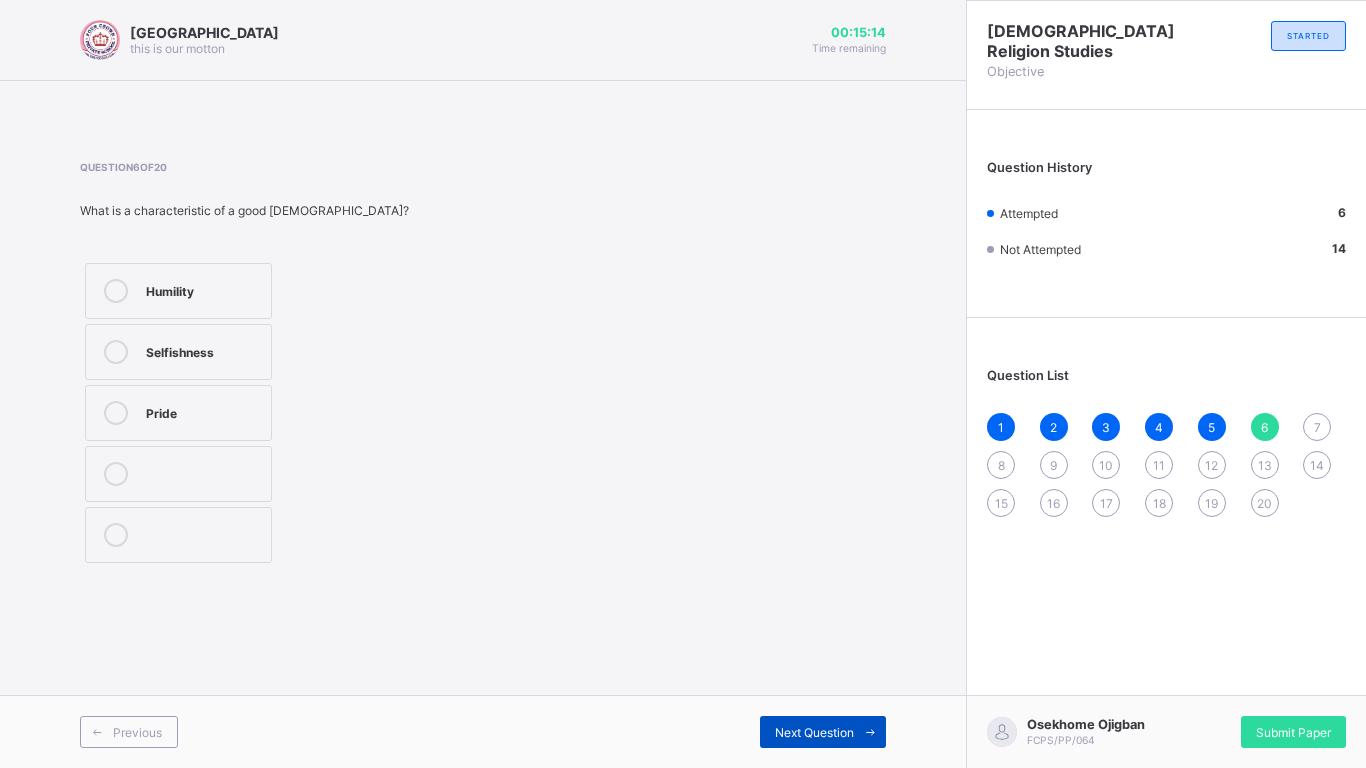 click on "Next Question" at bounding box center (814, 732) 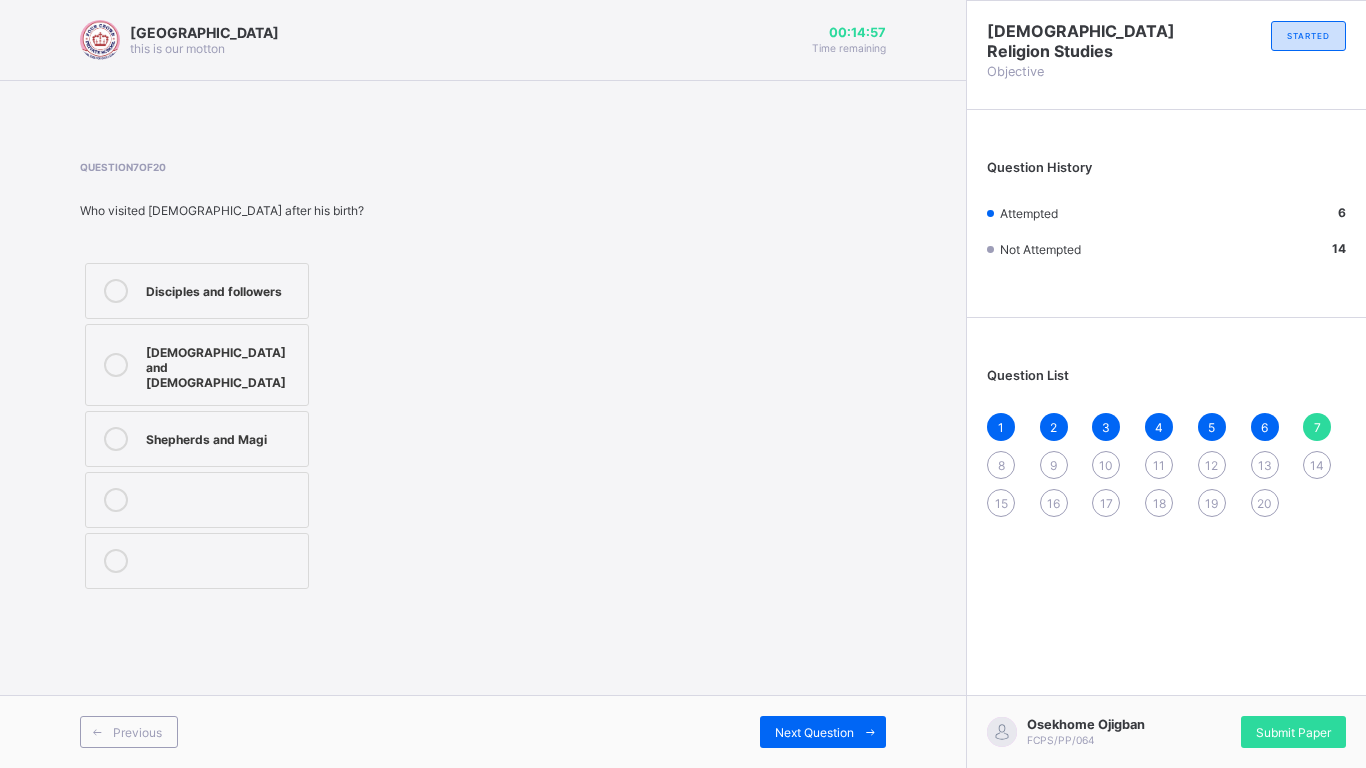click on "Priests and Pharisees" at bounding box center (222, 365) 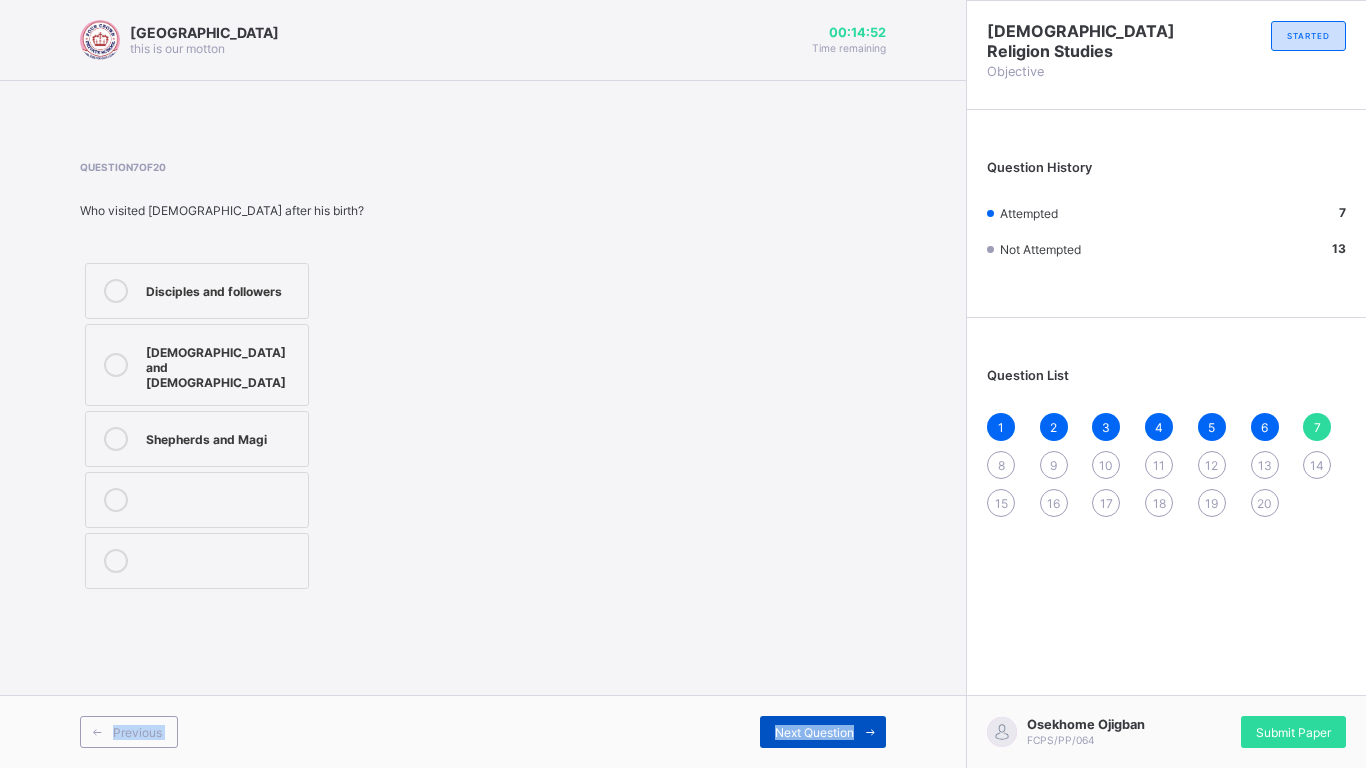 drag, startPoint x: 831, startPoint y: 692, endPoint x: 853, endPoint y: 734, distance: 47.41308 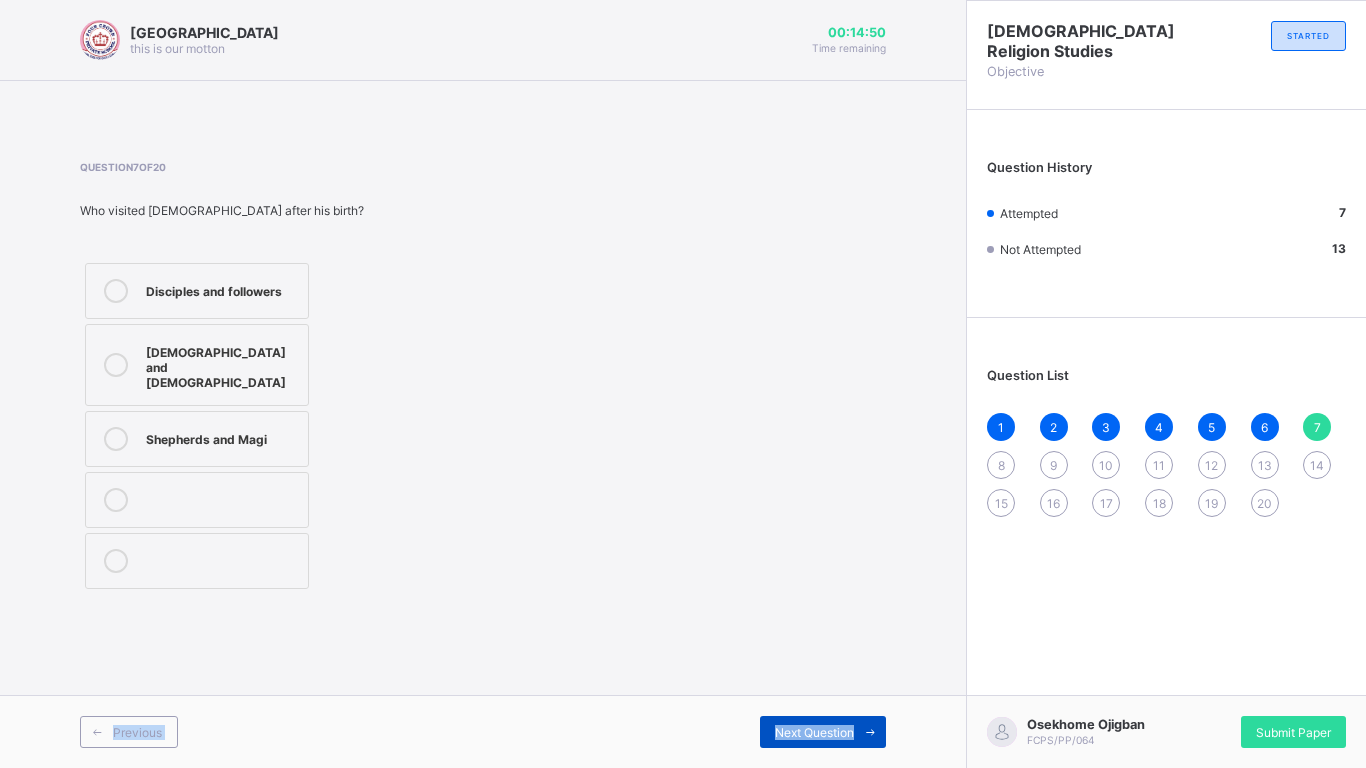 click on "Next Question" at bounding box center [814, 732] 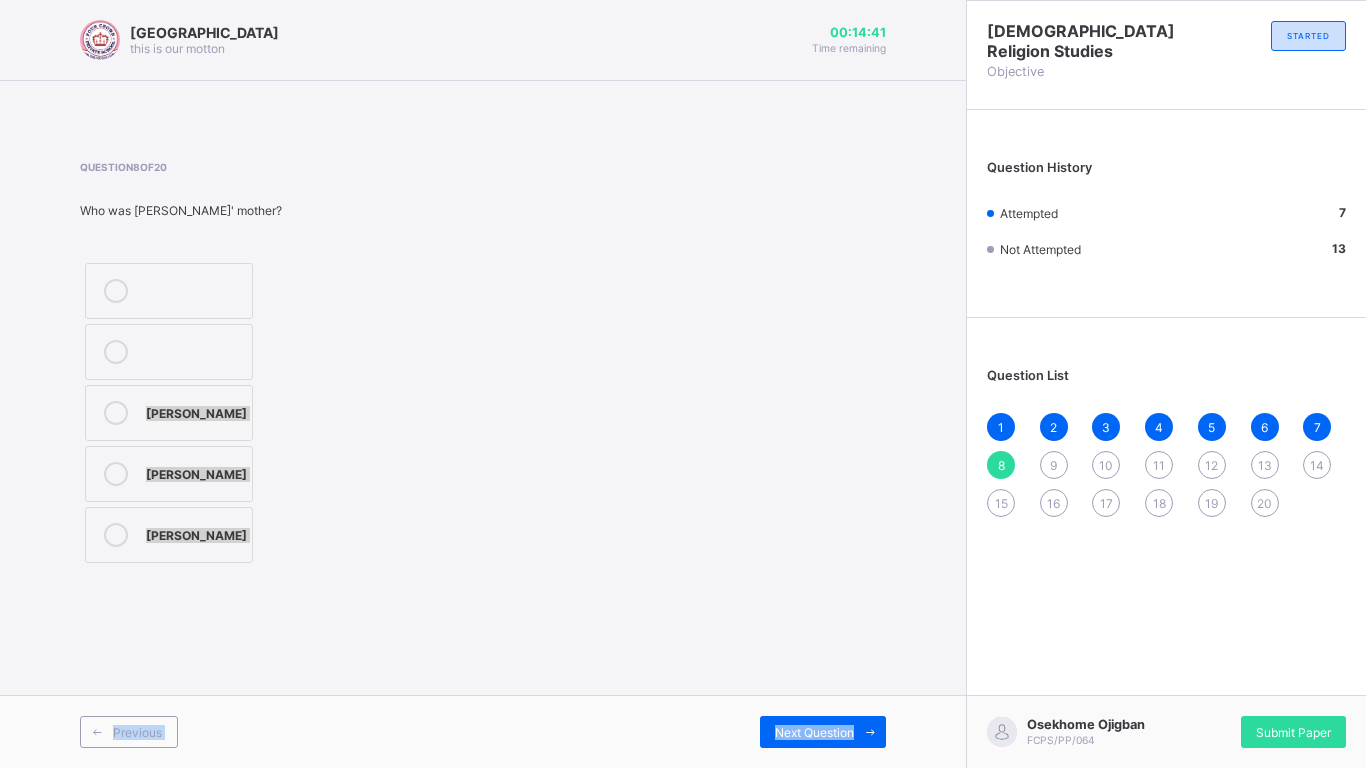 click on "Mary" at bounding box center (169, 474) 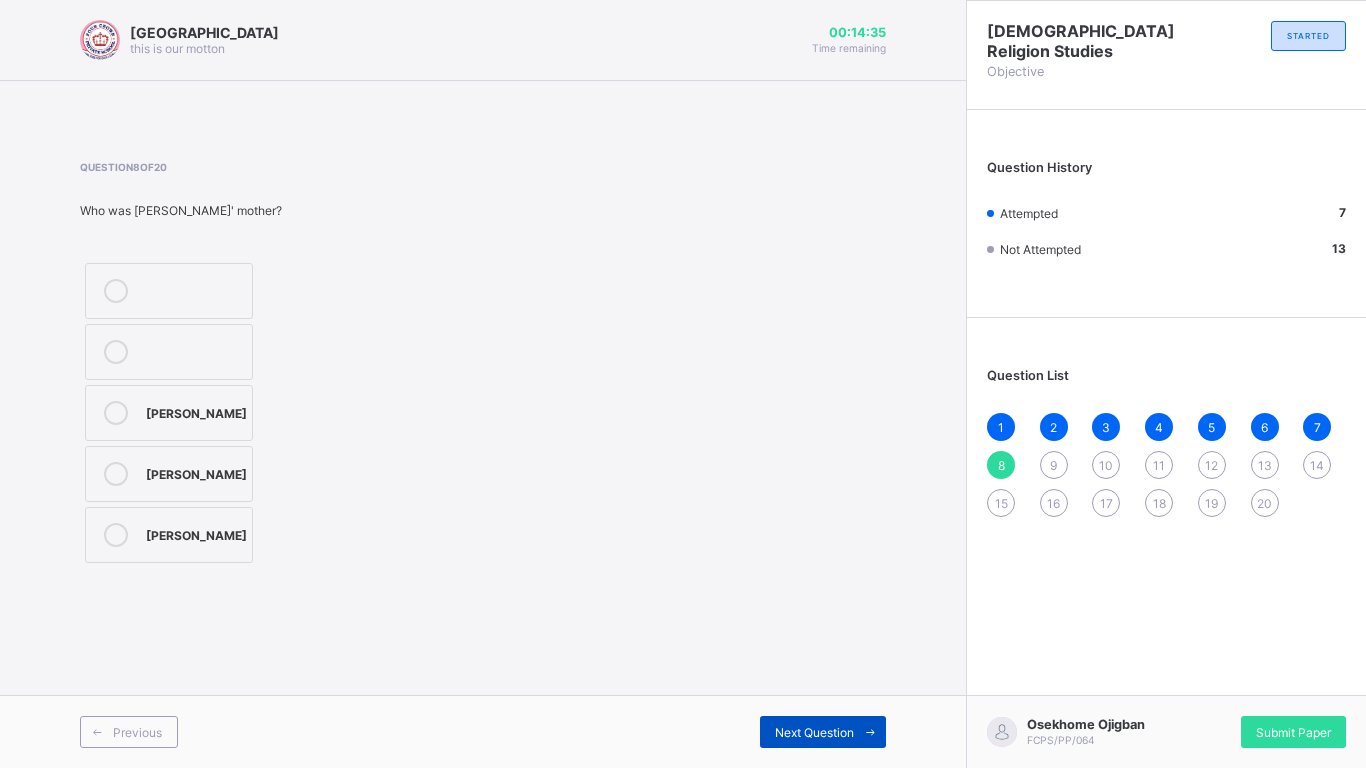 click on "Previous Next Question" at bounding box center (483, 731) 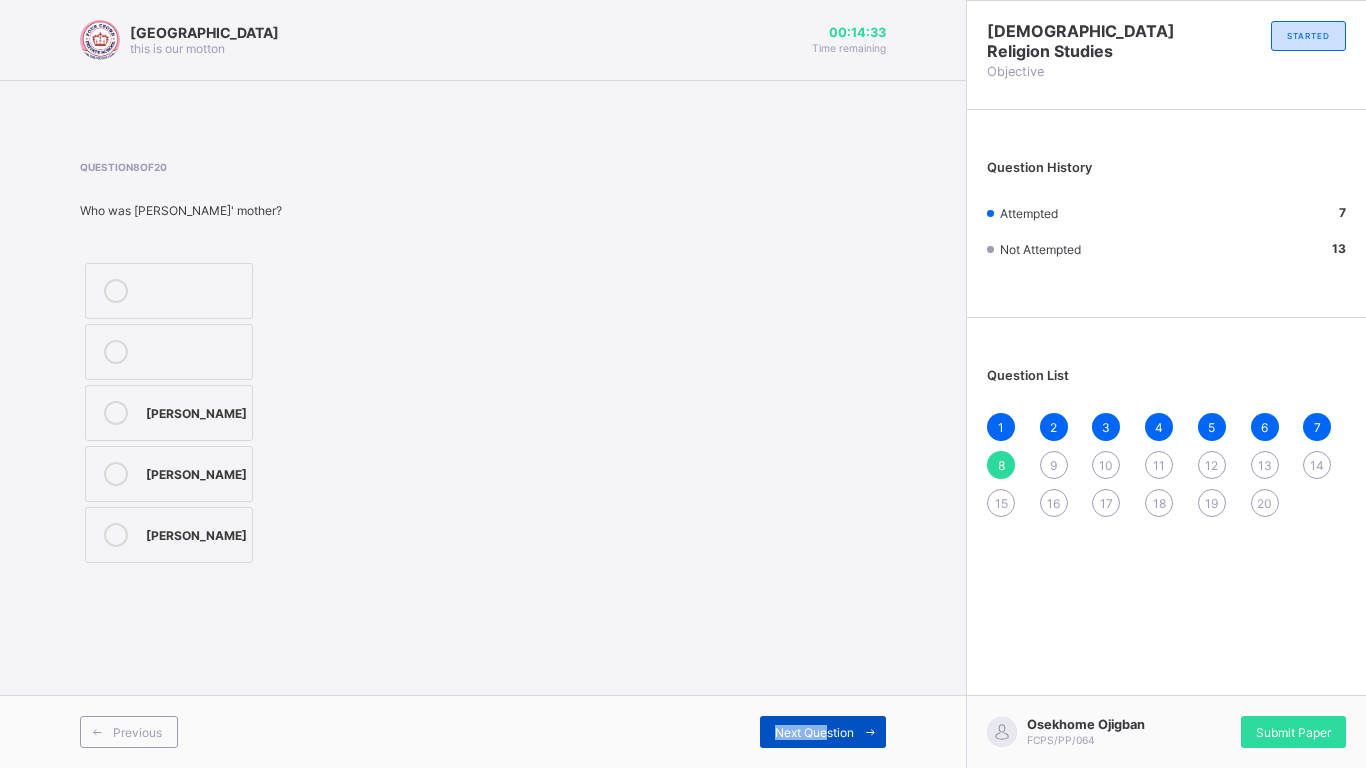 click on "Next Question" at bounding box center (823, 732) 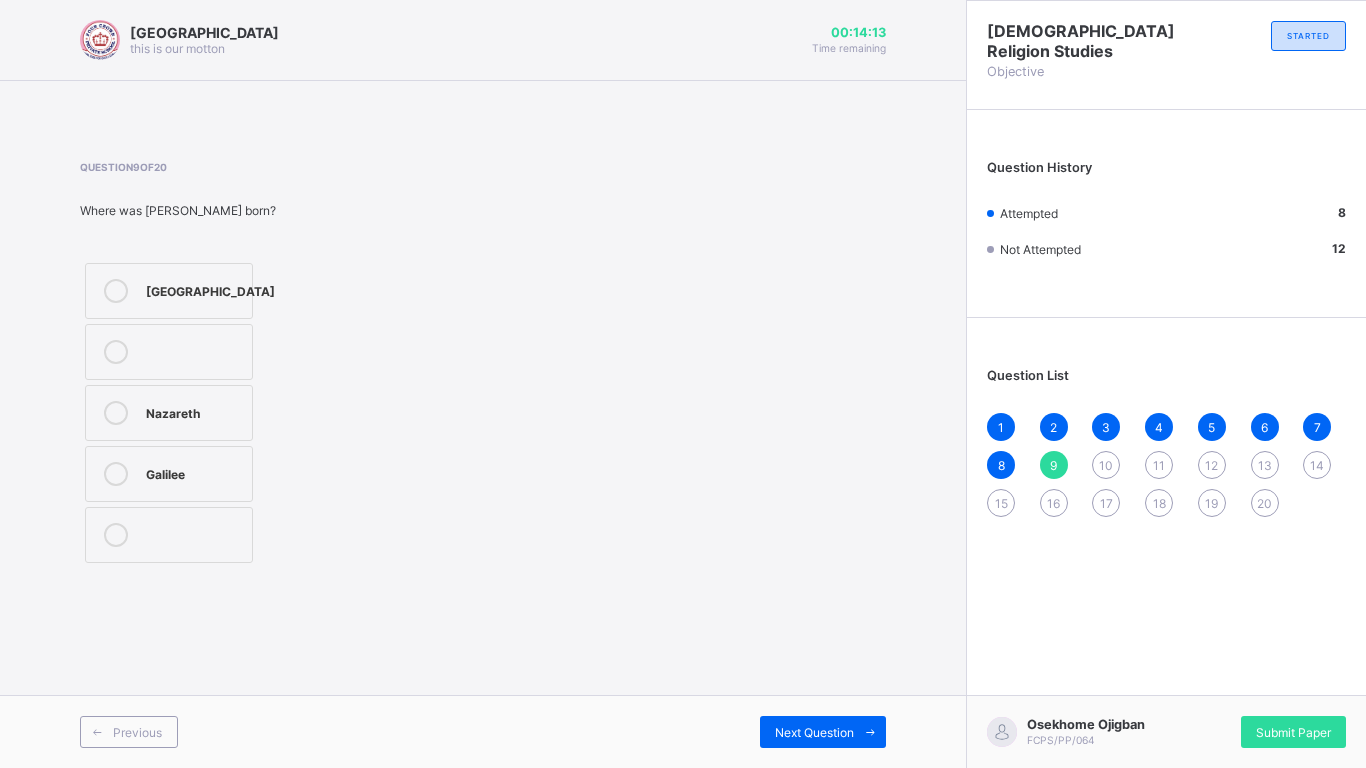 click on "Bethlehem" at bounding box center (210, 289) 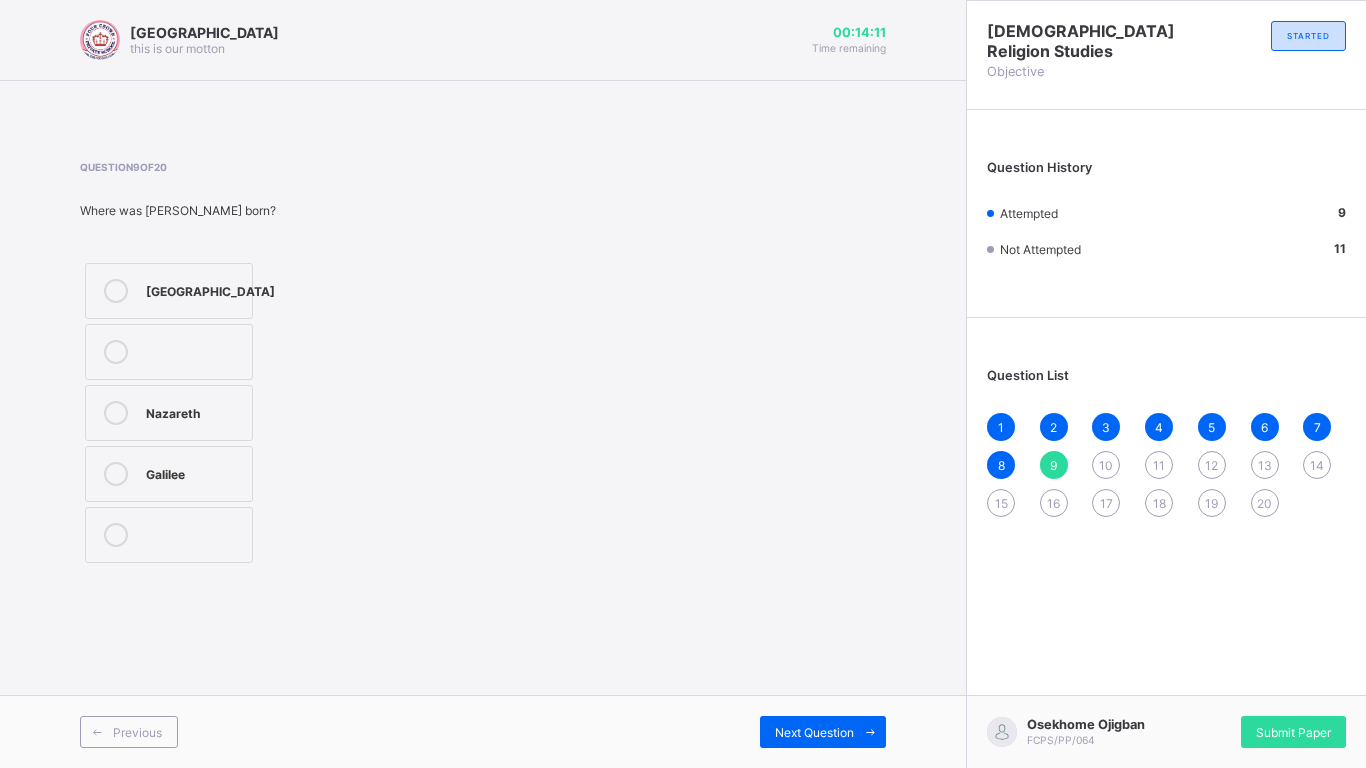 click on "Four Crown Private School this is our motton 00:14:11 Time remaining Question  9  of  20 Where was Jesus born? Bethlehem Nazareth Galilee Previous Next Question" at bounding box center (483, 384) 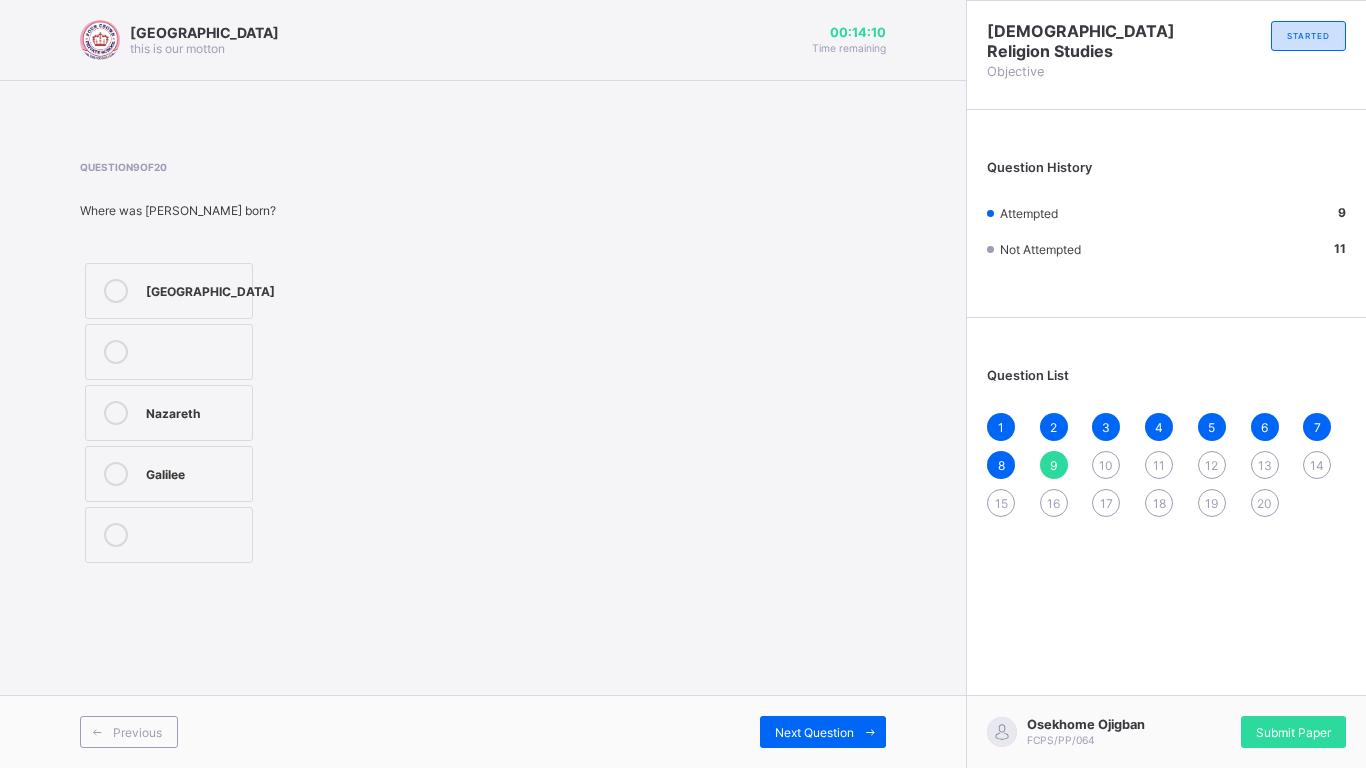 click on "Four Crown Private School this is our motton 00:14:10 Time remaining Question  9  of  20 Where was Jesus born? Bethlehem Nazareth Galilee Previous Next Question" at bounding box center (483, 384) 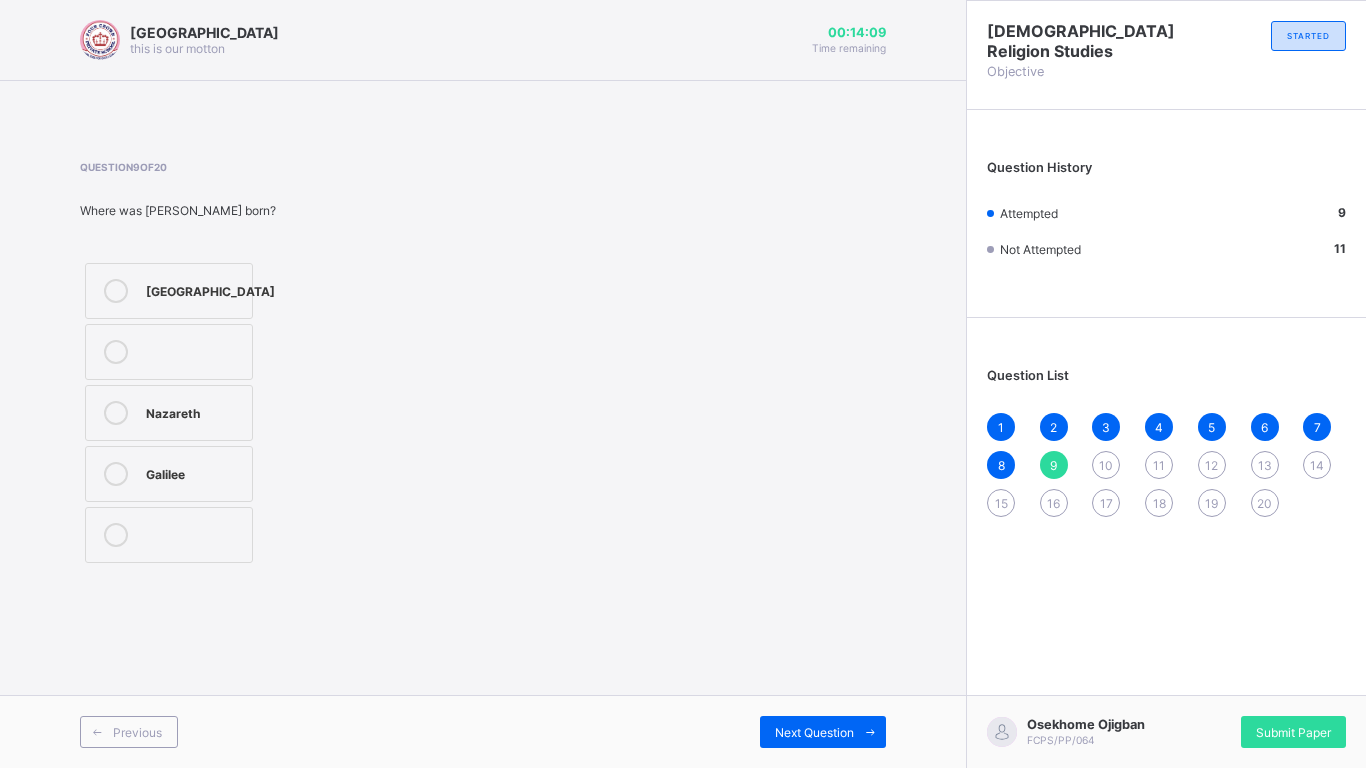 click on "Four Crown Private School this is our motton 00:14:09 Time remaining Question  9  of  20 Where was Jesus born? Bethlehem Nazareth Galilee Previous Next Question" at bounding box center (483, 384) 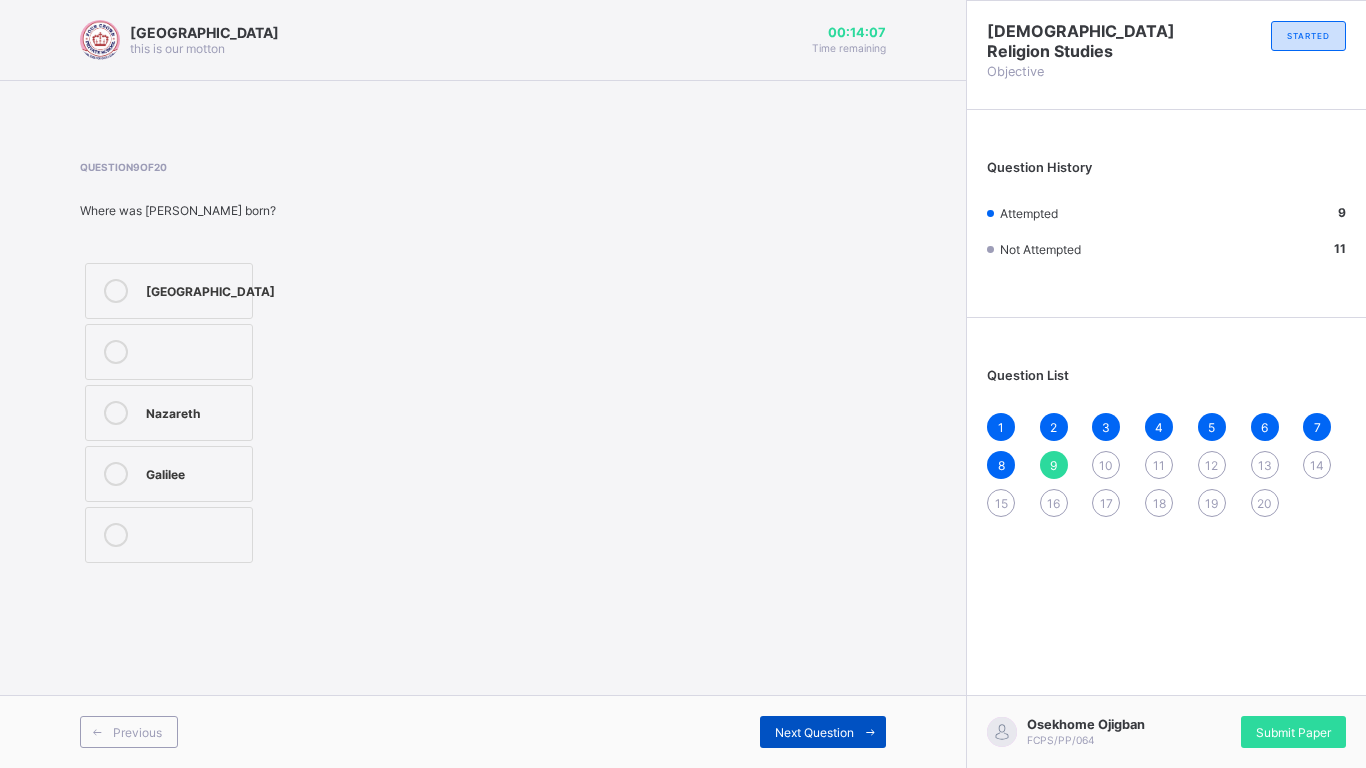 click at bounding box center (870, 732) 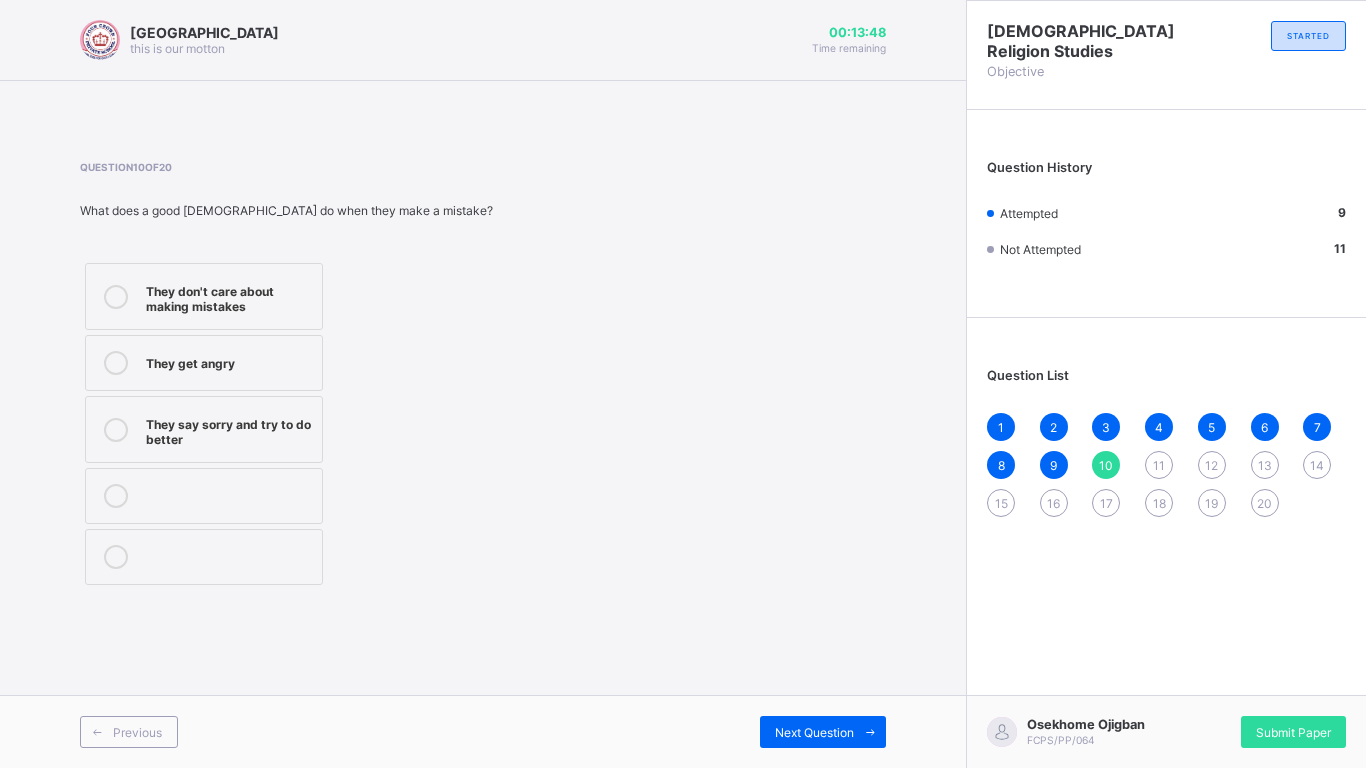 click on "They say sorry and try to do better" at bounding box center [229, 429] 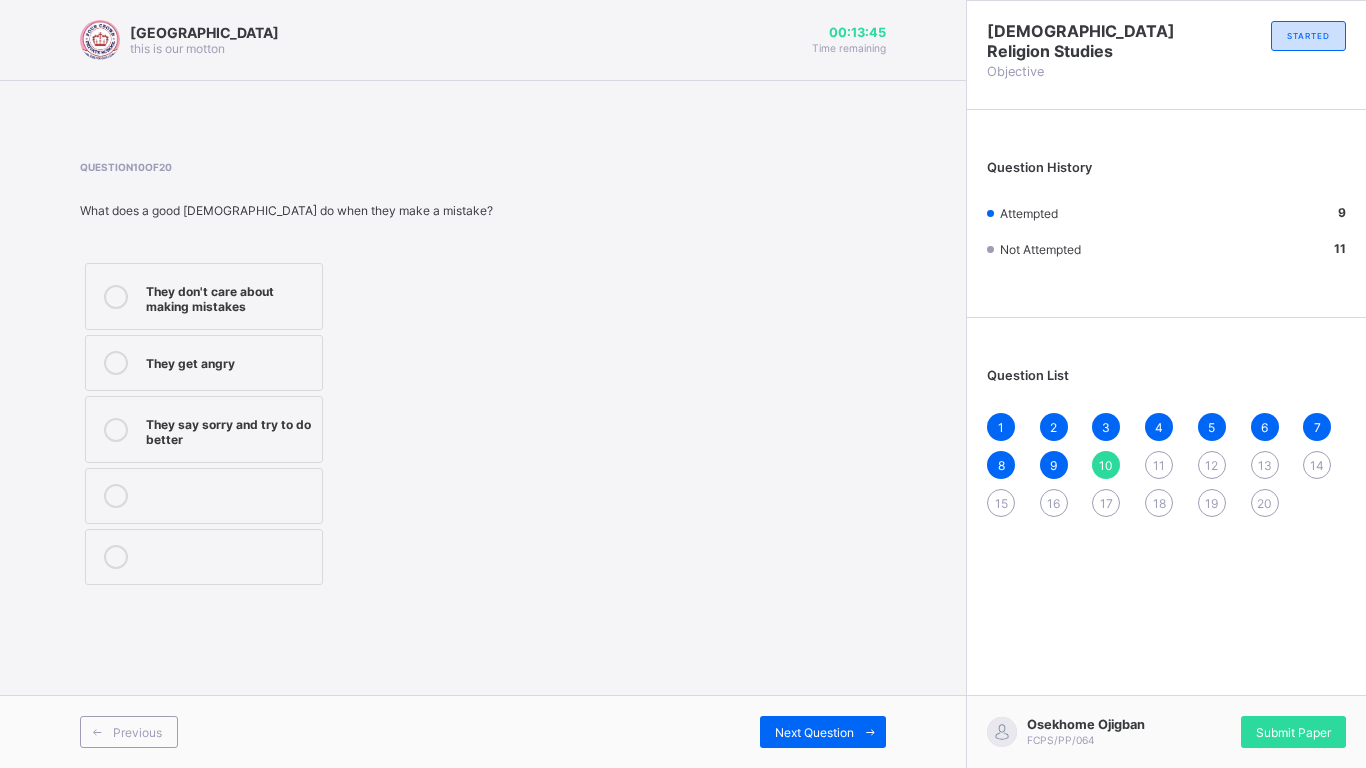 click on "Previous Next Question" at bounding box center [483, 731] 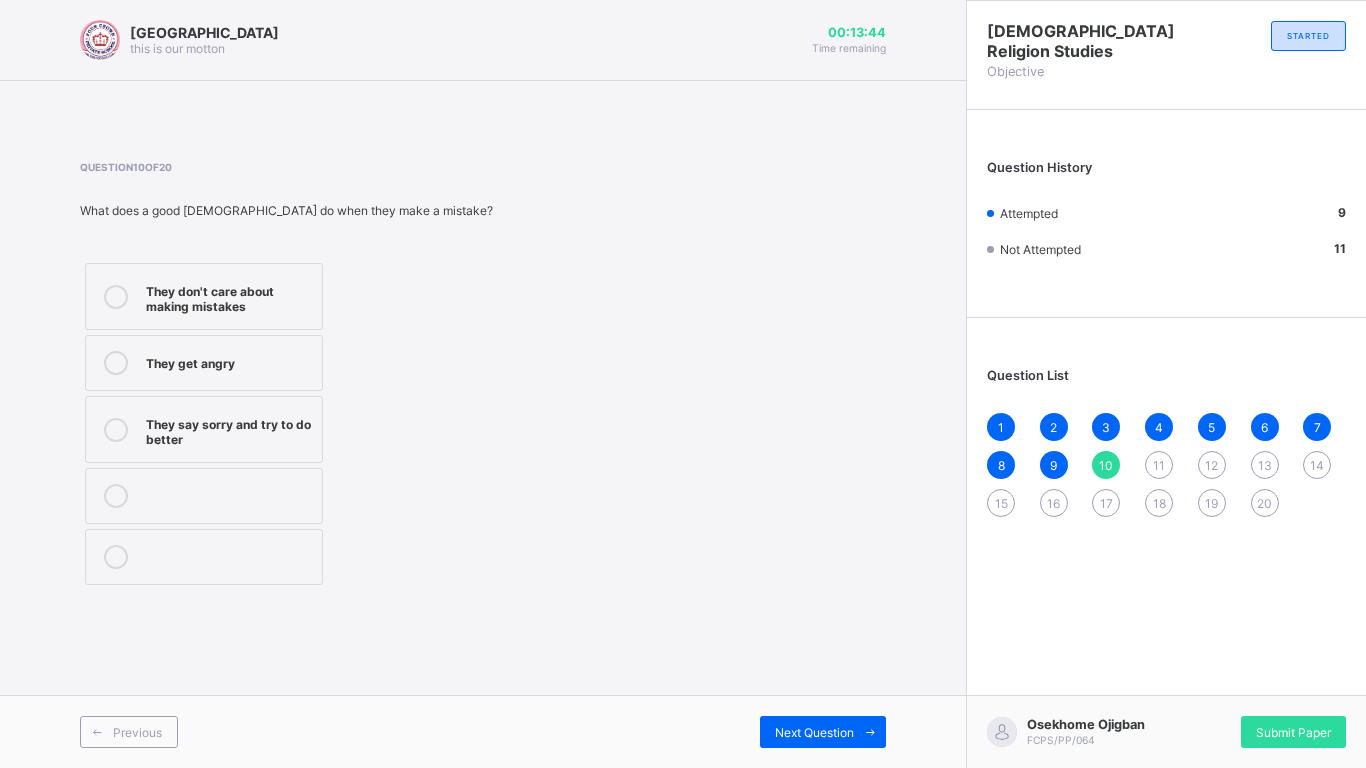 click on "Previous Next Question" at bounding box center [483, 731] 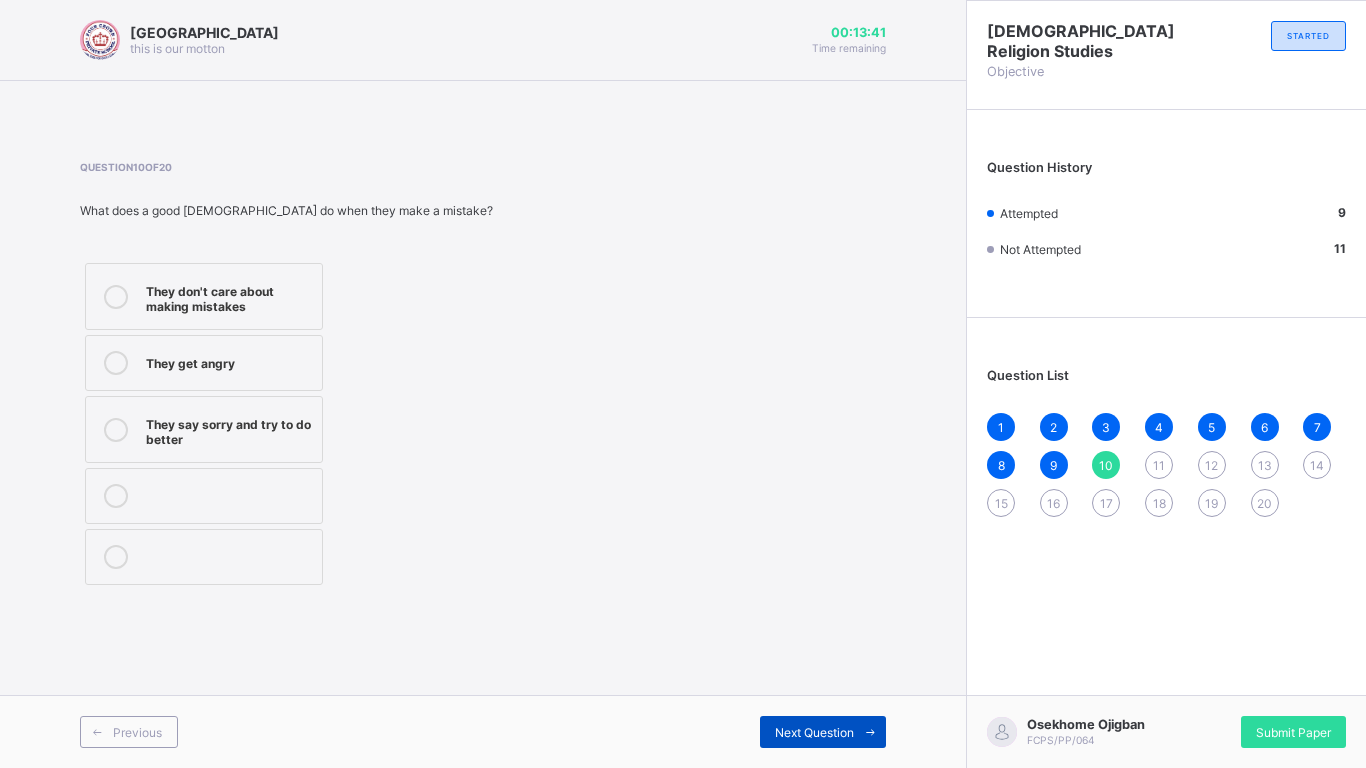 click on "Next Question" at bounding box center [814, 732] 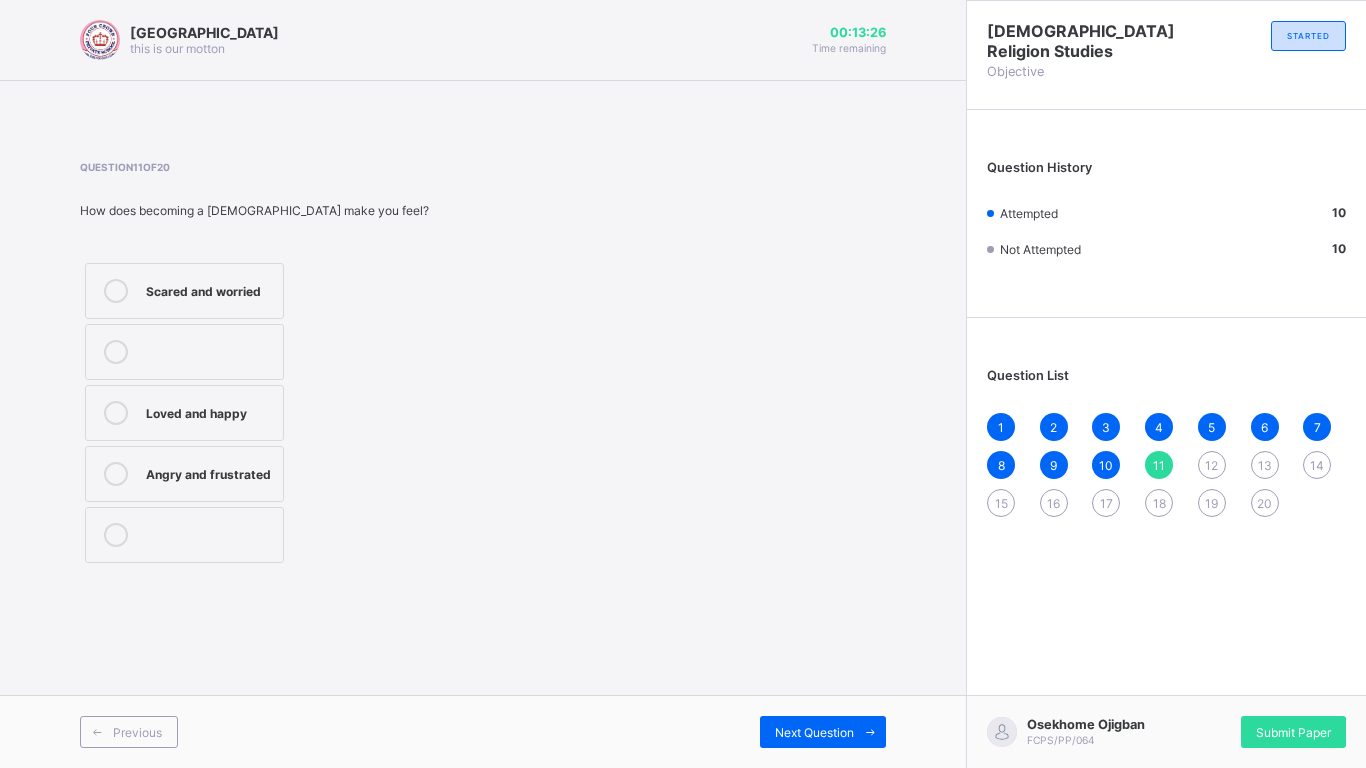 click on "Loved and happy" at bounding box center [209, 411] 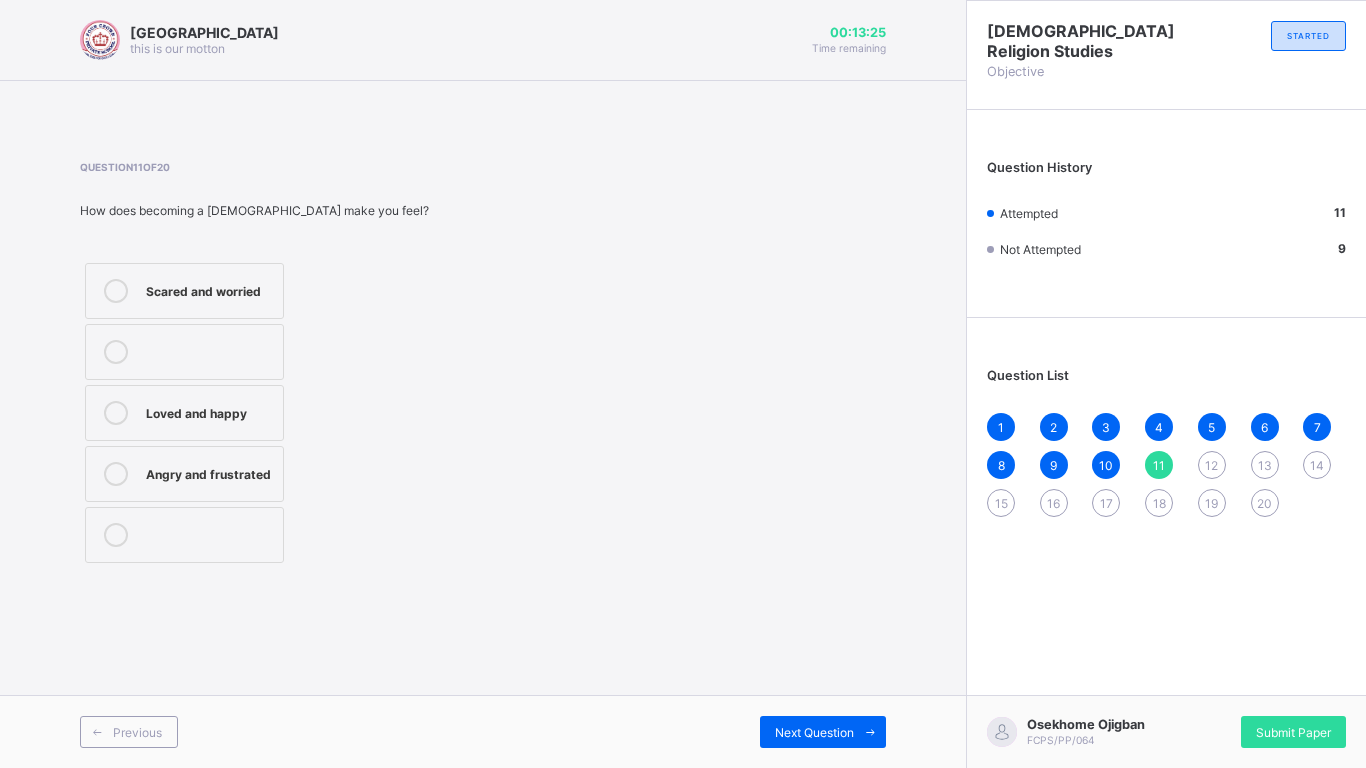 click at bounding box center [184, 352] 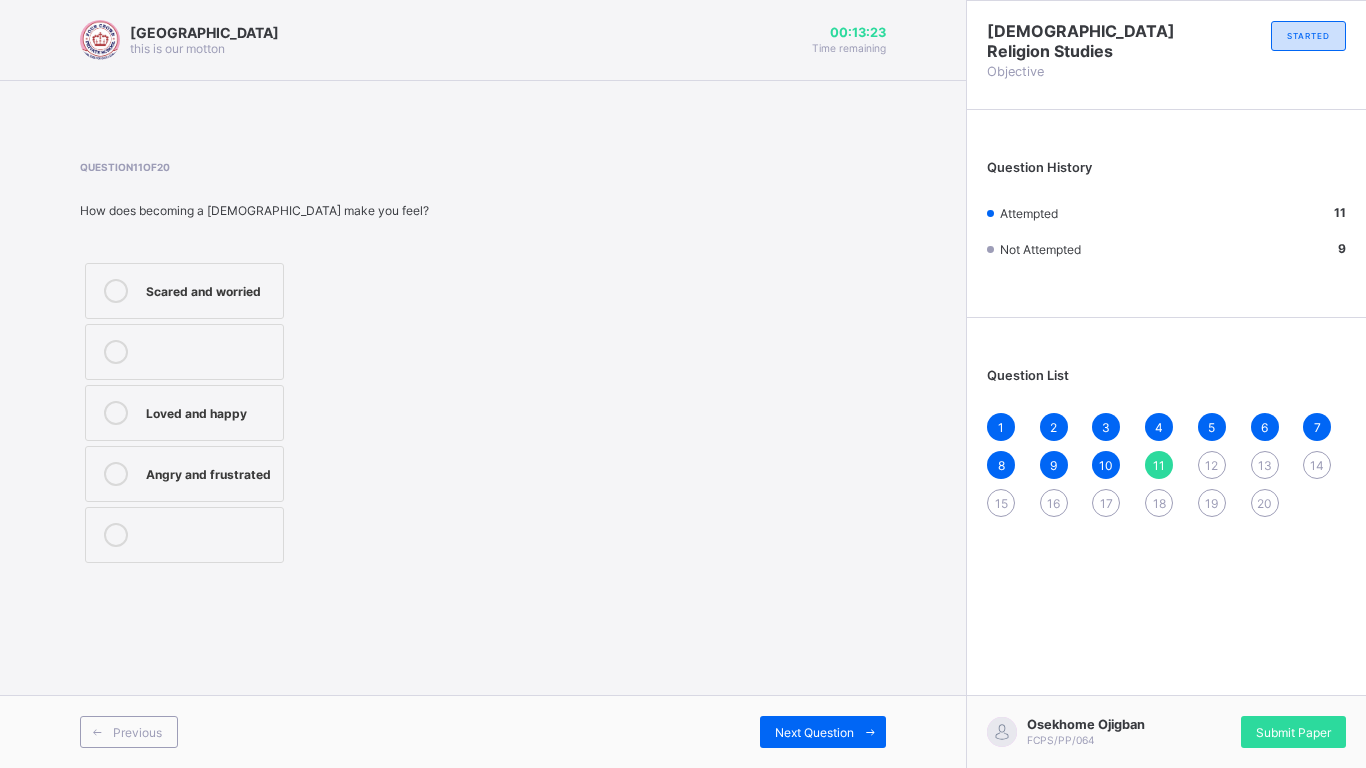 click on "Loved and happy" at bounding box center [209, 411] 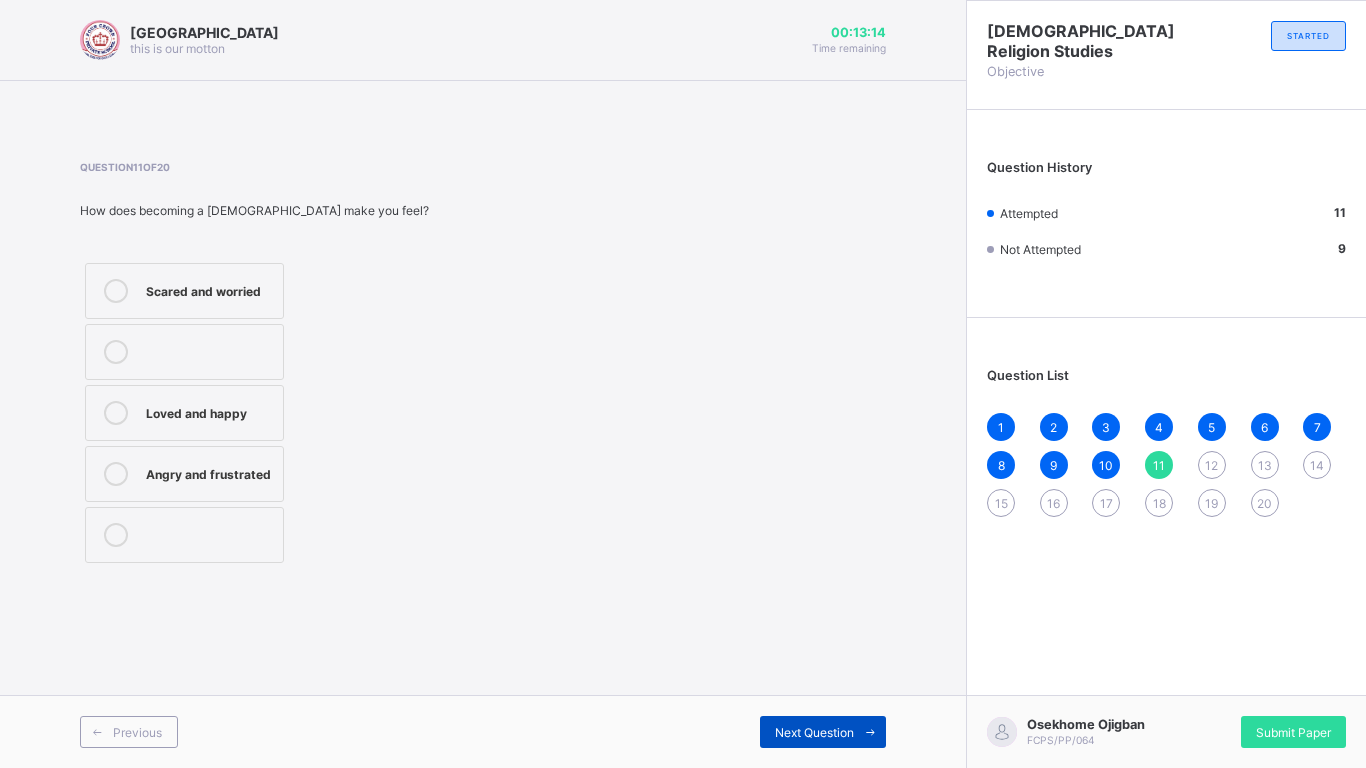 click on "Next Question" at bounding box center (814, 732) 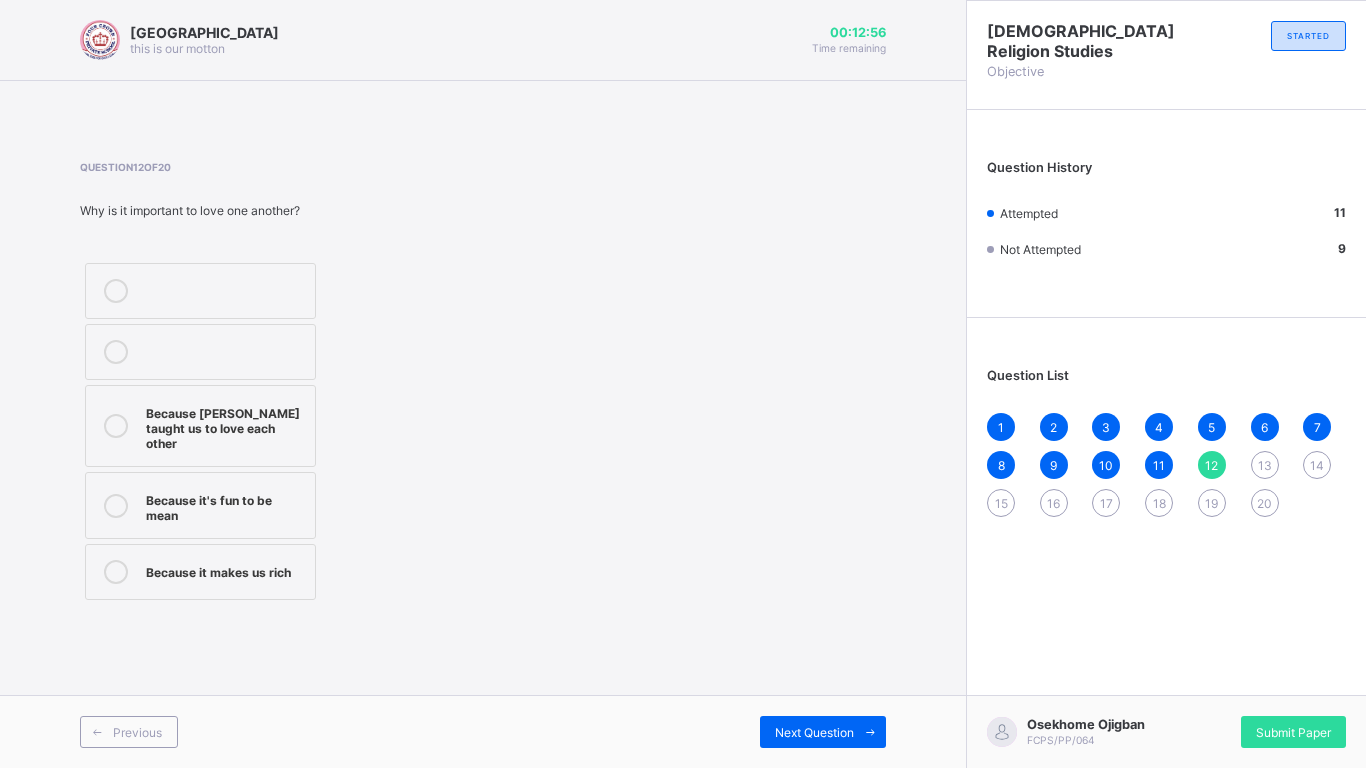 click on "Because Jesus taught us to love each other" at bounding box center (225, 426) 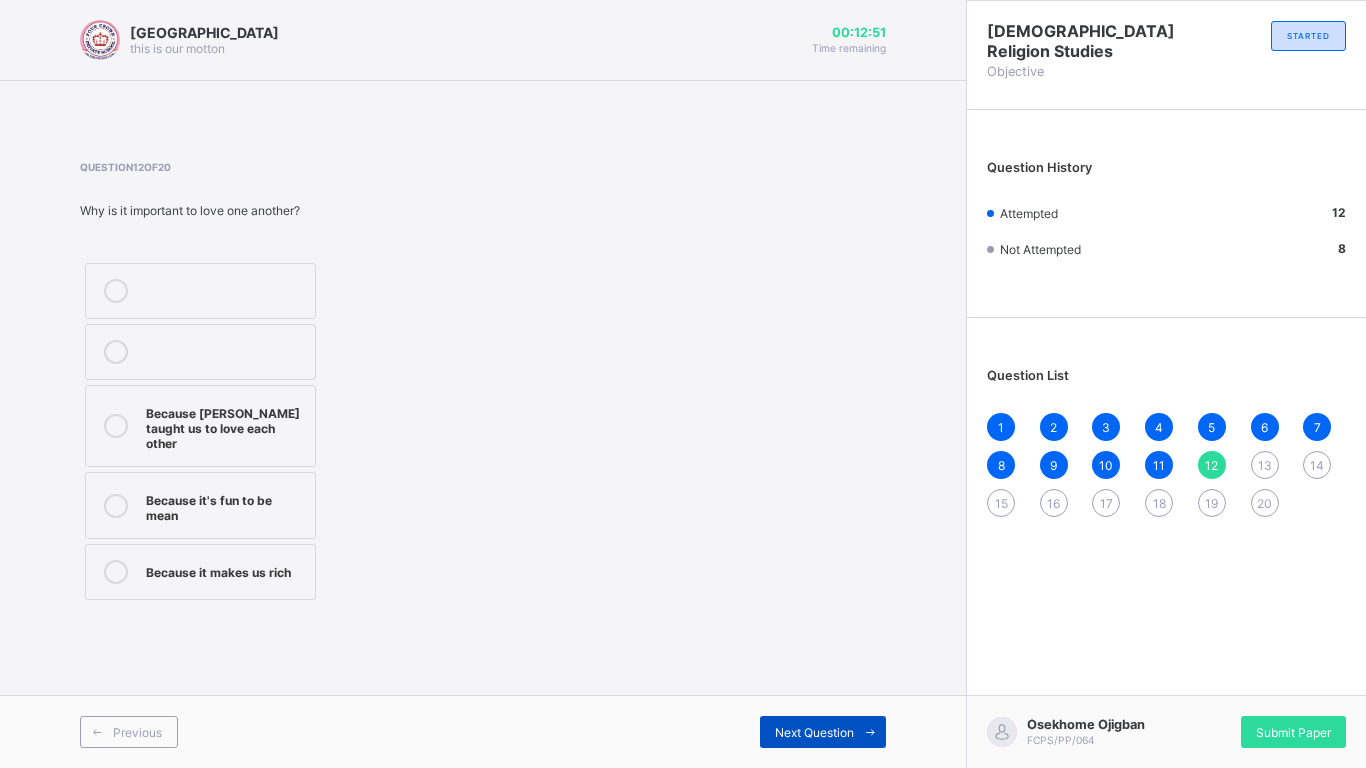 click on "Next Question" at bounding box center [814, 732] 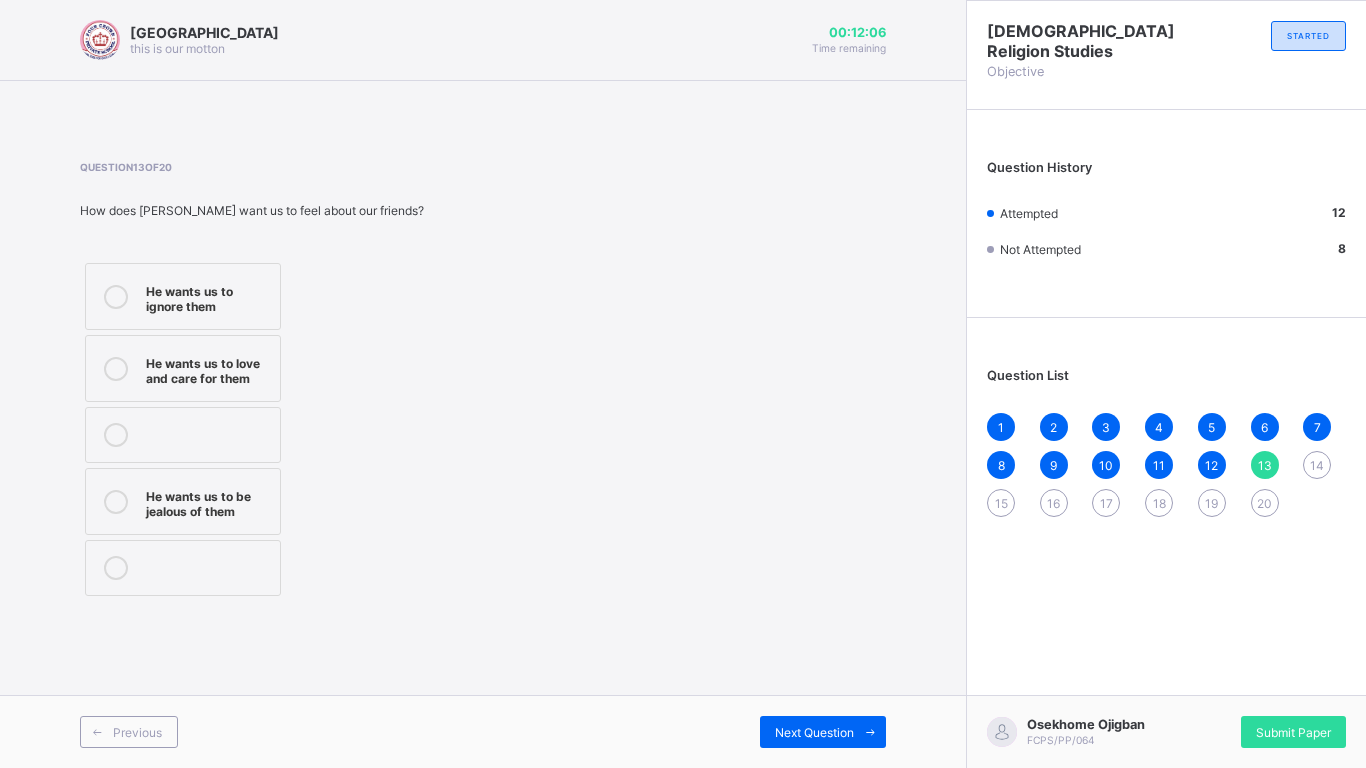 click on "He wants us to love and care for them" at bounding box center [208, 368] 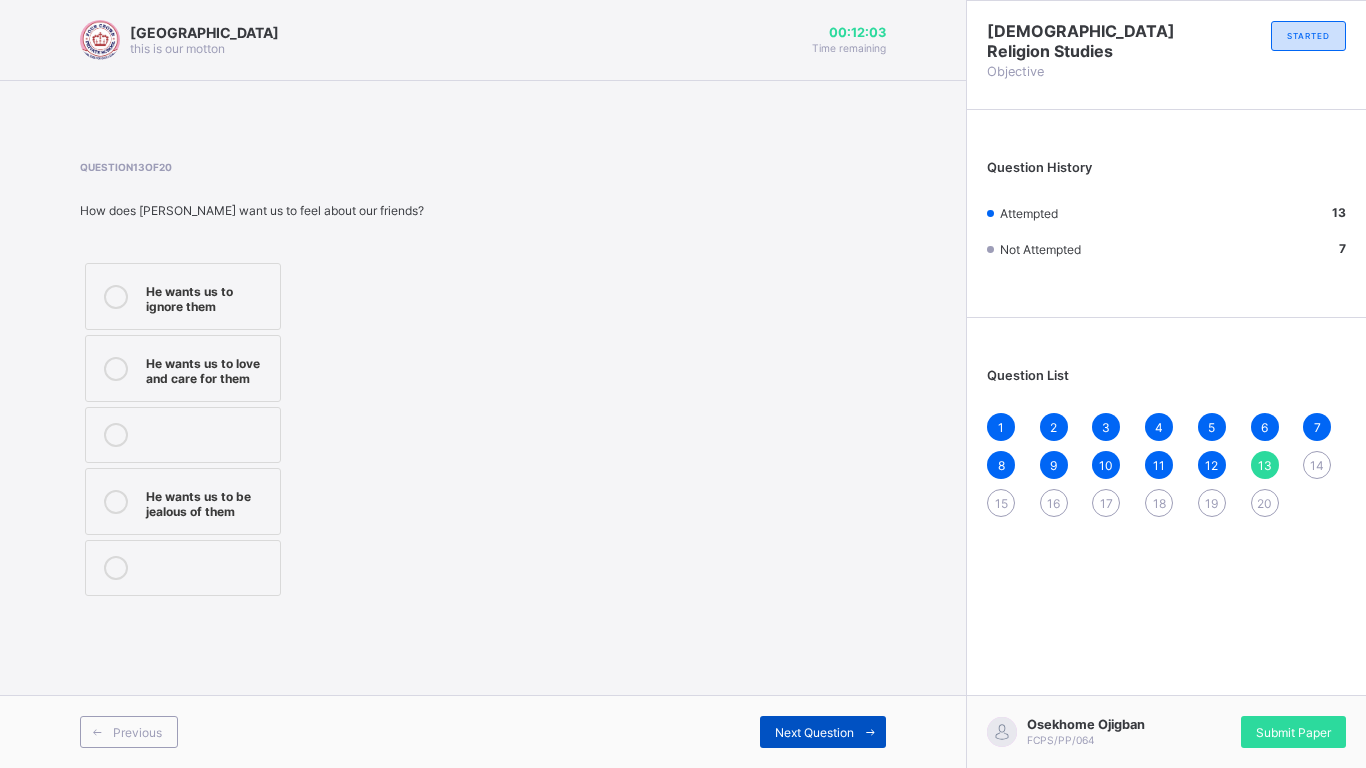 click on "Next Question" at bounding box center [823, 732] 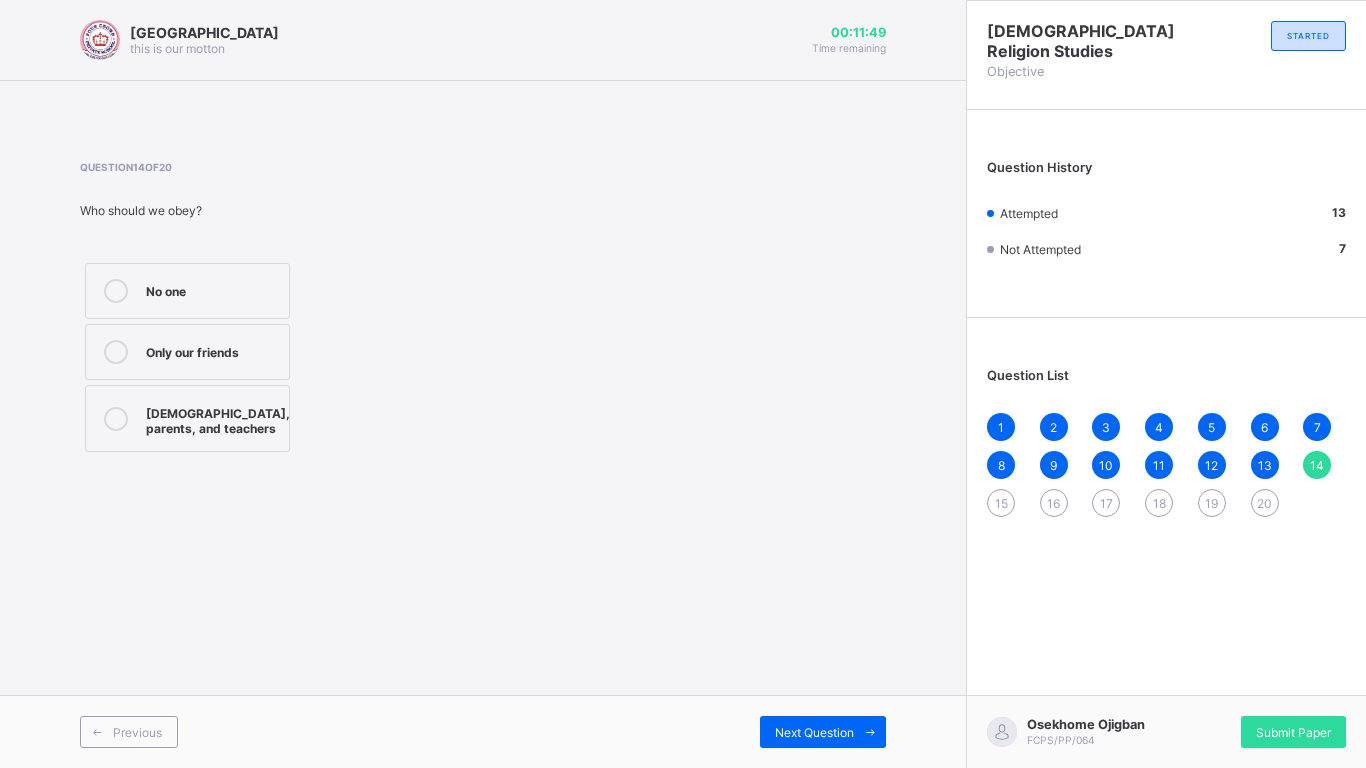 click on "God, parents, and teachers" at bounding box center (218, 418) 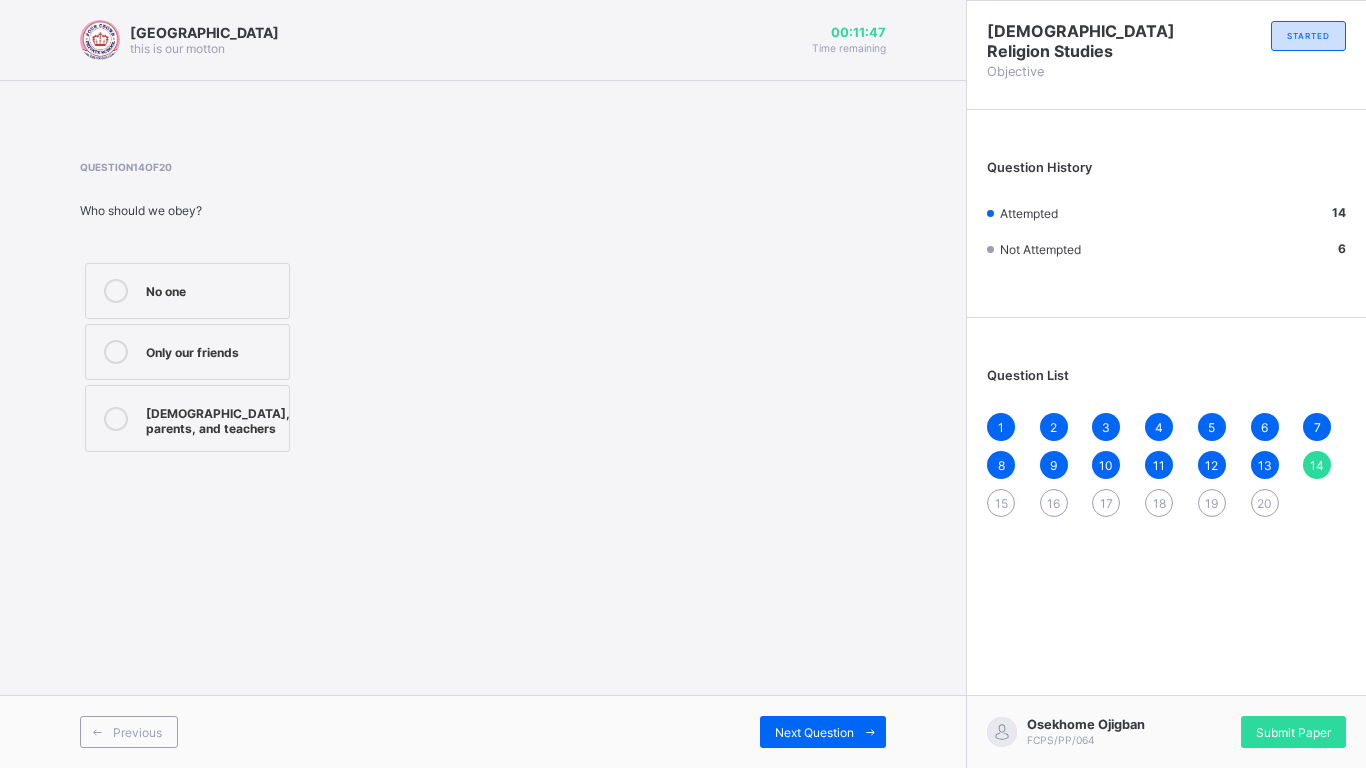 click on "God, parents, and teachers" at bounding box center [218, 418] 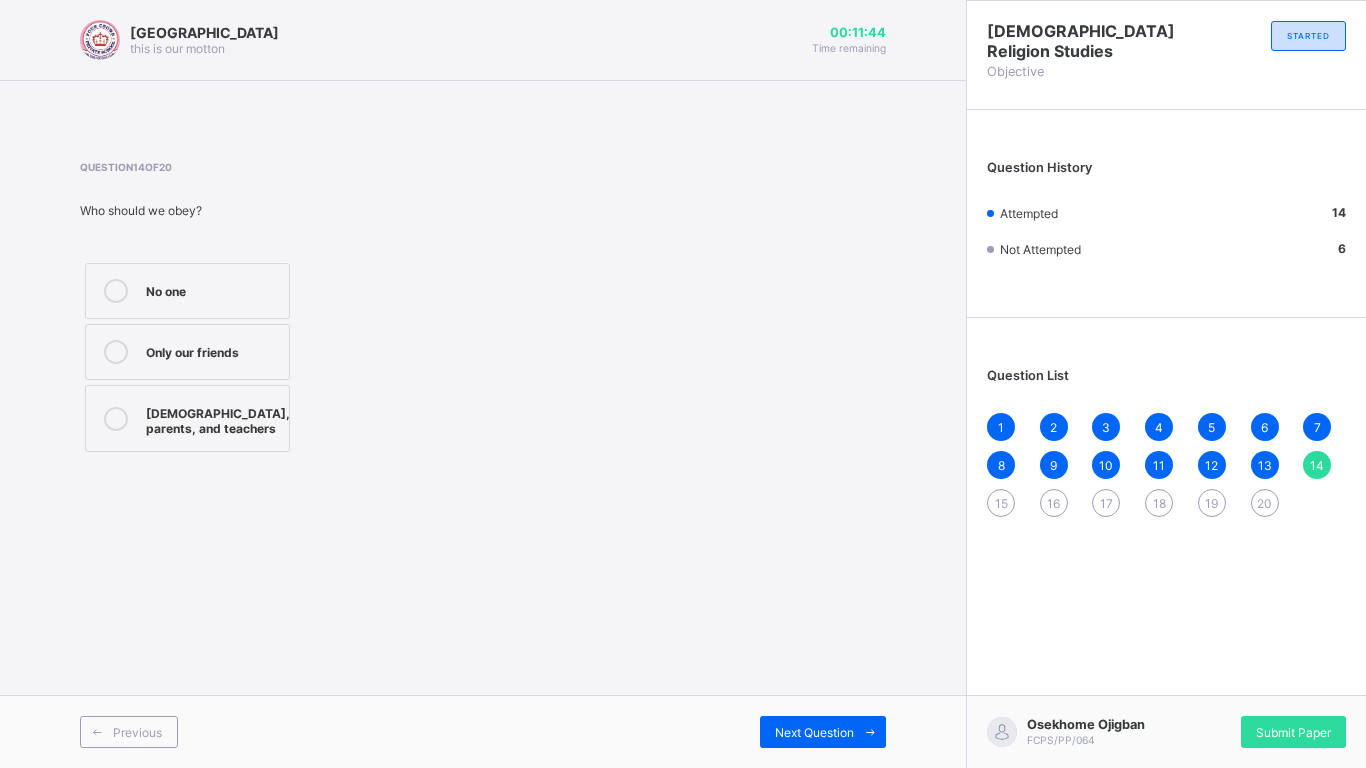 click on "God, parents, and teachers" at bounding box center (218, 418) 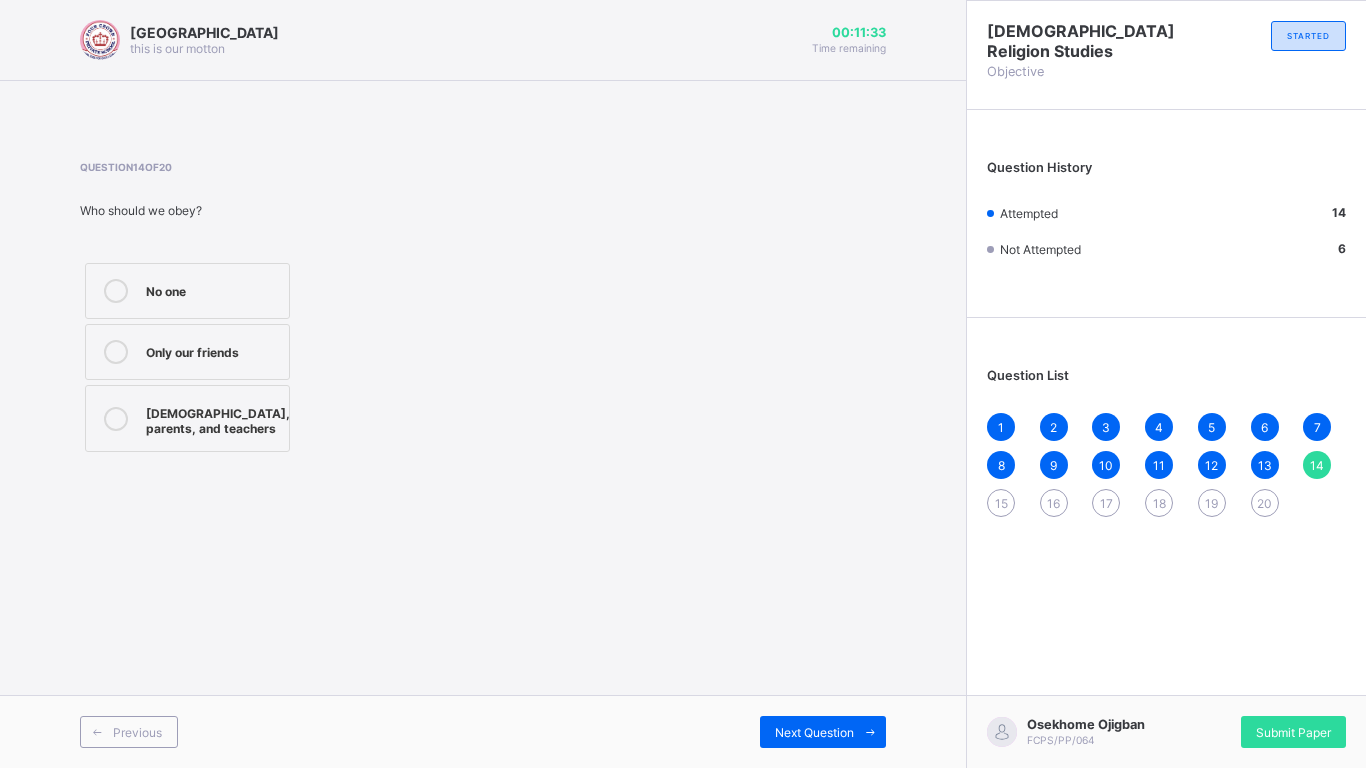 click on "15" at bounding box center (1001, 503) 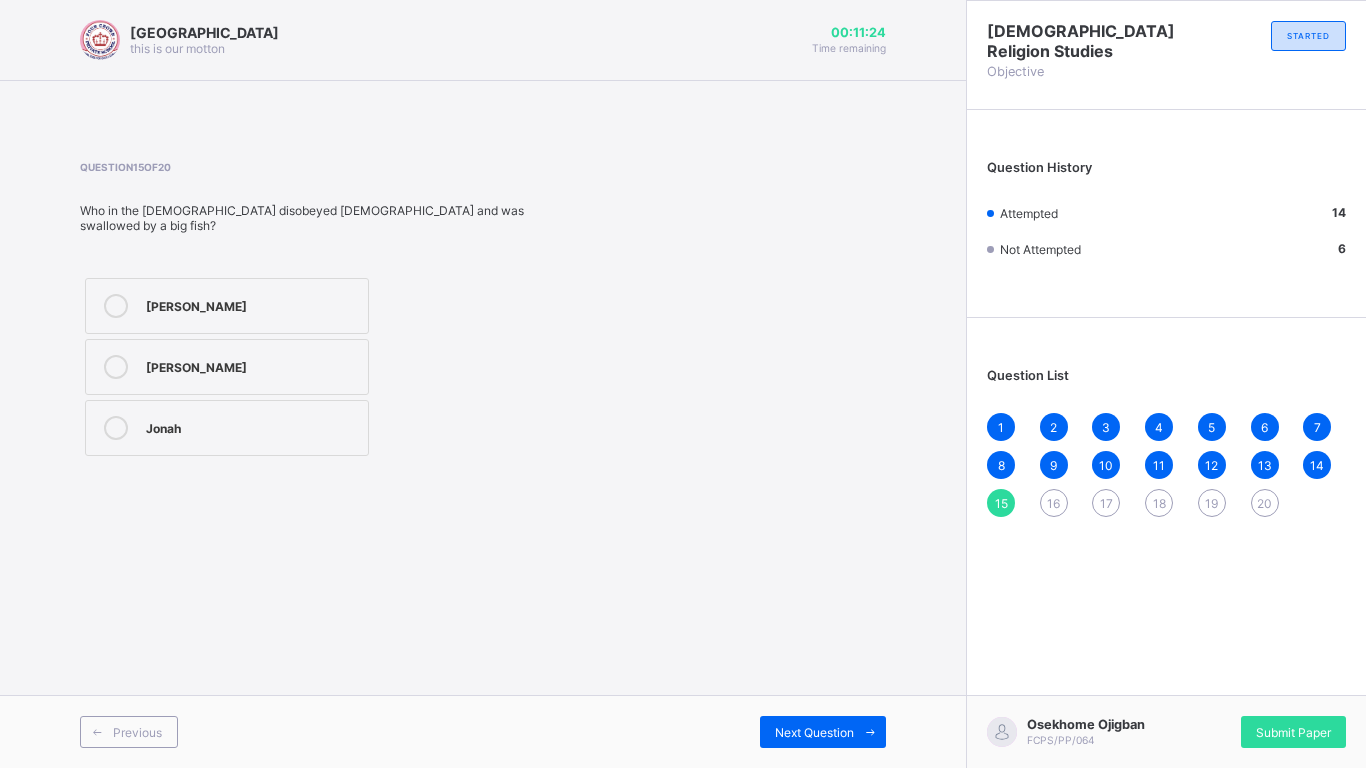 click at bounding box center (116, 428) 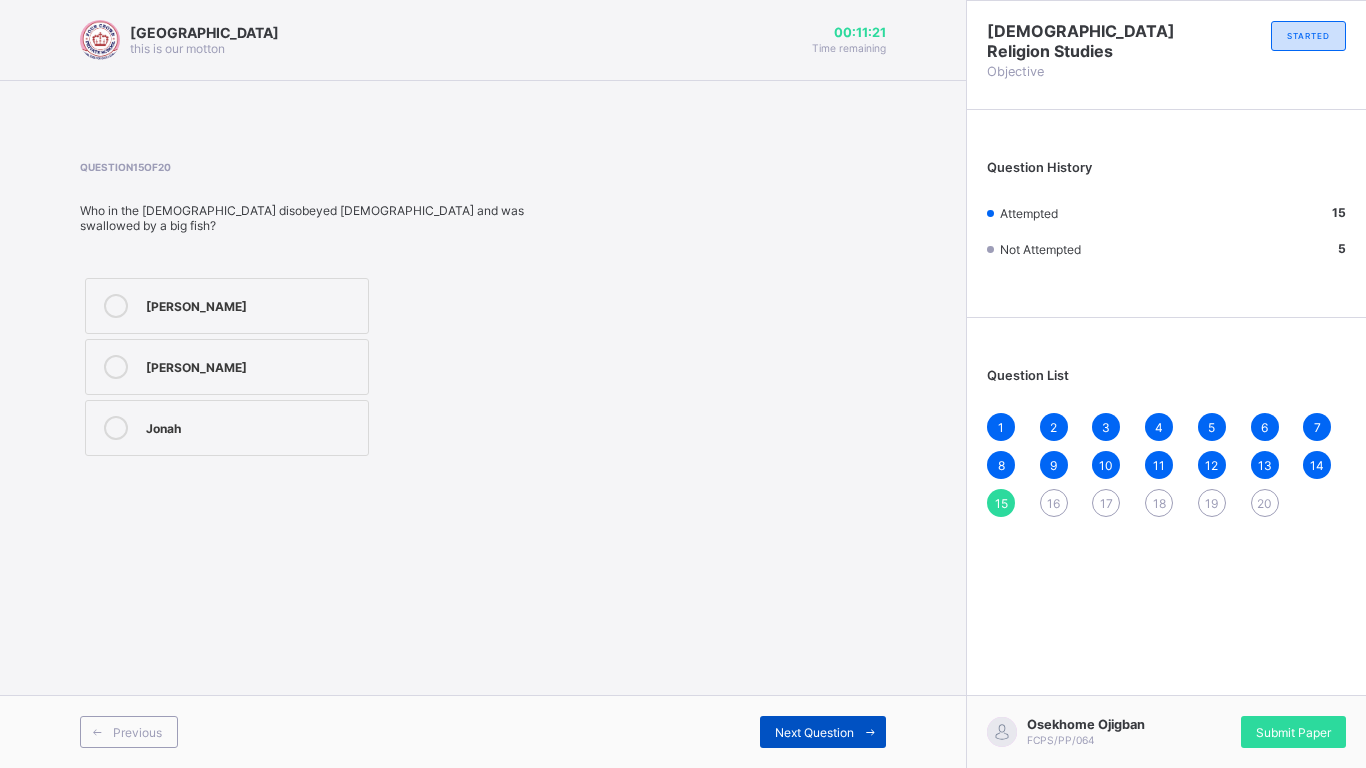 click on "Next Question" at bounding box center [823, 732] 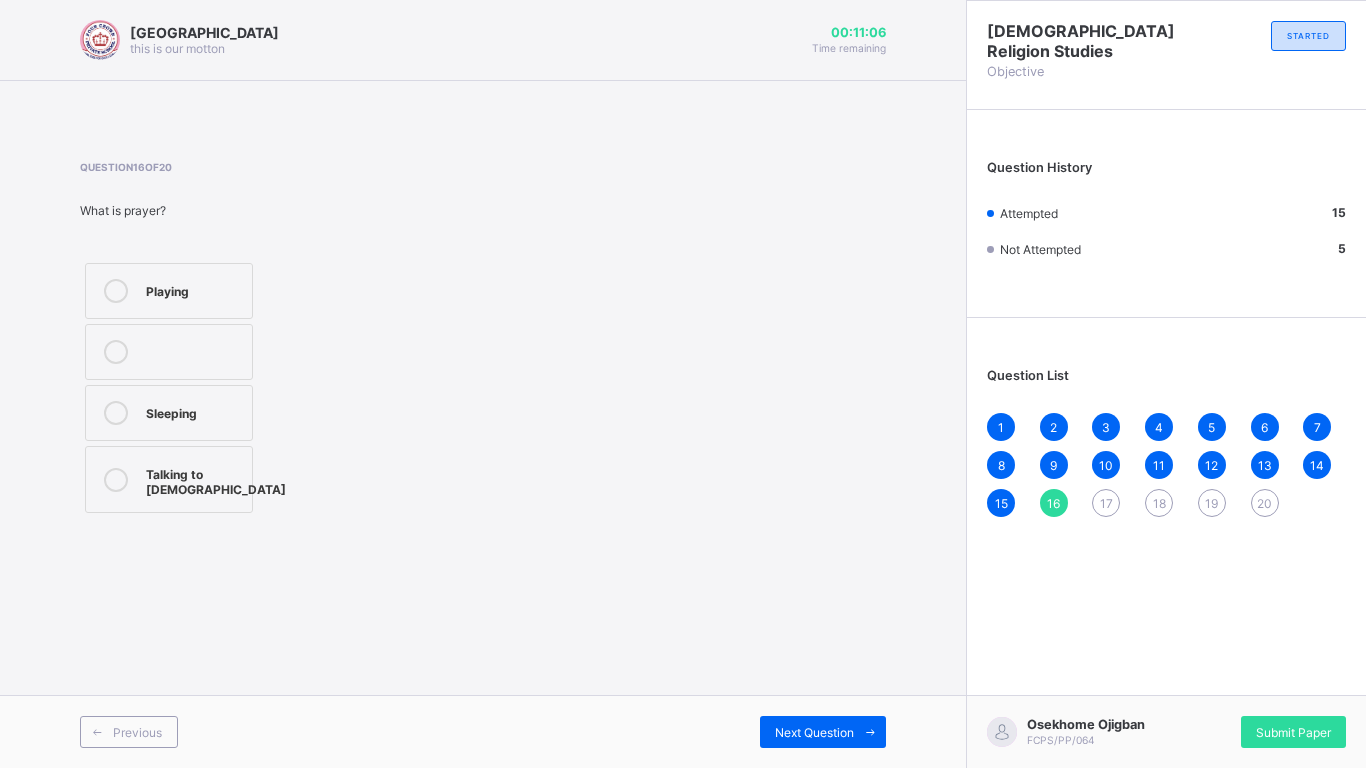 click on "Talking to God" at bounding box center (169, 479) 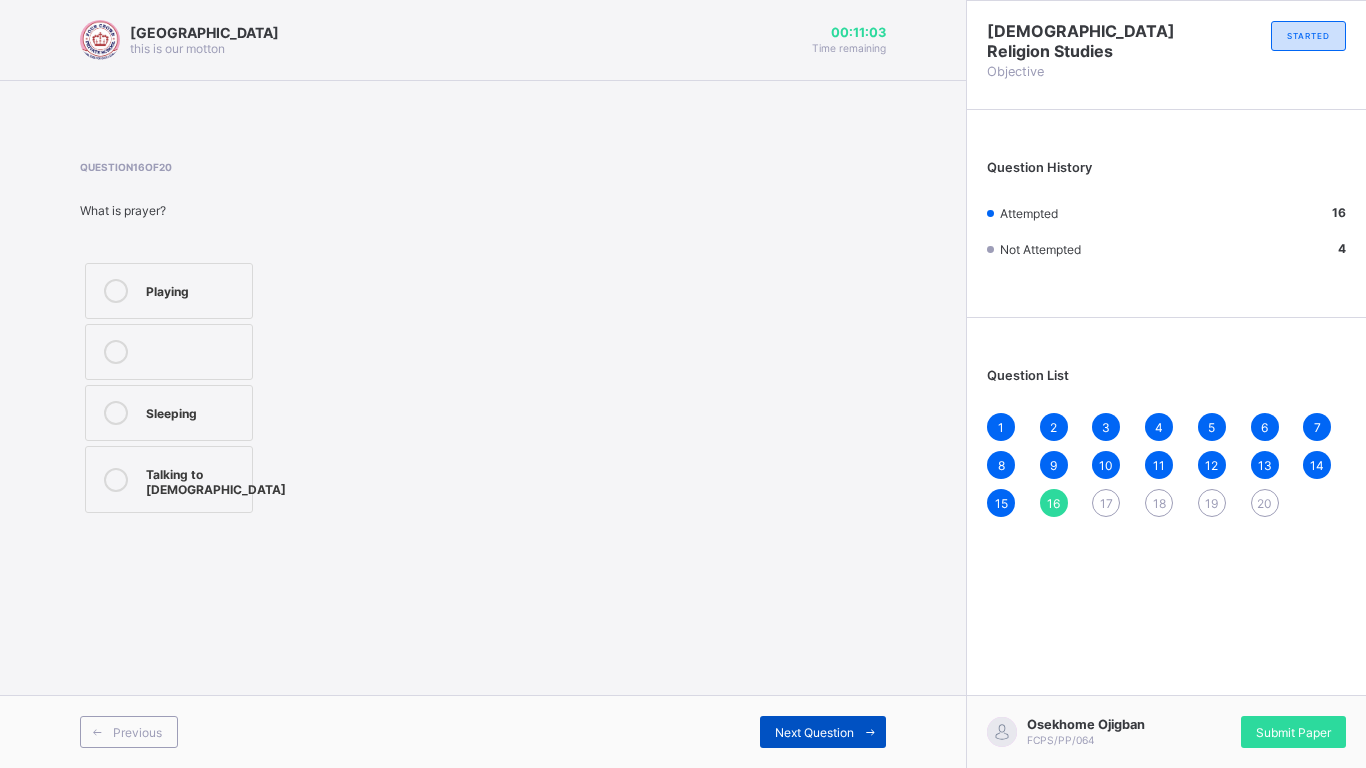 click on "Next Question" at bounding box center (814, 732) 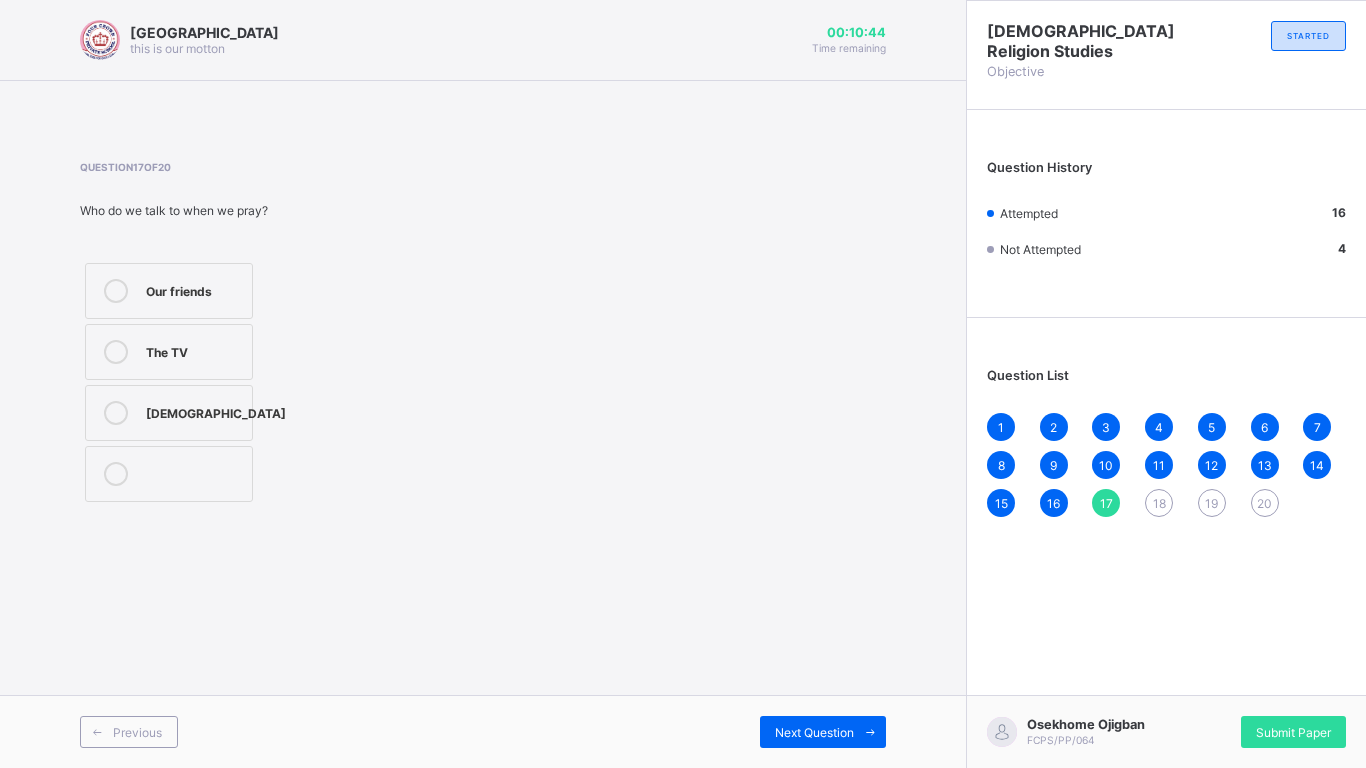 click on "God" at bounding box center (216, 411) 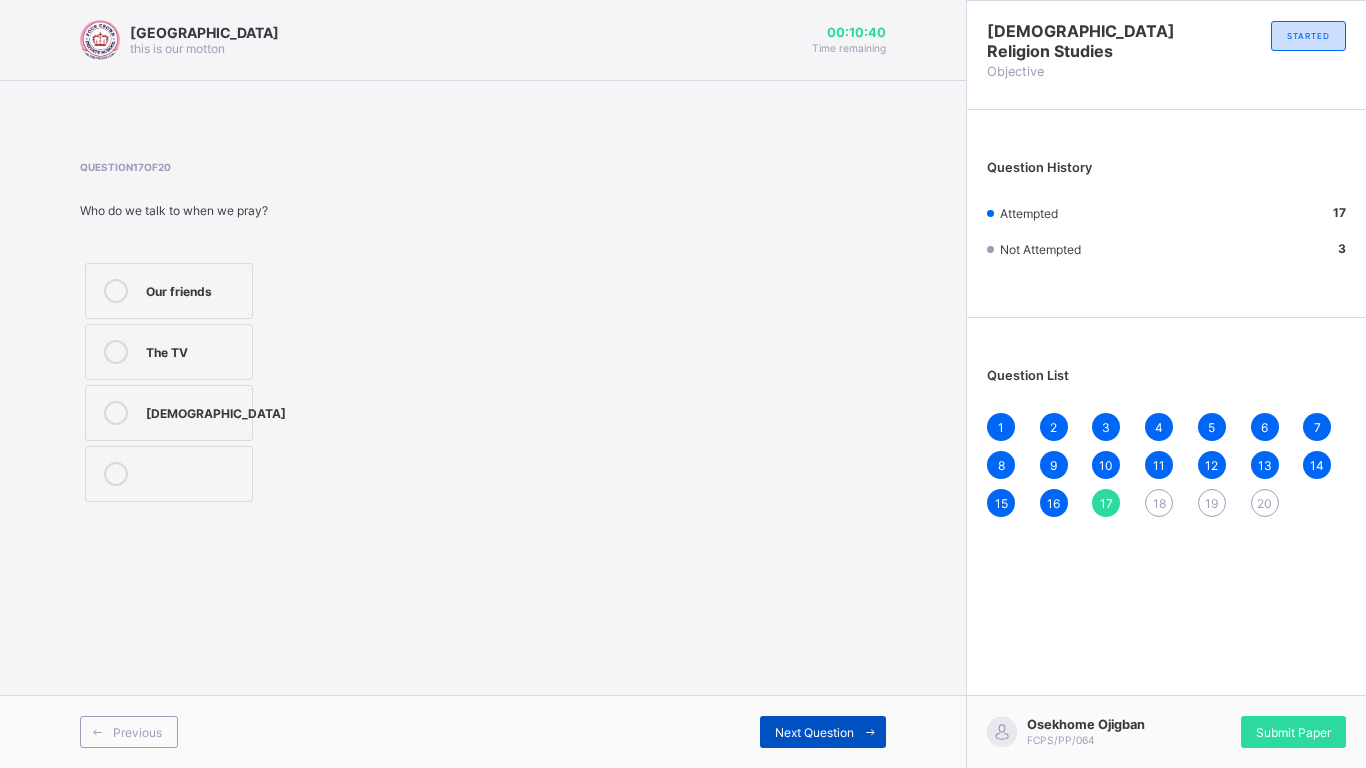 click at bounding box center (870, 732) 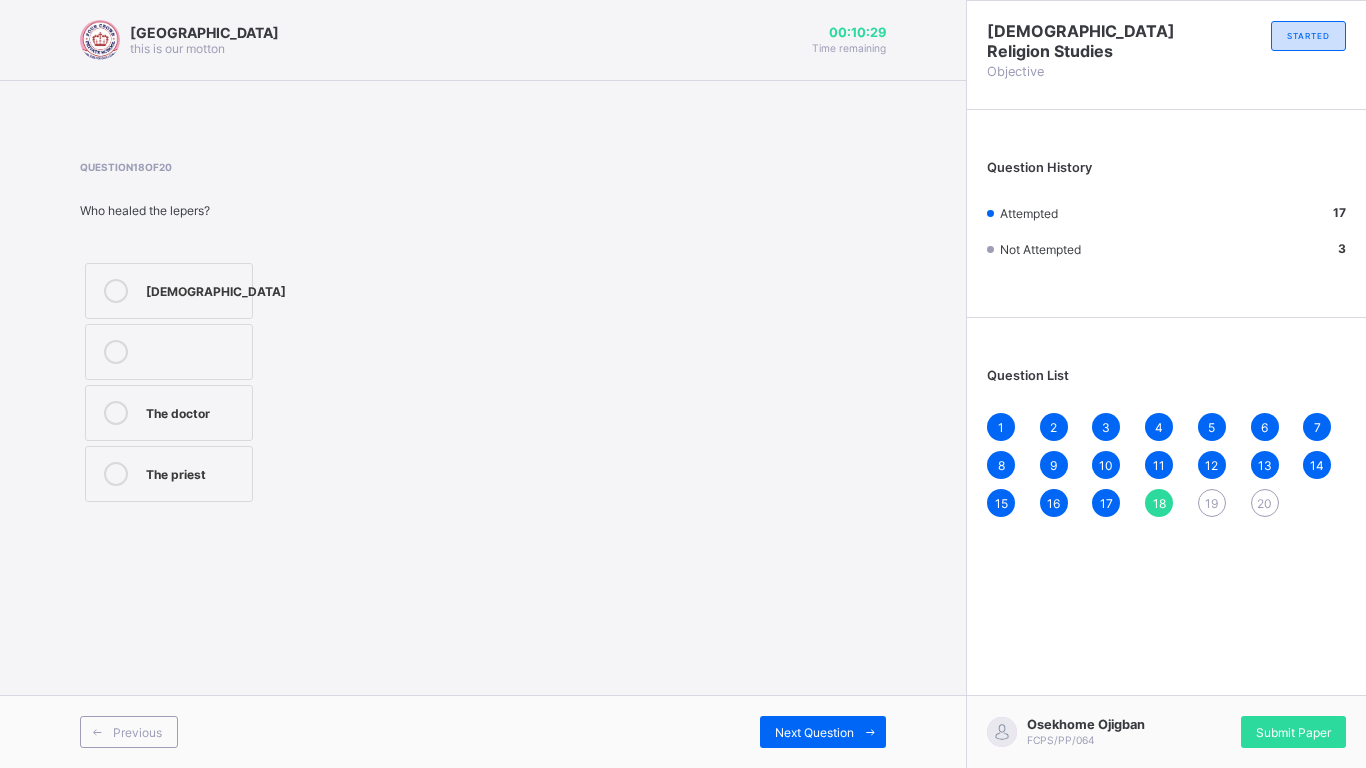 click on "Jesus" at bounding box center (216, 289) 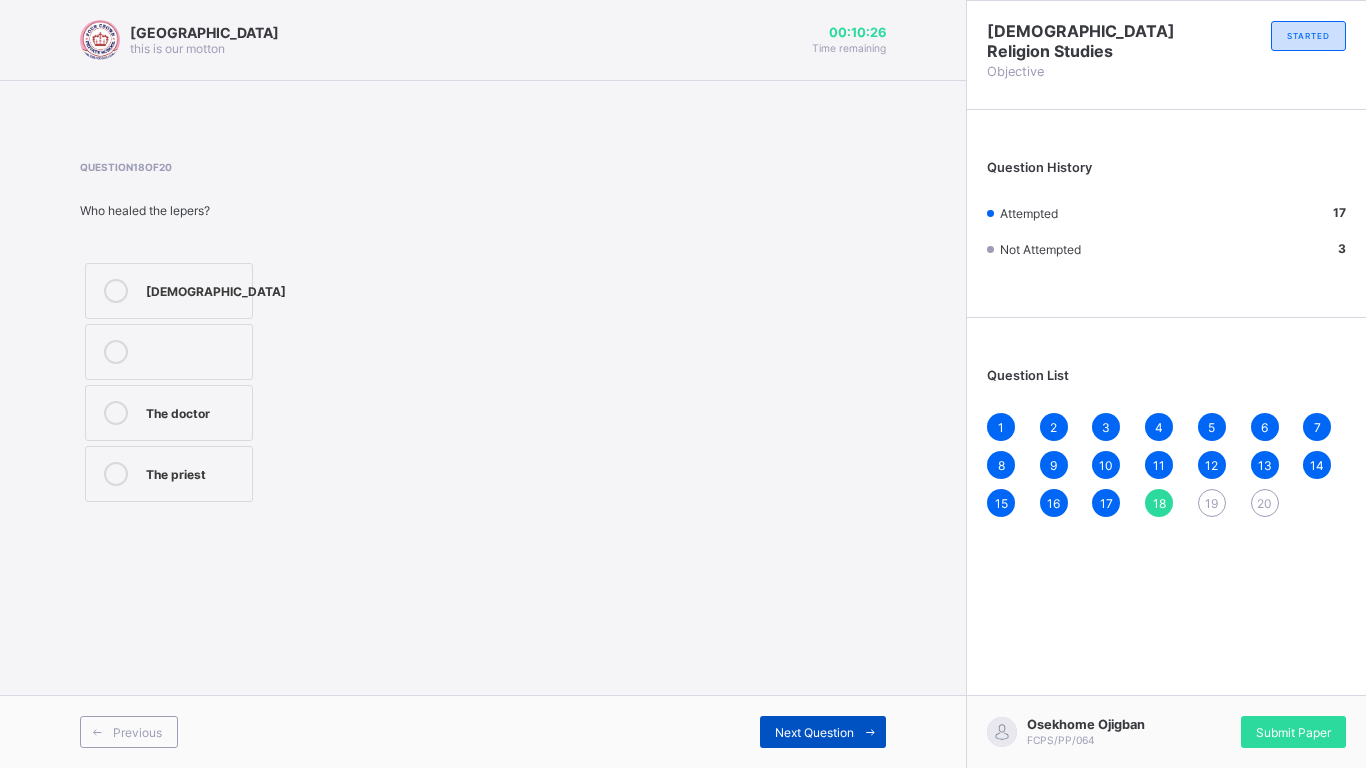 click on "Next Question" at bounding box center (823, 732) 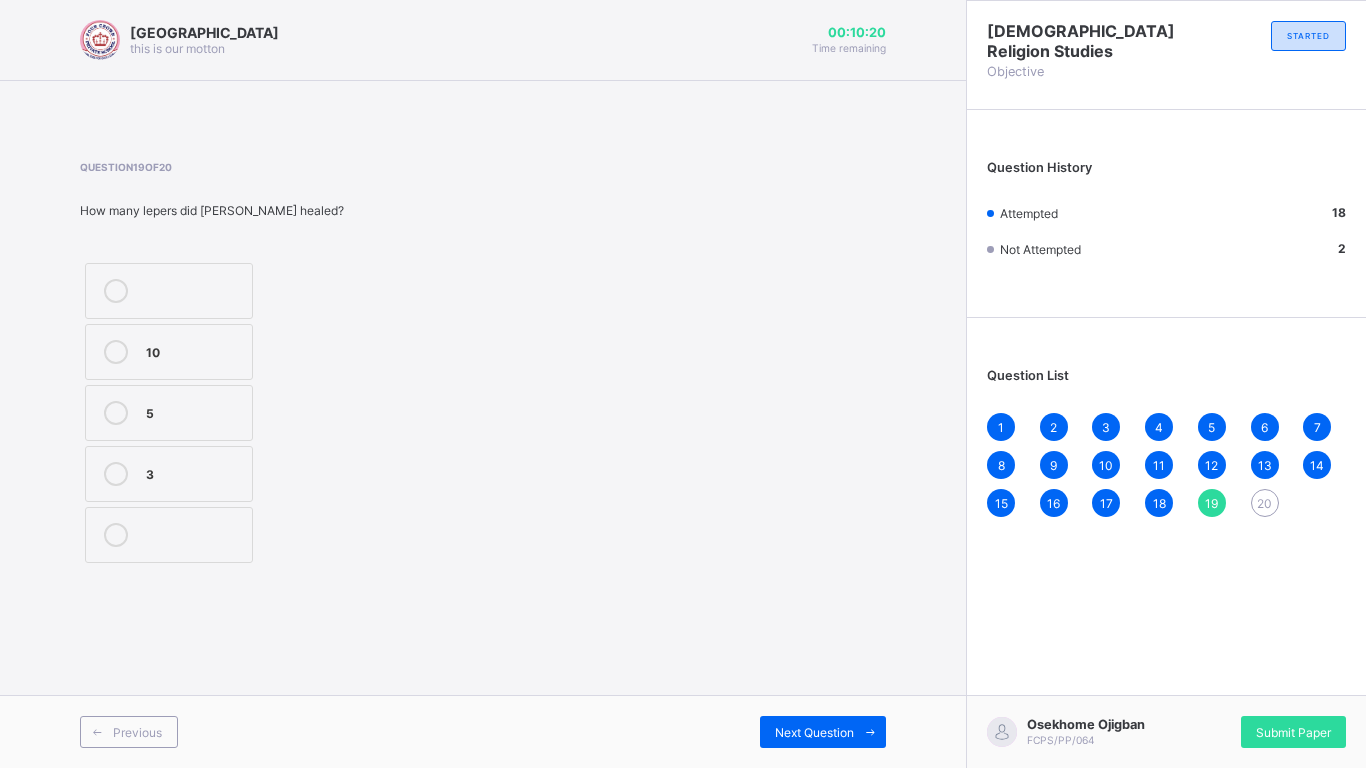 click at bounding box center (116, 413) 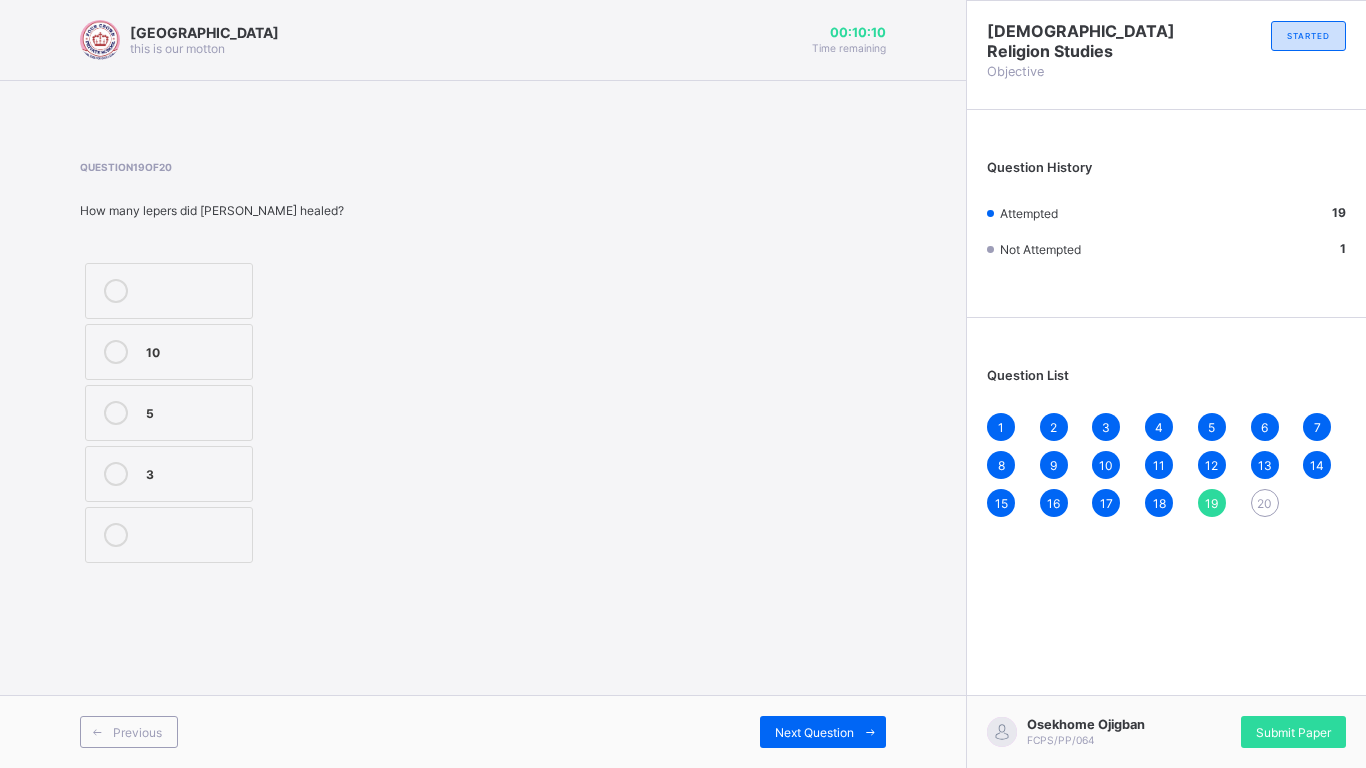 click on "10" at bounding box center (194, 350) 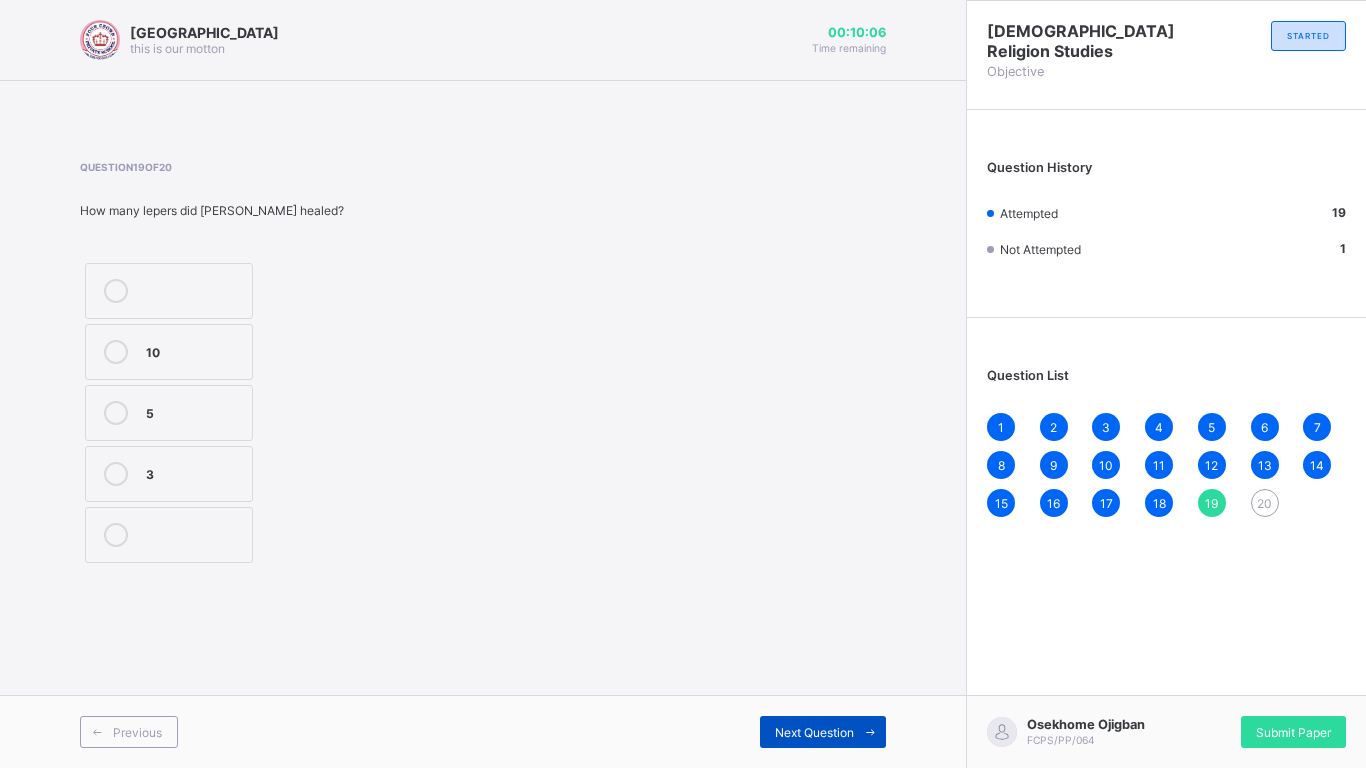 click on "Next Question" at bounding box center [823, 732] 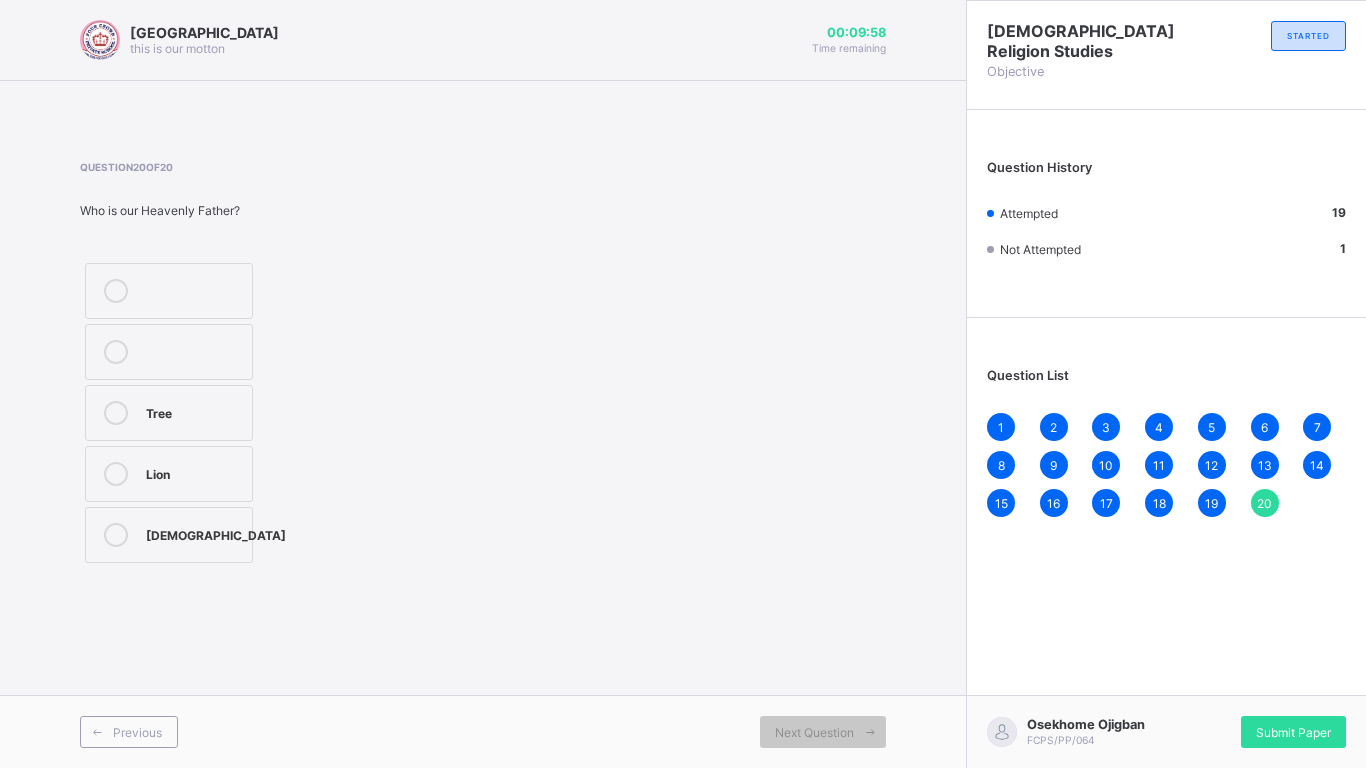 click on "God" at bounding box center (169, 535) 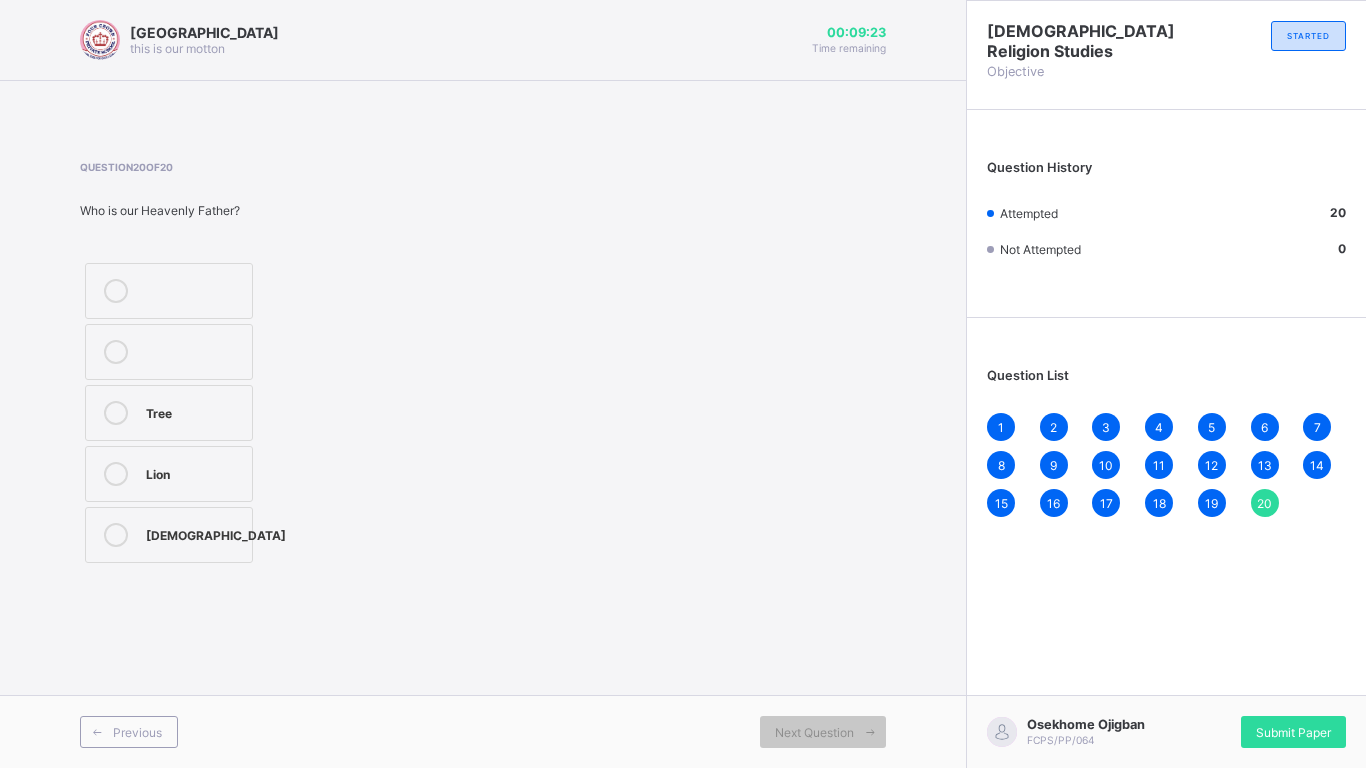 click on "1" at bounding box center [1001, 427] 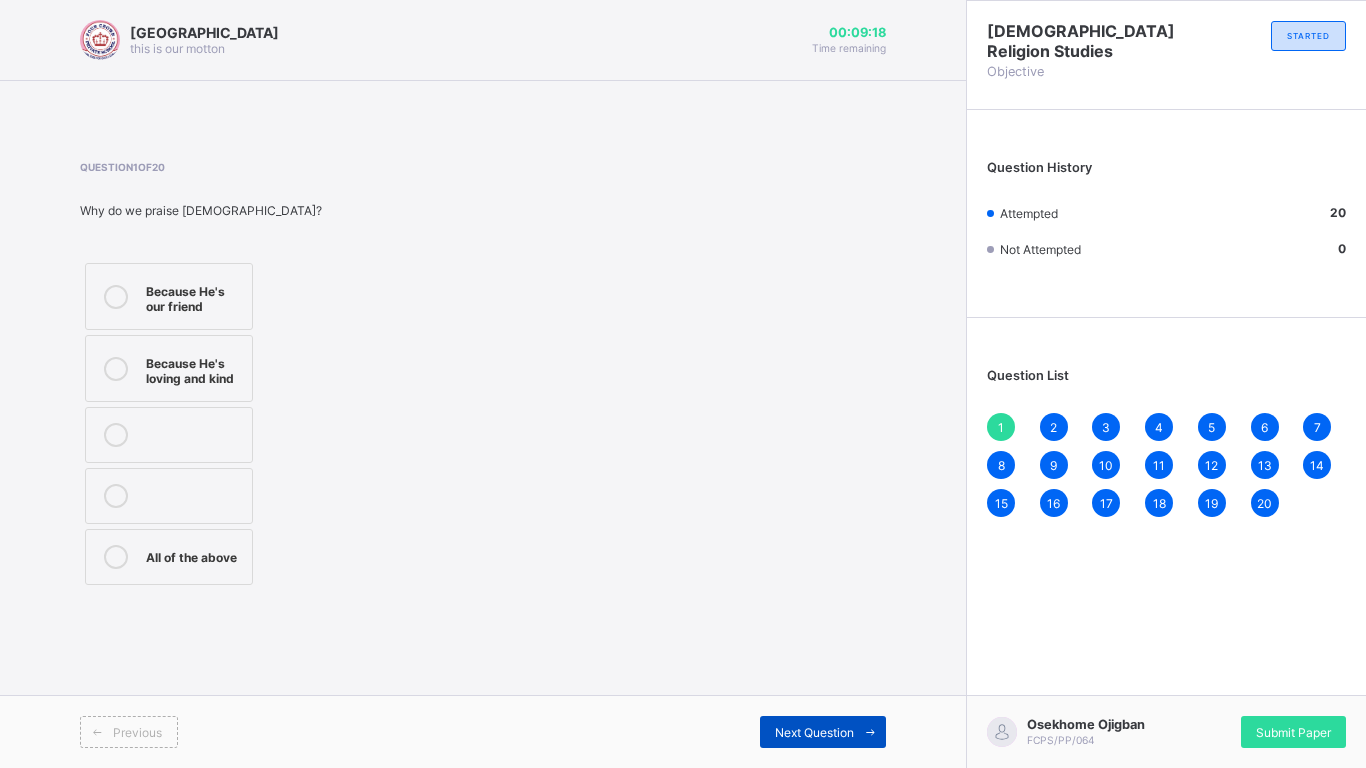 click on "Next Question" at bounding box center [823, 732] 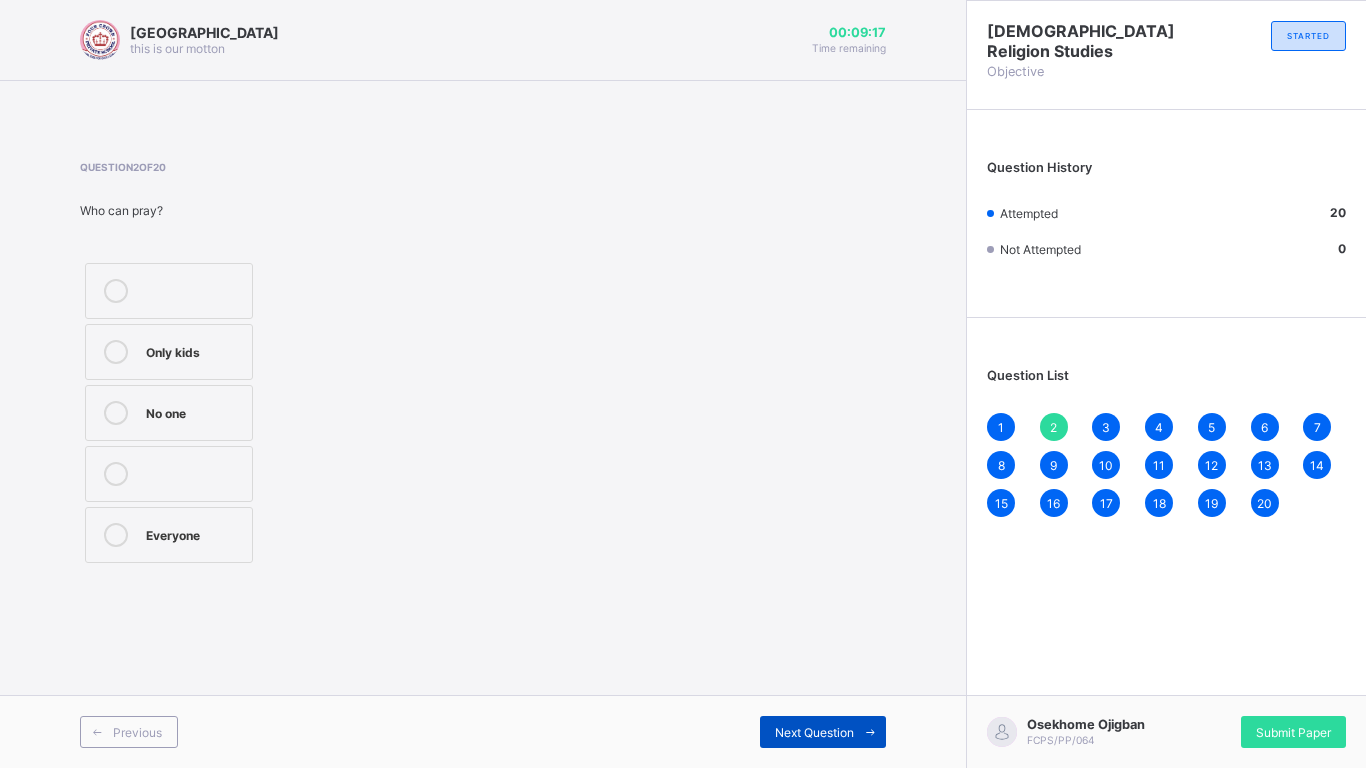 click on "Next Question" at bounding box center [823, 732] 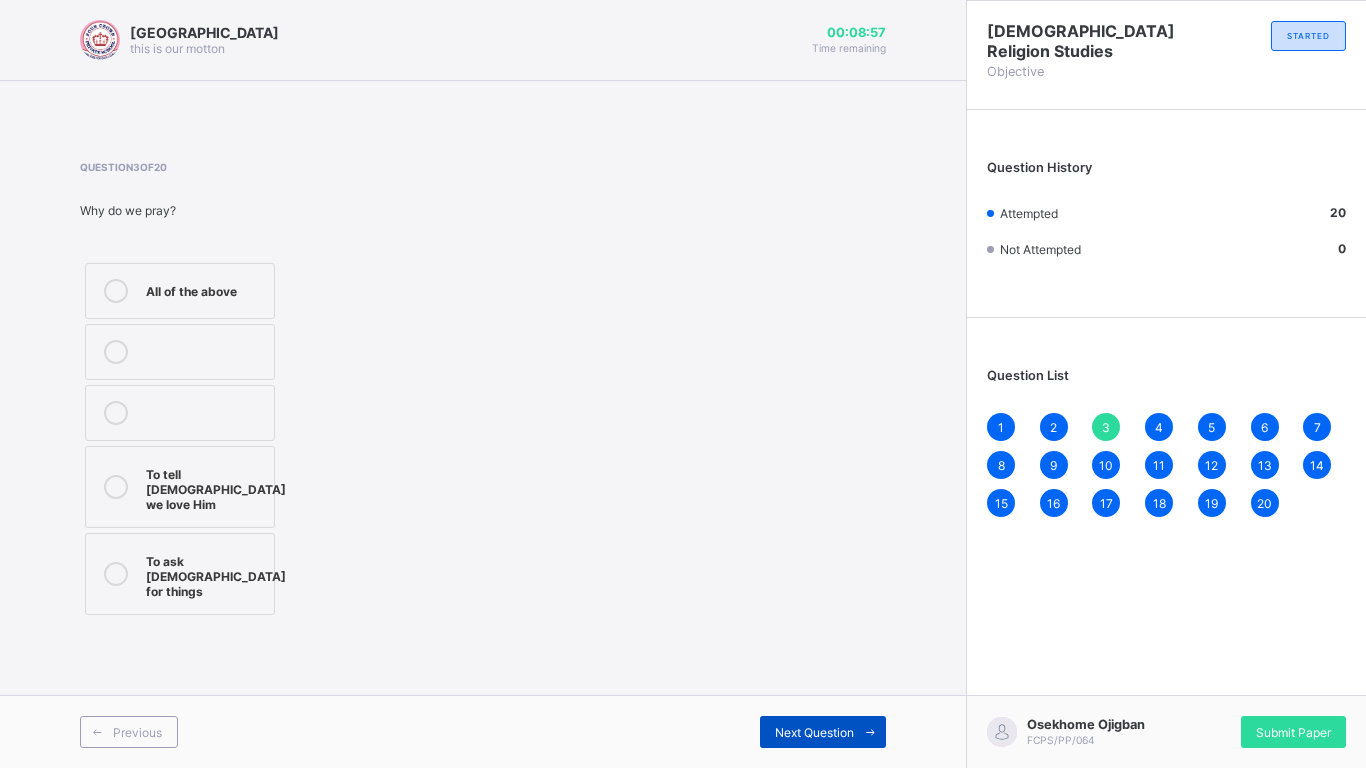 click on "Next Question" at bounding box center (814, 732) 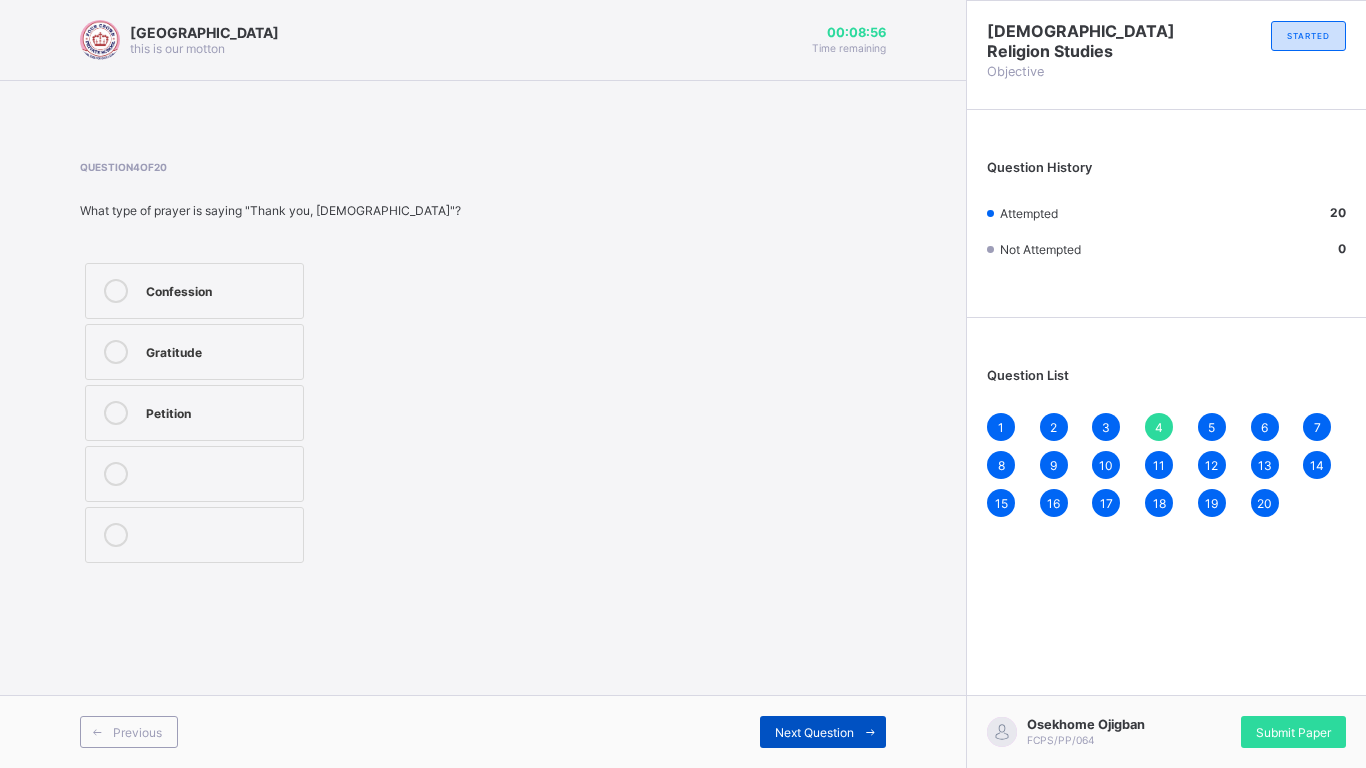 click on "Next Question" at bounding box center (814, 732) 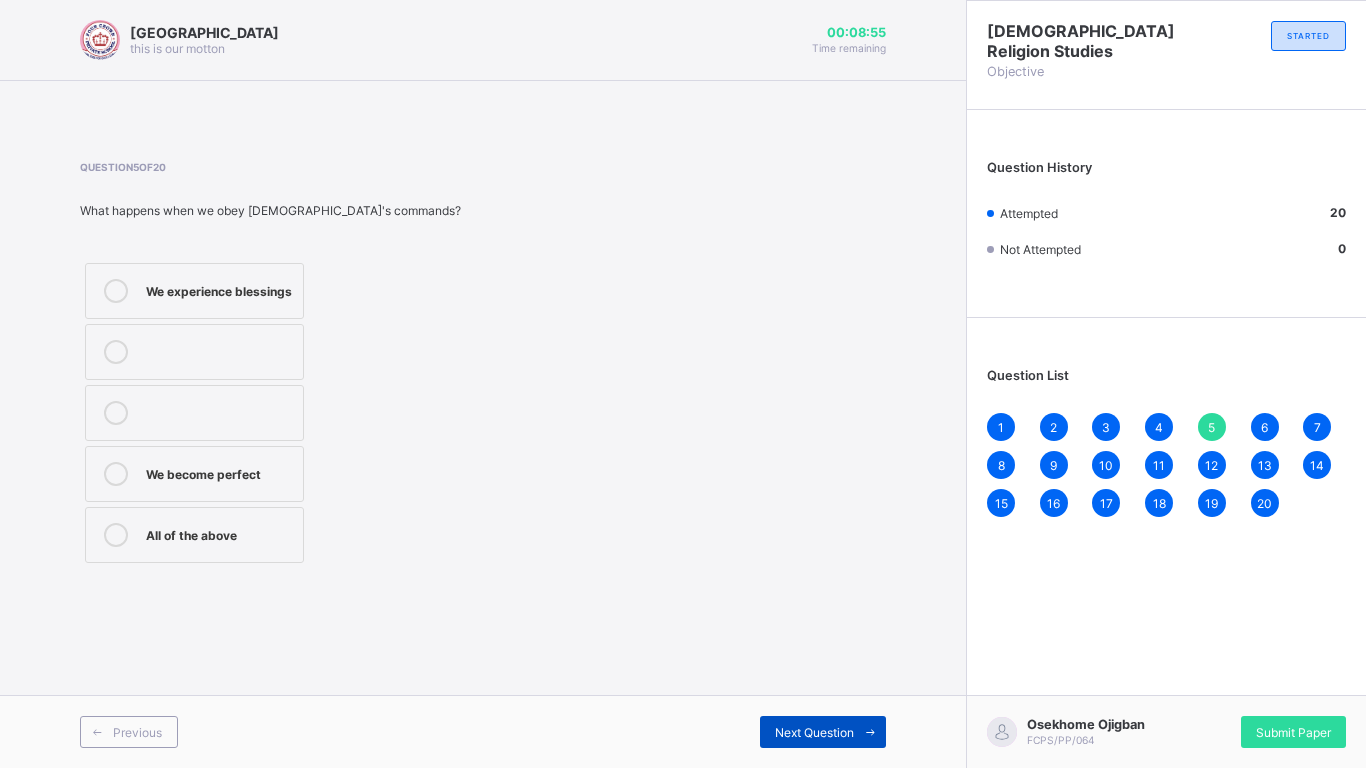 click on "Next Question" at bounding box center (814, 732) 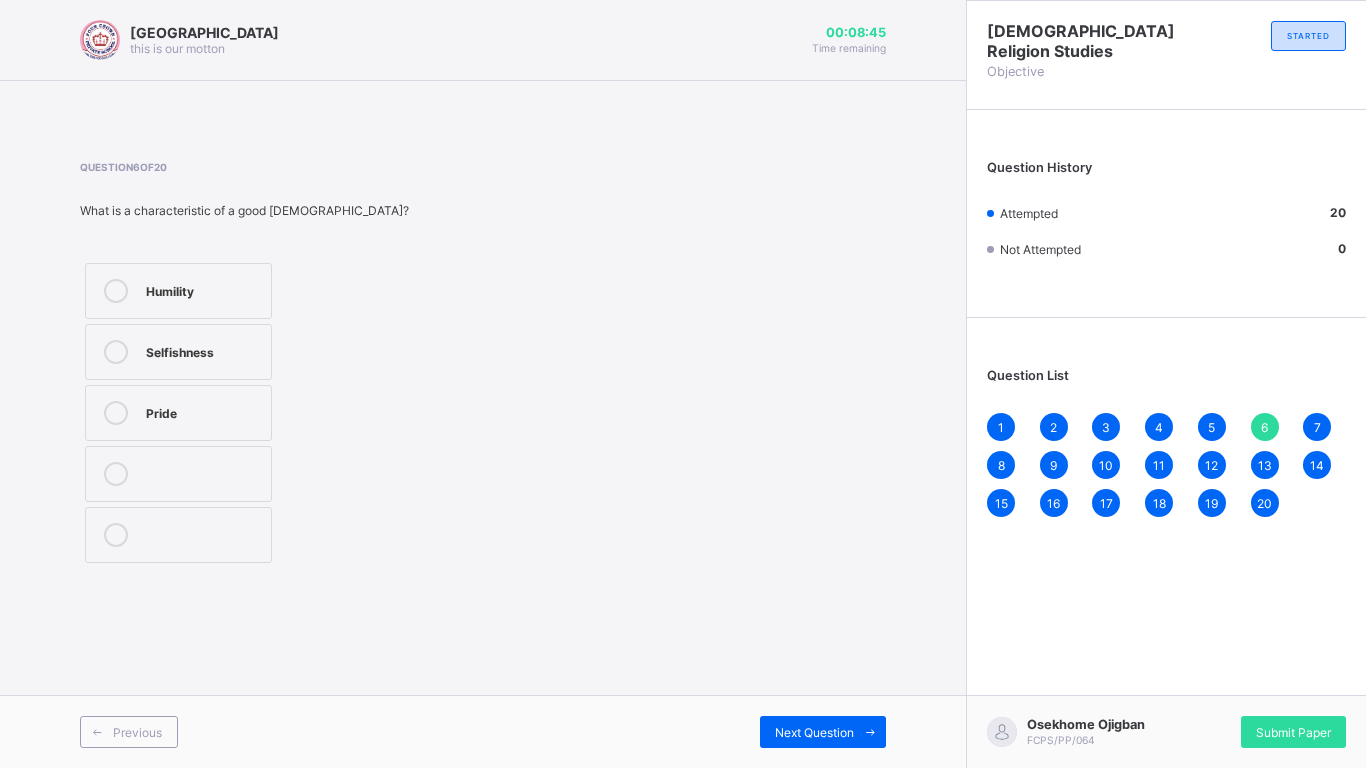 click on "Humility" at bounding box center (178, 291) 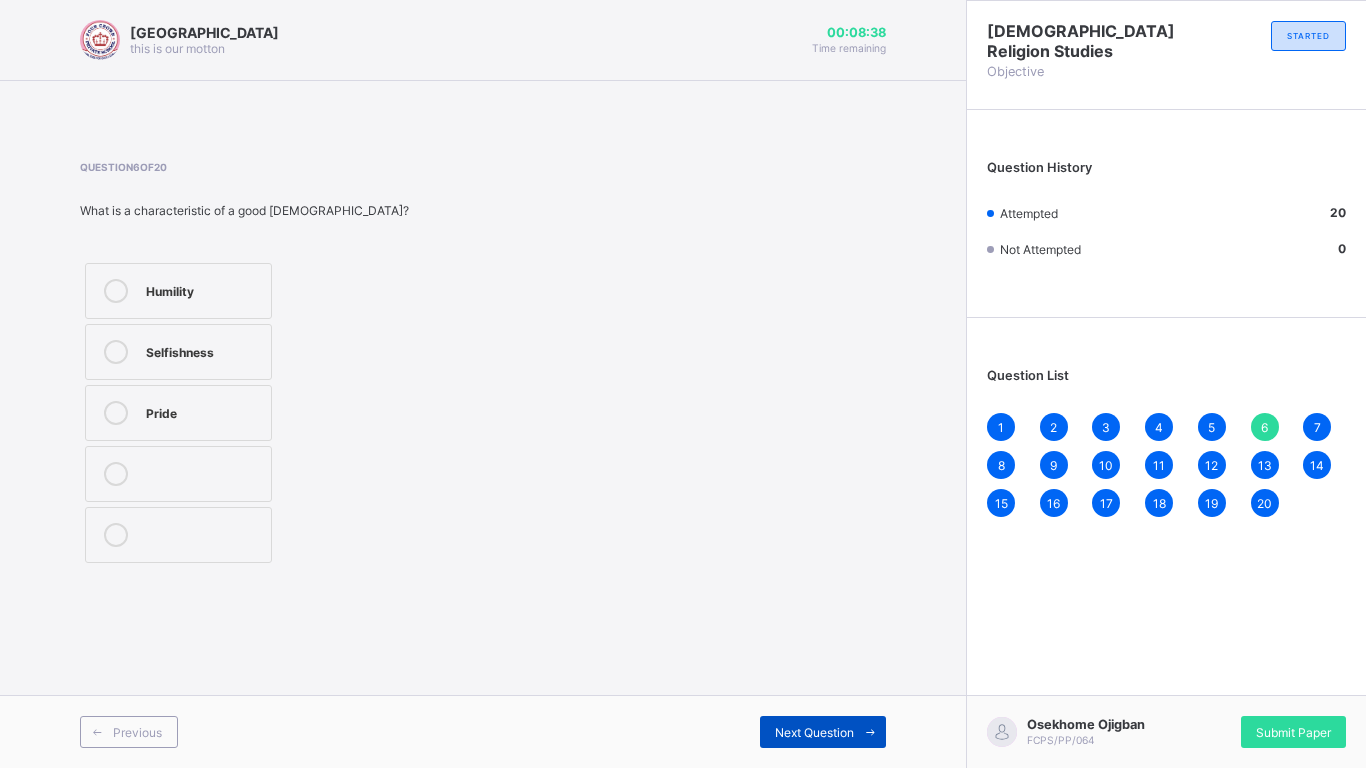 click on "Next Question" at bounding box center (814, 732) 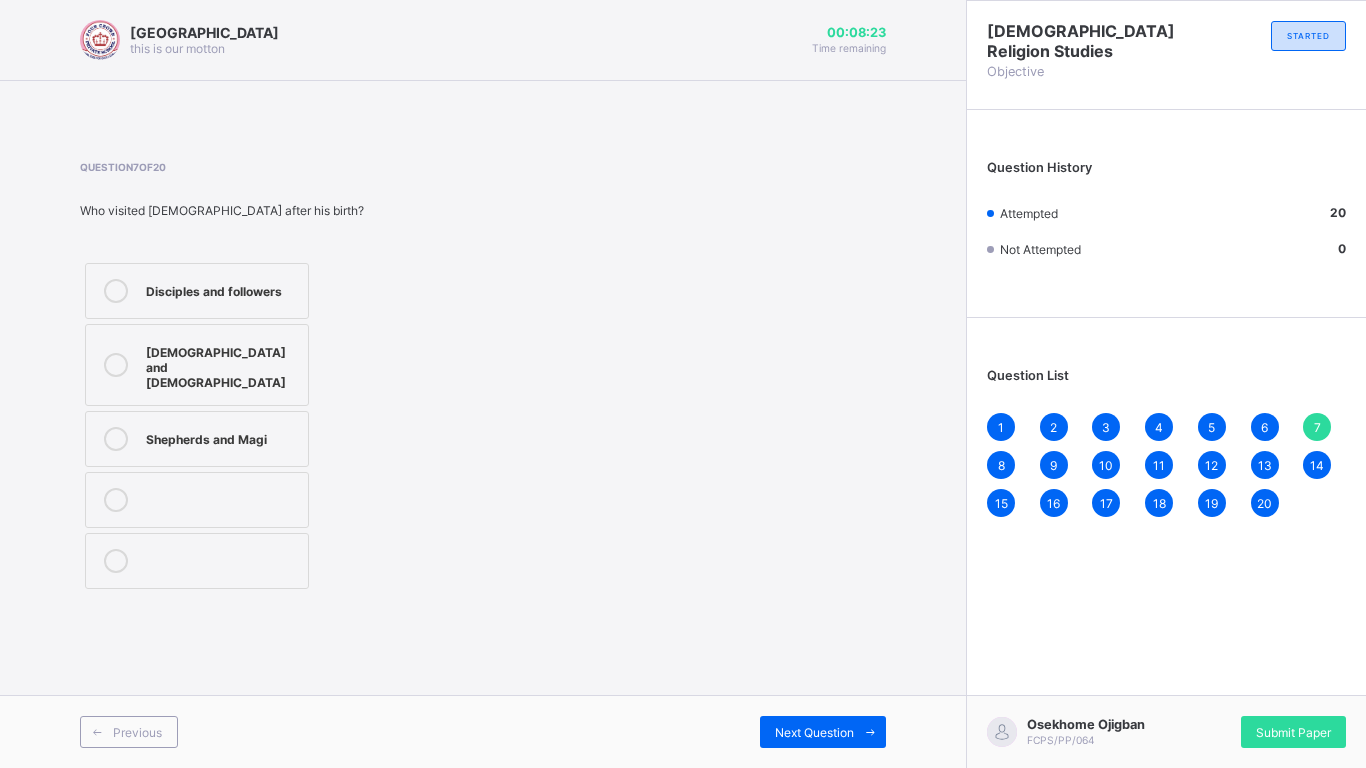 click at bounding box center (116, 439) 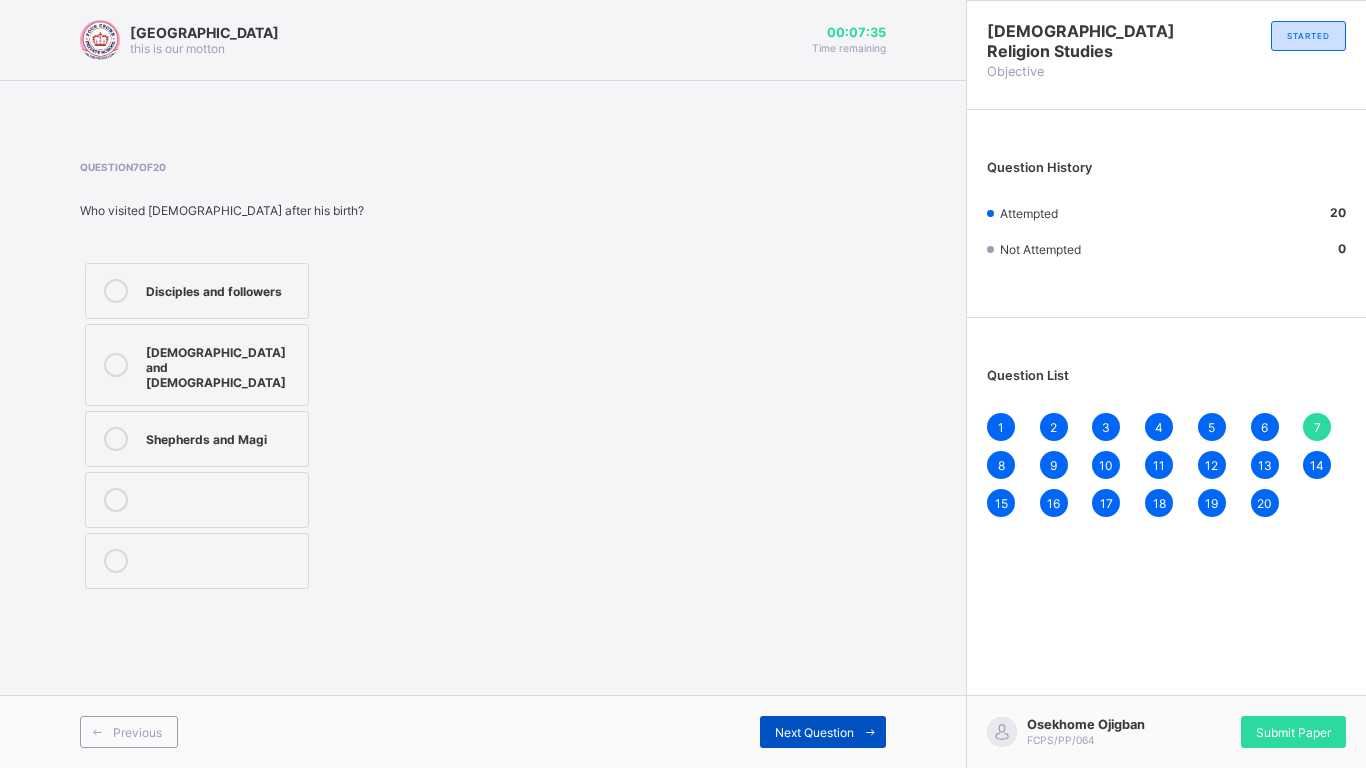 click on "Next Question" at bounding box center (814, 732) 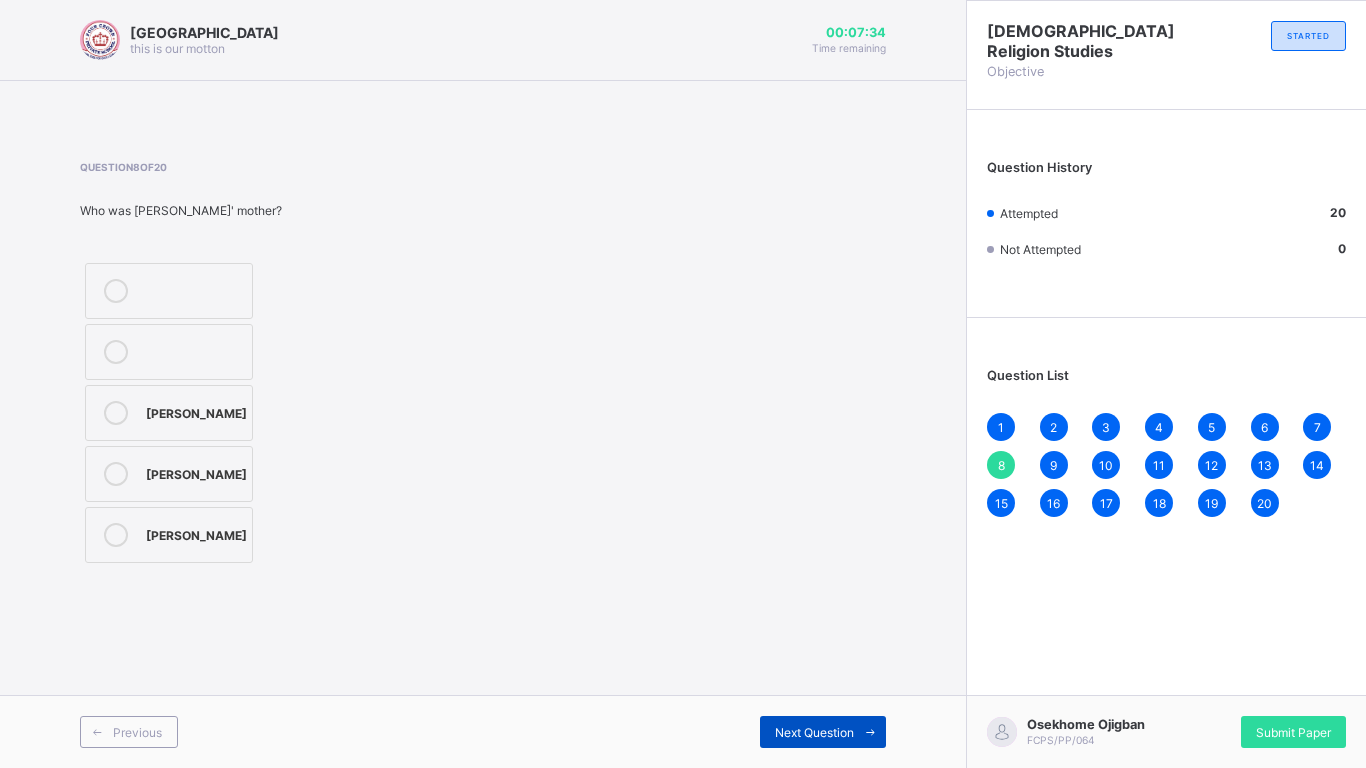click on "Next Question" at bounding box center [814, 732] 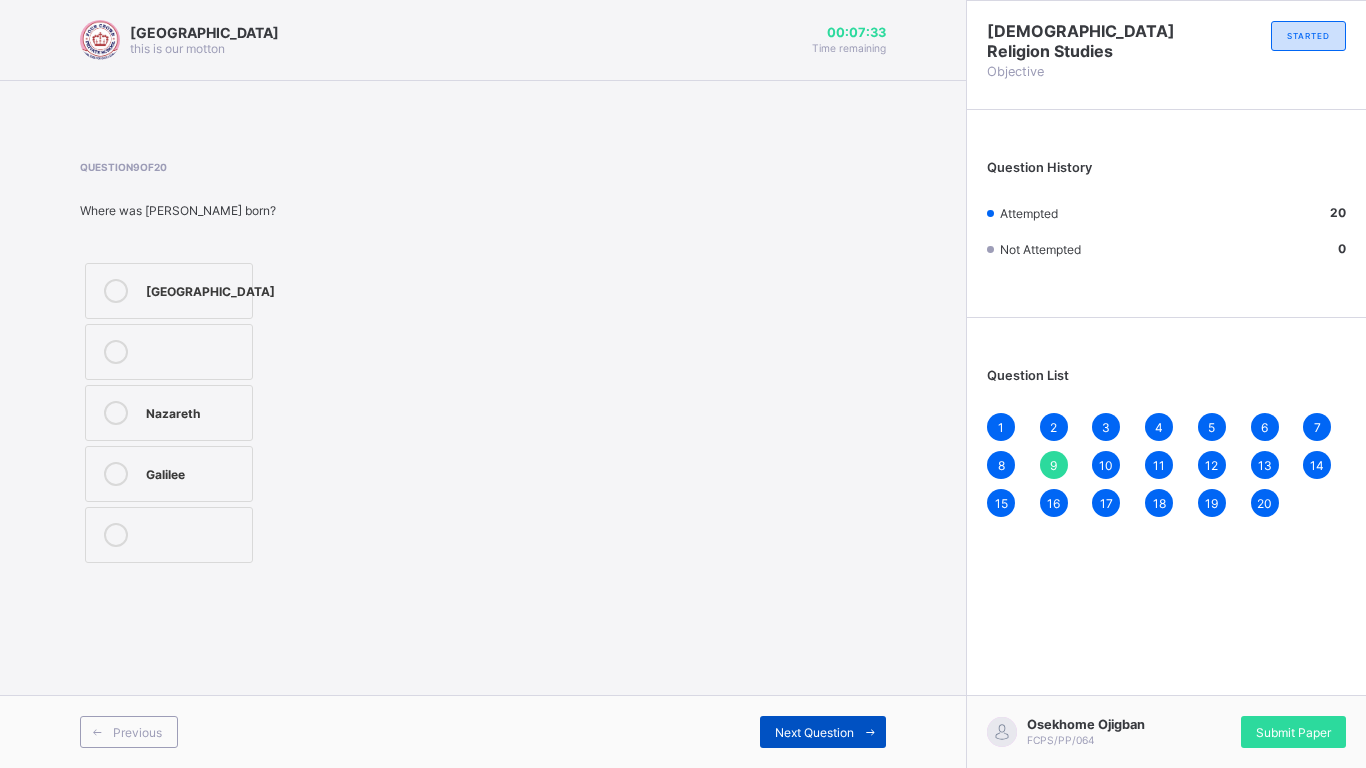 click on "Next Question" at bounding box center (814, 732) 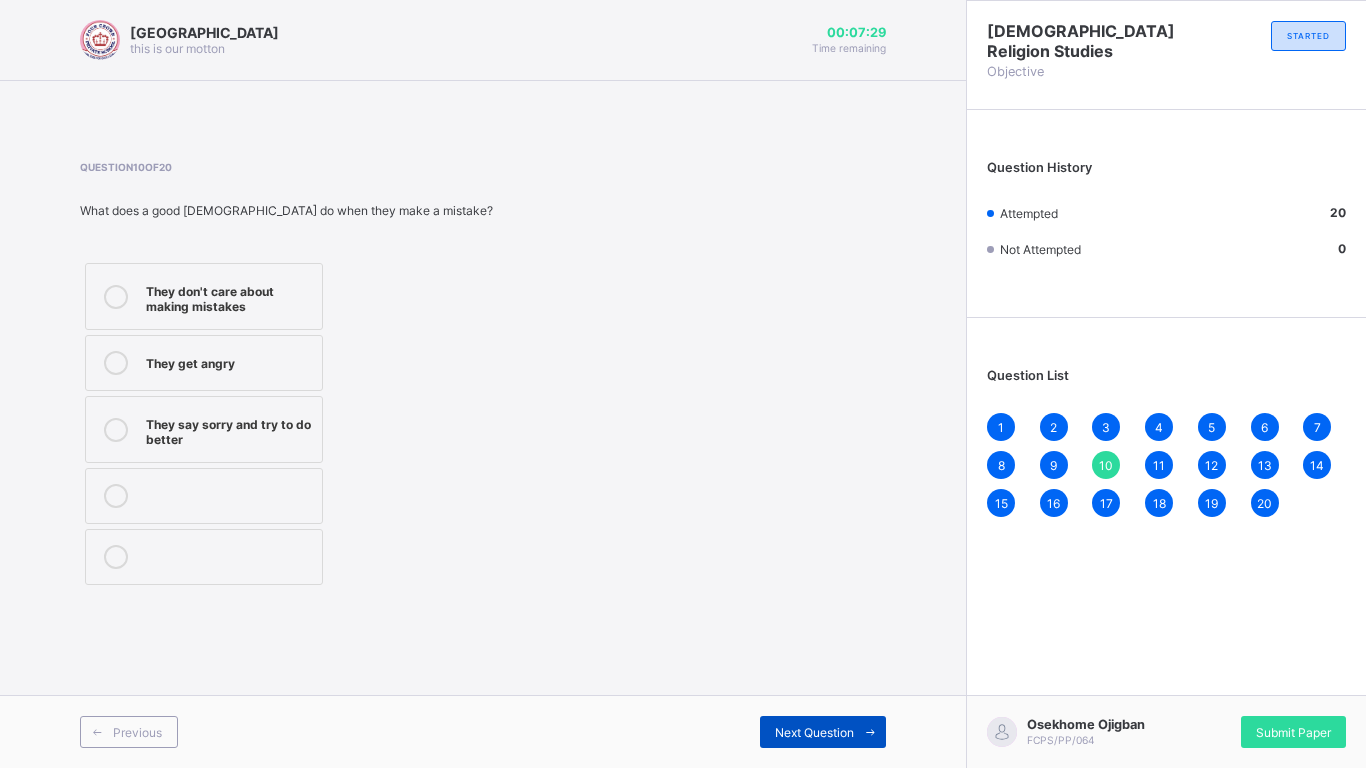 click on "Next Question" at bounding box center [814, 732] 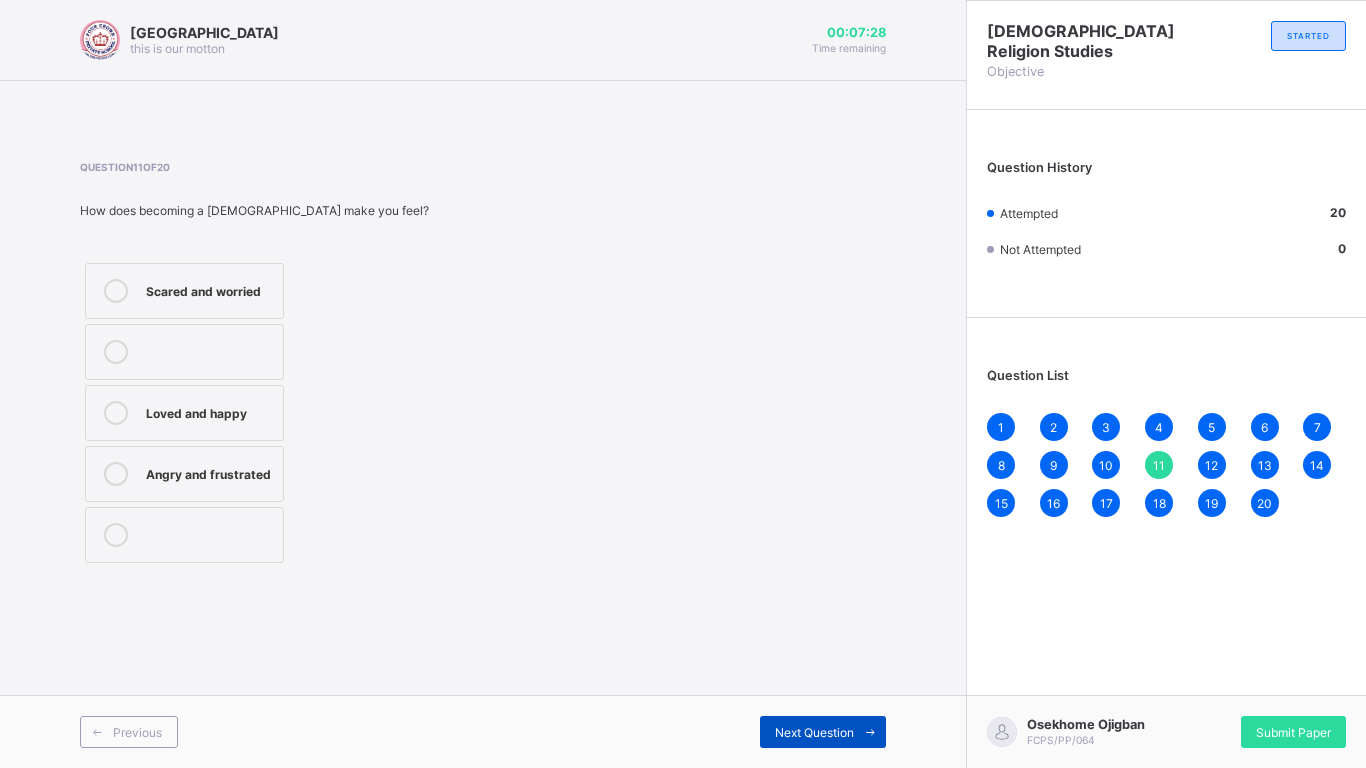 click on "Next Question" at bounding box center (814, 732) 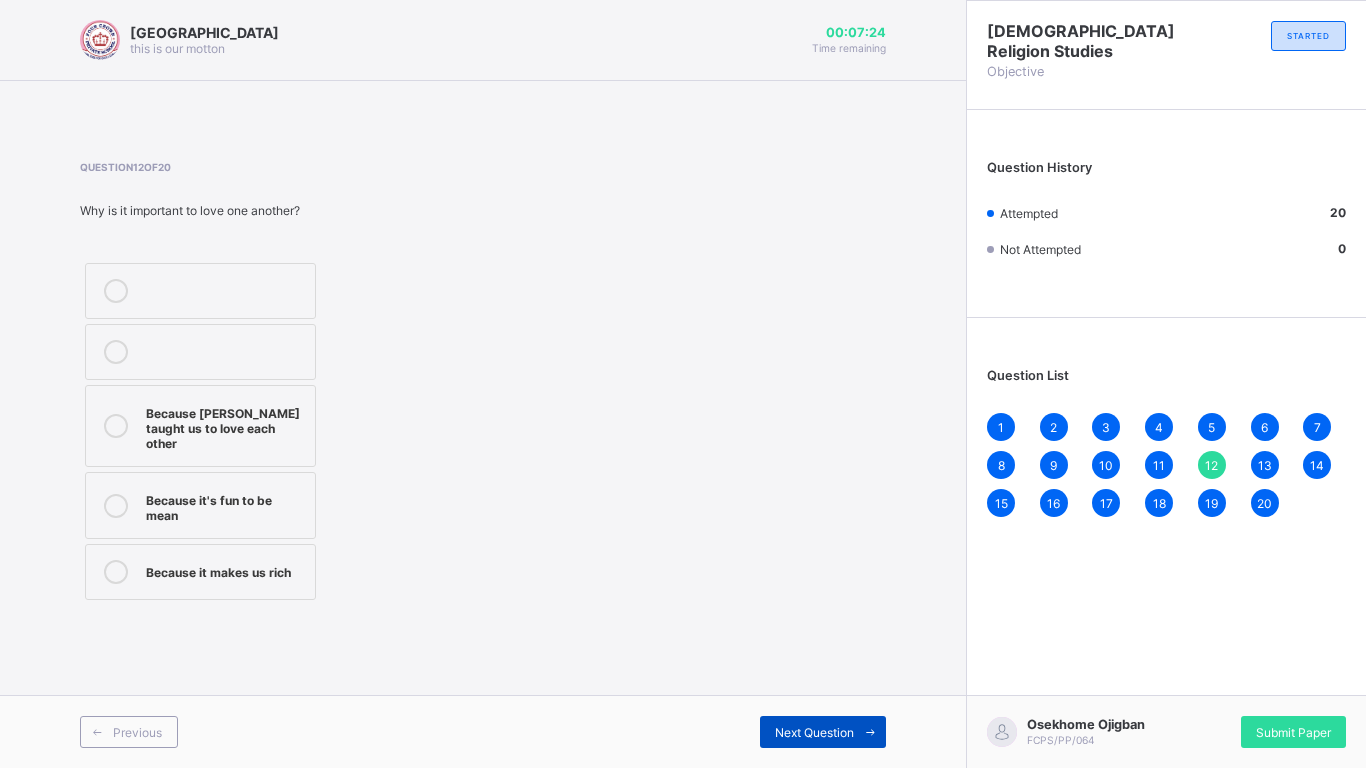 click on "Next Question" at bounding box center [814, 732] 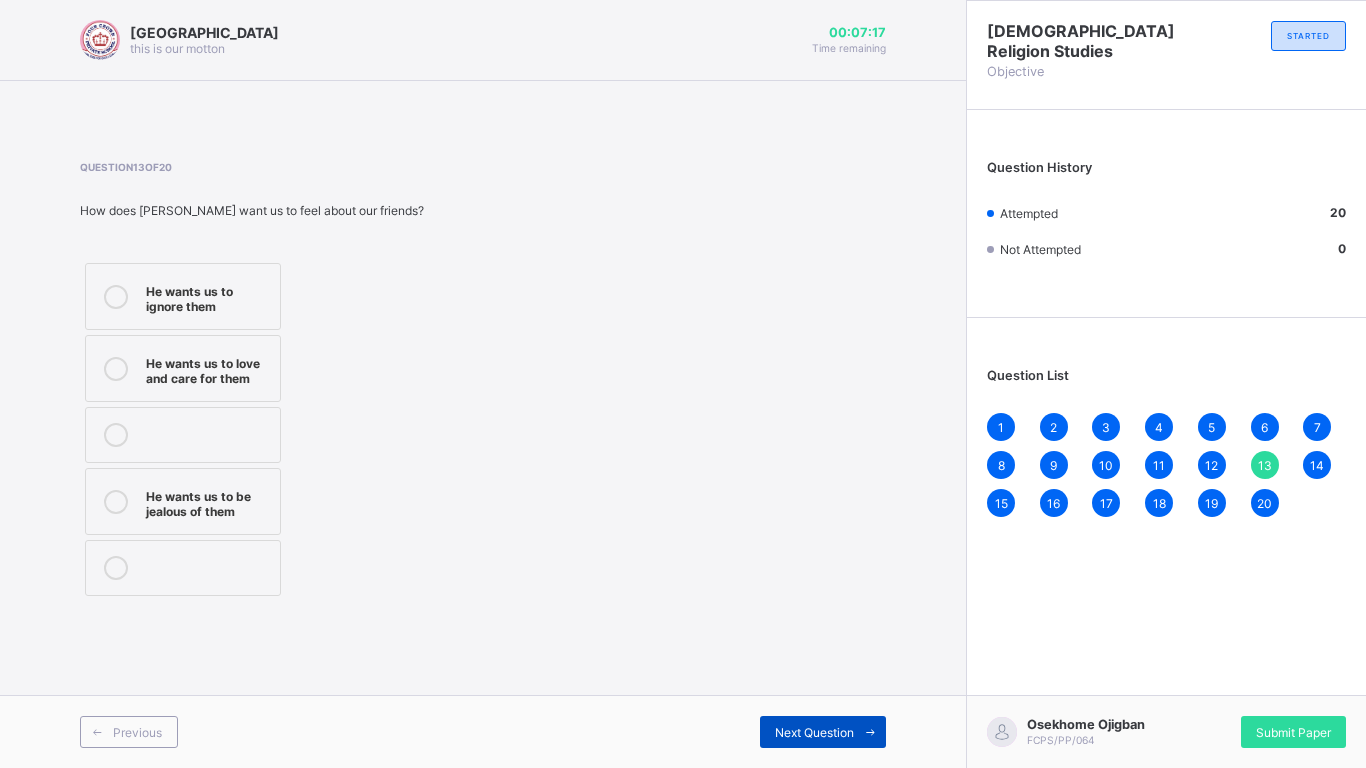click on "Next Question" at bounding box center (814, 732) 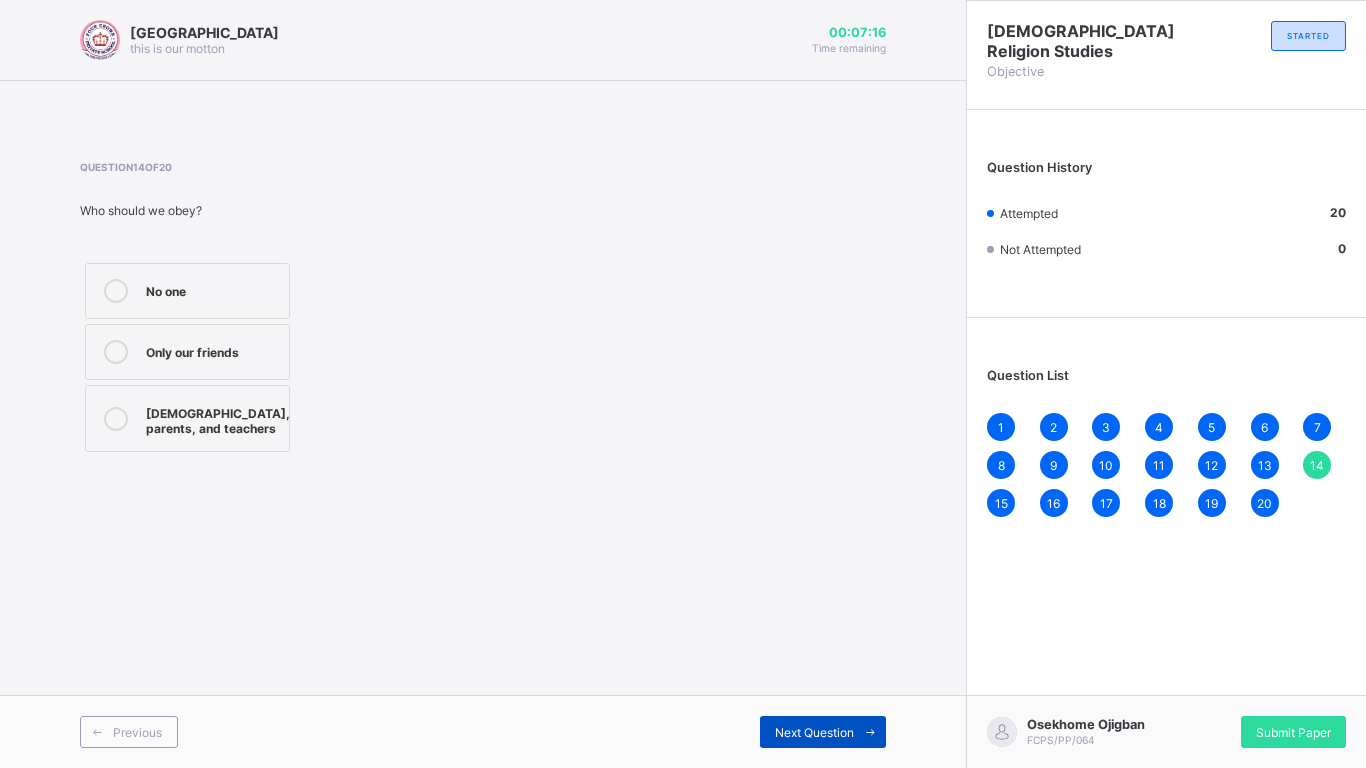 click on "Next Question" at bounding box center (814, 732) 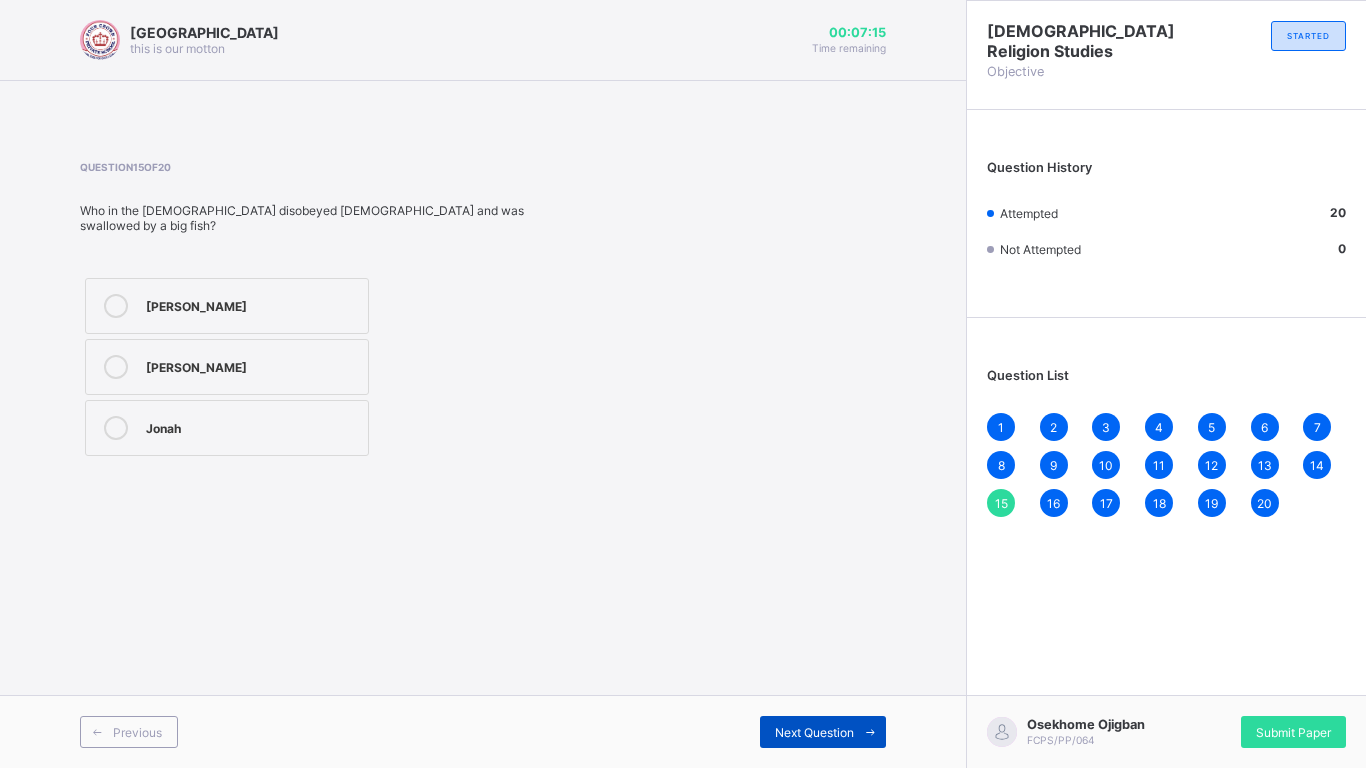 click on "Next Question" at bounding box center (814, 732) 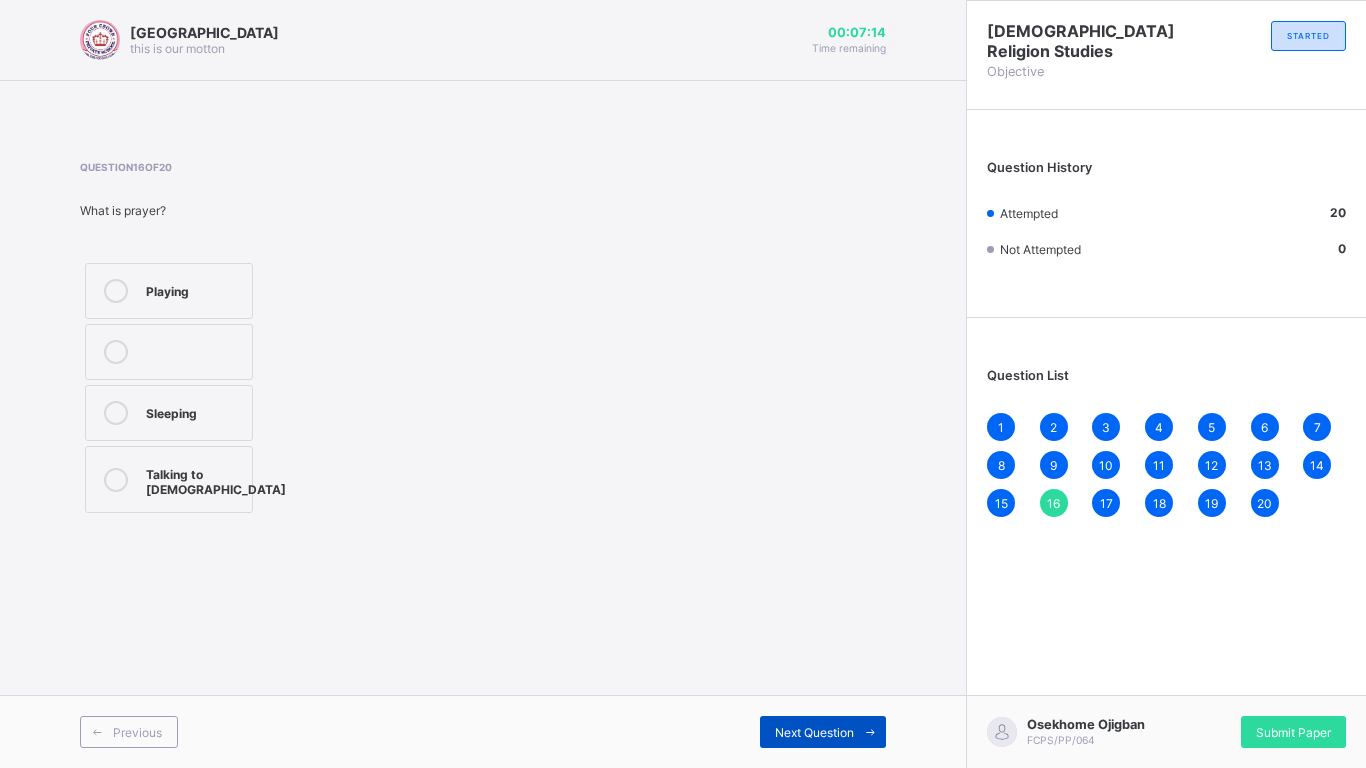 click on "Next Question" at bounding box center [814, 732] 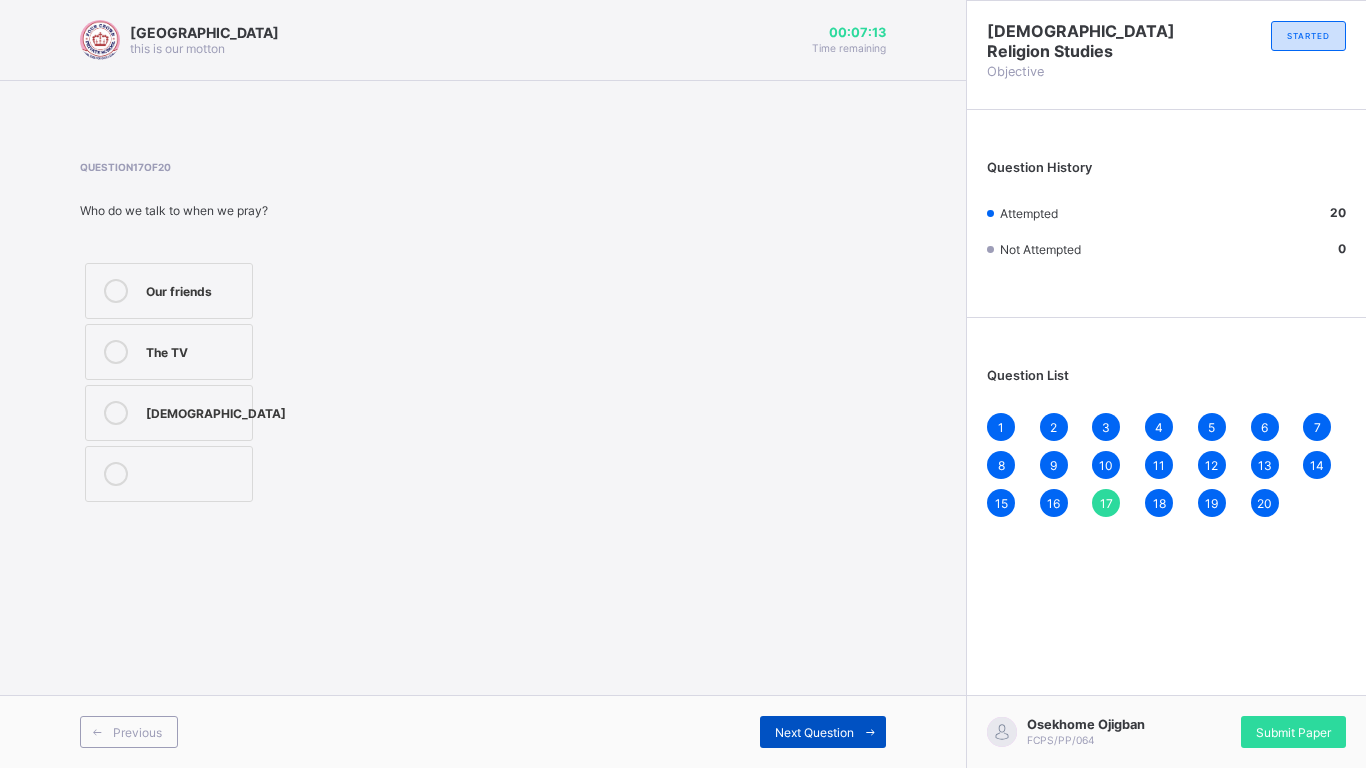 click on "Next Question" at bounding box center (814, 732) 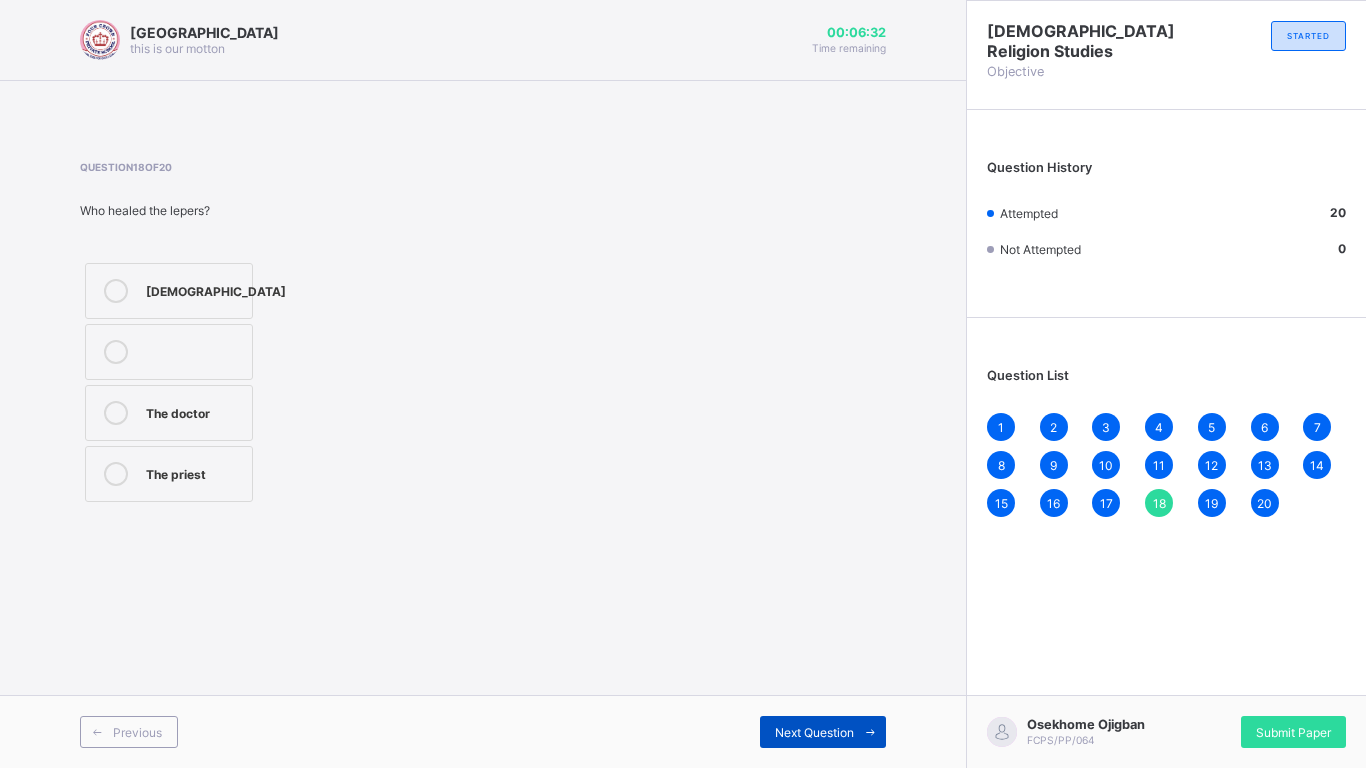 click on "Next Question" at bounding box center [814, 732] 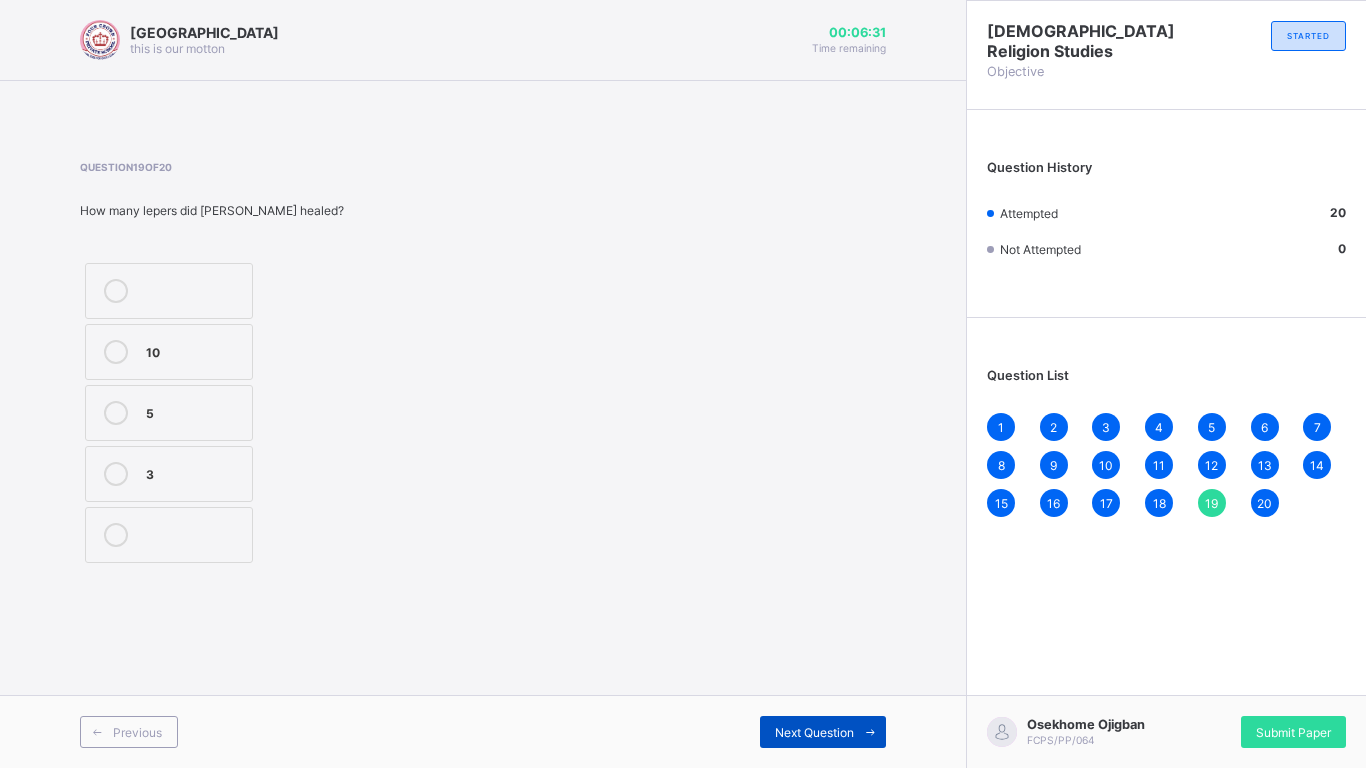 click on "Next Question" at bounding box center (814, 732) 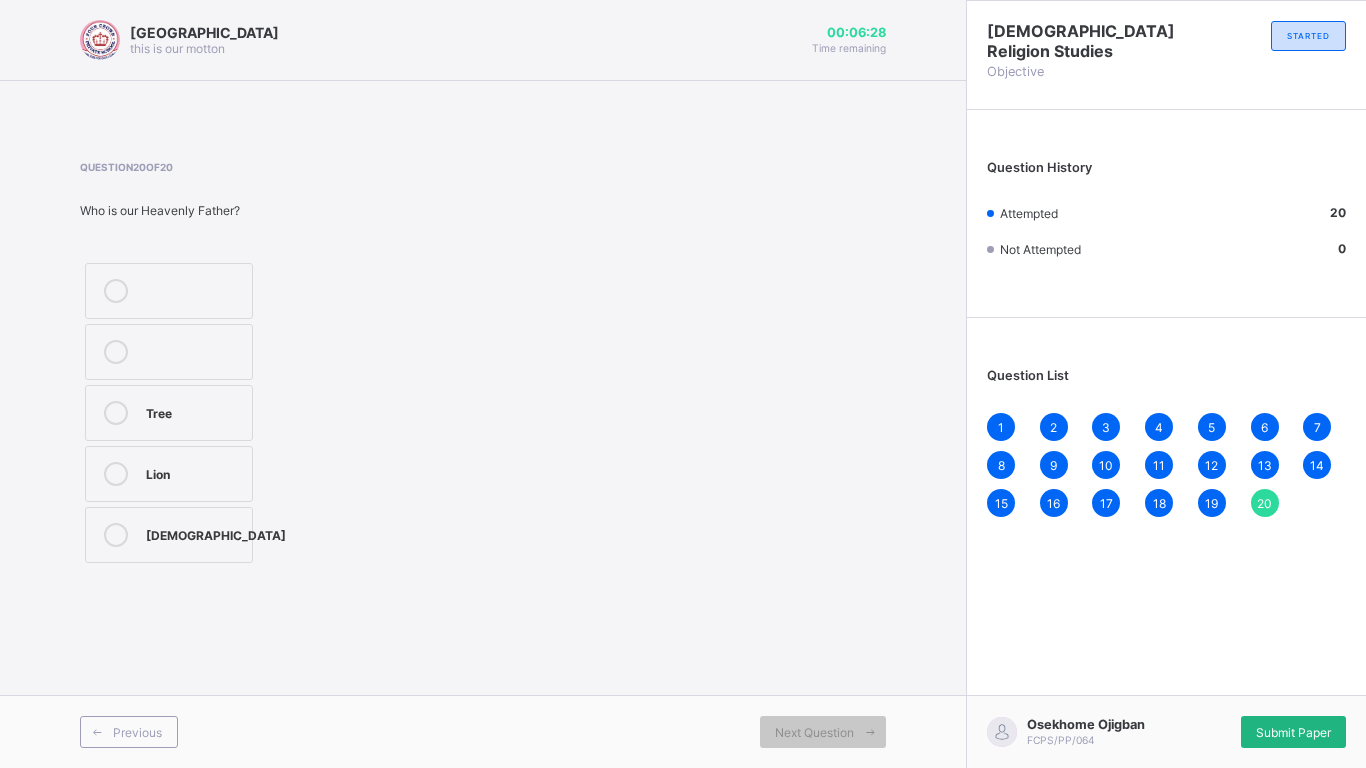 click on "Submit Paper" at bounding box center [1293, 732] 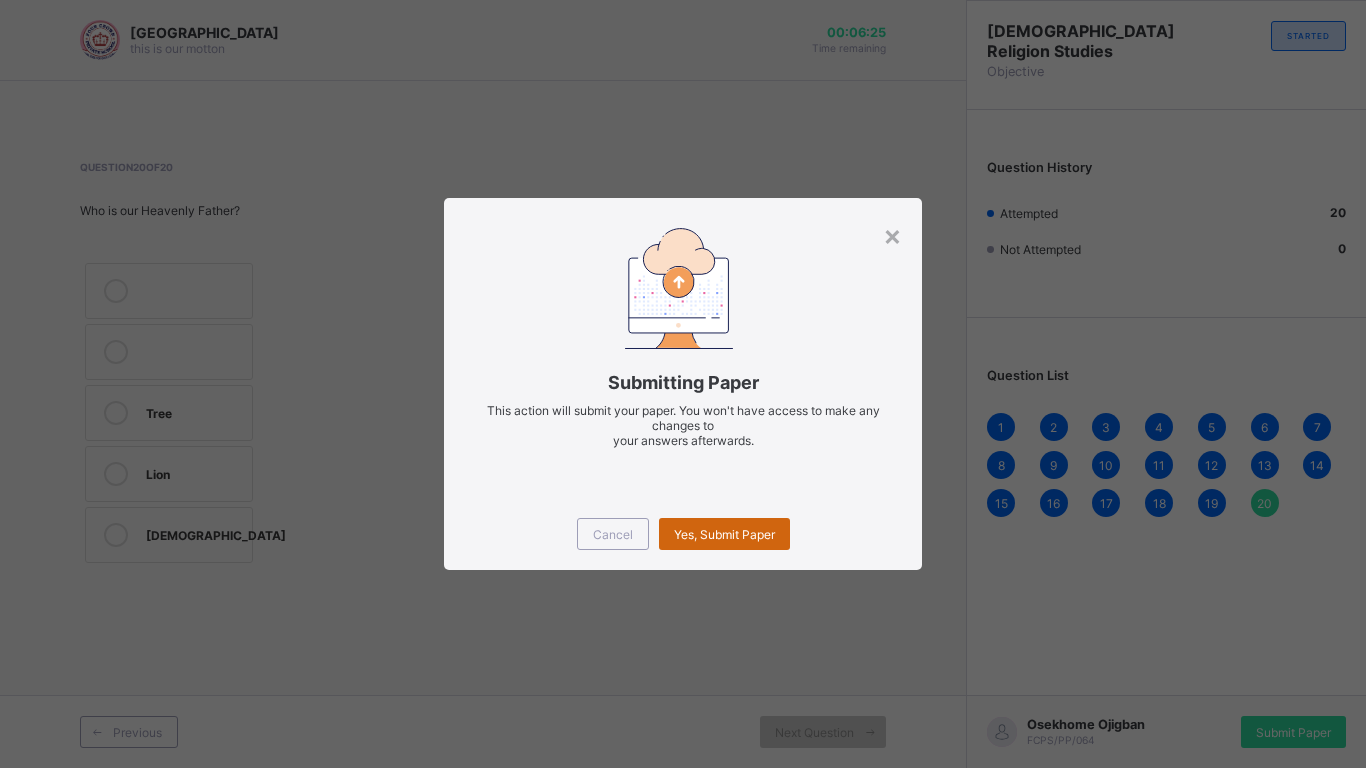 click on "Yes, Submit Paper" at bounding box center (724, 534) 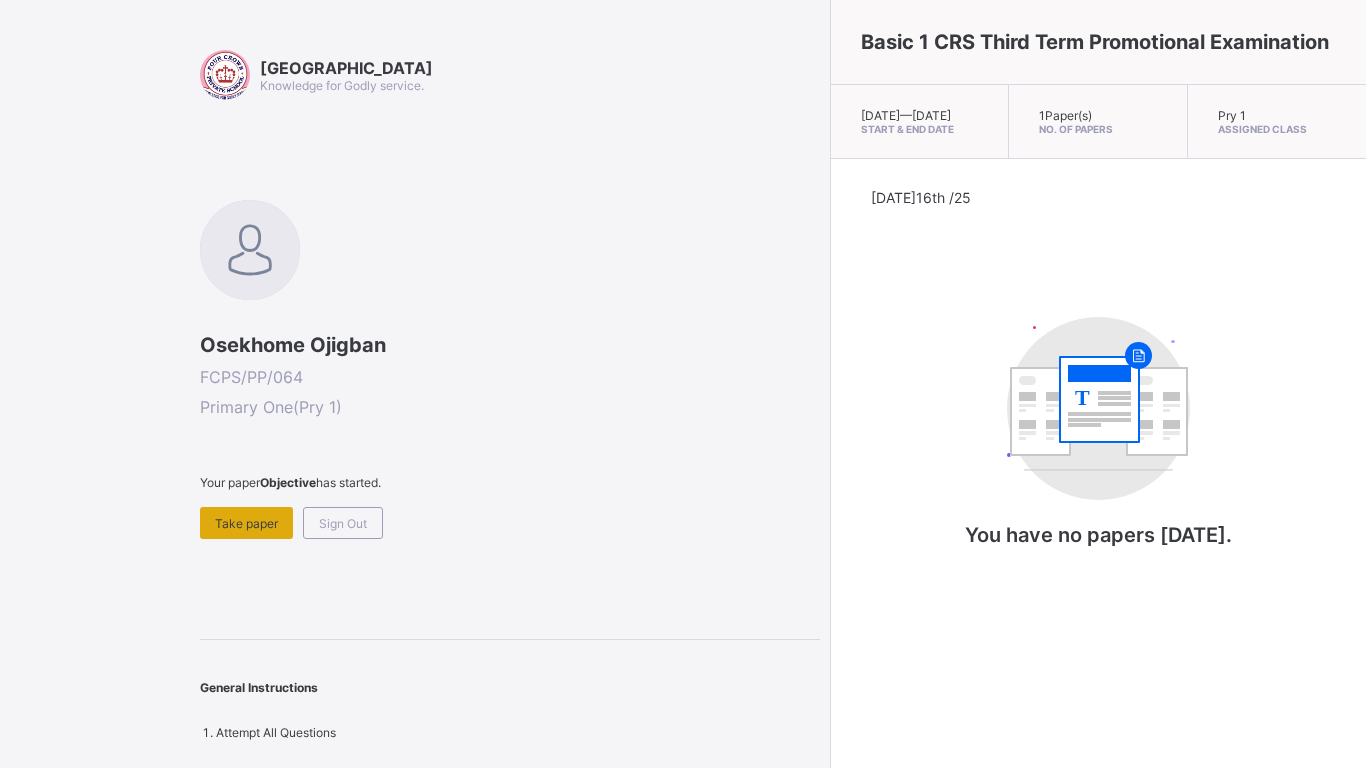 click on "Take paper" at bounding box center (246, 523) 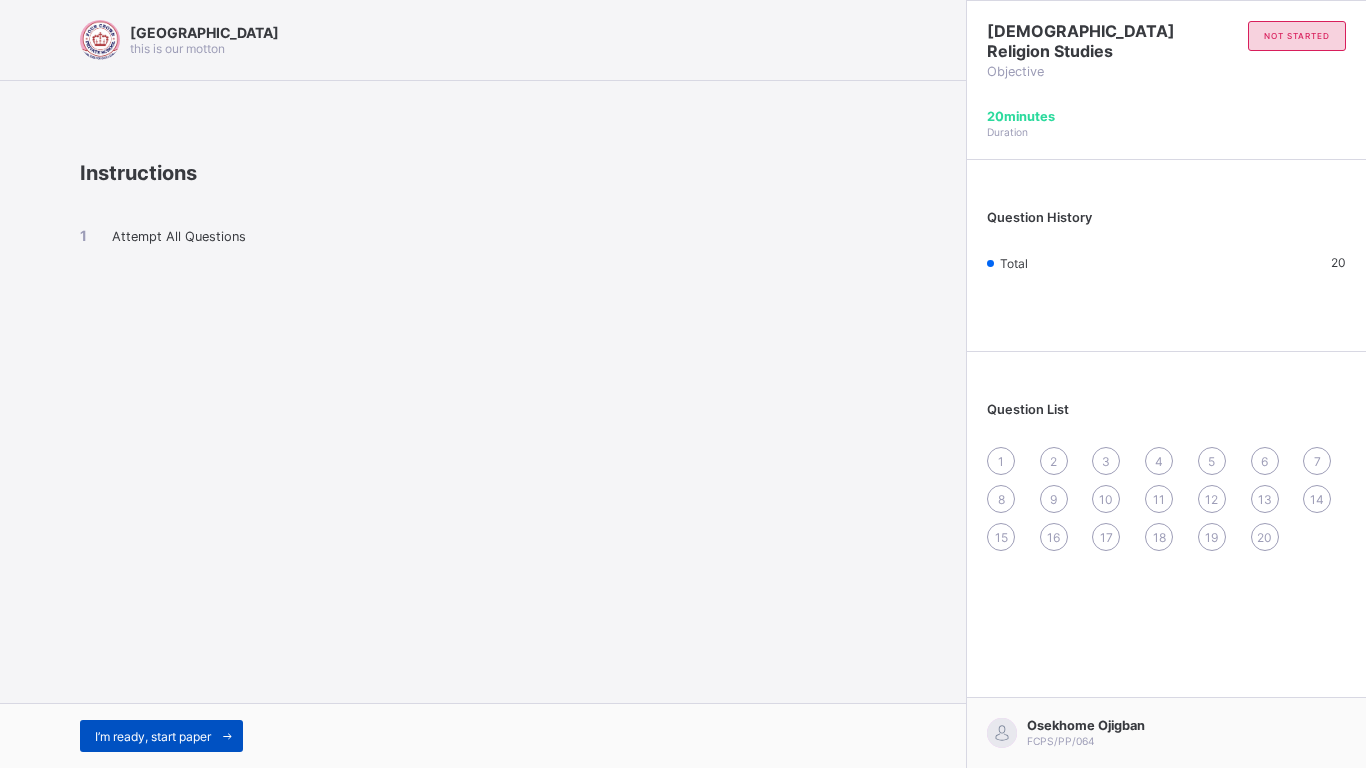 click at bounding box center [227, 736] 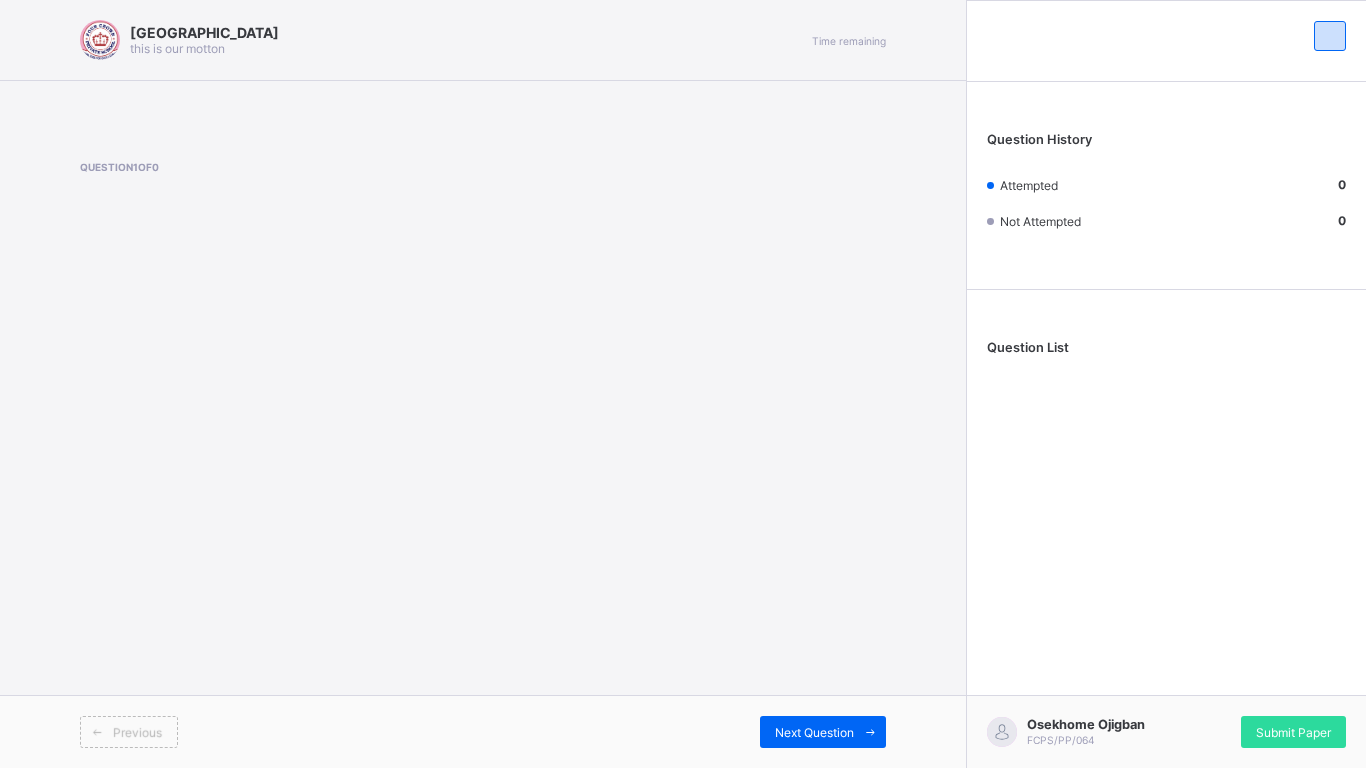 click at bounding box center [97, 732] 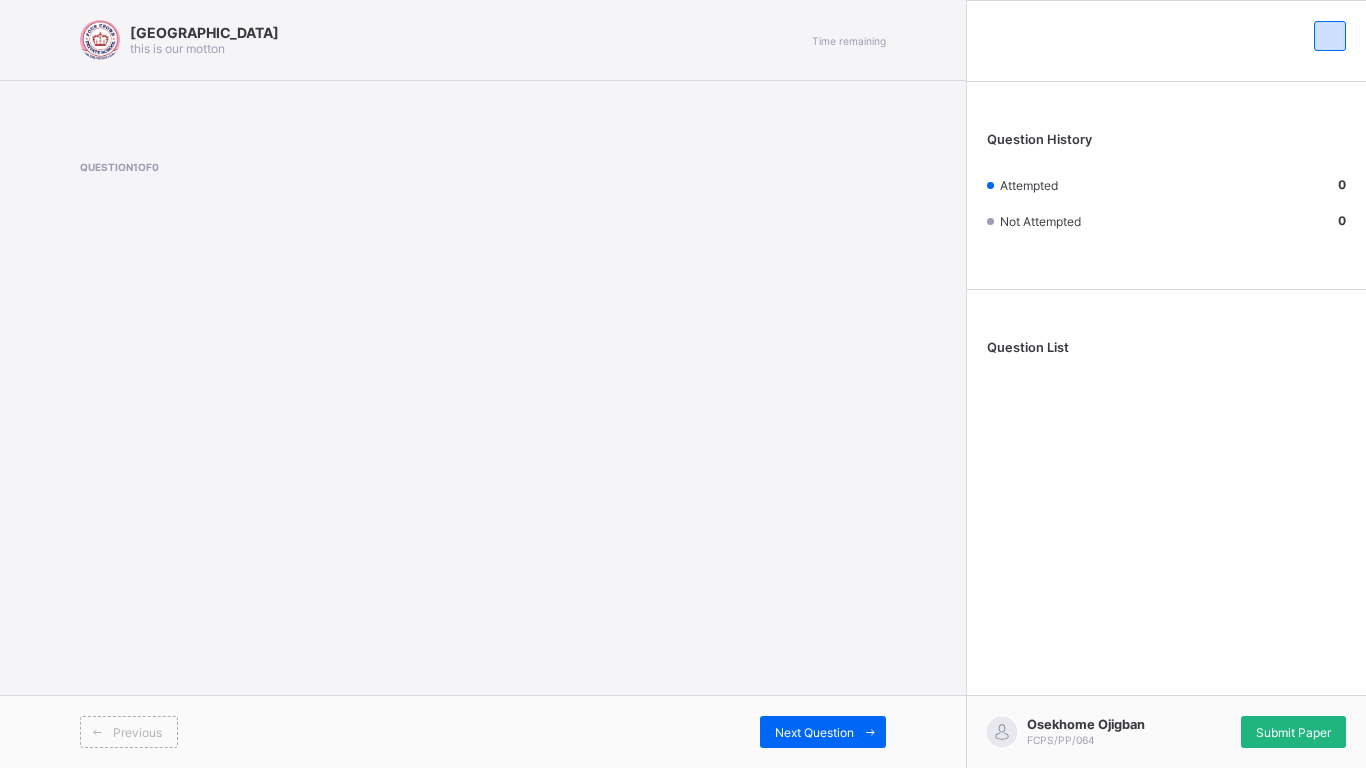 click on "Submit Paper" at bounding box center (1293, 732) 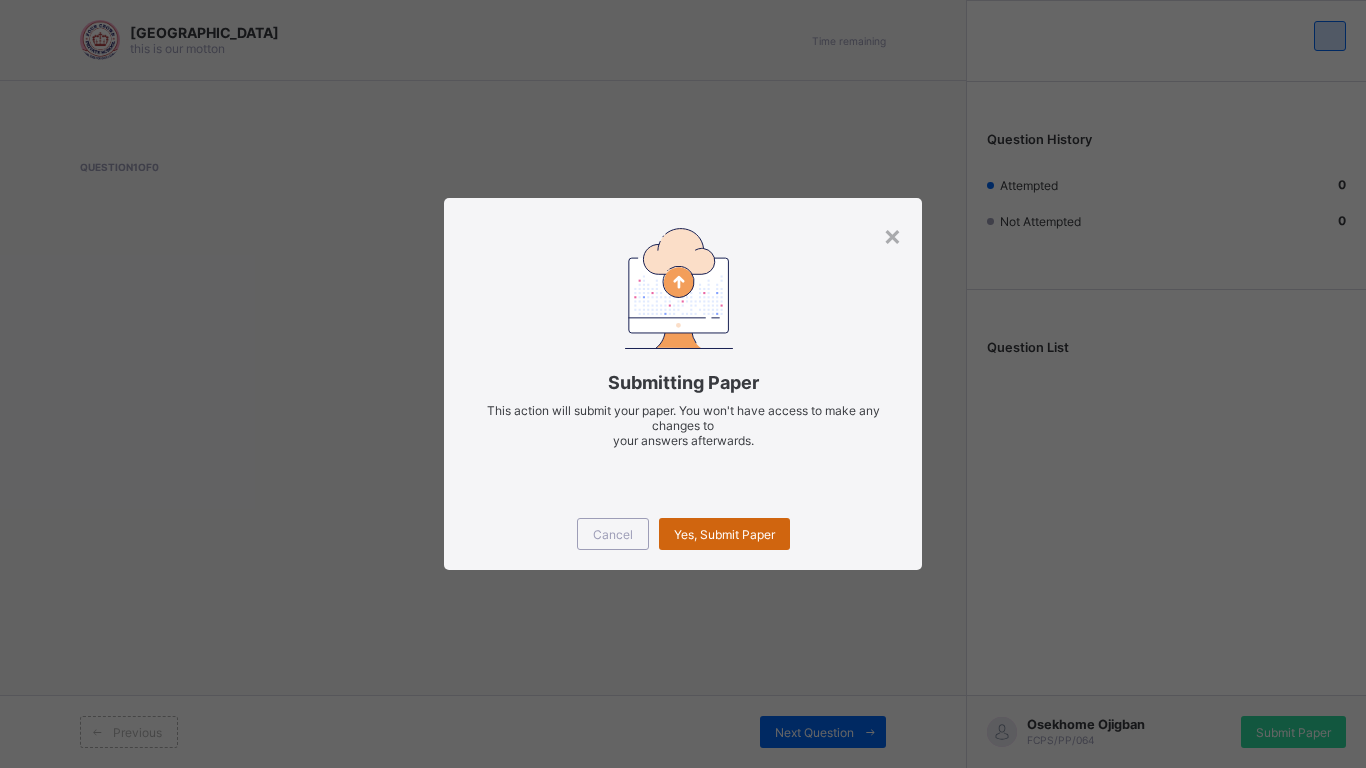 click on "Yes, Submit Paper" at bounding box center [724, 534] 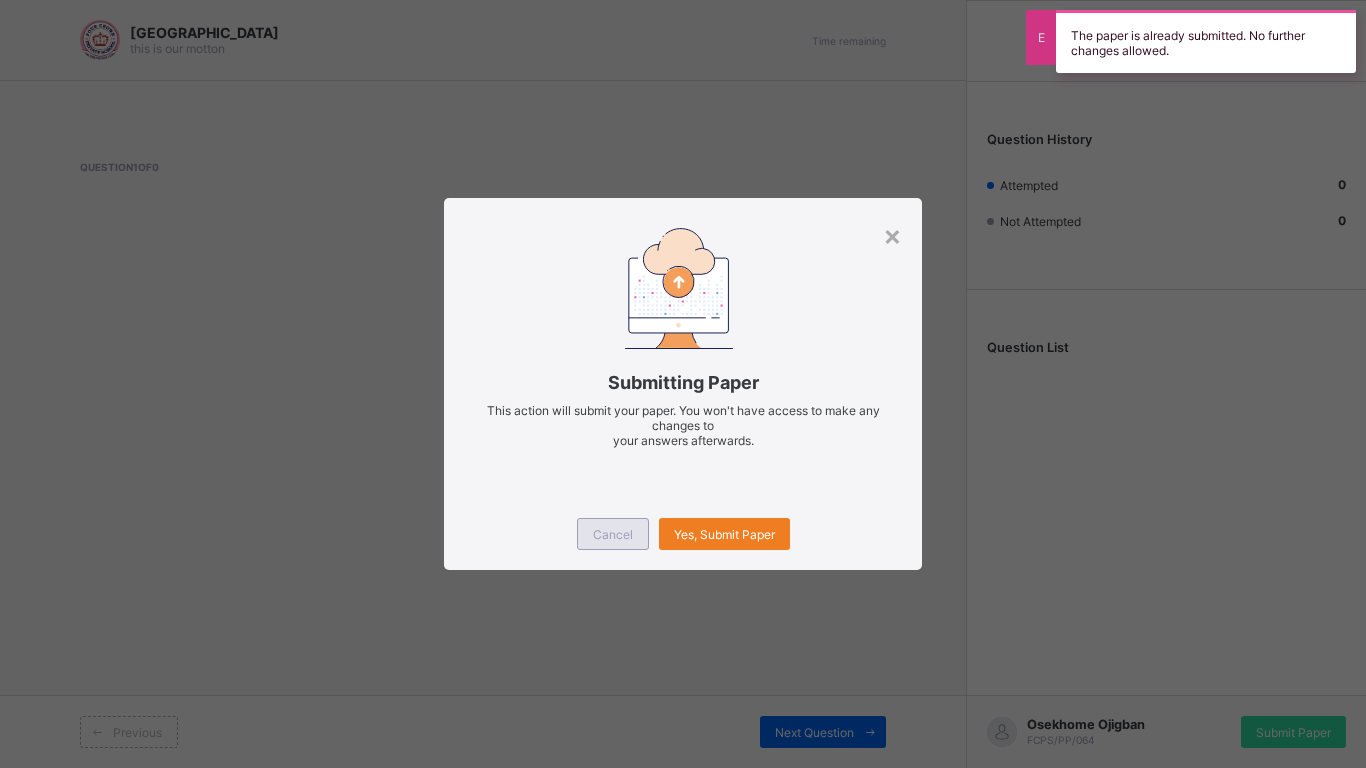 click on "Cancel" at bounding box center [613, 534] 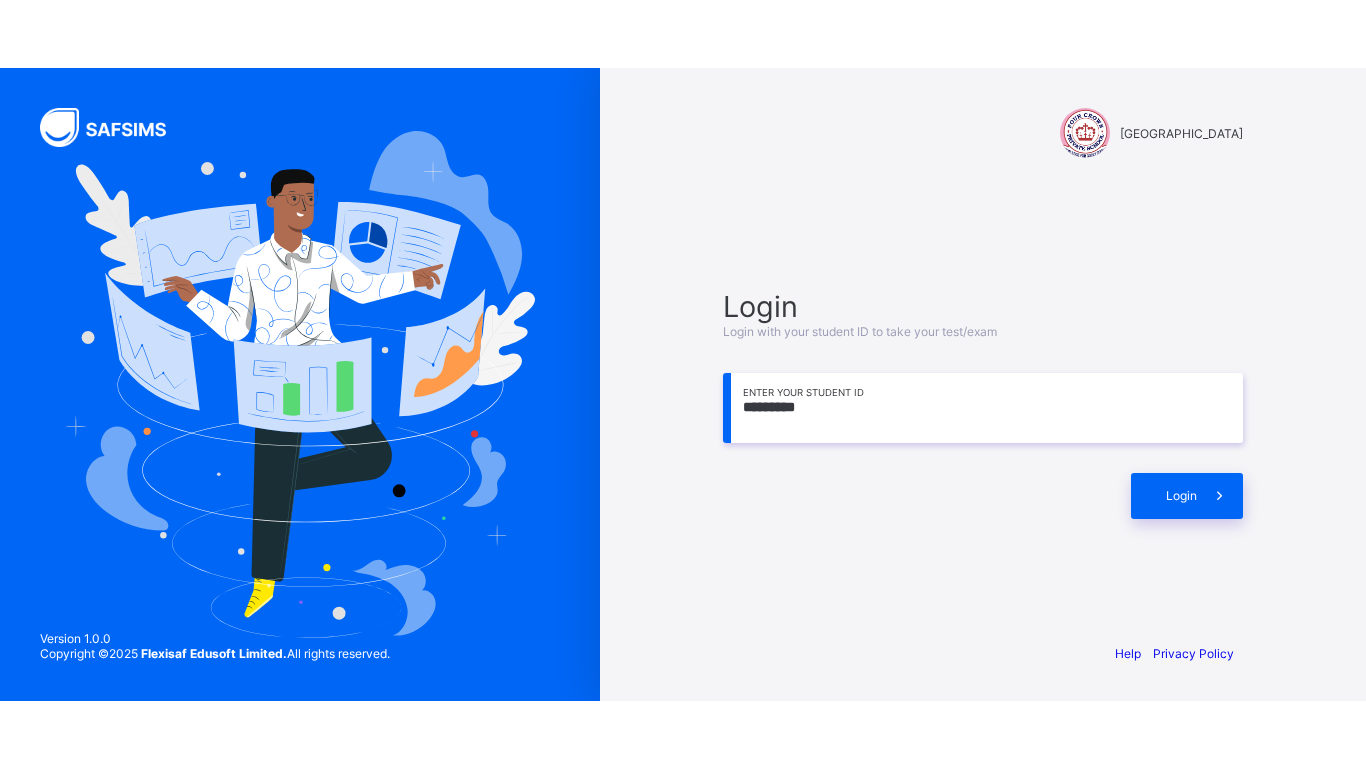 scroll, scrollTop: 0, scrollLeft: 0, axis: both 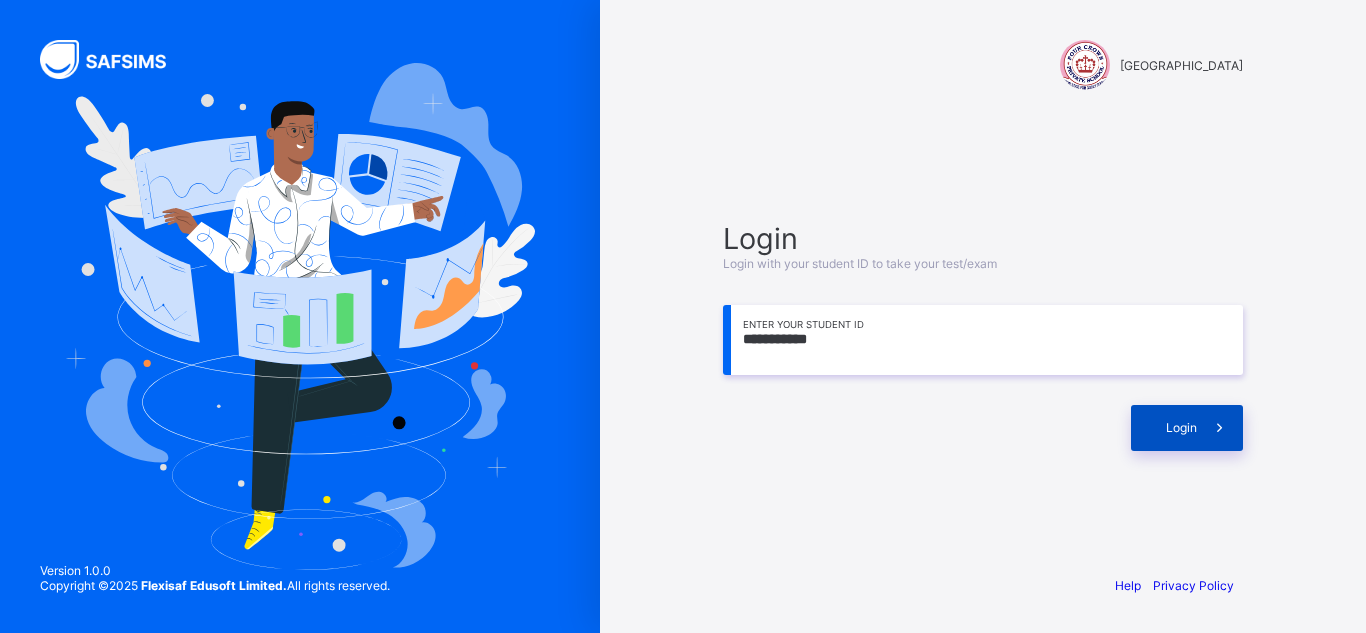 type on "**********" 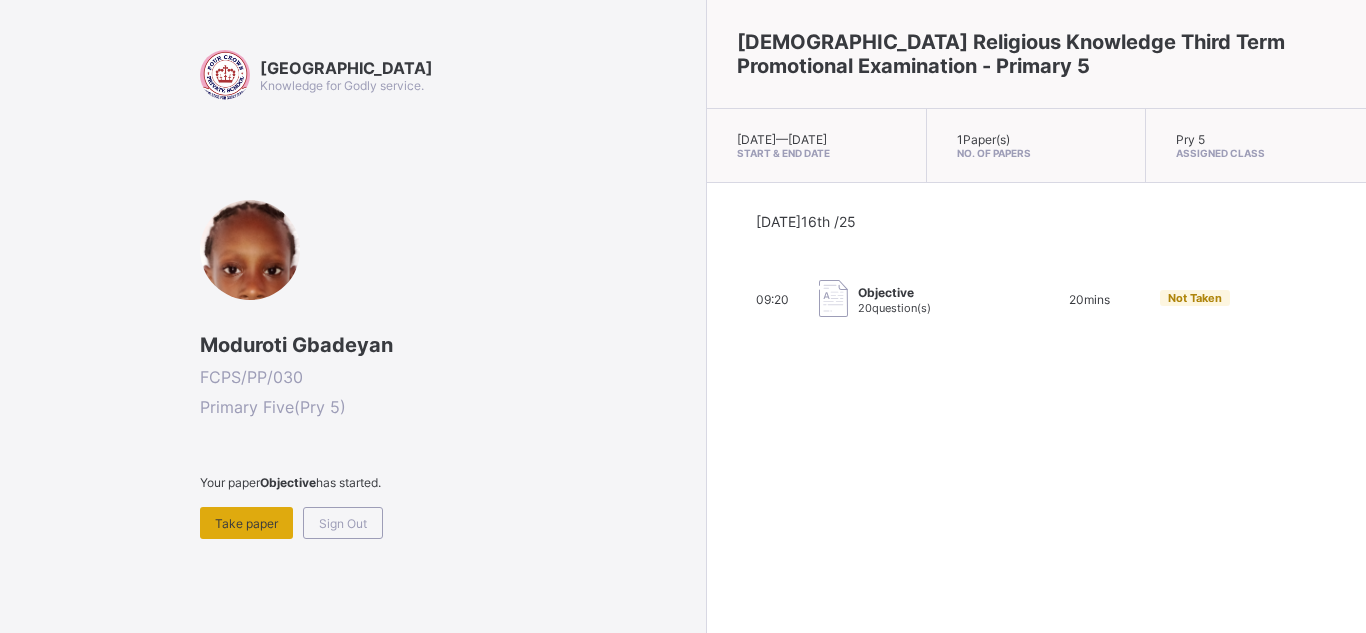 click on "Take paper" at bounding box center (246, 523) 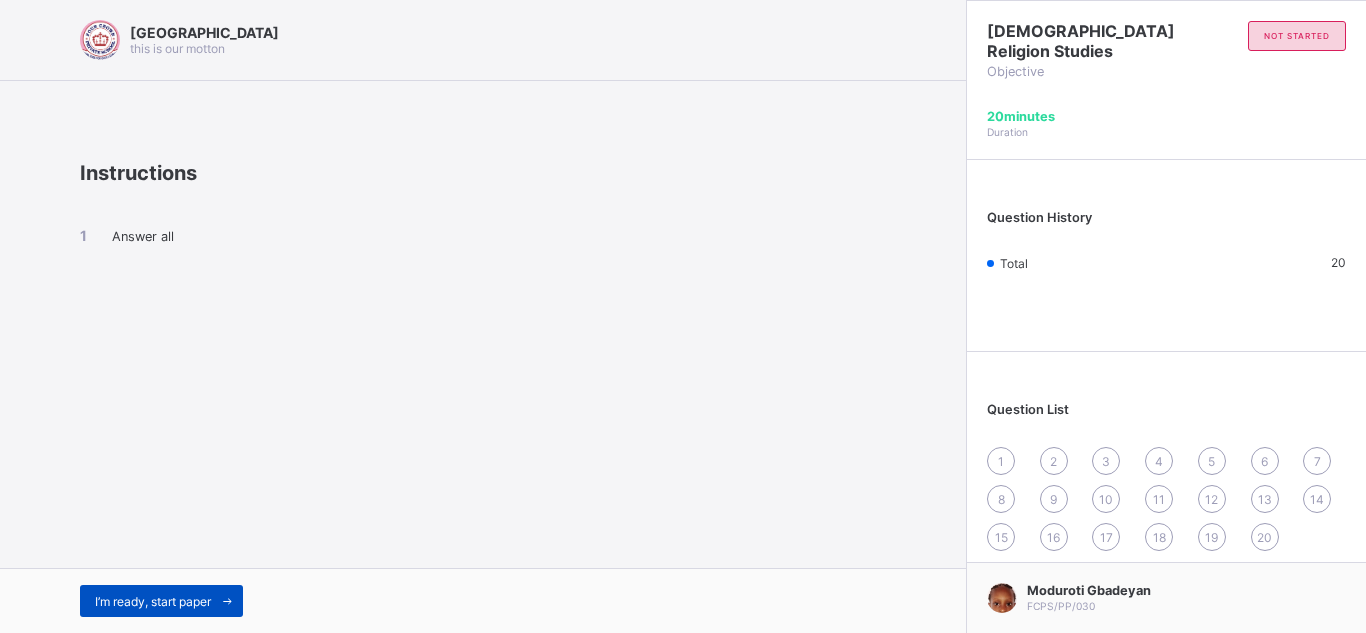 click on "I’m ready, start paper" at bounding box center [153, 601] 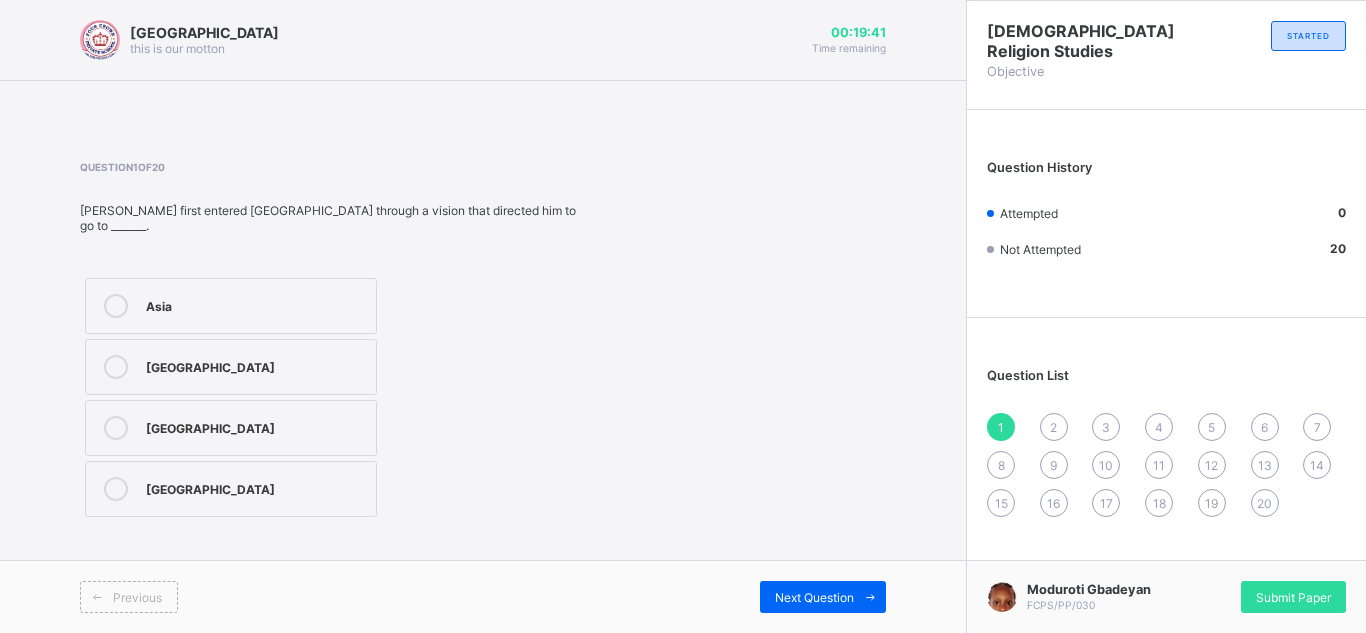 click on "Asia Italy  Egypt  Macedonia" at bounding box center [332, 397] 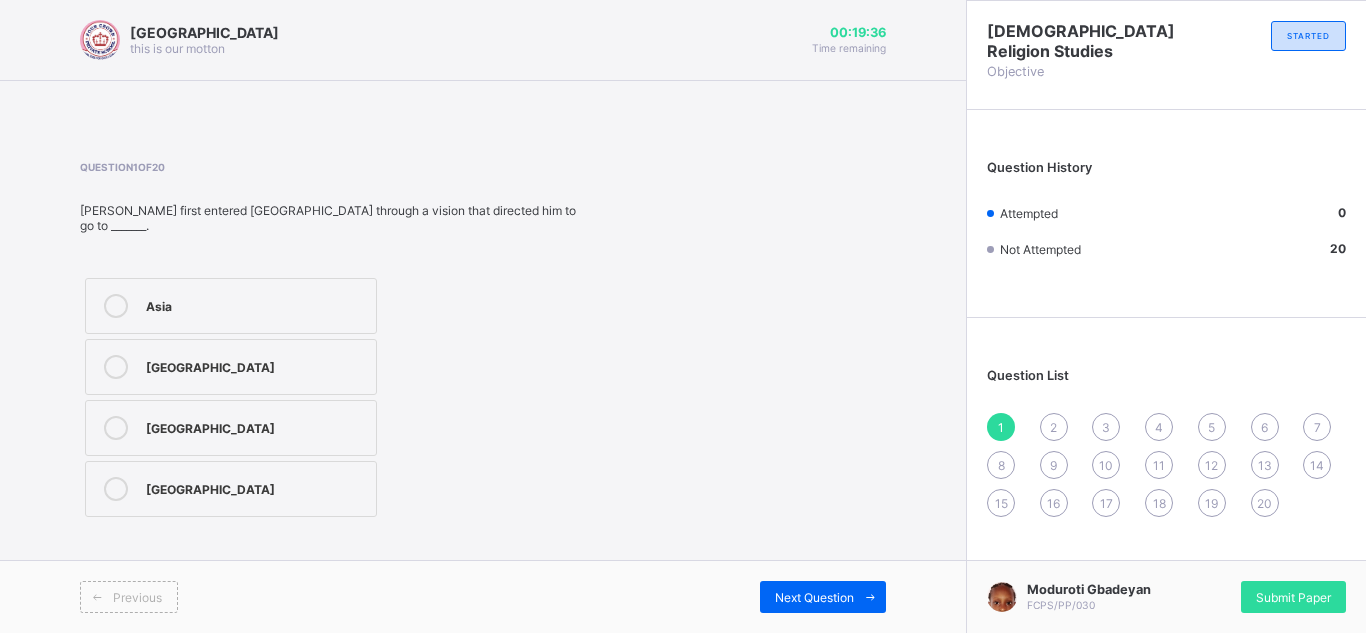 click on "Egypt" at bounding box center [231, 428] 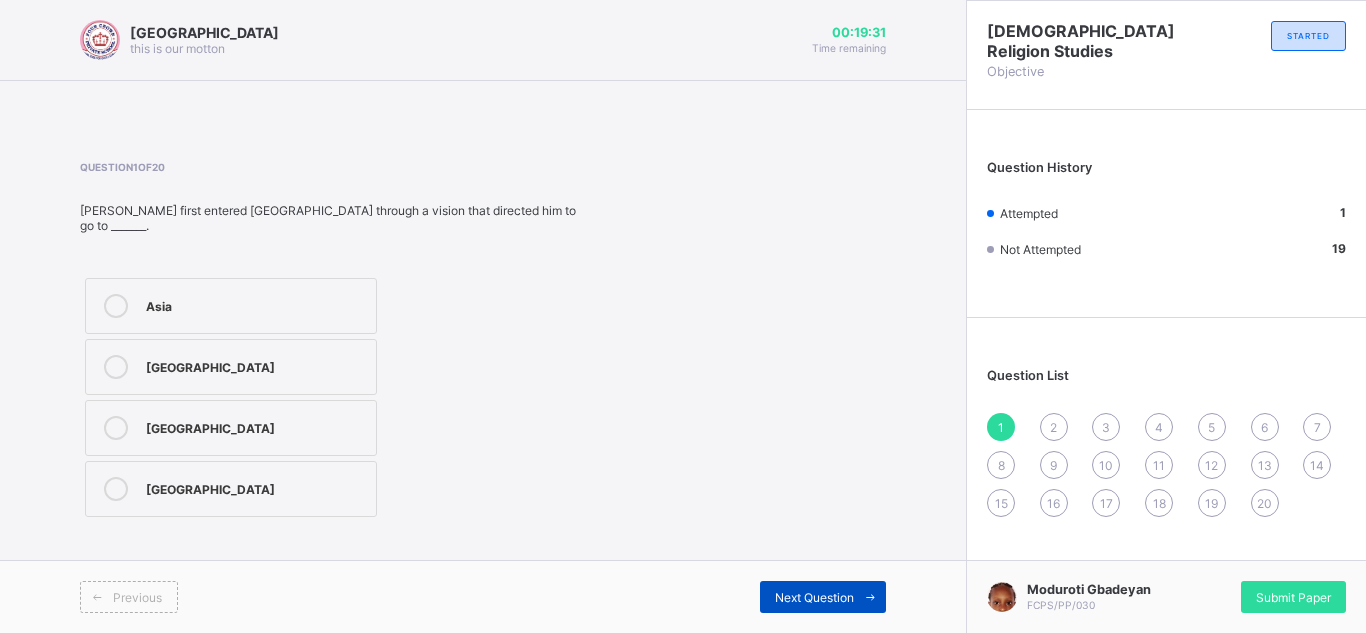 click on "Next Question" at bounding box center [814, 597] 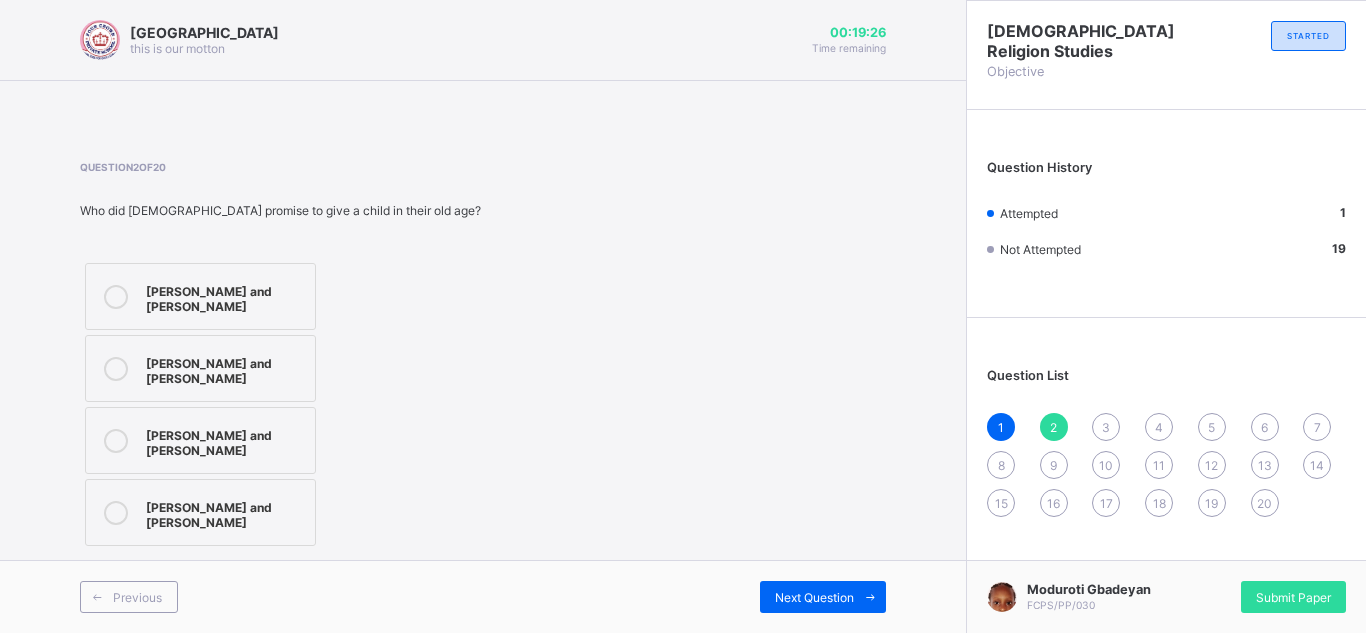 click on "Abraham and Sarah" at bounding box center [225, 512] 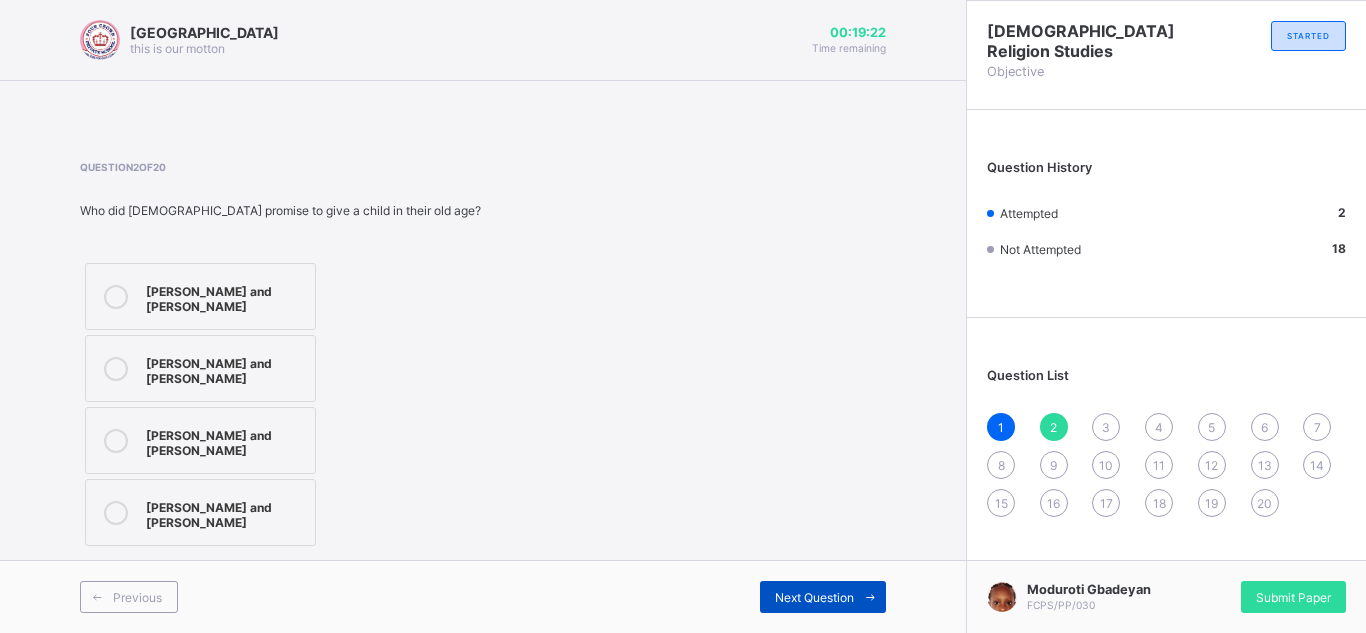 click at bounding box center [870, 597] 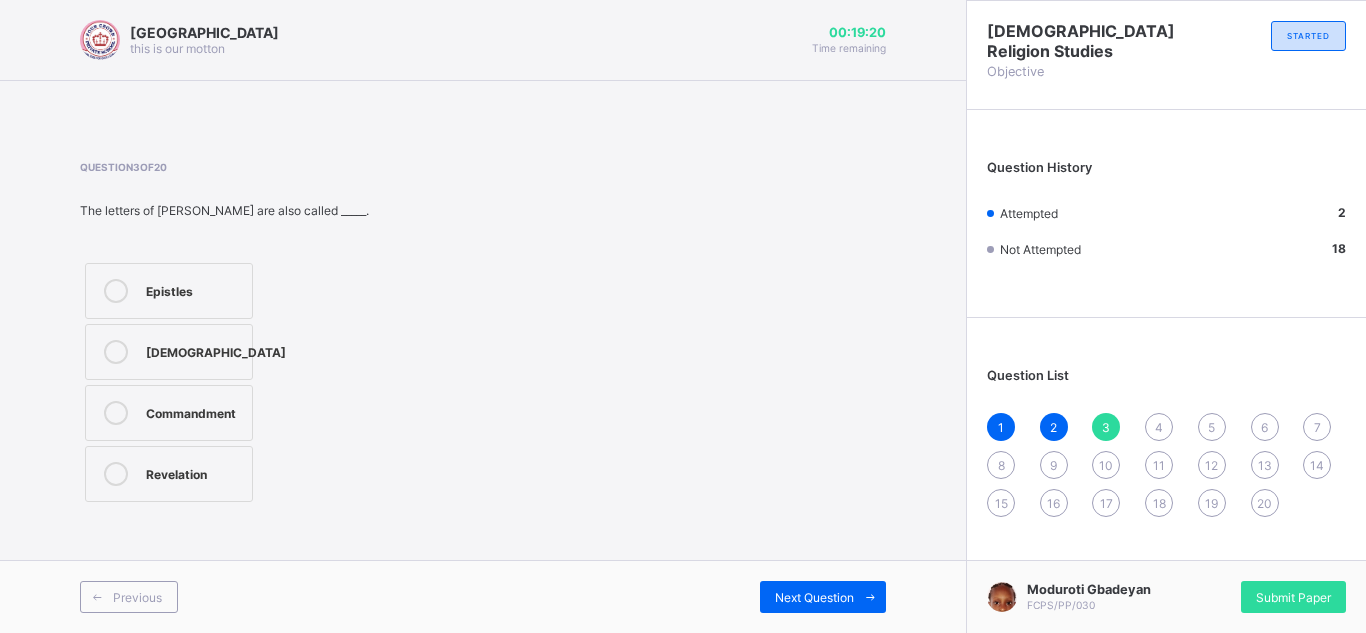 click on "Epistles" at bounding box center [169, 291] 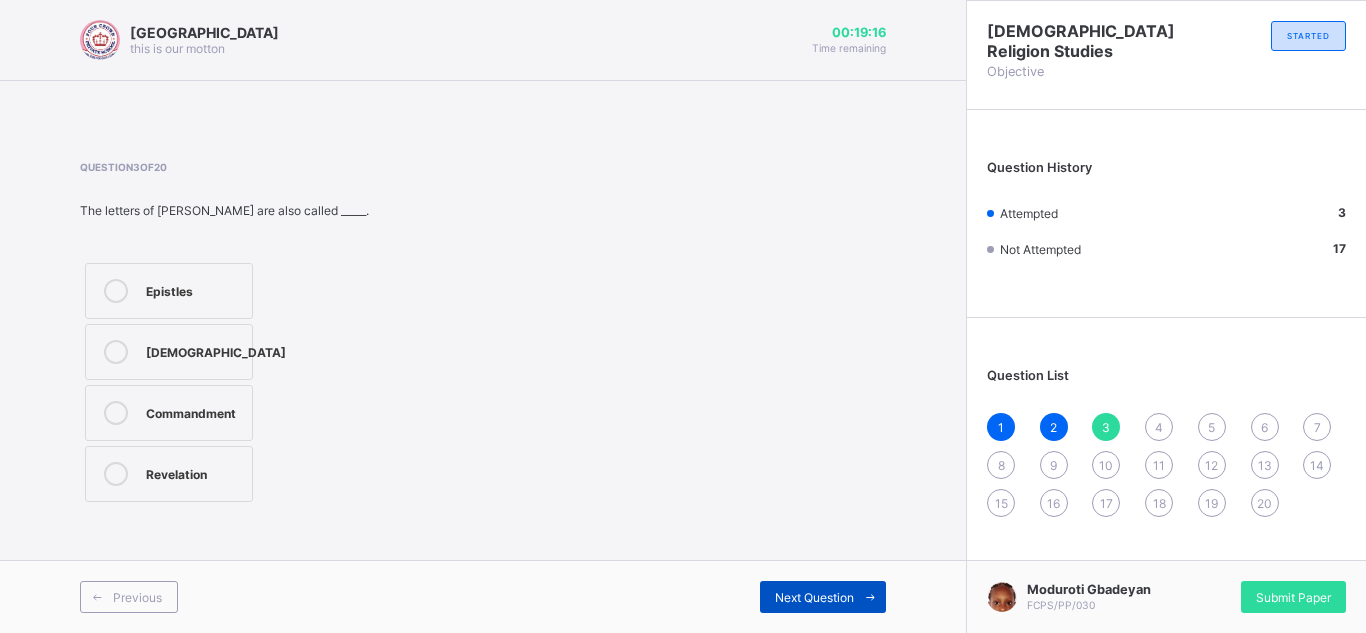 click on "Next Question" at bounding box center (814, 597) 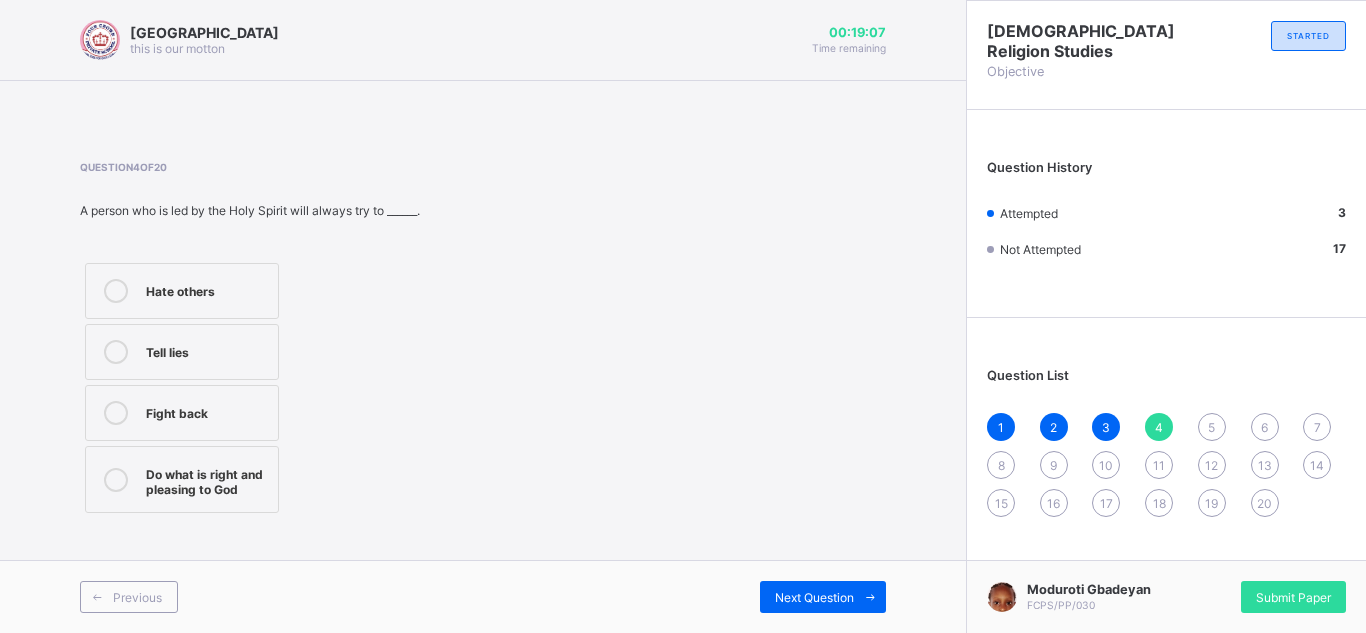 click on "Do what is right and pleasing to God" at bounding box center (182, 479) 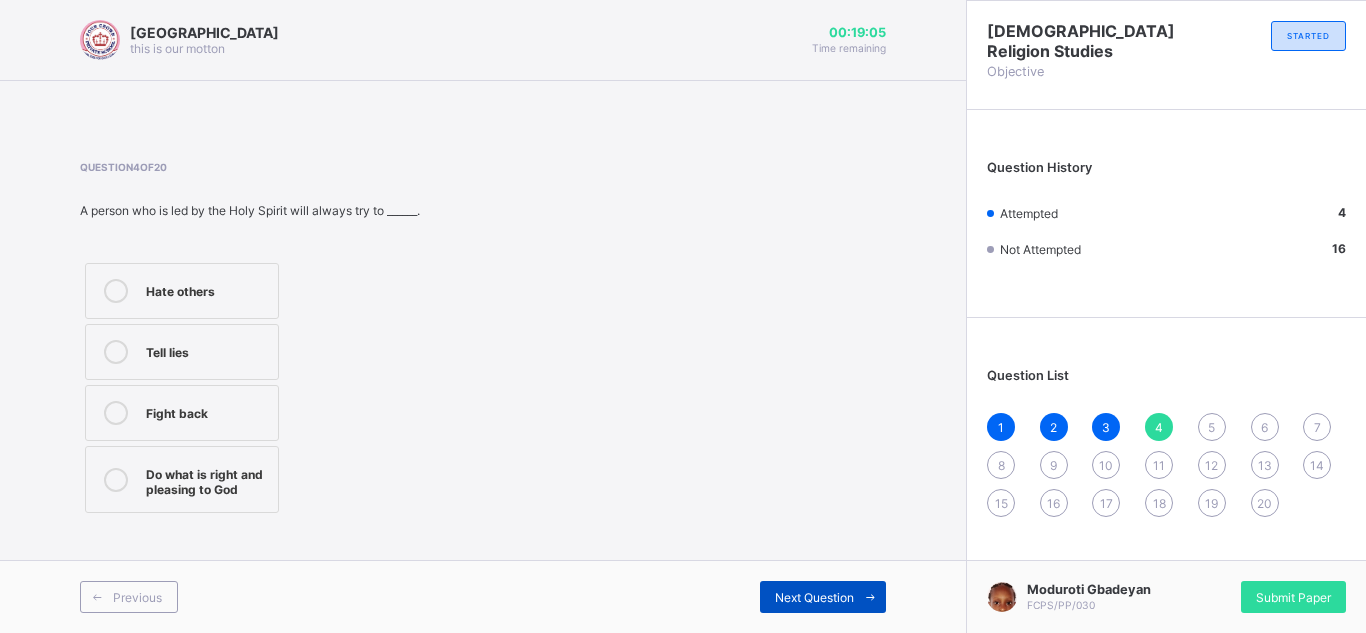 click at bounding box center [870, 597] 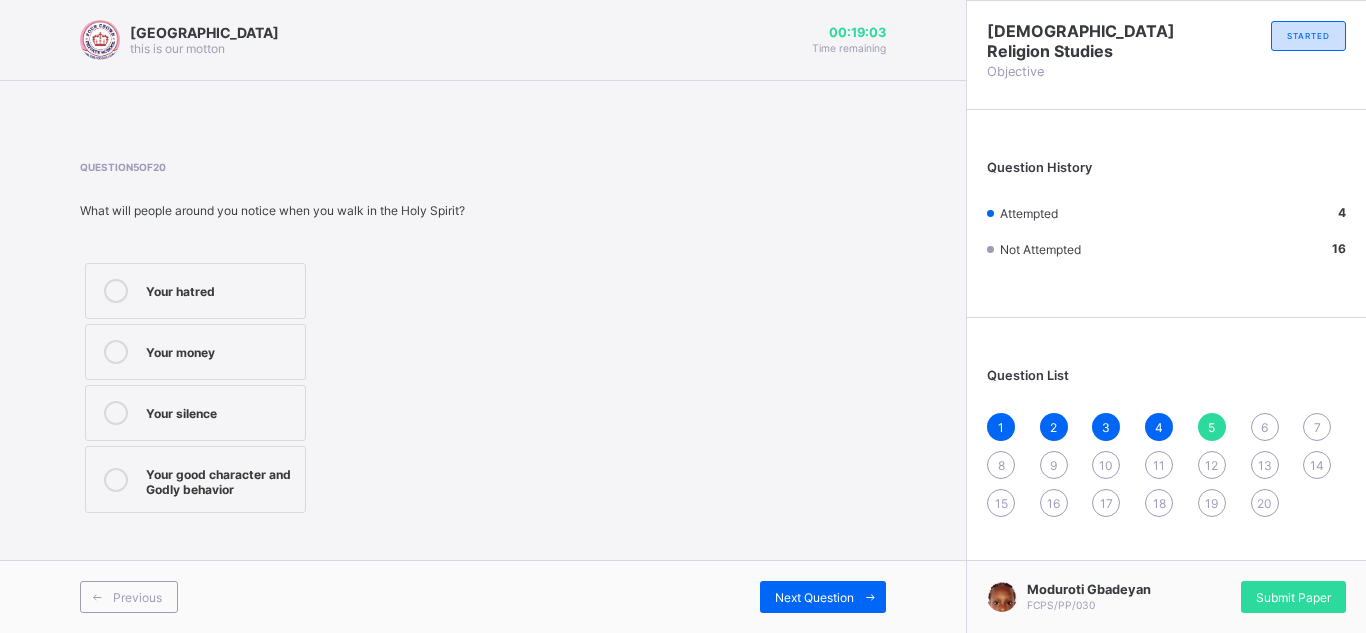 click on "Your silence" at bounding box center [220, 413] 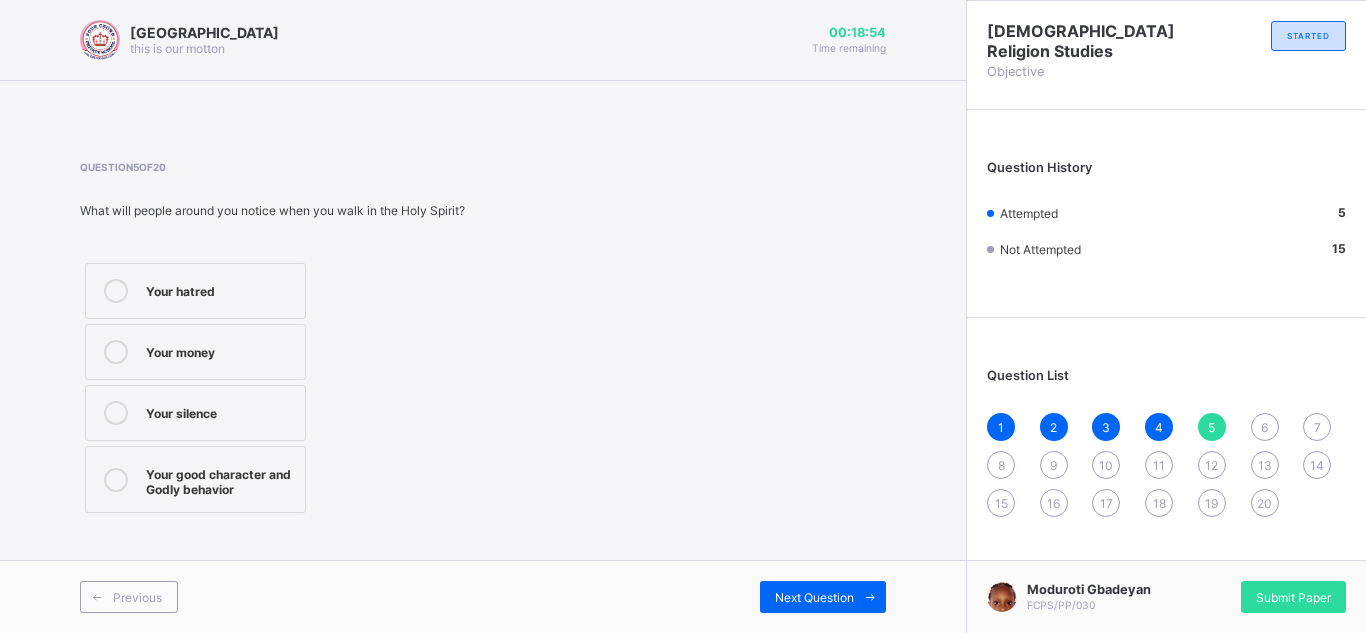 click on "Your good character and Godly behavior" at bounding box center [220, 479] 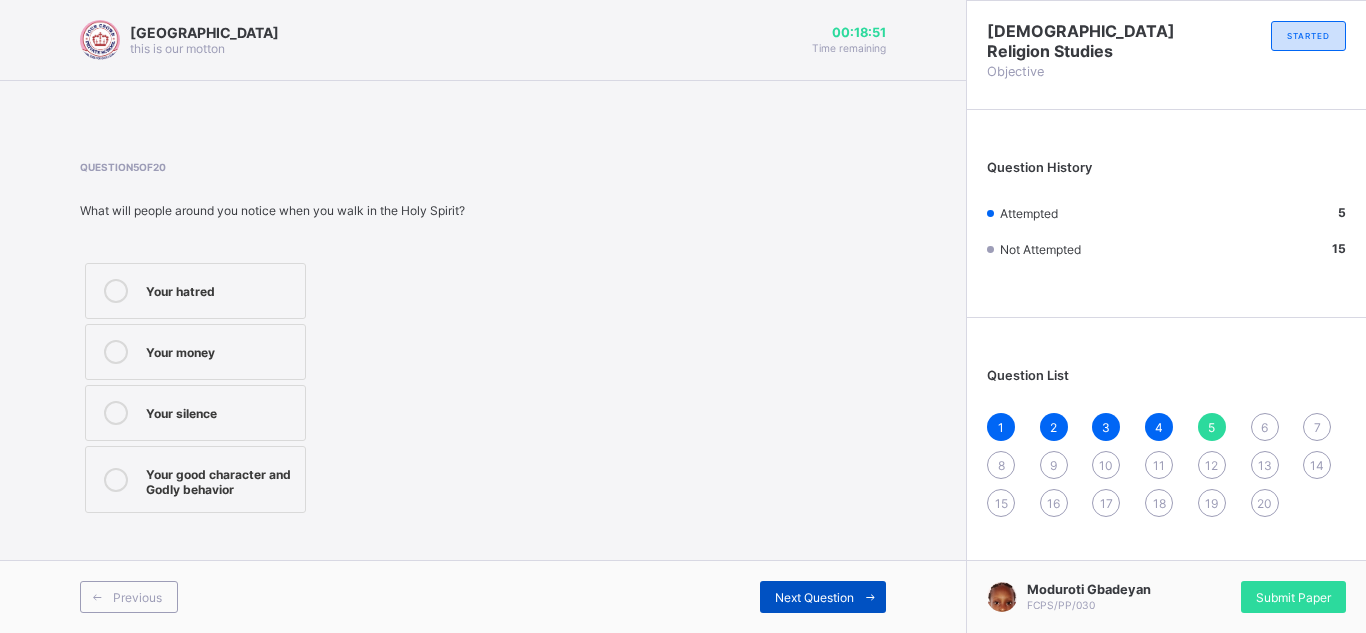 click on "Next Question" at bounding box center (814, 597) 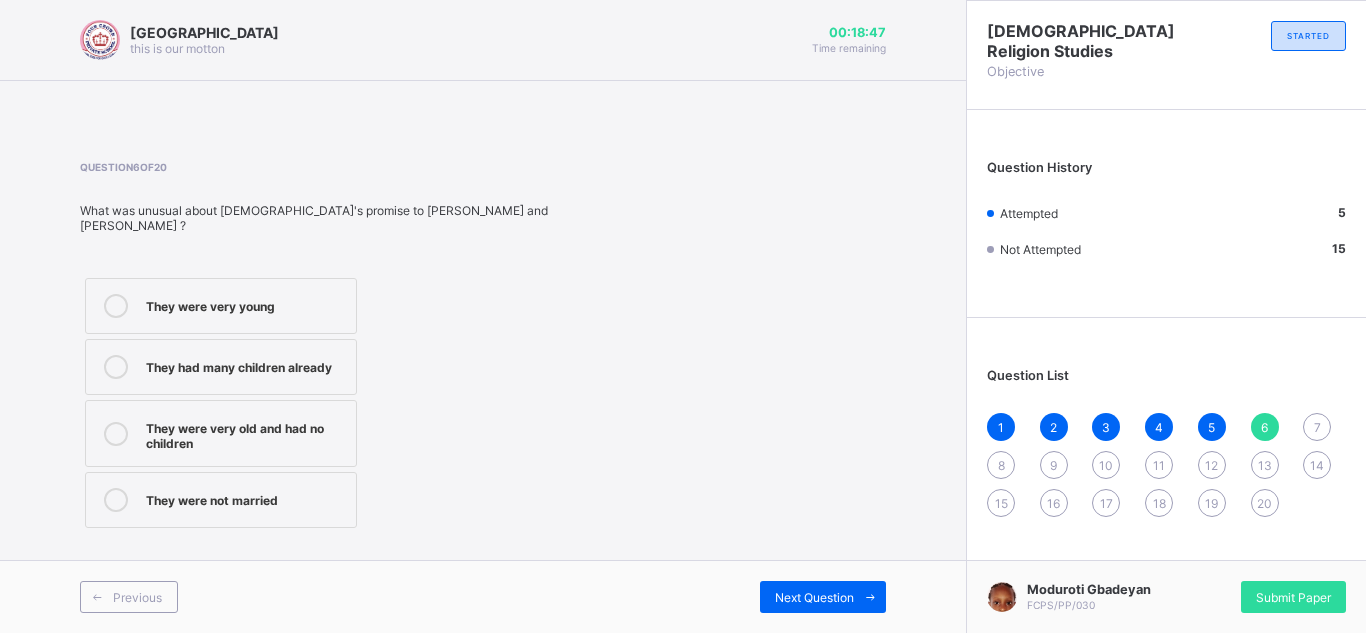 click on "They were very old and had no children" at bounding box center [246, 433] 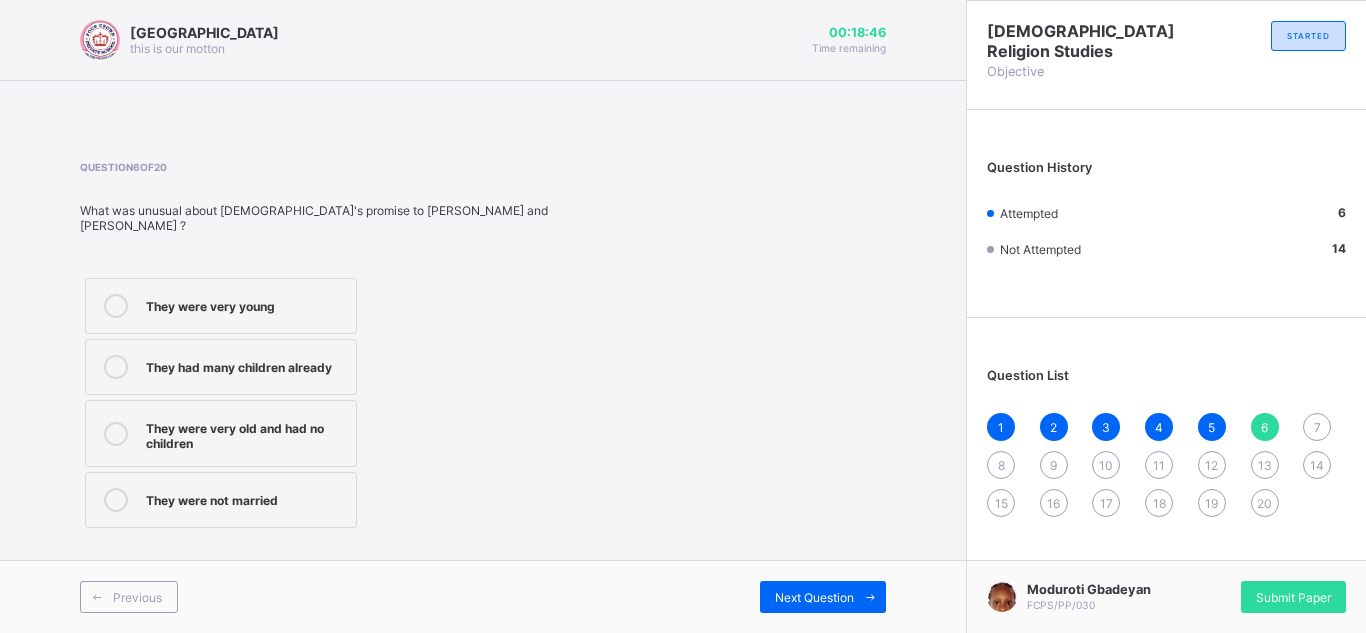click on "They were very old and had no children" at bounding box center (246, 433) 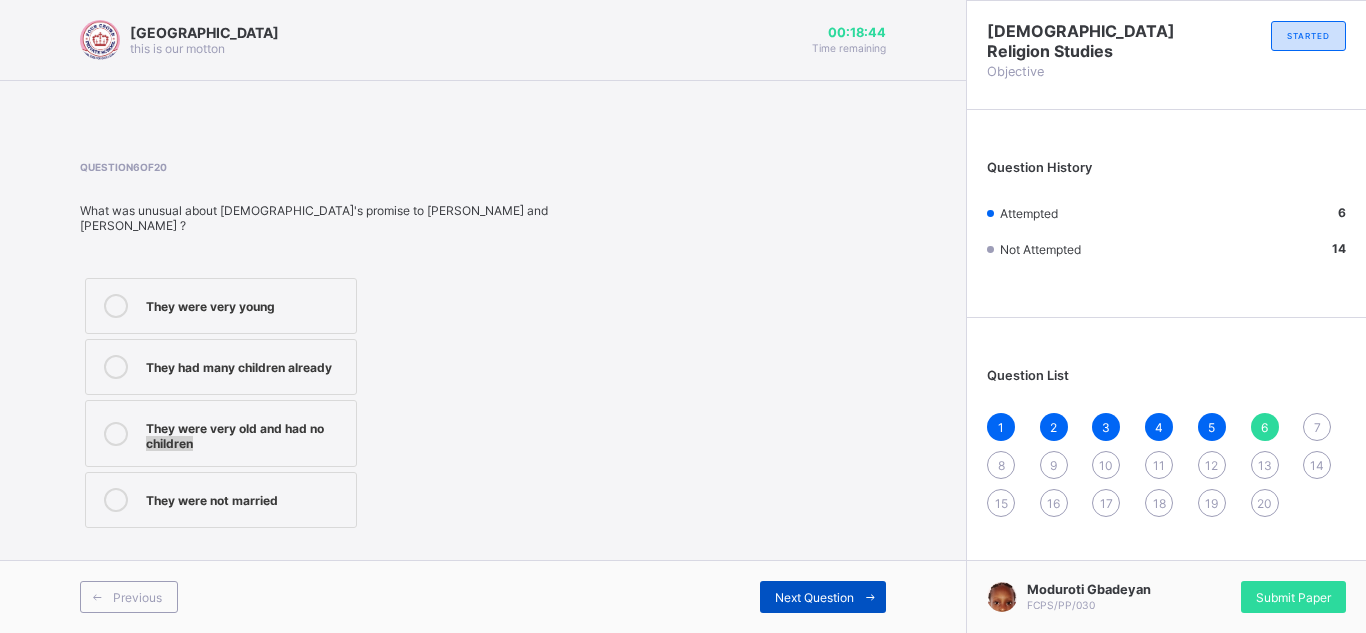 click on "Next Question" at bounding box center (814, 597) 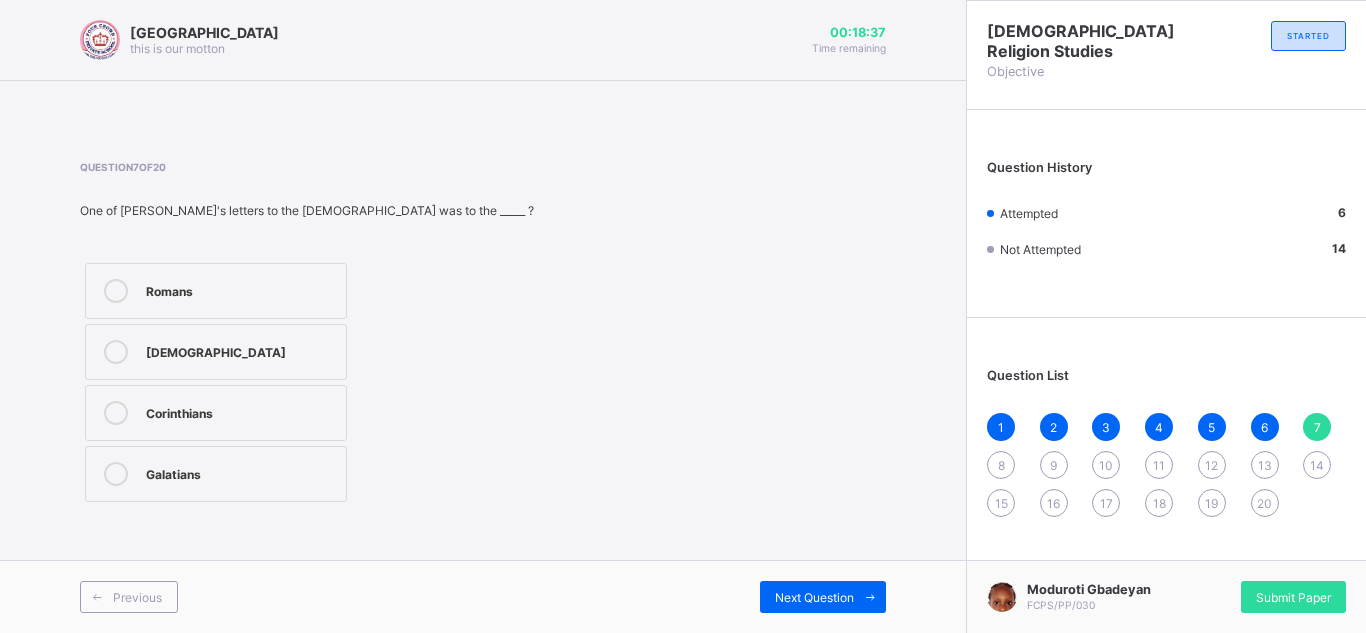 click on "Romans" at bounding box center [216, 291] 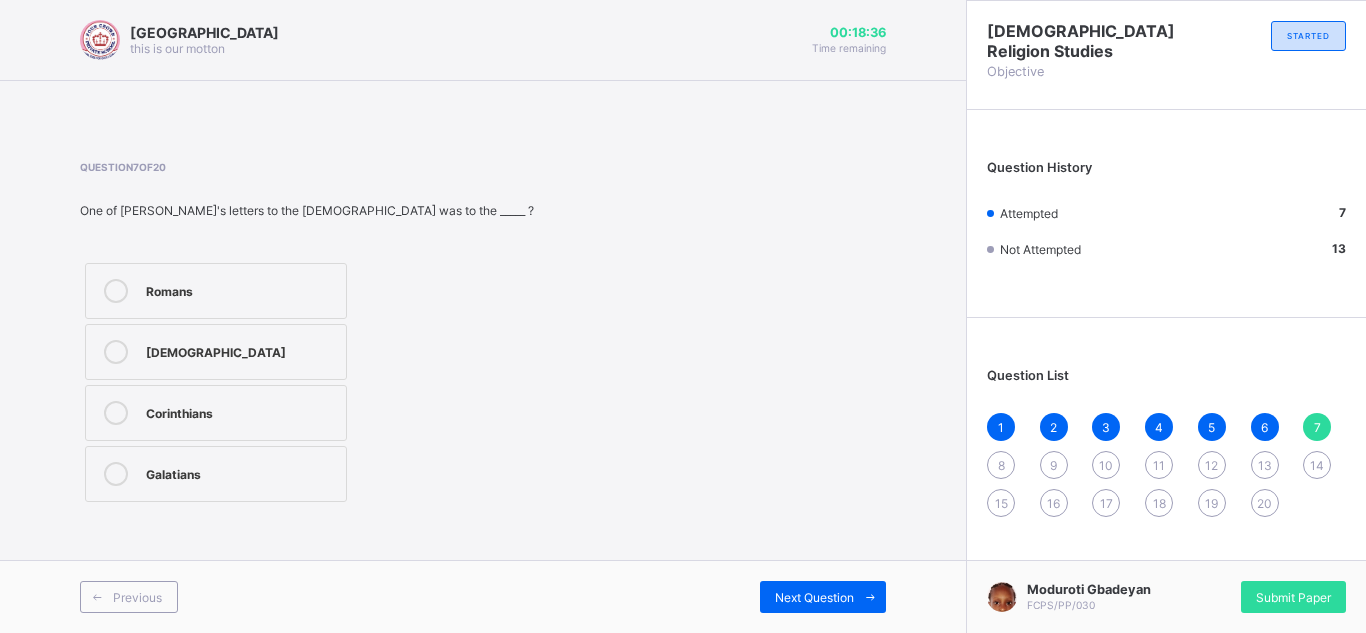 click on "Ephesians" at bounding box center (241, 350) 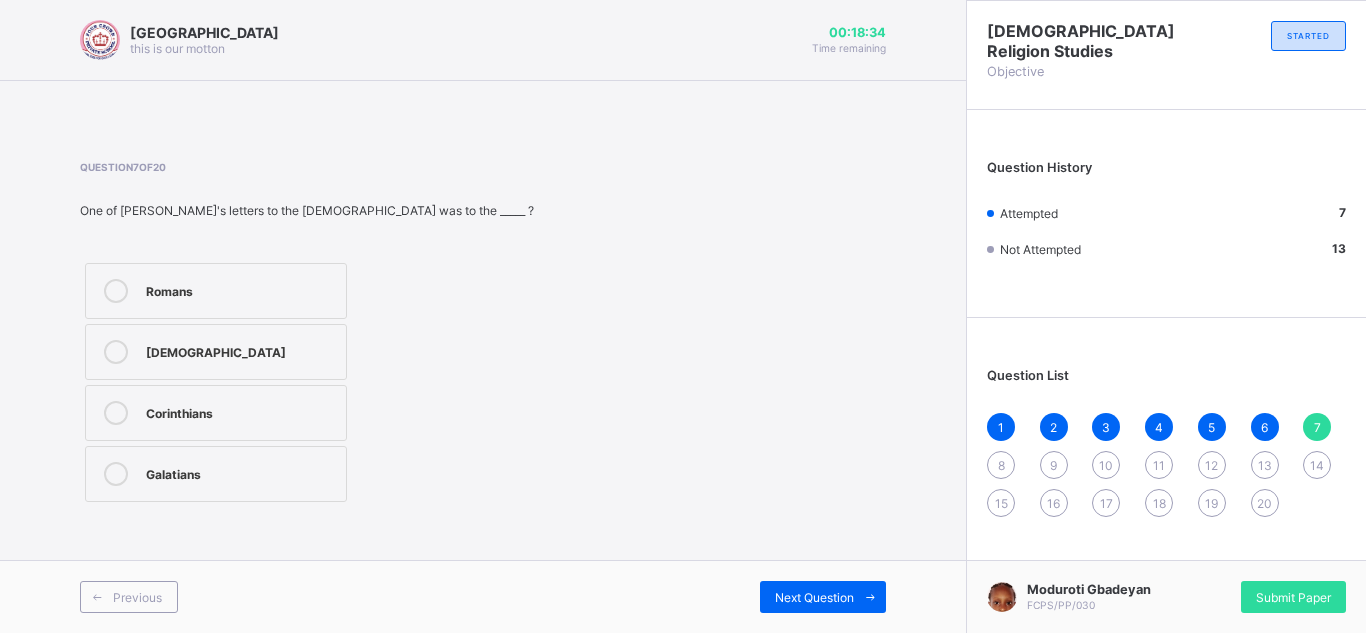 click on "Corinthians" at bounding box center (241, 411) 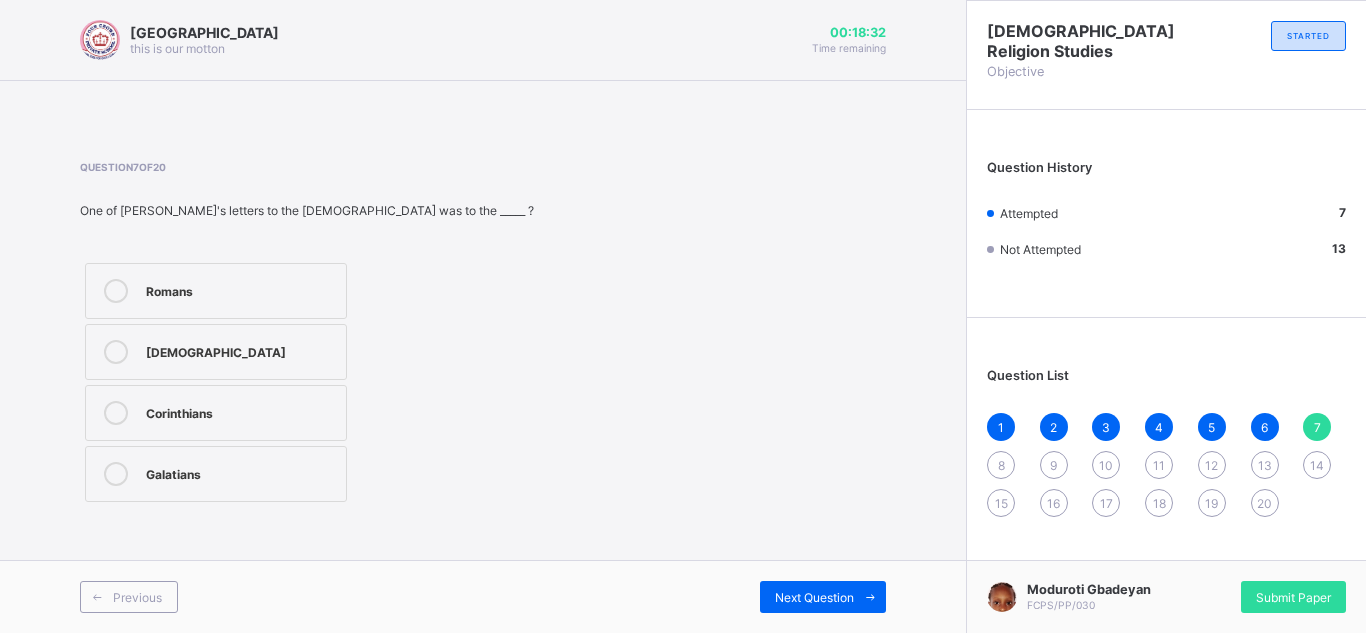 click on "Galatians" at bounding box center (216, 474) 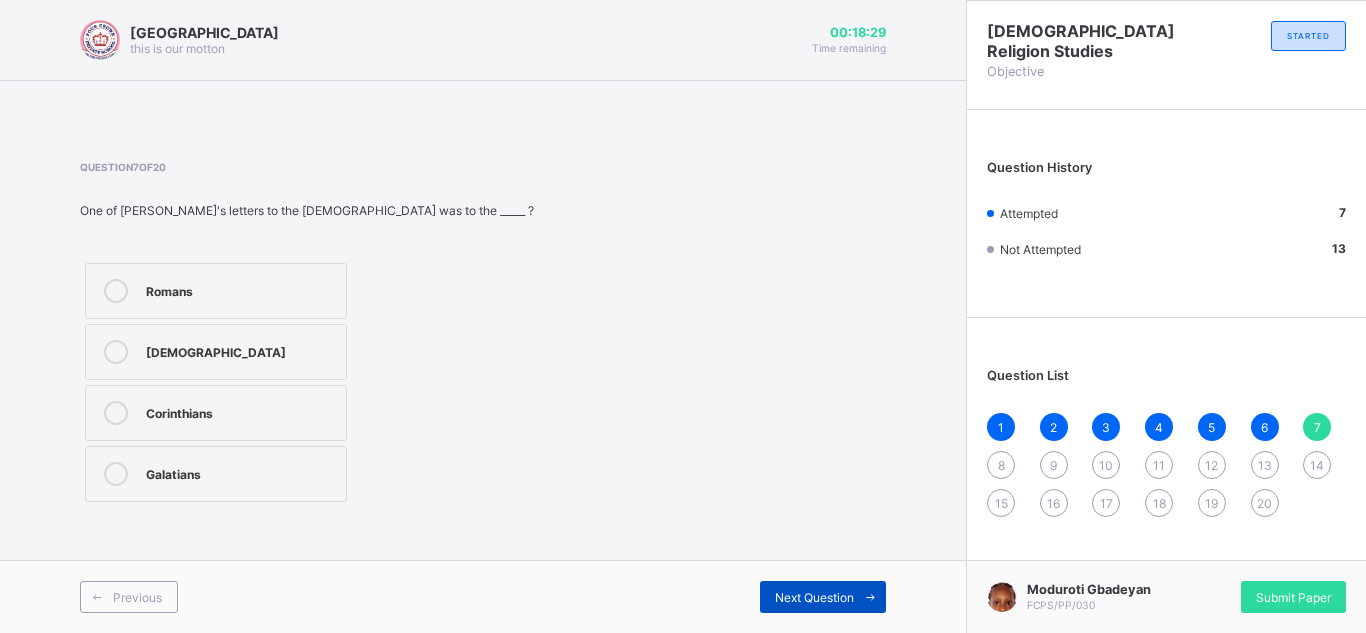 click on "Next Question" at bounding box center (814, 597) 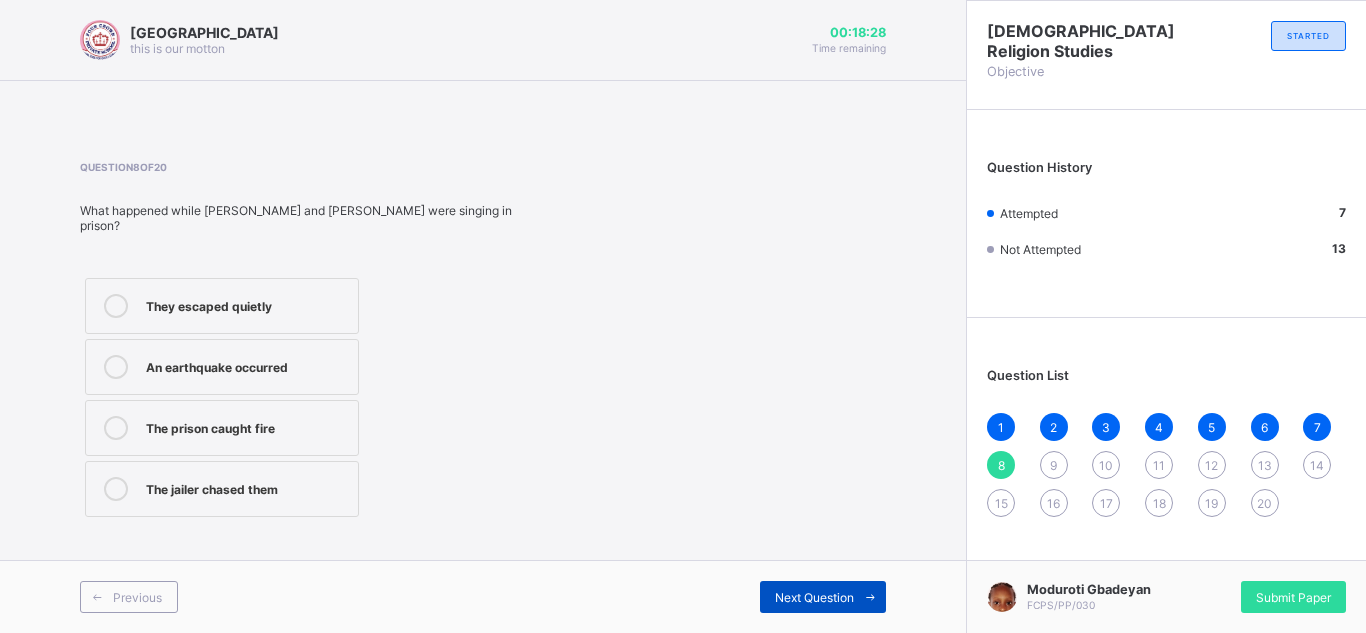 click on "Next Question" at bounding box center [814, 597] 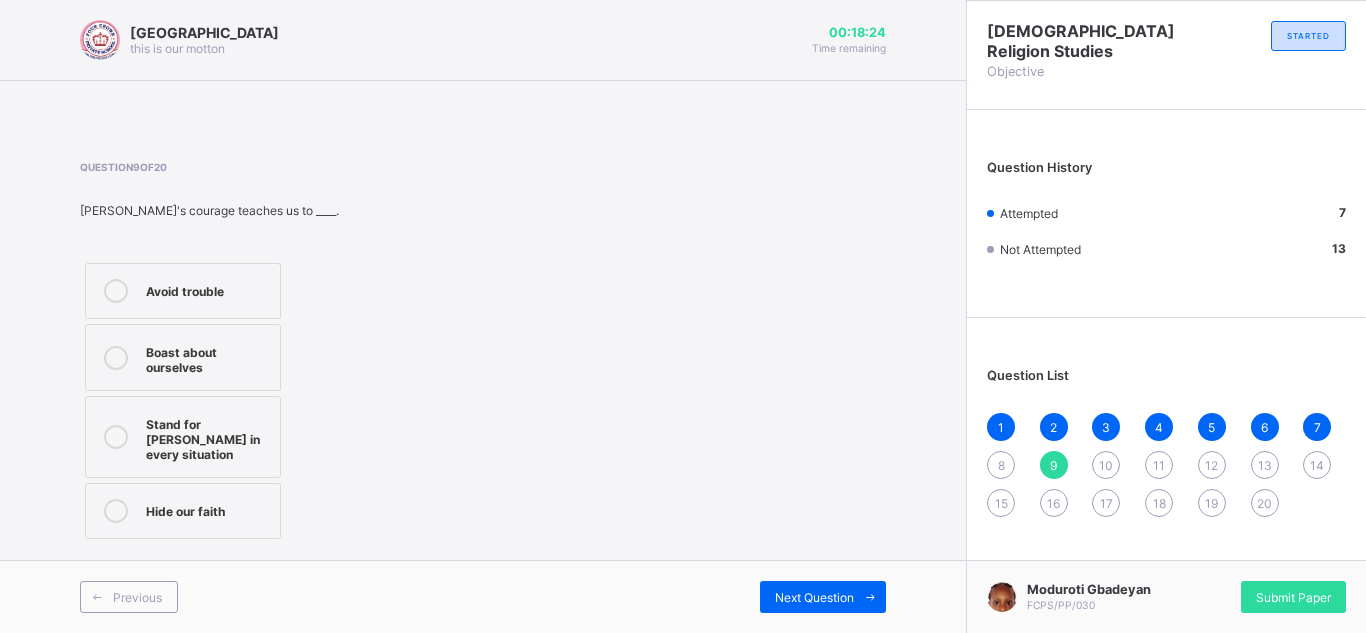 click on "7" at bounding box center (1317, 427) 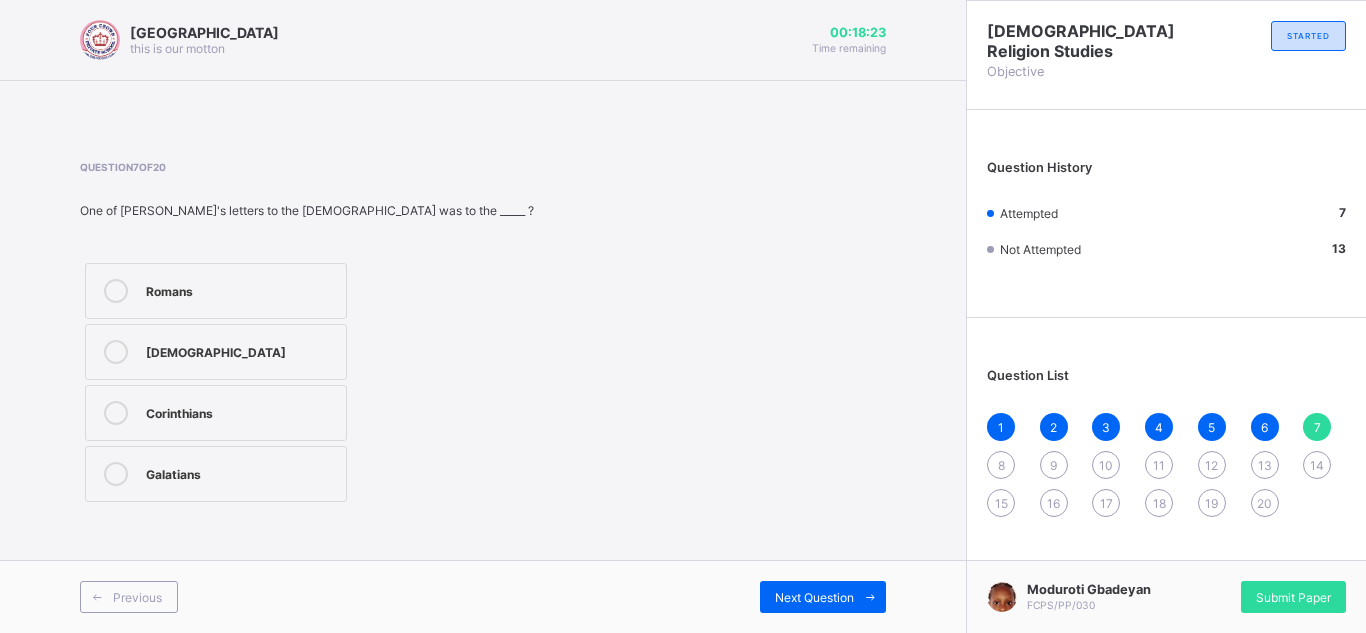 click on "Corinthians" at bounding box center (216, 413) 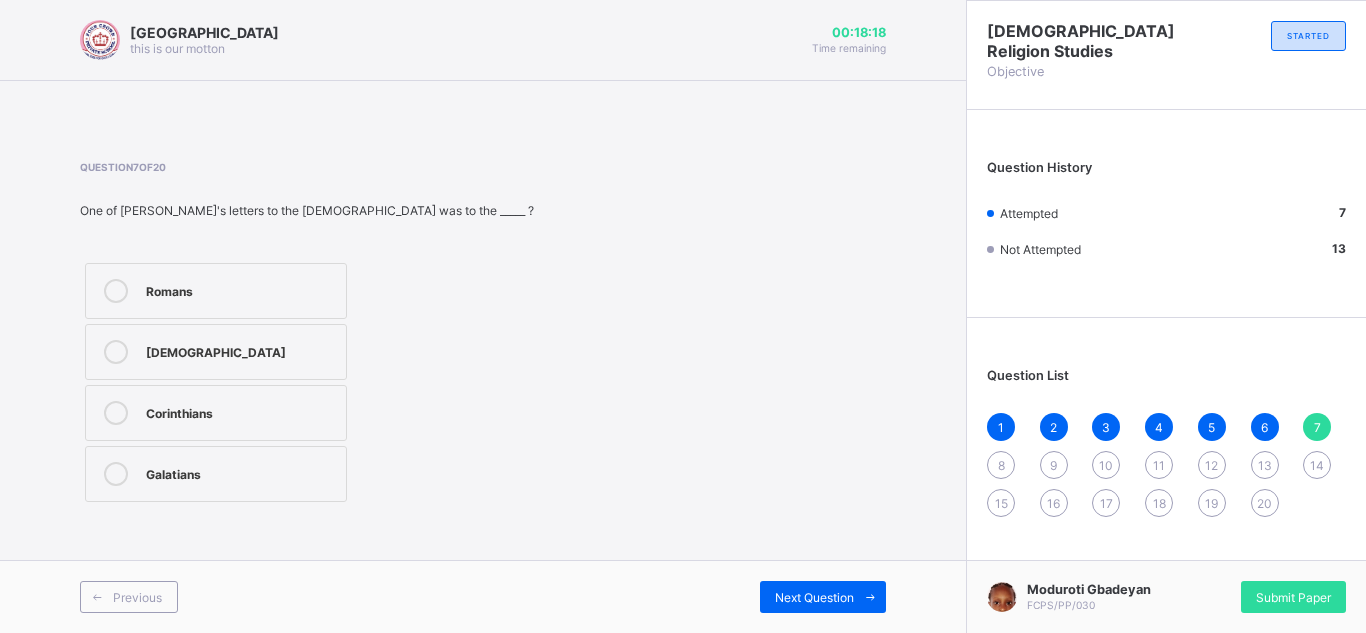 click on "Romans" at bounding box center [216, 291] 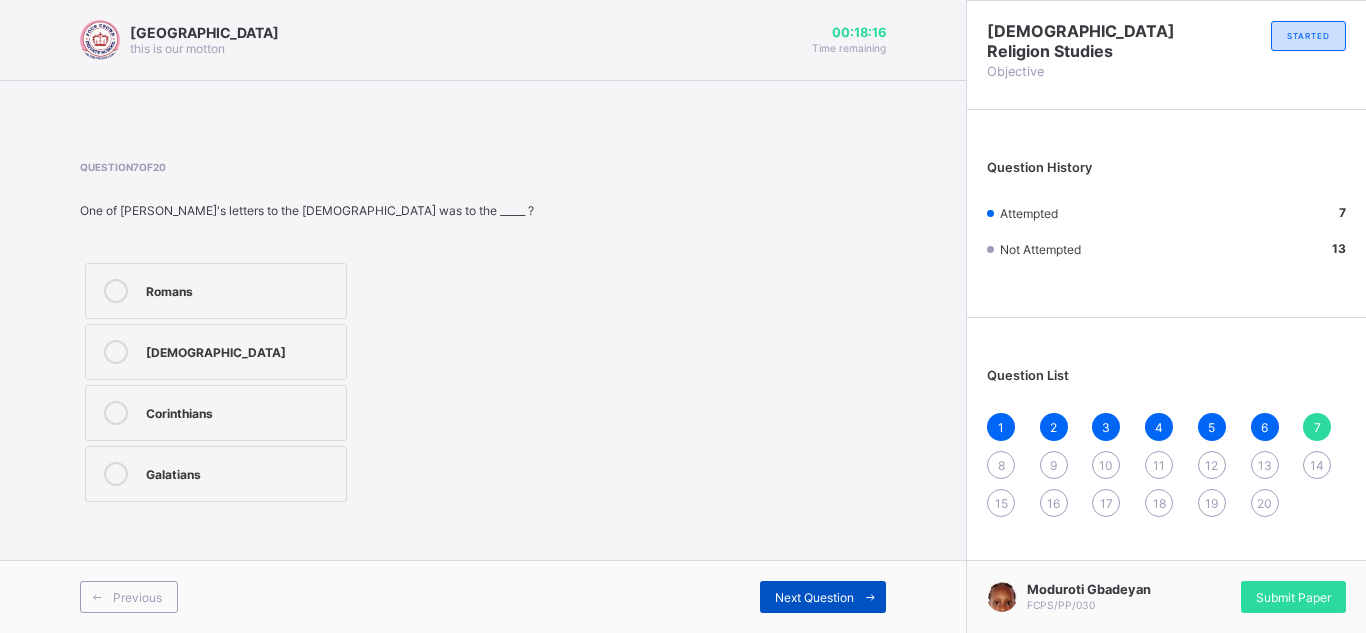 click at bounding box center [870, 597] 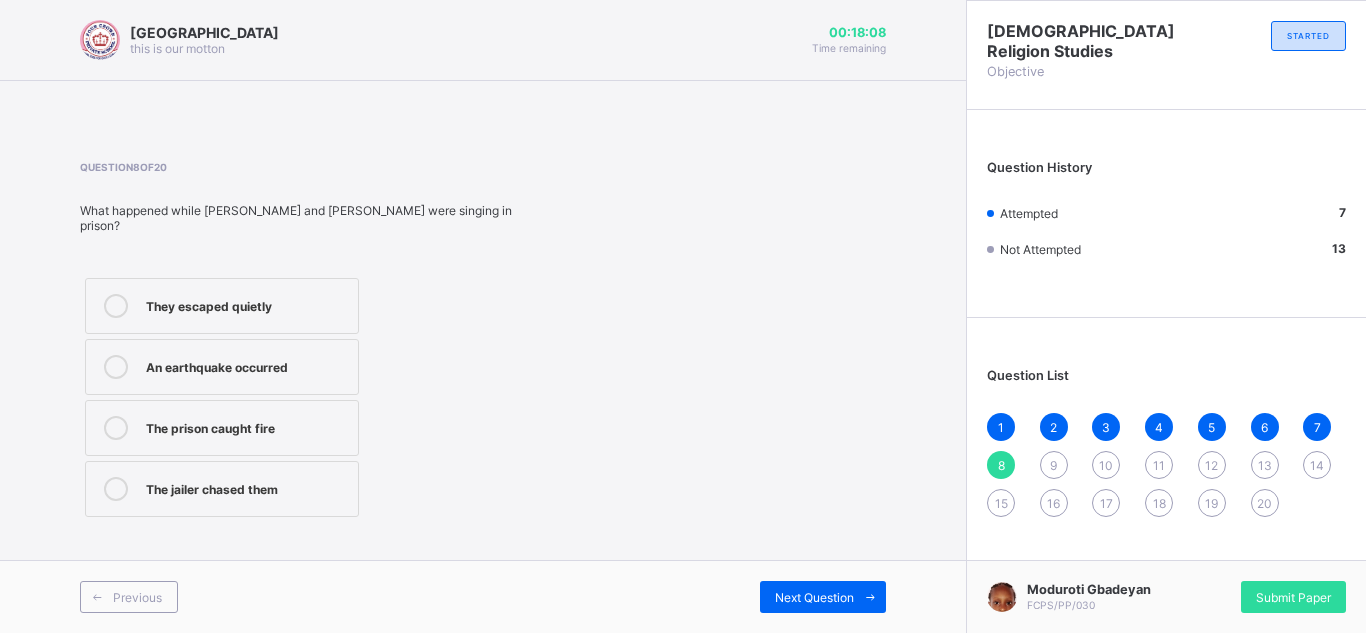 click on "An earthquake occurred" at bounding box center (247, 365) 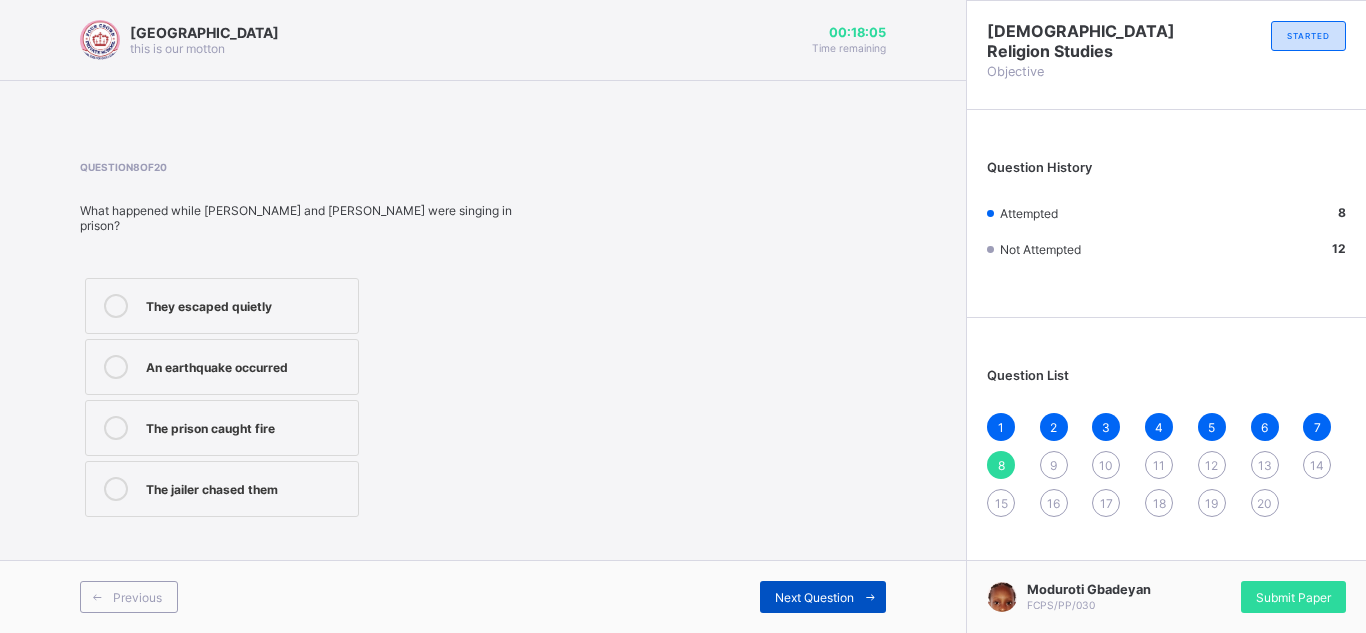 click at bounding box center (870, 597) 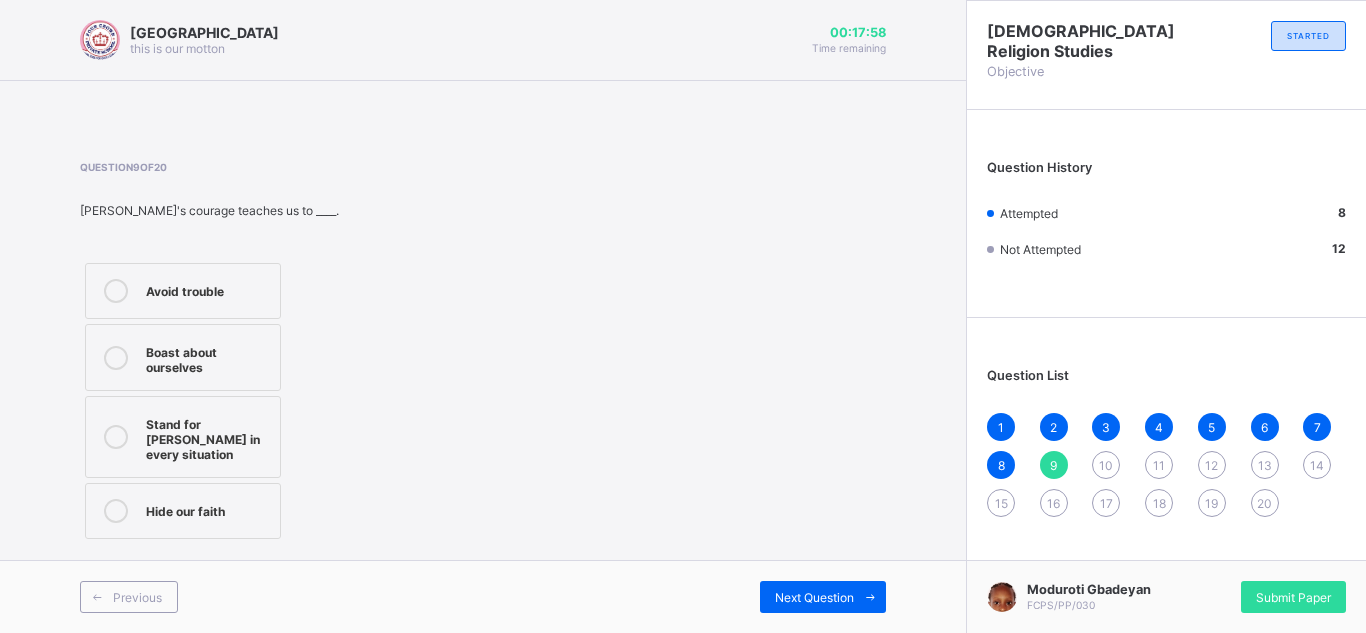click on "Stand for Jesus in every situation" at bounding box center [183, 437] 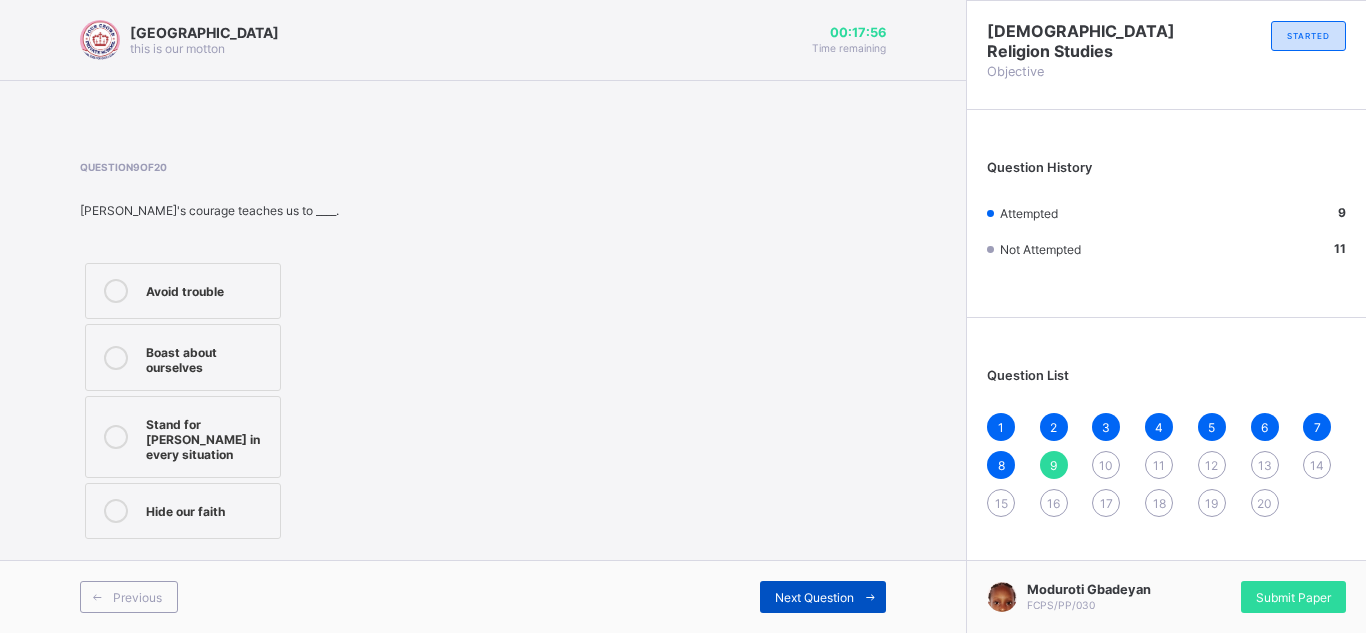 click on "Next Question" at bounding box center (814, 597) 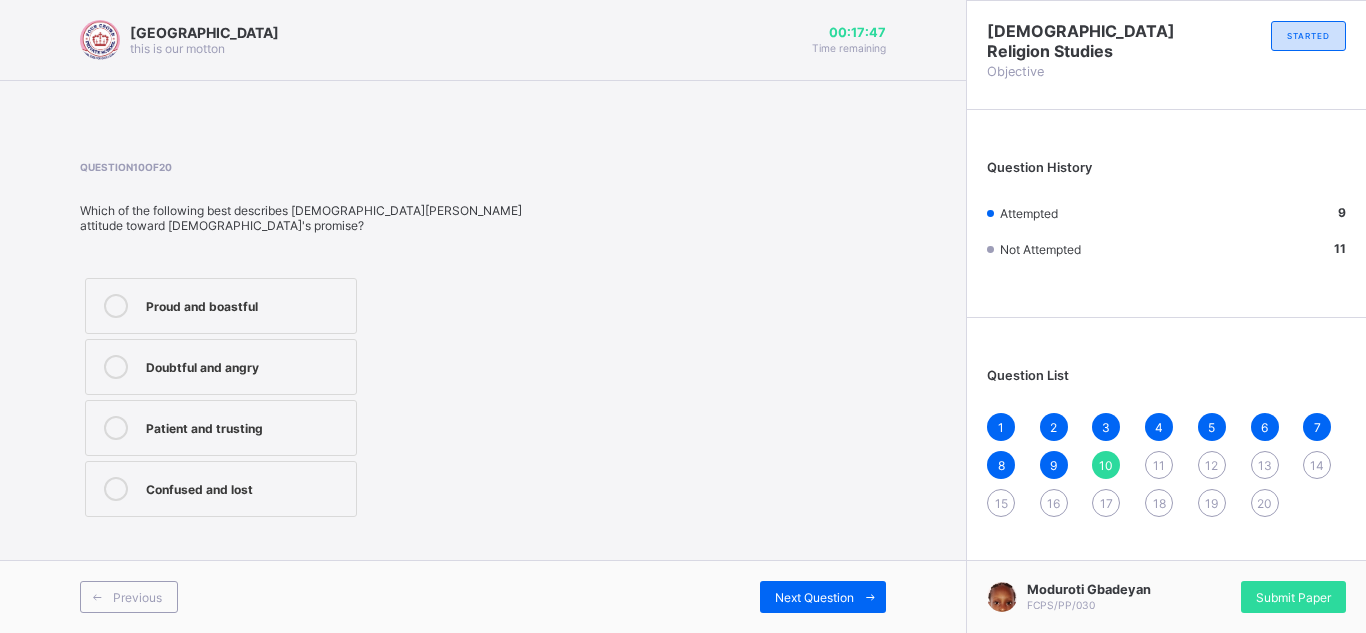 click on "Patient and trusting" at bounding box center (221, 428) 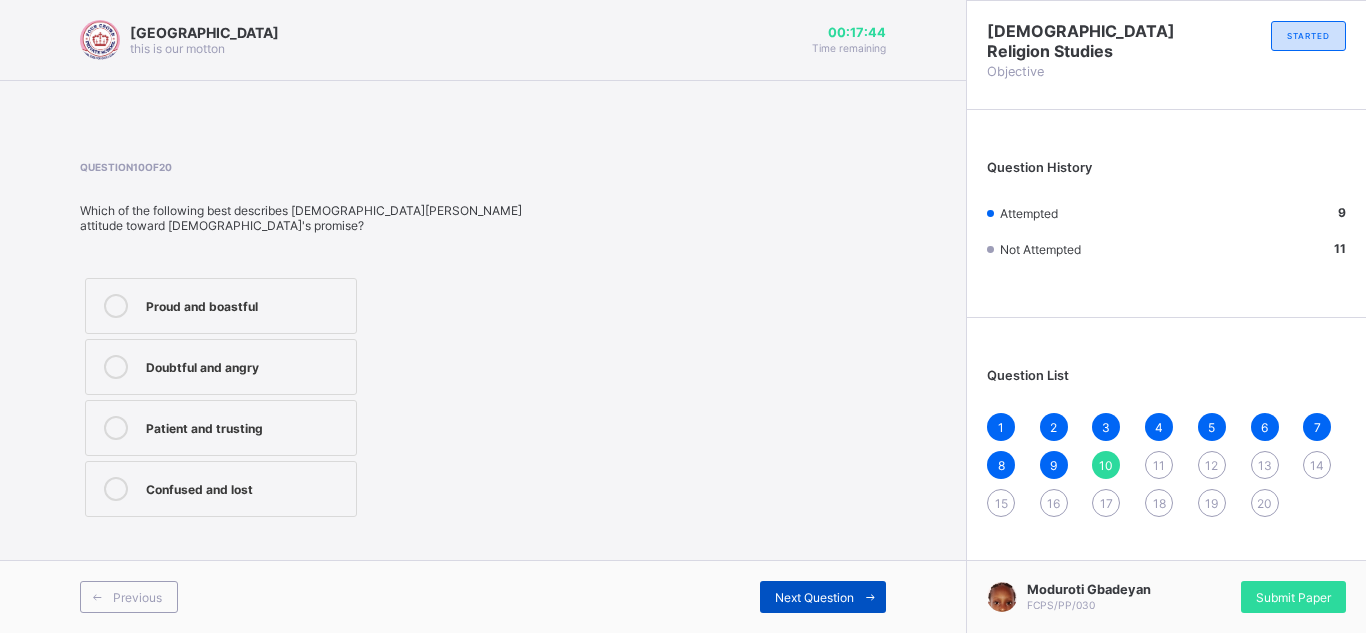 click on "Next Question" at bounding box center [814, 597] 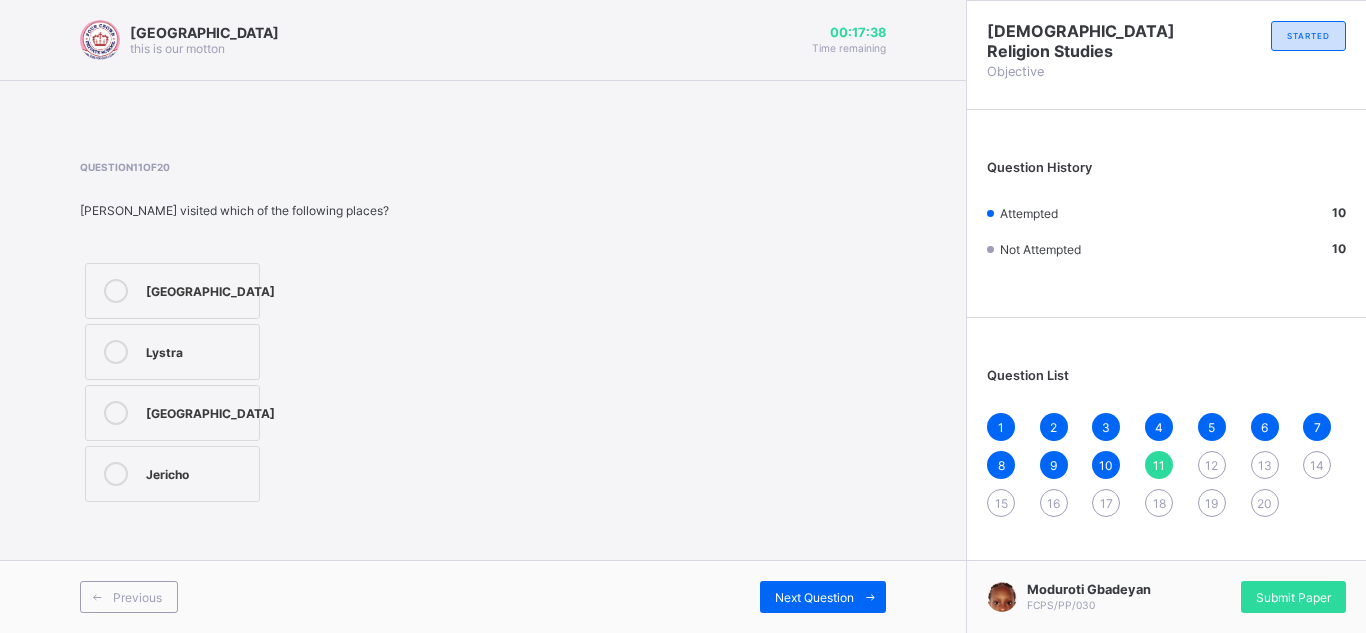 click on "Lystra" at bounding box center (172, 352) 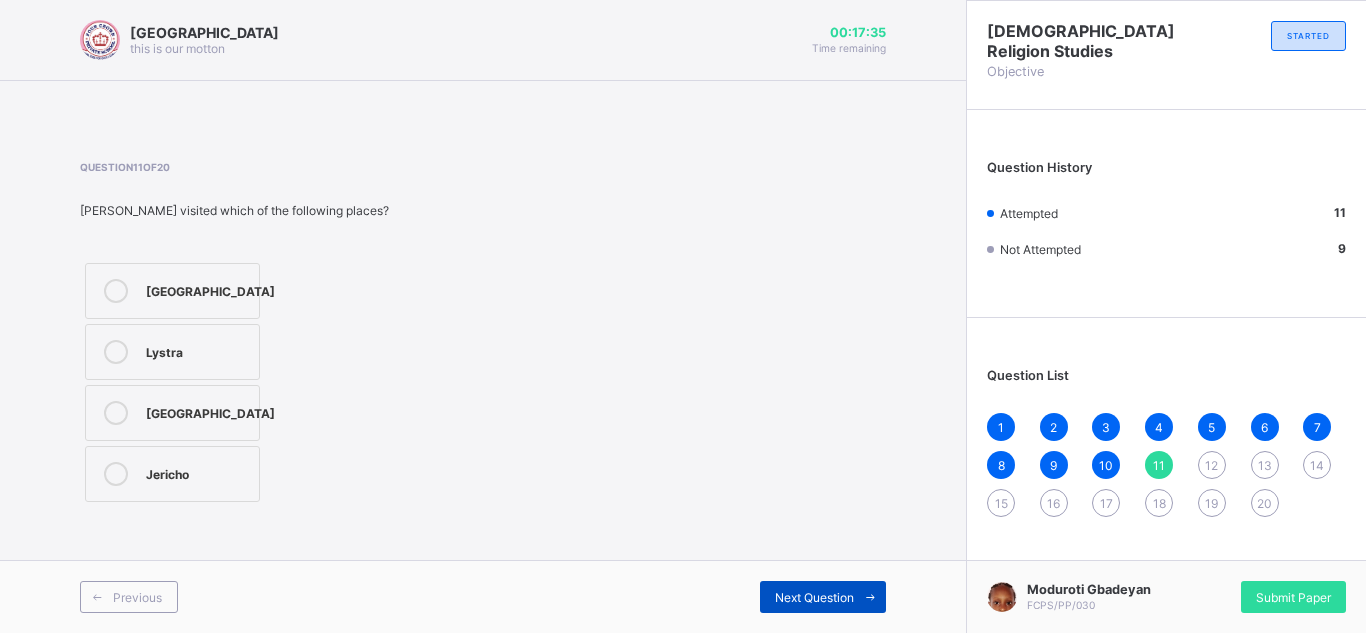 click on "Next Question" at bounding box center [823, 597] 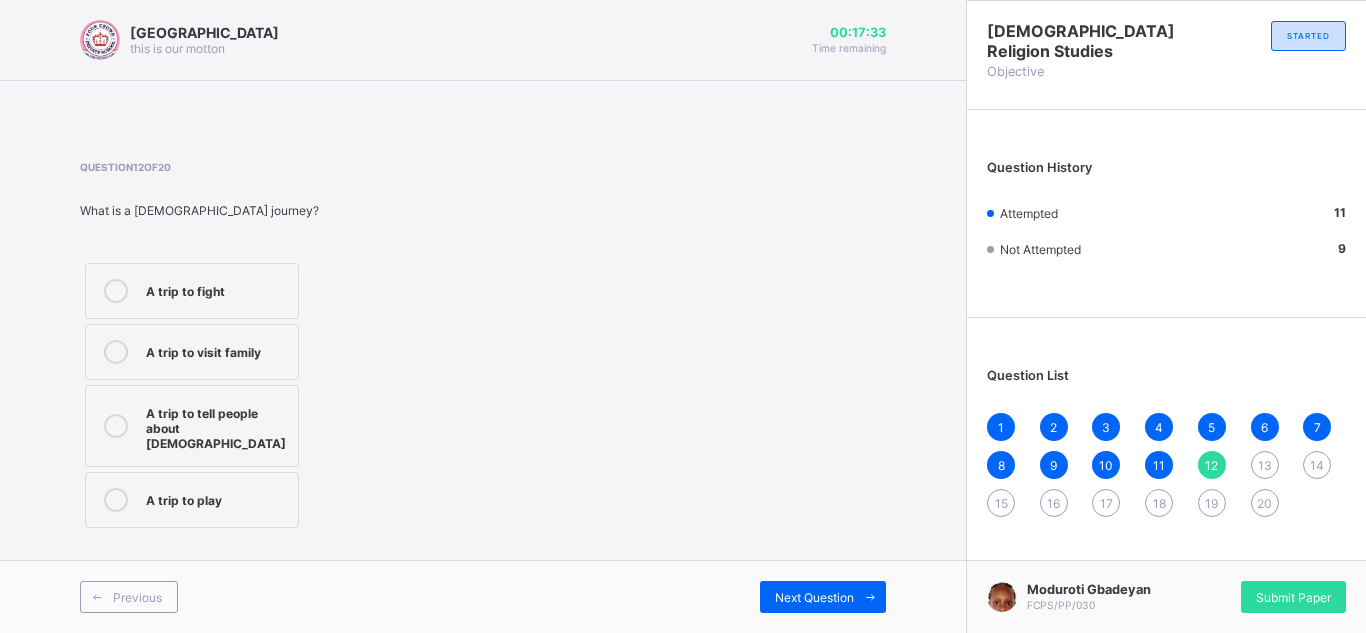 click on "A trip to tell people about Jesus" at bounding box center (217, 426) 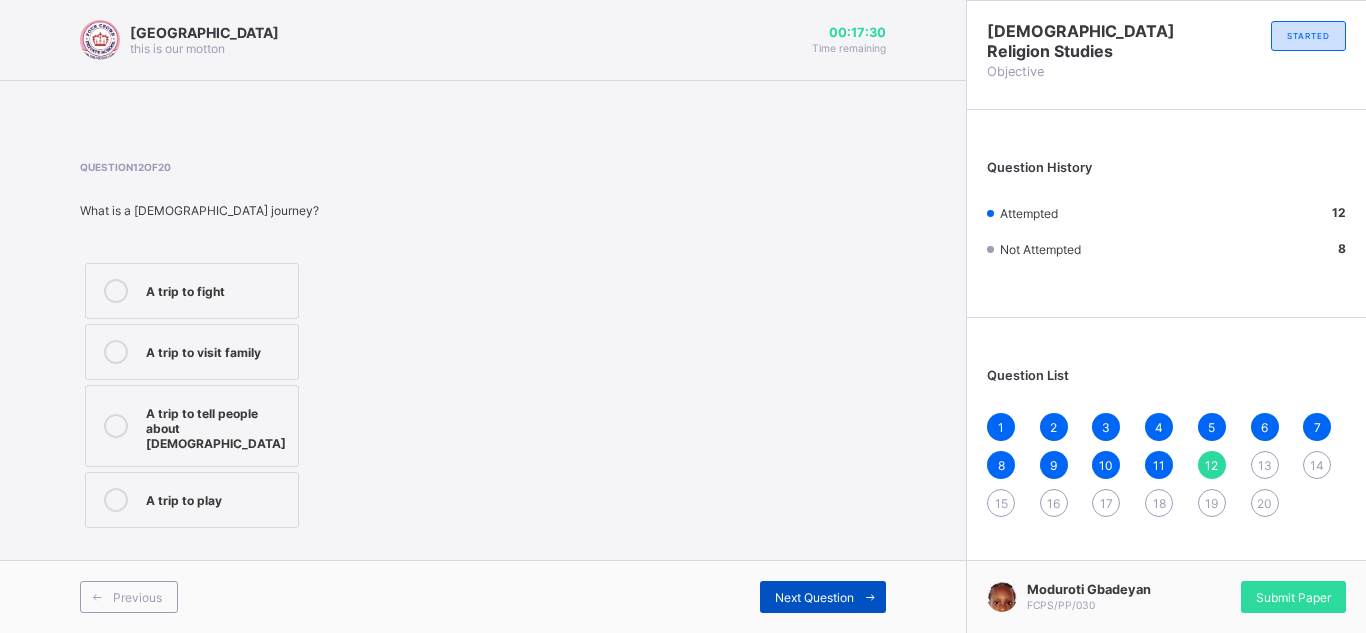 click on "Next Question" at bounding box center (814, 597) 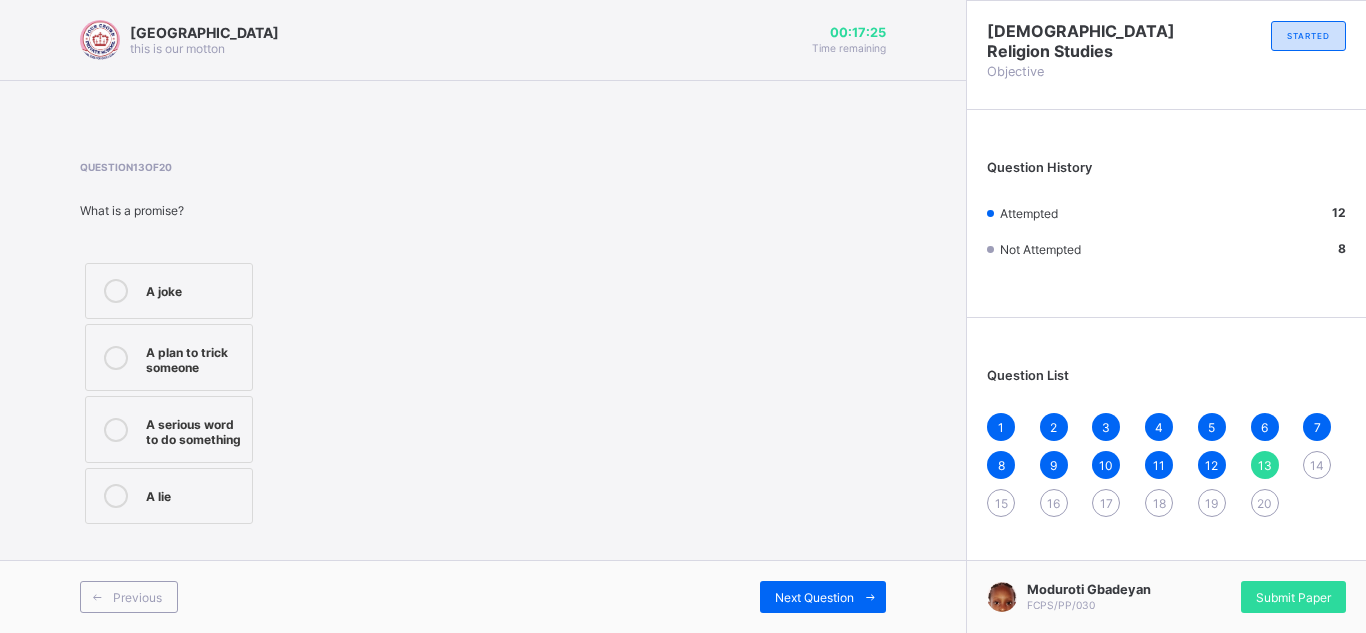 click on "A serious word to do something" at bounding box center (194, 429) 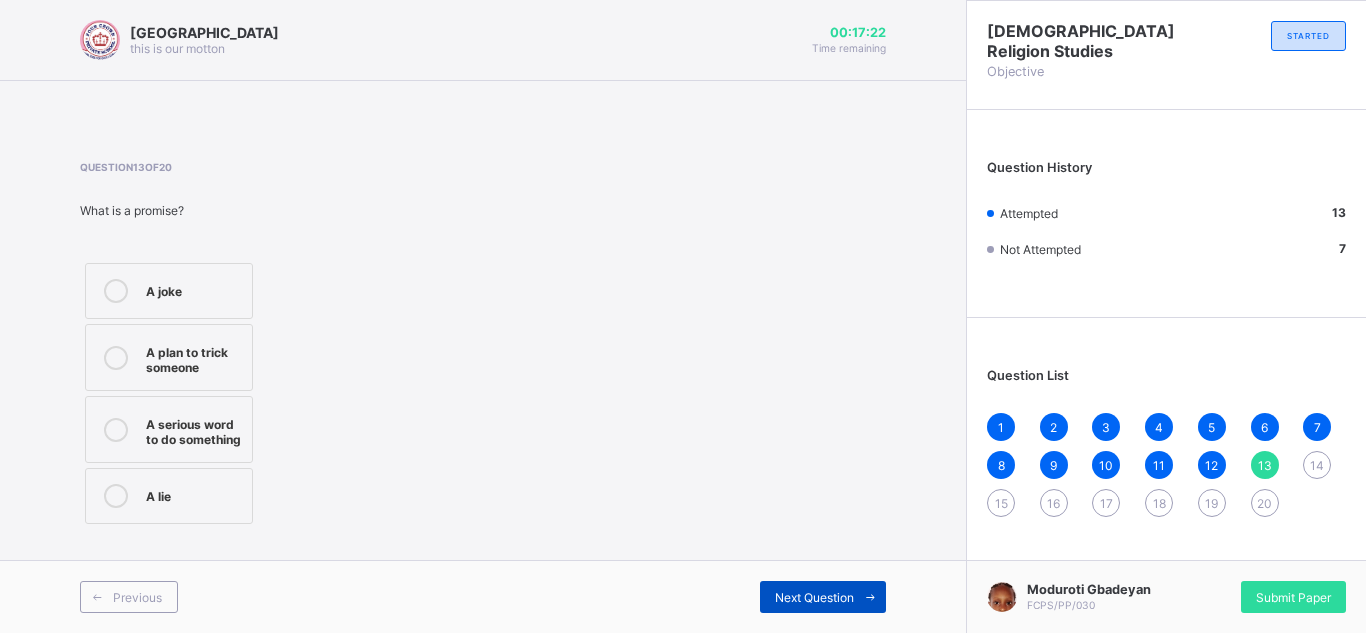 click on "Next Question" at bounding box center (814, 597) 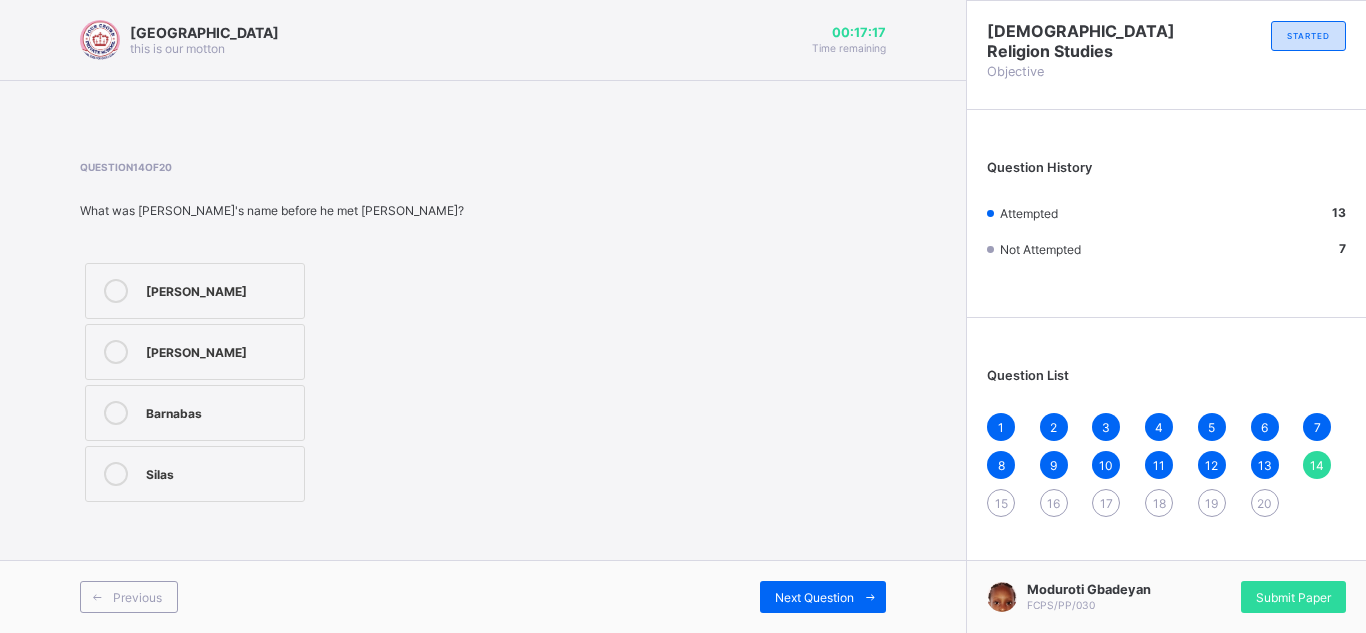 click on "Saul" at bounding box center [195, 352] 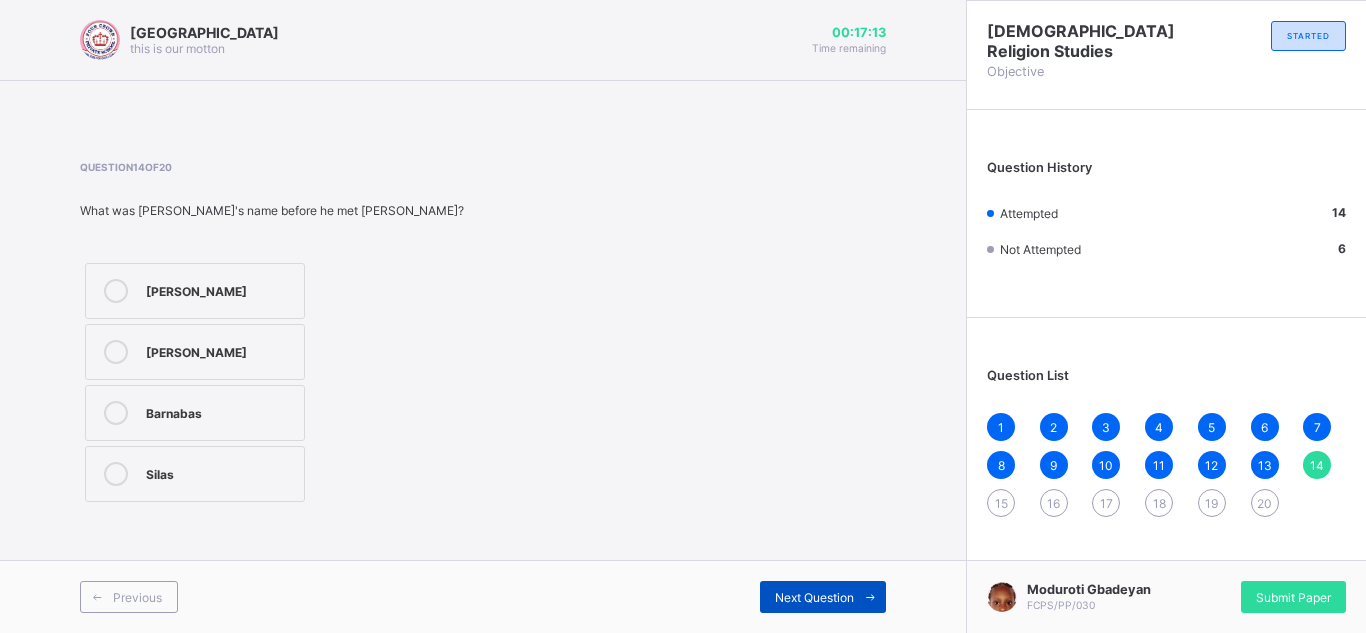 click on "Next Question" at bounding box center (814, 597) 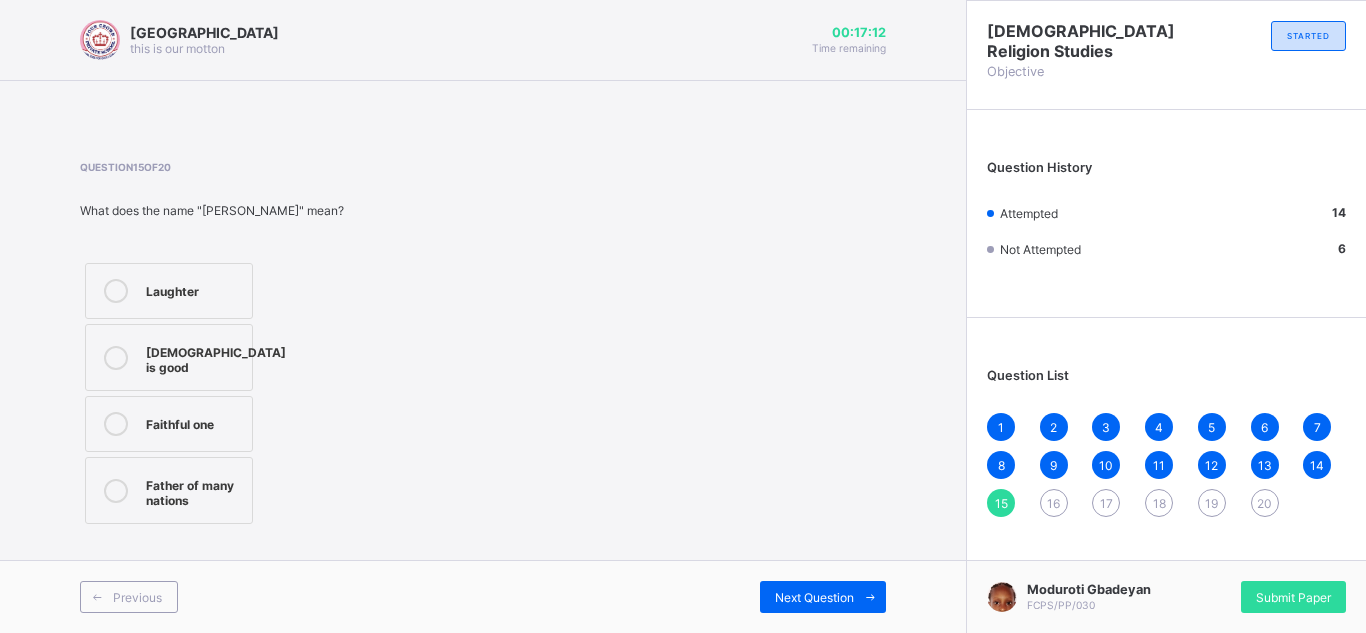 click on "Question  15  of  20 What does the name "Isaac" mean? Laughter God is good  Faithful one Father of many nations" at bounding box center [483, 345] 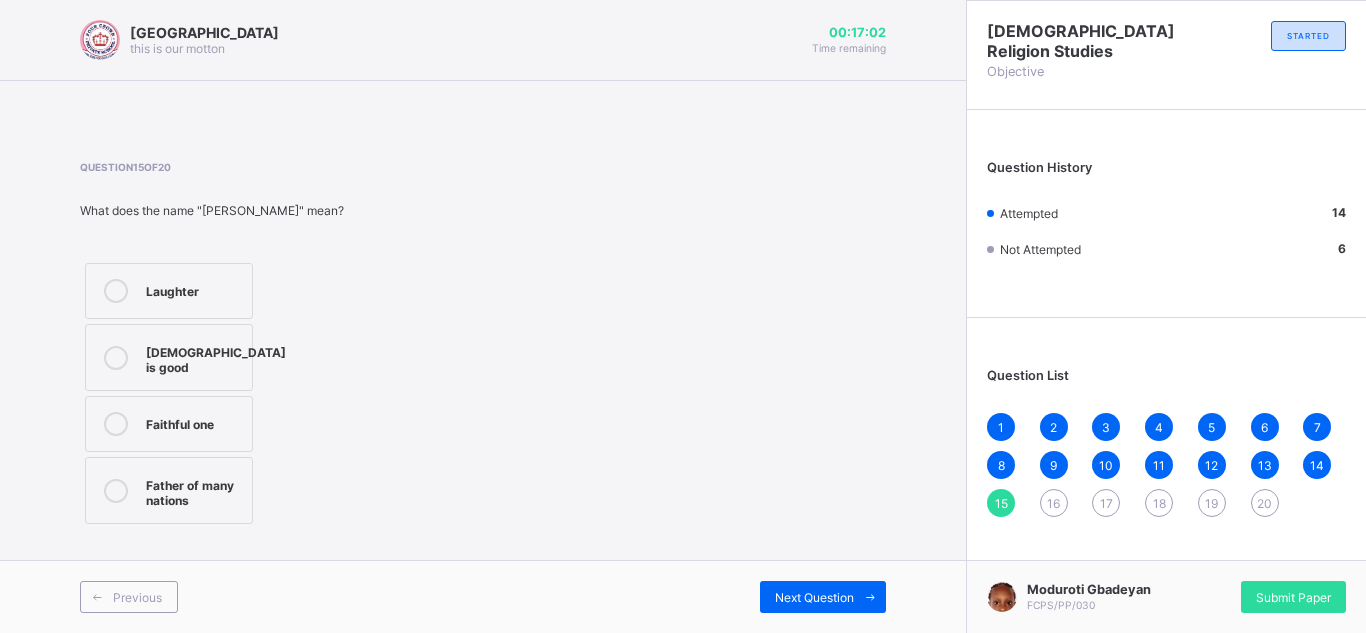 click on "Laughter" at bounding box center (169, 291) 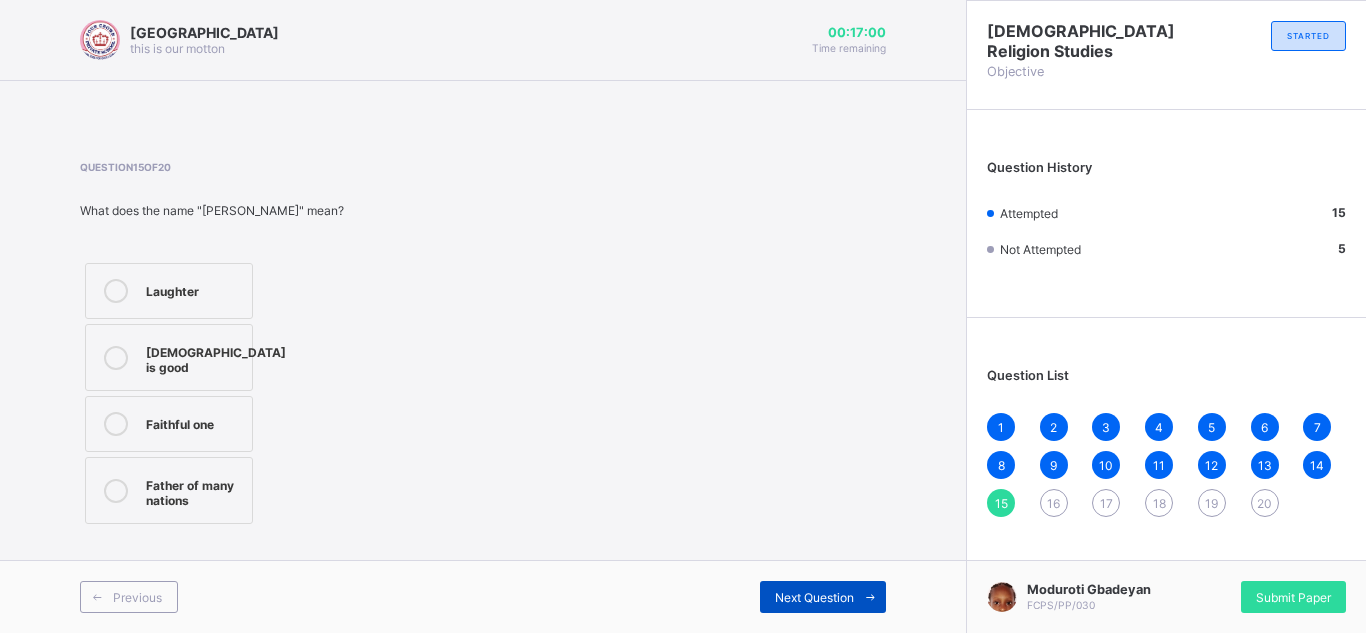 click on "Next Question" at bounding box center [814, 597] 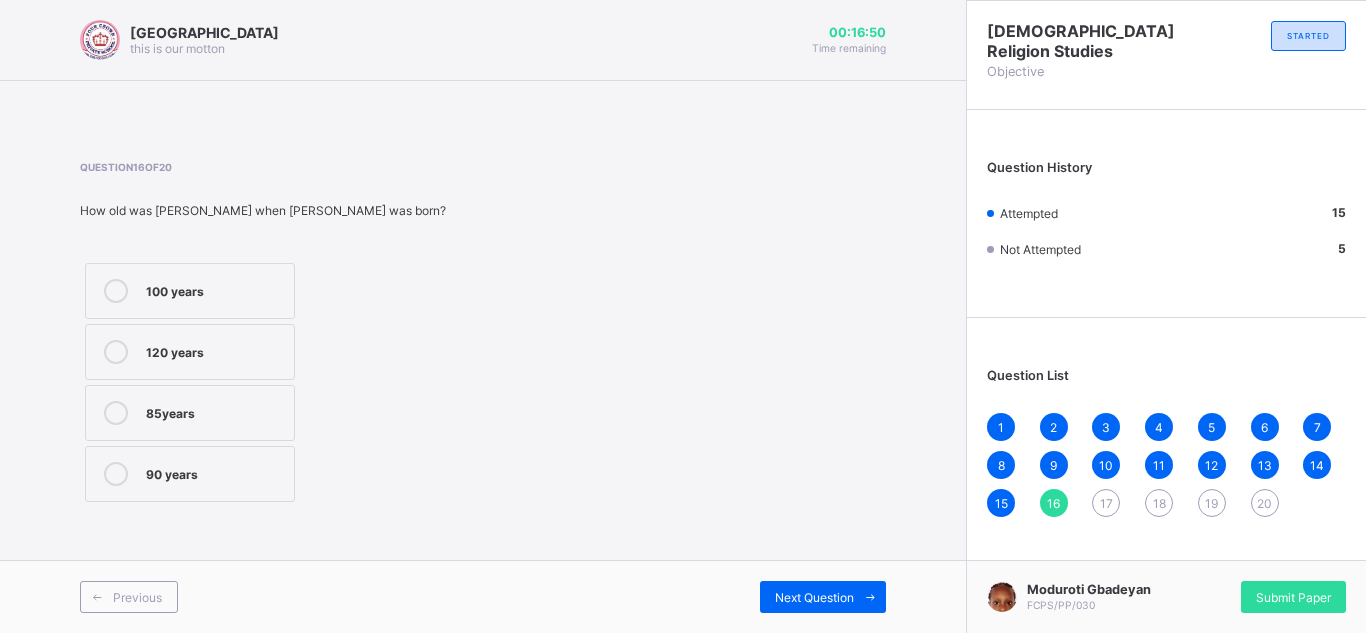click on "120 years" at bounding box center [215, 350] 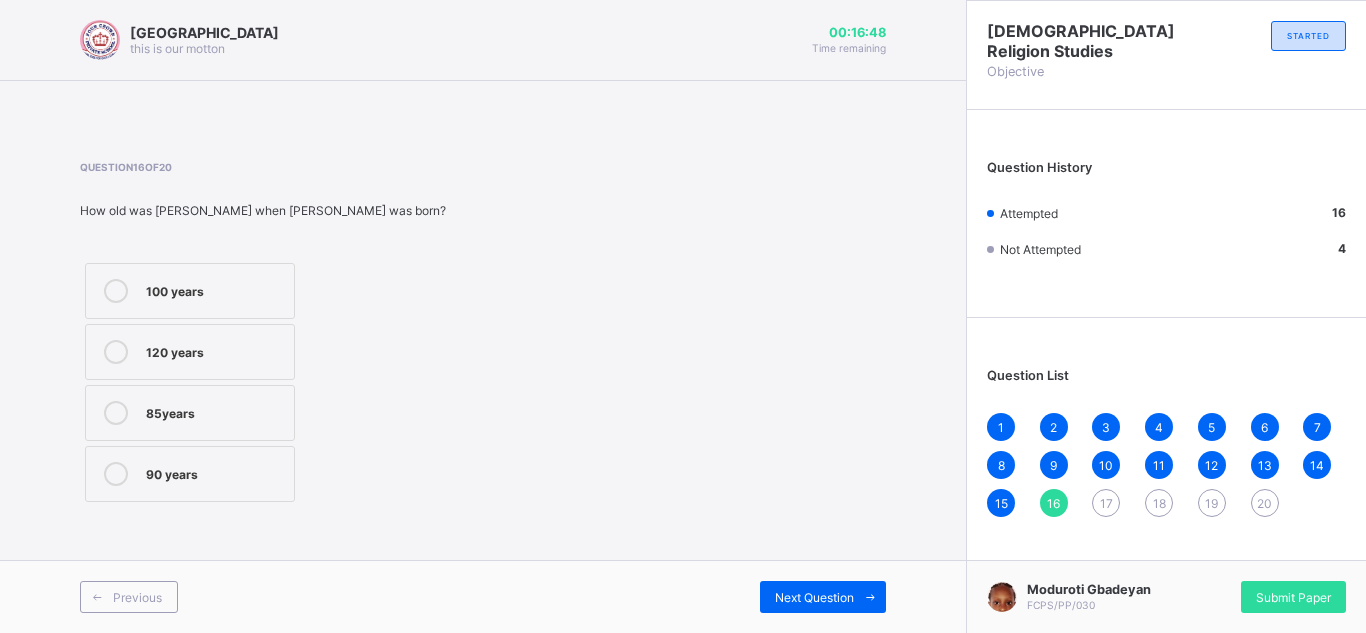 click on "100 years" at bounding box center (215, 289) 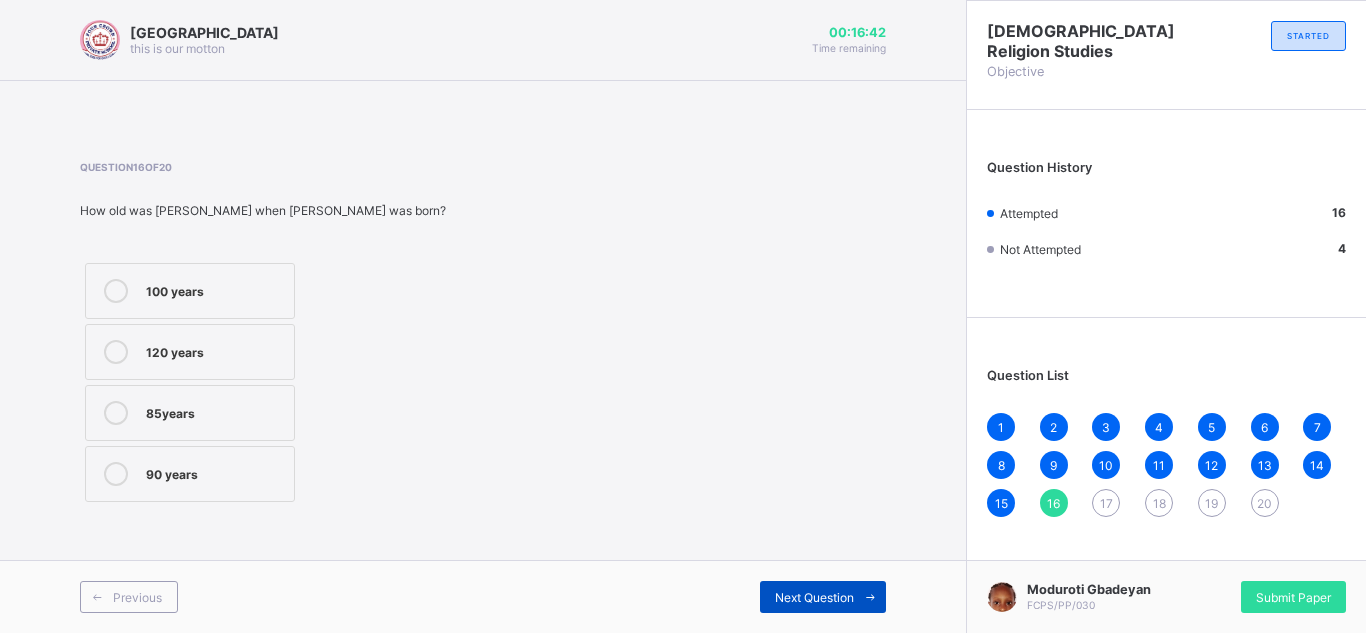 click at bounding box center [870, 597] 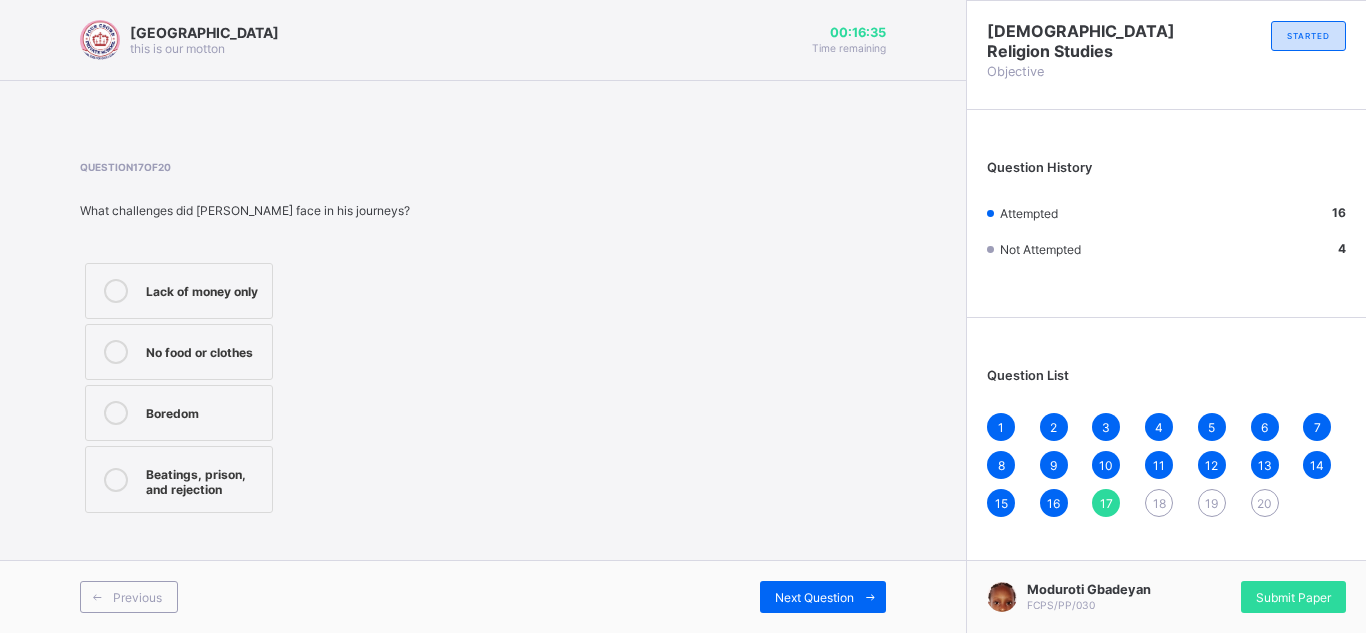 click on "Beatings, prison, and rejection" at bounding box center [204, 479] 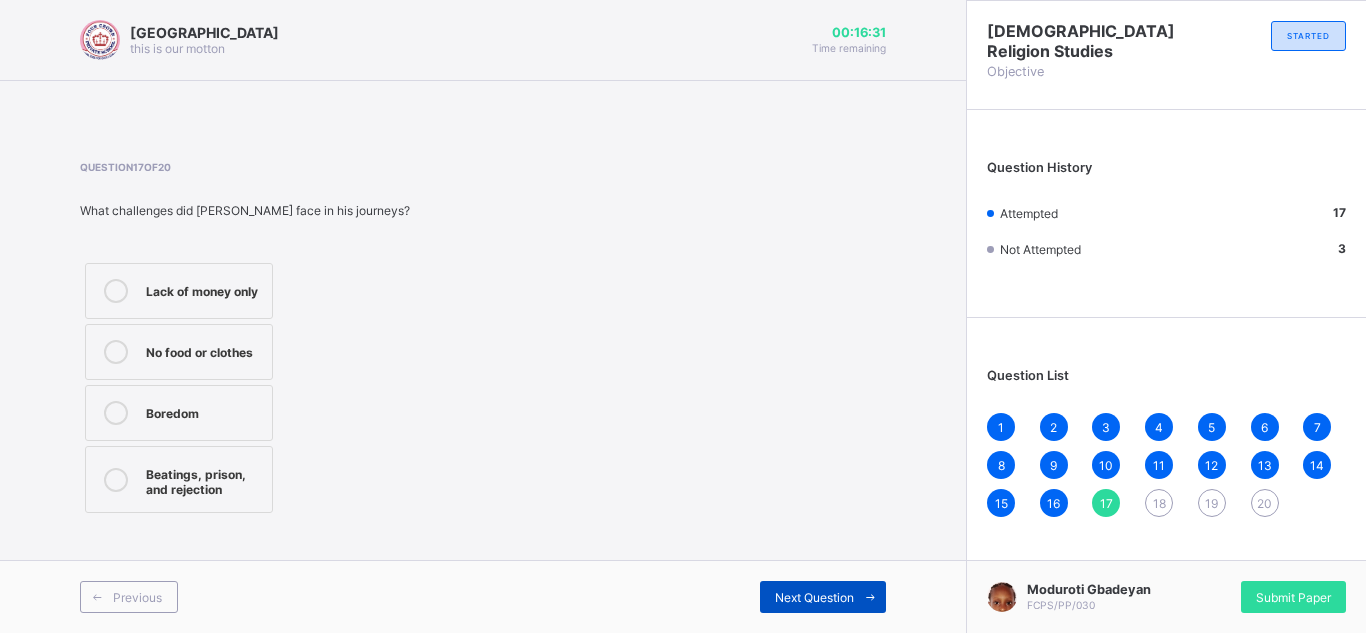 click on "Next Question" at bounding box center [814, 597] 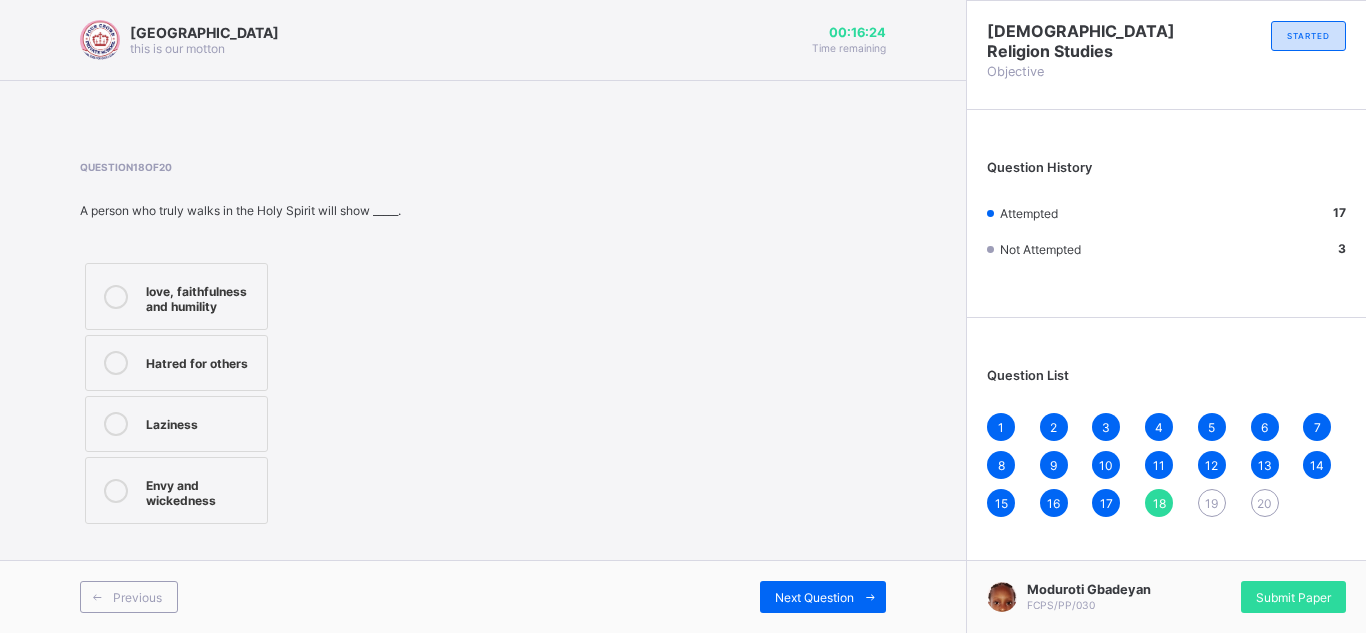 click on "love, faithfulness and humility" at bounding box center [201, 296] 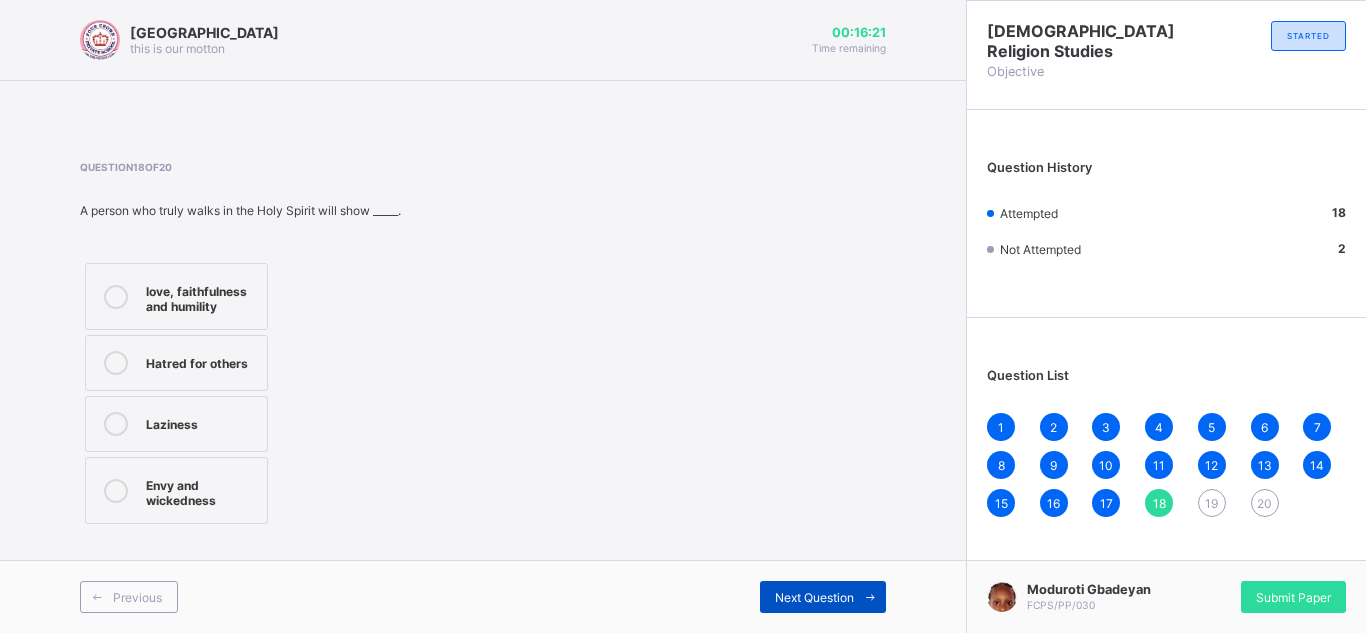 click on "Next Question" at bounding box center (814, 597) 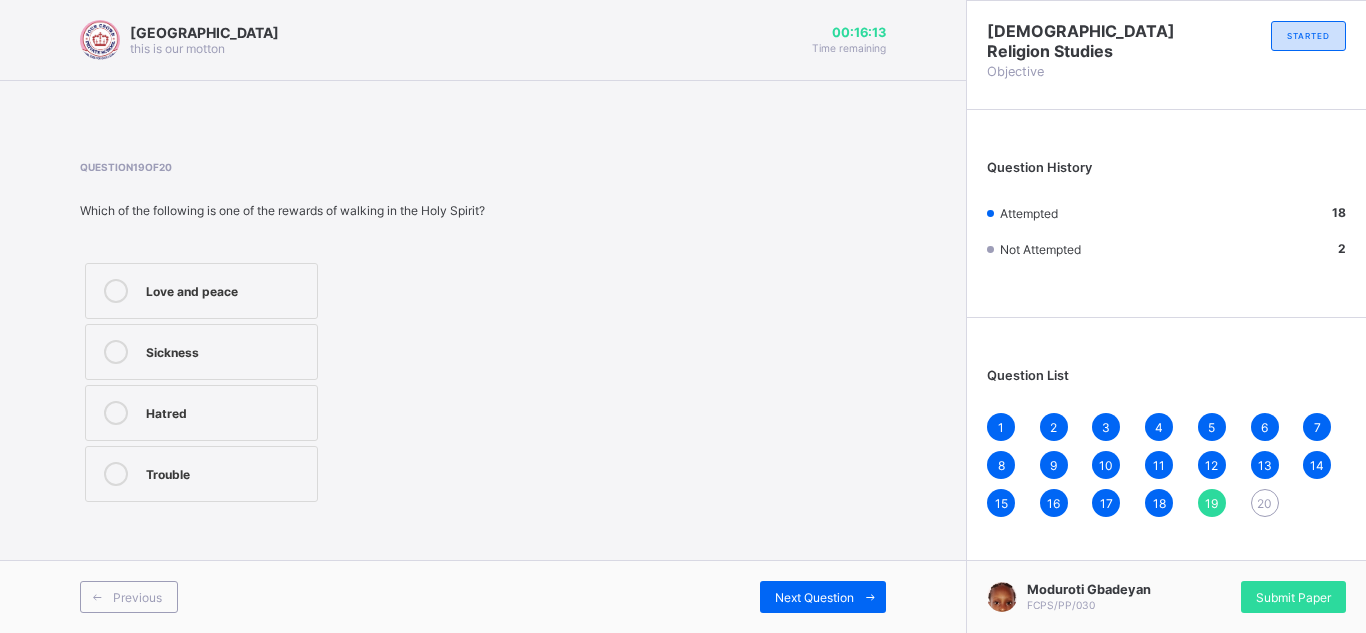 click on "Love and peace" at bounding box center (201, 291) 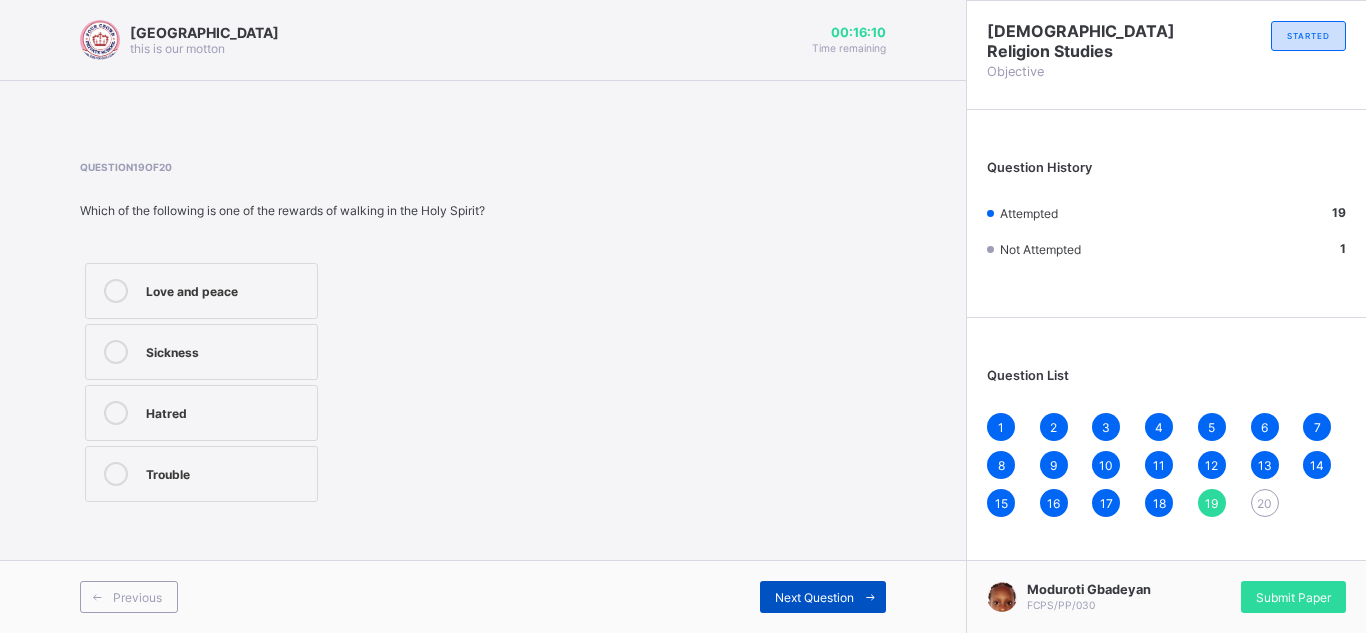 click at bounding box center [870, 597] 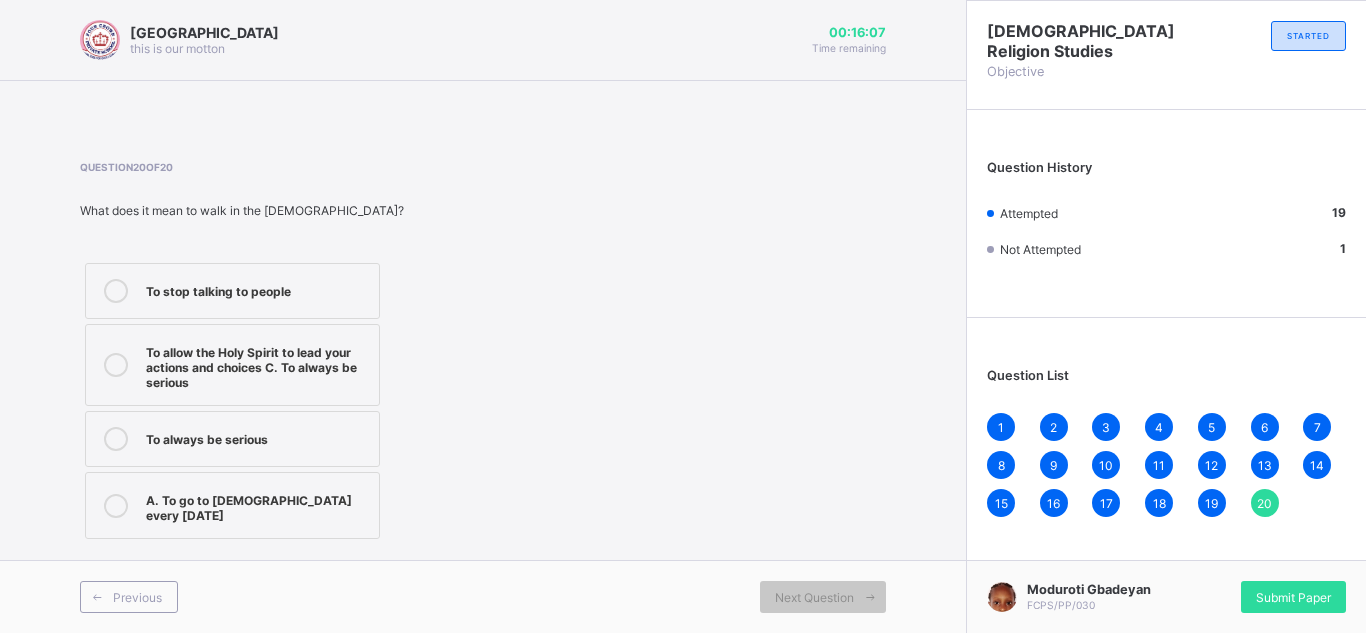 click on "To allow the Holy Spirit to lead your actions and choices
C. To always be serious" at bounding box center [232, 365] 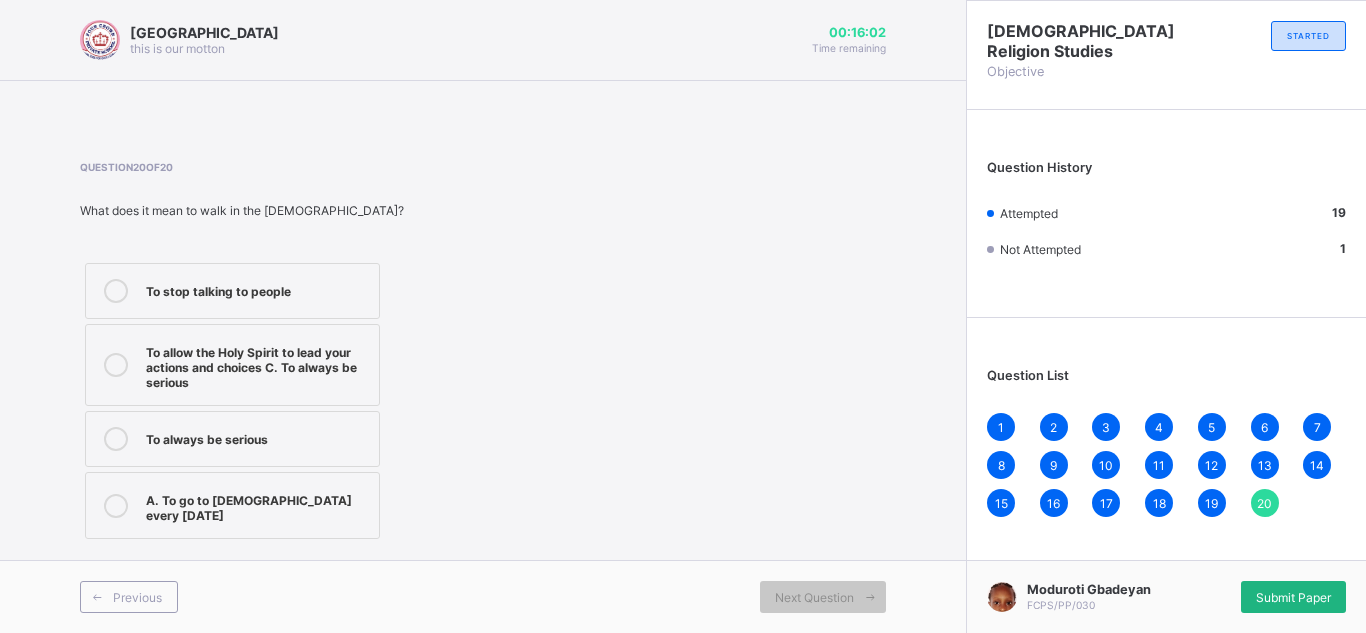 click on "Submit Paper" at bounding box center [1293, 597] 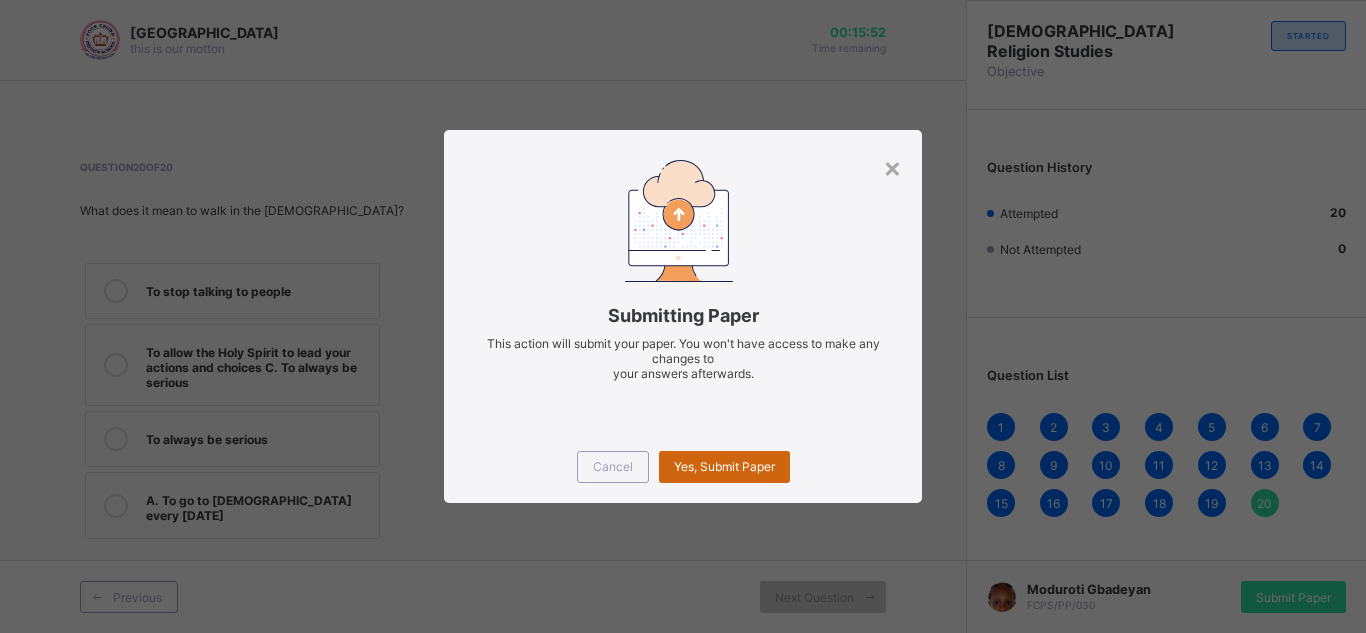 click on "Yes, Submit Paper" at bounding box center (724, 466) 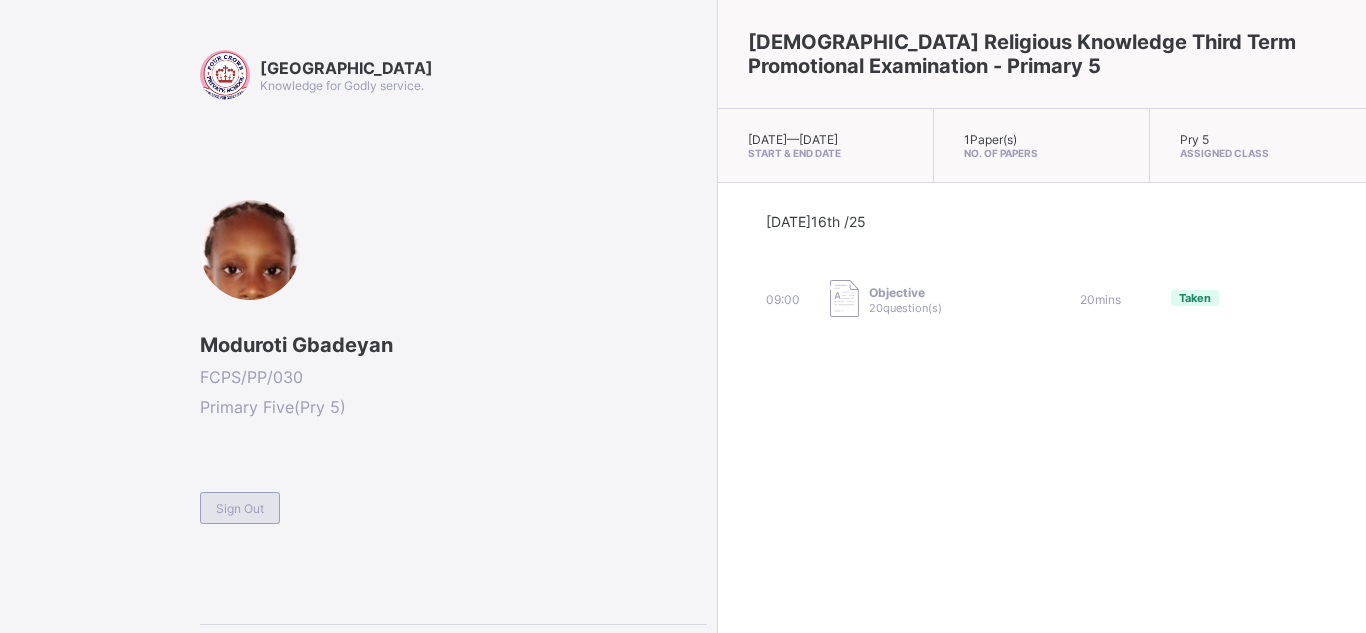 click on "Sign Out" at bounding box center [240, 508] 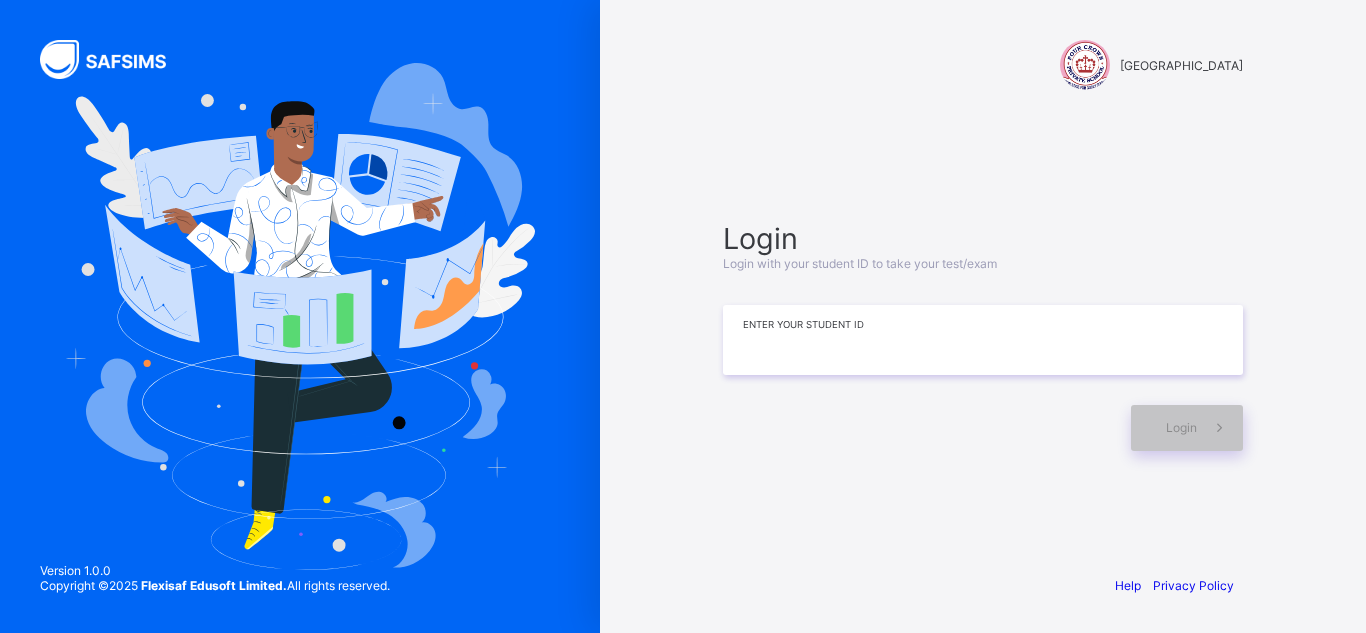 click at bounding box center [983, 340] 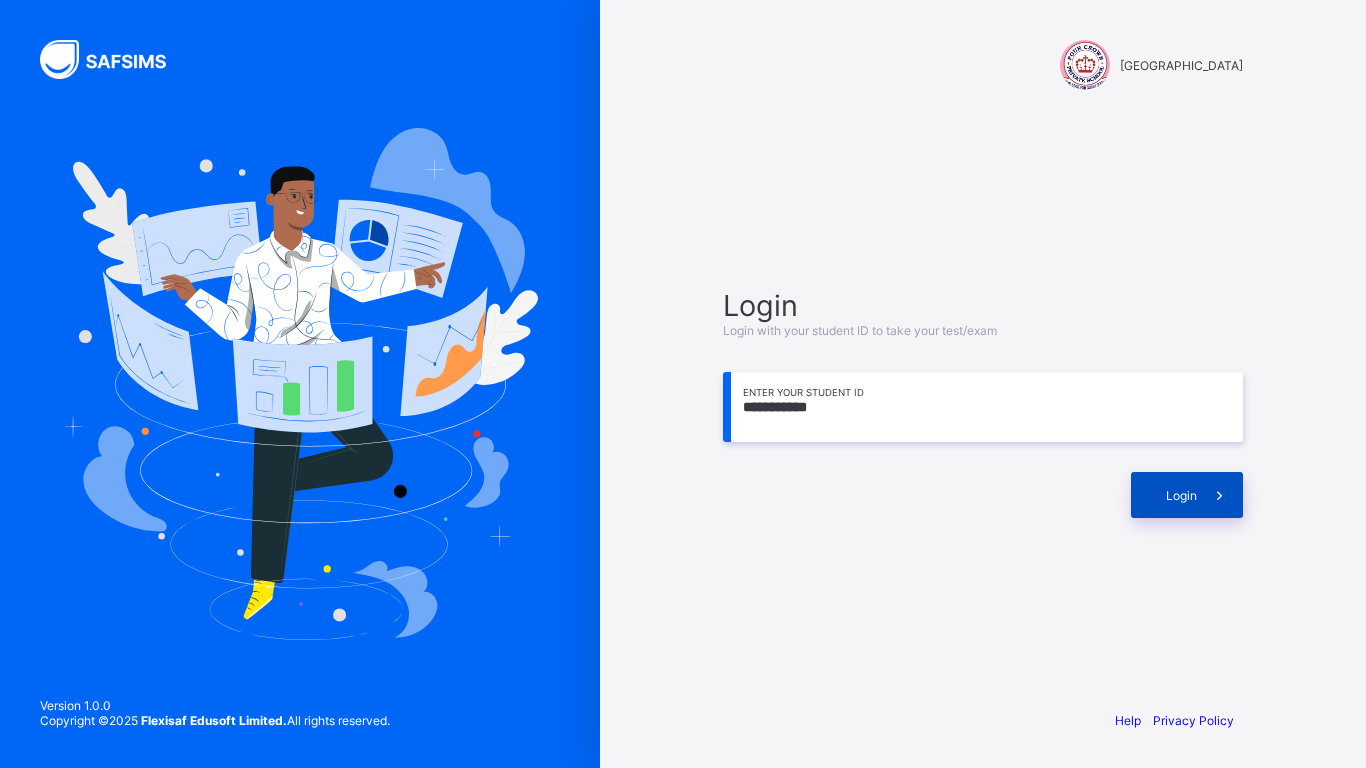 type on "**********" 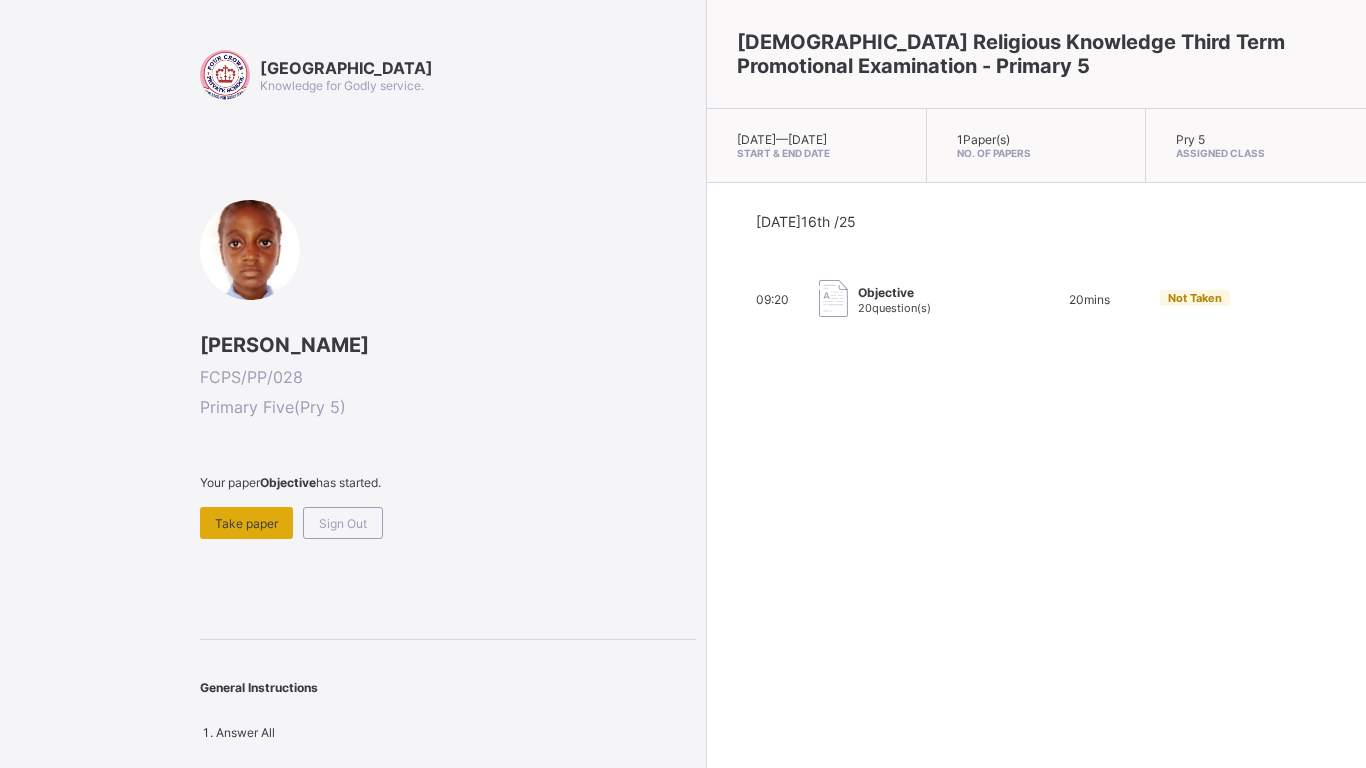 click on "Take paper" at bounding box center [246, 523] 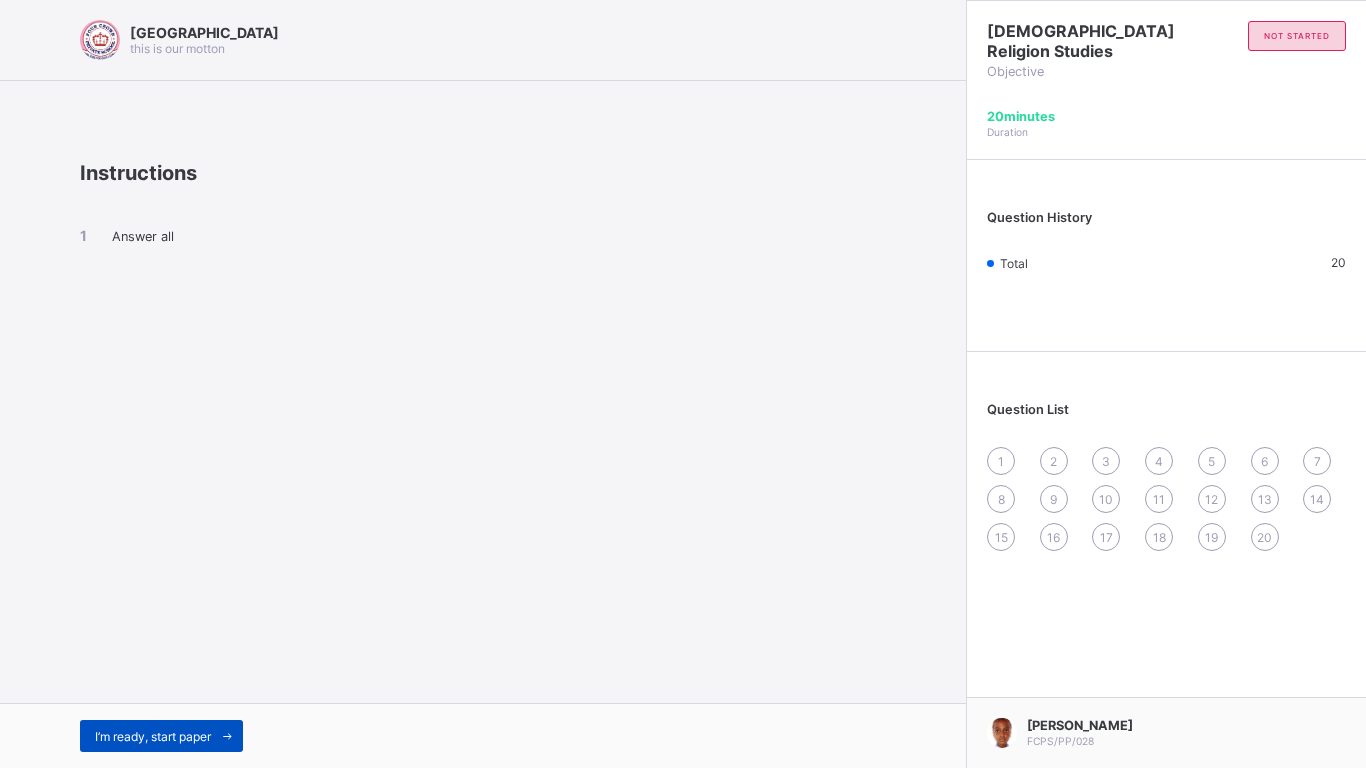 click on "I’m ready, start paper" at bounding box center [161, 736] 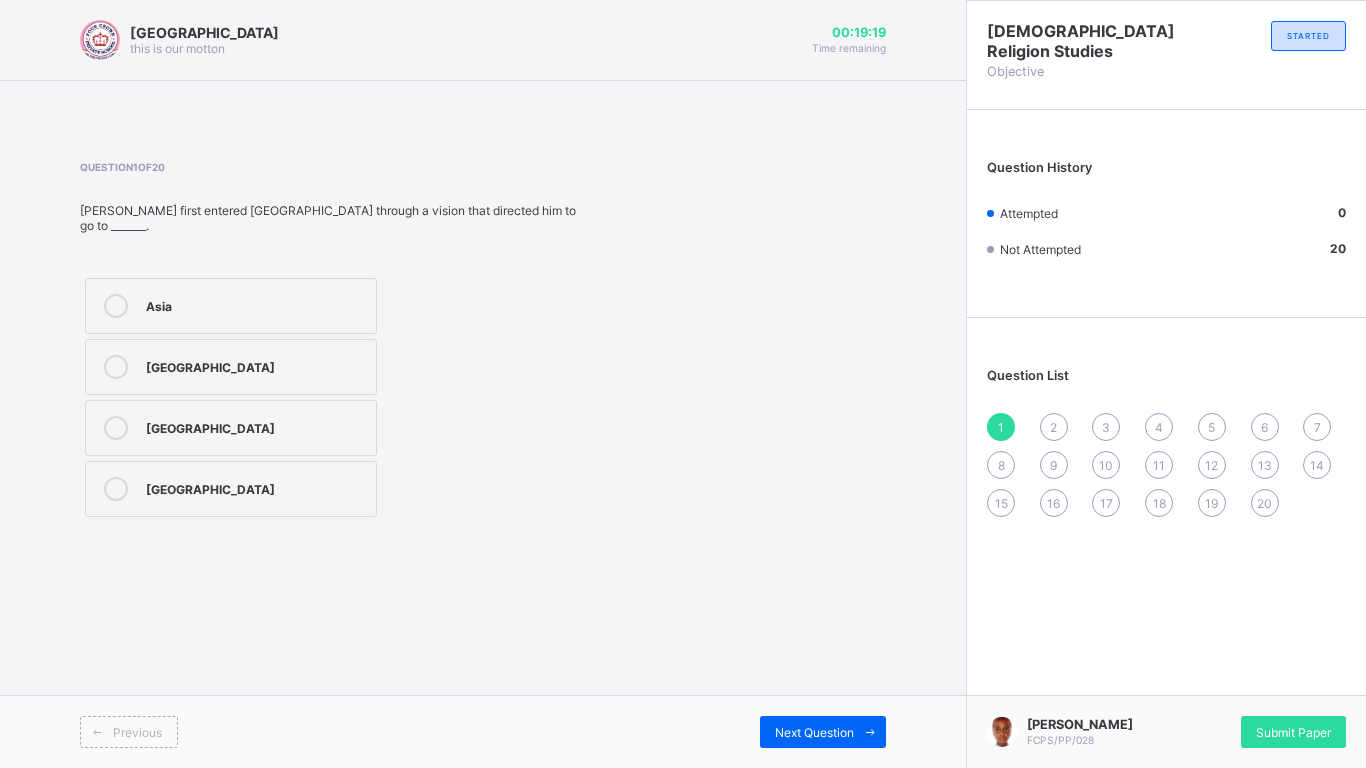 click on "Macedonia" at bounding box center [231, 489] 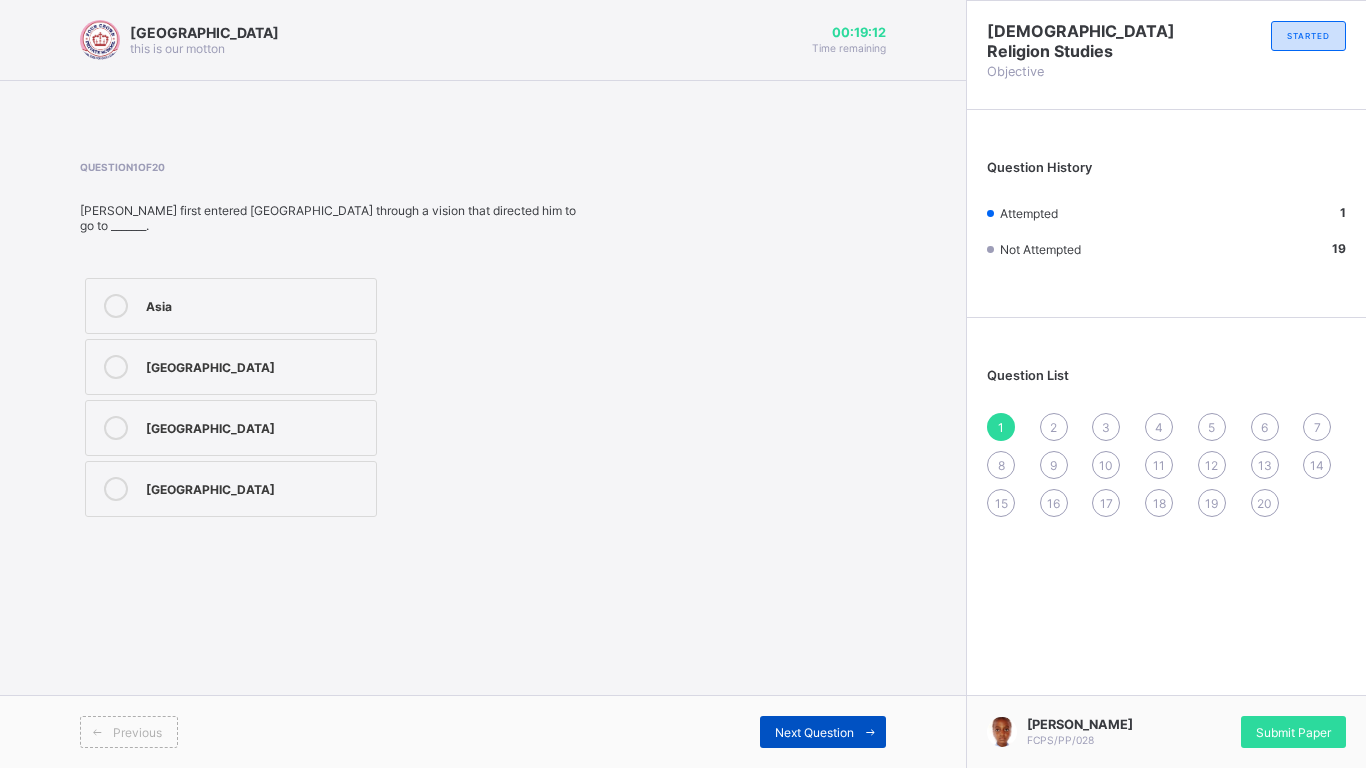 click on "Next Question" at bounding box center (814, 732) 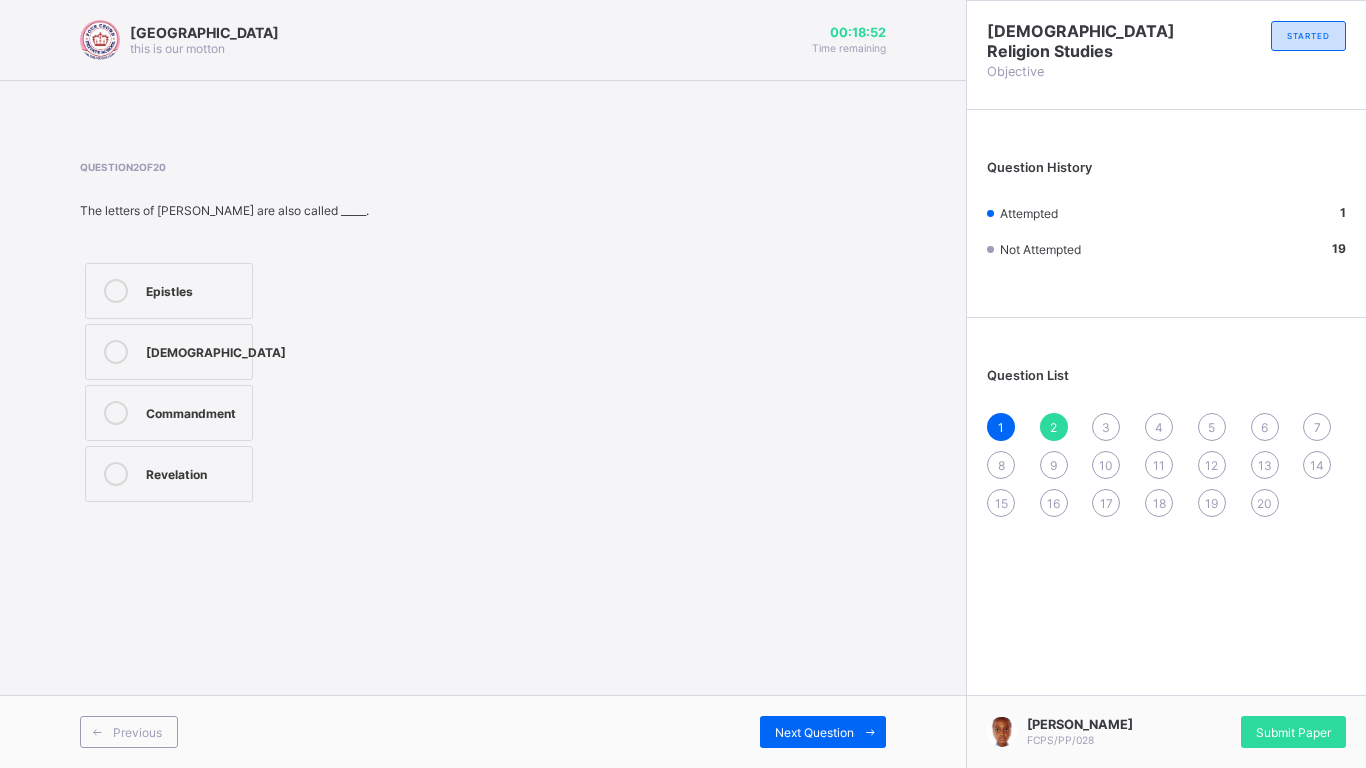 click at bounding box center [116, 413] 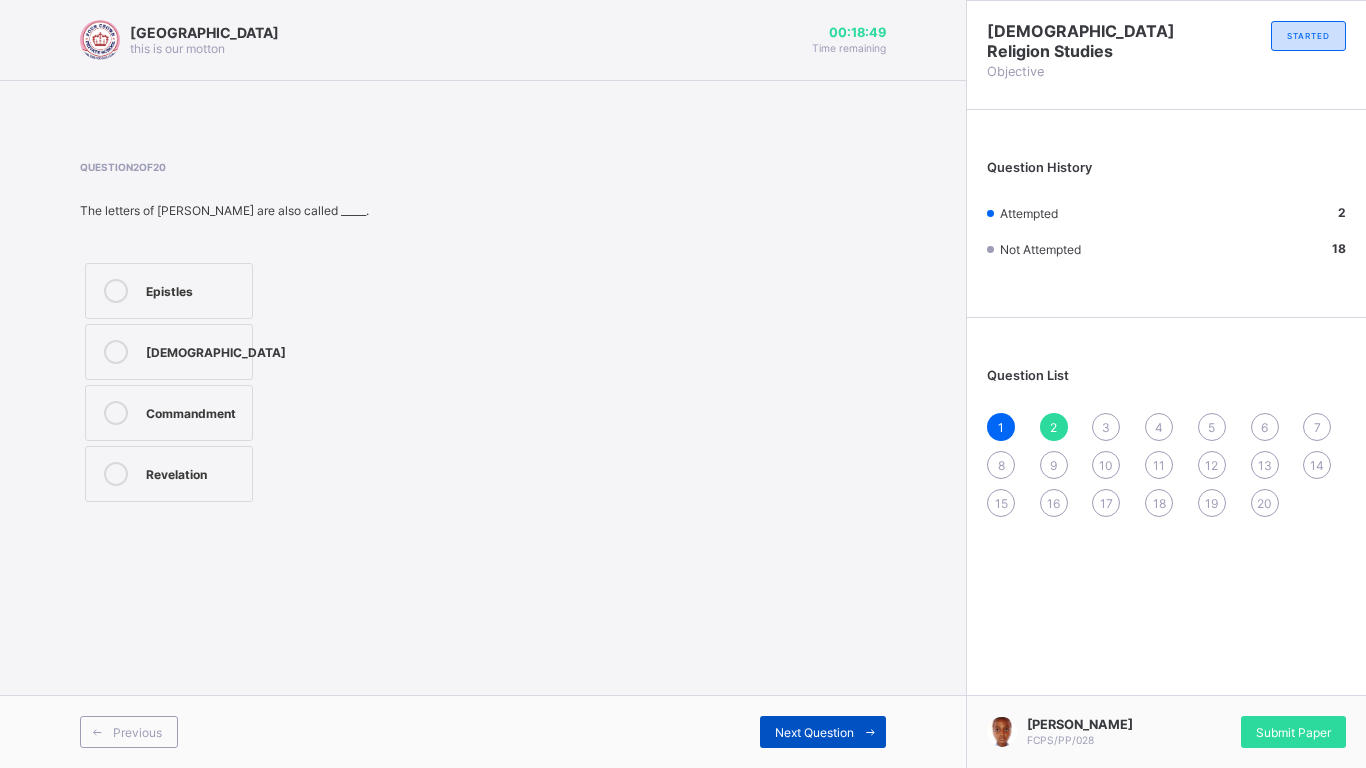 click on "Next Question" at bounding box center (814, 732) 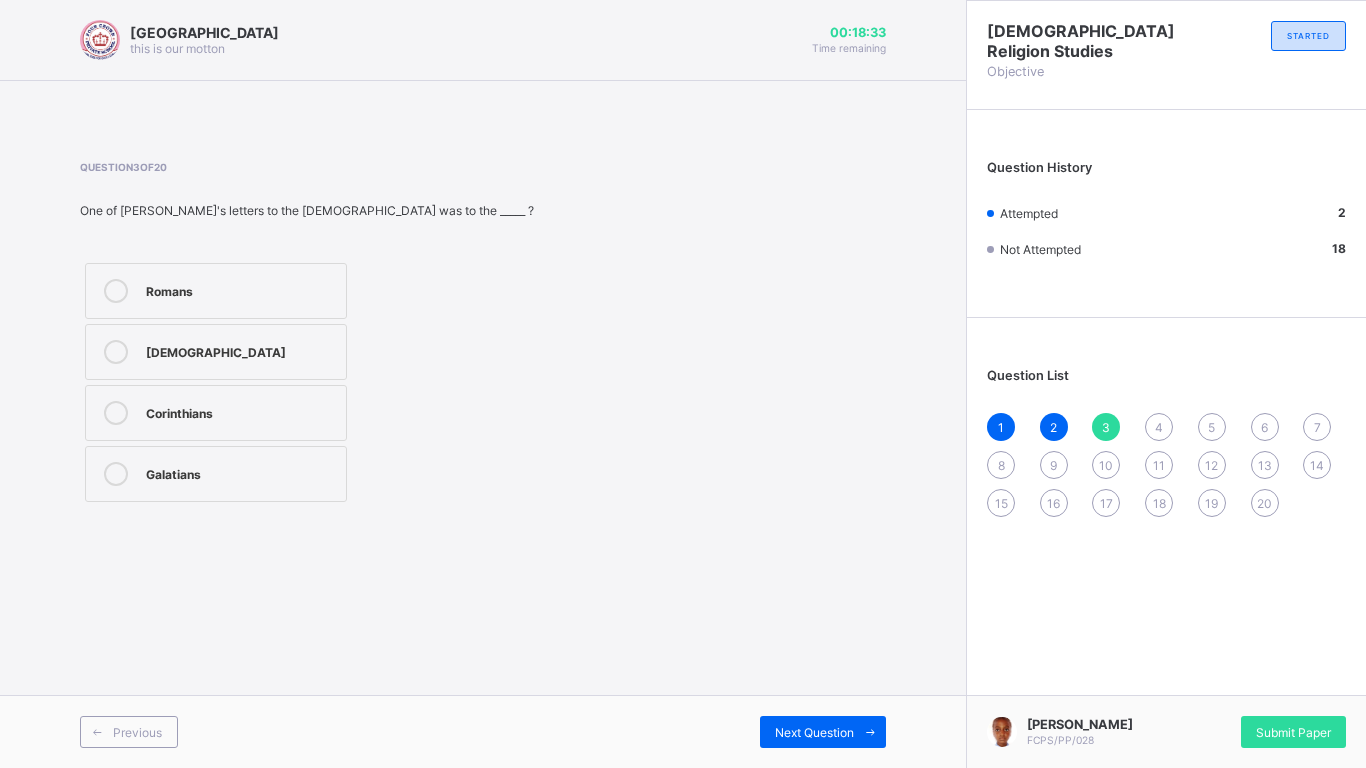 click on "Corinthians" at bounding box center [216, 413] 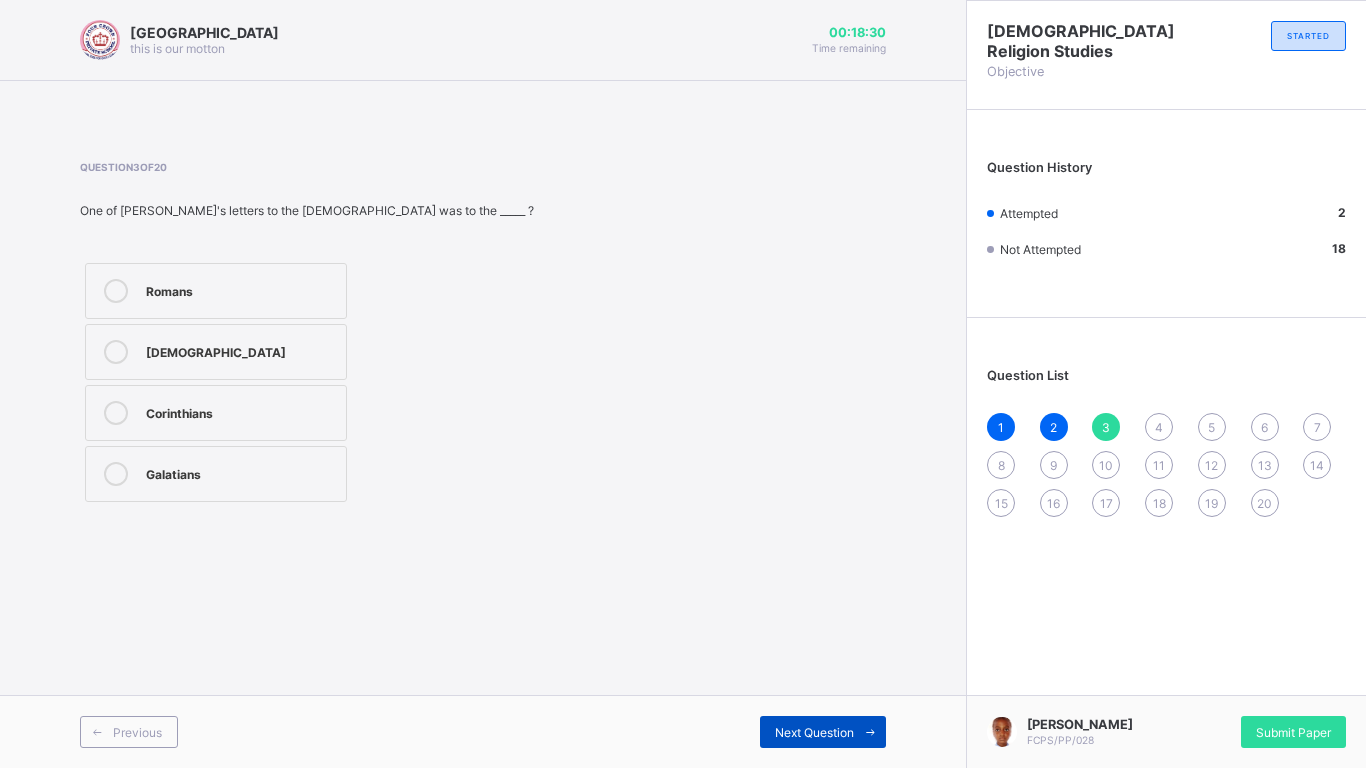 click at bounding box center (870, 732) 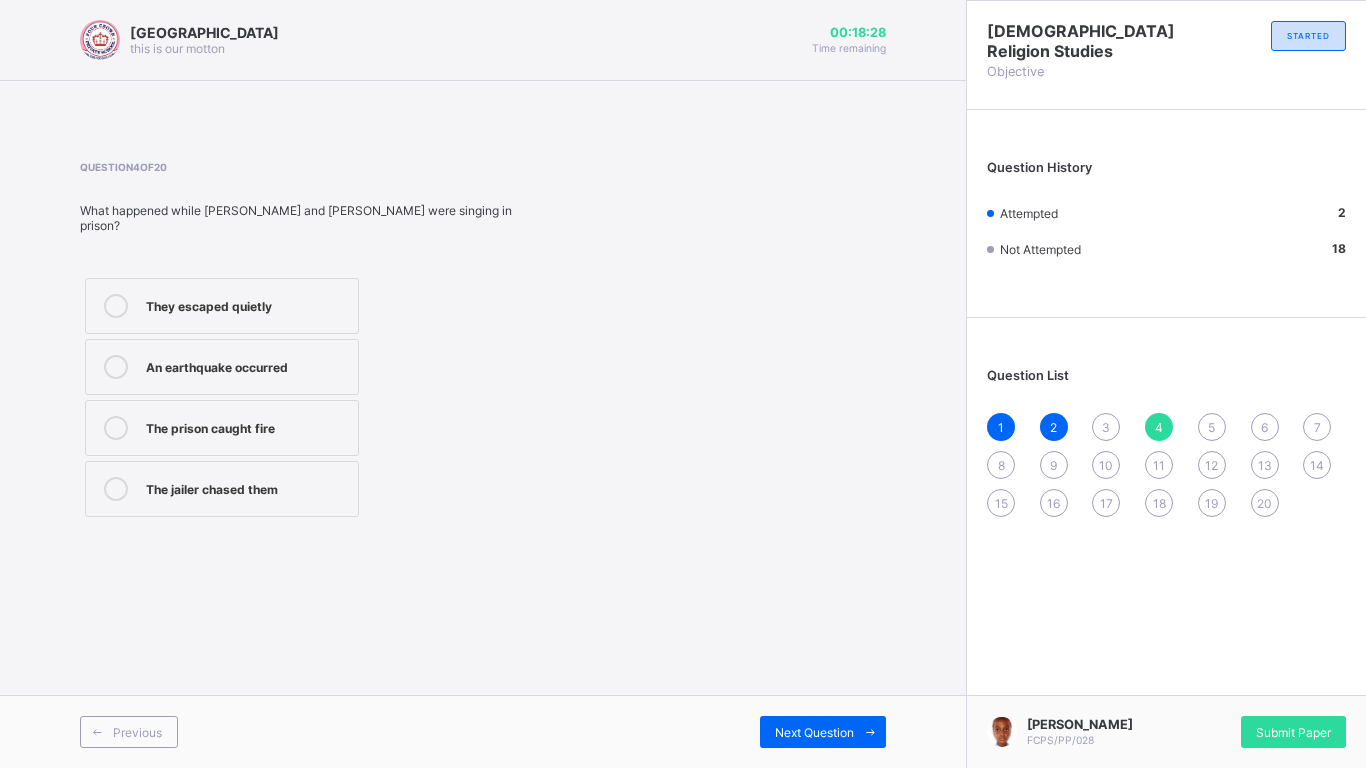 click on "3" at bounding box center (1106, 427) 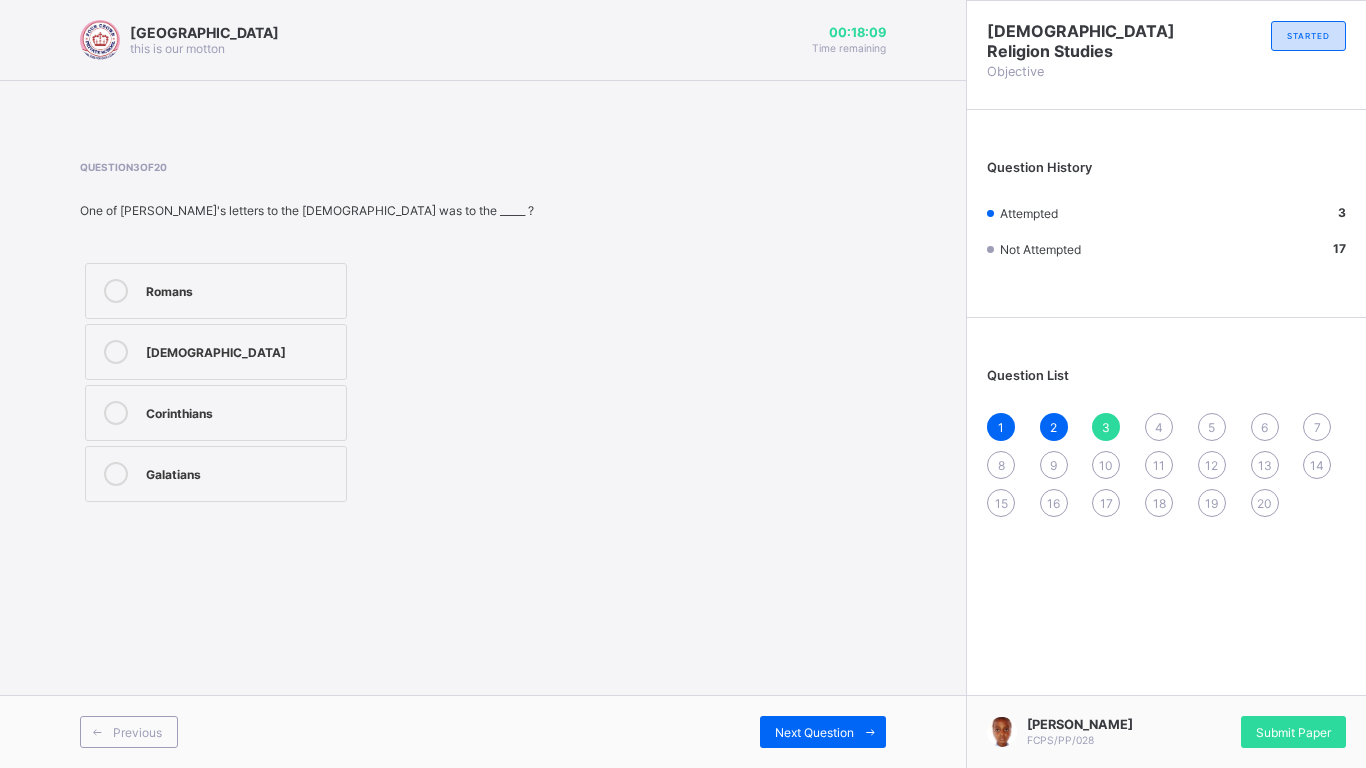 click on "Corinthians" at bounding box center (216, 413) 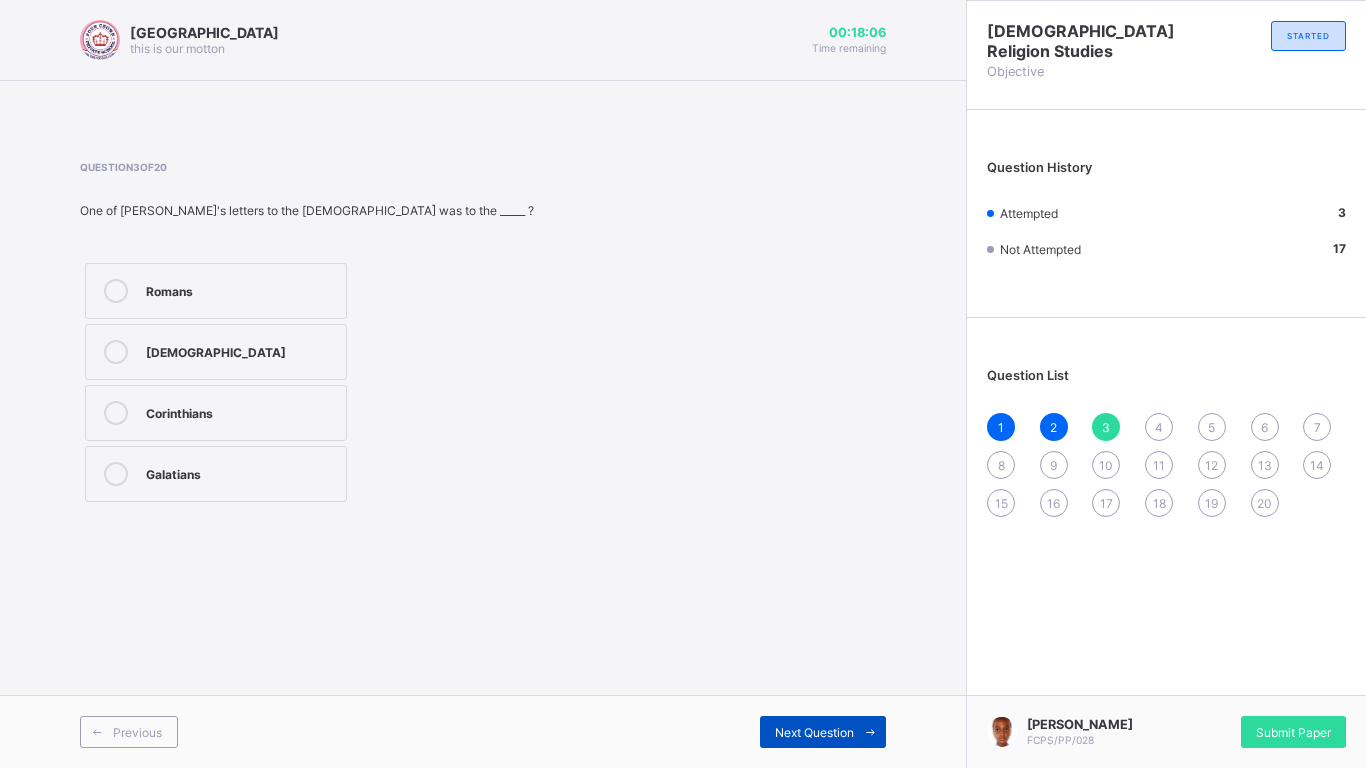 click on "Next Question" at bounding box center [814, 732] 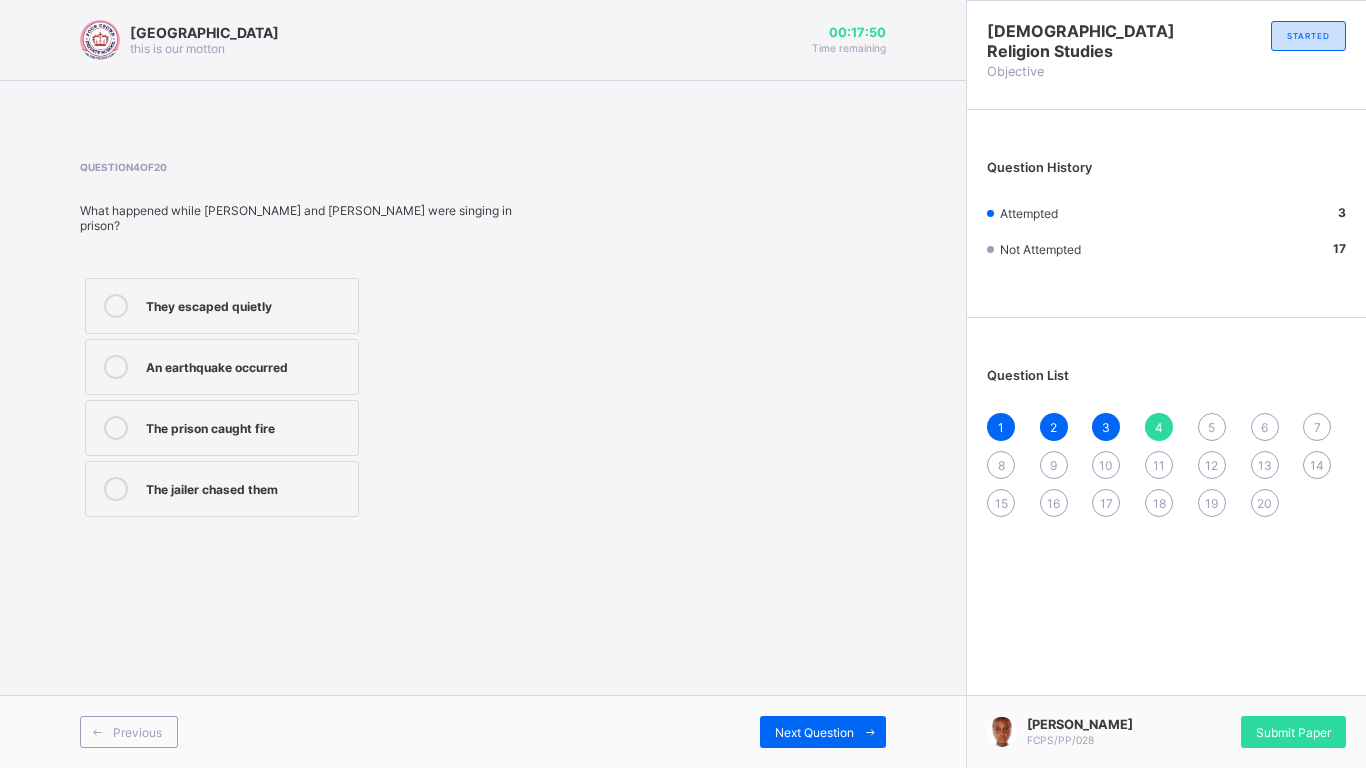 click on "An earthquake occurred" at bounding box center (222, 367) 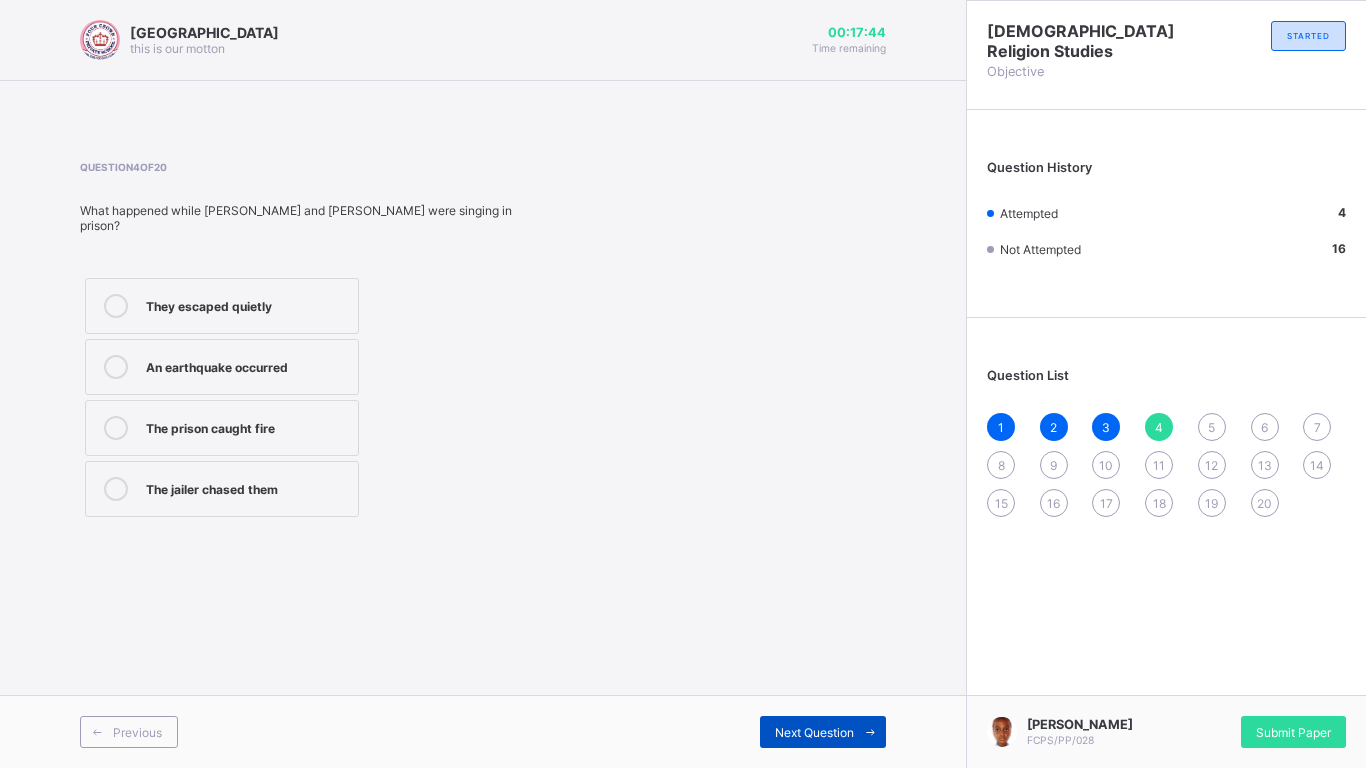 click on "Next Question" at bounding box center (823, 732) 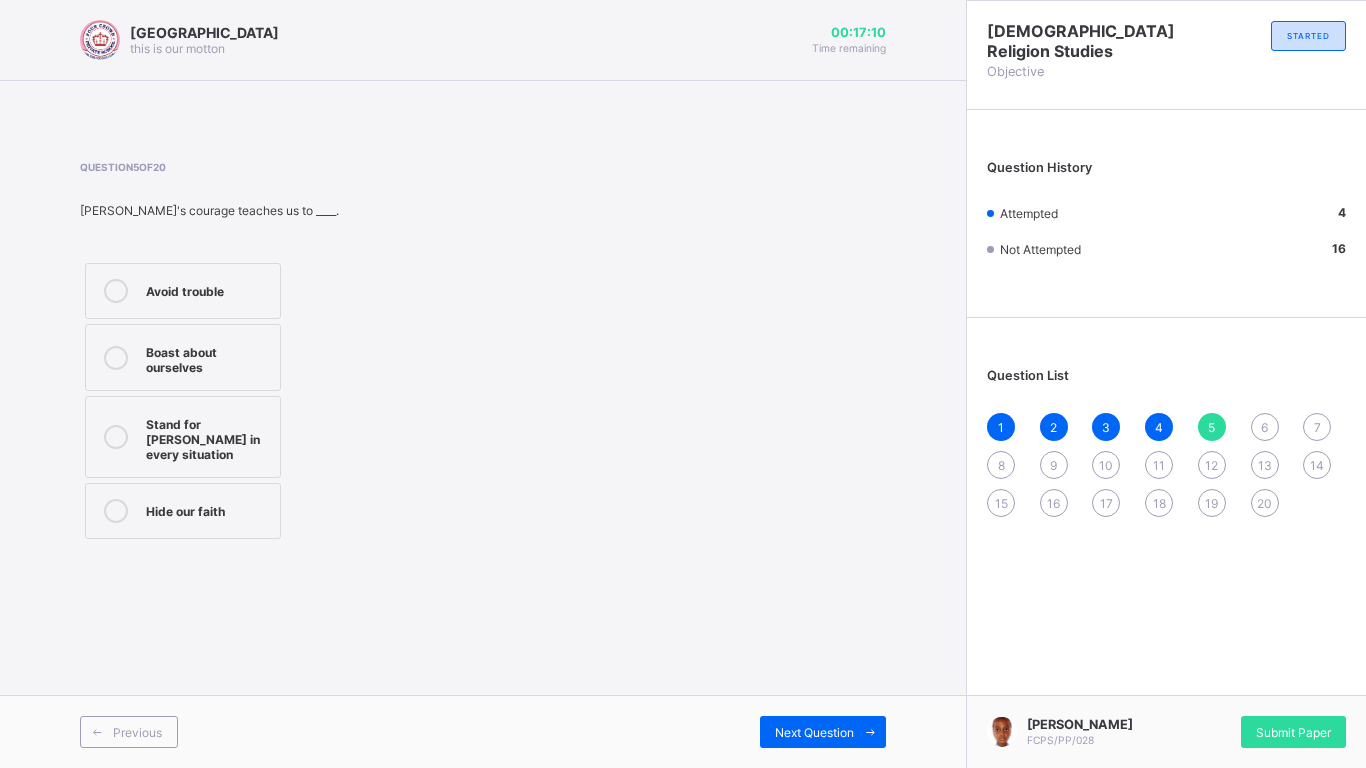 click at bounding box center [116, 437] 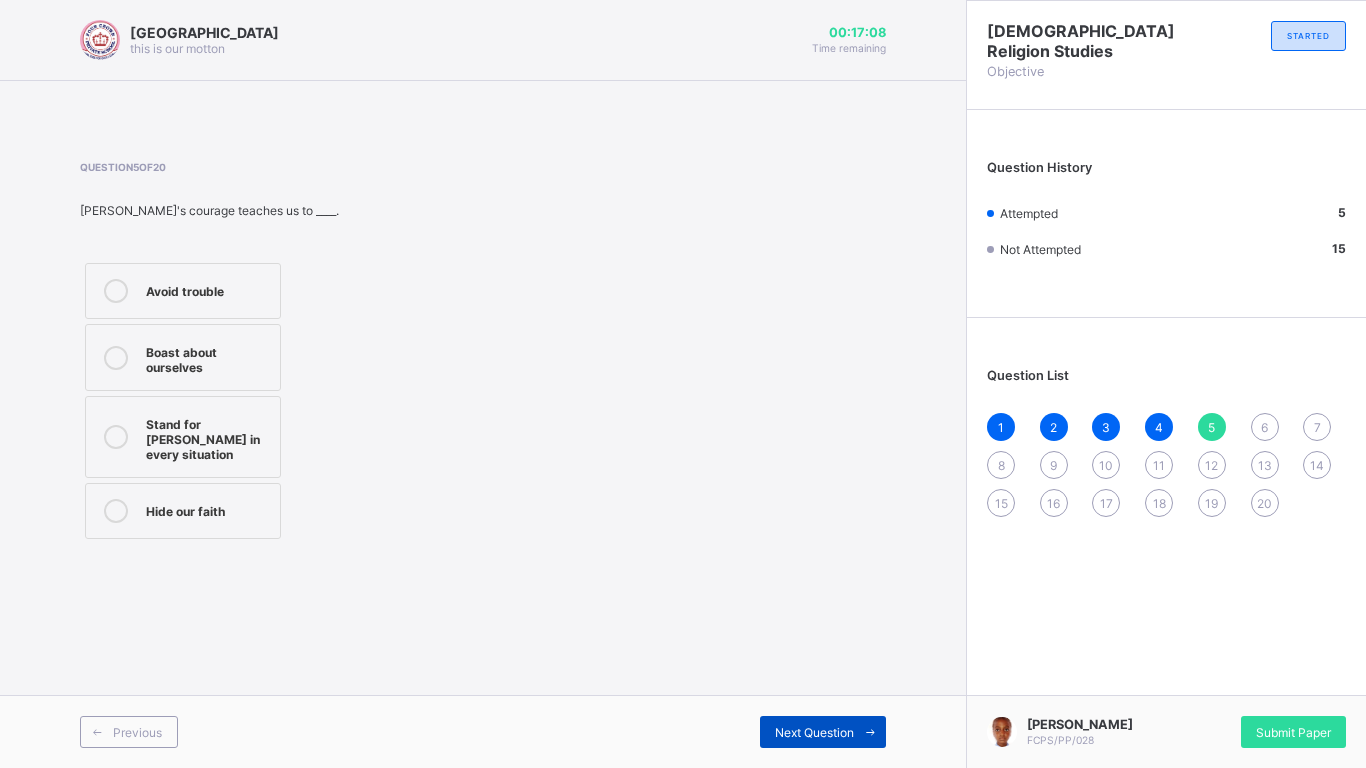 click on "Next Question" at bounding box center [823, 732] 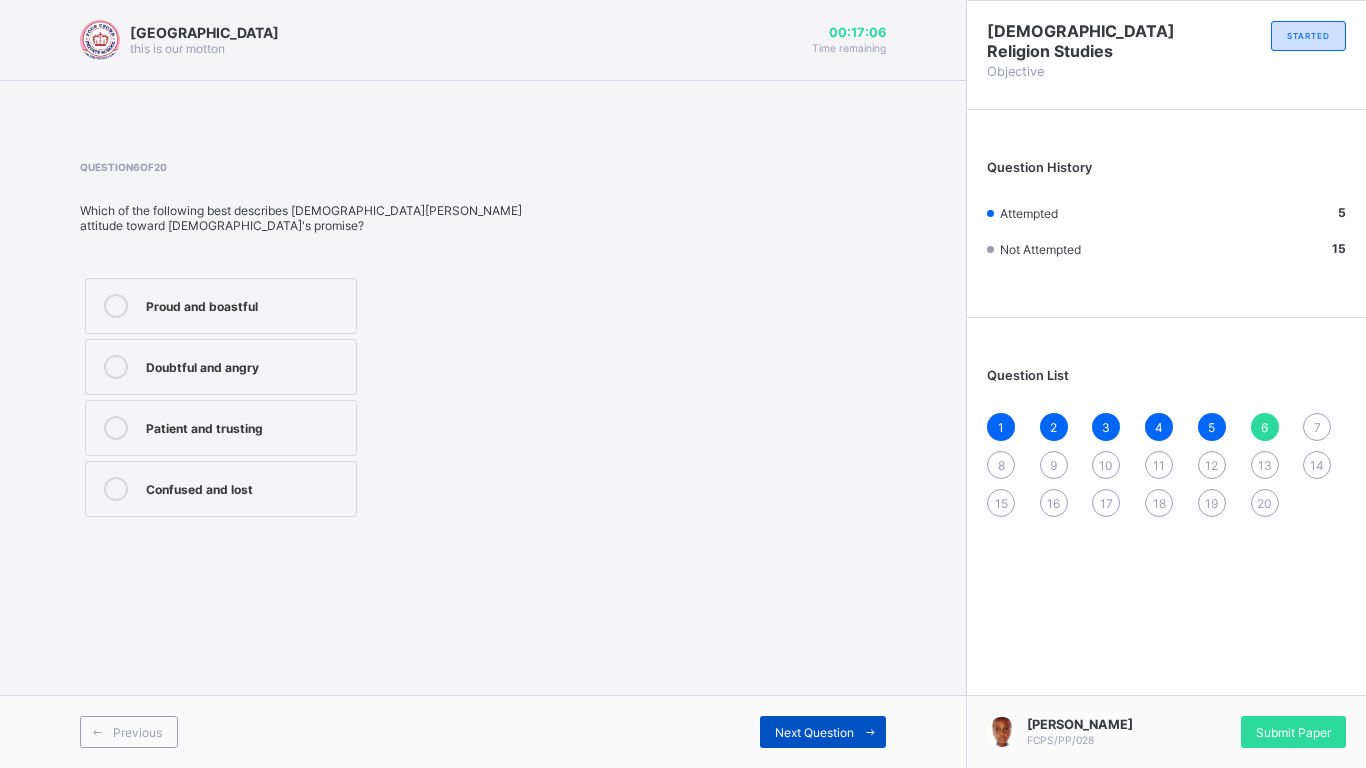 click on "Next Question" at bounding box center (823, 732) 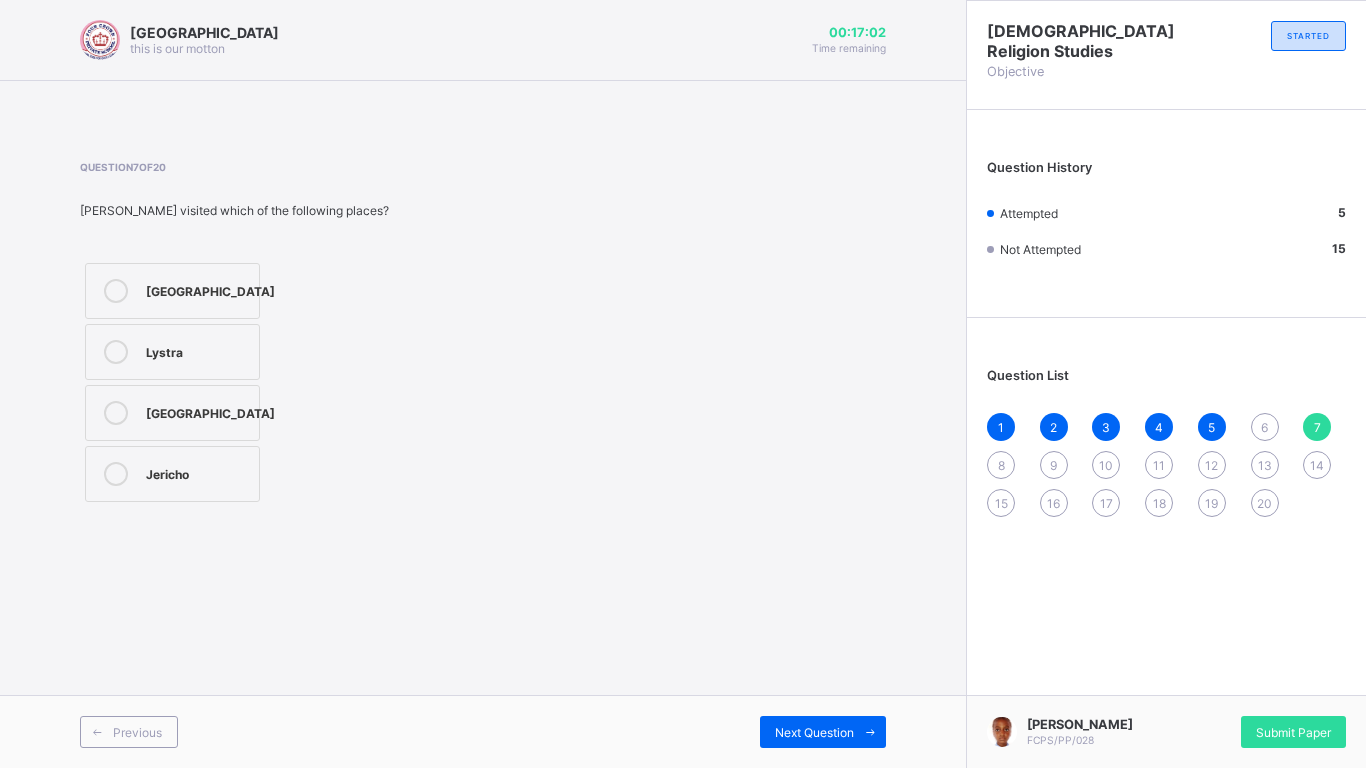 click on "6" at bounding box center [1265, 427] 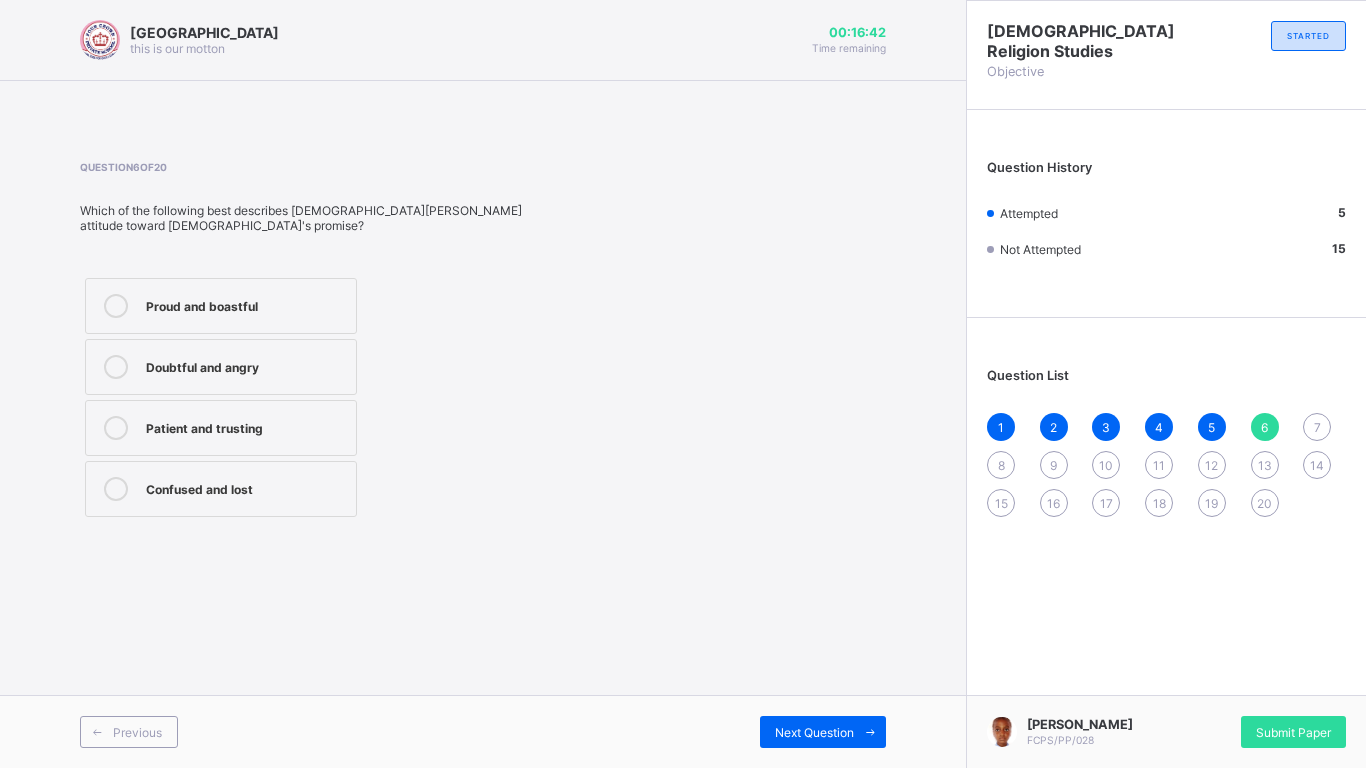 click on "Doubtful and angry" at bounding box center [221, 367] 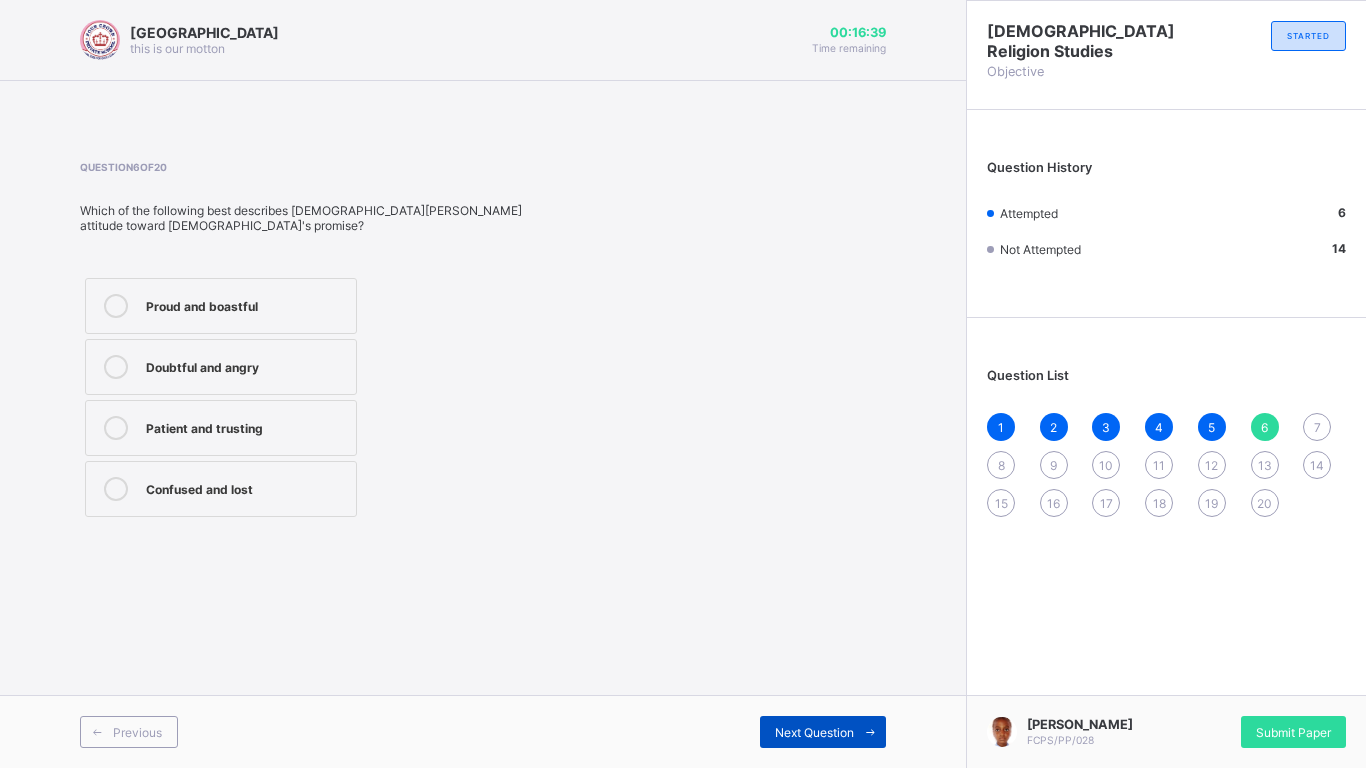 click on "Next Question" at bounding box center (823, 732) 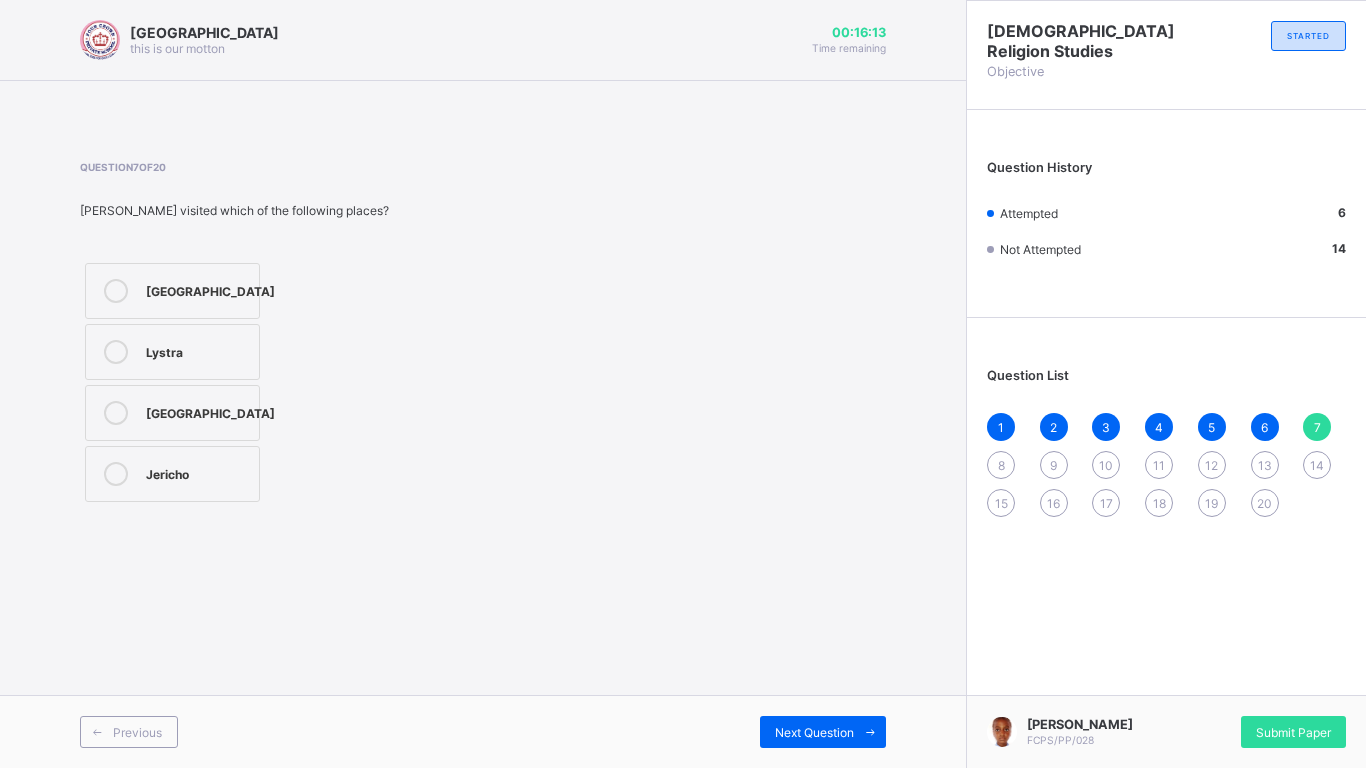 click on "Jericho" at bounding box center (172, 474) 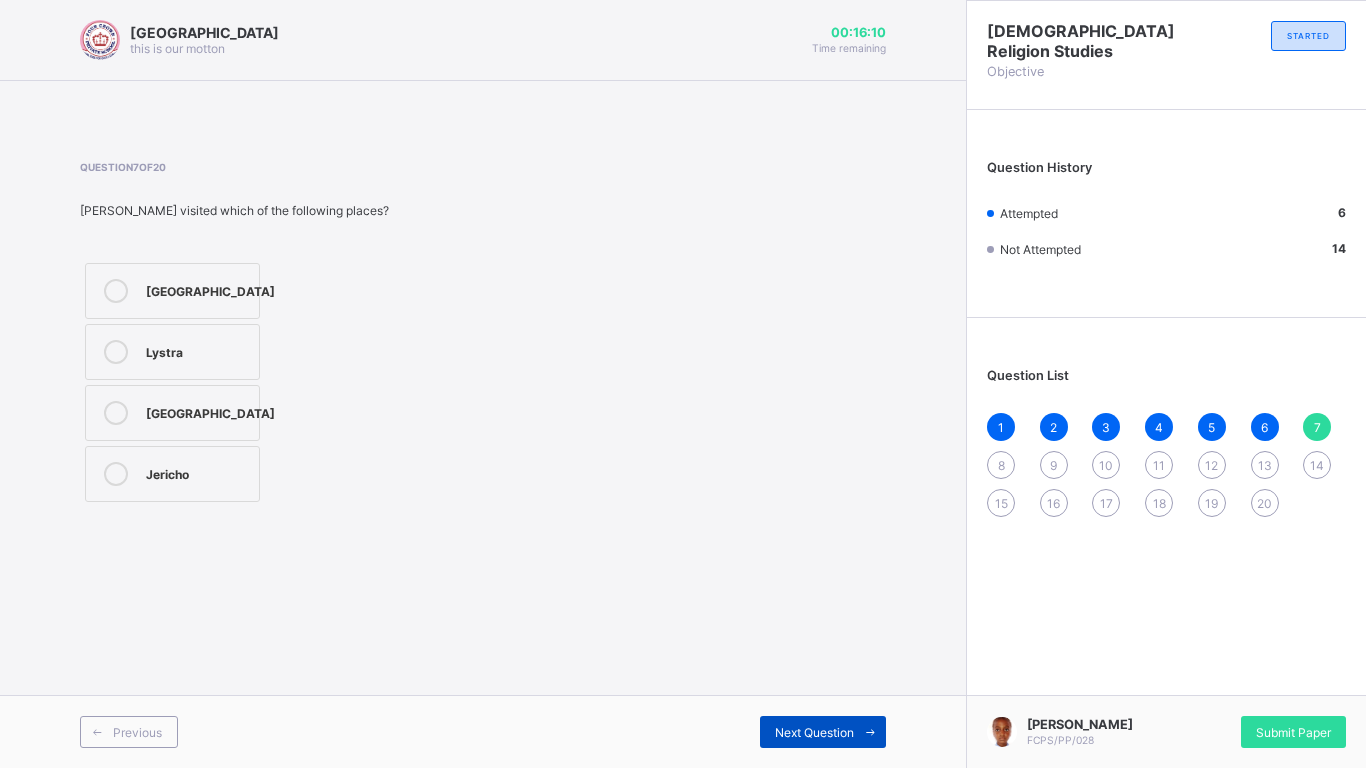 click on "Next Question" at bounding box center (823, 732) 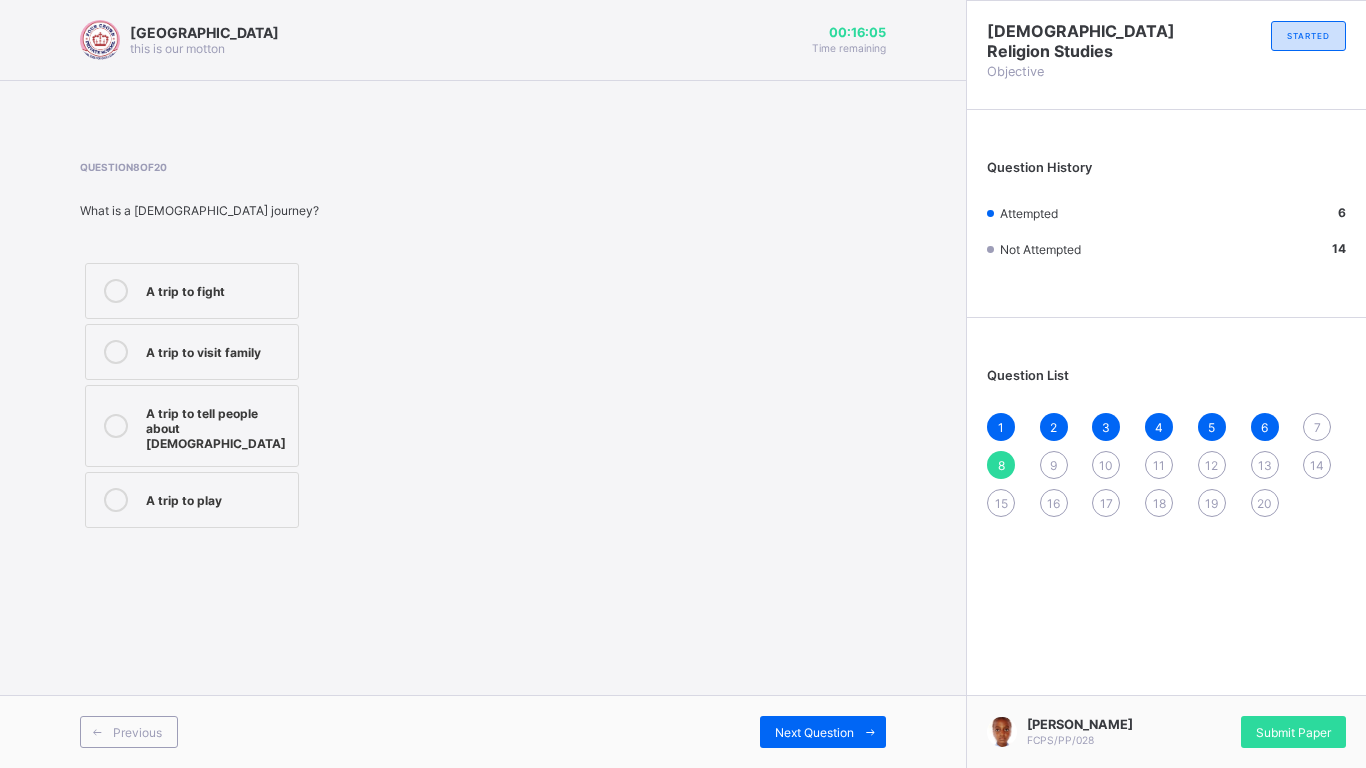 click on "7" at bounding box center [1317, 427] 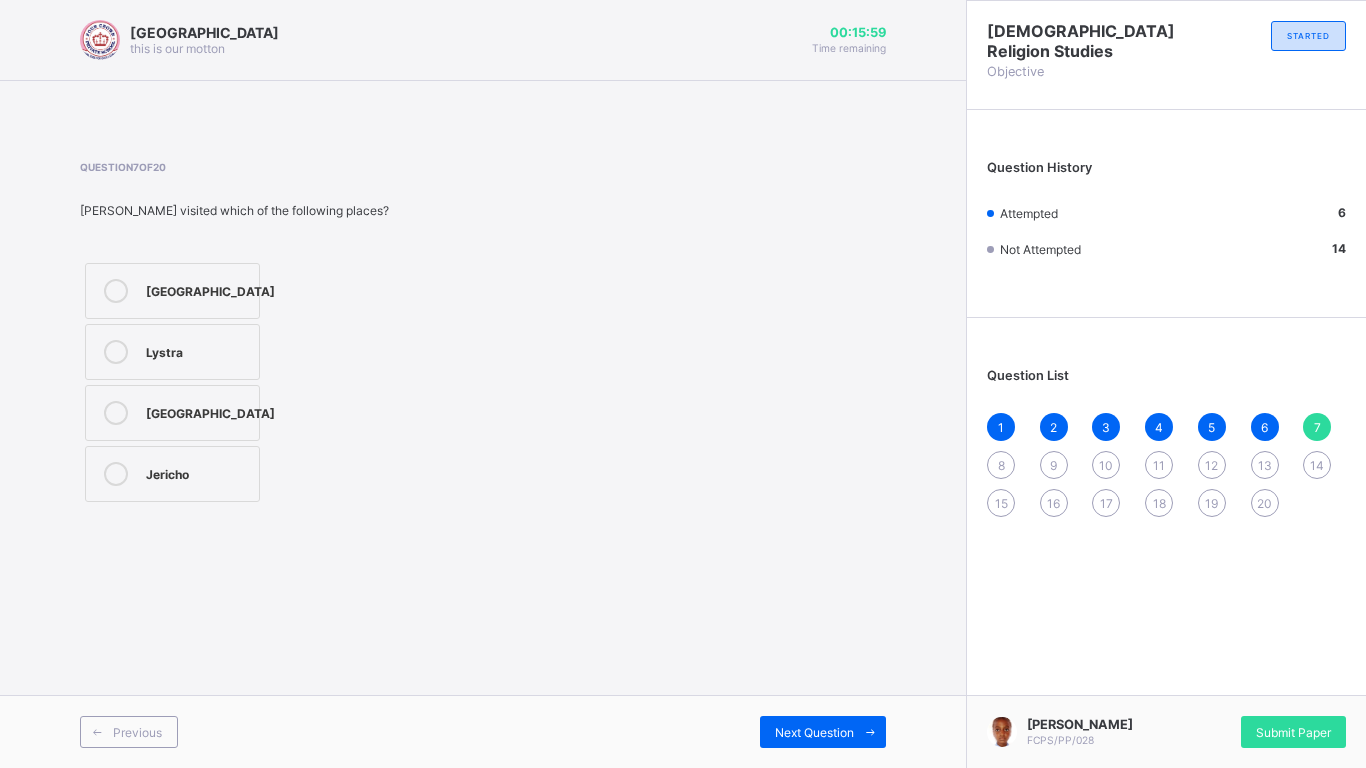click on "Jericho" at bounding box center (172, 474) 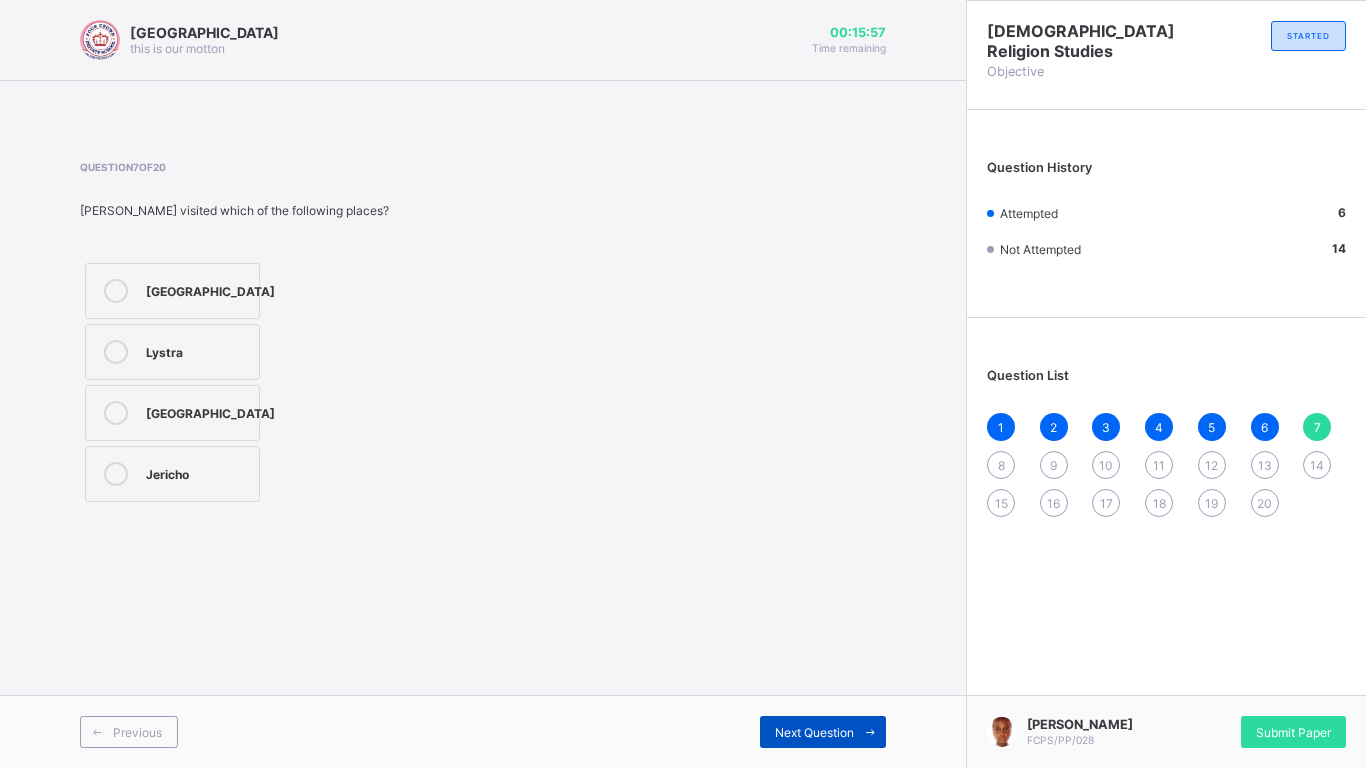 click at bounding box center (870, 732) 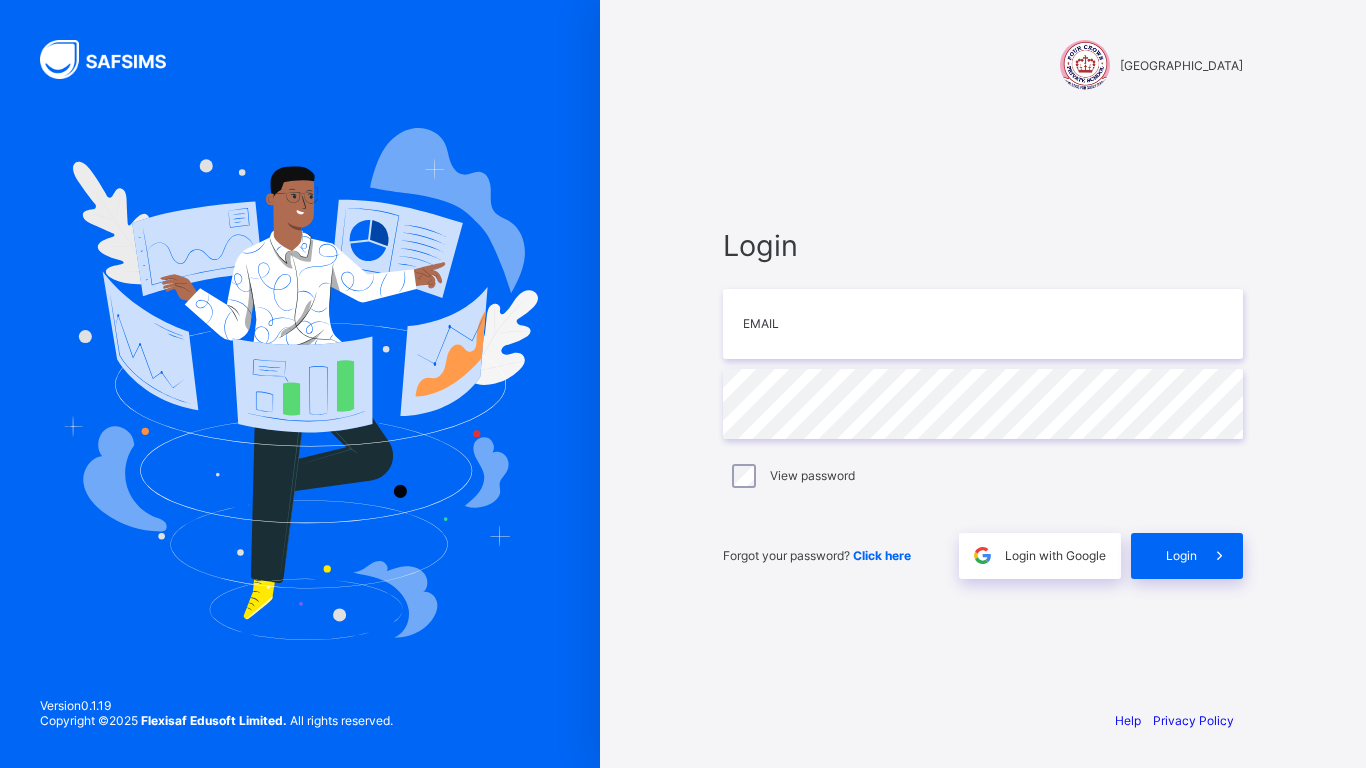 scroll, scrollTop: 0, scrollLeft: 0, axis: both 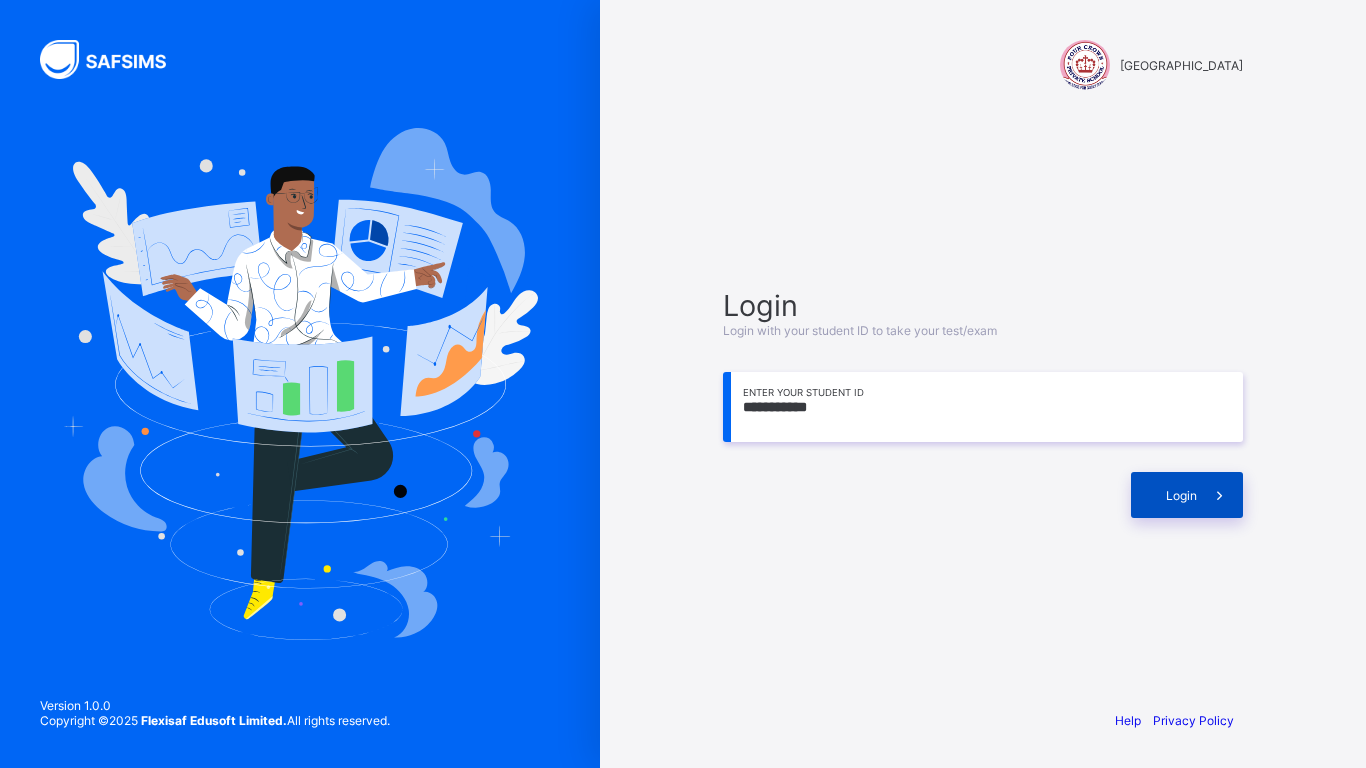 type on "**********" 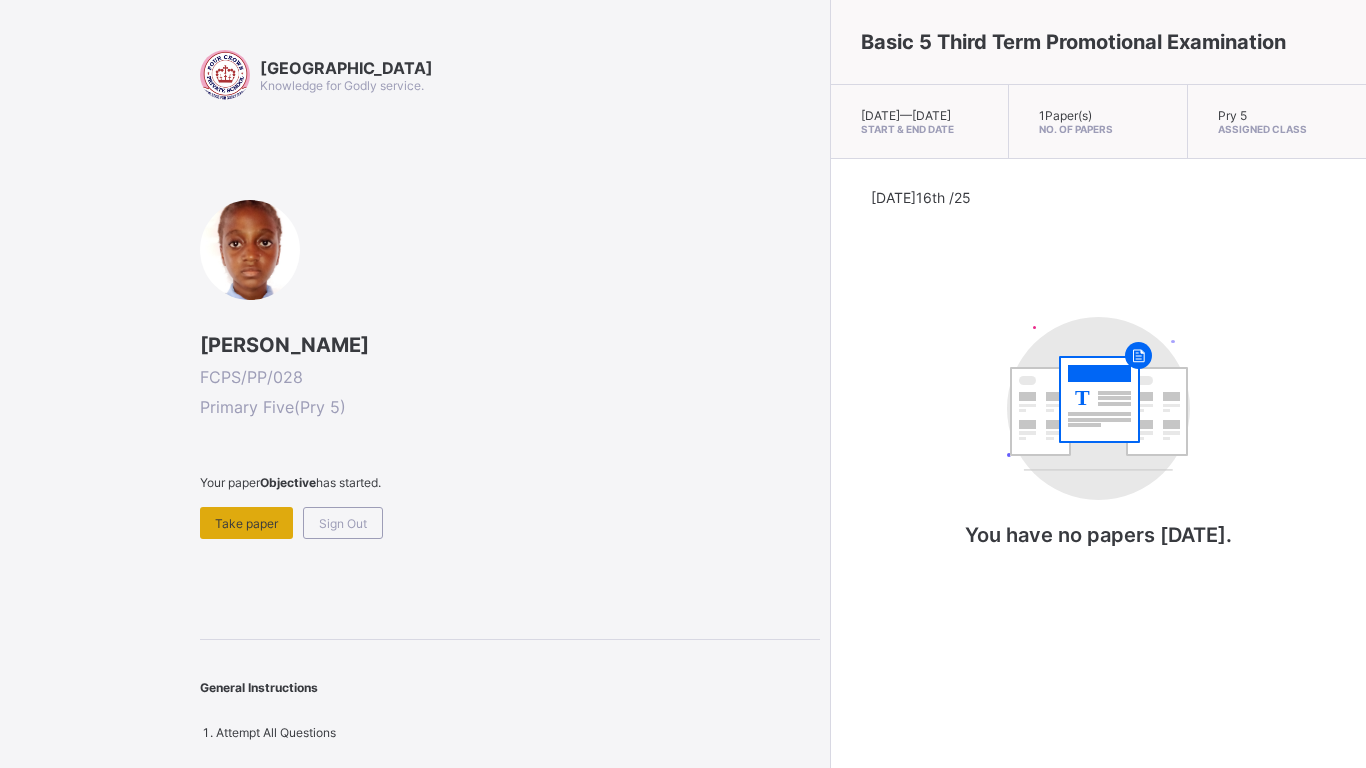 click on "Take paper" at bounding box center [246, 523] 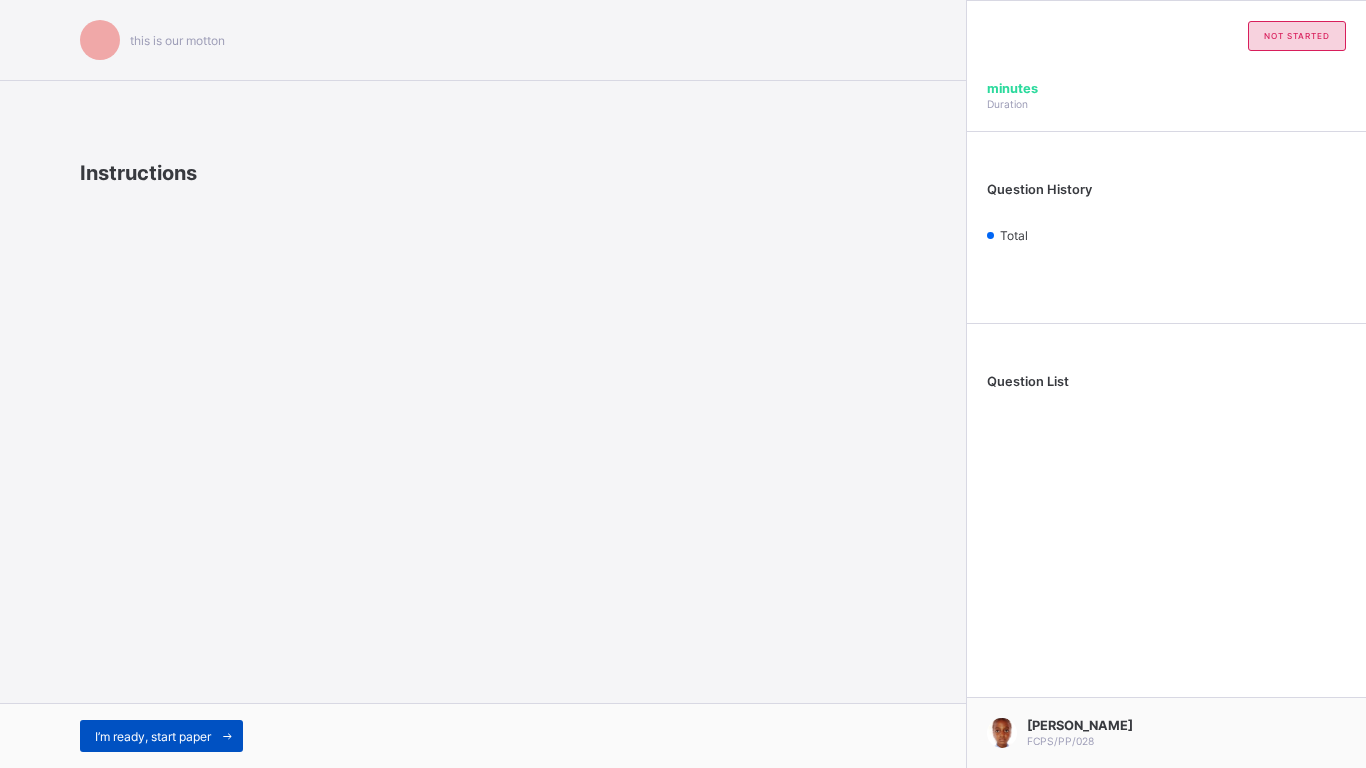 click on "I’m ready, start paper" at bounding box center [153, 736] 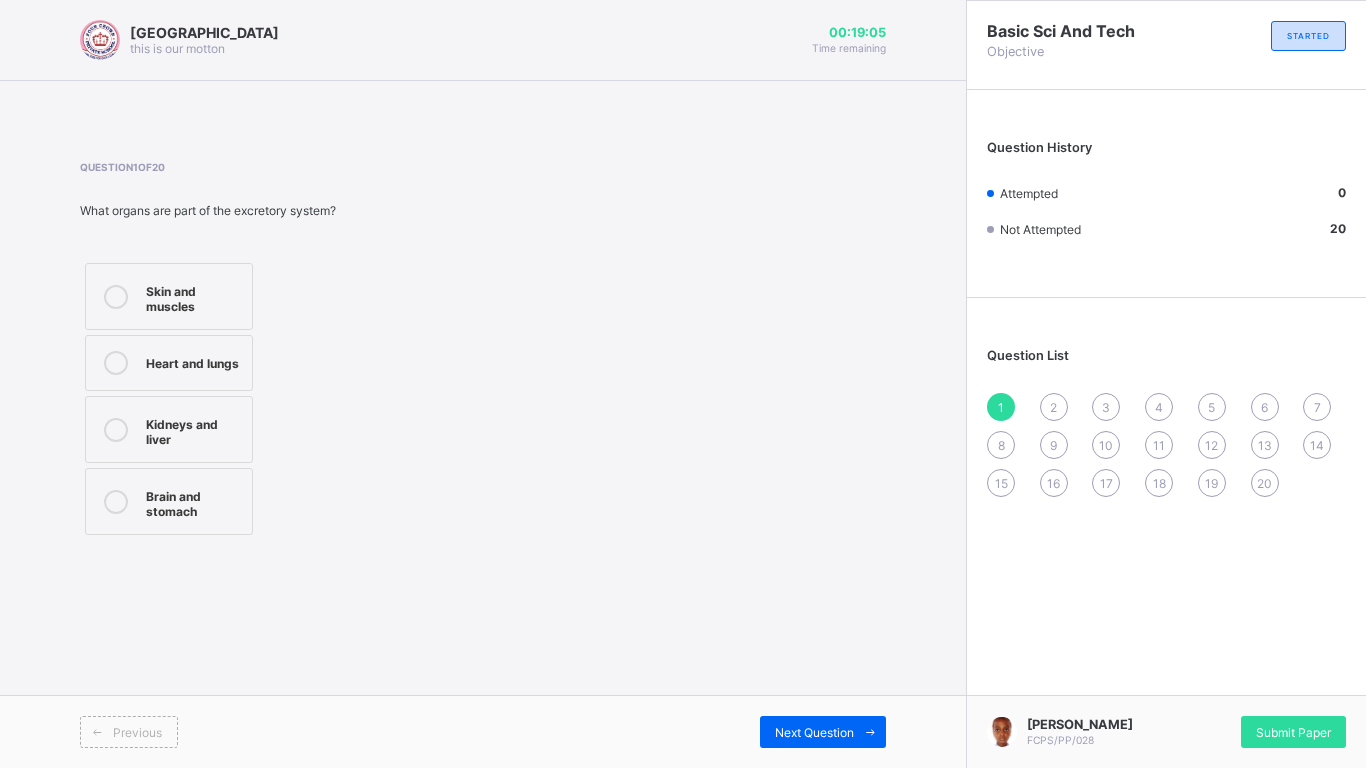 click at bounding box center (116, 363) 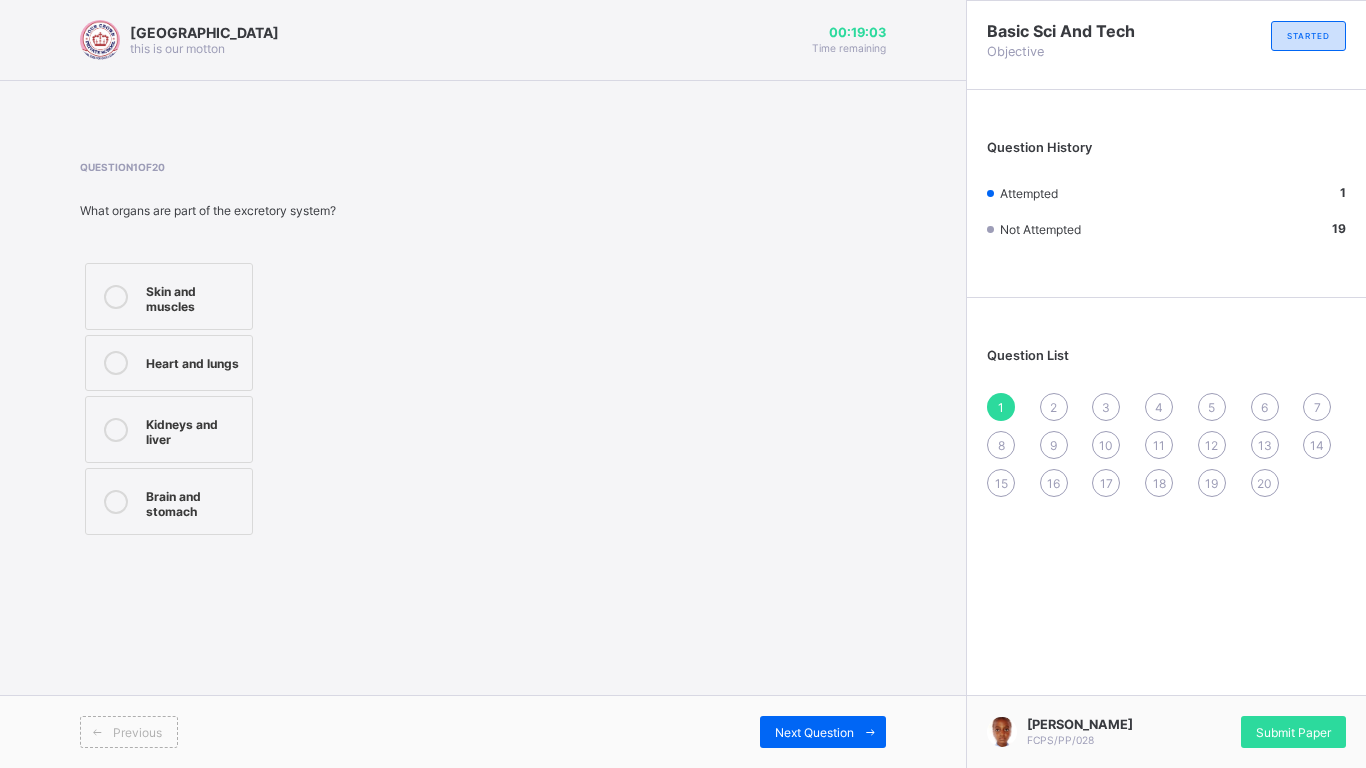 click on "Previous Next Question" at bounding box center (483, 731) 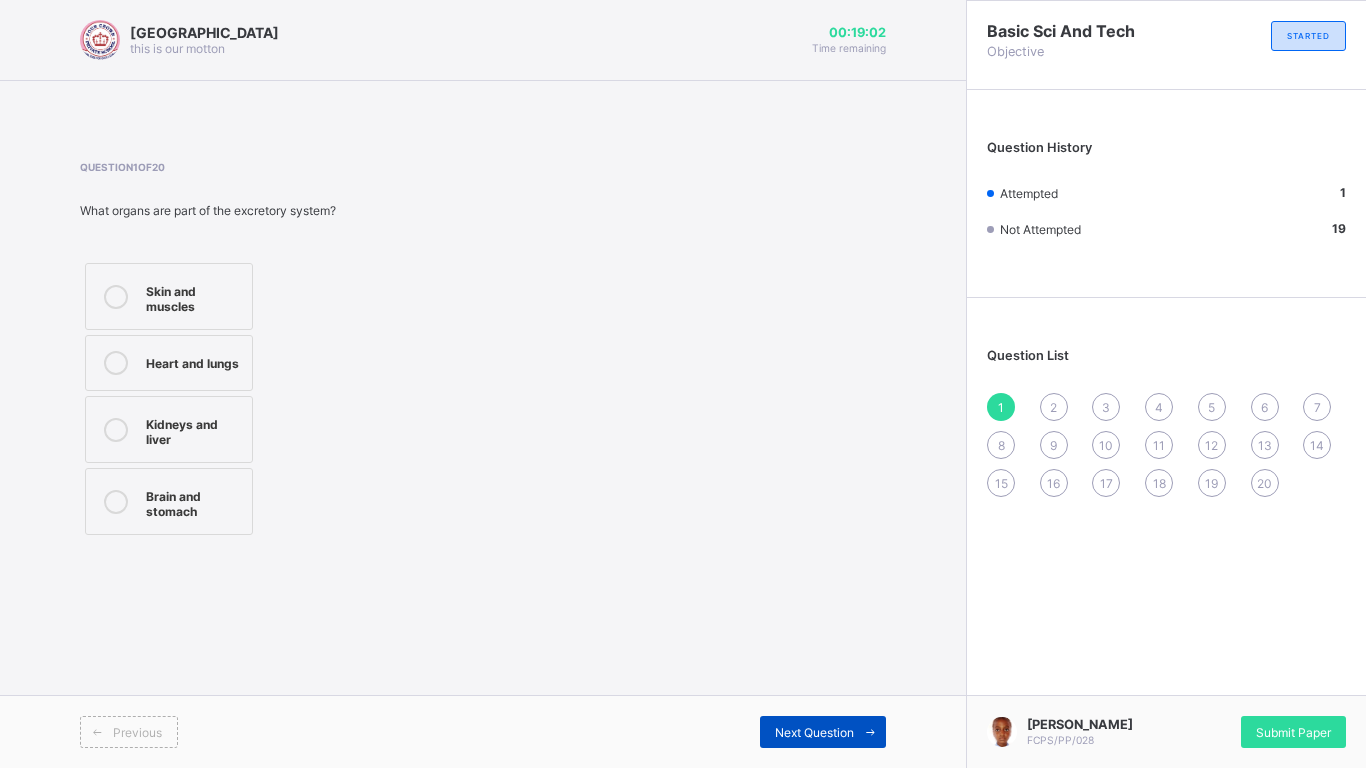 click on "Next Question" at bounding box center [814, 732] 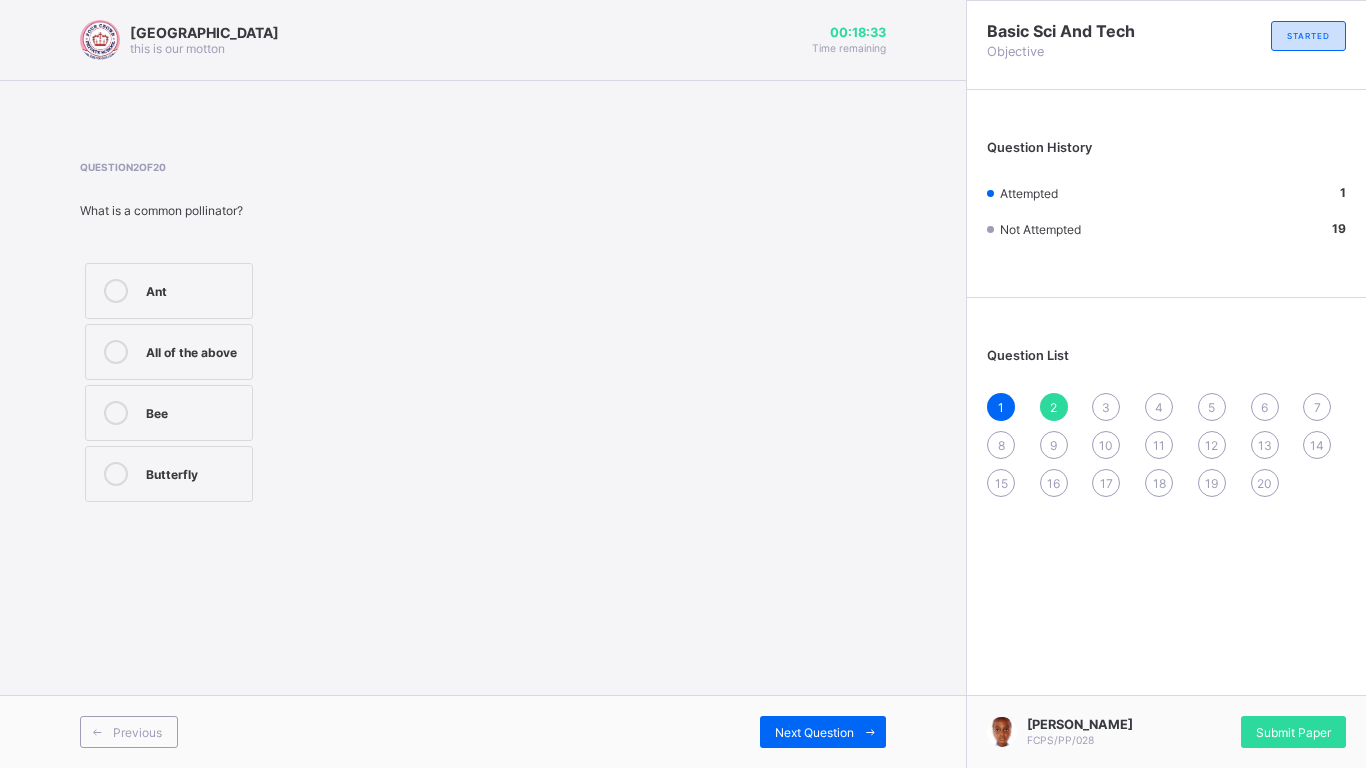 click on "All of the above" at bounding box center [169, 352] 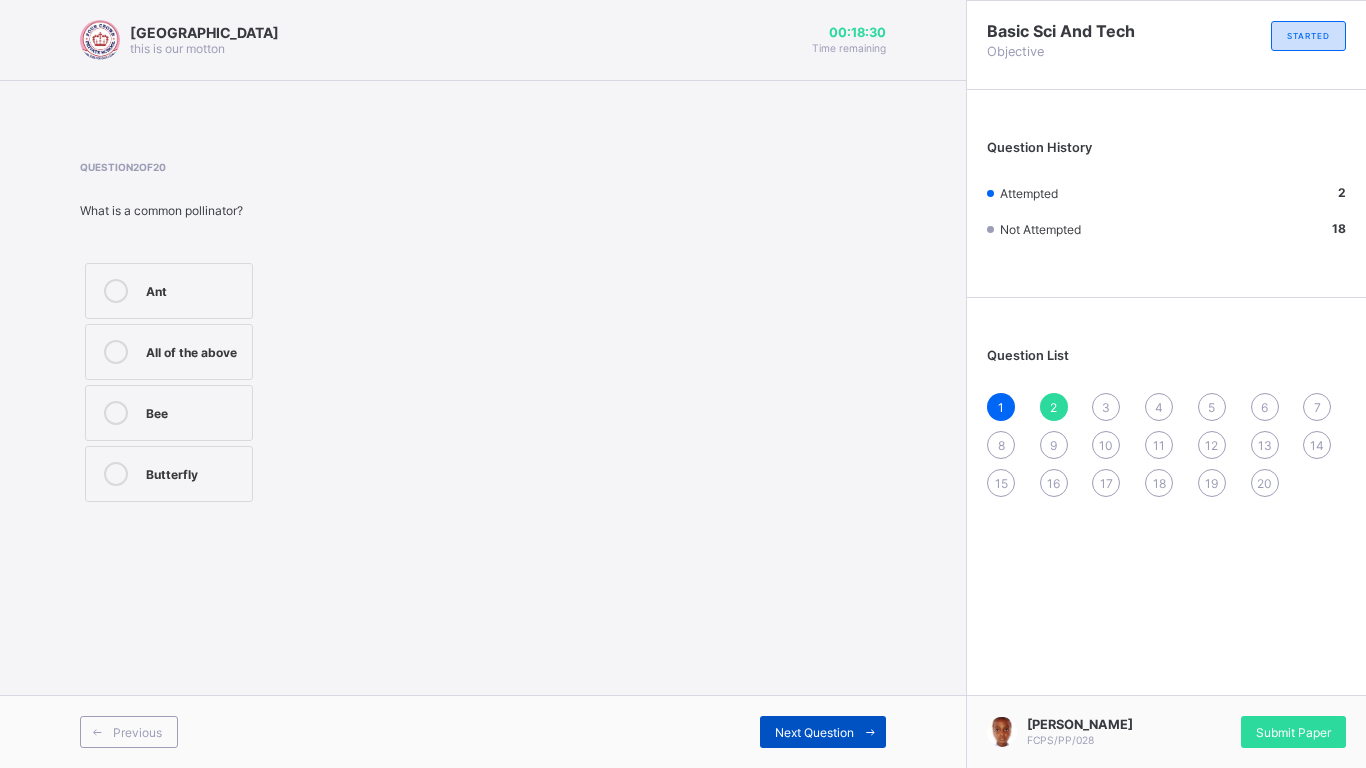 click on "Next Question" at bounding box center [814, 732] 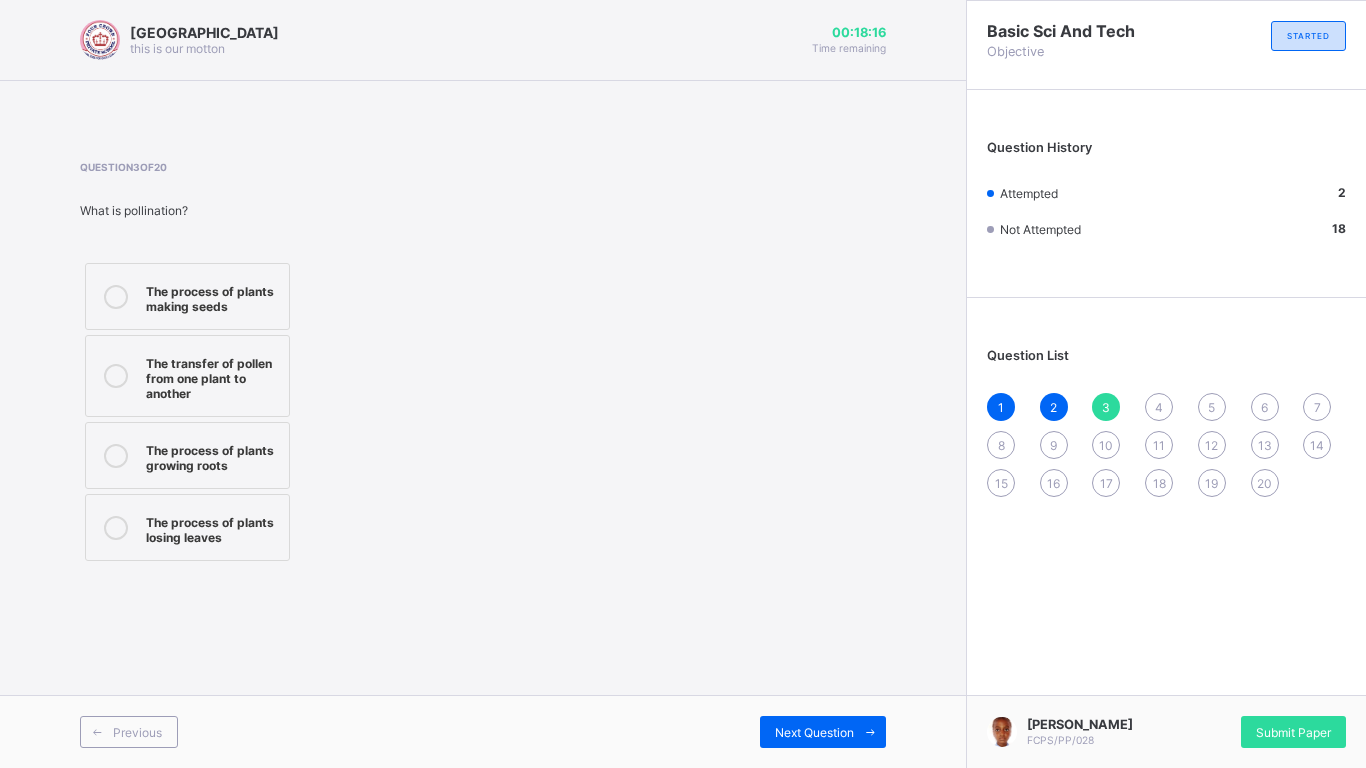 click on "The transfer of pollen from one plant to another" at bounding box center (212, 376) 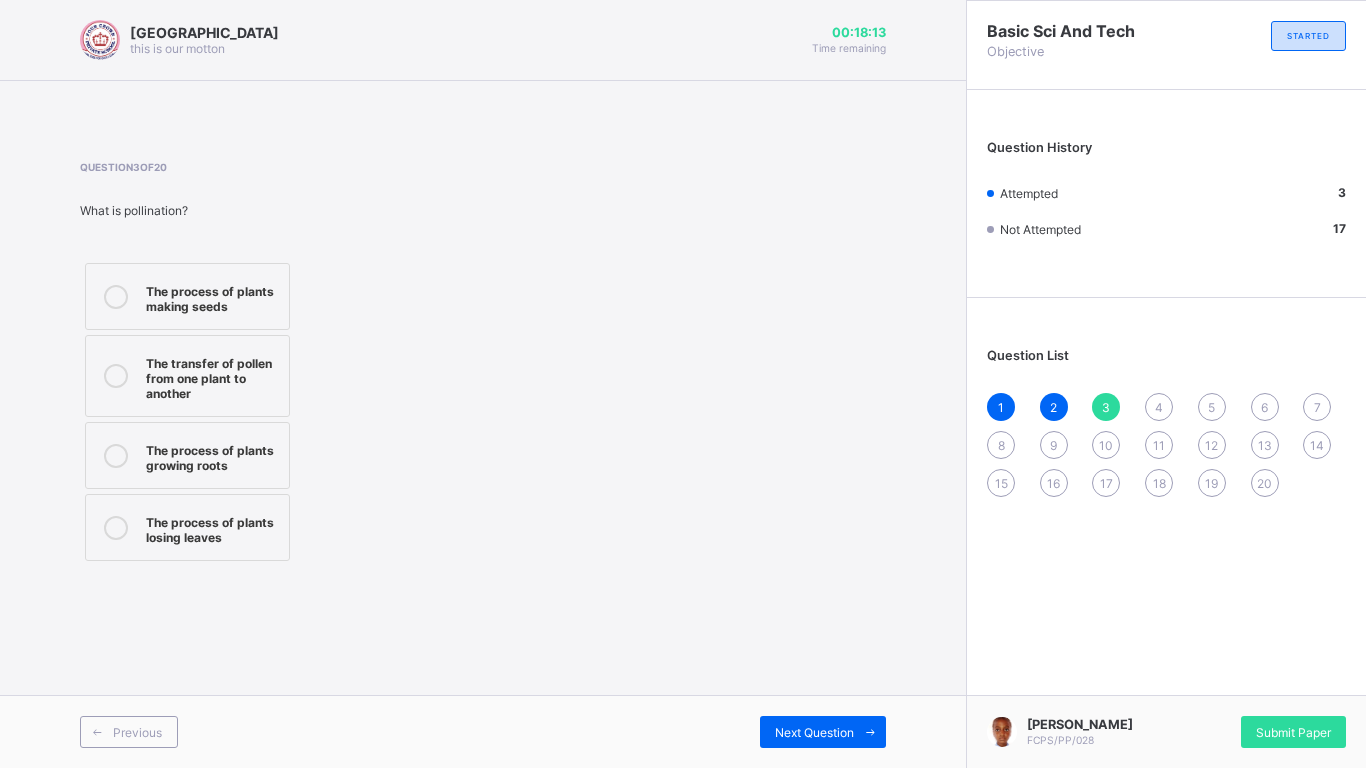 click on "Previous Next Question" at bounding box center [483, 731] 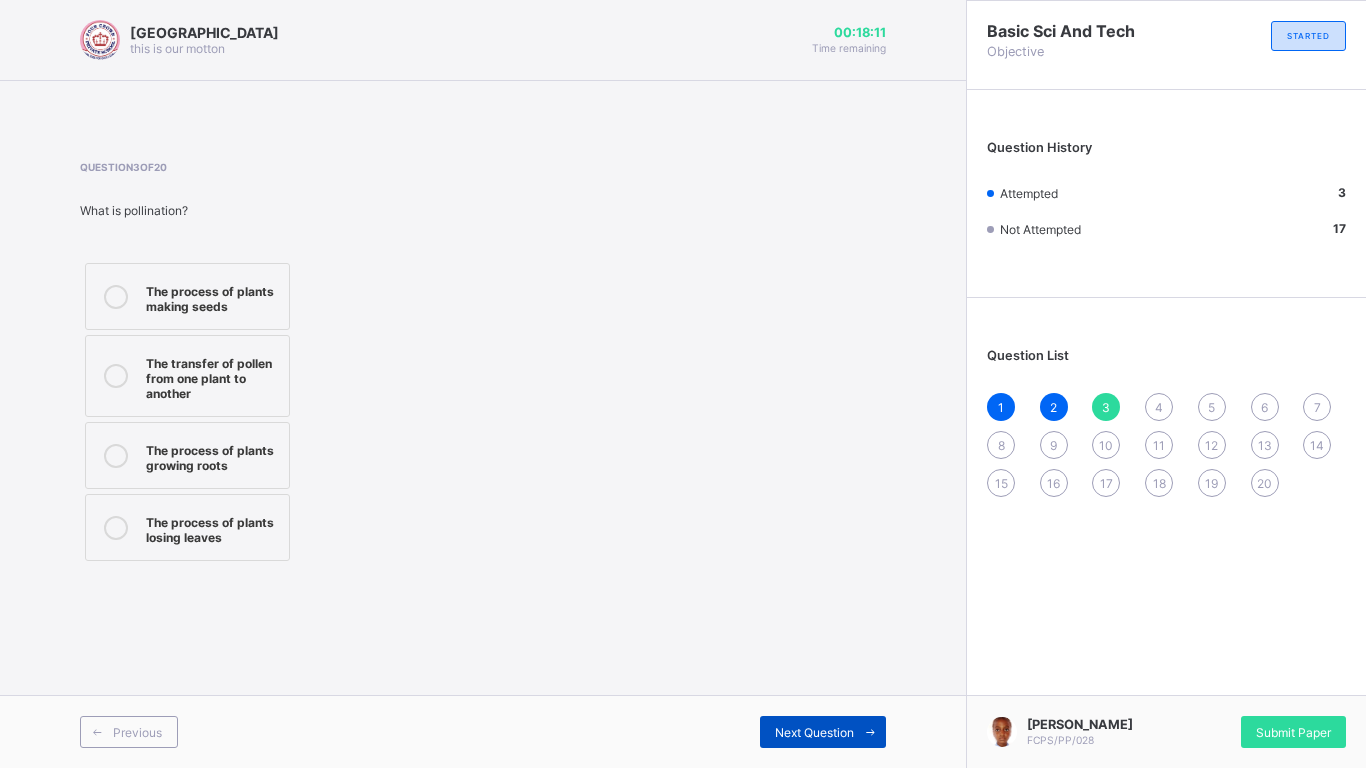 click on "Next Question" at bounding box center (823, 732) 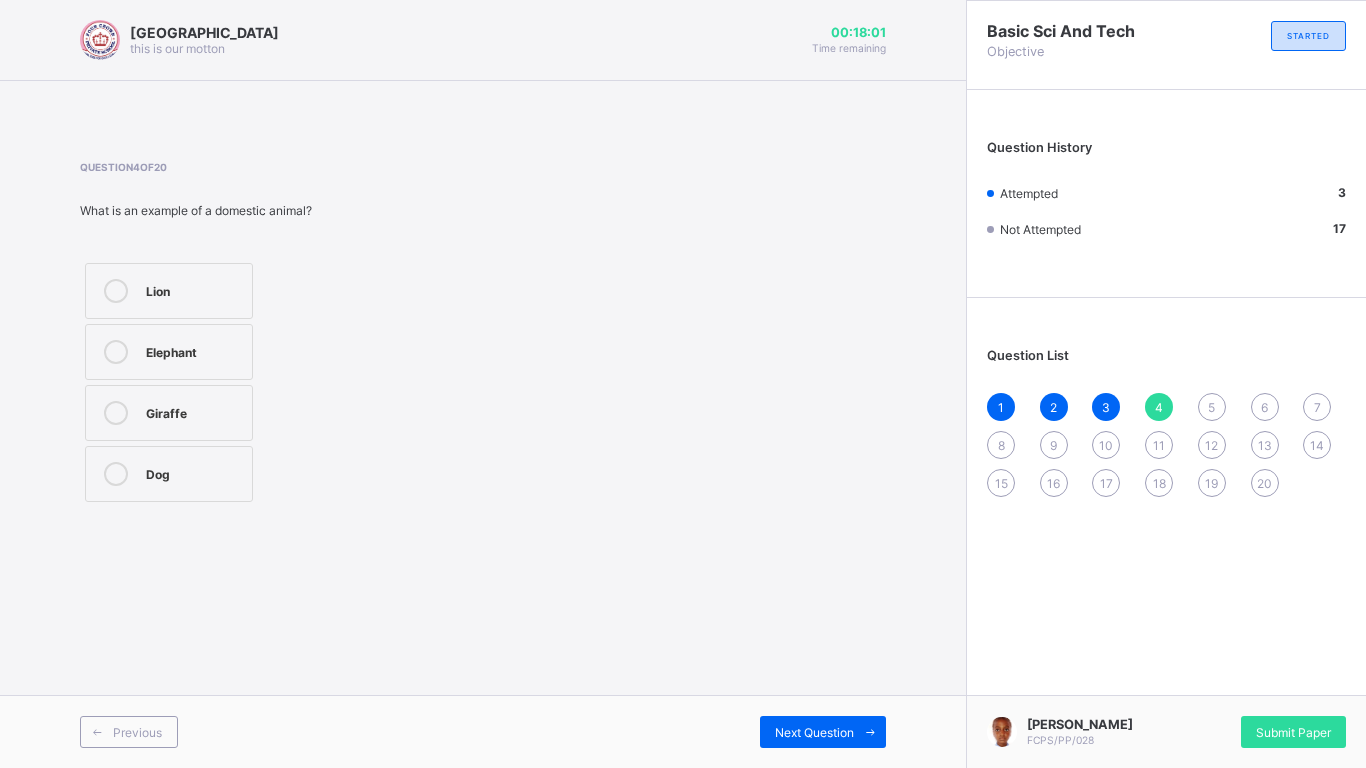 click on "Dog" at bounding box center (169, 474) 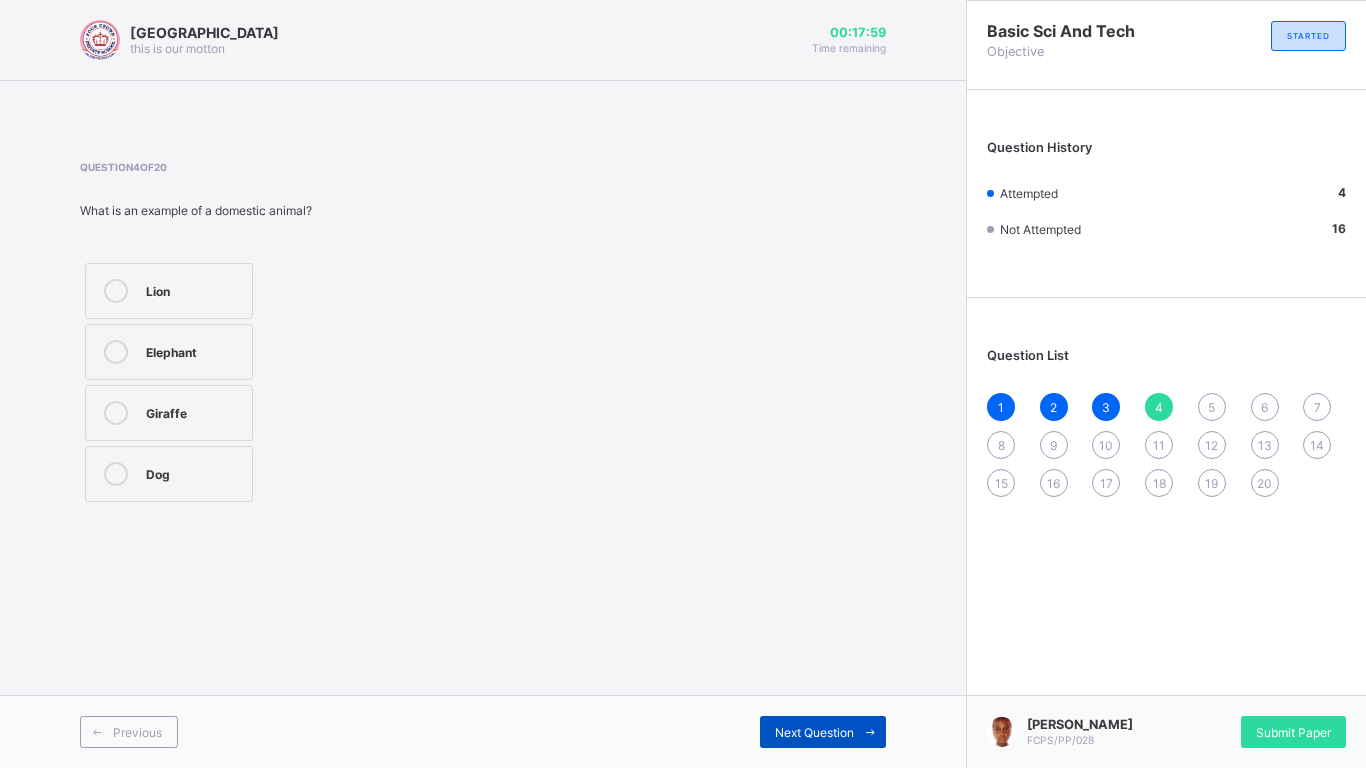 click on "Next Question" at bounding box center (823, 732) 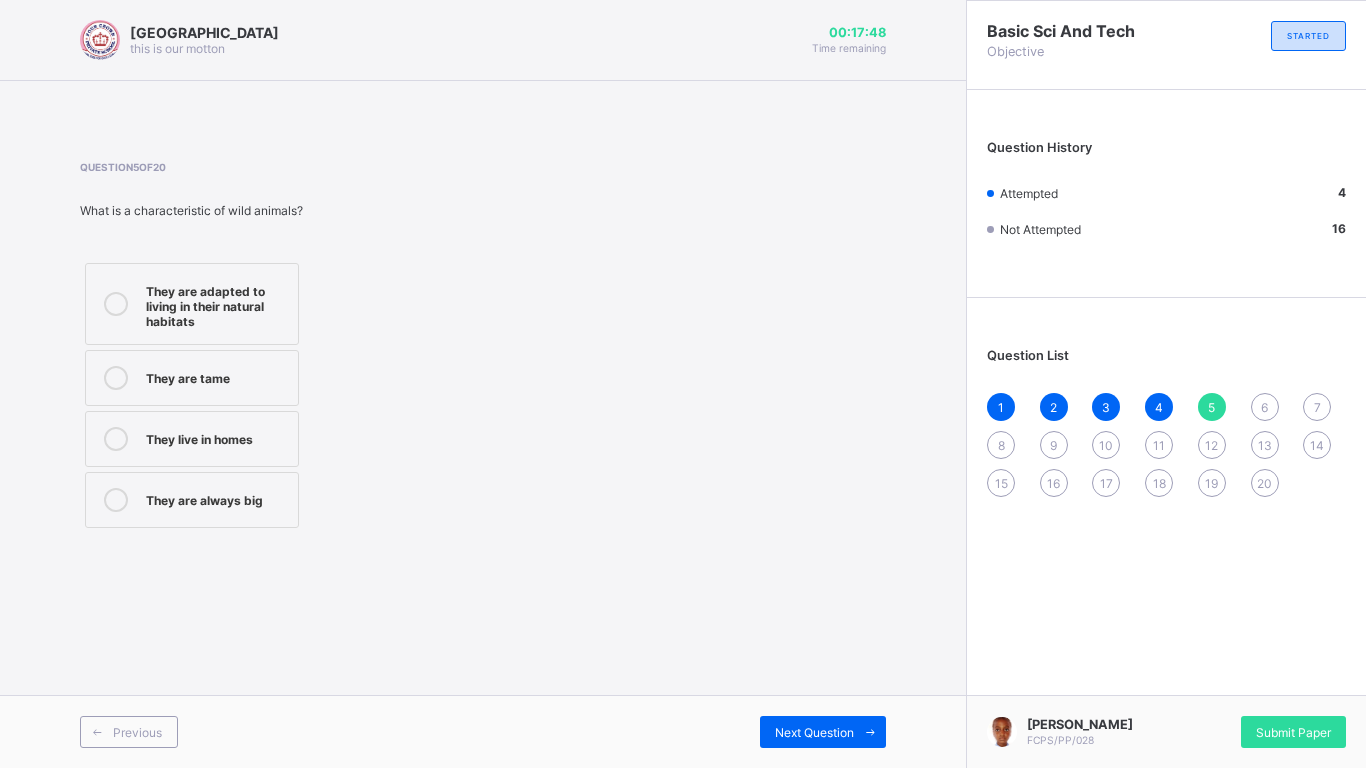 click on "They are adapted to living in their natural habitats" at bounding box center (217, 304) 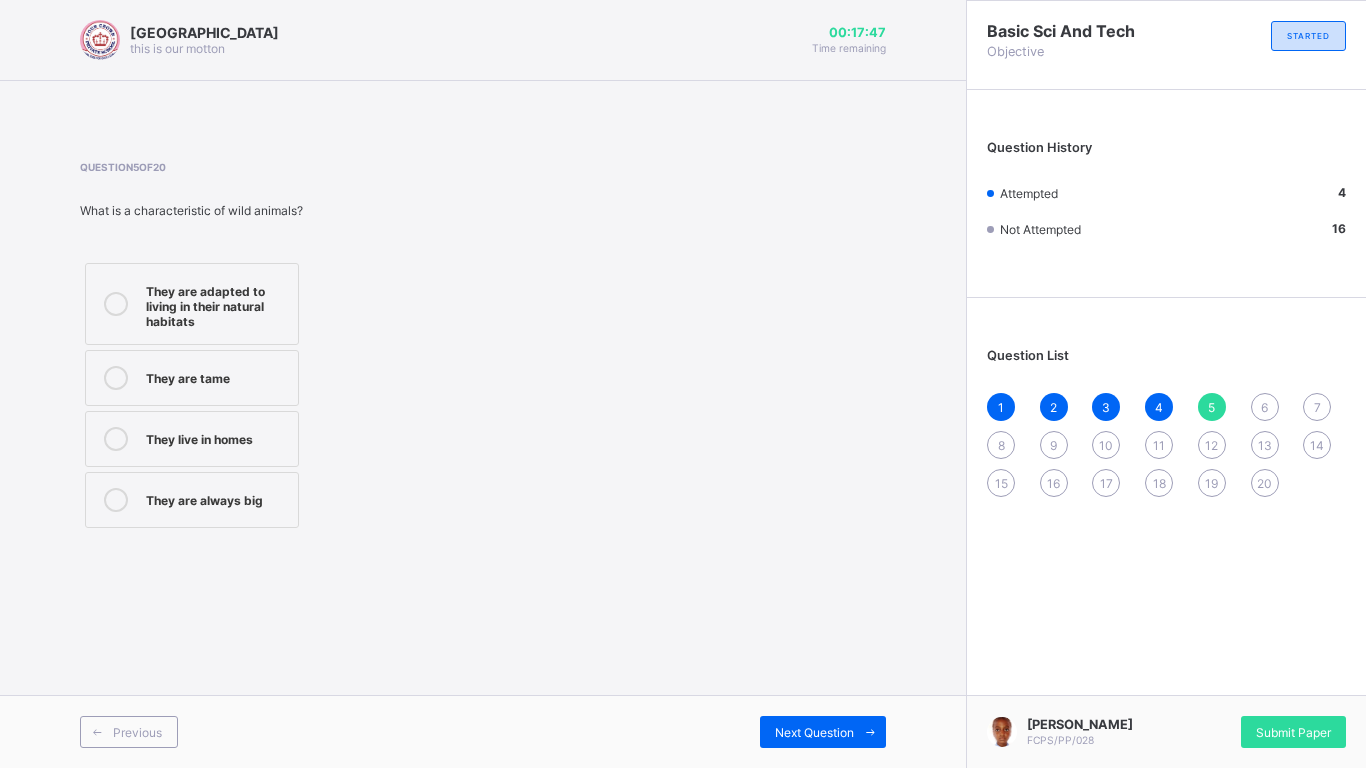 click on "Basic Sci And Tech Objective STARTED Question History Attempted   4 Not Attempted 16 Question List 1 2 3 4 5 6 7 8 9 10 11 12 13 14 15 16 17 18 19 20 [PERSON_NAME] FCPS/PP/028 Submit Paper" at bounding box center (1166, 384) 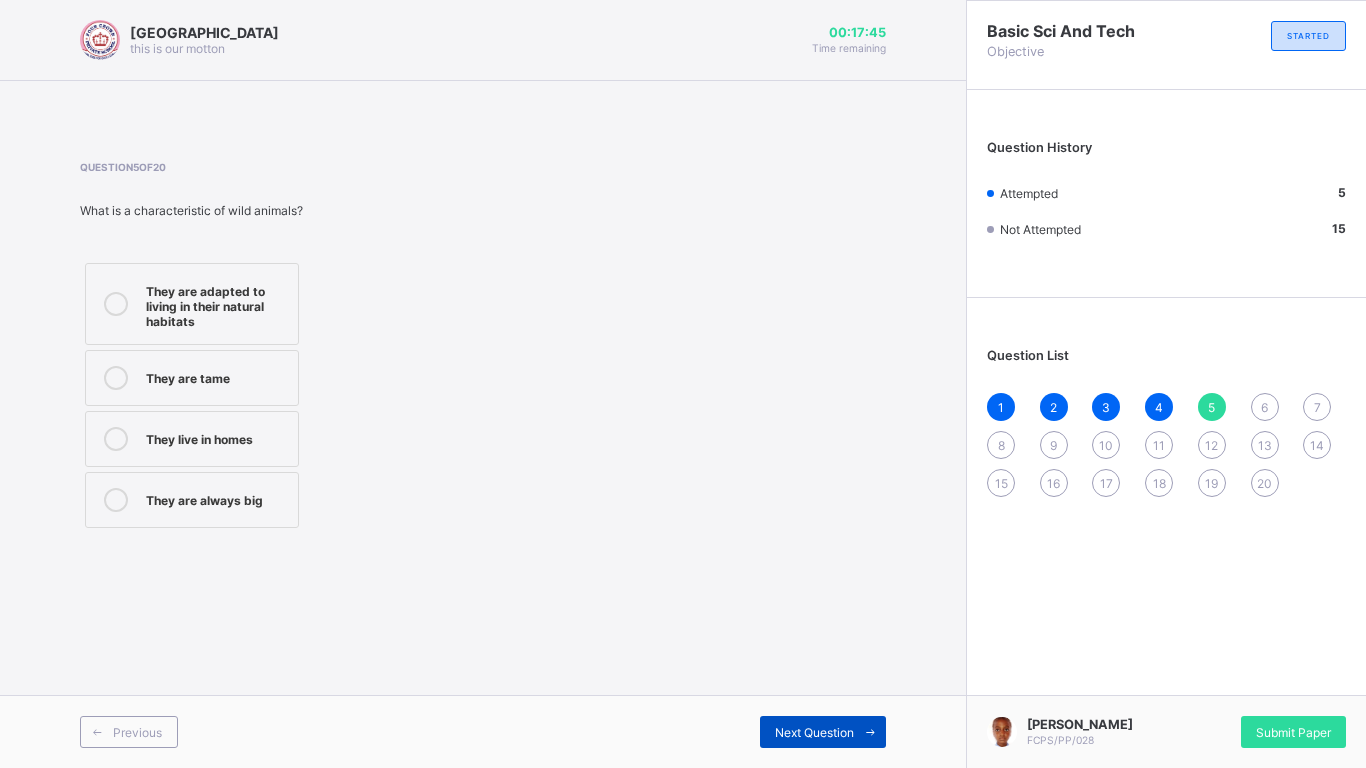 click on "Next Question" at bounding box center [814, 732] 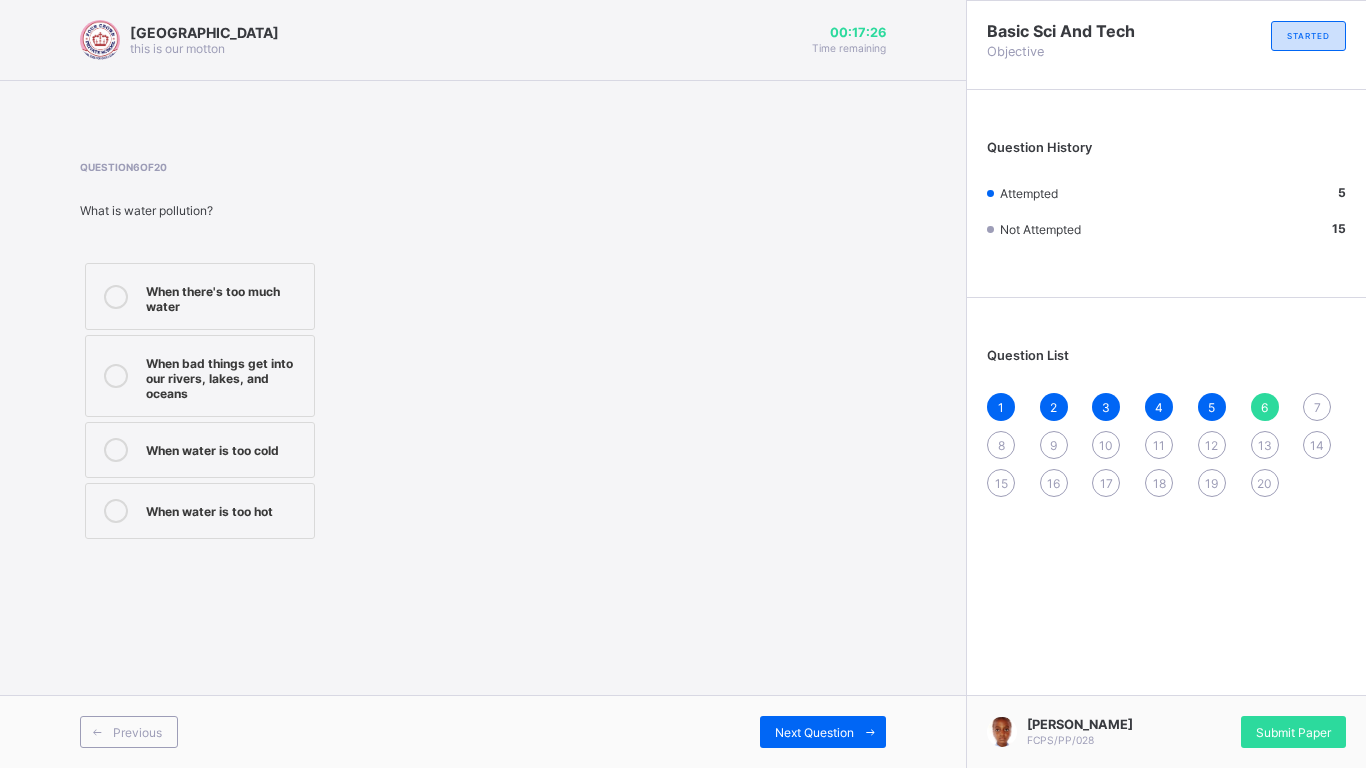 click on "When bad things get into our rivers, lakes, and oceans" at bounding box center (225, 376) 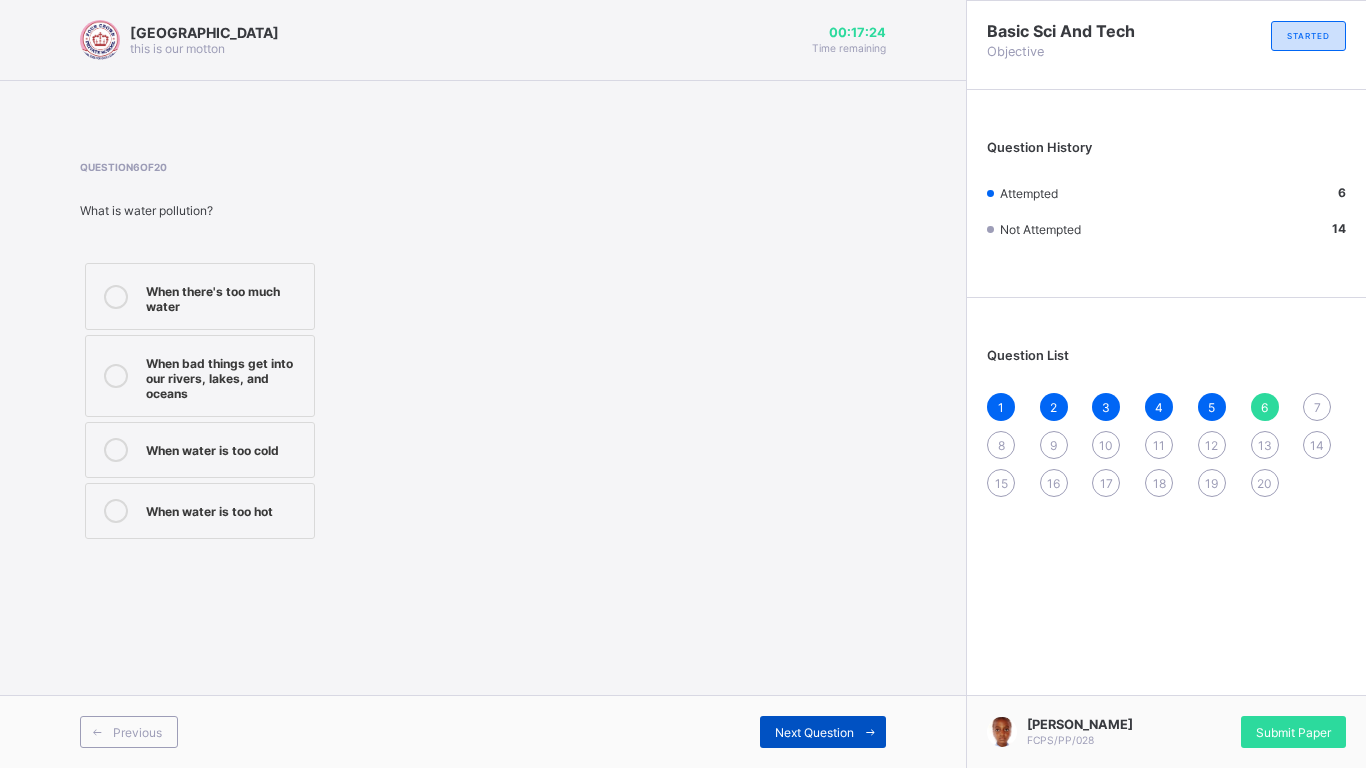 click on "Next Question" at bounding box center [814, 732] 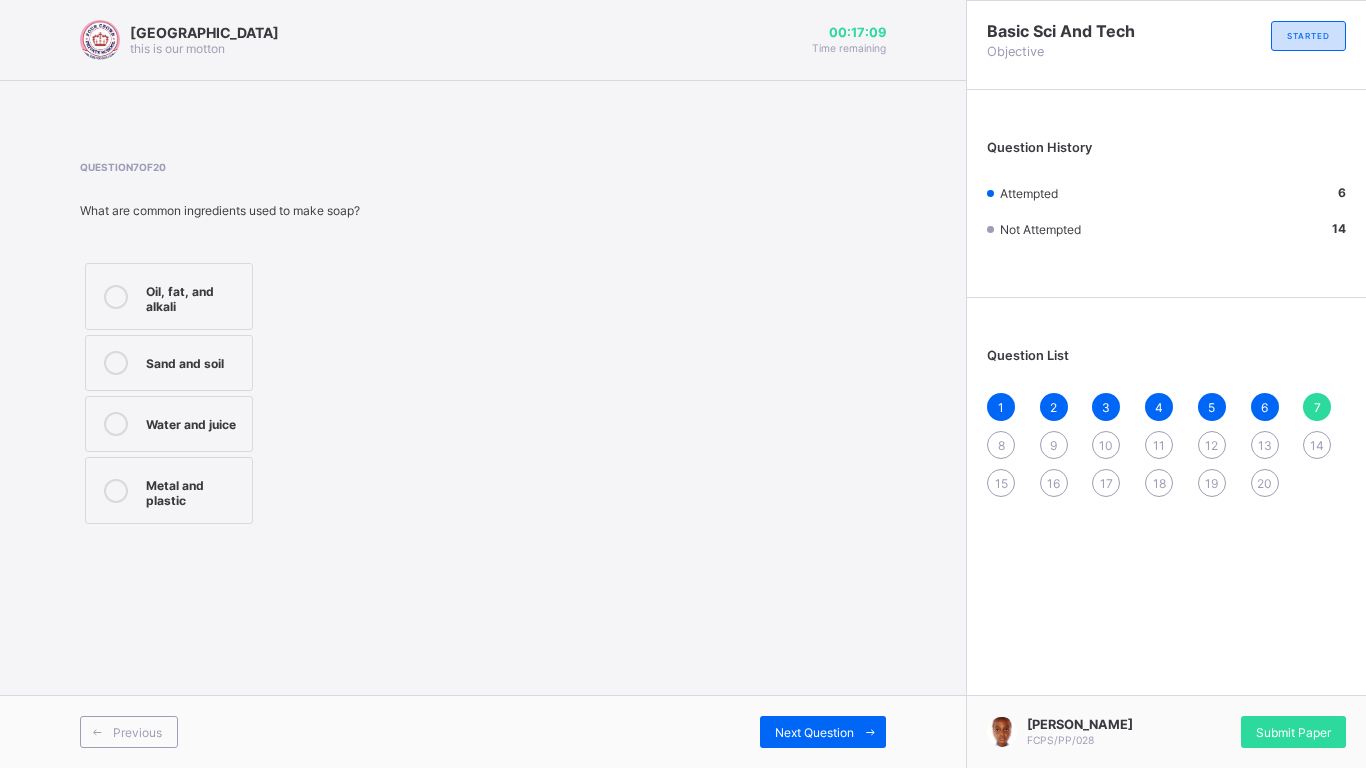 click on "Oil, fat, and alkali  Sand and soil Water and juice Metal and plastic" at bounding box center [169, 393] 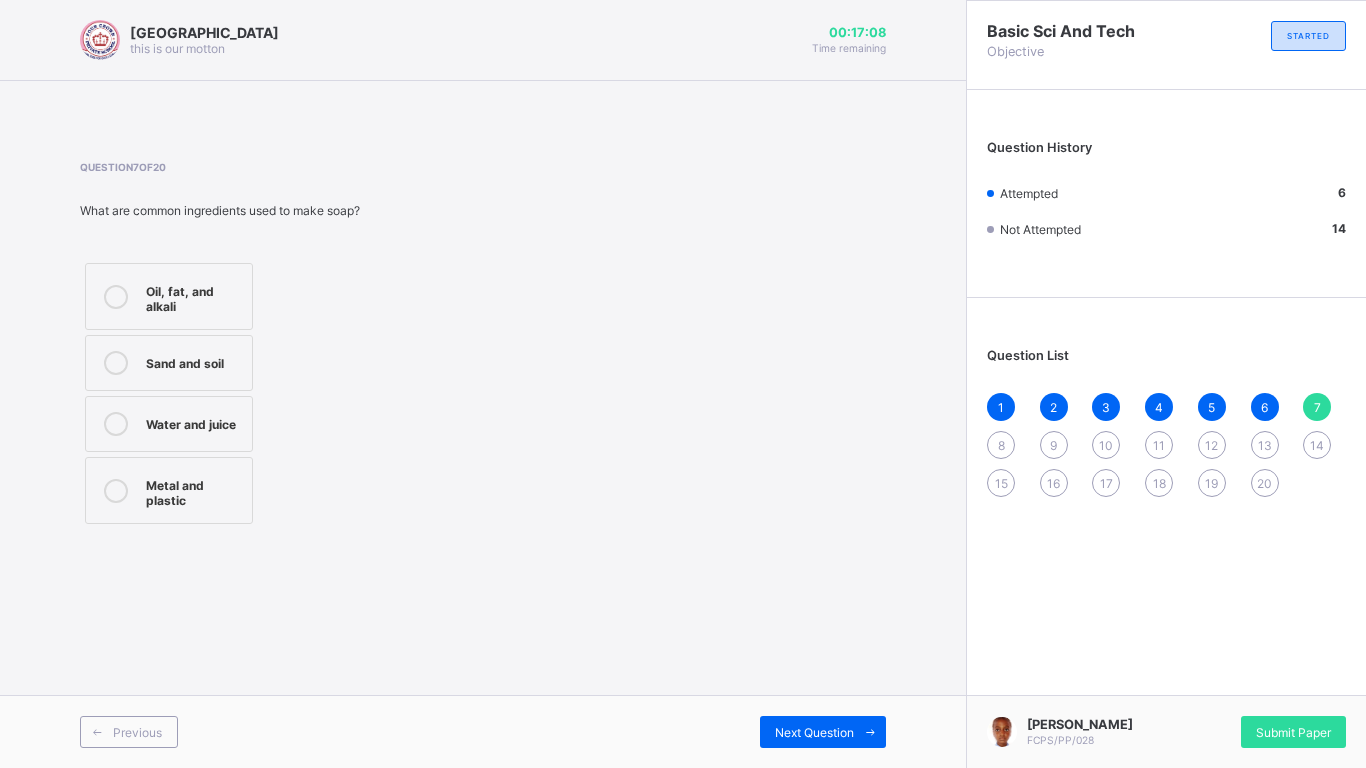 click at bounding box center [116, 296] 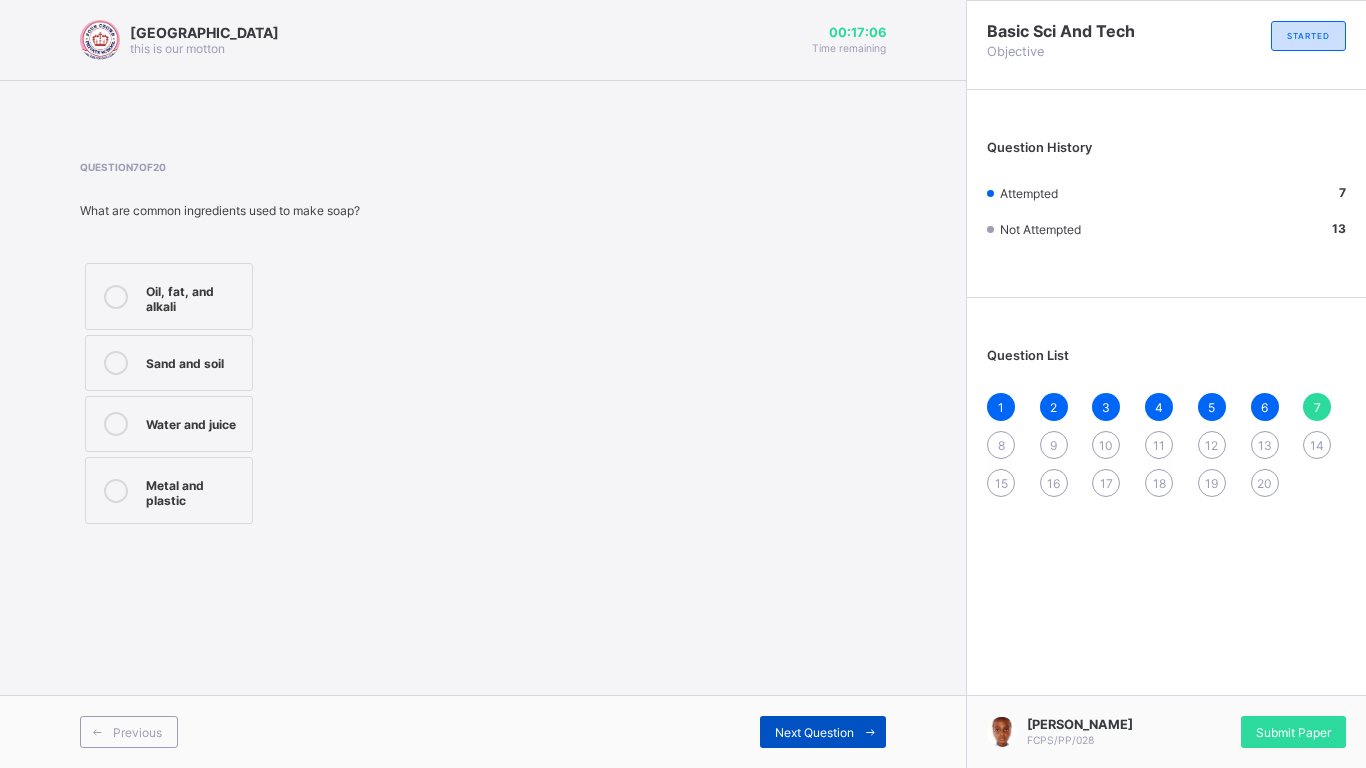 click on "Next Question" at bounding box center [814, 732] 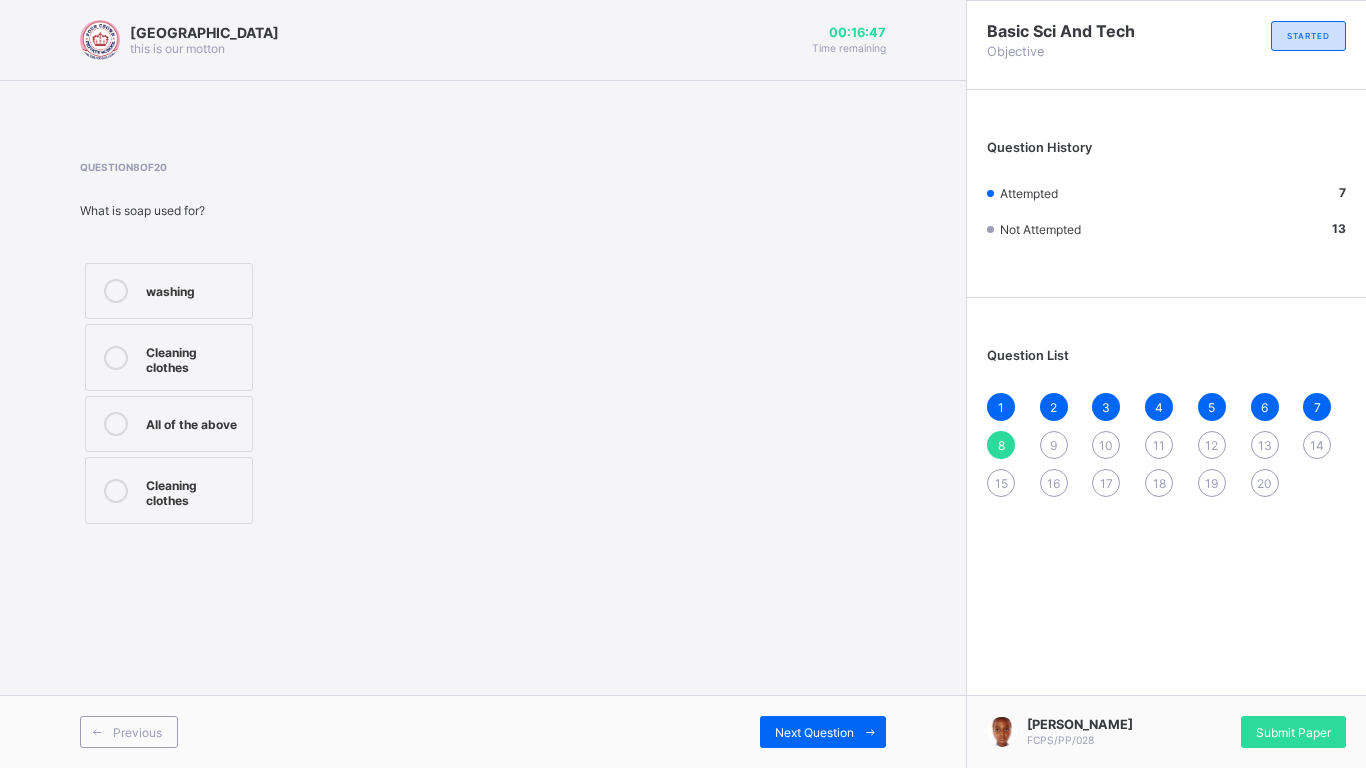 click on "All of the above" at bounding box center (169, 424) 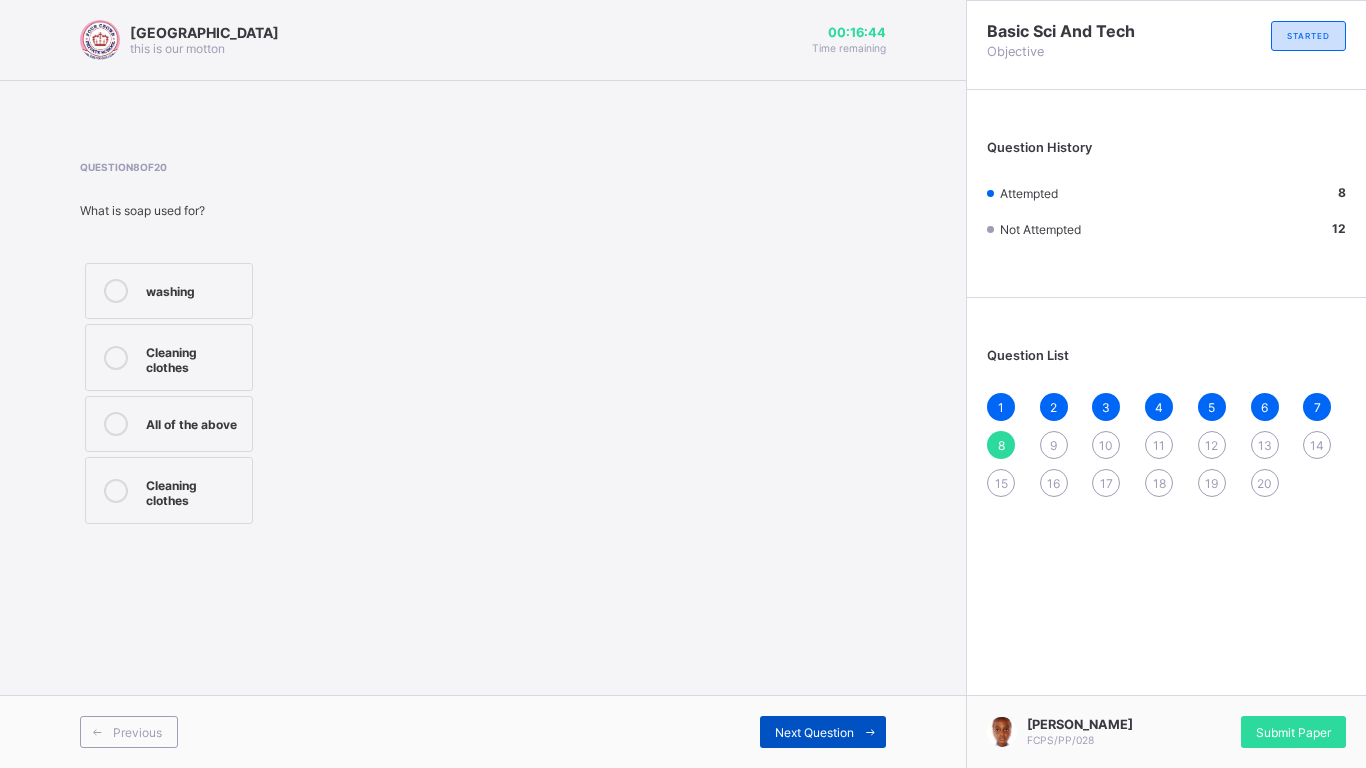 click on "Next Question" at bounding box center [814, 732] 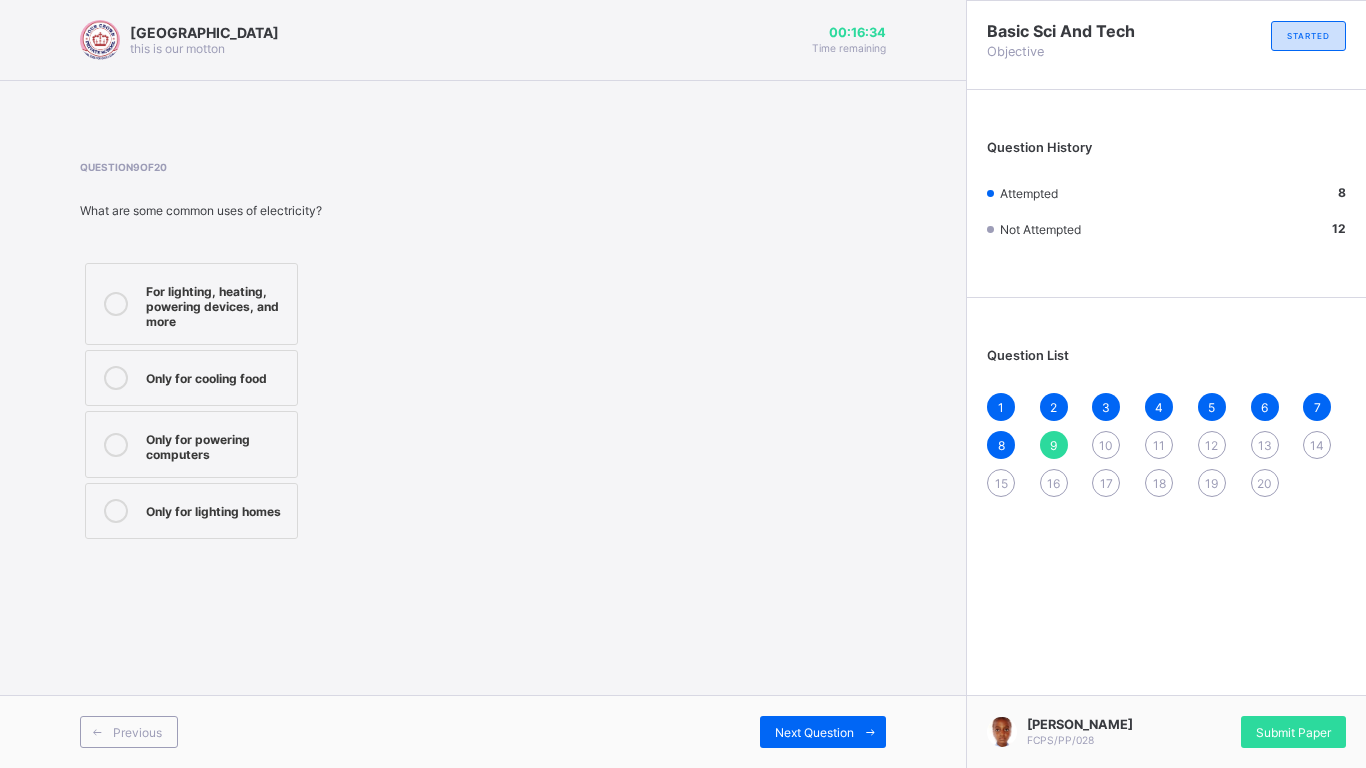 click on "For lighting, heating, powering devices, and more" at bounding box center [216, 304] 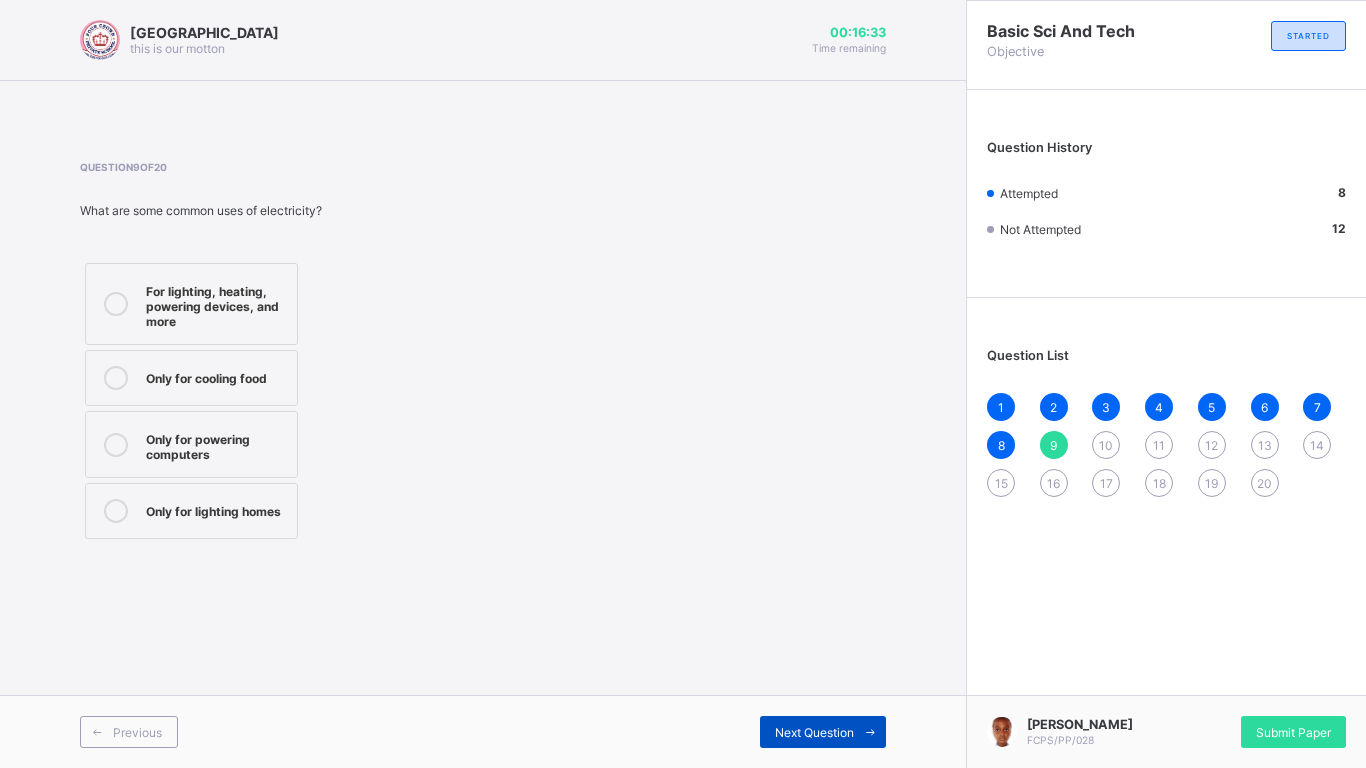 click on "Next Question" at bounding box center (814, 732) 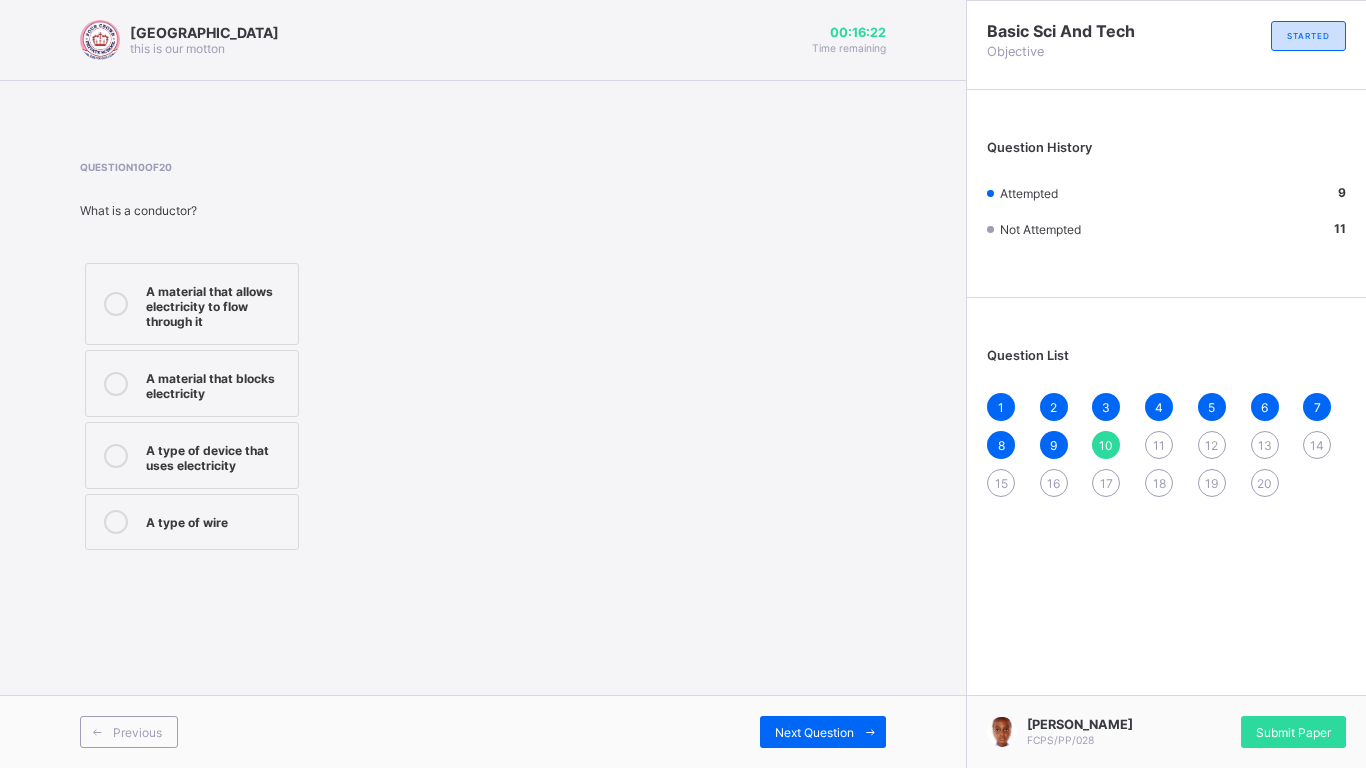 click on "A type of wire" at bounding box center [192, 522] 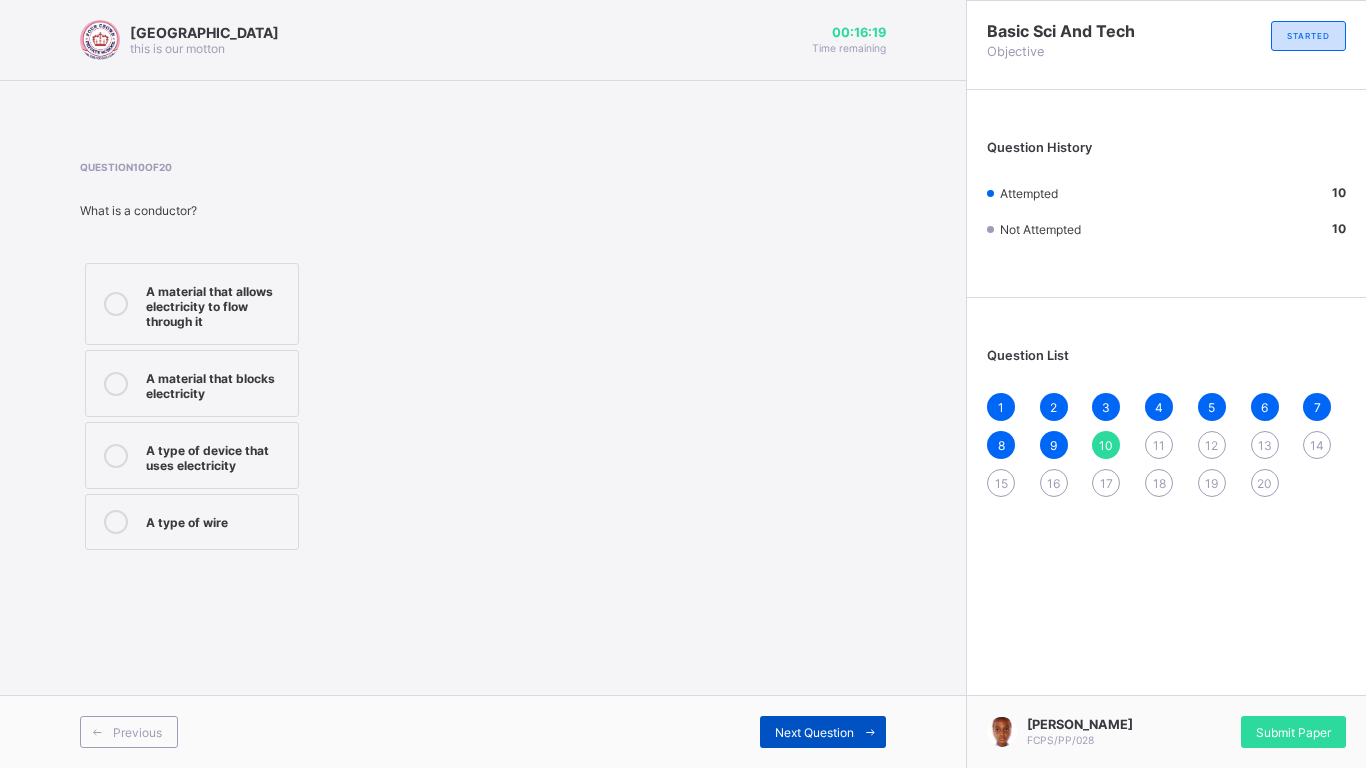 click on "Next Question" at bounding box center (814, 732) 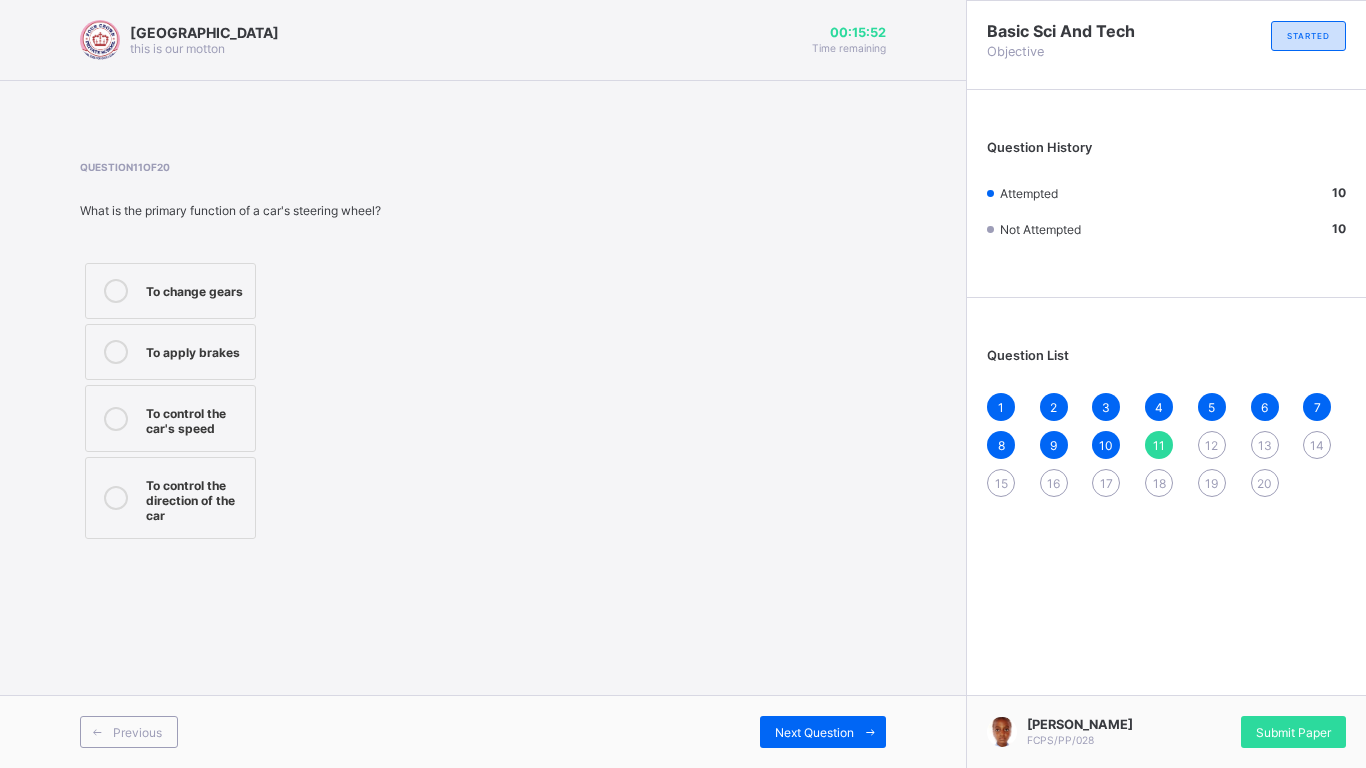 click on "To apply brakes" at bounding box center (195, 350) 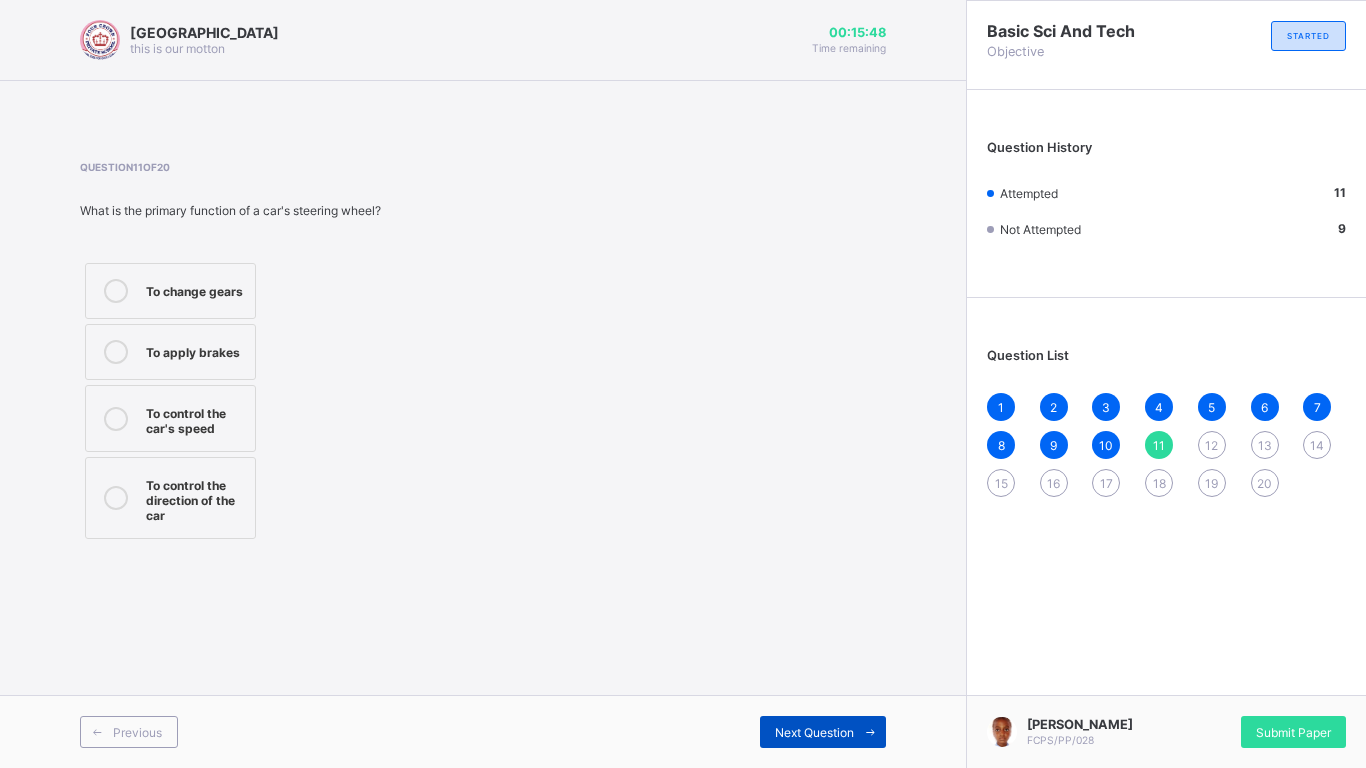 click on "Next Question" at bounding box center [823, 732] 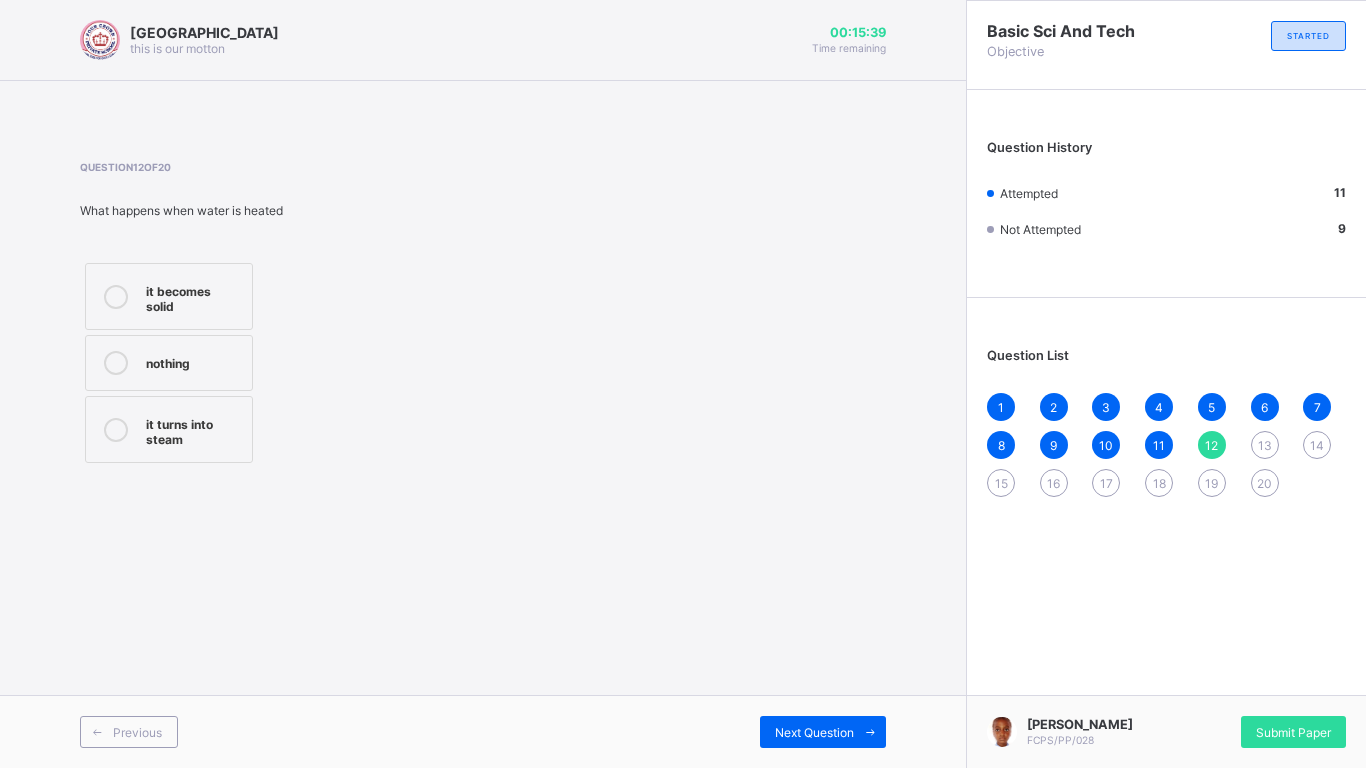 click on "it turns into steam" at bounding box center [194, 429] 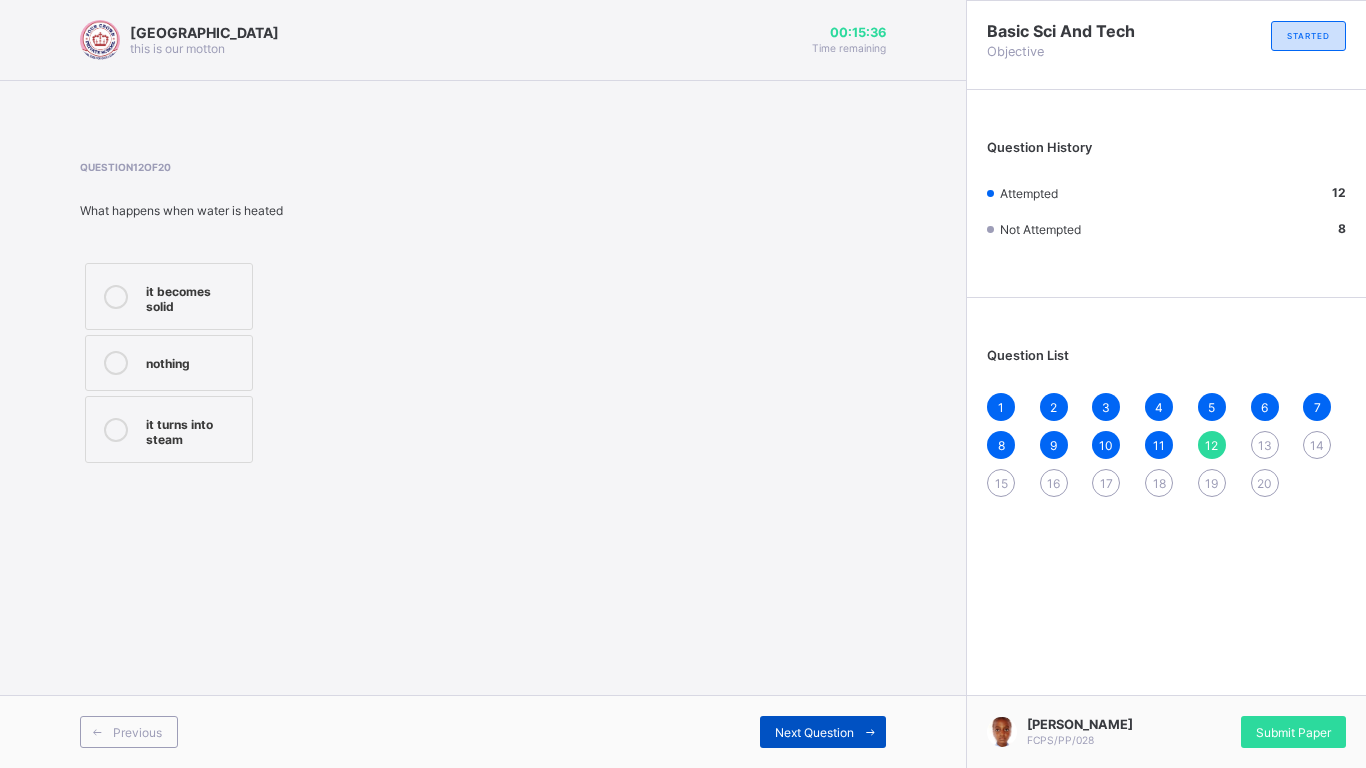 click on "Next Question" at bounding box center (814, 732) 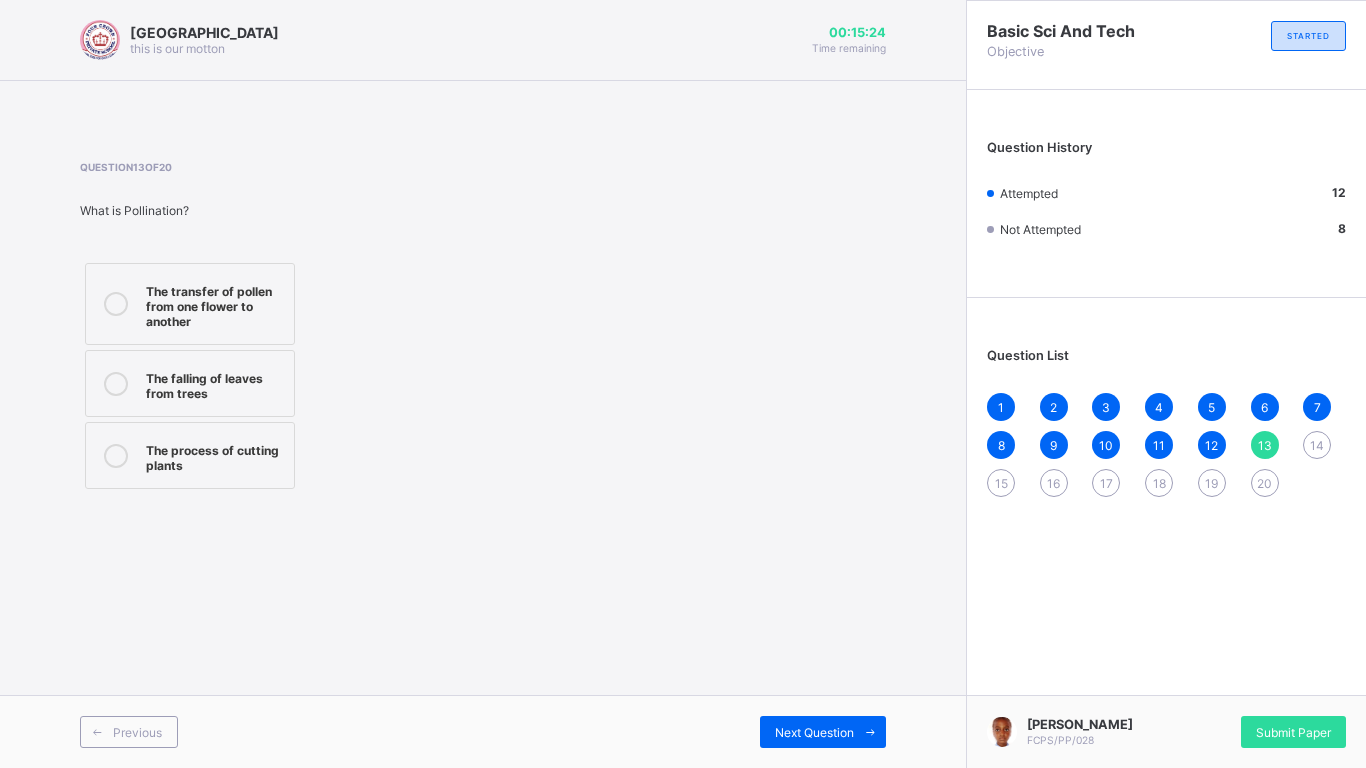click on "The transfer of pollen from one flower to another" at bounding box center [215, 304] 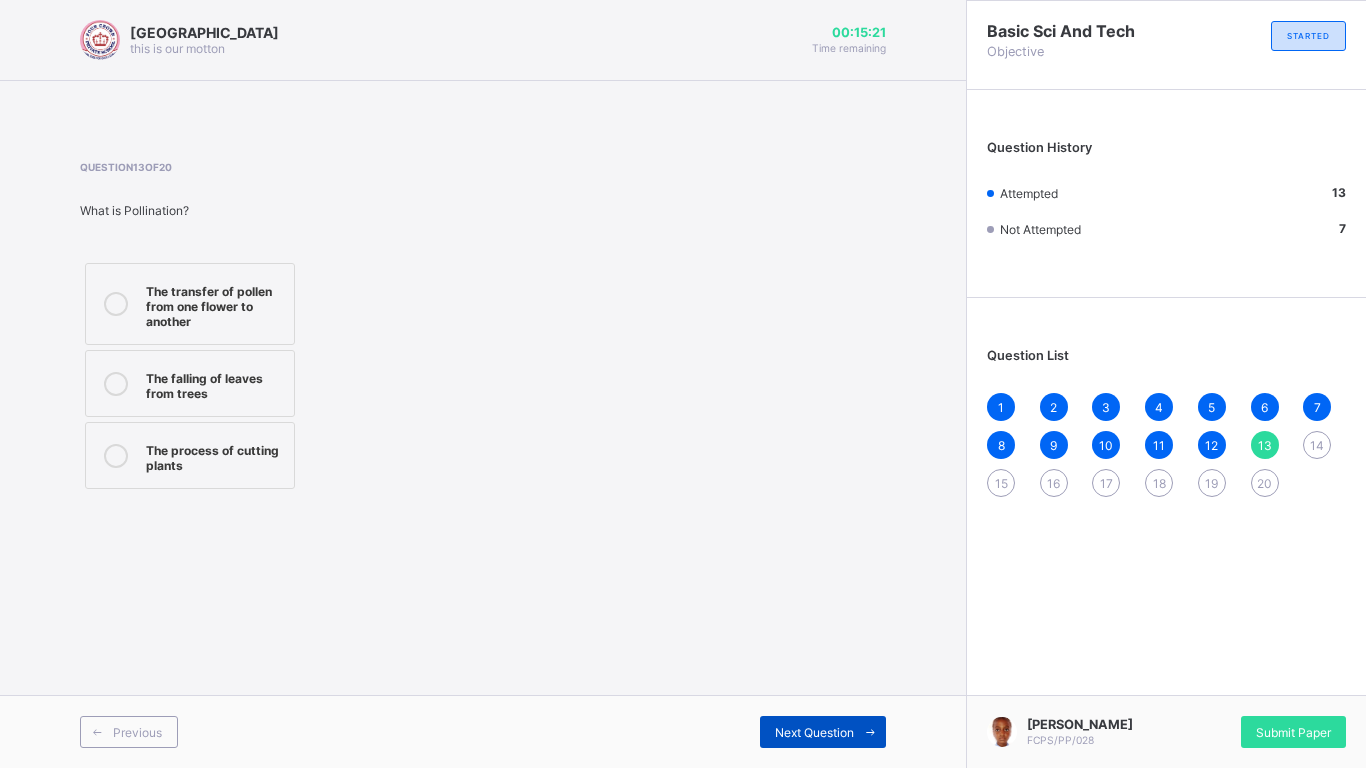 click on "Next Question" at bounding box center (823, 732) 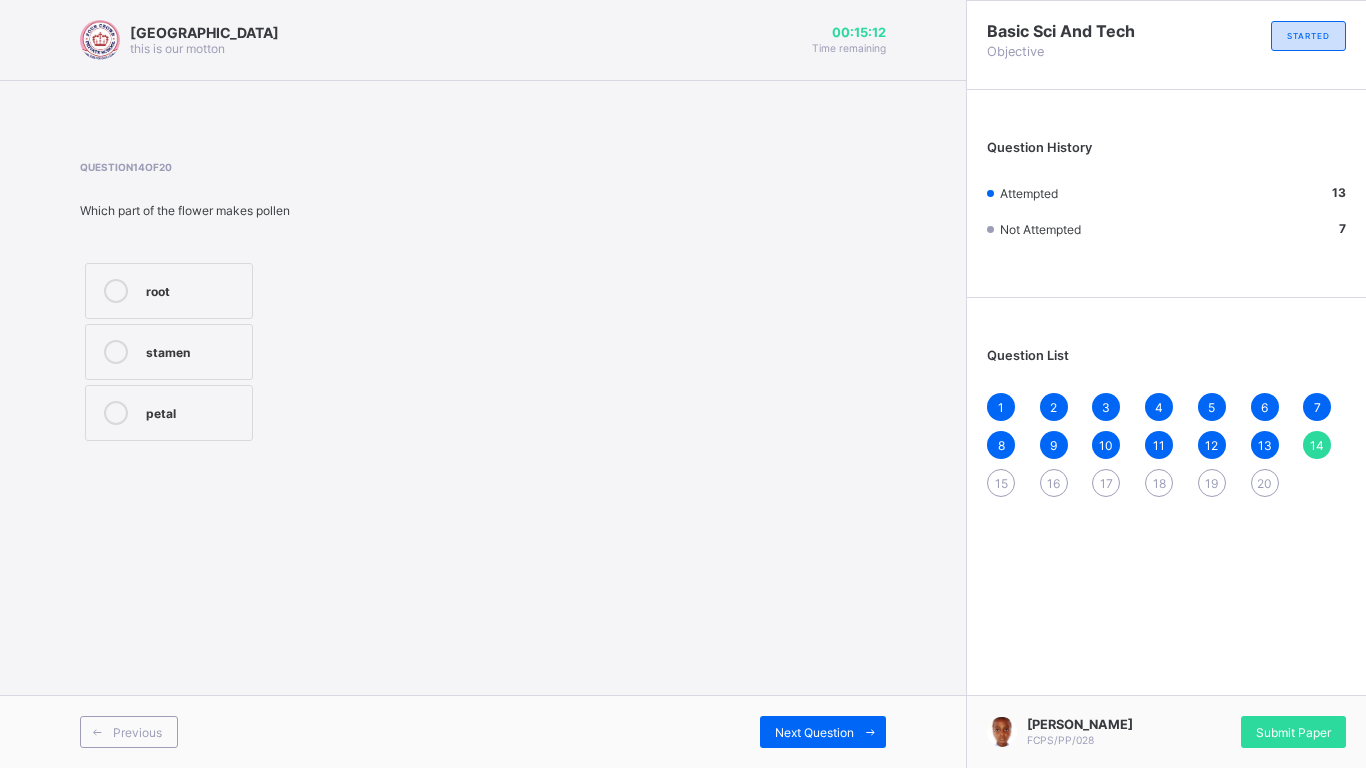 click at bounding box center (116, 291) 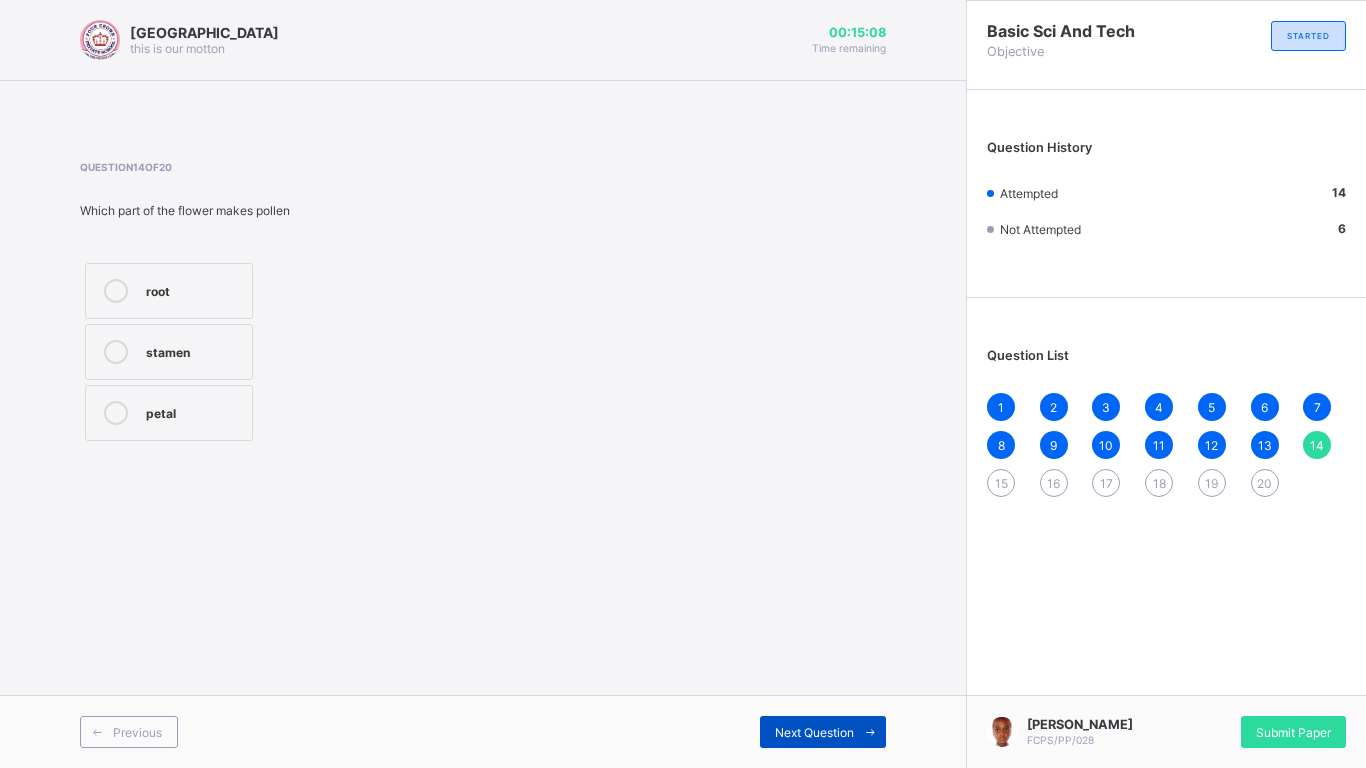 click on "Next Question" at bounding box center [814, 732] 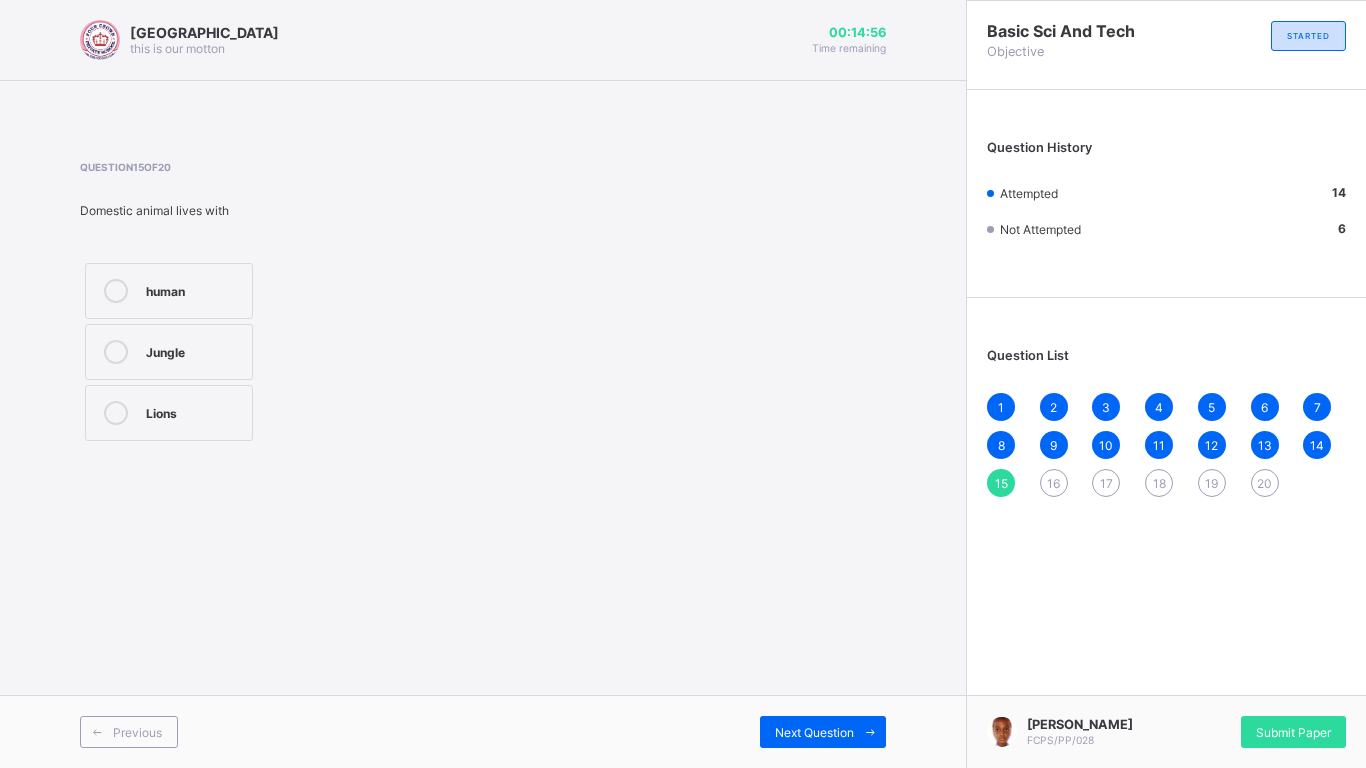 click at bounding box center [116, 291] 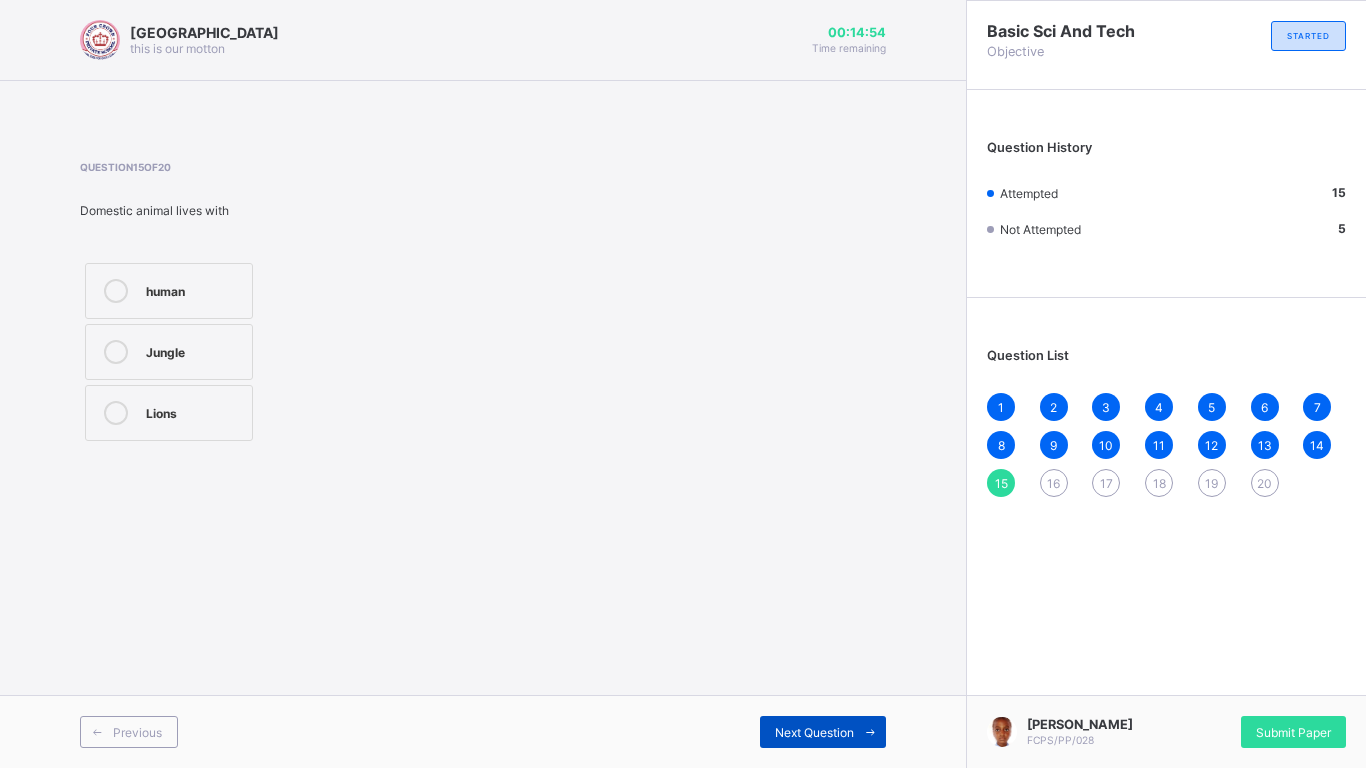 click on "Next Question" at bounding box center (814, 732) 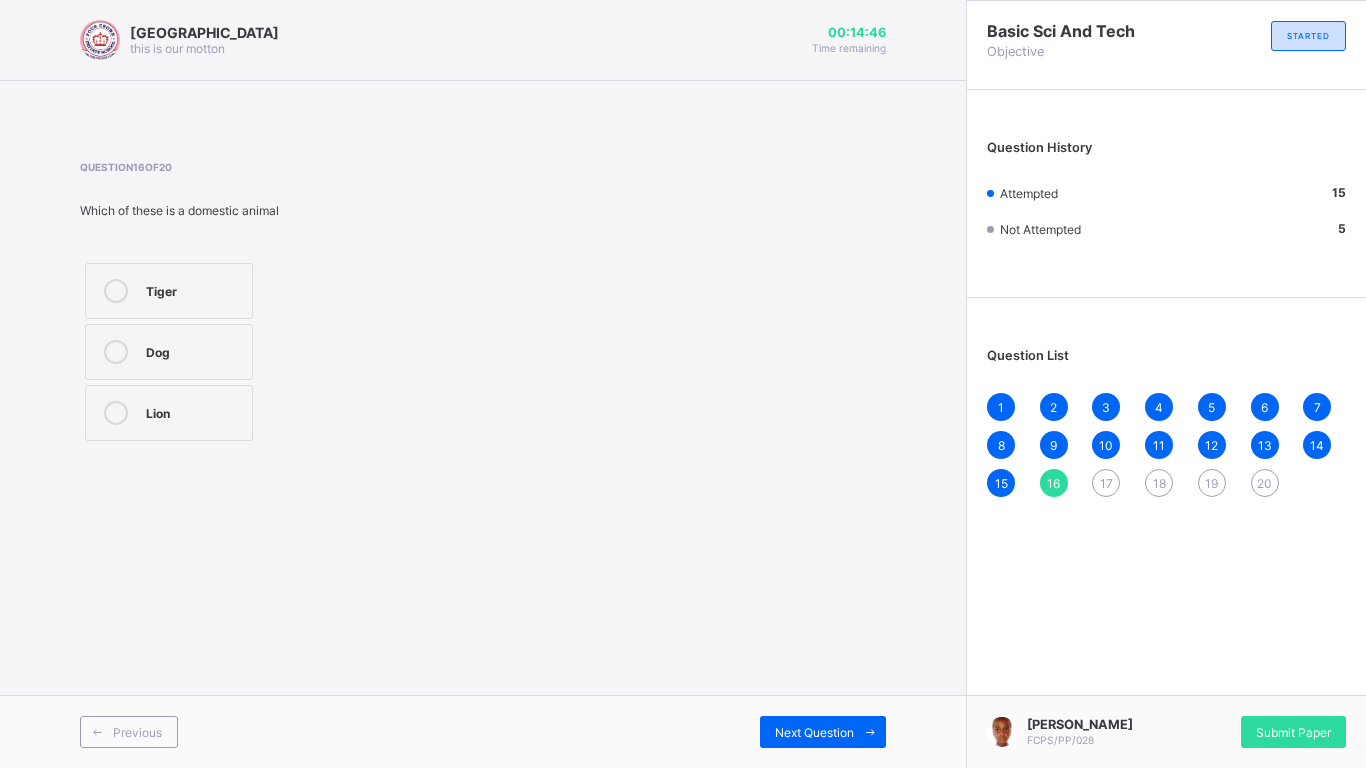 click on "Dog" at bounding box center (169, 352) 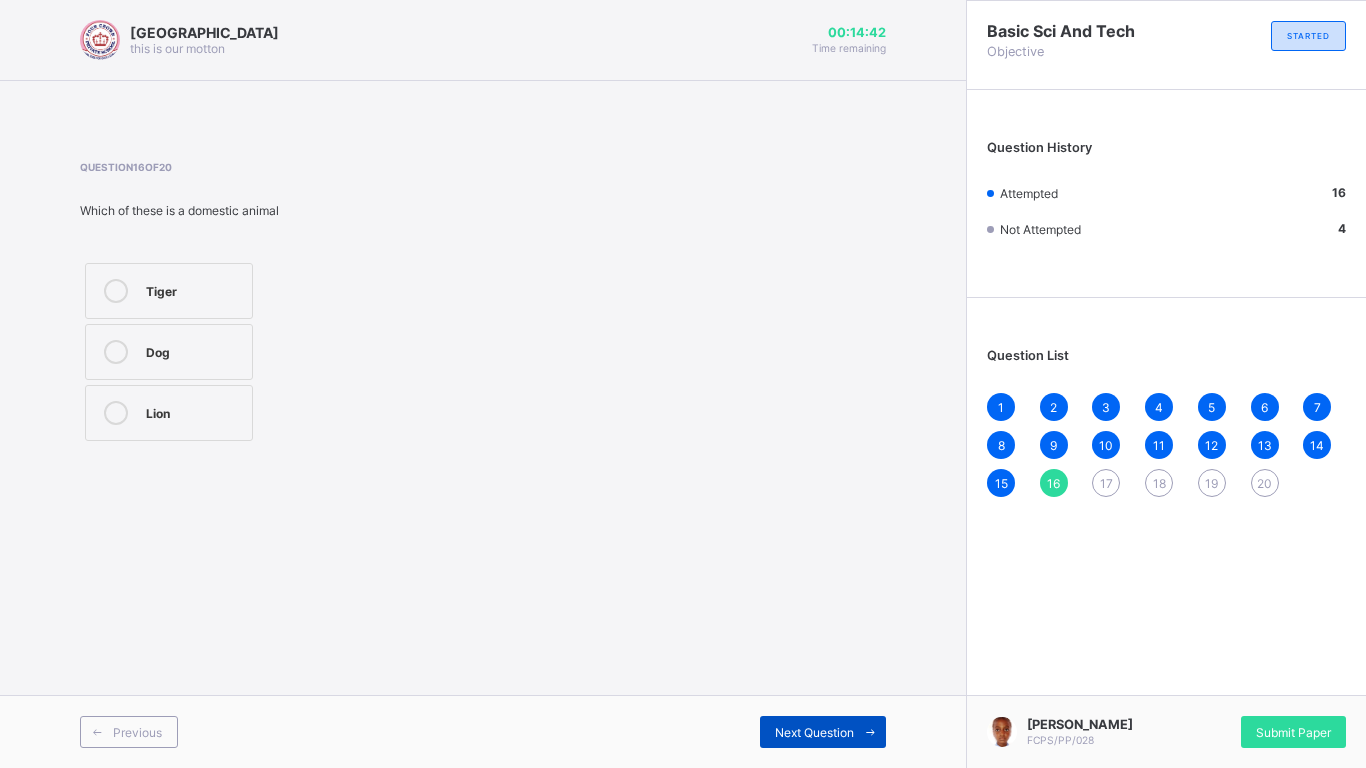 click on "Next Question" at bounding box center [823, 732] 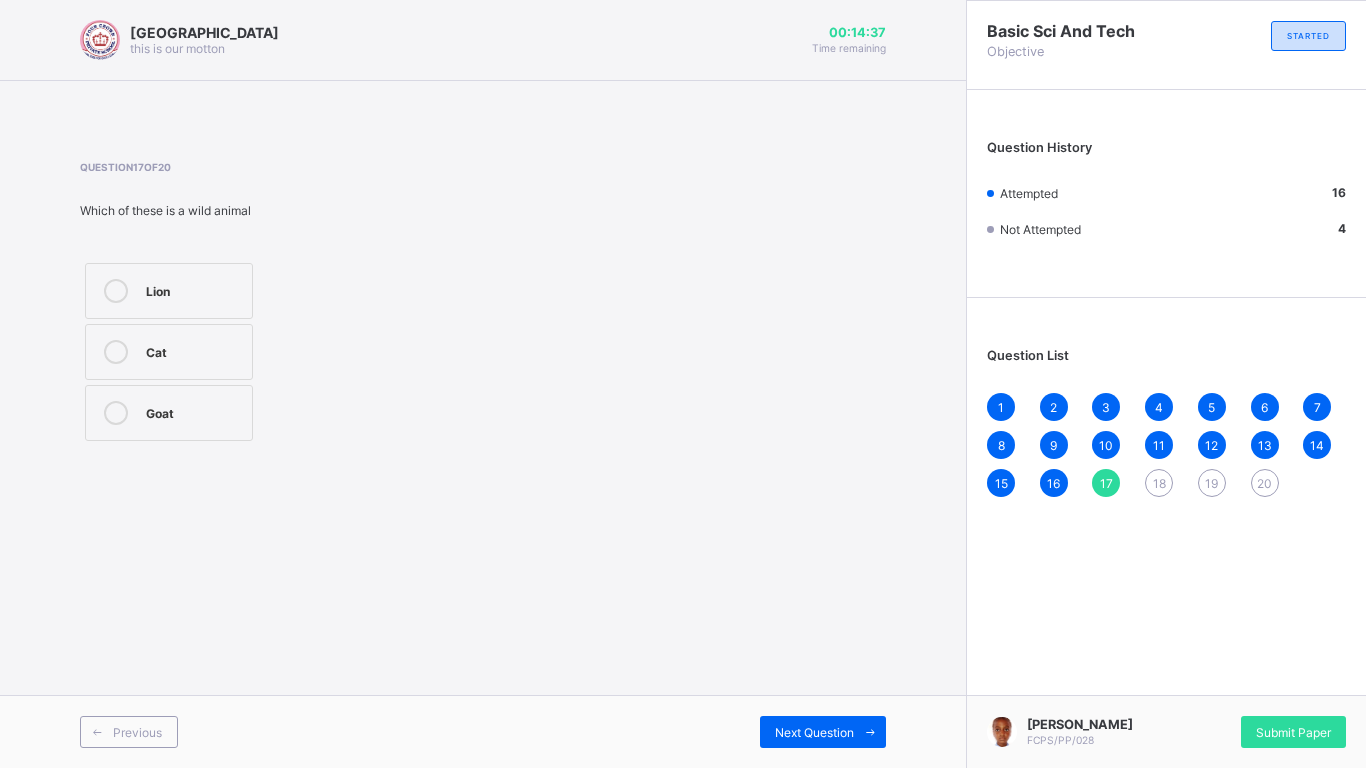 click on "Lion" at bounding box center (169, 291) 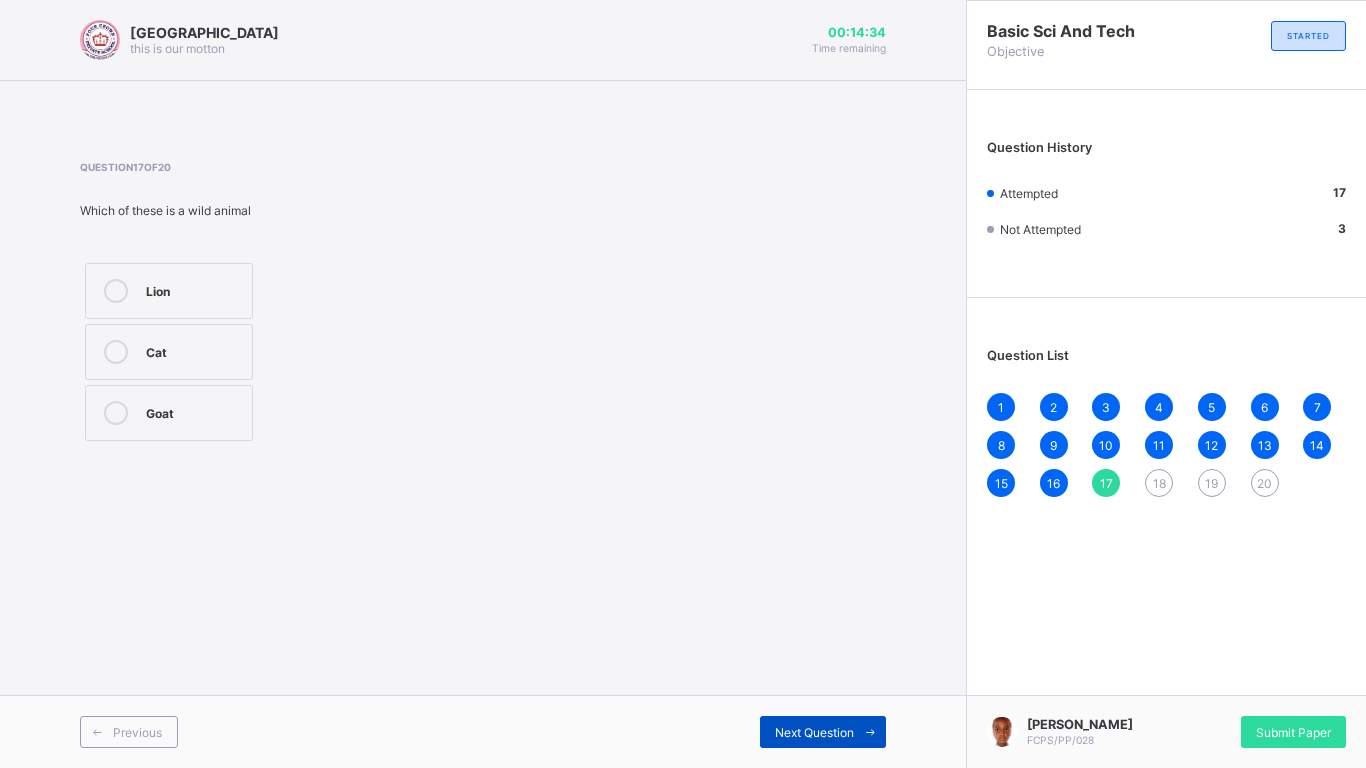 click on "Next Question" at bounding box center (814, 732) 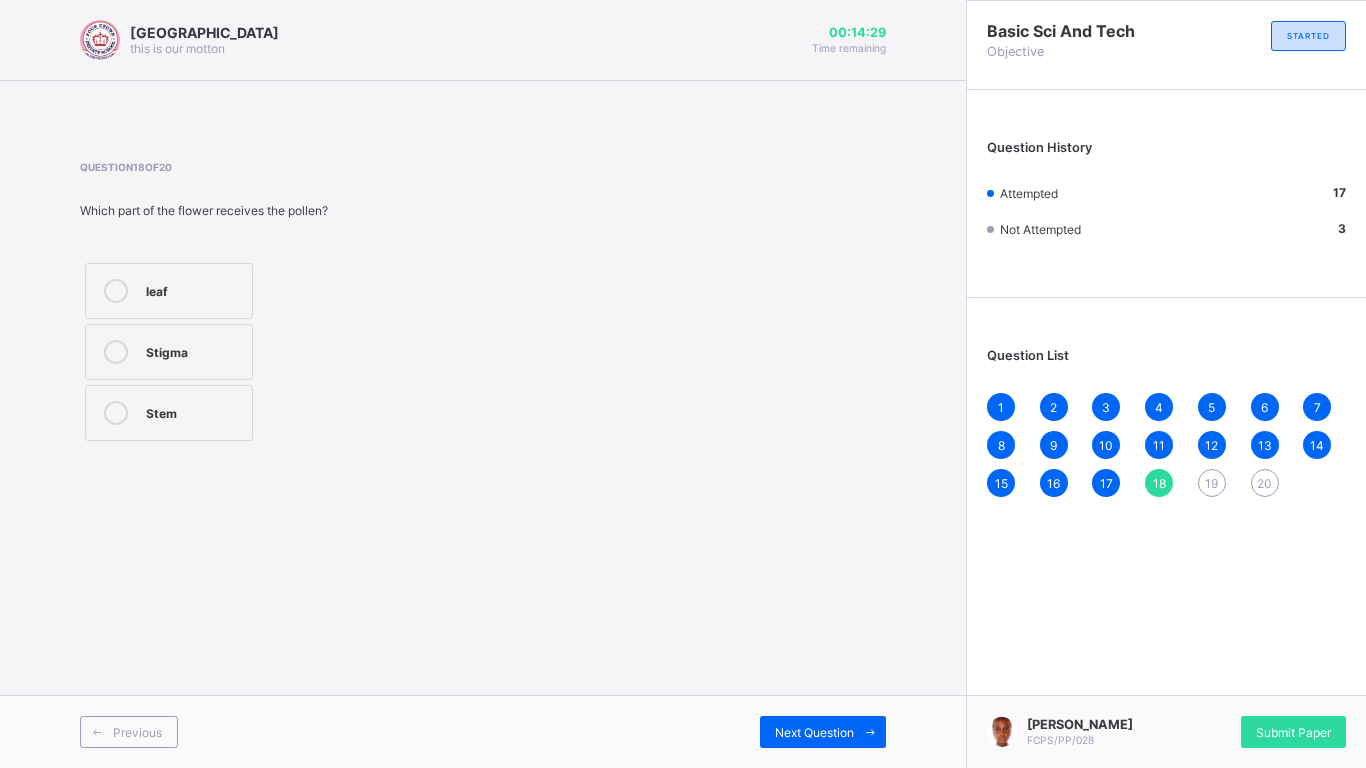 click at bounding box center (116, 413) 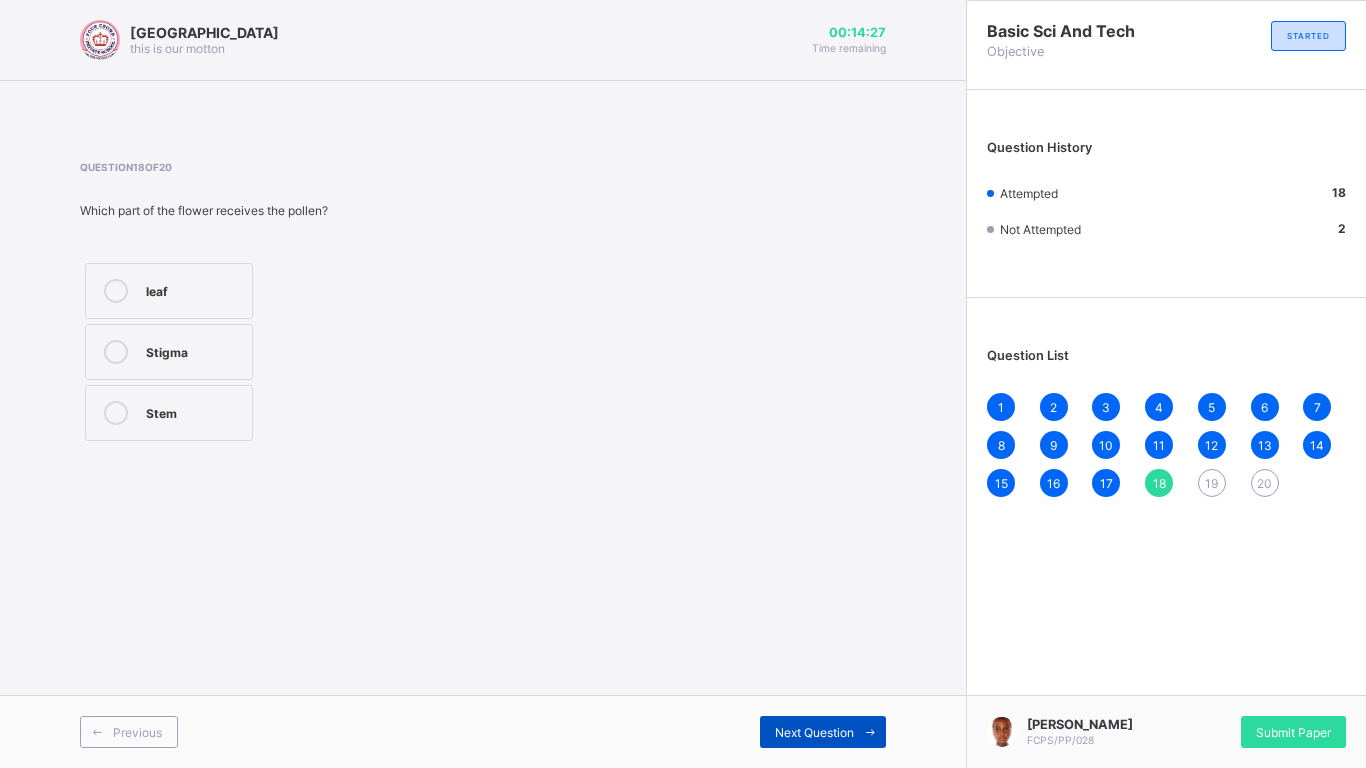 click on "Next Question" at bounding box center (814, 732) 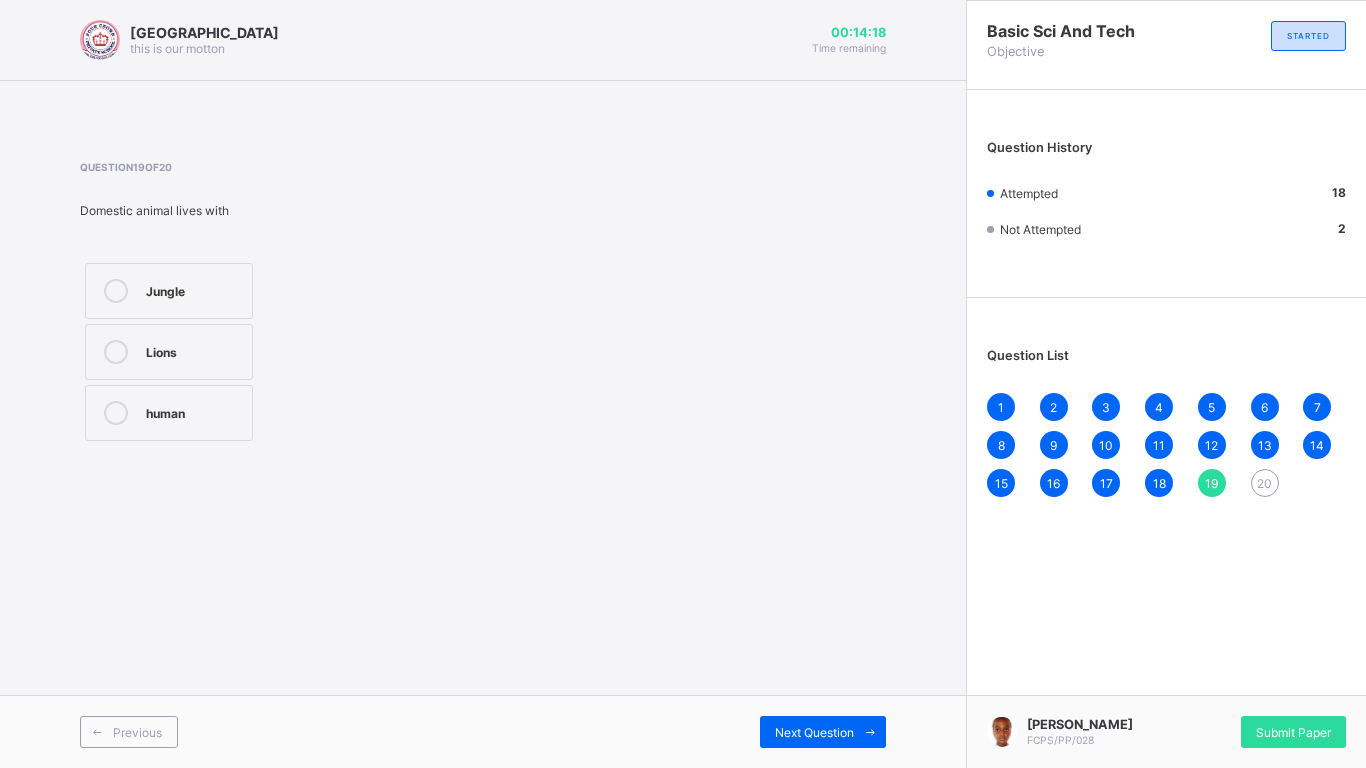 click on "human" at bounding box center (169, 413) 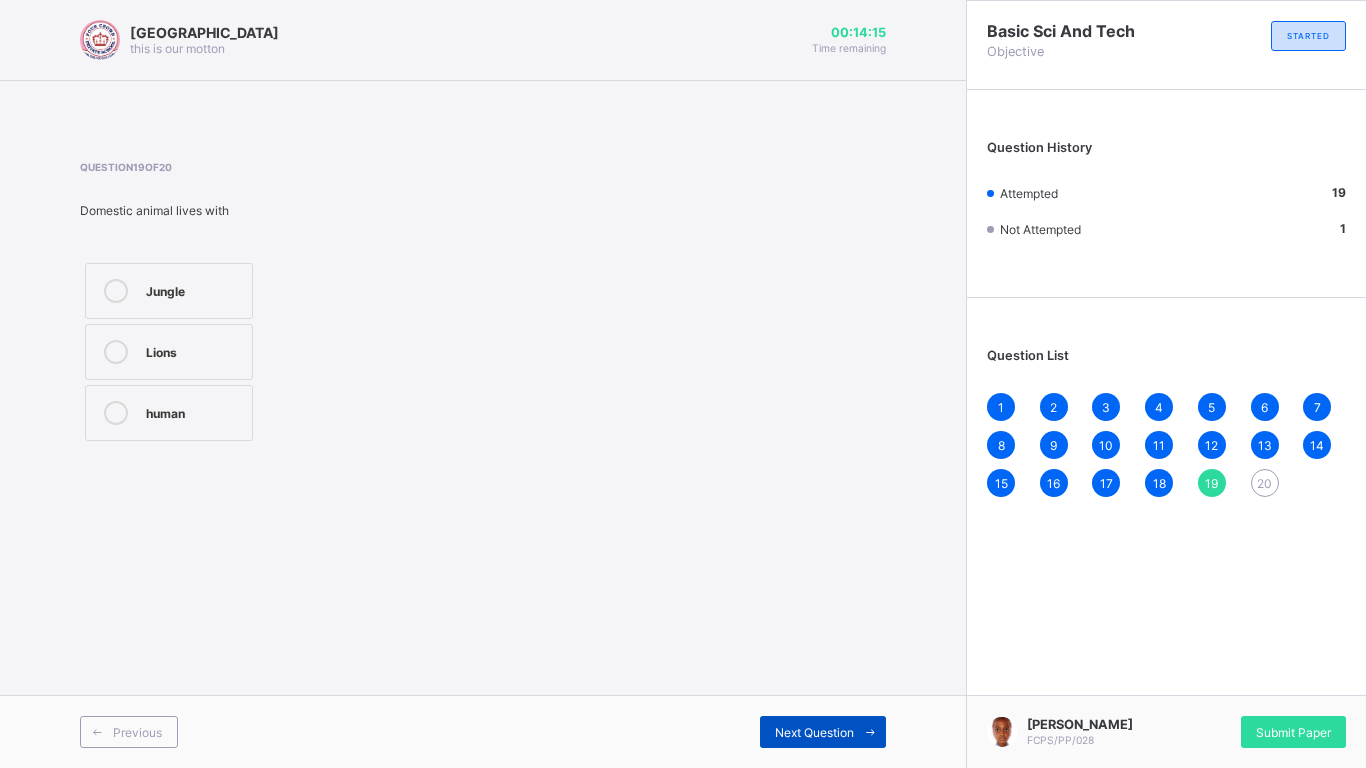 click on "Next Question" at bounding box center (823, 732) 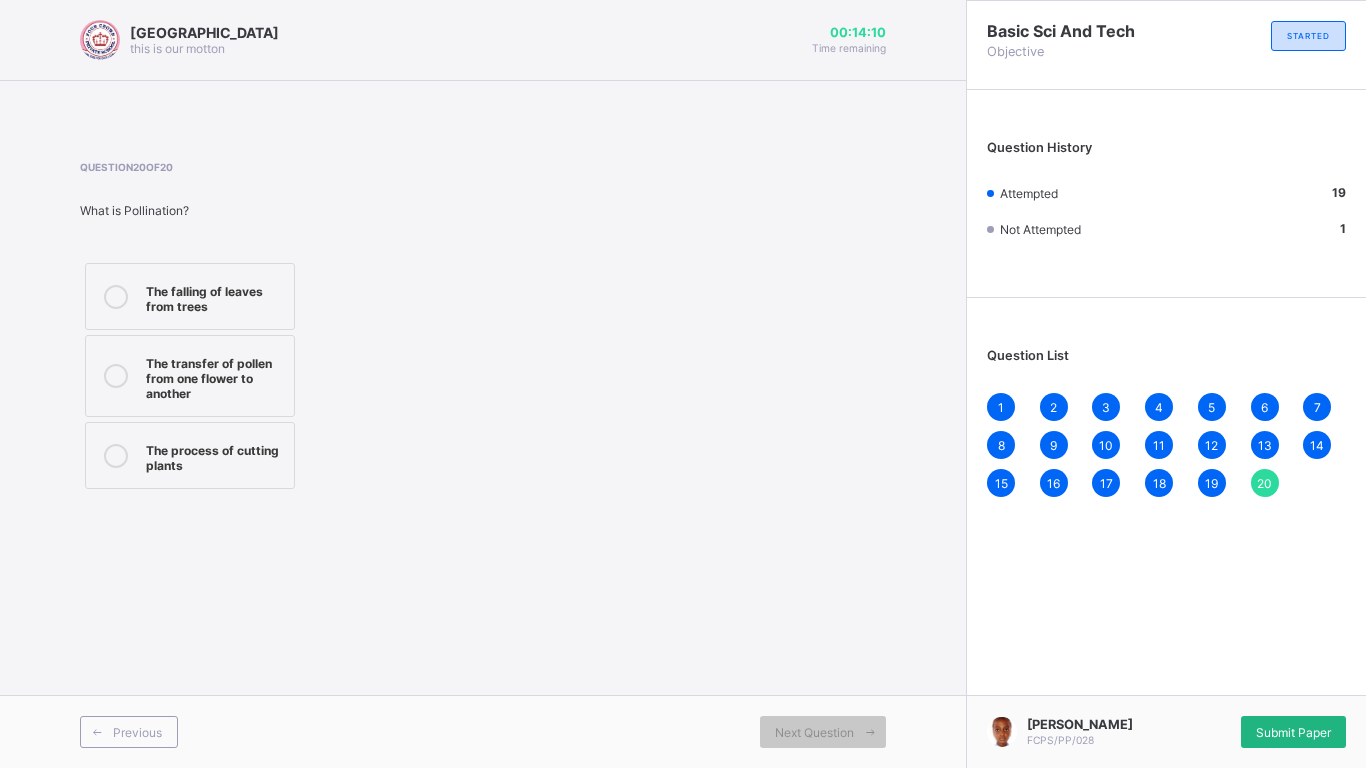 click on "Submit Paper" at bounding box center (1293, 732) 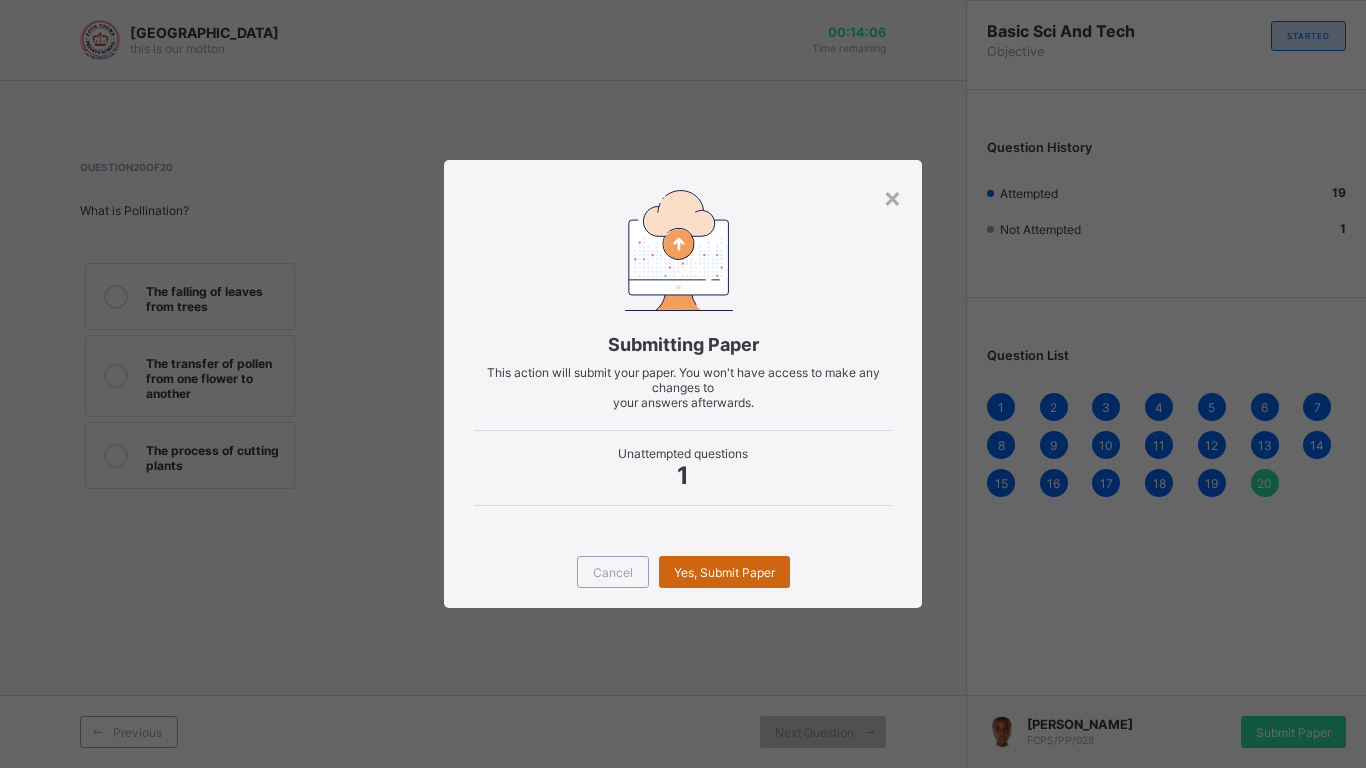 click on "Yes, Submit Paper" at bounding box center [724, 572] 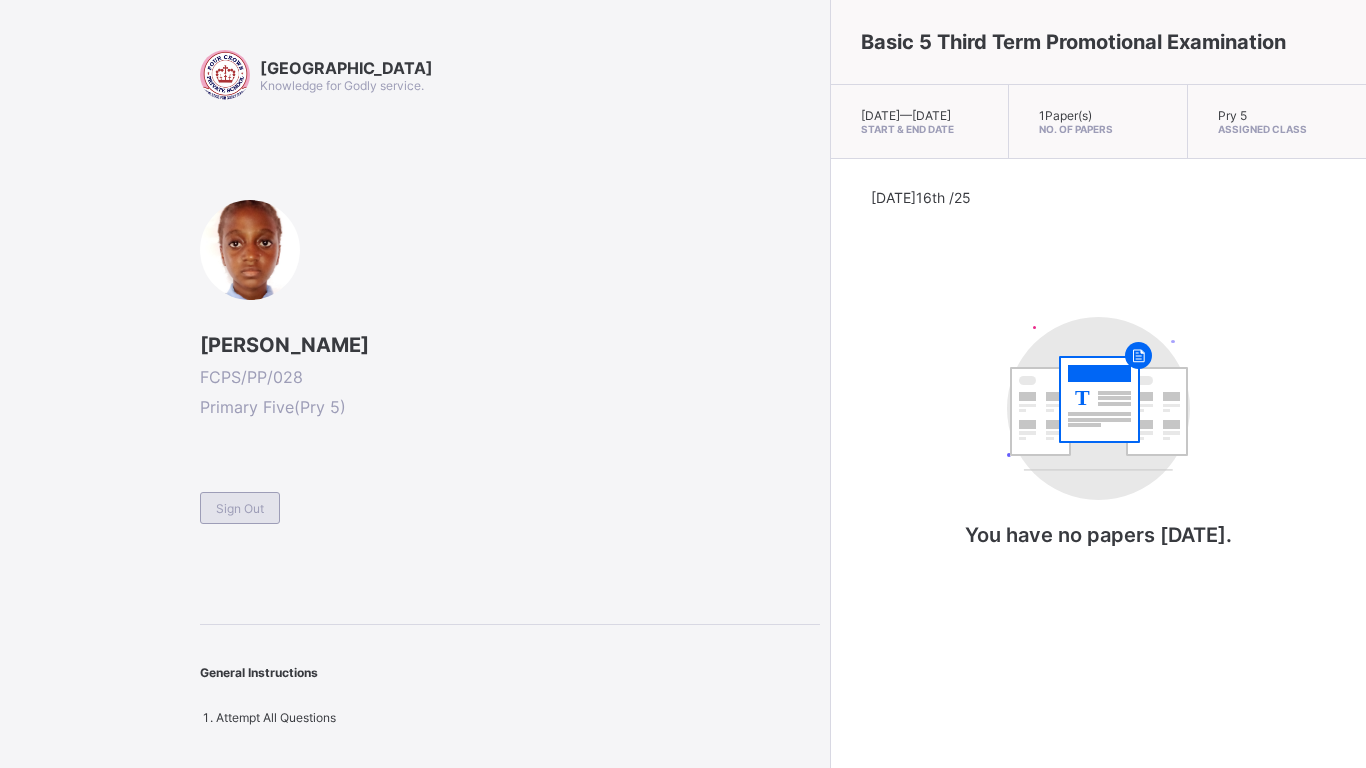 click on "Sign Out" at bounding box center [240, 508] 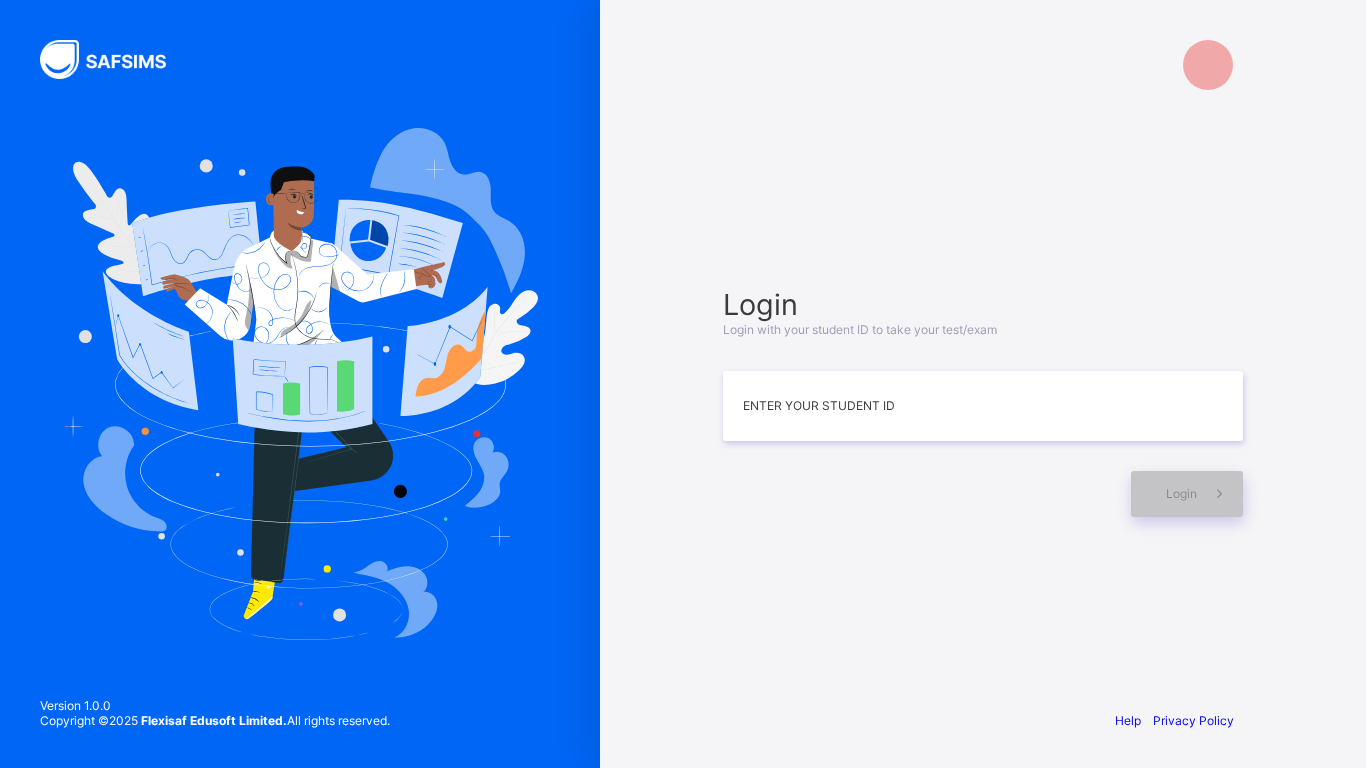 click on "Login Login with your student ID to take your test/exam Enter your Student ID Login   Help       Privacy Policy     Version 1.0.0 Copyright ©  2025   Flexisaf Edusoft Limited.  All rights reserved." at bounding box center (983, 384) 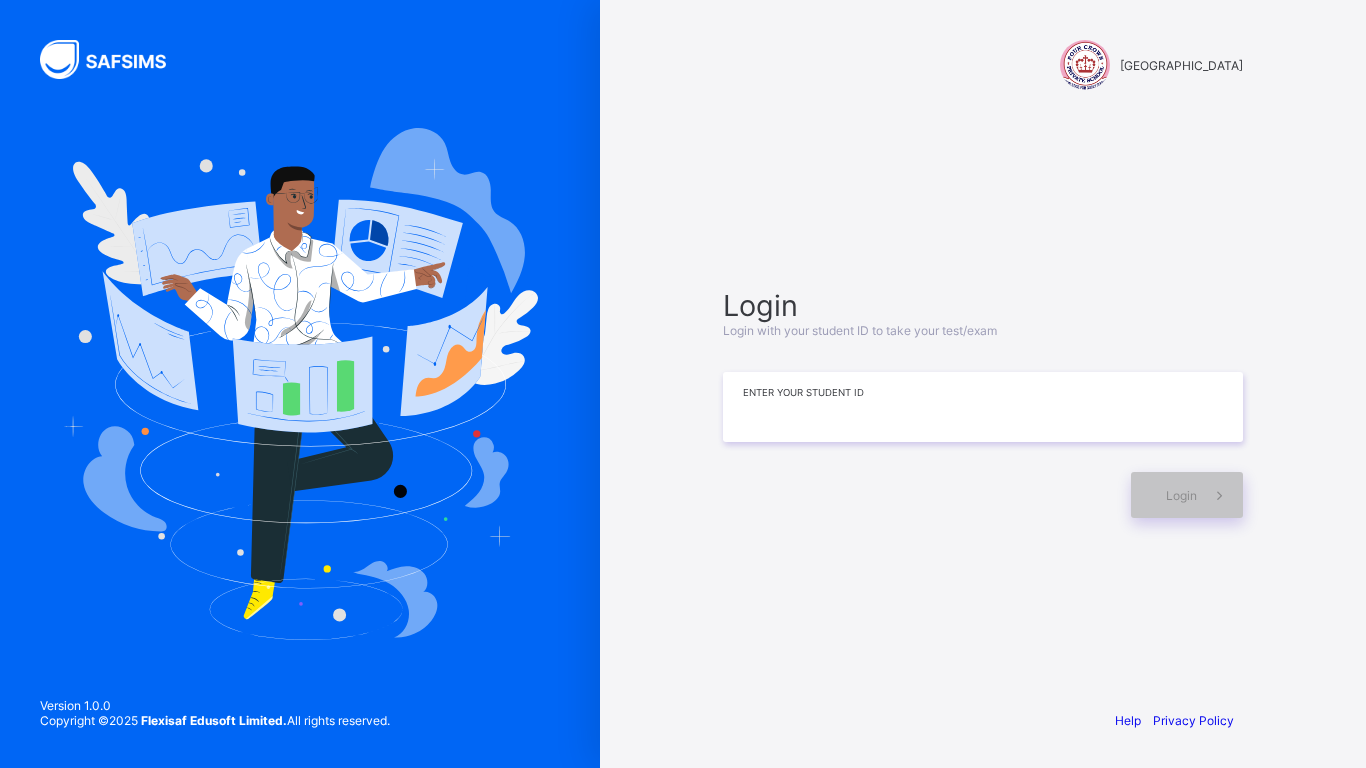 click at bounding box center [983, 407] 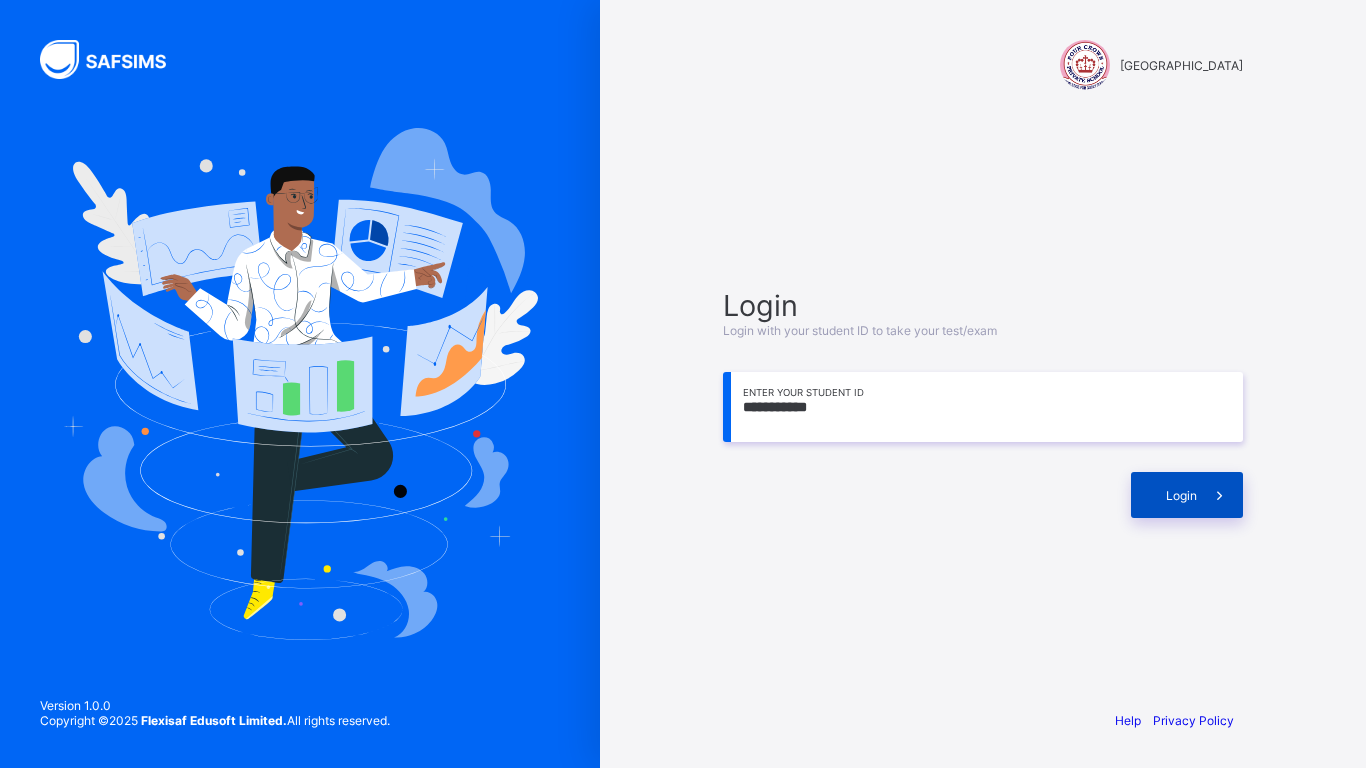 type on "**********" 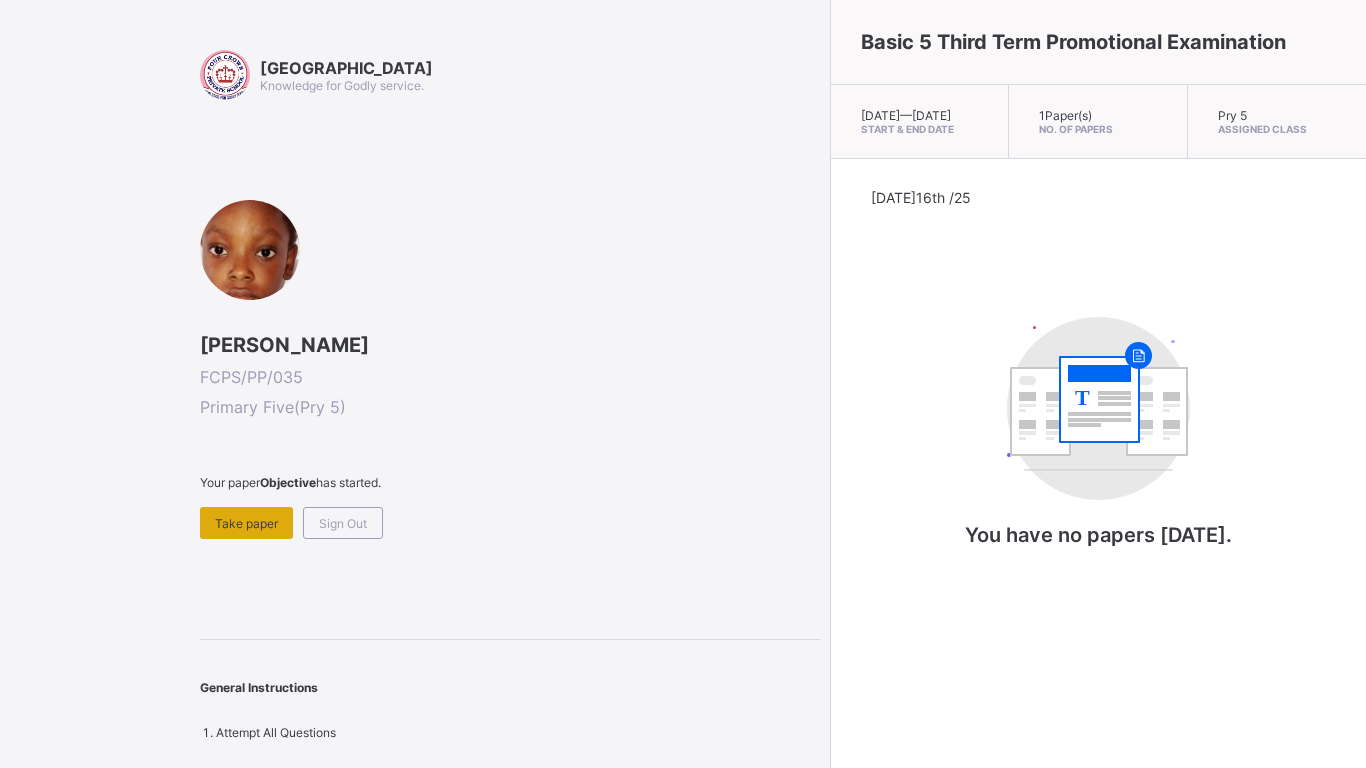 click on "Take paper" at bounding box center (246, 523) 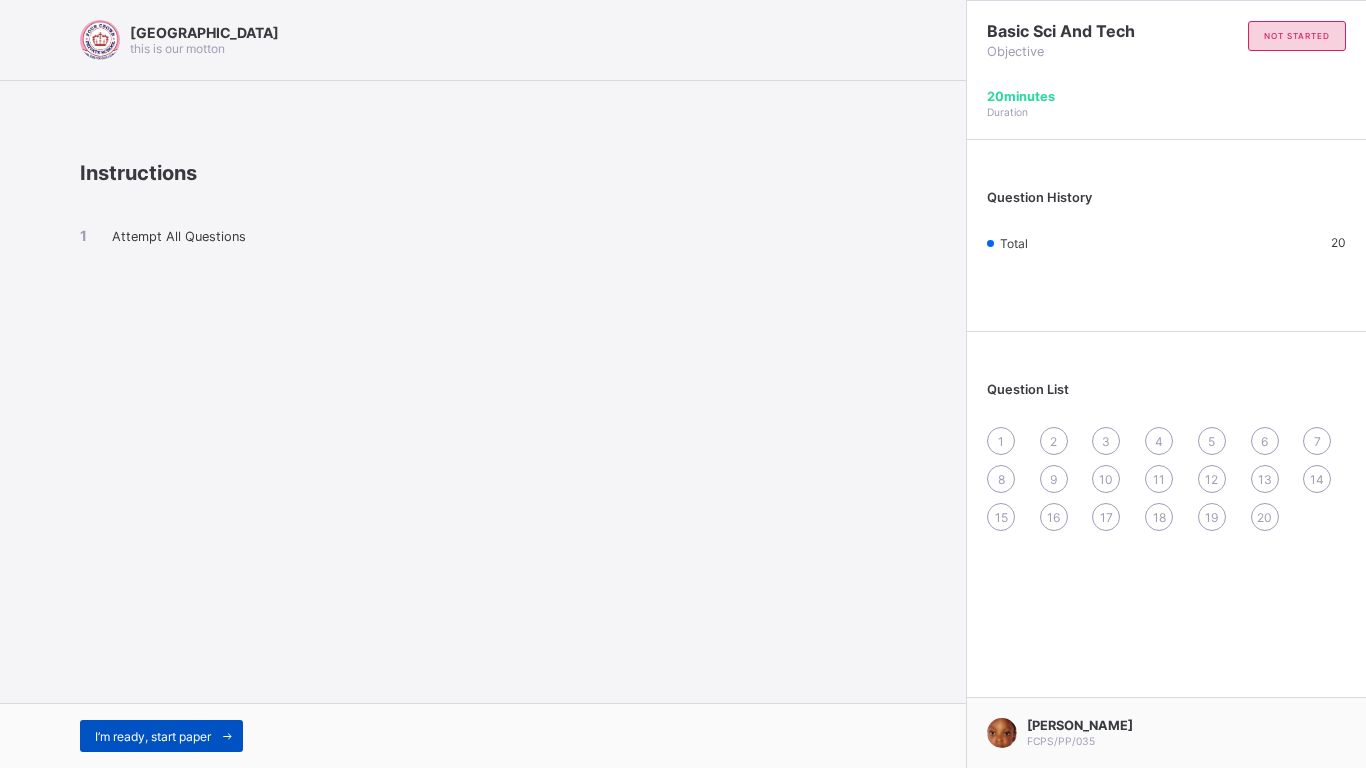 click on "I’m ready, start paper" at bounding box center [161, 736] 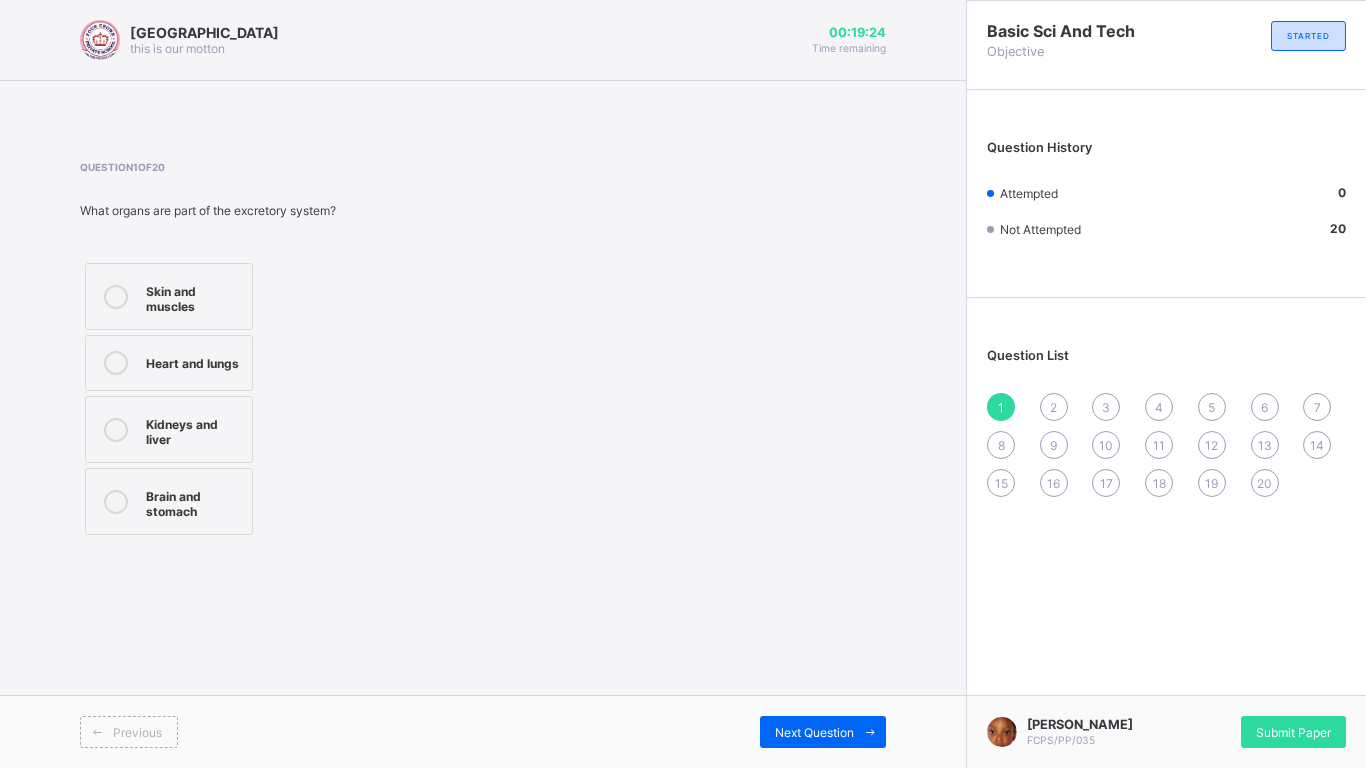 click on "Skin and muscles" at bounding box center (169, 296) 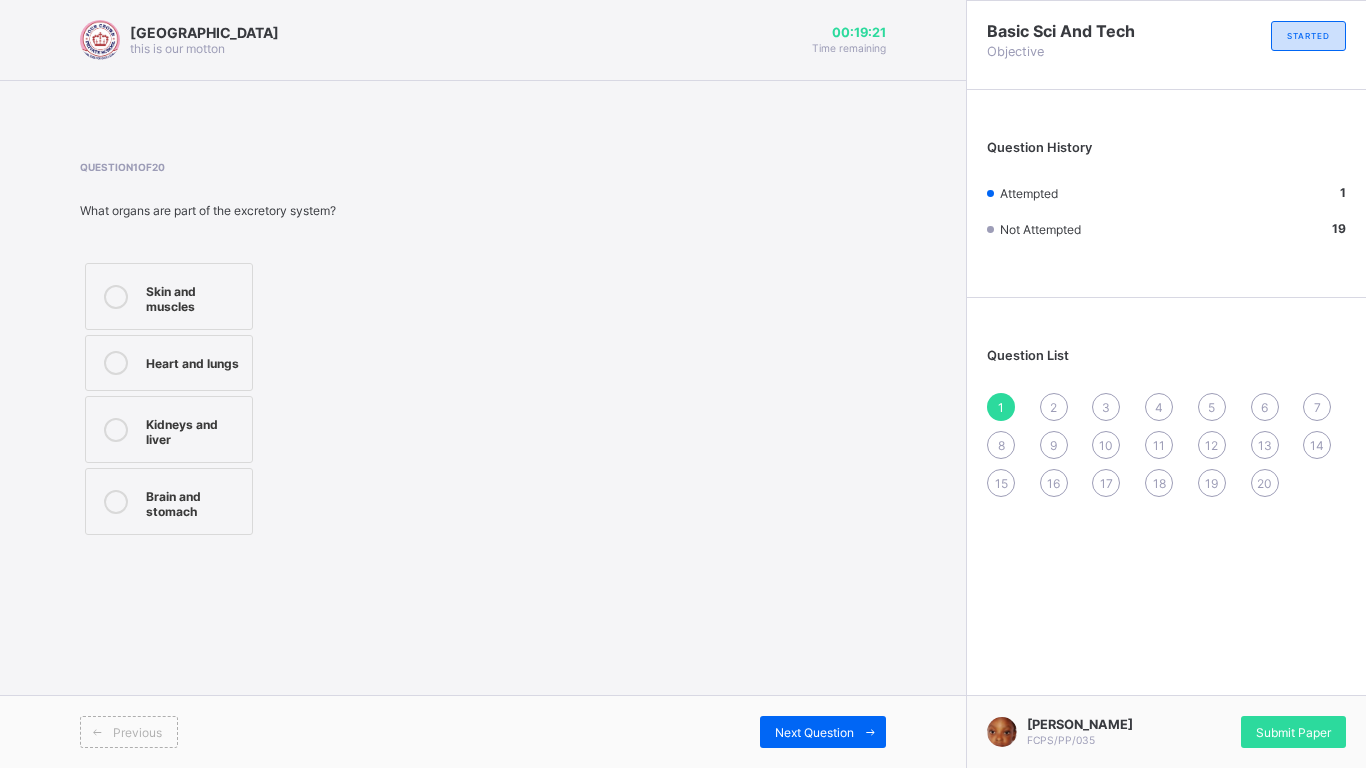 click on "2" at bounding box center [1054, 407] 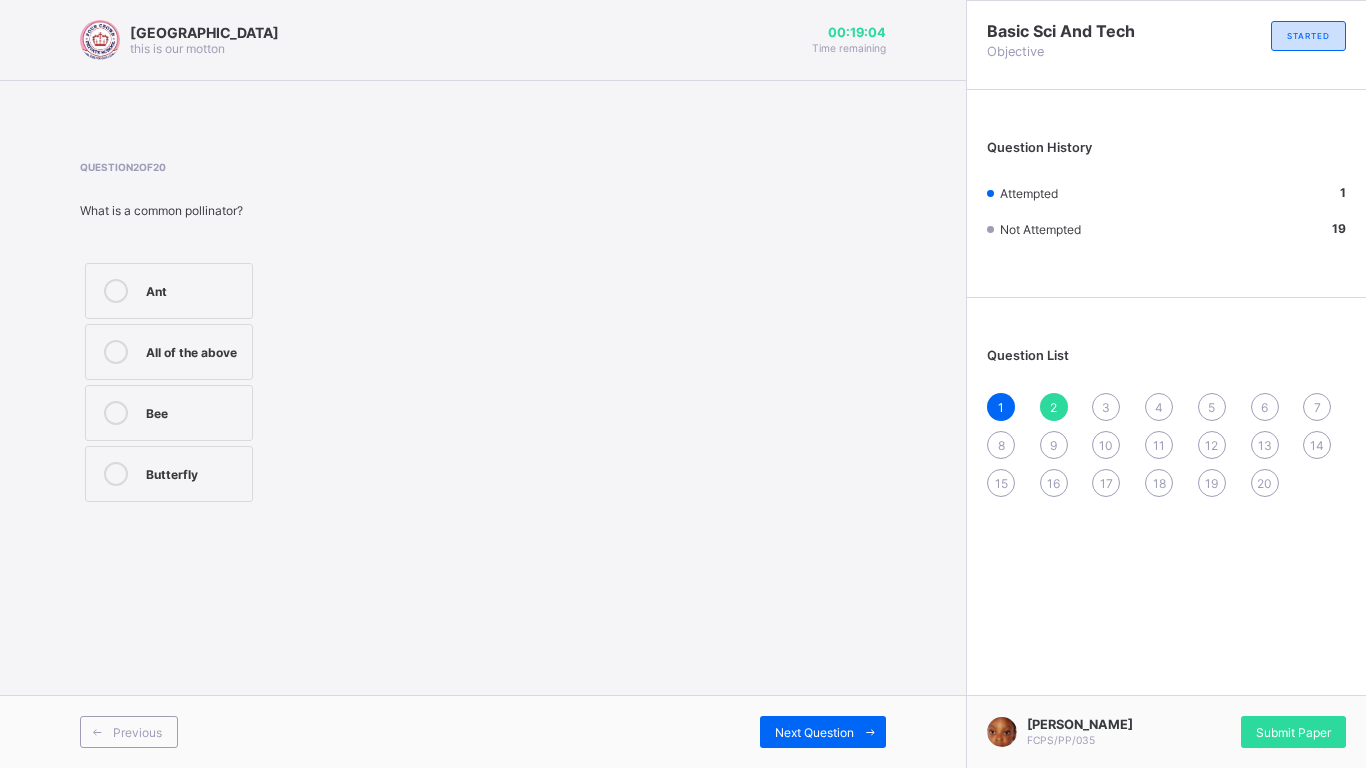 click on "Bee" at bounding box center [194, 411] 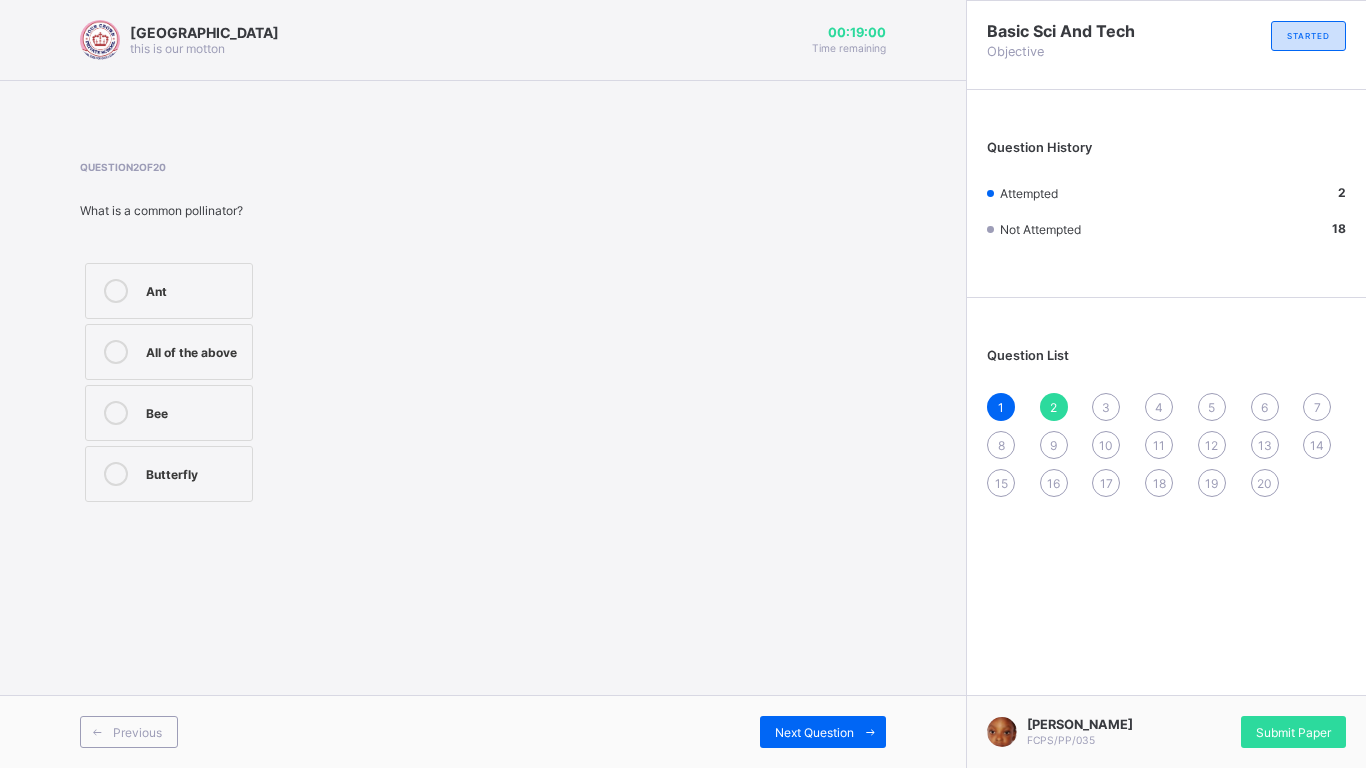 click on "3" at bounding box center (1106, 407) 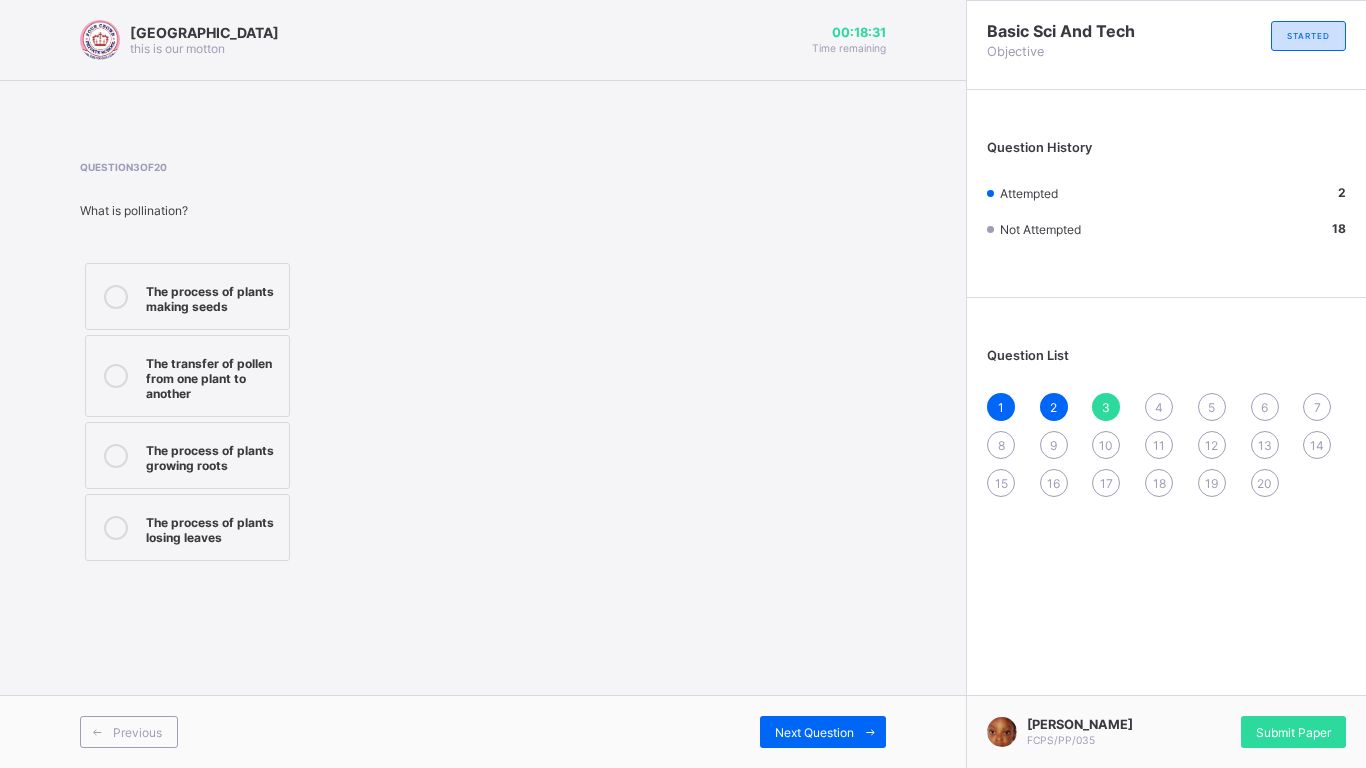 click on "The transfer of pollen from one plant to another" at bounding box center [212, 376] 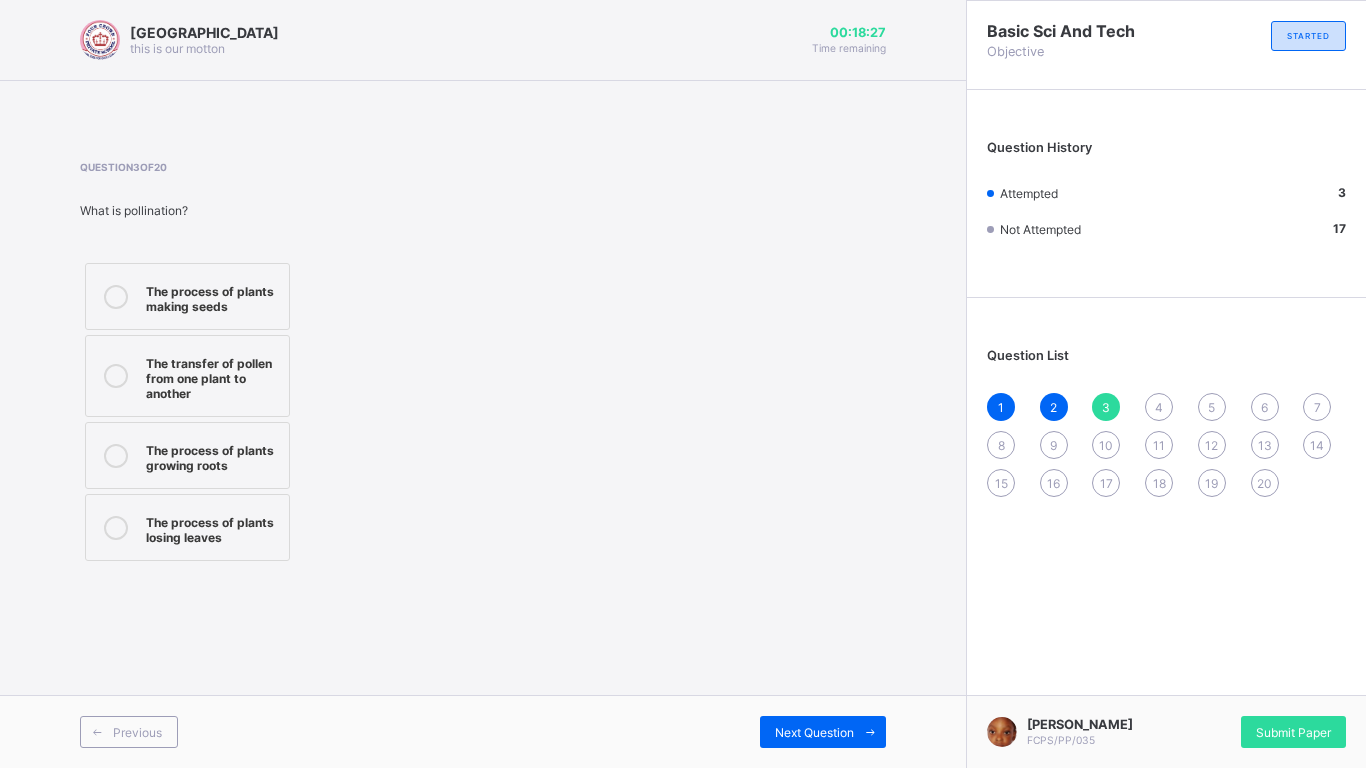 click on "4" at bounding box center [1159, 407] 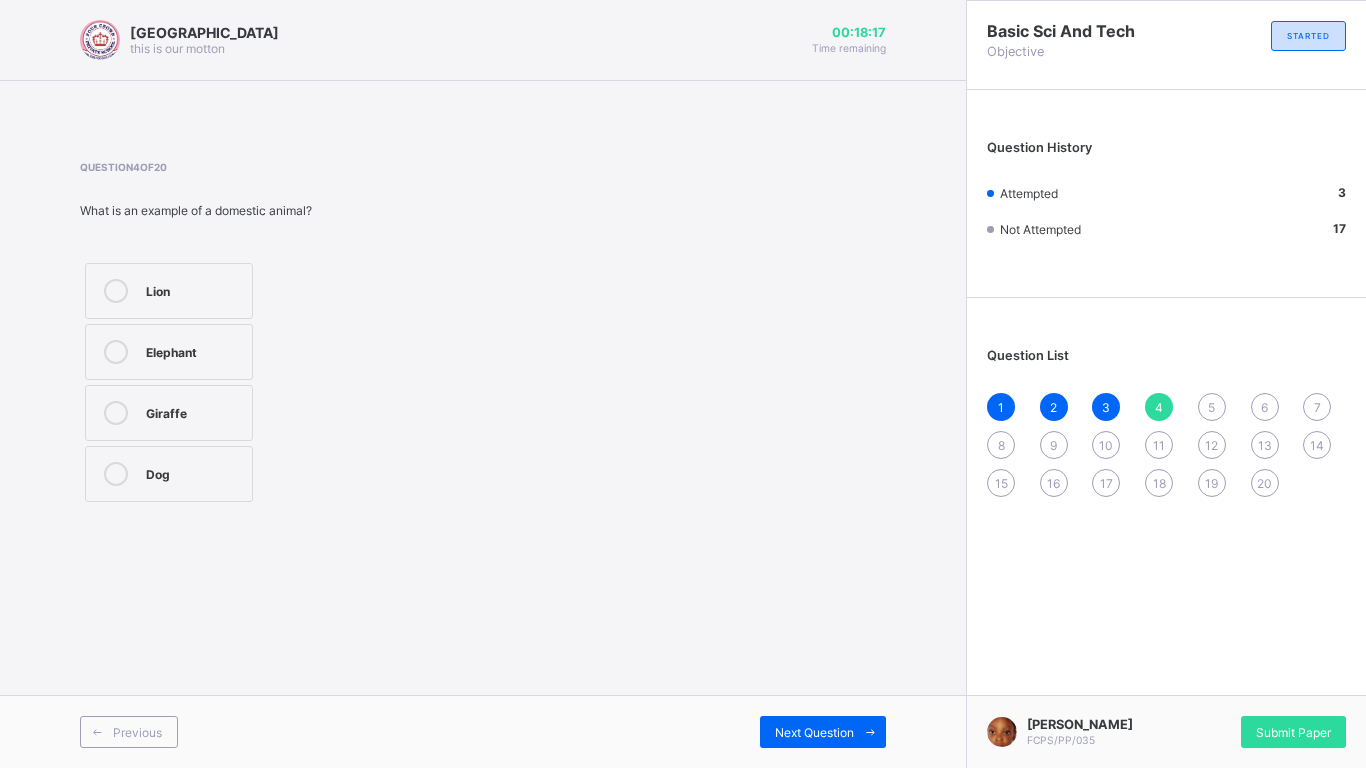 click on "Lion" at bounding box center (194, 289) 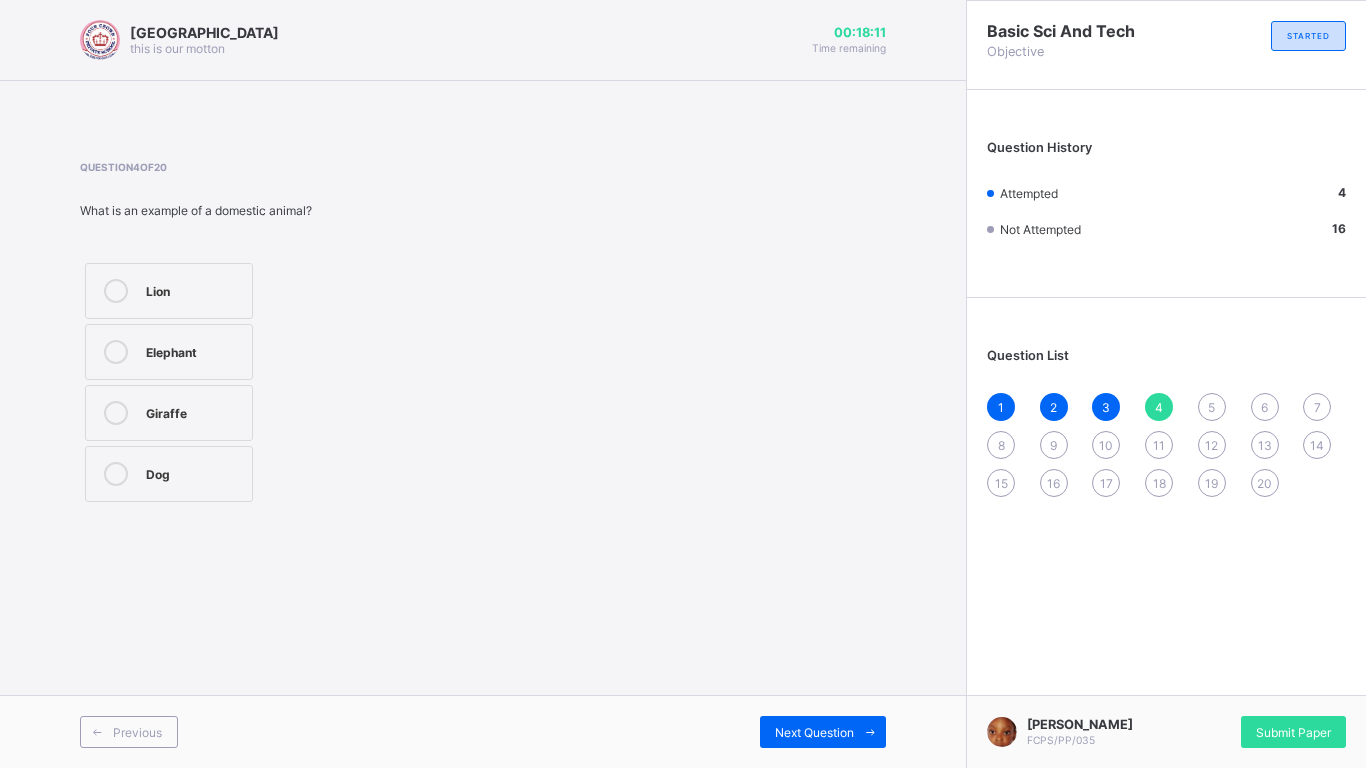 click on "Dog" at bounding box center (169, 474) 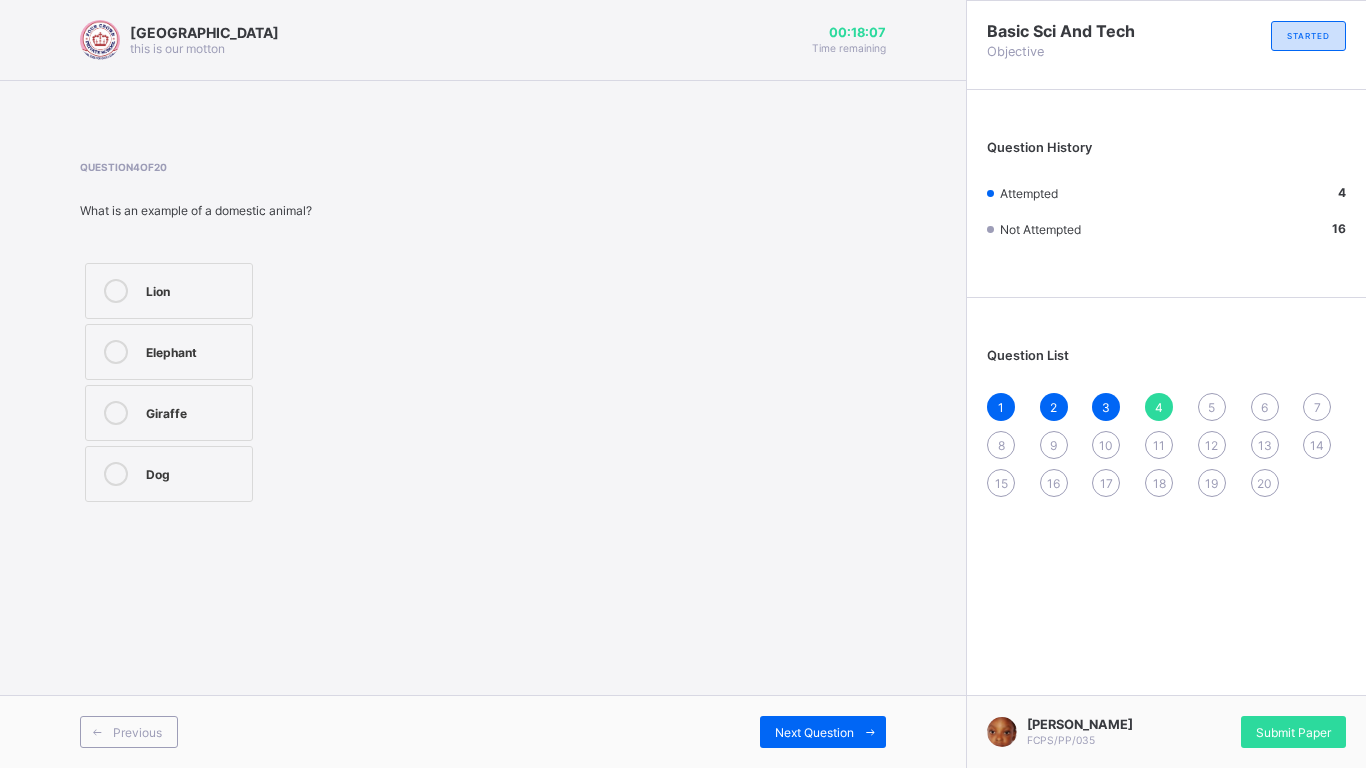 click on "5" at bounding box center (1212, 407) 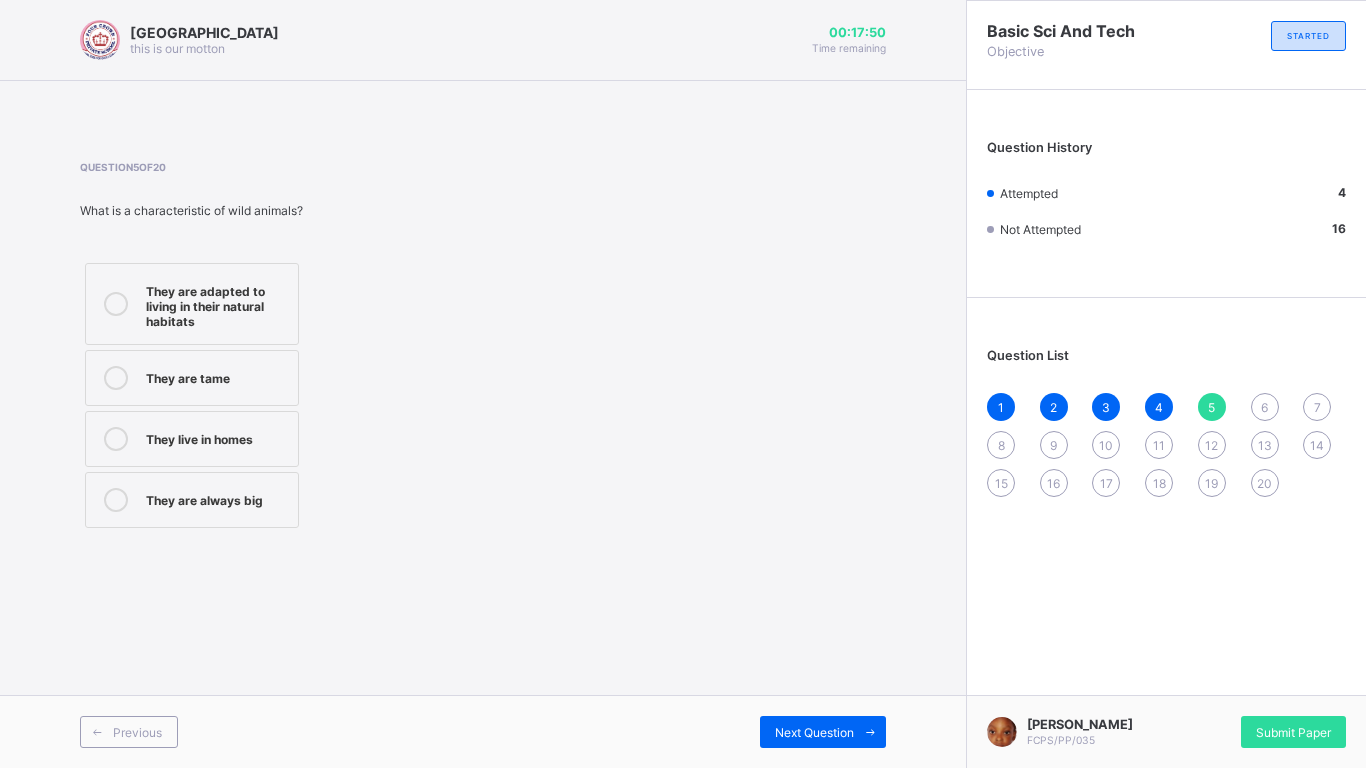 click on "They are always big" at bounding box center (217, 498) 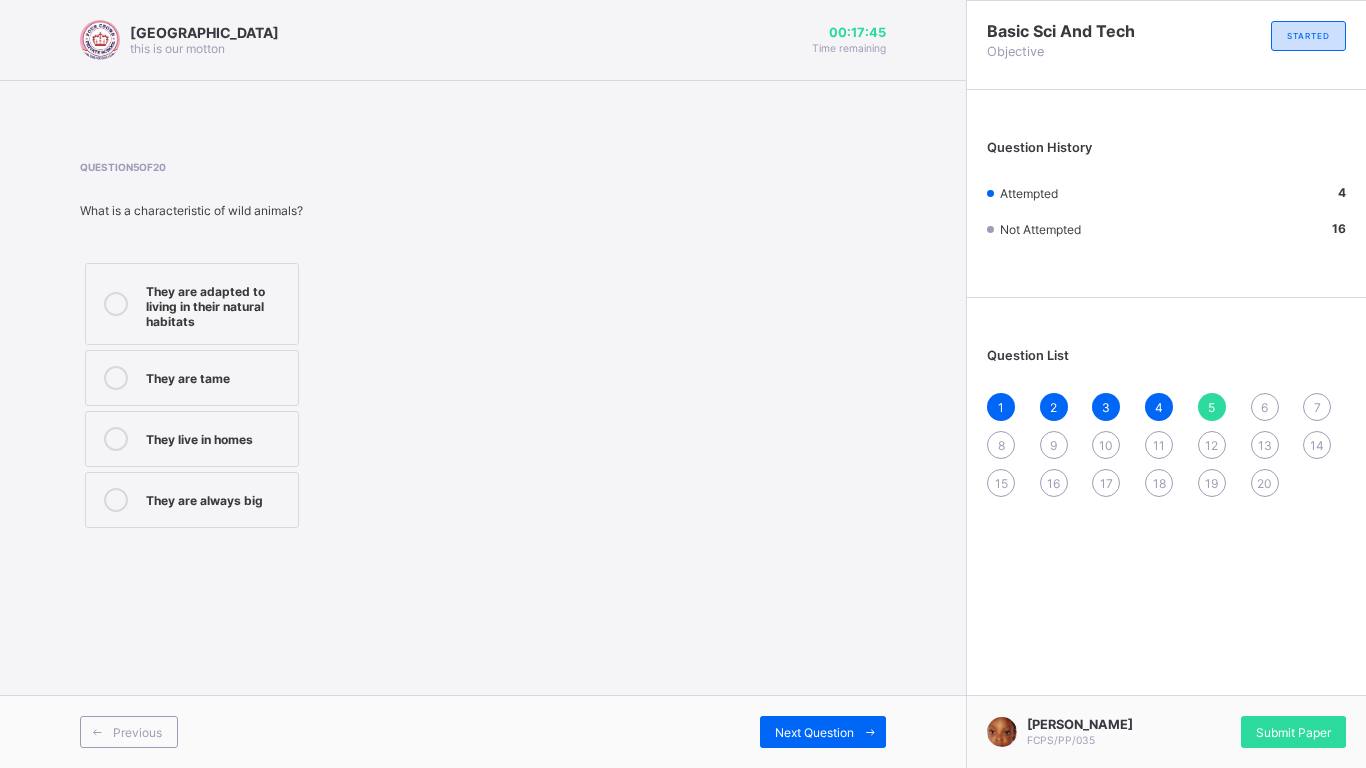 click on "6" at bounding box center [1265, 407] 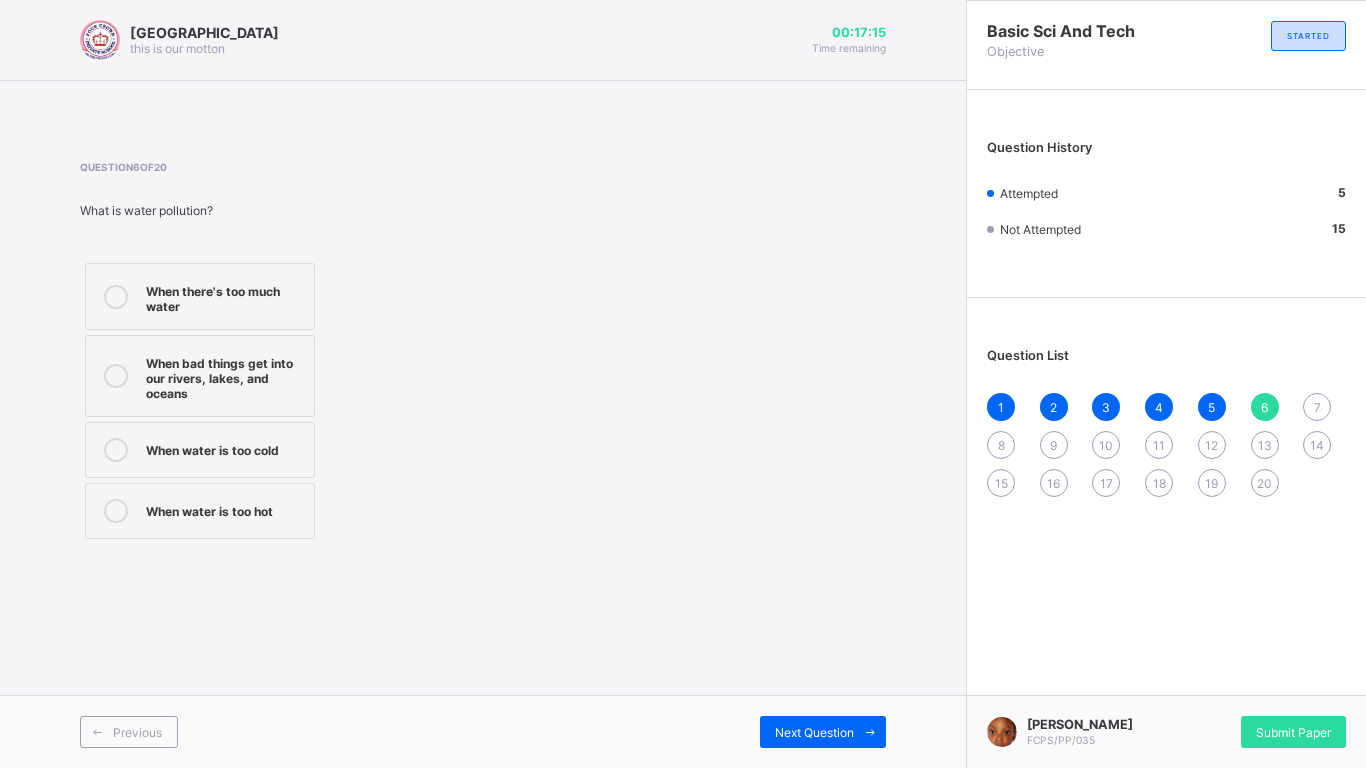 click on "When bad things get into our rivers, lakes, and oceans" at bounding box center [200, 376] 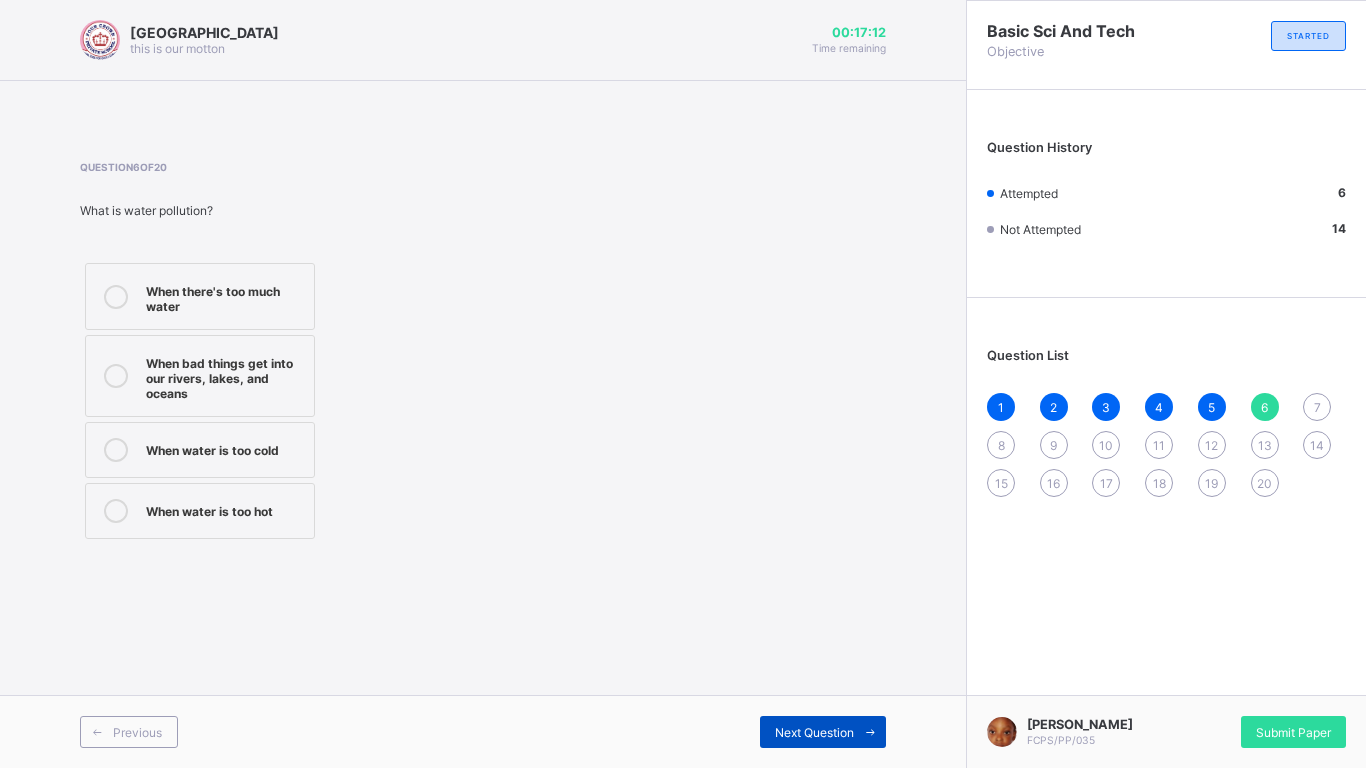 click on "Next Question" at bounding box center [814, 732] 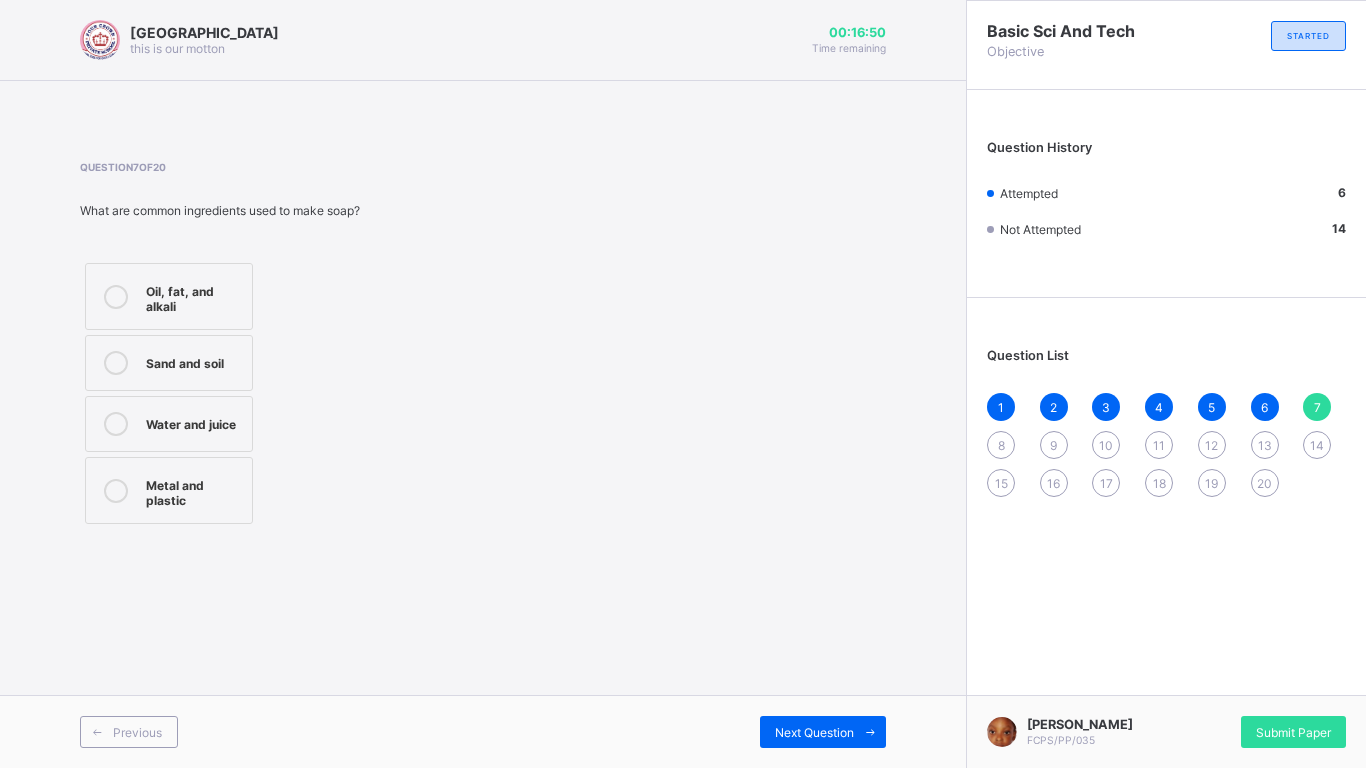click on "Oil, fat, and alkali" at bounding box center (194, 296) 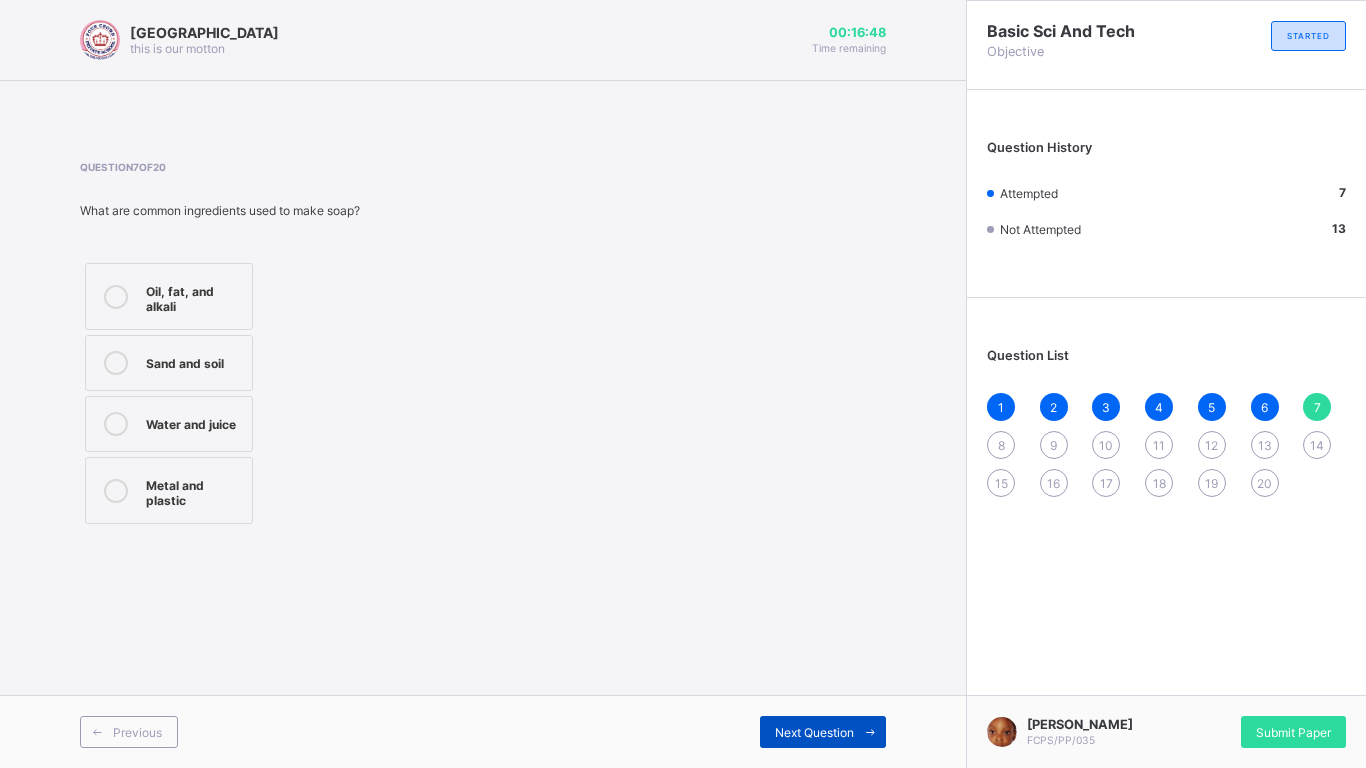 click on "Next Question" at bounding box center (823, 732) 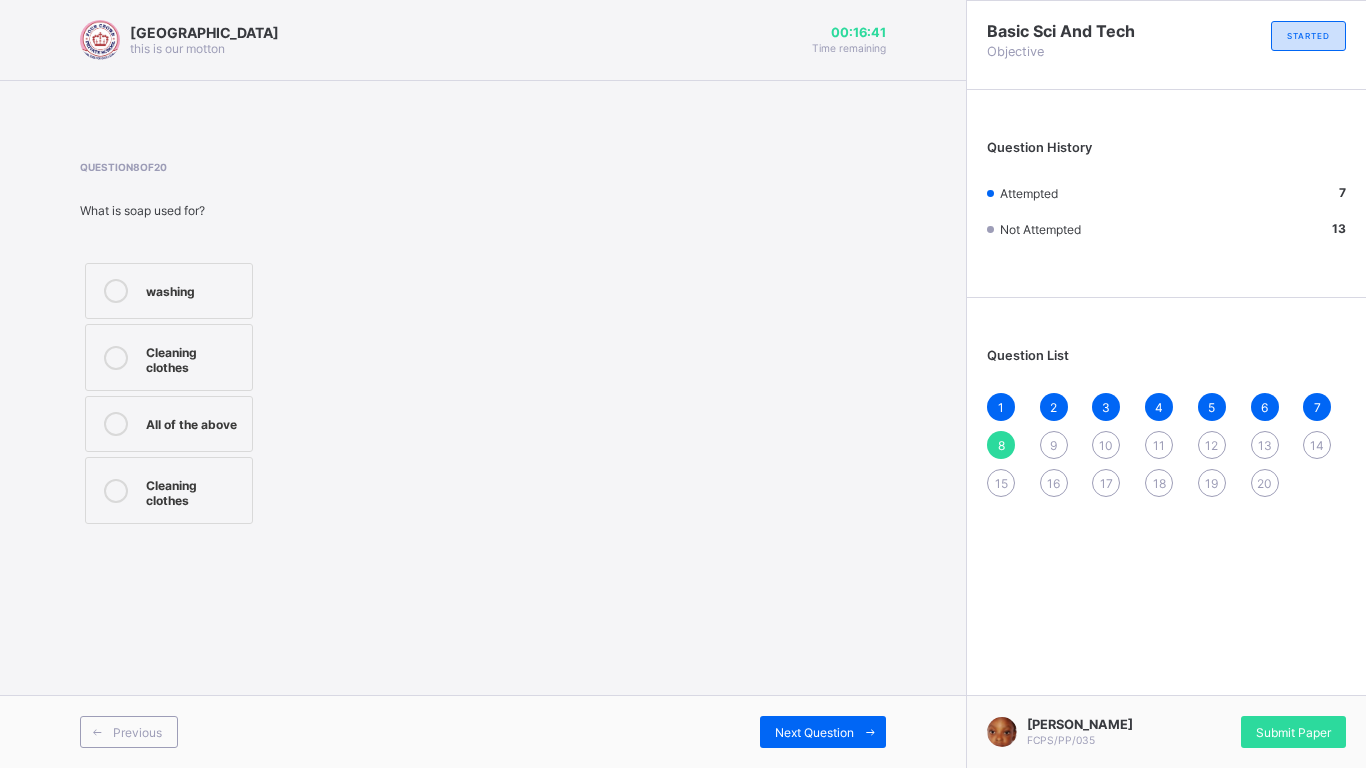 click on "washing" at bounding box center (169, 291) 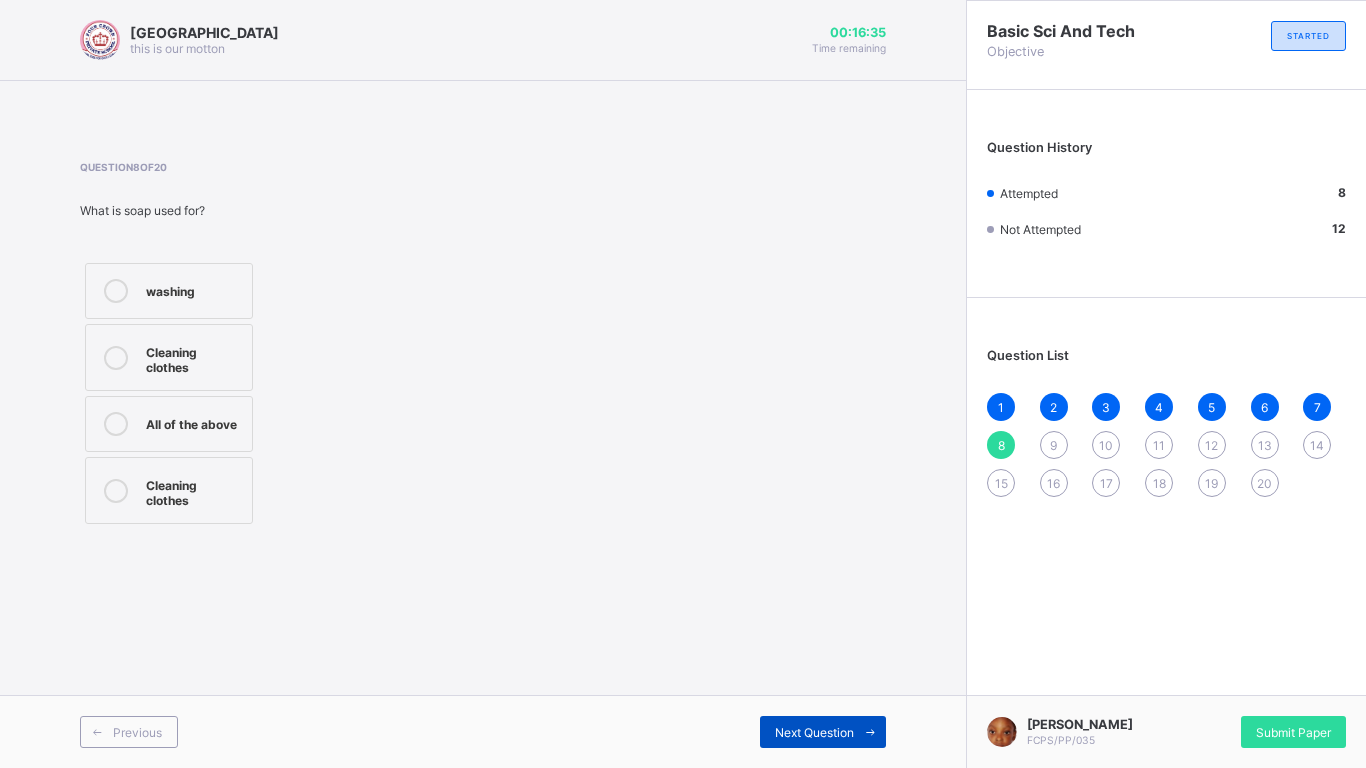 click on "Next Question" at bounding box center (823, 732) 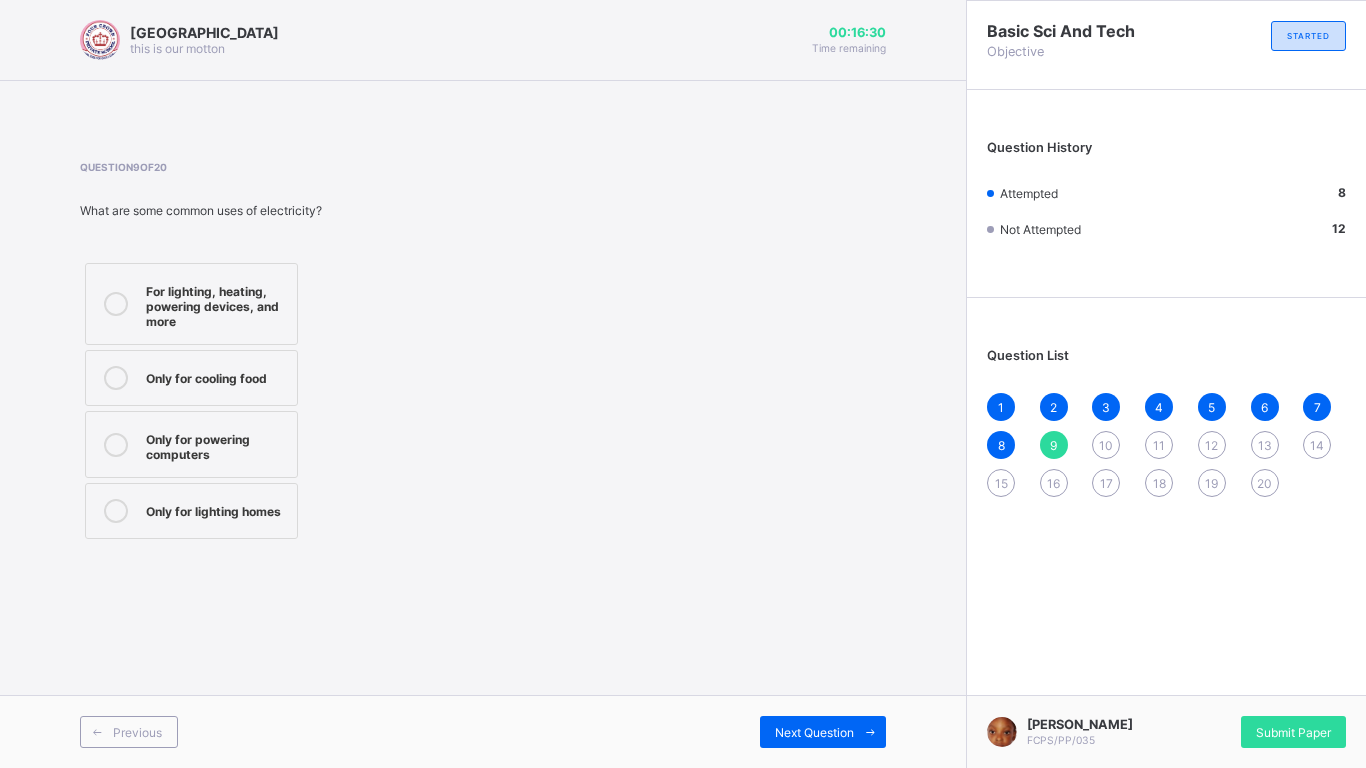 click on "Question  9  of  20 What are some common uses of electricity? For lighting, heating, powering devices, and more Only for cooling food Only for powering computers Only for lighting homes" at bounding box center [483, 352] 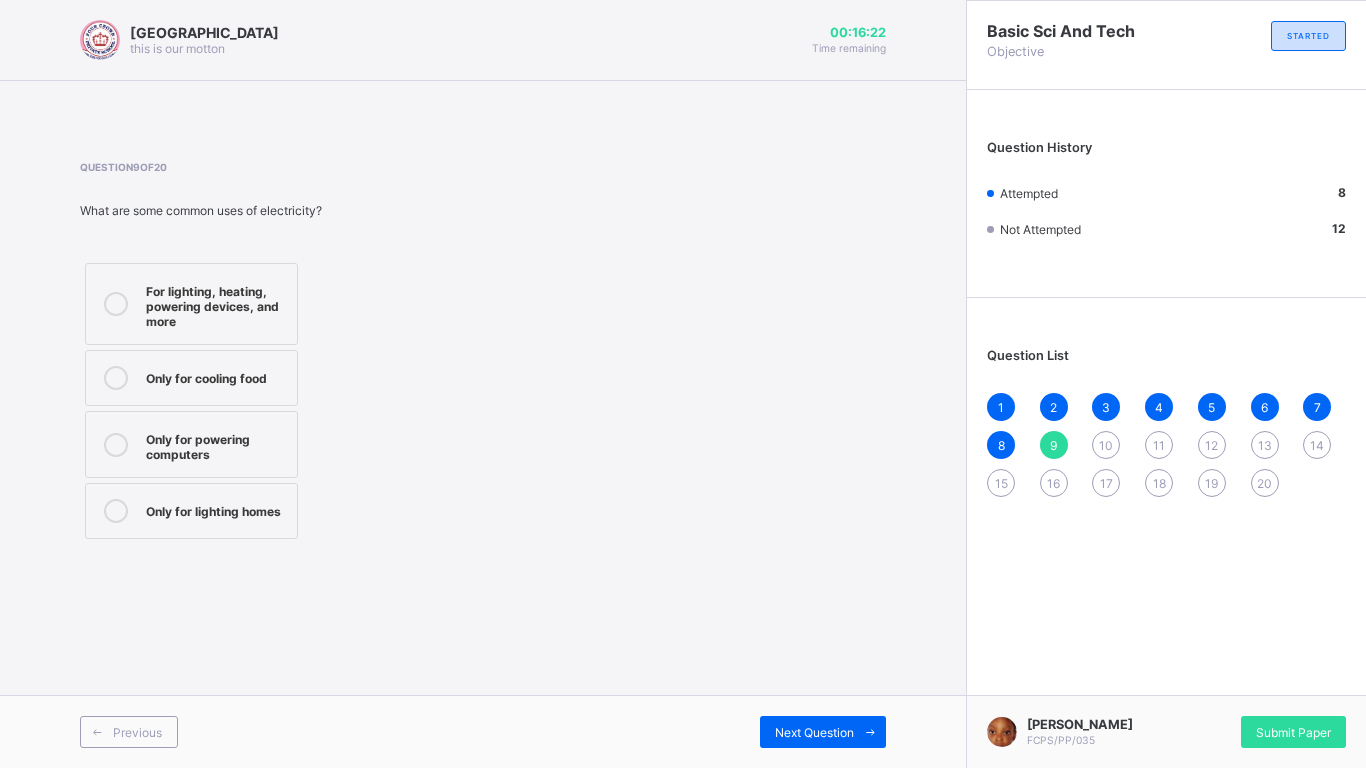 click on "For lighting, heating, powering devices, and more" at bounding box center (216, 304) 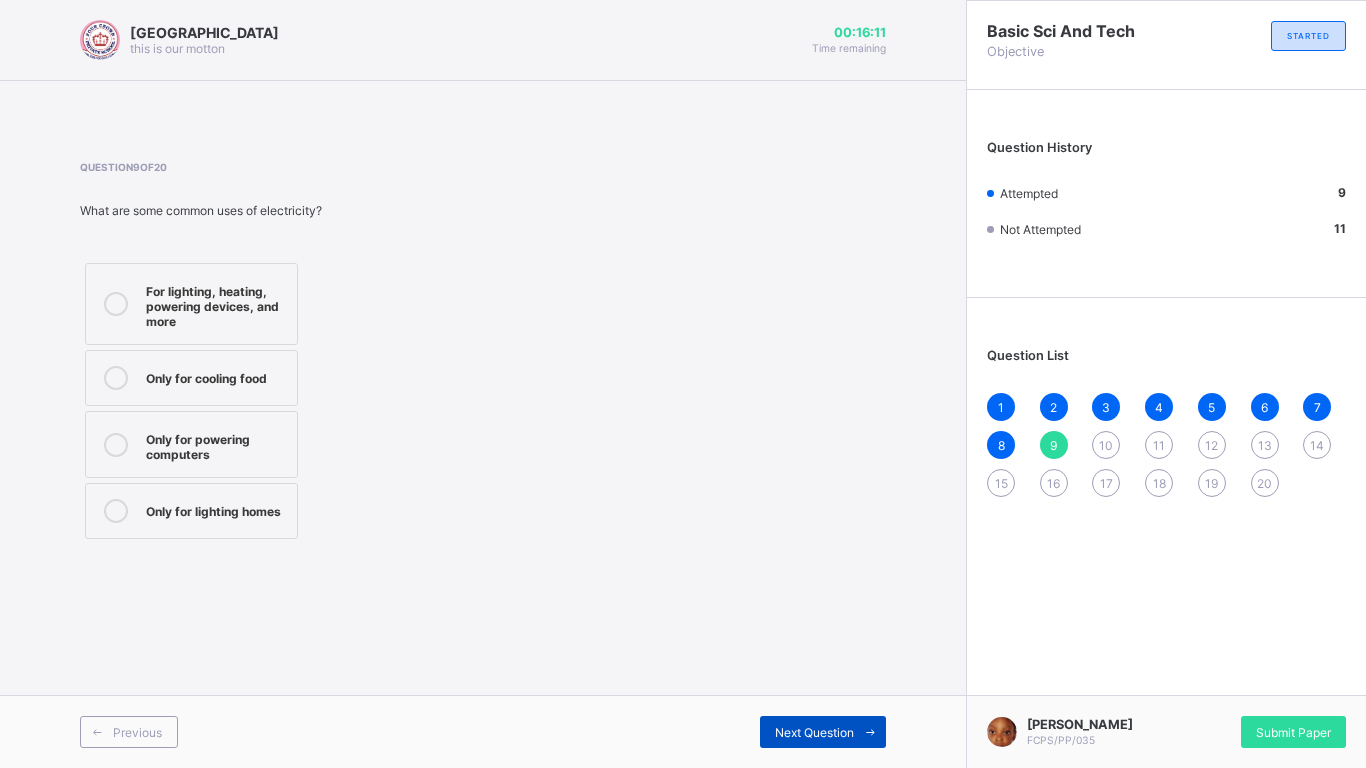 click on "Next Question" at bounding box center (814, 732) 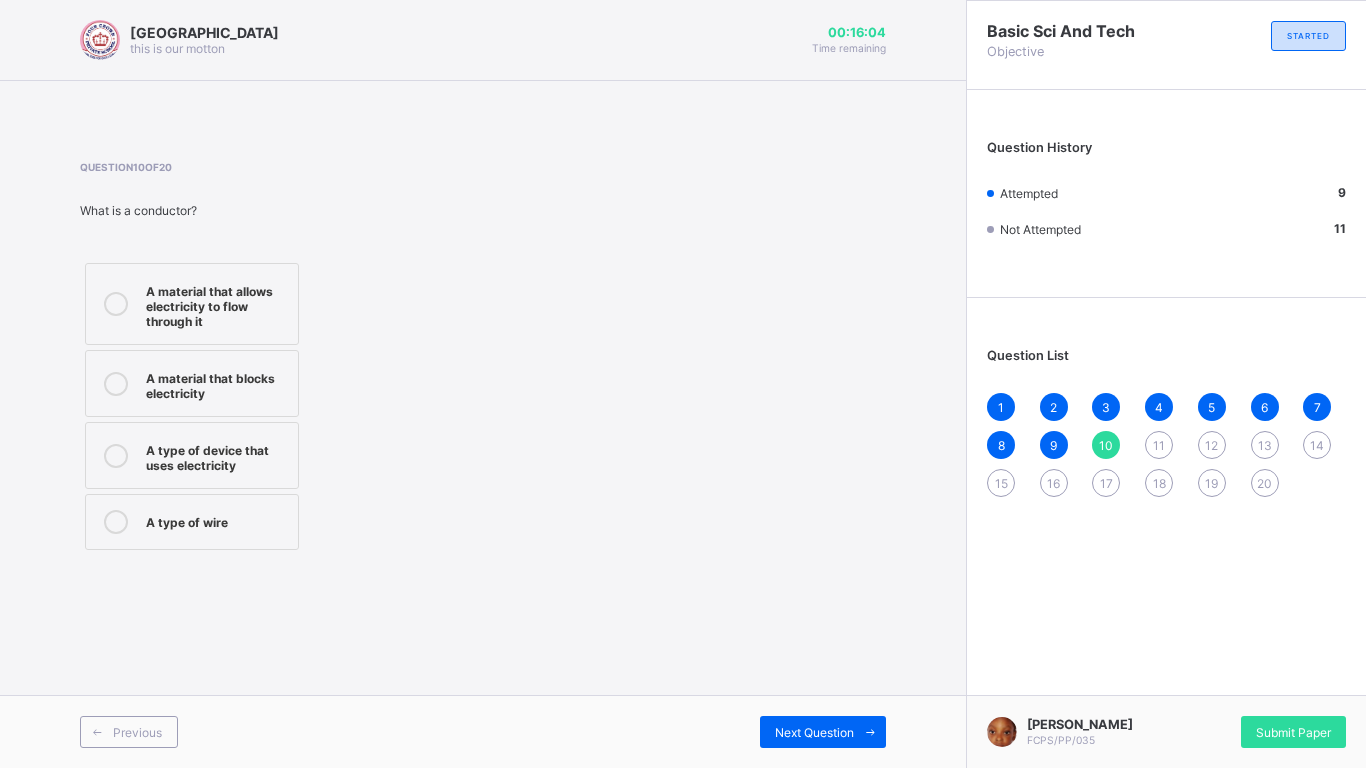 click on "A material that allows electricity to flow through it" at bounding box center (217, 304) 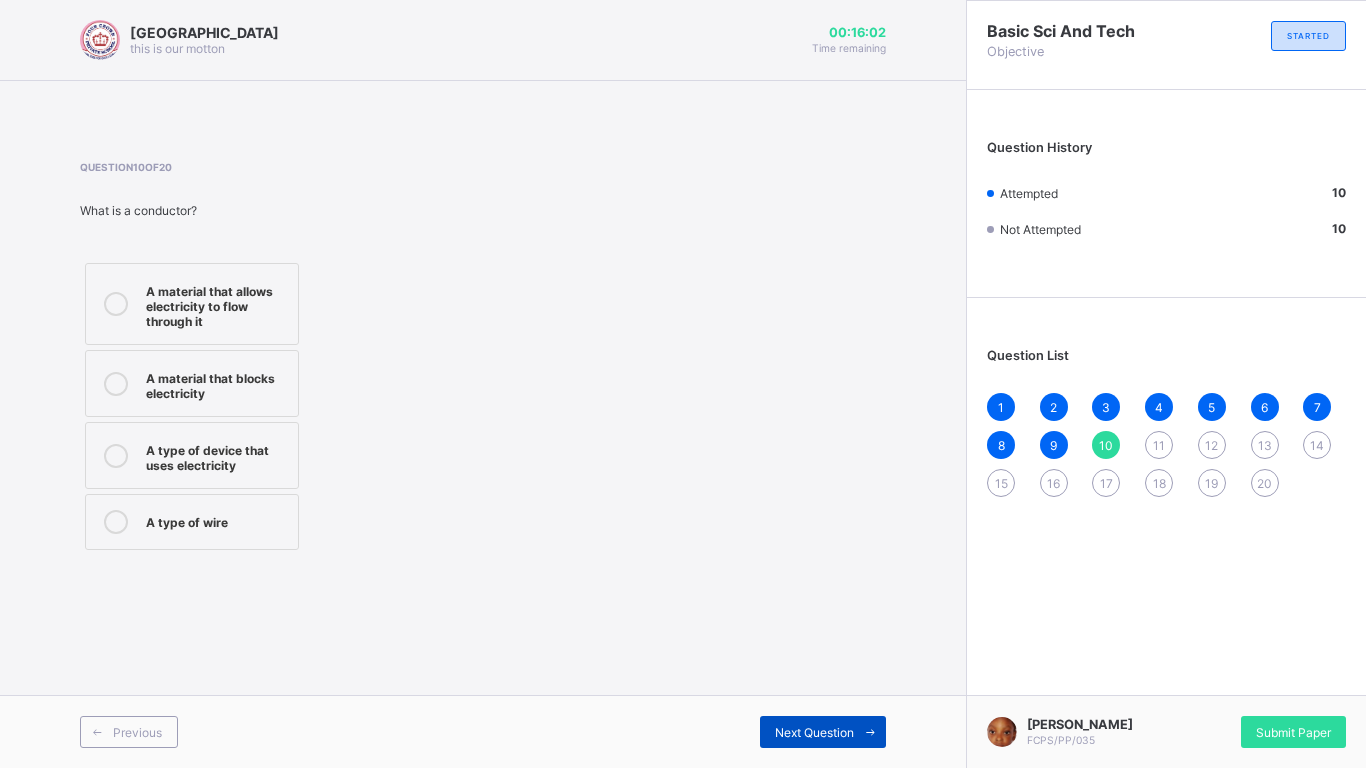 click on "Next Question" at bounding box center (814, 732) 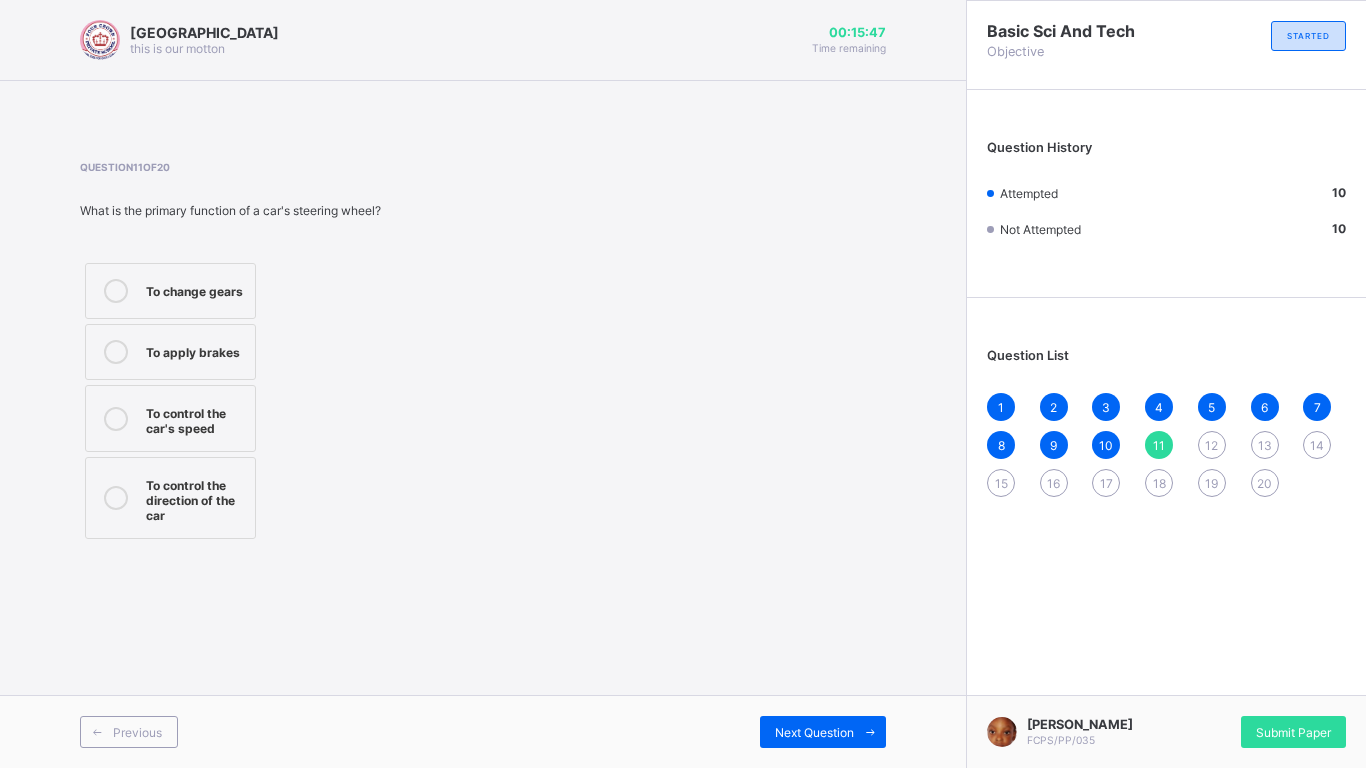 click on "To control the car's speed" at bounding box center [195, 418] 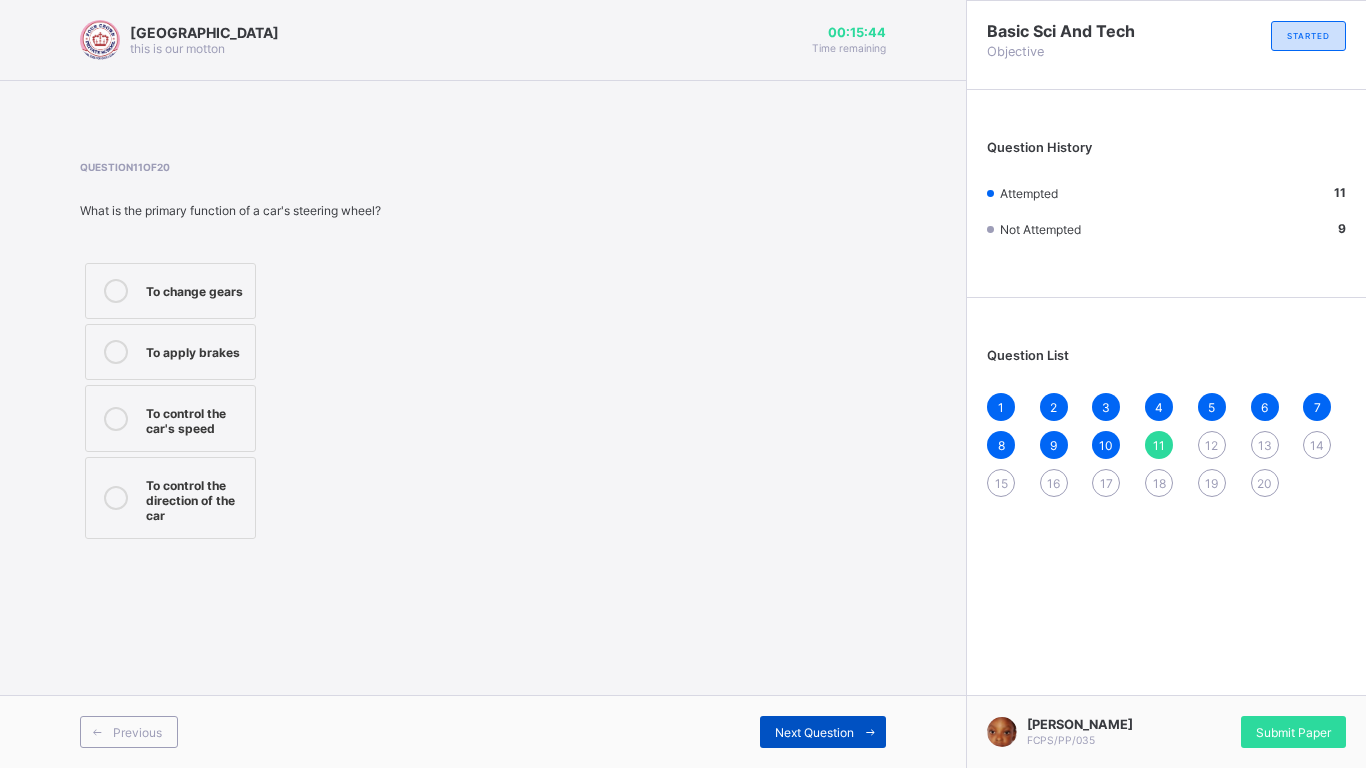 click on "Next Question" at bounding box center [814, 732] 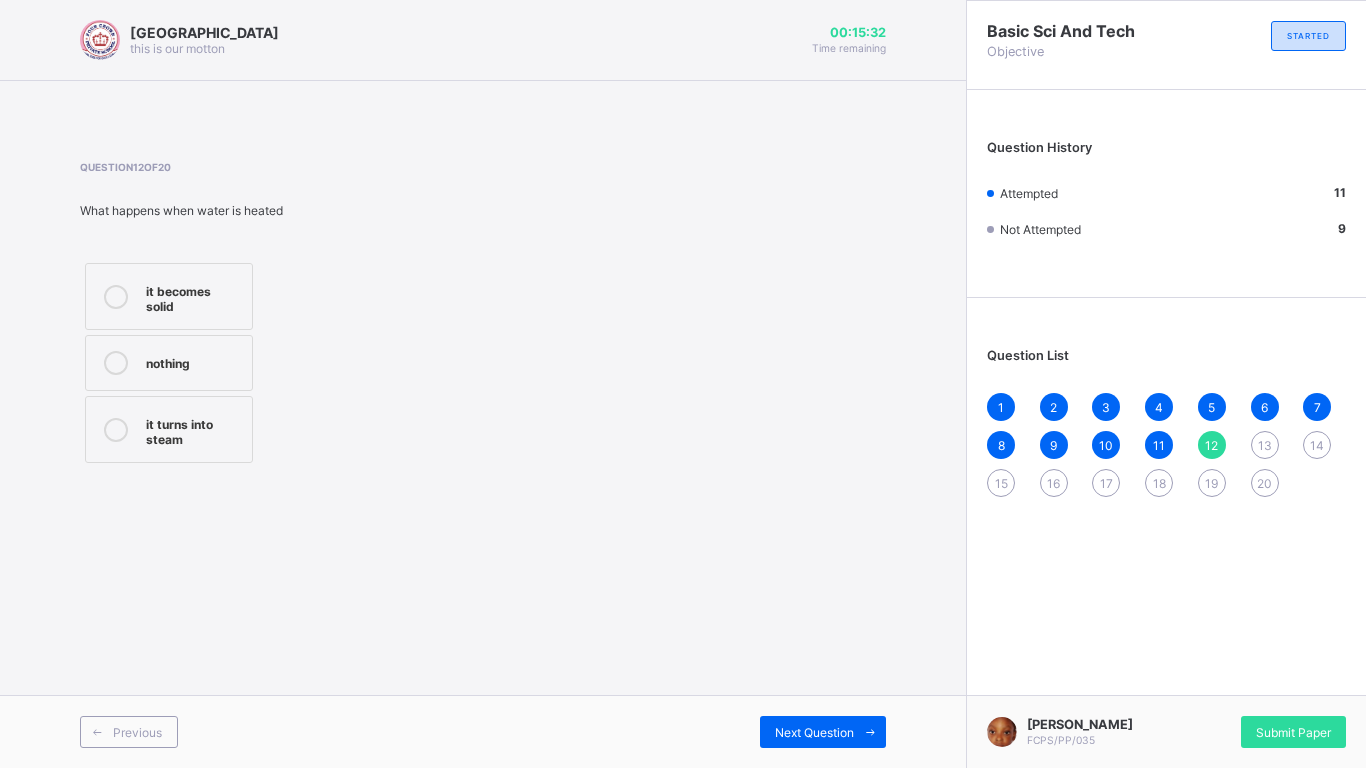 click on "it turns into steam" at bounding box center (194, 429) 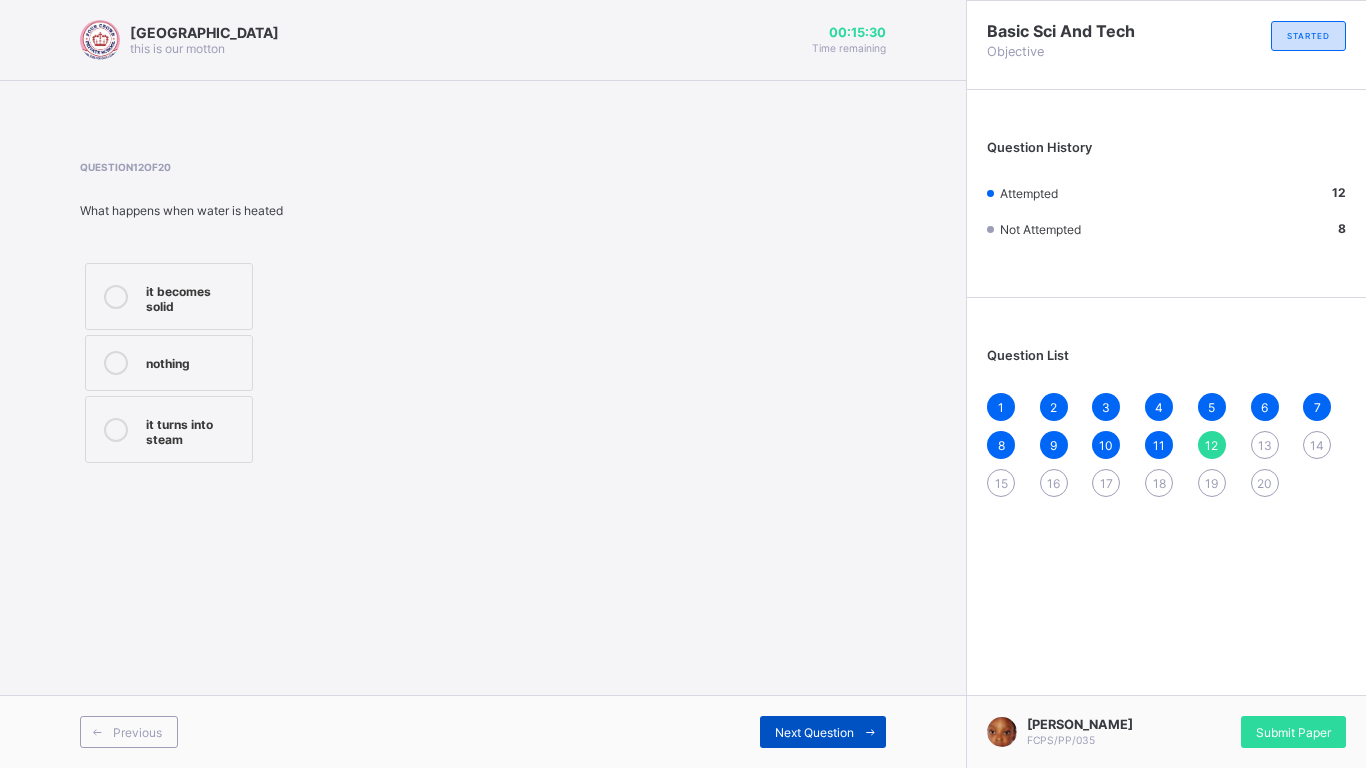 click on "Next Question" at bounding box center [814, 732] 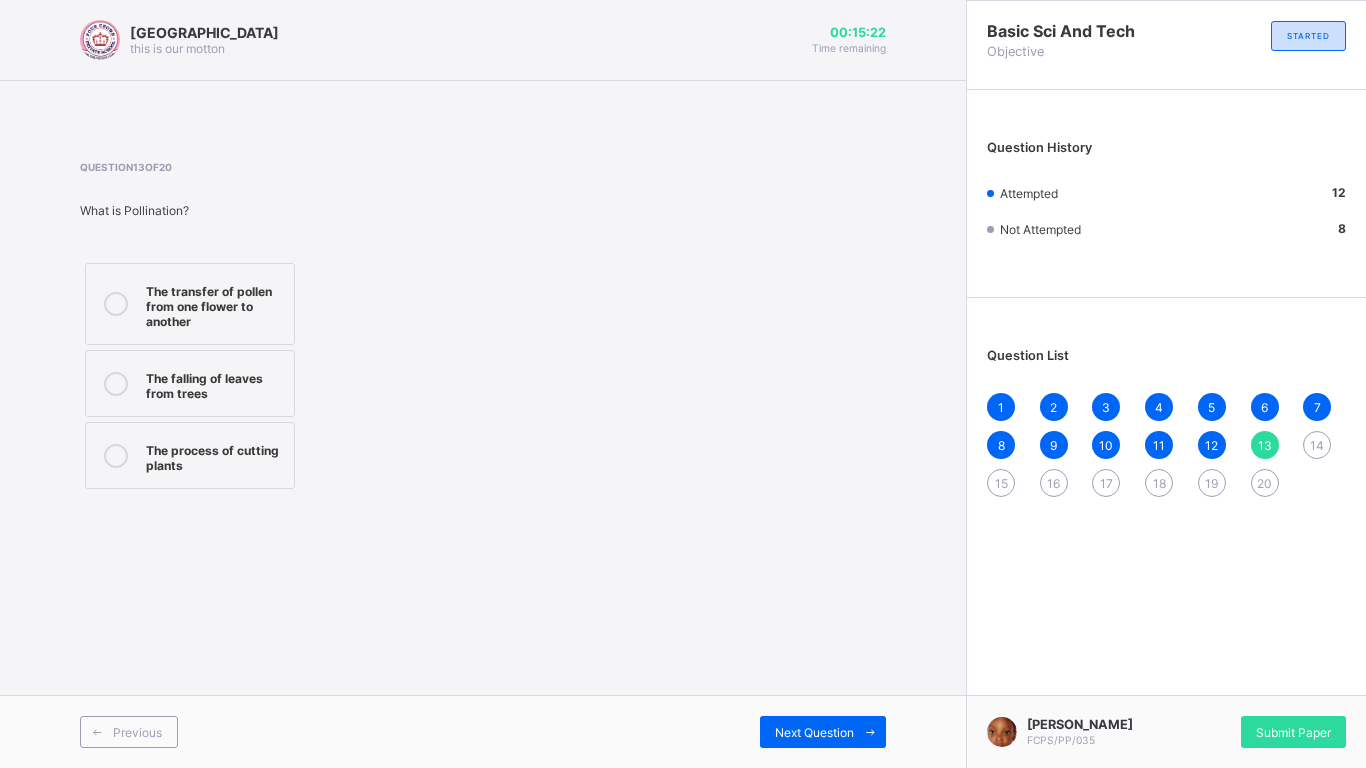 click on "The transfer of pollen from one flower to another" at bounding box center [215, 304] 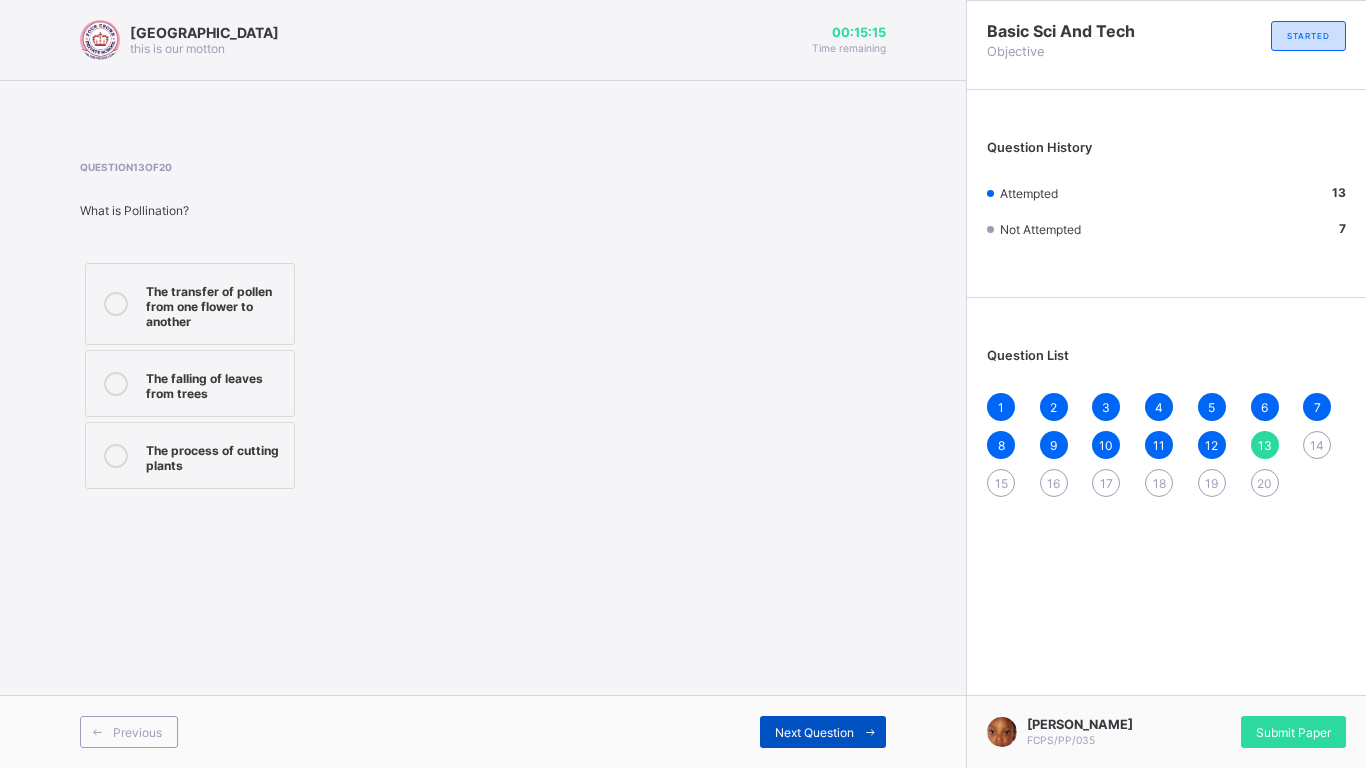 click on "Next Question" at bounding box center [823, 732] 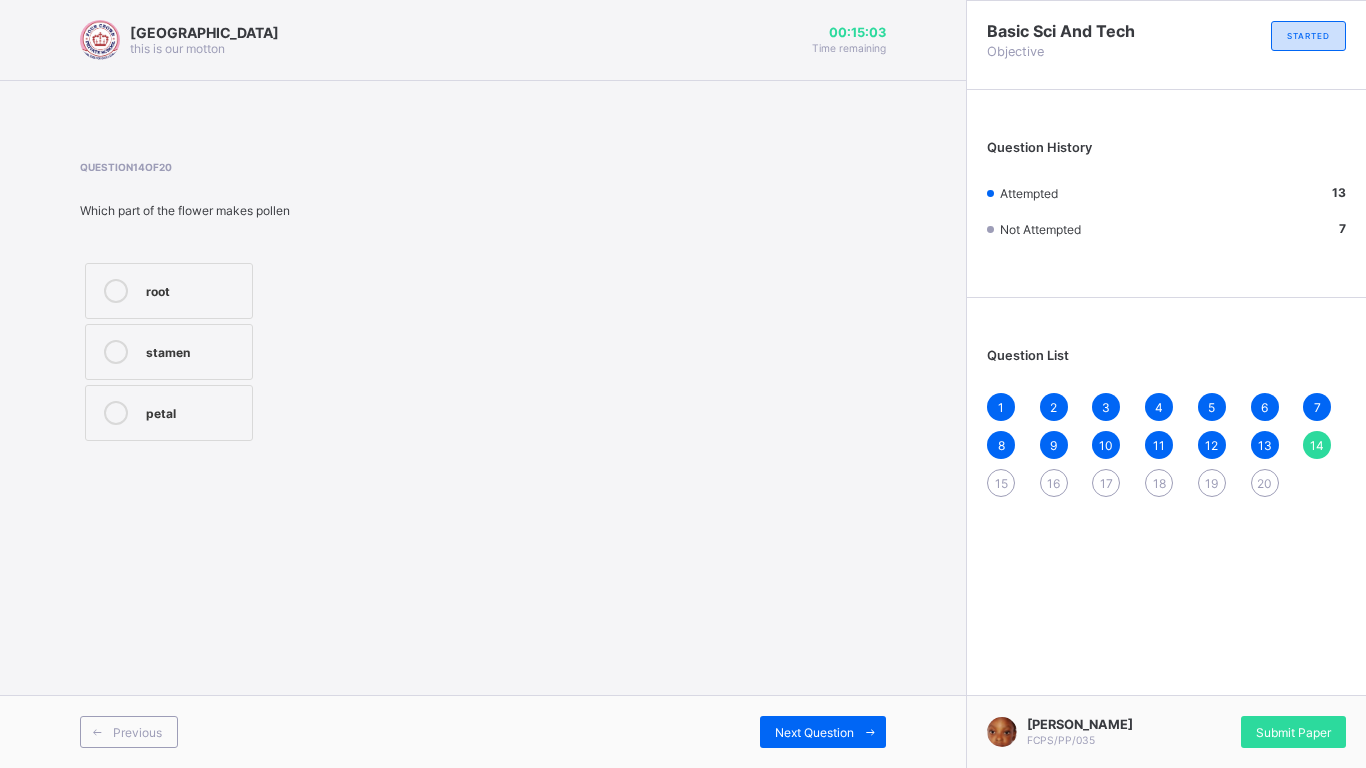 click on "root" at bounding box center (169, 291) 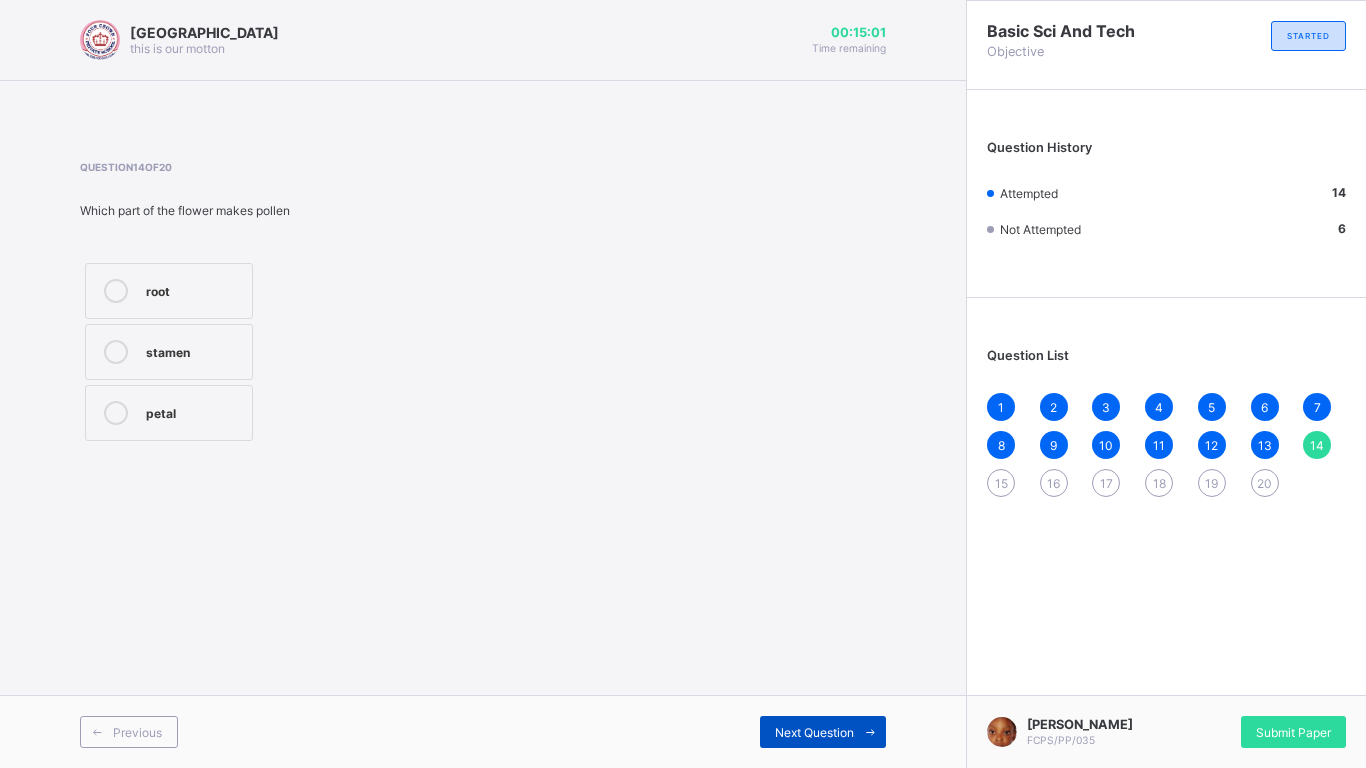 click on "Next Question" at bounding box center [823, 732] 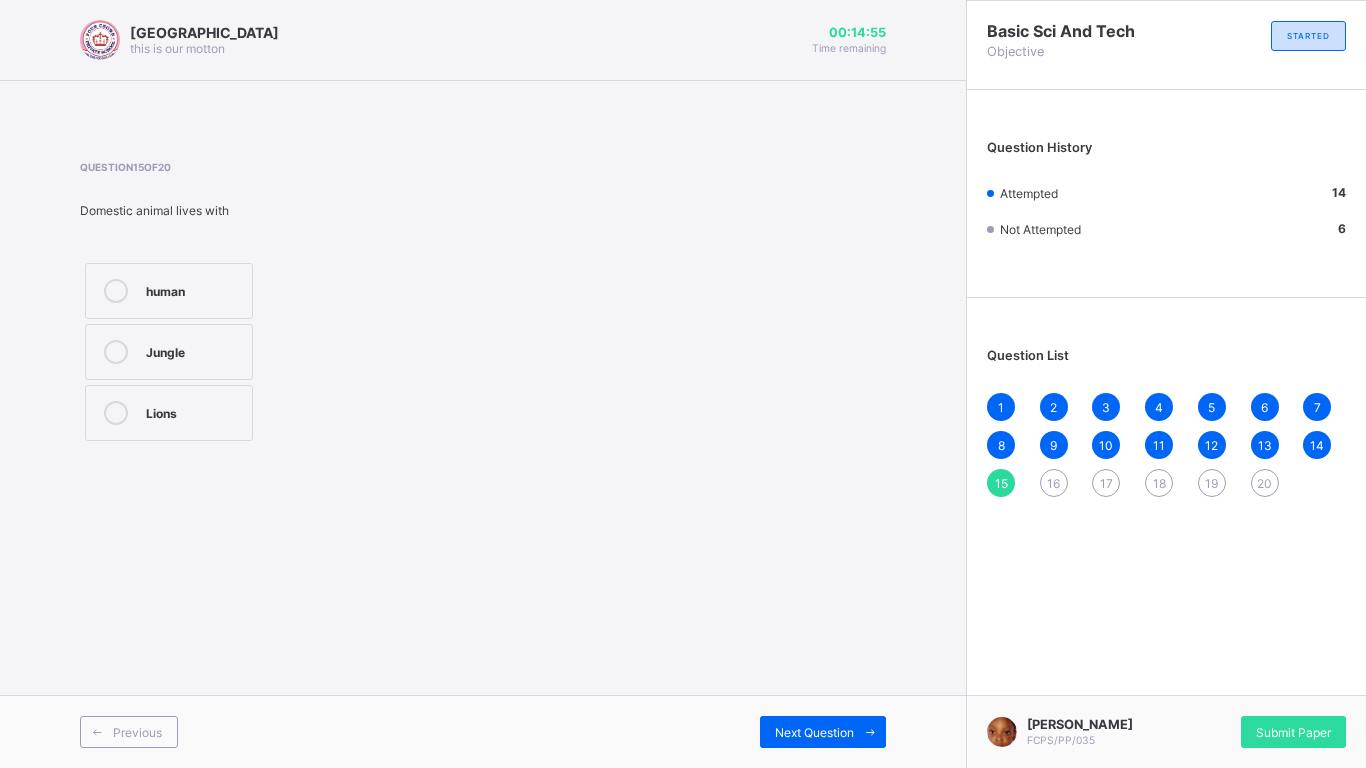 click on "human" at bounding box center (194, 289) 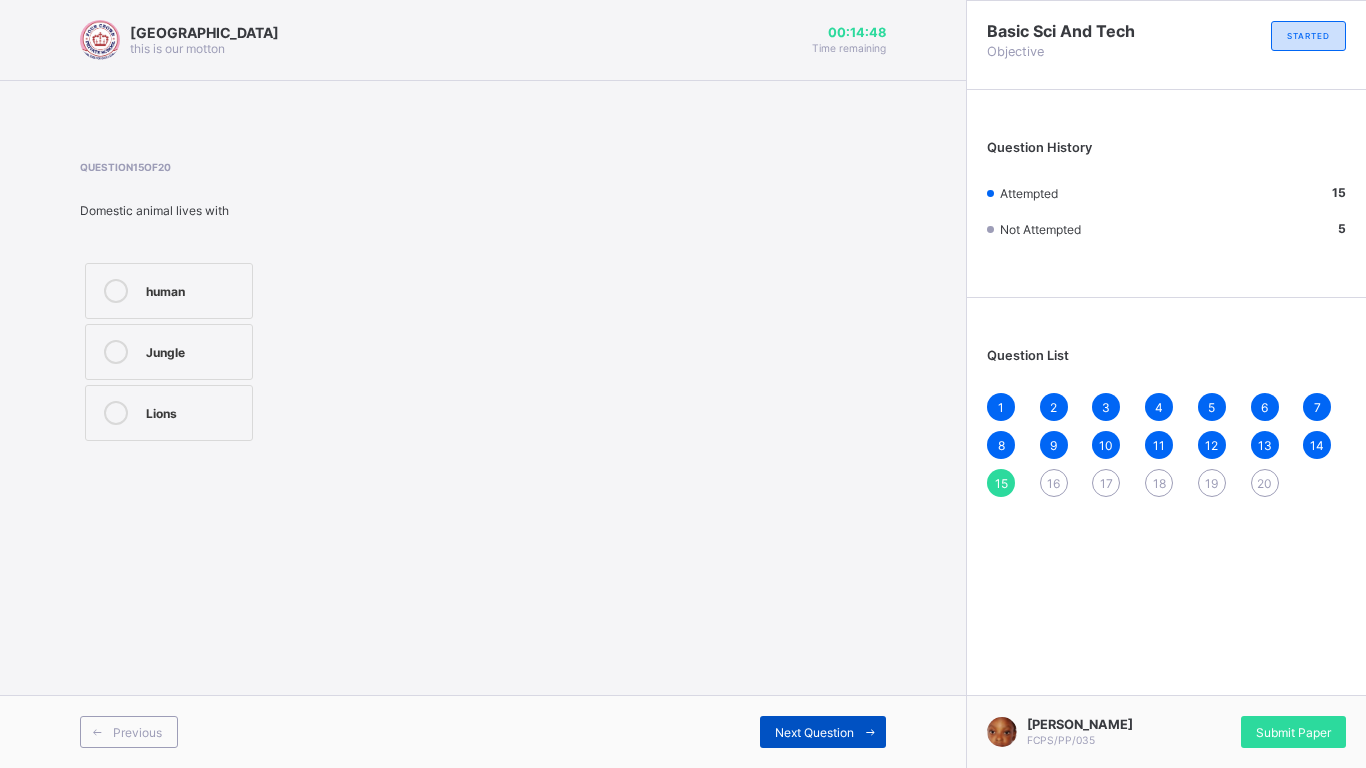 click on "Next Question" at bounding box center [823, 732] 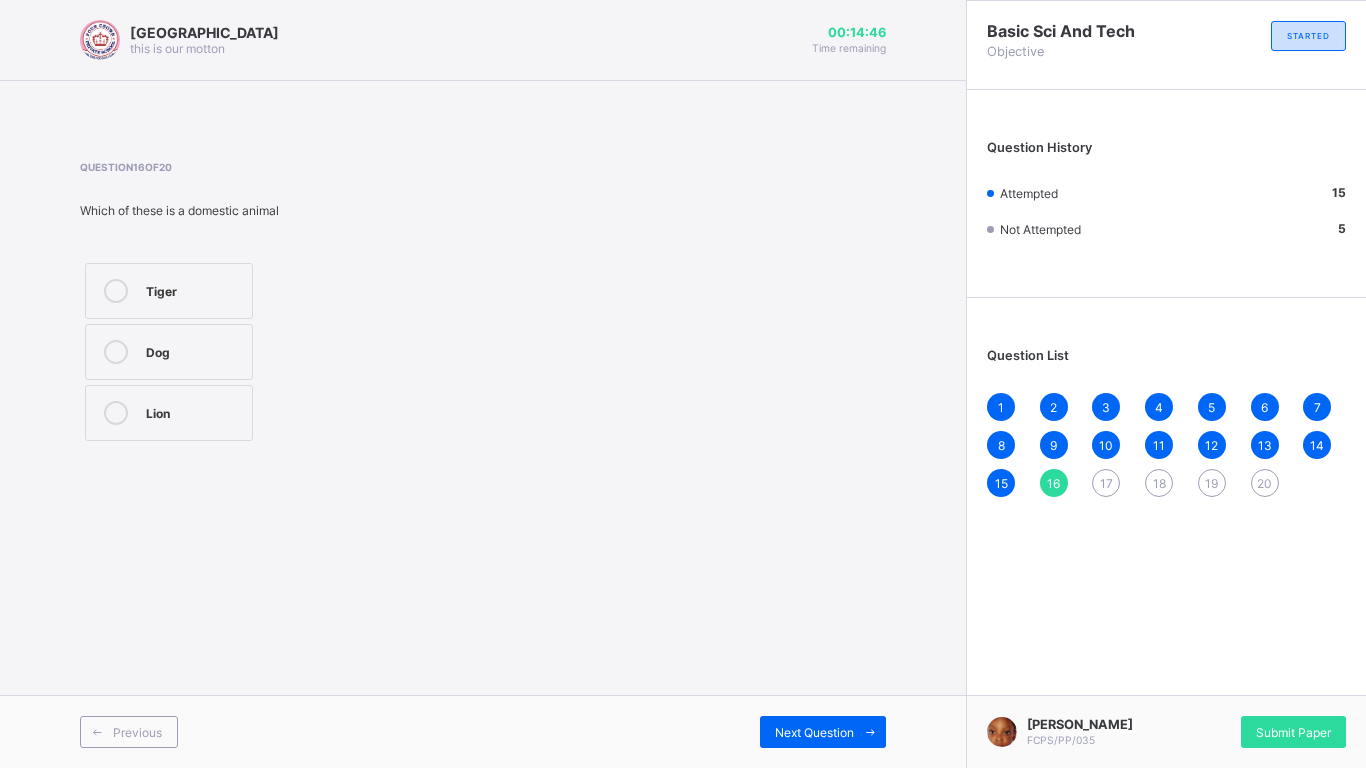 click on "Four Crown Private School this is our [PERSON_NAME] 00:14:46 Time remaining Question  16  of  20 Which of these is a domestic animal Tiger Dog  Lion Previous Next Question" at bounding box center (483, 384) 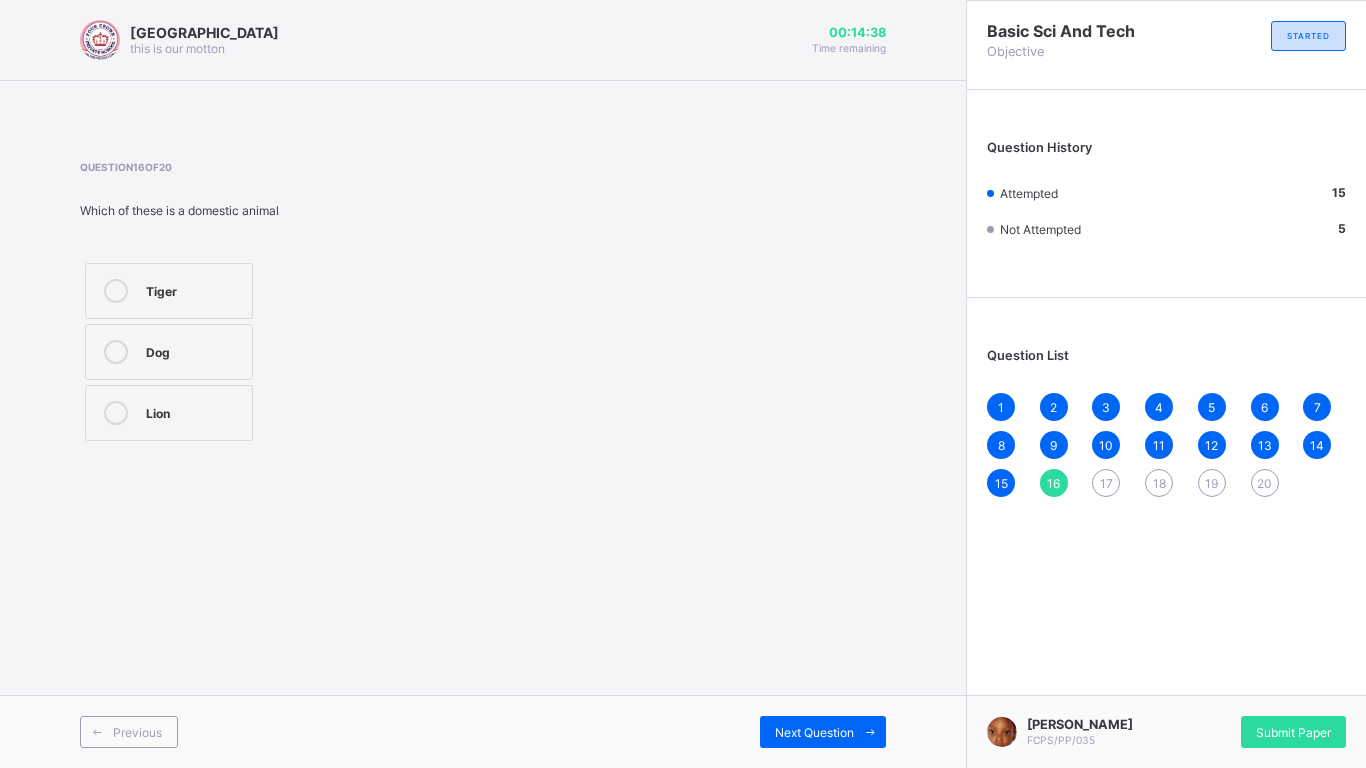 click on "Tiger Dog  Lion" at bounding box center (169, 352) 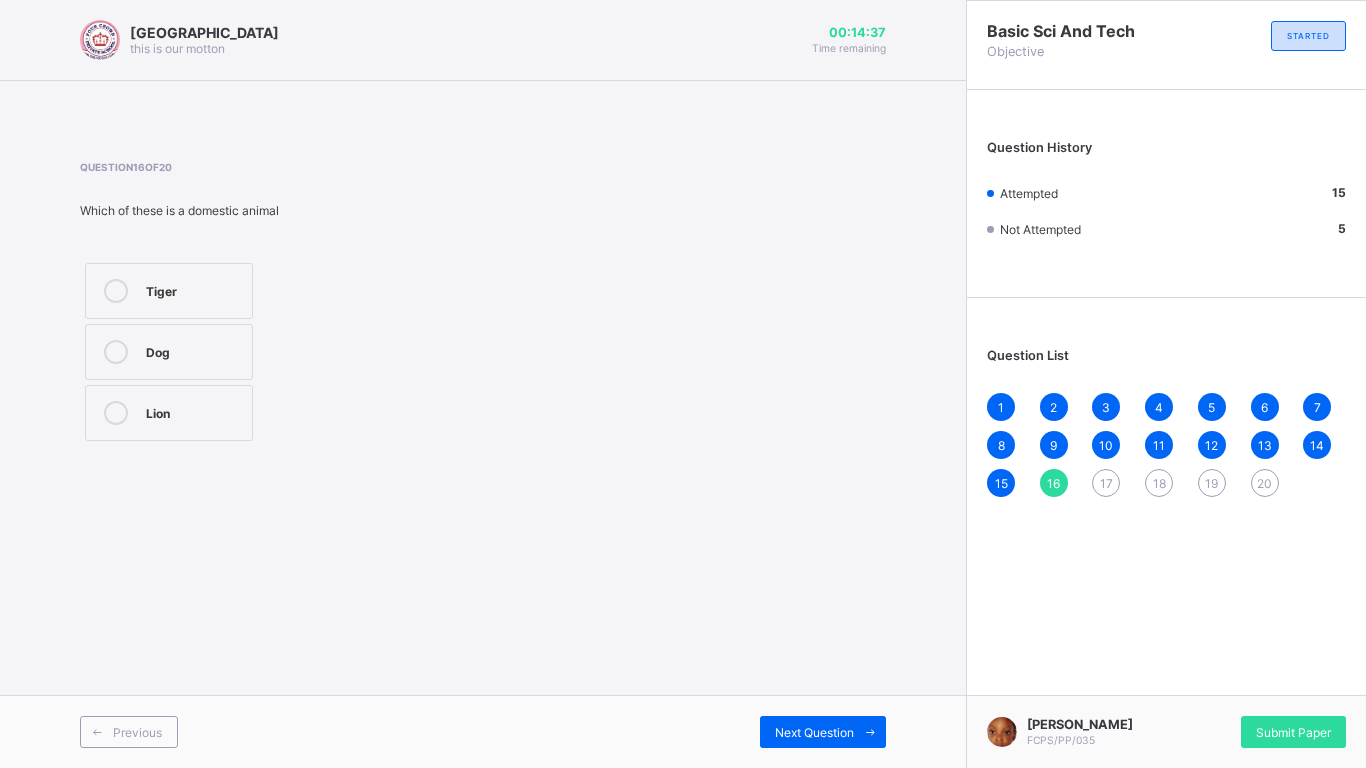 click on "Dog" at bounding box center [194, 350] 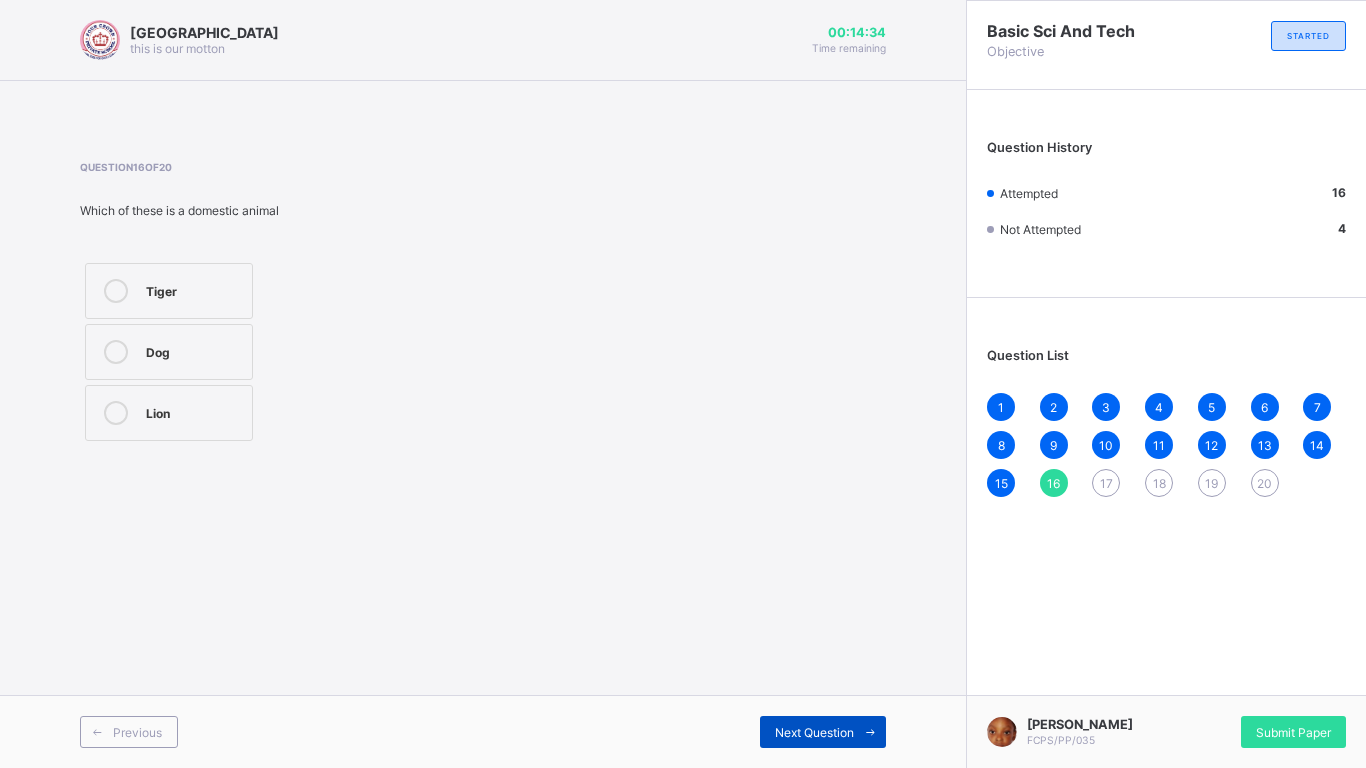 click on "Next Question" at bounding box center [814, 732] 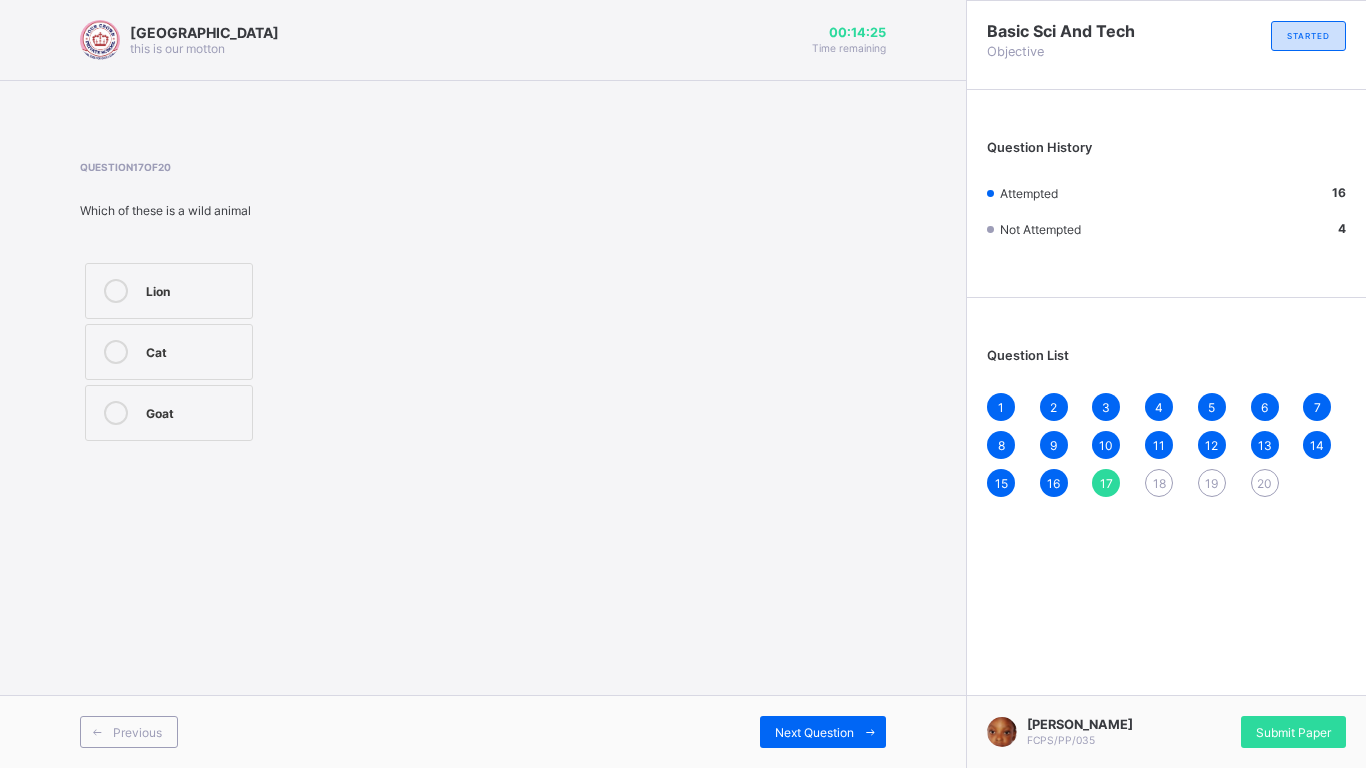 click on "Lion Cat Goat" at bounding box center (169, 352) 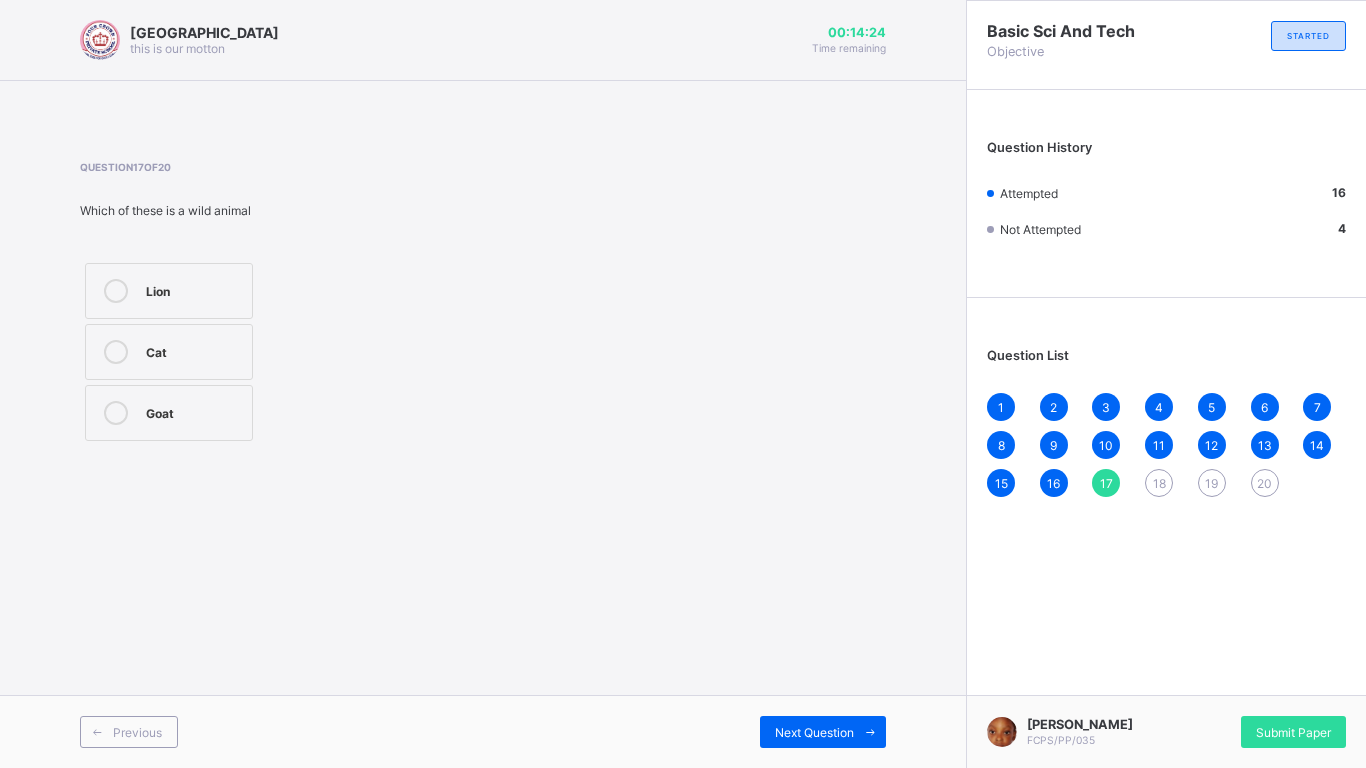 click on "Cat" at bounding box center [194, 350] 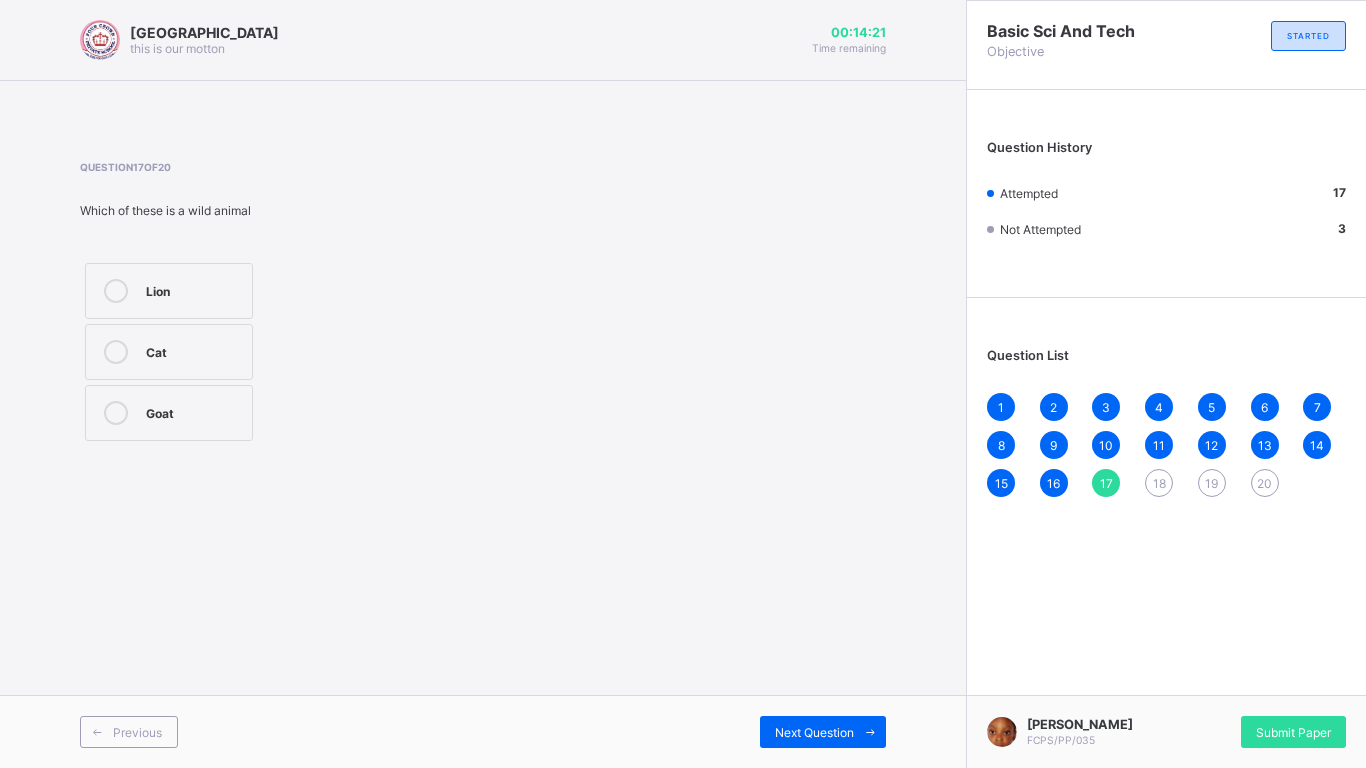 click on "Lion" at bounding box center (169, 291) 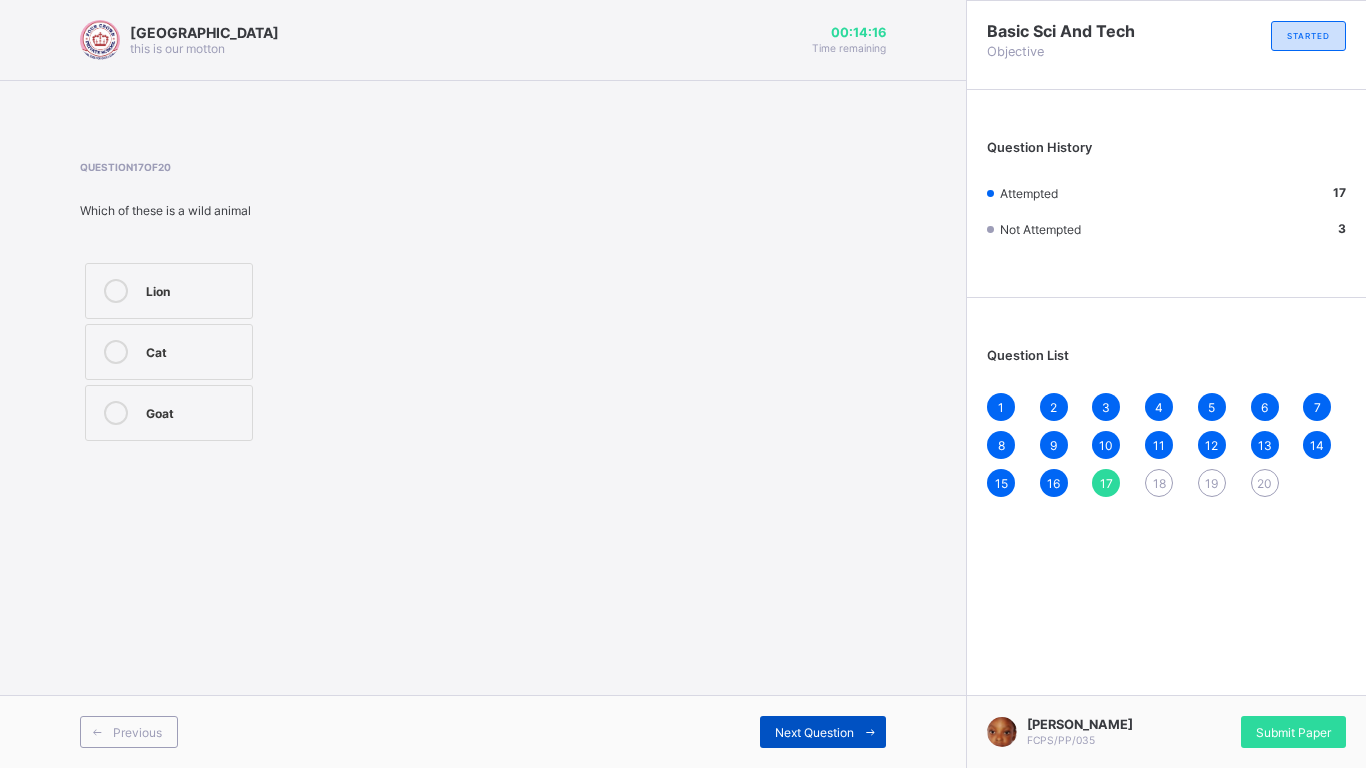 click on "Next Question" at bounding box center [823, 732] 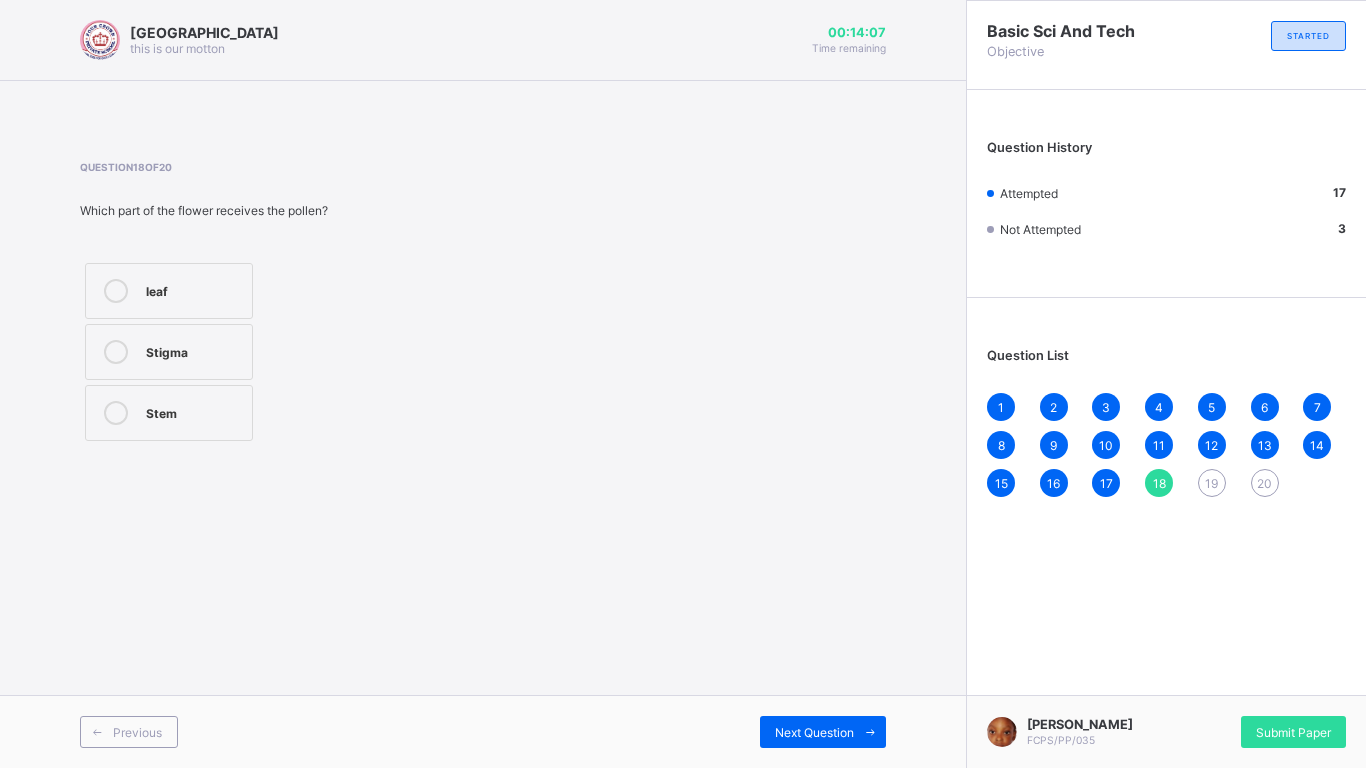 click on "Stigma" at bounding box center [194, 350] 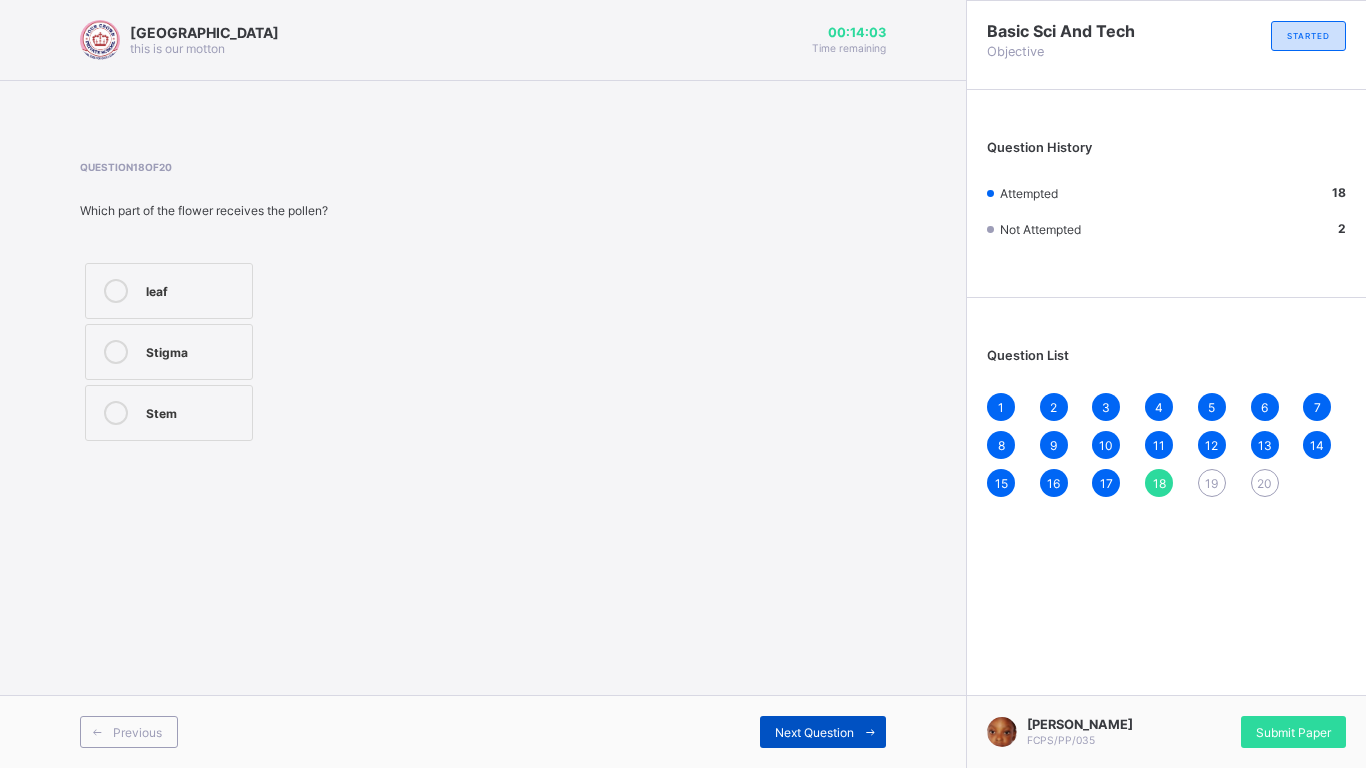 click on "Next Question" at bounding box center [823, 732] 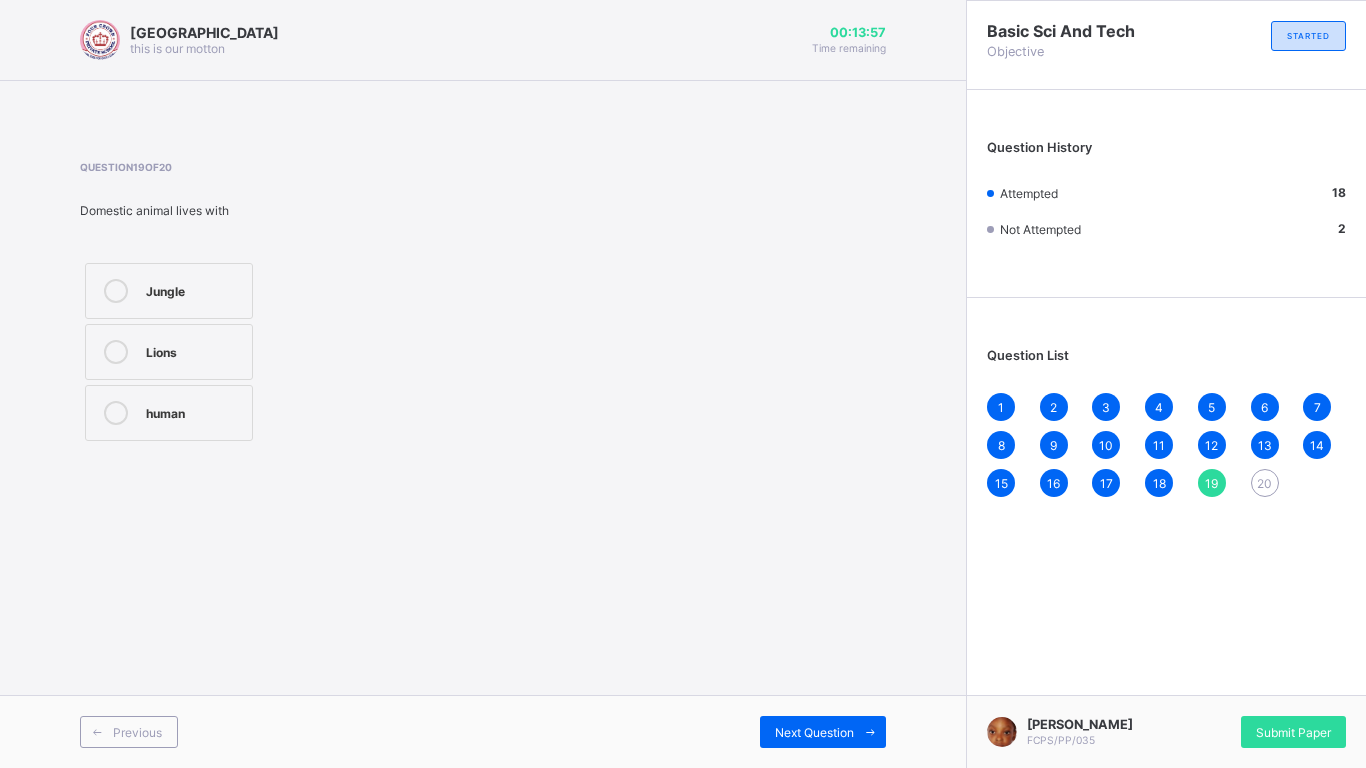 click on "human" at bounding box center [194, 411] 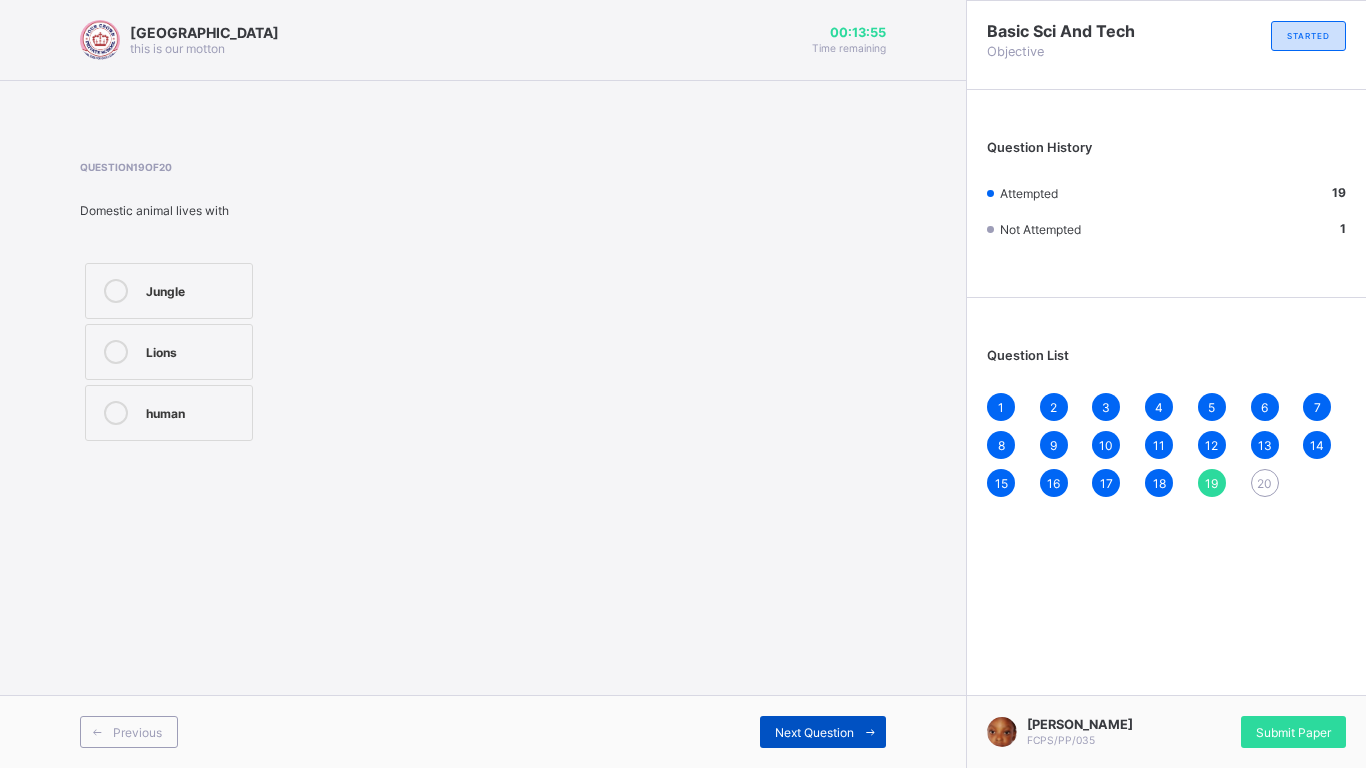 click on "Next Question" at bounding box center (814, 732) 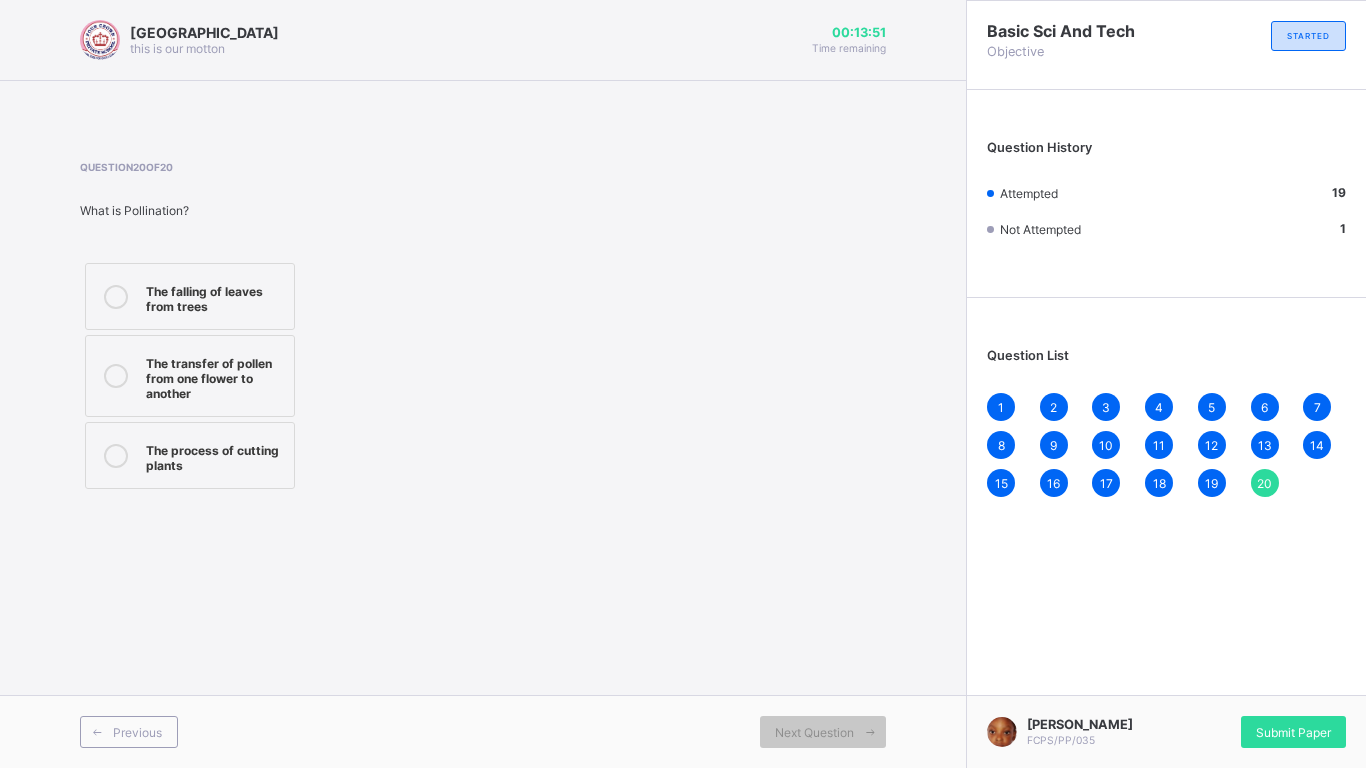 click on "Question  20  of  20 What is Pollination? The falling of leaves from trees The transfer of pollen from one flower to another The process of cutting plants" at bounding box center [483, 327] 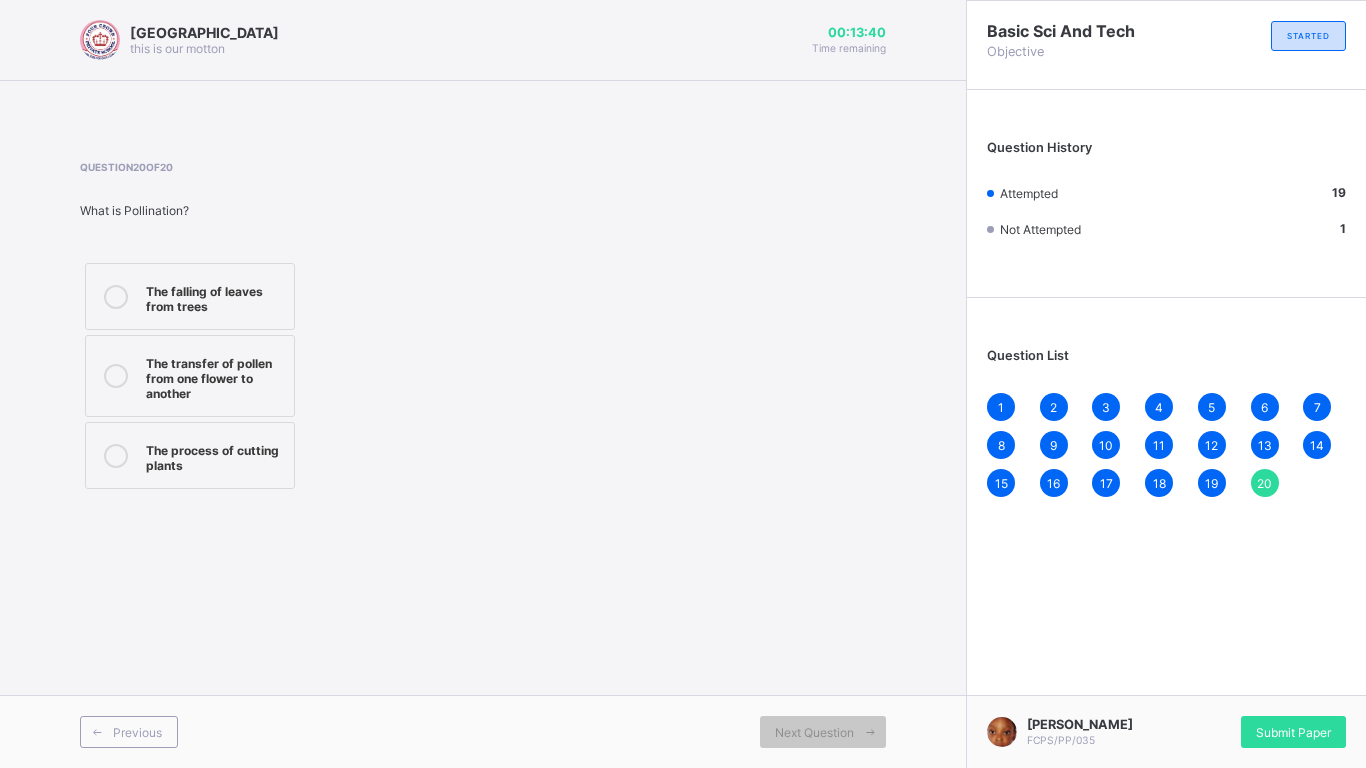 click on "The transfer of pollen from one flower to another" at bounding box center (215, 376) 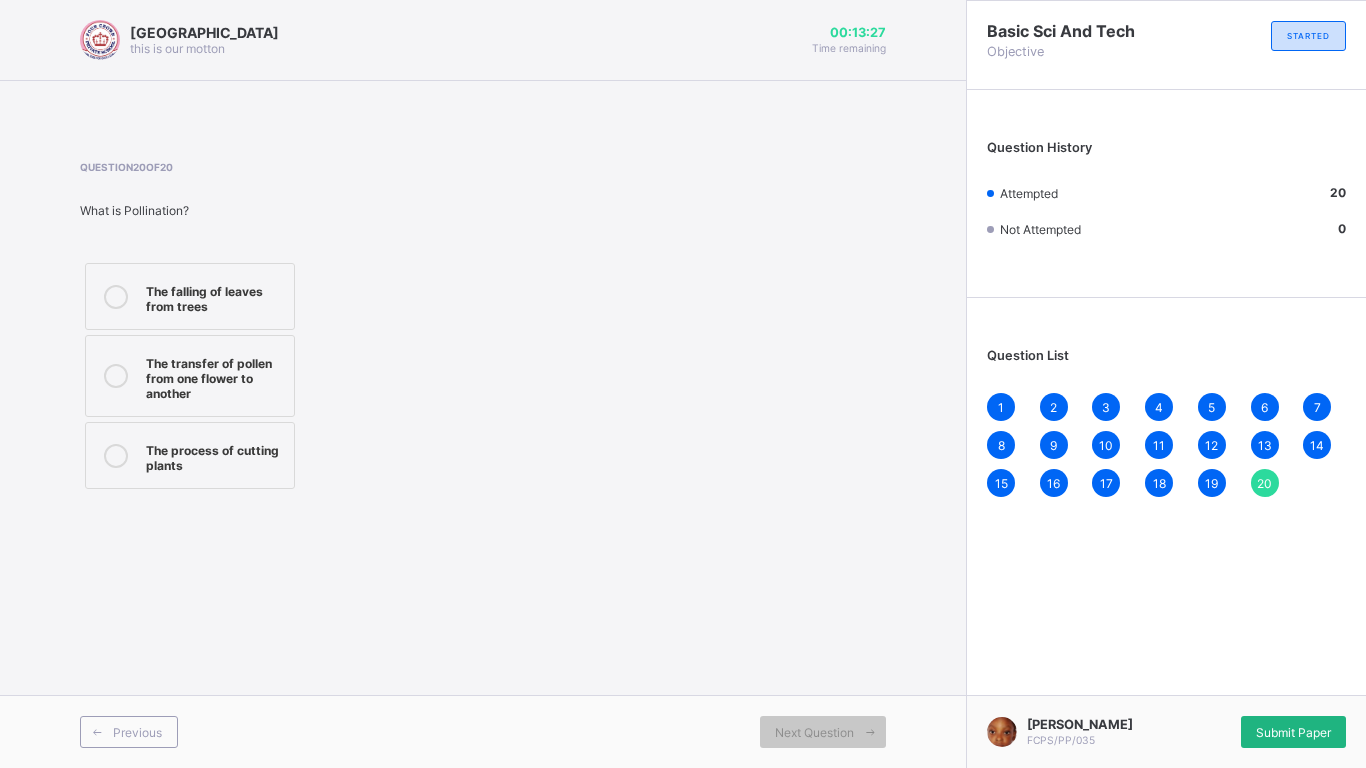 click on "Submit Paper" at bounding box center [1293, 732] 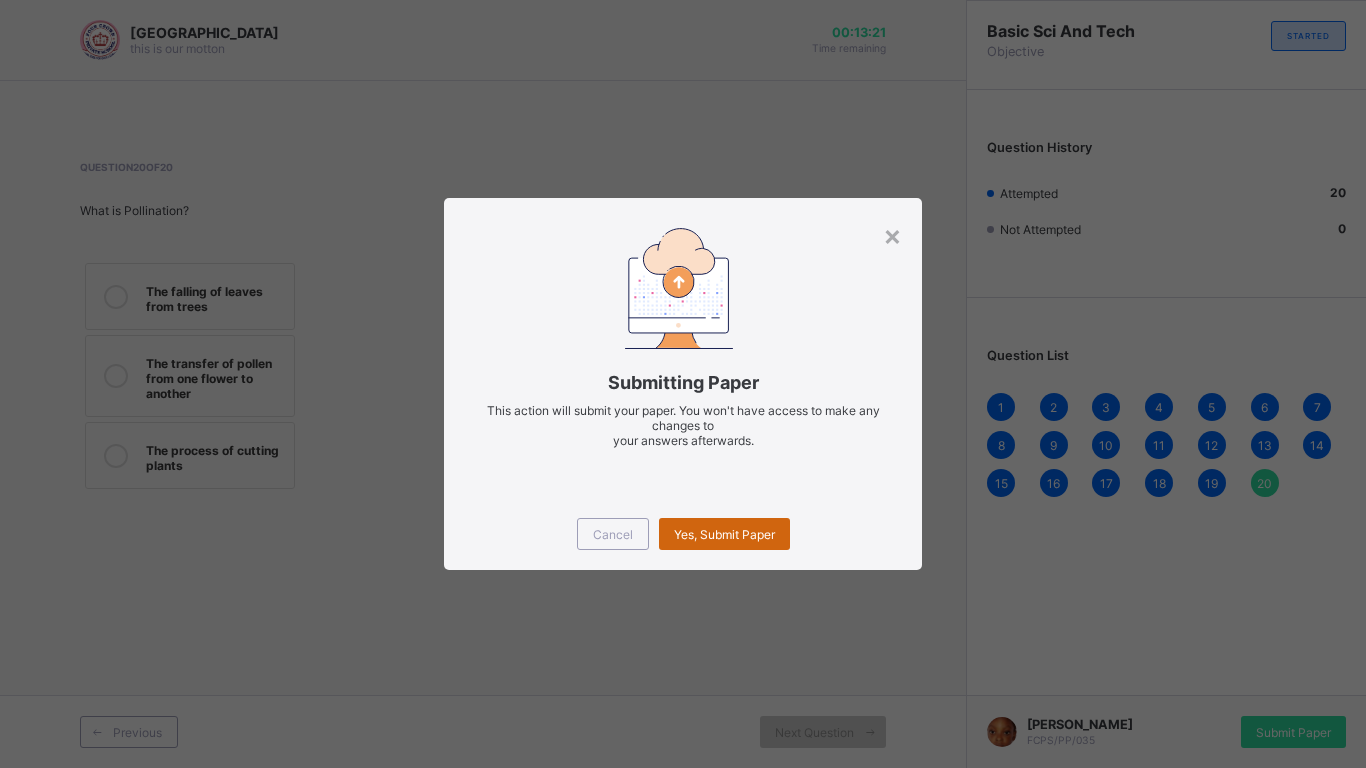 click on "Yes, Submit Paper" at bounding box center (724, 534) 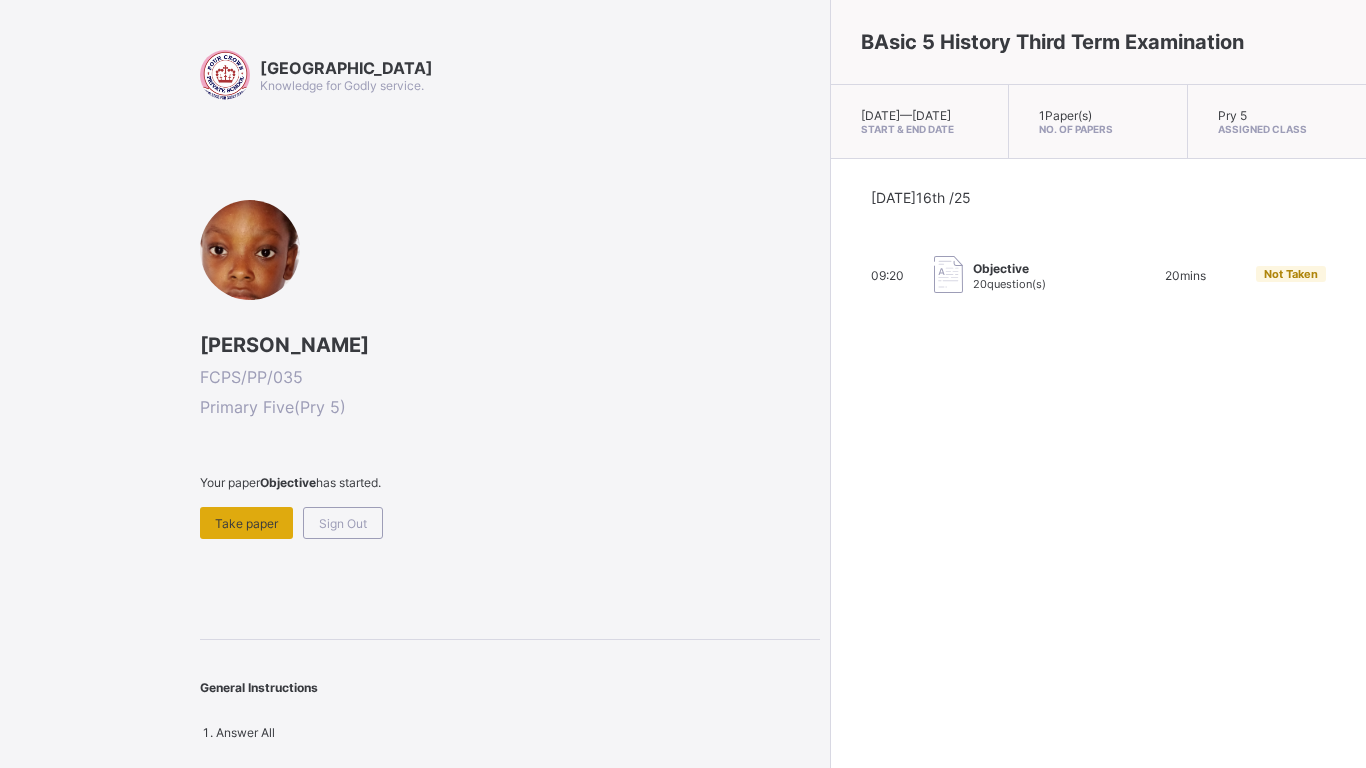 click on "Take paper" at bounding box center [246, 523] 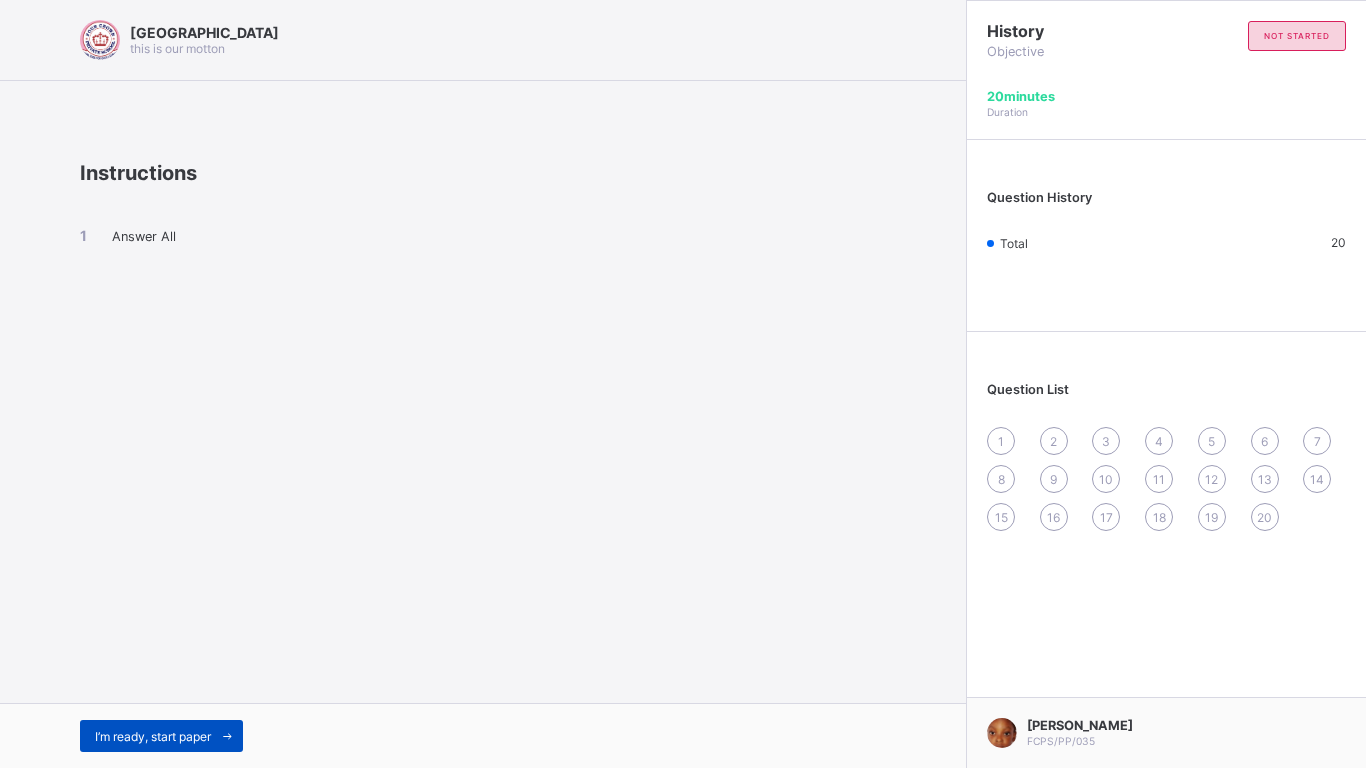 click on "I’m ready, start paper" at bounding box center (153, 736) 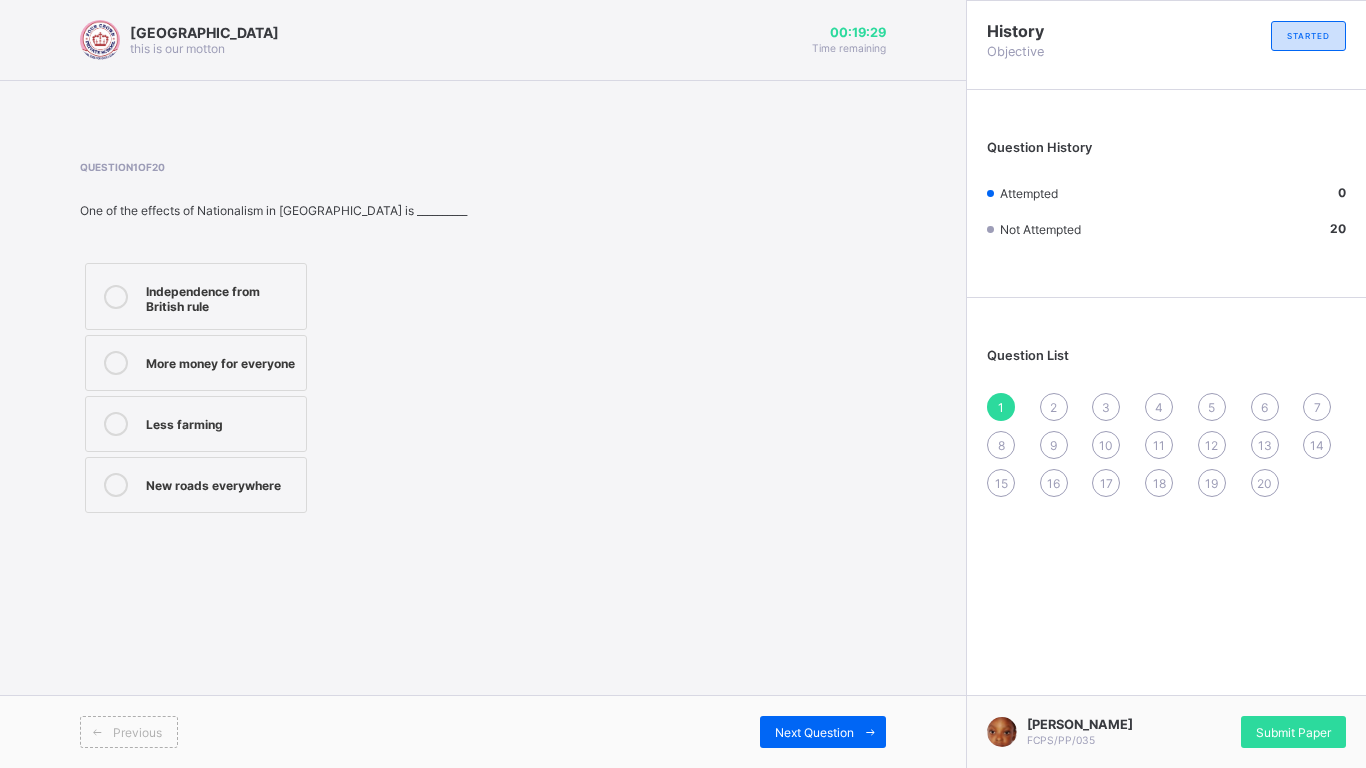 click on "Less farming" at bounding box center [196, 424] 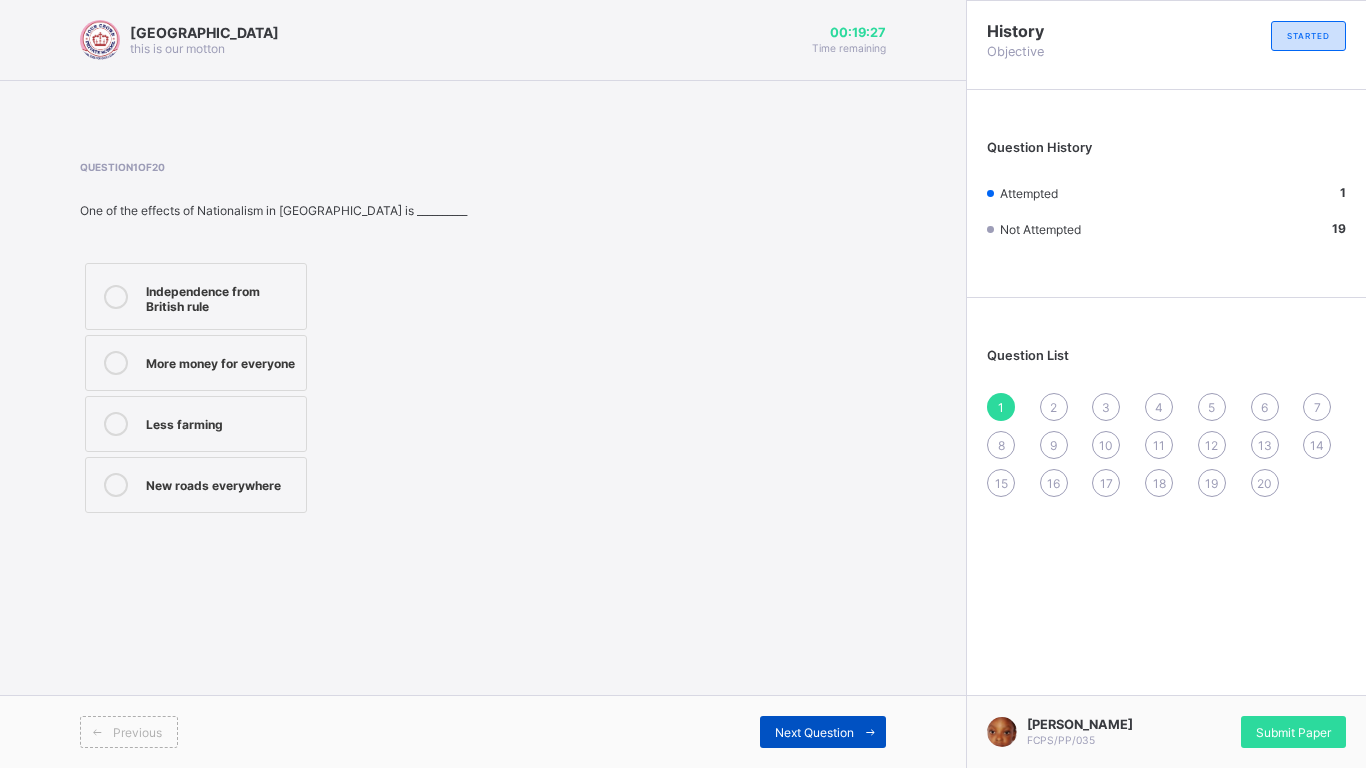 click on "Next Question" at bounding box center [823, 732] 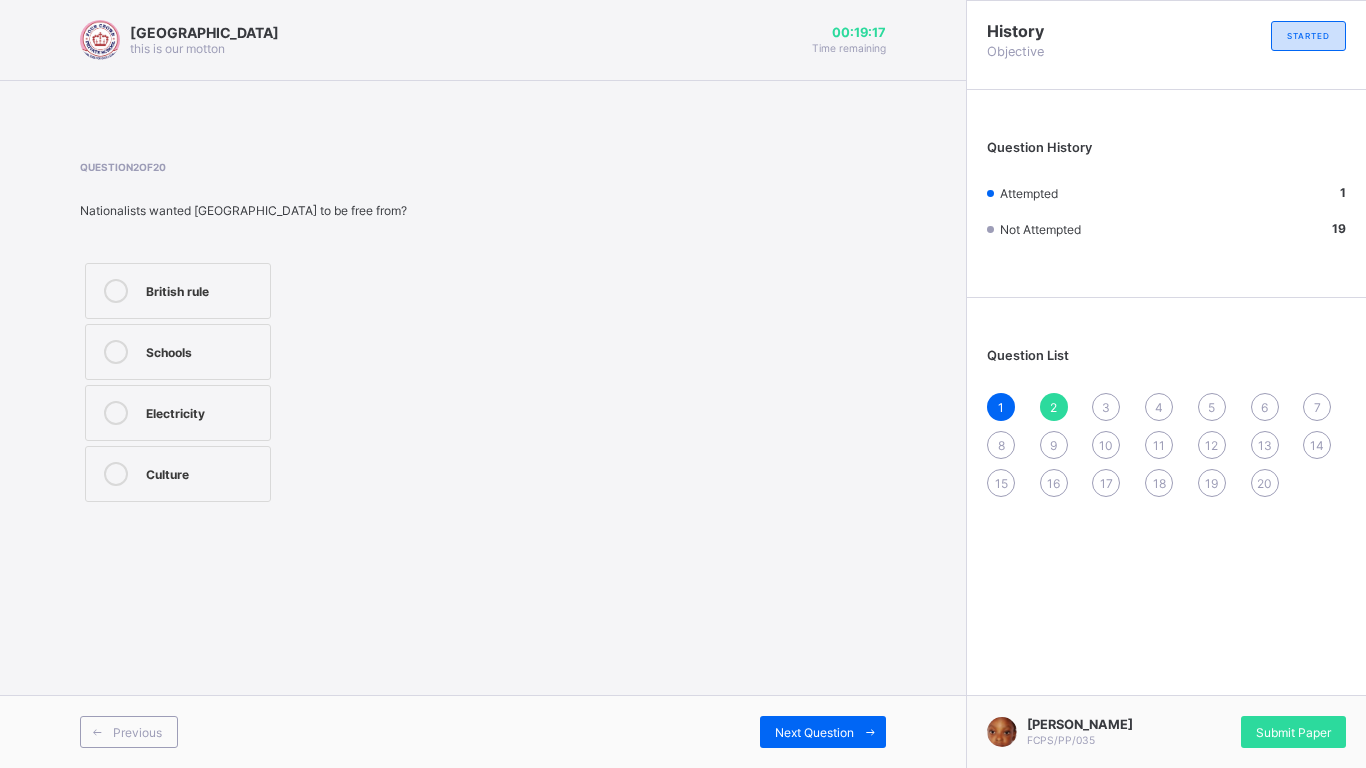 click on "British rule" at bounding box center (203, 289) 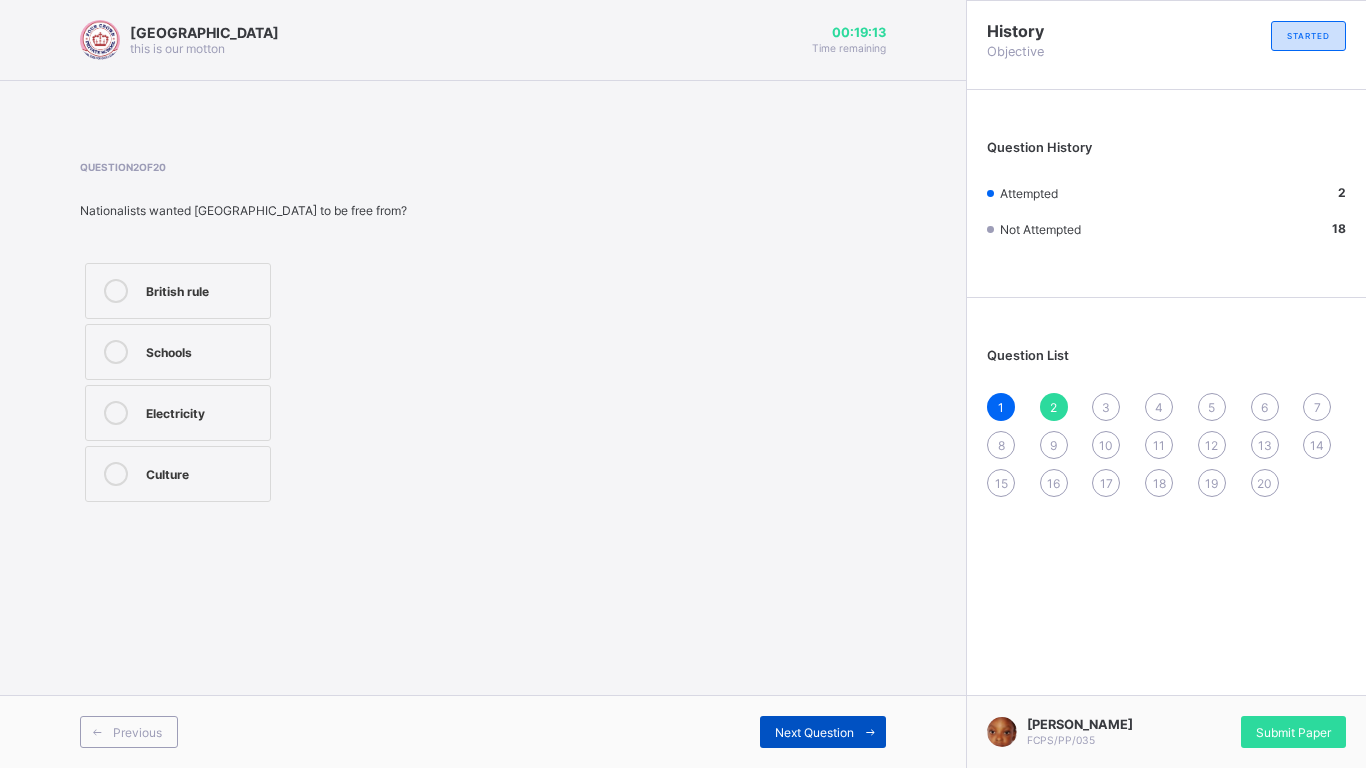 click on "Next Question" at bounding box center (823, 732) 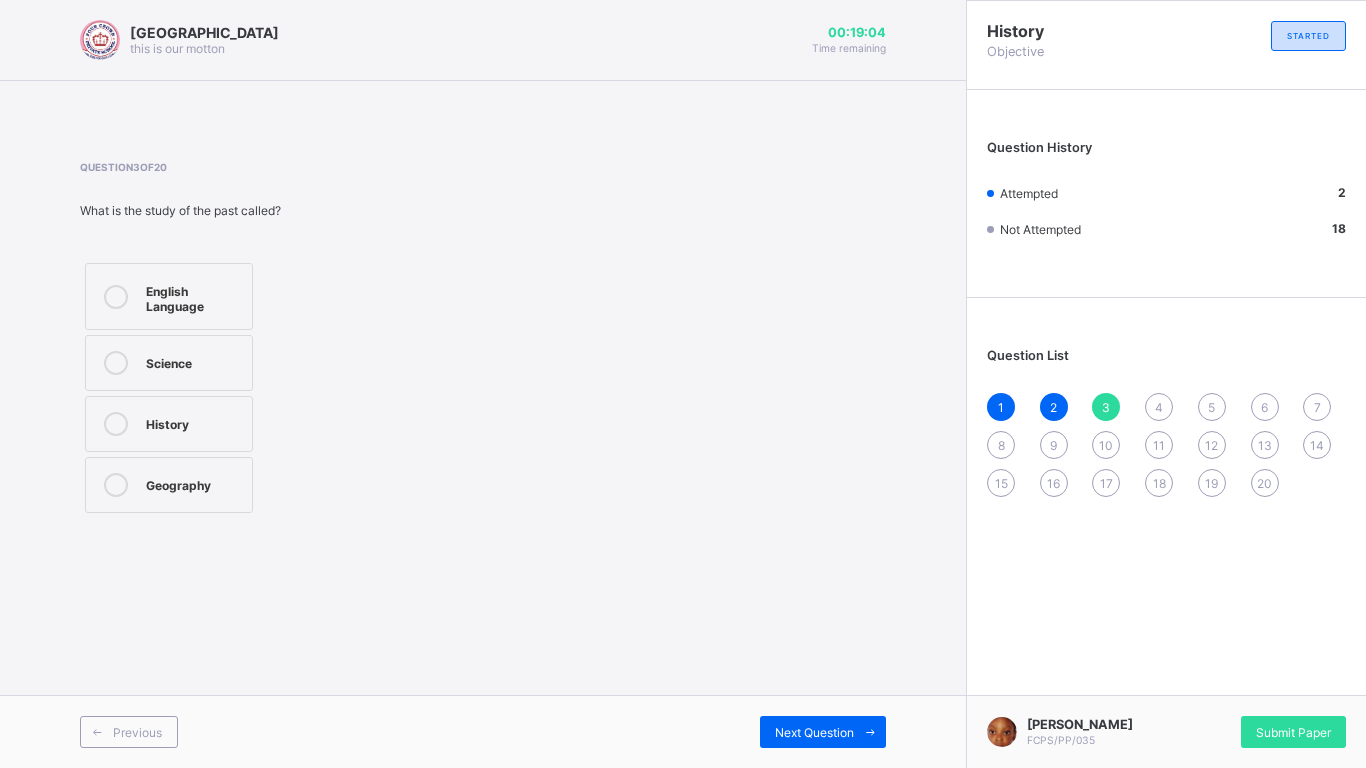 click on "History" at bounding box center (194, 422) 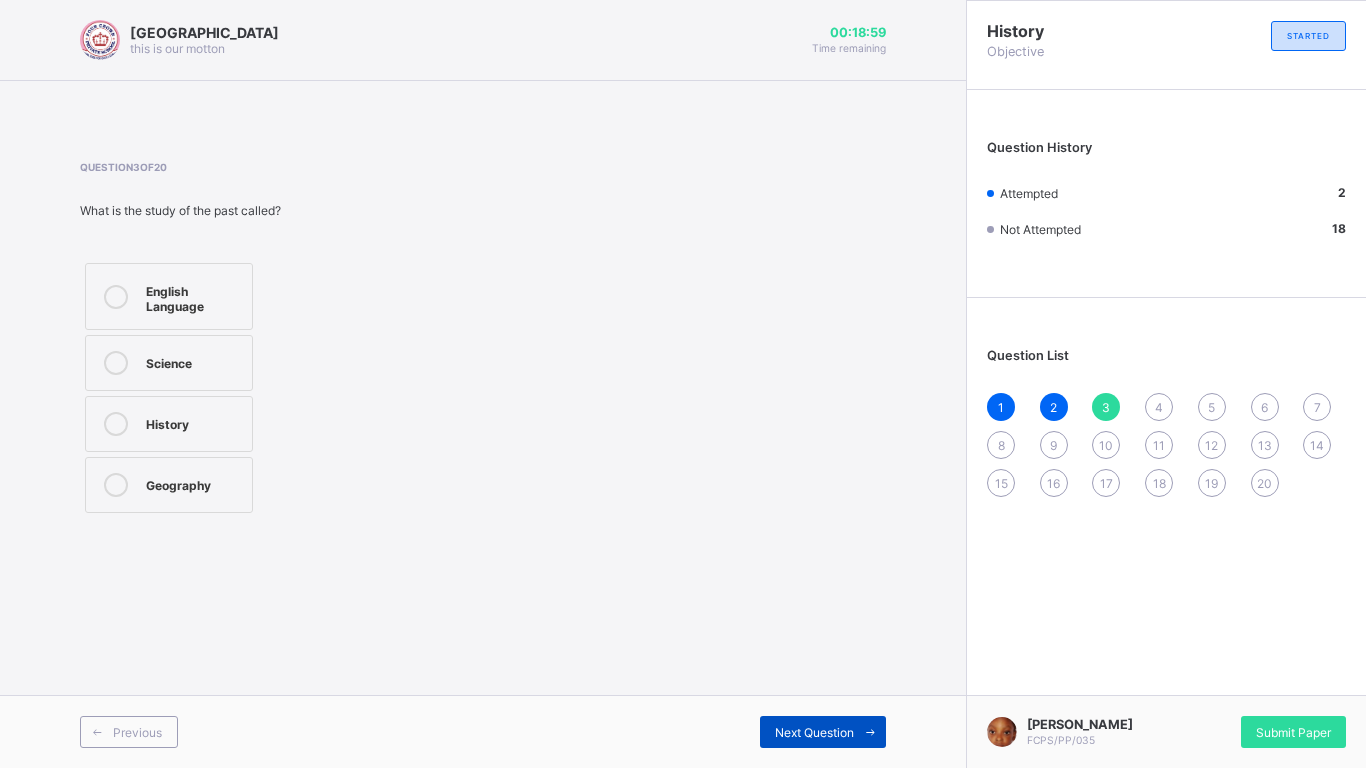 click on "Next Question" at bounding box center (823, 732) 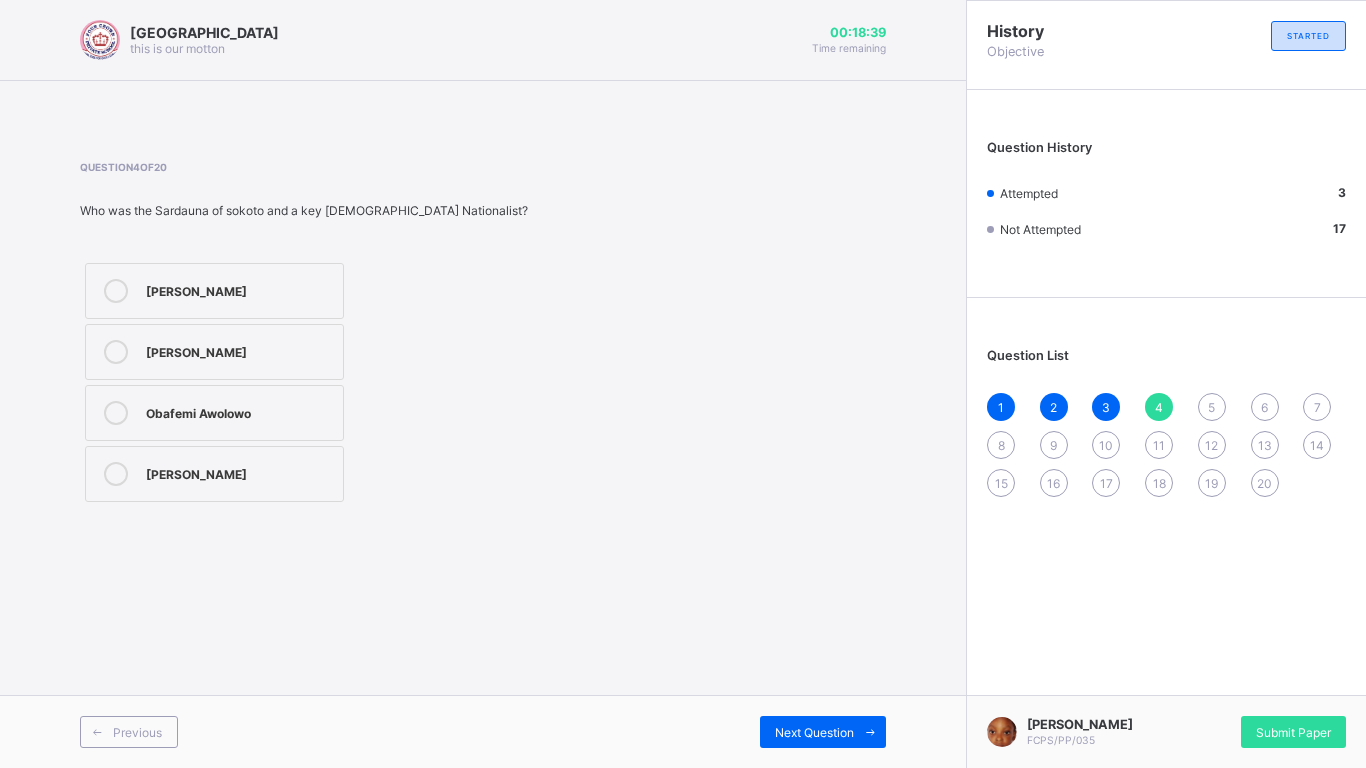 click on "Obafemi Awolowo" at bounding box center [239, 411] 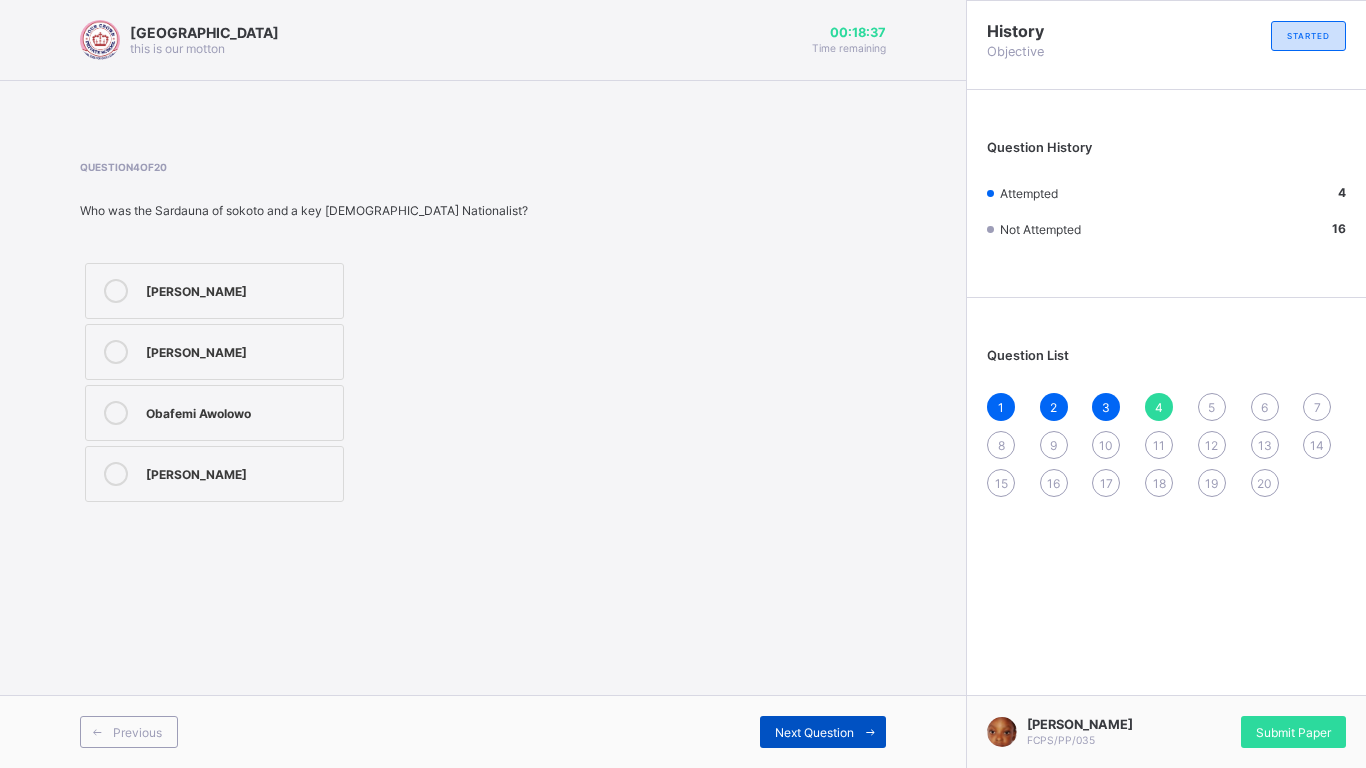 click on "Next Question" at bounding box center [814, 732] 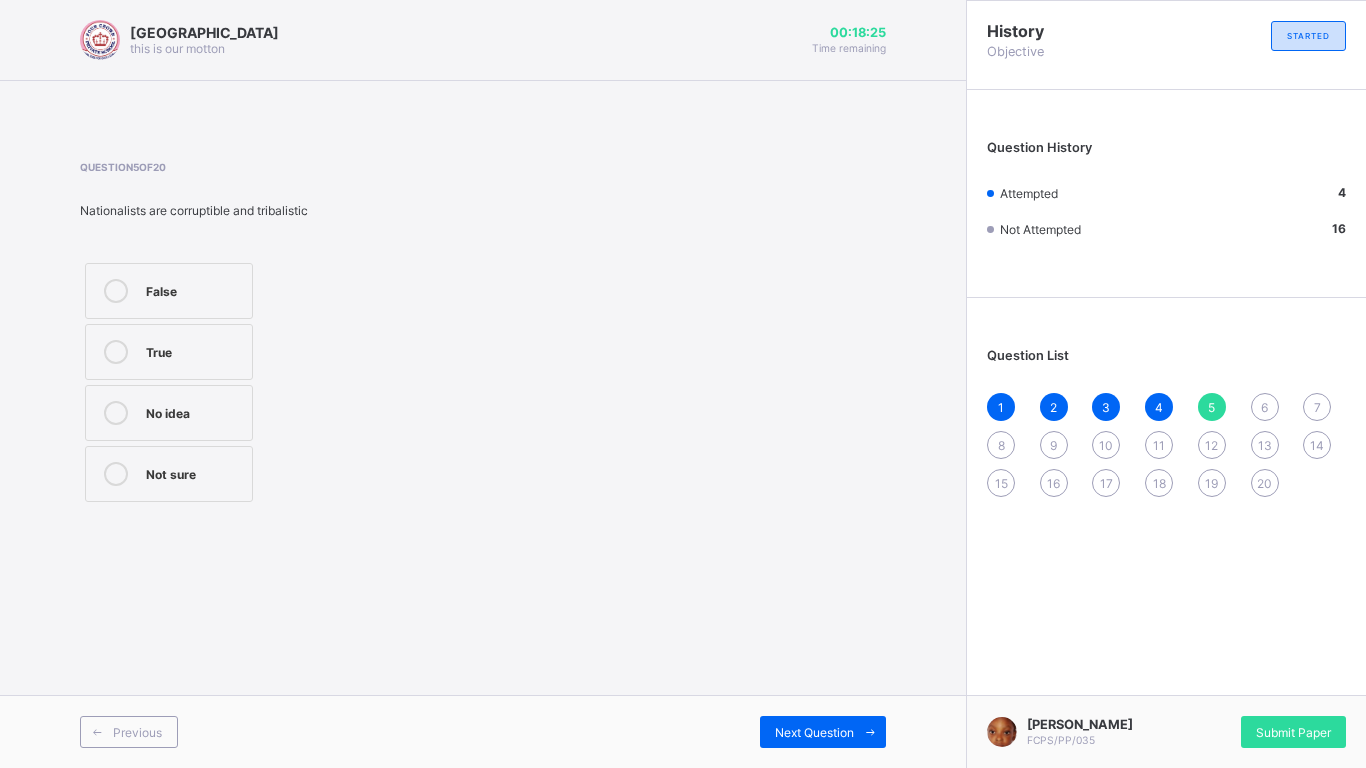 click on "False" at bounding box center (169, 291) 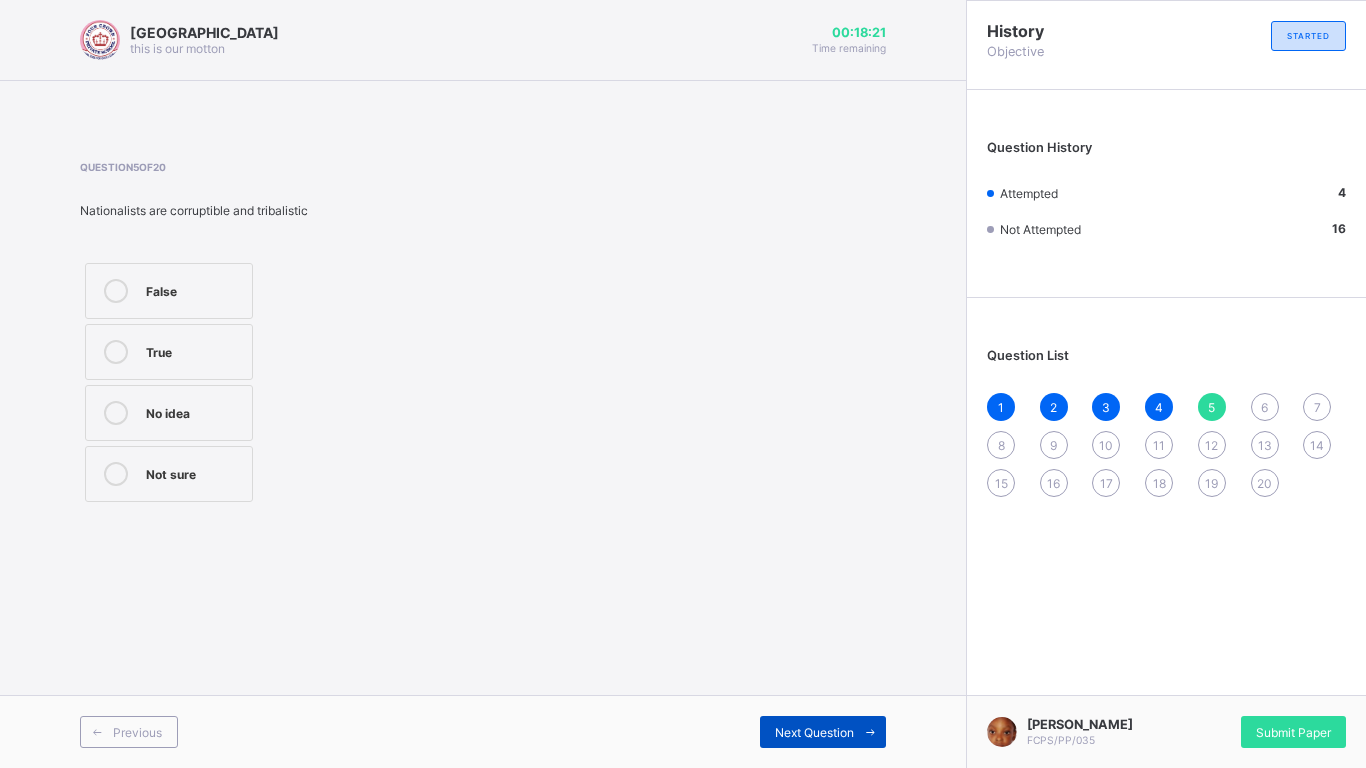 click on "Next Question" at bounding box center [823, 732] 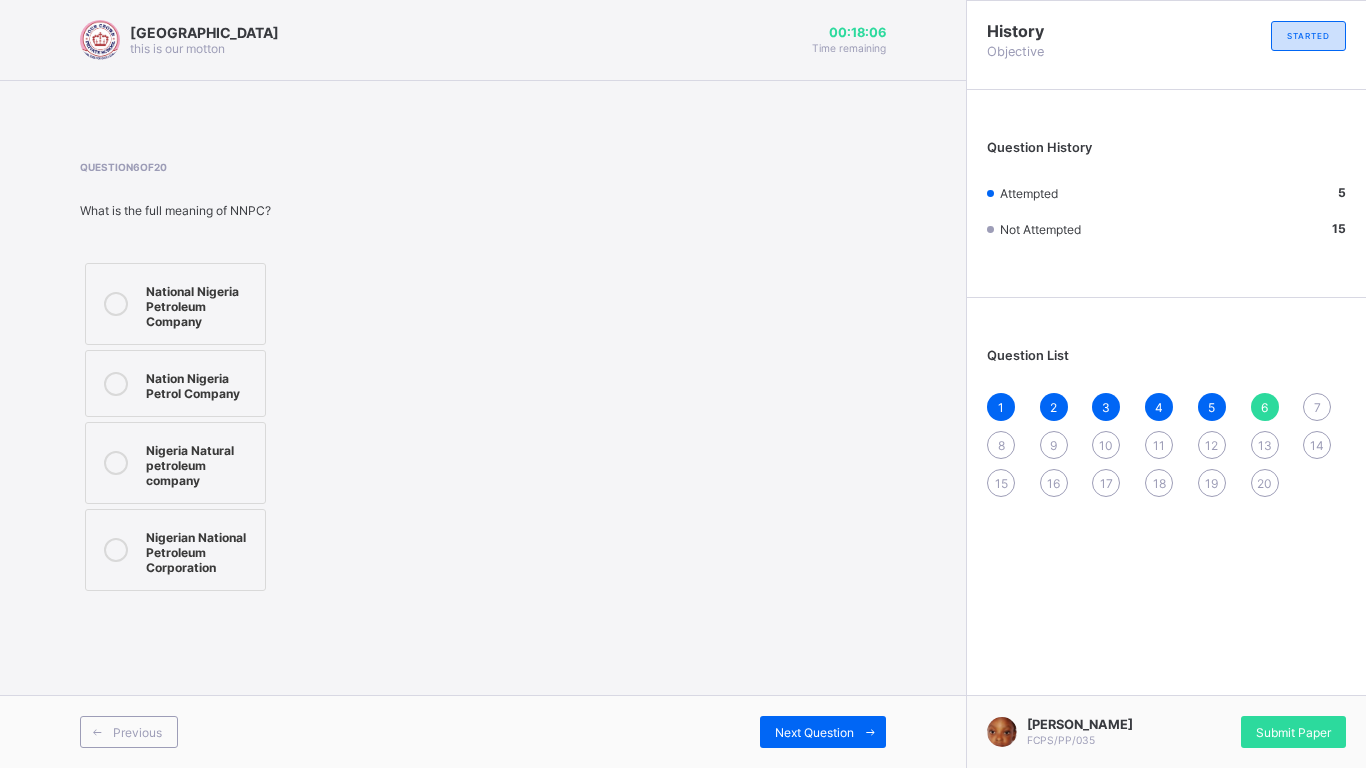 click on "Nigerian National Petroleum Corporation" at bounding box center (175, 550) 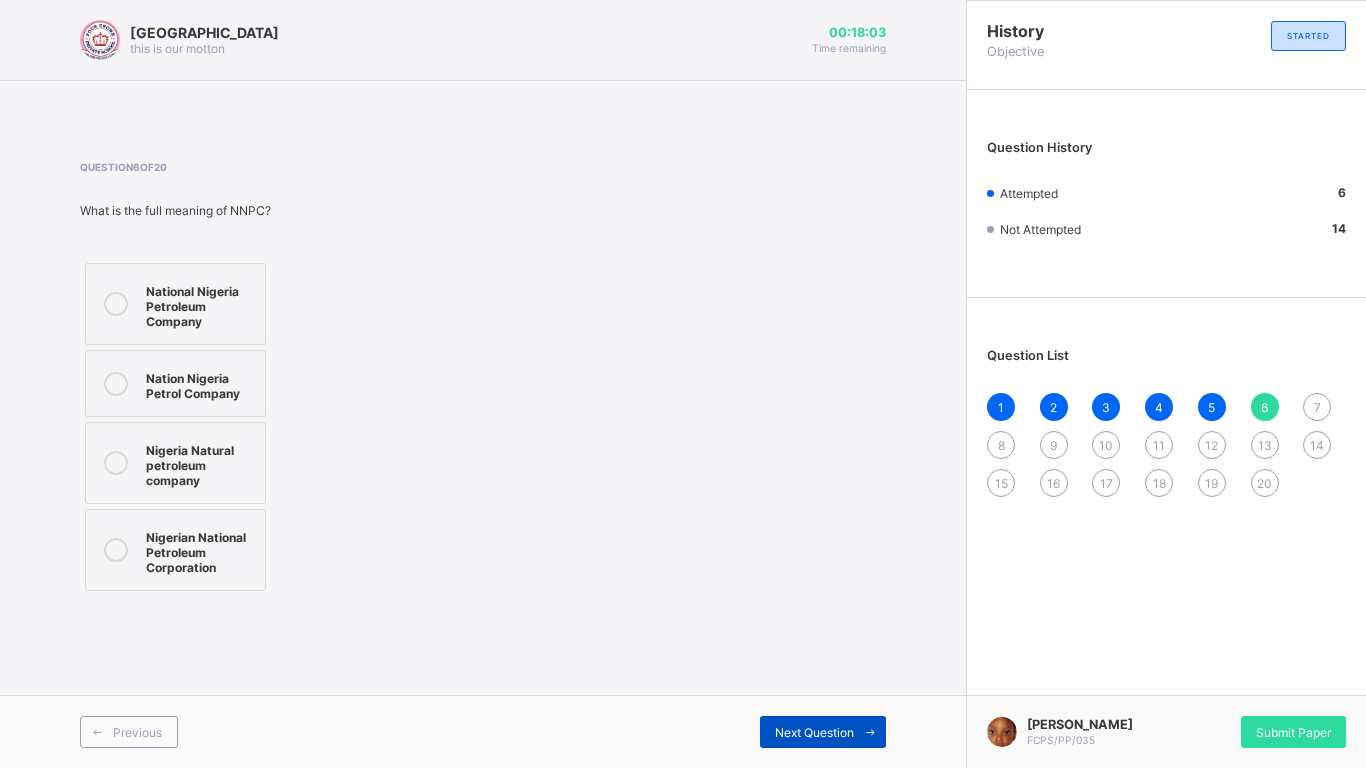 click on "Next Question" at bounding box center [814, 732] 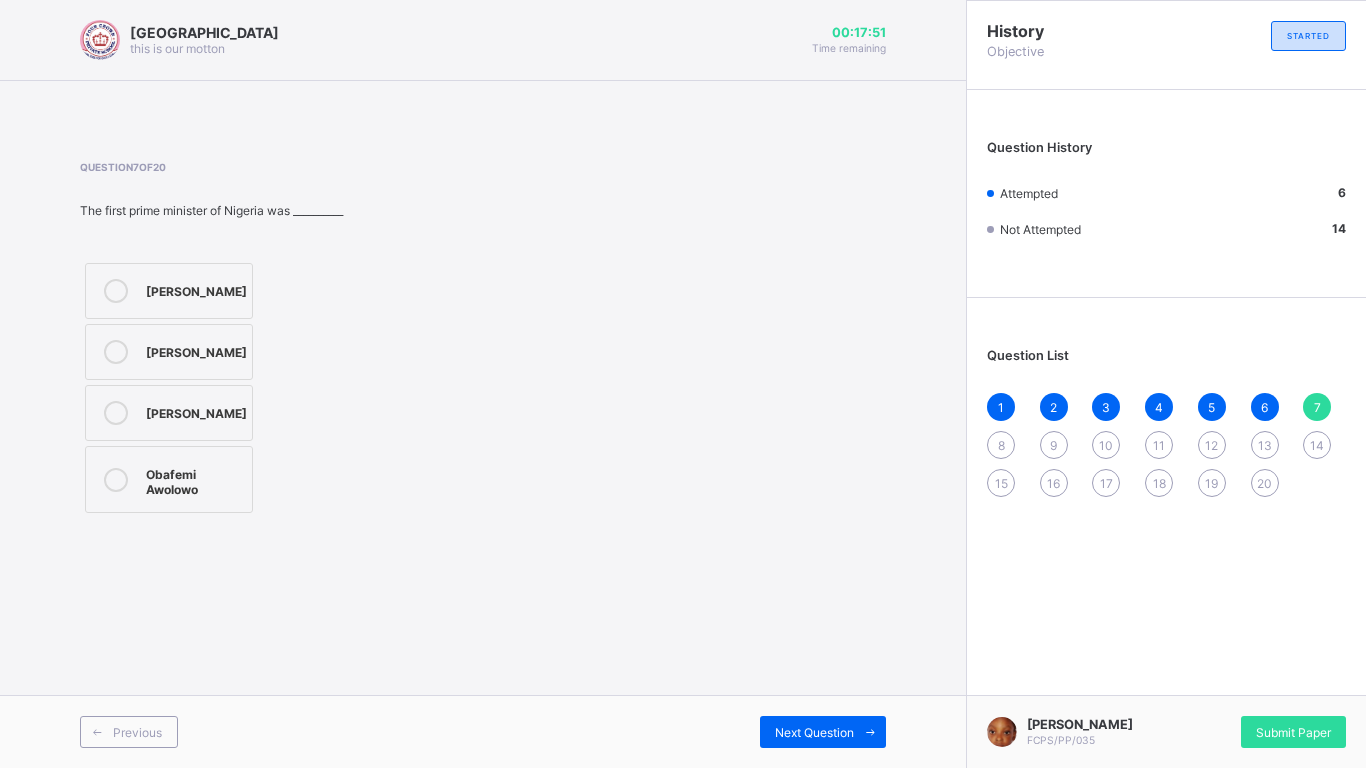 click on "[PERSON_NAME]" at bounding box center (196, 289) 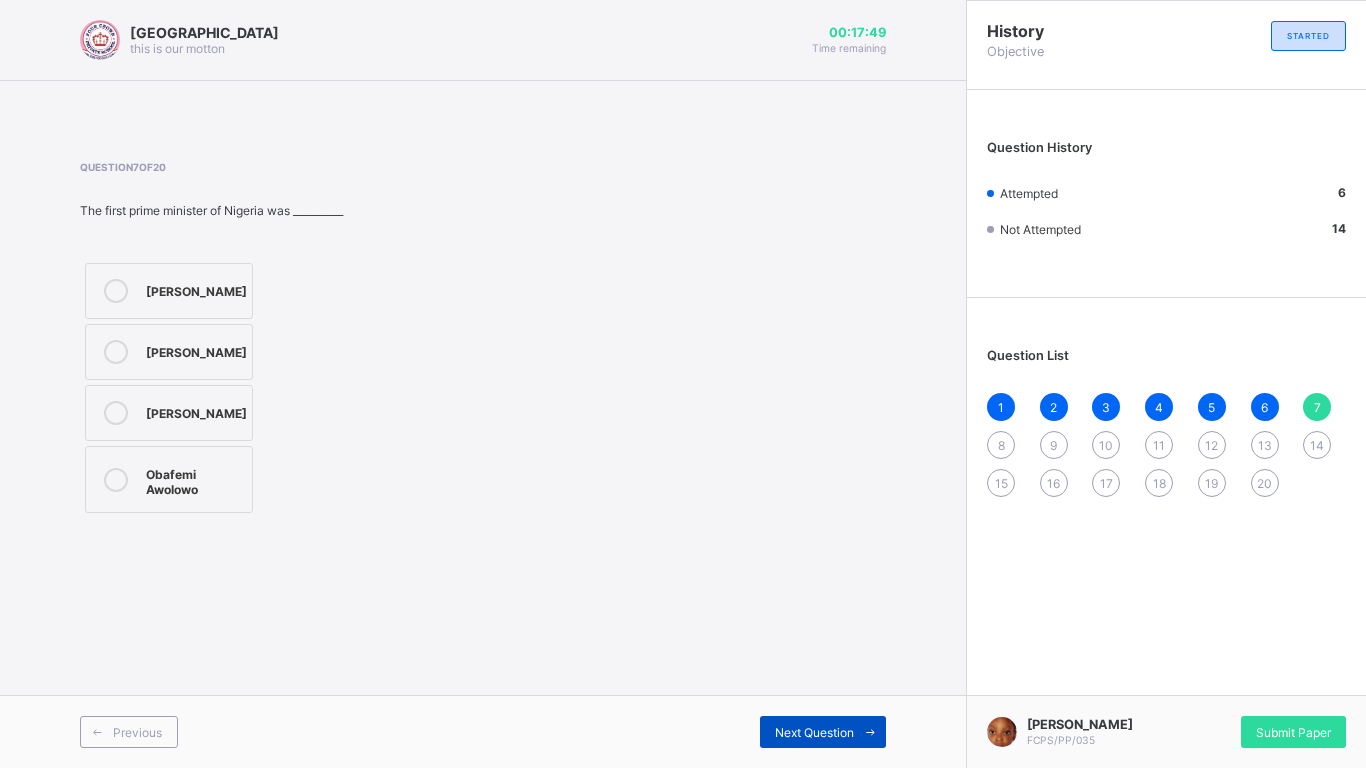 click on "Next Question" at bounding box center (823, 732) 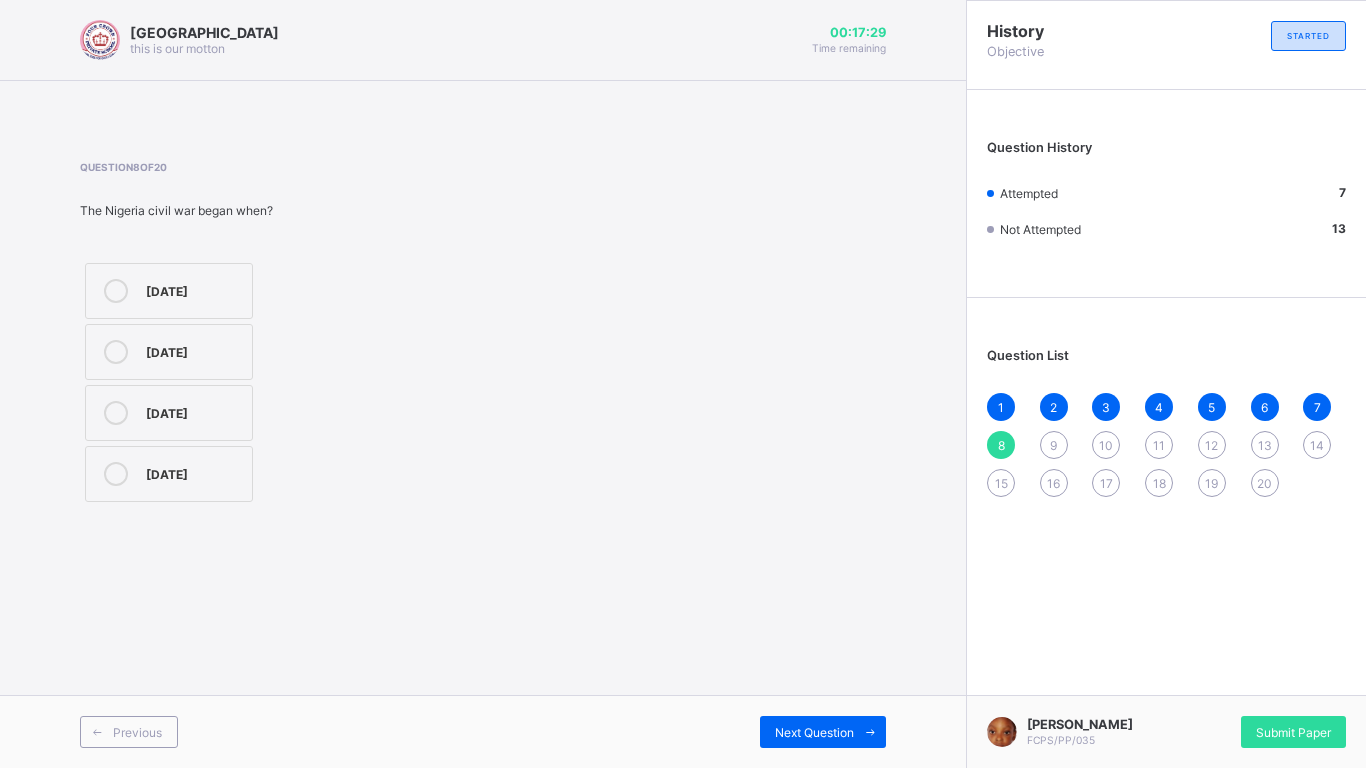 click on "[DATE] [DATE] [DATE] [DATE]" at bounding box center (228, 382) 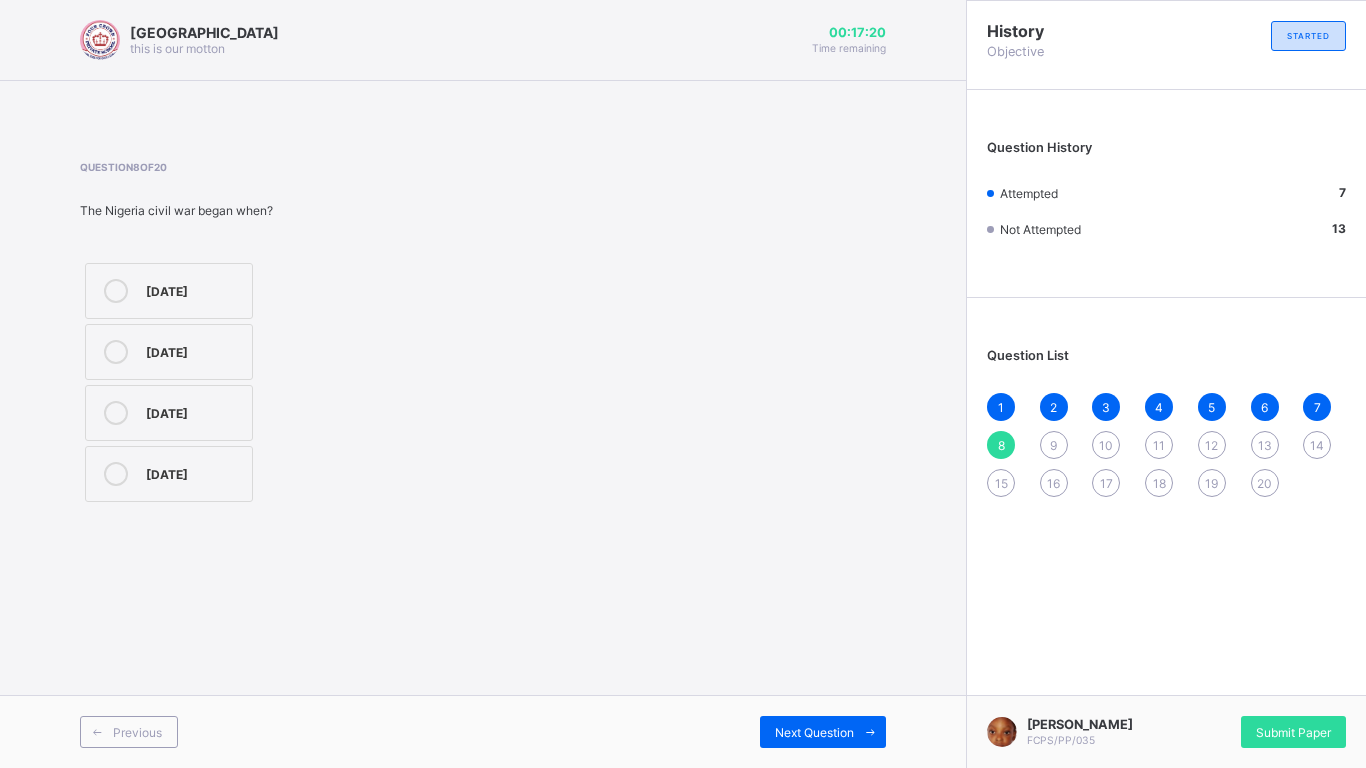 click on "[DATE]" at bounding box center (169, 352) 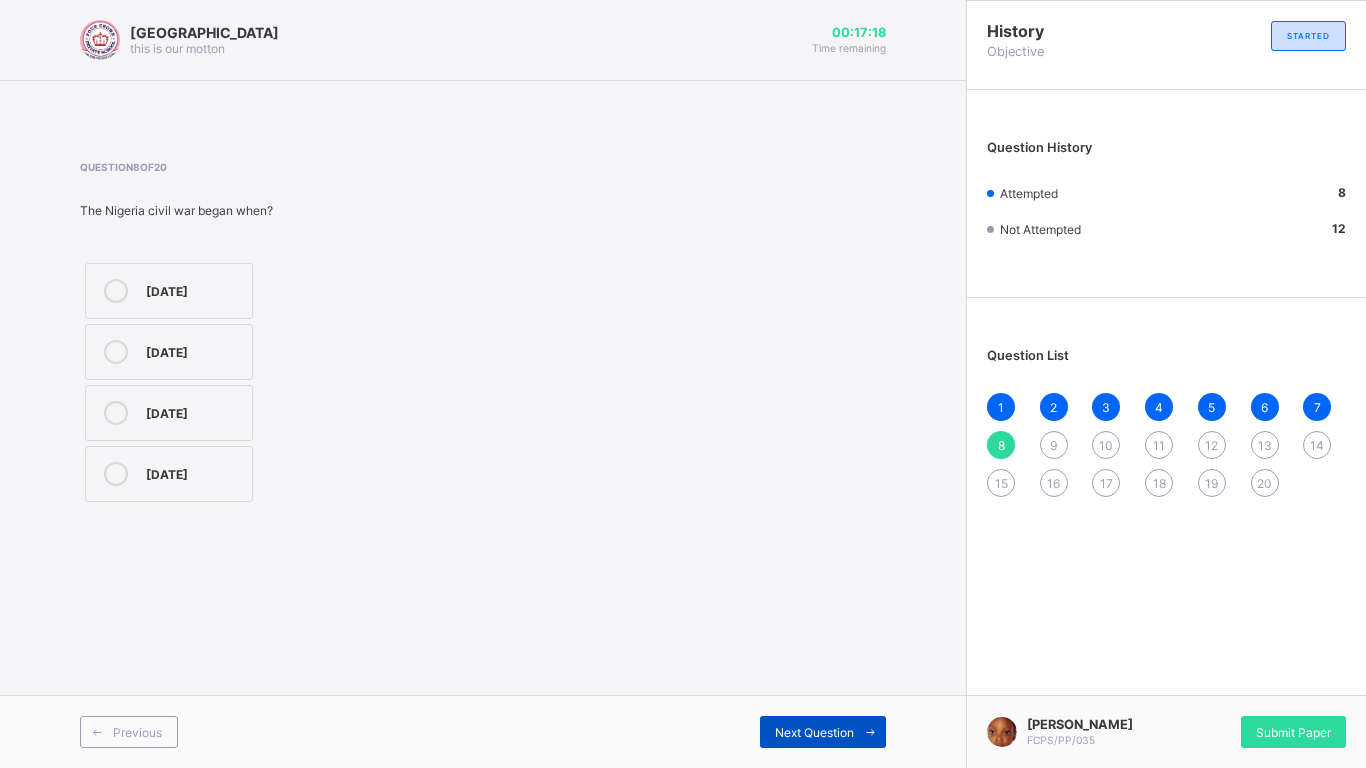 click on "Next Question" at bounding box center (823, 732) 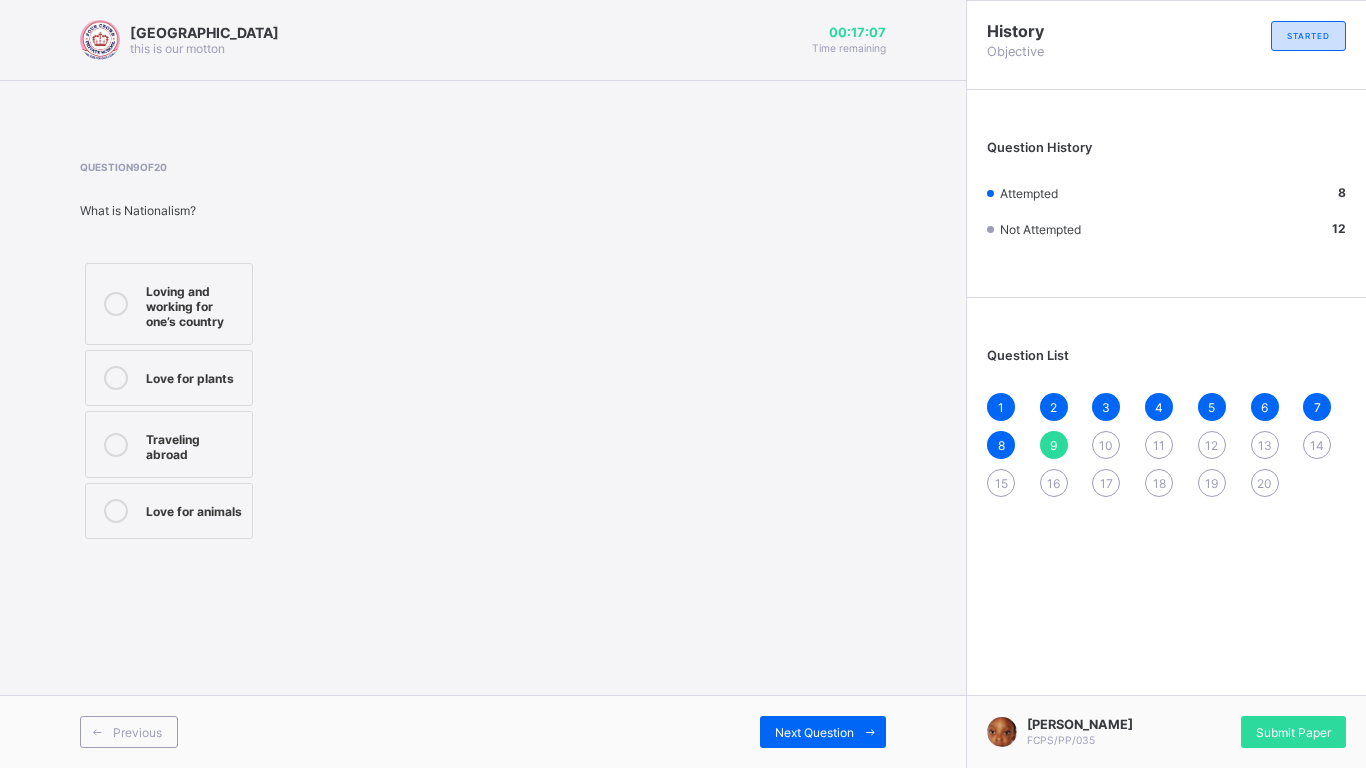 click on "Question  9  of  20 What is Nationalism? Loving and working for one’s country Love for plants  Traveling abroad Love for animals" at bounding box center (483, 352) 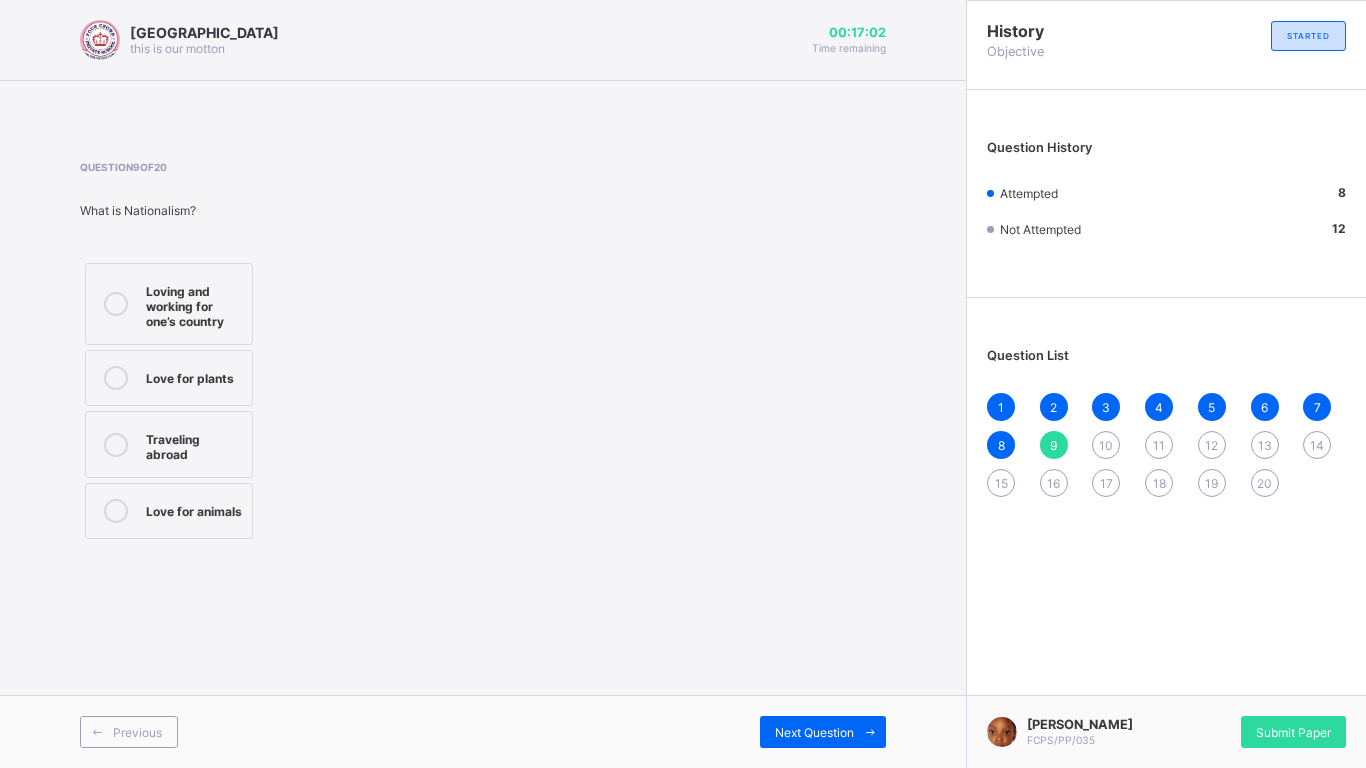 click on "Loving and working for one’s country" at bounding box center [169, 304] 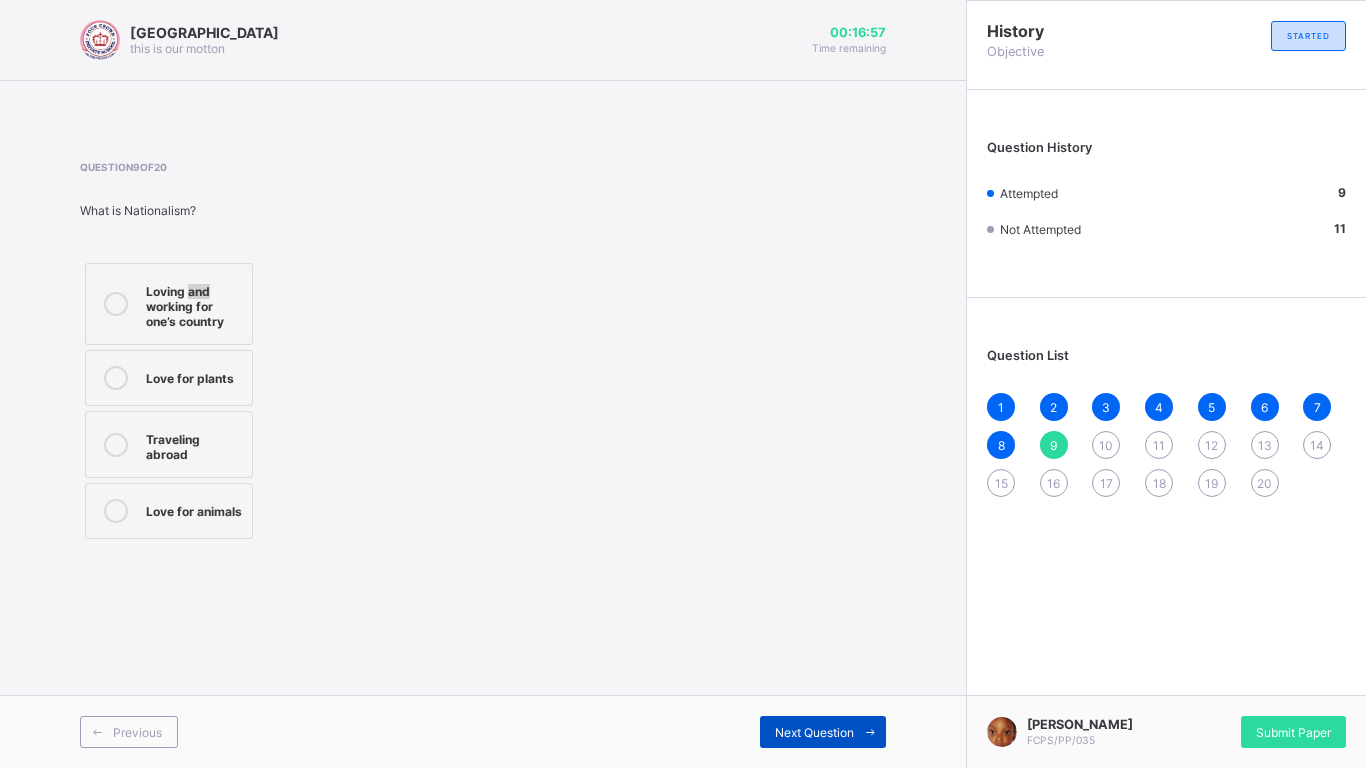 click on "Next Question" at bounding box center (823, 732) 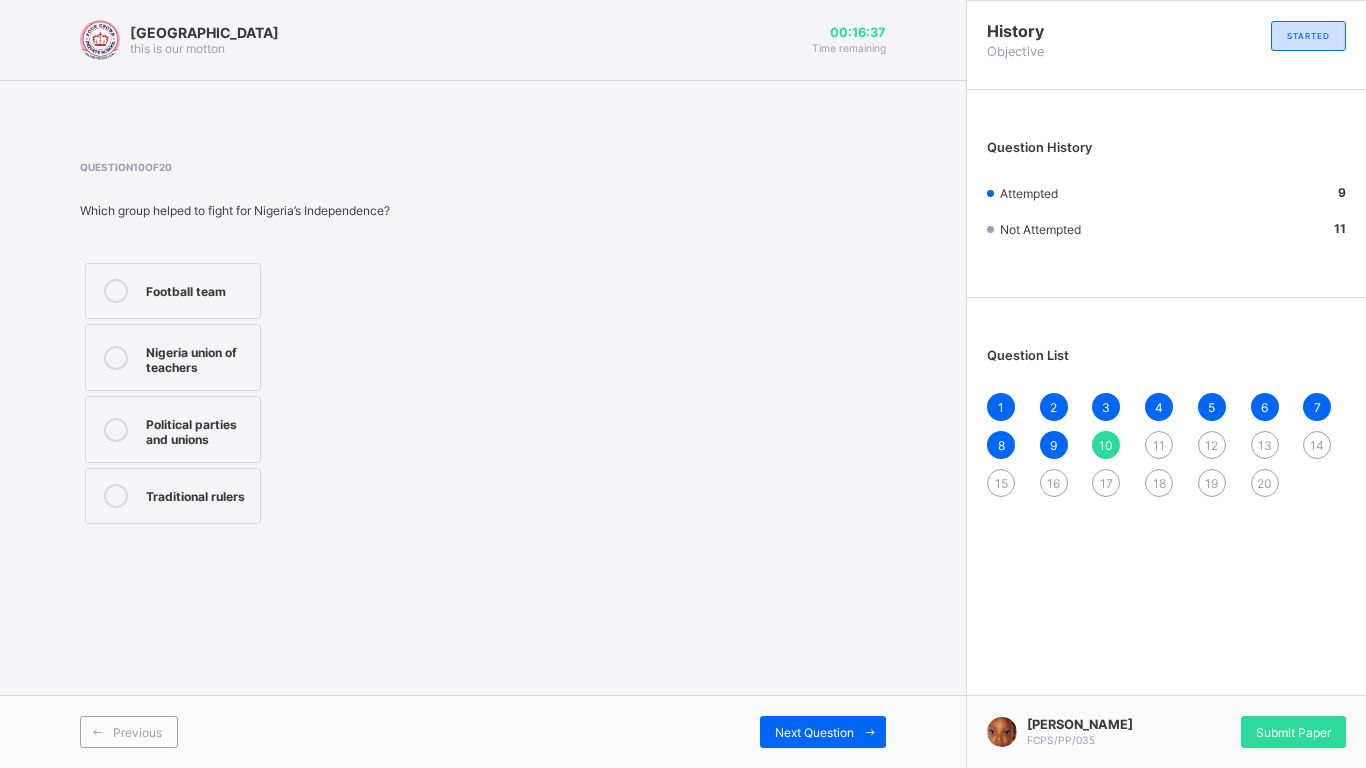 click on "Traditional rulers" at bounding box center [198, 494] 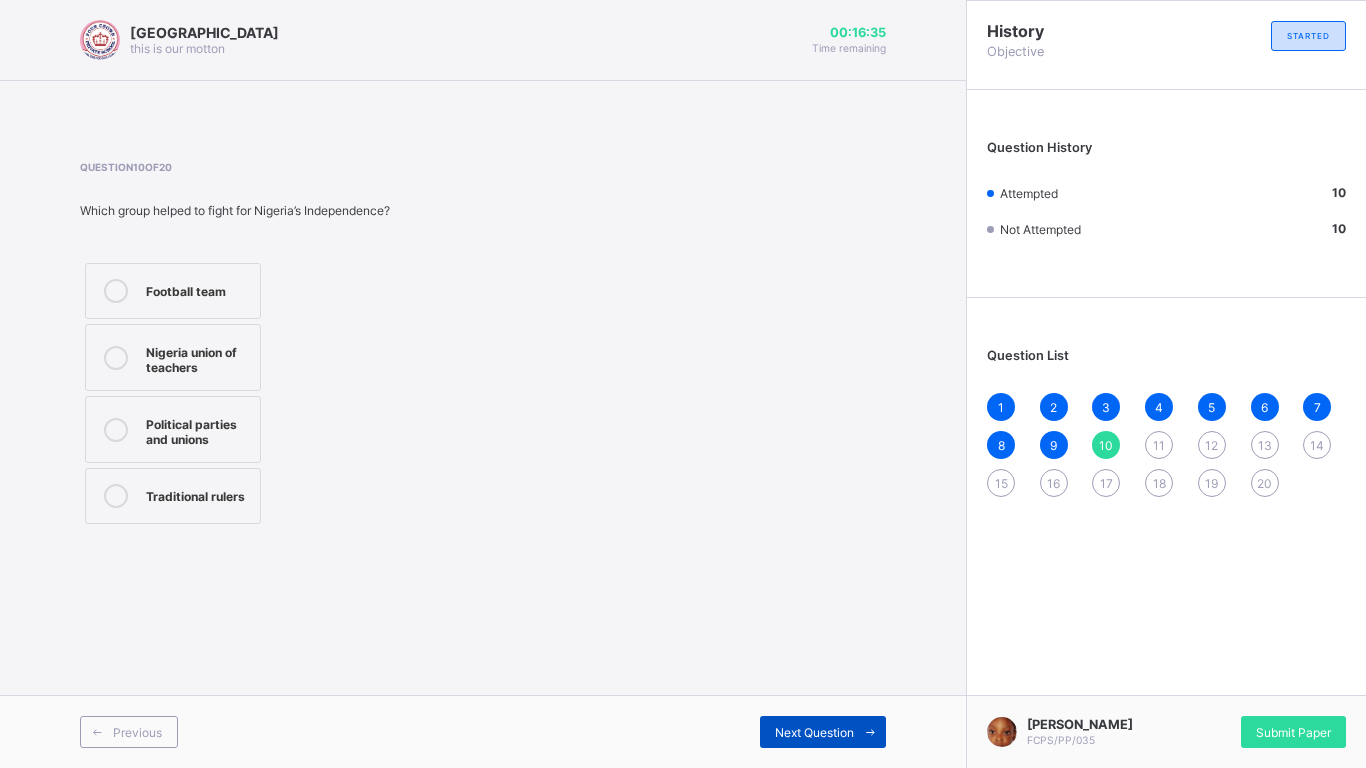 click on "Next Question" at bounding box center (814, 732) 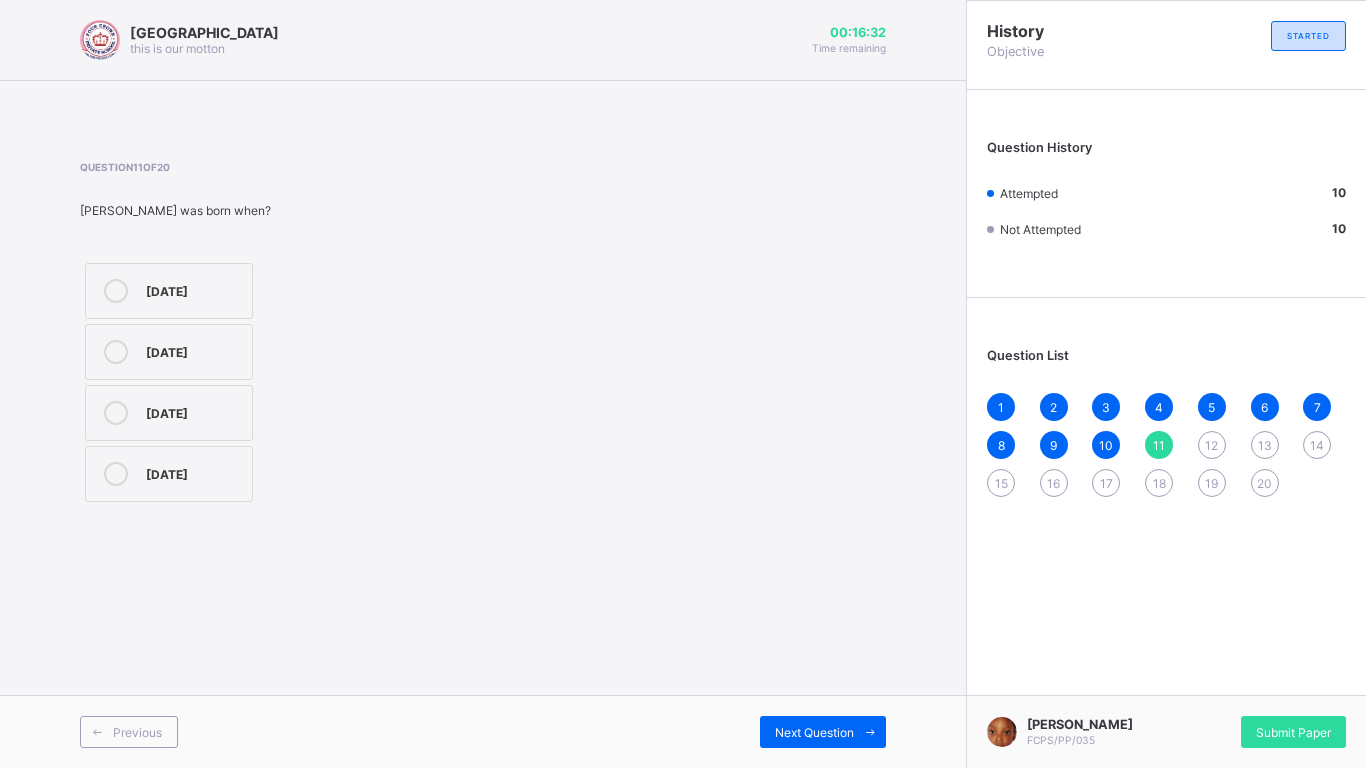 click on "Question  11  of  20 [PERSON_NAME] was born when? [DEMOGRAPHIC_DATA] [DEMOGRAPHIC_DATA] [DATE] [DATE]" at bounding box center [483, 334] 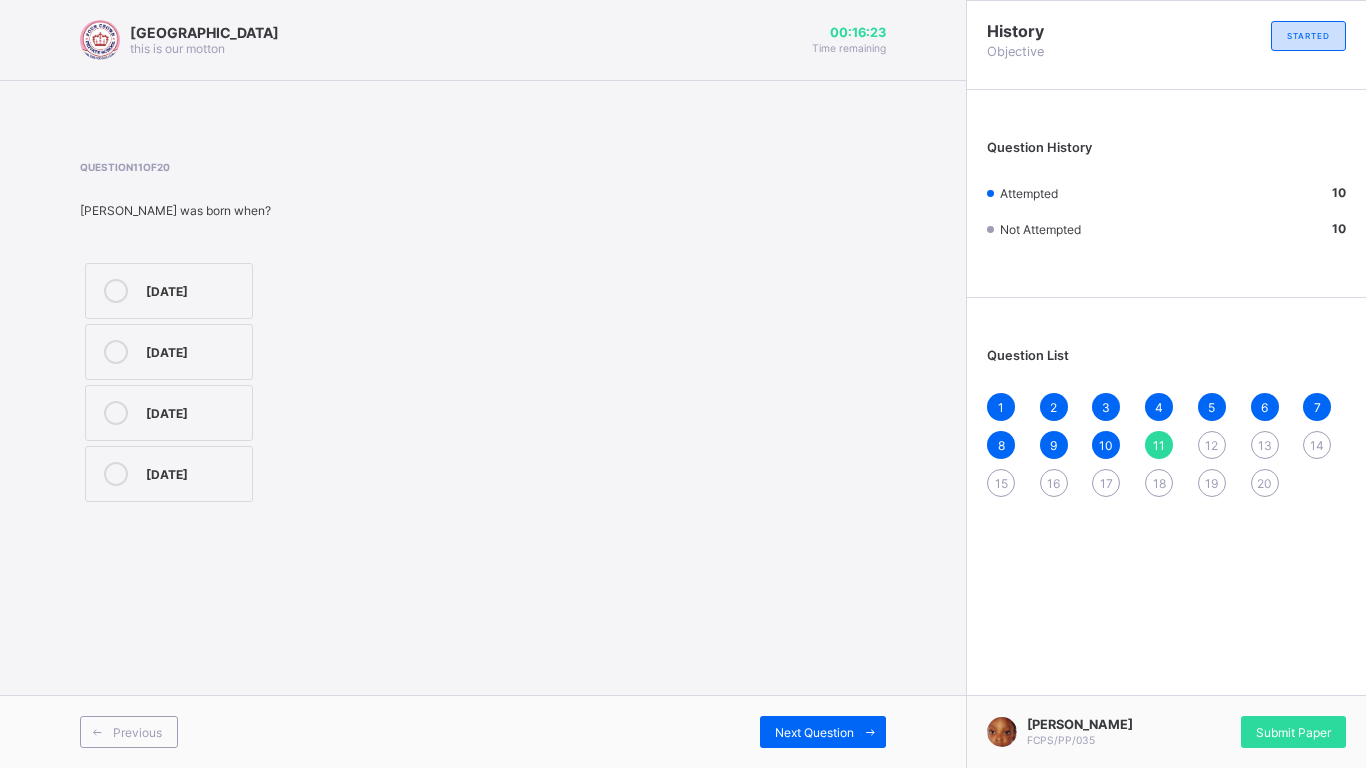 click on "[DATE]" at bounding box center [194, 472] 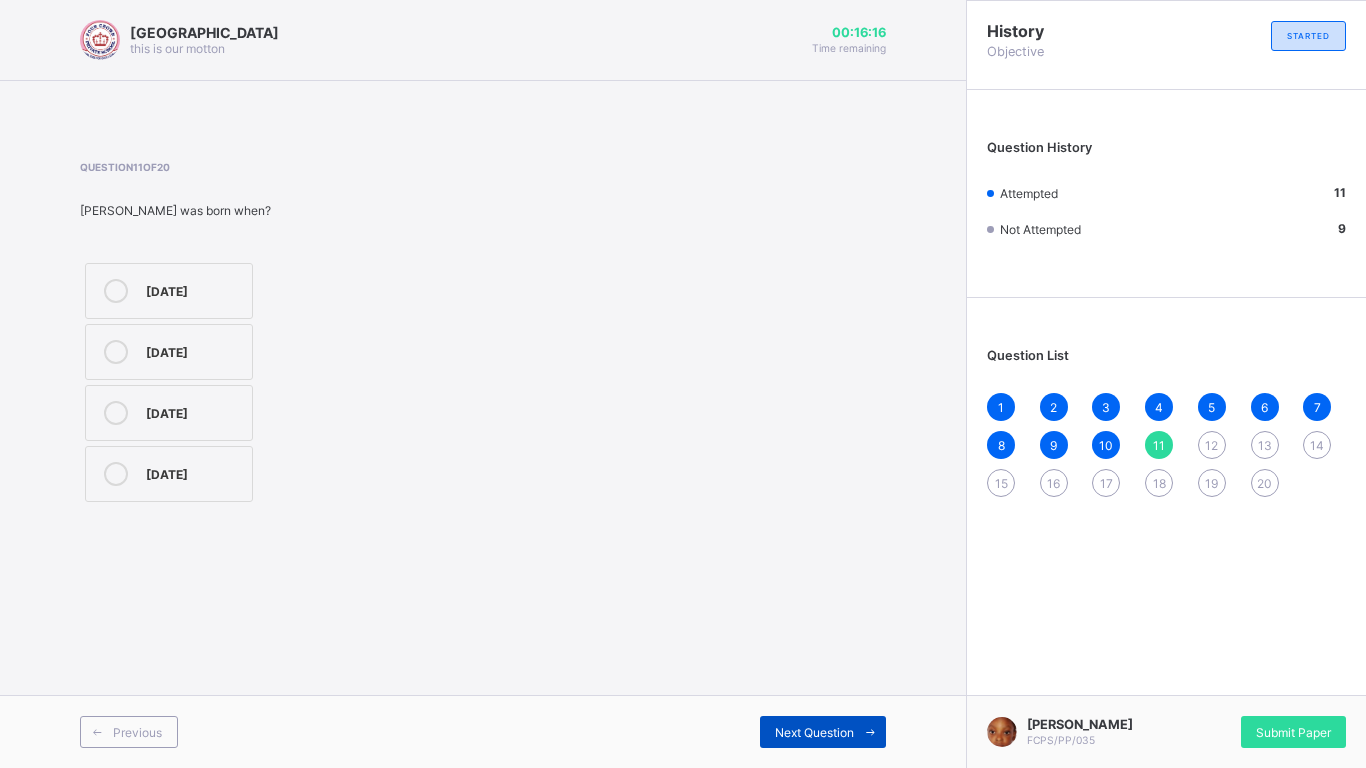 click on "Next Question" at bounding box center (823, 732) 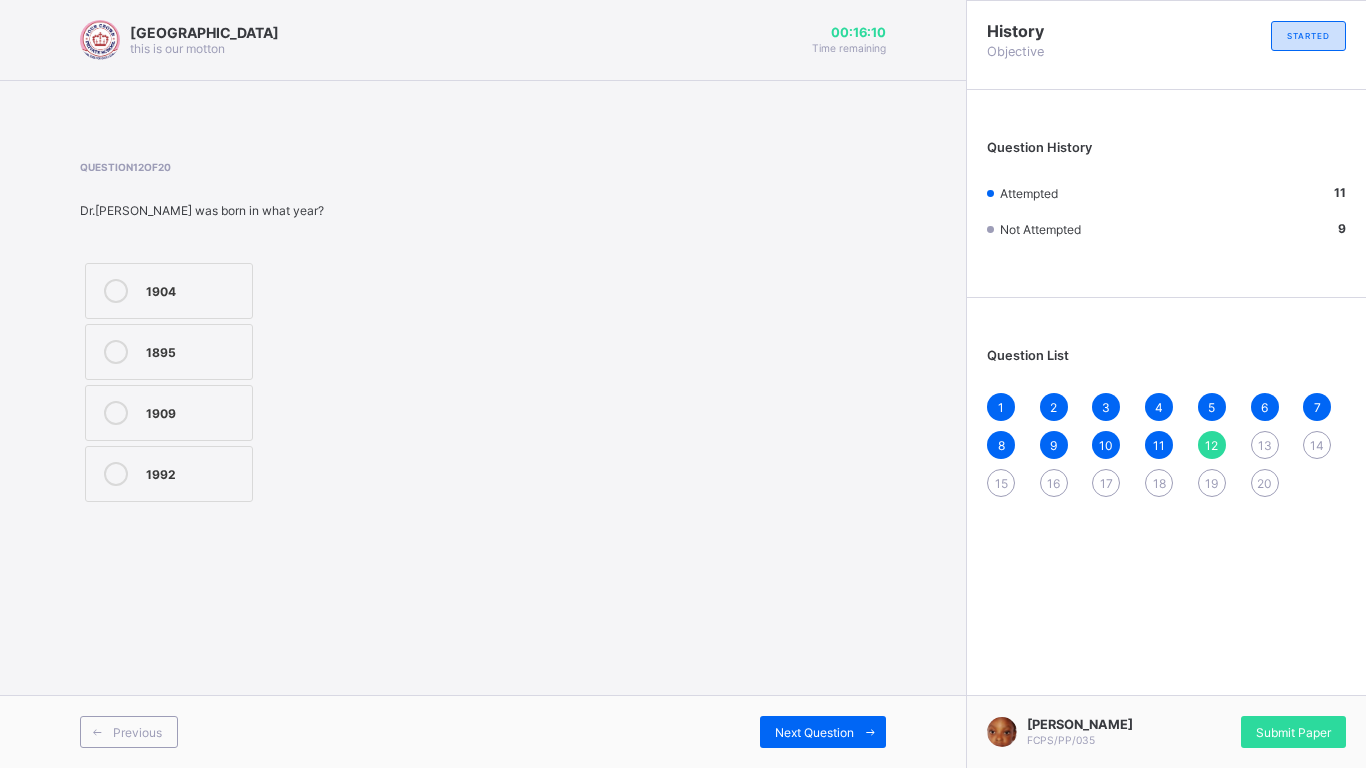 click on "Question  12  of  20 Dr.[PERSON_NAME] was born in what year? [DEMOGRAPHIC_DATA] [DEMOGRAPHIC_DATA] [DEMOGRAPHIC_DATA] [DEMOGRAPHIC_DATA]" at bounding box center (483, 334) 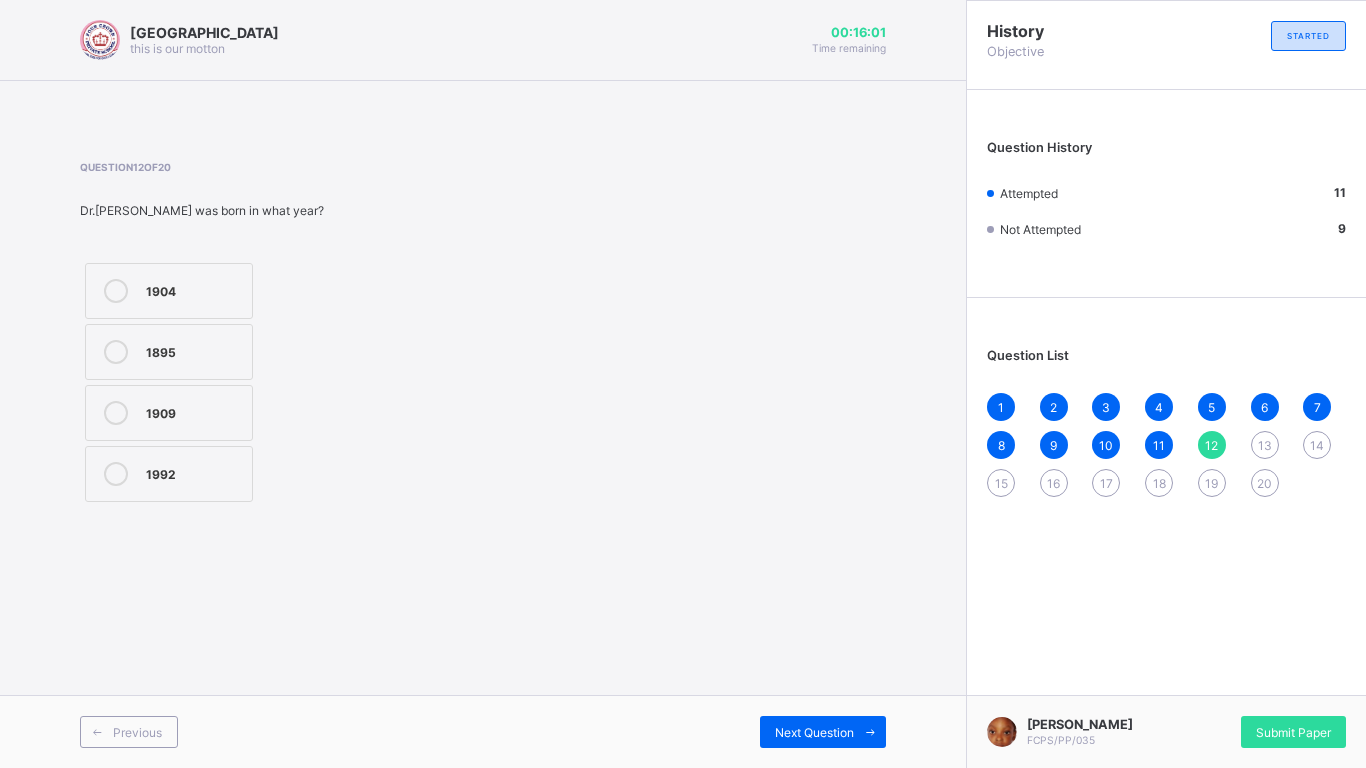 click on "1909" at bounding box center [169, 413] 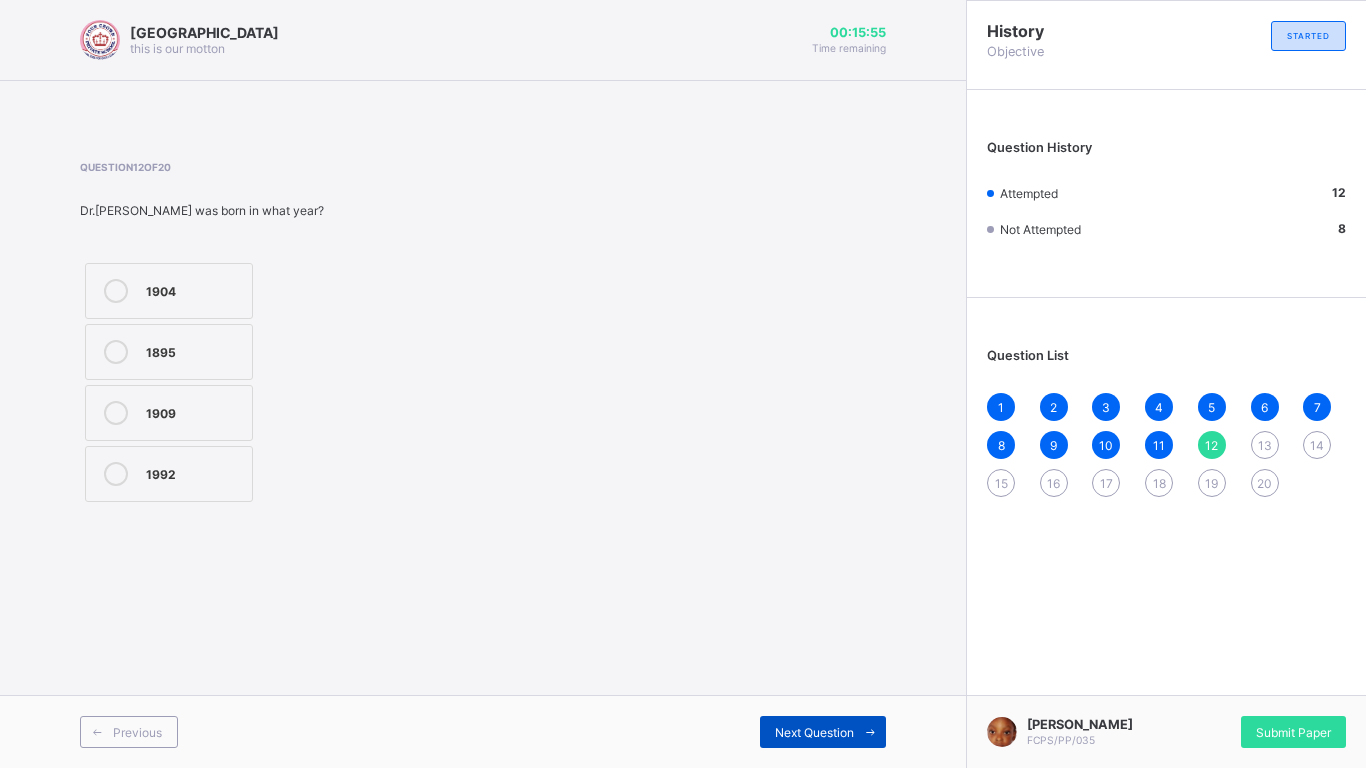 click on "Next Question" at bounding box center (814, 732) 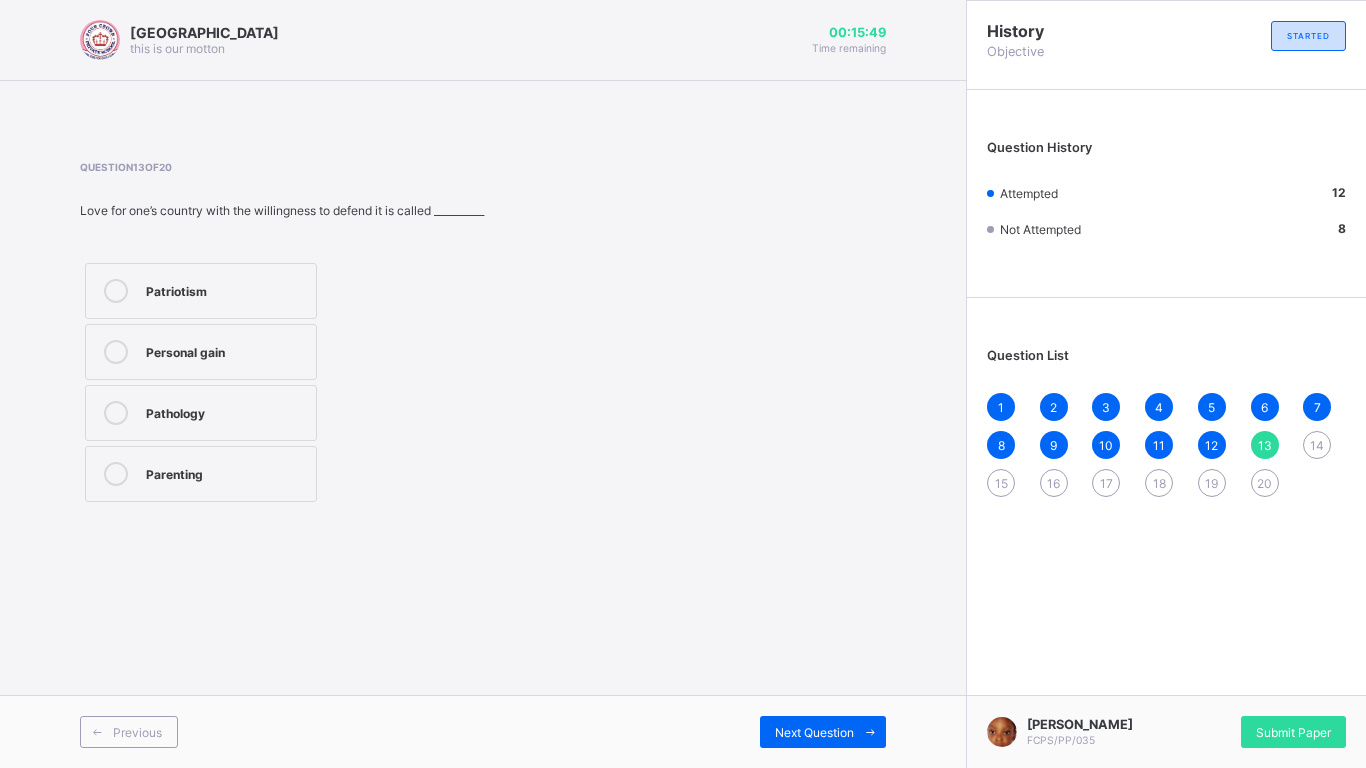 click on "Question  13  of  20 Love for one’s country with the willingness to defend it is called __________ Patriotism Personal gain Pathology Parenting" at bounding box center (483, 334) 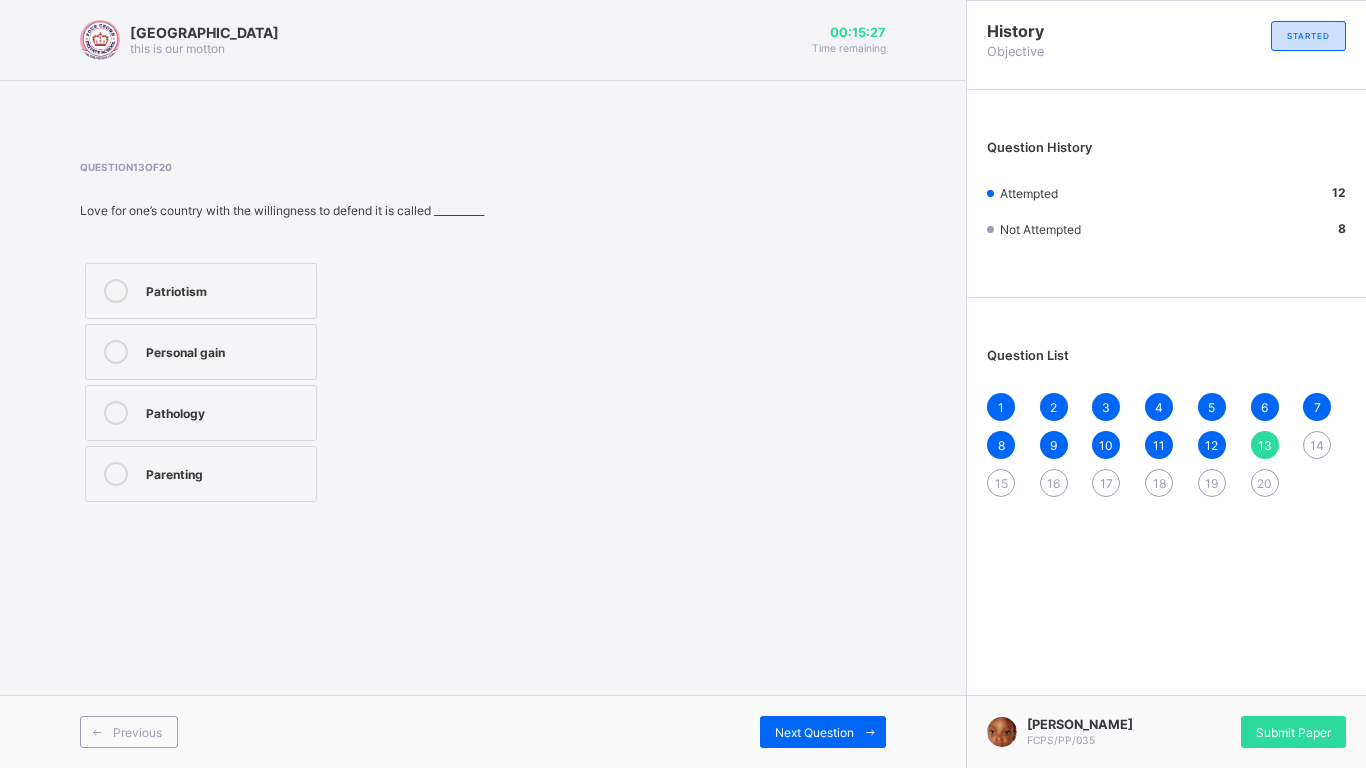 click on "Patriotism" at bounding box center (201, 291) 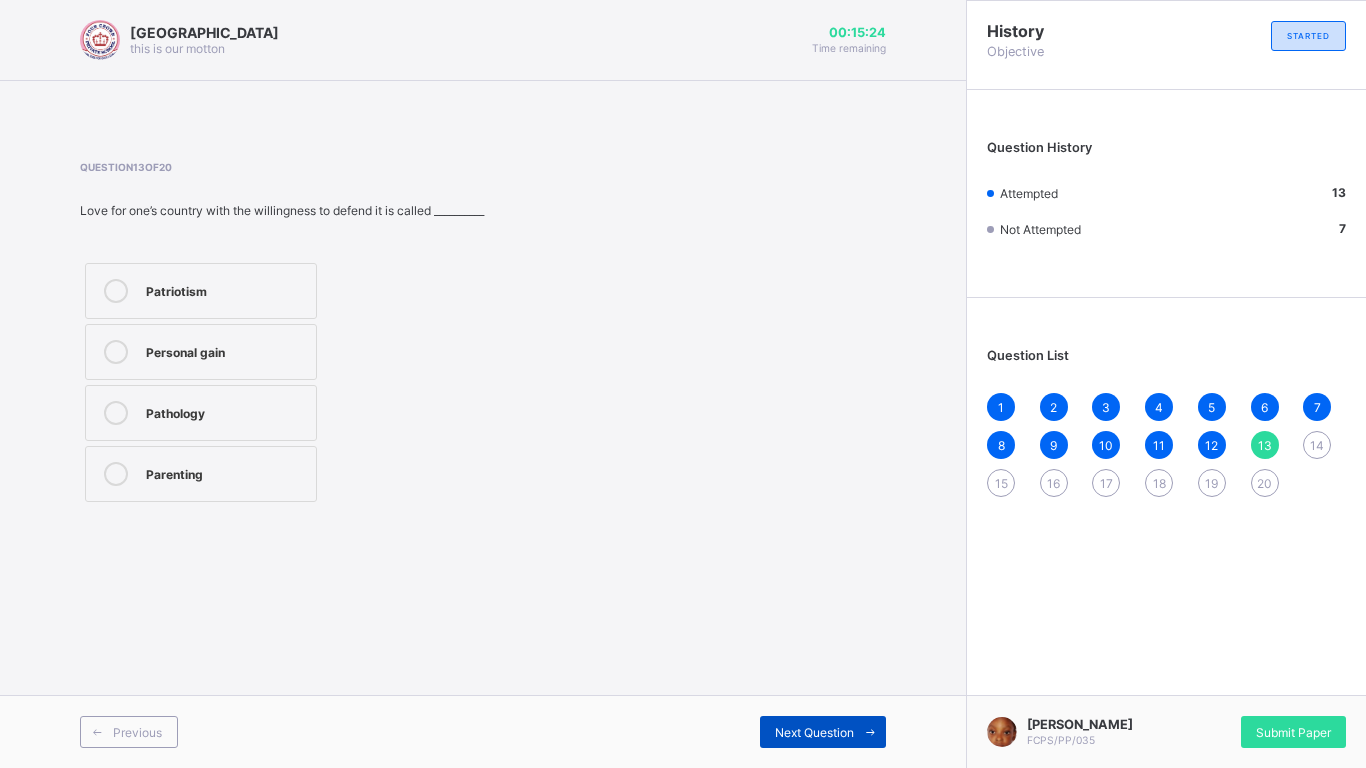 click on "Next Question" at bounding box center (823, 732) 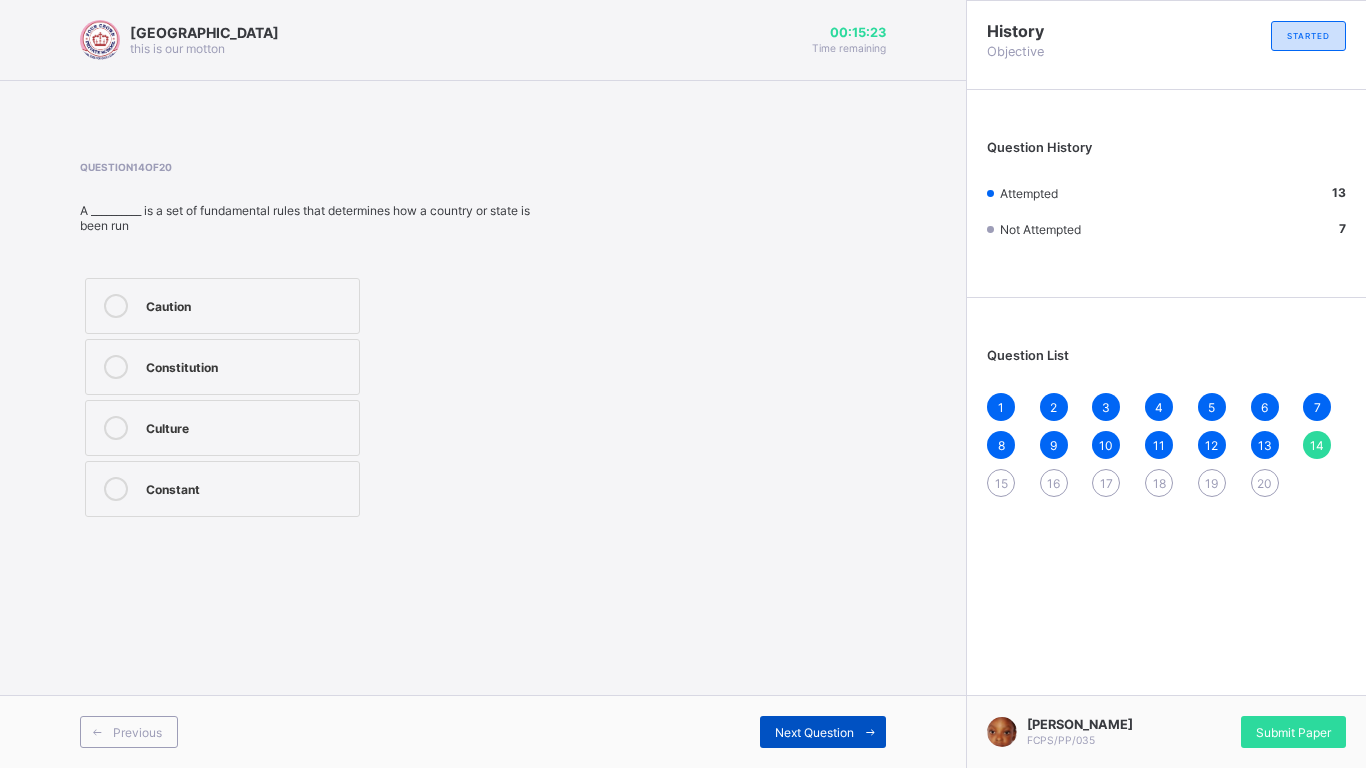 click on "Next Question" at bounding box center (823, 732) 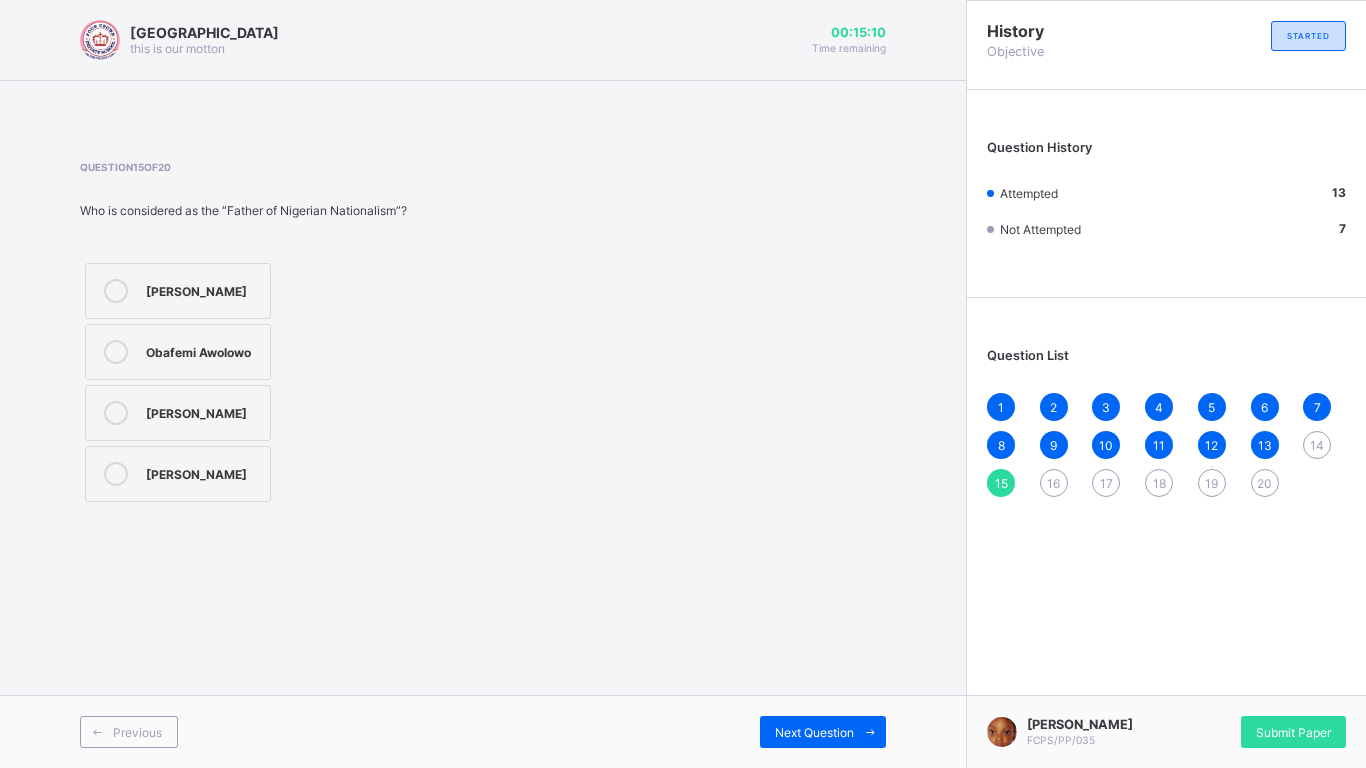 click on "[PERSON_NAME]" at bounding box center [203, 472] 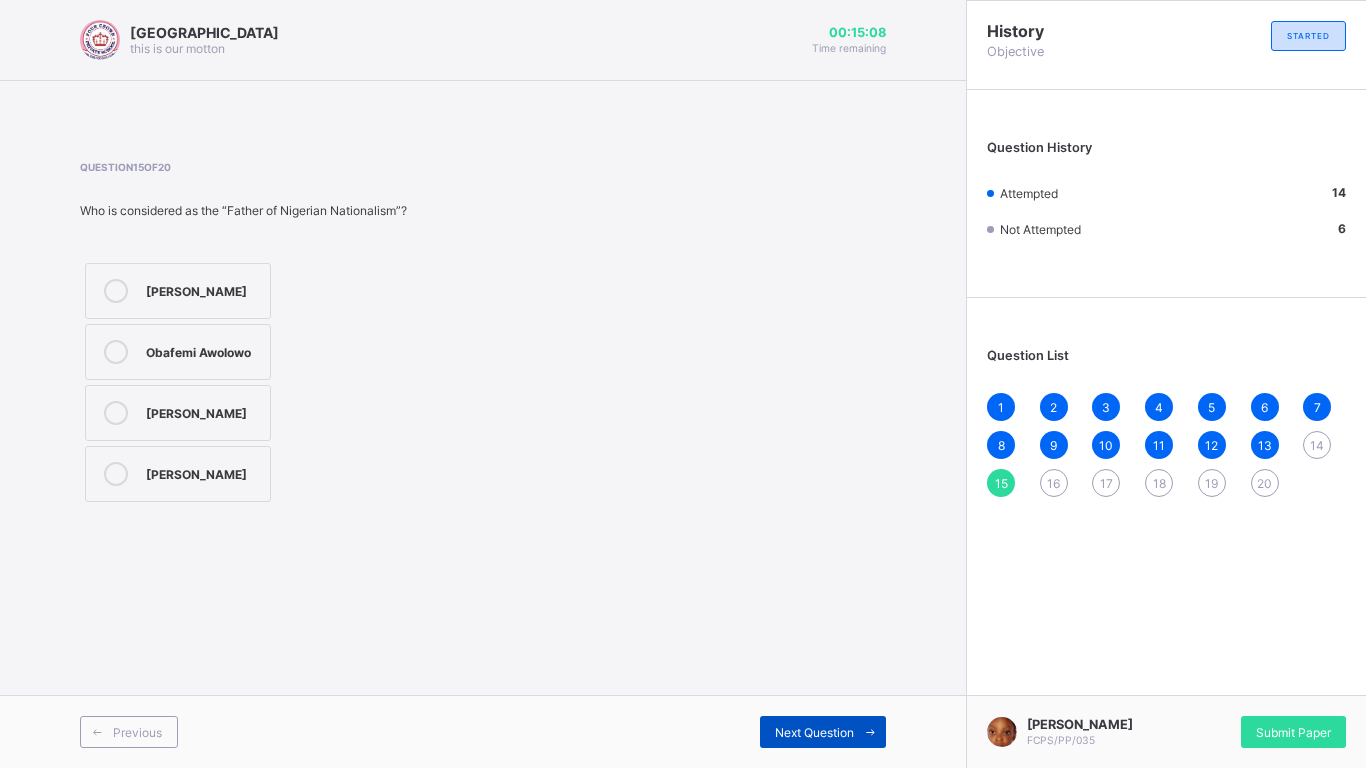 click on "Next Question" at bounding box center [823, 732] 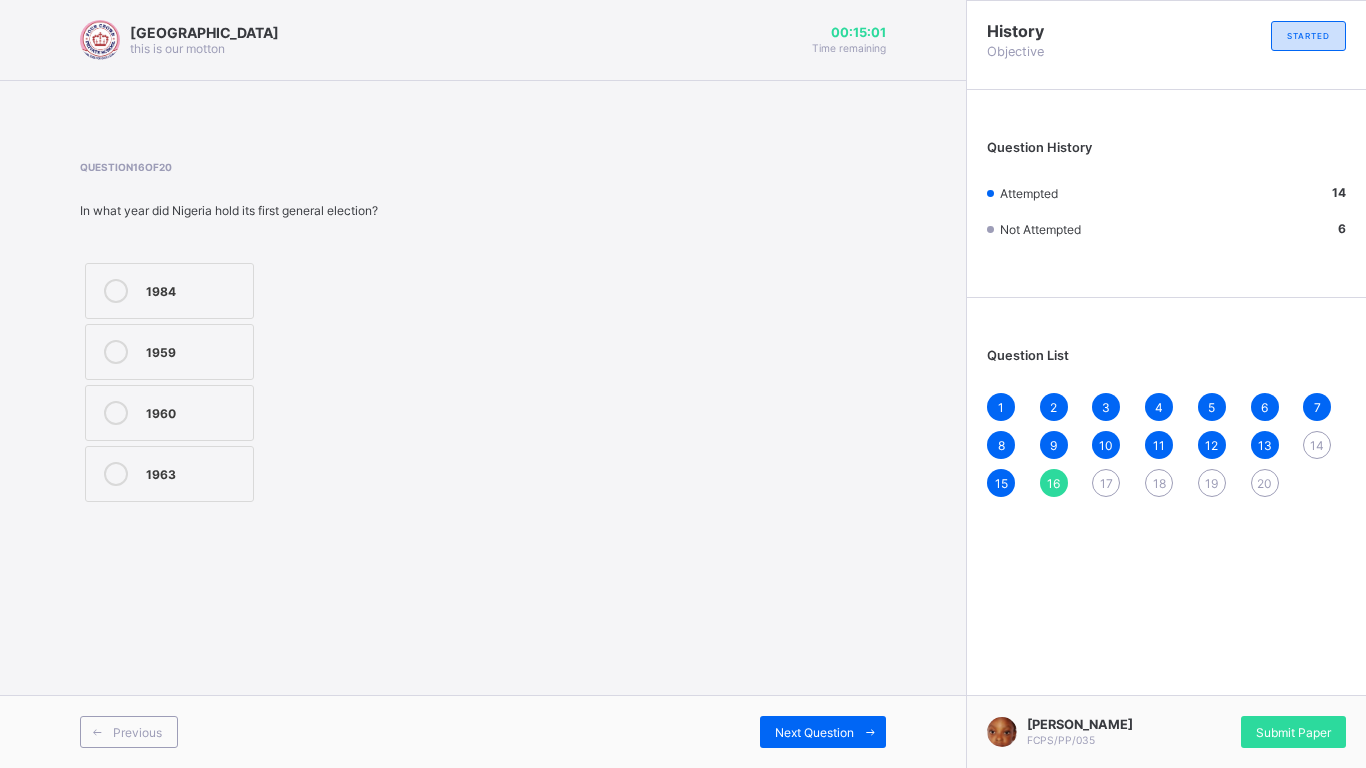 click on "Question  16  of  20 In what year did [GEOGRAPHIC_DATA] hold its first general election? 1984 1959 1960 1963" at bounding box center [483, 334] 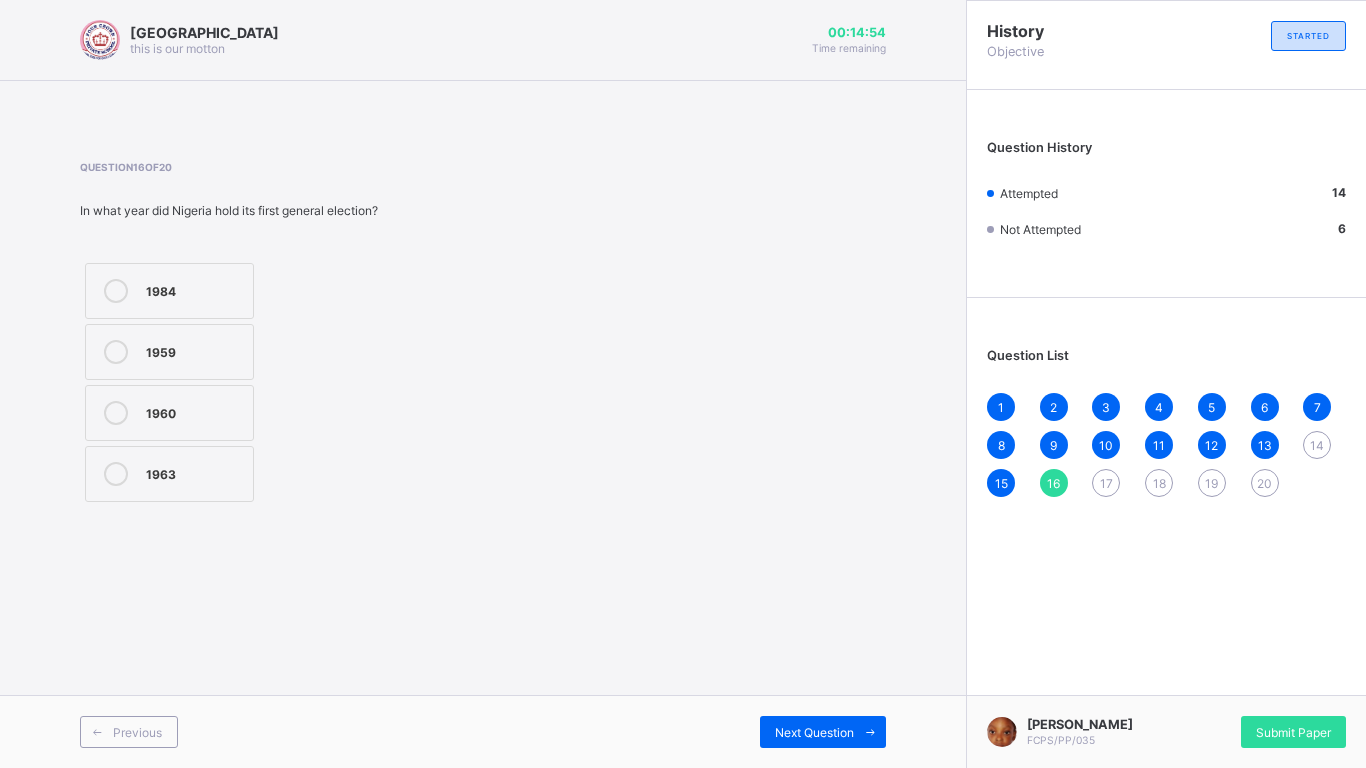 click on "1963" at bounding box center (169, 474) 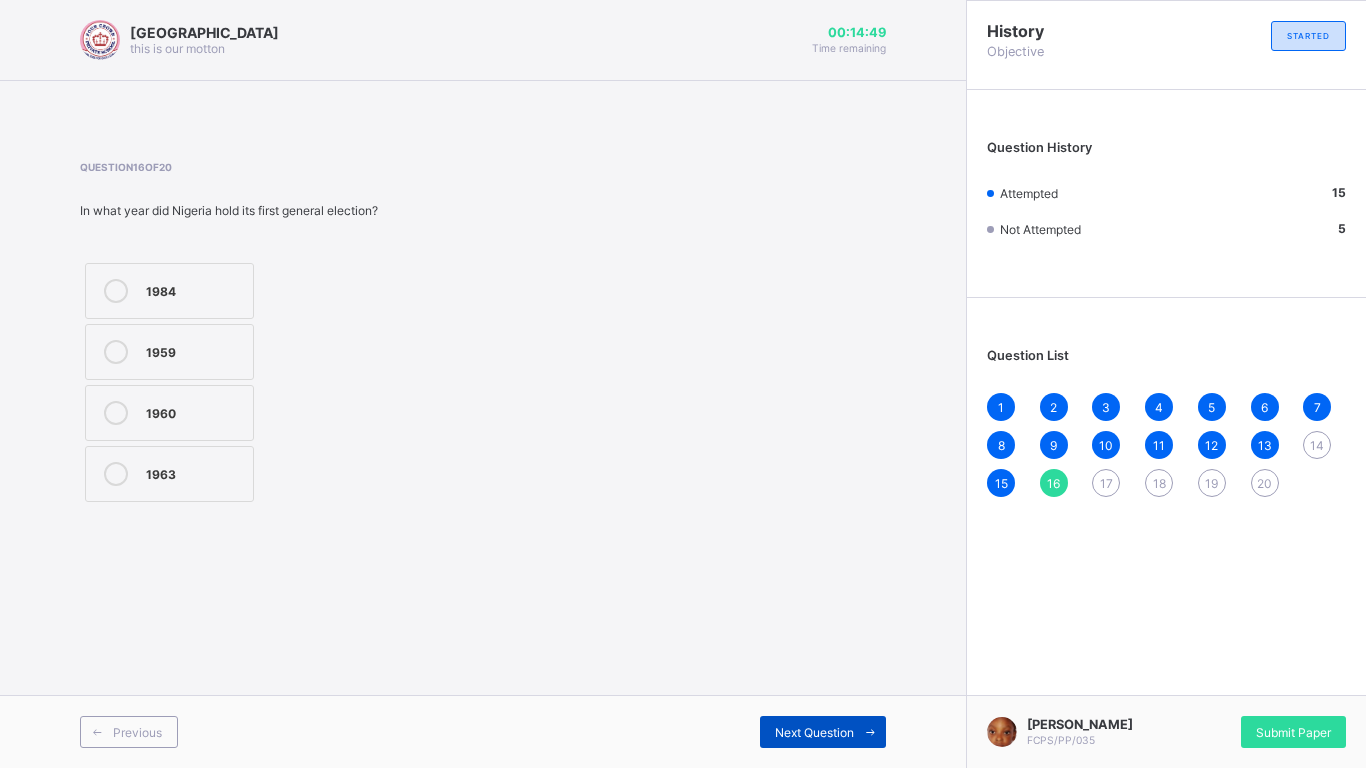click on "Next Question" at bounding box center [814, 732] 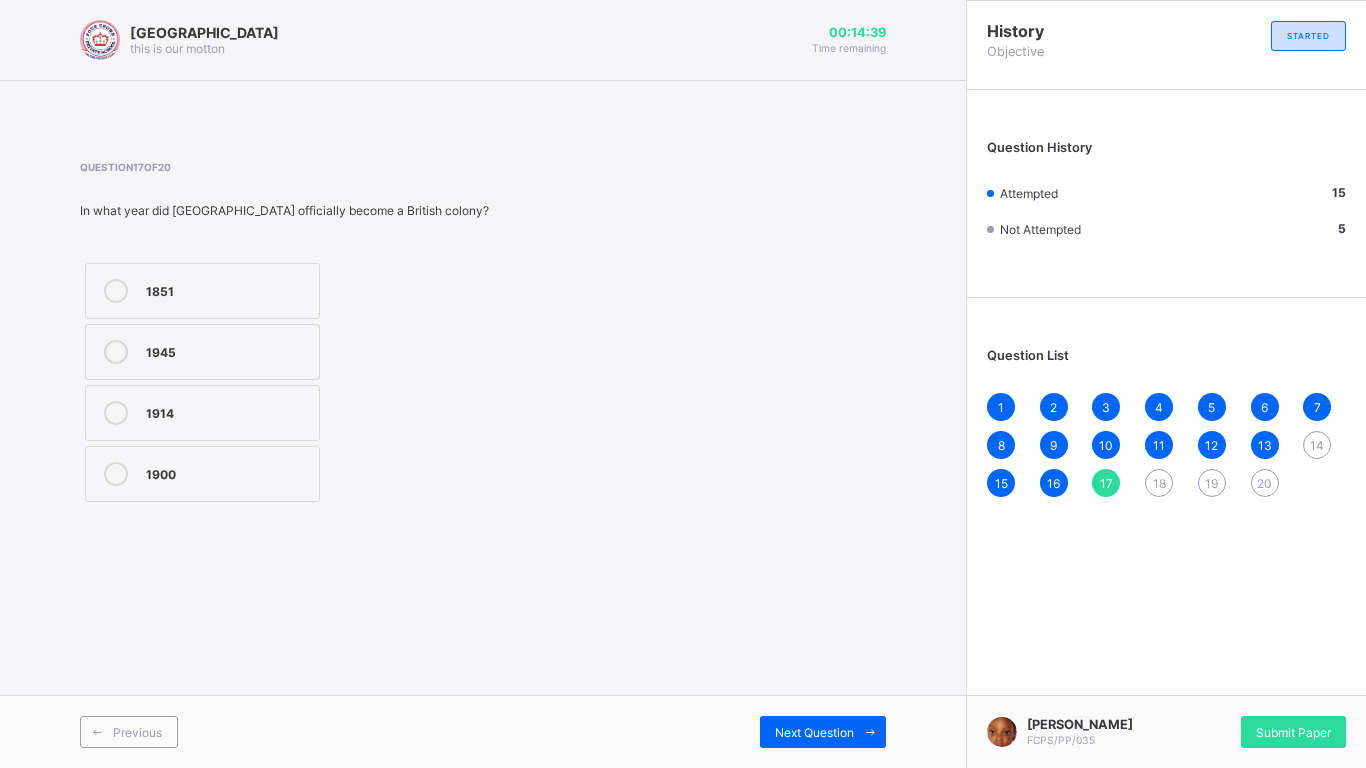 click on "1851" at bounding box center [202, 291] 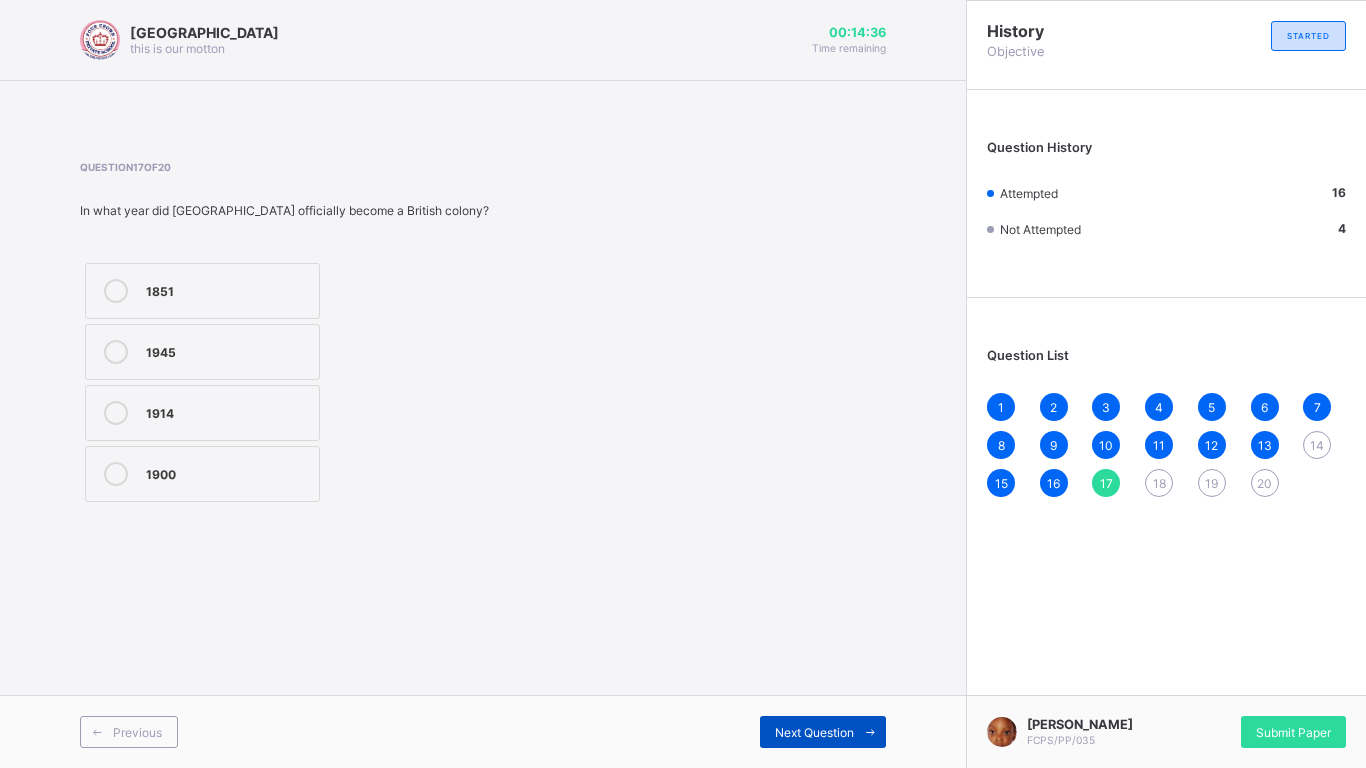 click on "Next Question" at bounding box center (814, 732) 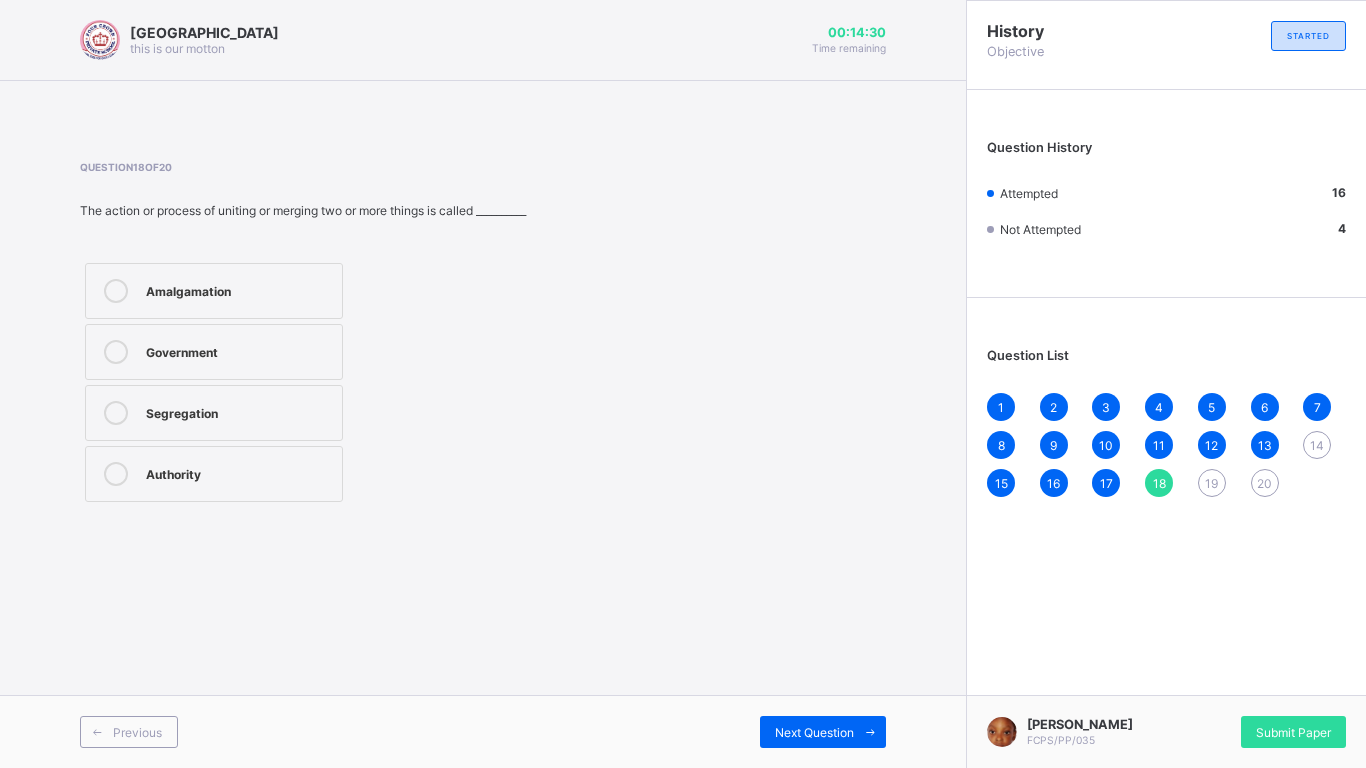 click on "Question  18  of  20 The action or process of uniting or merging two or more things is called __________ Amalgamation Government  Segregation Authority" at bounding box center [483, 334] 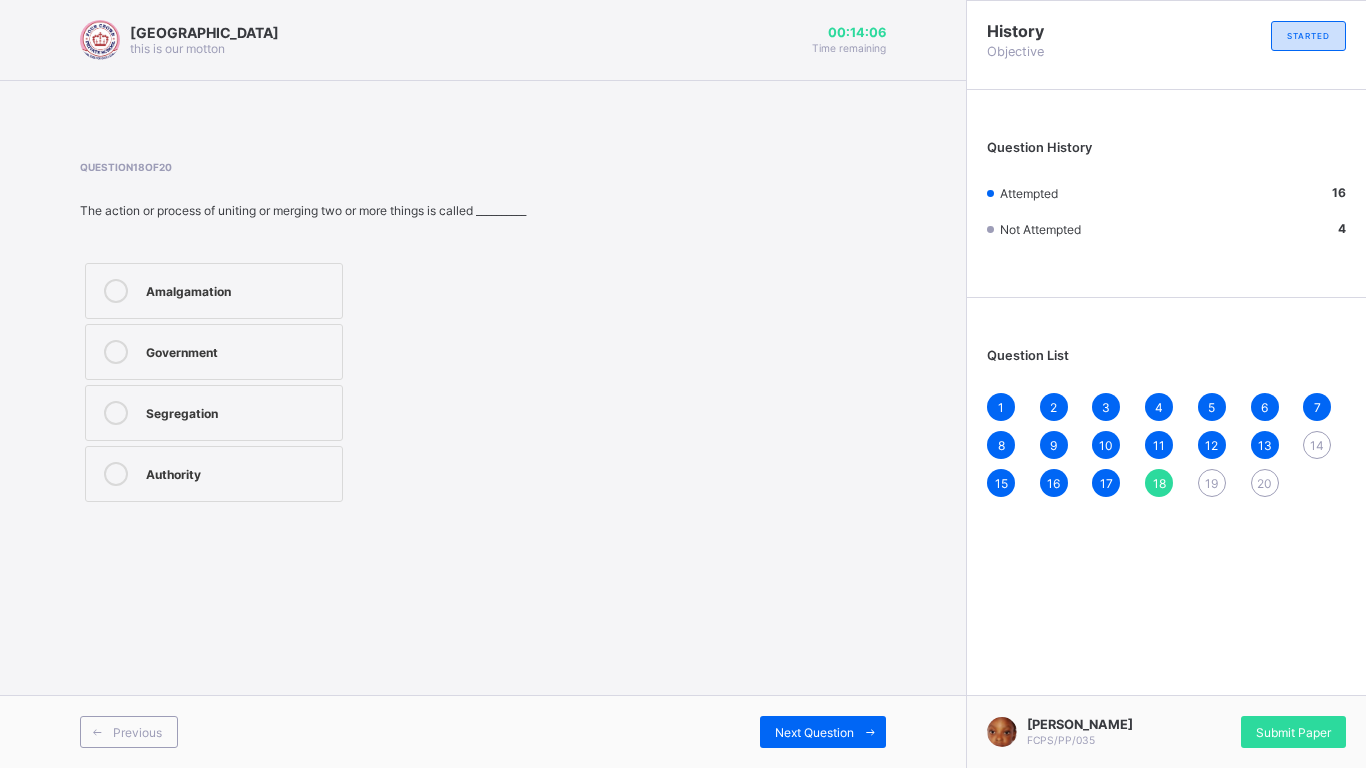 click on "Amalgamation" at bounding box center [214, 291] 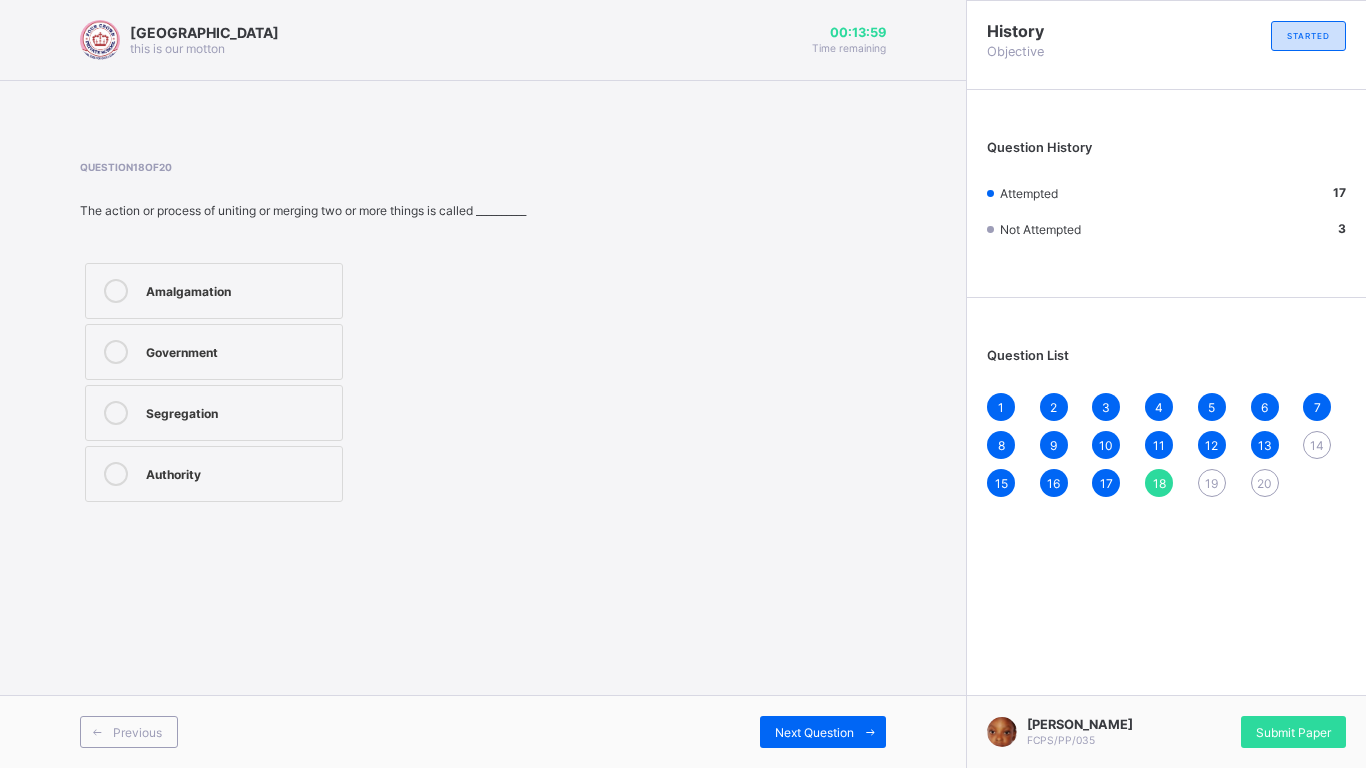click on "14" at bounding box center (1317, 445) 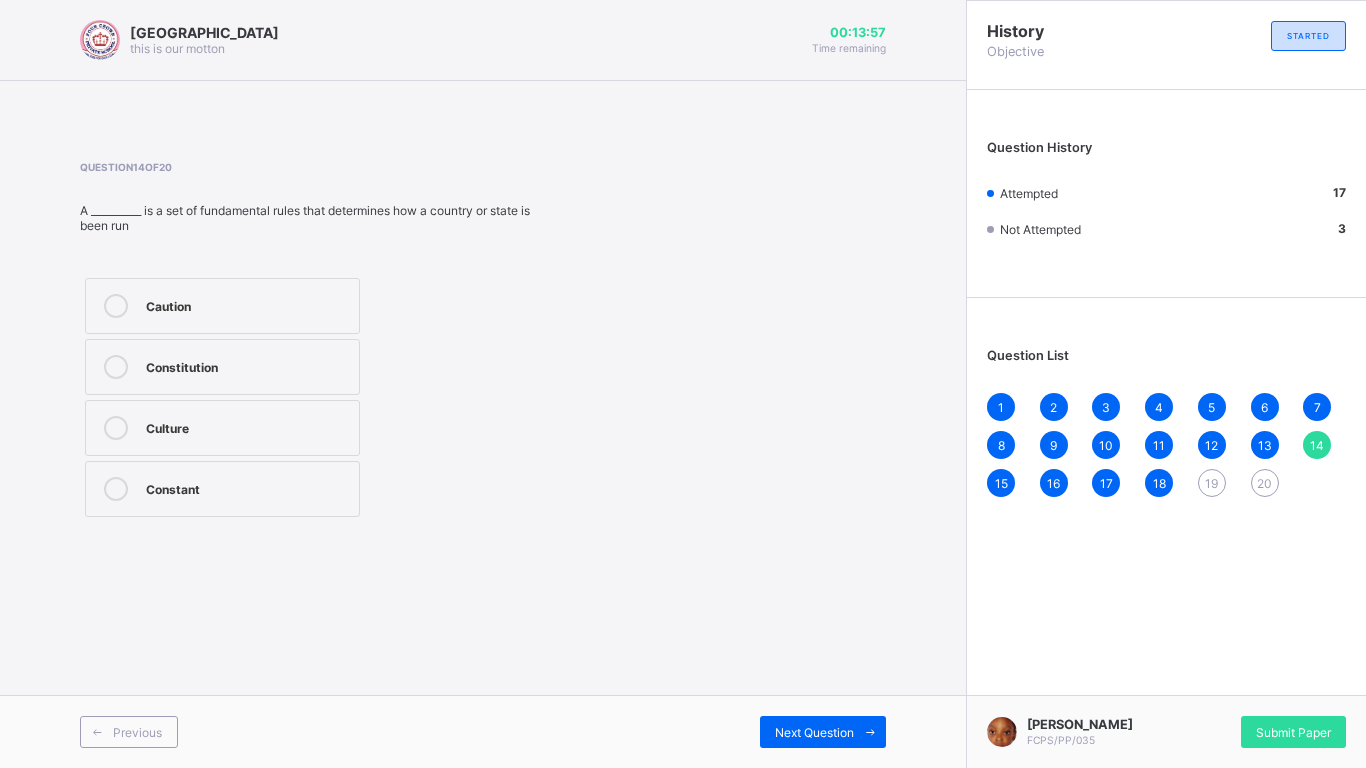 click on "Question  14  of  20 A __________ is a set of fundamental rules that determines how a country or state is been run Caution Constitution Culture Constant" at bounding box center (483, 341) 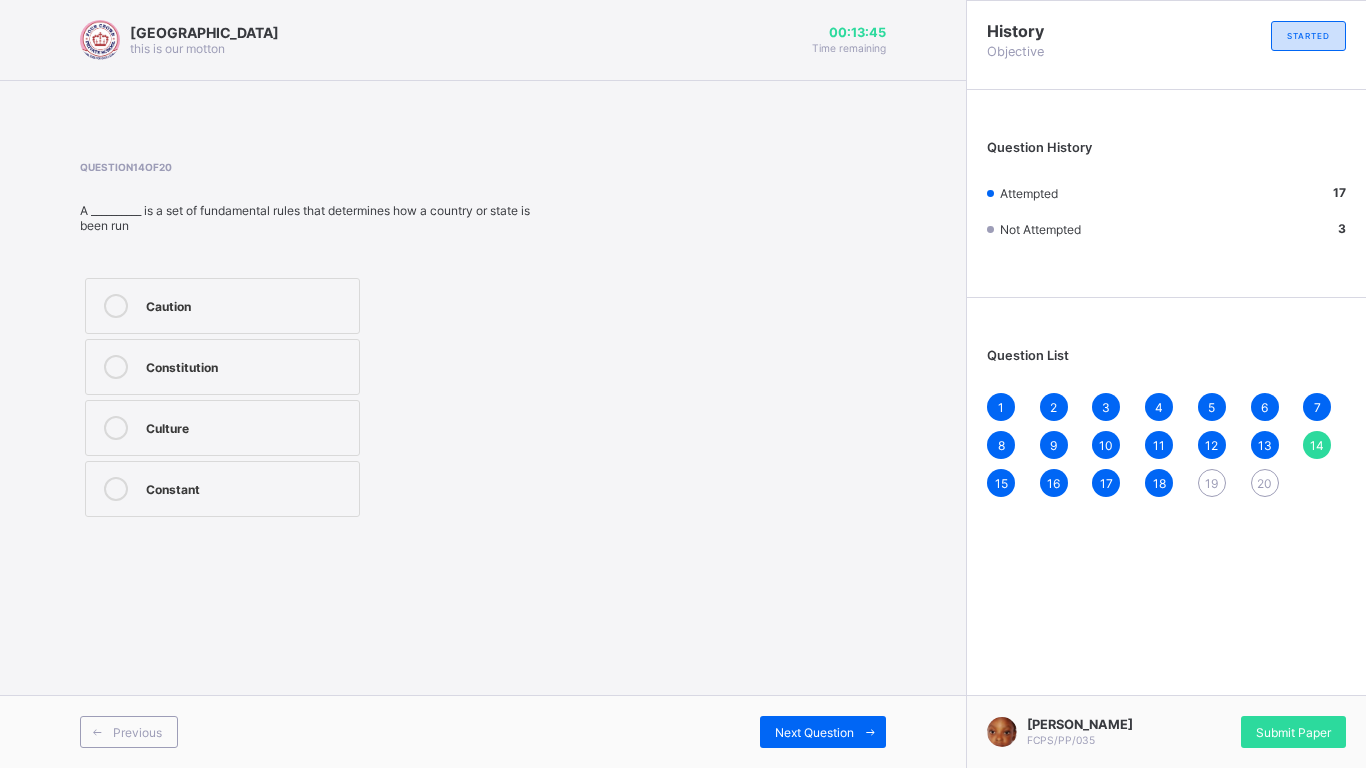 click on "Constitution" at bounding box center (247, 365) 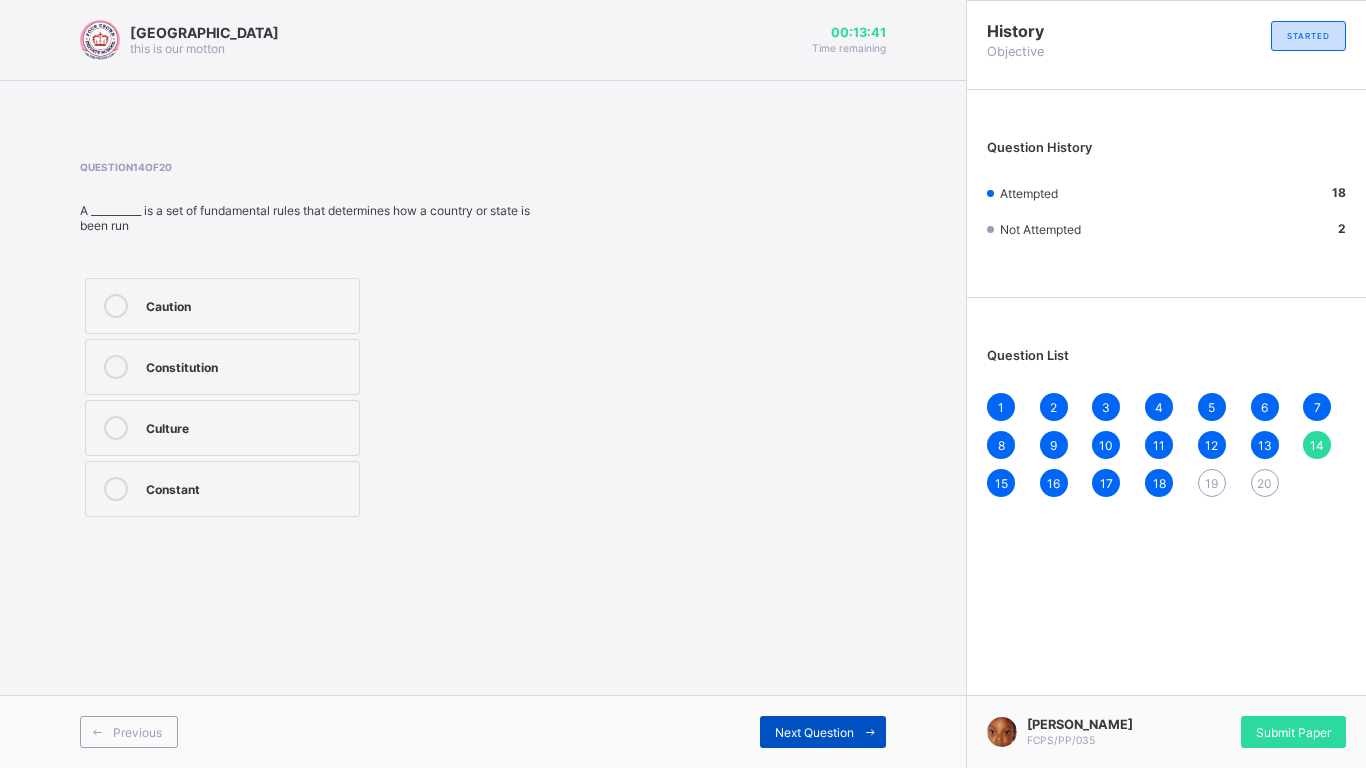 click on "Next Question" at bounding box center [823, 732] 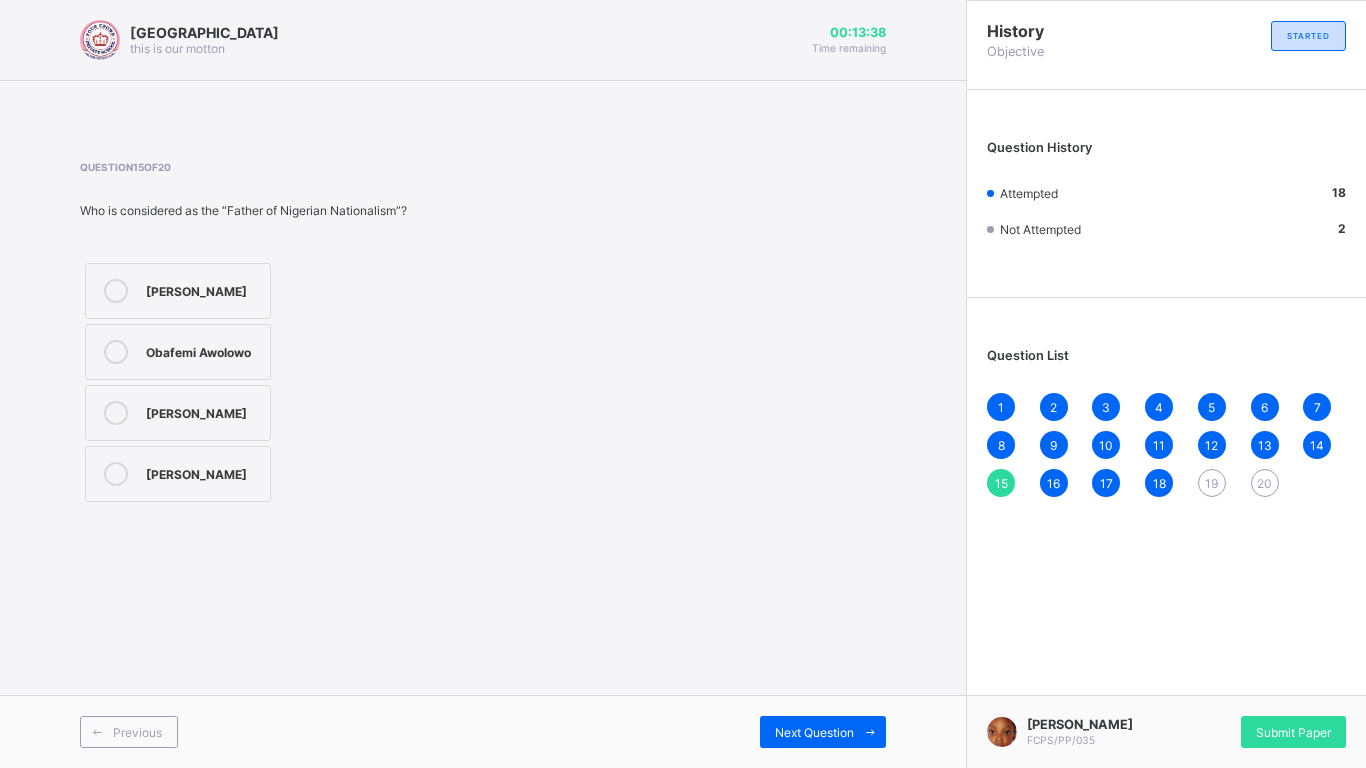 click on "19" at bounding box center (1212, 483) 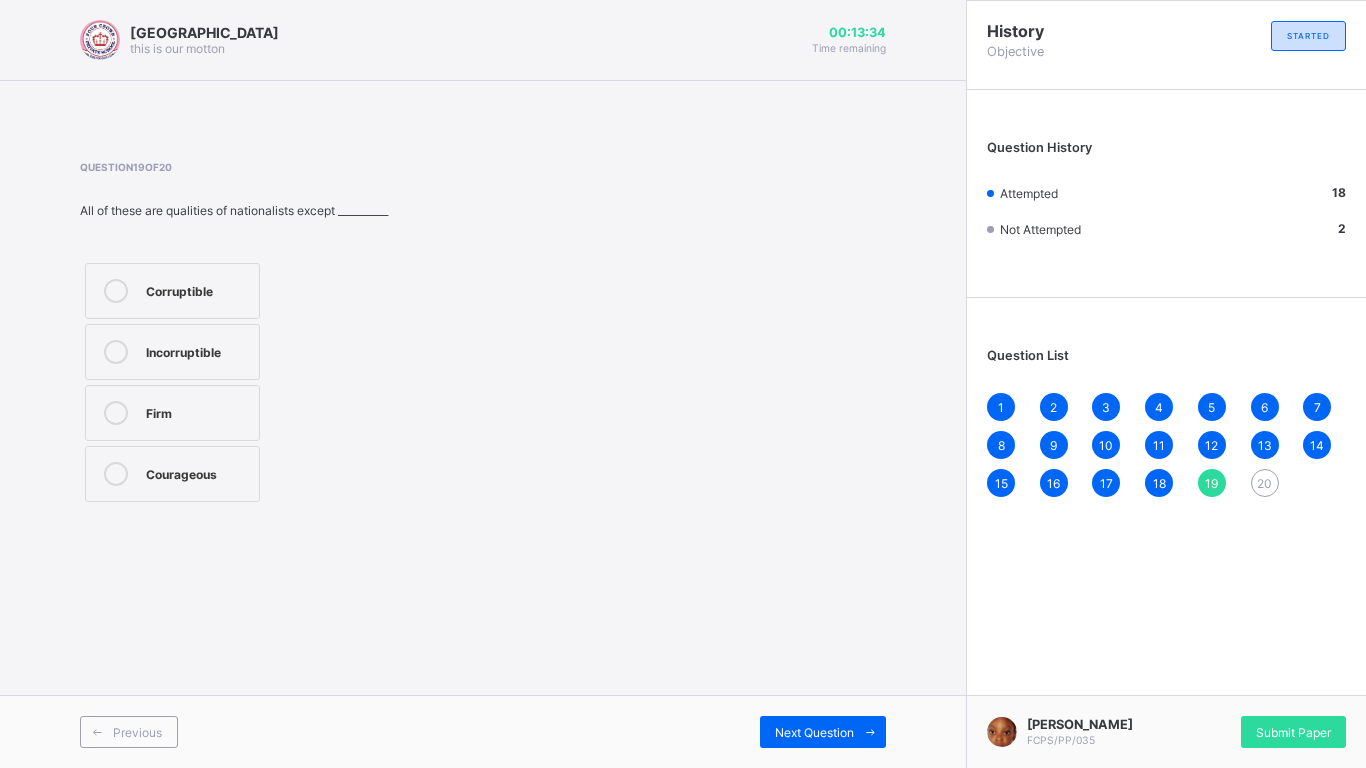 click on "Question  19  of  20 All of these are qualities of nationalists except __________ Corruptible  Incorruptible Firm Courageous" at bounding box center (483, 334) 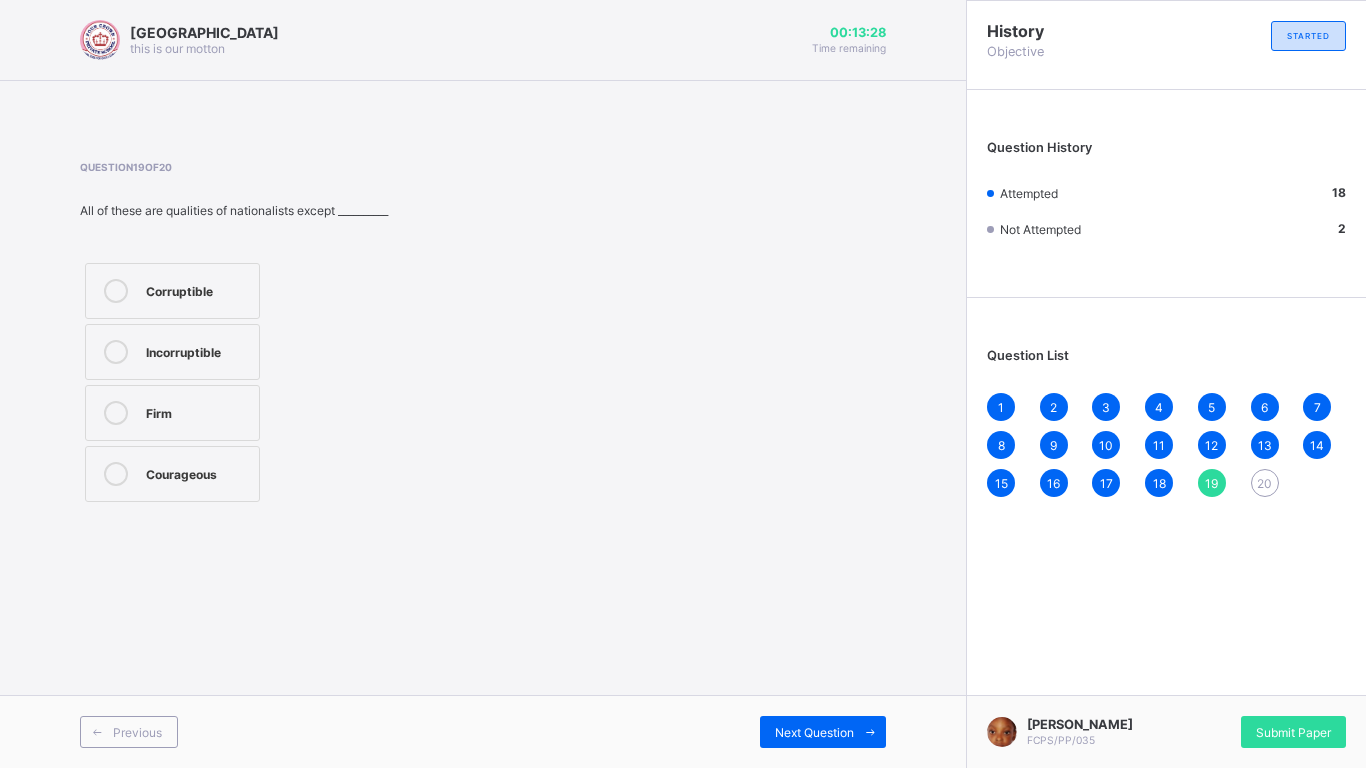 click on "Corruptible" at bounding box center [197, 289] 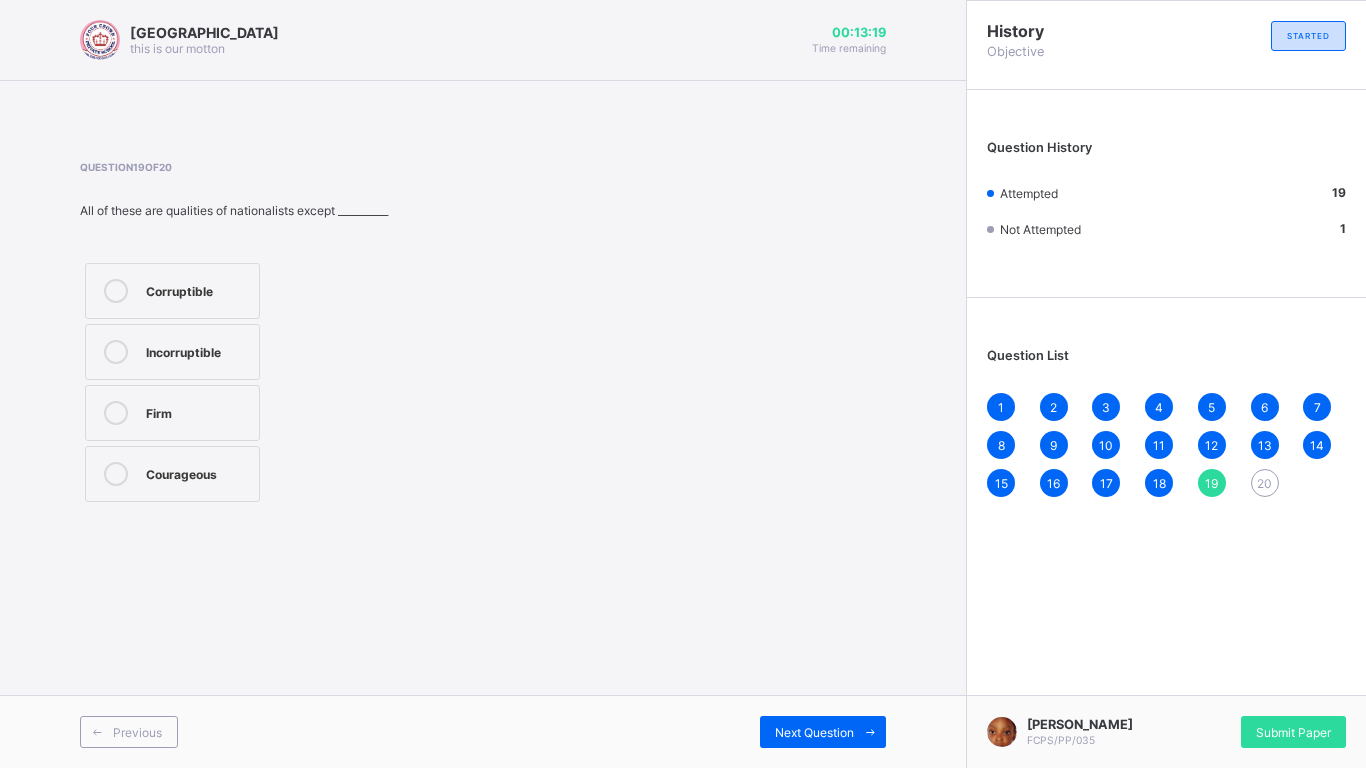 click on "20" at bounding box center [1264, 483] 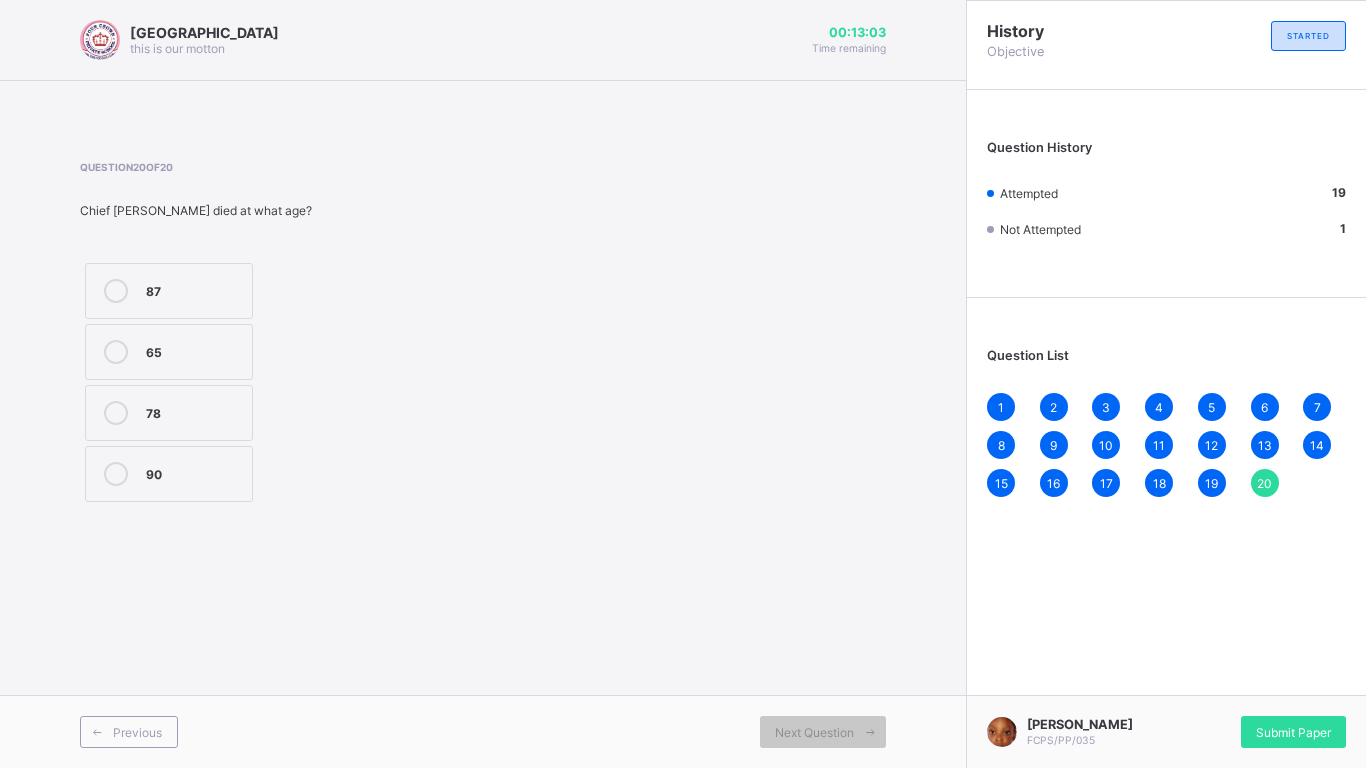 click on "87" at bounding box center (194, 289) 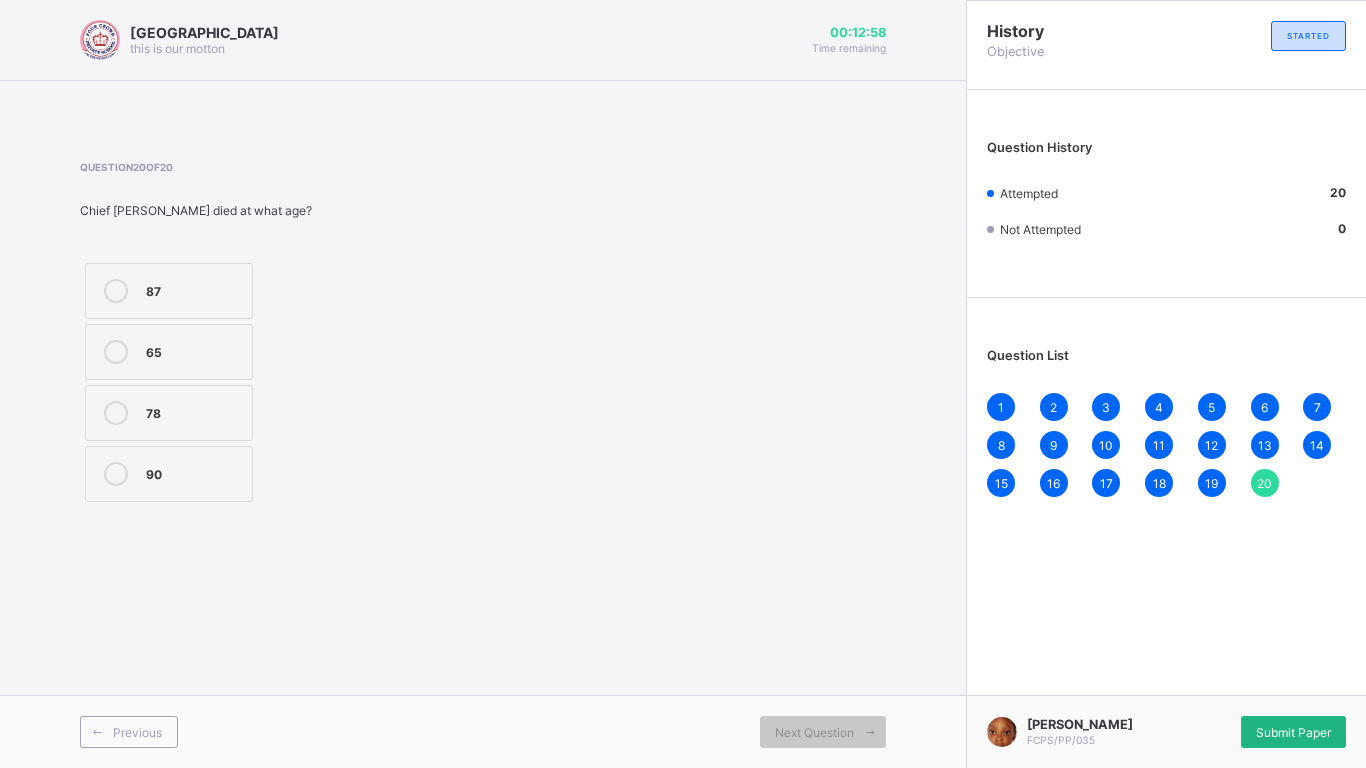click on "Submit Paper" at bounding box center [1293, 732] 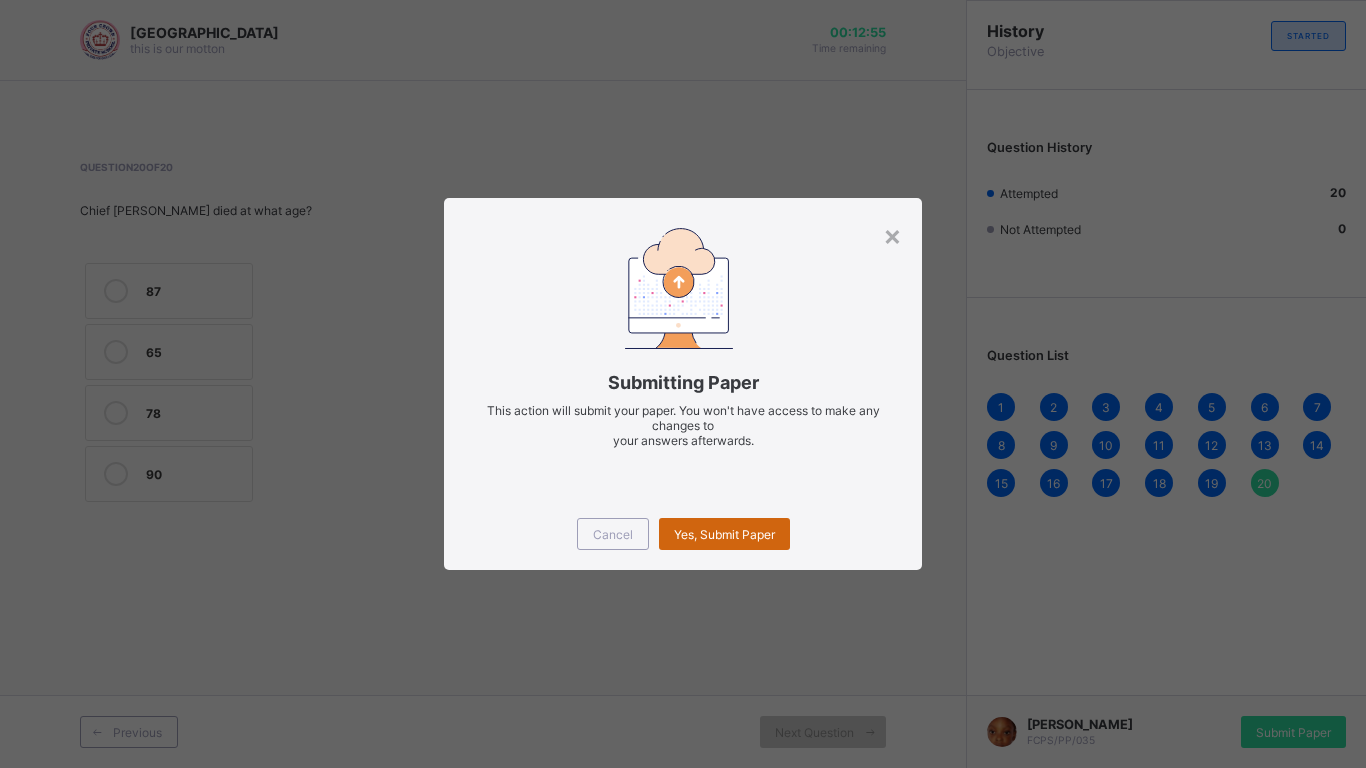 click on "Yes, Submit Paper" at bounding box center [724, 534] 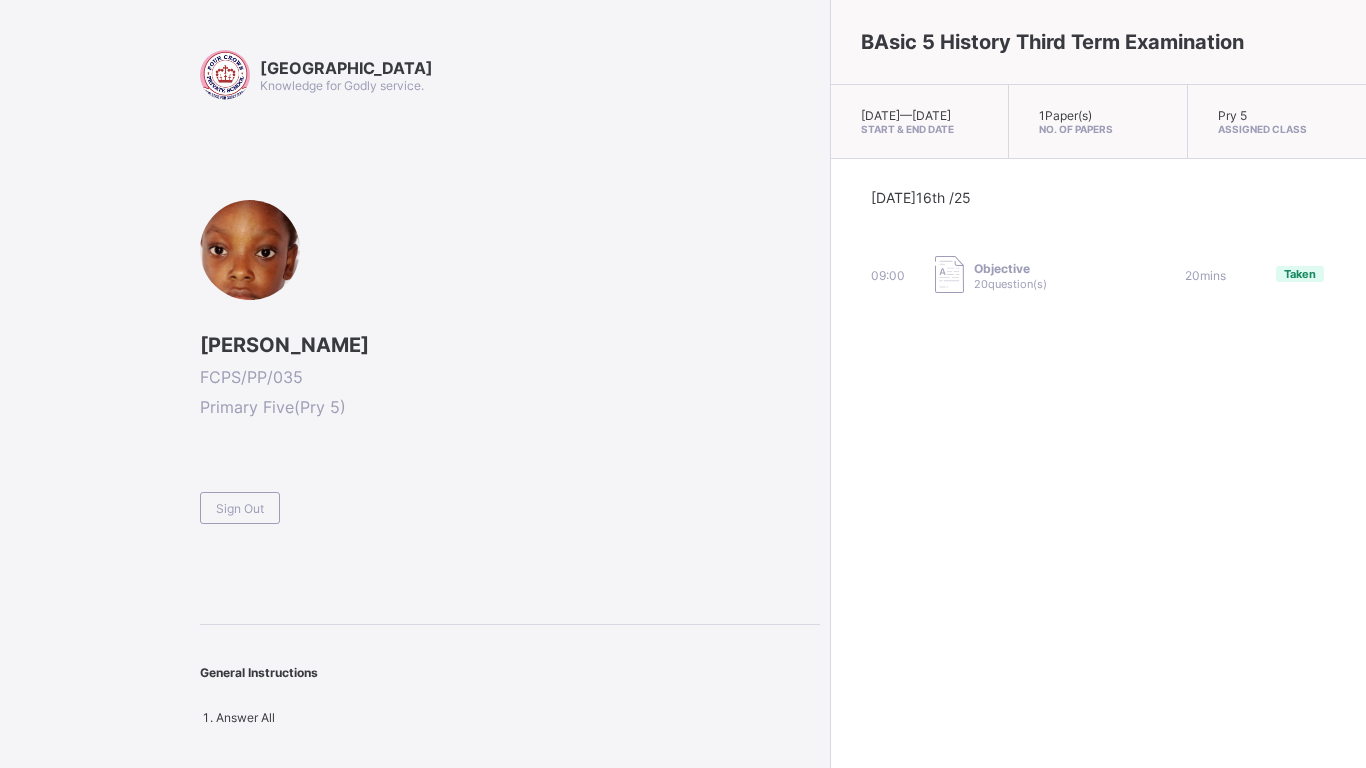 click on "Four Crown Private School   Knowledge for Godly service. [PERSON_NAME] Ifeoluwa FCPS/PP/035 Primary Five  ( Pry 5 )  Sign Out   General Instructions  Answer All" at bounding box center (510, 387) 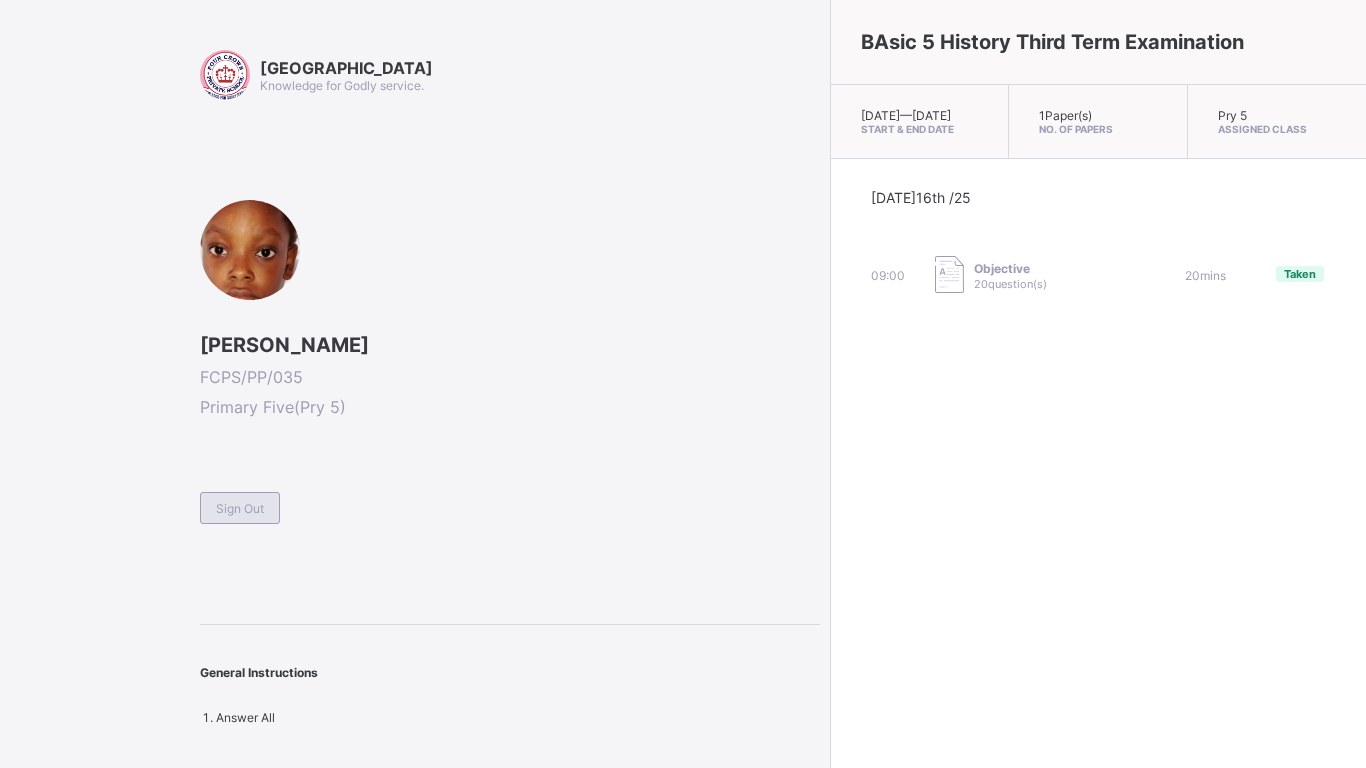 click on "Sign Out" at bounding box center (240, 508) 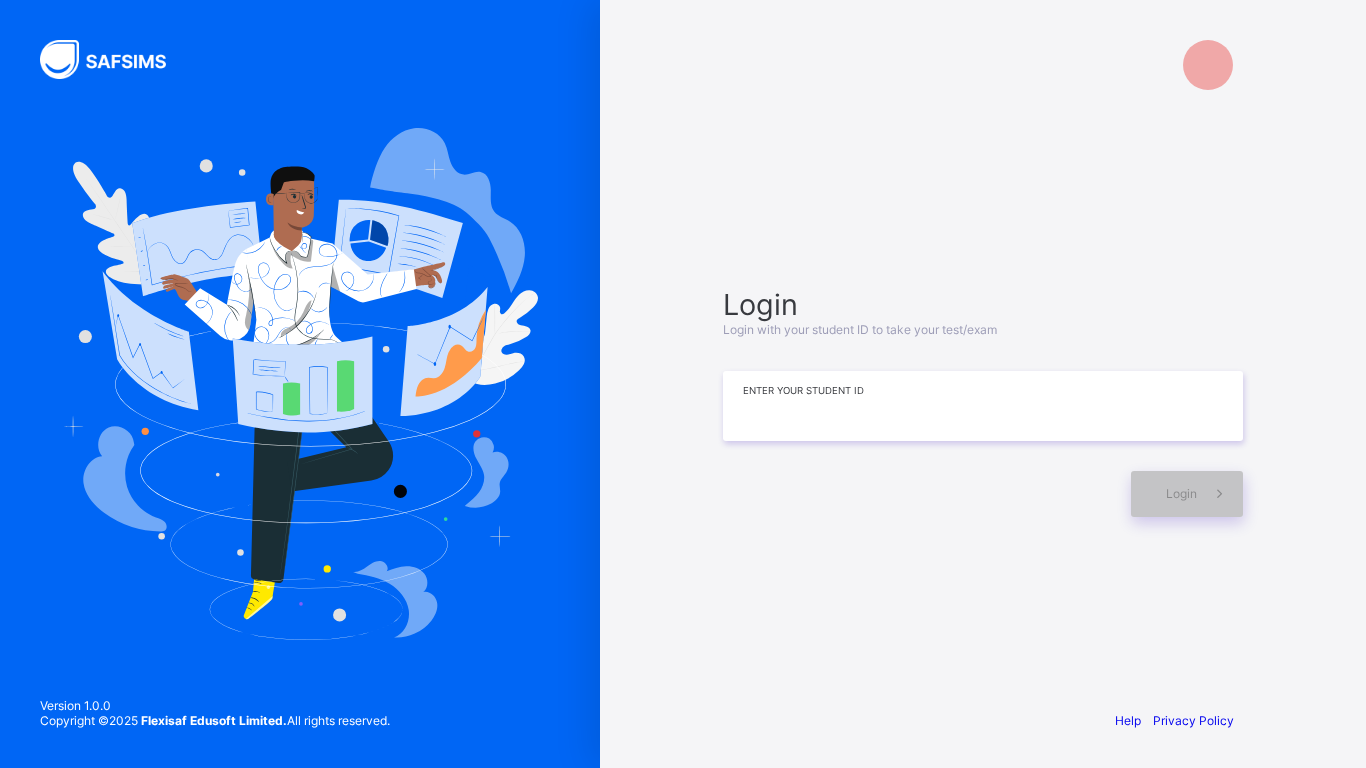 click at bounding box center (983, 406) 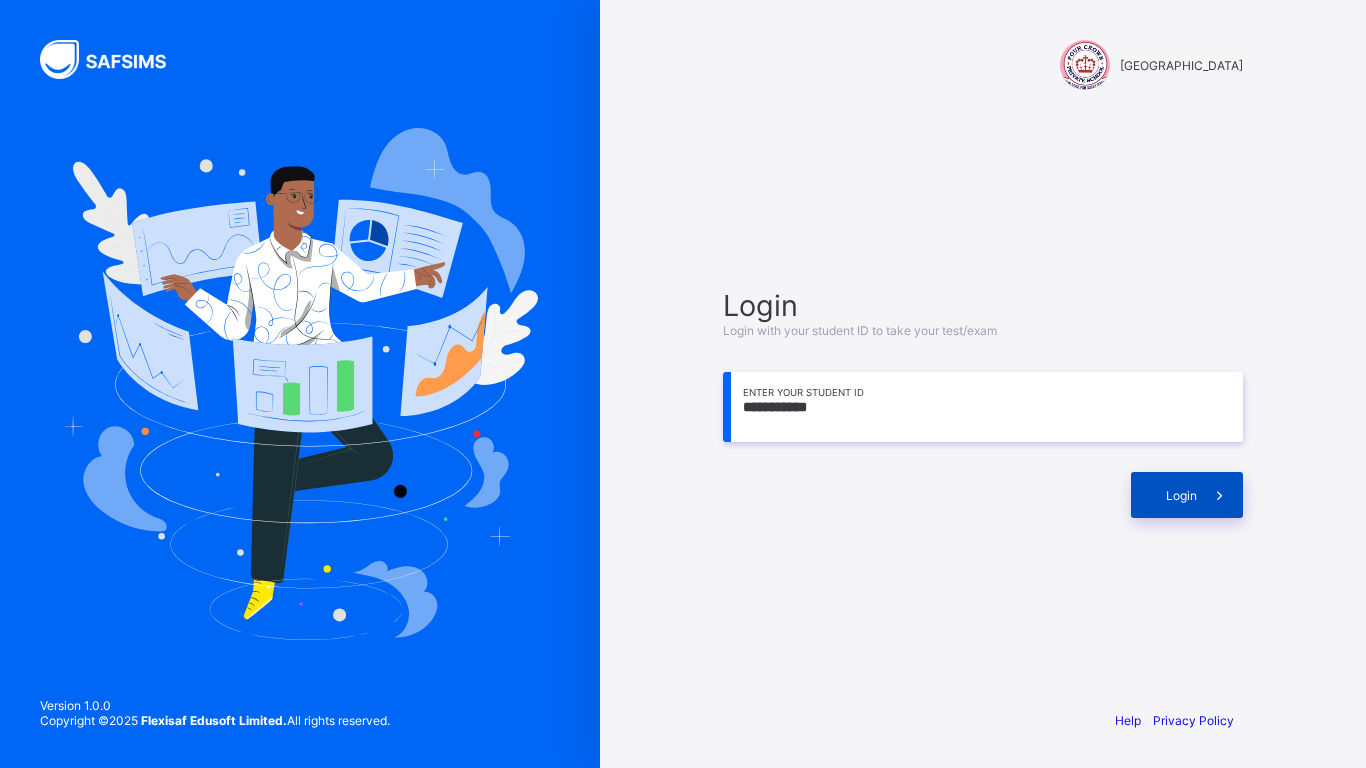 type on "**********" 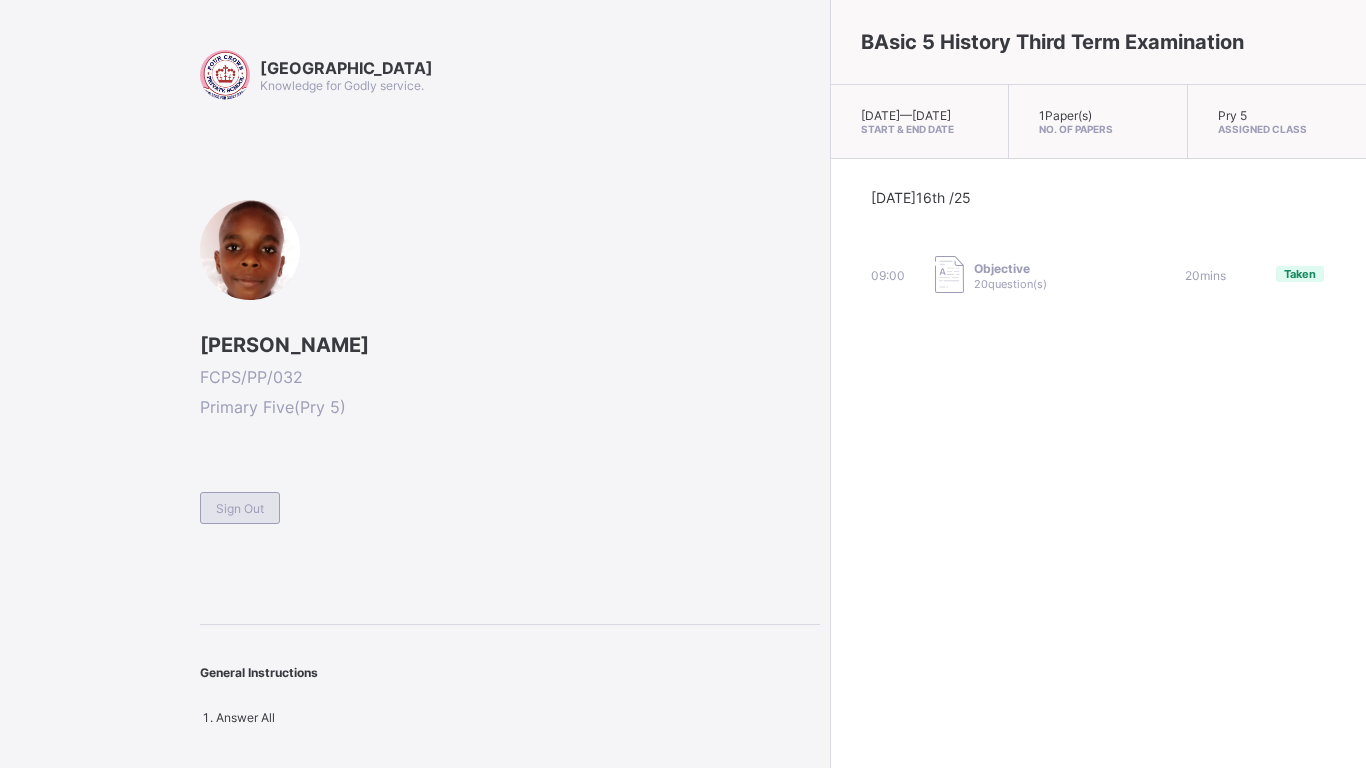 click on "Sign Out" at bounding box center (240, 508) 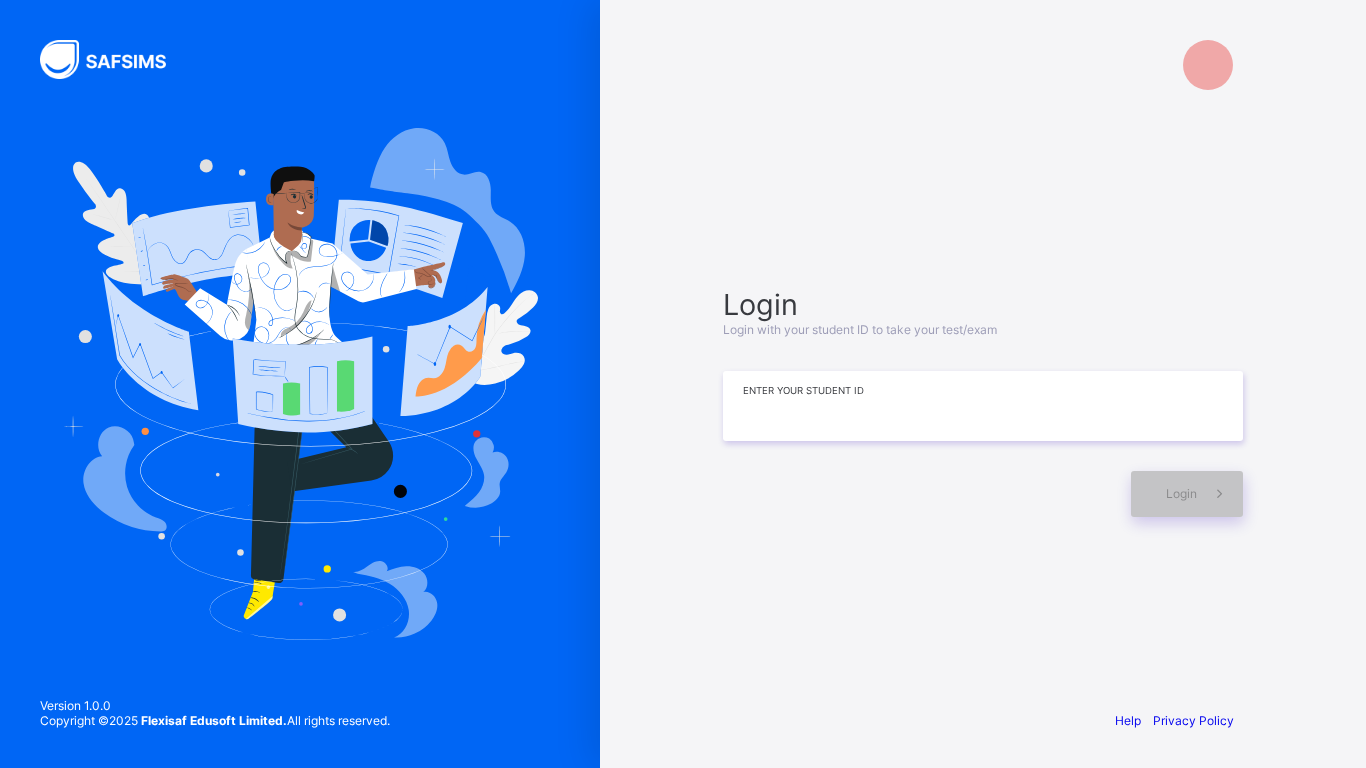 click at bounding box center [983, 406] 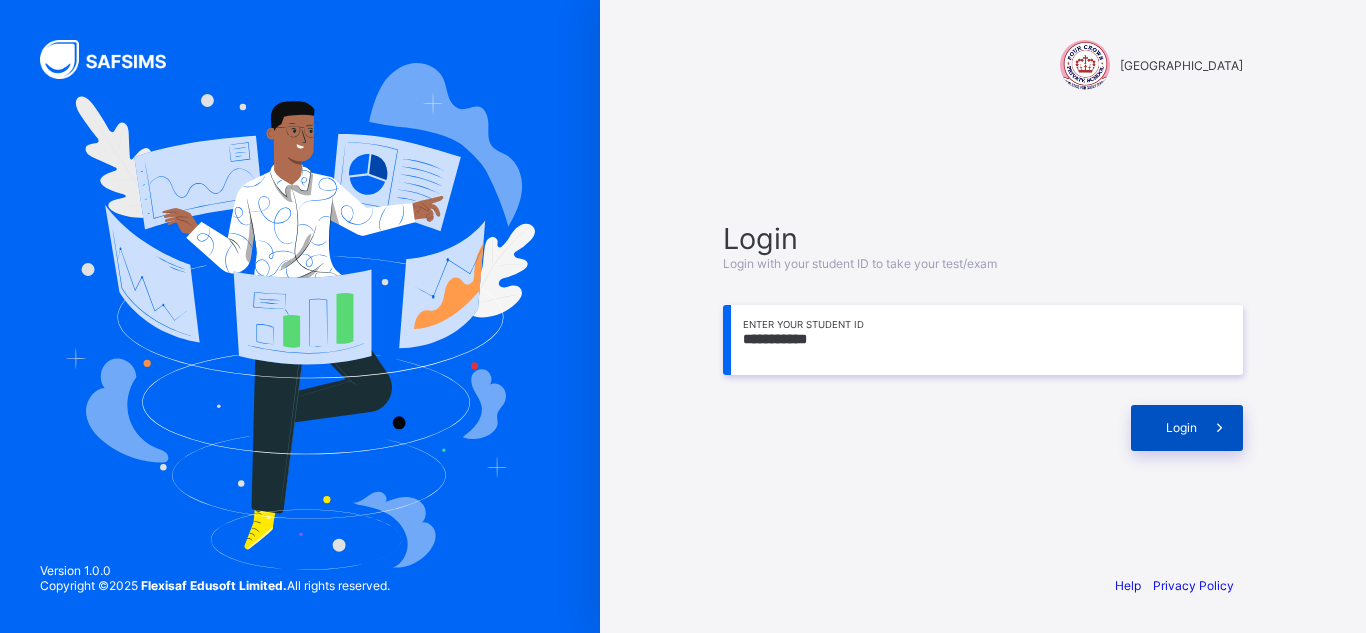 type on "**********" 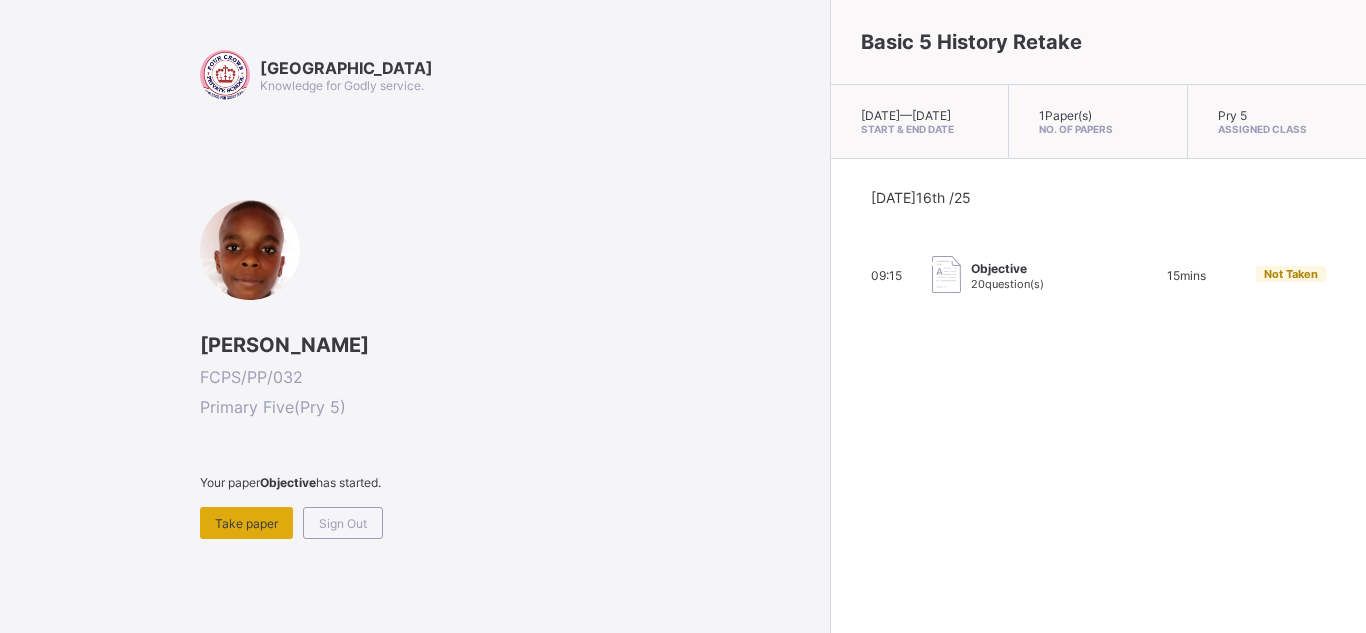 click on "Take paper" at bounding box center (246, 523) 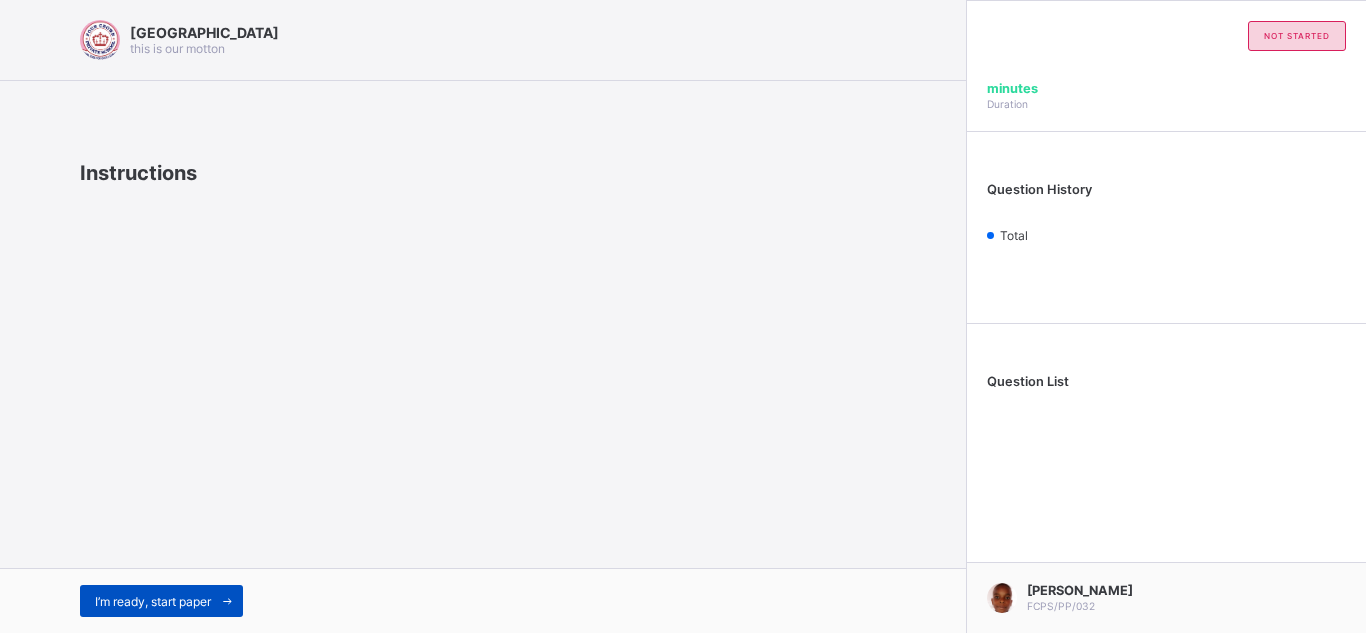 click on "I’m ready, start paper" at bounding box center (153, 601) 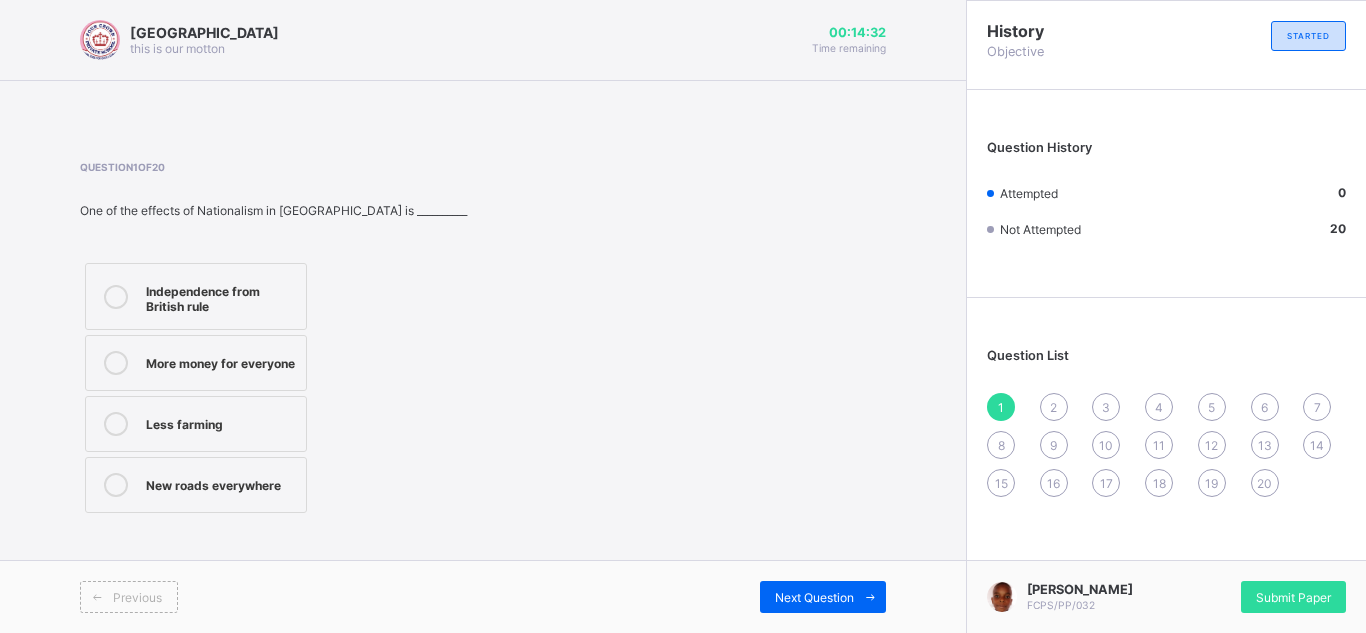 click on "Independence from British rule" at bounding box center (221, 296) 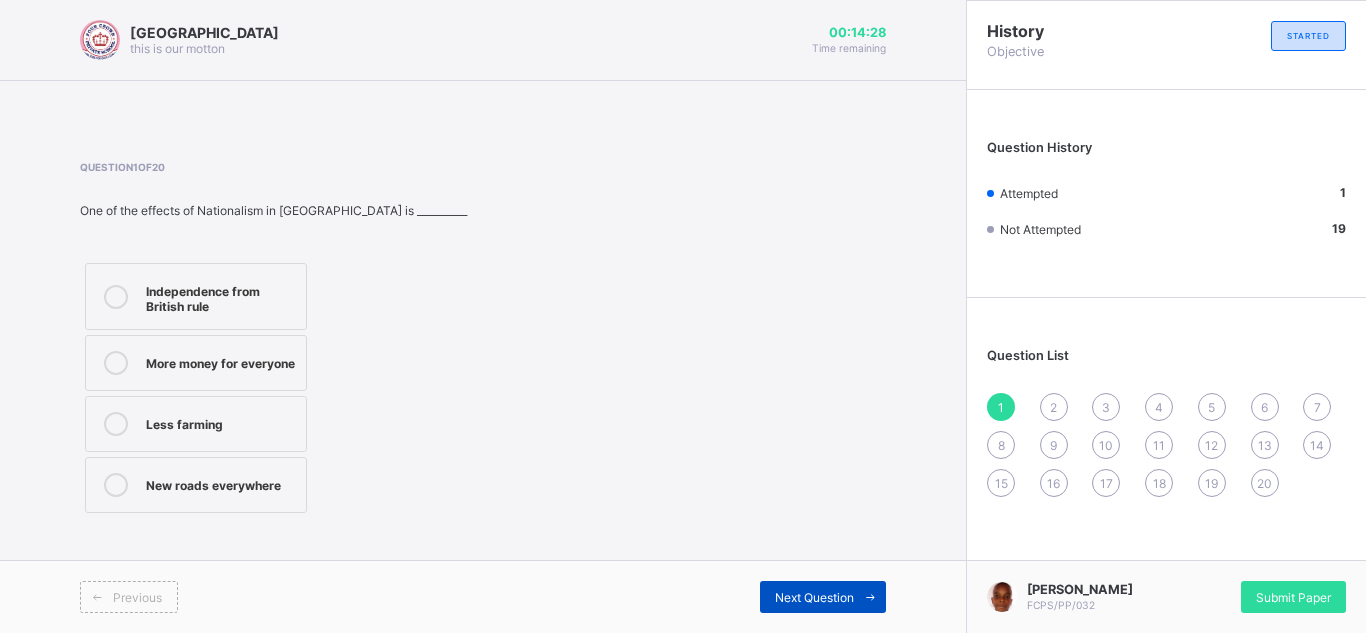click on "Next Question" at bounding box center (823, 597) 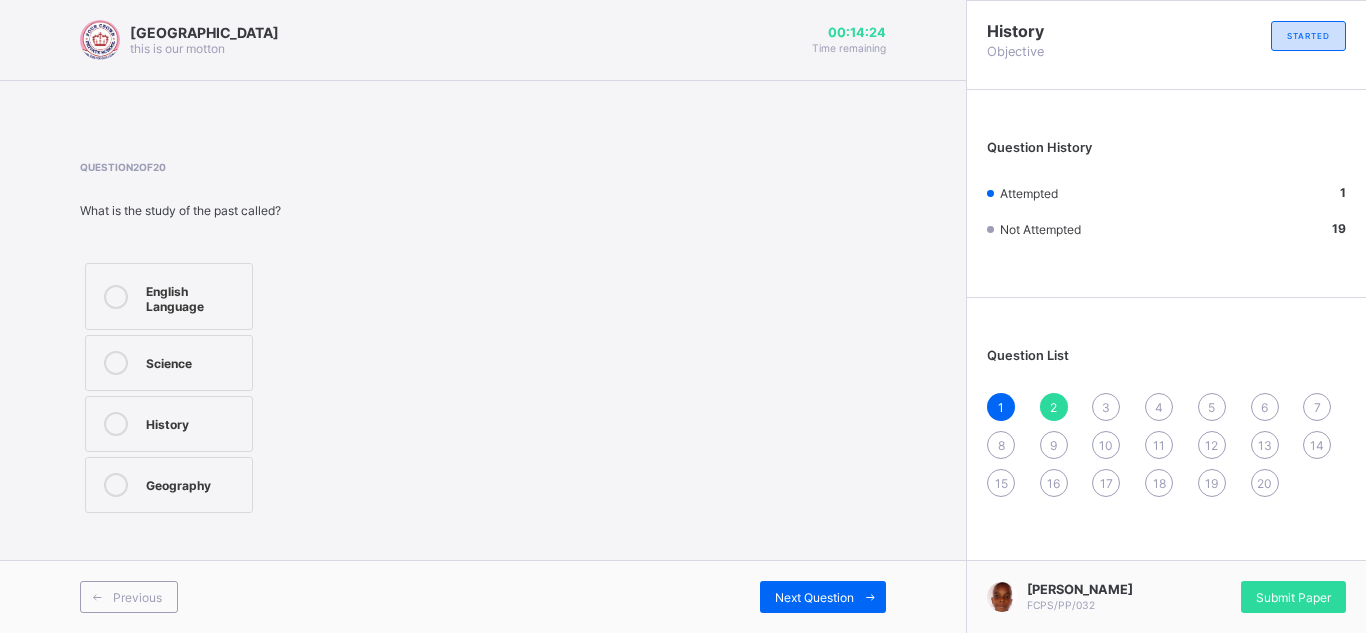 click on "History" at bounding box center [169, 424] 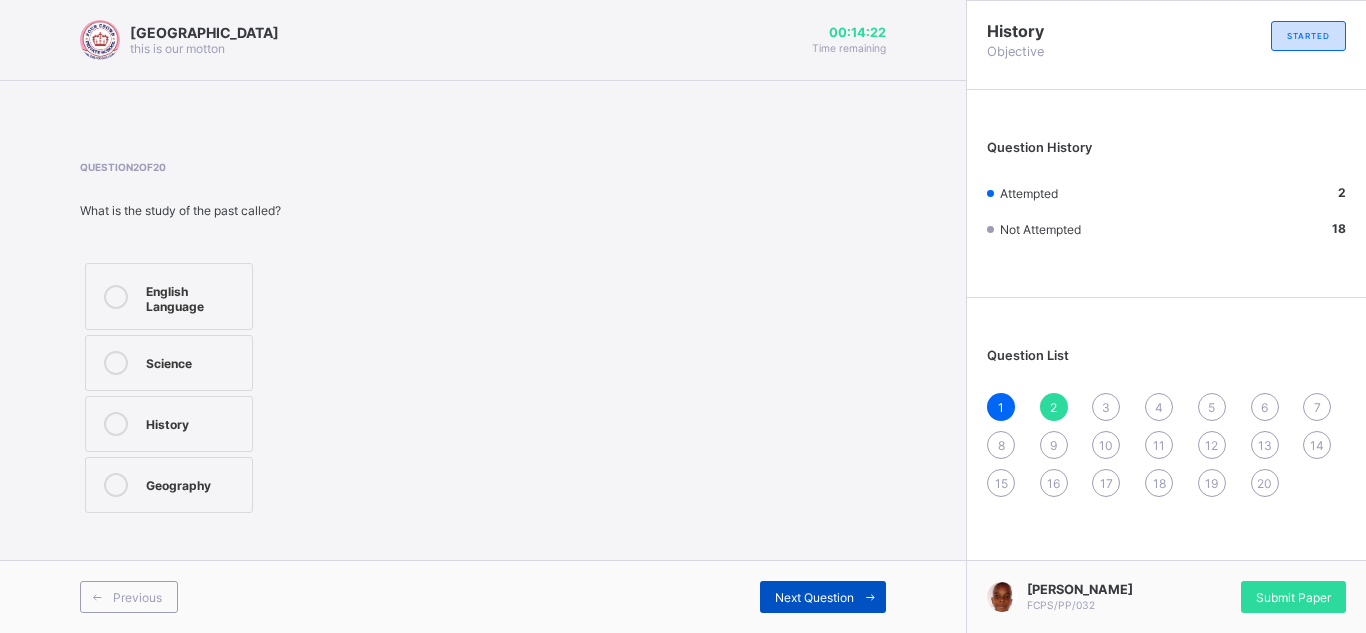 click on "Next Question" at bounding box center [823, 597] 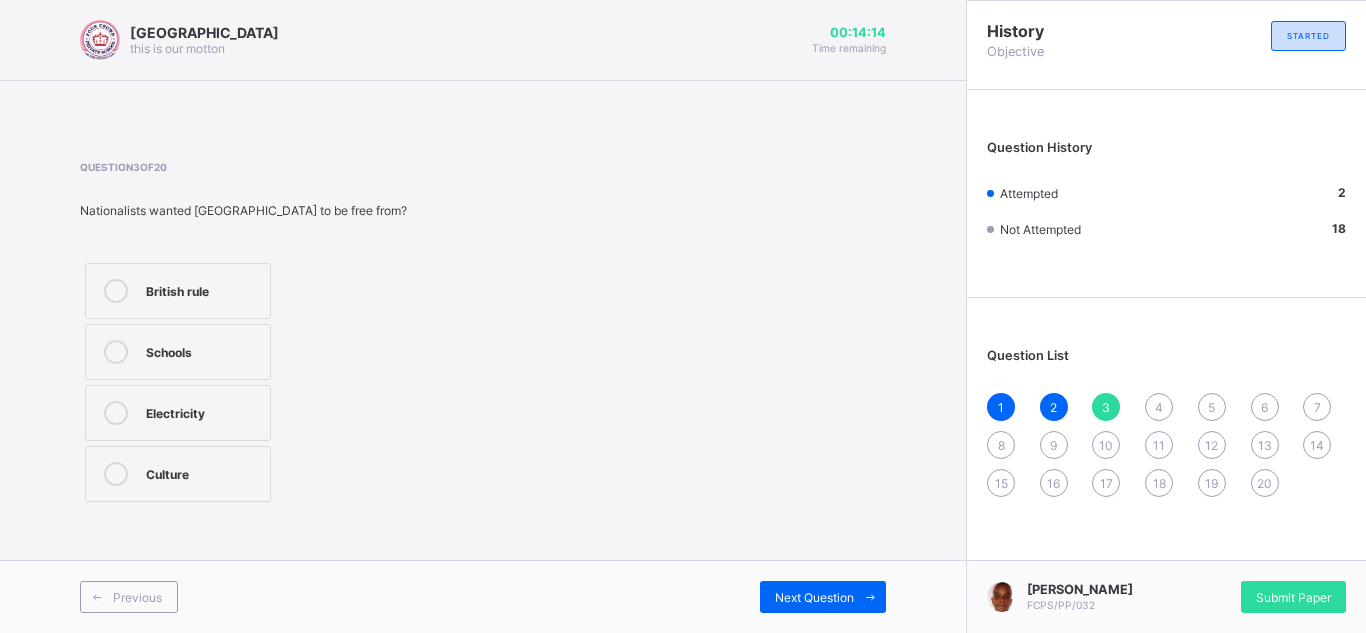 click on "British rule" at bounding box center (178, 291) 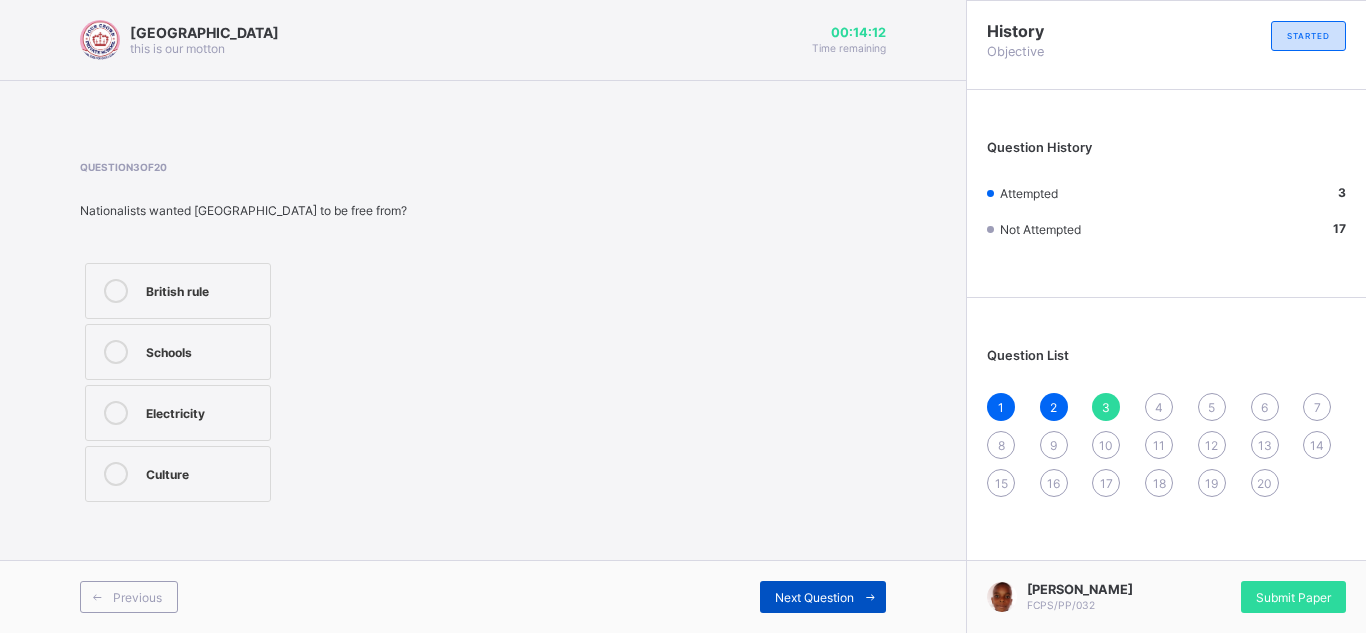 click on "Next Question" at bounding box center [823, 597] 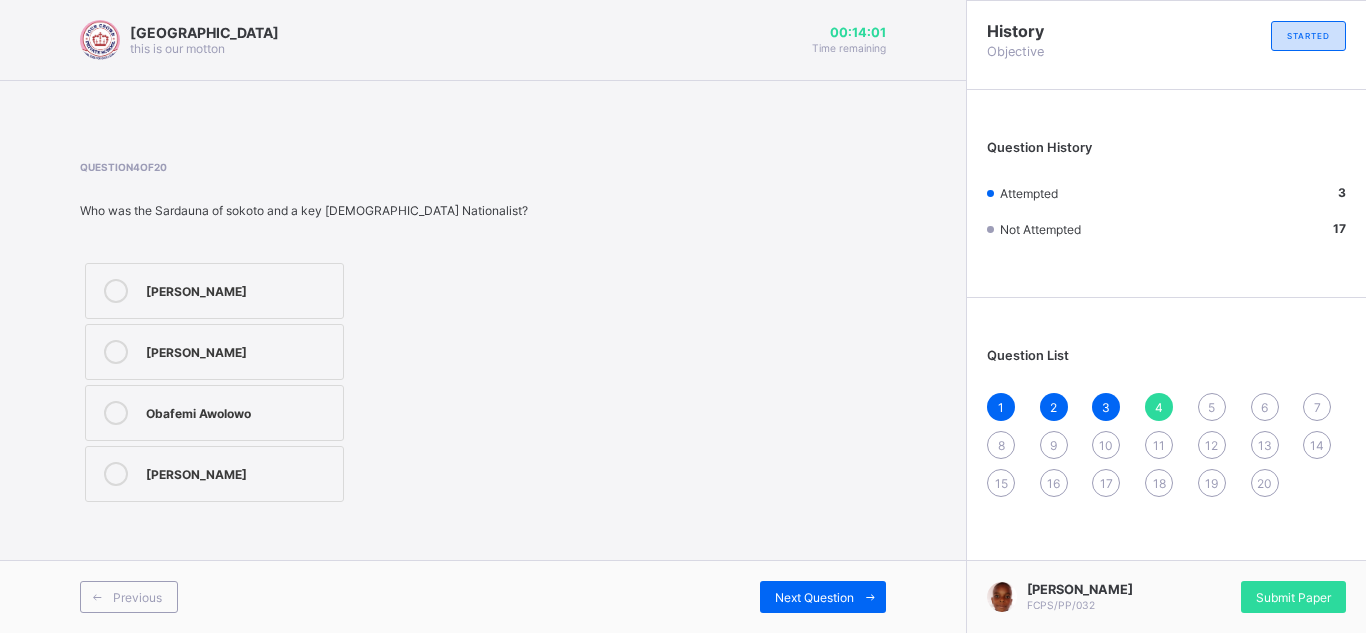 click on "[PERSON_NAME]" at bounding box center (214, 474) 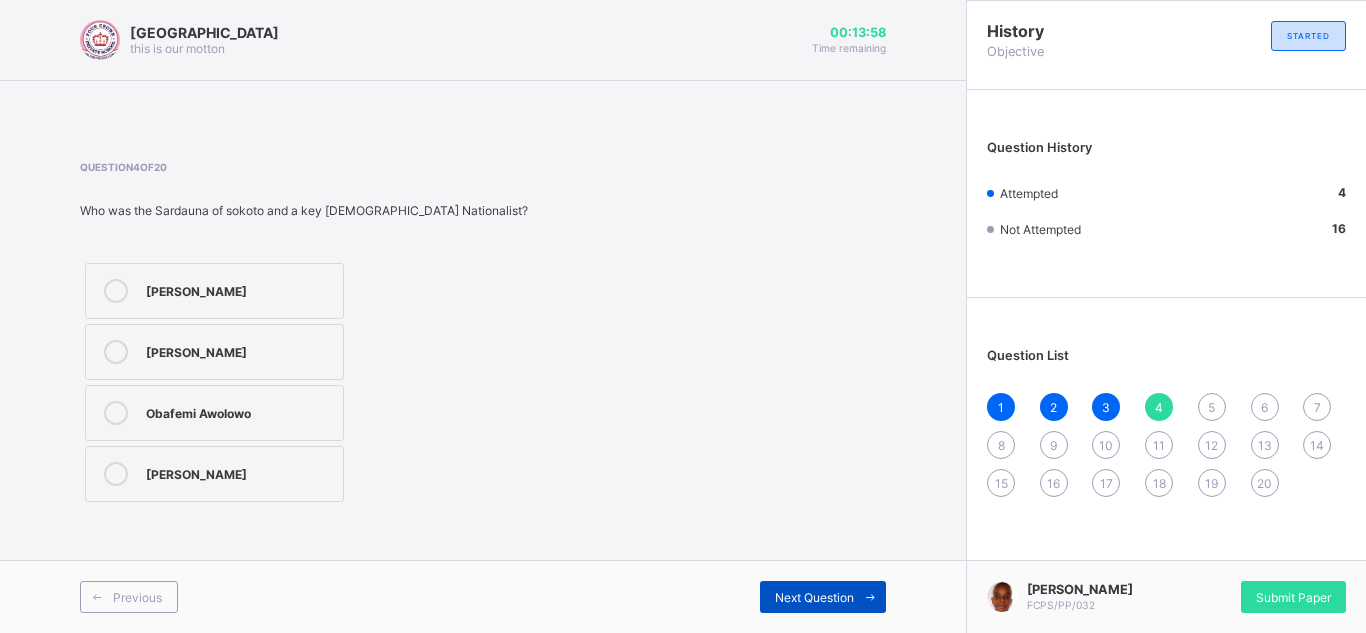 click on "Next Question" at bounding box center [814, 597] 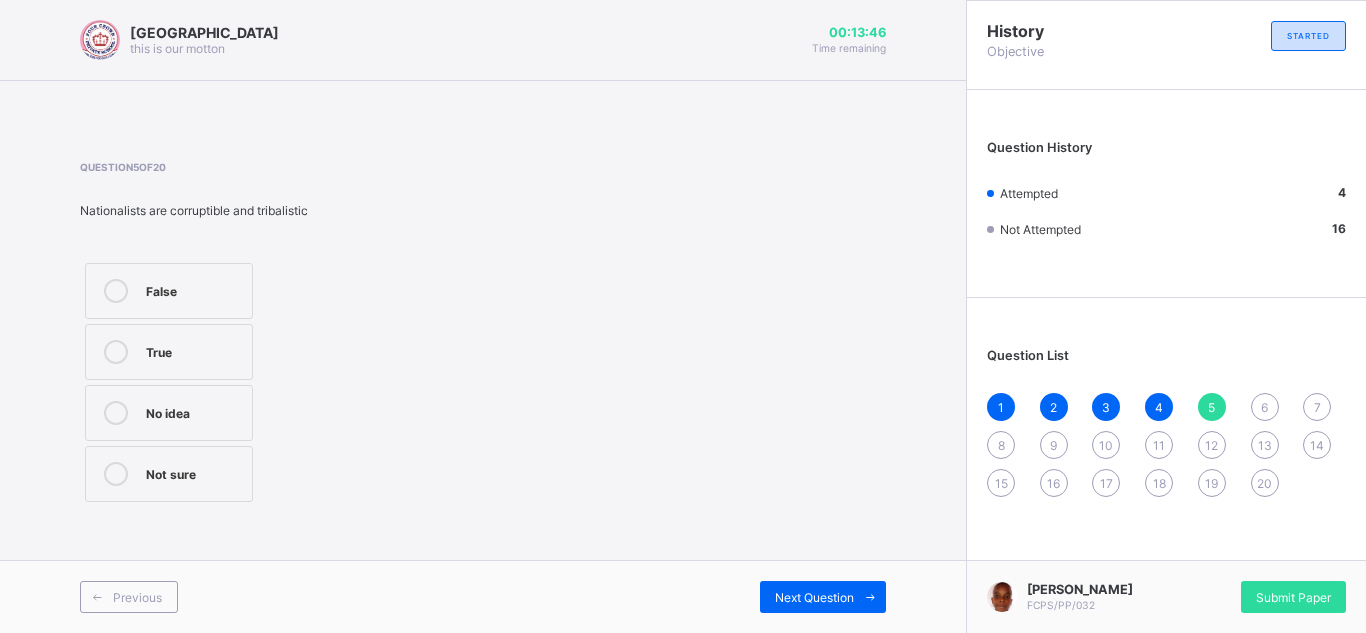 click on "True" at bounding box center (194, 350) 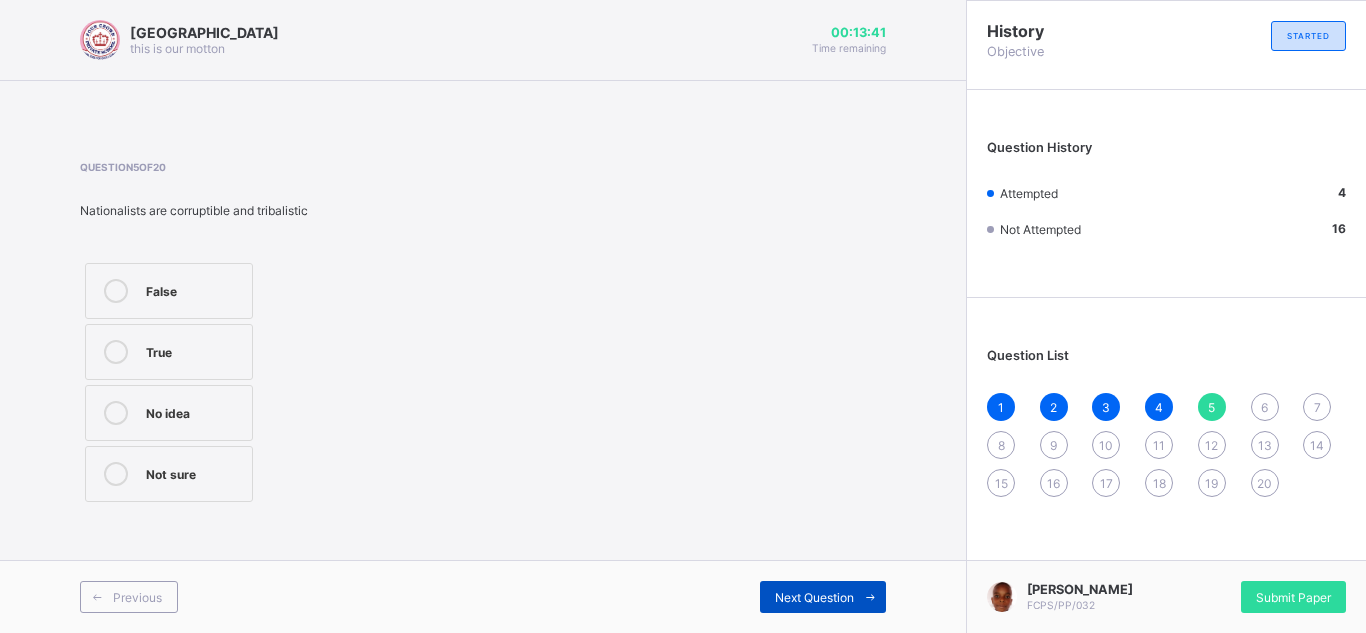 click on "Next Question" at bounding box center [823, 597] 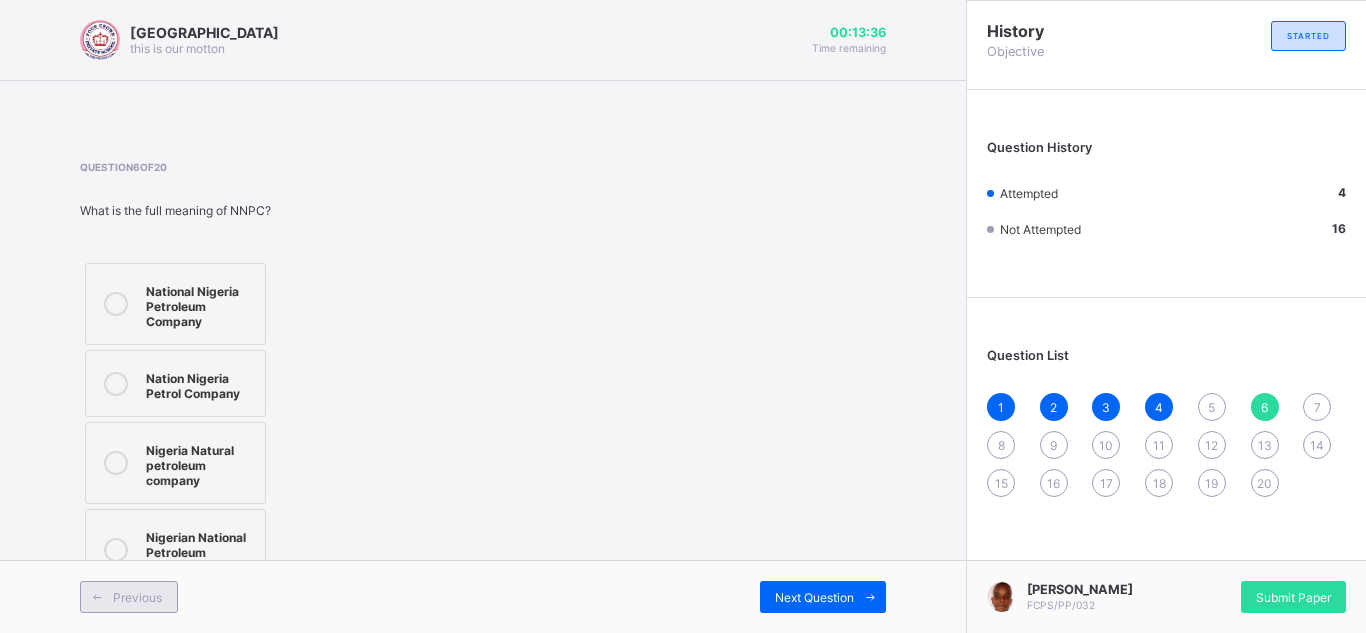 click on "Previous" at bounding box center [129, 597] 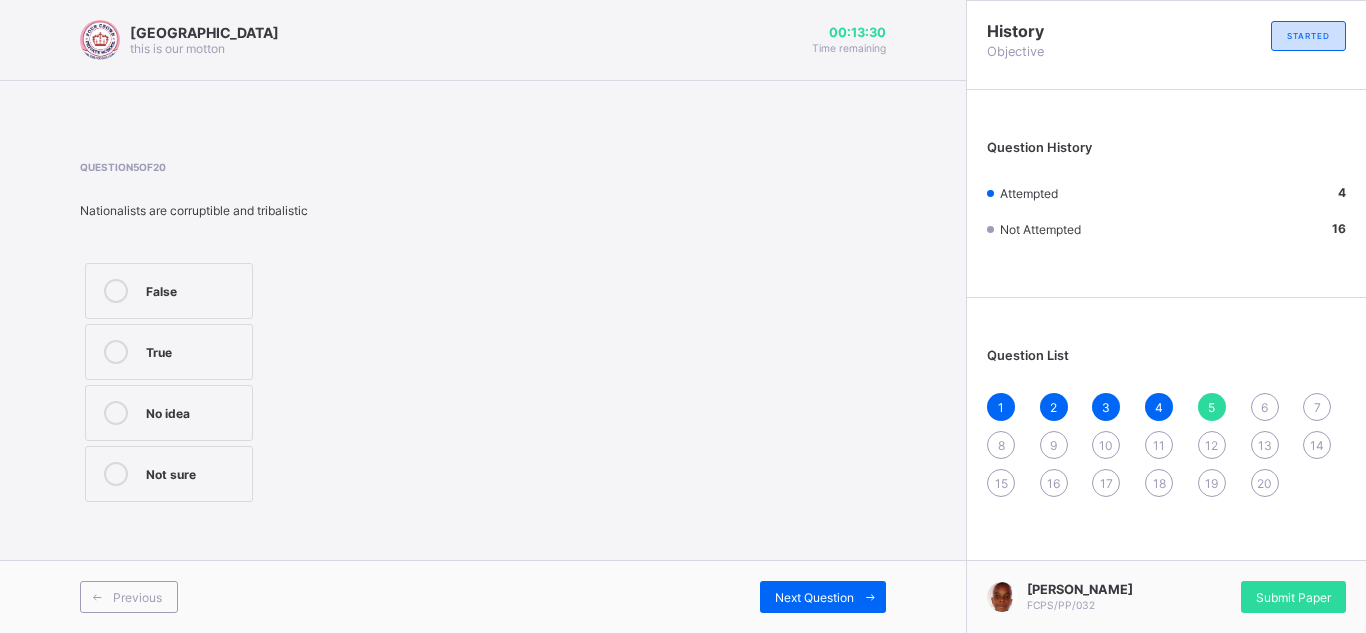 click on "True" at bounding box center (194, 350) 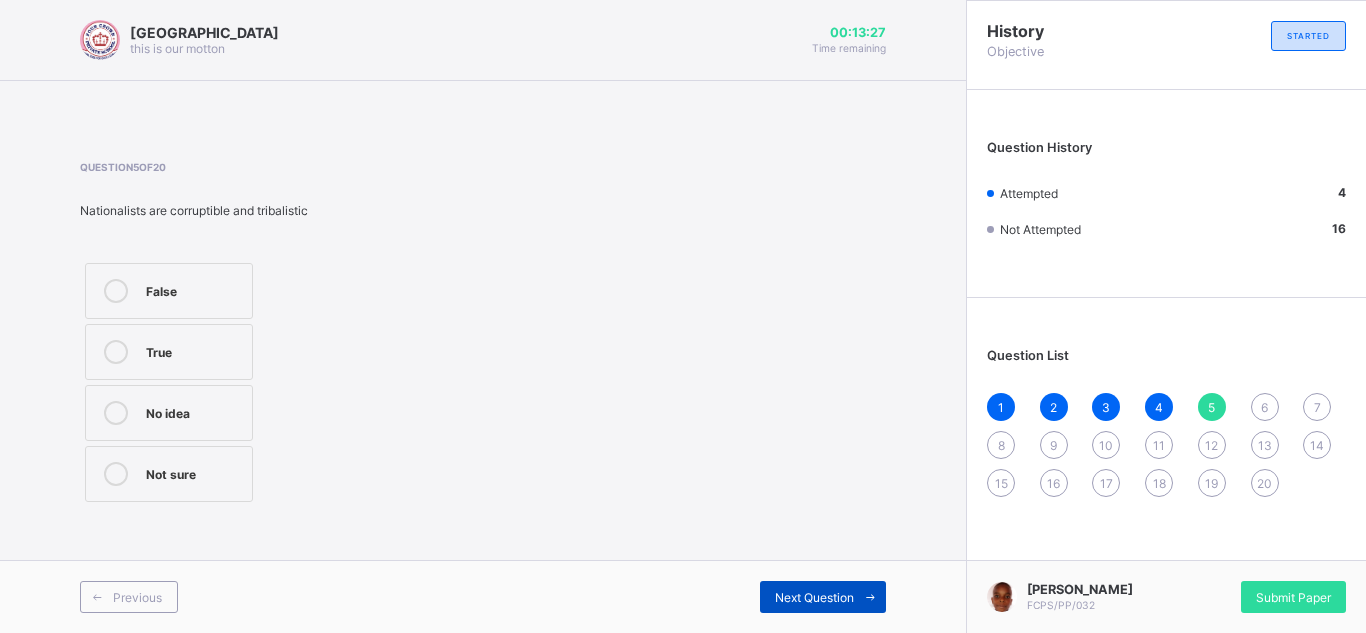click on "Next Question" at bounding box center (823, 597) 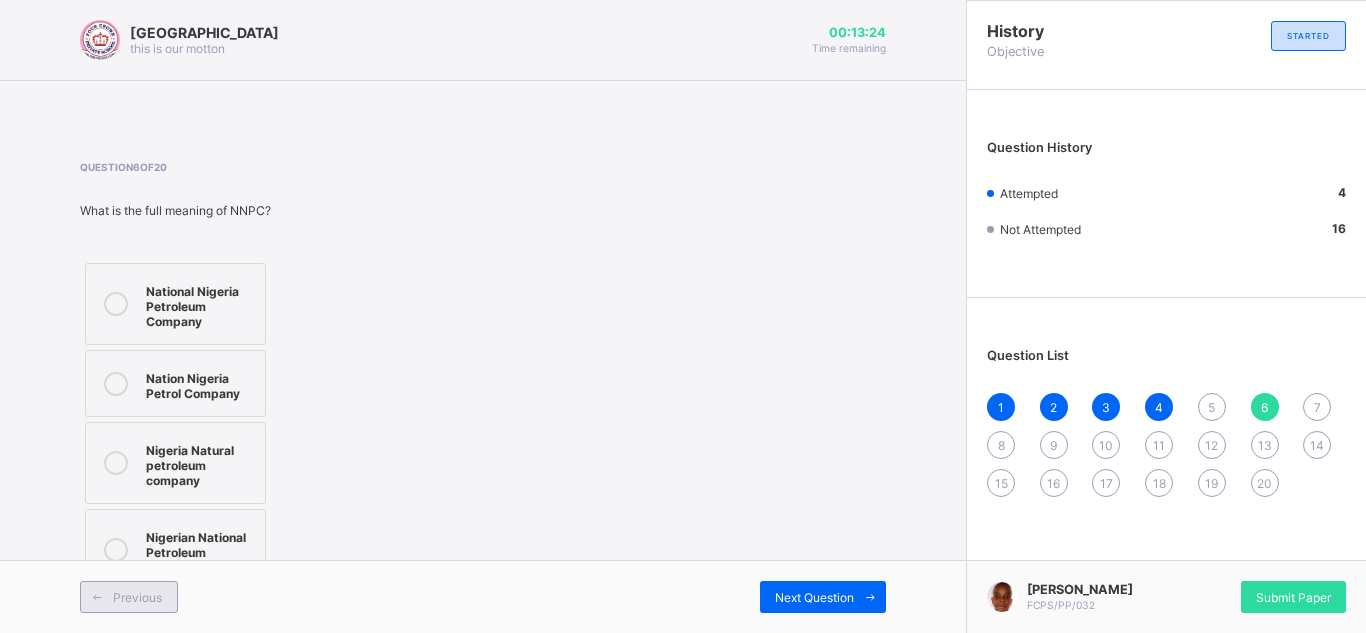 click at bounding box center [97, 597] 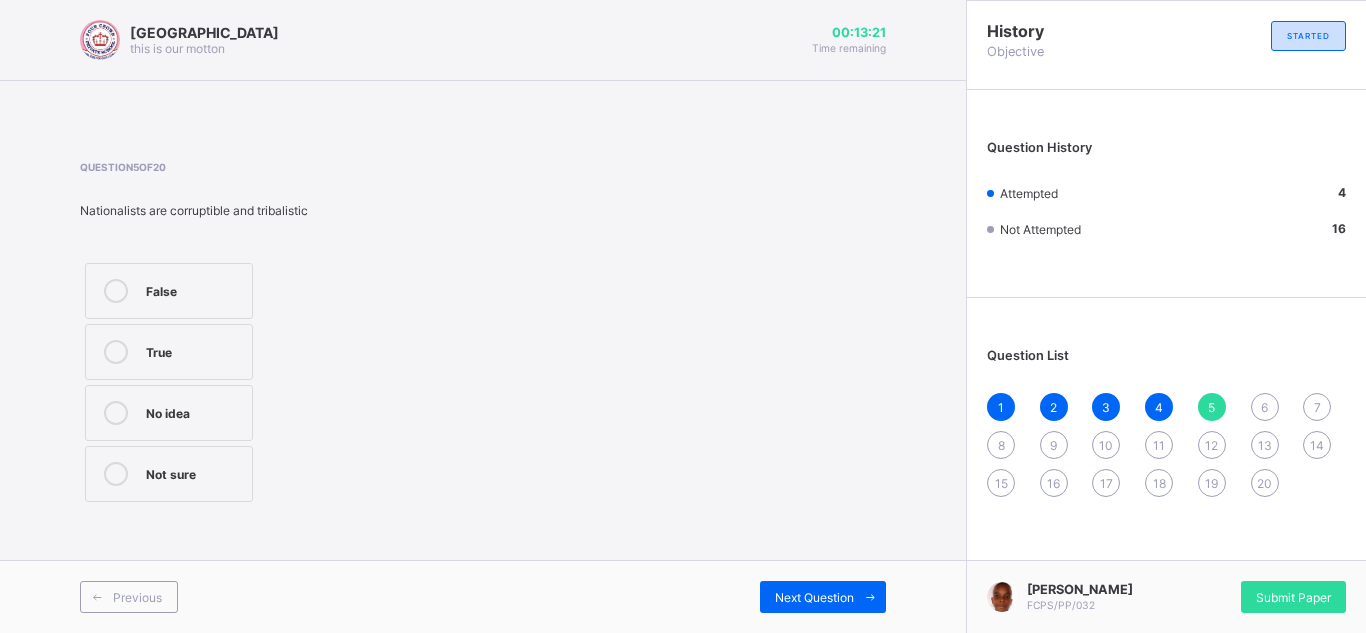 click at bounding box center (116, 352) 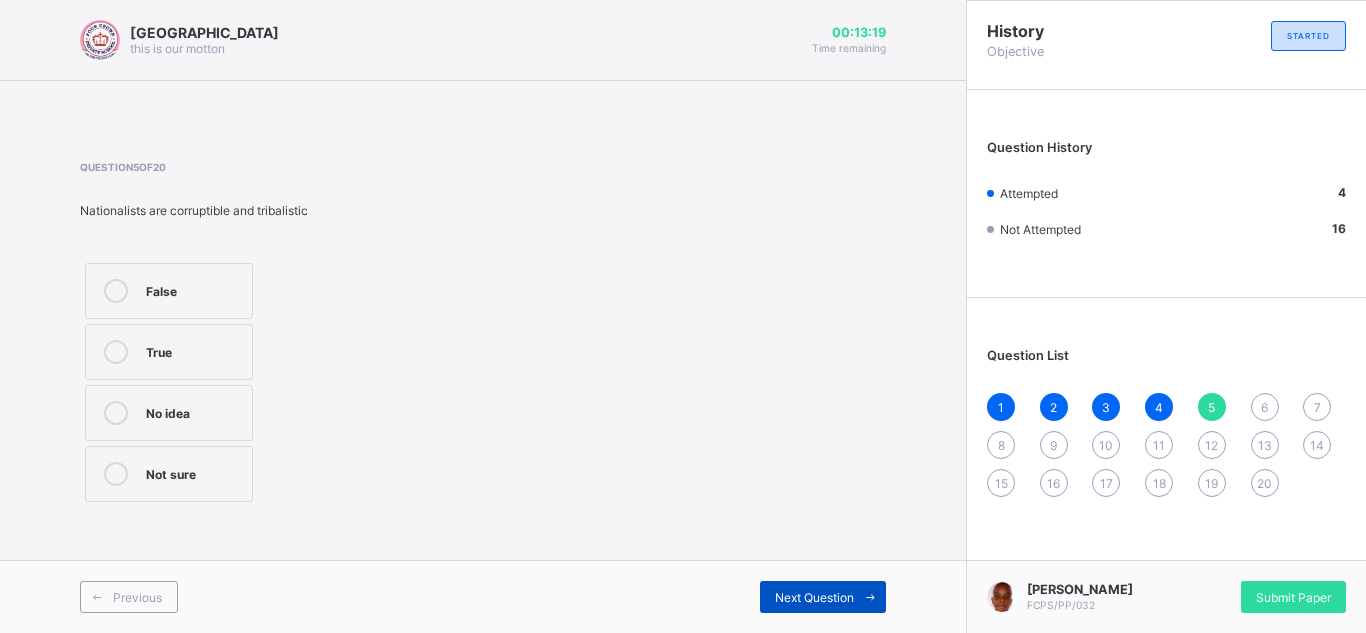 click on "Next Question" at bounding box center (823, 597) 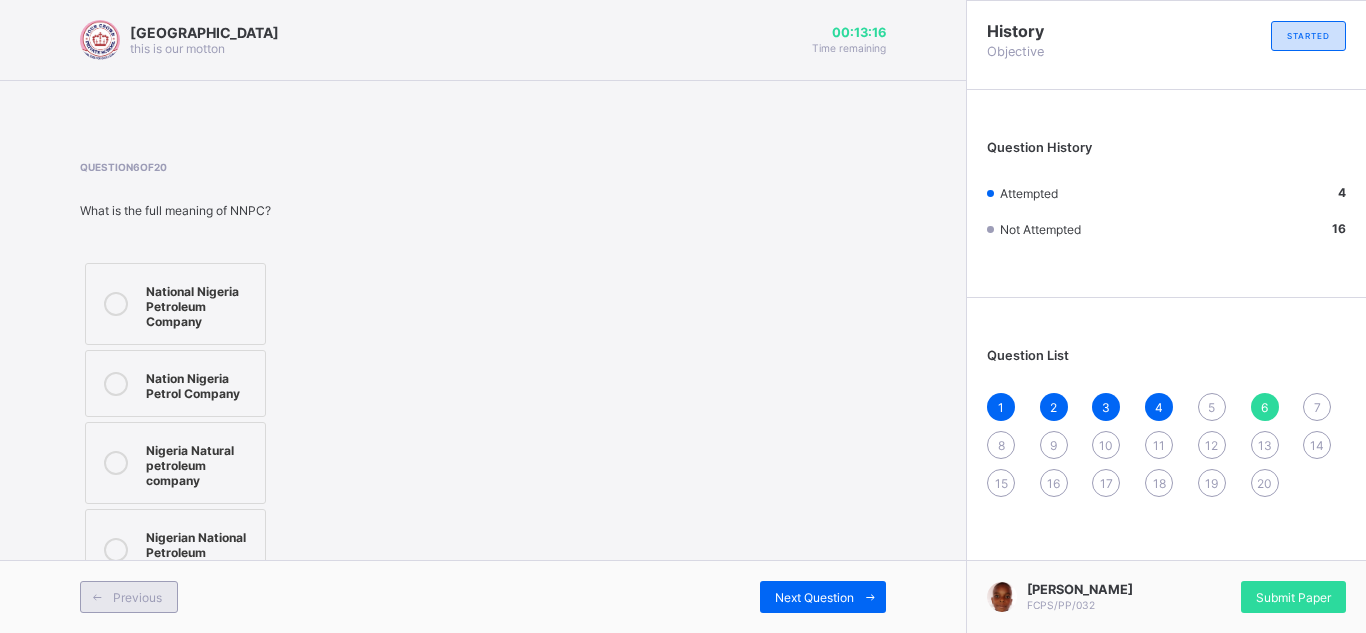 click on "Previous" at bounding box center [137, 597] 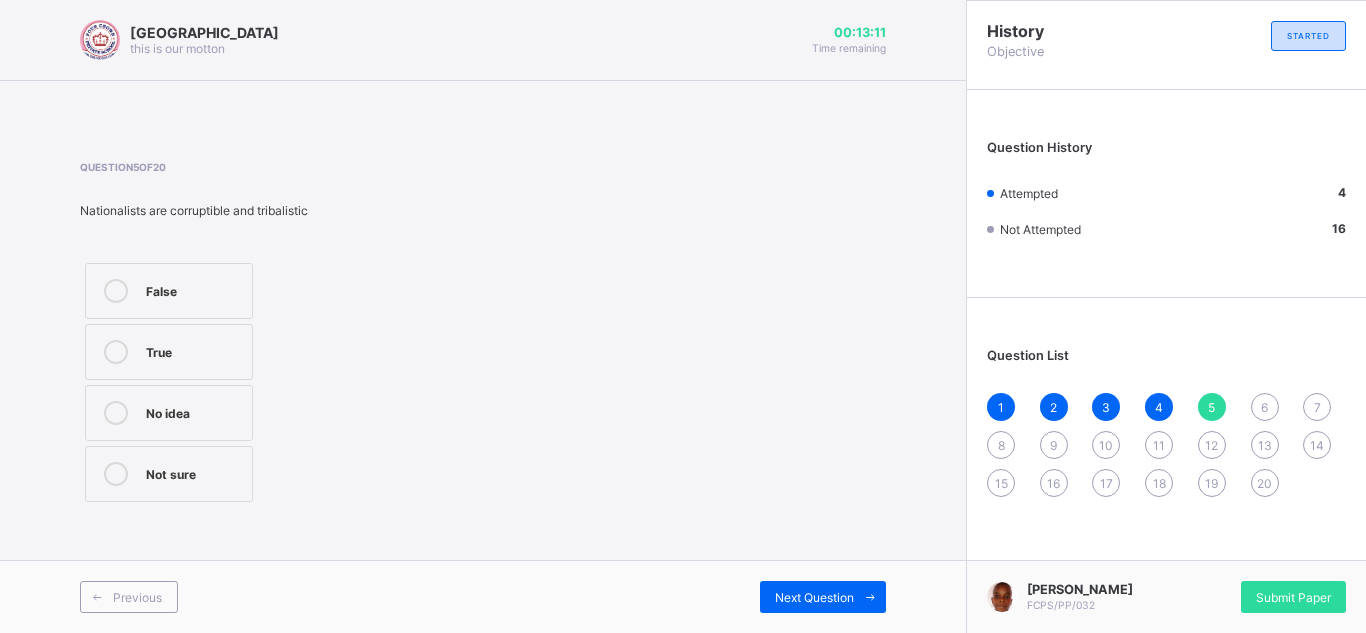 click at bounding box center (116, 291) 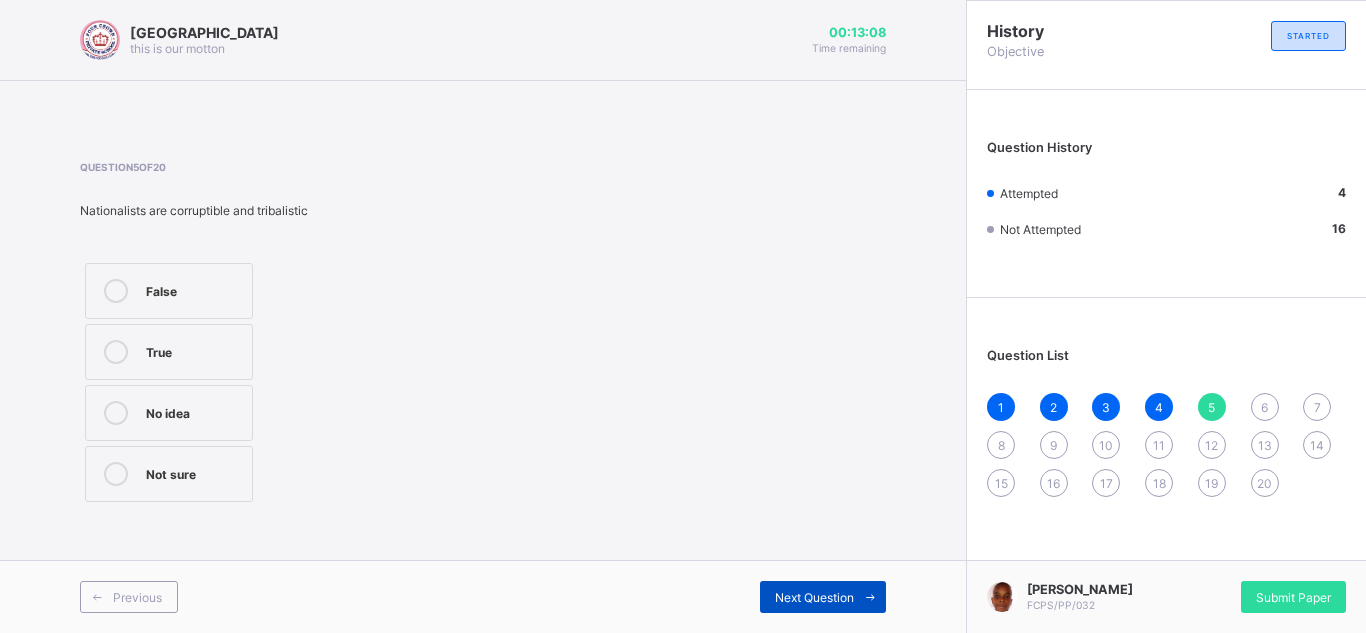 click on "Next Question" at bounding box center [823, 597] 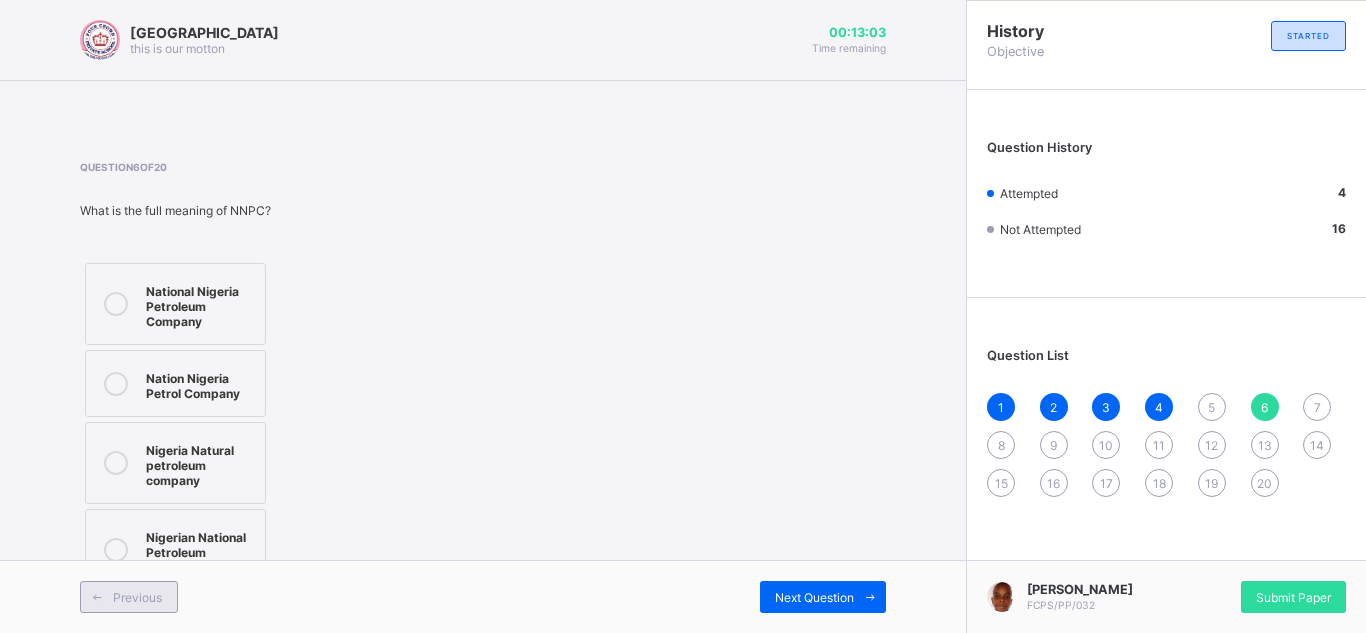 click on "Previous" at bounding box center (137, 597) 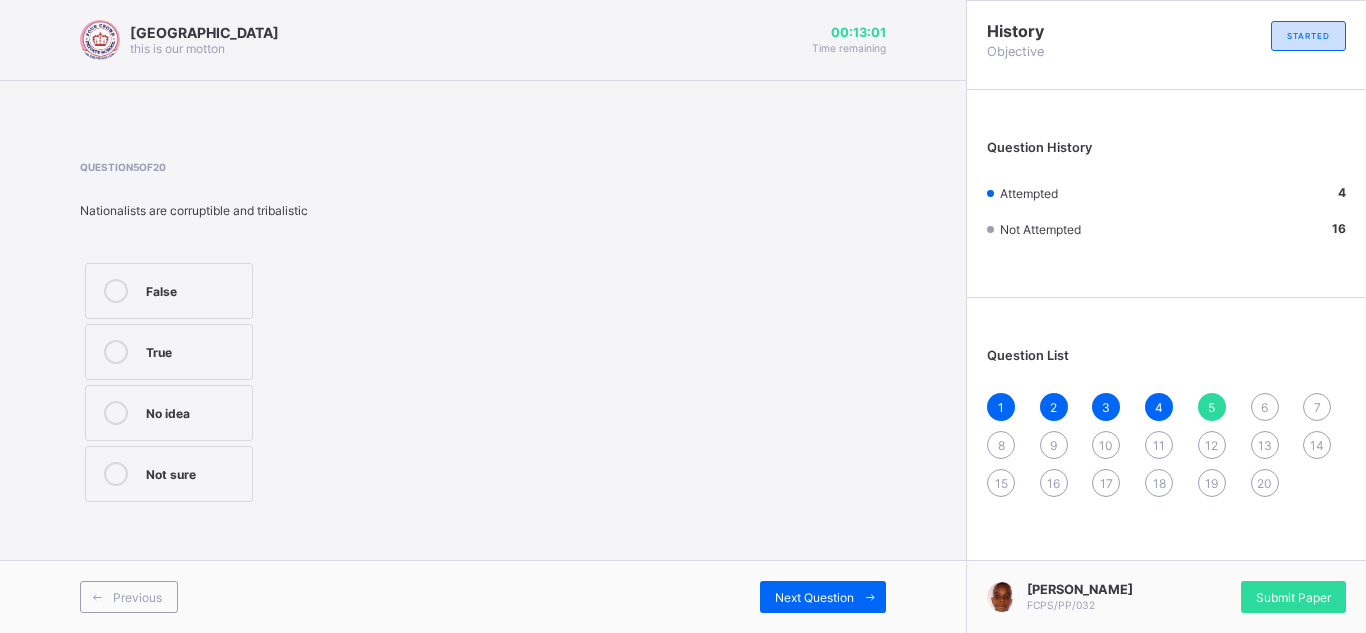 click on "True" at bounding box center (169, 352) 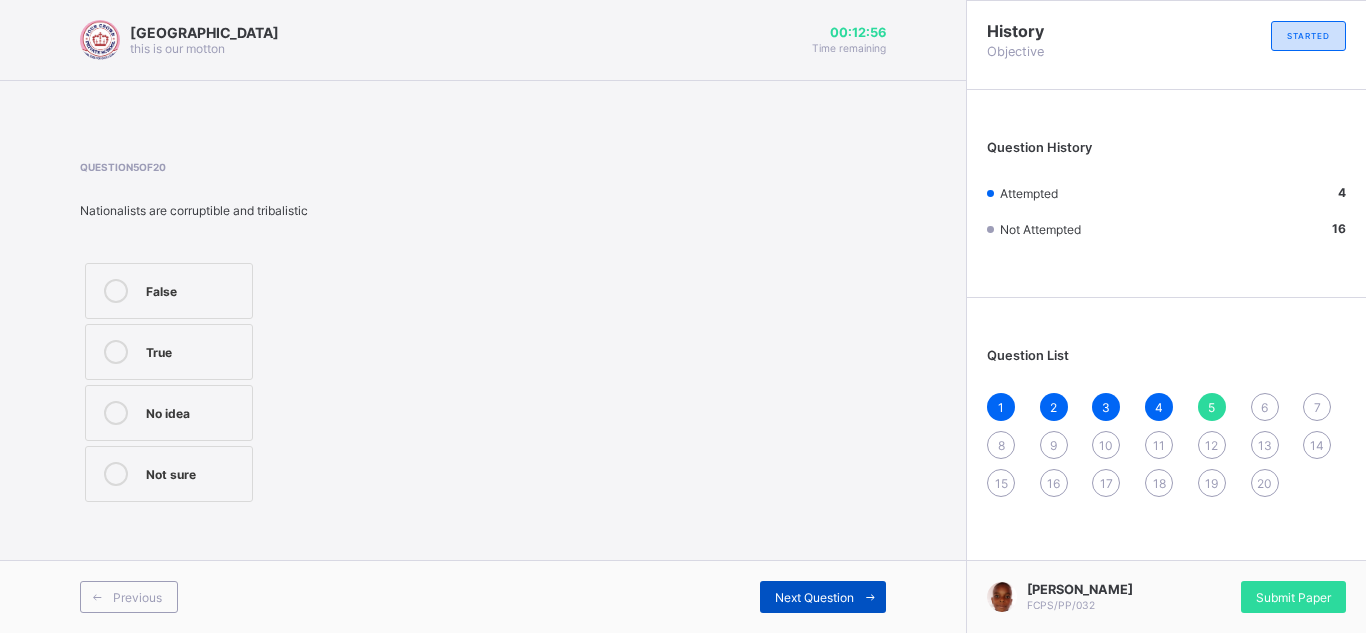 click on "Next Question" at bounding box center (823, 597) 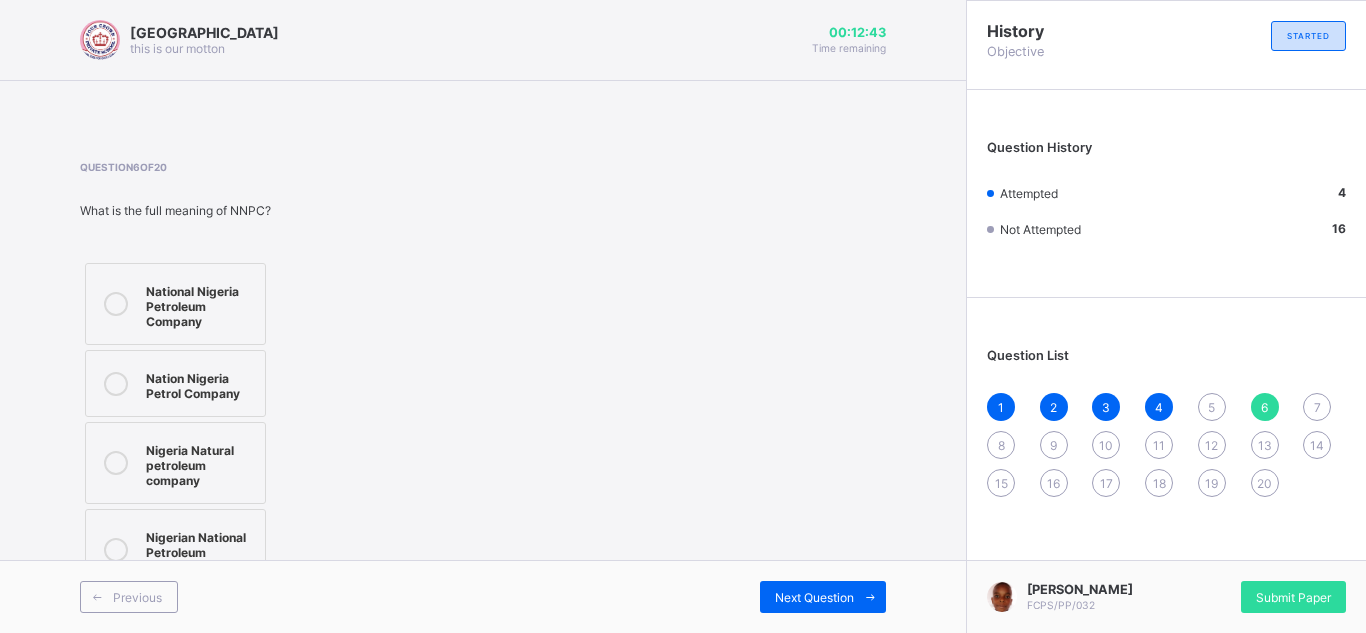 click on "National Nigeria Petroleum Company" at bounding box center [175, 304] 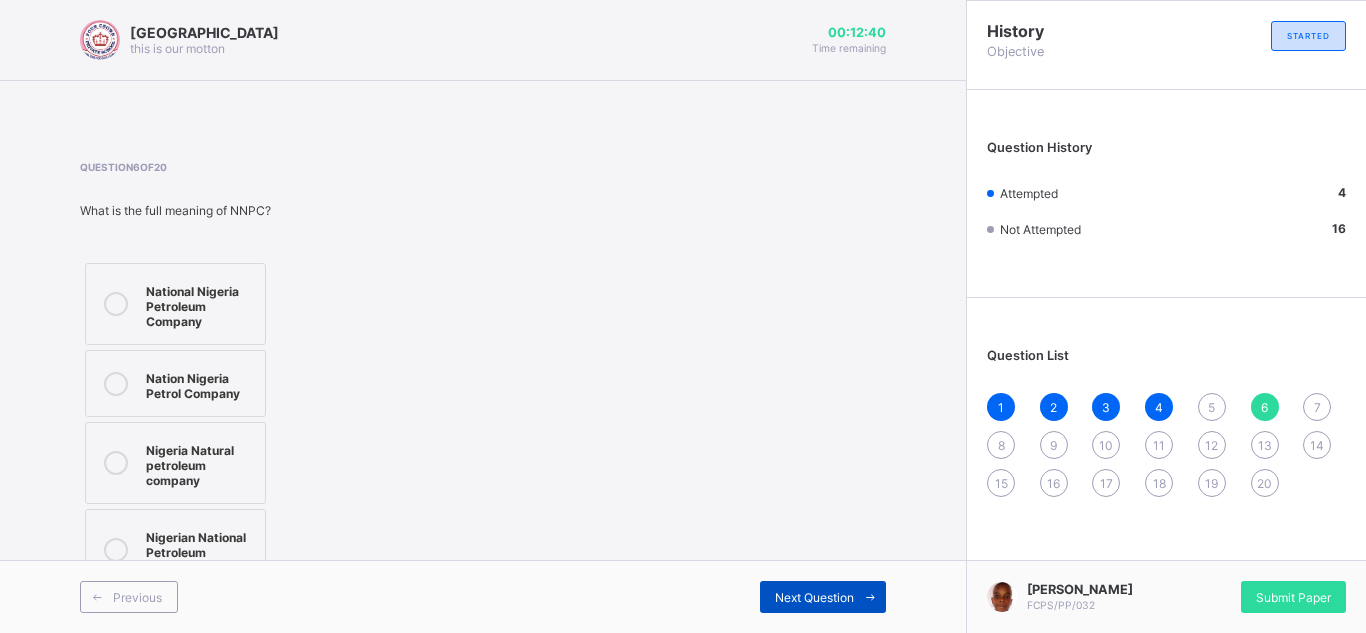click on "Next Question" at bounding box center (814, 597) 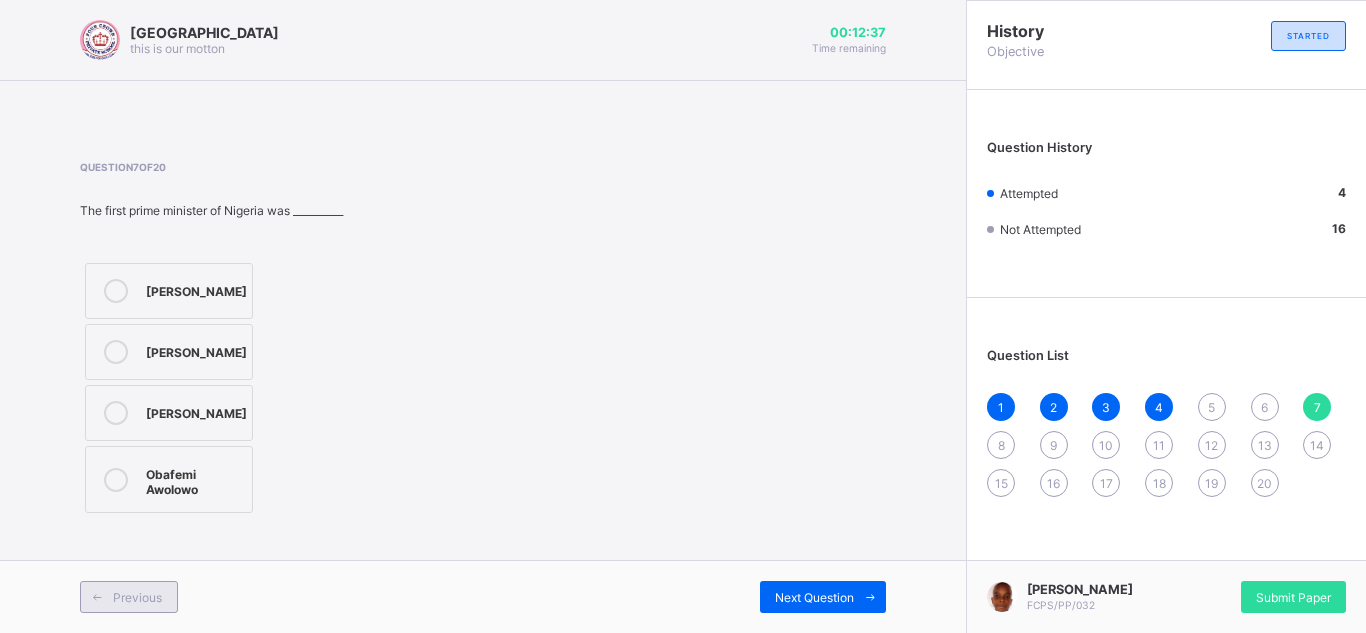 click on "Previous" at bounding box center (129, 597) 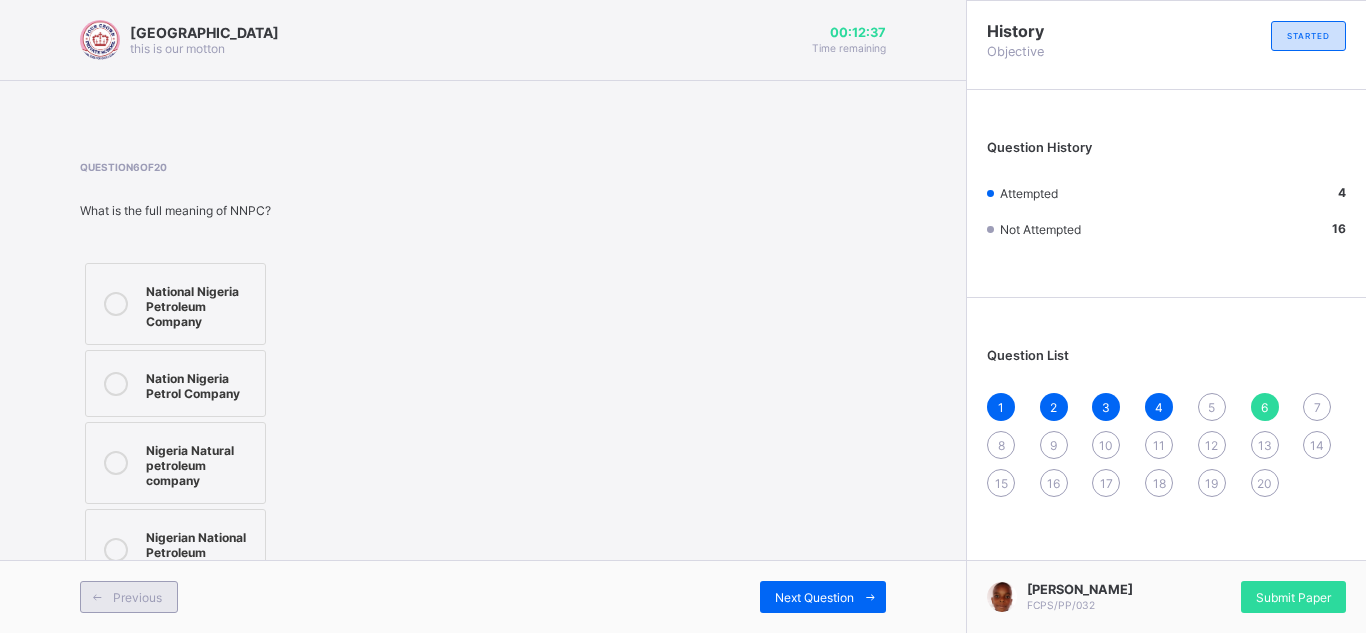 click on "Previous" at bounding box center [129, 597] 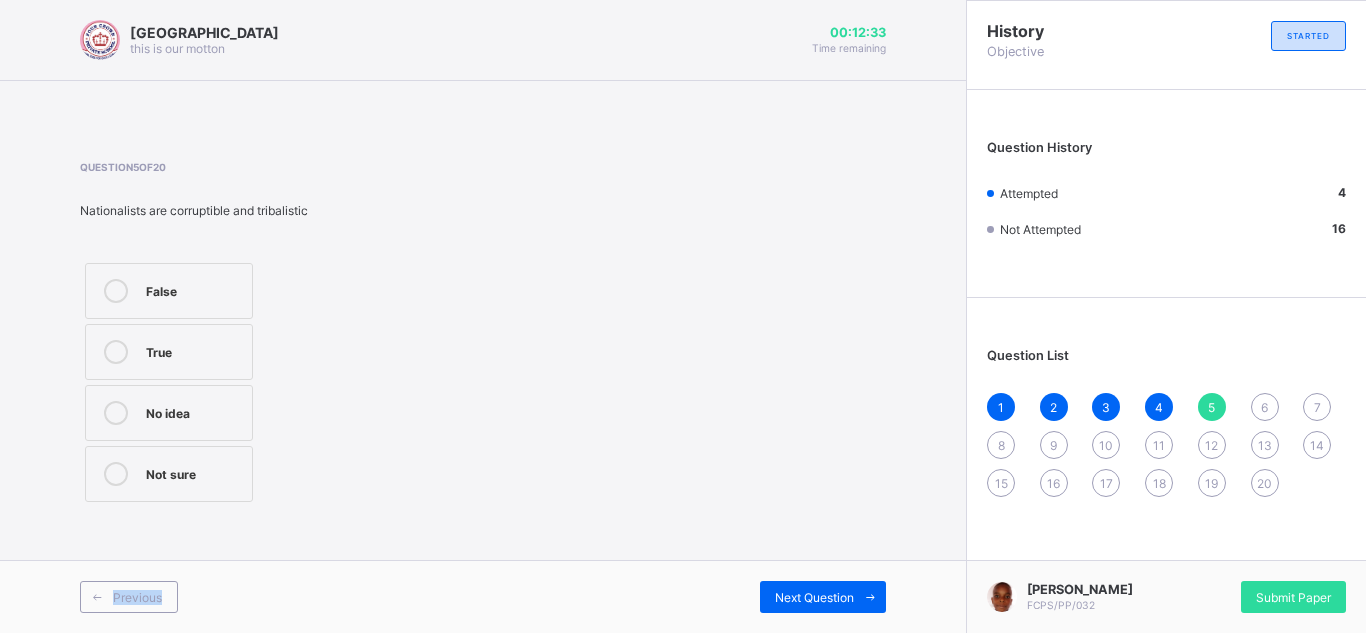 click on "True" at bounding box center (169, 352) 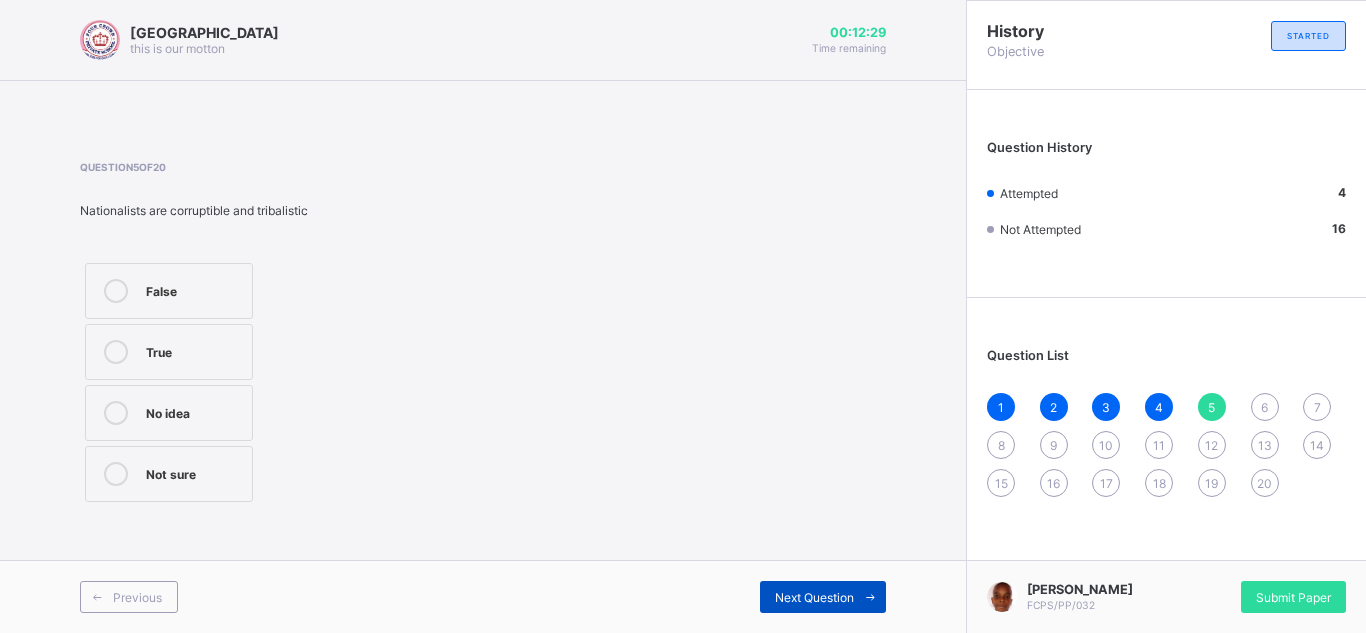 click on "Next Question" at bounding box center [823, 597] 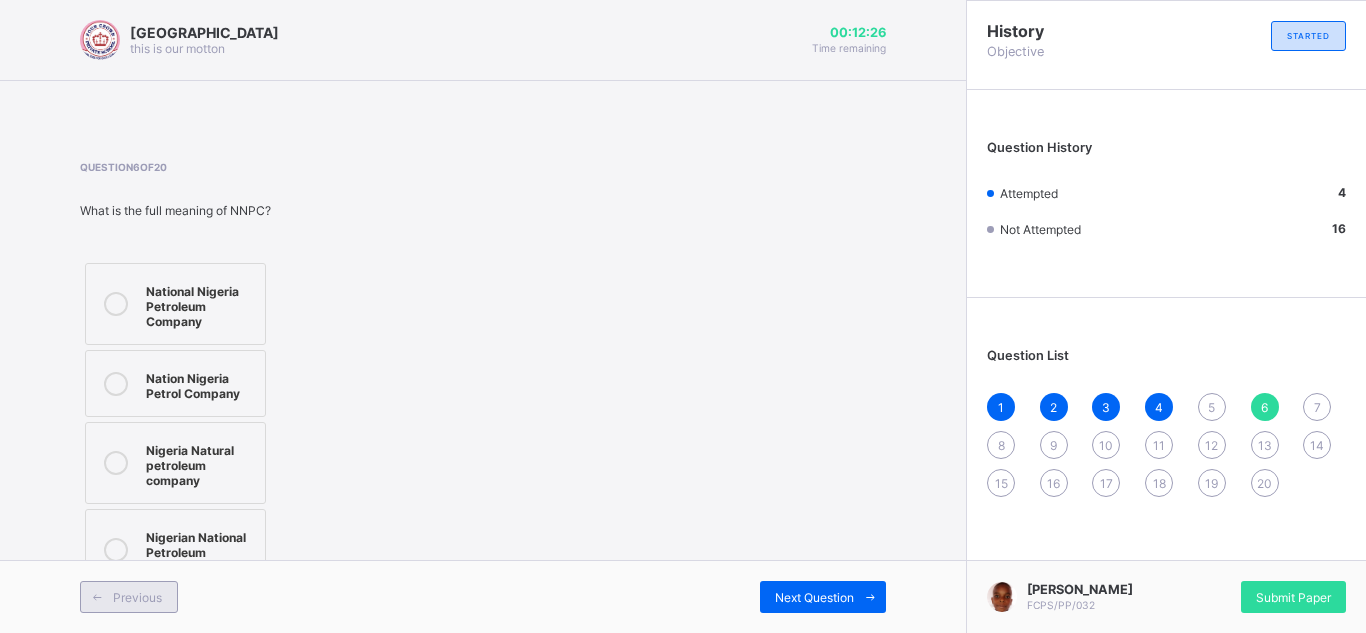 click at bounding box center (97, 597) 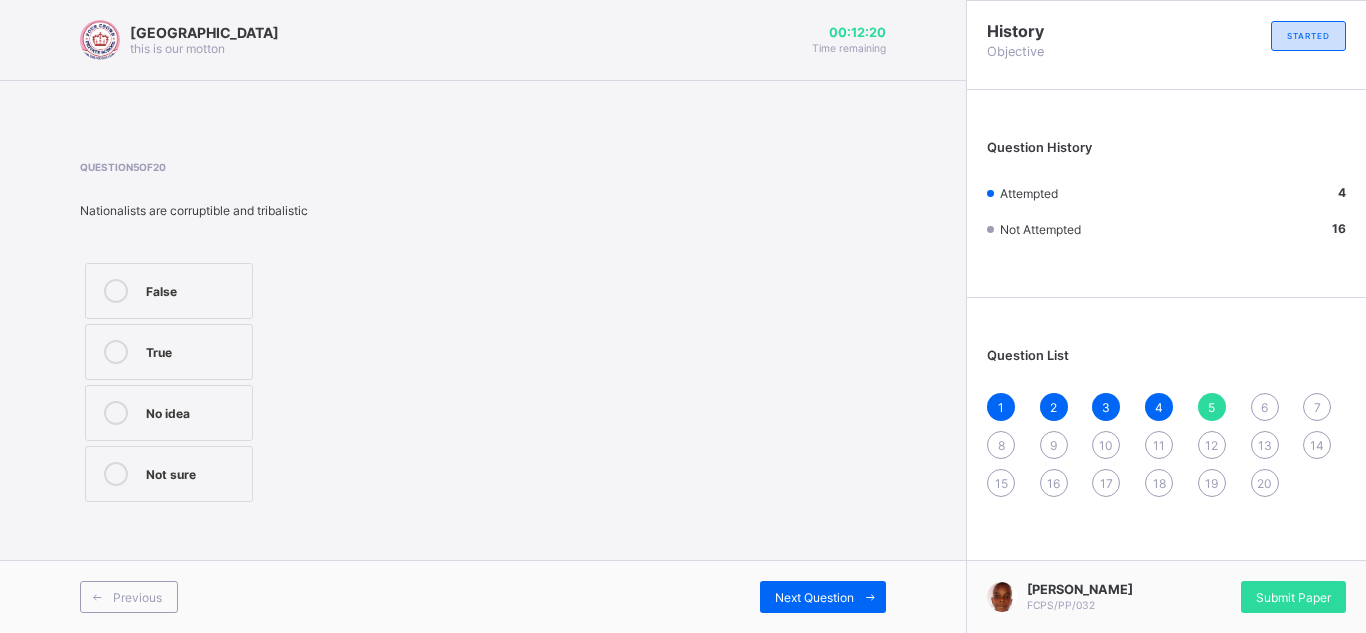 click at bounding box center [116, 352] 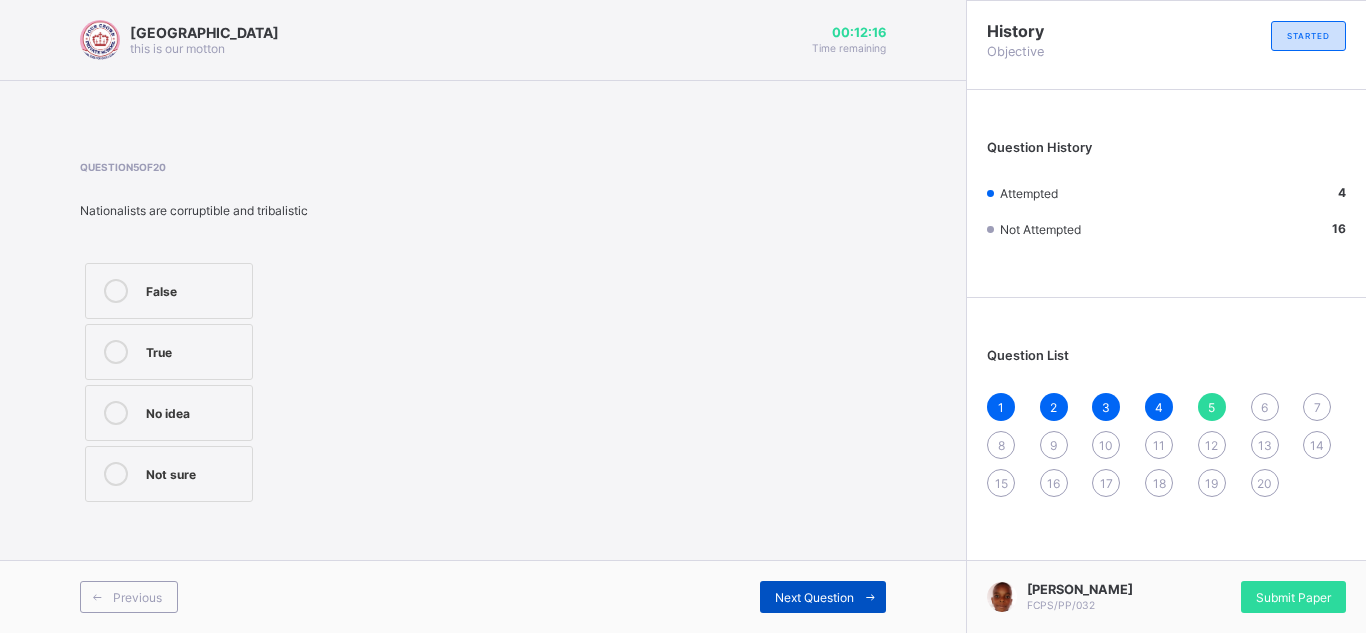 click on "Next Question" at bounding box center (814, 597) 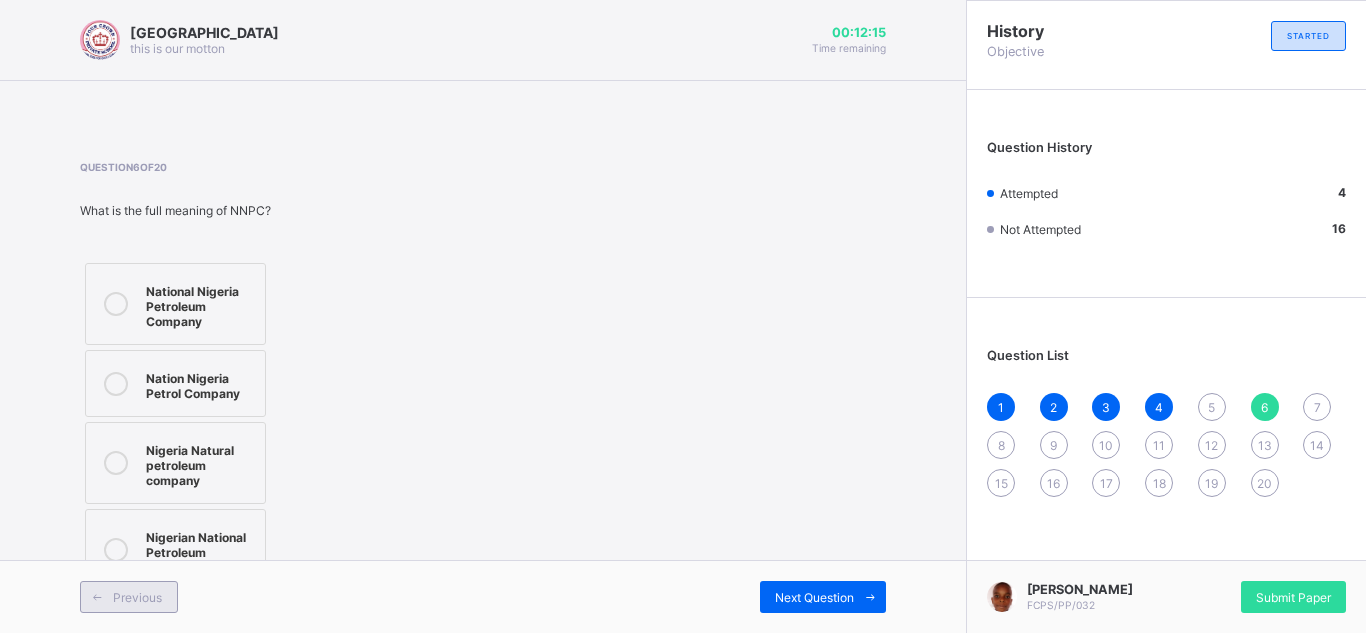click on "Previous" at bounding box center [129, 597] 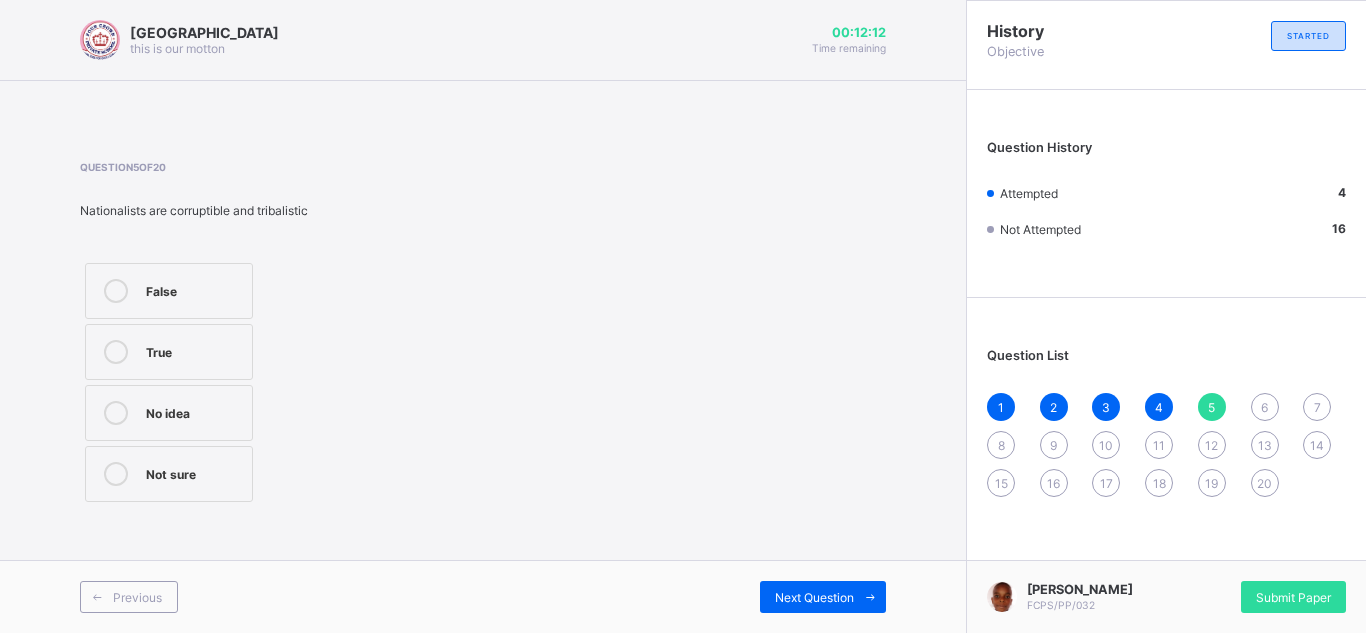 click on "True" at bounding box center [169, 352] 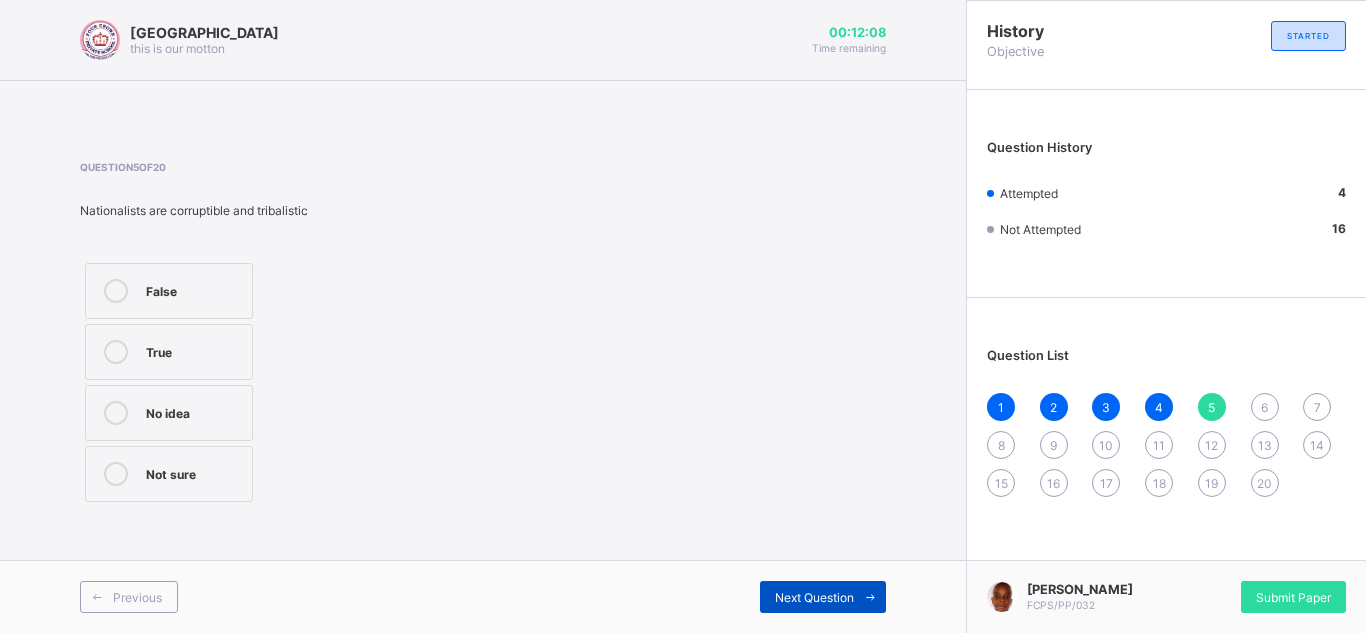 click on "Next Question" at bounding box center [823, 597] 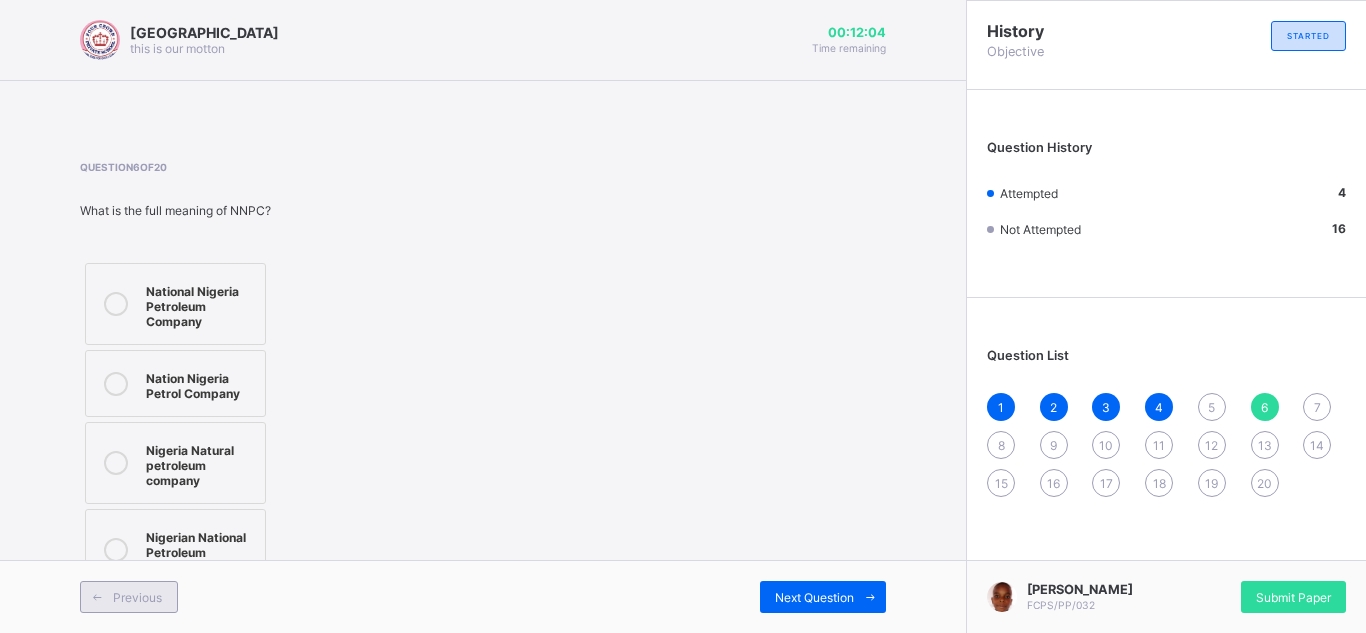 click on "Previous" at bounding box center (137, 597) 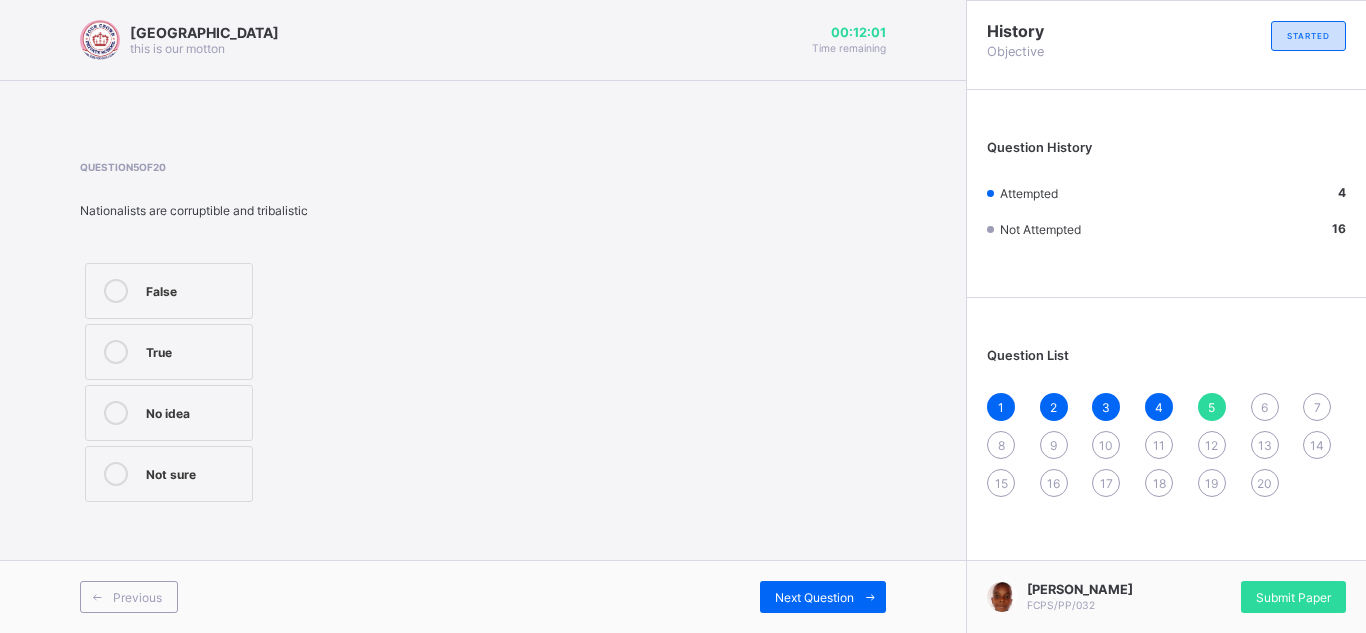 click at bounding box center (116, 291) 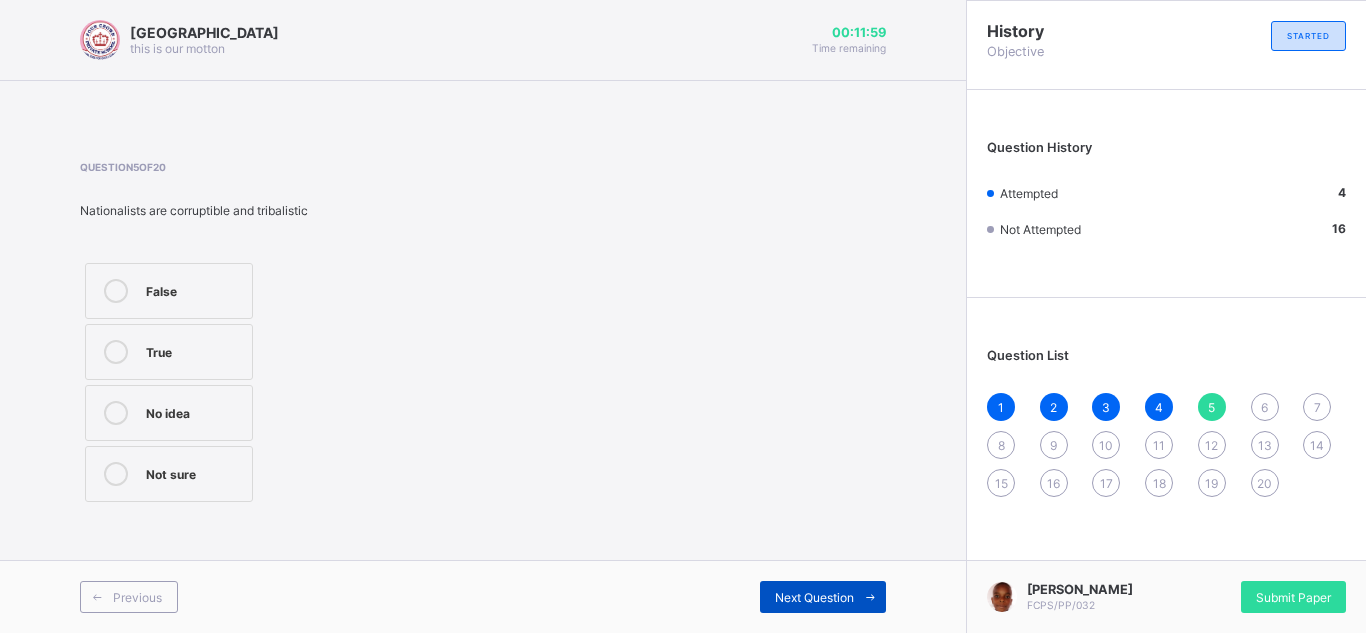 click on "Next Question" at bounding box center [823, 597] 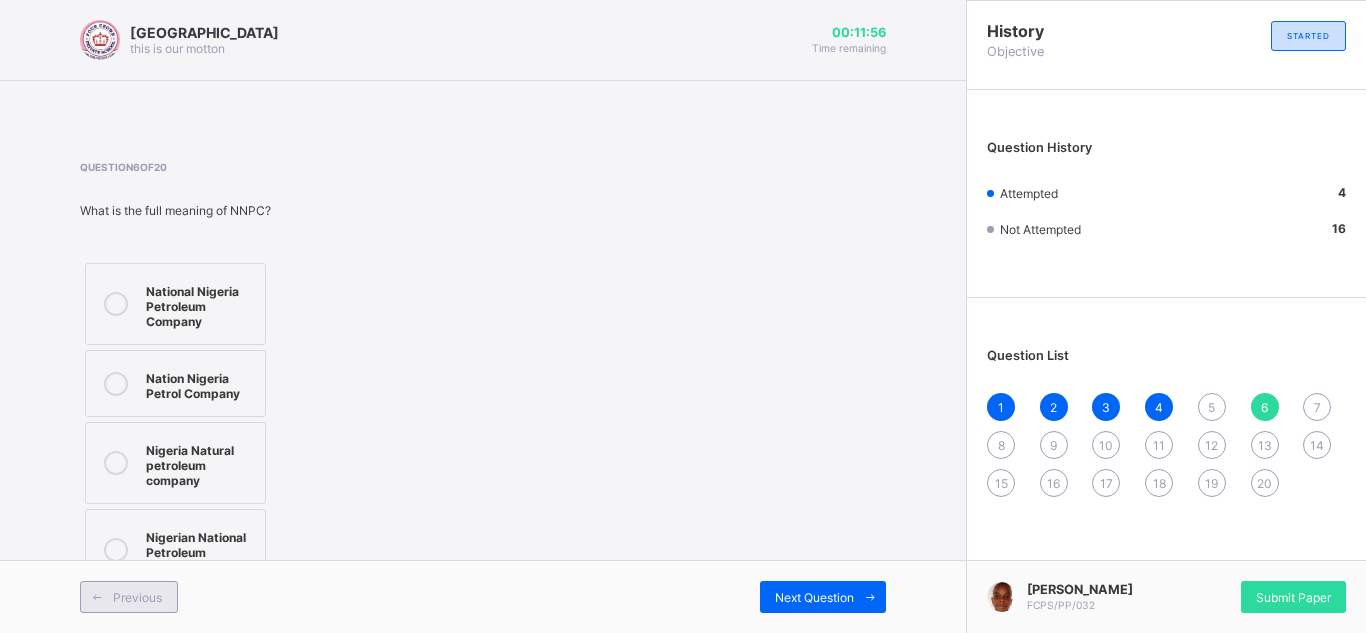 click on "Previous" at bounding box center [129, 597] 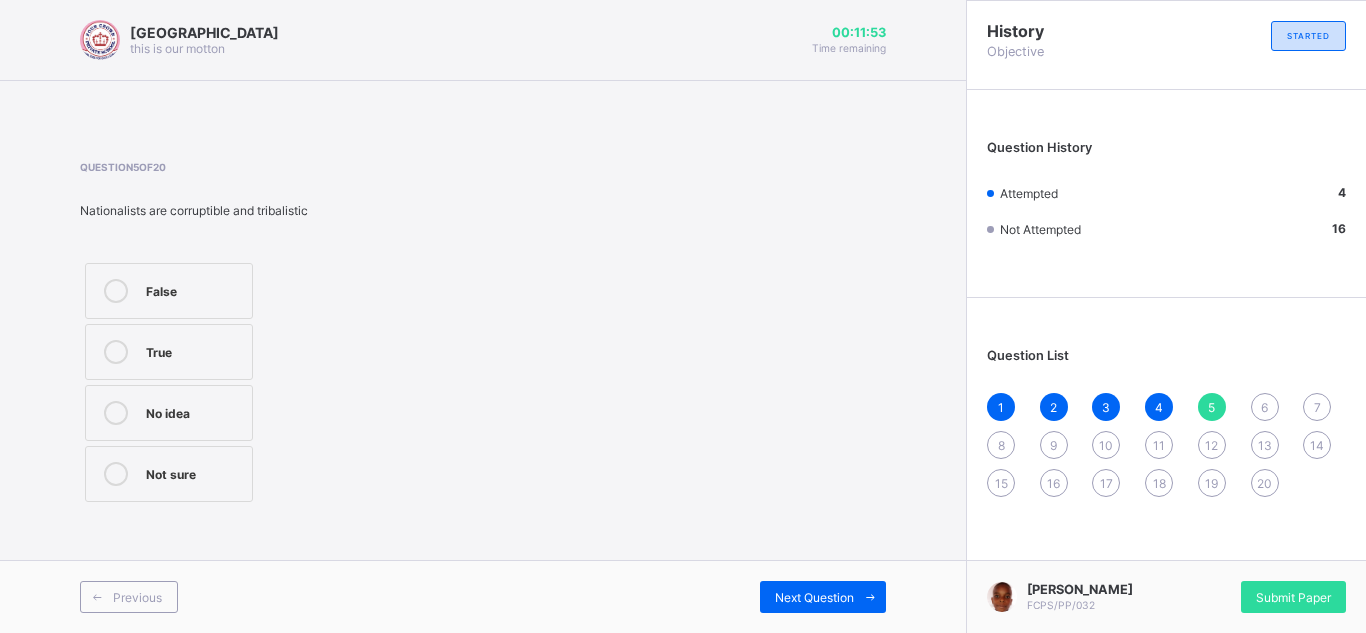 click on "True" at bounding box center [169, 352] 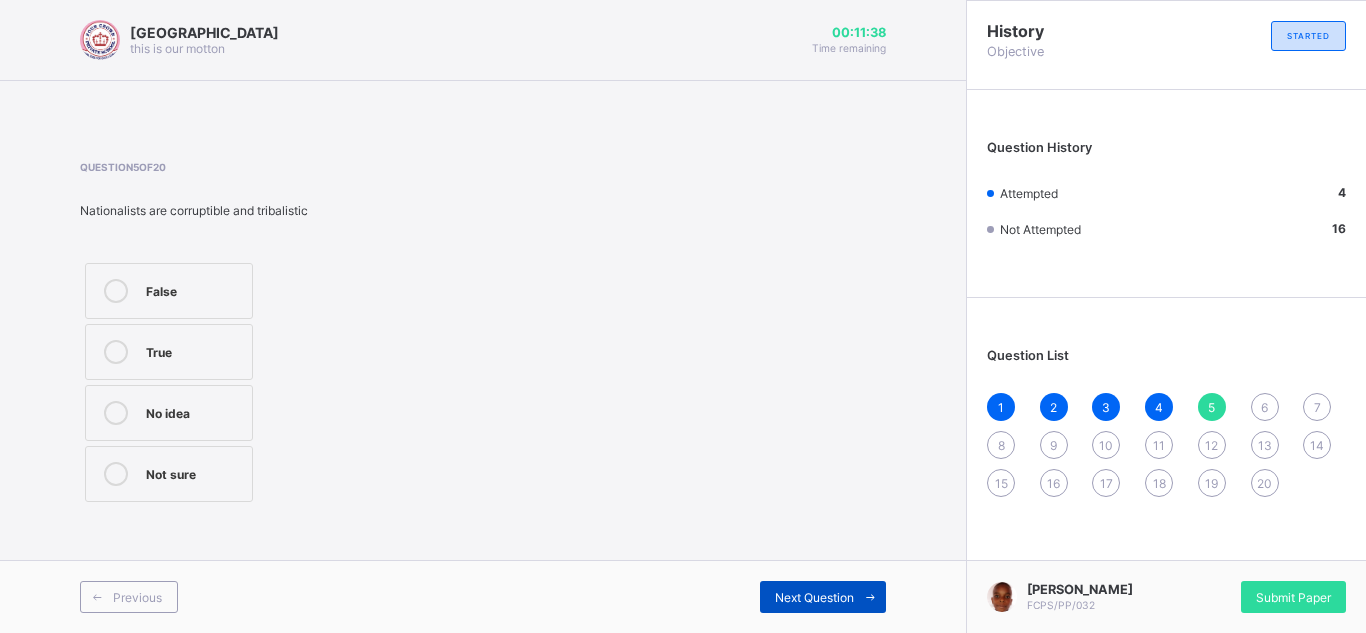 click on "Next Question" at bounding box center (814, 597) 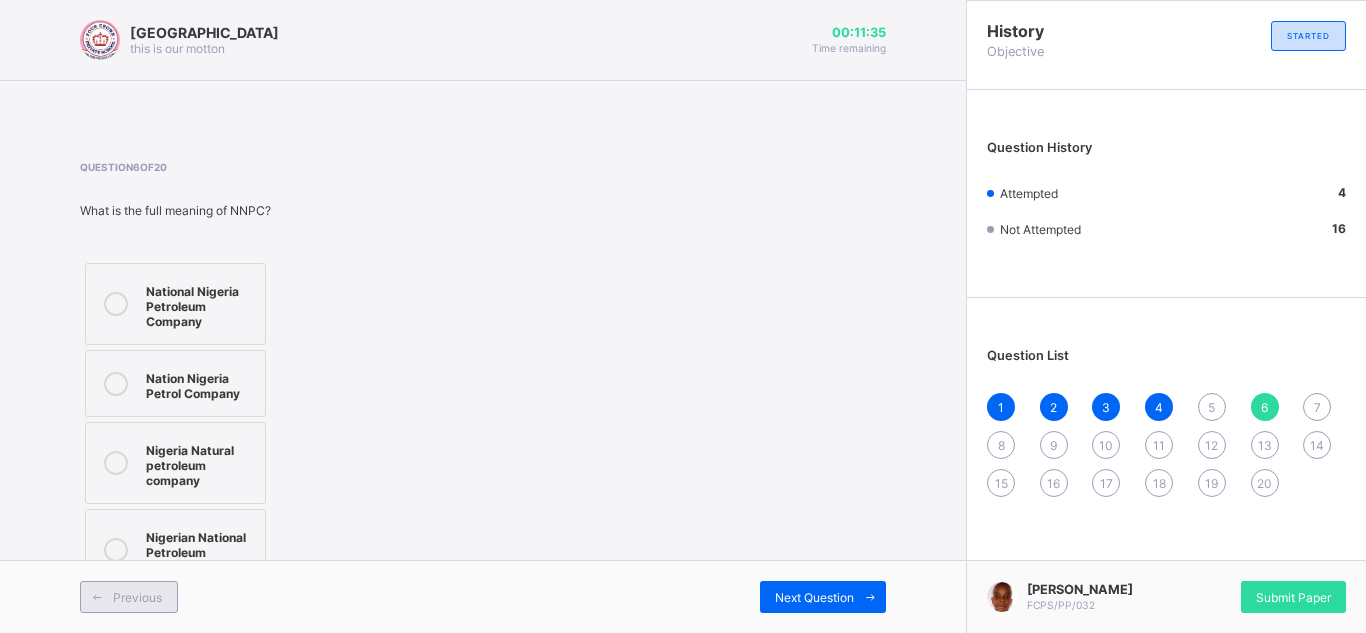click at bounding box center (97, 597) 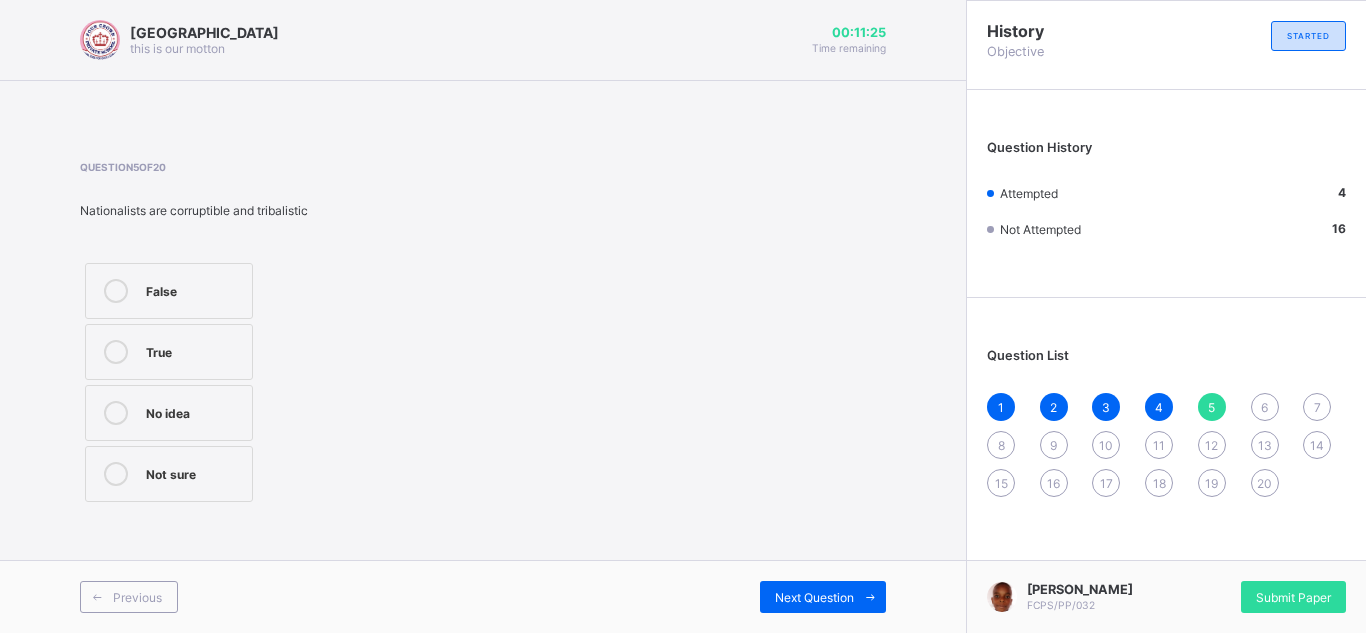click on "True" at bounding box center [169, 352] 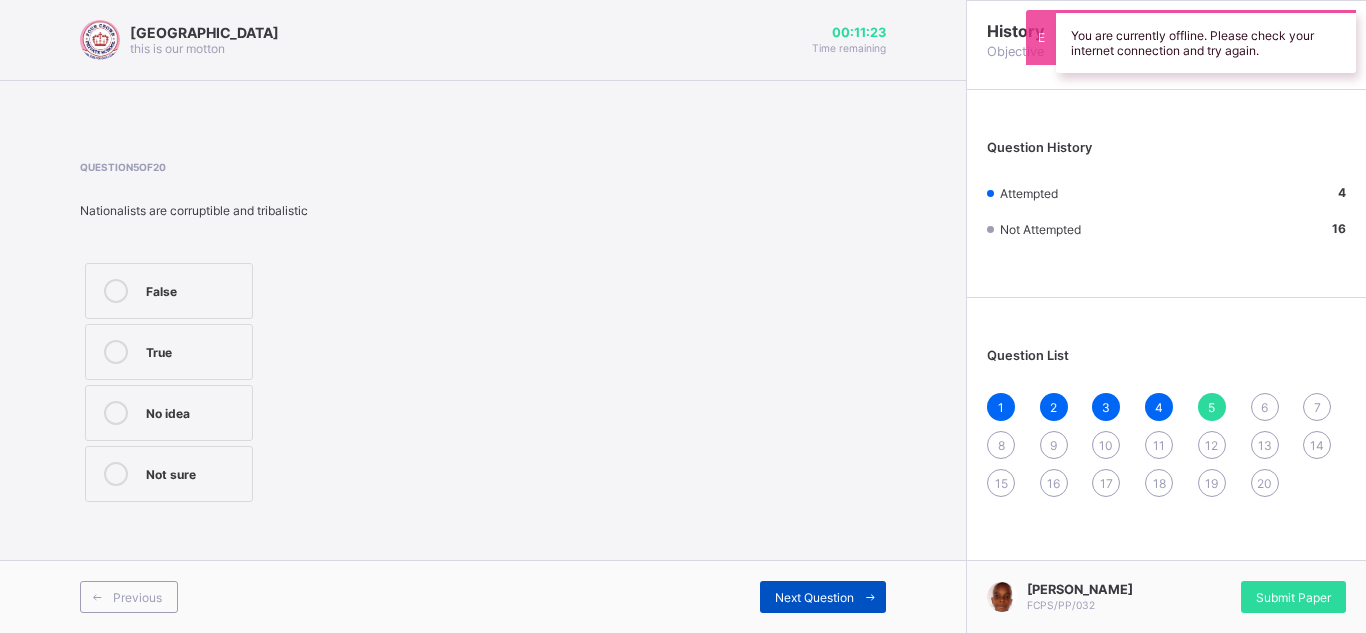 click on "Next Question" at bounding box center [814, 597] 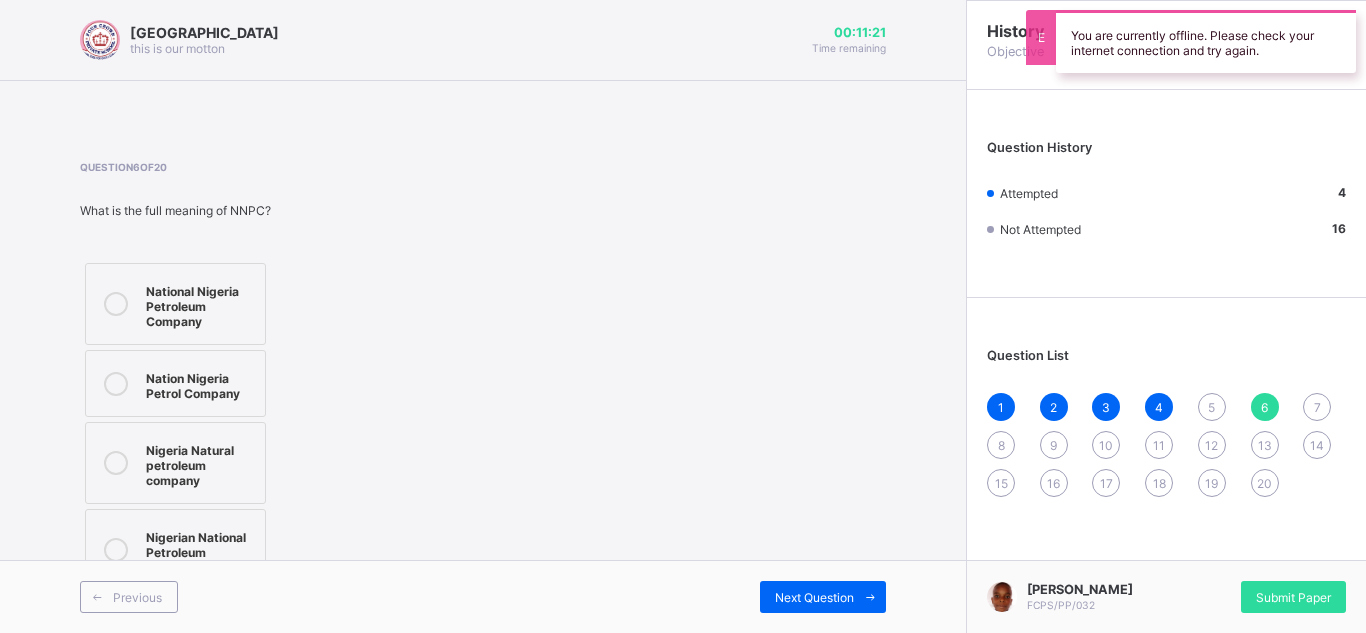 click on "National Nigeria Petroleum Company" at bounding box center (175, 304) 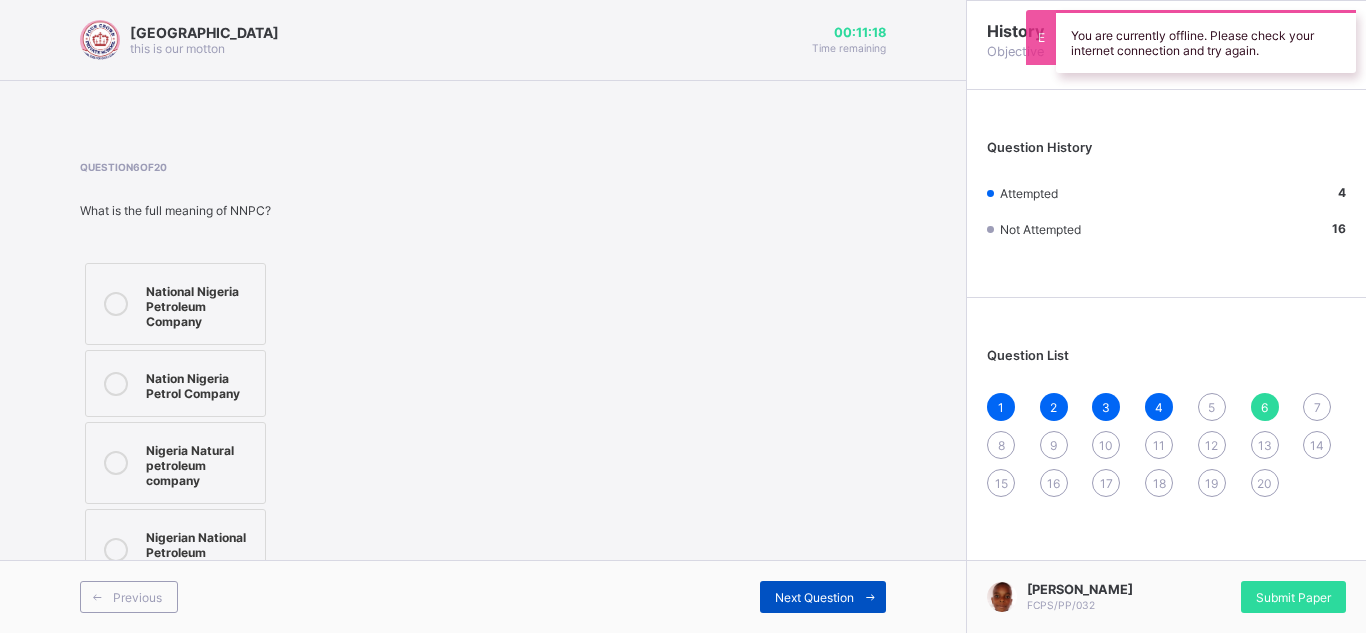 click on "Next Question" at bounding box center (823, 597) 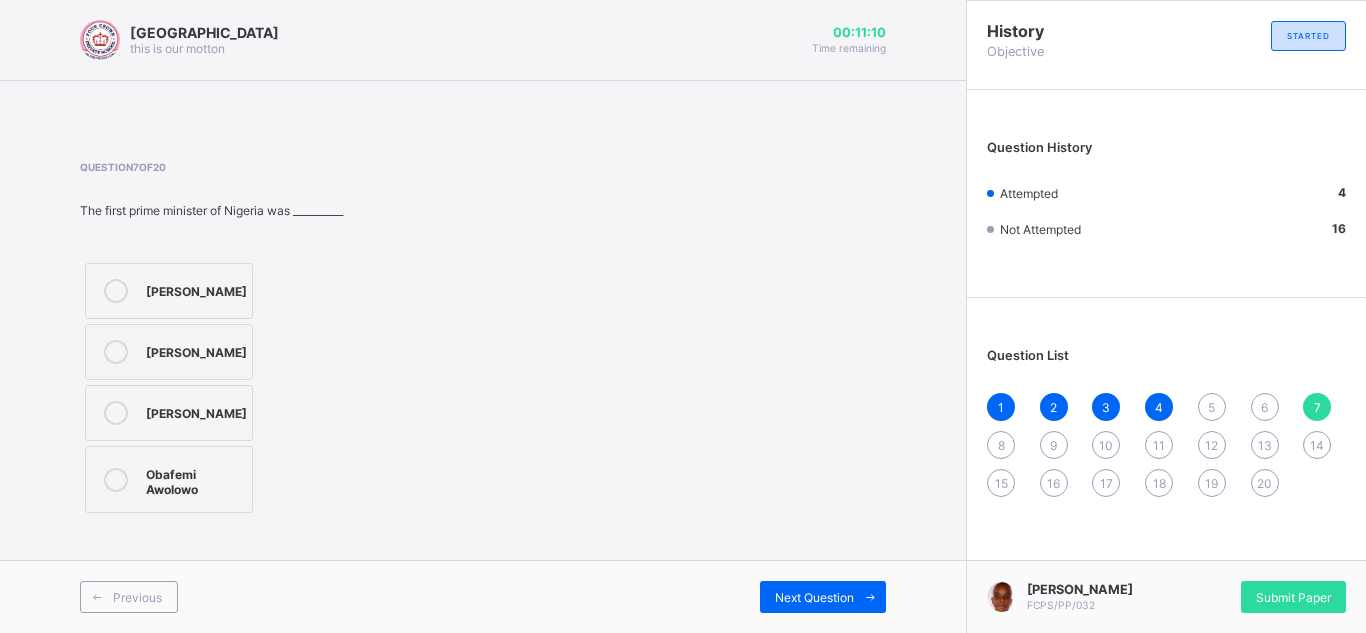 click on "[PERSON_NAME]" at bounding box center (196, 411) 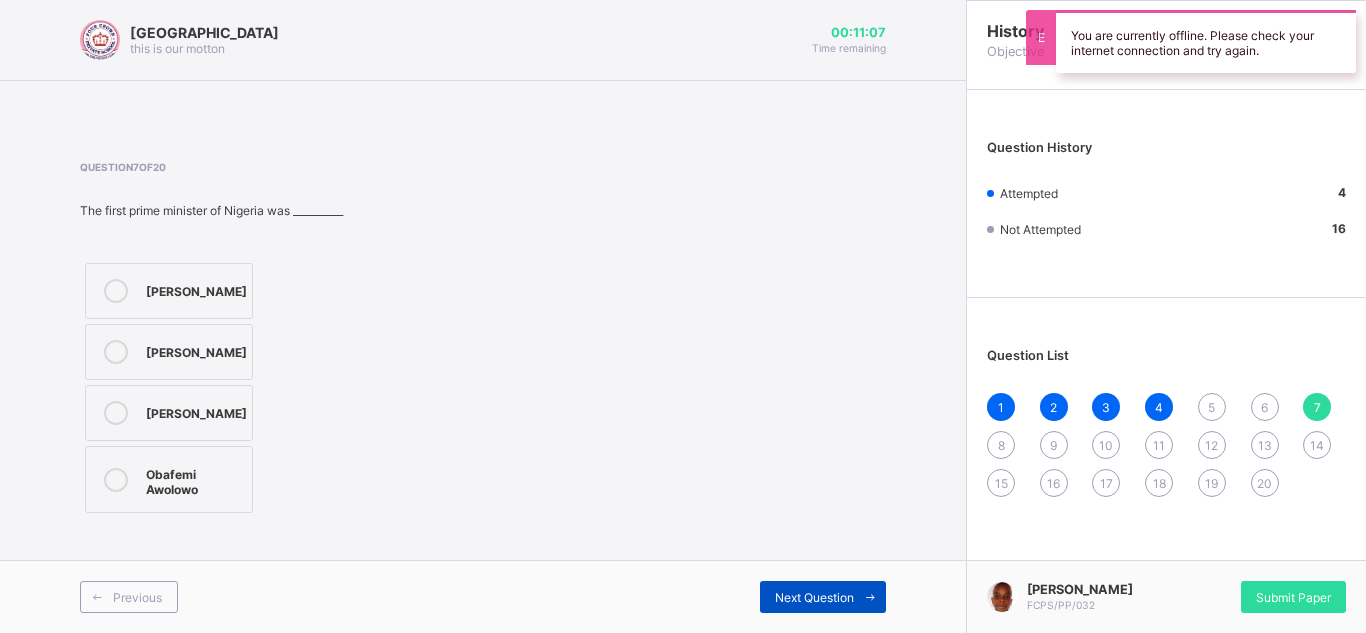 click on "Next Question" at bounding box center [814, 597] 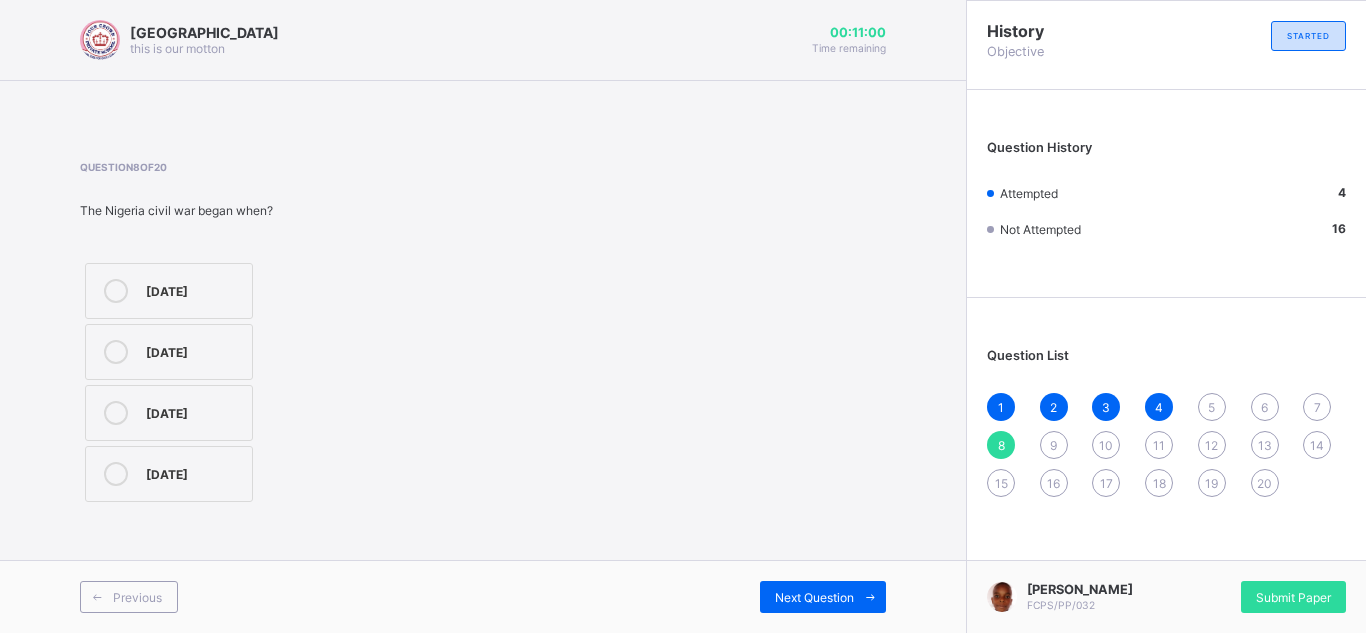 click on "[DATE]" at bounding box center (194, 350) 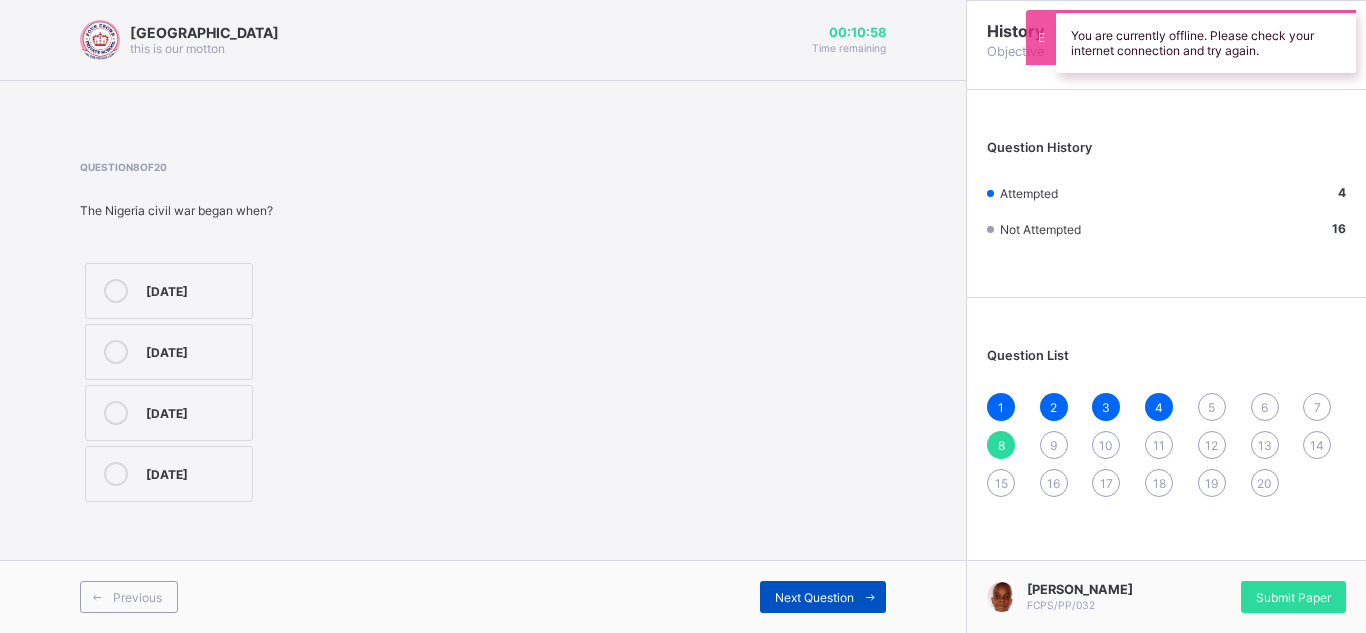 click on "Next Question" at bounding box center (814, 597) 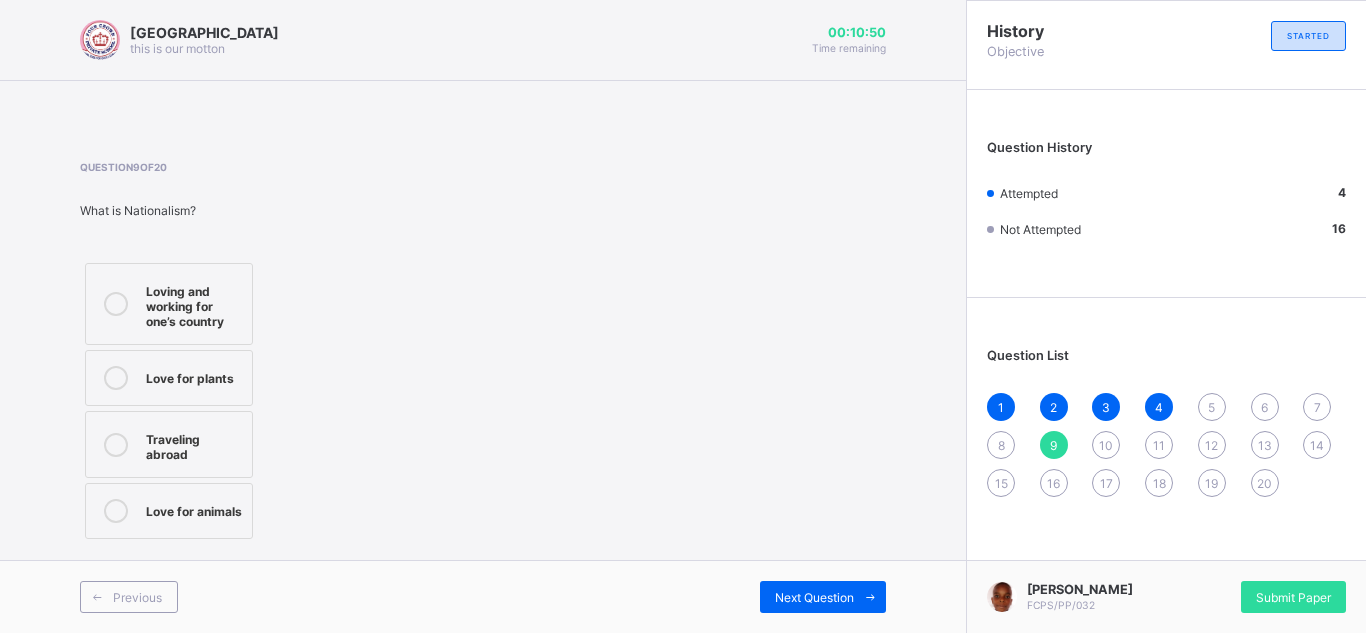 click on "Loving and working for one’s country" at bounding box center [194, 304] 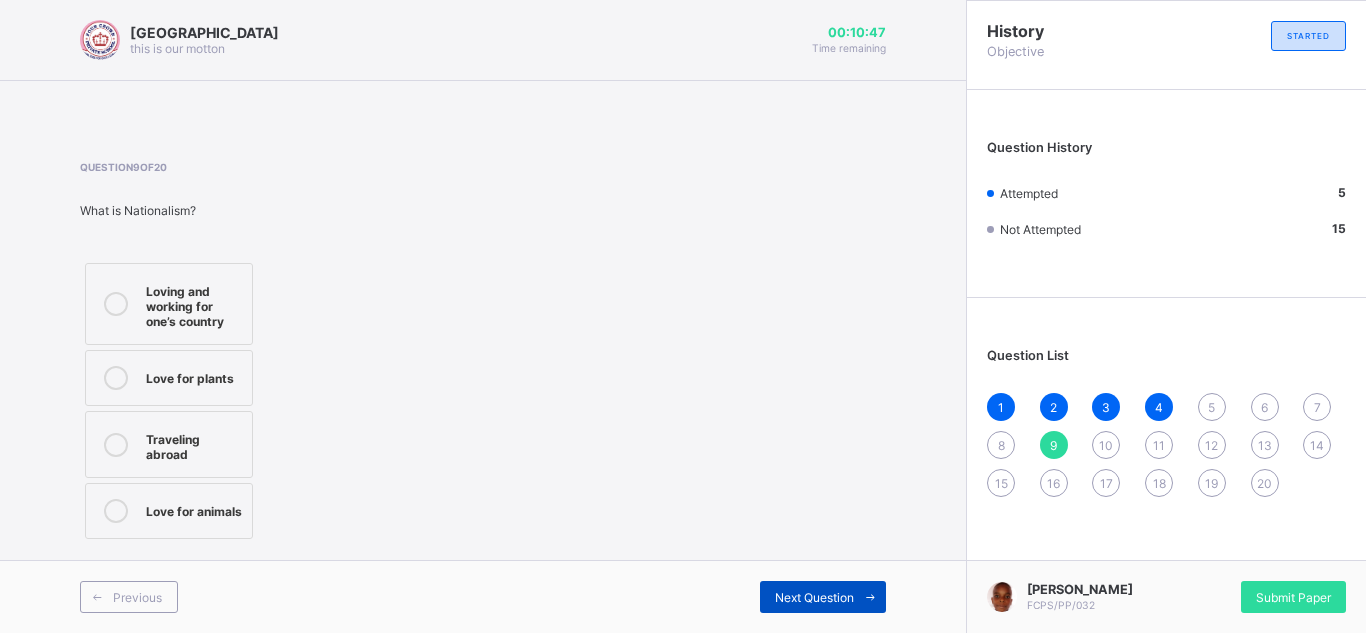 click on "Next Question" at bounding box center (823, 597) 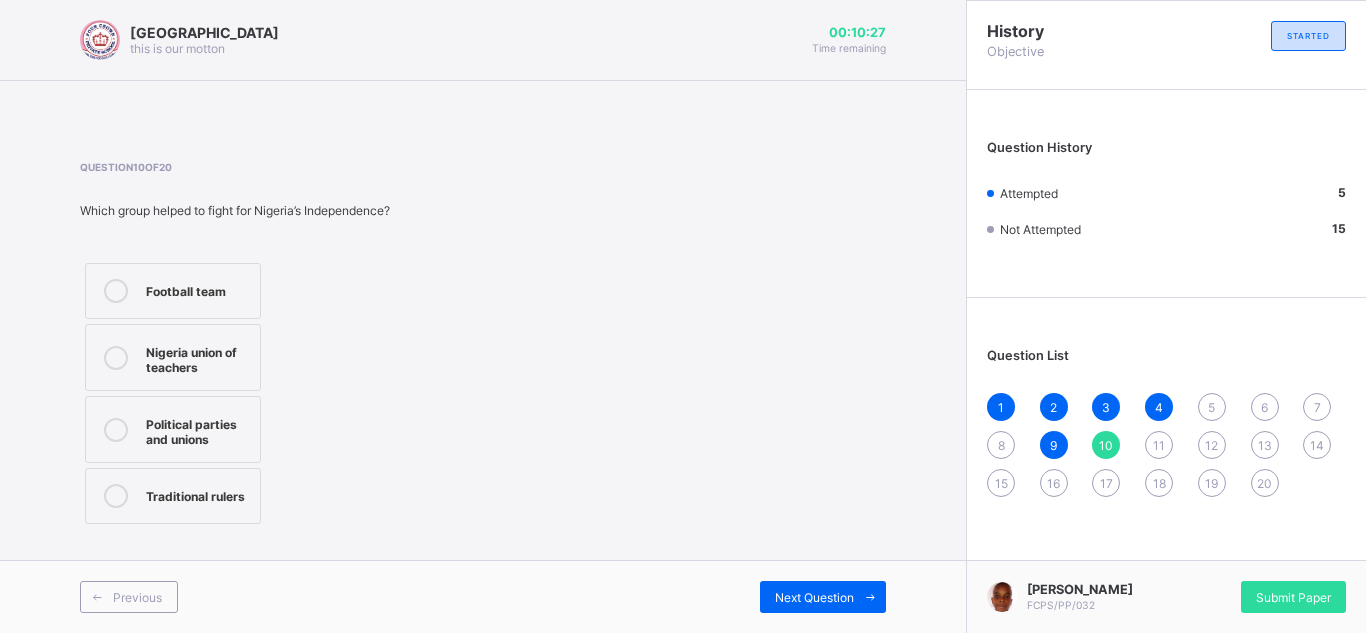 click on "Political parties and unions" at bounding box center (198, 429) 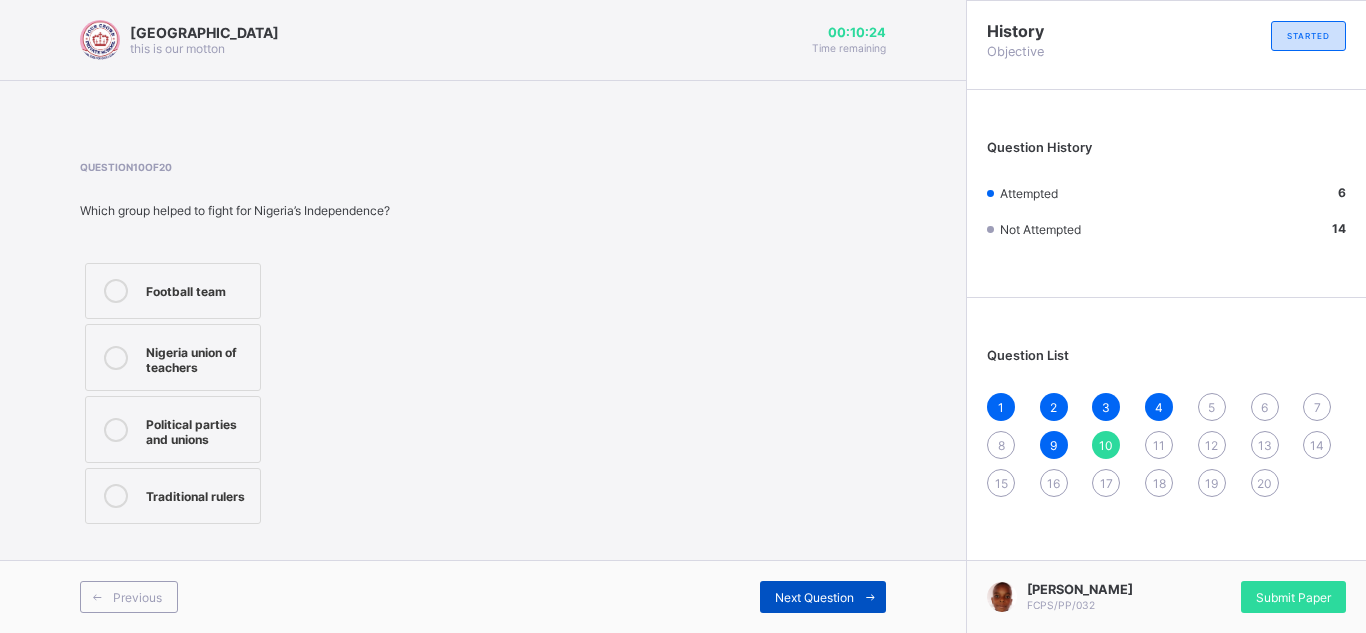 click on "Next Question" at bounding box center [823, 597] 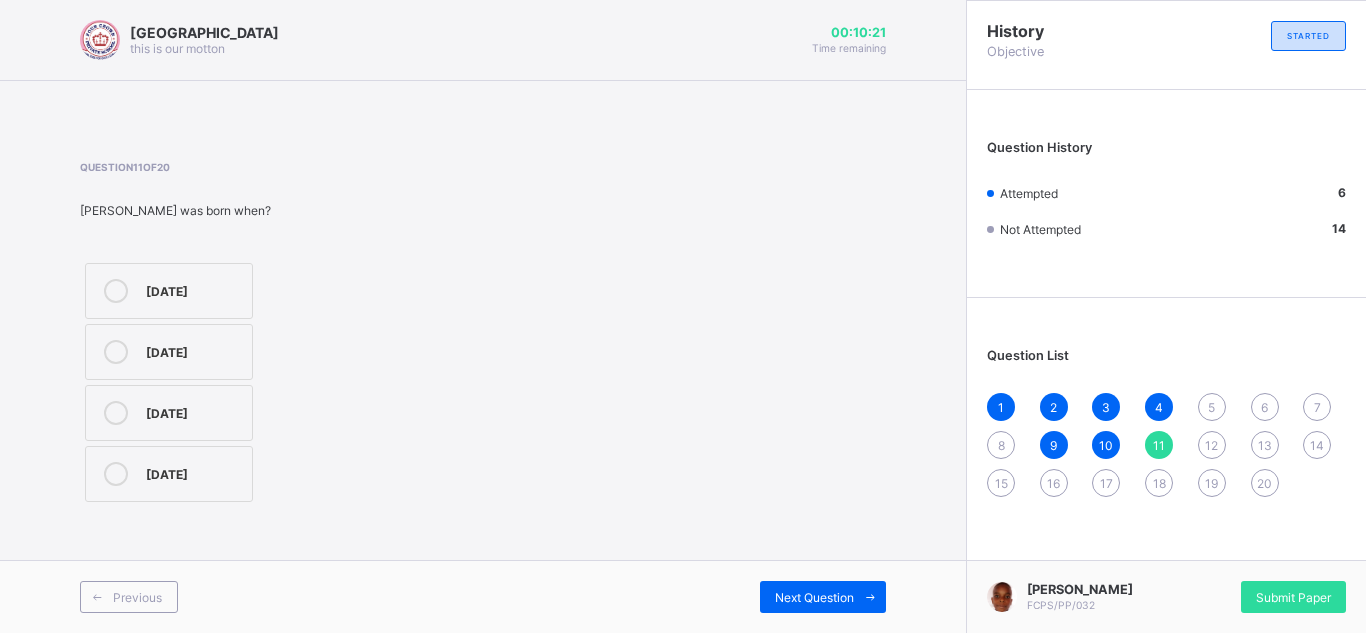 click on "5" at bounding box center [1211, 407] 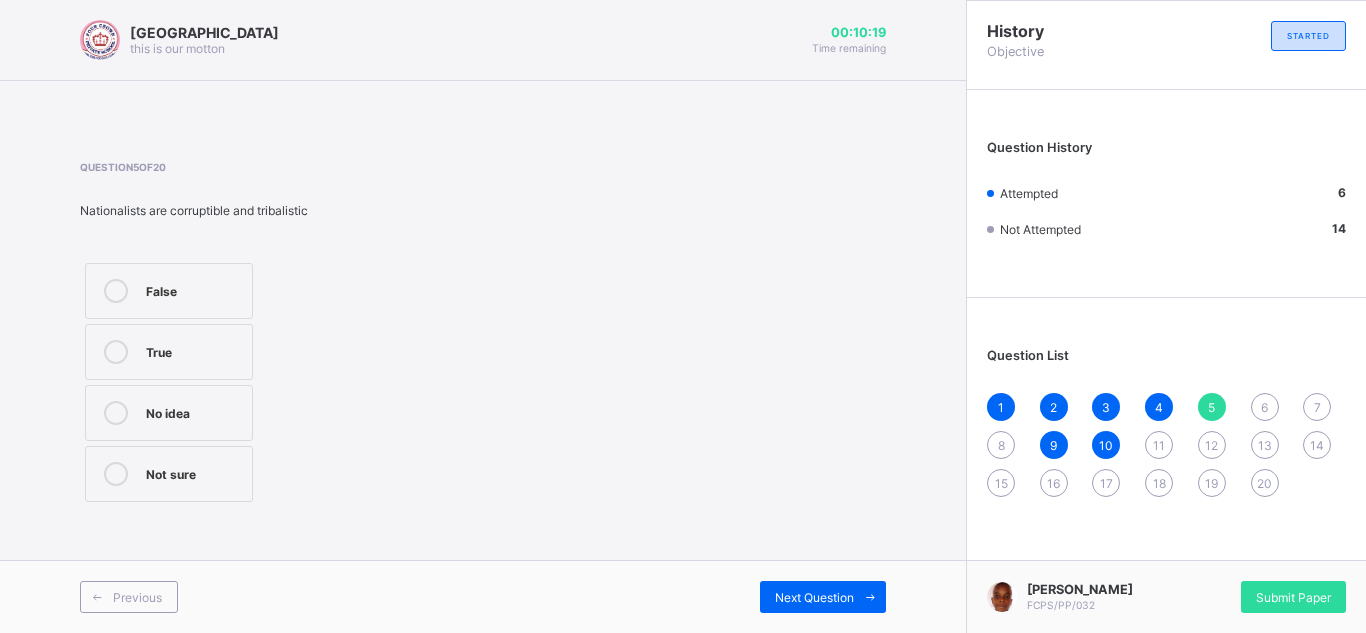 click on "True" at bounding box center [169, 352] 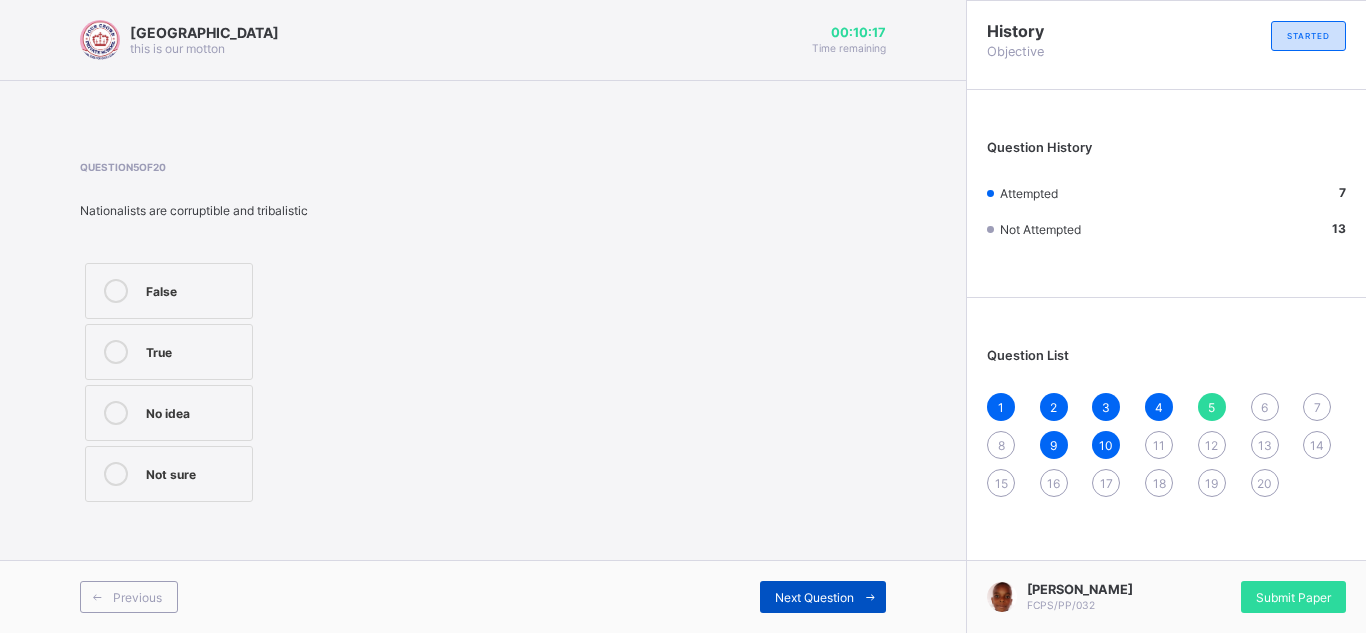 click on "Next Question" at bounding box center [814, 597] 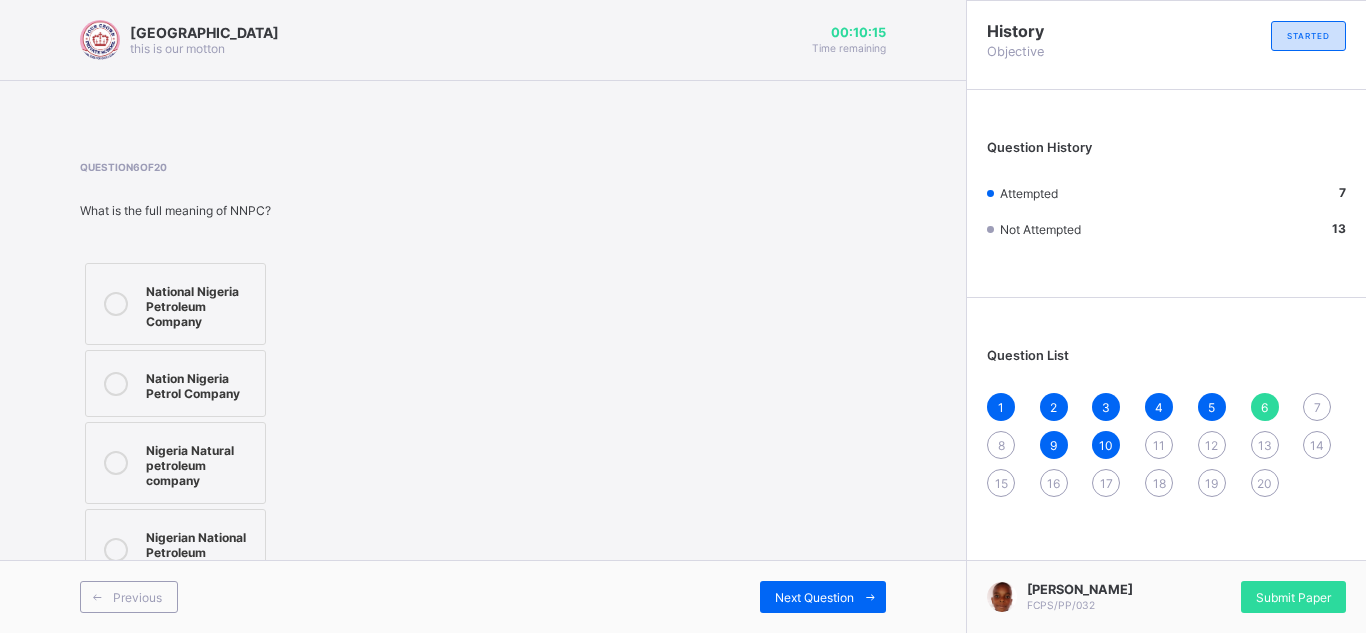 click at bounding box center [116, 304] 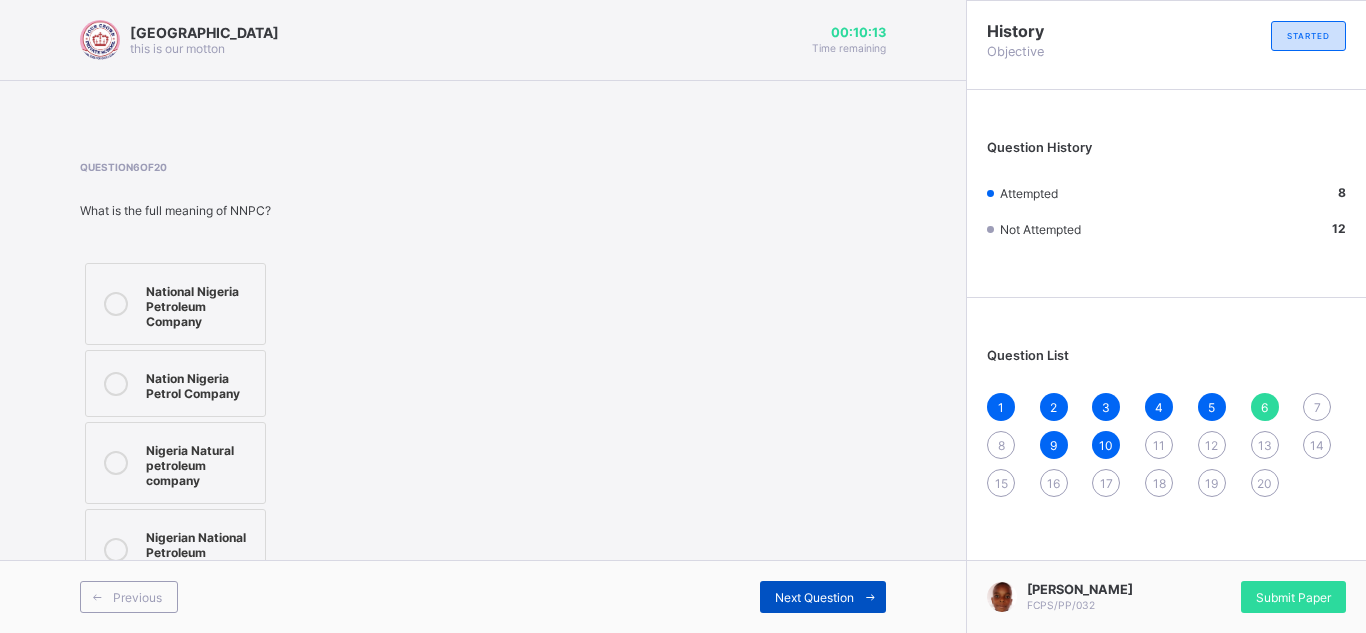 click on "Next Question" at bounding box center [823, 597] 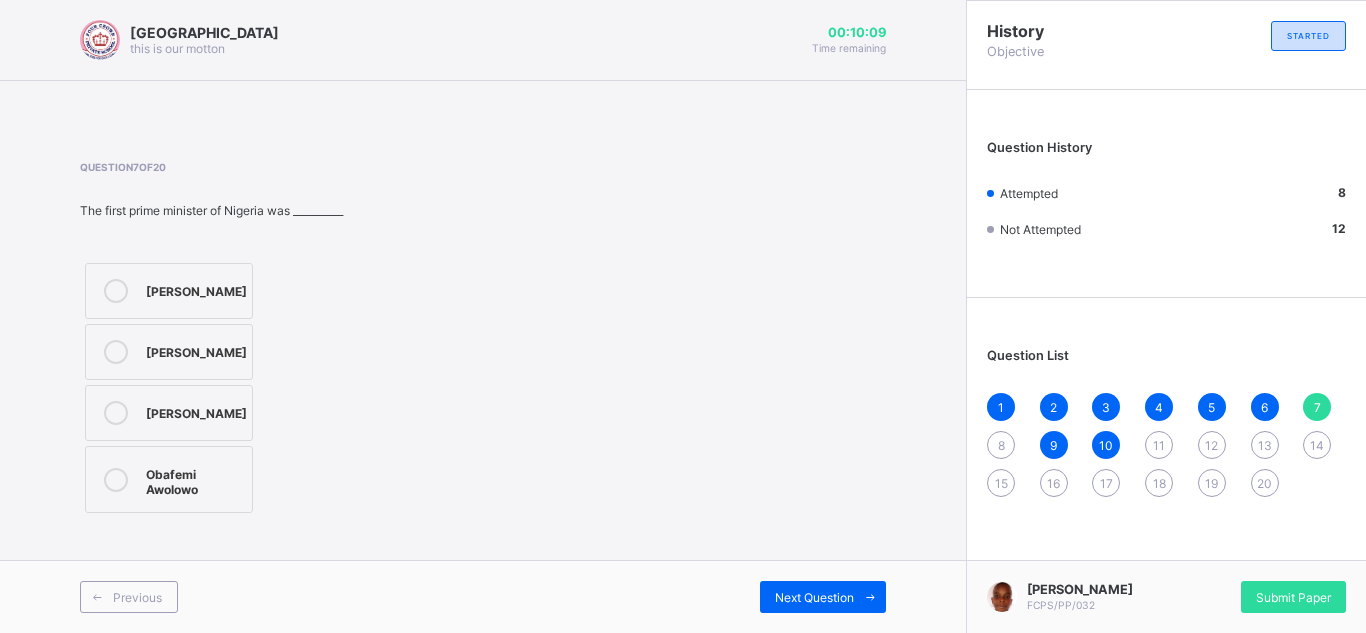 click at bounding box center [116, 413] 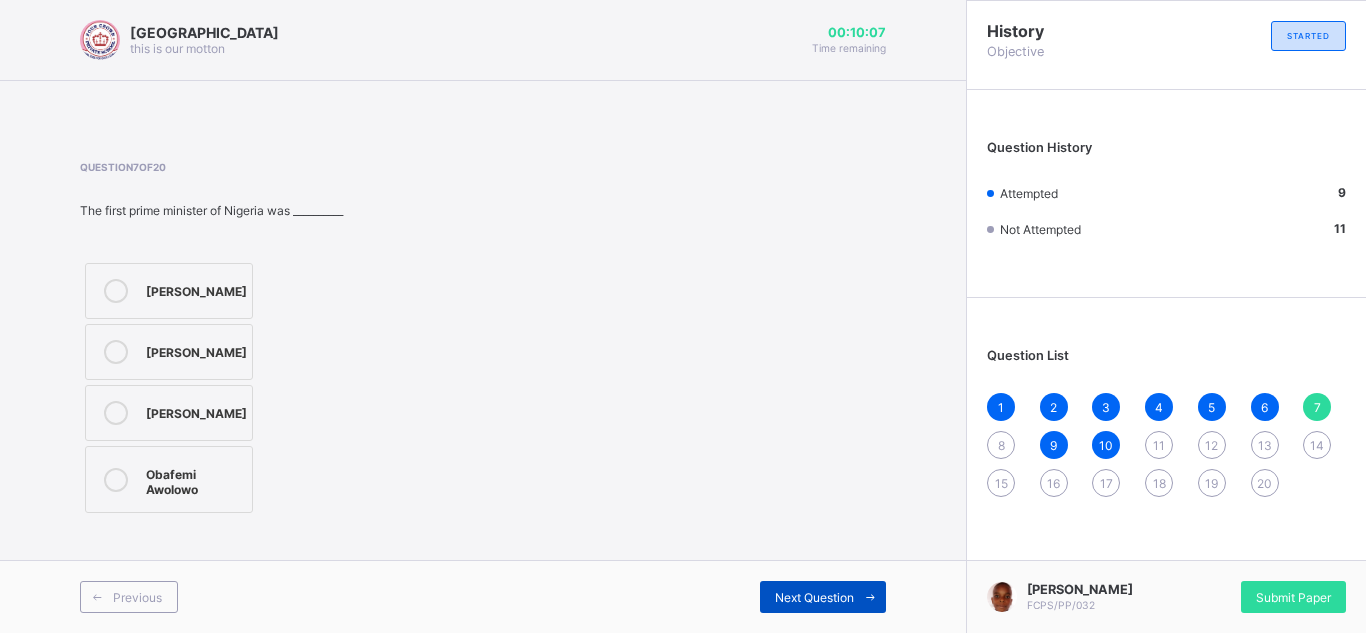 click on "Next Question" at bounding box center [823, 597] 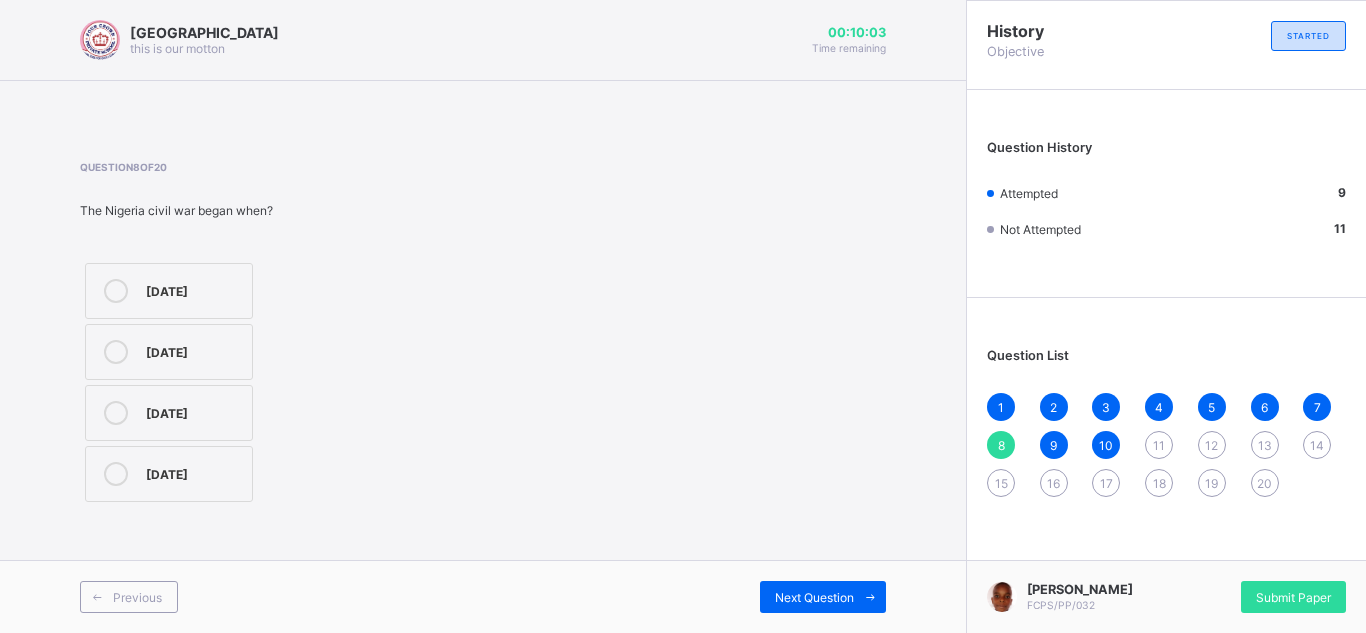 click on "[DATE]" at bounding box center [194, 350] 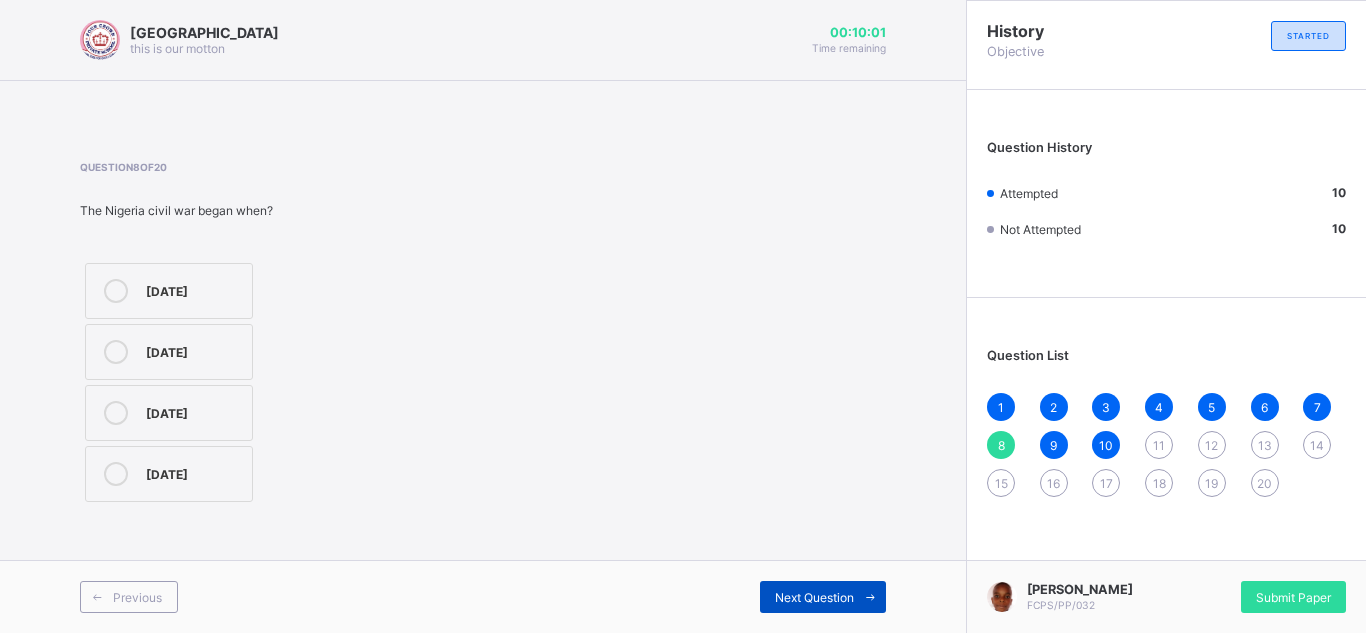 click on "Next Question" at bounding box center [814, 597] 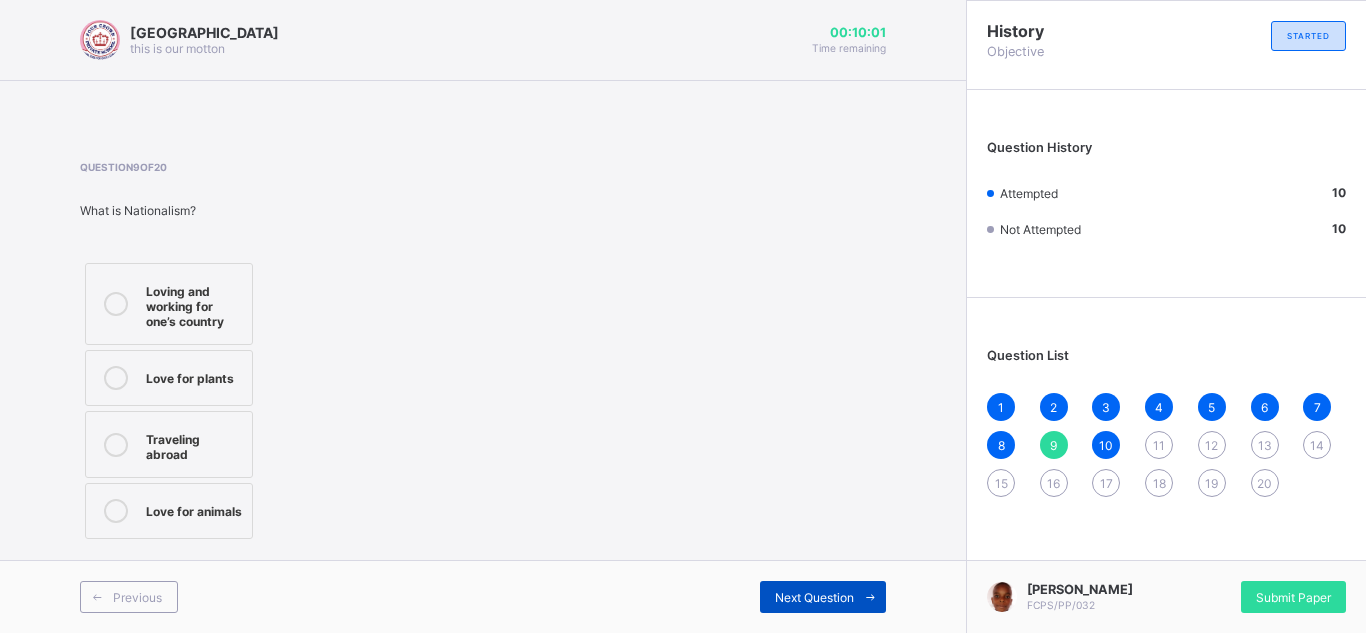 click on "Next Question" at bounding box center (814, 597) 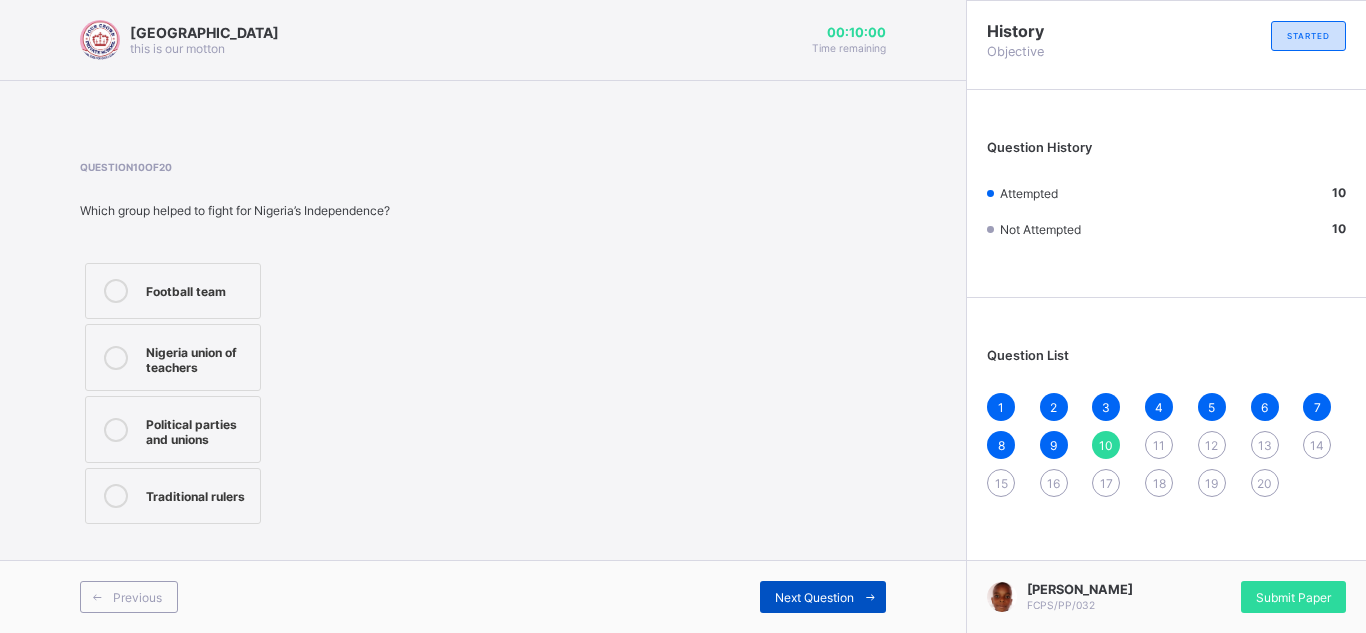click on "Next Question" at bounding box center (814, 597) 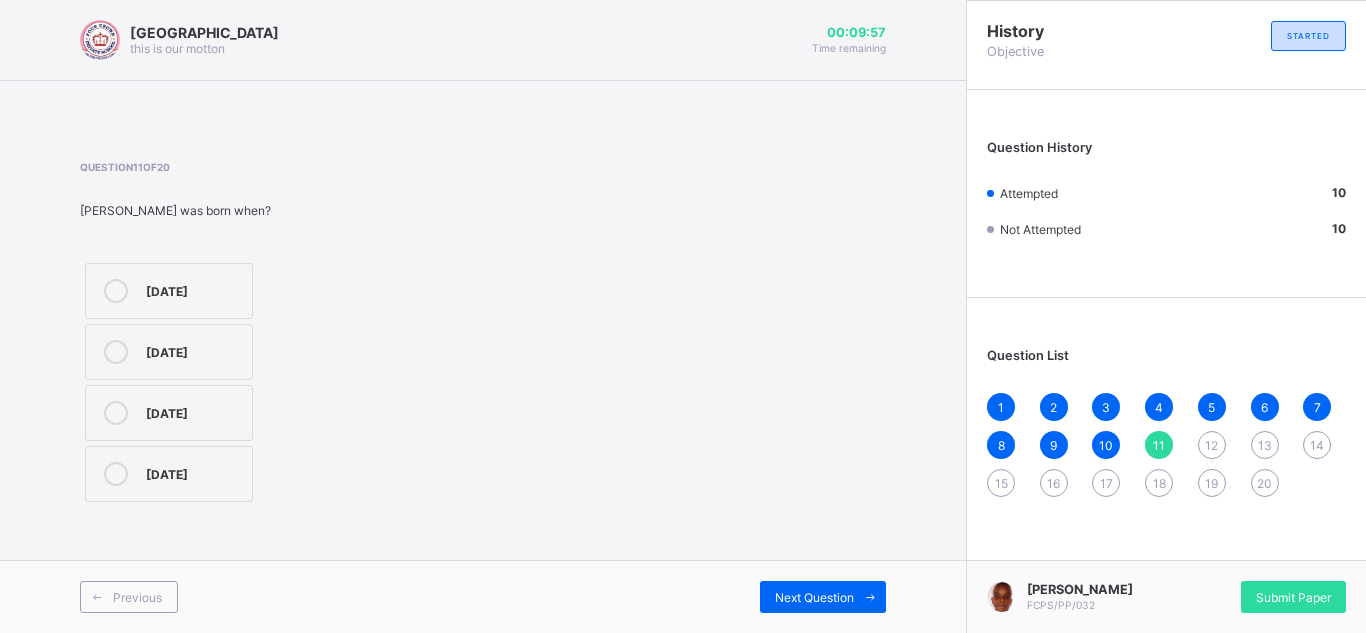 click on "January 26, 1988" at bounding box center (194, 289) 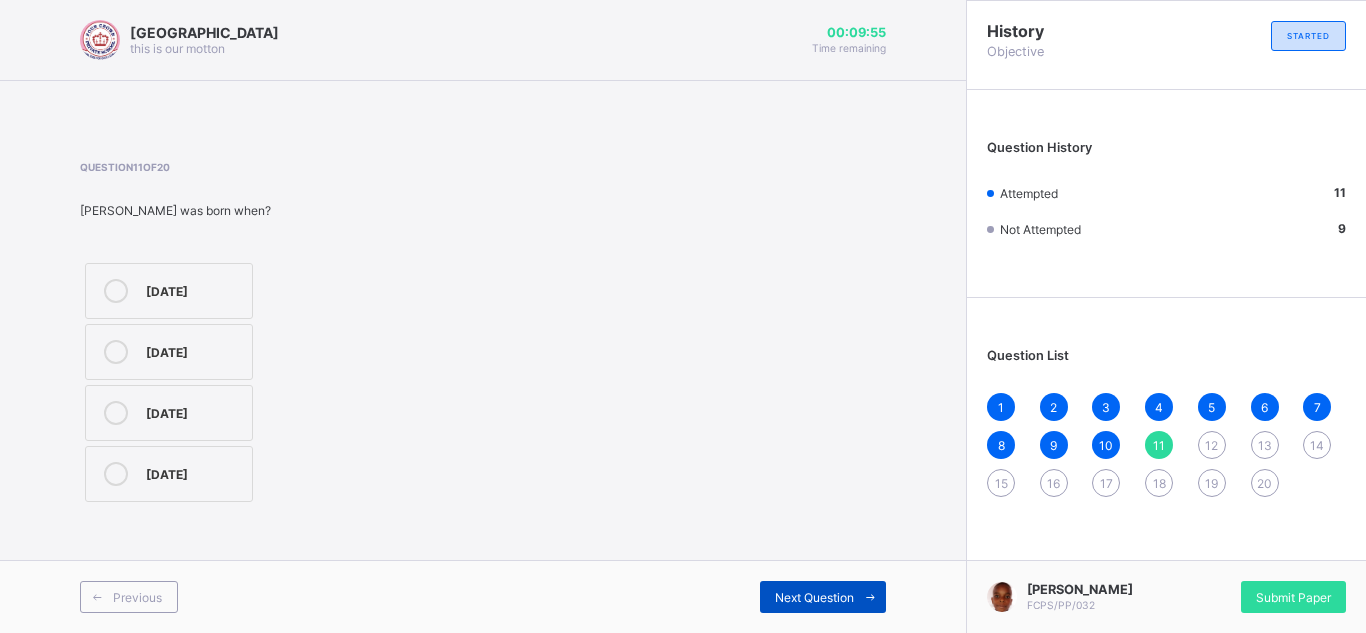 click on "Next Question" at bounding box center (823, 597) 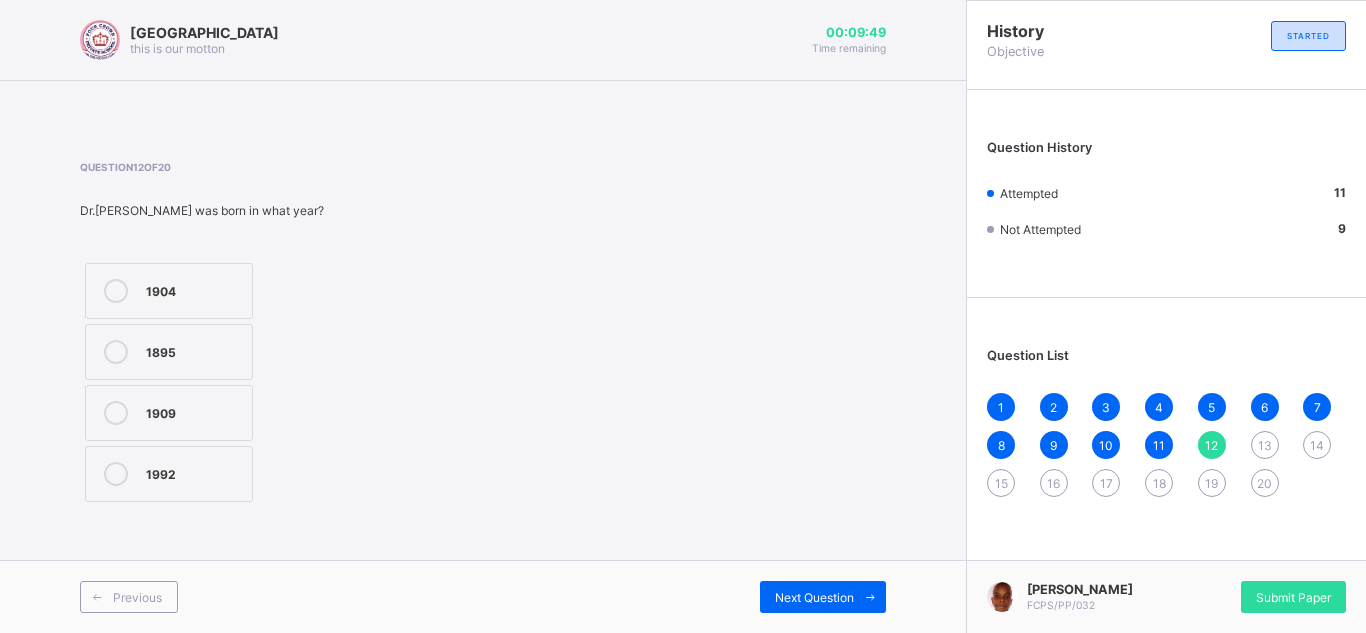 click on "1904" at bounding box center [169, 291] 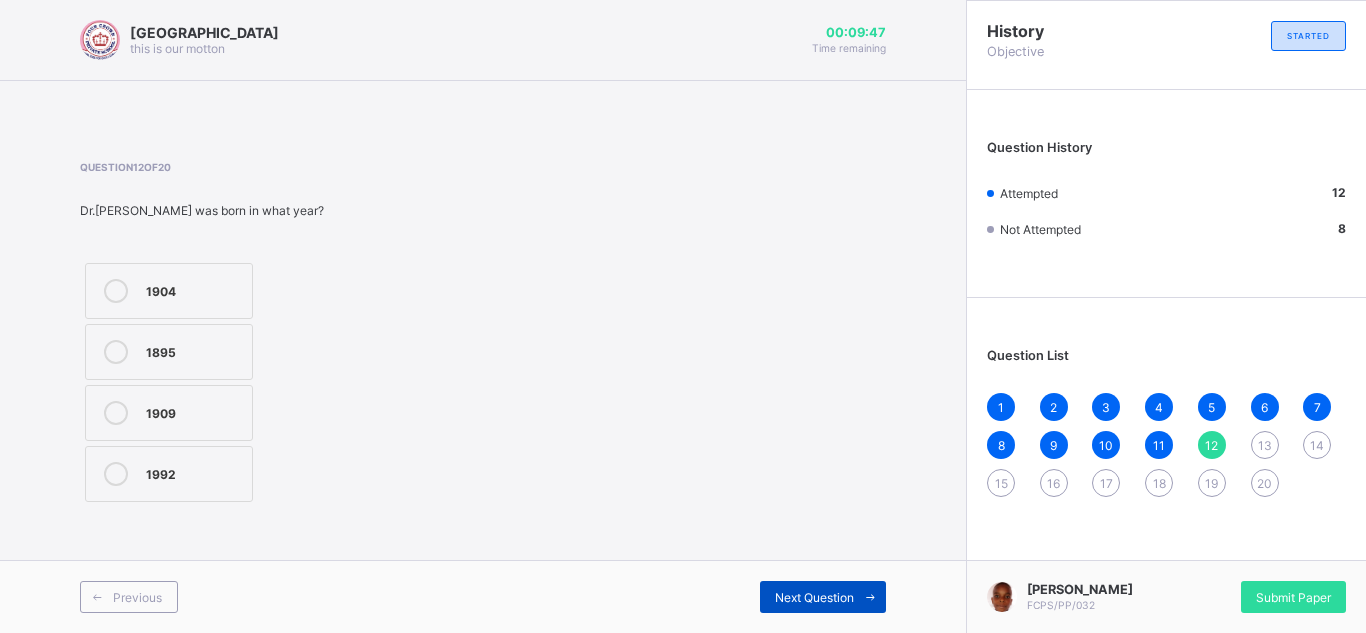 click on "Next Question" at bounding box center [814, 597] 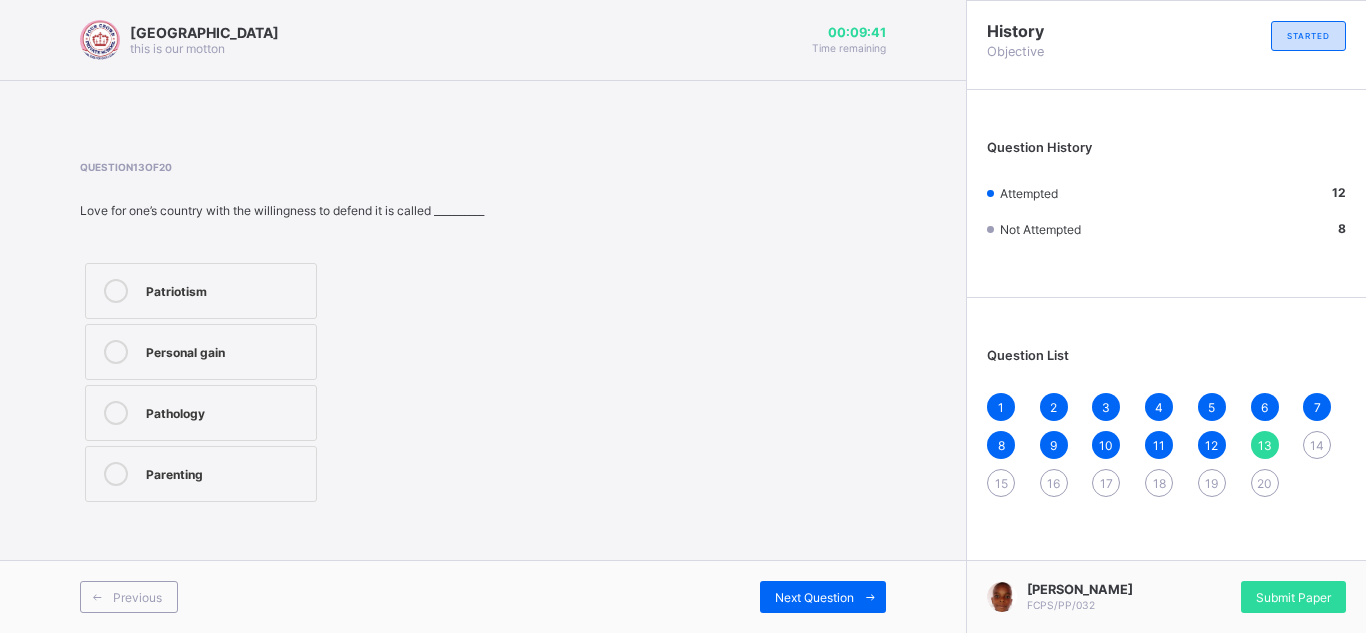 click on "Patriotism Personal gain Pathology Parenting" at bounding box center [282, 382] 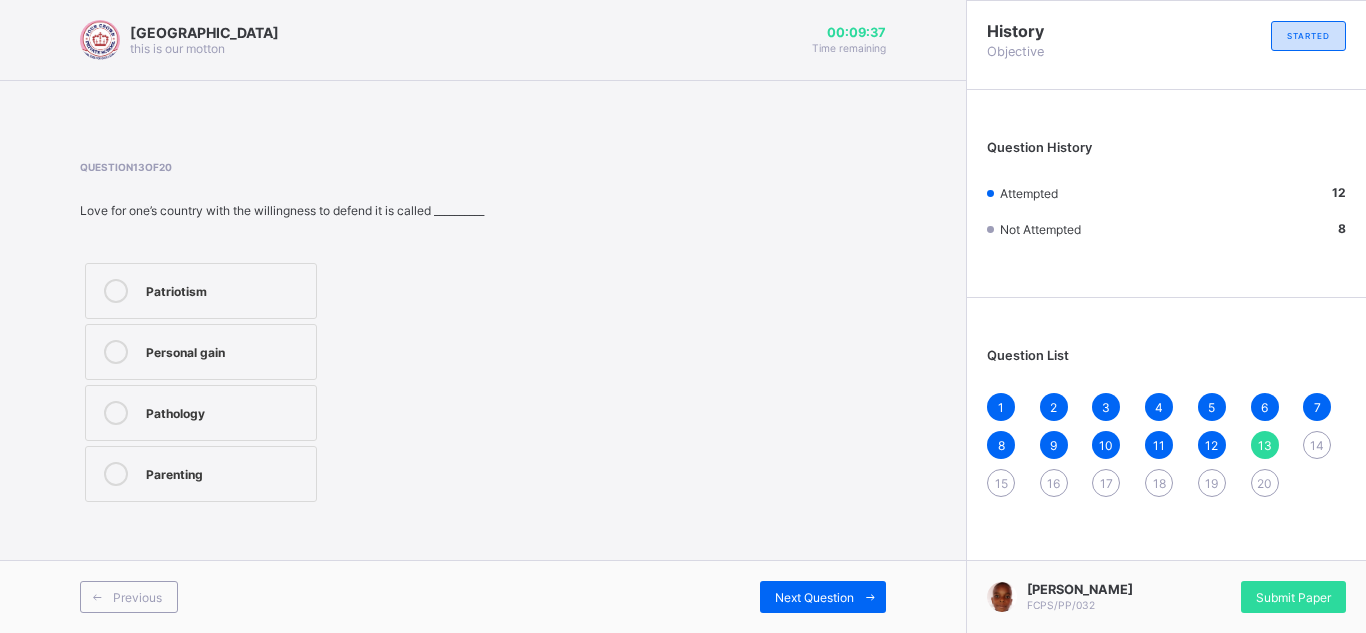 click on "Patriotism" at bounding box center (226, 291) 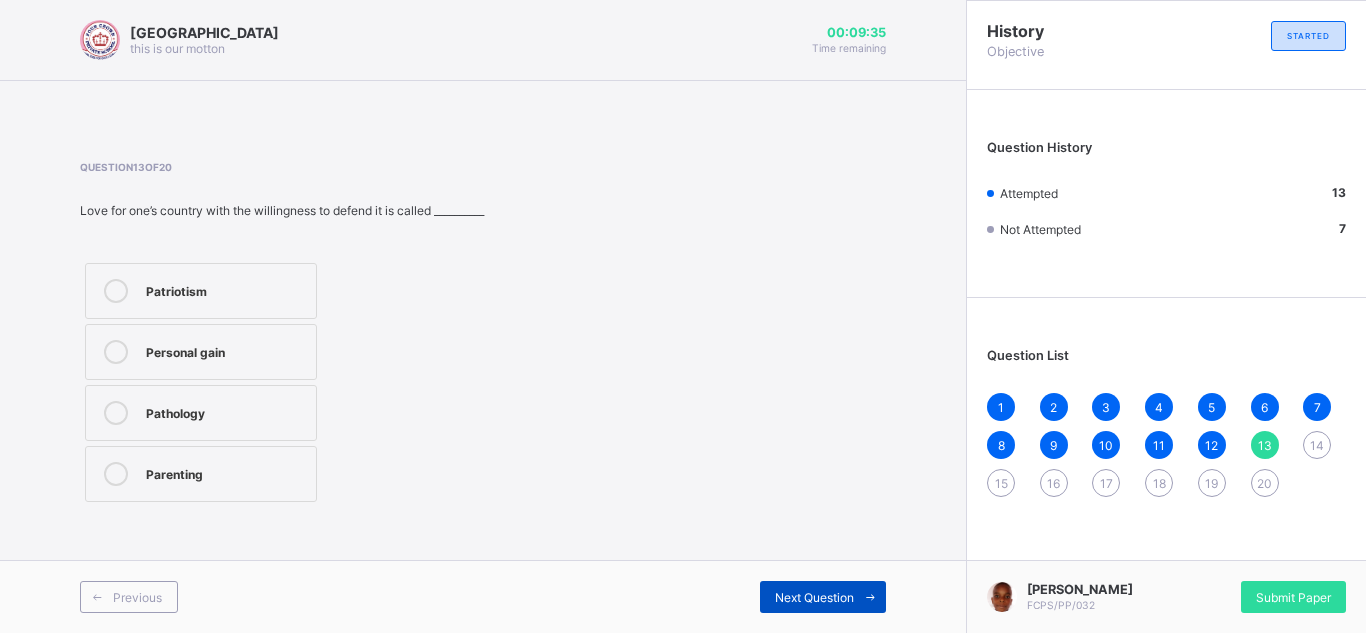 click on "Next Question" at bounding box center [814, 597] 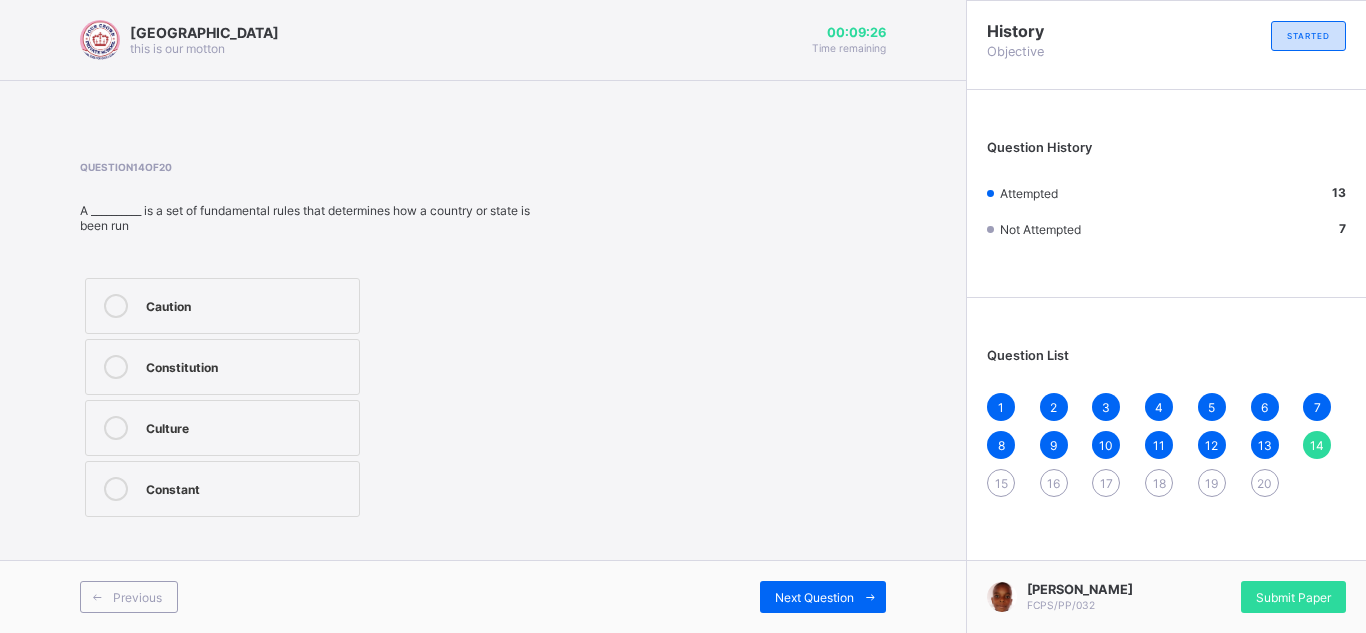 click on "Caution" at bounding box center (222, 306) 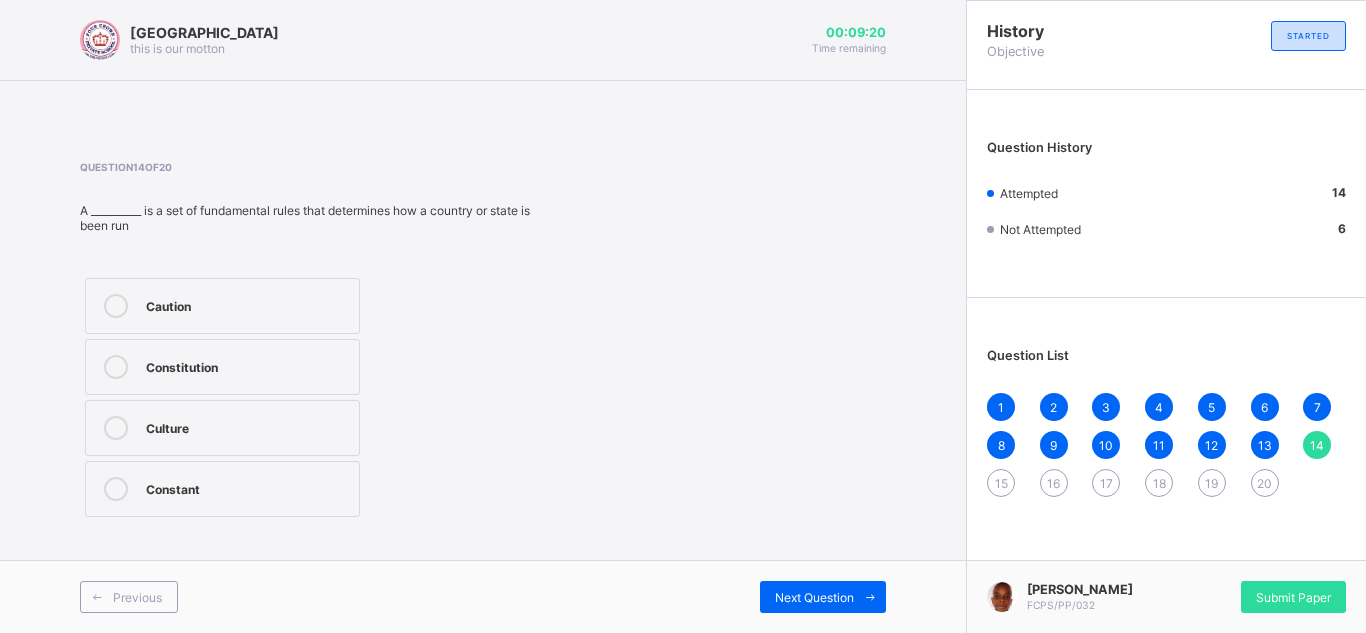 click on "Constitution" at bounding box center (222, 367) 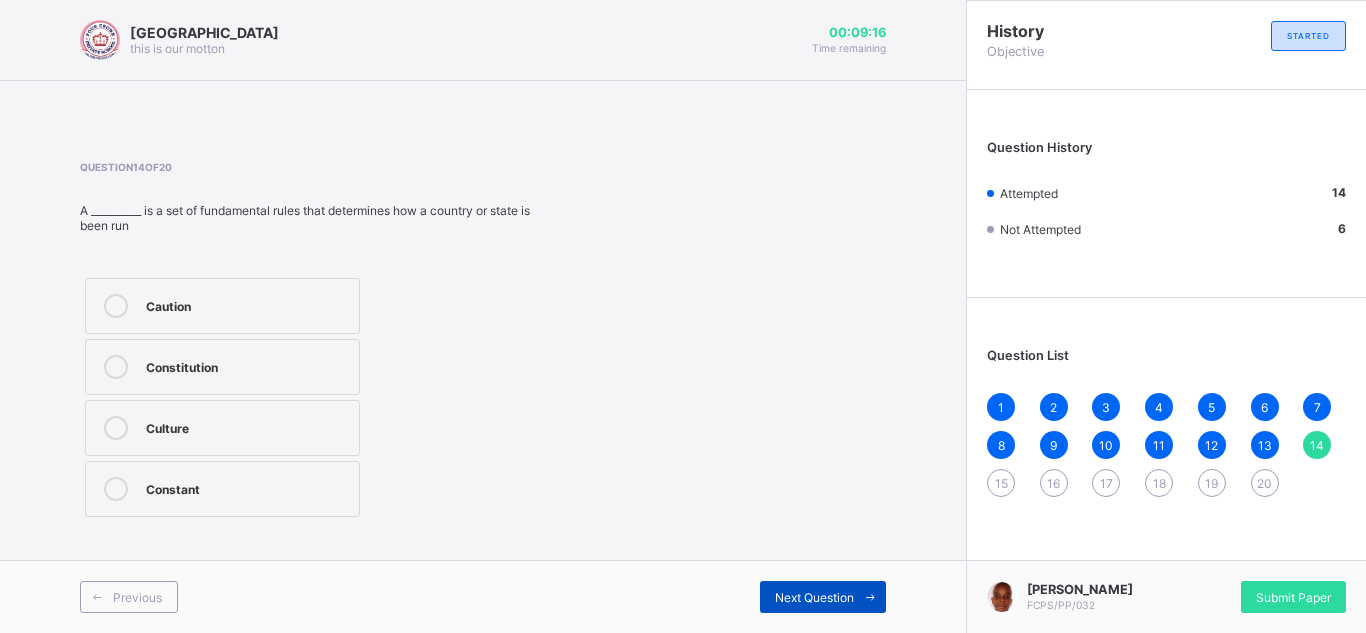 click on "Next Question" at bounding box center [823, 597] 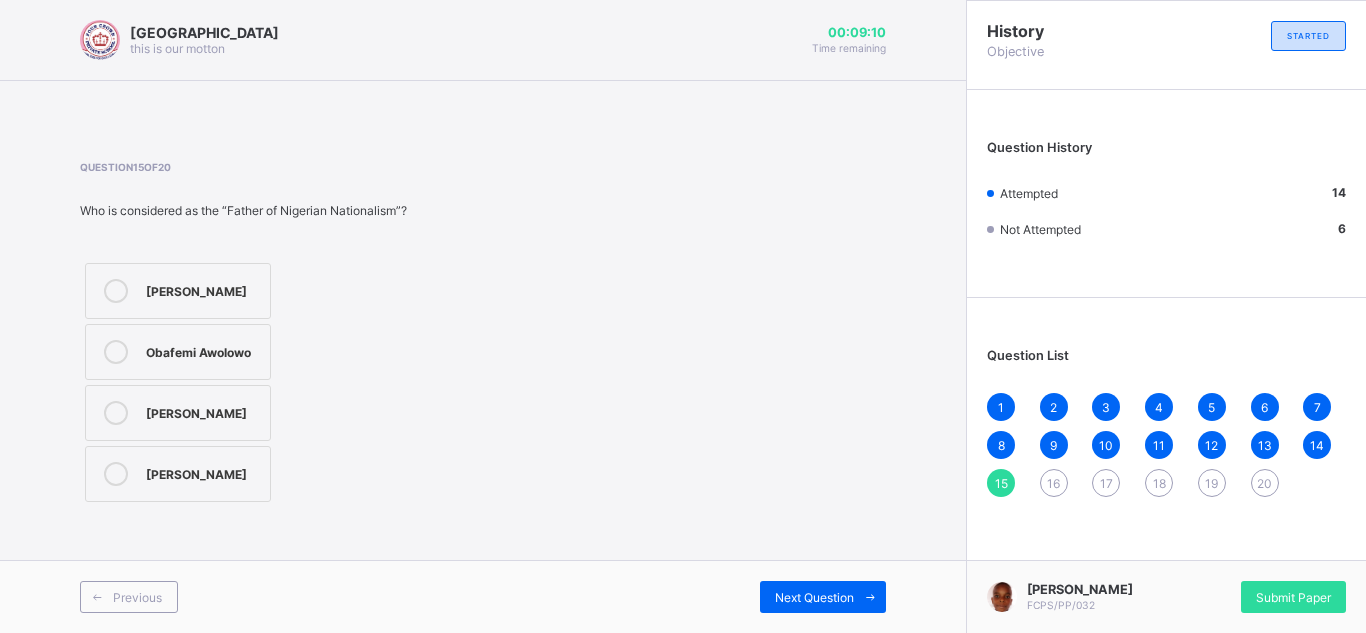 click at bounding box center [116, 413] 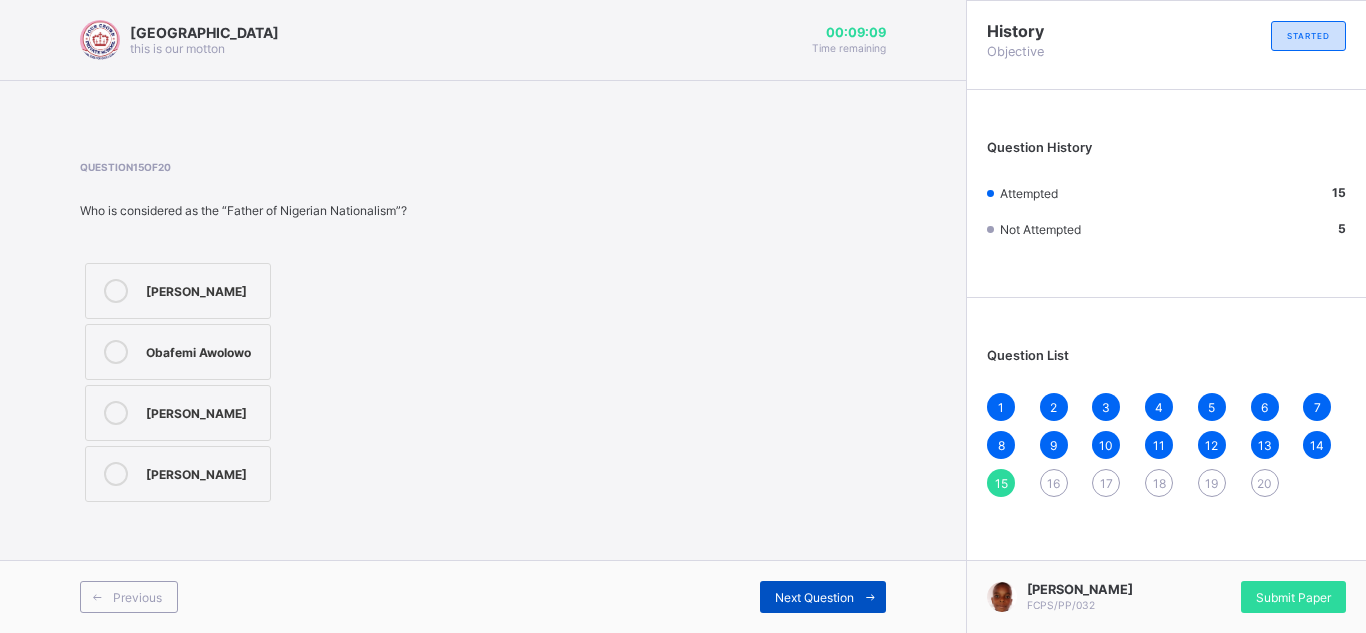 click on "Next Question" at bounding box center [823, 597] 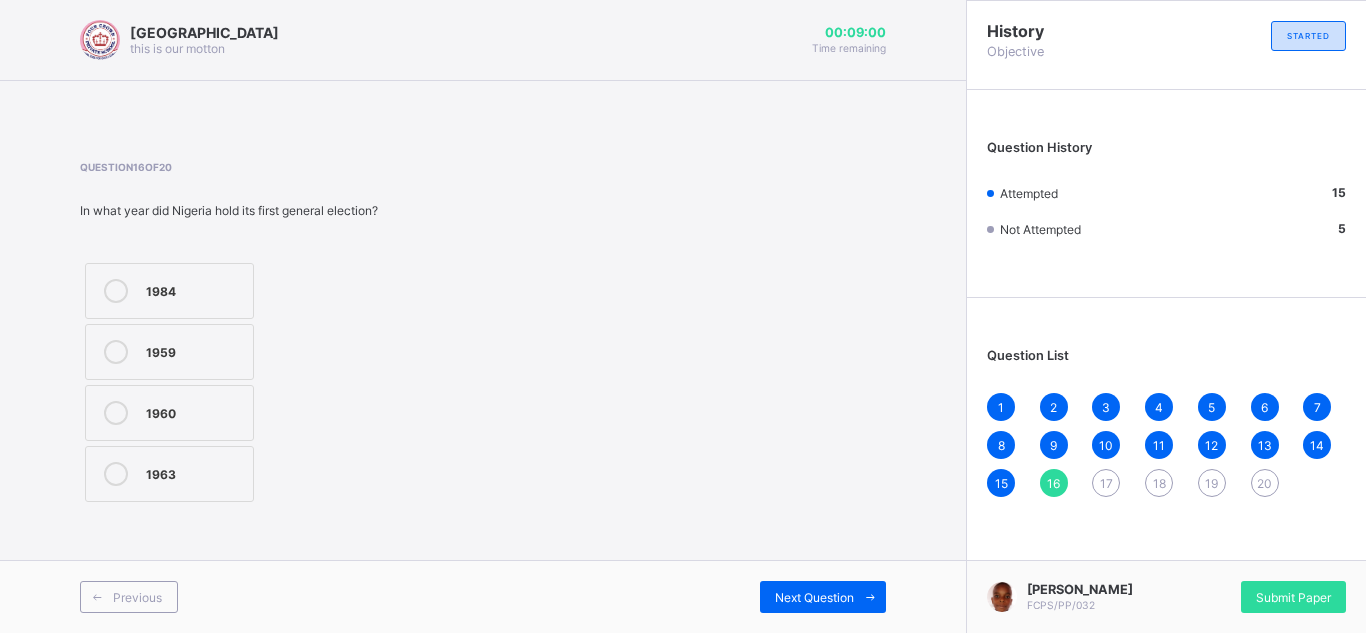 click on "1959" at bounding box center [194, 352] 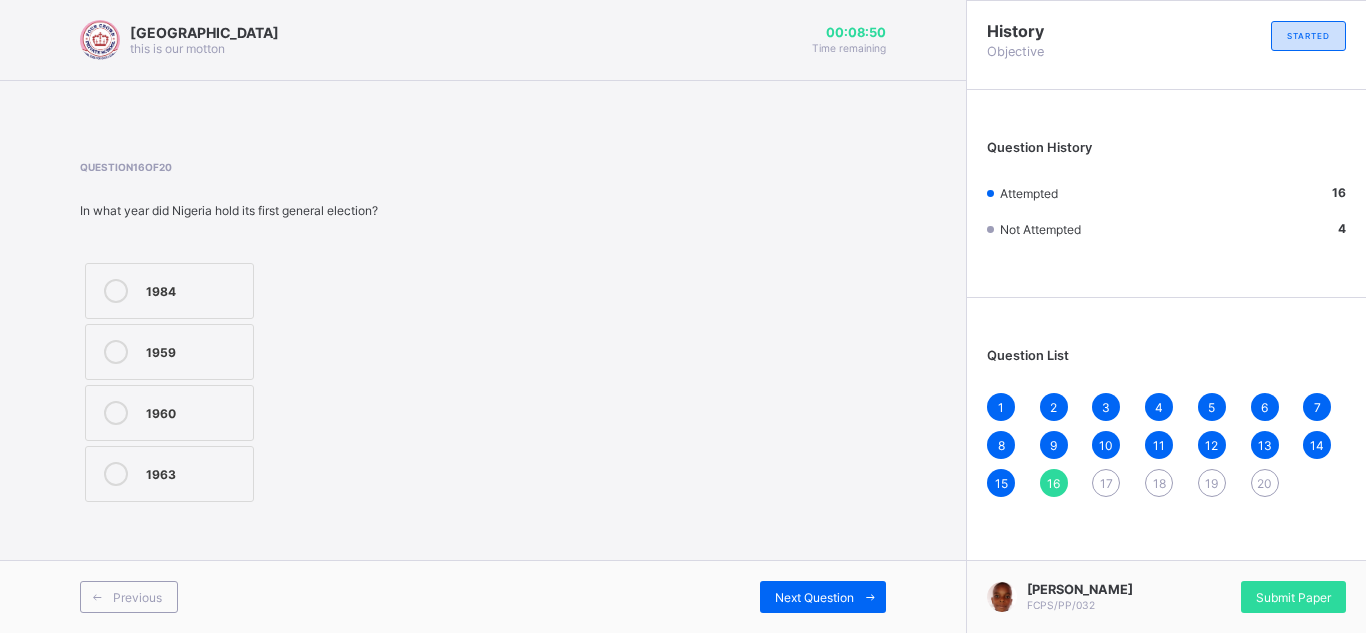 click on "1984" at bounding box center (169, 291) 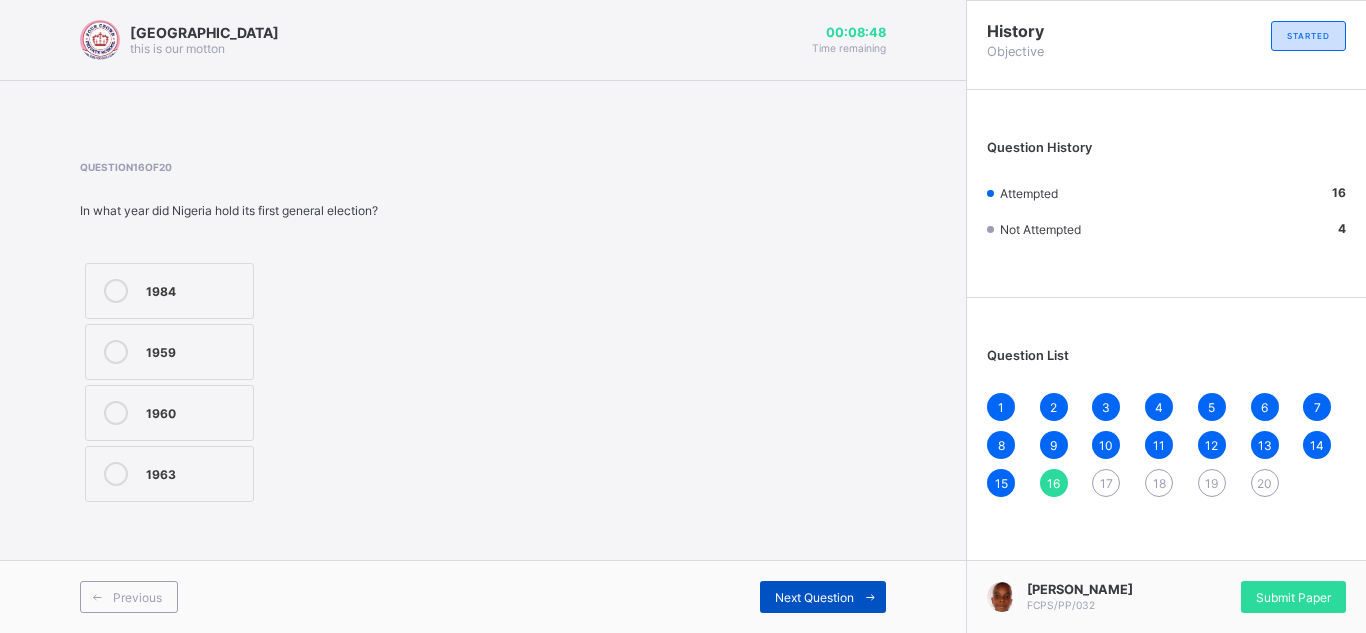 click on "Next Question" at bounding box center [823, 597] 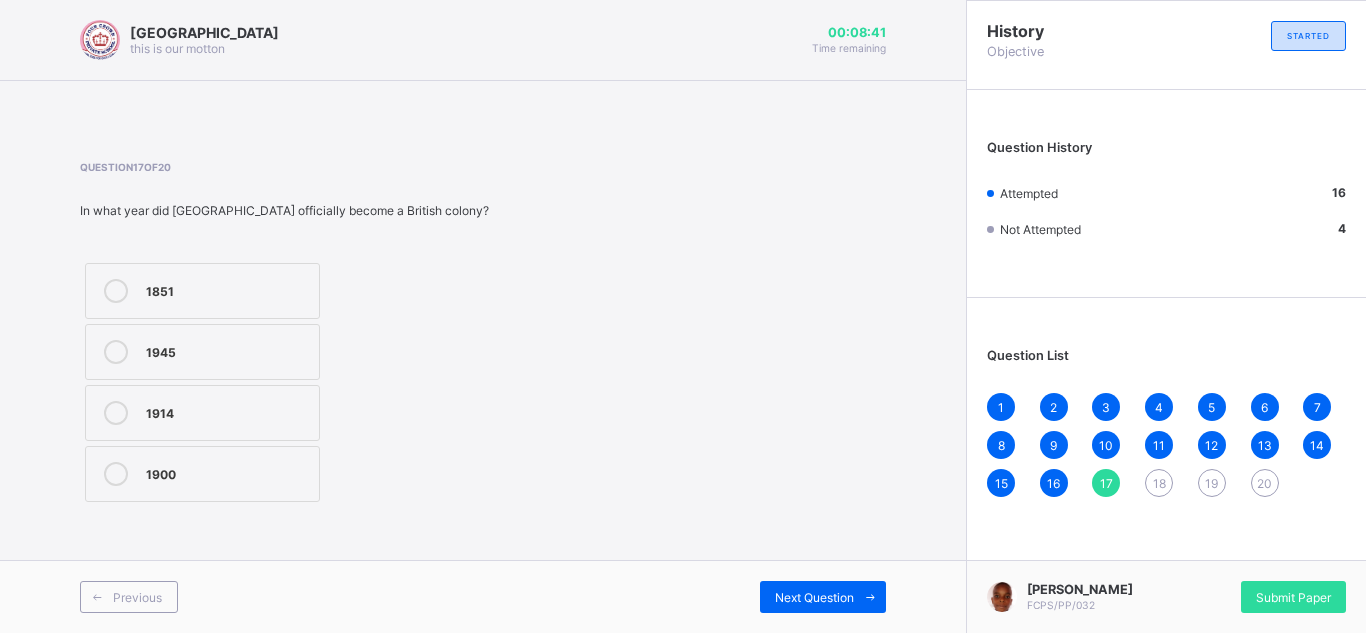 click on "1900" at bounding box center (202, 474) 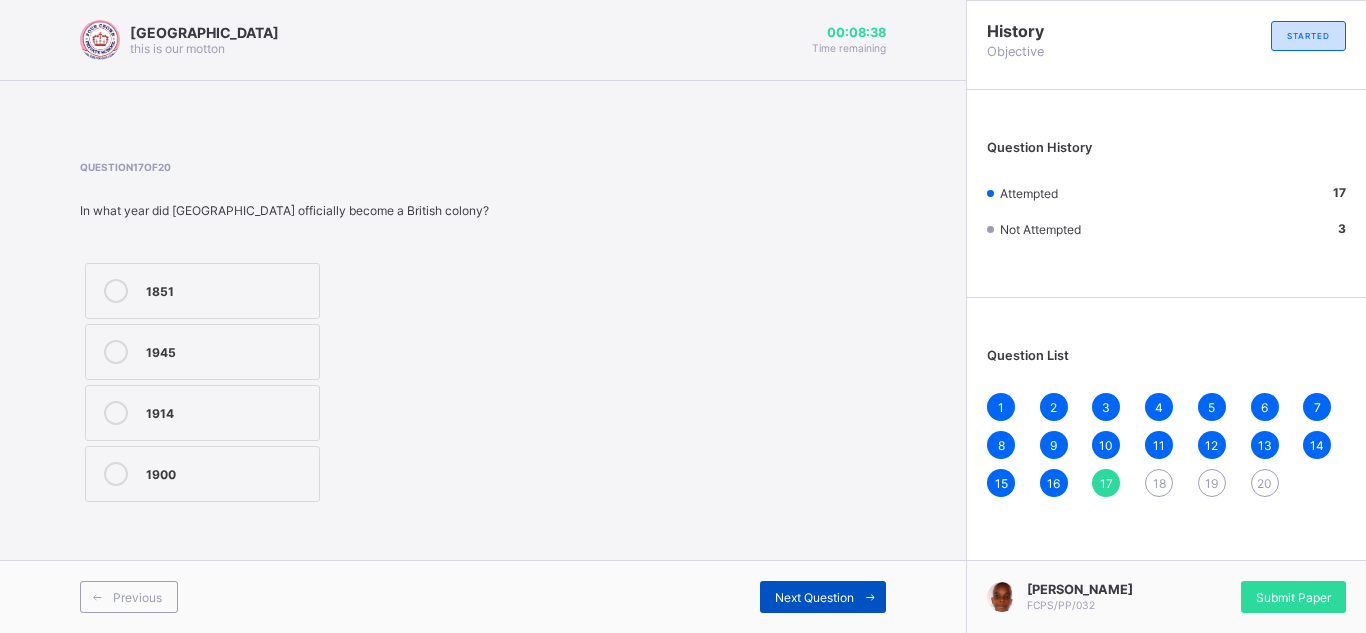 click on "Next Question" at bounding box center [814, 597] 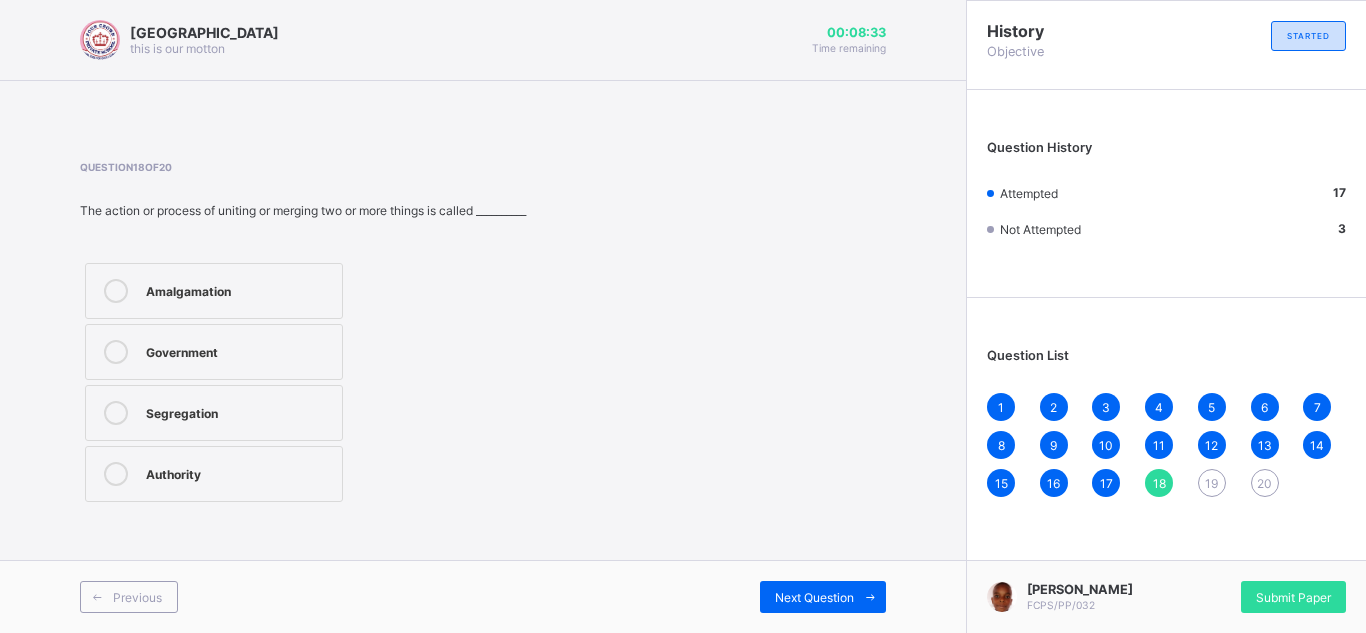 click on "Amalgamation" at bounding box center (239, 291) 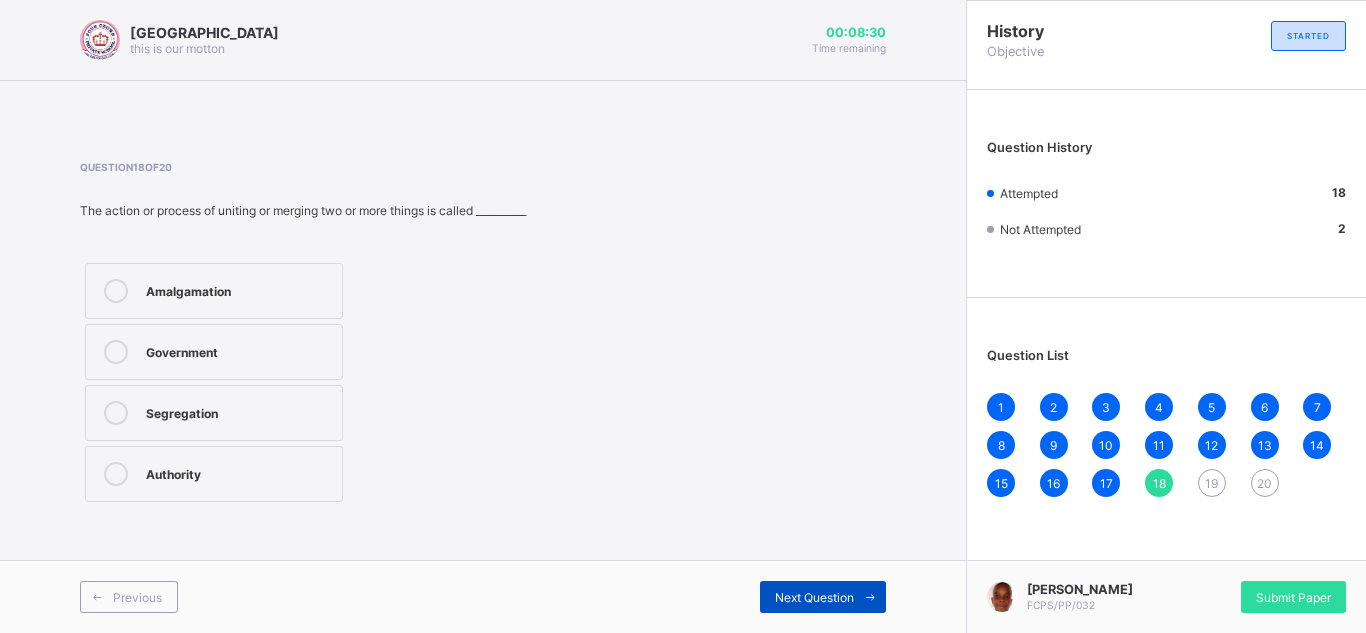 click on "Next Question" at bounding box center [823, 597] 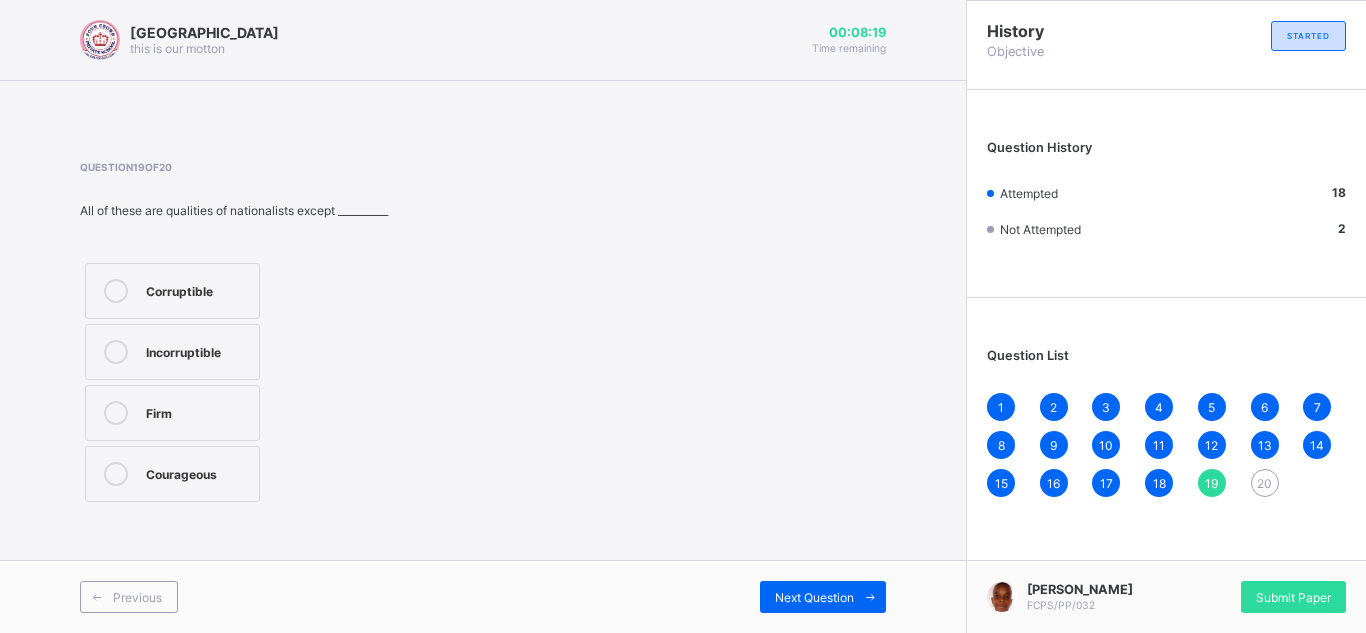 click on "Corruptible" at bounding box center [197, 291] 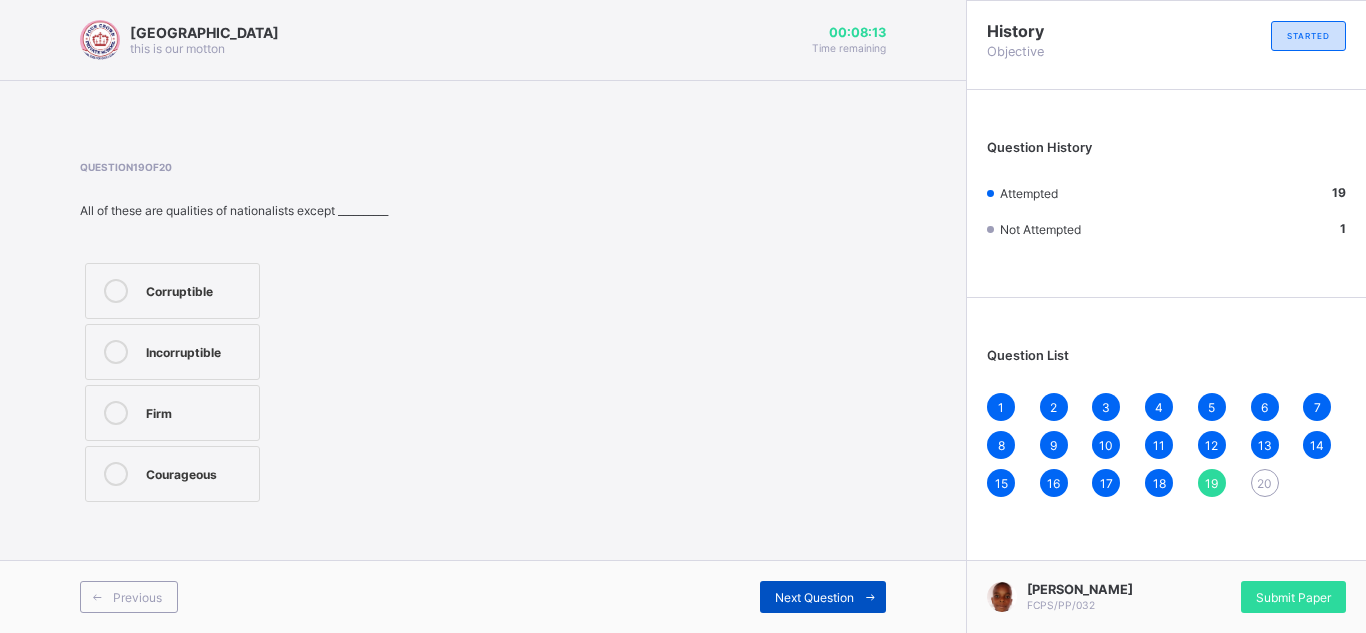 click on "Next Question" at bounding box center (823, 597) 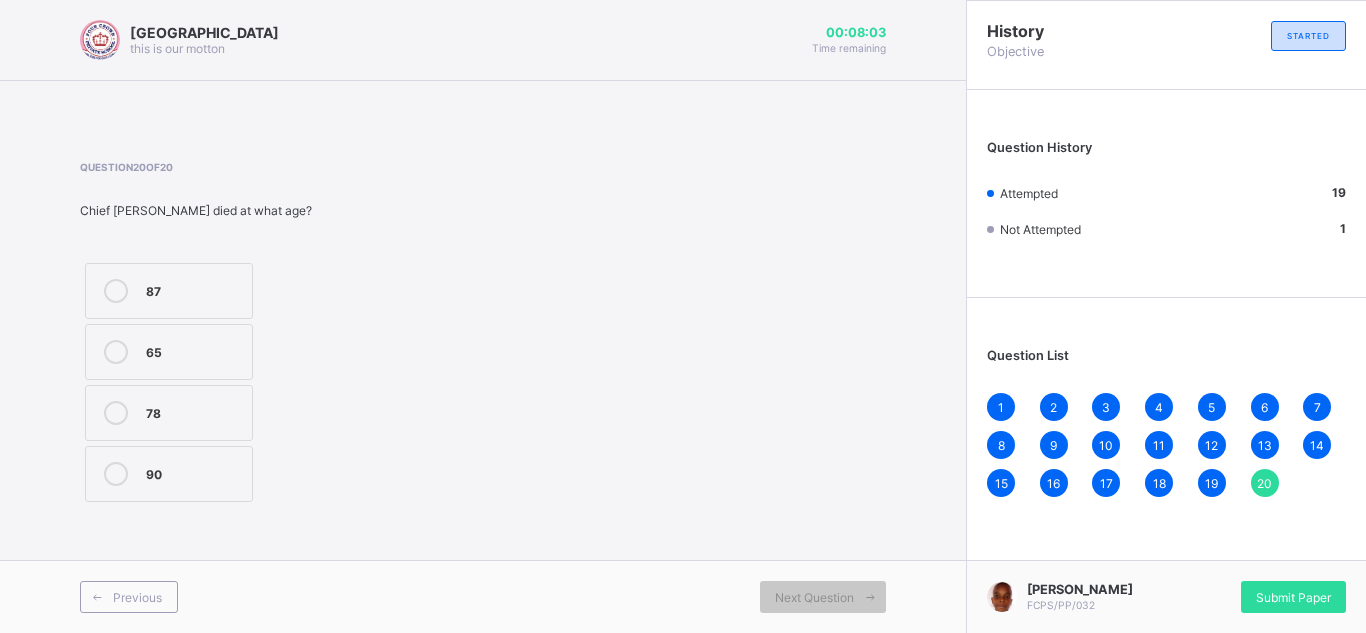 click on "78" at bounding box center (169, 413) 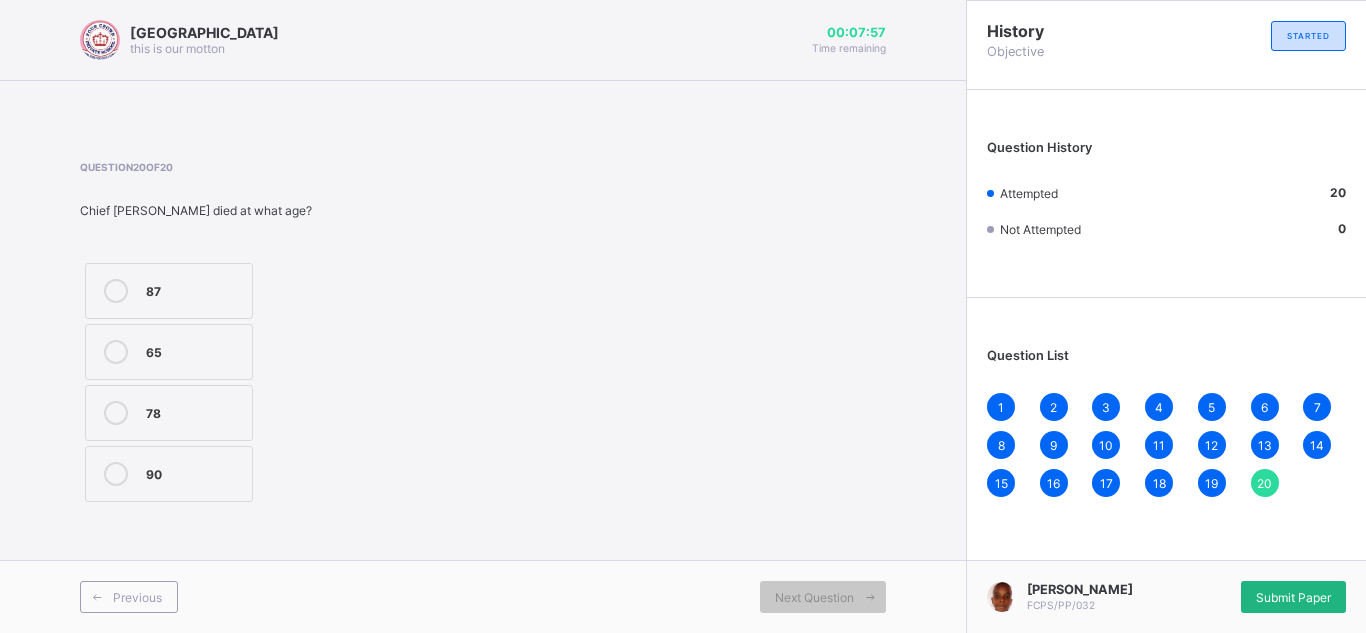 click on "Submit Paper" at bounding box center (1293, 597) 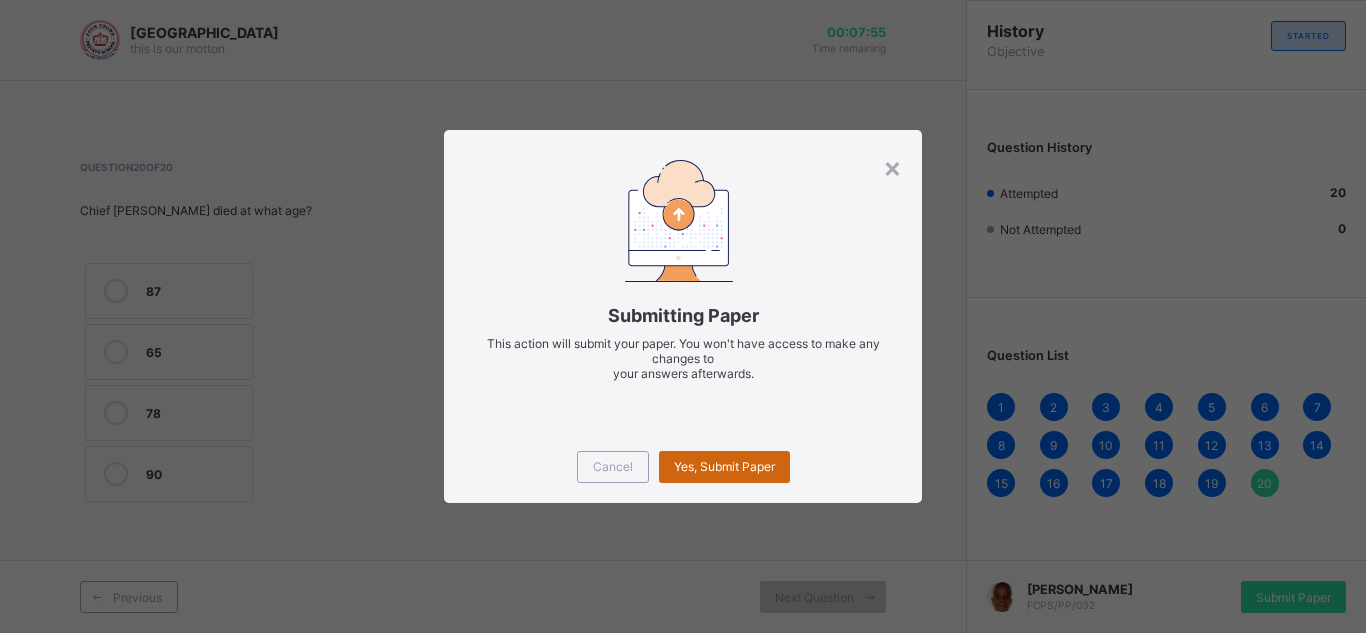 click on "Yes, Submit Paper" at bounding box center [724, 466] 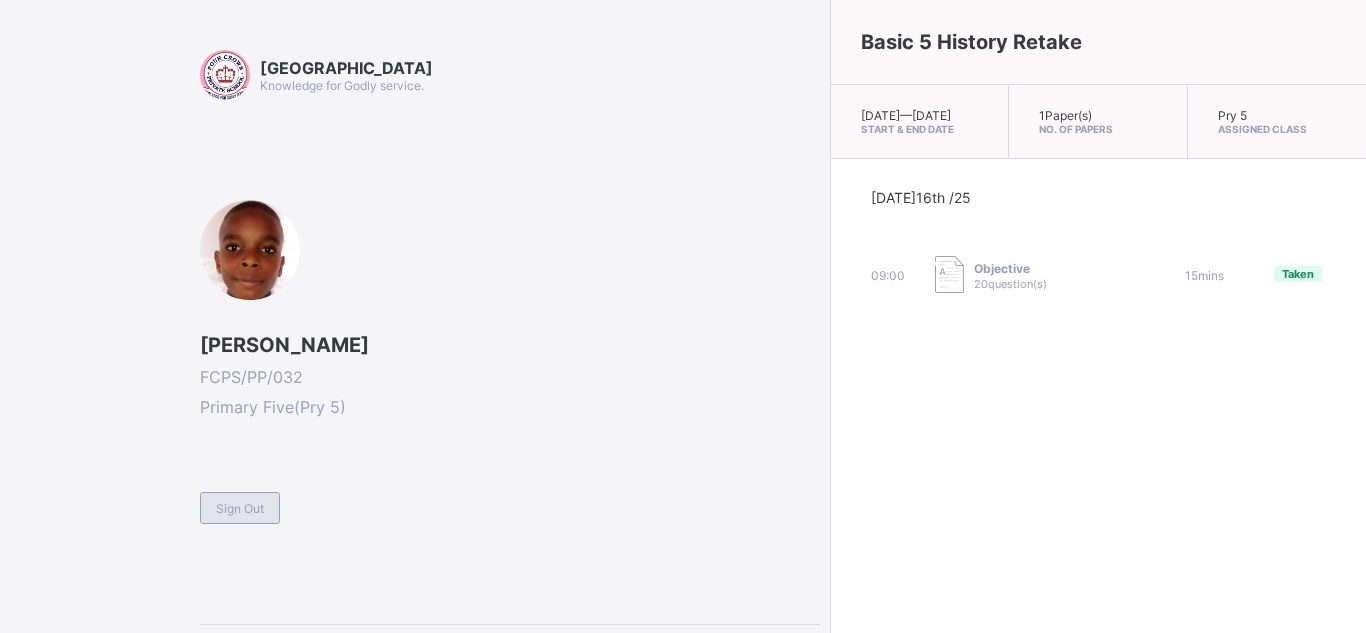 click on "Sign Out" at bounding box center (240, 508) 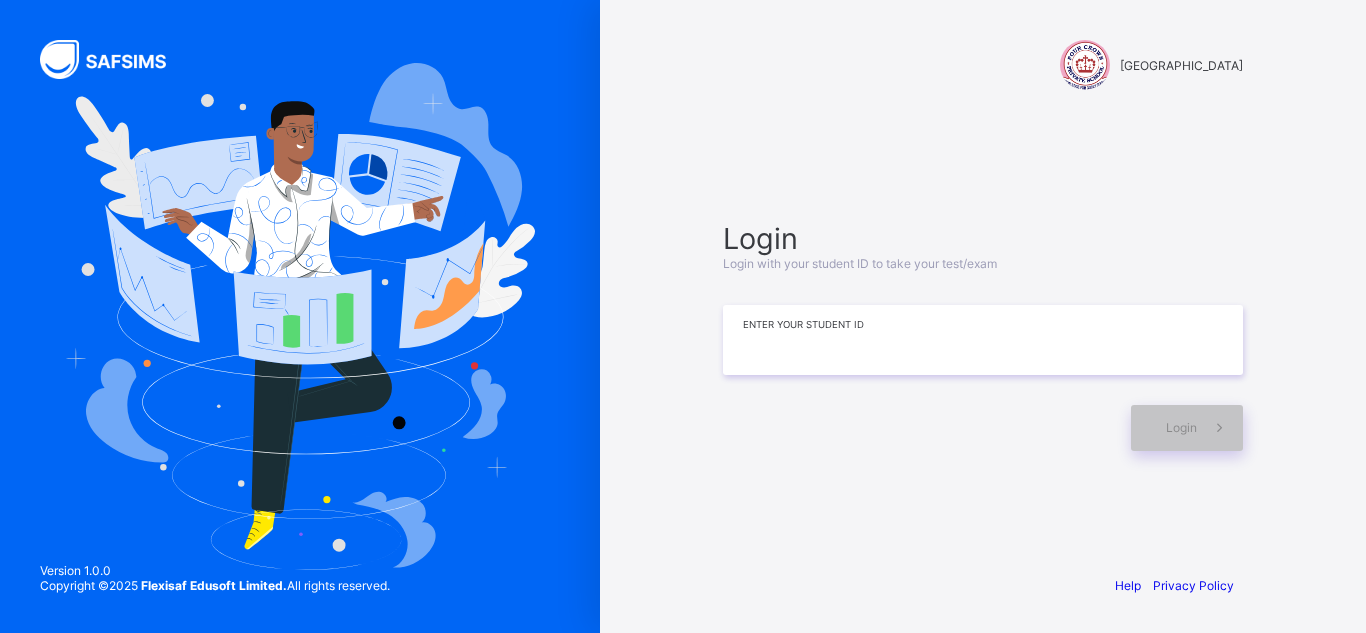 click at bounding box center (983, 340) 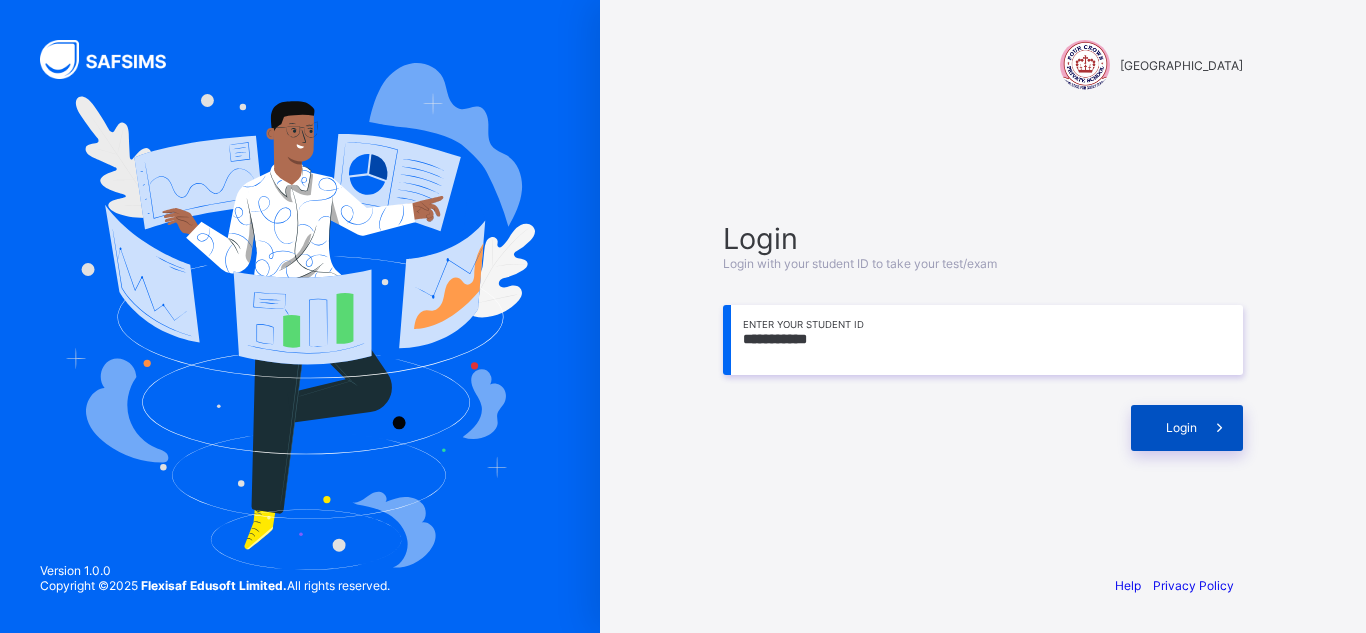 type on "**********" 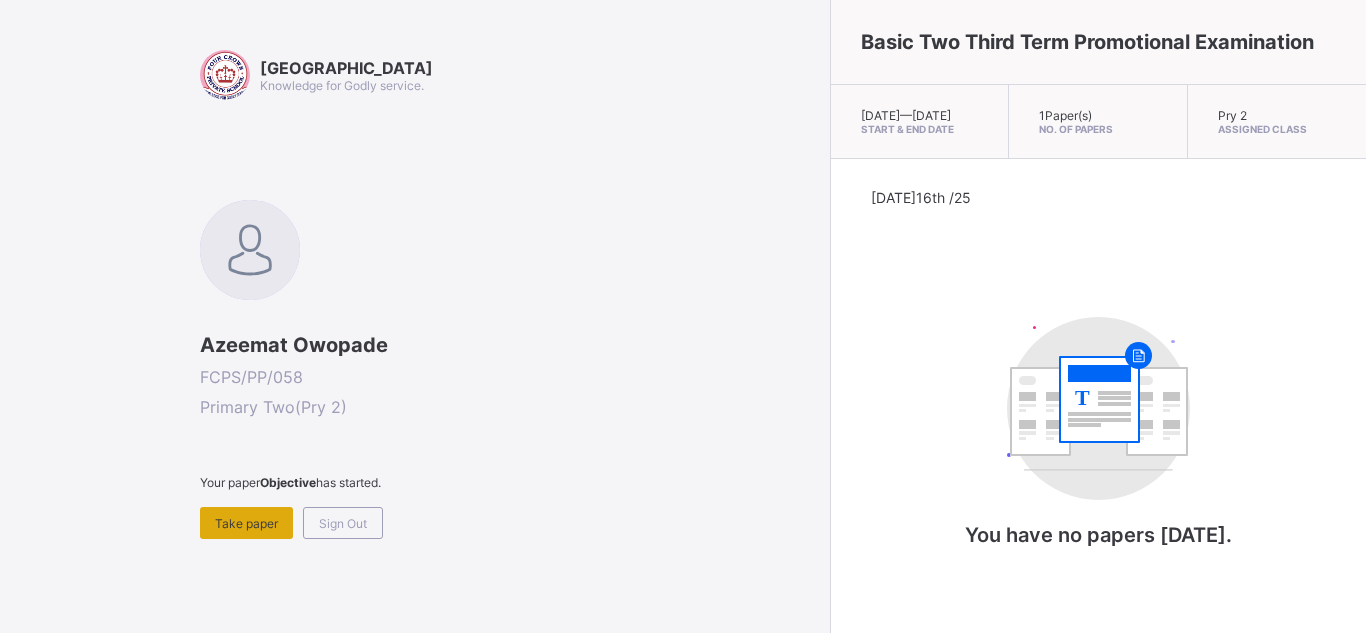click on "Take paper" at bounding box center (246, 523) 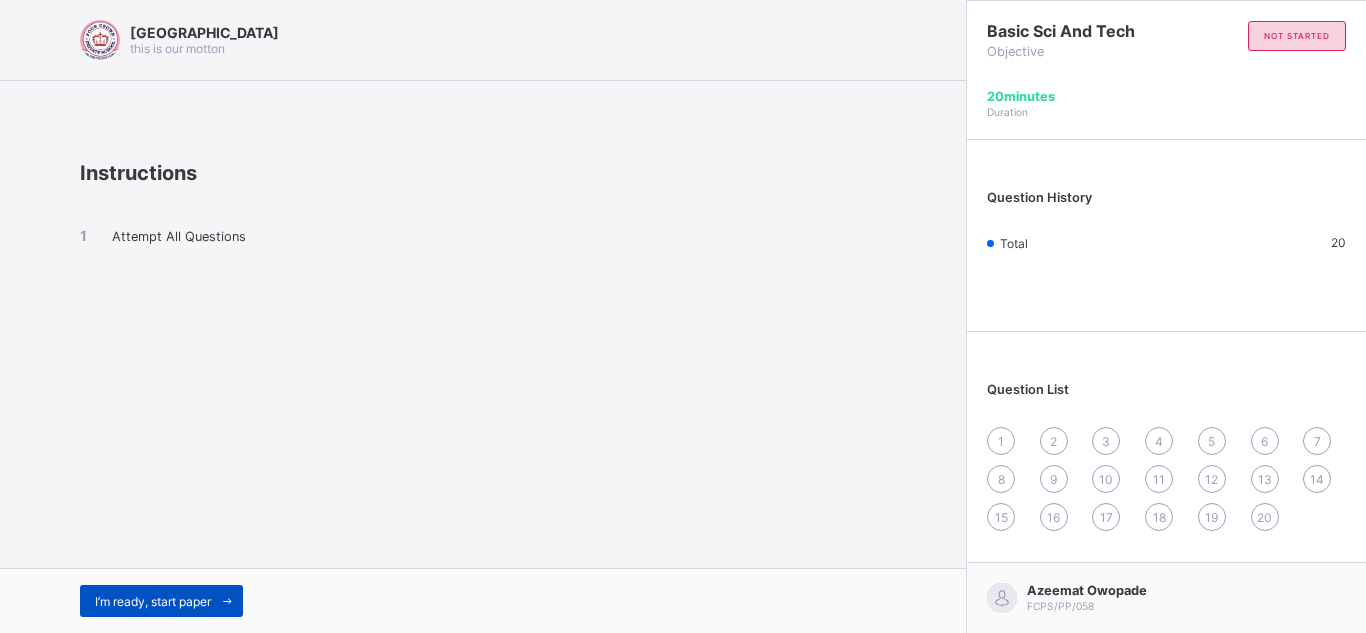 click on "I’m ready, start paper" at bounding box center [153, 601] 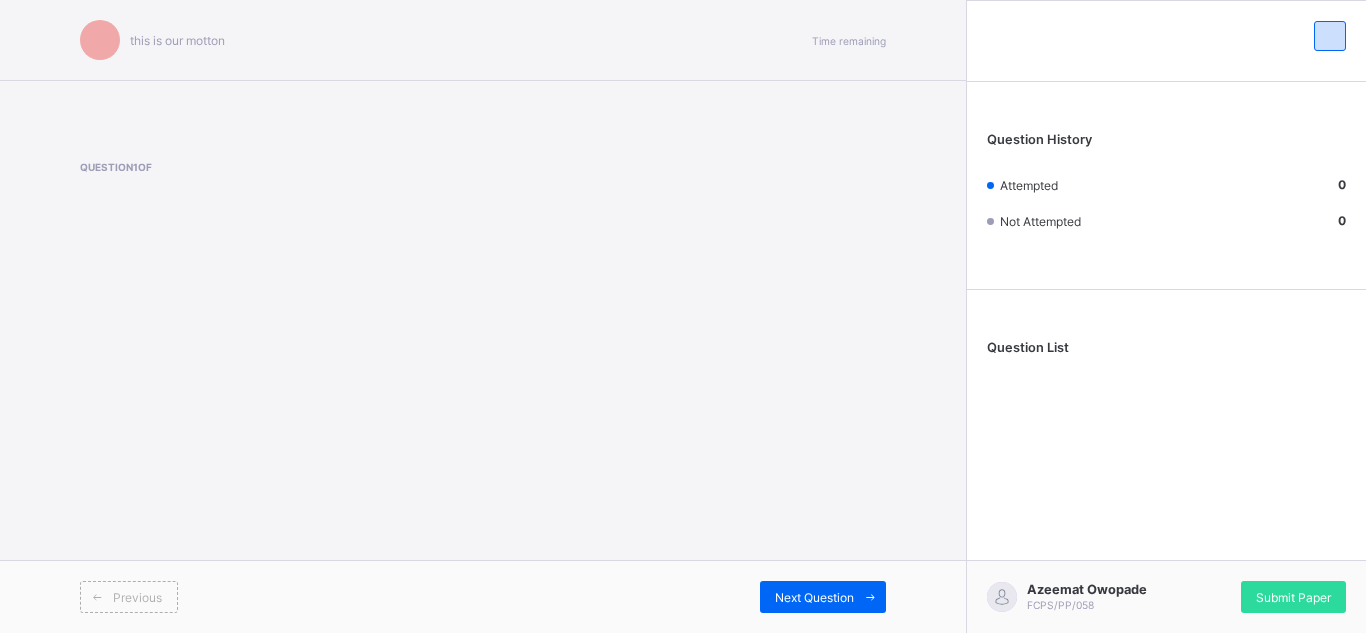 click on "Previous" at bounding box center [137, 597] 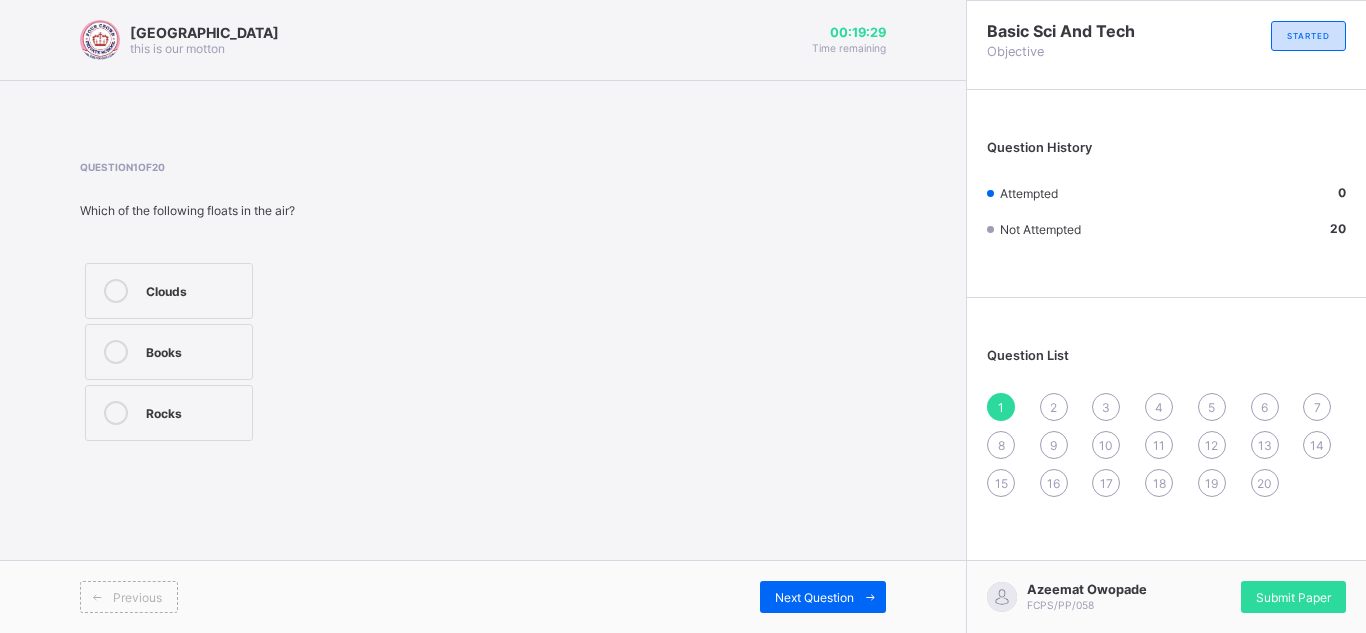 click at bounding box center (116, 352) 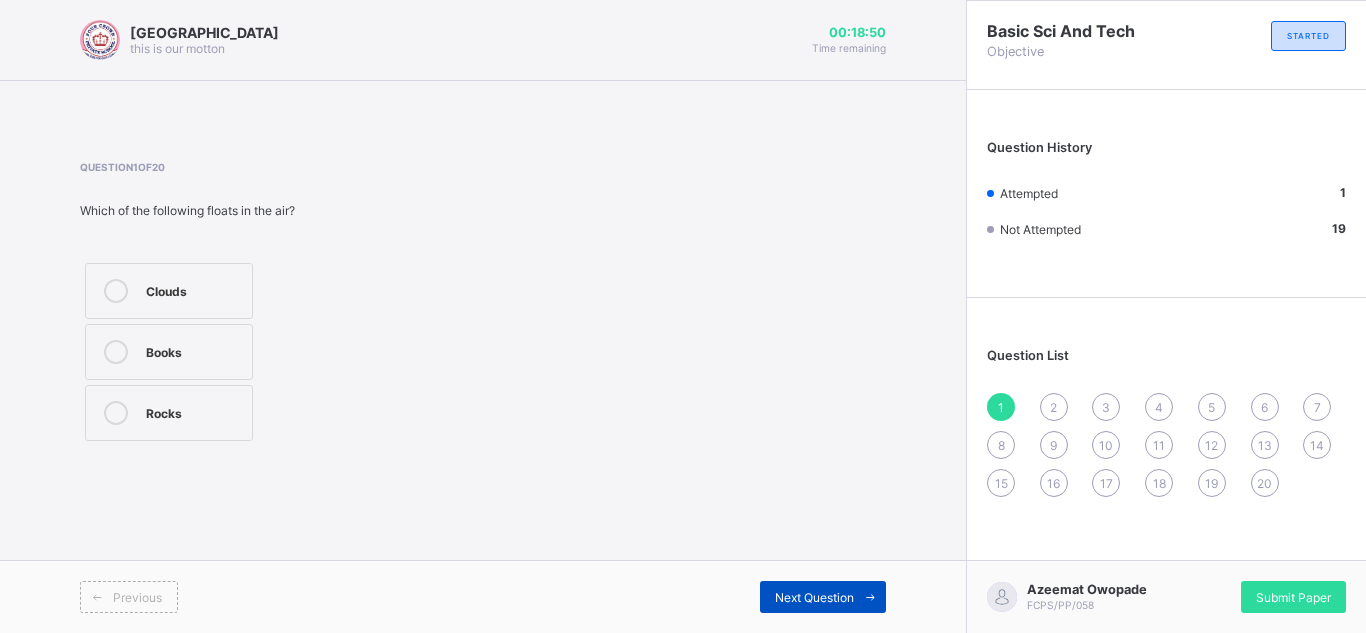 click on "Next Question" at bounding box center [814, 597] 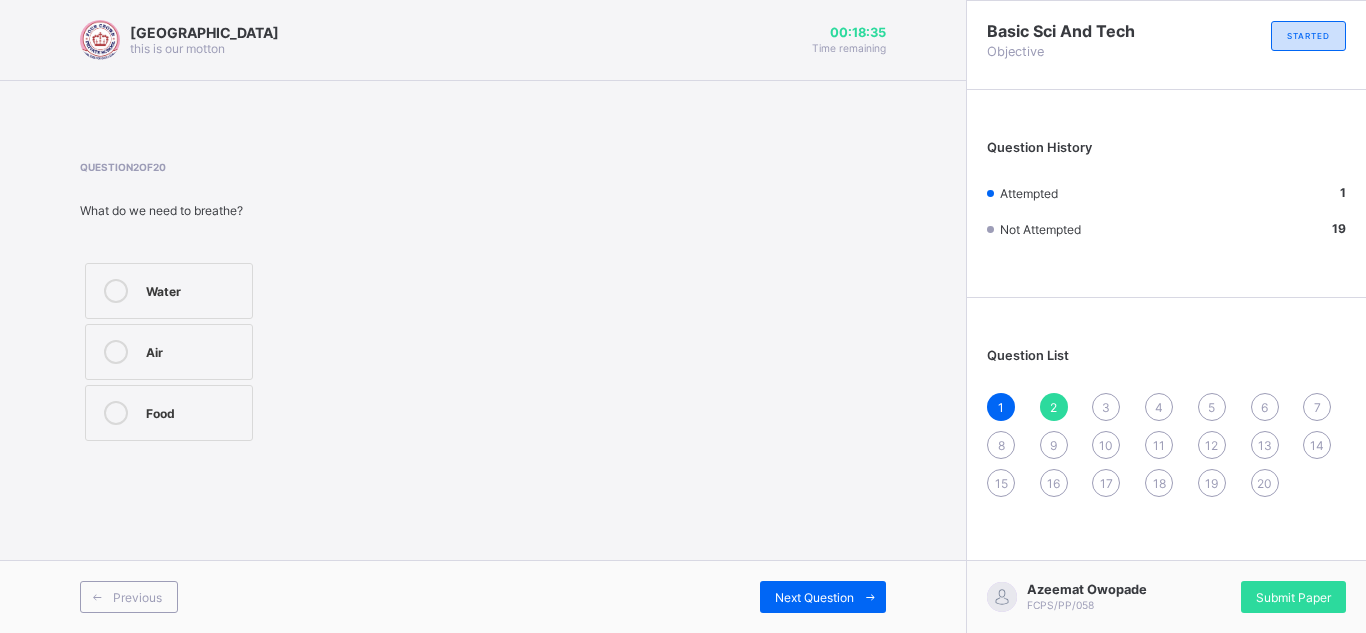 click at bounding box center [116, 352] 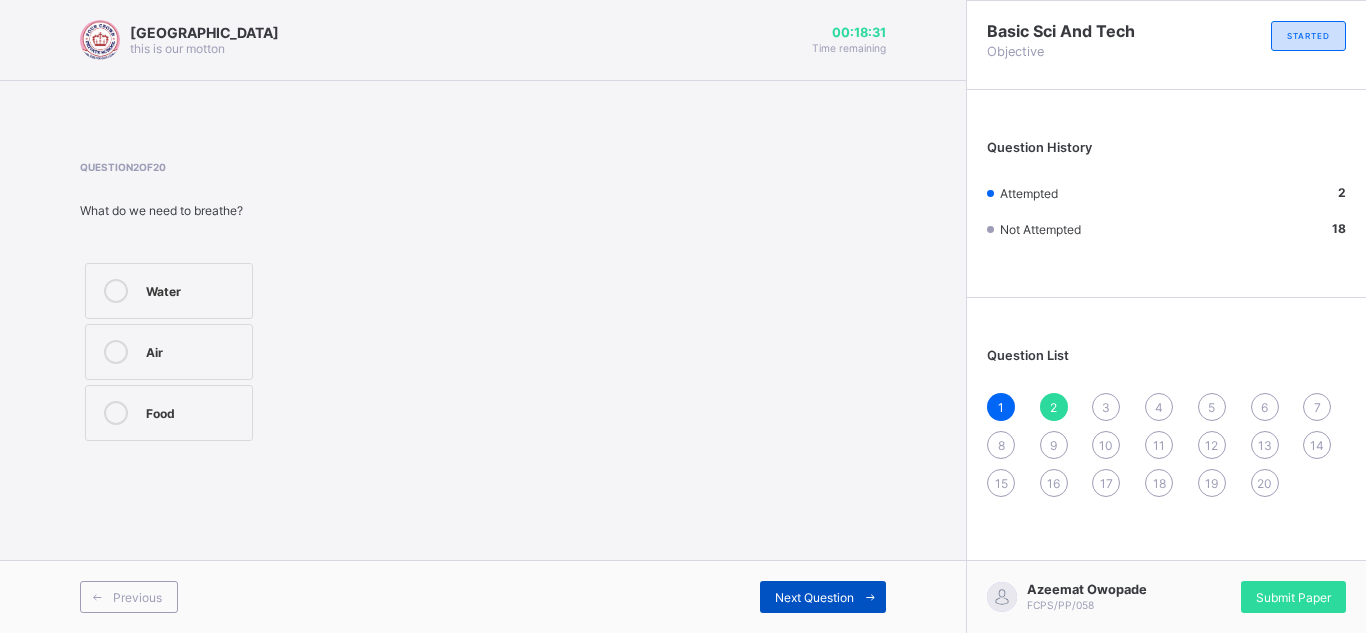 click on "Next Question" at bounding box center [823, 597] 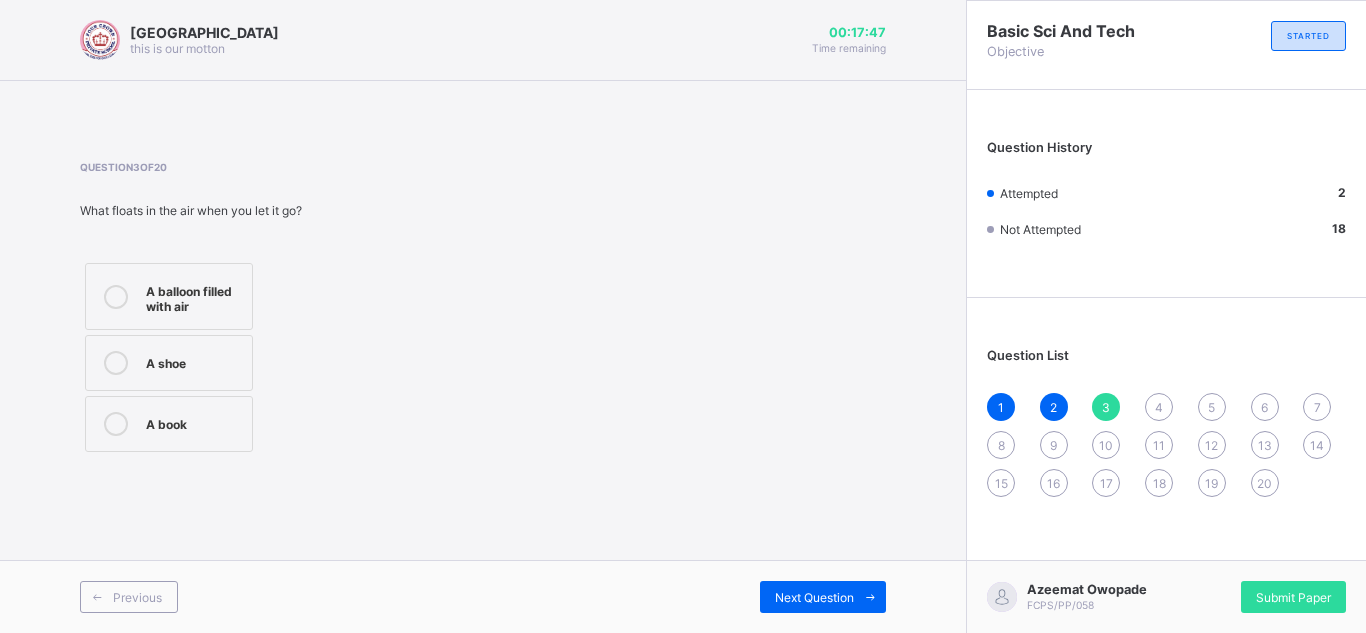 click at bounding box center [116, 297] 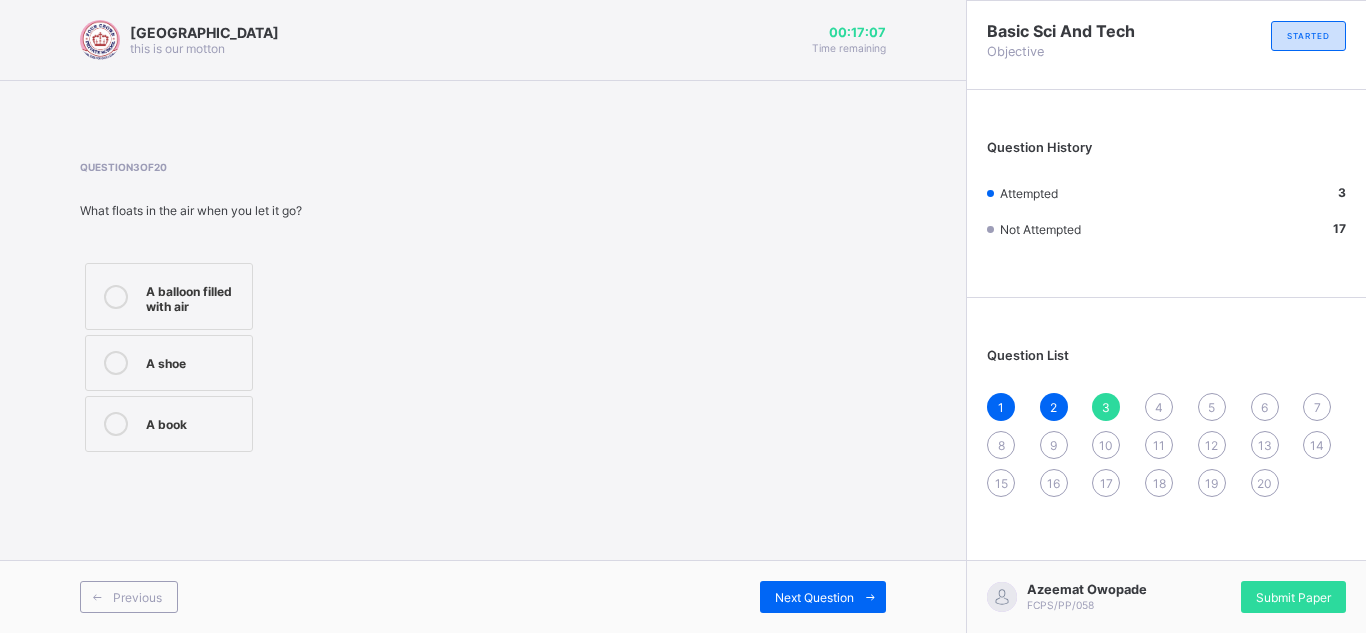 click on "1" at bounding box center (1001, 407) 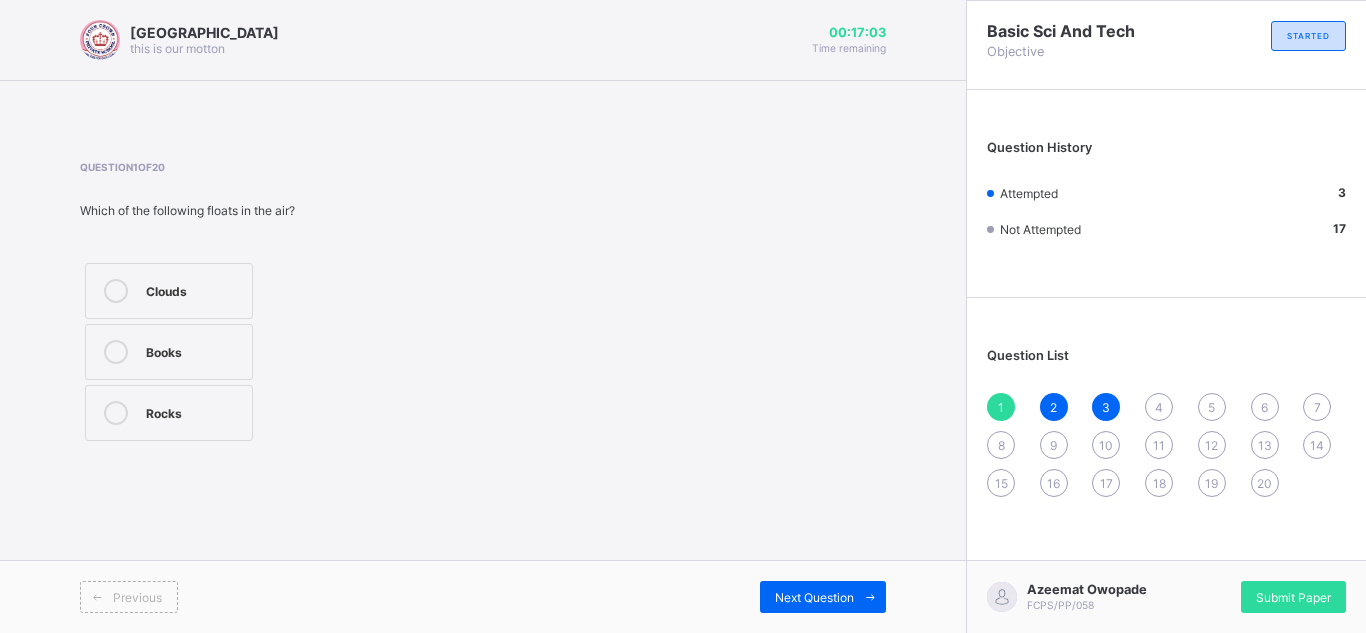 click on "2" at bounding box center [1053, 407] 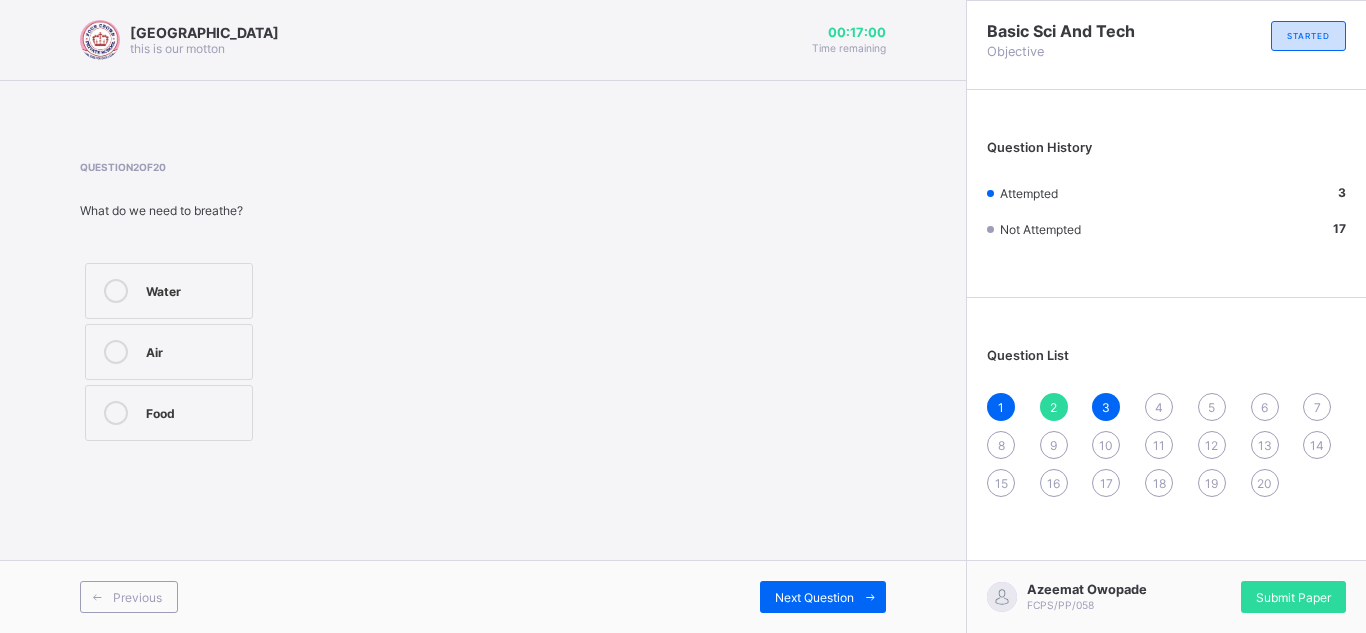 click on "3" at bounding box center [1106, 407] 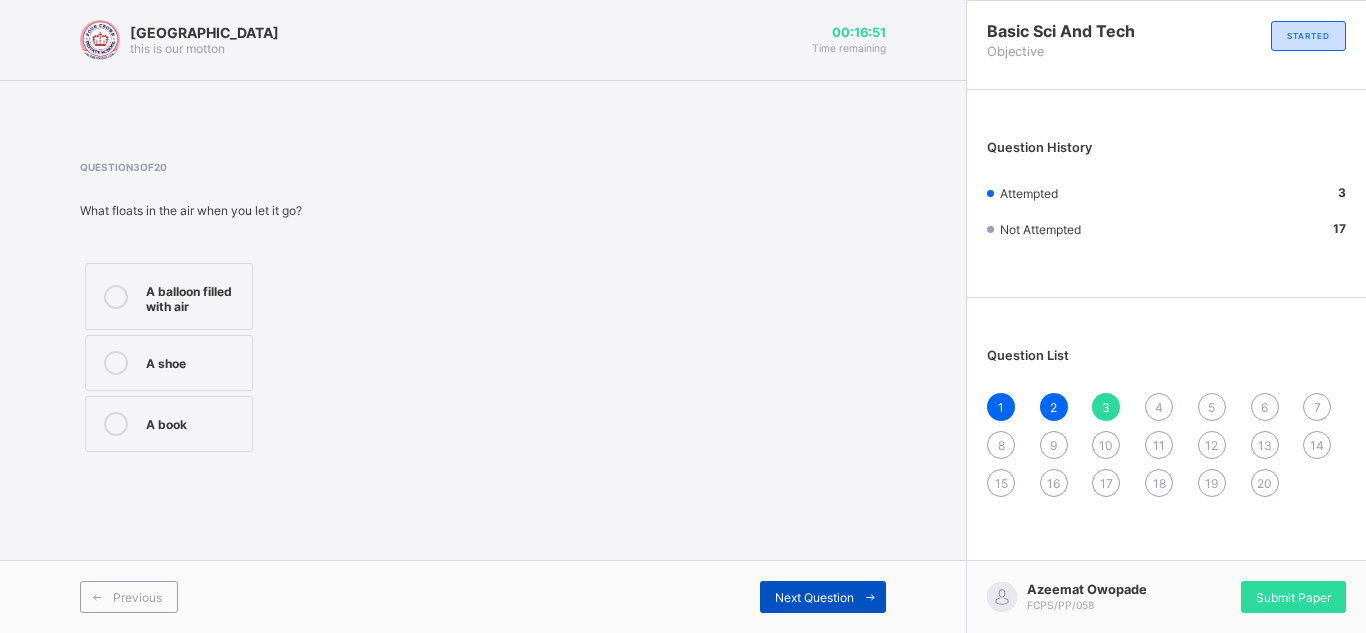 click on "Next Question" at bounding box center [814, 597] 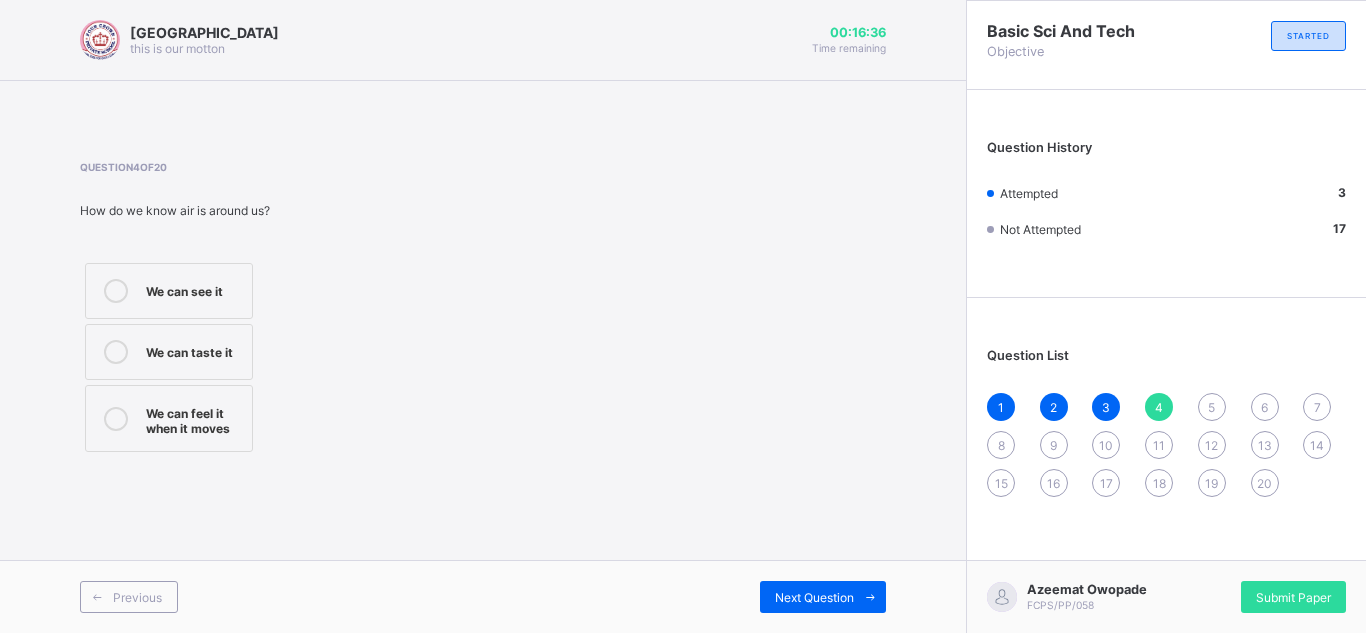 click on "We can feel it when it moves" at bounding box center (194, 418) 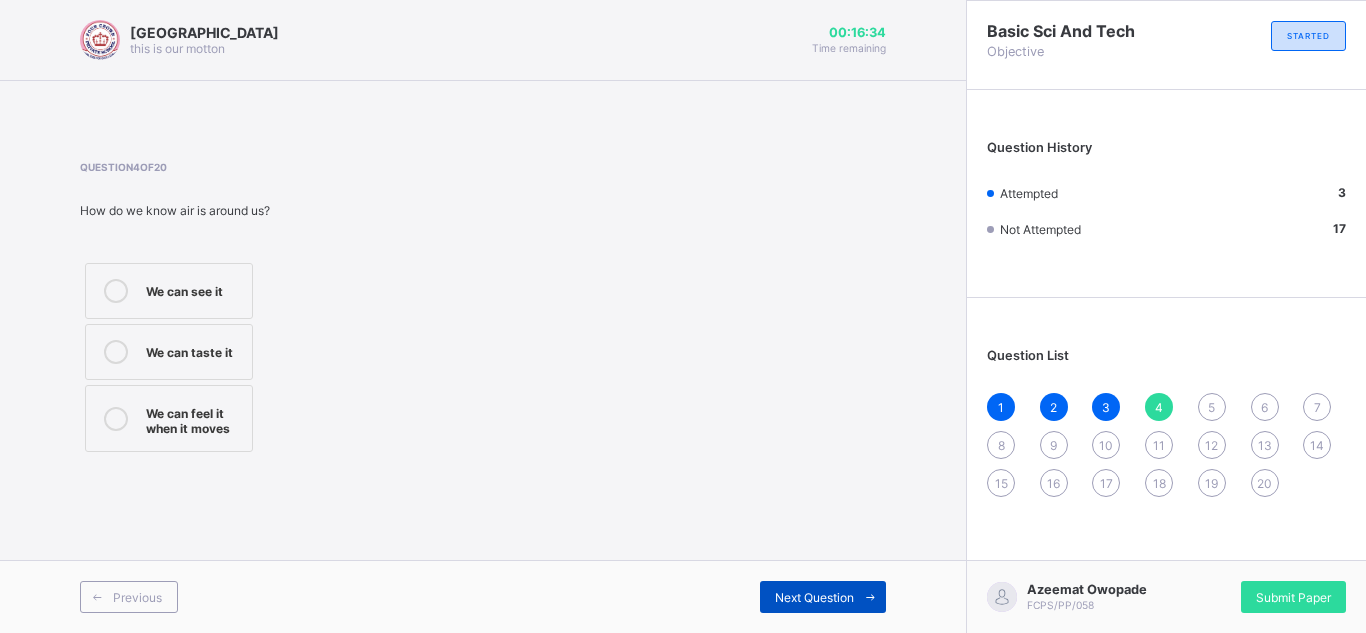 click at bounding box center [870, 597] 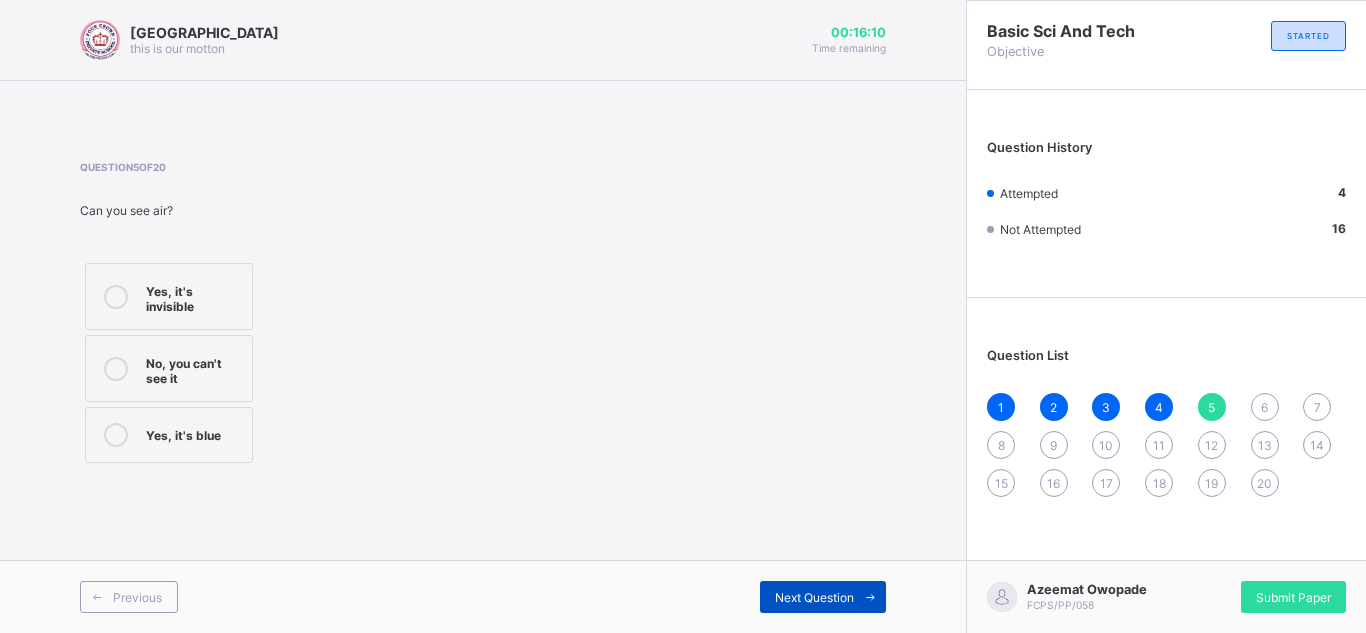 click at bounding box center [870, 597] 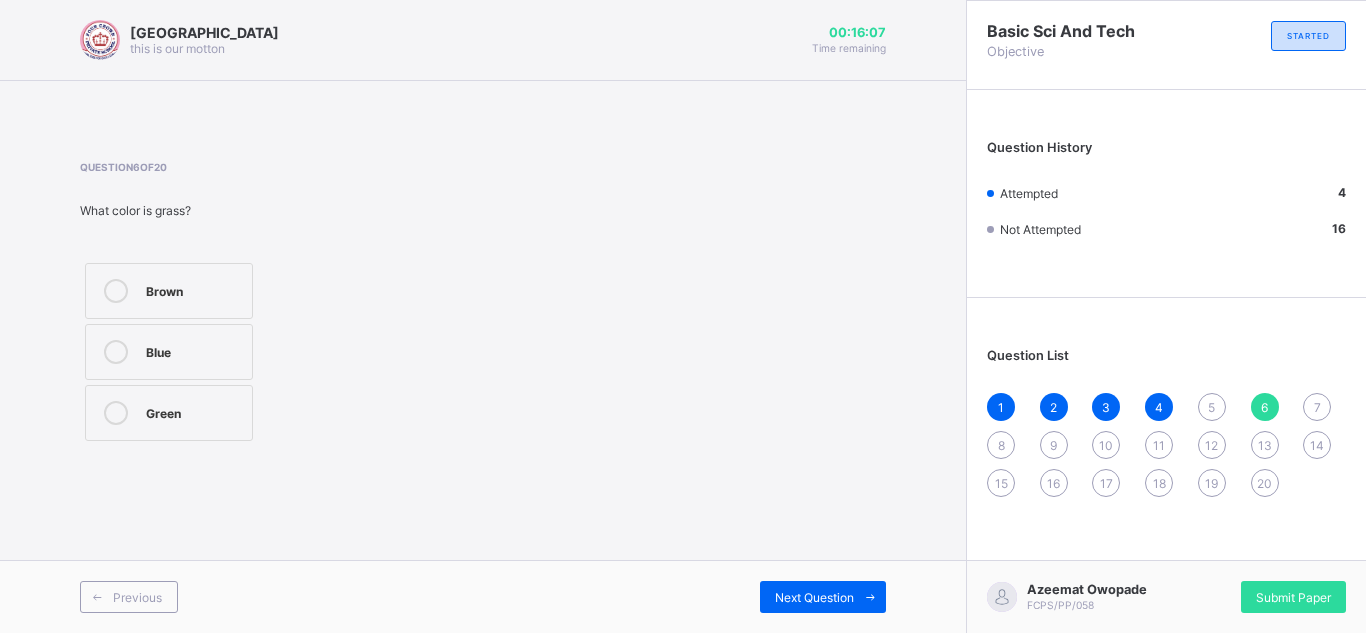 click on "5" at bounding box center [1212, 407] 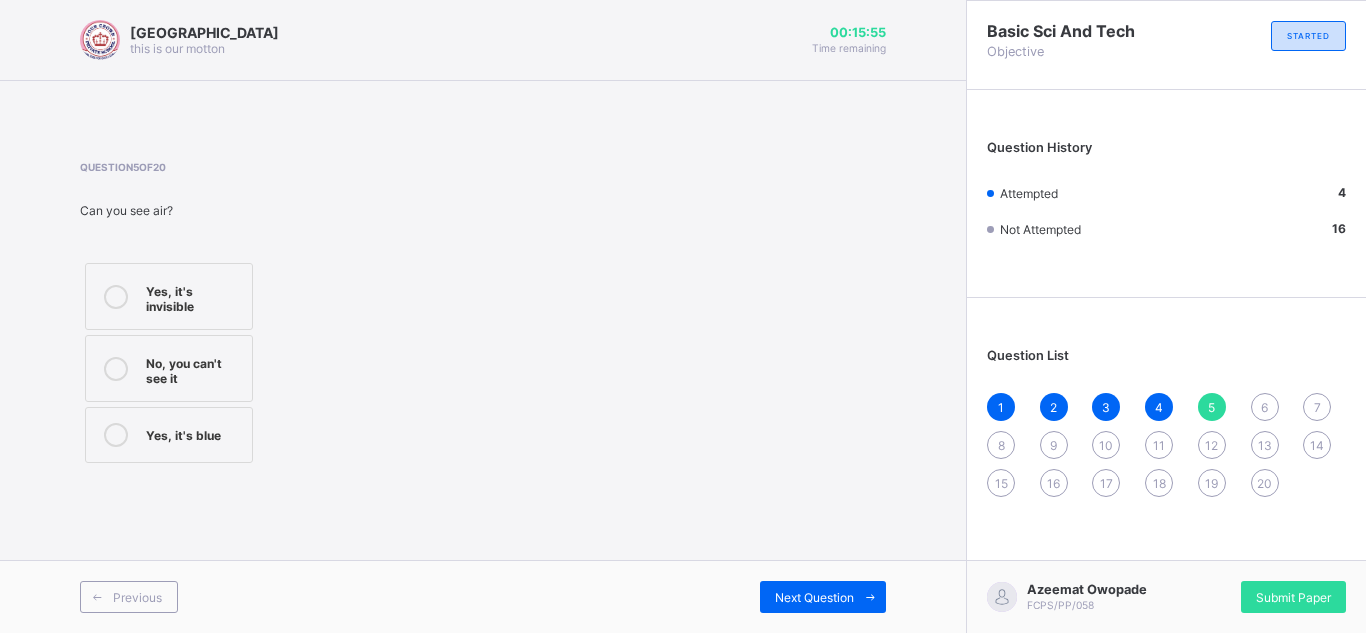 click at bounding box center [116, 368] 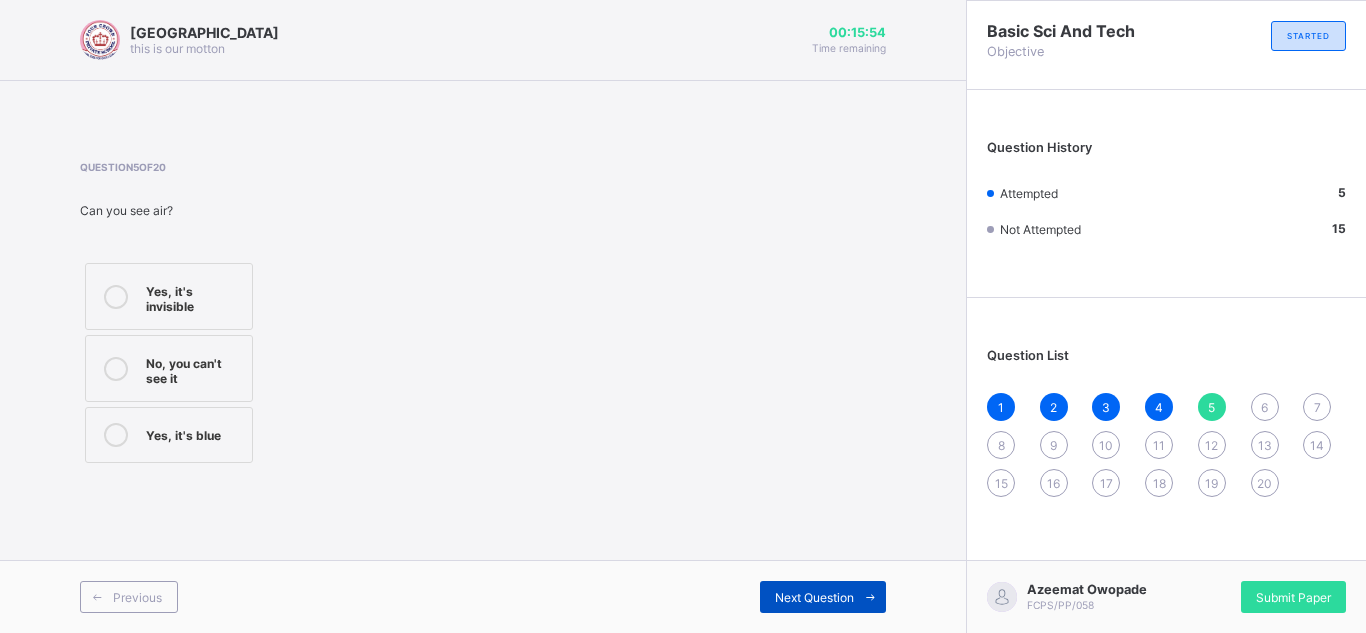 click on "Next Question" at bounding box center (814, 597) 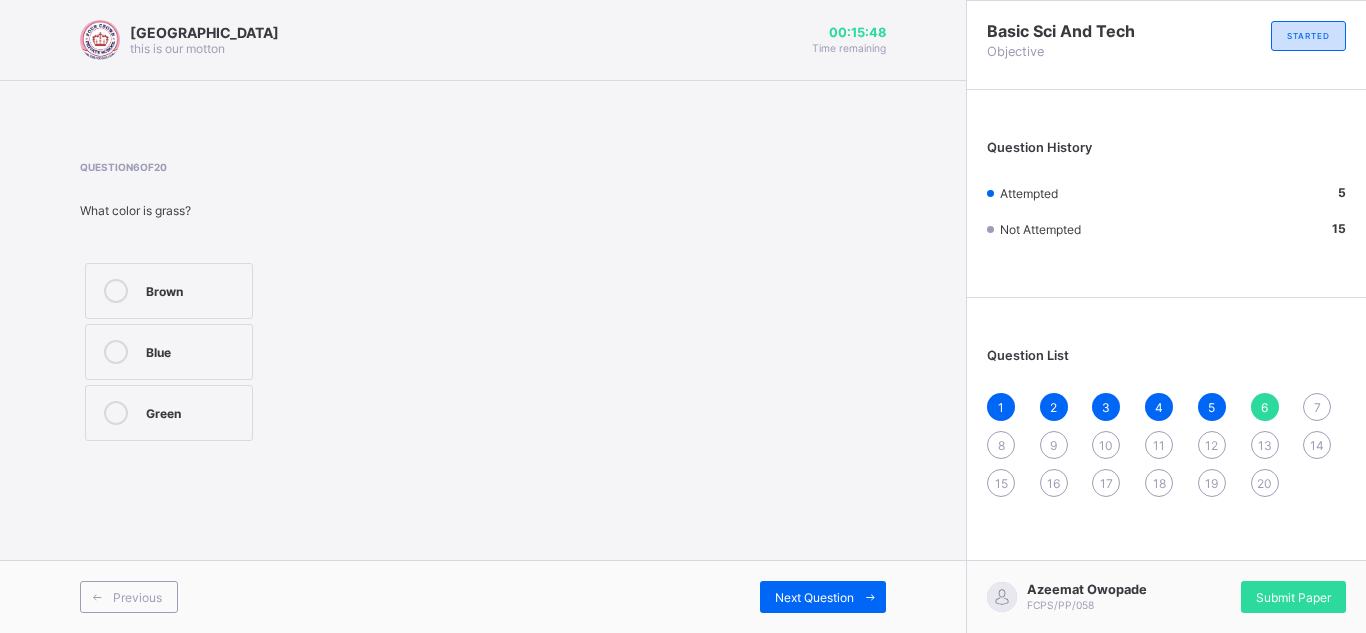 click on "Green" at bounding box center [169, 413] 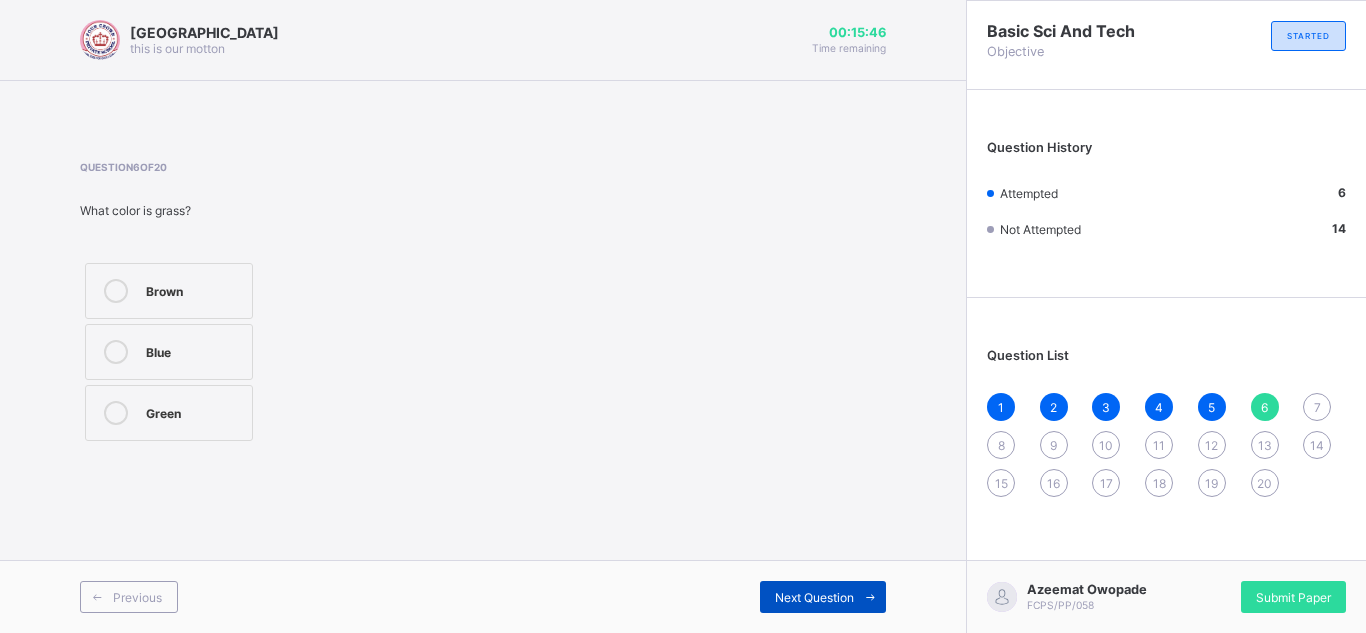 click on "Next Question" at bounding box center (814, 597) 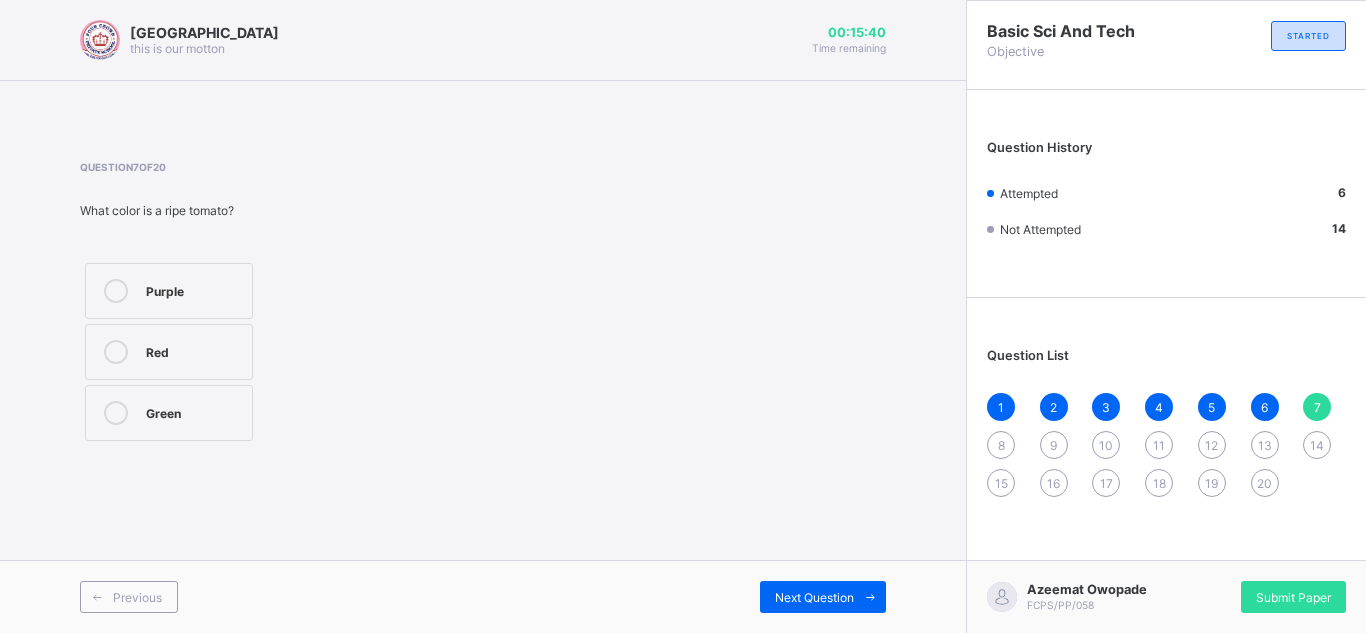 click on "Red" at bounding box center (194, 350) 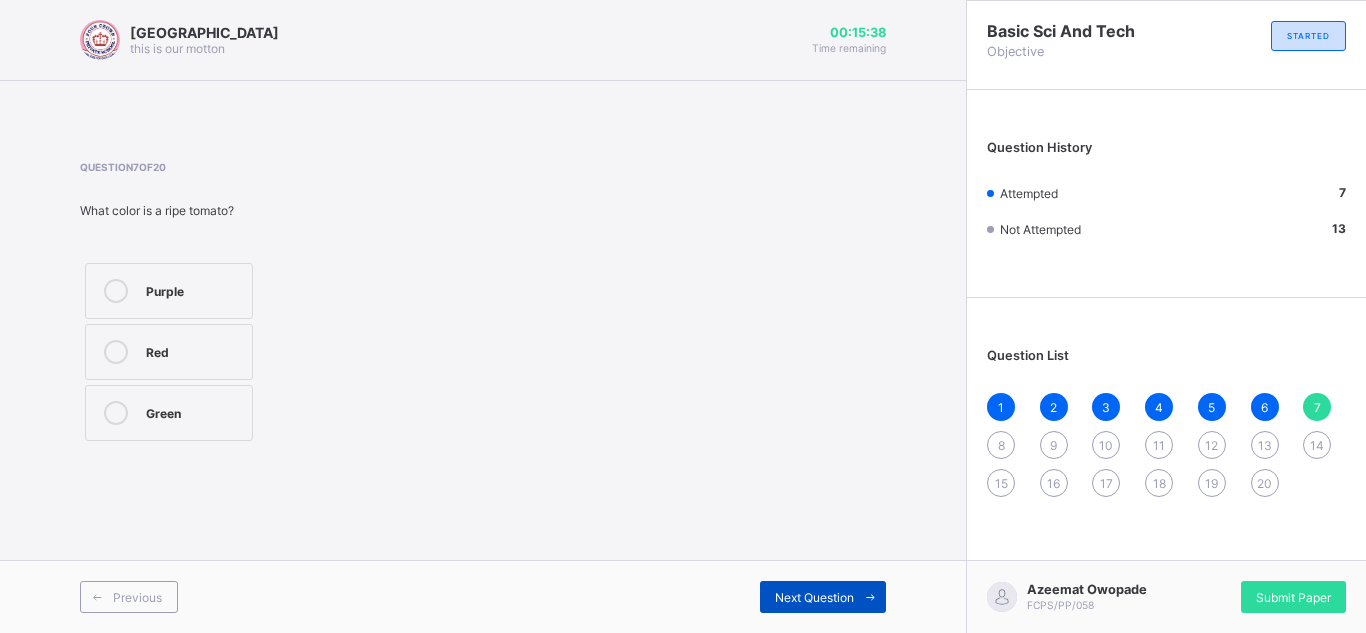 click on "Next Question" at bounding box center [814, 597] 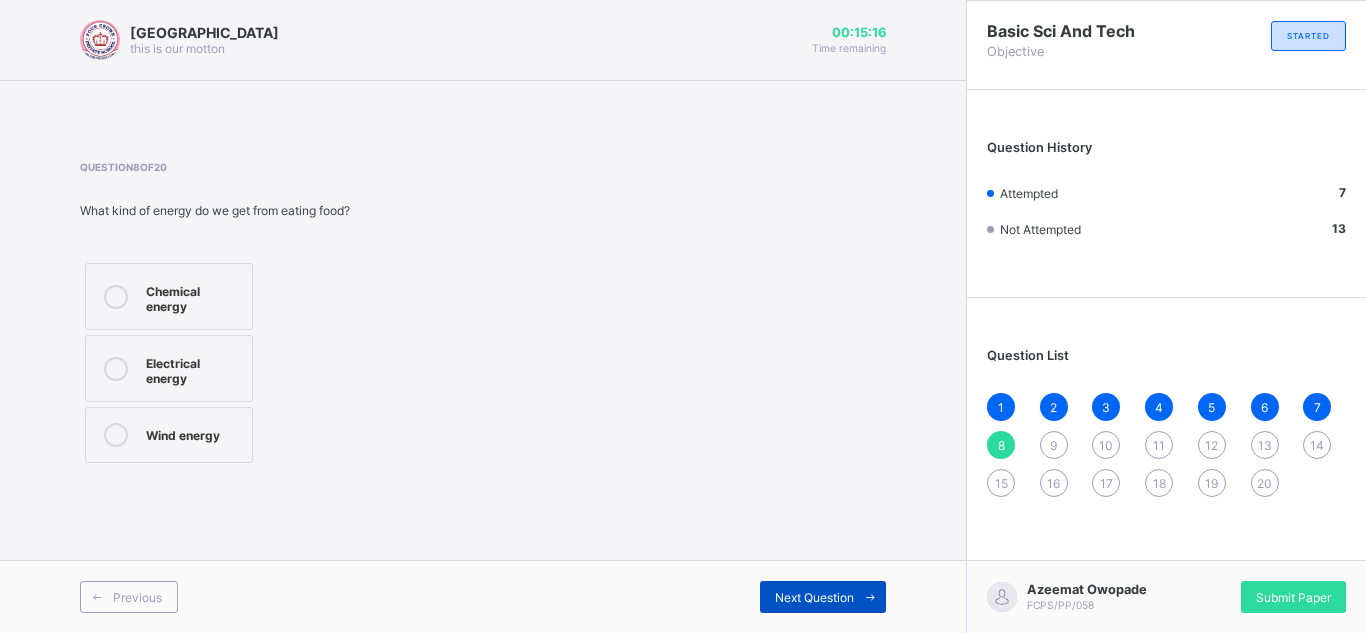 click on "Next Question" at bounding box center (814, 597) 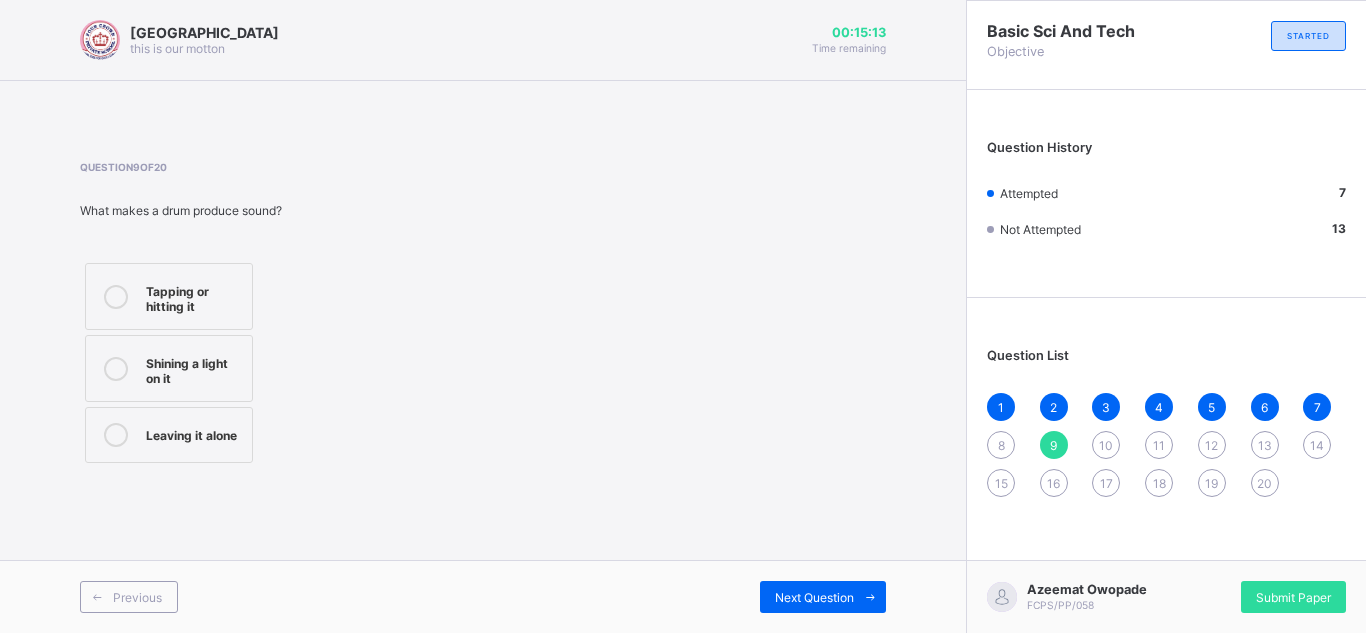 click on "8" at bounding box center (1001, 445) 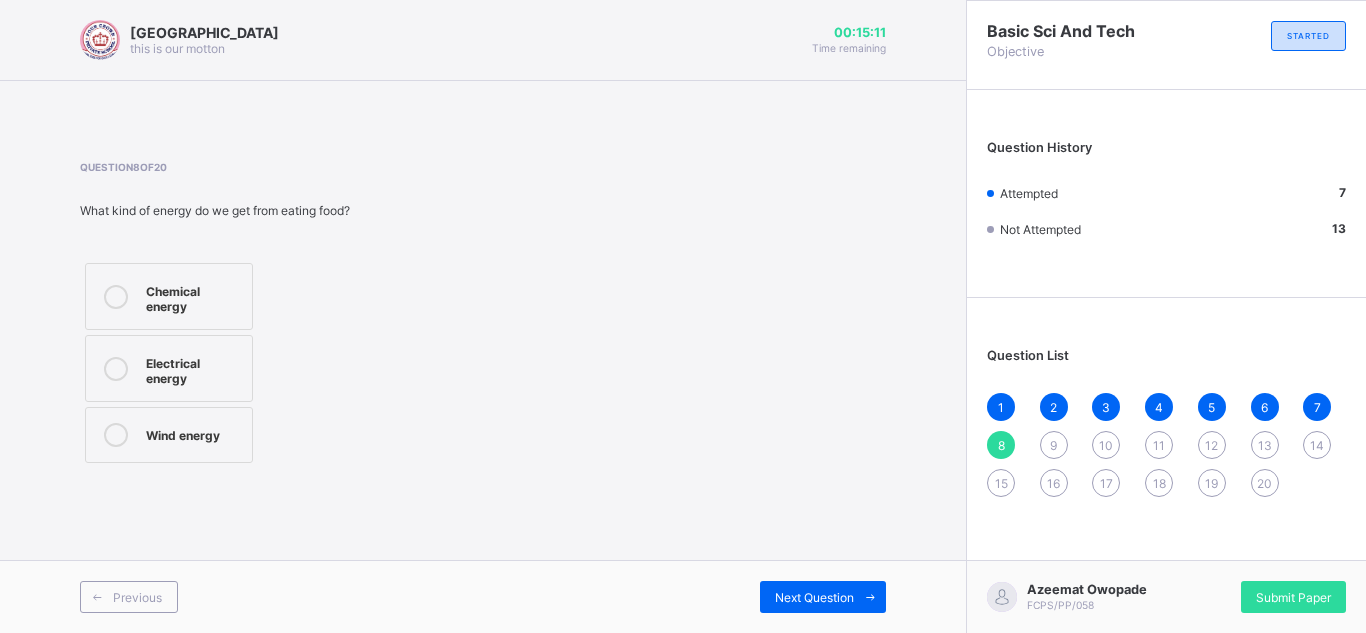 click on "Chemical energy" at bounding box center (194, 296) 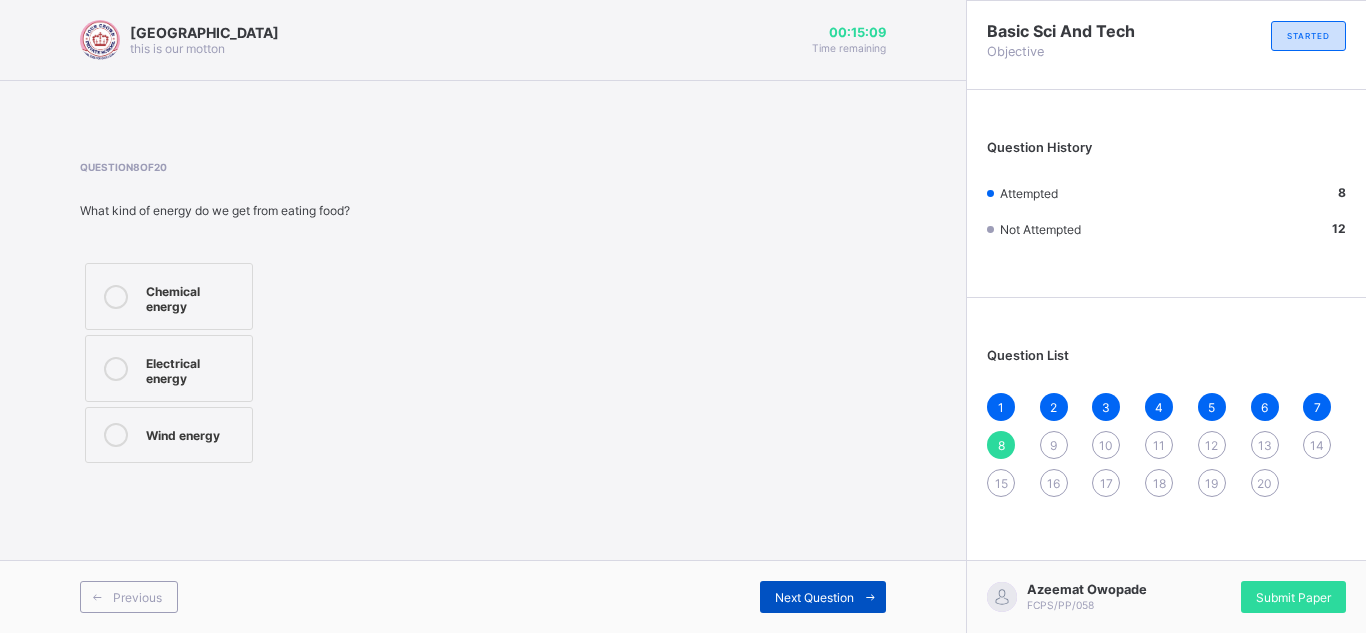 click on "Next Question" at bounding box center [814, 597] 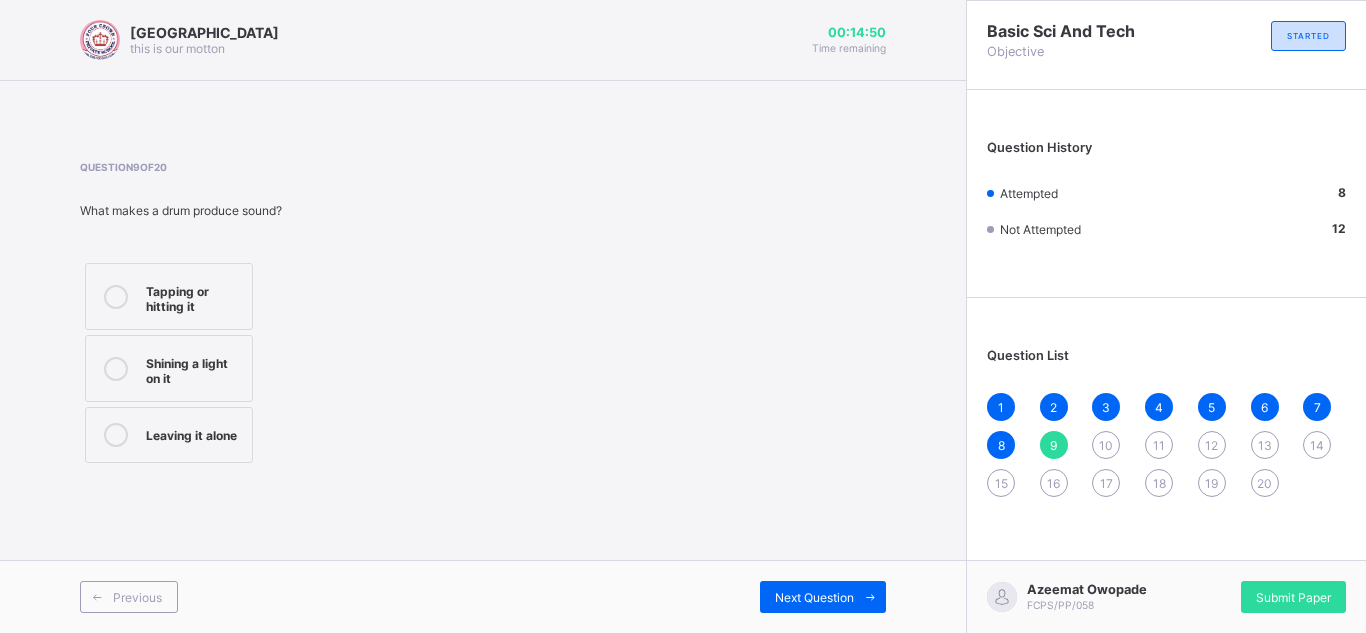 click on "Tapping or hitting it" at bounding box center (194, 296) 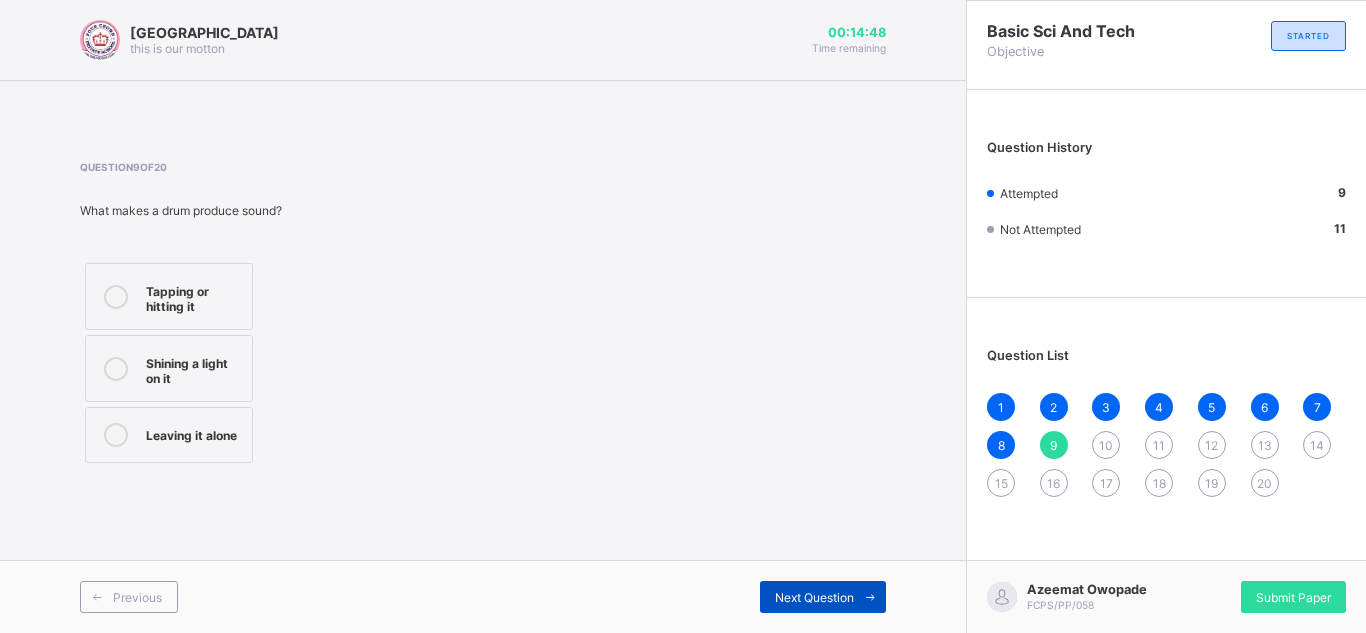 click on "Next Question" at bounding box center [823, 597] 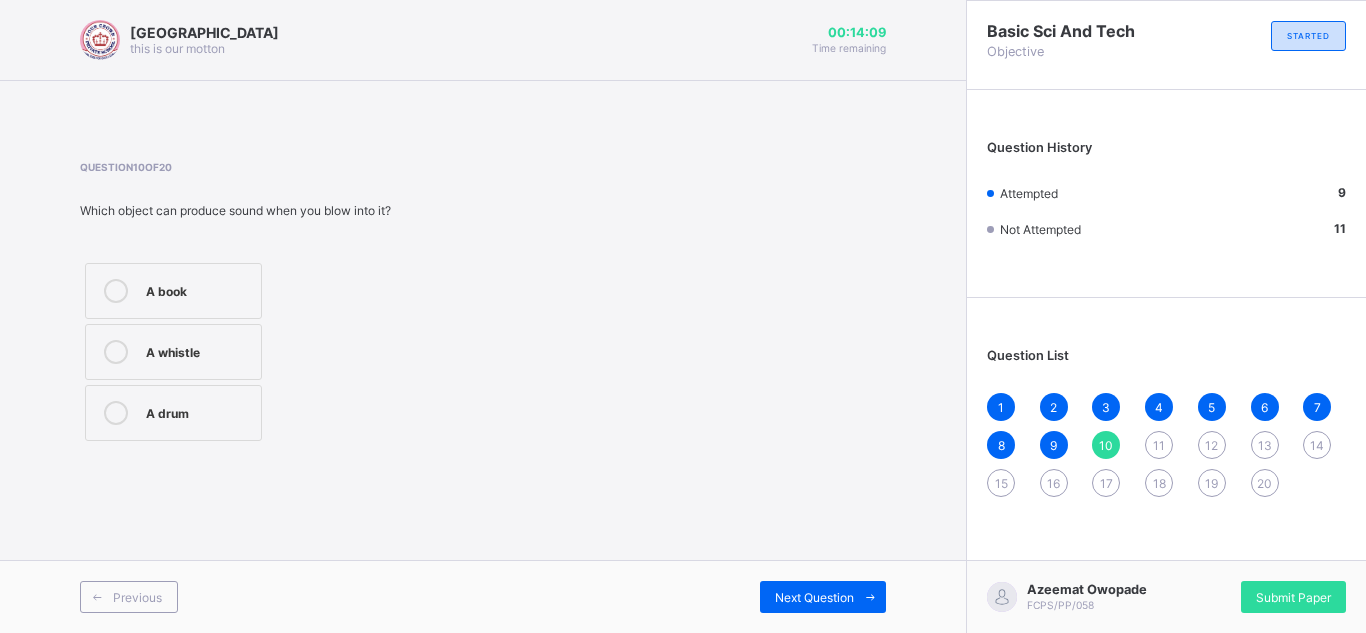click on "A whistle" at bounding box center (173, 352) 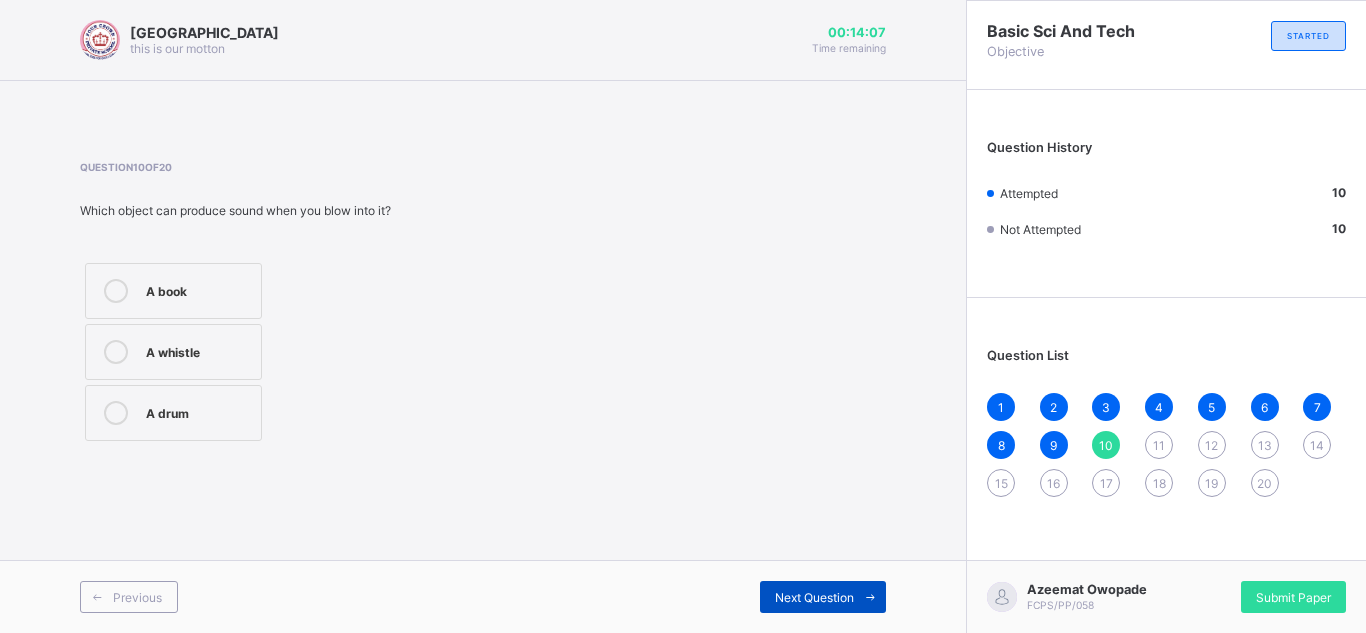 click on "Next Question" at bounding box center [814, 597] 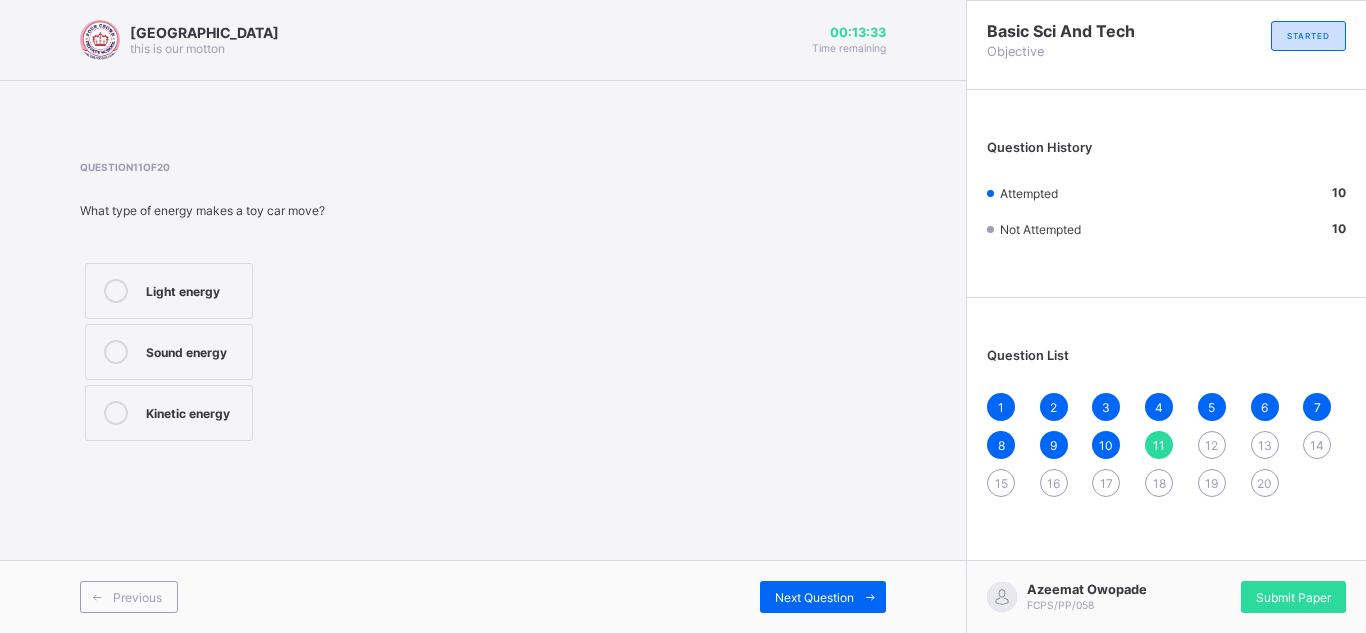 click at bounding box center [116, 413] 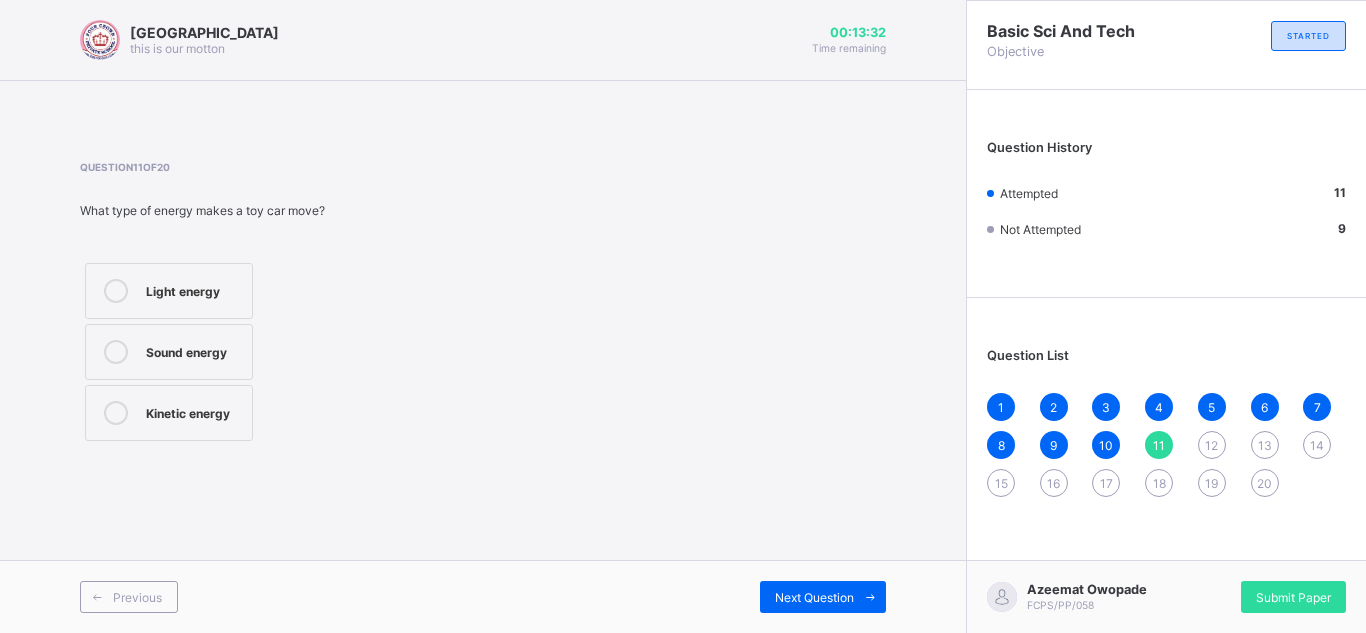 click at bounding box center (116, 413) 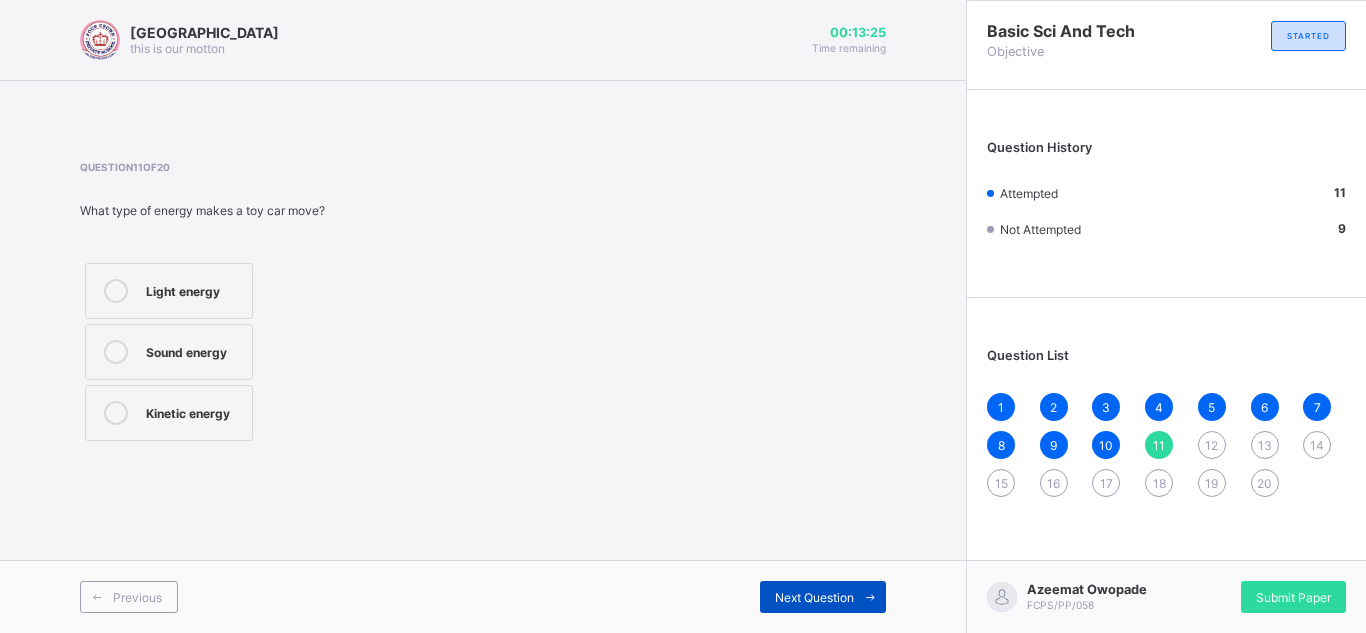 click on "Next Question" at bounding box center (814, 597) 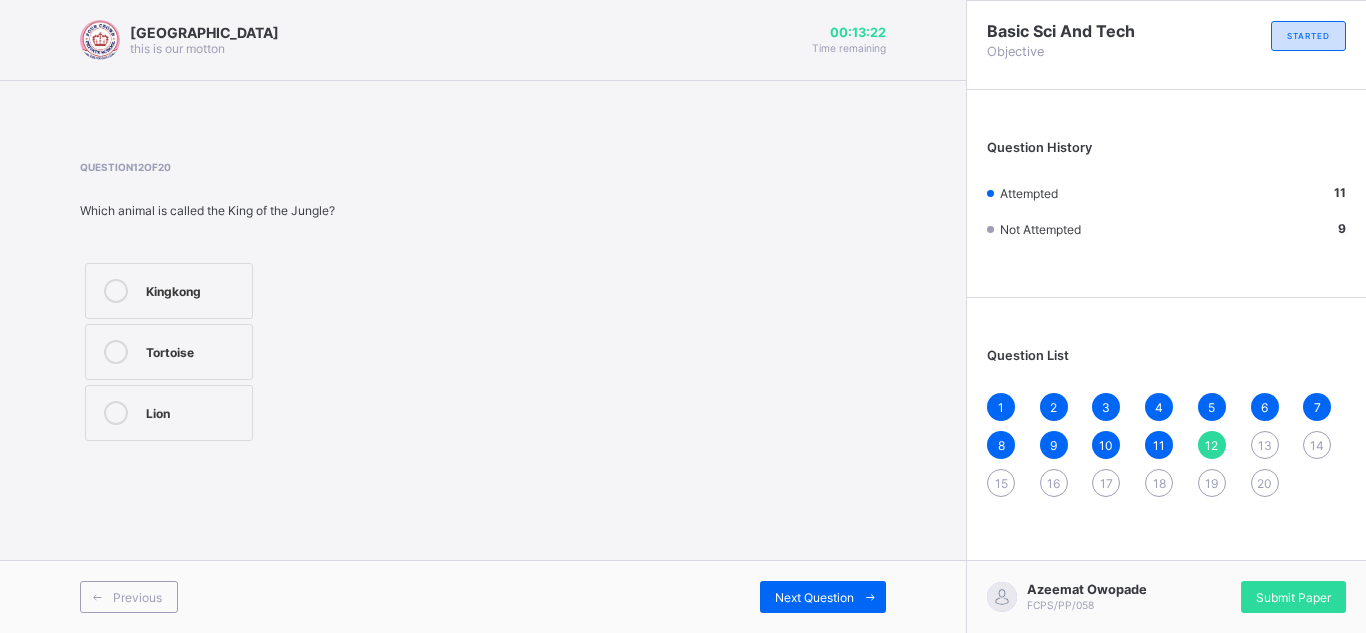 click on "10" at bounding box center [1106, 445] 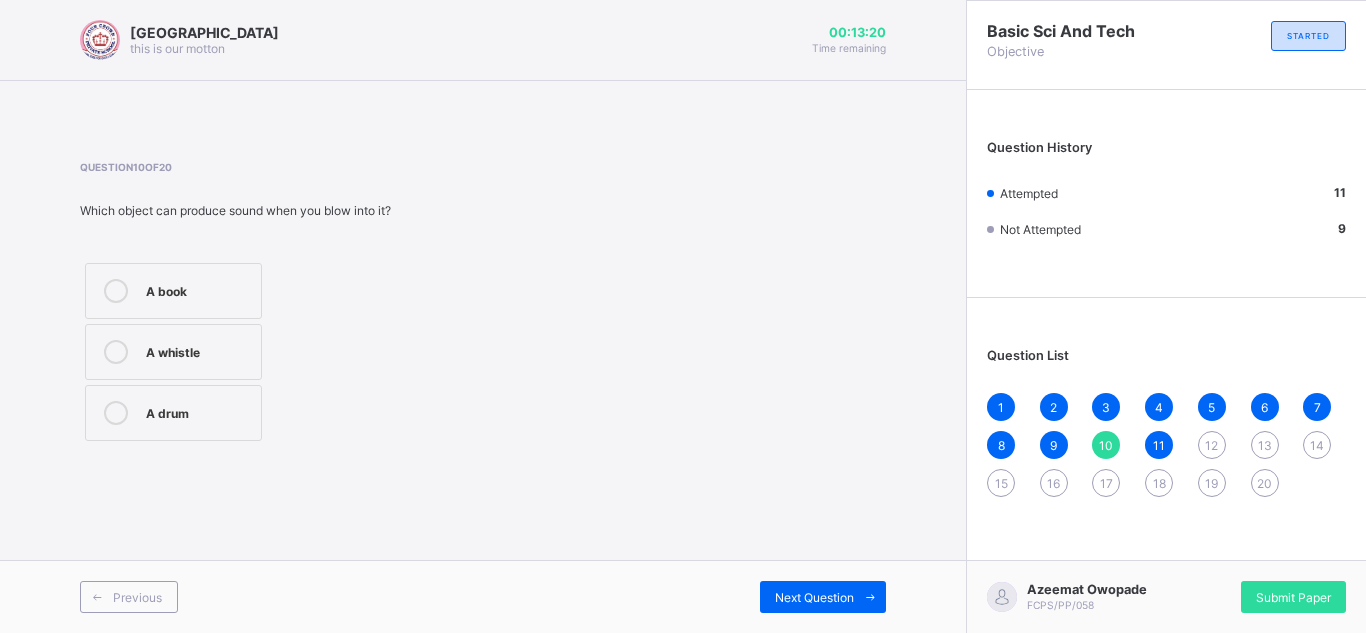 click on "11" at bounding box center (1159, 445) 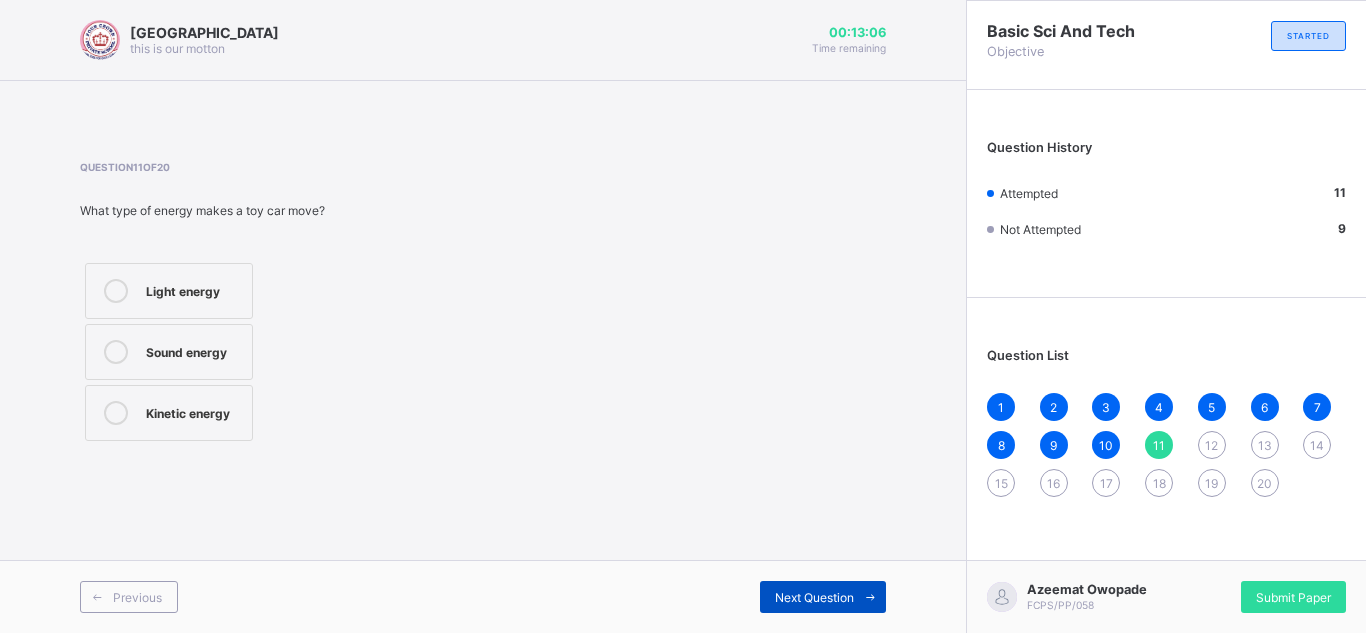 click on "Next Question" at bounding box center (814, 597) 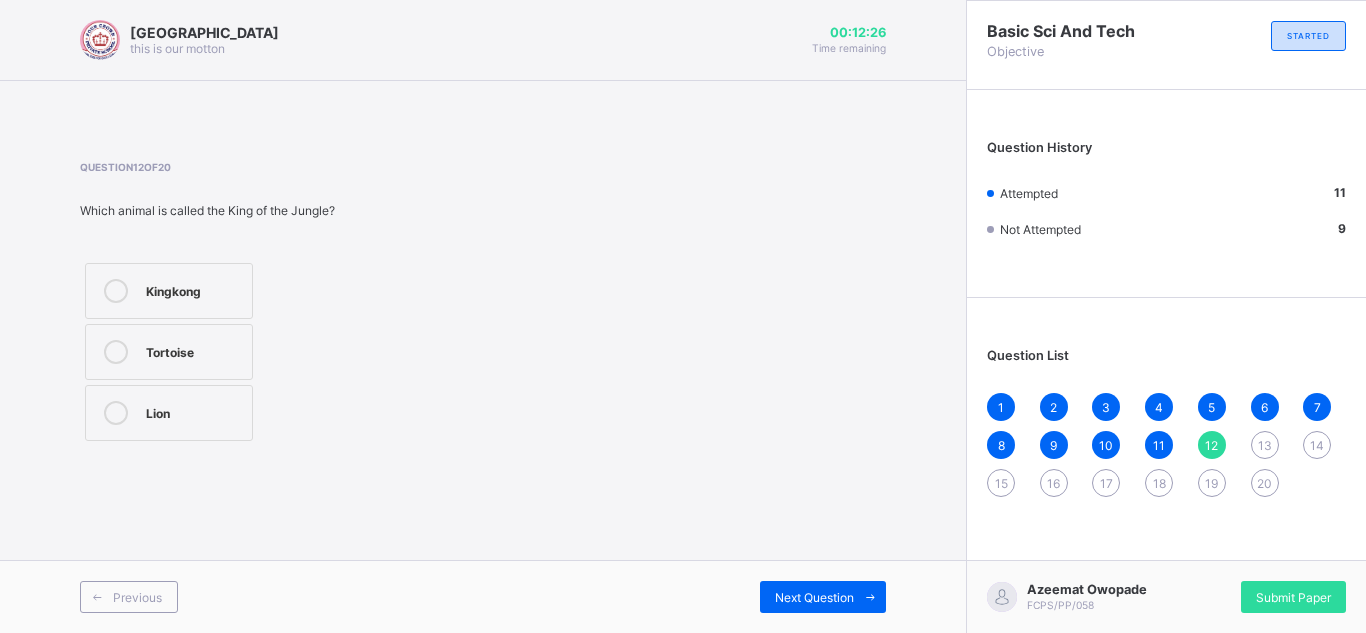 click at bounding box center (116, 413) 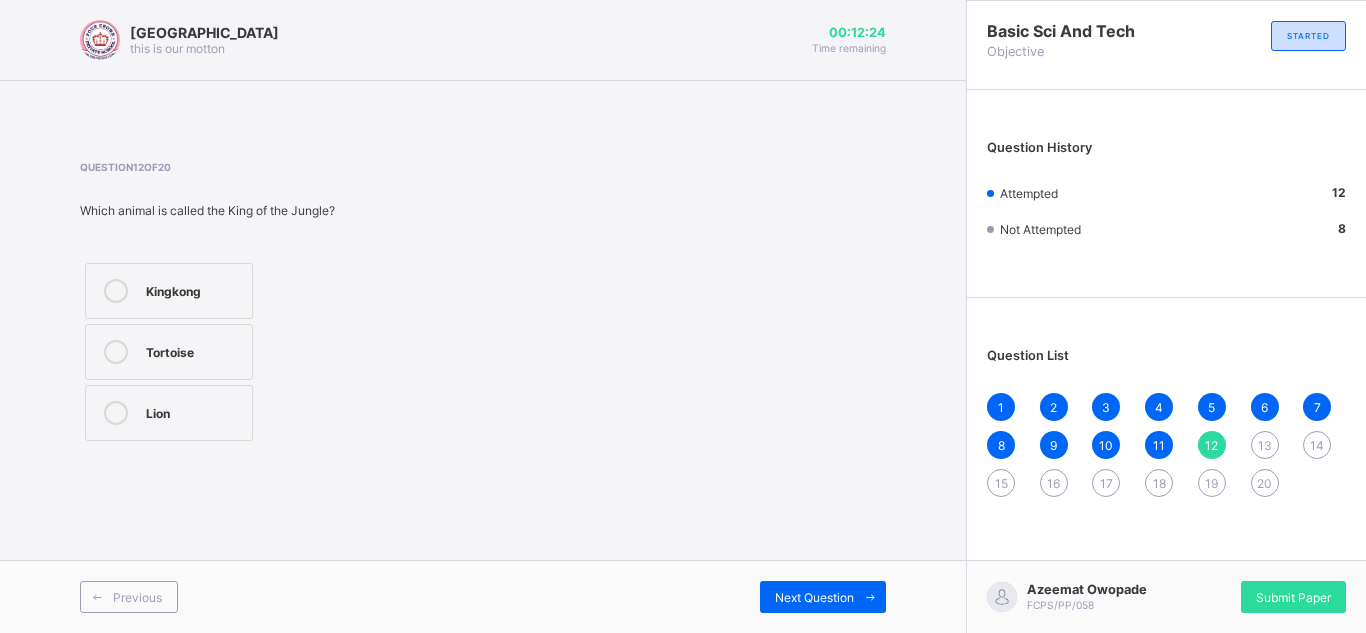 click at bounding box center [116, 413] 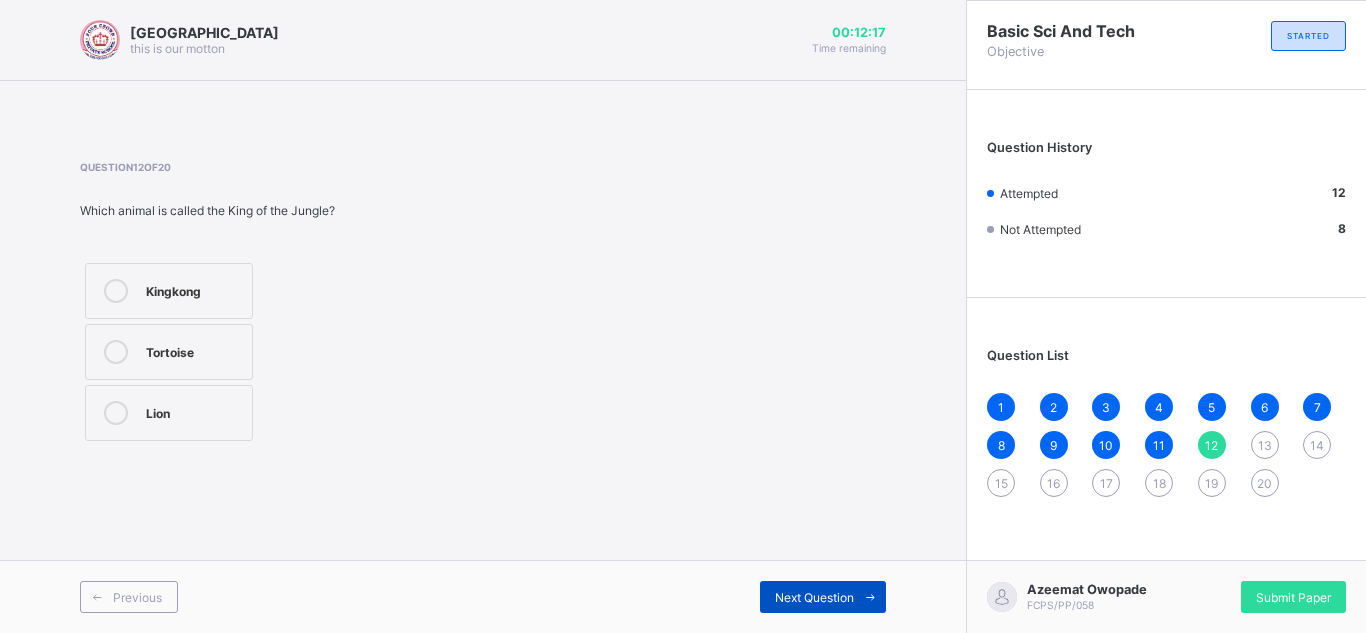 click on "Next Question" at bounding box center (823, 597) 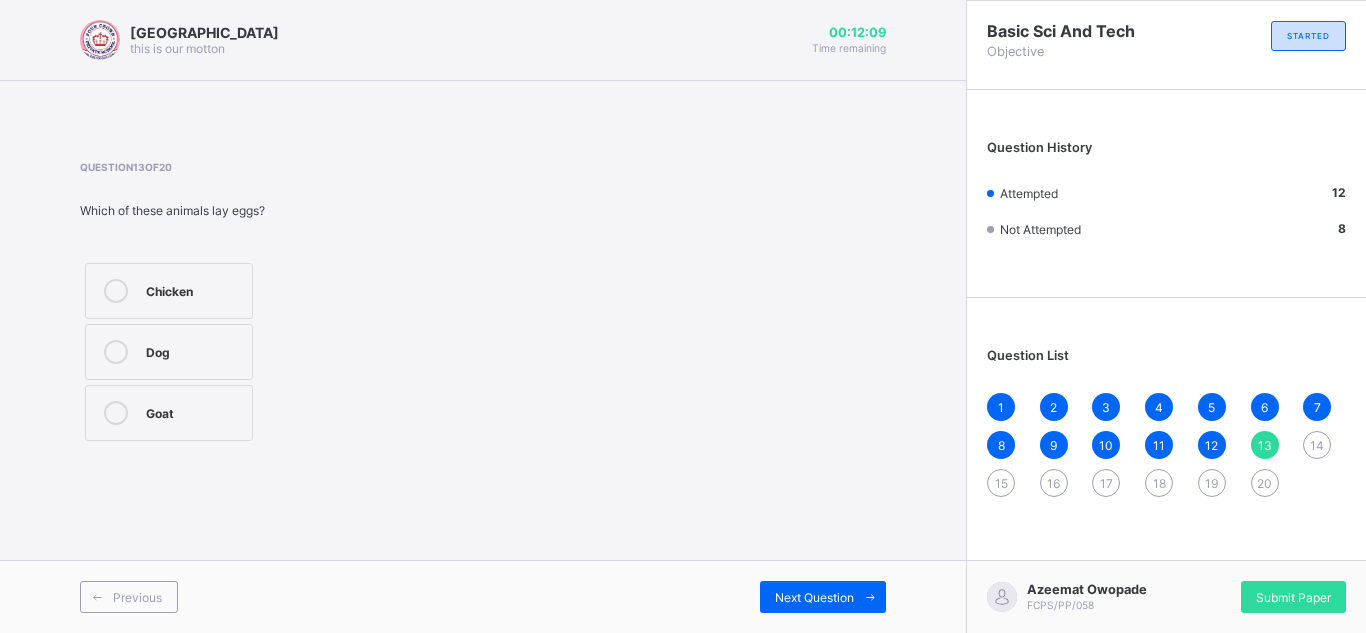 click at bounding box center (116, 291) 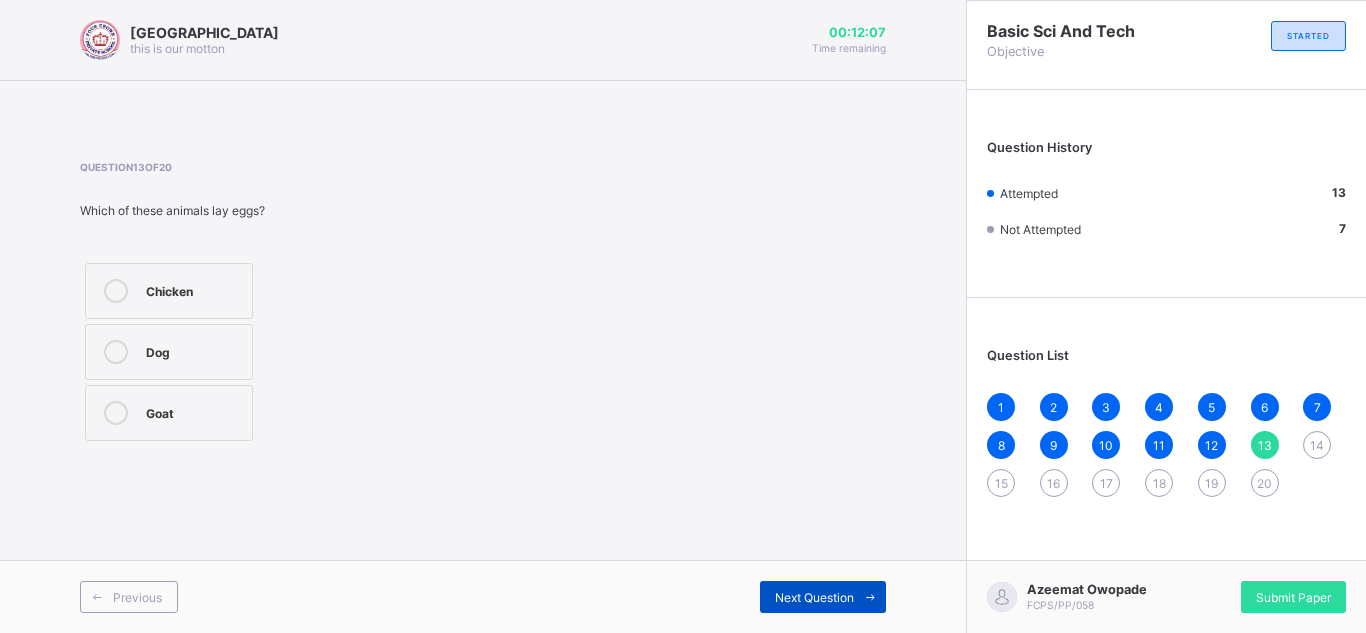 click on "Next Question" at bounding box center [823, 597] 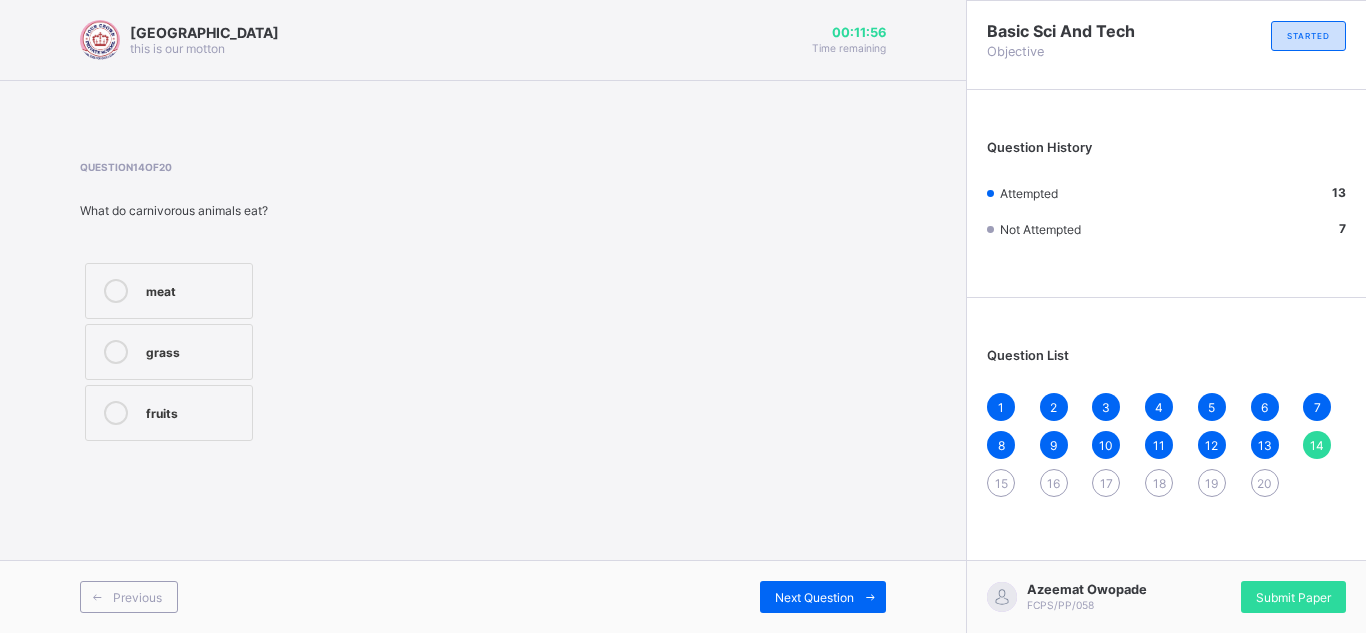 click on "meat grass fruits" at bounding box center [169, 352] 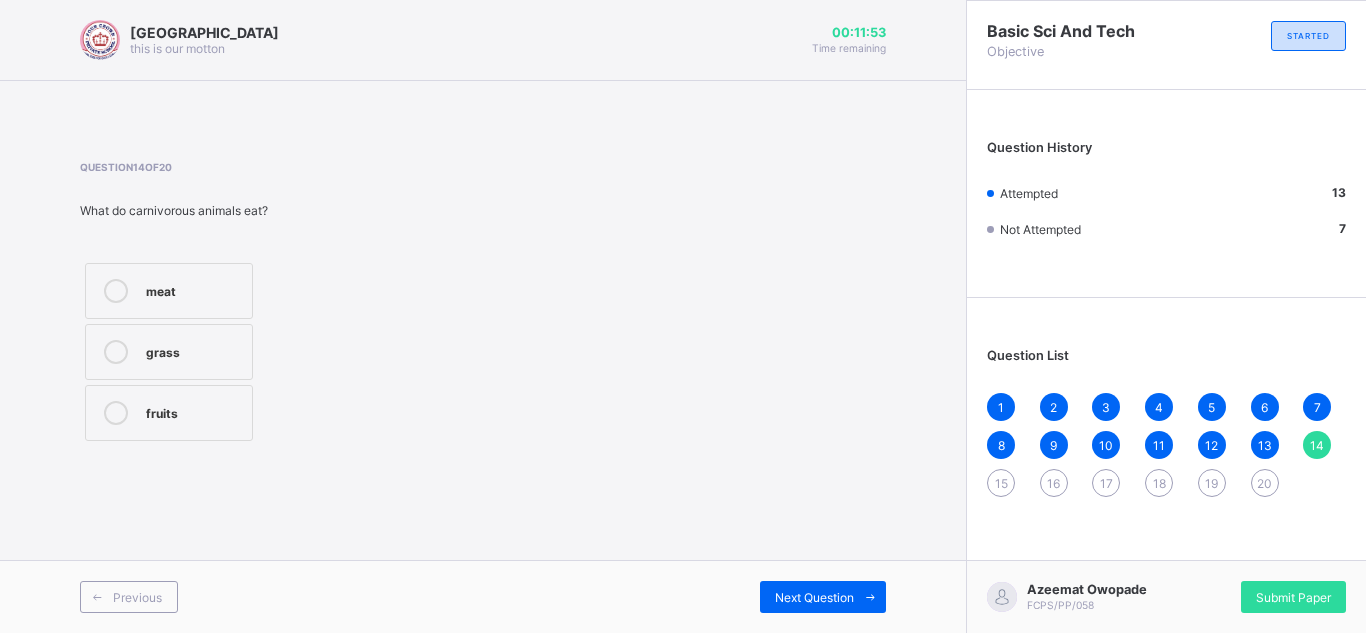 click at bounding box center (116, 291) 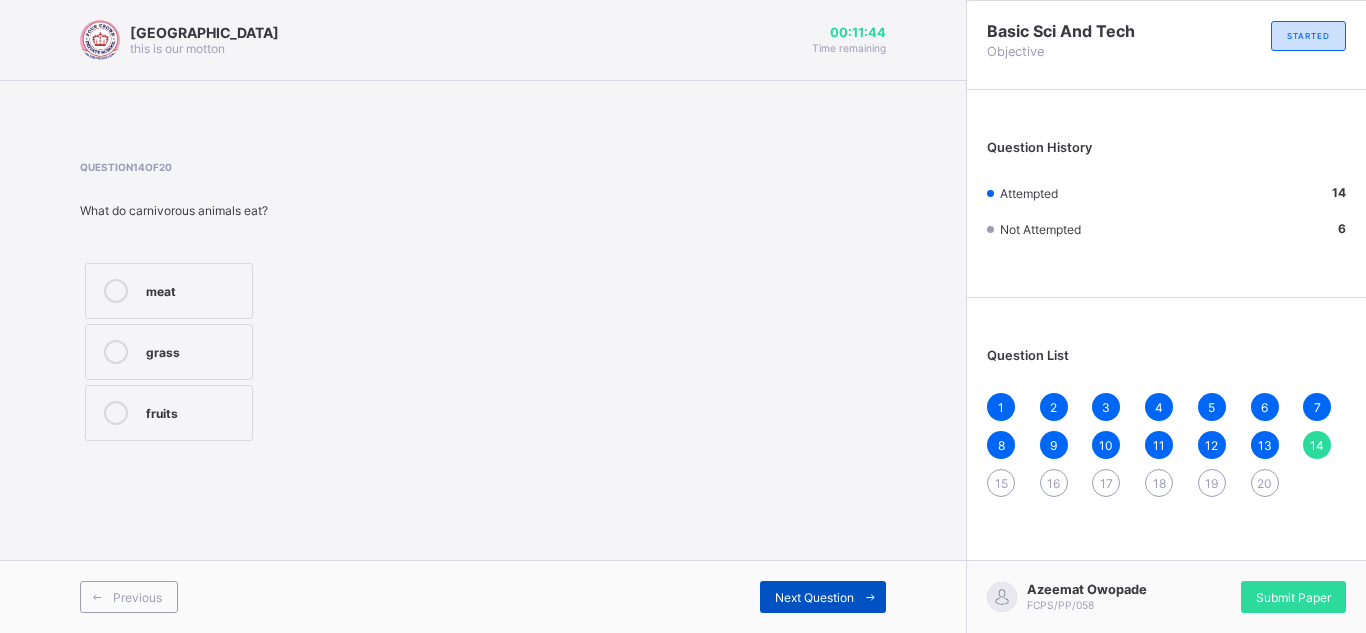 click on "Next Question" at bounding box center (814, 597) 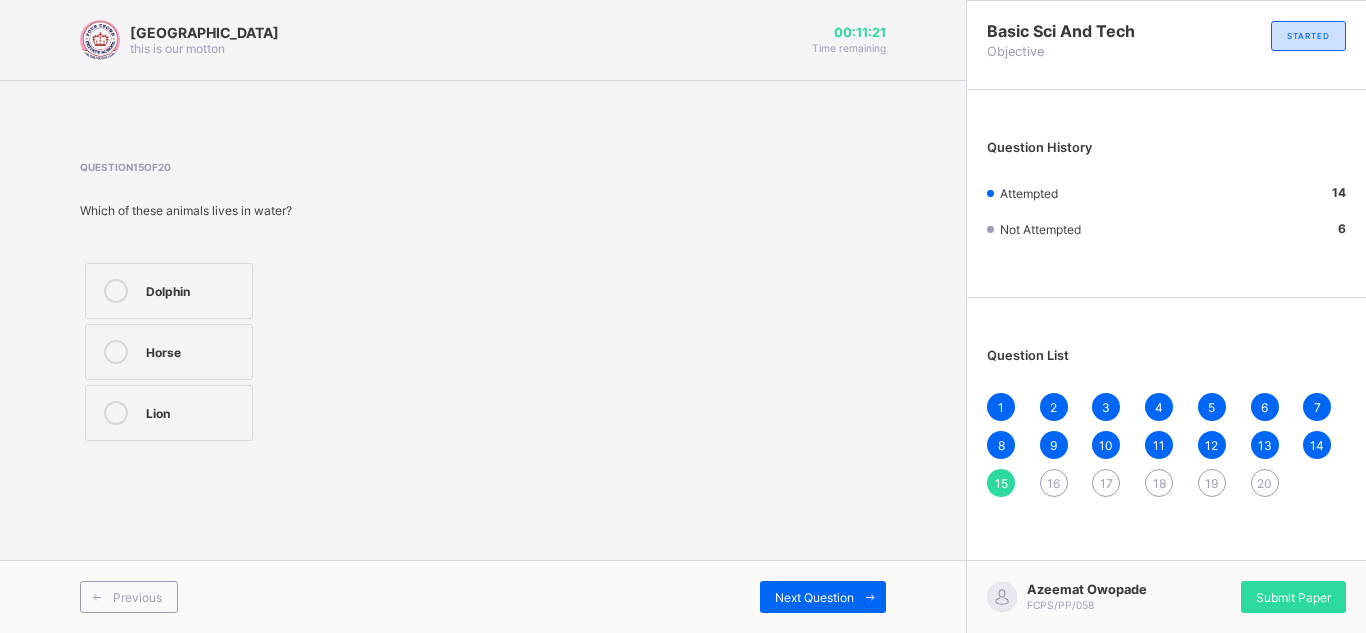 click at bounding box center [116, 291] 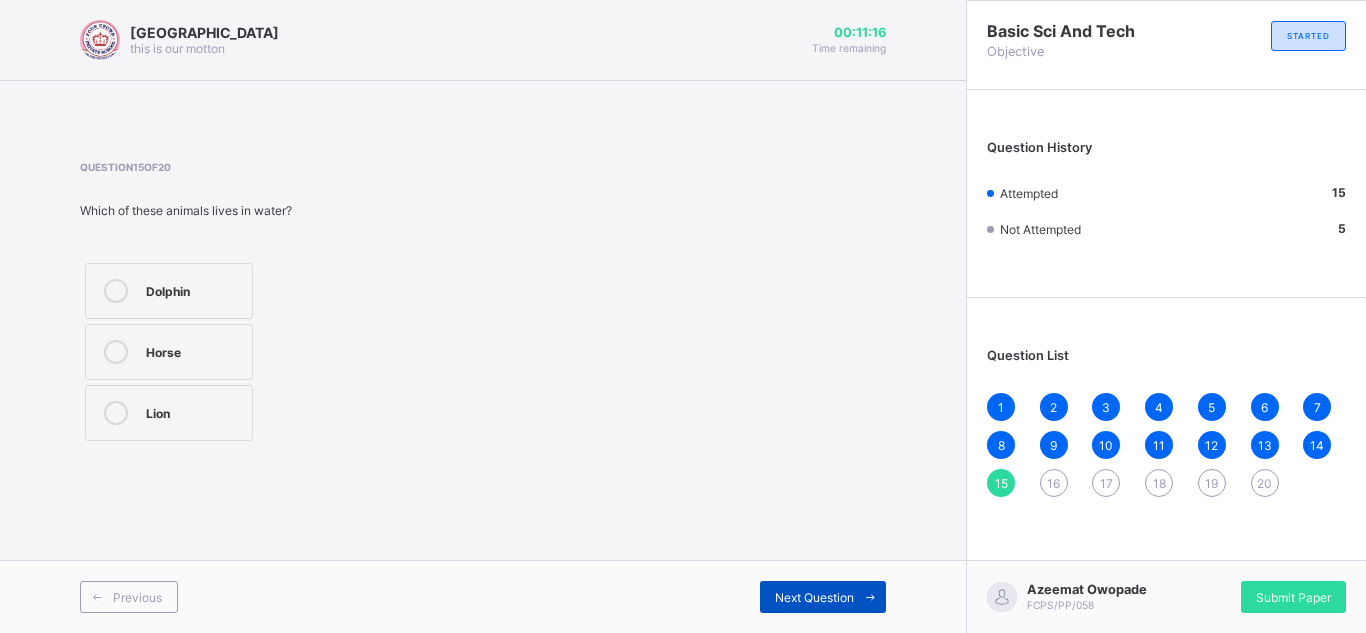 click on "Next Question" at bounding box center (823, 597) 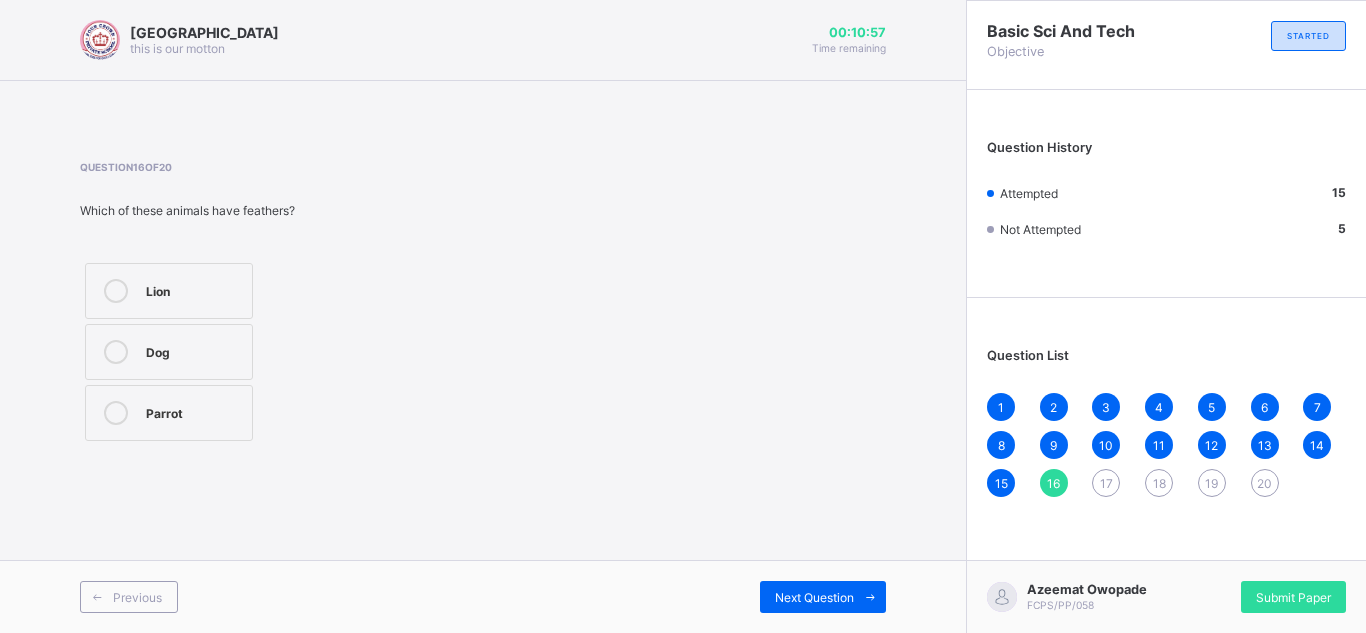 click at bounding box center (116, 413) 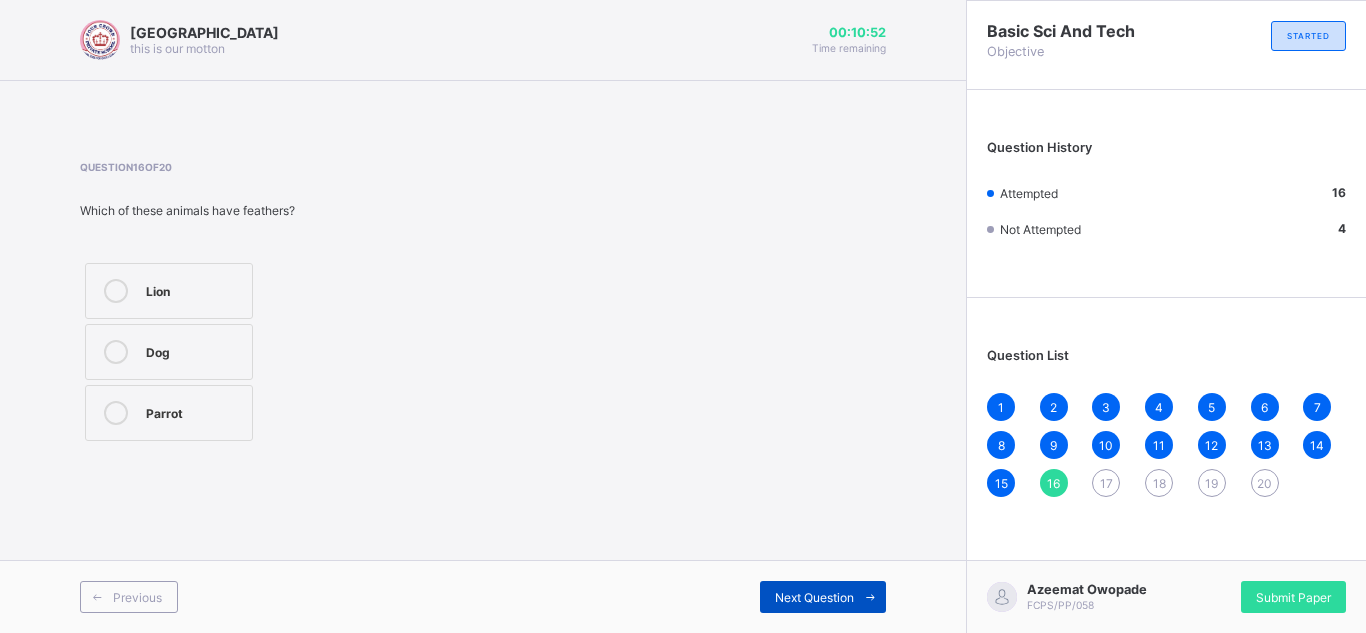 click on "Next Question" at bounding box center [814, 597] 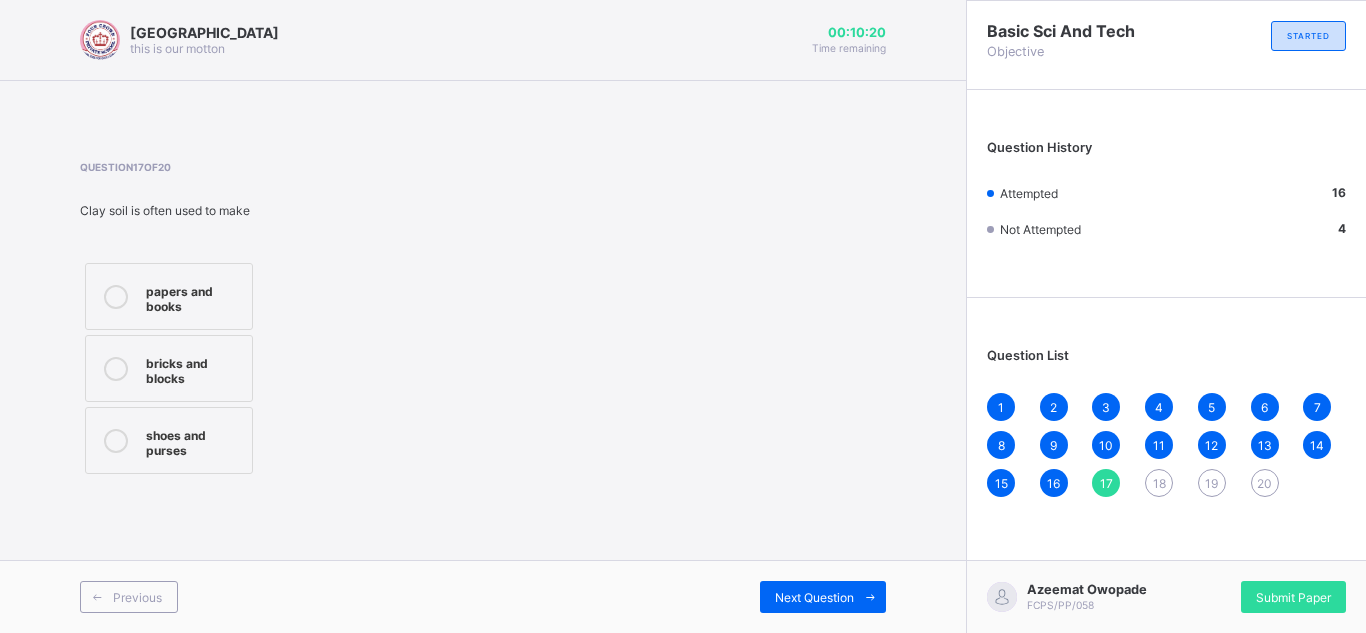 click at bounding box center [116, 369] 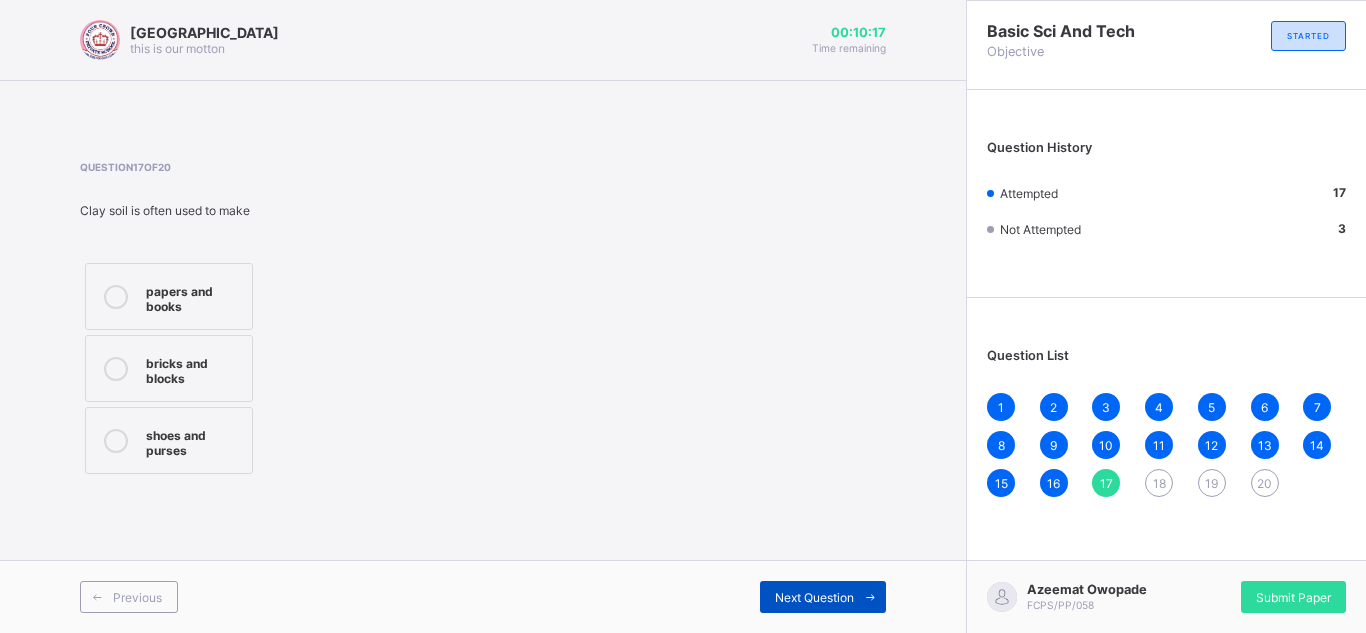 click on "Next Question" at bounding box center [814, 597] 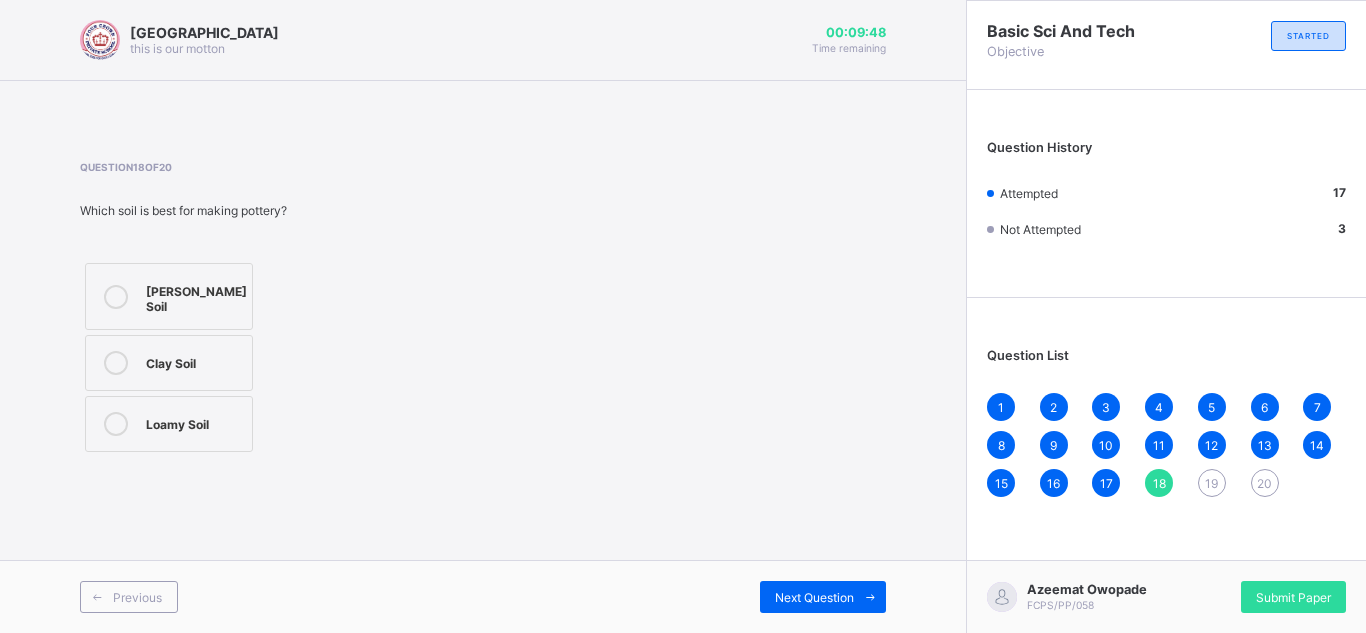 click at bounding box center (116, 297) 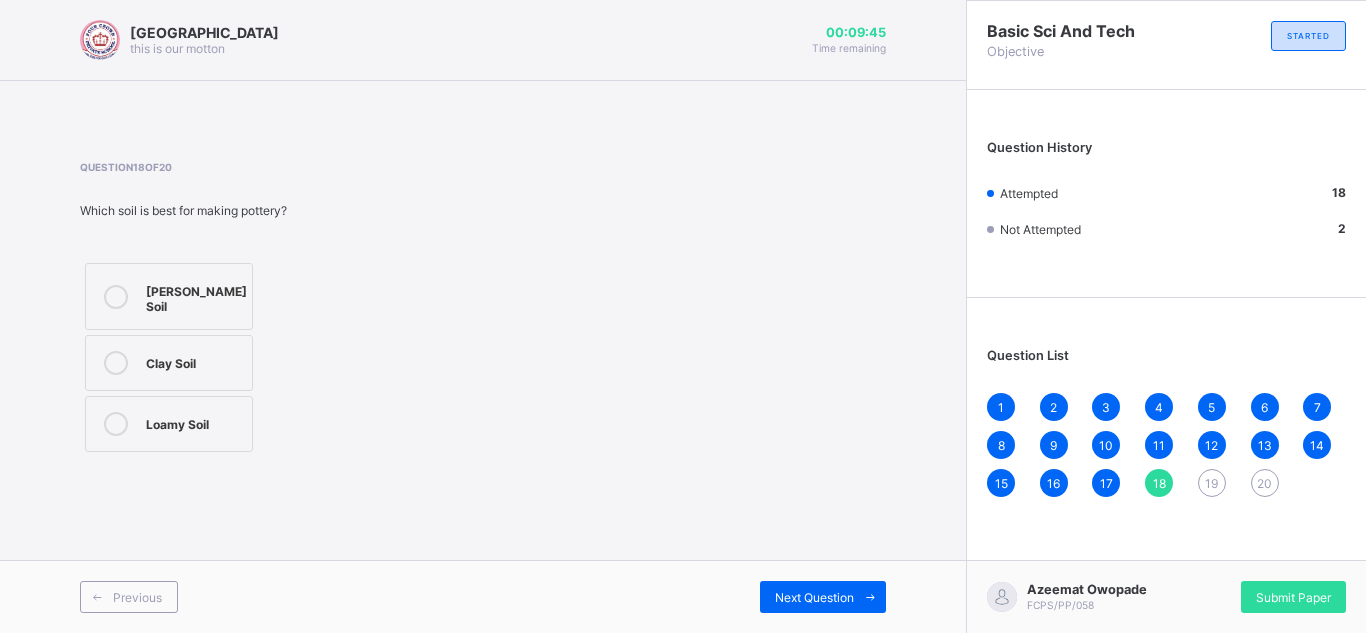 click on "Previous Next Question" at bounding box center (483, 596) 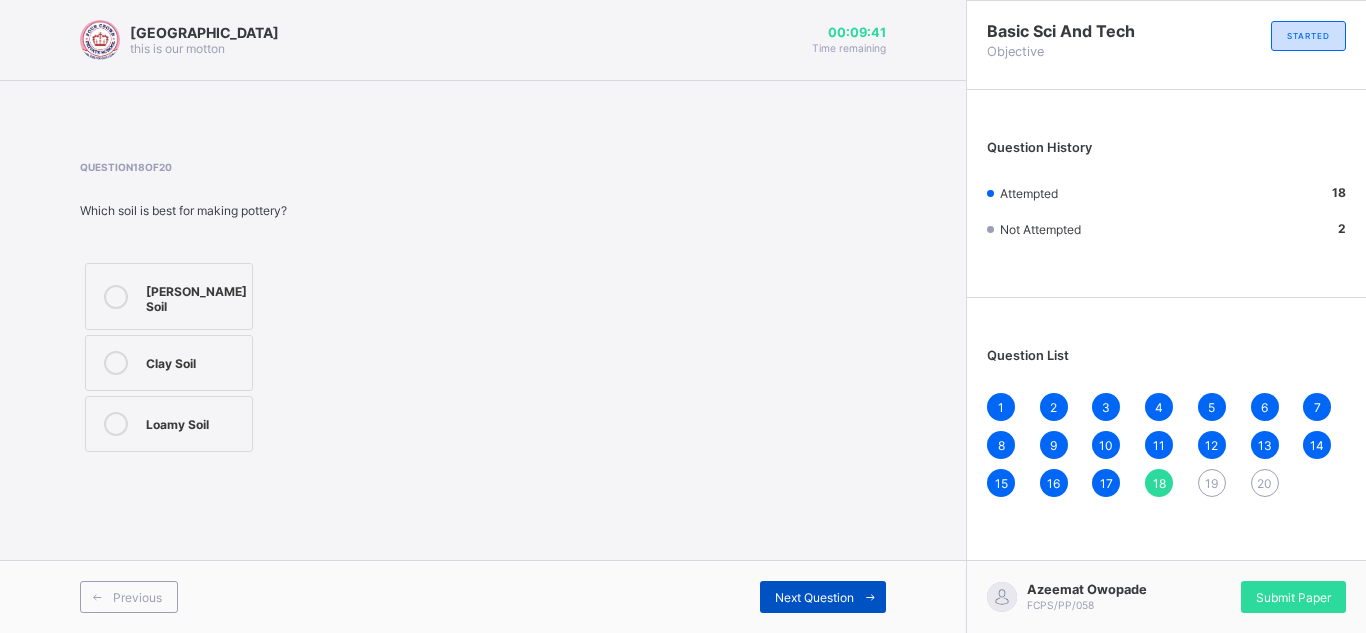 click on "Next Question" at bounding box center (814, 597) 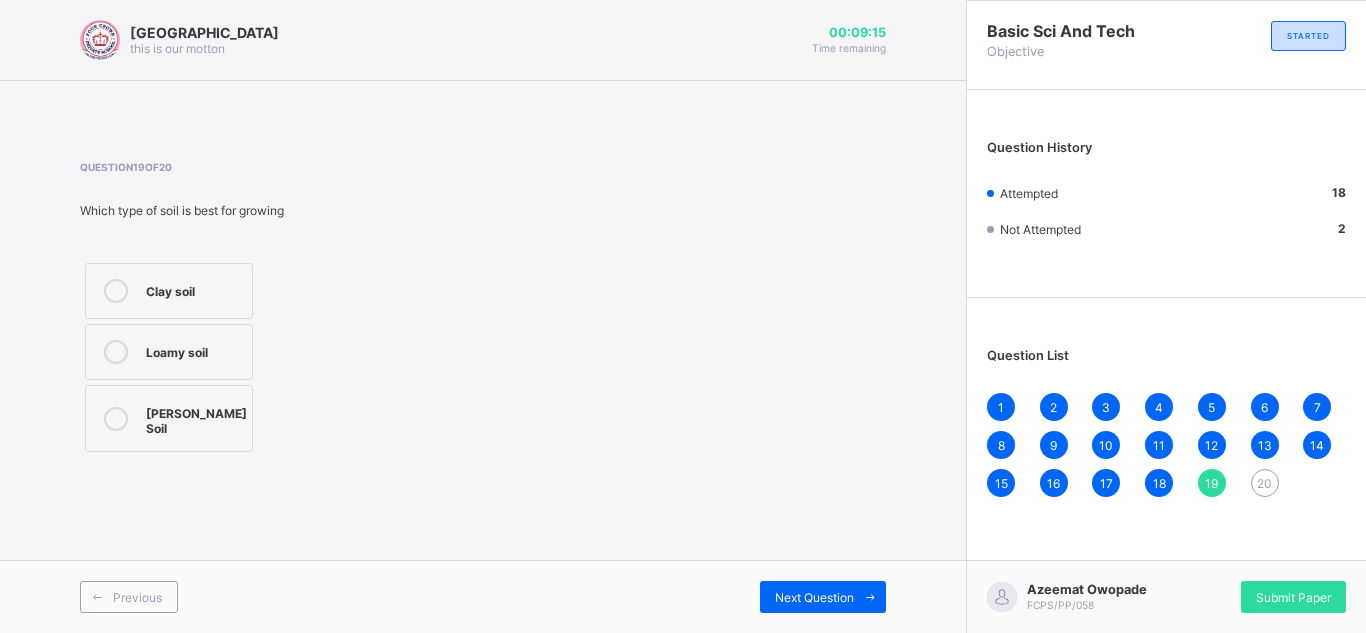 click at bounding box center (116, 352) 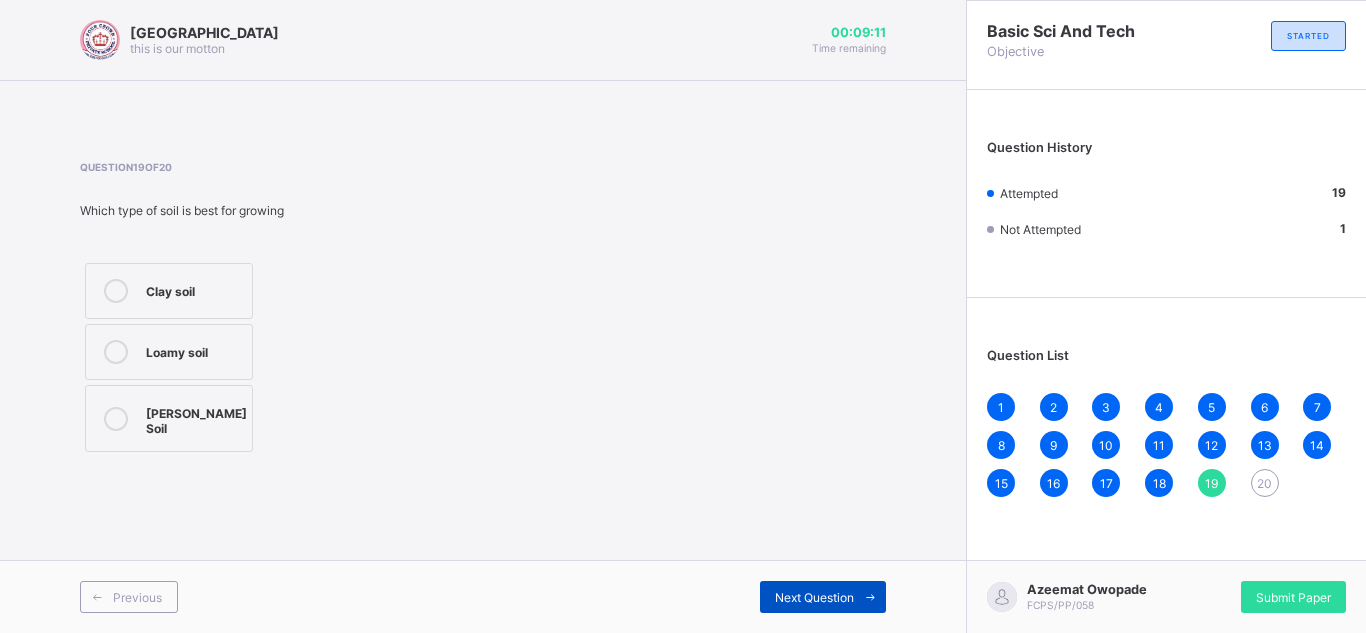 click on "Next Question" at bounding box center (814, 597) 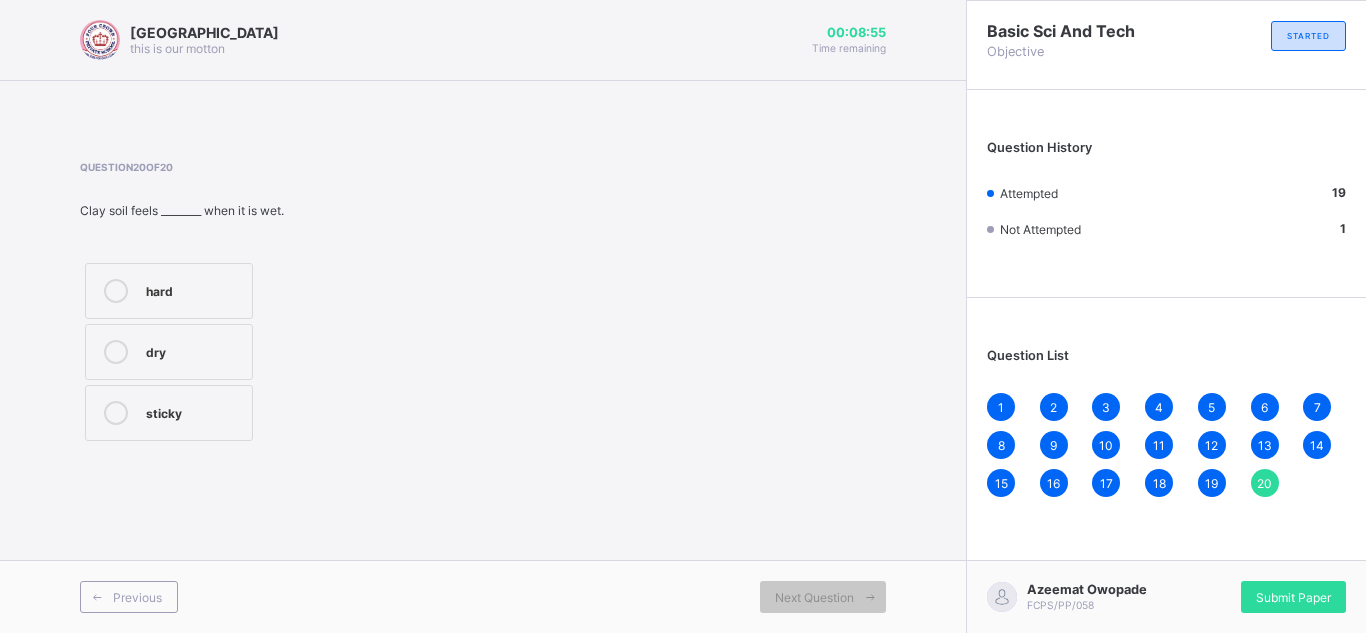 click at bounding box center [116, 352] 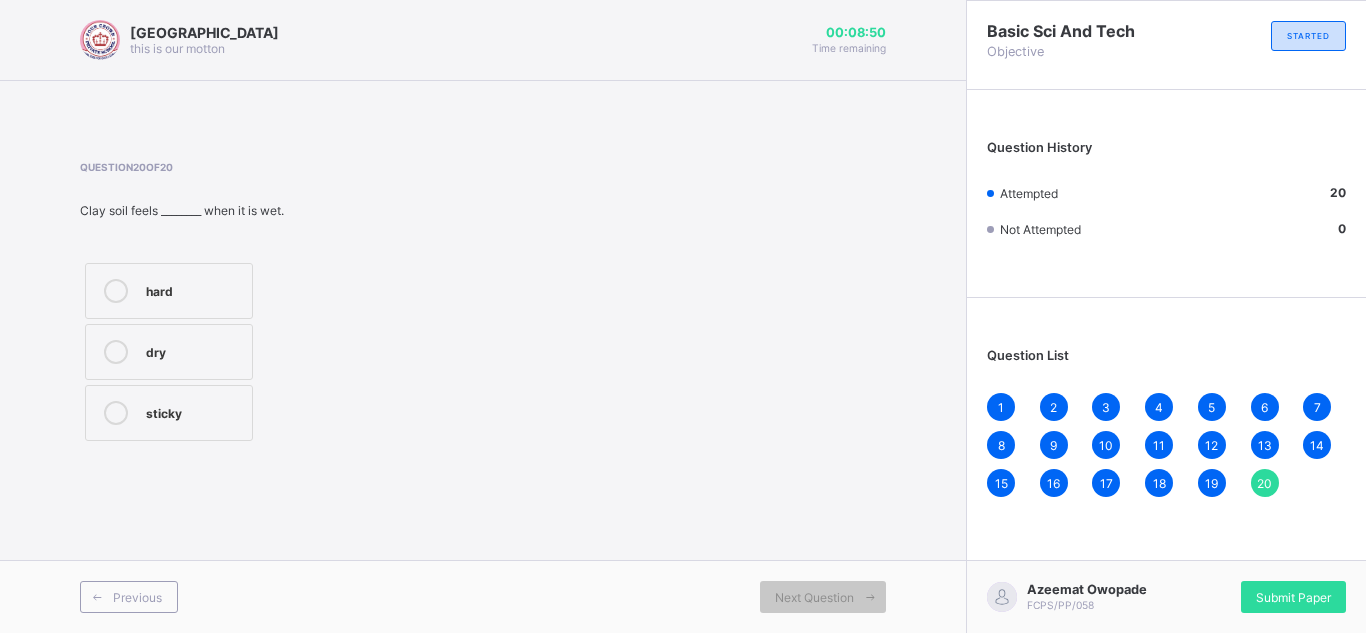 click on "Four Crown Private School this is our motton 00:08:50 Time remaining Question  20  of  20 Clay soil feels ________ when it is wet. hard dry sticky  Previous Next Question" at bounding box center (483, 316) 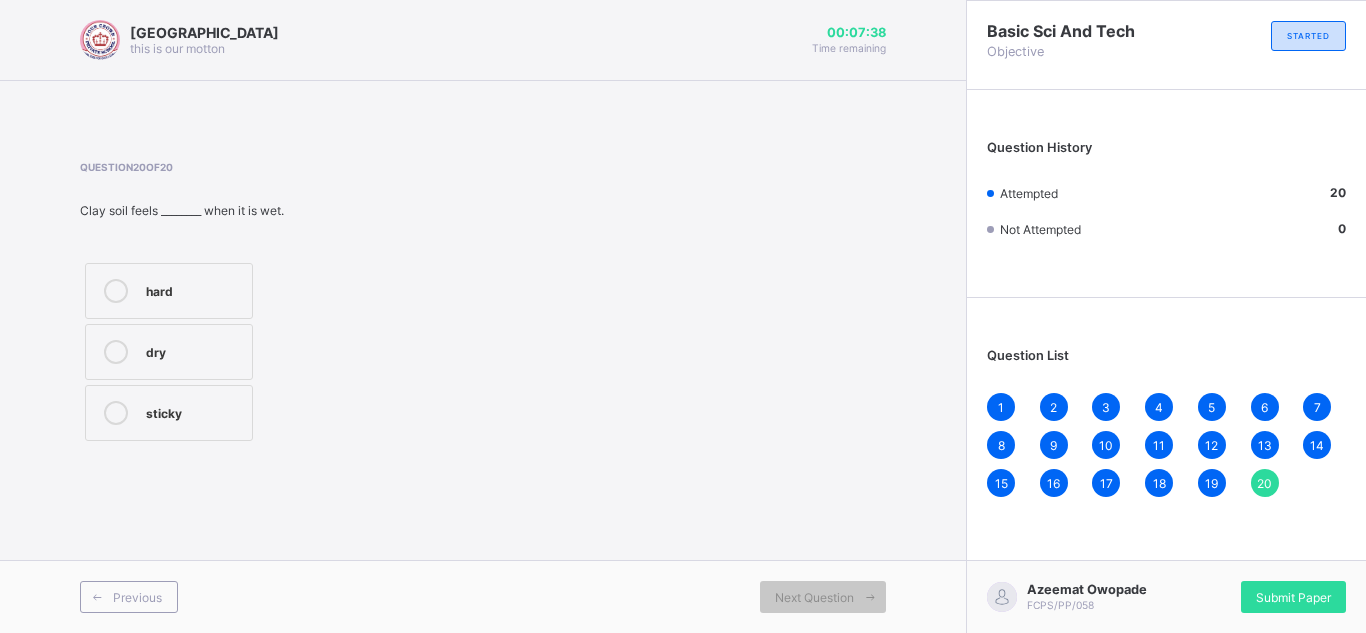 click at bounding box center (116, 413) 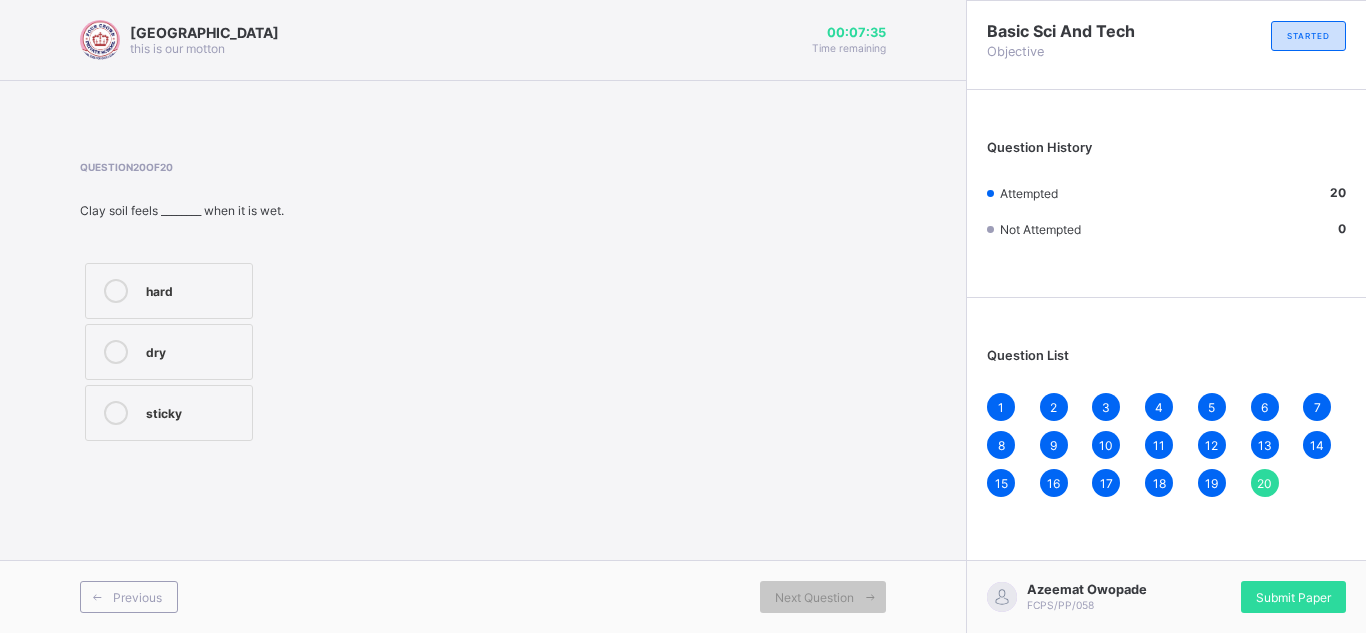 click on "1" at bounding box center [1001, 407] 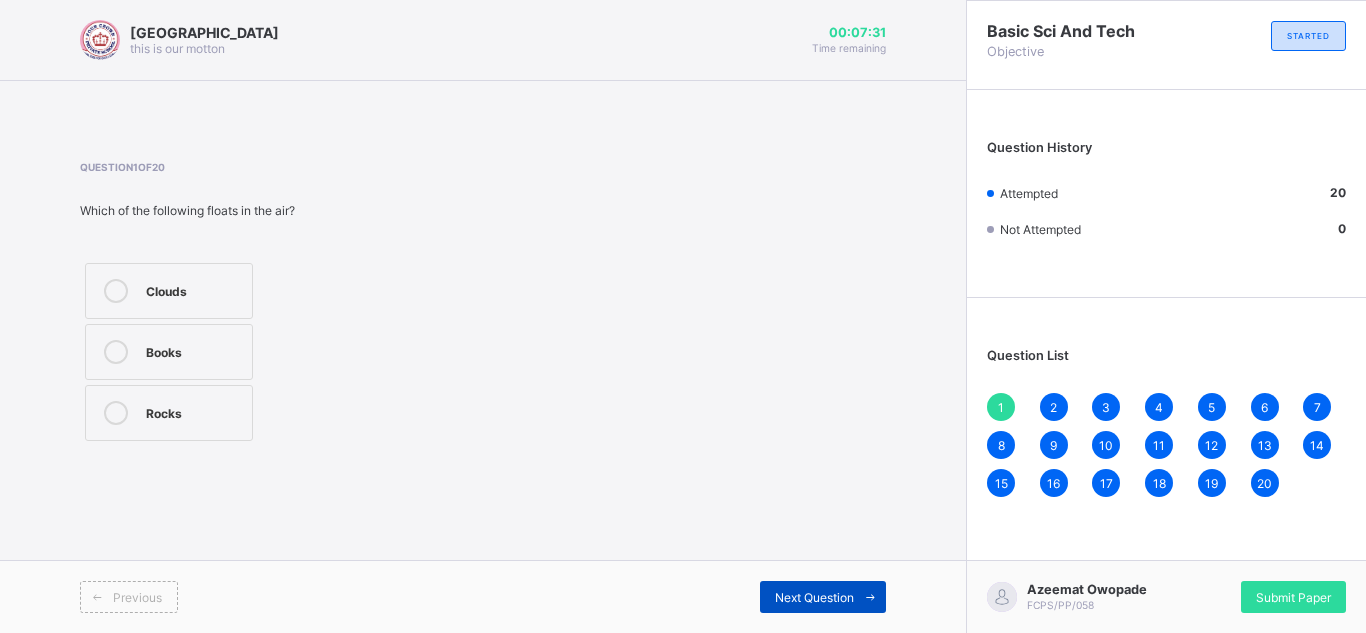 click on "Next Question" at bounding box center (814, 597) 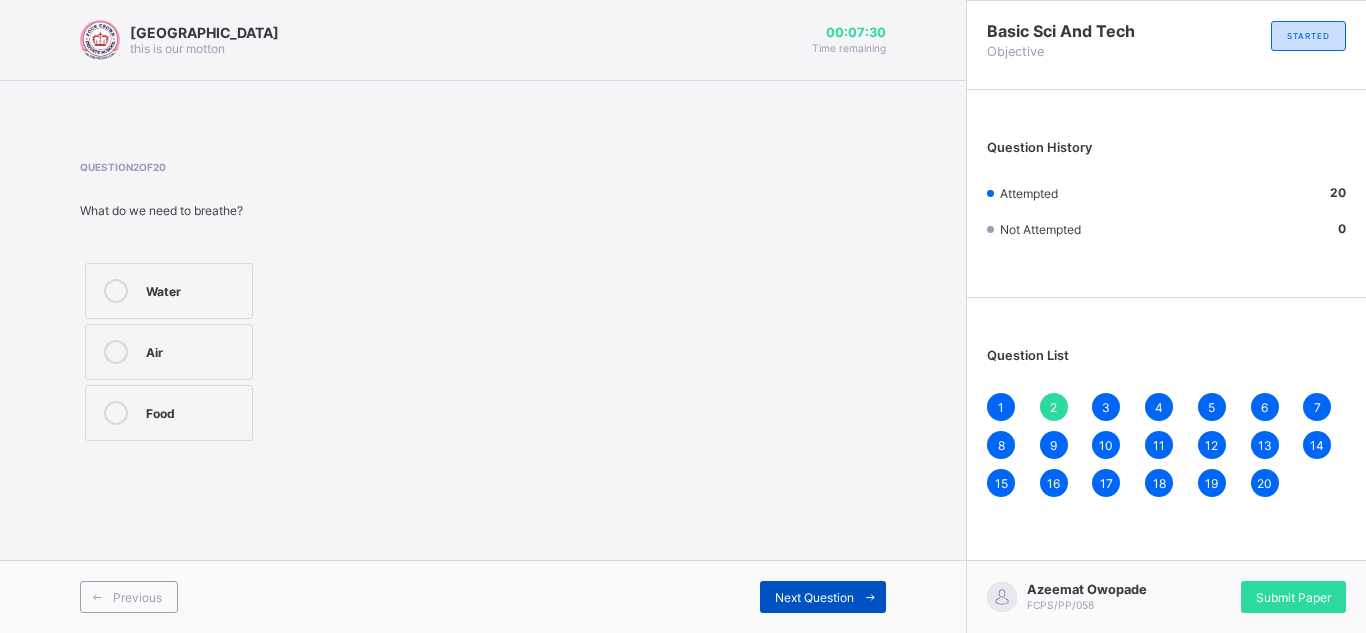 click on "Next Question" at bounding box center [814, 597] 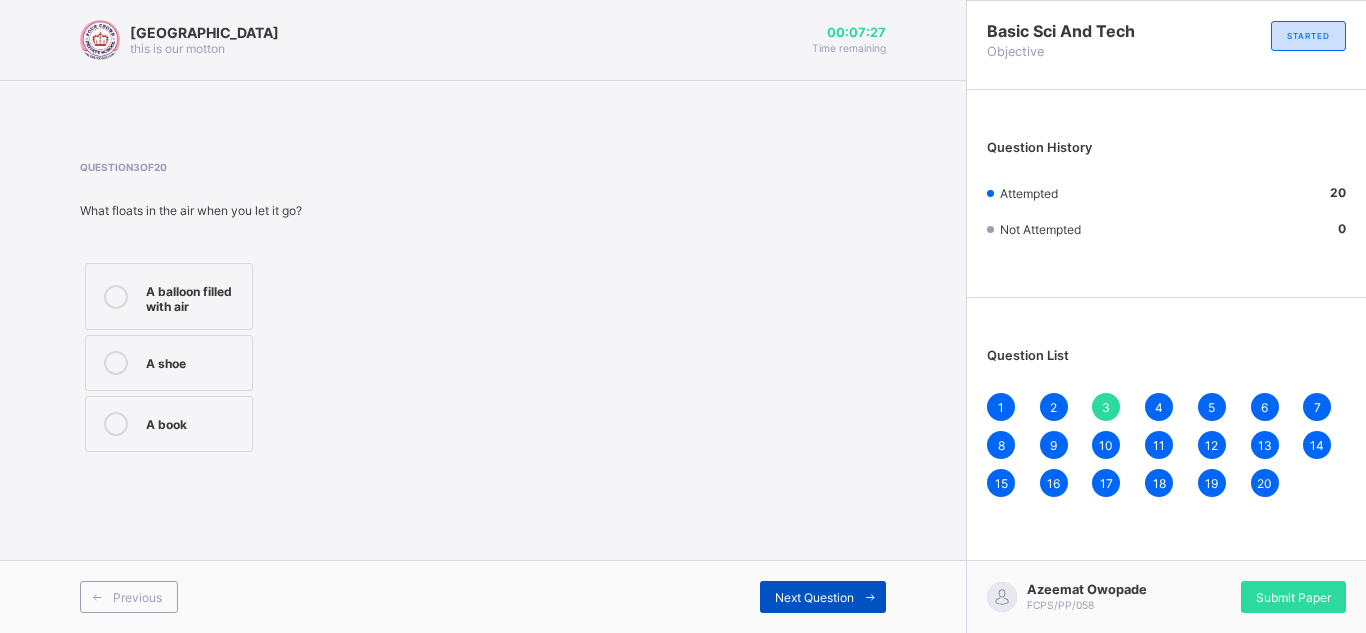 click on "Next Question" at bounding box center (814, 597) 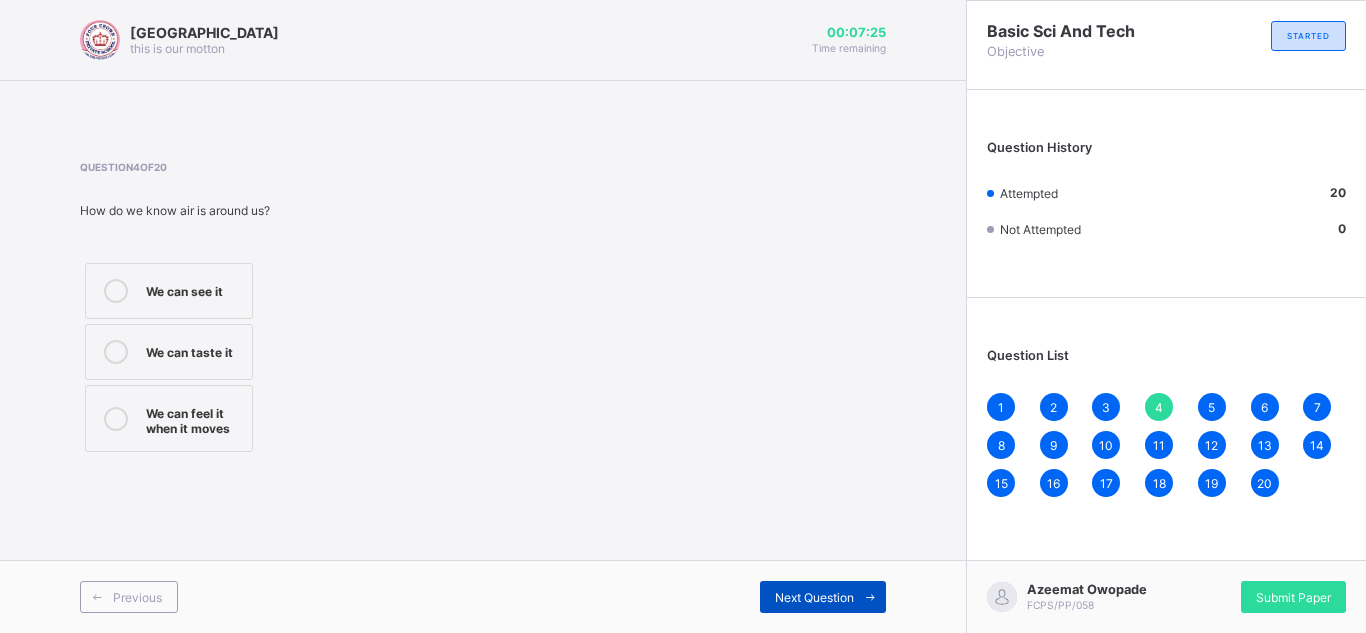 click on "Next Question" at bounding box center [814, 597] 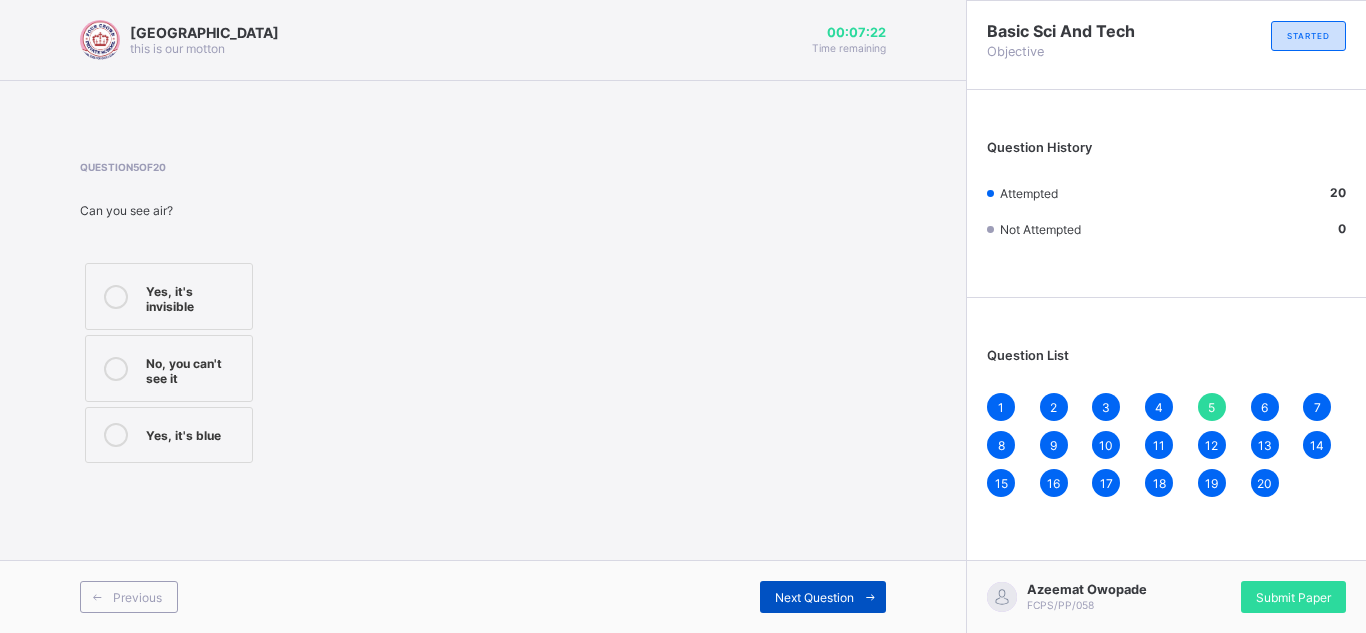 click on "Next Question" at bounding box center [814, 597] 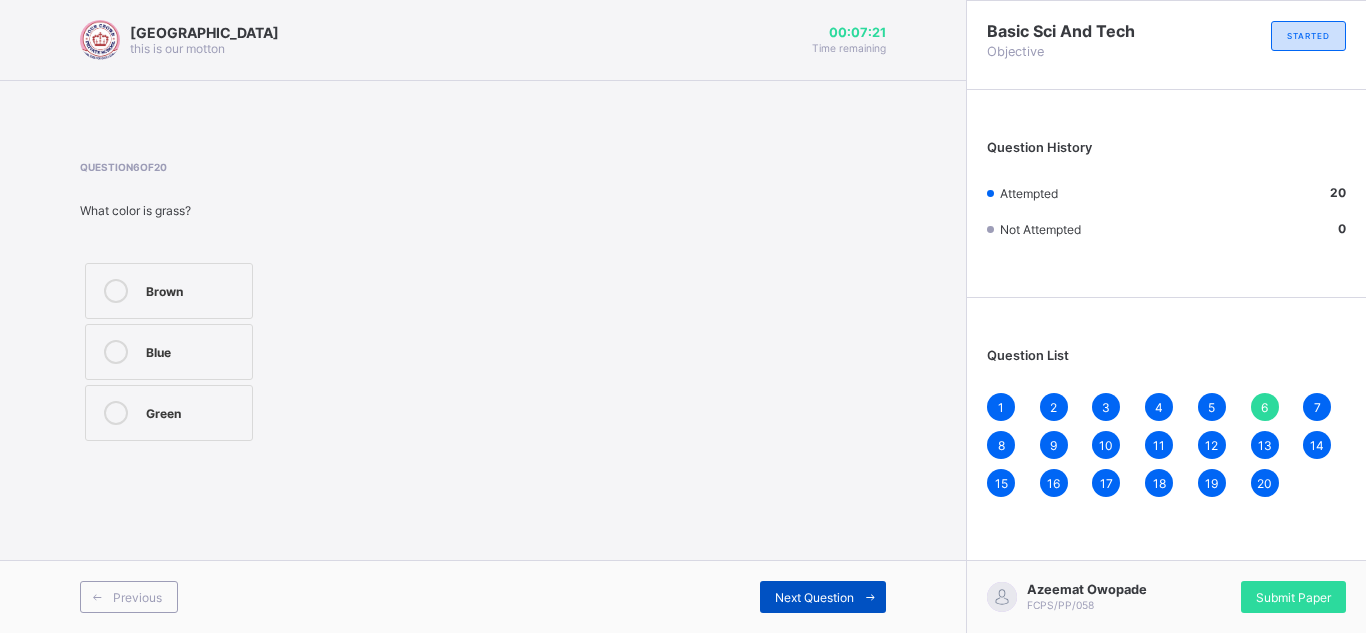 click on "Next Question" at bounding box center [814, 597] 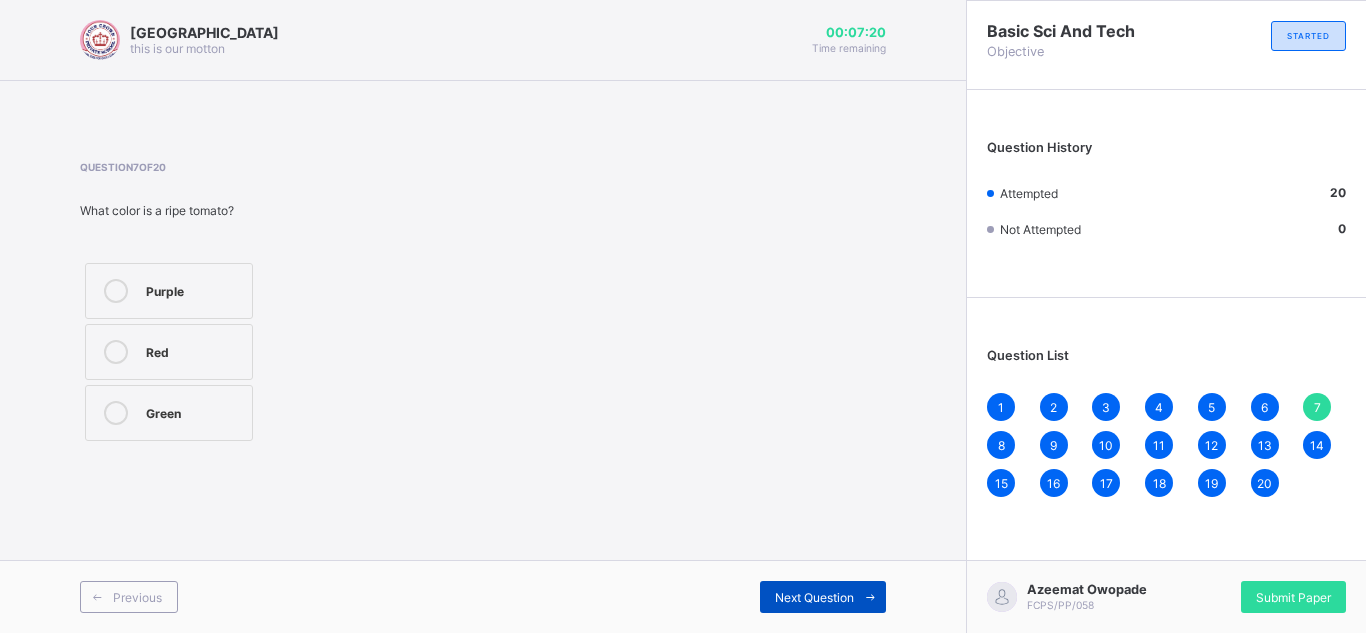 click on "Next Question" at bounding box center (814, 597) 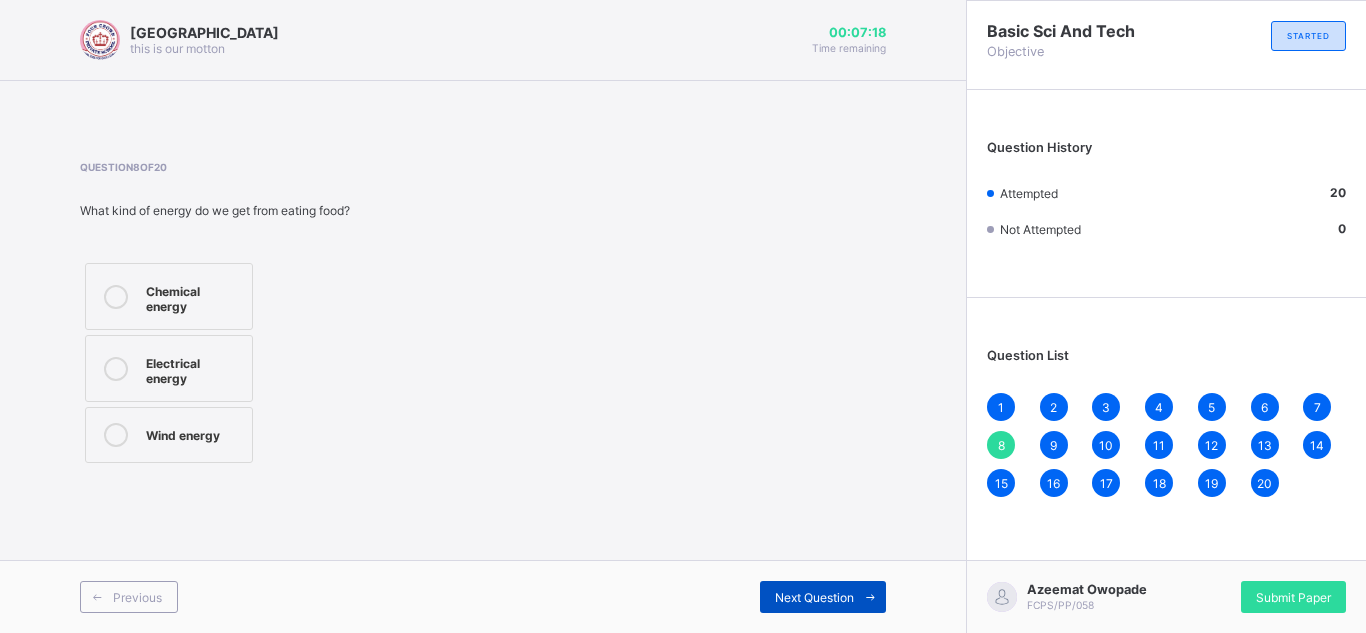 click on "Next Question" at bounding box center (814, 597) 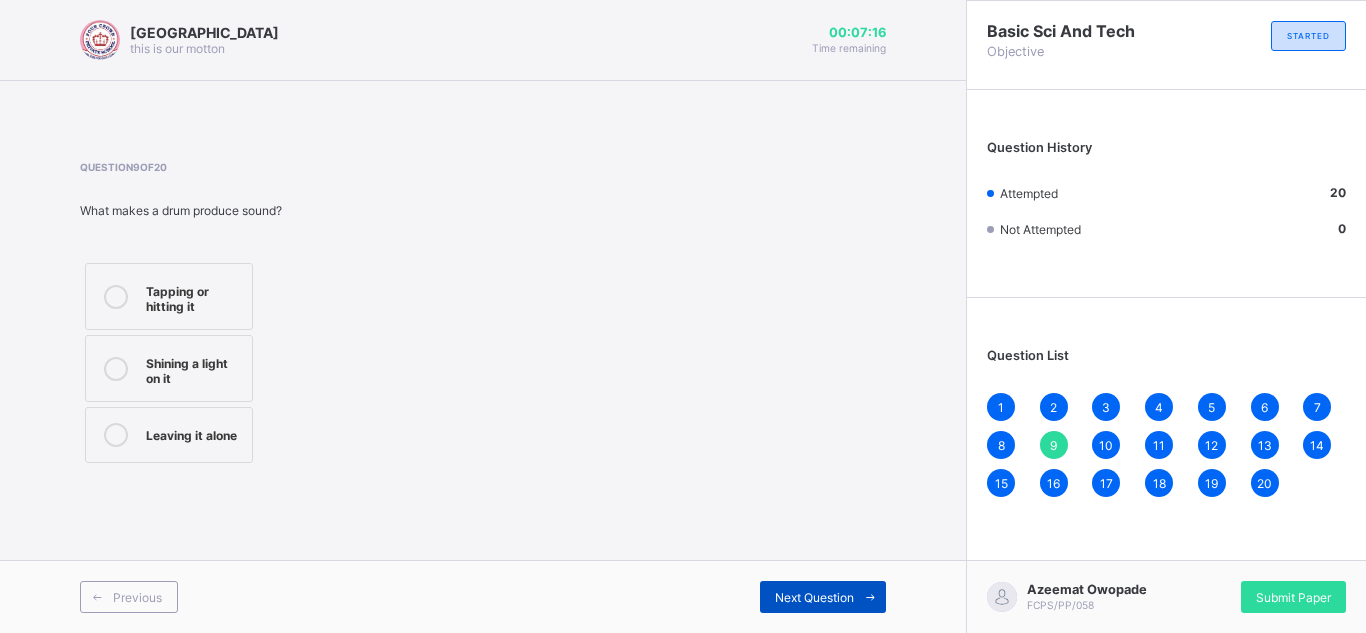 click on "Next Question" at bounding box center (814, 597) 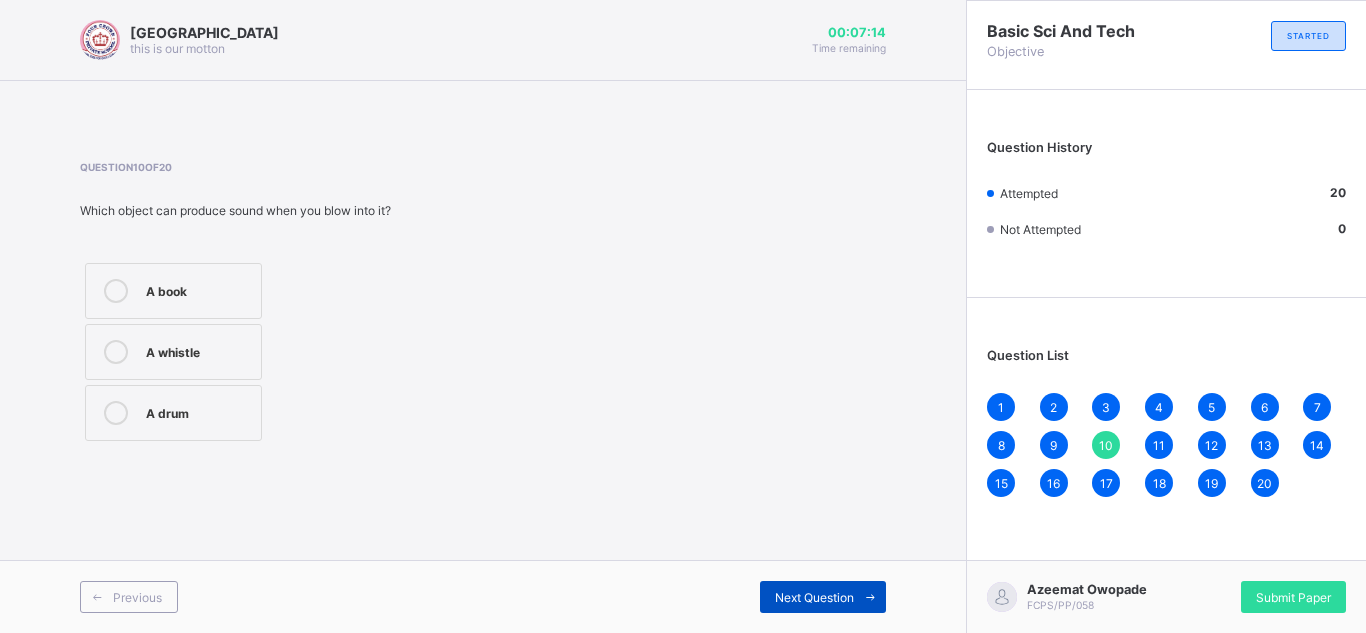 click on "Next Question" at bounding box center [814, 597] 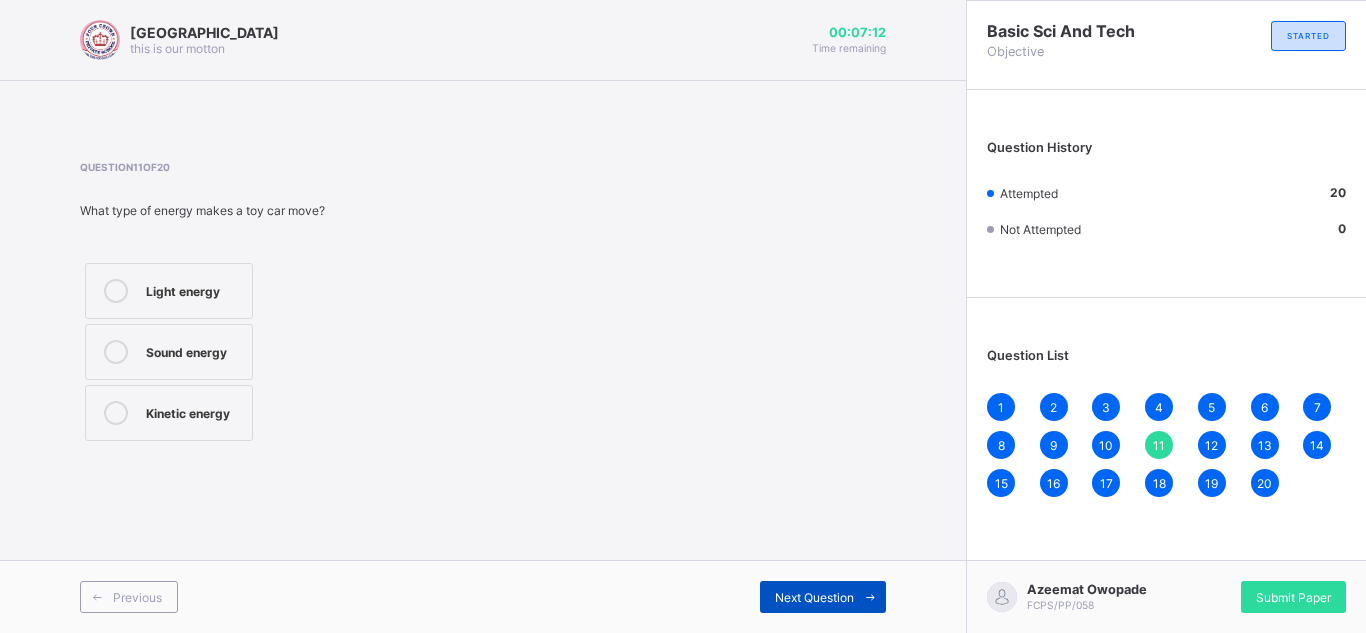 click on "Next Question" at bounding box center [814, 597] 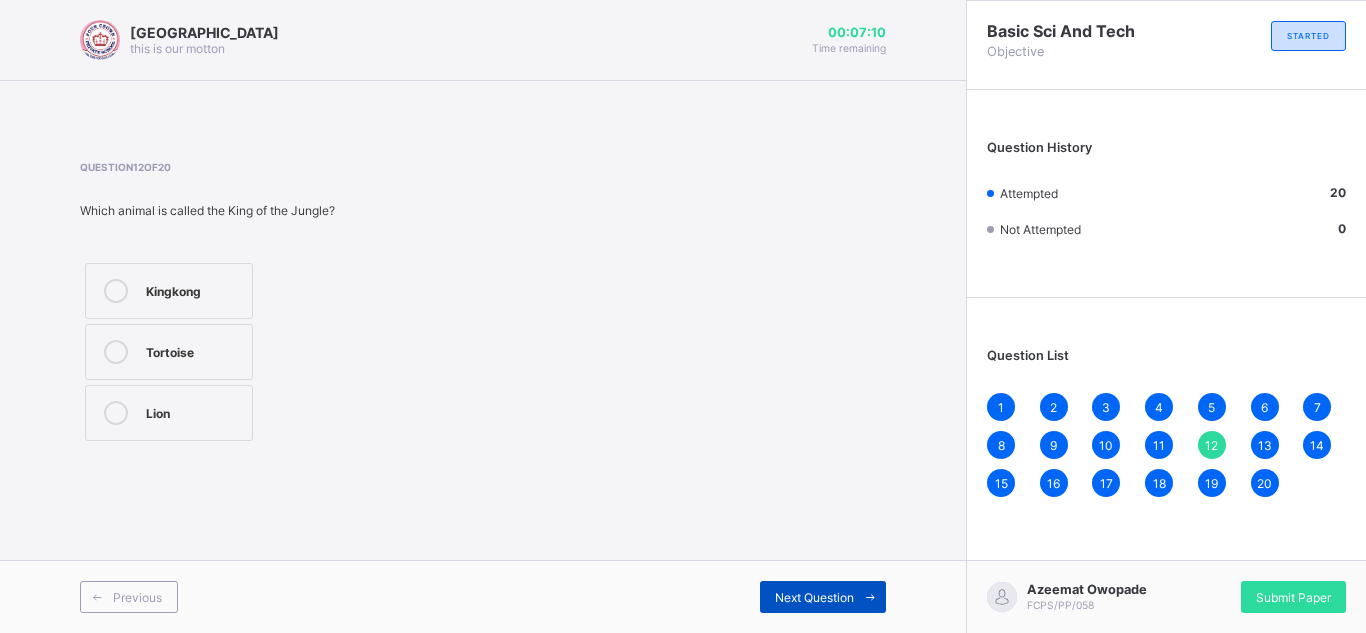 click on "Next Question" at bounding box center (814, 597) 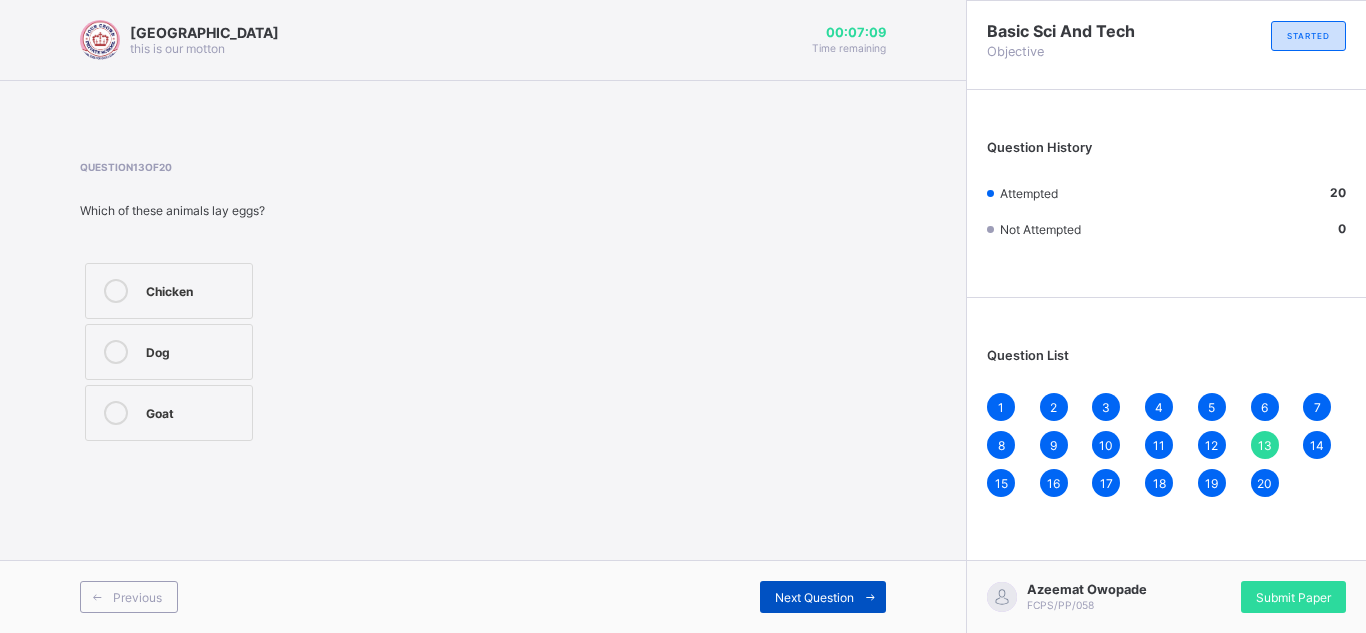 click on "Next Question" at bounding box center [814, 597] 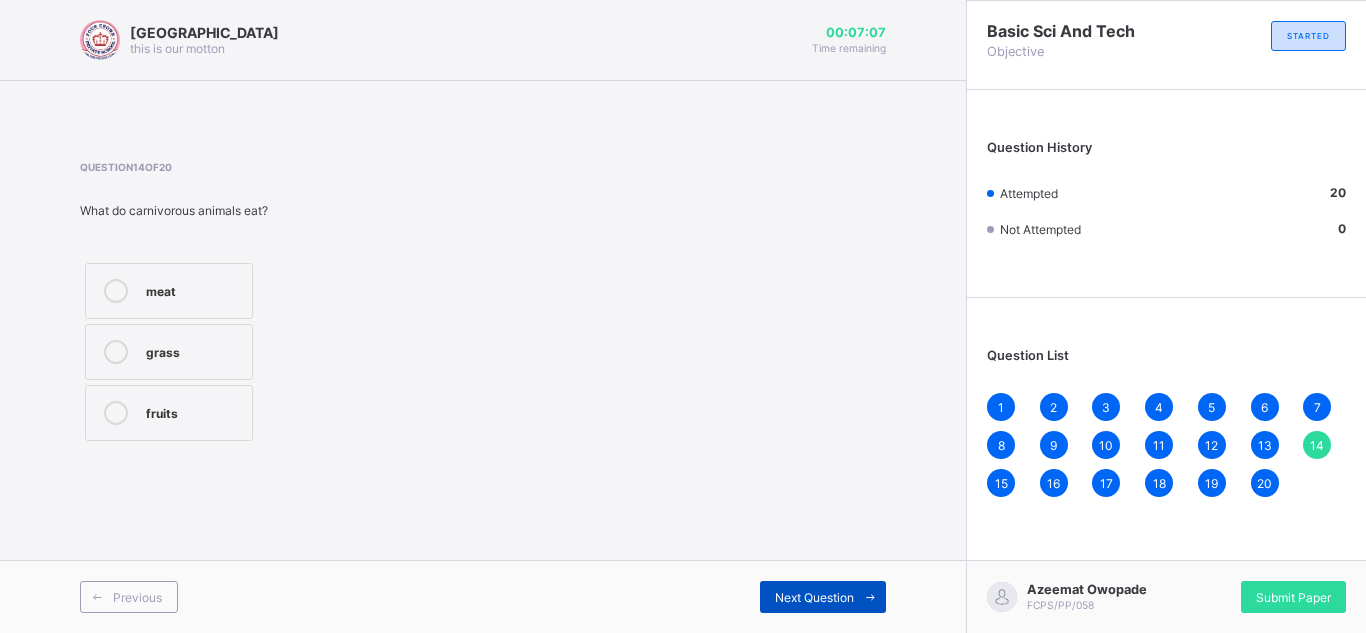 click on "Next Question" at bounding box center [814, 597] 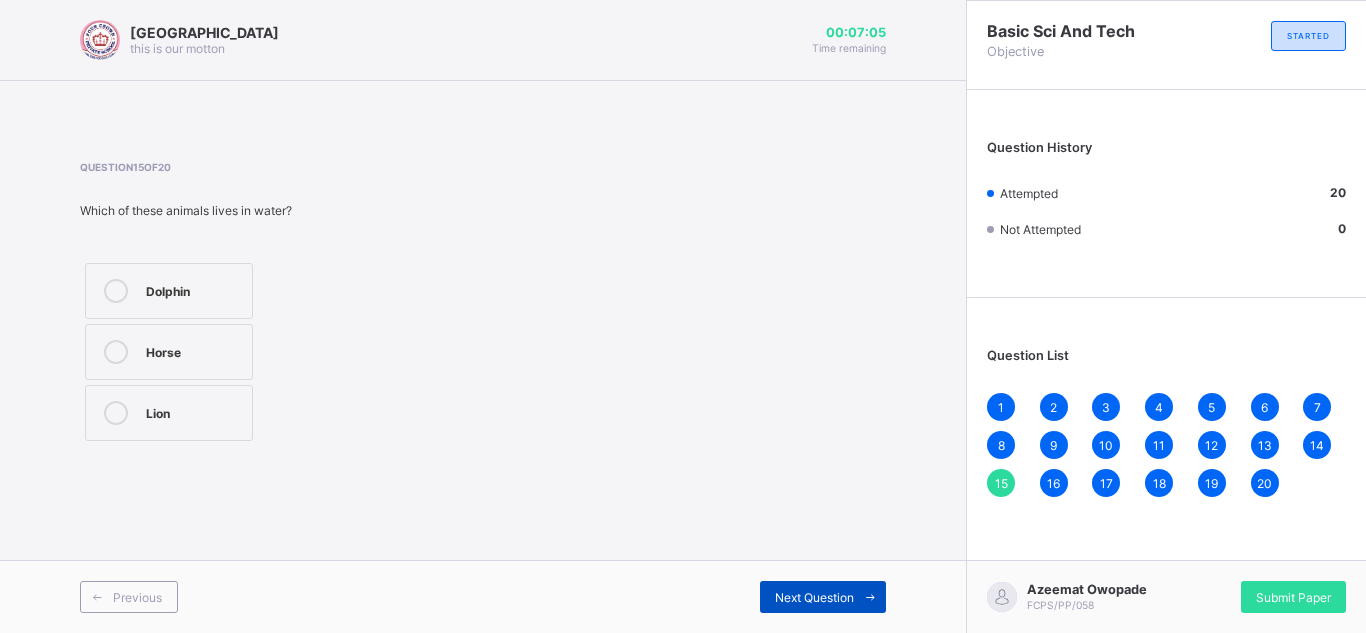 click on "Next Question" at bounding box center (814, 597) 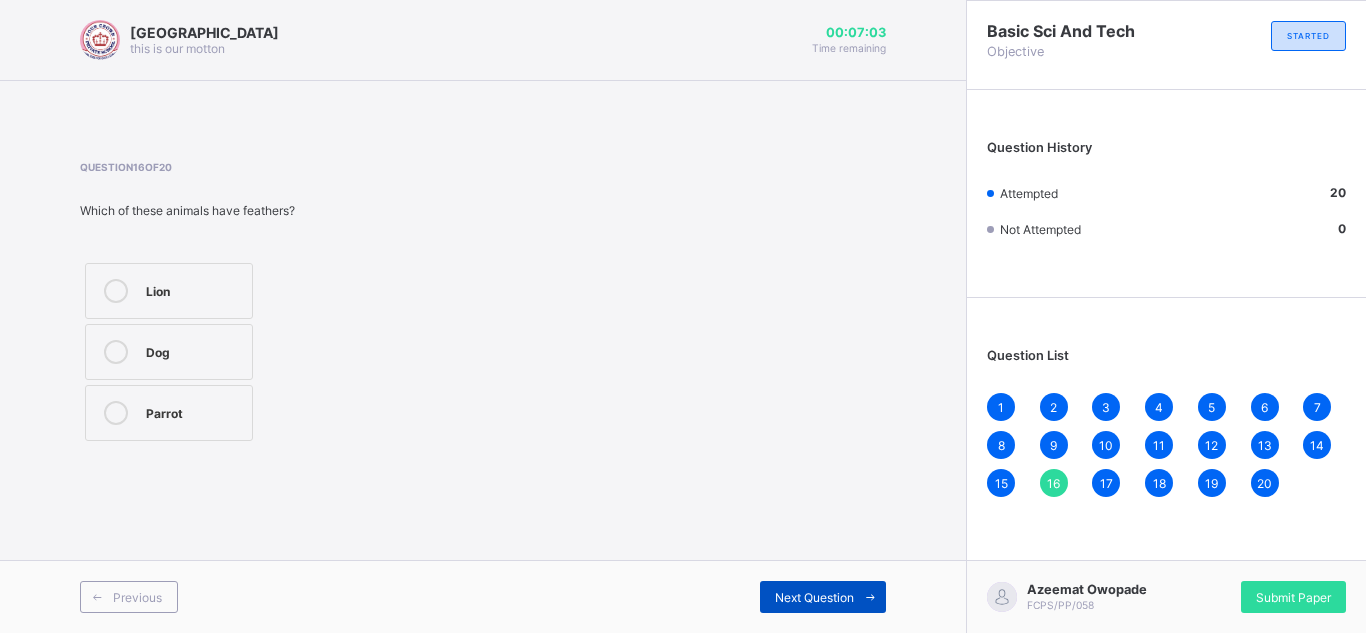 click on "Next Question" at bounding box center (814, 597) 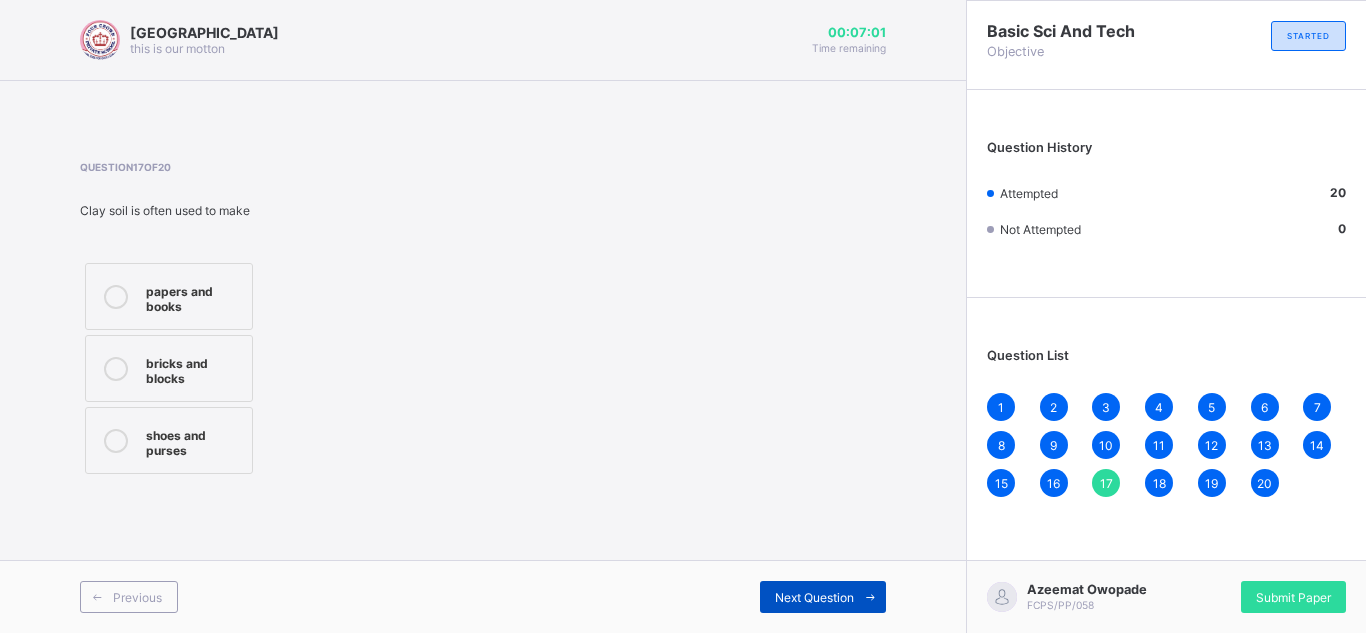 click on "Next Question" at bounding box center (814, 597) 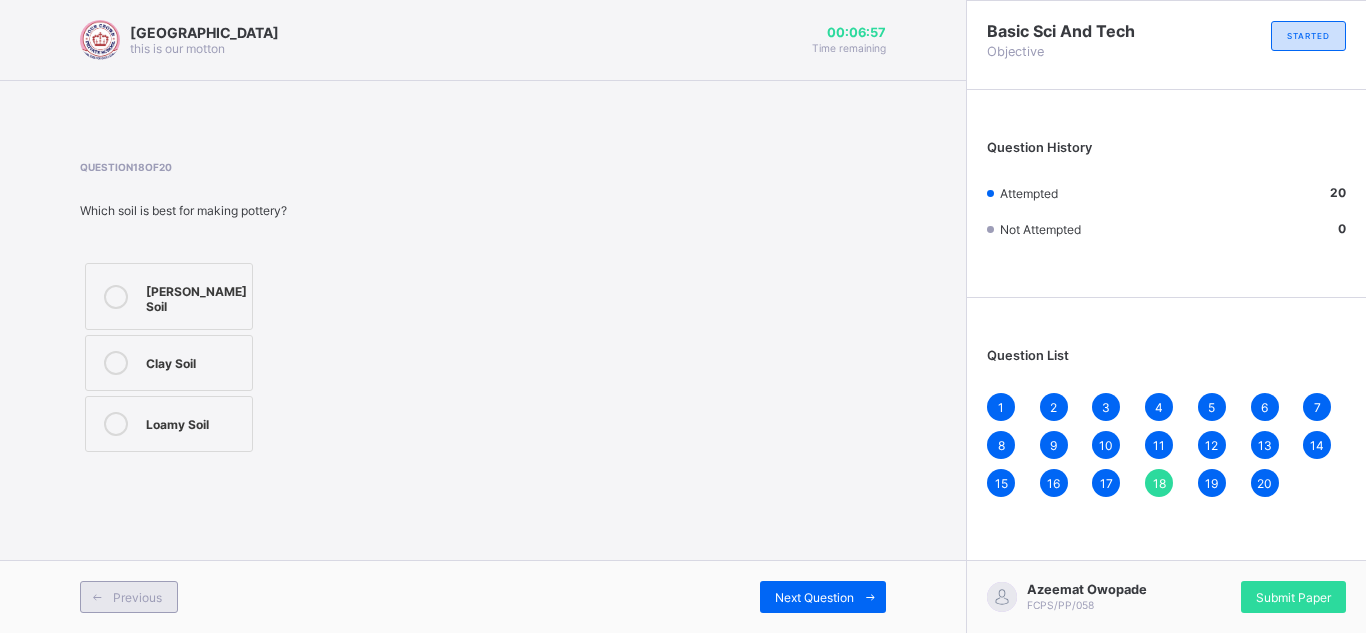 click on "Previous" at bounding box center [137, 597] 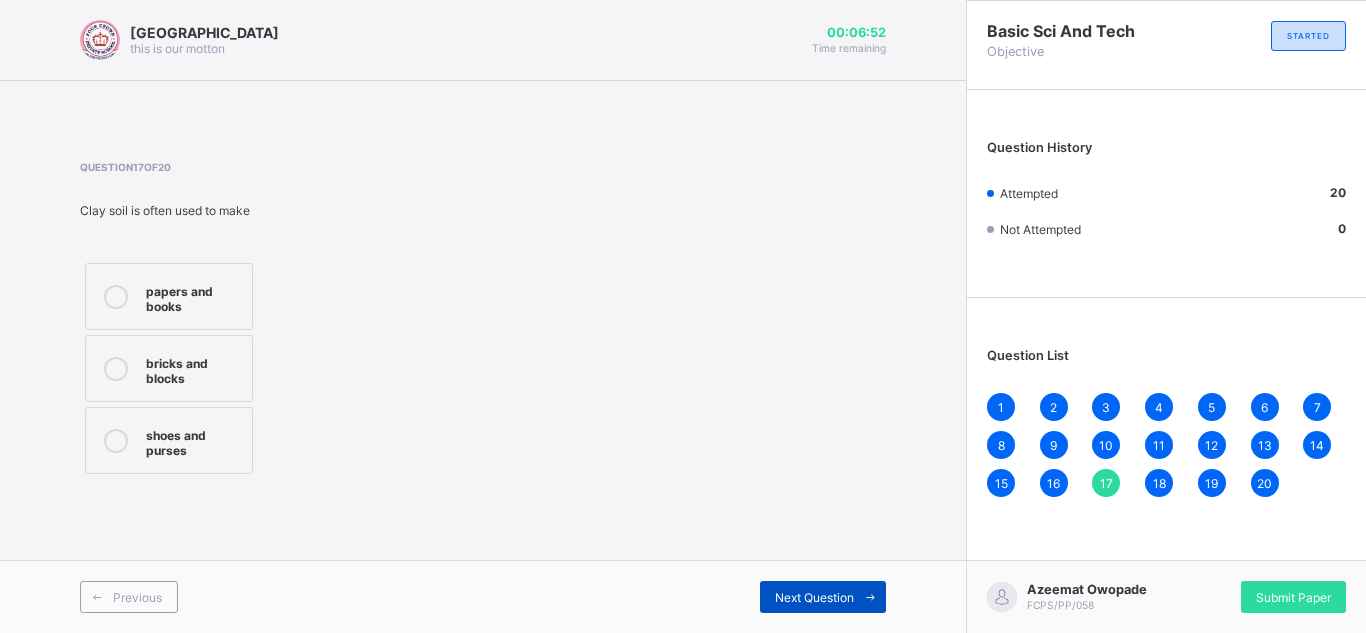 click on "Next Question" at bounding box center [814, 597] 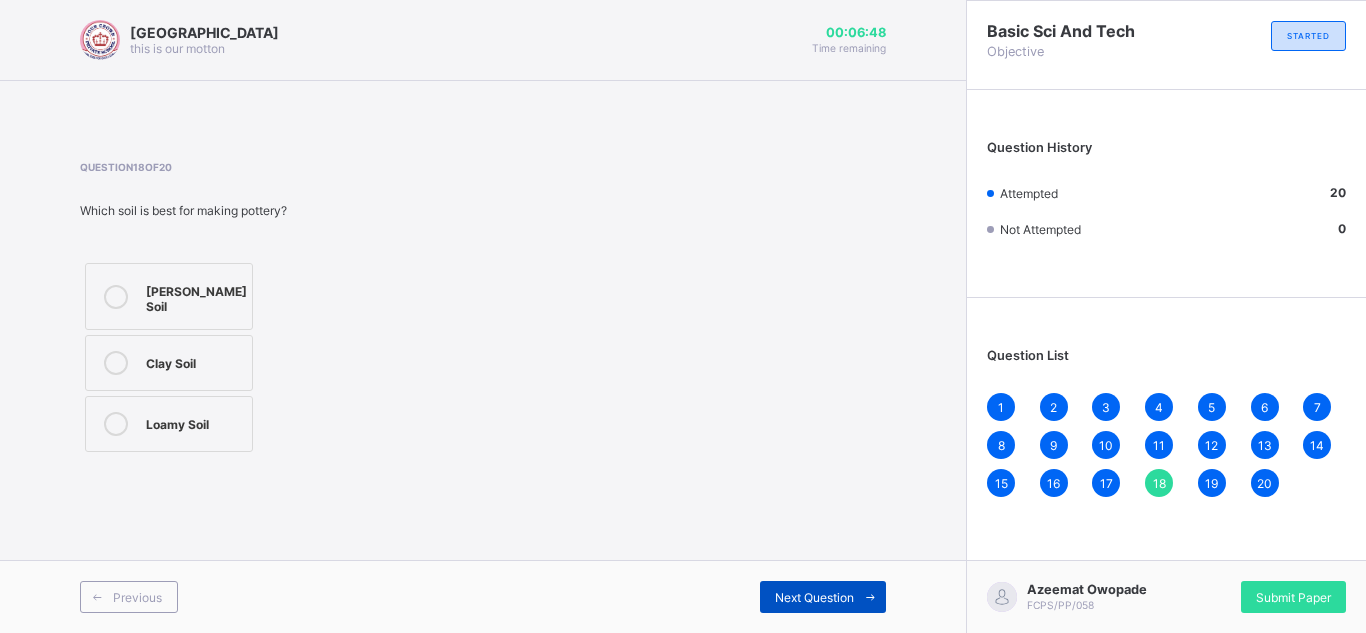 click on "Next Question" at bounding box center (814, 597) 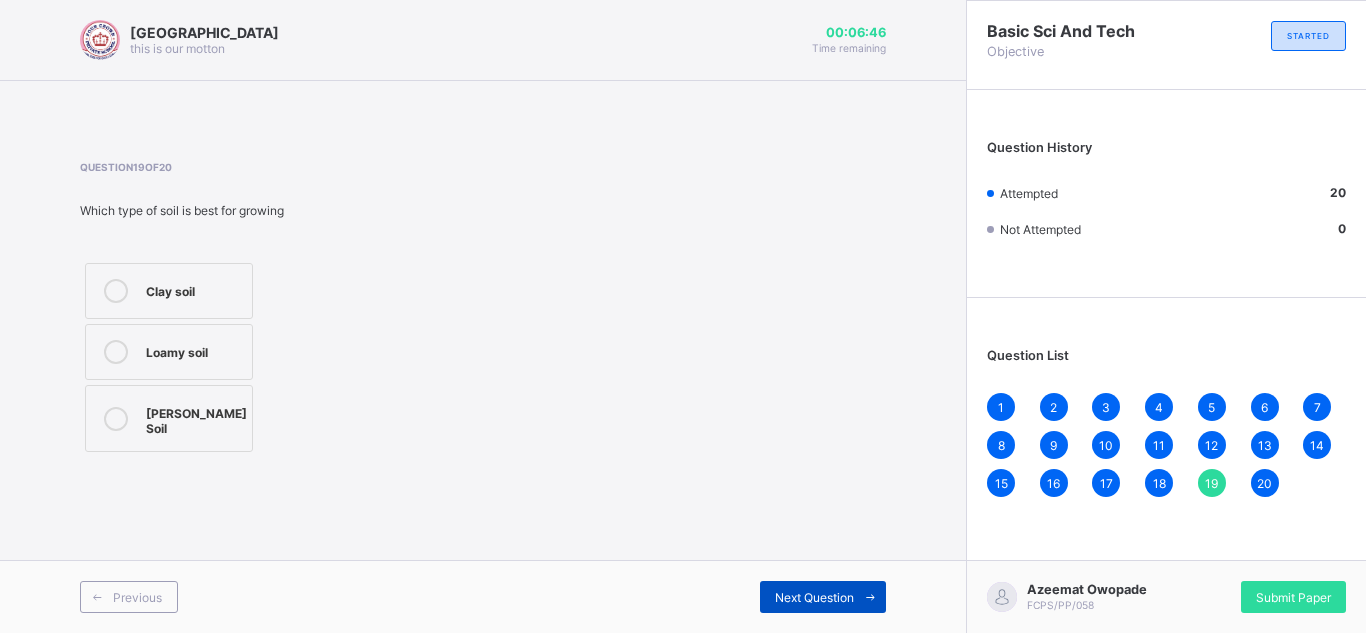 click on "Next Question" at bounding box center [814, 597] 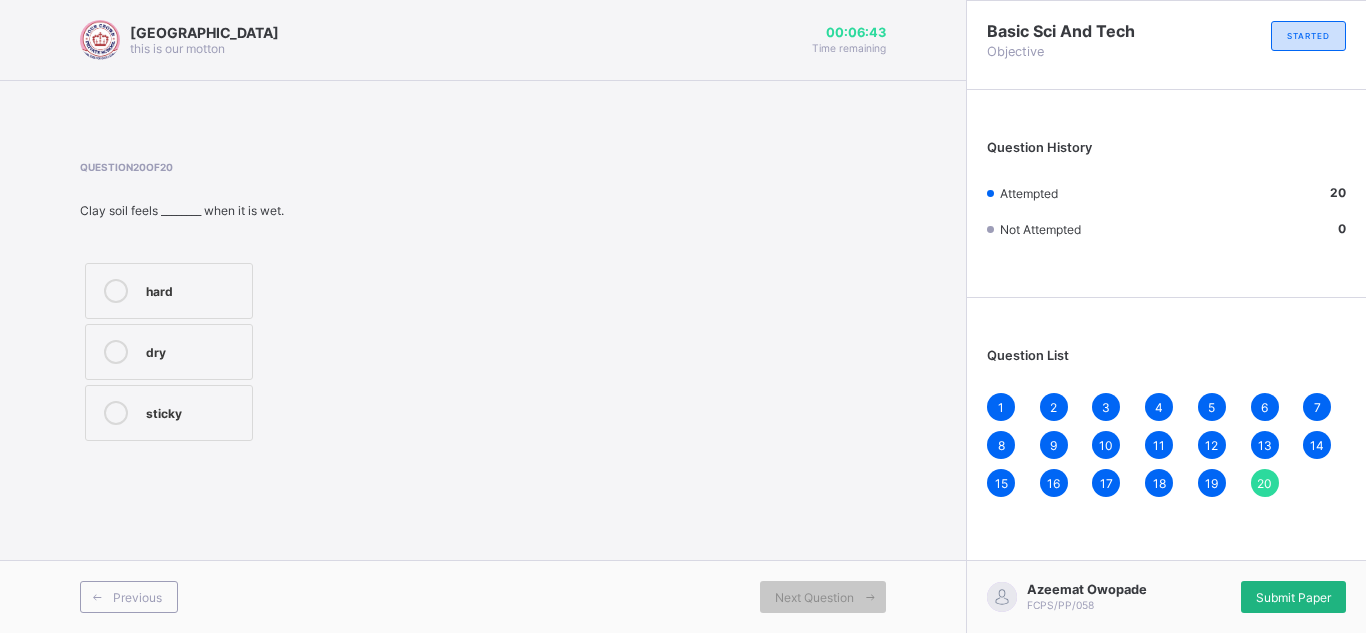 click on "Submit Paper" at bounding box center (1293, 597) 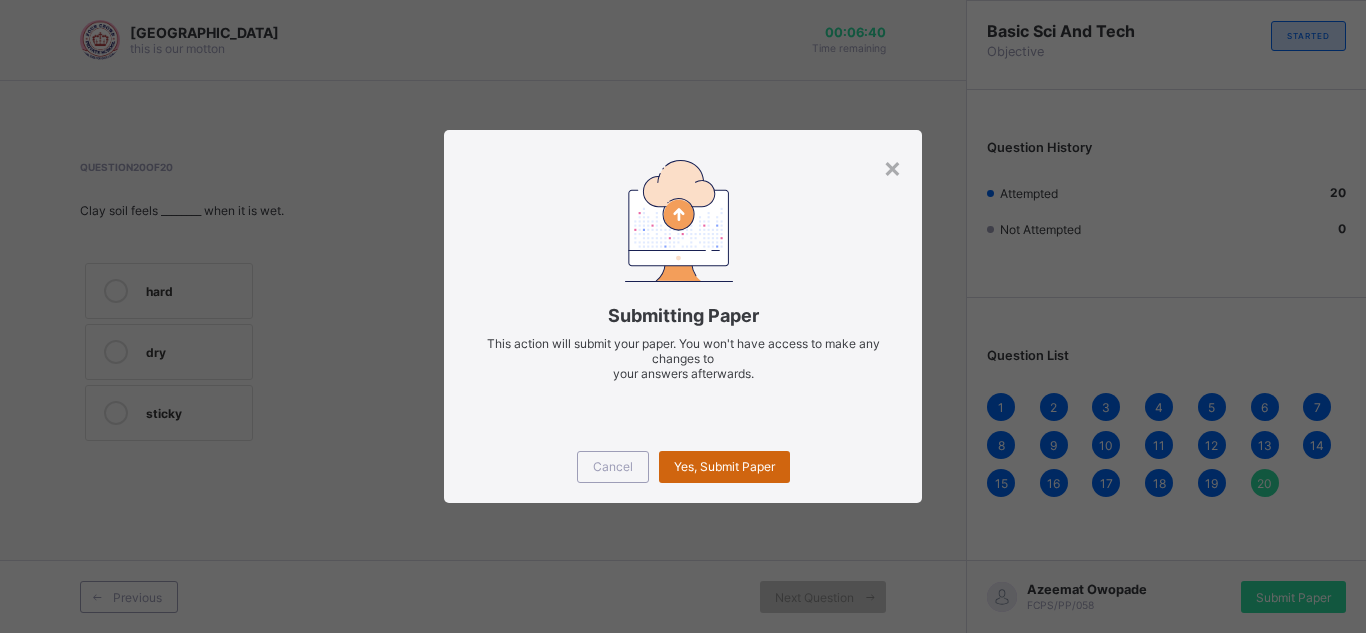 click on "Yes, Submit Paper" at bounding box center [724, 467] 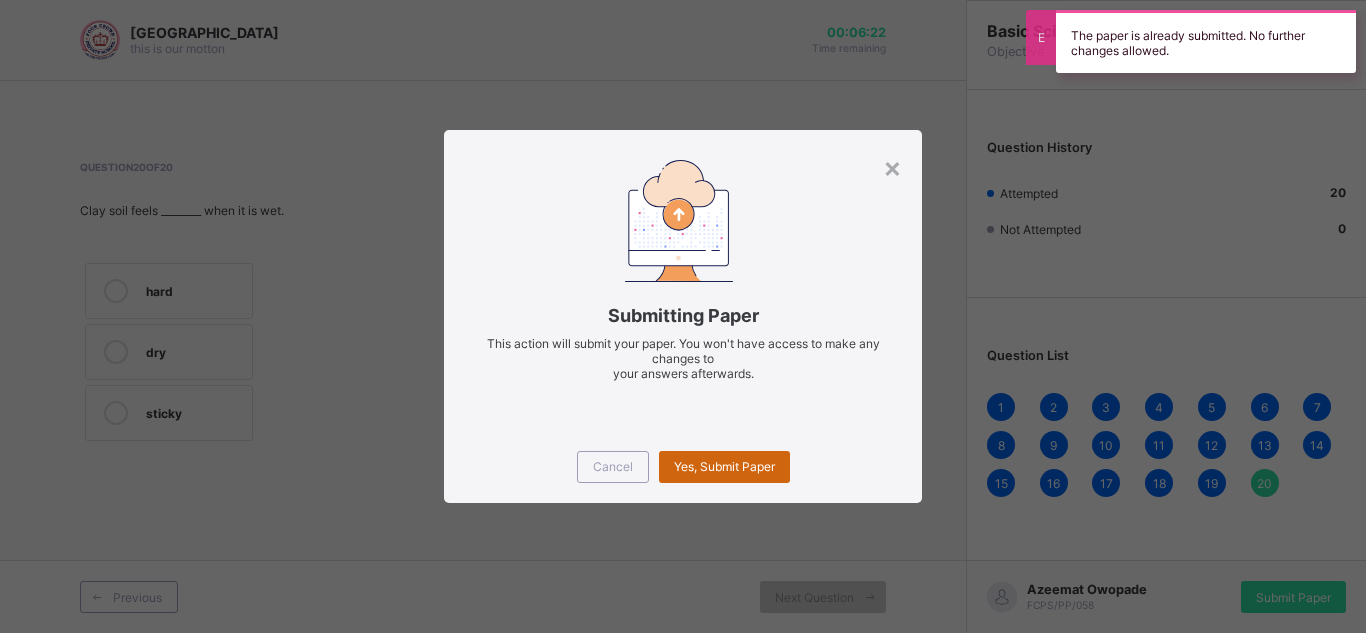 click on "Yes, Submit Paper" at bounding box center (724, 467) 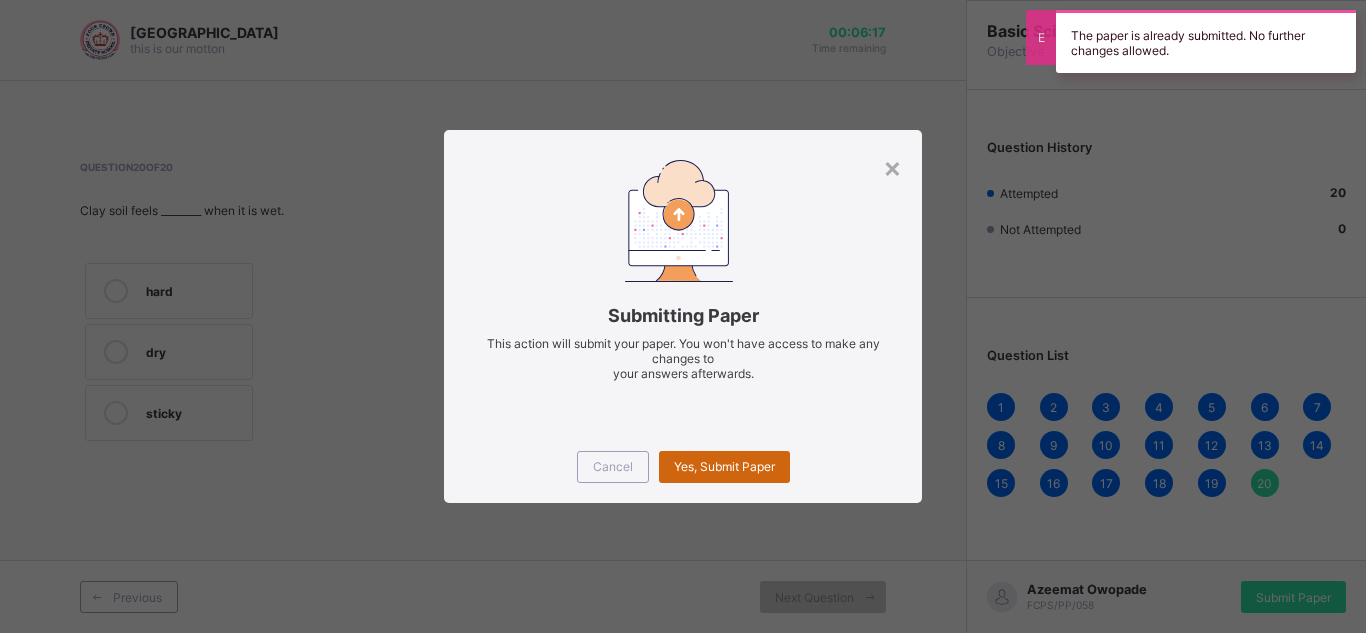 click on "Yes, Submit Paper" at bounding box center (724, 466) 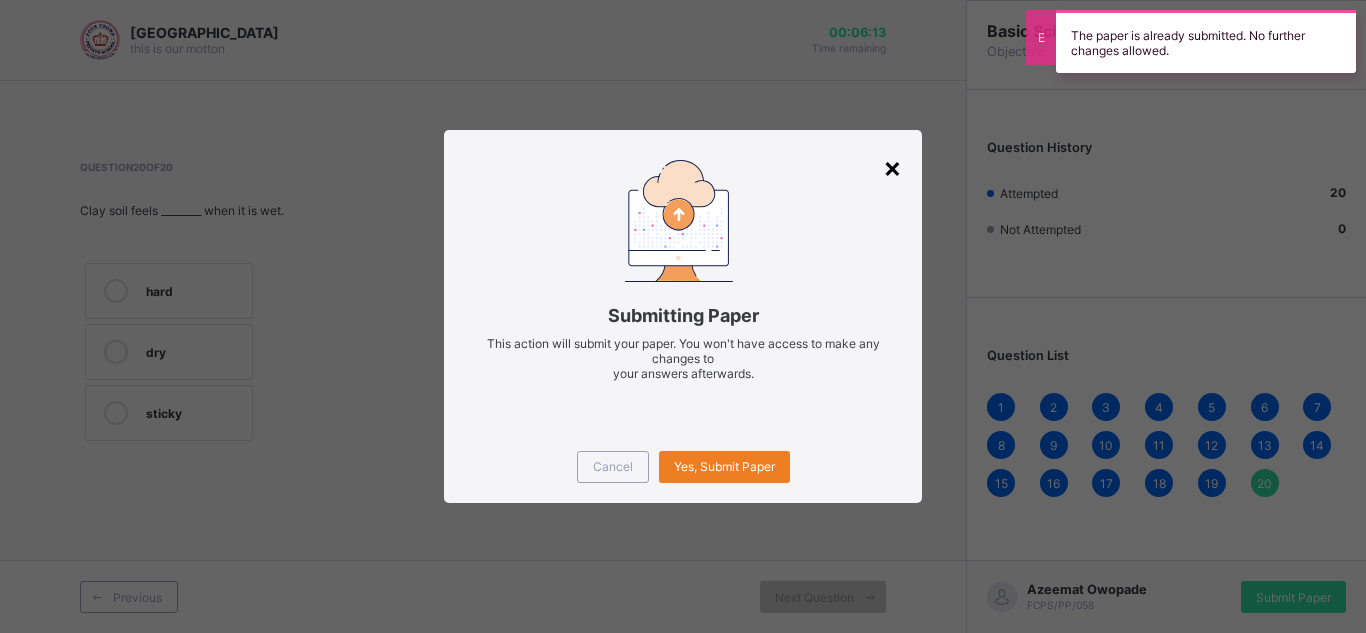 click on "×" at bounding box center (892, 167) 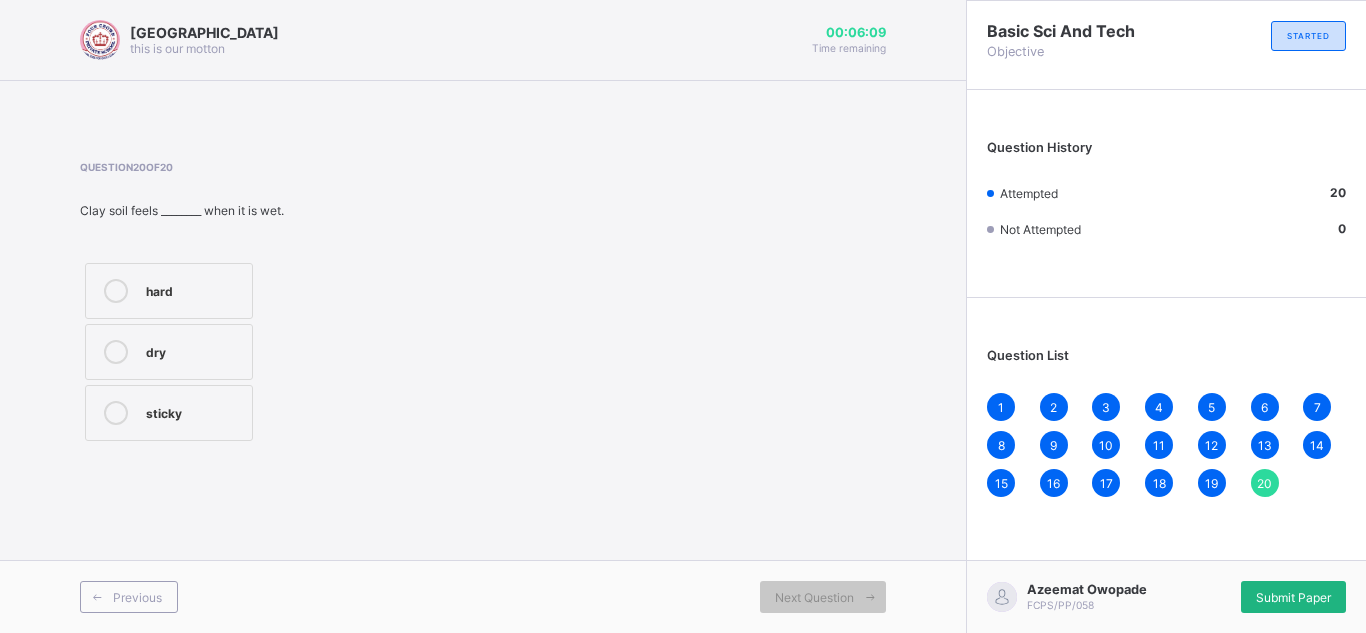 click on "Submit Paper" at bounding box center (1293, 597) 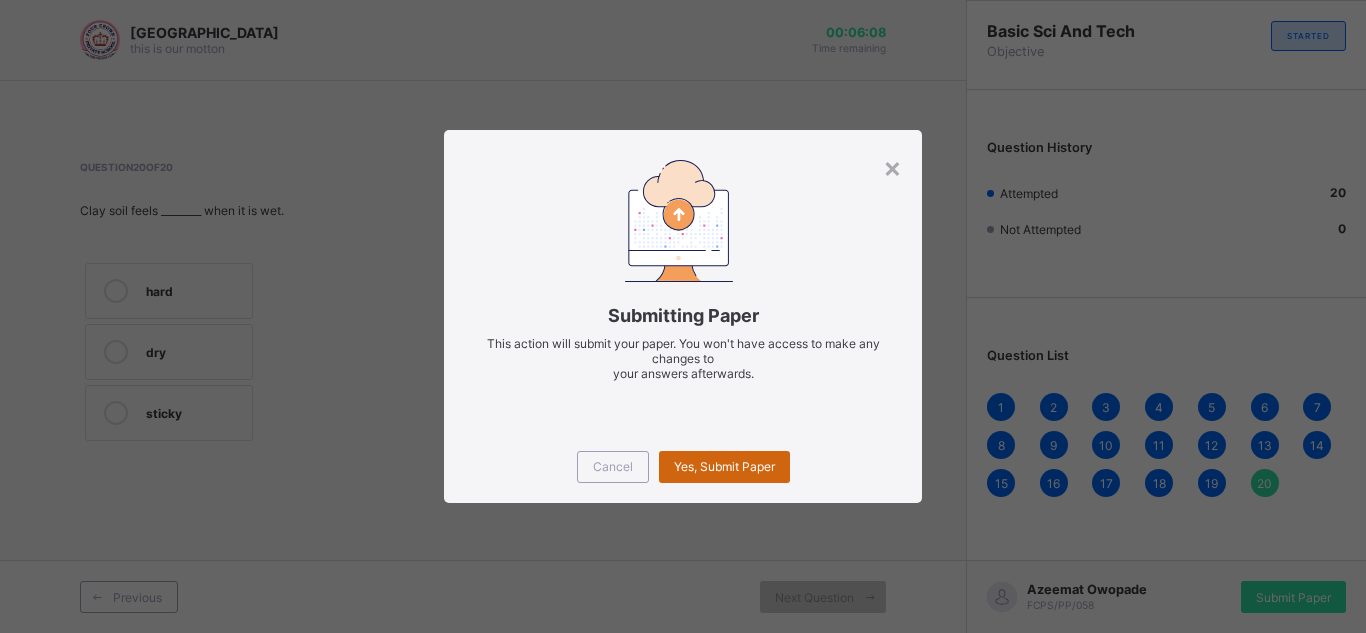 click on "Yes, Submit Paper" at bounding box center [724, 466] 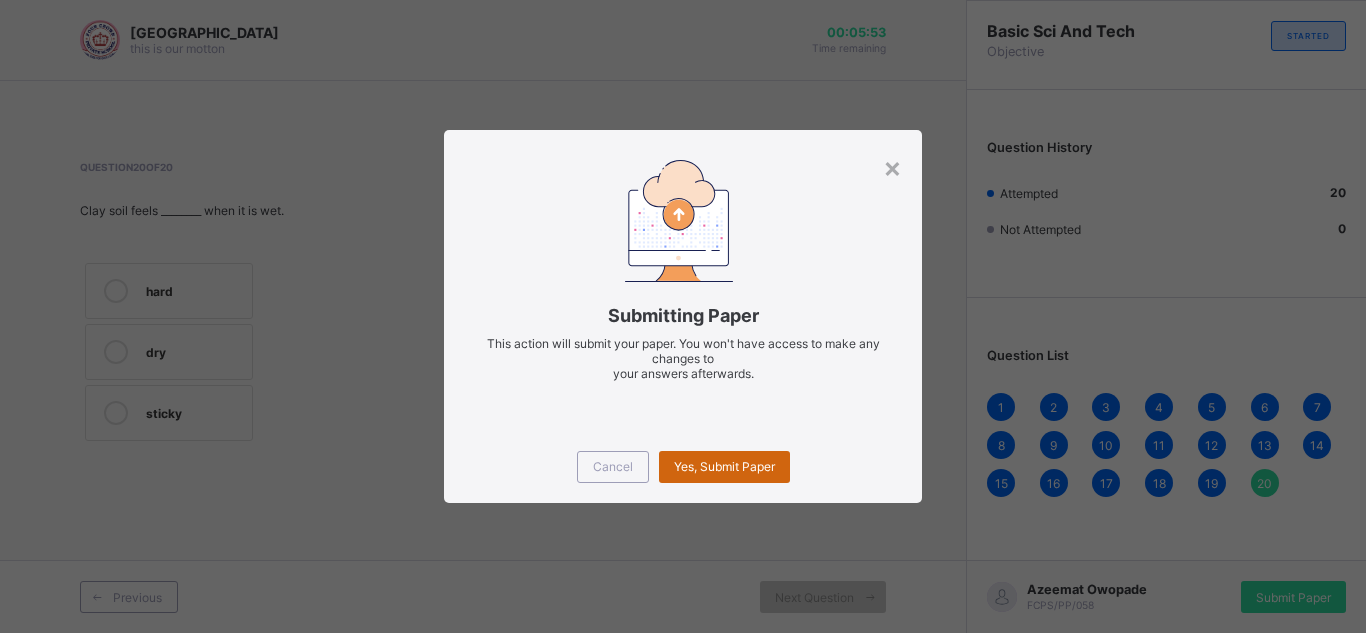 click on "Yes, Submit Paper" at bounding box center (724, 467) 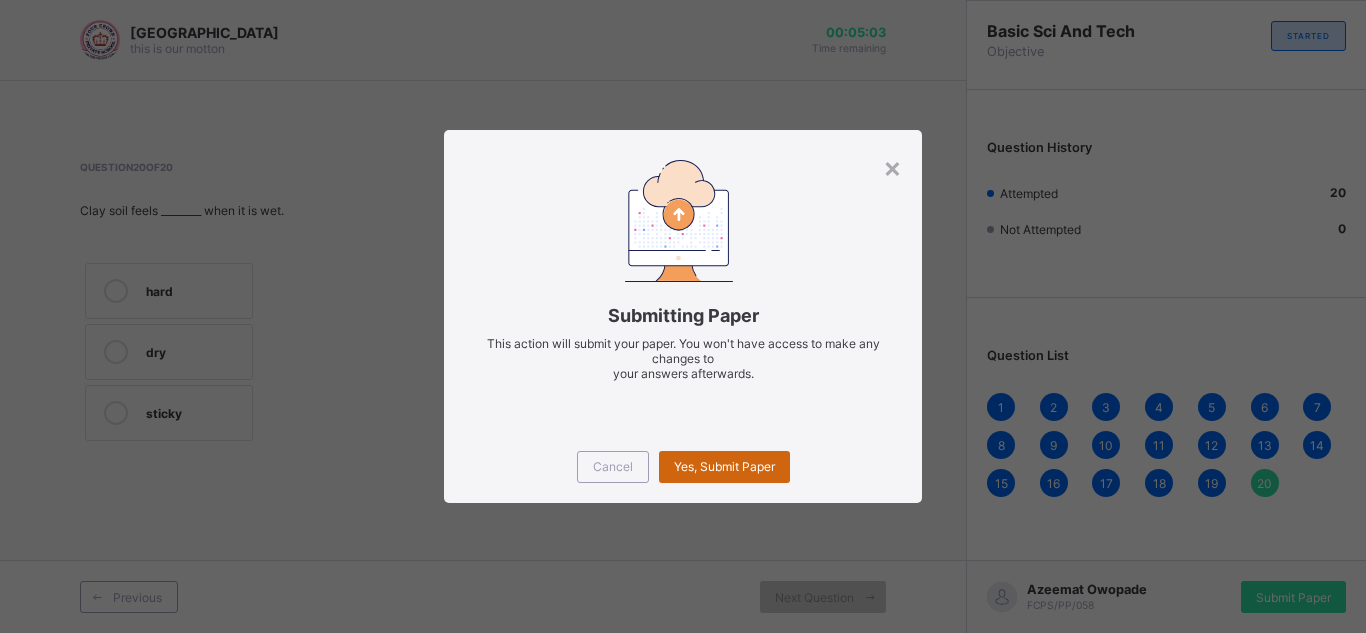 click on "Yes, Submit Paper" at bounding box center (724, 467) 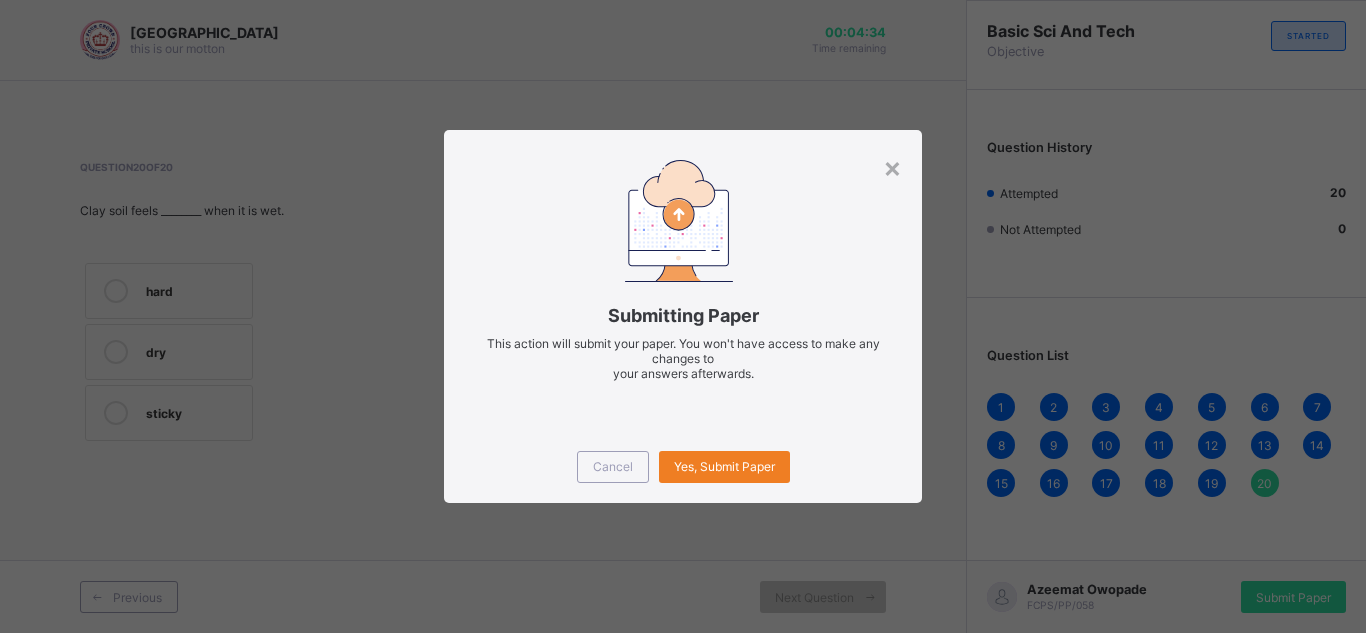 click on "Cancel Yes, Submit Paper" at bounding box center [683, 467] 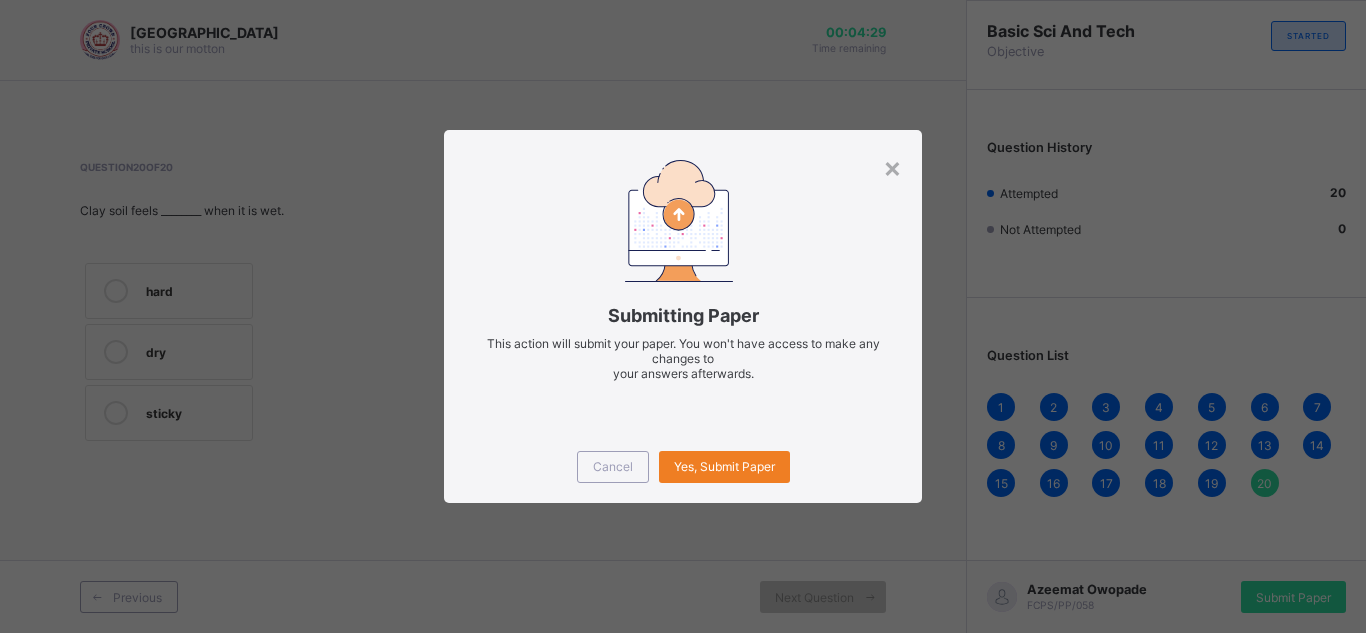 click on "Cancel Yes, Submit Paper" at bounding box center [683, 467] 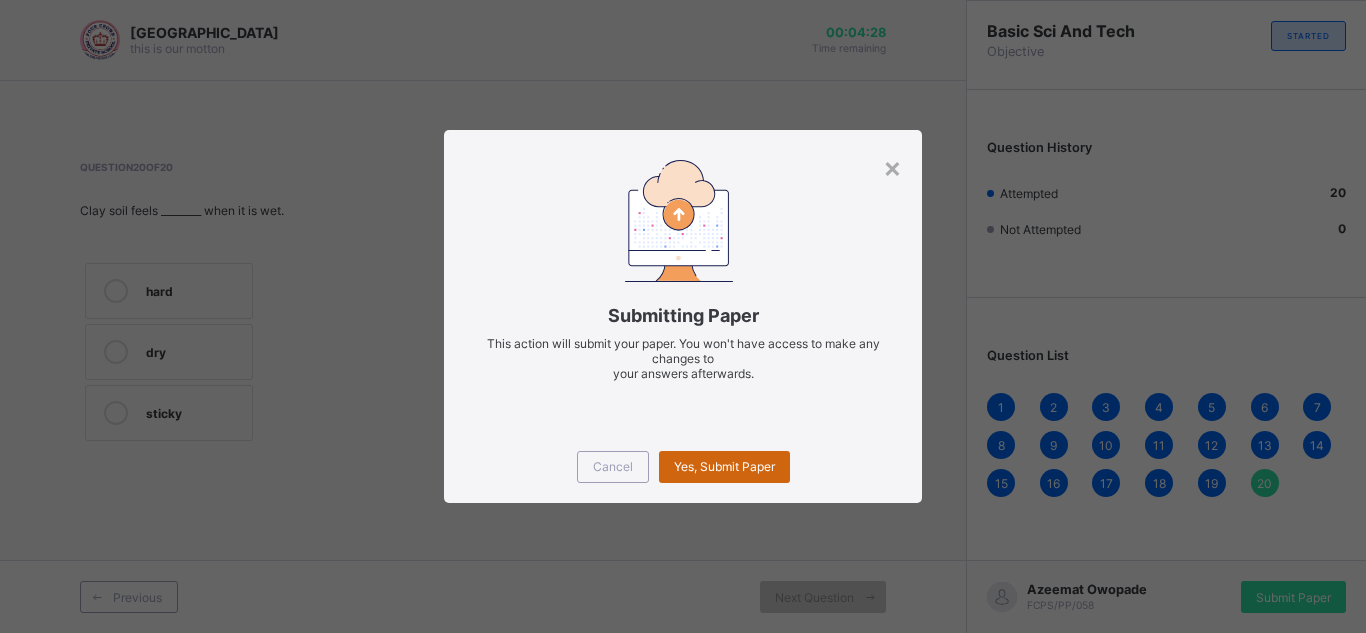click on "Yes, Submit Paper" at bounding box center (724, 466) 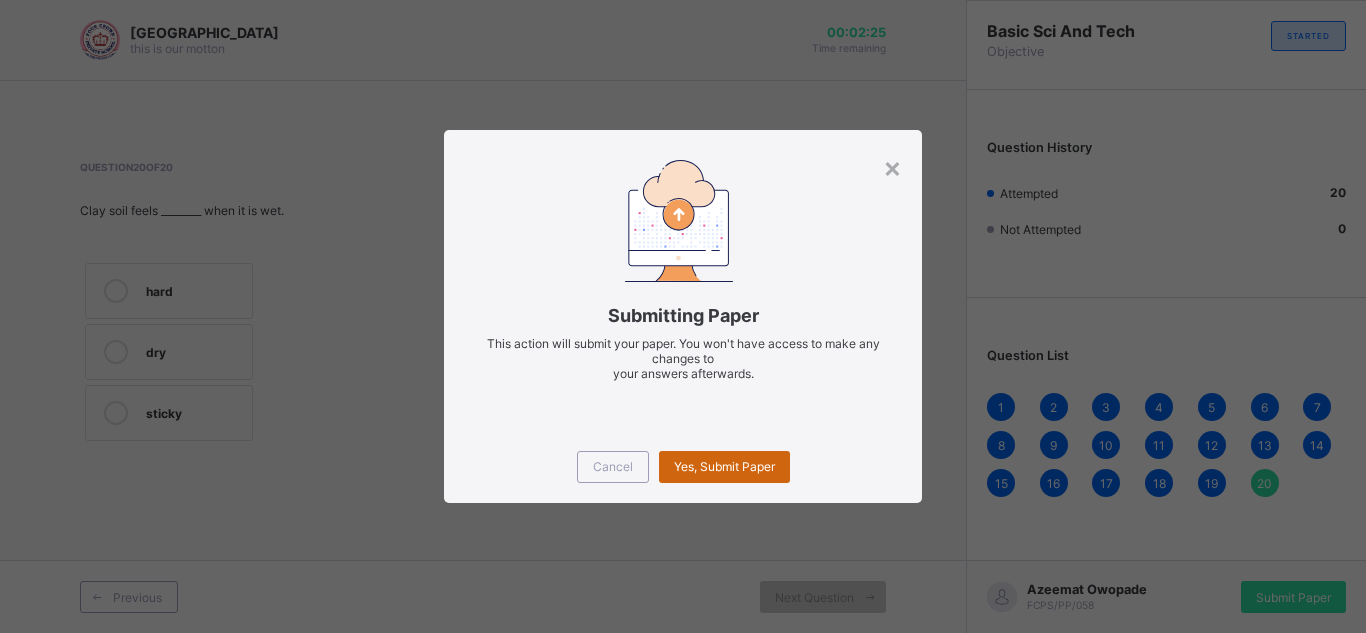 click on "Yes, Submit Paper" at bounding box center (724, 467) 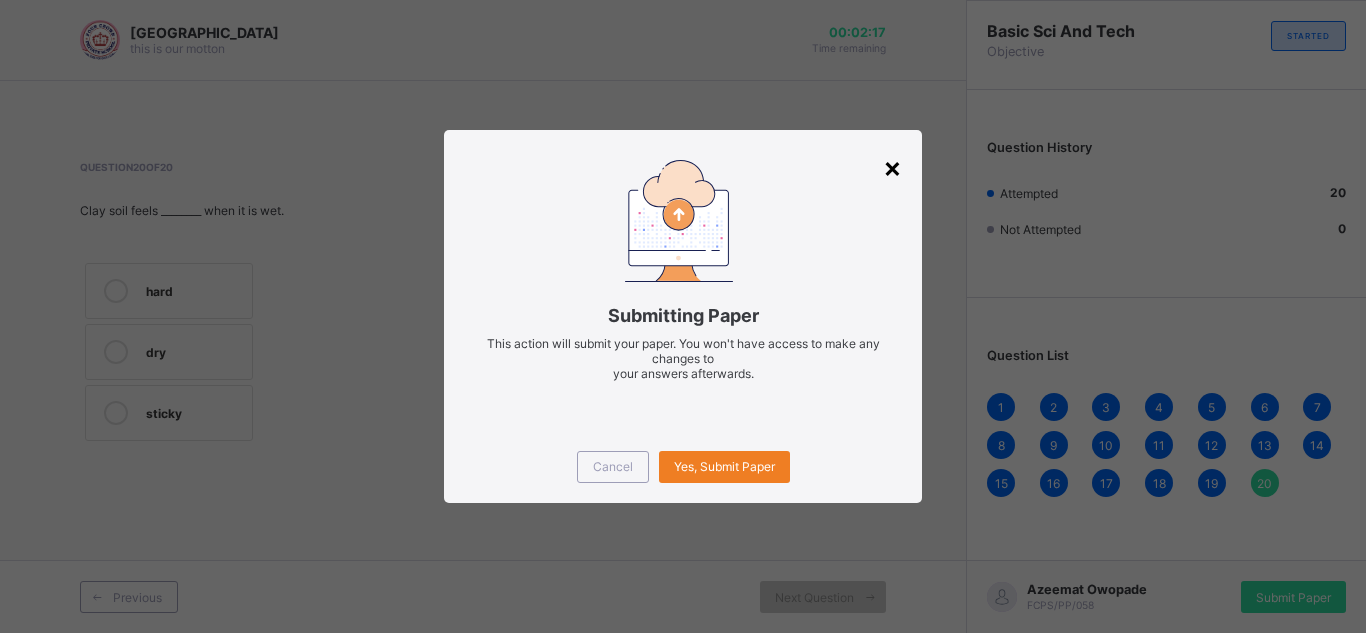 click on "×" at bounding box center [892, 167] 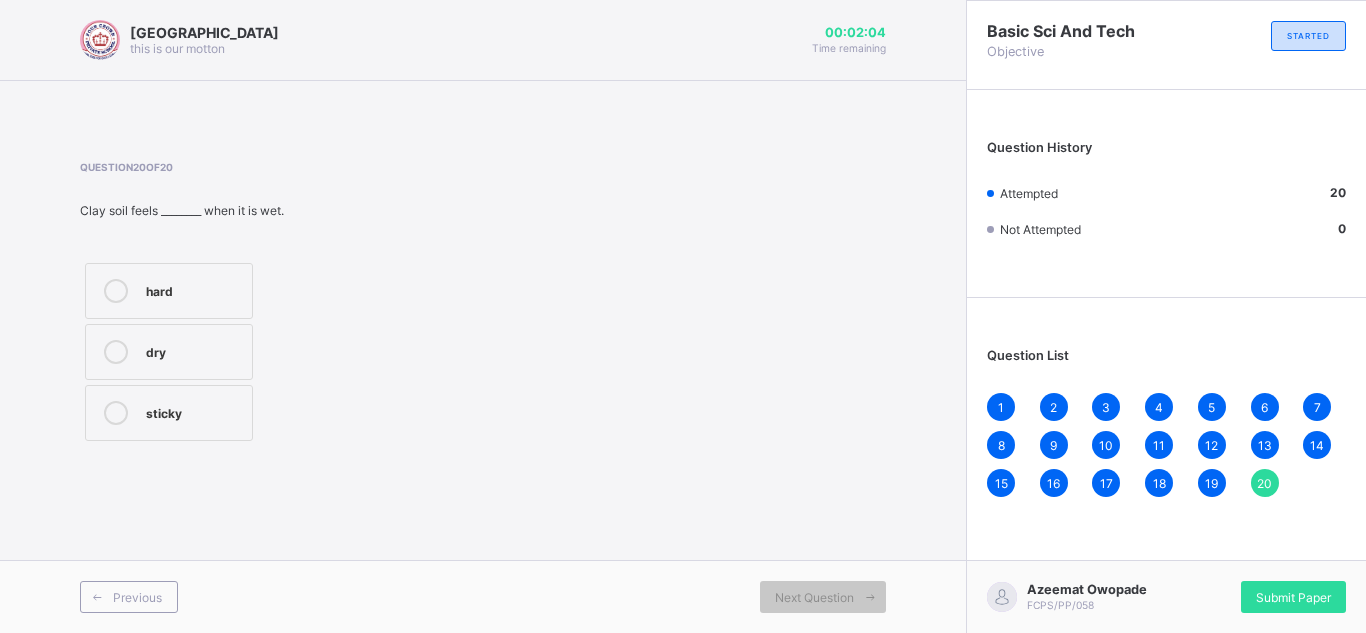 click on "Question  20  of  20 Clay soil feels ________ when it is wet. hard dry sticky" at bounding box center (483, 303) 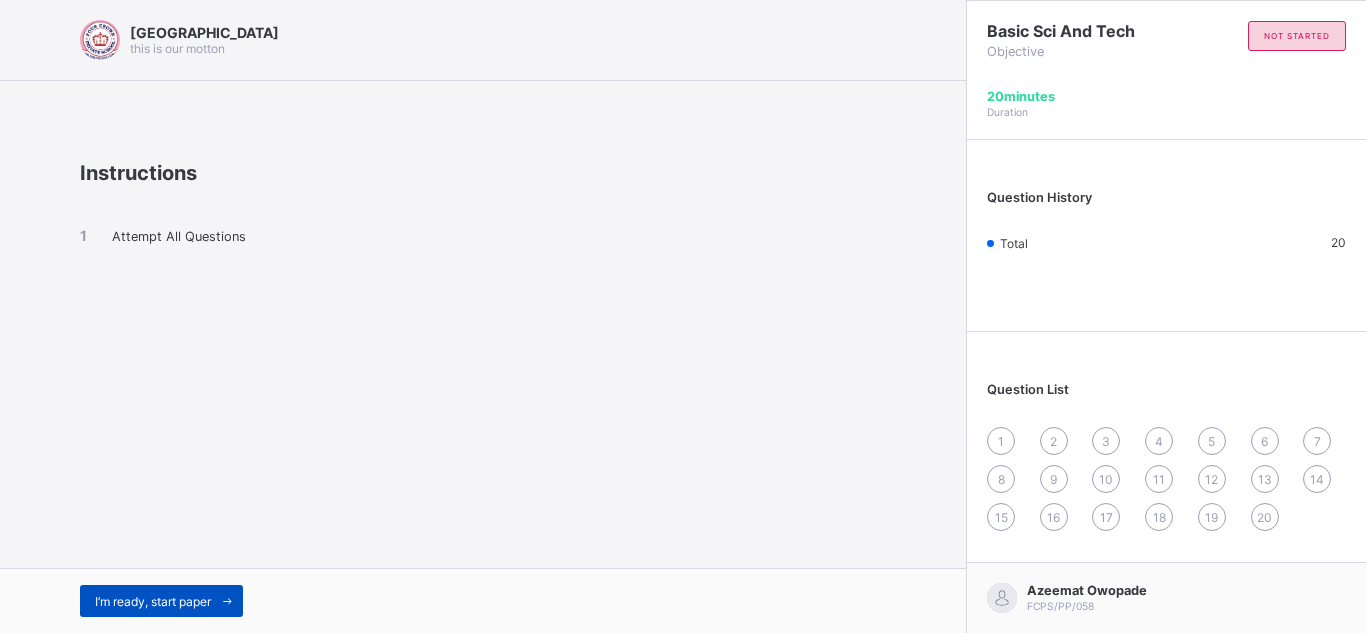 click on "I’m ready, start paper" at bounding box center [161, 601] 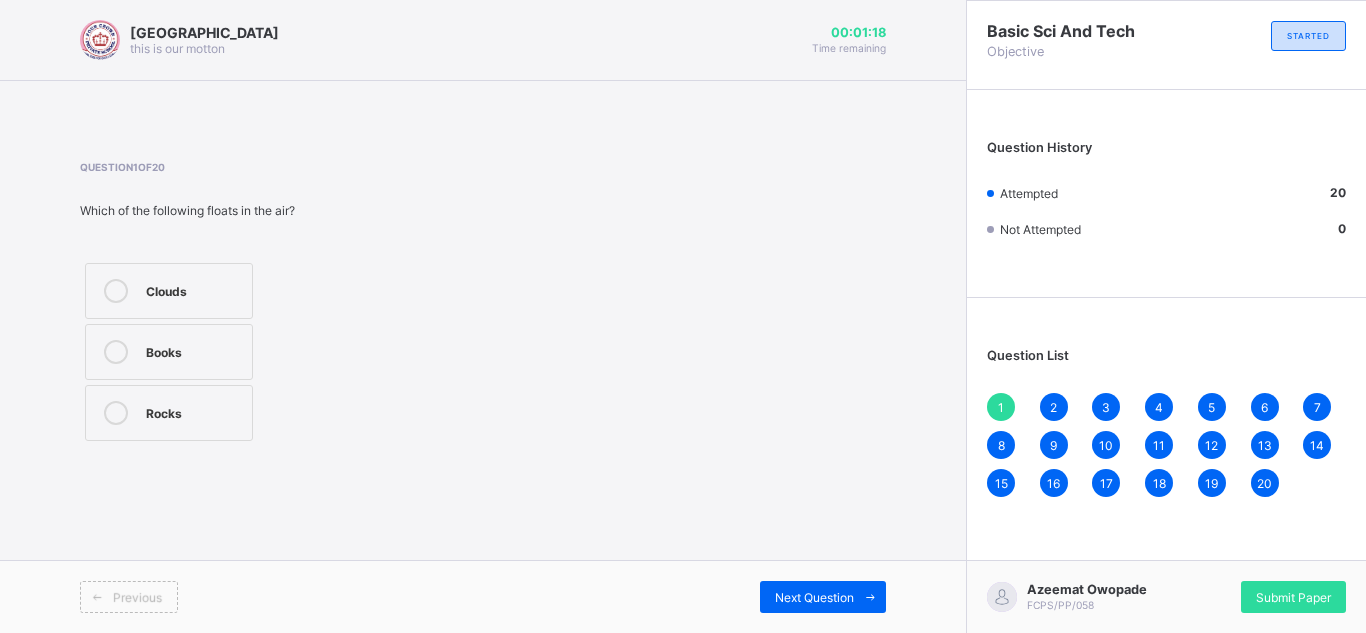 click on "Previous" at bounding box center [137, 597] 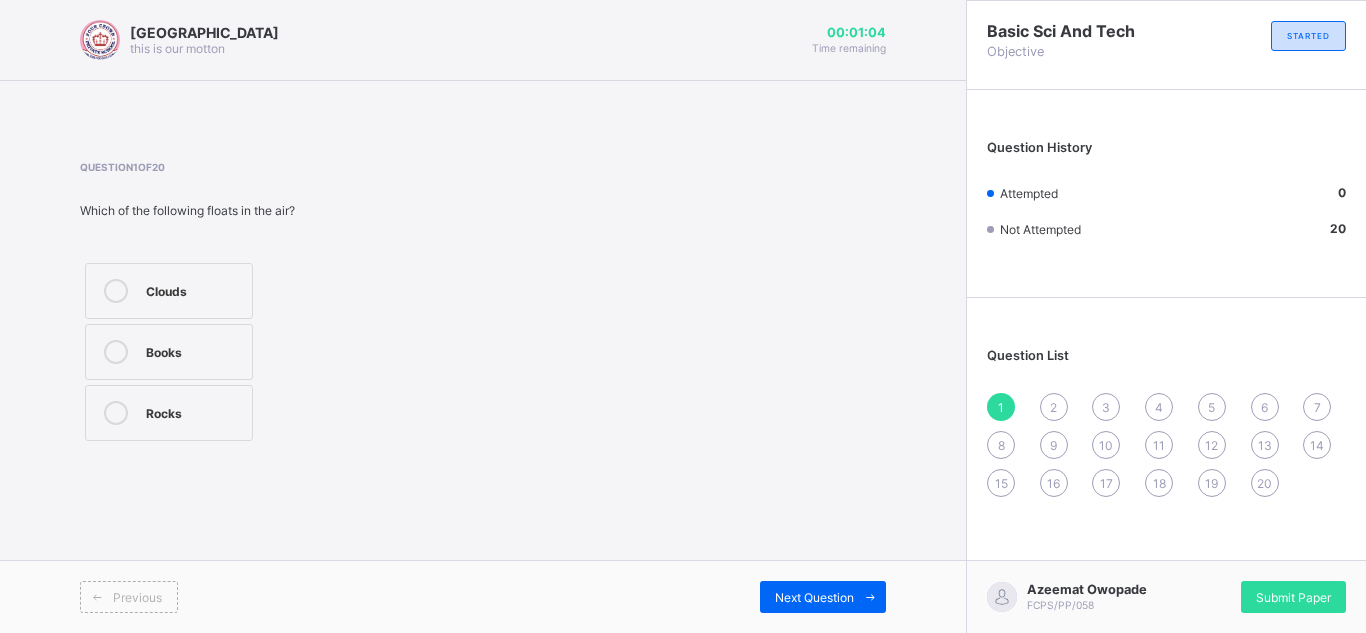 scroll, scrollTop: 0, scrollLeft: 0, axis: both 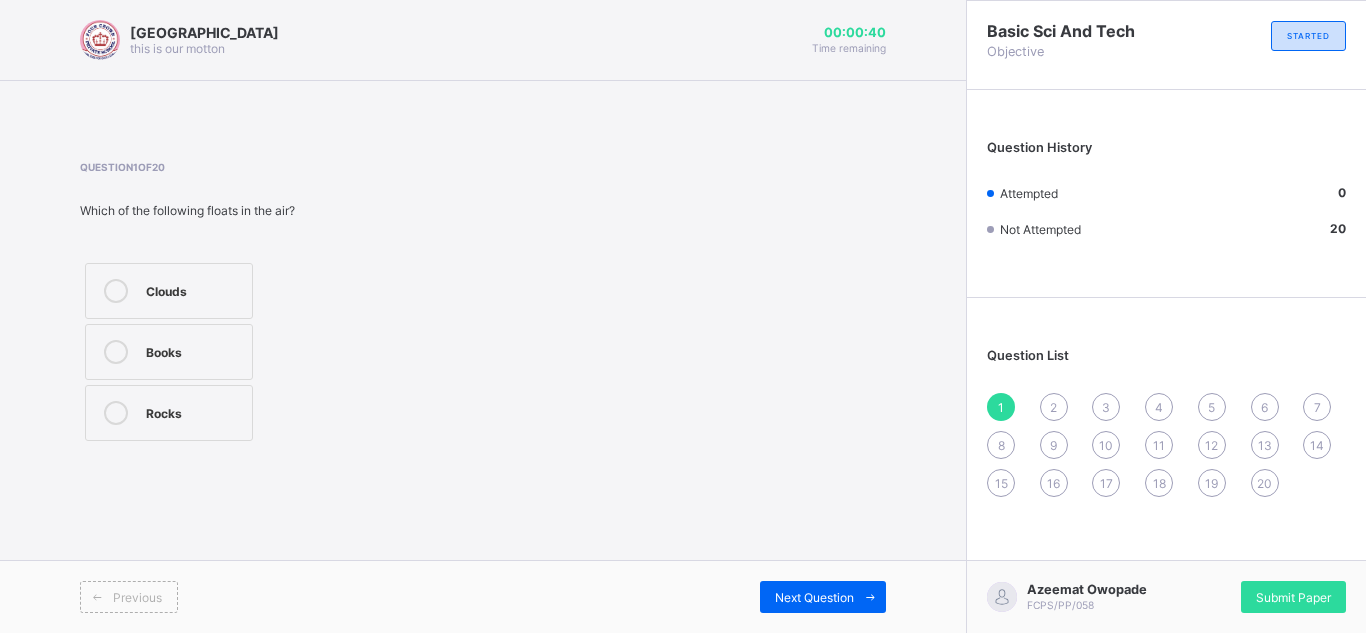 click on "Books" at bounding box center (194, 350) 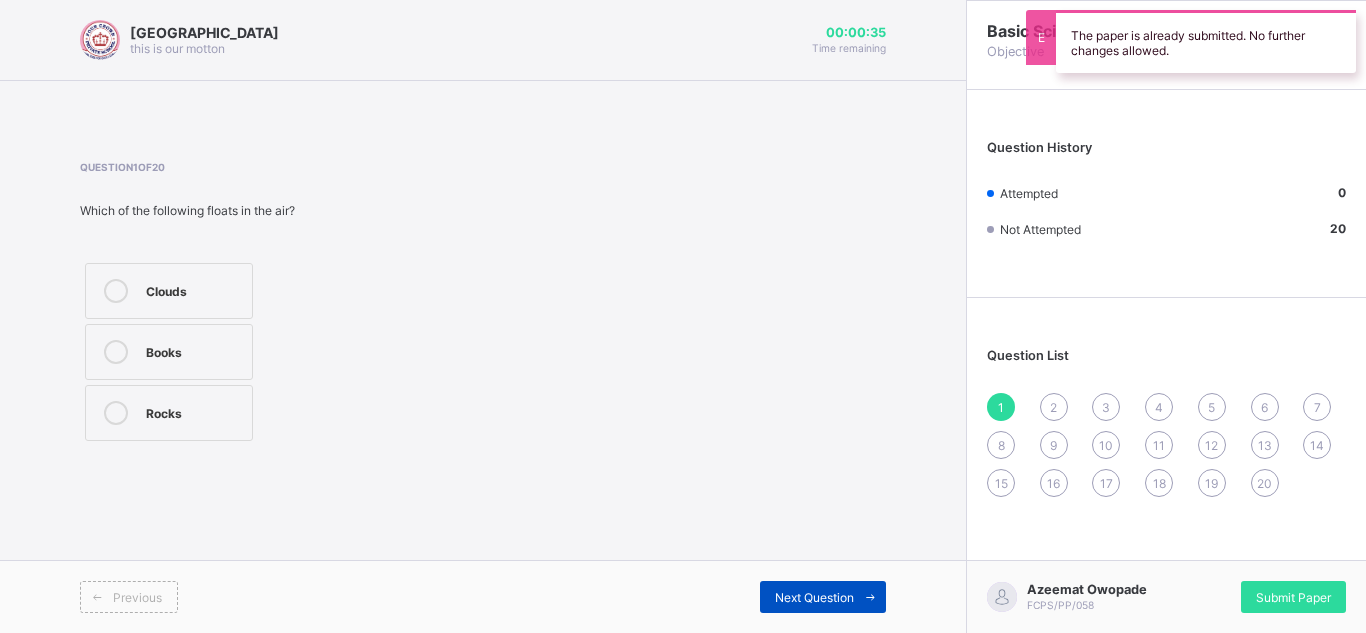 click on "Next Question" at bounding box center (823, 597) 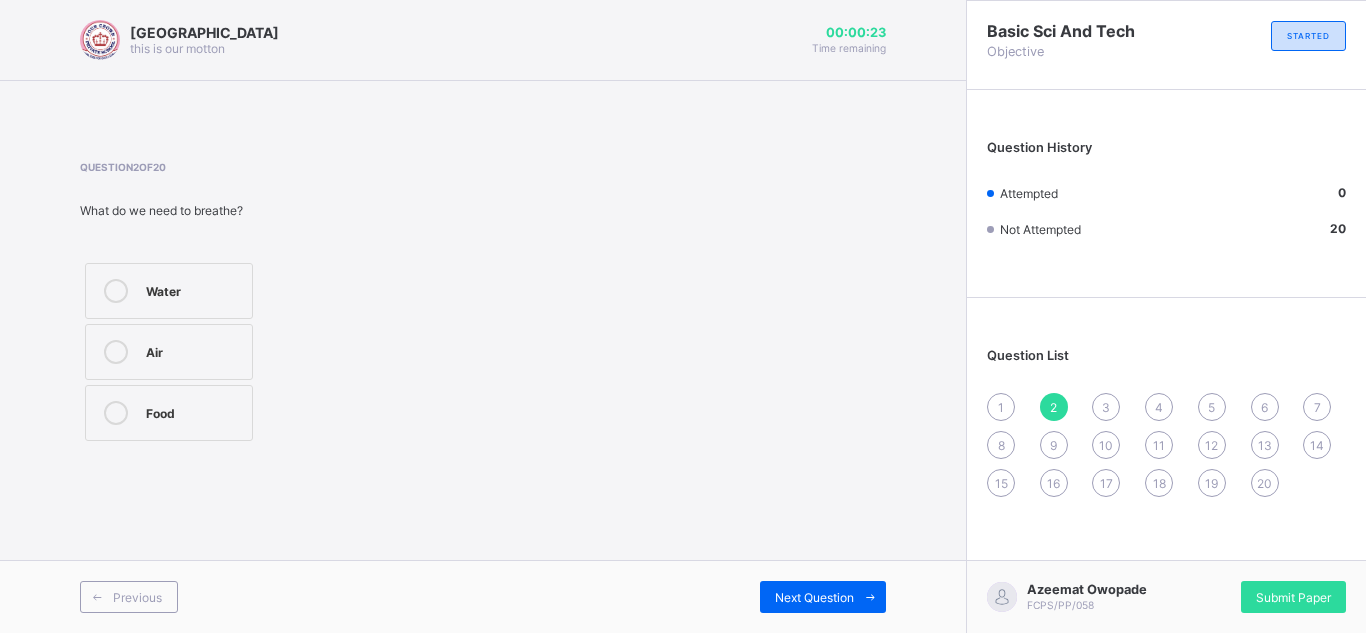 click on "1" at bounding box center [1001, 407] 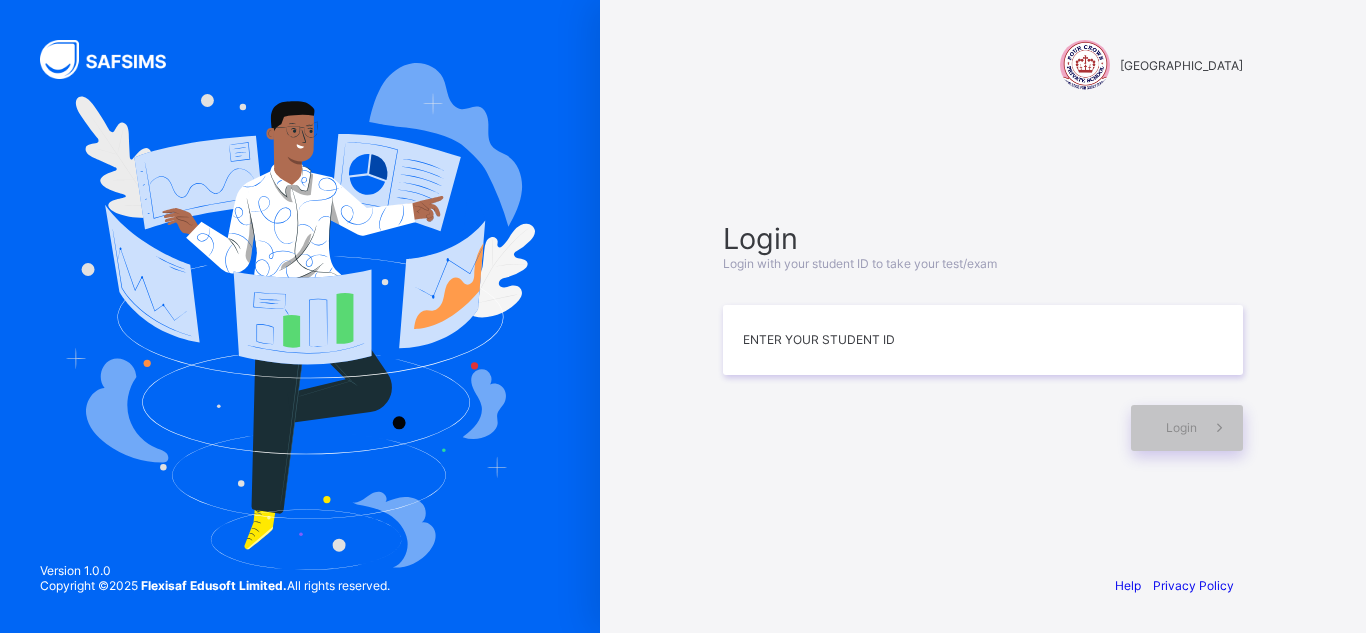 scroll, scrollTop: 0, scrollLeft: 0, axis: both 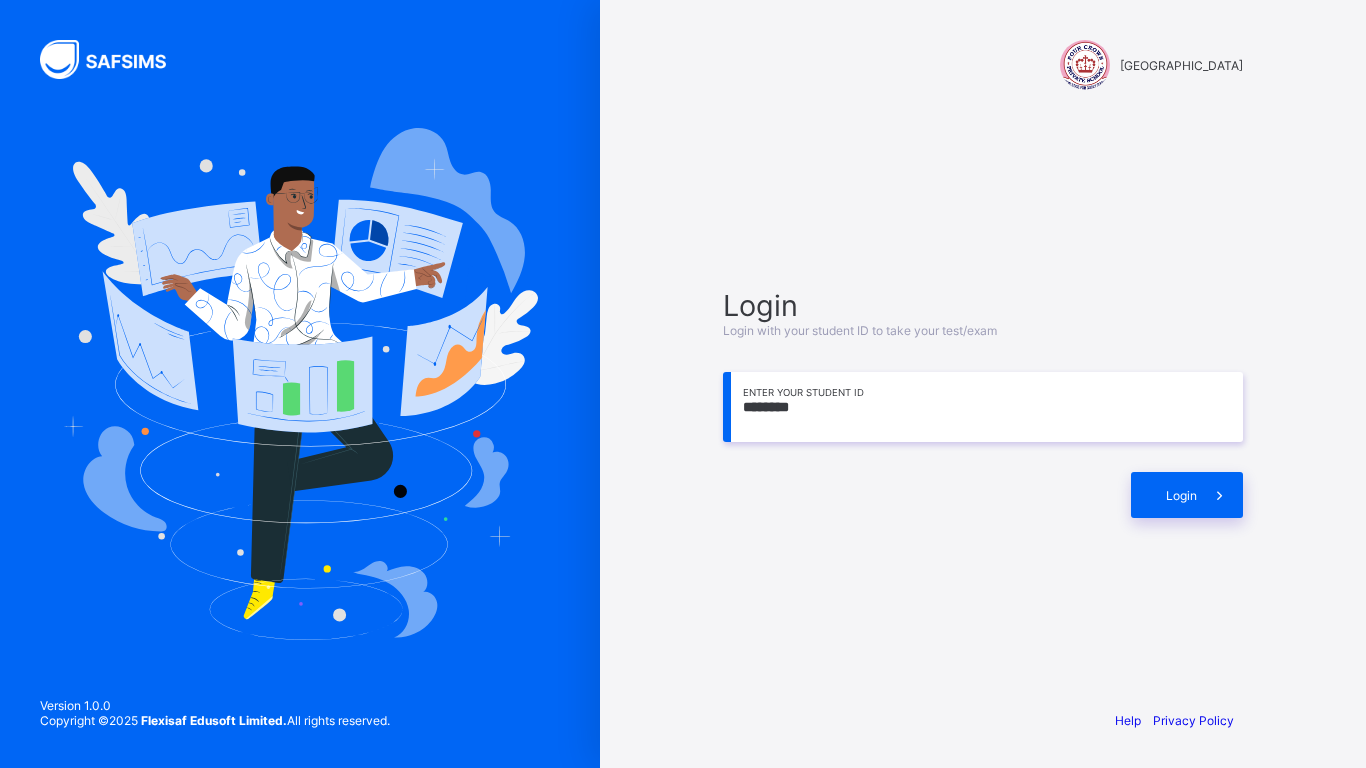 click on "********" at bounding box center (983, 407) 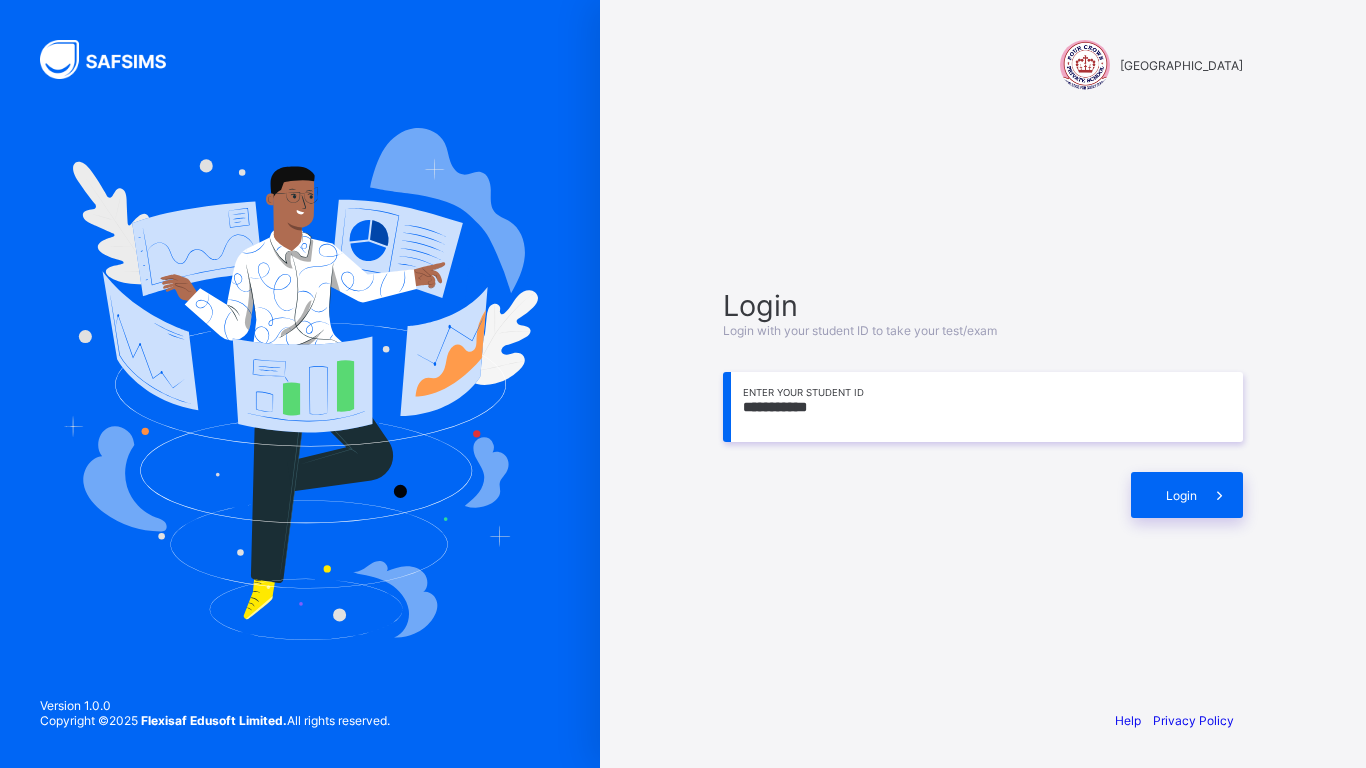 type on "**********" 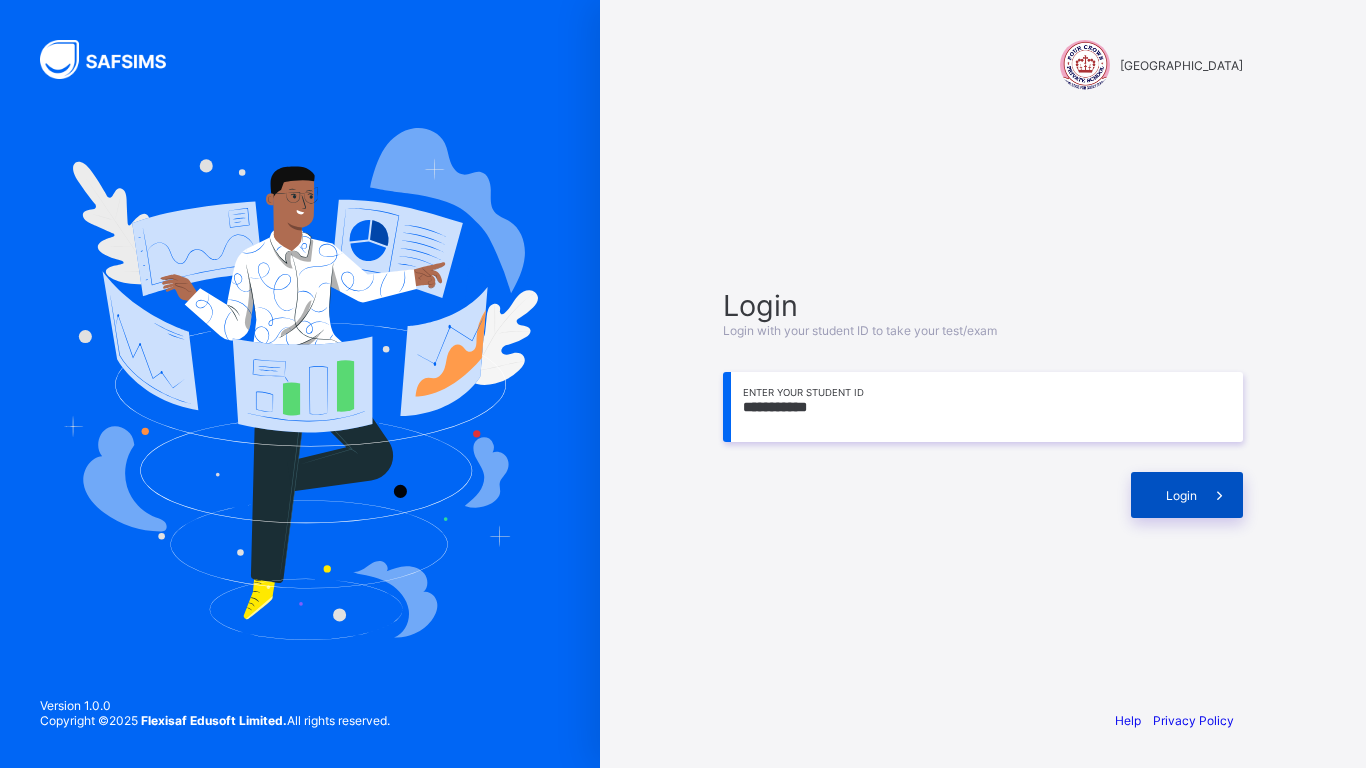 click on "Login" at bounding box center [1181, 495] 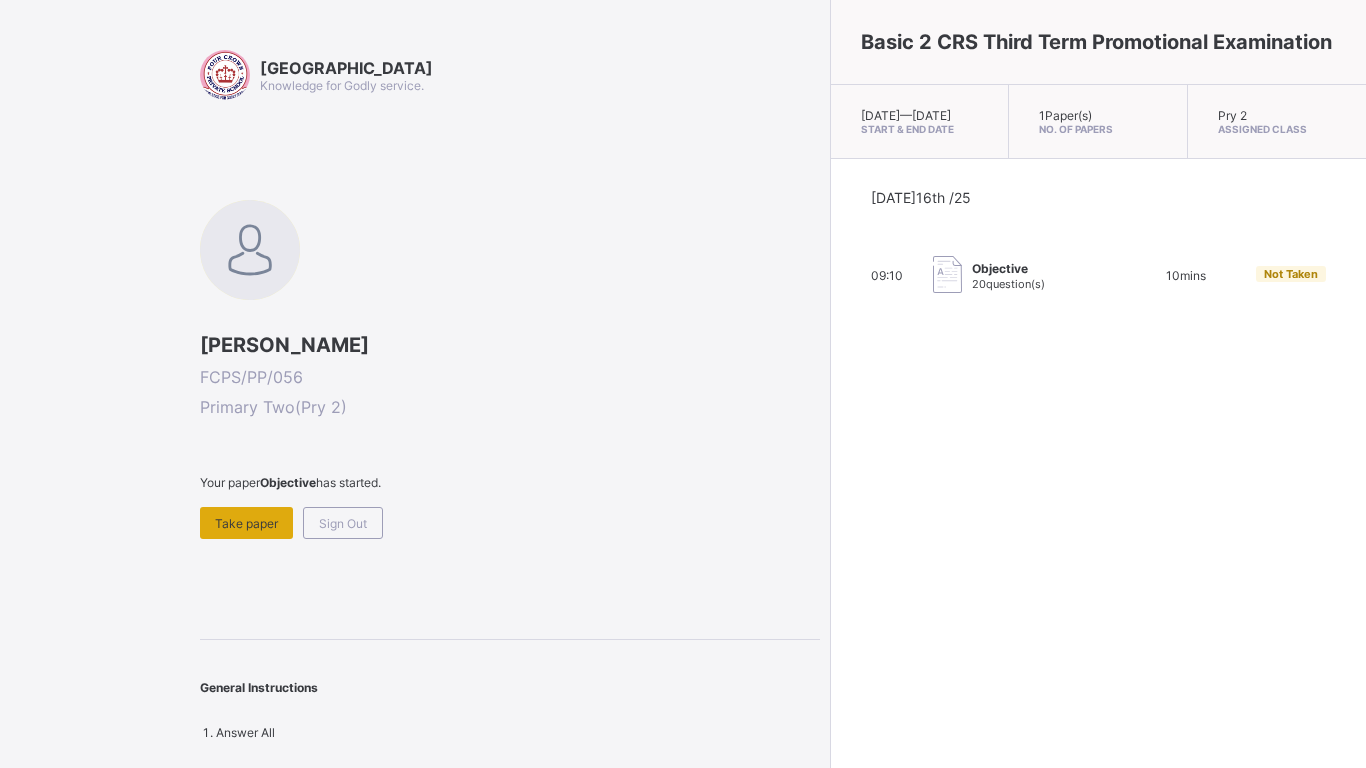 click on "Take paper" at bounding box center (246, 523) 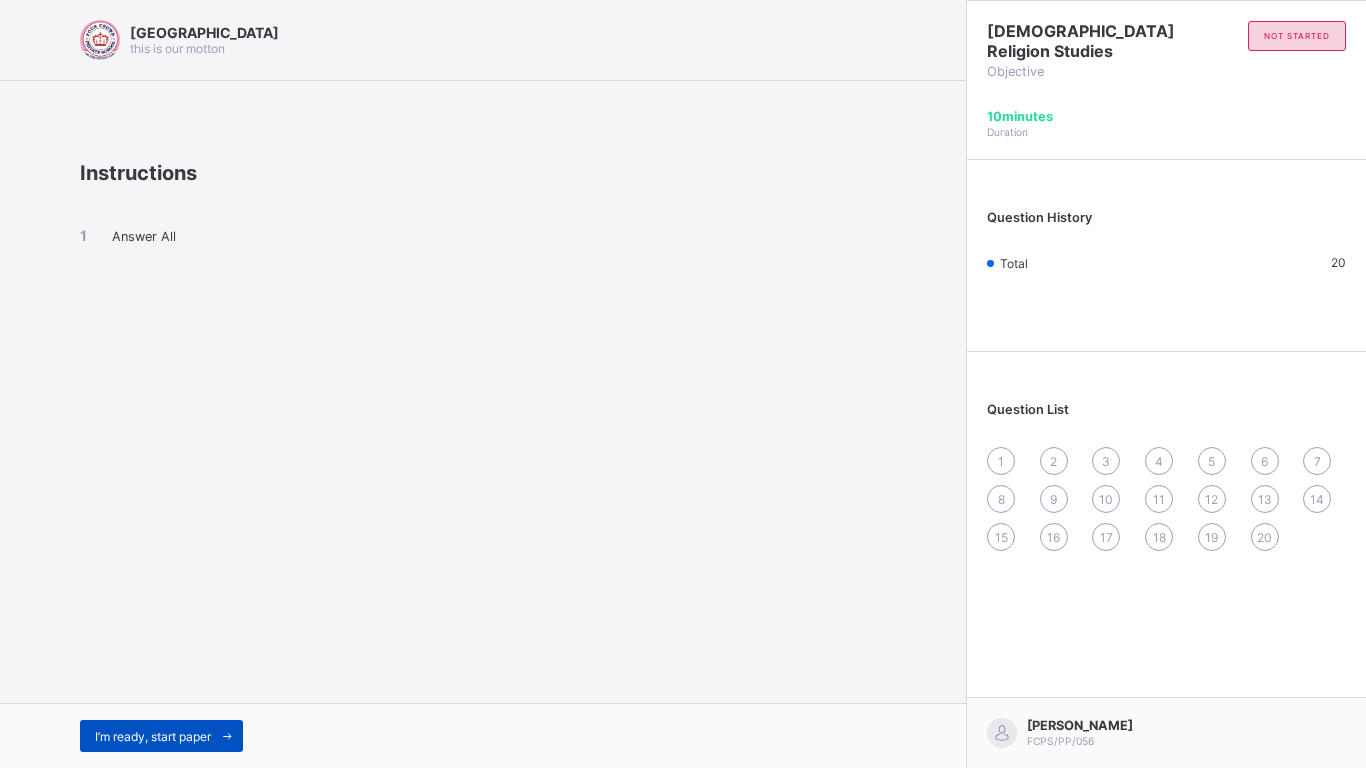 click on "I’m ready, start paper" at bounding box center (153, 736) 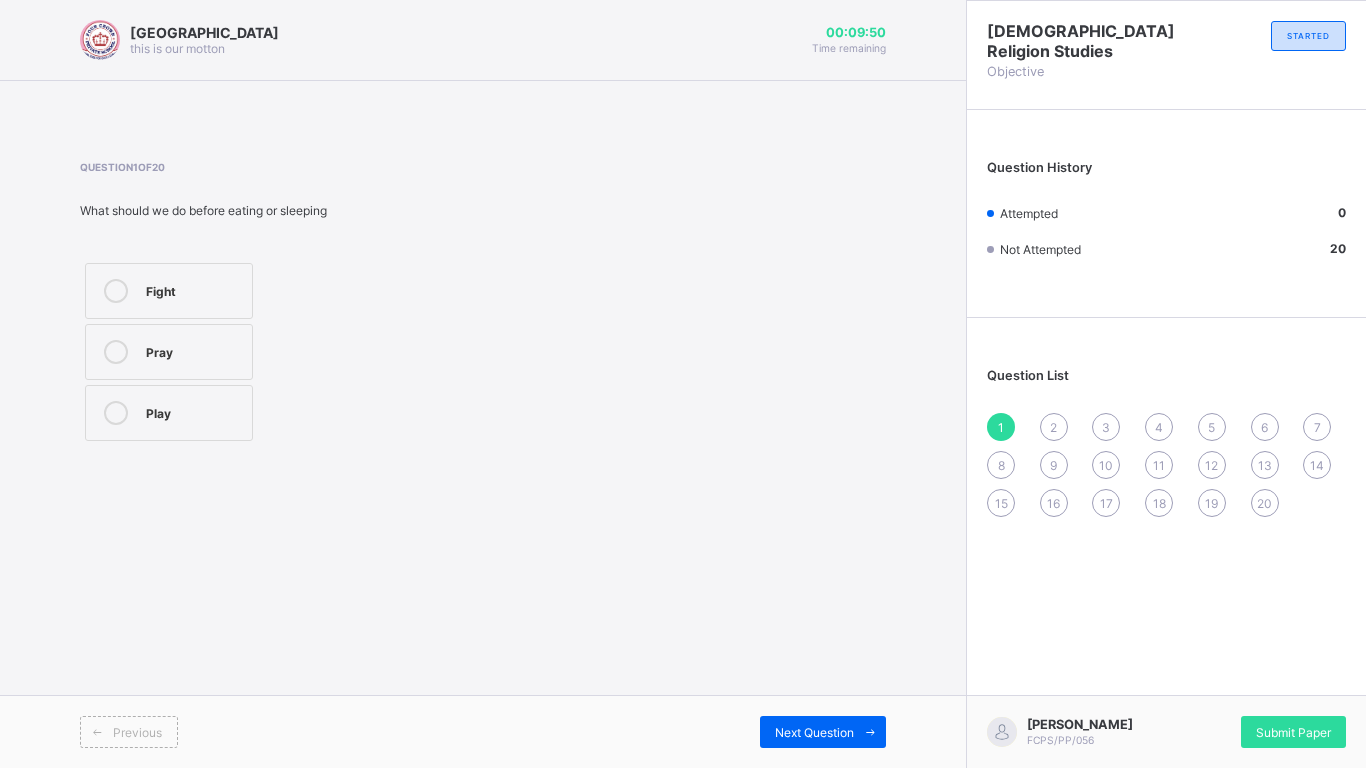 click on "Pray" at bounding box center (169, 352) 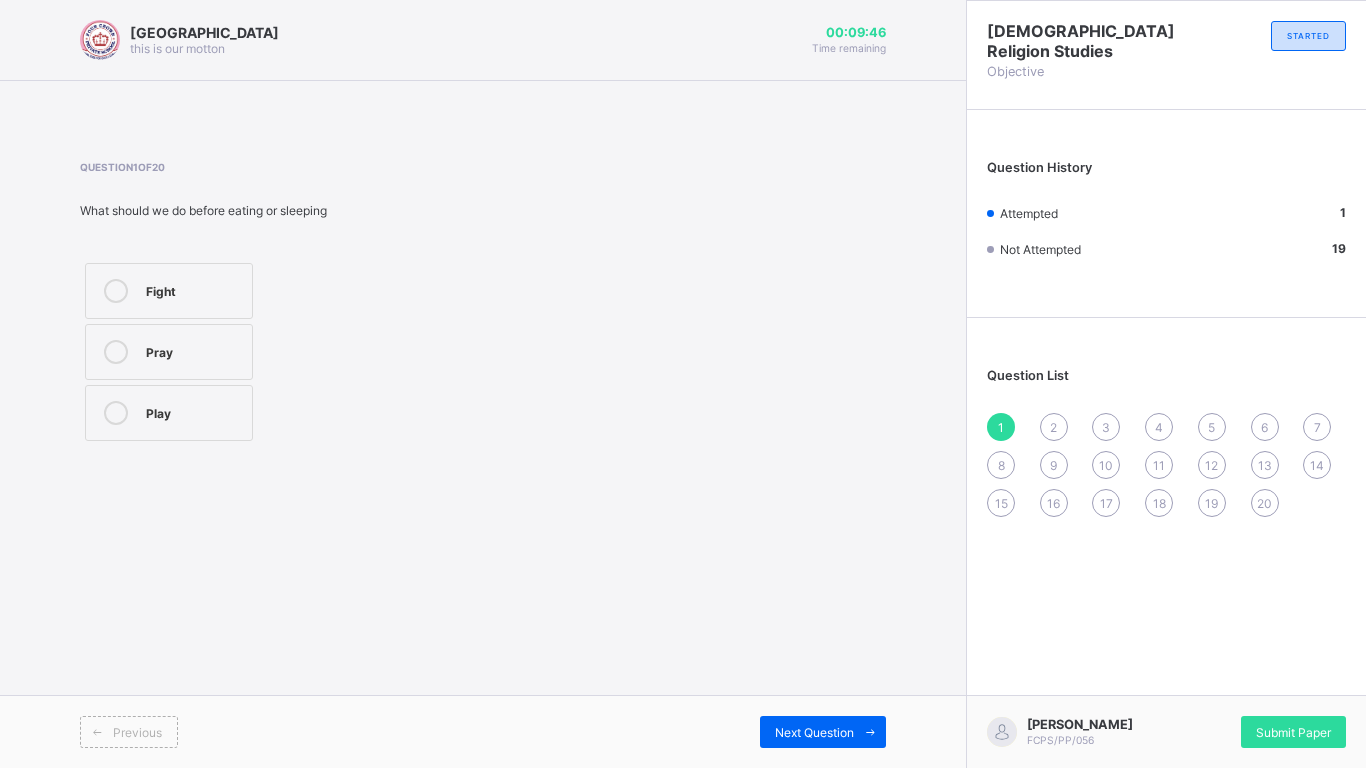 click on "Previous Next Question" at bounding box center (483, 731) 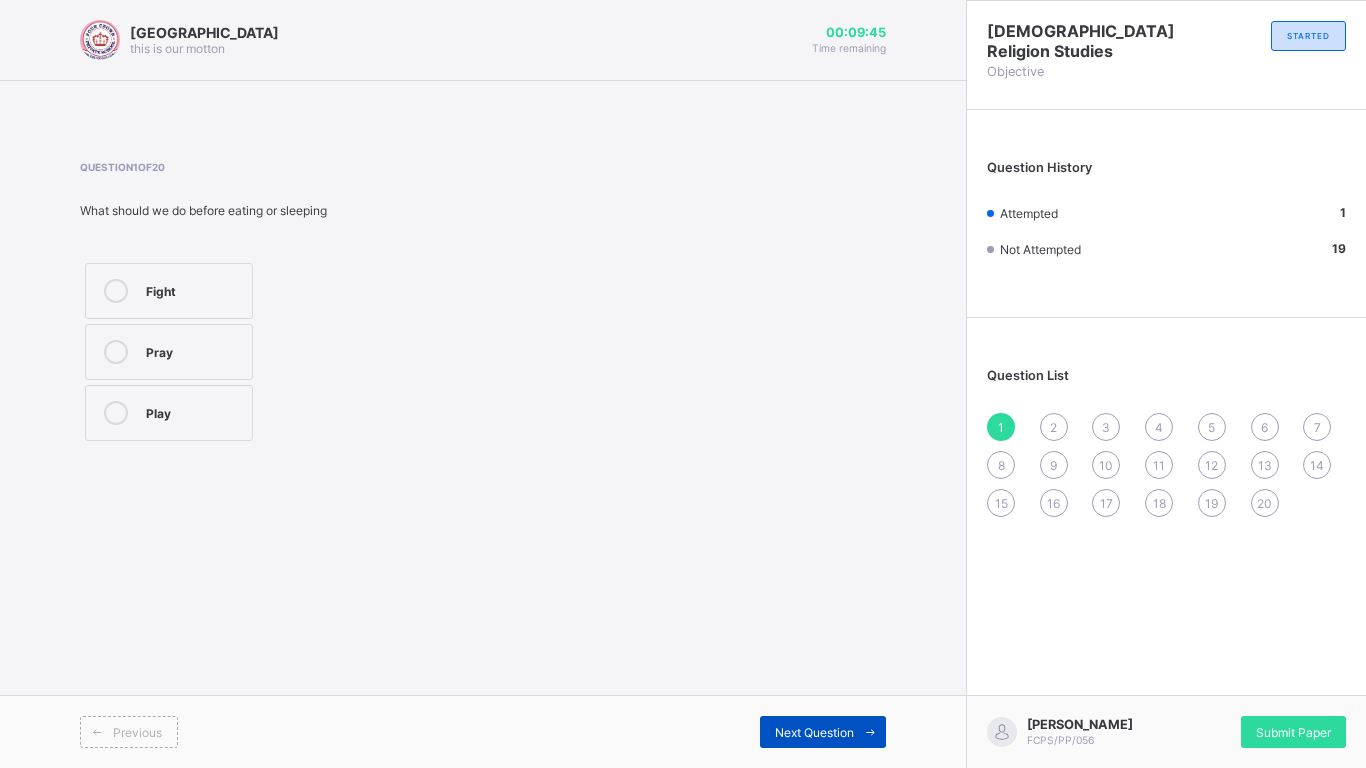 click on "Next Question" at bounding box center [814, 732] 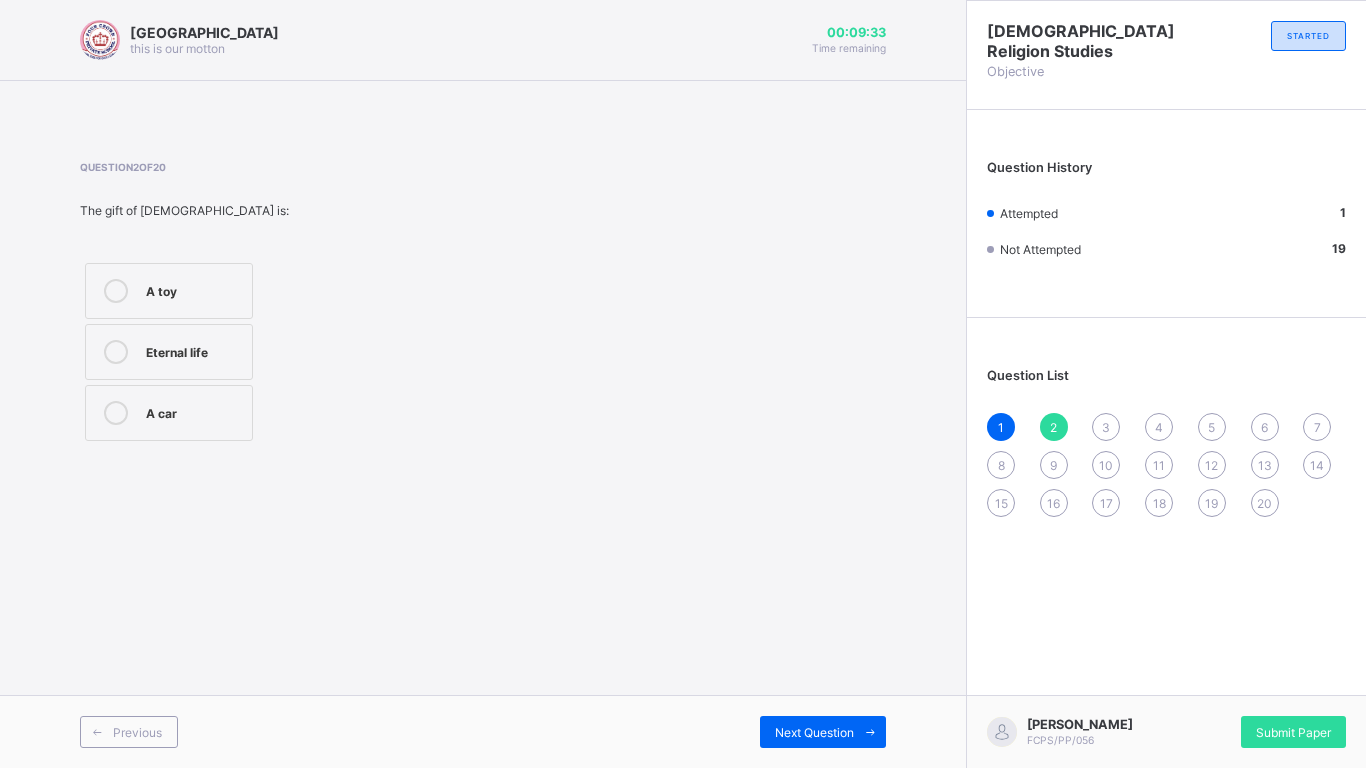 click on "Eternal life" at bounding box center [194, 350] 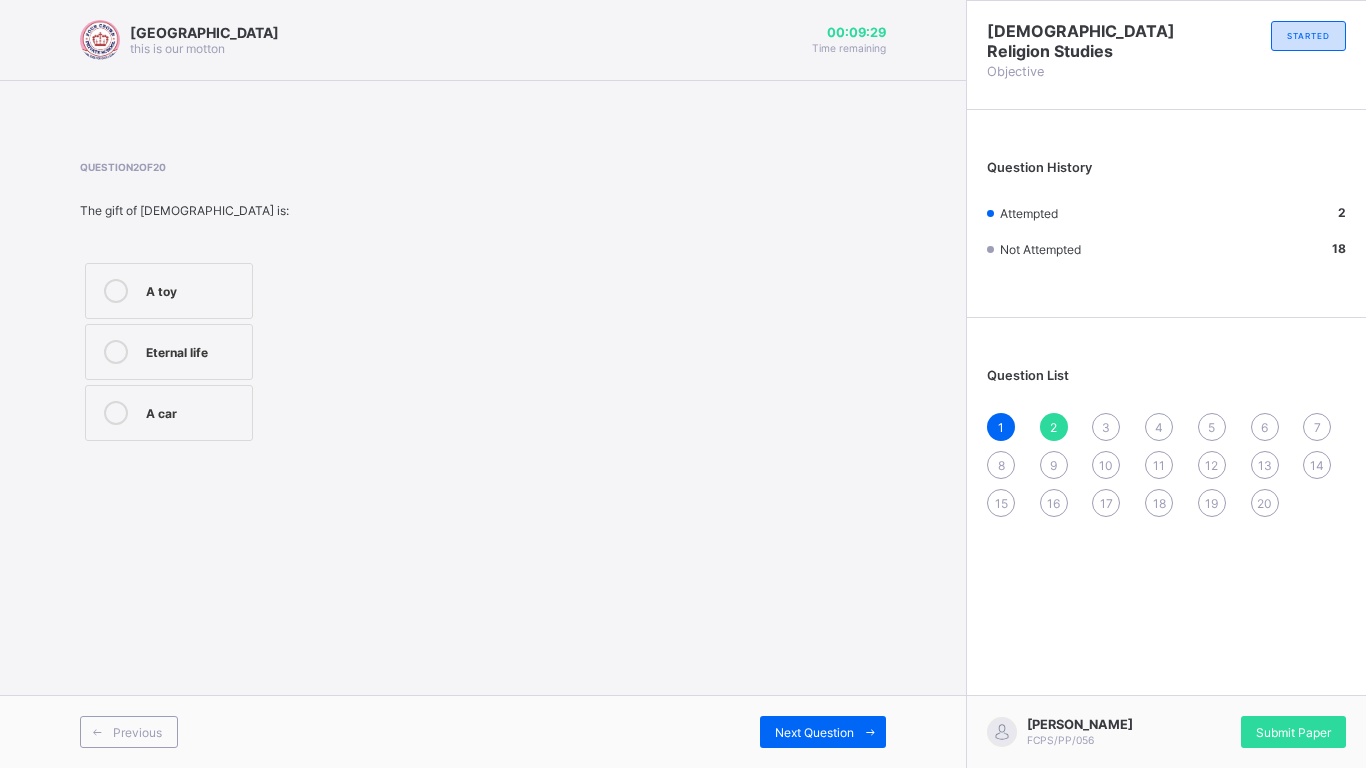 click on "Previous Next Question" at bounding box center [483, 731] 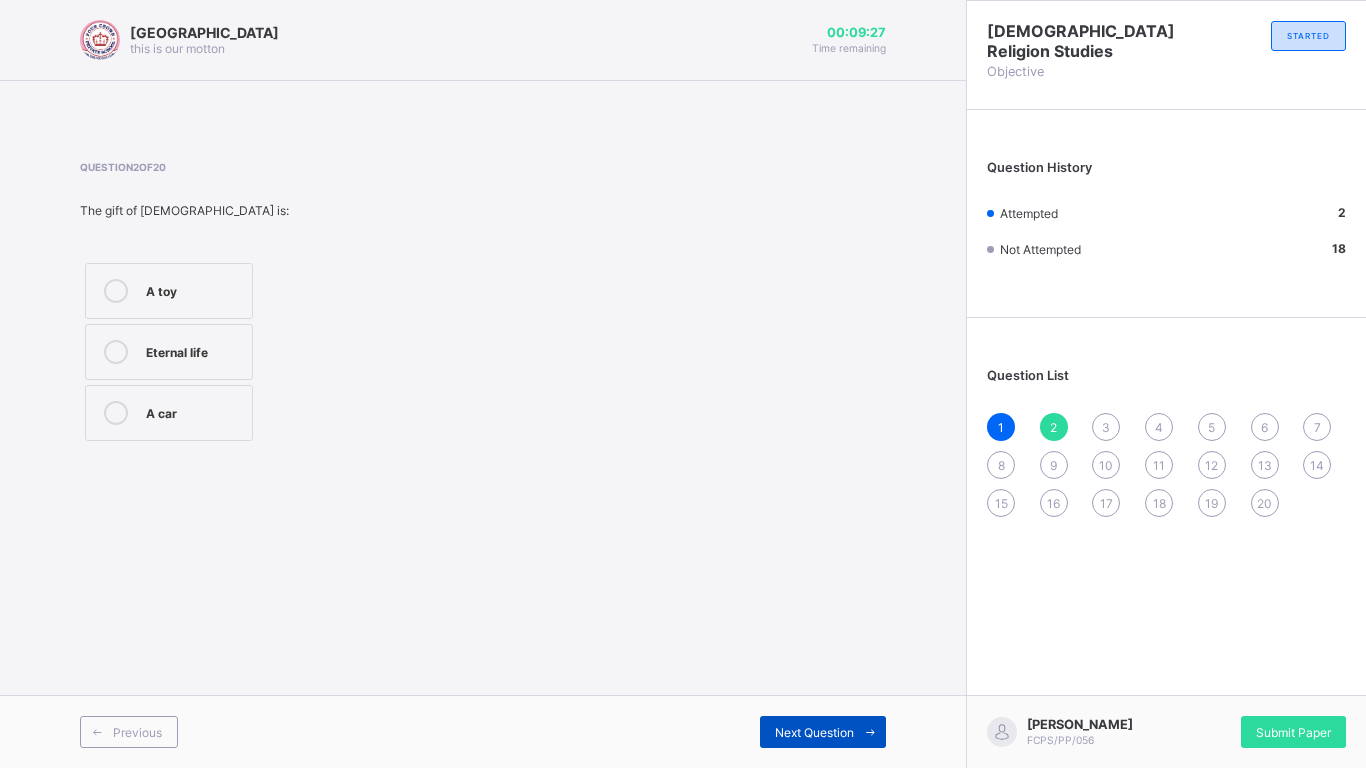 click at bounding box center [870, 732] 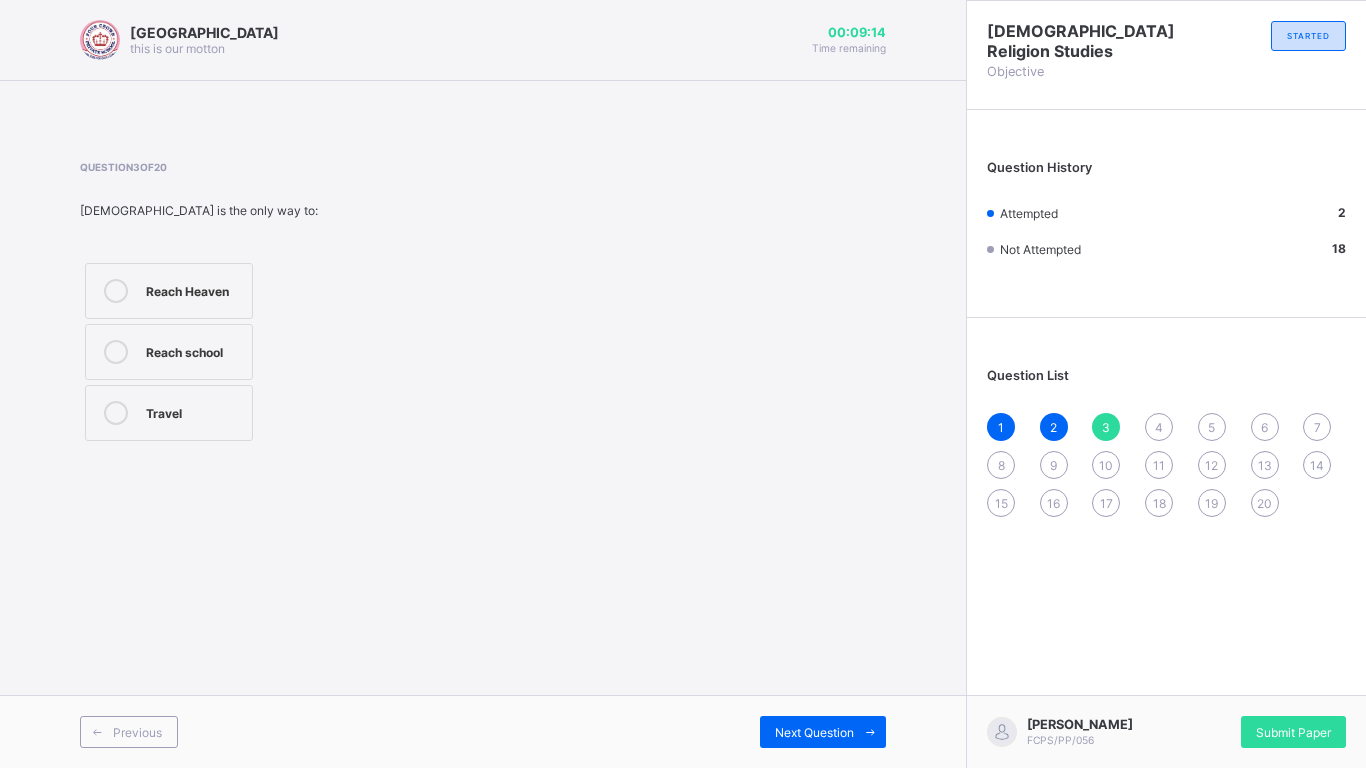 click on "Reach Heaven" at bounding box center (194, 289) 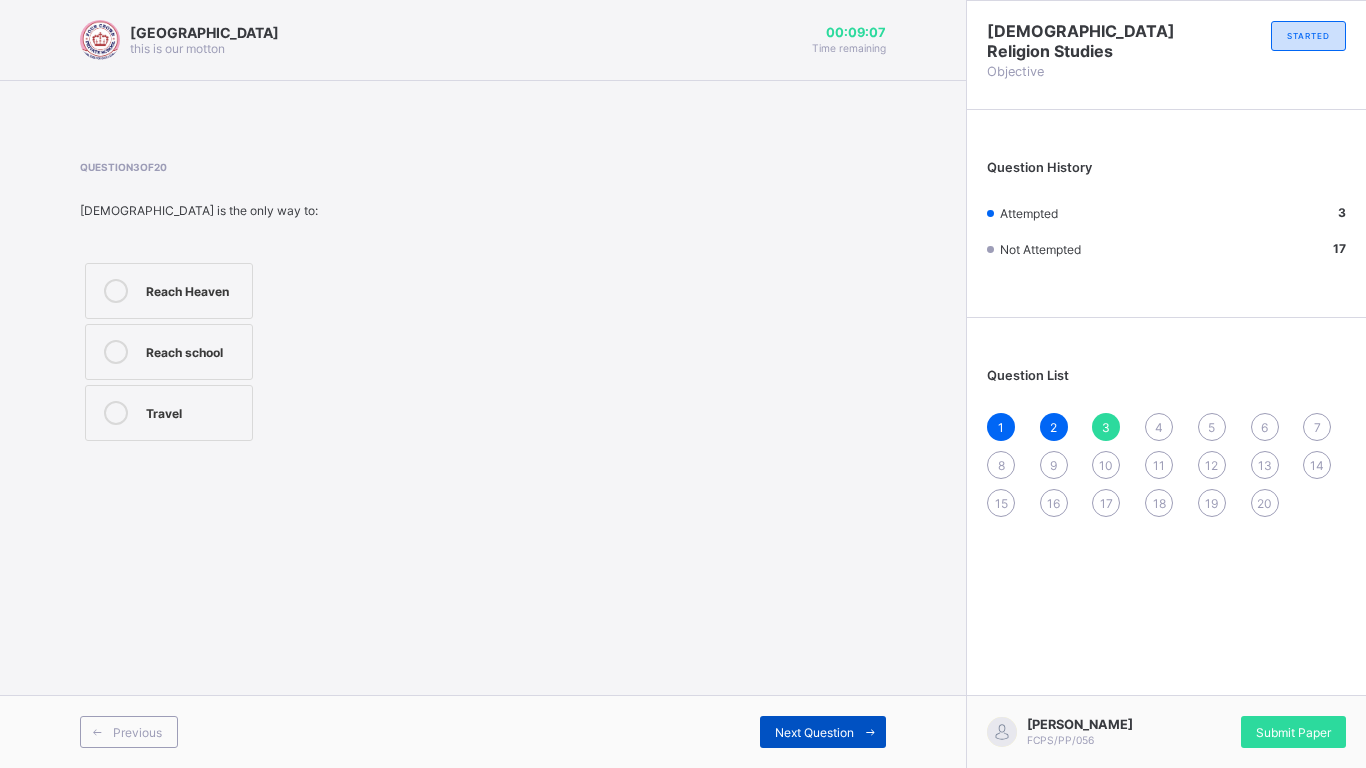 click on "Next Question" at bounding box center (814, 732) 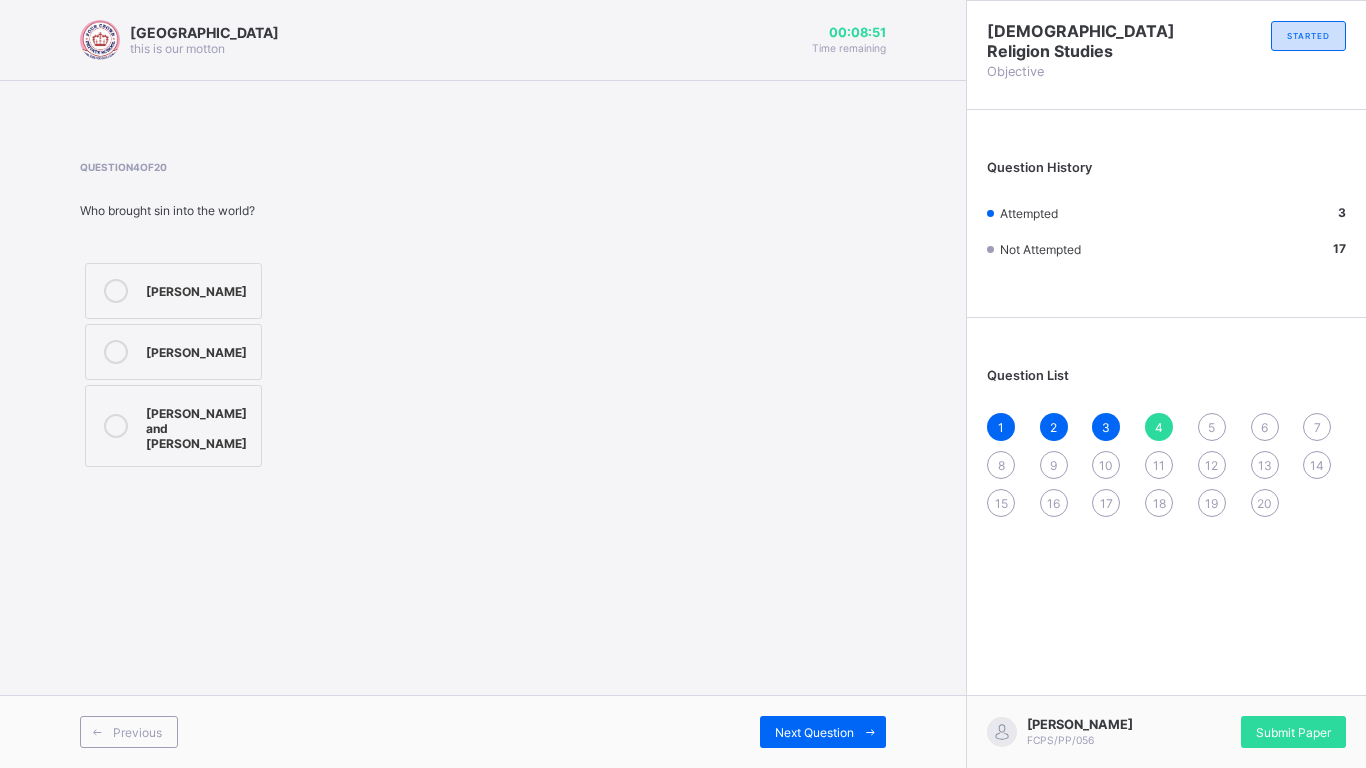 click on "[PERSON_NAME] and [PERSON_NAME]" at bounding box center (173, 426) 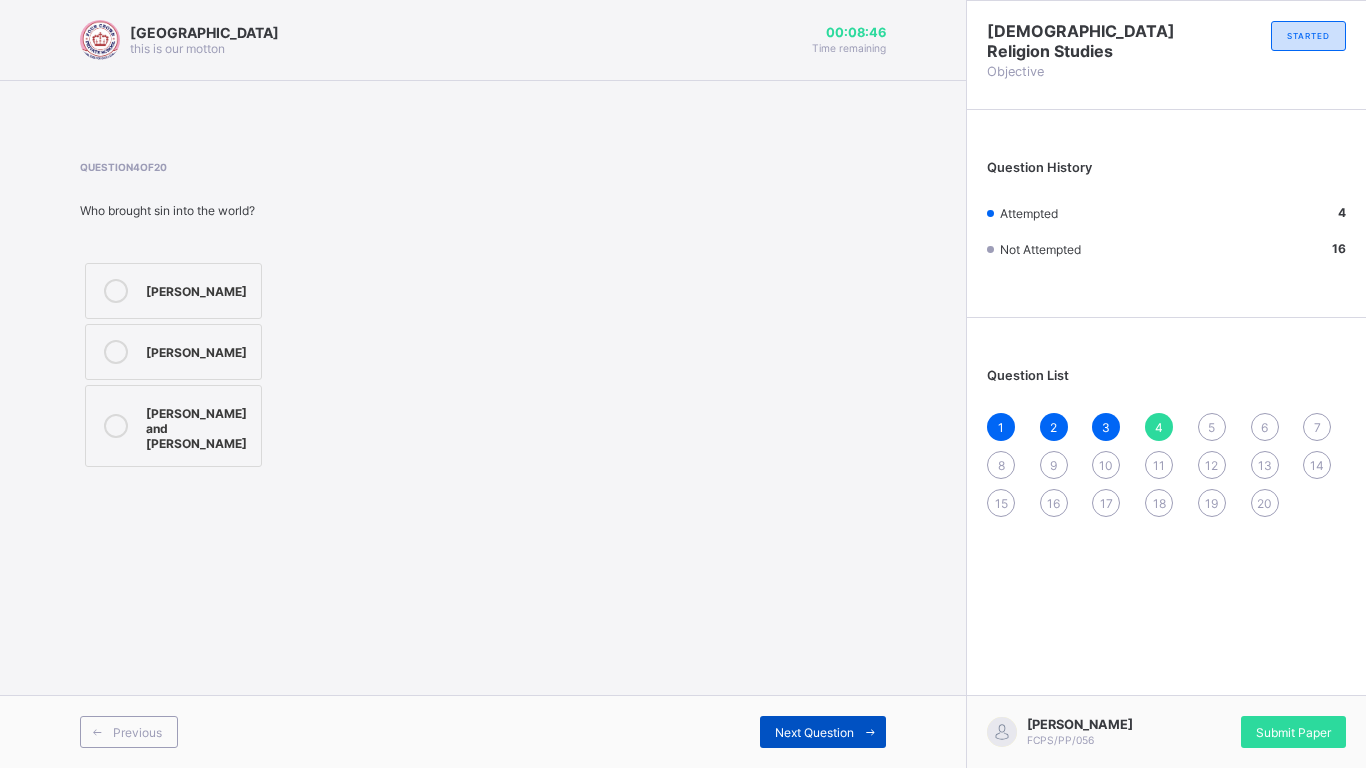 click on "Next Question" at bounding box center (814, 732) 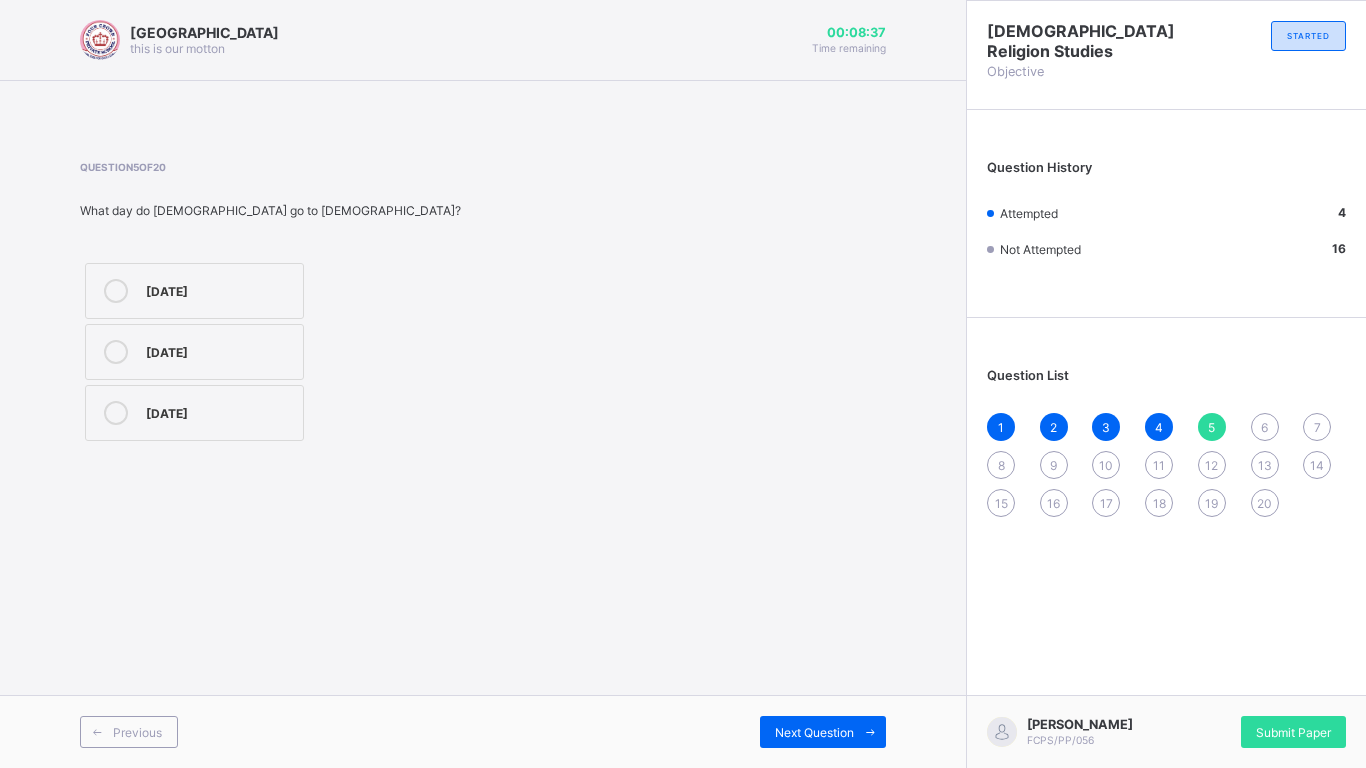 click on "[DATE]" at bounding box center (194, 291) 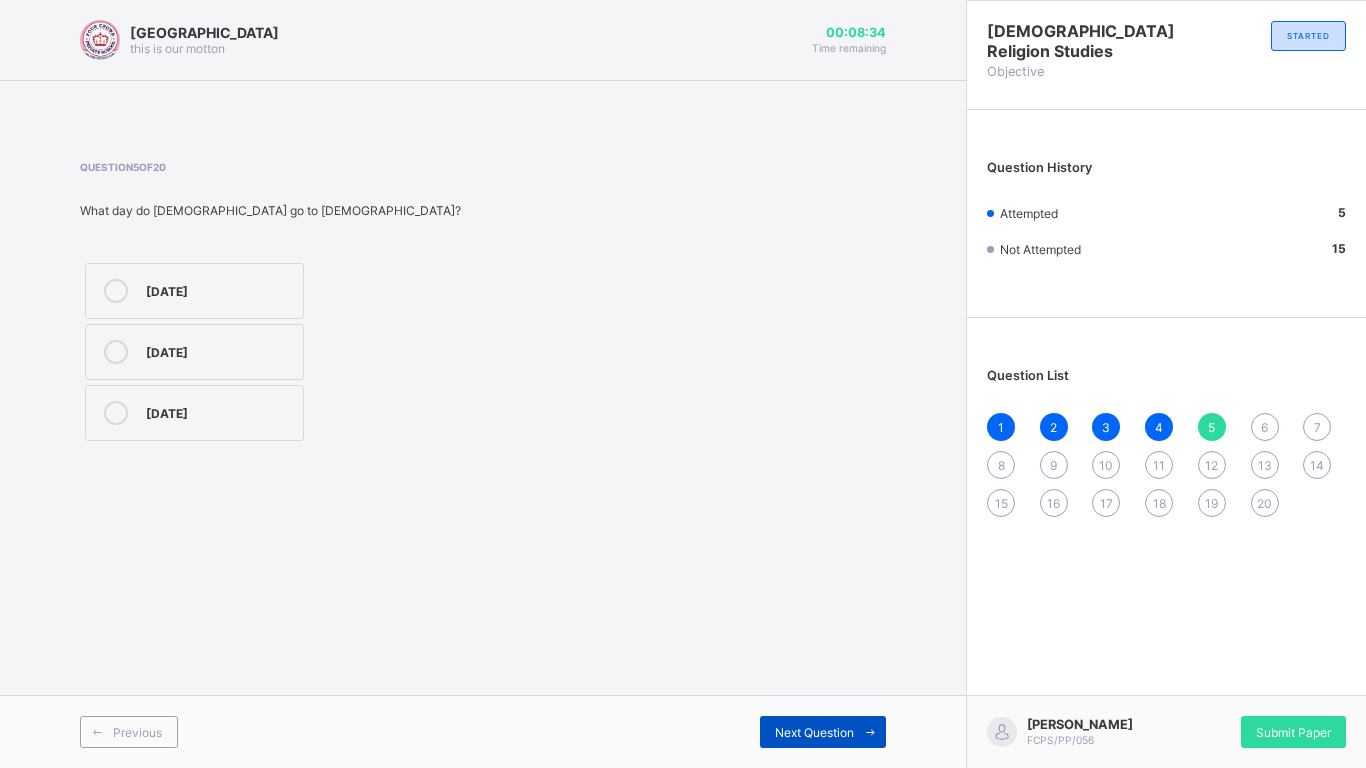 click on "Next Question" at bounding box center (814, 732) 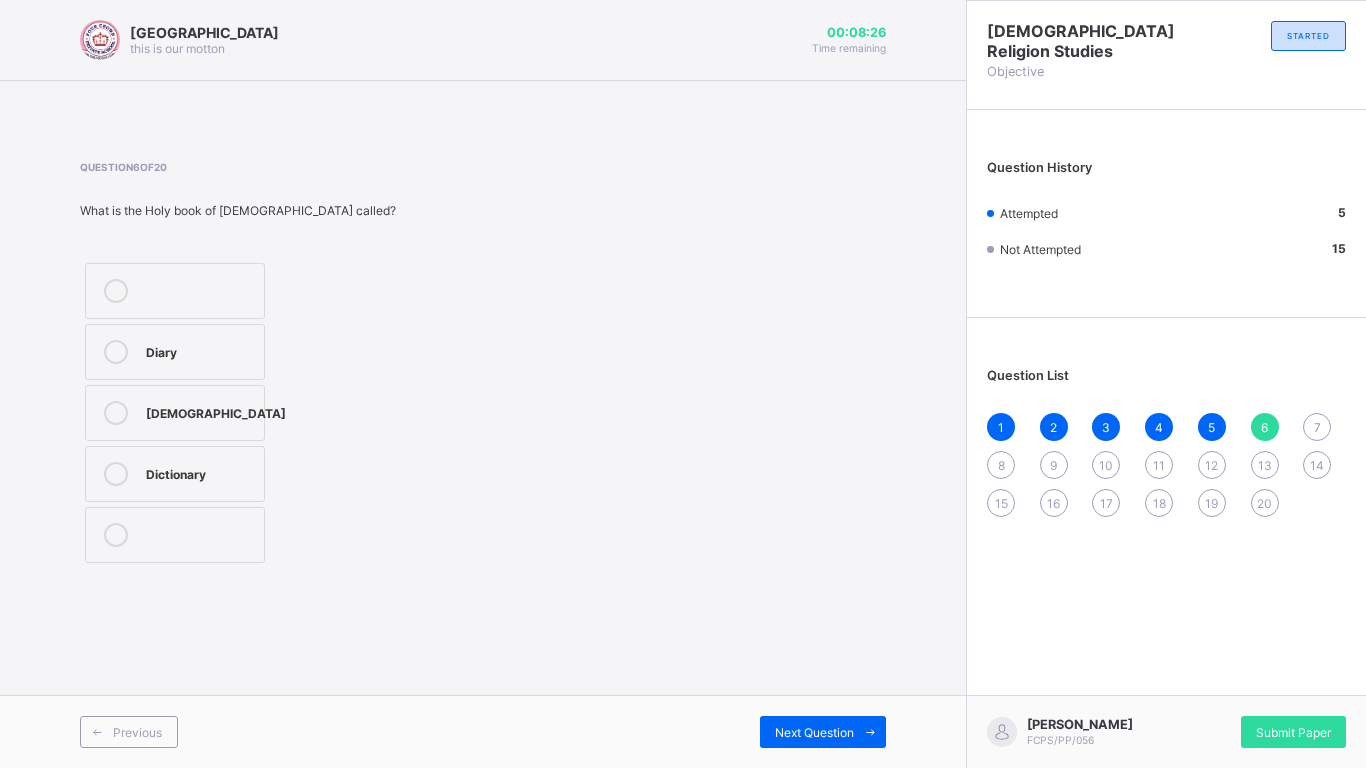 click on "[DEMOGRAPHIC_DATA]" at bounding box center [216, 411] 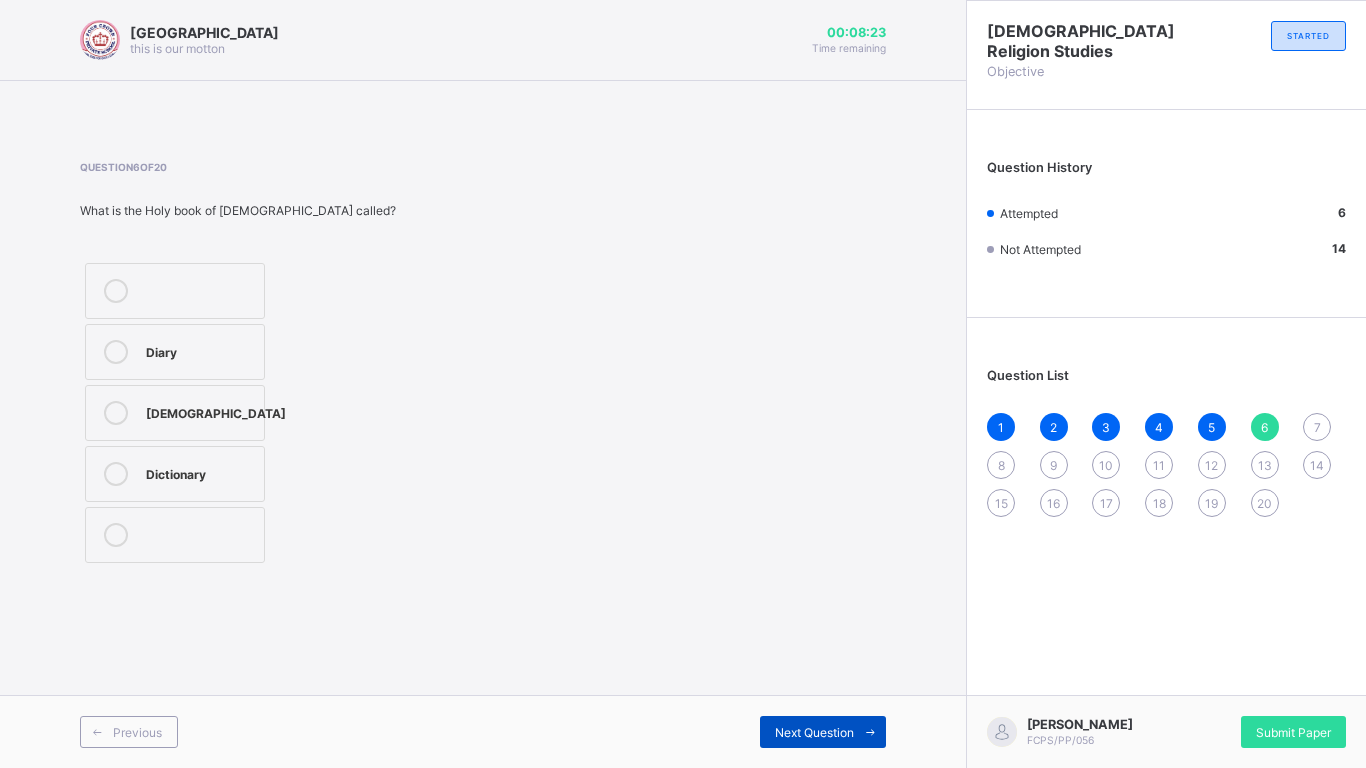 click at bounding box center (870, 732) 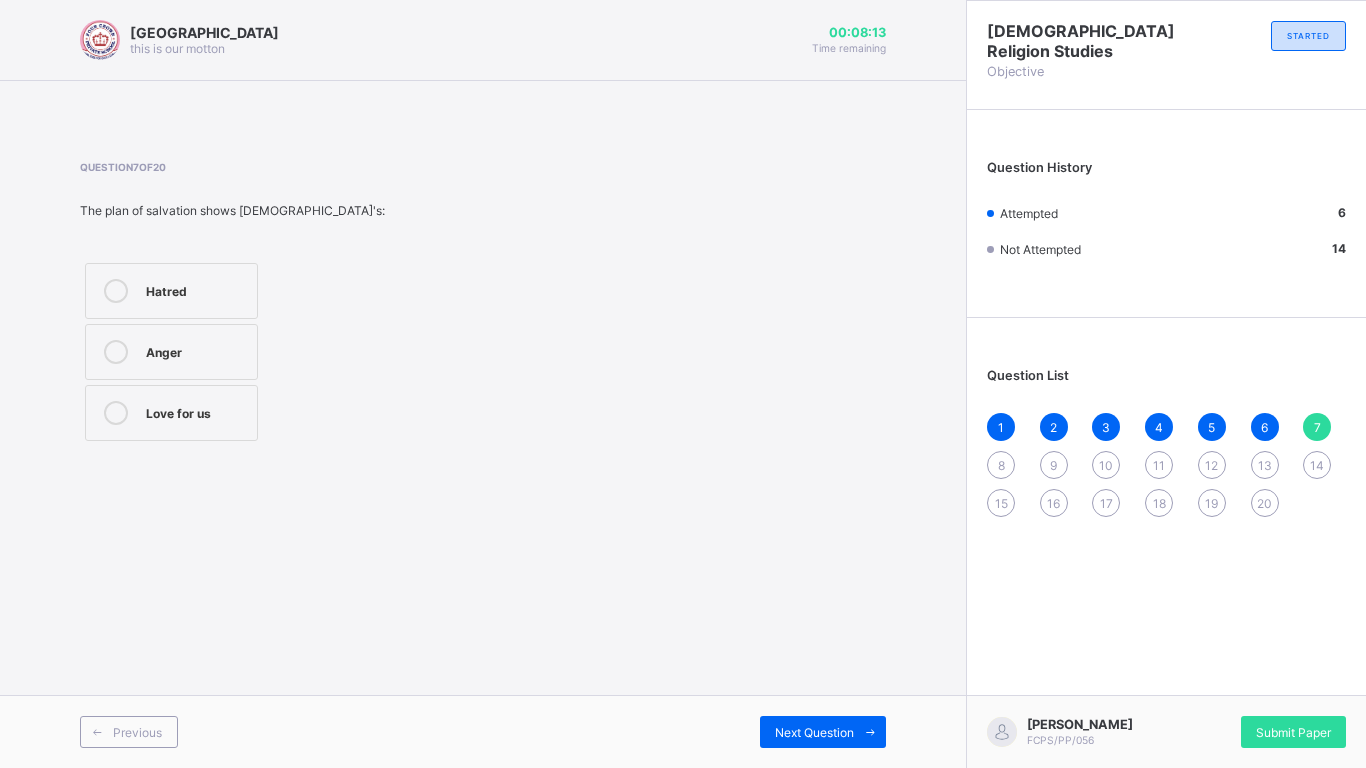 click on "Love for us" at bounding box center (196, 411) 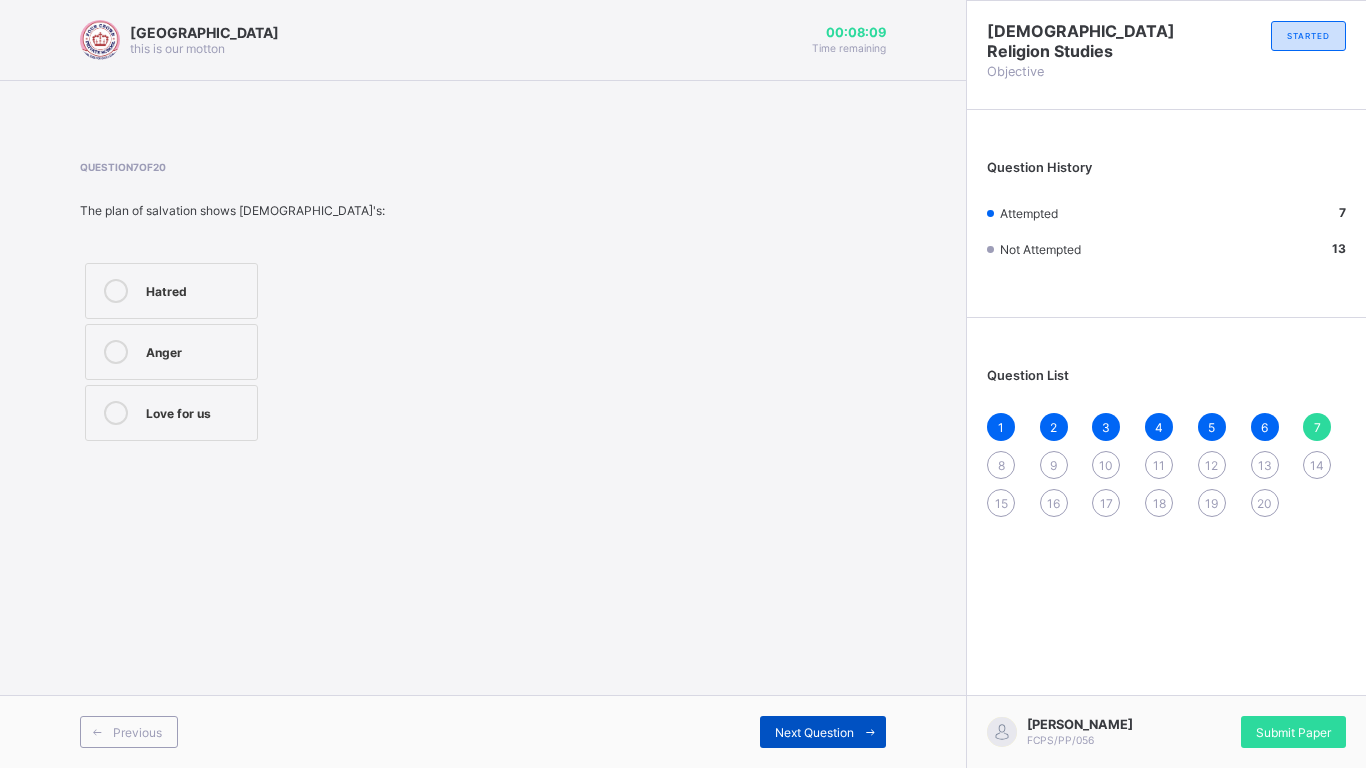 click on "Next Question" at bounding box center (814, 732) 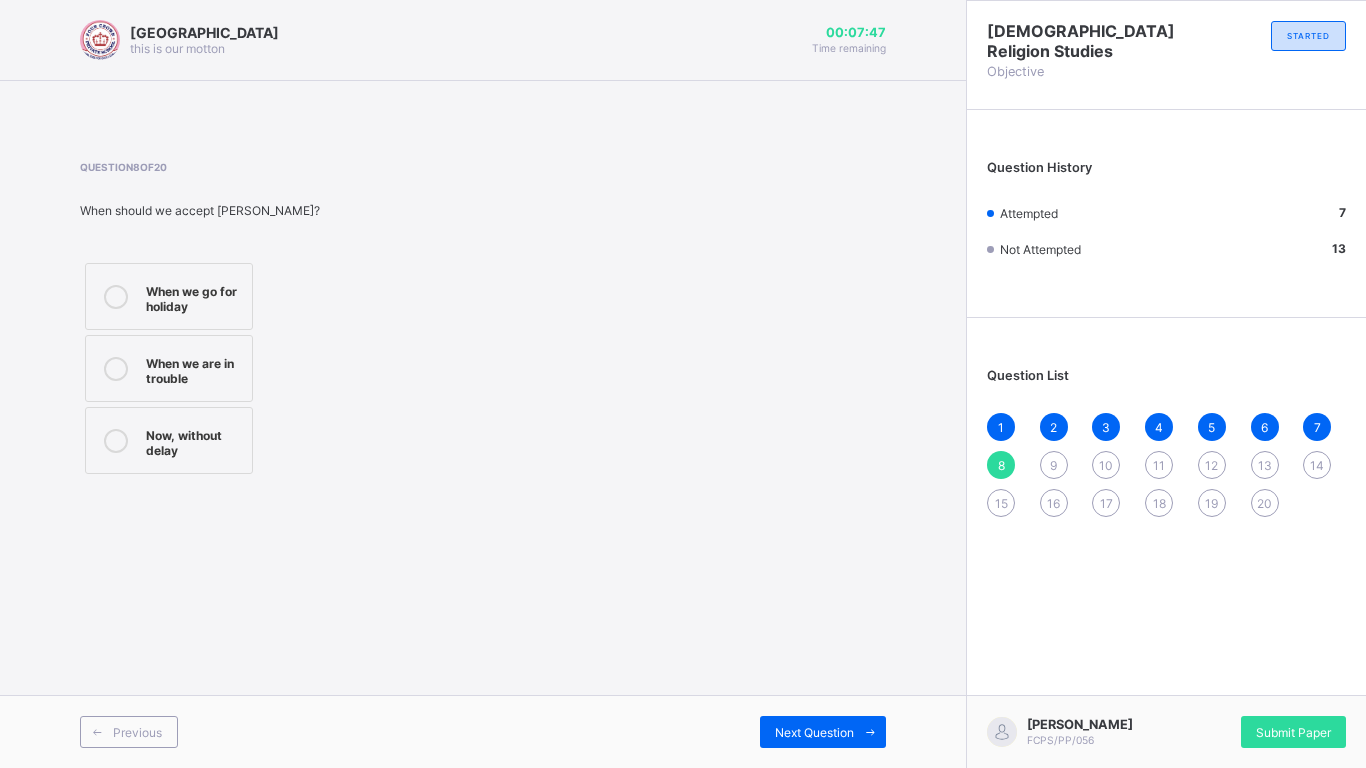 click on "When we are in trouble" at bounding box center (169, 368) 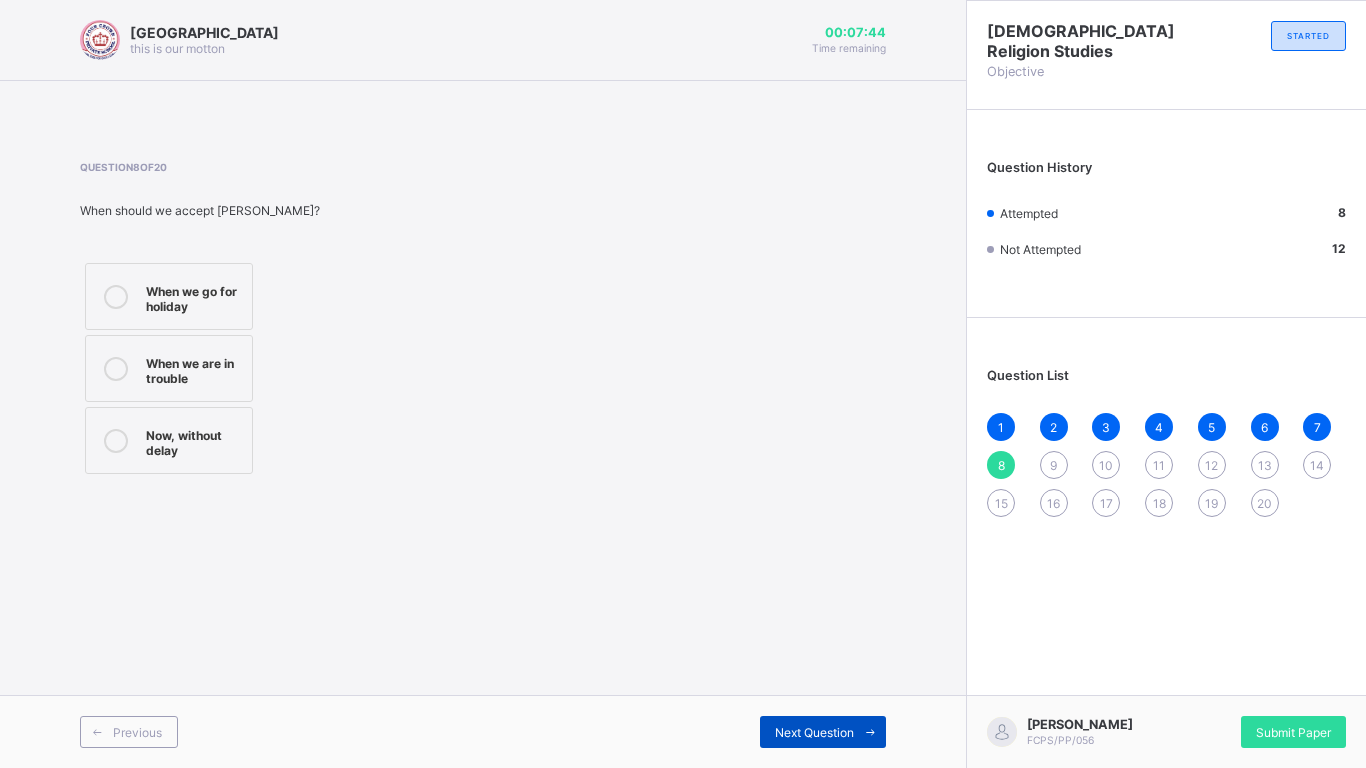 click on "Next Question" at bounding box center (814, 732) 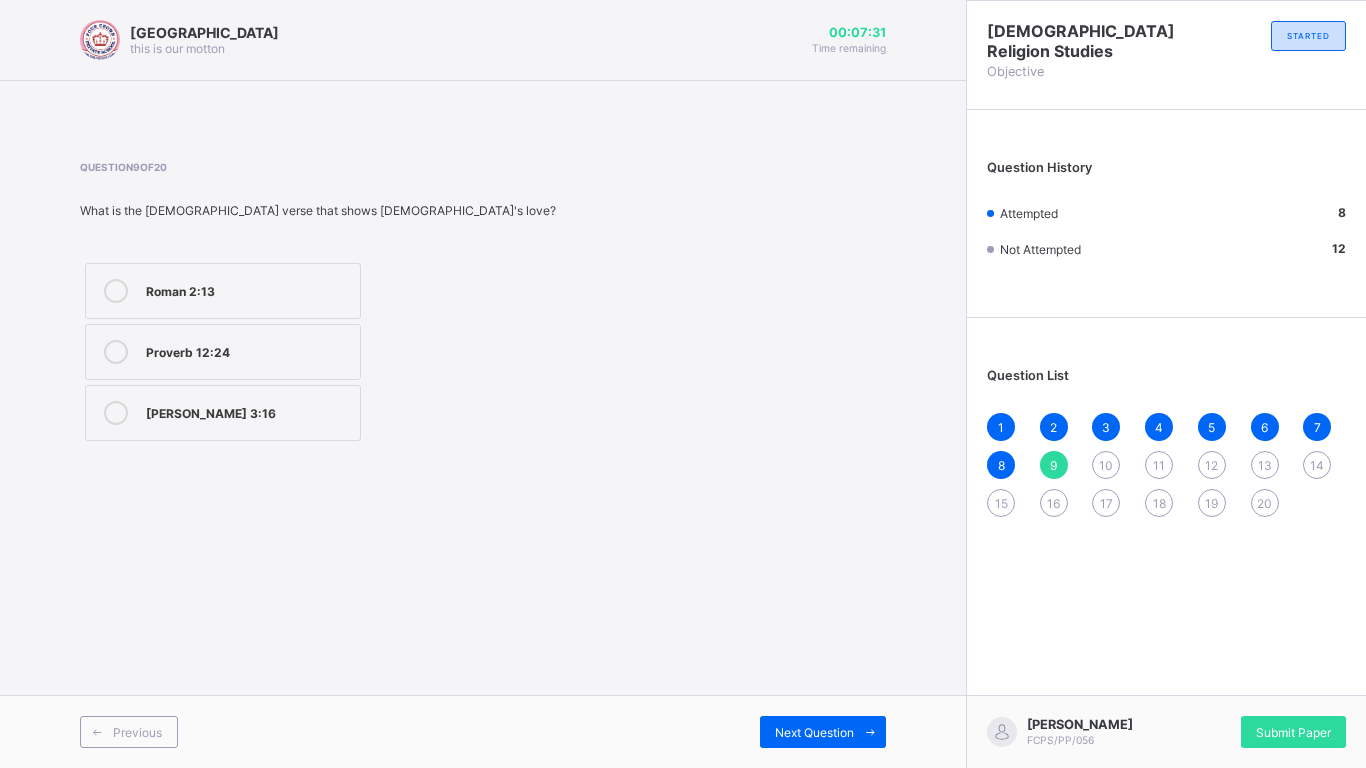 click on "[PERSON_NAME] 3:16" at bounding box center [248, 411] 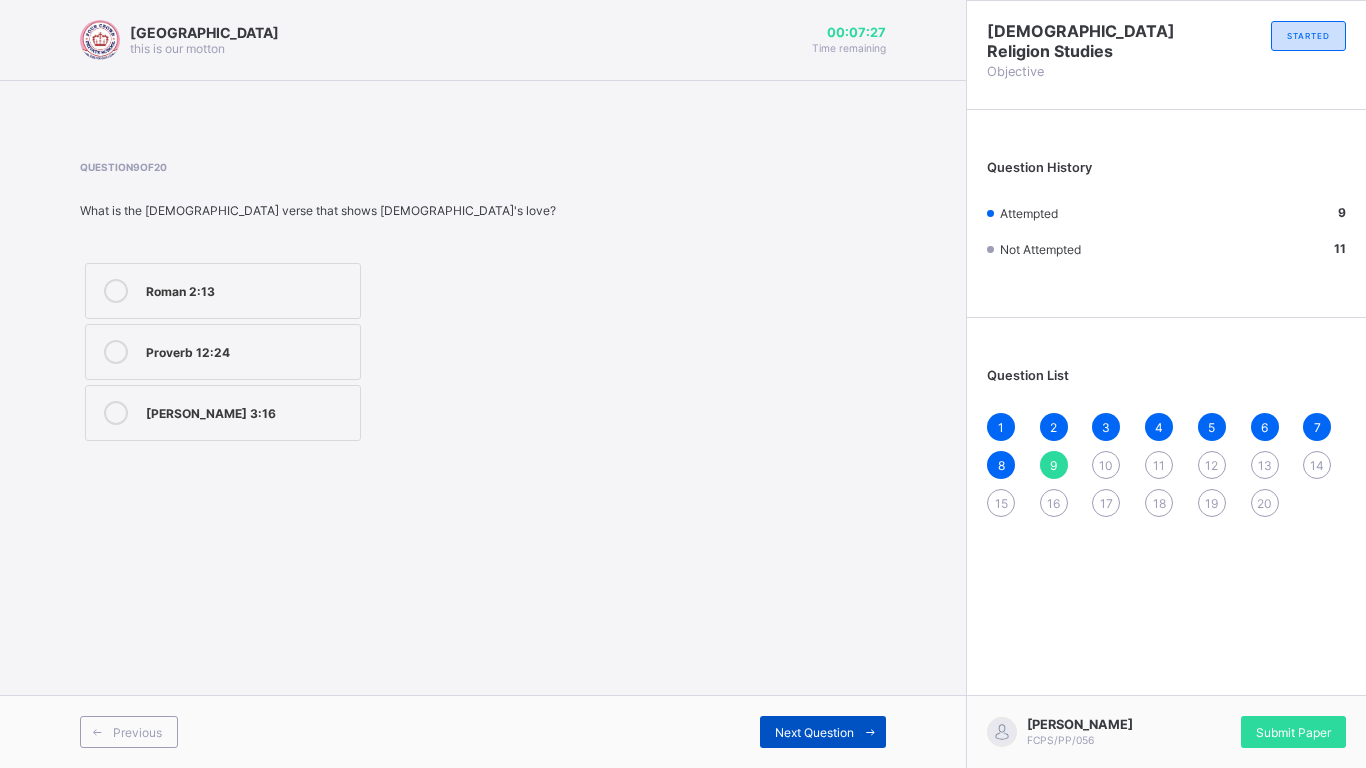 click on "Next Question" at bounding box center (814, 732) 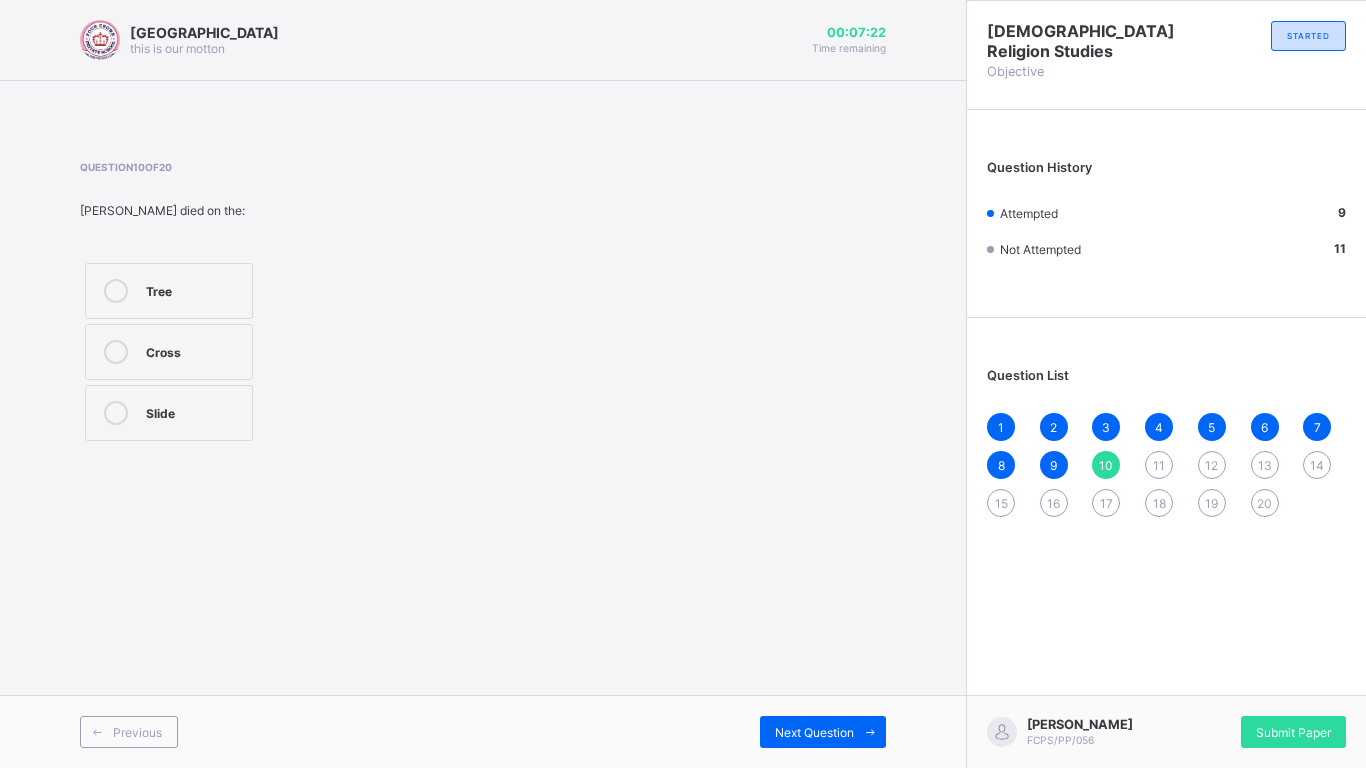 click on "Cross" at bounding box center [194, 350] 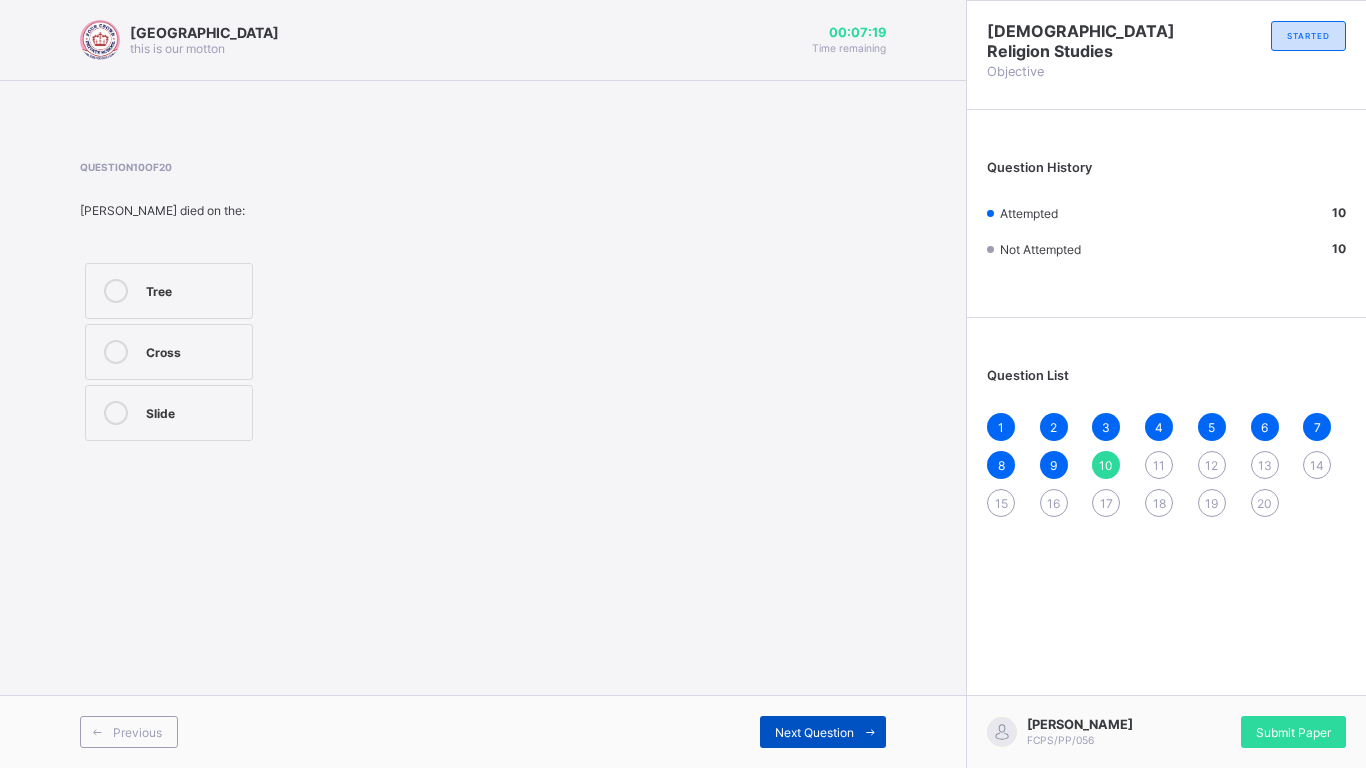 click on "Next Question" at bounding box center [814, 732] 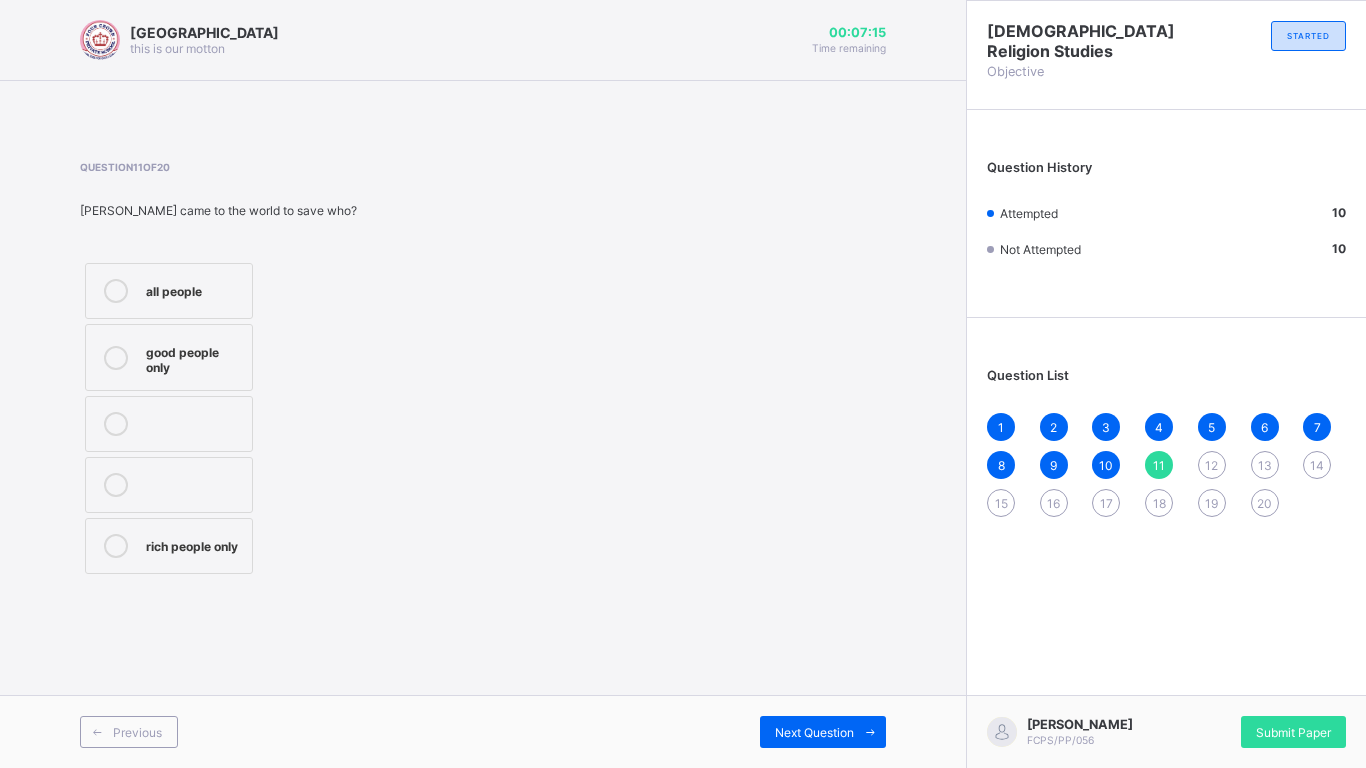 click on "all people good people only rich people only" at bounding box center (228, 418) 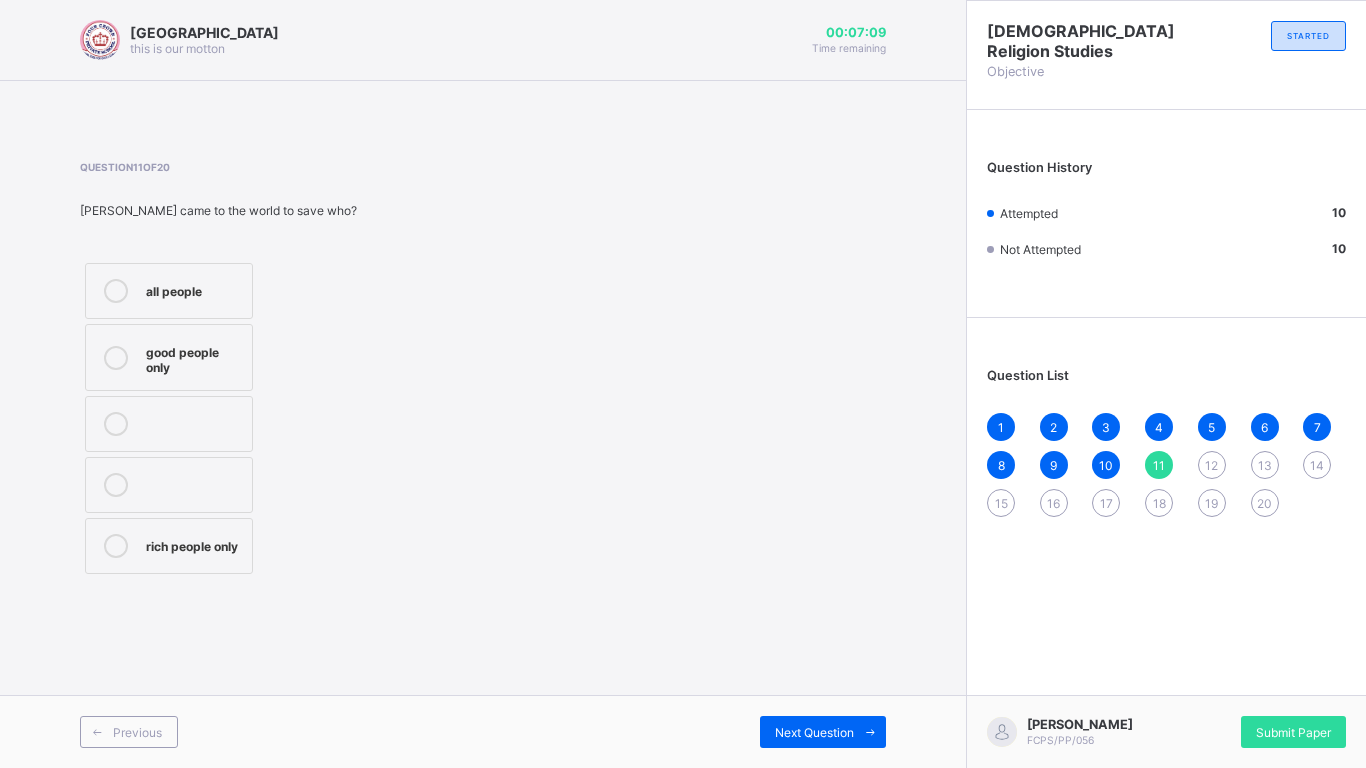 click on "all people" at bounding box center (194, 291) 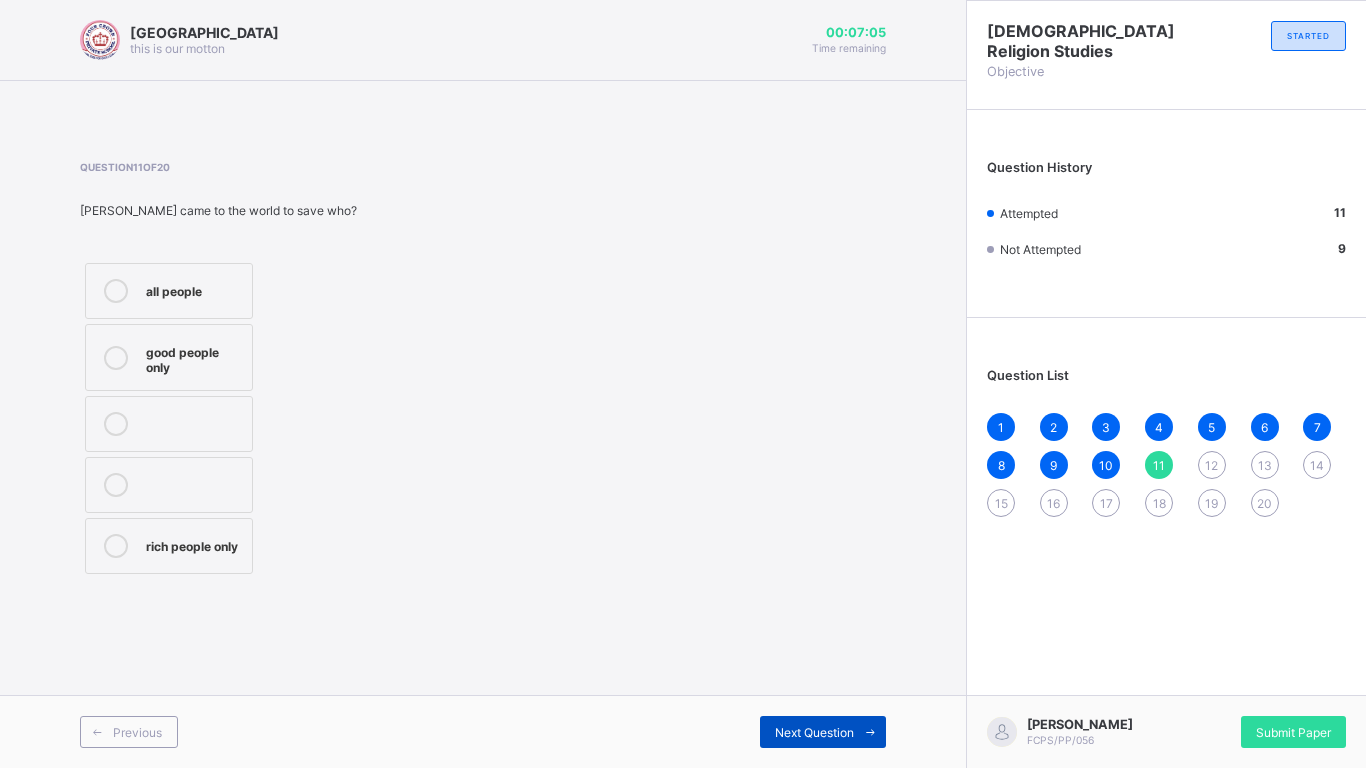 click on "Next Question" at bounding box center (814, 732) 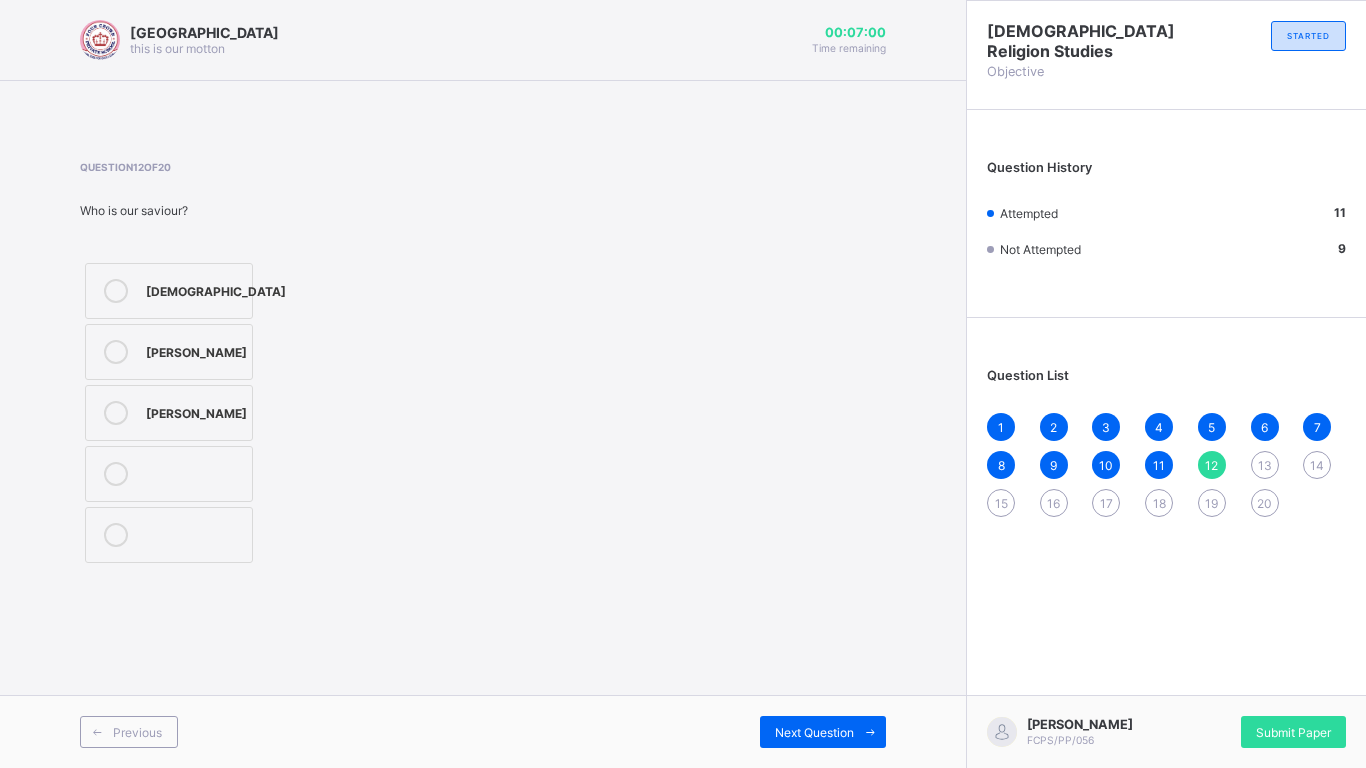 click on "[DEMOGRAPHIC_DATA]" at bounding box center (169, 291) 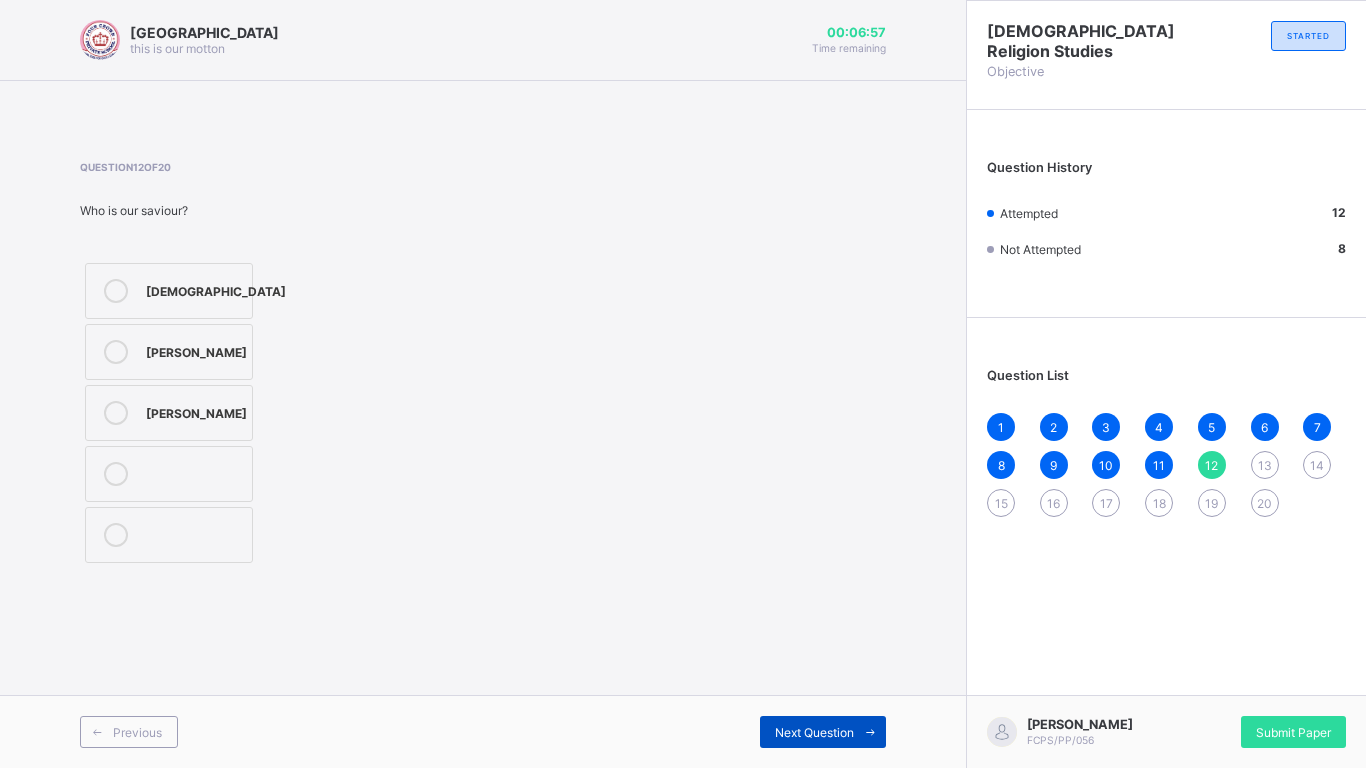 click on "Next Question" at bounding box center (814, 732) 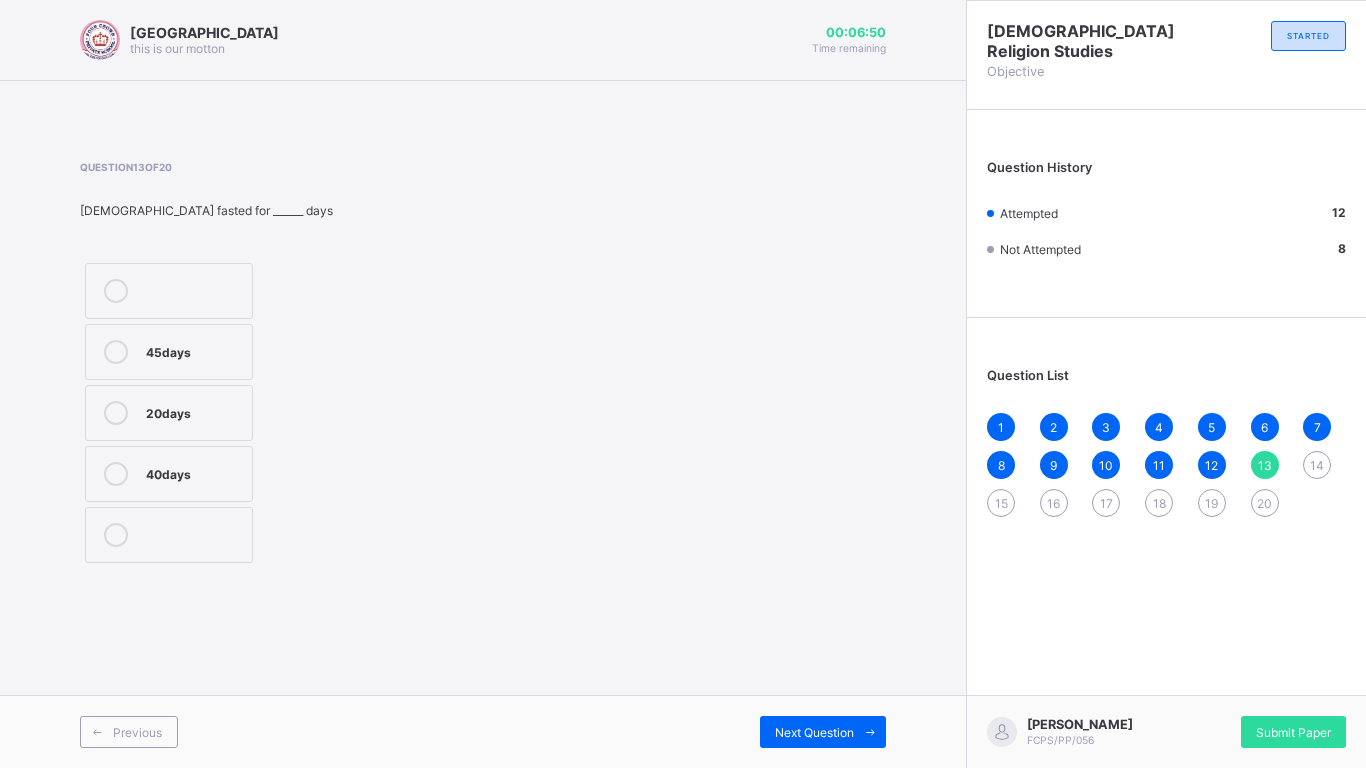 click on "40days" at bounding box center (169, 474) 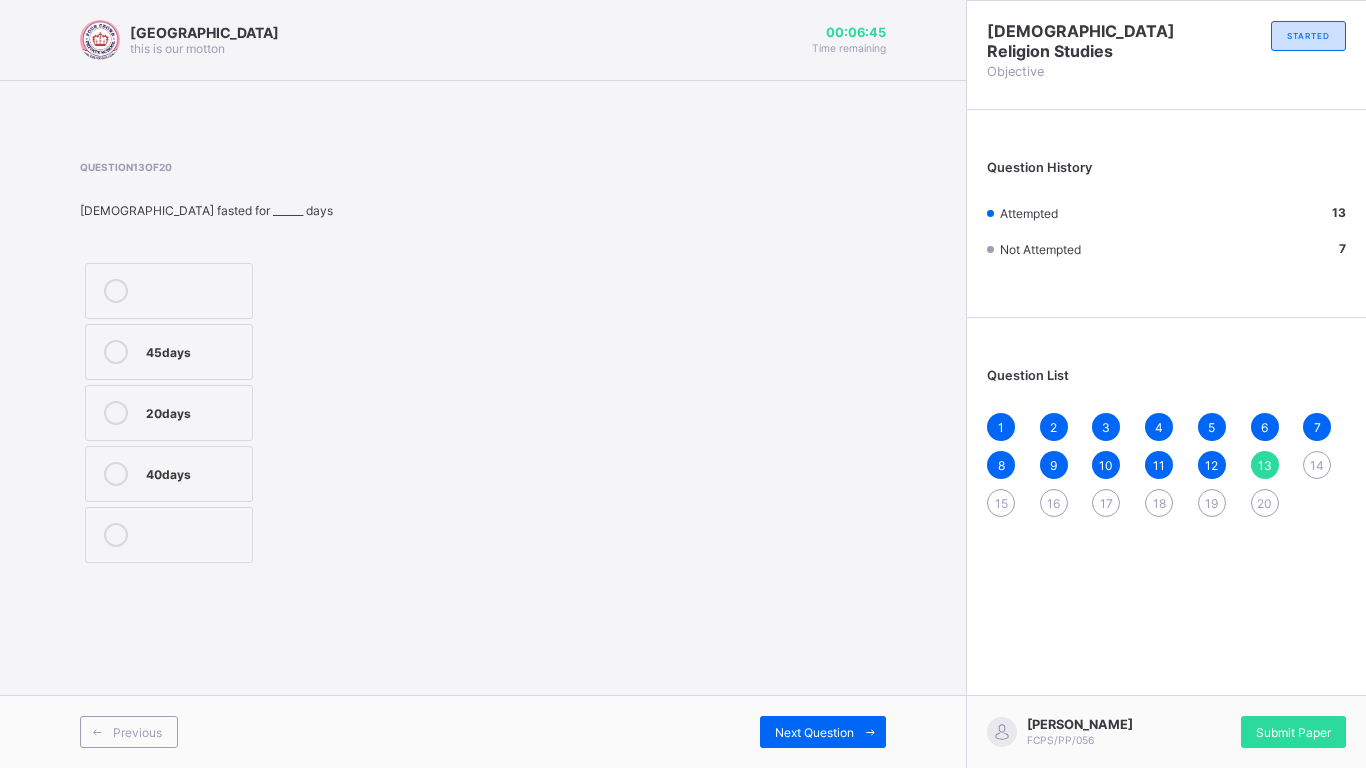 click on "Previous Next Question" at bounding box center (483, 731) 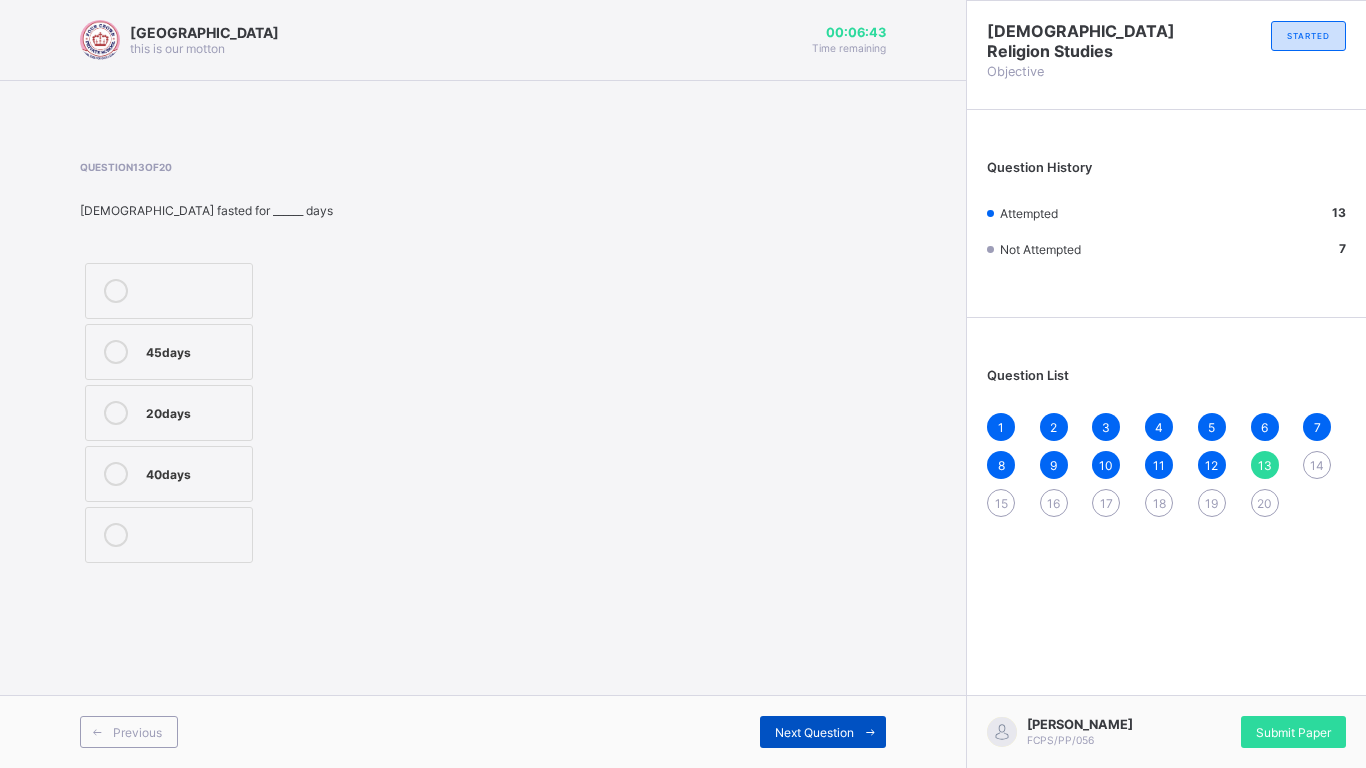 click on "Next Question" at bounding box center (814, 732) 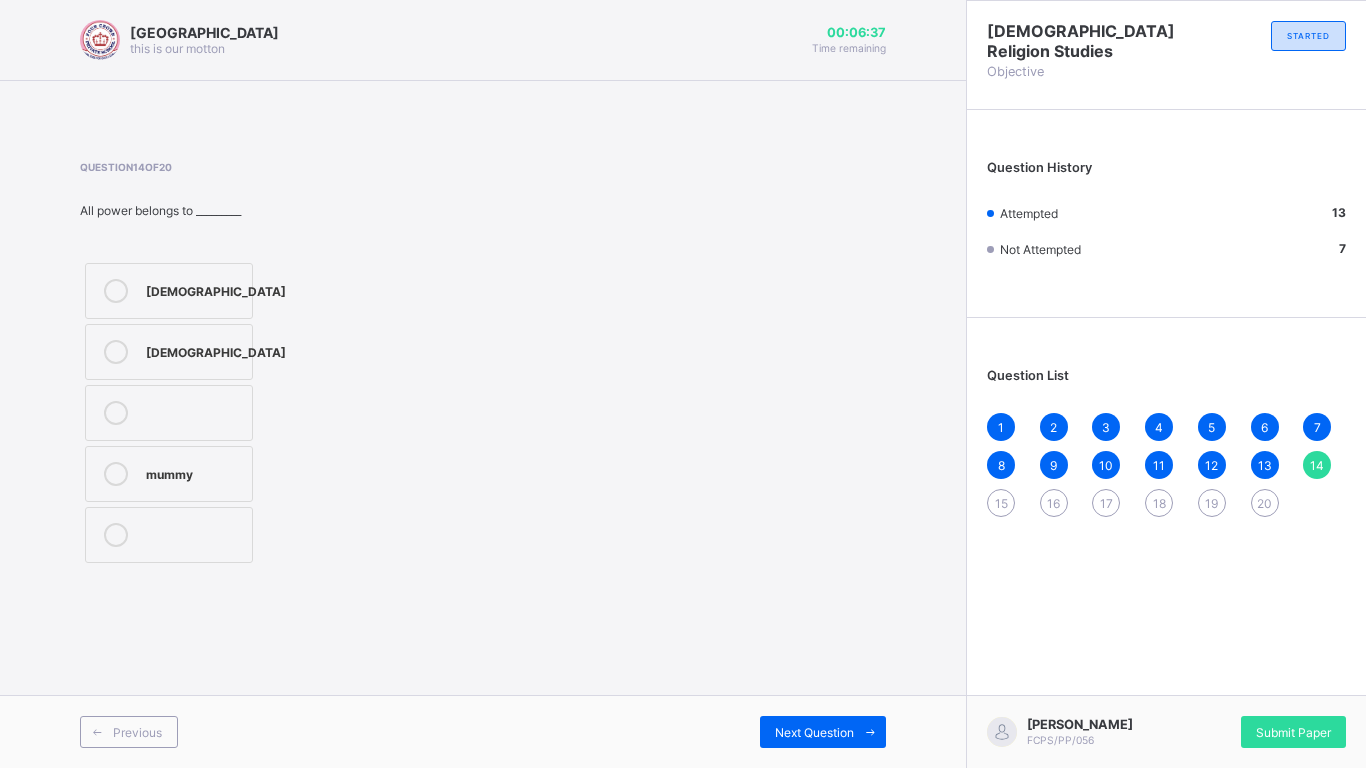 click on "[DEMOGRAPHIC_DATA]" at bounding box center (169, 352) 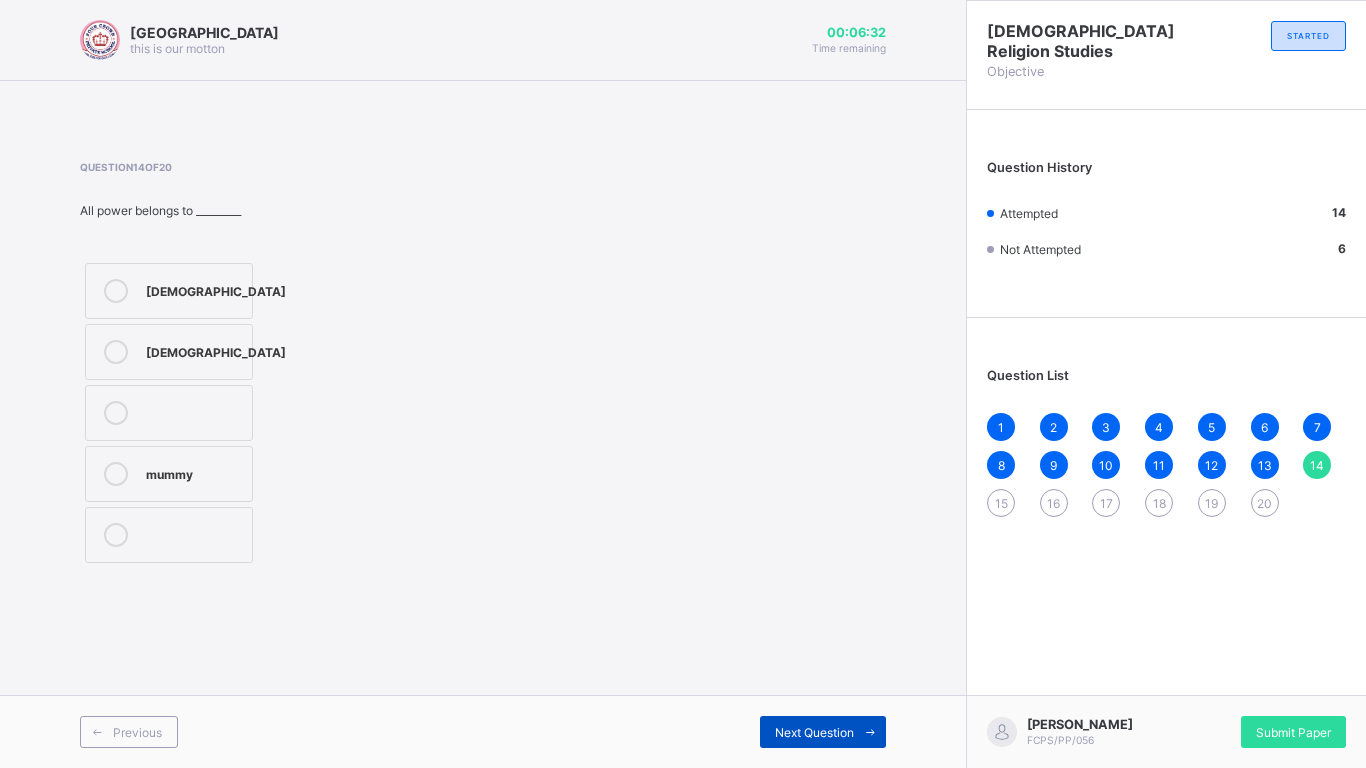 click on "Next Question" at bounding box center (814, 732) 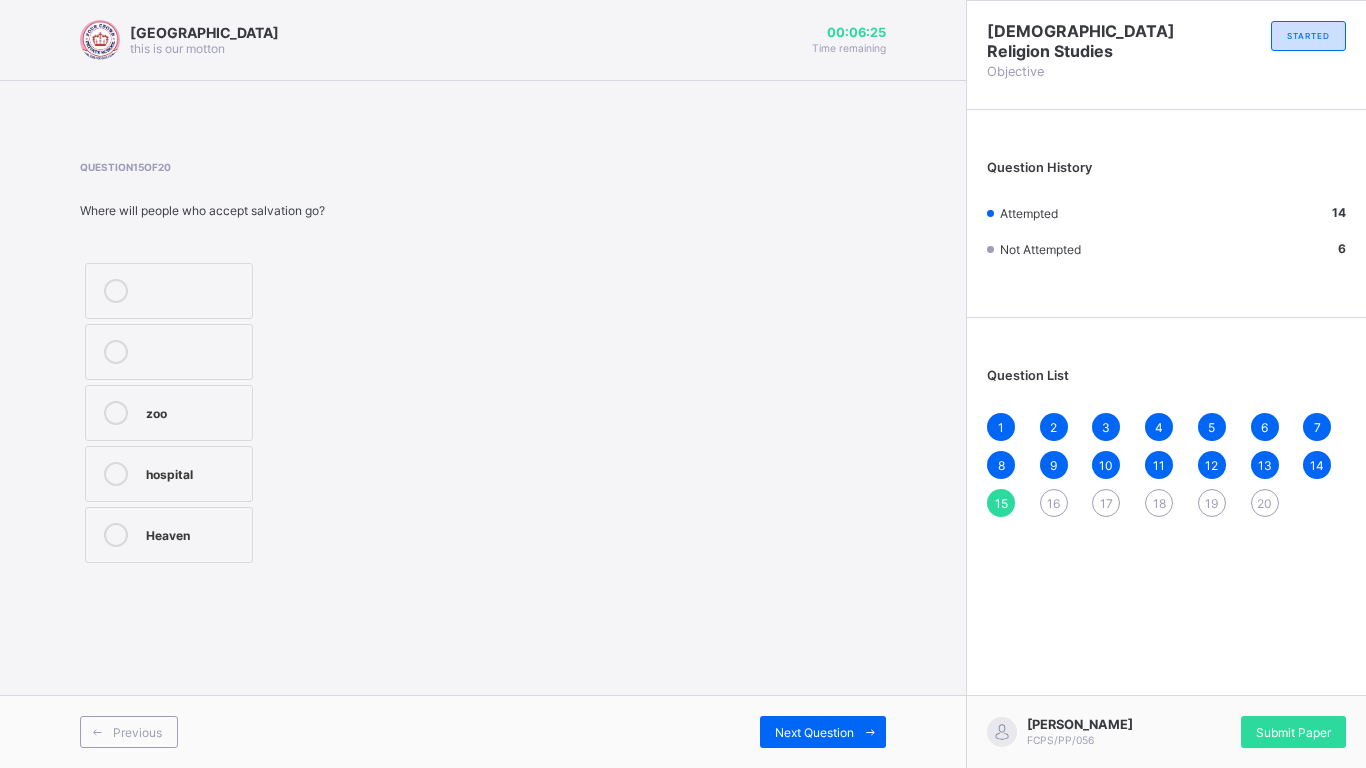 click on "Heaven" at bounding box center [169, 535] 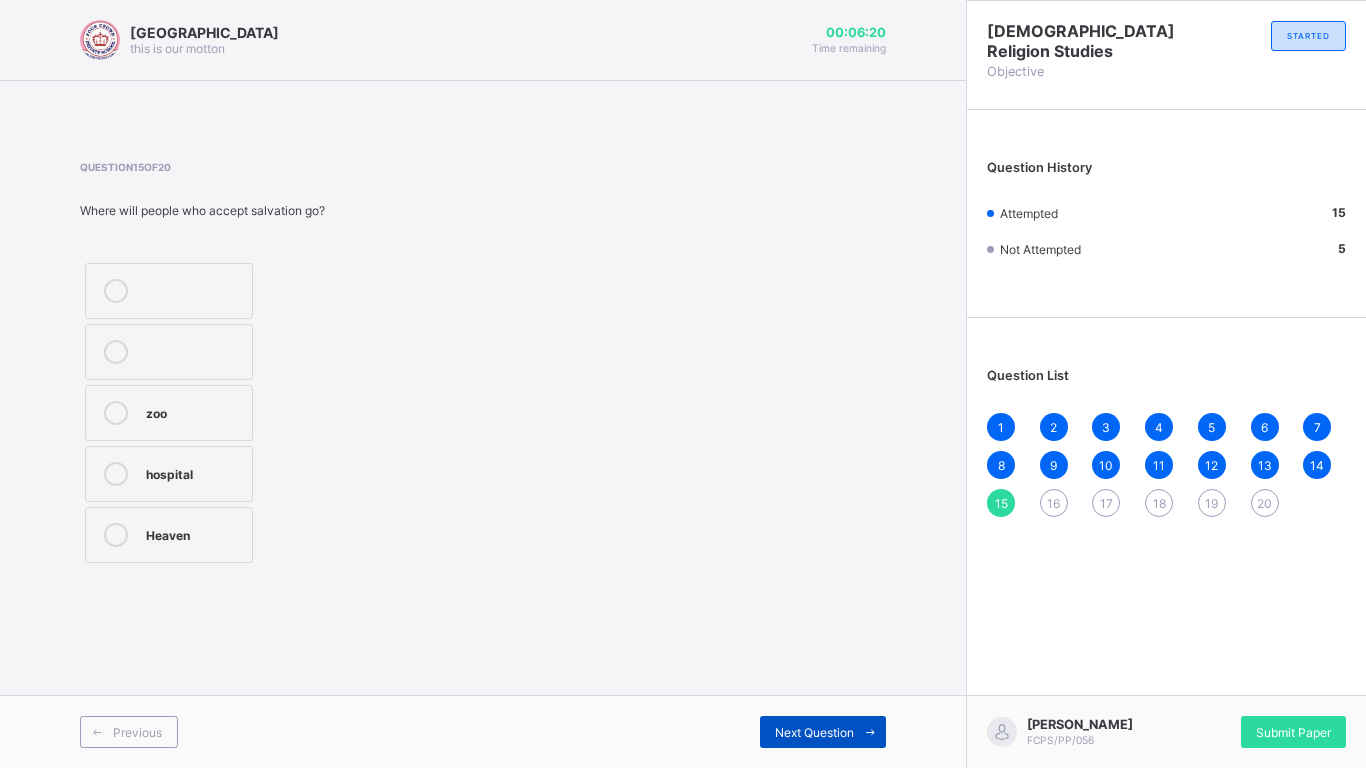 click at bounding box center [870, 732] 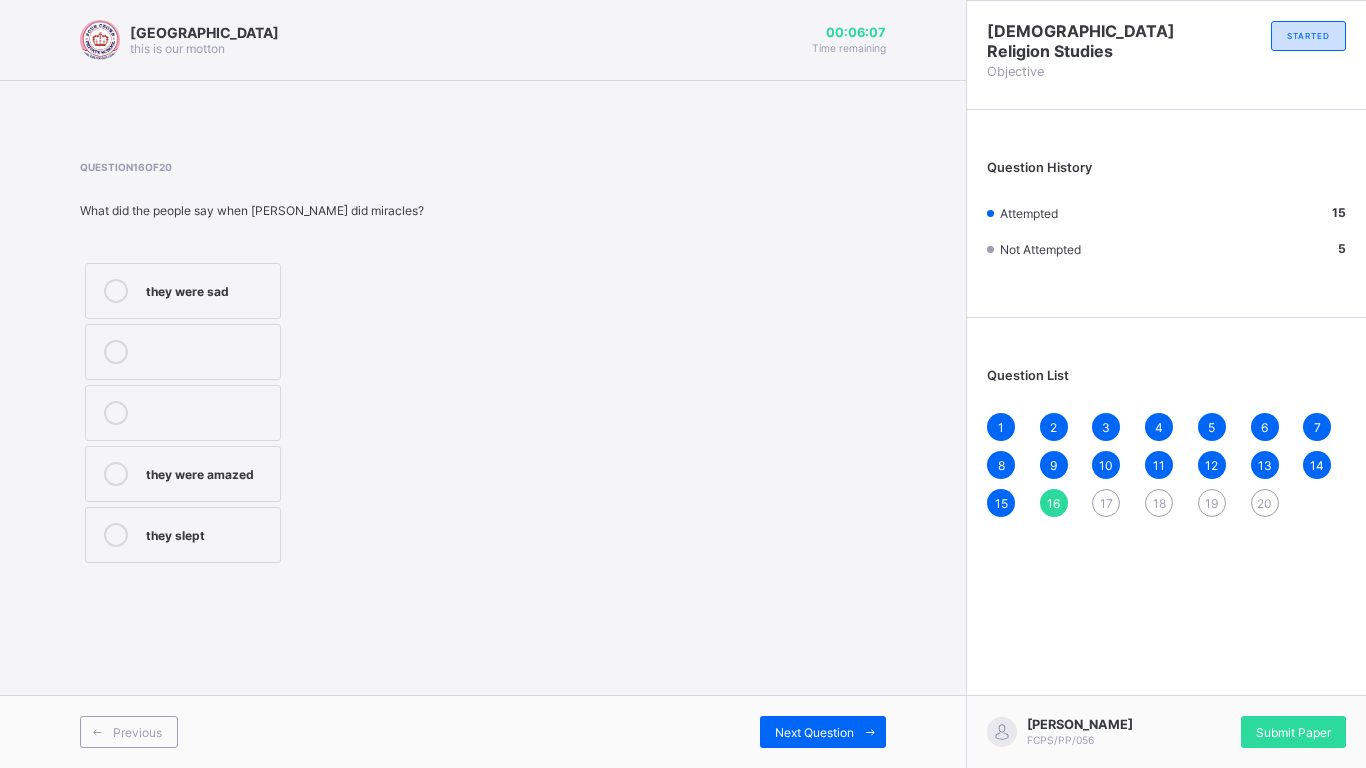click on "they were amazed" at bounding box center [208, 472] 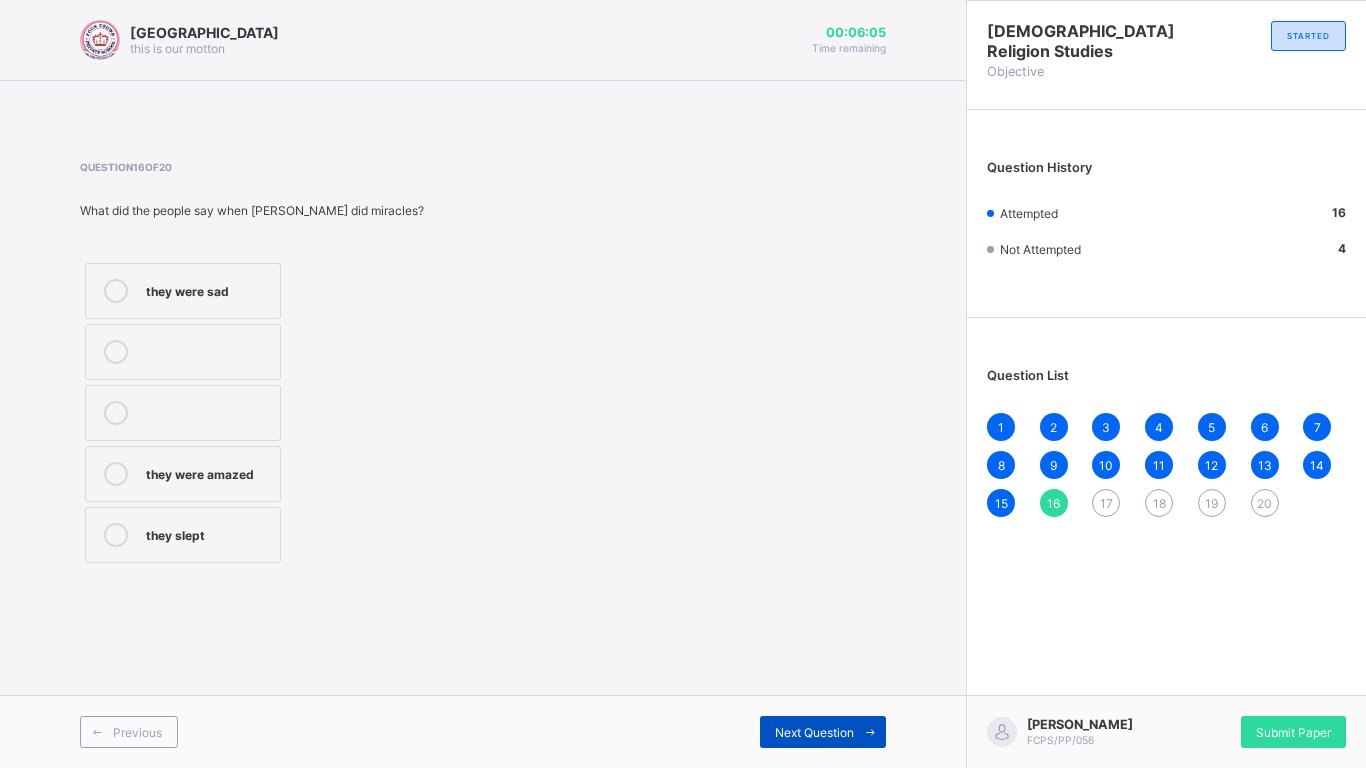 click on "Next Question" at bounding box center [814, 732] 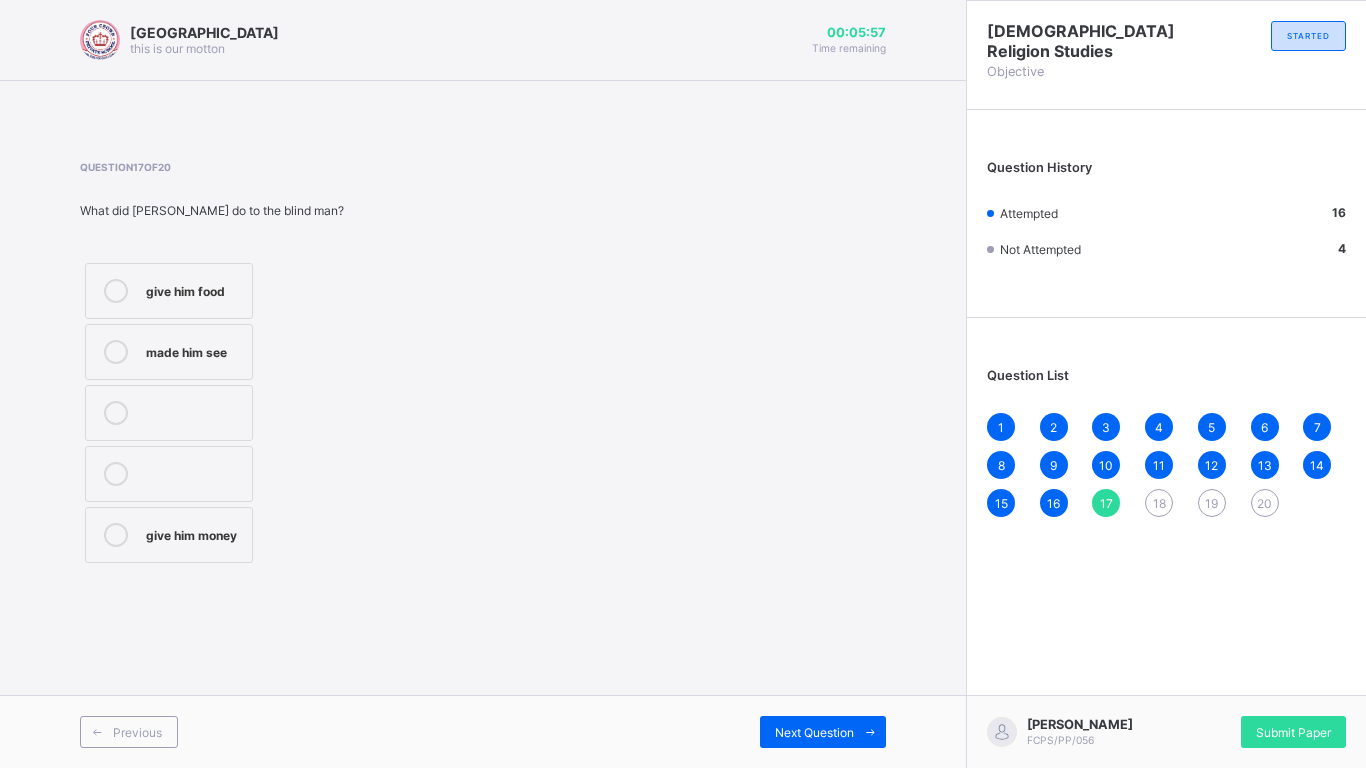 click on "made him see" at bounding box center (194, 350) 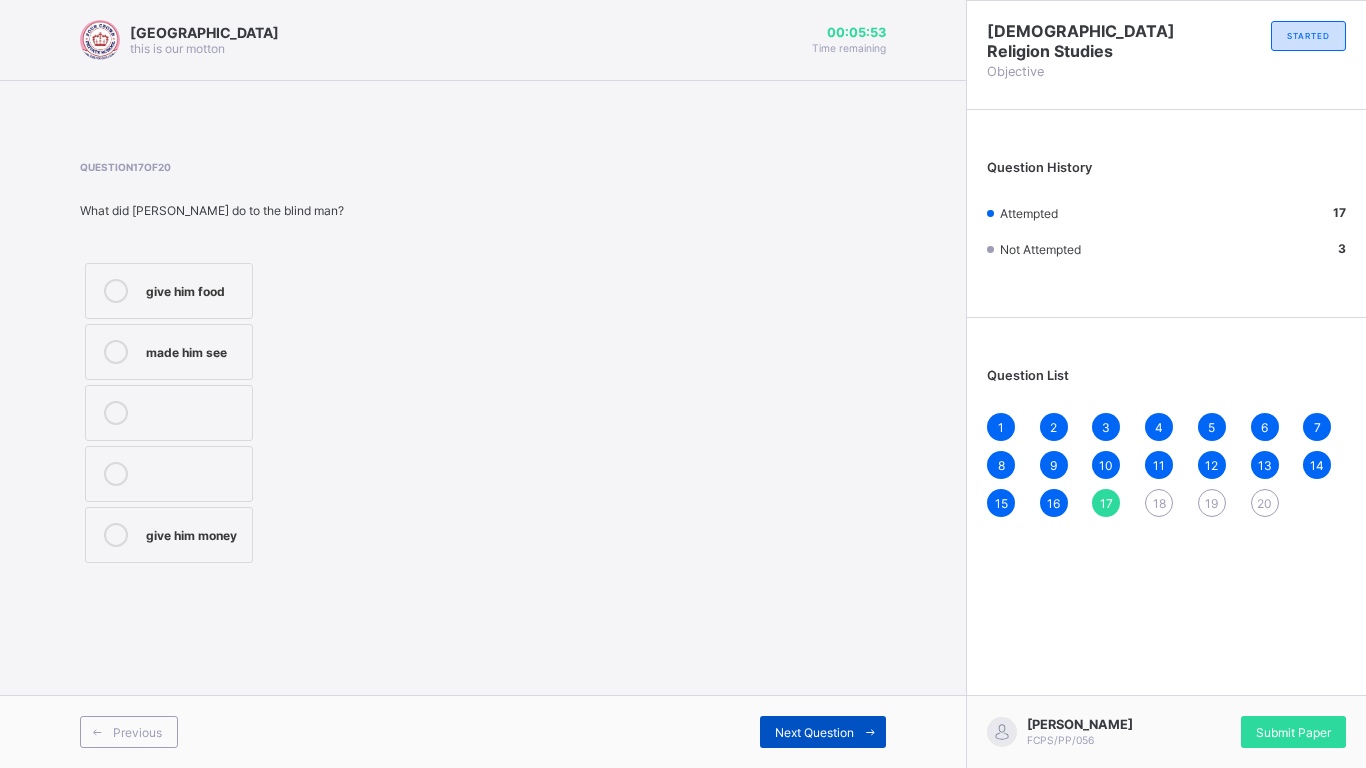 click at bounding box center (870, 732) 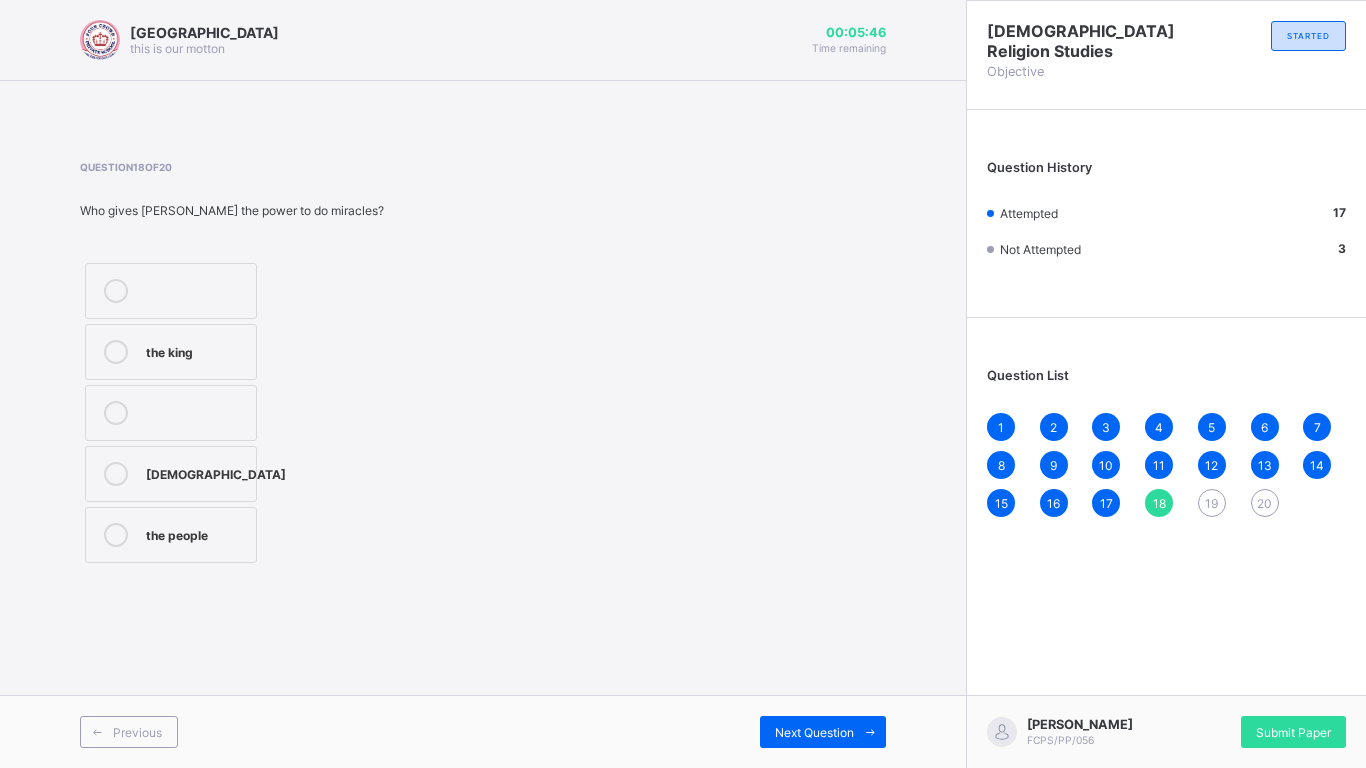 click on "God" at bounding box center [171, 474] 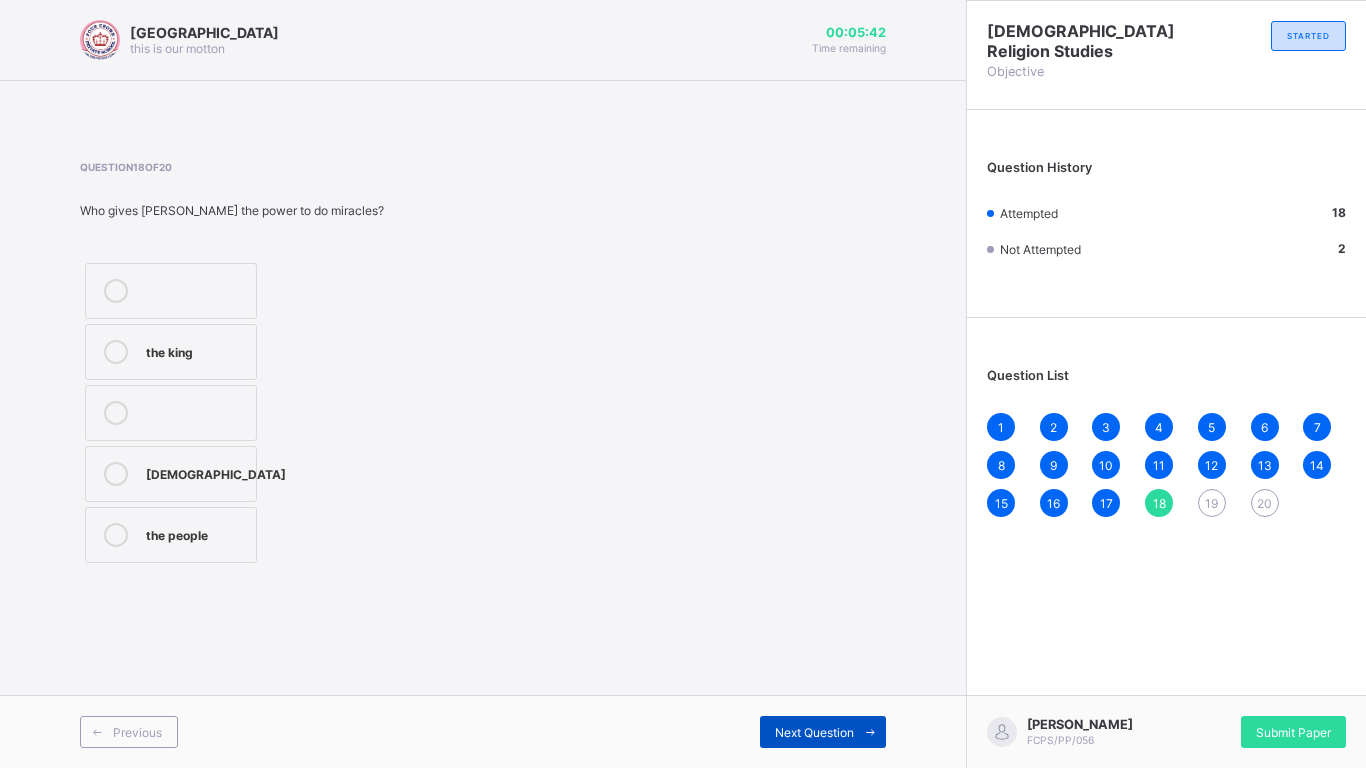 click on "Next Question" at bounding box center (814, 732) 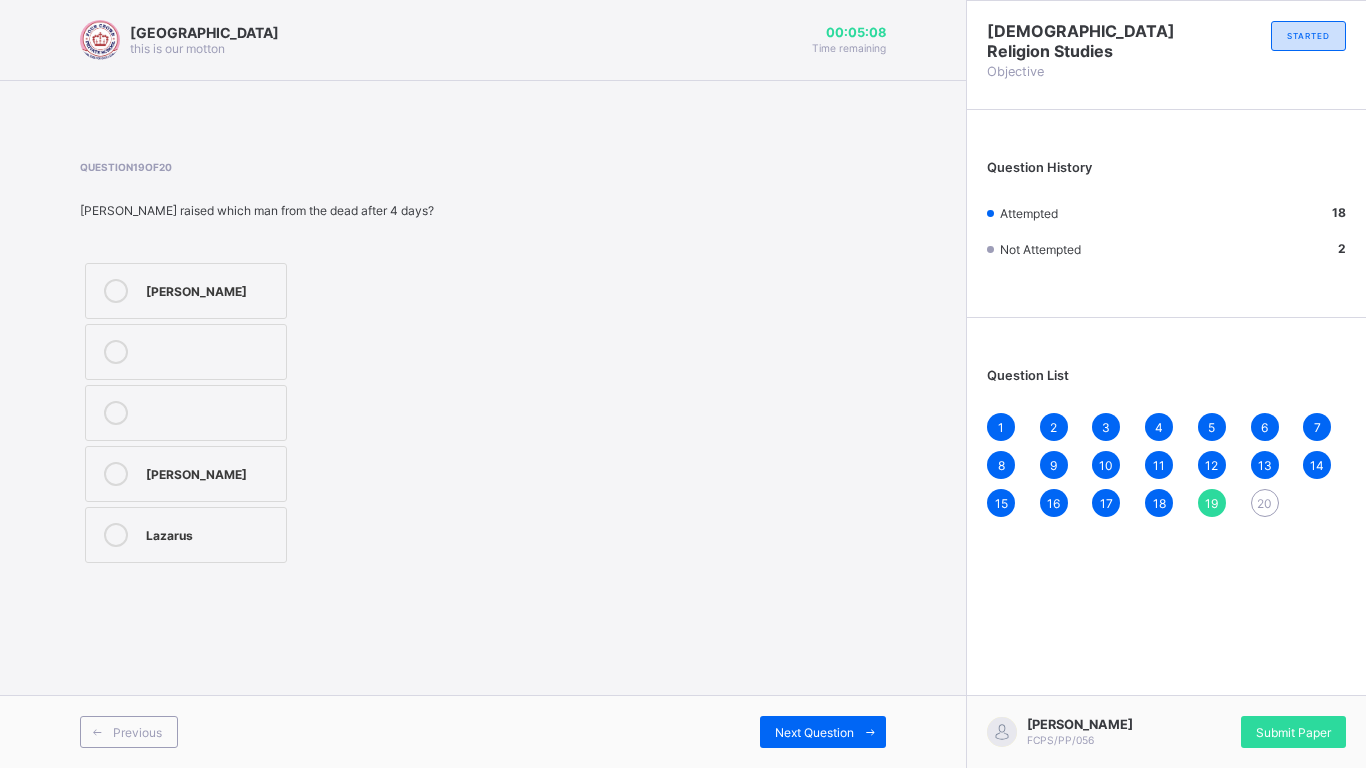 click on "John" at bounding box center [211, 291] 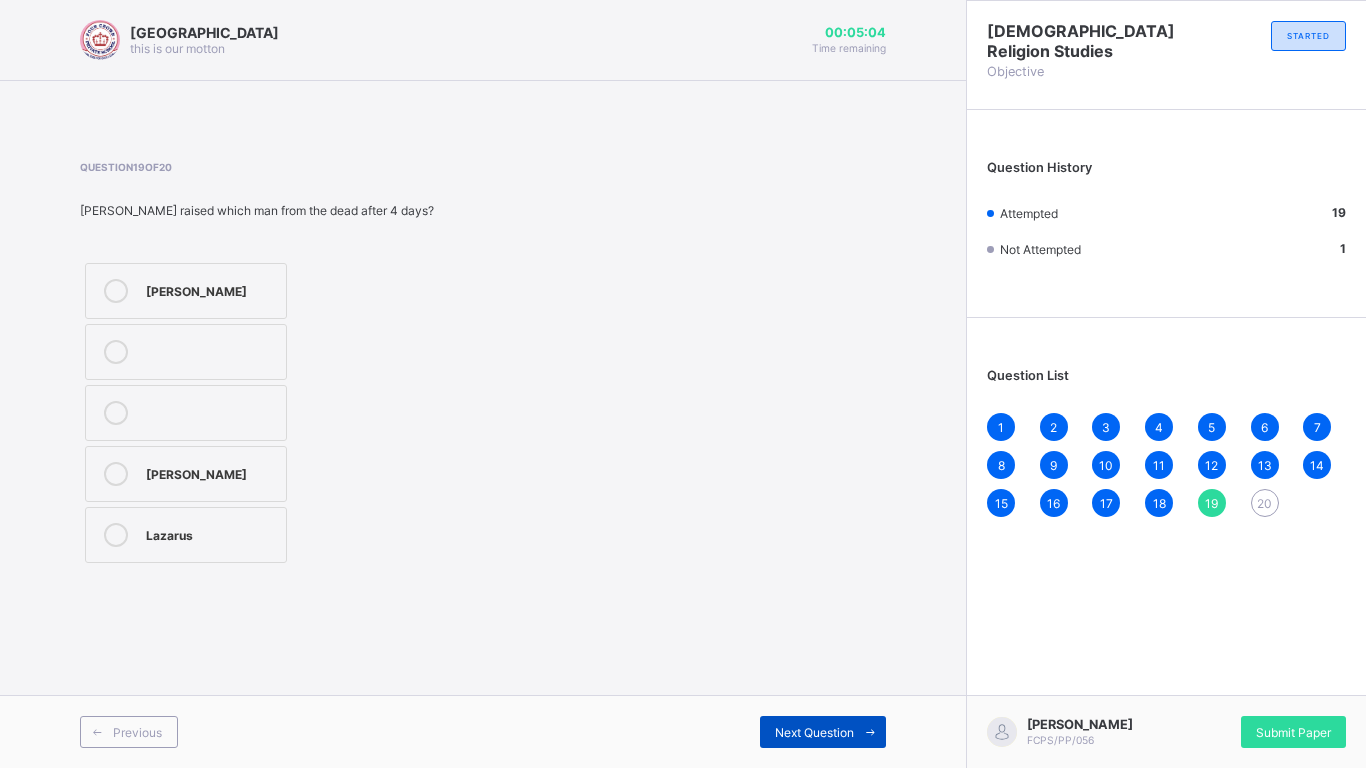 click on "Next Question" at bounding box center [814, 732] 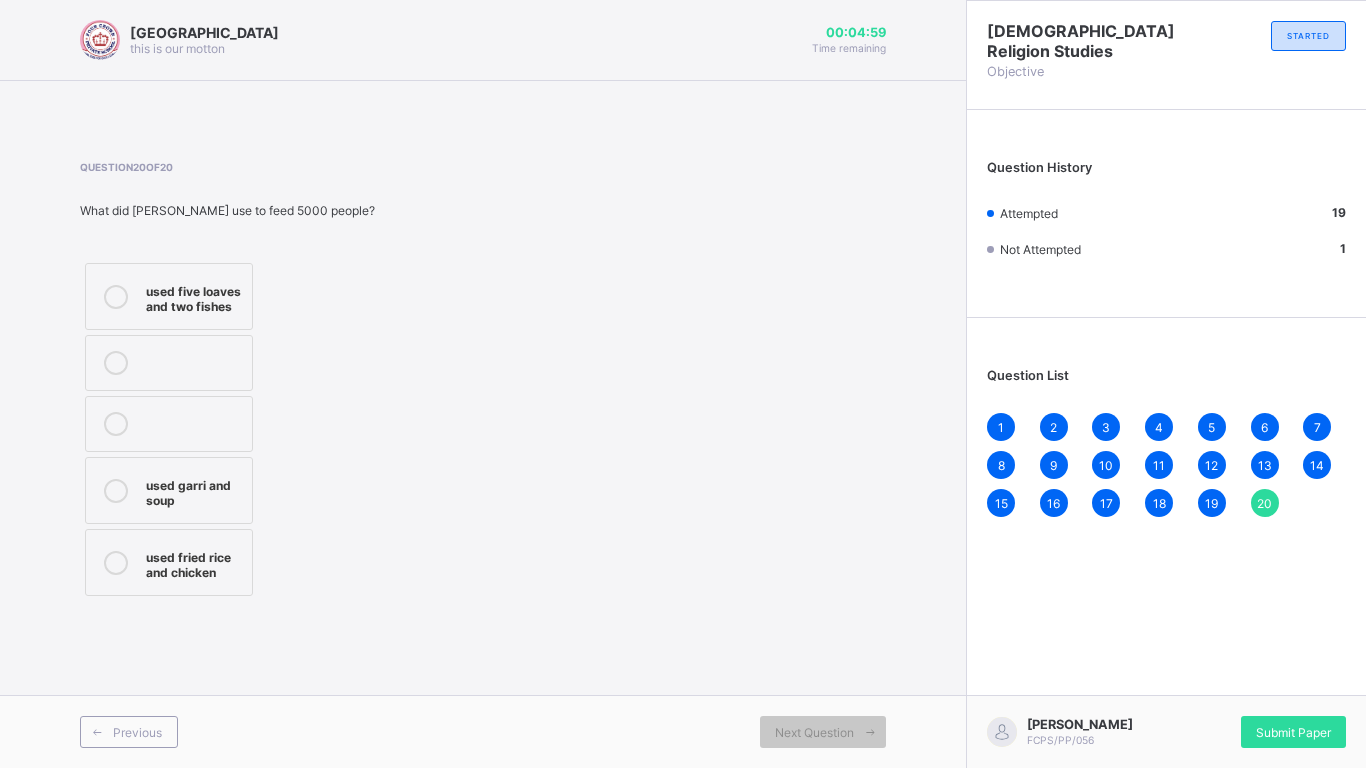 click on "used five loaves and two fishes" at bounding box center [169, 296] 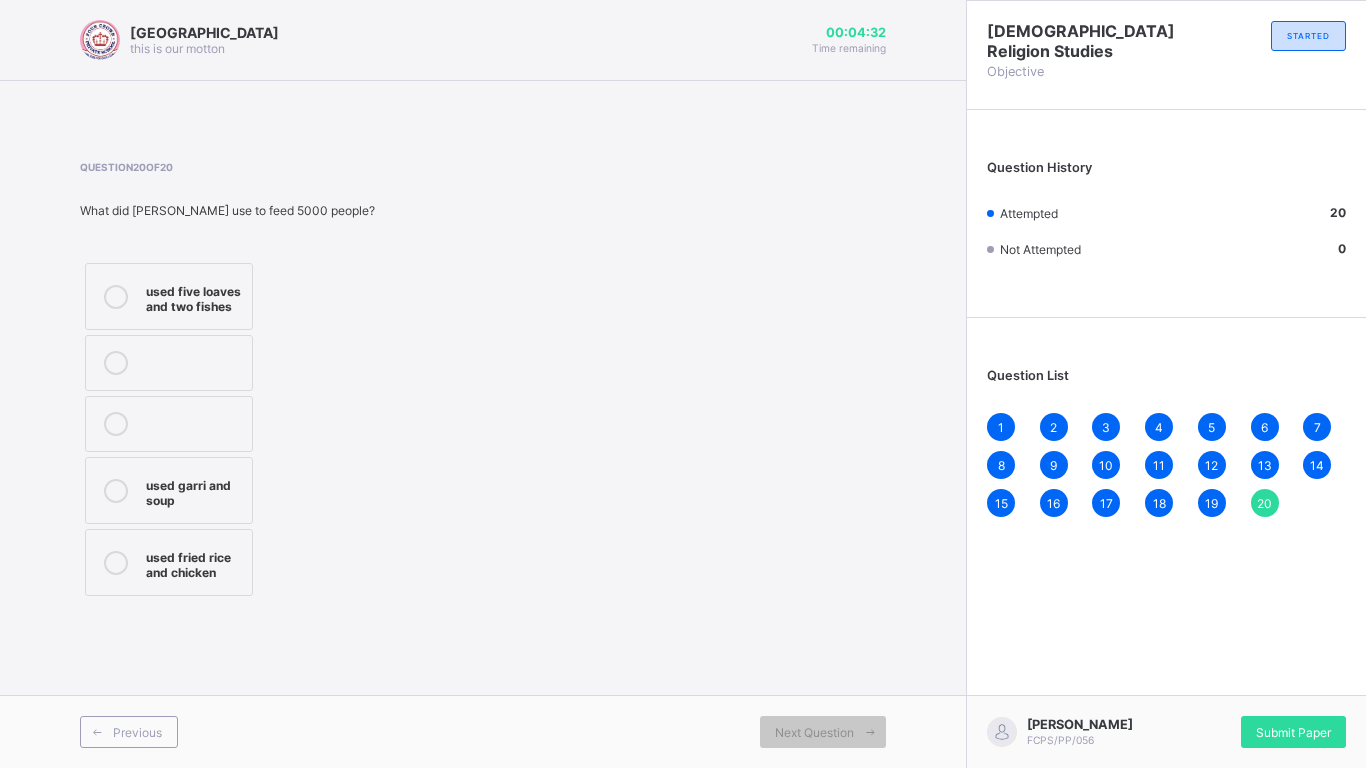 click on "1" at bounding box center (1001, 427) 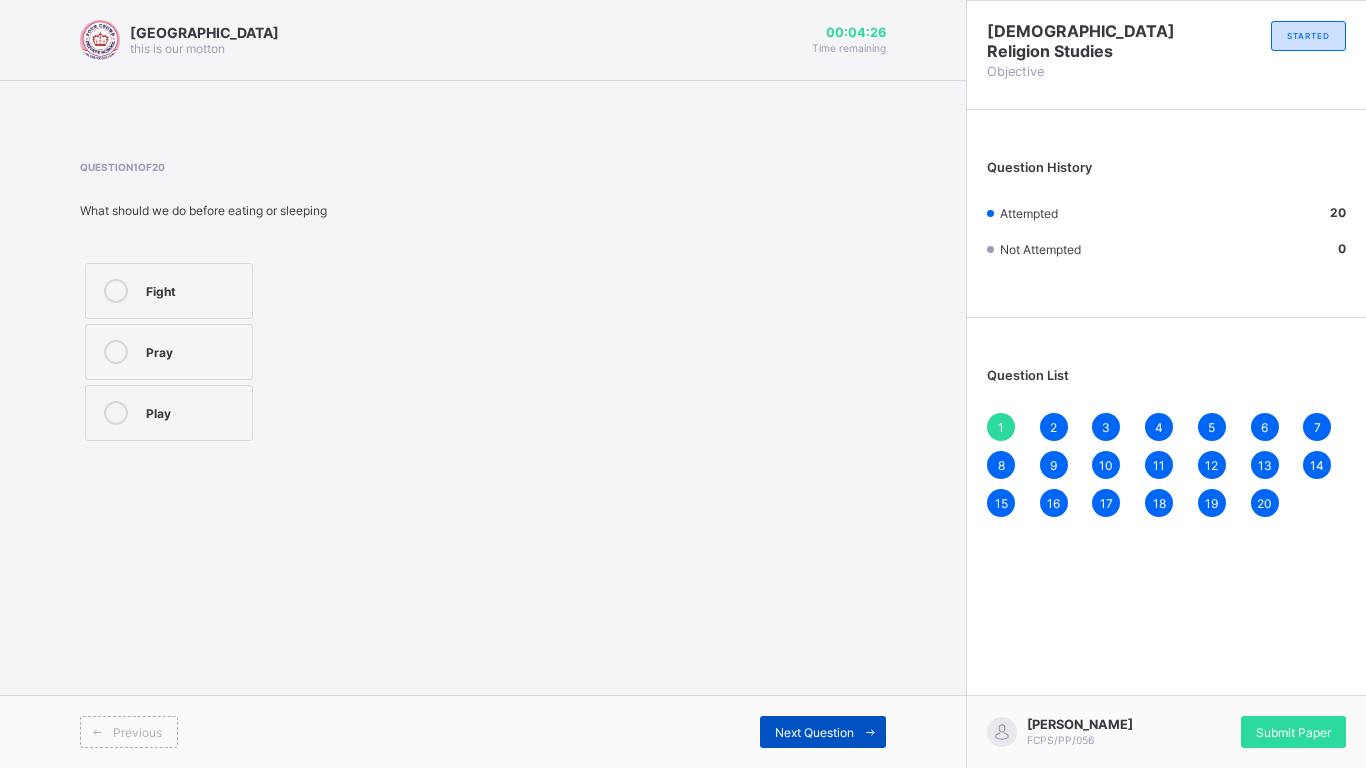 click on "Next Question" at bounding box center [814, 732] 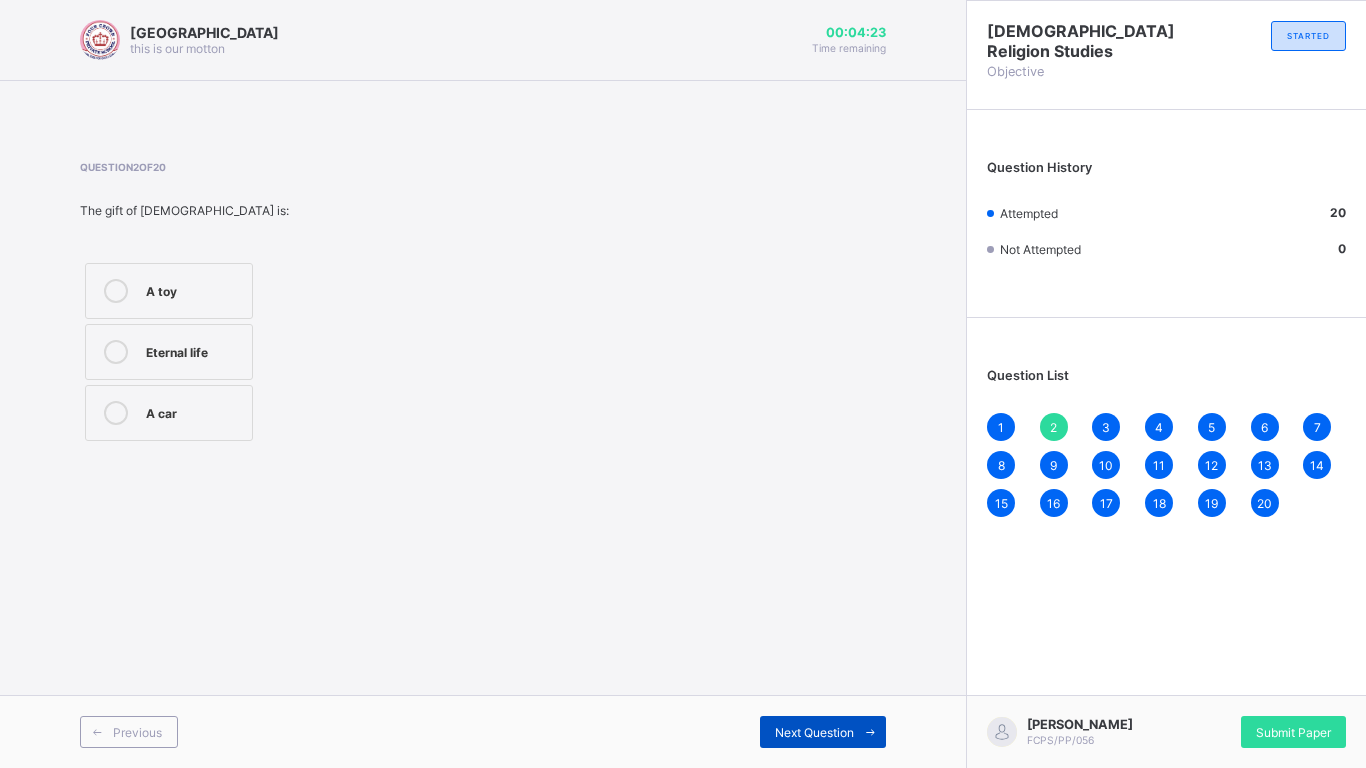 click on "Next Question" at bounding box center [814, 732] 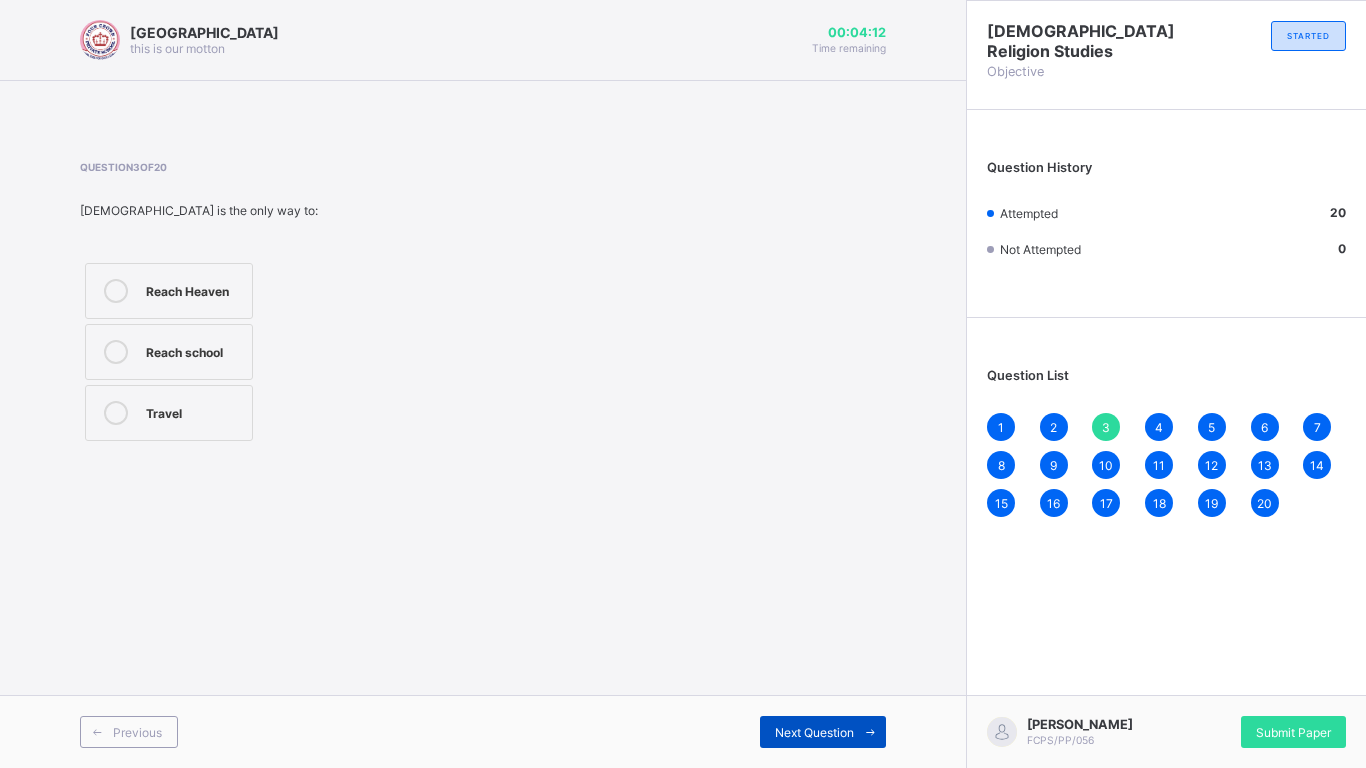 click on "Next Question" at bounding box center (814, 732) 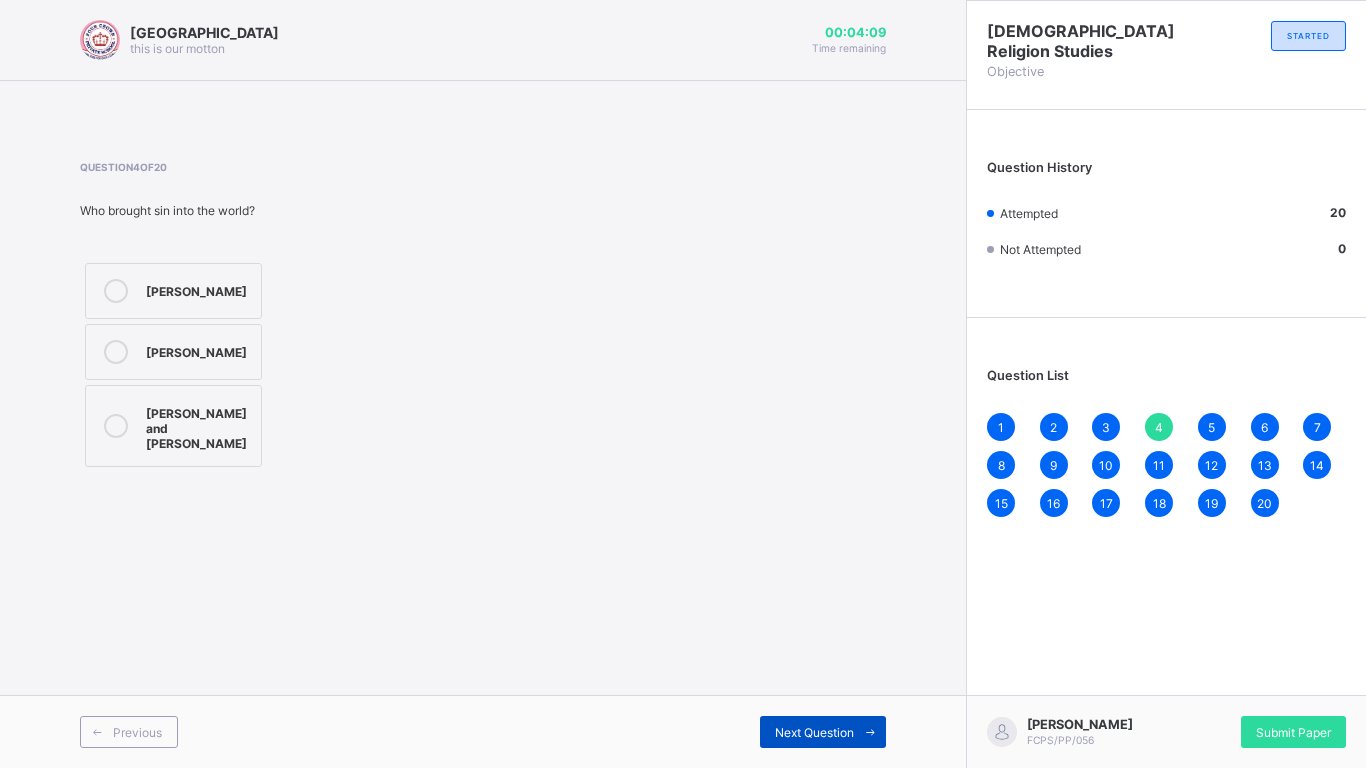 click on "Next Question" at bounding box center [814, 732] 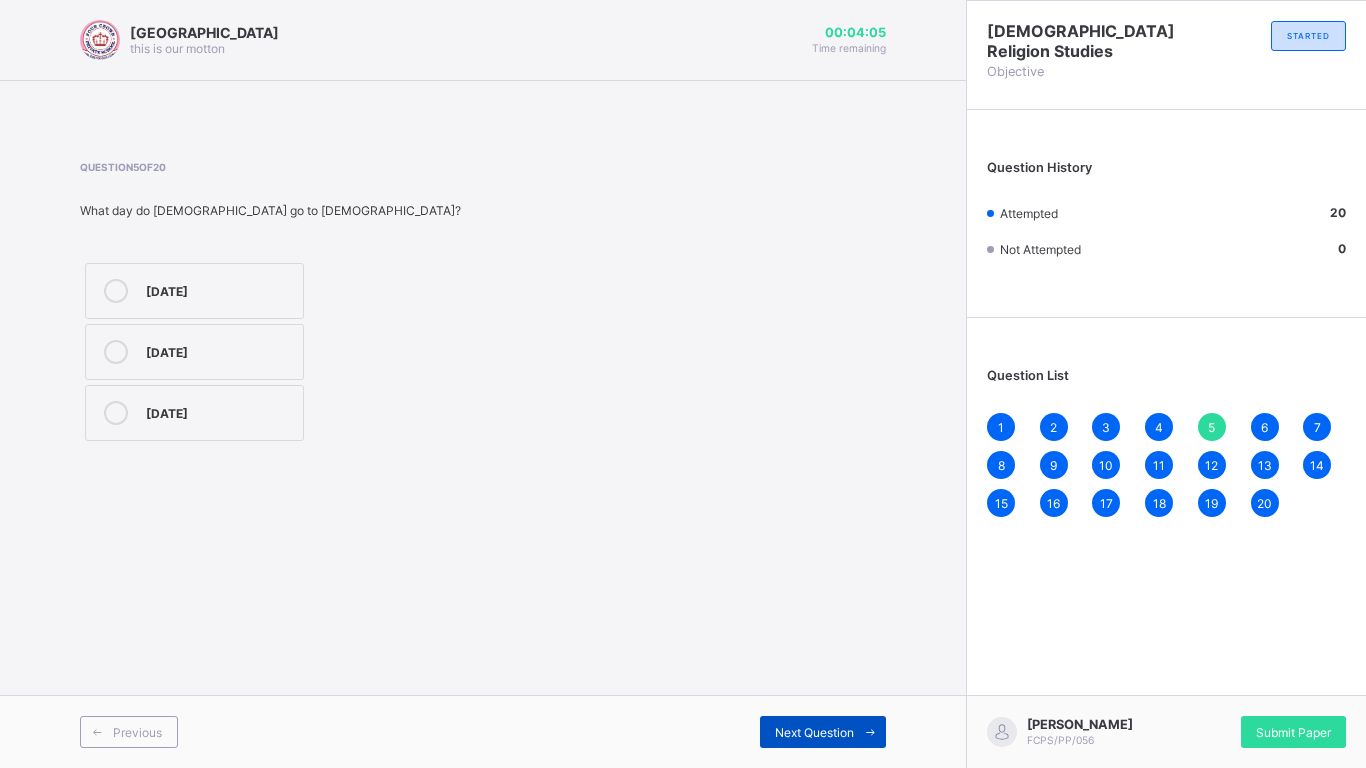 click on "Next Question" at bounding box center [814, 732] 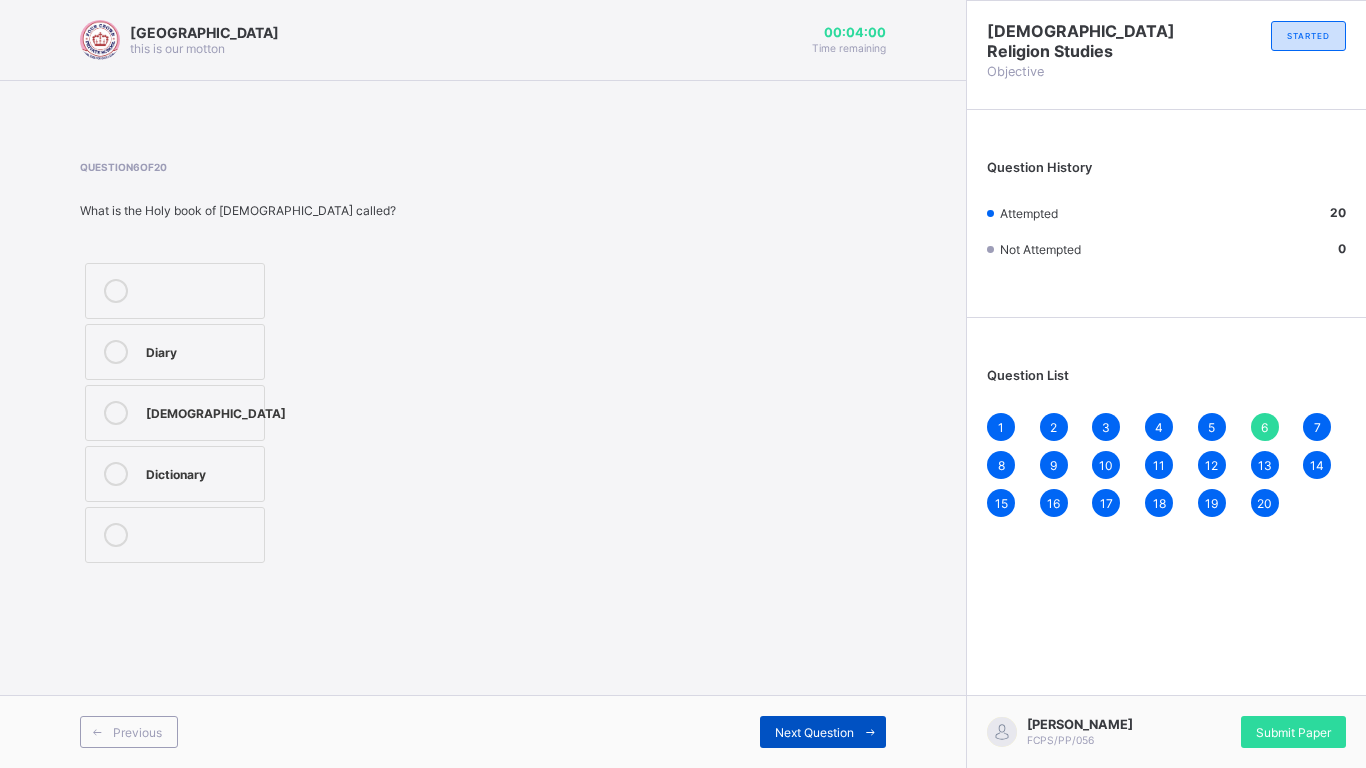 click on "Next Question" at bounding box center [814, 732] 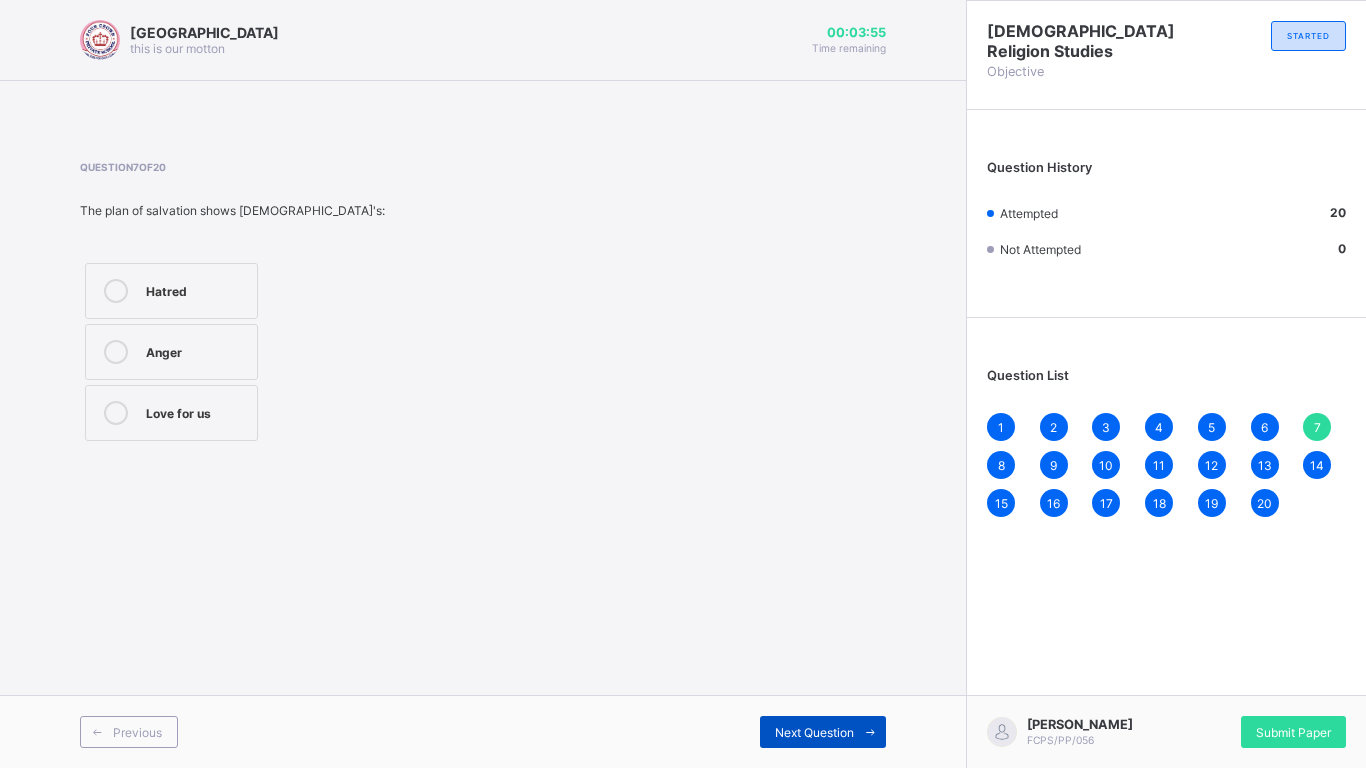 click on "Next Question" at bounding box center [814, 732] 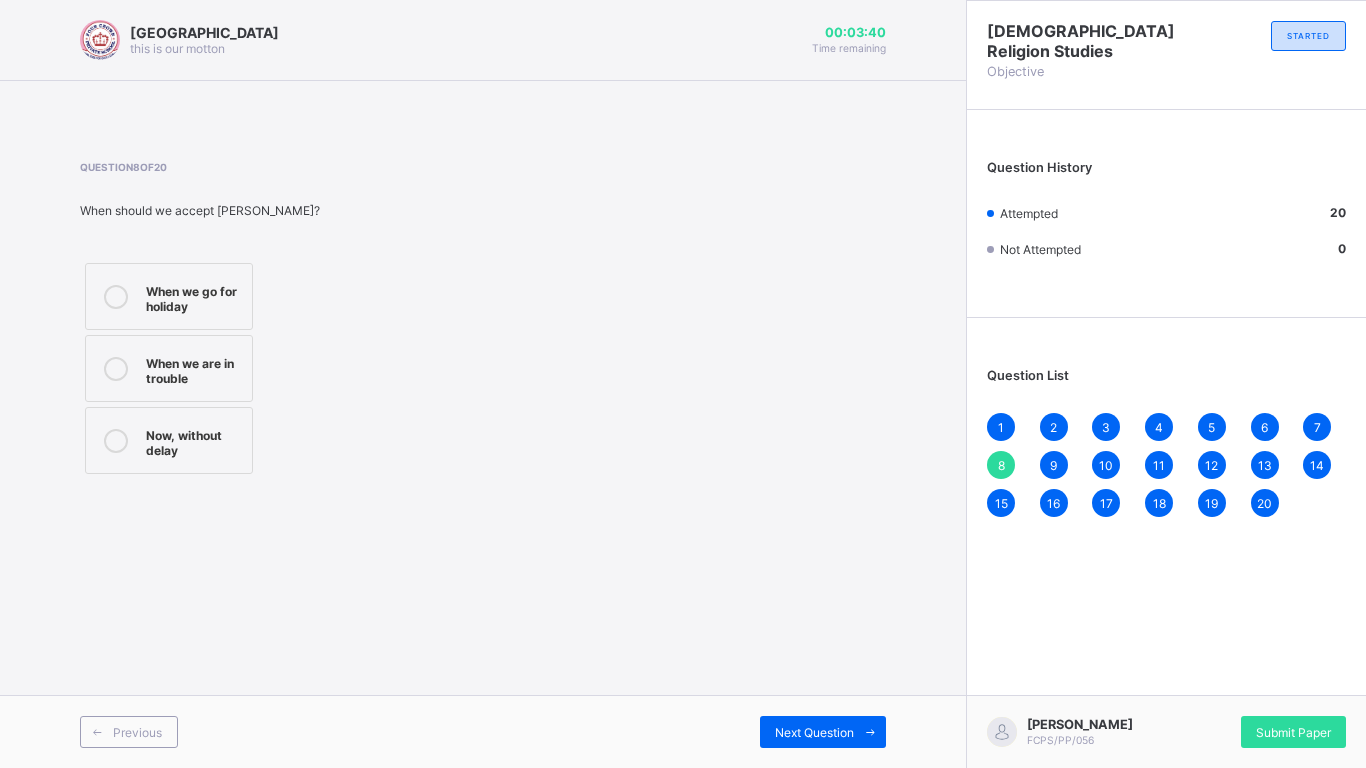 click on "Now, without delay" at bounding box center (194, 440) 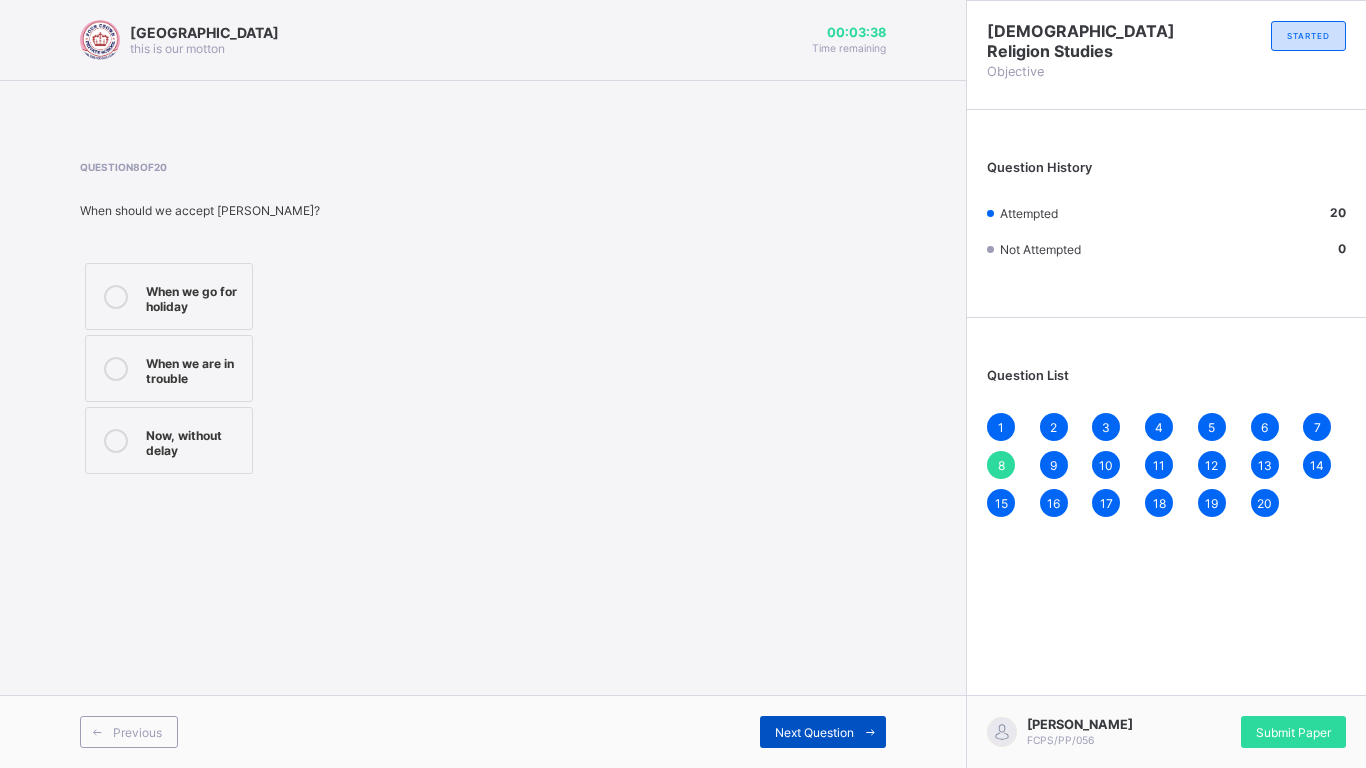 click at bounding box center (870, 732) 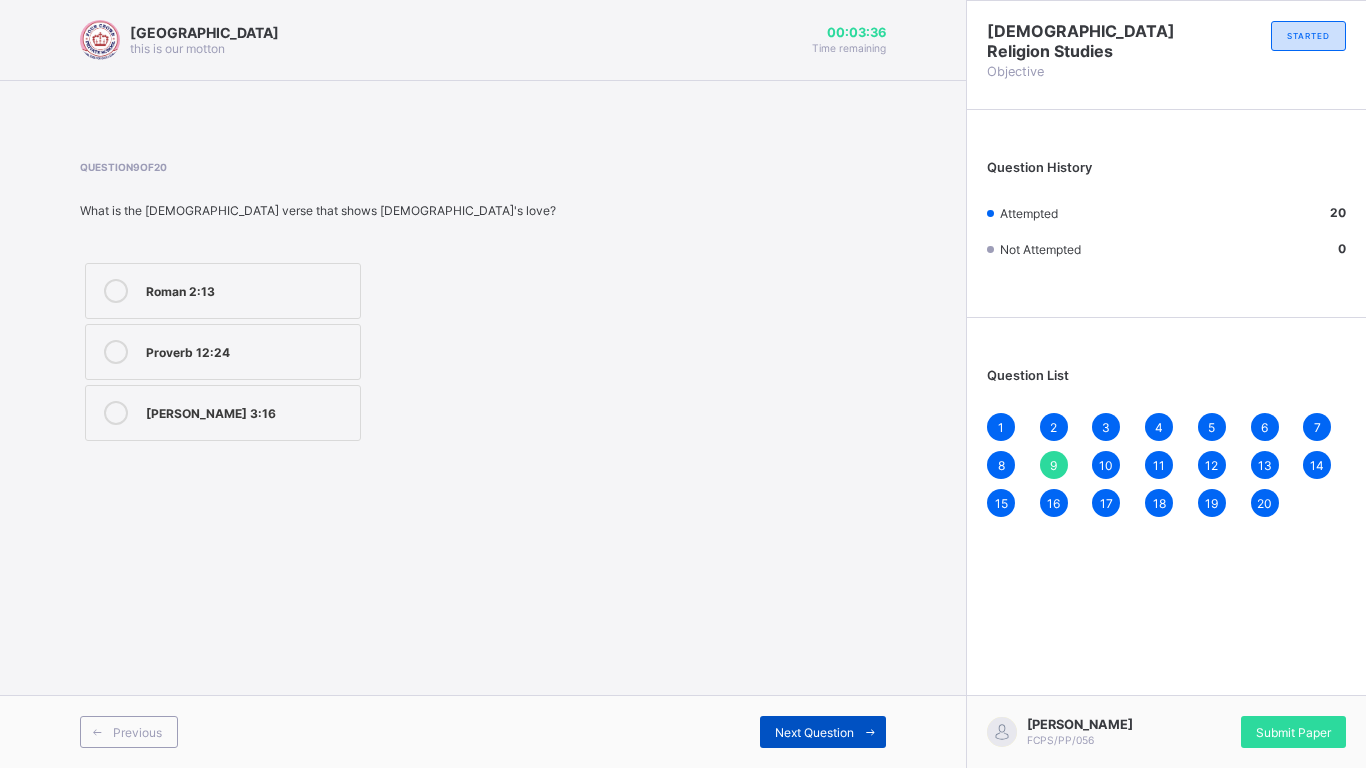 click at bounding box center [870, 732] 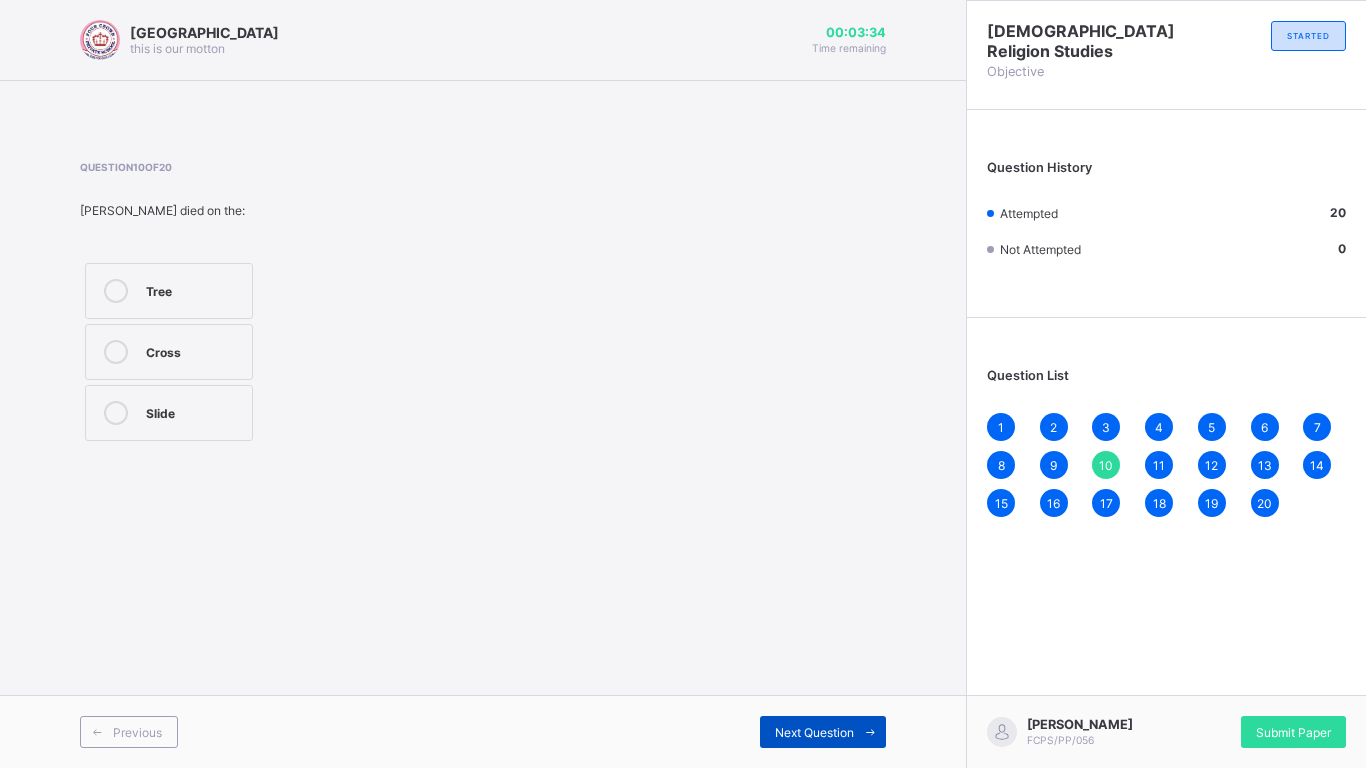 click at bounding box center (870, 732) 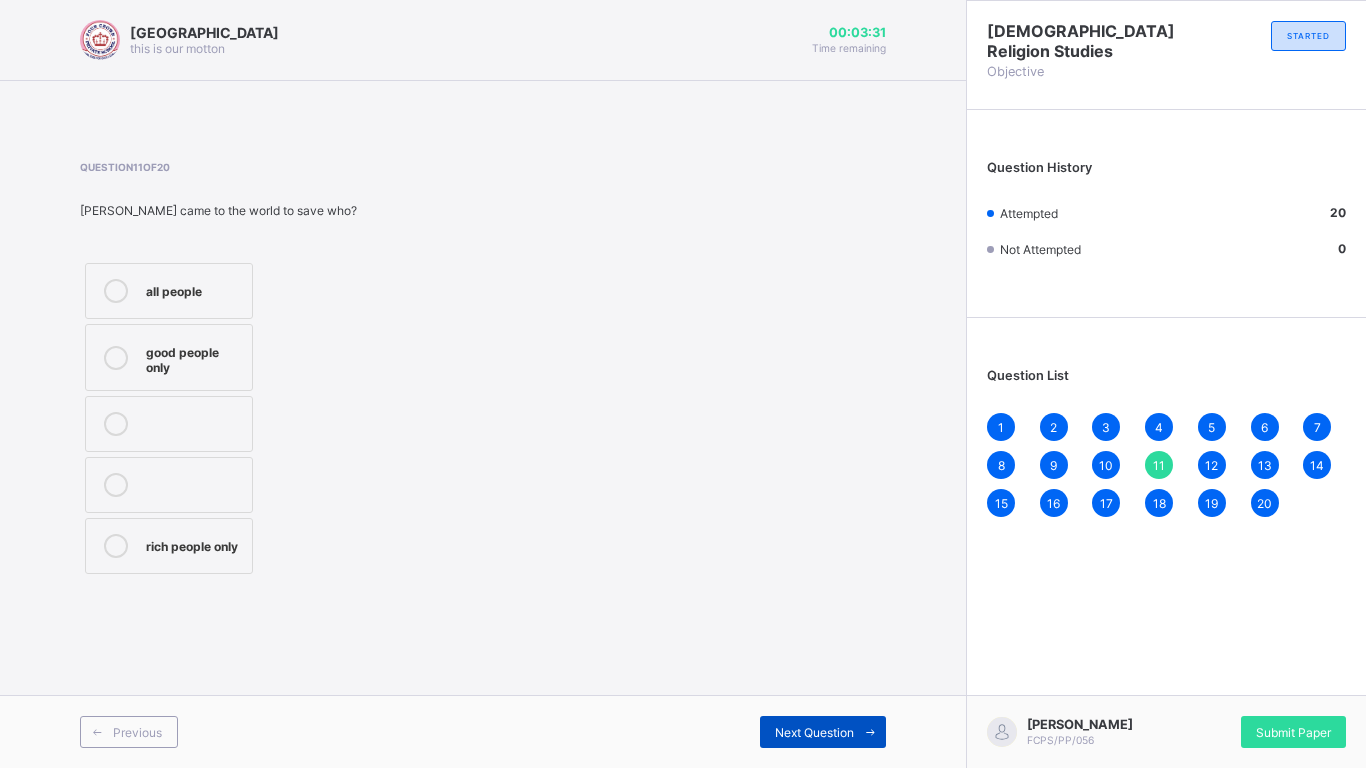 click at bounding box center [870, 732] 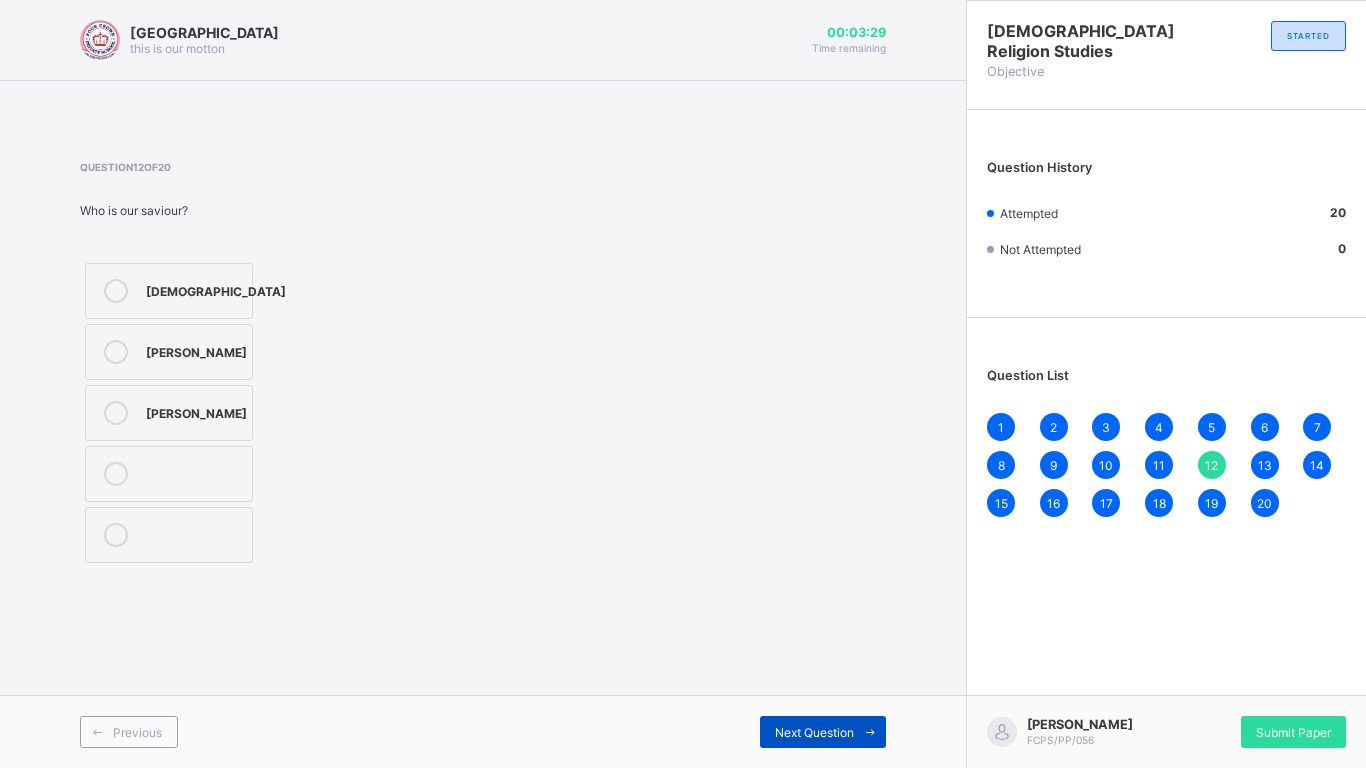 click at bounding box center (870, 732) 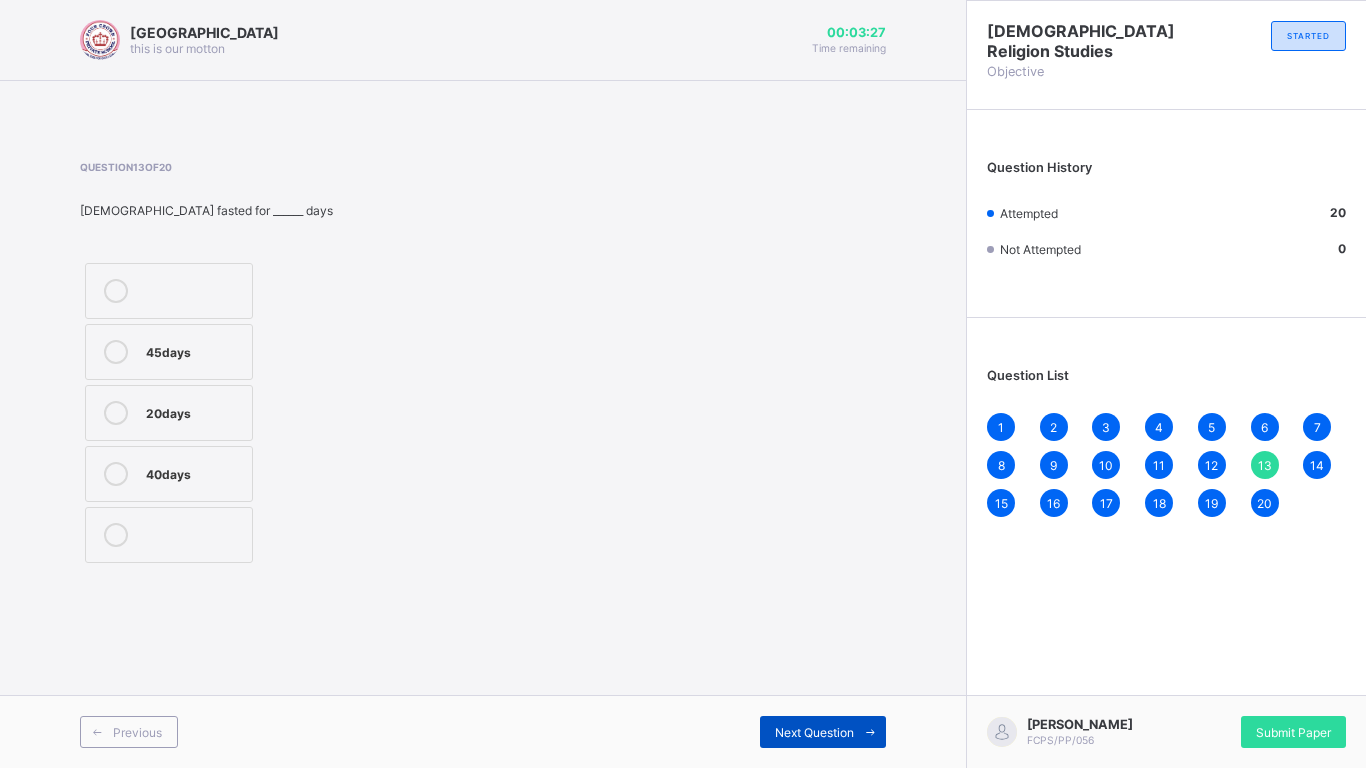 click at bounding box center (870, 732) 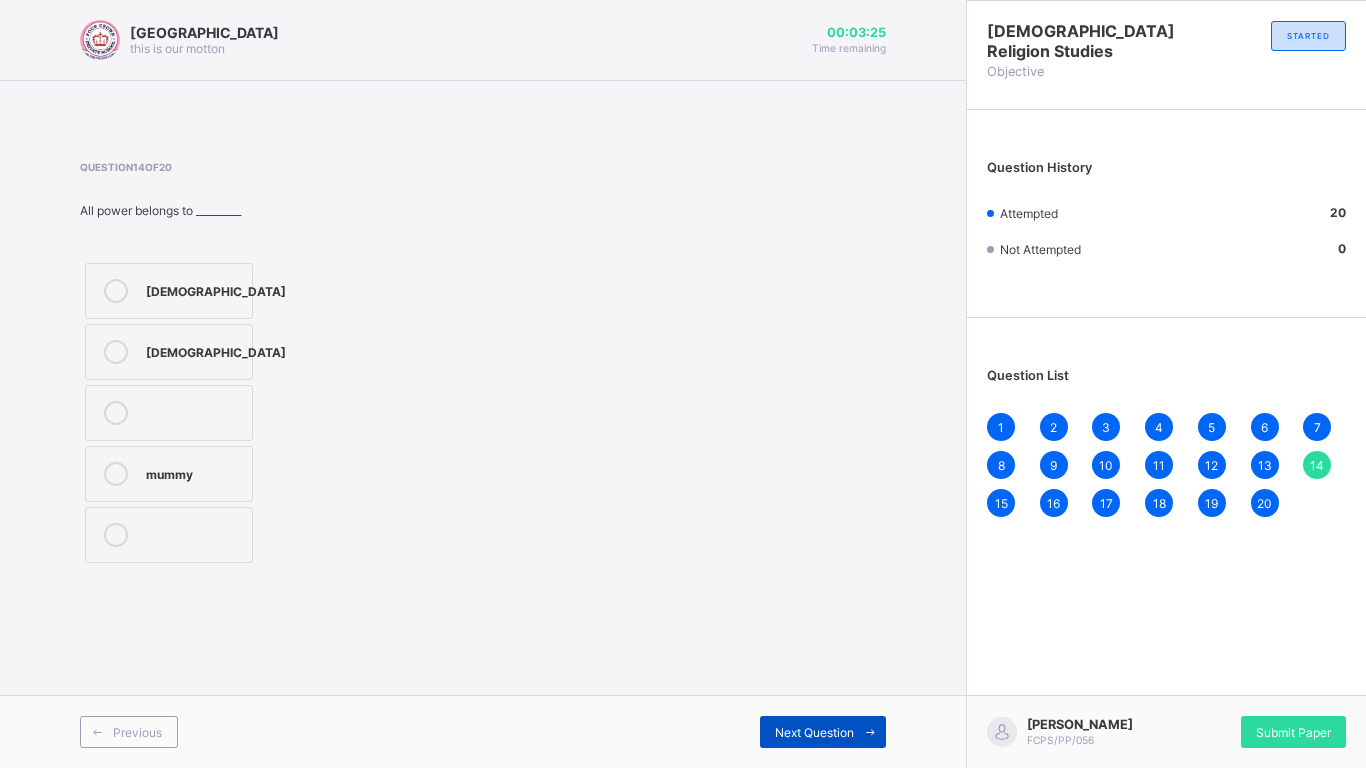 click at bounding box center [870, 732] 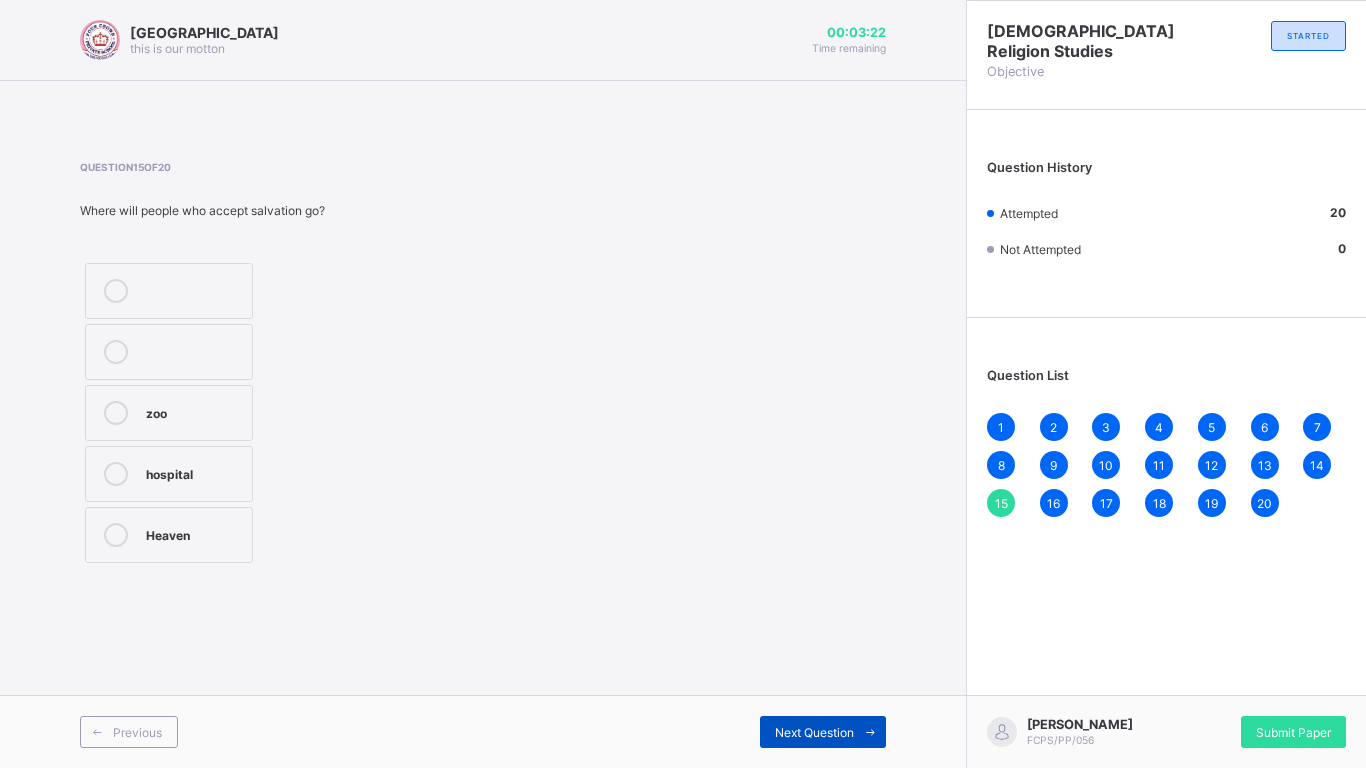 click at bounding box center (870, 732) 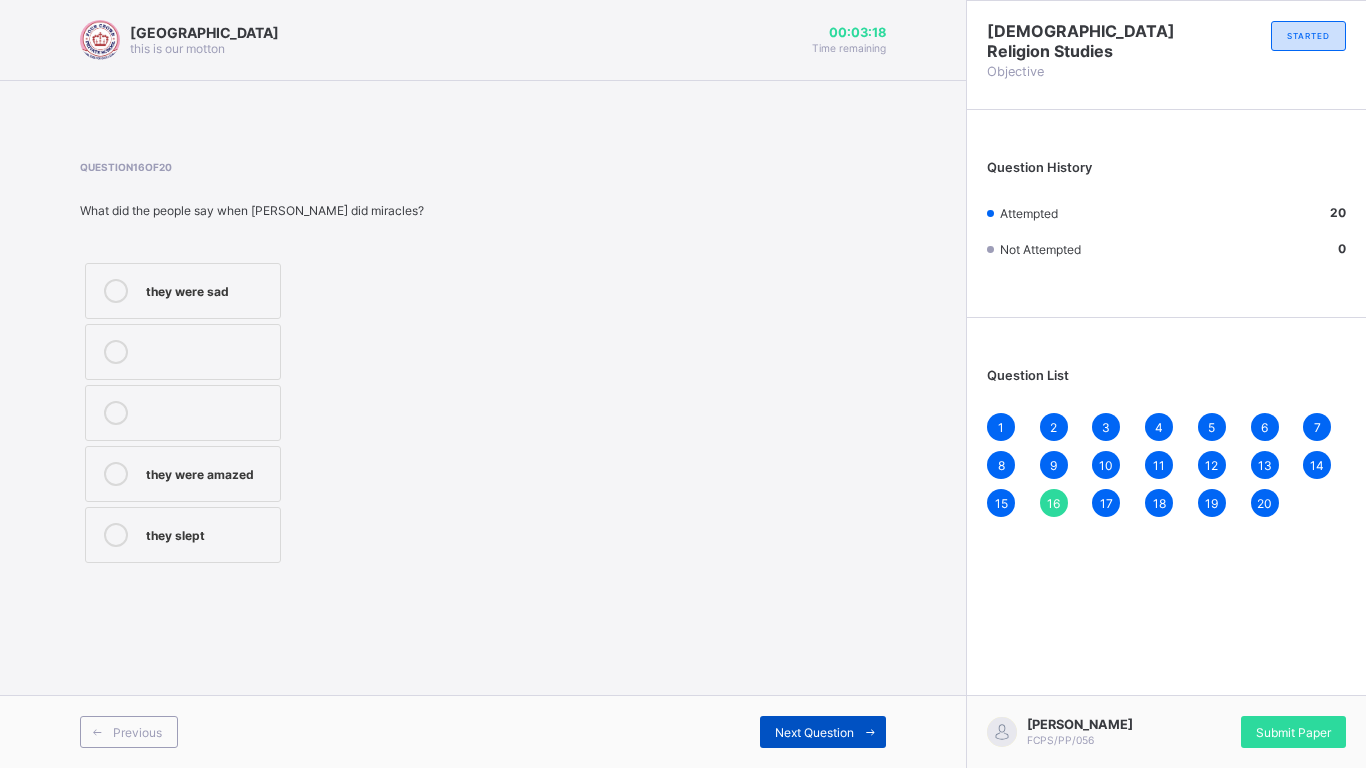 click at bounding box center (870, 732) 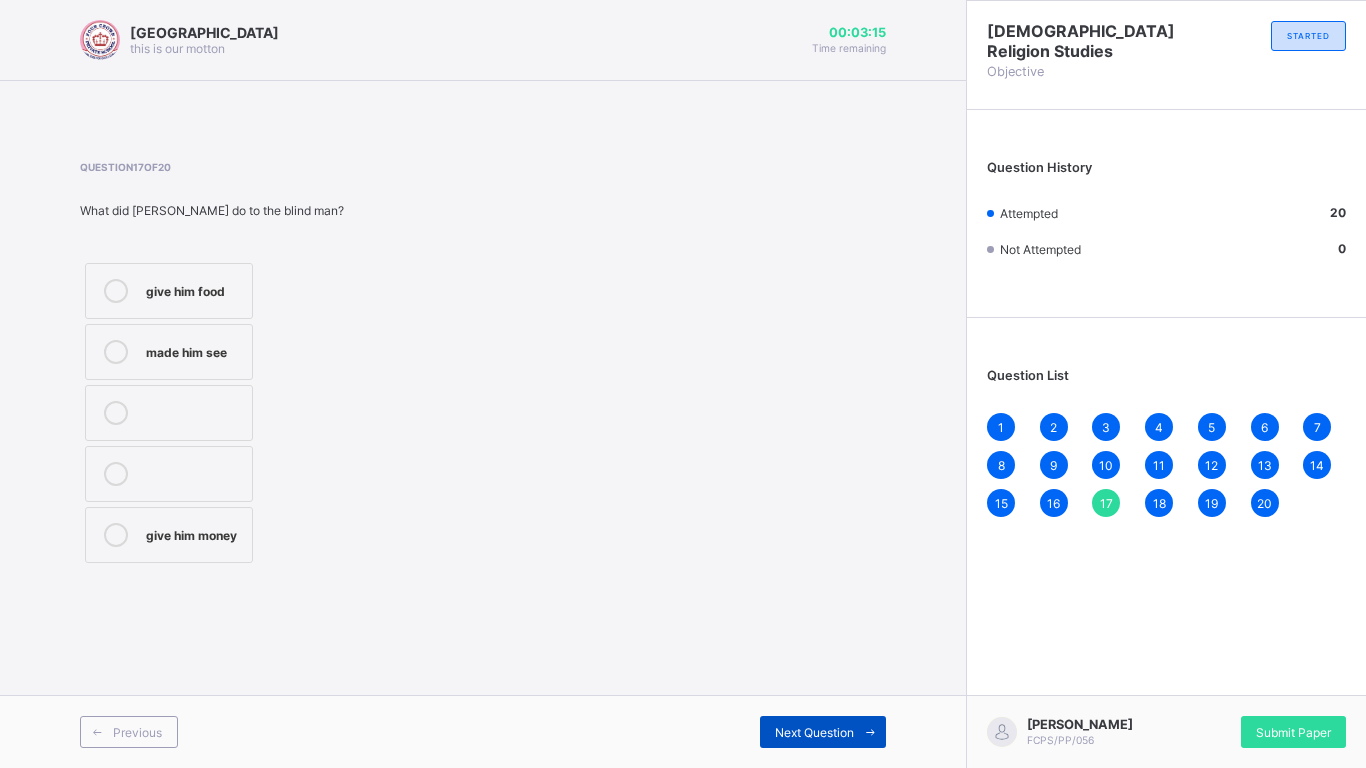 click at bounding box center [870, 732] 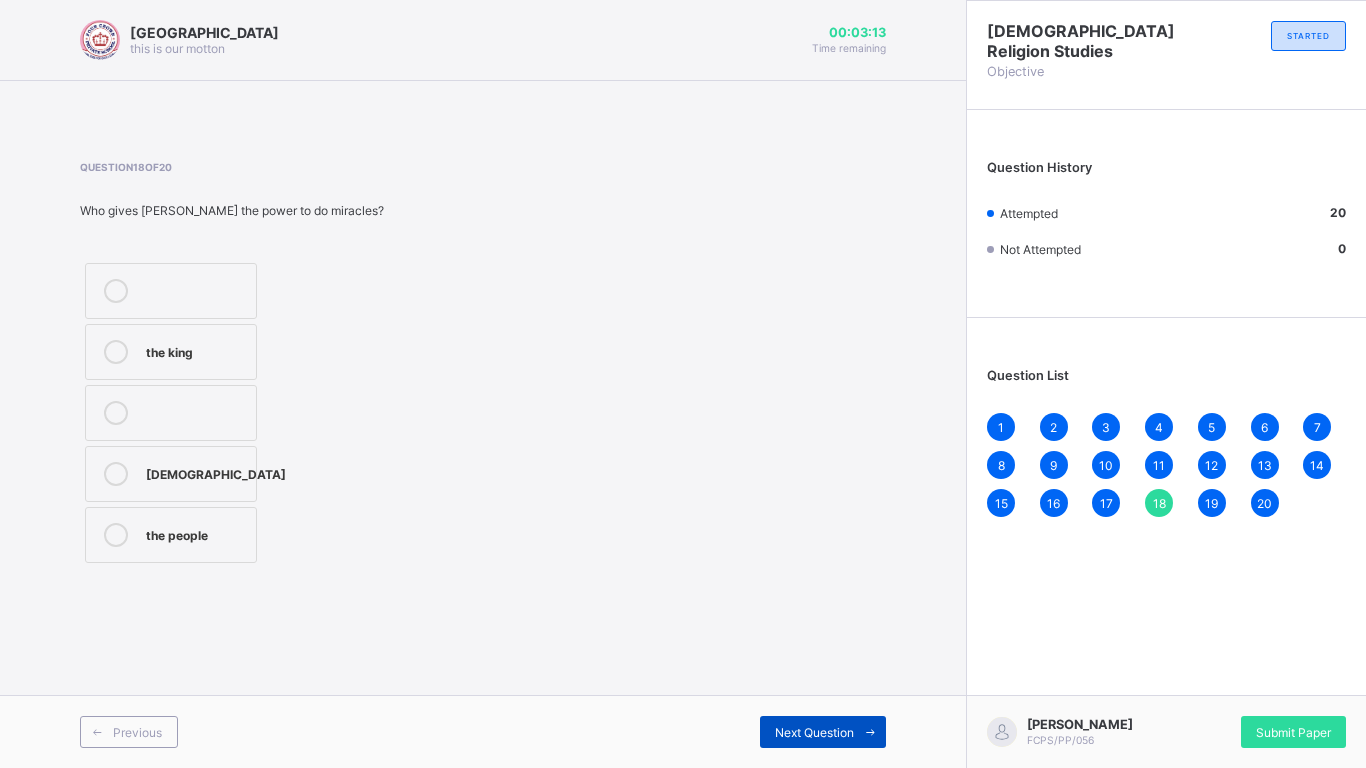 click at bounding box center [870, 732] 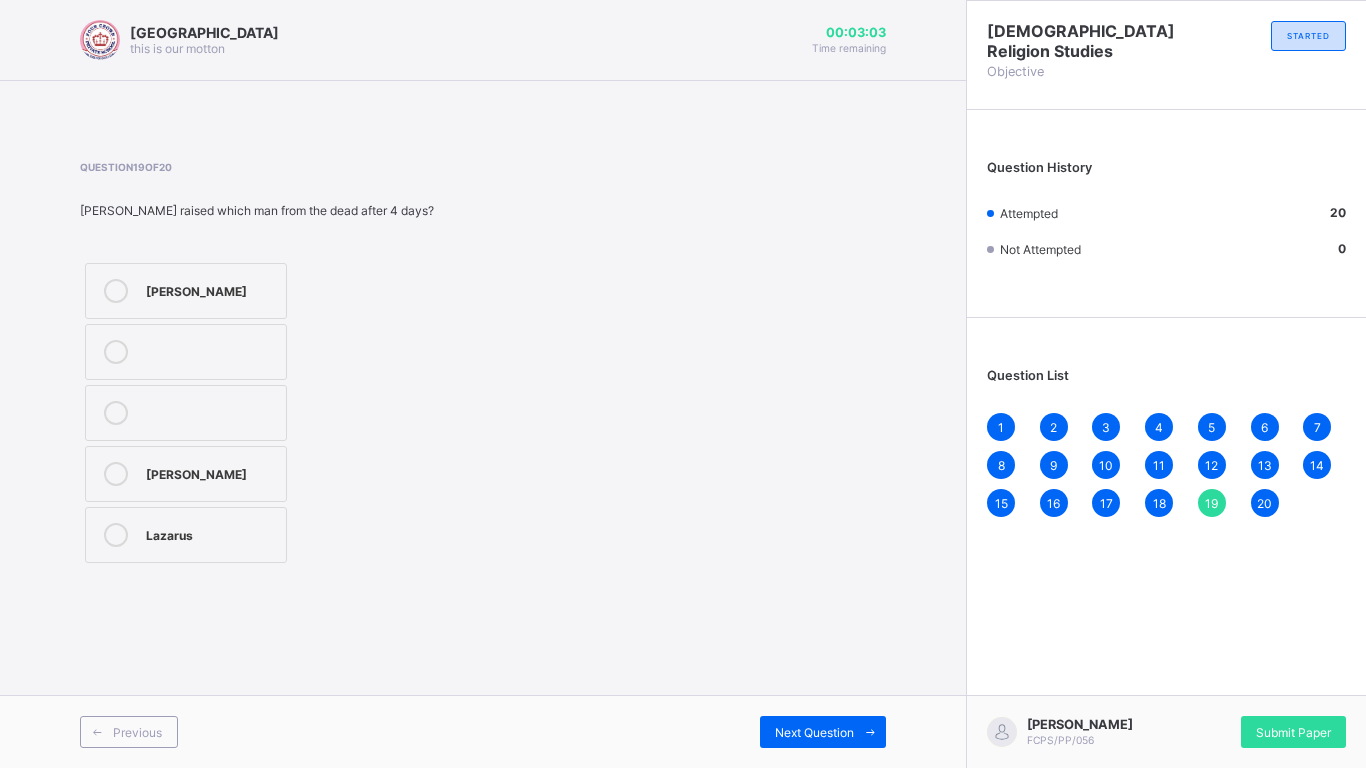 click at bounding box center (116, 535) 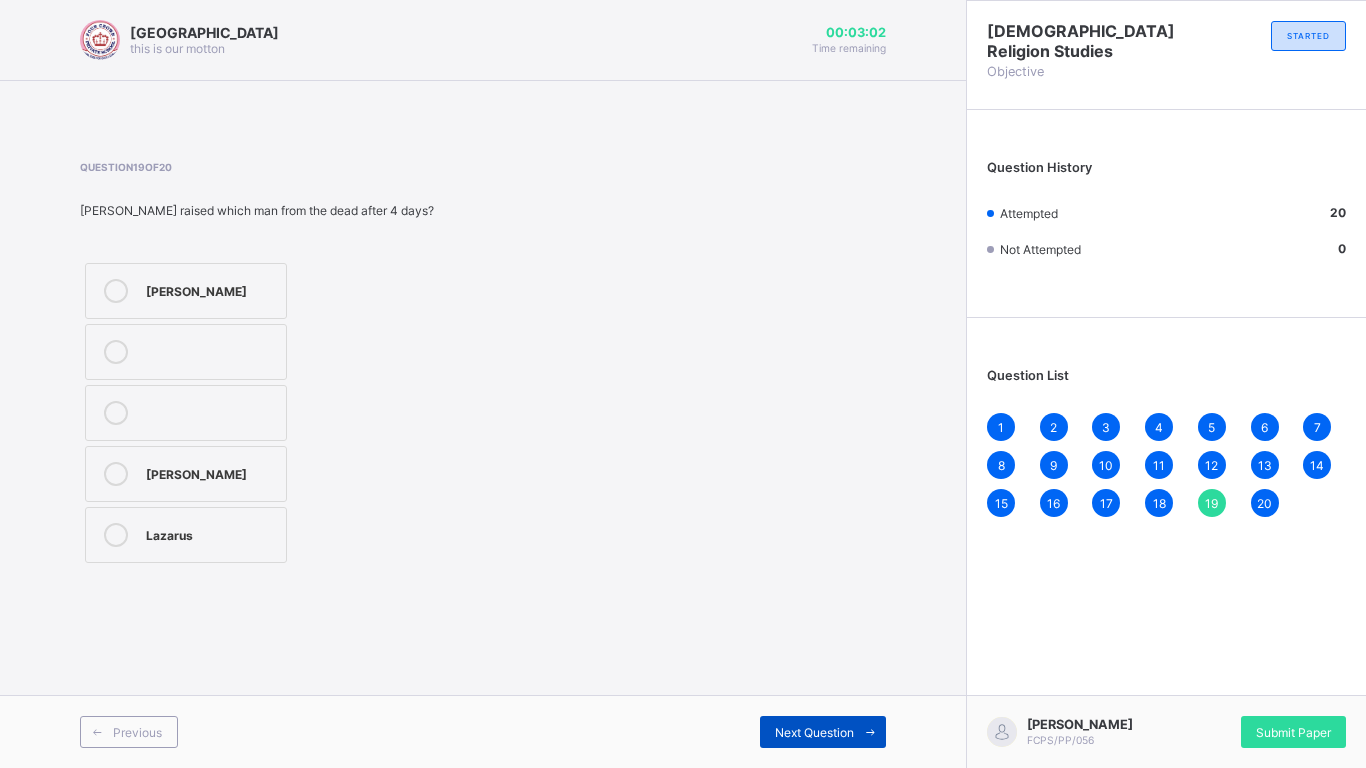 click on "Next Question" at bounding box center (814, 732) 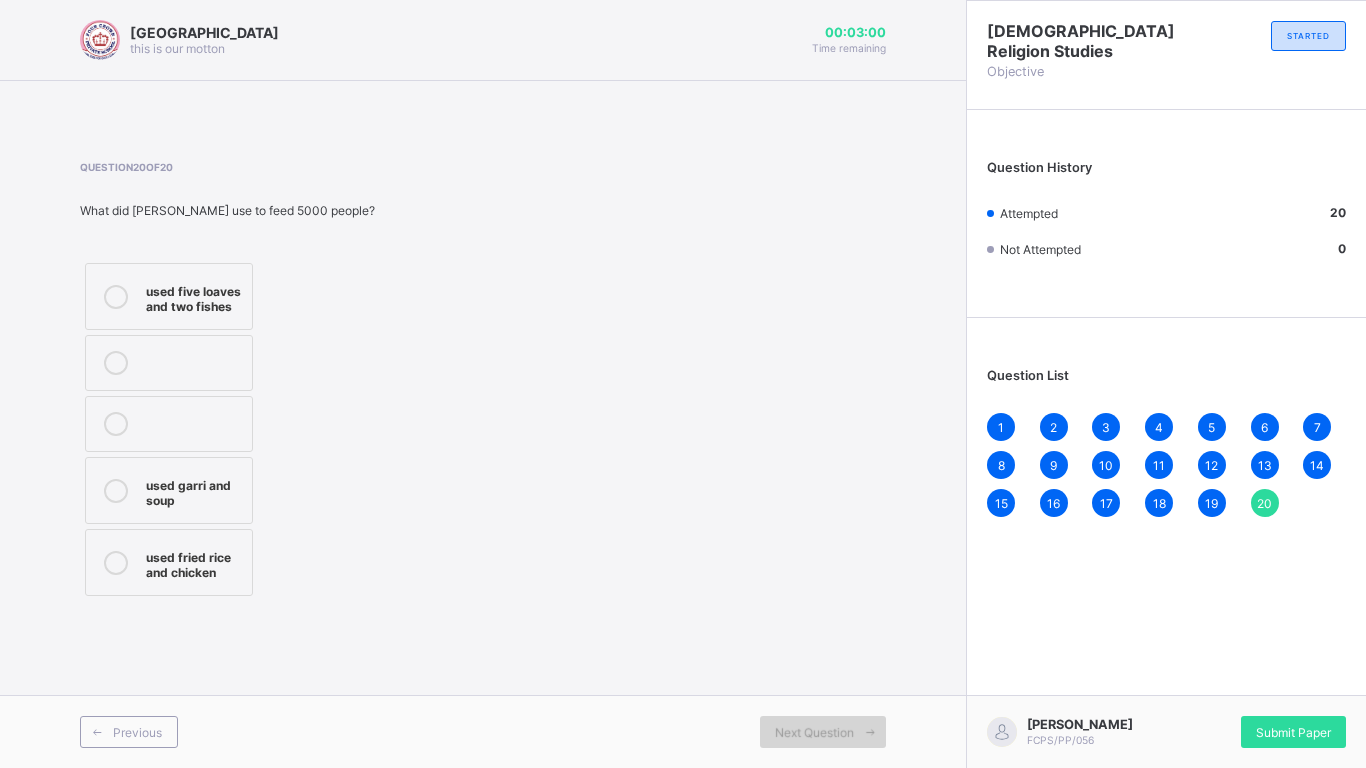 click on "Next Question" at bounding box center [814, 732] 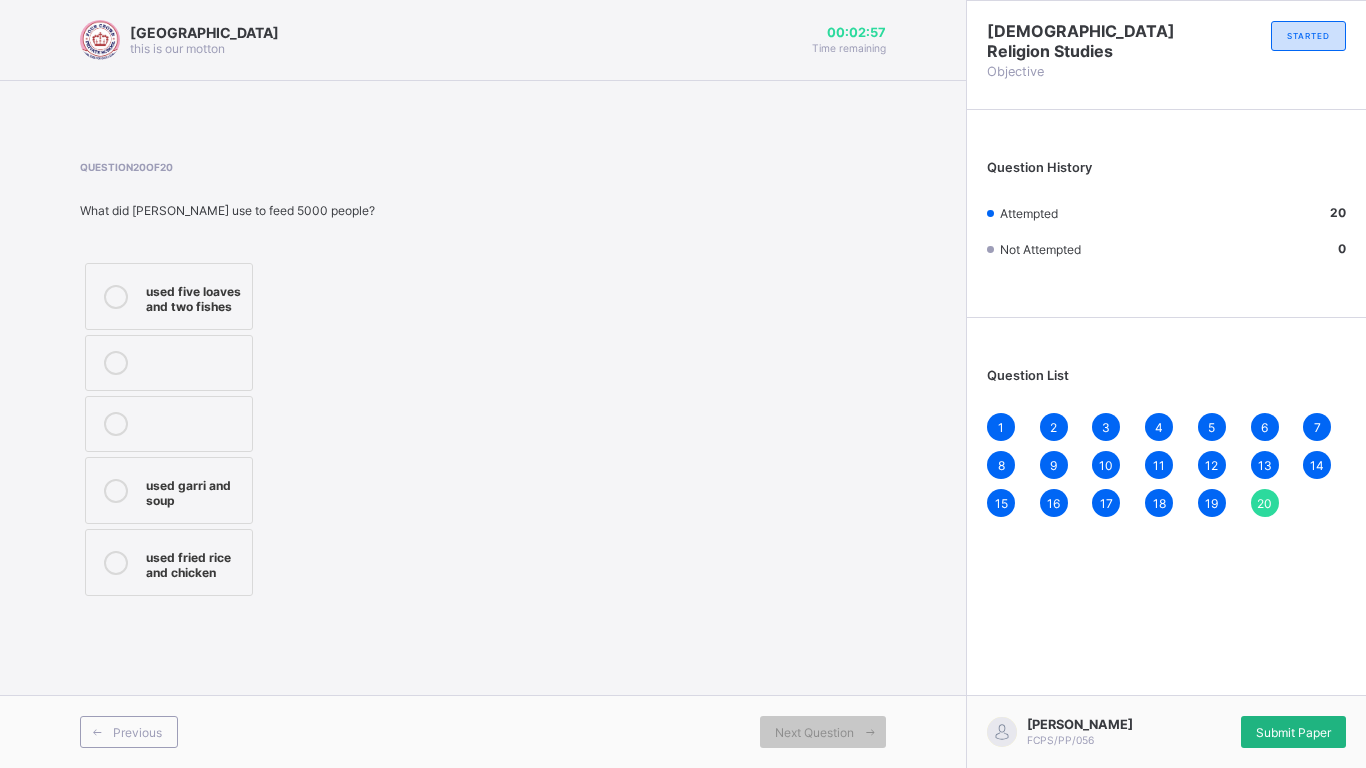 click on "Submit Paper" at bounding box center (1293, 732) 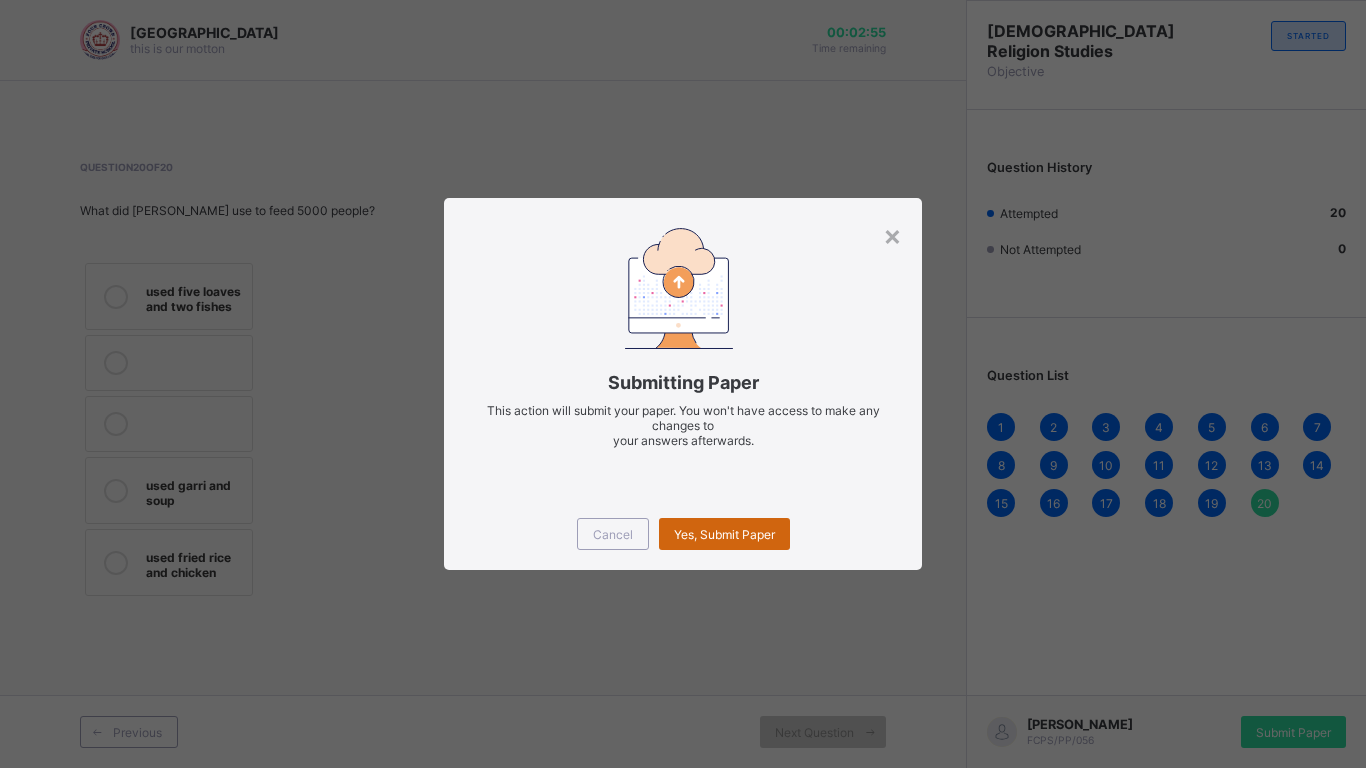 click on "Yes, Submit Paper" at bounding box center (724, 534) 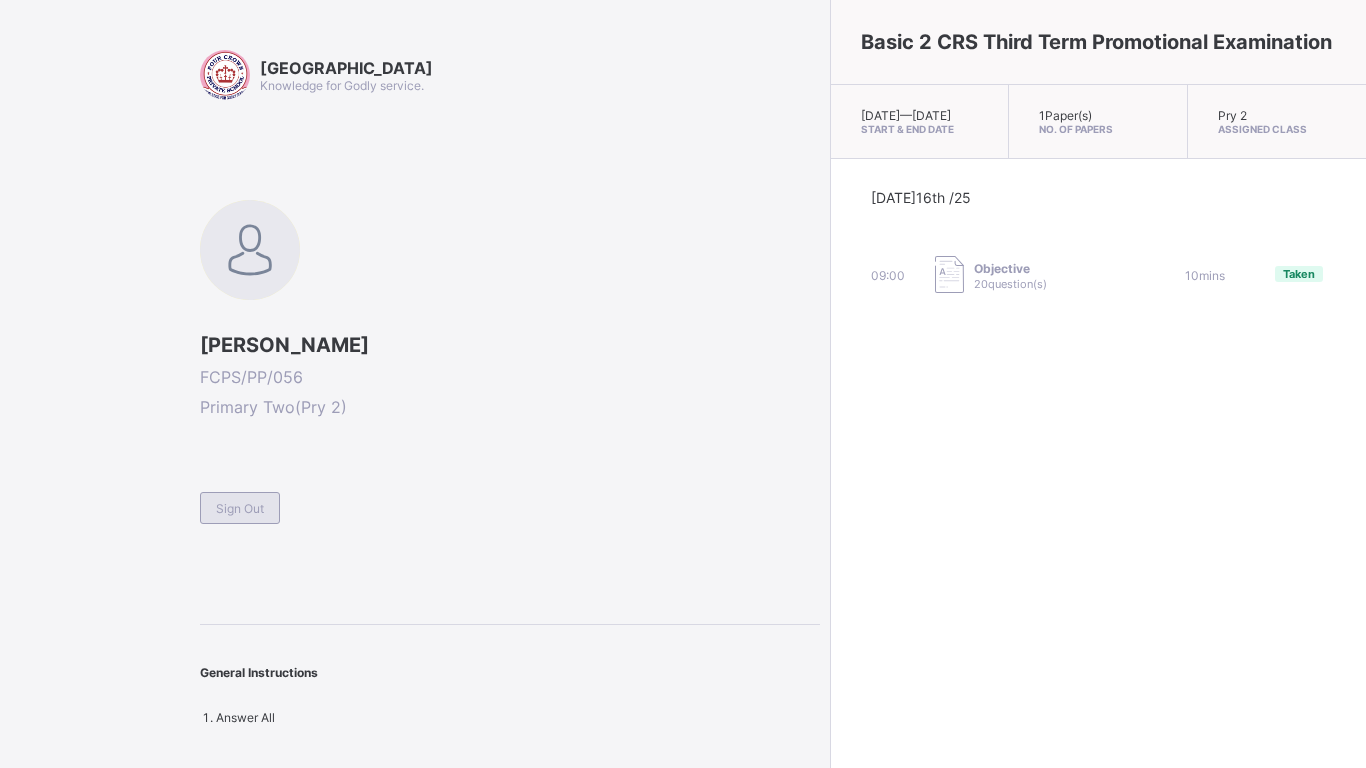 click on "Sign Out" at bounding box center (240, 508) 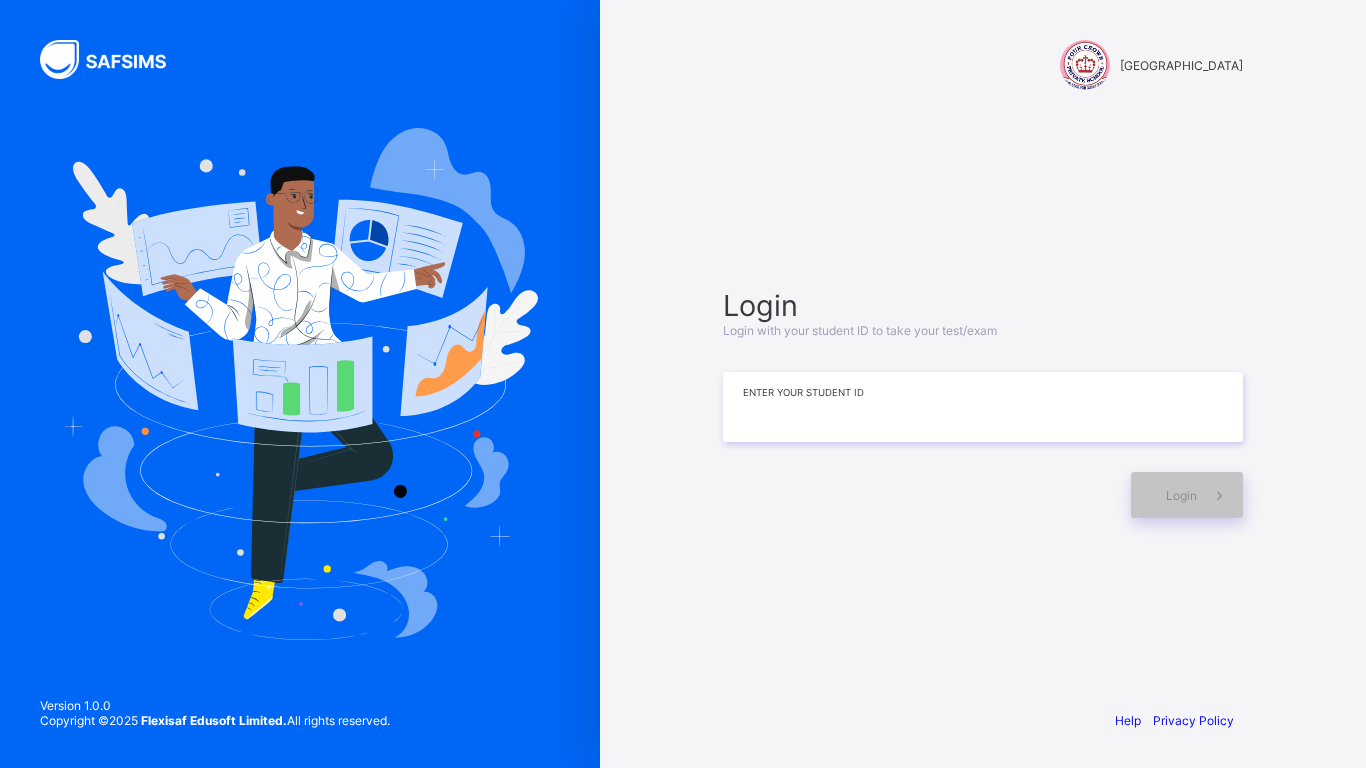 click at bounding box center (983, 407) 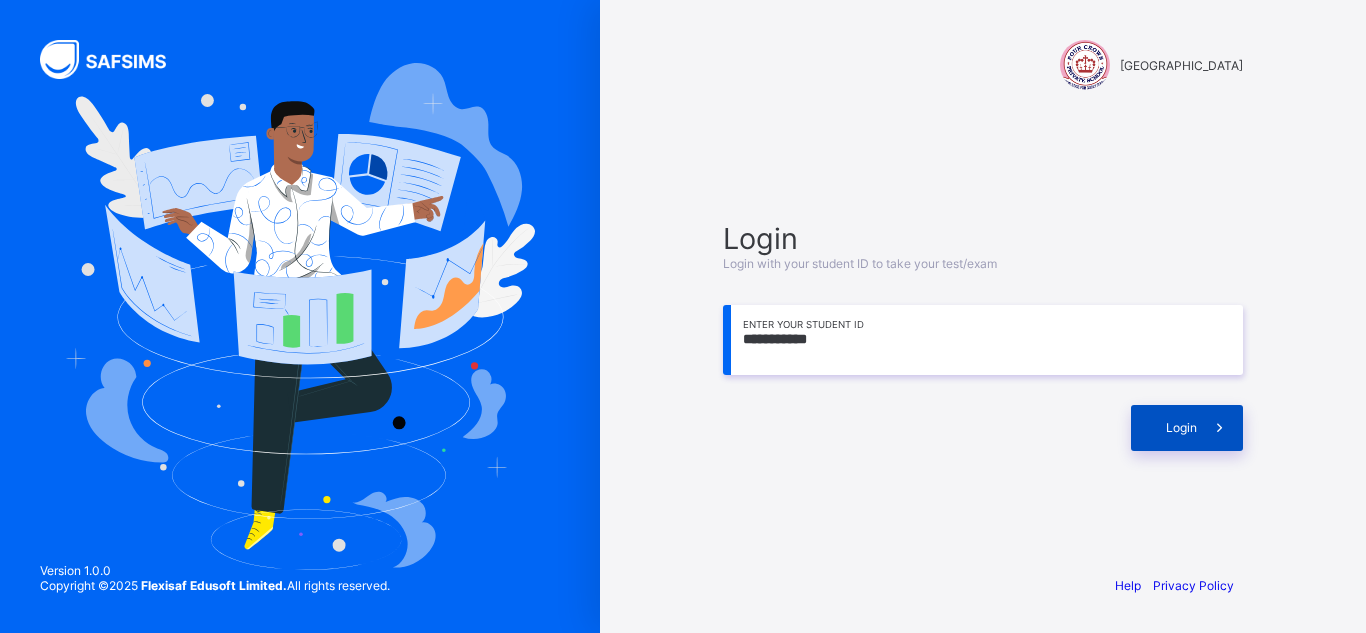 type on "**********" 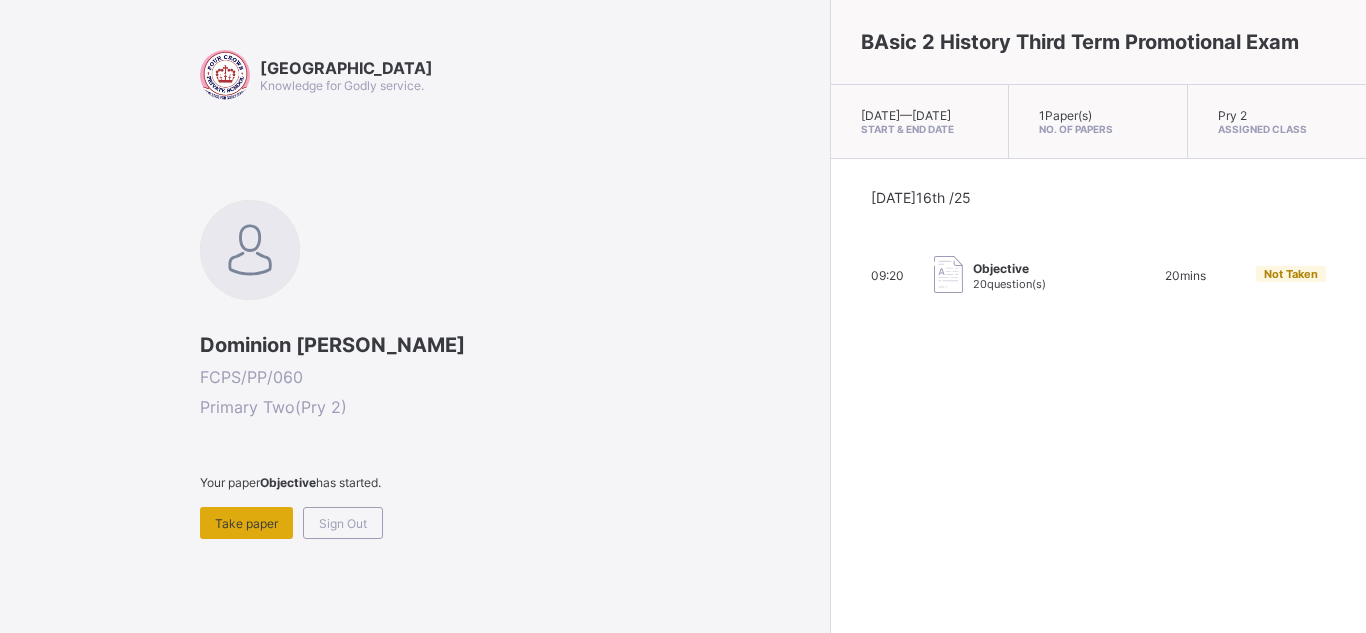 click on "Take paper" at bounding box center (246, 523) 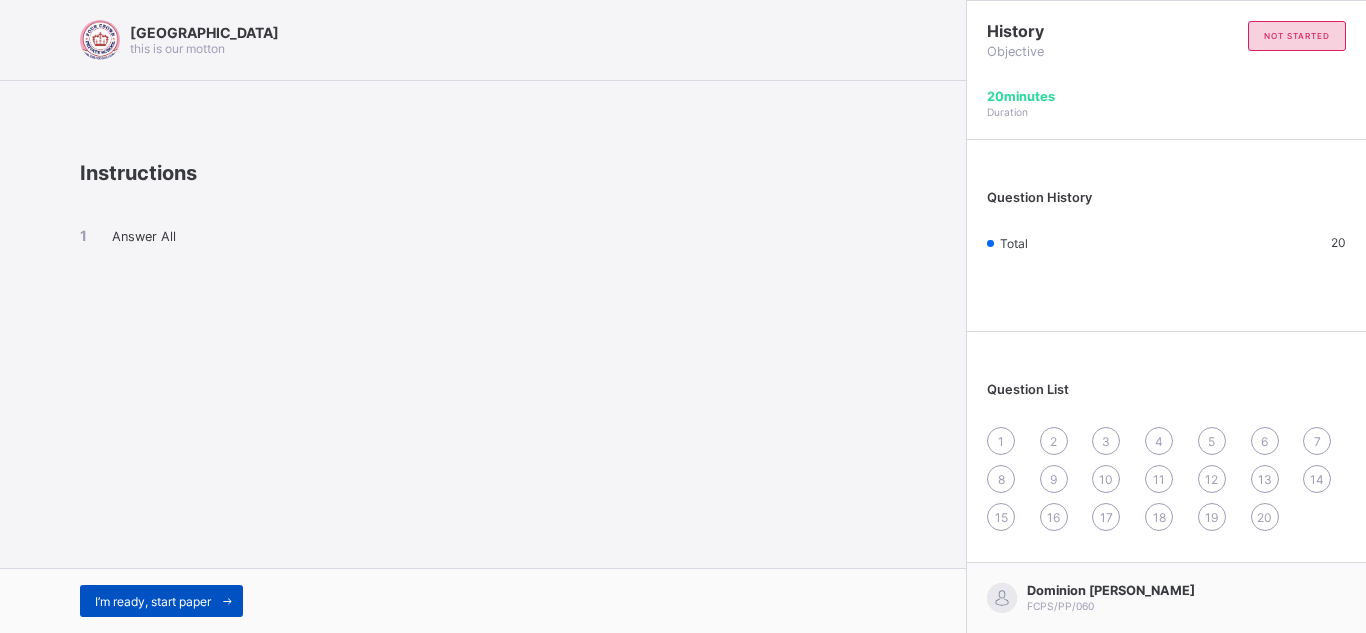 click on "I’m ready, start paper" at bounding box center [161, 601] 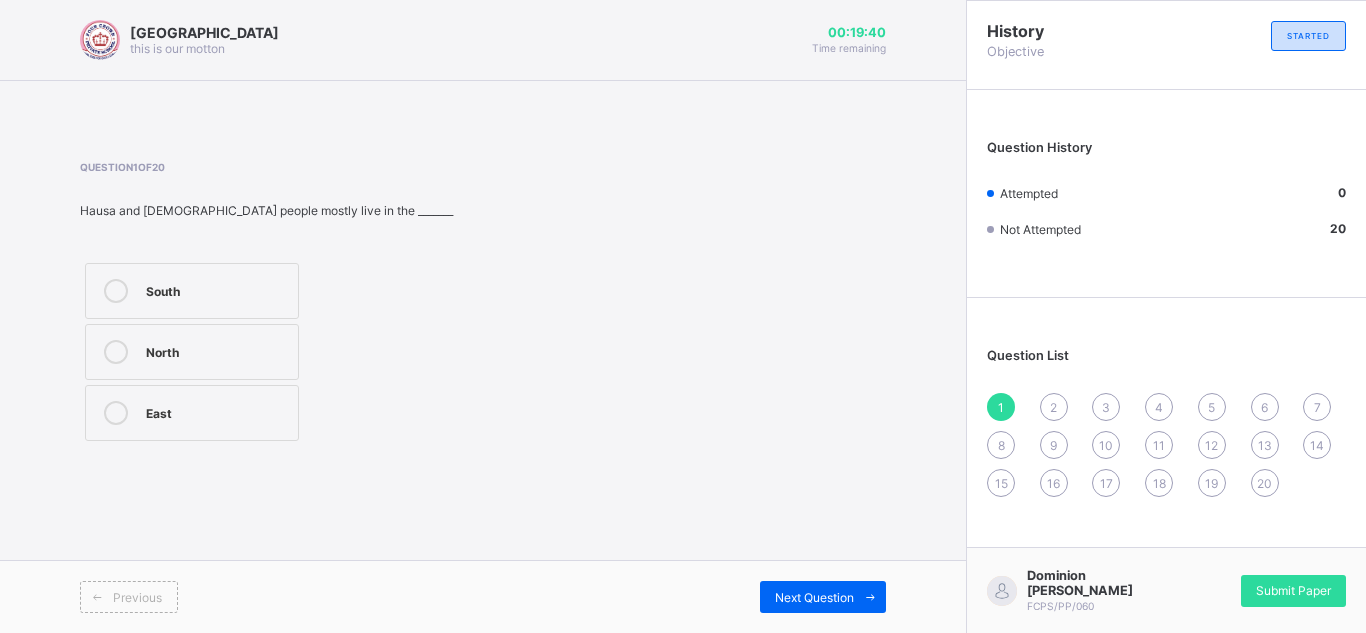click on "North" at bounding box center (192, 352) 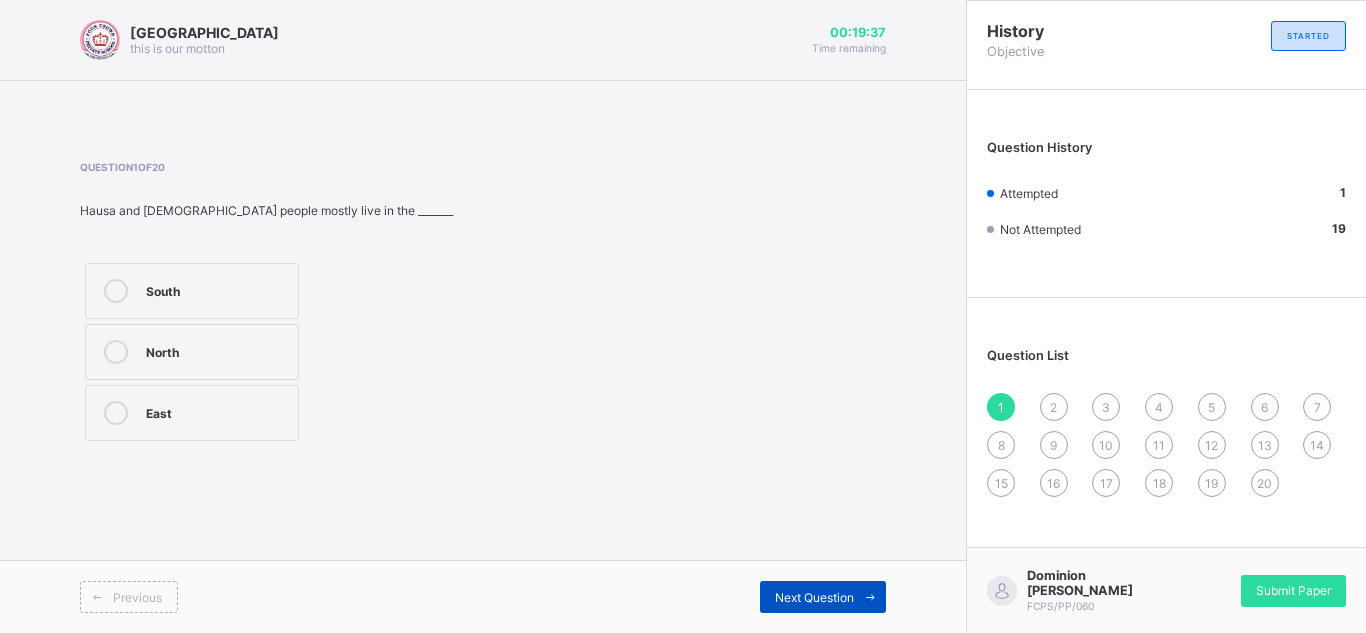 click on "Next Question" at bounding box center (823, 597) 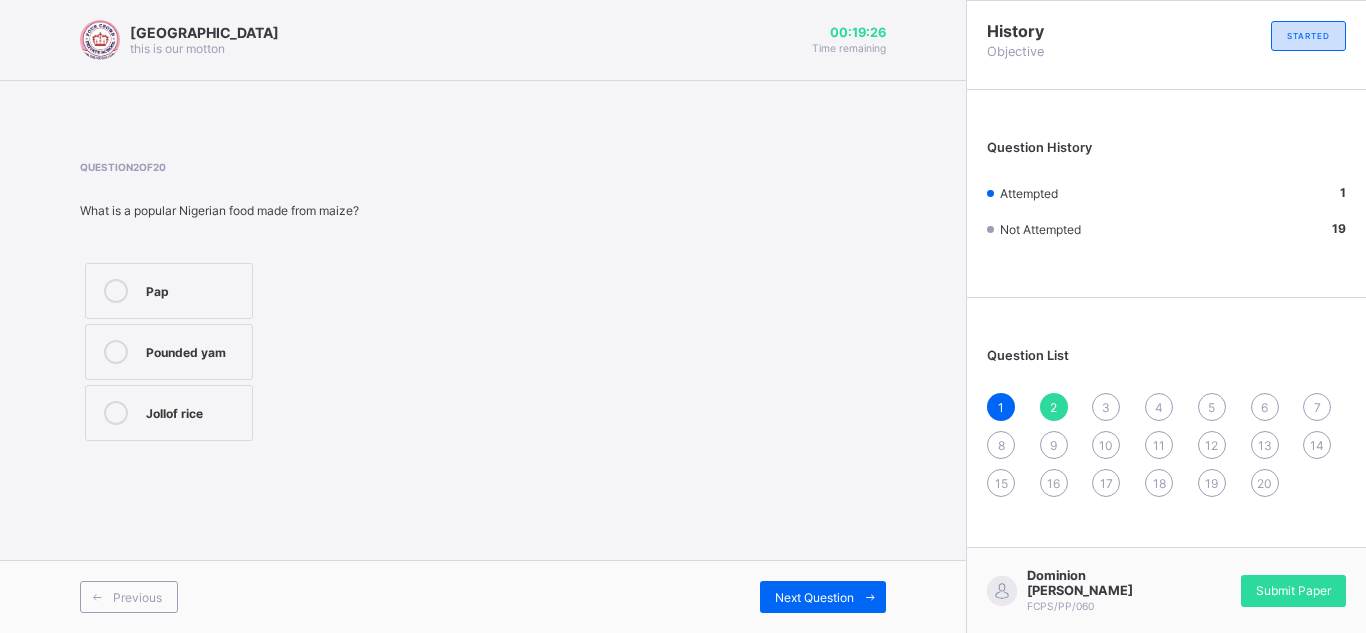 click on "Pounded yam" at bounding box center [169, 352] 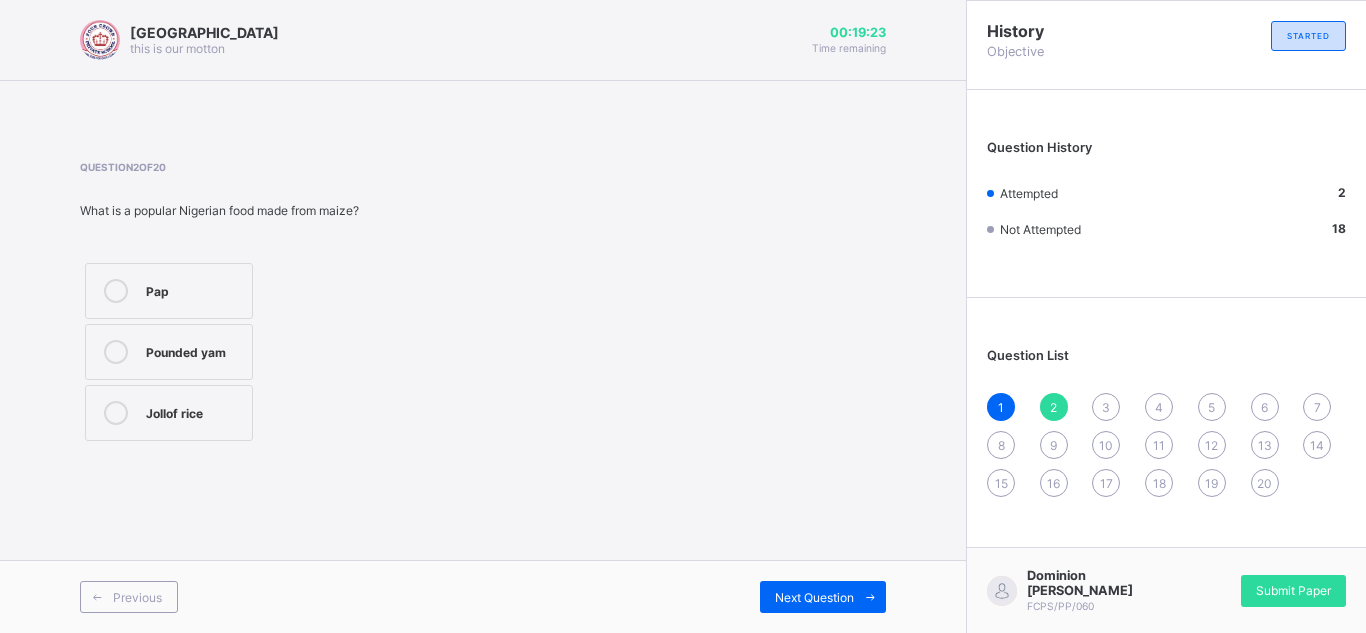 click on "Previous Next Question" at bounding box center [483, 596] 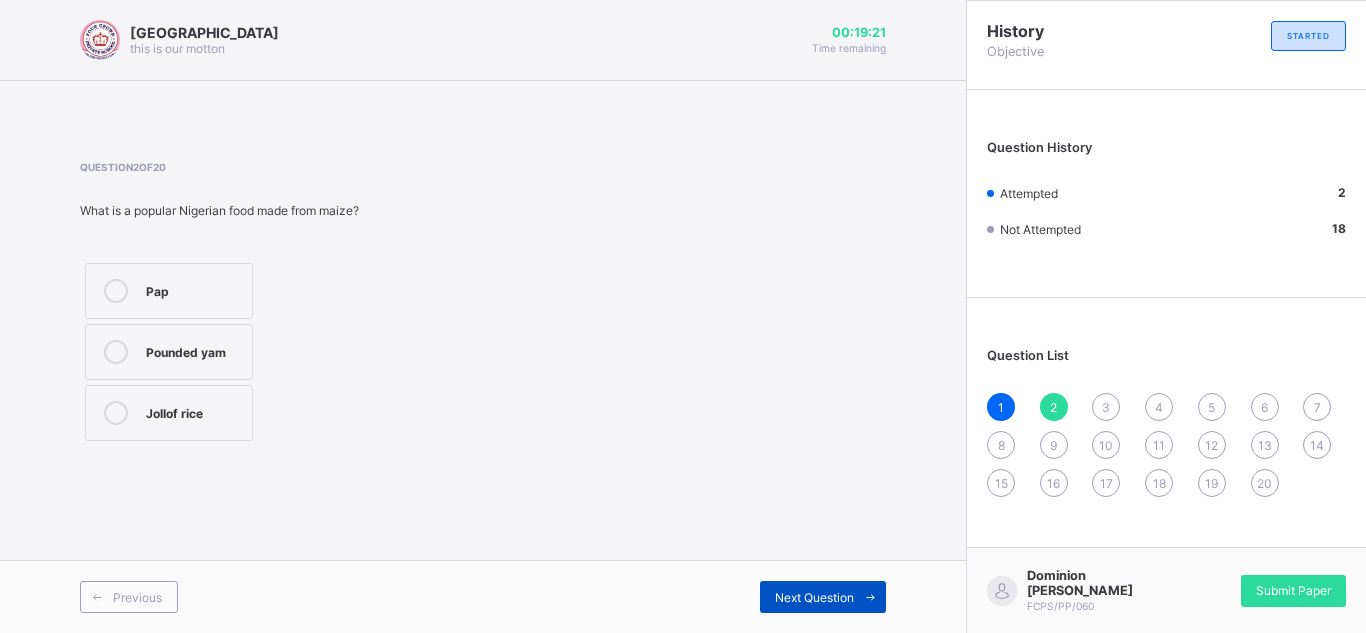 click on "Next Question" at bounding box center (814, 597) 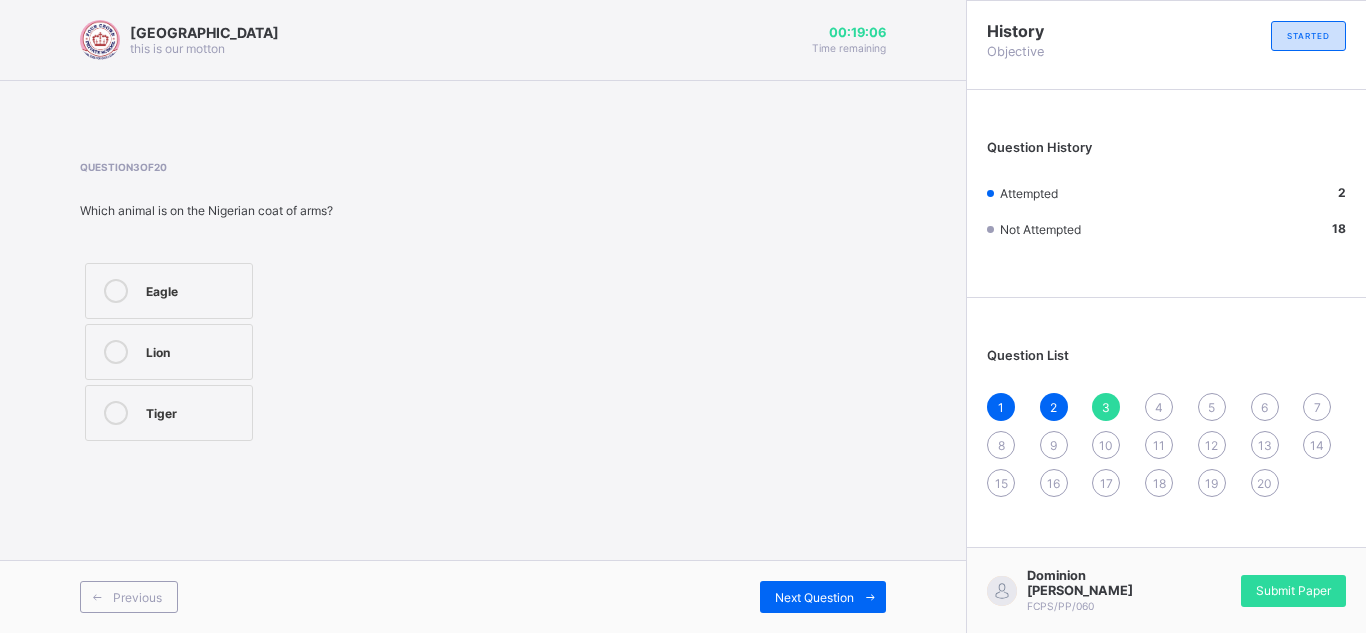 click on "Lion" at bounding box center (169, 352) 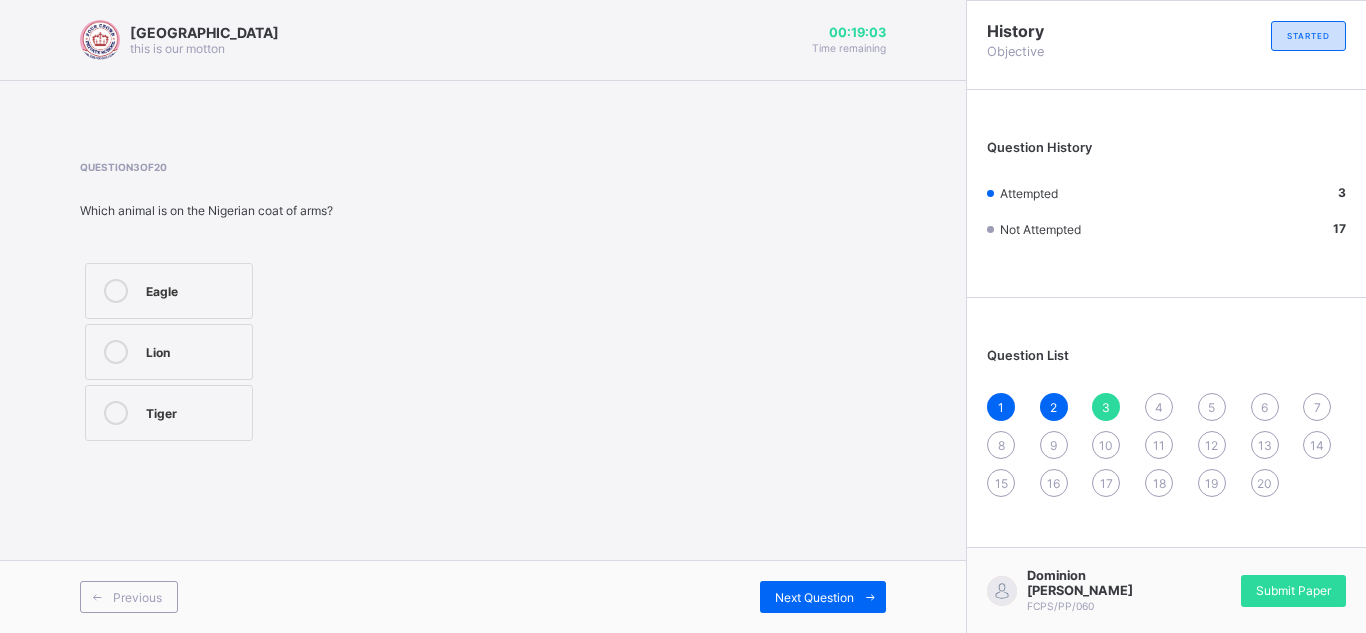 click on "Eagle" at bounding box center (194, 291) 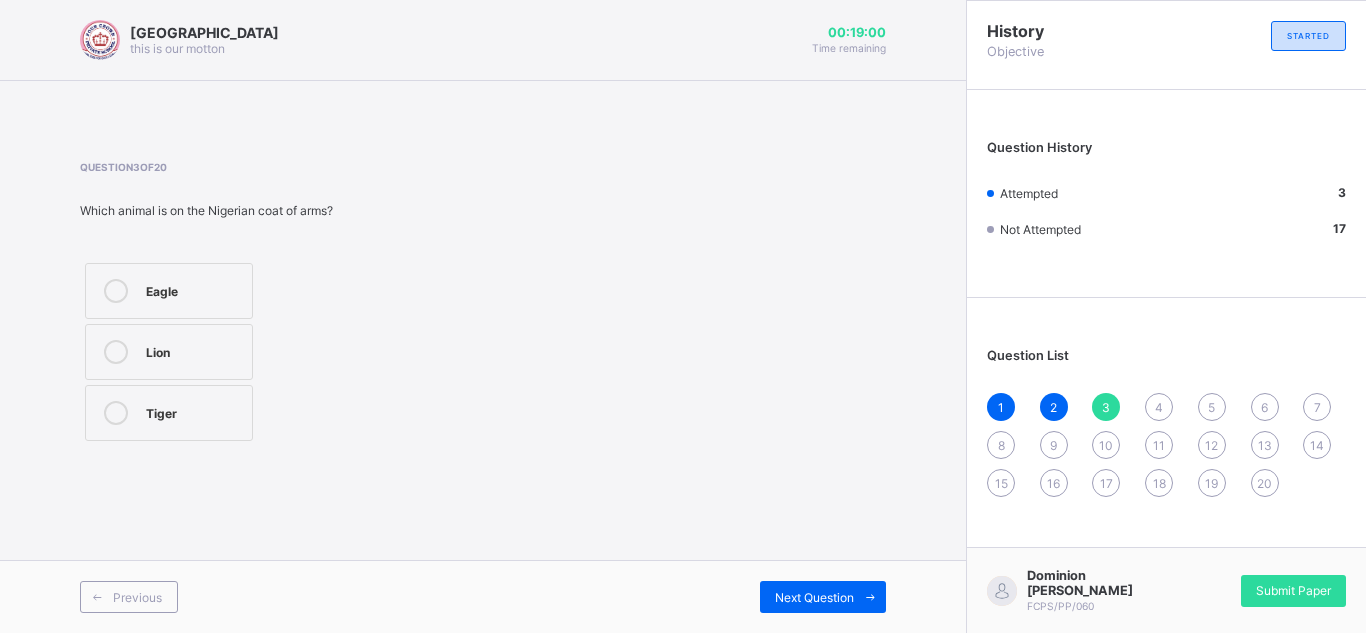 click at bounding box center [116, 352] 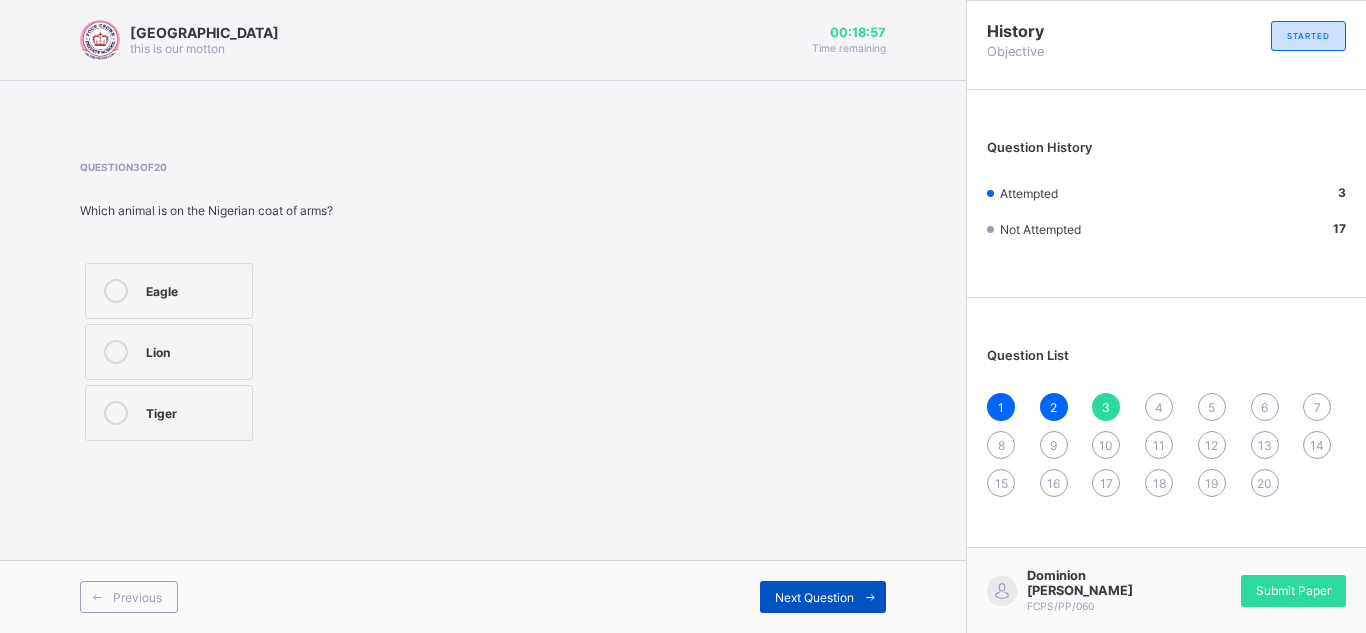 click on "Next Question" at bounding box center [814, 597] 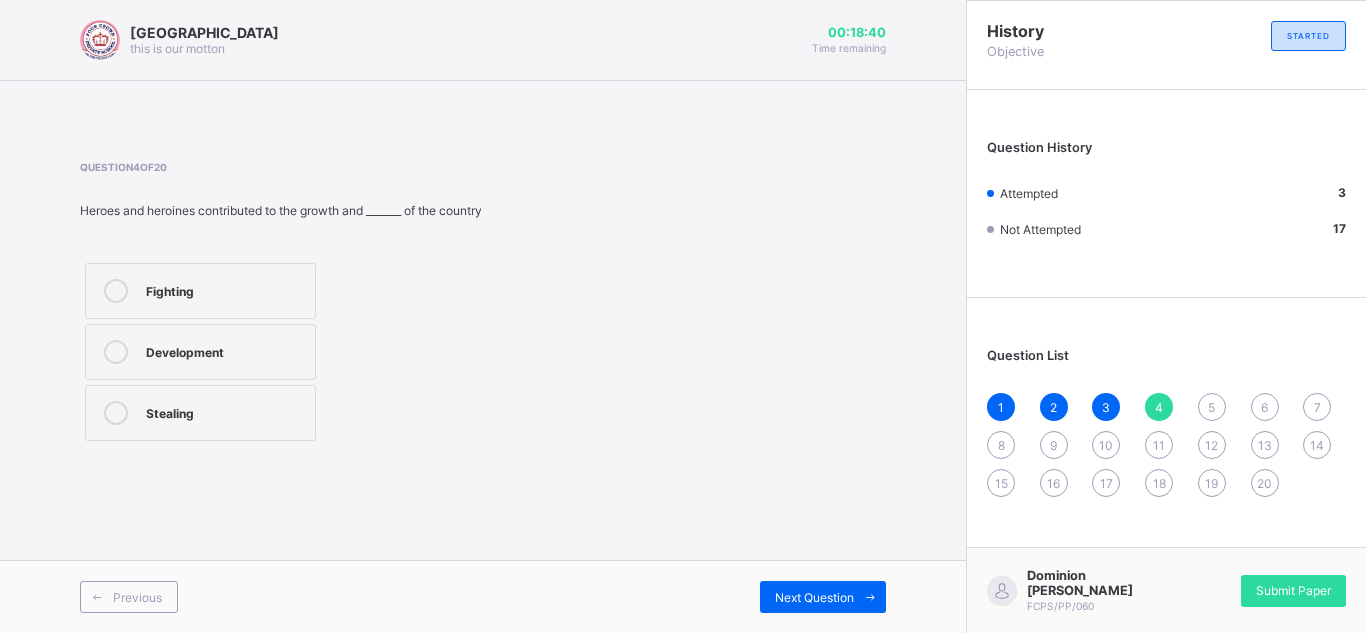 click on "Development" at bounding box center [225, 352] 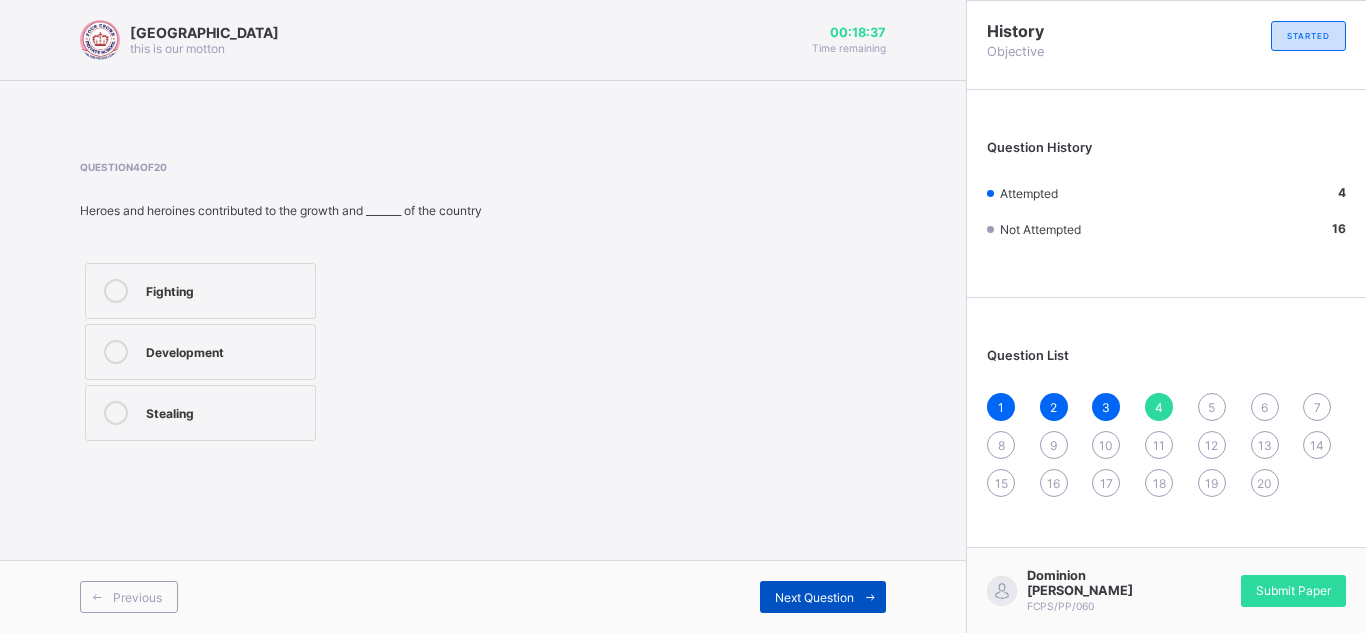 click on "Next Question" at bounding box center [823, 597] 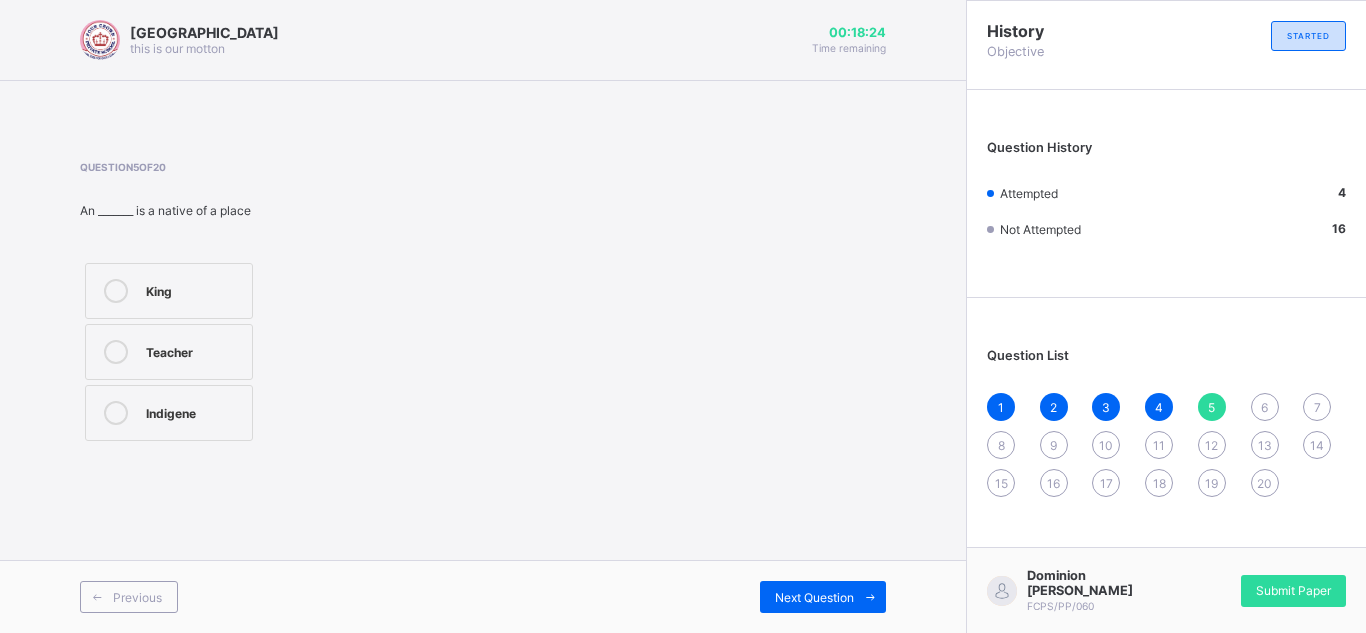 click on "Indigene" at bounding box center [194, 411] 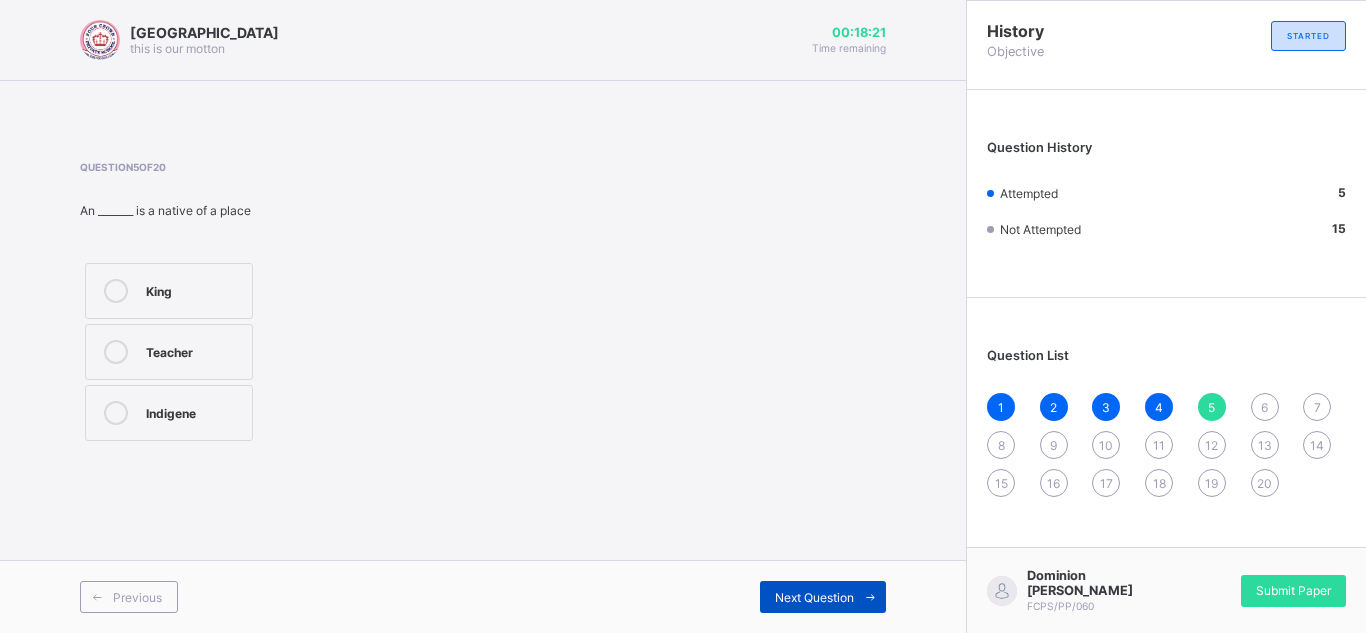 click on "Next Question" at bounding box center [814, 597] 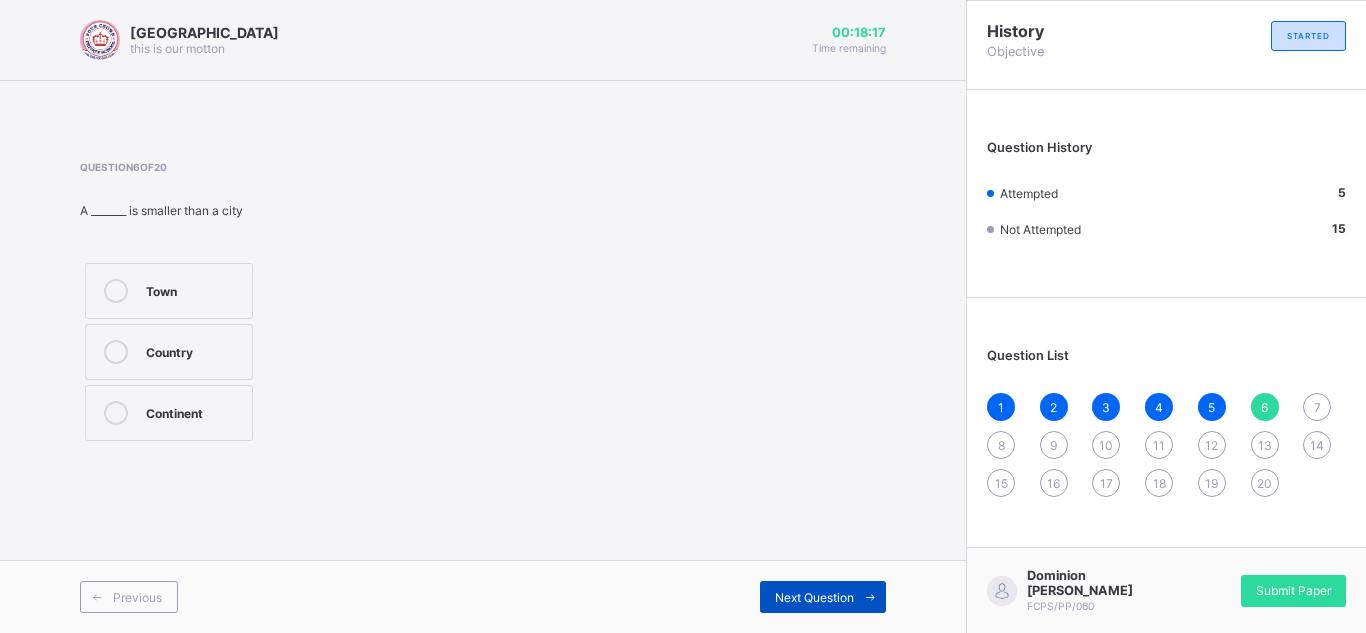 click on "Next Question" at bounding box center [814, 597] 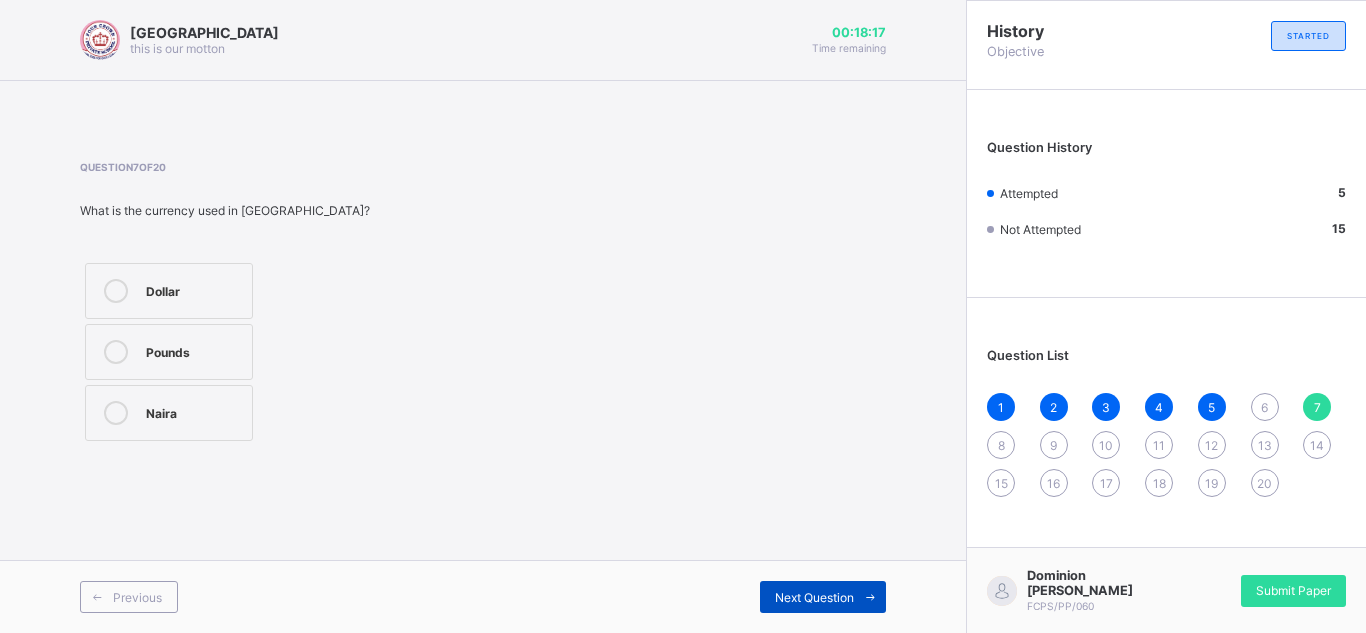 click on "Next Question" at bounding box center (814, 597) 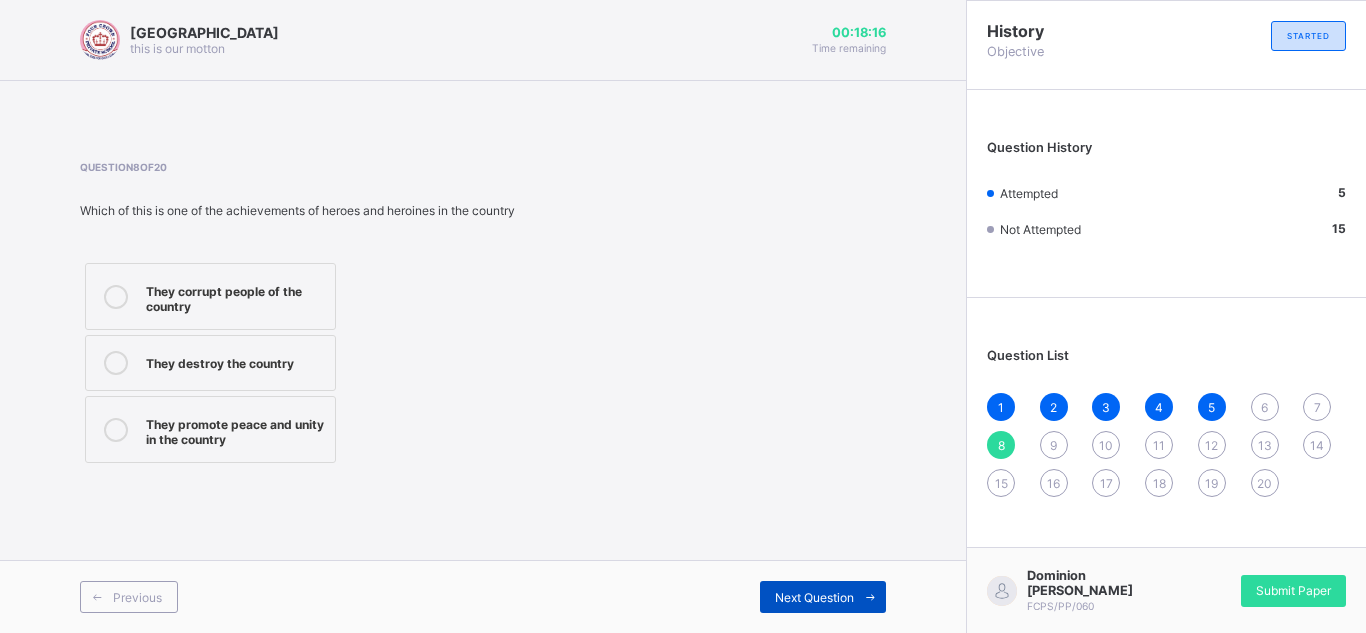 click on "Next Question" at bounding box center (814, 597) 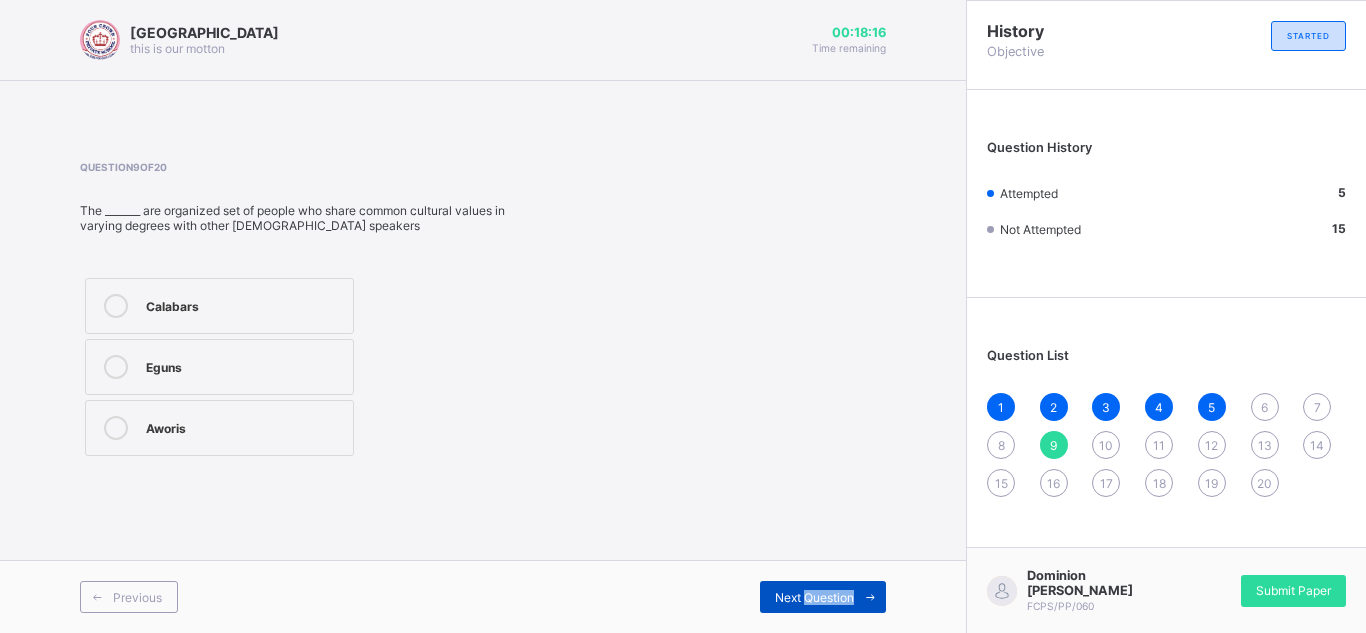 click on "Next Question" at bounding box center [814, 597] 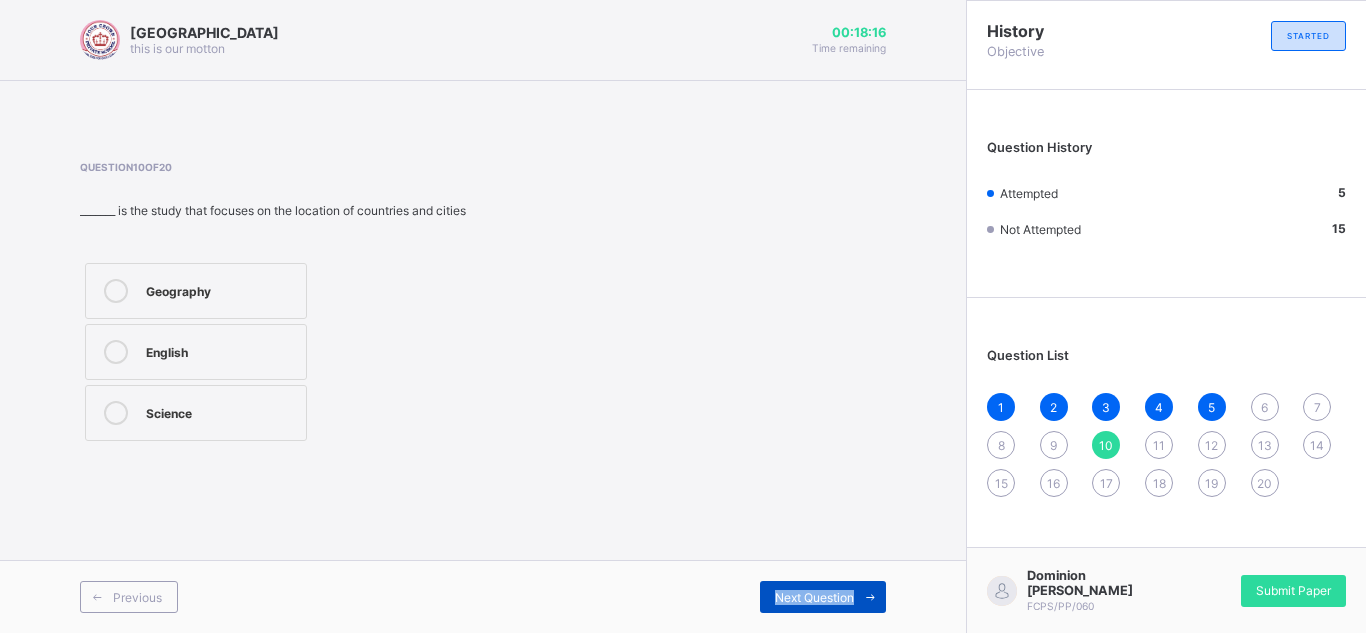click on "Next Question" at bounding box center [814, 597] 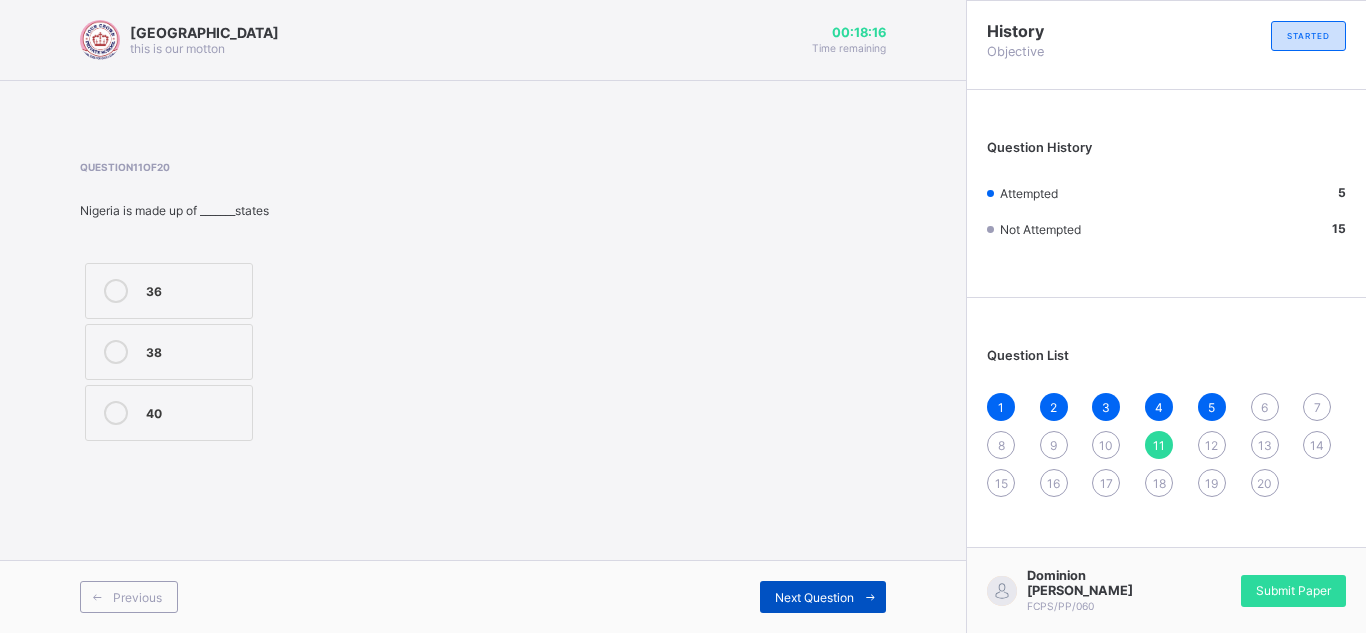 click on "Next Question" at bounding box center (814, 597) 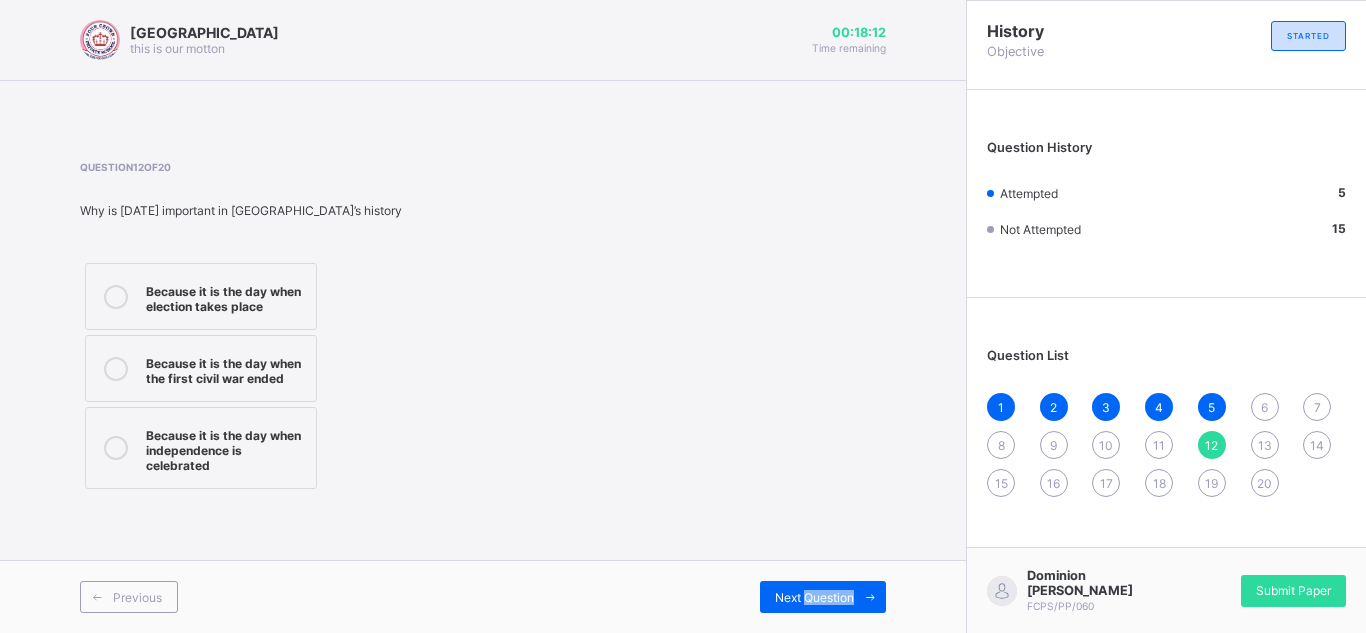 click on "6" at bounding box center (1265, 407) 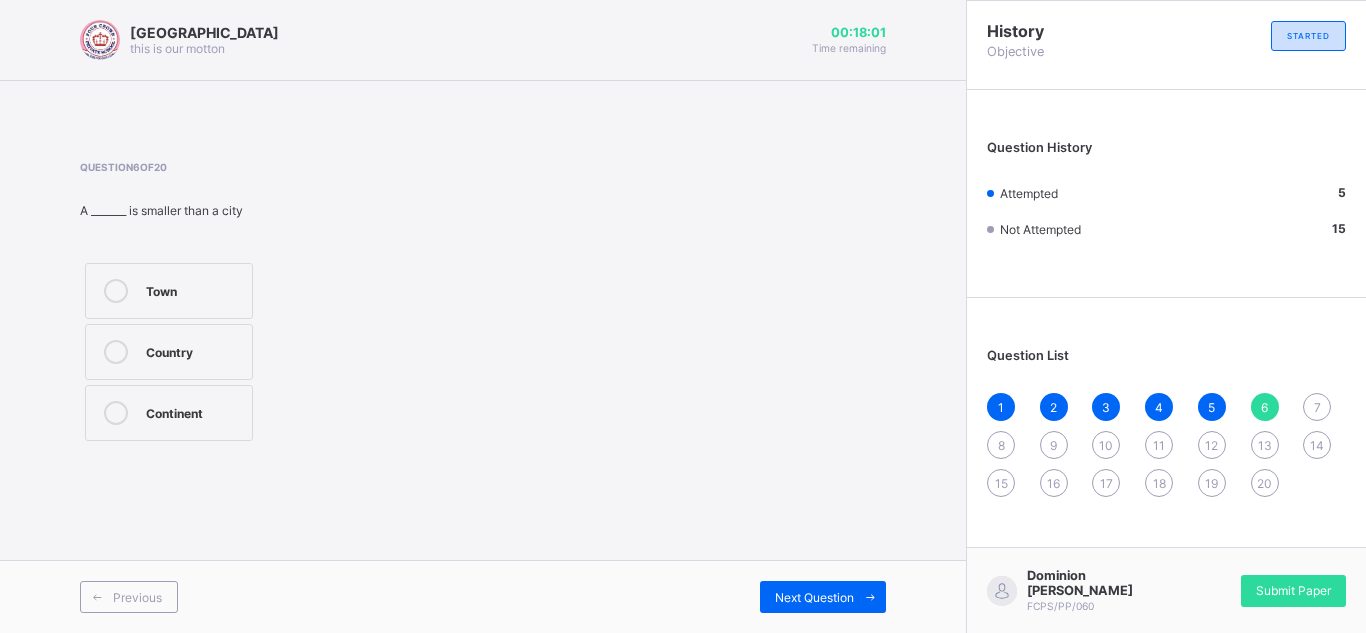click at bounding box center (116, 291) 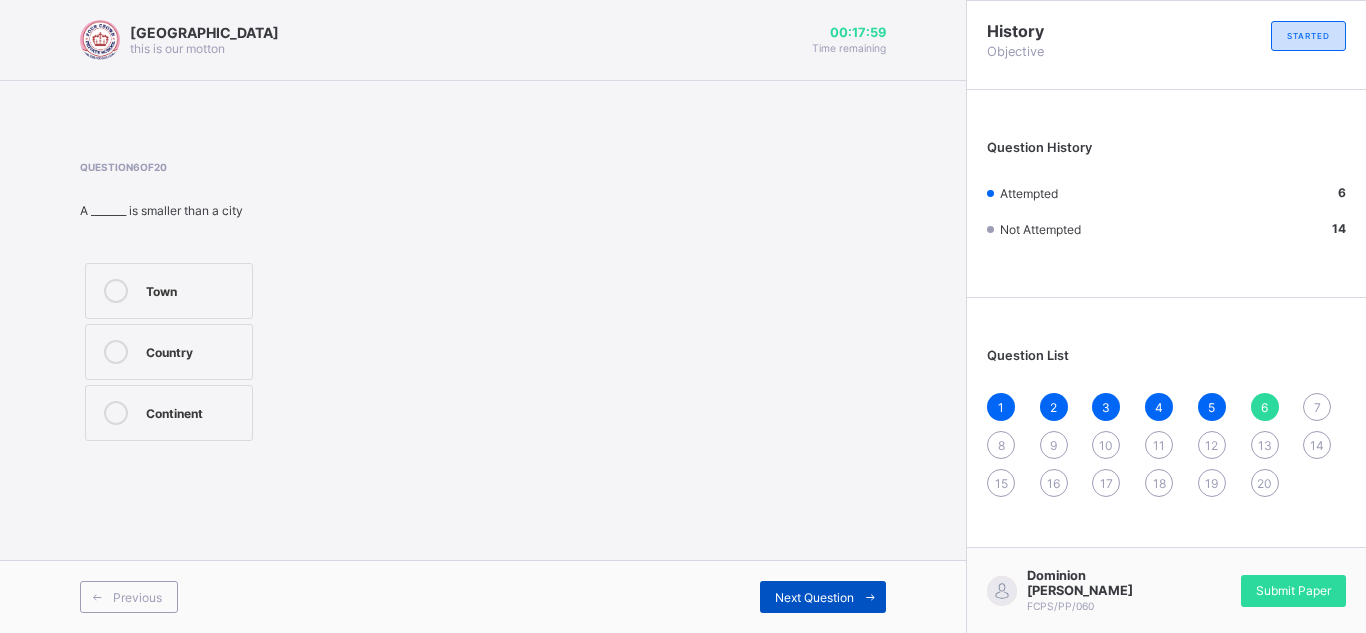 click on "Next Question" at bounding box center (814, 597) 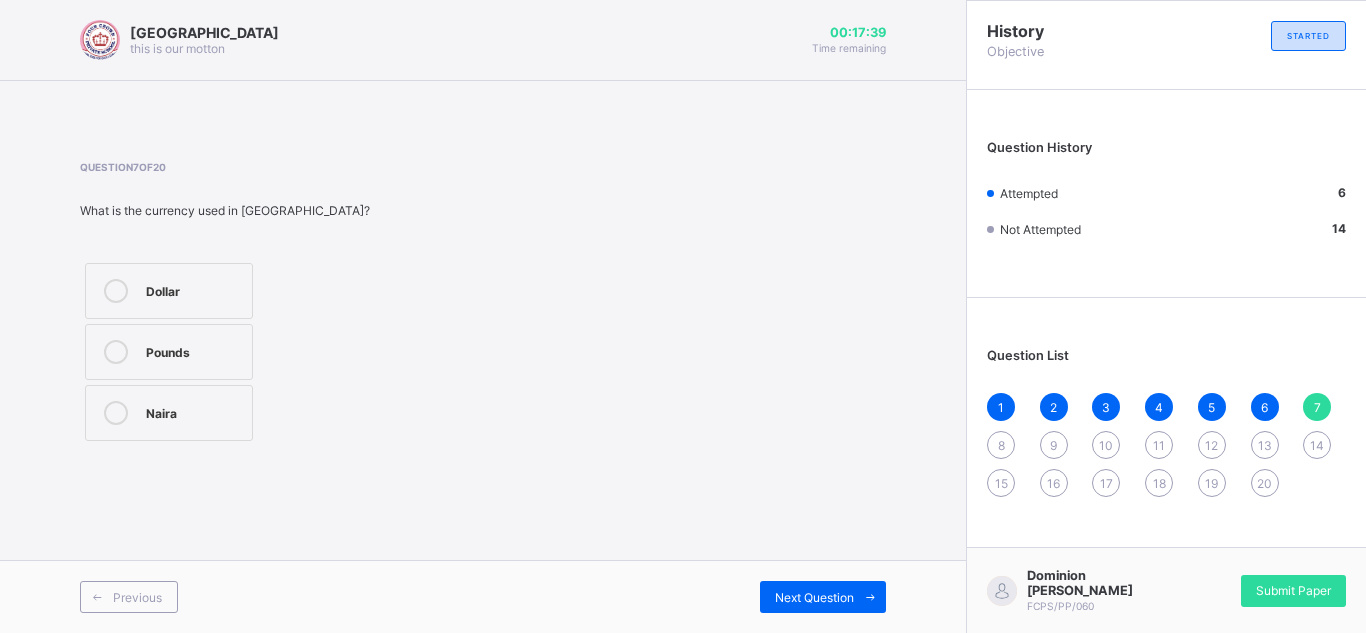 click on "Pounds" at bounding box center [169, 352] 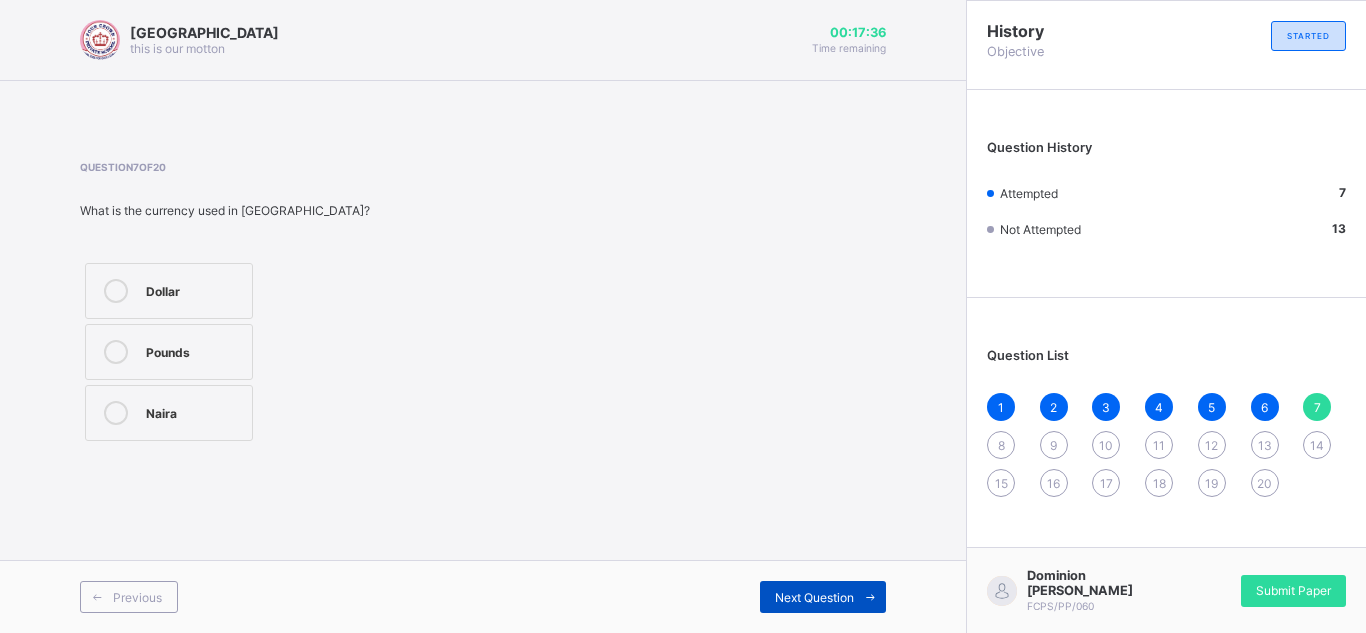click on "Next Question" at bounding box center (823, 597) 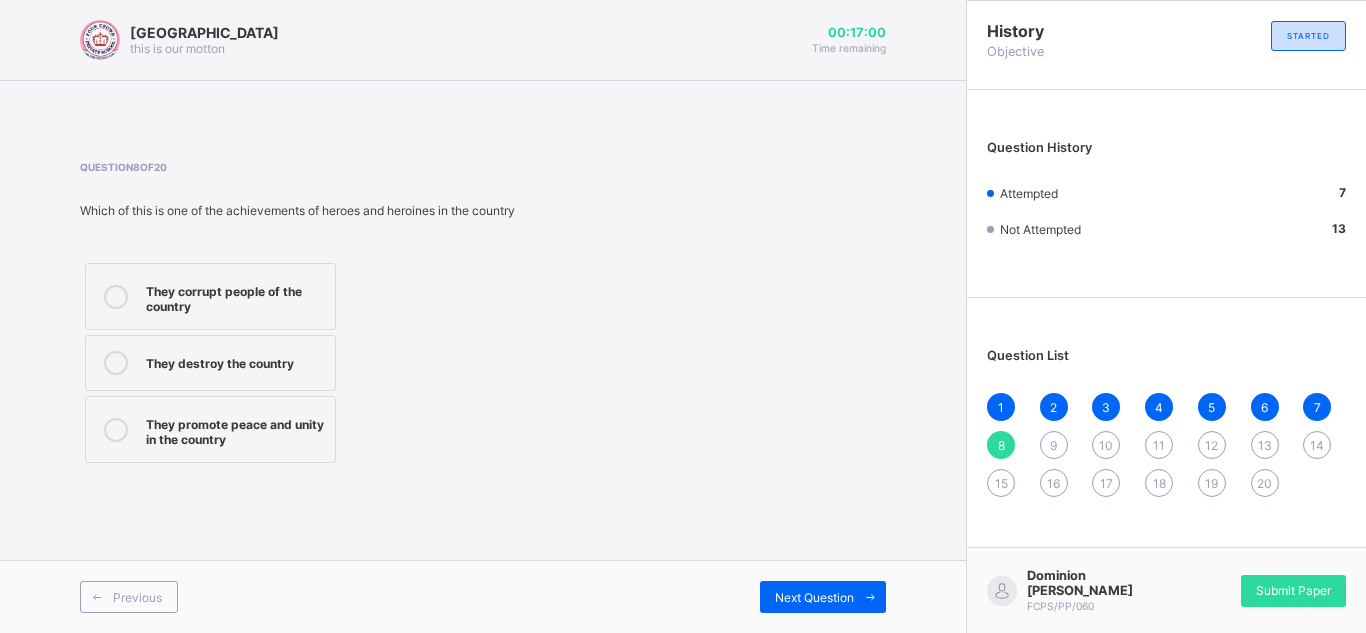 click on "They promote peace and unity in the country" at bounding box center (235, 429) 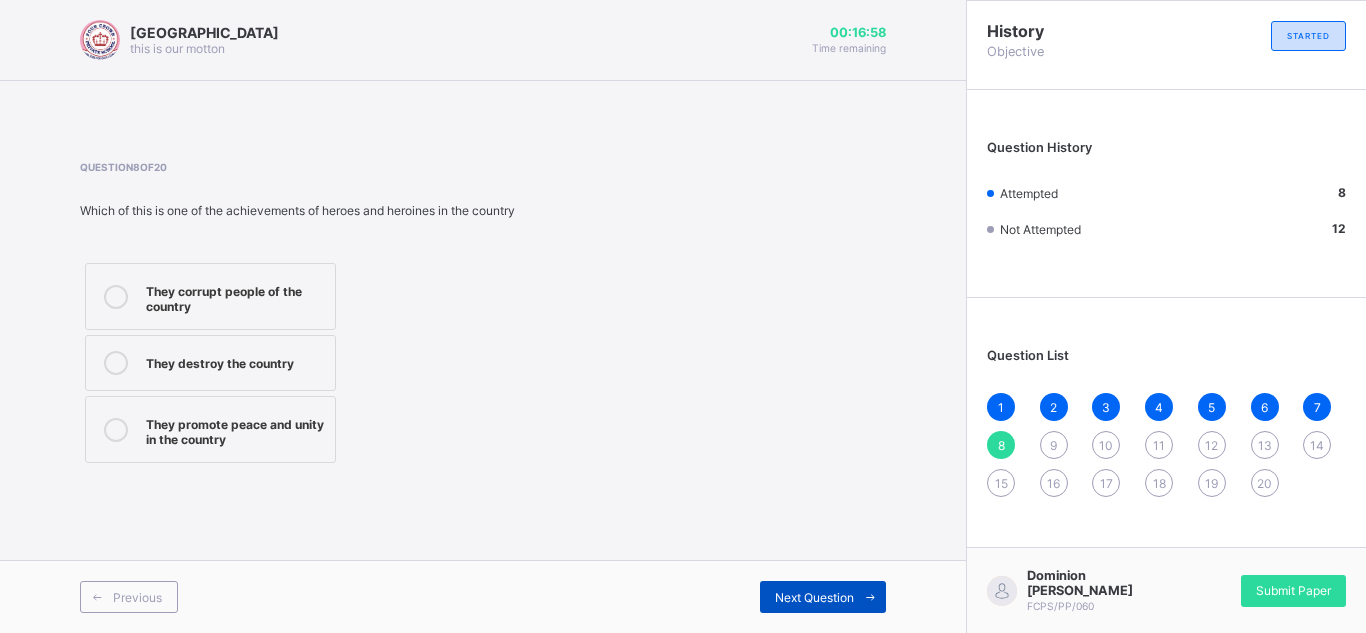 click on "Next Question" at bounding box center (814, 597) 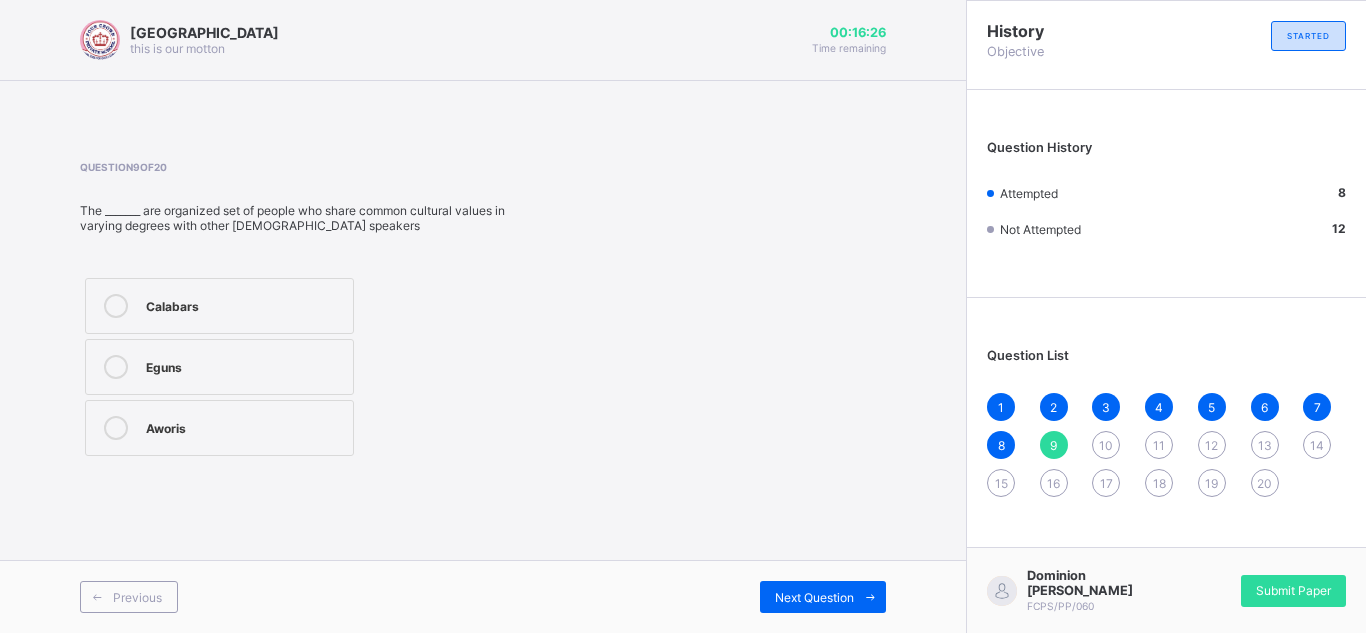 click on "Aworis" at bounding box center [244, 428] 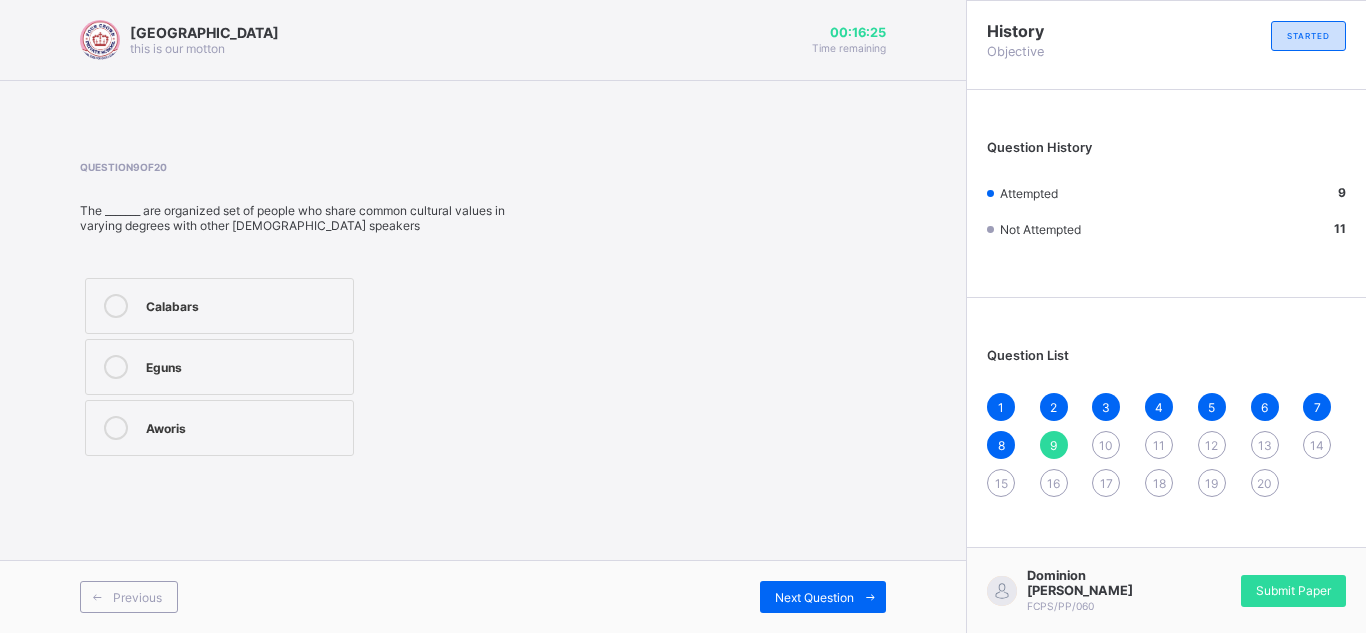 click on "Previous Next Question" at bounding box center (483, 596) 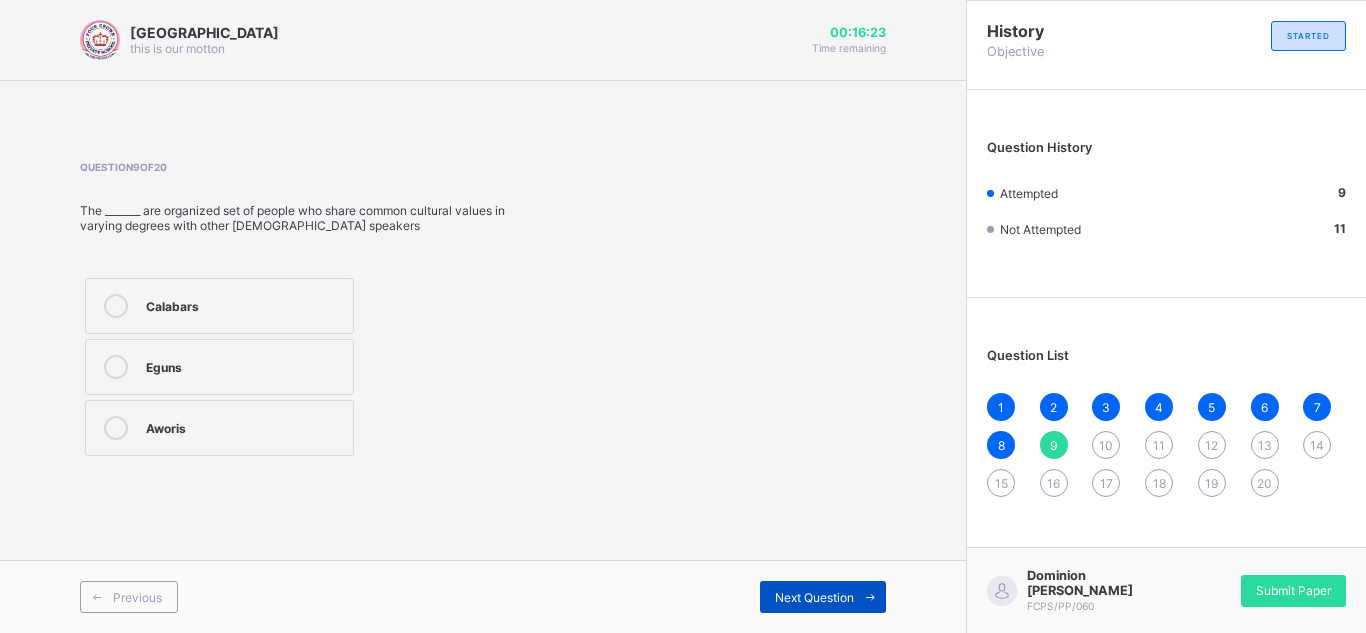 click on "Next Question" at bounding box center [823, 597] 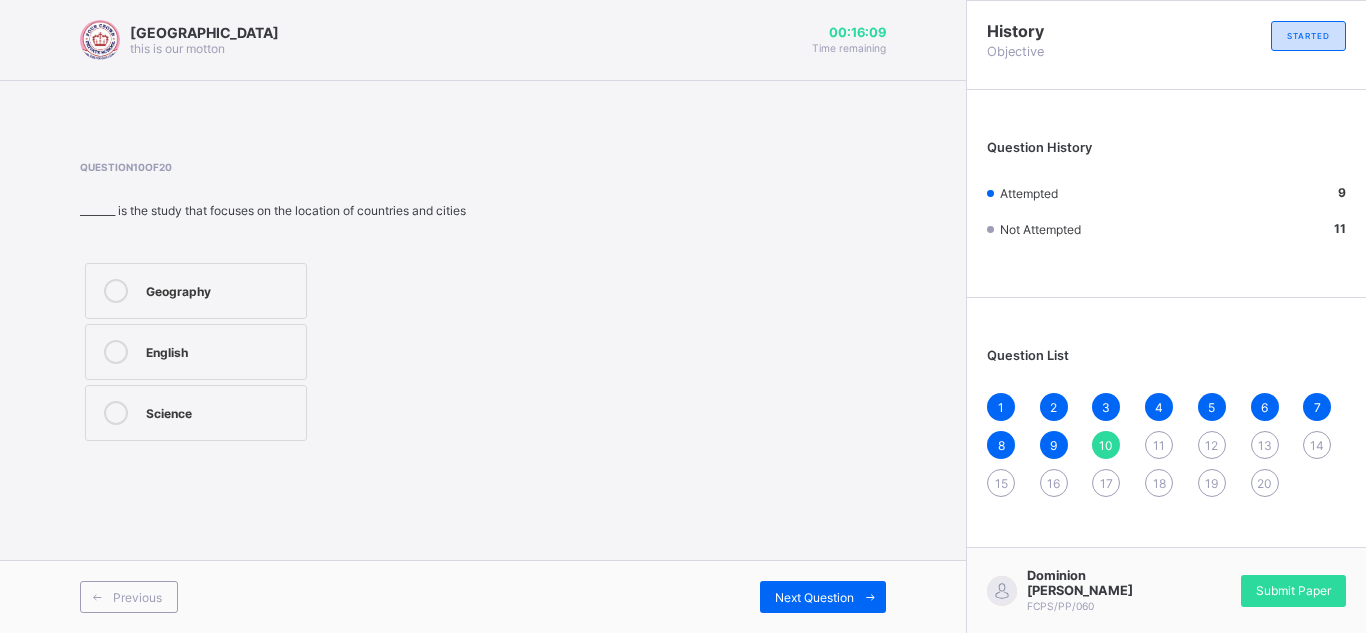 click on "Geography English Science" at bounding box center [196, 352] 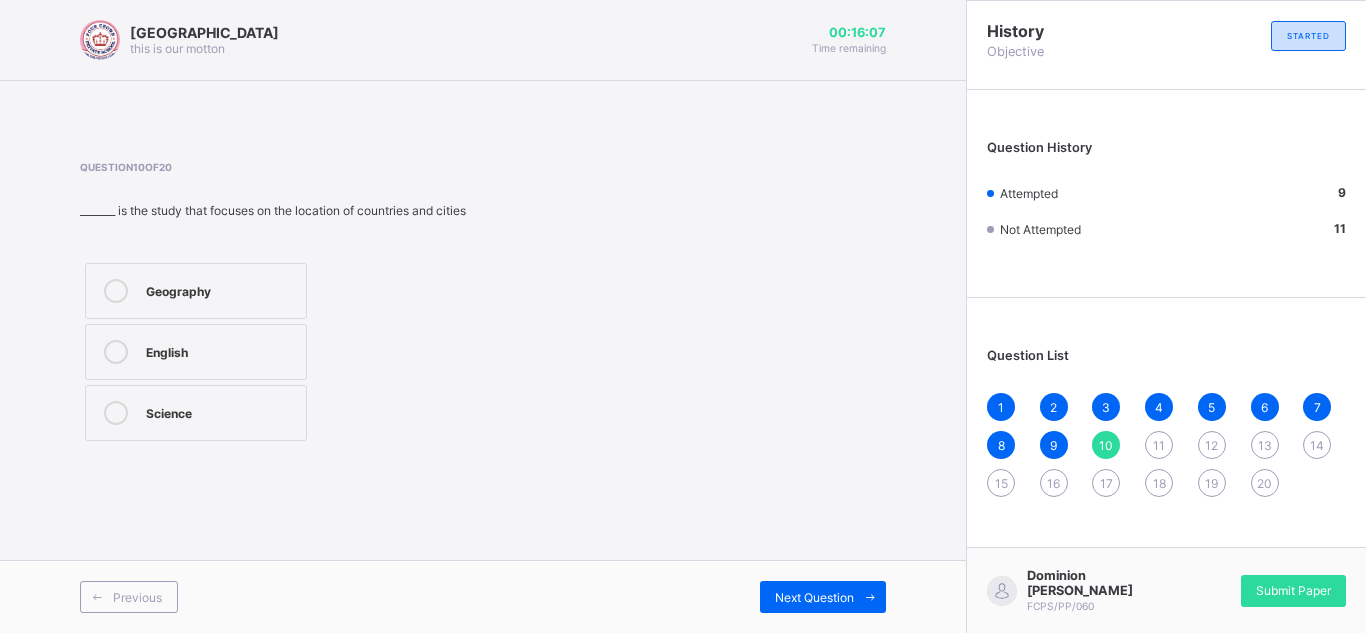 click on "Geography" at bounding box center (196, 291) 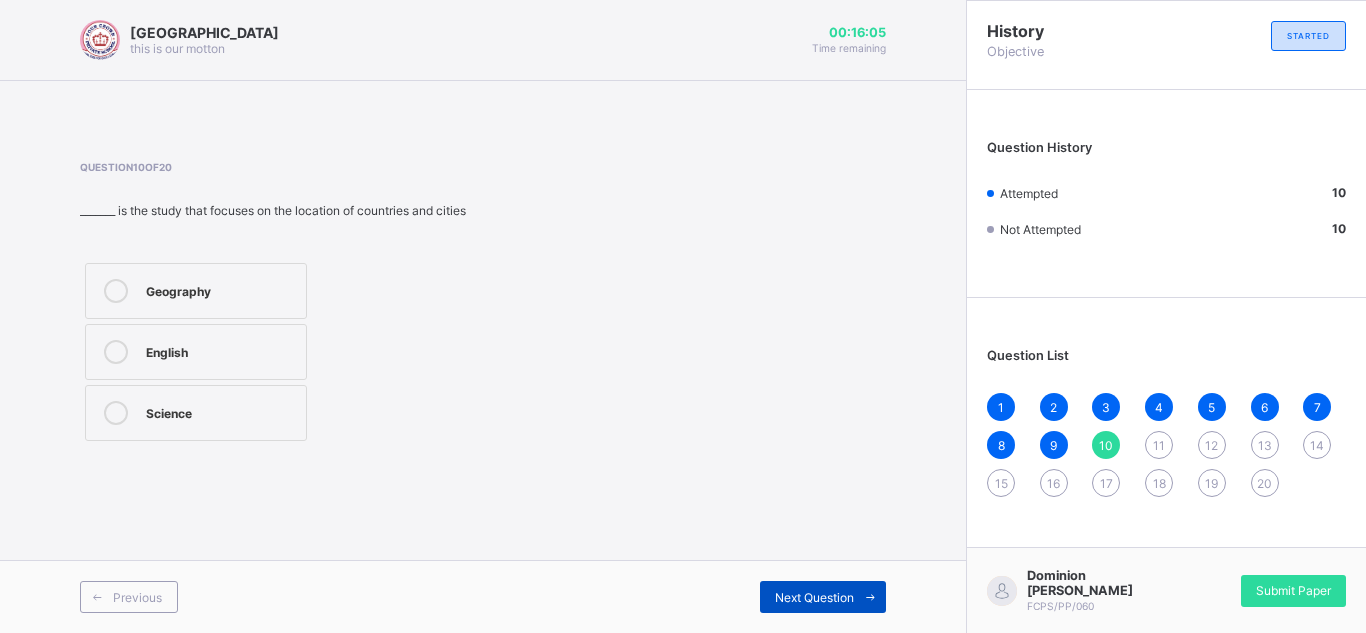 click on "Next Question" at bounding box center [814, 597] 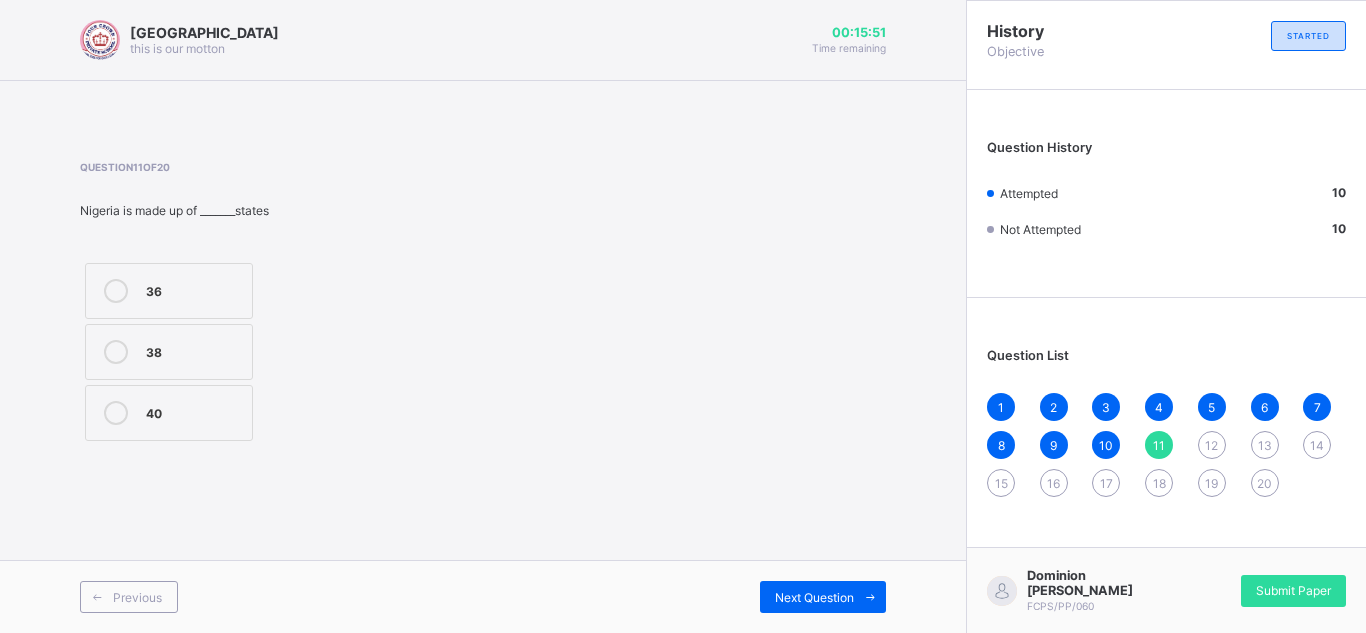 click on "36" at bounding box center (194, 289) 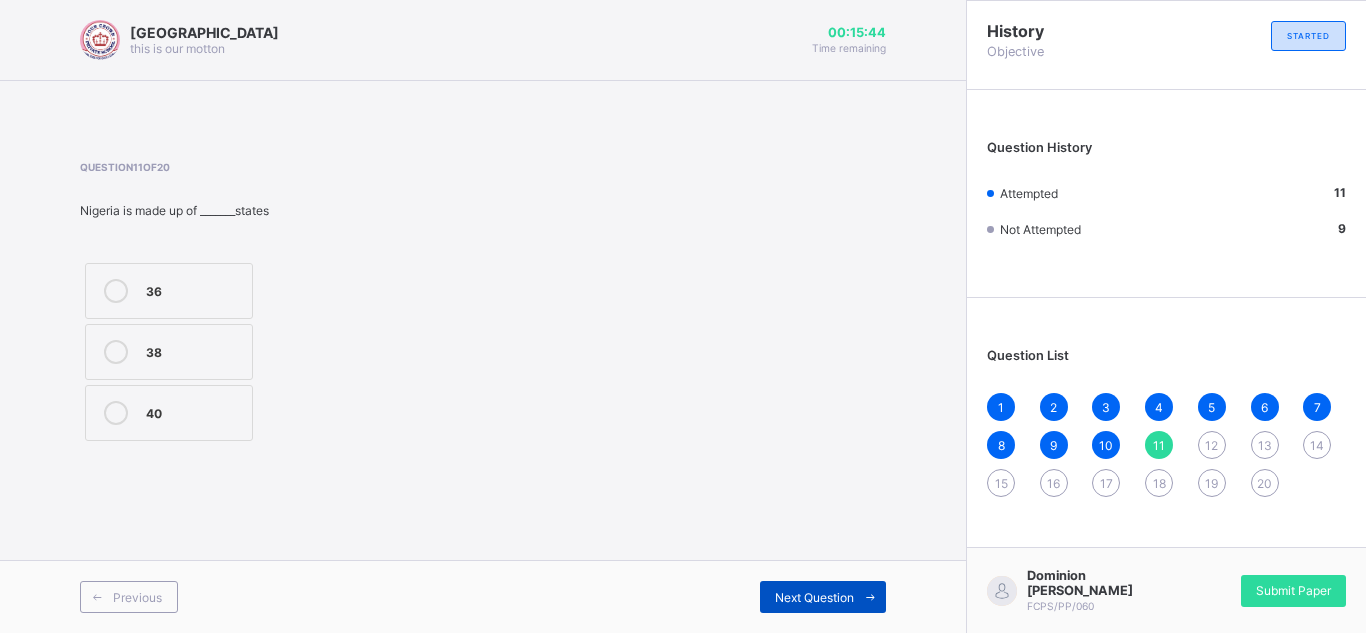 click on "Next Question" at bounding box center (814, 597) 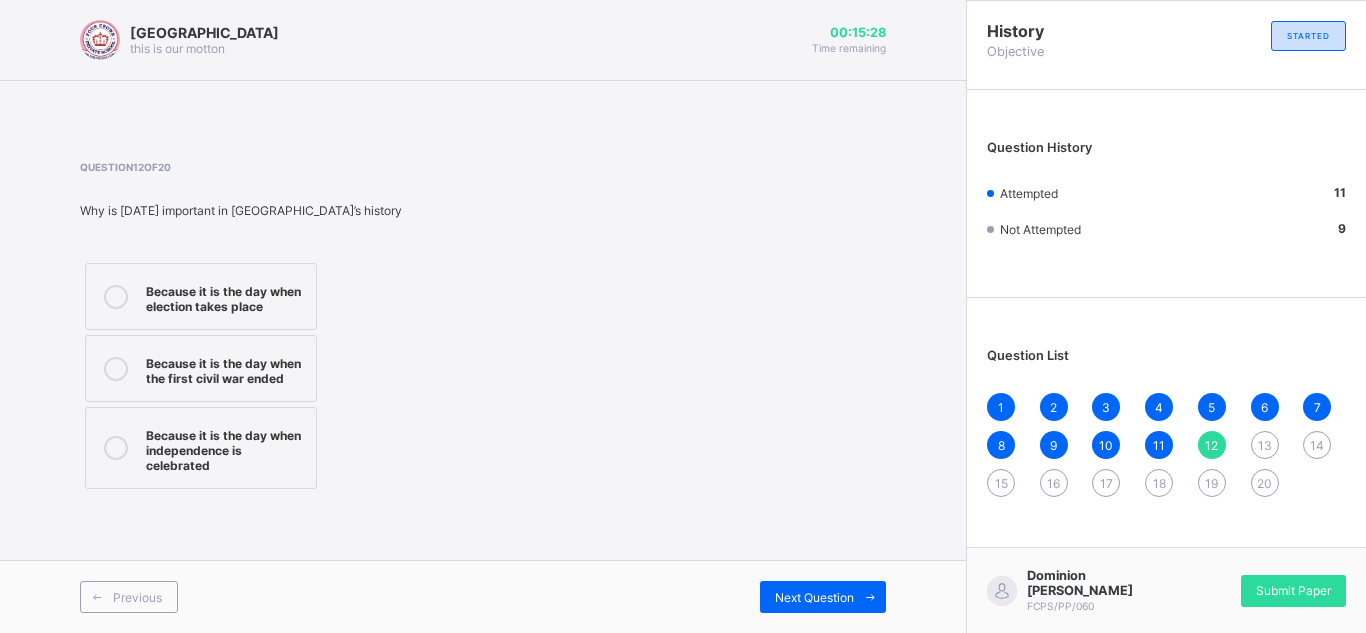 click on "Because it is the day when independence is celebrated" at bounding box center [201, 448] 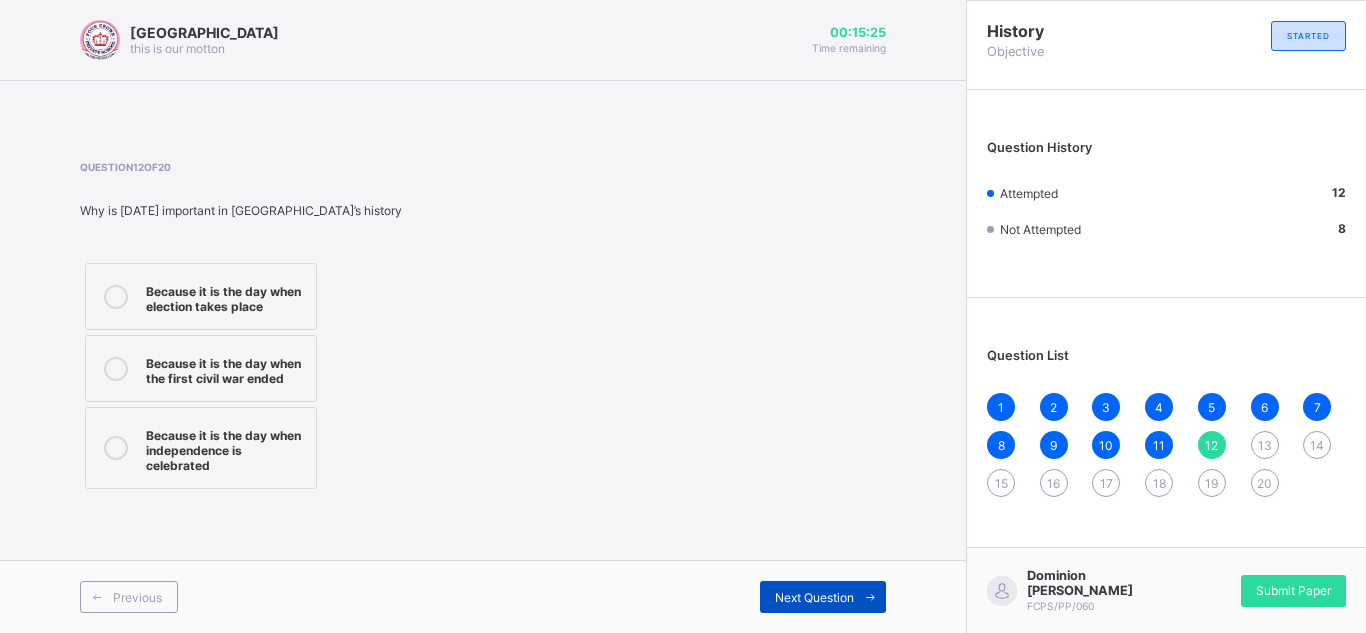 click on "Next Question" at bounding box center (814, 597) 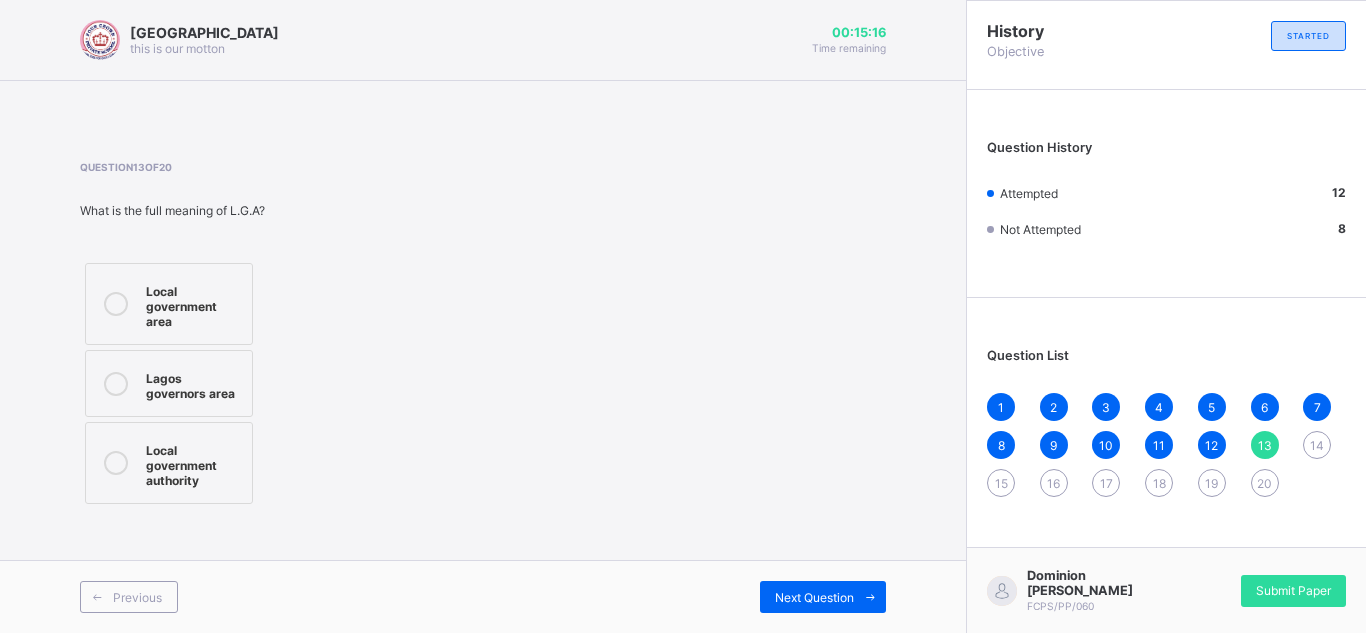 click on "Local government area" at bounding box center (194, 304) 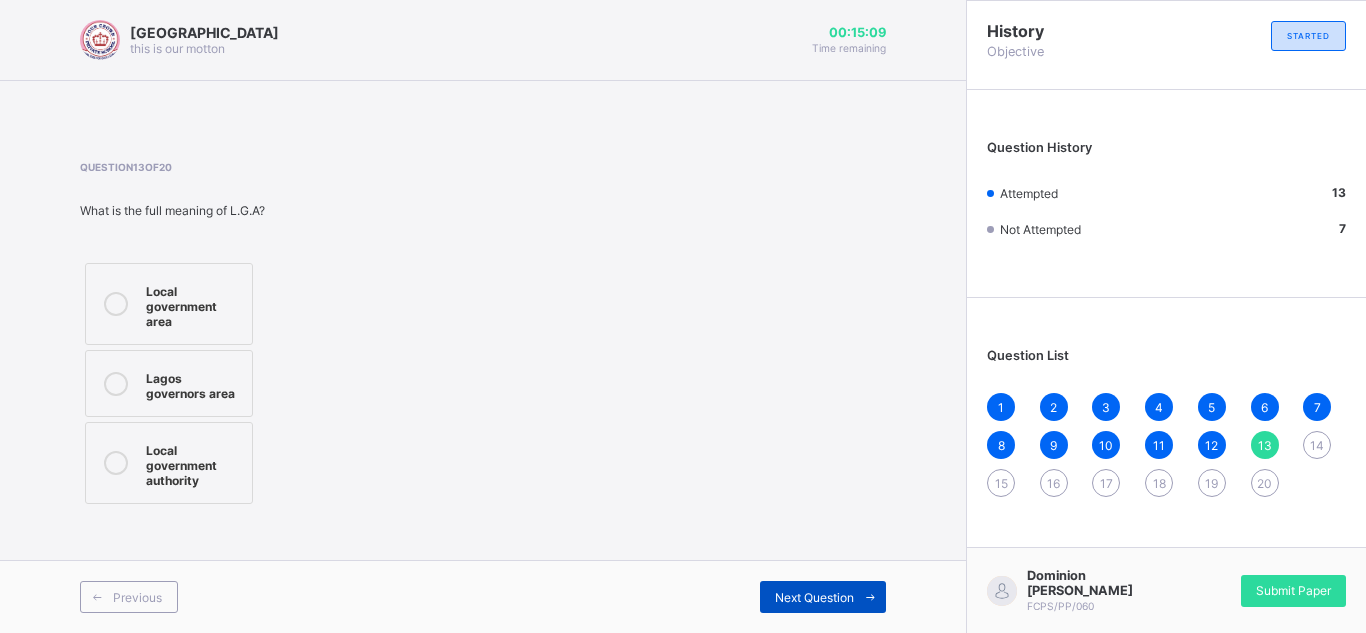 click on "Next Question" at bounding box center (823, 597) 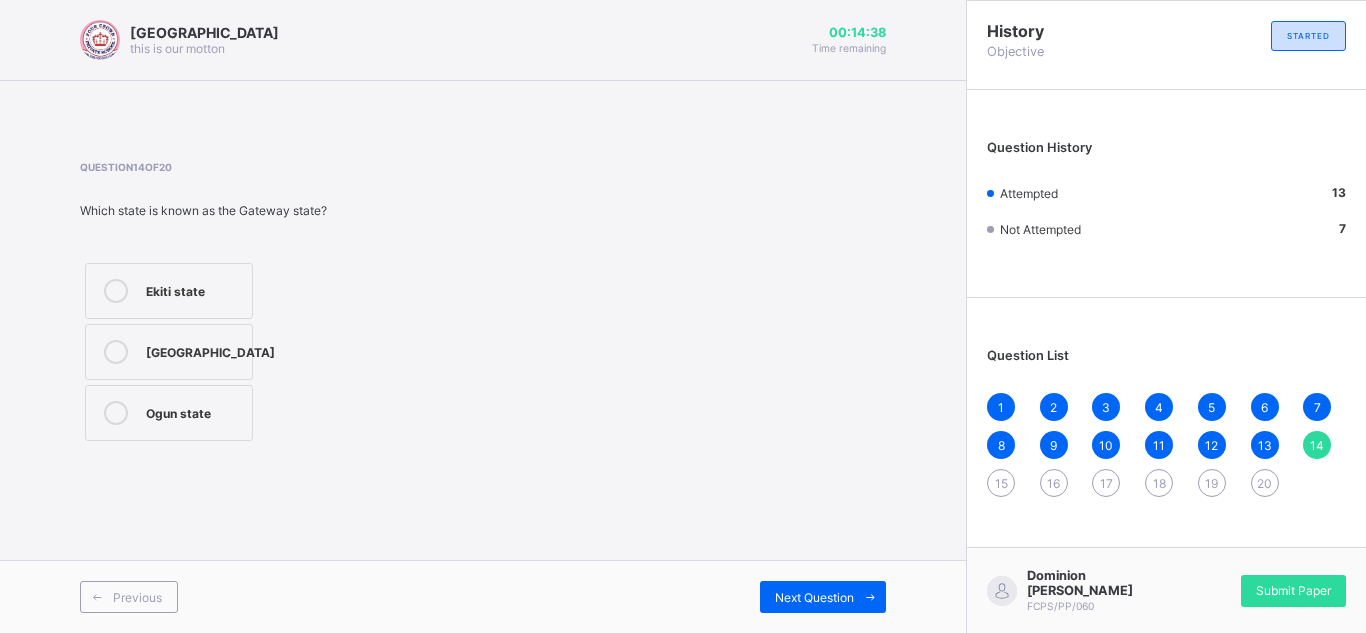 click on "Lagos state" at bounding box center (169, 352) 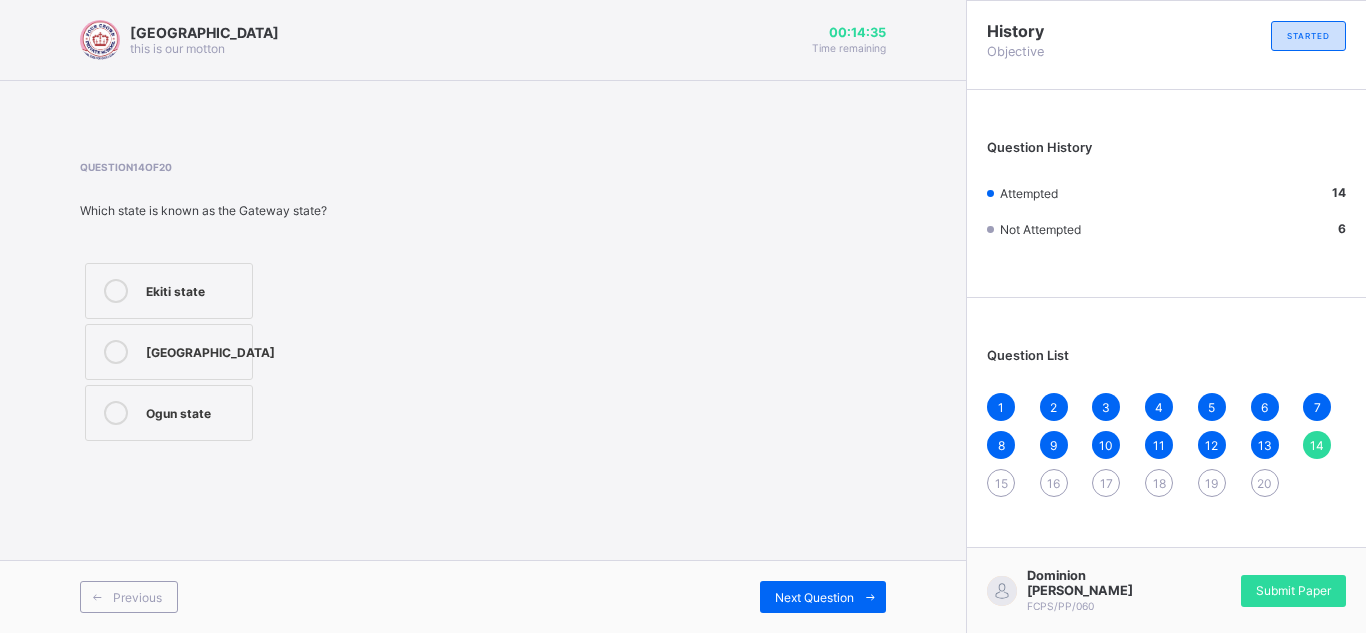 click on "Ogun state" at bounding box center [194, 411] 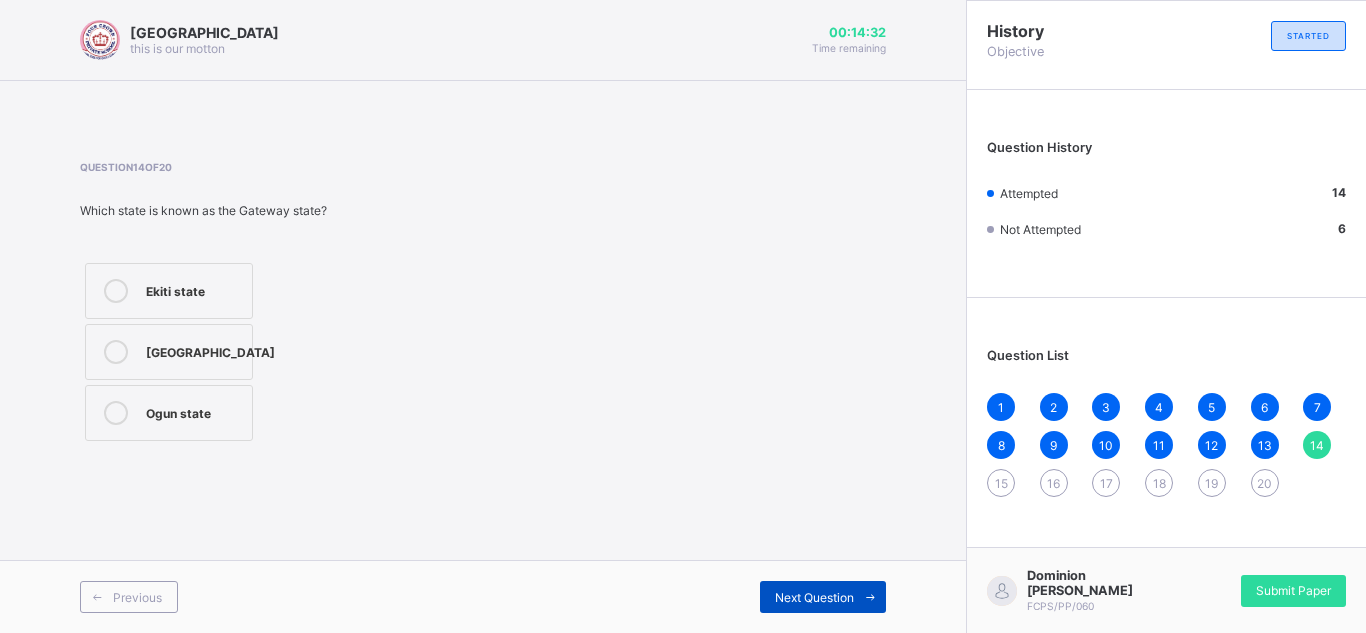 click on "Next Question" at bounding box center [814, 597] 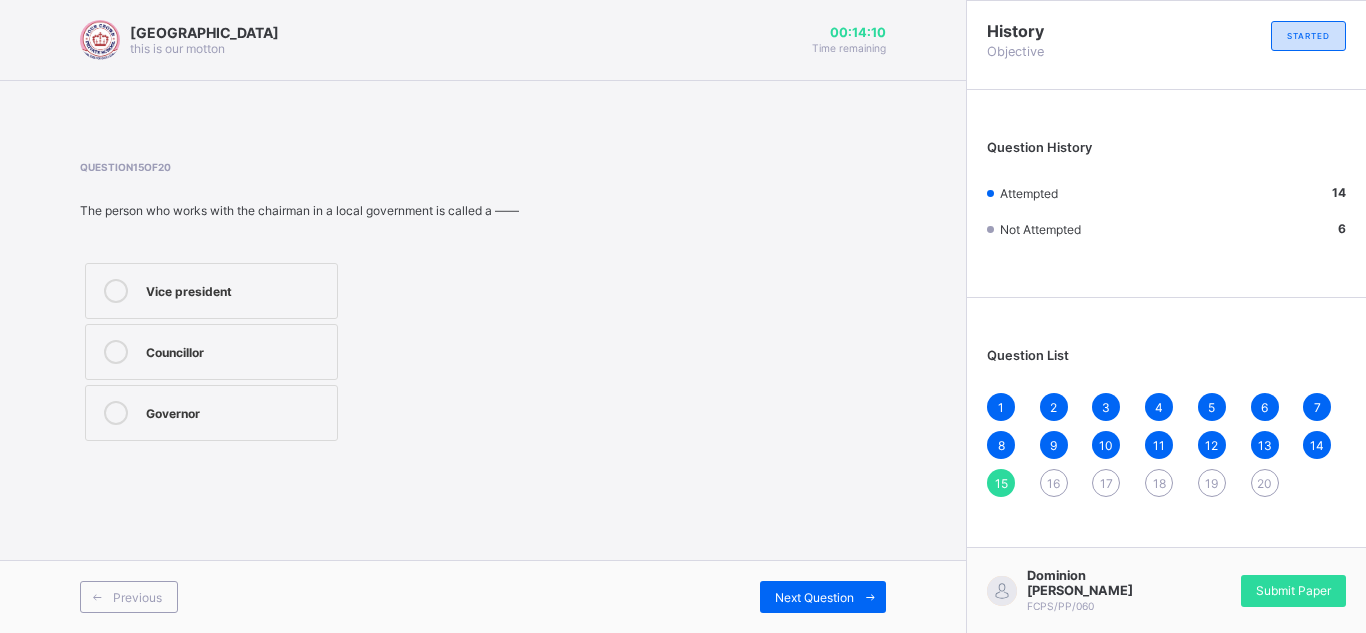 click on "Governor" at bounding box center (236, 411) 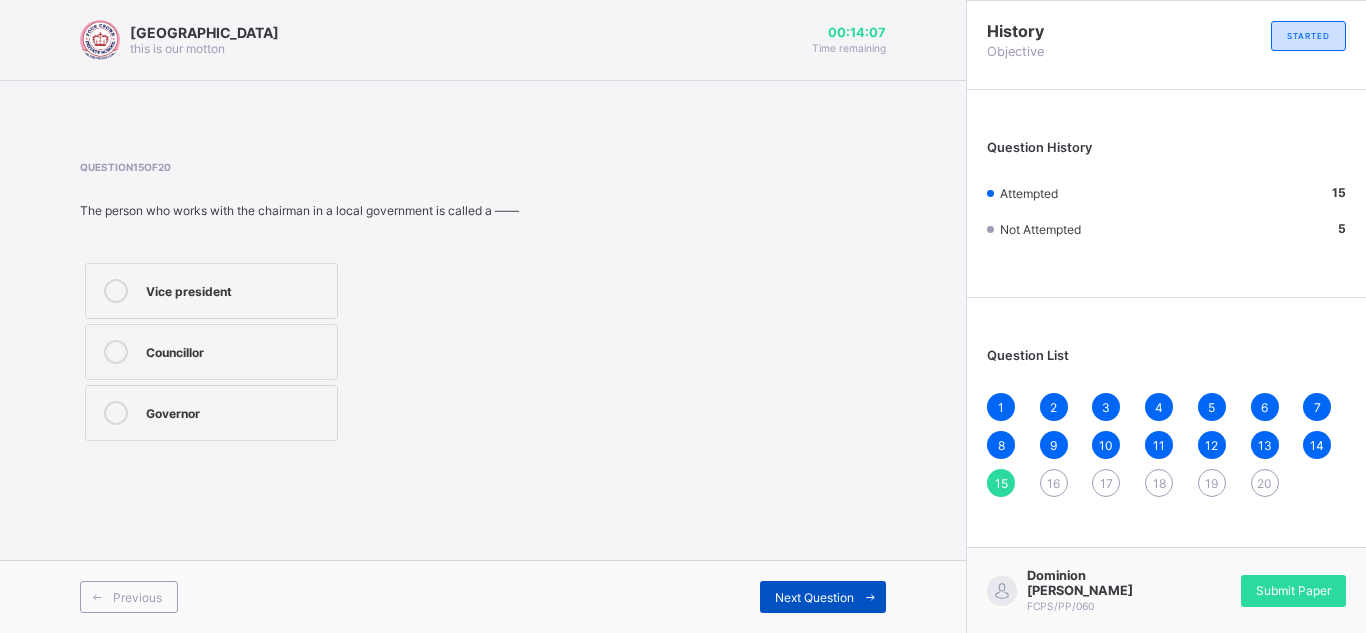 click at bounding box center (870, 597) 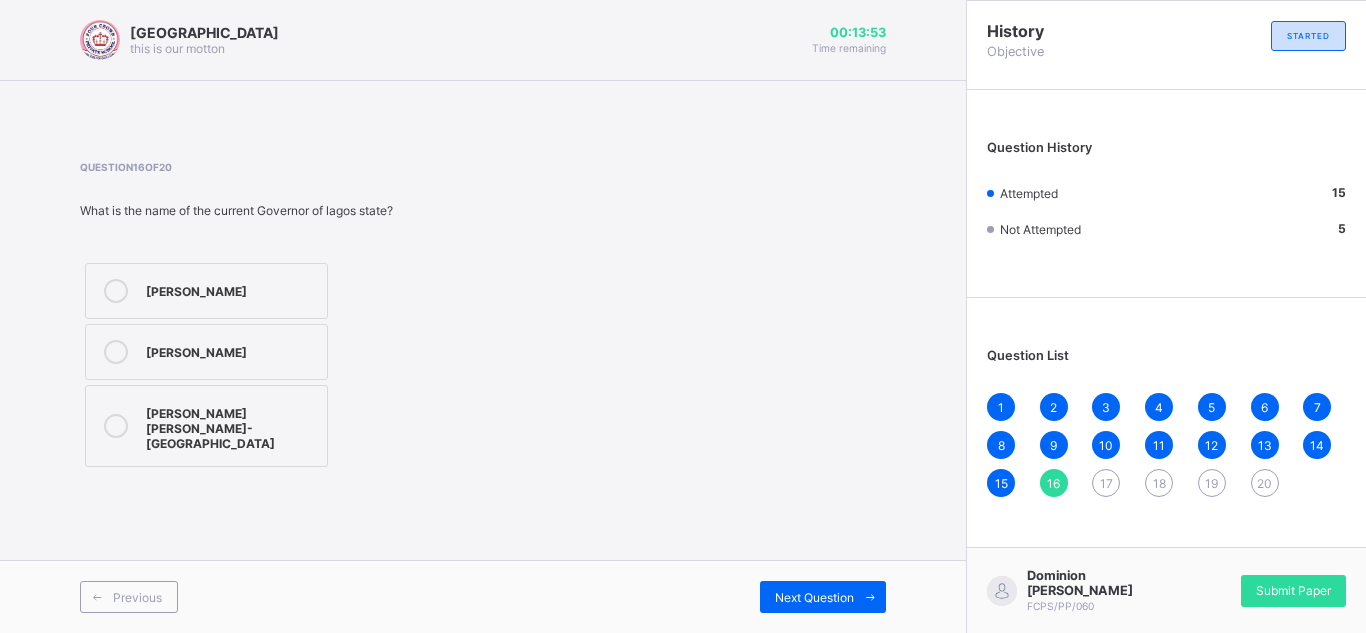 click on "Mr Babajide Olusola Sanwo-olu" at bounding box center (231, 426) 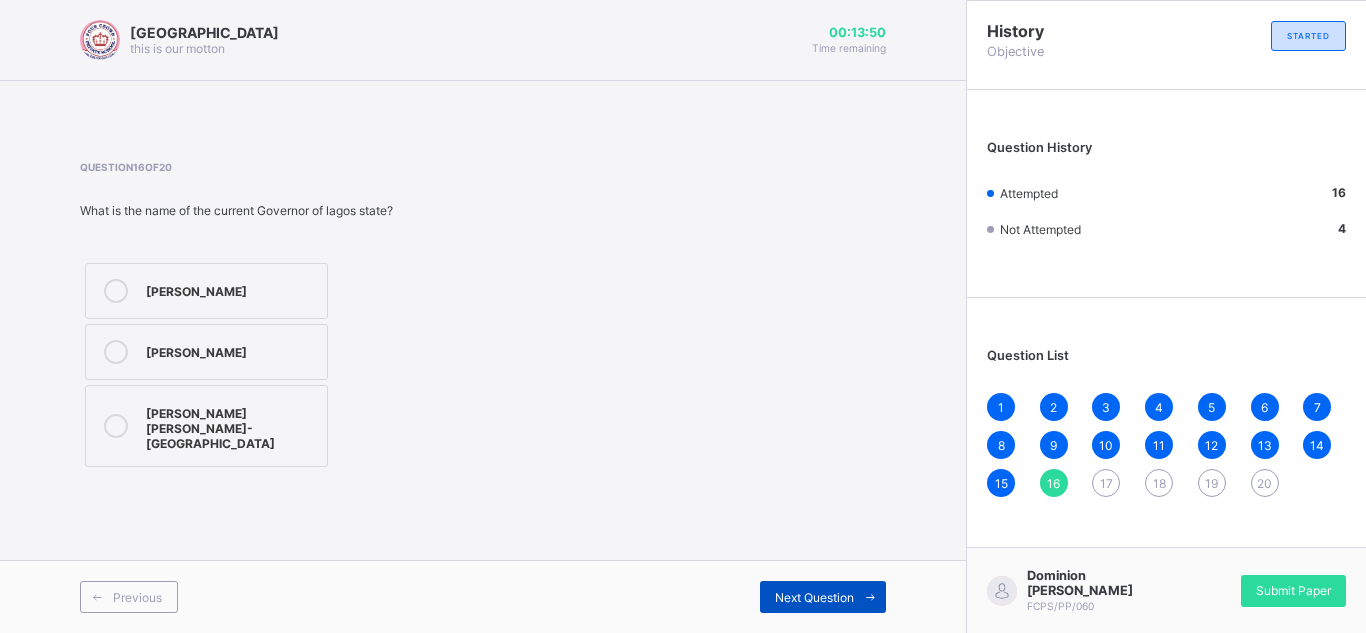 click on "Next Question" at bounding box center (814, 597) 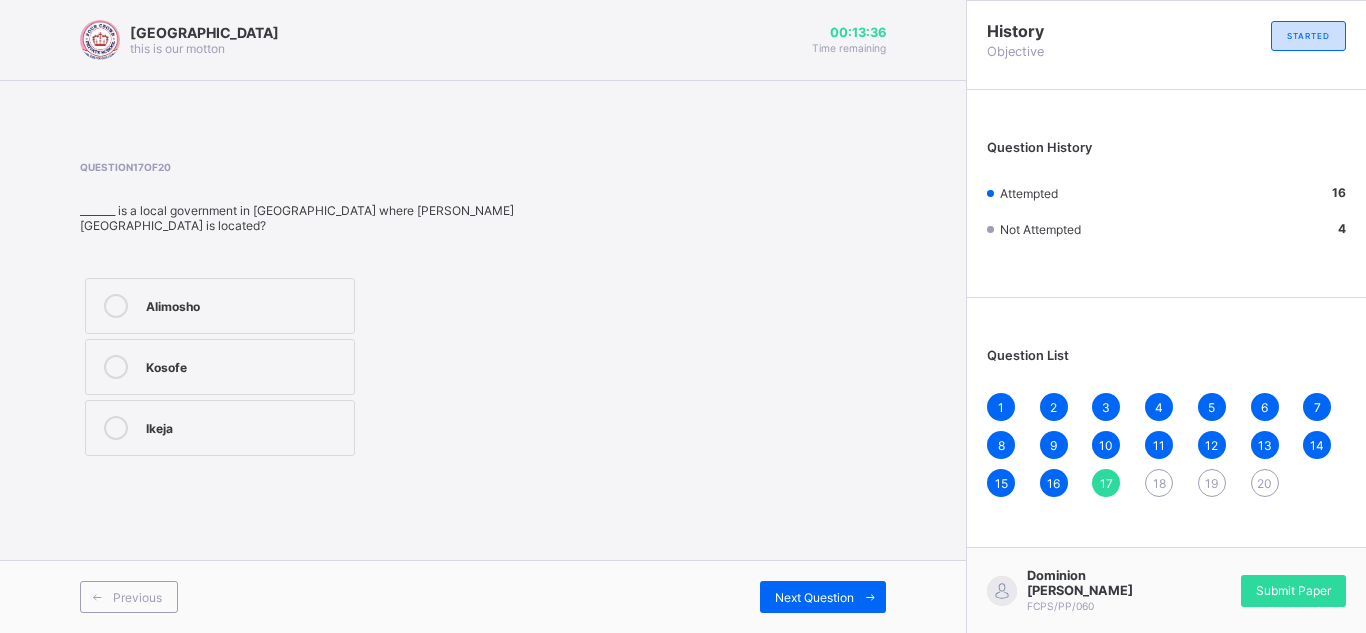 click on "Kosofe" at bounding box center (245, 365) 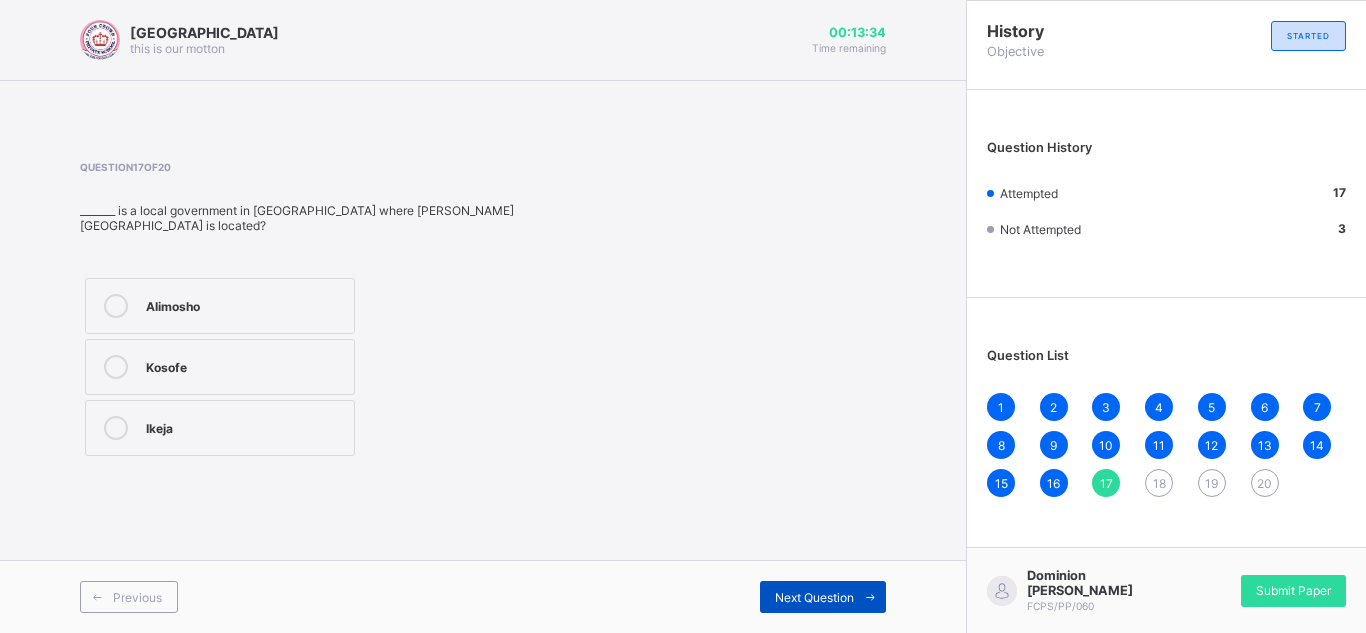 click on "Next Question" at bounding box center [814, 597] 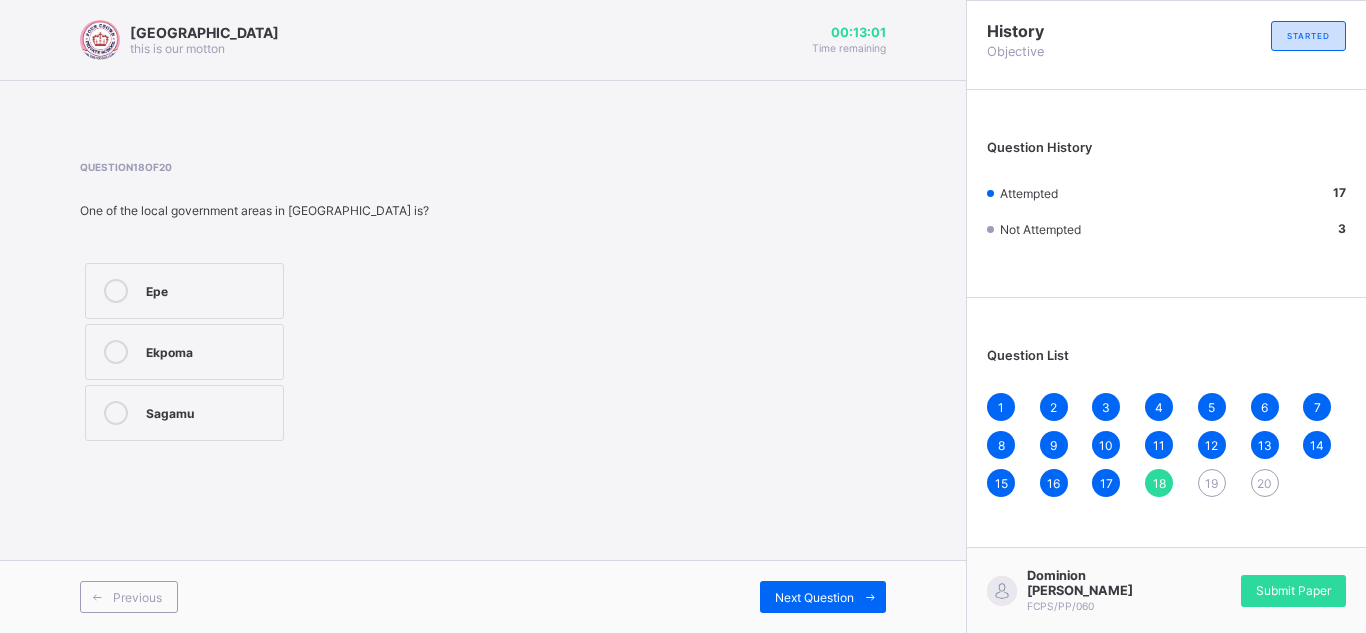 click on "Ekpoma" at bounding box center [209, 352] 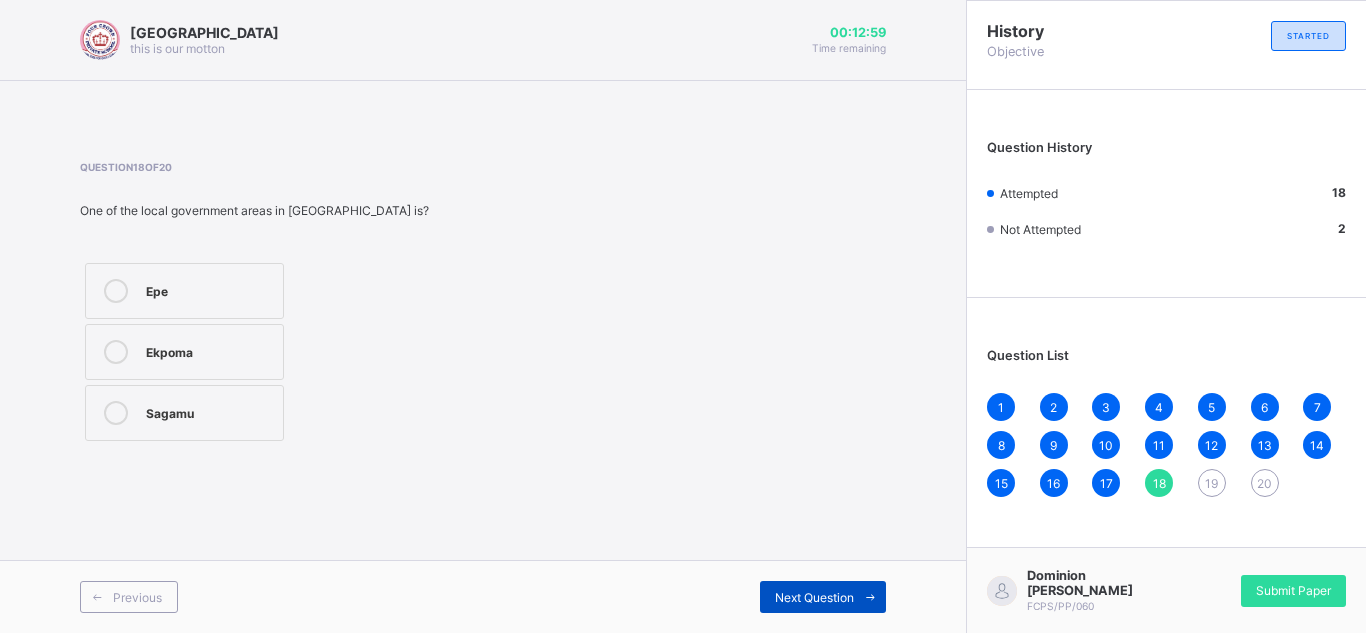 click on "Next Question" at bounding box center (814, 597) 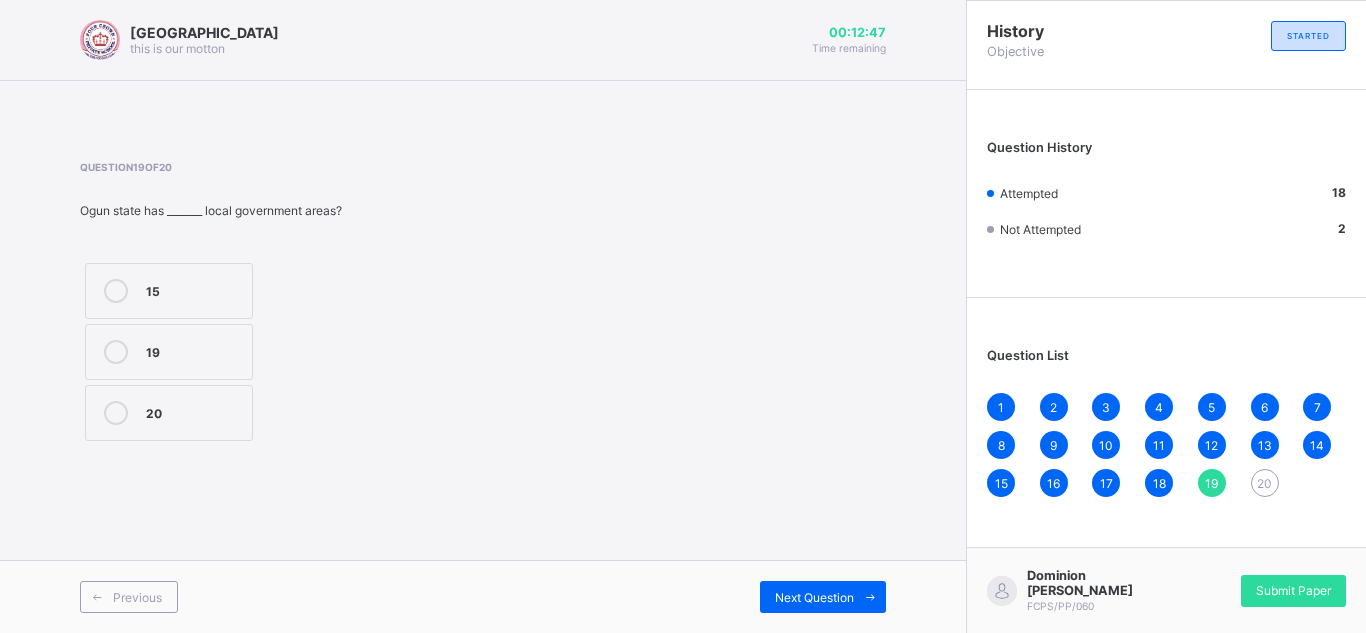 click on "20" at bounding box center (194, 411) 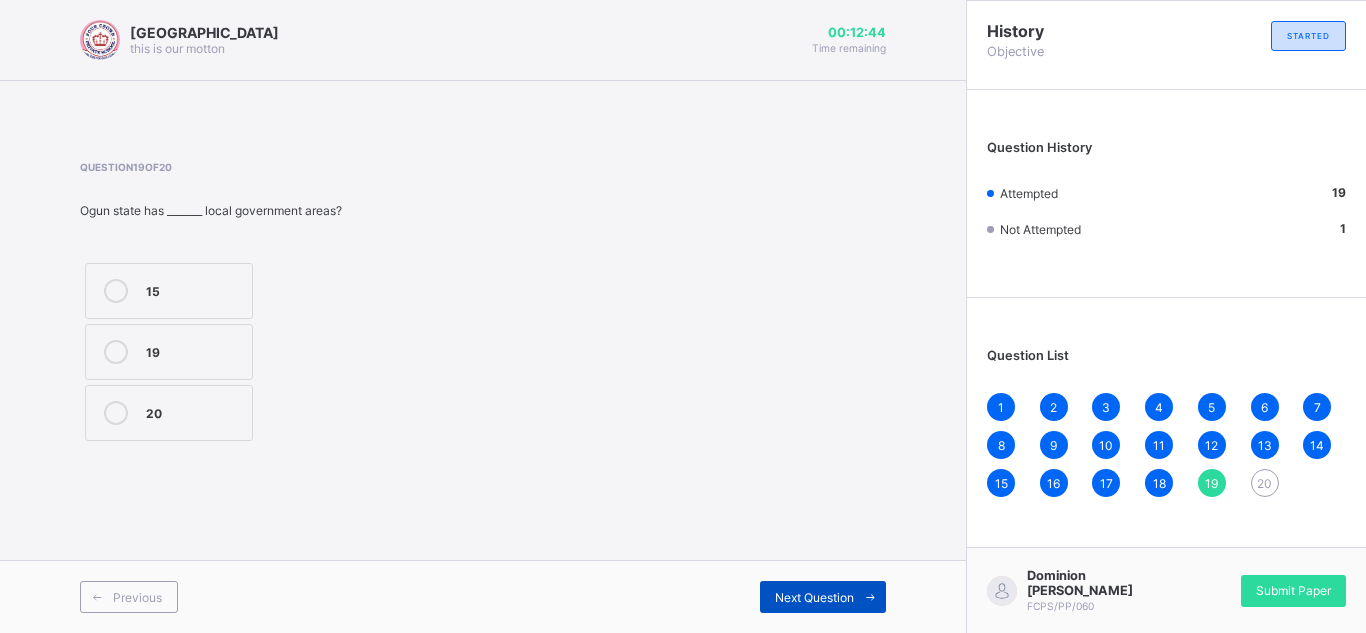 click on "Next Question" at bounding box center [814, 597] 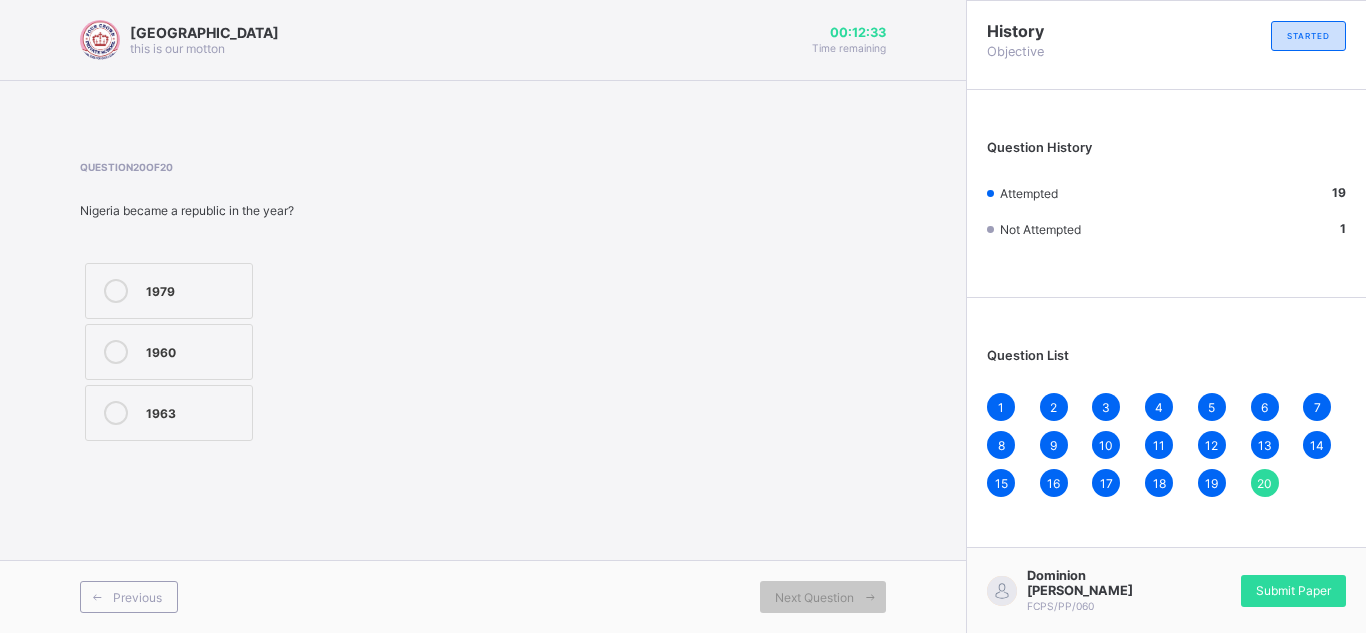 click on "1963" at bounding box center [194, 413] 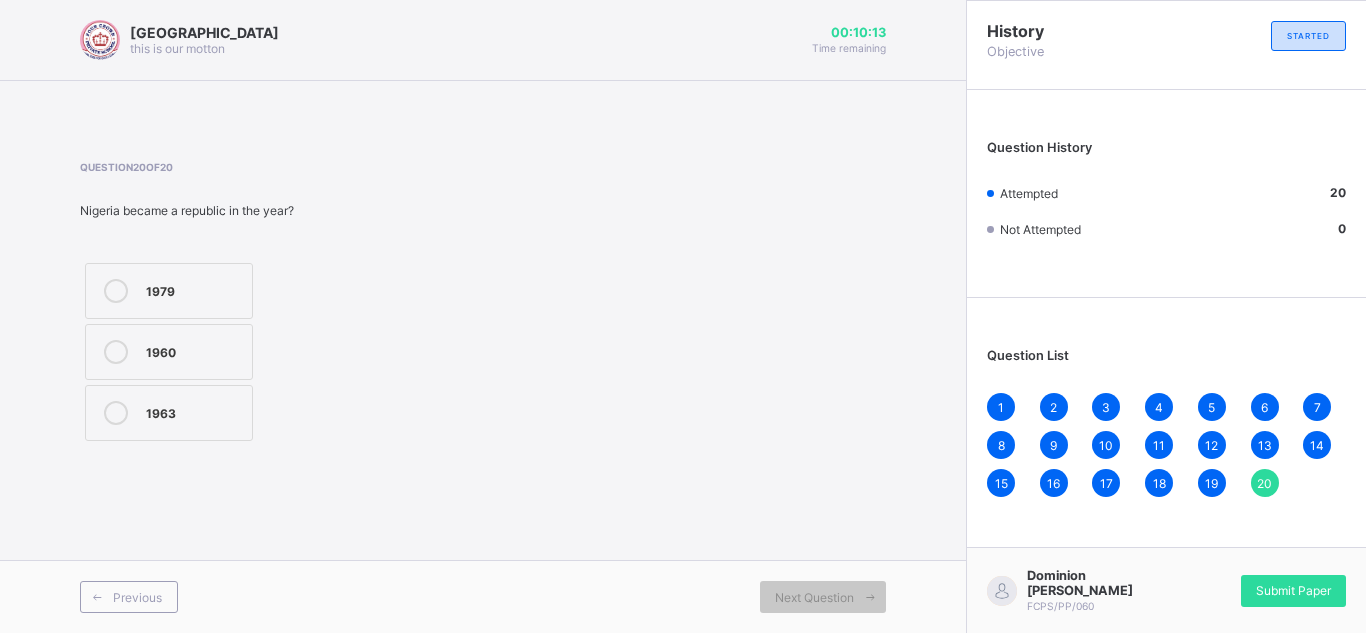 click on "1" at bounding box center [1001, 407] 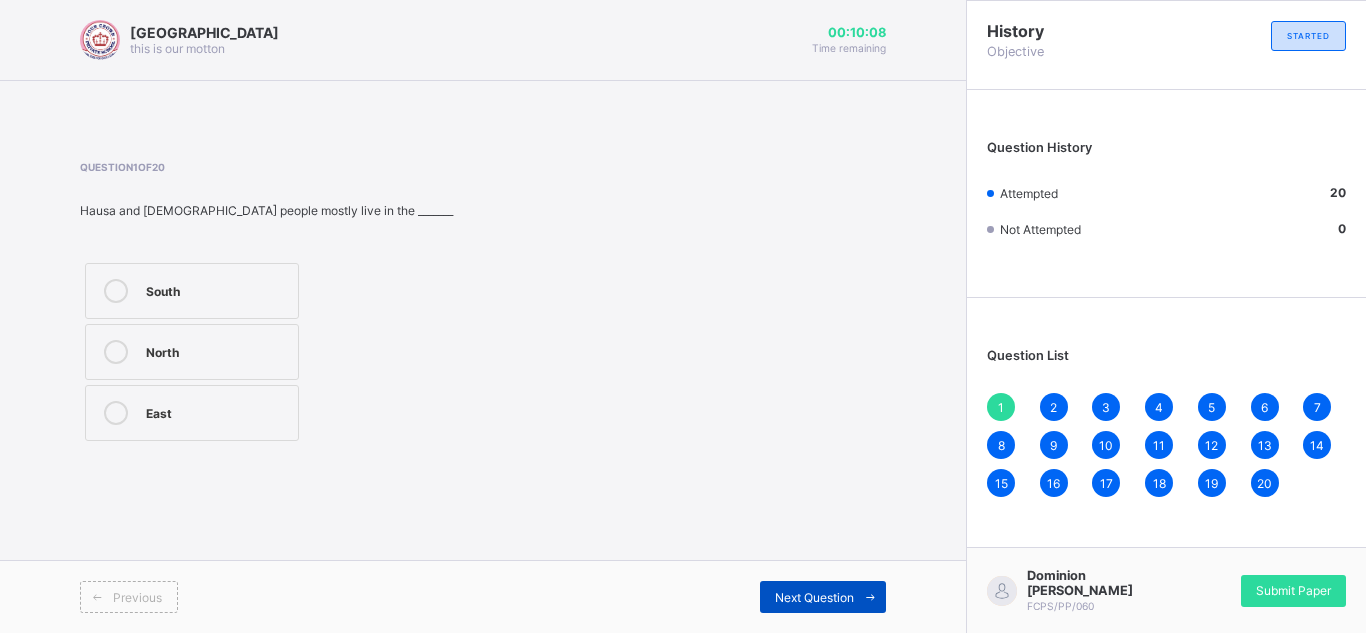 click at bounding box center [870, 597] 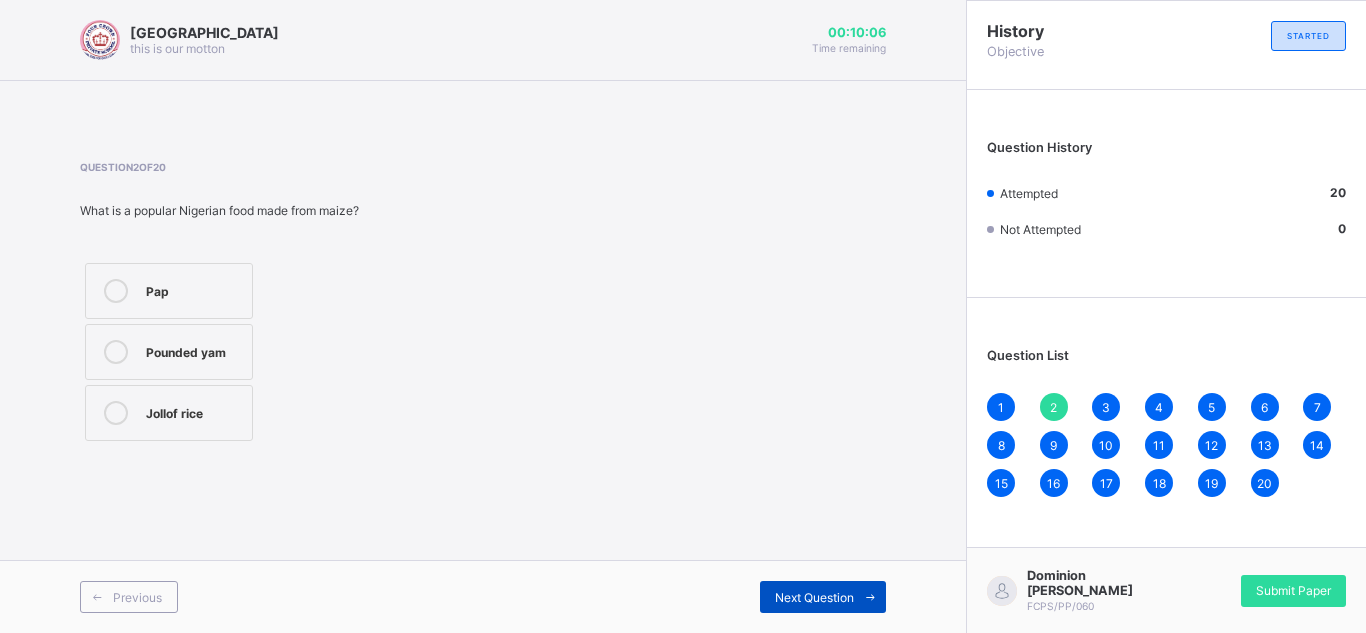 click at bounding box center (870, 597) 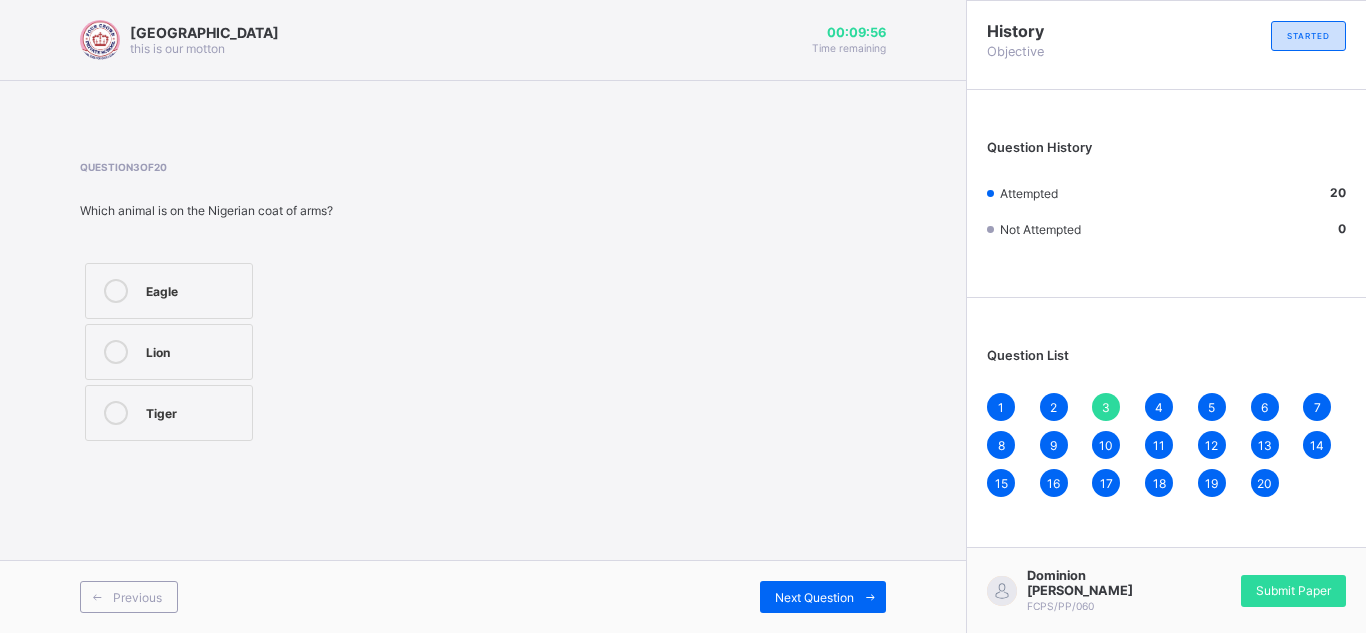 click on "Eagle" at bounding box center (194, 289) 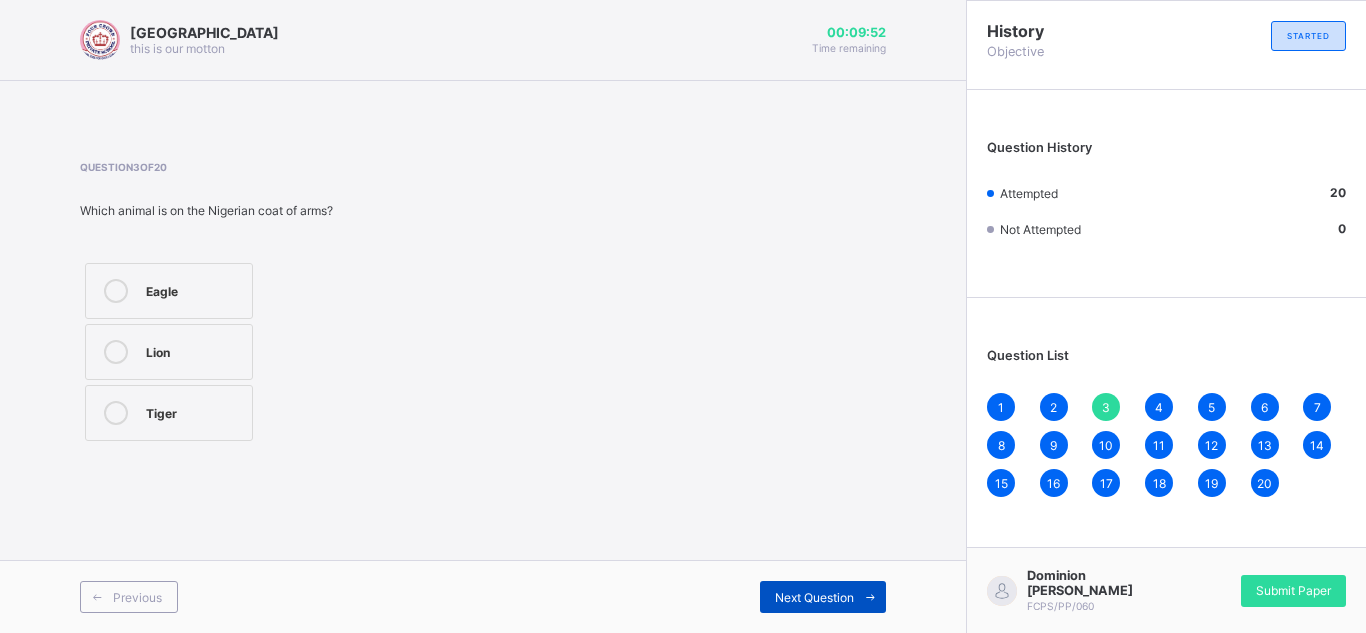 click on "Next Question" at bounding box center (823, 597) 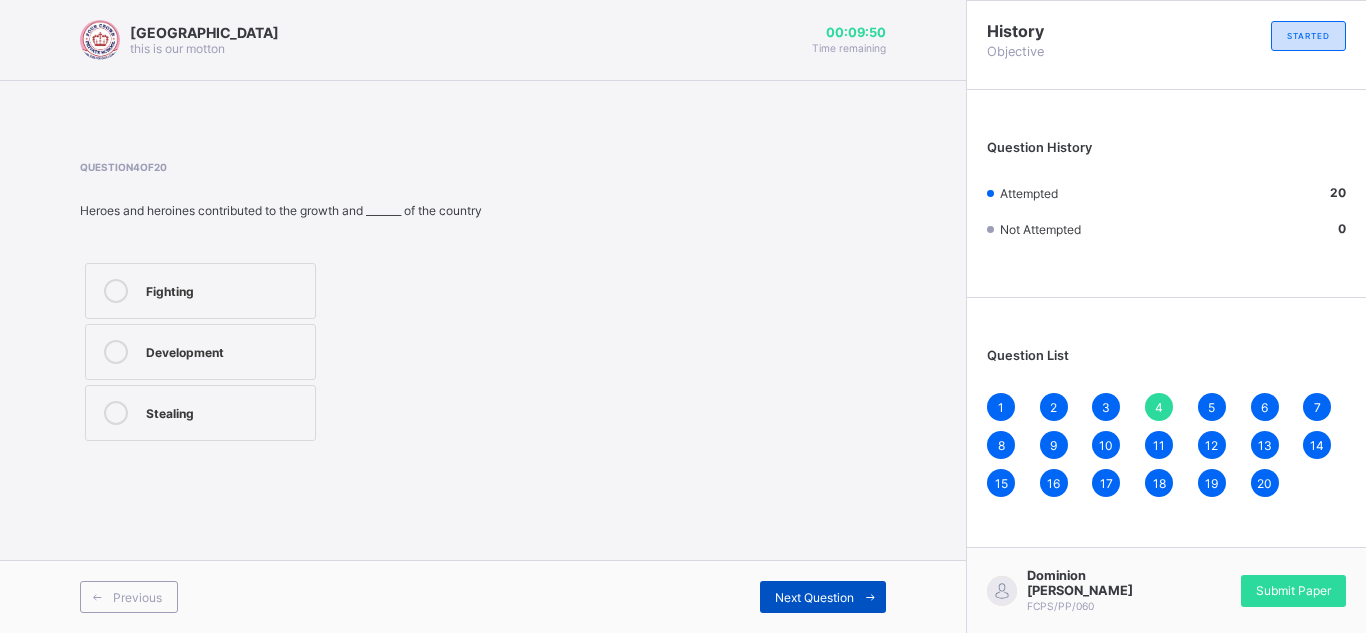 click on "Next Question" at bounding box center [823, 597] 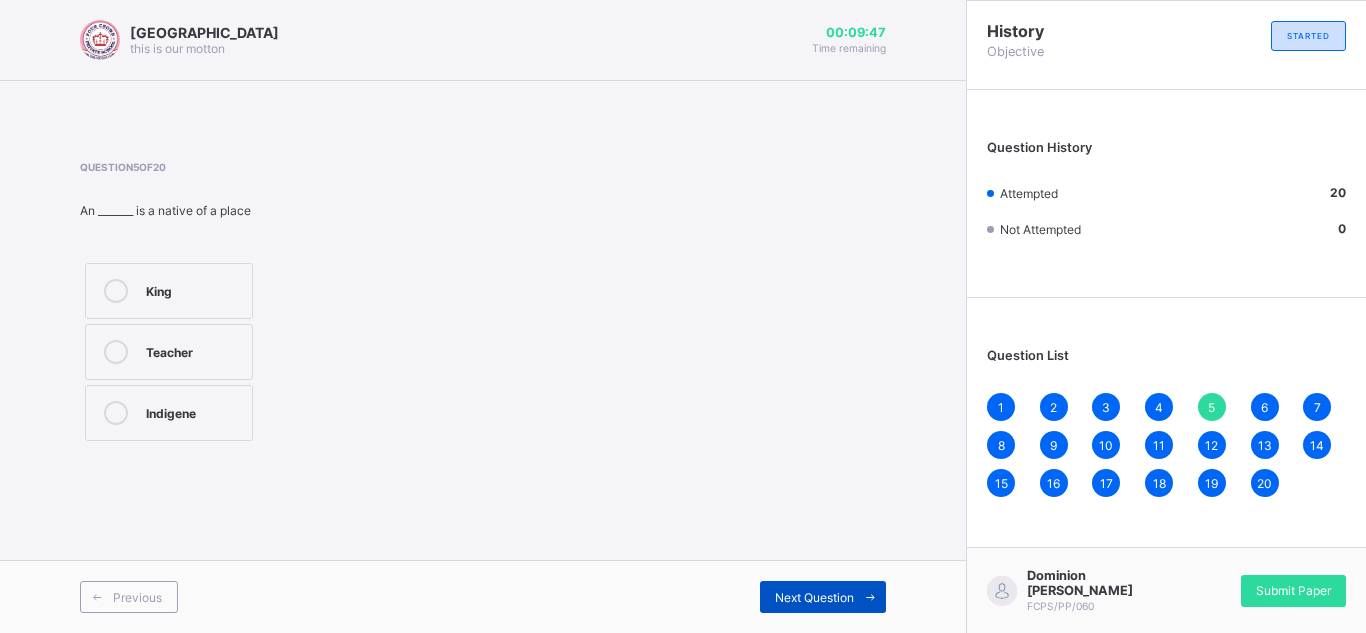 click on "Next Question" at bounding box center (823, 597) 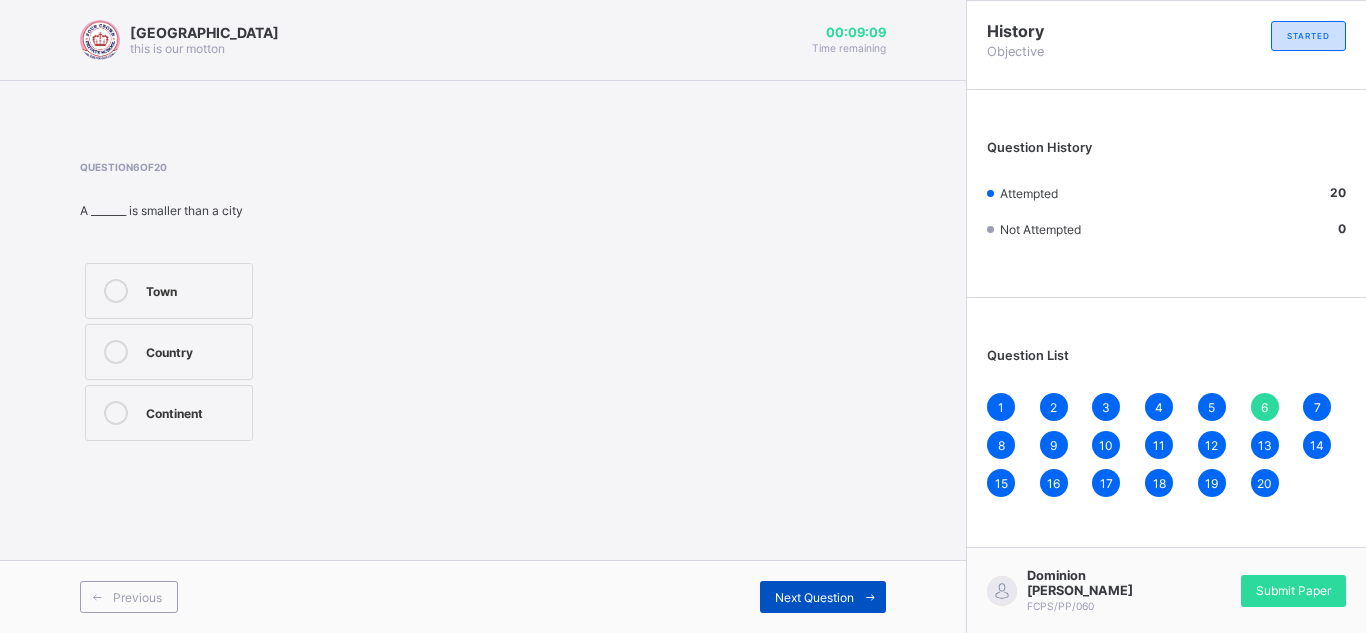 click on "Next Question" at bounding box center [823, 597] 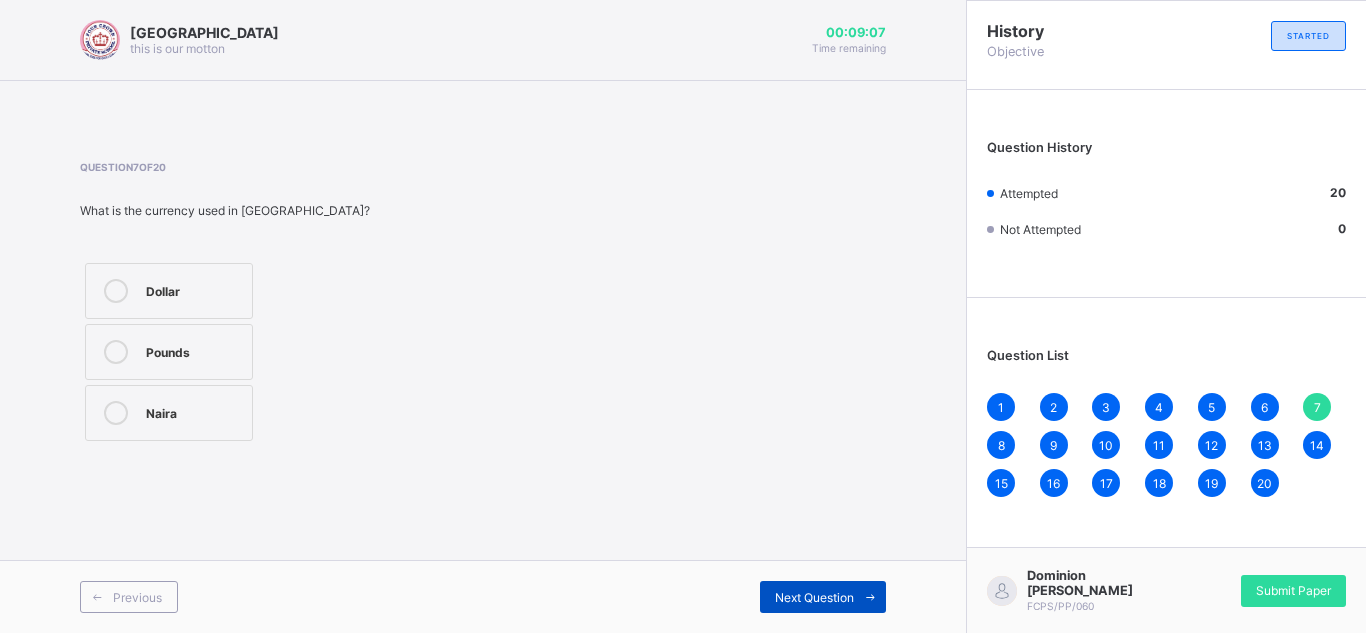 click on "Next Question" at bounding box center (823, 597) 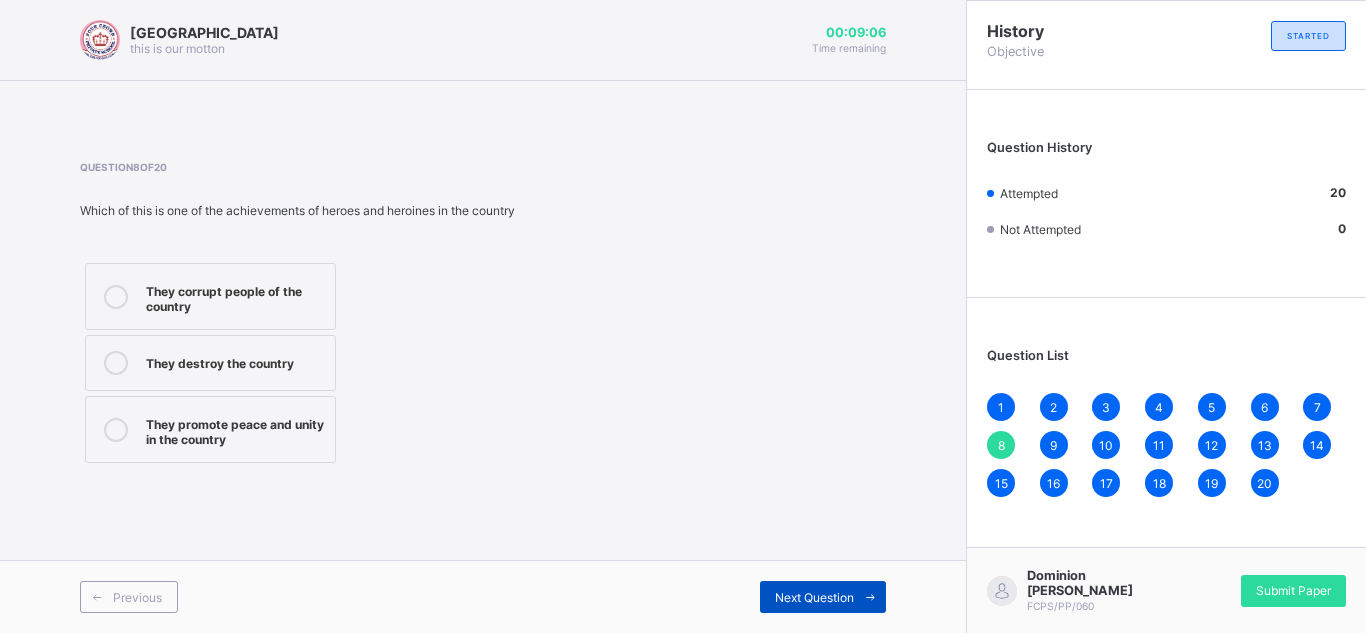 click on "Next Question" at bounding box center [823, 597] 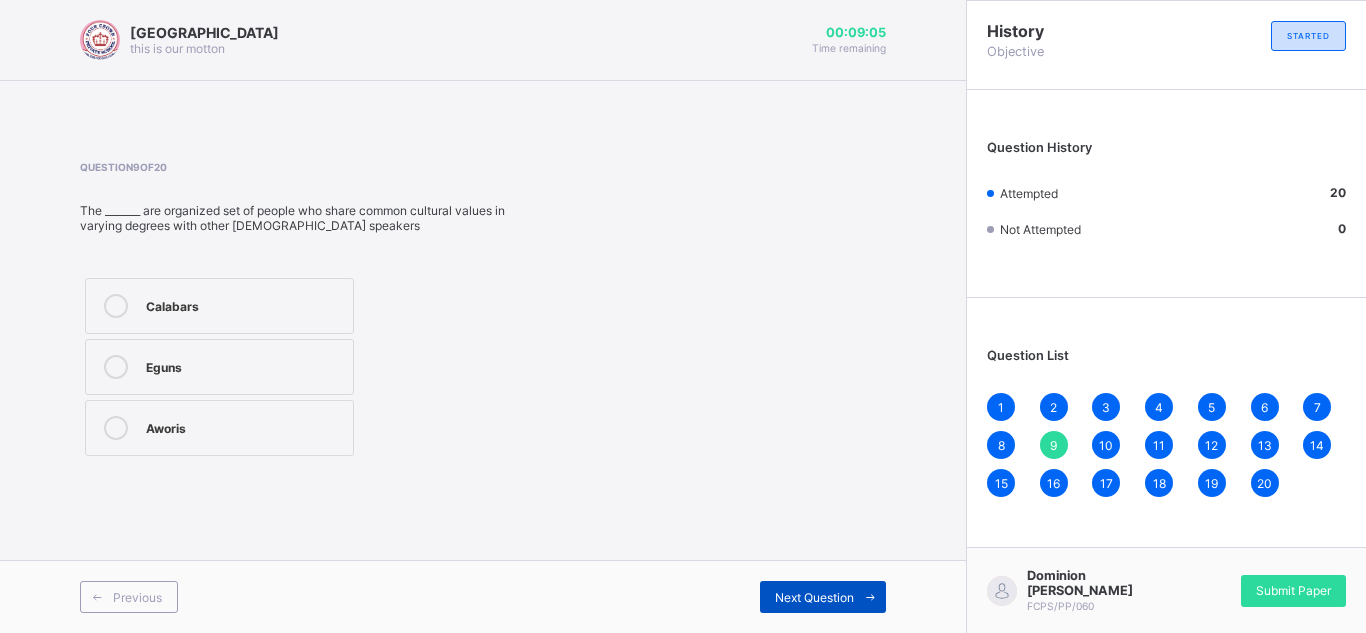 click on "Next Question" at bounding box center (823, 597) 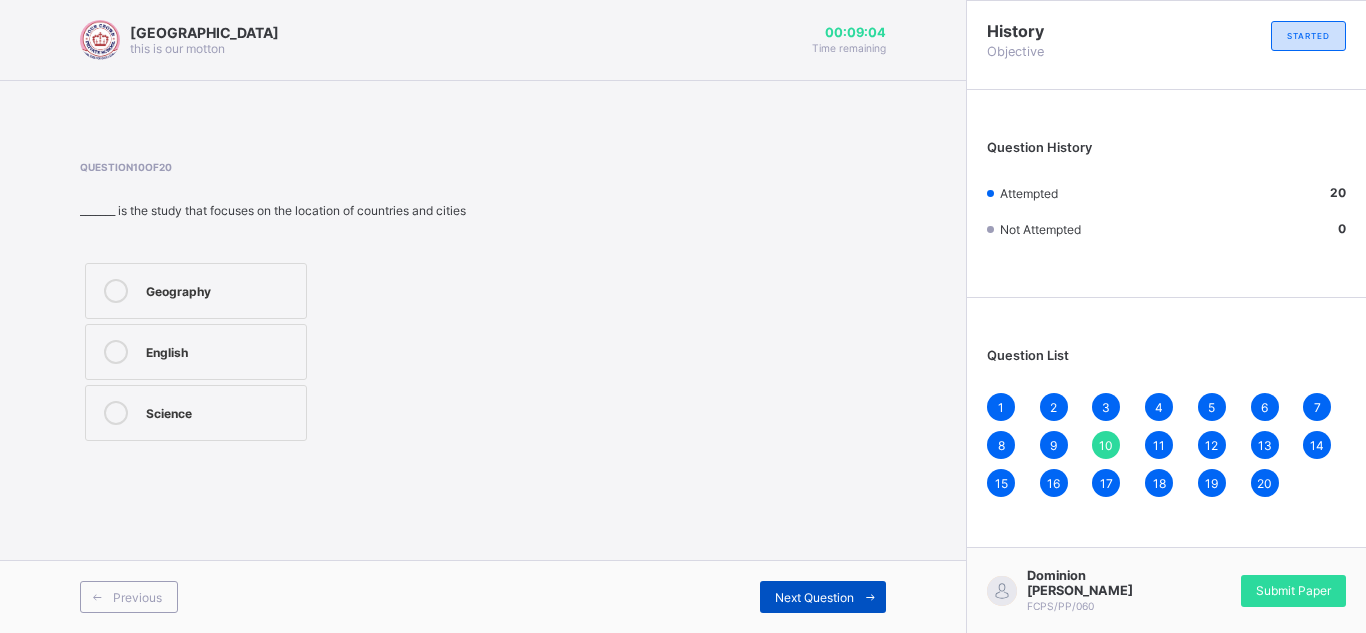 click on "Next Question" at bounding box center (823, 597) 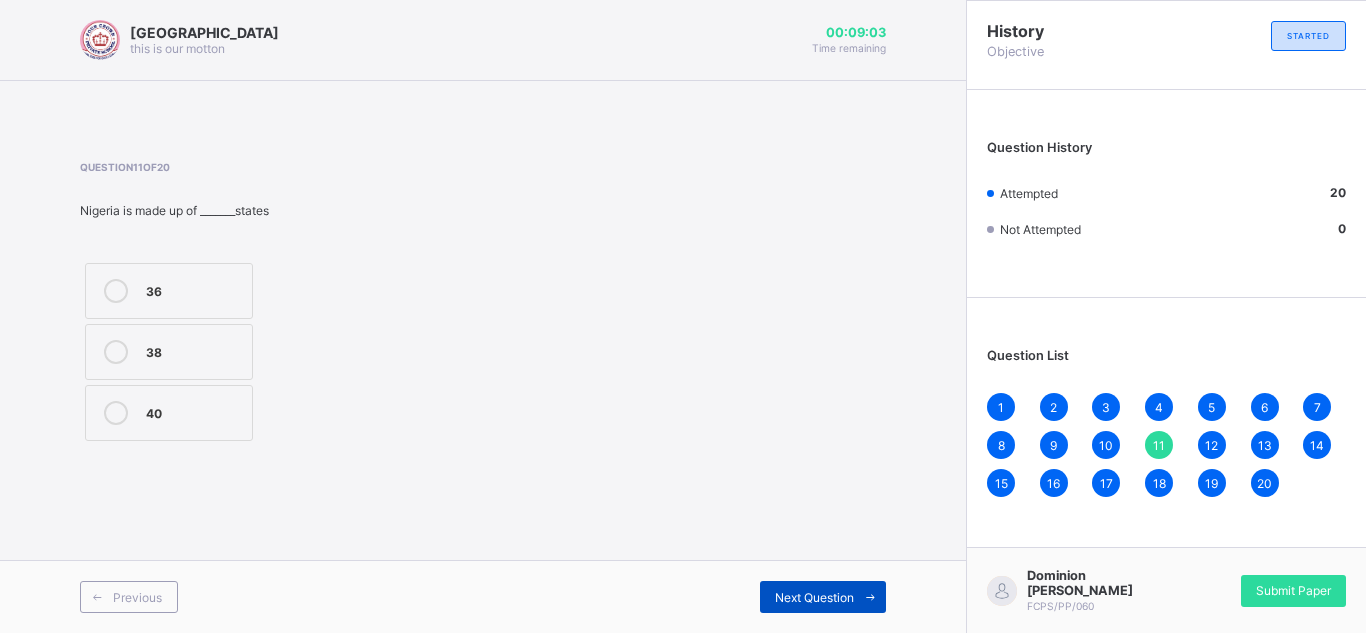 click on "Next Question" at bounding box center (823, 597) 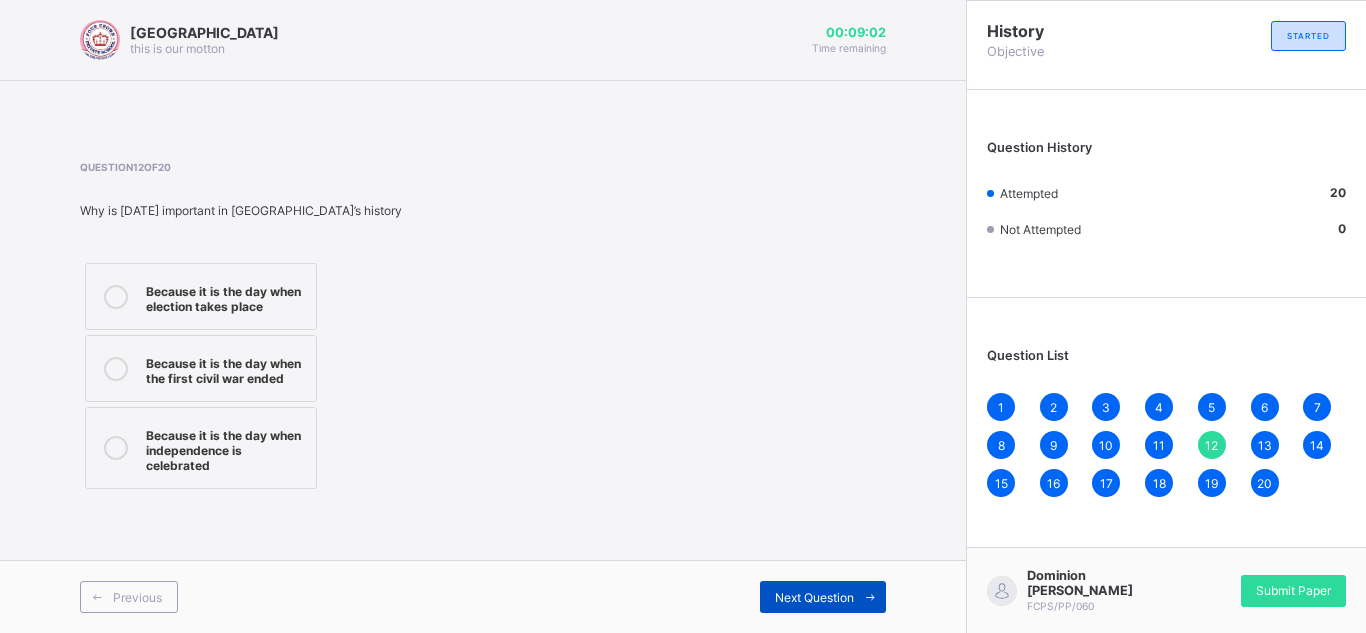 click on "Next Question" at bounding box center [823, 597] 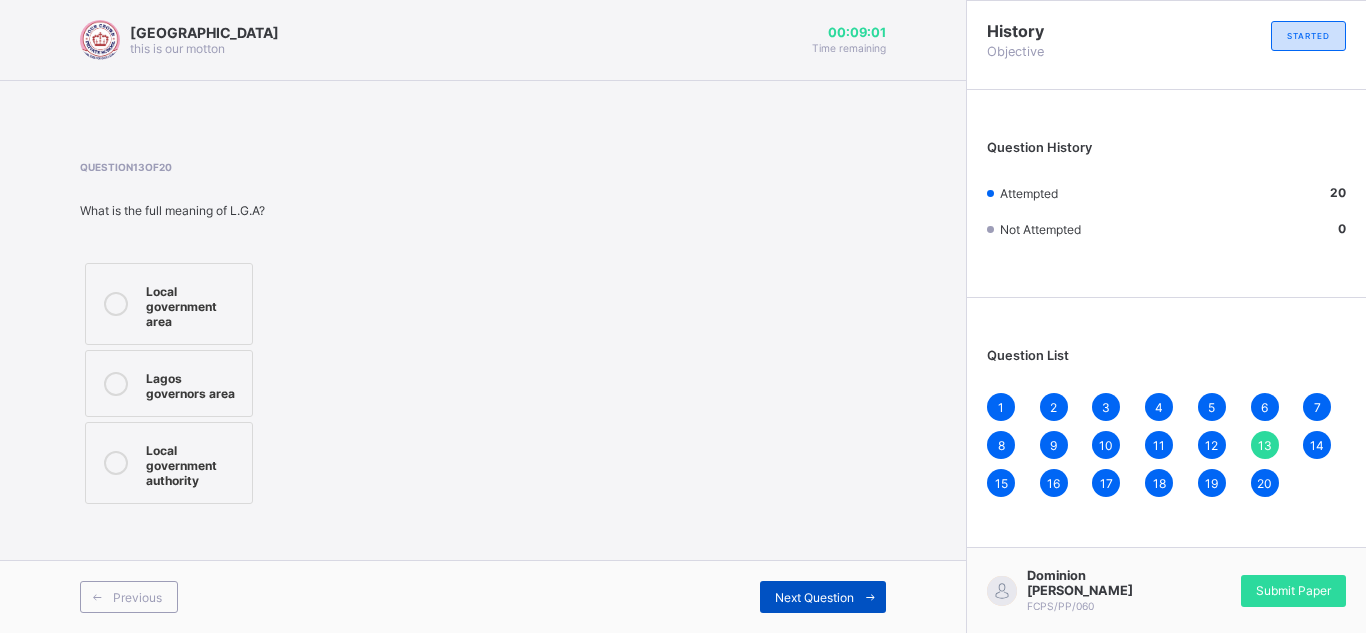 click on "Next Question" at bounding box center [823, 597] 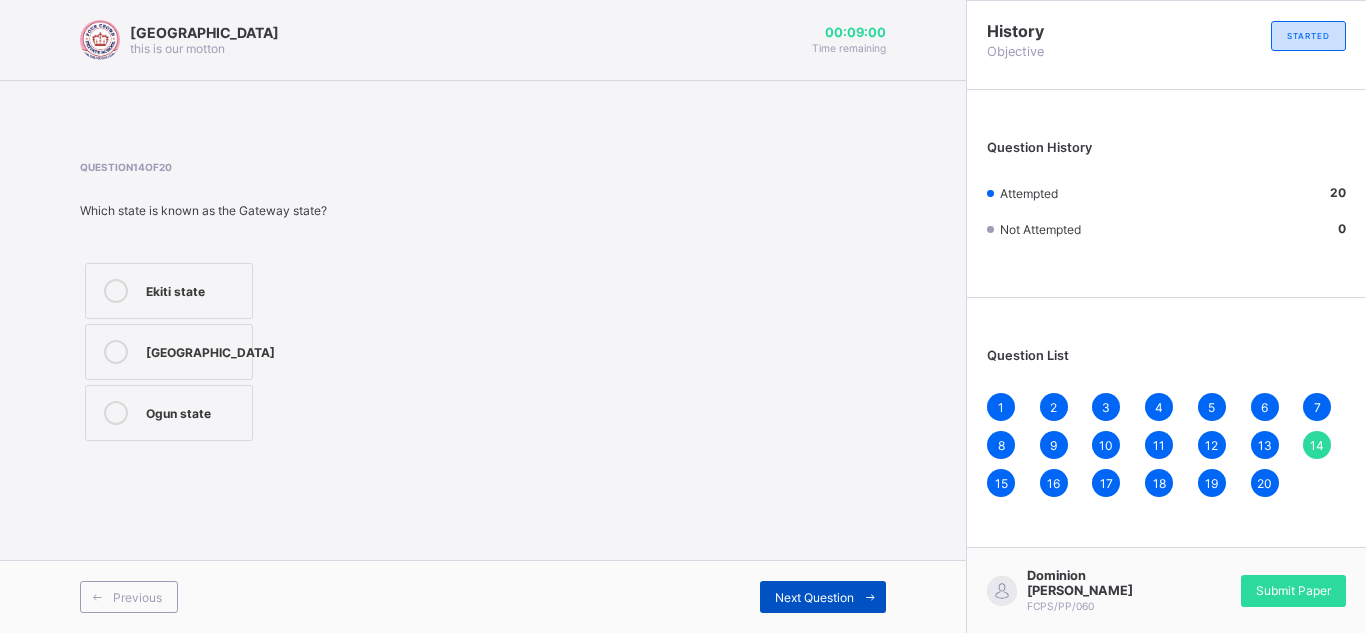 click on "Next Question" at bounding box center [823, 597] 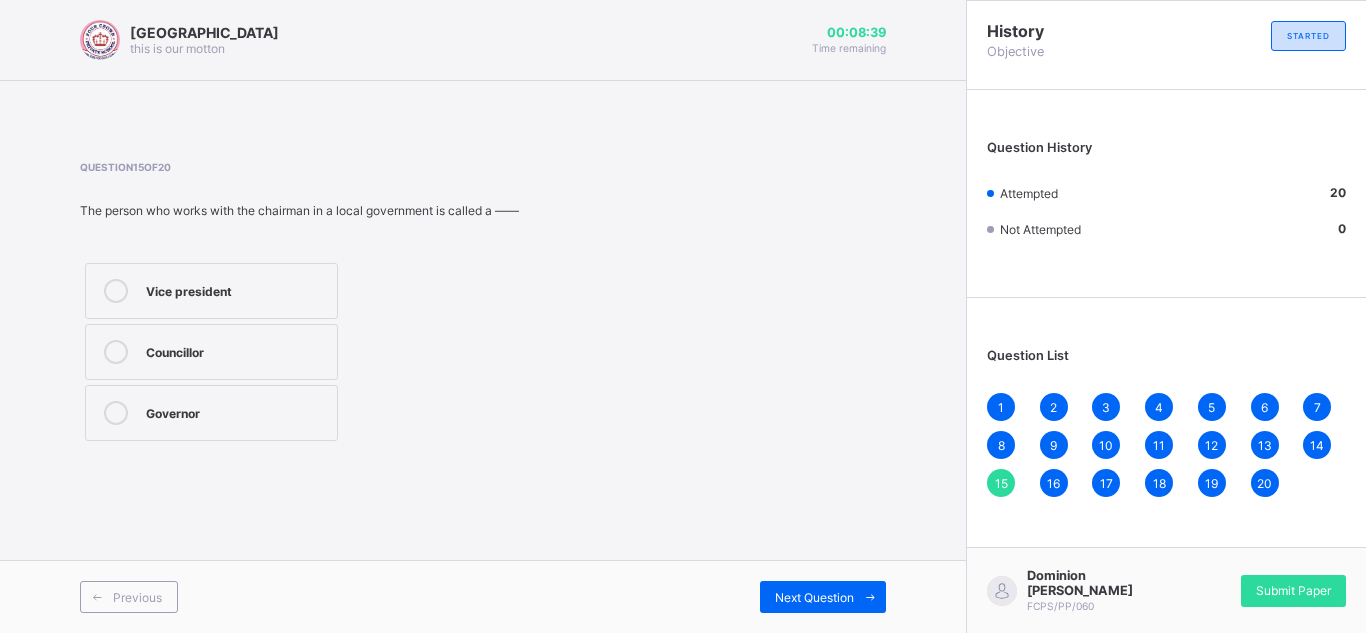 click on "Councillor" at bounding box center (211, 352) 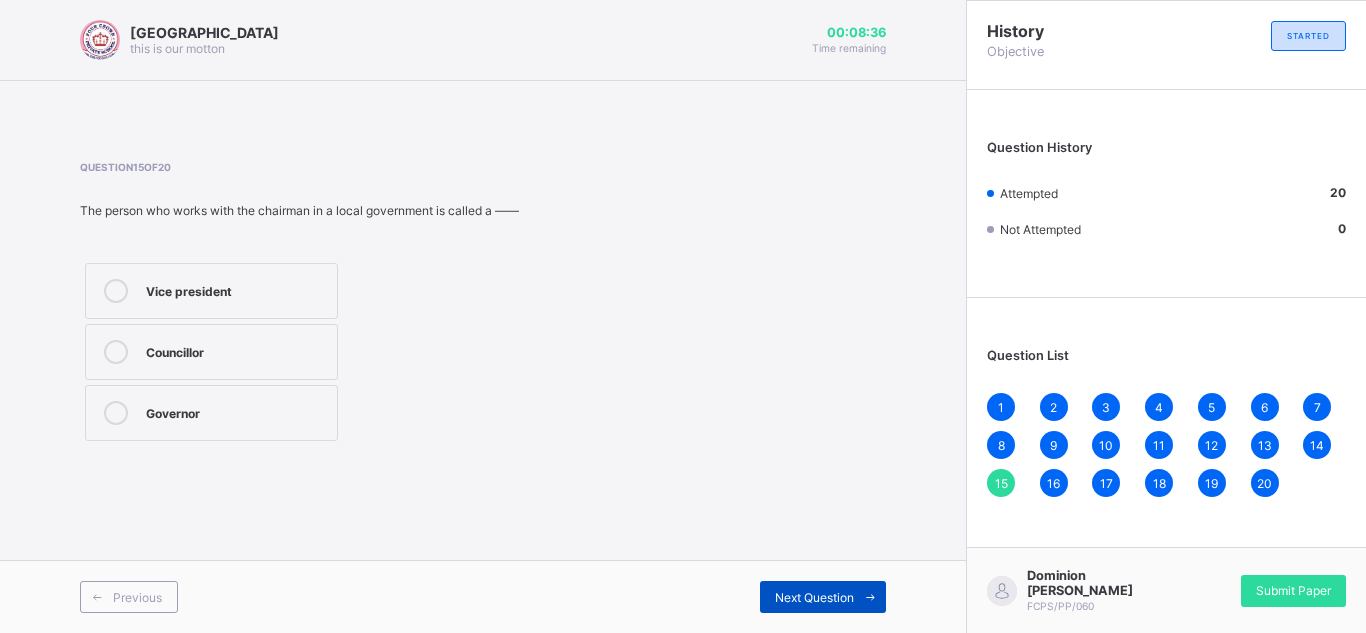 click on "Next Question" at bounding box center [814, 597] 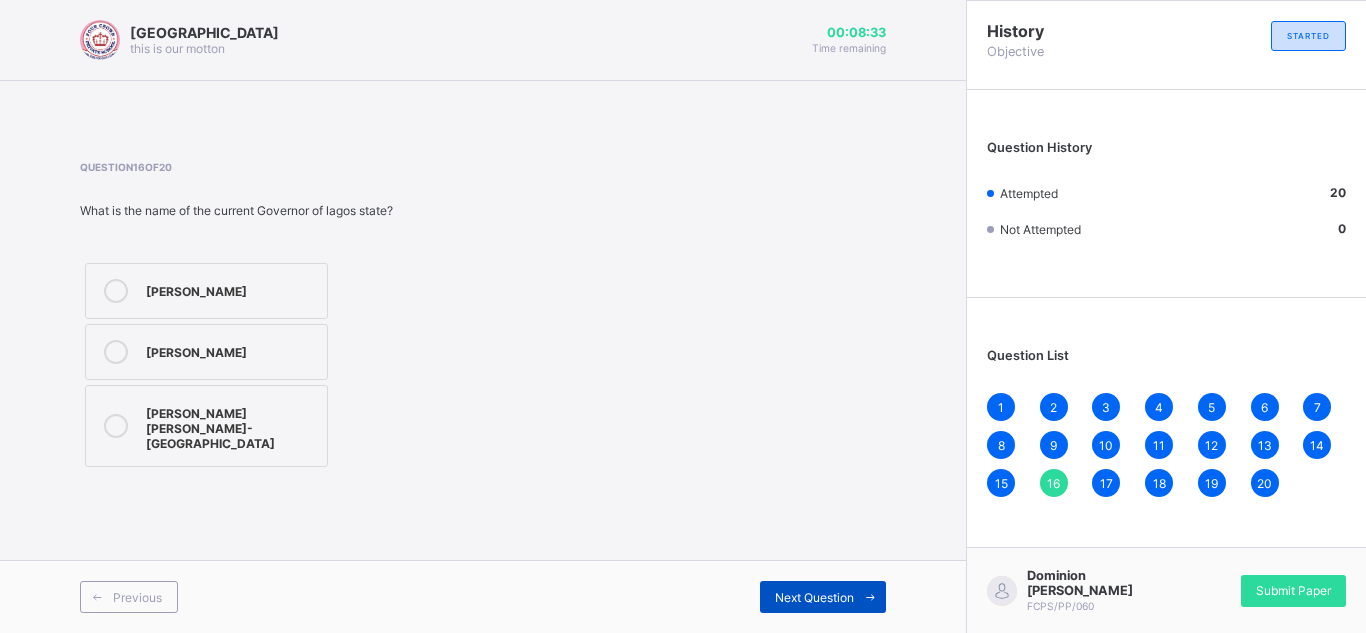 click on "Next Question" at bounding box center (814, 597) 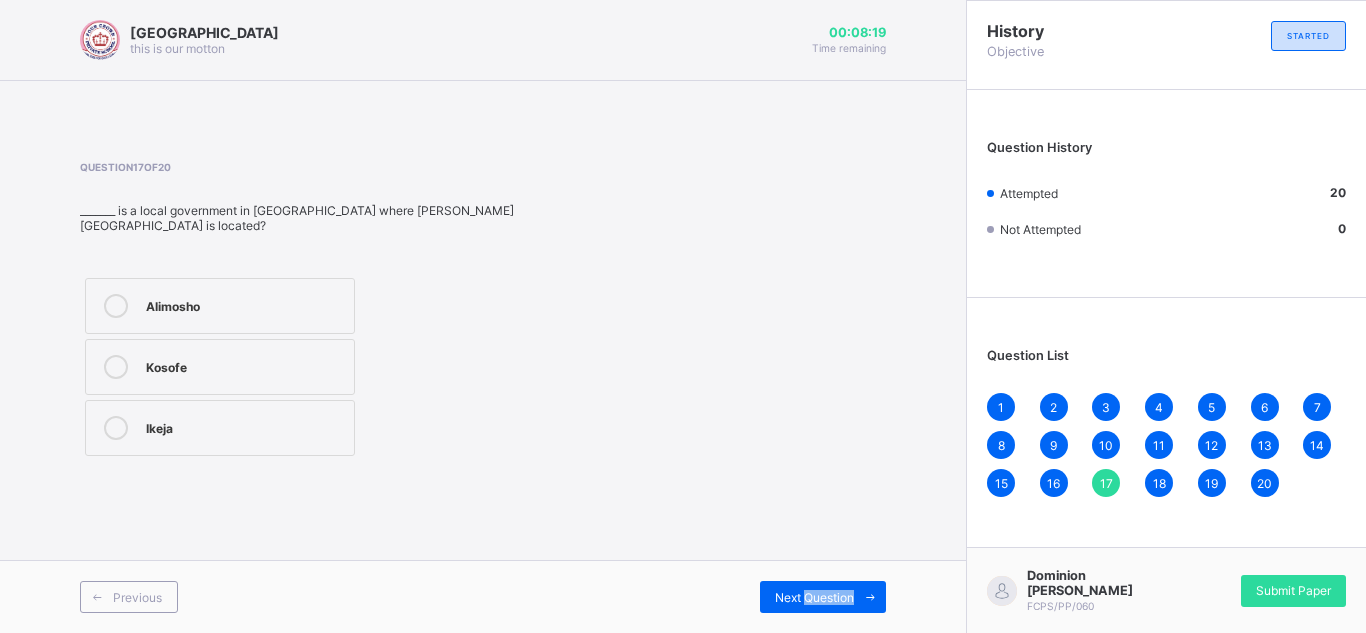 click on "Question  17  of  20 _______ is a local government in lagos state where Murtala Muhammed Airport is located? Alimosho Kosofe Ikeja" at bounding box center [483, 311] 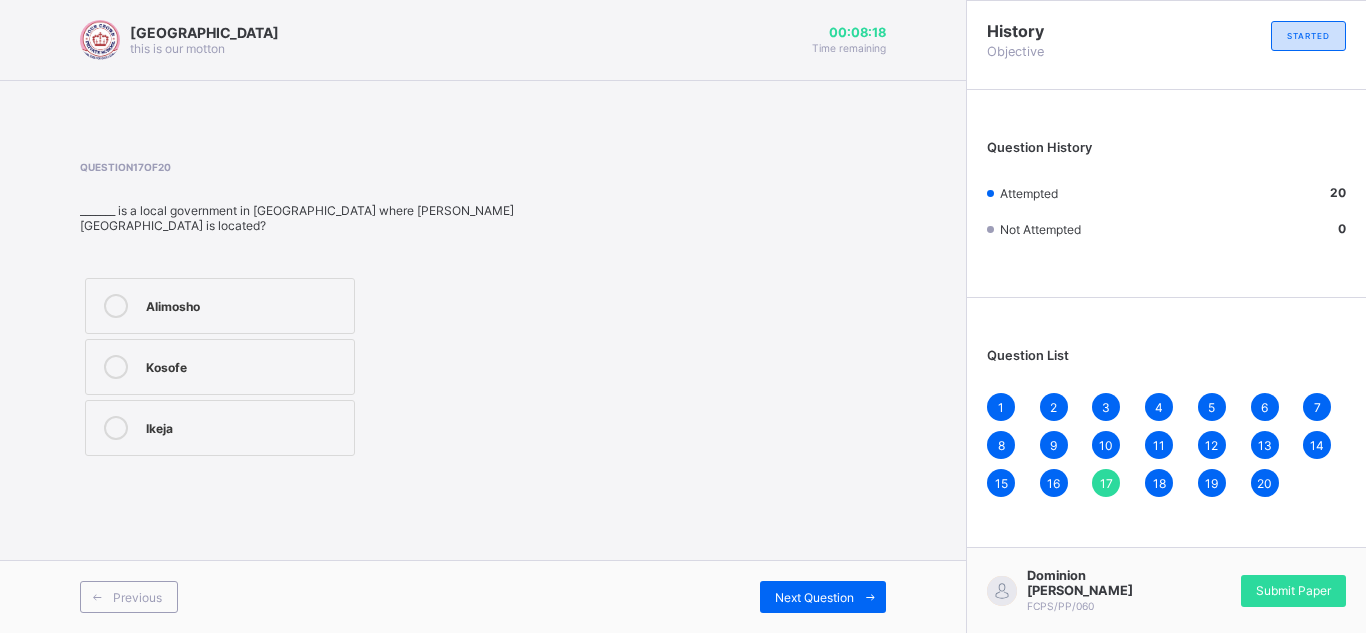 click on "Ikeja" at bounding box center (220, 428) 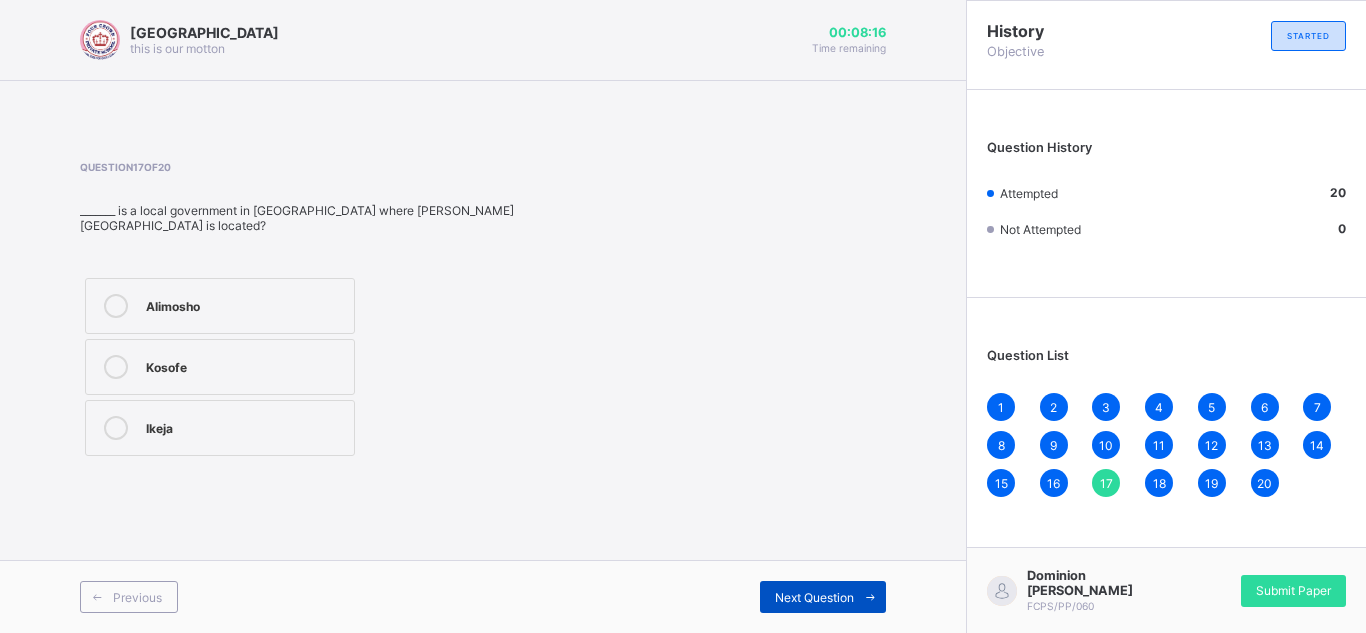 click on "Next Question" at bounding box center (823, 597) 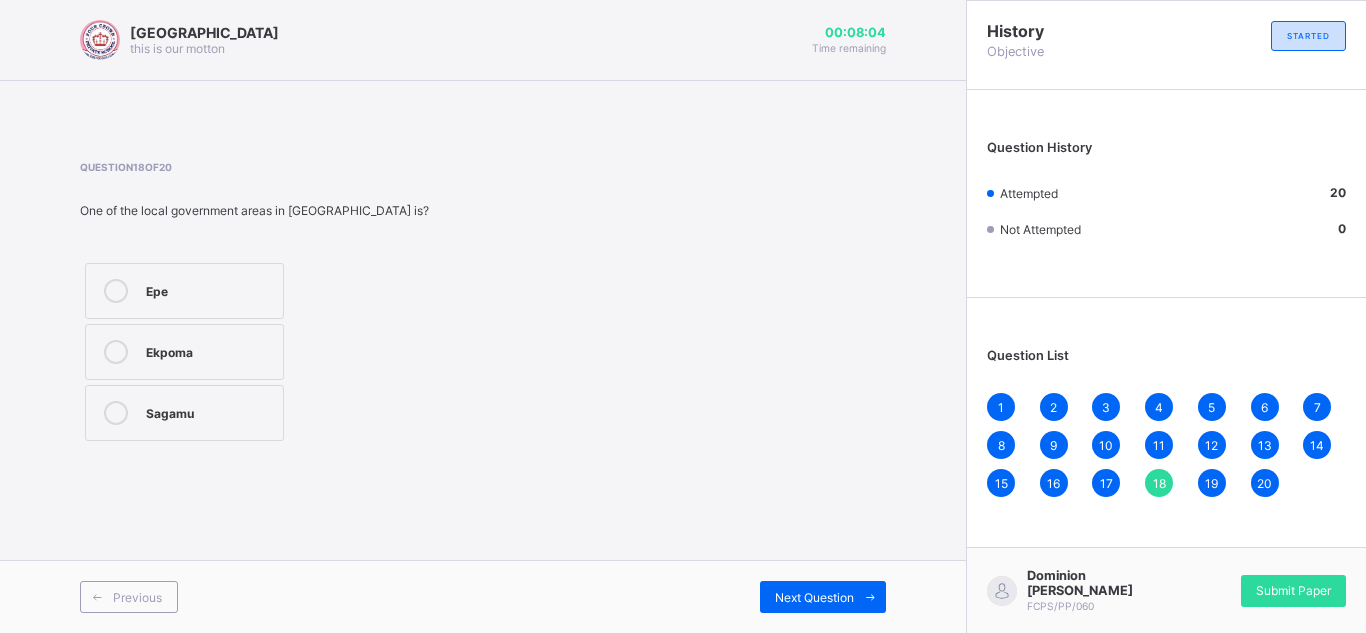 click on "Epe" at bounding box center (209, 289) 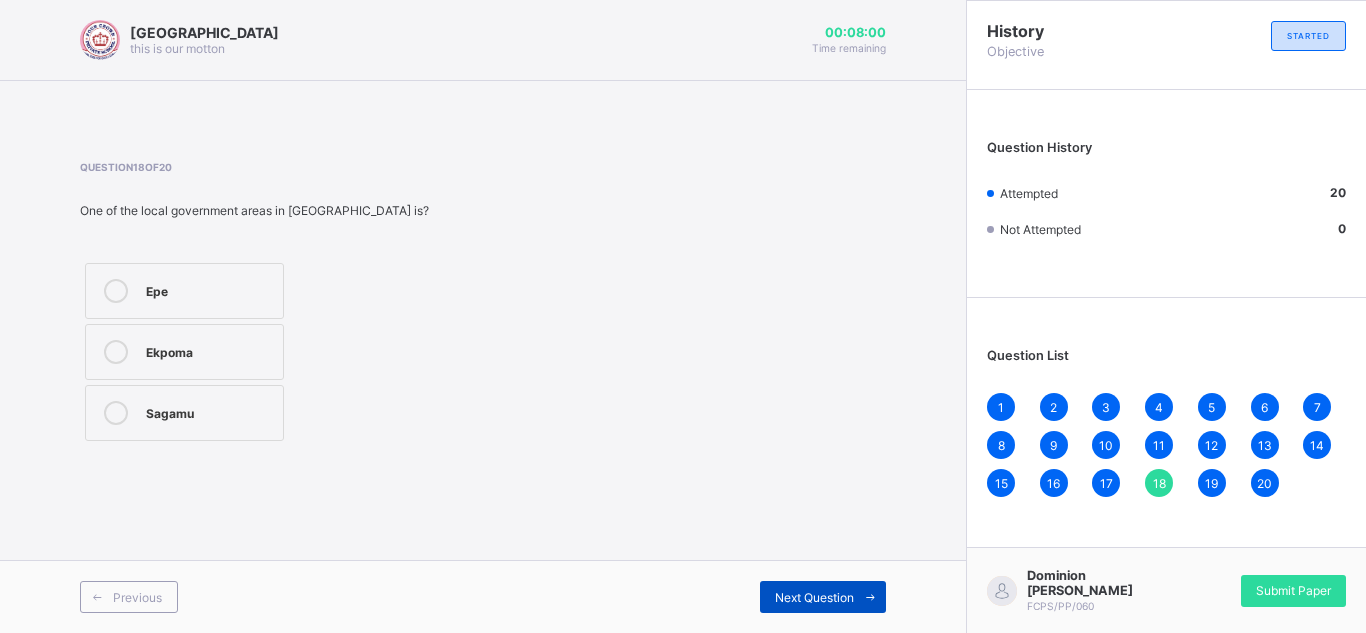 click at bounding box center [870, 597] 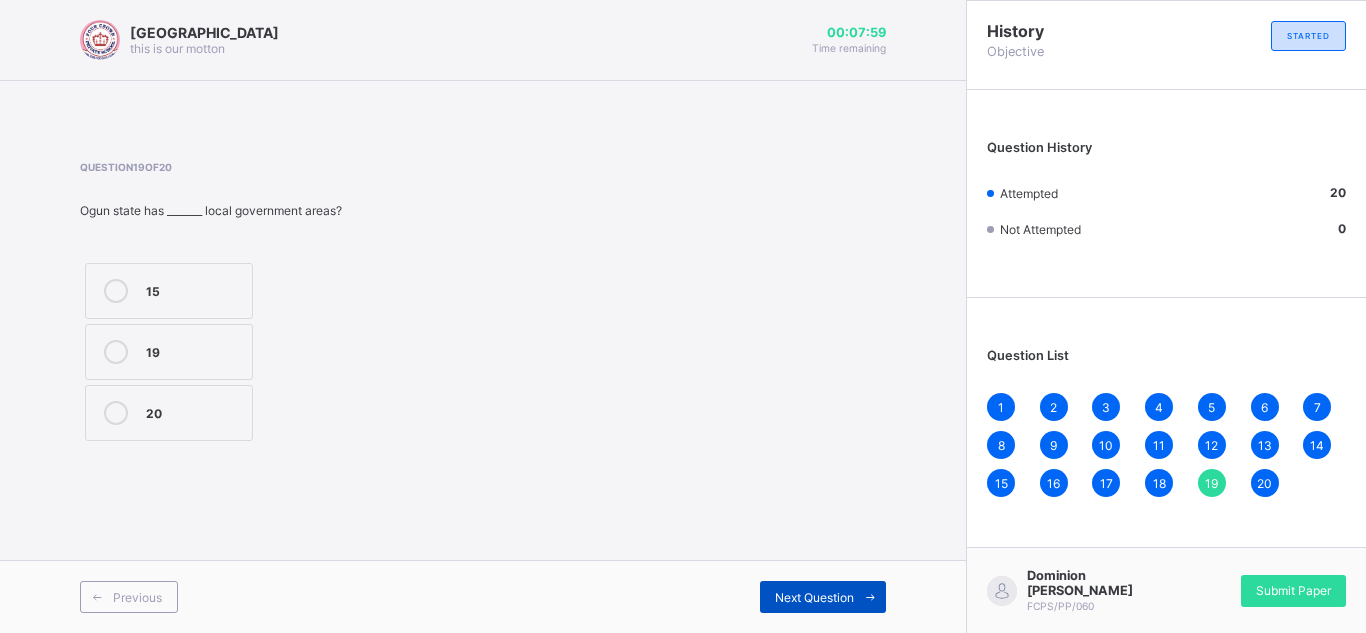 click at bounding box center (870, 597) 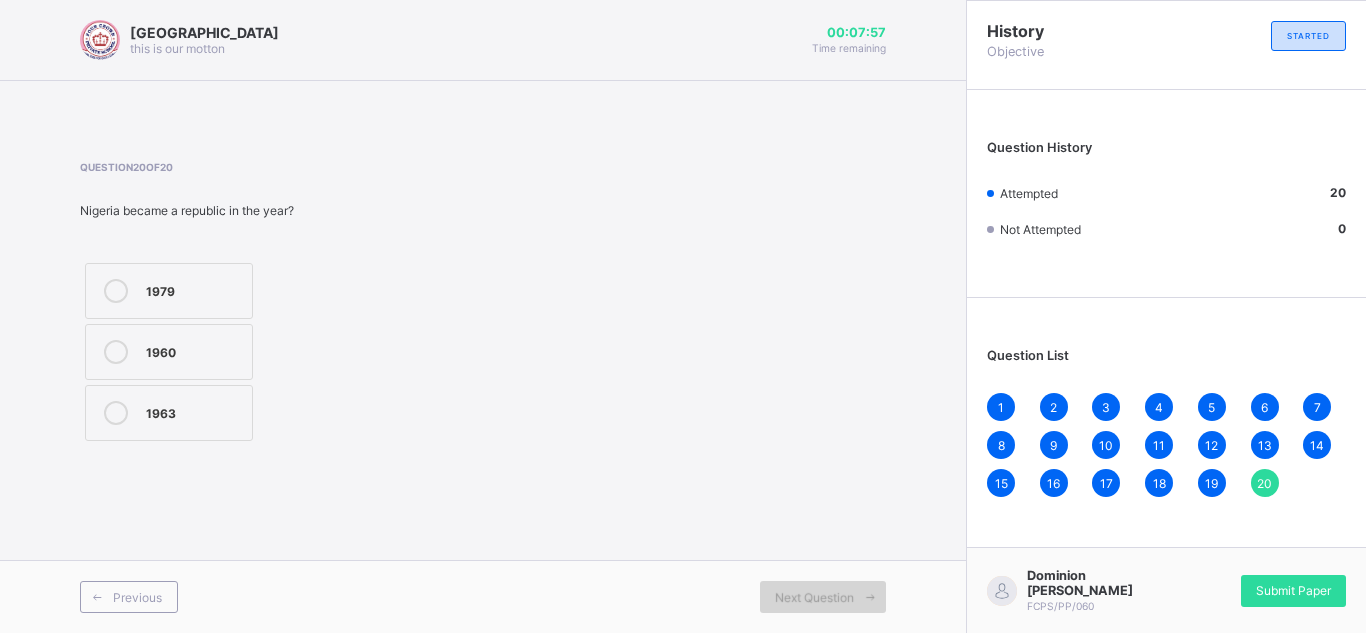 click at bounding box center [870, 597] 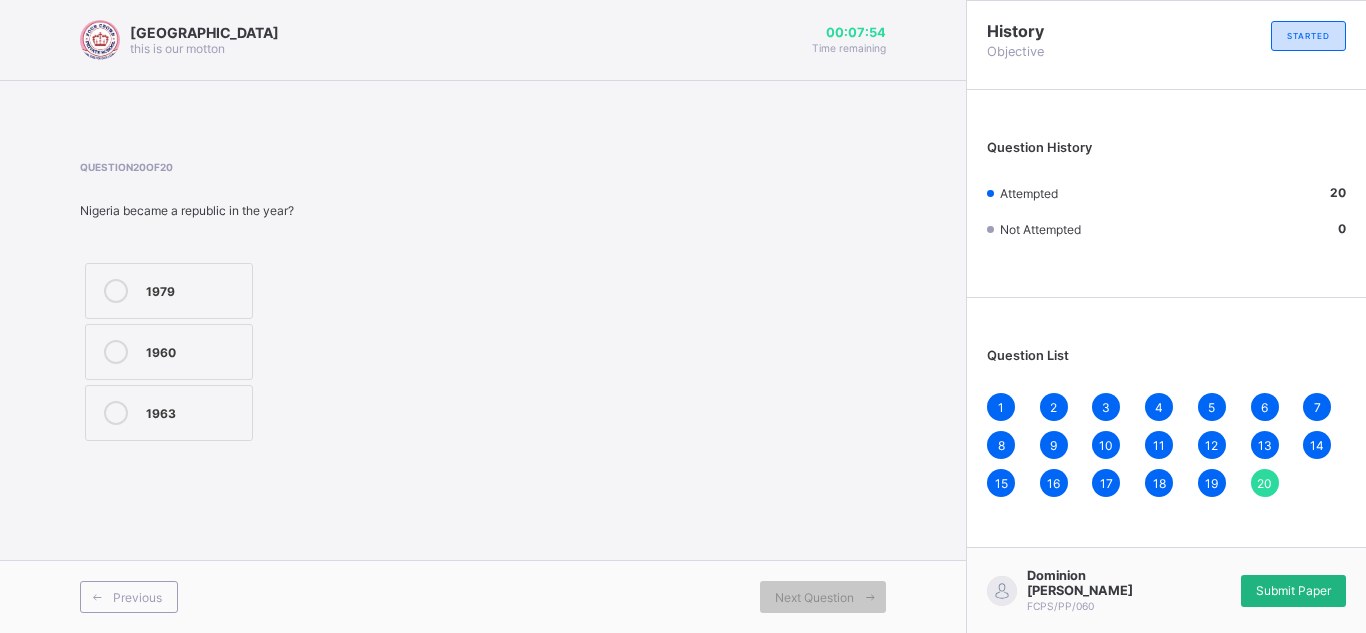 click on "Submit Paper" at bounding box center (1293, 590) 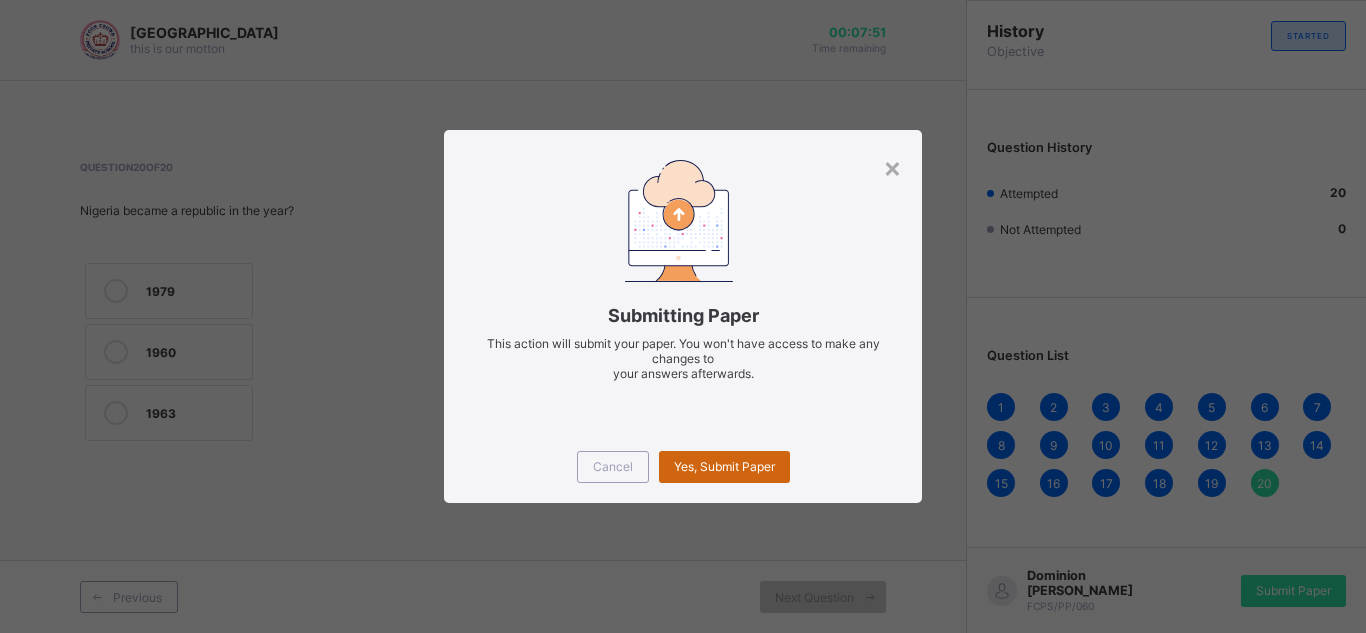 click on "Yes, Submit Paper" at bounding box center (724, 467) 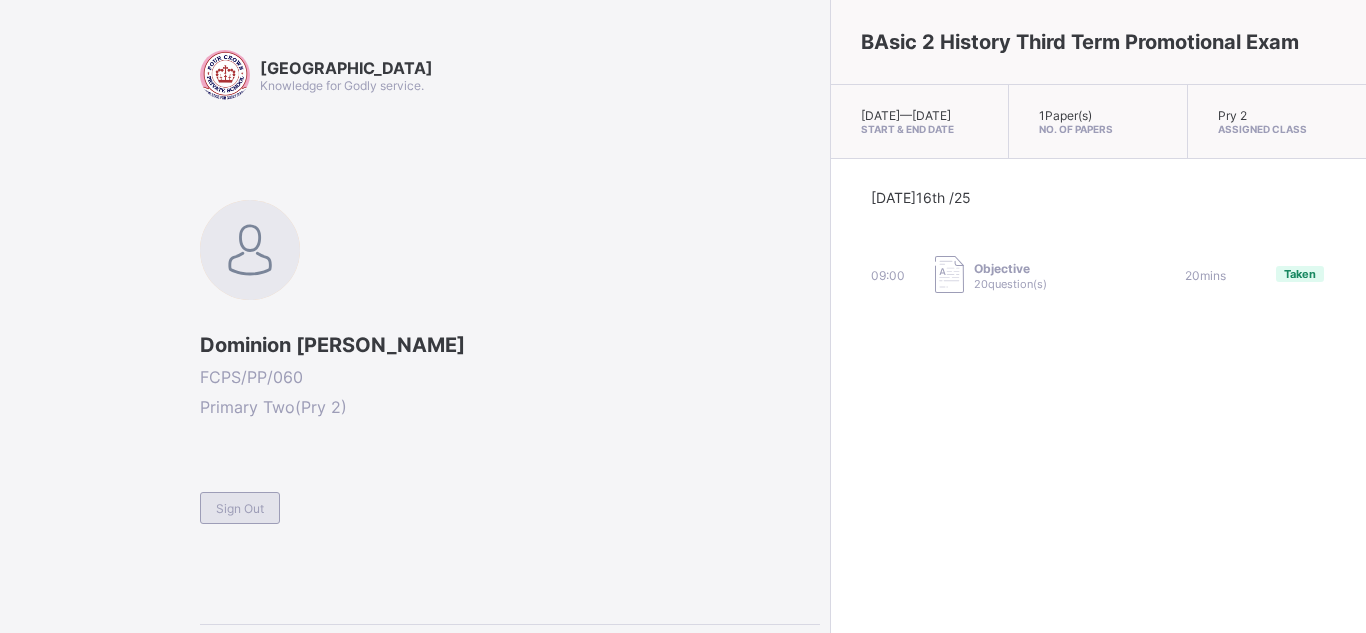 click on "Sign Out" at bounding box center (240, 508) 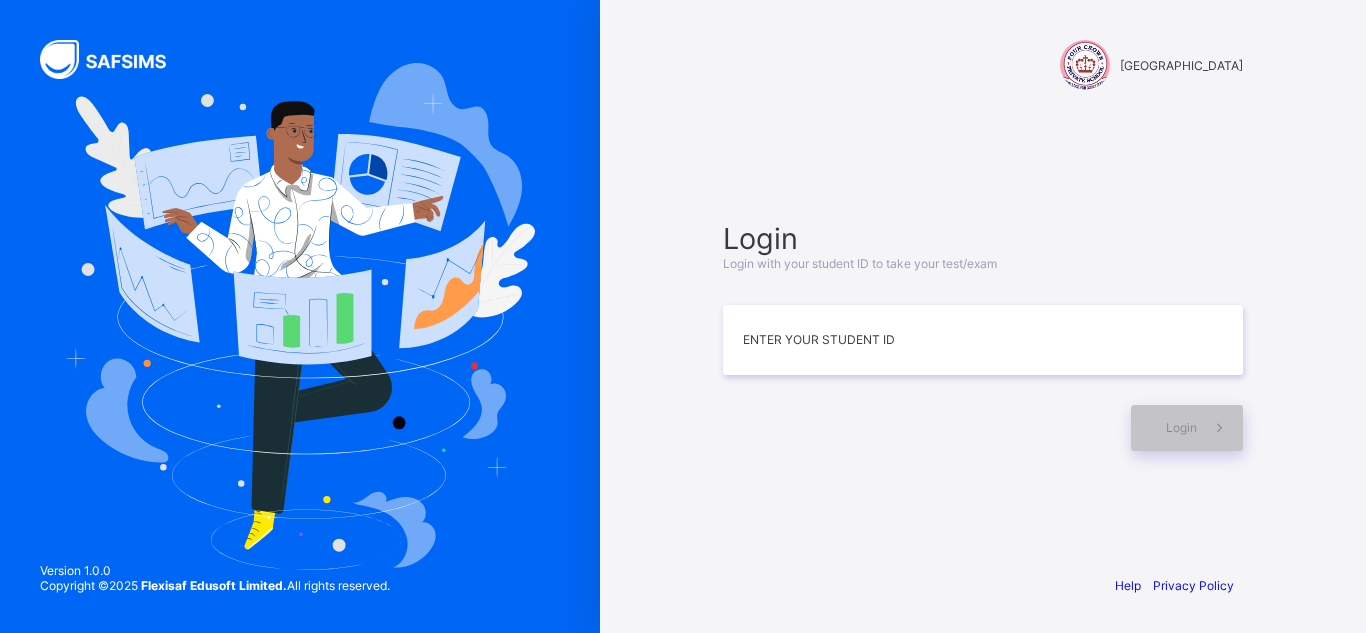 click on "Four Crown Private School Login Login with your student ID to take your test/exam Enter your Student ID Login   Help       Privacy Policy" at bounding box center [983, 316] 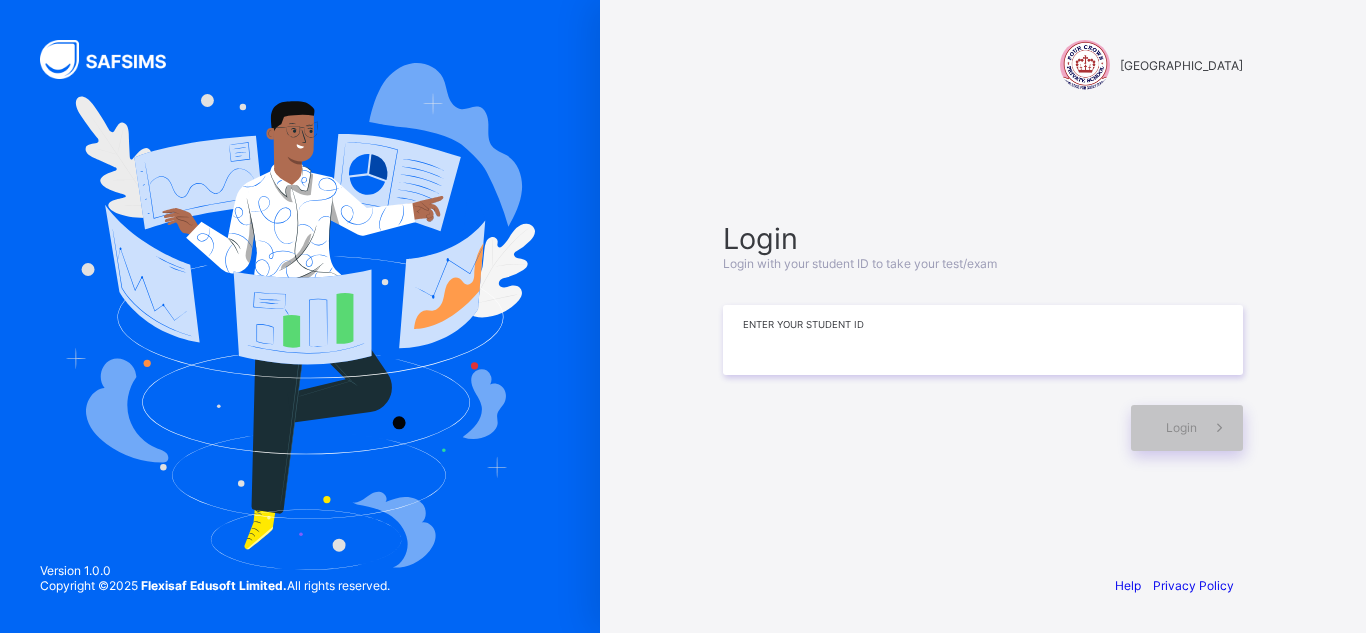 click at bounding box center (983, 340) 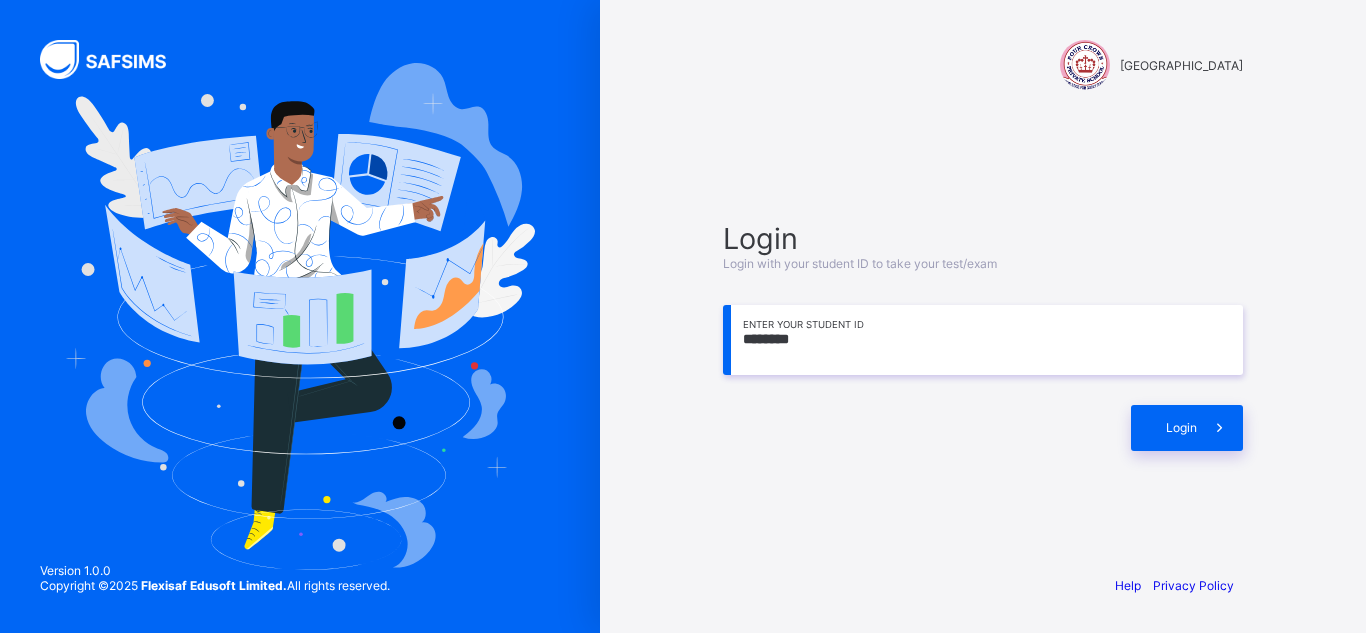 click on "Login" at bounding box center [983, 238] 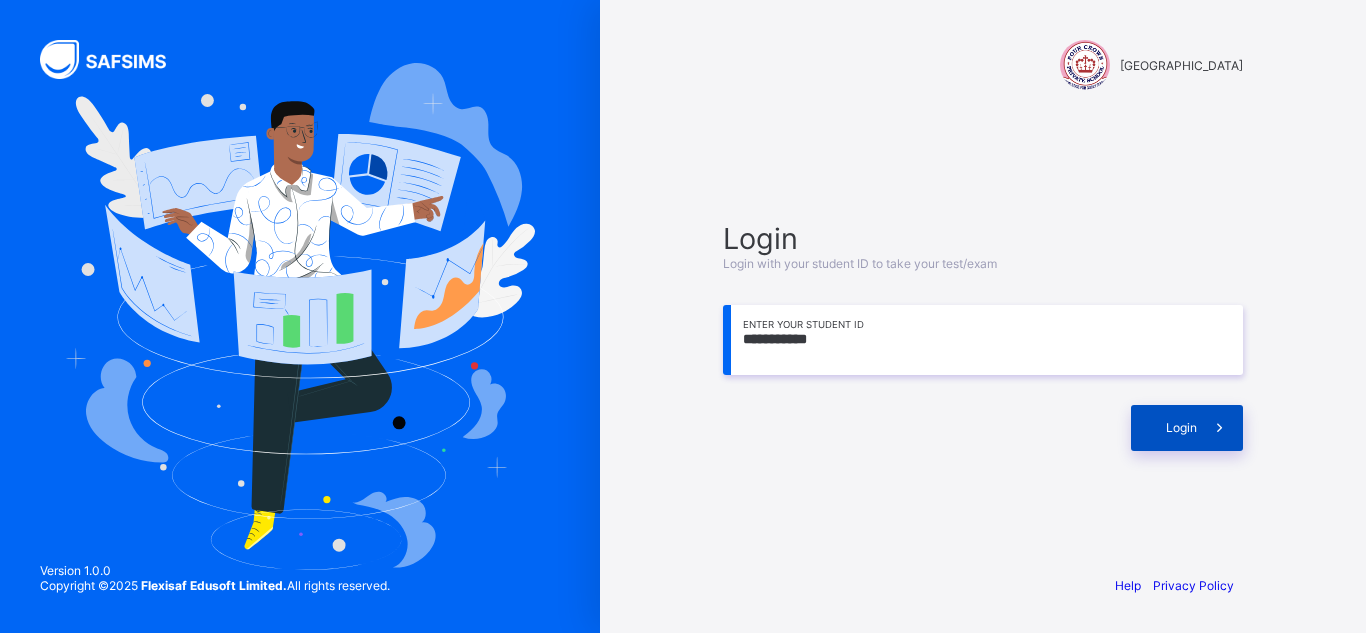 type on "**********" 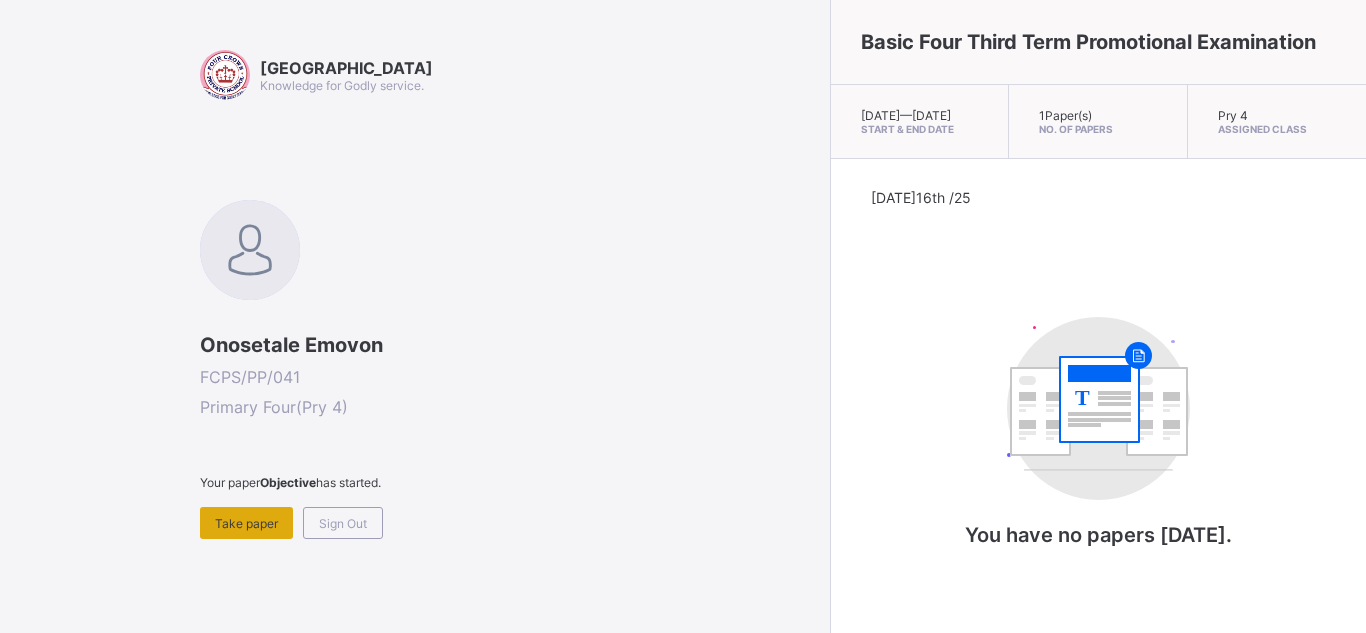 click on "Take paper" at bounding box center (246, 523) 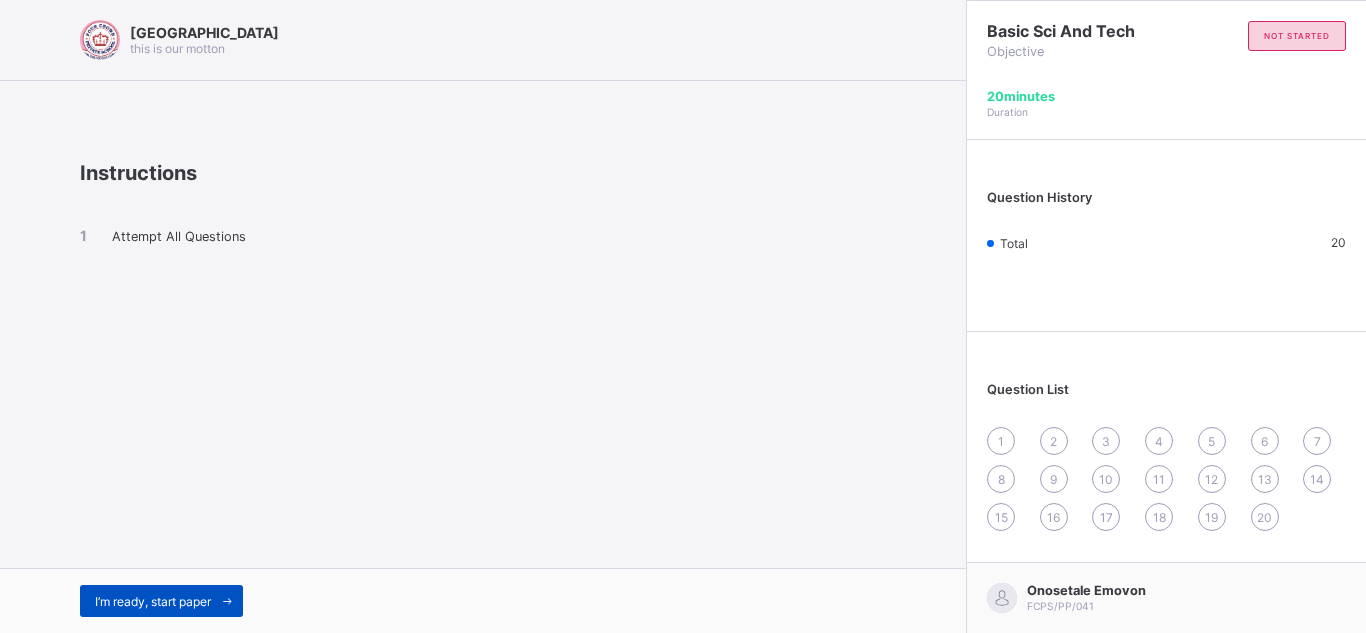click on "I’m ready, start paper" at bounding box center (153, 601) 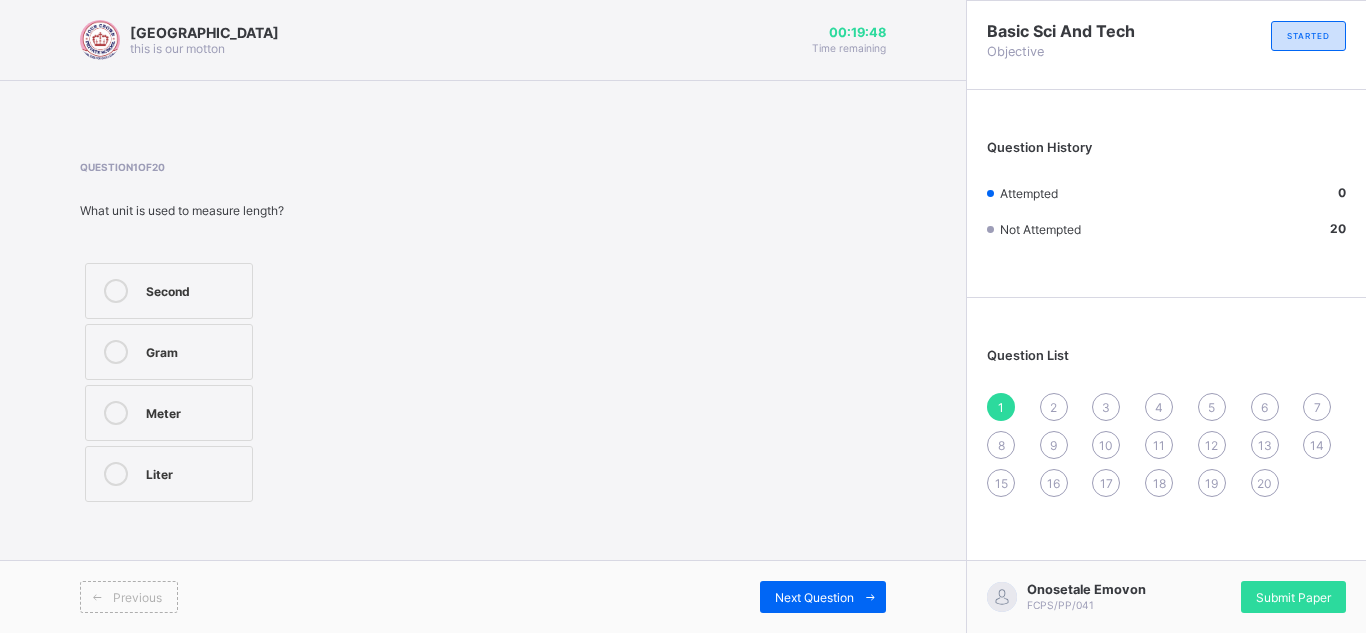 click on "Meter" at bounding box center (194, 411) 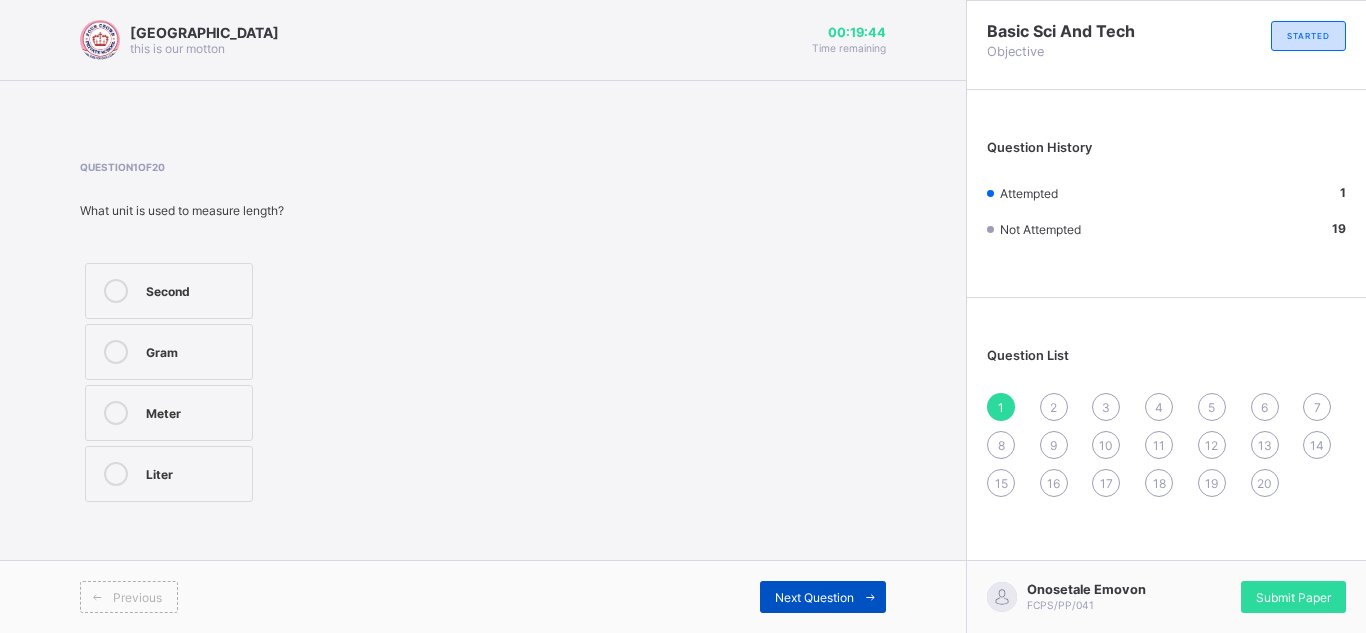 click on "Next Question" at bounding box center (814, 597) 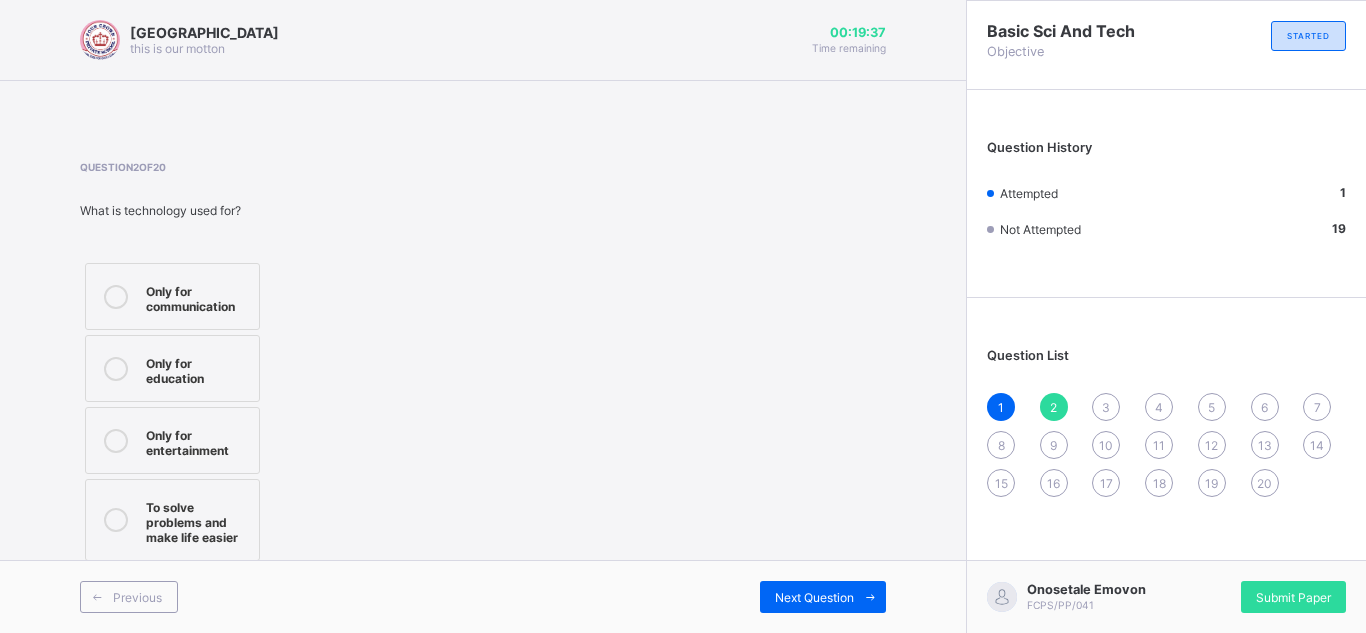 click on "To solve problems and make life easier" at bounding box center [197, 520] 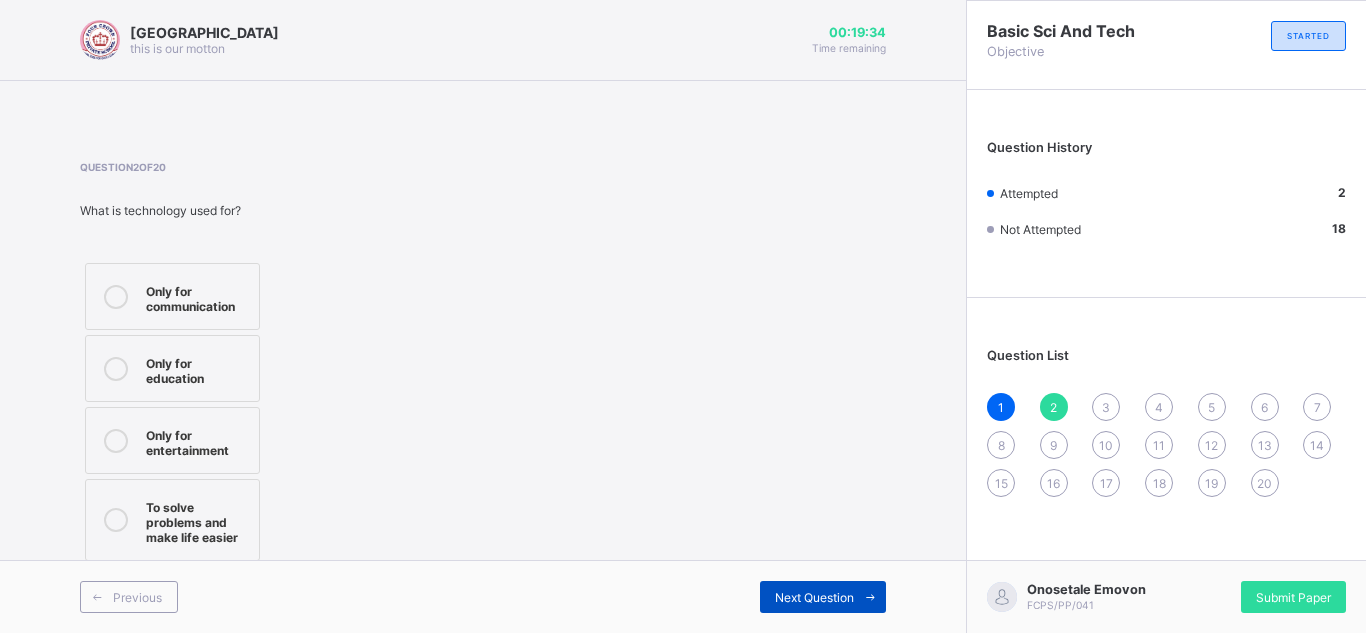 click on "Next Question" at bounding box center (814, 597) 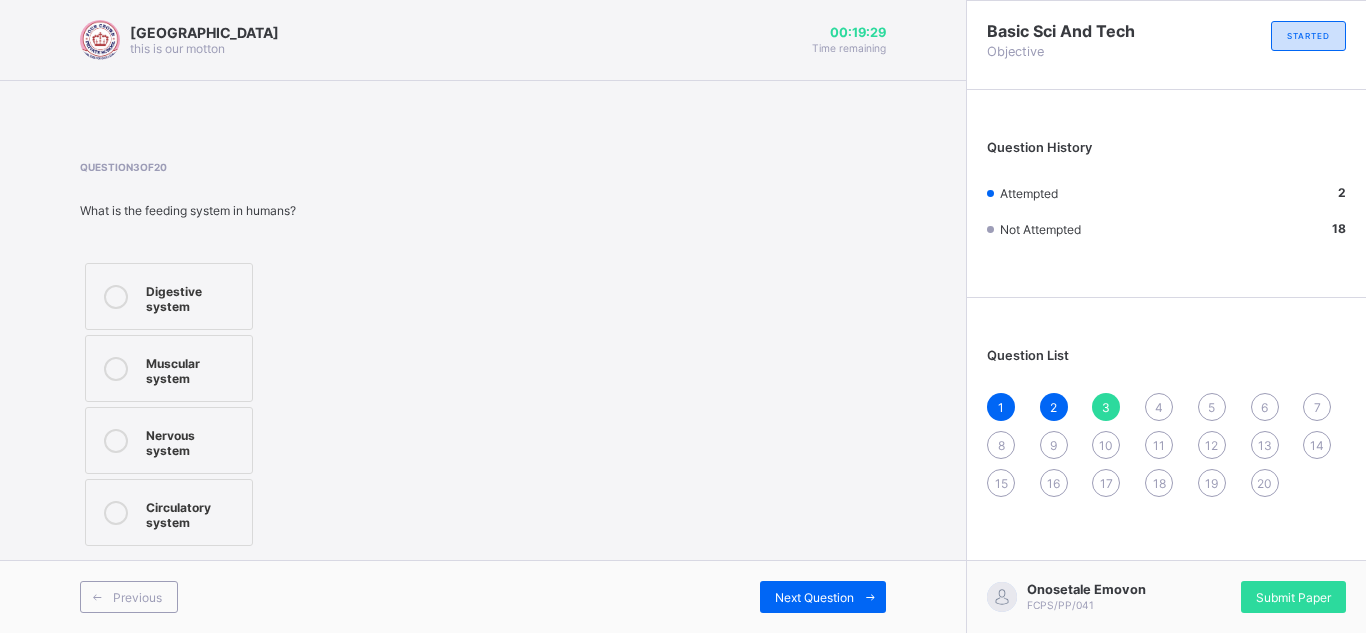 click on "Digestive system" at bounding box center [169, 296] 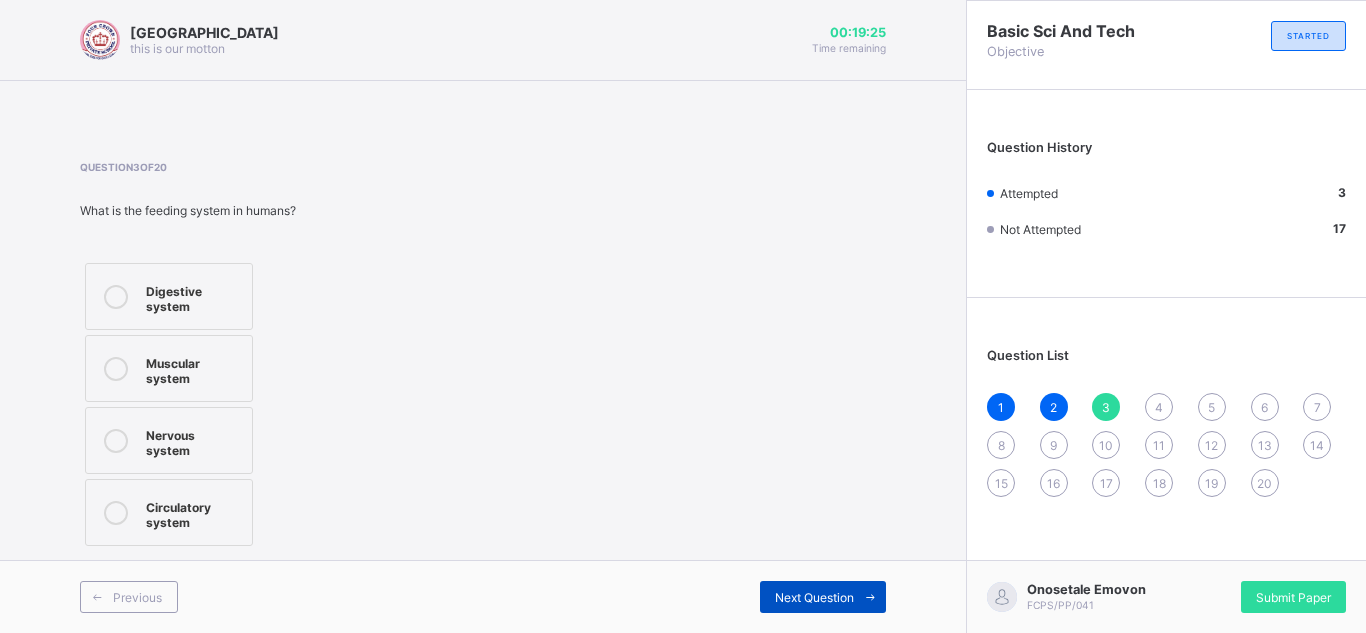 click on "Next Question" at bounding box center [814, 597] 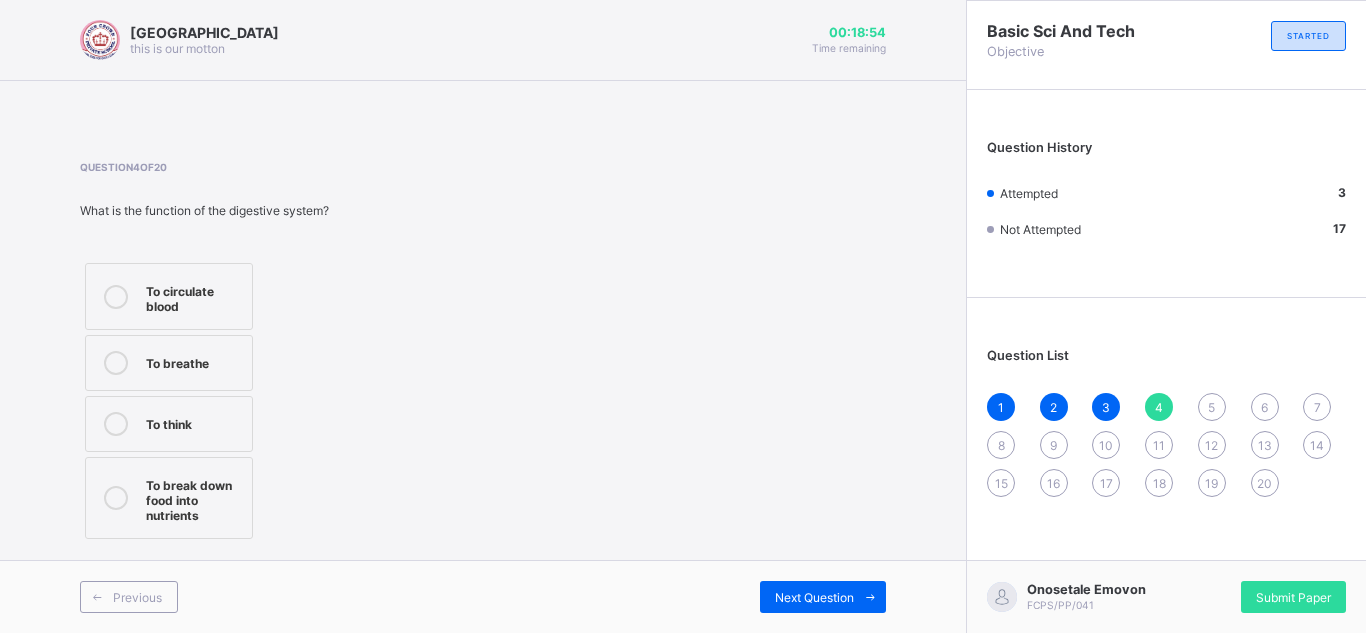 click on "To break down food into nutrients" at bounding box center (169, 498) 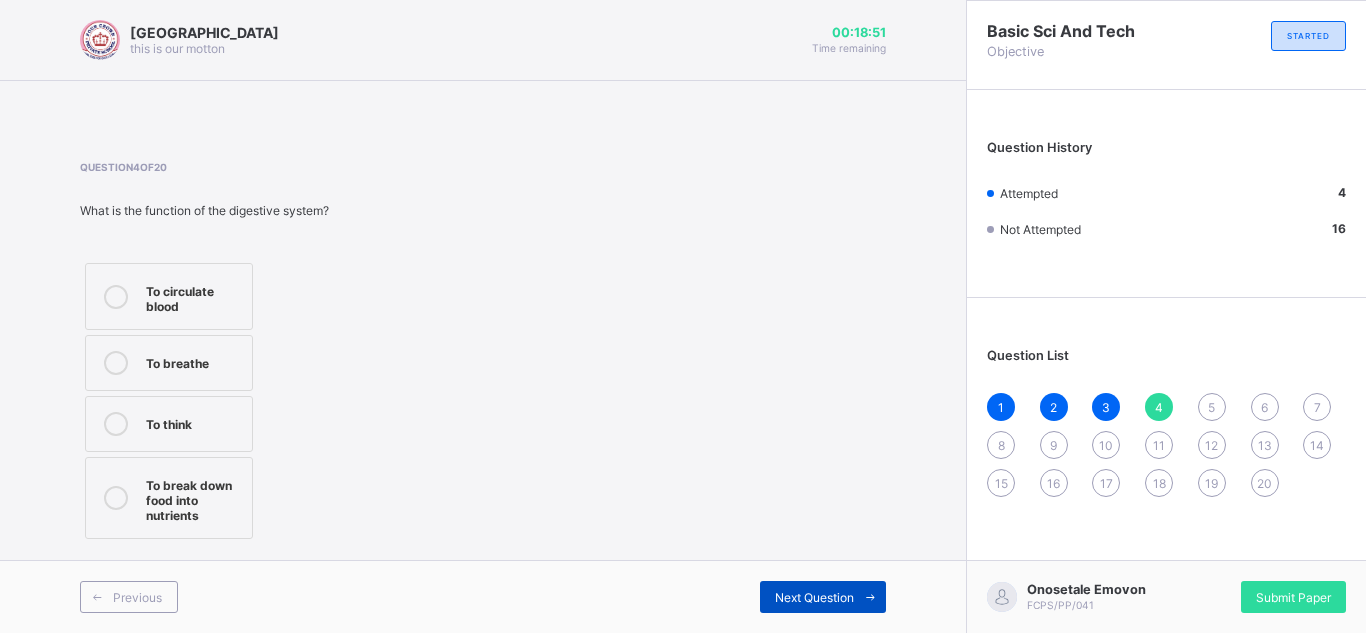 click on "Next Question" at bounding box center [814, 597] 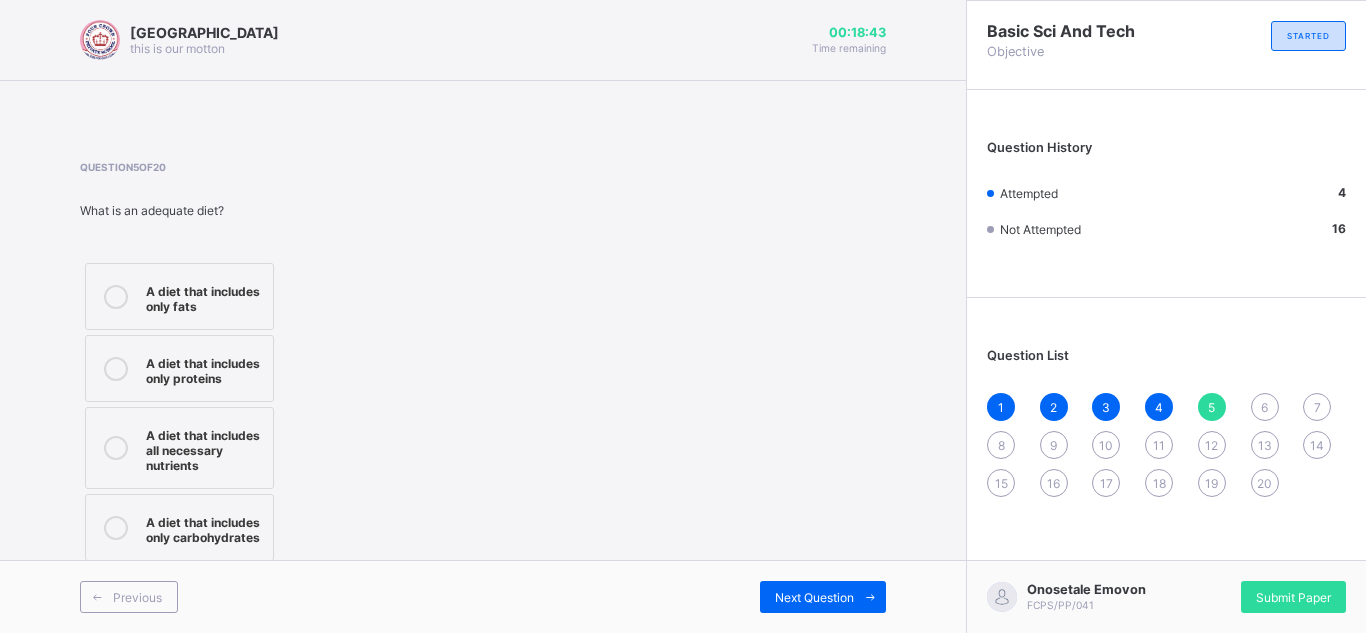 click on "A diet that includes all necessary nutrients" at bounding box center (204, 448) 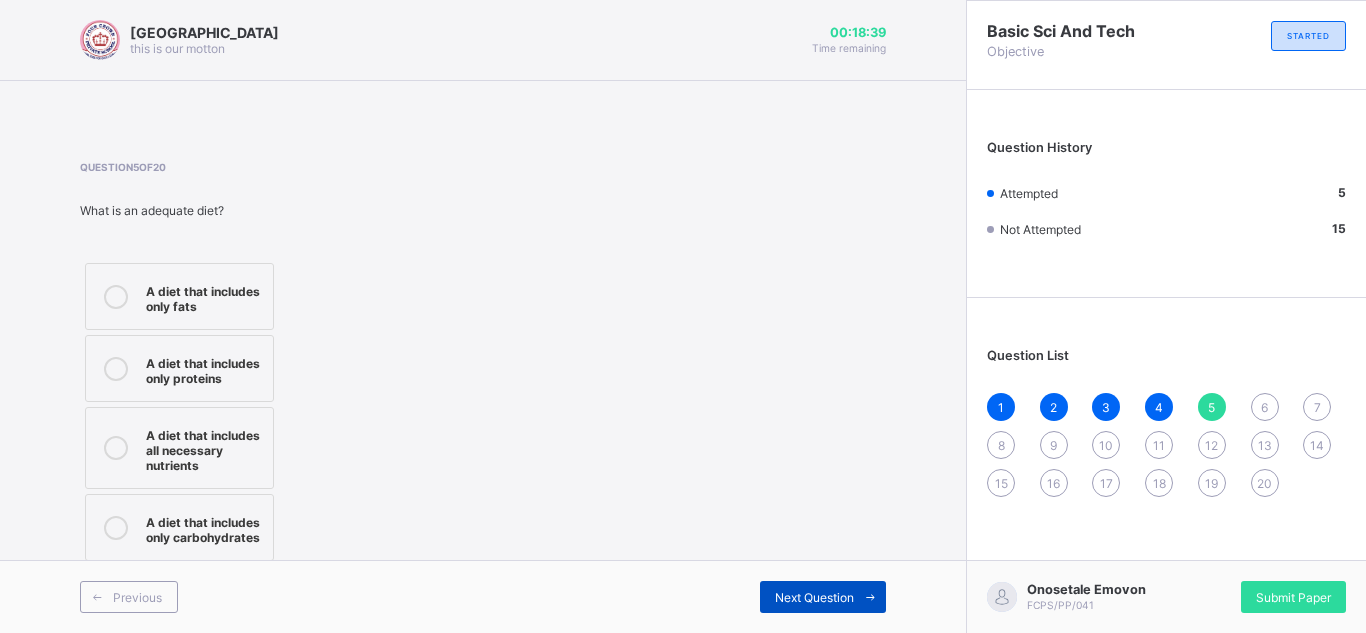 click on "Next Question" at bounding box center (814, 597) 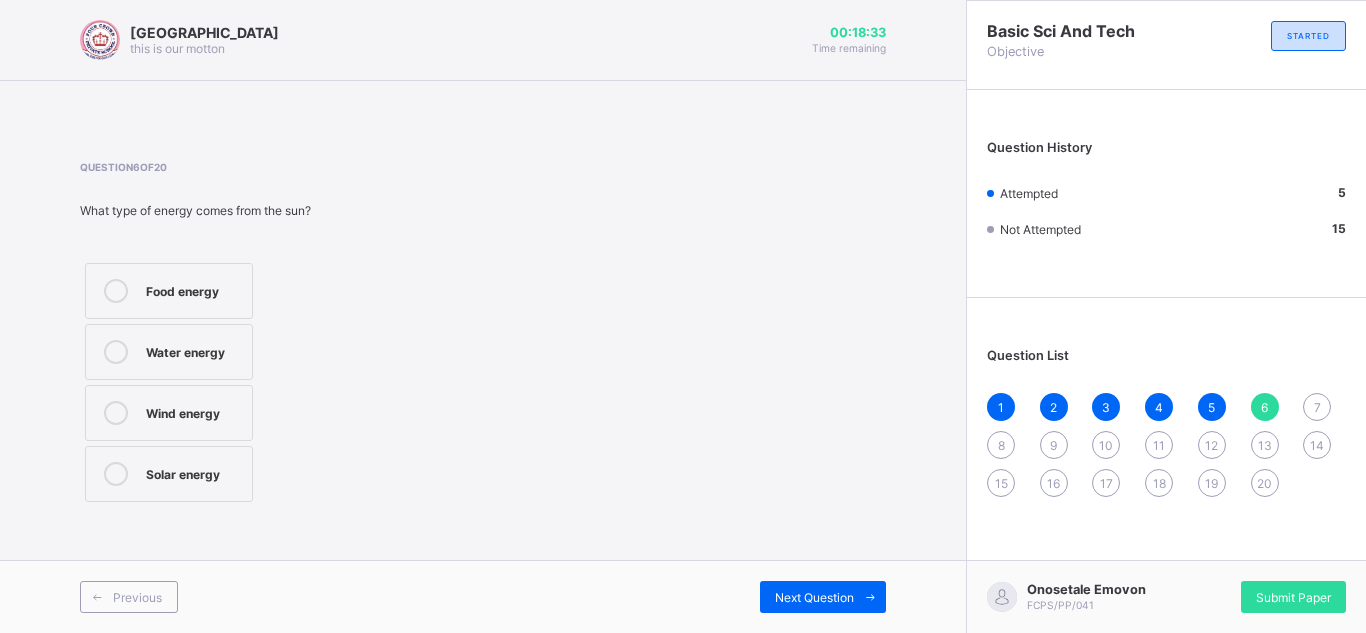 click on "Solar energy" at bounding box center (194, 472) 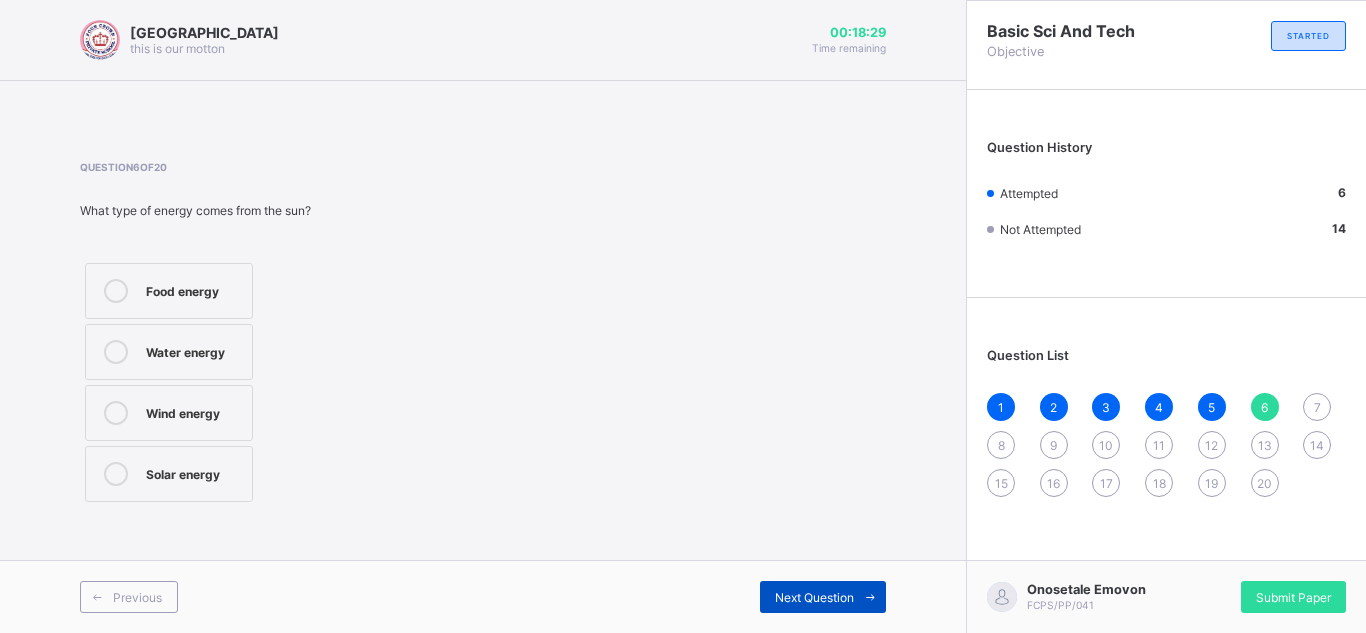 click on "Next Question" at bounding box center (823, 597) 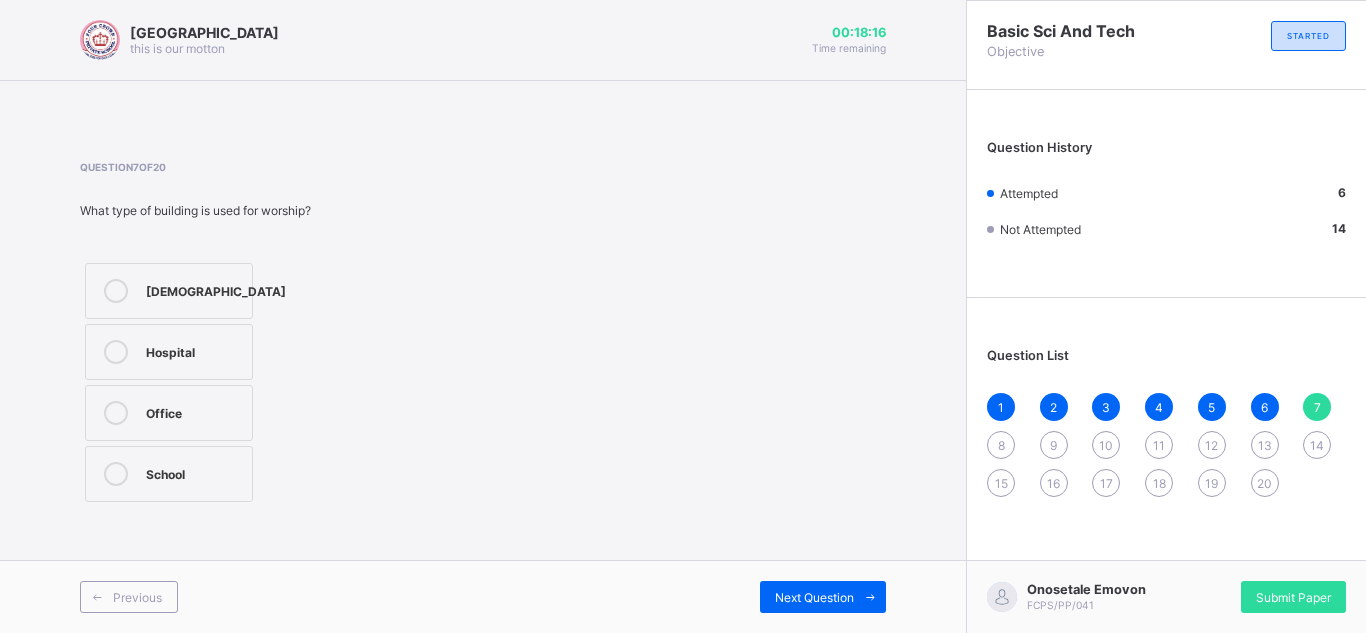 click on "Temple" at bounding box center (216, 289) 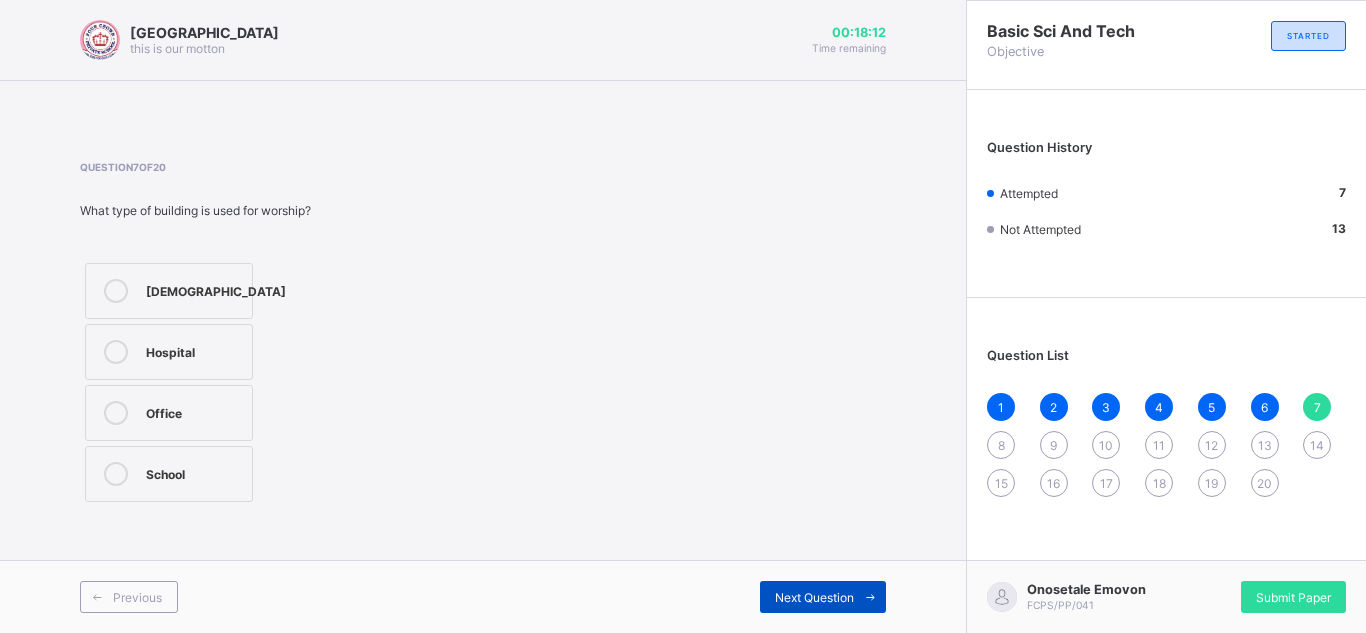 click on "Next Question" at bounding box center [814, 597] 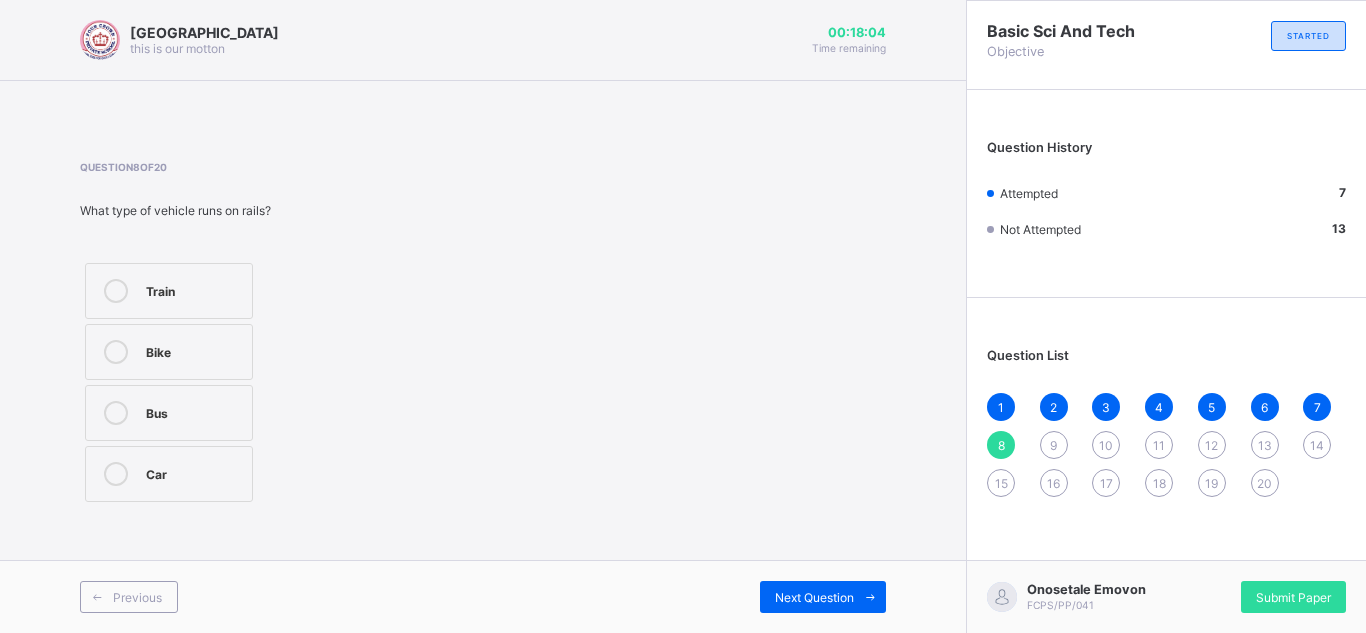 click on "Train" at bounding box center [194, 291] 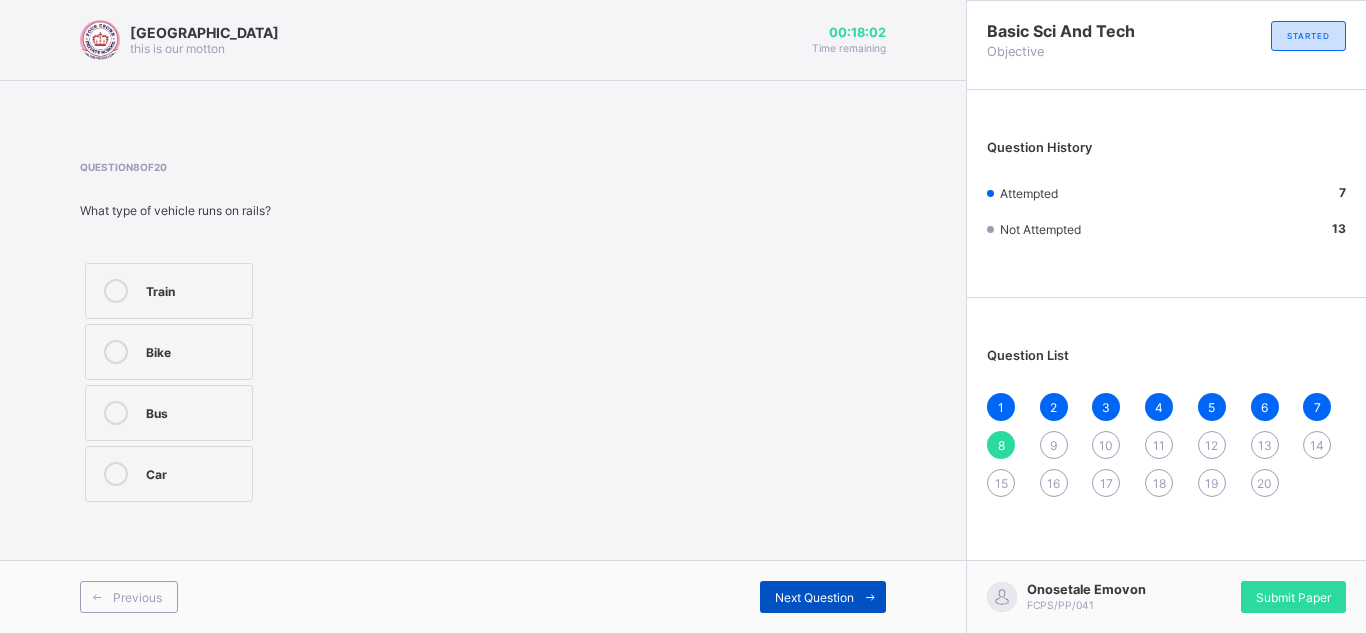 click on "Next Question" at bounding box center [814, 597] 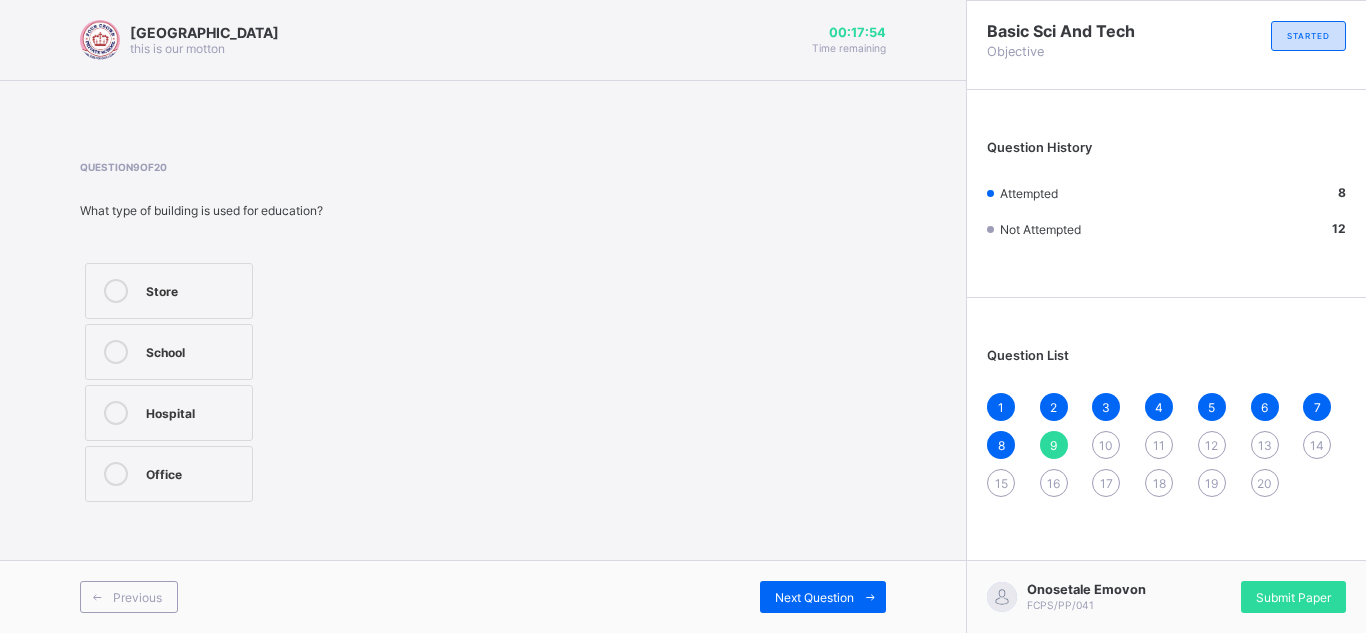 click on "School" at bounding box center (169, 352) 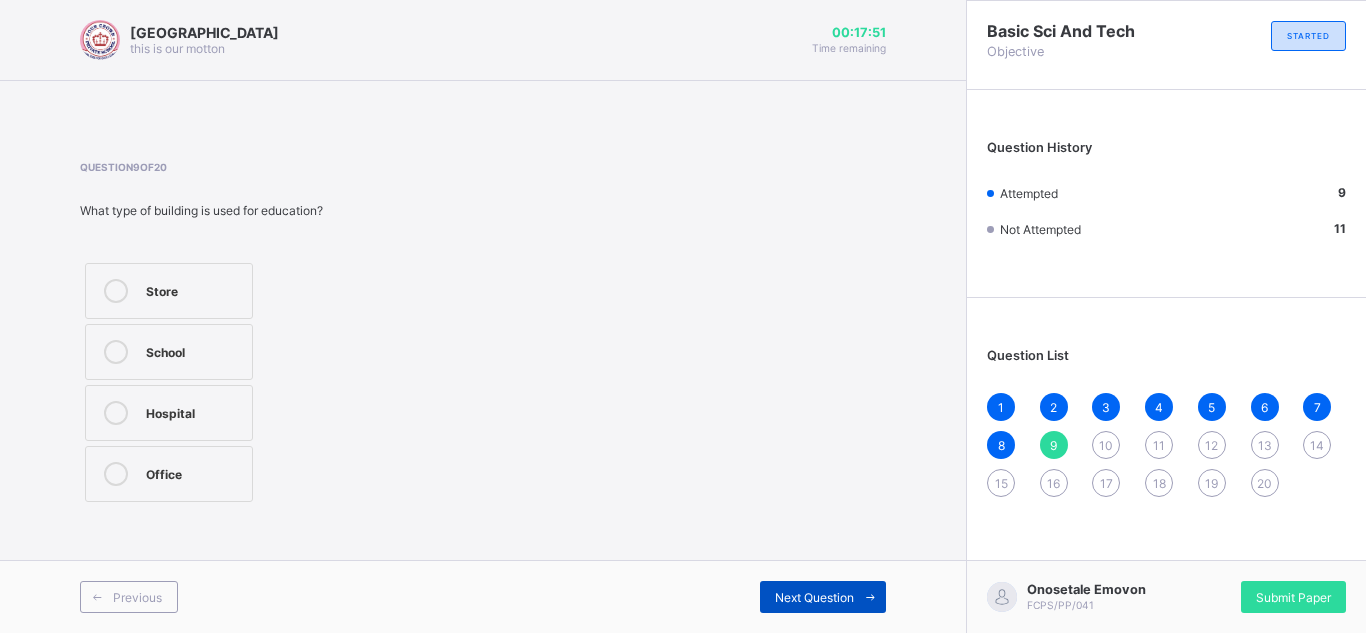 click on "Next Question" at bounding box center (814, 597) 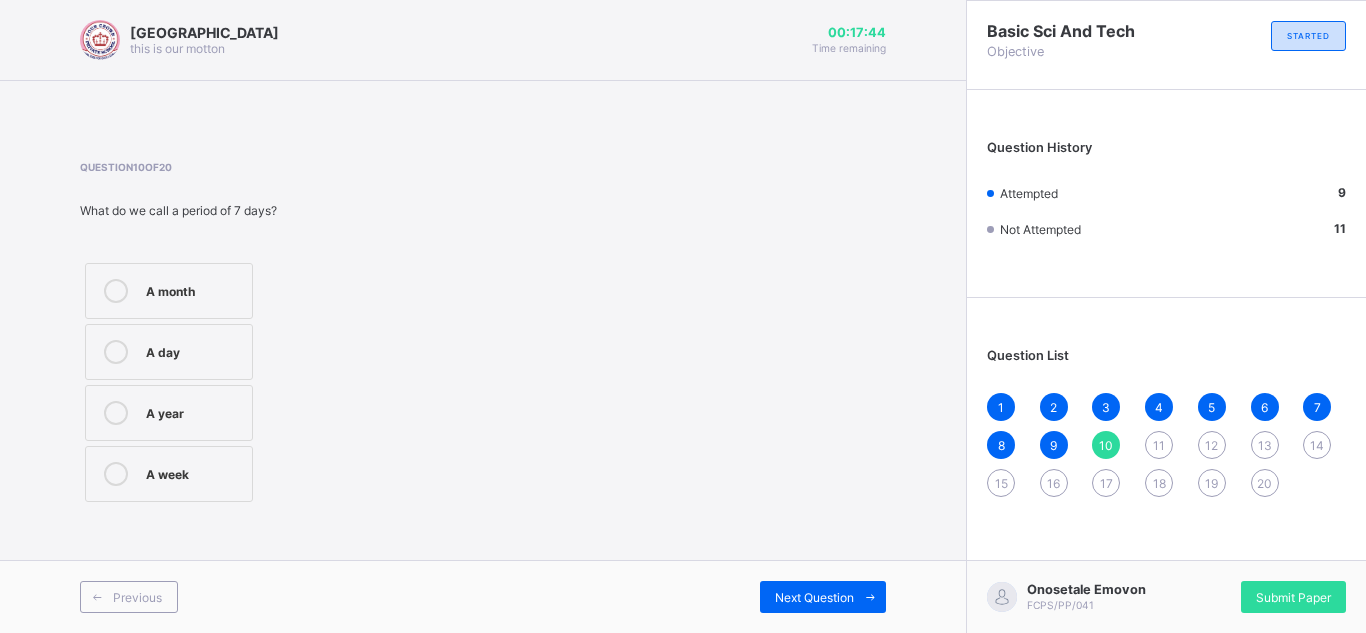 click on "A week" at bounding box center (169, 474) 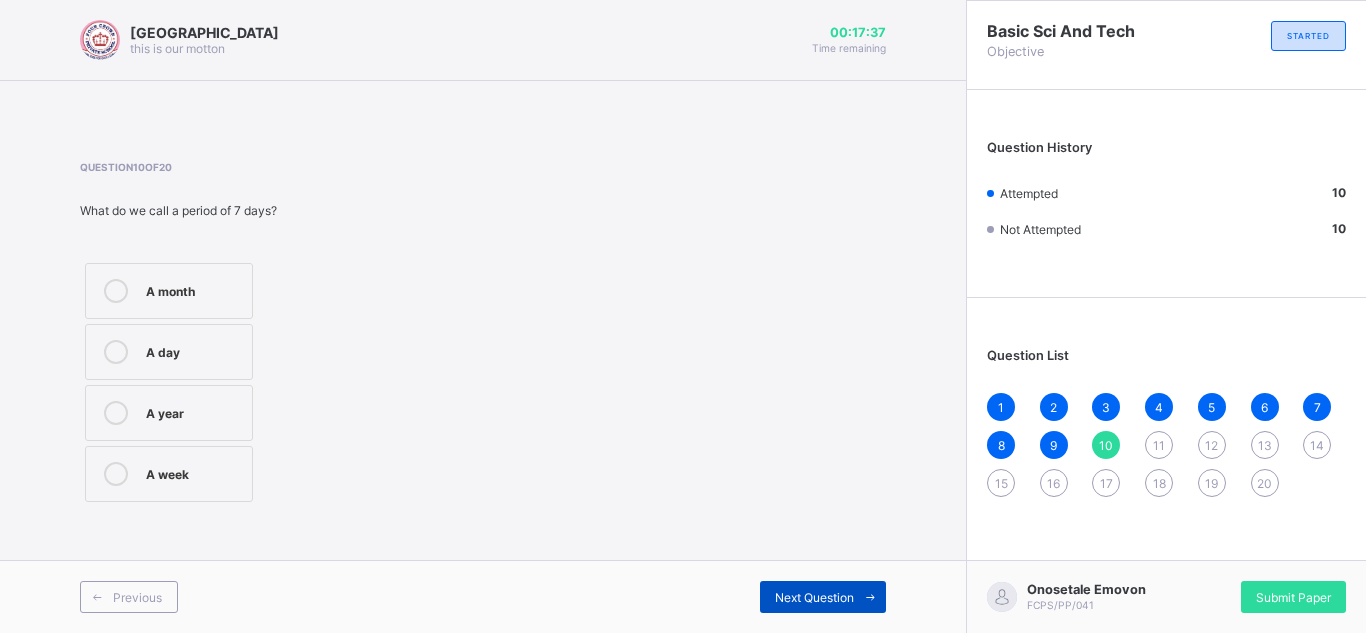 click on "Next Question" at bounding box center [823, 597] 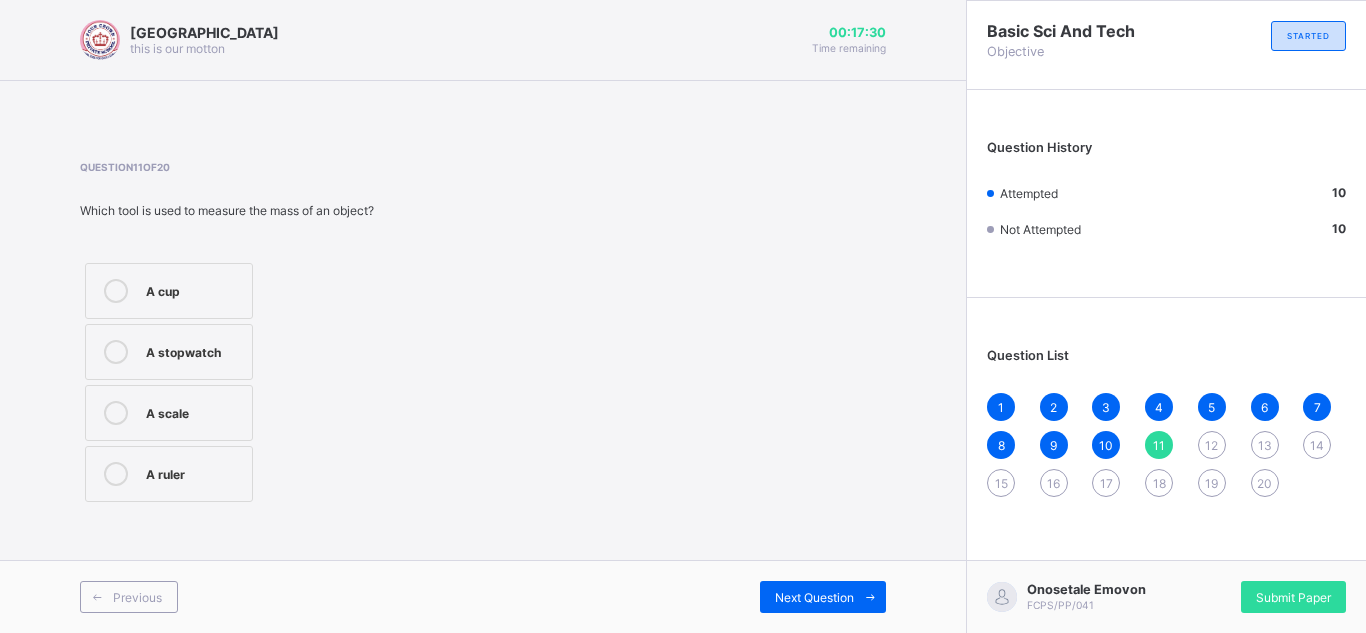 click on "A scale" at bounding box center (194, 411) 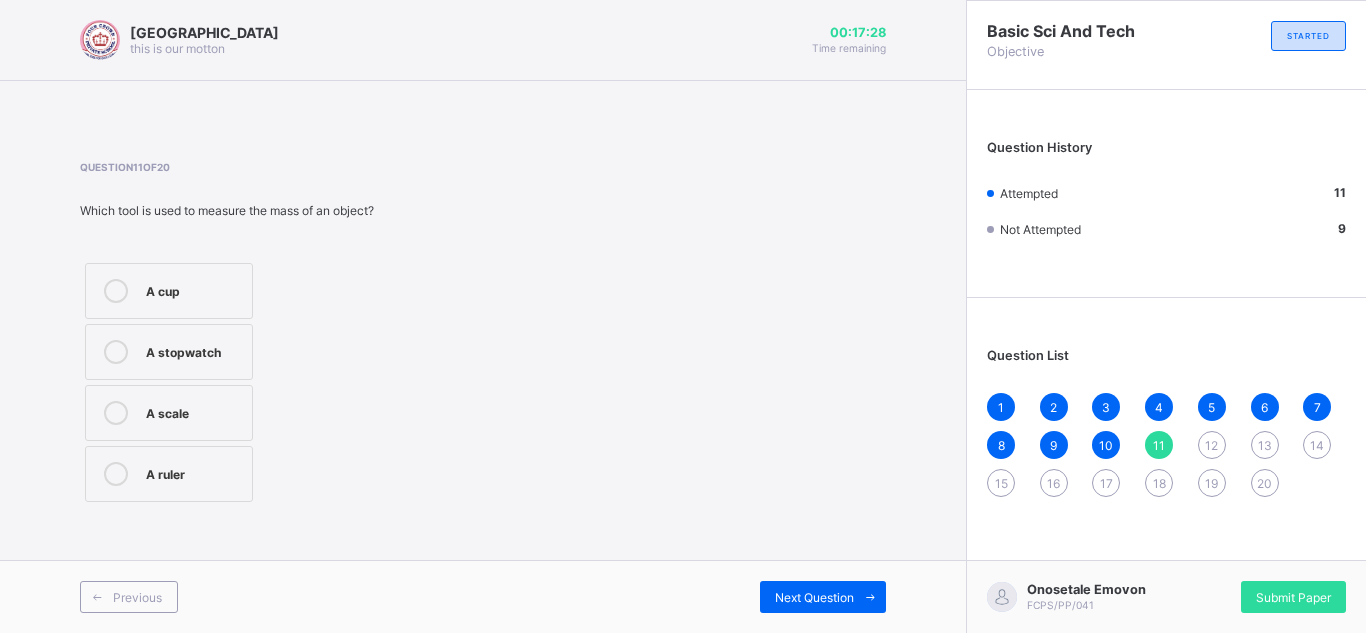 click on "A ruler" at bounding box center (194, 472) 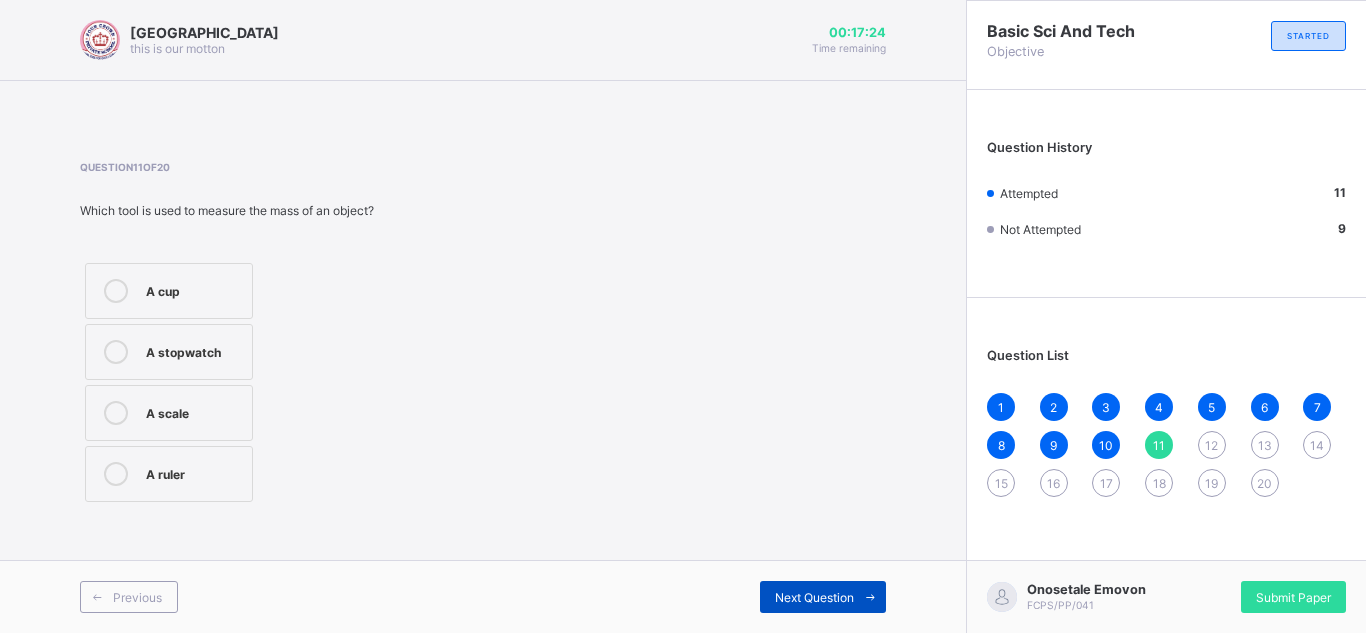 click on "Next Question" at bounding box center (814, 597) 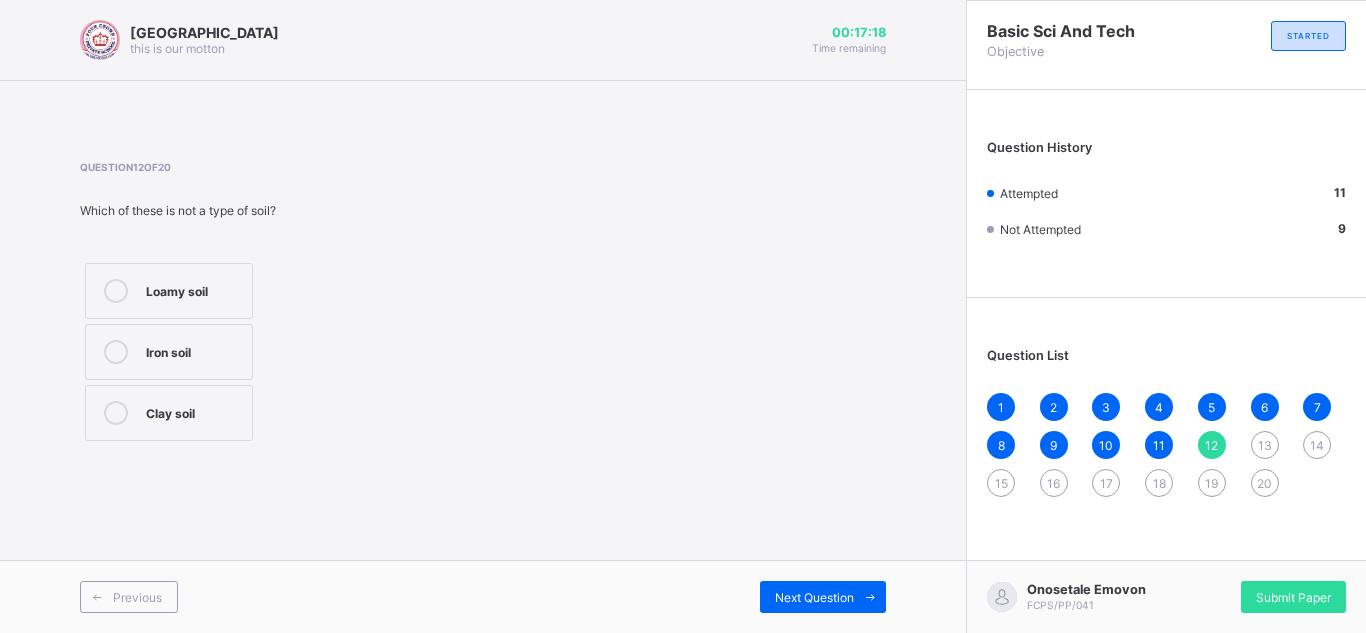 click on "Iron soil" at bounding box center (194, 350) 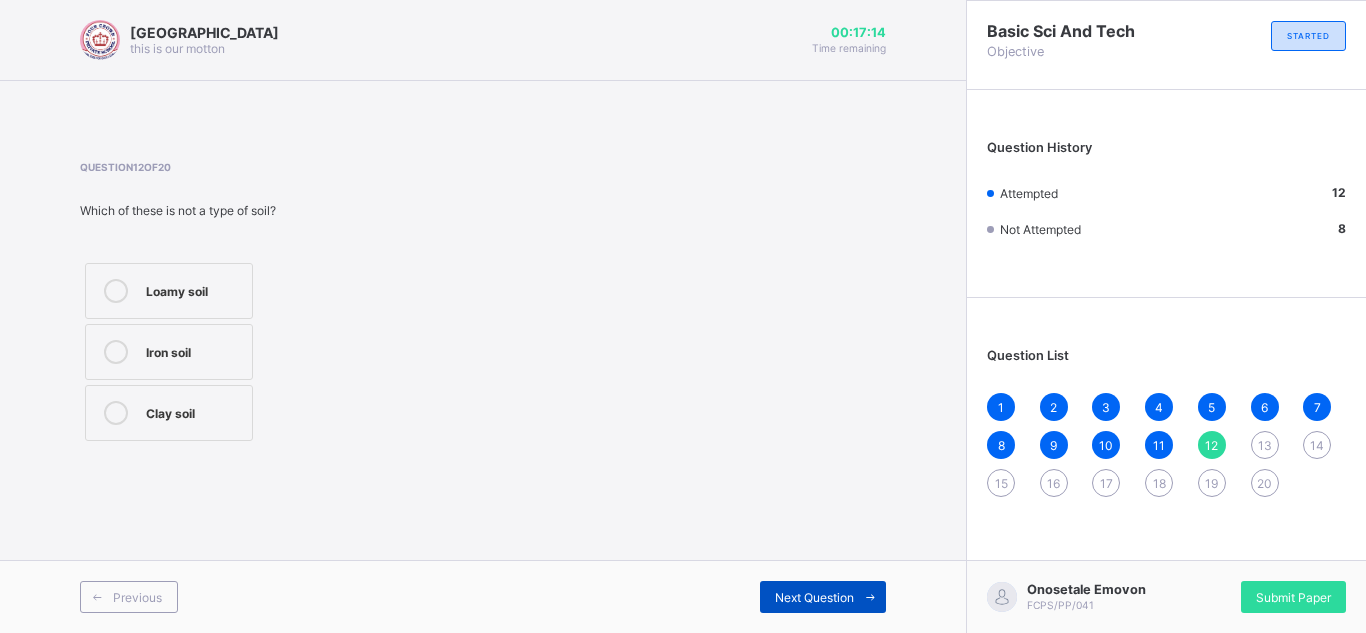 click on "Next Question" at bounding box center [814, 597] 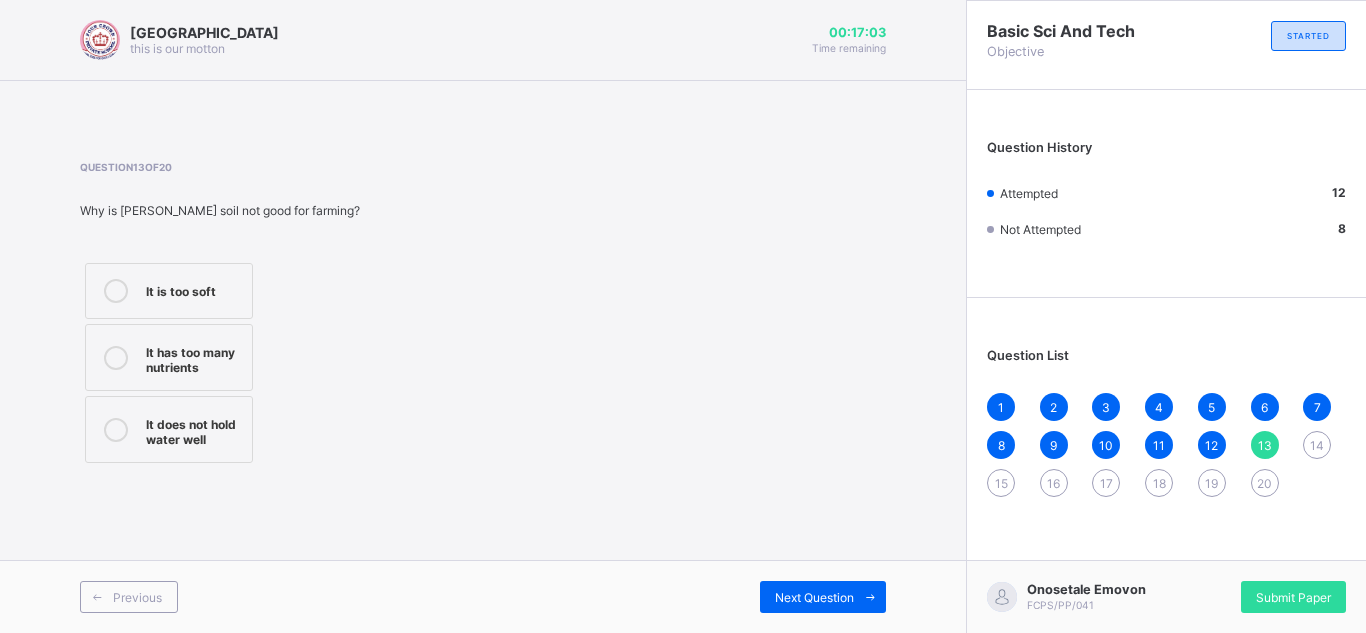 click on "It does not hold water well" at bounding box center [169, 429] 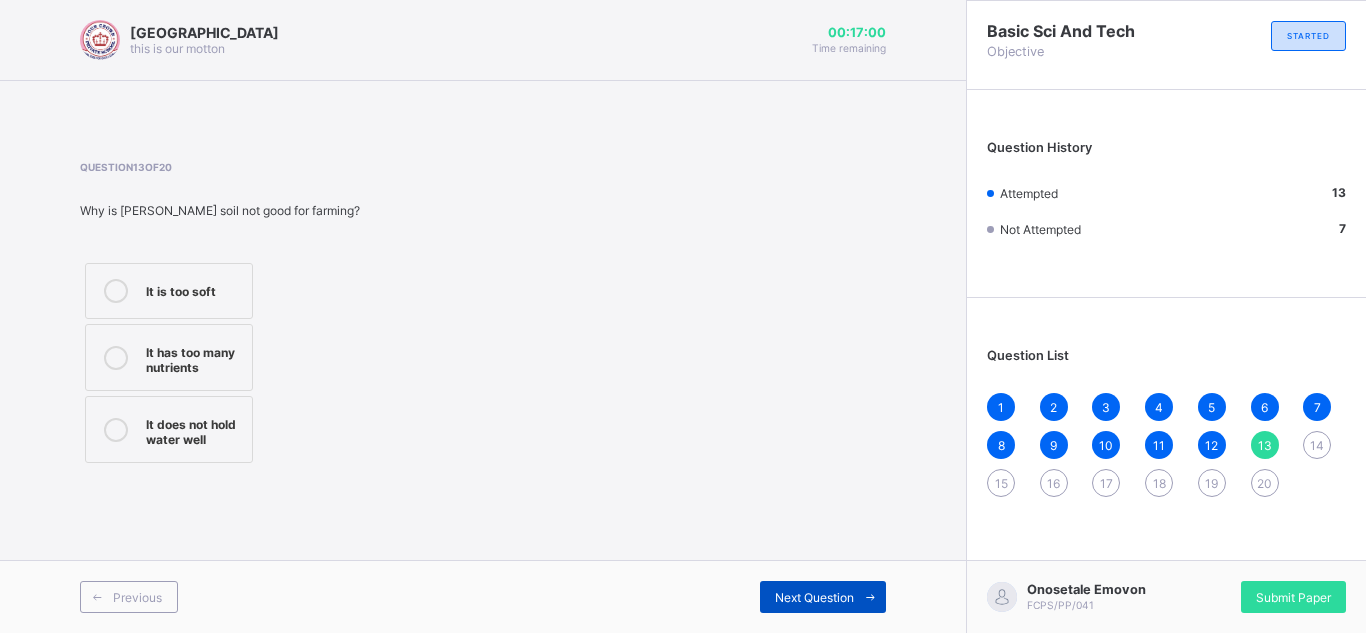 click on "Next Question" at bounding box center (814, 597) 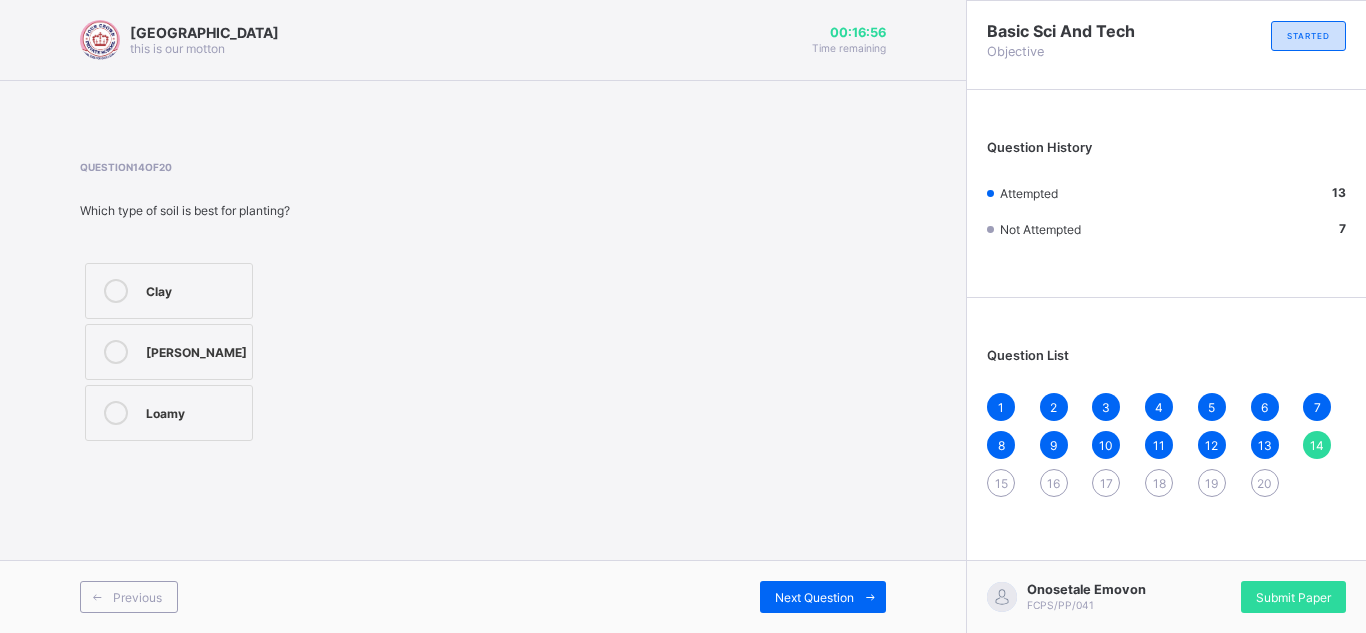 click on "Loamy" at bounding box center [194, 411] 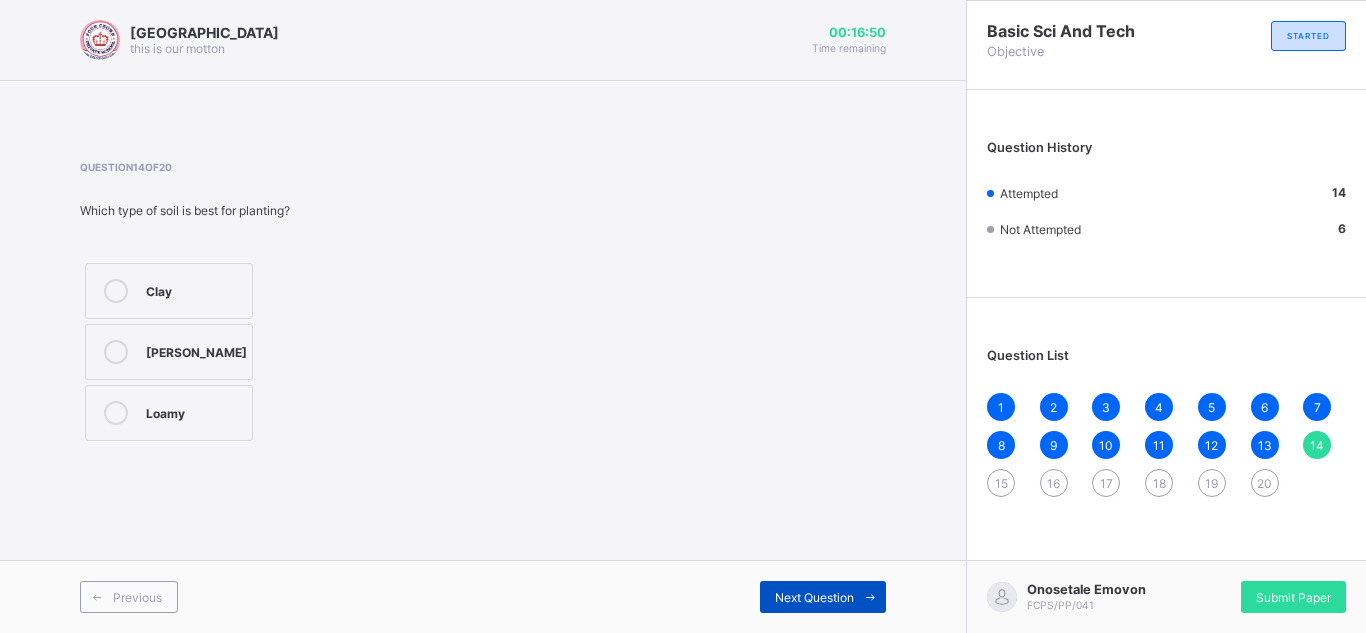 click on "Next Question" at bounding box center [814, 597] 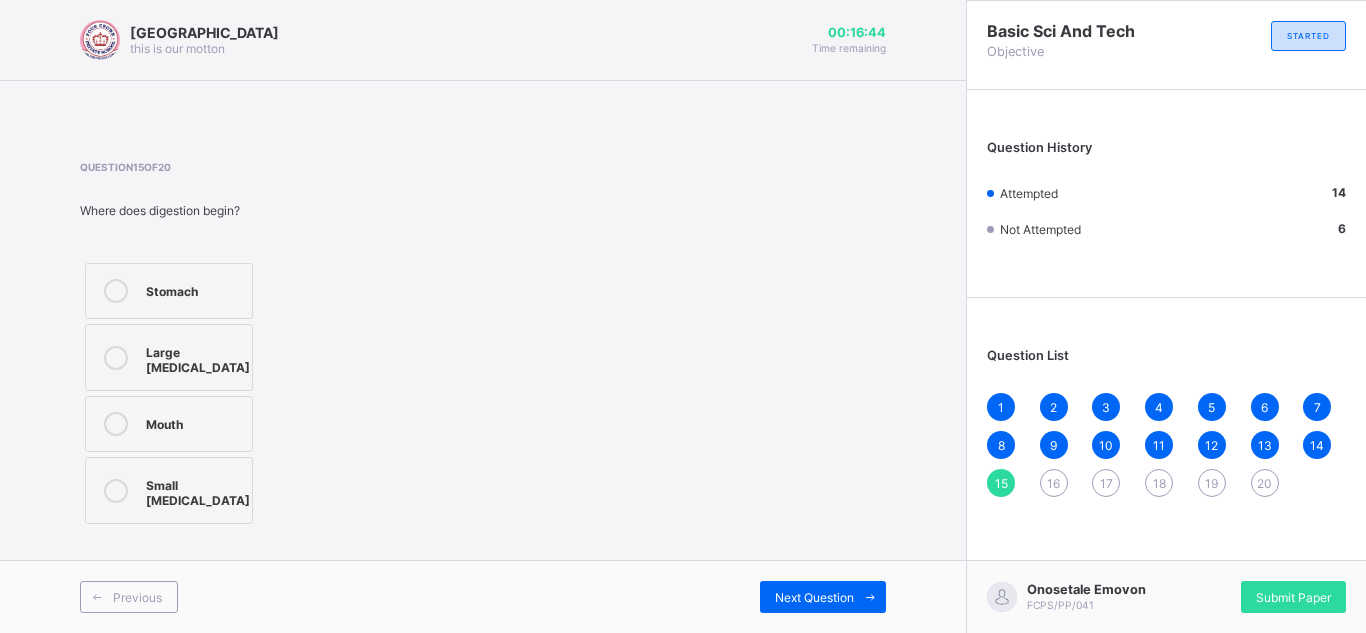 click on "Mouth" at bounding box center (169, 424) 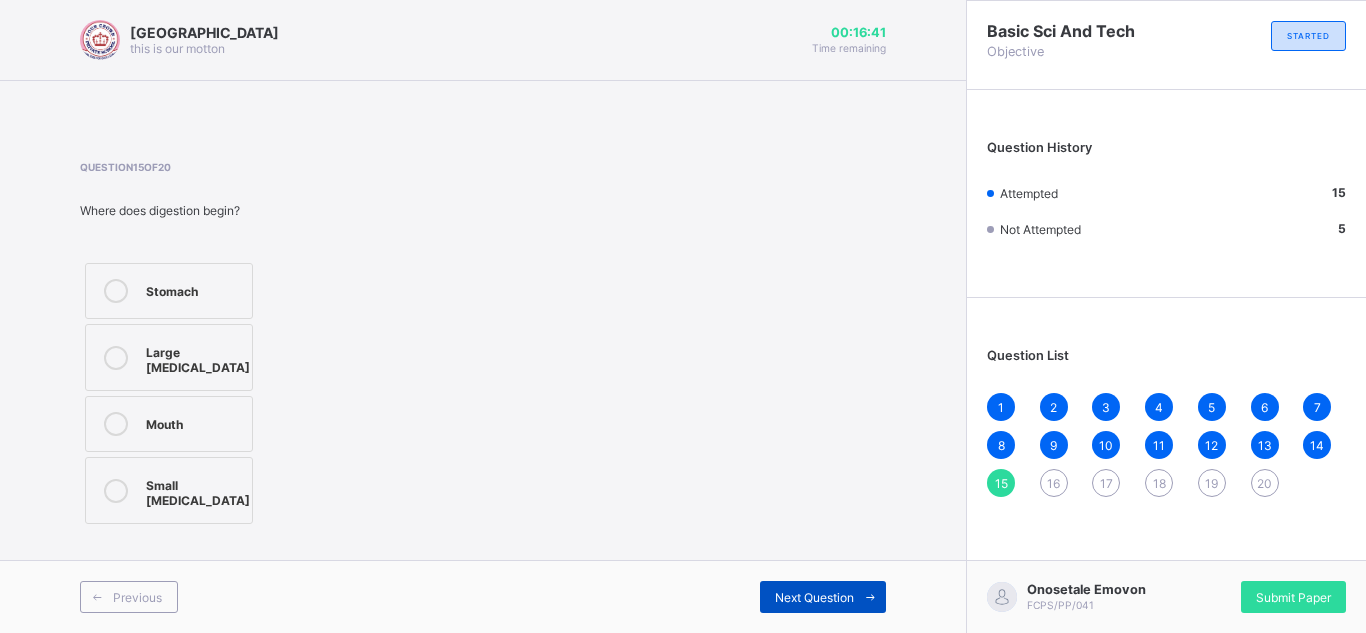 click on "Next Question" at bounding box center [814, 597] 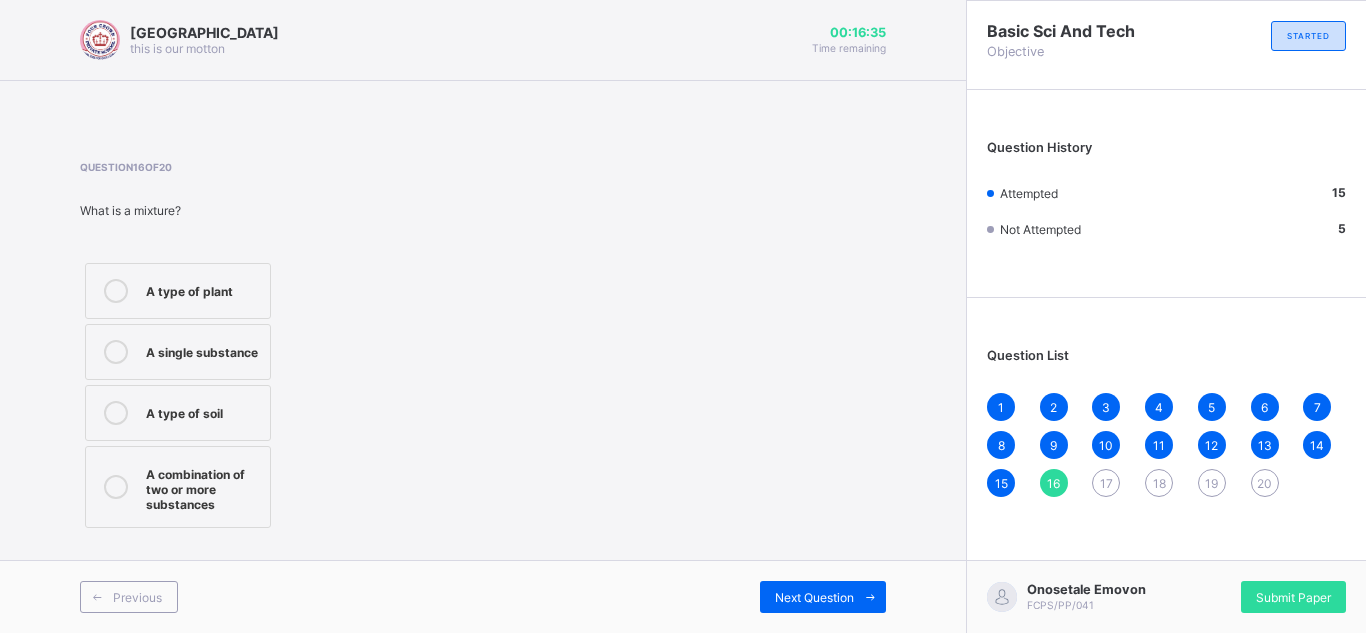 click on "A combination of two or more substances" at bounding box center [203, 487] 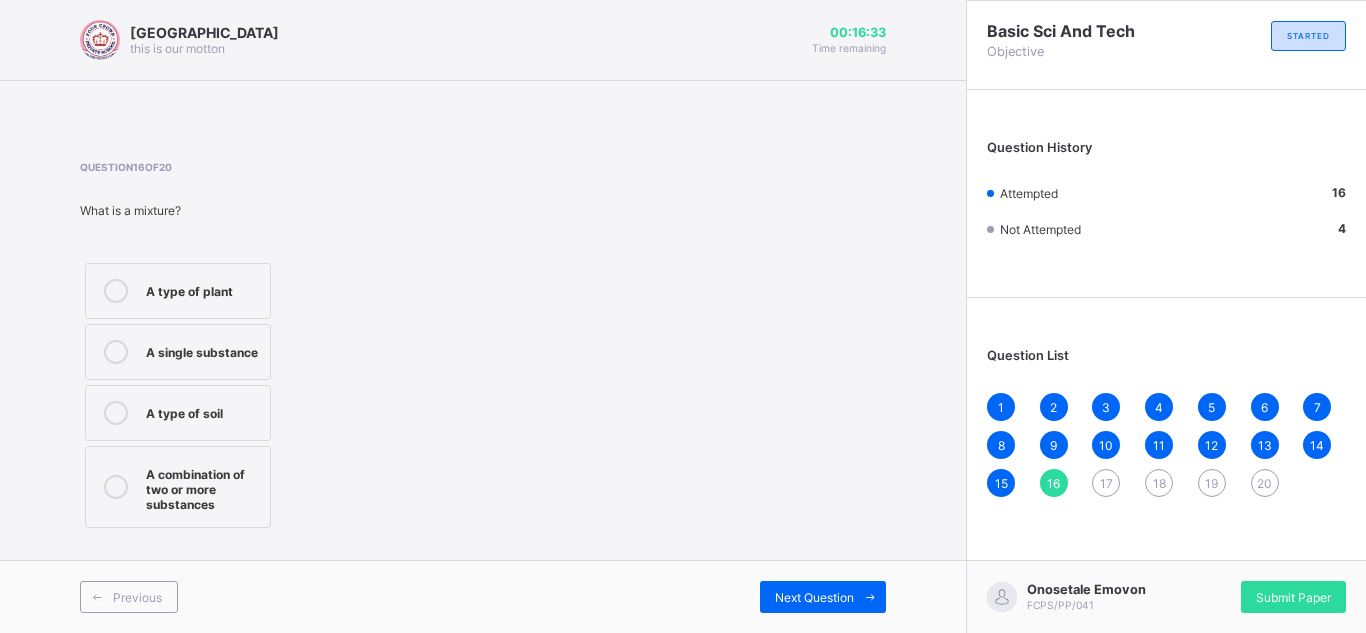 click on "Previous Next Question" at bounding box center (483, 596) 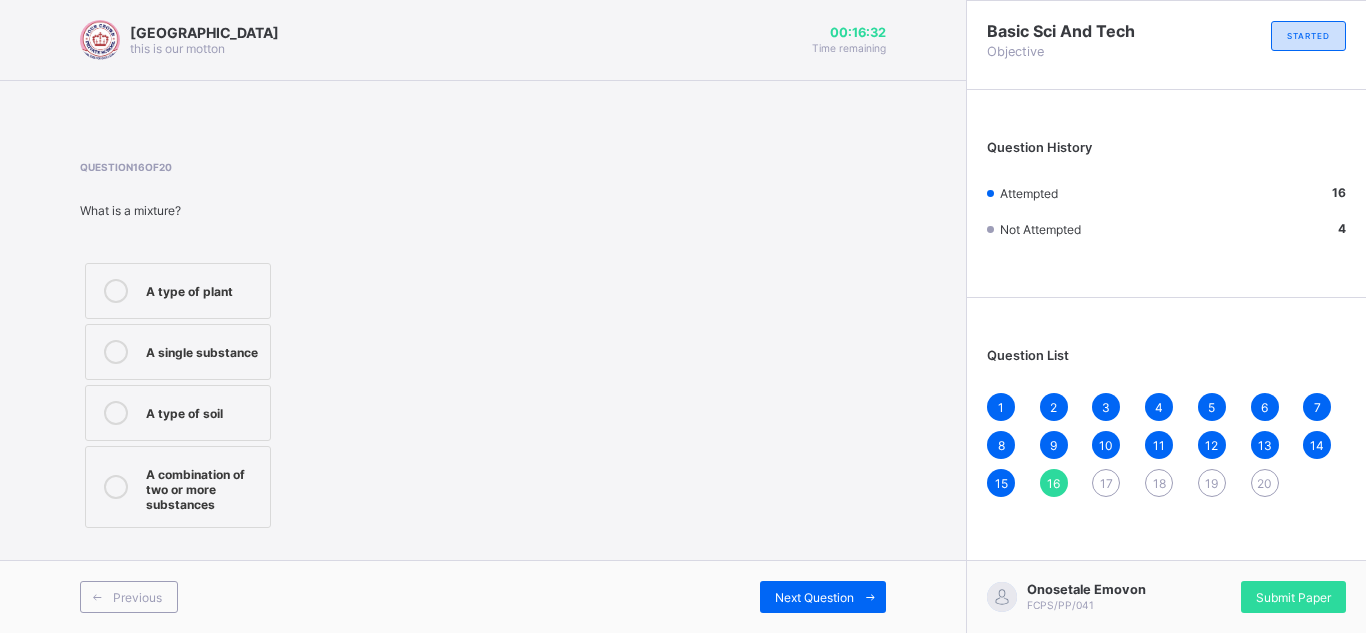 click on "Previous Next Question" at bounding box center [483, 596] 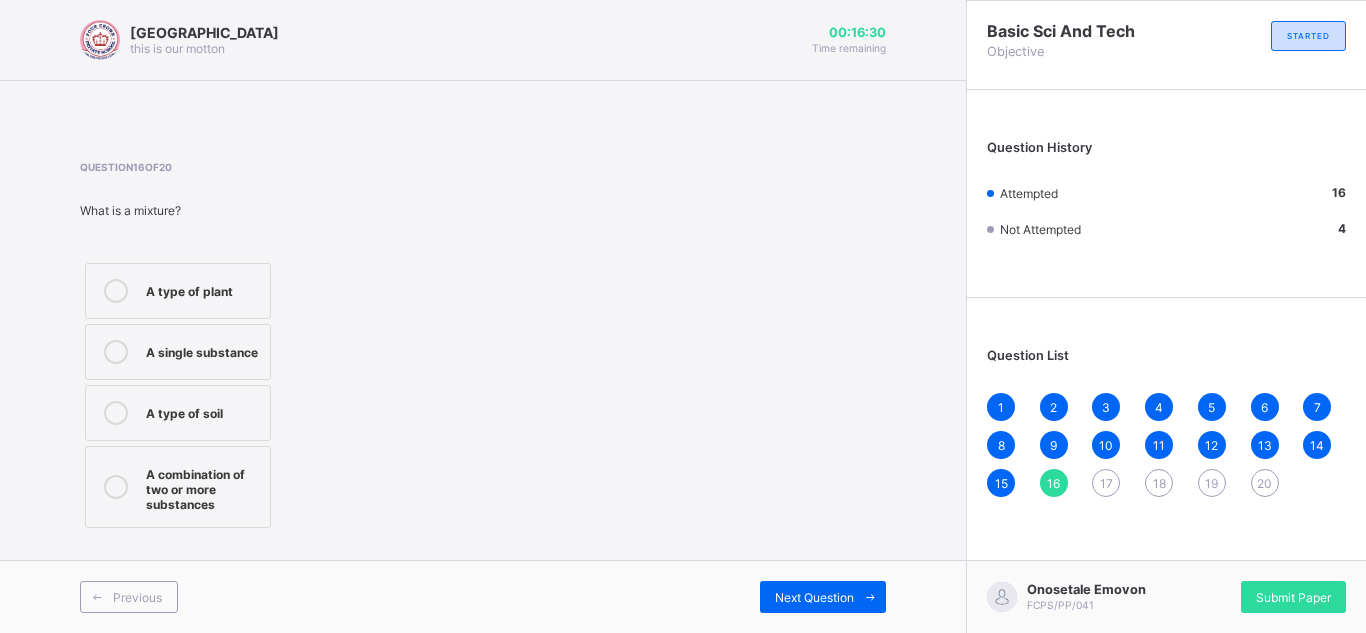 click on "Previous Next Question" at bounding box center (483, 596) 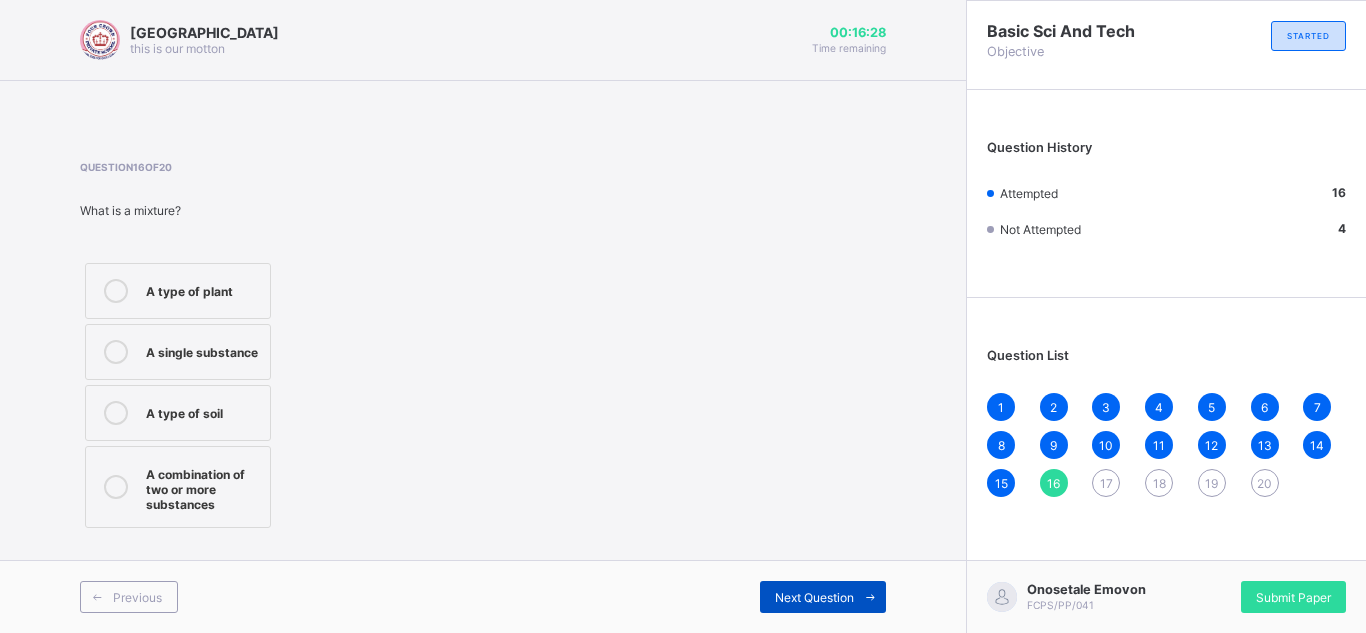click on "Next Question" at bounding box center [814, 597] 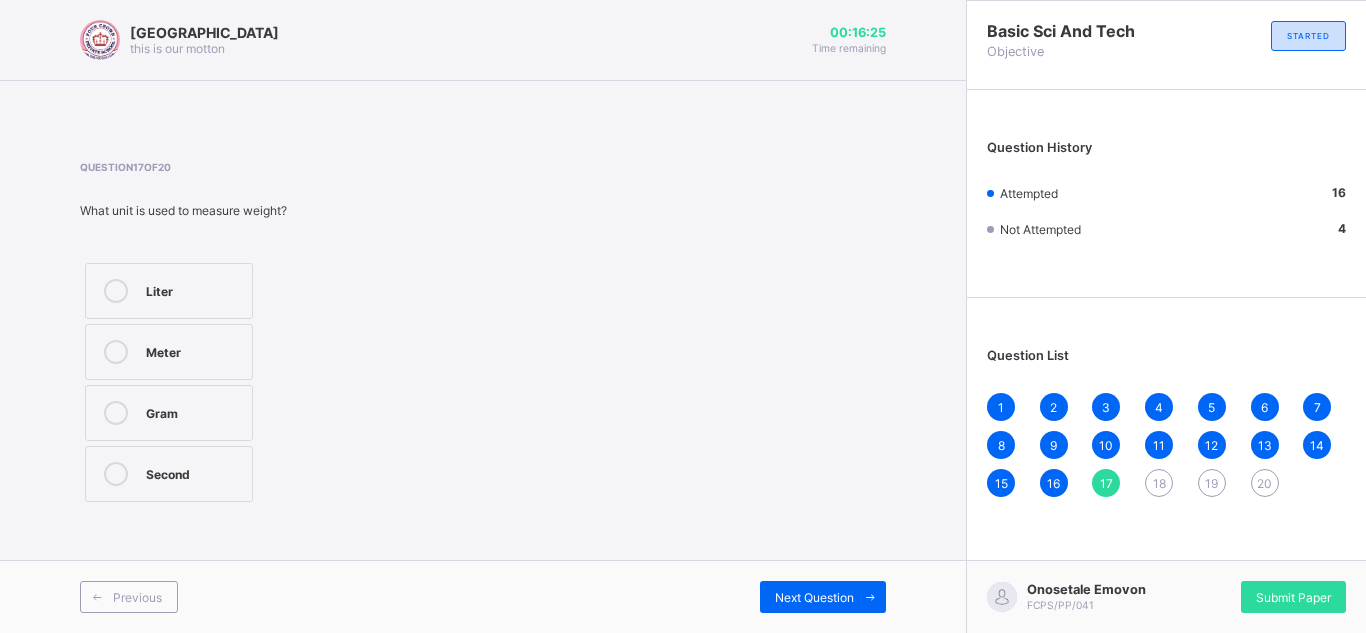 click on "Meter" at bounding box center [169, 352] 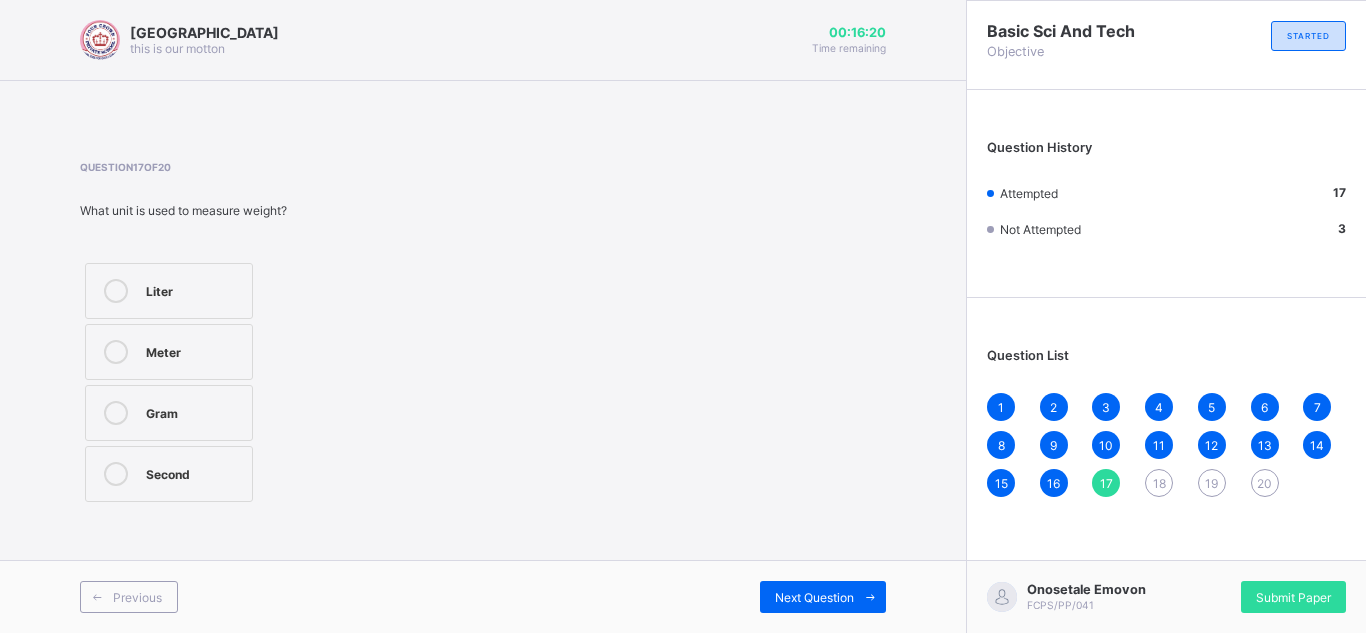 click on "Liter" at bounding box center [169, 291] 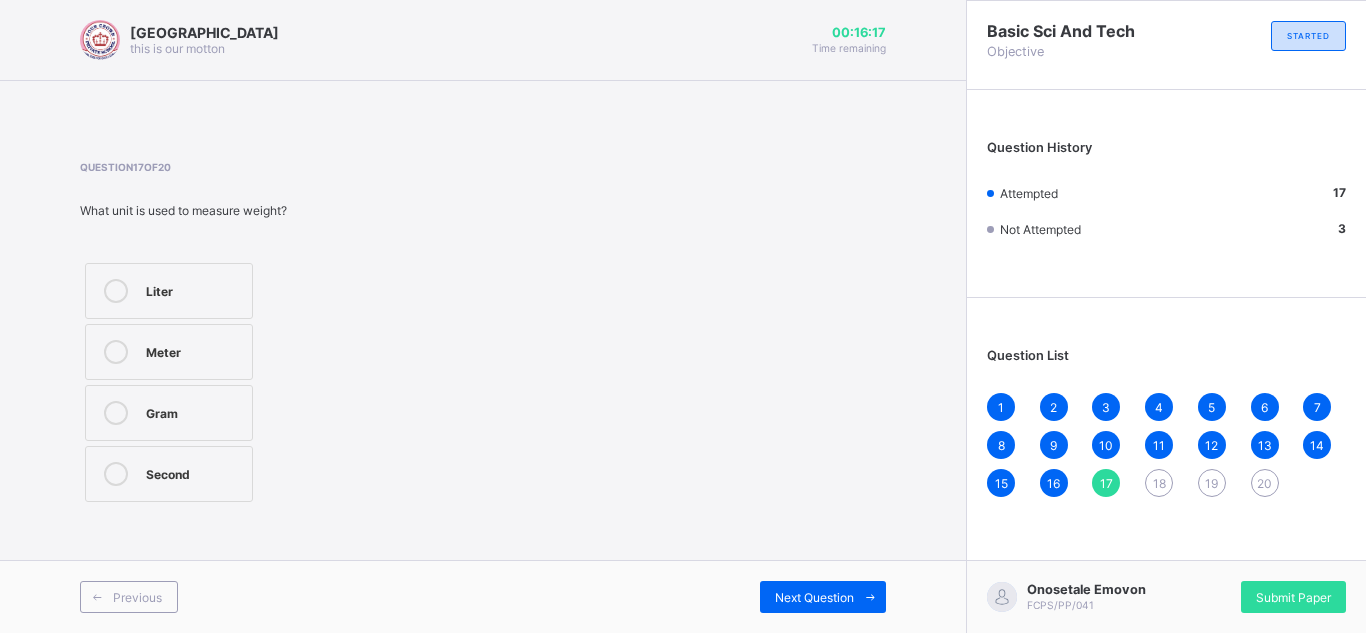 click on "Meter" at bounding box center [169, 352] 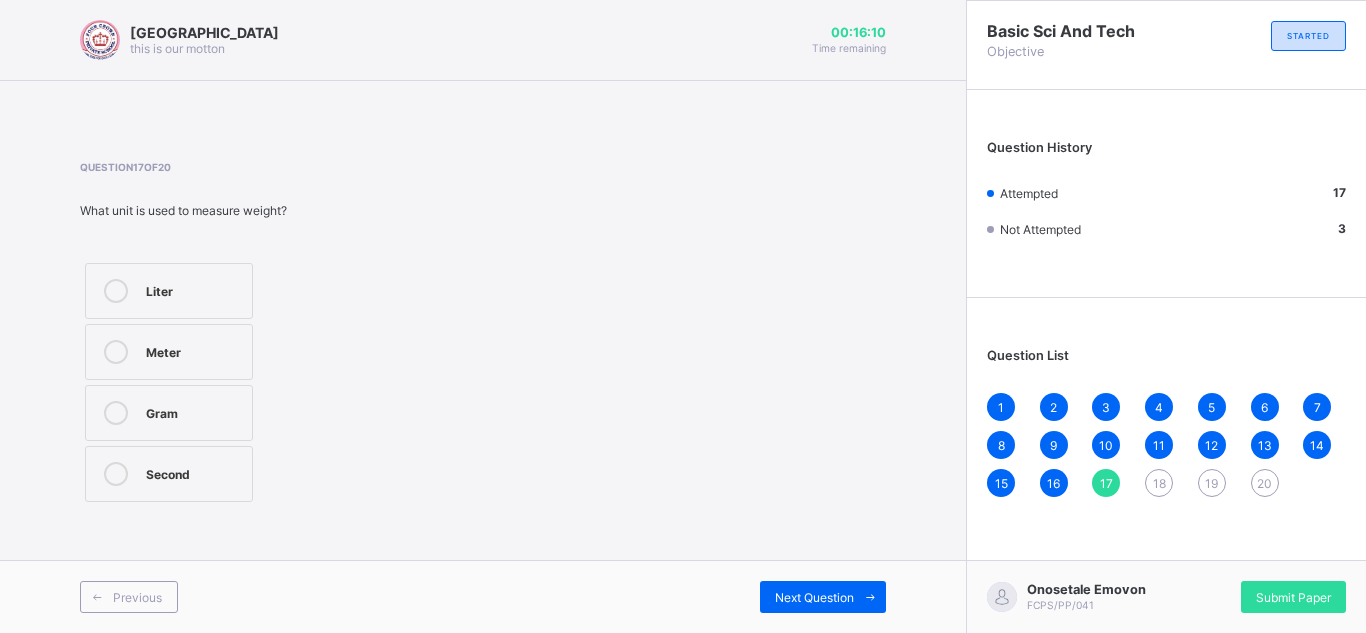 click on "Gram" at bounding box center [194, 411] 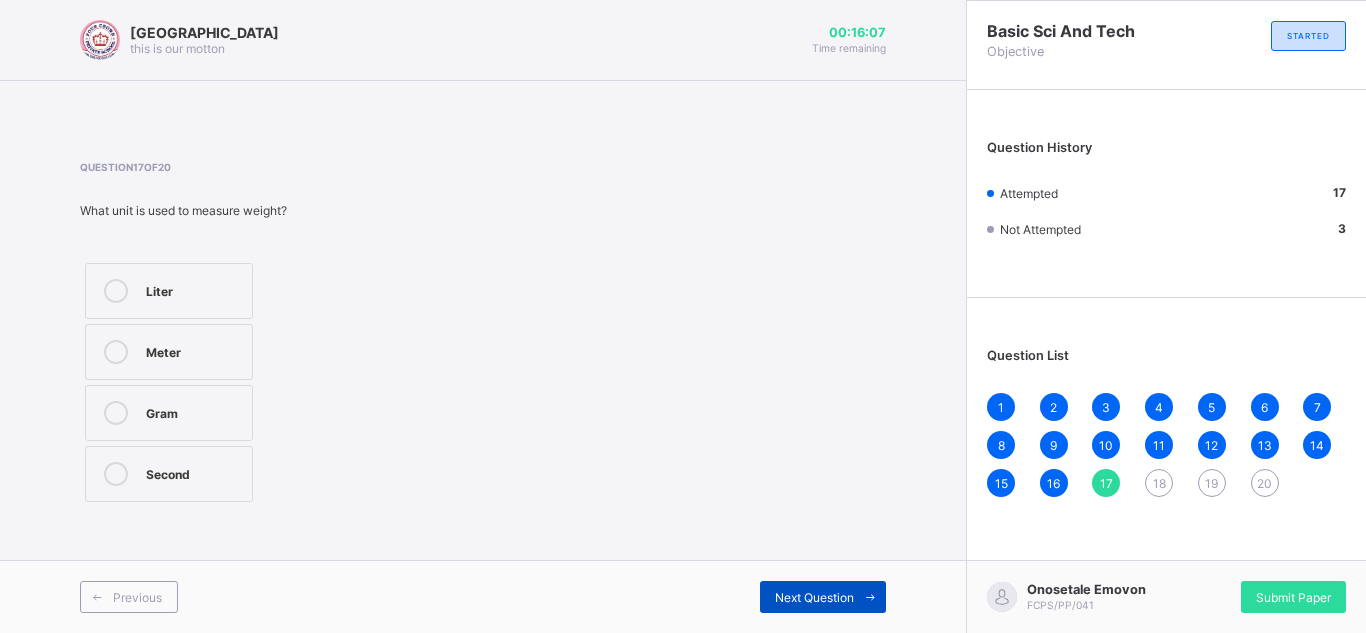 click on "Next Question" at bounding box center (814, 597) 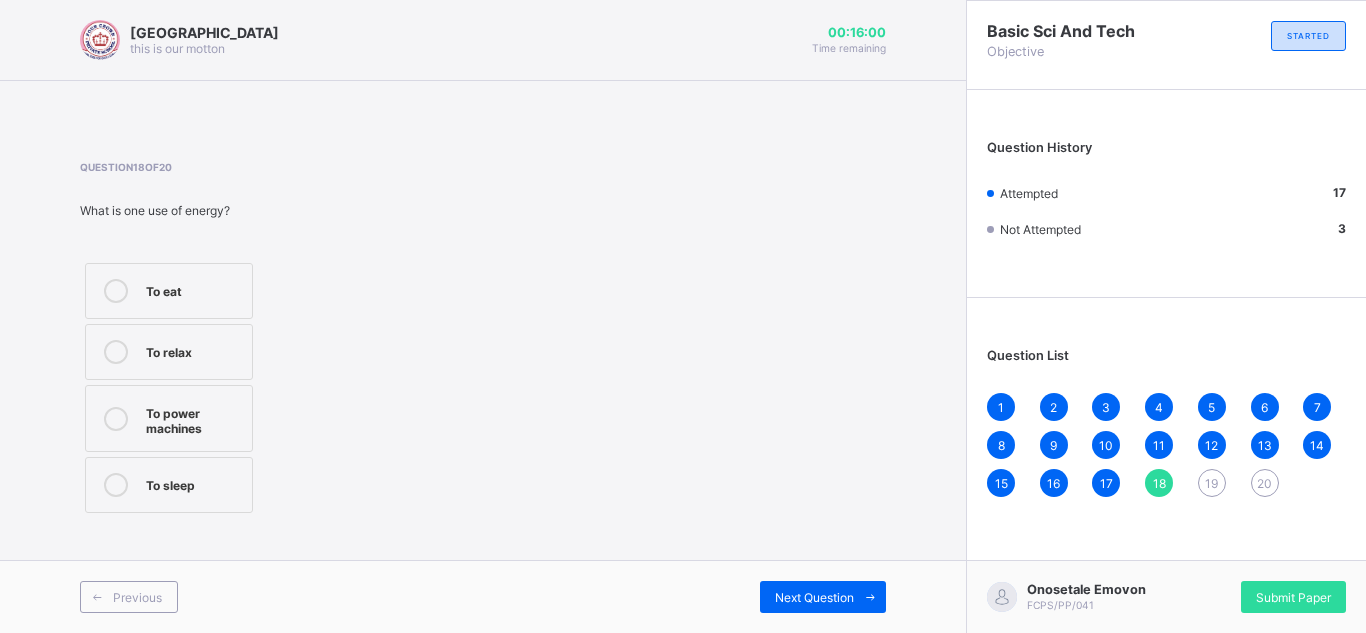 click on "To power machines" at bounding box center [194, 418] 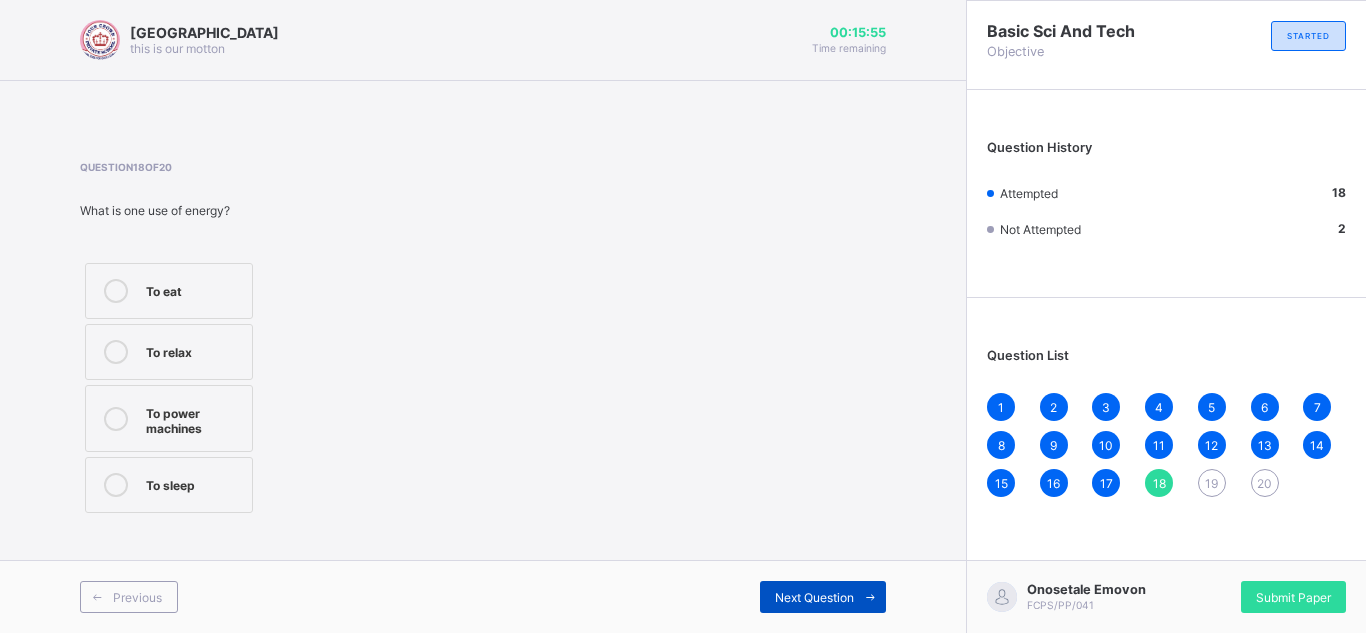 click on "Next Question" at bounding box center [814, 597] 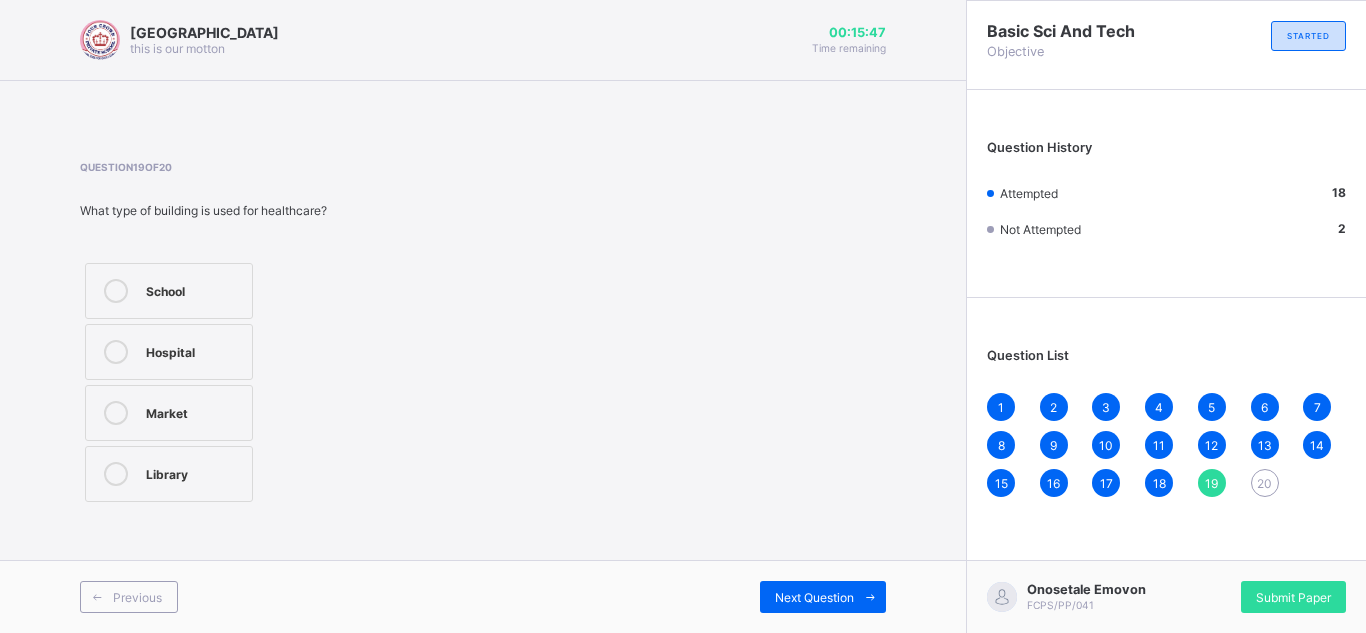 click on "Hospital" at bounding box center [194, 350] 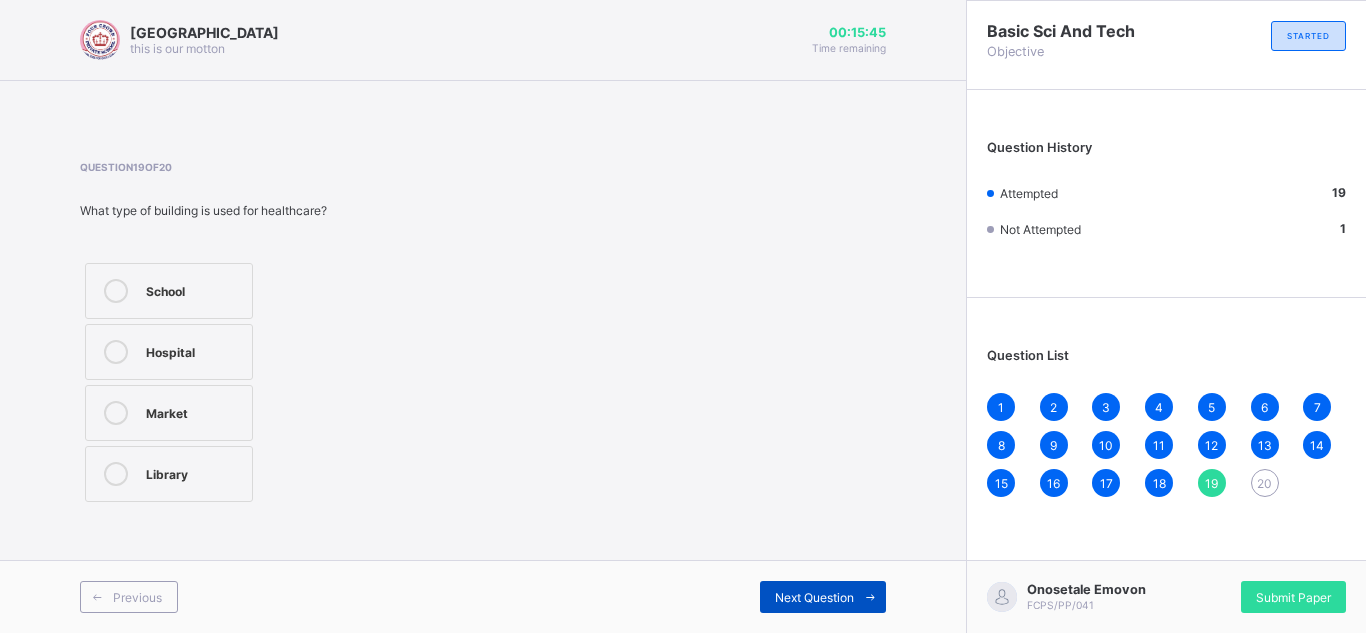 click on "Next Question" at bounding box center [823, 597] 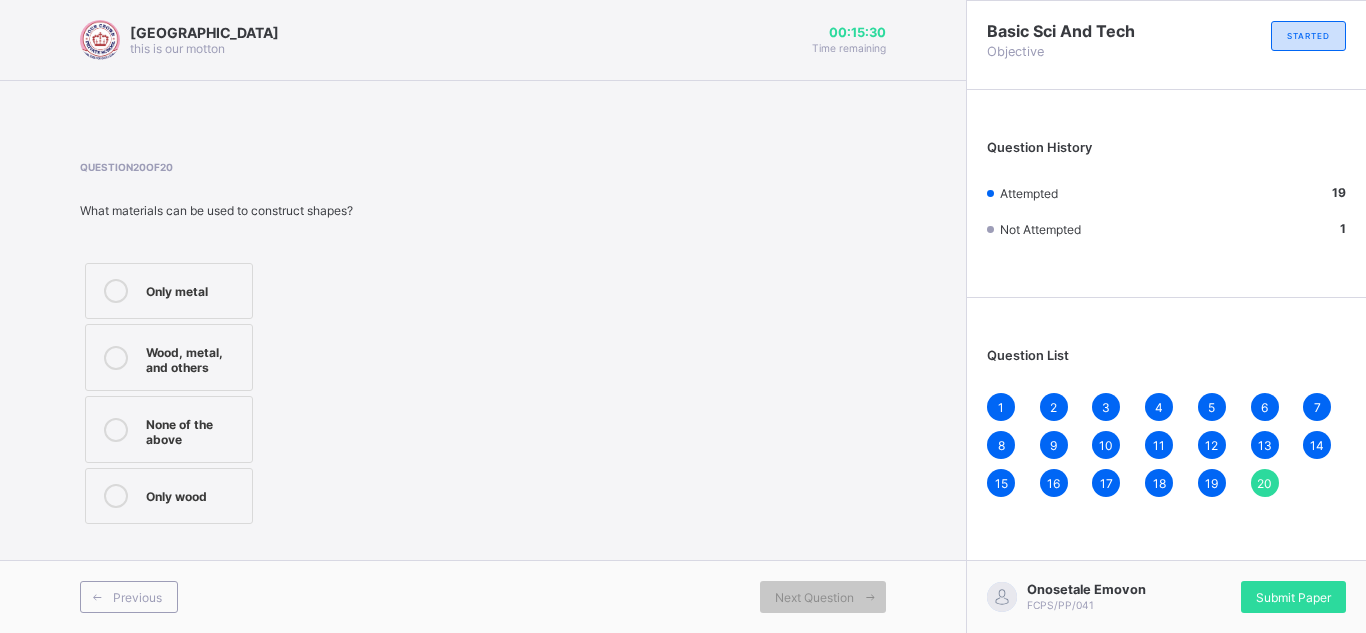 click on "Wood, metal, and others" at bounding box center [194, 357] 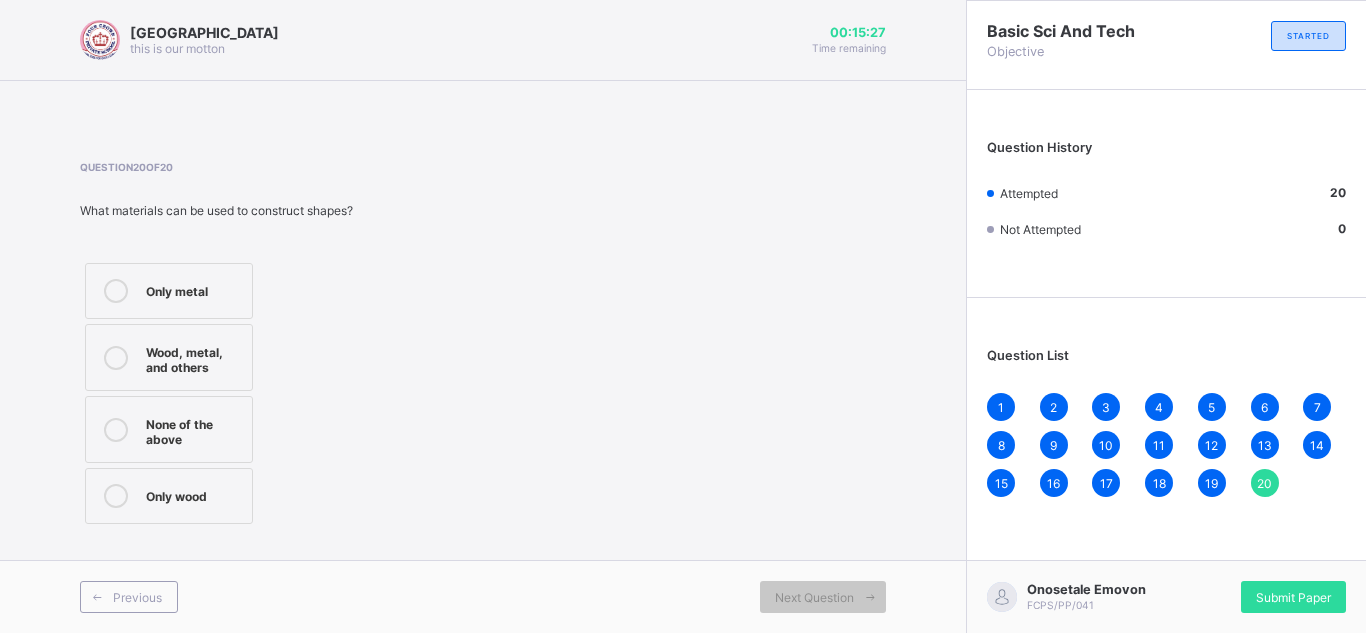 click on "1" at bounding box center (1001, 407) 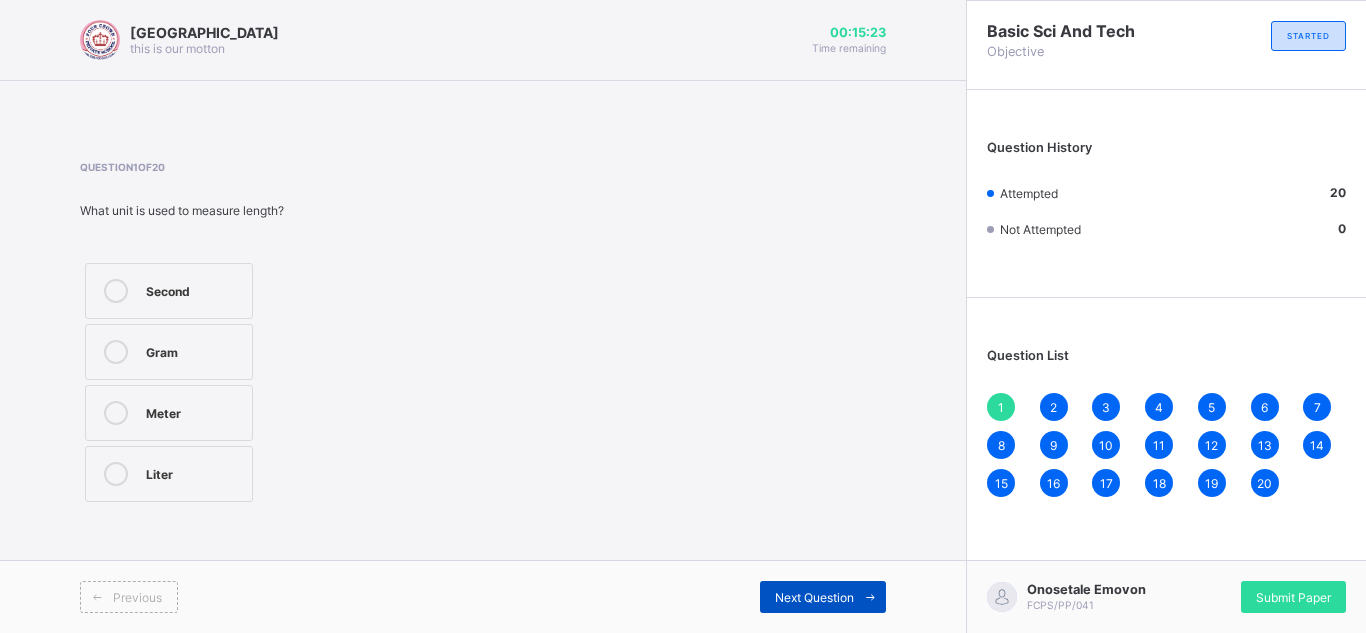 click on "Next Question" at bounding box center (814, 597) 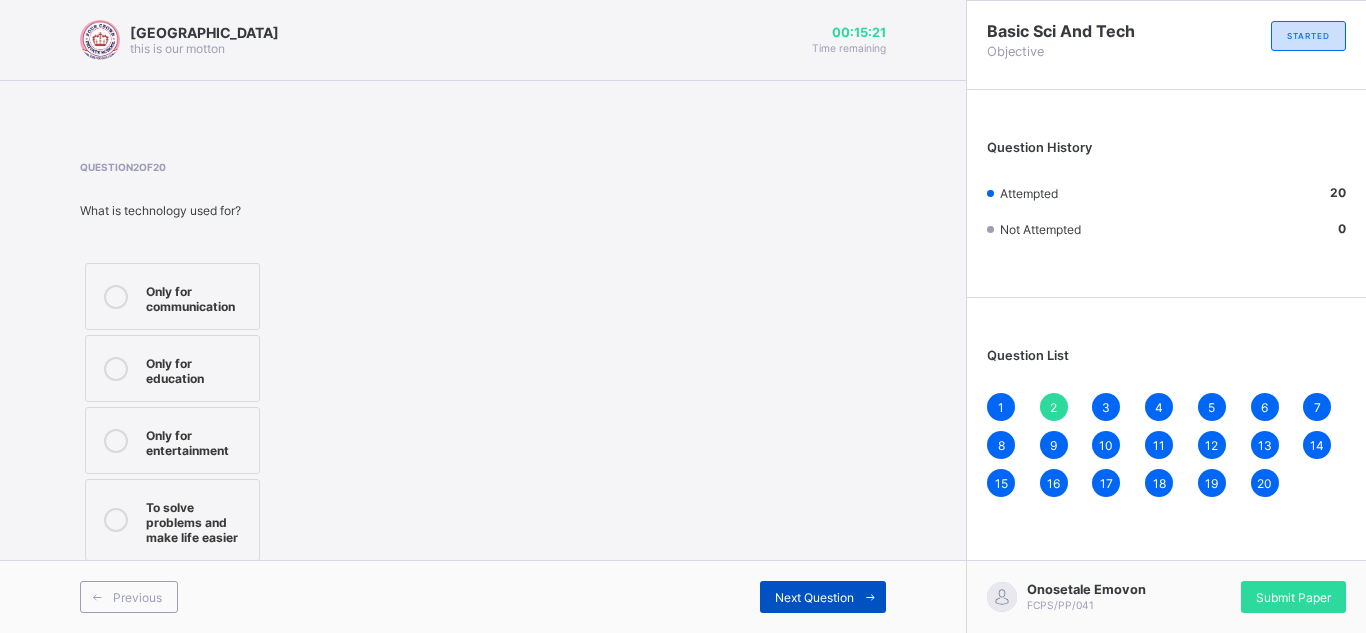 click on "Next Question" at bounding box center [814, 597] 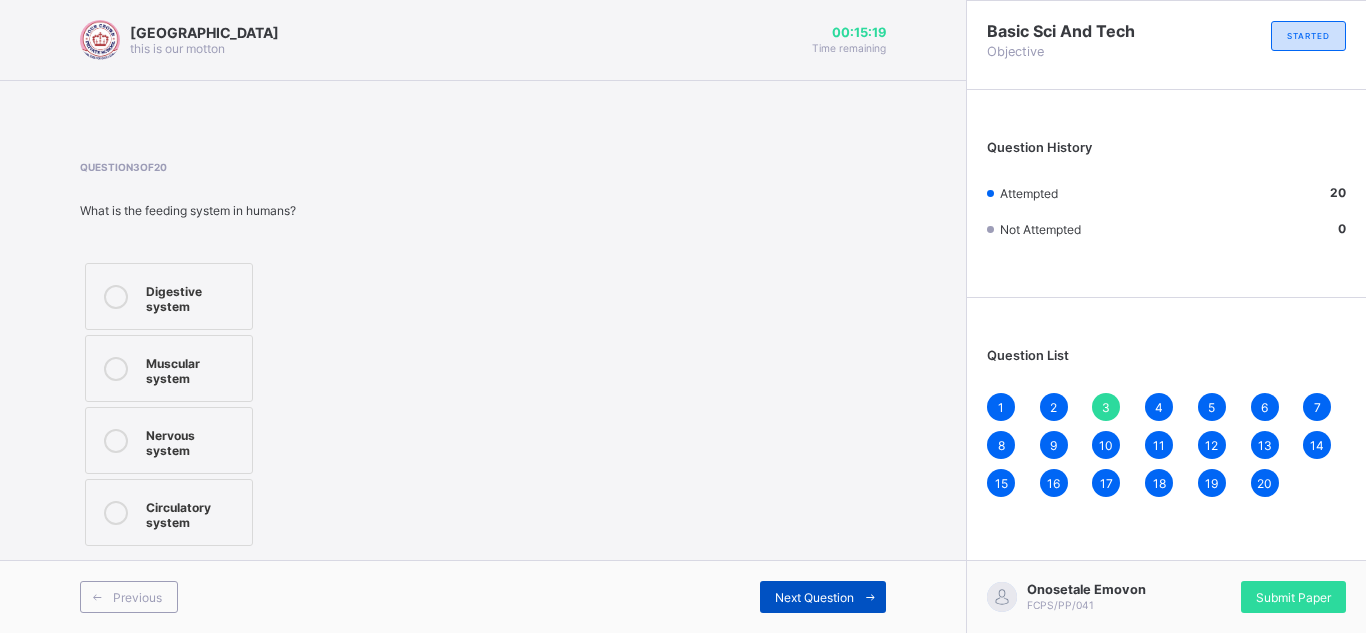 click on "Next Question" at bounding box center (814, 597) 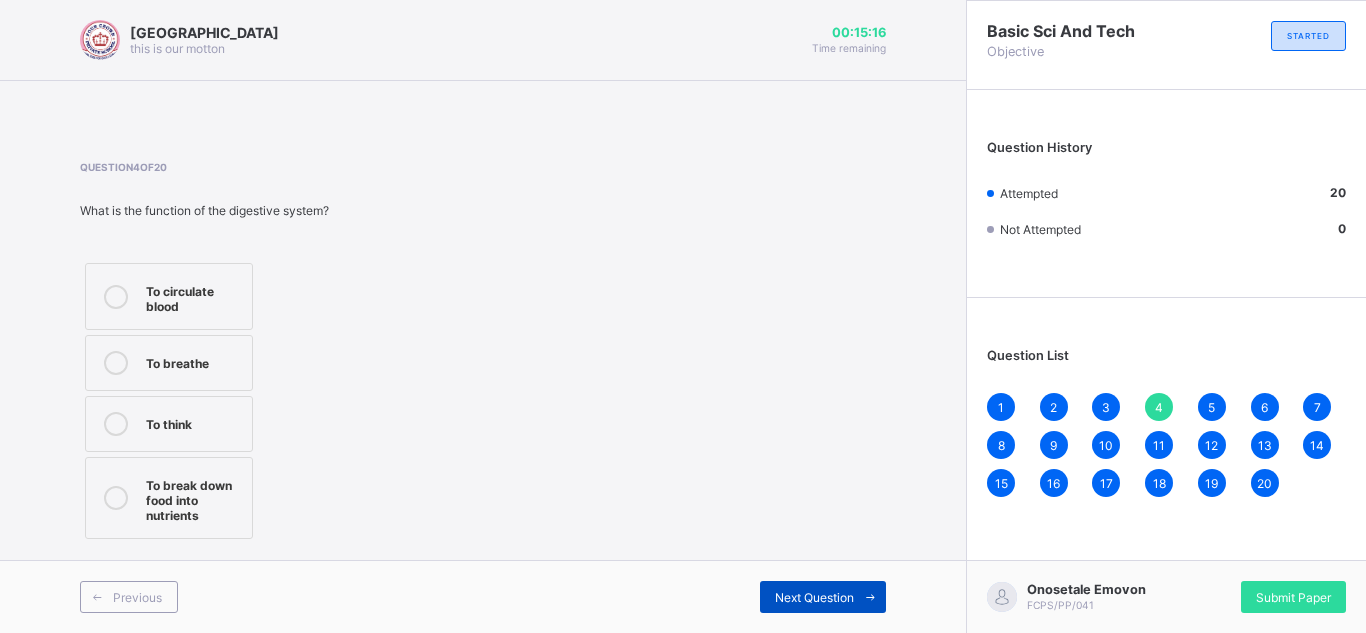 click on "Next Question" at bounding box center (814, 597) 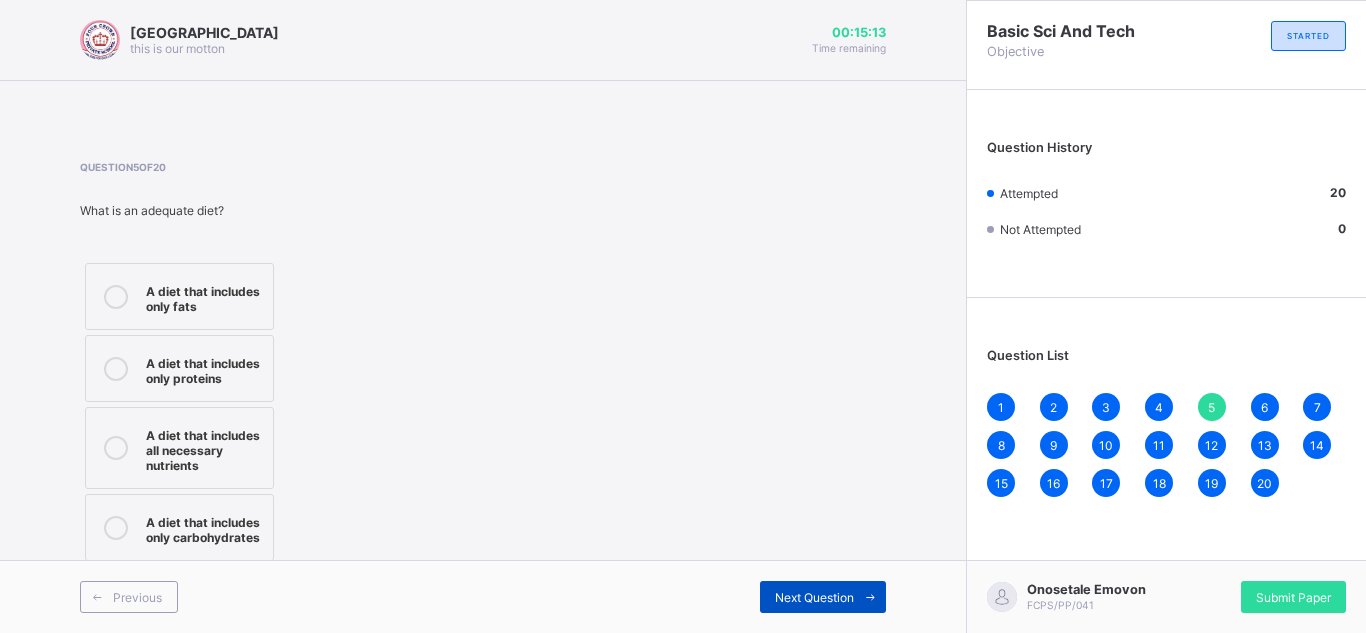 click on "Next Question" at bounding box center (814, 597) 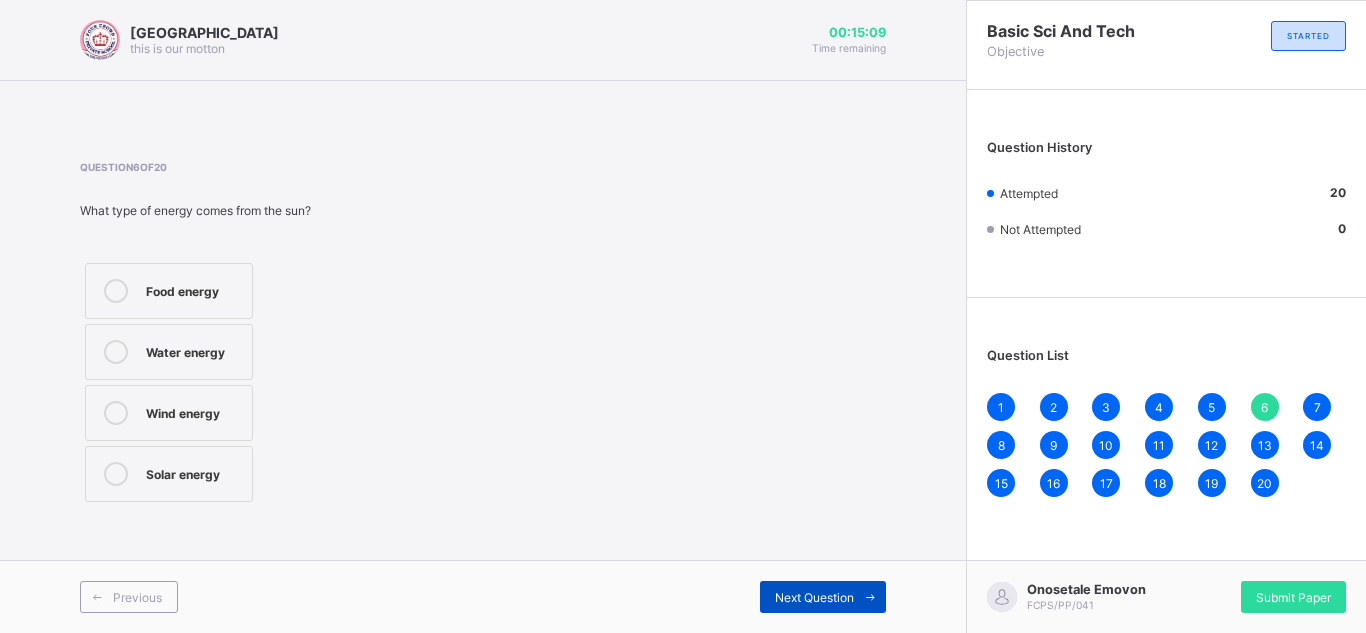 click on "Next Question" at bounding box center (814, 597) 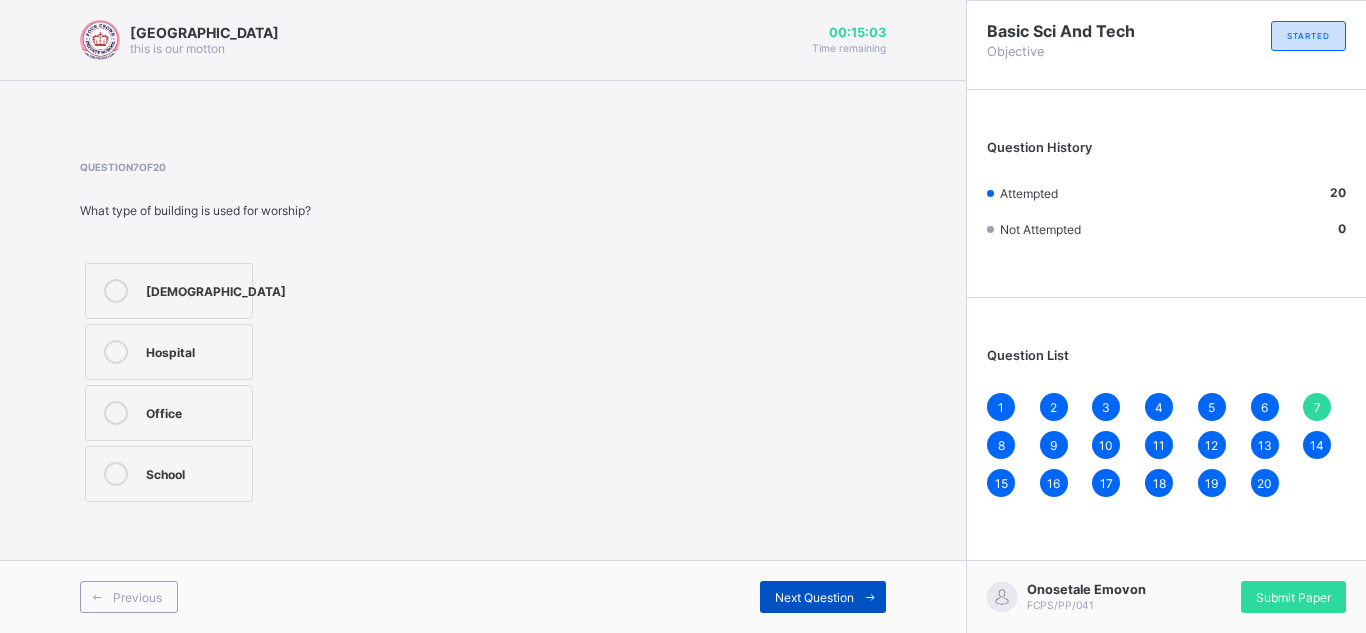 click on "Next Question" at bounding box center (814, 597) 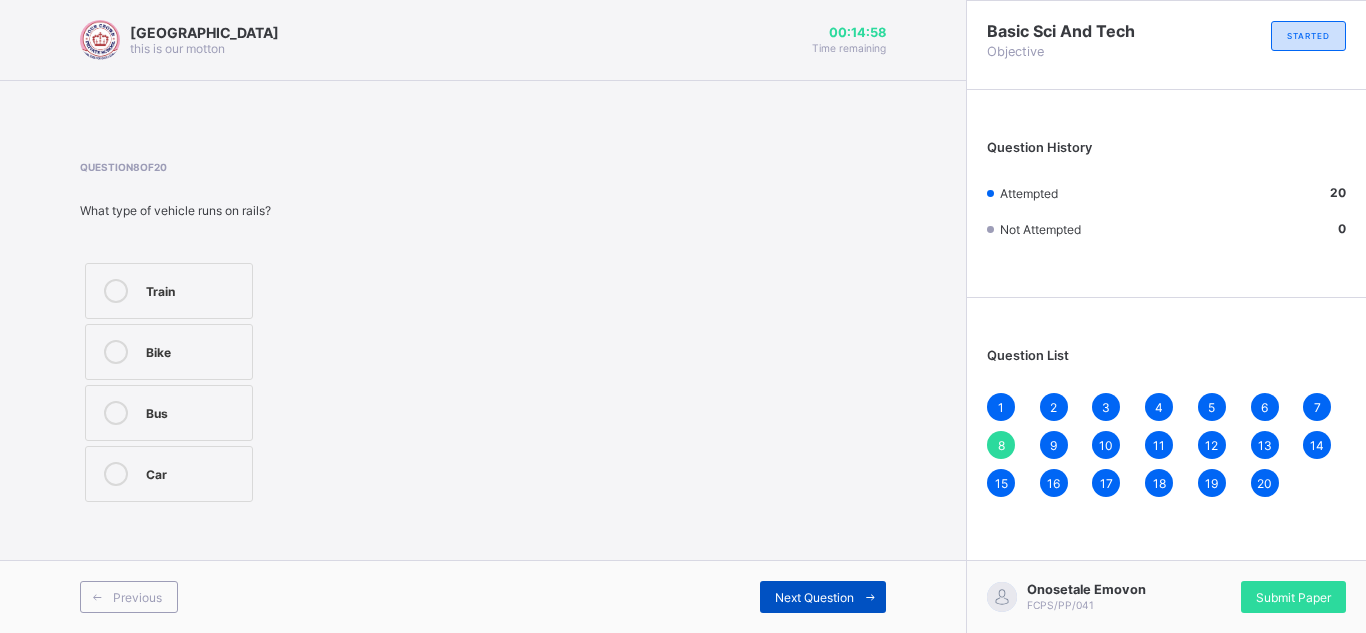 click on "Next Question" at bounding box center [814, 597] 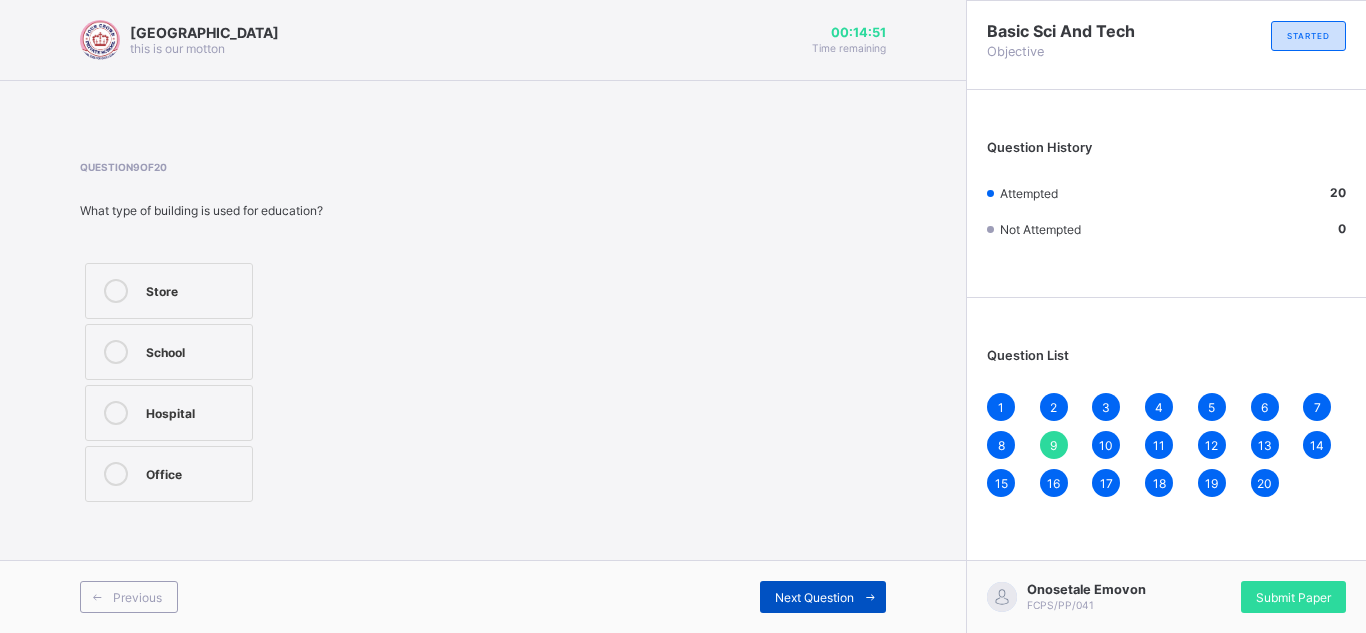 click on "Next Question" at bounding box center (814, 597) 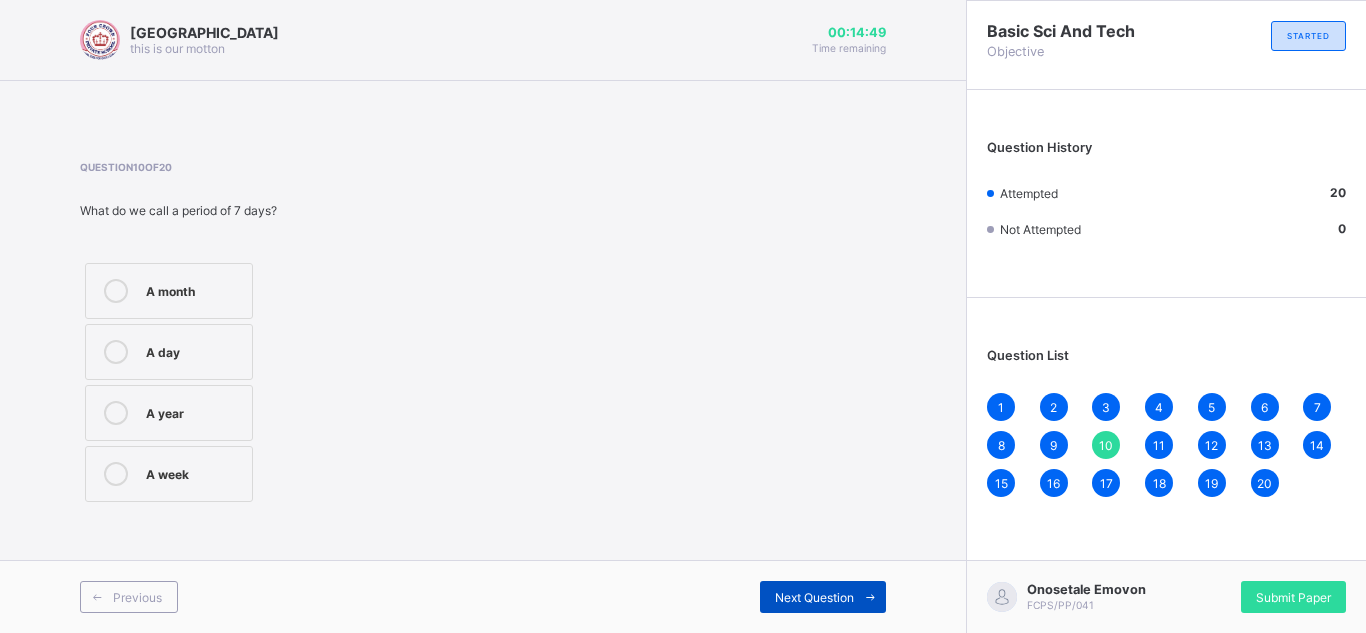 click on "Next Question" at bounding box center (814, 597) 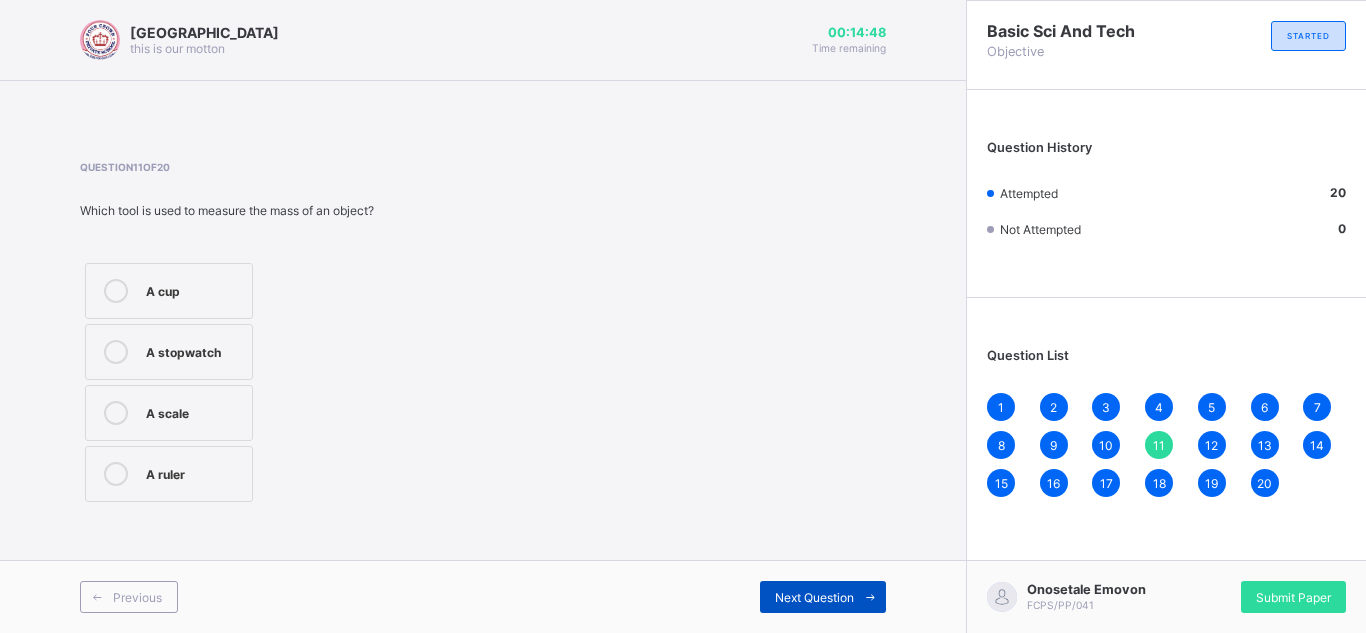 click on "Next Question" at bounding box center [814, 597] 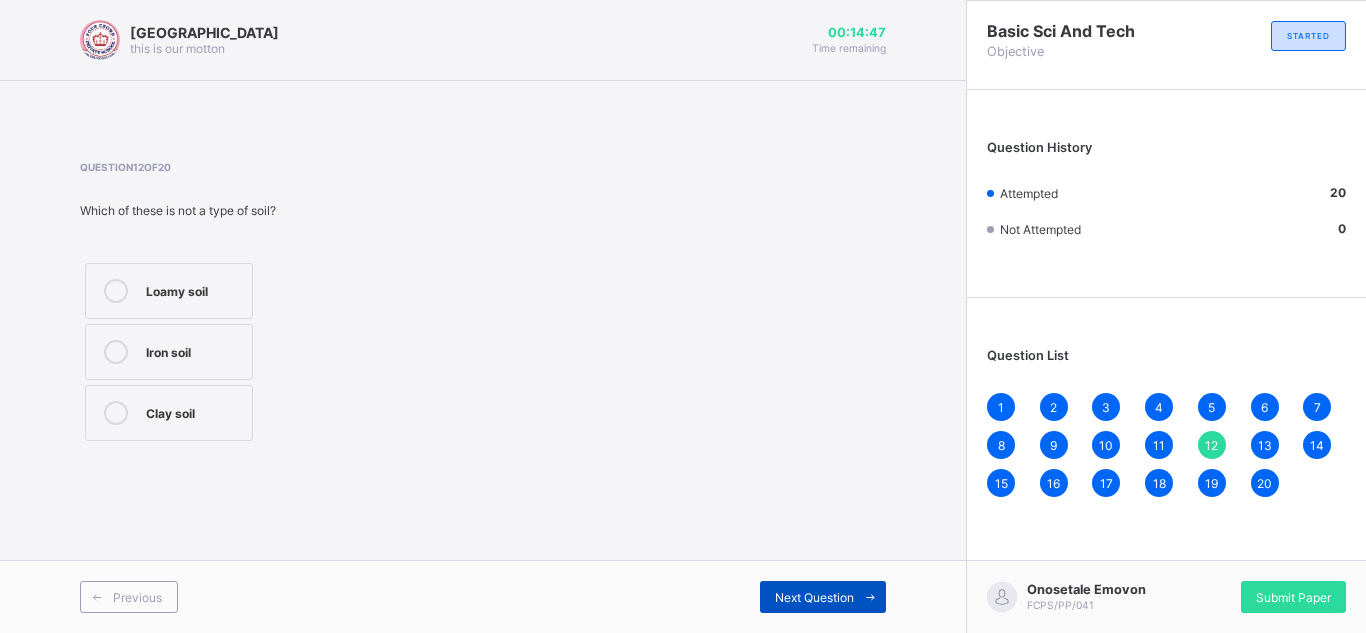 click on "Next Question" at bounding box center [814, 597] 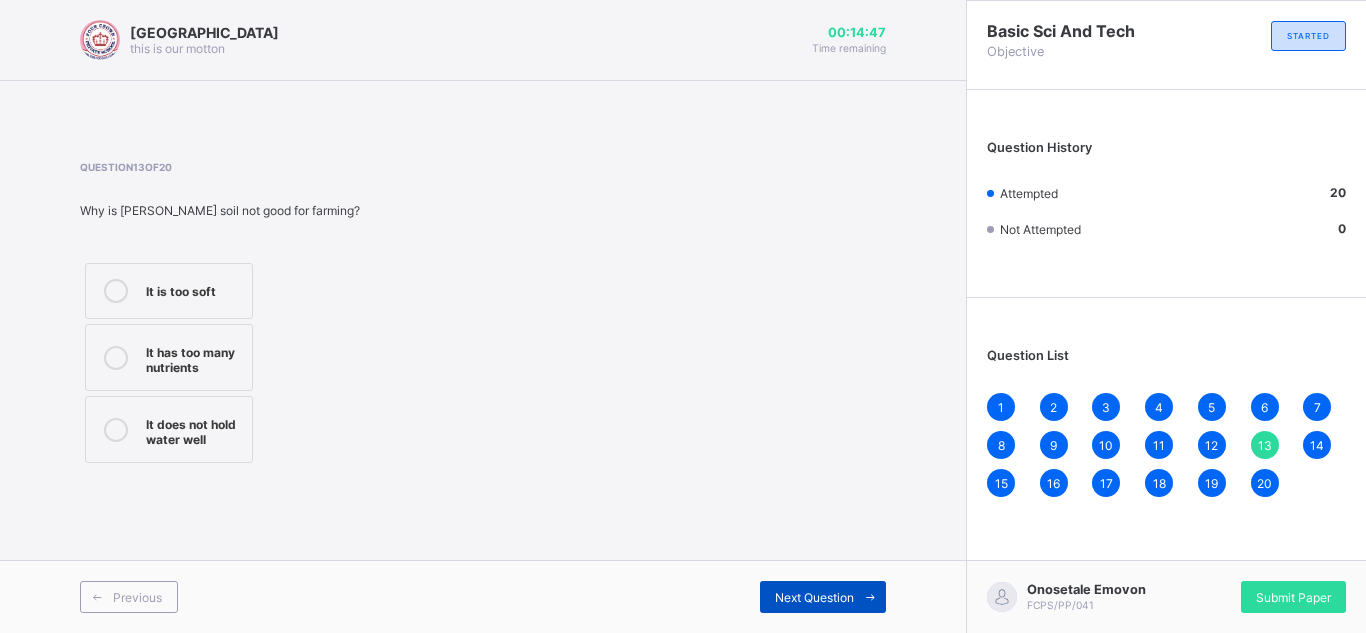 click on "Next Question" at bounding box center [814, 597] 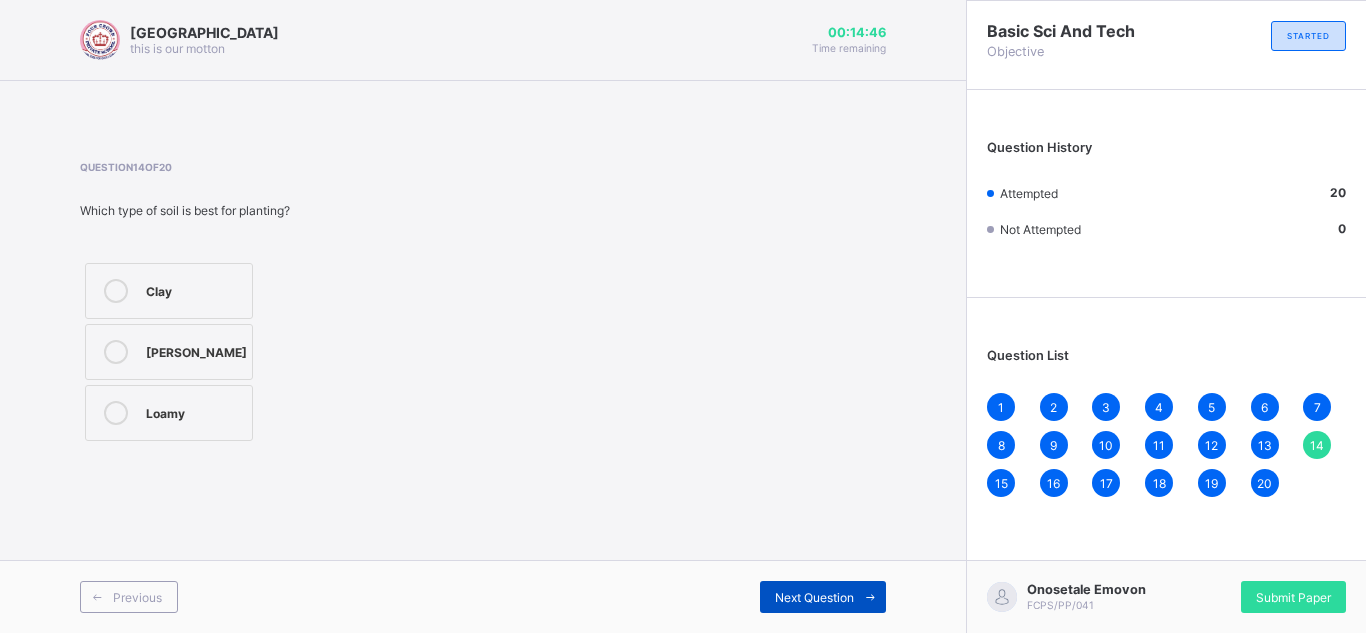 click on "Next Question" at bounding box center (814, 597) 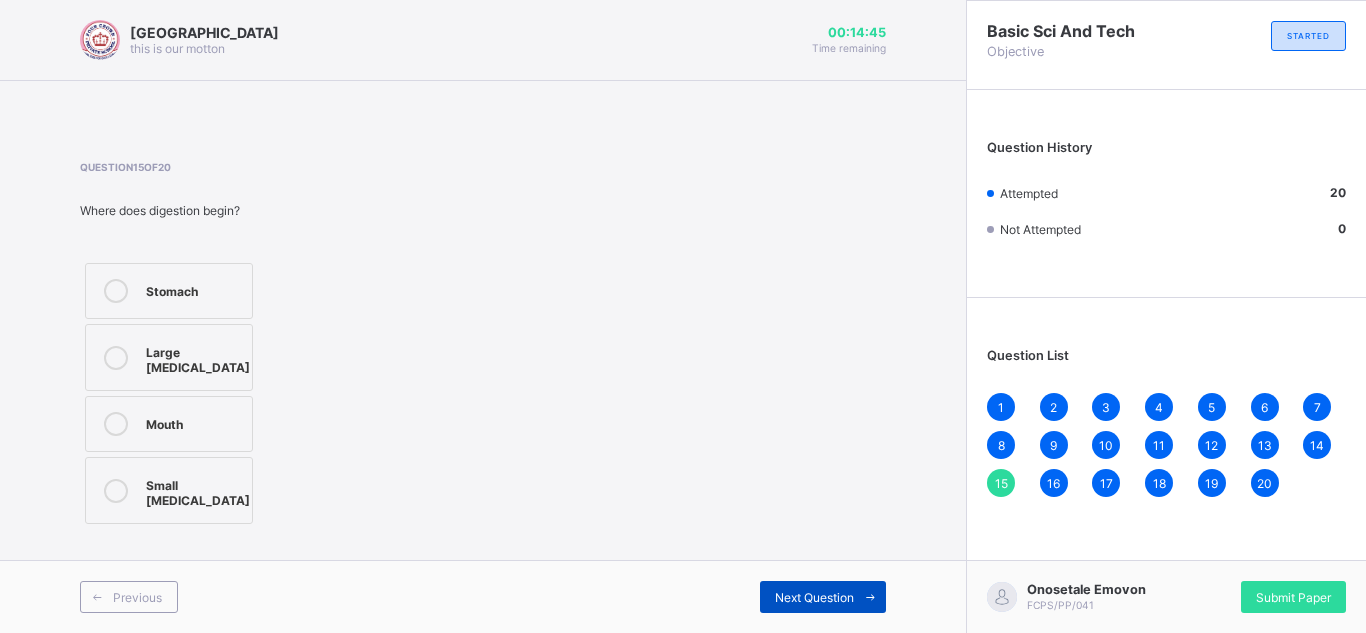 click on "Next Question" at bounding box center [814, 597] 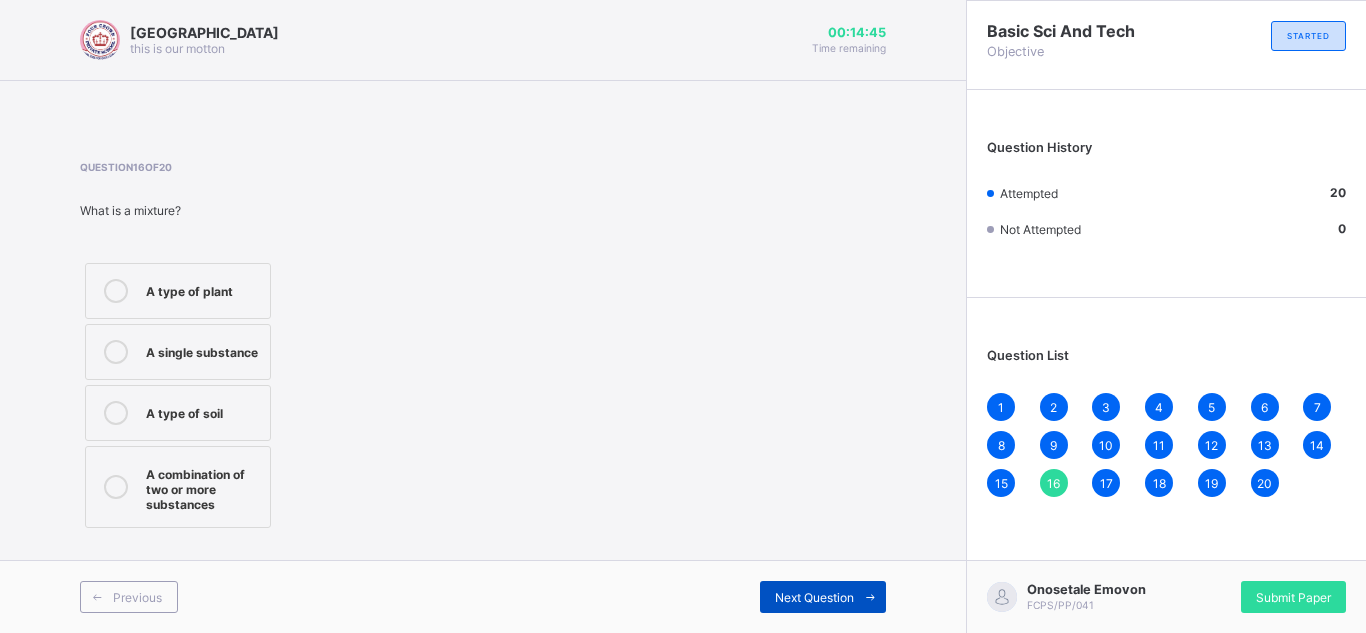 click on "Next Question" at bounding box center [814, 597] 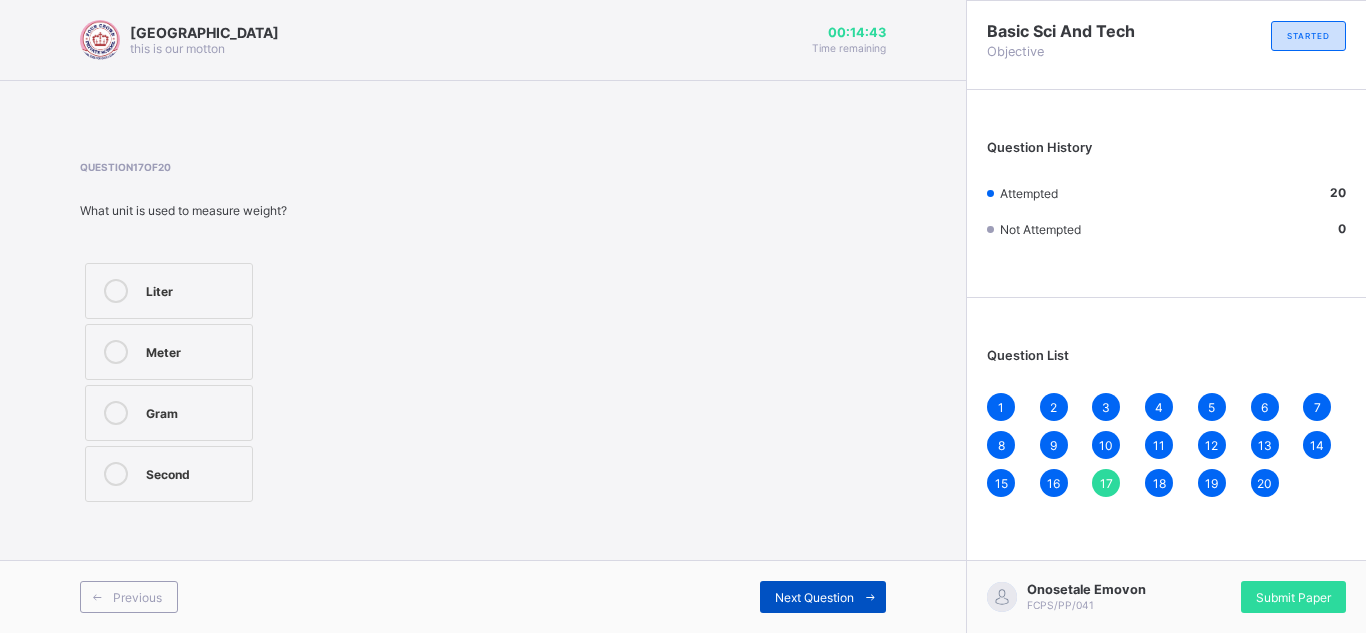 click on "Next Question" at bounding box center [814, 597] 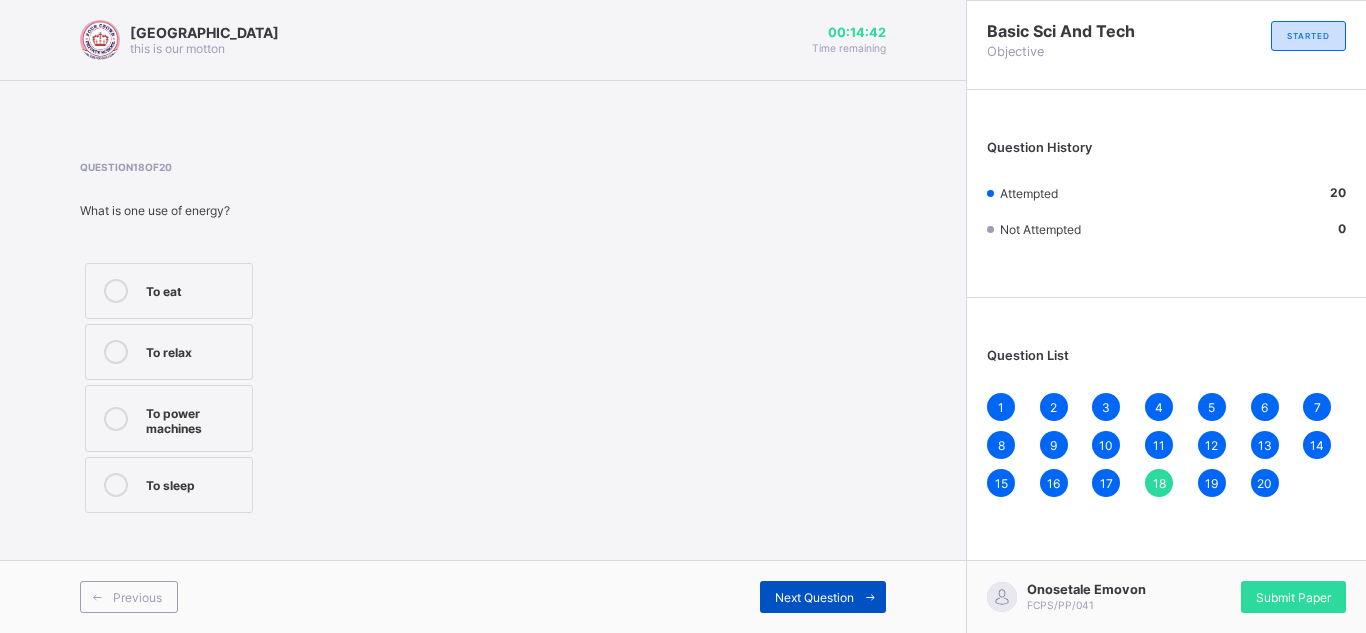 click on "Next Question" at bounding box center [814, 597] 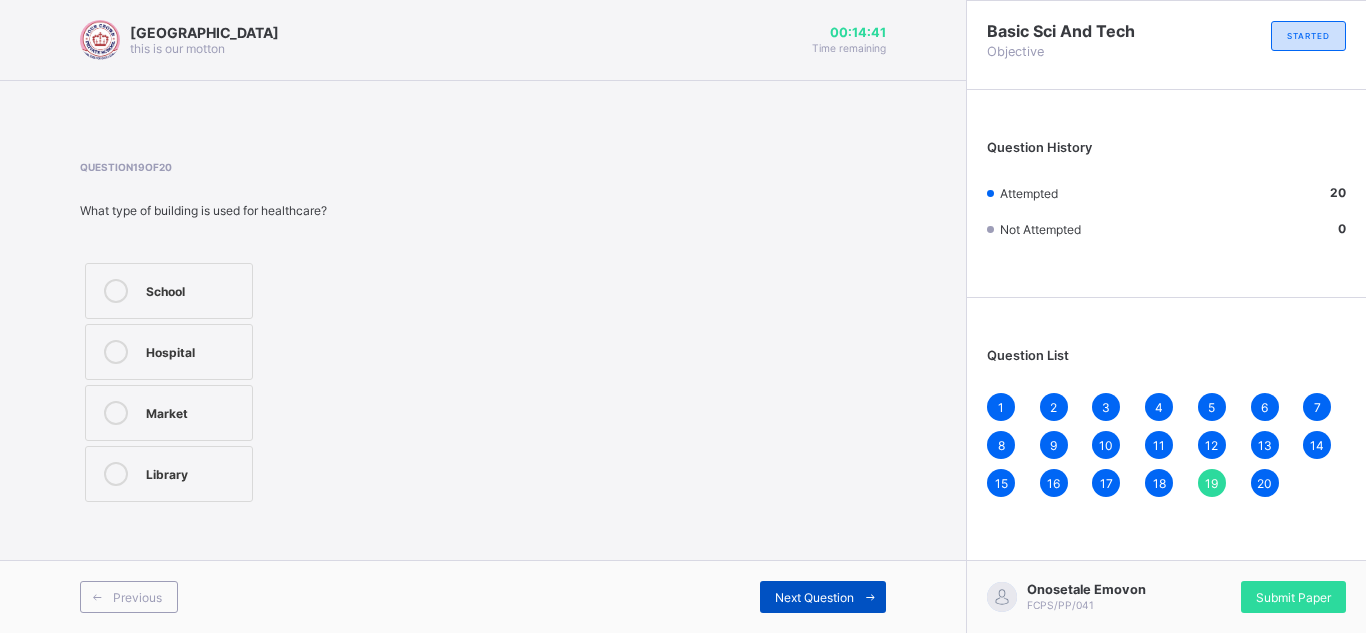 click on "Next Question" at bounding box center (814, 597) 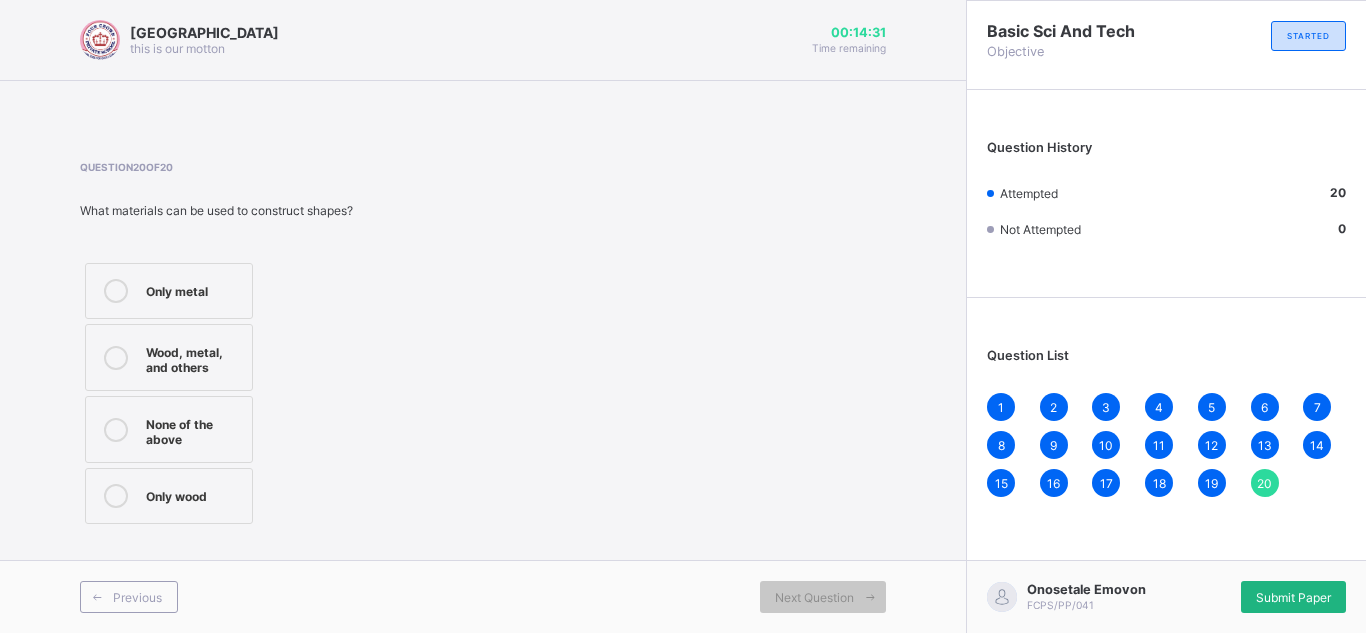 click on "Submit Paper" at bounding box center [1293, 597] 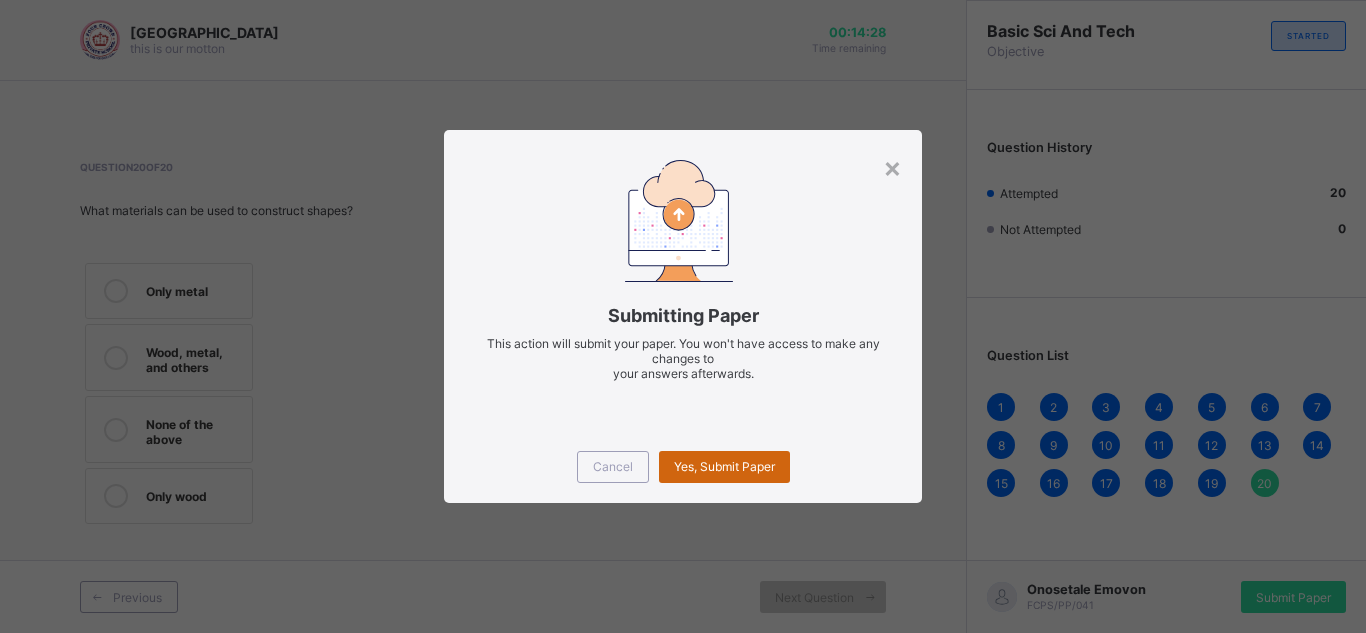 click on "Yes, Submit Paper" at bounding box center [724, 466] 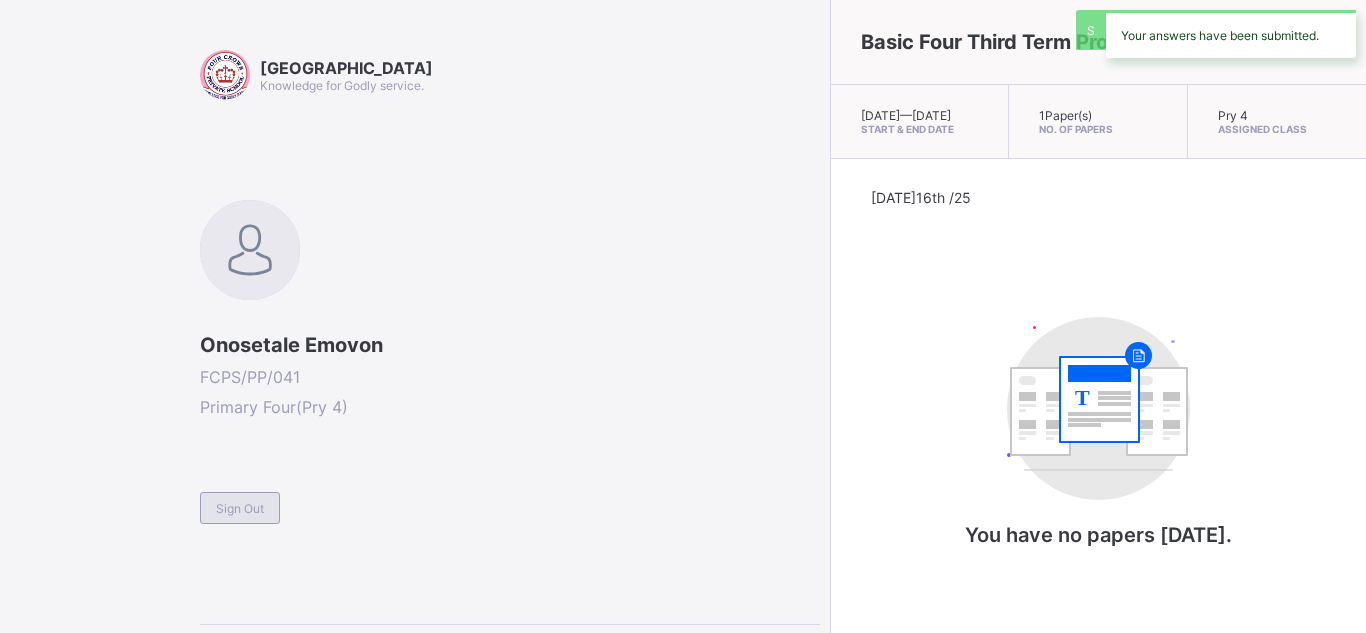 click on "Sign Out" at bounding box center [240, 508] 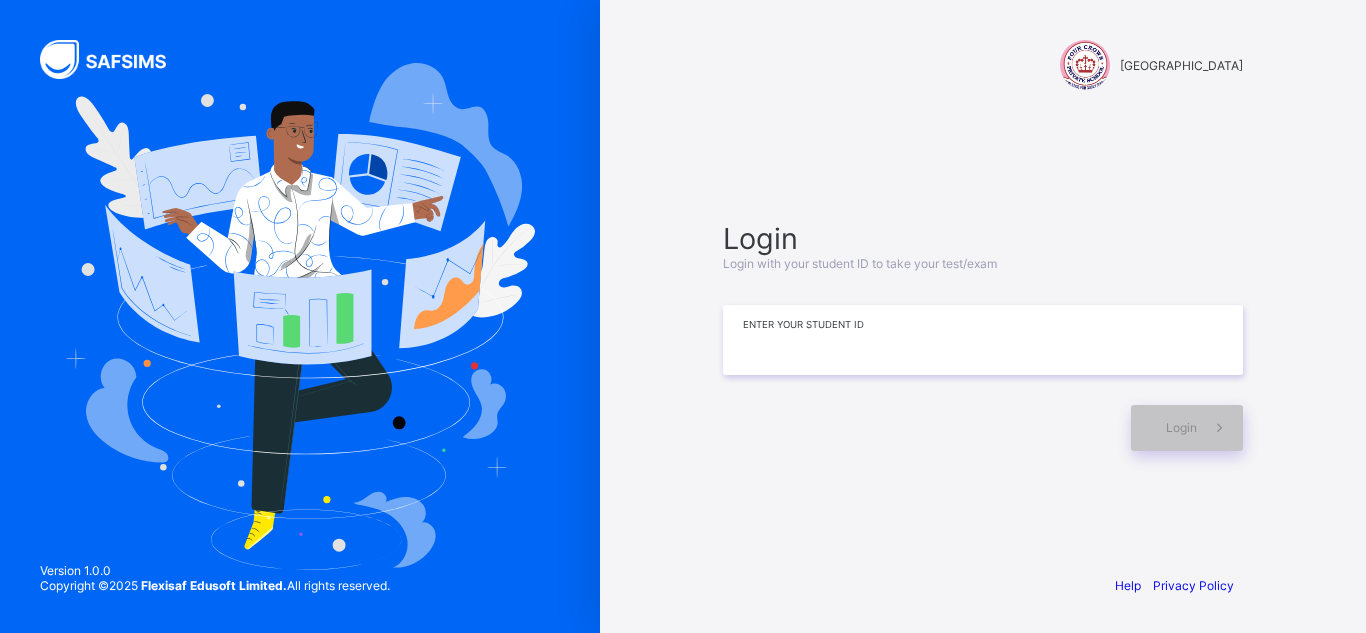 click at bounding box center [983, 340] 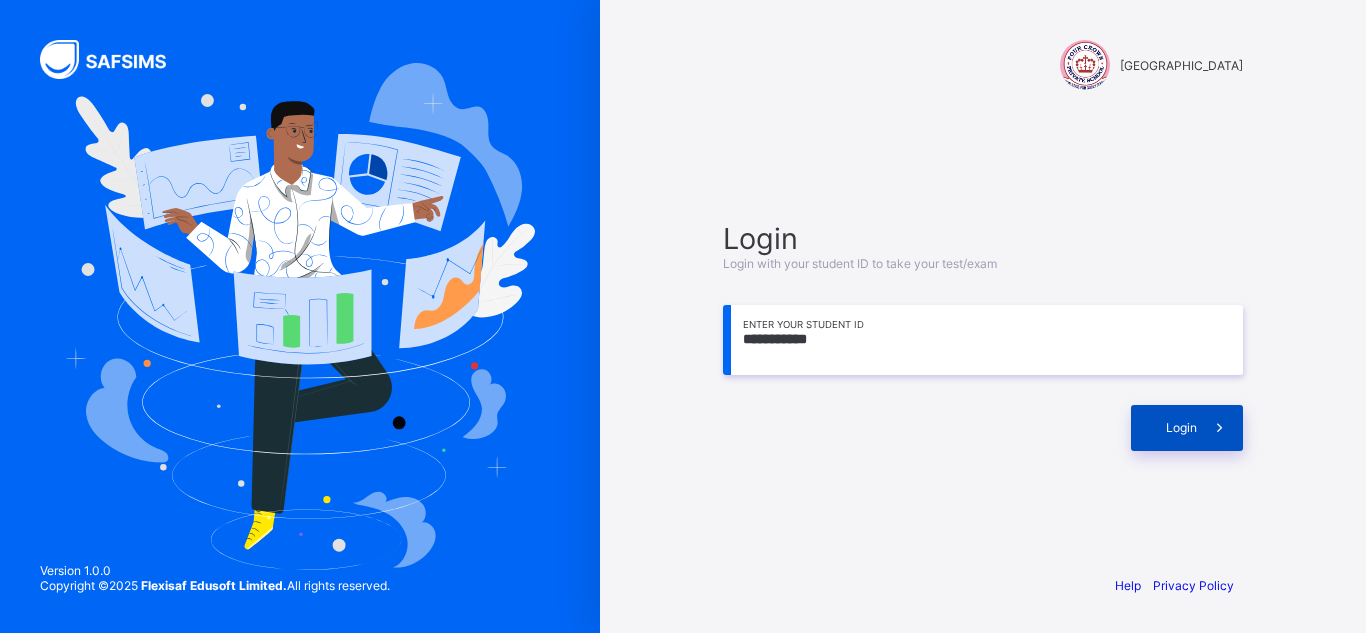 type on "**********" 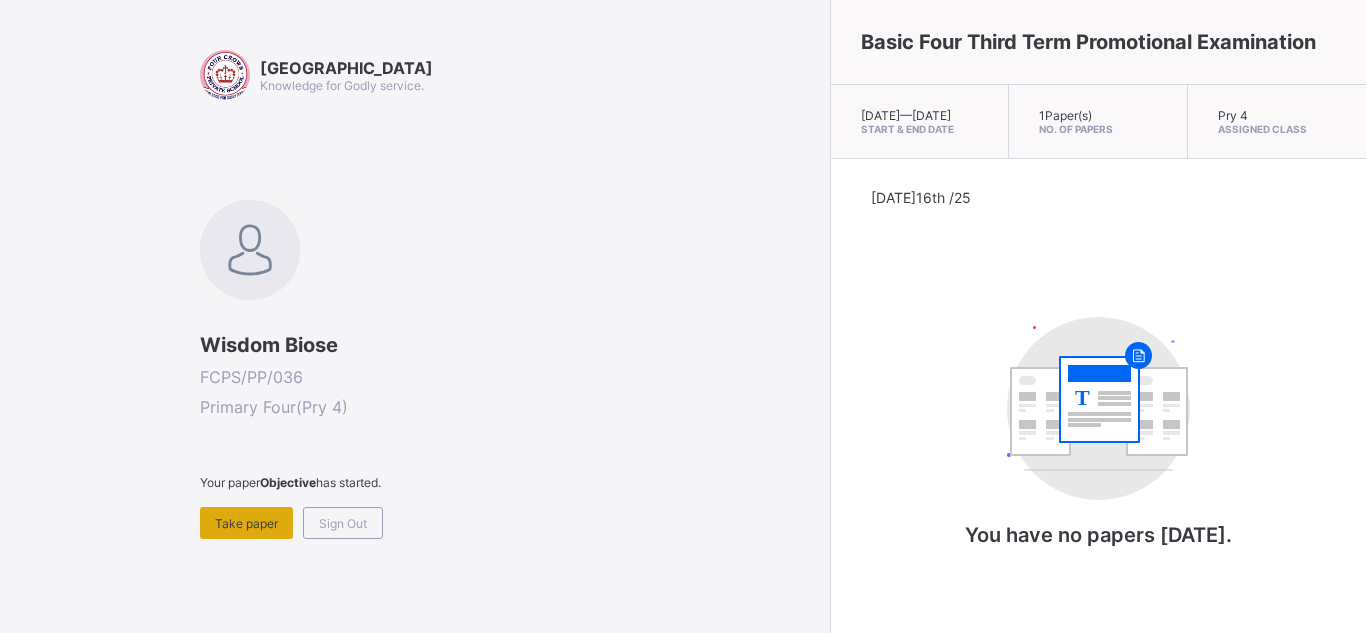 click on "Take paper" at bounding box center [246, 523] 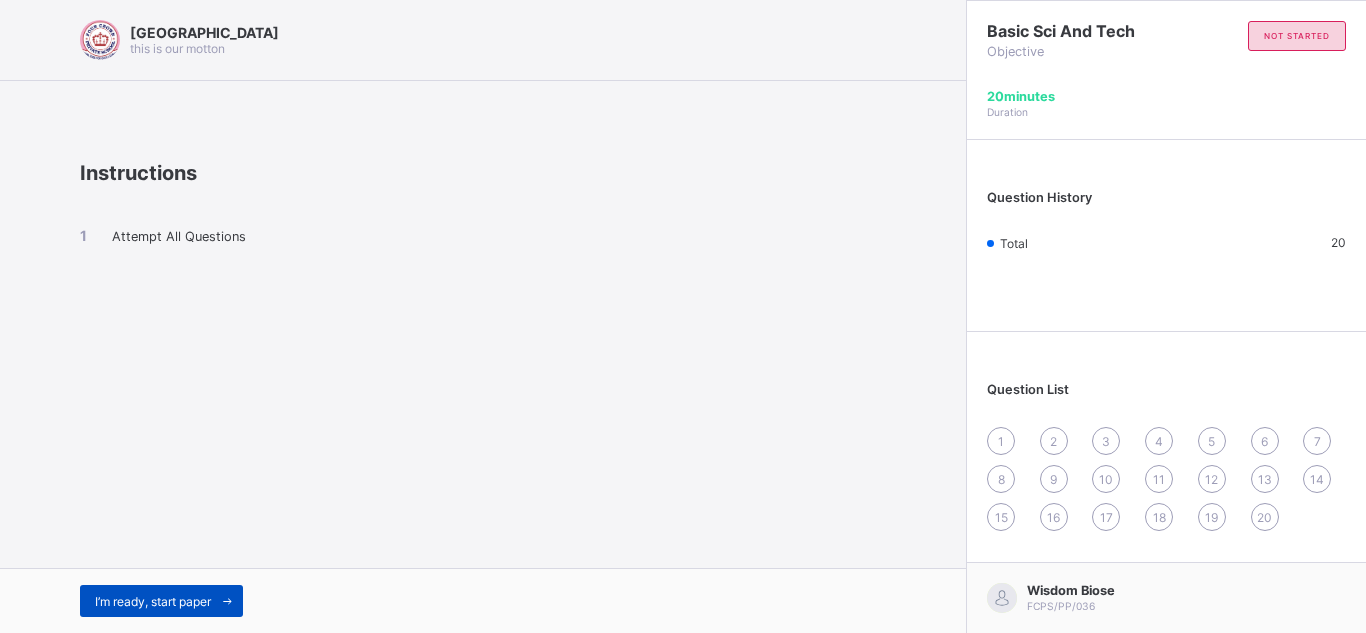 click on "I’m ready, start paper" at bounding box center [153, 601] 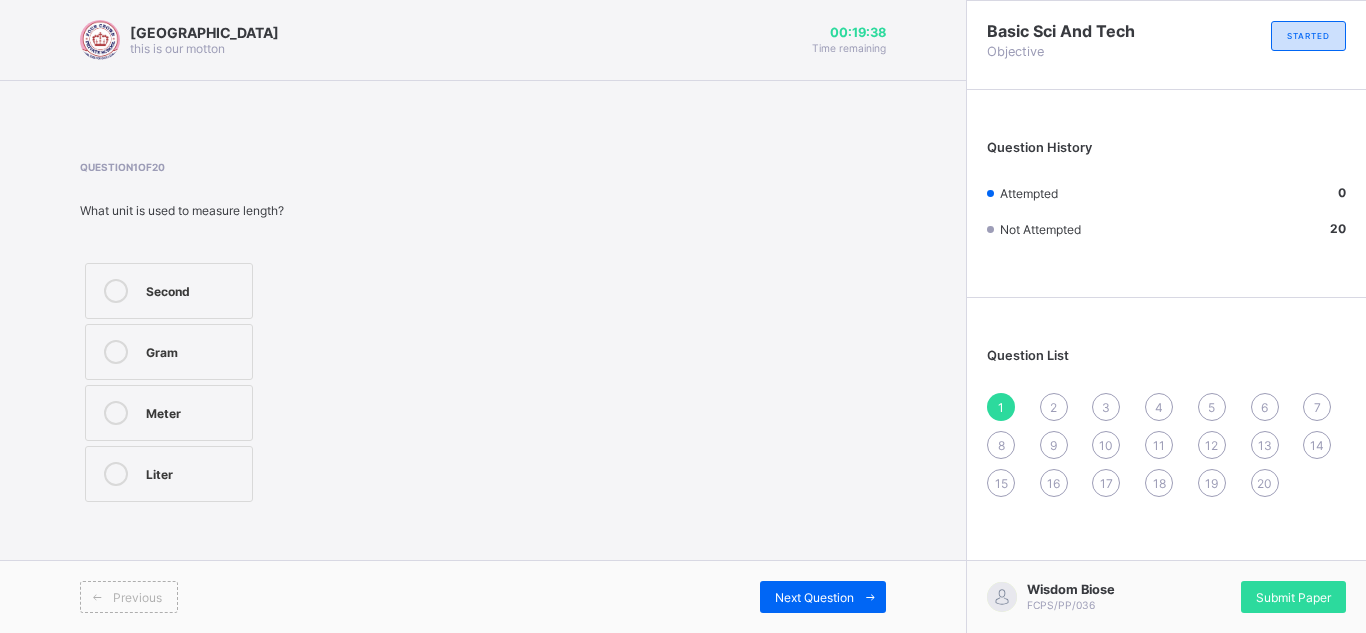 click on "Liter" at bounding box center [194, 472] 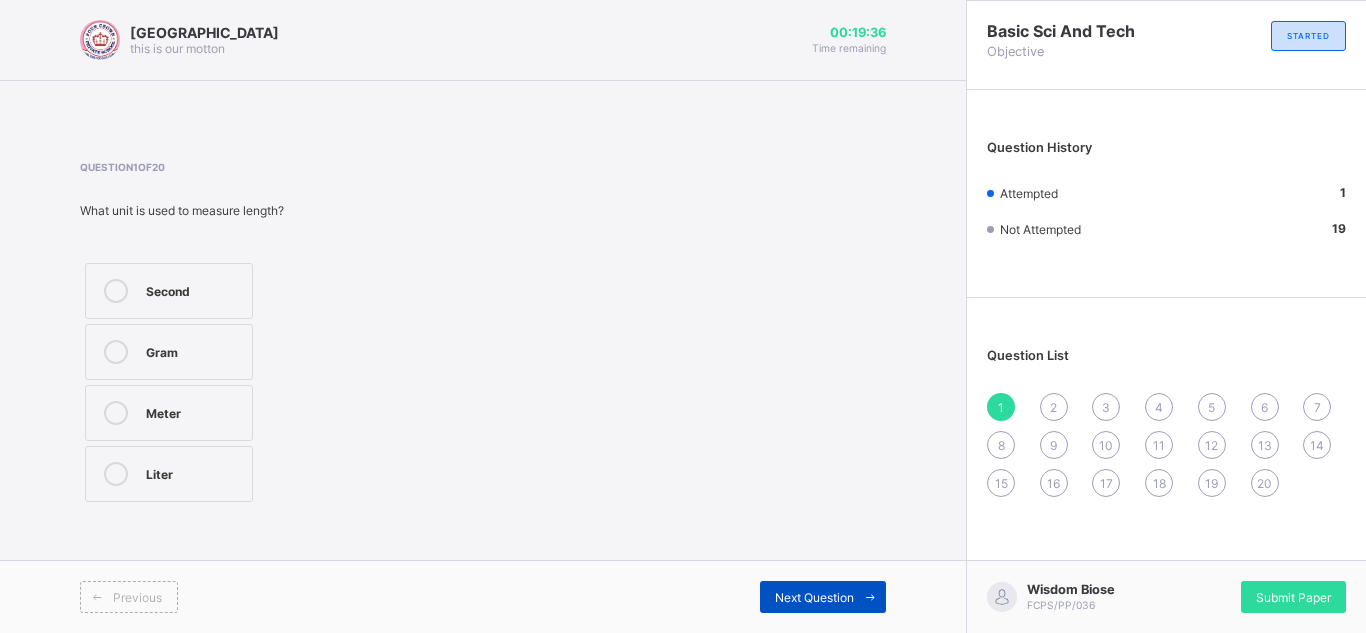click on "Next Question" at bounding box center [814, 597] 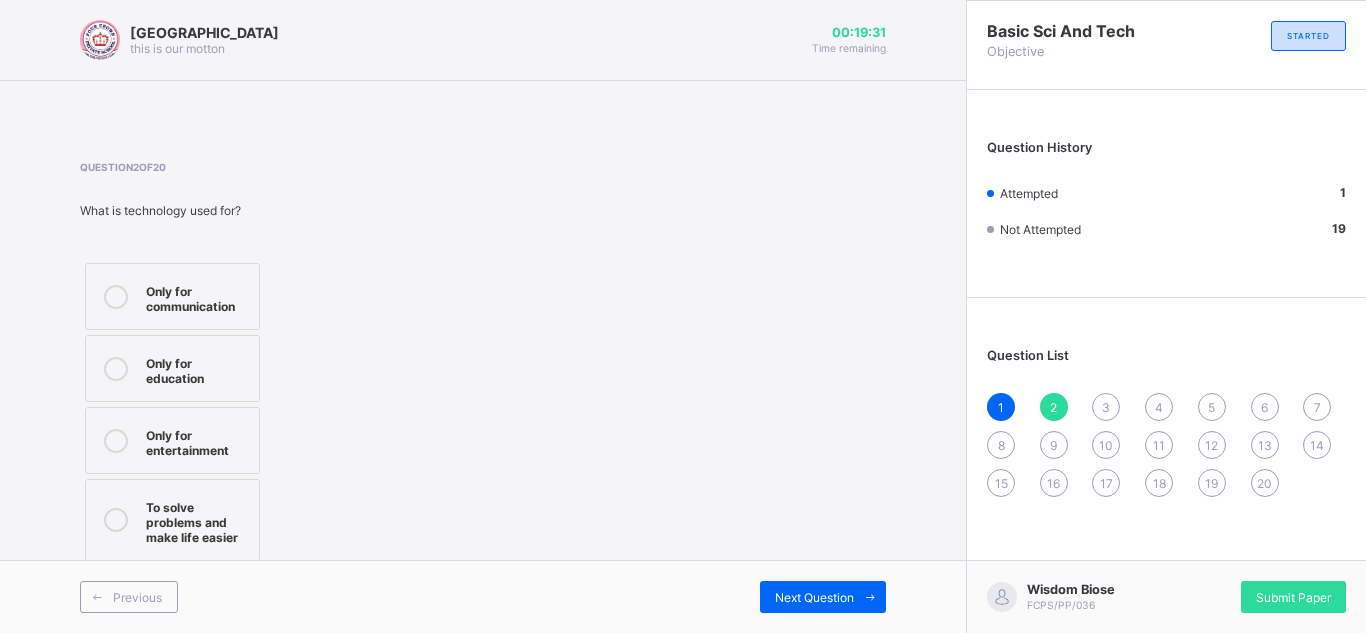 click on "Question  2  of  20 What is technology used for? Only for communication Only for education Only for entertainment To solve problems and make life easier" at bounding box center [483, 363] 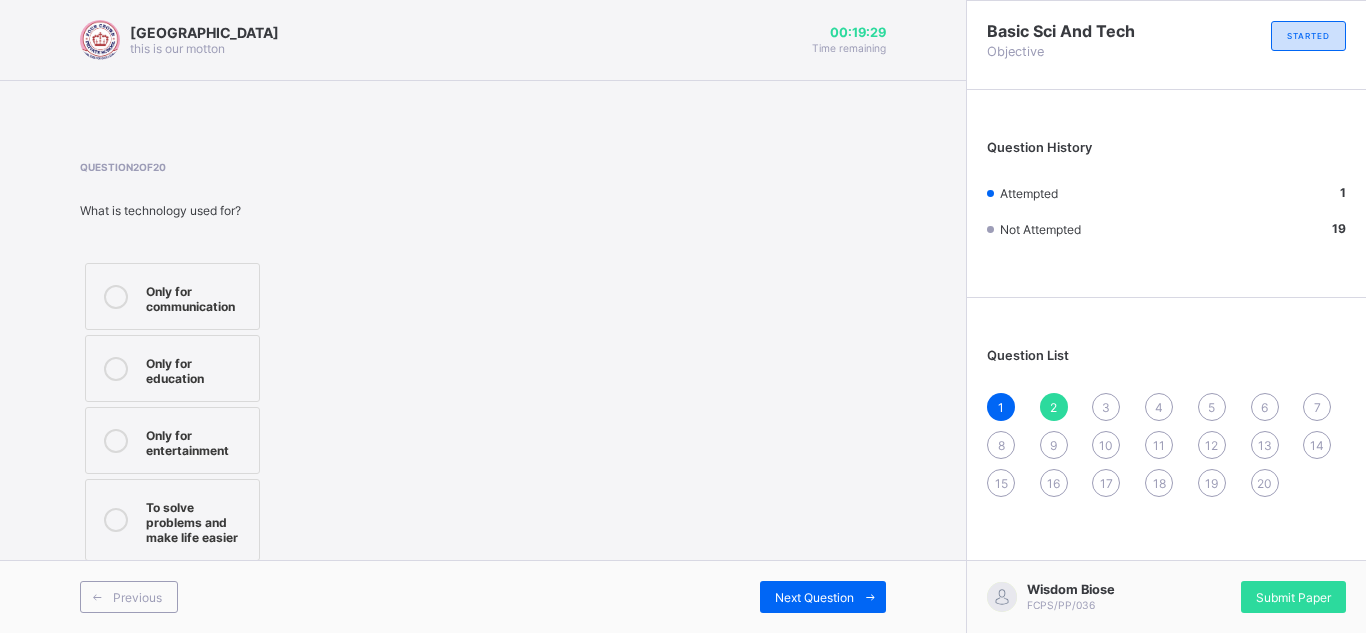 click on "Only for communication Only for education Only for entertainment To solve problems and make life easier" at bounding box center (234, 412) 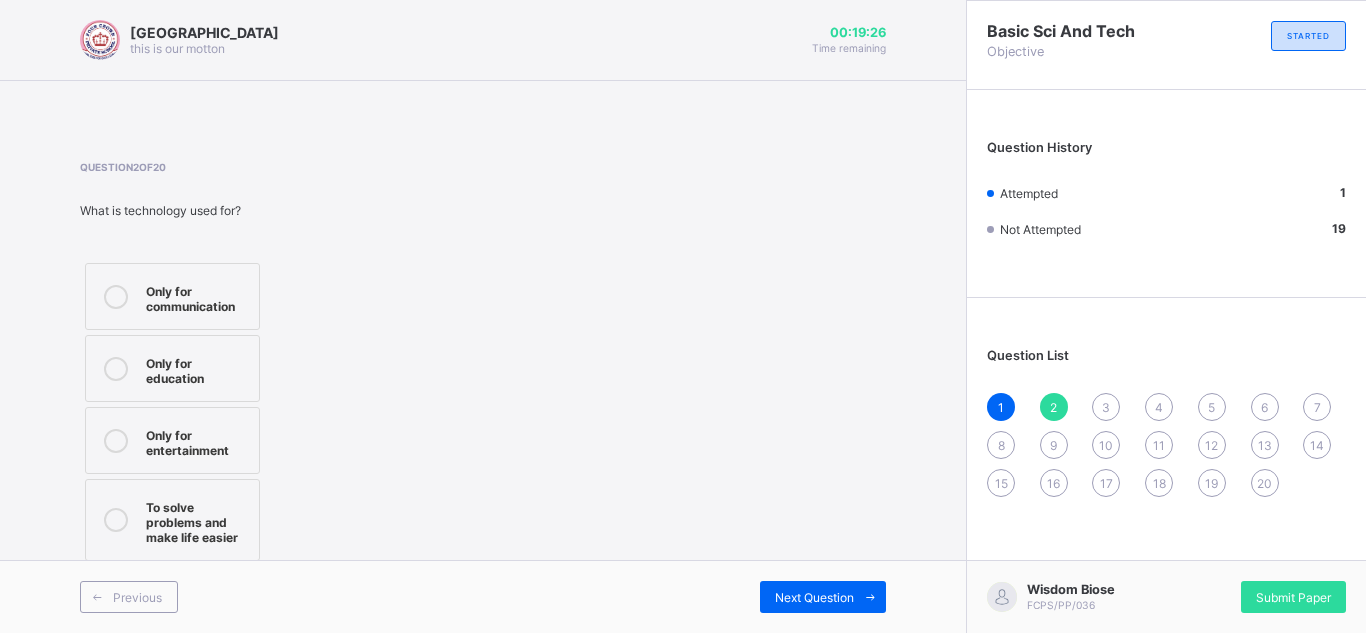 click on "To solve problems and make life easier" at bounding box center (197, 520) 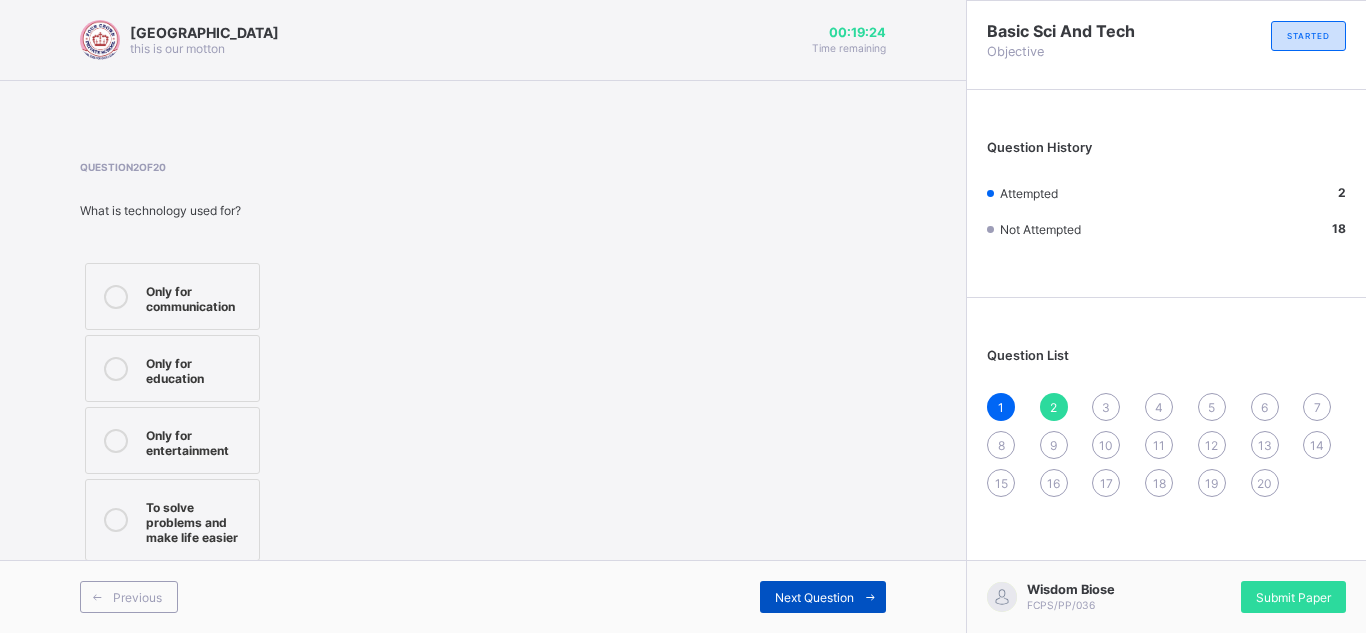 click on "Next Question" at bounding box center (814, 597) 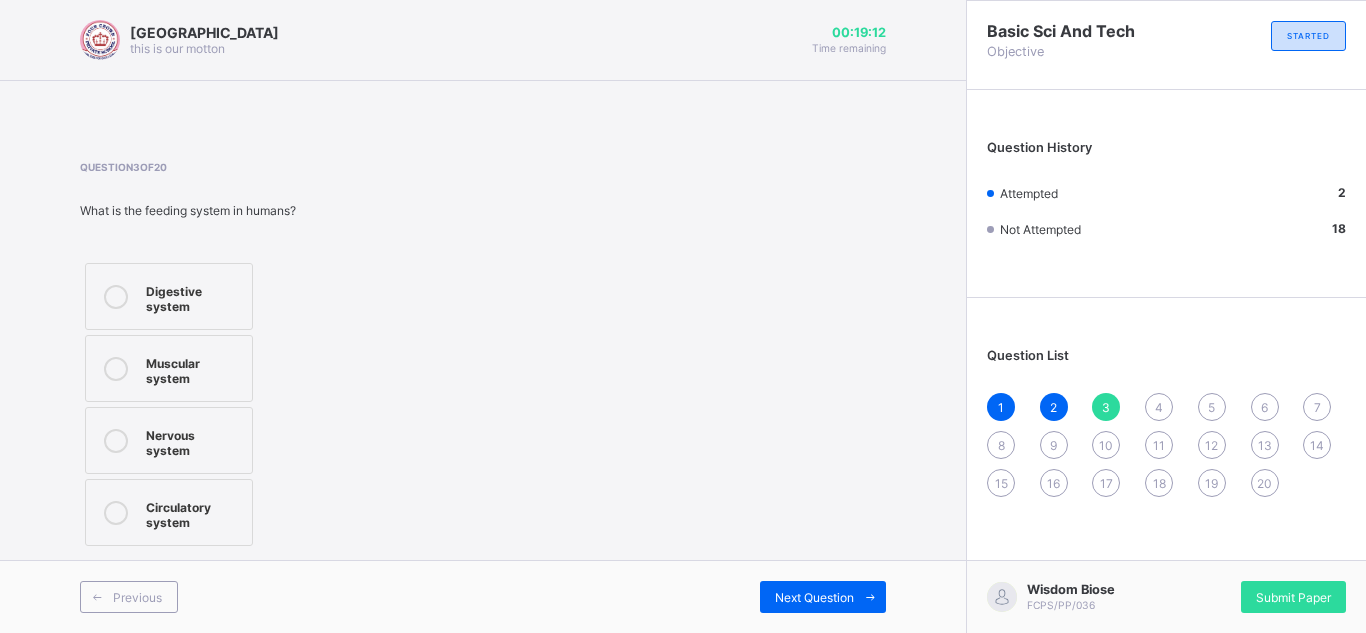 click on "Digestive system" at bounding box center [194, 296] 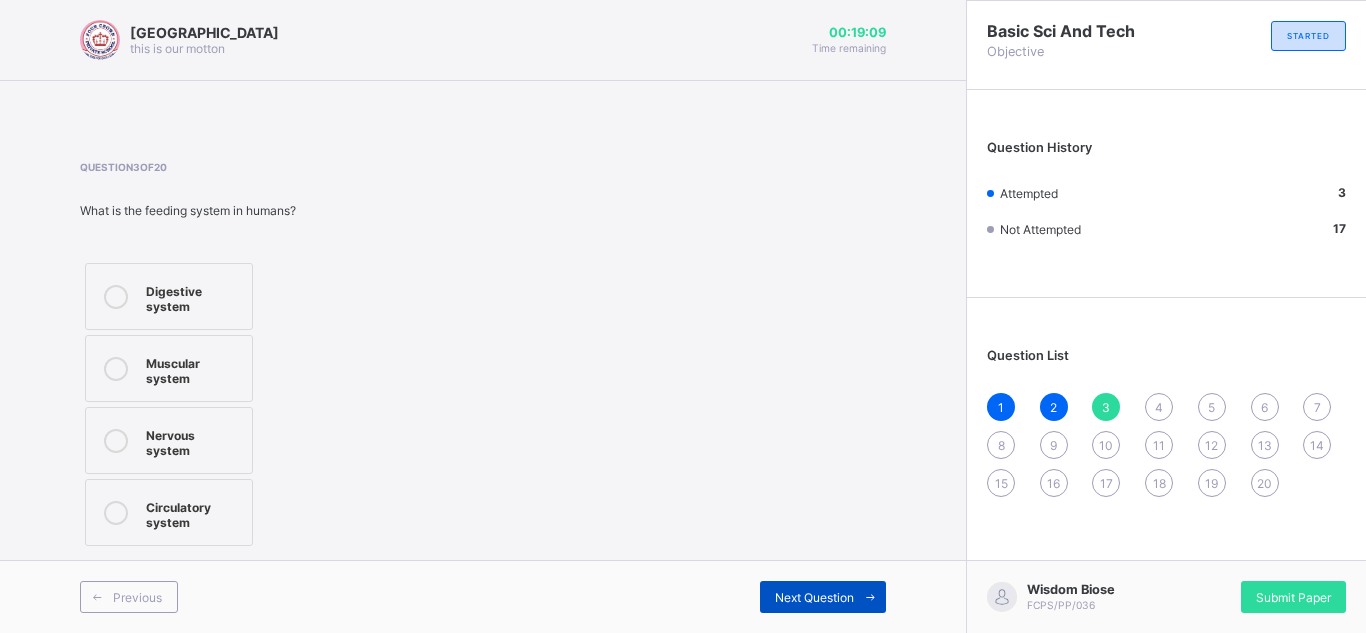 click on "Next Question" at bounding box center (823, 597) 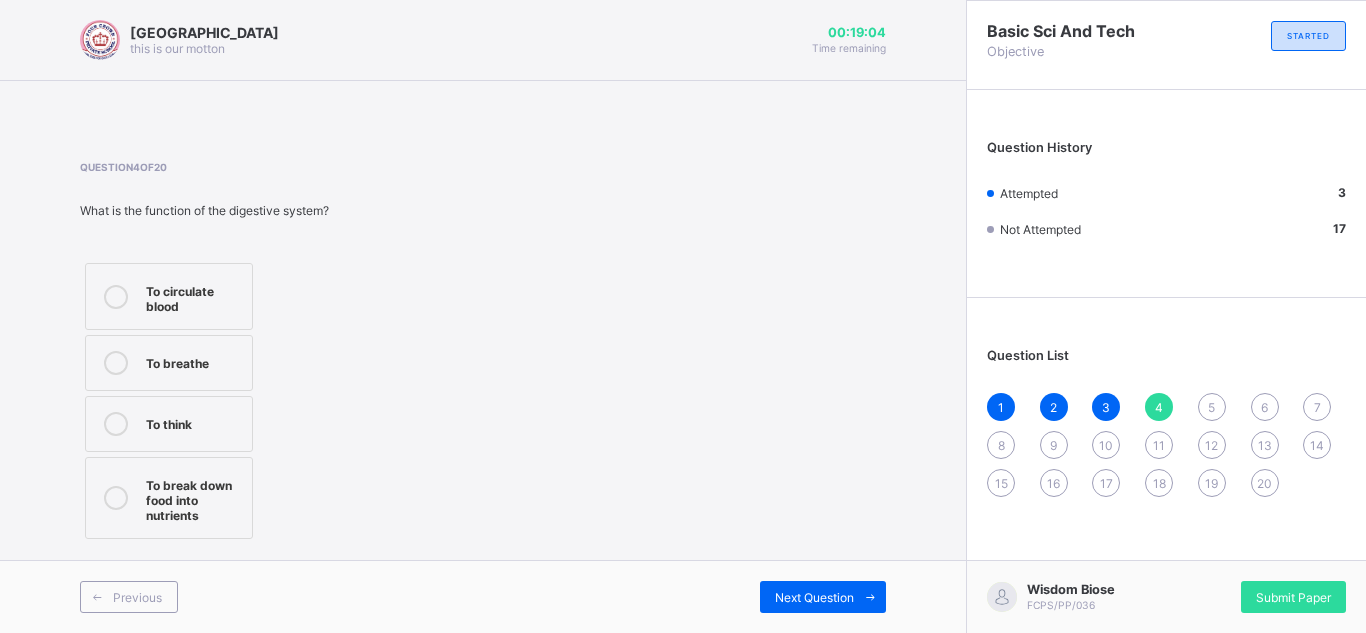 click on "To circulate blood To breathe To think To break down food into nutrients" at bounding box center (228, 401) 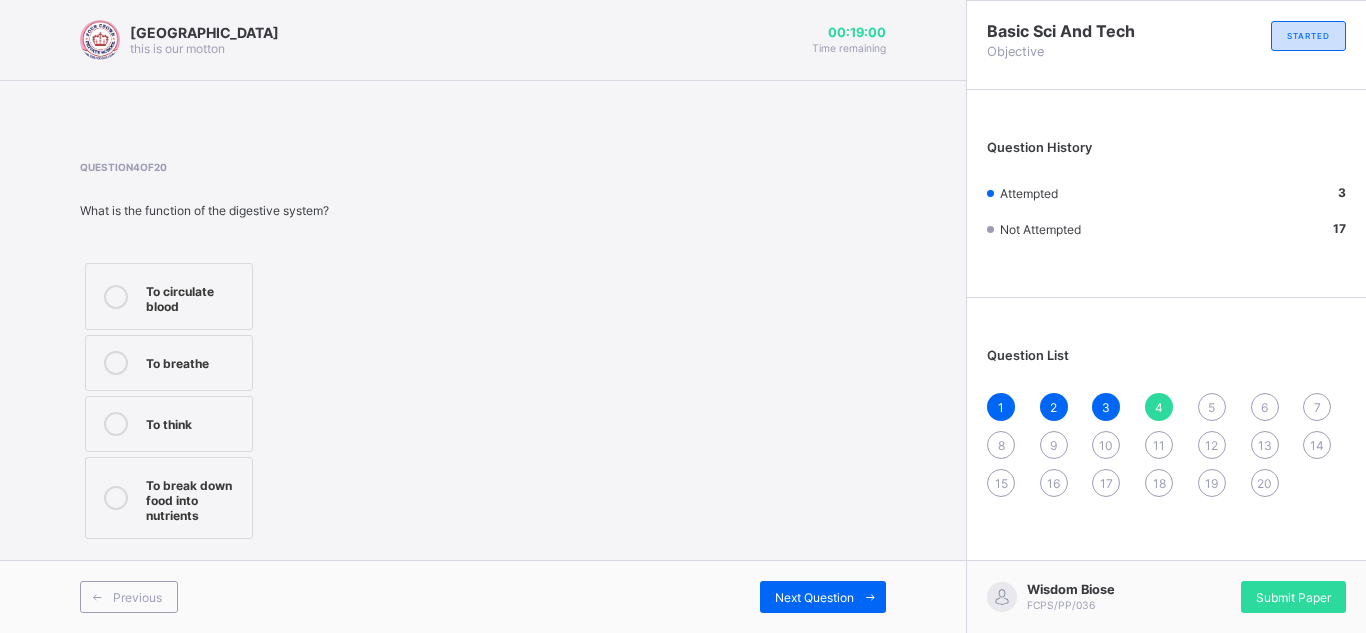 click on "To break down food into nutrients" at bounding box center [194, 498] 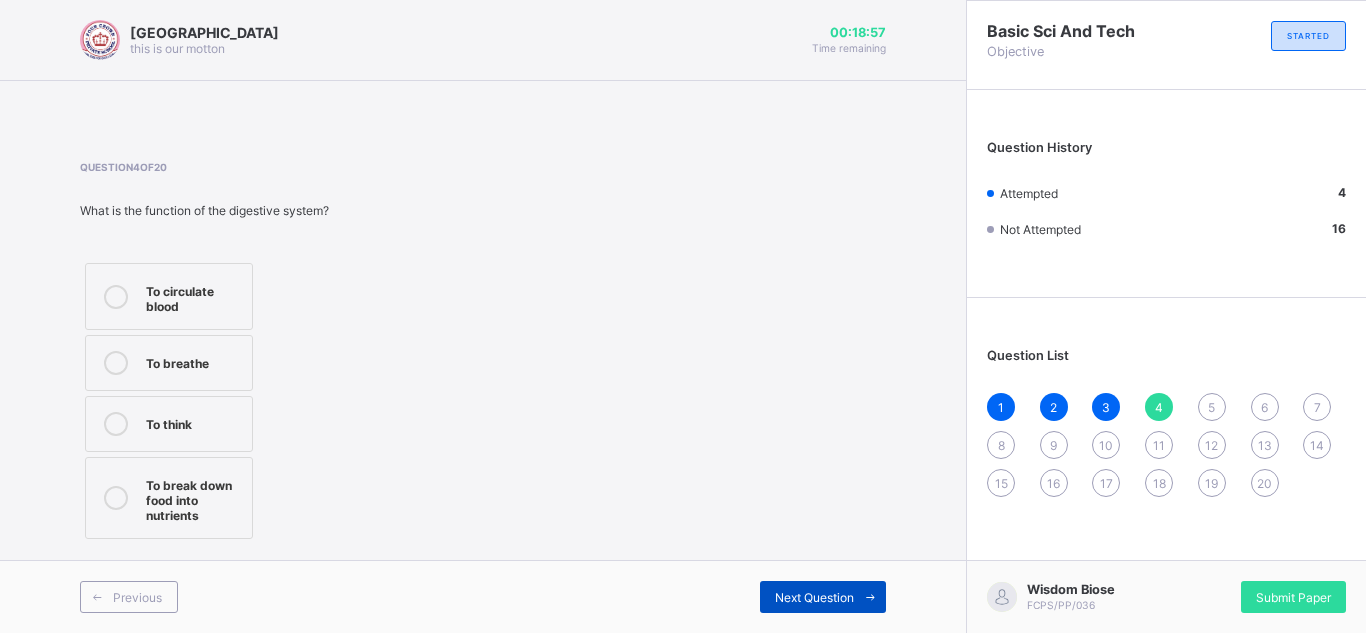 click on "Next Question" at bounding box center (814, 597) 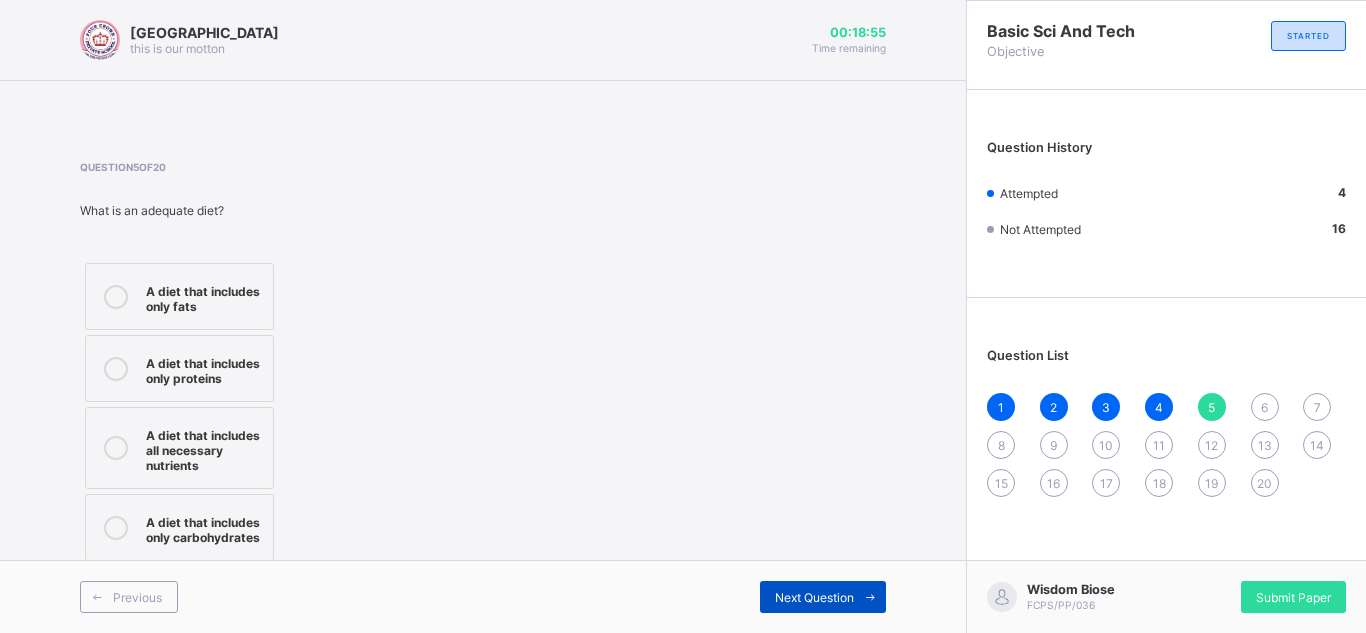 click on "Next Question" at bounding box center [814, 597] 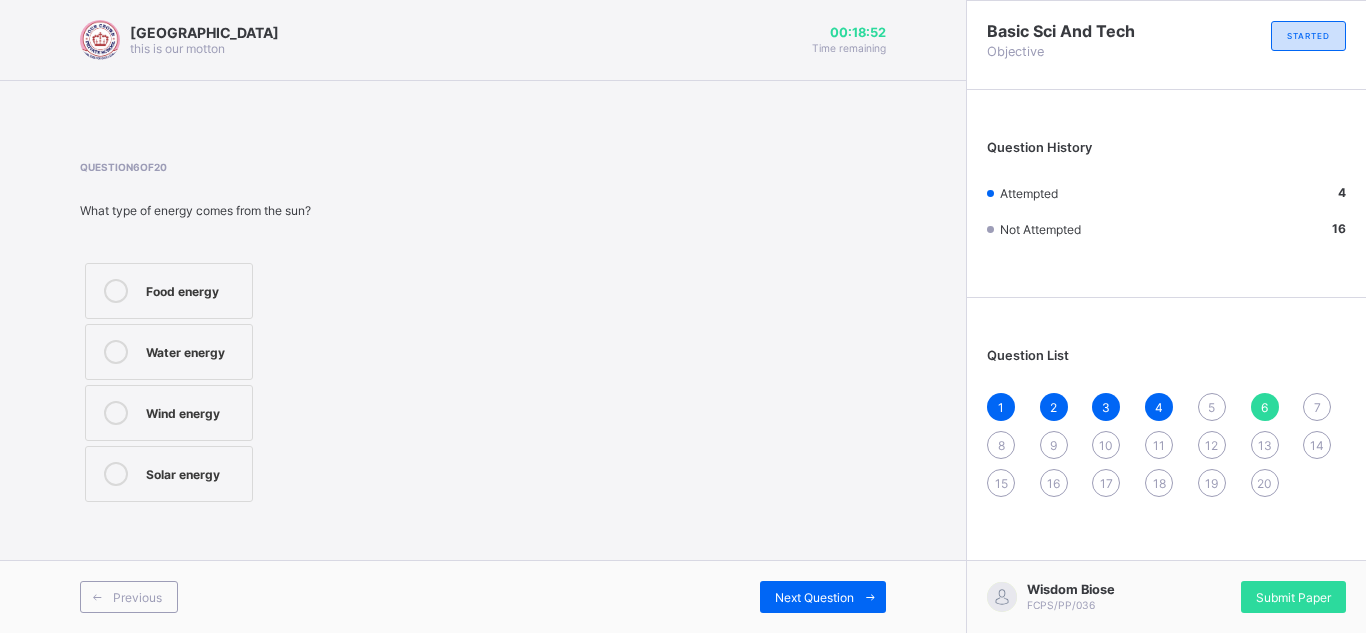 click on "5" at bounding box center (1211, 407) 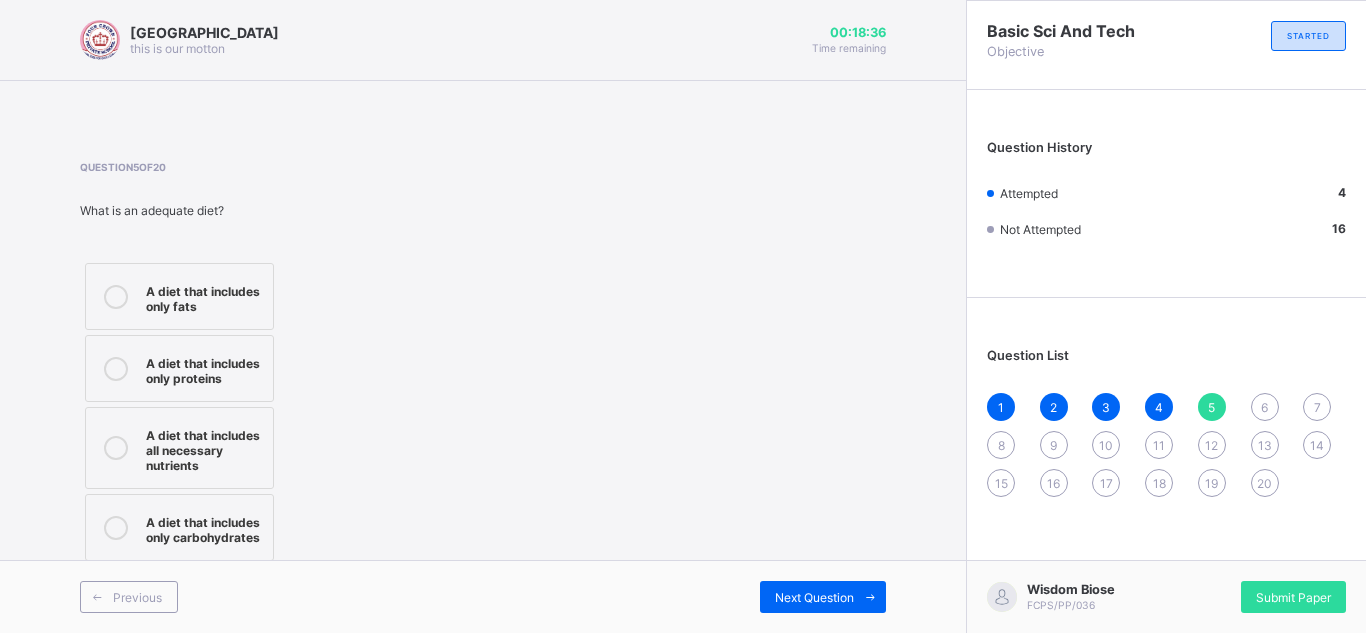 click on "A diet that includes all necessary nutrients" at bounding box center (204, 448) 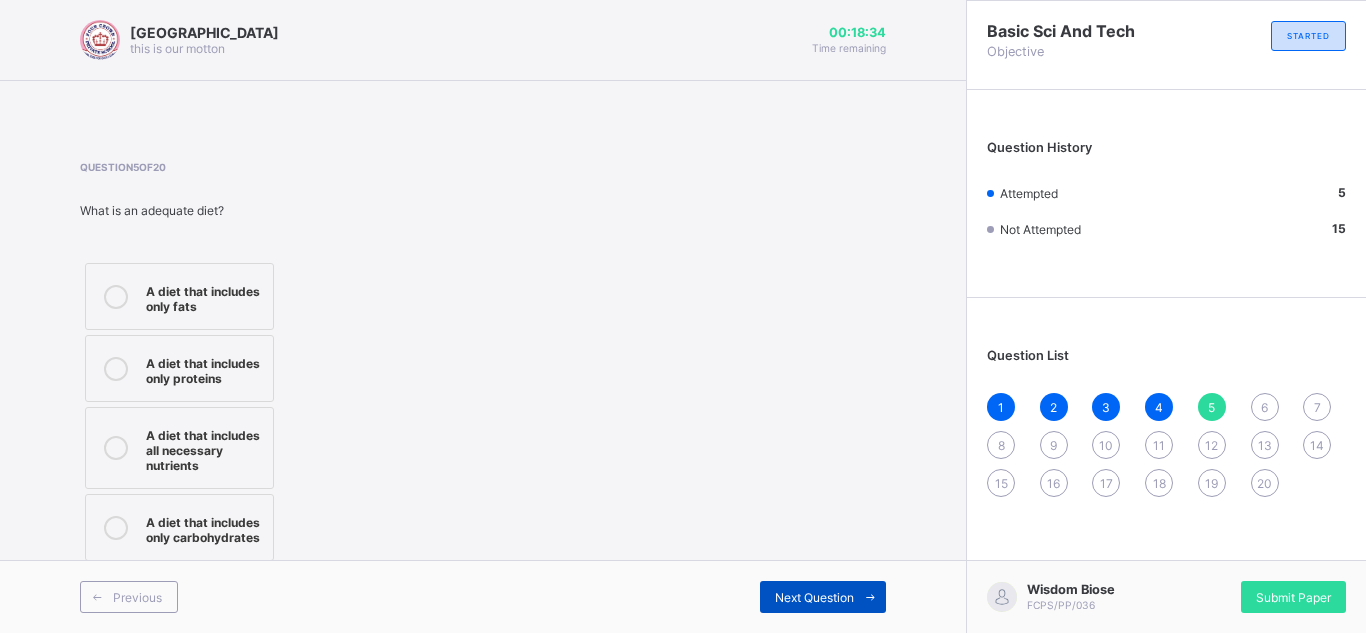 click on "Next Question" at bounding box center (814, 597) 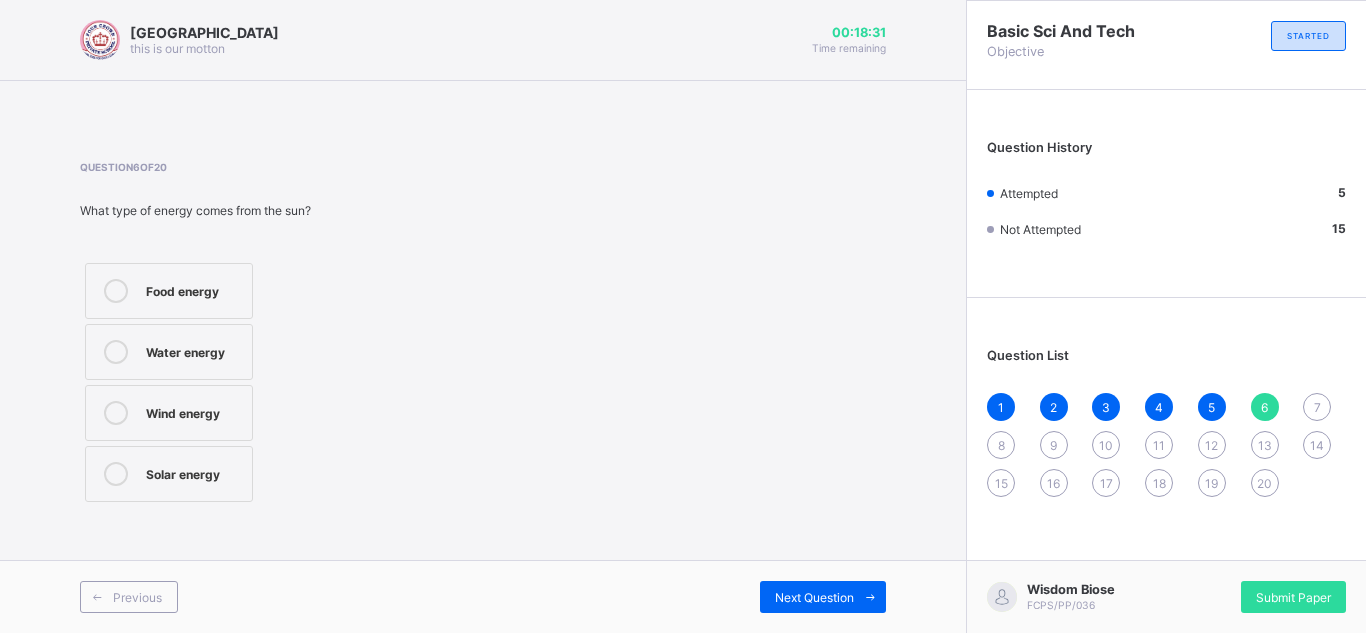 click on "16" at bounding box center [1053, 483] 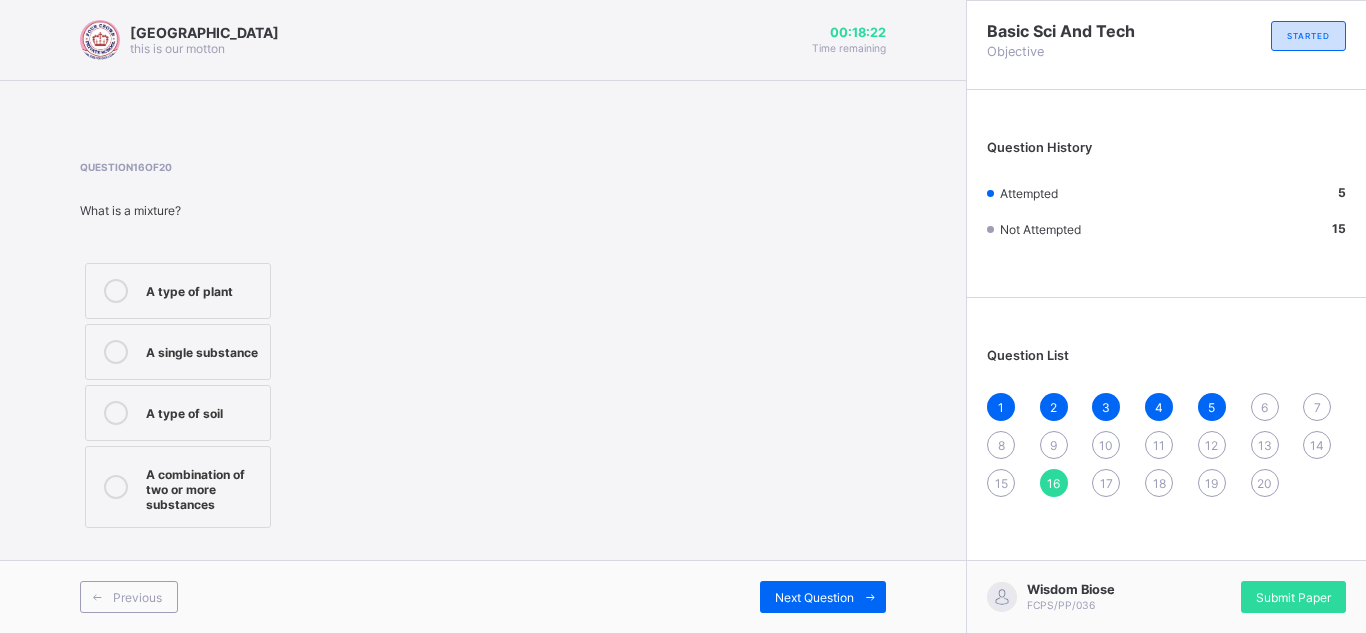 click on "6" at bounding box center [1264, 407] 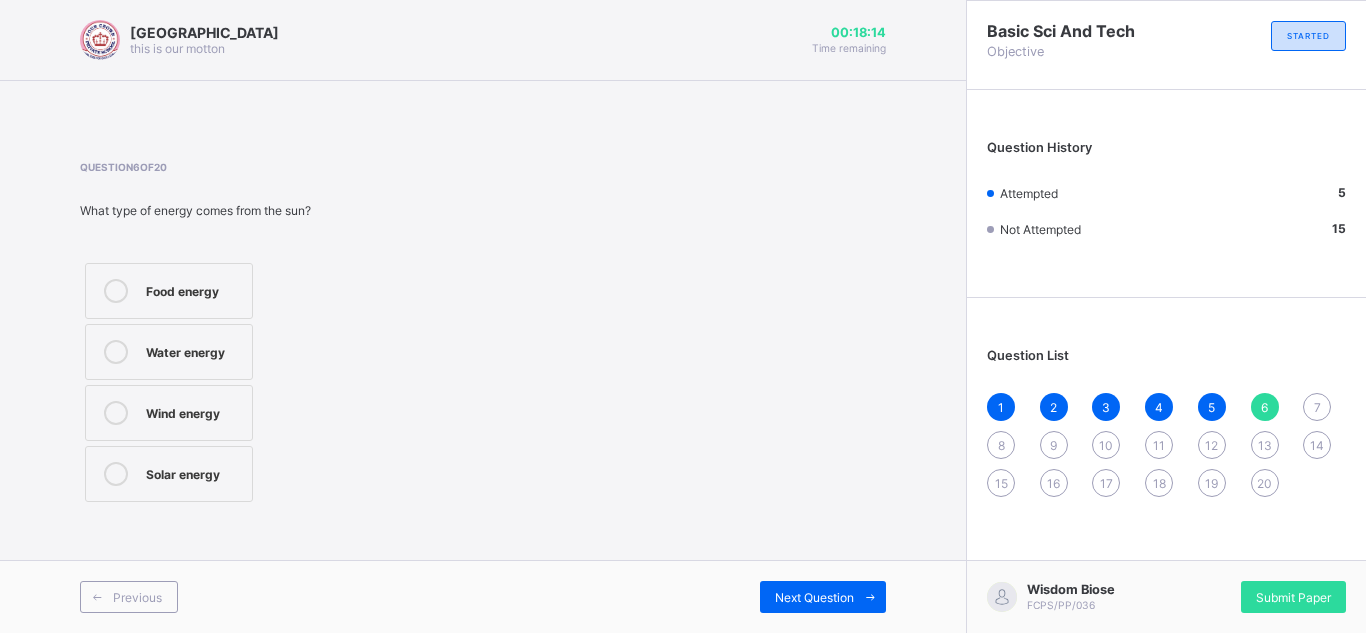 click on "Solar energy" at bounding box center (194, 472) 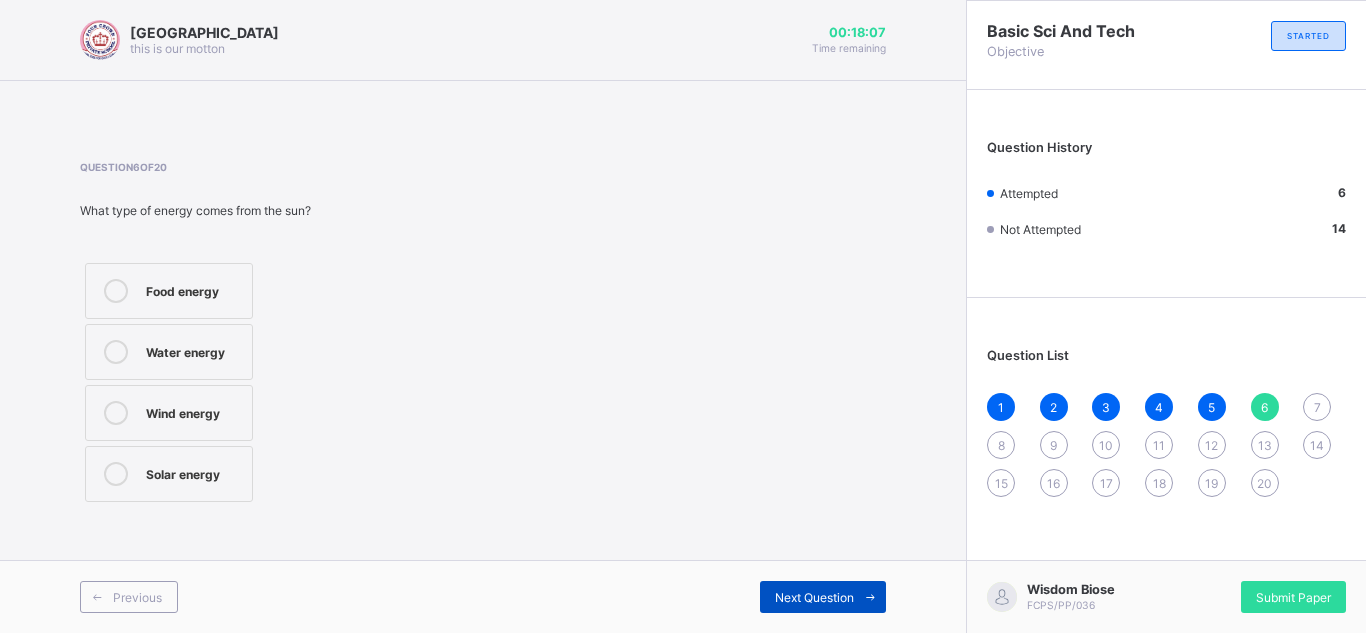 click on "Next Question" at bounding box center [814, 597] 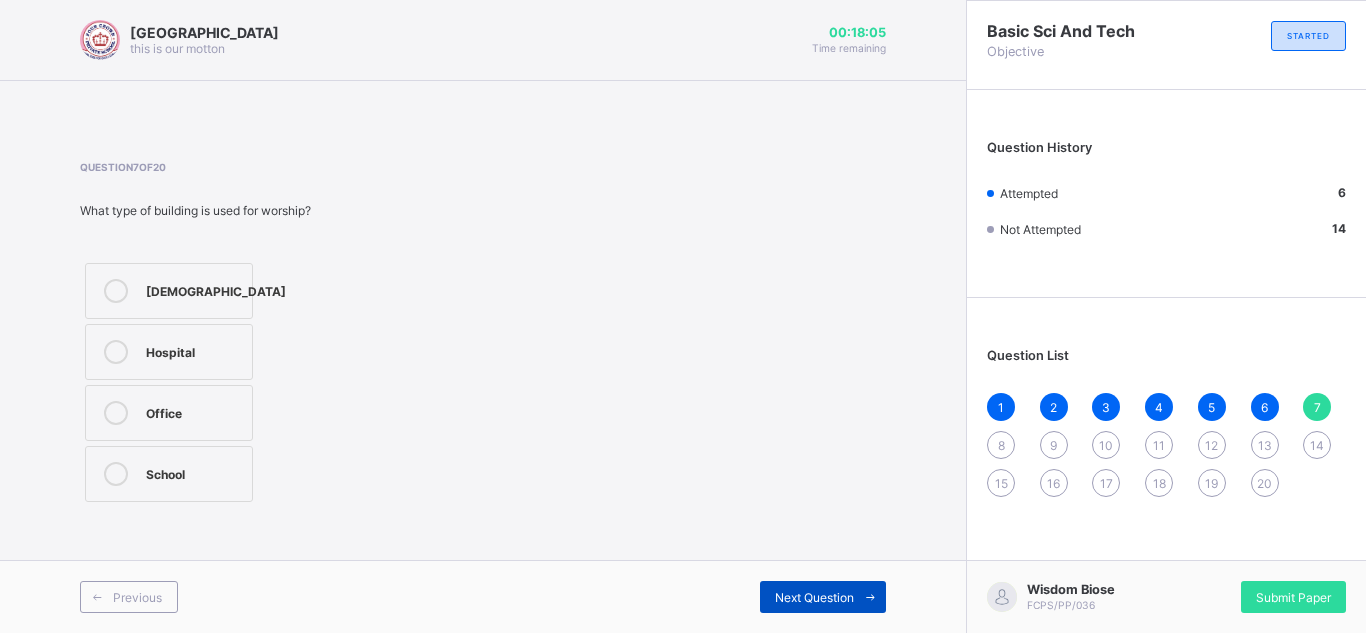 click on "Next Question" at bounding box center [814, 597] 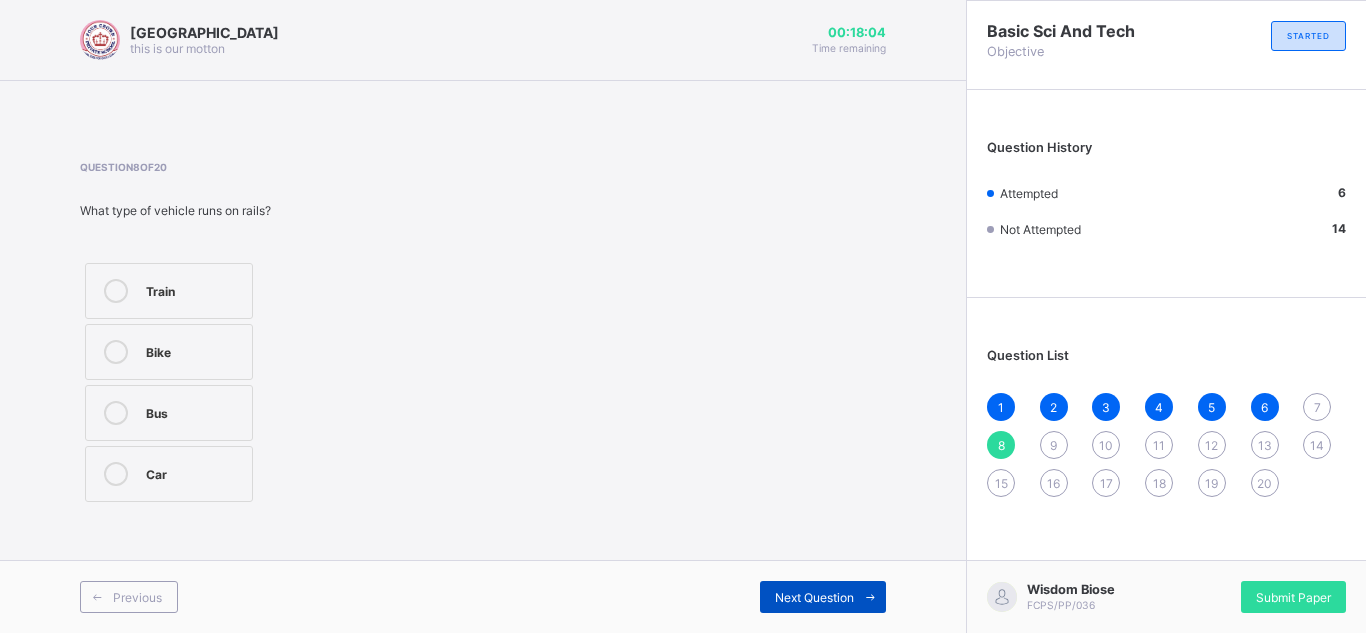 click on "Next Question" at bounding box center [814, 597] 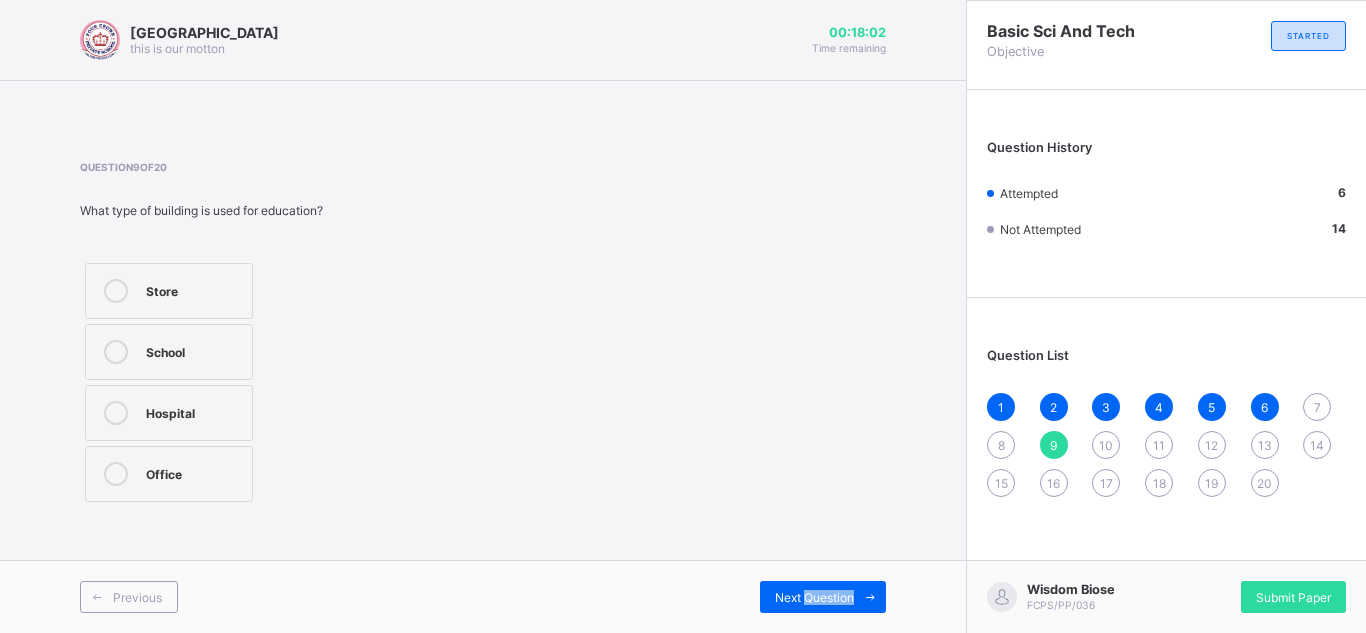 click on "7" at bounding box center (1317, 407) 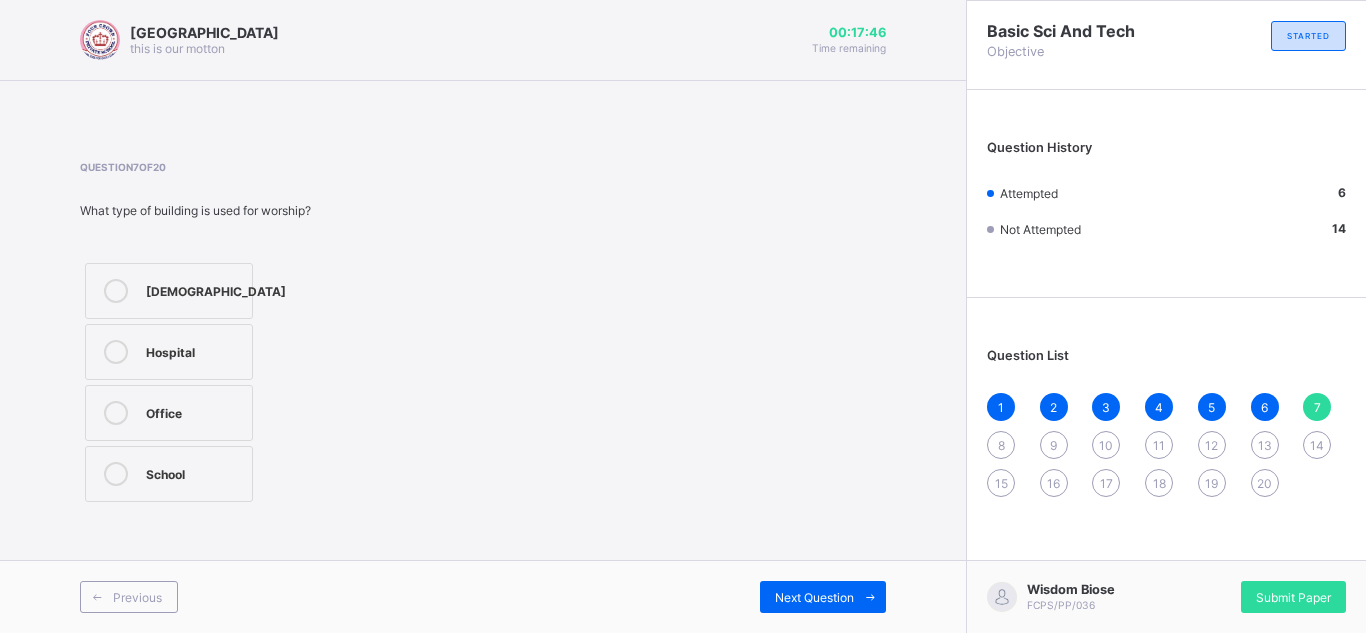 click on "Temple" at bounding box center [216, 289] 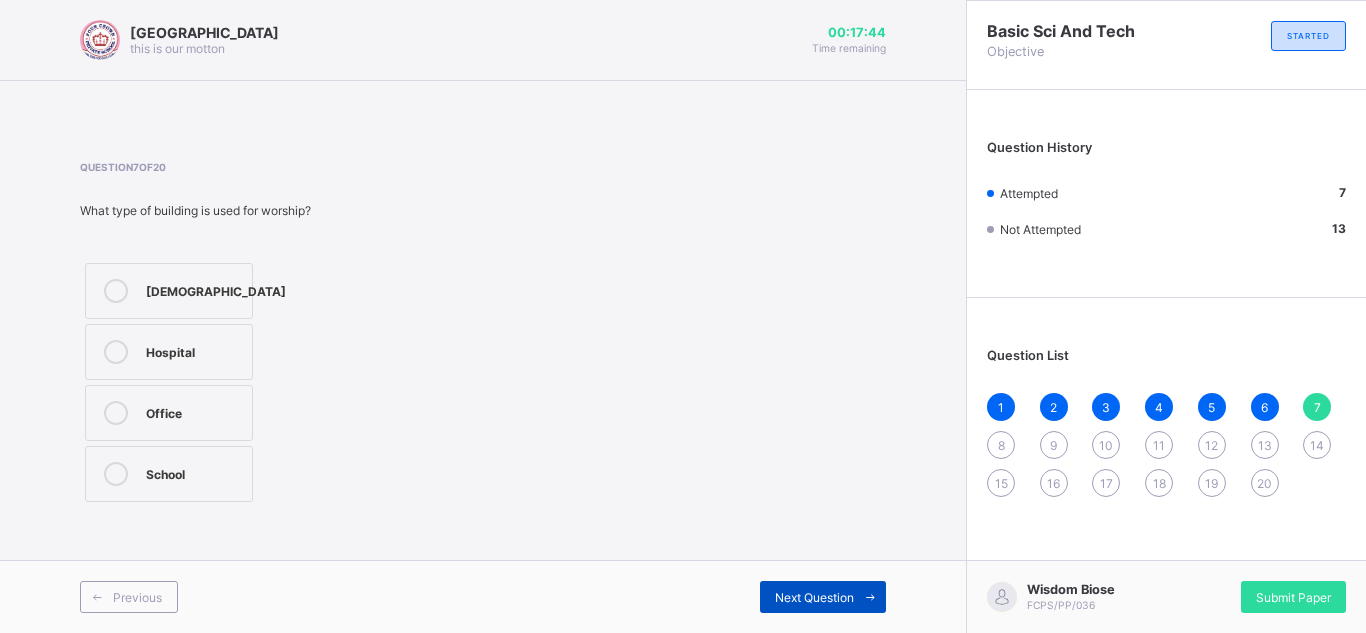 click on "Next Question" at bounding box center [814, 597] 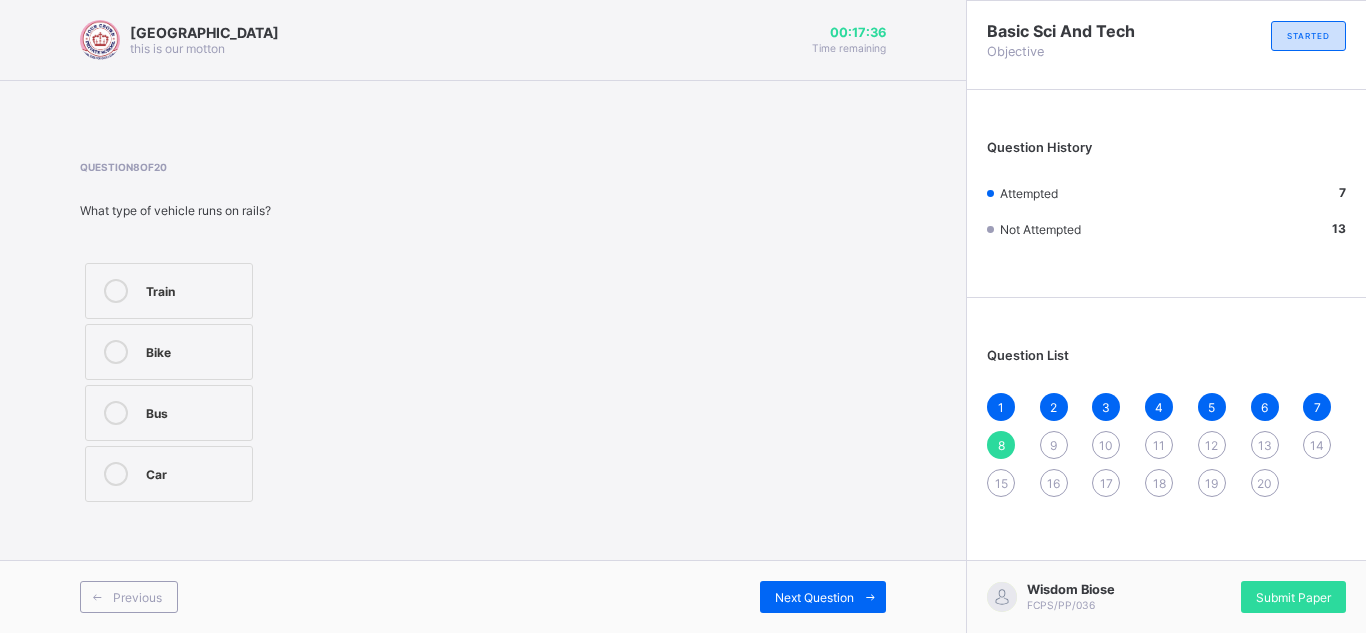 click on "Train" at bounding box center [194, 291] 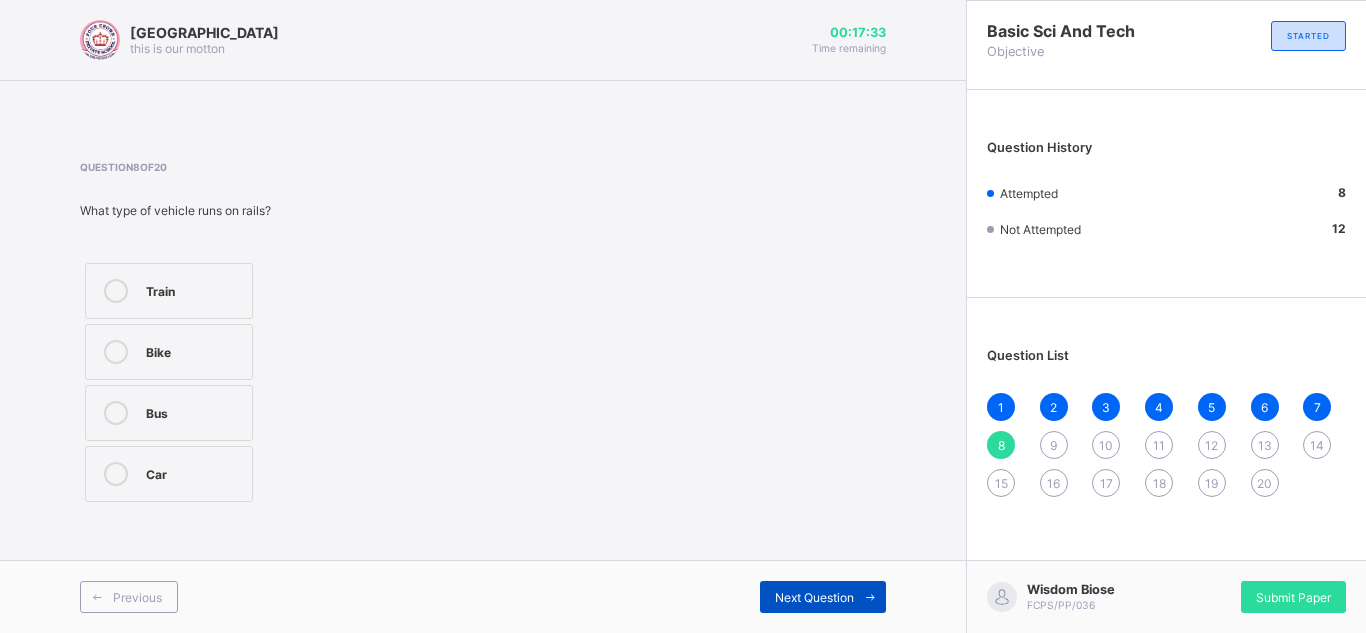 click on "Next Question" at bounding box center (814, 597) 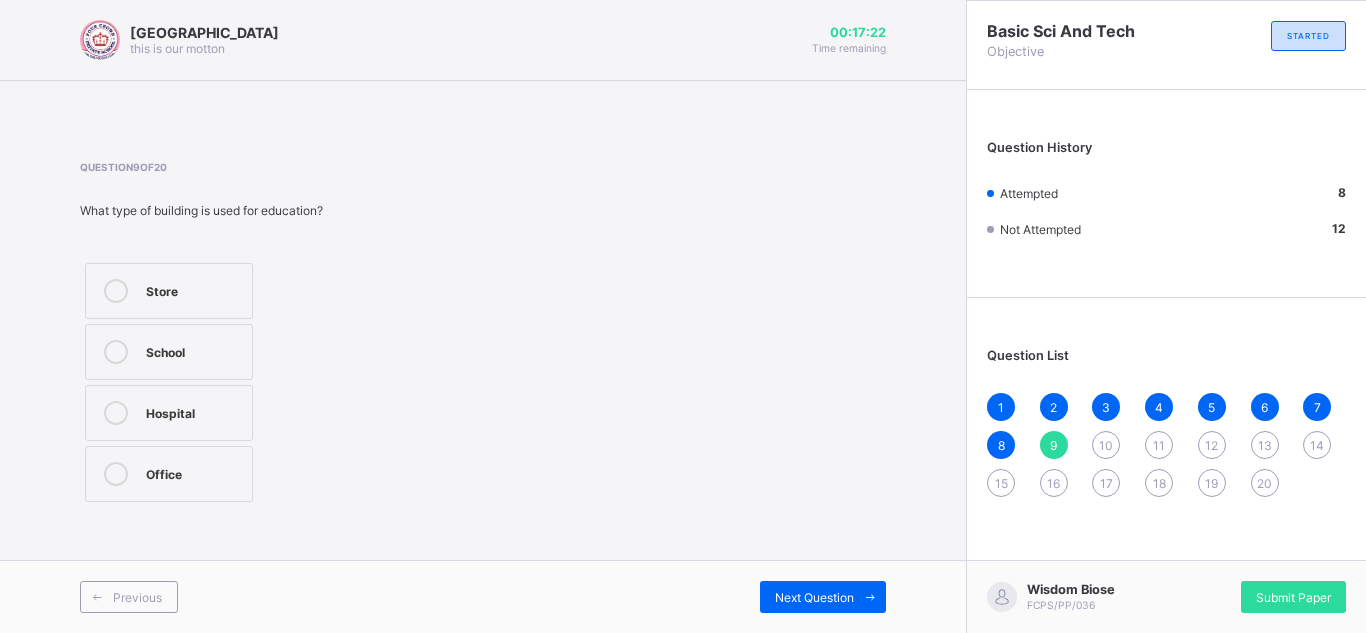 click on "School" at bounding box center [169, 352] 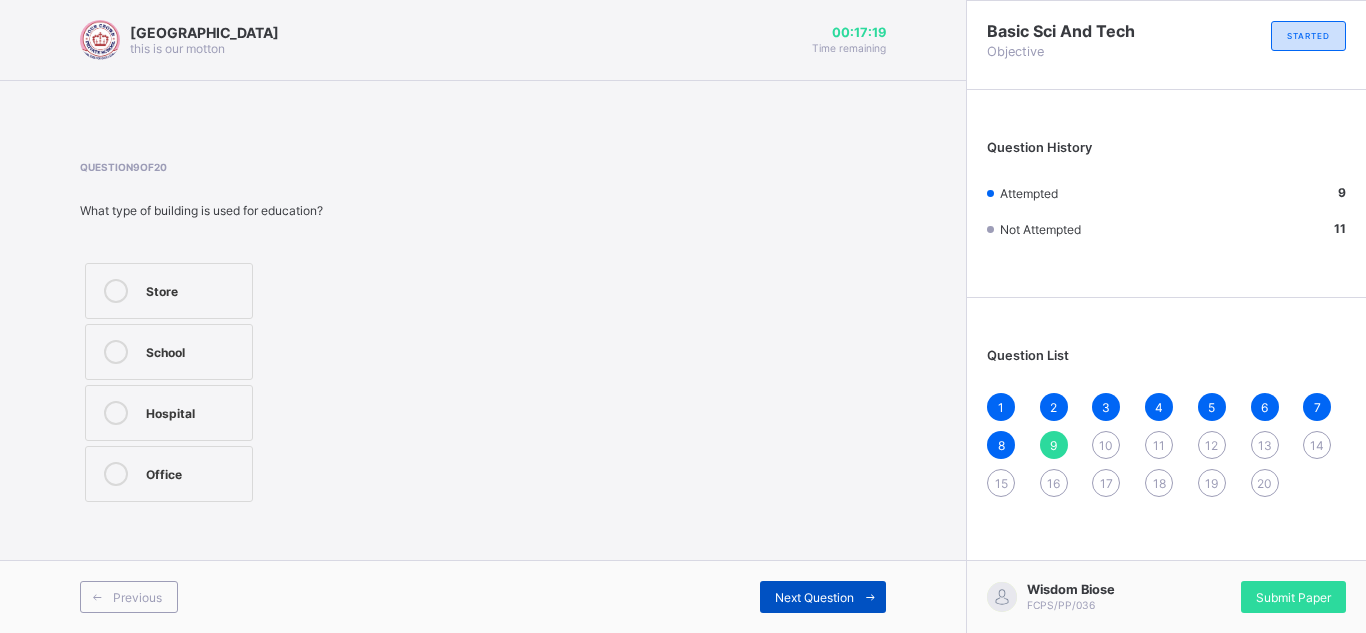 click on "Next Question" at bounding box center (814, 597) 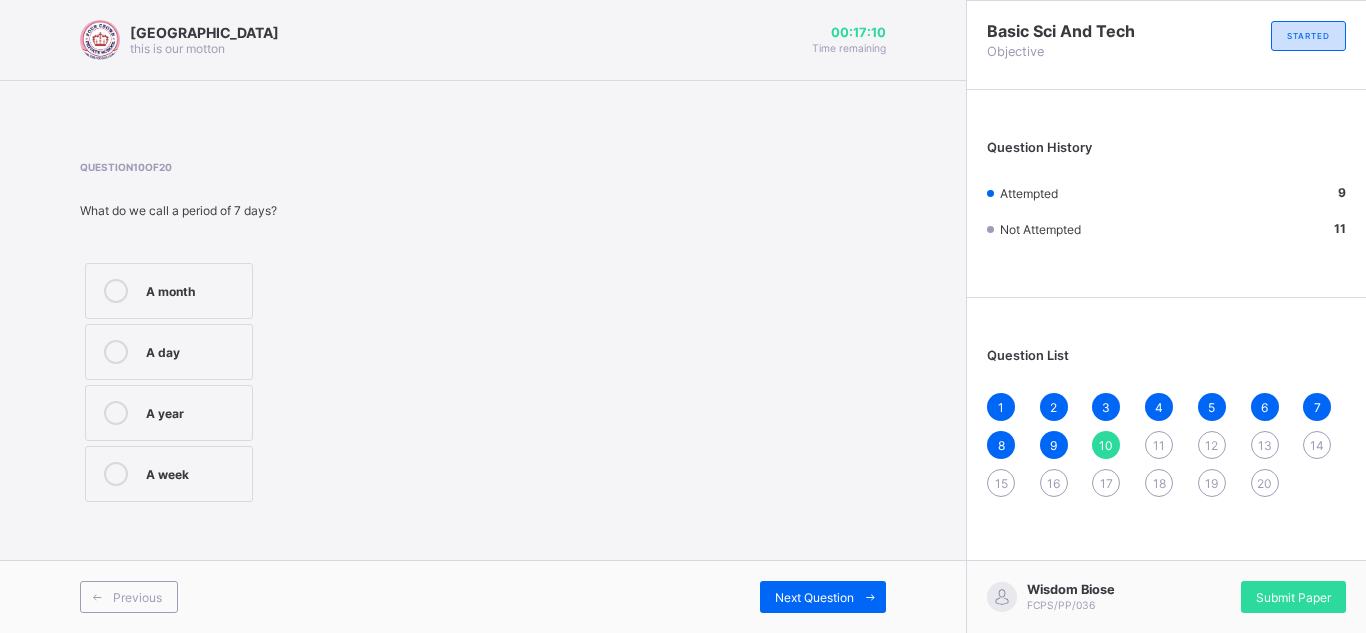 click on "A day" at bounding box center (194, 350) 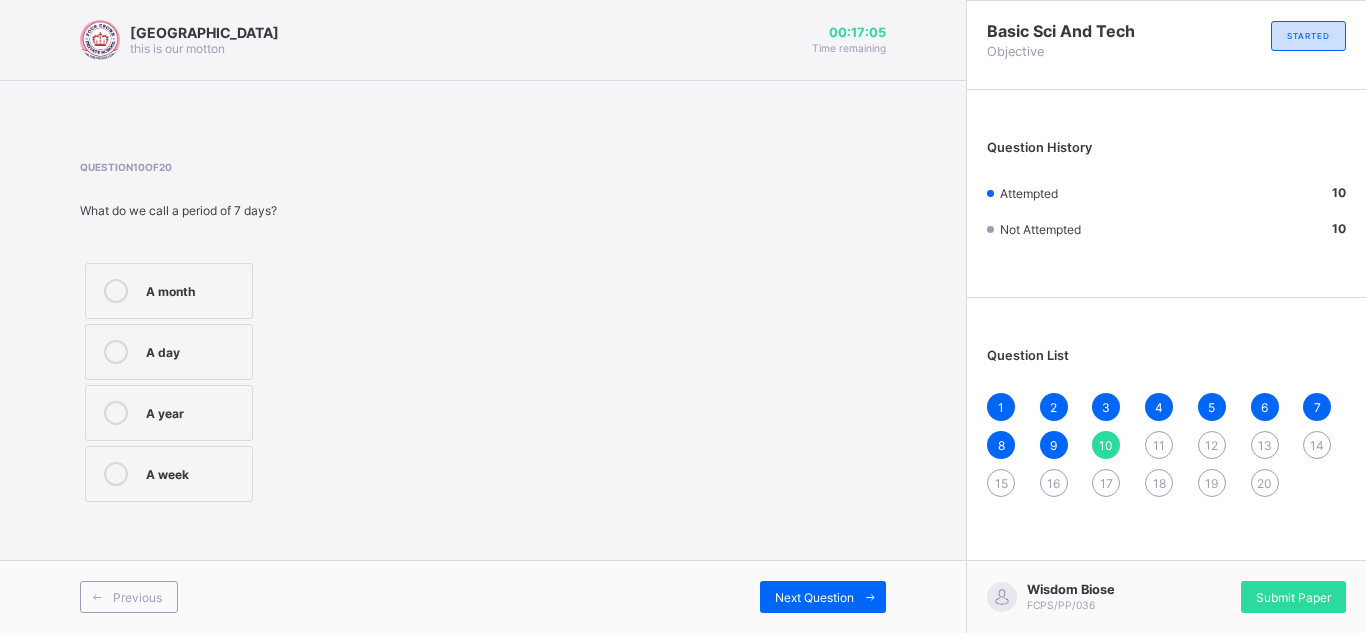 click on "A week" at bounding box center [169, 474] 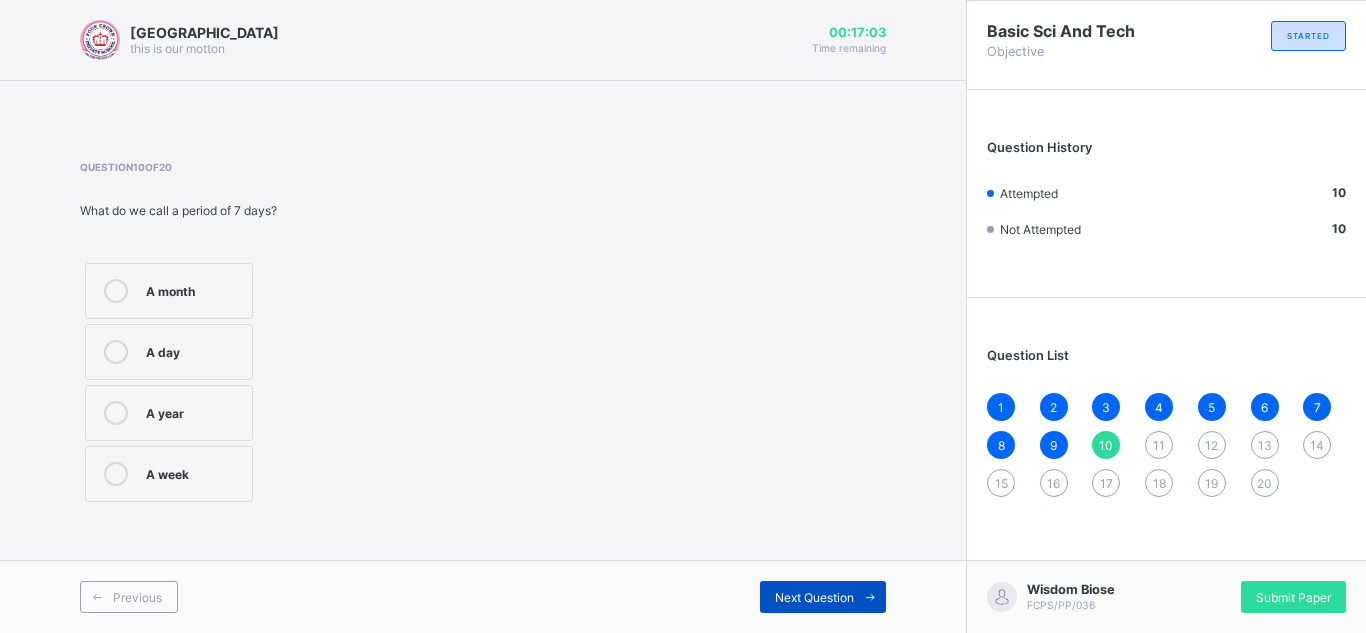 click on "Next Question" at bounding box center (814, 597) 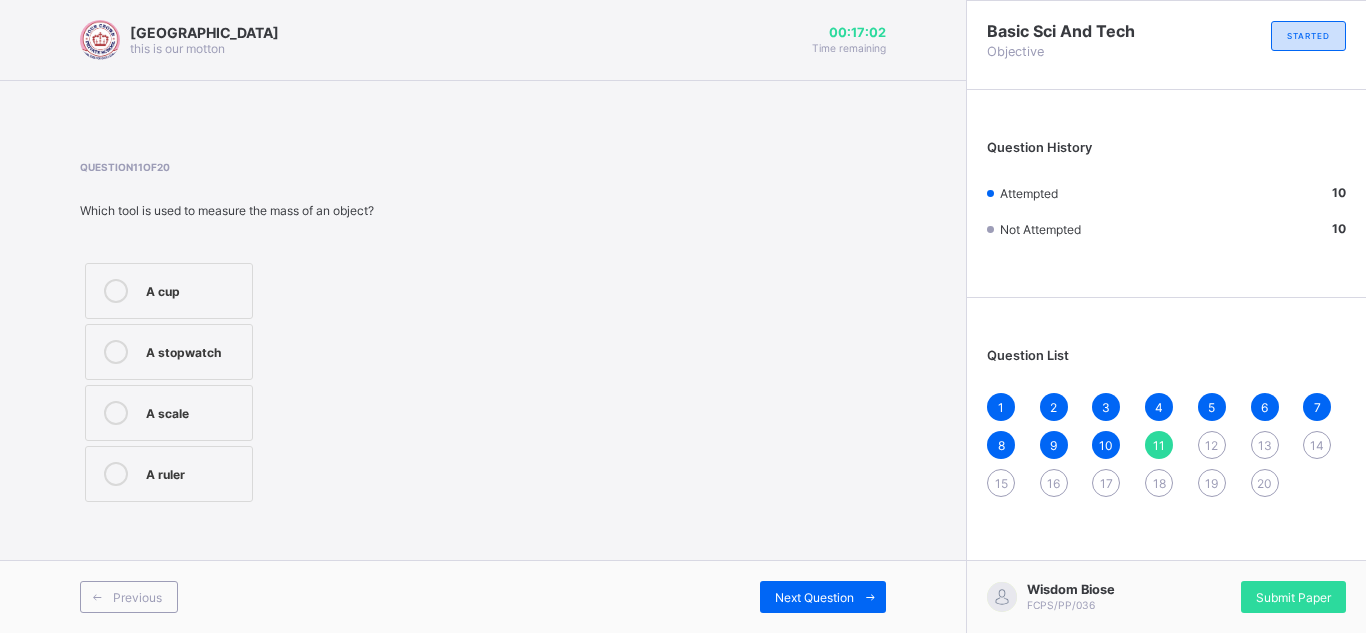 click on "Question  11  of  20 Which tool is used to measure the mass of an object? A cup A stopwatch A scale A ruler" at bounding box center (483, 334) 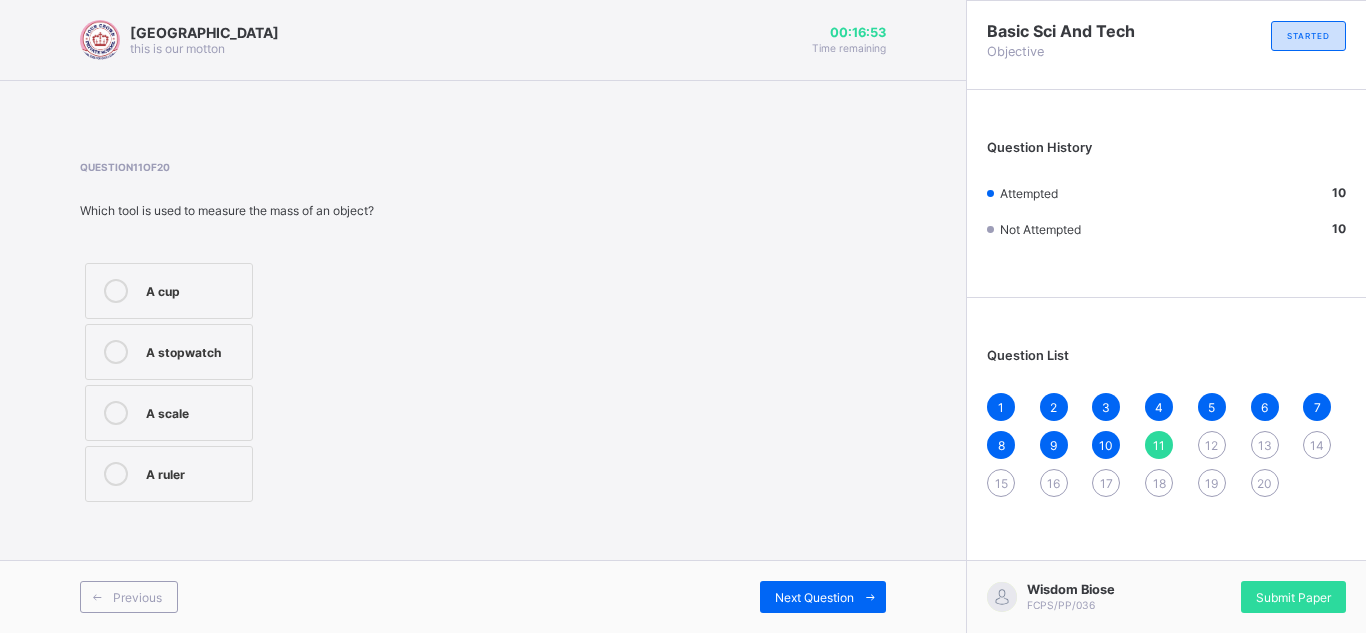 click on "A cup" at bounding box center (194, 289) 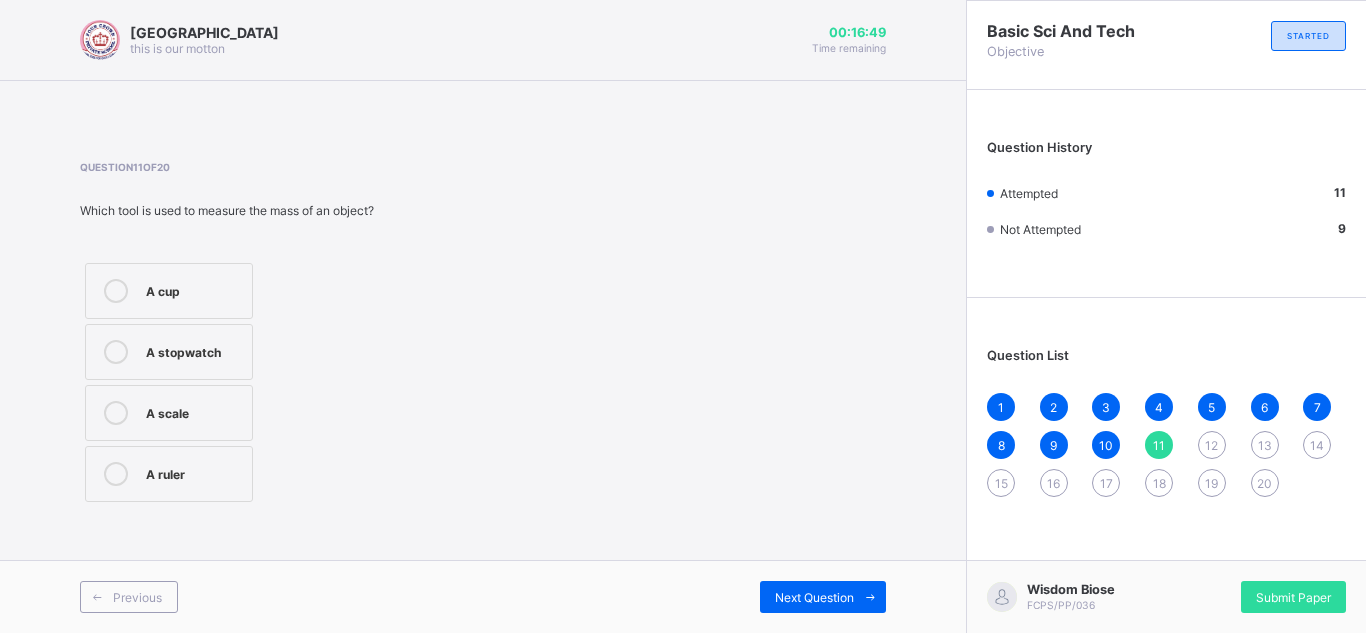 click on "A ruler" at bounding box center [194, 472] 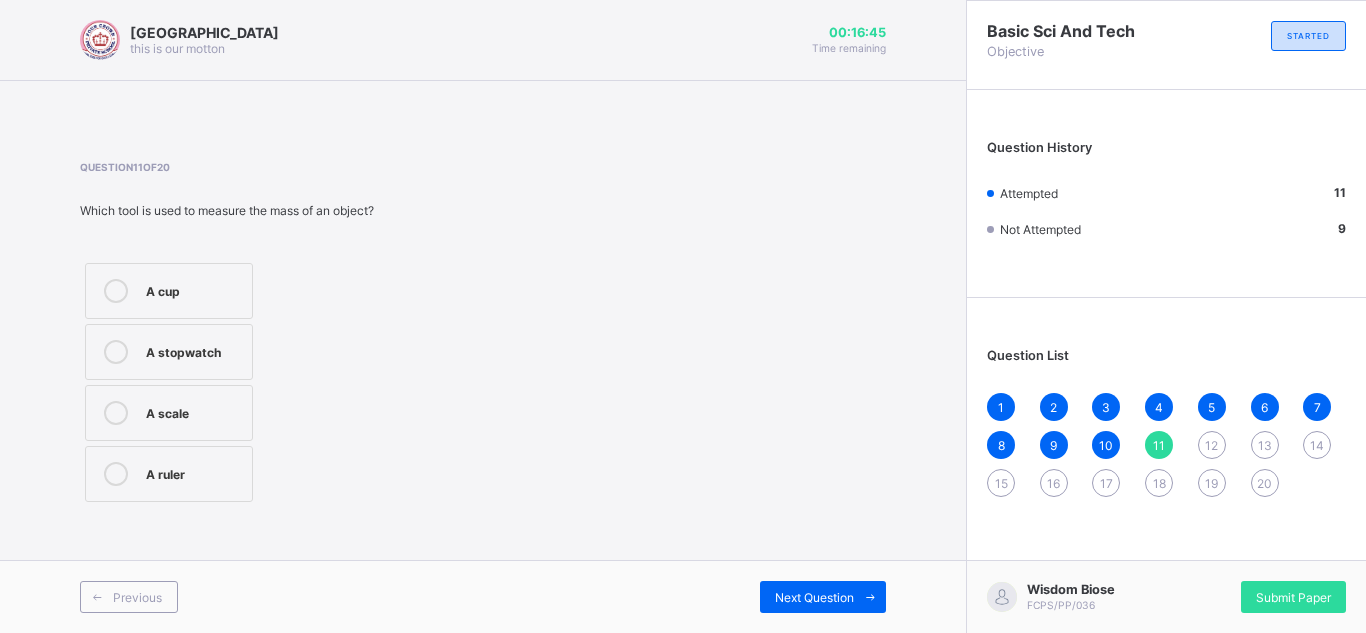 click on "Four Crown Private School this is our motton 00:16:45 Time remaining Question  11  of  20 Which tool is used to measure the mass of an object? A cup A stopwatch A scale A ruler Previous Next Question" at bounding box center (483, 316) 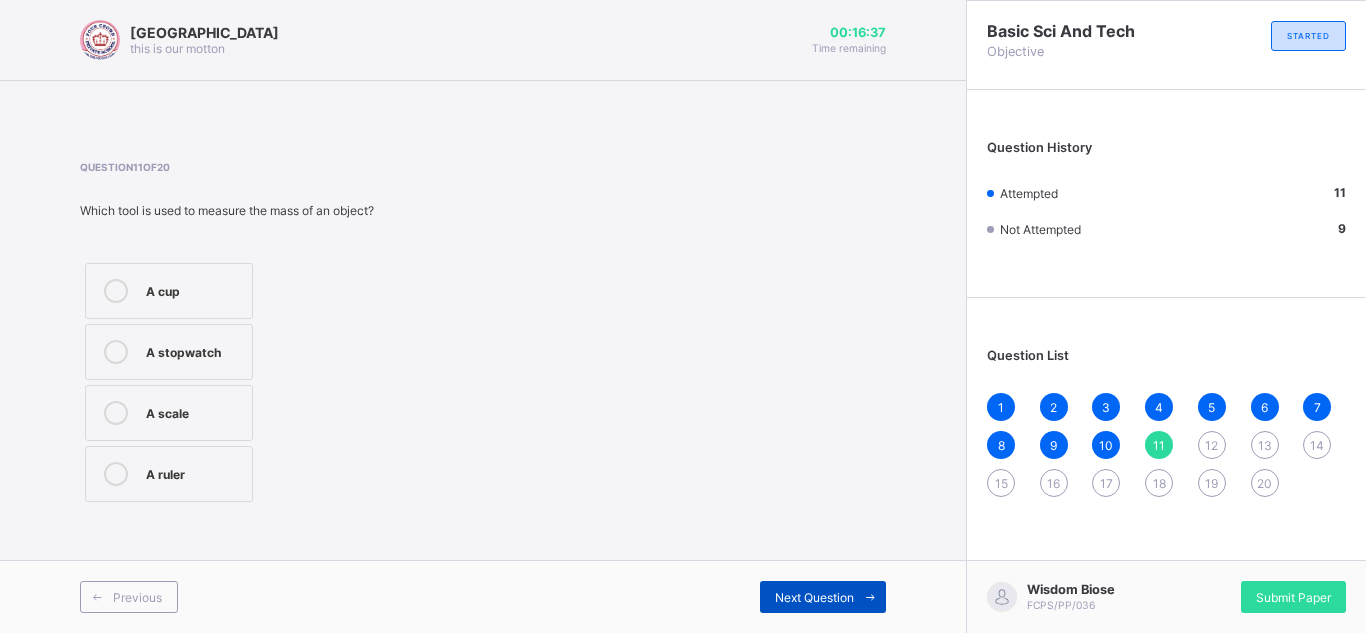 click on "Next Question" at bounding box center (814, 597) 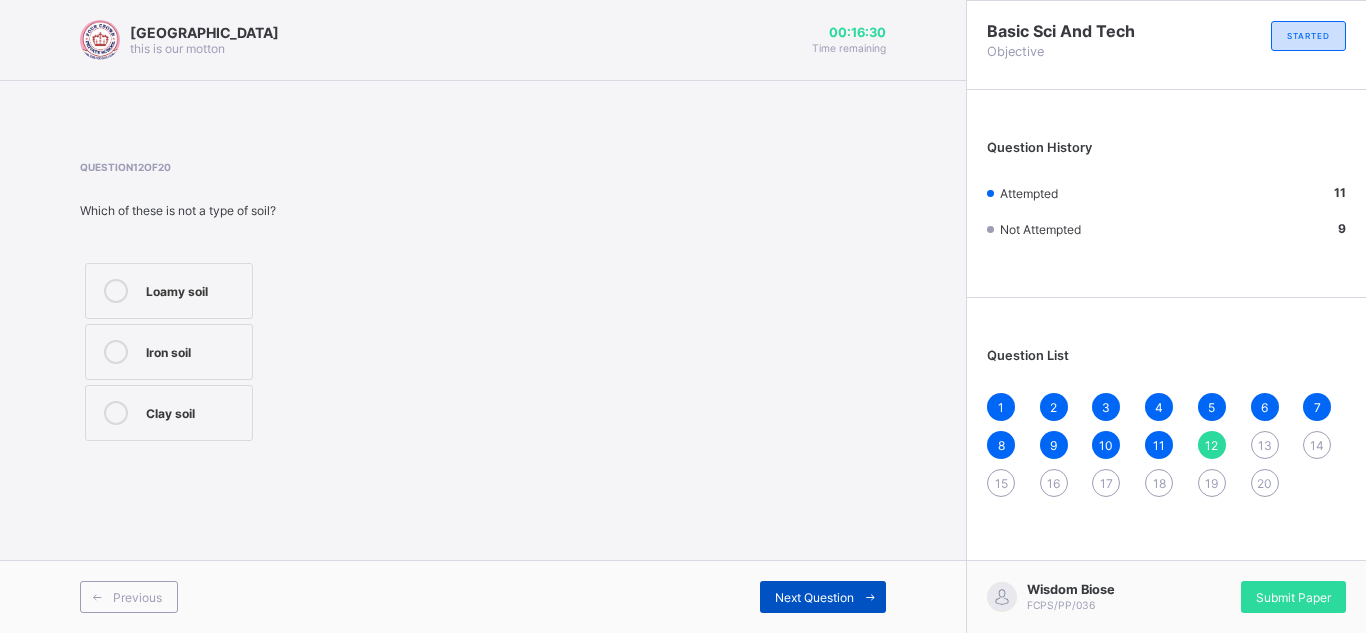 click on "Next Question" at bounding box center (814, 597) 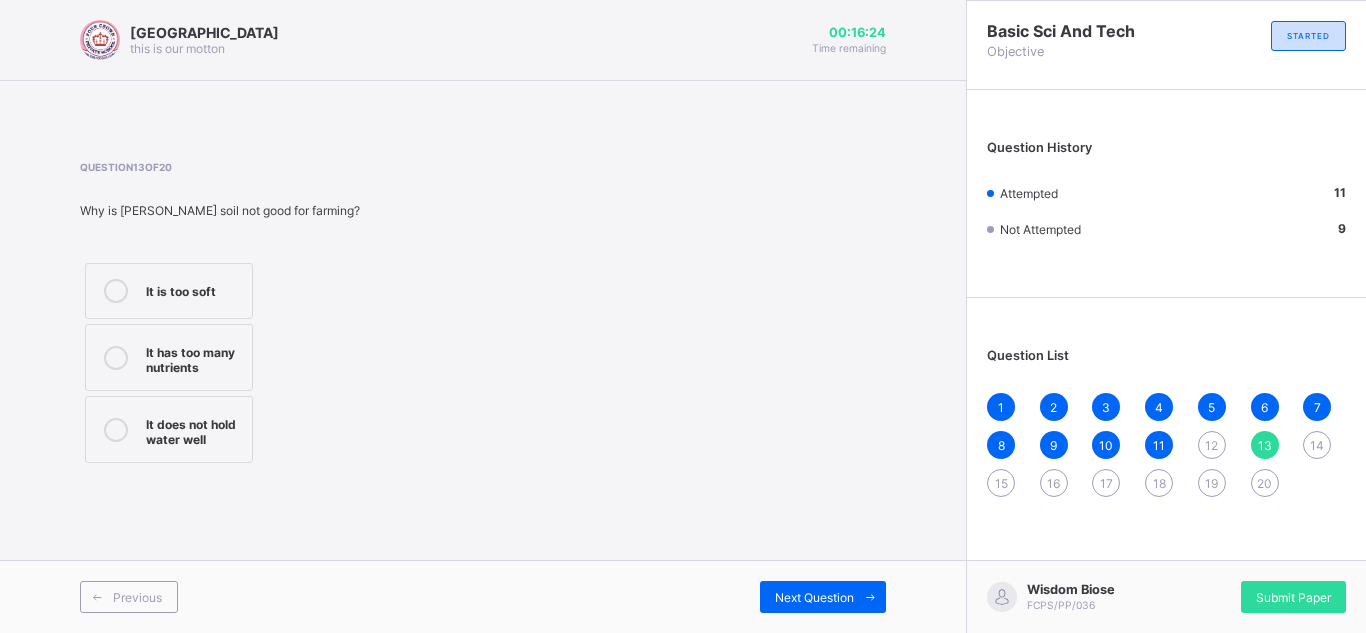 click on "12" at bounding box center (1211, 445) 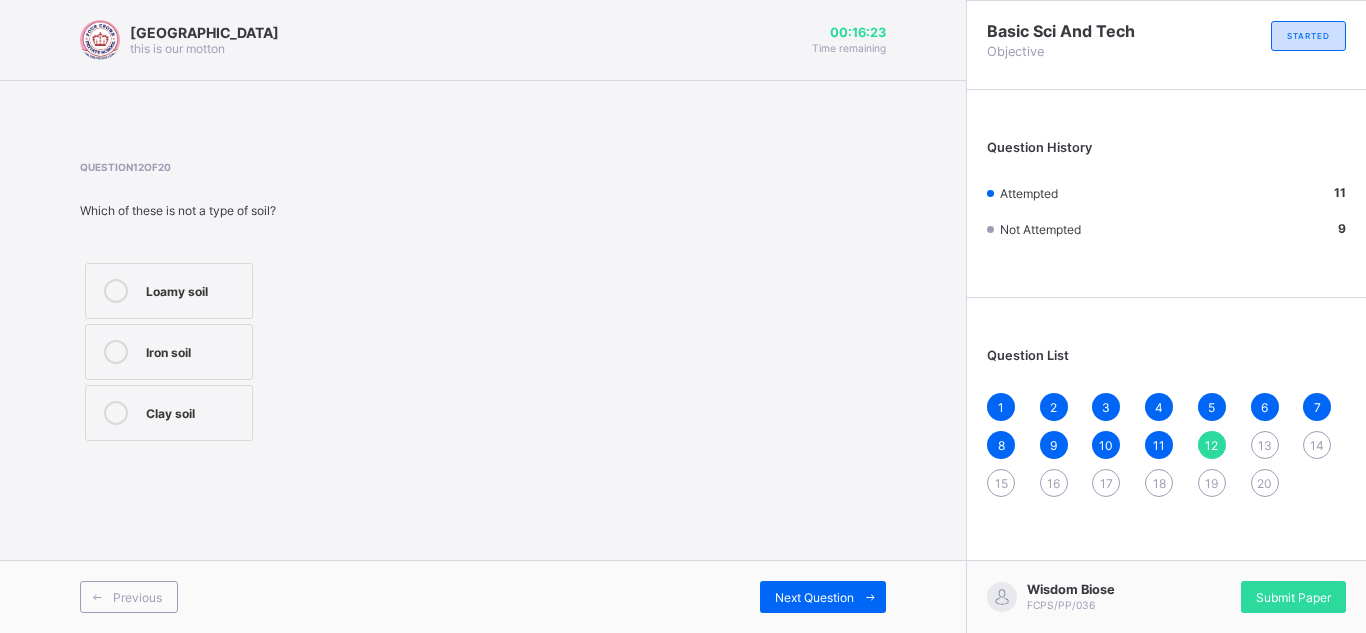 click on "12" at bounding box center [1211, 445] 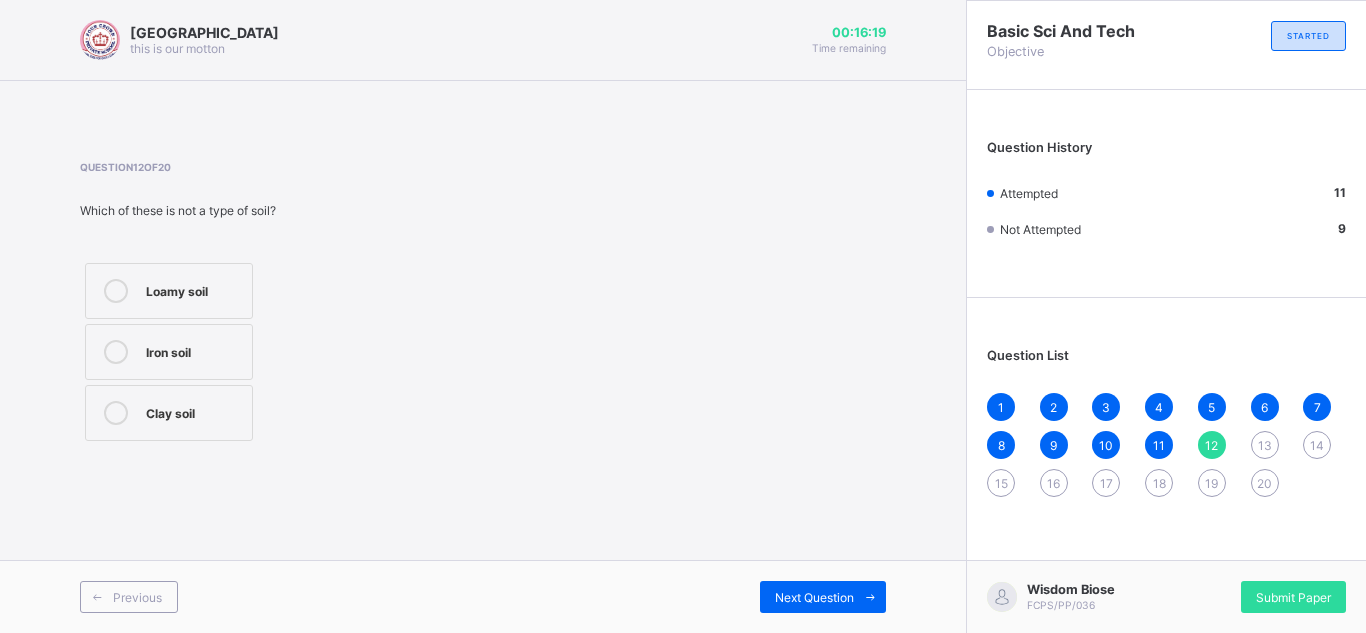 click at bounding box center (228, 188) 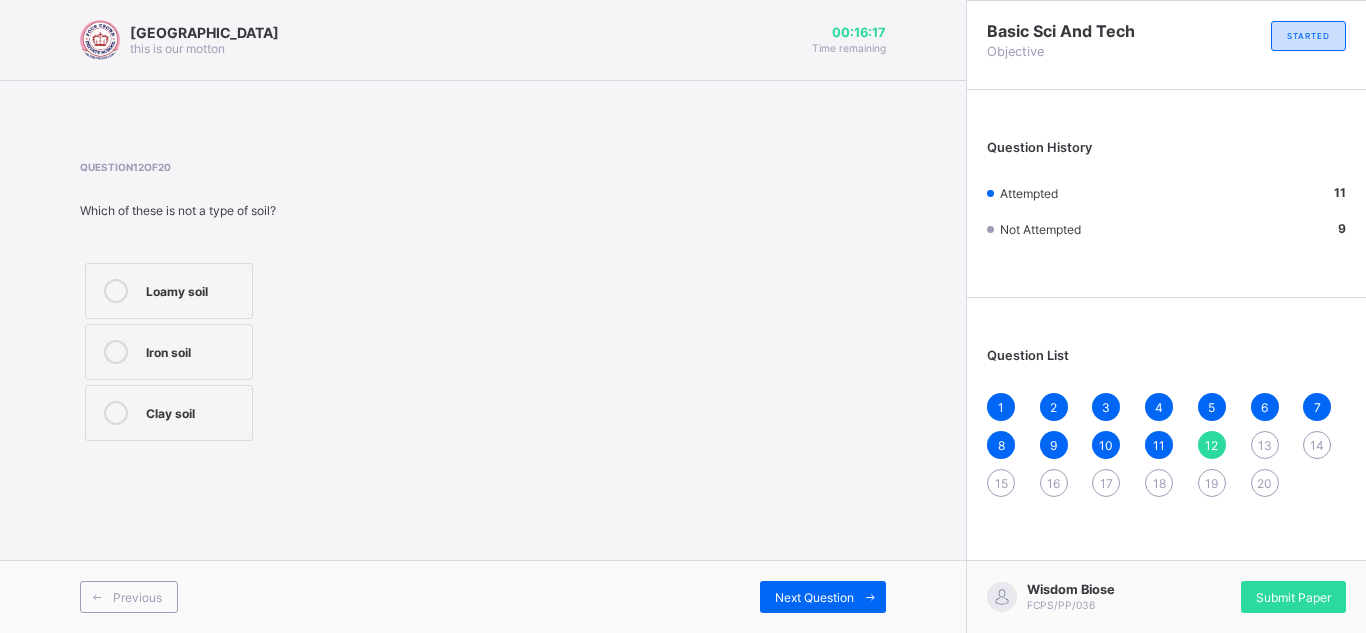 click on "Iron soil" at bounding box center [169, 352] 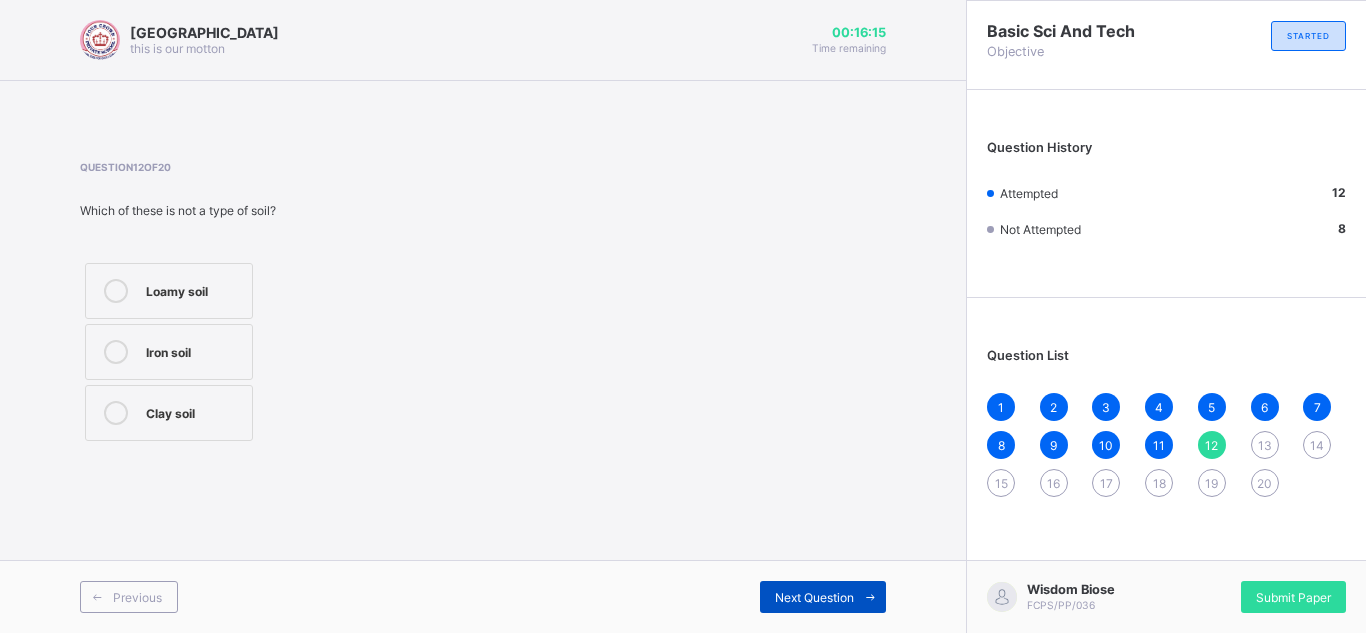 click on "Next Question" at bounding box center [814, 597] 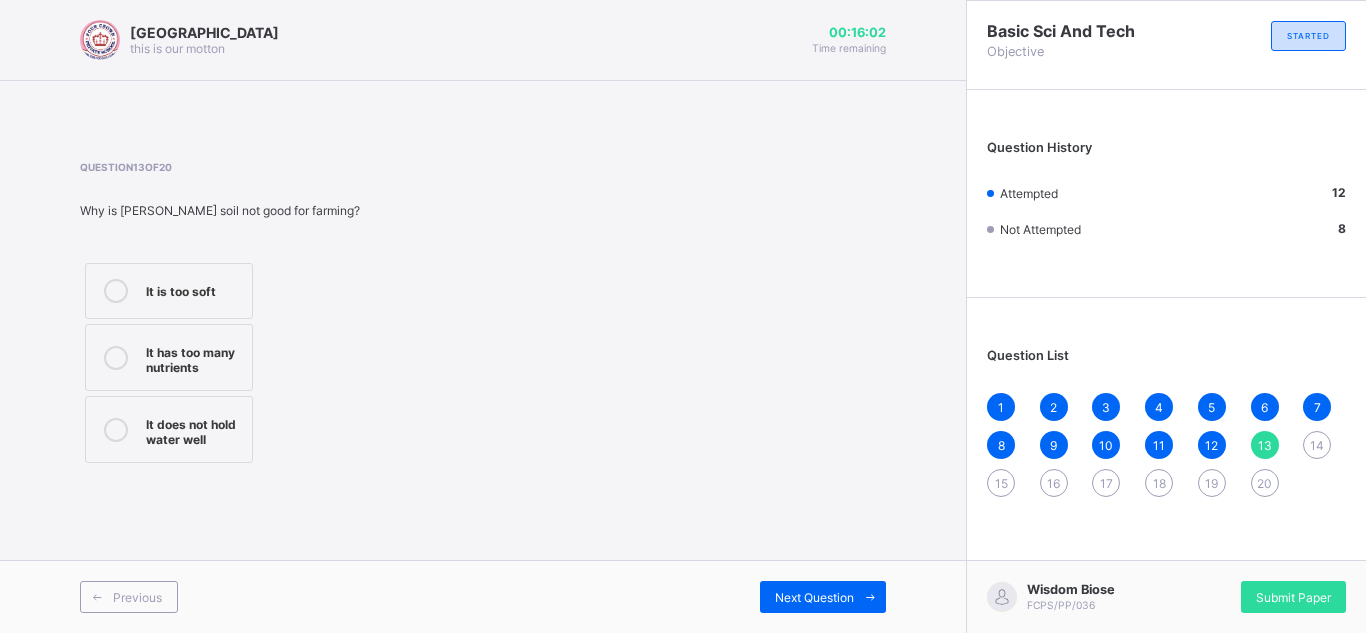 click on "It does not hold water well" at bounding box center (194, 429) 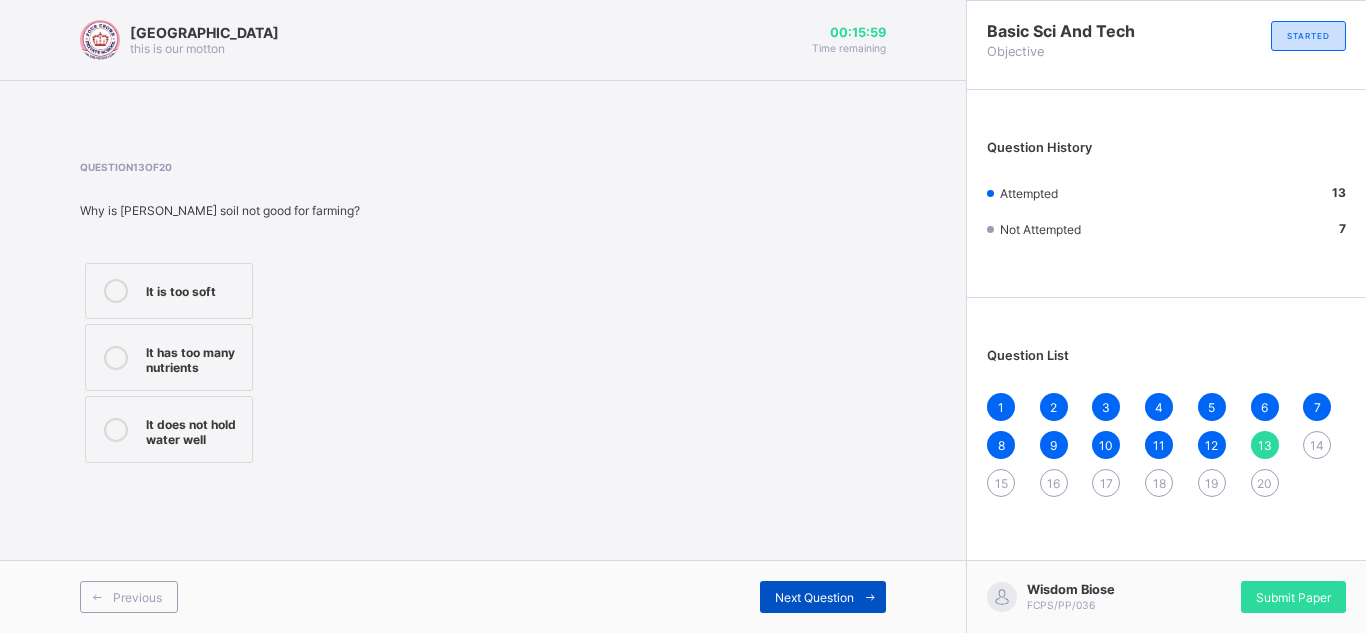 click on "Next Question" at bounding box center (814, 597) 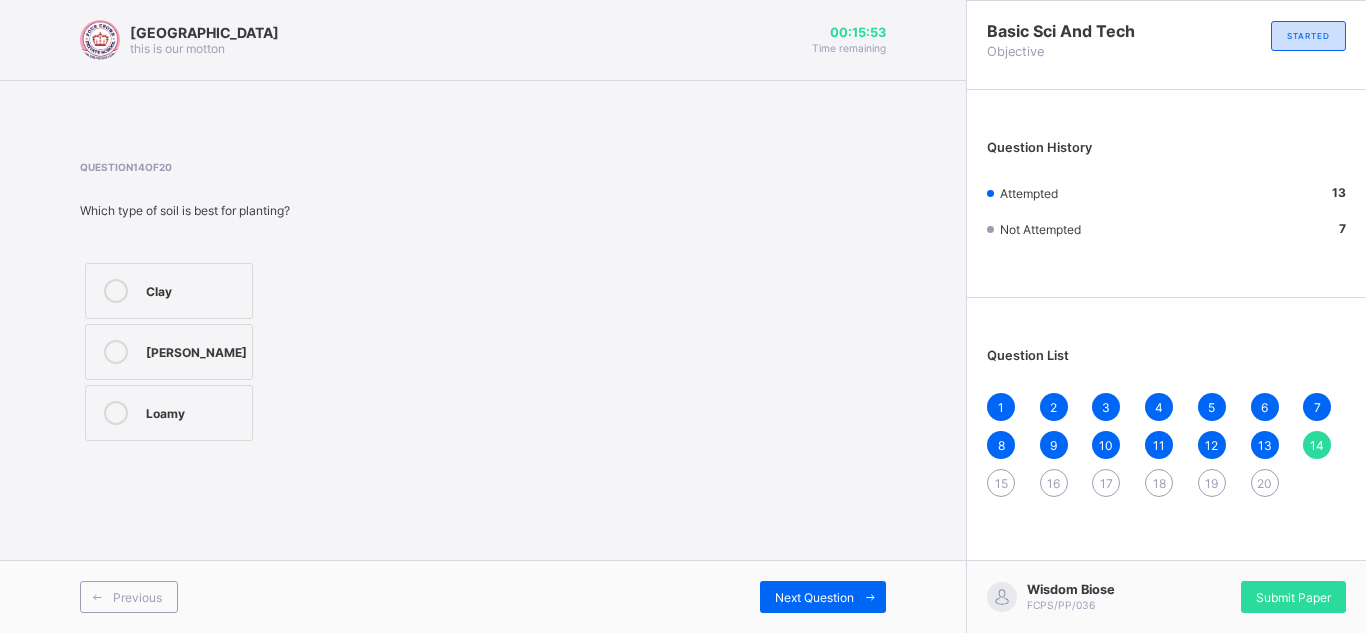 click on "Clay" at bounding box center (194, 289) 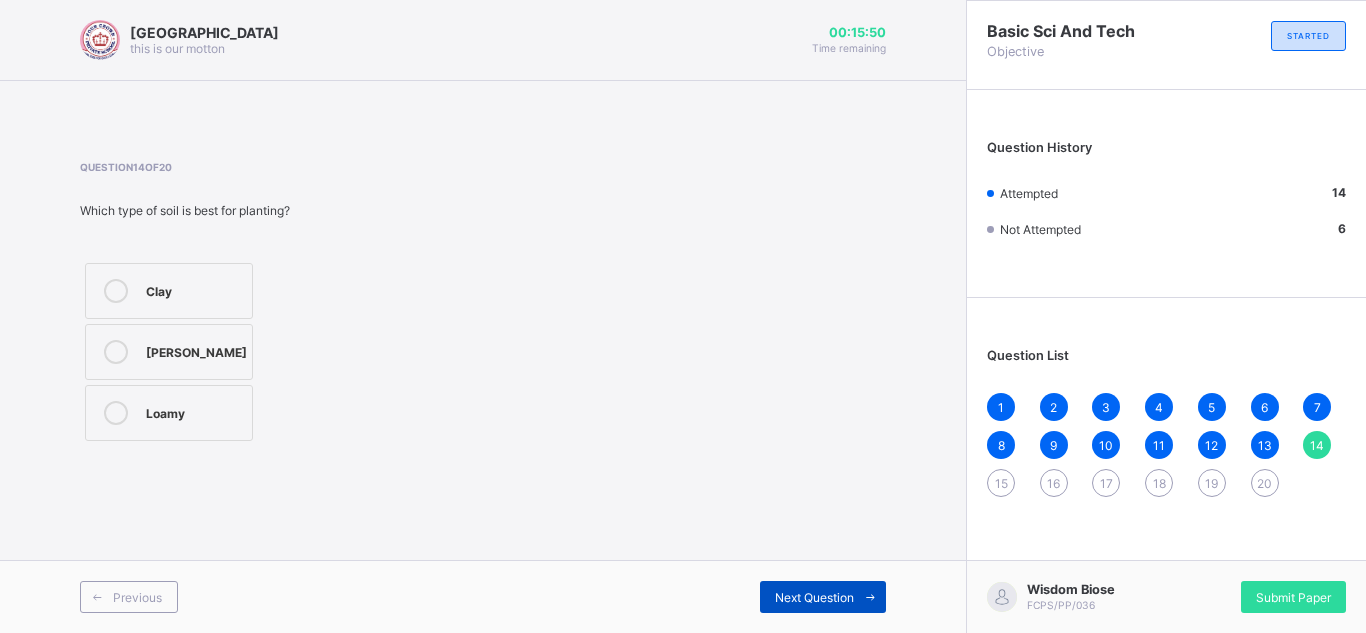 click on "Next Question" at bounding box center (814, 597) 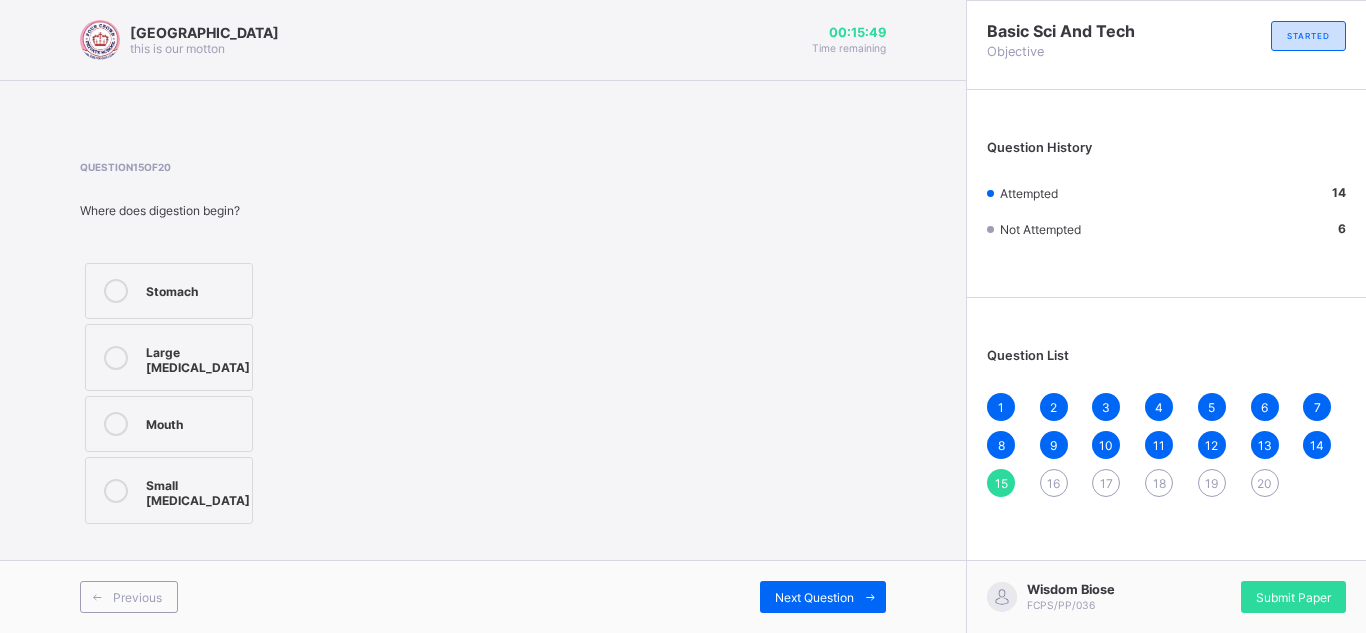 click on "Question  15  of  20 Where does digestion begin? Stomach Large intestine Mouth Small intestine" at bounding box center (483, 345) 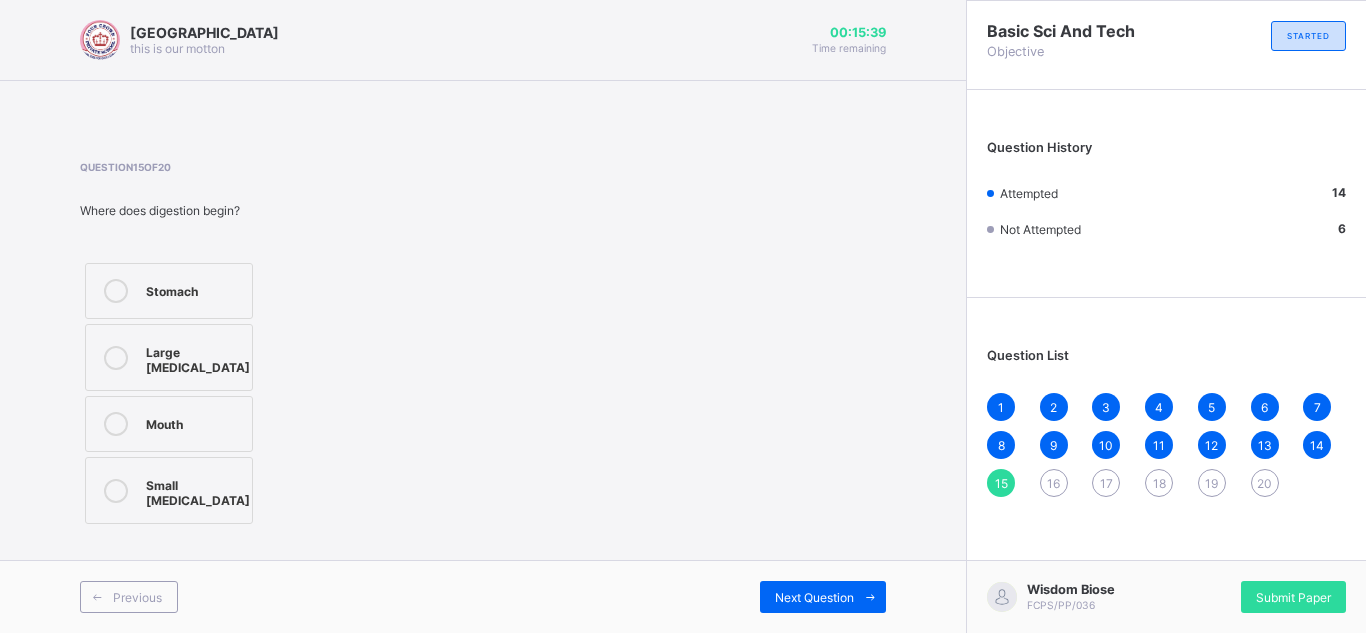 click on "Stomach" at bounding box center (194, 289) 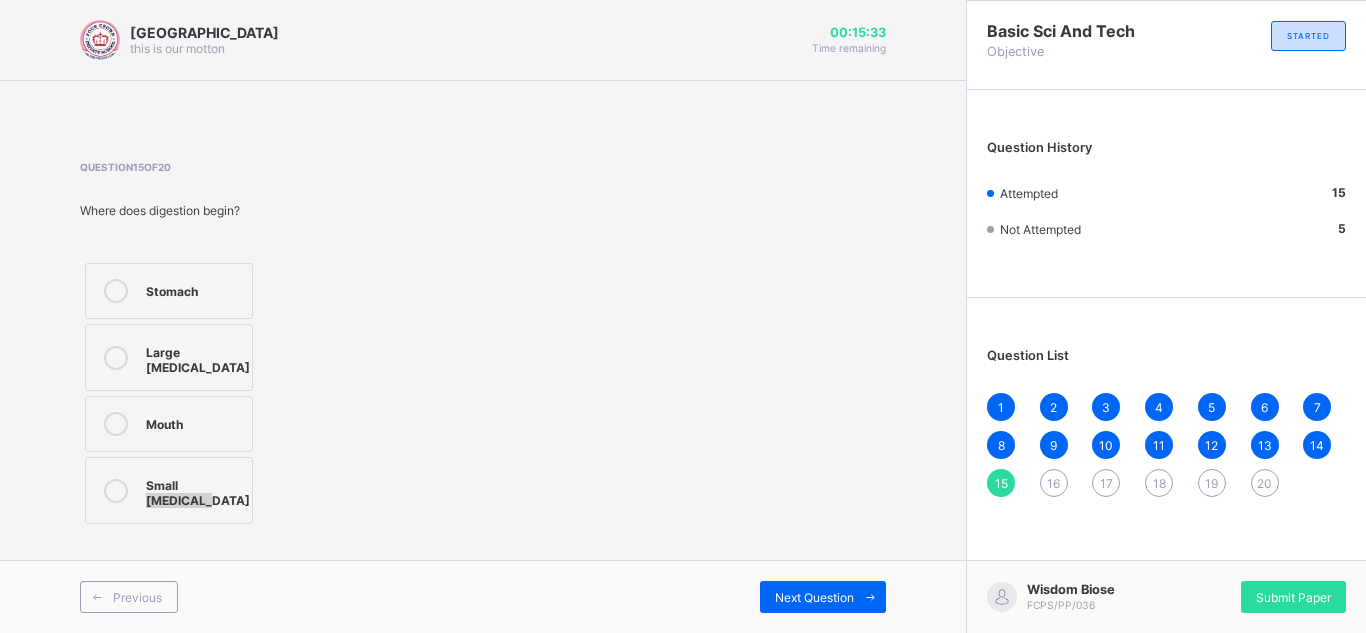 click on "Small intestine" at bounding box center [198, 490] 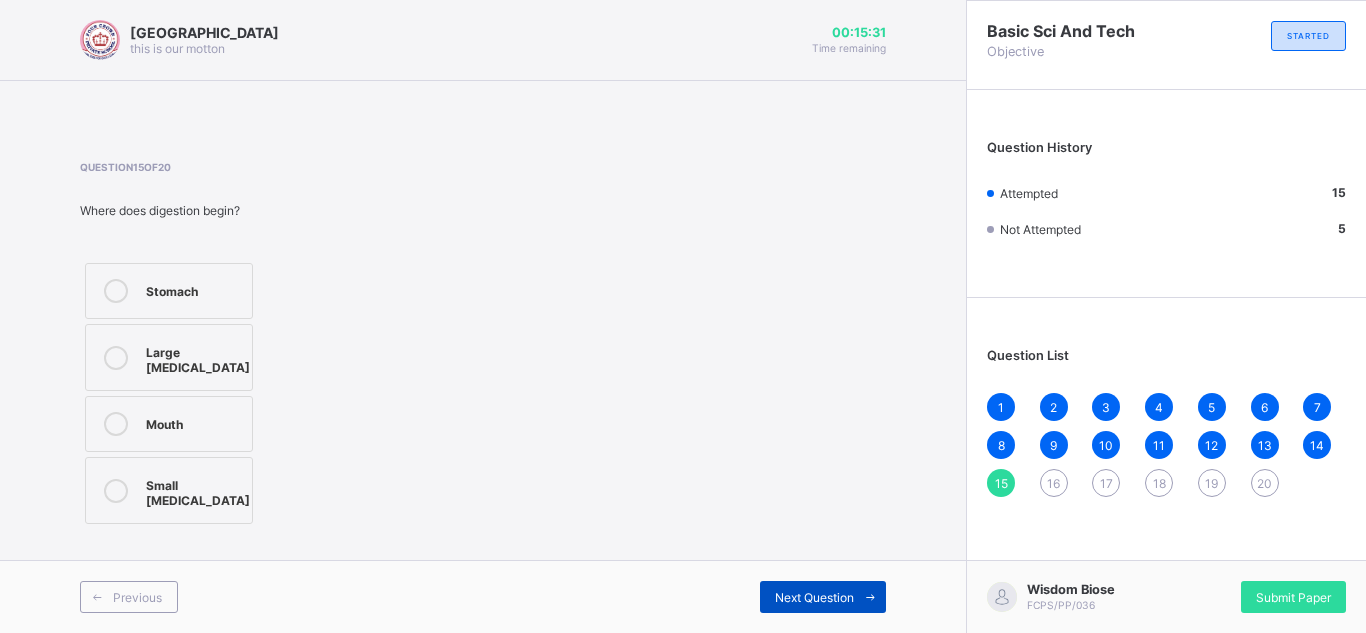 click on "Next Question" at bounding box center (823, 597) 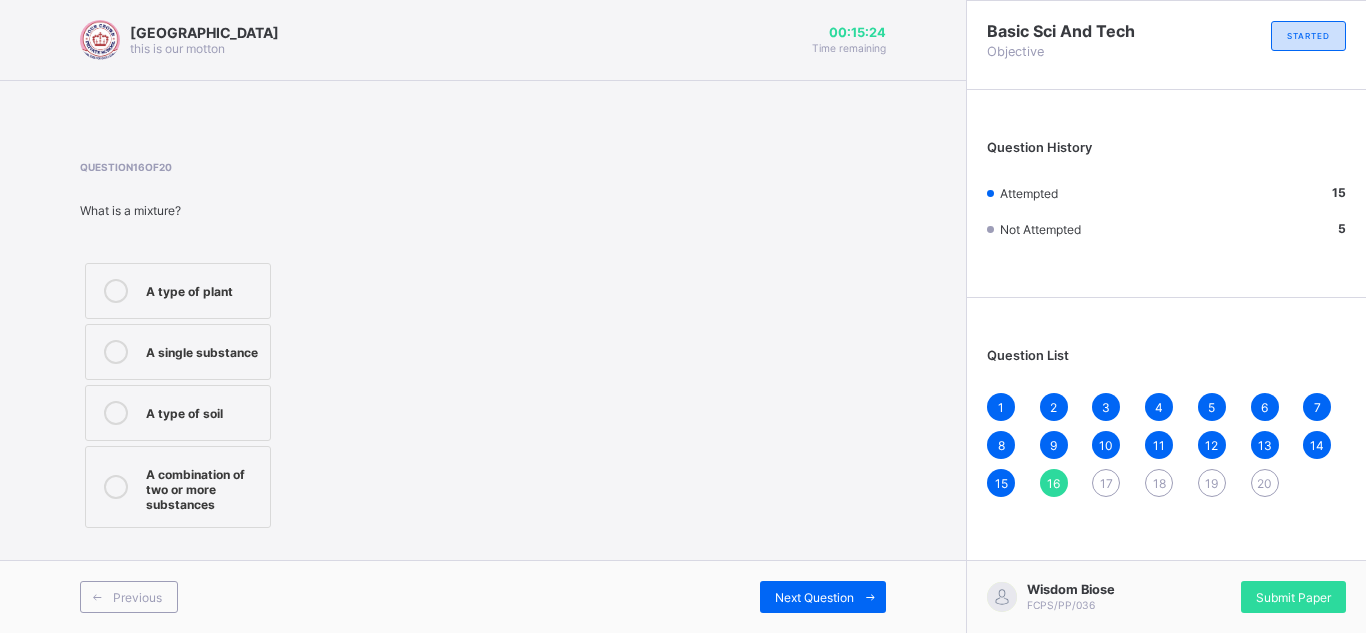 click at bounding box center (116, 487) 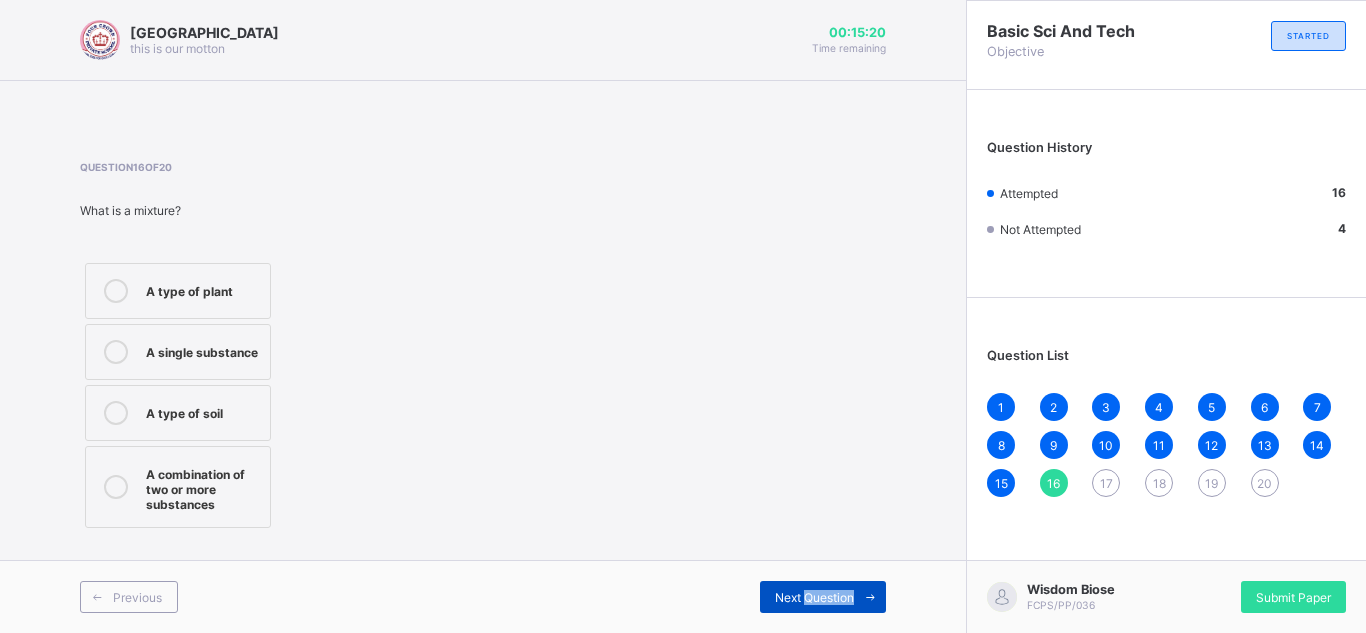 click on "Next Question" at bounding box center (814, 597) 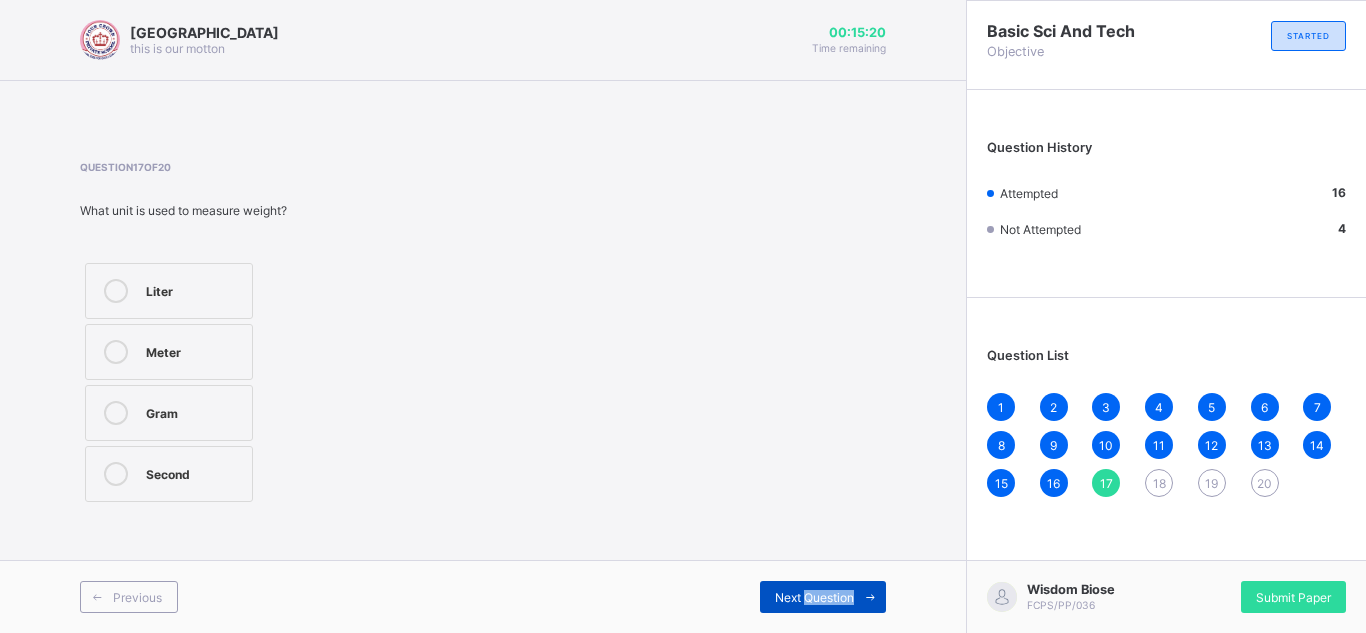 click on "Next Question" at bounding box center [814, 597] 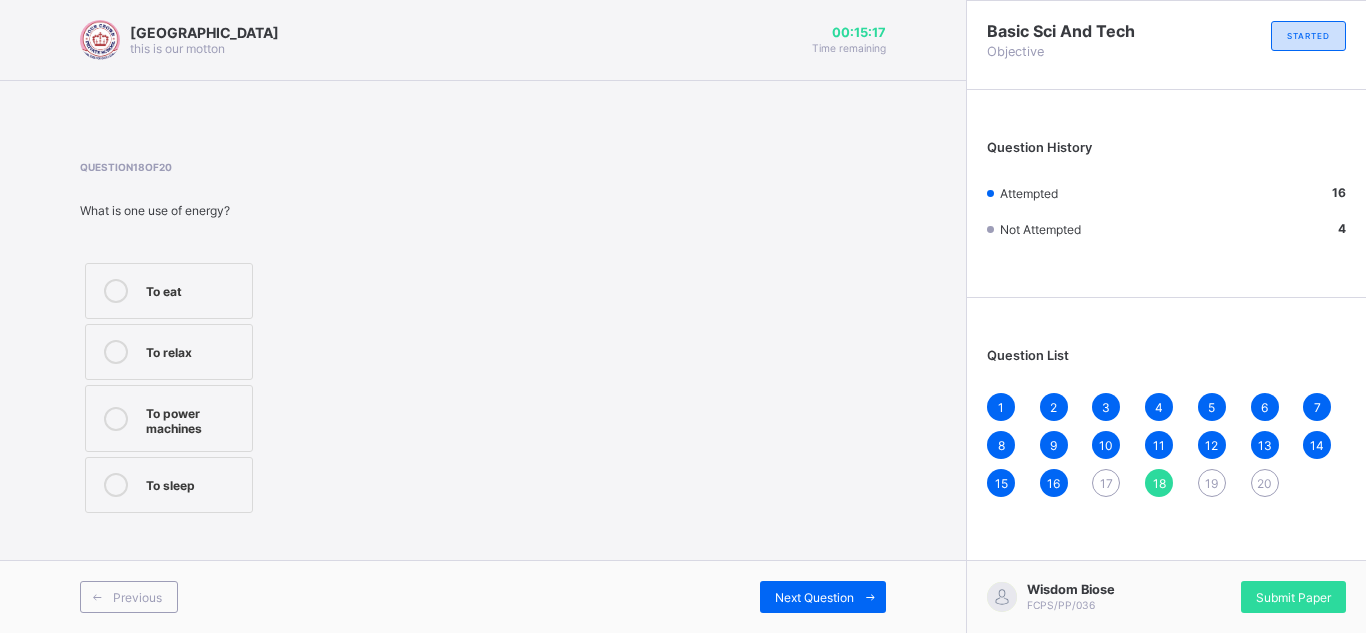 click on "17" at bounding box center [1106, 483] 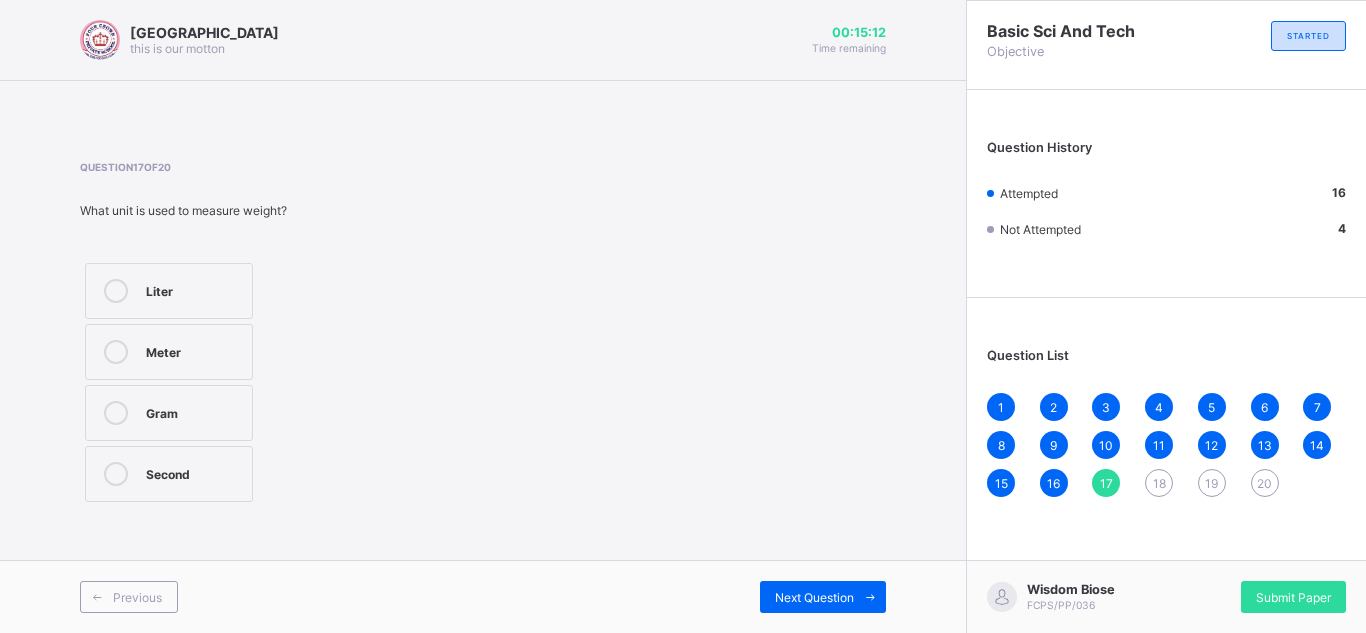click on "Question  17  of  20 What unit is used to measure weight? Liter Meter Gram Second" at bounding box center [483, 334] 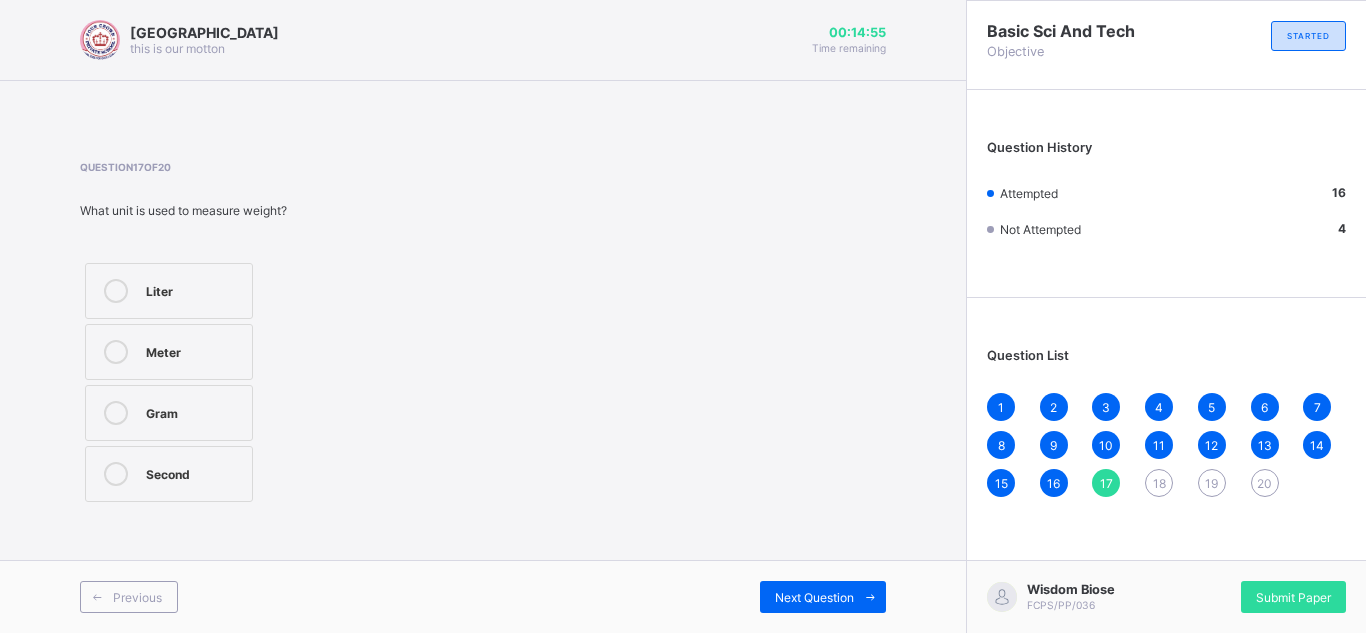click on "Meter" at bounding box center [194, 350] 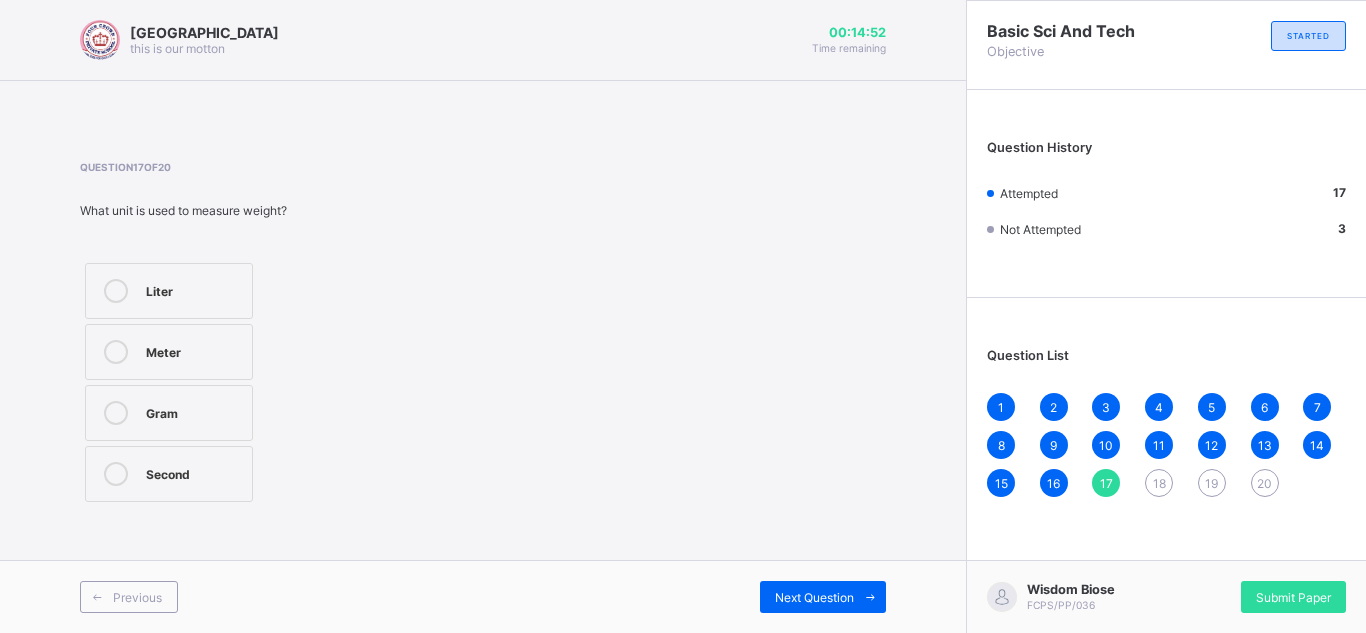click on "Gram" at bounding box center (194, 411) 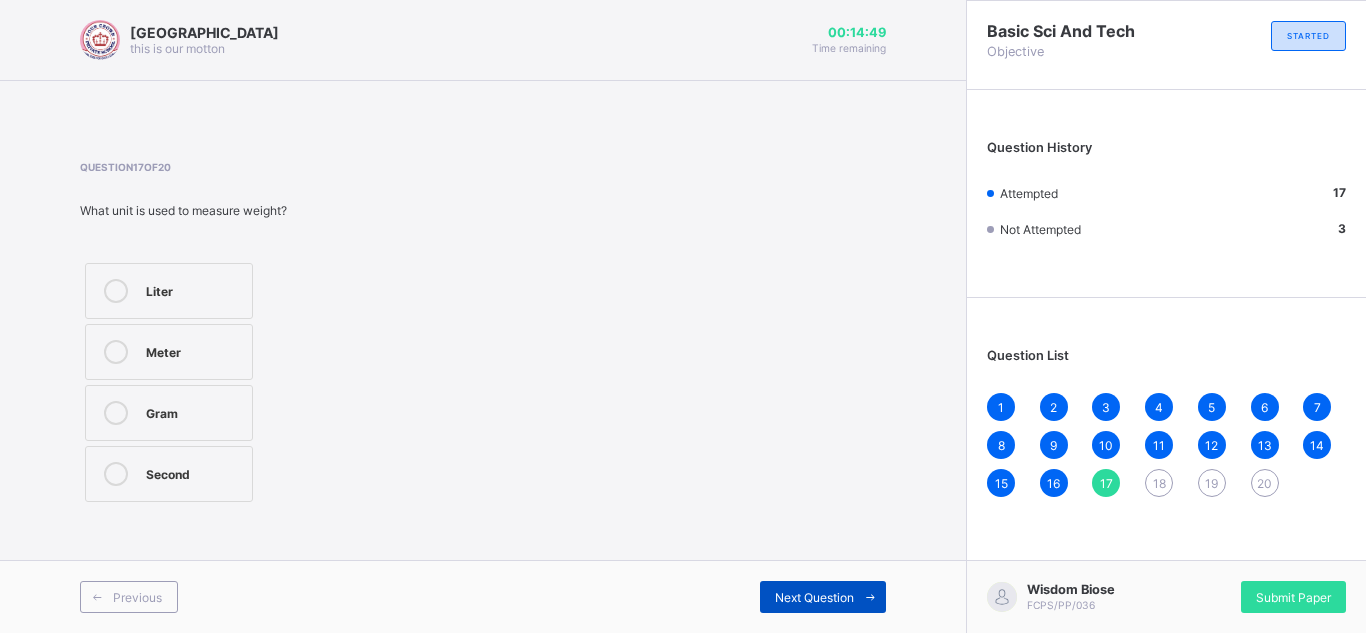 click on "Next Question" at bounding box center [814, 597] 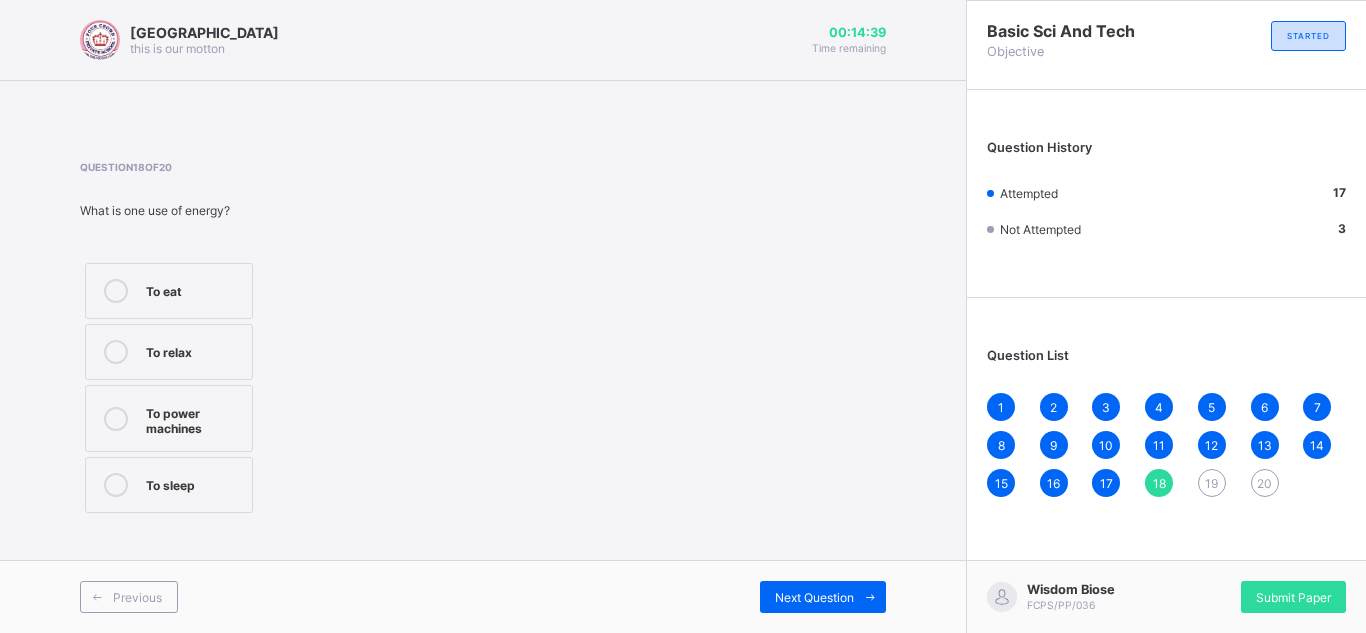 click on "To power machines" at bounding box center (194, 418) 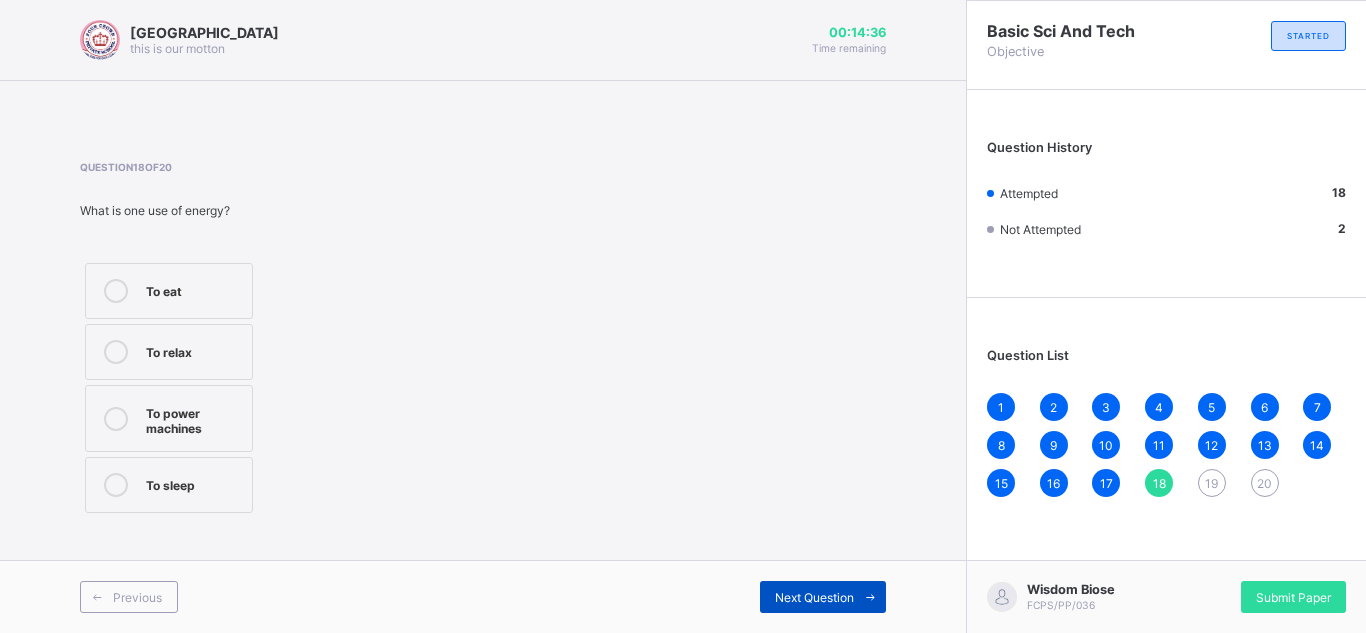 click on "Next Question" at bounding box center [823, 597] 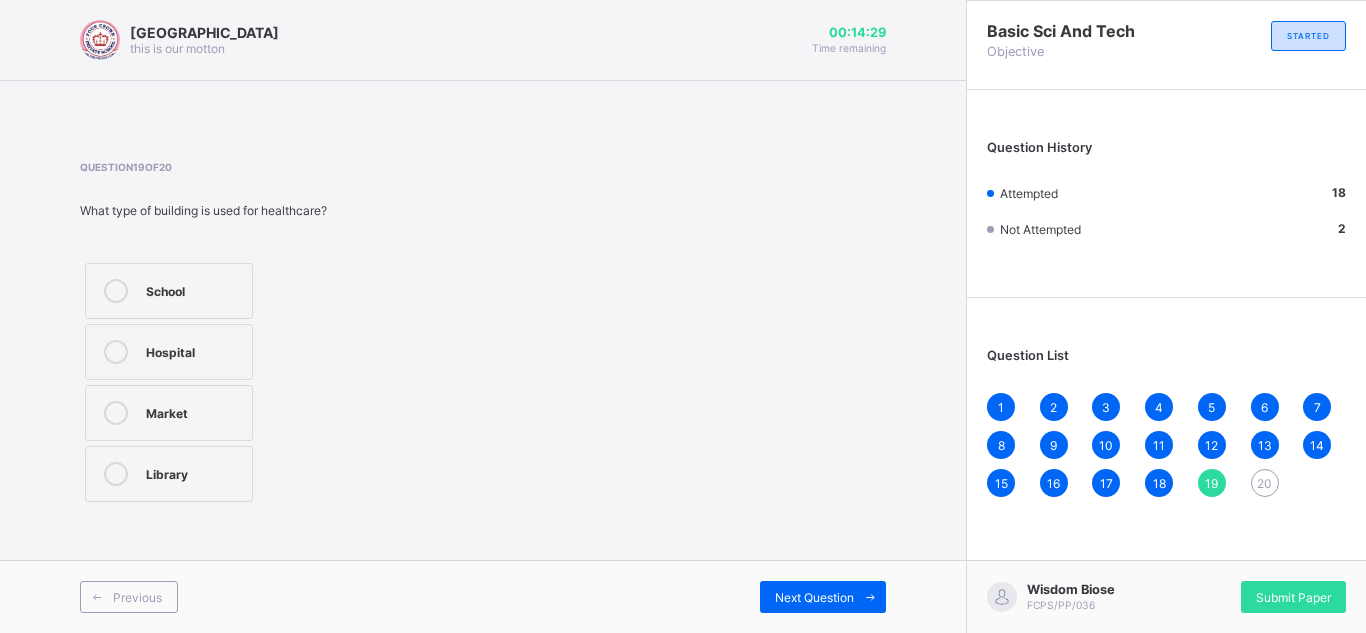 click on "Hospital" at bounding box center [169, 352] 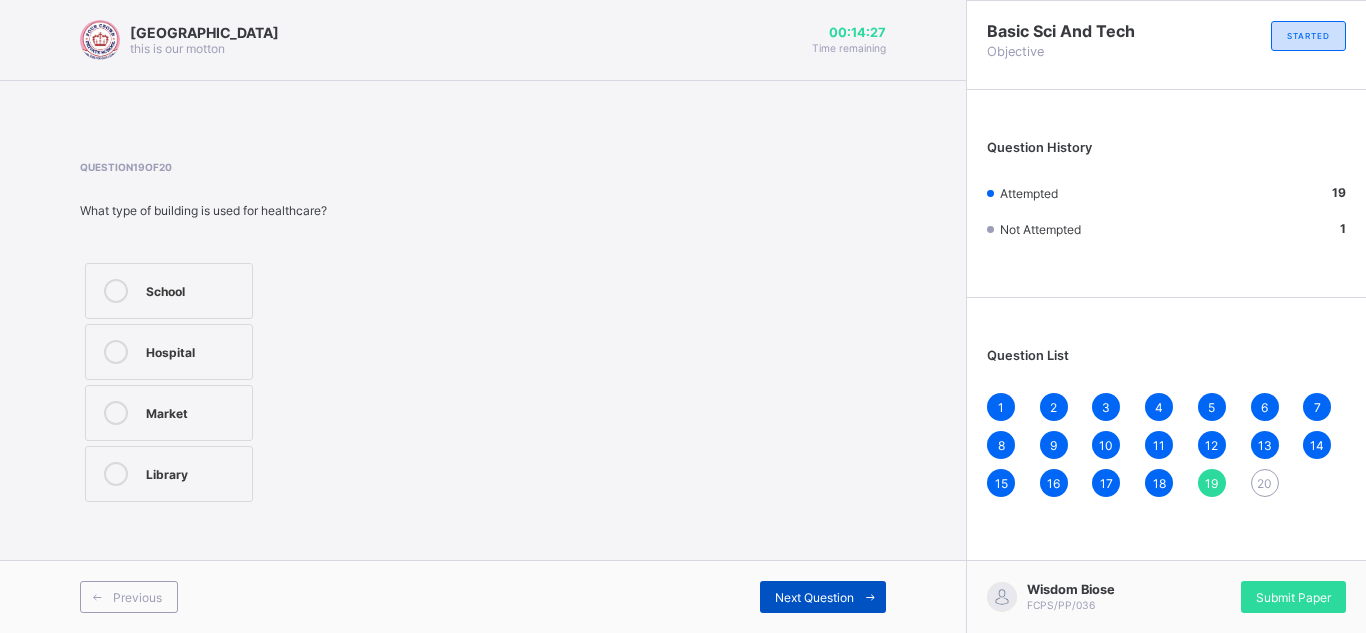 click on "Next Question" at bounding box center [823, 597] 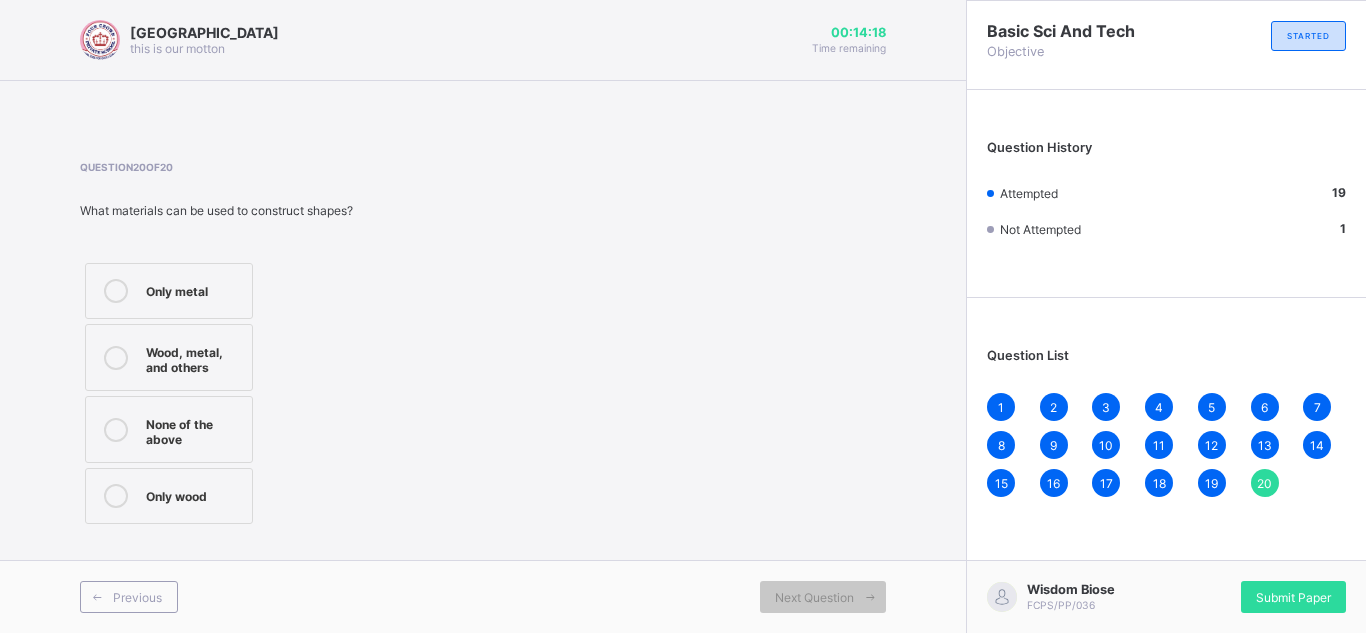 click on "Wood, metal, and others" at bounding box center [194, 357] 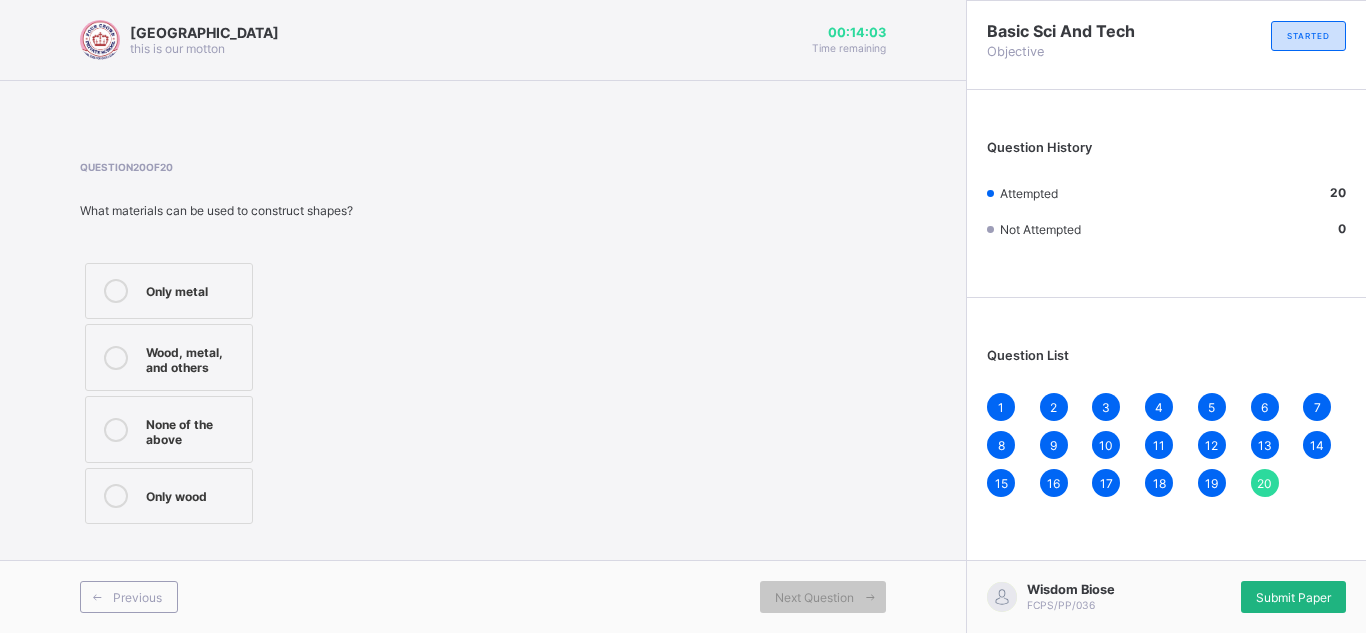 click on "Submit Paper" at bounding box center (1293, 597) 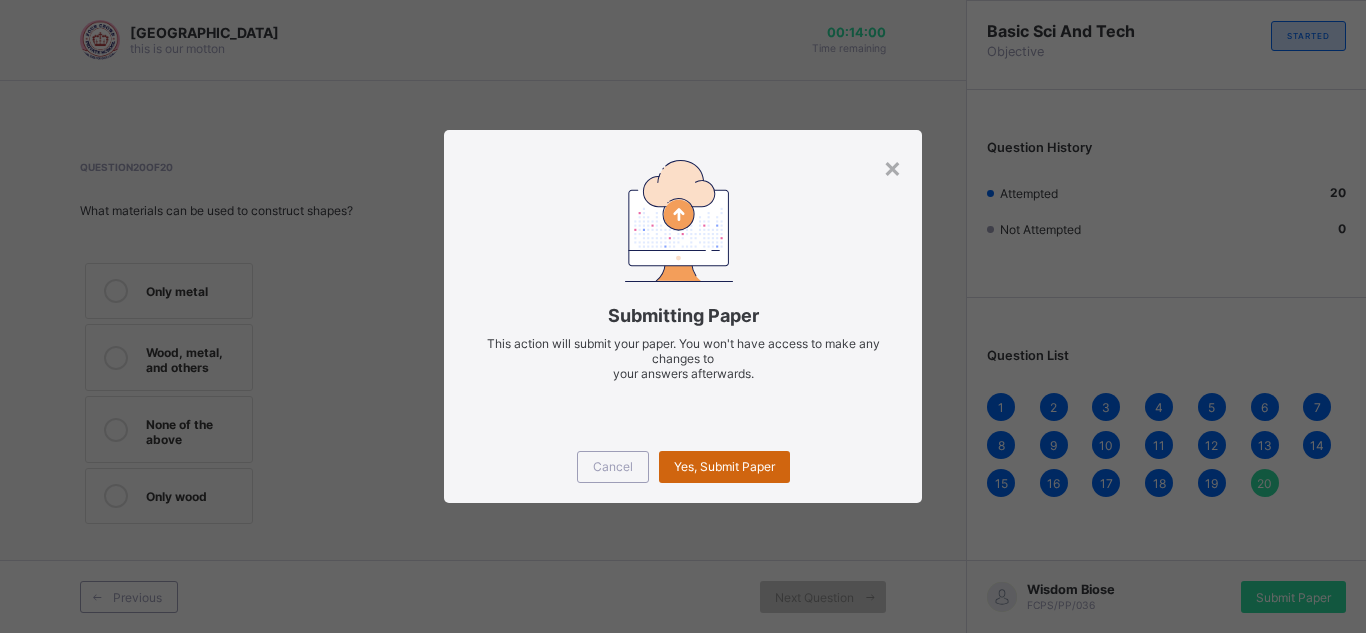 click on "Yes, Submit Paper" at bounding box center [724, 466] 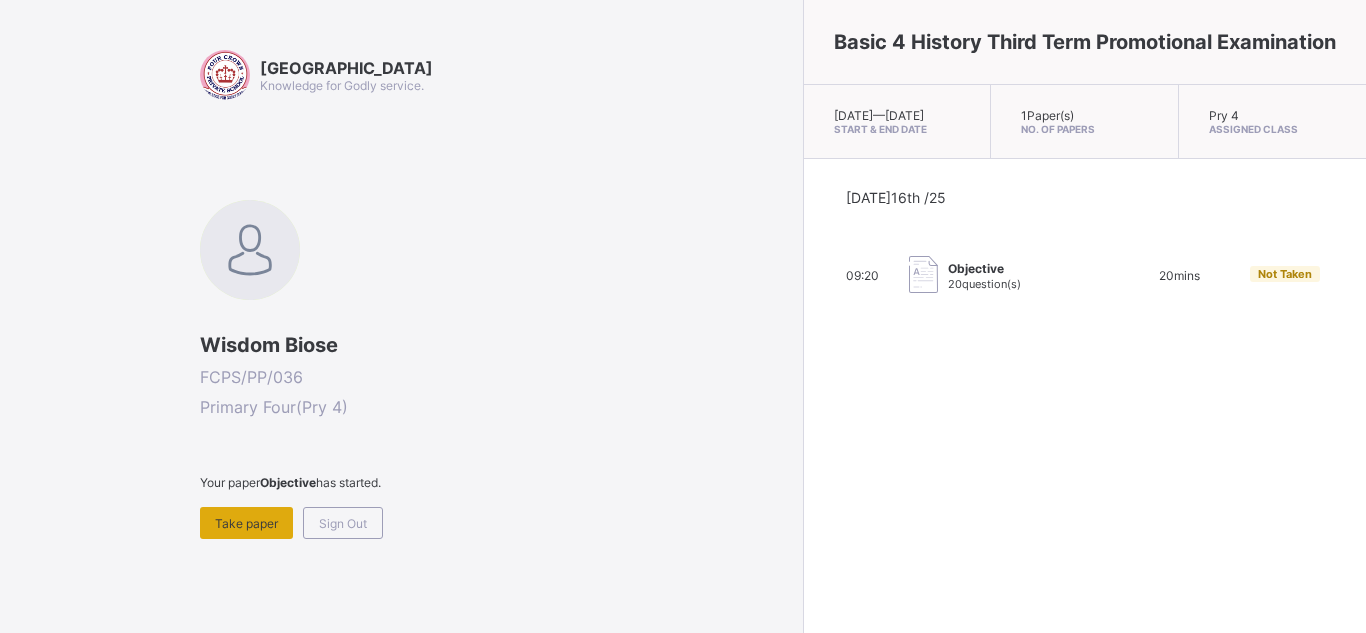 click on "Take paper" at bounding box center [246, 523] 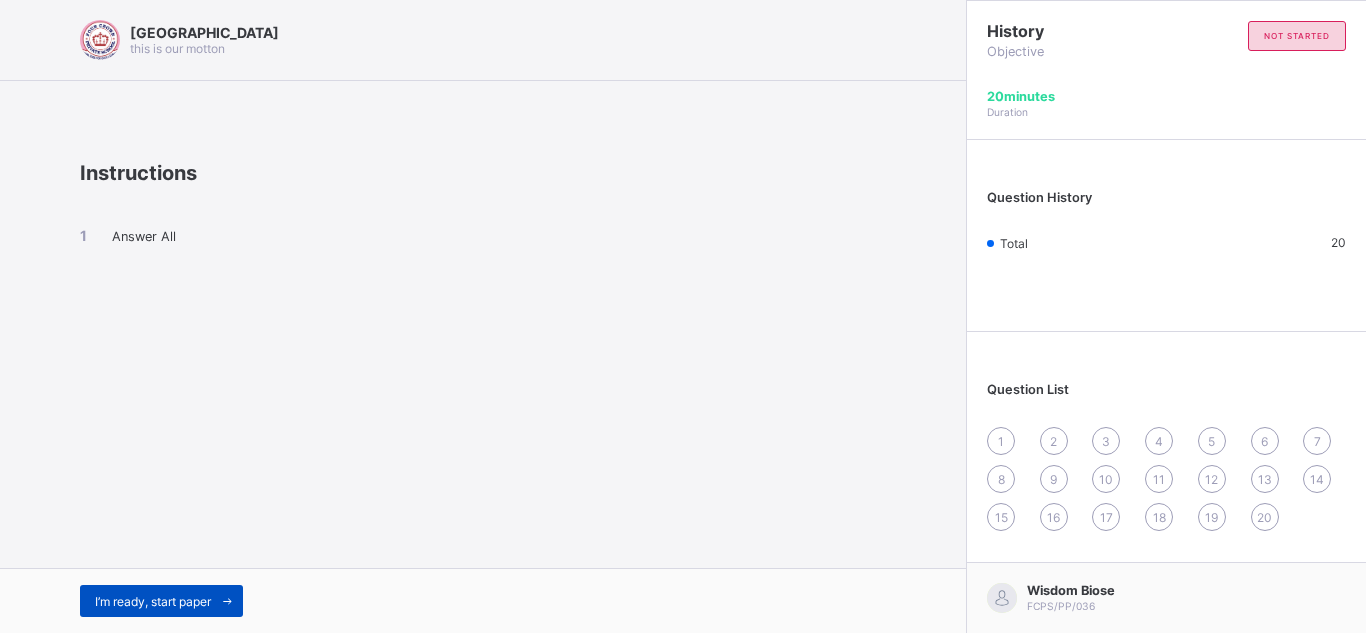 click on "I’m ready, start paper" at bounding box center [153, 601] 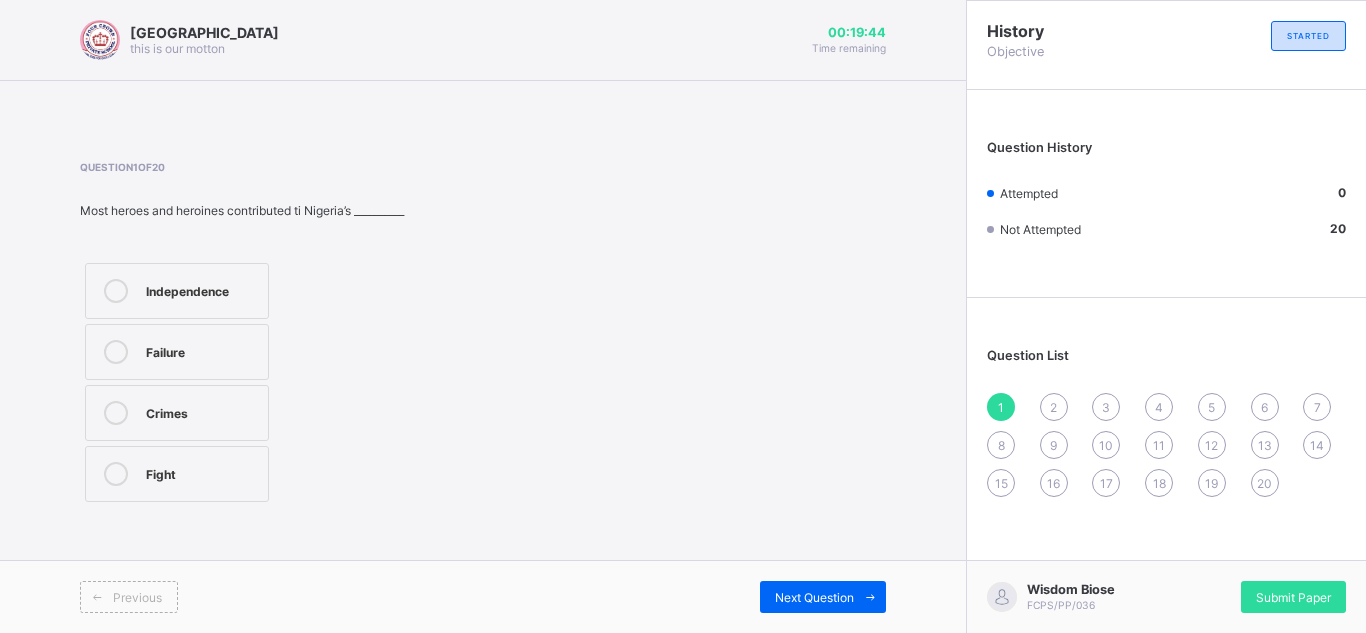 click on "Independence" at bounding box center [202, 289] 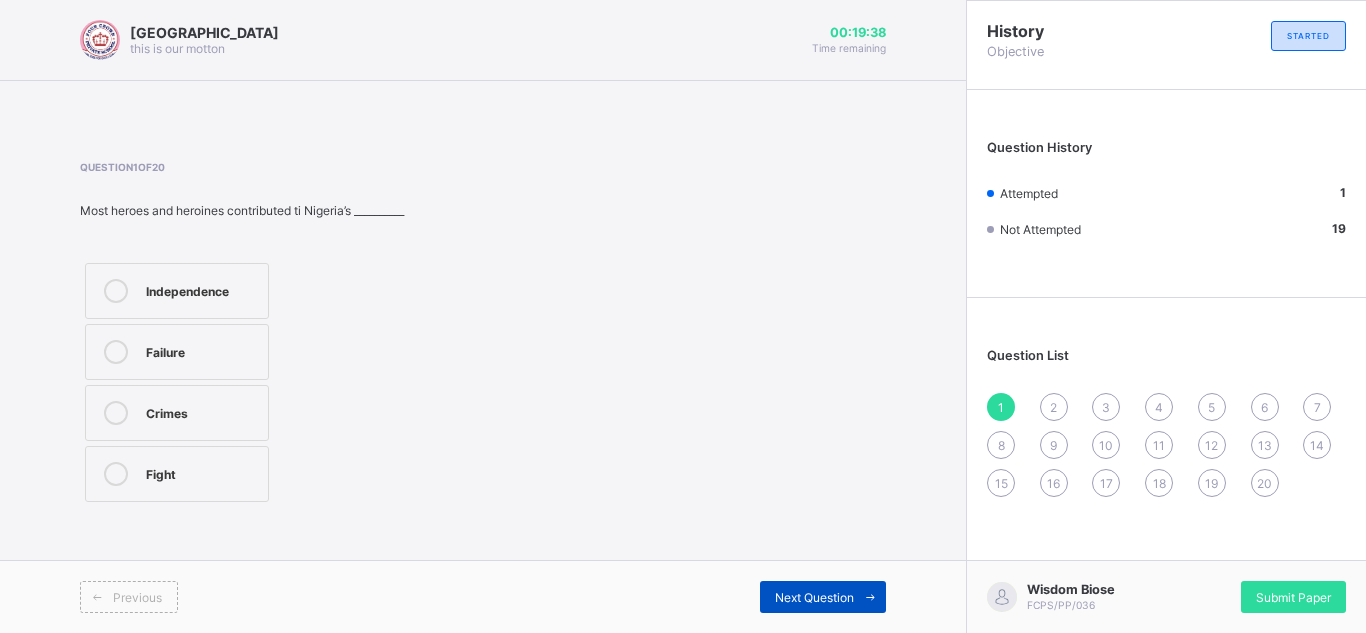 click on "Next Question" at bounding box center (814, 597) 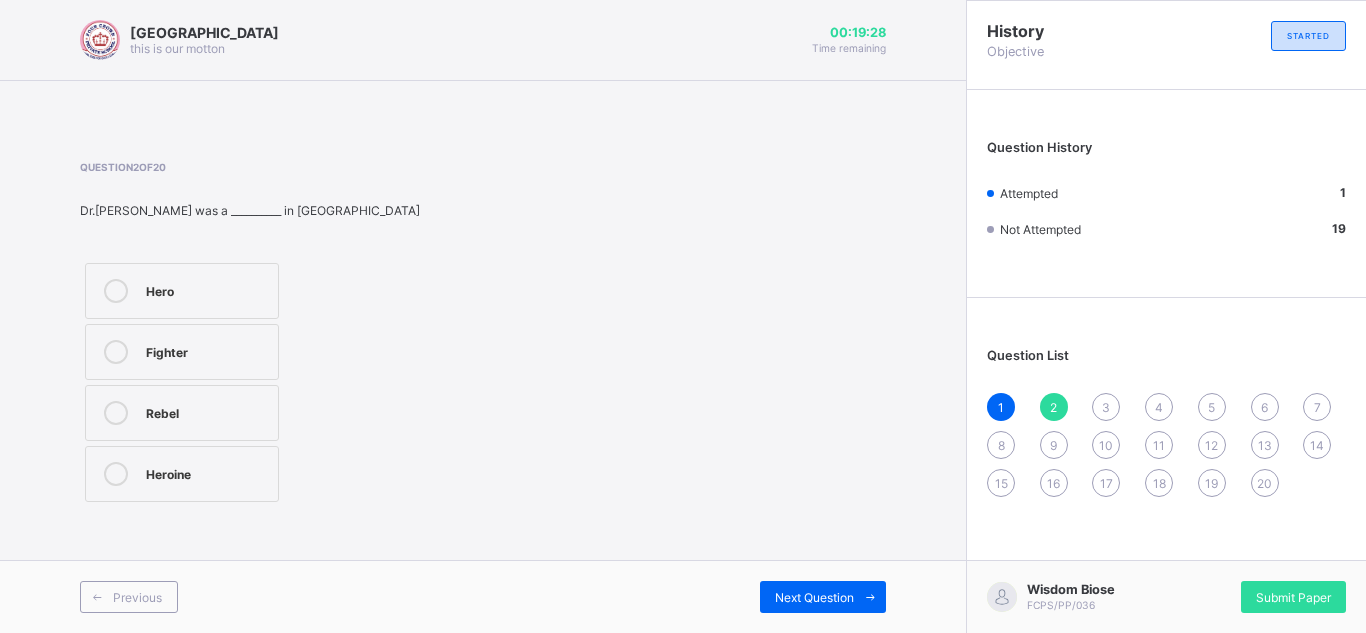 click on "Heroine" at bounding box center (207, 472) 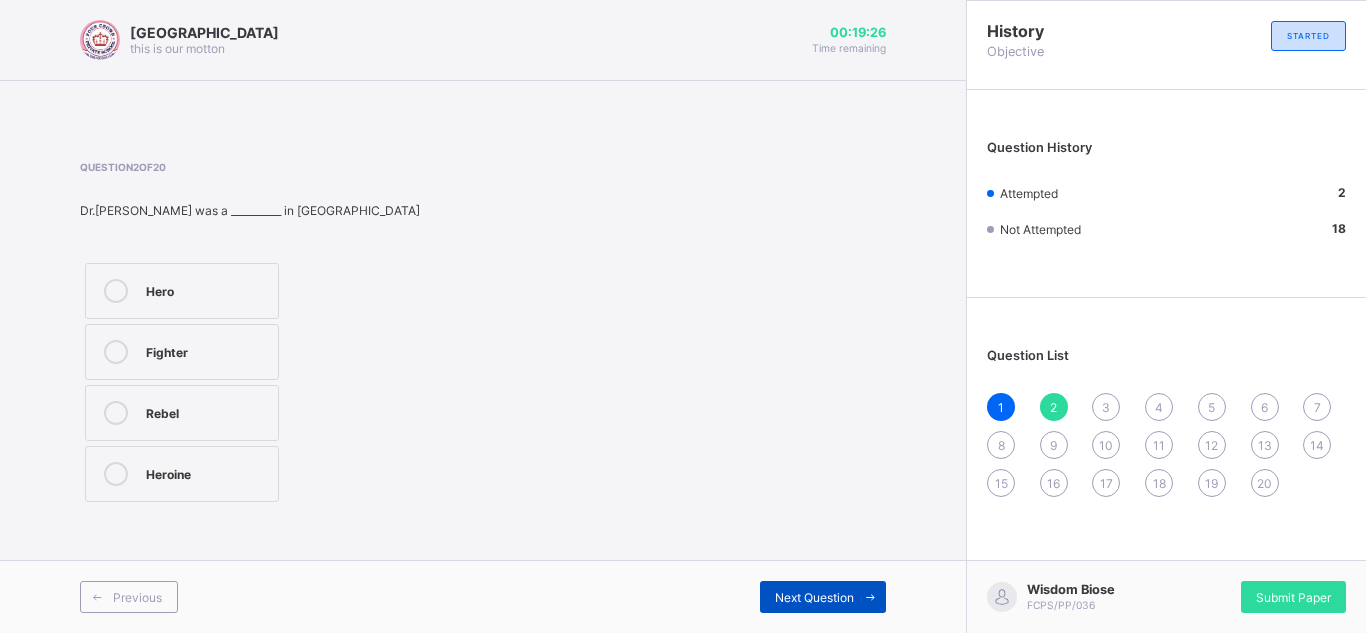 click on "Next Question" at bounding box center [814, 597] 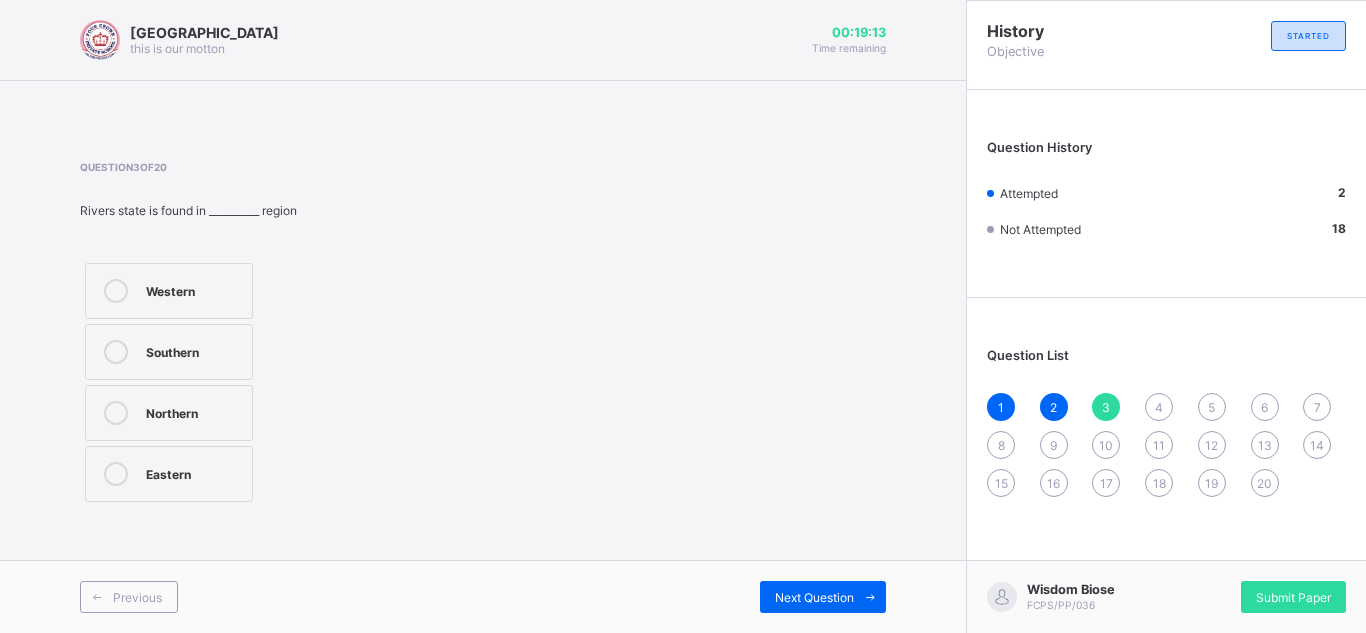 click on "Eastern" at bounding box center [194, 472] 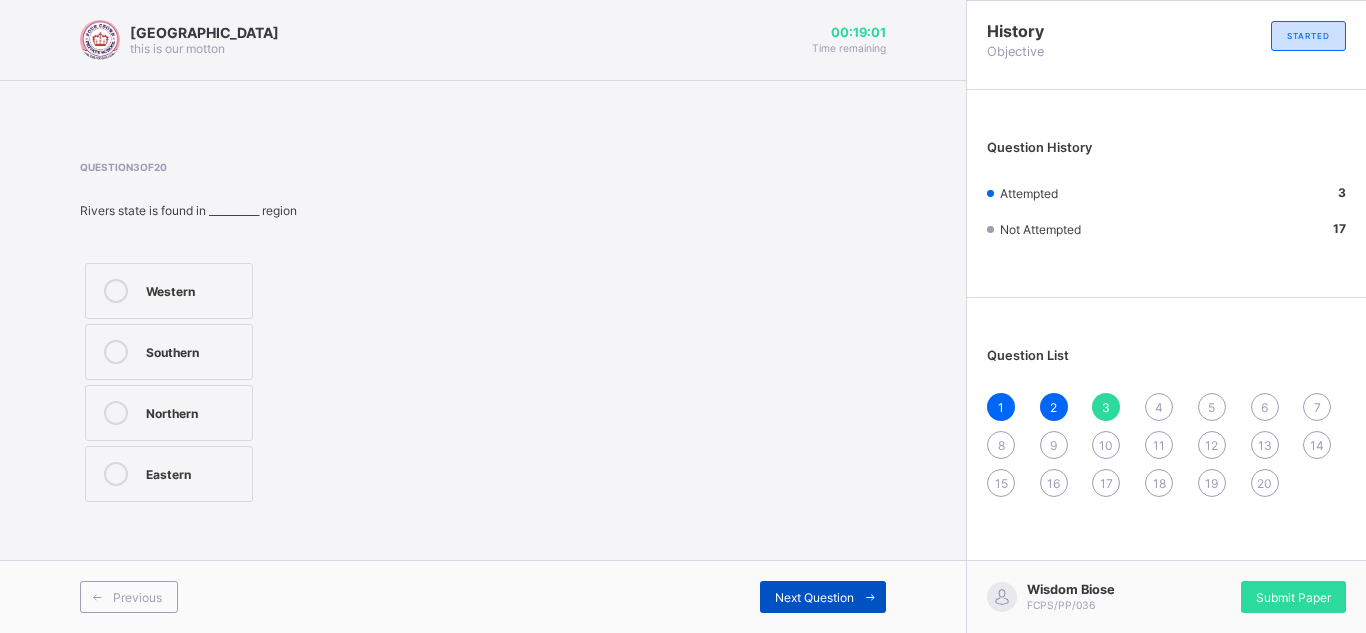 click on "Next Question" at bounding box center (814, 597) 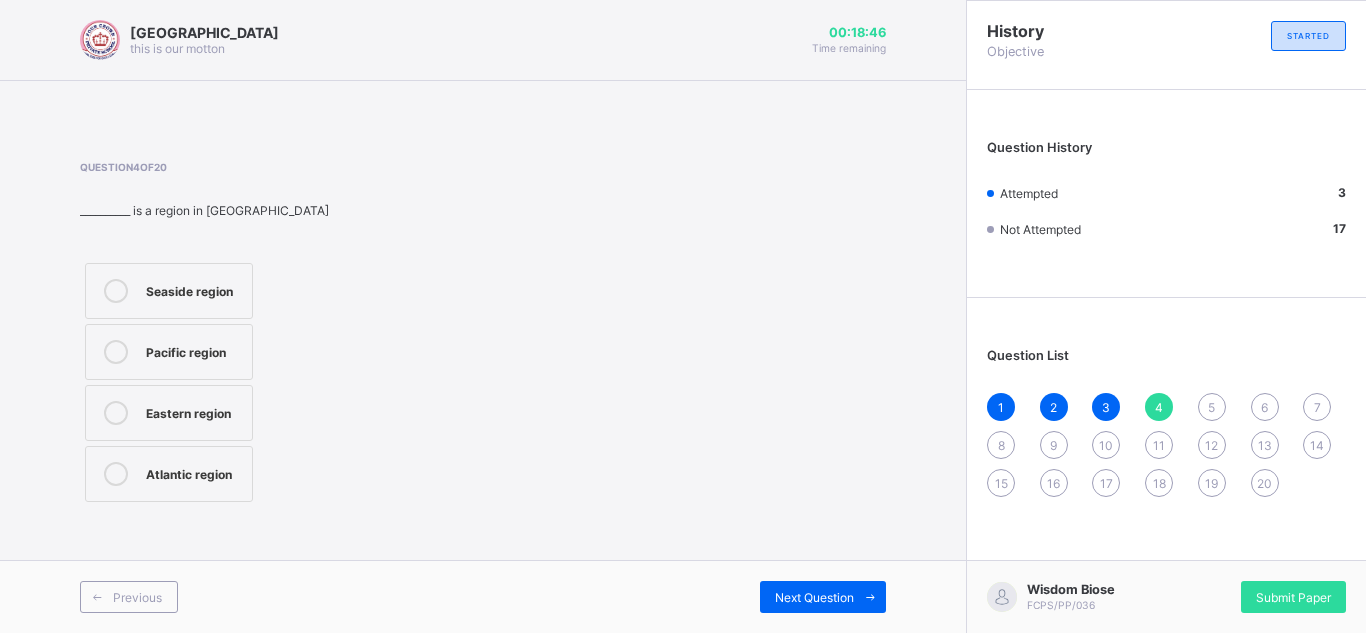 click on "Eastern region" at bounding box center (194, 411) 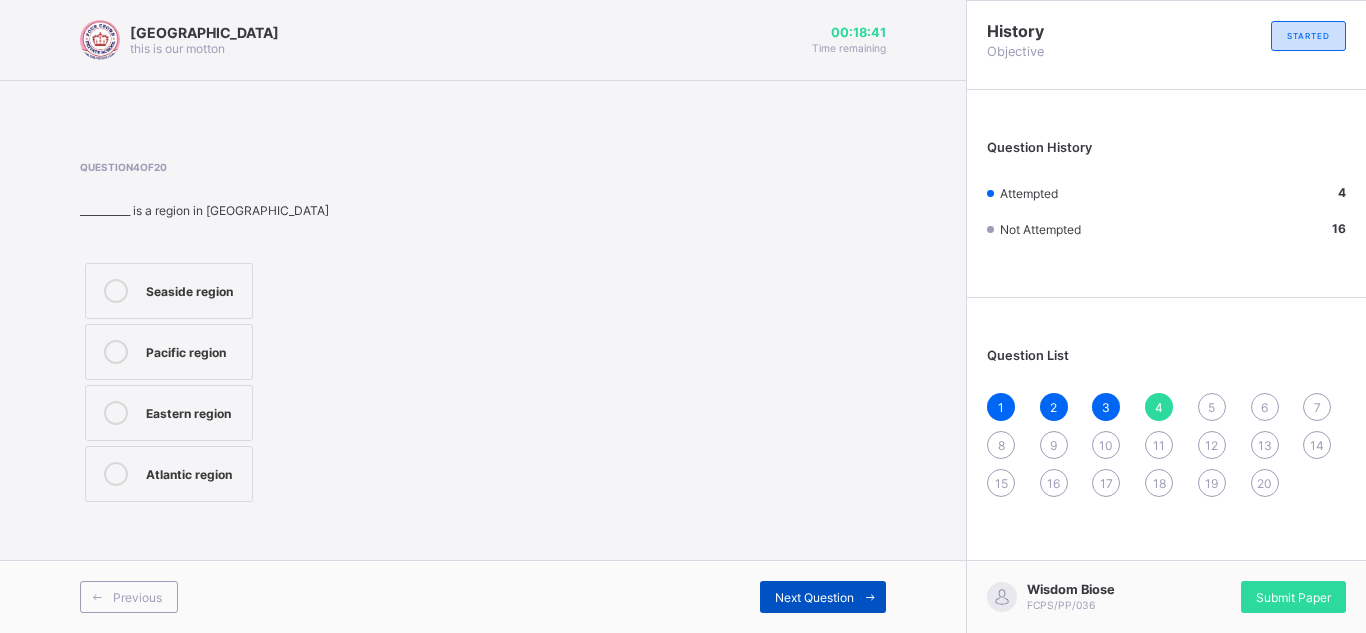 click on "Next Question" at bounding box center (823, 597) 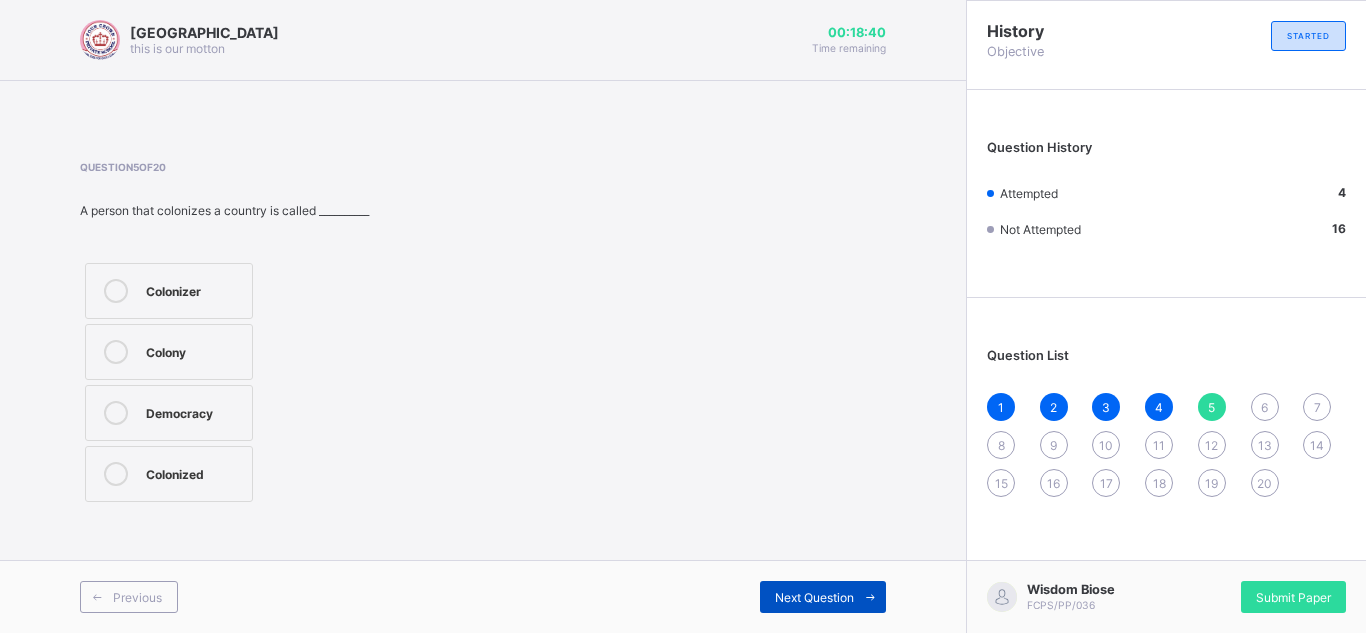 click on "Next Question" at bounding box center [823, 597] 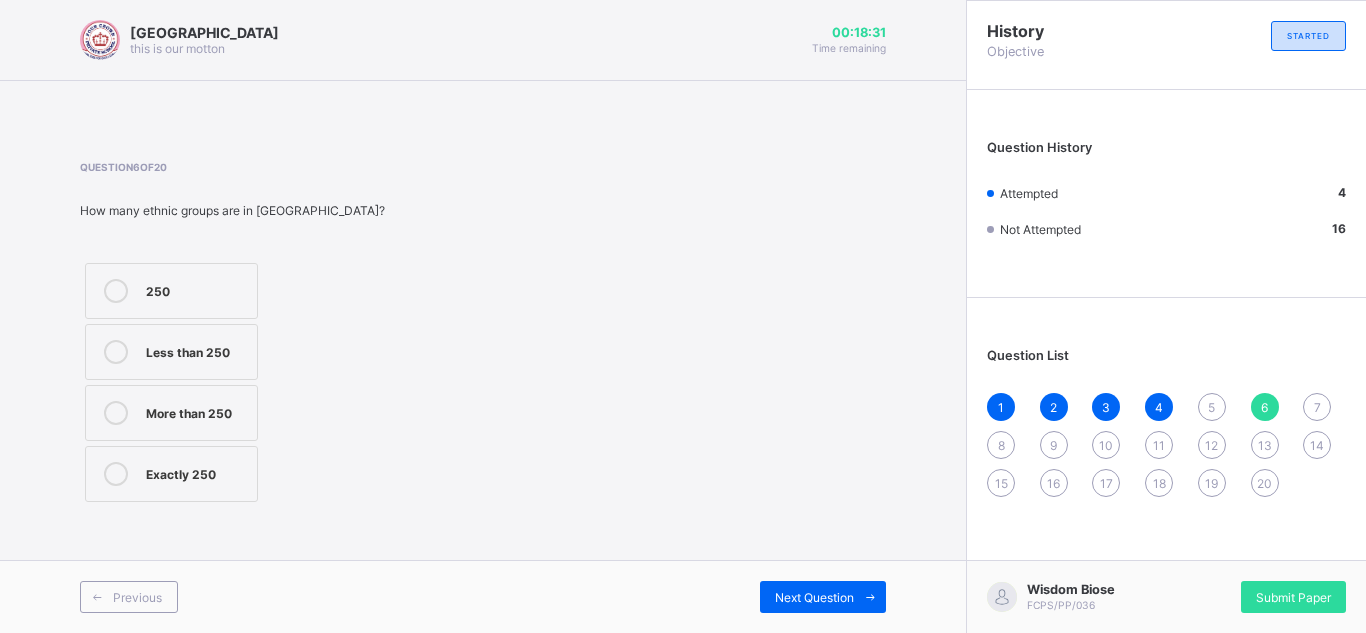click on "5" at bounding box center (1212, 407) 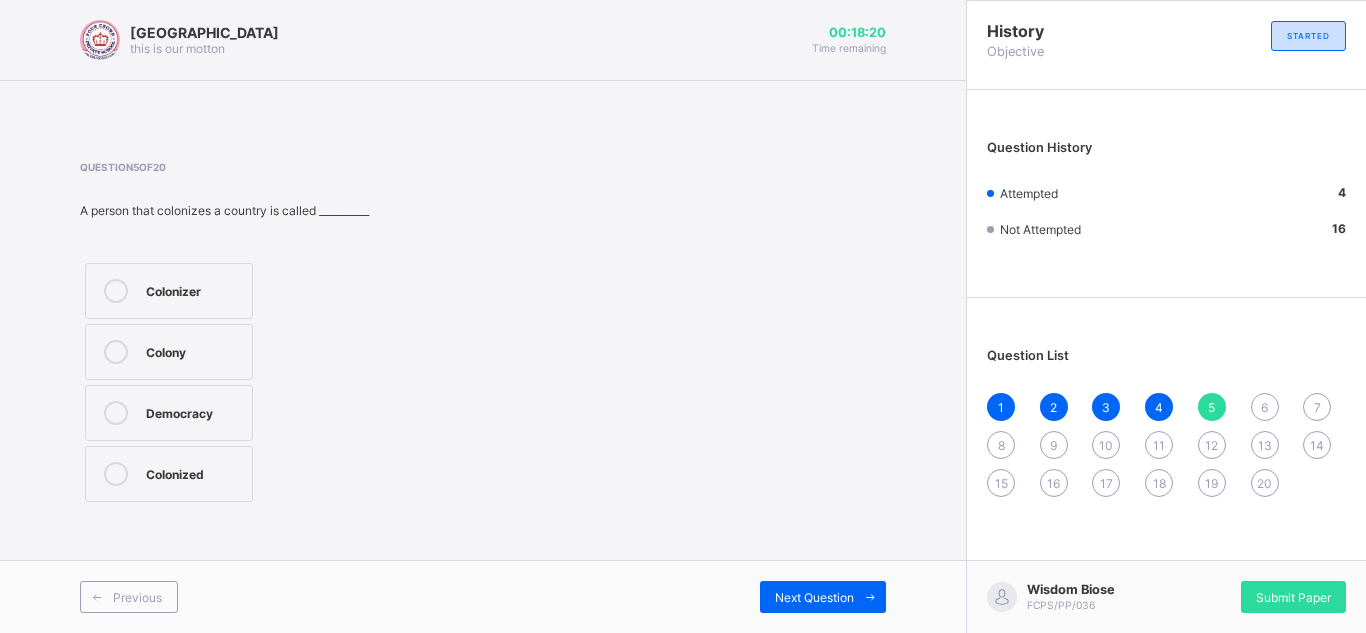 click on "Colonizer" at bounding box center (194, 289) 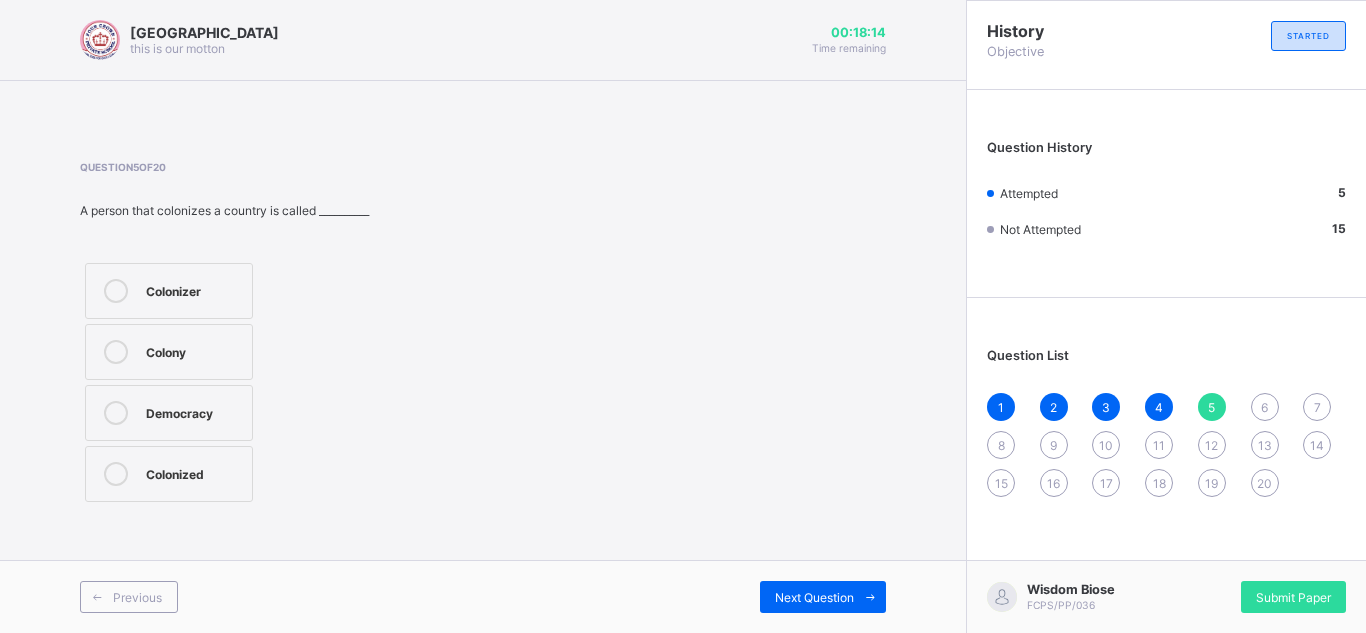 click on "6" at bounding box center [1265, 407] 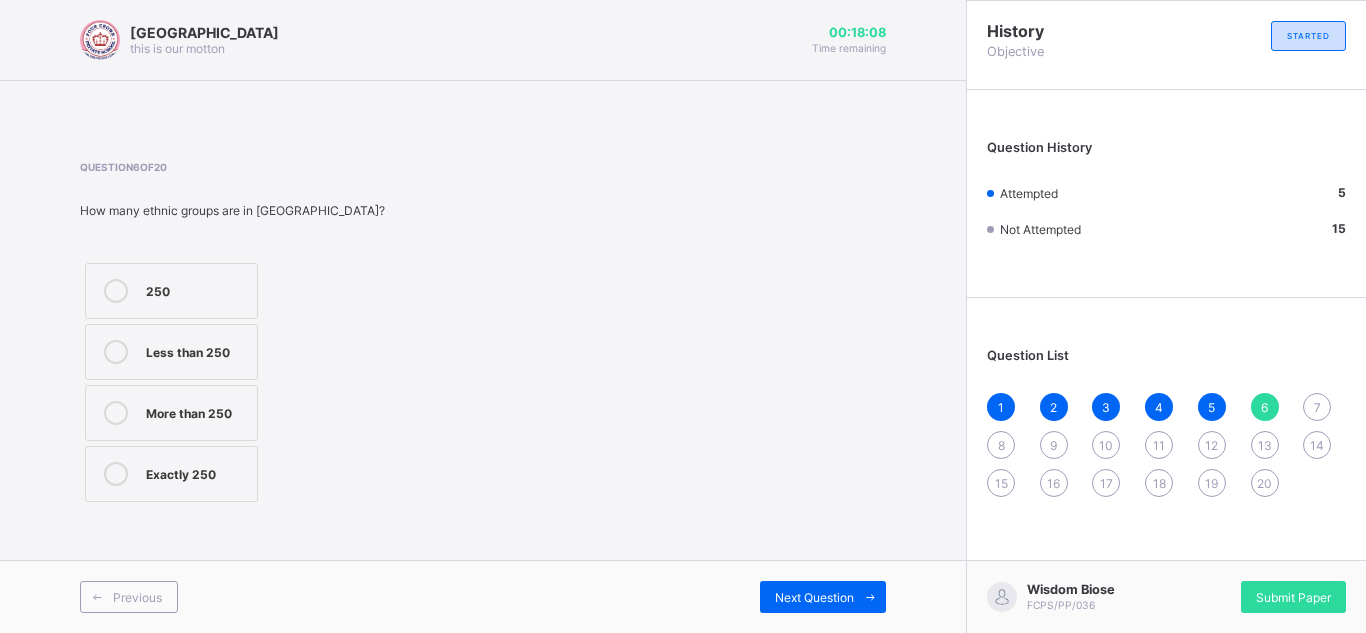 click on "250" at bounding box center [196, 289] 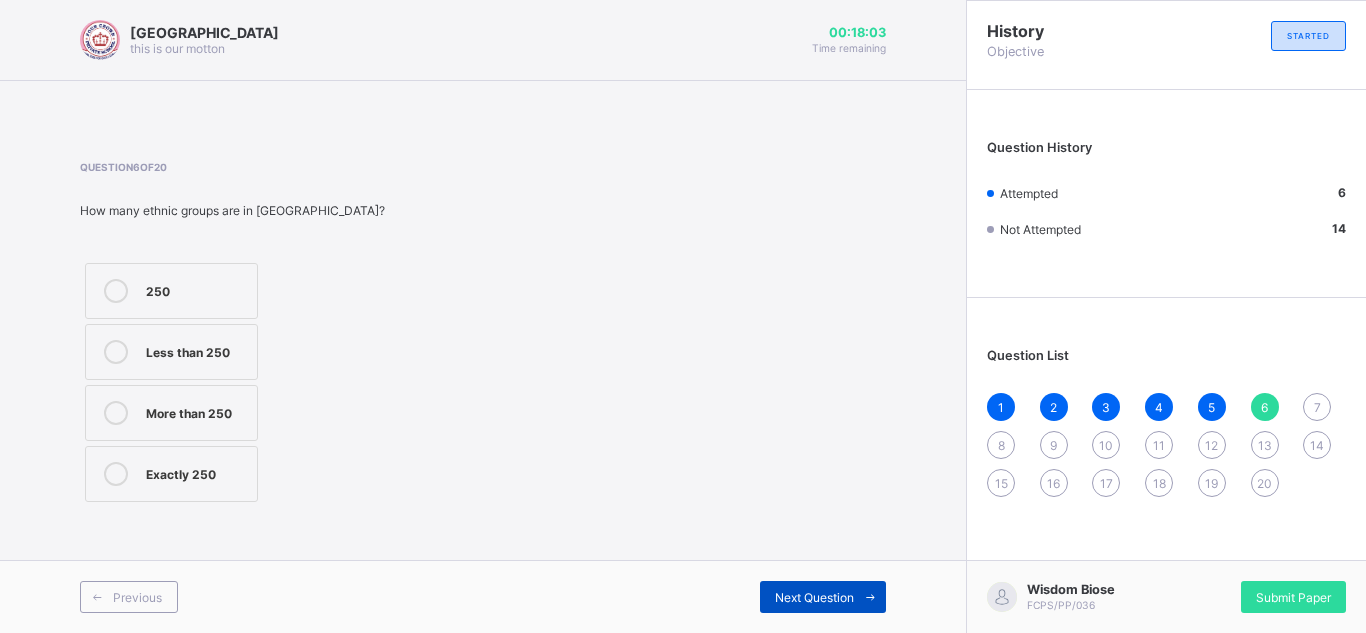 click on "Next Question" at bounding box center (814, 597) 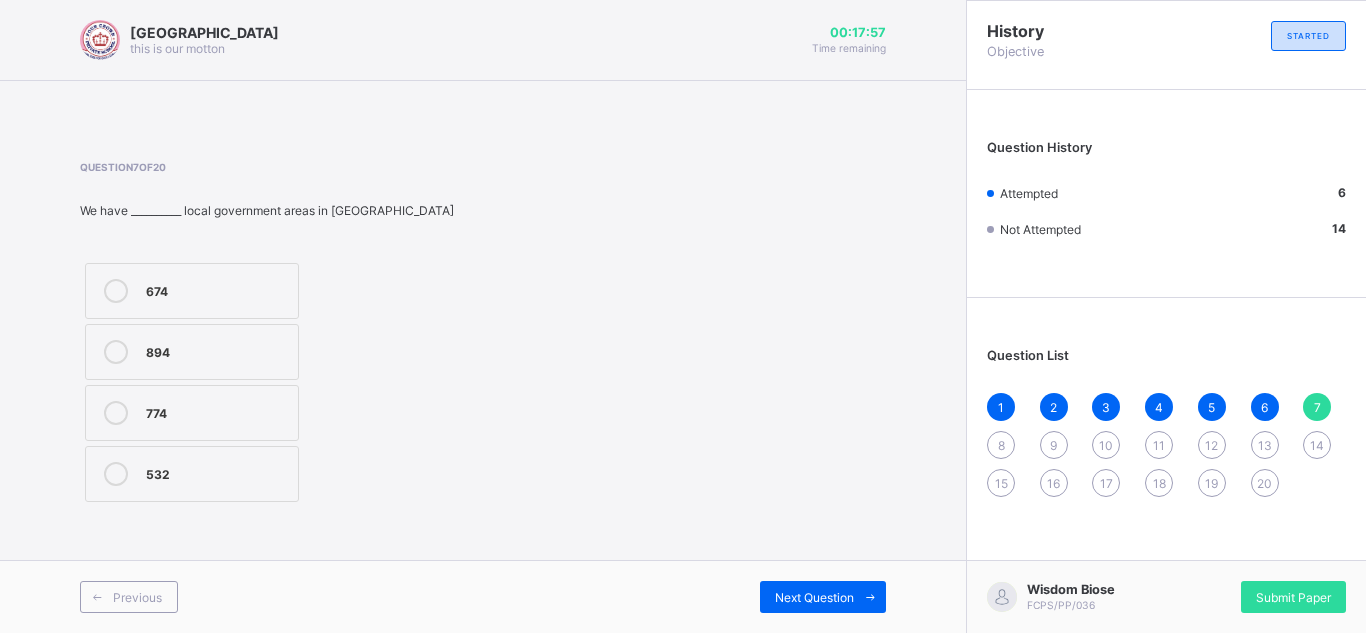 click on "674" at bounding box center [217, 289] 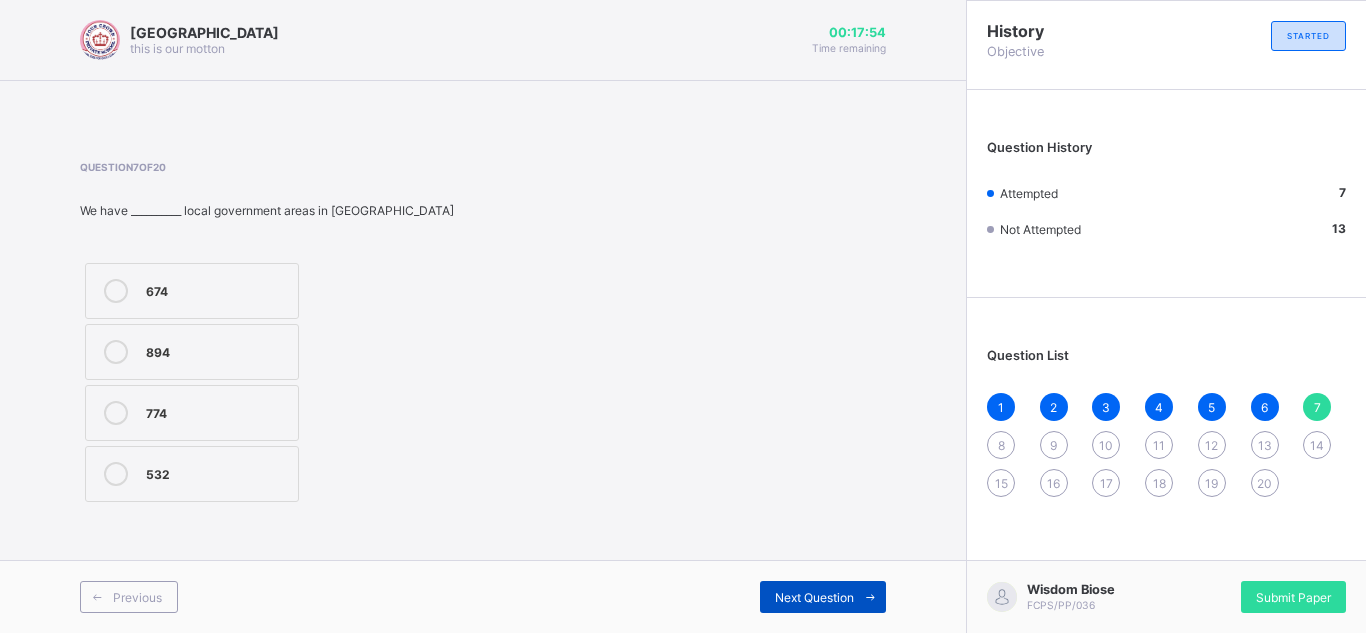 click on "Next Question" at bounding box center [814, 597] 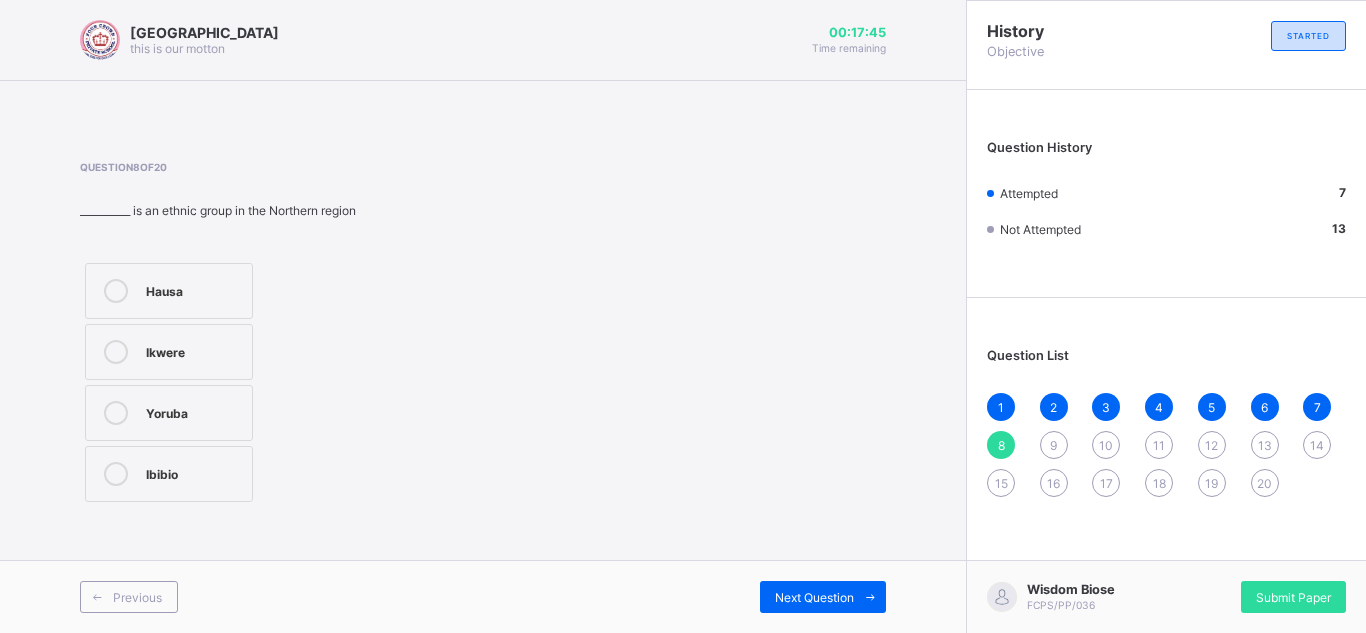 click at bounding box center [228, 188] 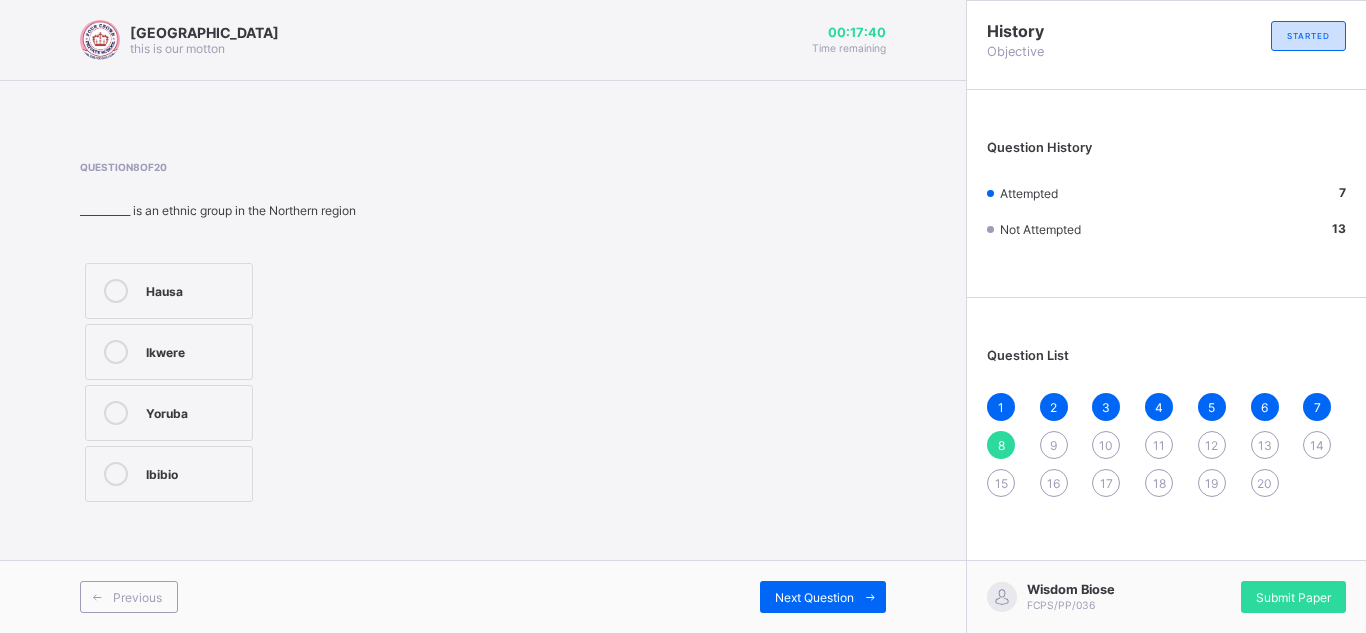 click on "Yoruba" at bounding box center (169, 413) 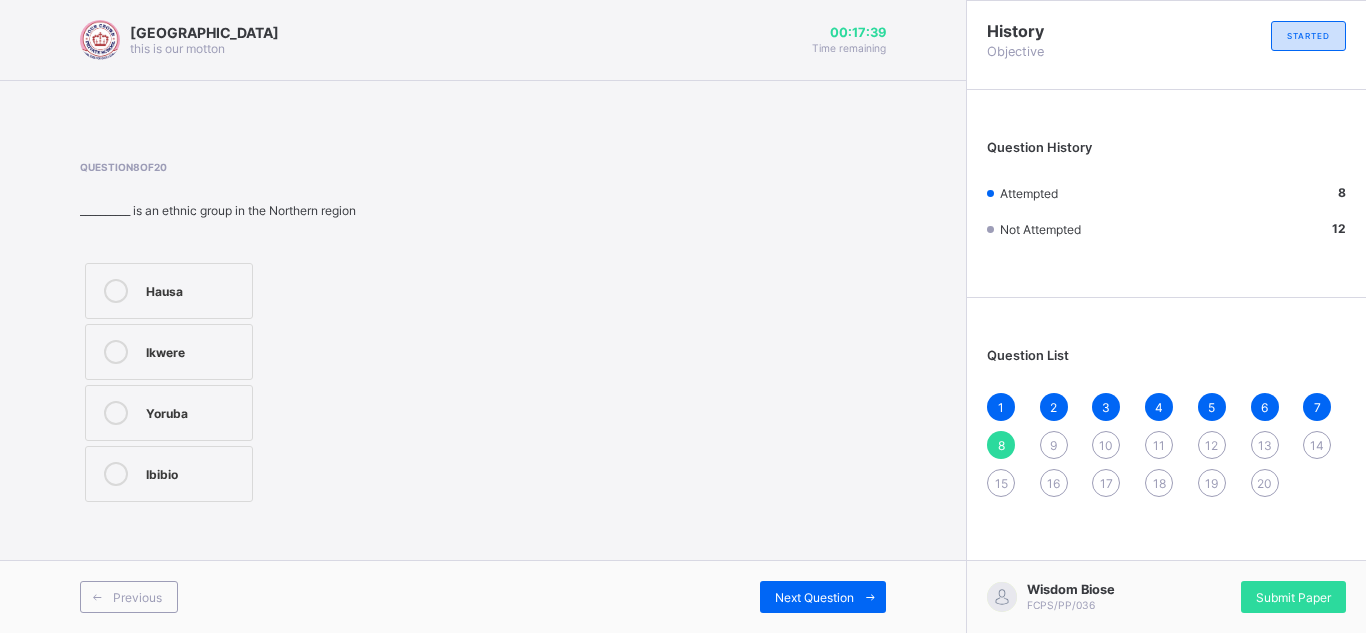 click on "Ibibio" at bounding box center (194, 472) 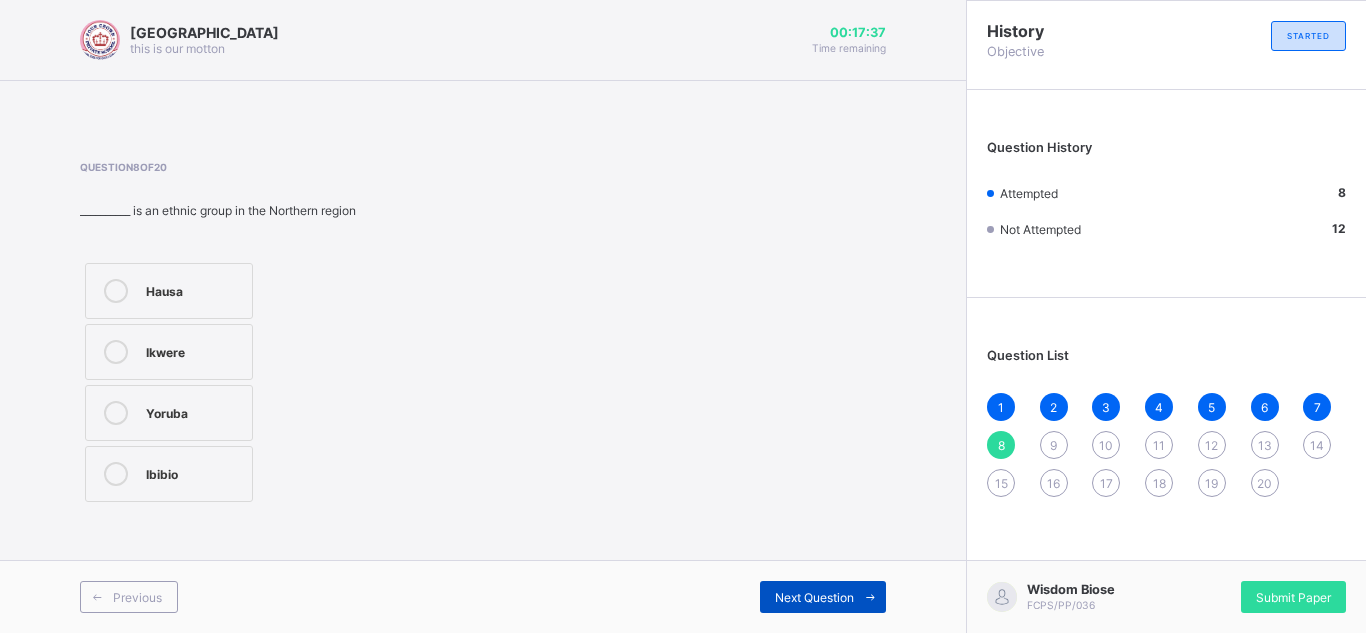click on "Next Question" at bounding box center (814, 597) 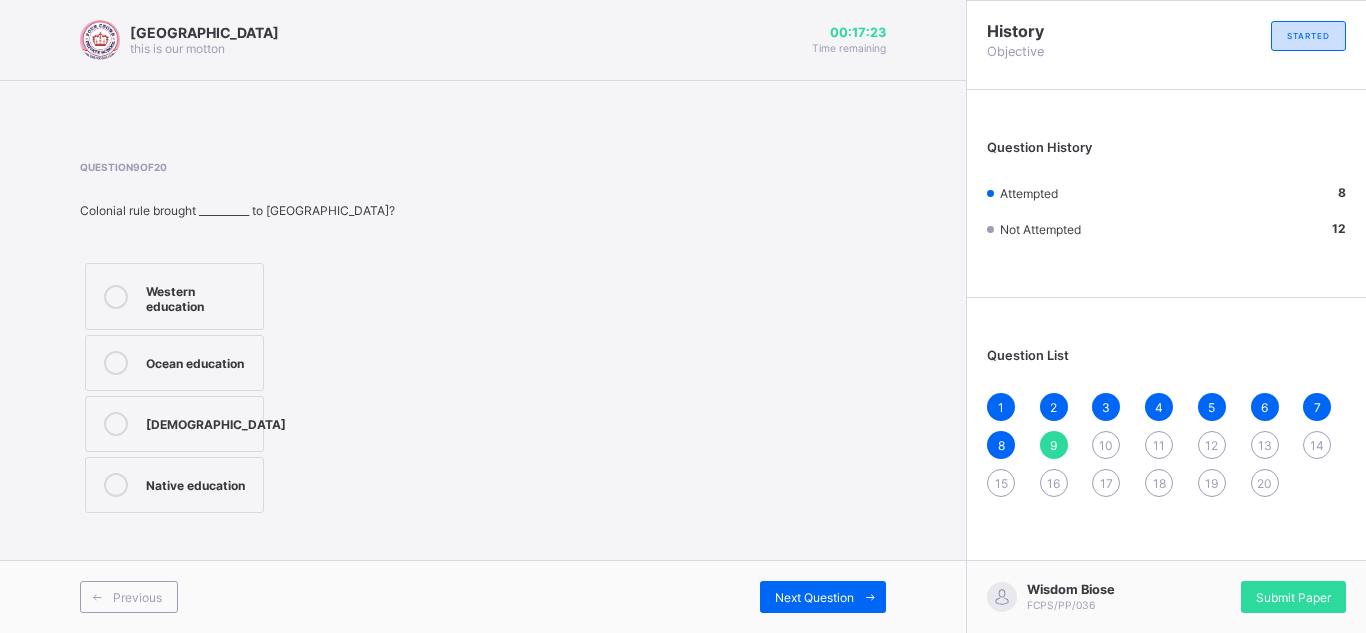 click on "Western education" at bounding box center [199, 296] 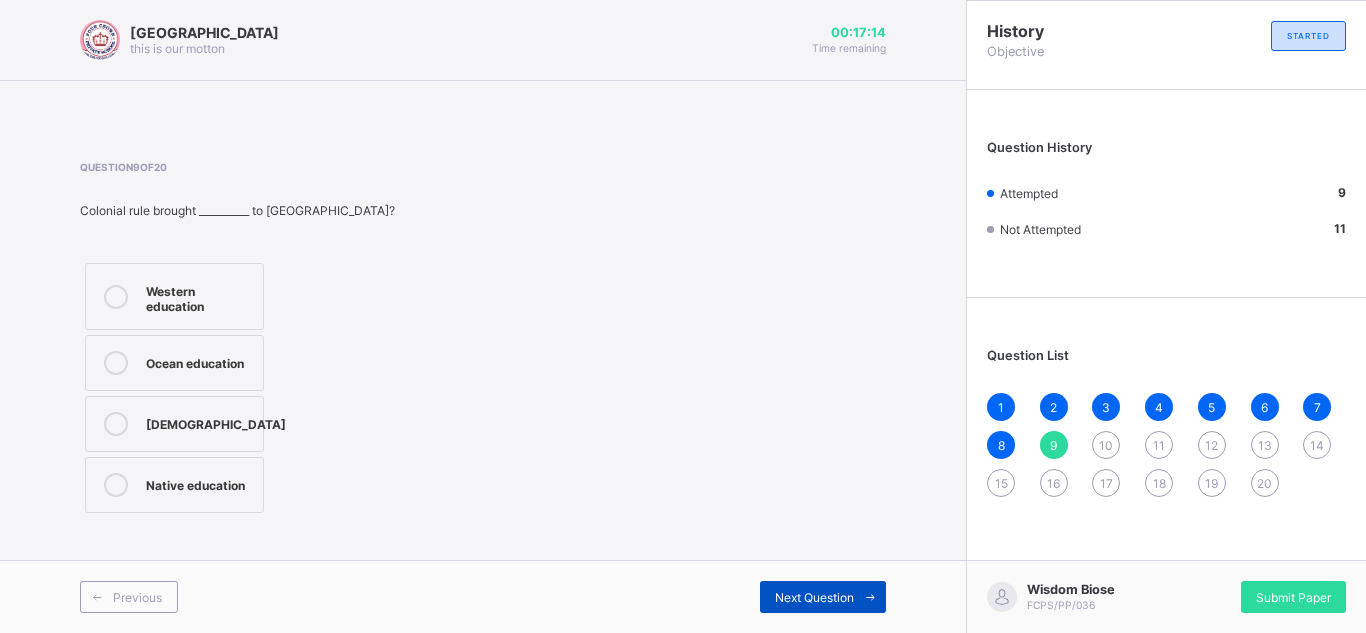 click on "Next Question" at bounding box center (814, 597) 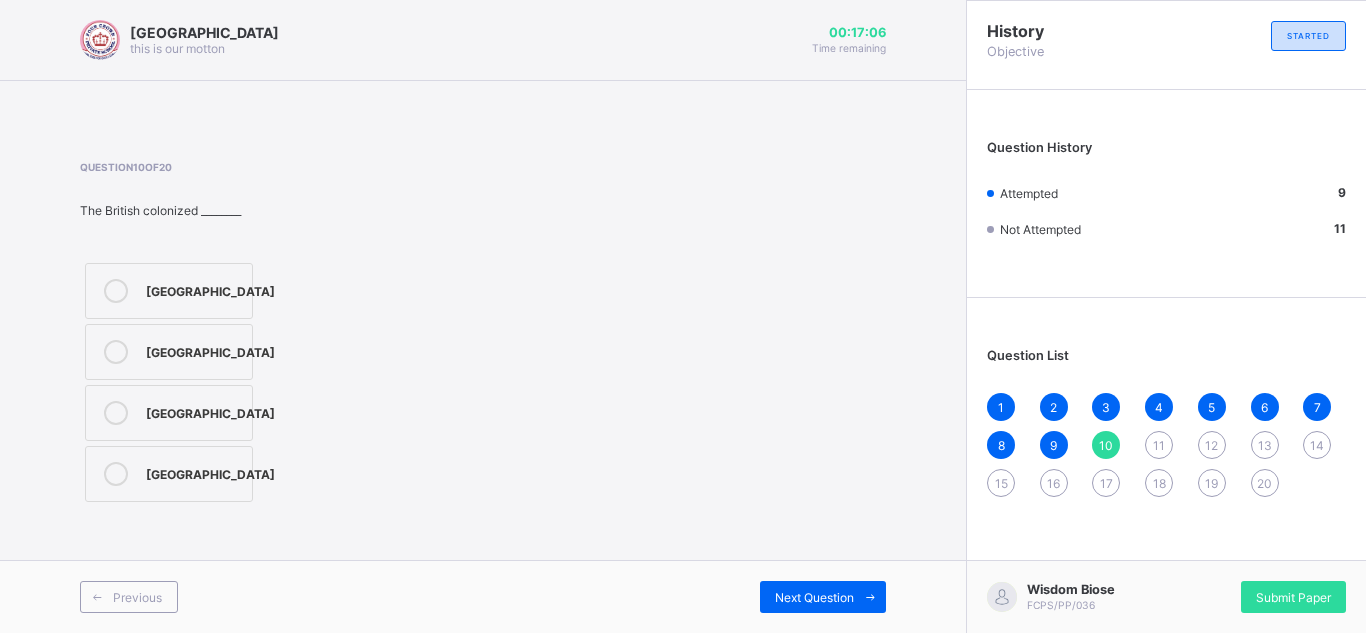 click on "North America" at bounding box center [210, 472] 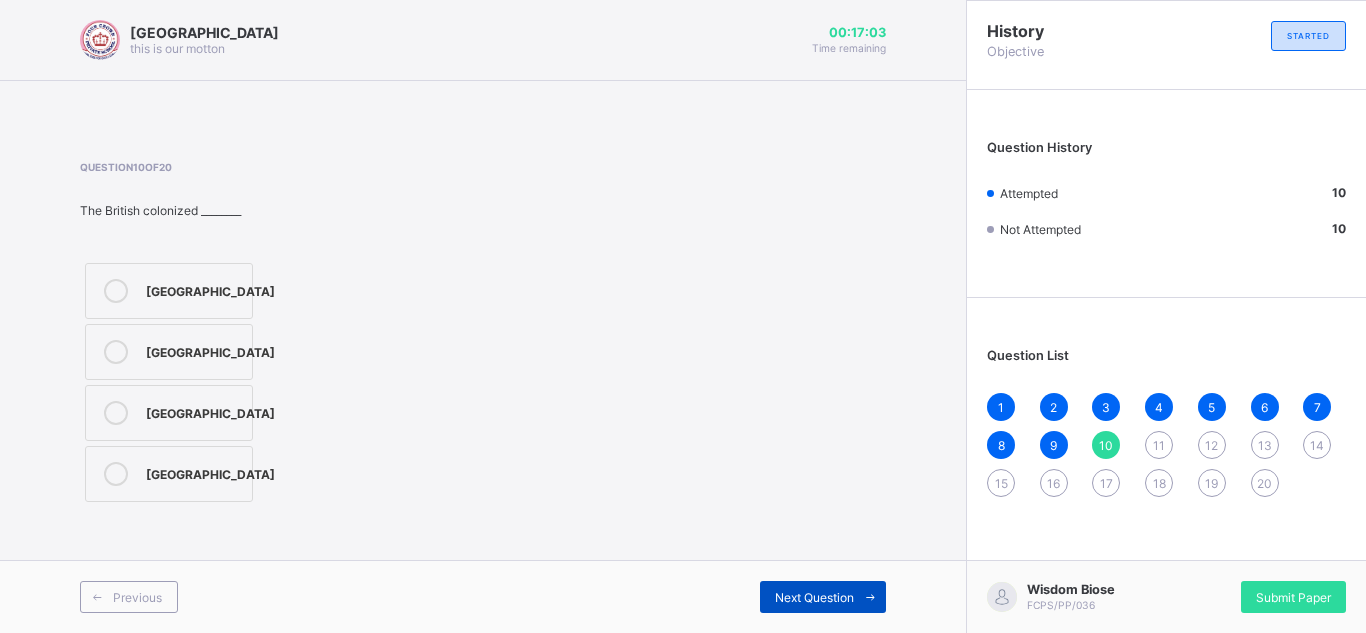 click on "Next Question" at bounding box center (814, 597) 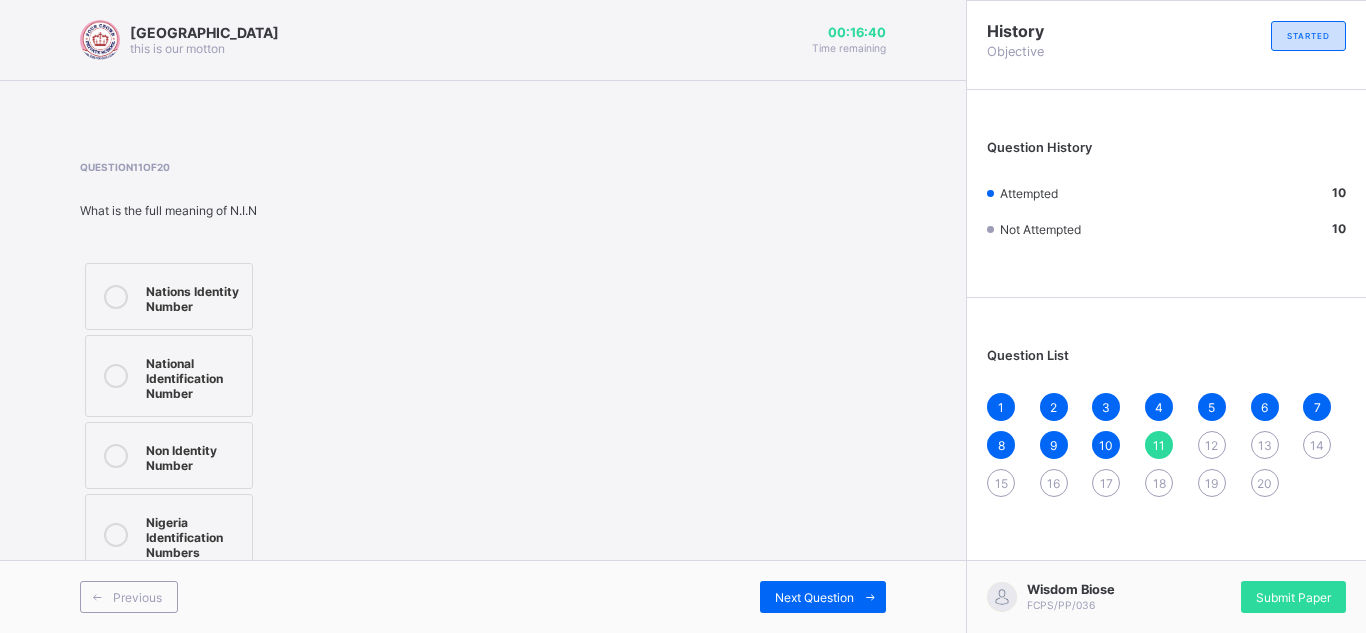 click on "National Identification Number" at bounding box center (194, 376) 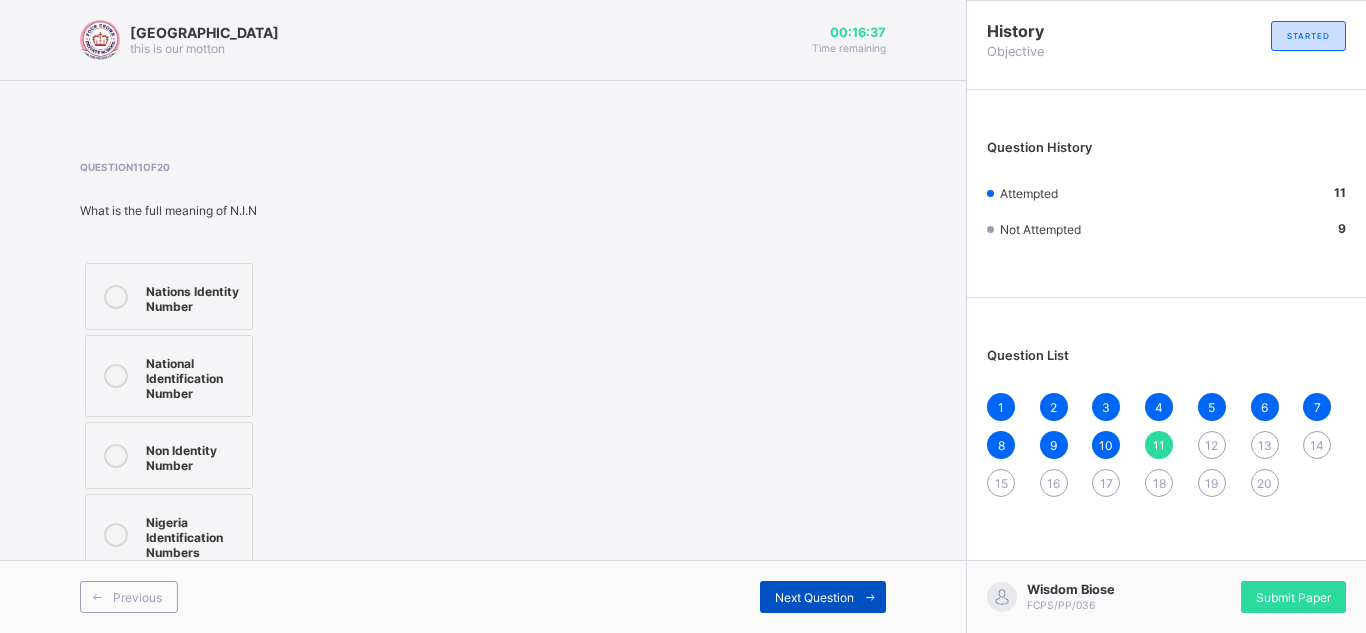 click on "Next Question" at bounding box center [814, 597] 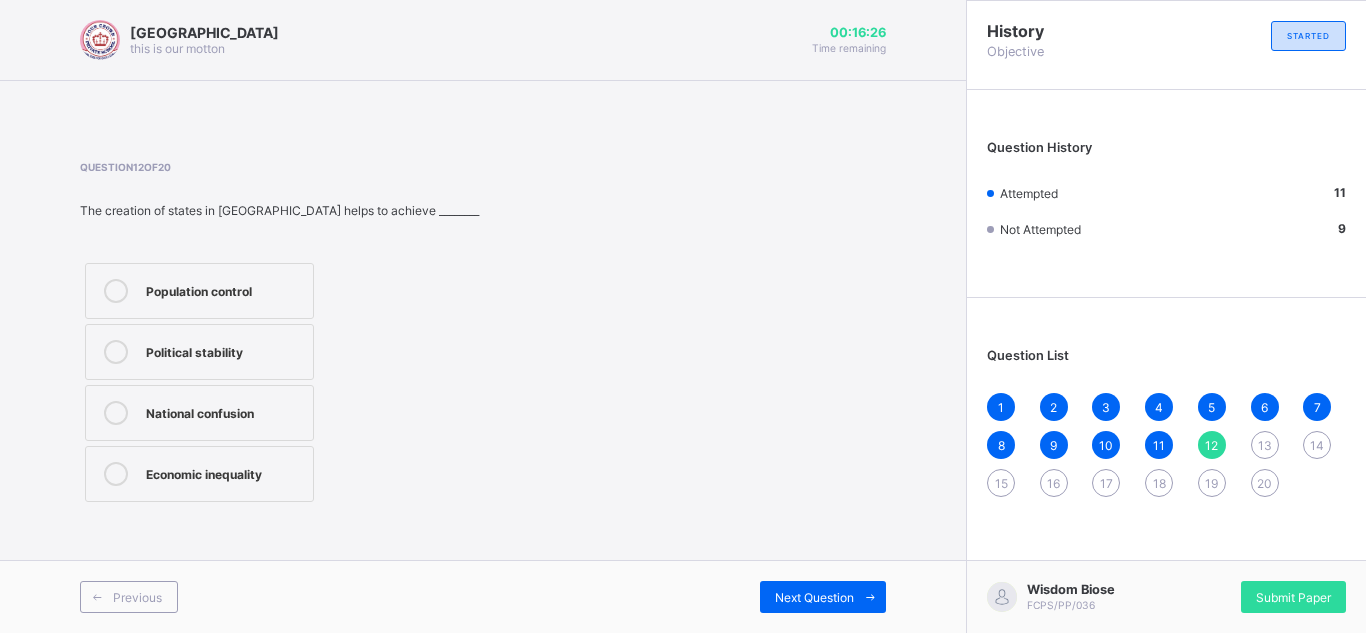 click on "Population control" at bounding box center [224, 289] 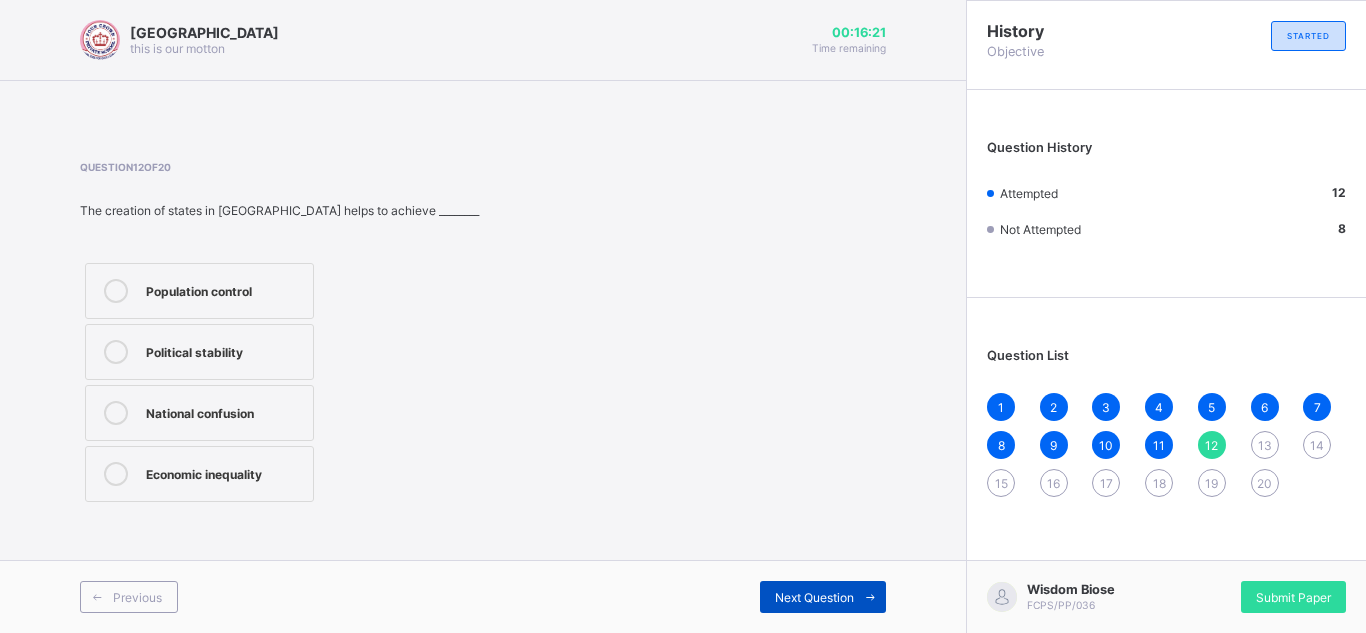 click on "Next Question" at bounding box center (814, 597) 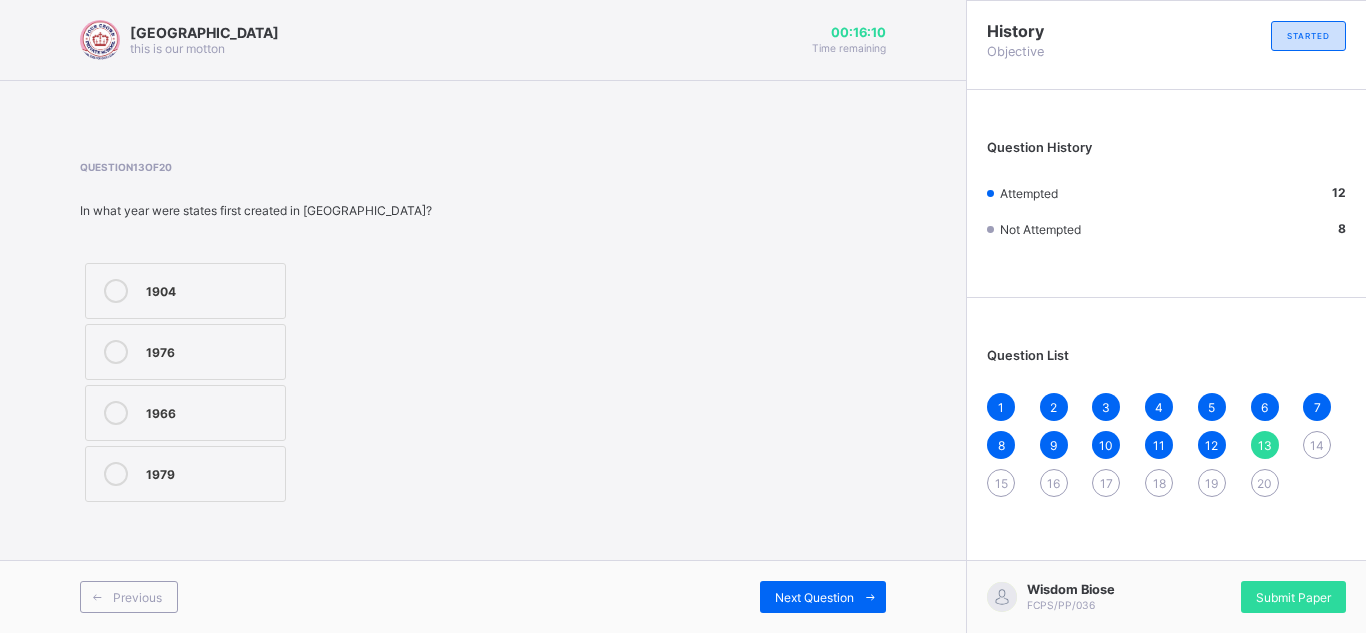 click on "1976" at bounding box center [185, 352] 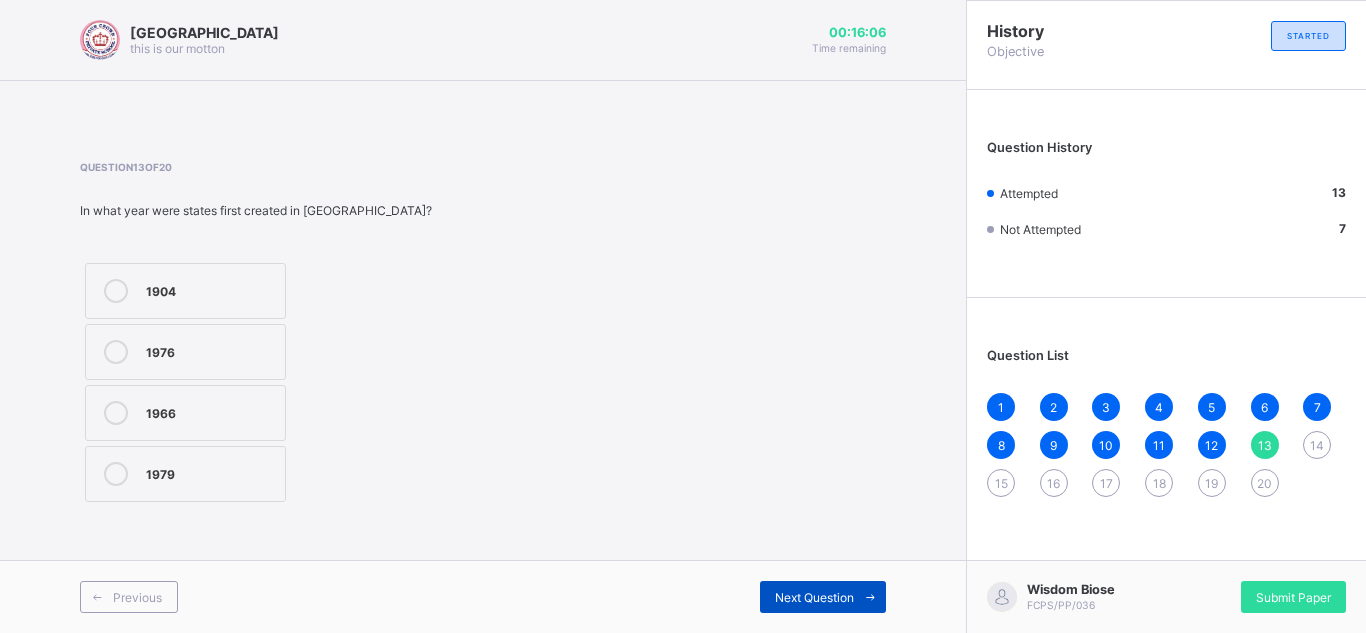 click on "Next Question" at bounding box center (814, 597) 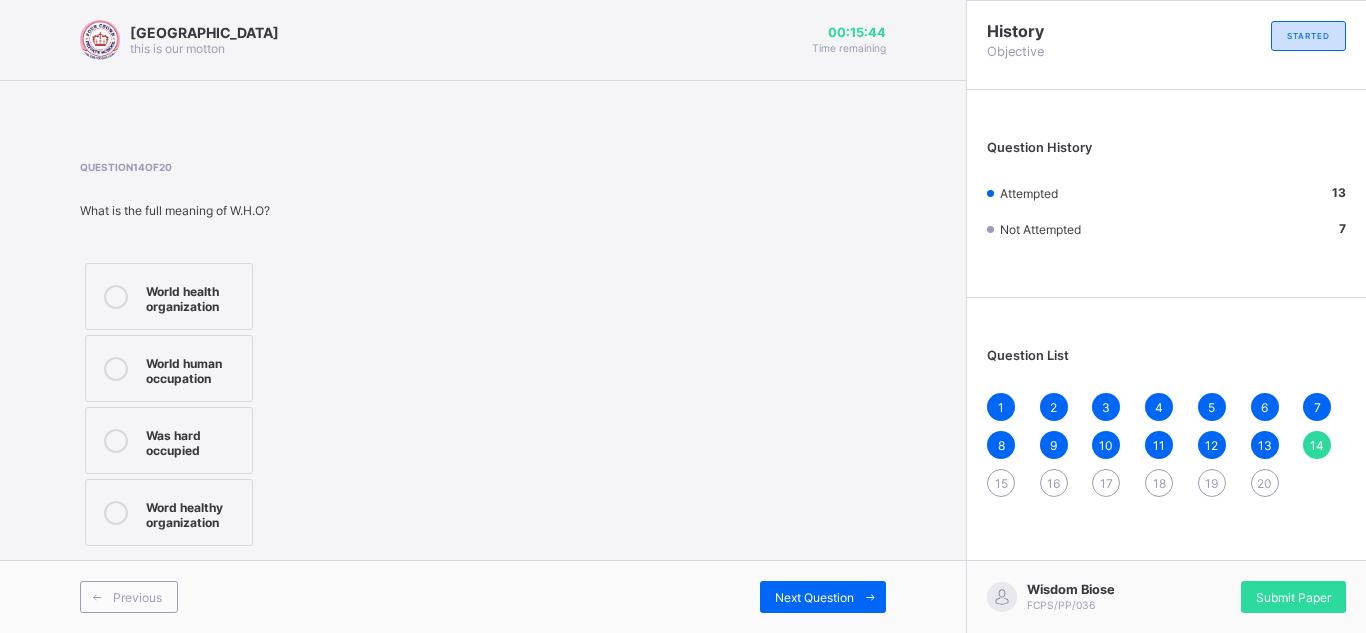 click on "World human occupation" at bounding box center (169, 368) 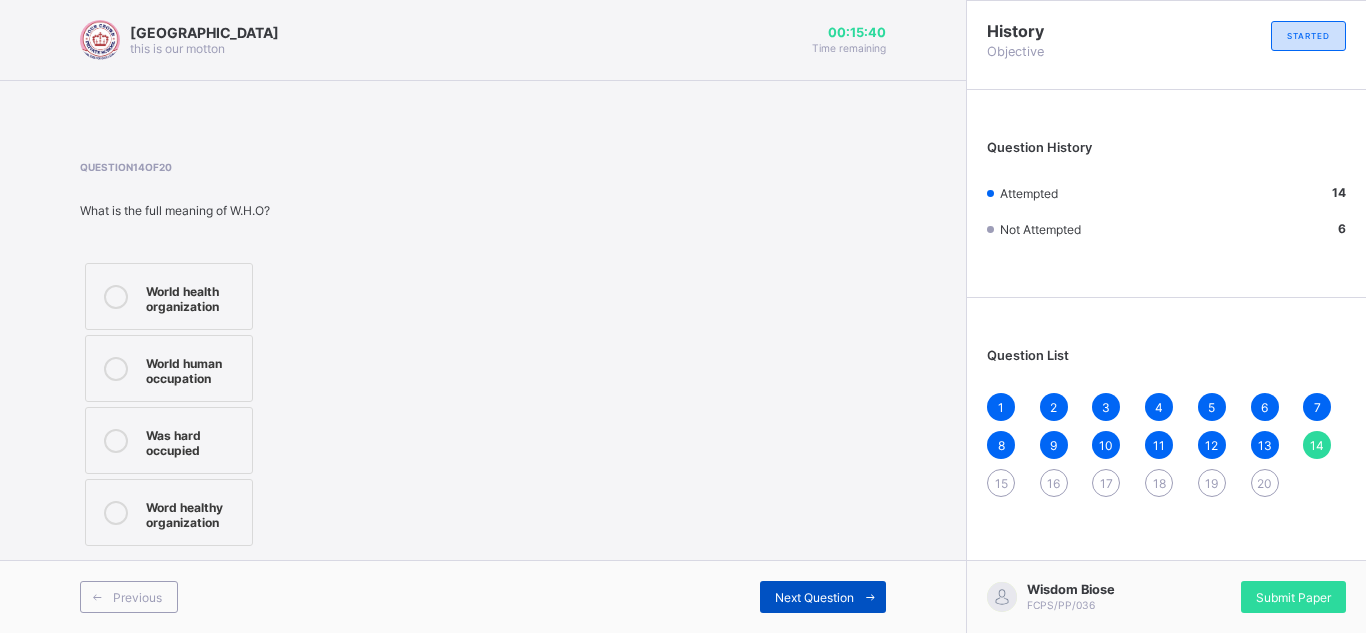 click on "Next Question" at bounding box center (823, 597) 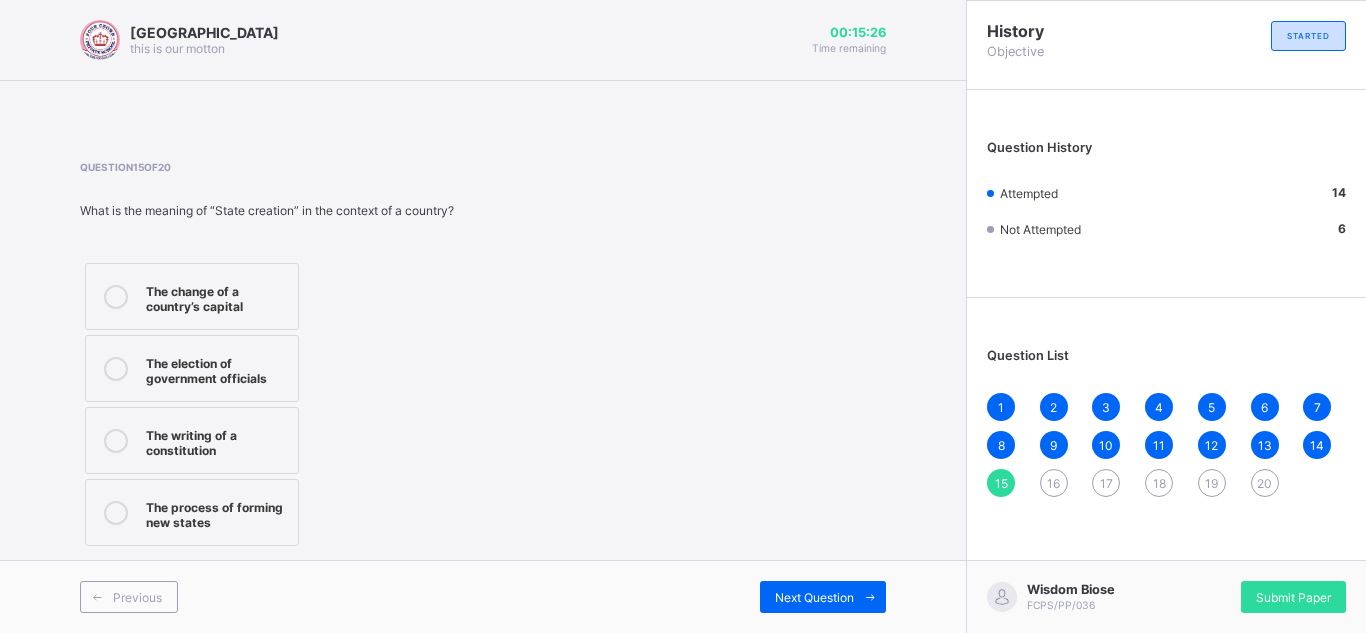 click on "Previous Next Question" at bounding box center [483, 596] 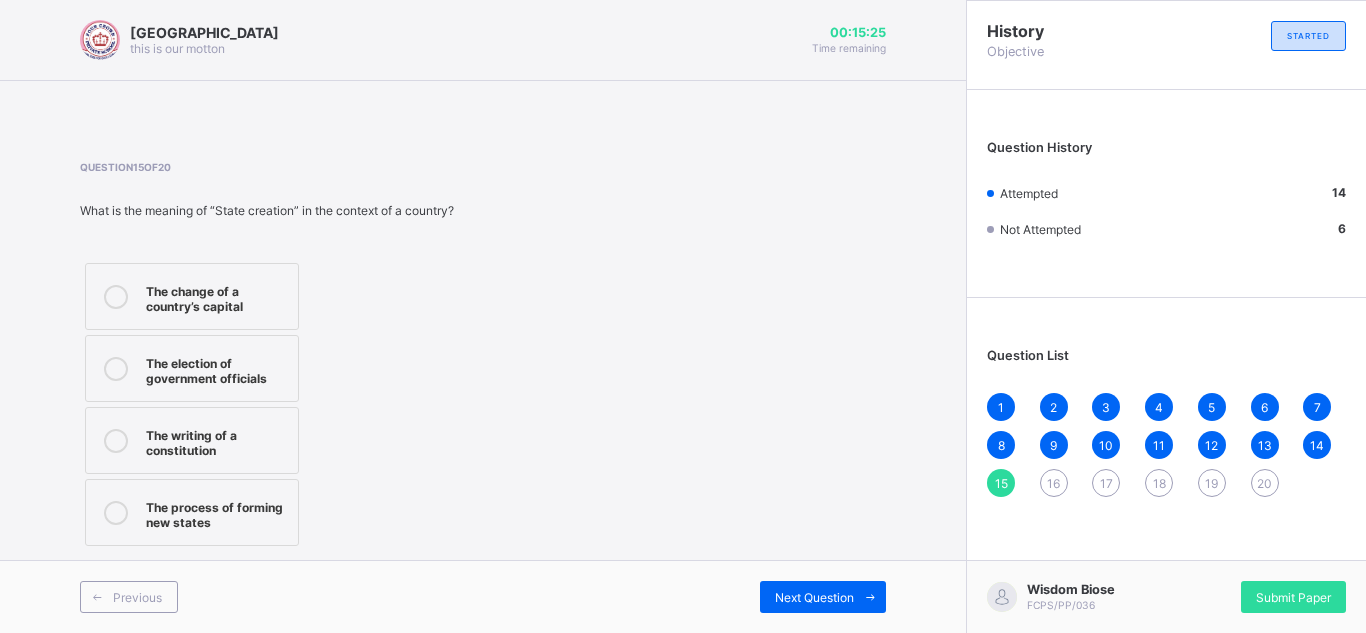 click on "Previous Next Question" at bounding box center (483, 596) 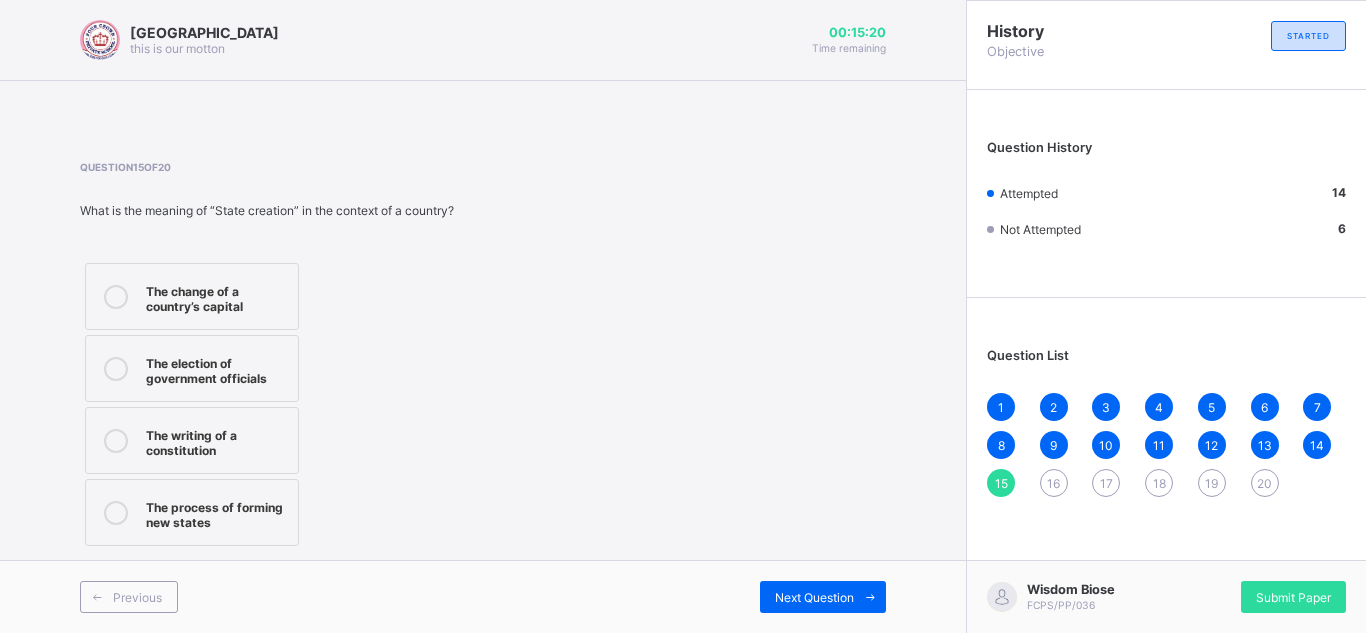 click on "Previous Next Question" at bounding box center [483, 596] 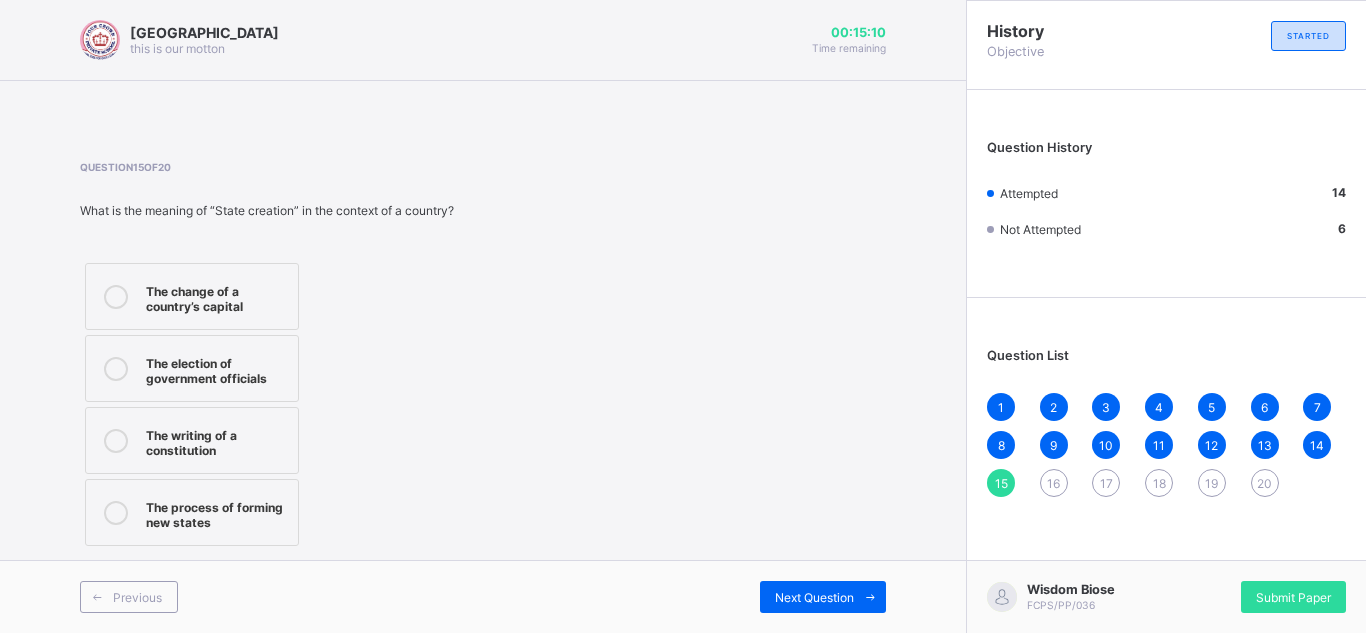 click on "The election of government officials" at bounding box center (217, 368) 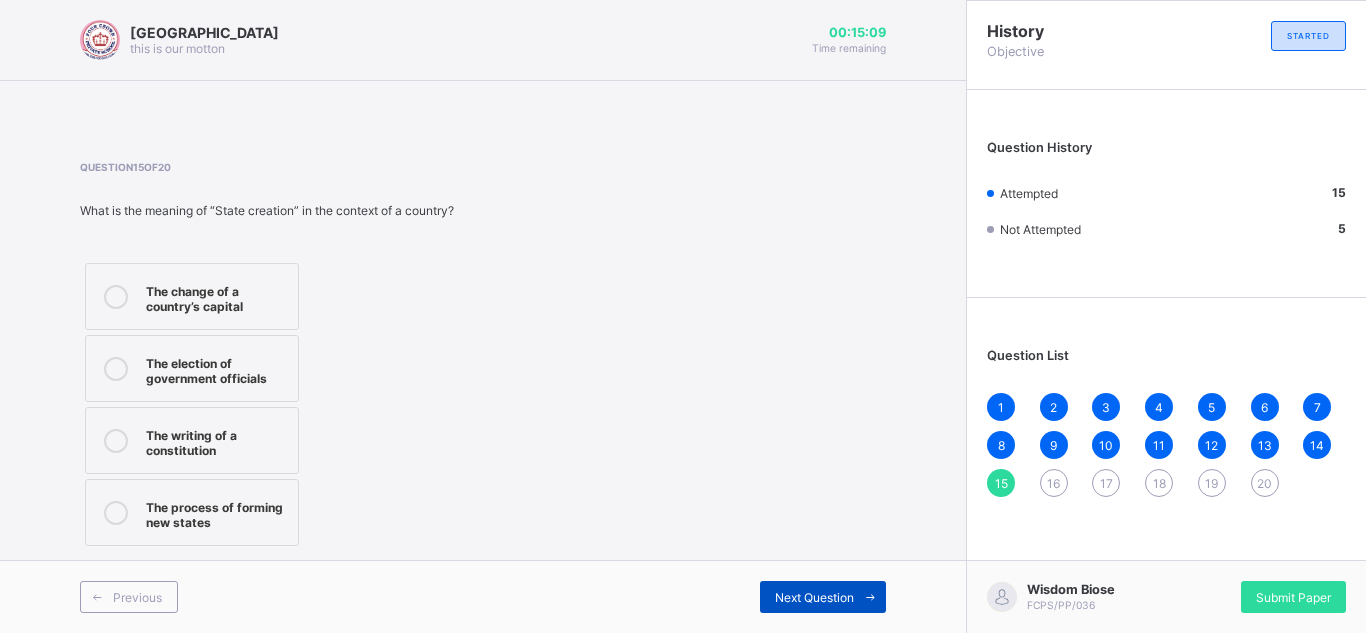 click on "Next Question" at bounding box center [814, 597] 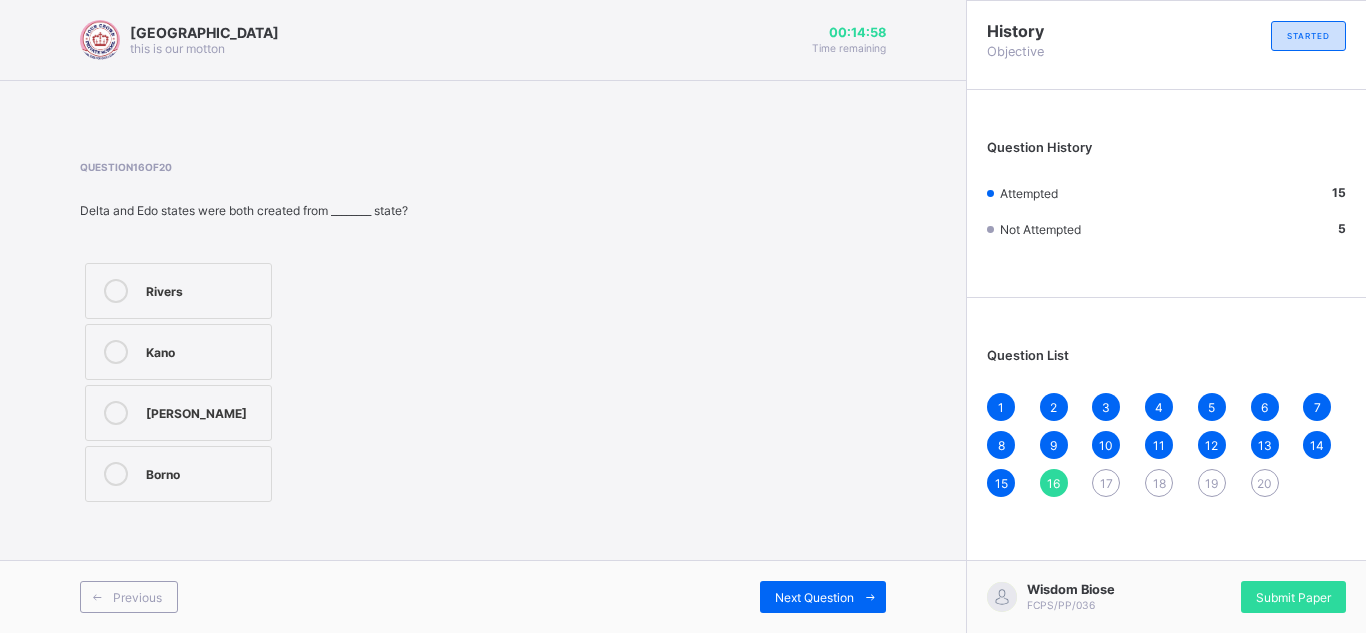 click on "Rivers" at bounding box center (203, 289) 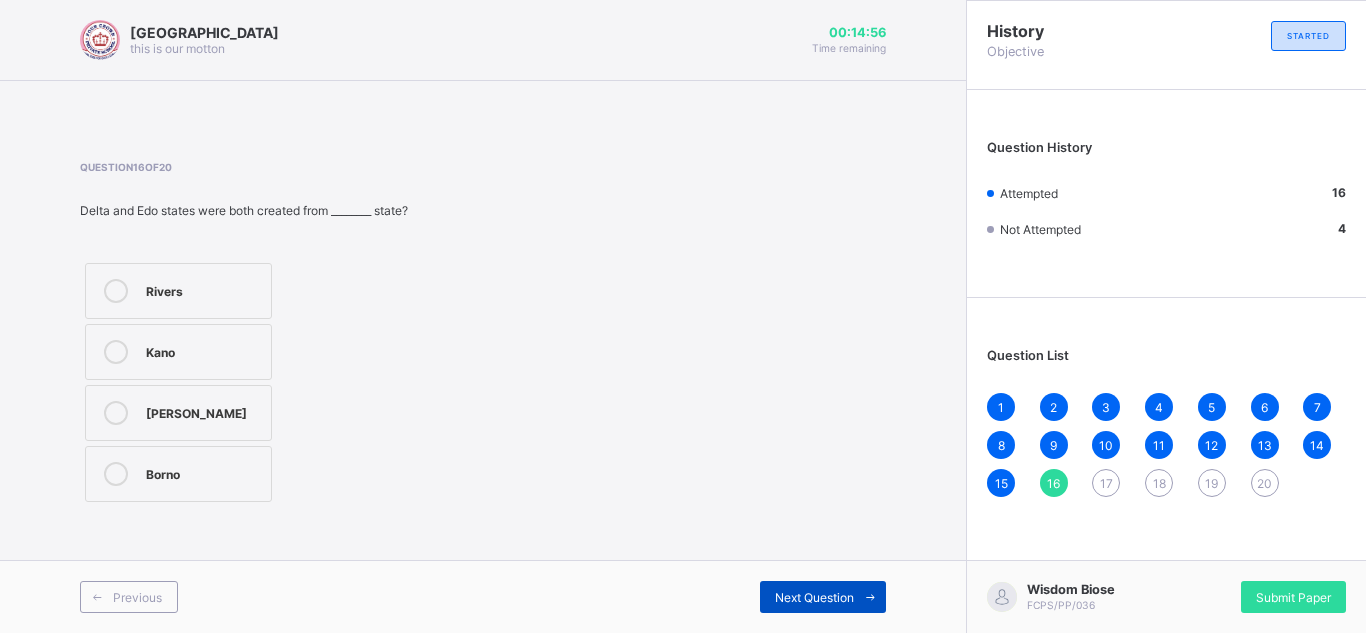 click on "Next Question" at bounding box center (814, 597) 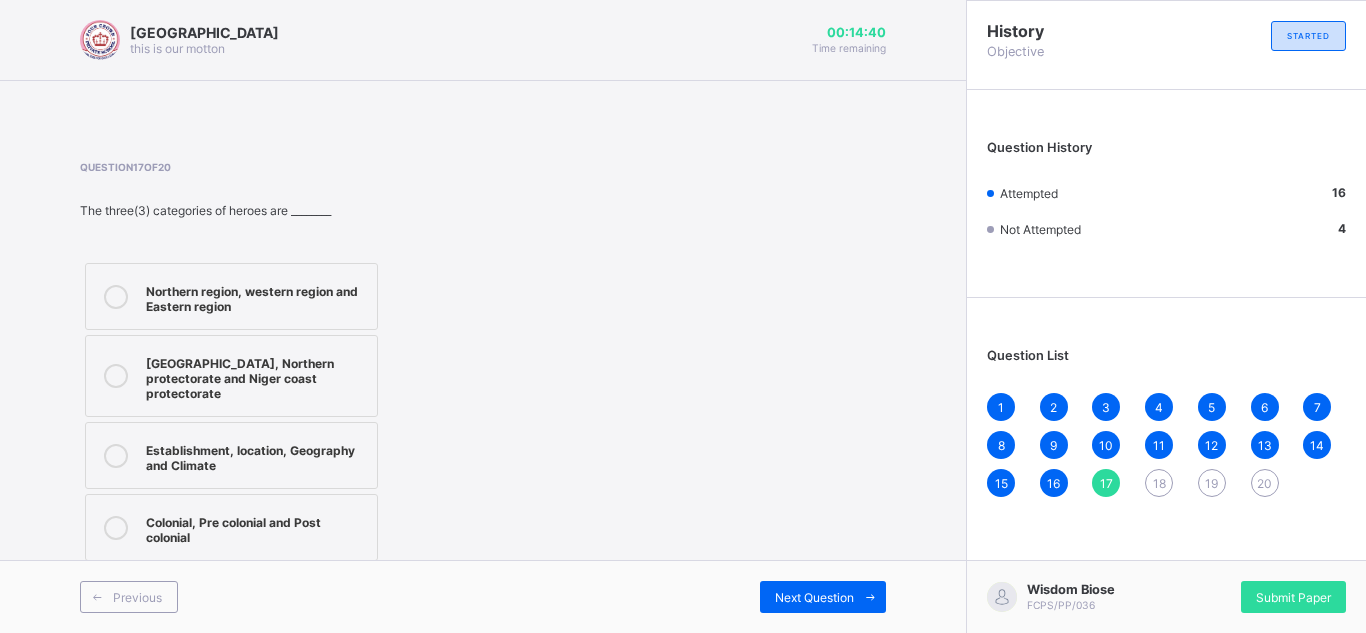 click on "Lagos colony, Northern protectorate and Niger coast protectorate" at bounding box center (256, 376) 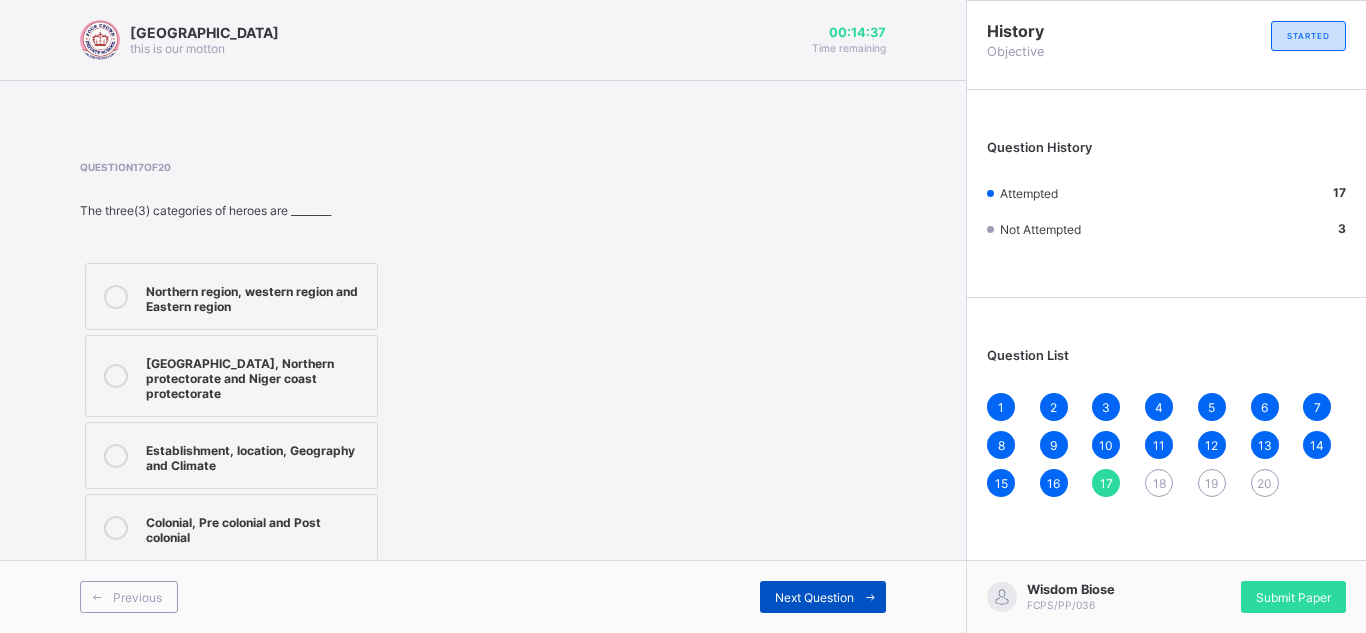 click on "Next Question" at bounding box center [814, 597] 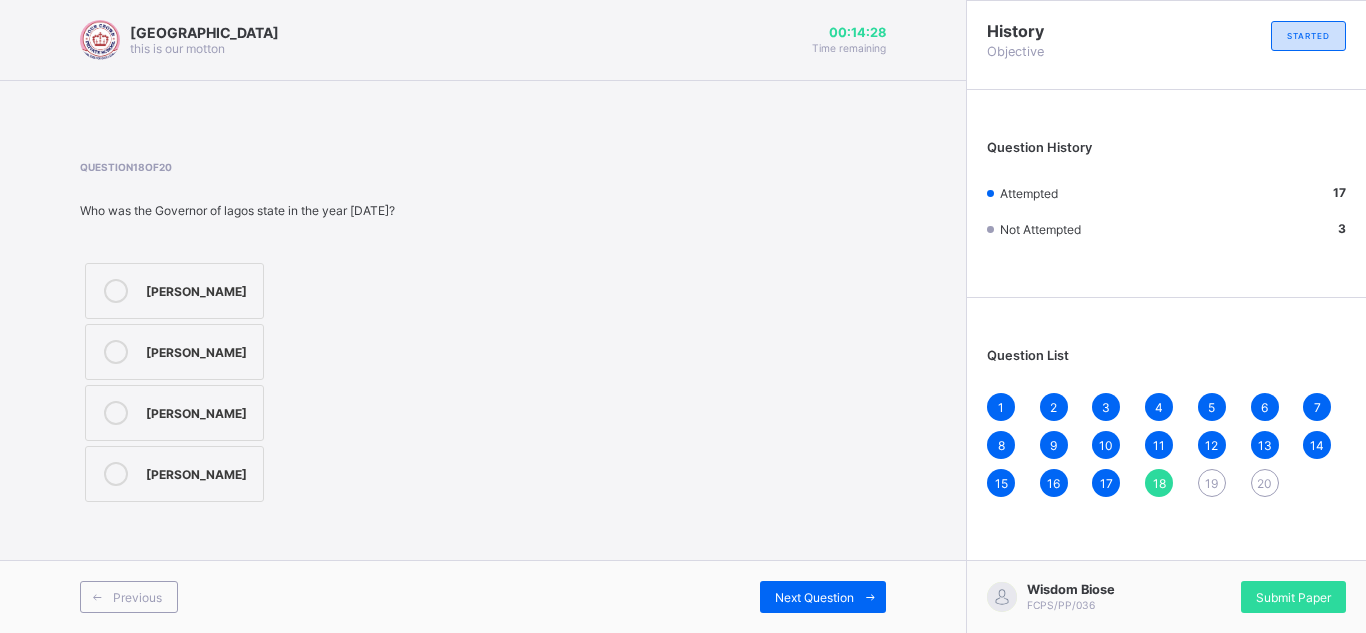 click on "1" at bounding box center (1001, 407) 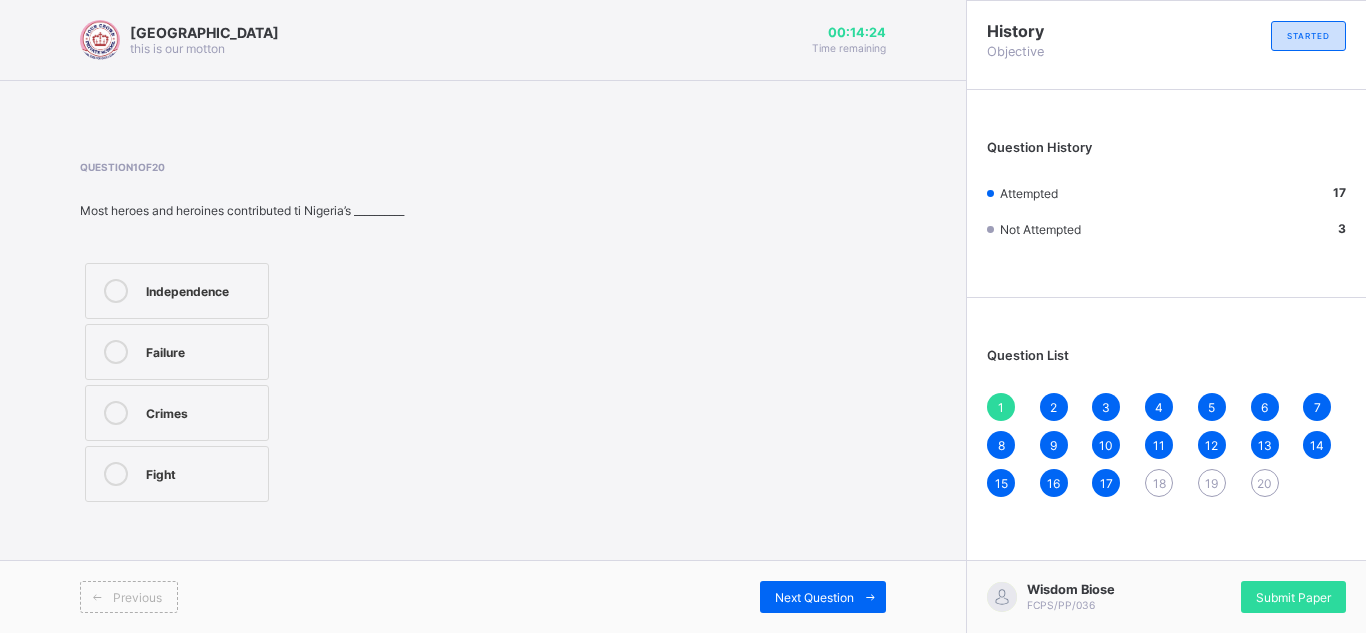click on "Independence" at bounding box center [202, 289] 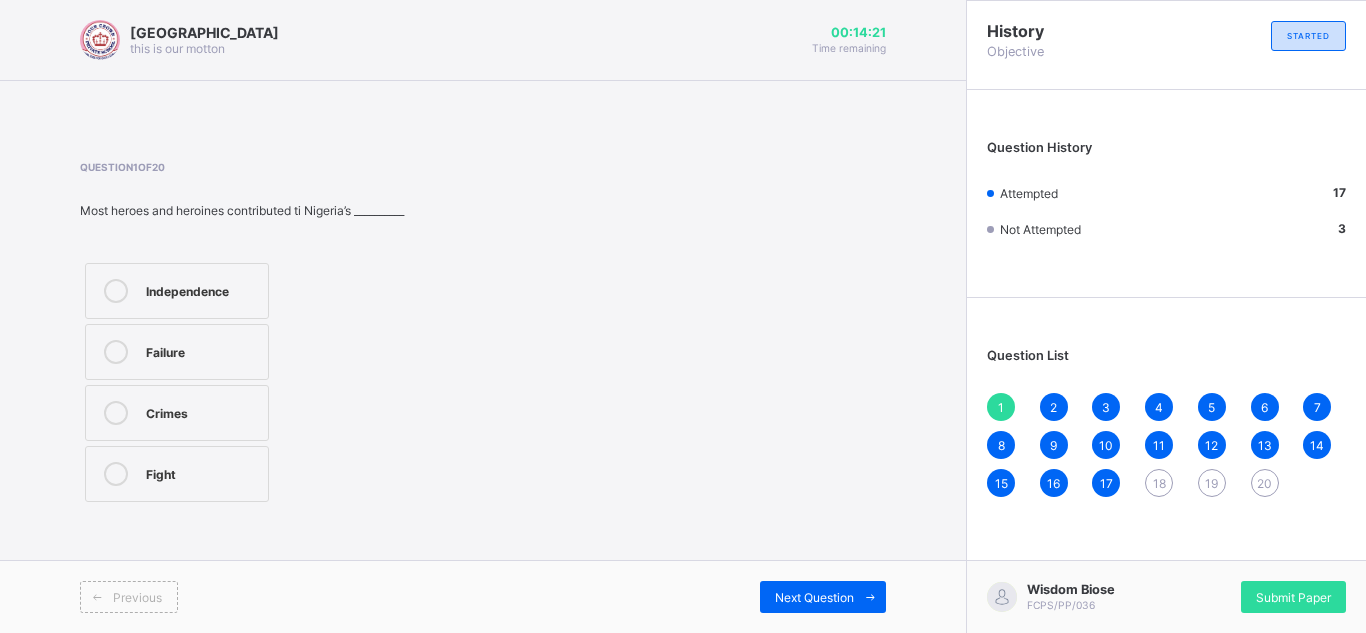 click on "2" at bounding box center (1053, 407) 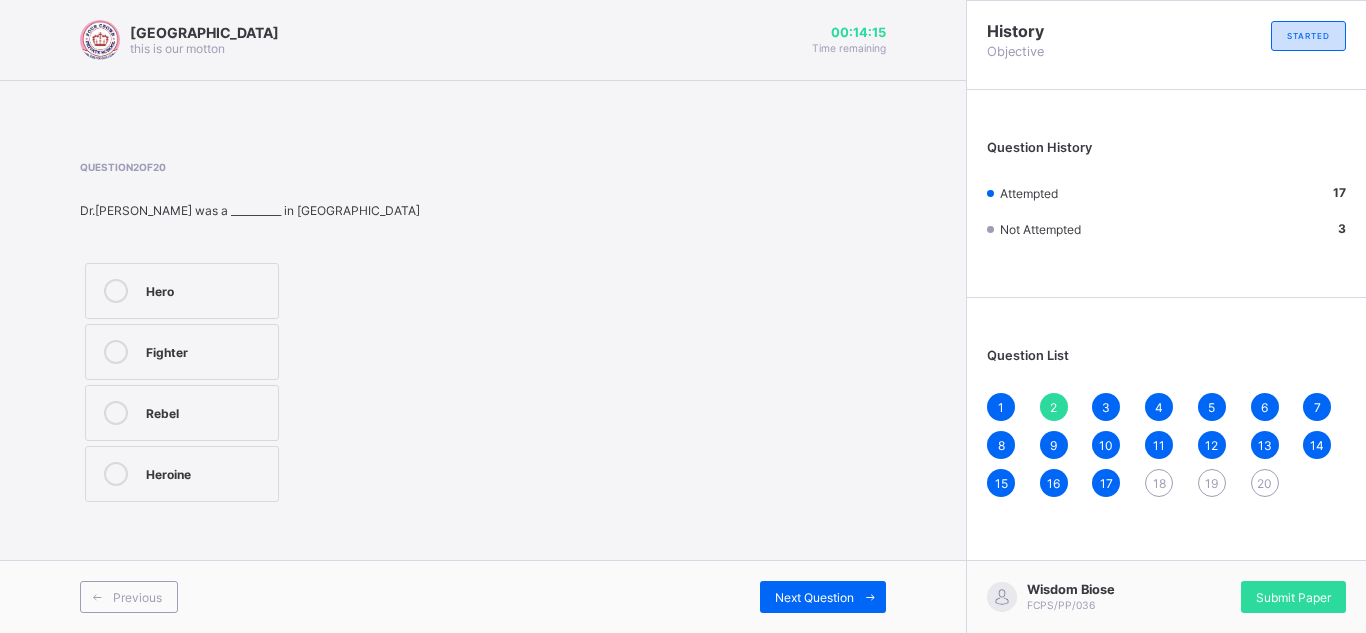 click on "Hero" at bounding box center (207, 291) 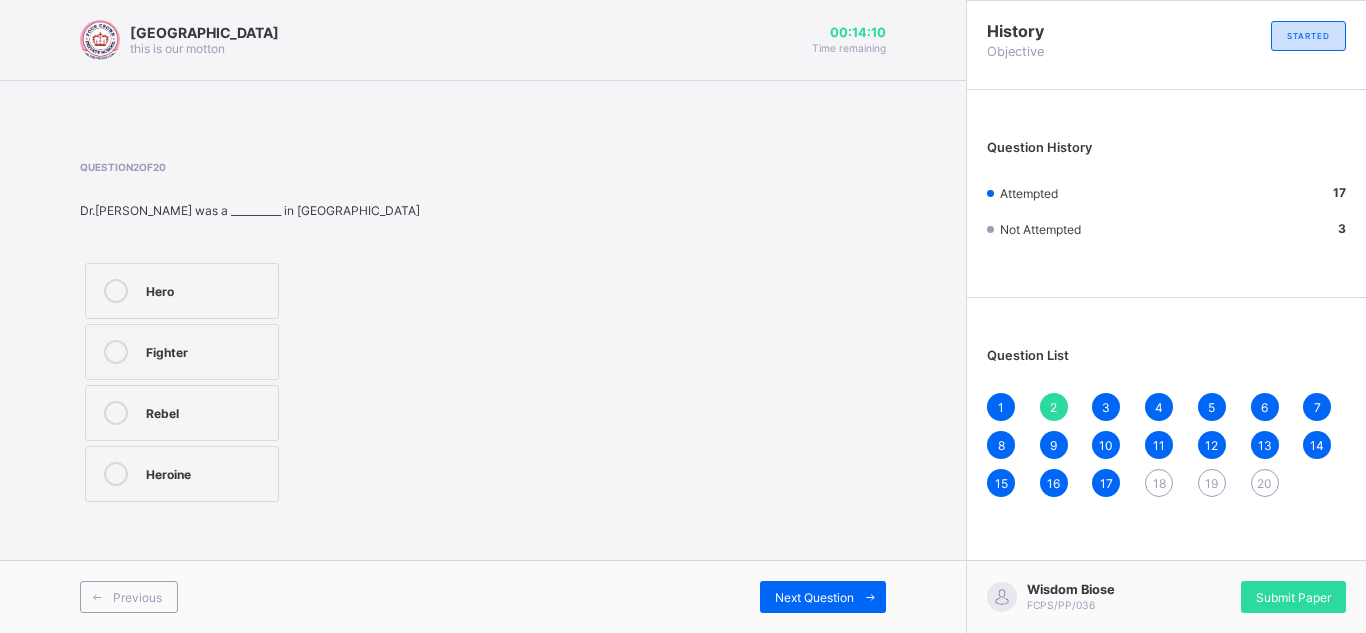 click on "3" at bounding box center (1106, 407) 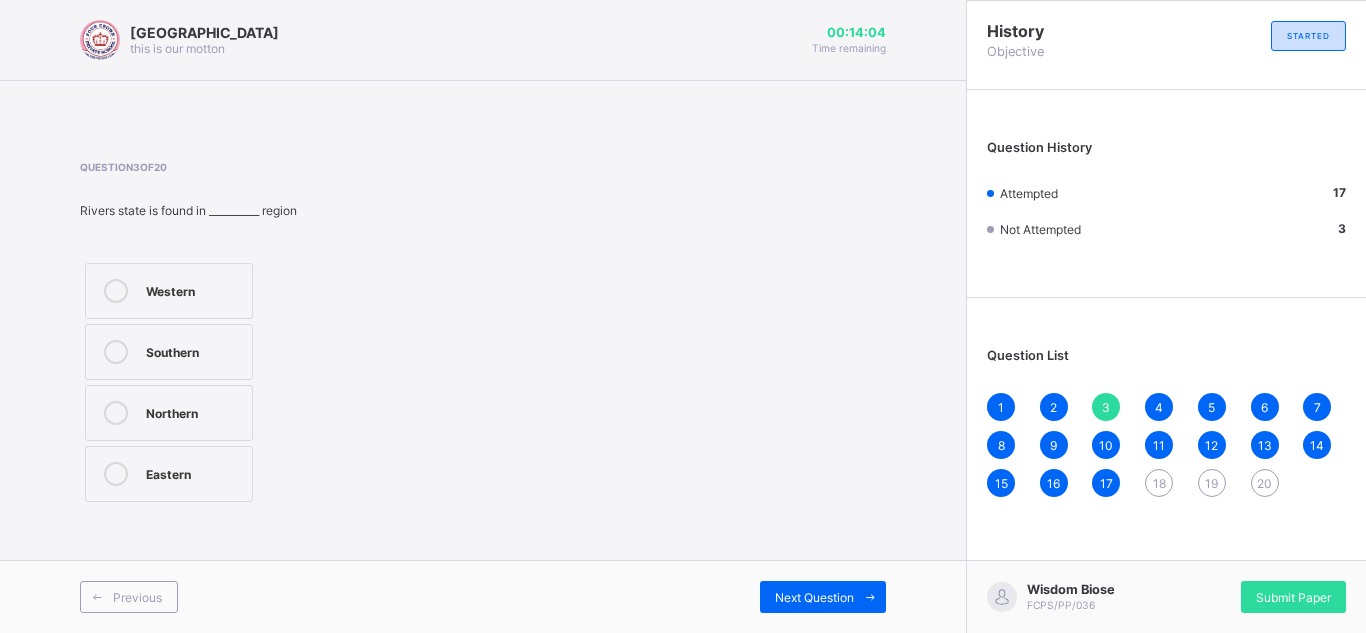 click on "Southern" at bounding box center (169, 352) 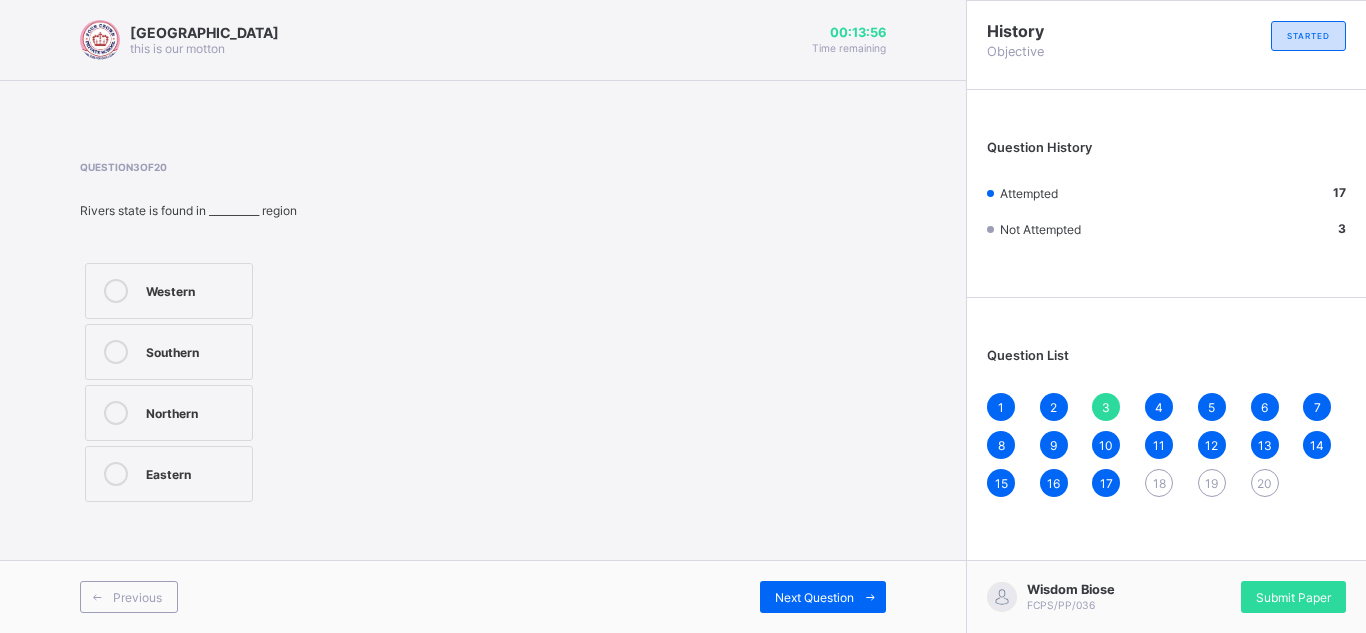 click on "17" at bounding box center (1106, 483) 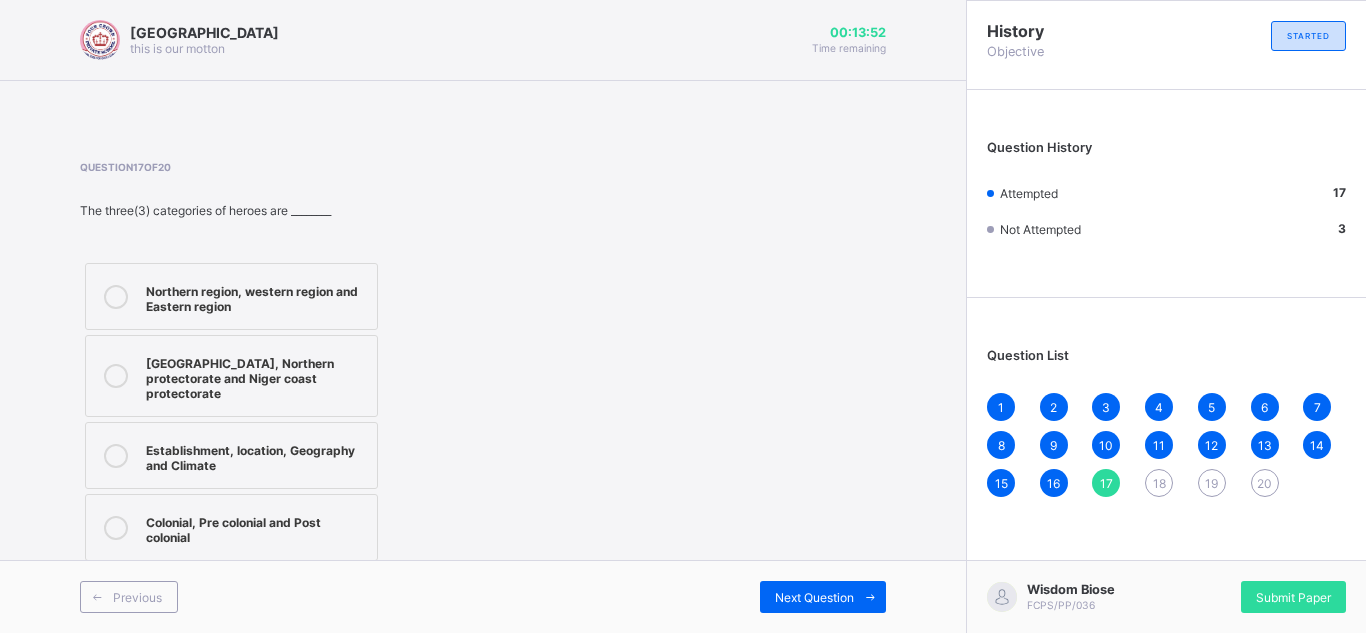 click on "16" at bounding box center (1053, 483) 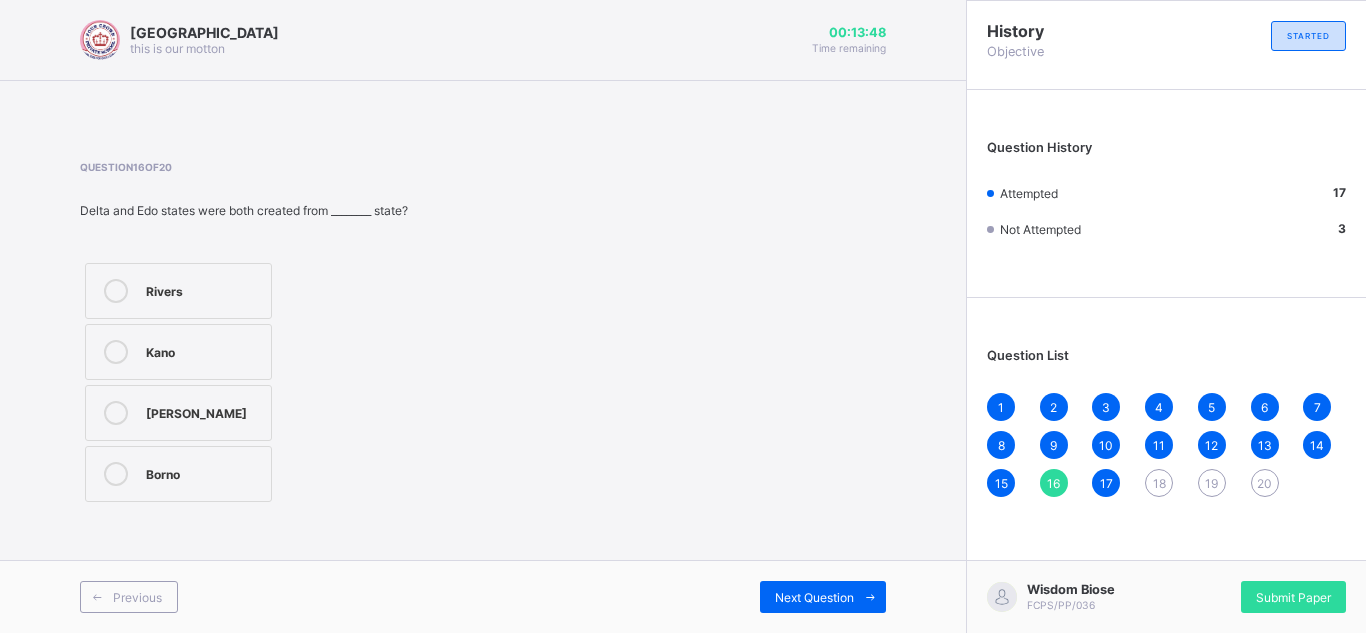 click on "3" at bounding box center [1106, 407] 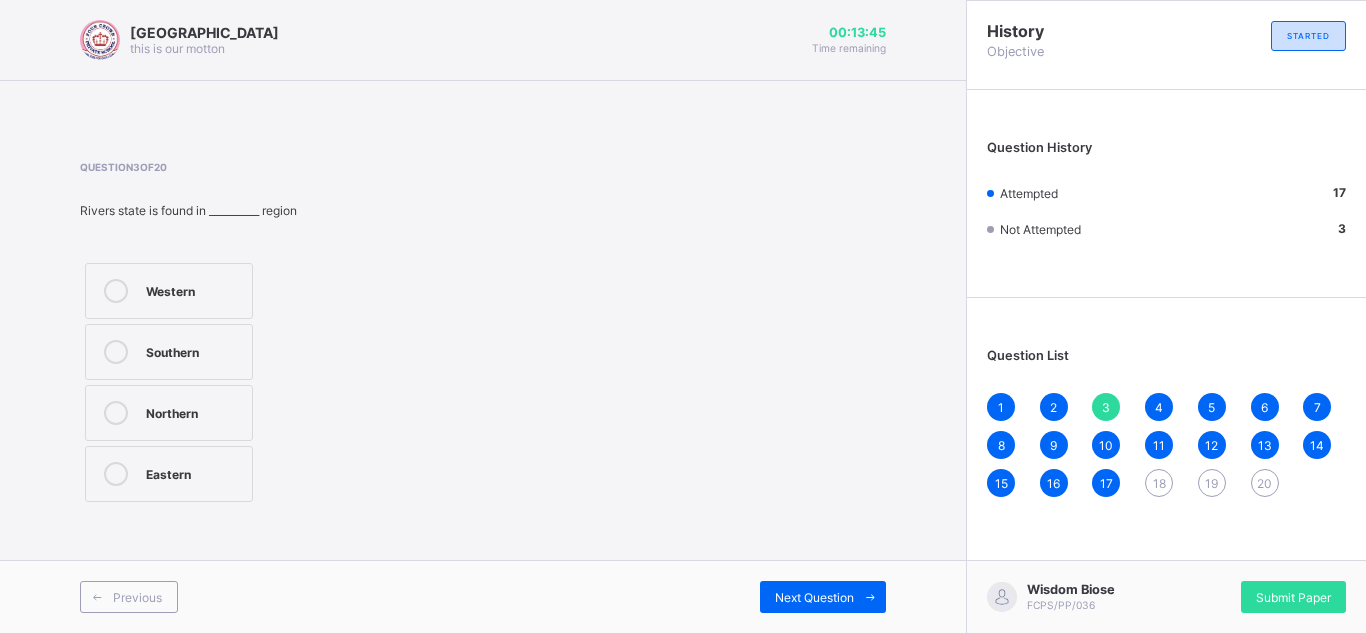 click on "Northern" at bounding box center [194, 411] 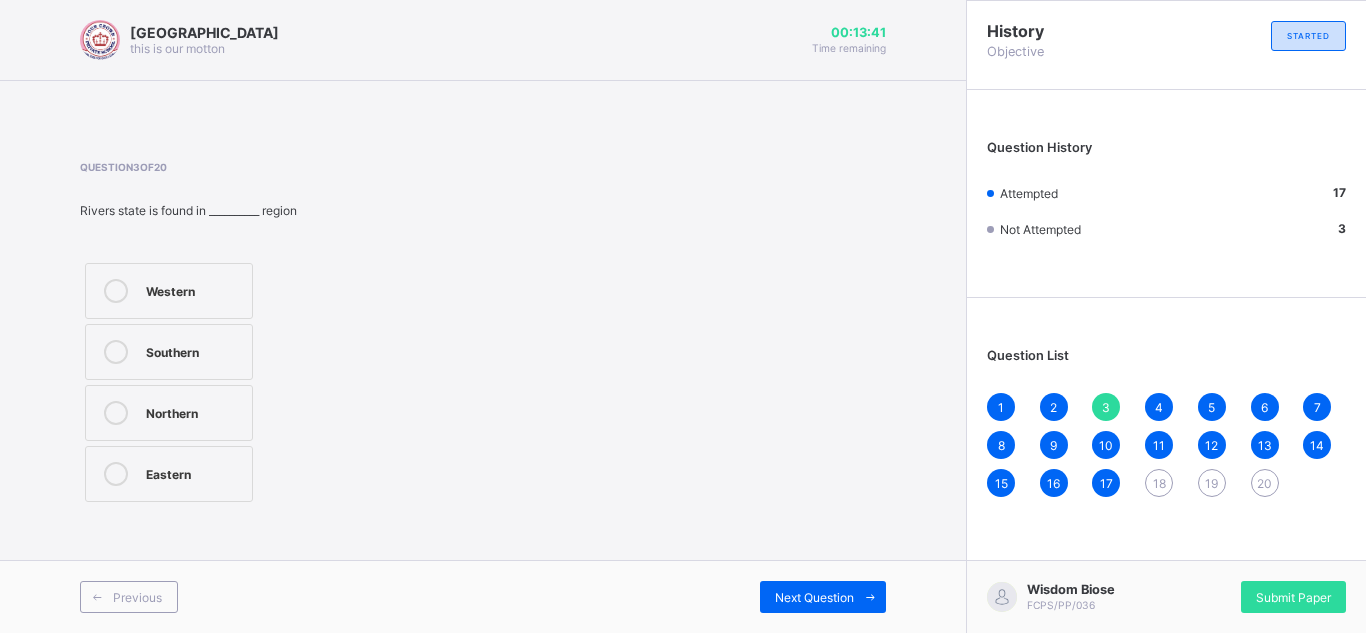 click on "4" at bounding box center (1159, 407) 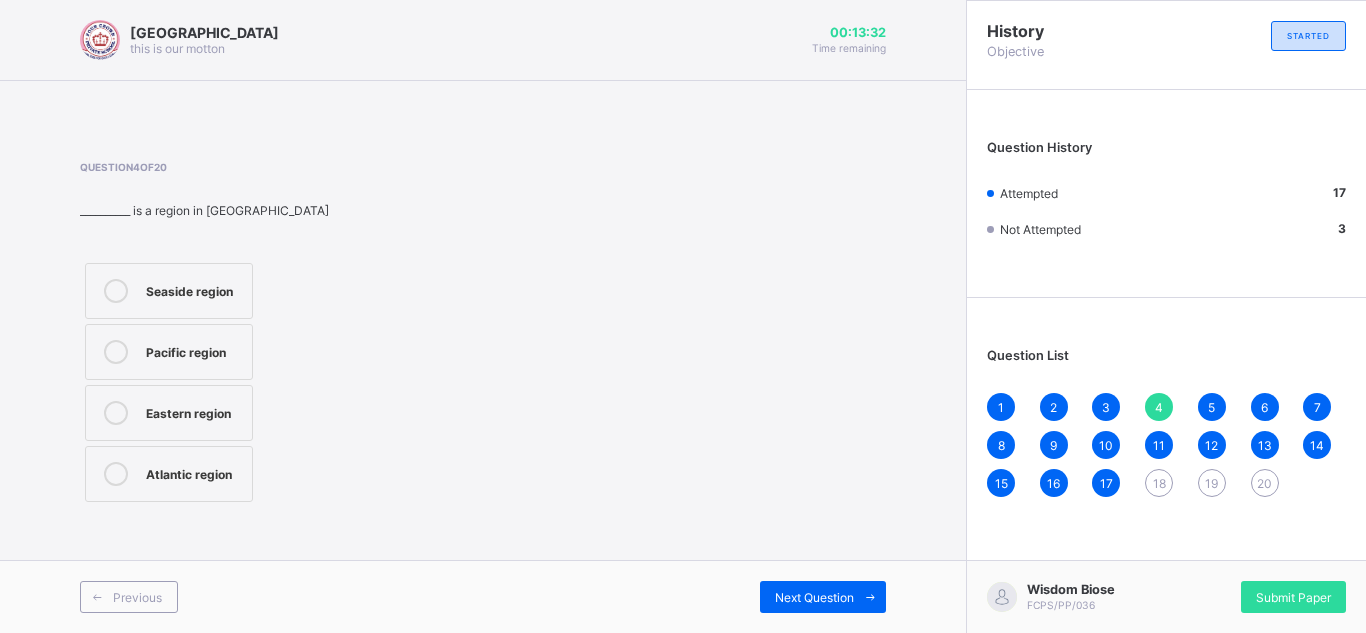 click on "5" at bounding box center [1211, 407] 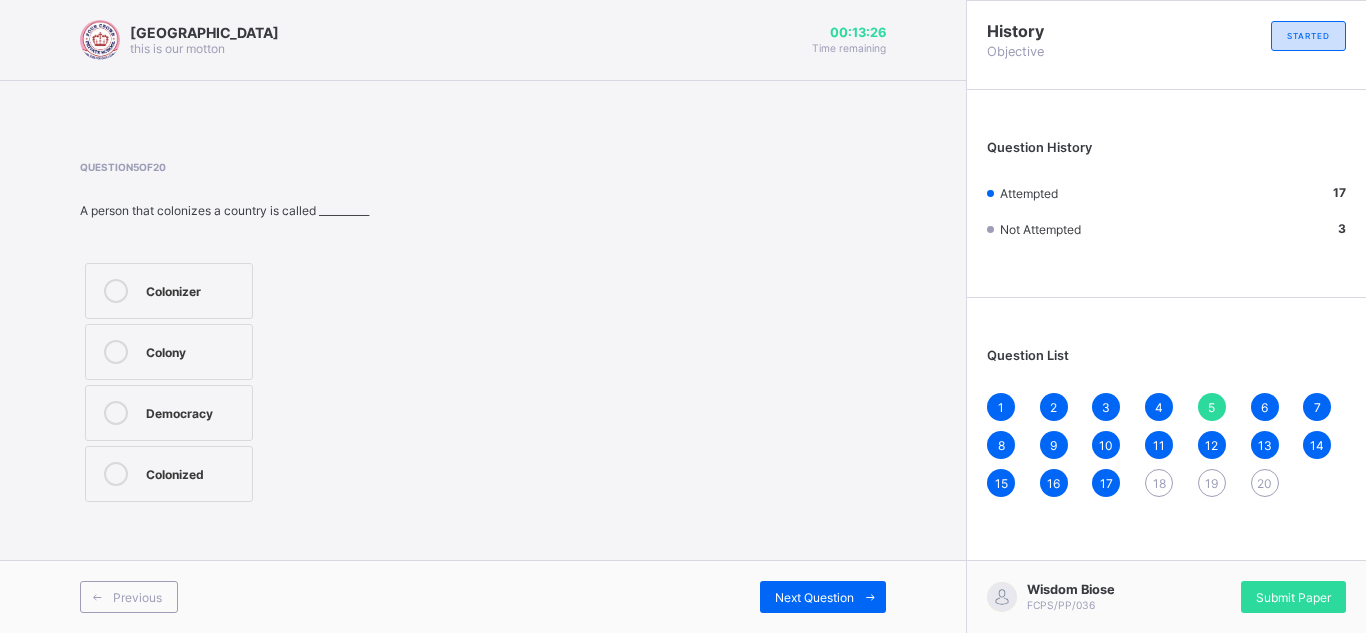 click on "Democracy" at bounding box center [194, 413] 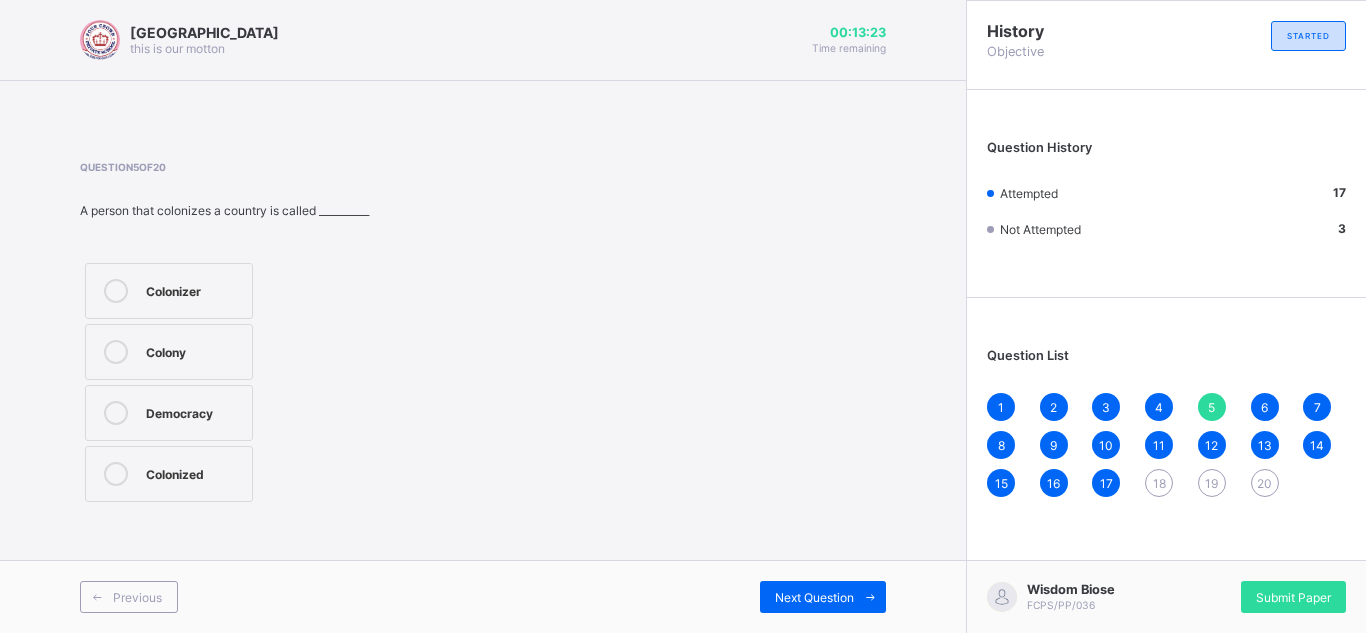 click on "6" at bounding box center (1265, 407) 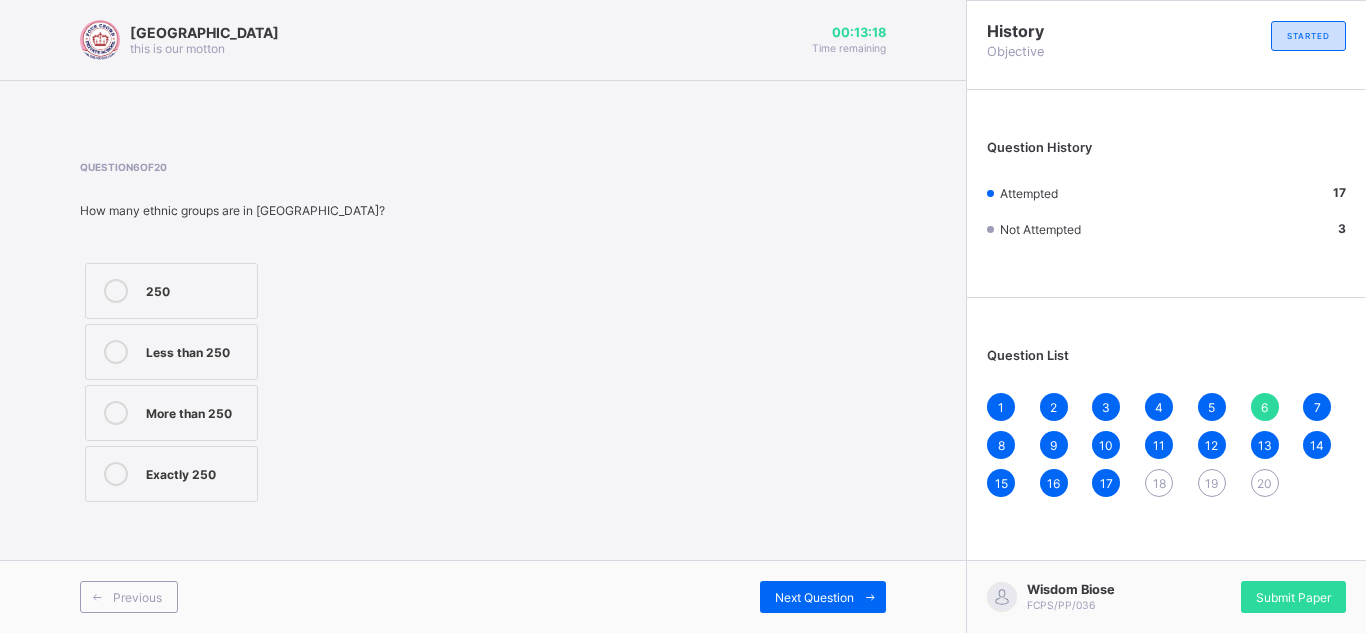 click on "7" at bounding box center (1317, 407) 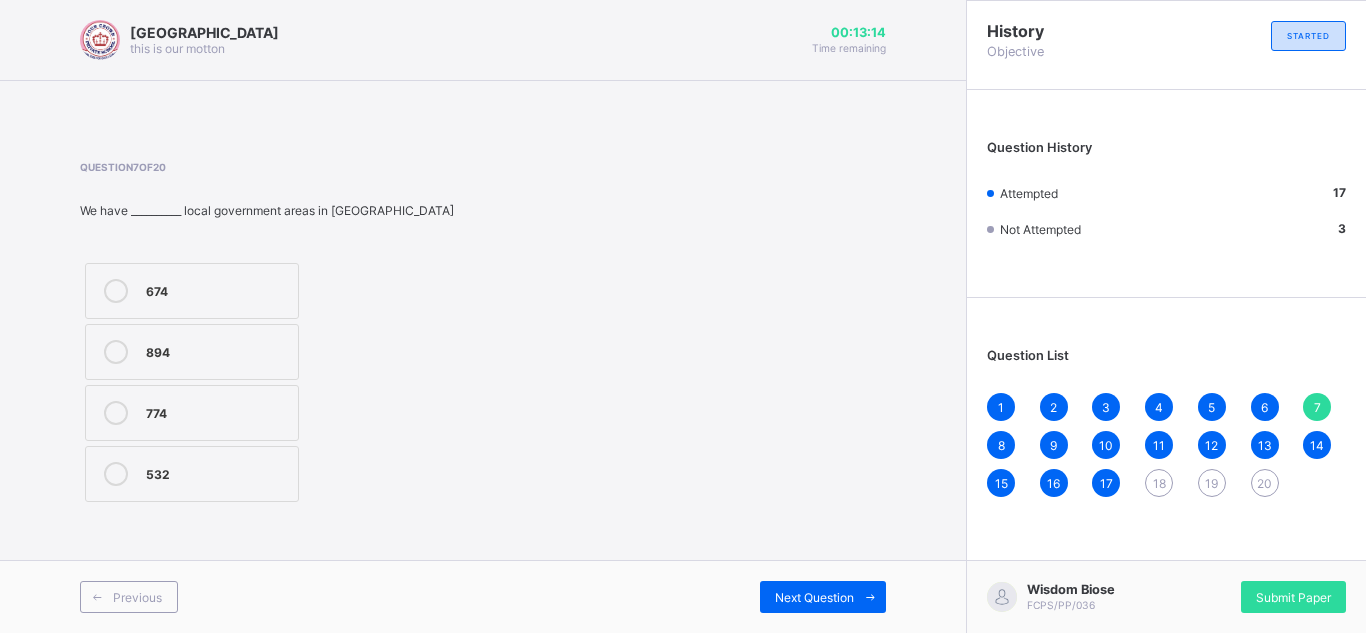 click on "532" at bounding box center (217, 472) 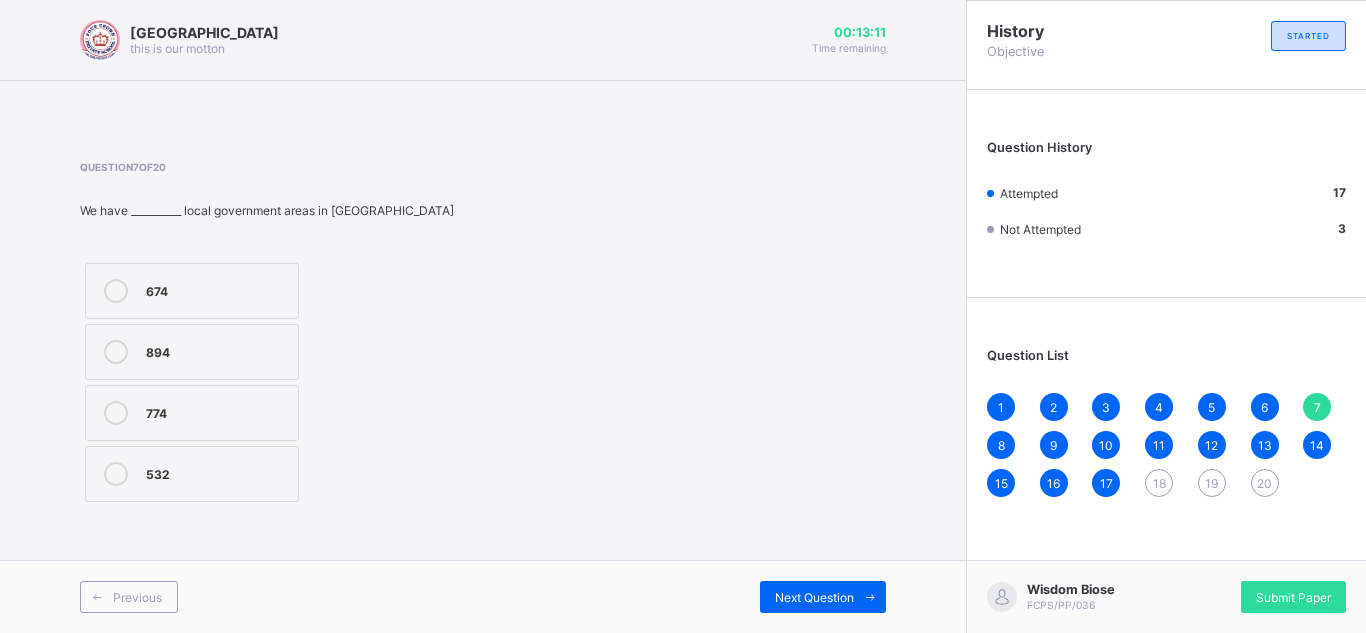 click on "8" at bounding box center [1001, 445] 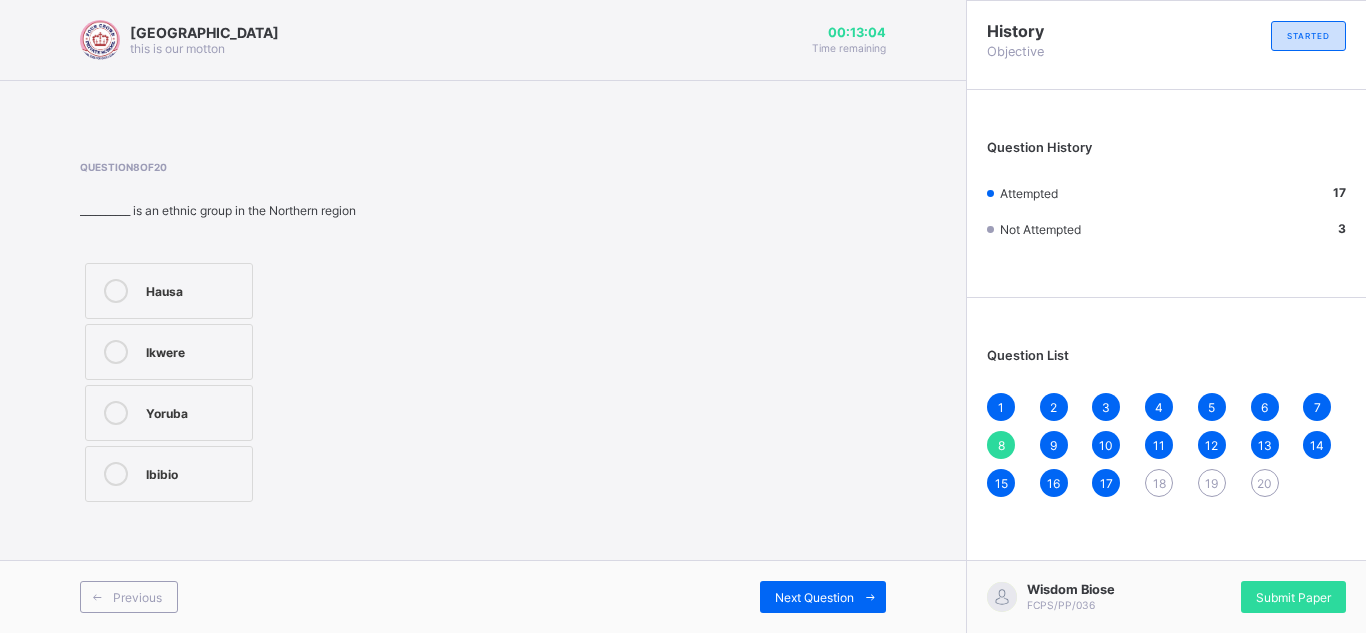 click on "Yoruba" at bounding box center (169, 413) 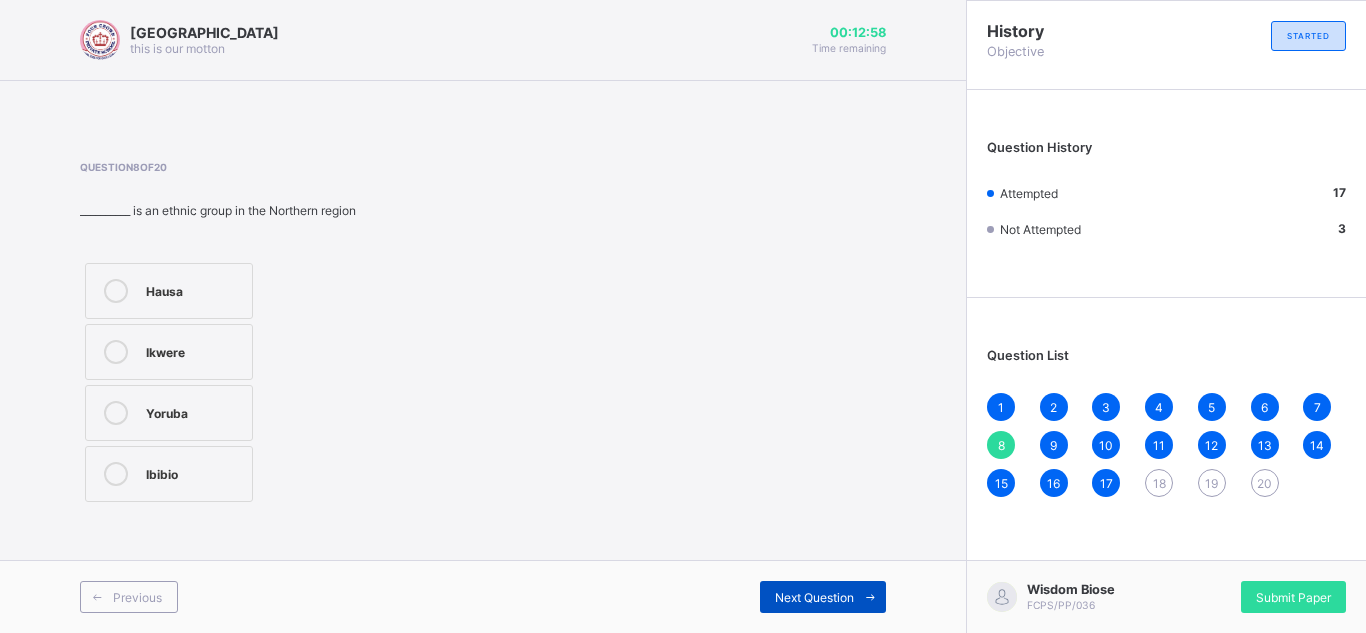 click on "Next Question" at bounding box center (814, 597) 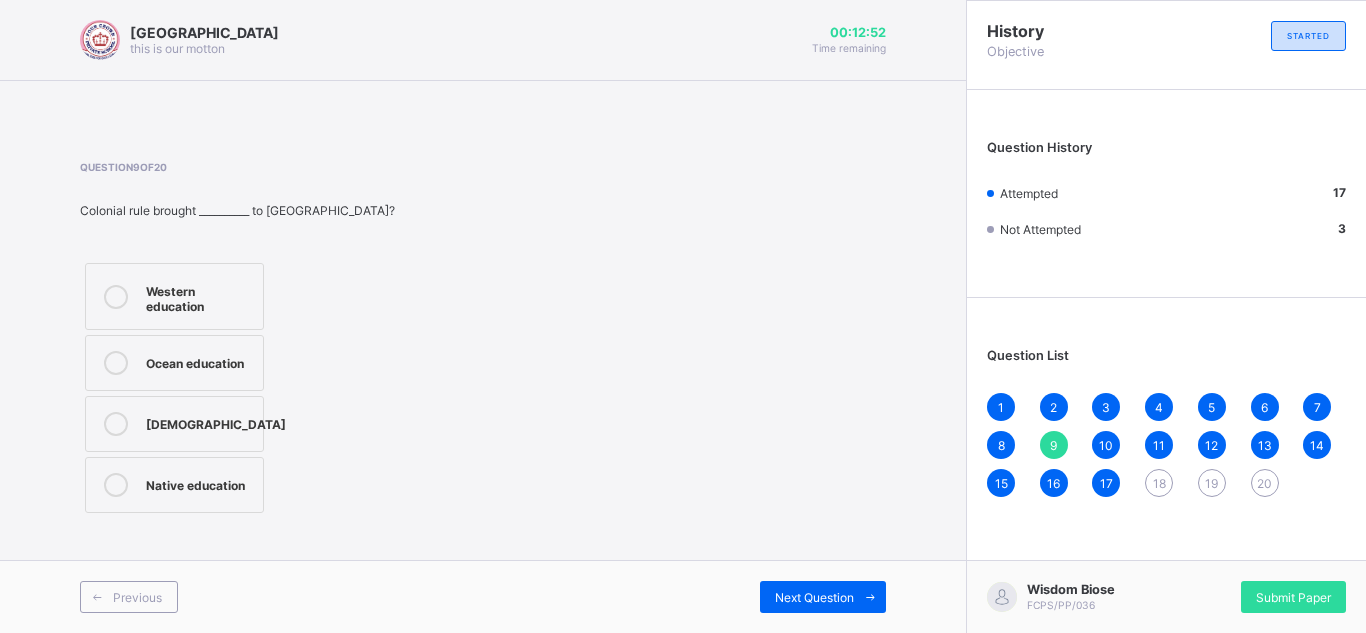 click on "Native education" at bounding box center (174, 485) 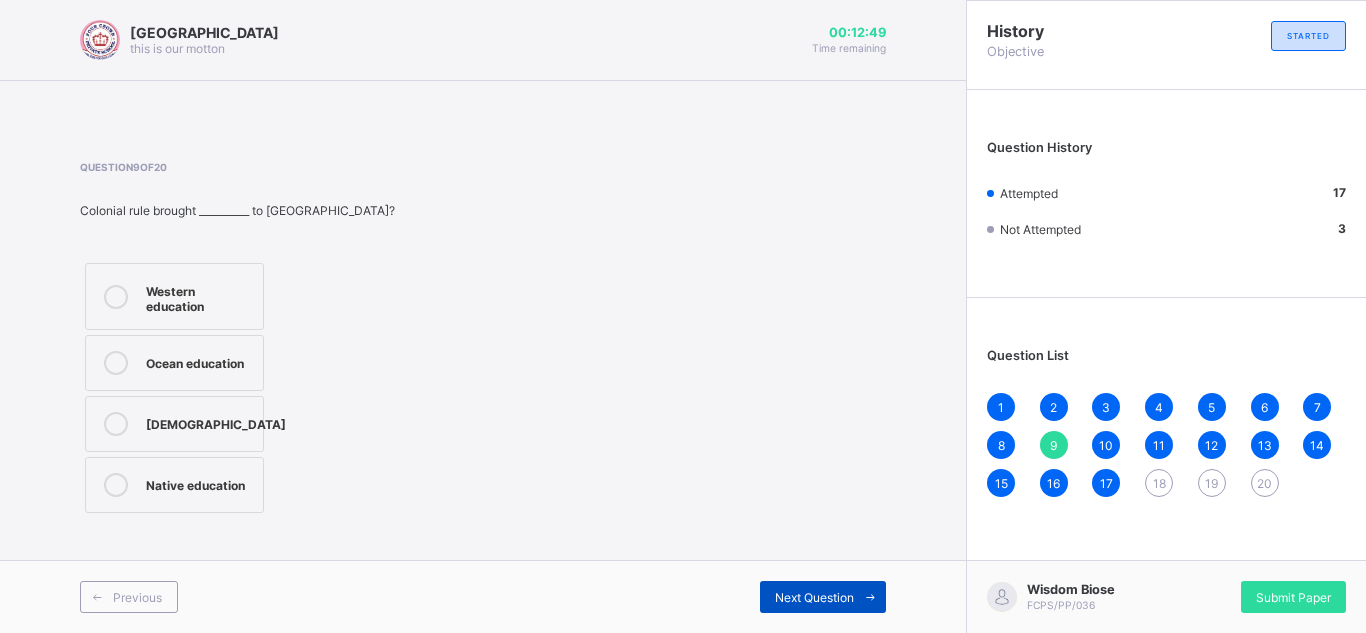 click on "Next Question" at bounding box center (814, 597) 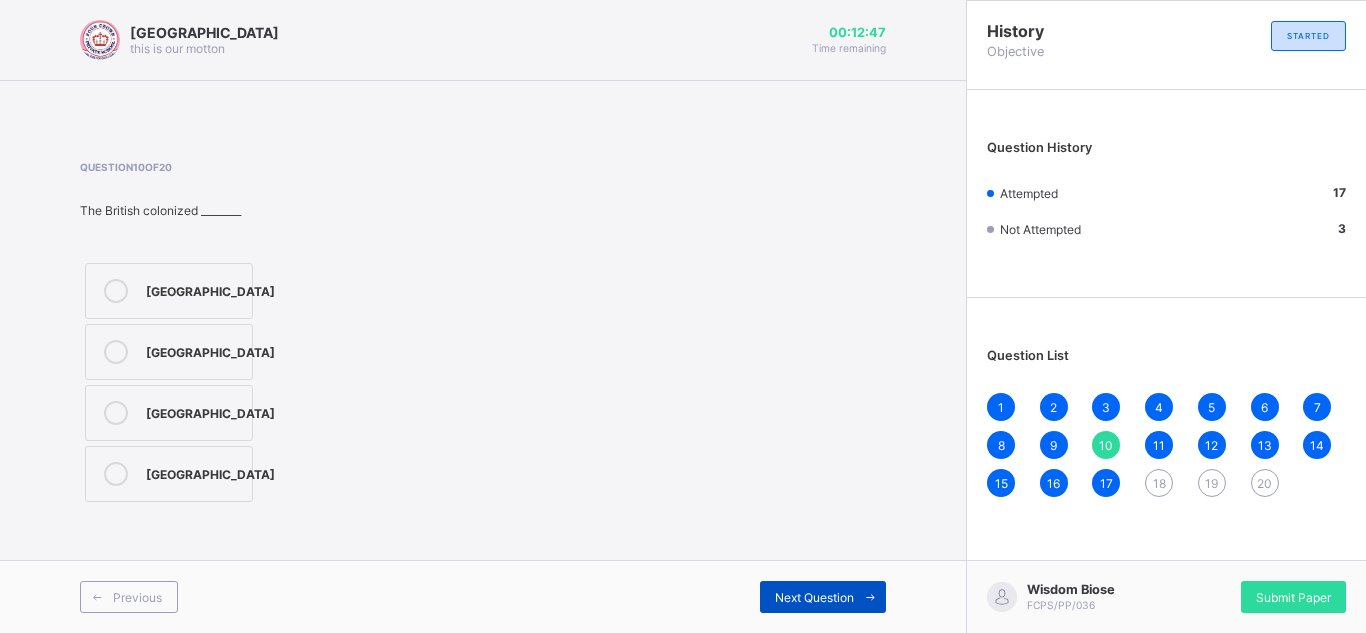click on "Next Question" at bounding box center [814, 597] 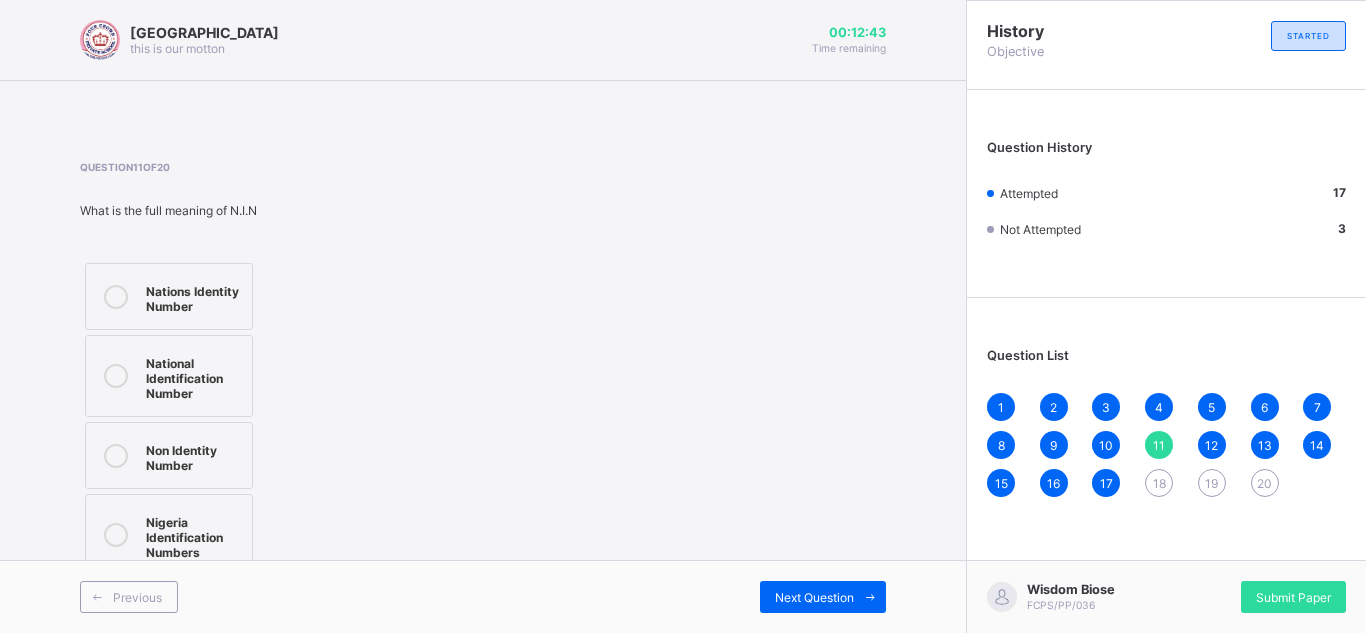 click on "10" at bounding box center [1106, 445] 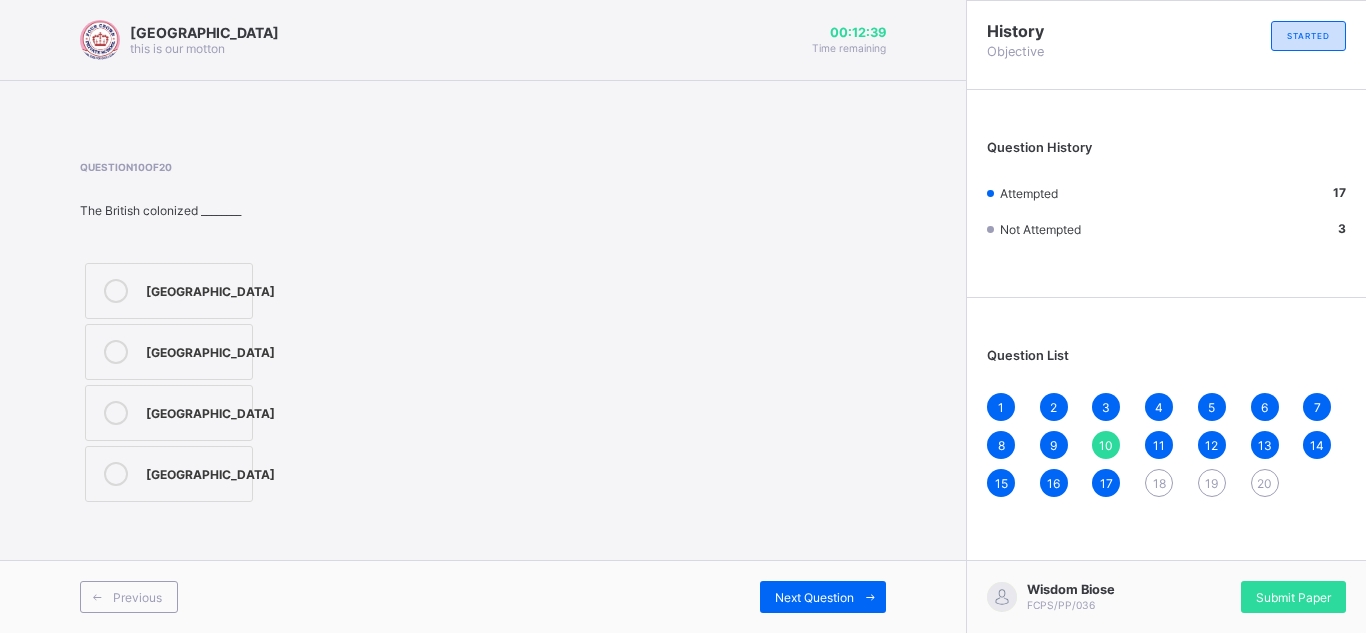click on "Africa" at bounding box center [210, 350] 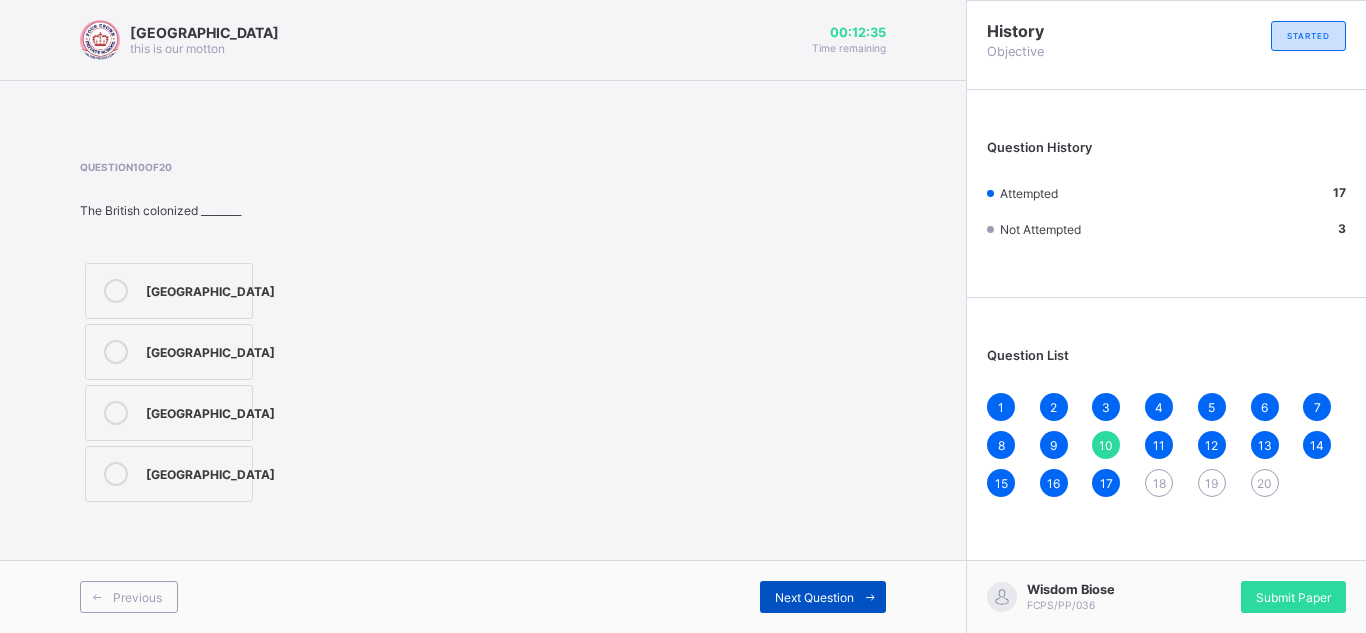 click on "Next Question" at bounding box center [814, 597] 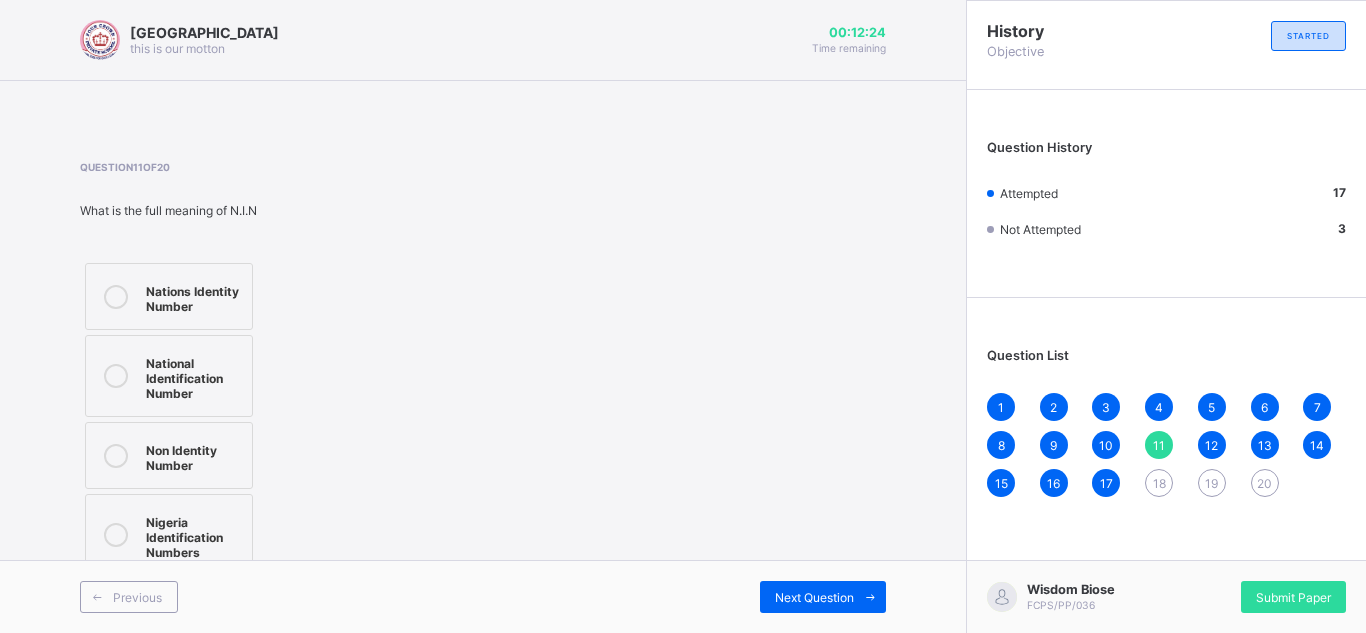 click on "Question  11  of  20 What is the full meaning of N.I.N  Nations Identity Number  National Identification Number  Non Identity Number Nigeria Identification Numbers" at bounding box center (483, 371) 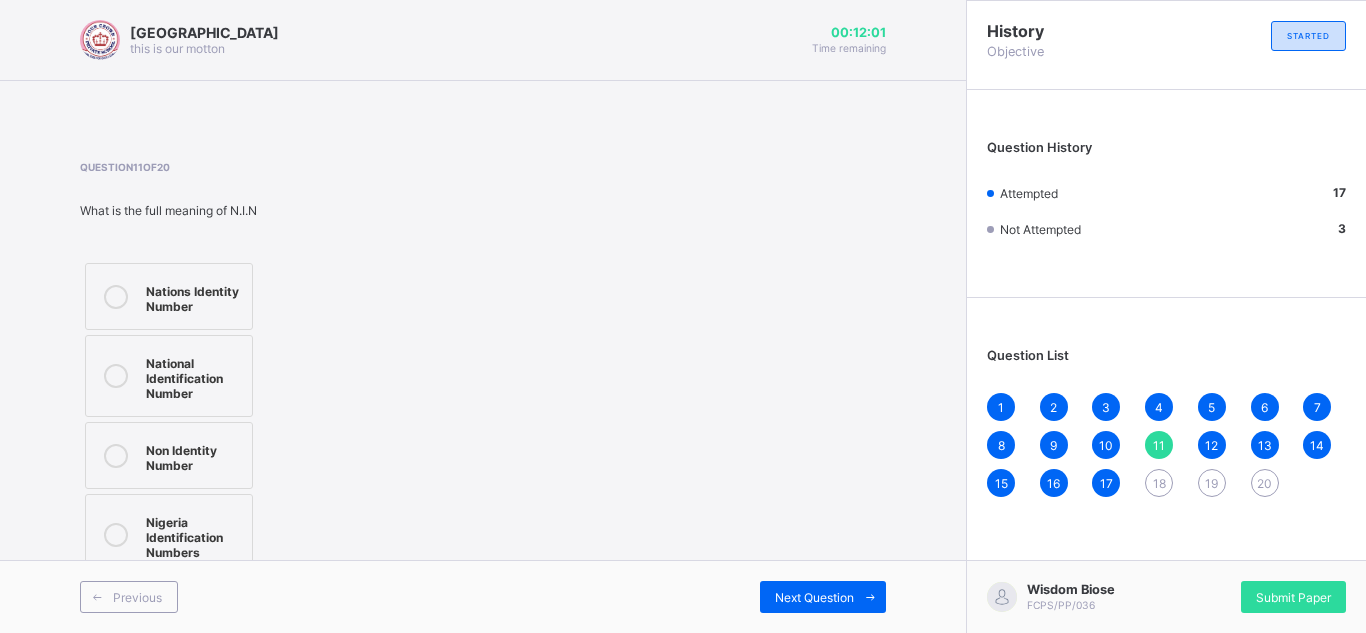 click on "Nigeria Identification Numbers" at bounding box center (194, 535) 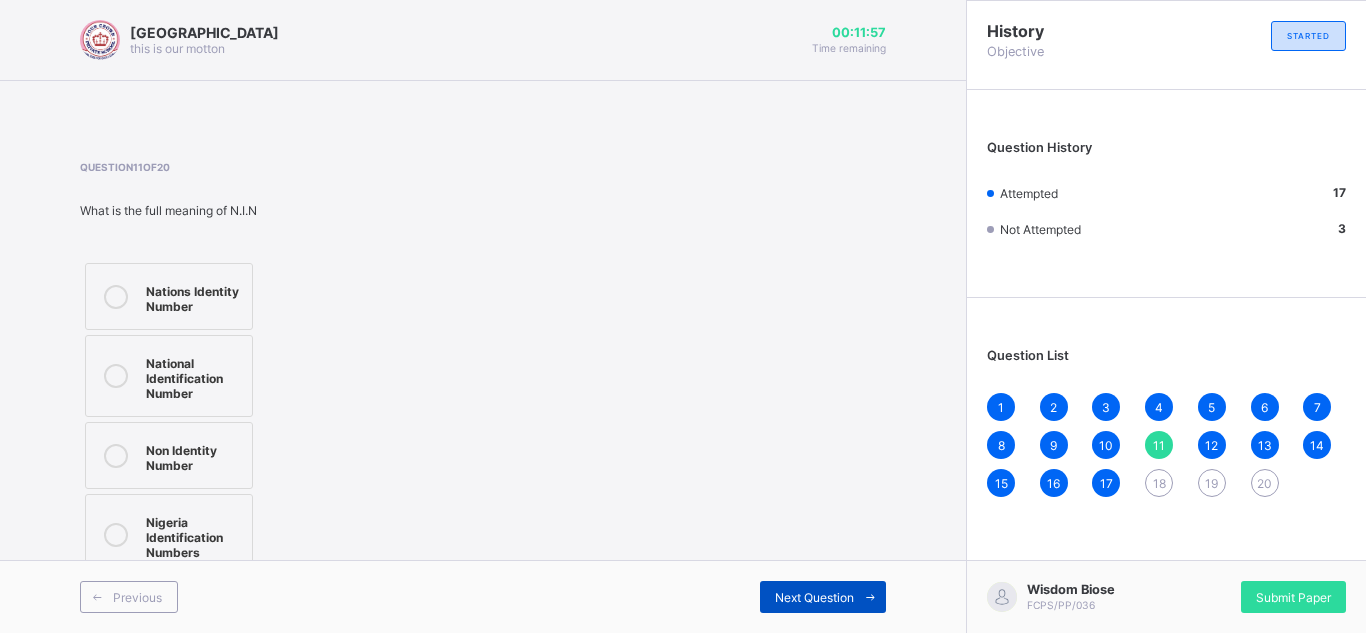 click on "Next Question" at bounding box center (814, 597) 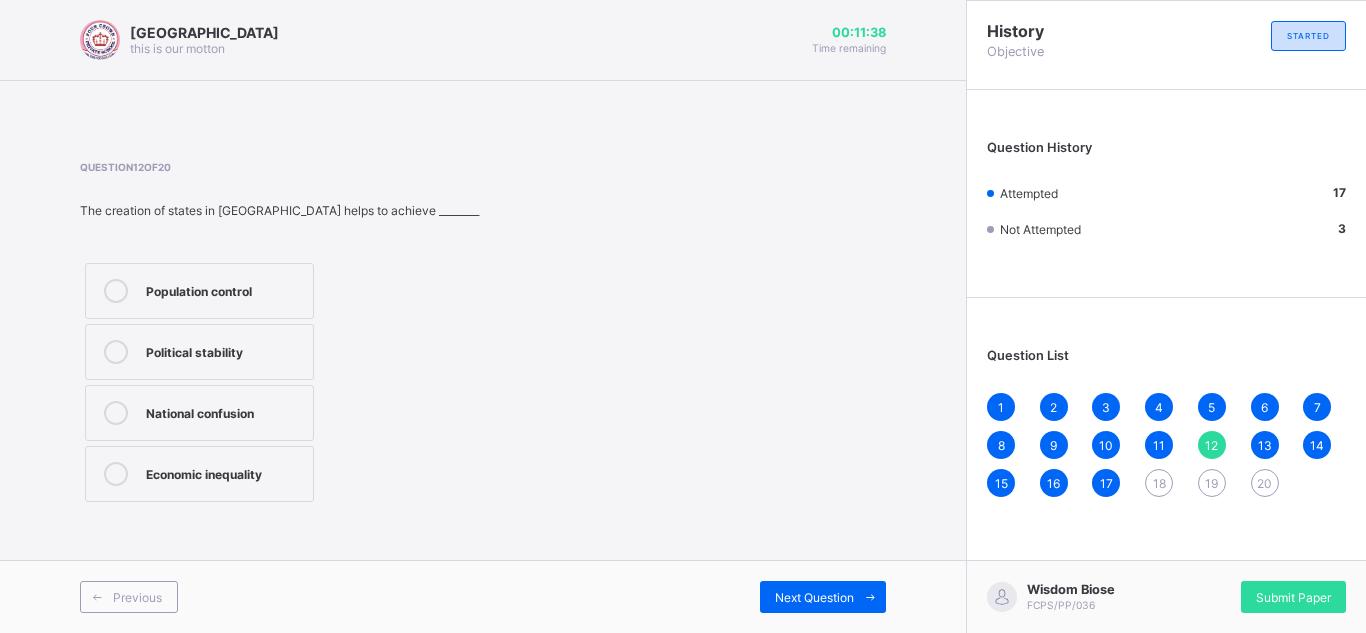 click on "13" at bounding box center (1265, 445) 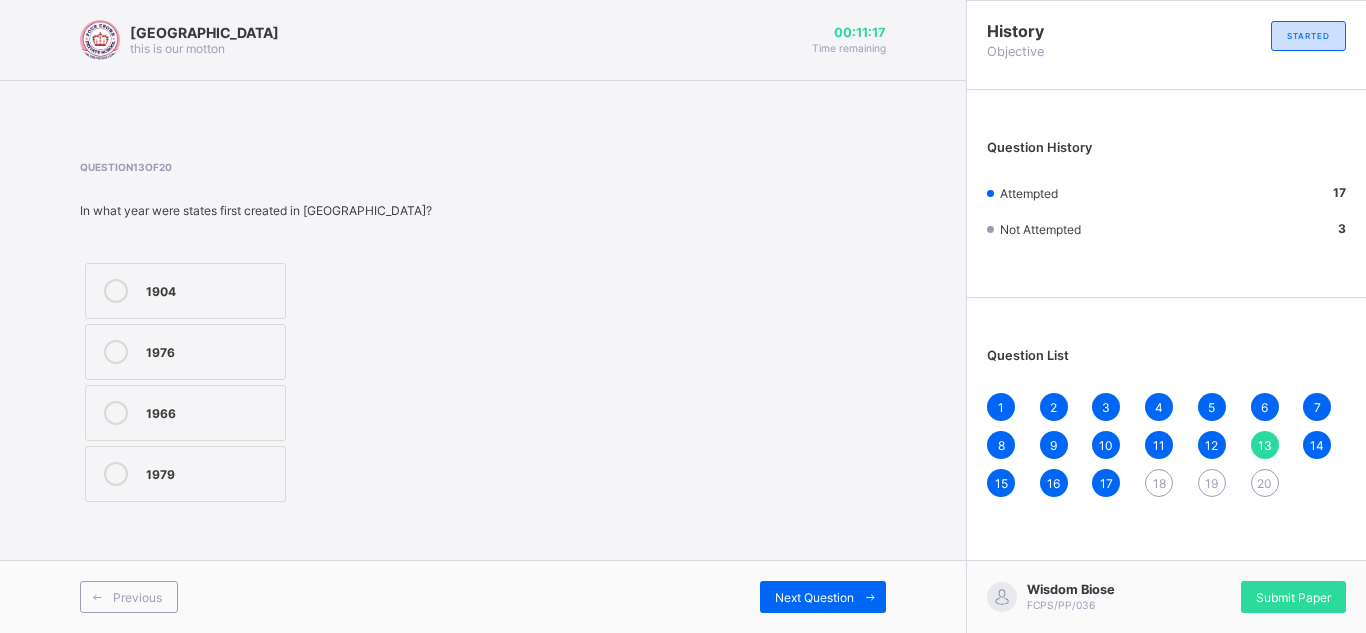 click on "14" at bounding box center (1317, 445) 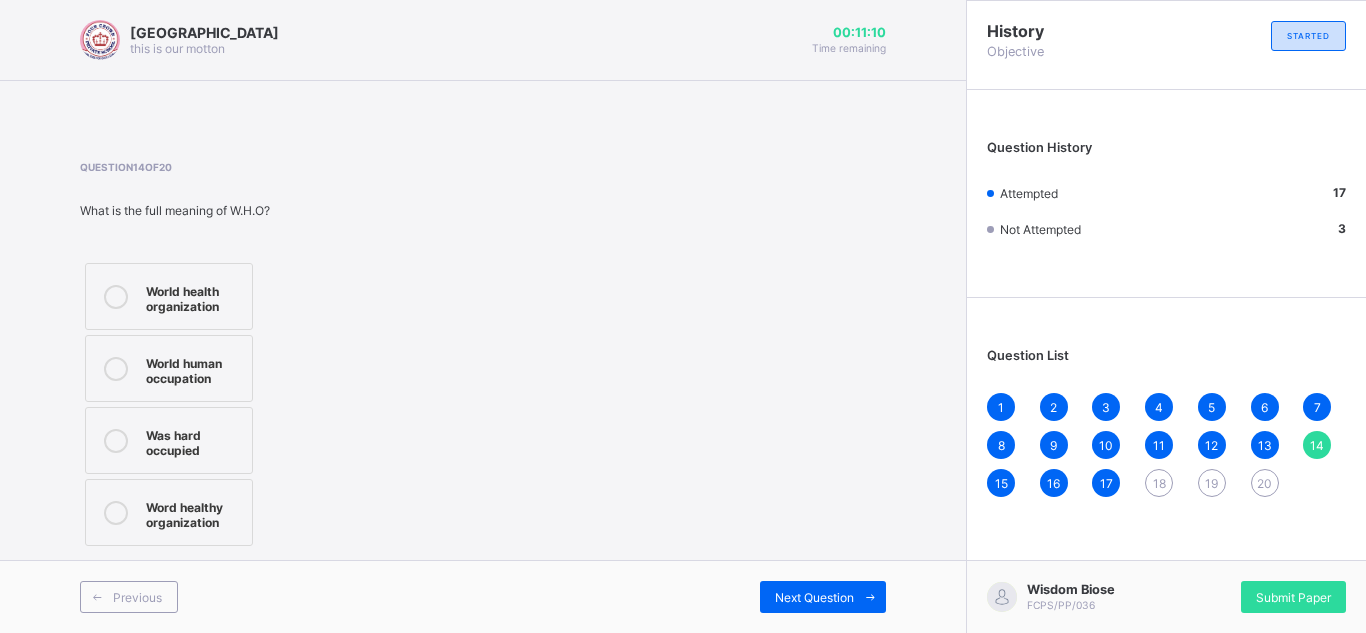 click on "World health organization" at bounding box center (194, 296) 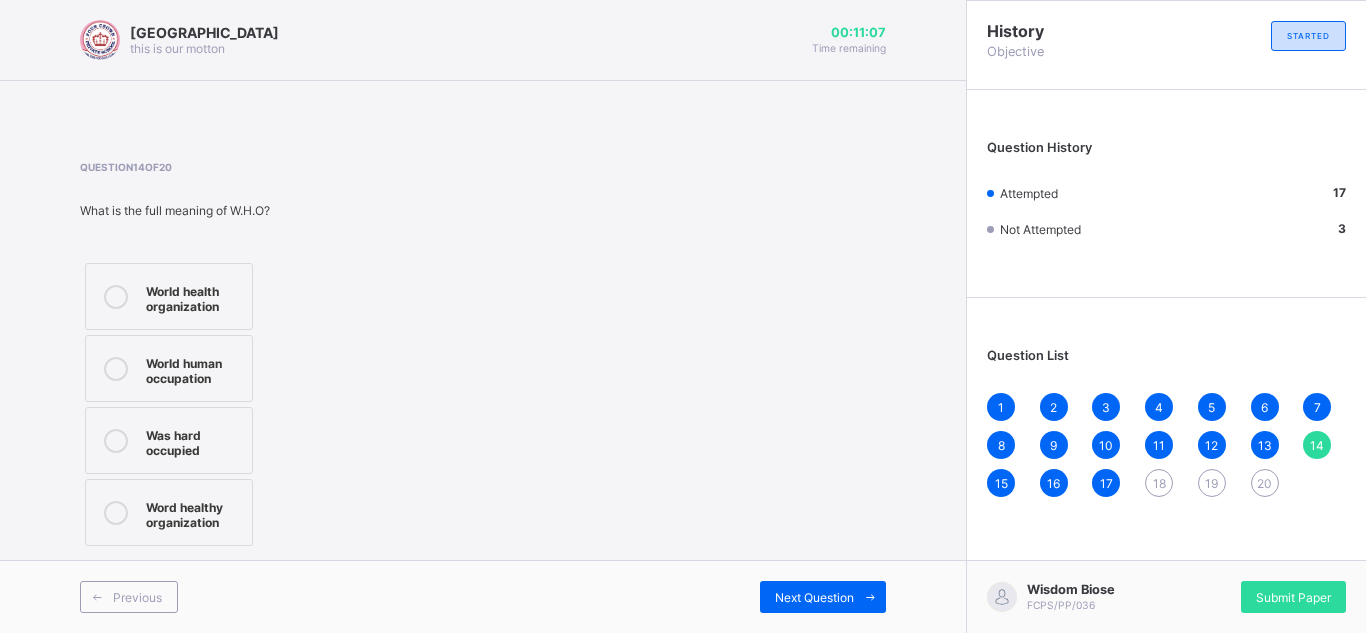 click on "15" at bounding box center (1001, 483) 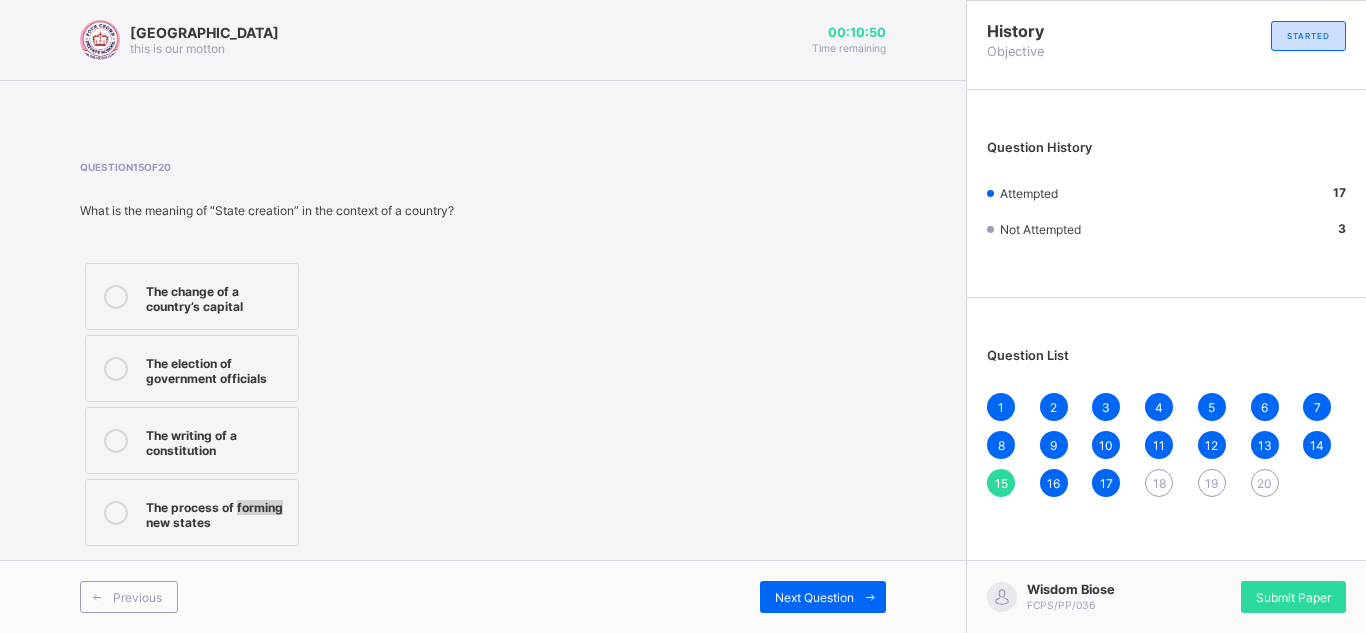 click on "Question  15  of  20 What is the meaning of “State creation” in the context of a country? The change of a country’s capital The election of government officials The writing of a constitution The process of forming new states" at bounding box center [483, 356] 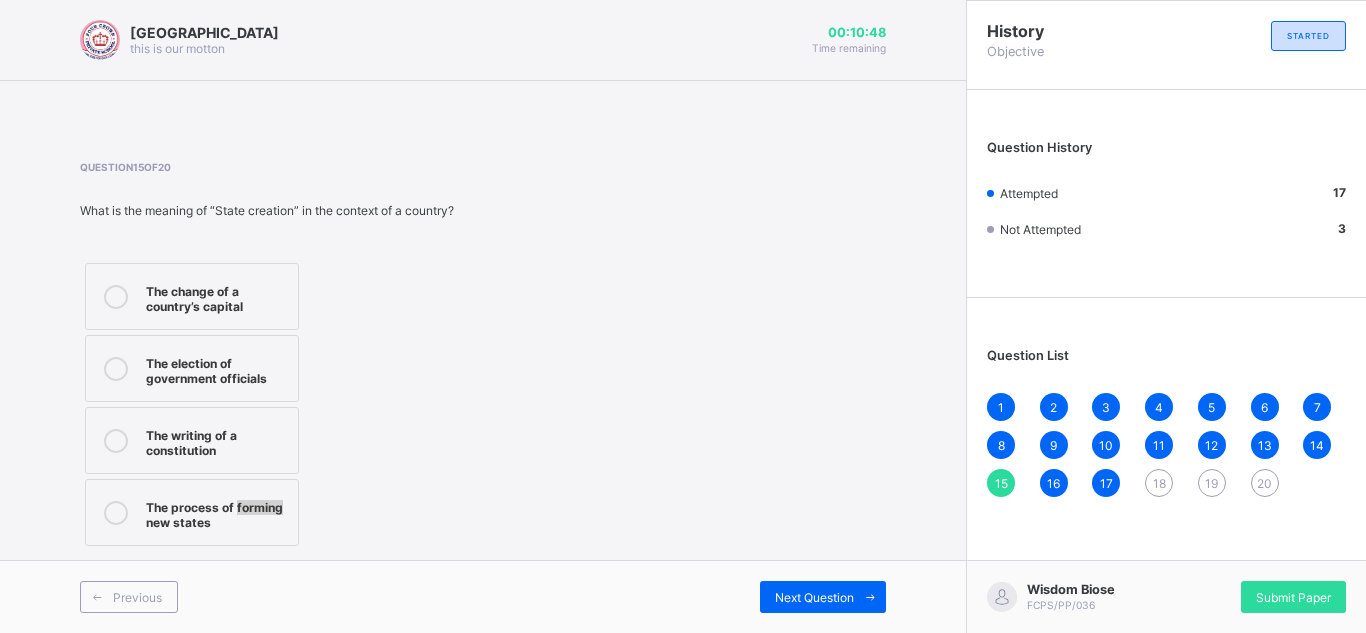 click on "The writing of a constitution" at bounding box center [217, 440] 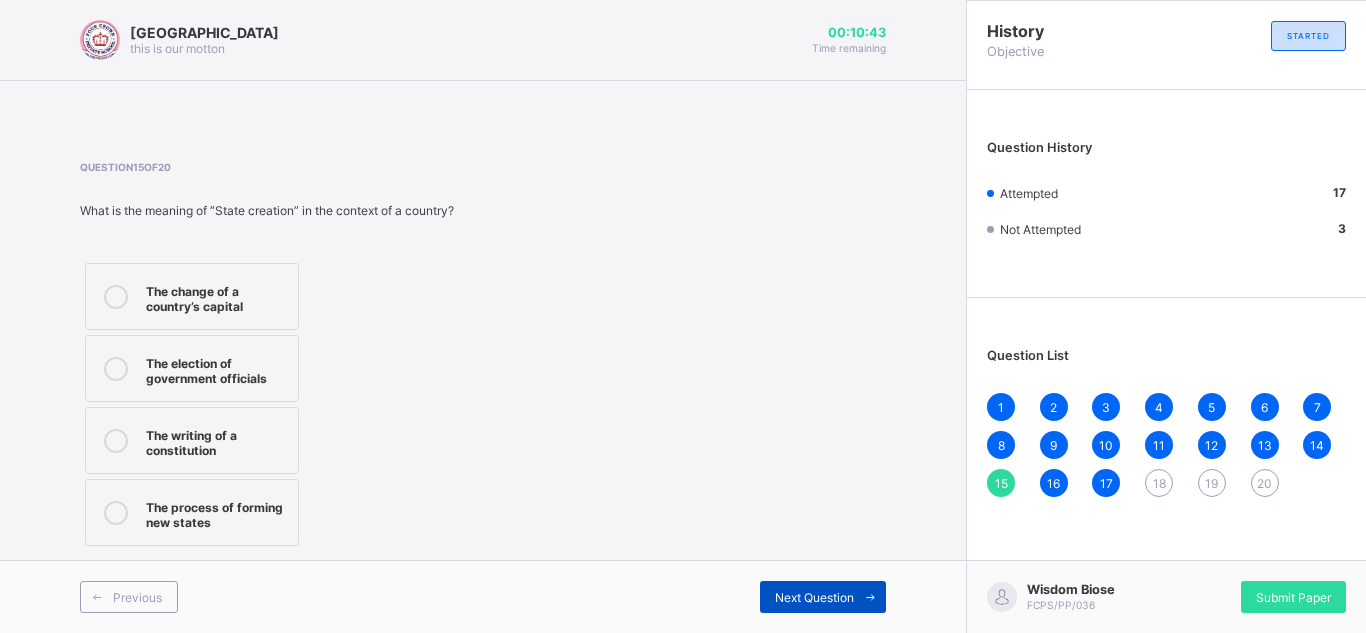 click on "Next Question" at bounding box center (814, 597) 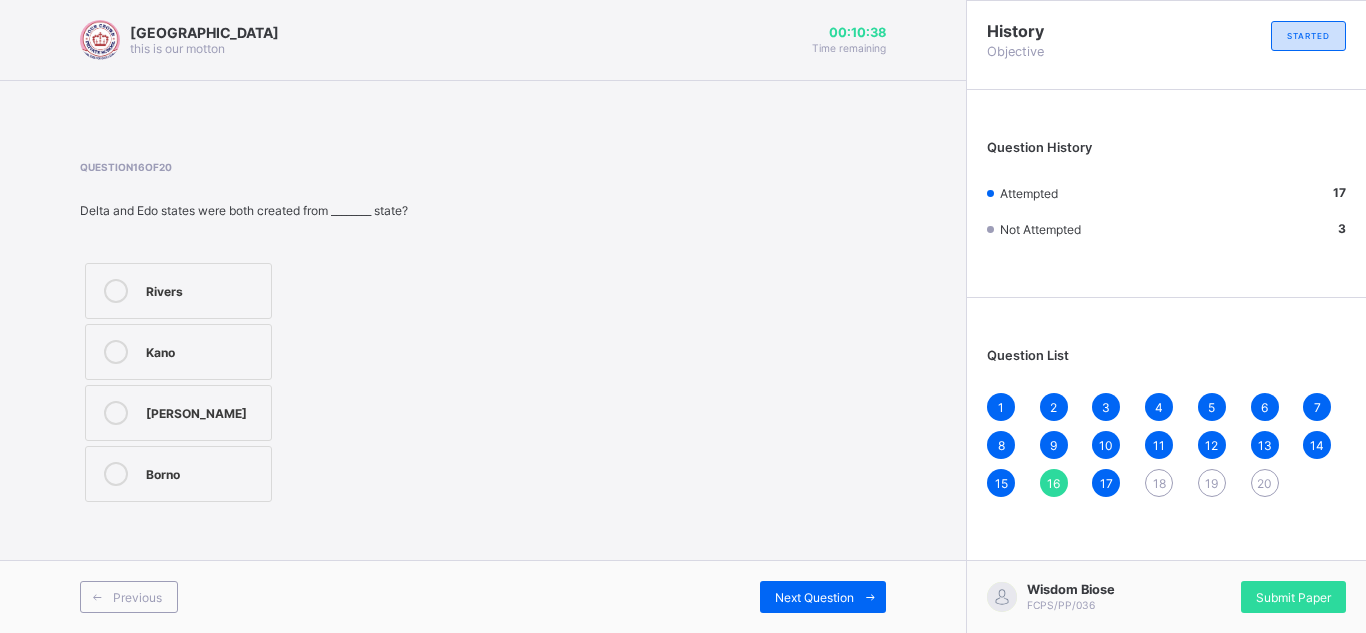 click on "Kano" at bounding box center (203, 350) 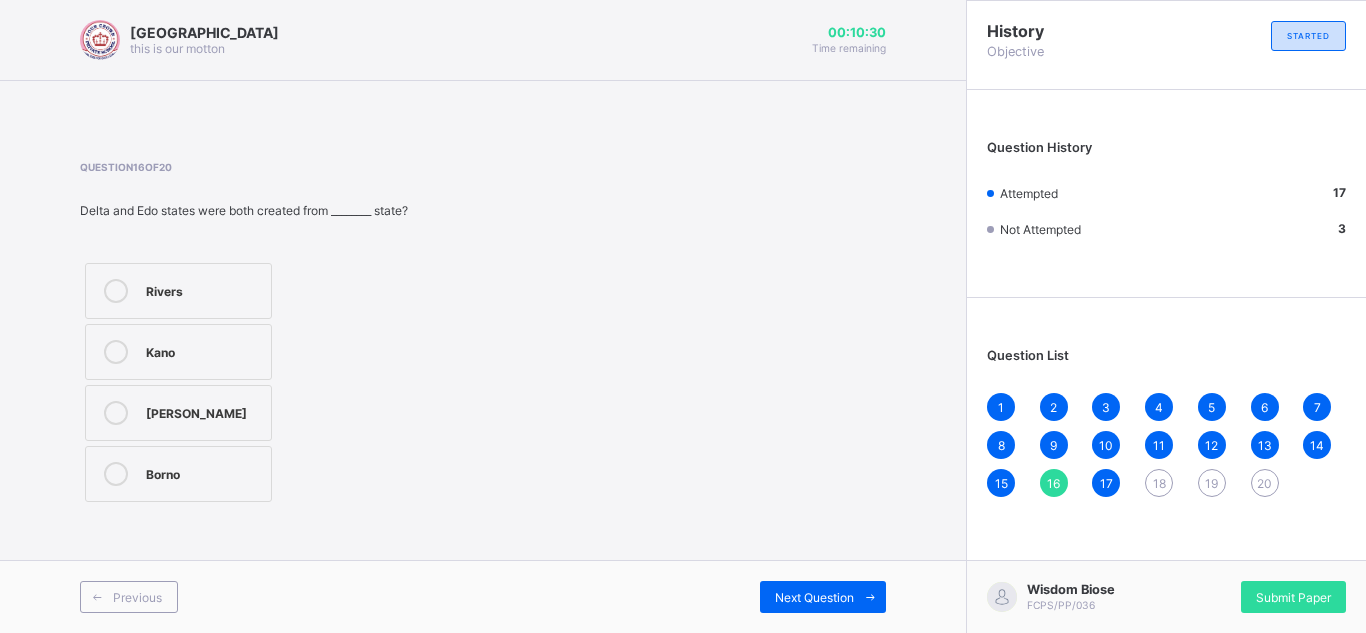 click on "17" at bounding box center (1106, 483) 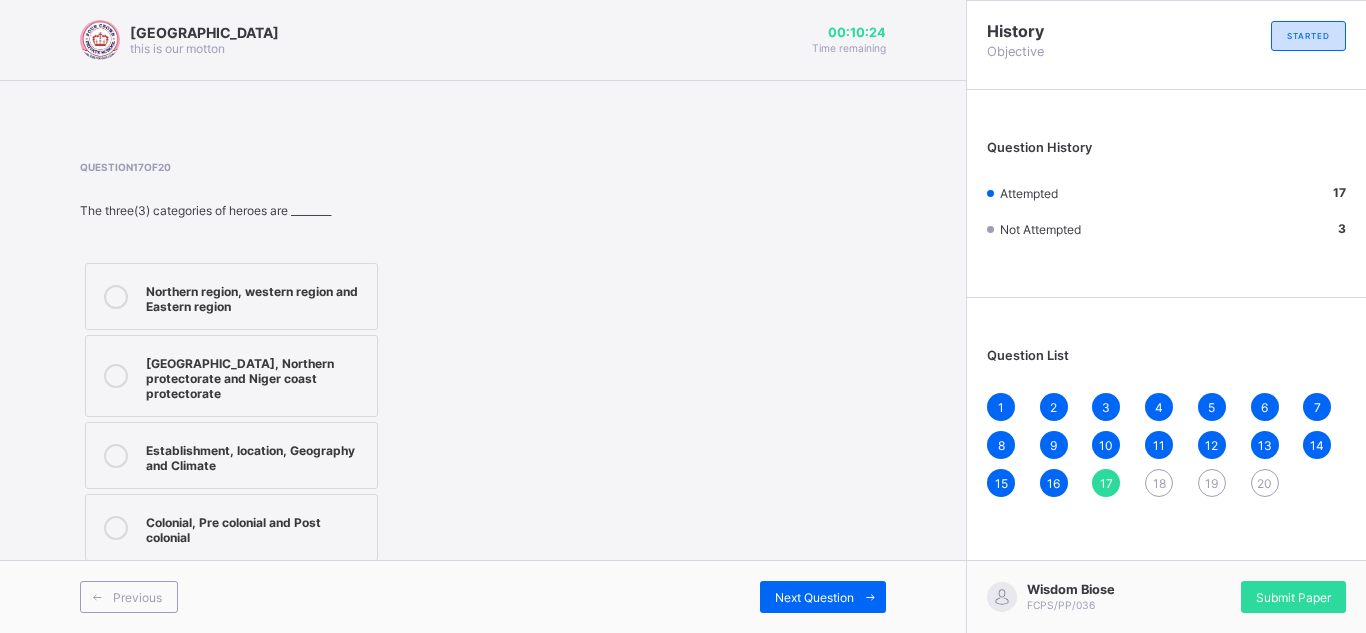 click on "Northern region, western region and Eastern region" at bounding box center [256, 296] 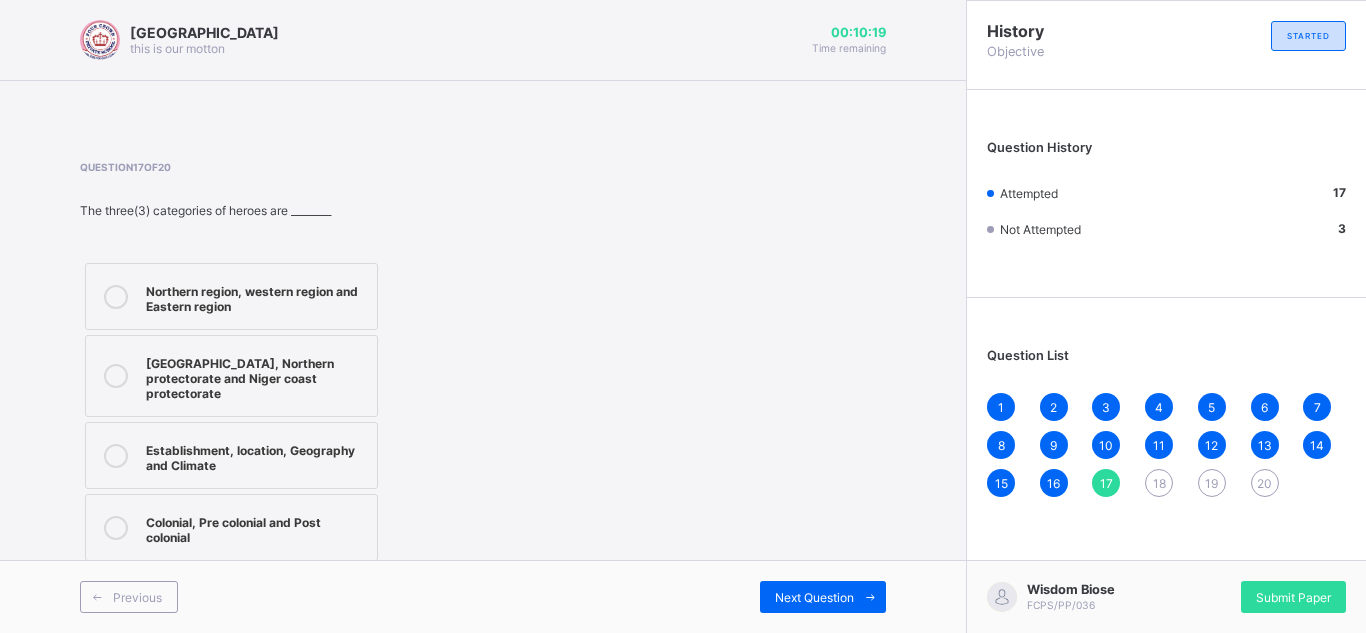 click on "Northern region, western region and Eastern region Lagos colony, Northern protectorate and Niger coast protectorate  Establishment, location, Geography and Climate Colonial, Pre colonial and Post colonial" at bounding box center [333, 412] 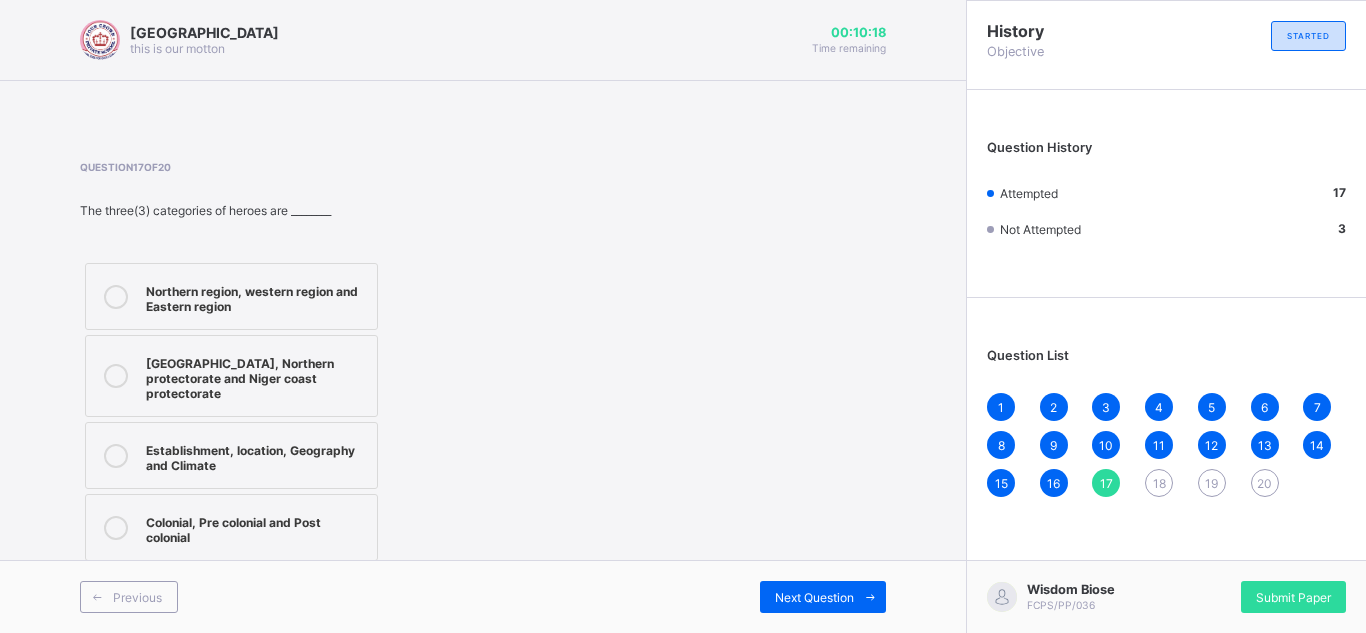 click on "Northern region, western region and Eastern region Lagos colony, Northern protectorate and Niger coast protectorate  Establishment, location, Geography and Climate Colonial, Pre colonial and Post colonial" at bounding box center [333, 412] 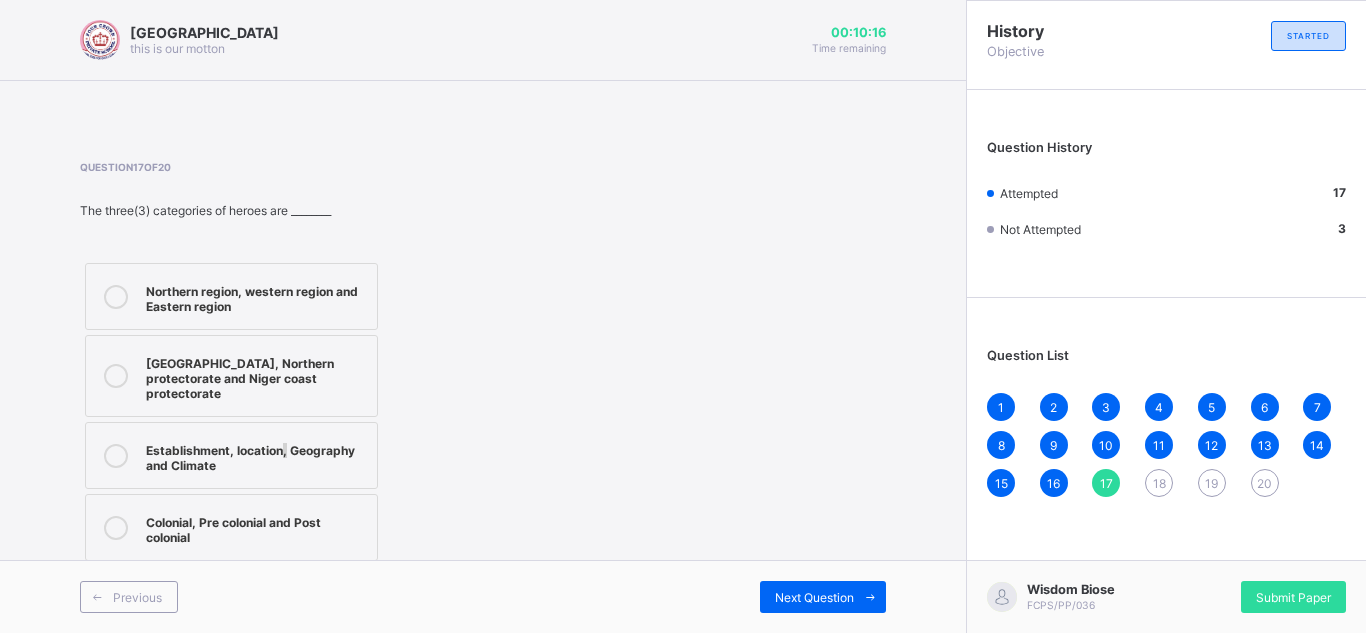 click on "Wisdom   Biose FCPS/PP/036 Submit Paper" at bounding box center [1166, 596] 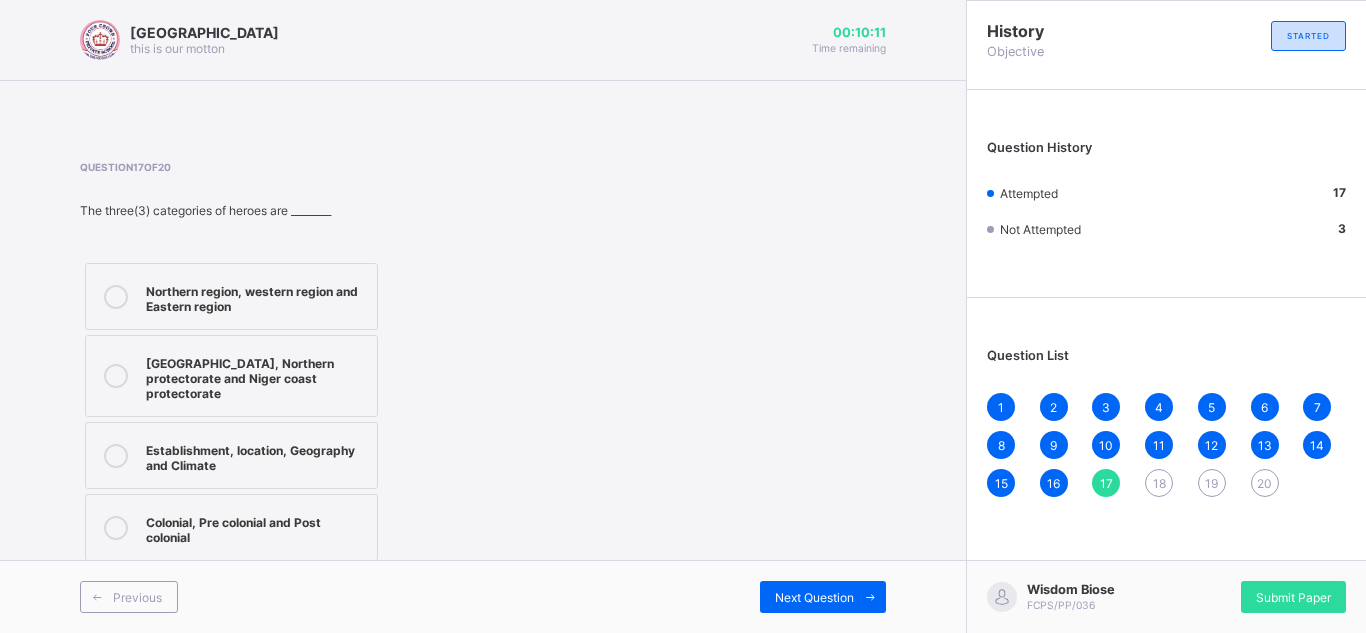 click on "14" at bounding box center [1317, 445] 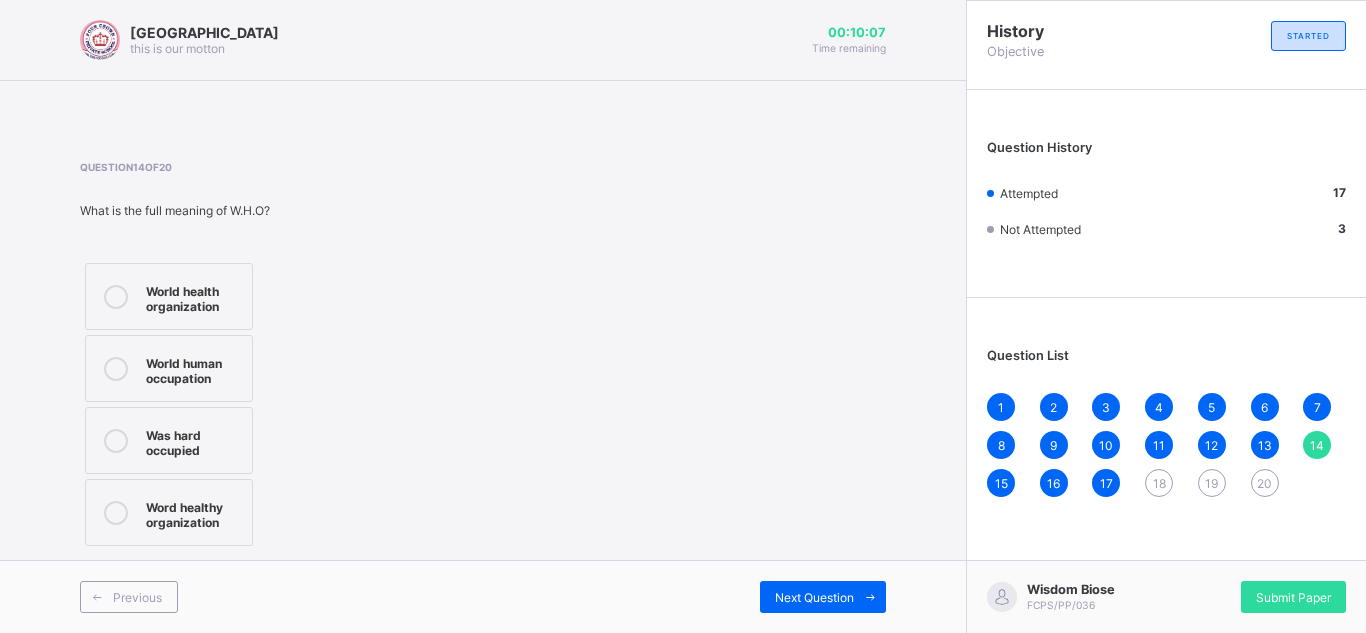 click on "World human occupation" at bounding box center (194, 368) 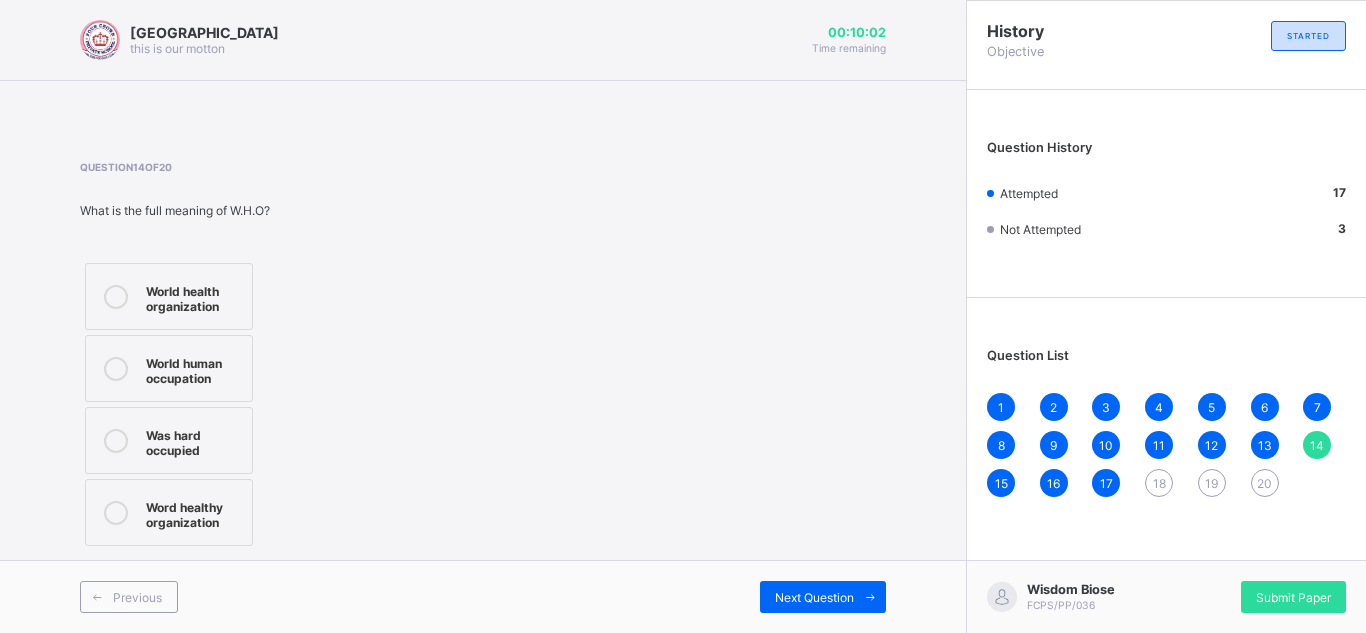 click on "15" at bounding box center (1001, 483) 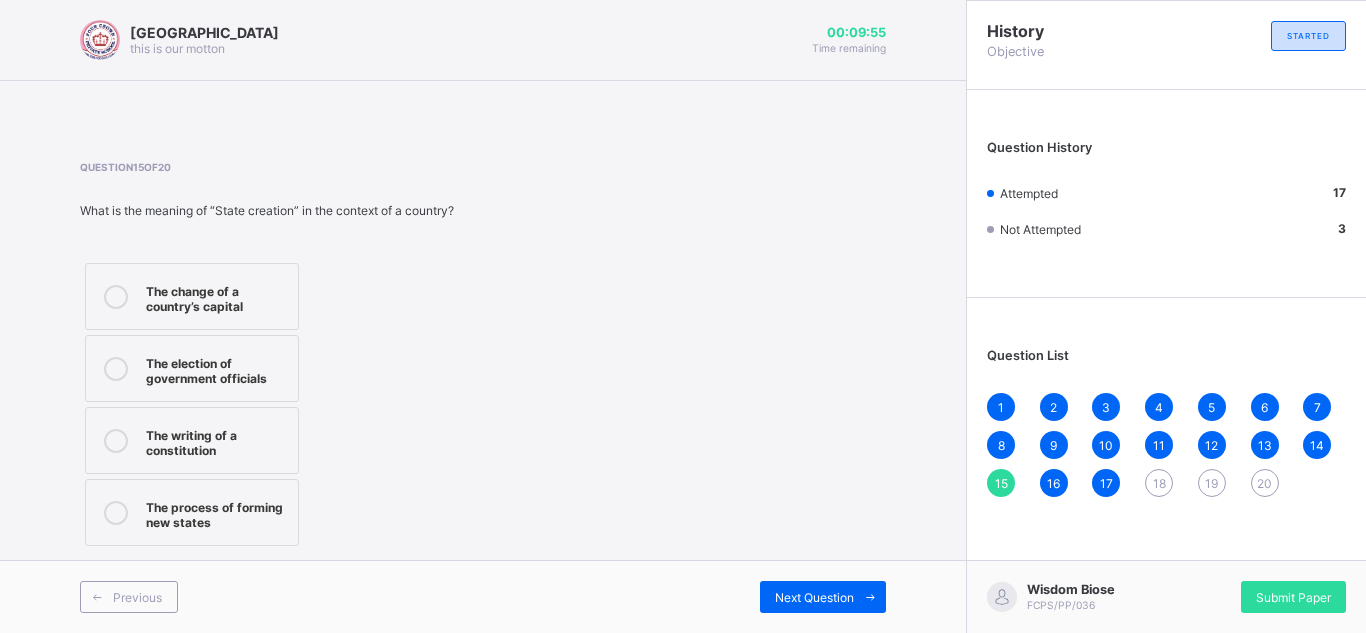 click on "The change of a country’s capital" at bounding box center [217, 296] 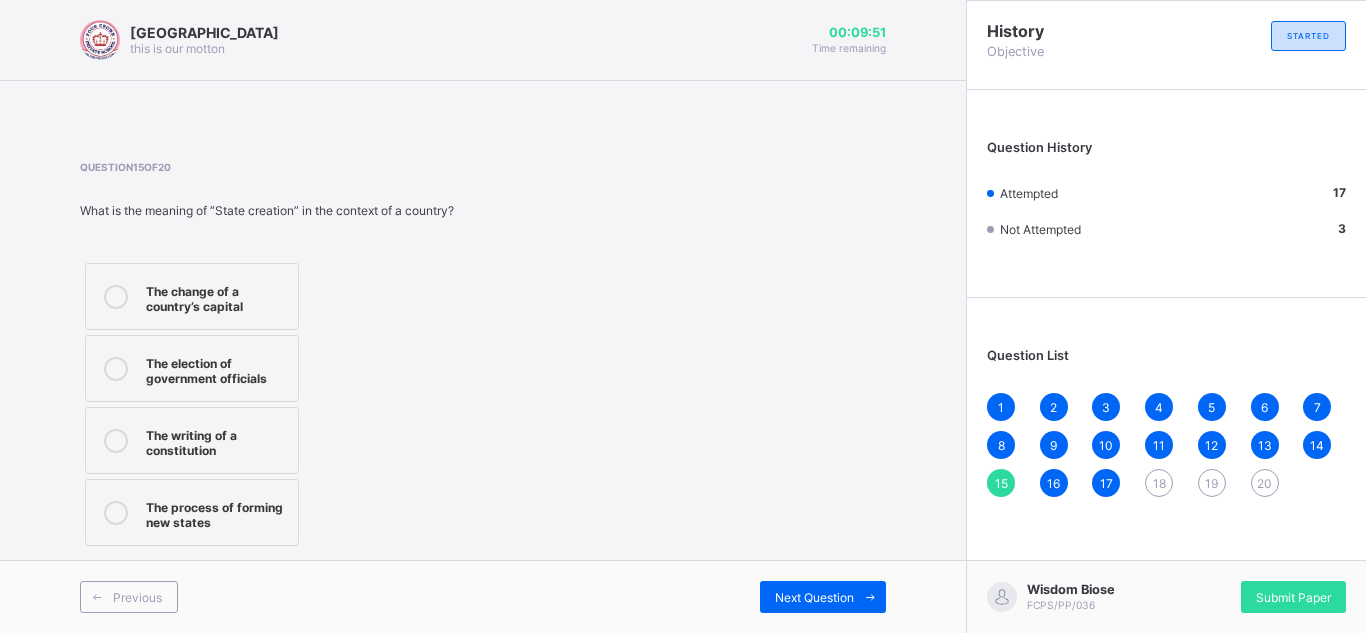 click on "16" at bounding box center [1053, 483] 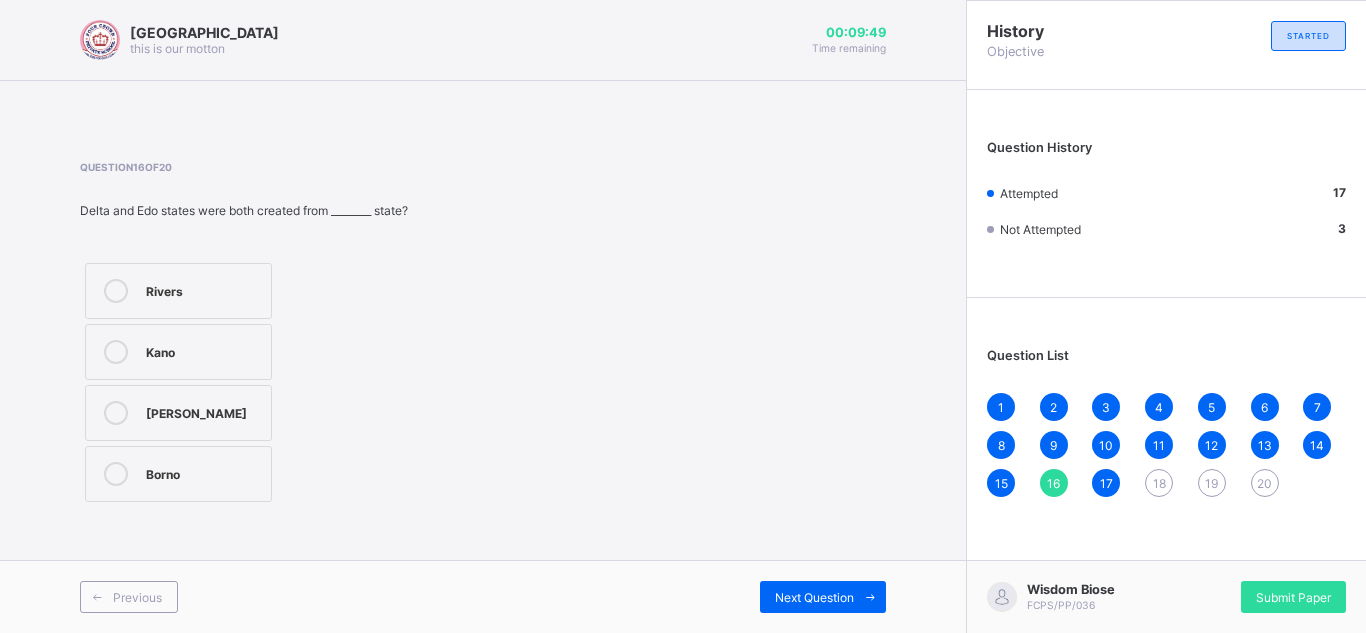 click on "18" at bounding box center (1159, 483) 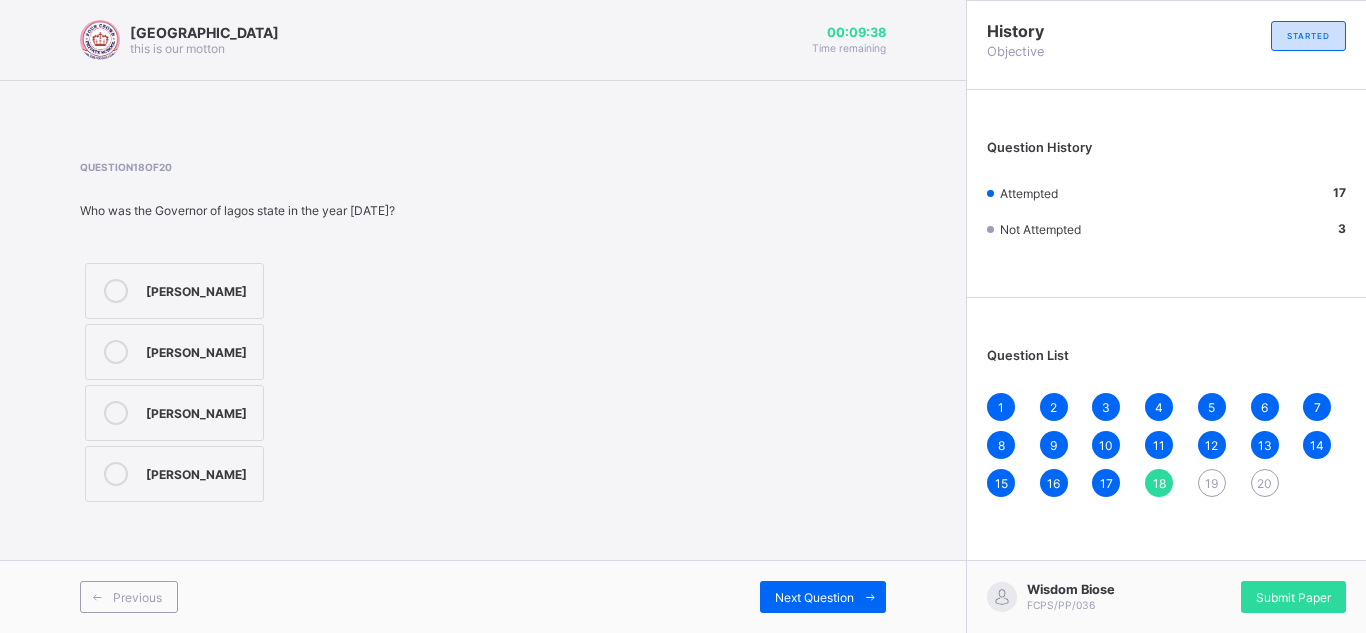 click on "Musa Usman" at bounding box center (174, 352) 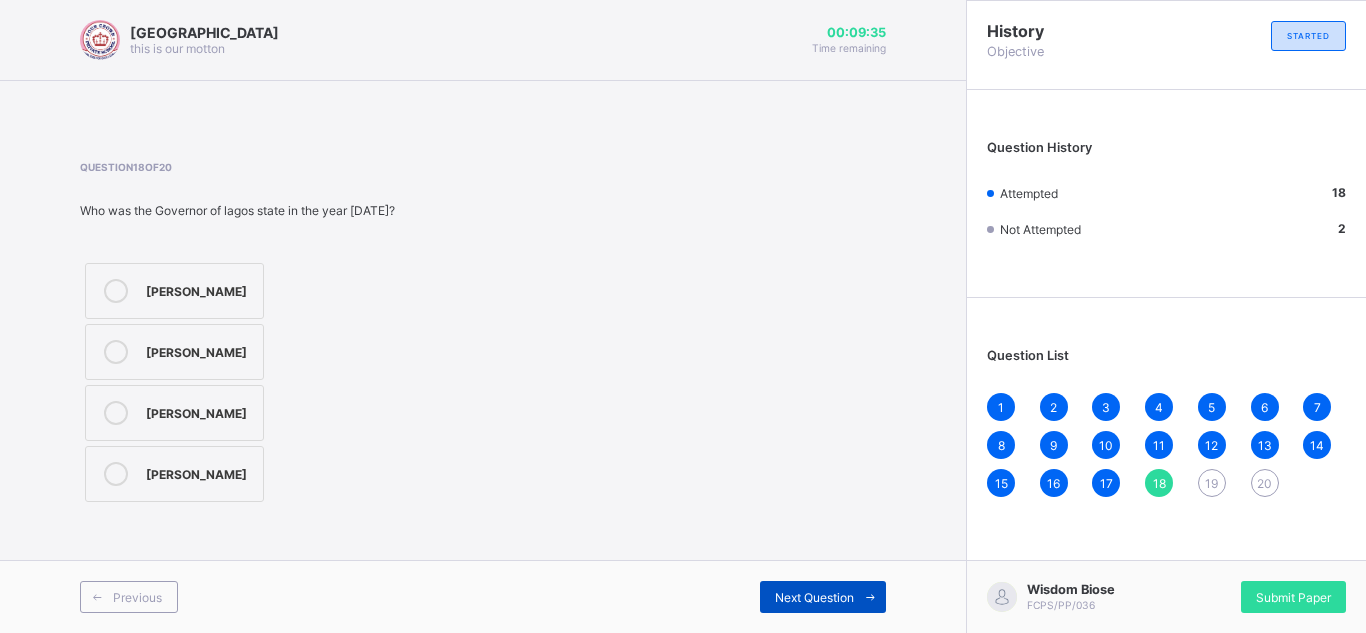 click on "Next Question" at bounding box center (814, 597) 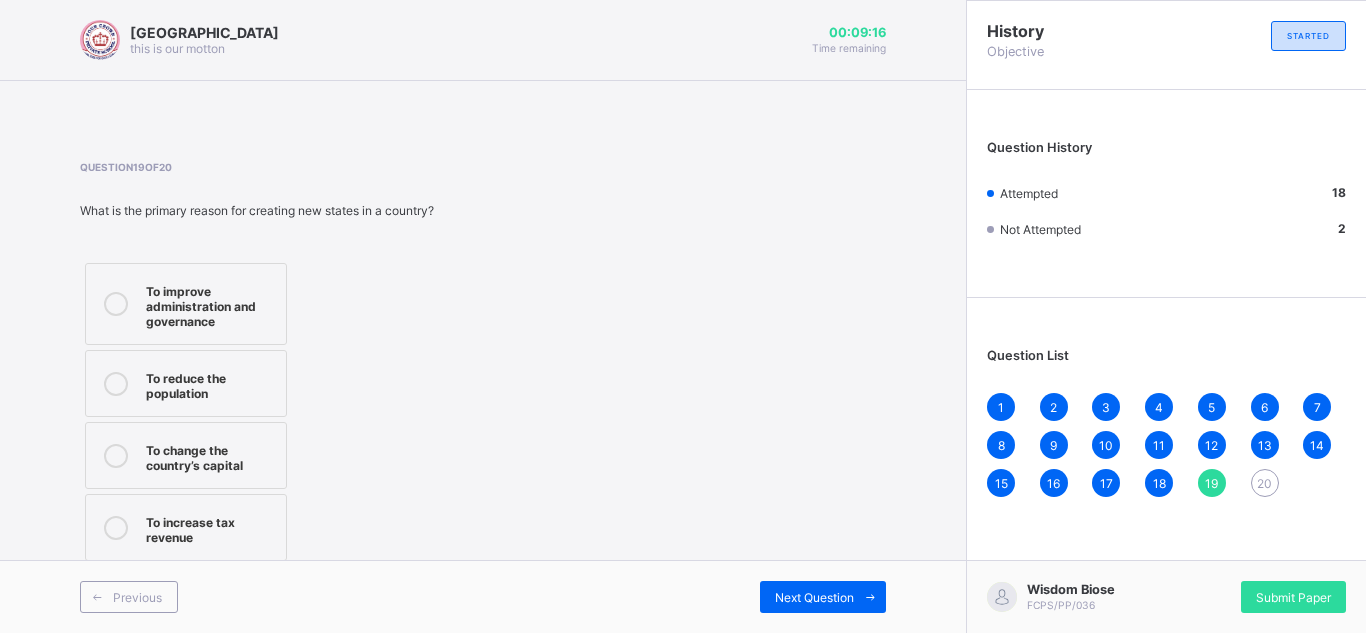 click on "To improve administration and governance" at bounding box center [211, 304] 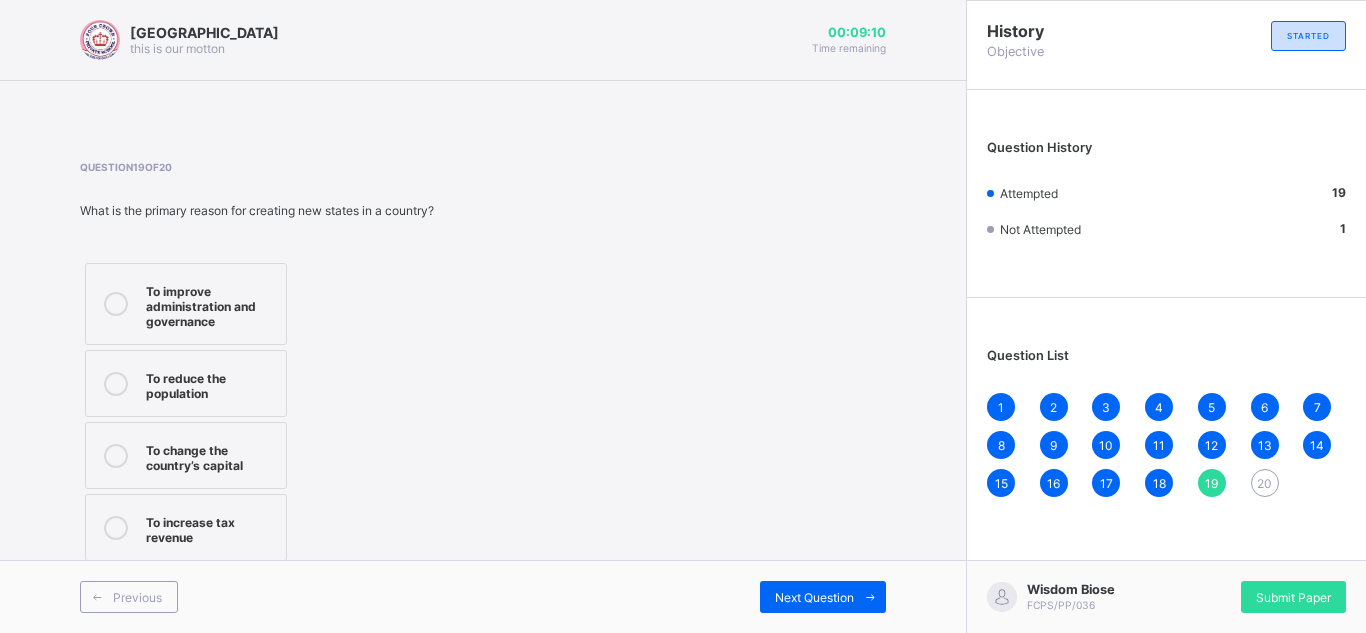 click on "20" at bounding box center [1264, 483] 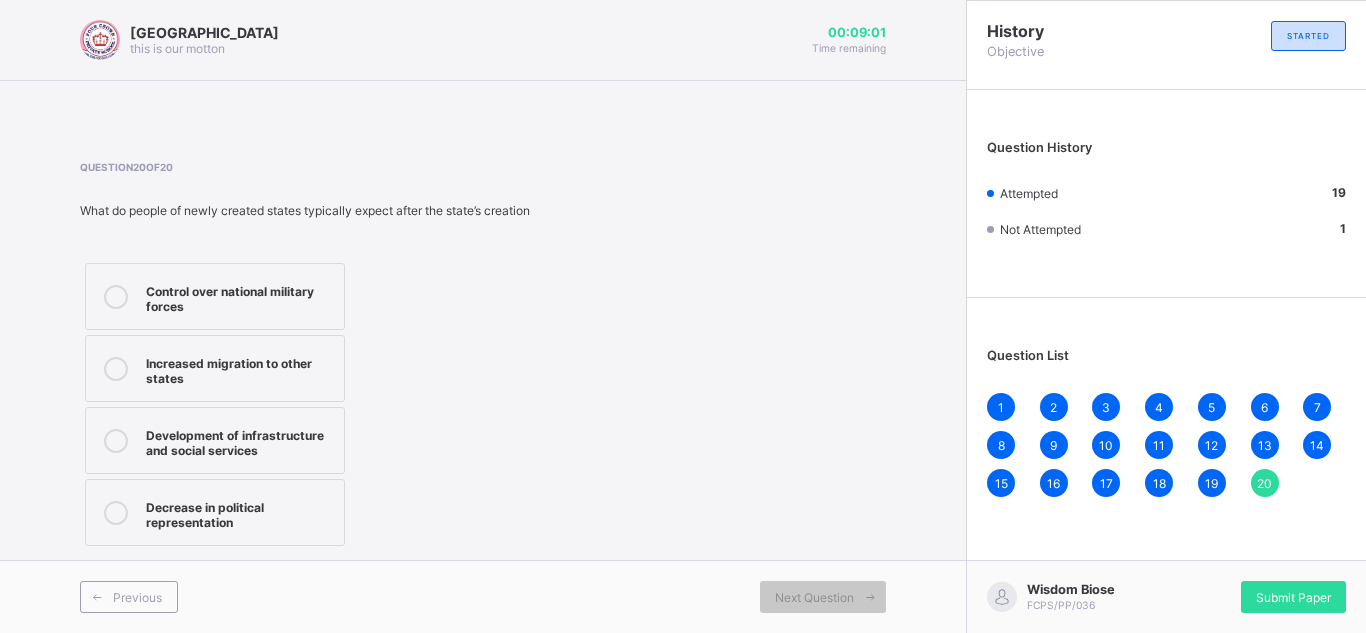 click on "Control over national military forces" at bounding box center (215, 296) 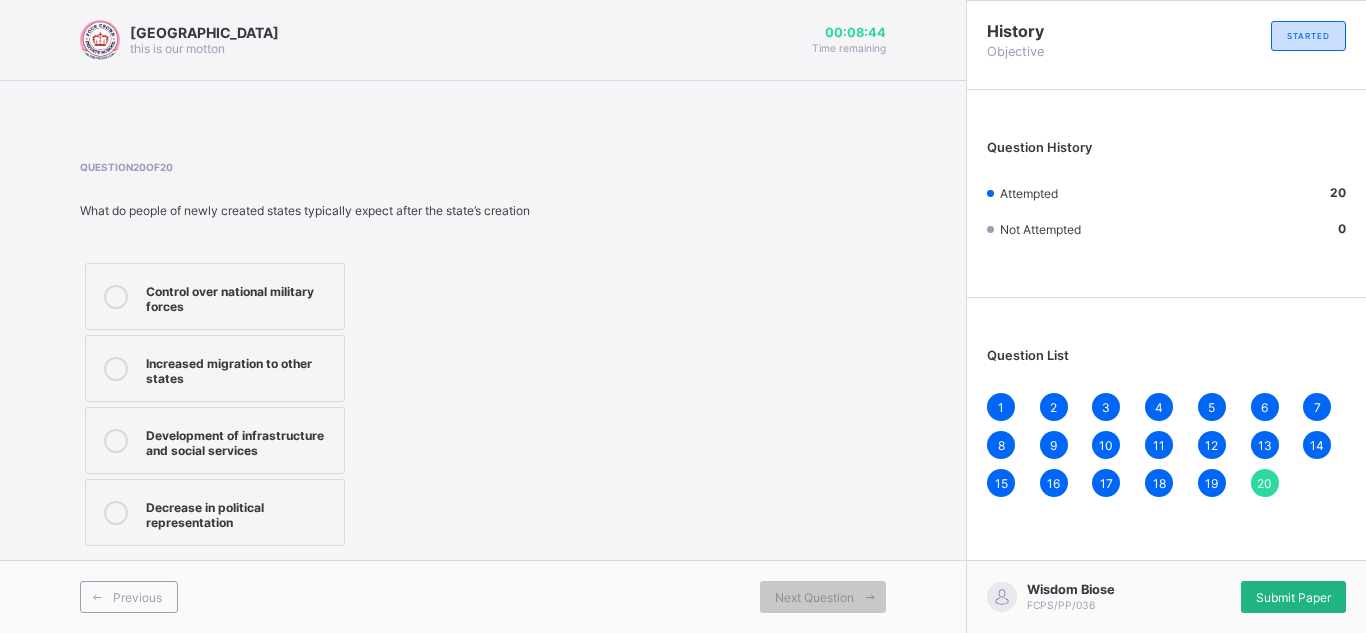 click on "Submit Paper" at bounding box center [1293, 597] 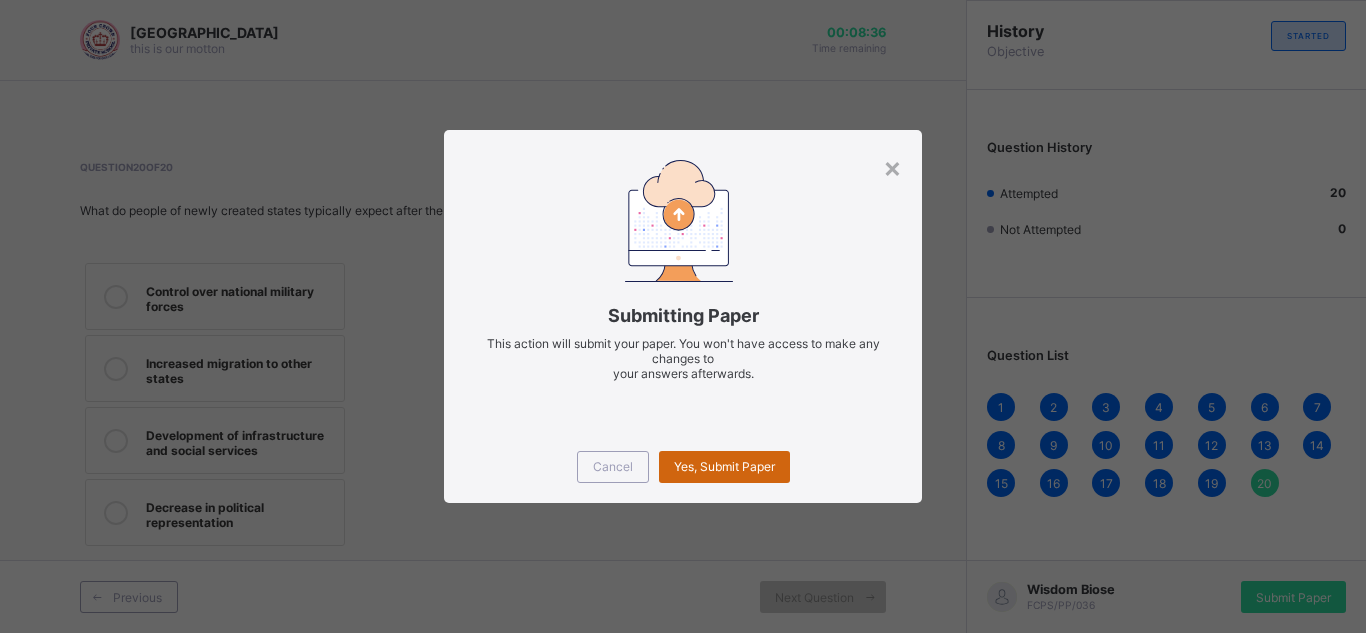 click on "Yes, Submit Paper" at bounding box center (724, 466) 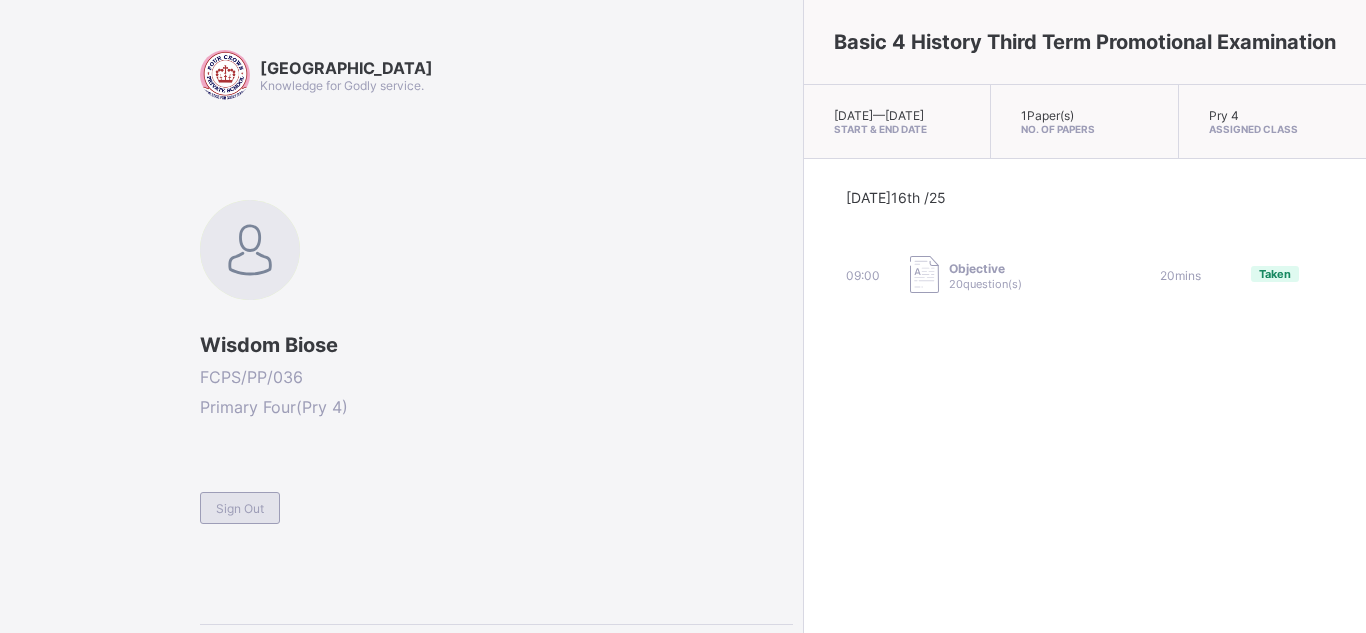 click on "Sign Out" at bounding box center [240, 508] 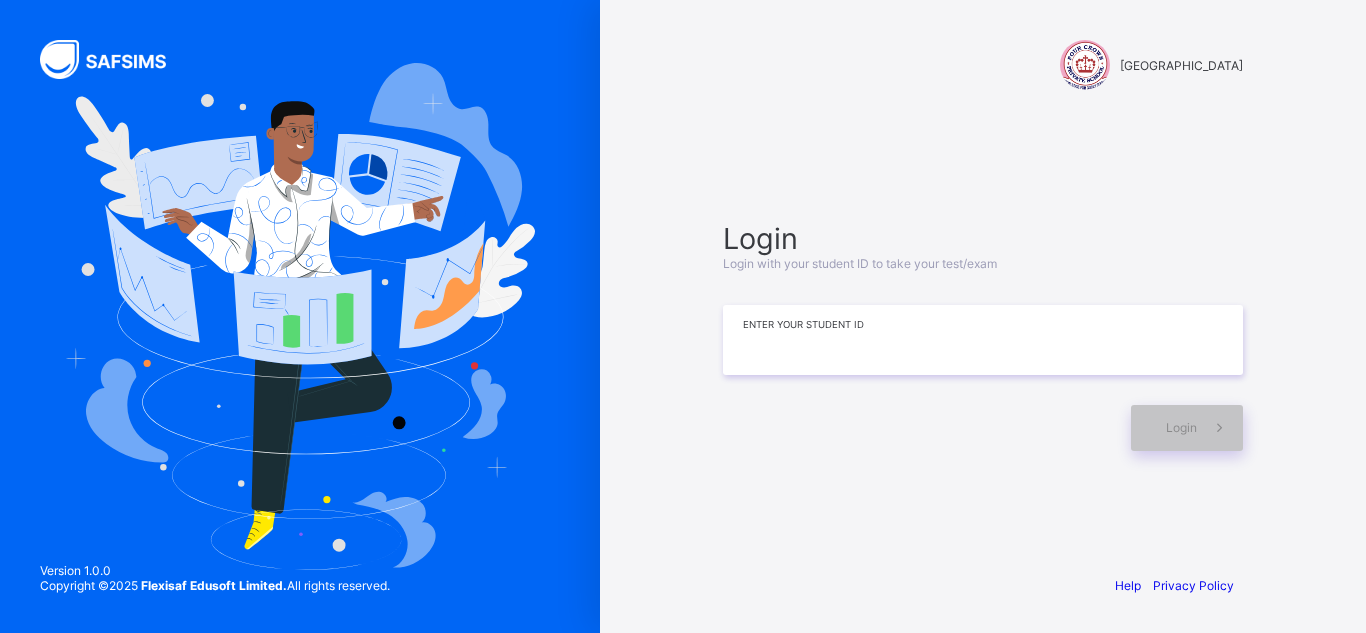 click at bounding box center [983, 340] 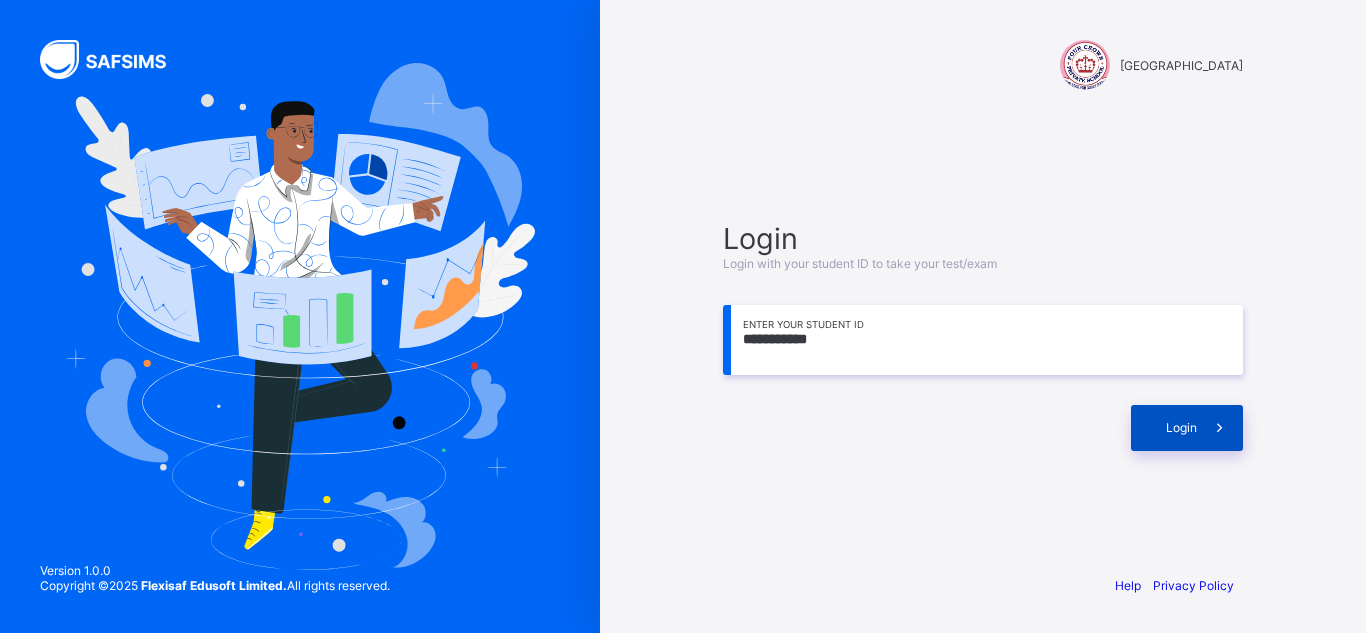 type on "**********" 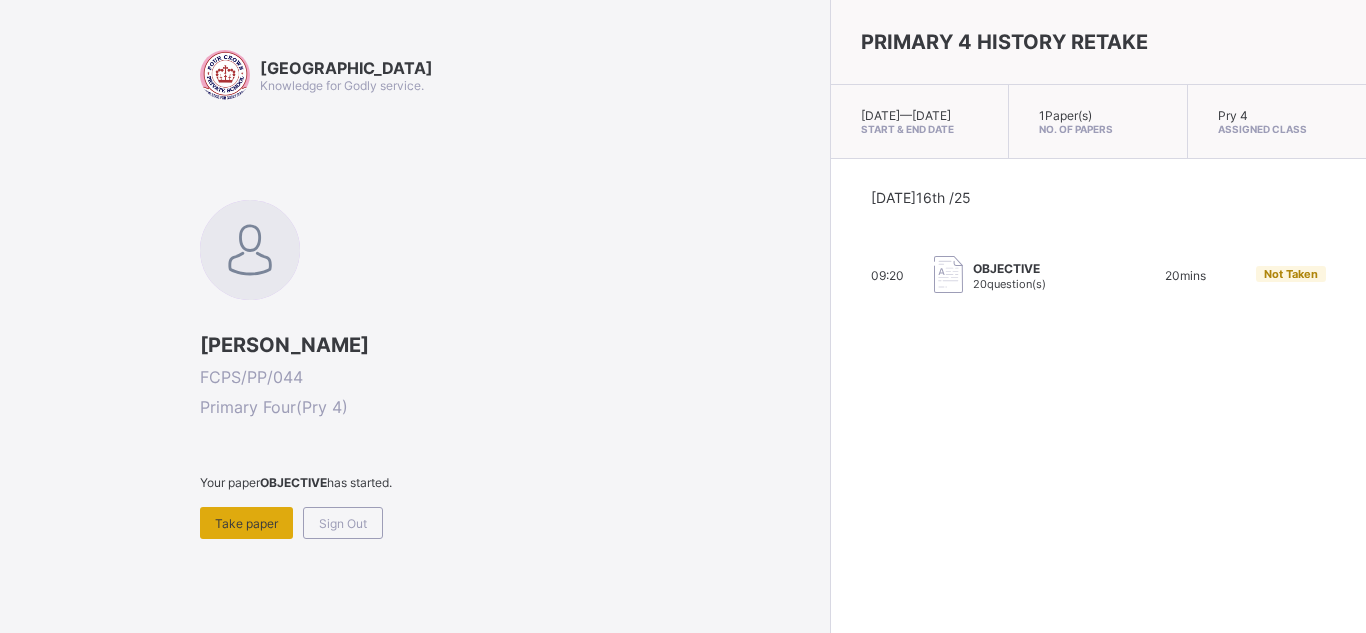 click on "Take paper" at bounding box center [246, 523] 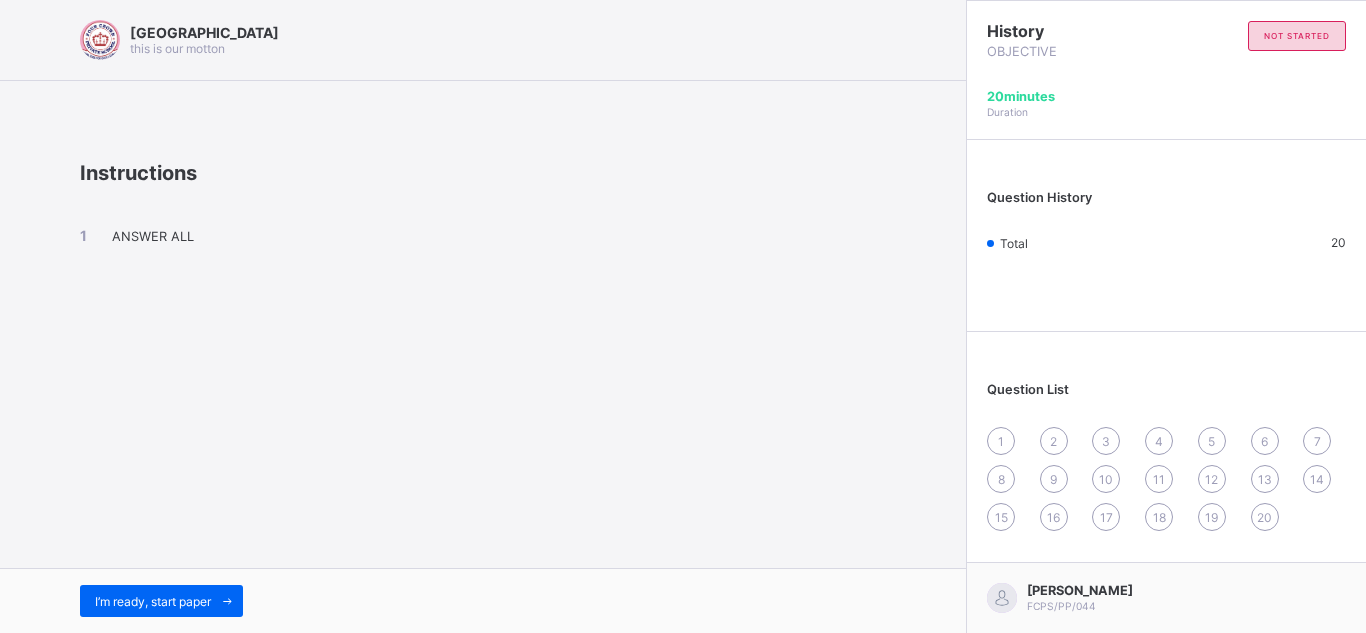 click on "Four Crown Private School this is our motton Instructions ANSWER ALL I’m ready, start paper" at bounding box center (483, 316) 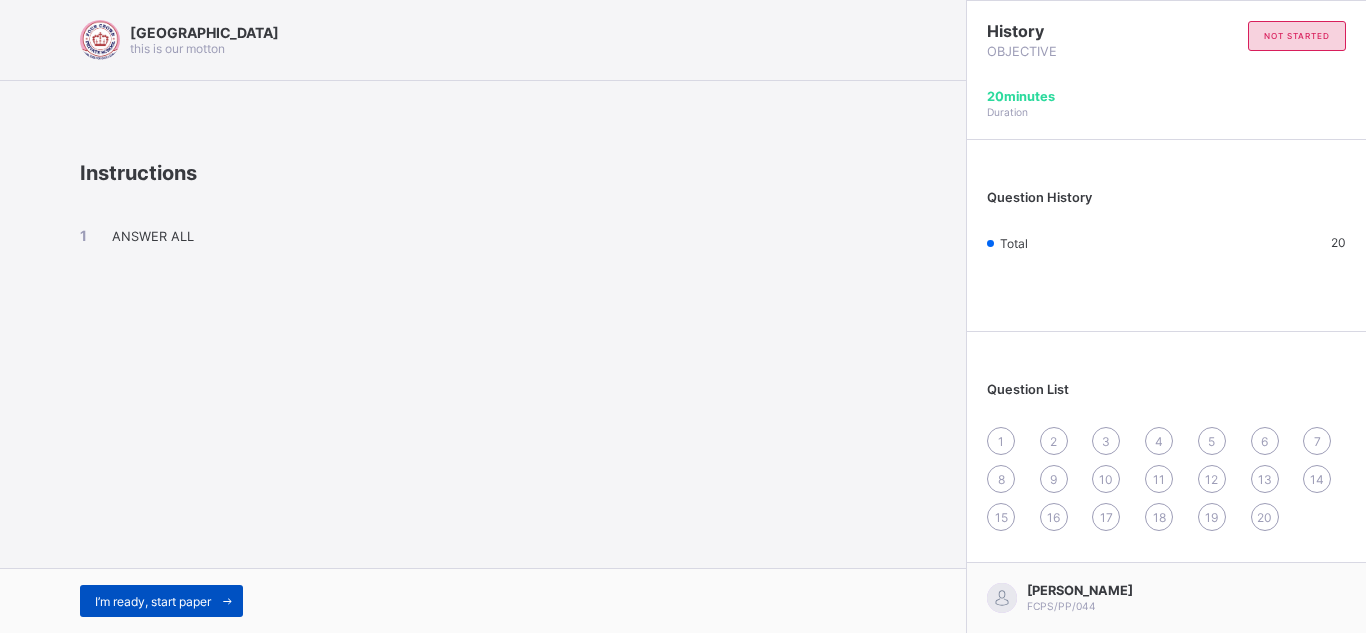 click on "I’m ready, start paper" at bounding box center [161, 601] 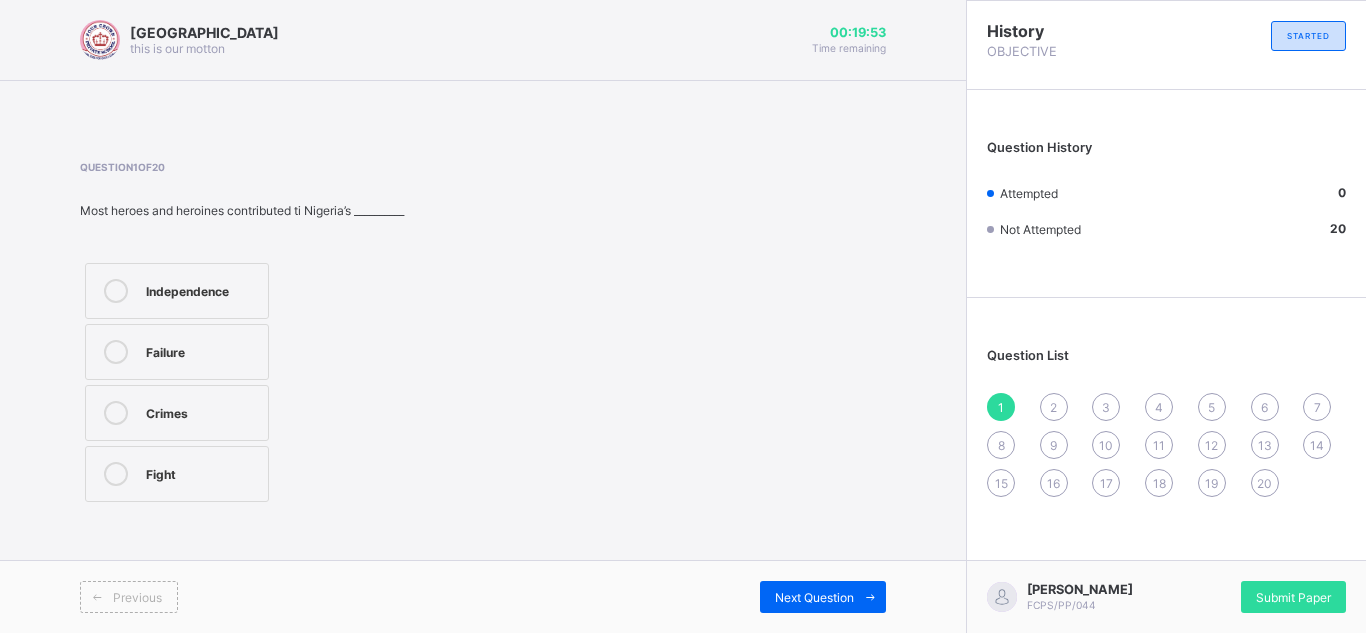 click on "Independence" at bounding box center [177, 291] 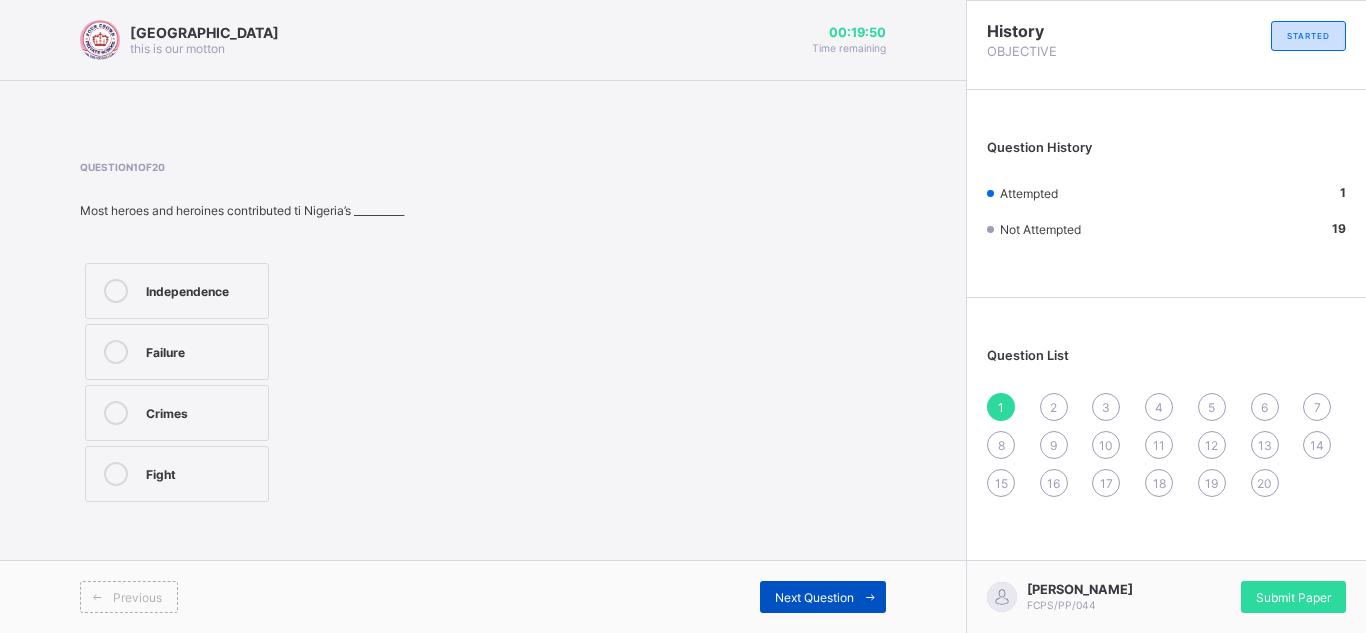 click on "Next Question" at bounding box center [823, 597] 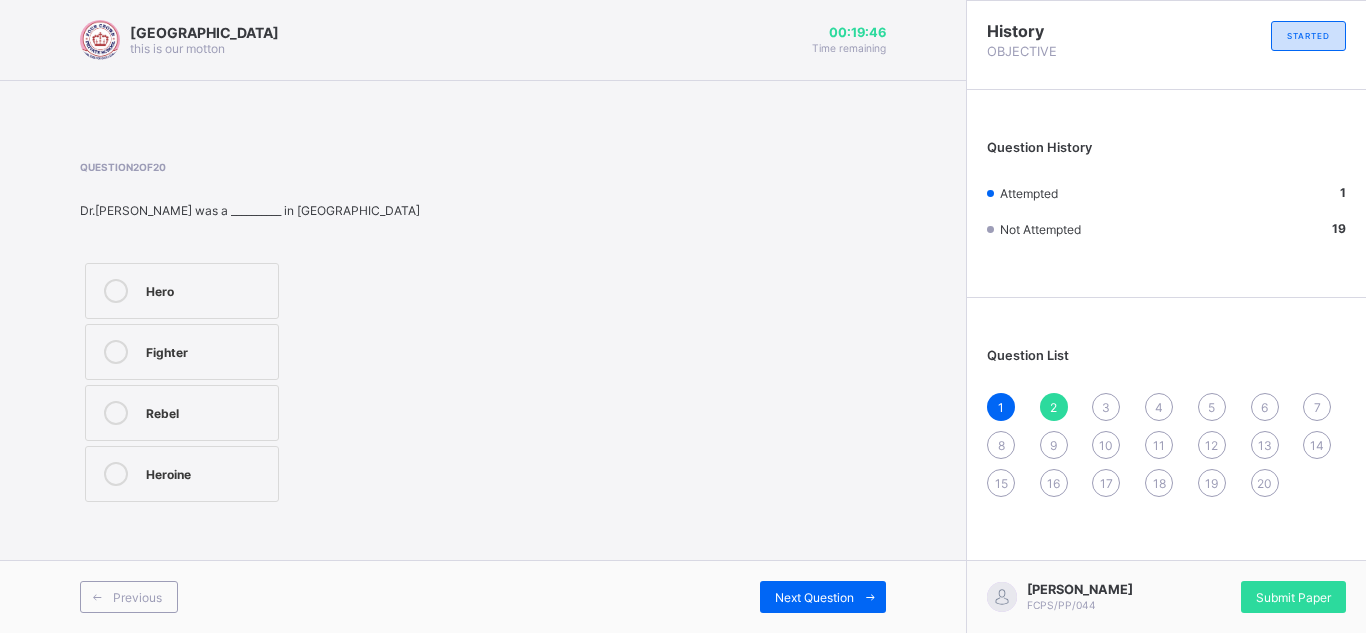 click on "Hero" at bounding box center (182, 291) 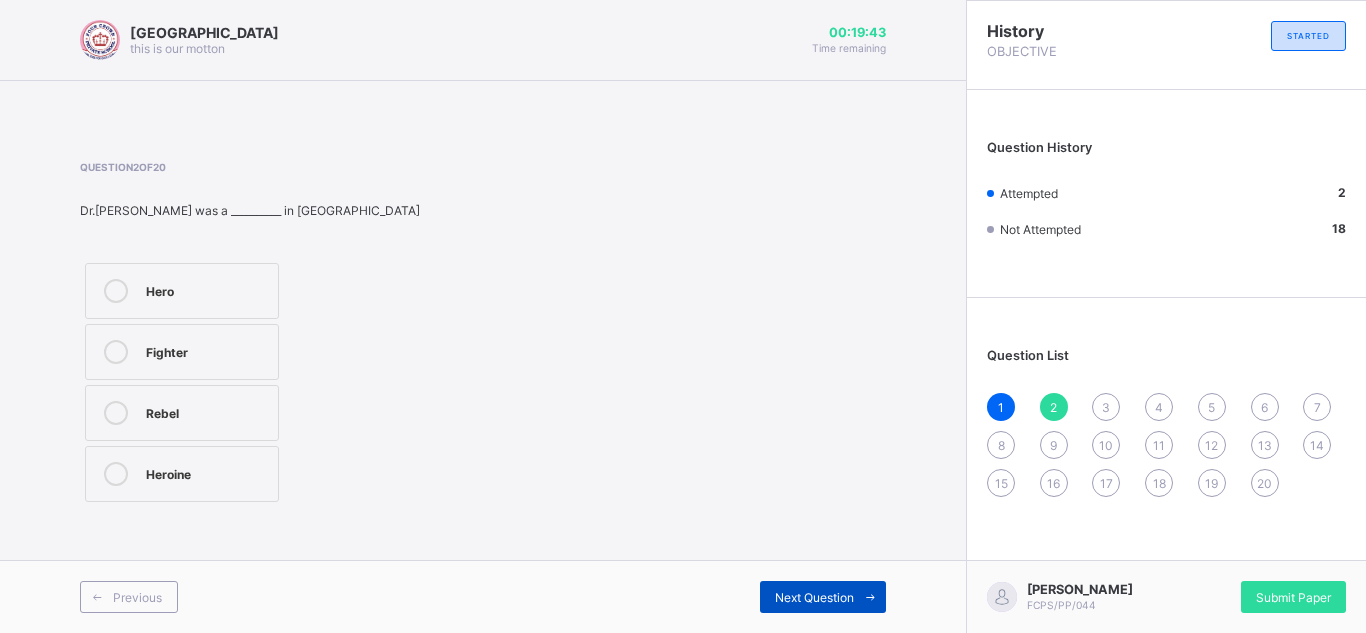 click on "Next Question" at bounding box center [814, 597] 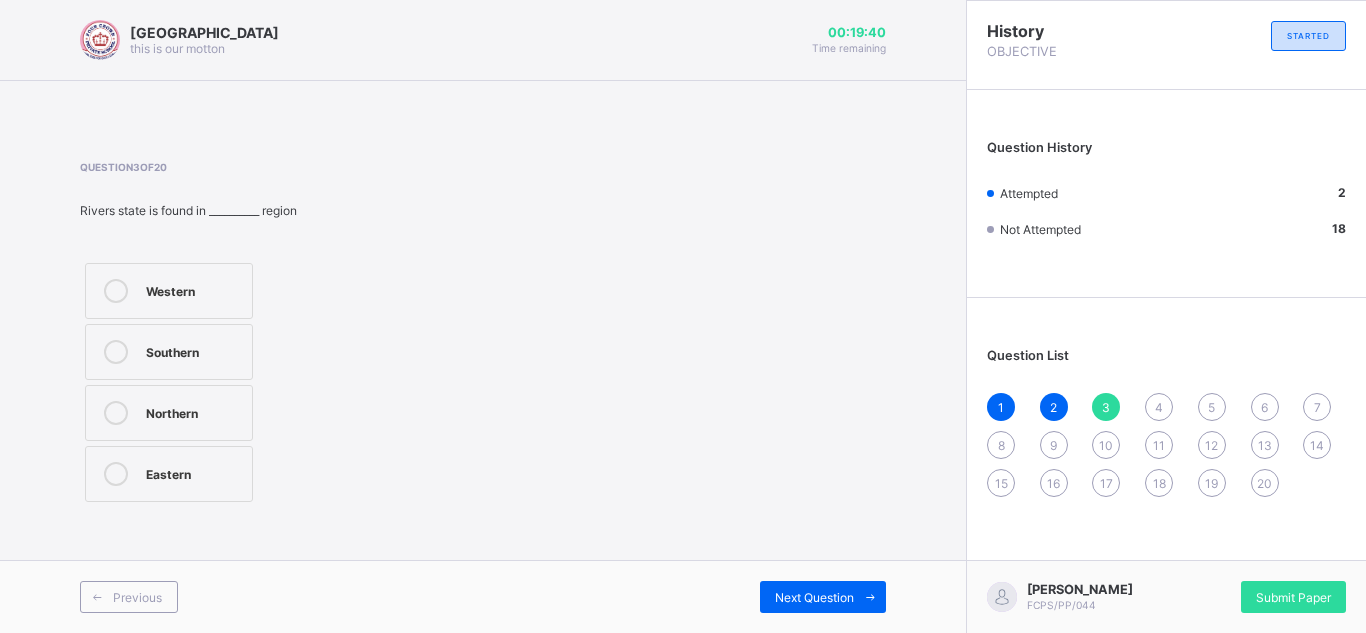 click on "Southern" at bounding box center [194, 350] 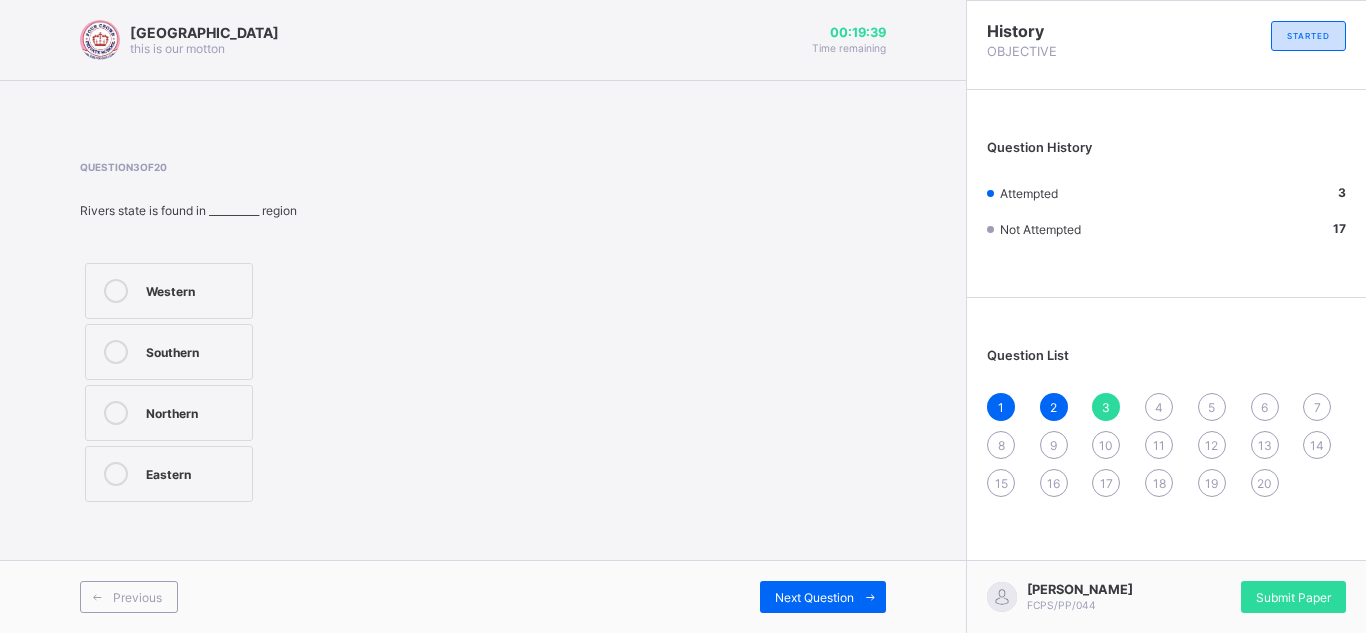 click on "Question  3  of  20 Rivers state is found in __________ region Western Southern  Northern Eastern" at bounding box center (483, 334) 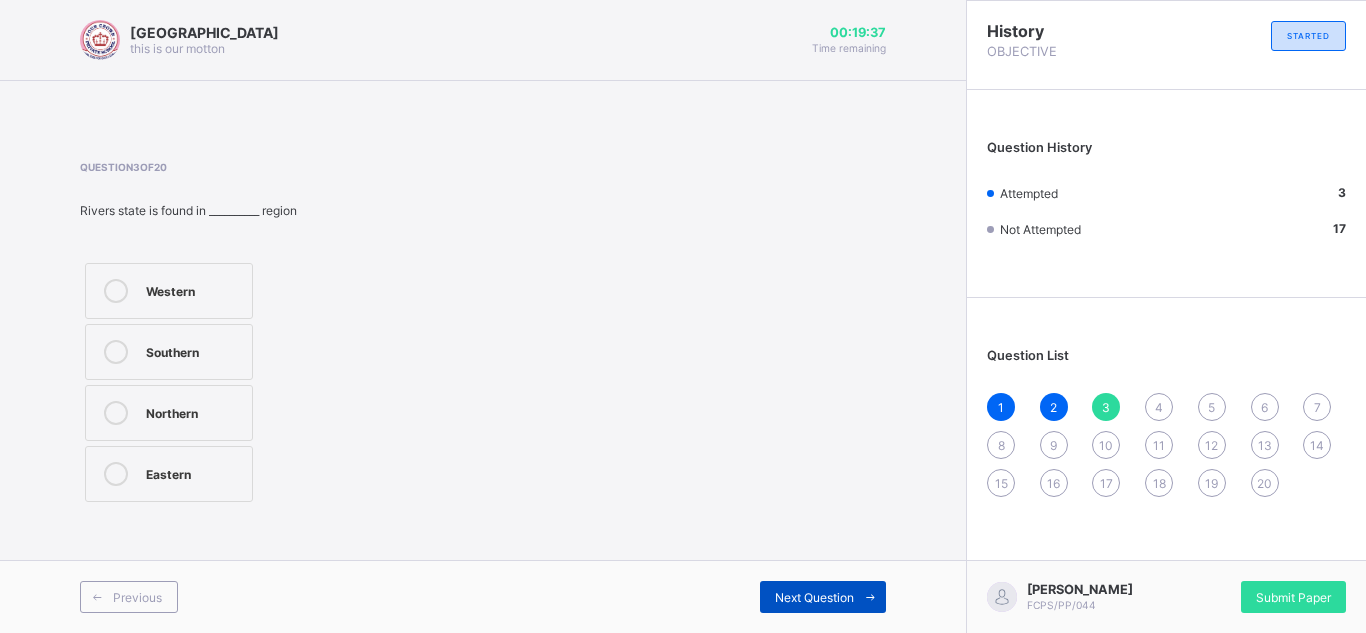 click on "Next Question" at bounding box center (823, 597) 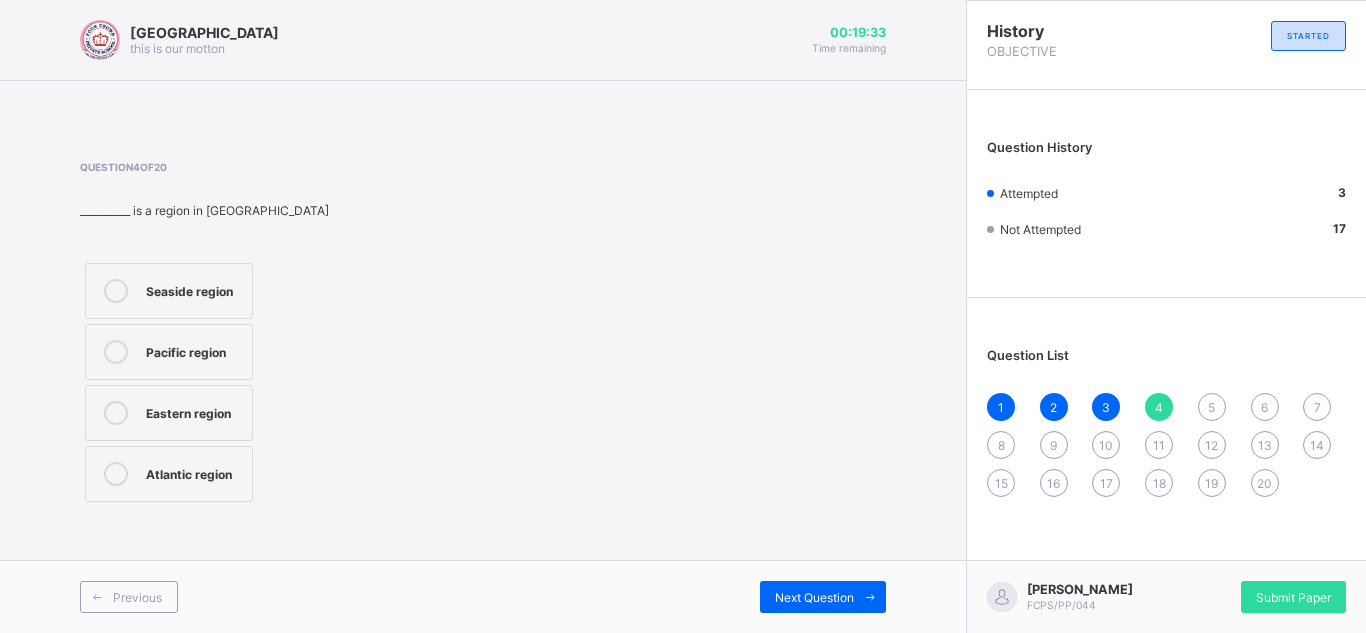 click on "Eastern region" at bounding box center (169, 413) 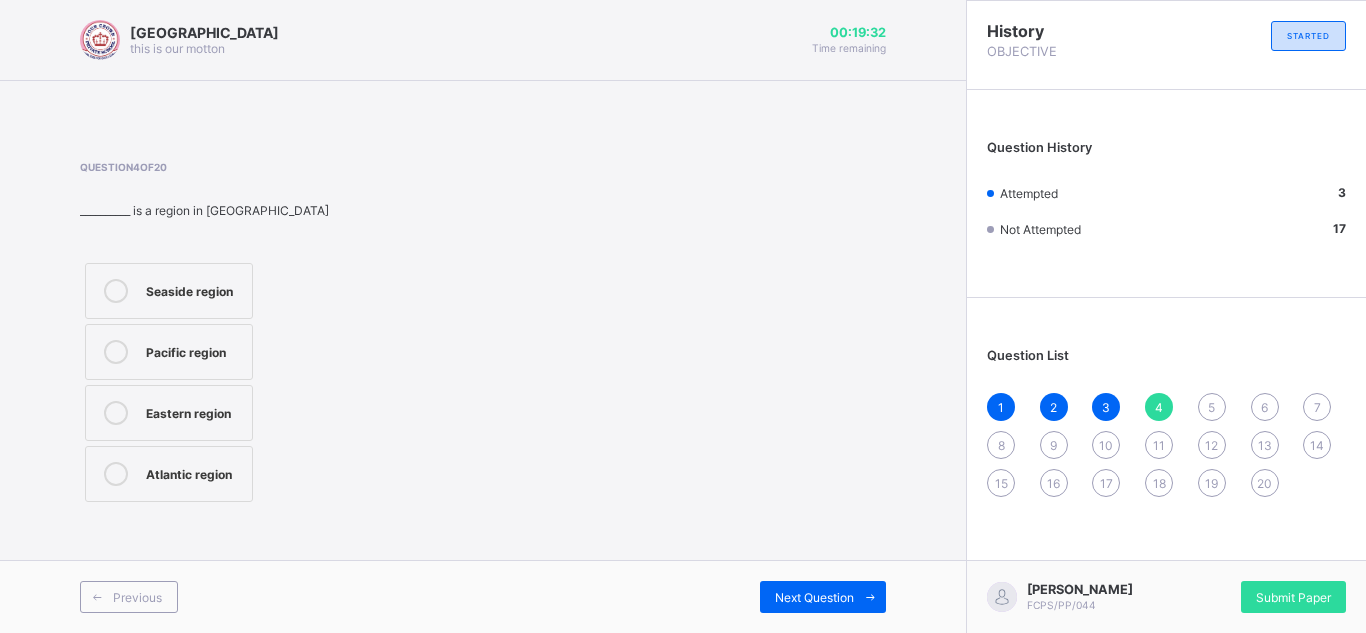 click on "Question  4  of  20 __________ is a region in Nigeria Seaside region Pacific region Eastern region Atlantic region" at bounding box center [483, 334] 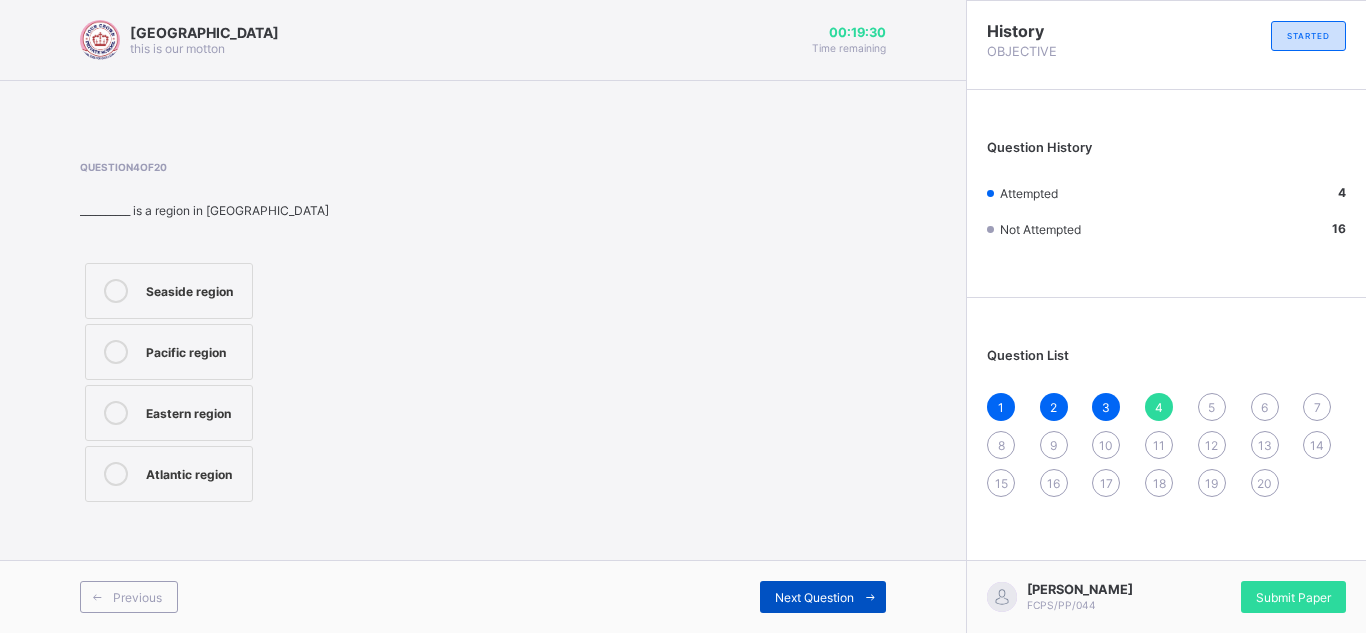 click on "Next Question" at bounding box center (814, 597) 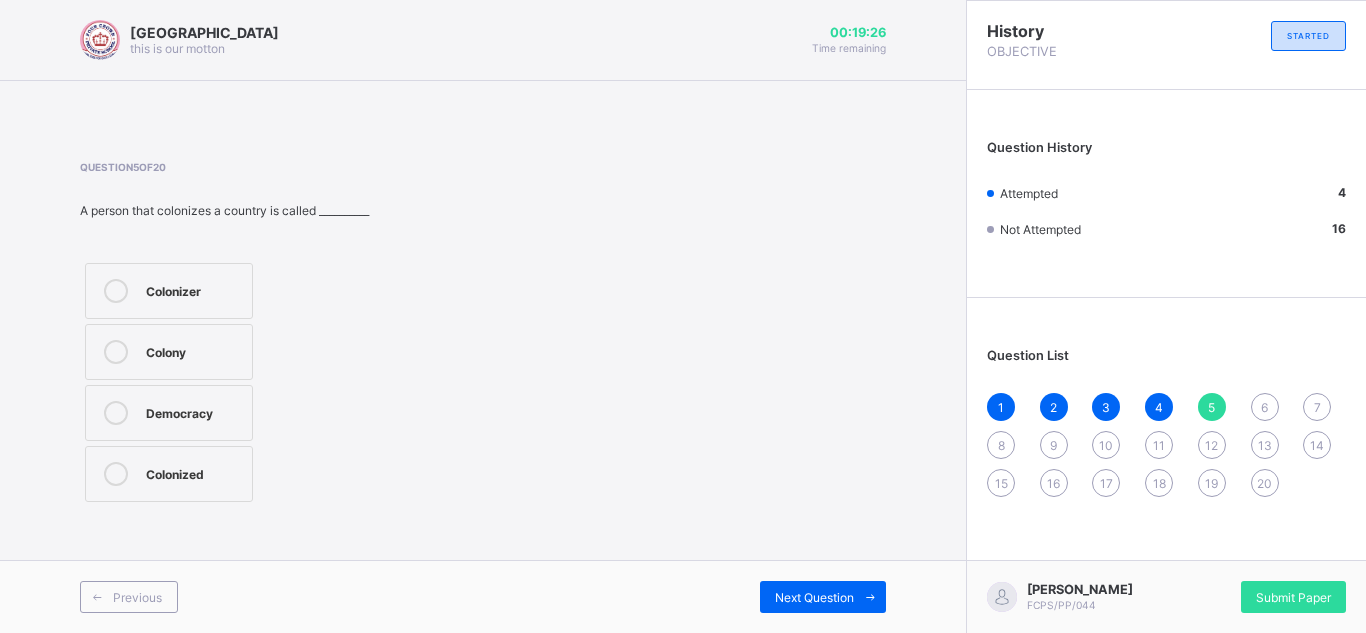 click on "Colonizer" at bounding box center (169, 291) 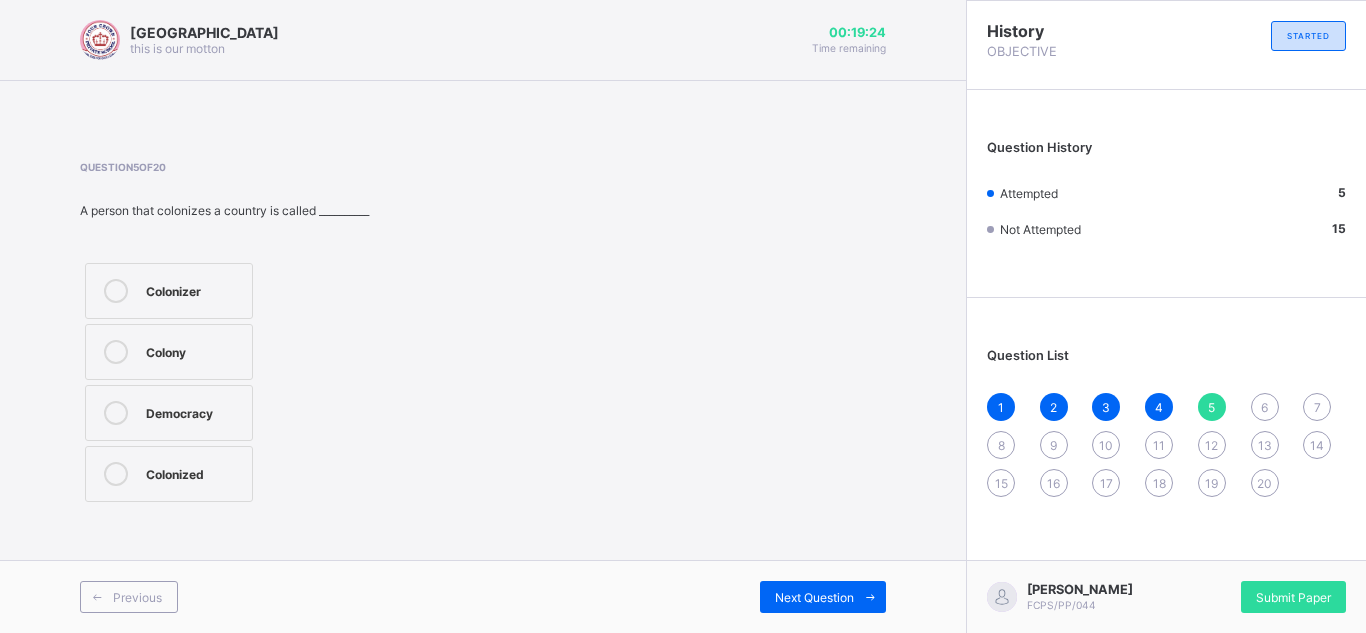 click on "Previous Next Question" at bounding box center [483, 596] 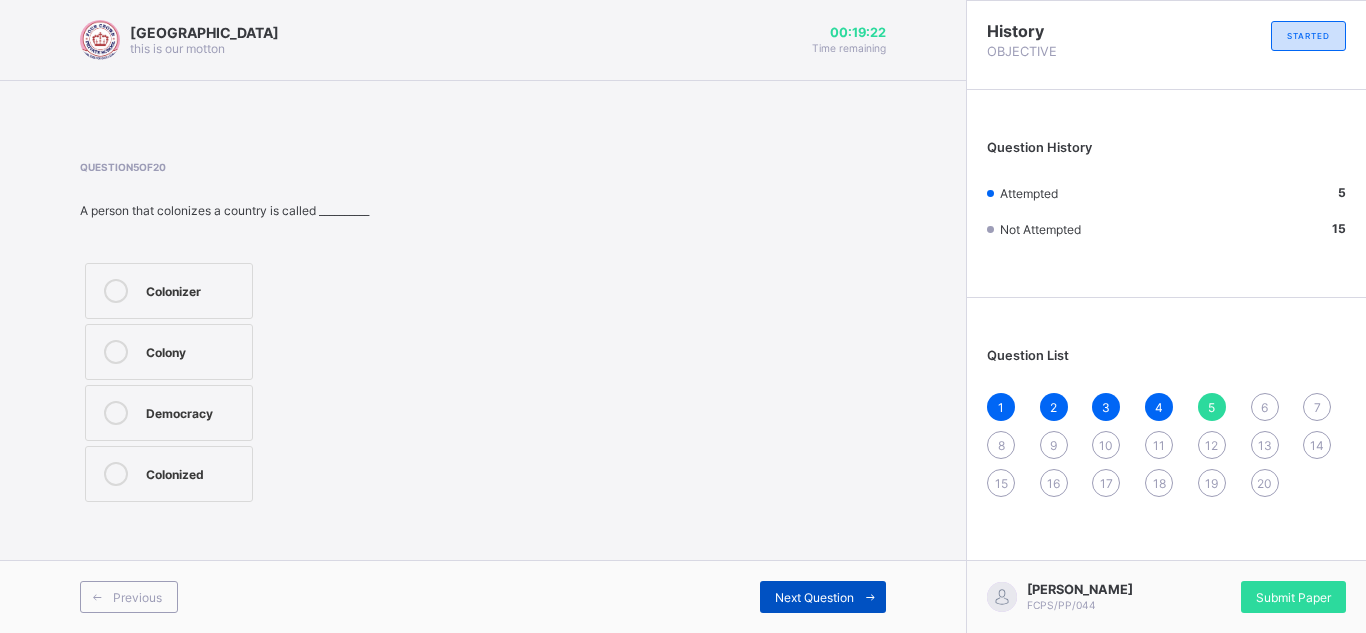 click on "Next Question" at bounding box center (814, 597) 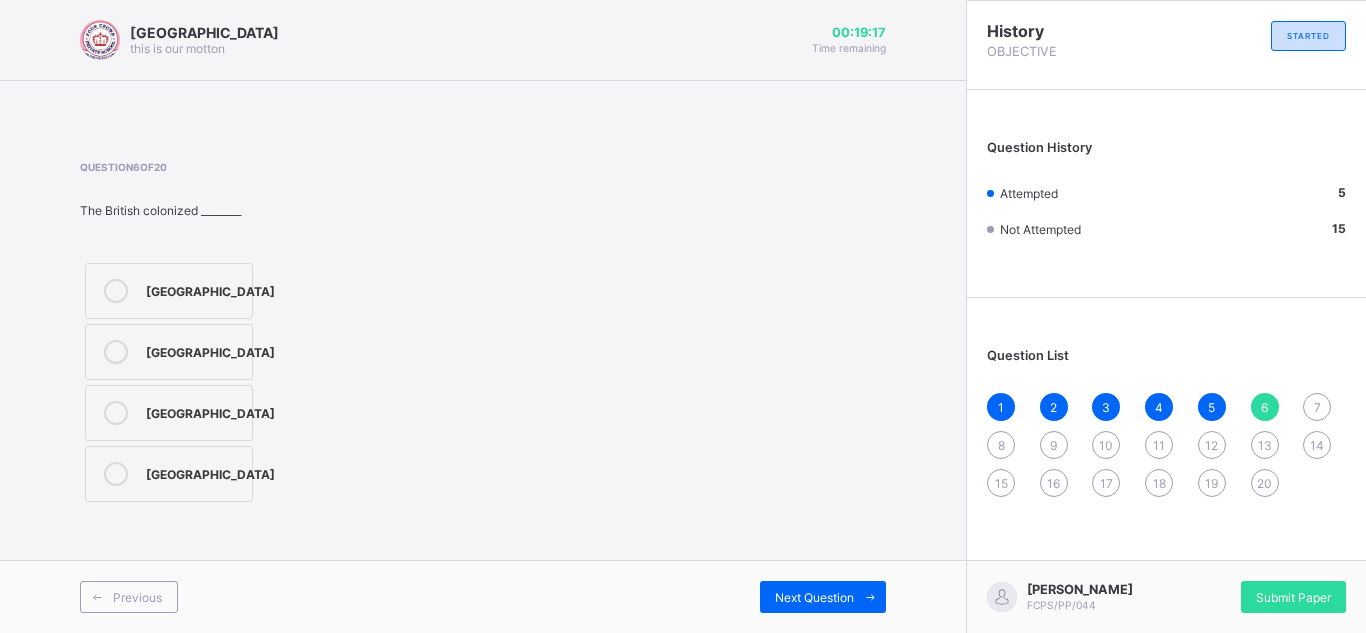click on "[GEOGRAPHIC_DATA]" at bounding box center (210, 291) 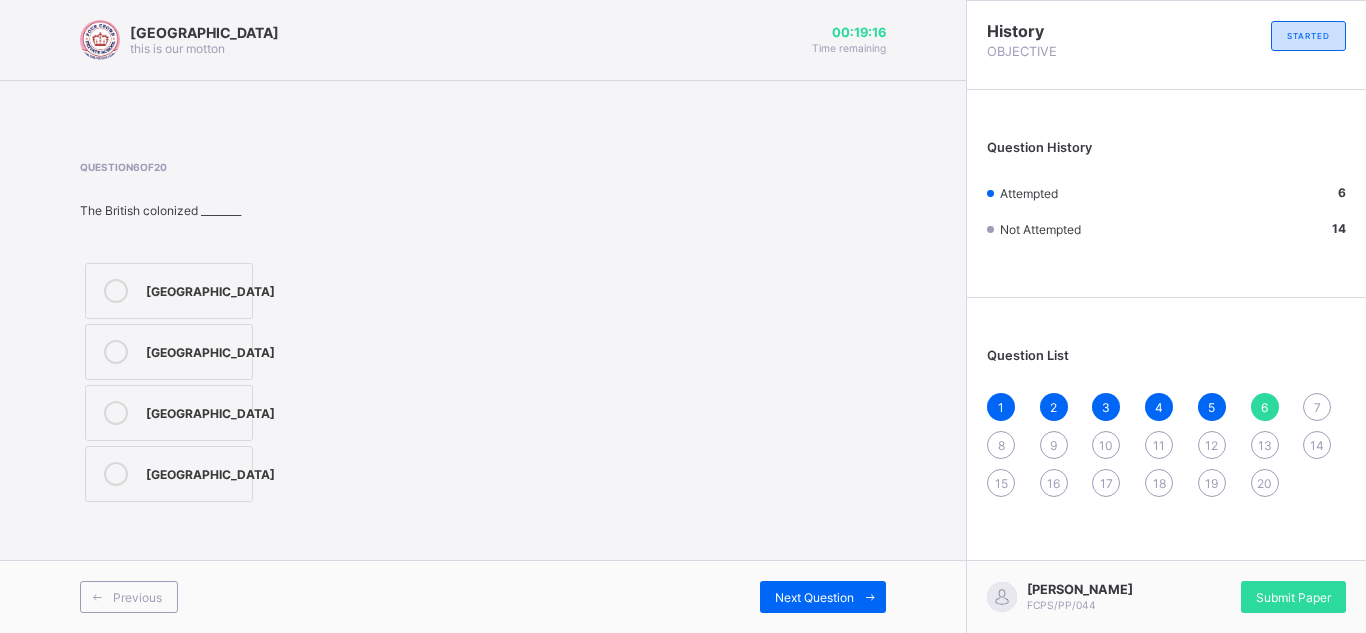 click on "Question  6  of  20 The British colonized ________ Nigeria  Africa Togo North America" at bounding box center (483, 334) 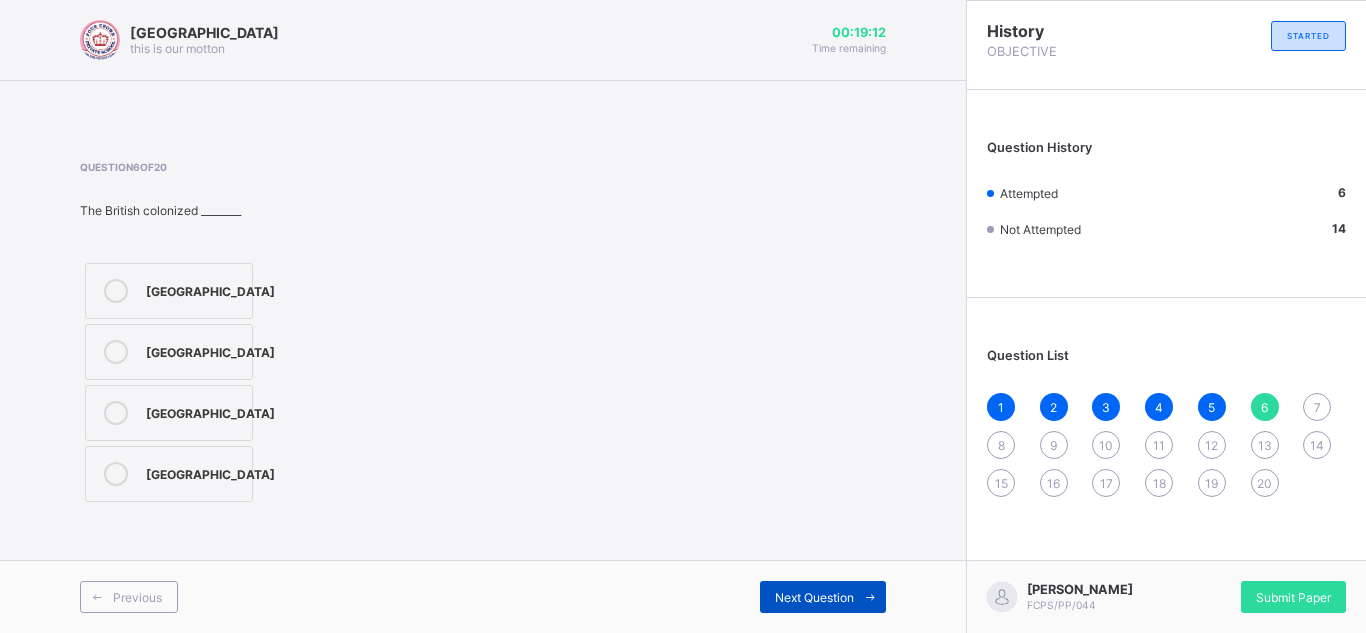 click at bounding box center [870, 597] 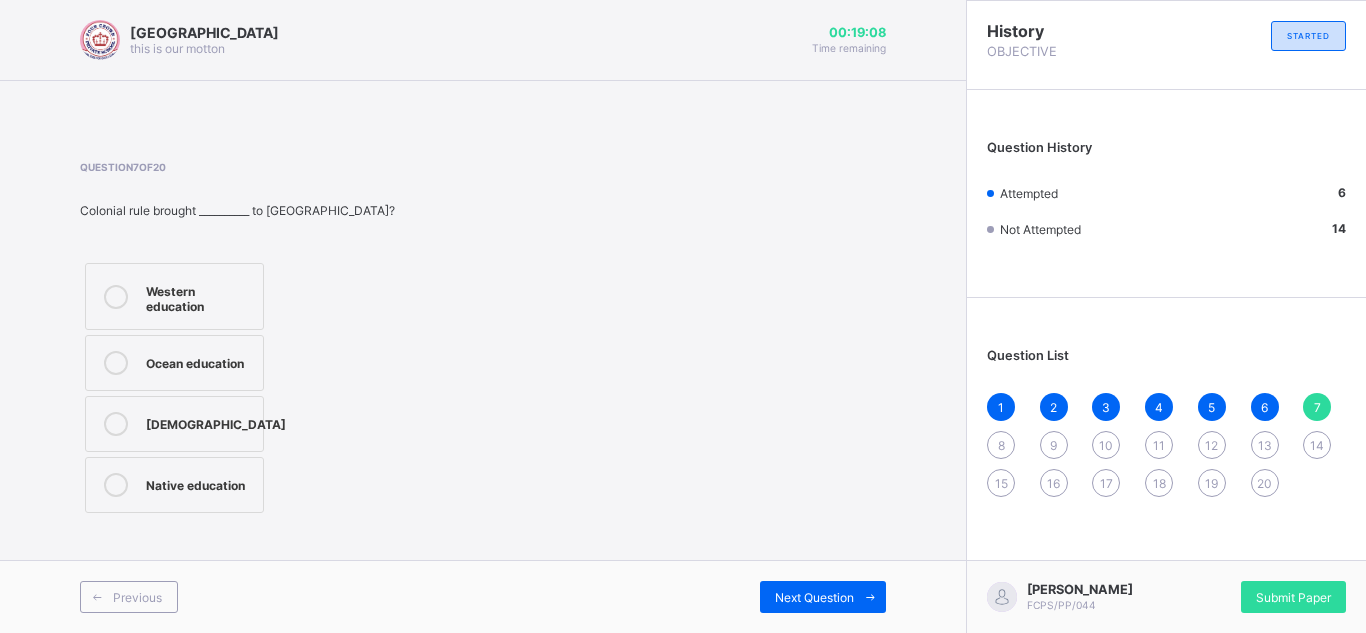 click on "Western education Ocean education Democratic party Native education" at bounding box center [174, 388] 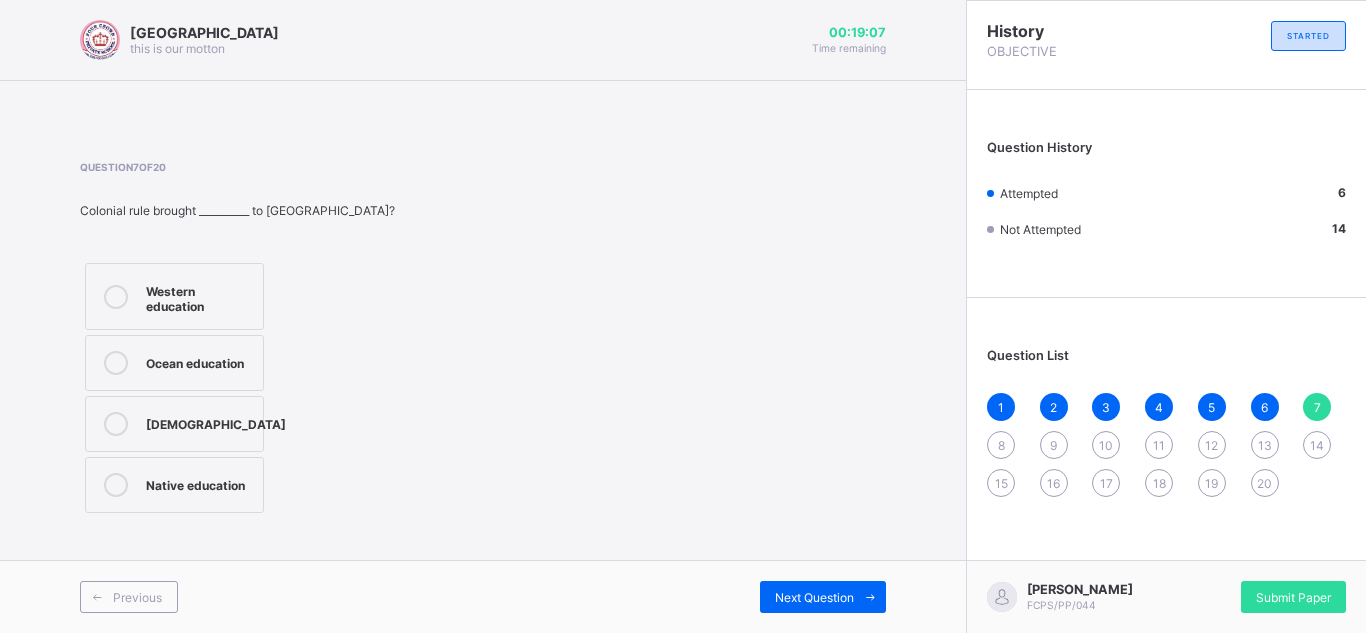 click on "Democratic party" at bounding box center [216, 422] 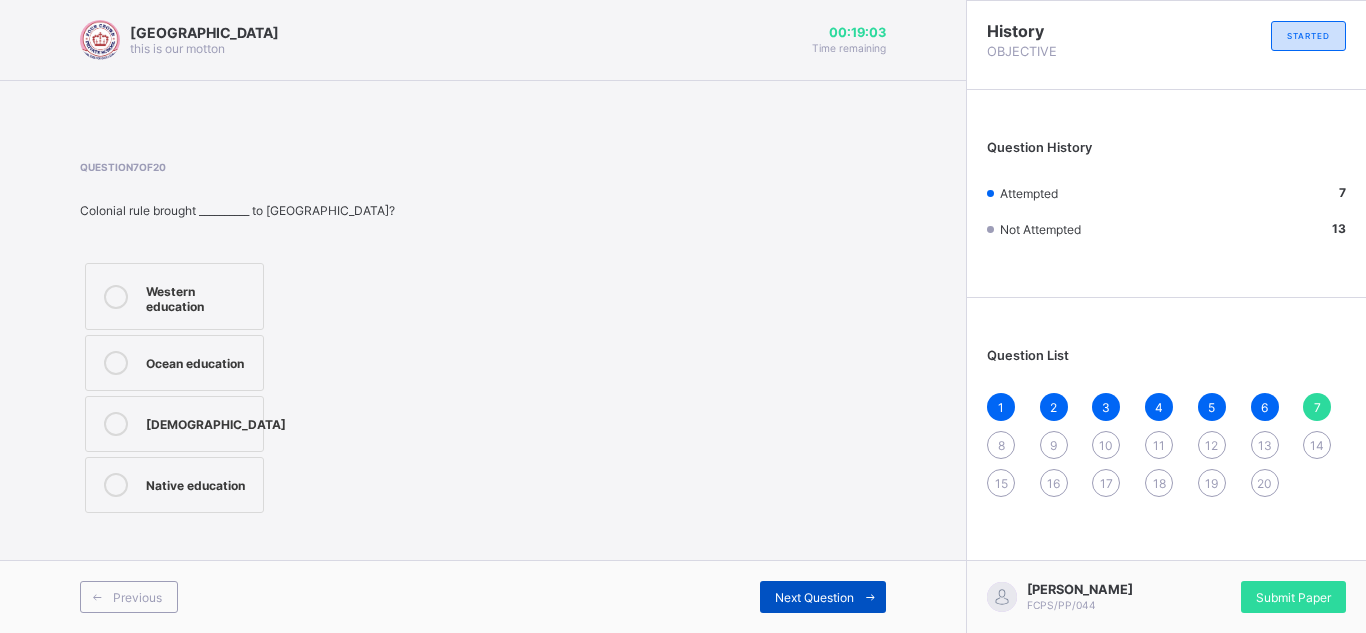 click on "Next Question" at bounding box center [814, 597] 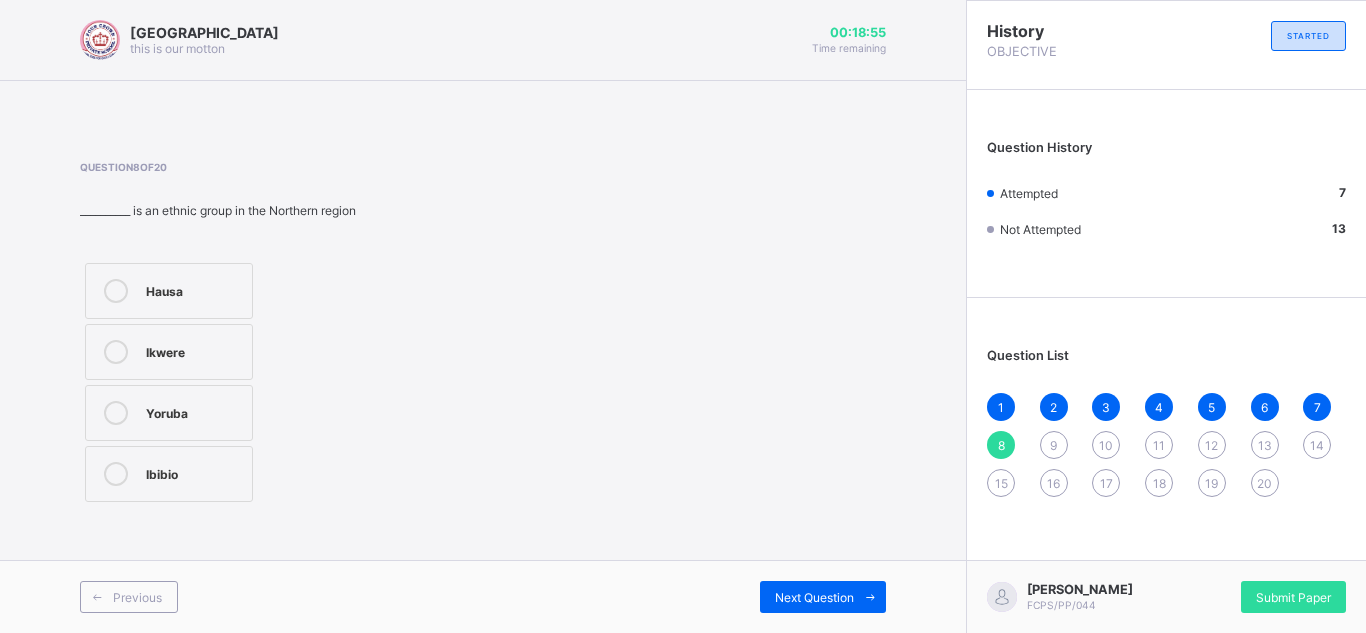 click on "Hausa" at bounding box center (169, 291) 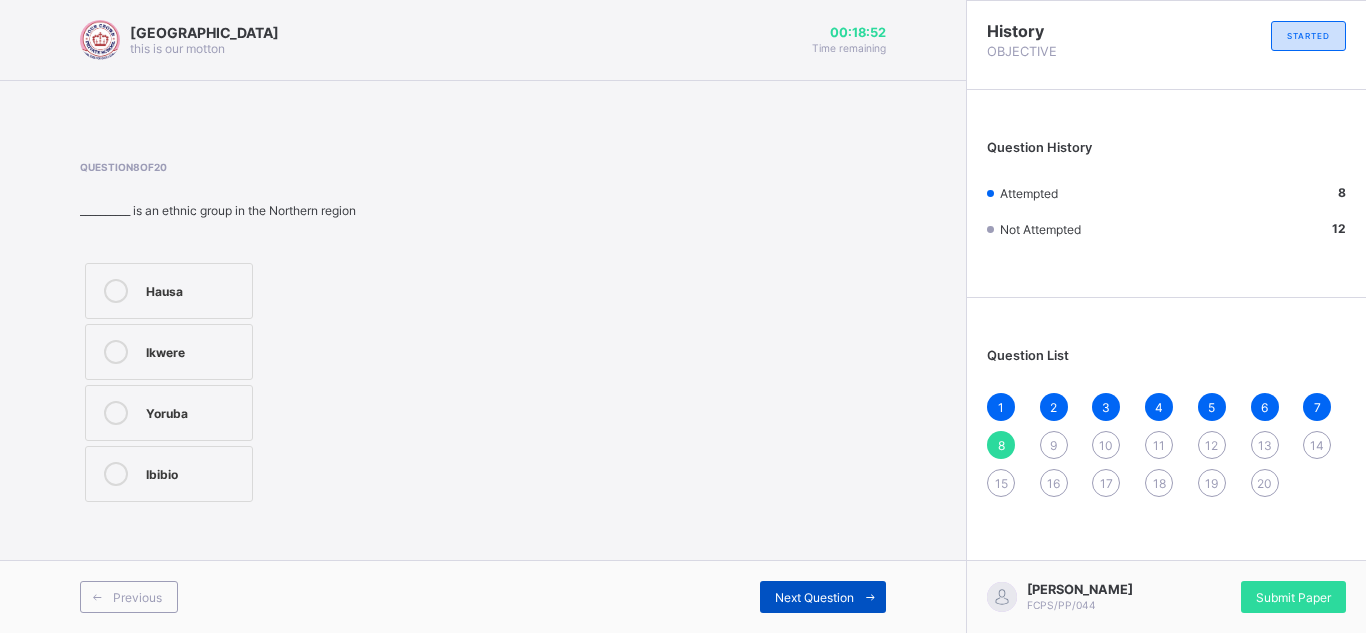 click on "Next Question" at bounding box center (823, 597) 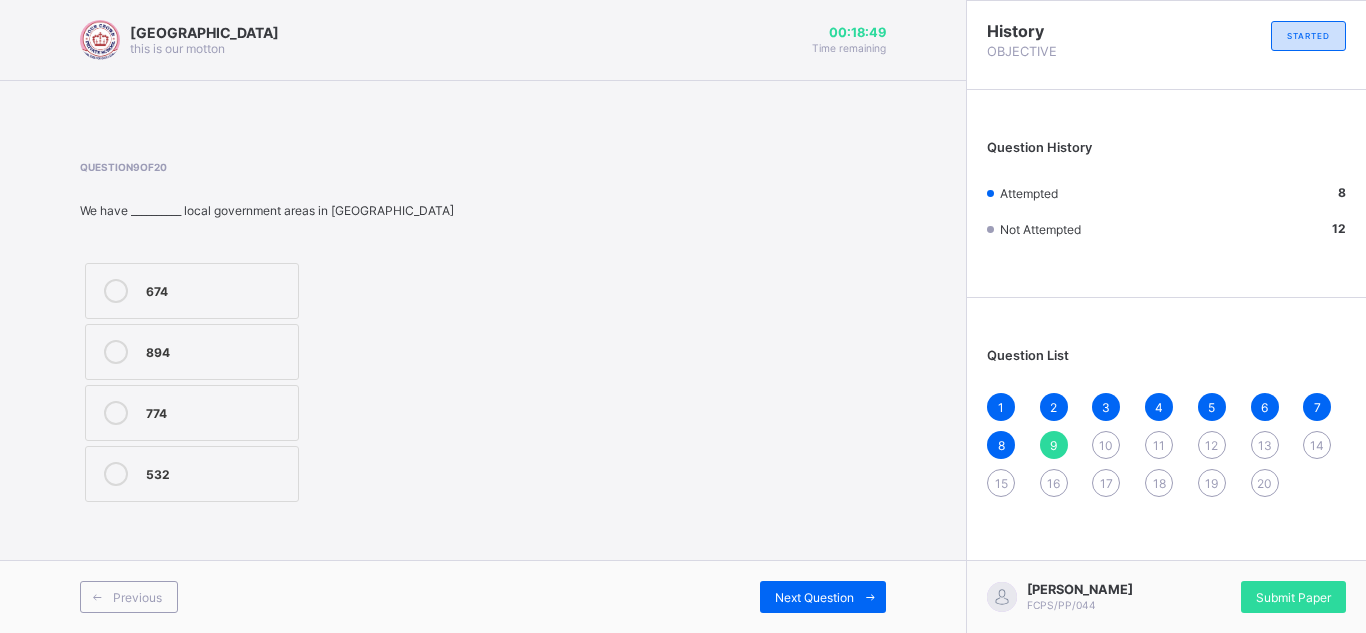 click on "674" at bounding box center (192, 291) 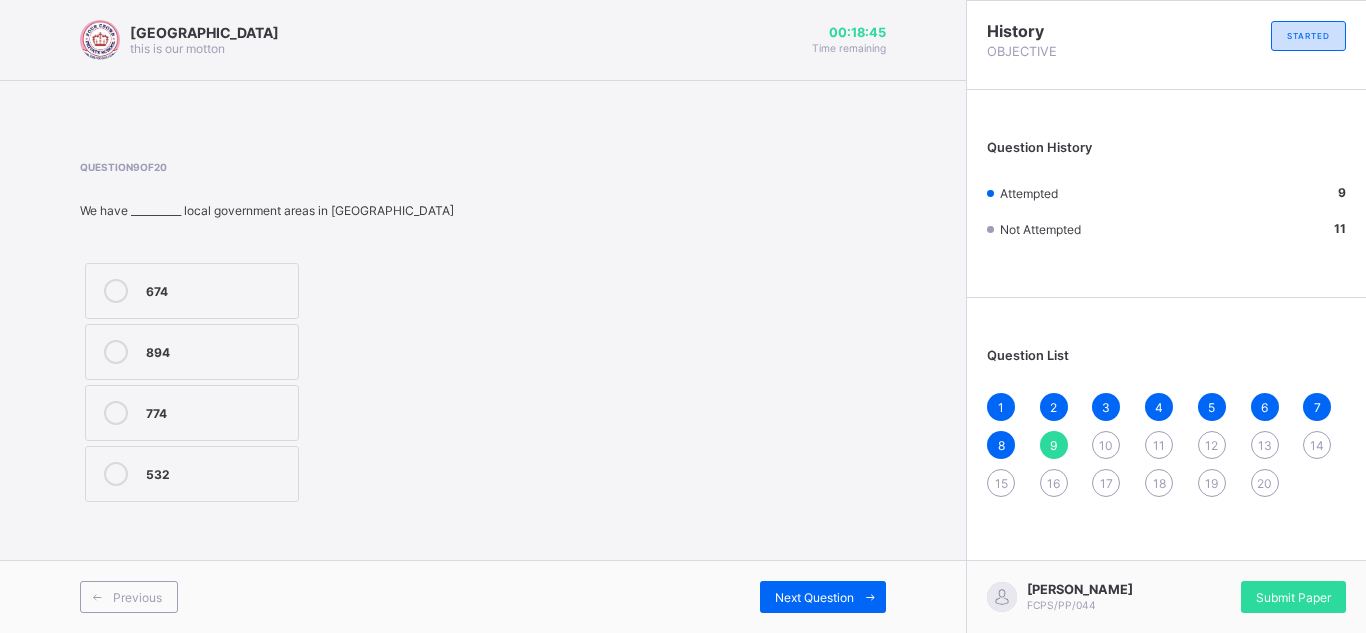 click on "894" at bounding box center (217, 350) 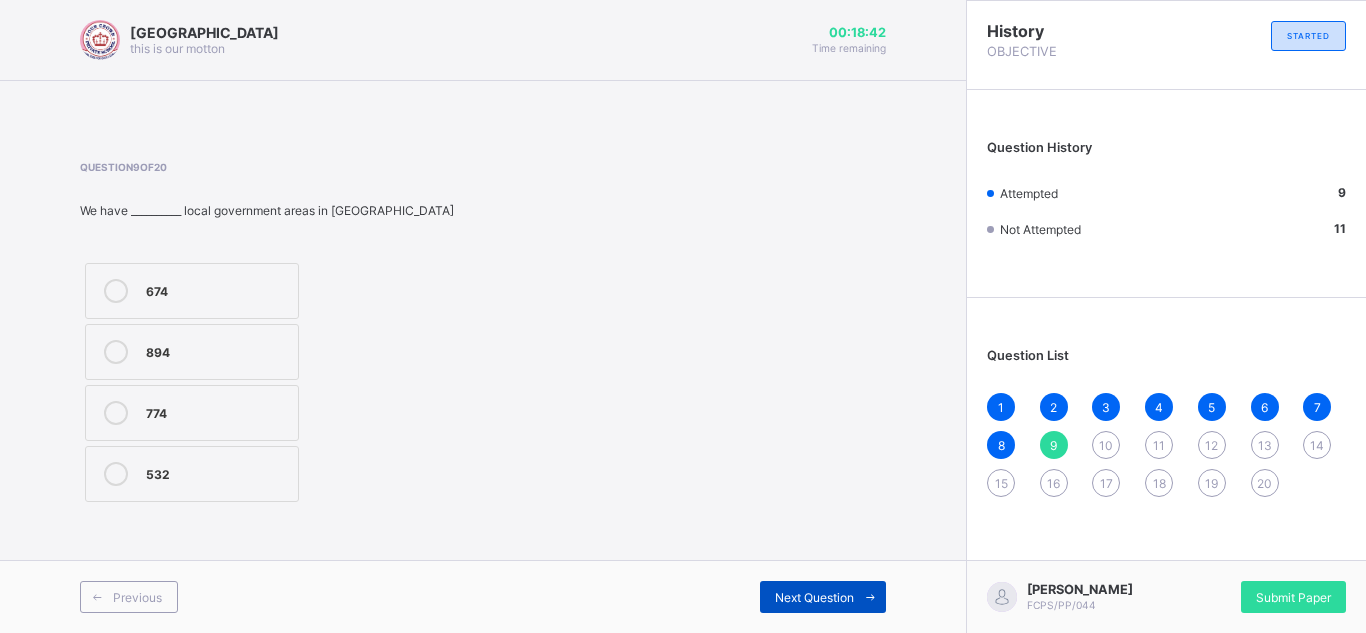 click on "Next Question" at bounding box center (814, 597) 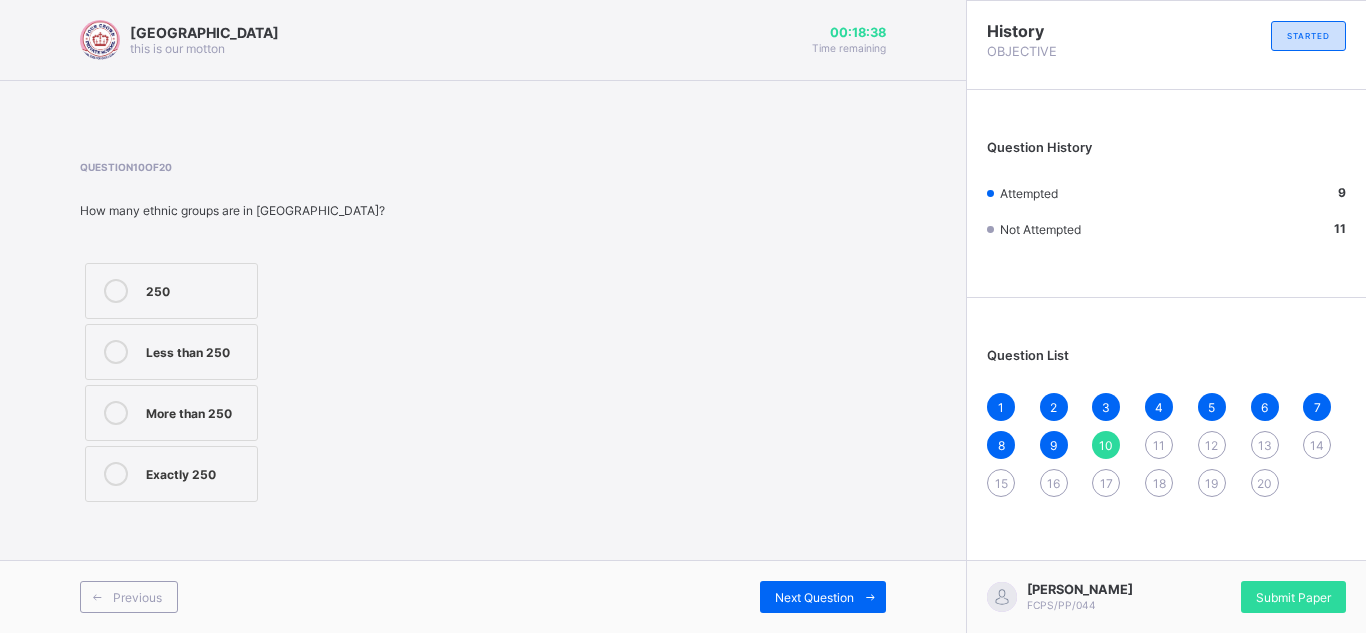 click on "Less than 250" at bounding box center (196, 350) 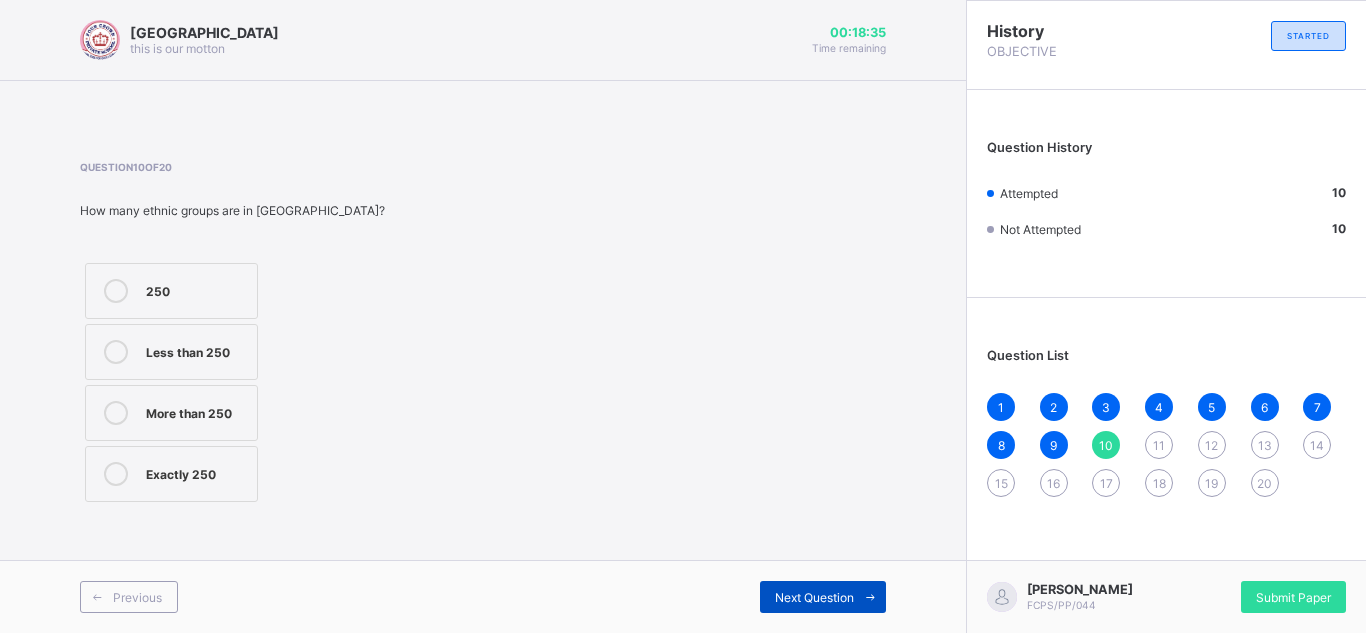 click on "Next Question" at bounding box center [823, 597] 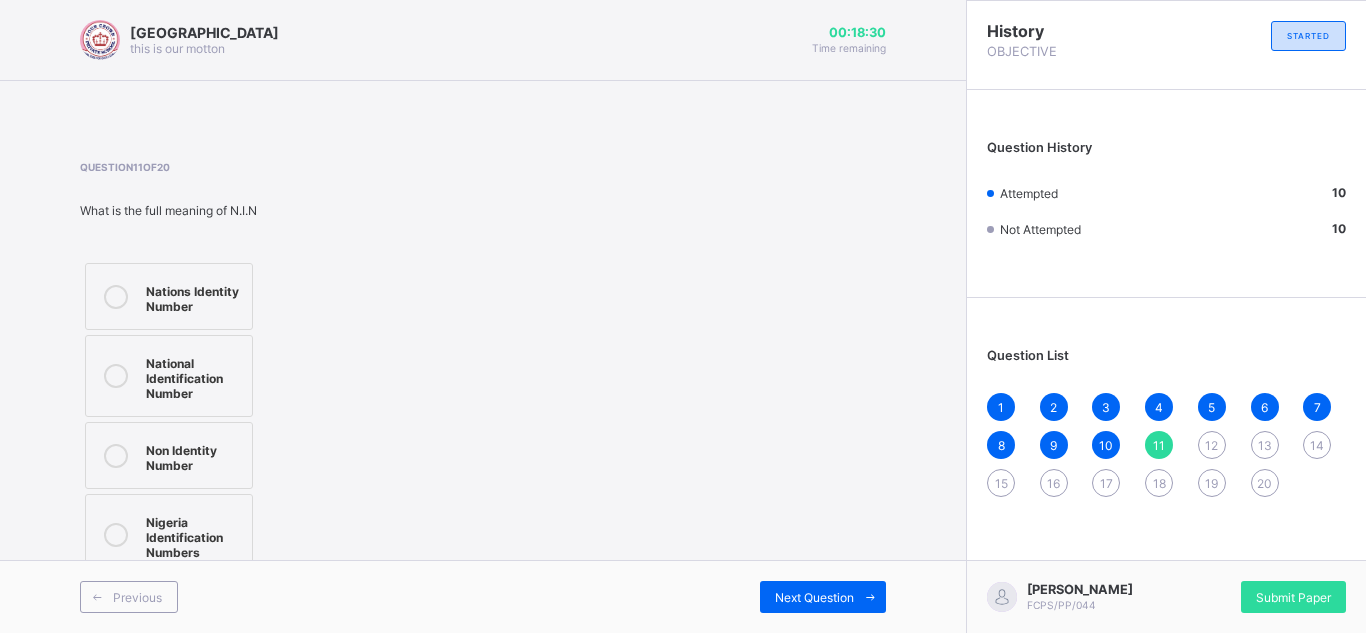 click on "National Identification Number" at bounding box center (194, 376) 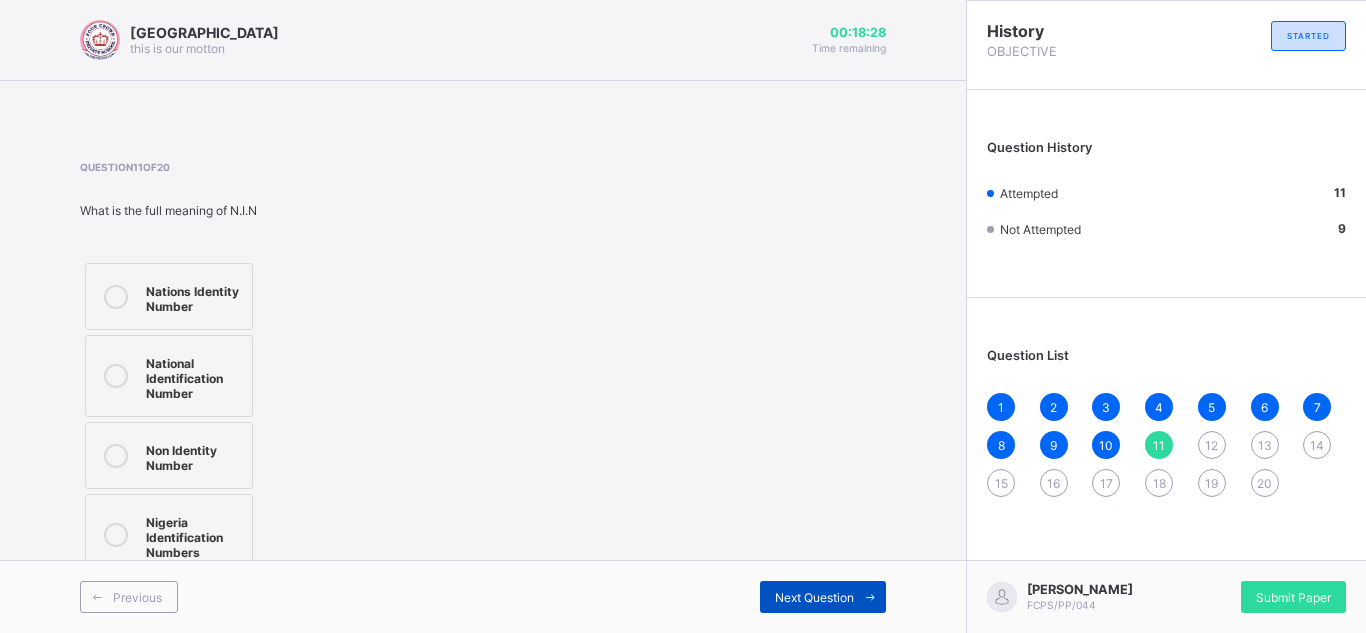 click on "Next Question" at bounding box center (814, 597) 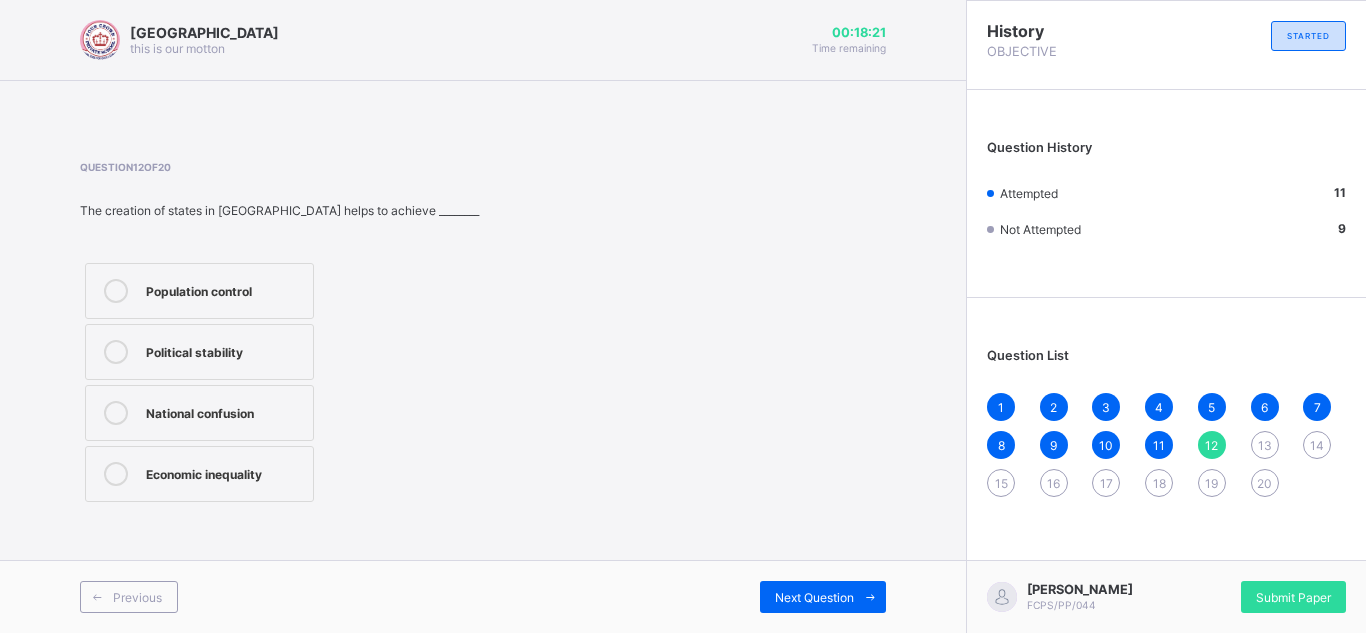 click on "Population control" at bounding box center [224, 289] 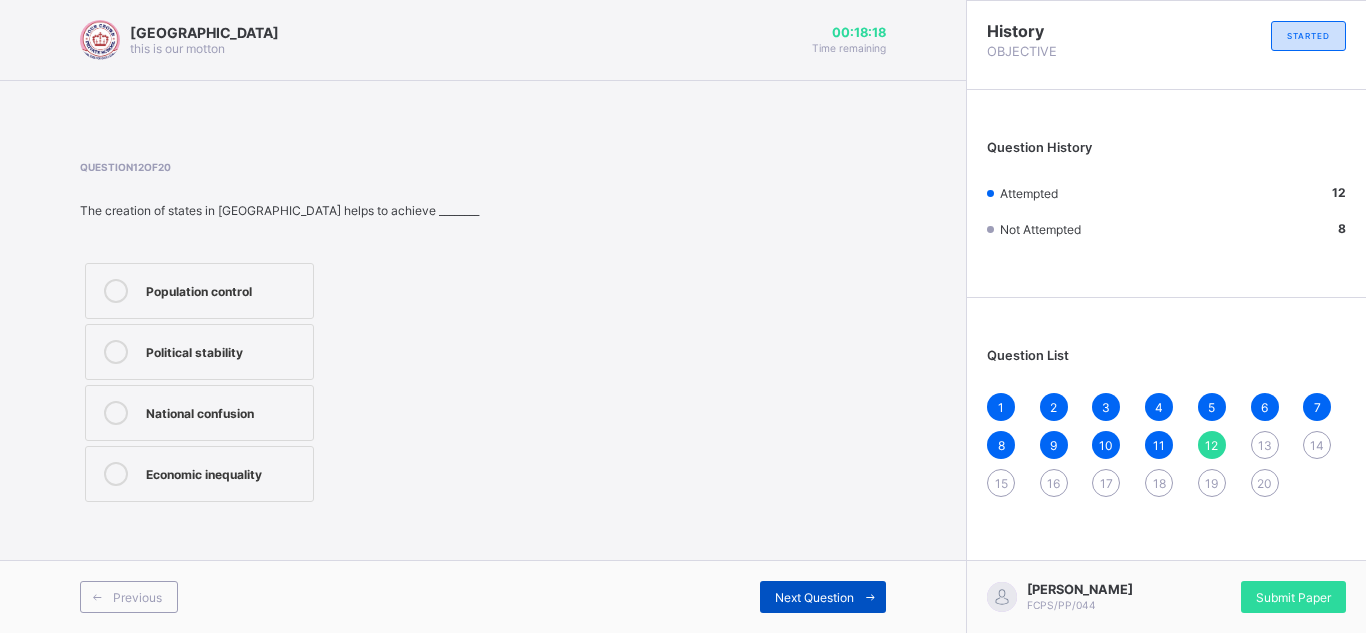 click on "Next Question" at bounding box center (823, 597) 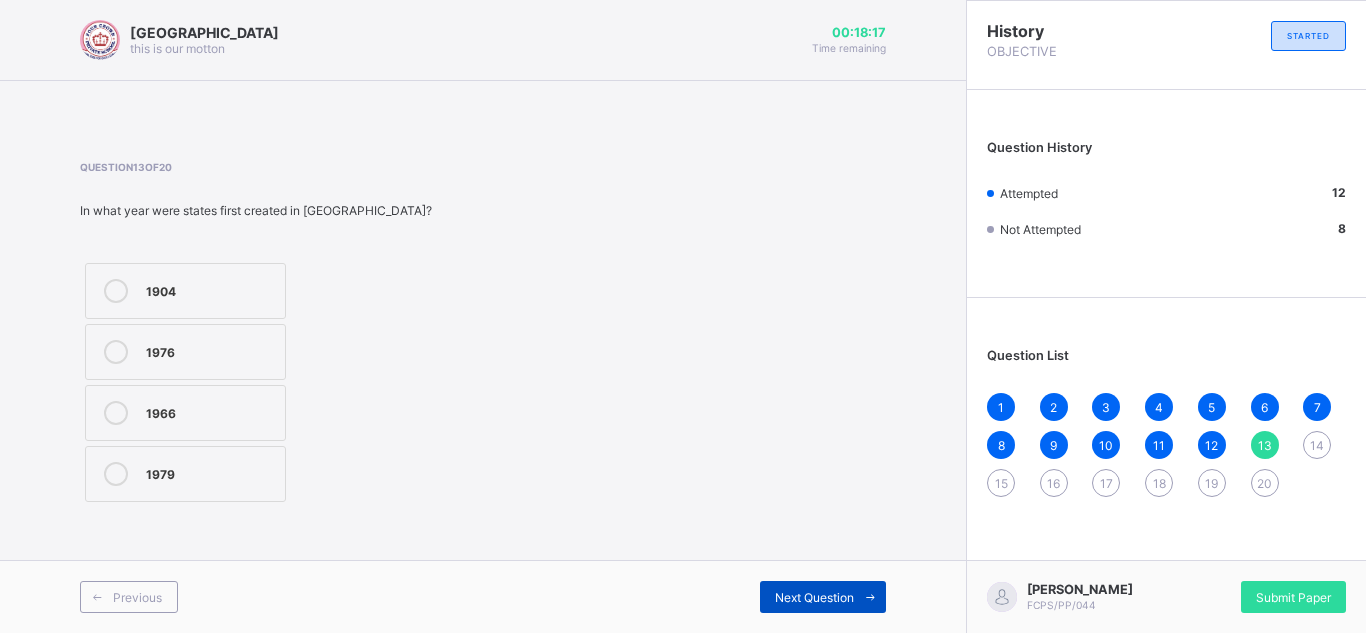click on "Next Question" at bounding box center [823, 597] 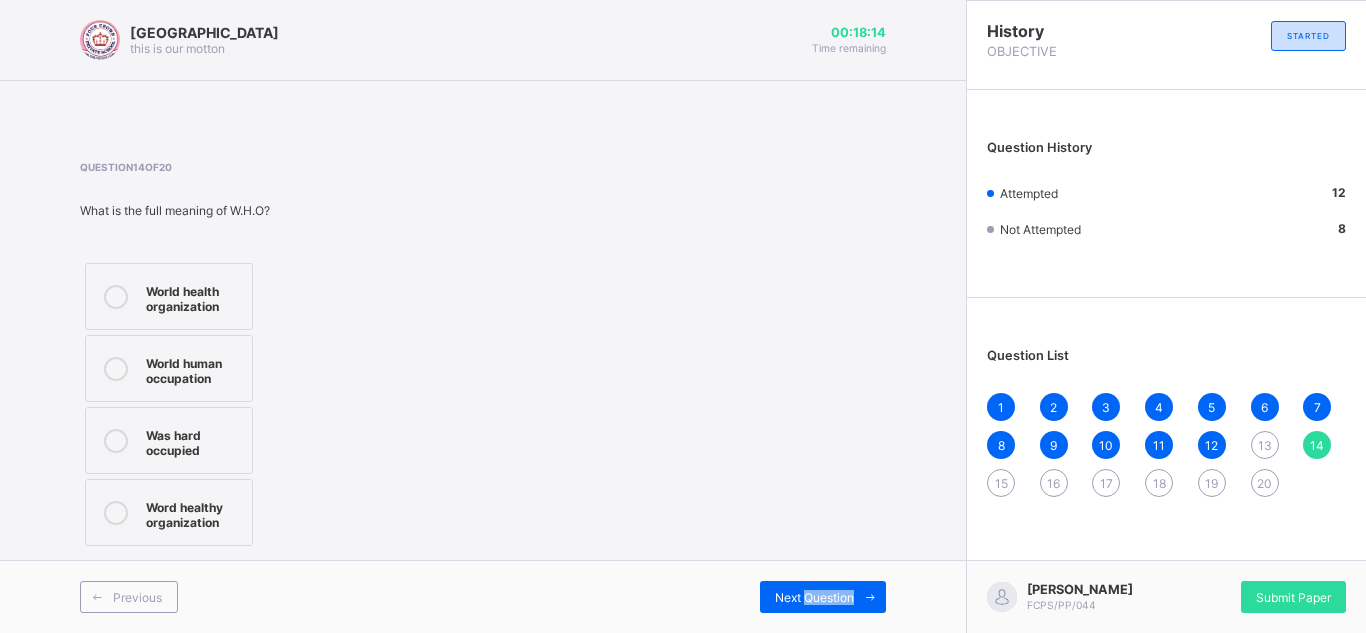 click on "13" at bounding box center (1265, 445) 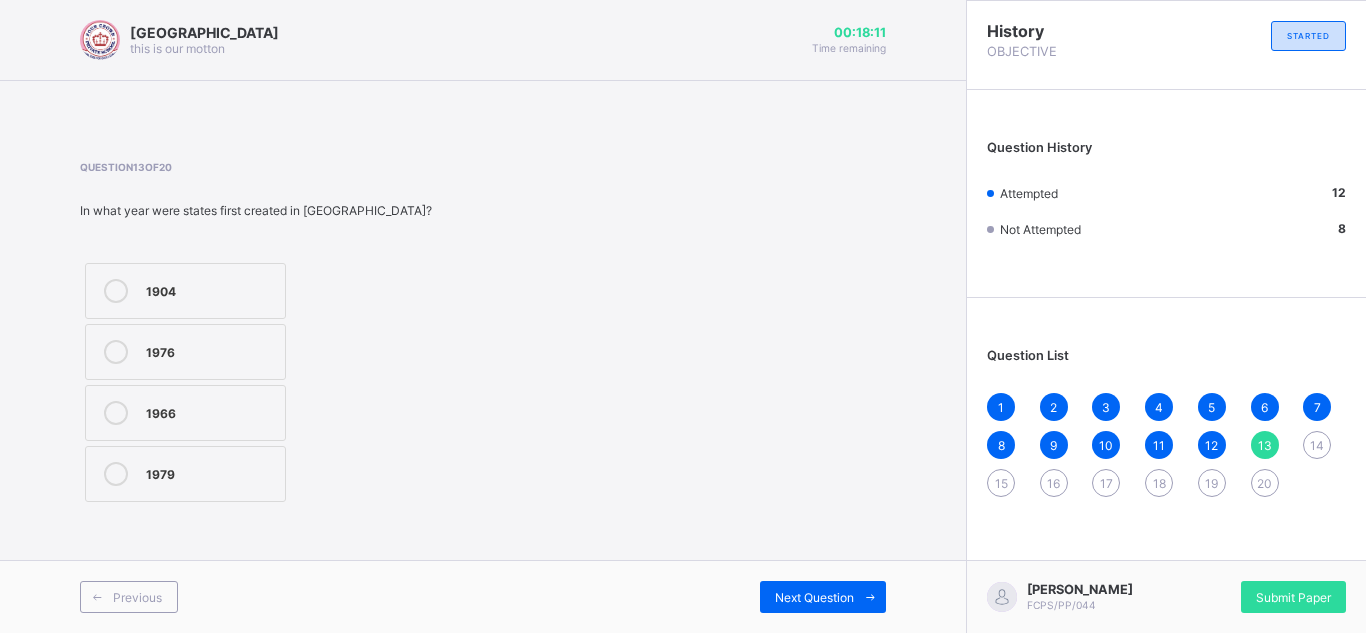 click on "1904" at bounding box center (210, 291) 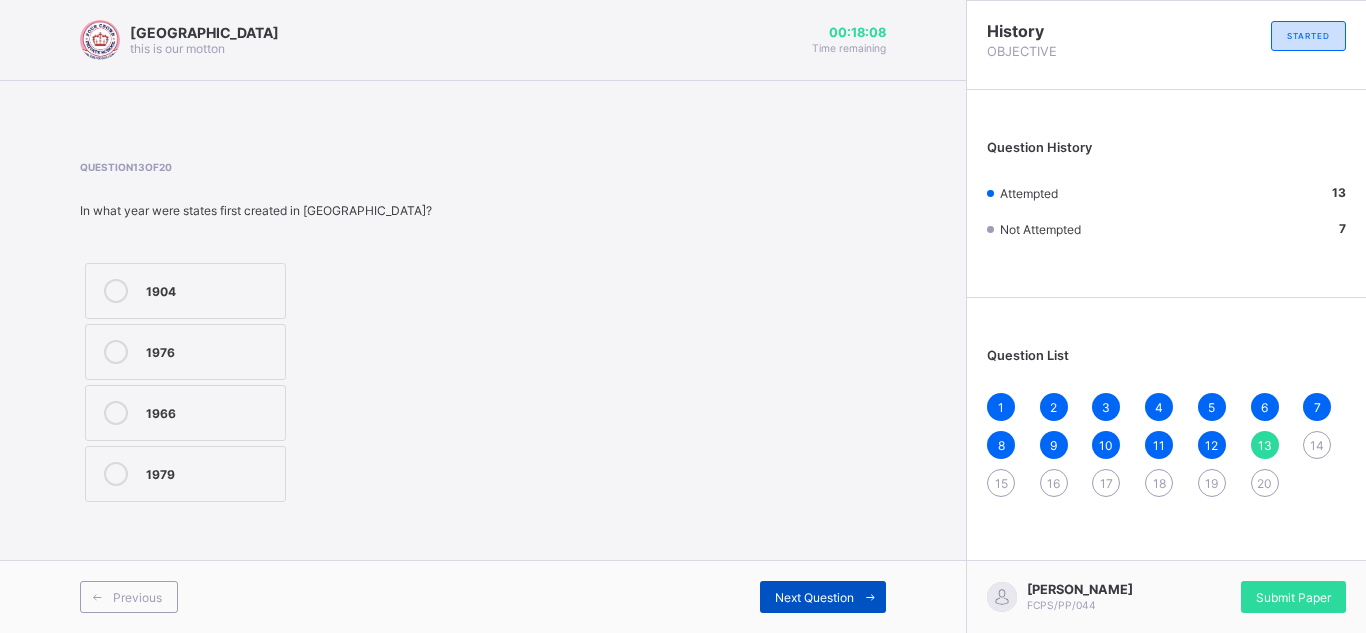 click on "Next Question" at bounding box center [823, 597] 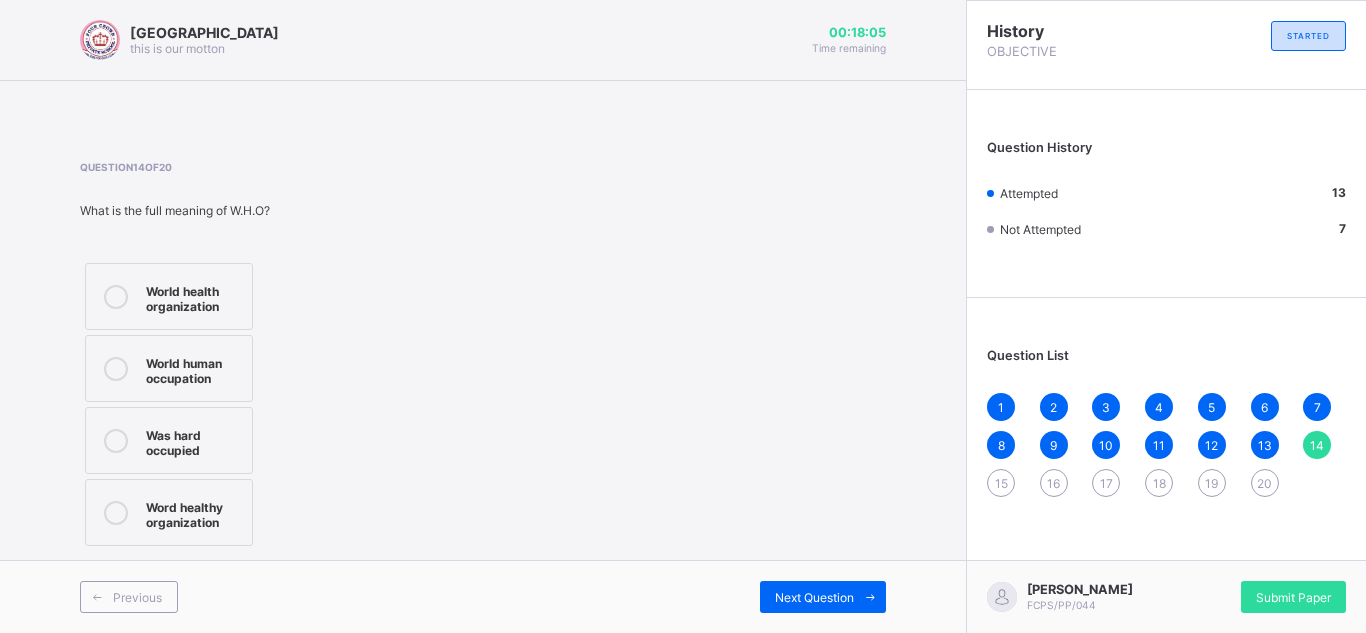 click on "World health organization" at bounding box center [194, 296] 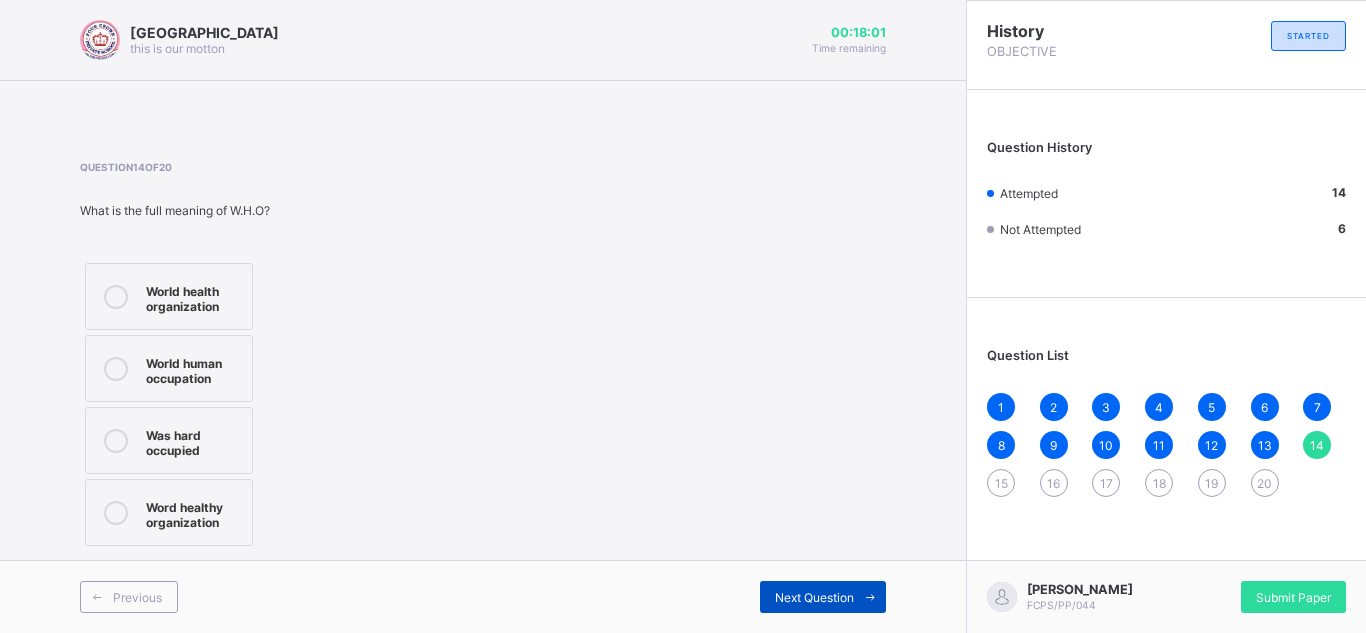 click on "Next Question" at bounding box center [814, 597] 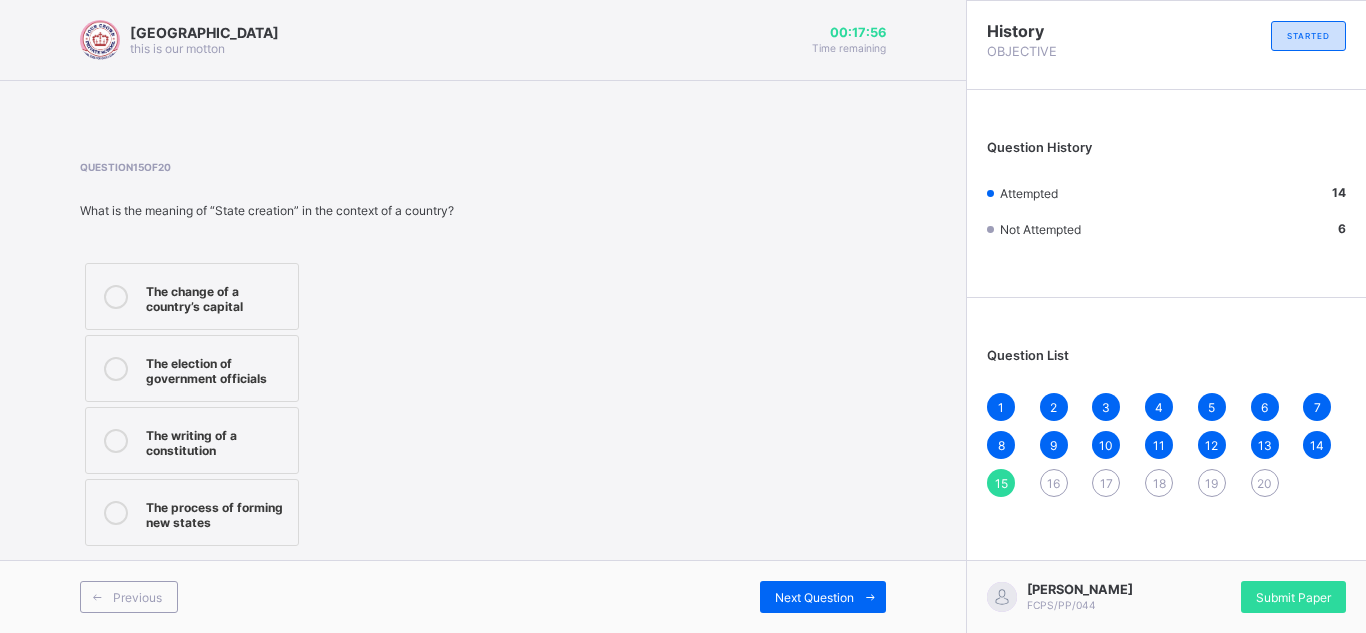 click on "The change of a country’s capital" at bounding box center [217, 296] 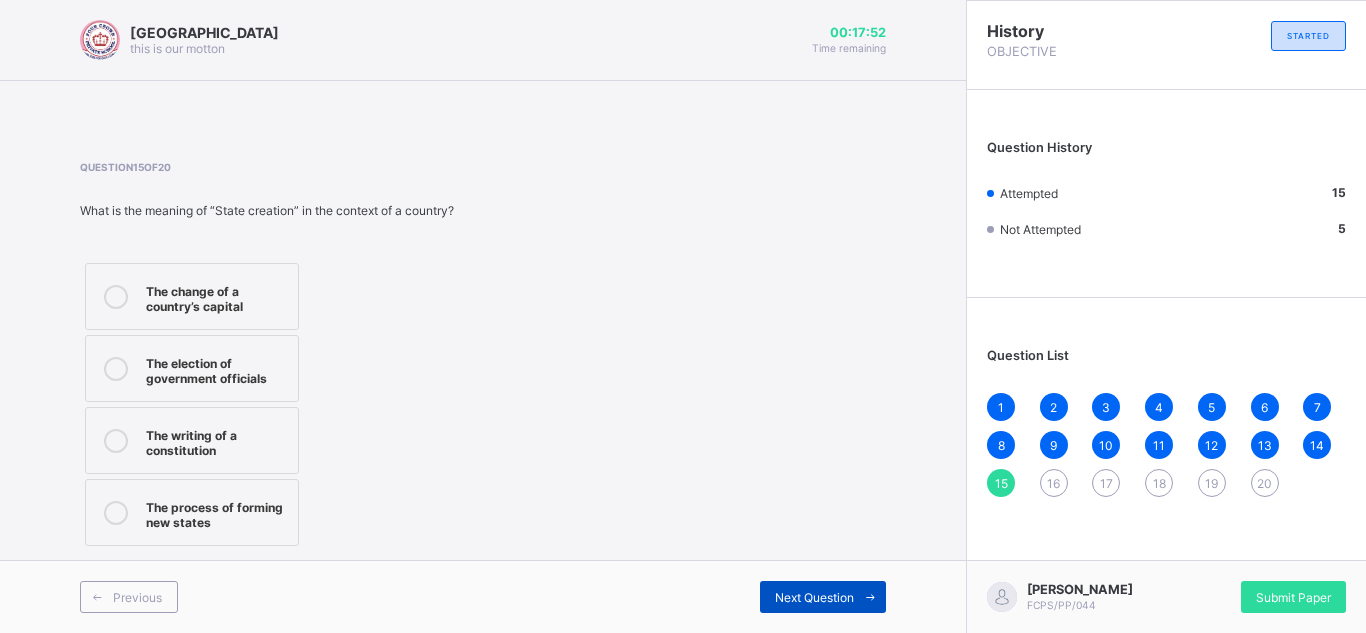 click on "Next Question" at bounding box center [814, 597] 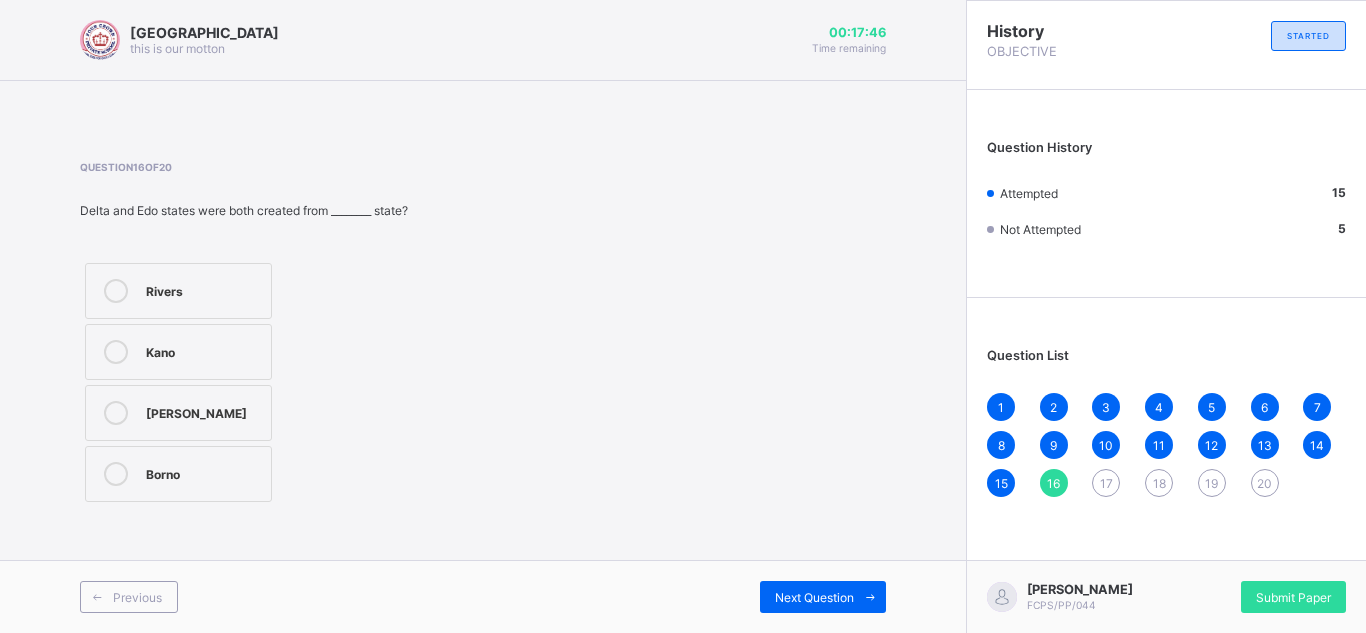 click on "Kano" at bounding box center (178, 352) 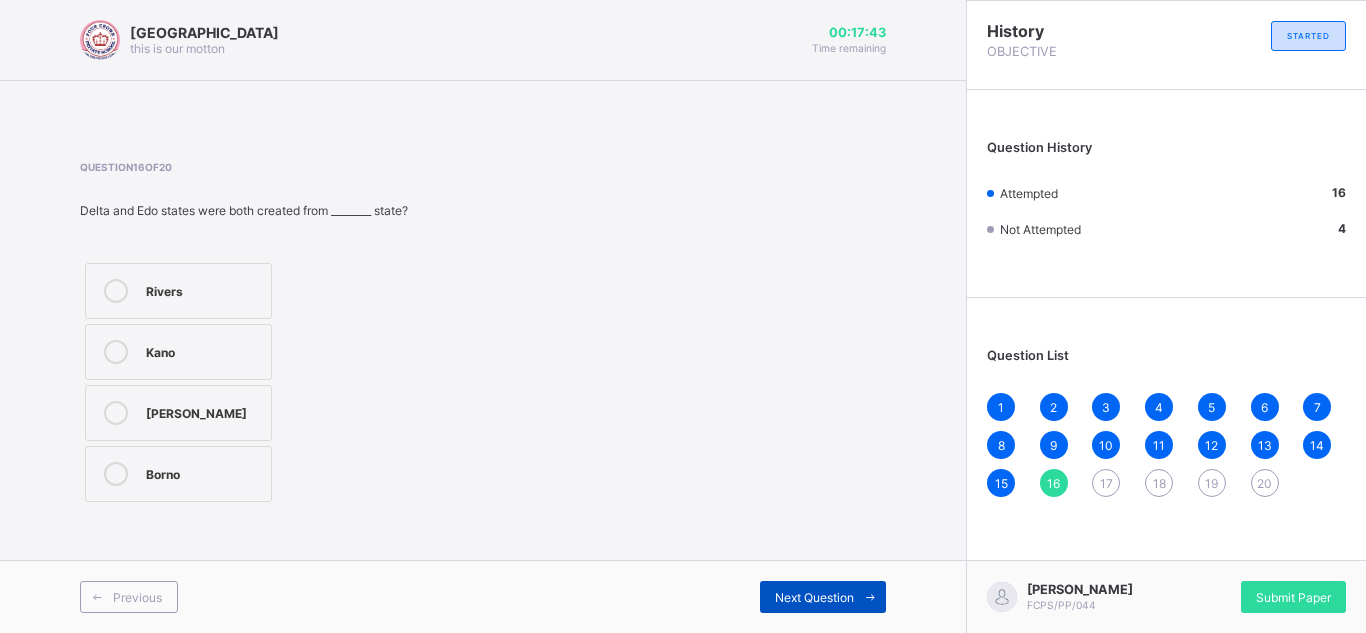 click on "Next Question" at bounding box center [823, 597] 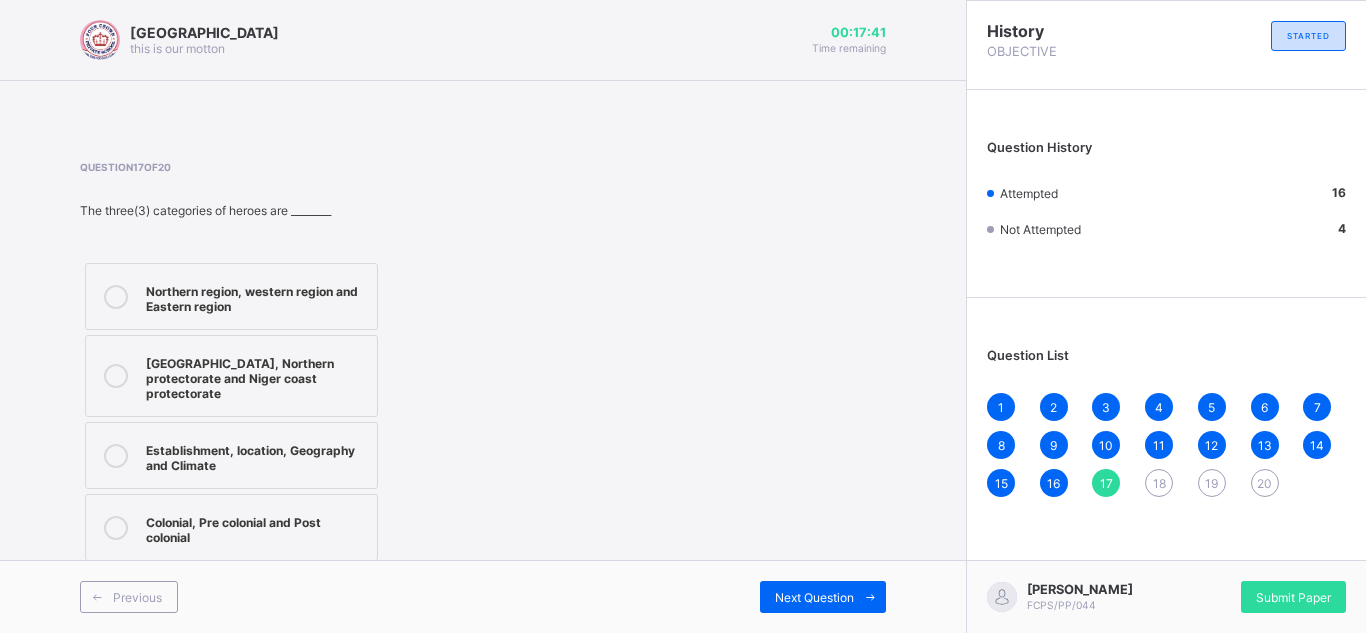 click on "Question  17  of  20 The three(3) categories of heroes are ________ Northern region, western region and Eastern region Lagos colony, Northern protectorate and Niger coast protectorate  Establishment, location, Geography and Climate Colonial, Pre colonial and Post colonial" at bounding box center (483, 363) 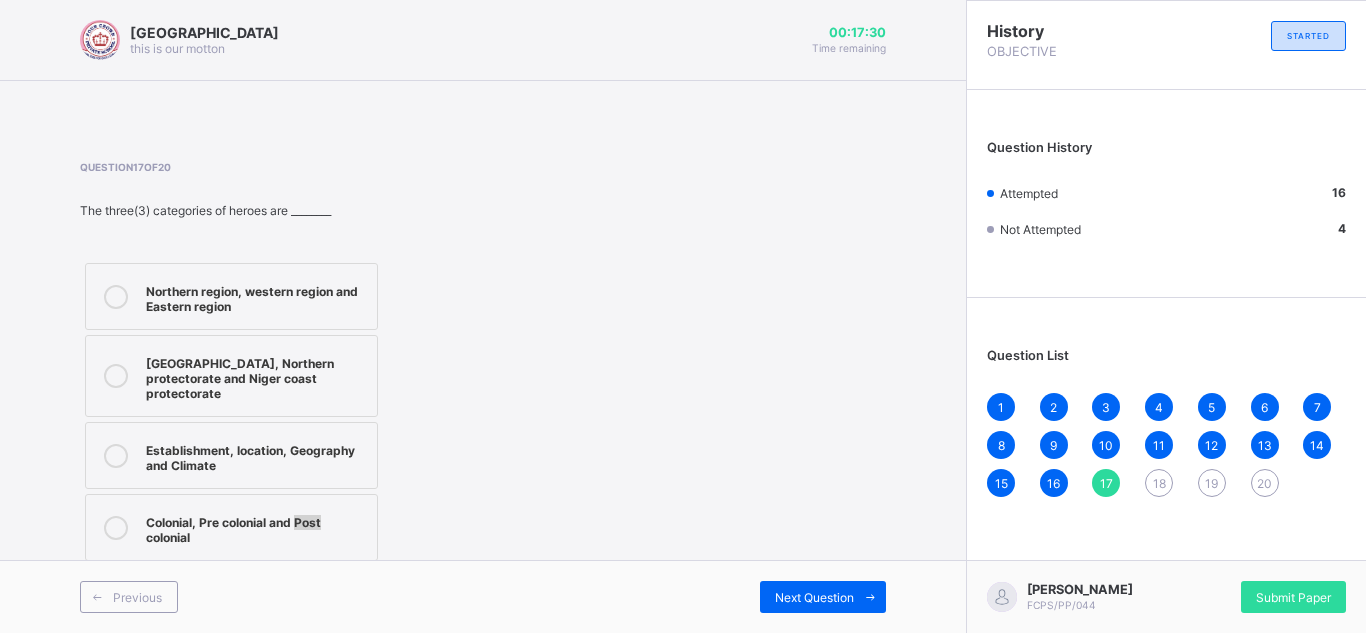 click on "Lagos colony, Northern protectorate and Niger coast protectorate" at bounding box center (256, 376) 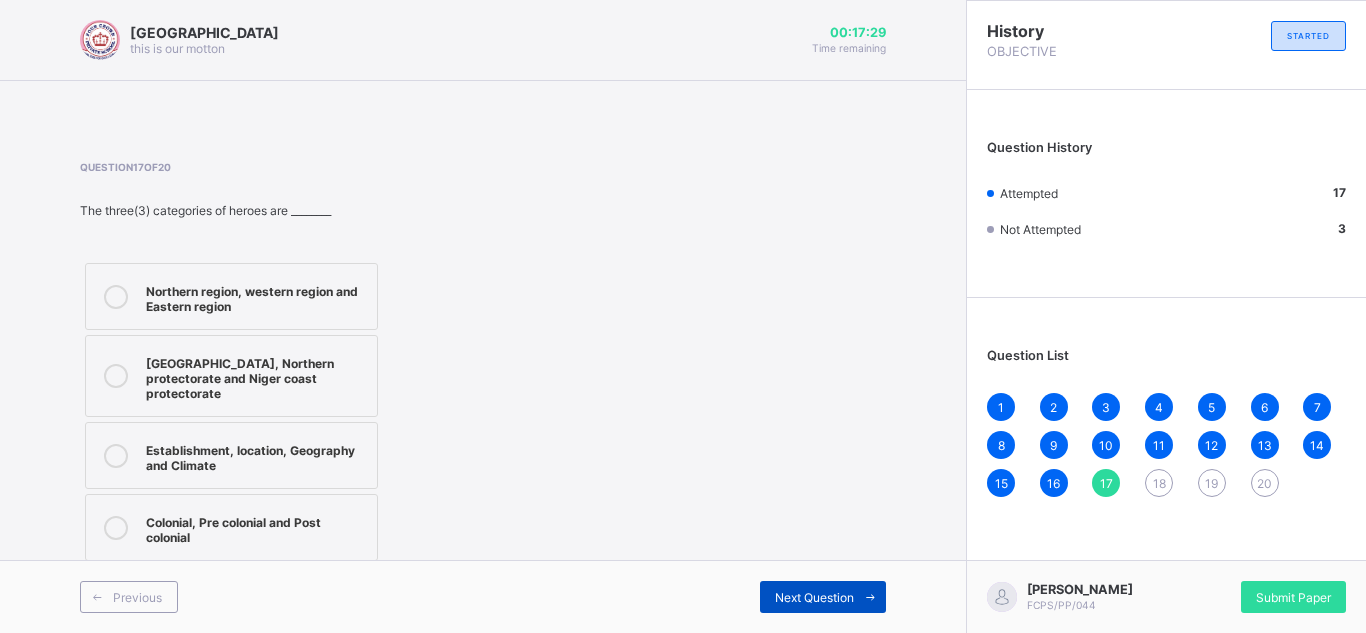 click on "Next Question" at bounding box center [814, 597] 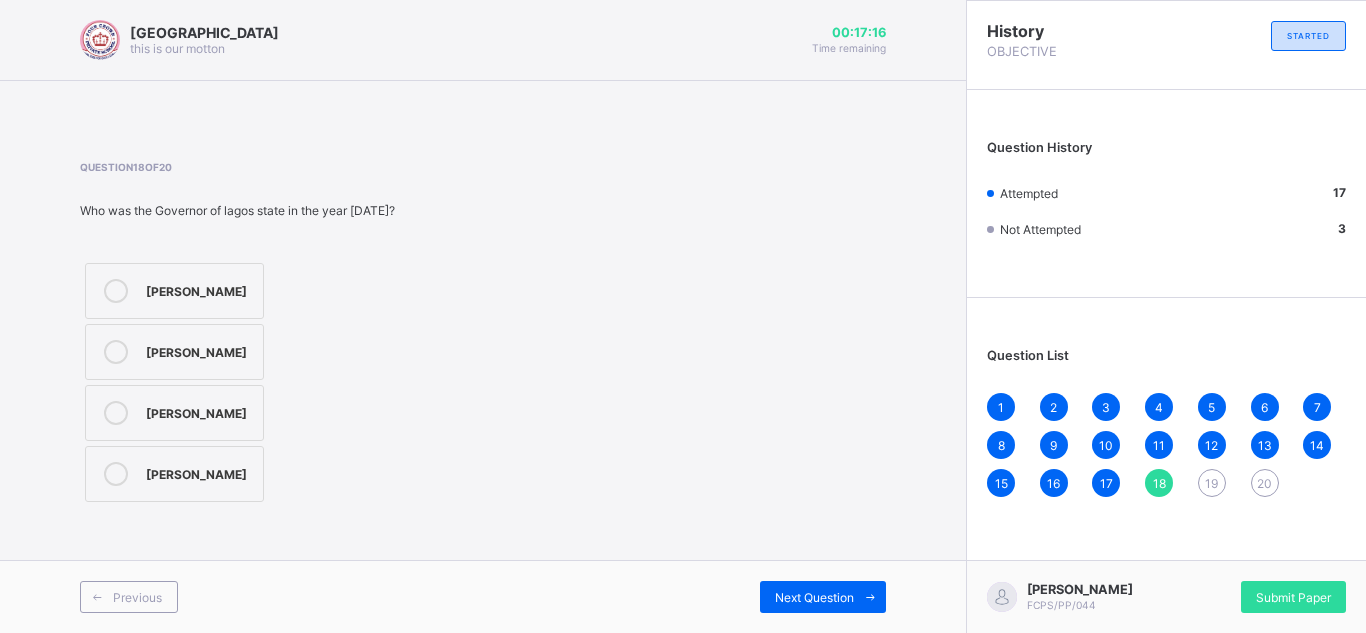 click on "Musa Usman" at bounding box center (199, 350) 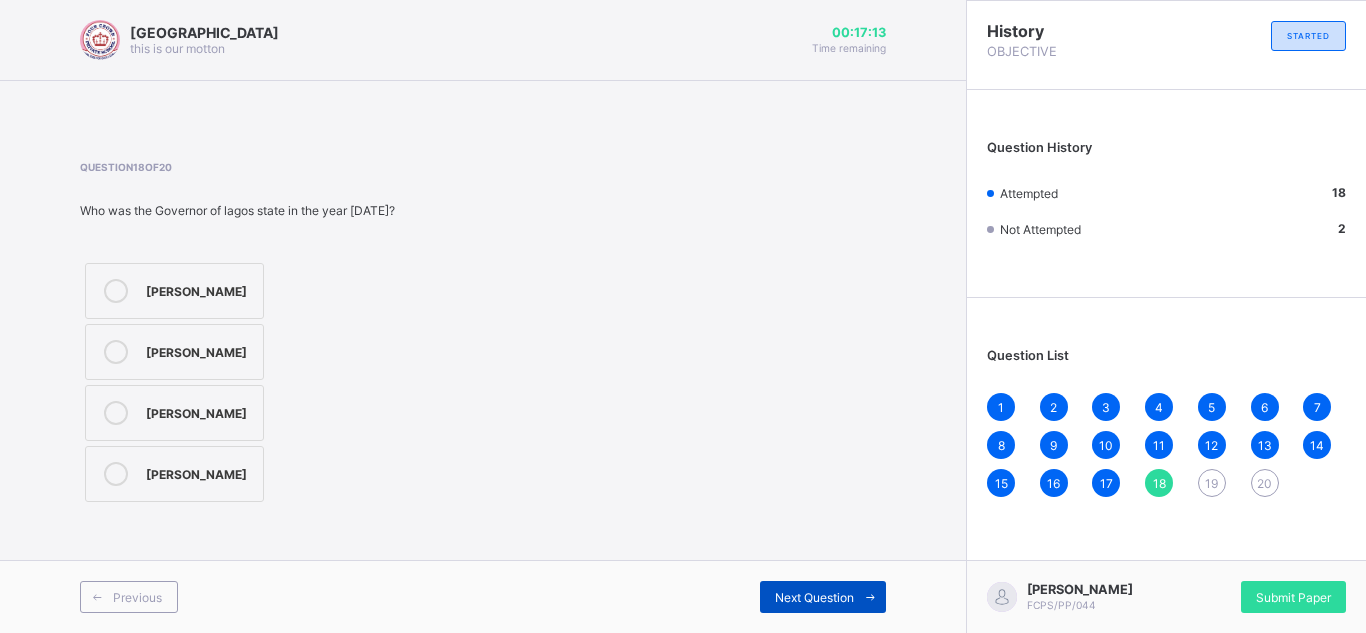 click on "Next Question" at bounding box center [823, 597] 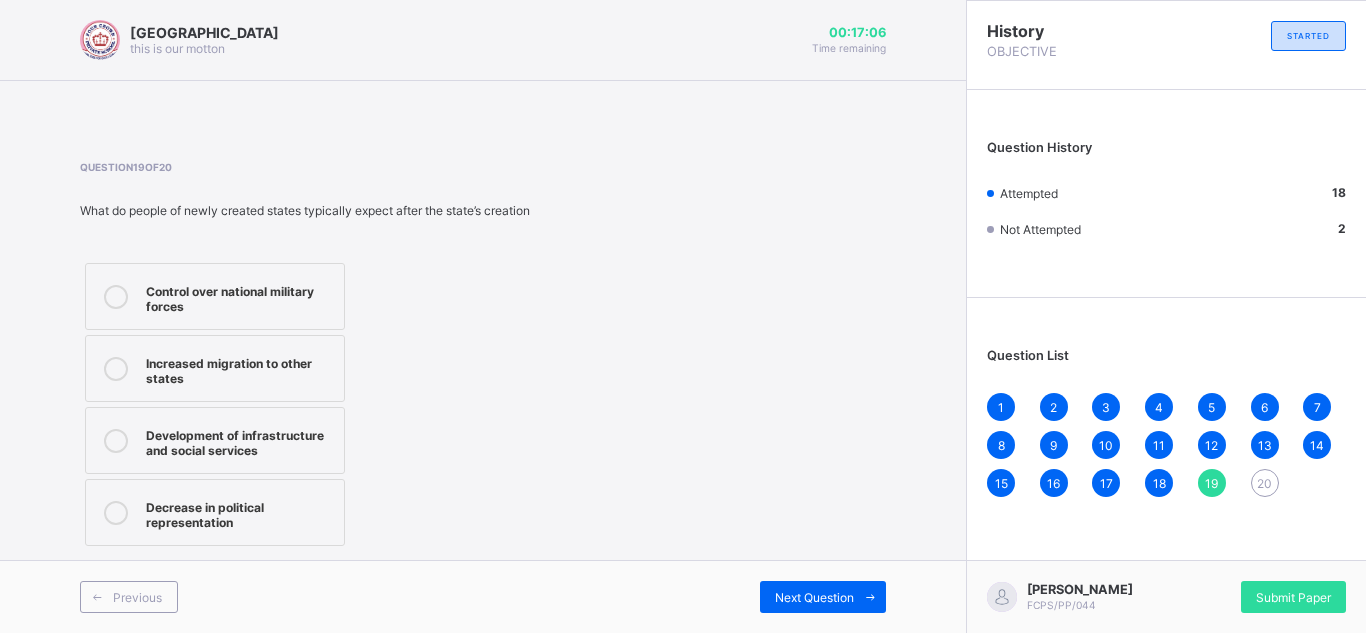 click on "Control over national military forces" at bounding box center (240, 296) 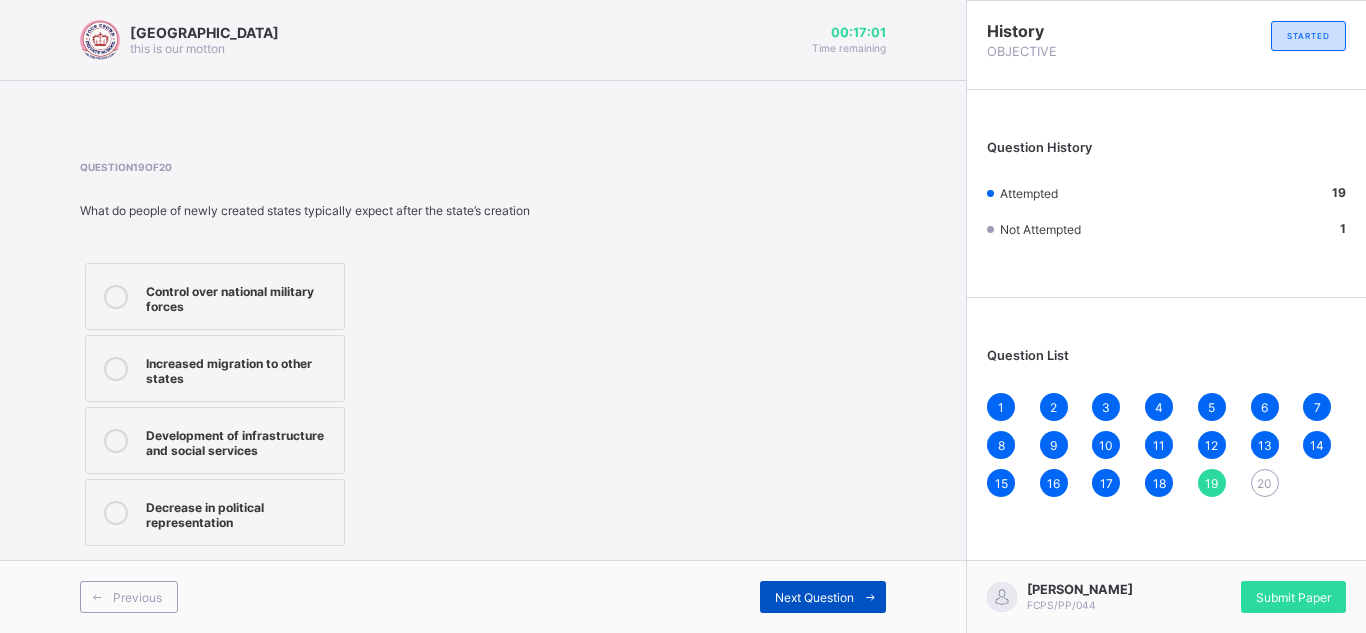 click on "Next Question" at bounding box center (814, 597) 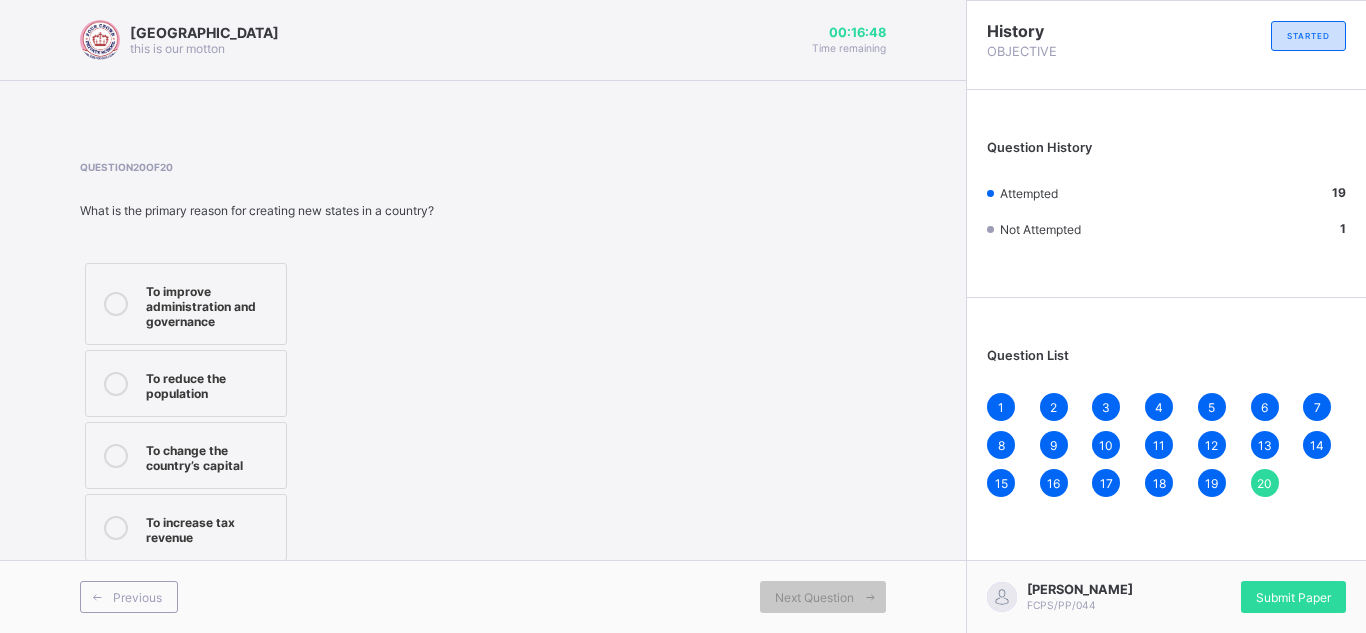 click on "To improve administration and governance" at bounding box center (211, 304) 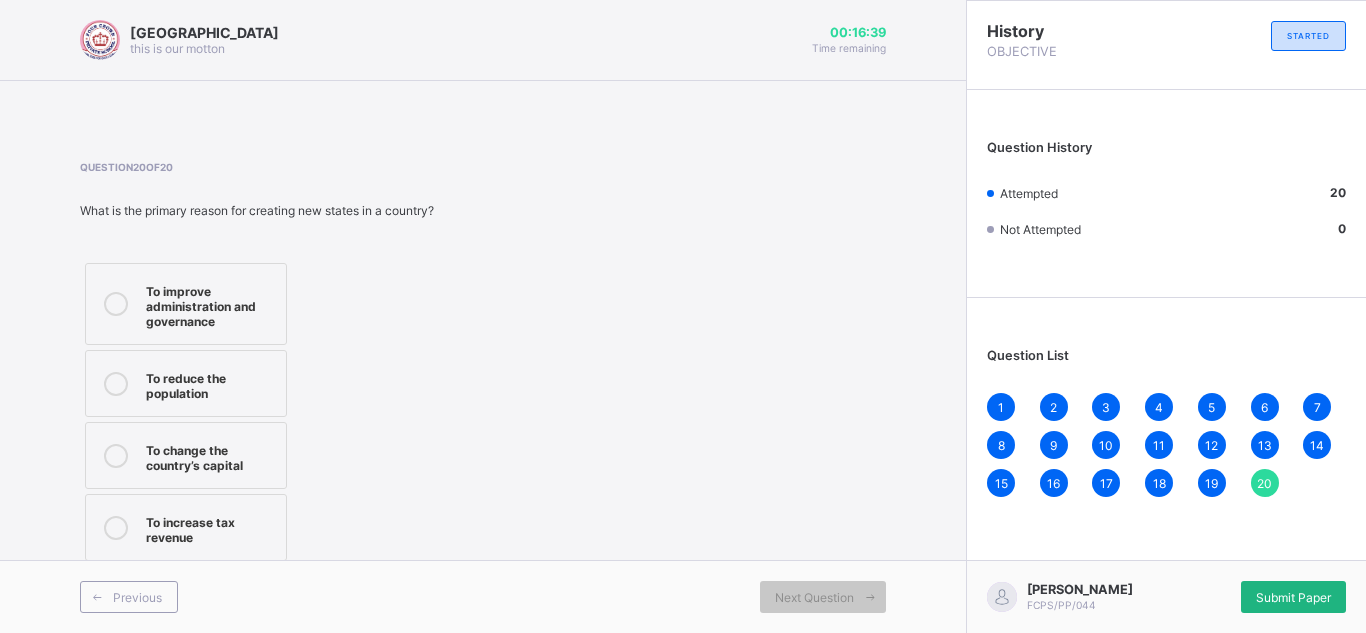 click on "Submit Paper" at bounding box center (1293, 597) 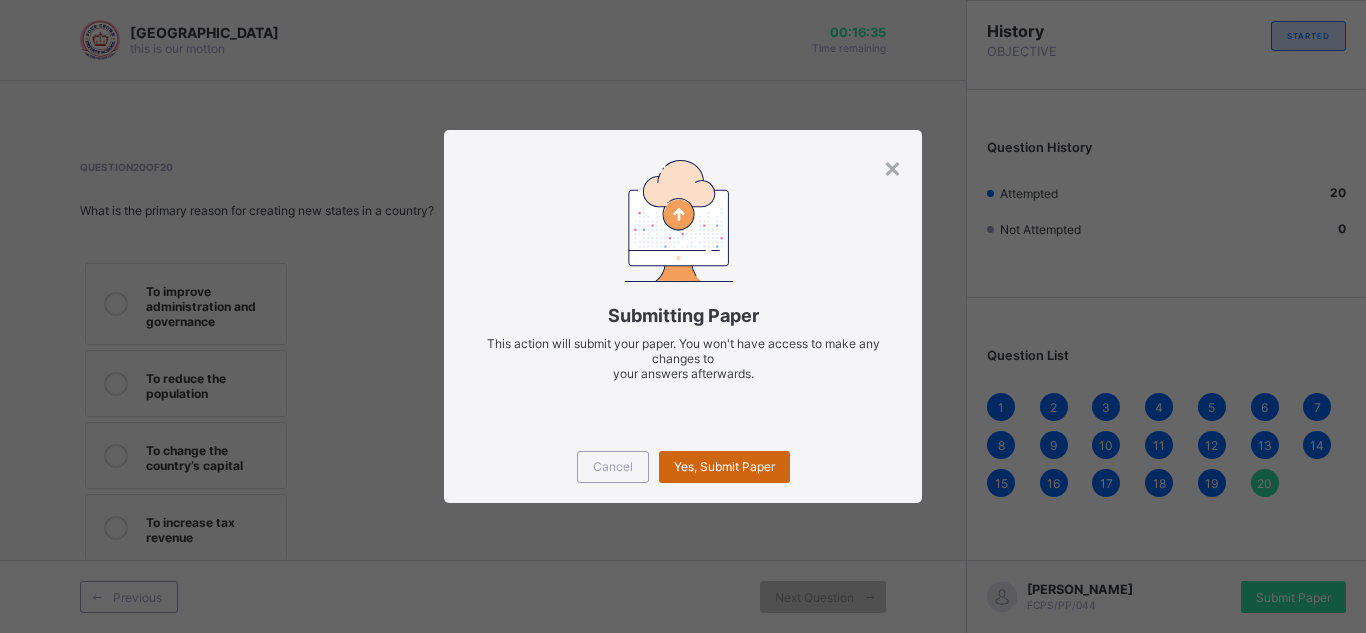click on "Yes, Submit Paper" at bounding box center (724, 466) 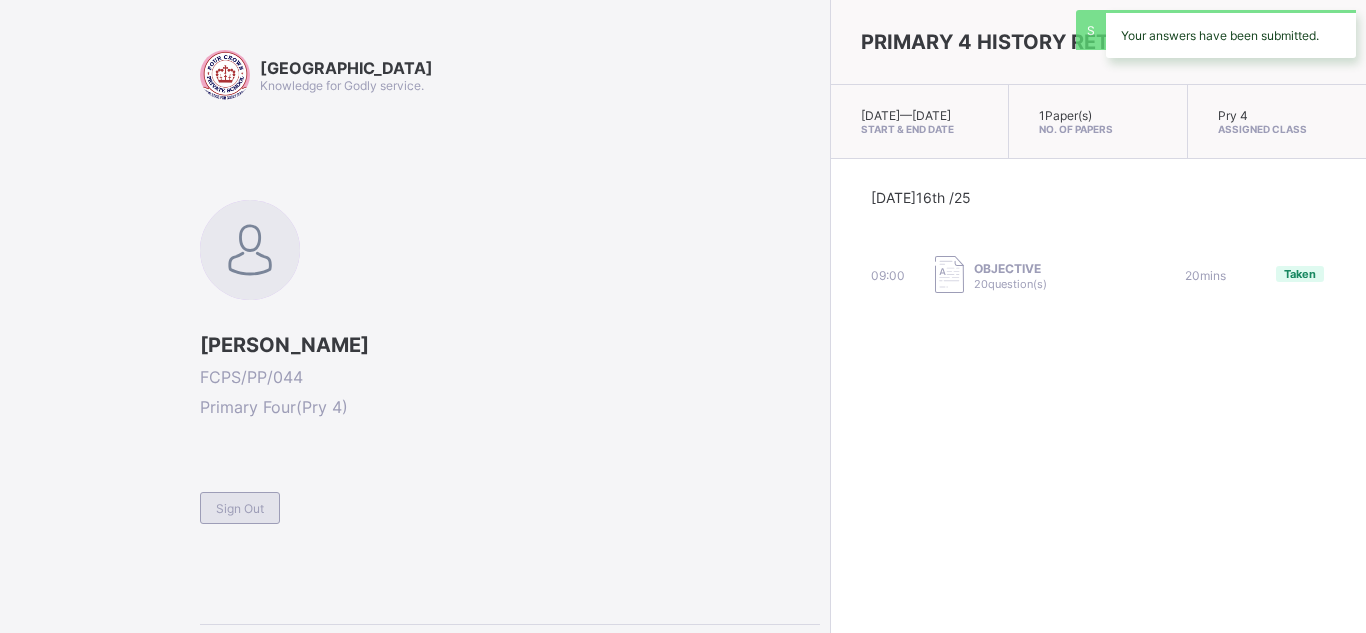 click on "Sign Out" at bounding box center [240, 508] 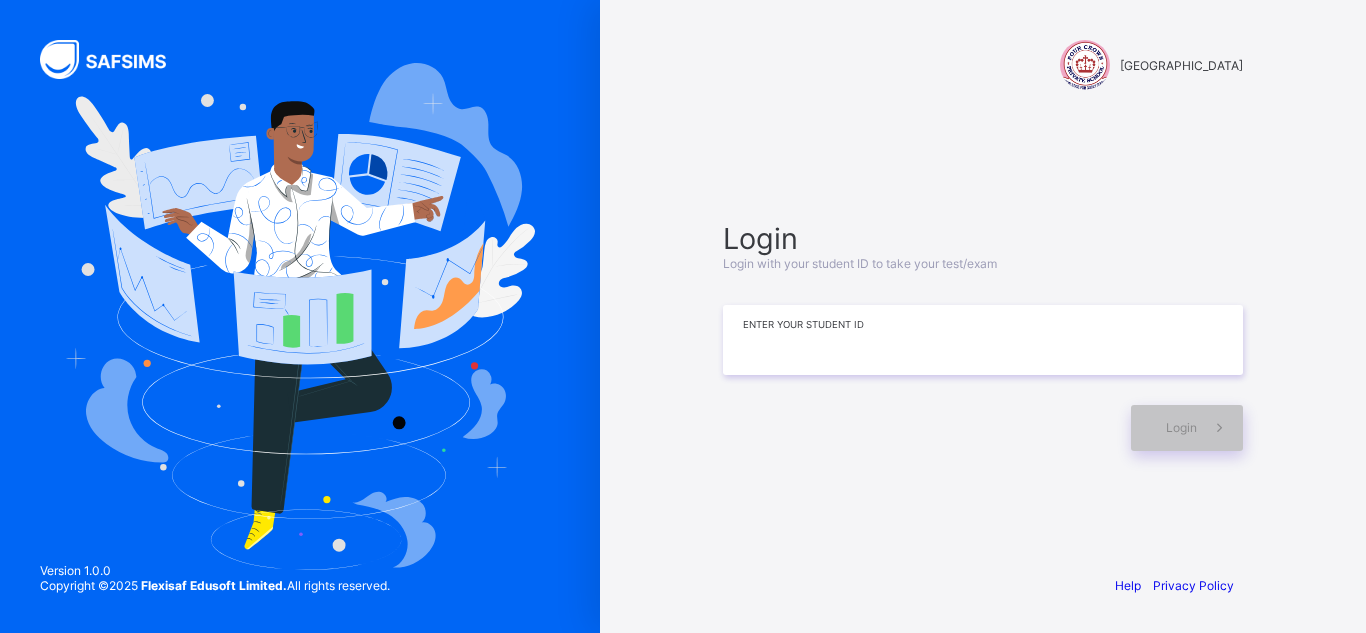 click at bounding box center [983, 340] 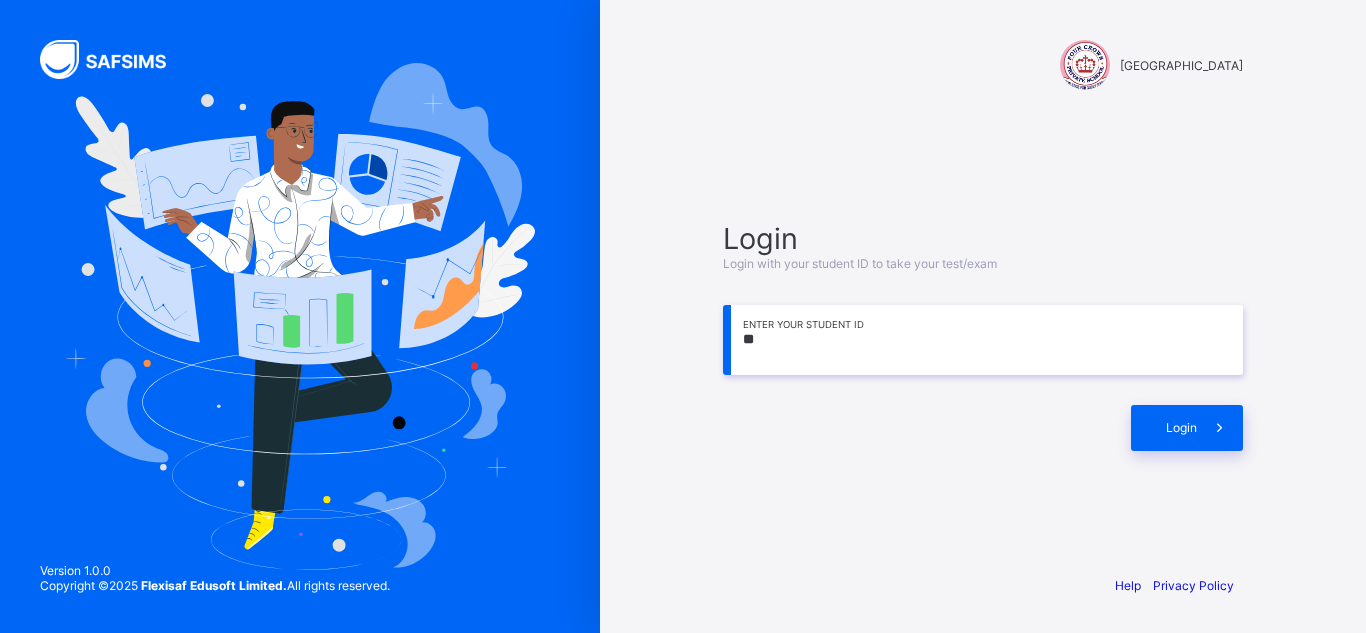 type on "*" 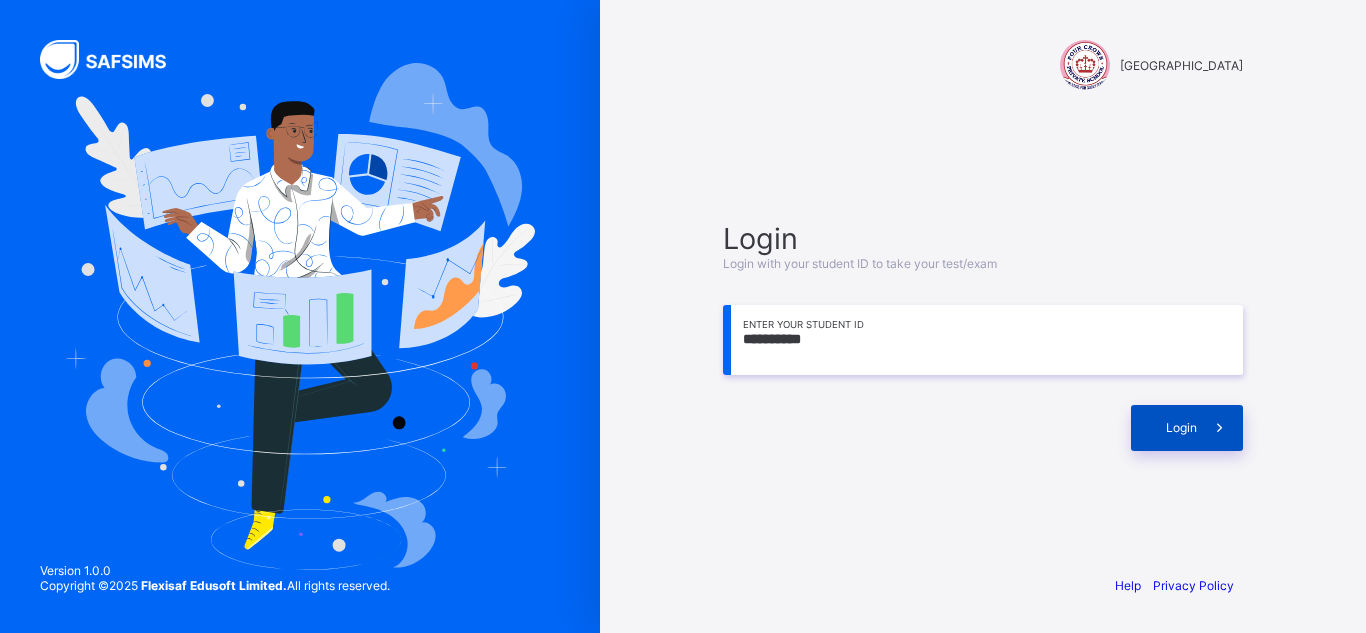 type on "**********" 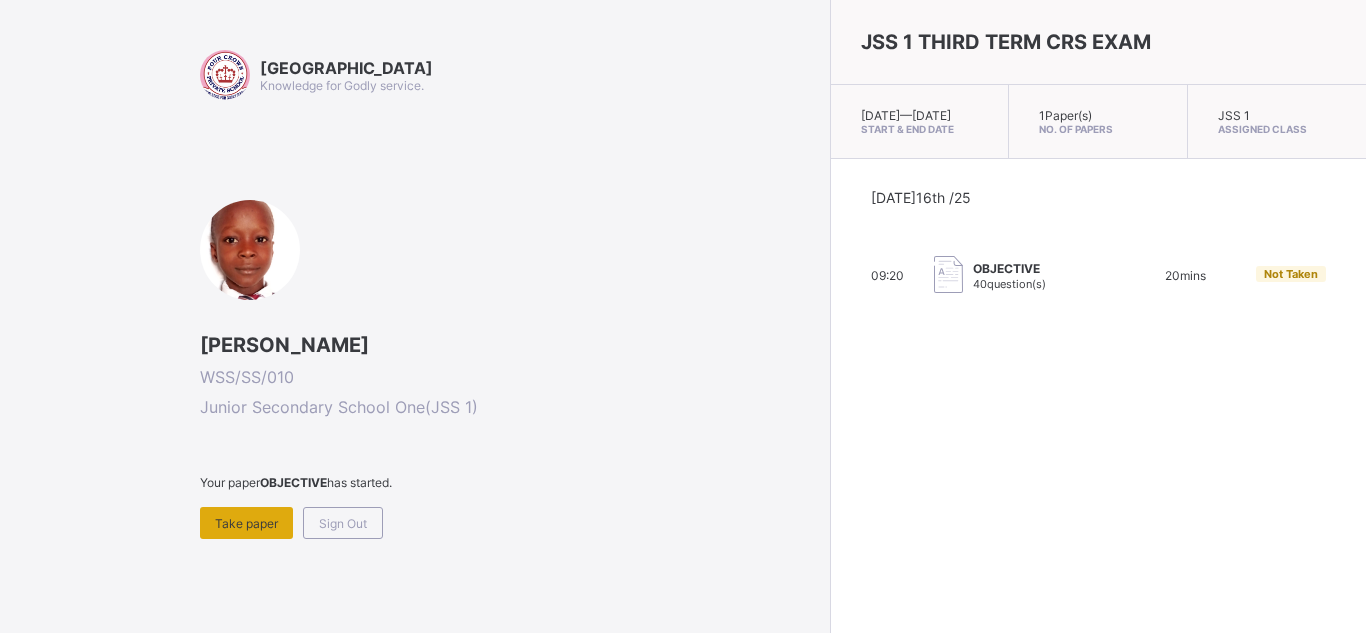 click on "Take paper" at bounding box center [246, 523] 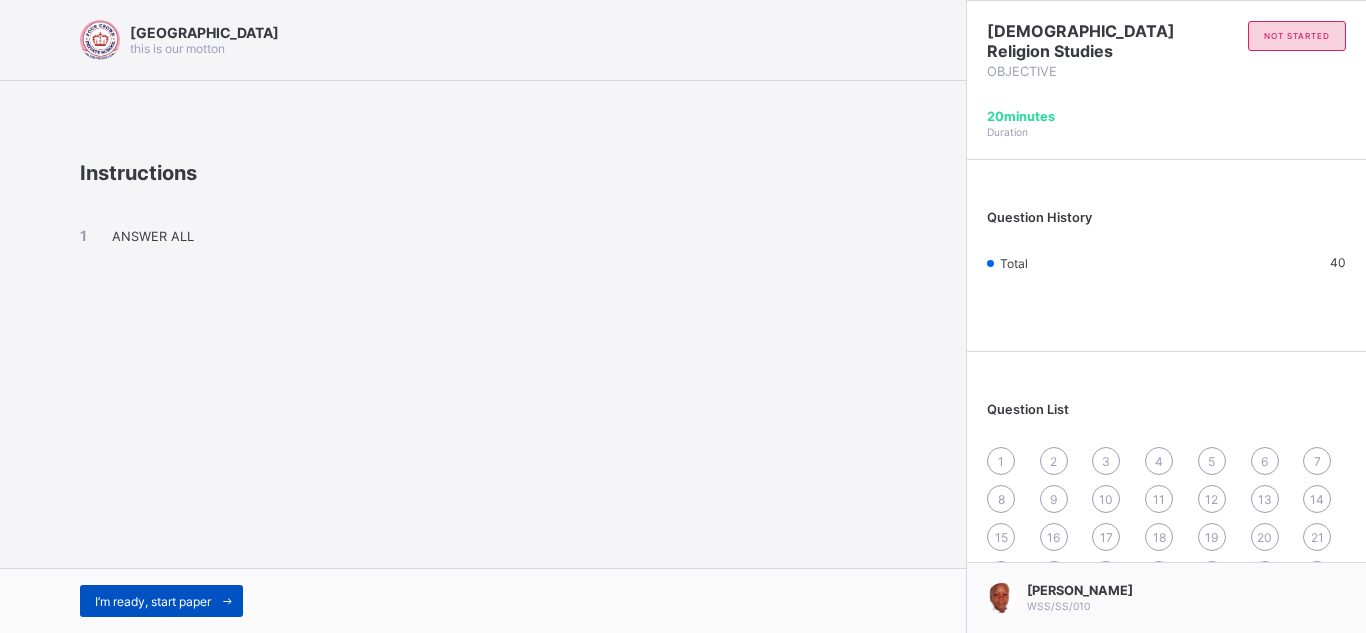 click on "I’m ready, start paper" at bounding box center [161, 601] 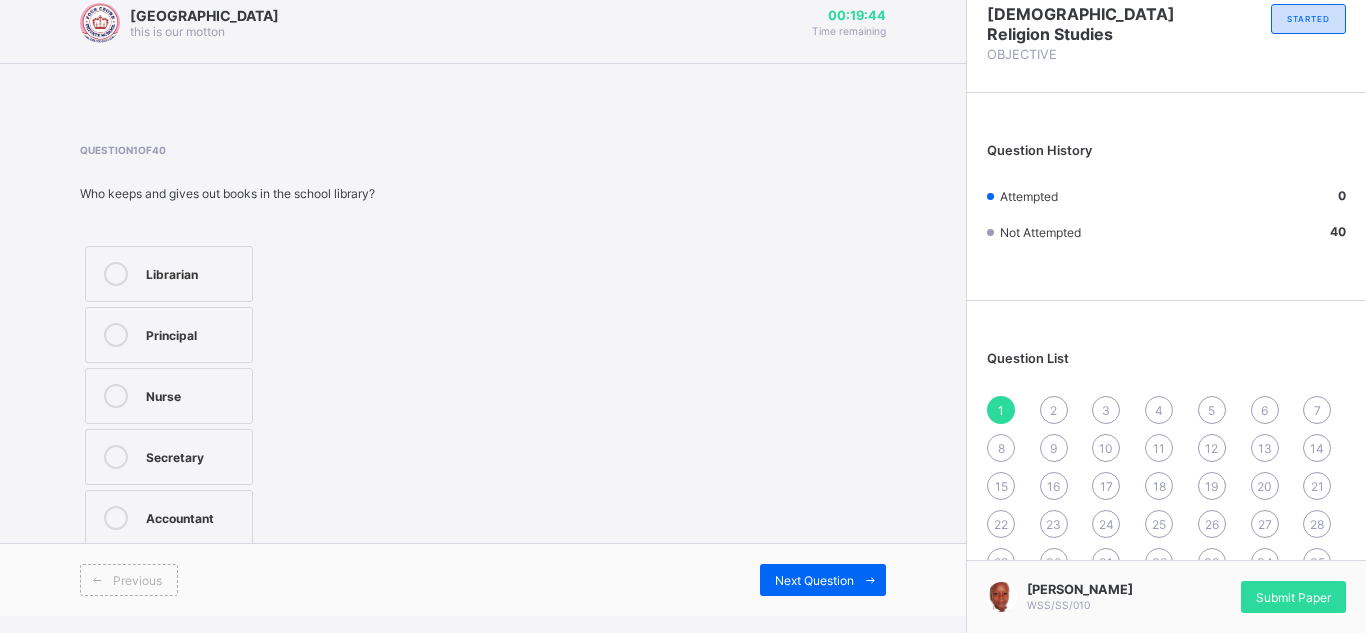 scroll, scrollTop: 18, scrollLeft: 0, axis: vertical 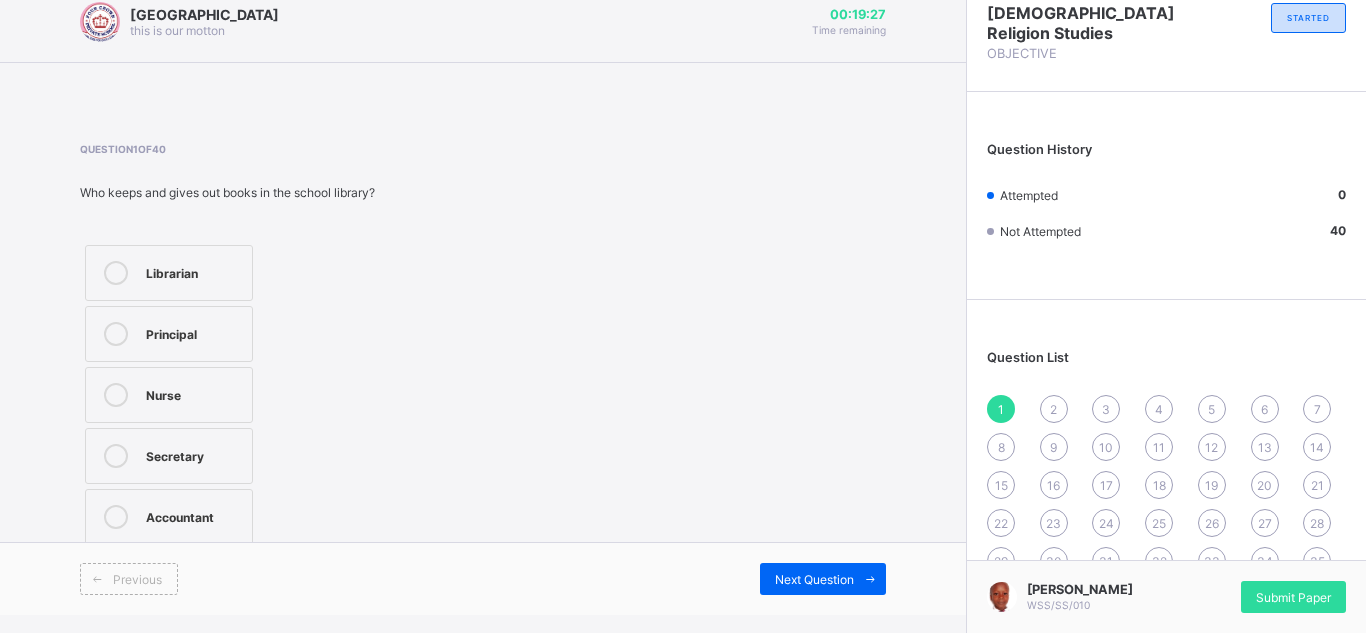 click on "Librarian" at bounding box center [194, 271] 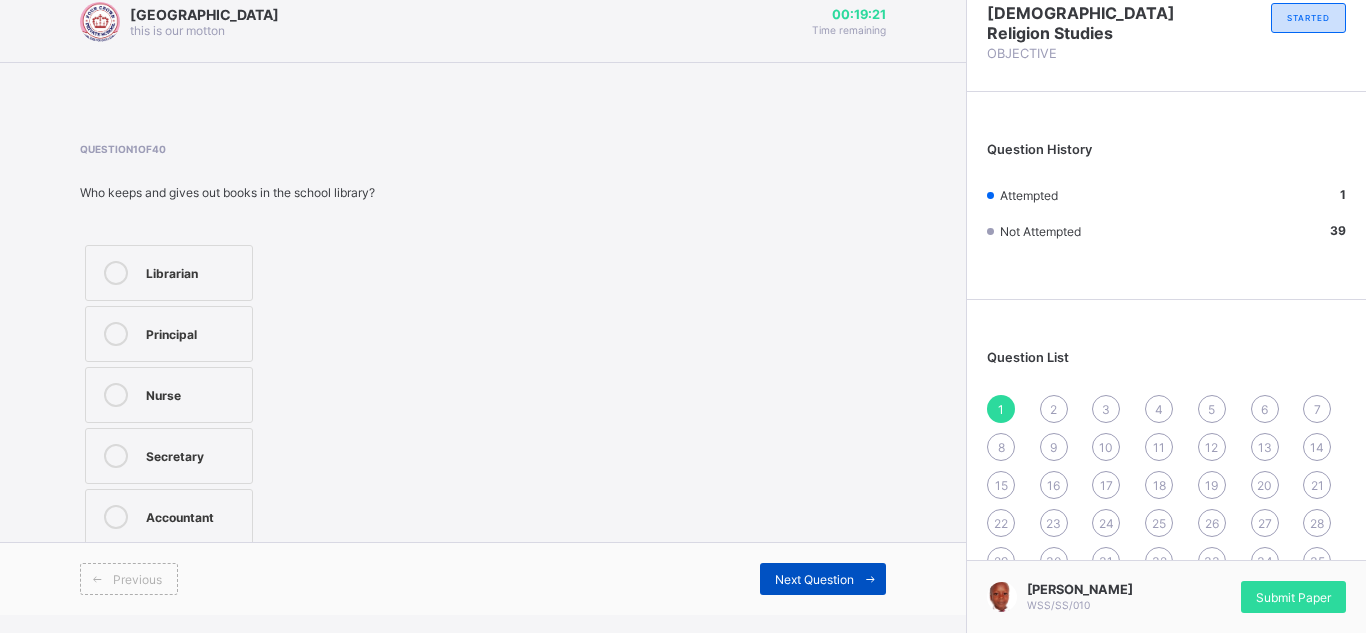 click at bounding box center [870, 579] 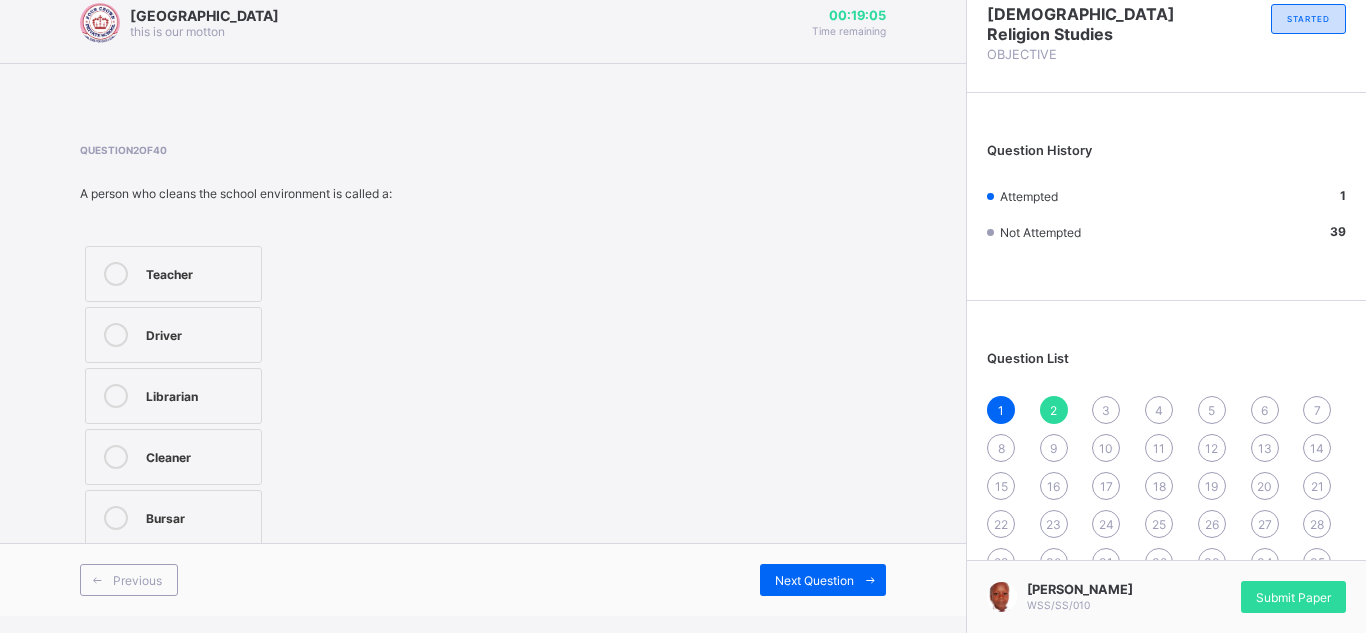 scroll, scrollTop: 18, scrollLeft: 0, axis: vertical 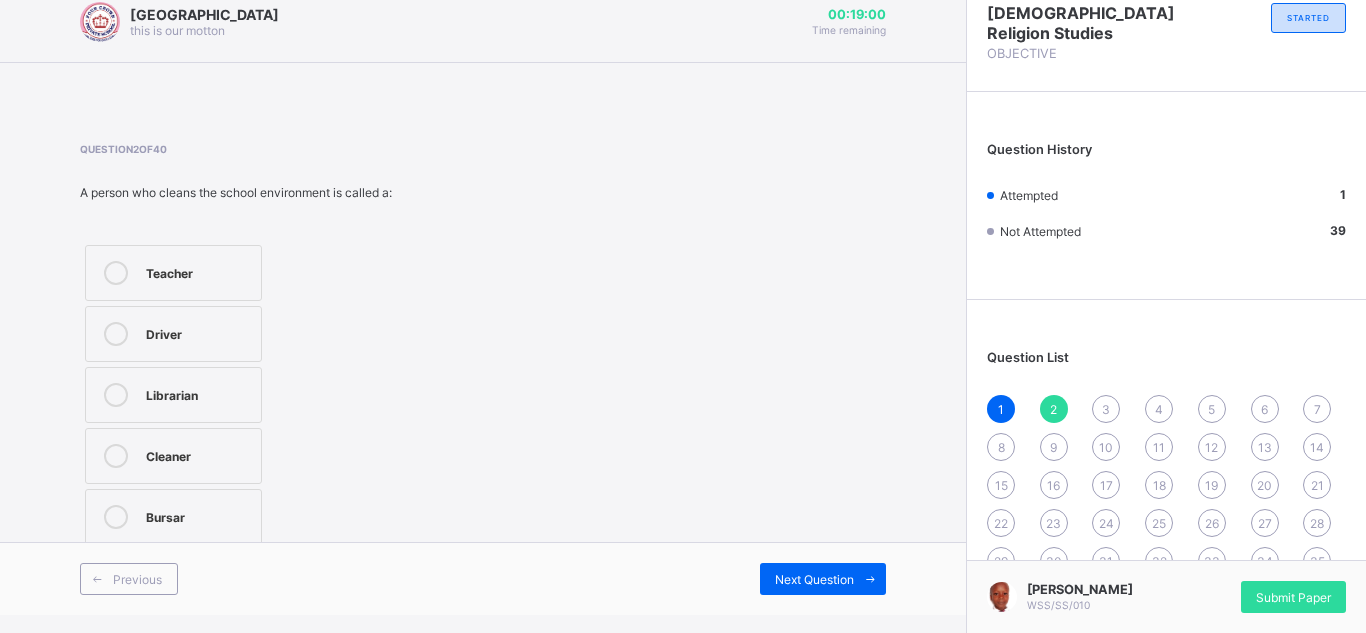 click on "Joshua  Adeyemi WSS/SS/010 Submit Paper" at bounding box center (1166, 596) 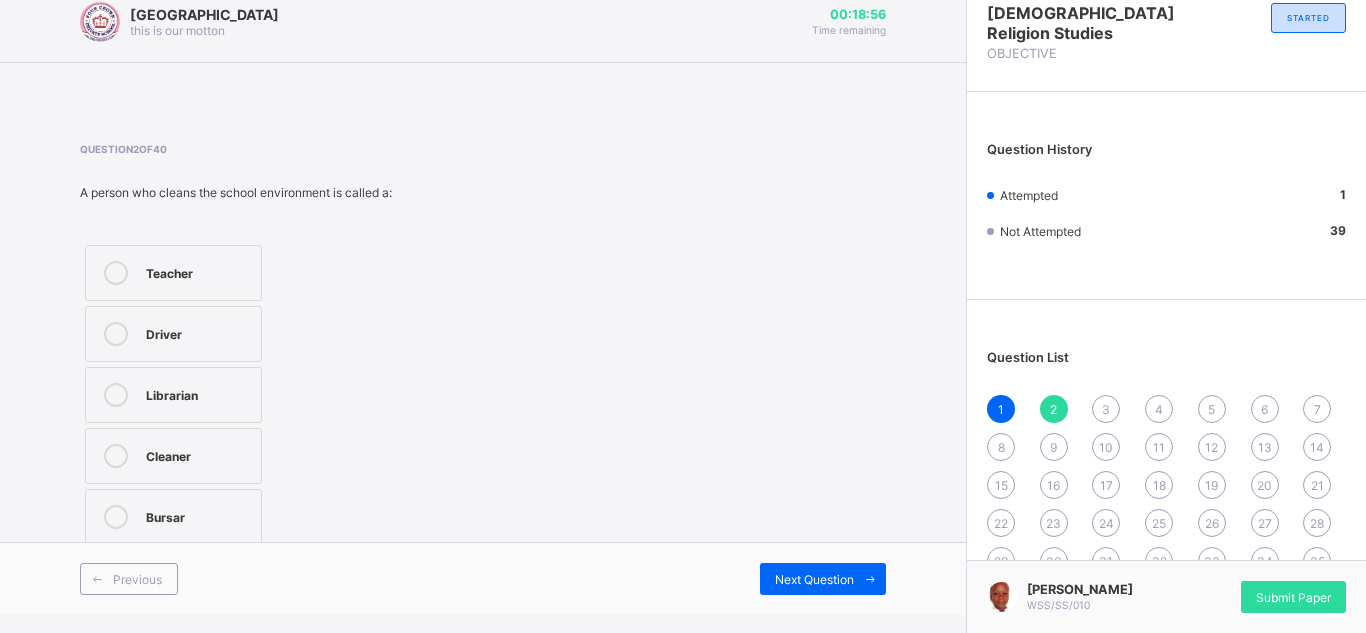 click on "35" at bounding box center (1317, 561) 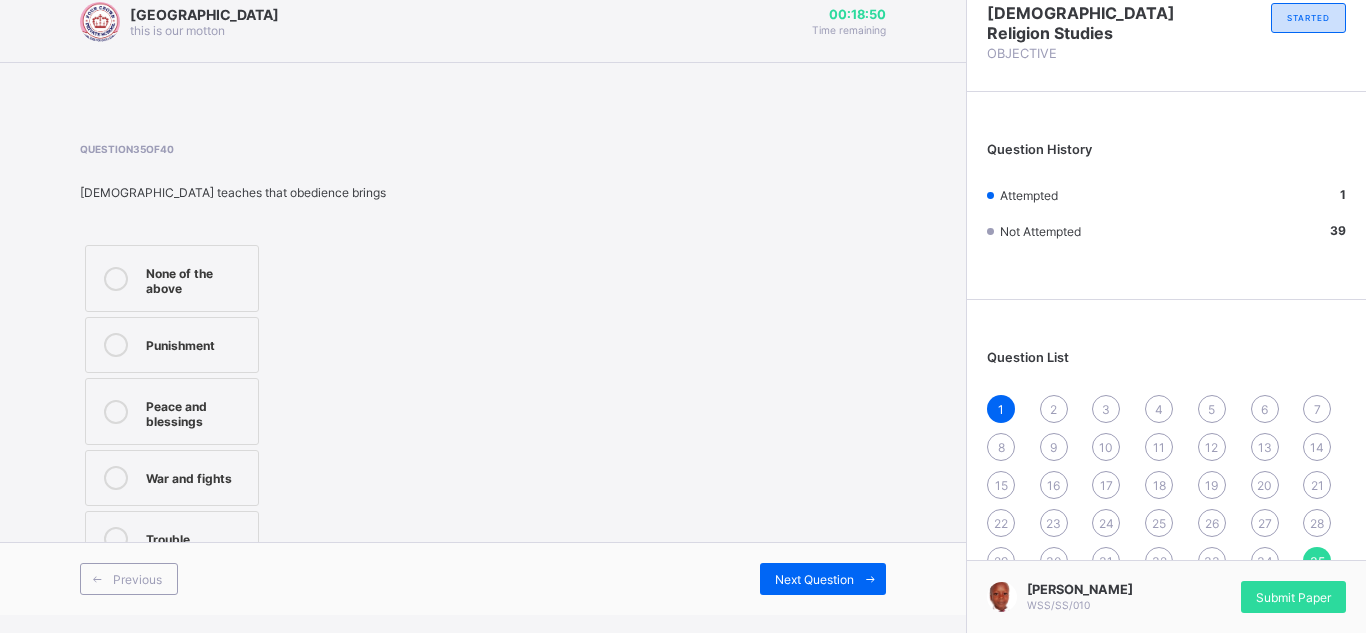 click on "2" at bounding box center [1053, 409] 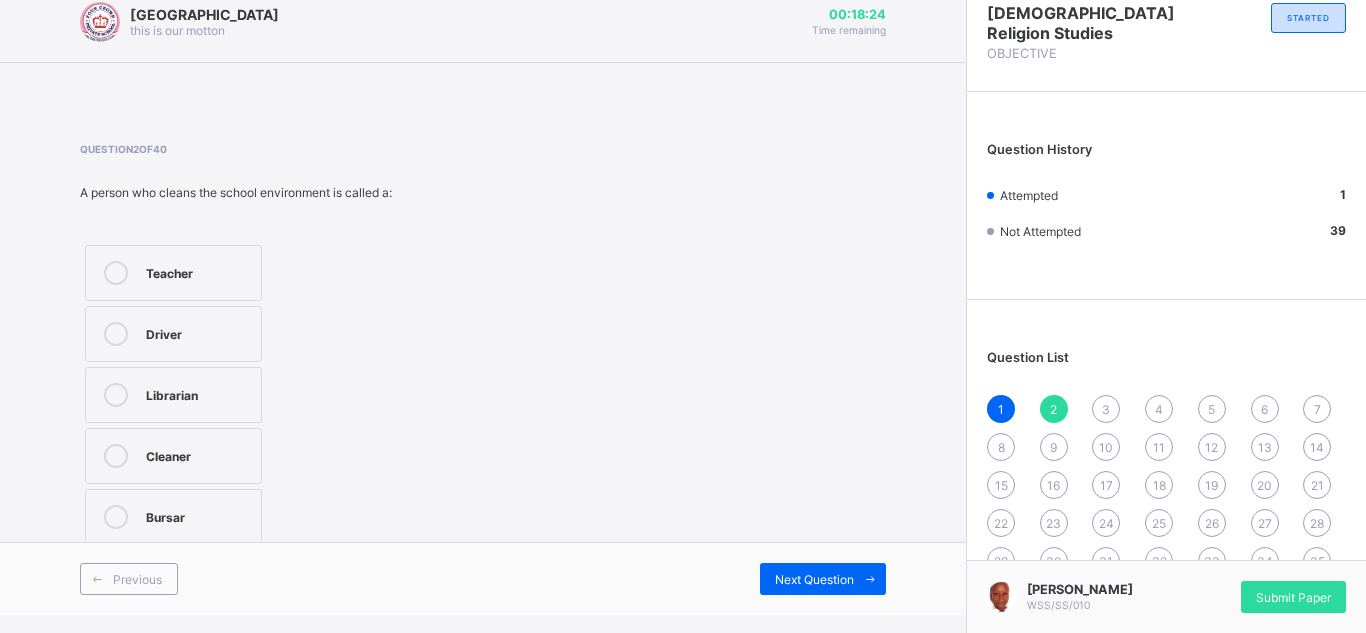 click on "Cleaner" at bounding box center (198, 454) 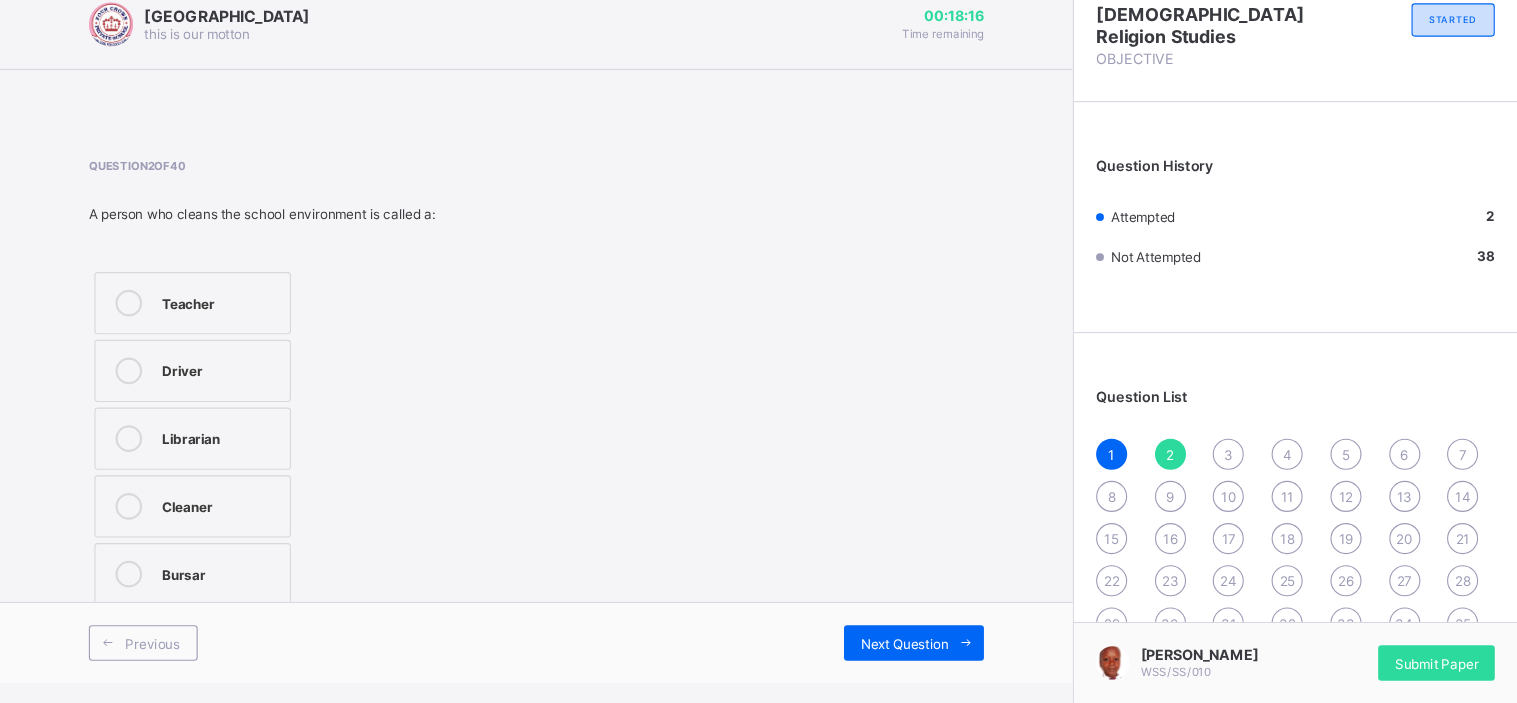 scroll, scrollTop: 0, scrollLeft: 0, axis: both 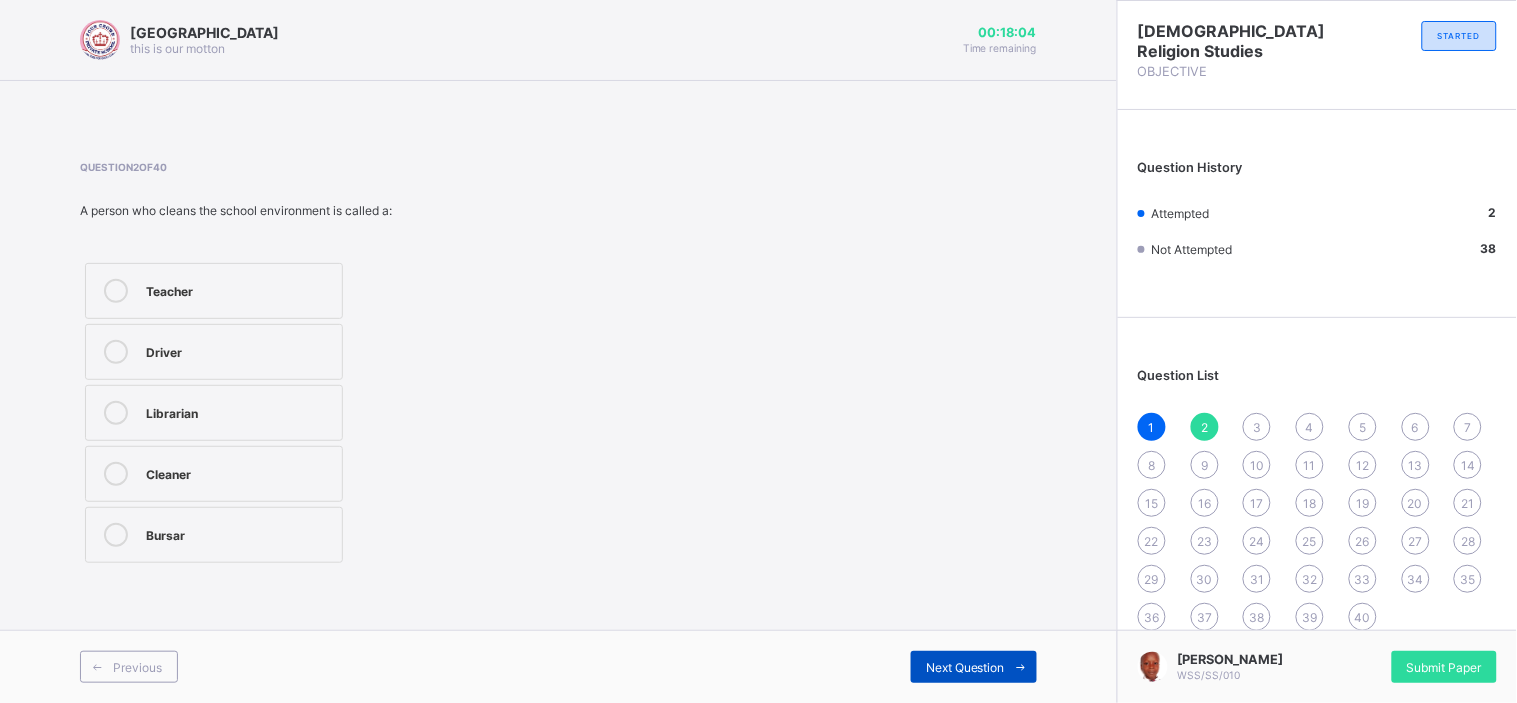 click on "Next Question" at bounding box center [965, 667] 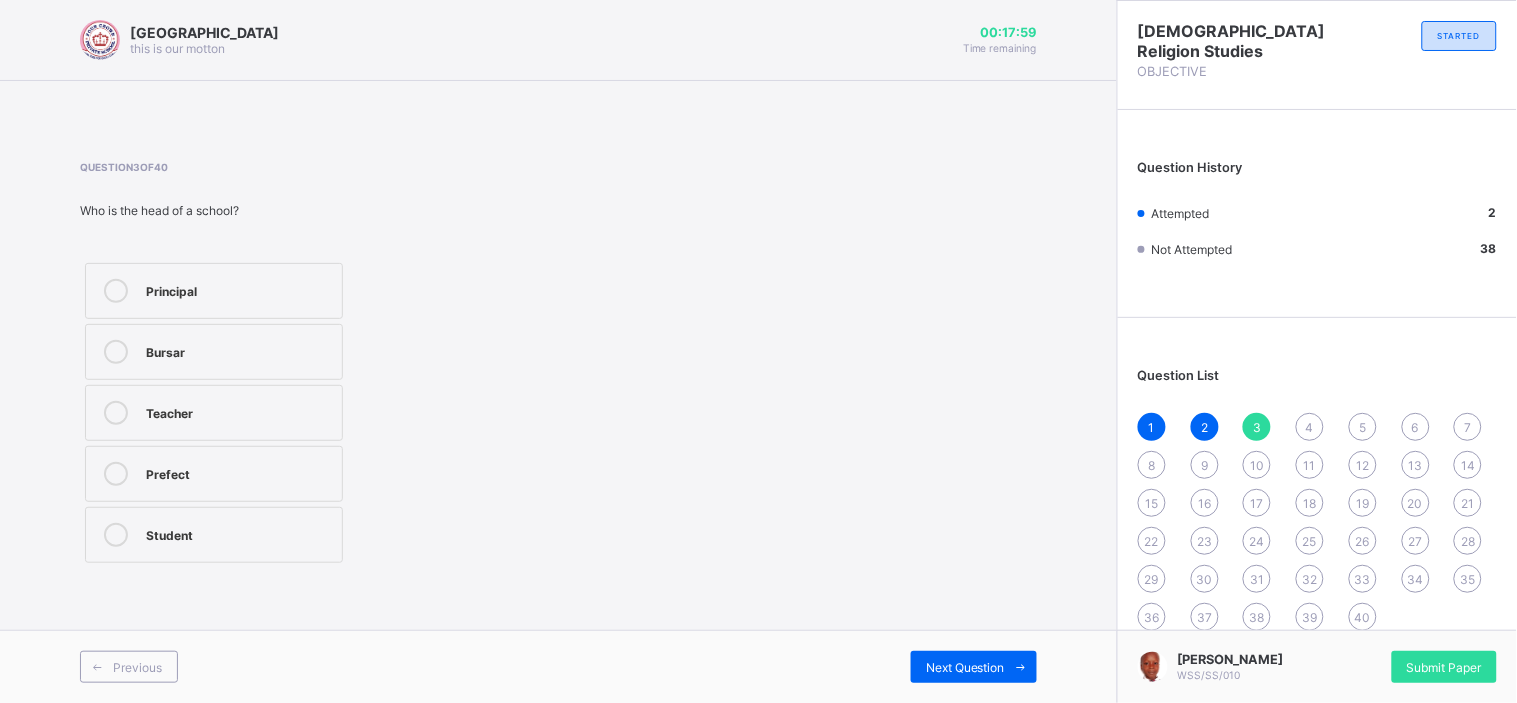 click on "Principal" at bounding box center (239, 289) 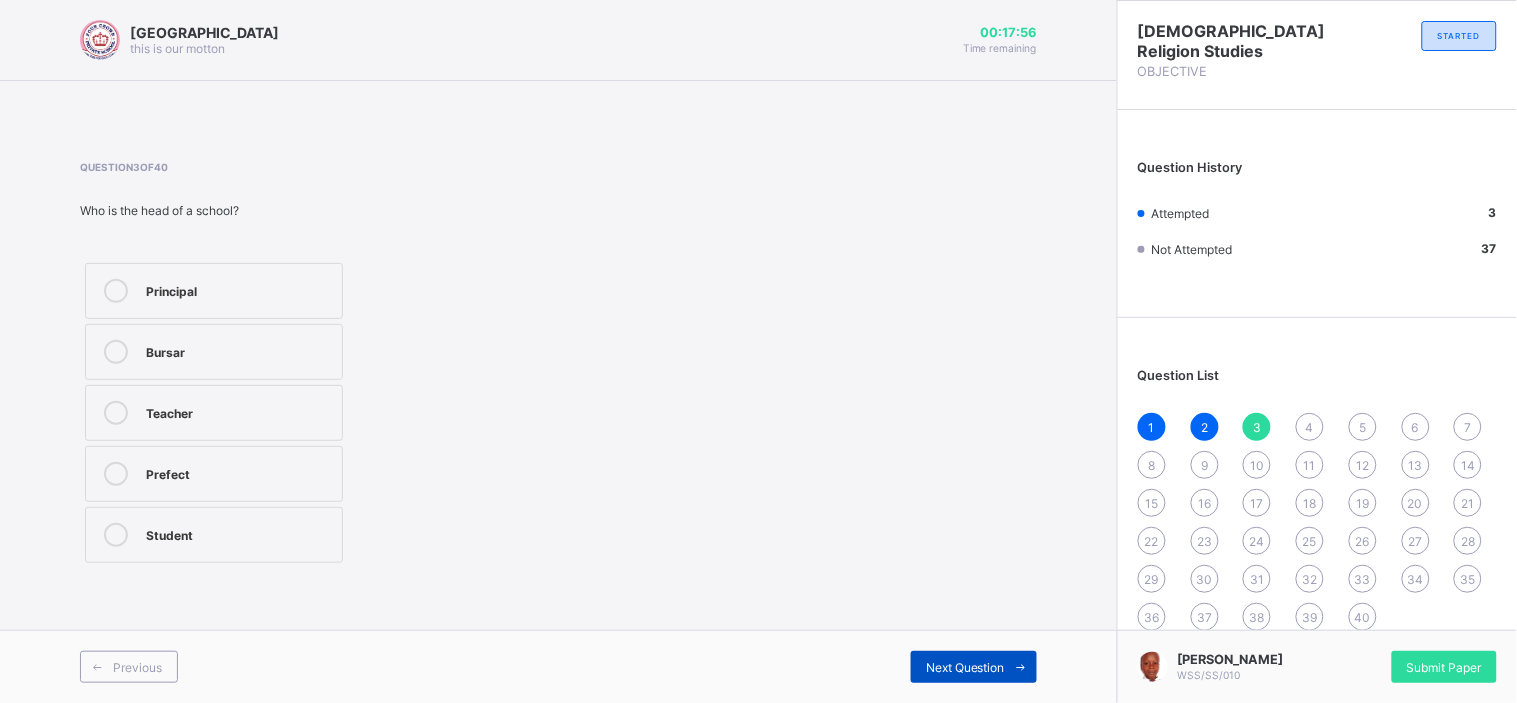 click on "Next Question" at bounding box center [965, 667] 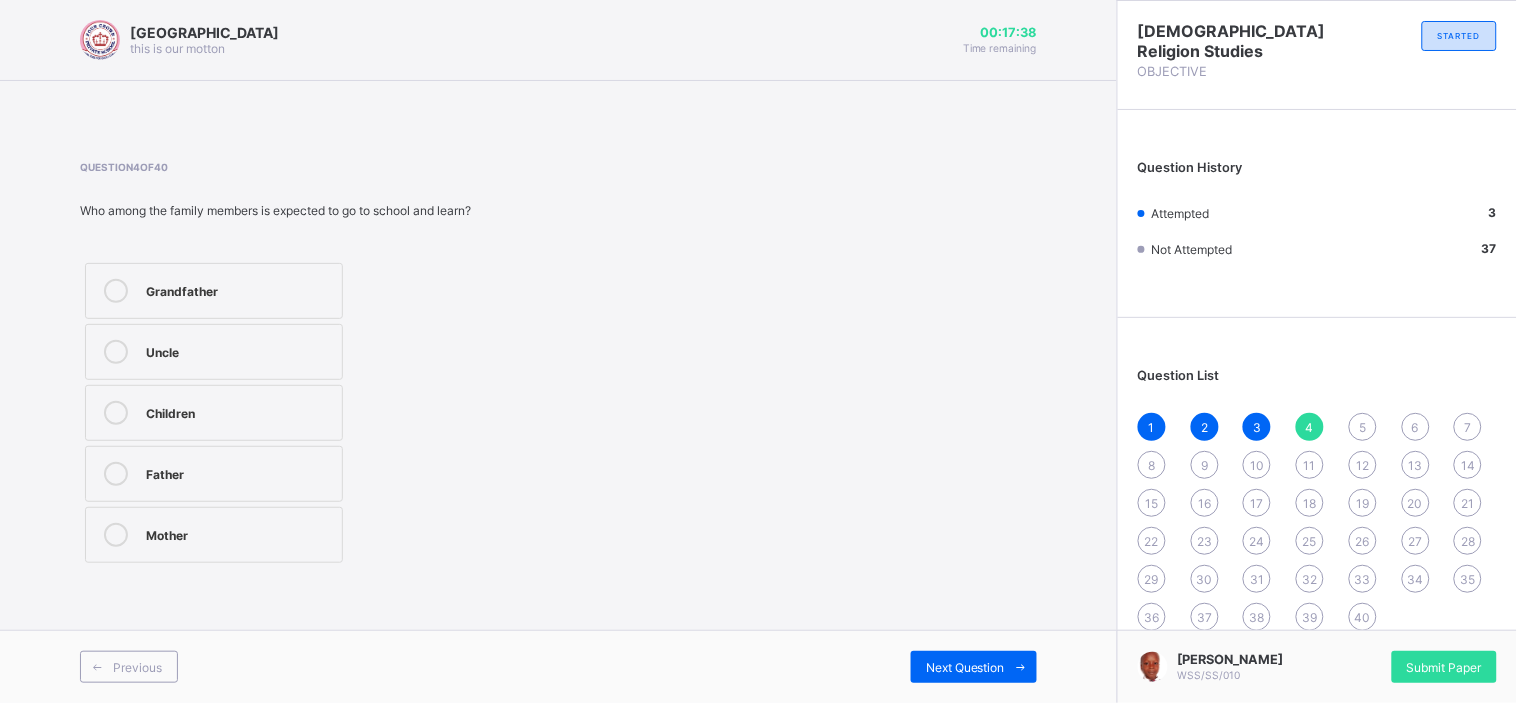 click on "Children" at bounding box center (214, 413) 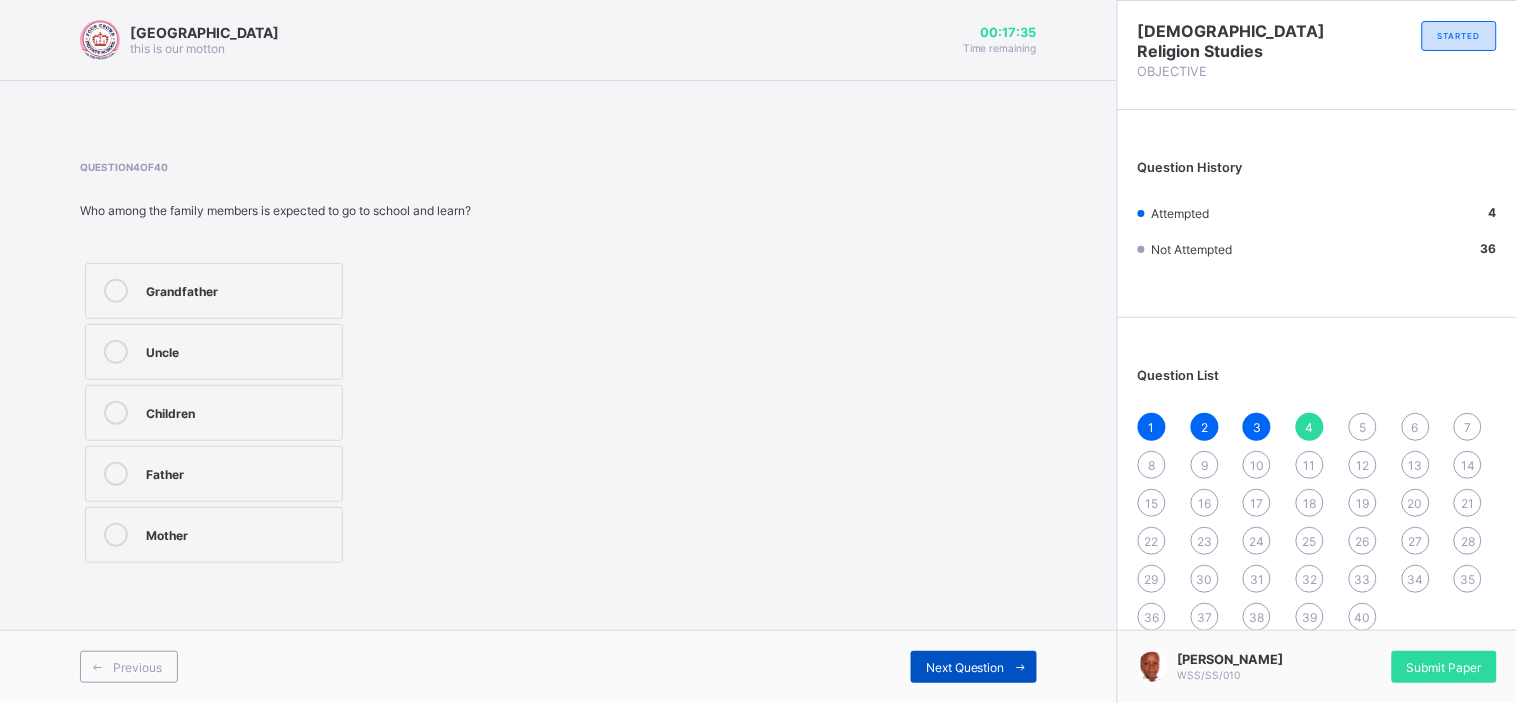 click on "Next Question" at bounding box center [965, 667] 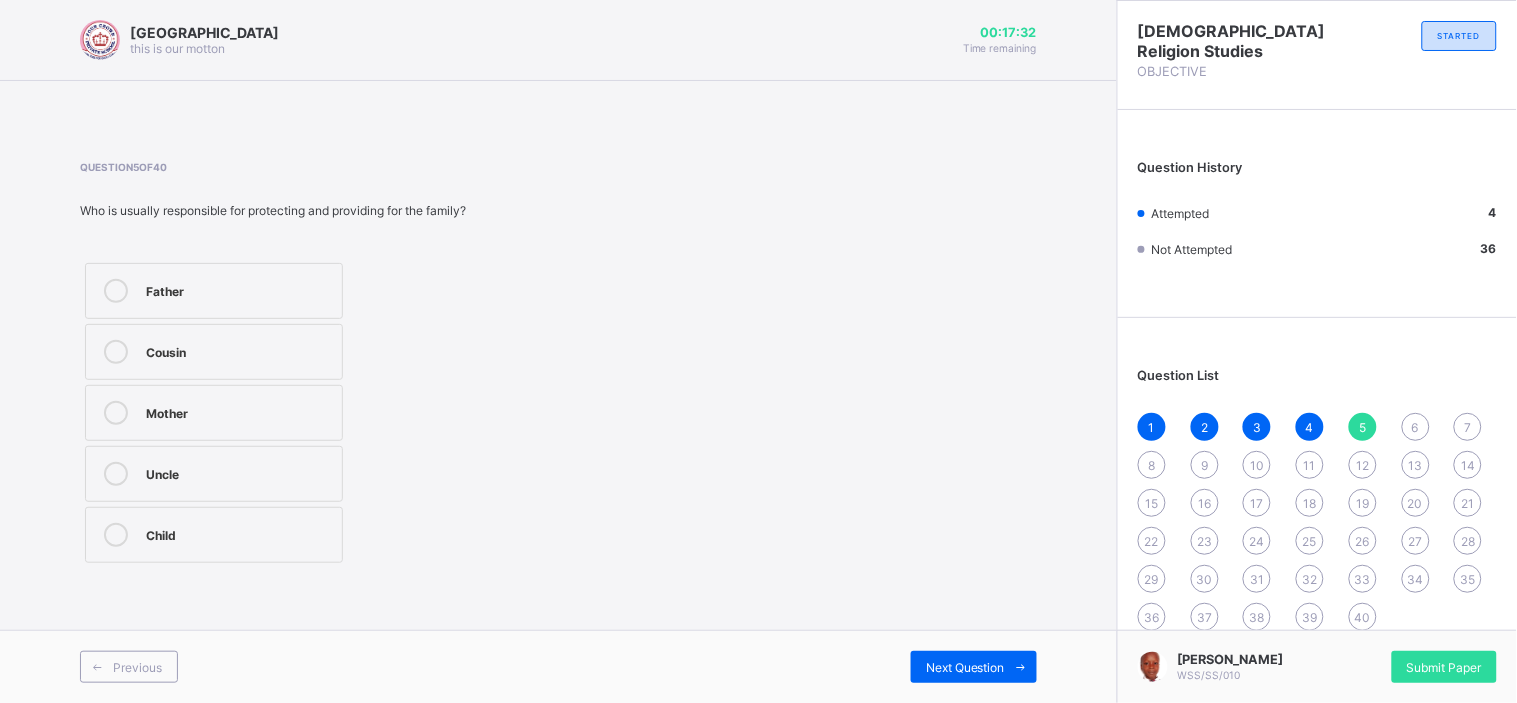 click on "Father" at bounding box center [239, 289] 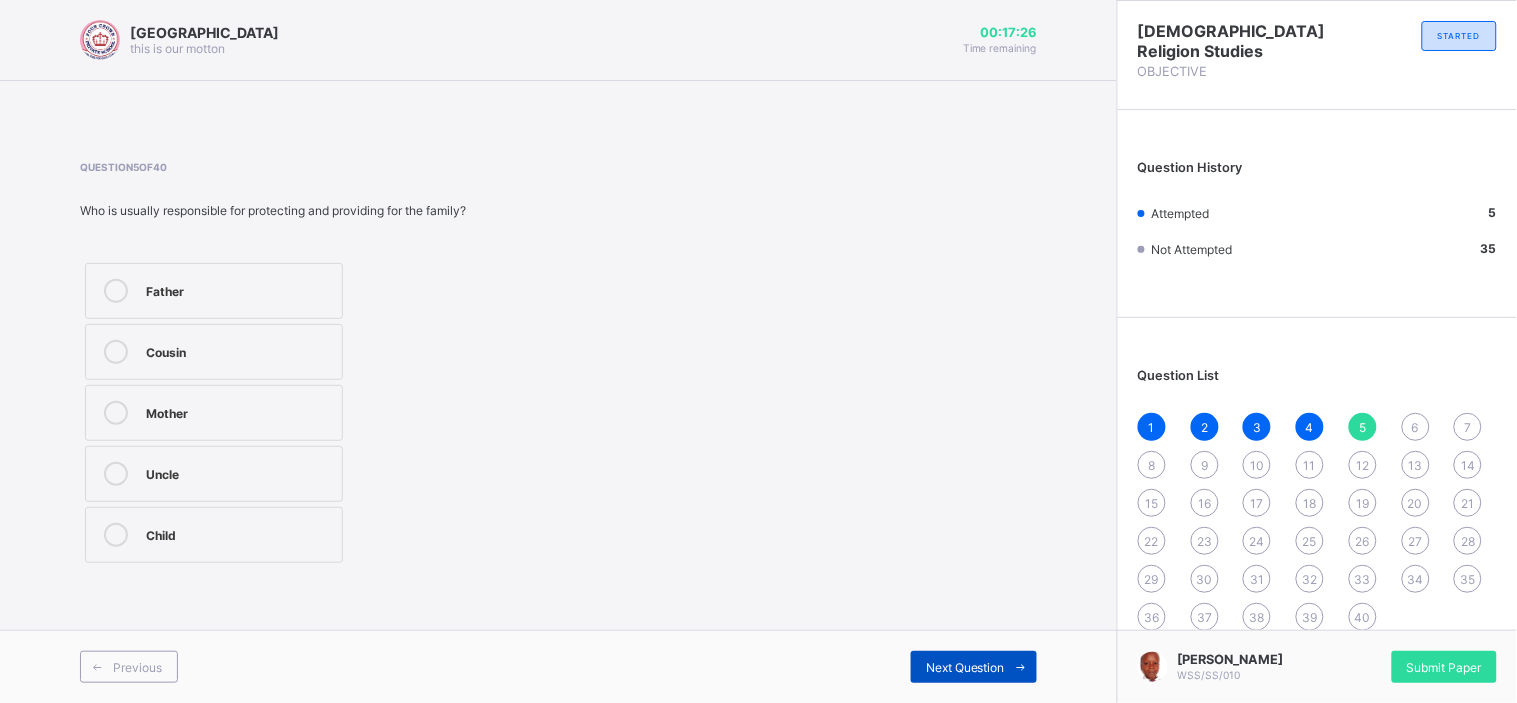 click on "Next Question" at bounding box center (965, 667) 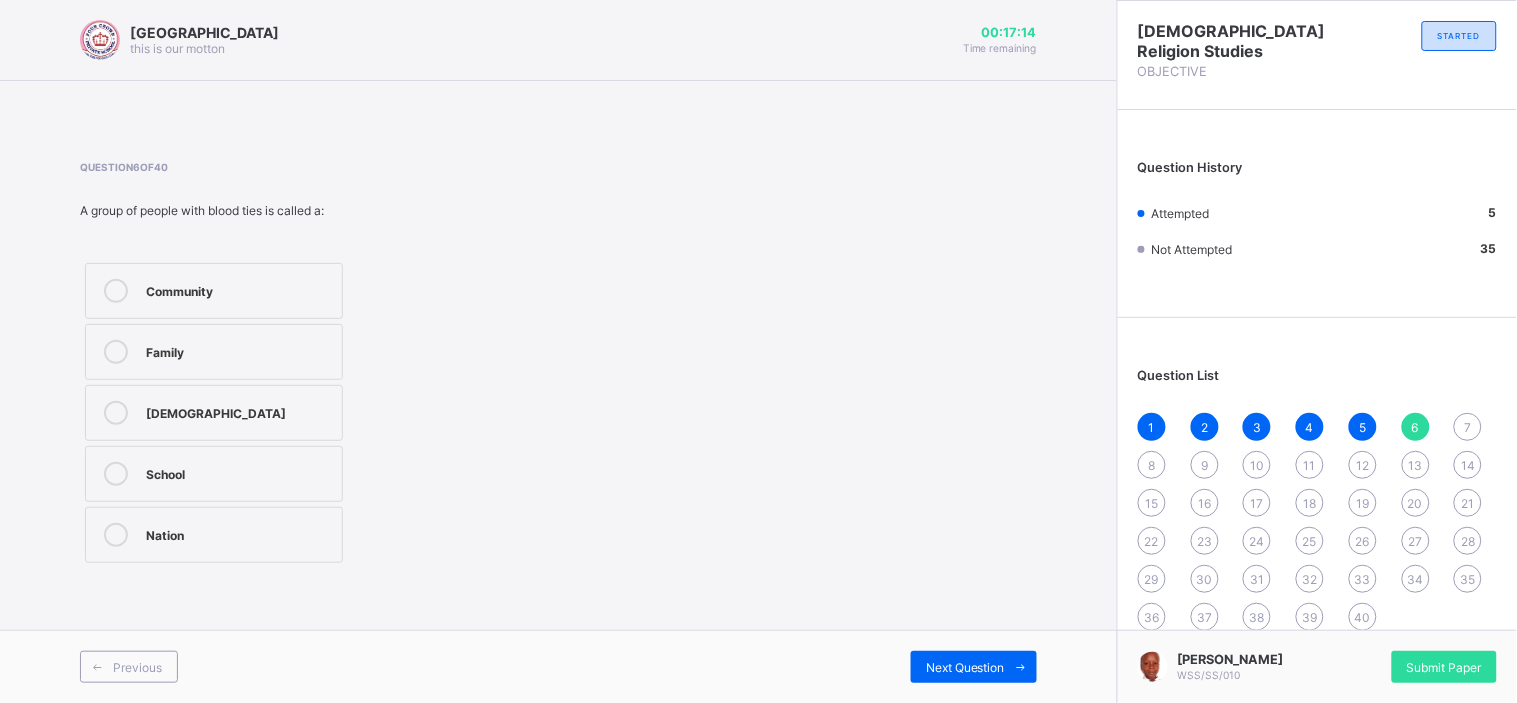 click on "Family" at bounding box center [239, 350] 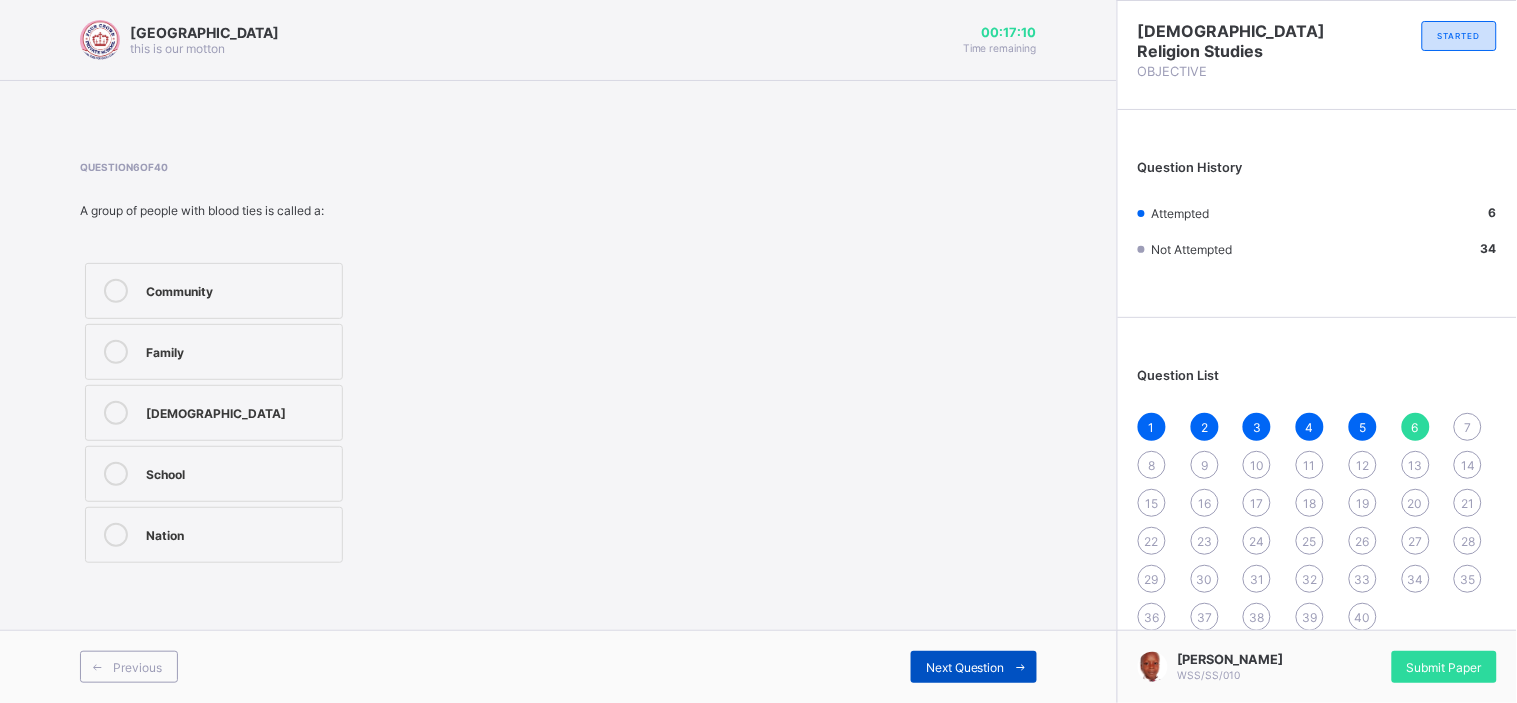 click on "Next Question" at bounding box center (965, 667) 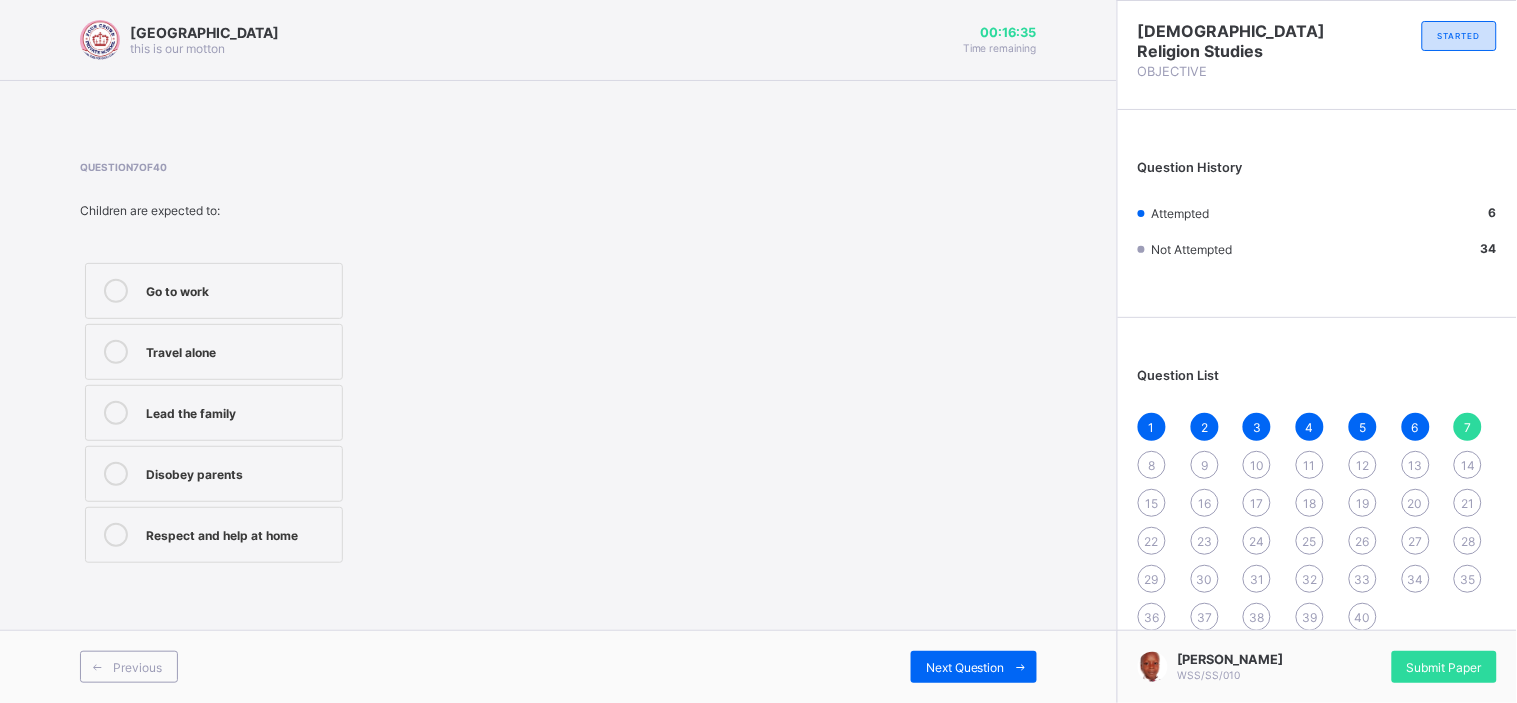 click on "Respect and help at home" at bounding box center (239, 533) 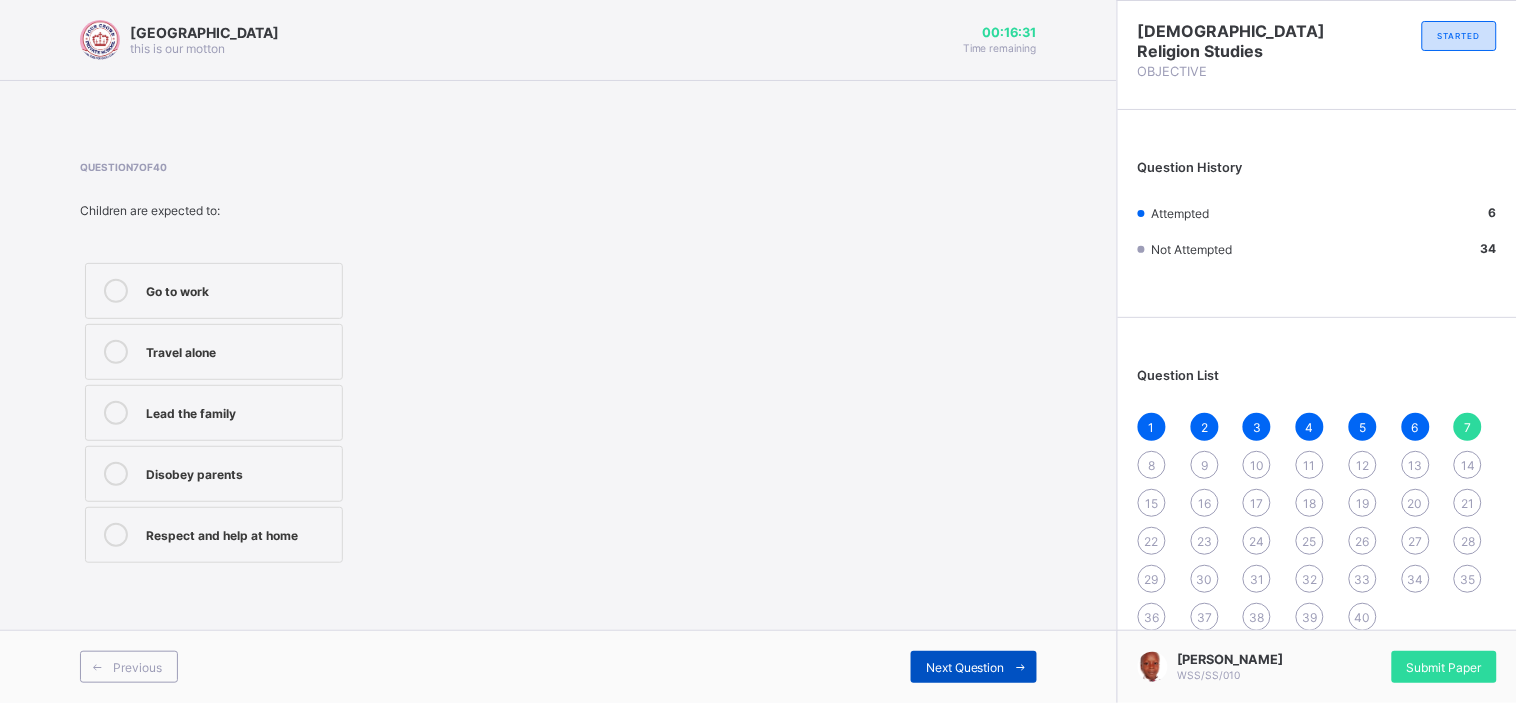 click on "Next Question" at bounding box center (965, 667) 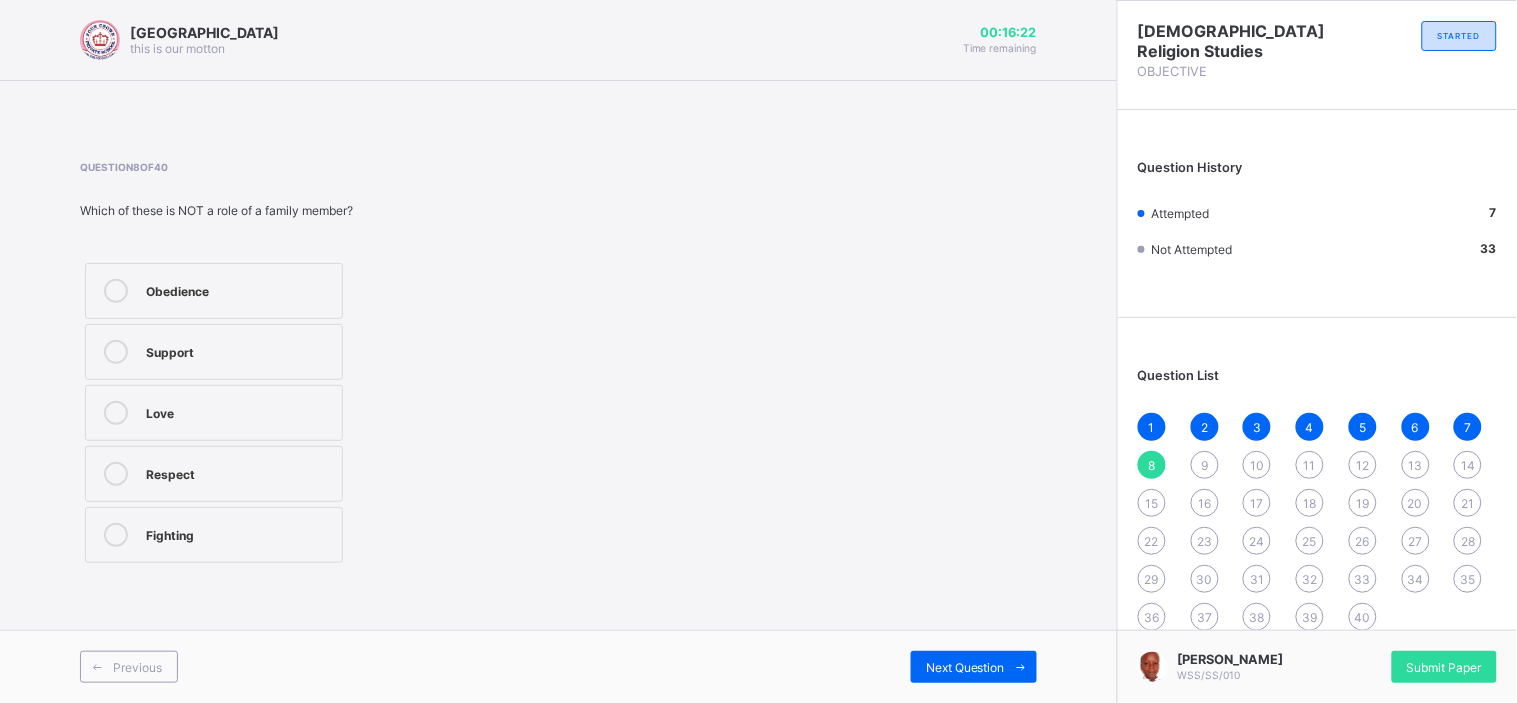 click on "Fighting" at bounding box center (239, 533) 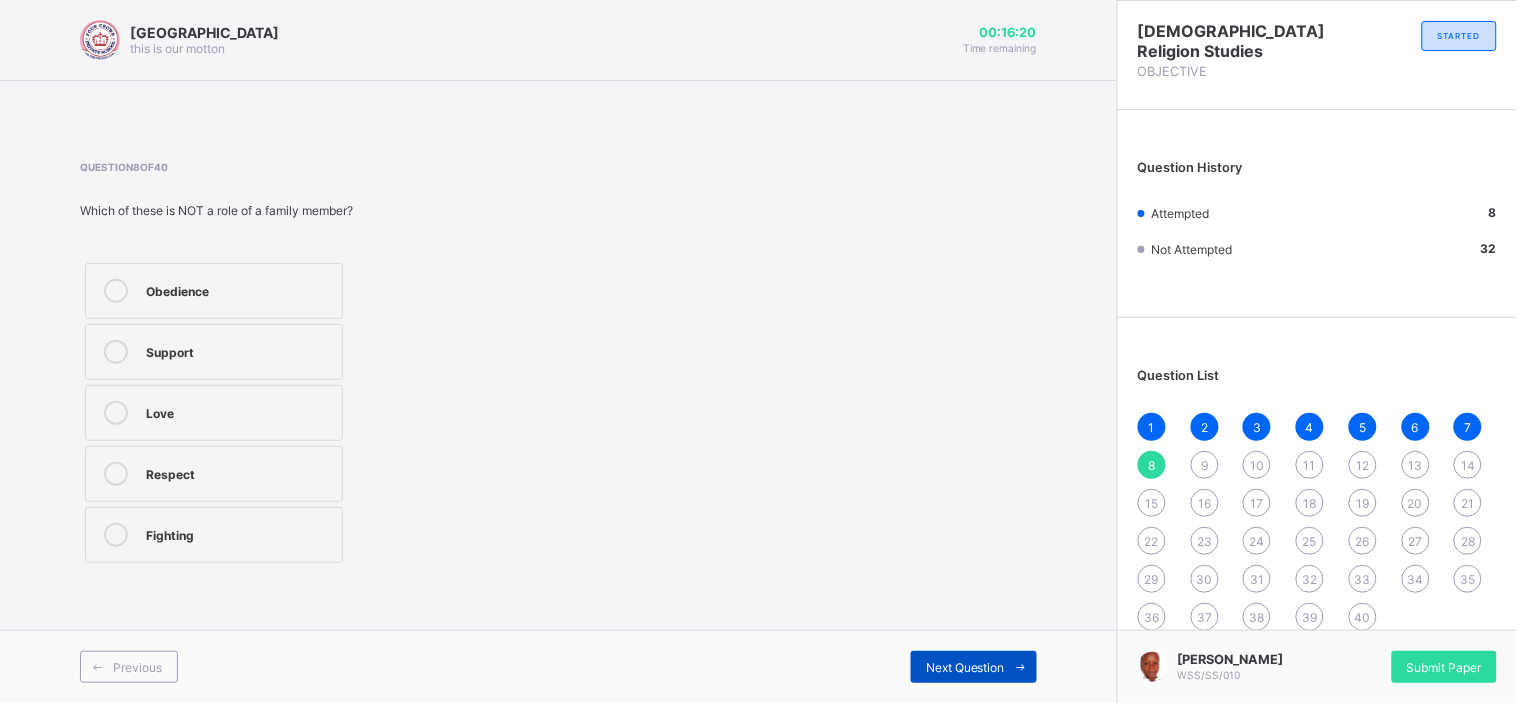 click on "Next Question" at bounding box center (965, 667) 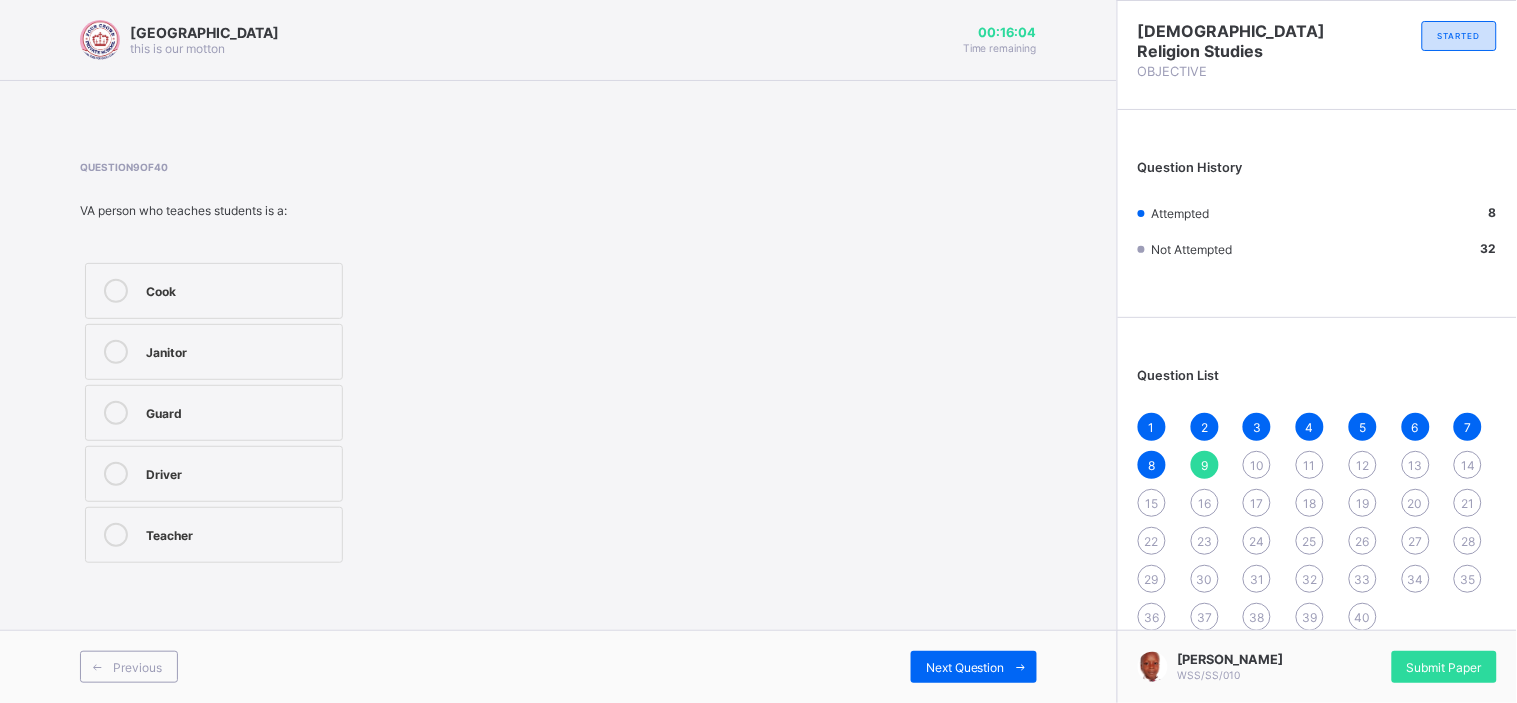 click on "Teacher" at bounding box center [239, 533] 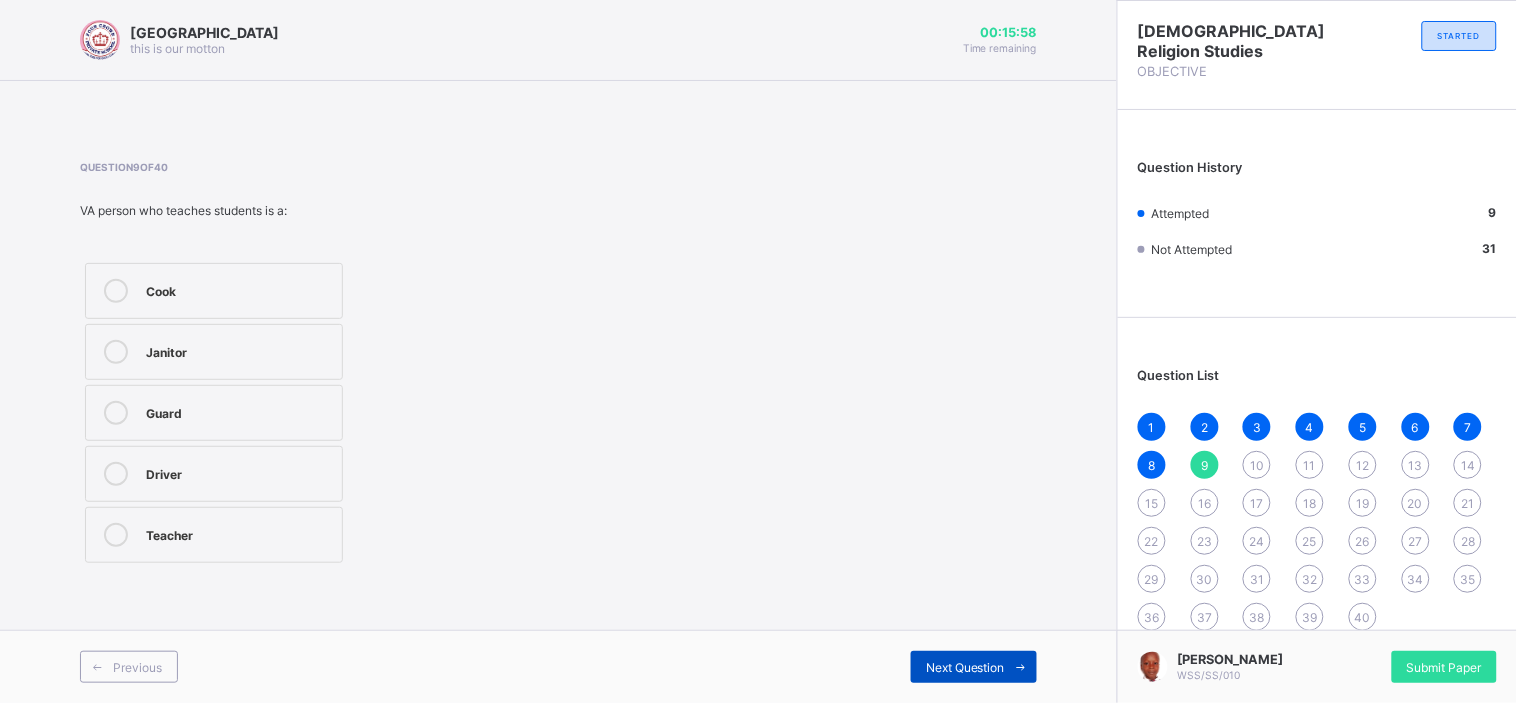click on "Next Question" at bounding box center (965, 667) 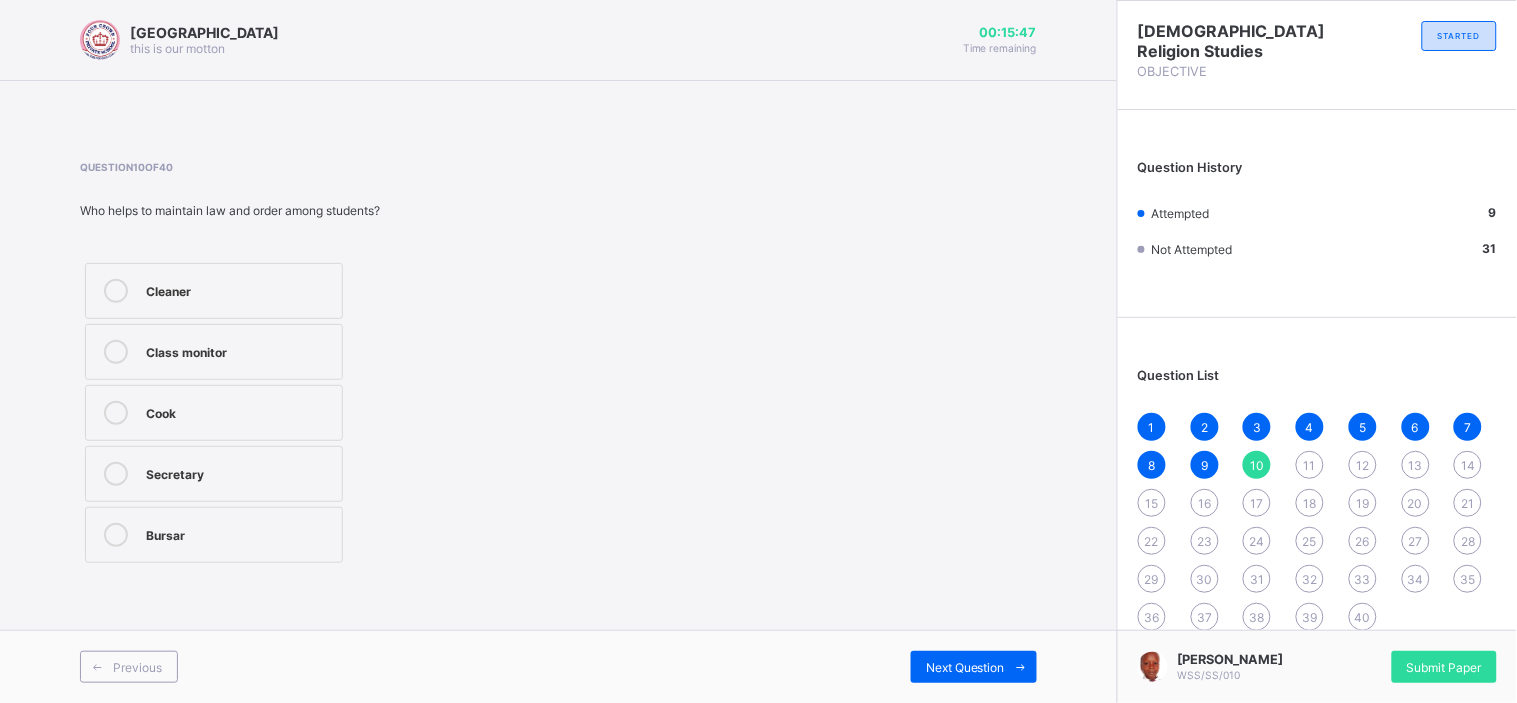 click on "Bursar" at bounding box center (239, 533) 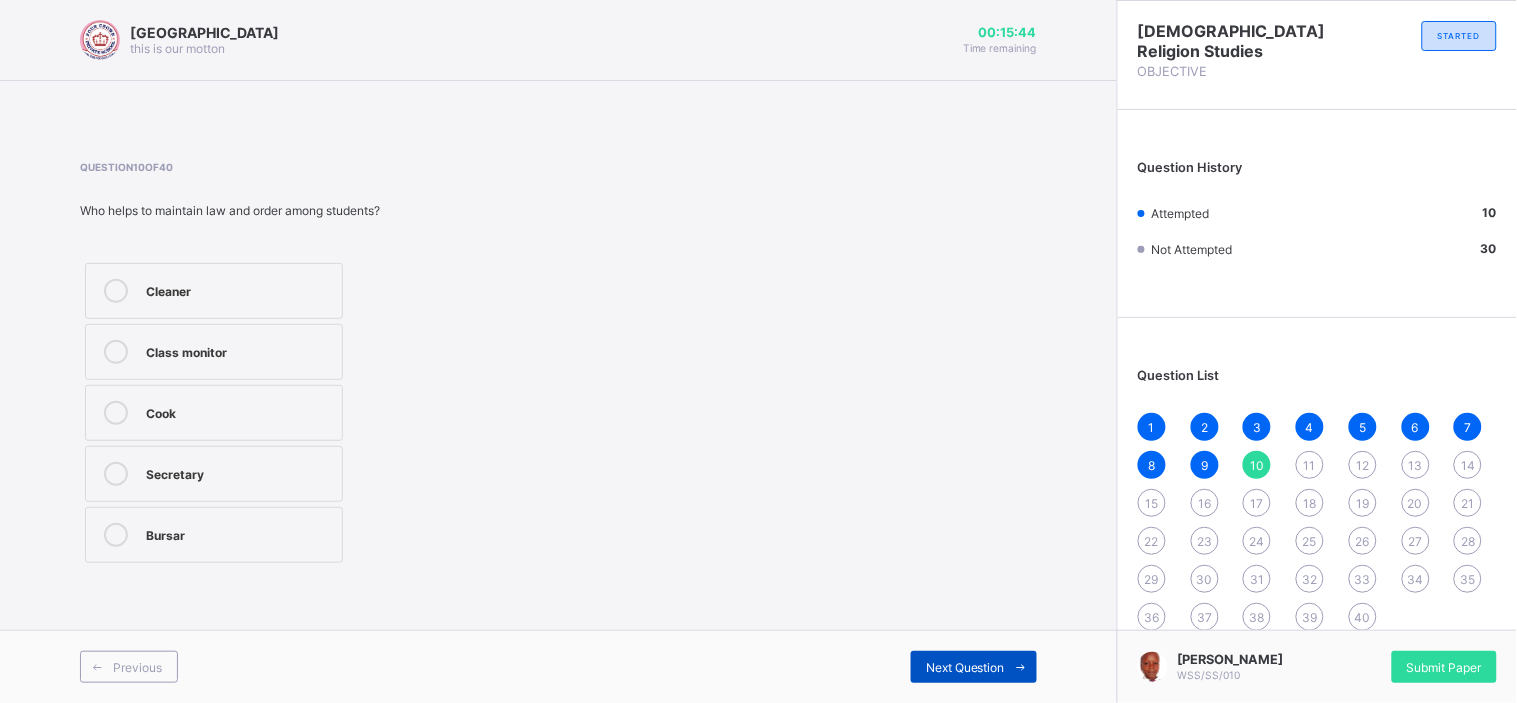 click on "Next Question" at bounding box center [965, 667] 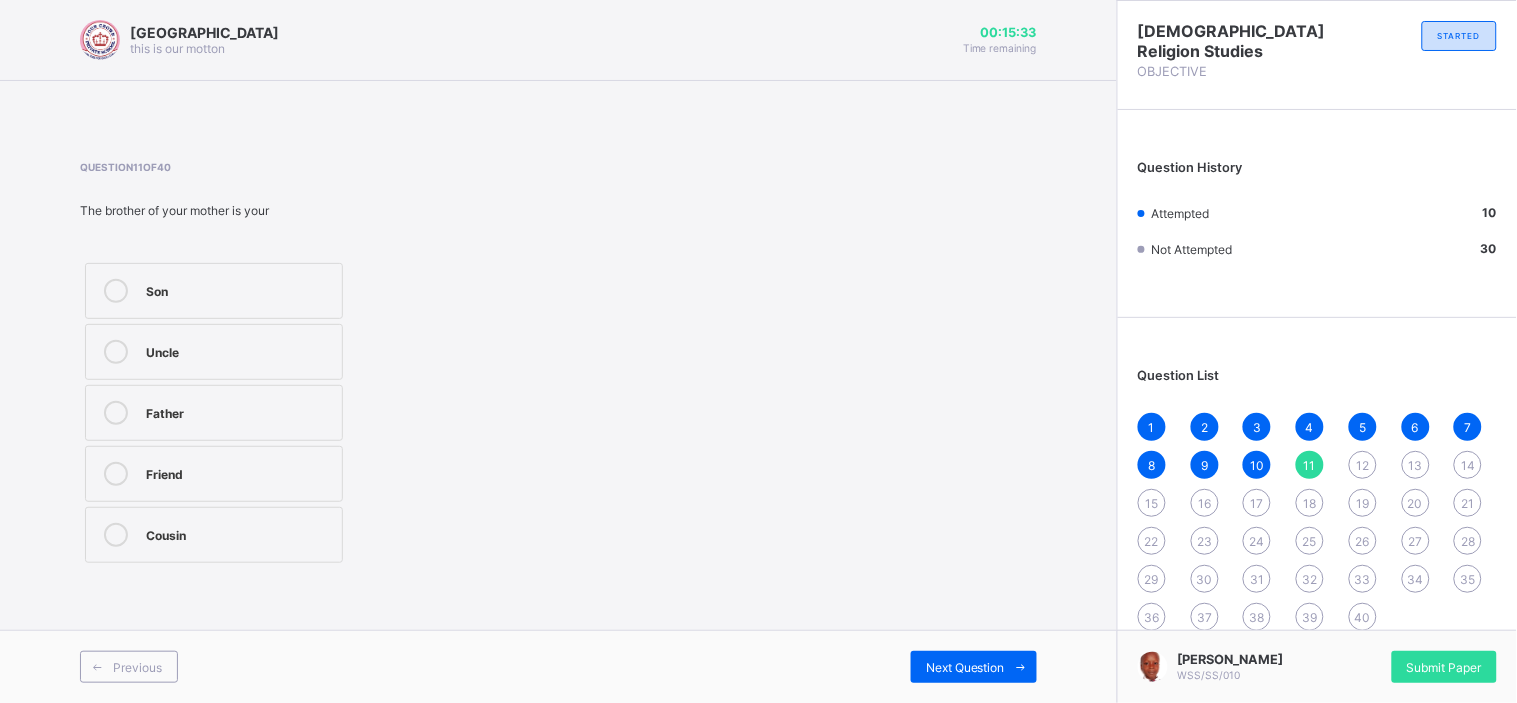 click on "Uncle" at bounding box center [239, 350] 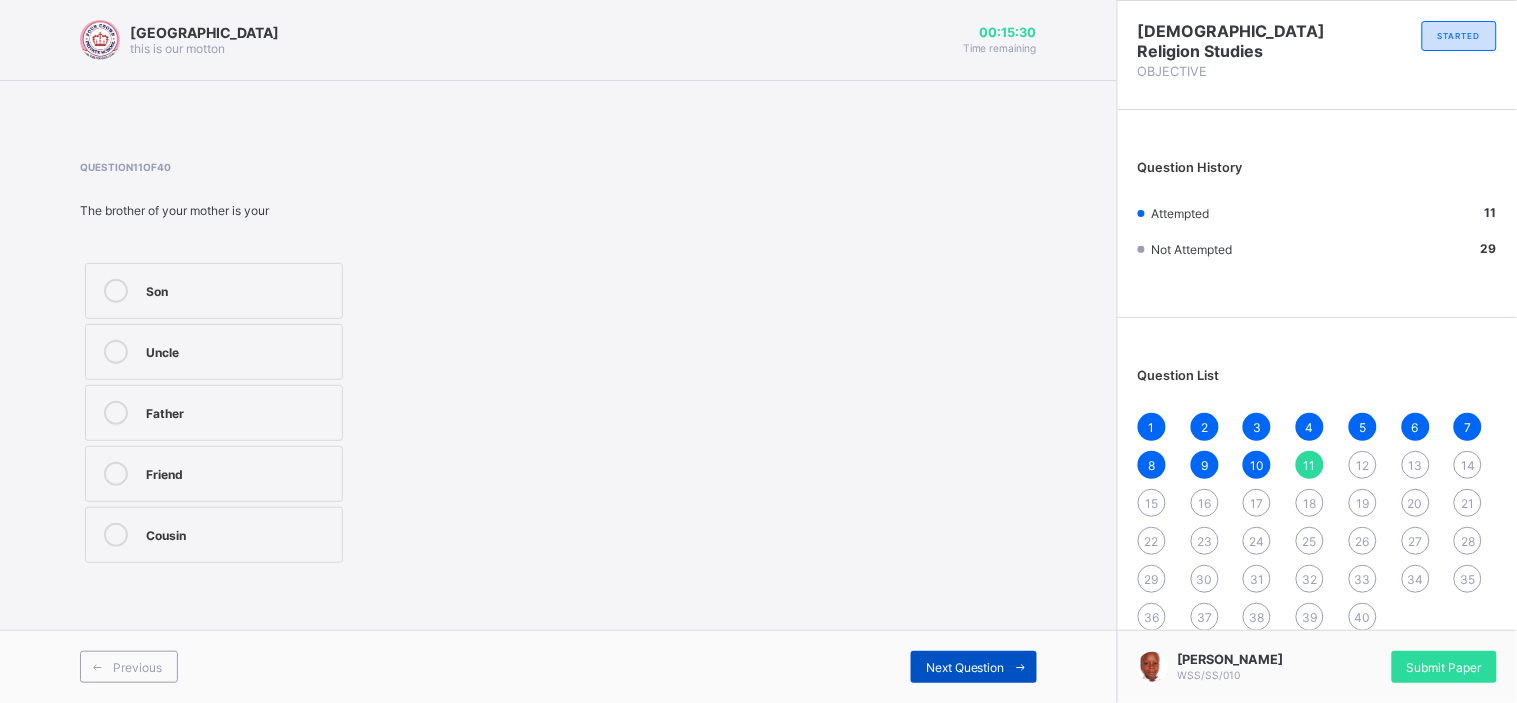click at bounding box center (1021, 667) 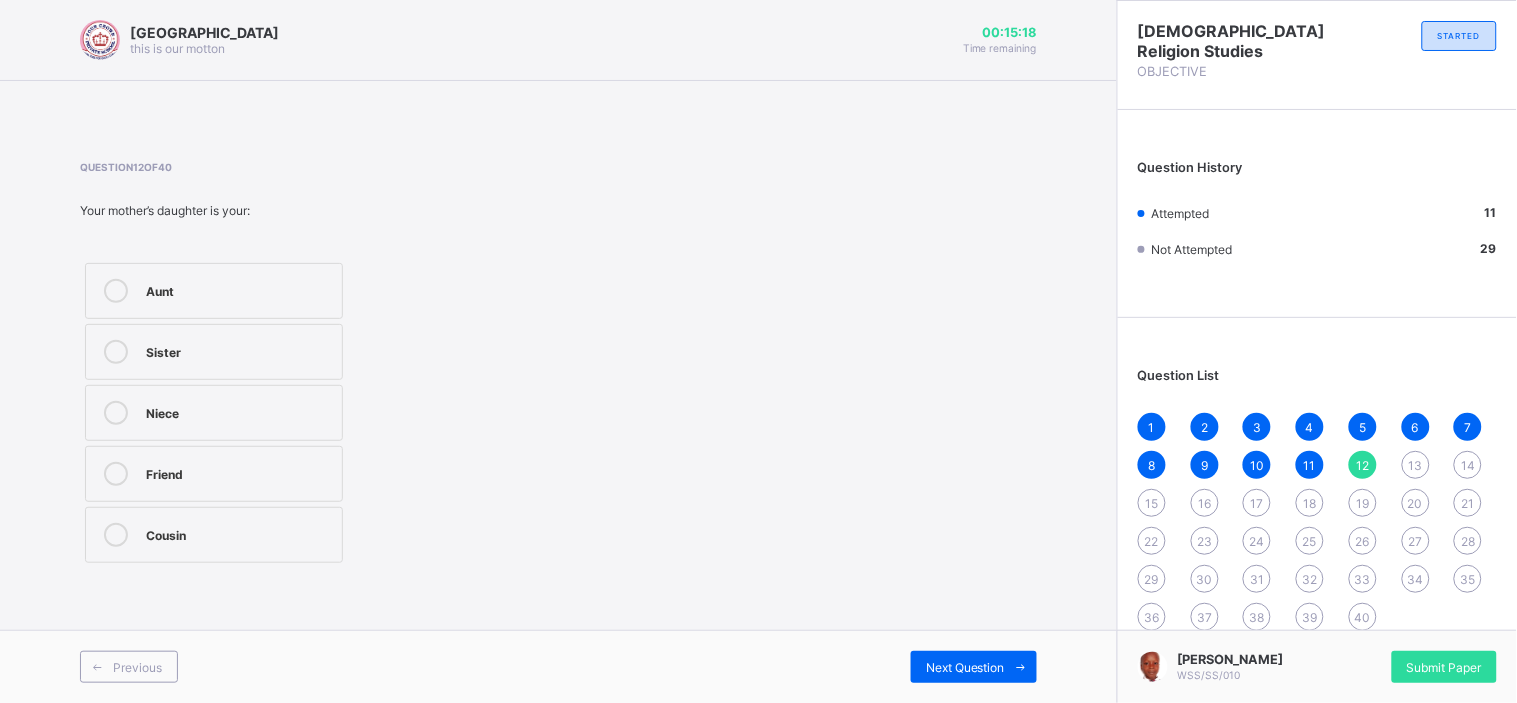 click on "Aunt" at bounding box center [239, 291] 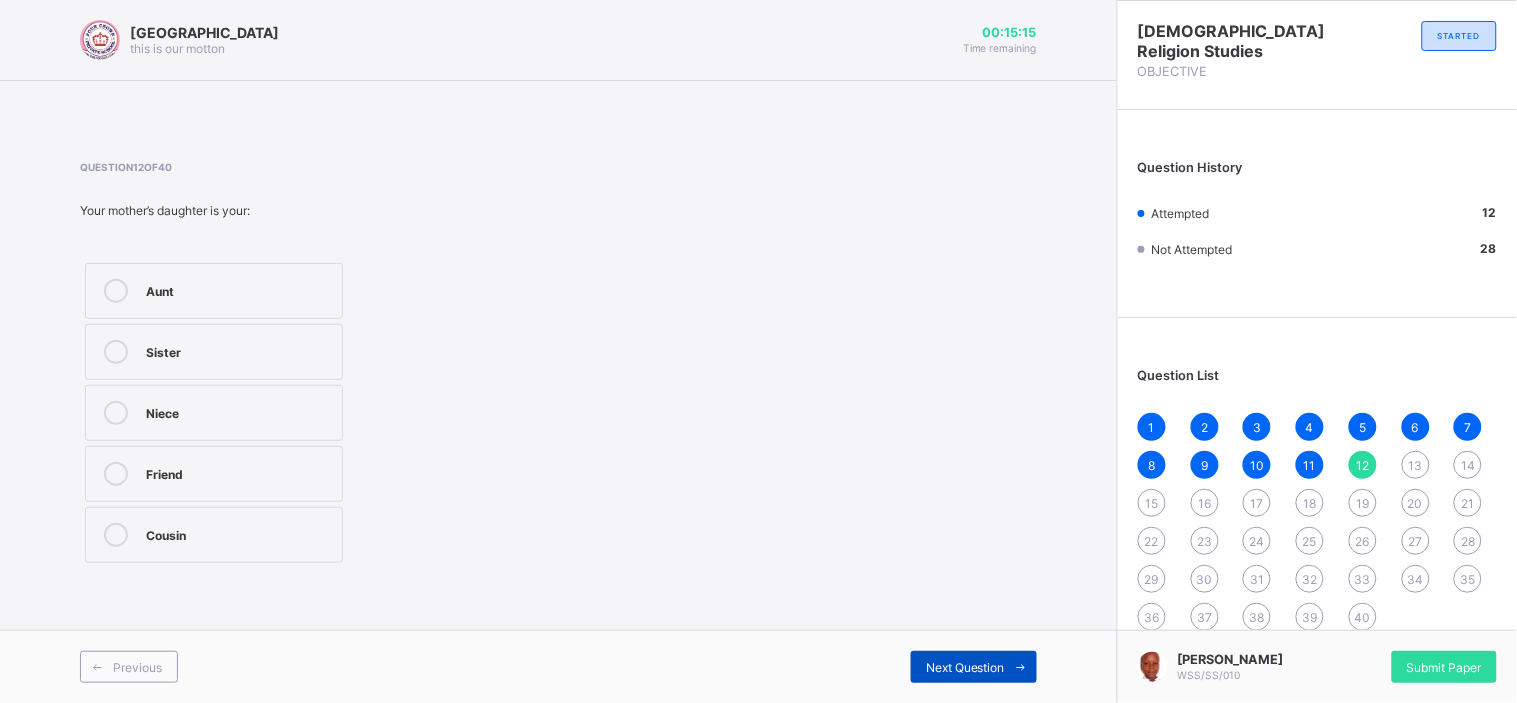 click at bounding box center [1021, 667] 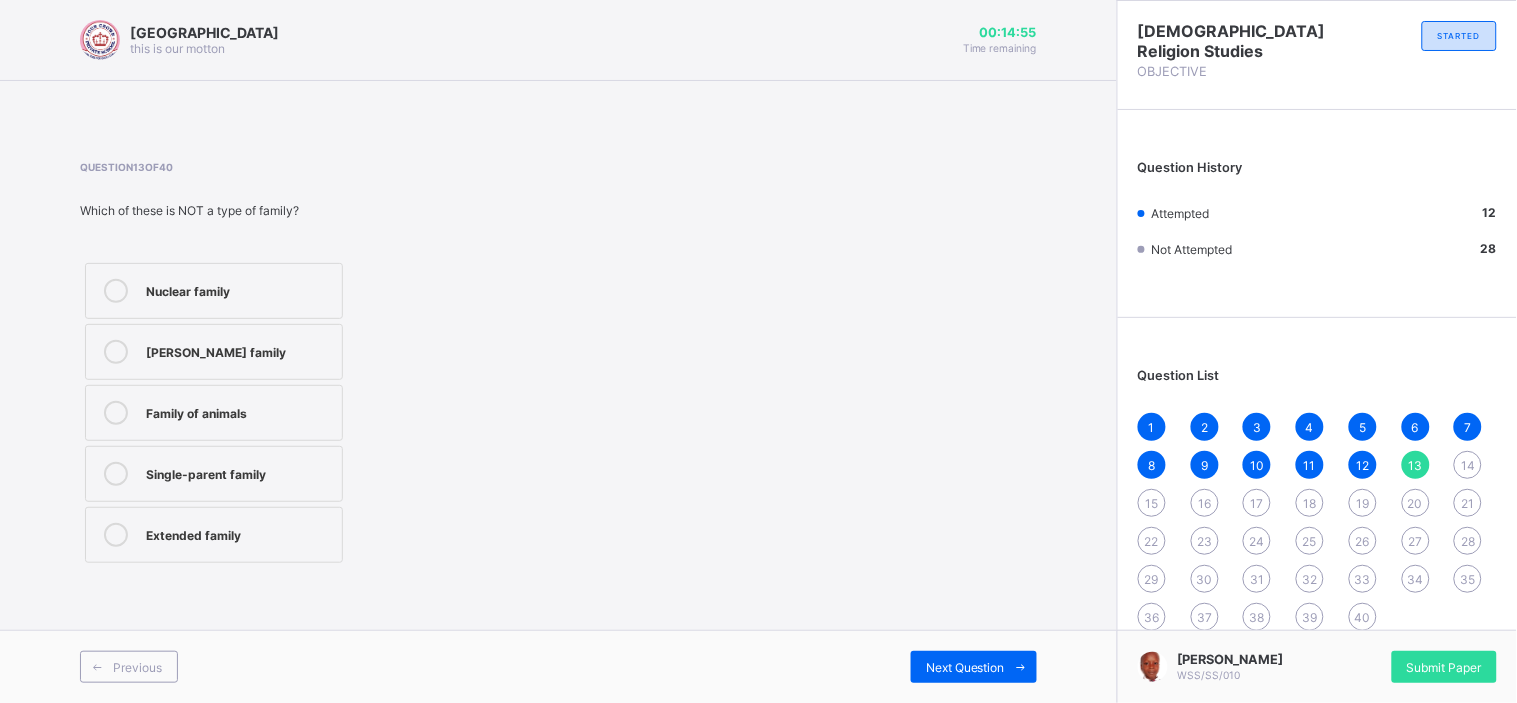 click on "Family of animals" at bounding box center (239, 413) 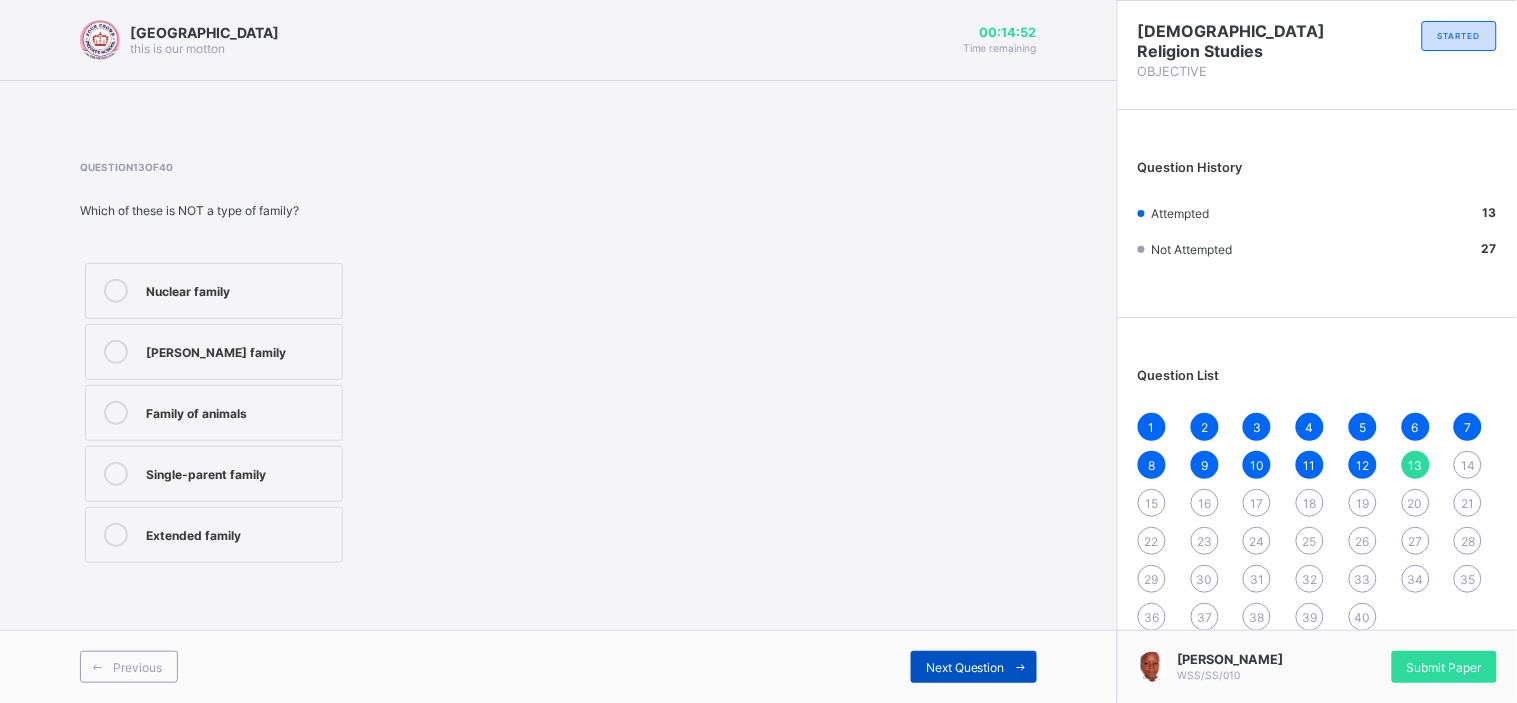click on "Next Question" at bounding box center [965, 667] 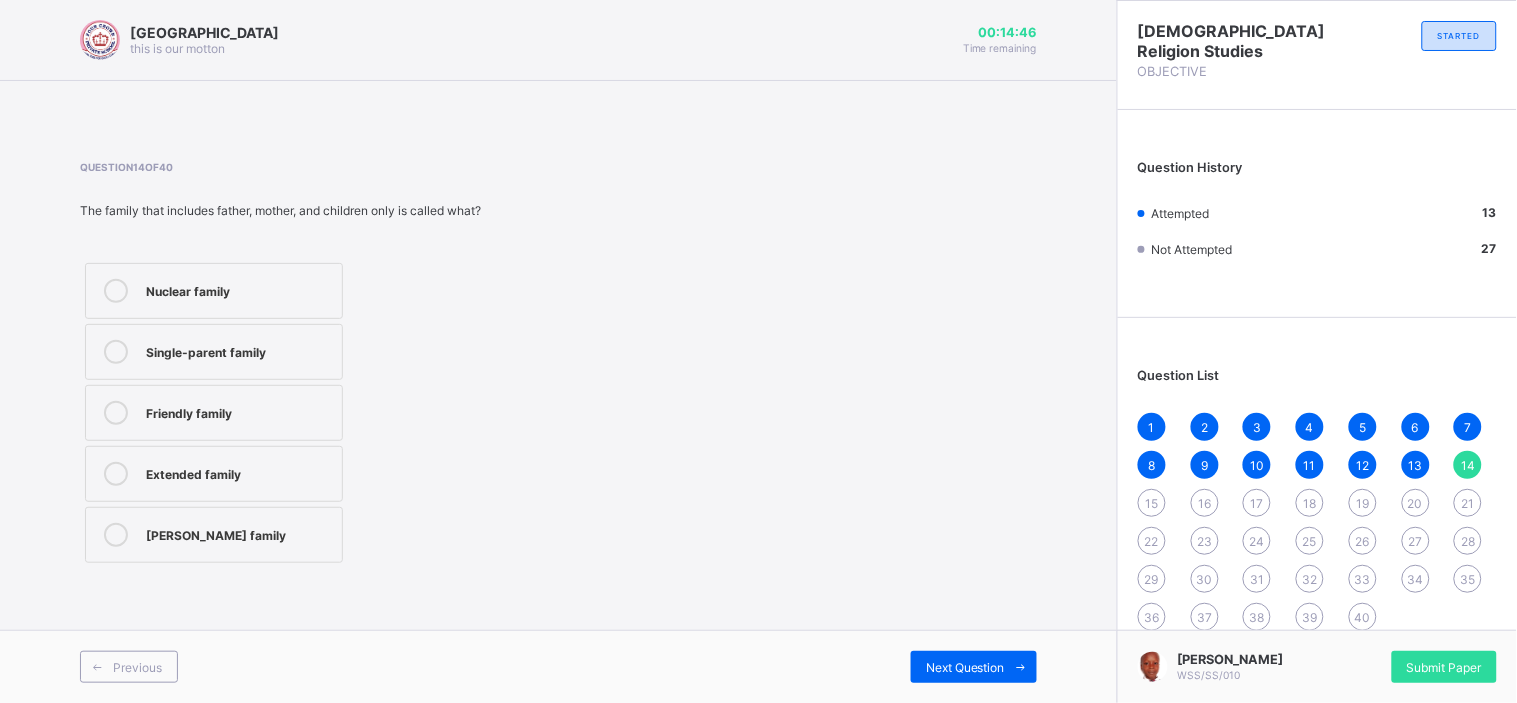 click on "Nuclear family" at bounding box center (239, 289) 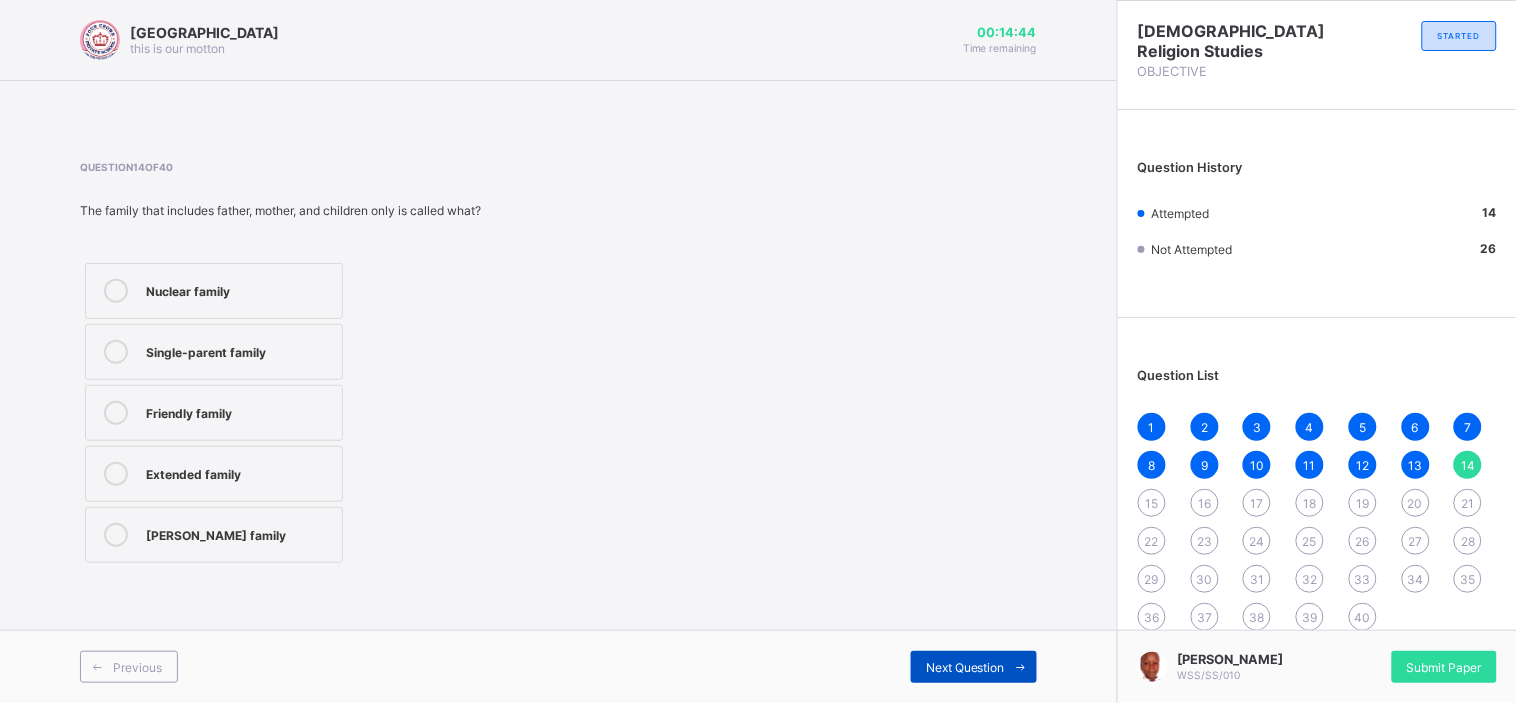click on "Next Question" at bounding box center [974, 667] 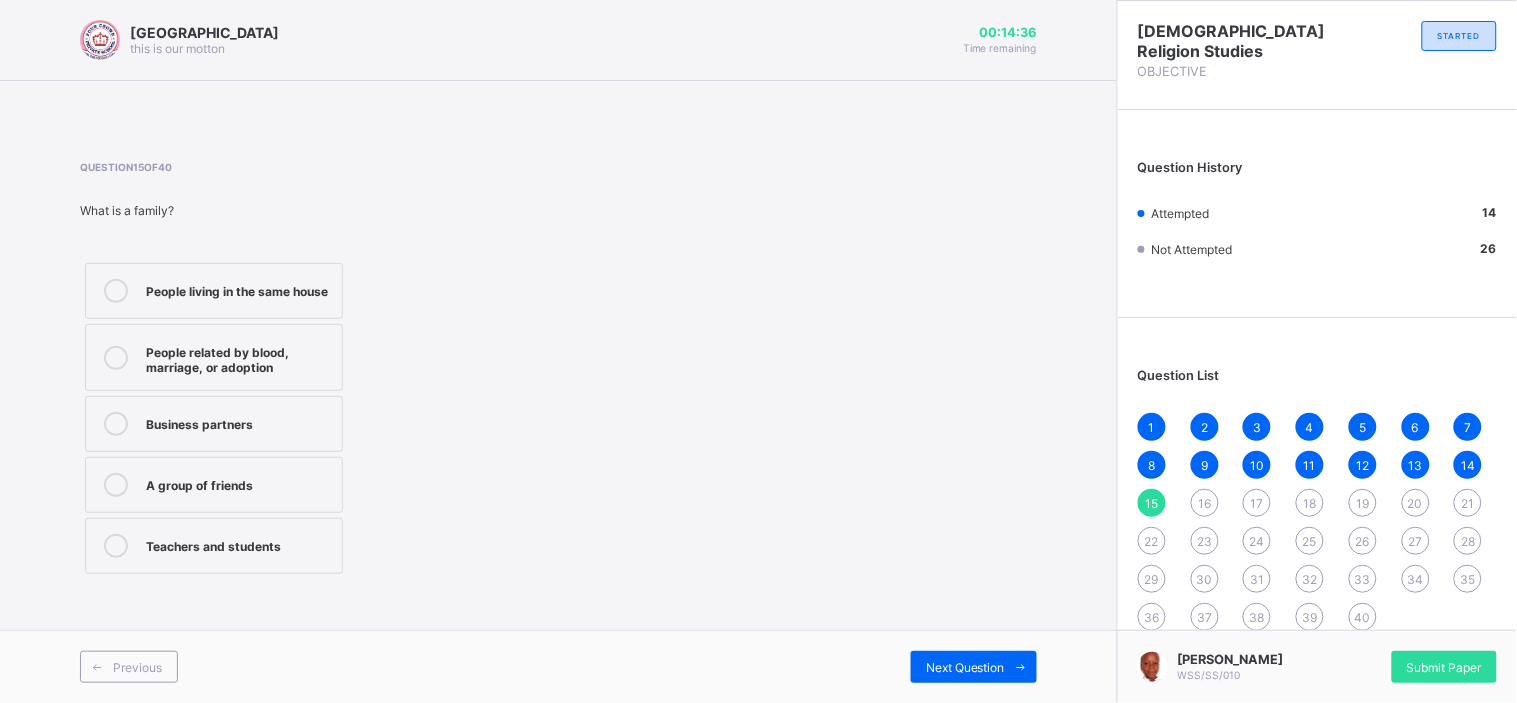 click on "People related by blood, marriage, or adoption" at bounding box center [239, 357] 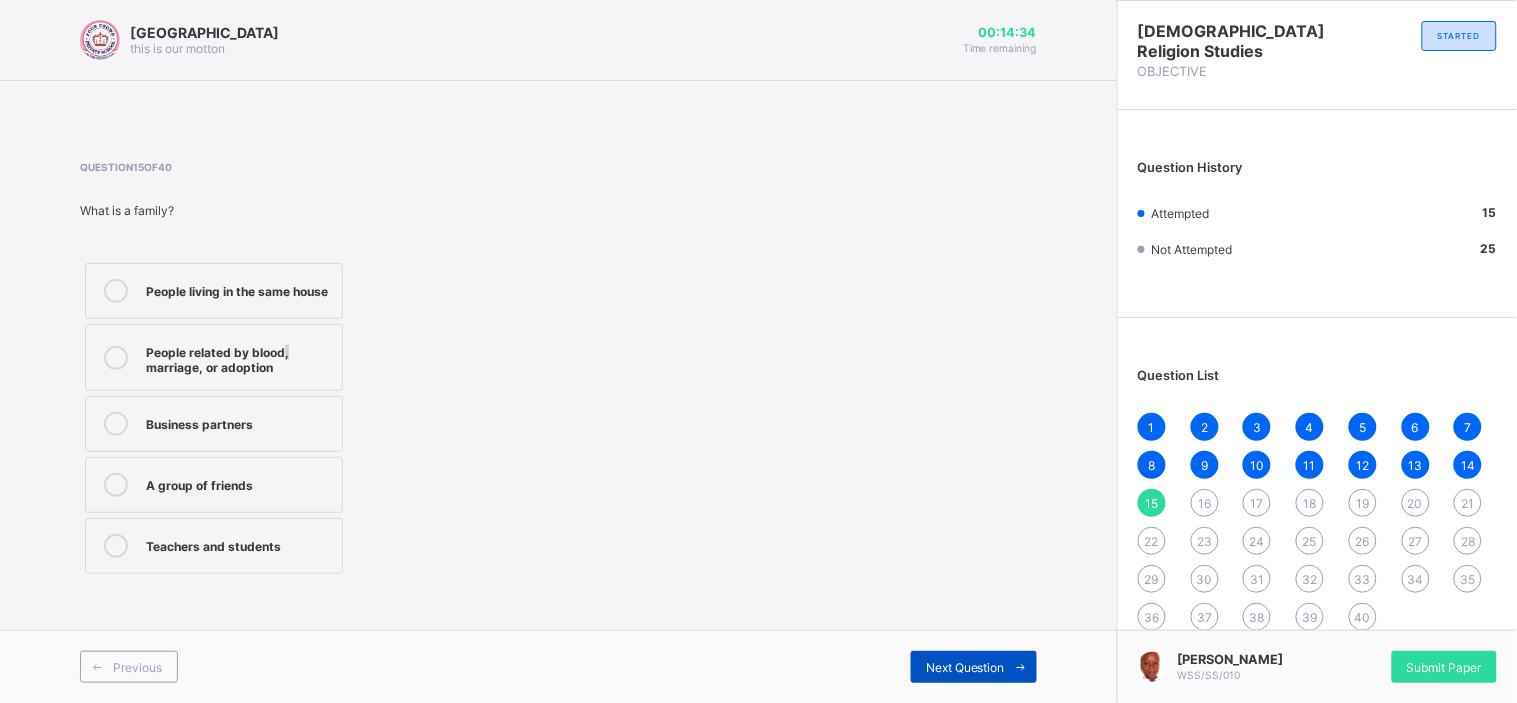click on "Next Question" at bounding box center (965, 667) 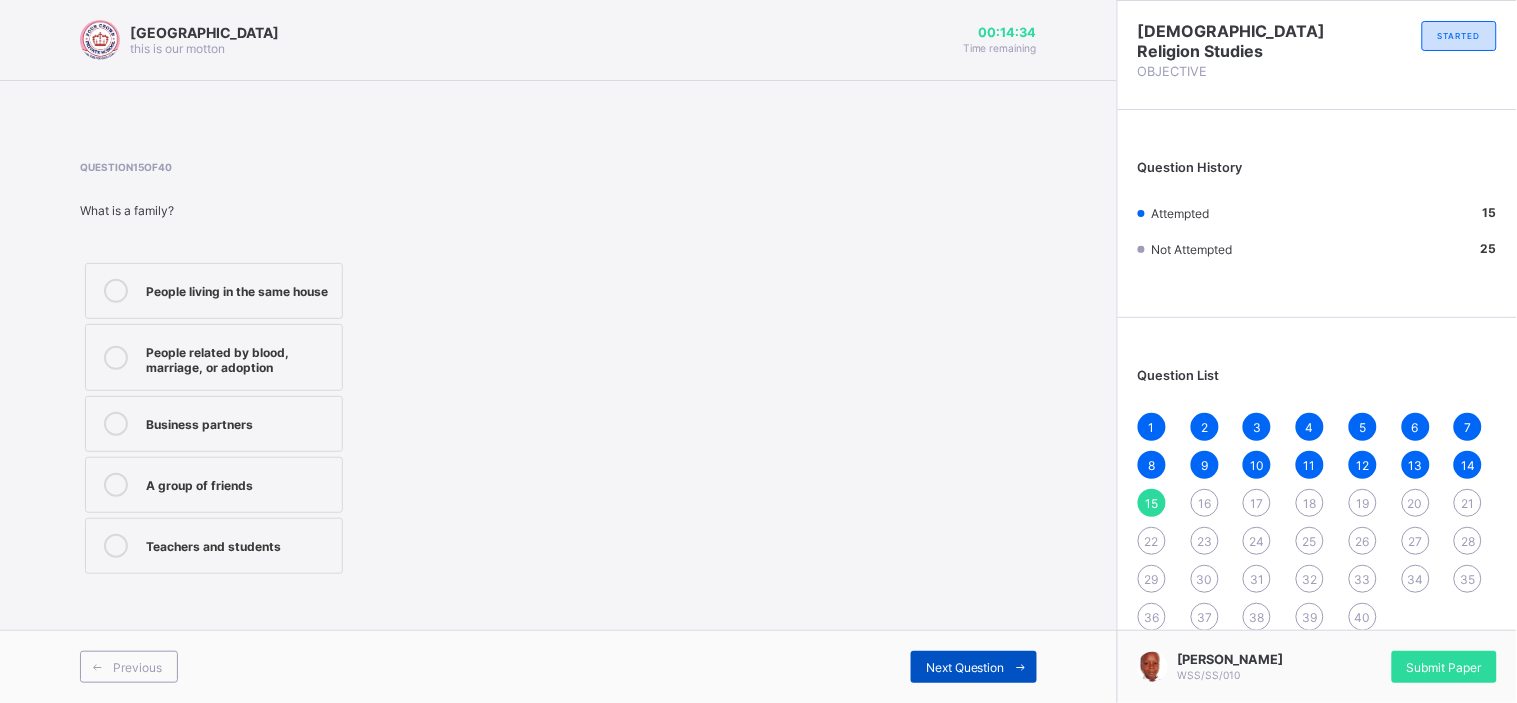 click on "Next Question" at bounding box center (965, 667) 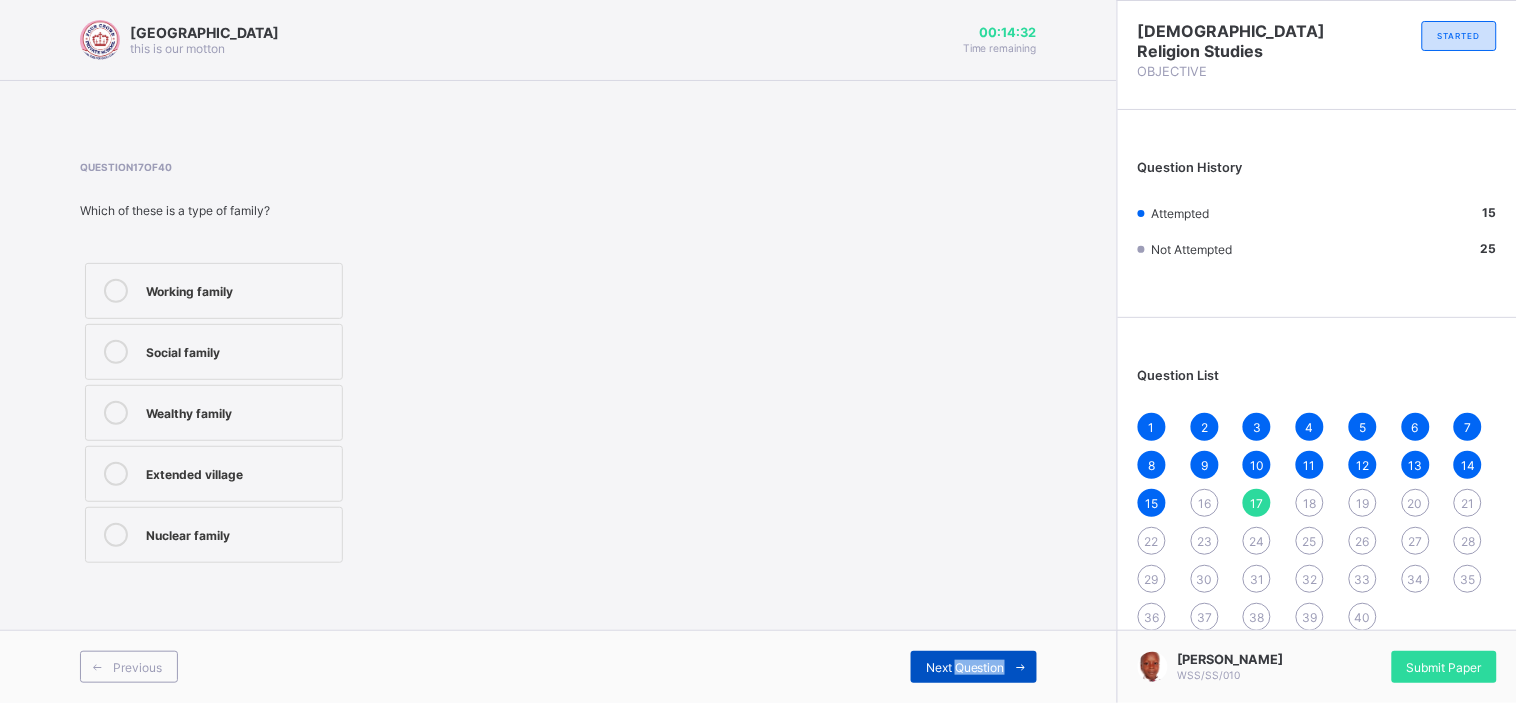 click on "Next Question" at bounding box center (965, 667) 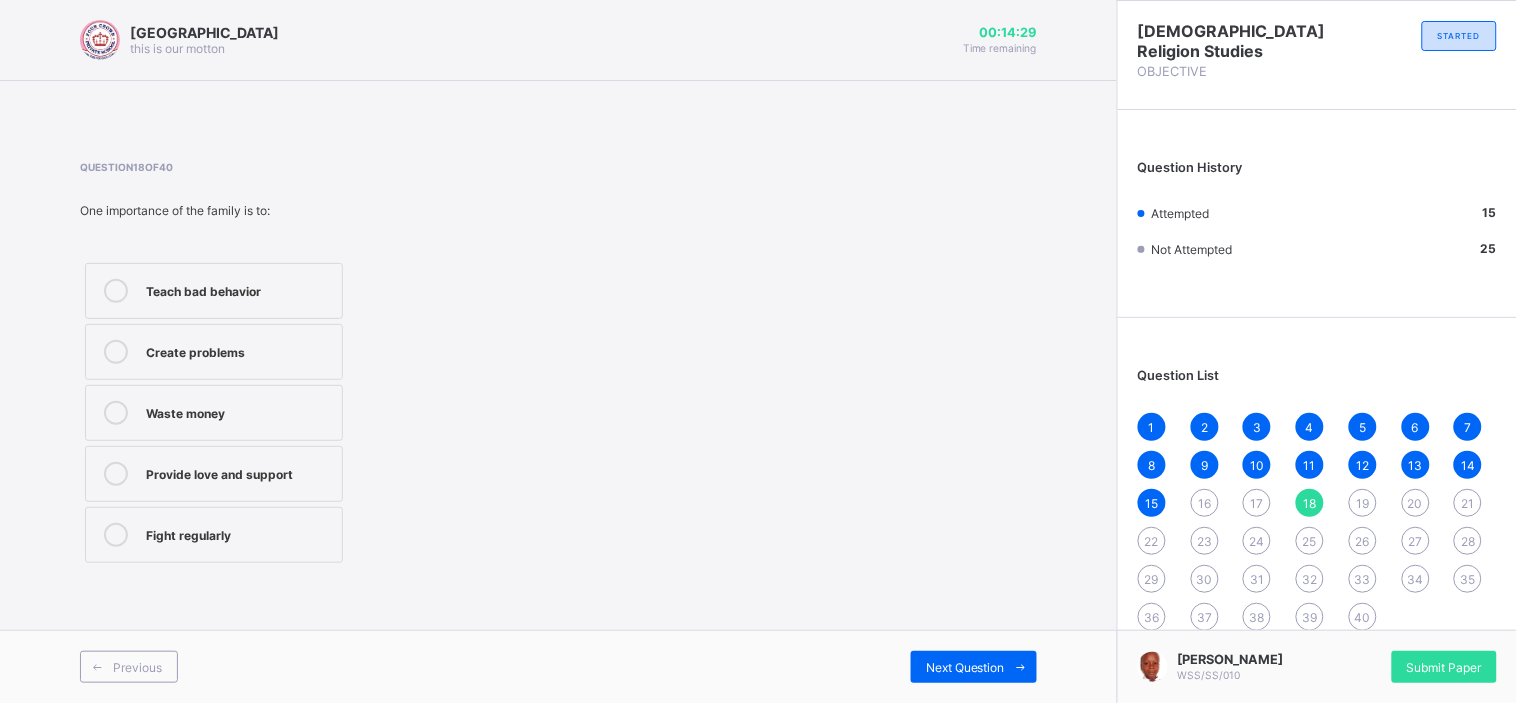 click on "16" at bounding box center (1204, 503) 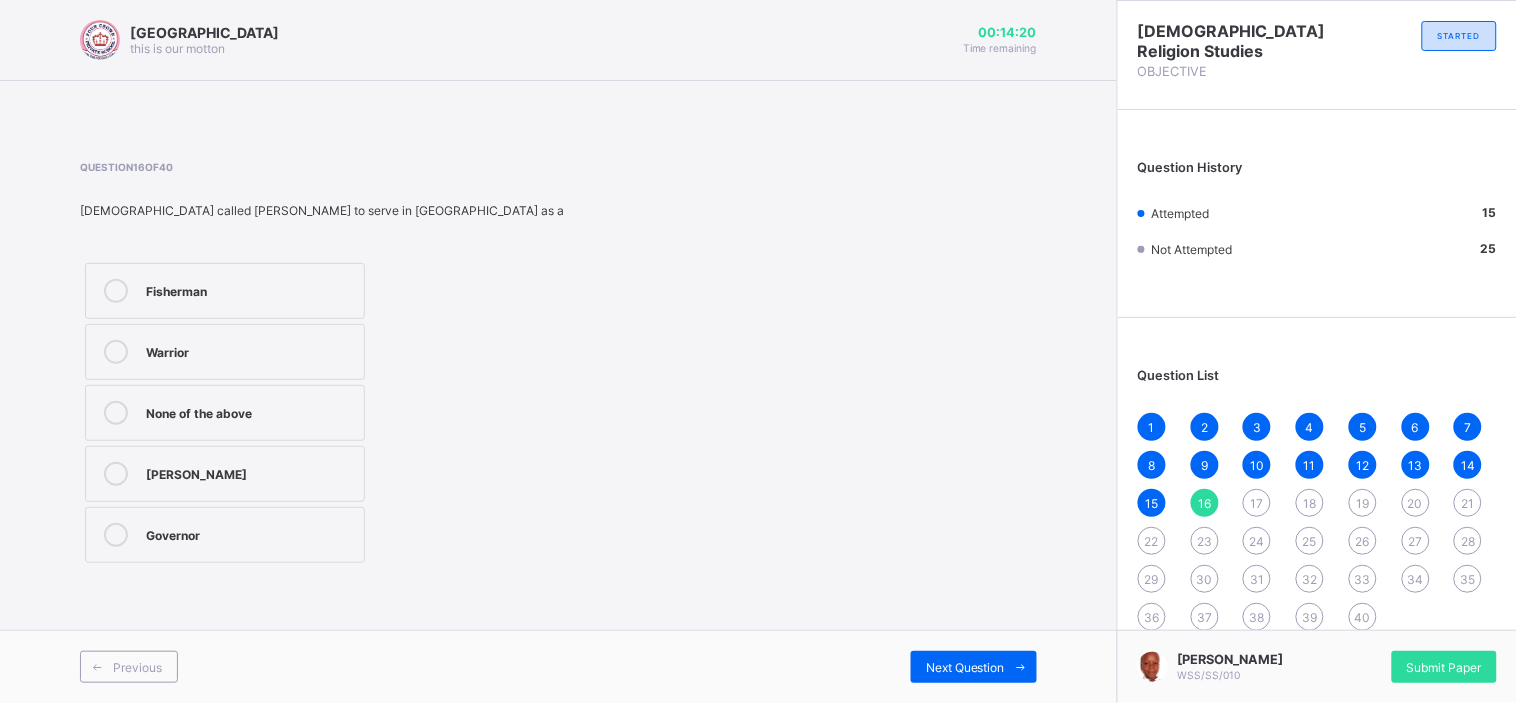 click on "Carpenter" at bounding box center [225, 474] 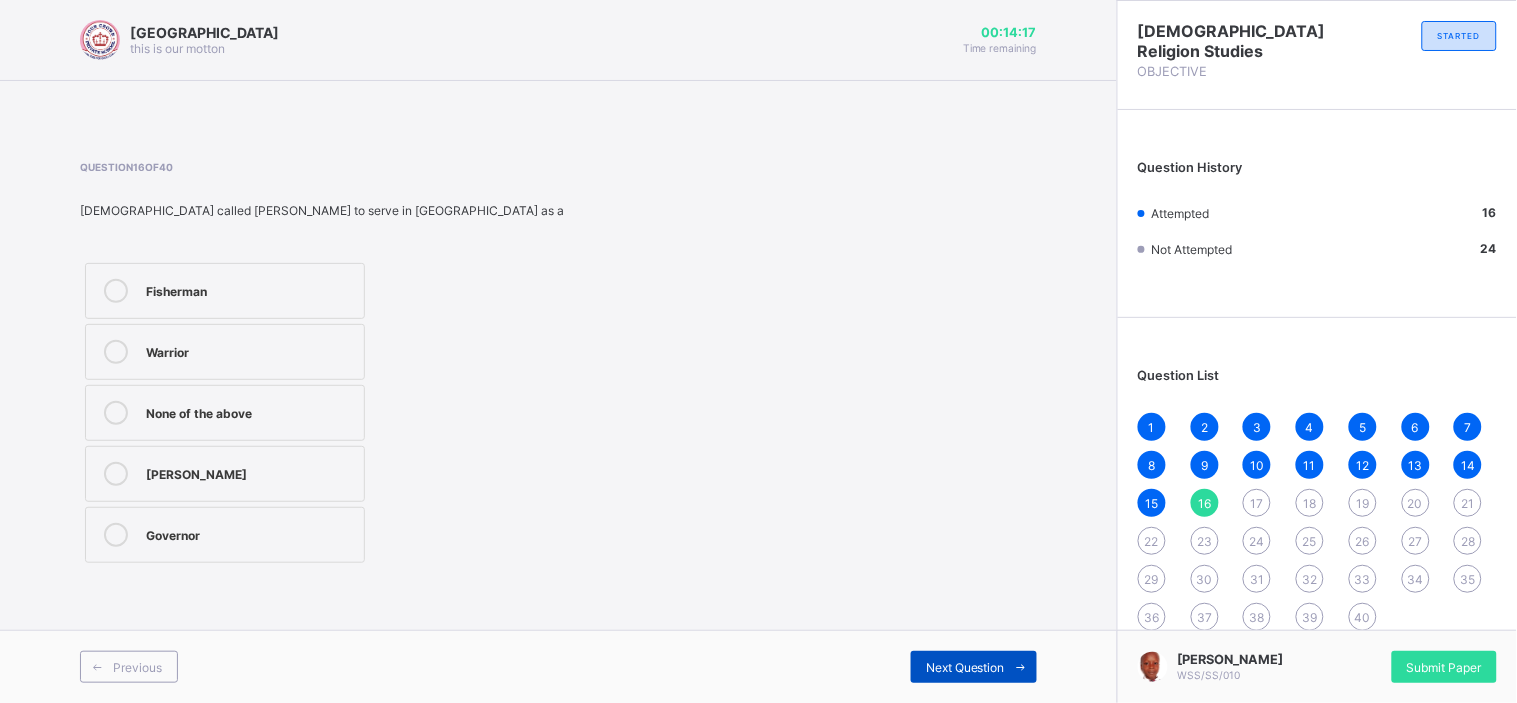 click on "Next Question" at bounding box center [965, 667] 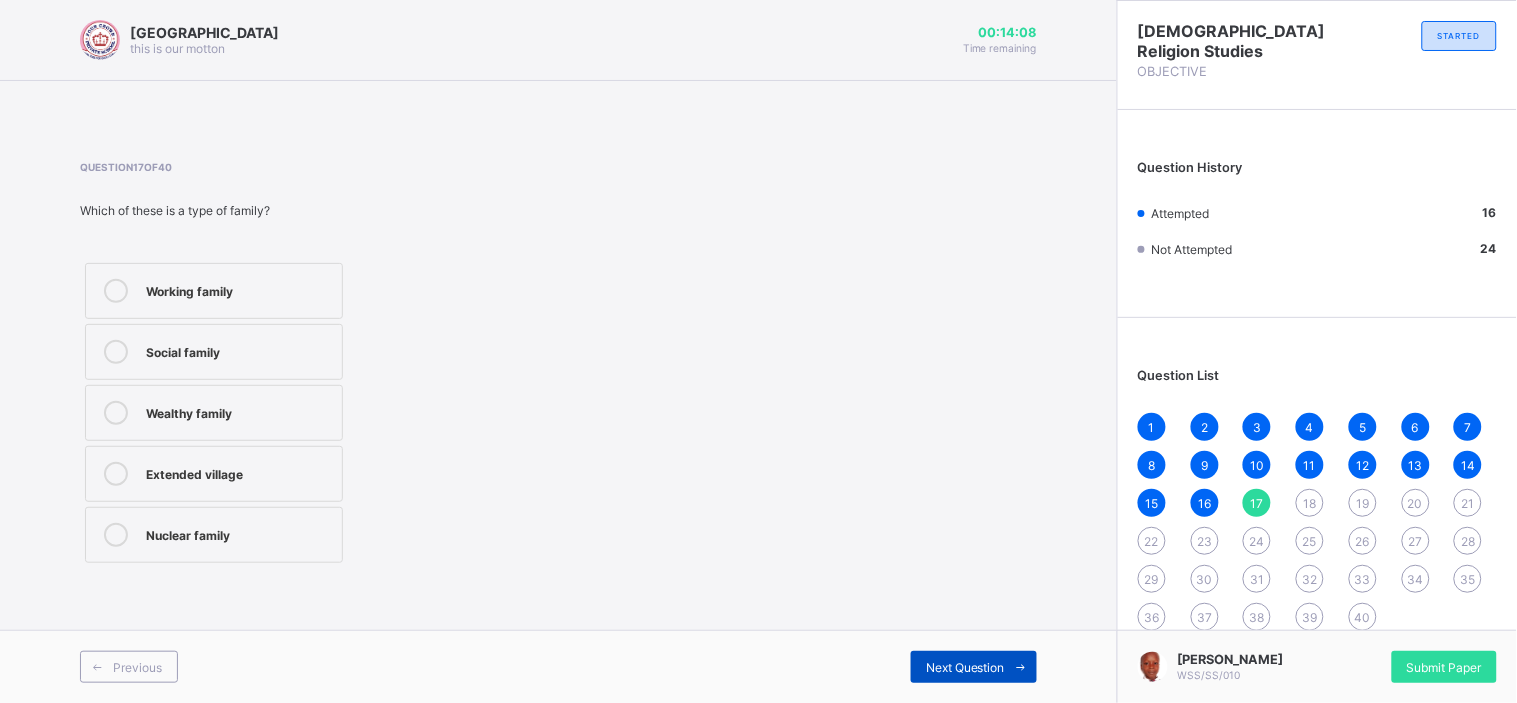 click on "Next Question" at bounding box center (965, 667) 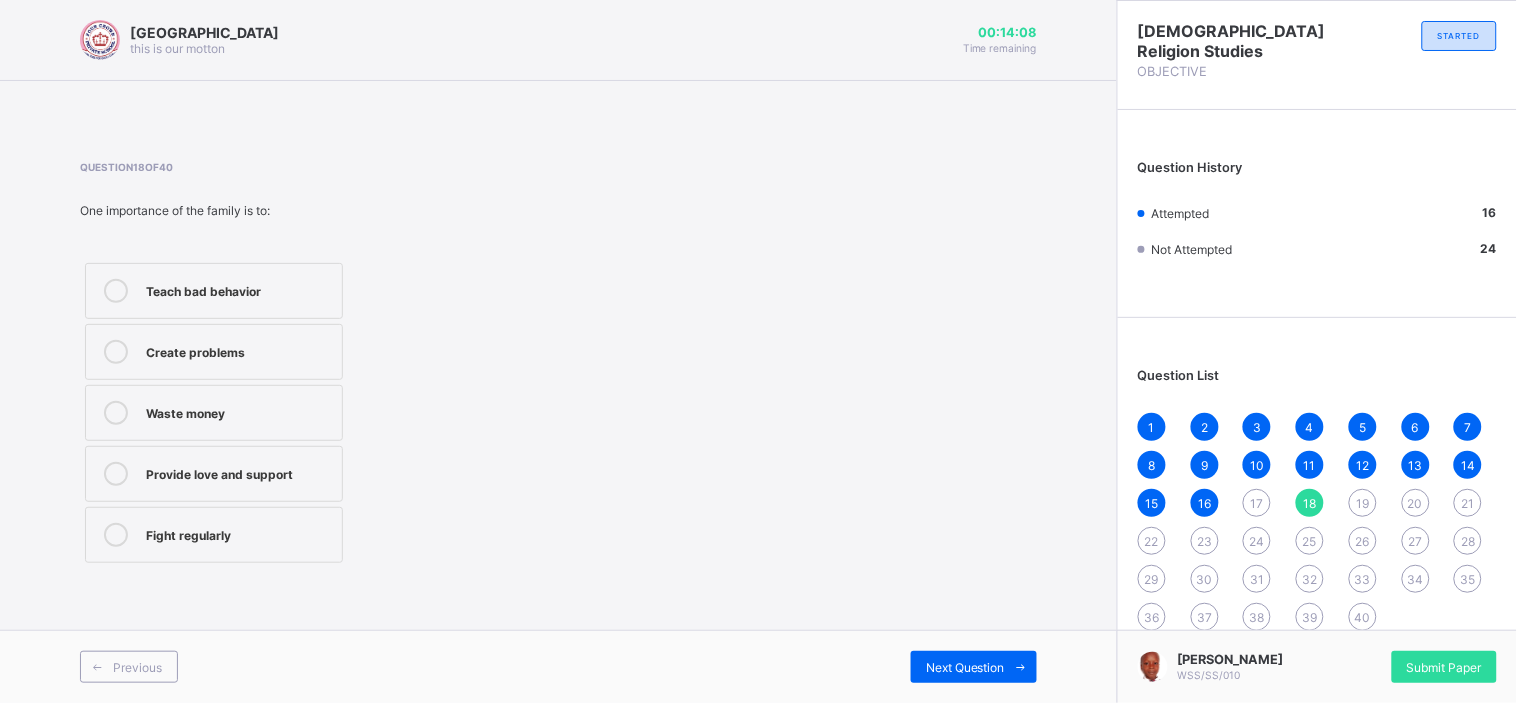click on "Joshua  Adeyemi WSS/SS/010 Submit Paper" at bounding box center [1317, 666] 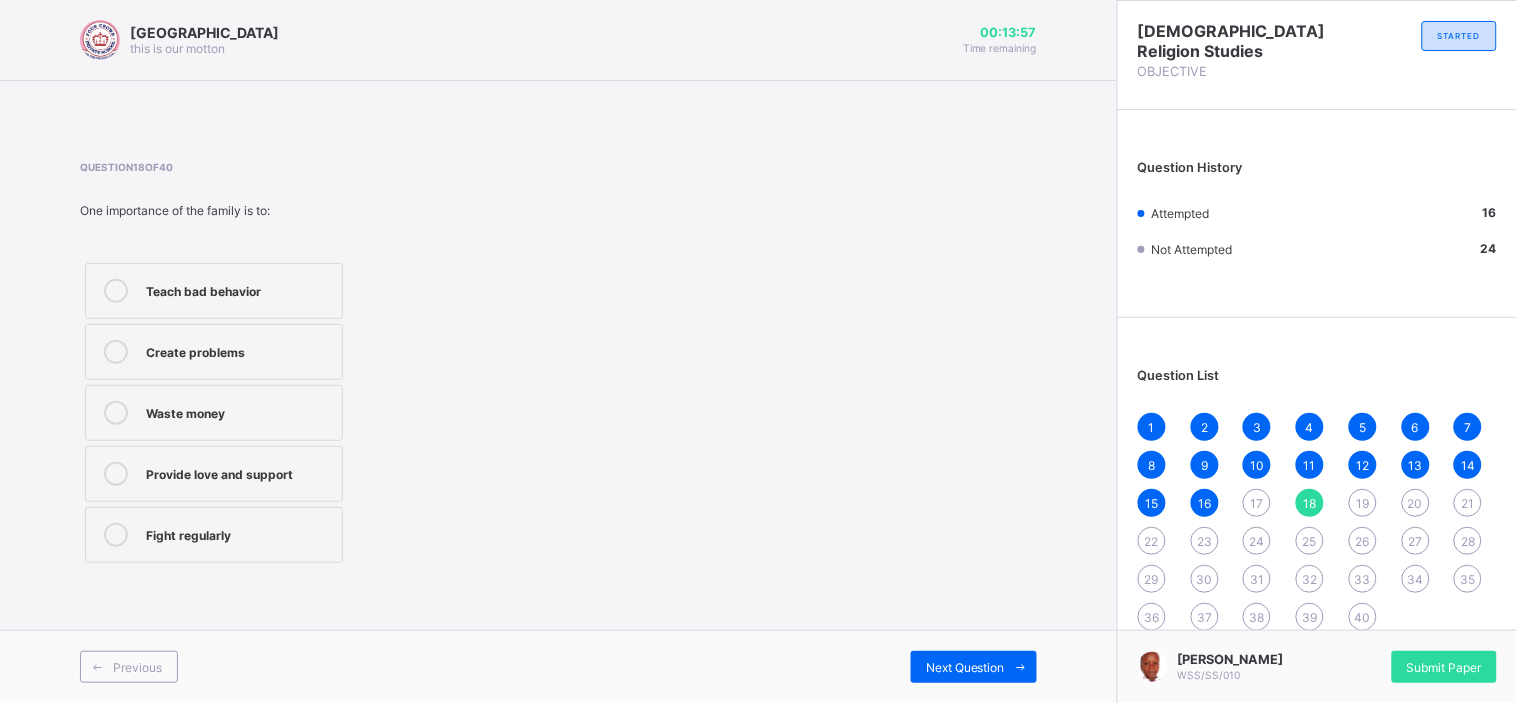 click on "17" at bounding box center (1257, 503) 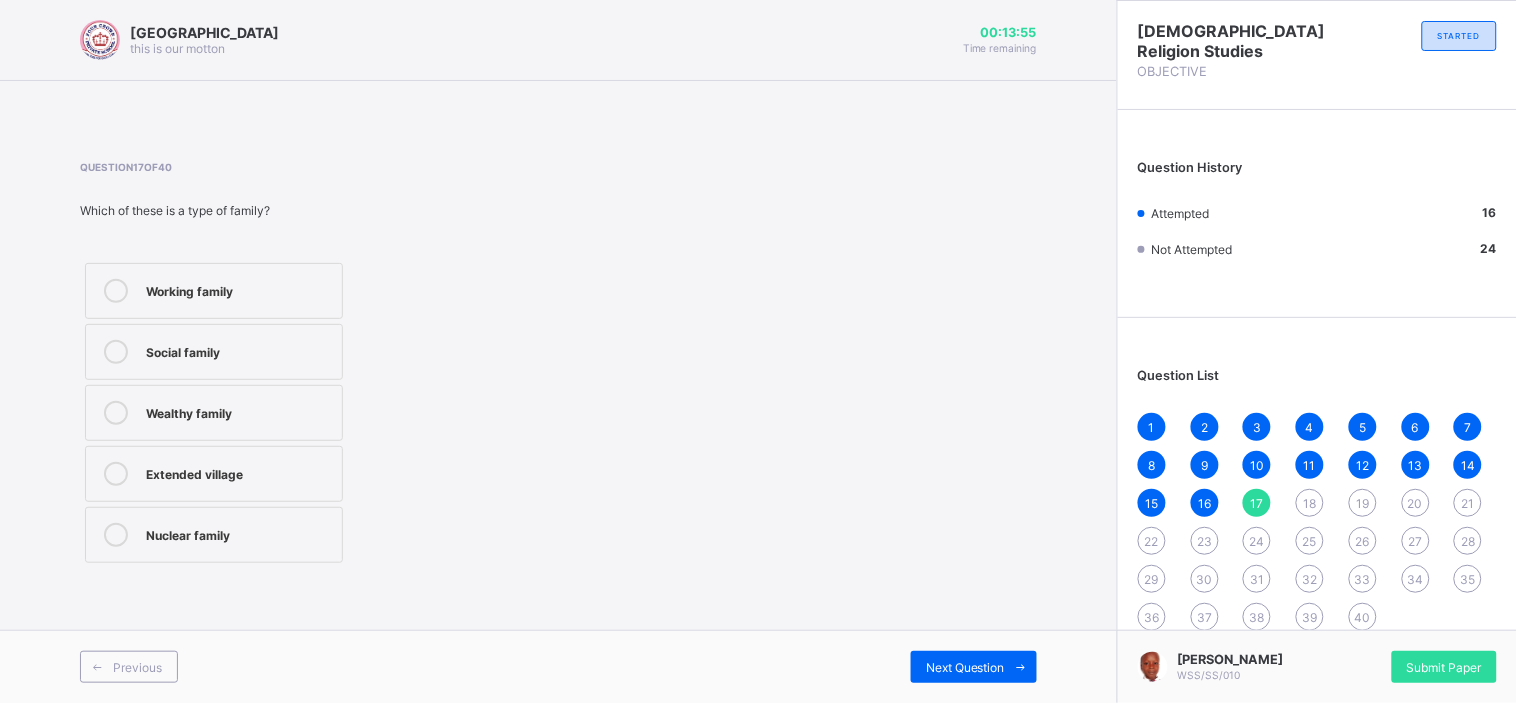 click on "17" at bounding box center (1257, 503) 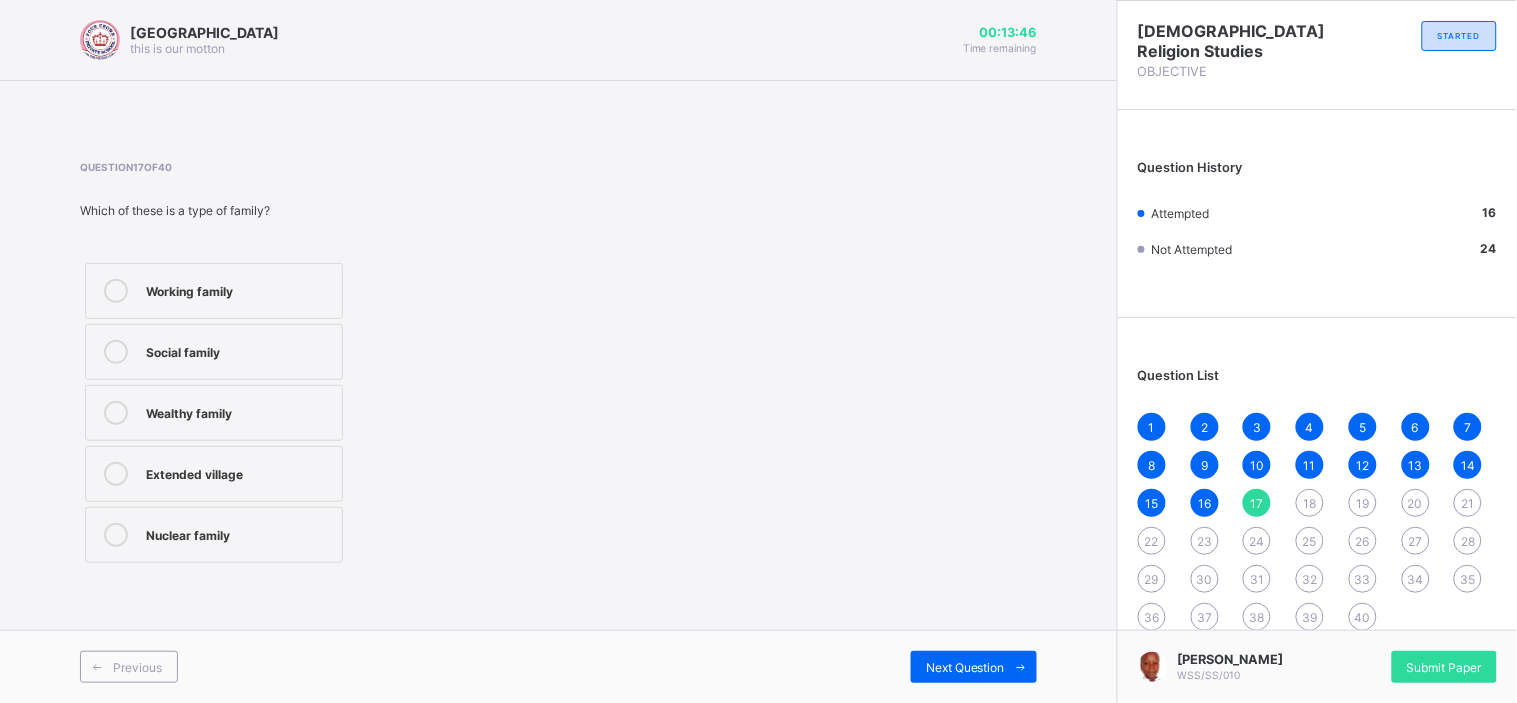 click on "Extended village" at bounding box center (239, 472) 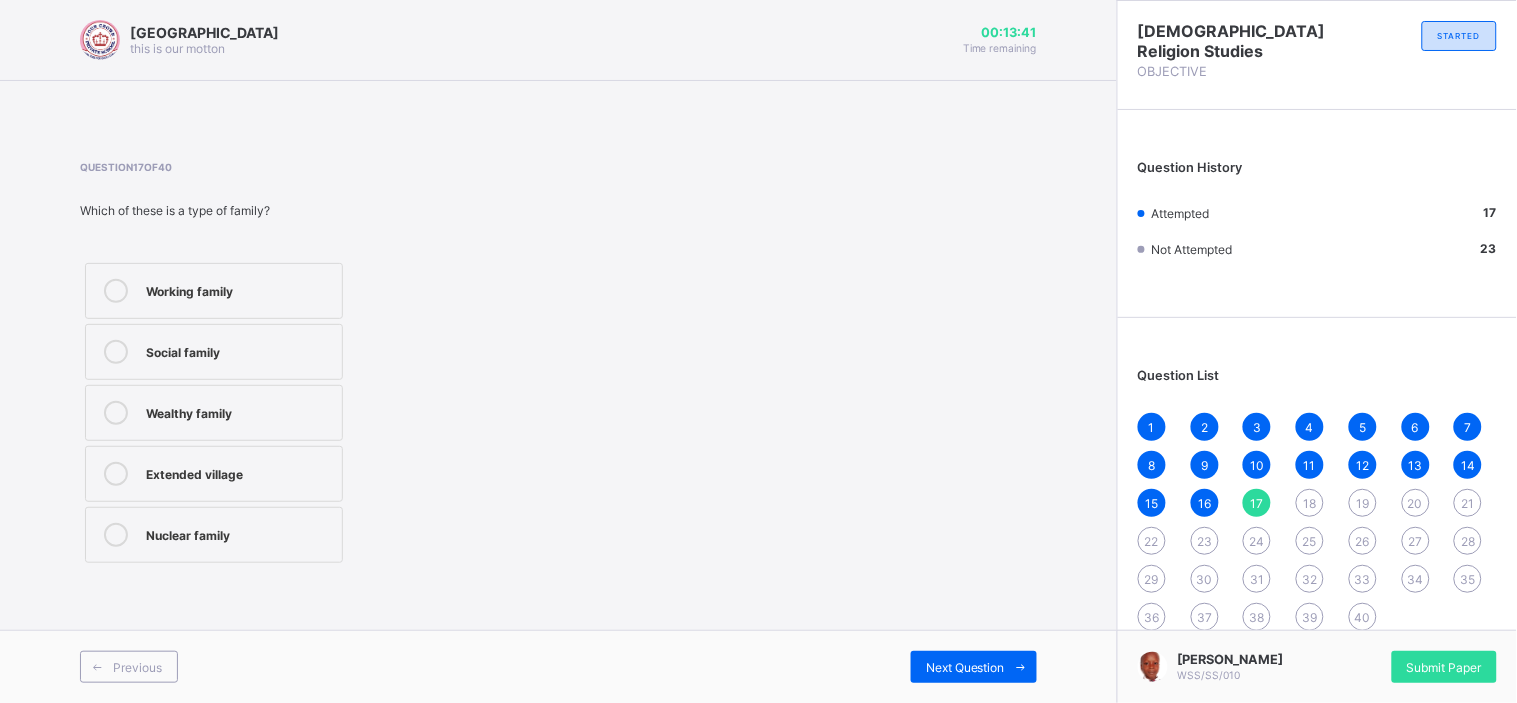 click on "Nuclear family" at bounding box center (239, 535) 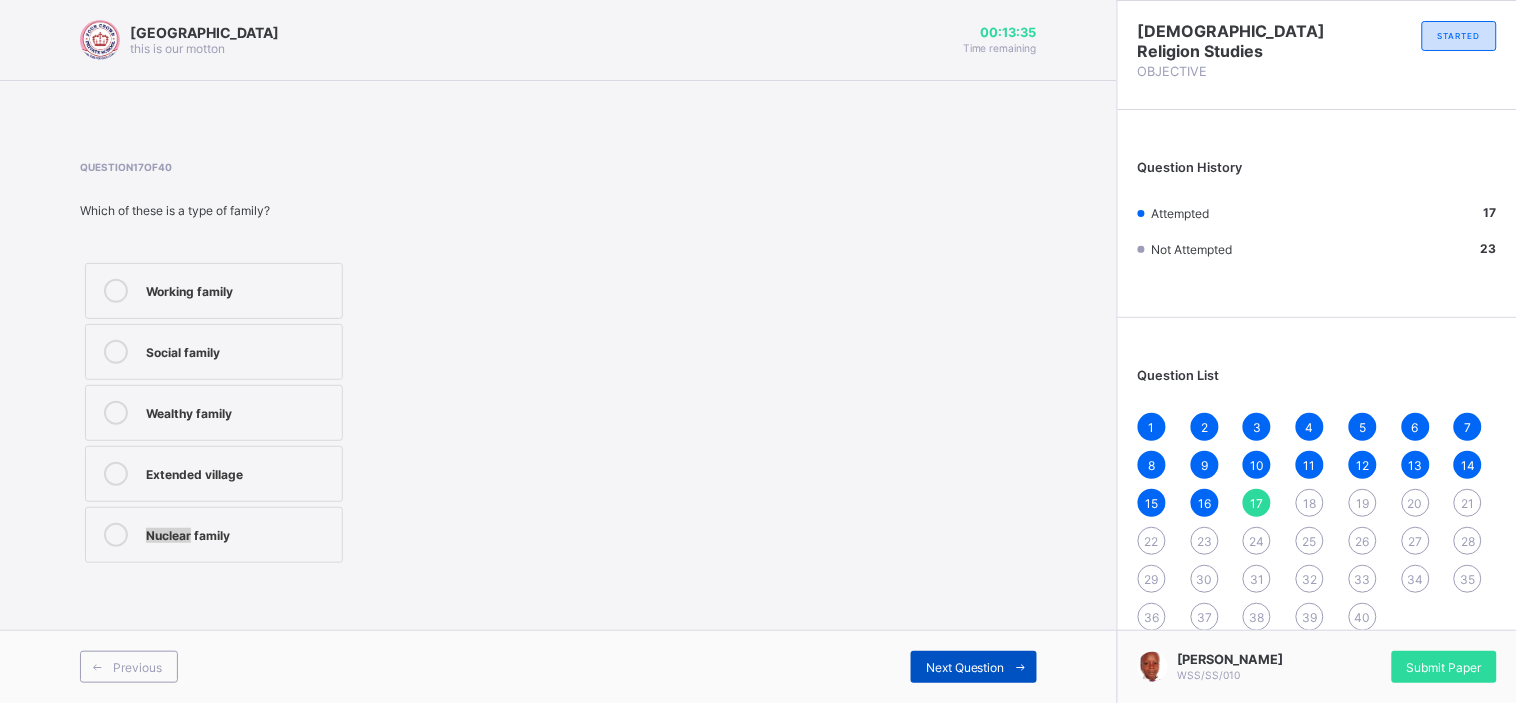 click on "Next Question" at bounding box center [974, 667] 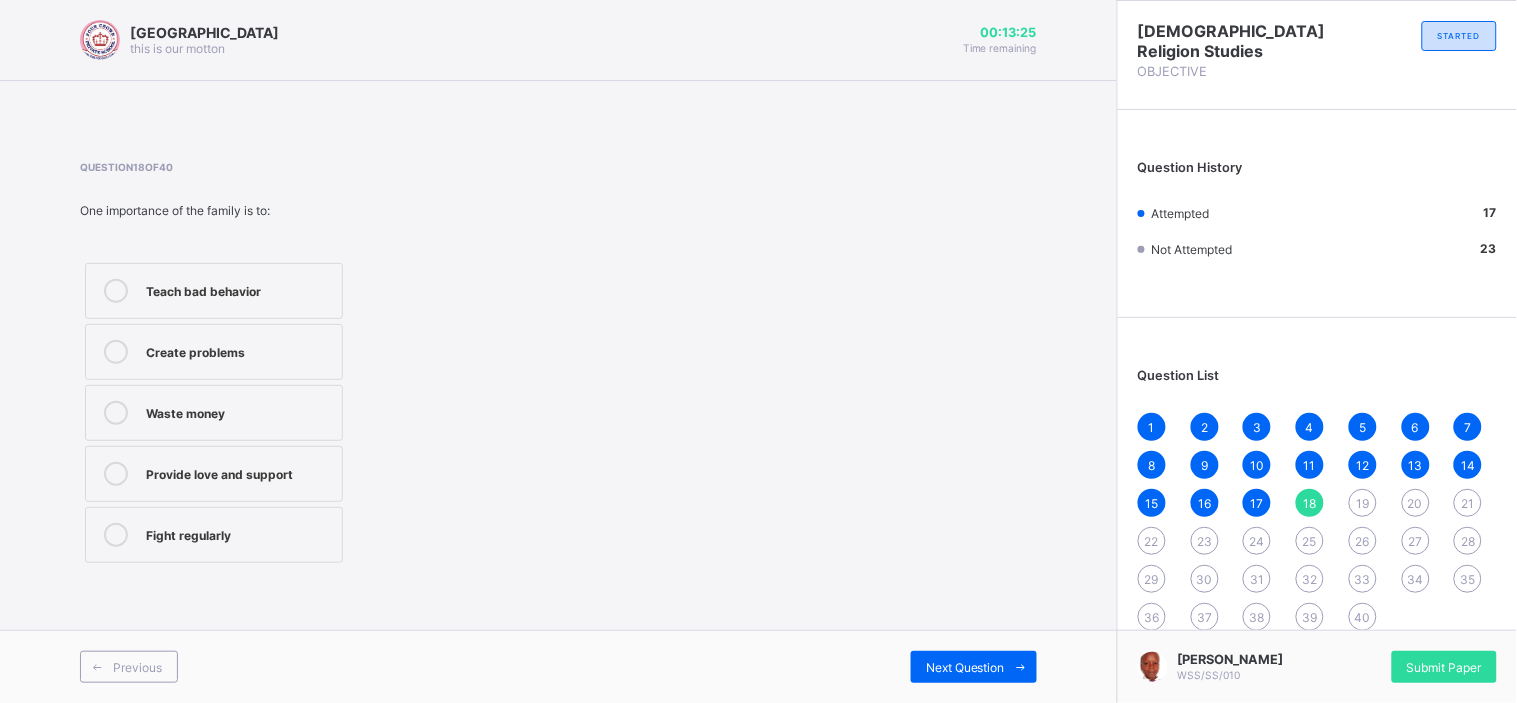 click on "Provide love and support" at bounding box center (239, 472) 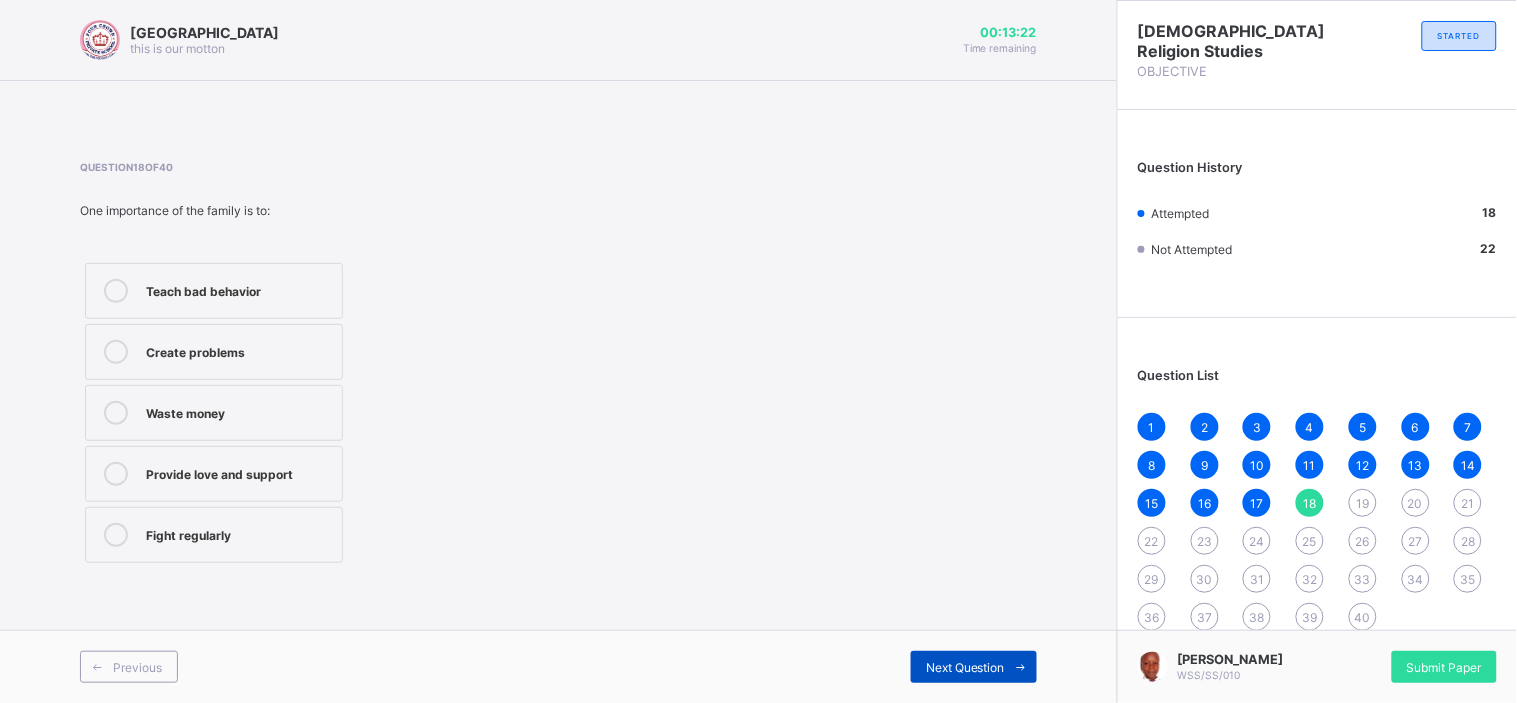 click on "Next Question" at bounding box center (965, 667) 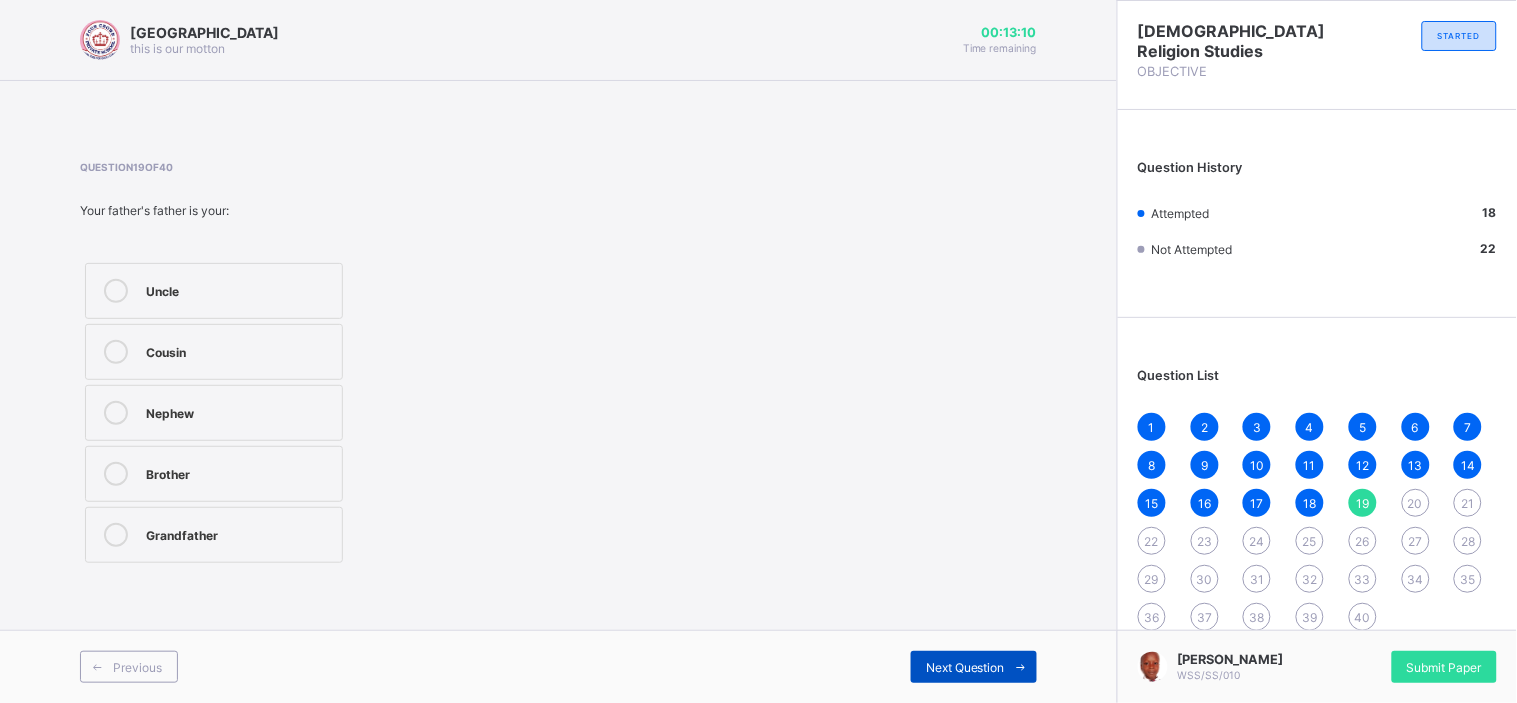 click on "Next Question" at bounding box center (965, 667) 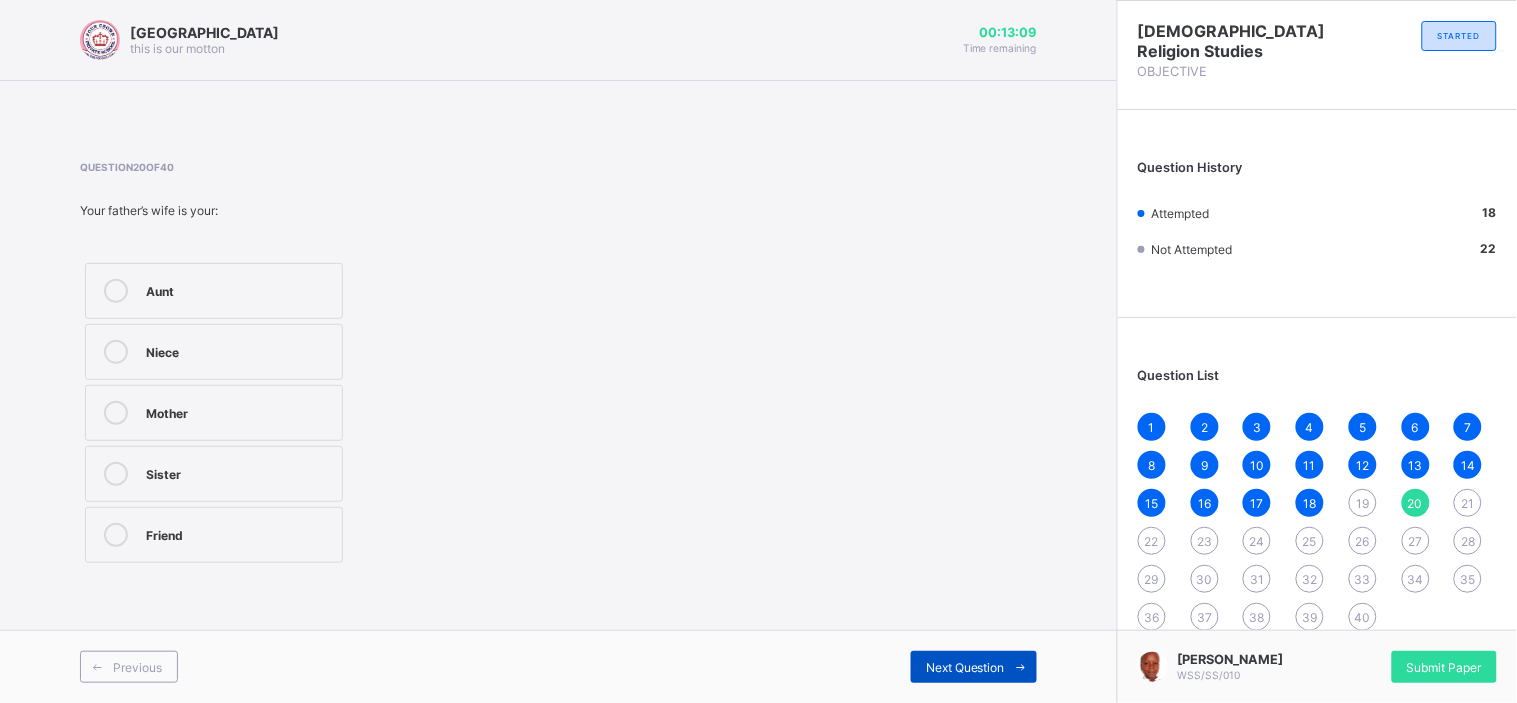 click on "Next Question" at bounding box center (965, 667) 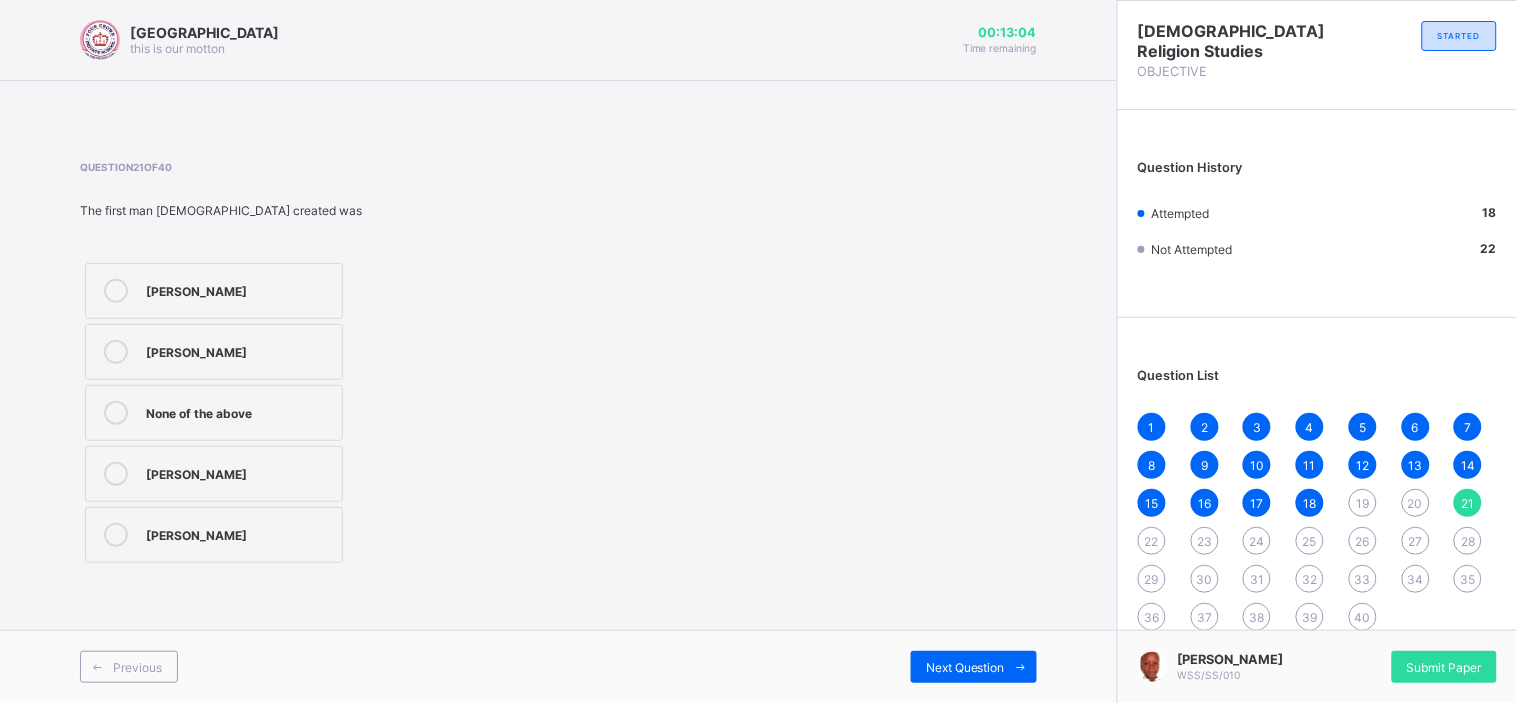click on "19" at bounding box center [1362, 503] 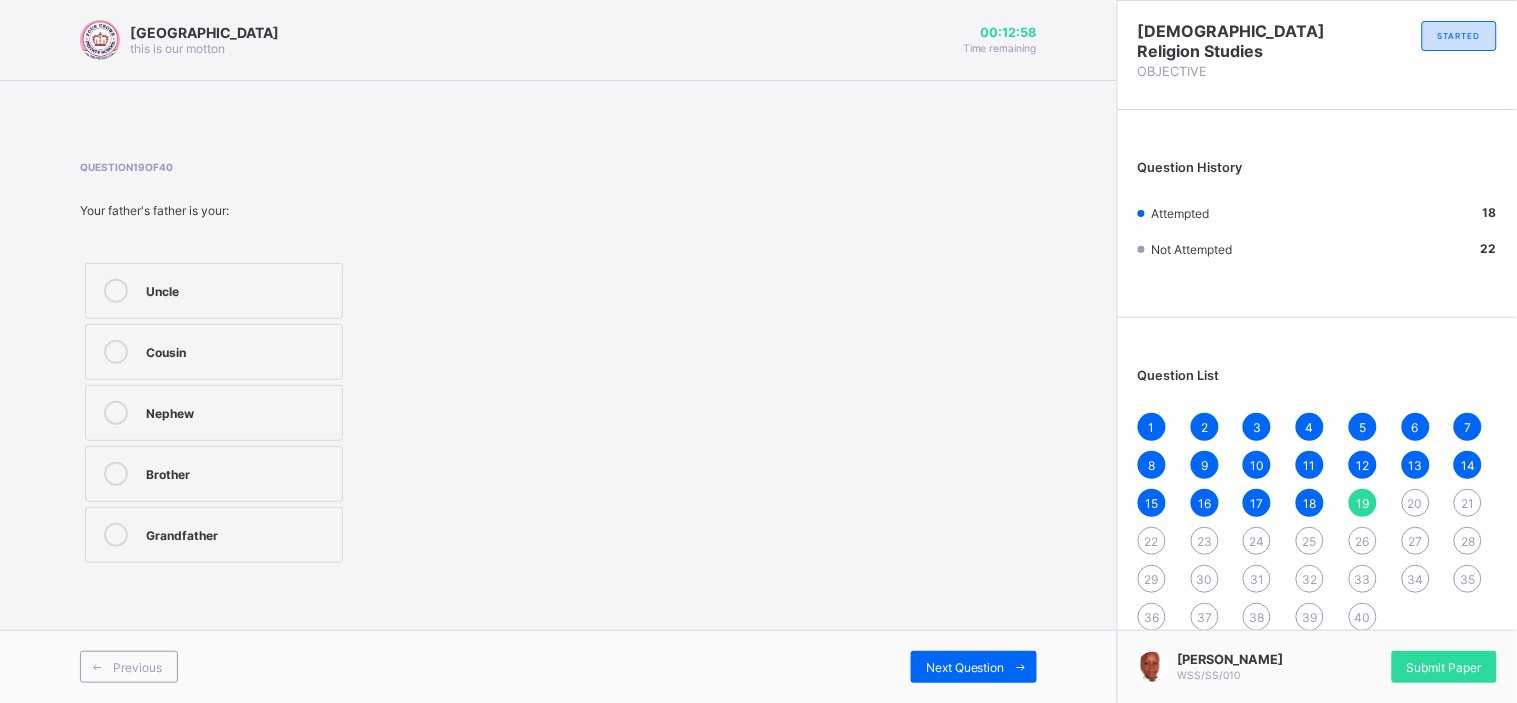 click on "Grandfather" at bounding box center [214, 535] 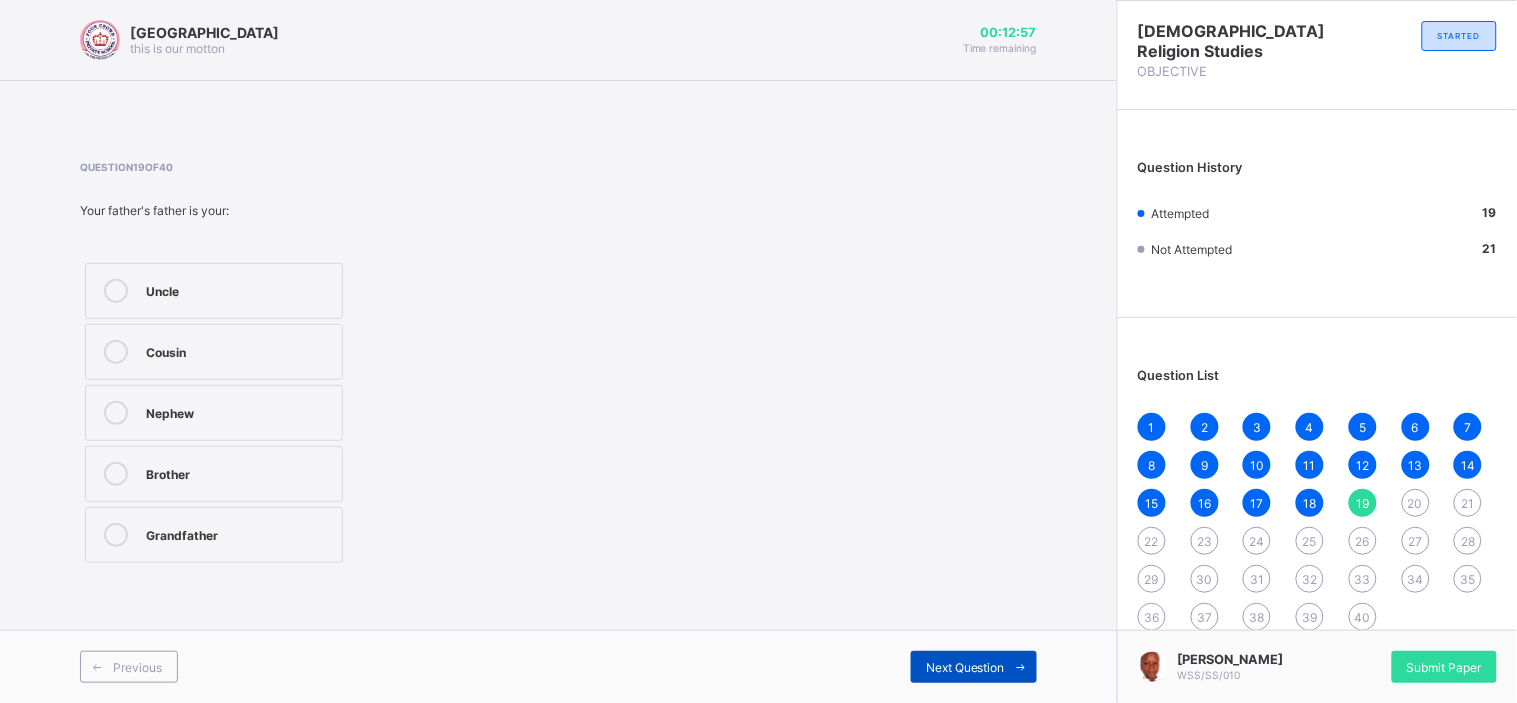 click on "Next Question" at bounding box center [965, 667] 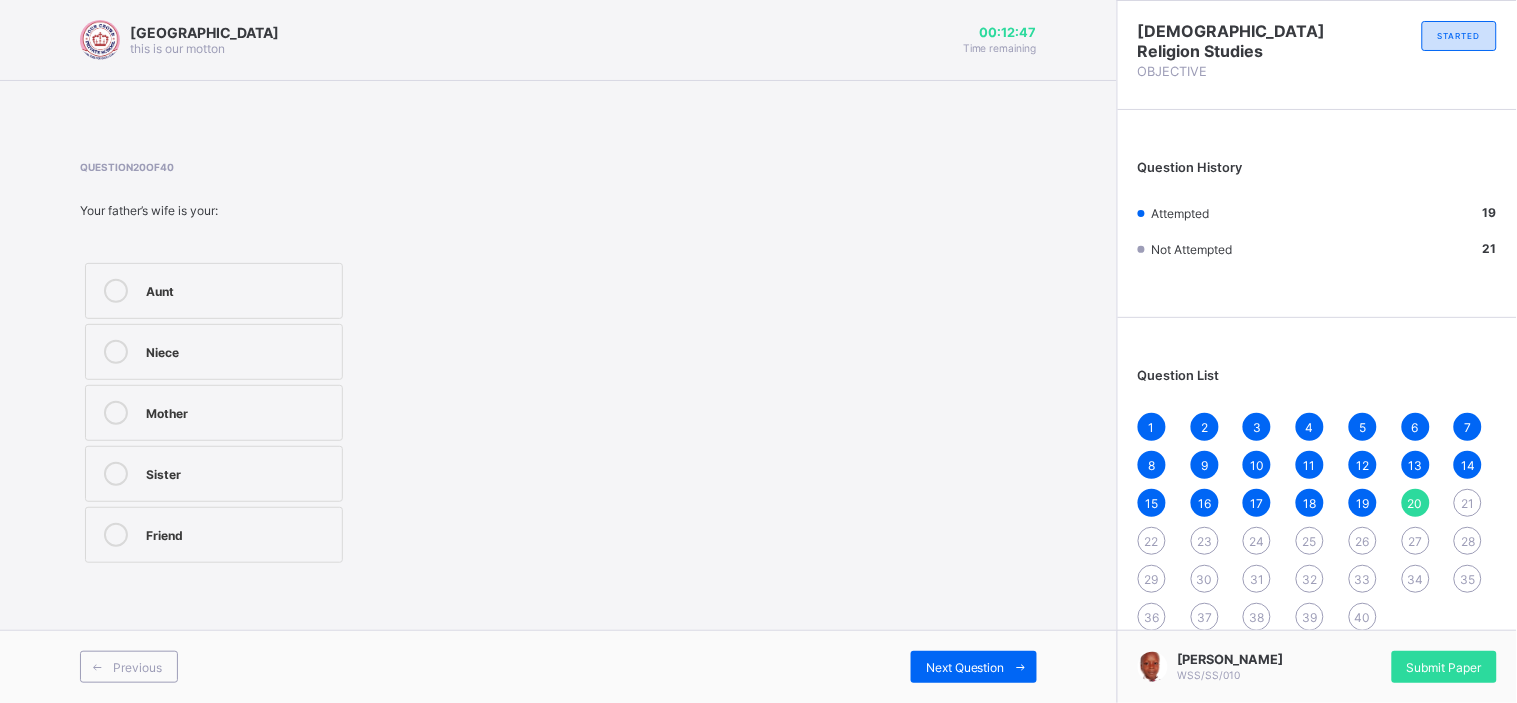 click on "Mother" at bounding box center (239, 413) 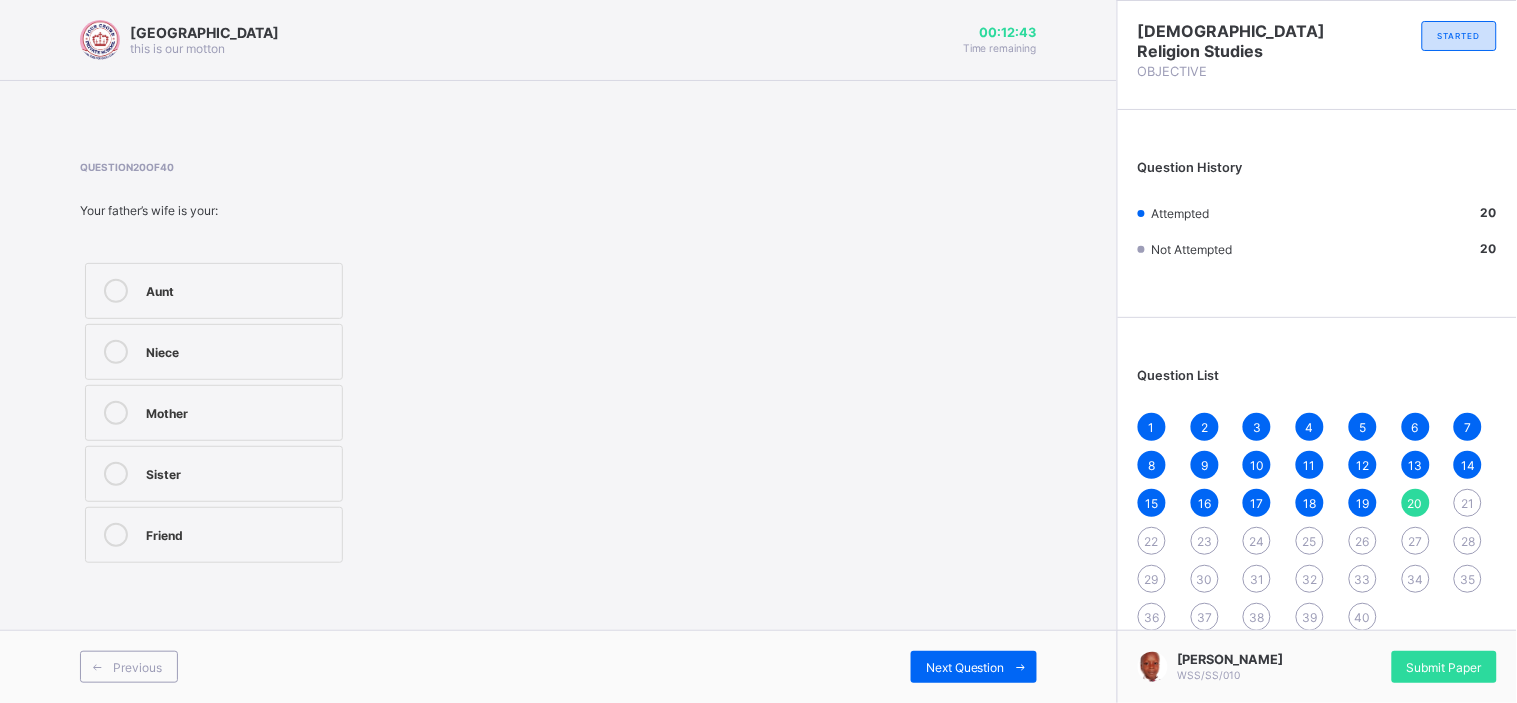 click on "19" at bounding box center [1362, 503] 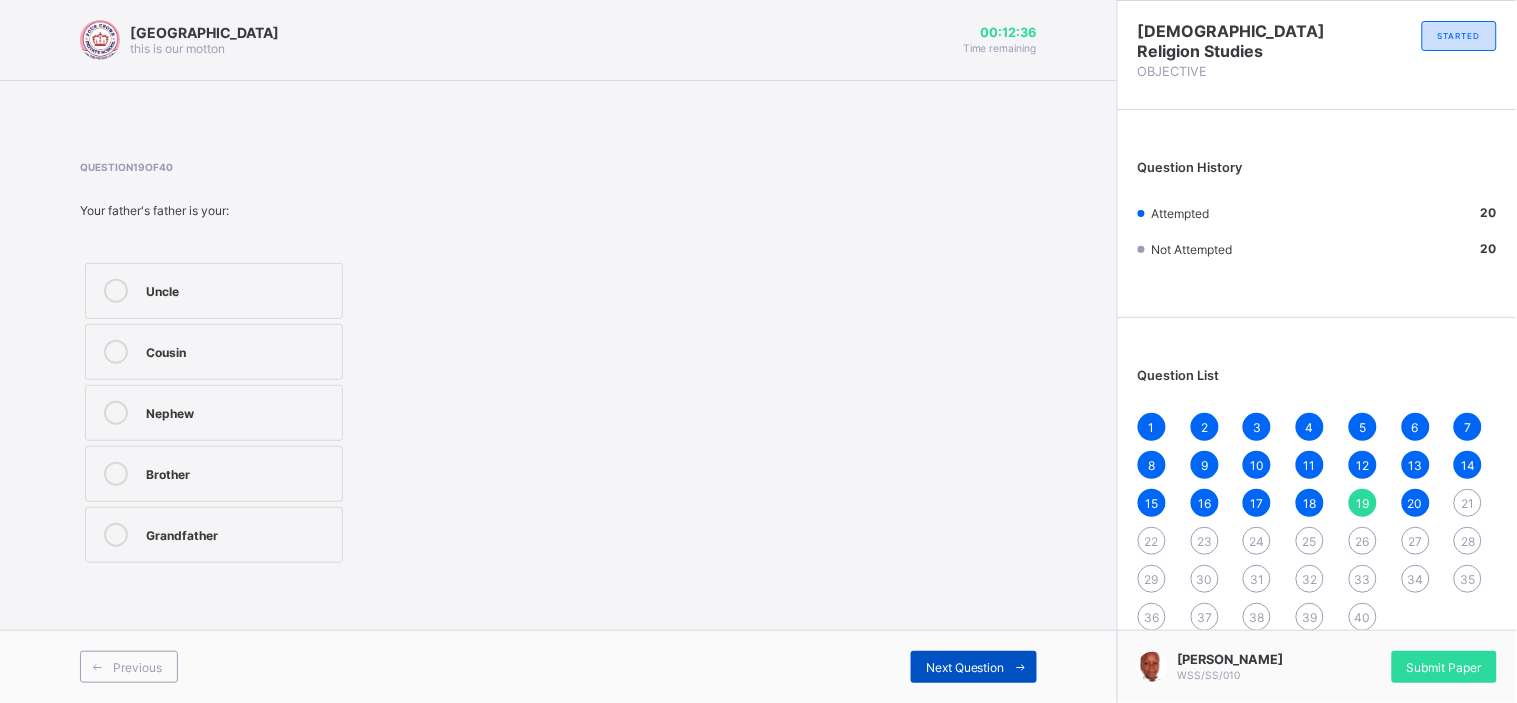 click at bounding box center [1021, 667] 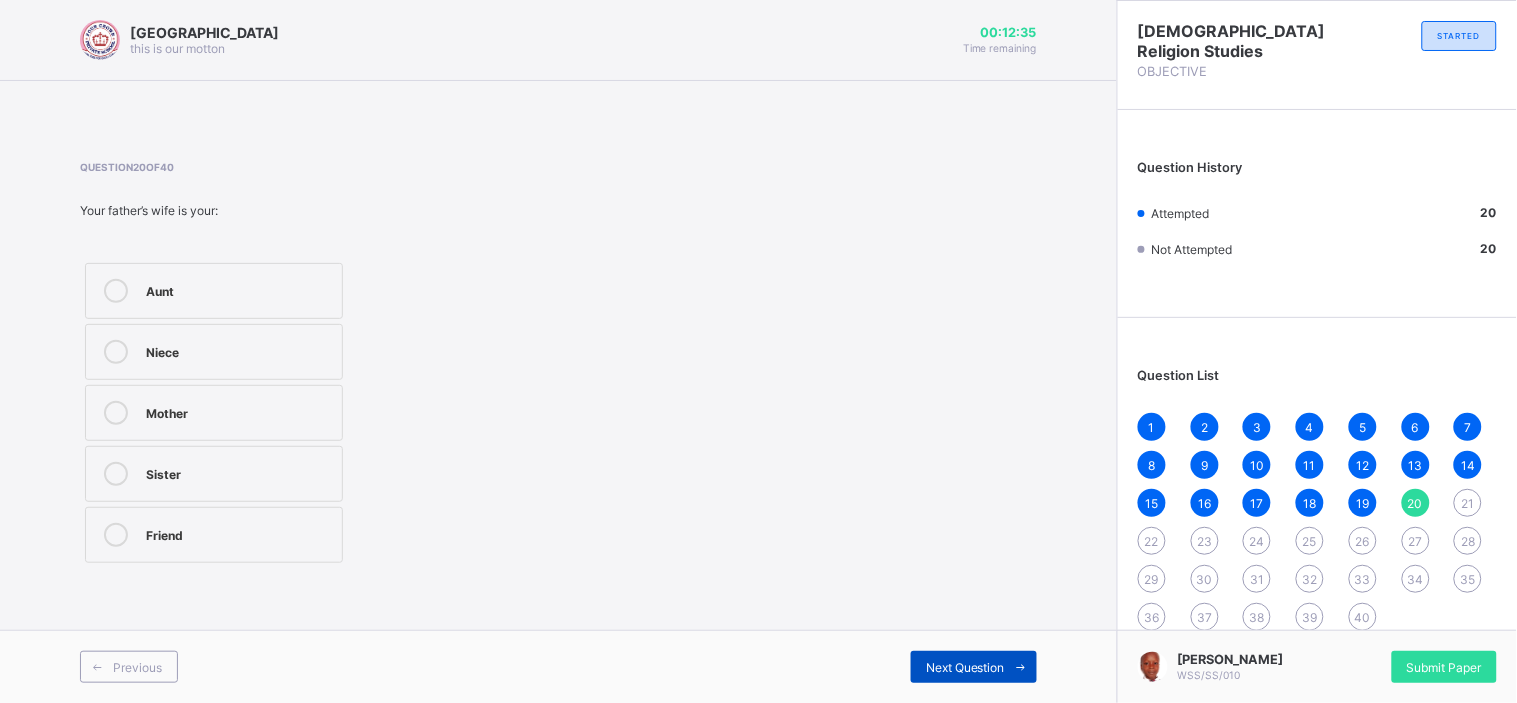 click at bounding box center [1021, 667] 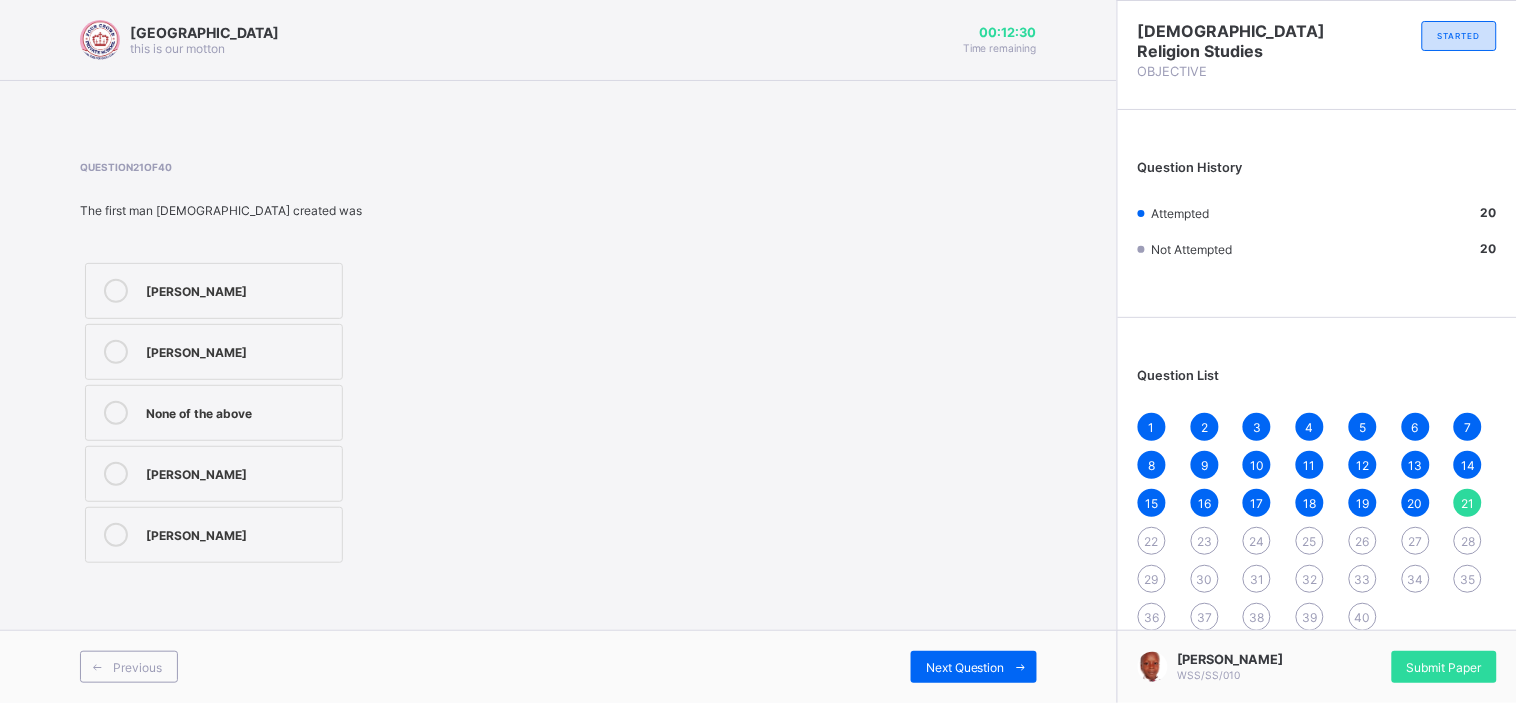 click on "Adam" at bounding box center [214, 352] 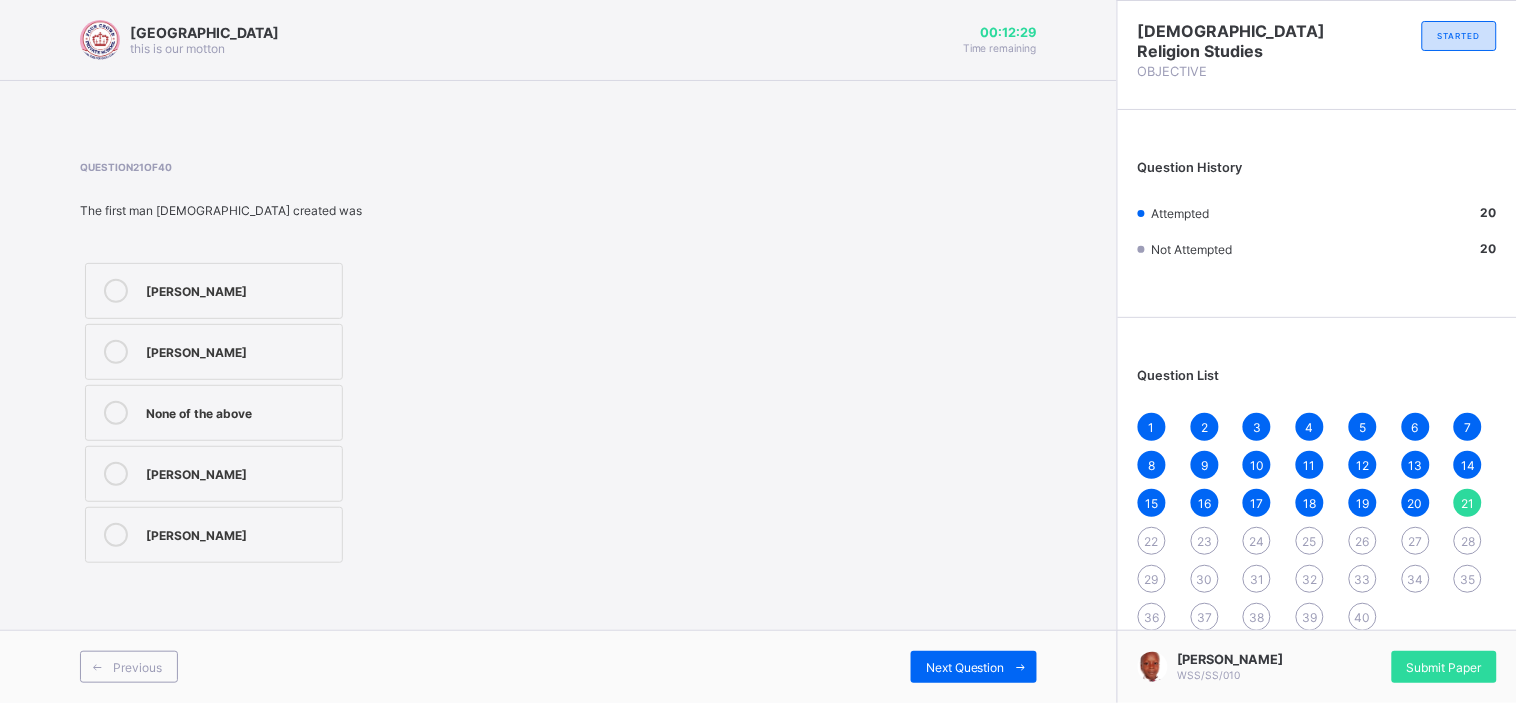 click on "Adam" at bounding box center [214, 352] 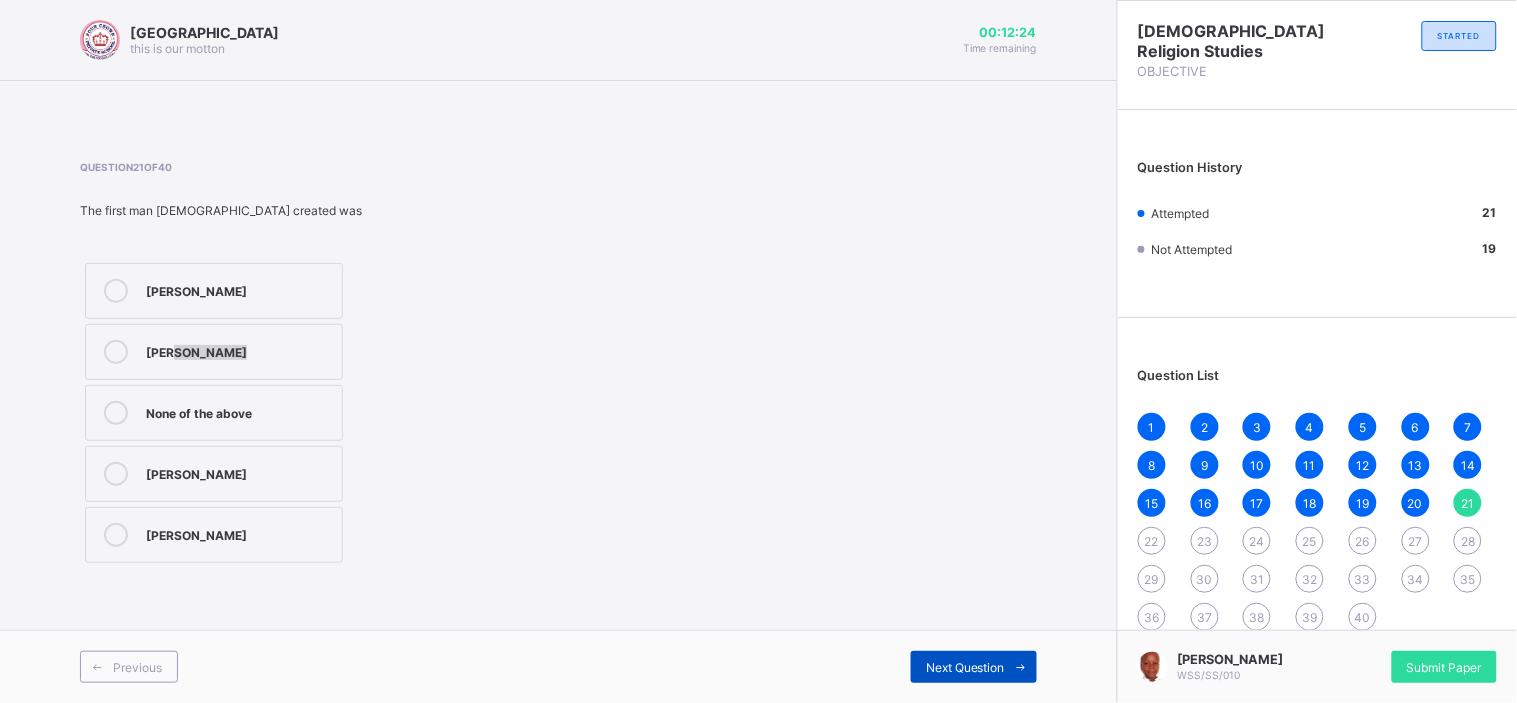 click on "Next Question" at bounding box center [965, 667] 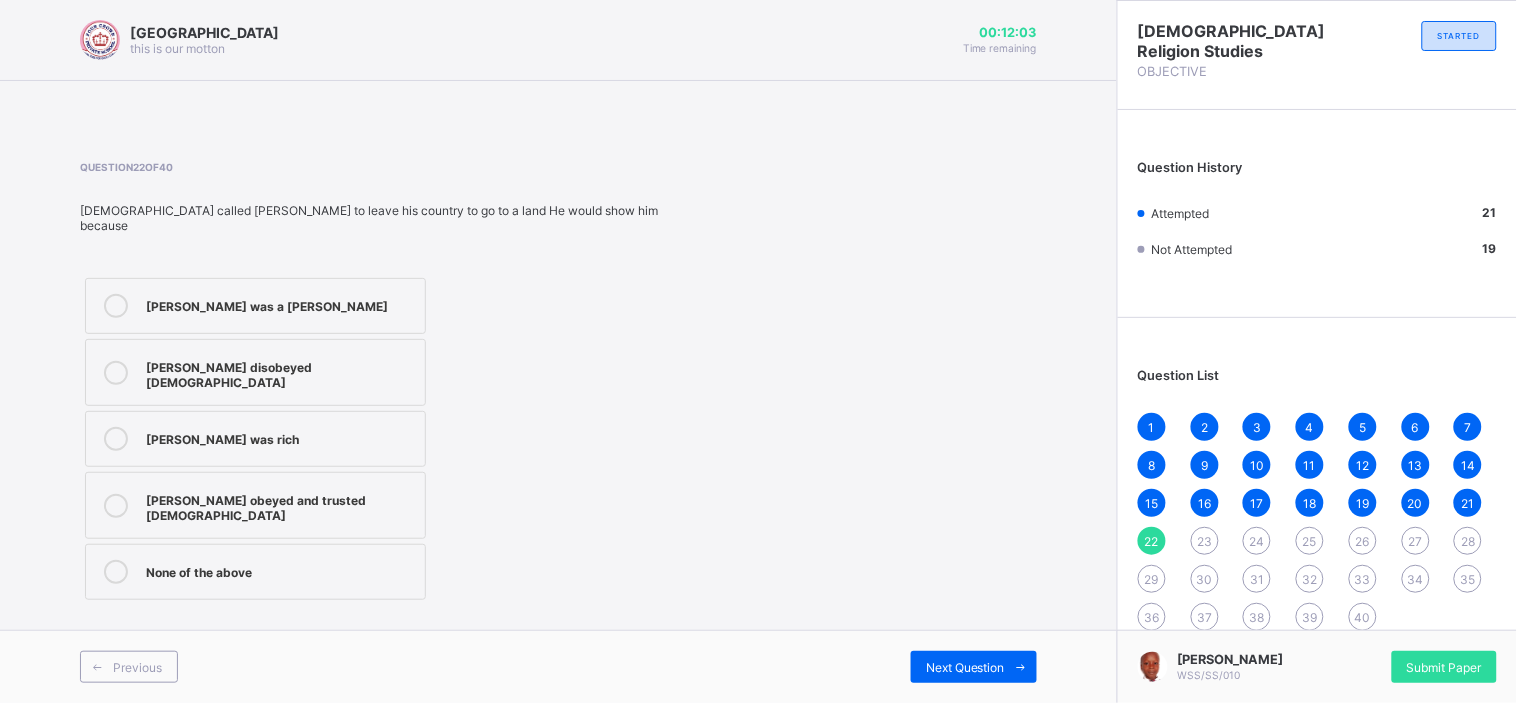 click on "Abraham obeyed and trusted God" at bounding box center [280, 505] 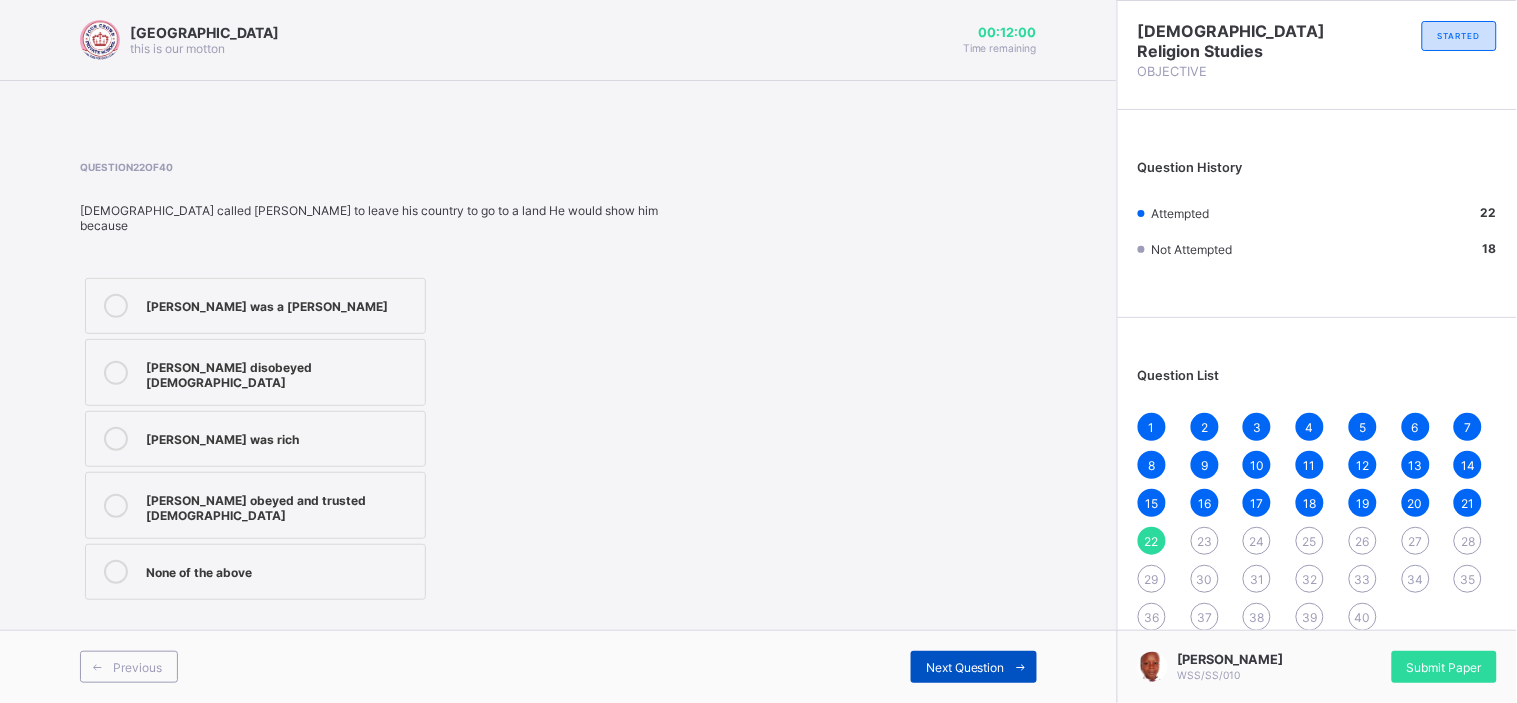 click on "Next Question" at bounding box center [965, 667] 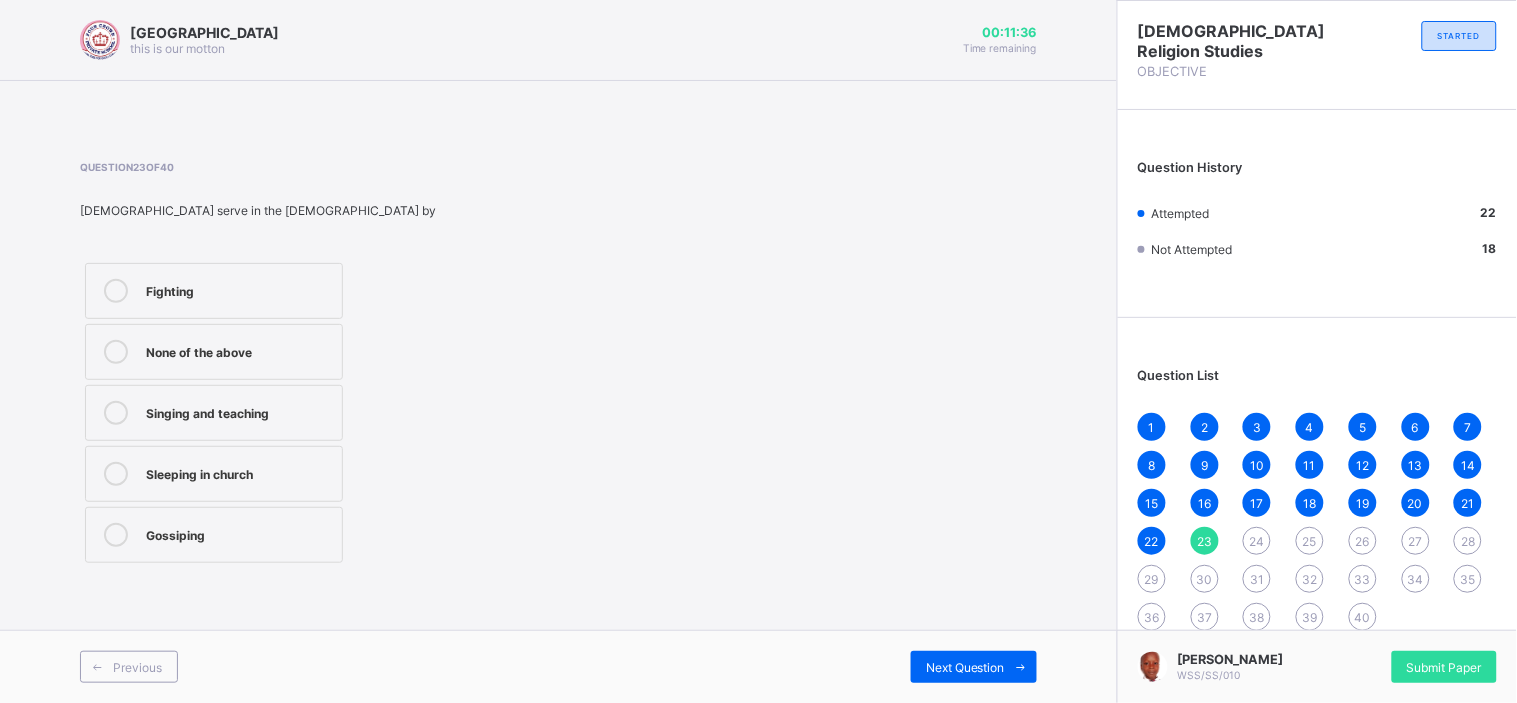 click on "Singing and teaching" at bounding box center [239, 411] 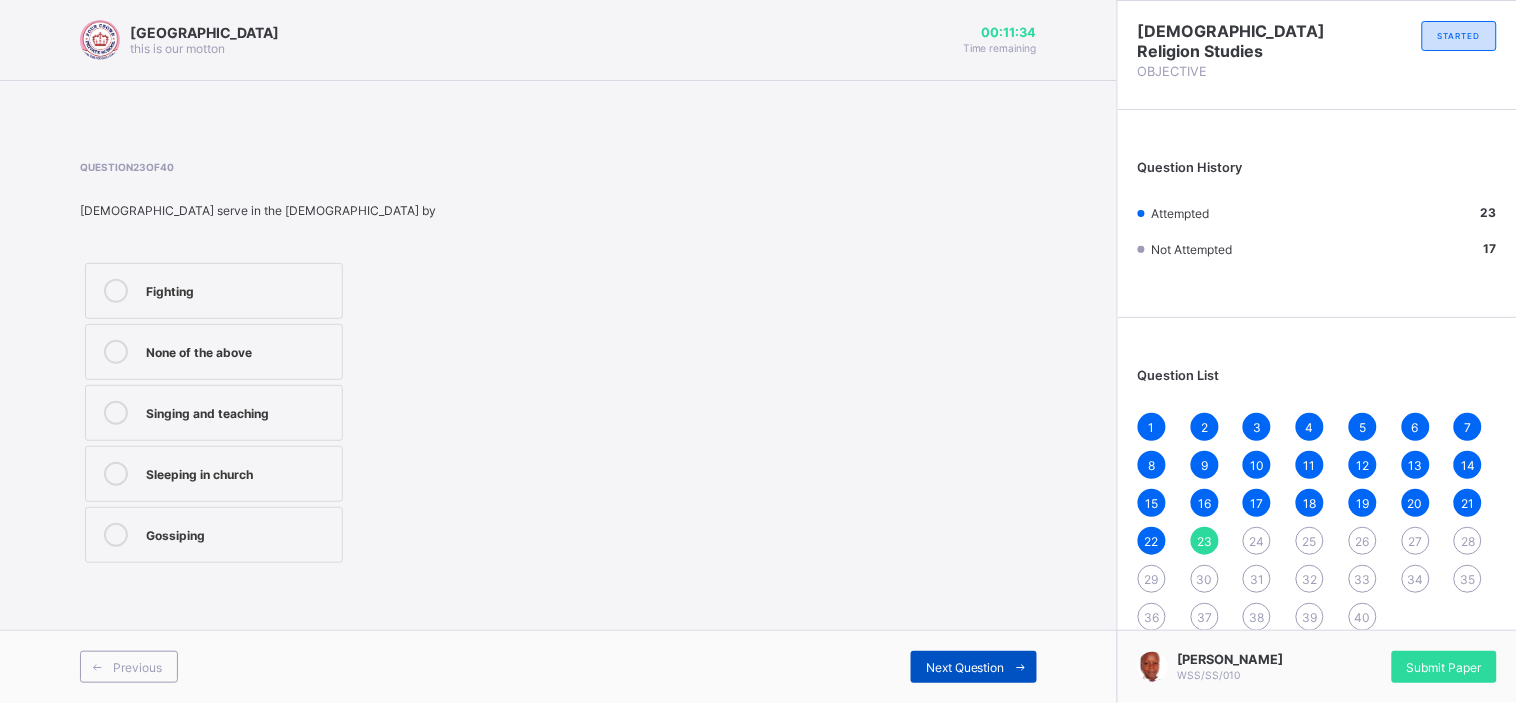 click on "Next Question" at bounding box center (965, 667) 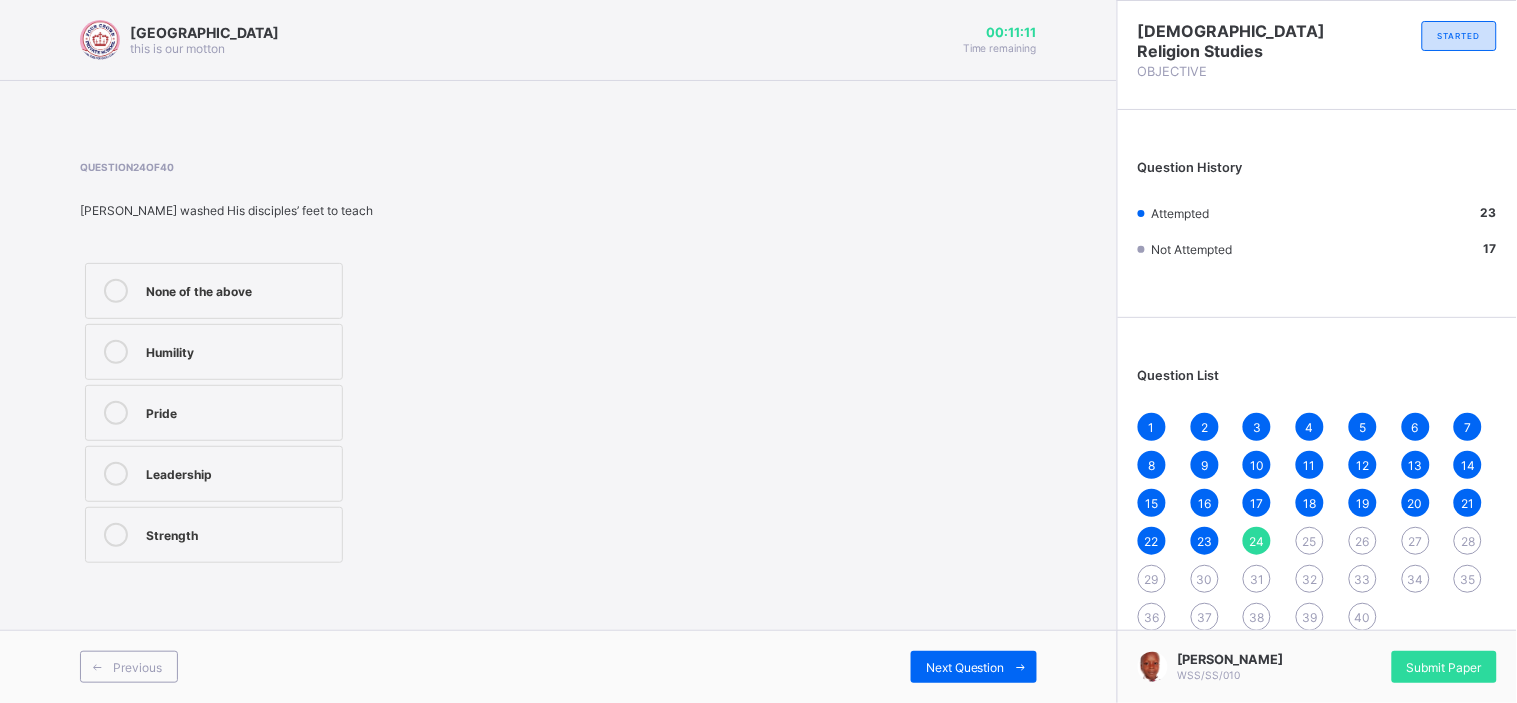 click on "Leadership" at bounding box center (239, 474) 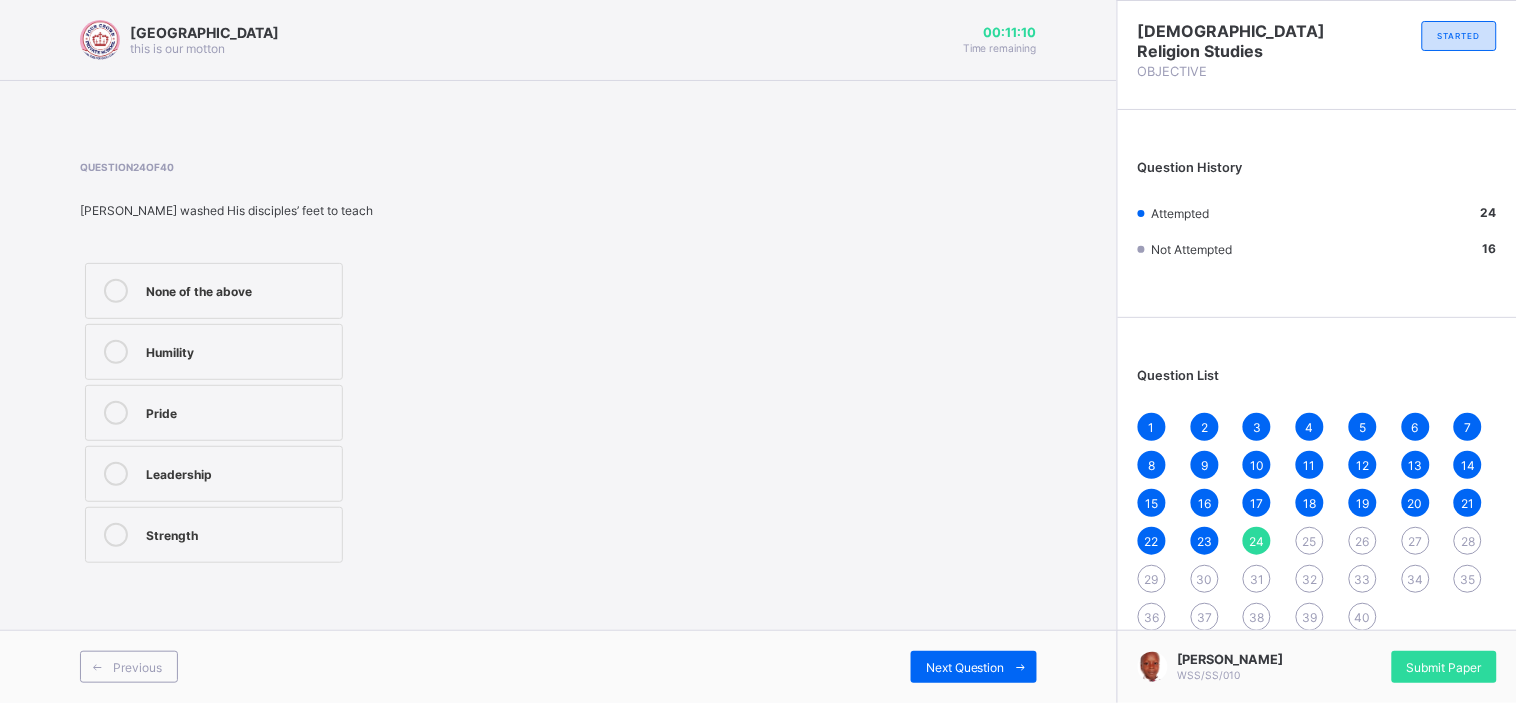 click on "Humility" at bounding box center [239, 350] 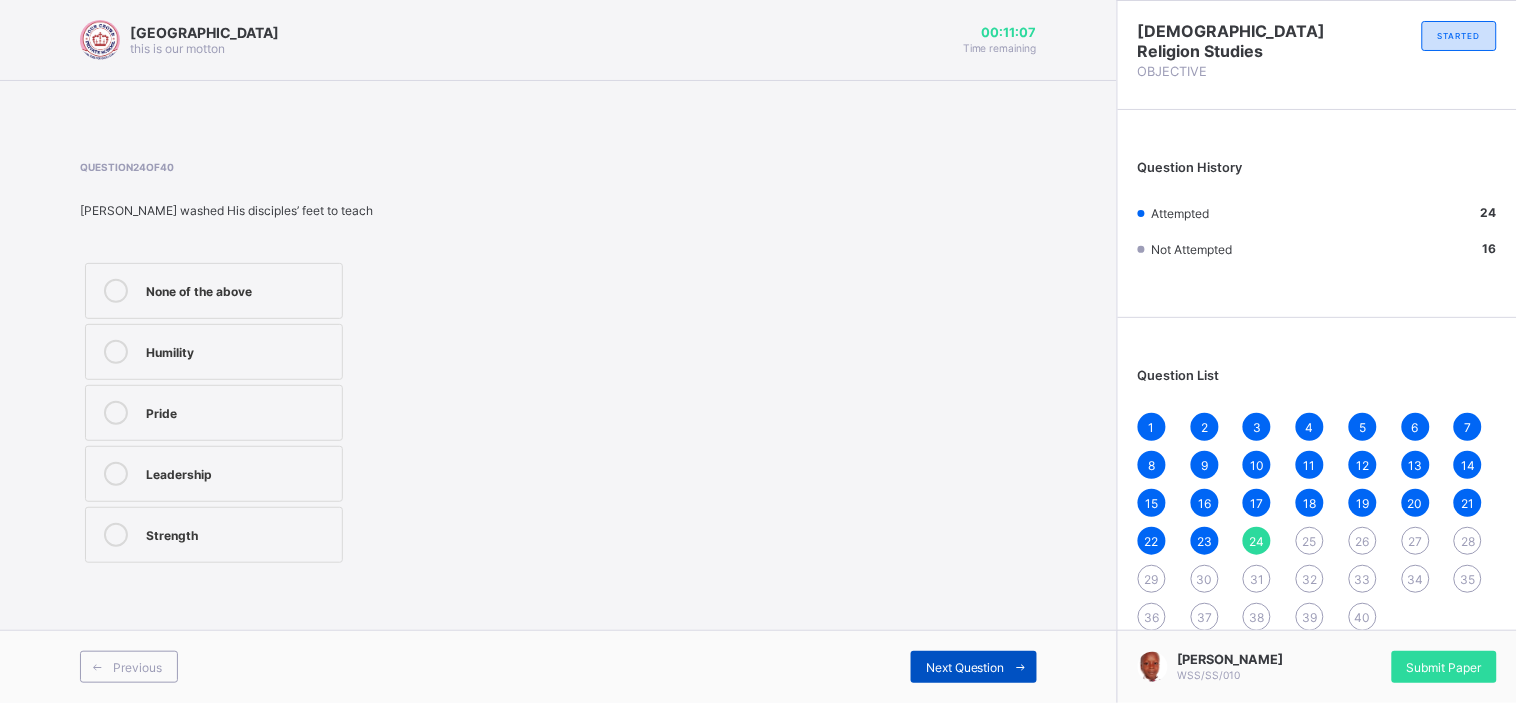 click on "Next Question" at bounding box center (965, 667) 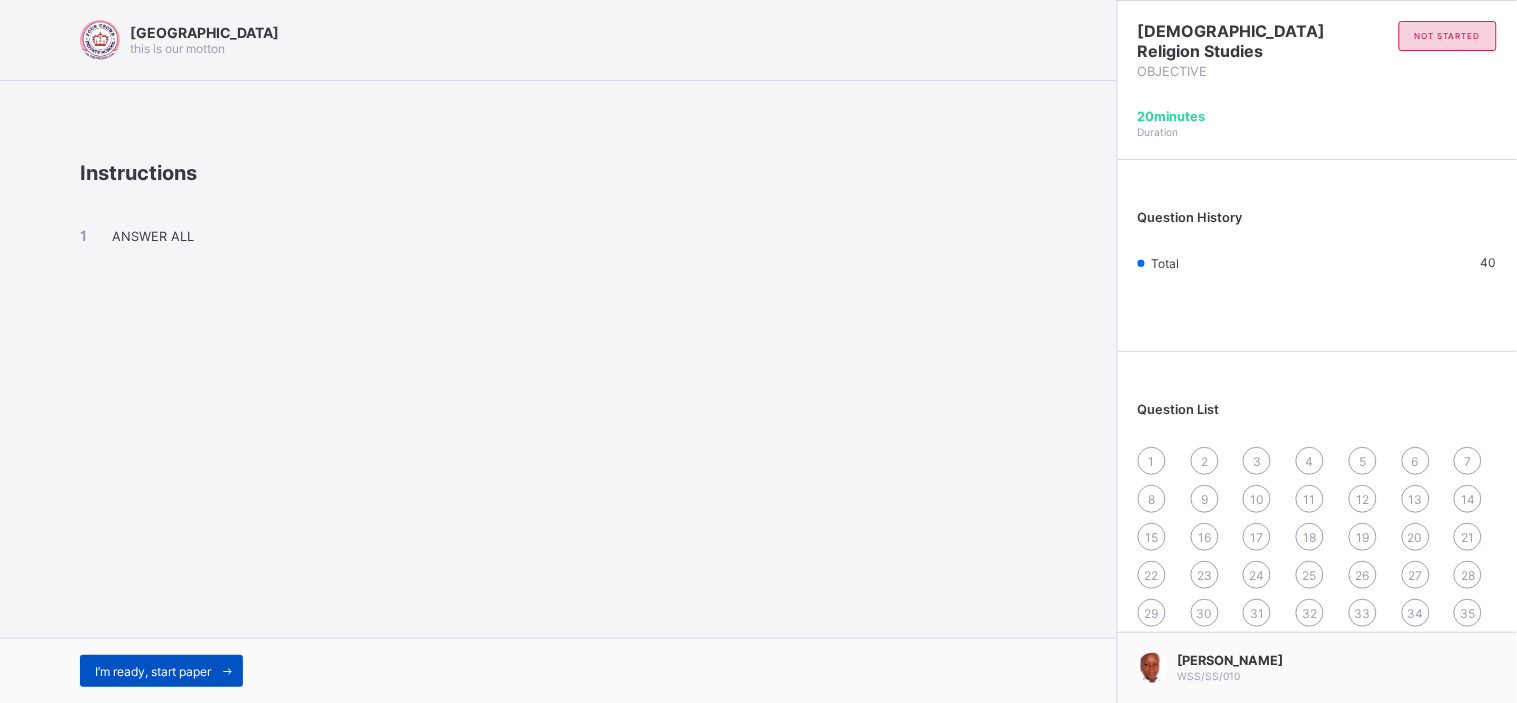 click on "I’m ready, start paper" at bounding box center (153, 671) 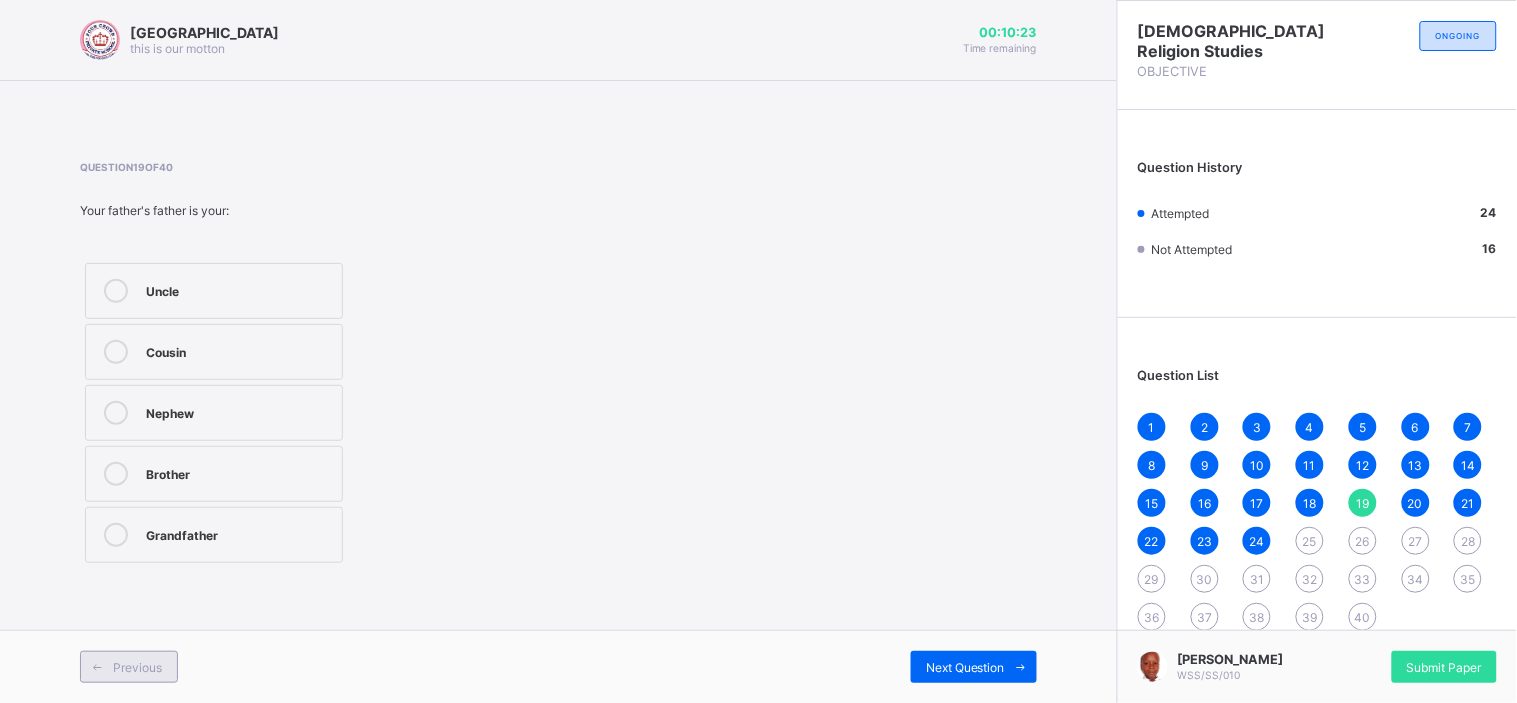 click on "Previous" at bounding box center (137, 667) 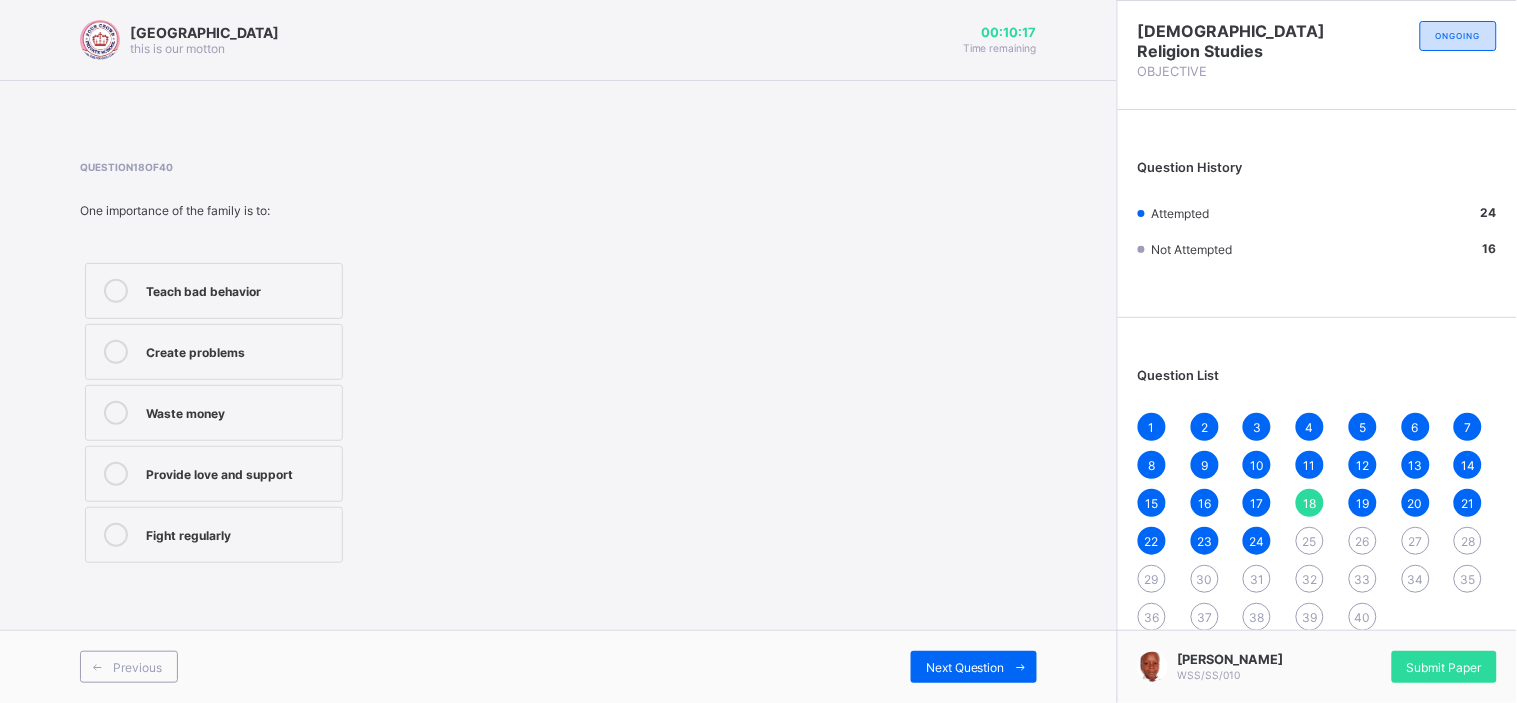 click on "25" at bounding box center (1310, 541) 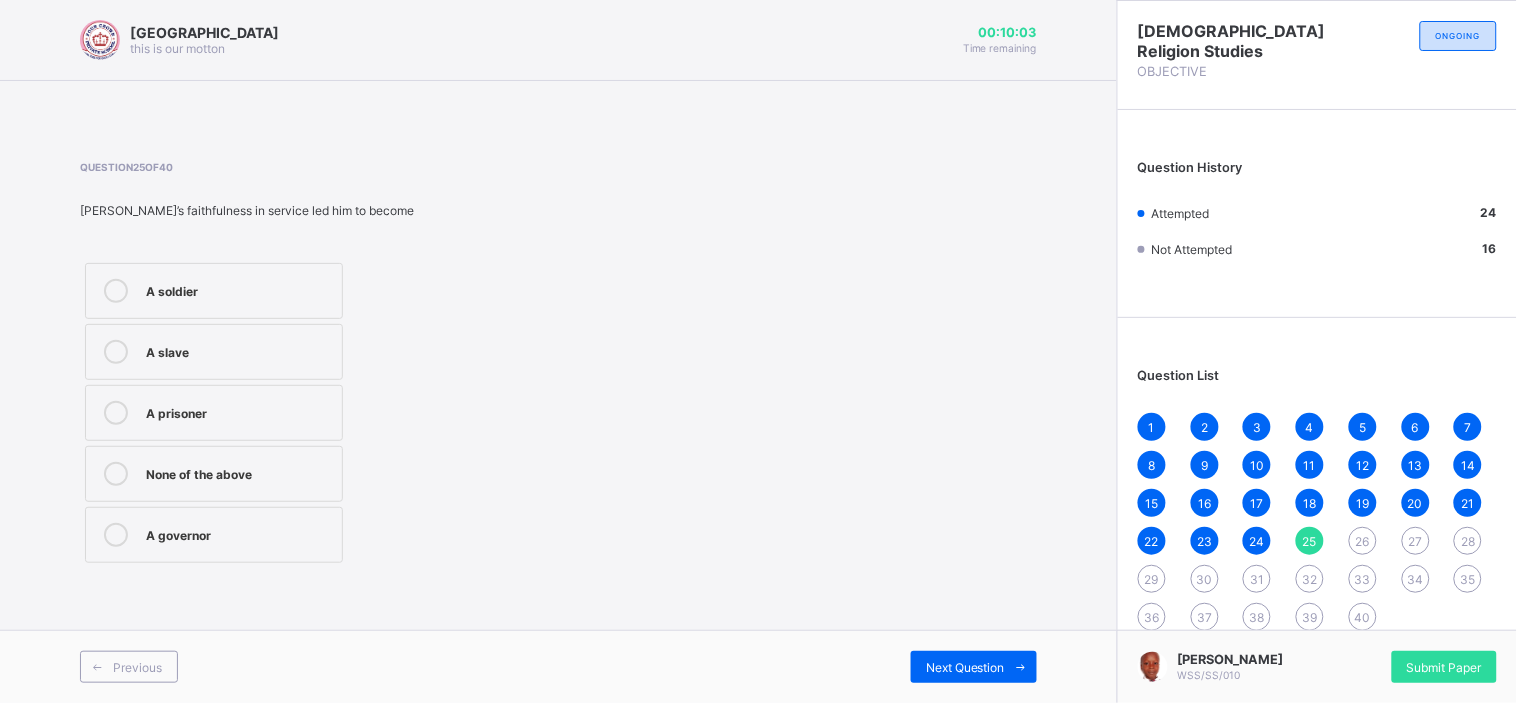 click on "A governor" at bounding box center (239, 533) 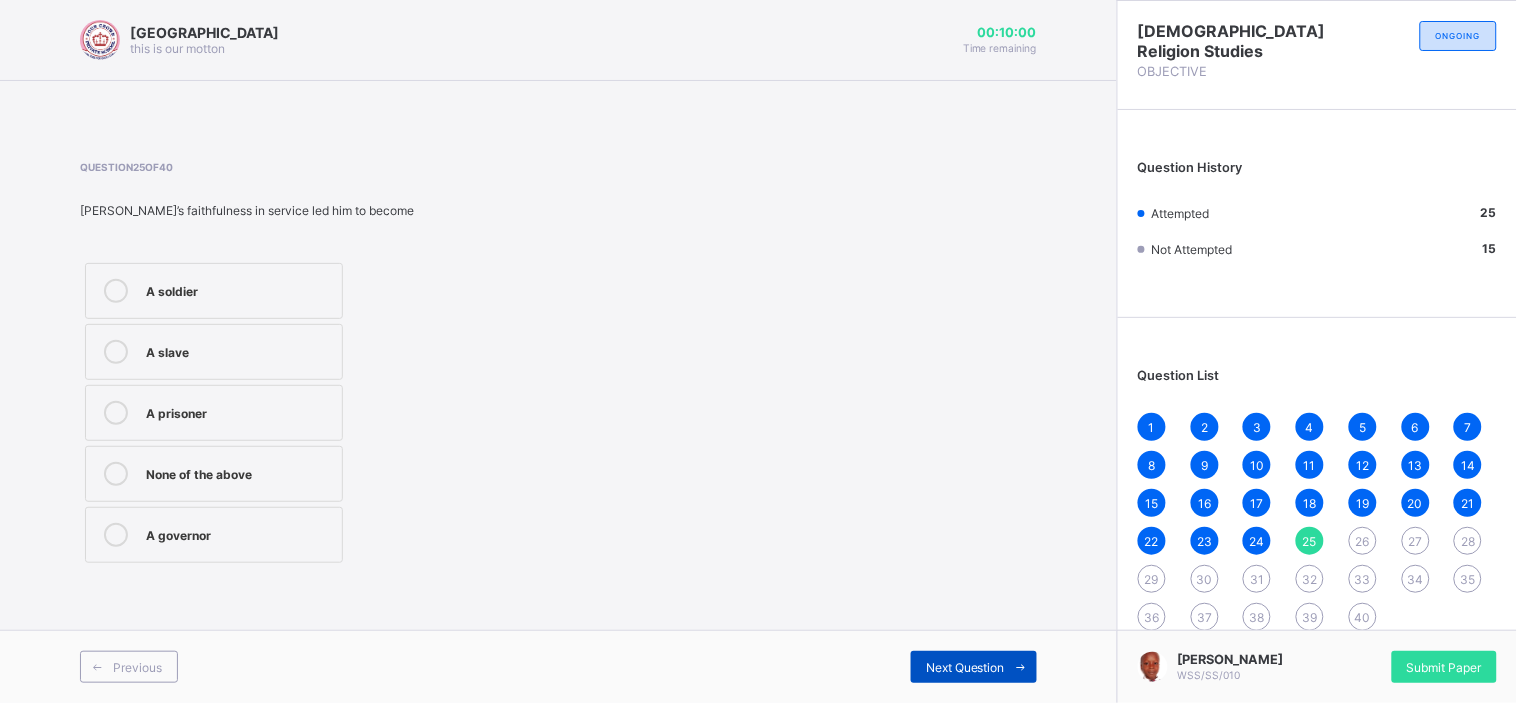 click on "Next Question" at bounding box center (965, 667) 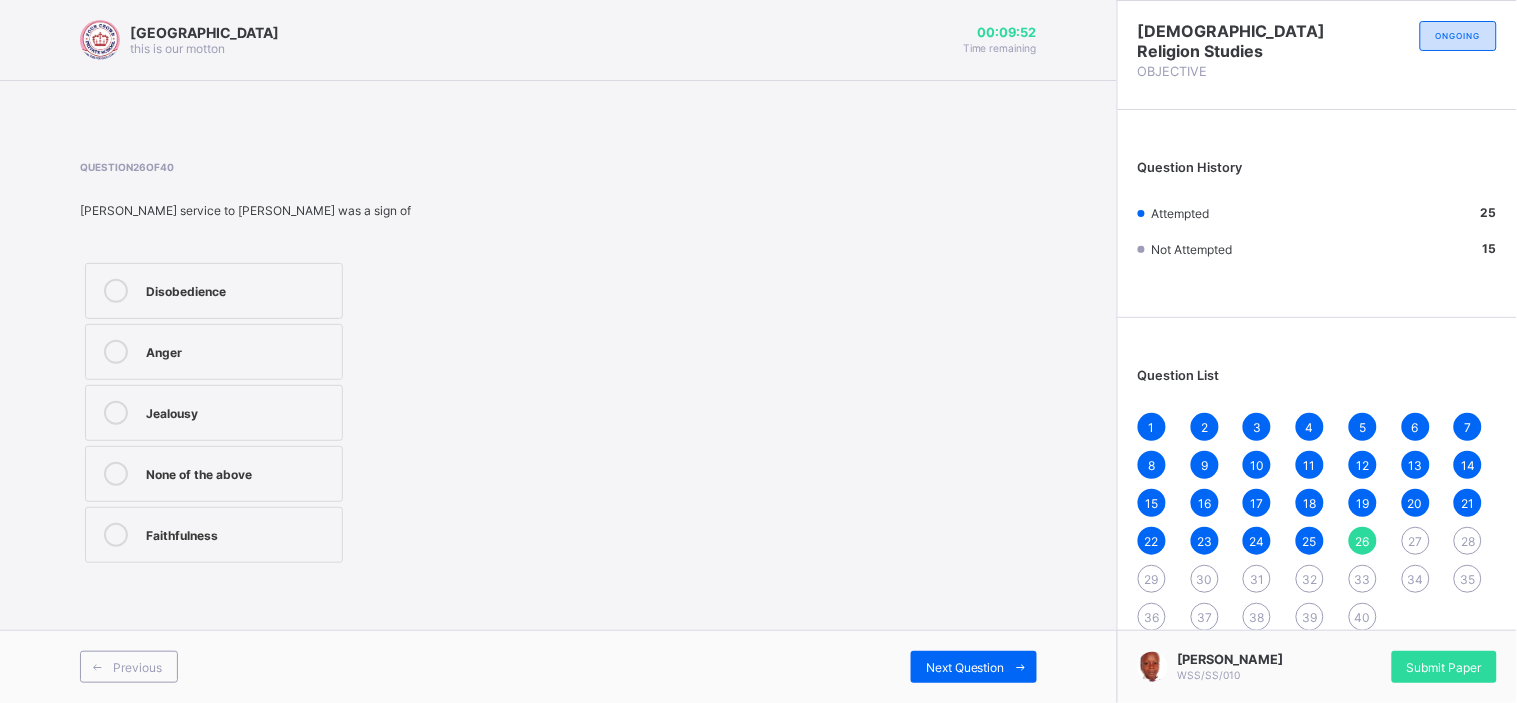 click on "Faithfulness" at bounding box center (239, 533) 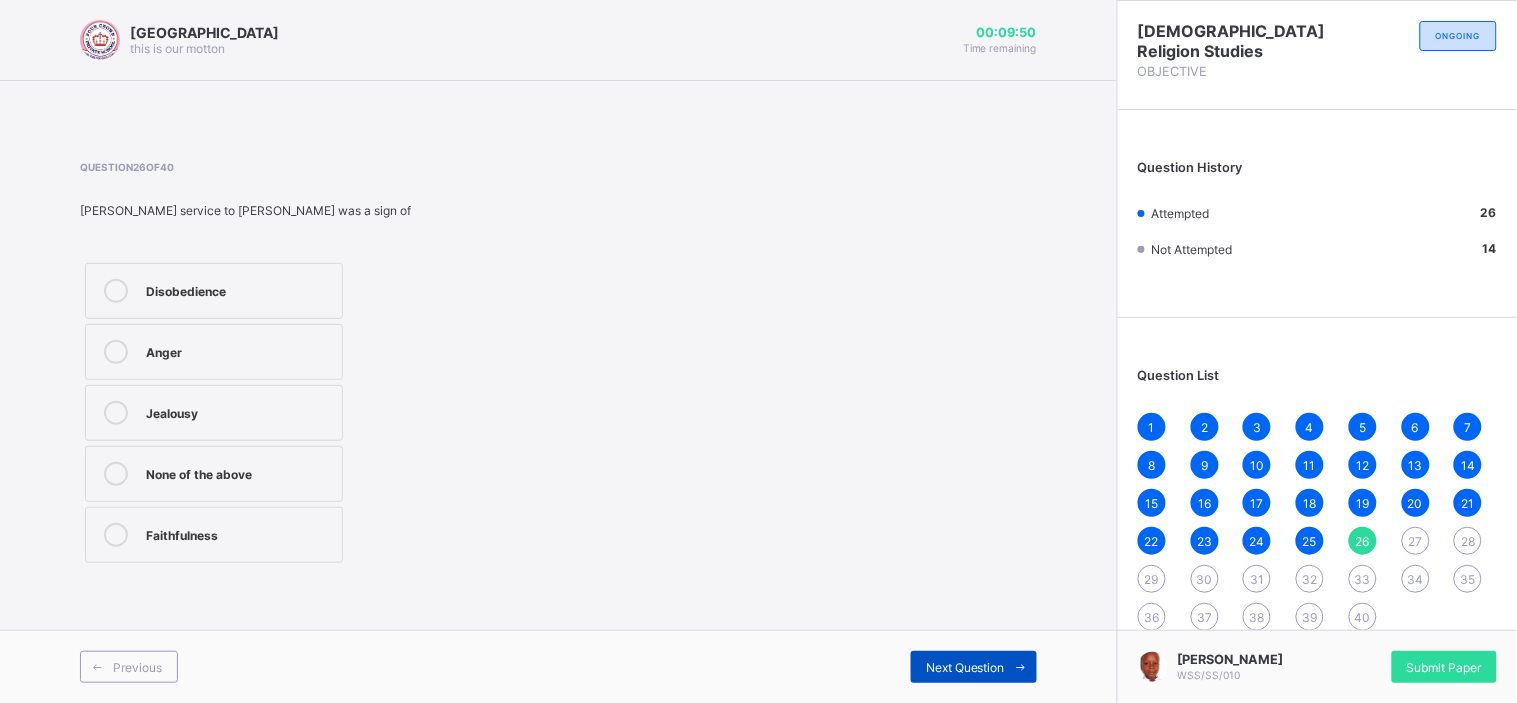 click on "Next Question" at bounding box center [965, 667] 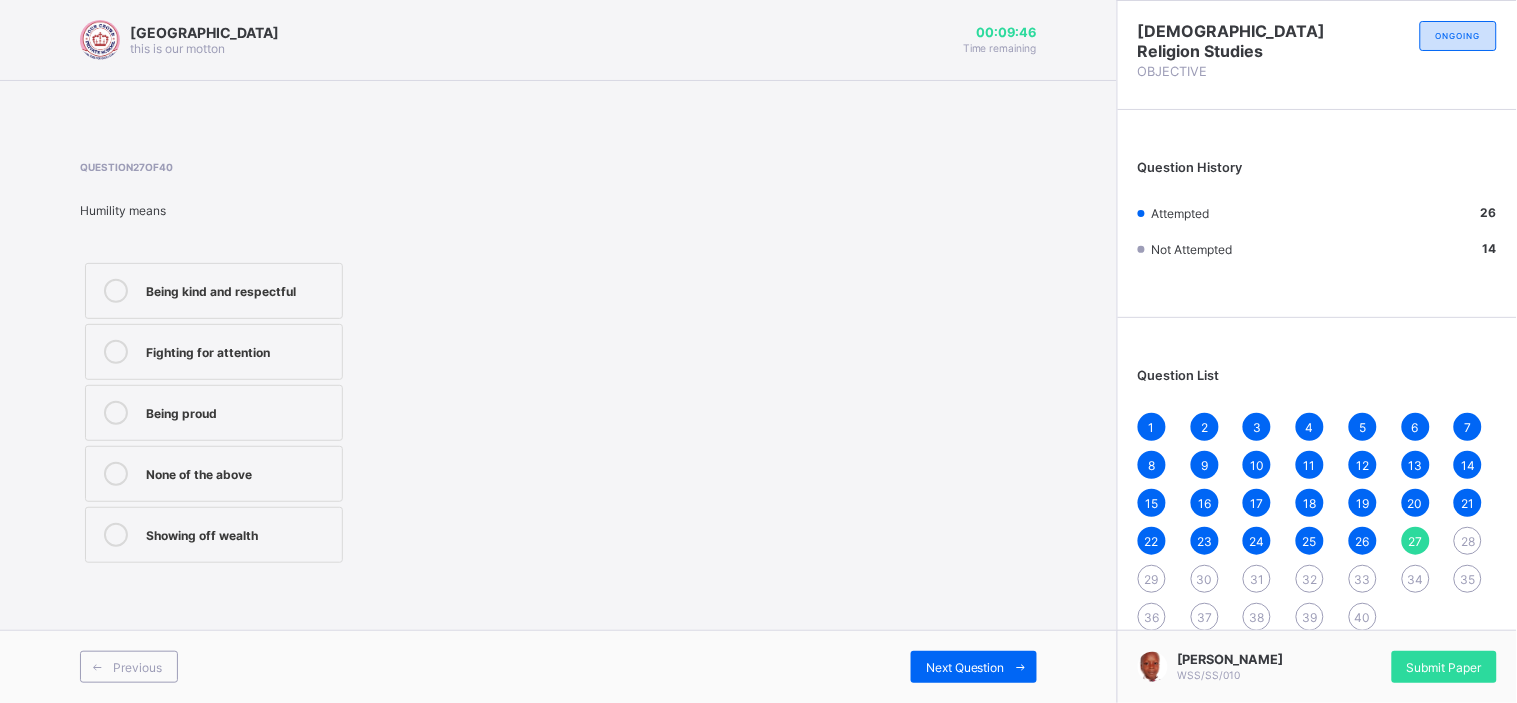 click on "Being kind and respectful" at bounding box center (239, 289) 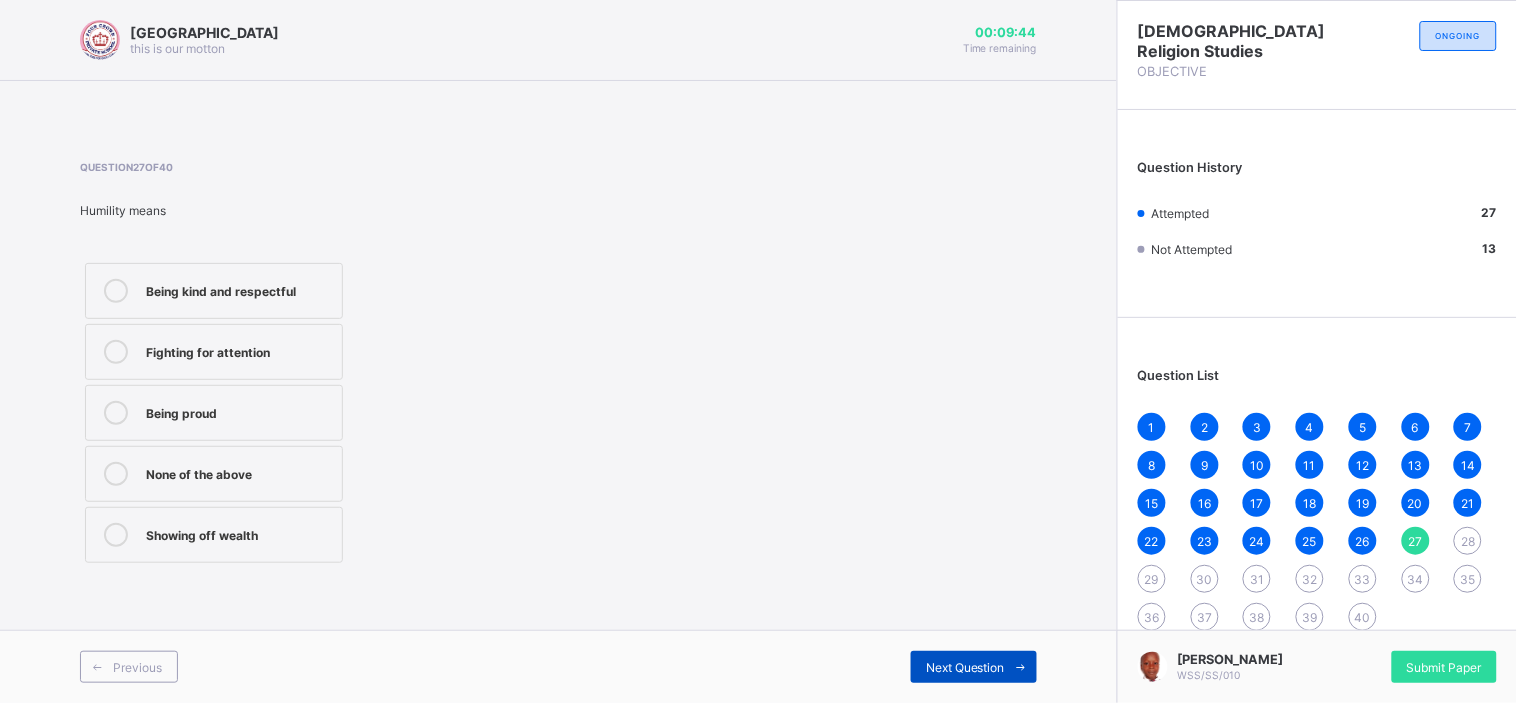 click on "Next Question" at bounding box center (965, 667) 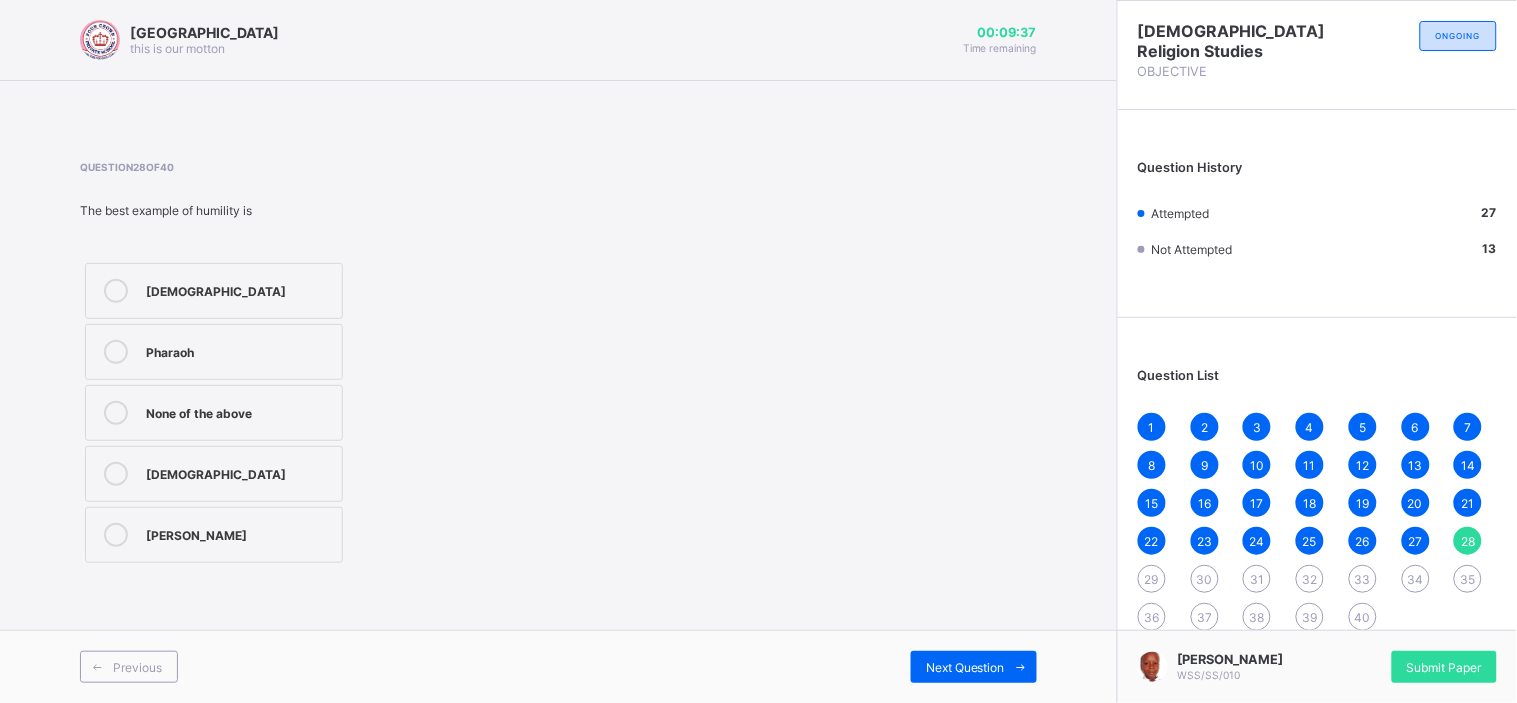 click on "Jesus" at bounding box center (239, 472) 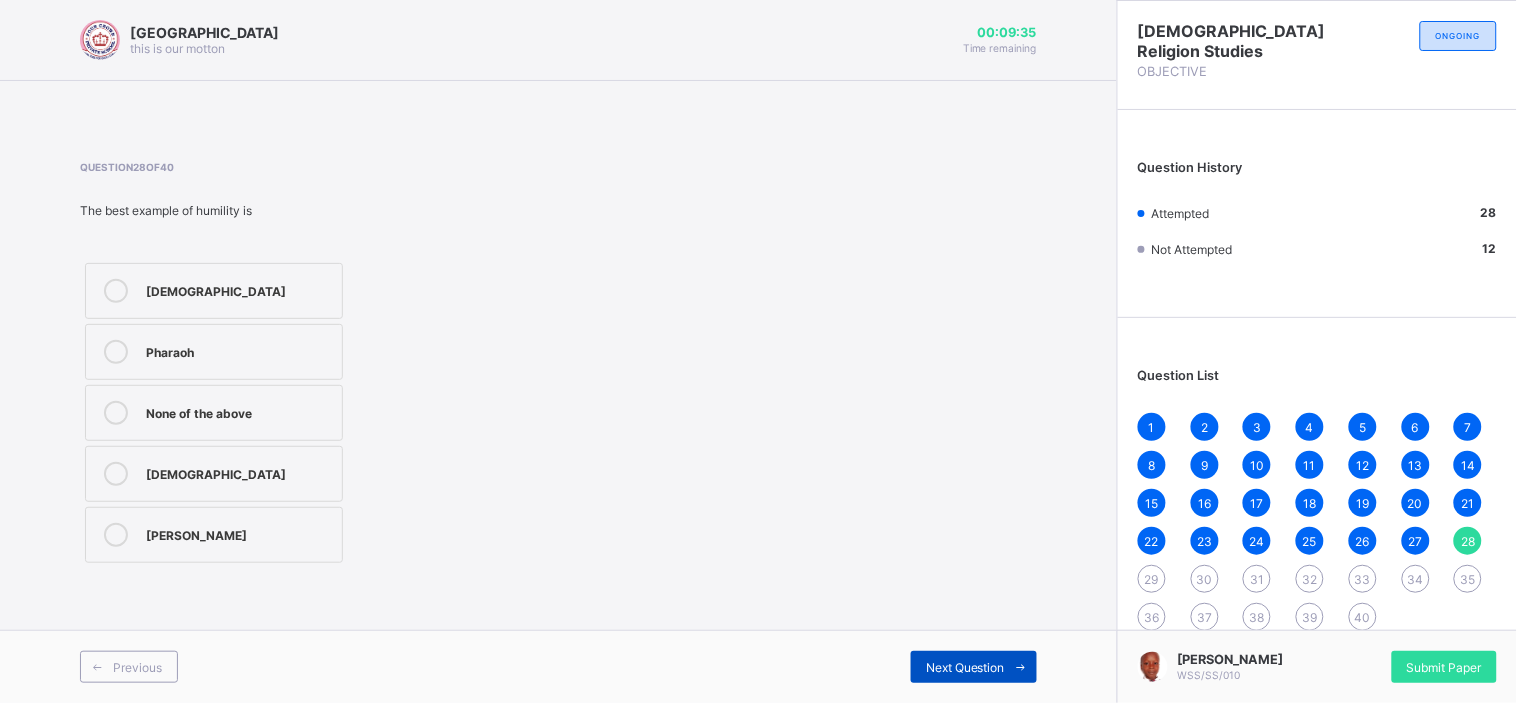 click at bounding box center (1021, 667) 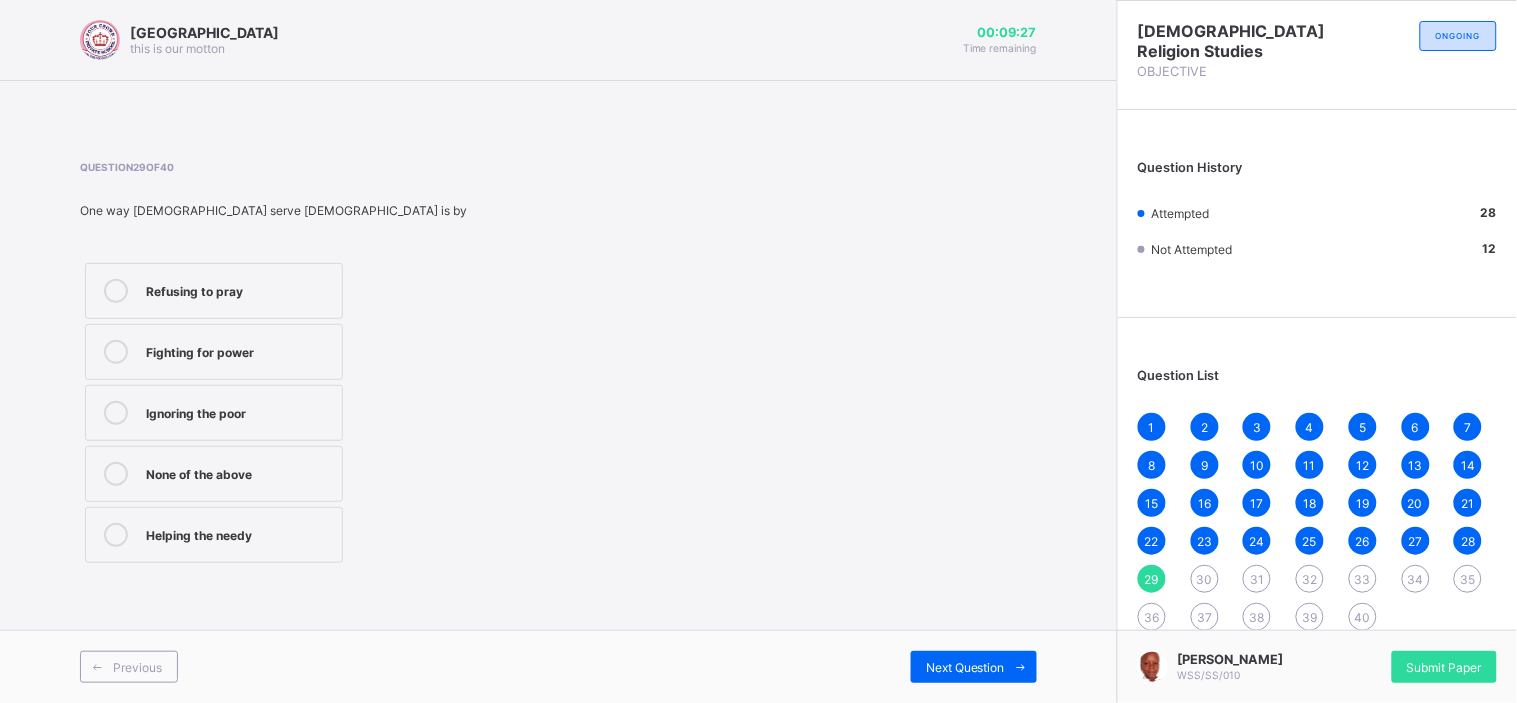 click on "Helping the needy" at bounding box center (239, 535) 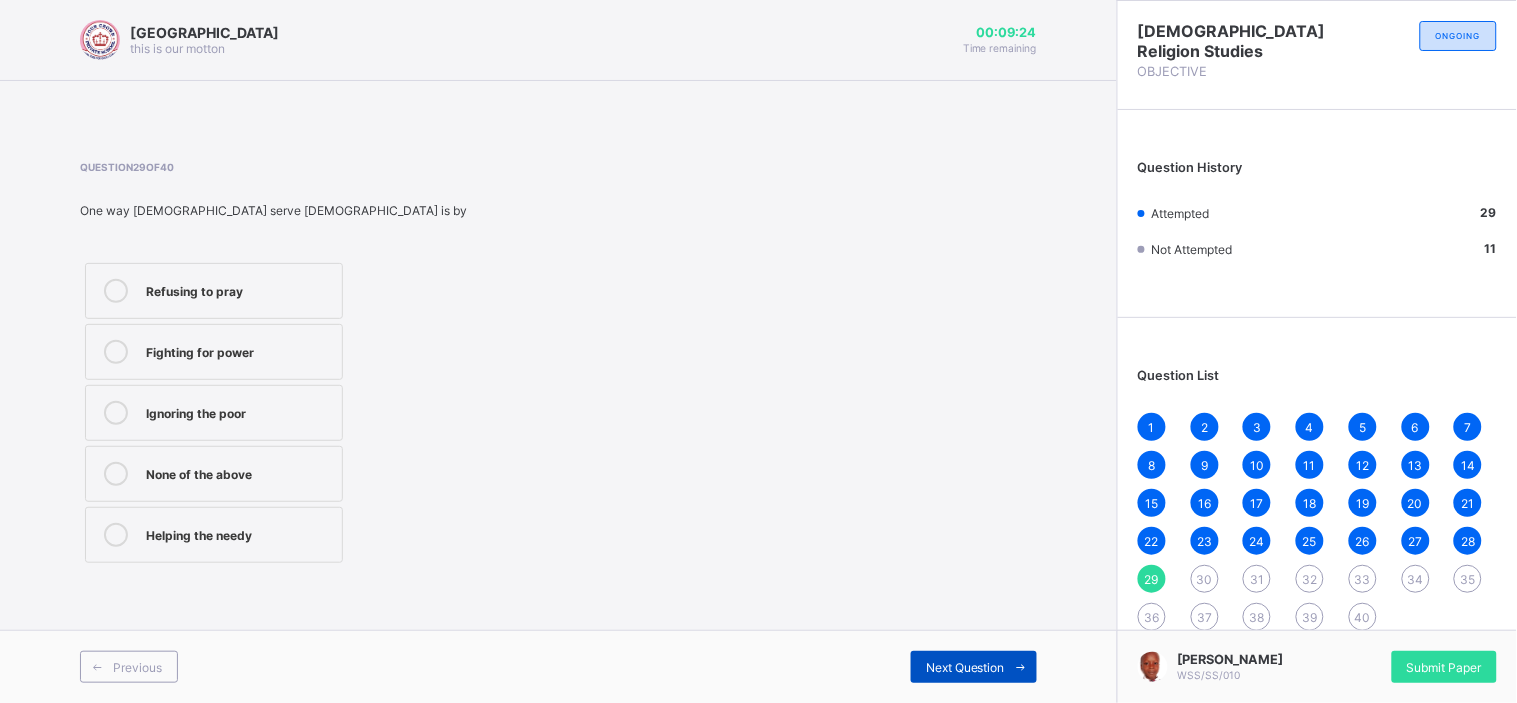 click on "Next Question" at bounding box center [965, 667] 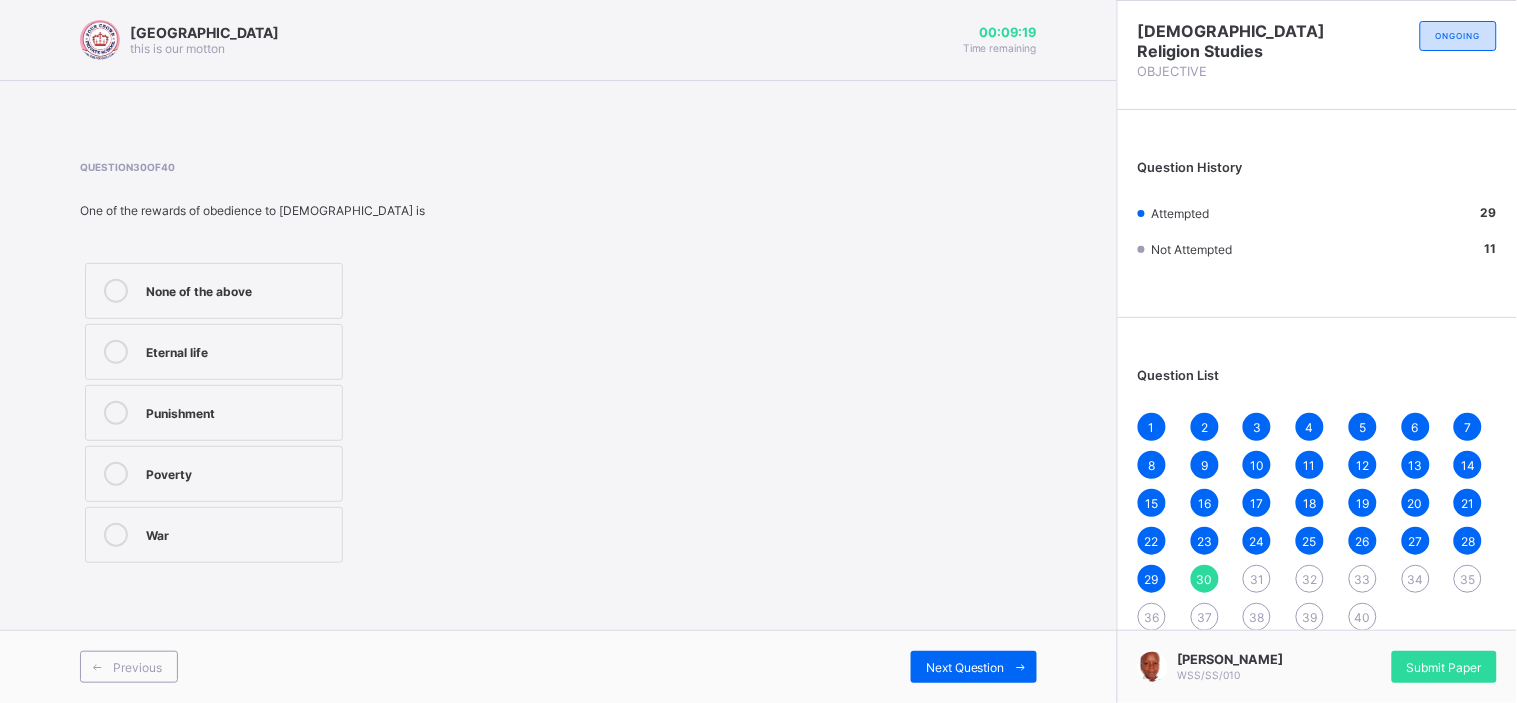 click on "None of the above" at bounding box center [239, 289] 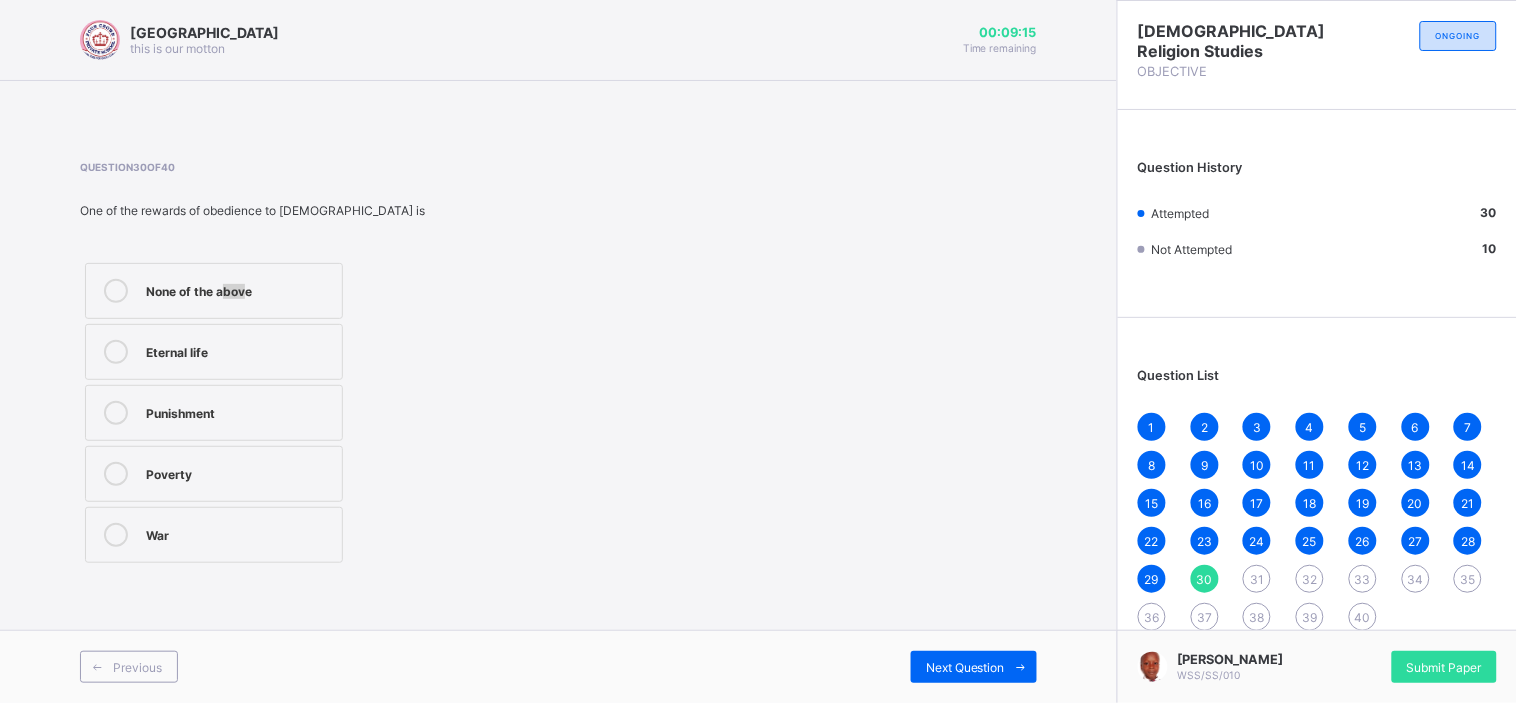 drag, startPoint x: 243, startPoint y: 295, endPoint x: 220, endPoint y: 249, distance: 51.42956 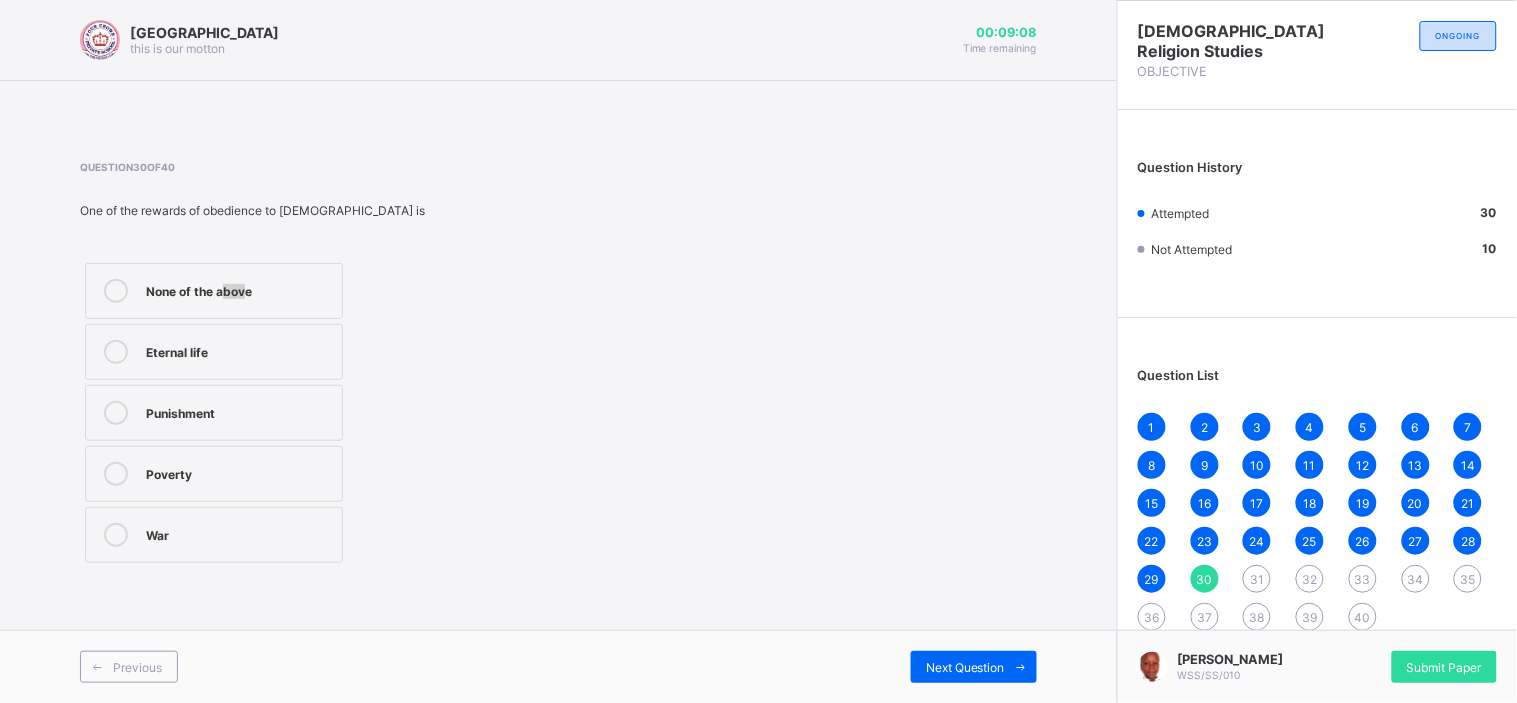 click on "Punishment" at bounding box center [239, 411] 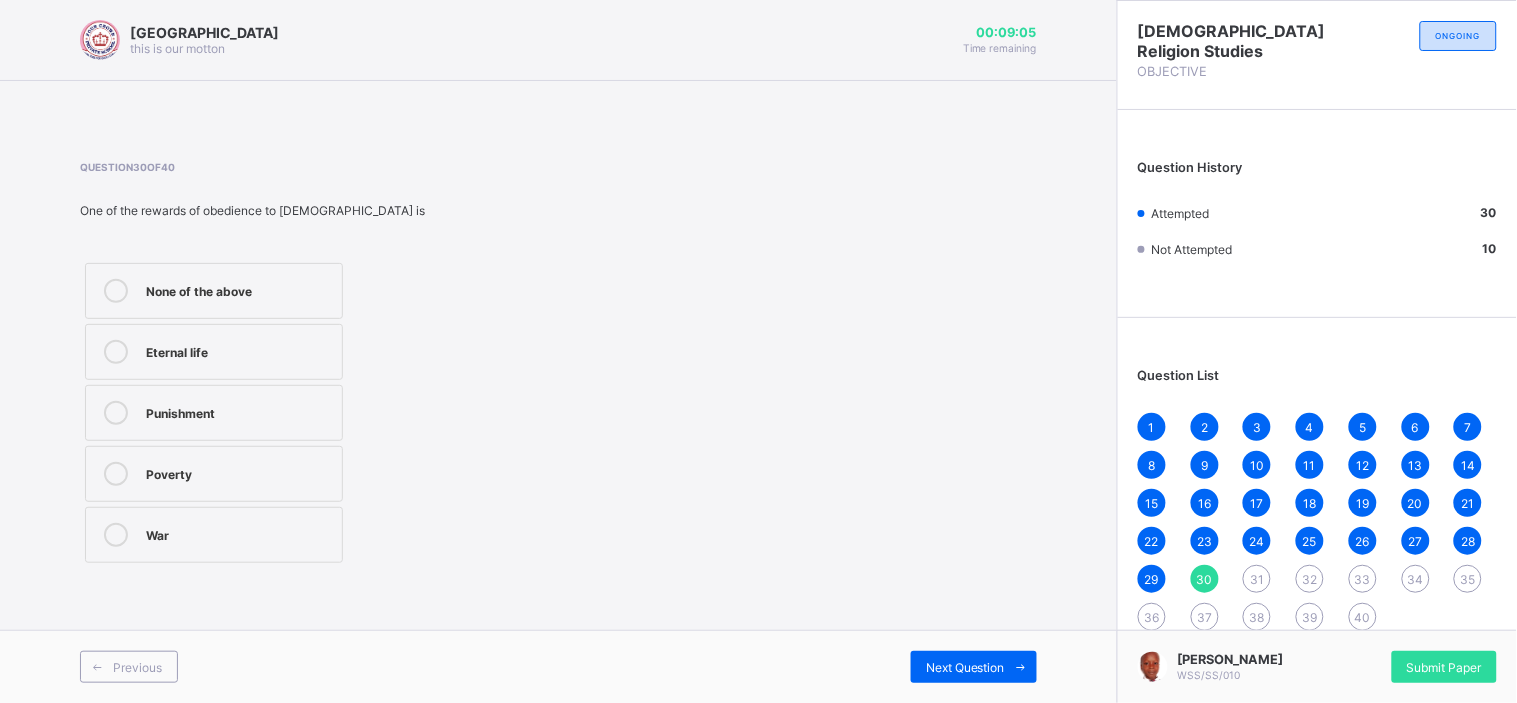 click on "Eternal life" at bounding box center (214, 352) 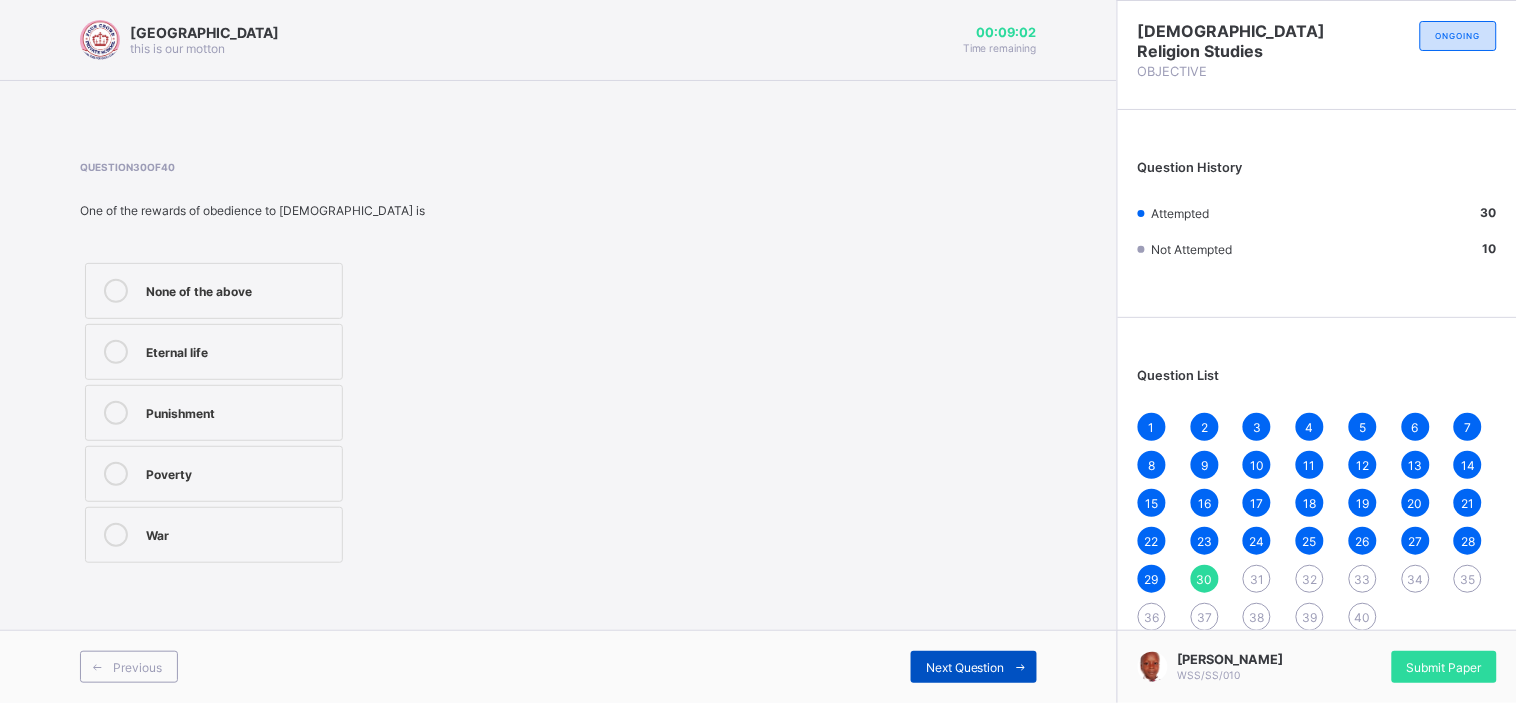 click on "Next Question" at bounding box center (974, 667) 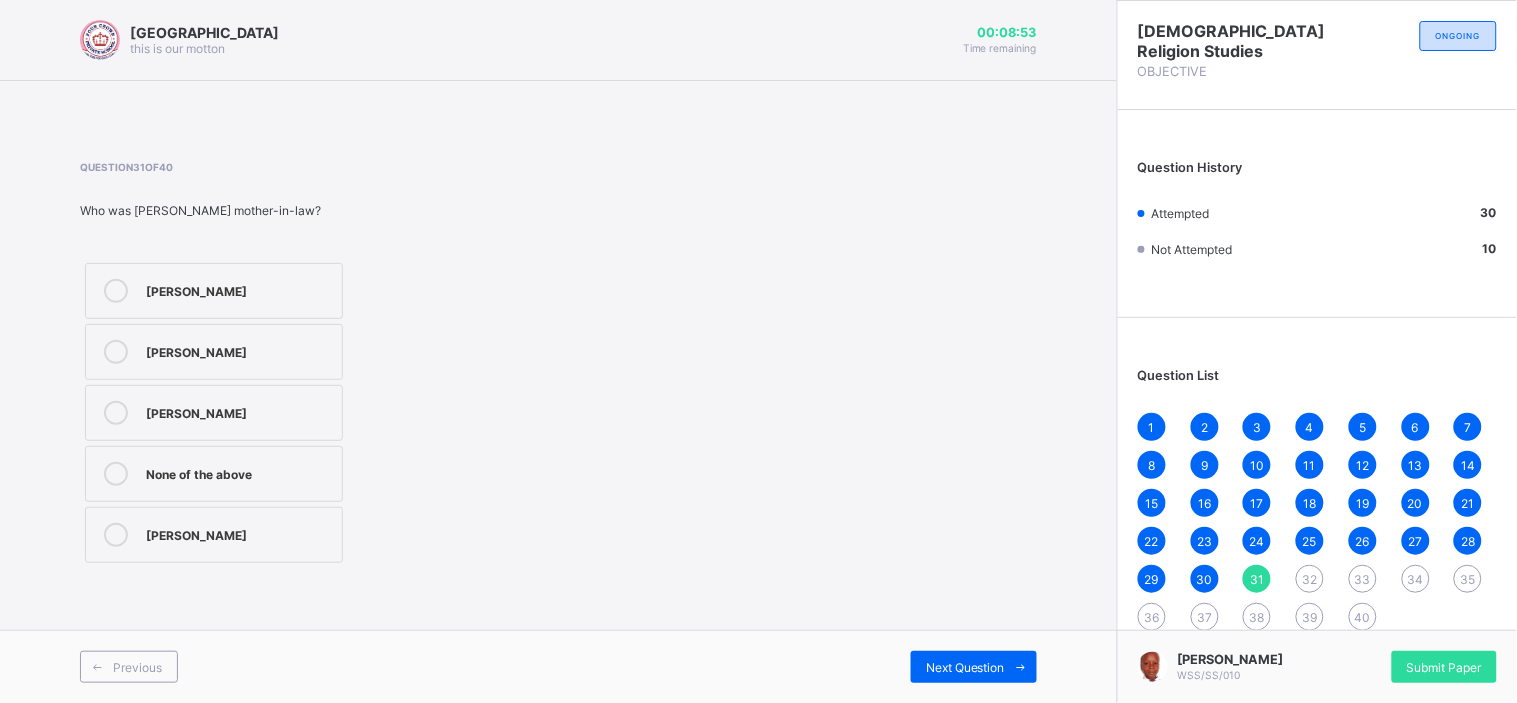 click on "Deborah" at bounding box center [214, 535] 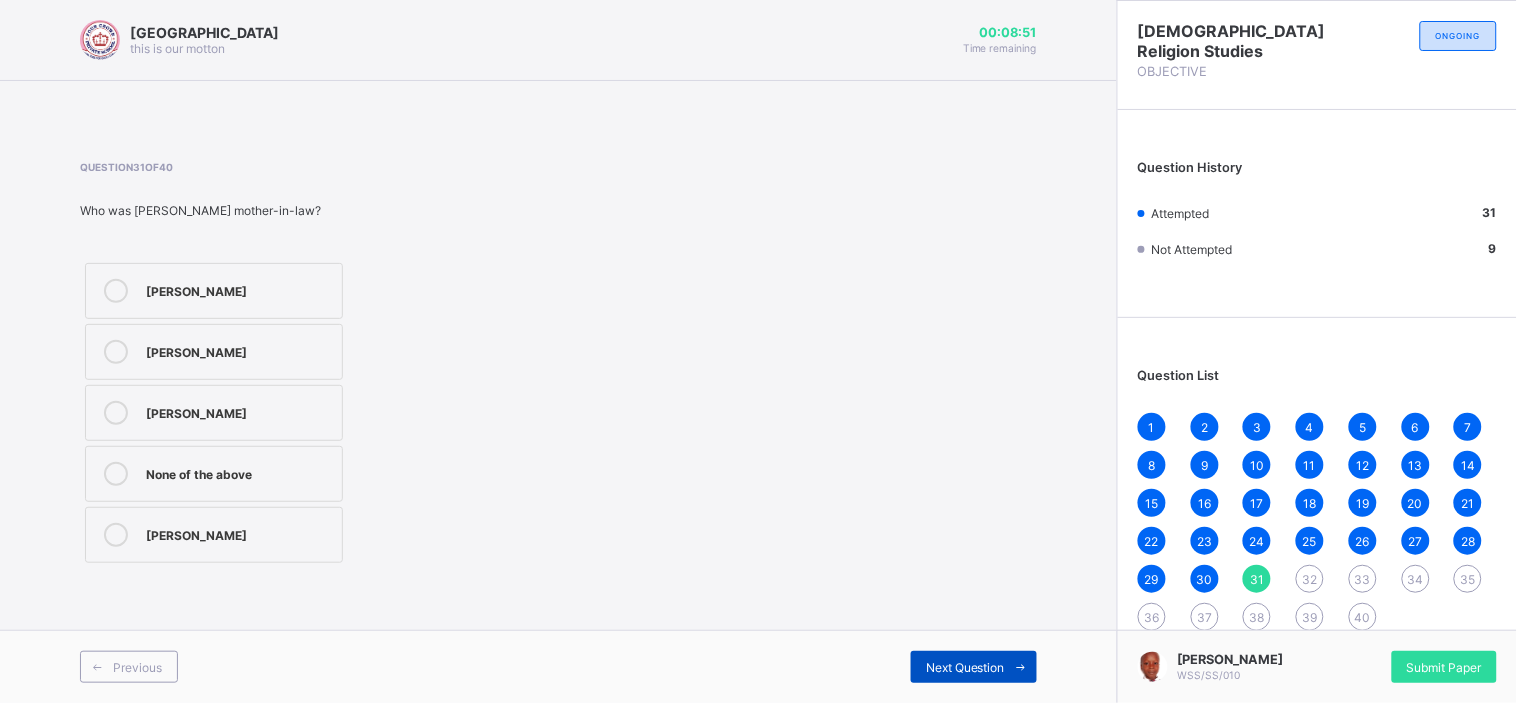 click on "Next Question" at bounding box center (965, 667) 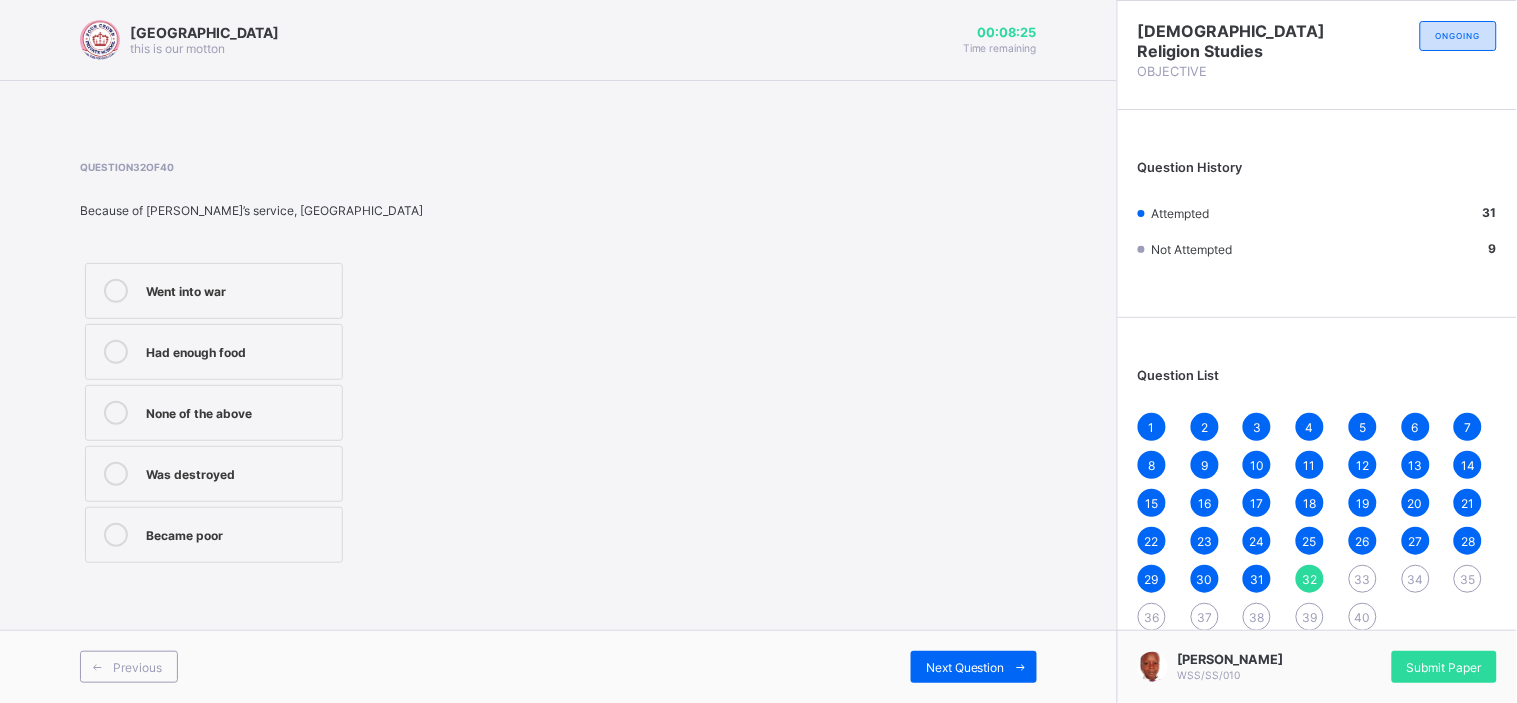 click on "Had enough food" at bounding box center (239, 350) 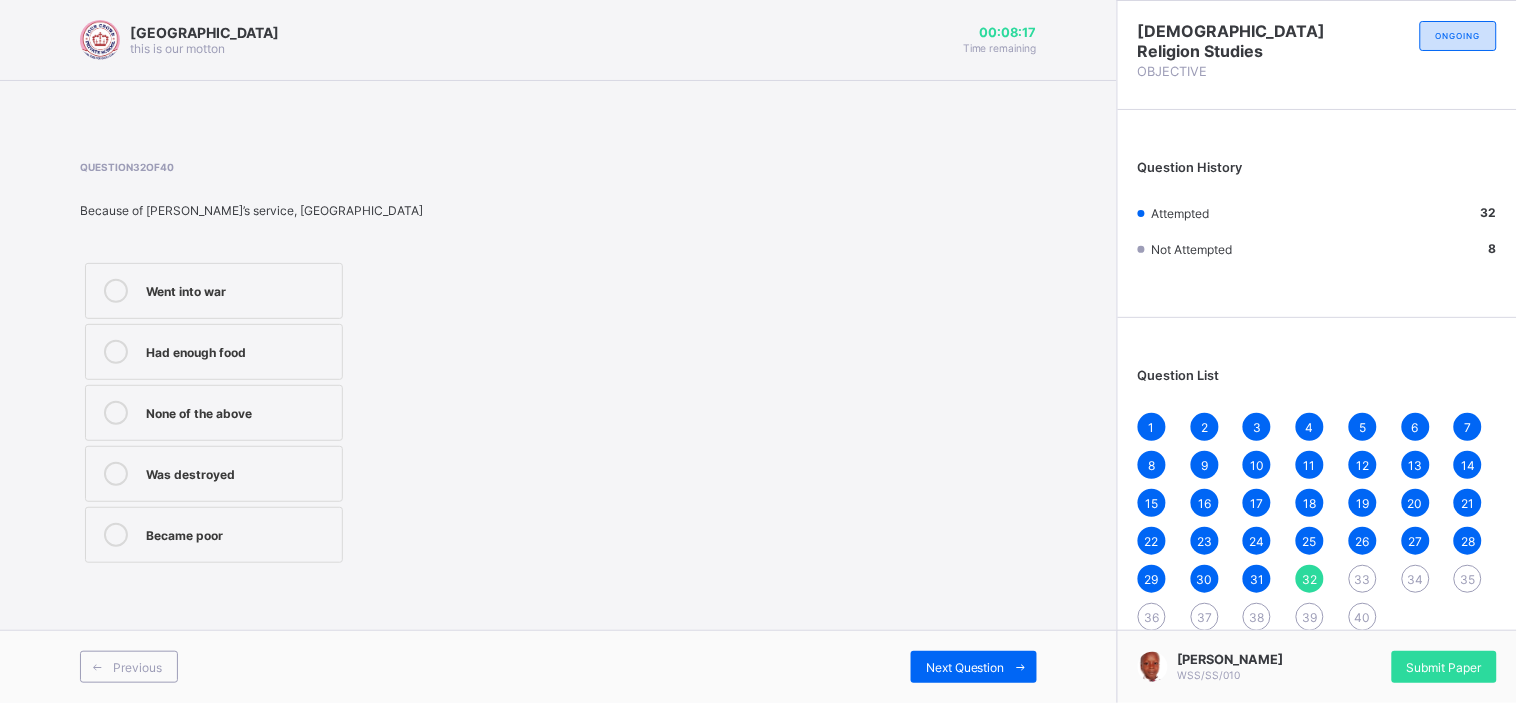 click on "Went into war" at bounding box center [239, 291] 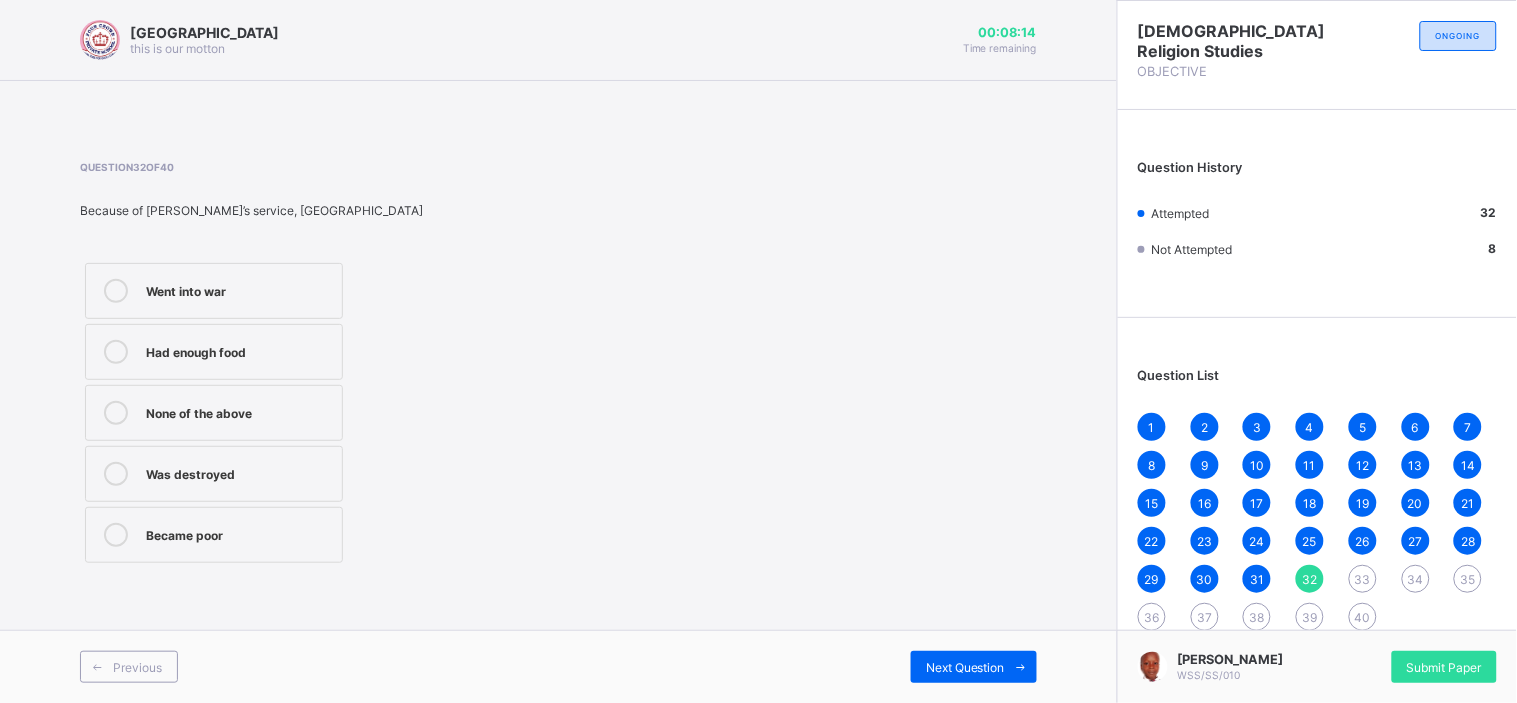 click on "Was destroyed" at bounding box center (239, 472) 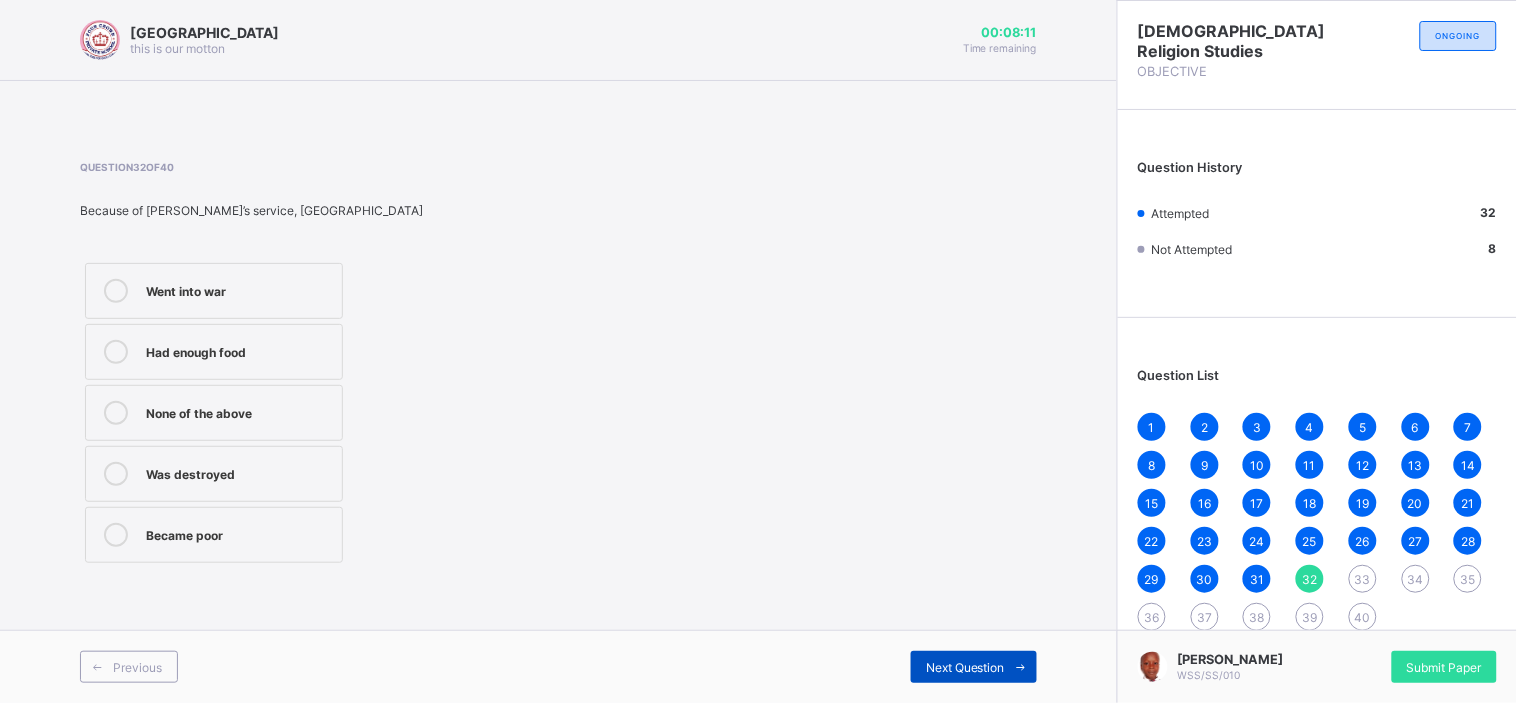 click on "Next Question" at bounding box center [965, 667] 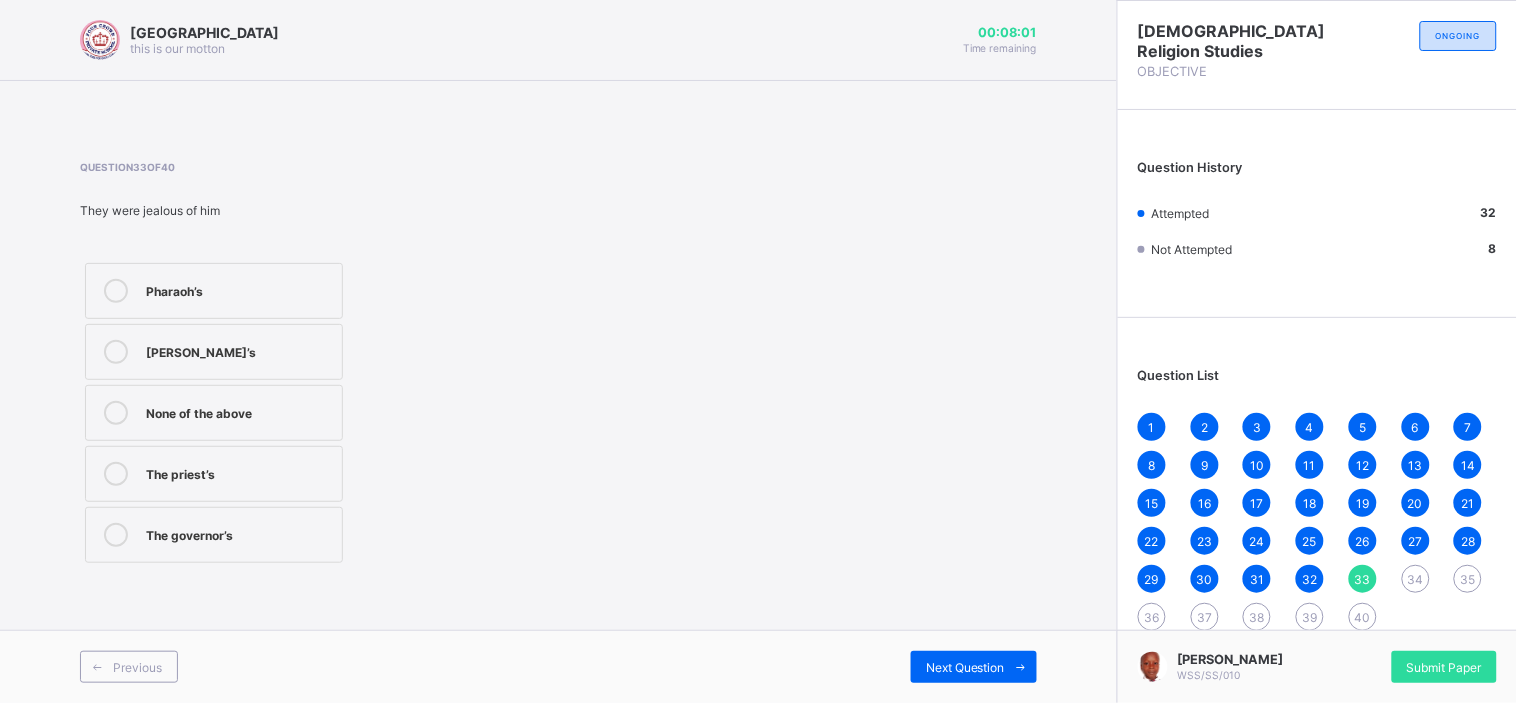 click on "The priest’s" at bounding box center [239, 472] 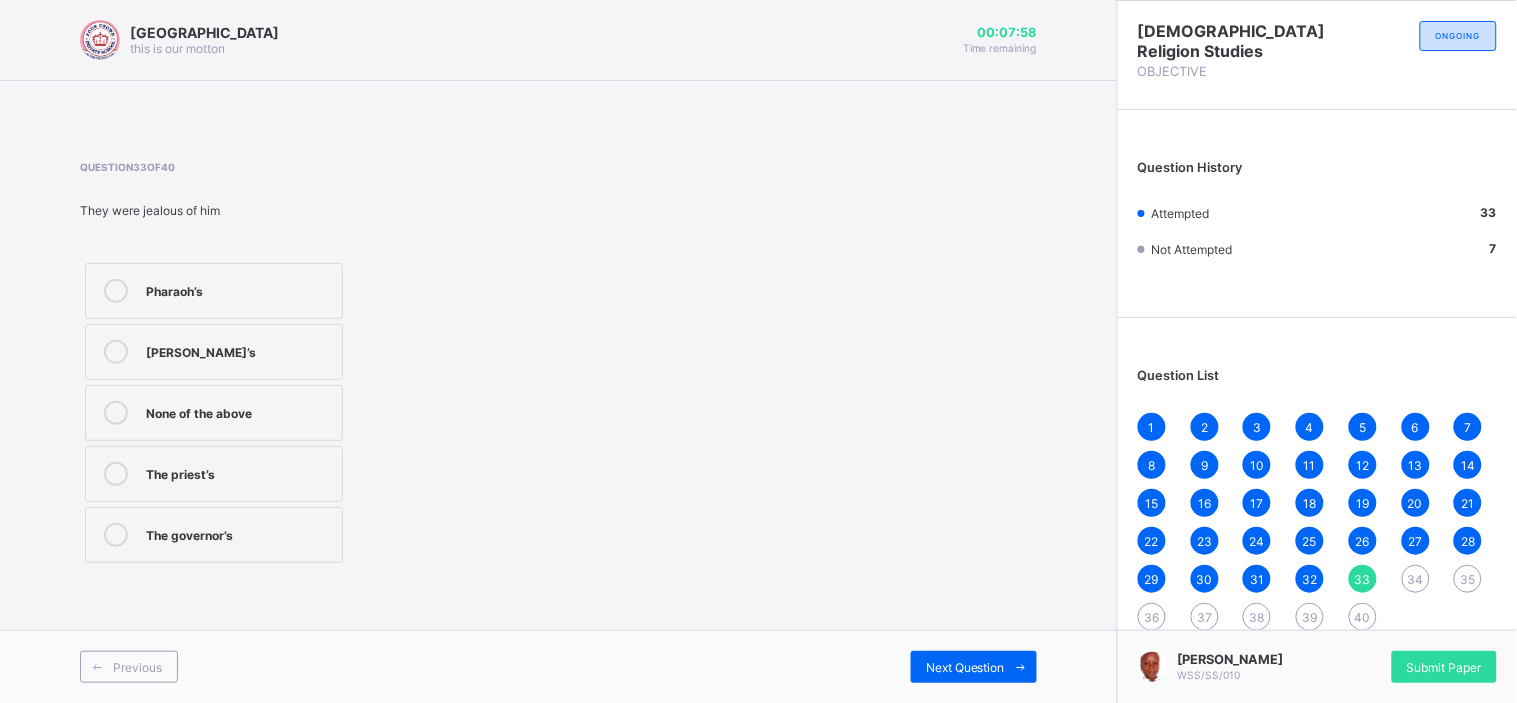click on "Pharaoh’s" at bounding box center (239, 289) 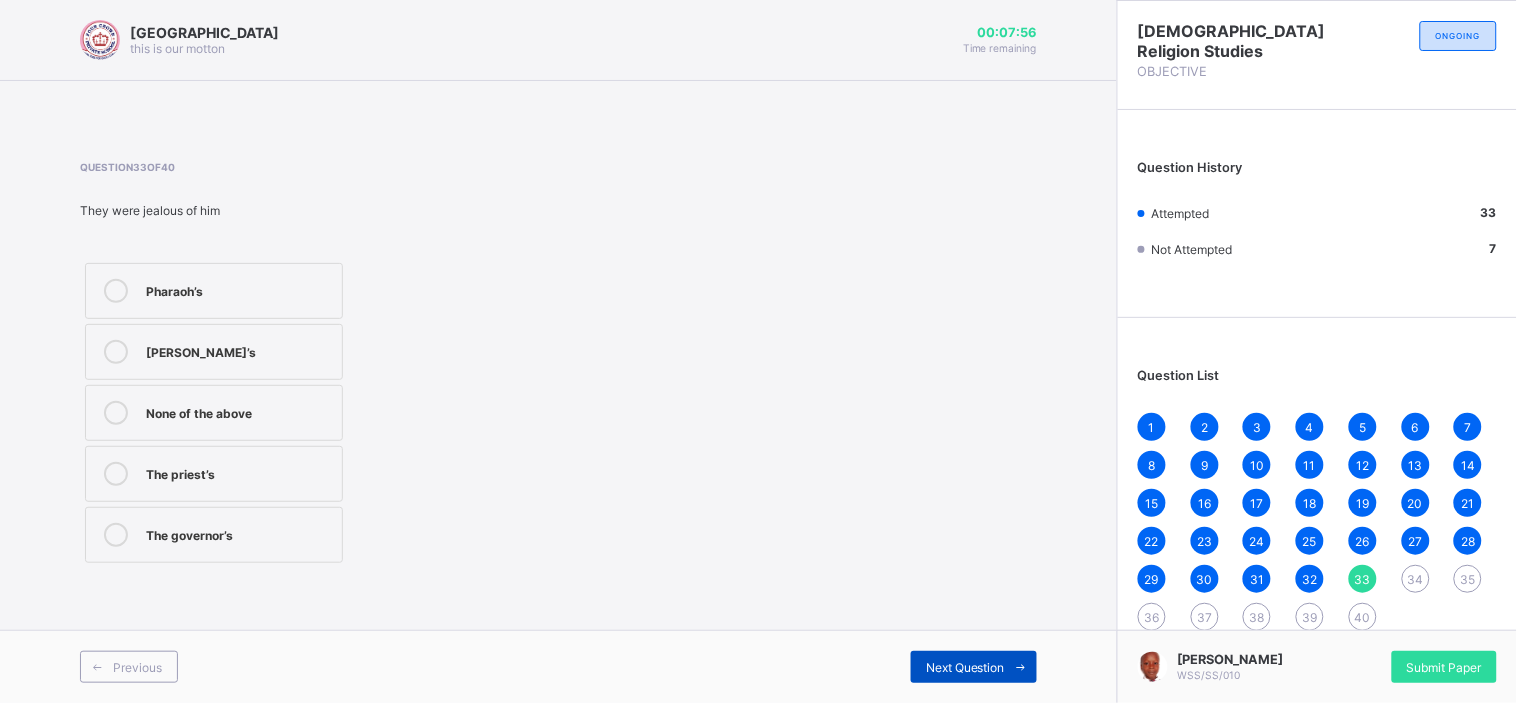 click on "Next Question" at bounding box center [965, 667] 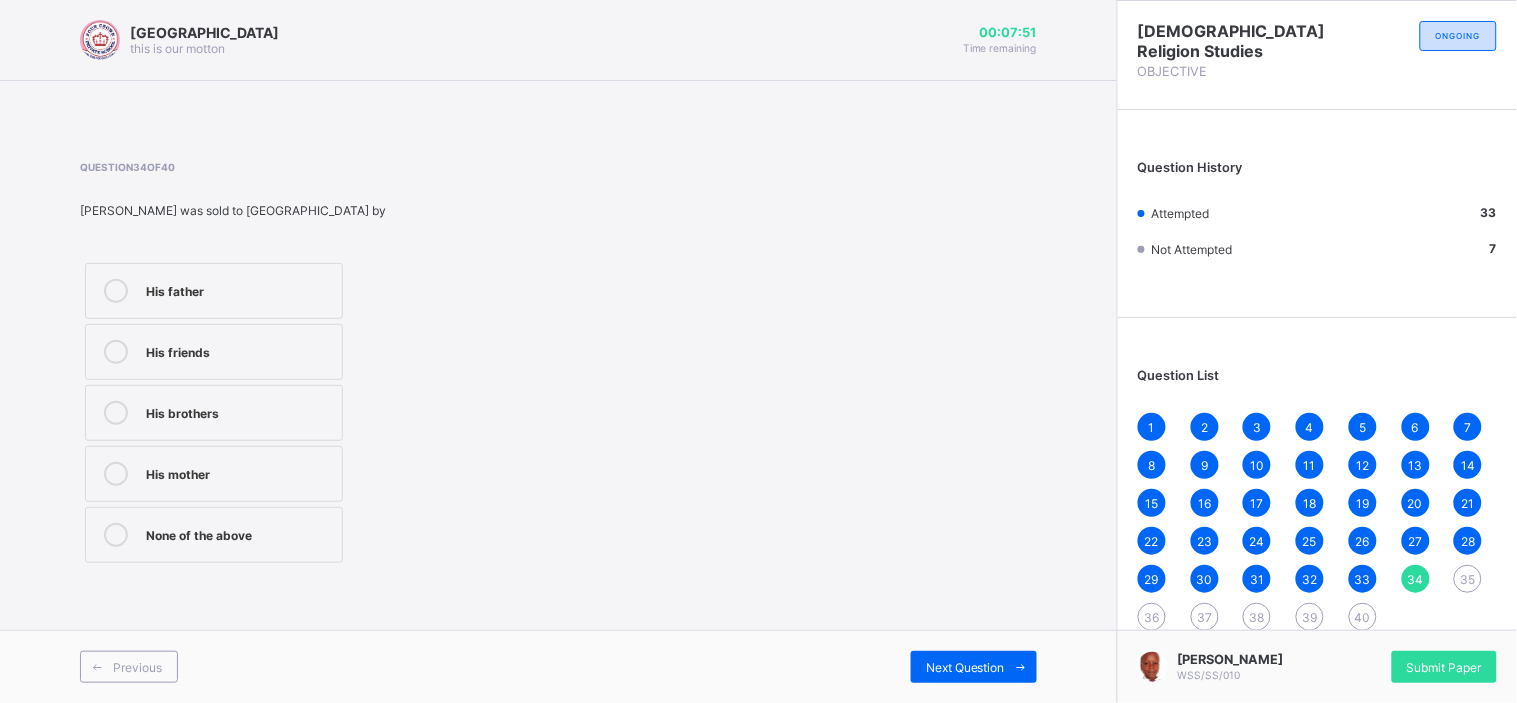 click on "Question  34  of  40 Joseph was sold to Egypt by His father His friends
His brothers His mother None of the above" at bounding box center (303, 364) 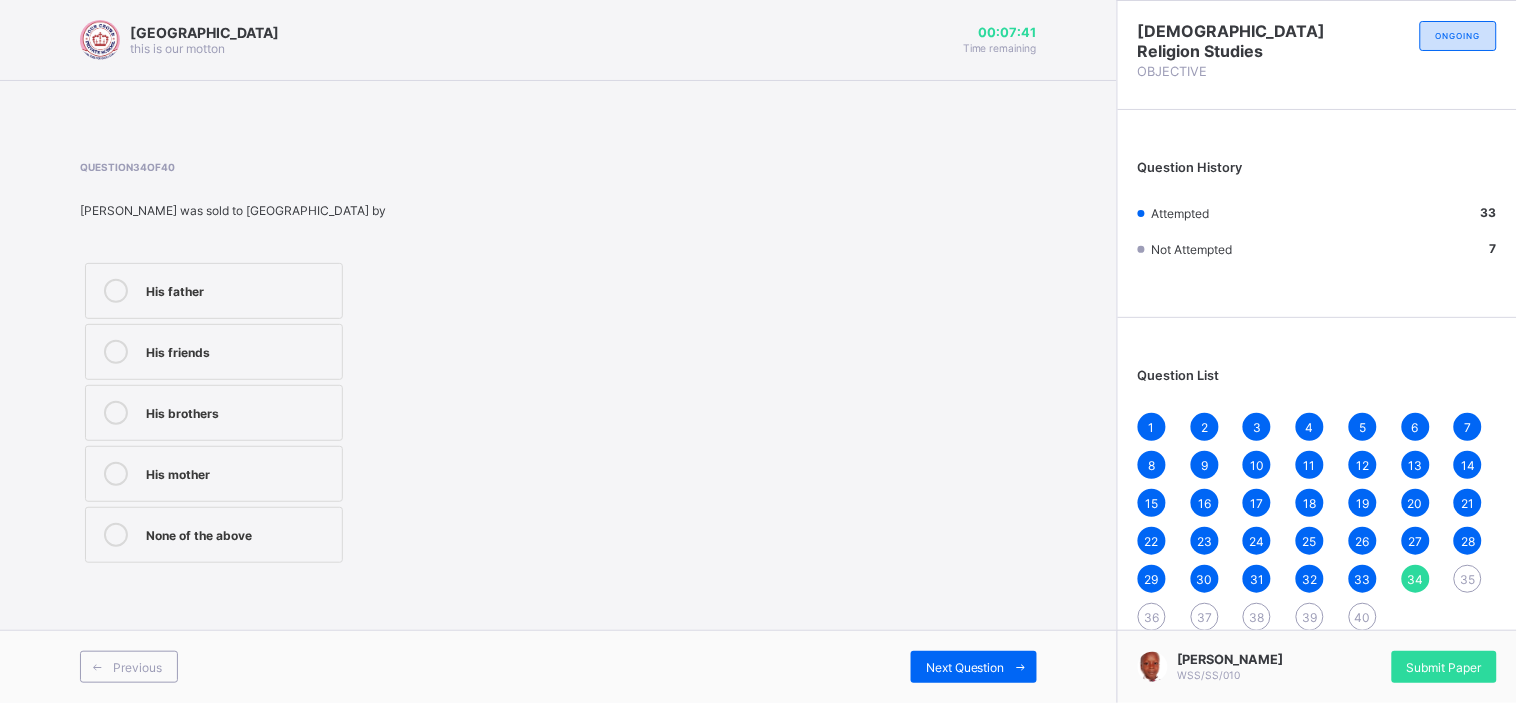 click on "His brothers" at bounding box center [239, 411] 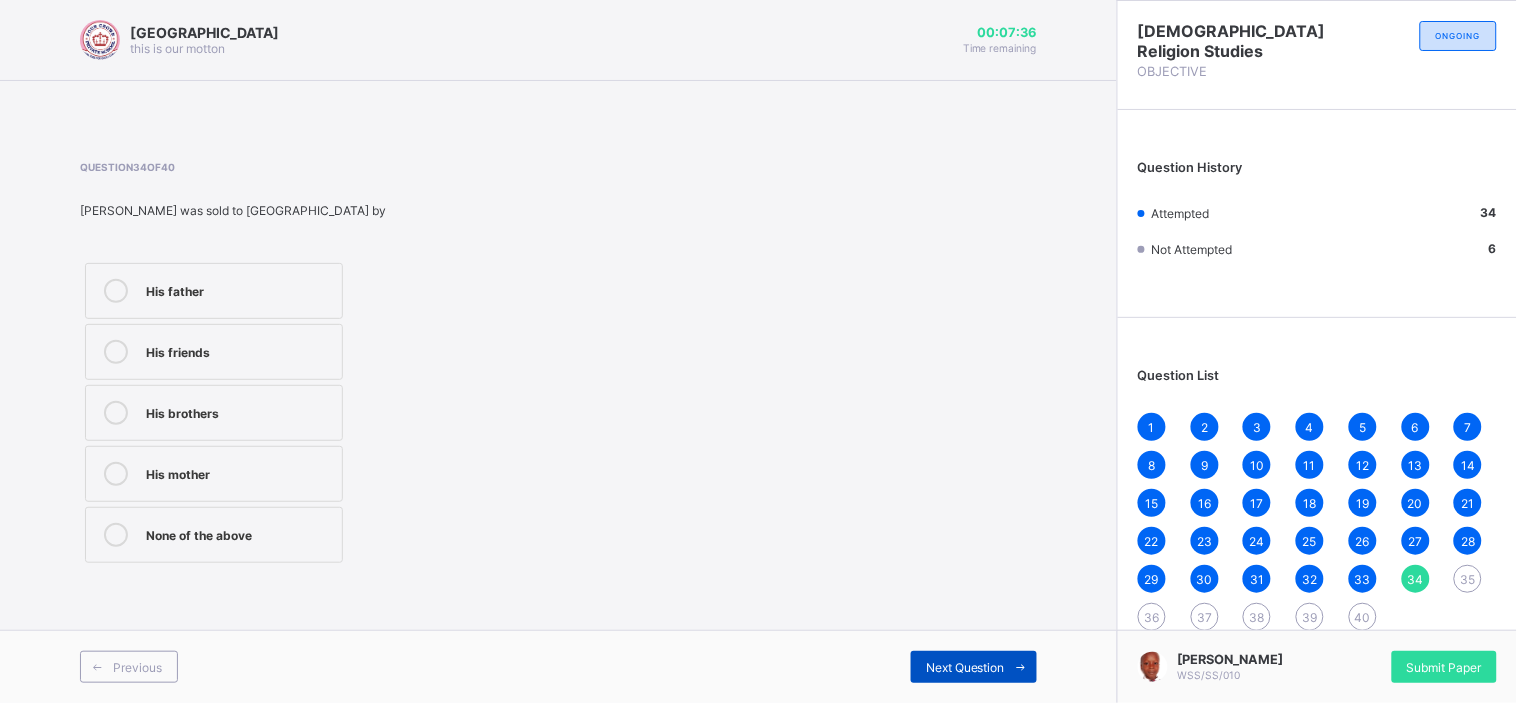 click on "Next Question" at bounding box center [965, 667] 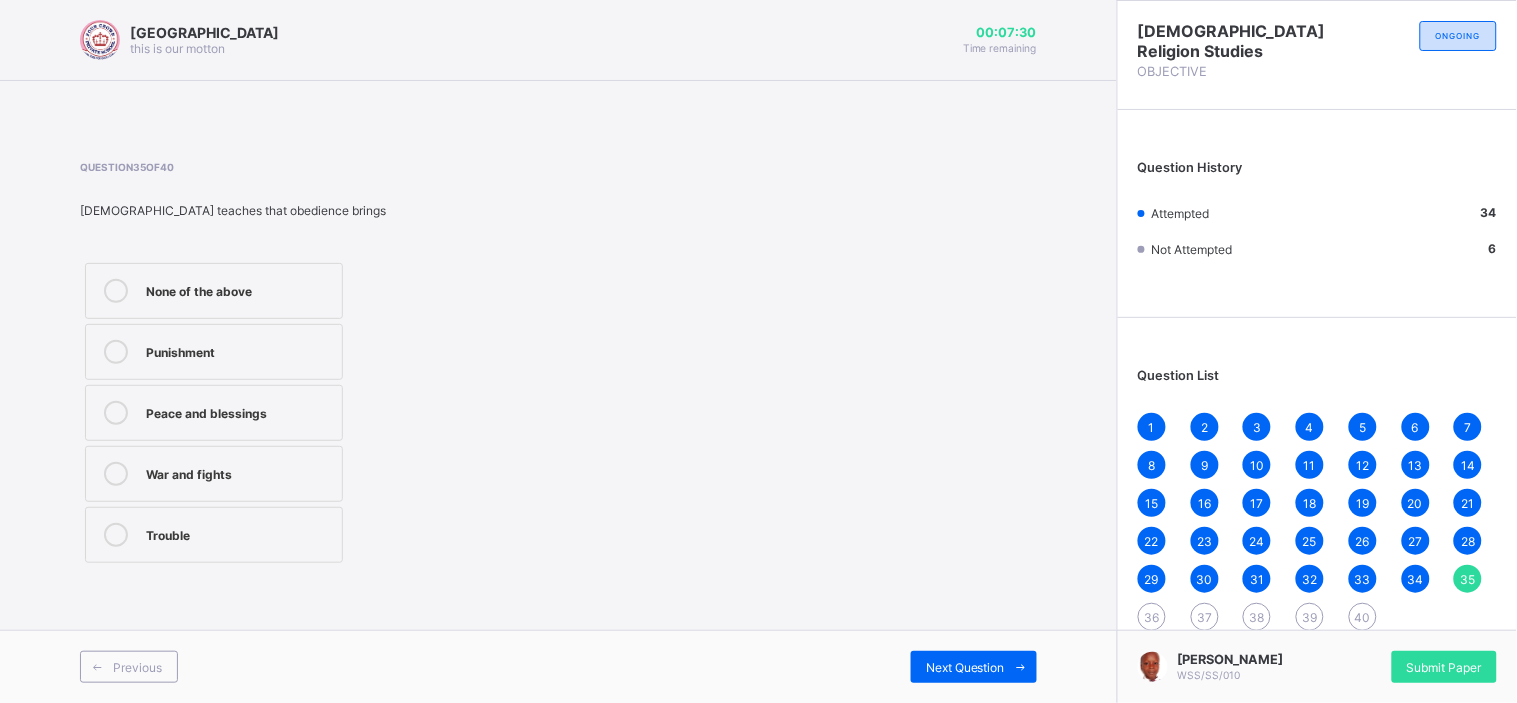 click on "Peace and blessings" at bounding box center (239, 411) 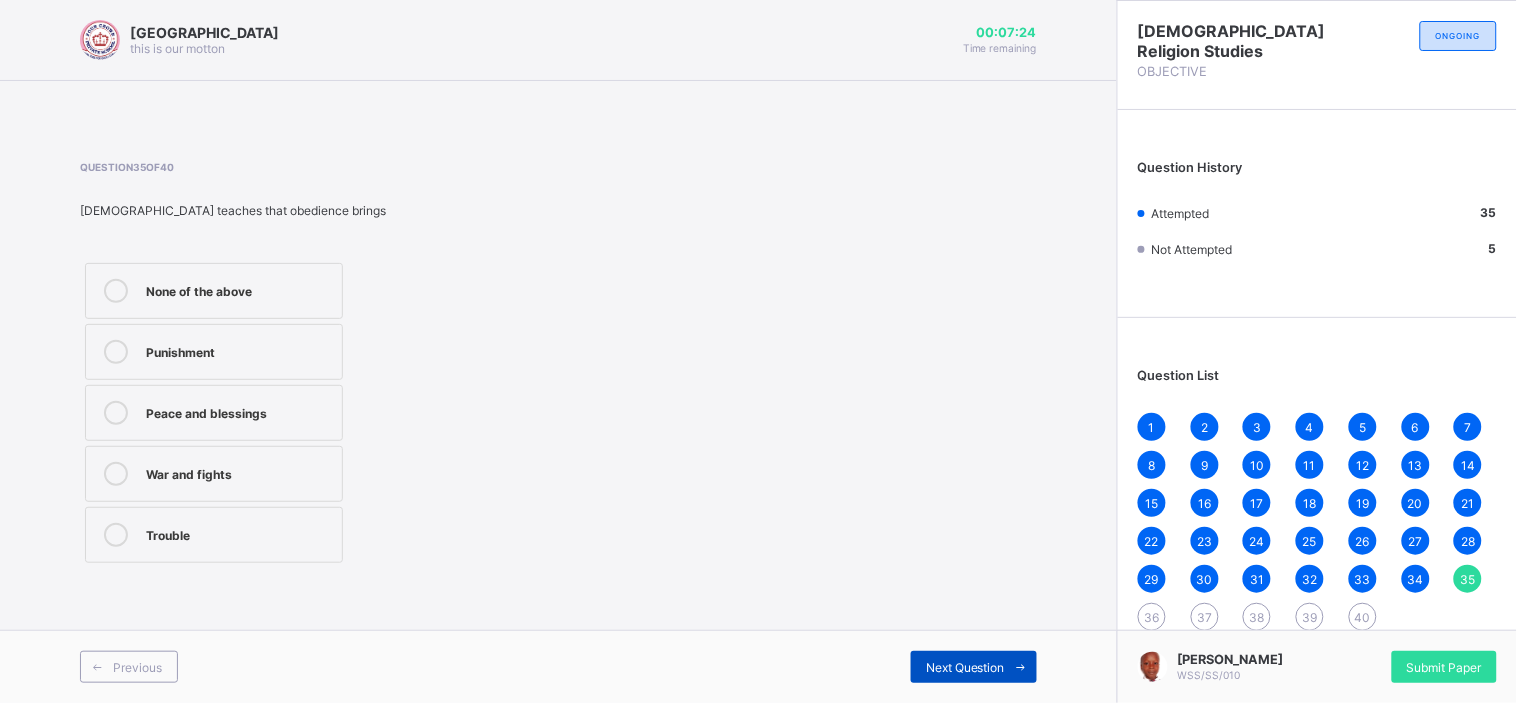 click on "Next Question" at bounding box center (965, 667) 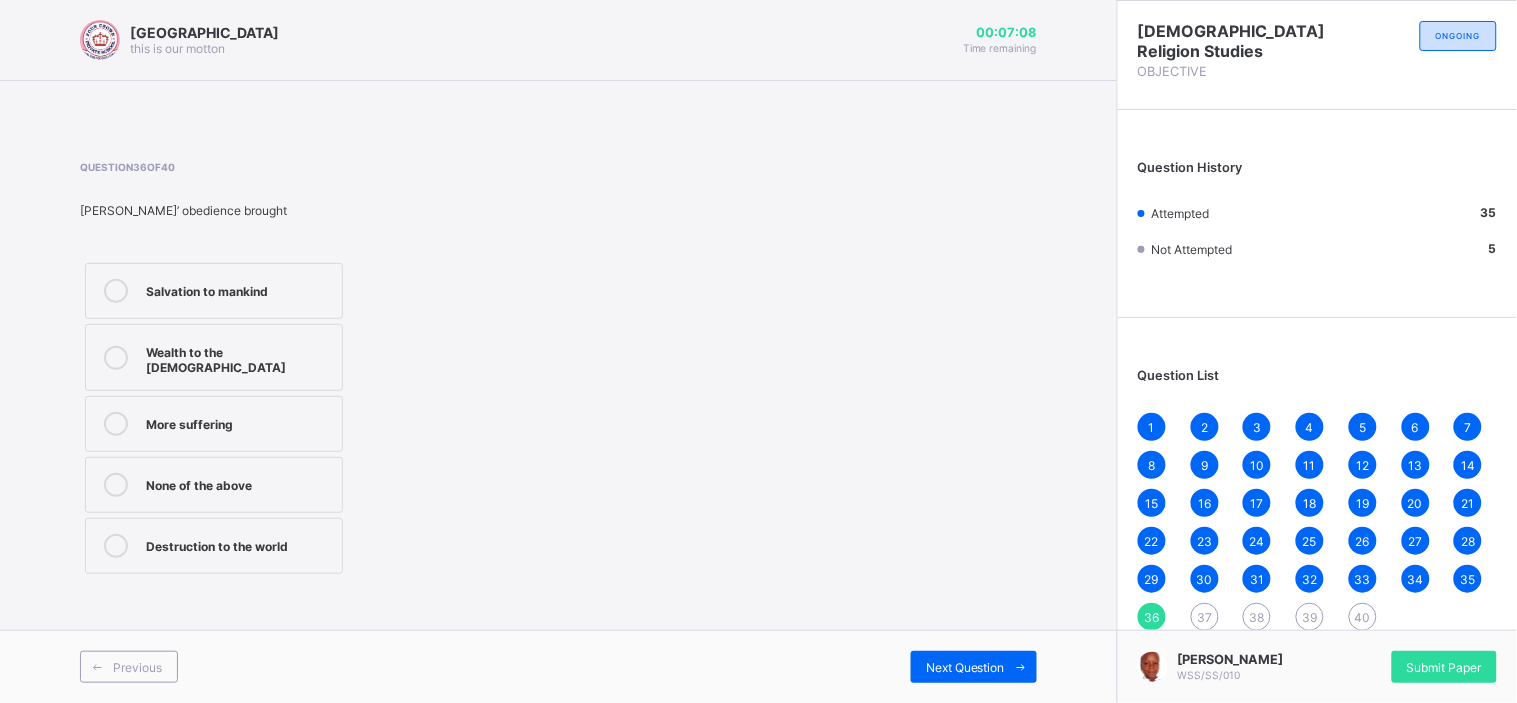click on "Salvation to mankind" at bounding box center [239, 289] 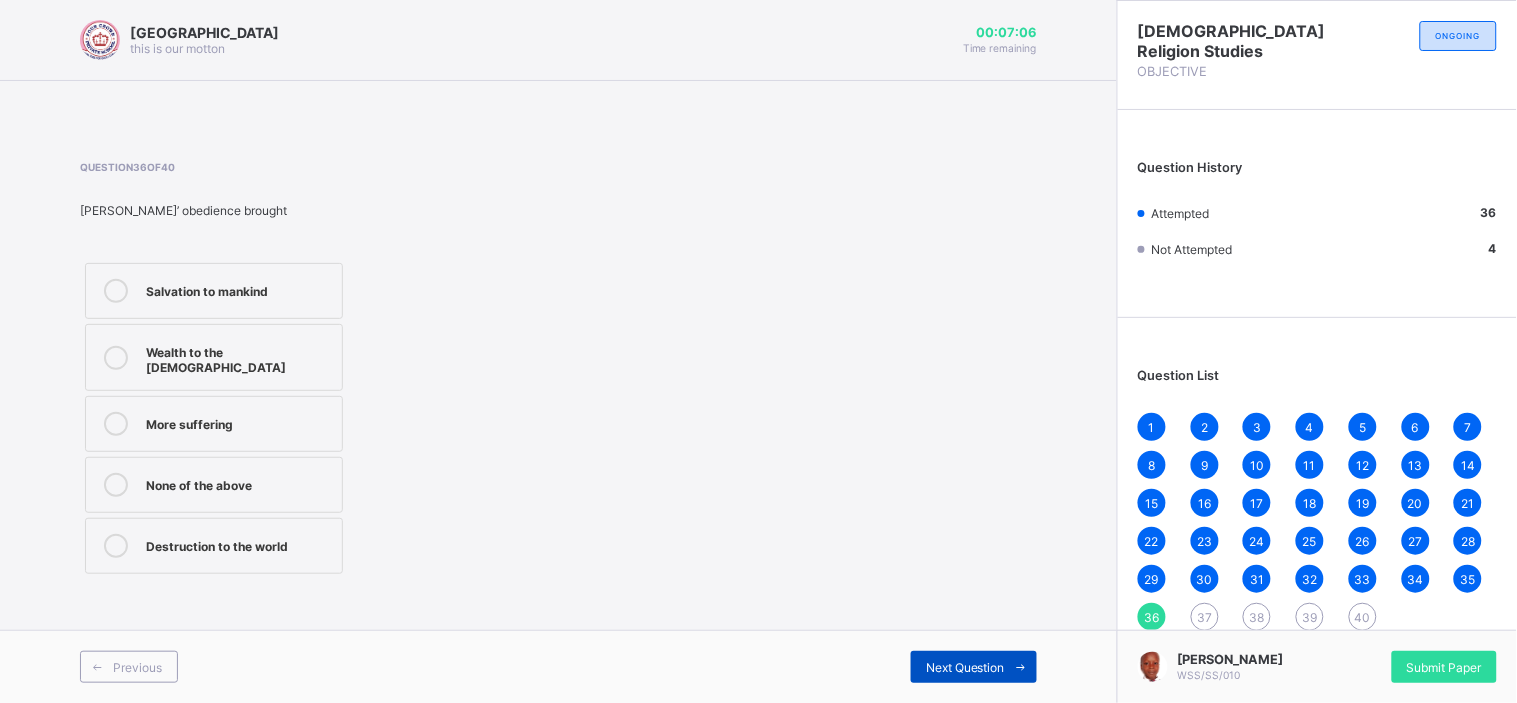 click at bounding box center (1021, 667) 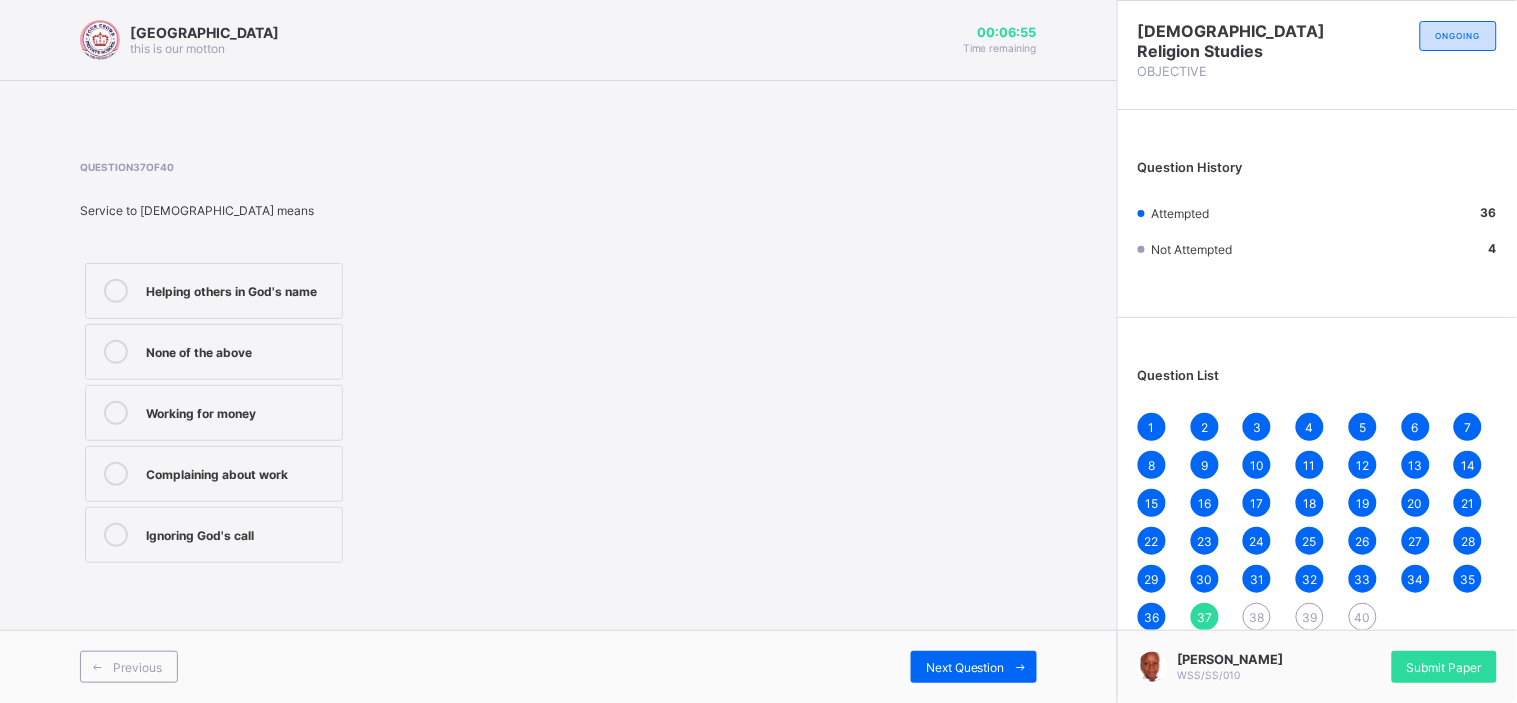 click on "Helping others in God's name" at bounding box center [239, 291] 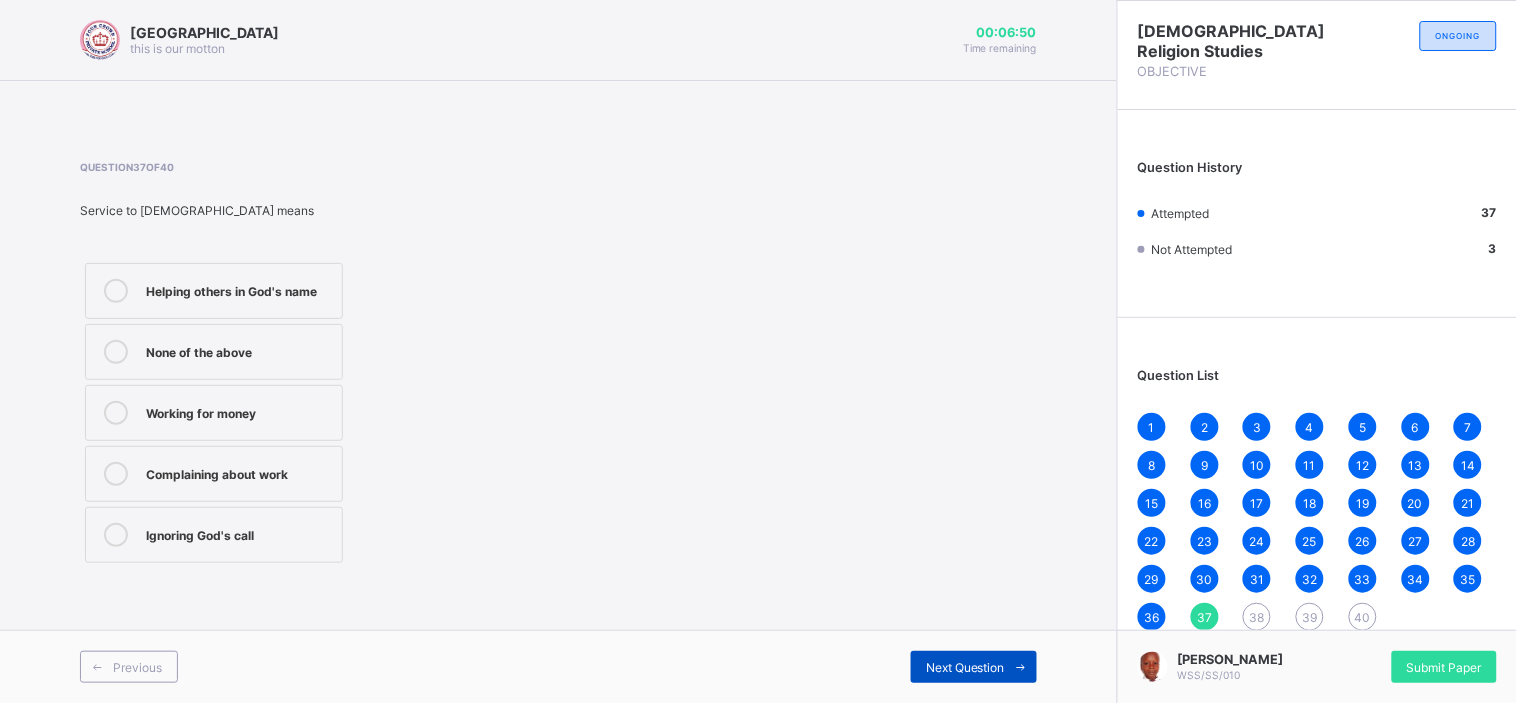 click on "Next Question" at bounding box center (965, 667) 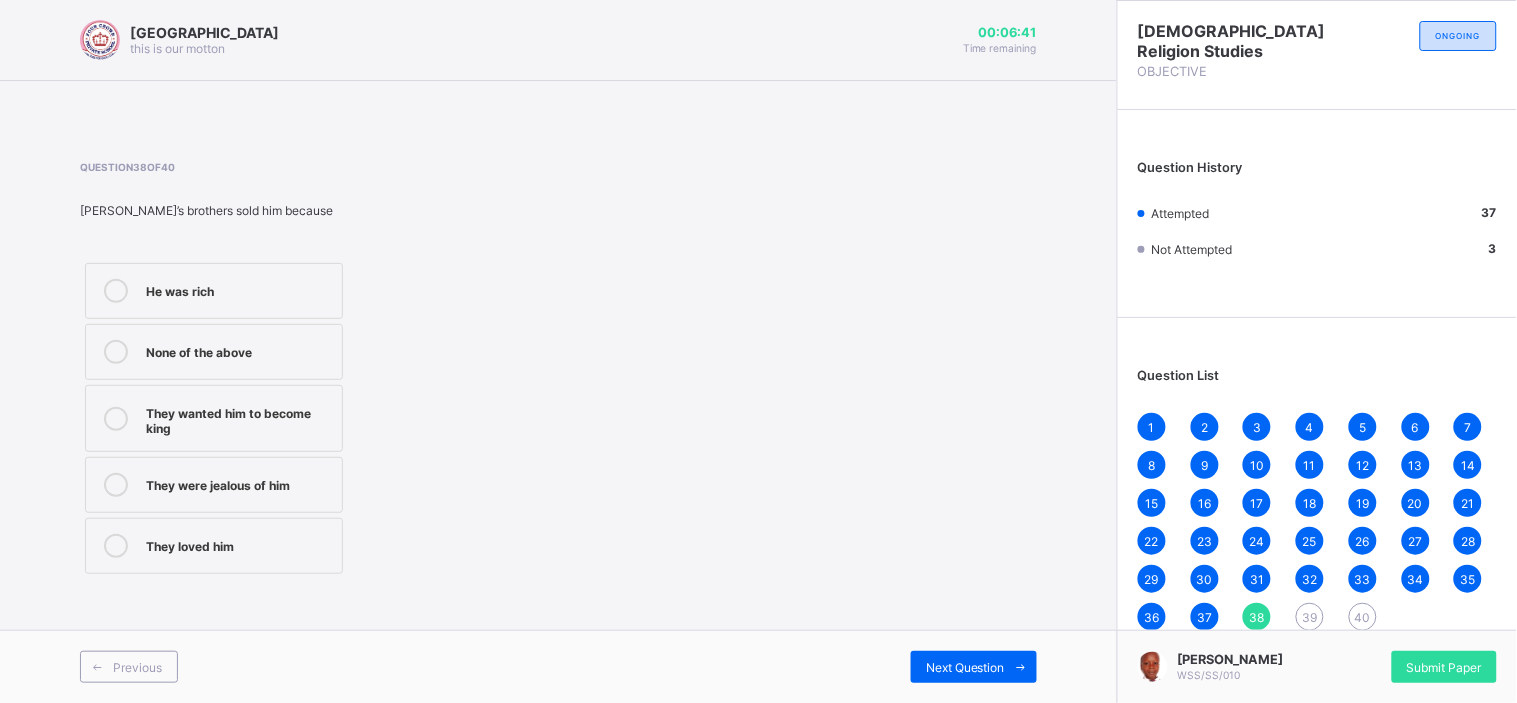 click on "They were jealous of him" at bounding box center [239, 483] 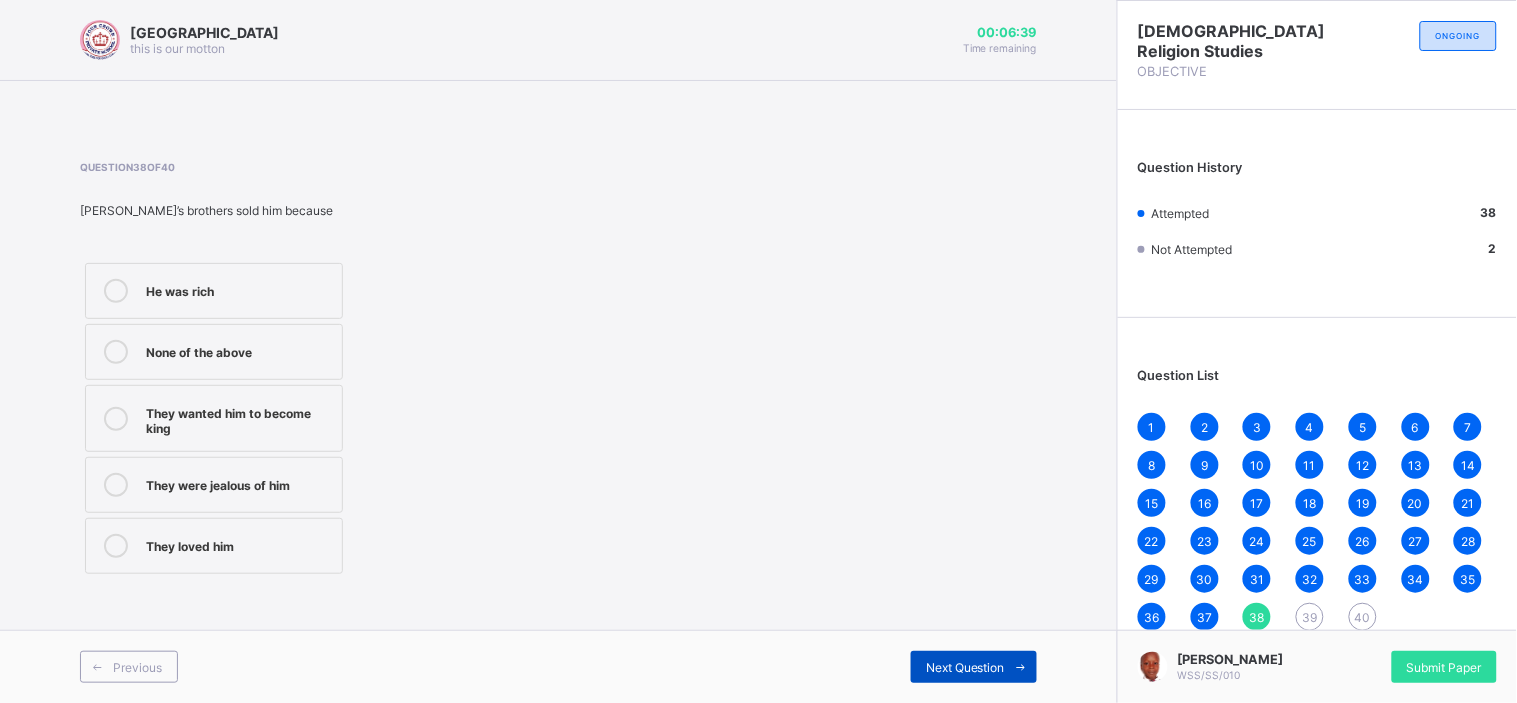 click at bounding box center (1021, 667) 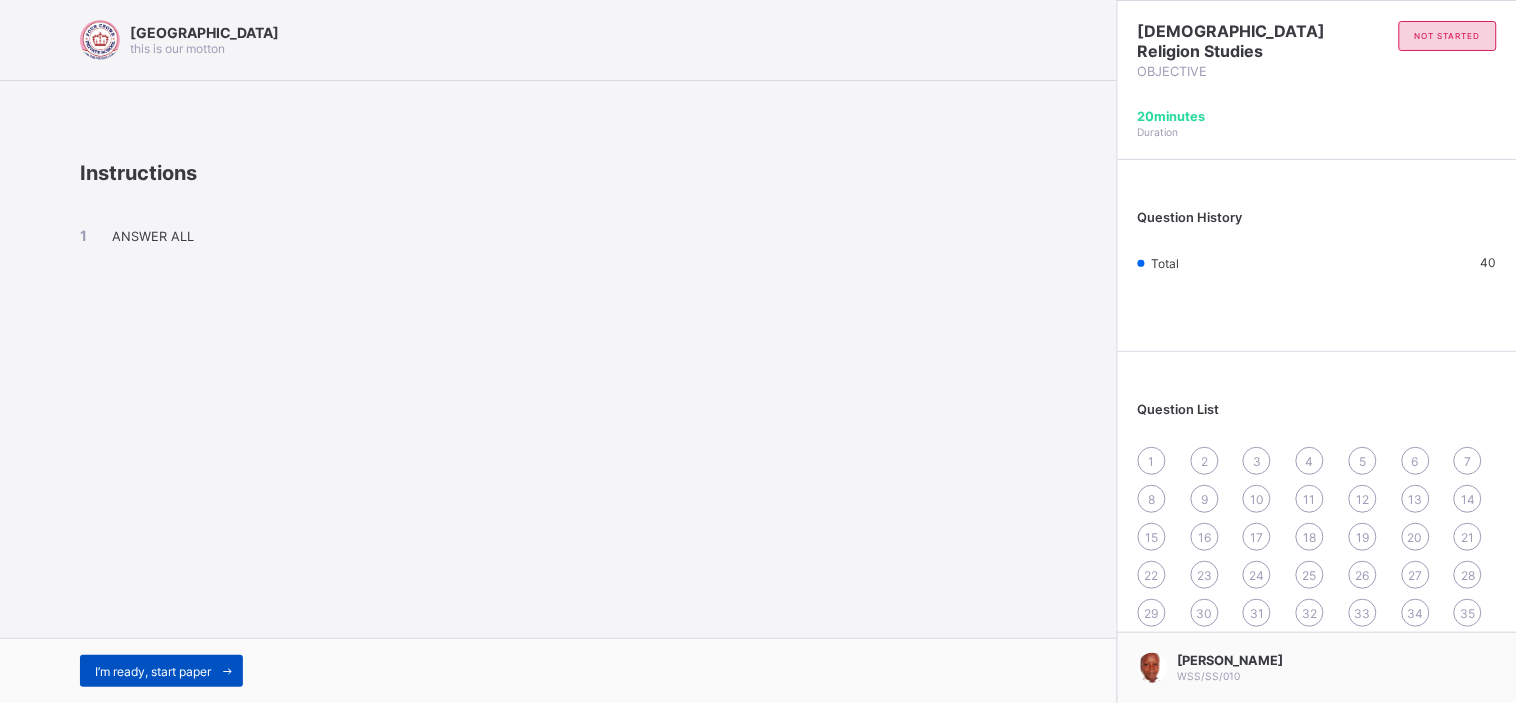 click on "I’m ready, start paper" at bounding box center (161, 671) 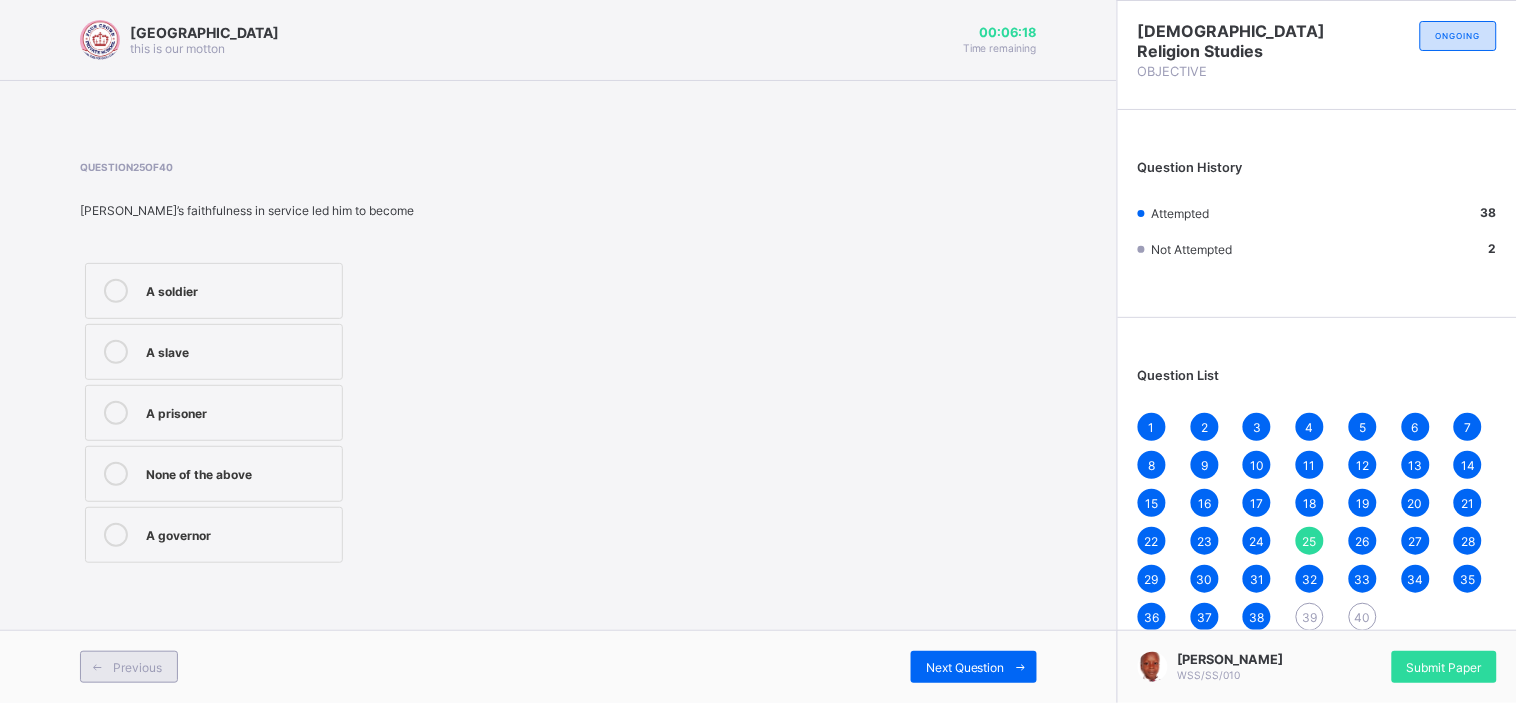 click at bounding box center [97, 667] 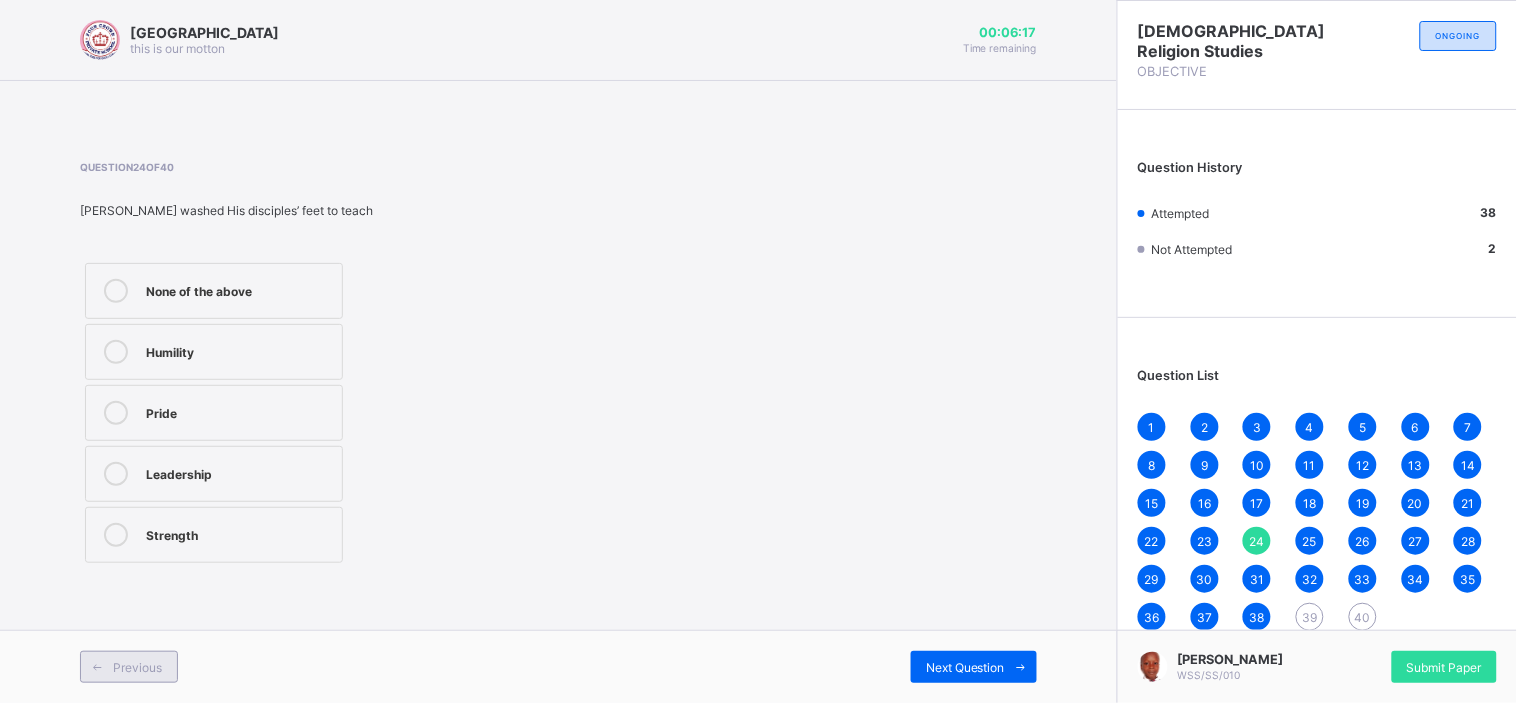 click at bounding box center (97, 667) 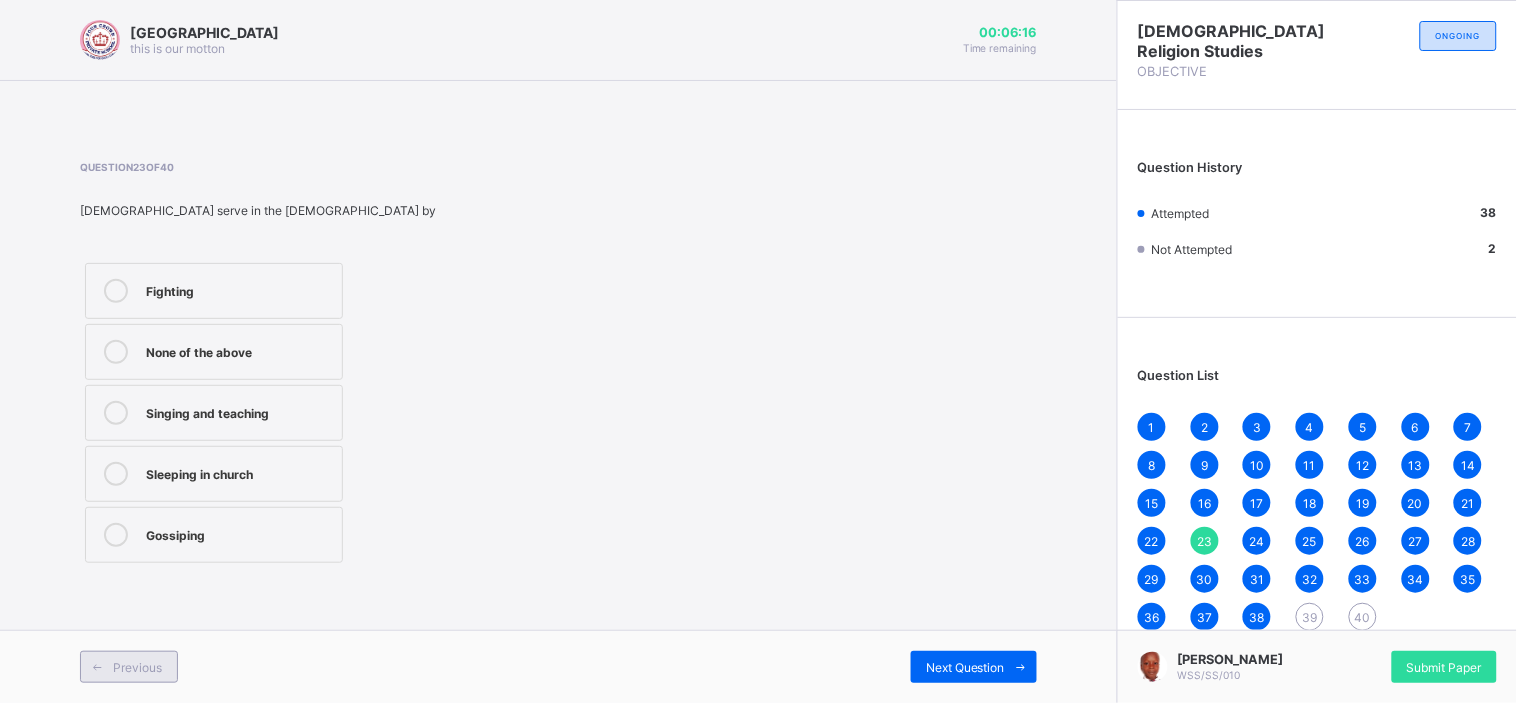 click at bounding box center (97, 667) 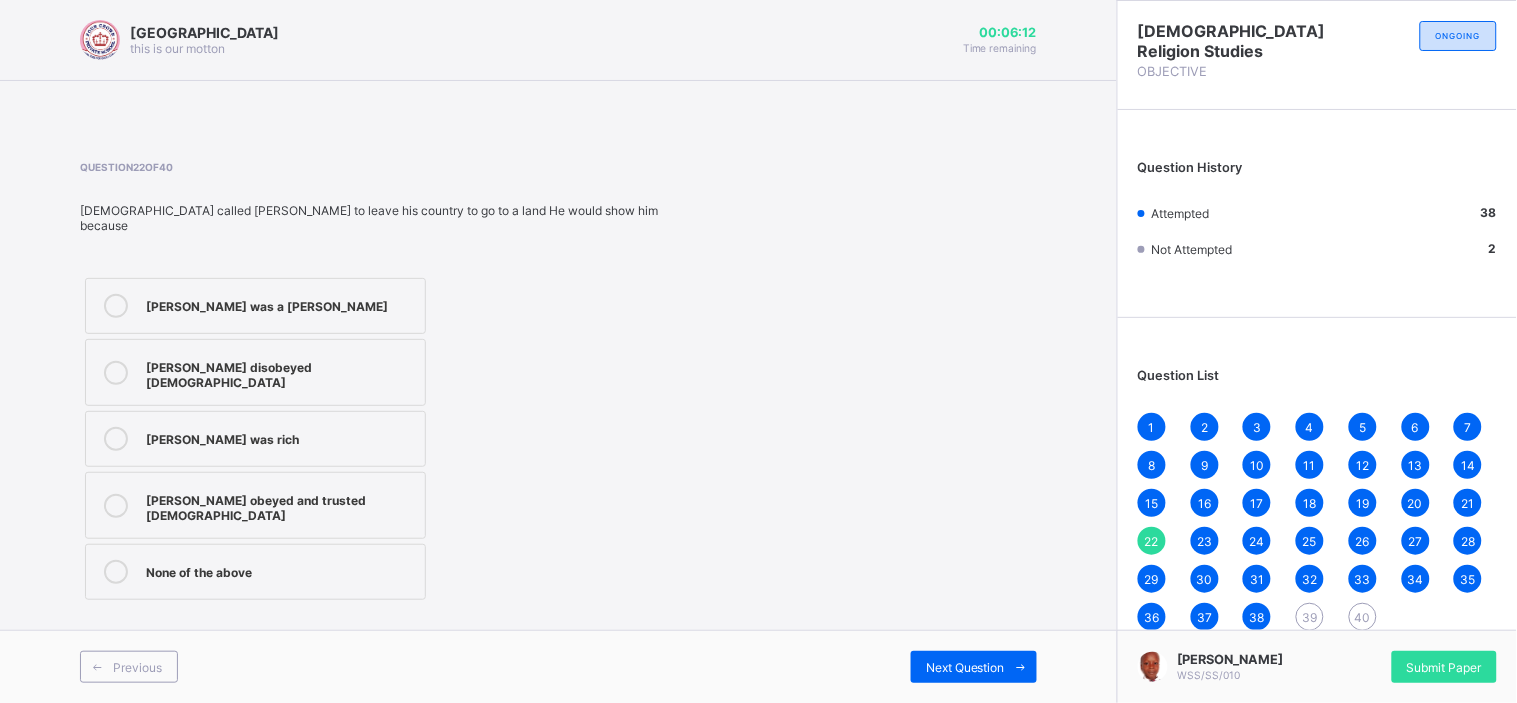 click on "39" at bounding box center (1310, 617) 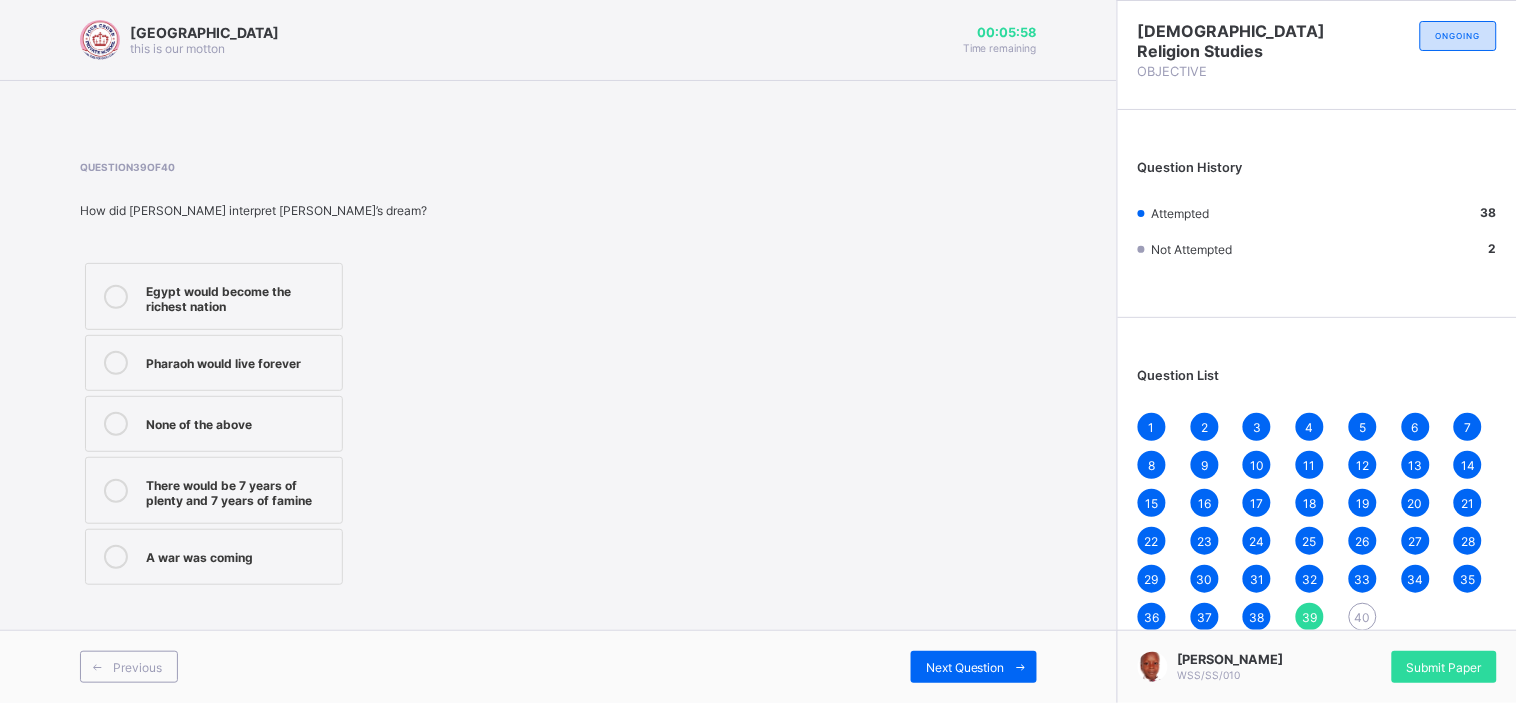 click on "Pharaoh would live forever" at bounding box center [239, 361] 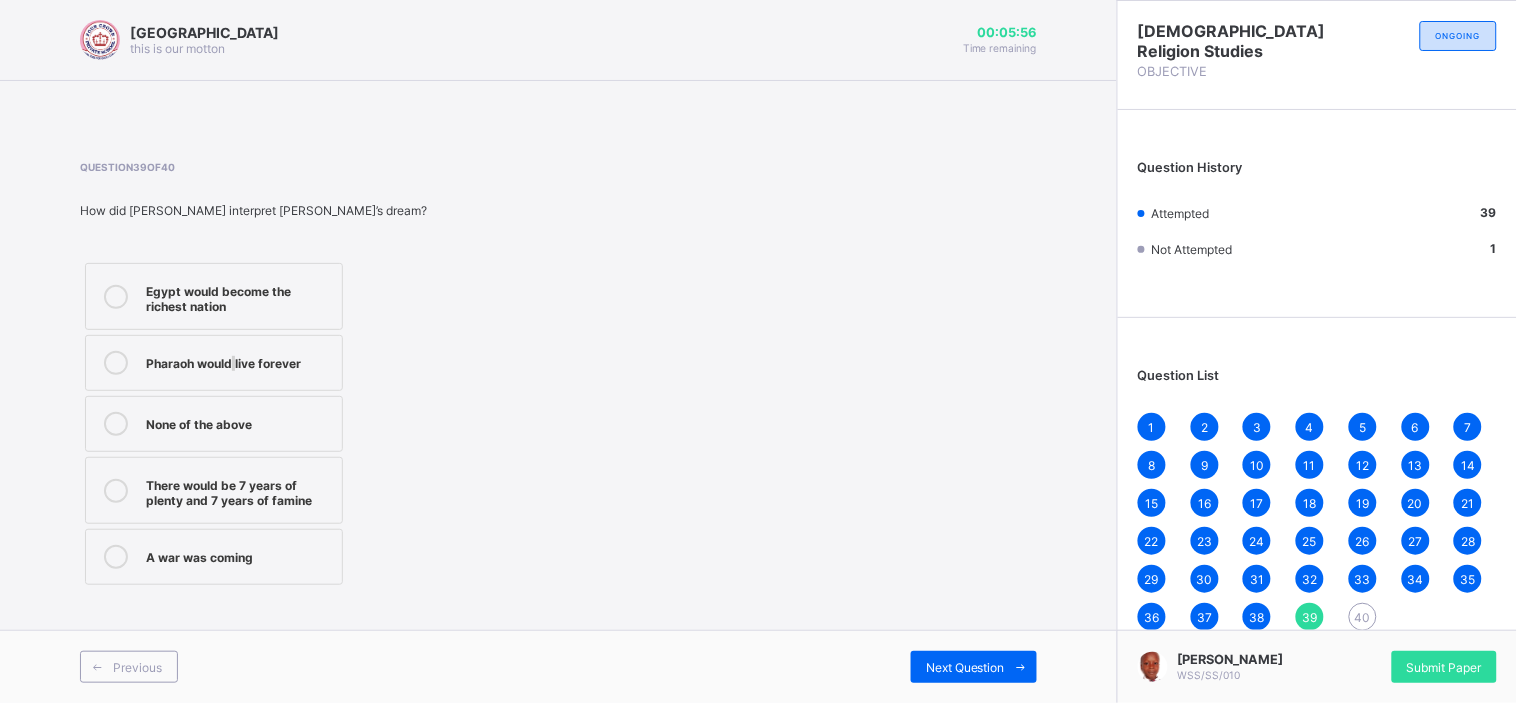 click on "There would be 7 years of plenty and 7 years of famine" at bounding box center [239, 490] 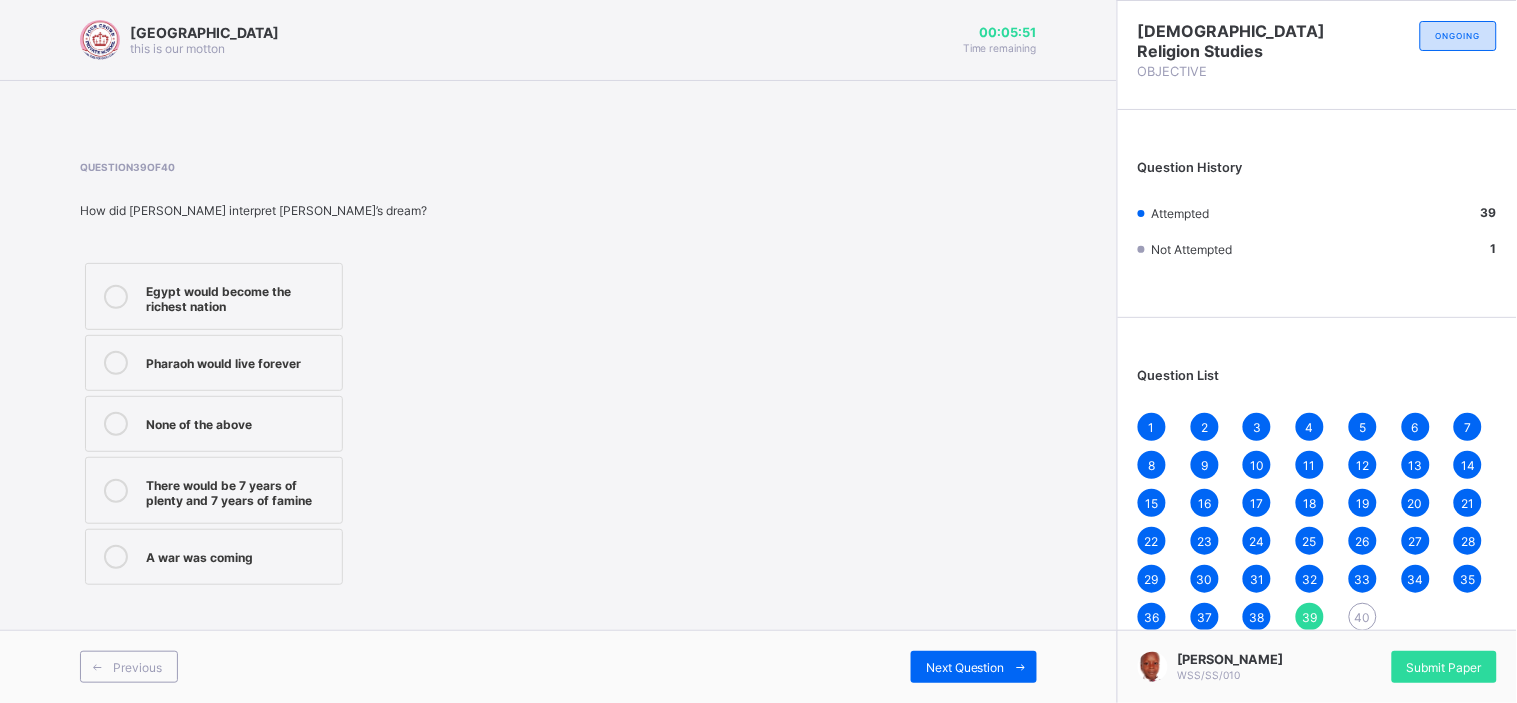 click on "A war was coming" at bounding box center (239, 555) 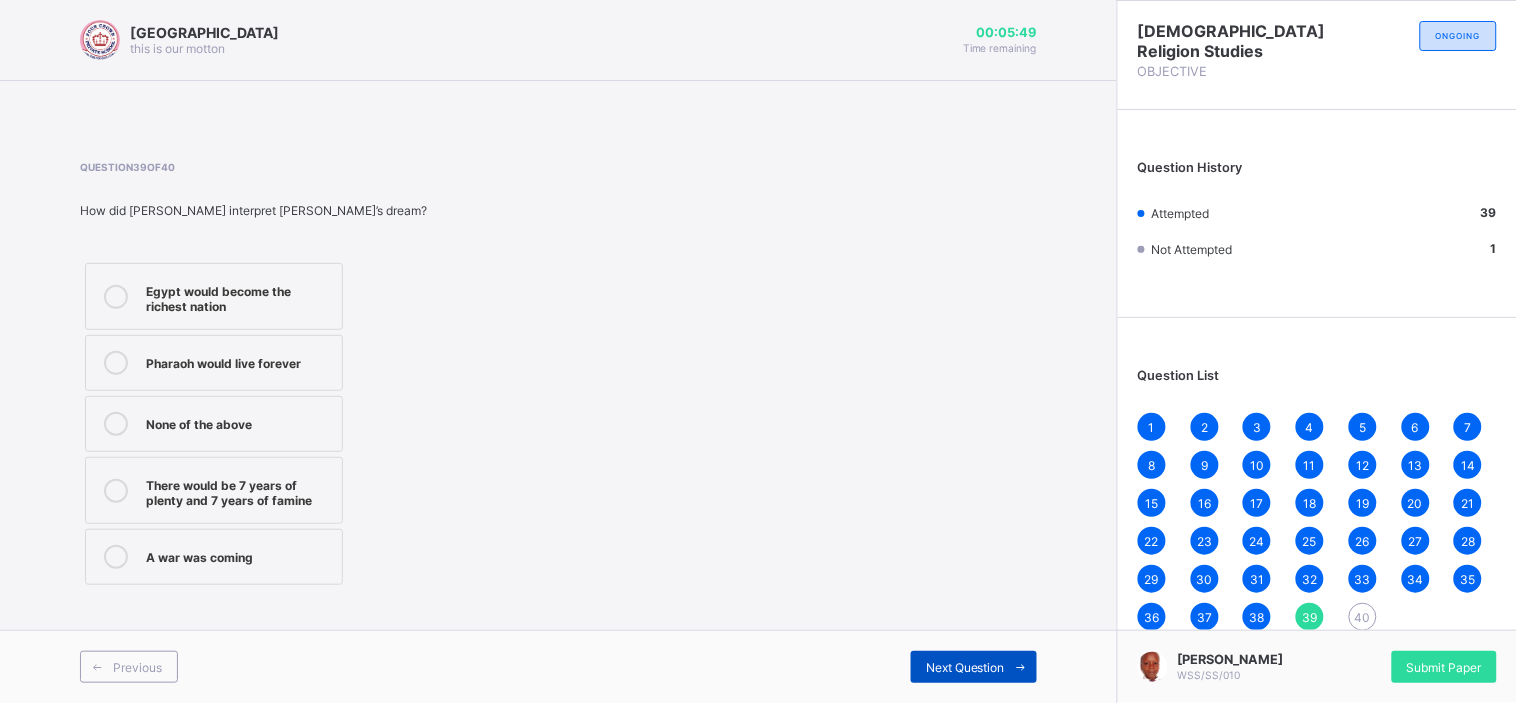 click on "Next Question" at bounding box center [965, 667] 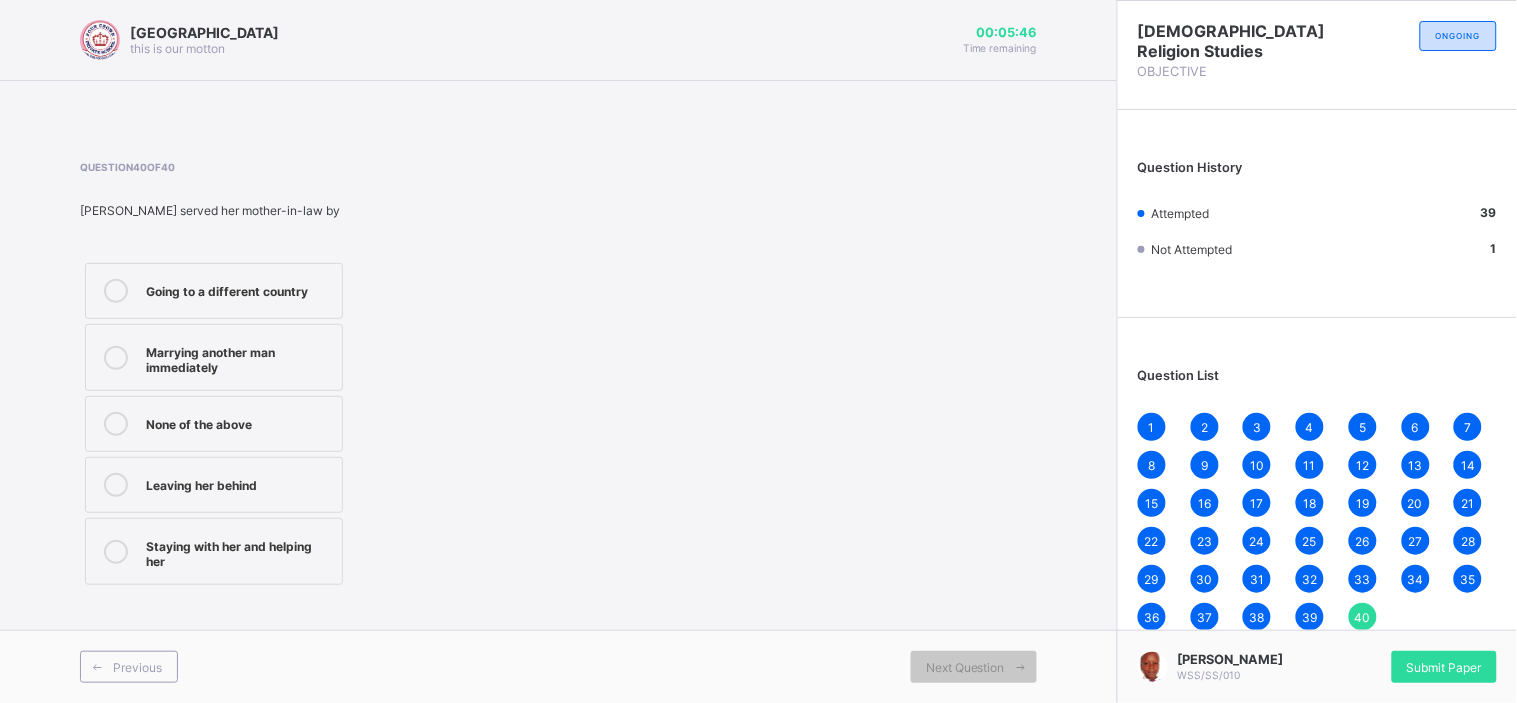 click on "Question  40  of  40 Ruth served her mother-in-law by Going to a different country
Marrying another man immediately None of the above Leaving her behind Staying with her and helping her" at bounding box center [303, 375] 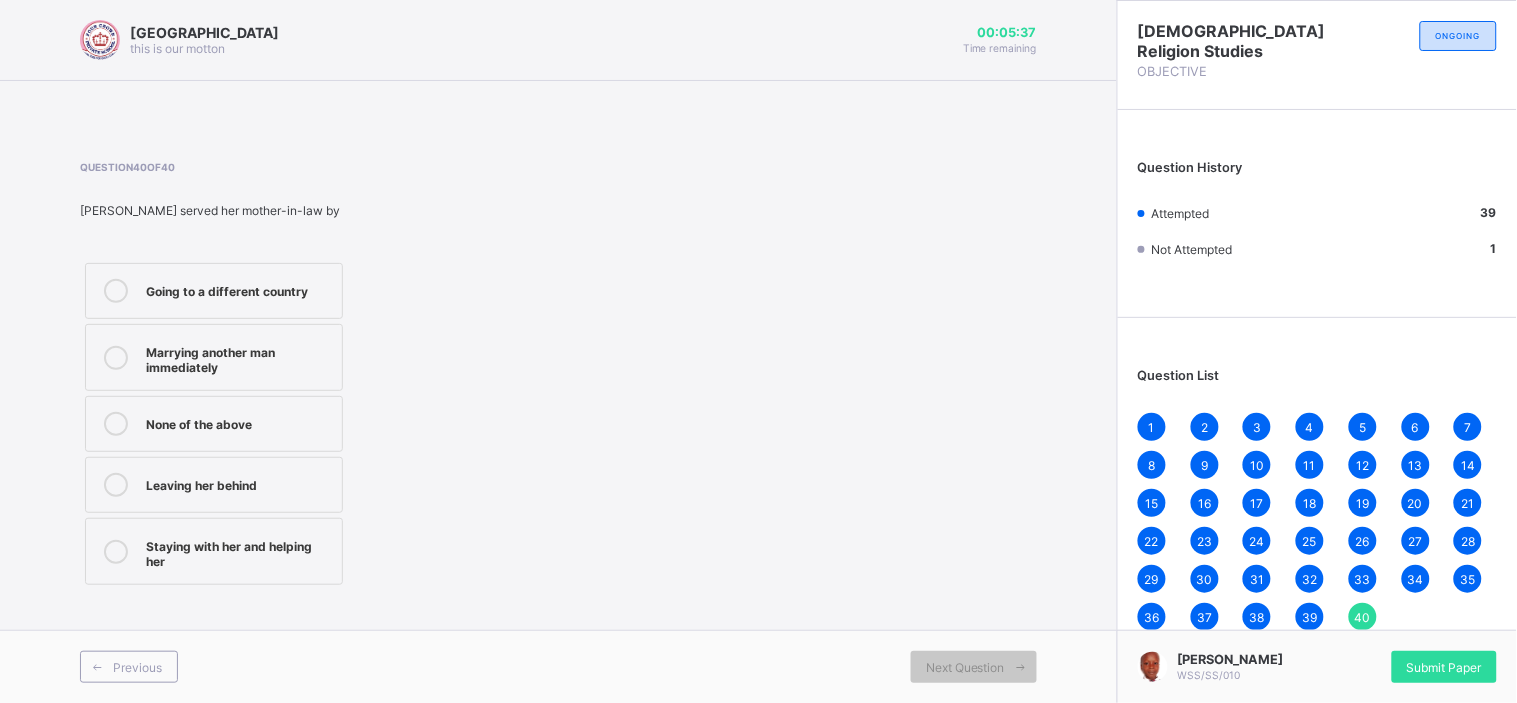 click on "Staying with her and helping her" at bounding box center (239, 551) 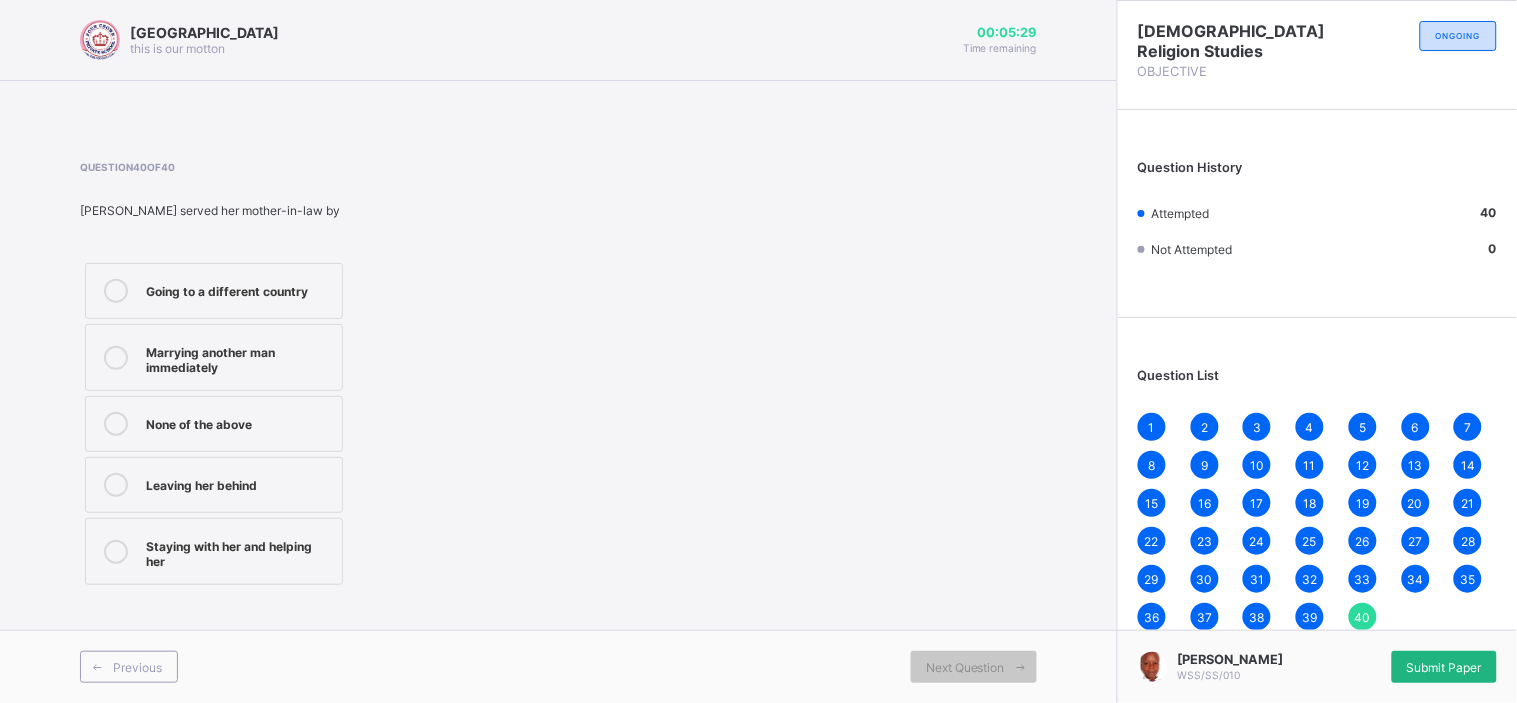 click on "Submit Paper" at bounding box center [1444, 667] 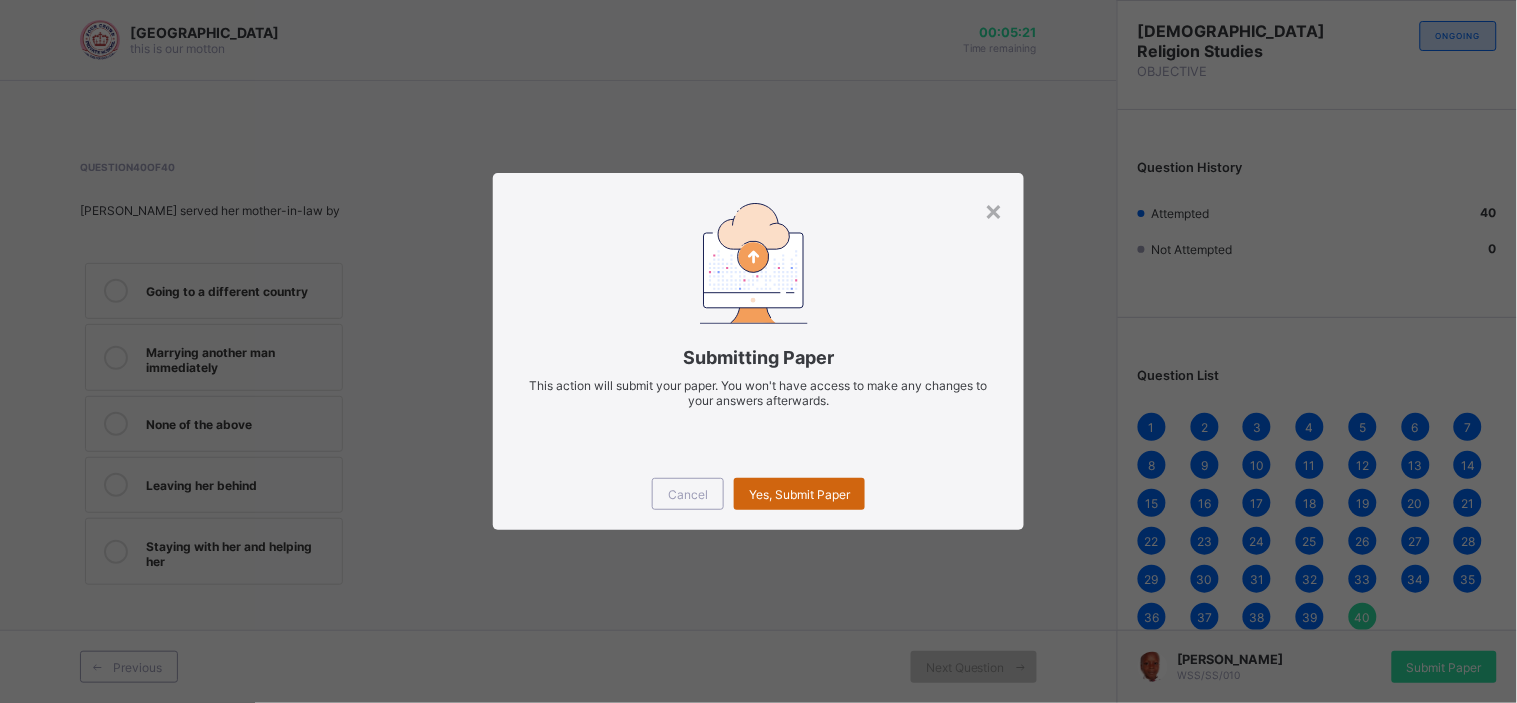 click on "Yes, Submit Paper" at bounding box center (799, 494) 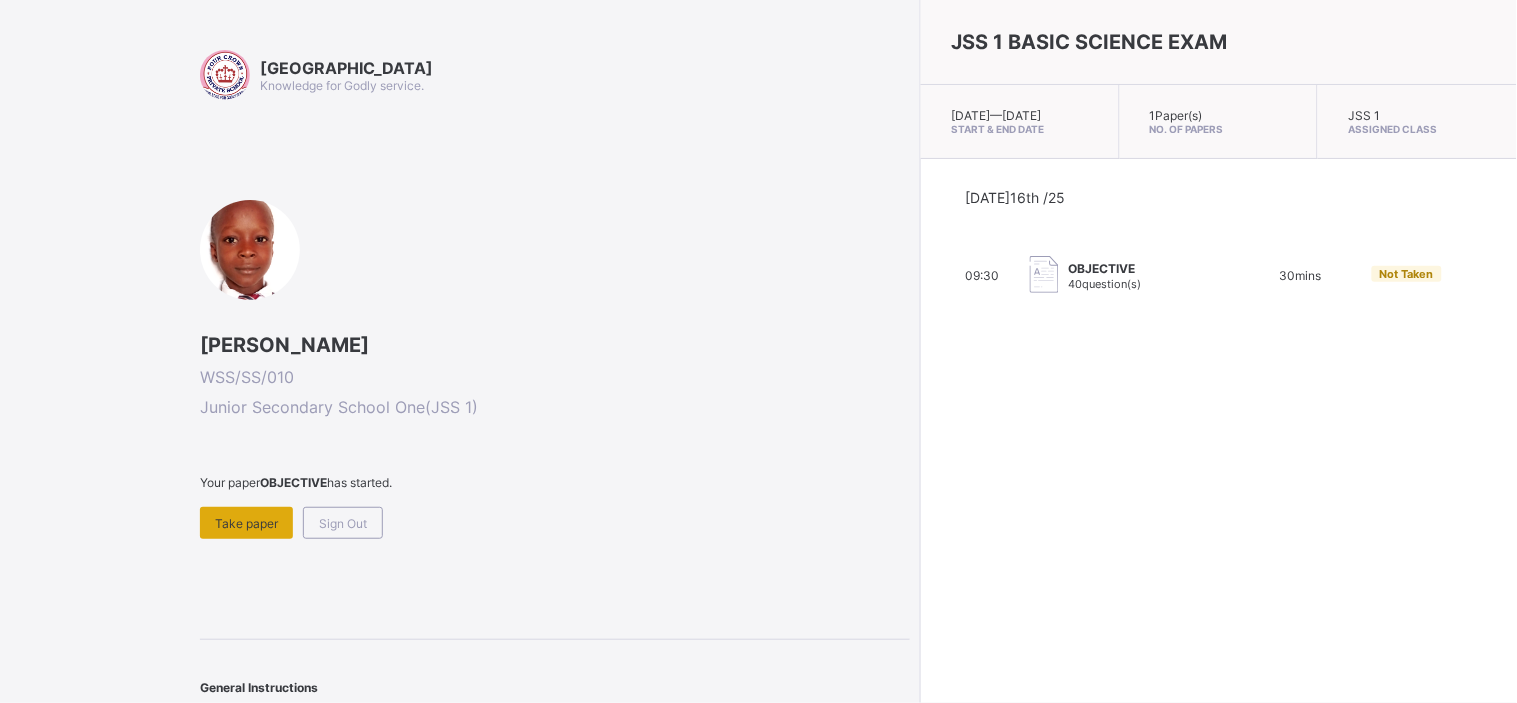 click on "Take paper" at bounding box center [246, 523] 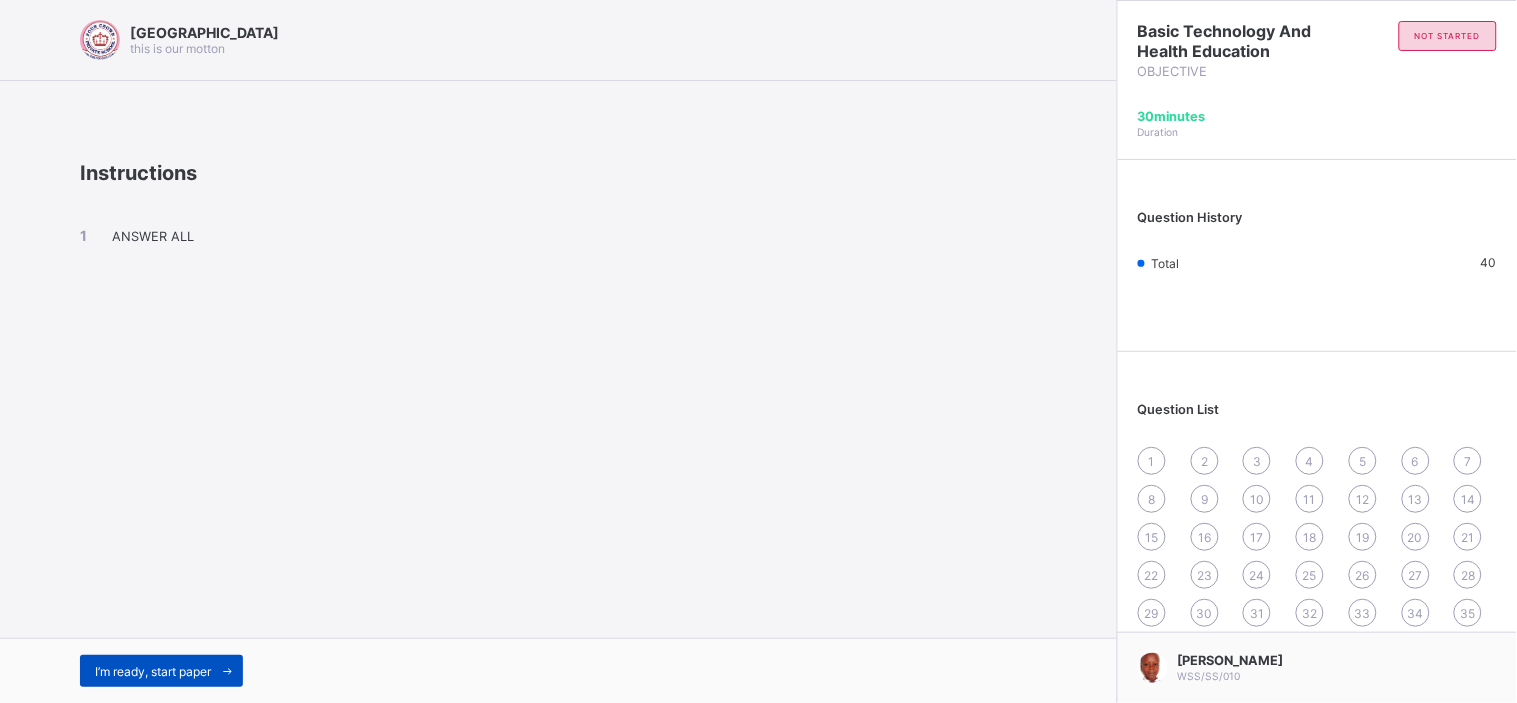 click on "I’m ready, start paper" at bounding box center (153, 671) 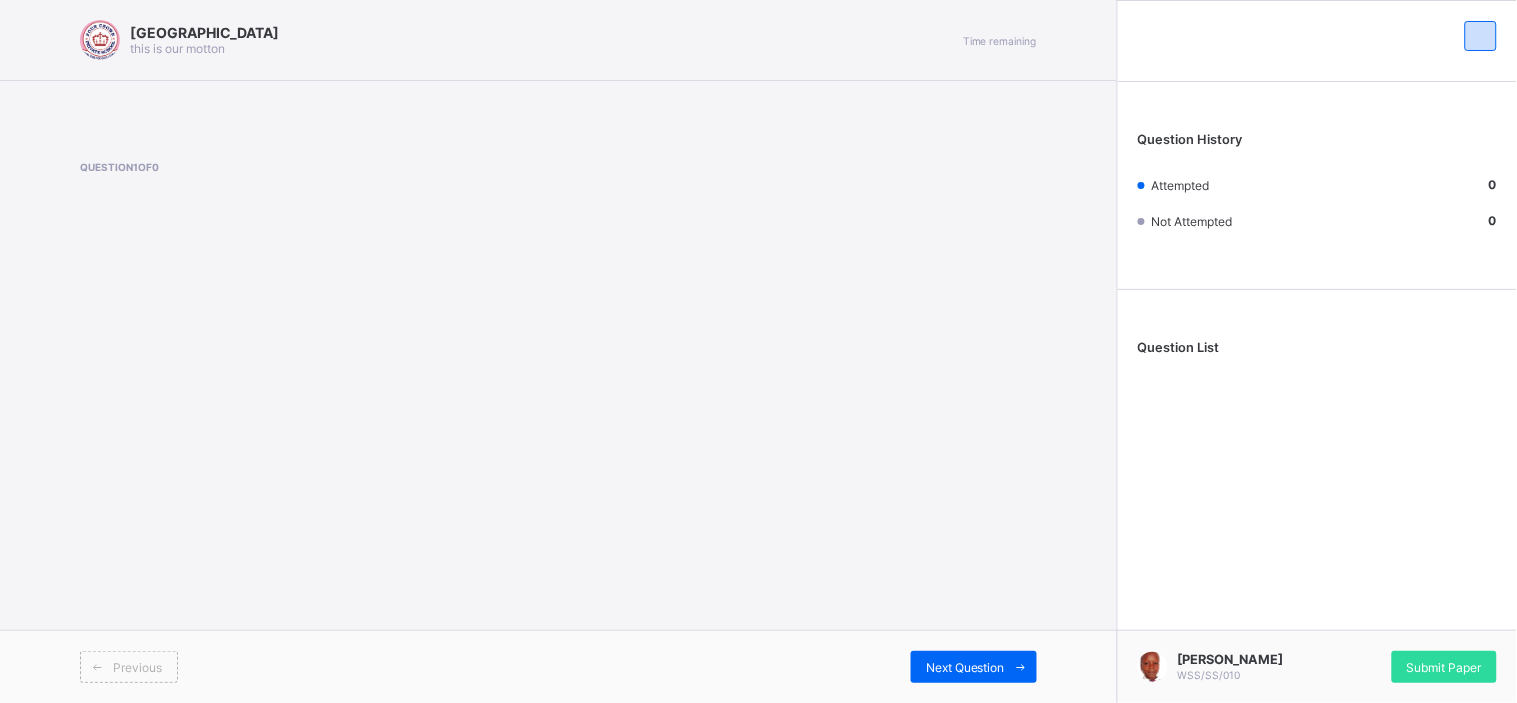 click on "Four Crown Private School this is our motton Time remaining Question  1  of  0 Previous Next Question" at bounding box center (558, 351) 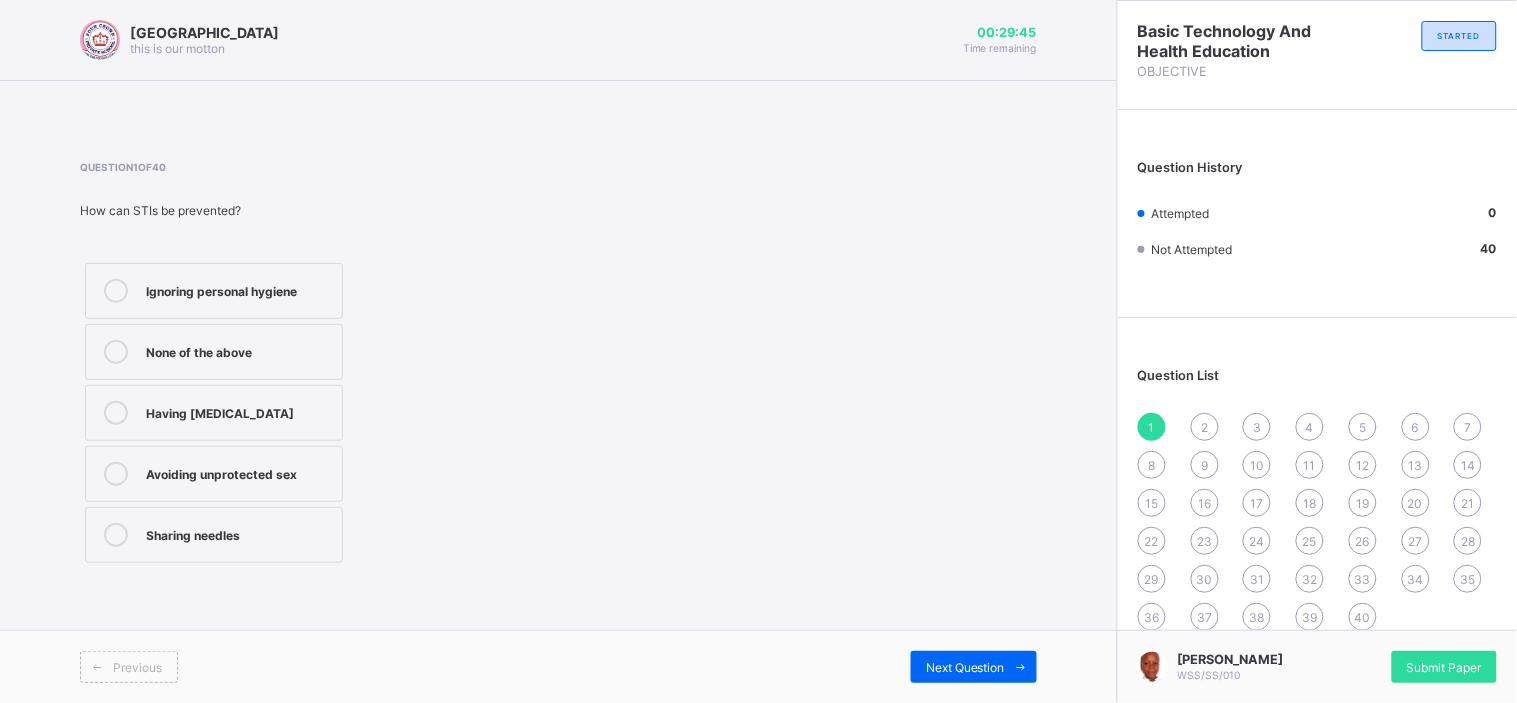 click on "Avoiding unprotected sex" at bounding box center [214, 474] 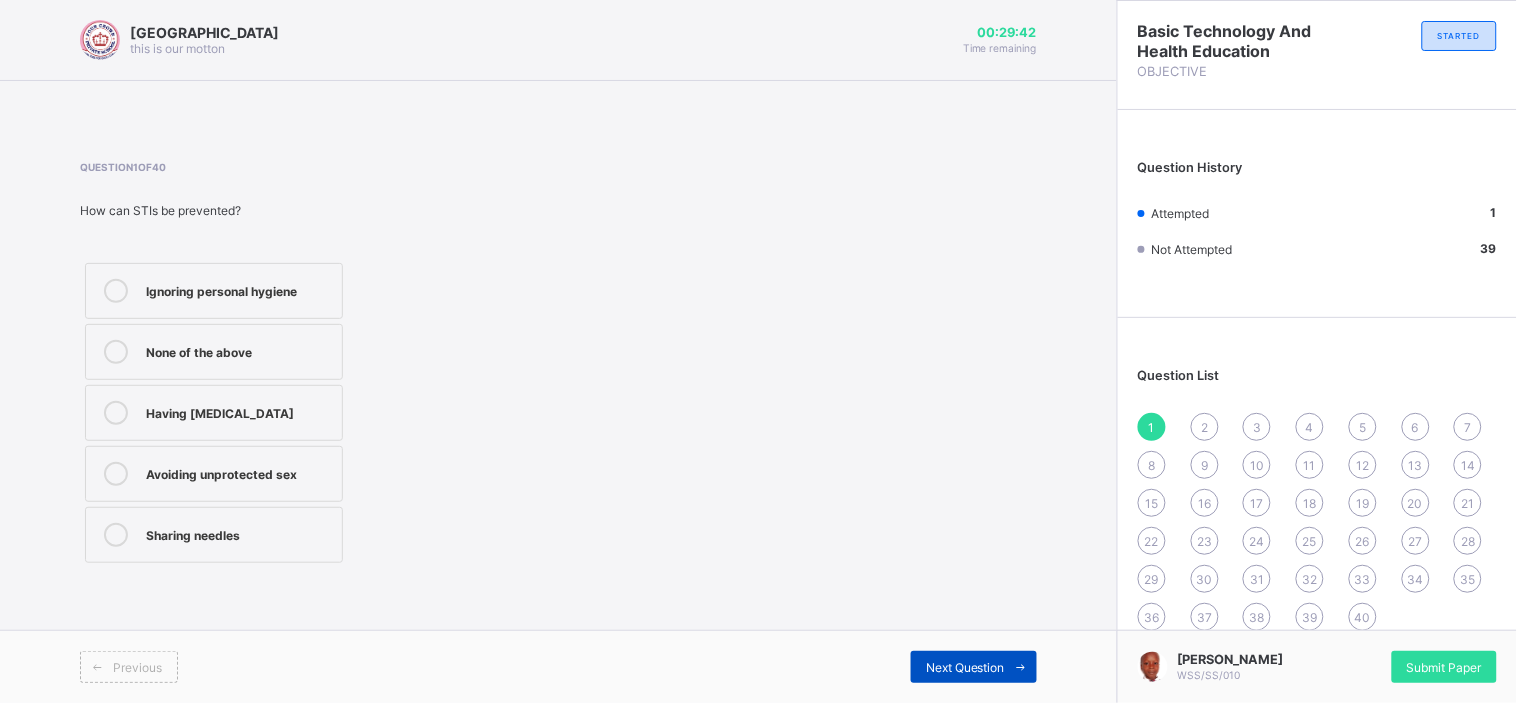click on "Next Question" at bounding box center (974, 667) 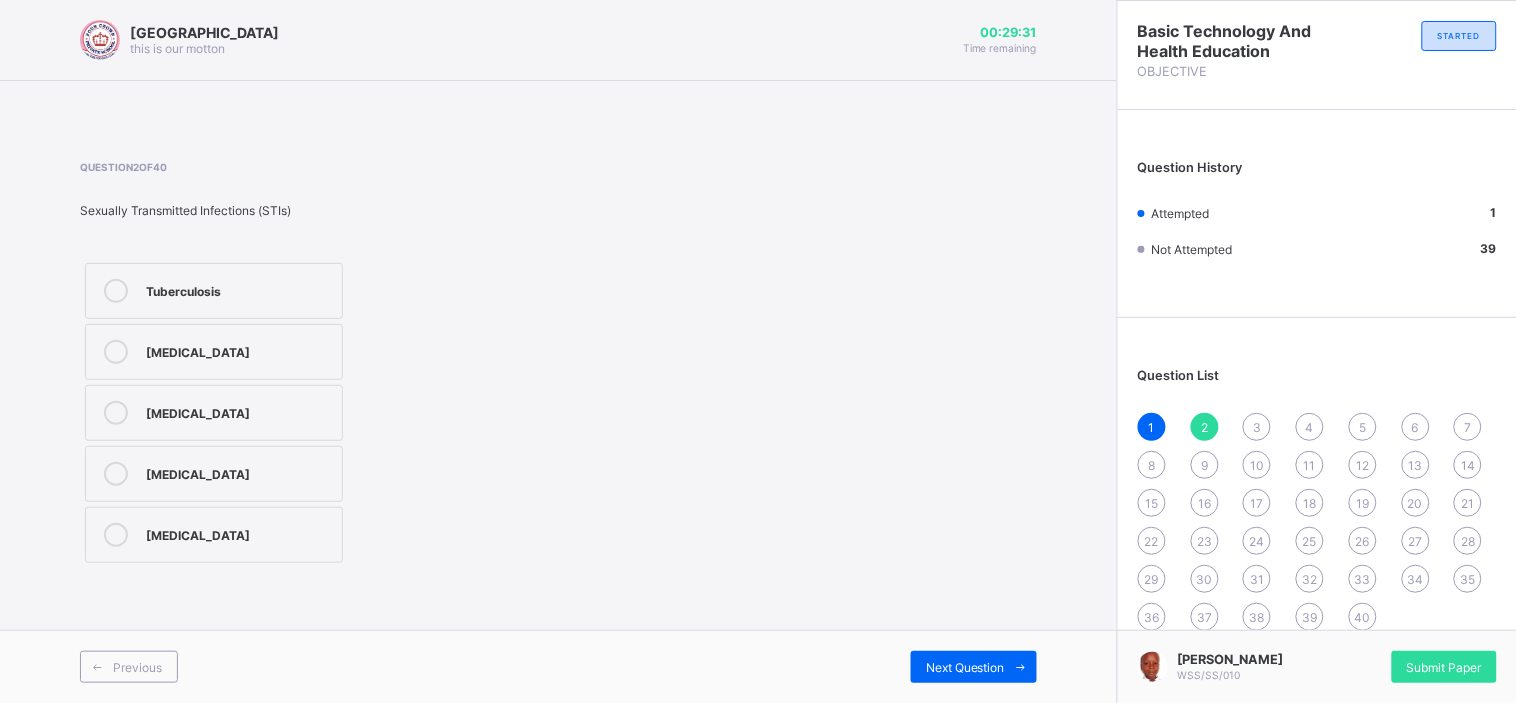 click on "Tuberculosis" at bounding box center (239, 289) 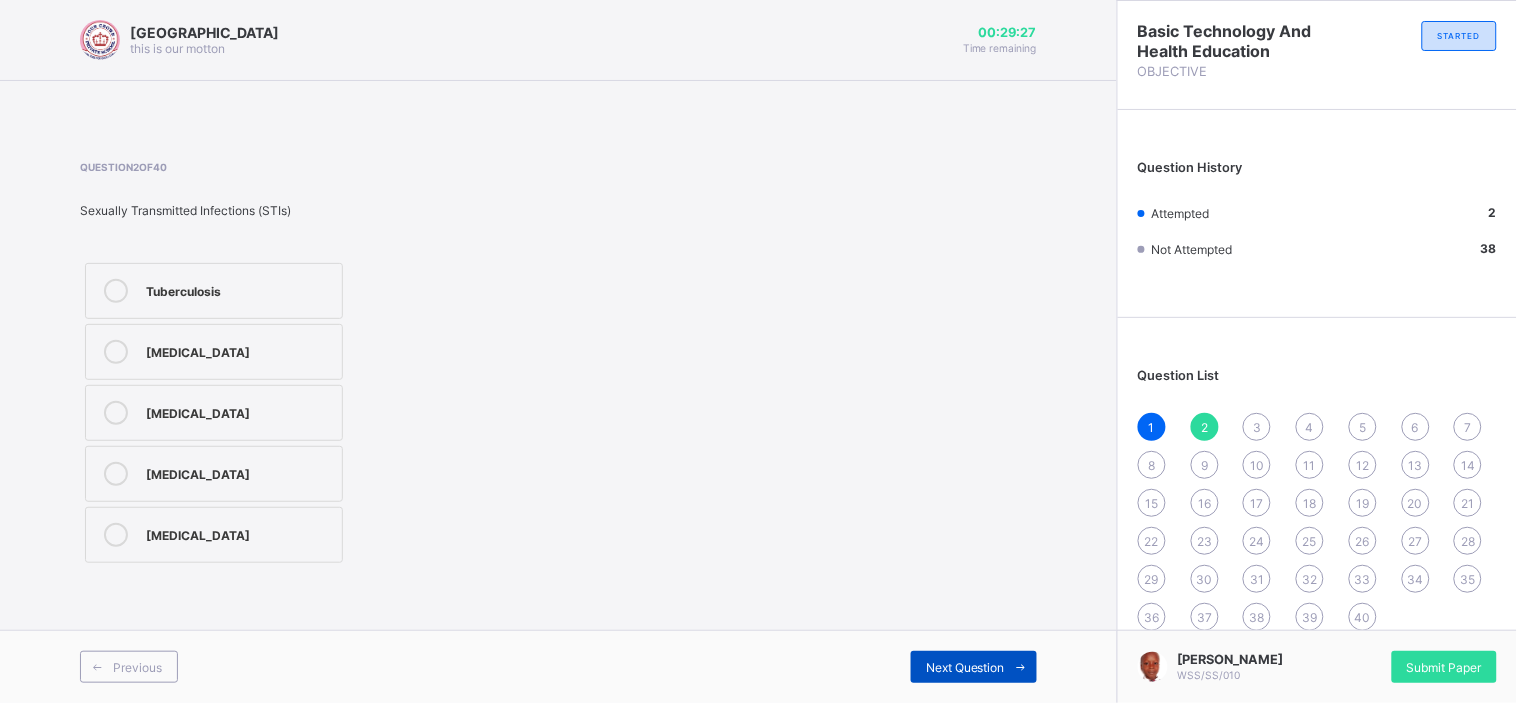 click on "Next Question" at bounding box center (965, 667) 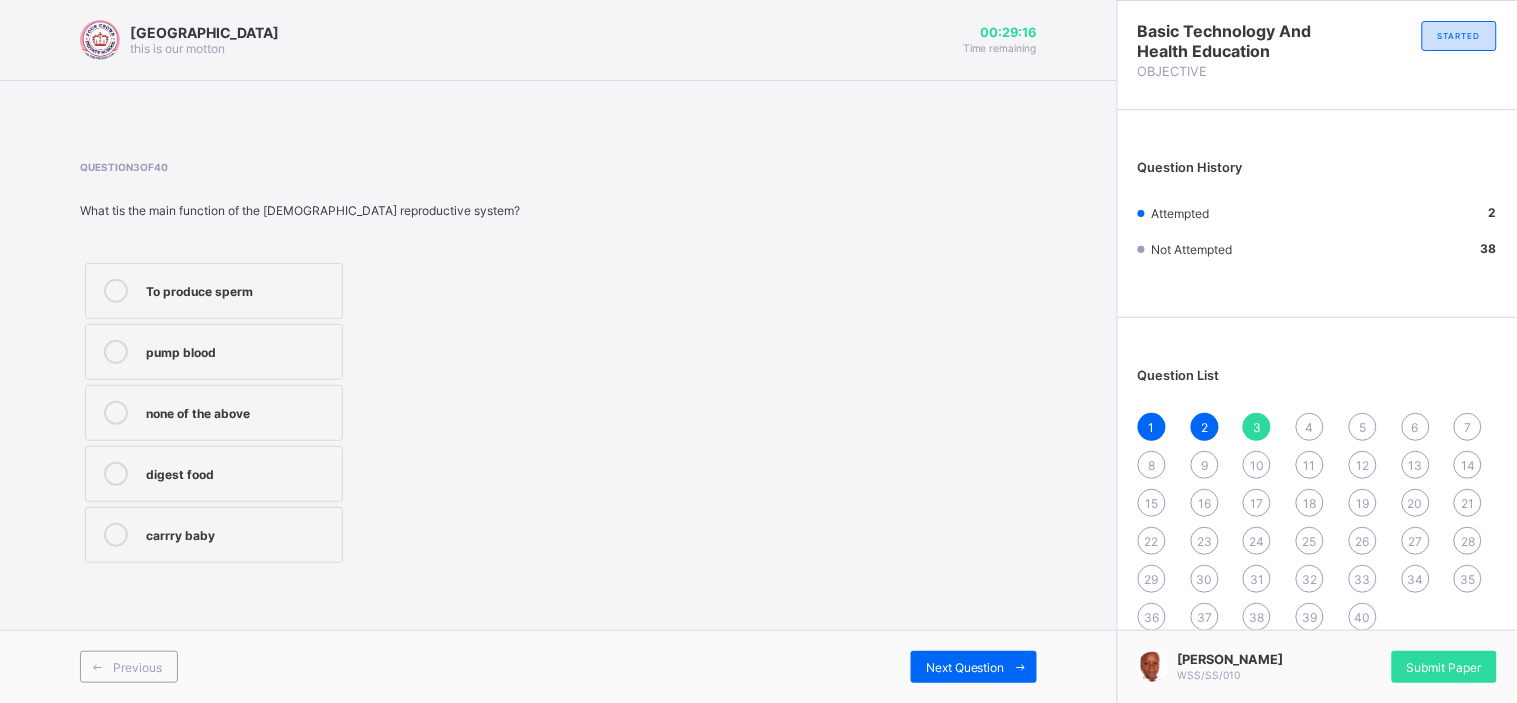 click on "carrry baby" at bounding box center [214, 535] 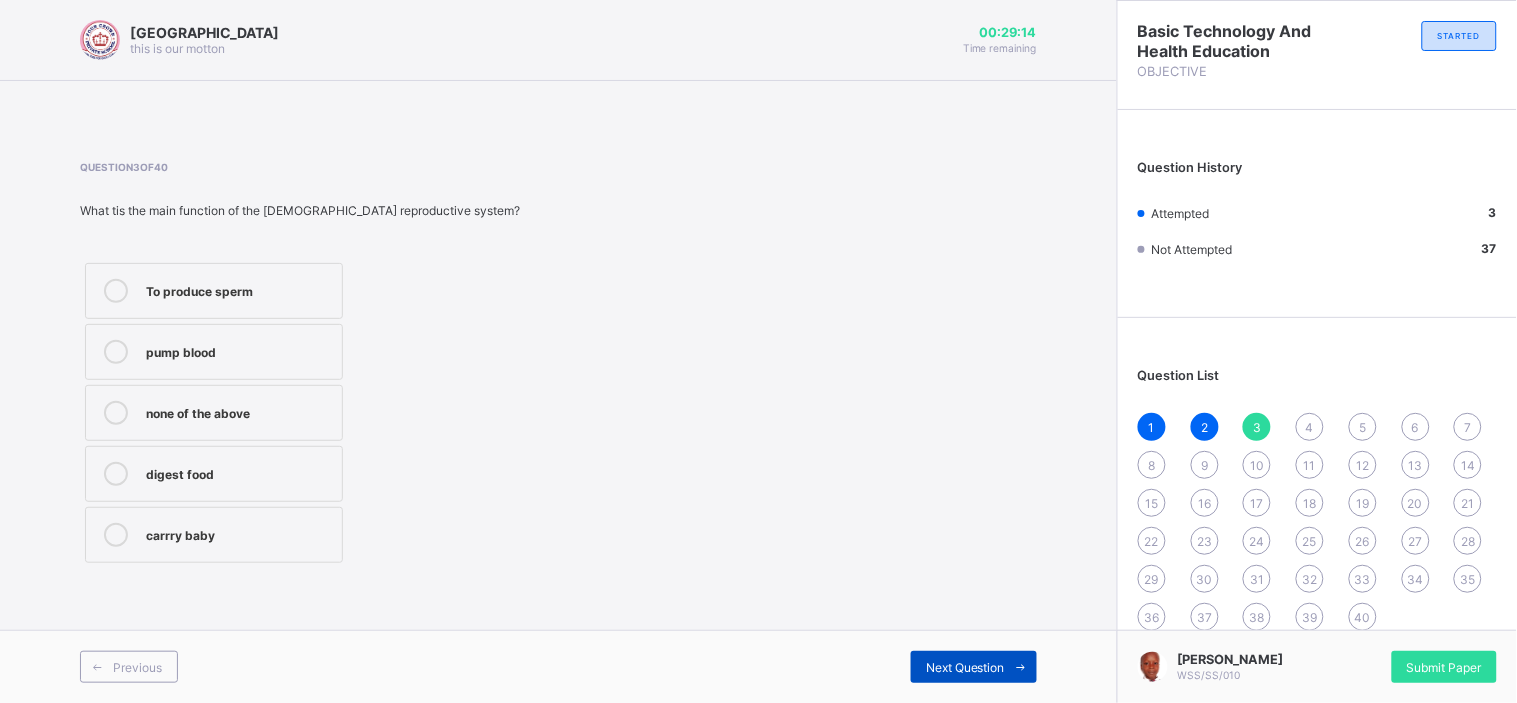 click on "Next Question" at bounding box center [974, 667] 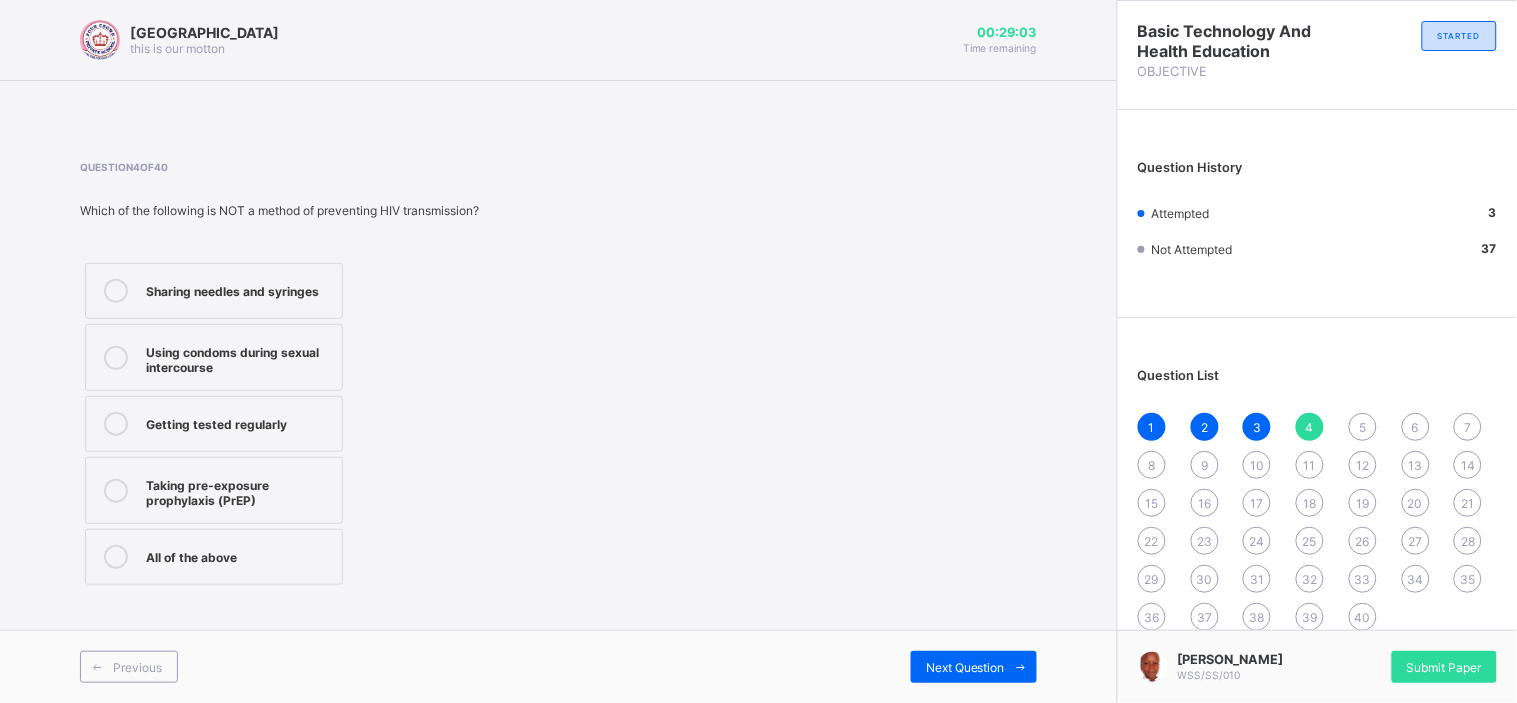 click on "Which of the following is NOT a method of preventing HIV transmission?" at bounding box center [303, 210] 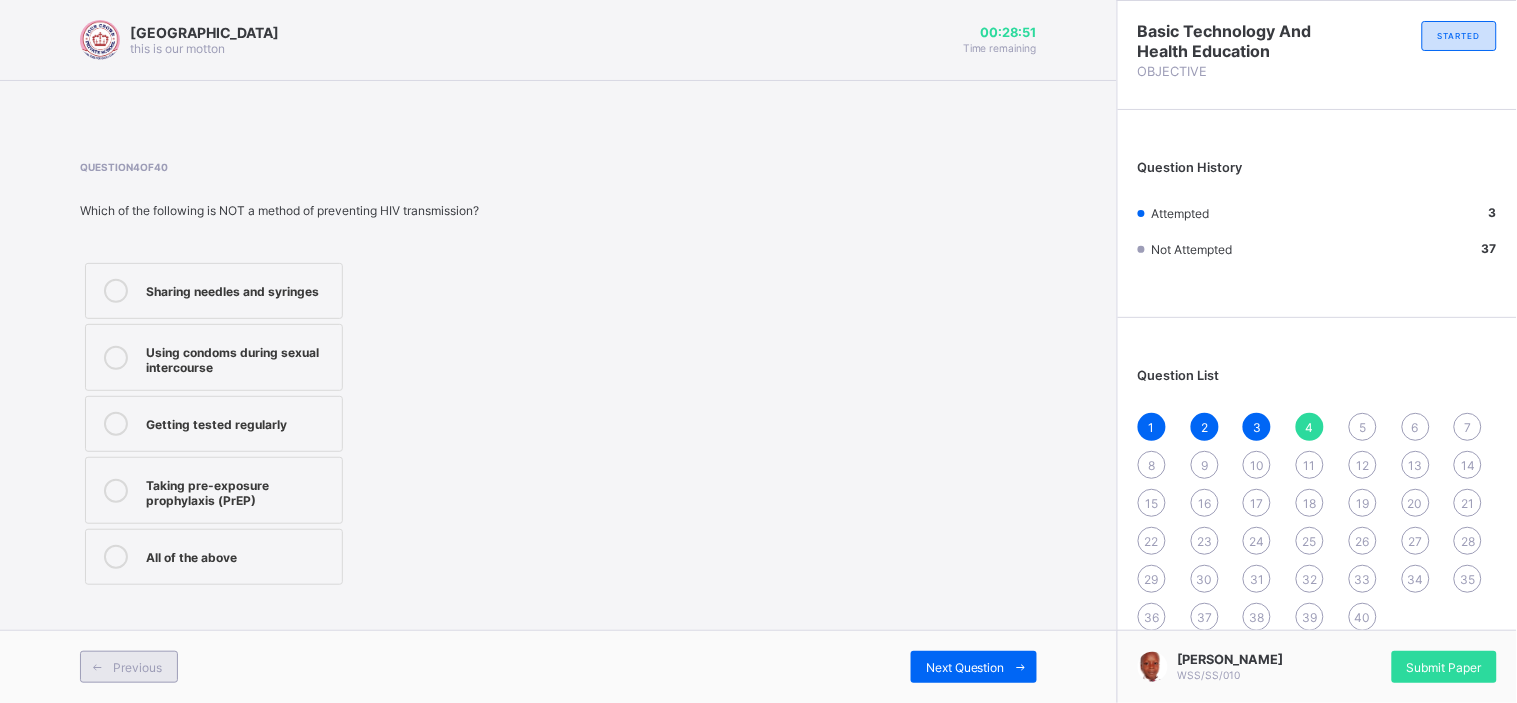 click on "Previous" at bounding box center [137, 667] 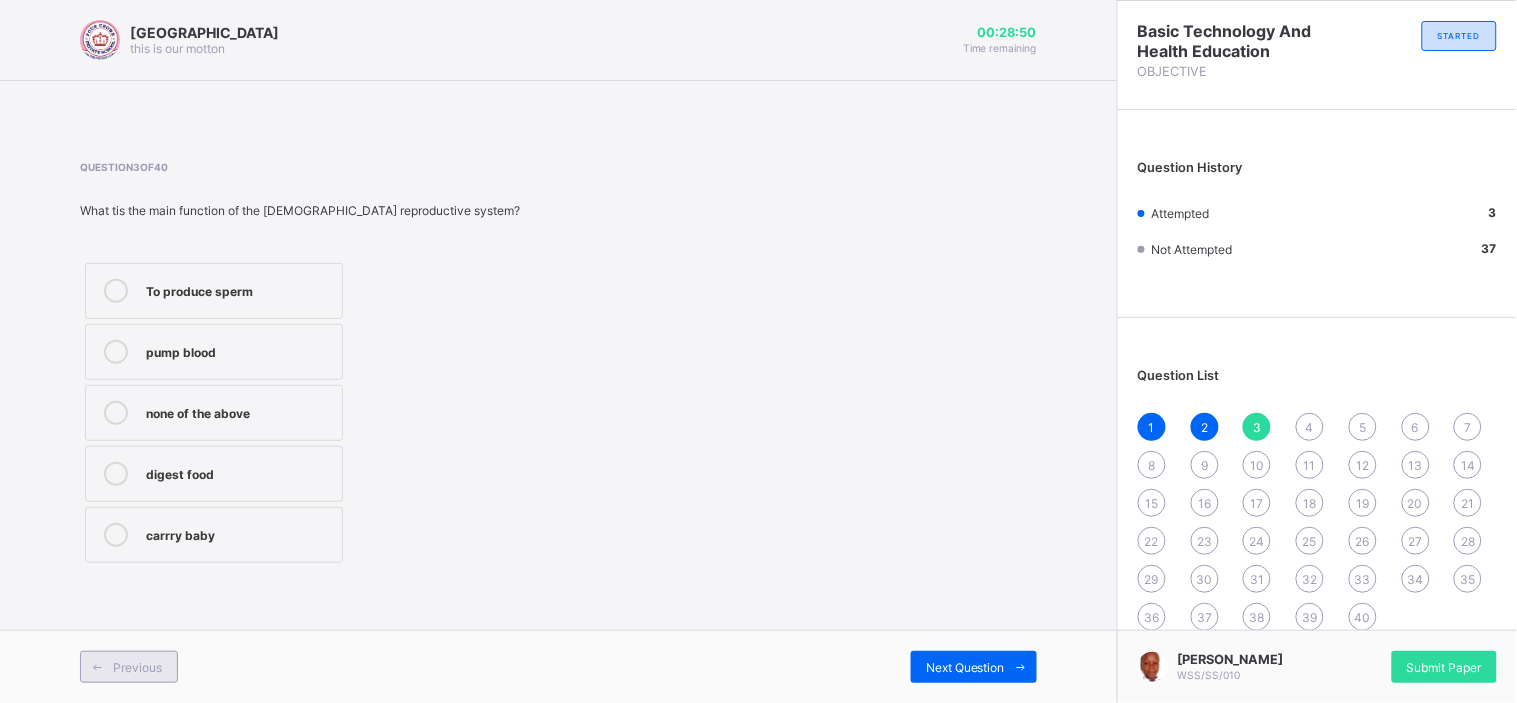 click on "Previous" at bounding box center [137, 667] 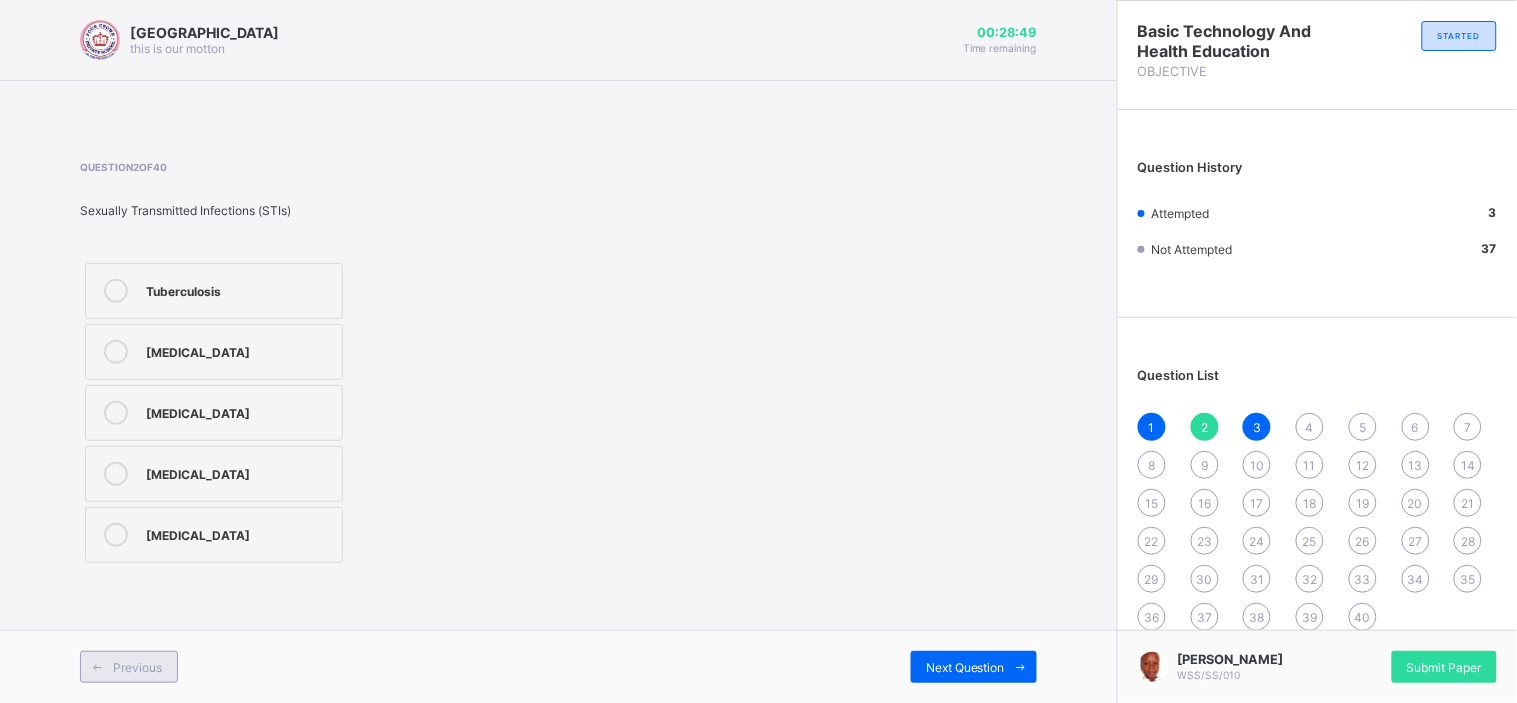 click on "Previous" at bounding box center (137, 667) 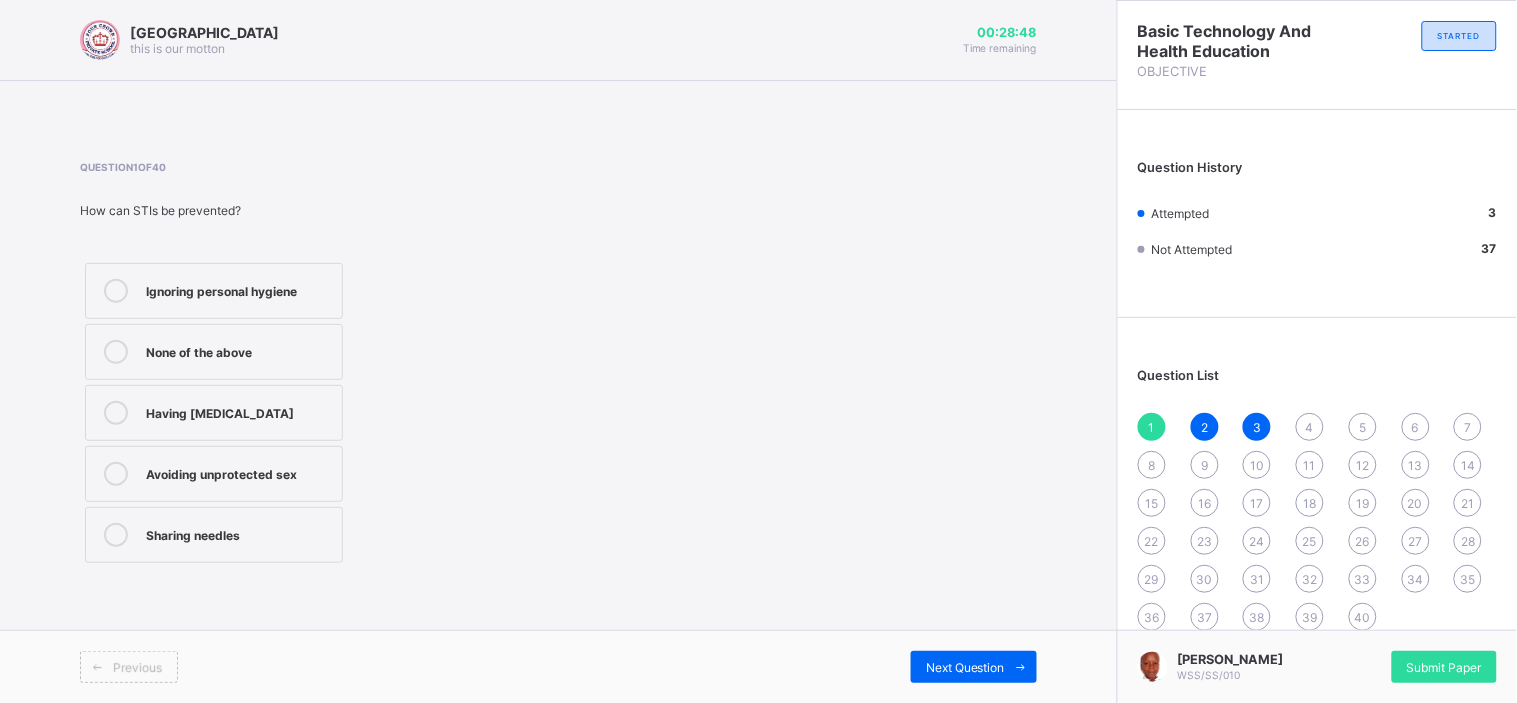 click on "Previous" at bounding box center [137, 667] 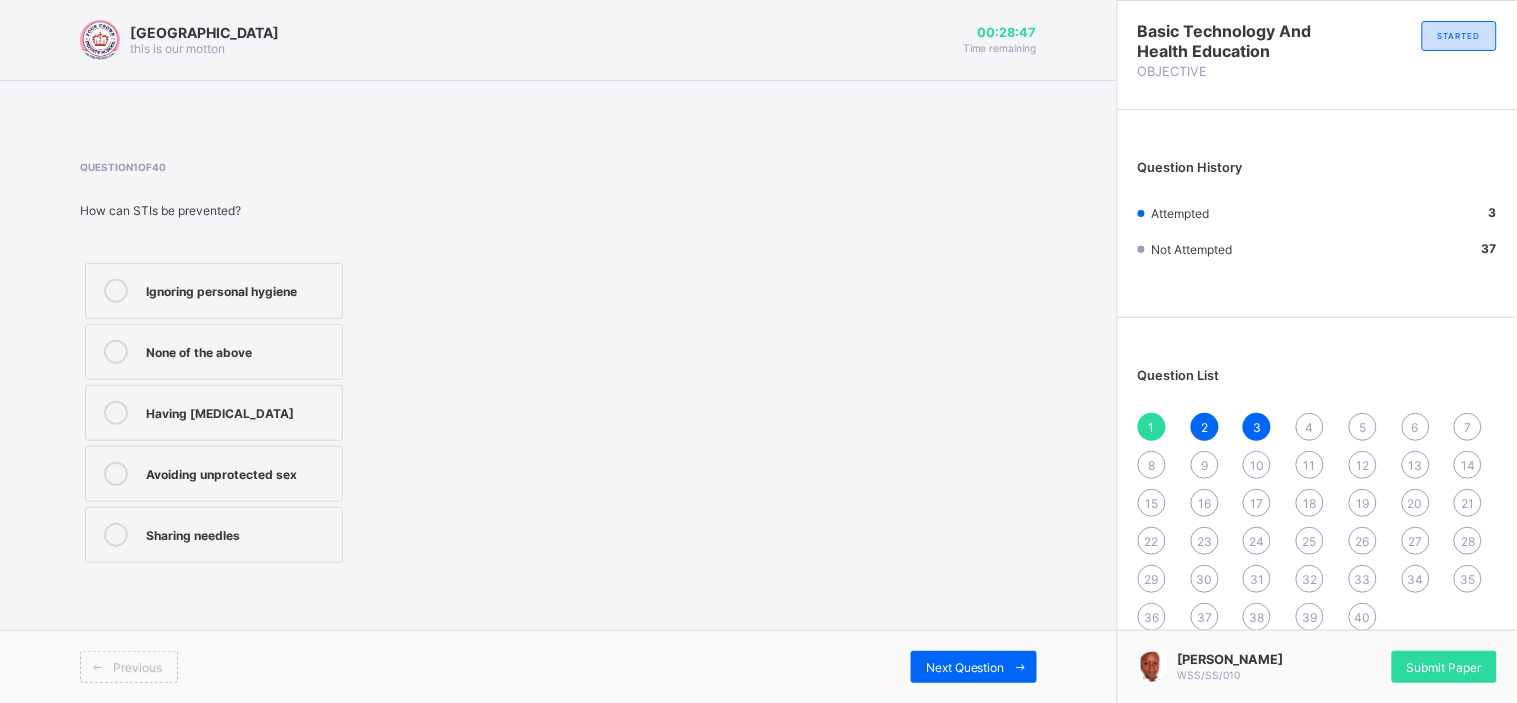 click on "Previous" at bounding box center [137, 667] 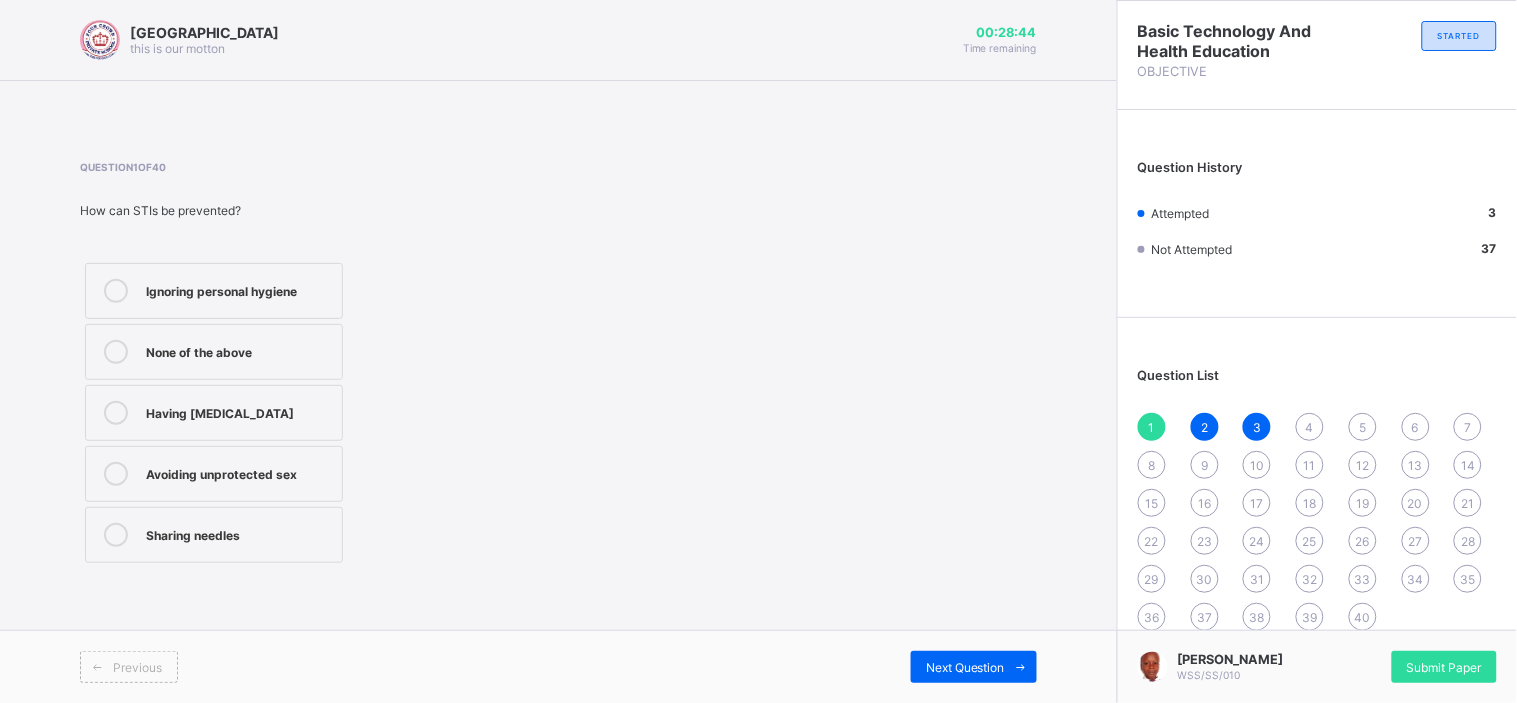 click on "4" at bounding box center [1310, 427] 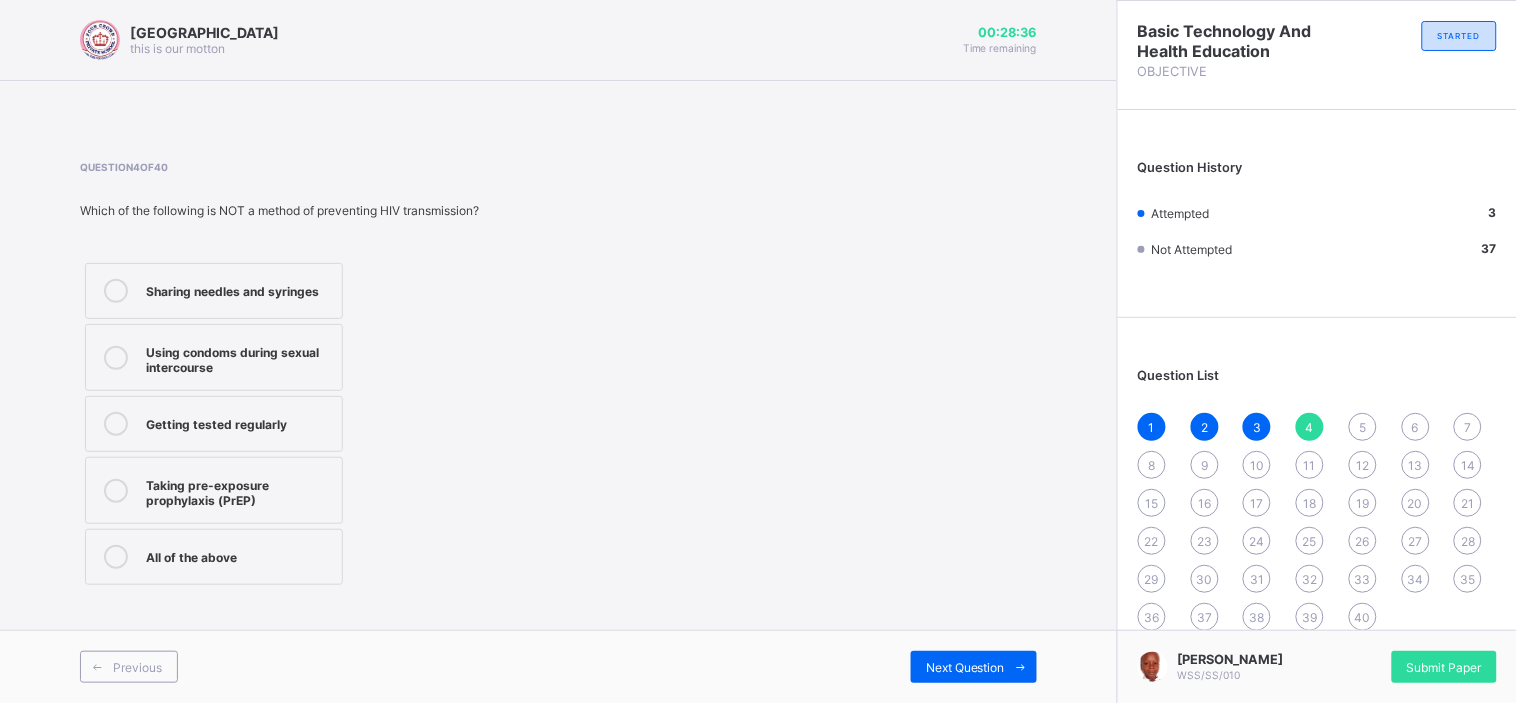 click on "Using condoms during sexual intercourse" at bounding box center (239, 357) 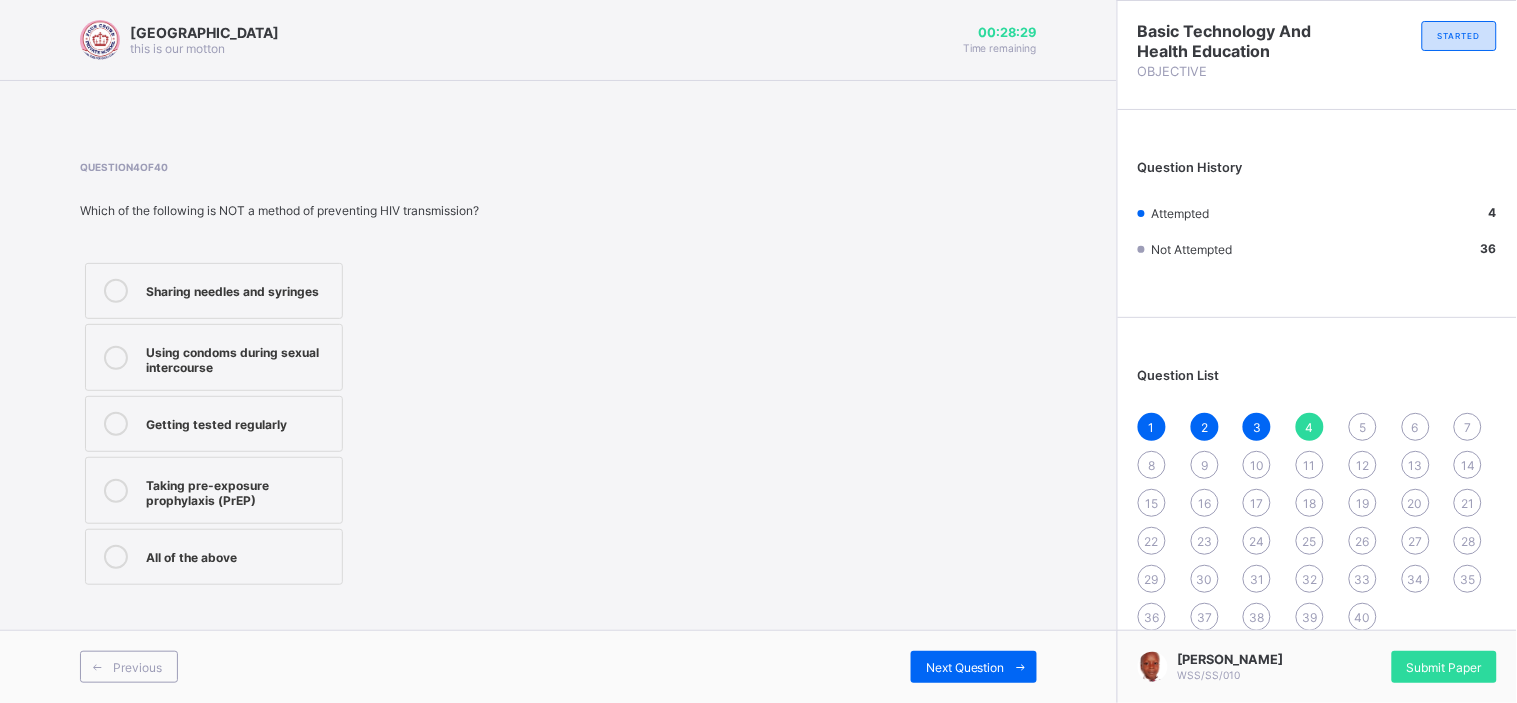 click on "Taking pre-exposure prophylaxis (PrEP)" at bounding box center [239, 490] 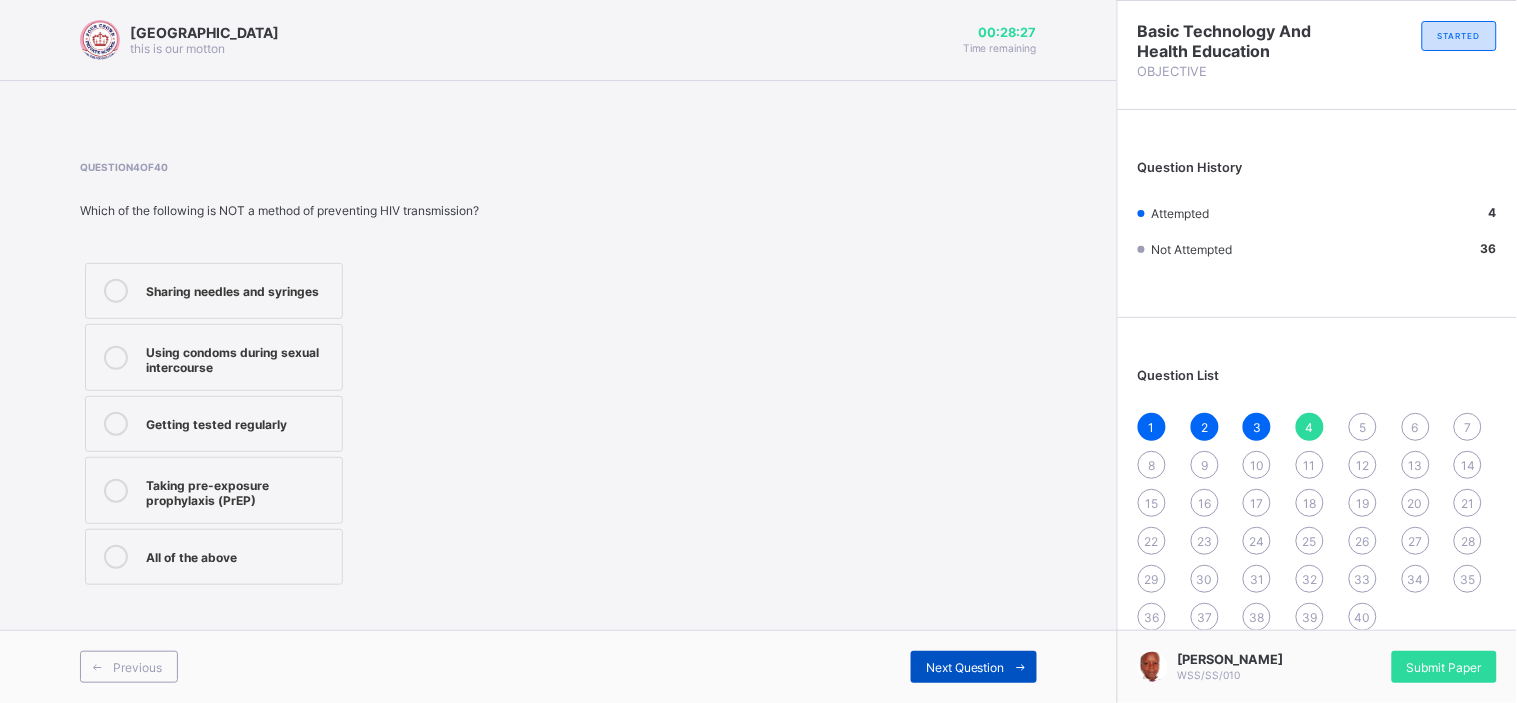 click on "Next Question" at bounding box center (965, 667) 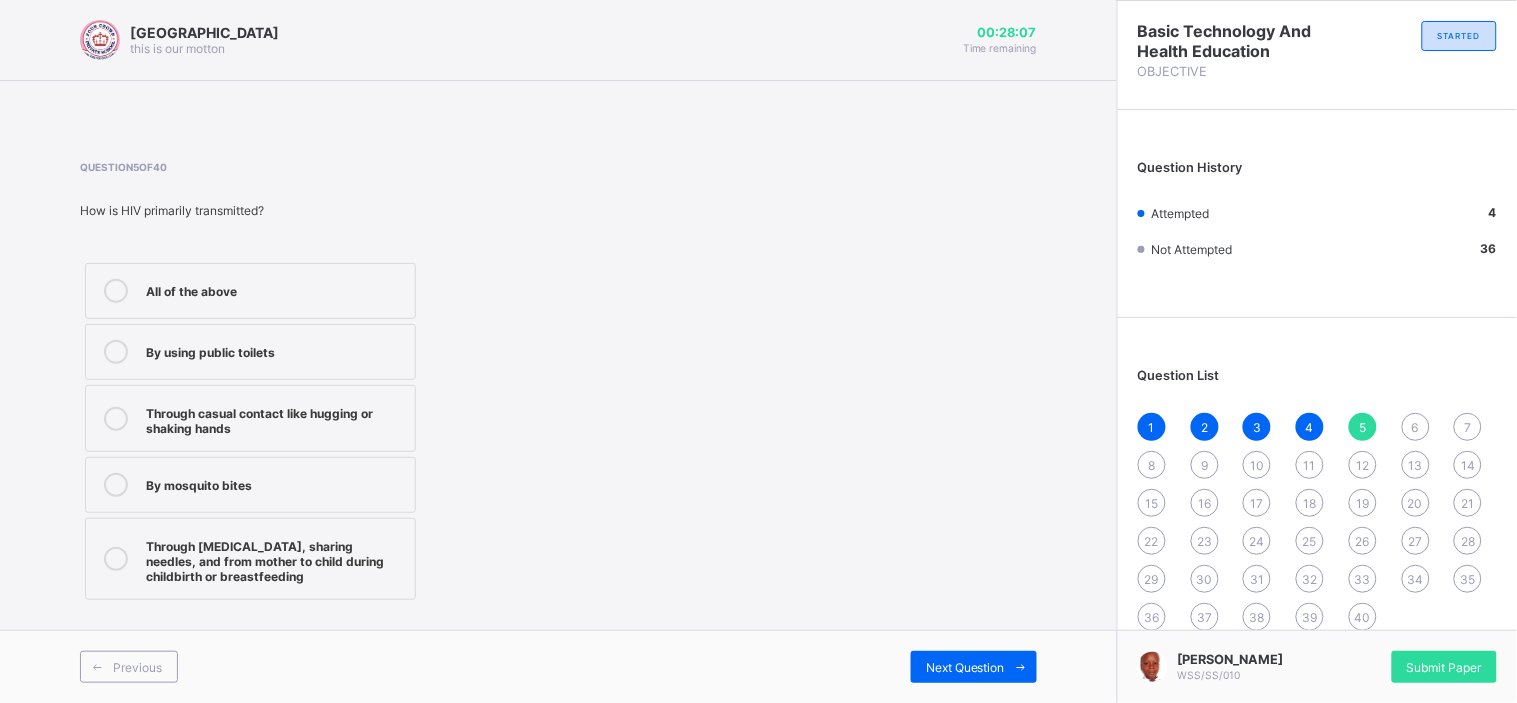 click on "Through [MEDICAL_DATA], sharing needles, and from mother to child during childbirth or breastfeeding" at bounding box center [275, 559] 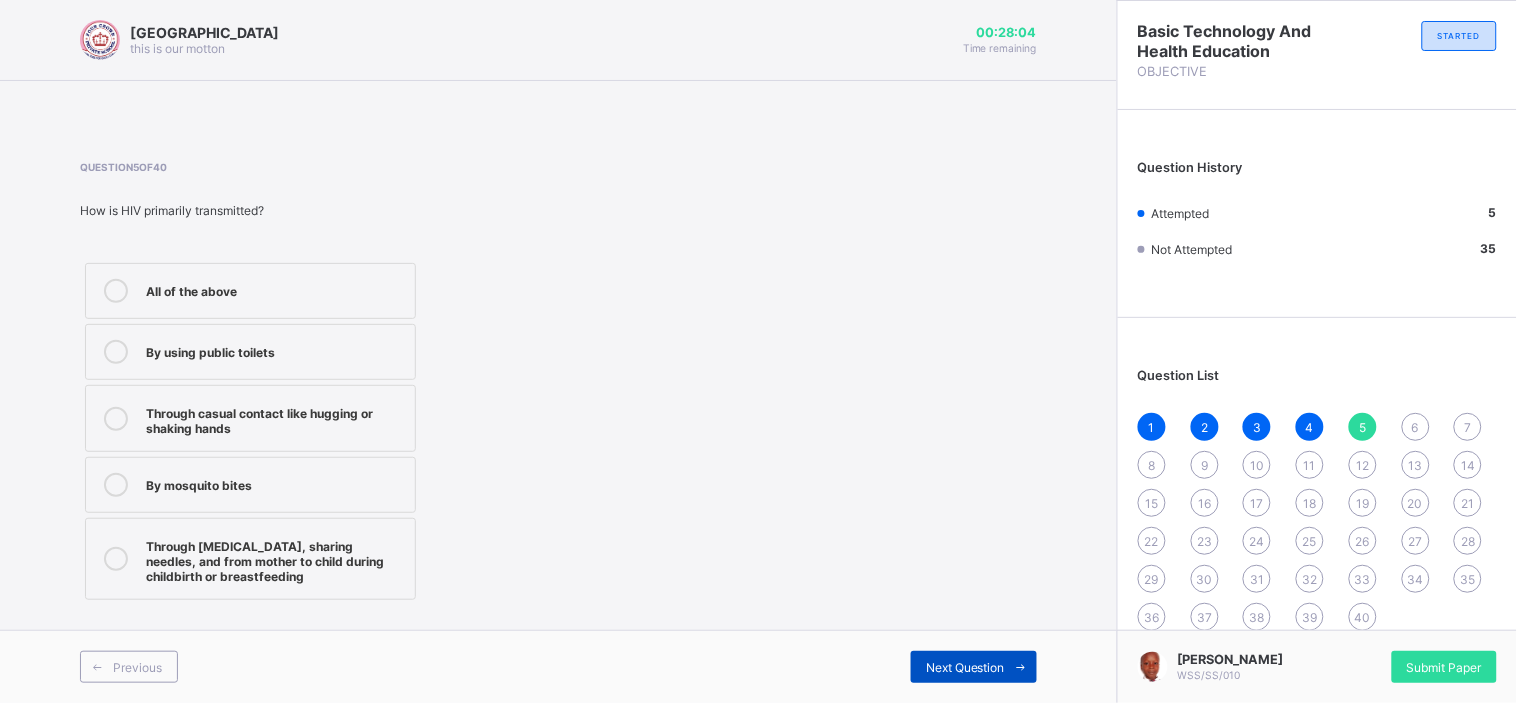 click on "Next Question" at bounding box center [965, 667] 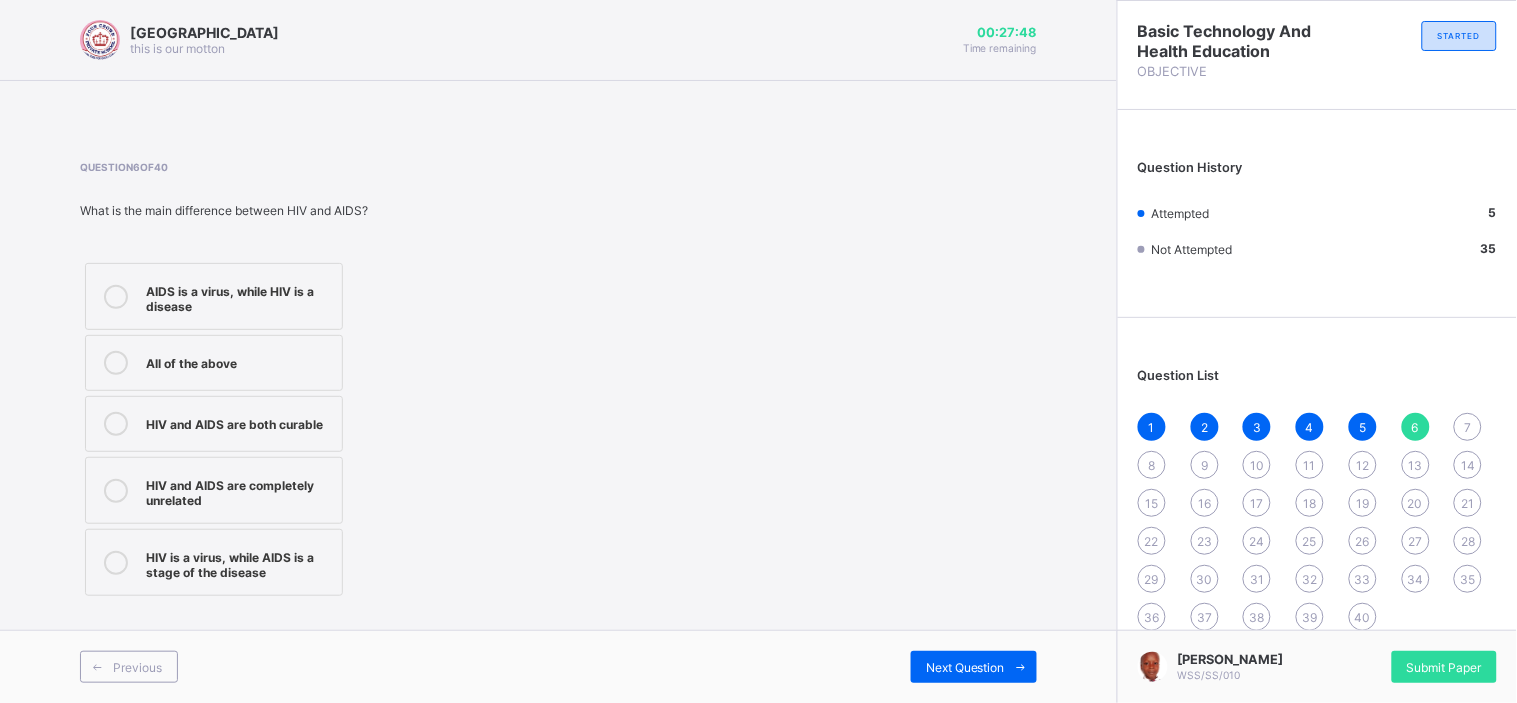 click on "AIDS is a virus, while HIV is a disease" at bounding box center [239, 296] 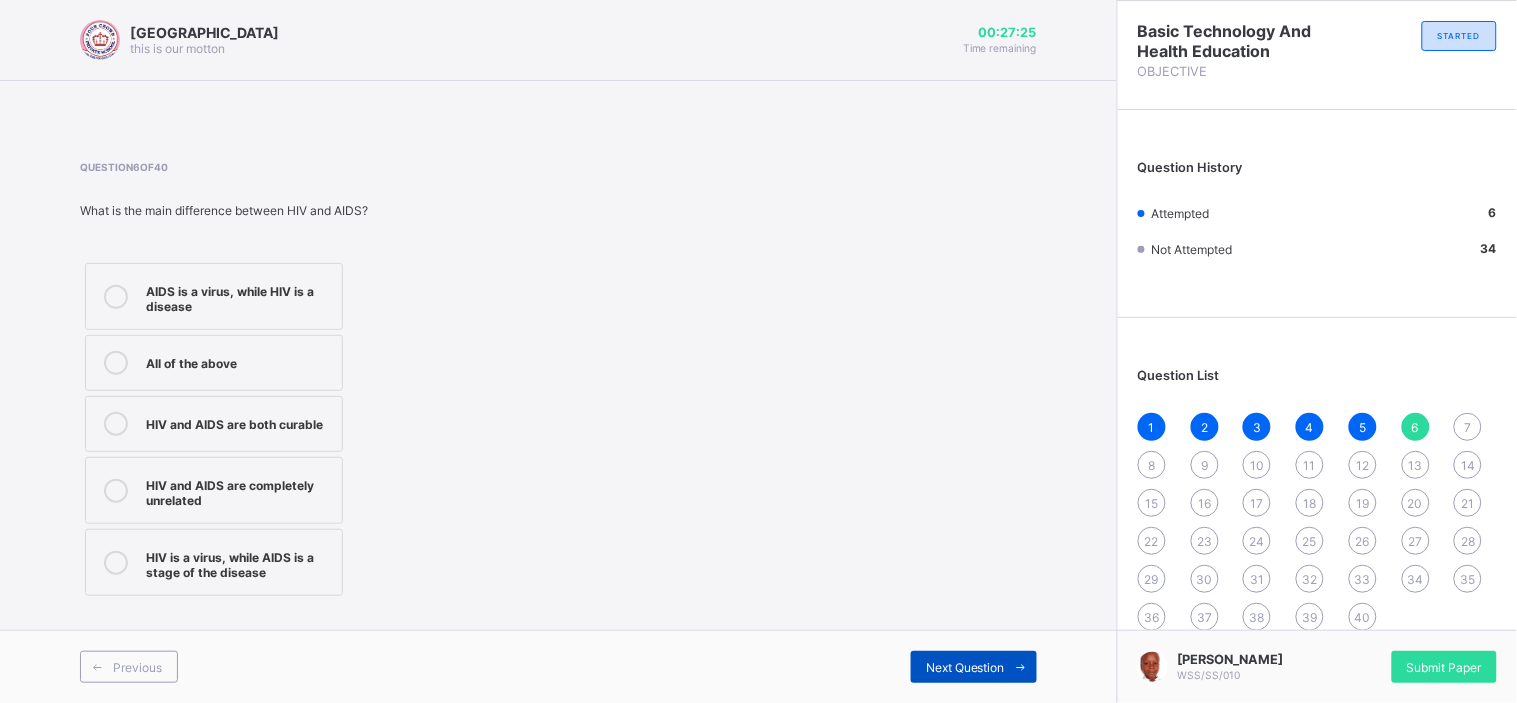 click on "Next Question" at bounding box center (965, 667) 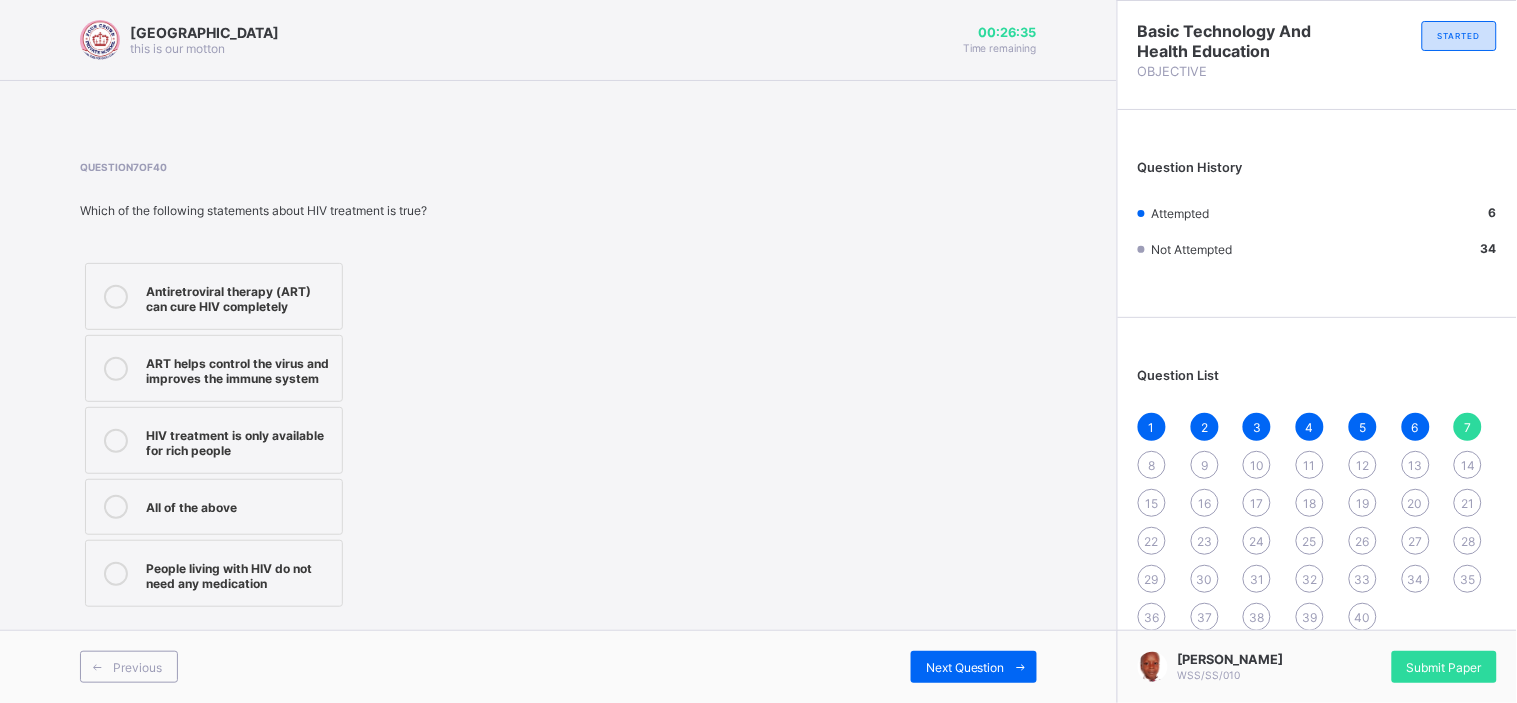 click on "People living with HIV do not need any medication" at bounding box center [239, 573] 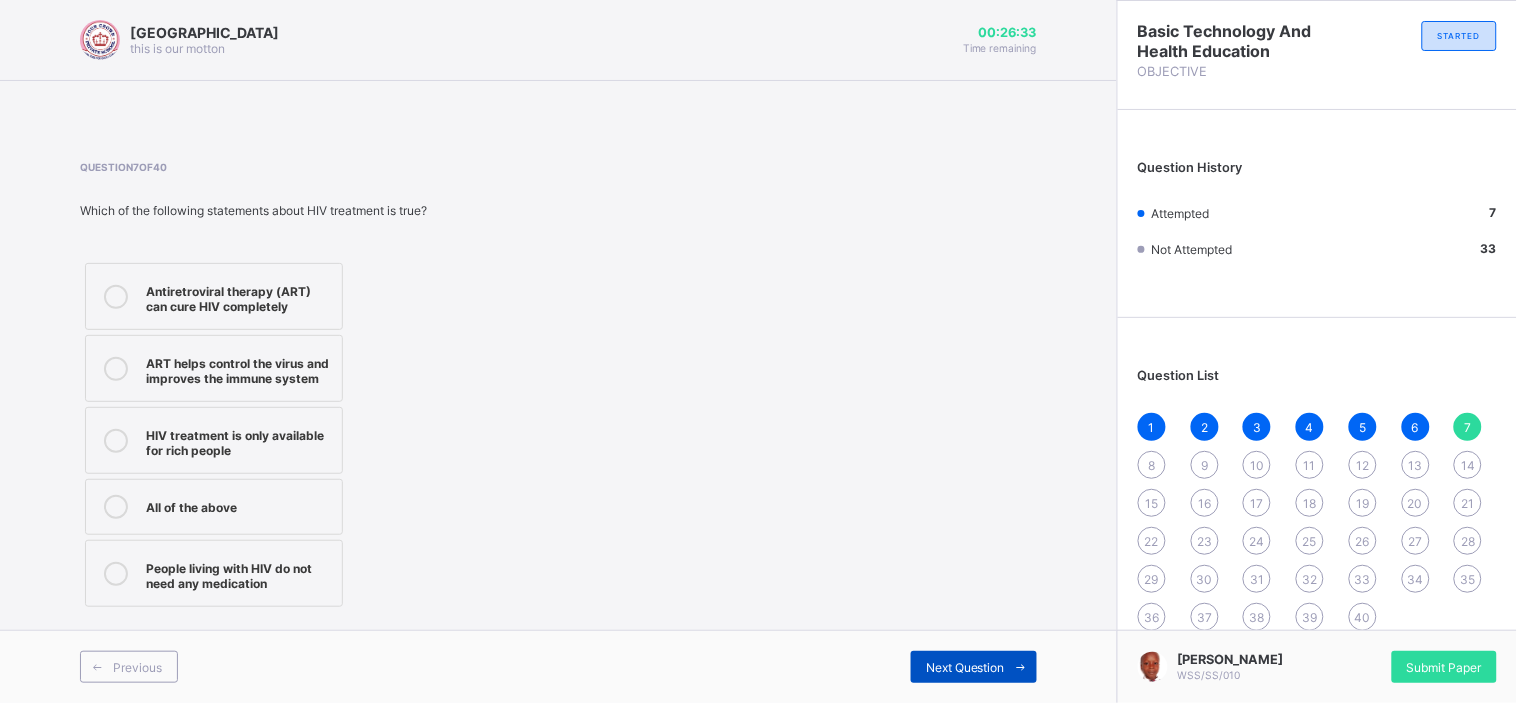 click on "Next Question" at bounding box center (965, 667) 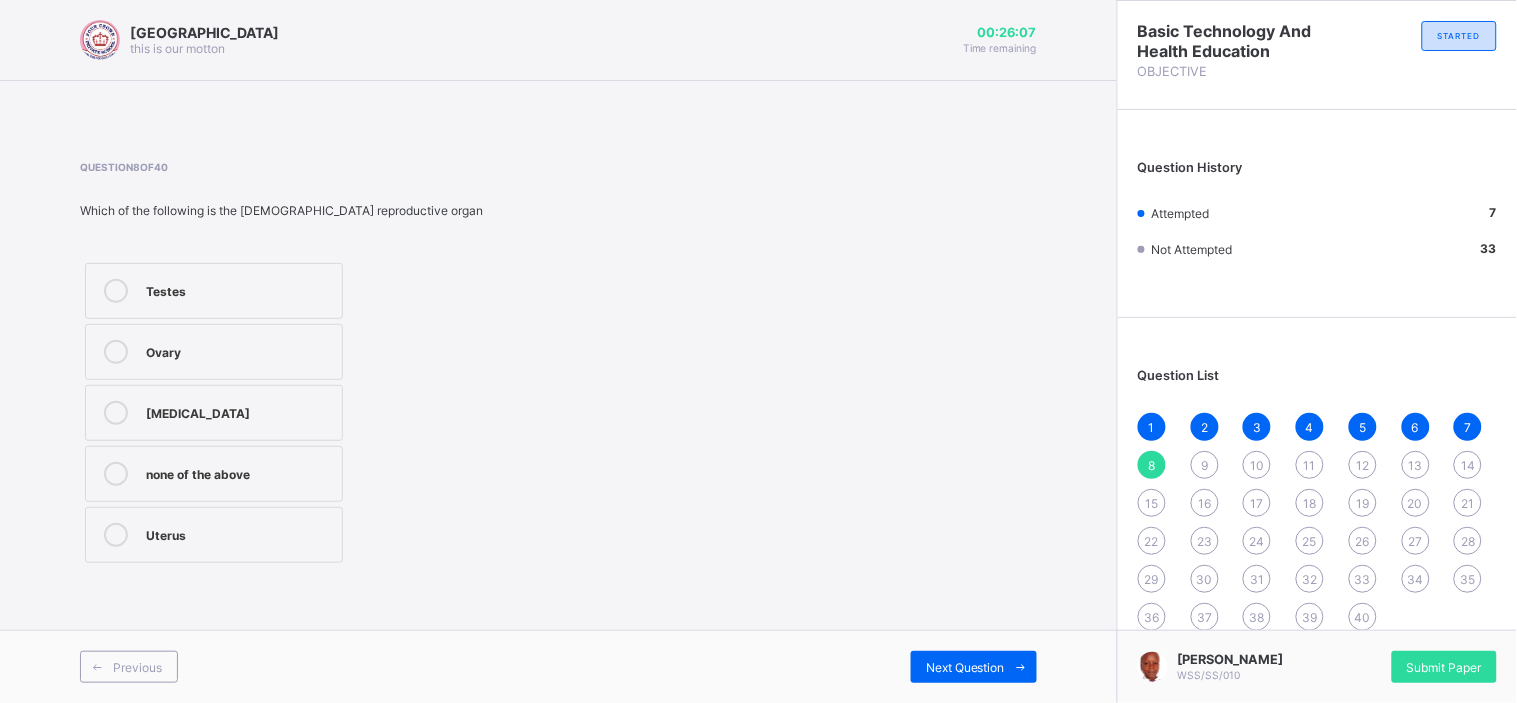 click on "Testes" at bounding box center [239, 289] 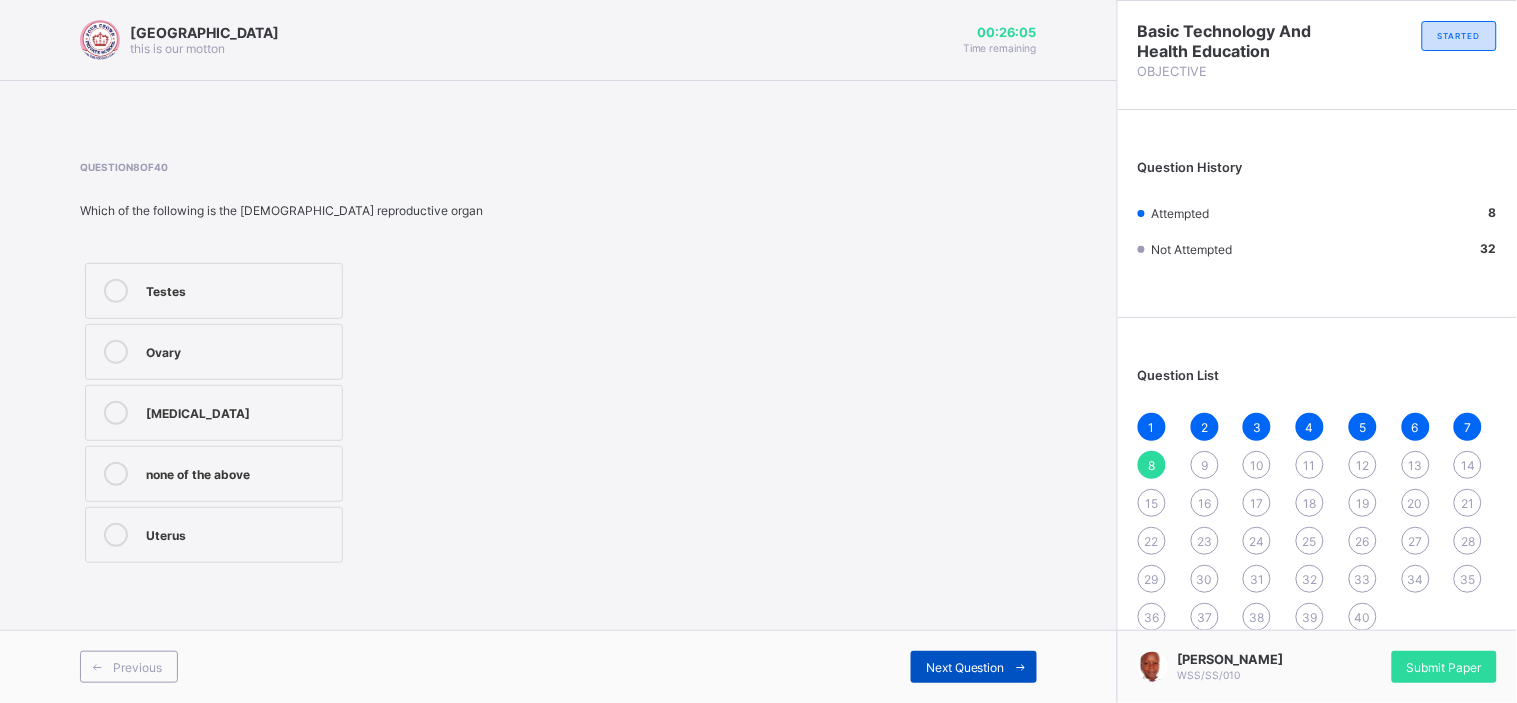 click at bounding box center (1021, 667) 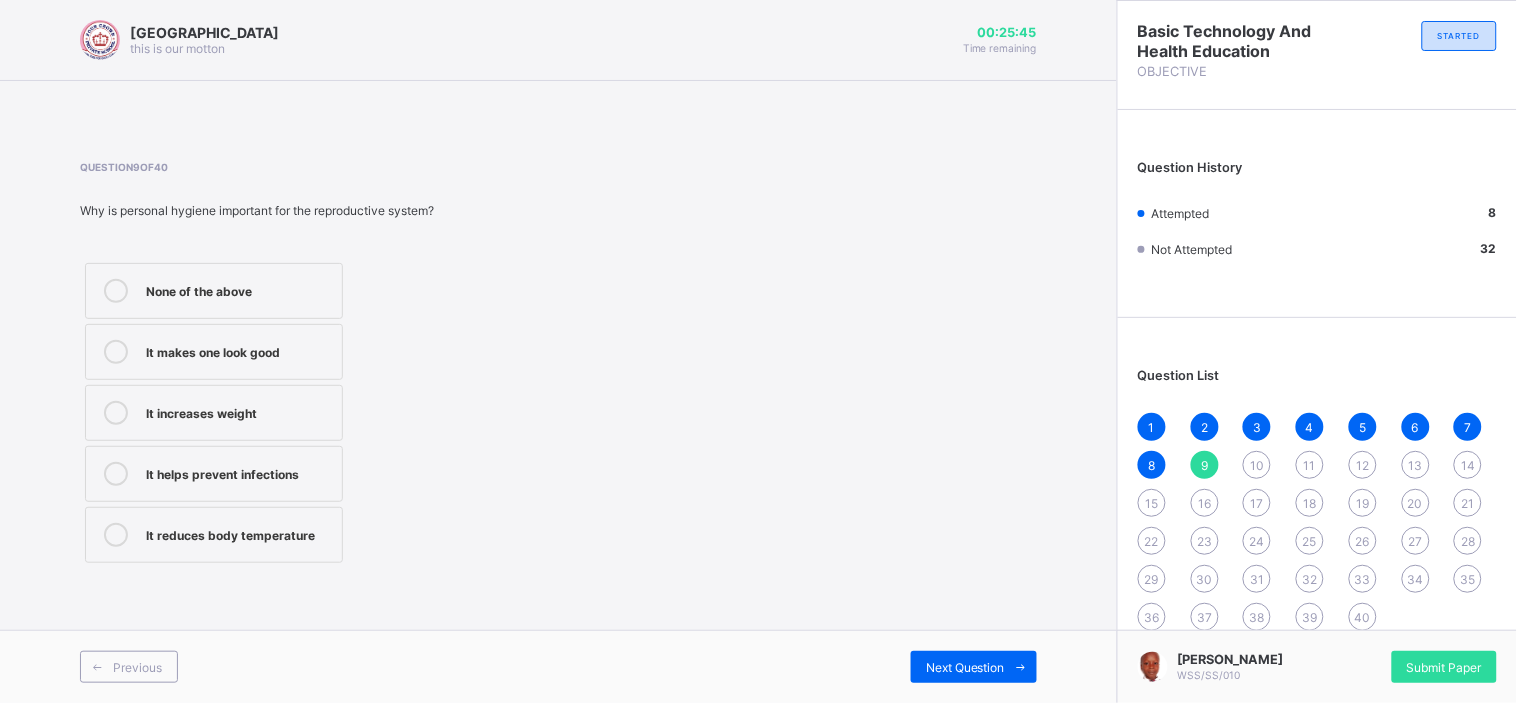 click on "It helps prevent infections" at bounding box center [239, 472] 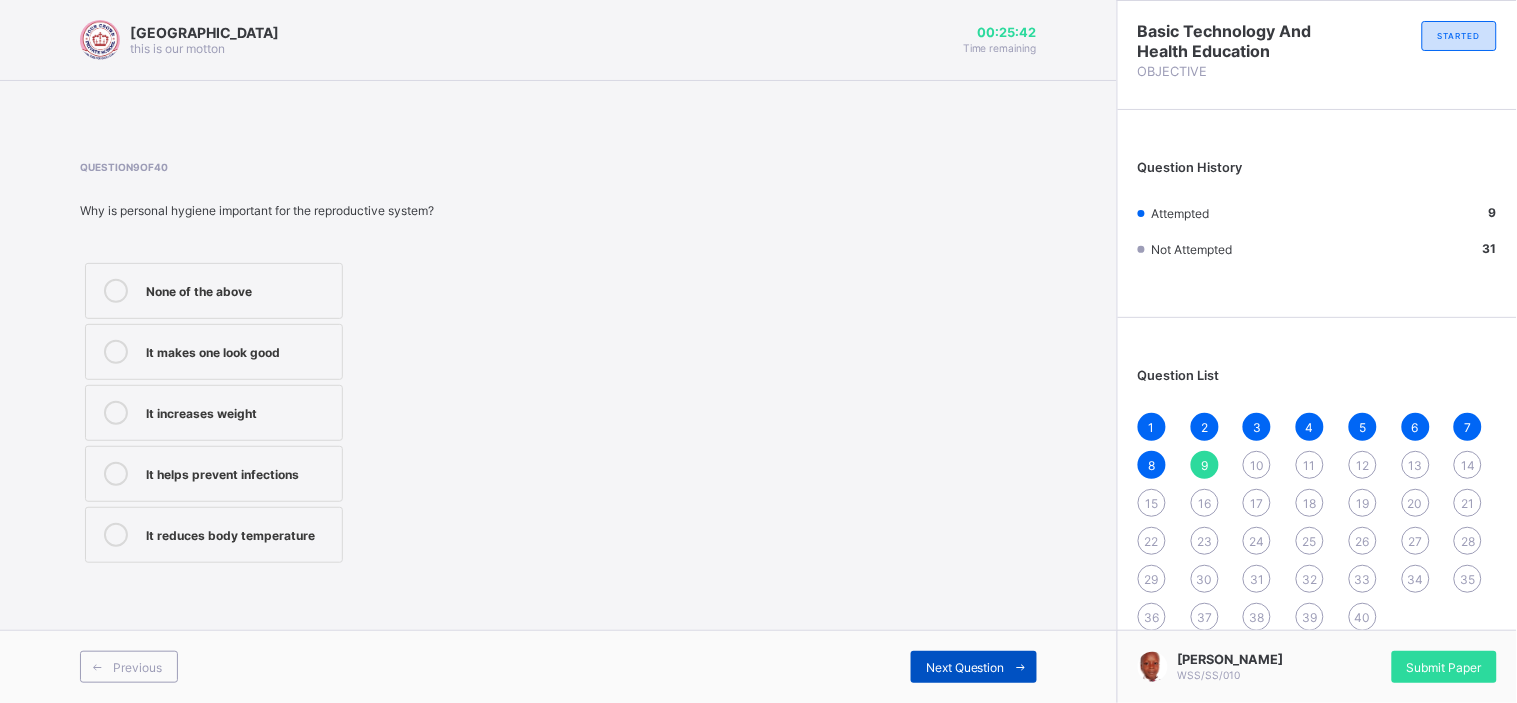 click on "Next Question" at bounding box center [974, 667] 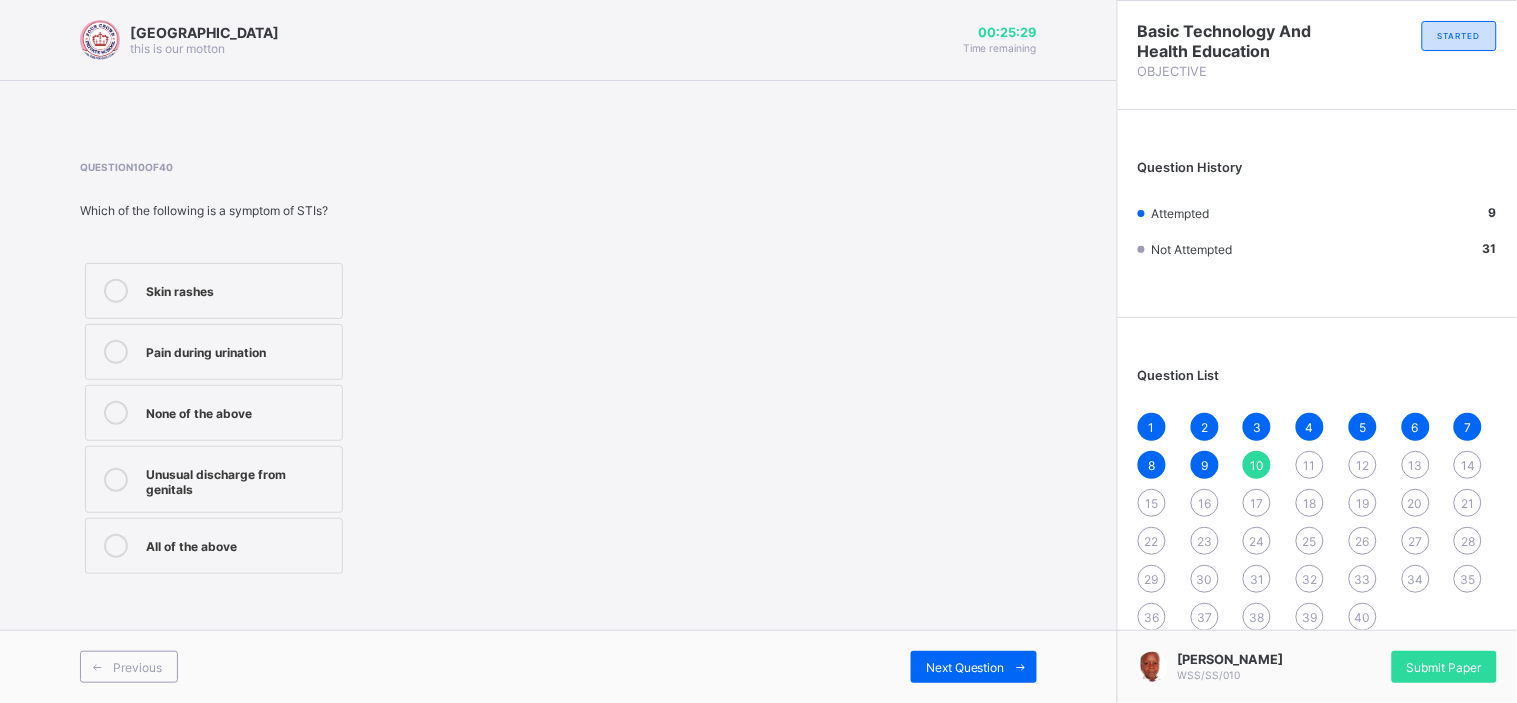 click on "Unusual discharge from genitals" at bounding box center [239, 479] 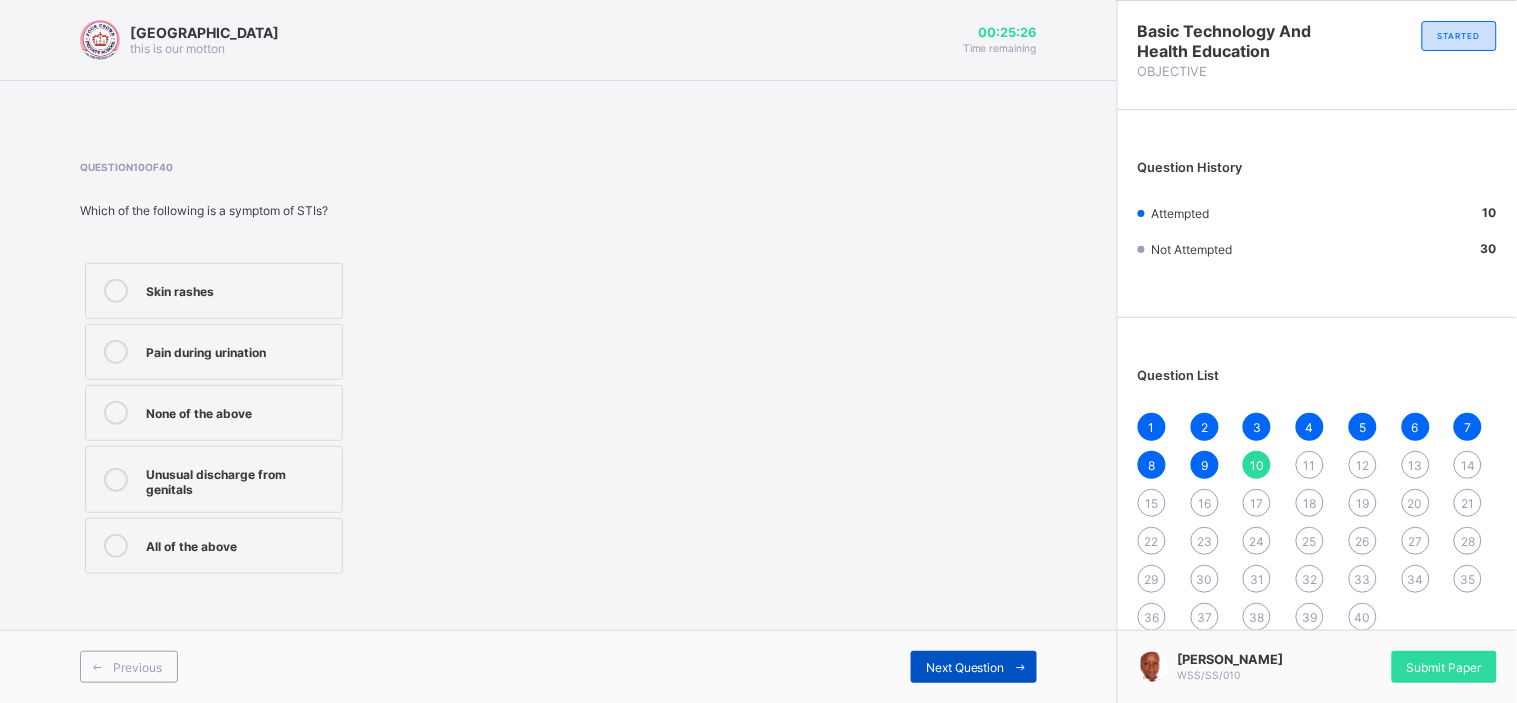 click on "Next Question" at bounding box center [974, 667] 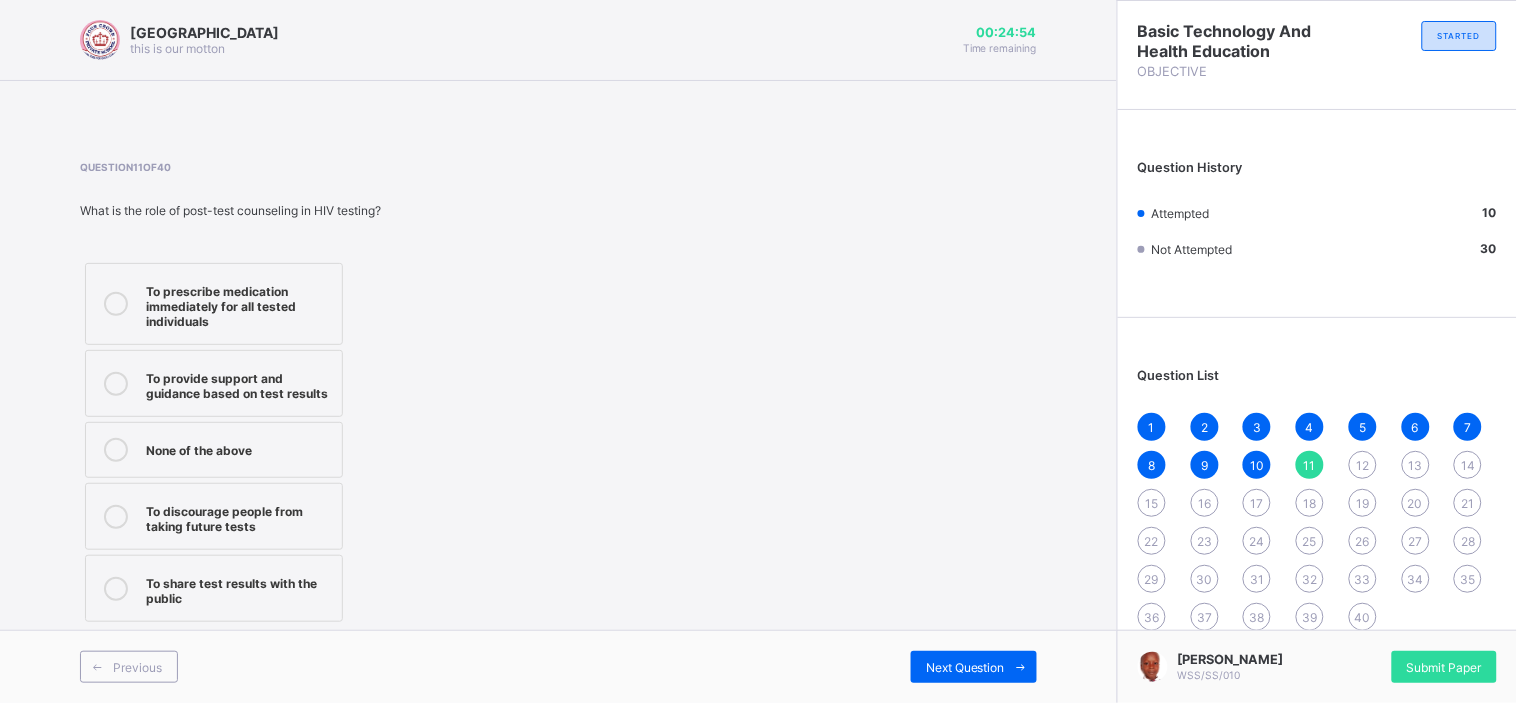 click on "To discourage people from taking future tests" at bounding box center (214, 516) 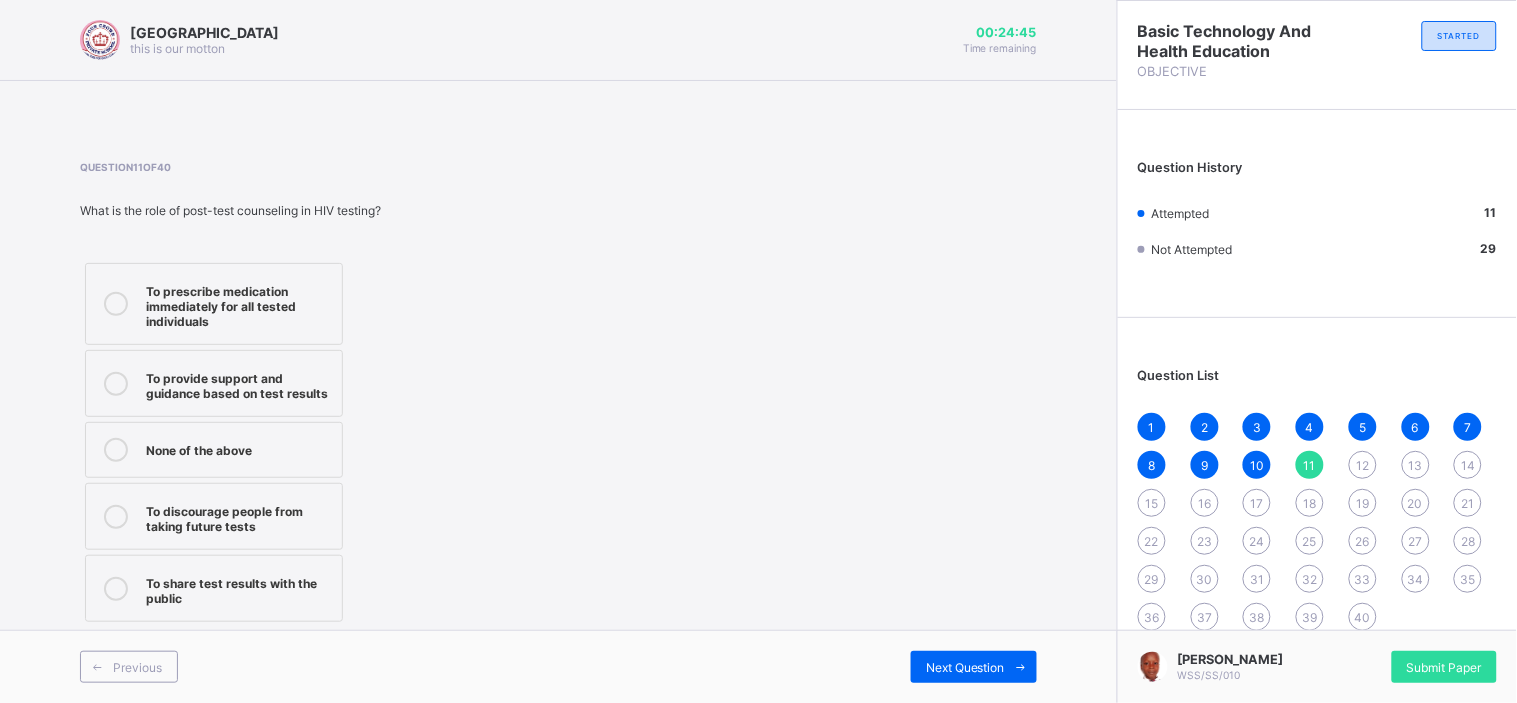 click on "To prescribe medication immediately for all tested individuals" at bounding box center (239, 304) 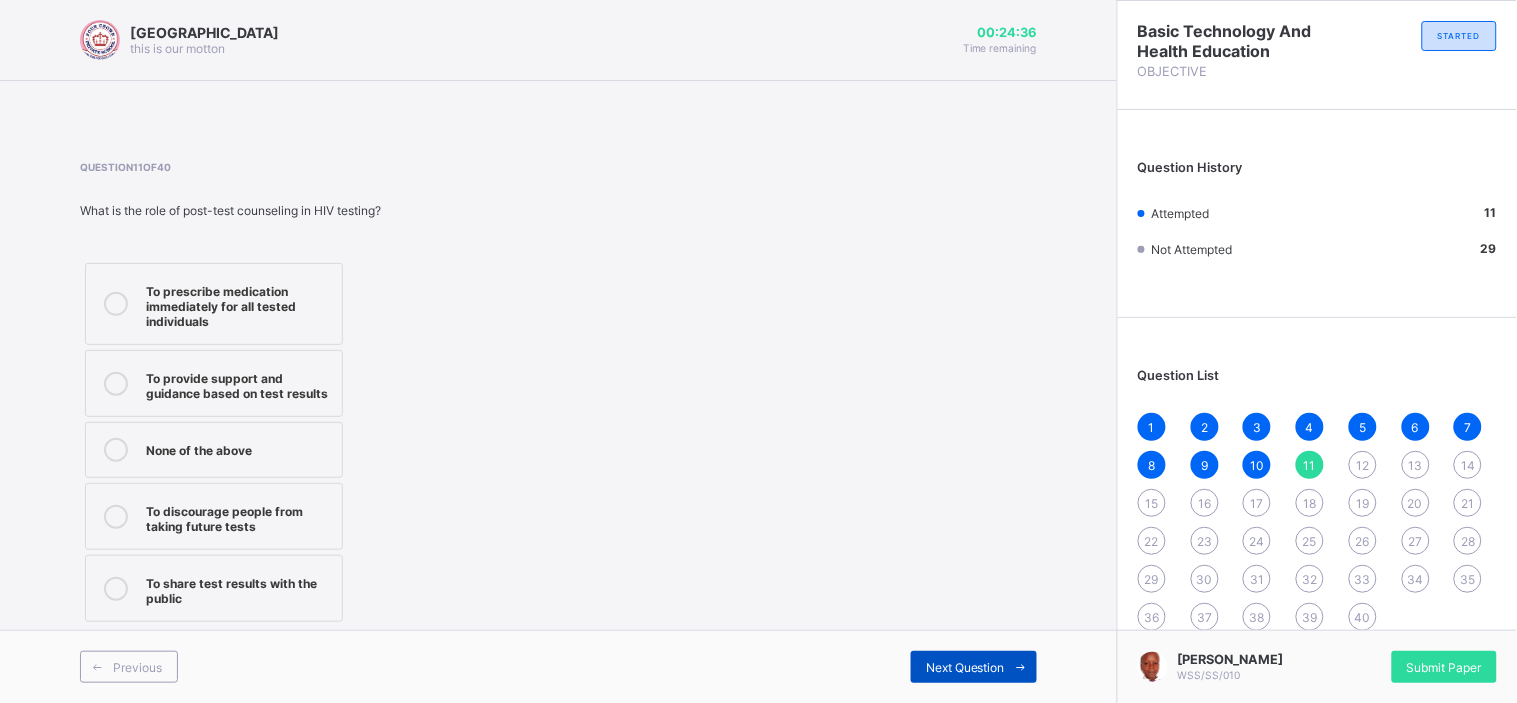 click on "Next Question" at bounding box center (965, 667) 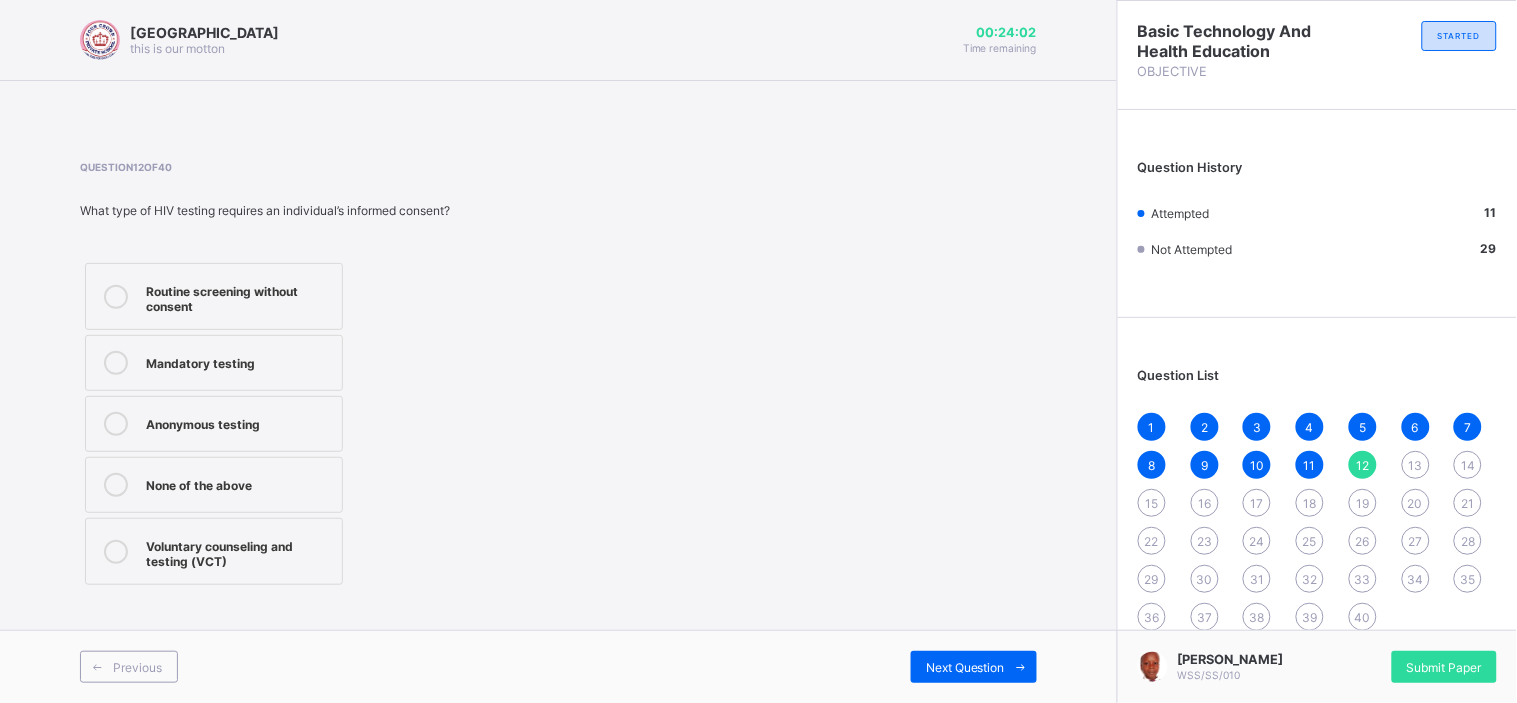 click on "Mandatory testing" at bounding box center [214, 363] 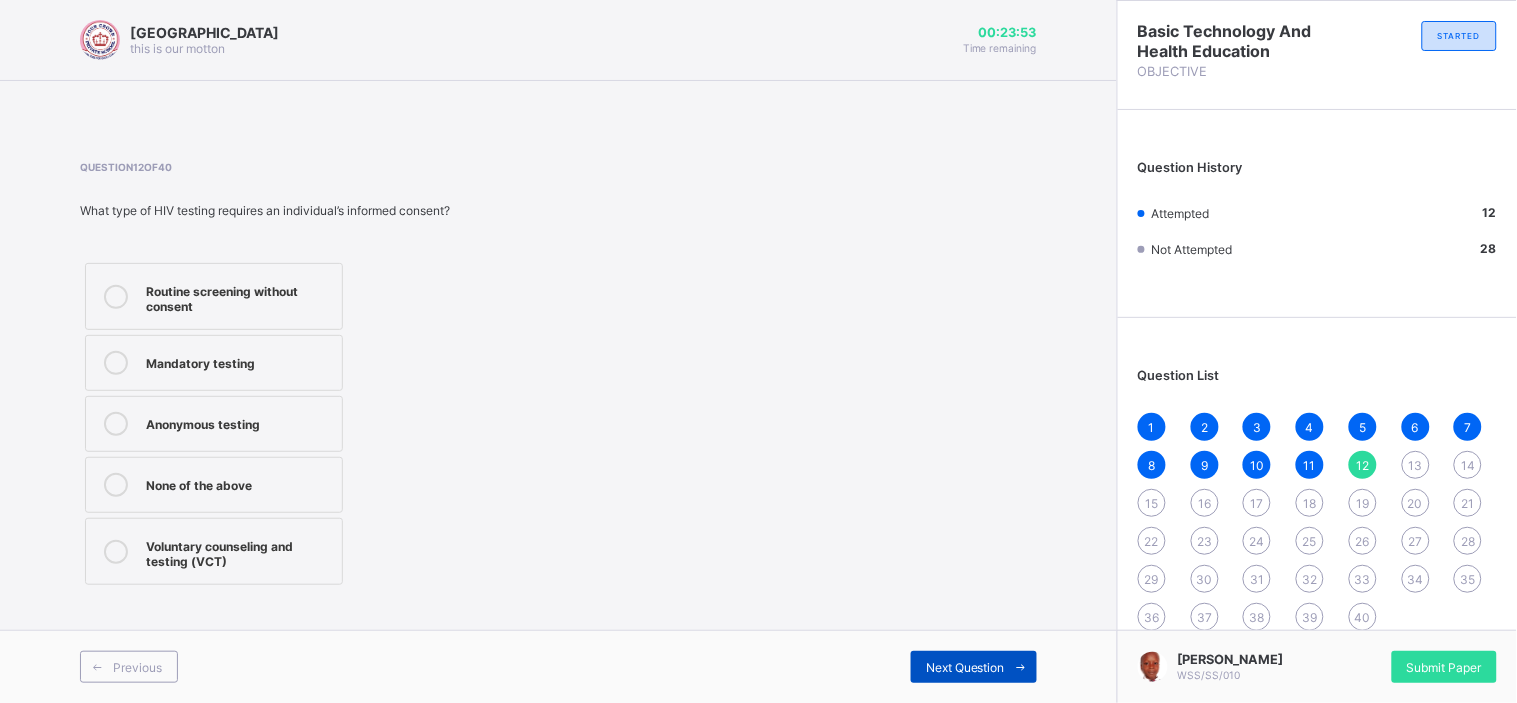 click on "Next Question" at bounding box center [965, 667] 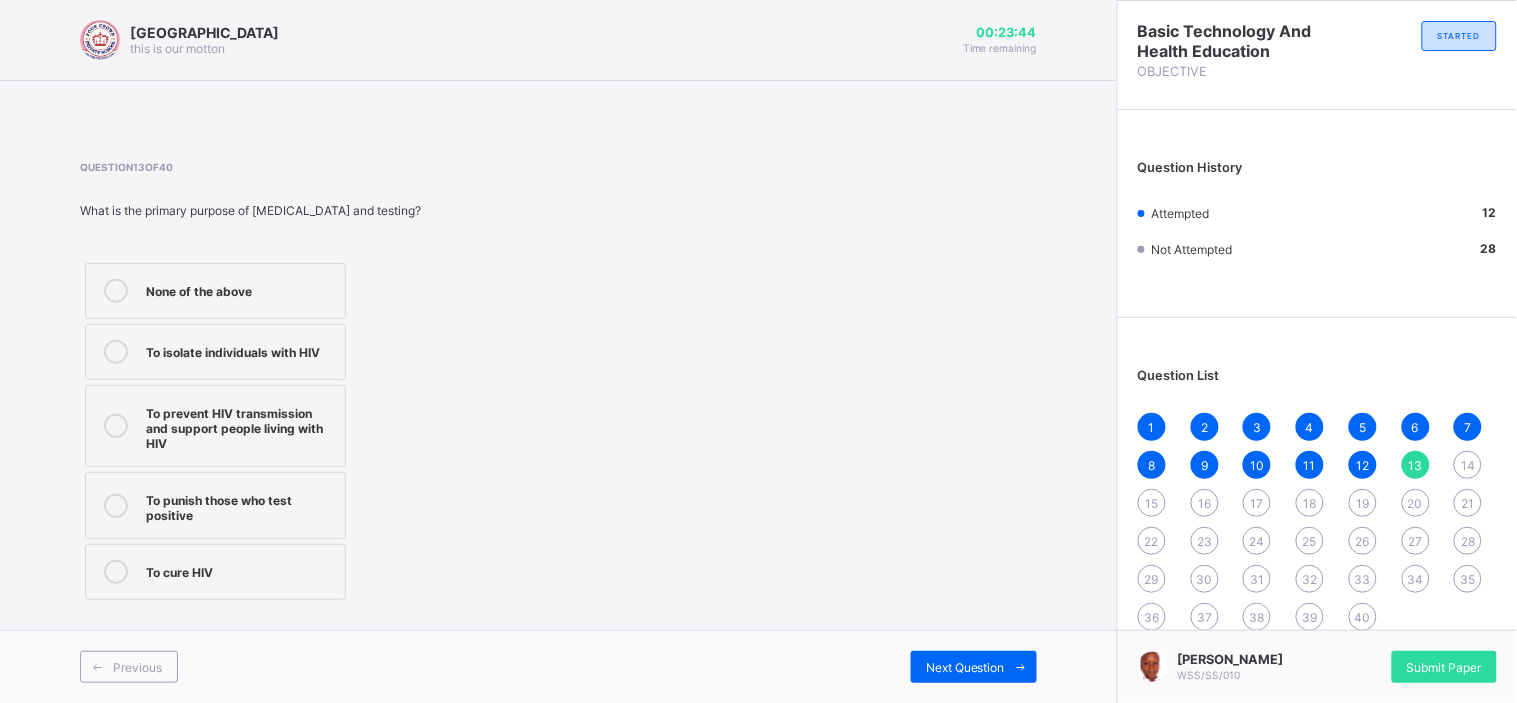click on "To prevent HIV transmission and support people living with HIV" at bounding box center (215, 426) 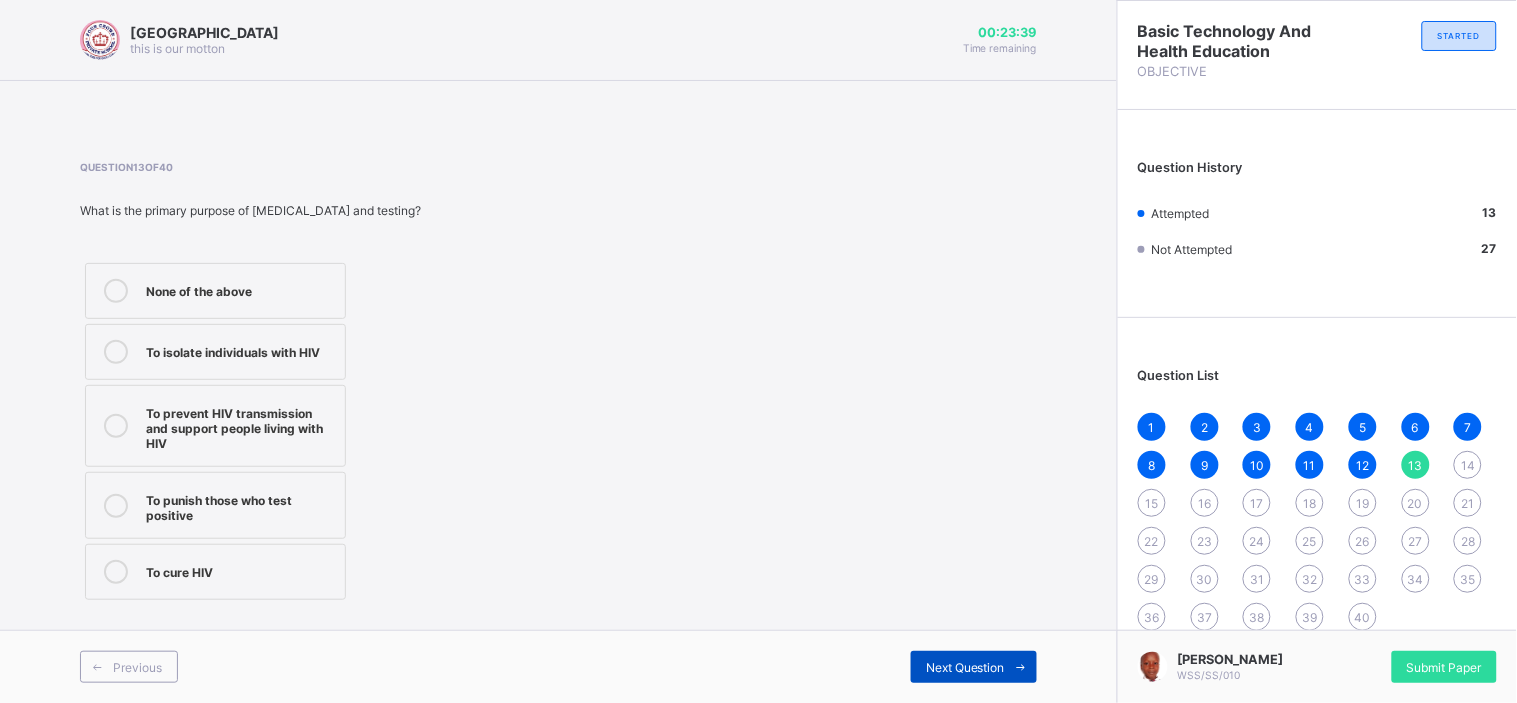 click at bounding box center (1021, 667) 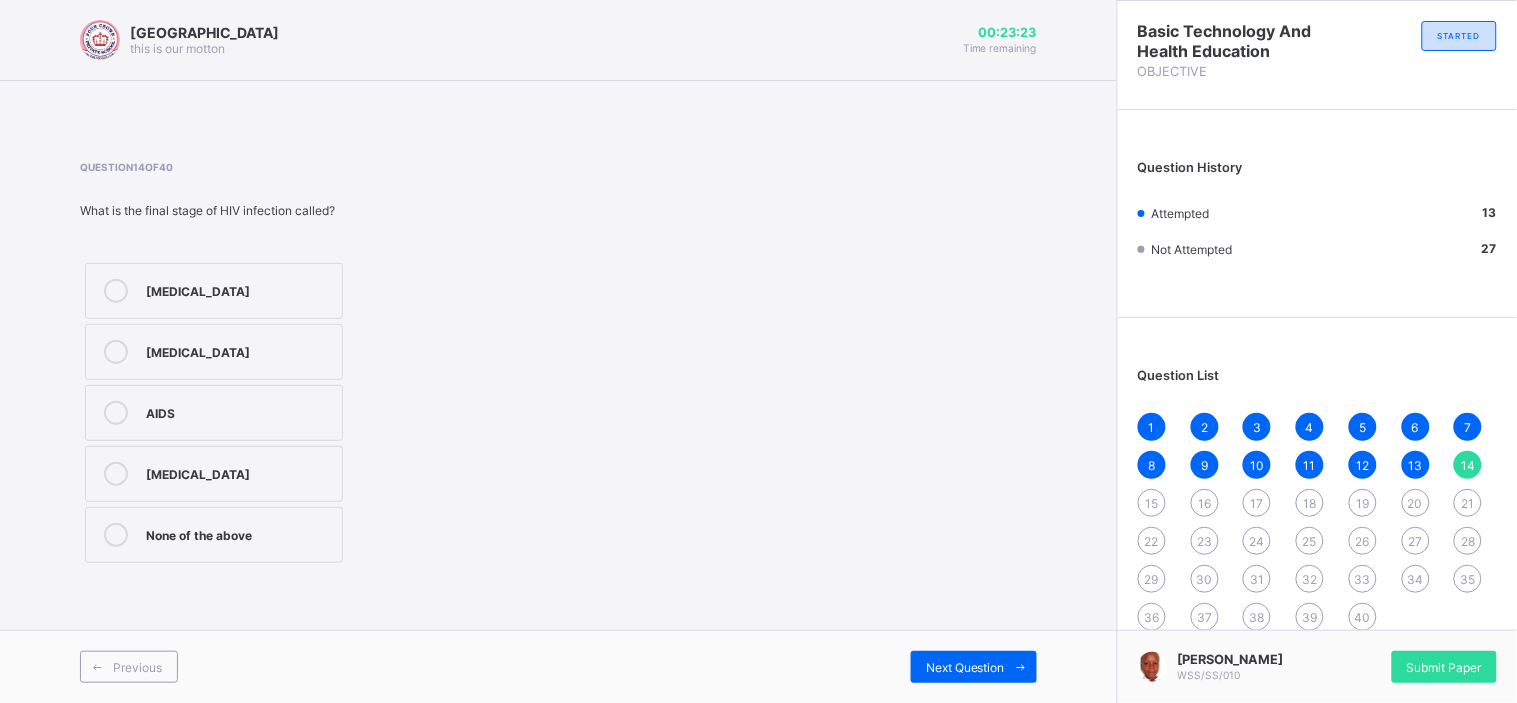 click on "AIDS" at bounding box center [239, 411] 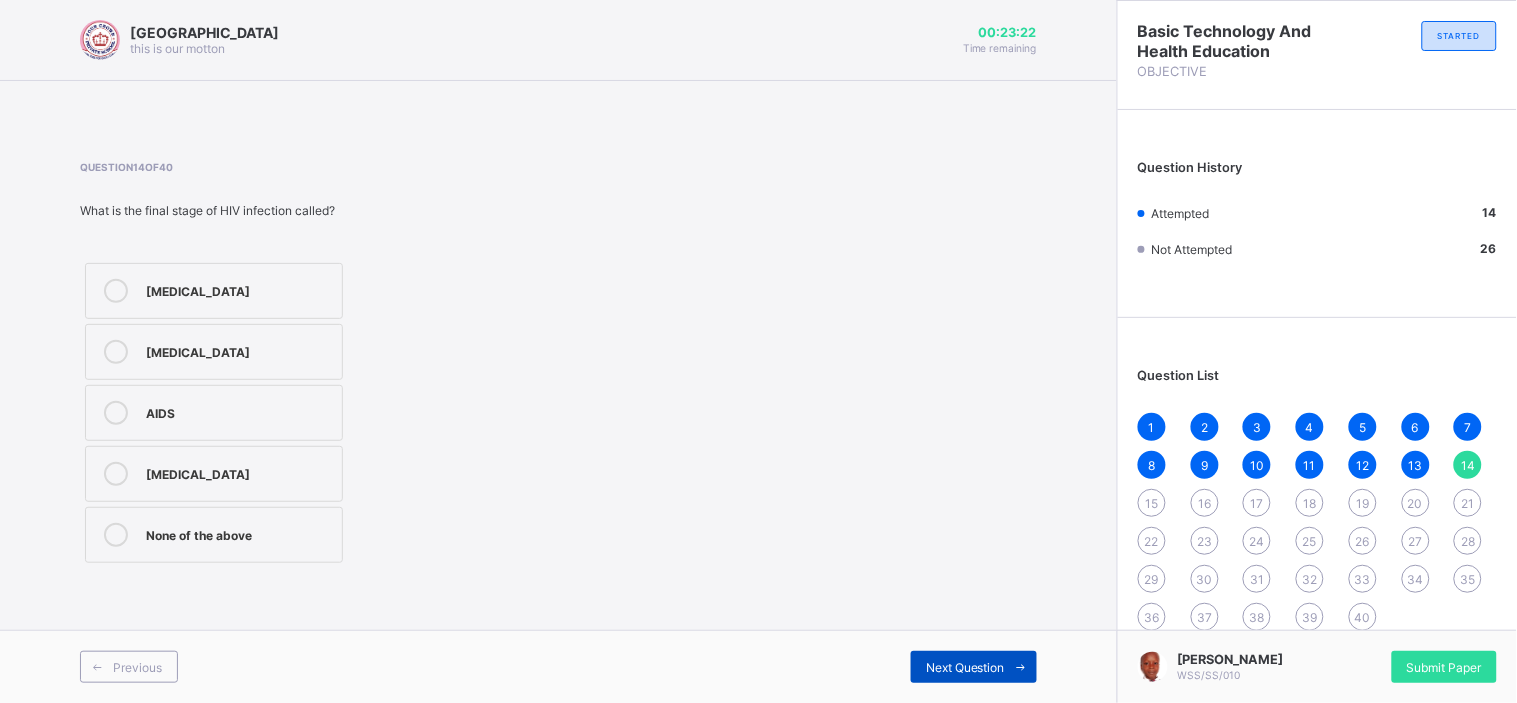 click on "Next Question" at bounding box center (965, 667) 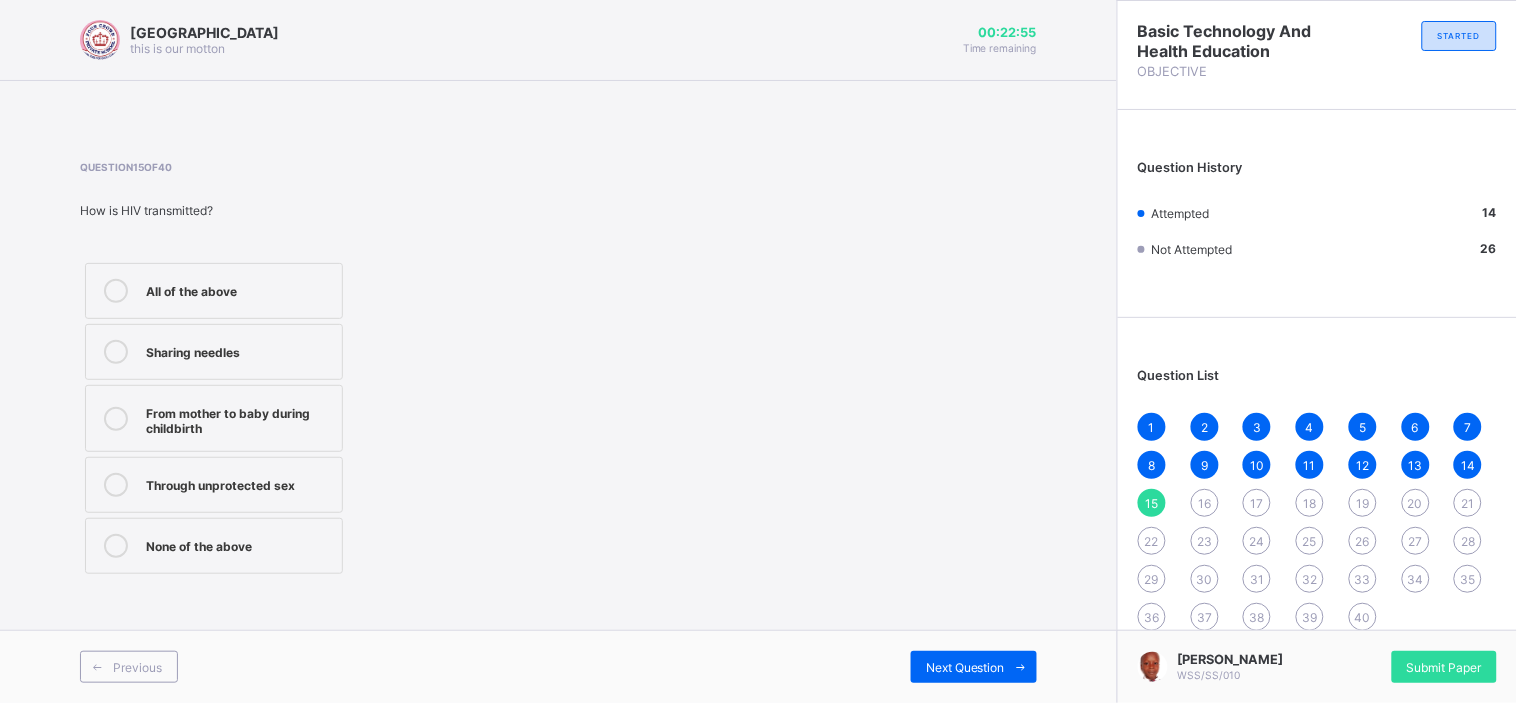 click on "From mother to baby during childbirth" at bounding box center (239, 418) 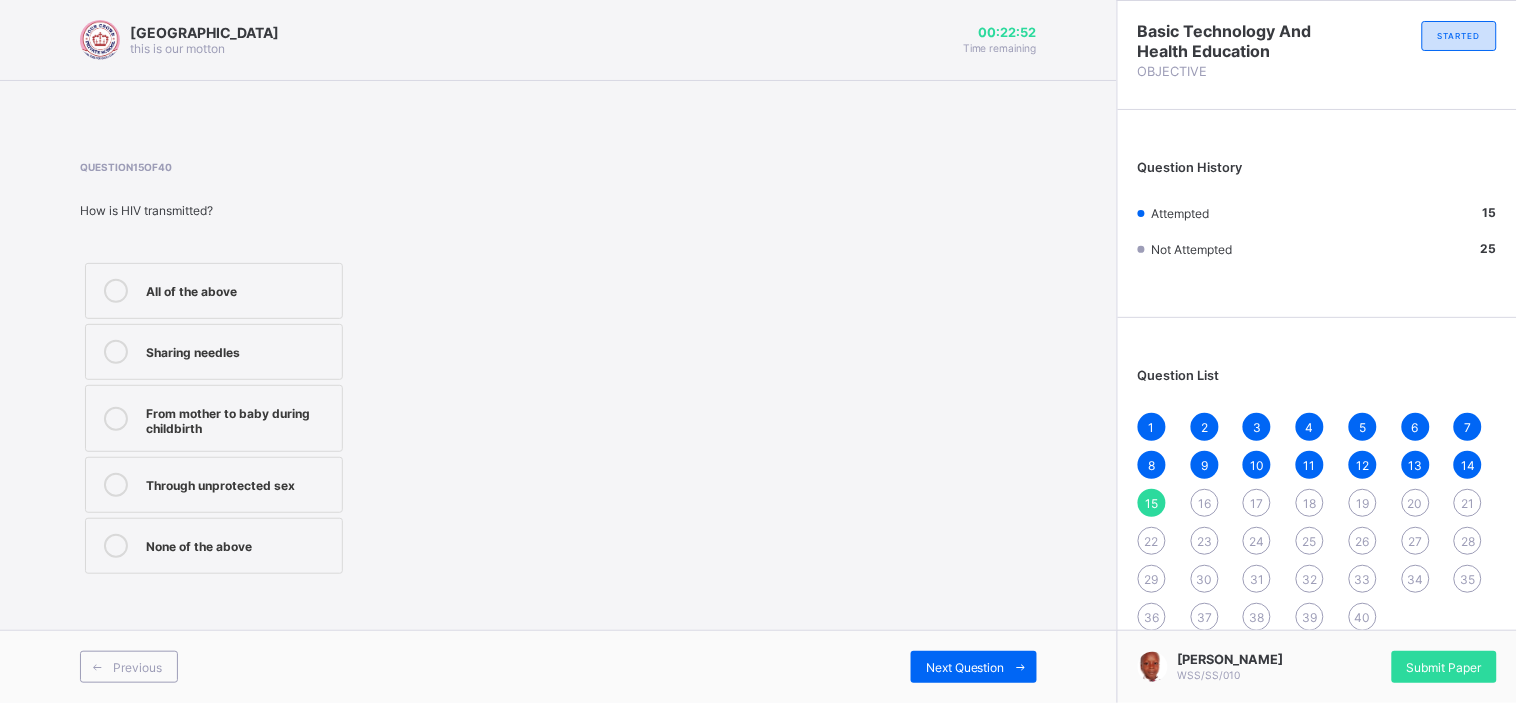 click on "Through unprotected sex" at bounding box center [239, 485] 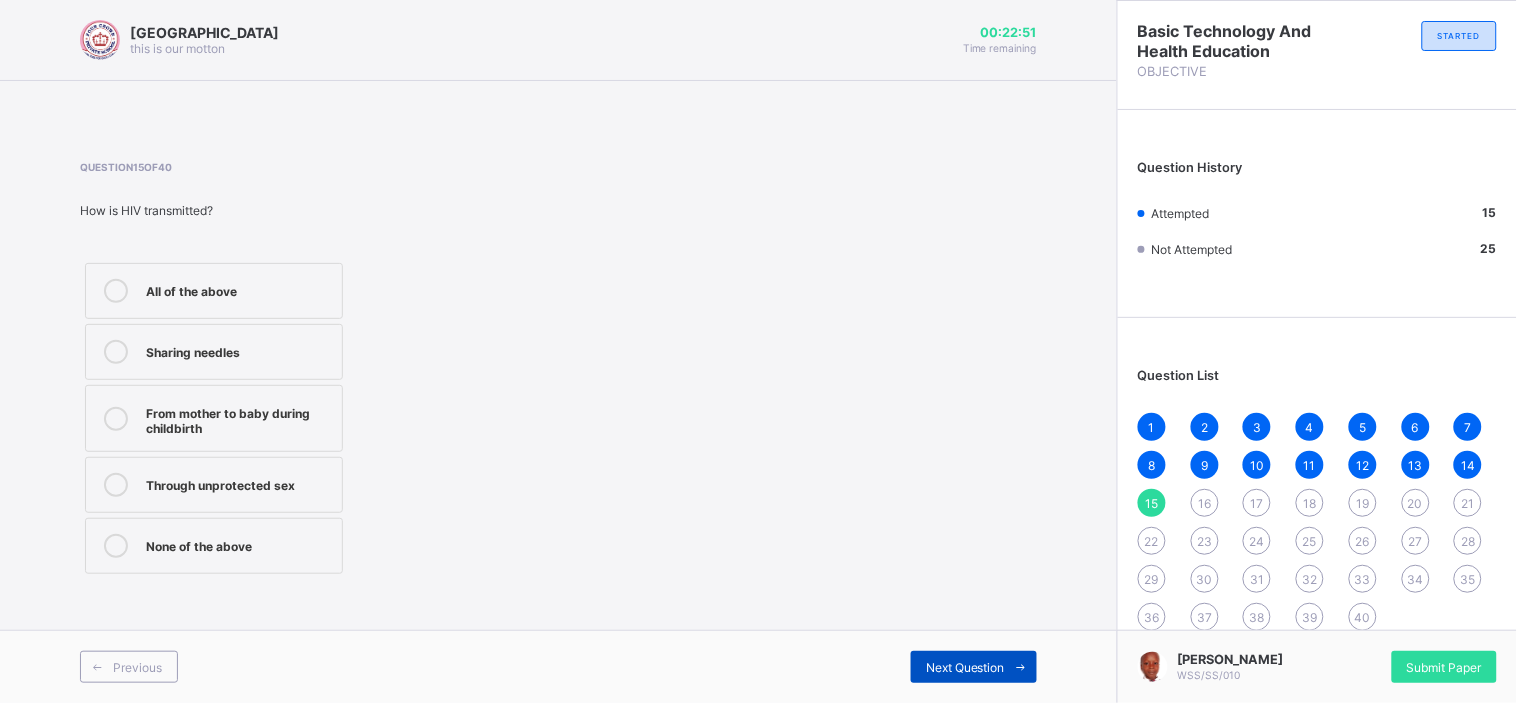 click on "Next Question" at bounding box center [965, 667] 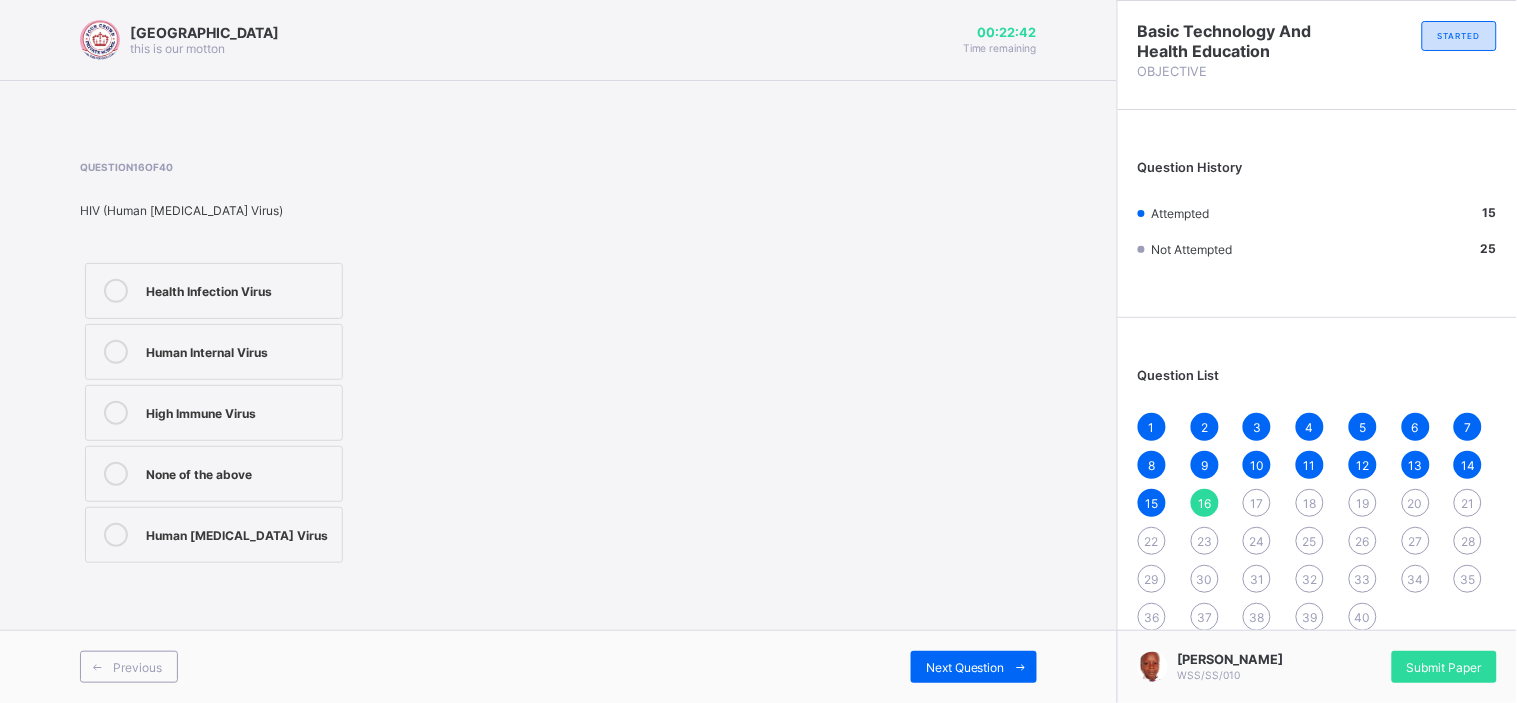click on "Human Internal Virus" at bounding box center (214, 352) 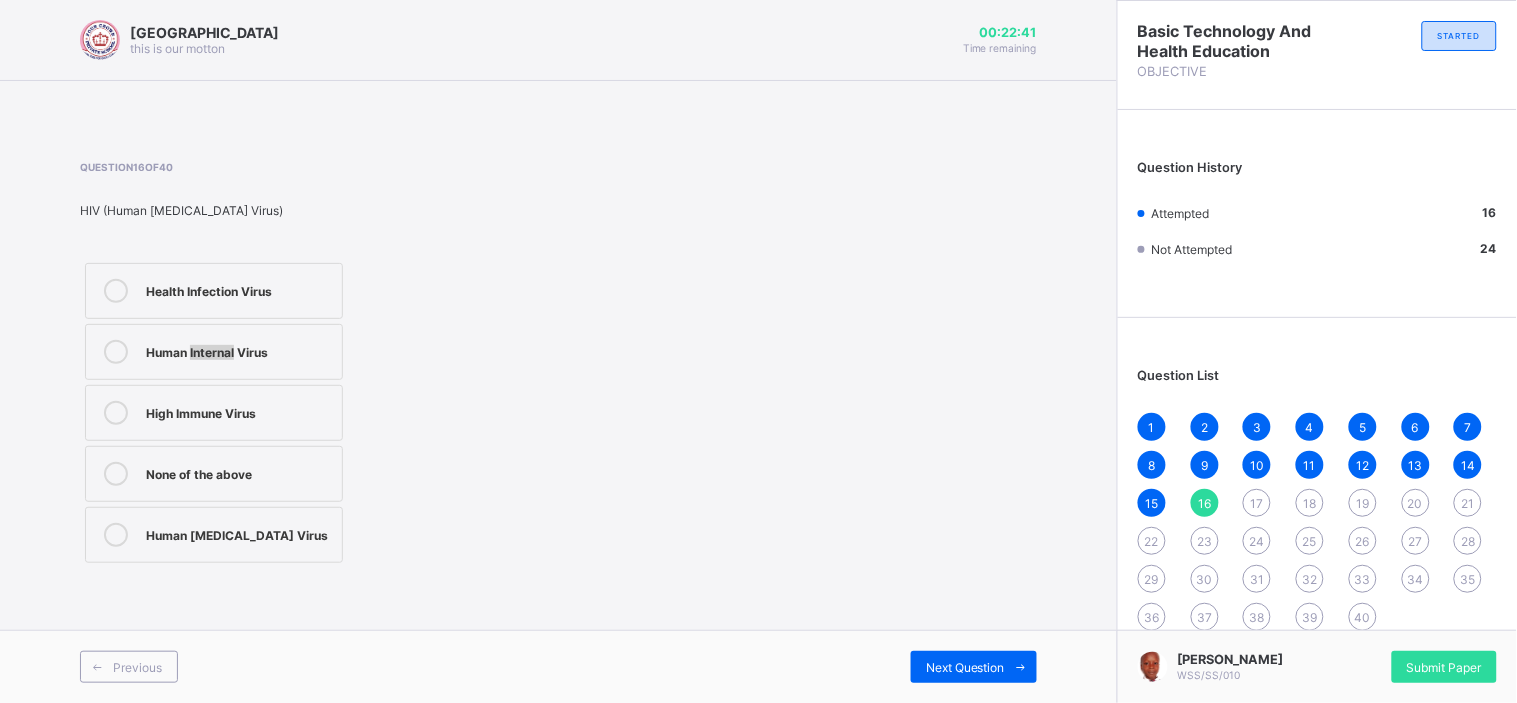 drag, startPoint x: 218, startPoint y: 328, endPoint x: 224, endPoint y: 342, distance: 15.231546 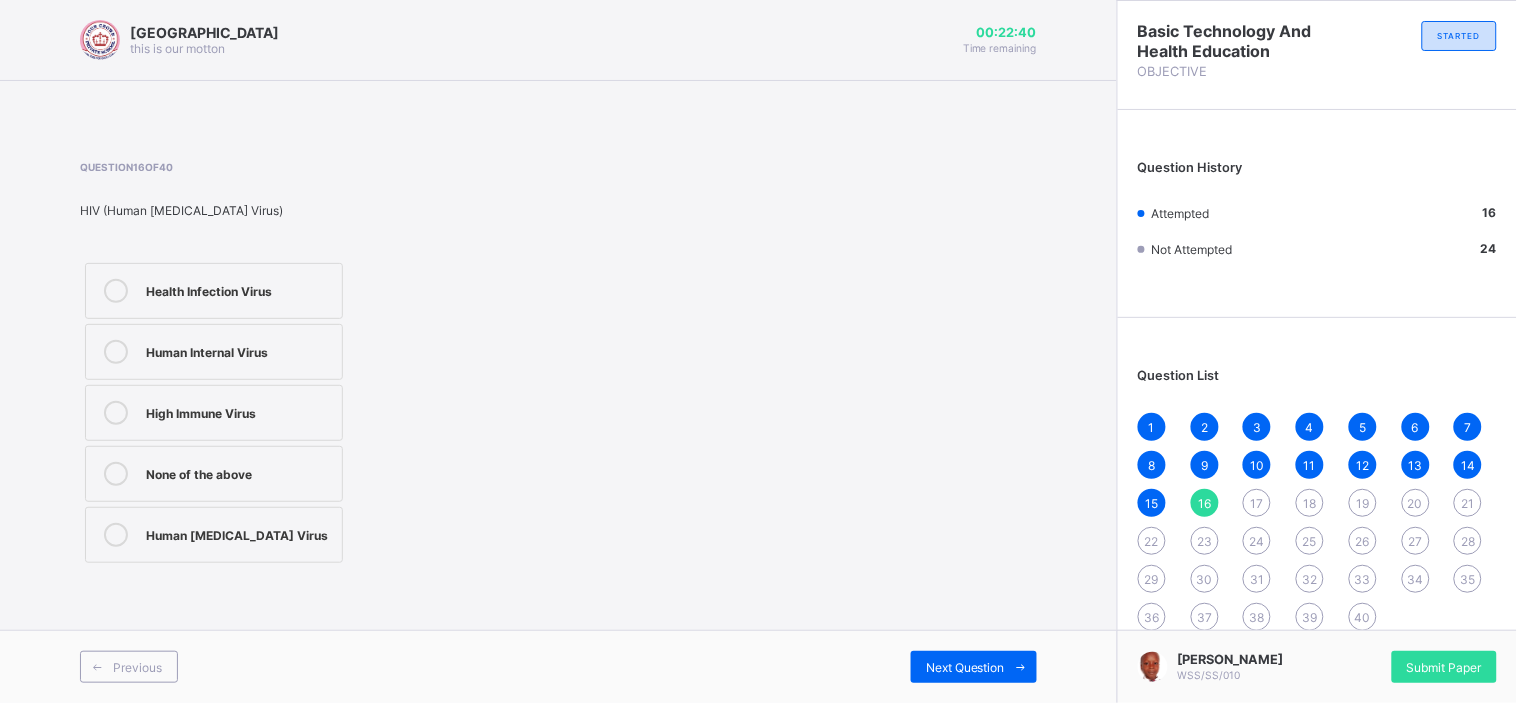 click on "High Immune Virus" at bounding box center [239, 411] 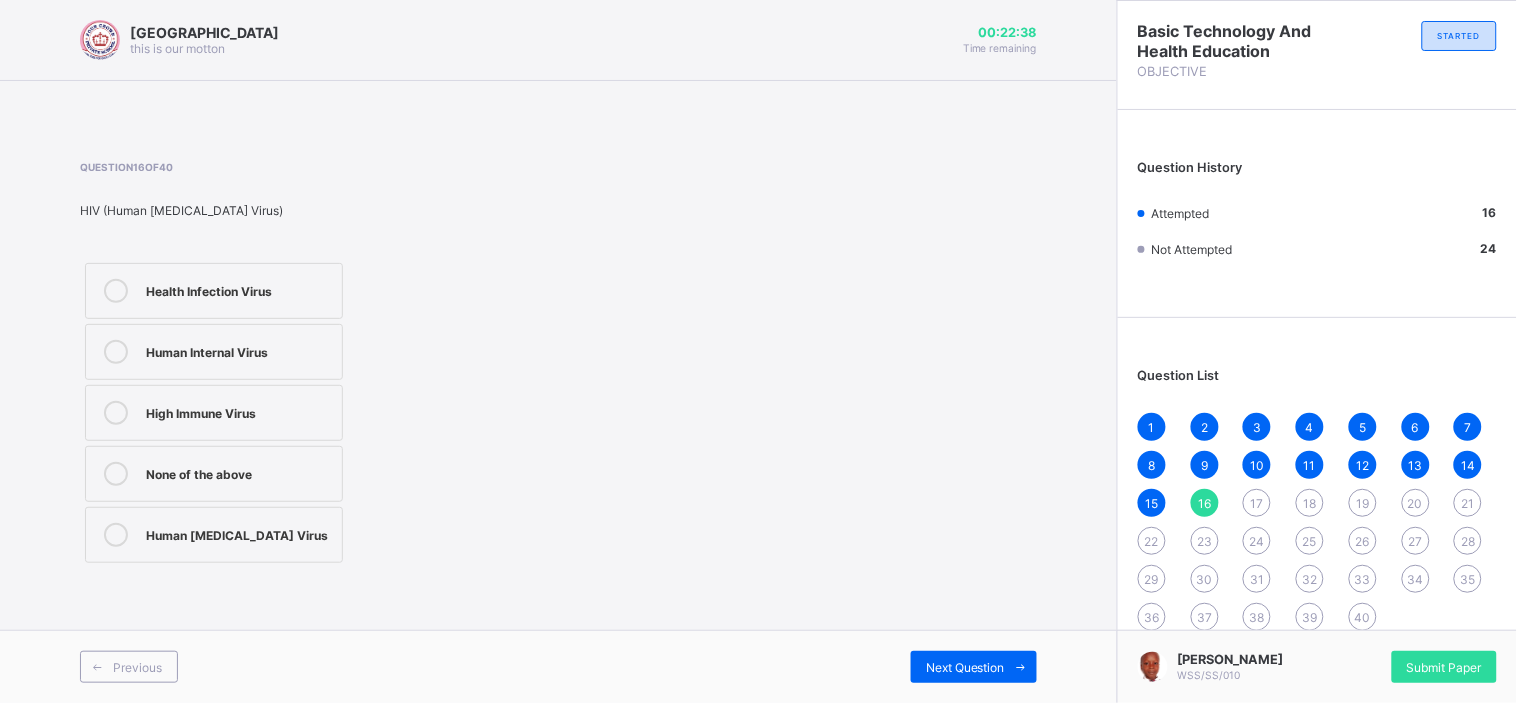 click on "Human [MEDICAL_DATA] Virus" at bounding box center [239, 533] 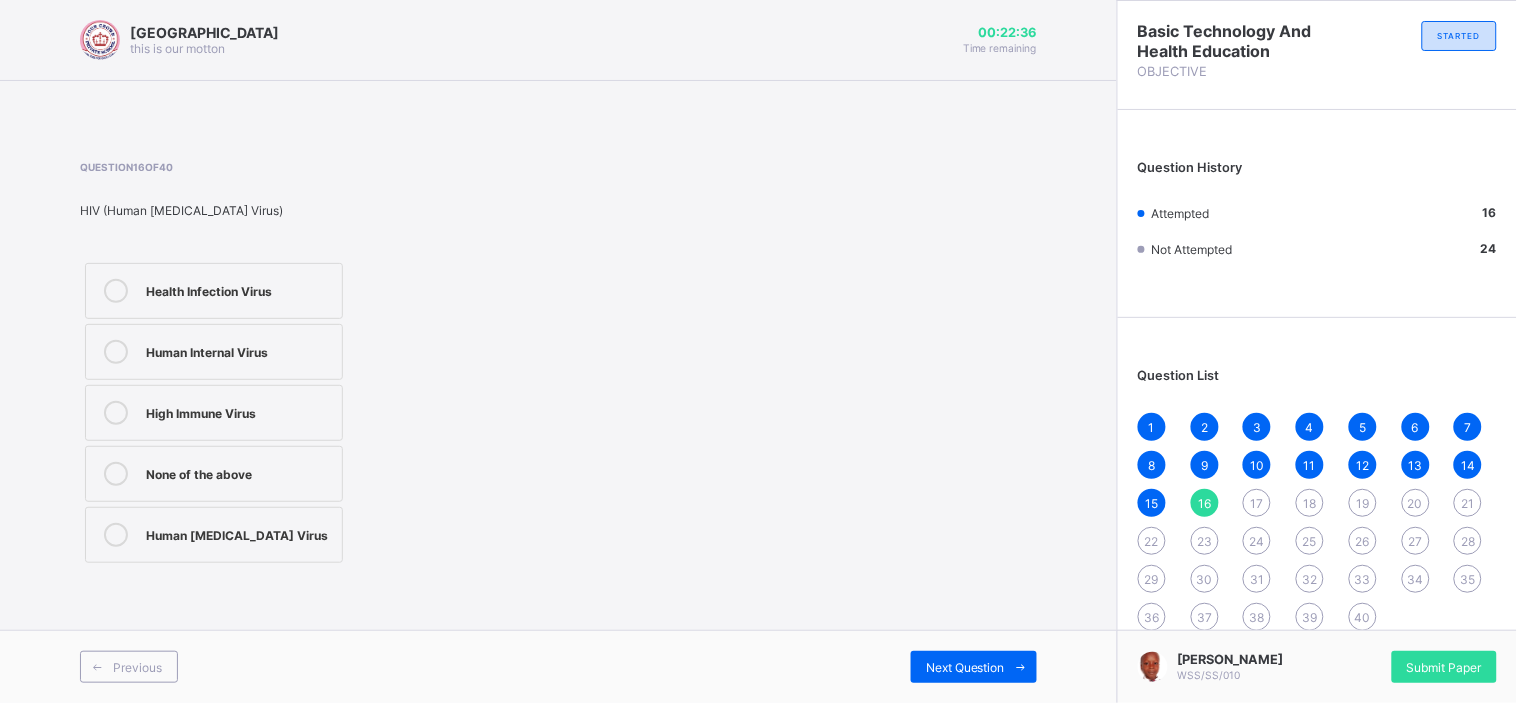 click on "Human [MEDICAL_DATA] Virus" at bounding box center (239, 533) 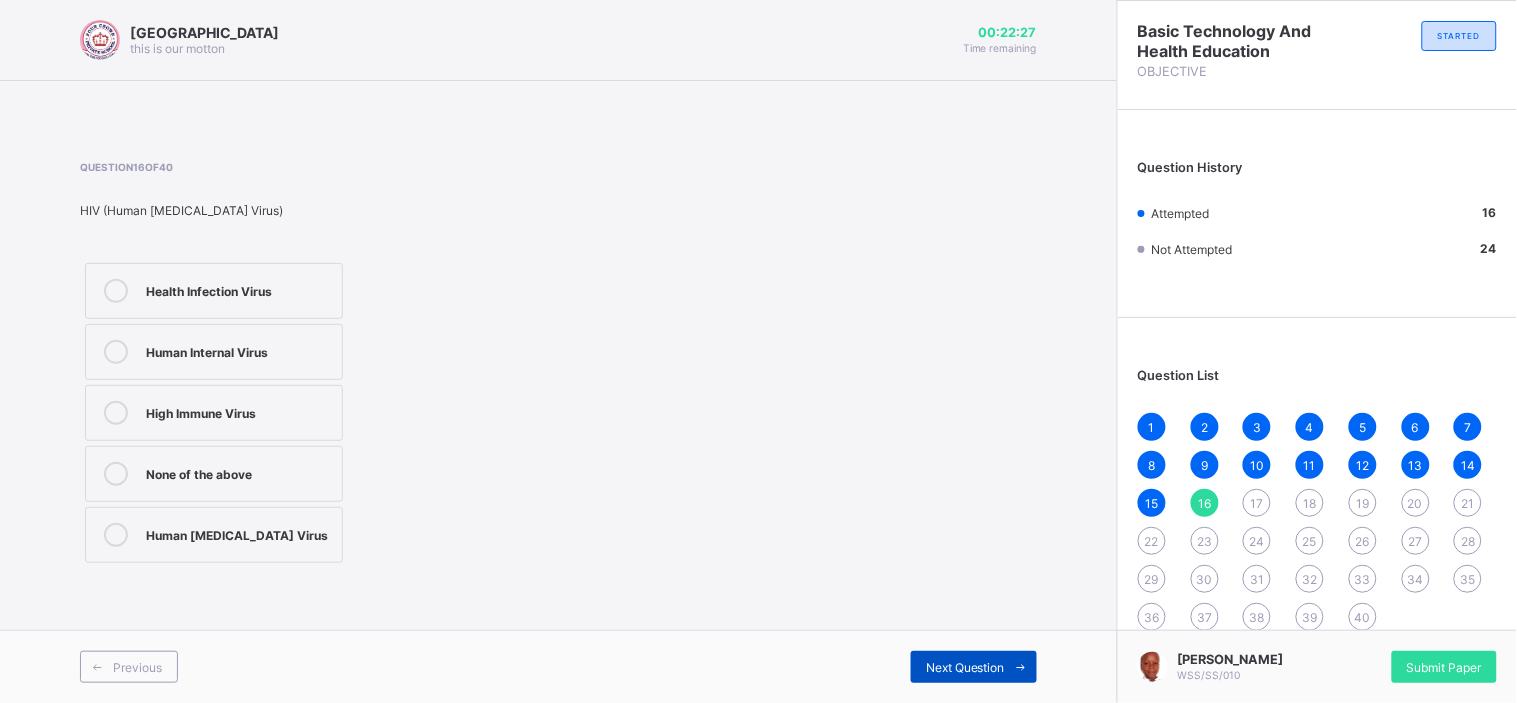 click at bounding box center [1021, 667] 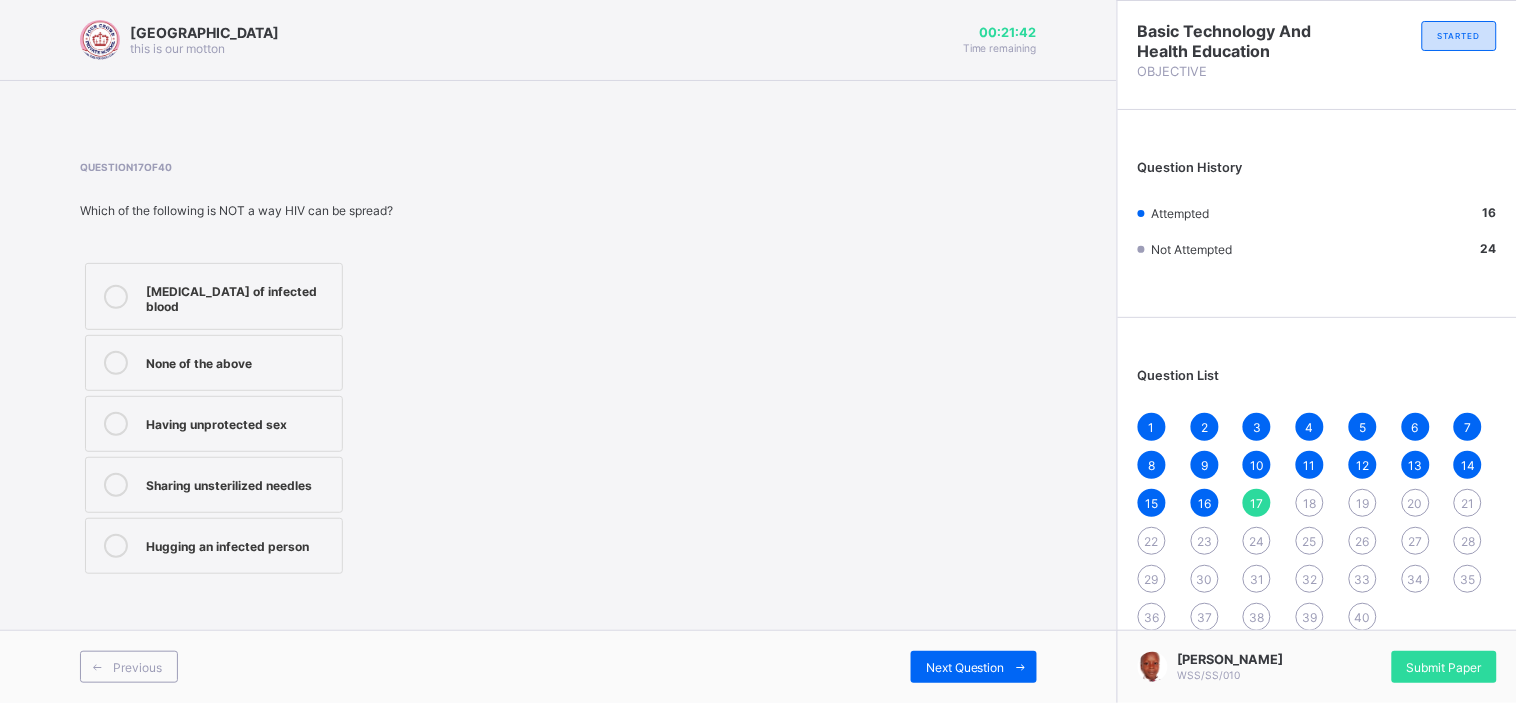 click on "16" at bounding box center [1204, 503] 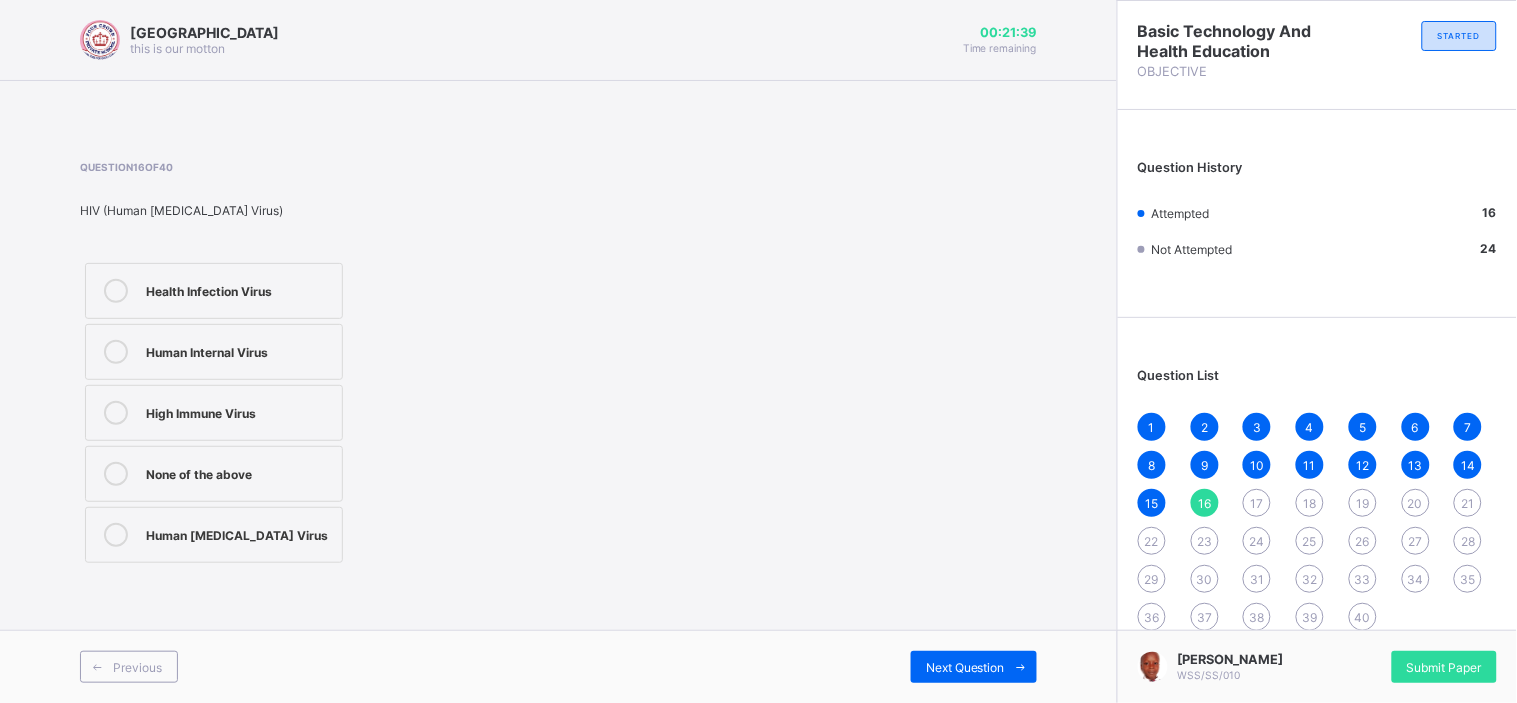 click on "17" at bounding box center (1257, 503) 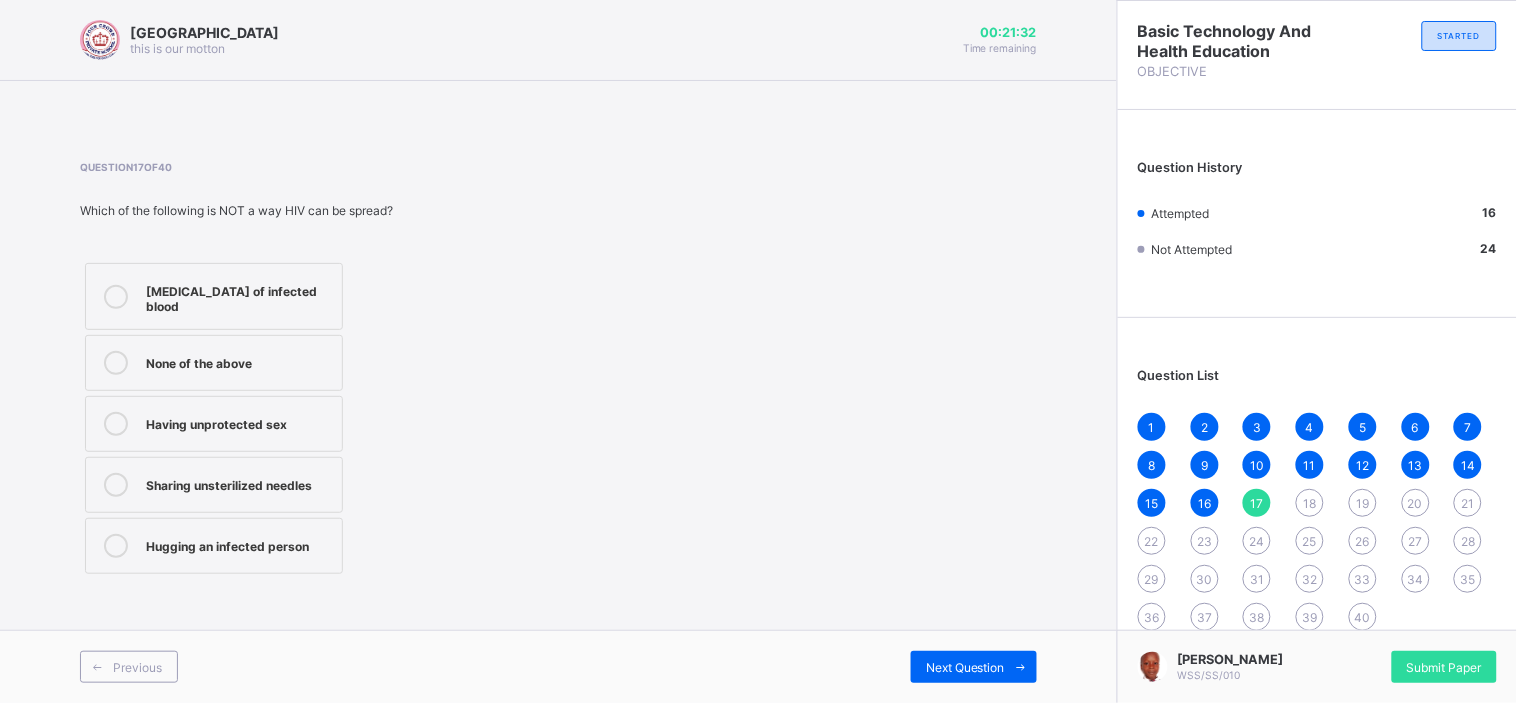click on "Sharing unsterilized needles" at bounding box center [239, 483] 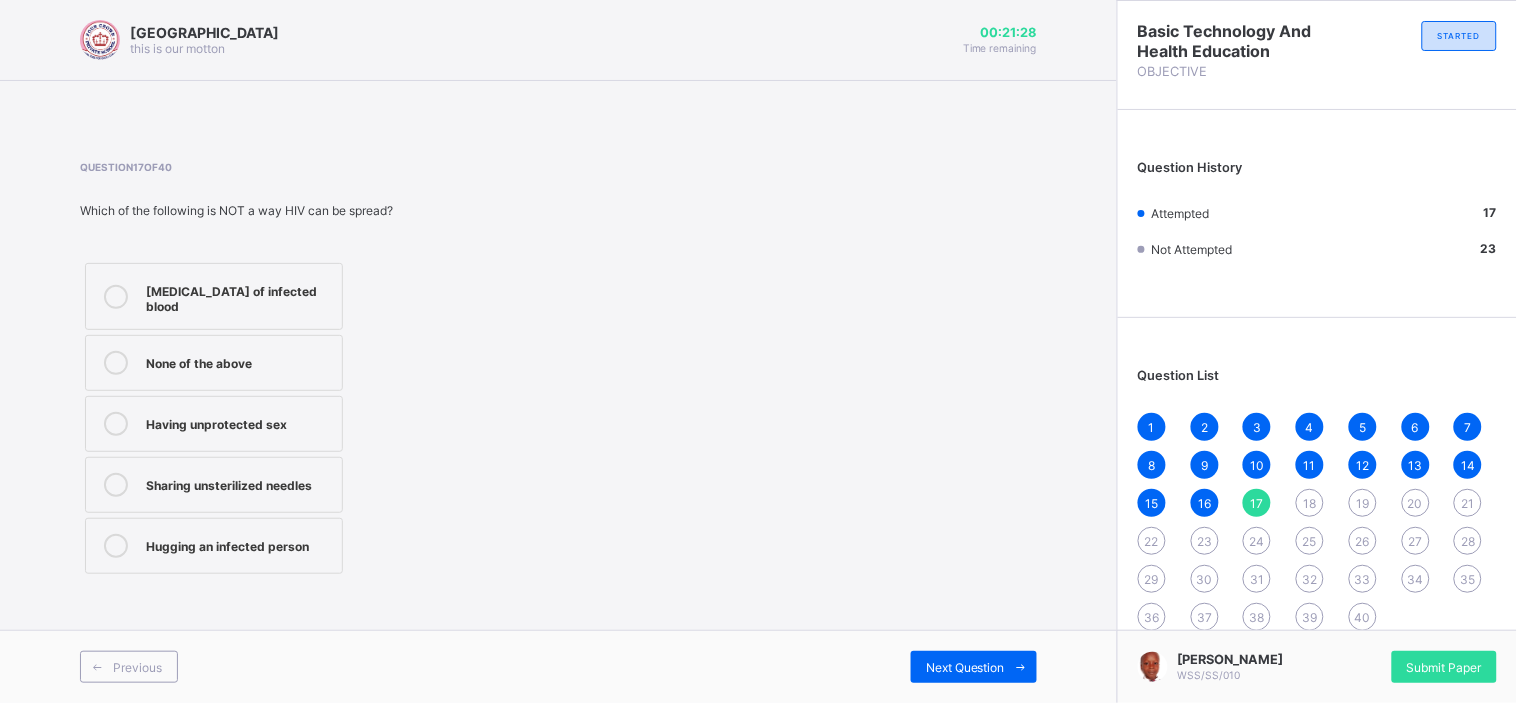 click on "Hugging an infected person" at bounding box center (214, 546) 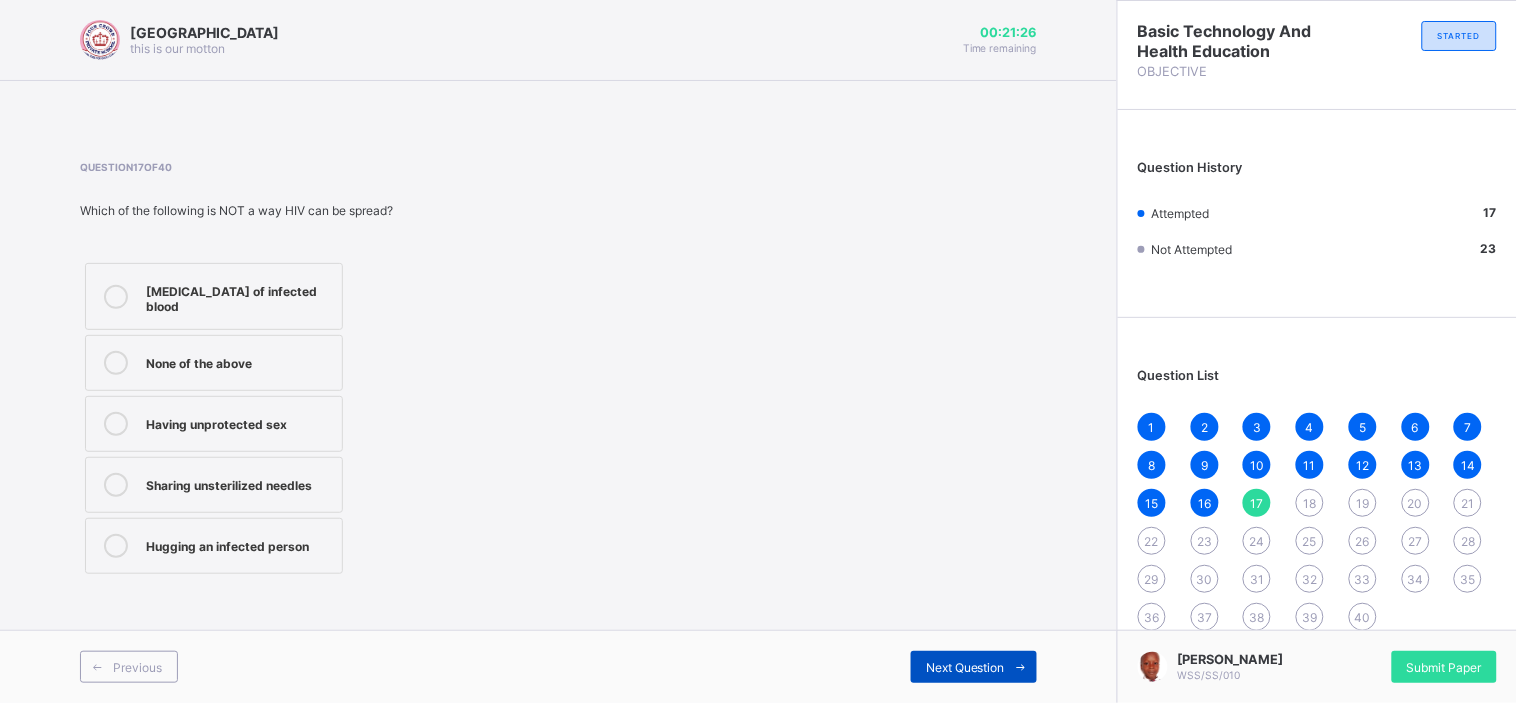 click on "Next Question" at bounding box center (965, 667) 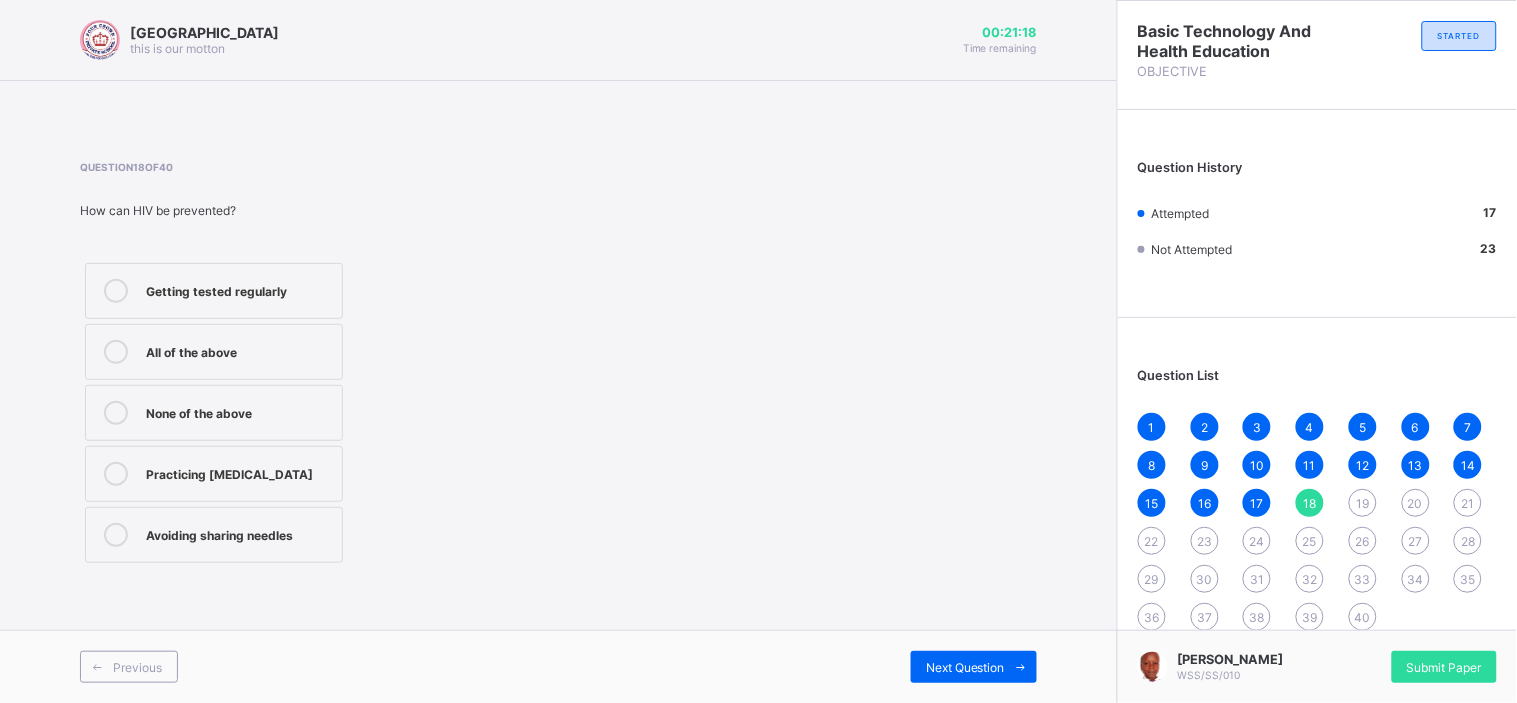 click on "Practicing safe sex" at bounding box center [239, 472] 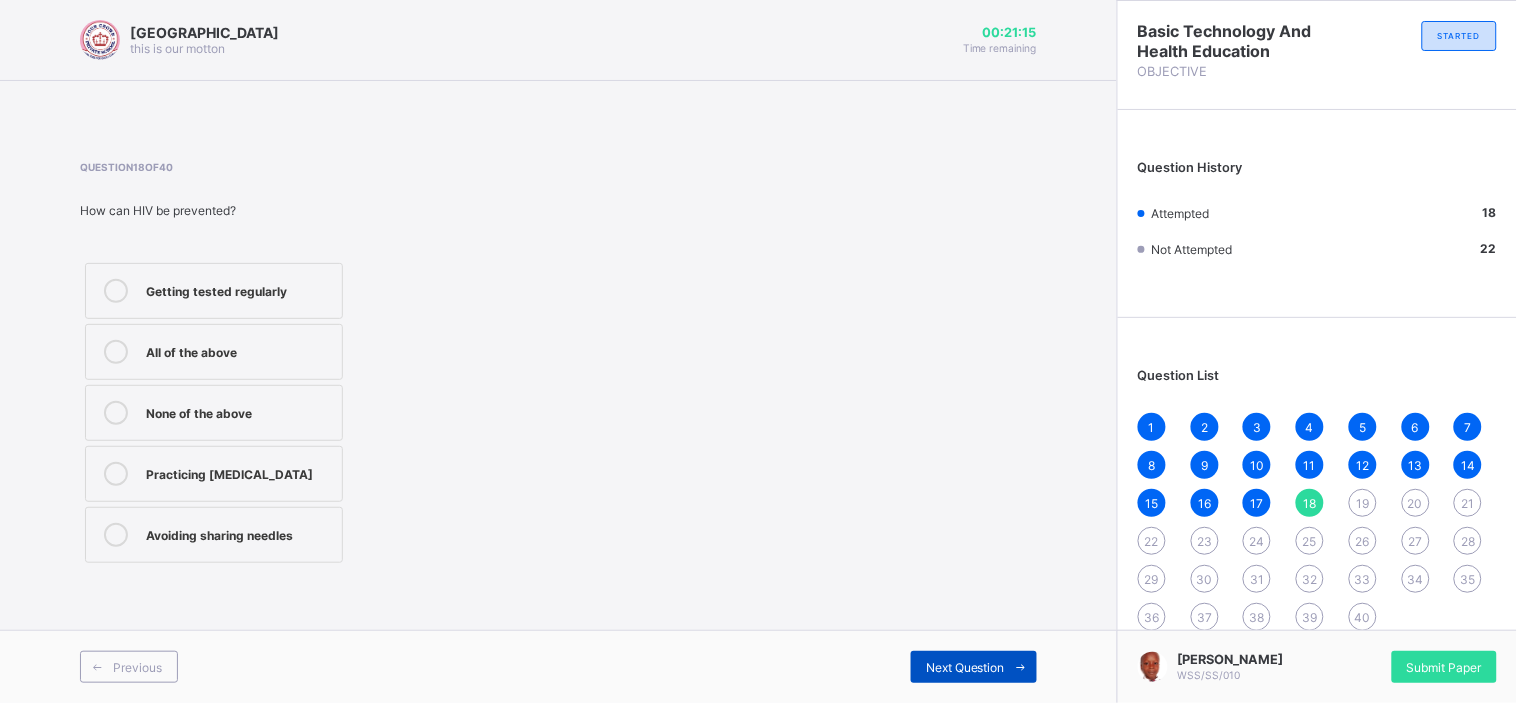 click on "Next Question" at bounding box center [965, 667] 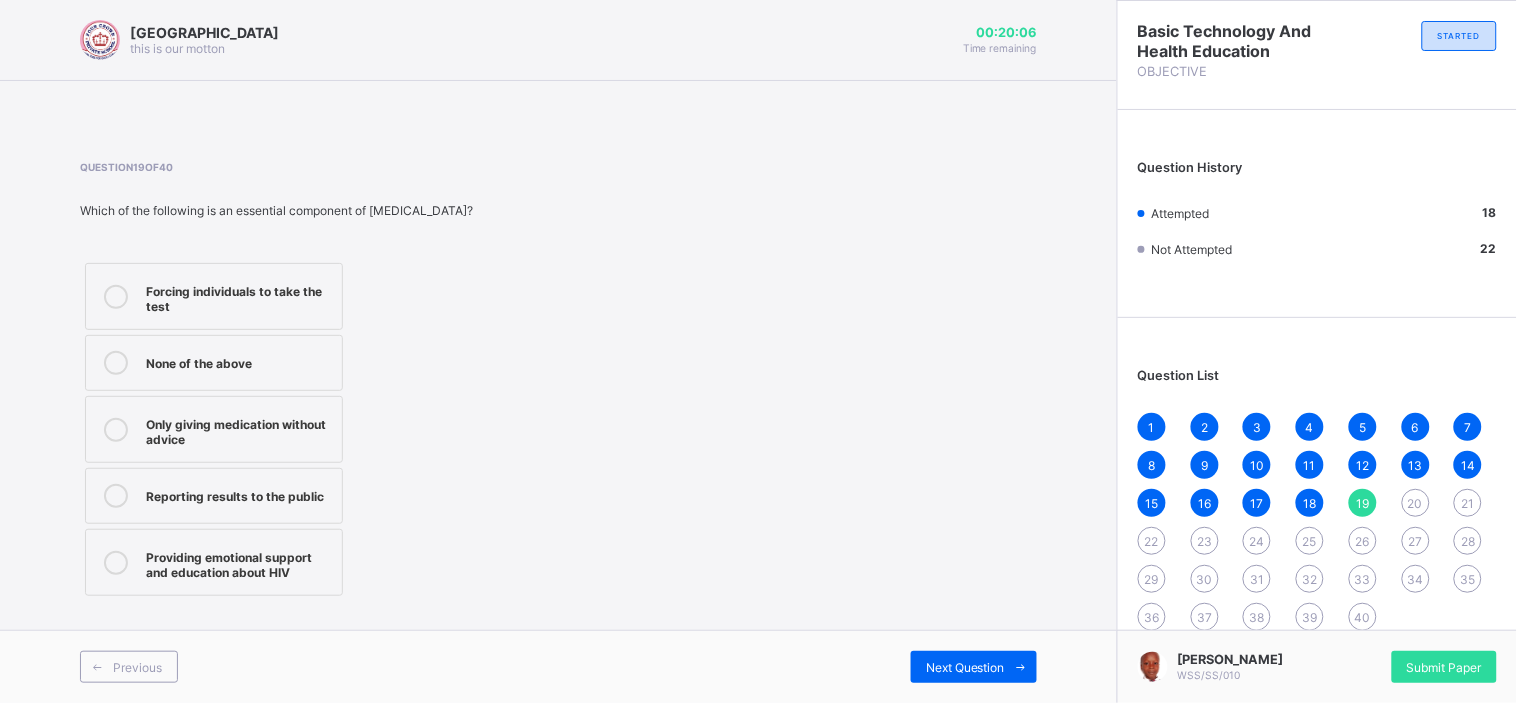 click on "Question  19  of  40 Which of the following is an essential component of HIV counseling? Forcing individuals to take the test None of the above Only giving medication without advice Reporting results to the public Providing emotional support and education about HIV" at bounding box center (558, 381) 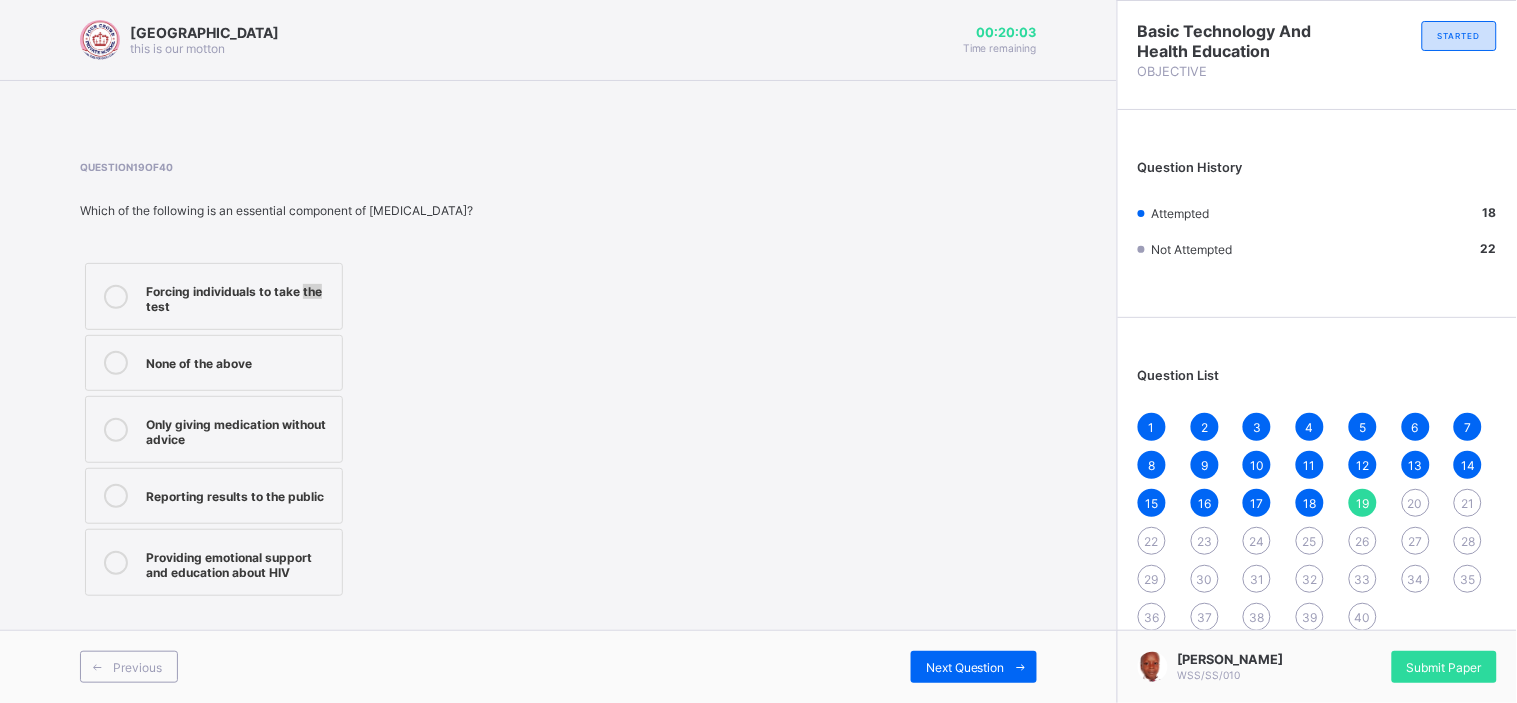 click on "Question  19  of  40 Which of the following is an essential component of HIV counseling? Forcing individuals to take the test None of the above Only giving medication without advice Reporting results to the public Providing emotional support and education about HIV" at bounding box center [558, 381] 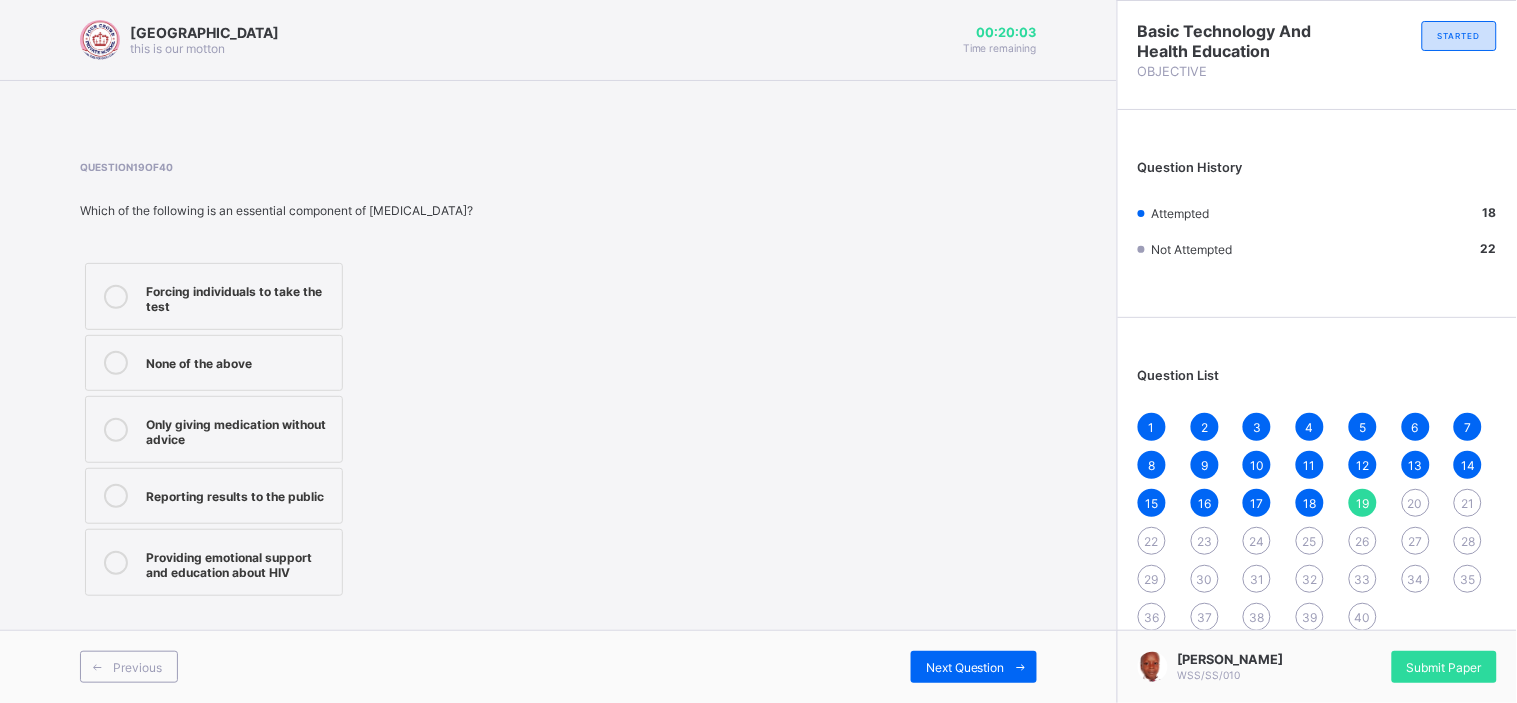 click on "Question  19  of  40 Which of the following is an essential component of HIV counseling? Forcing individuals to take the test None of the above Only giving medication without advice Reporting results to the public Providing emotional support and education about HIV" at bounding box center [558, 381] 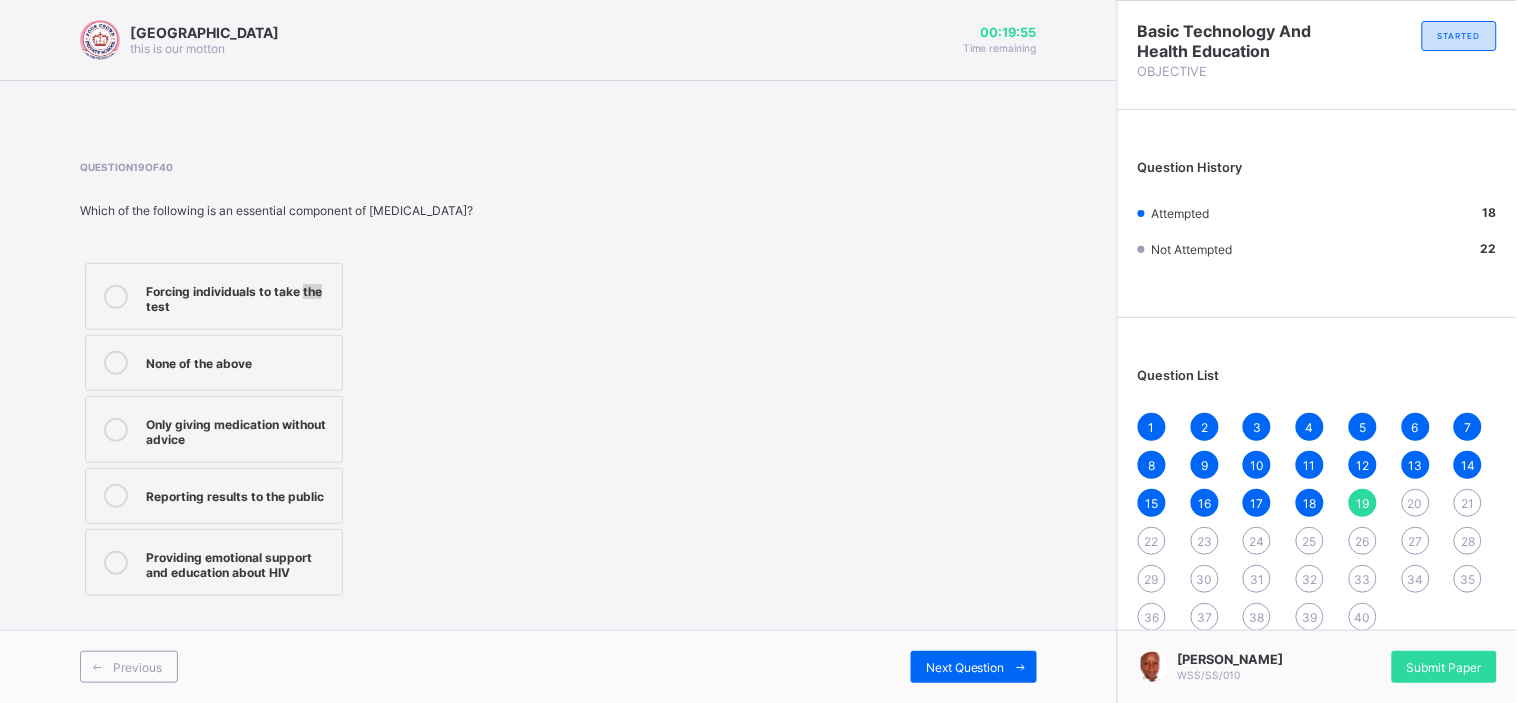 click on "Forcing individuals to take the test None of the above Only giving medication without advice Reporting results to the public Providing emotional support and education about HIV" at bounding box center (303, 429) 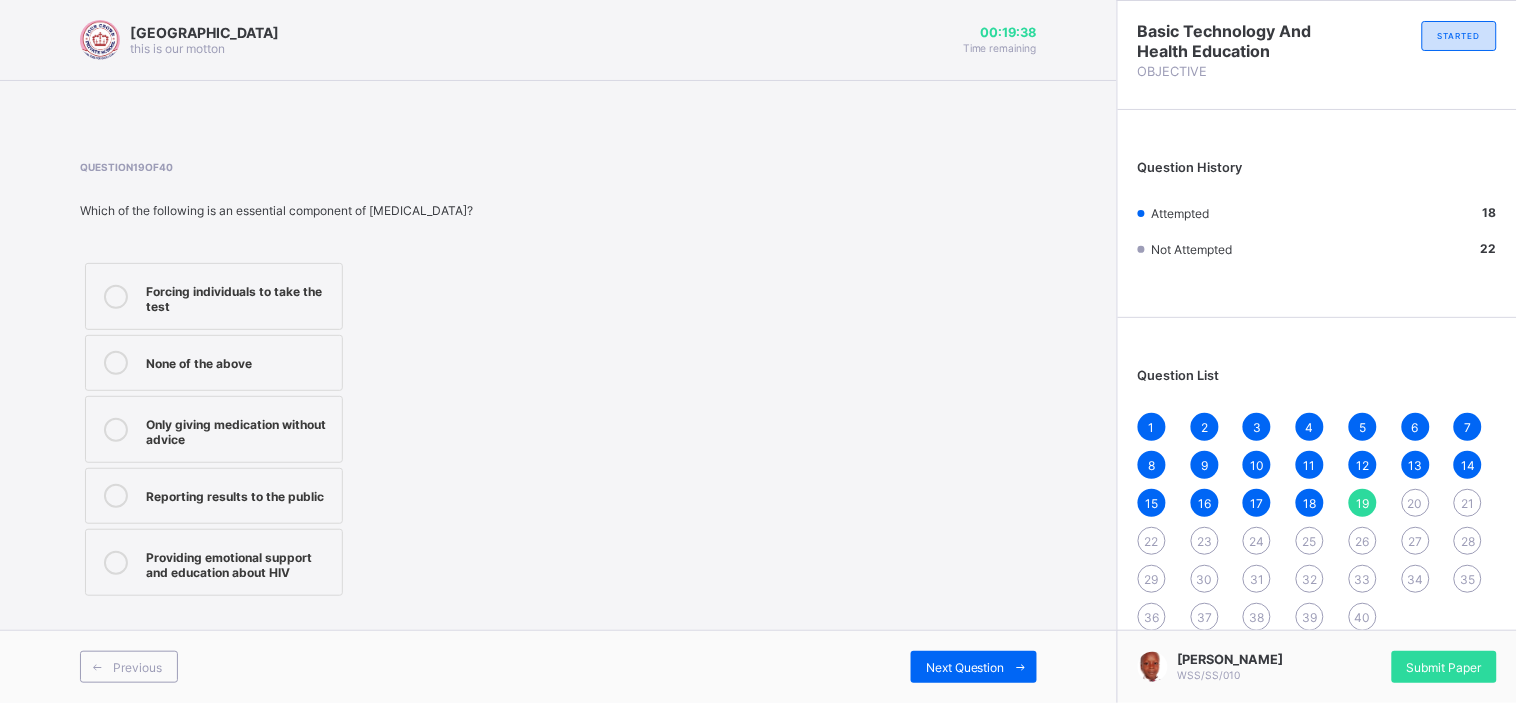 click on "Providing emotional support and education about HIV" at bounding box center [239, 562] 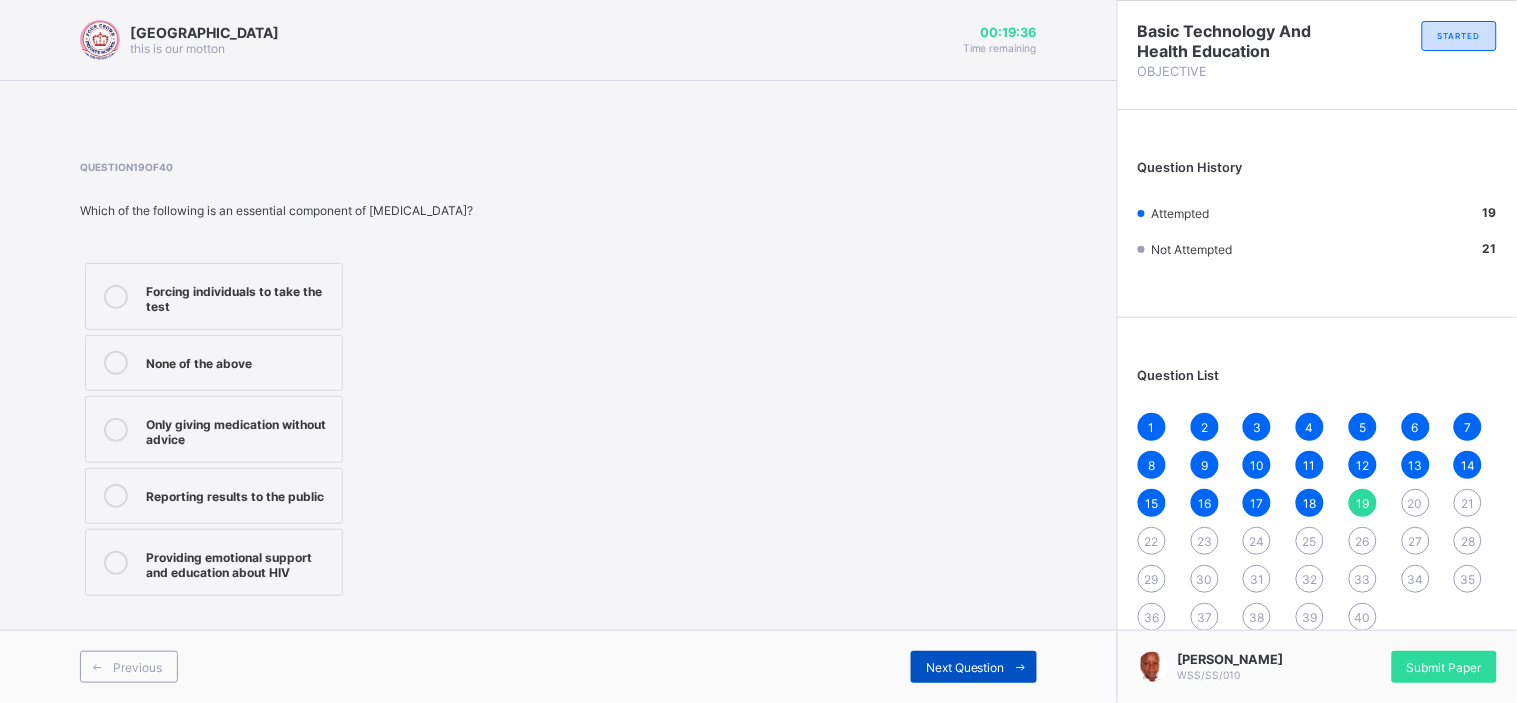 click on "Next Question" at bounding box center [965, 667] 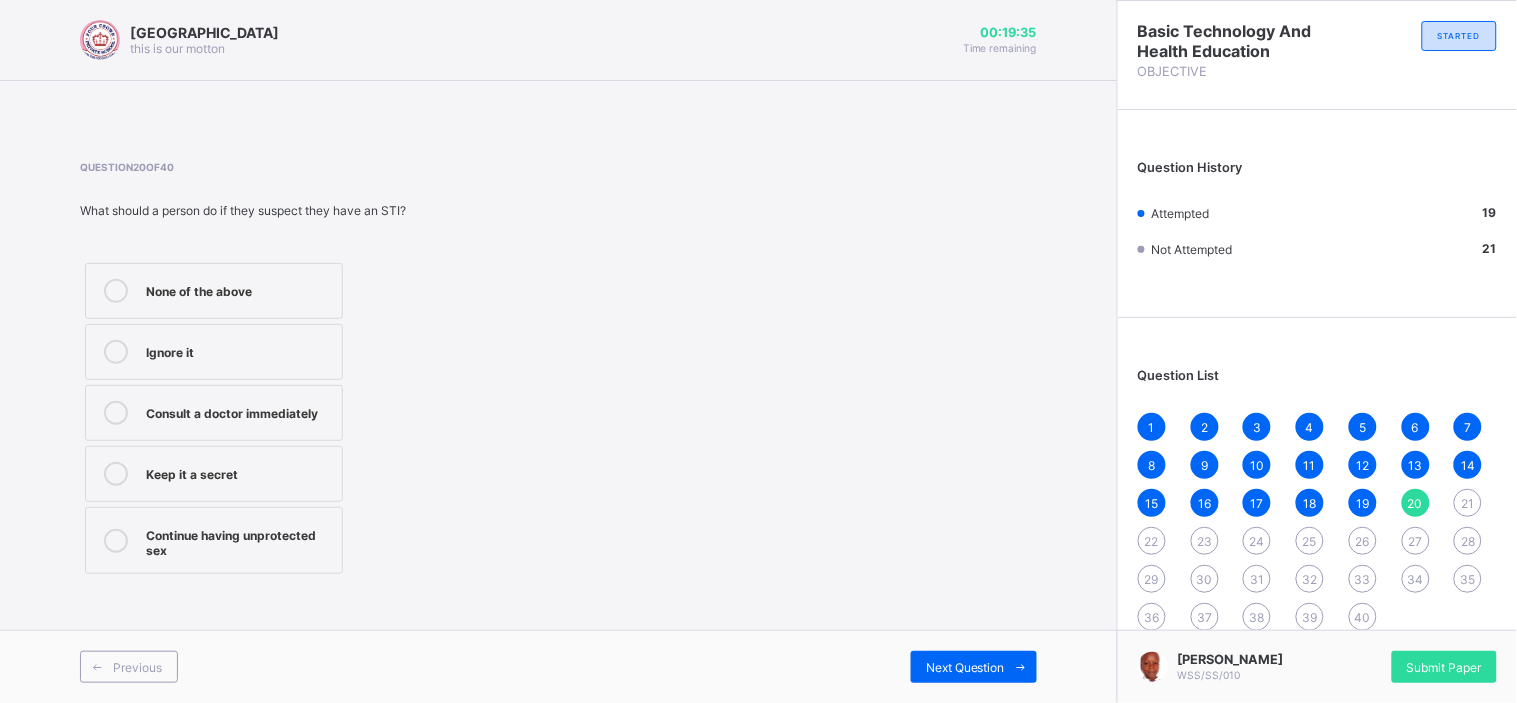 click on "Question  20  of  40 What should a person do if they suspect they have an STI? None of the above Ignore it Consult a doctor immediately Keep it a secret Continue having unprotected sex" at bounding box center [303, 370] 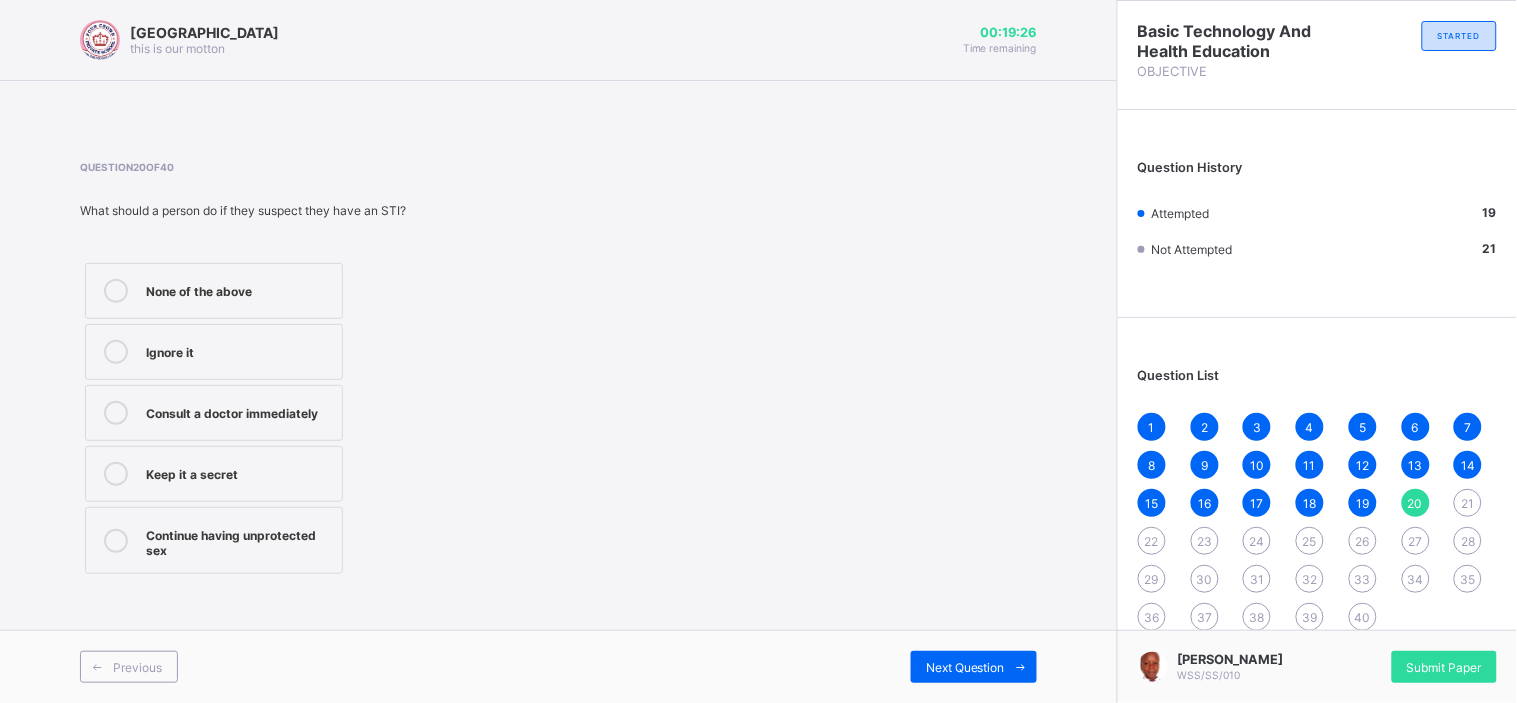 click on "Consult a doctor immediately" at bounding box center (214, 413) 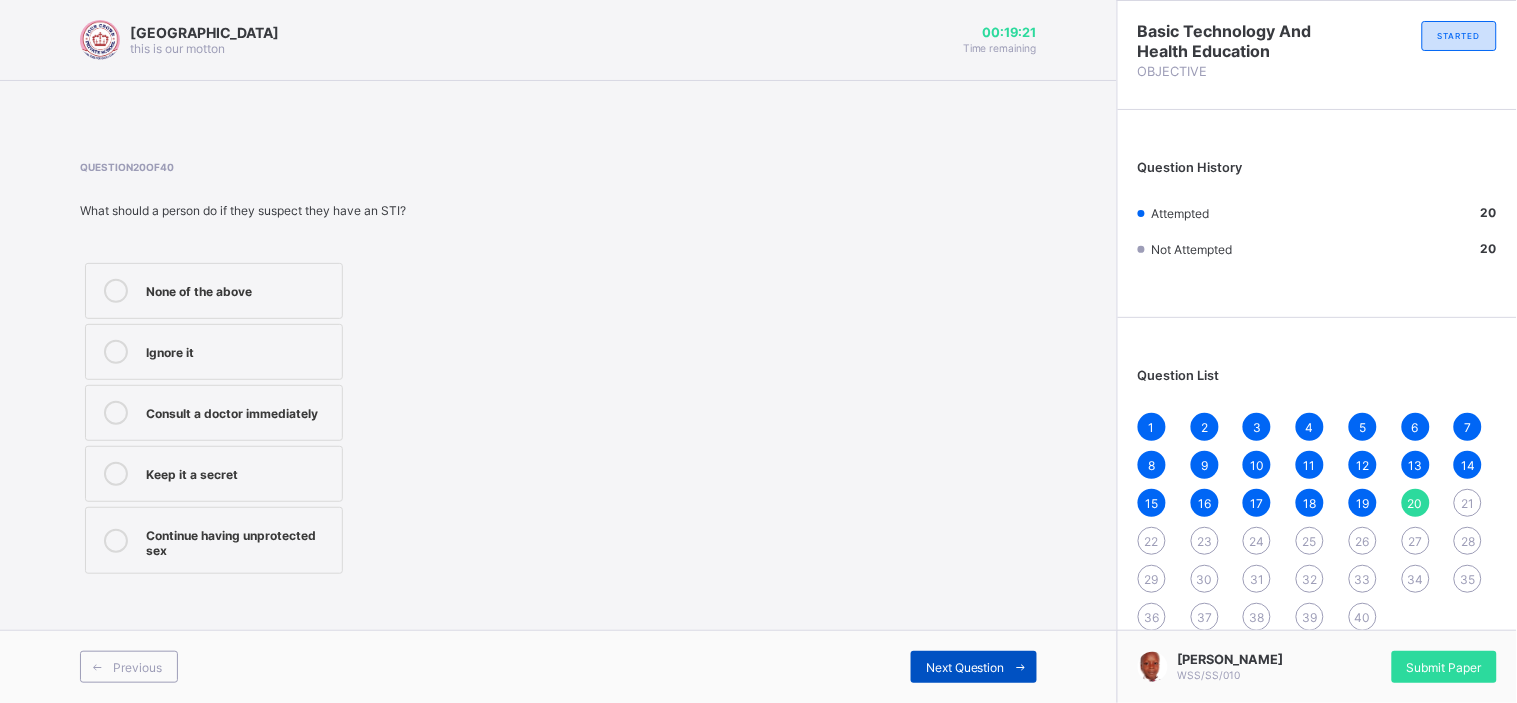 click on "Next Question" at bounding box center (965, 667) 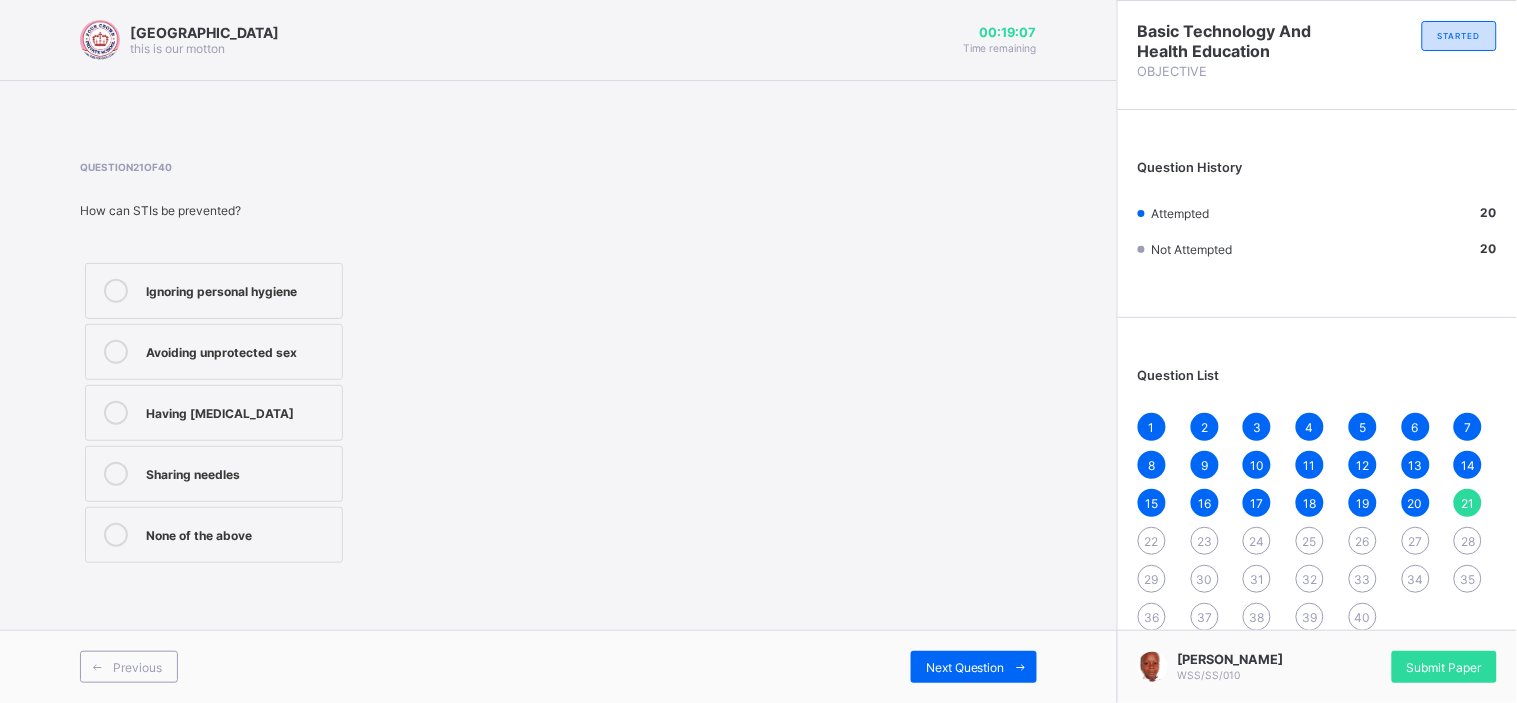 click on "Having multiple sexual partners" at bounding box center [239, 411] 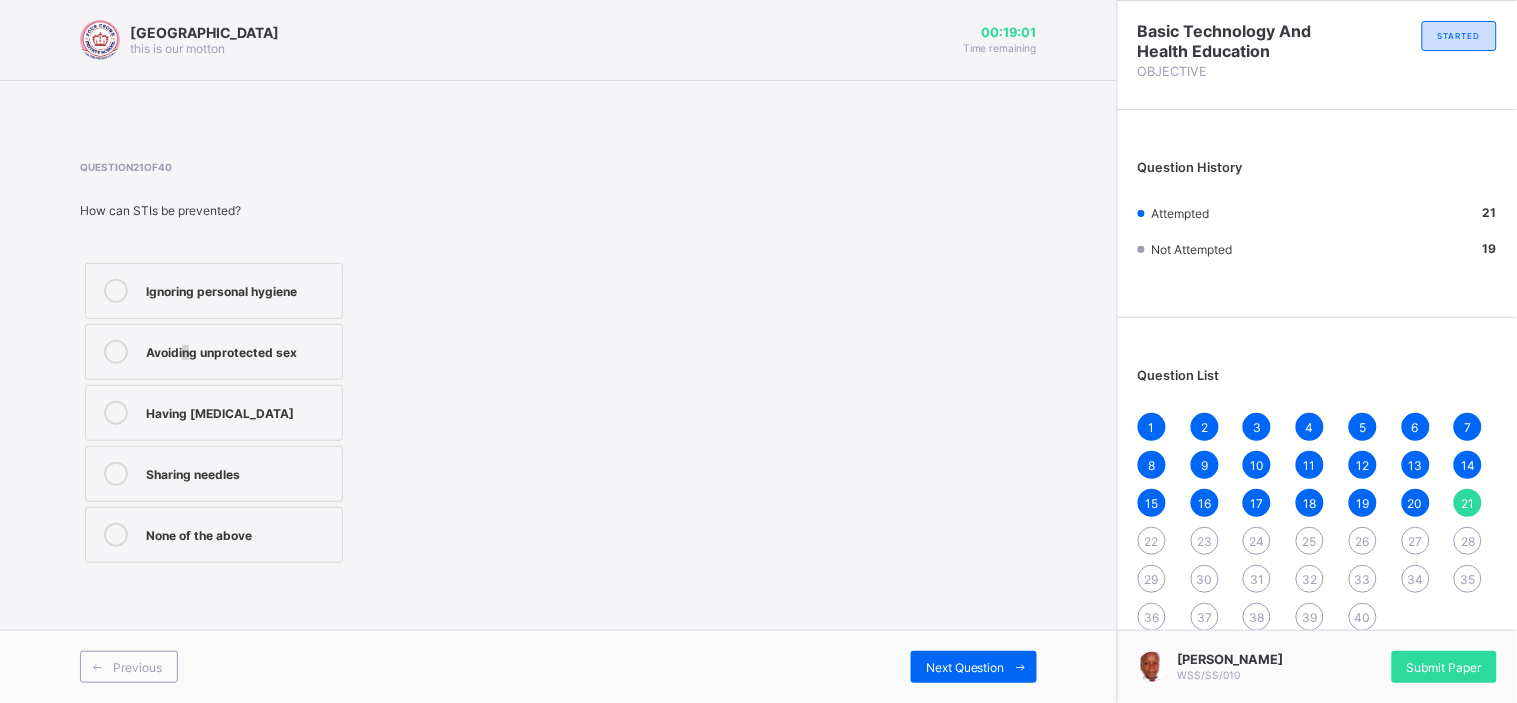 drag, startPoint x: 185, startPoint y: 324, endPoint x: 189, endPoint y: 347, distance: 23.345236 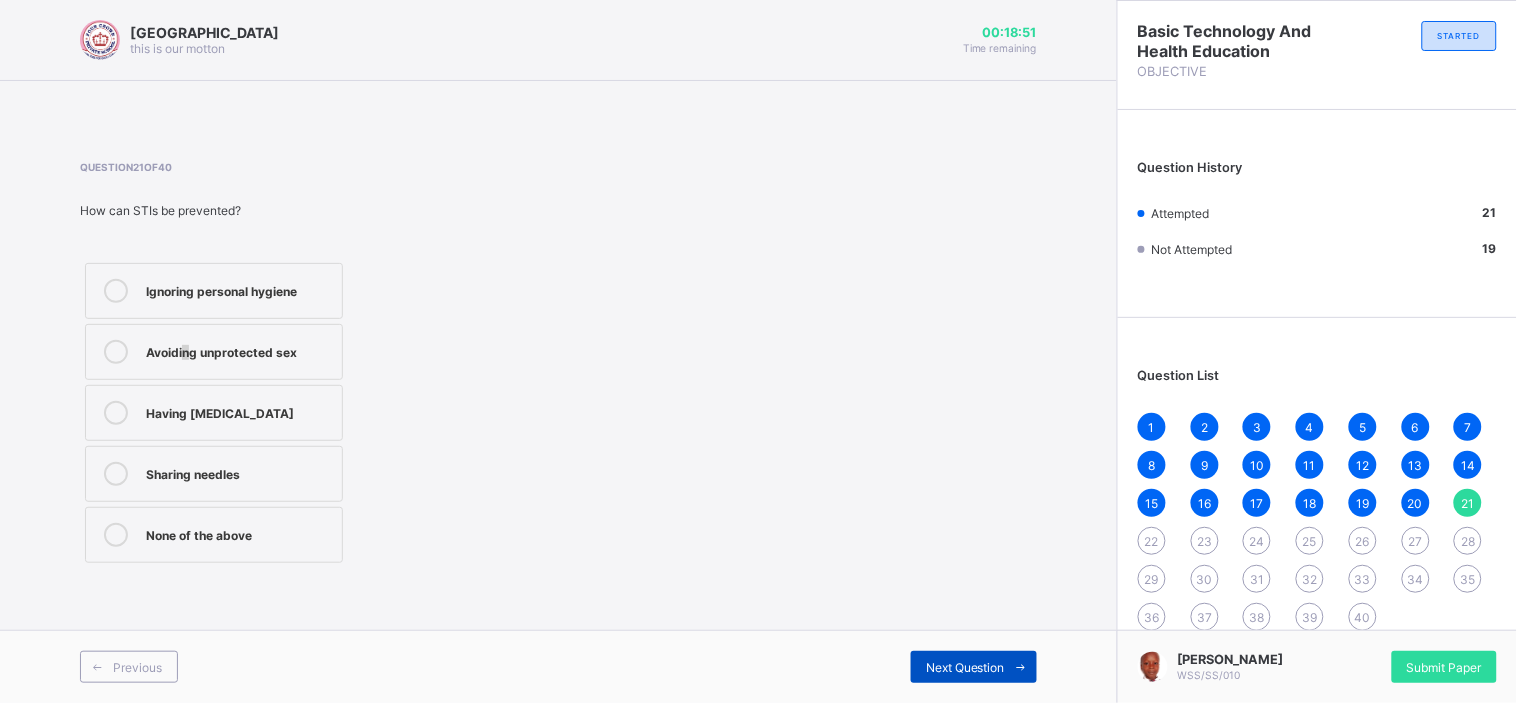 click at bounding box center [1021, 667] 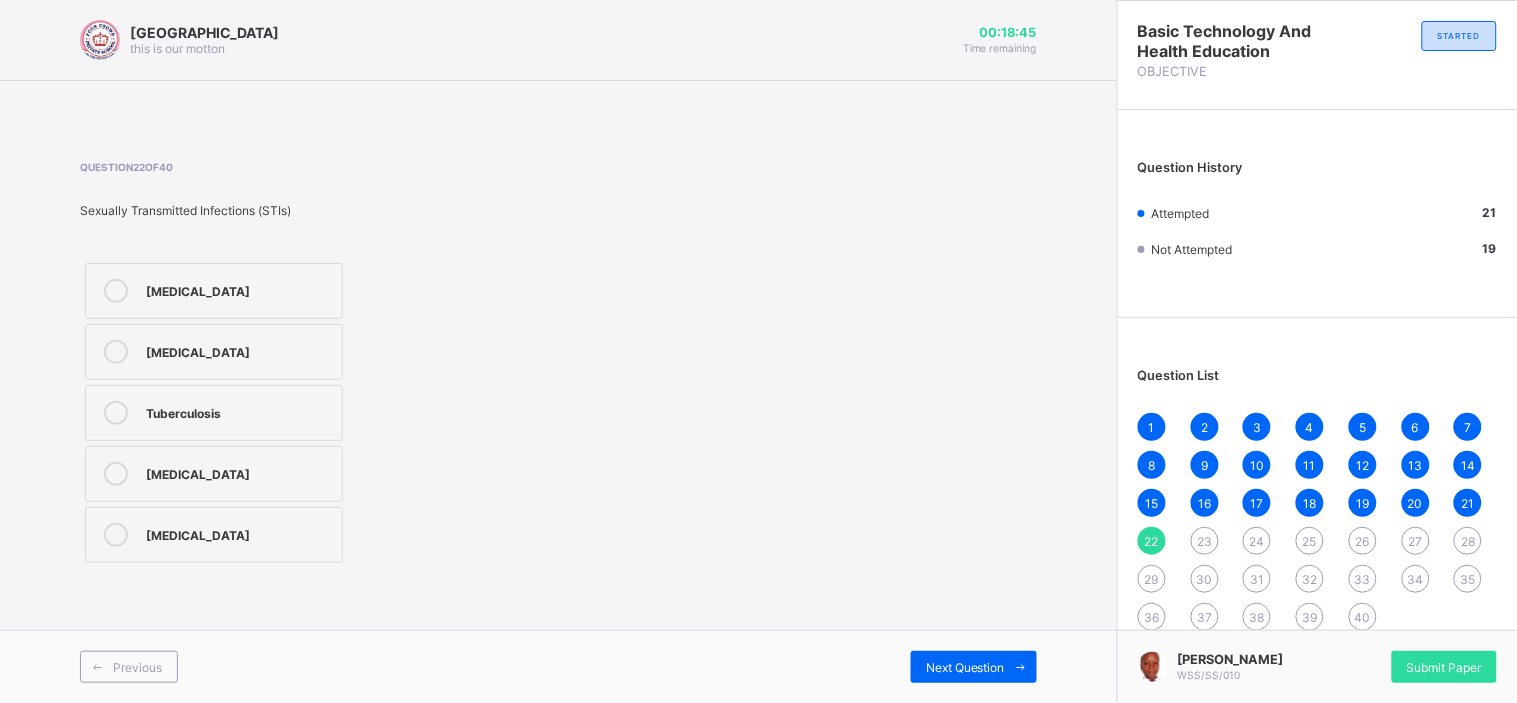 click on "Tuberculosis" at bounding box center (214, 413) 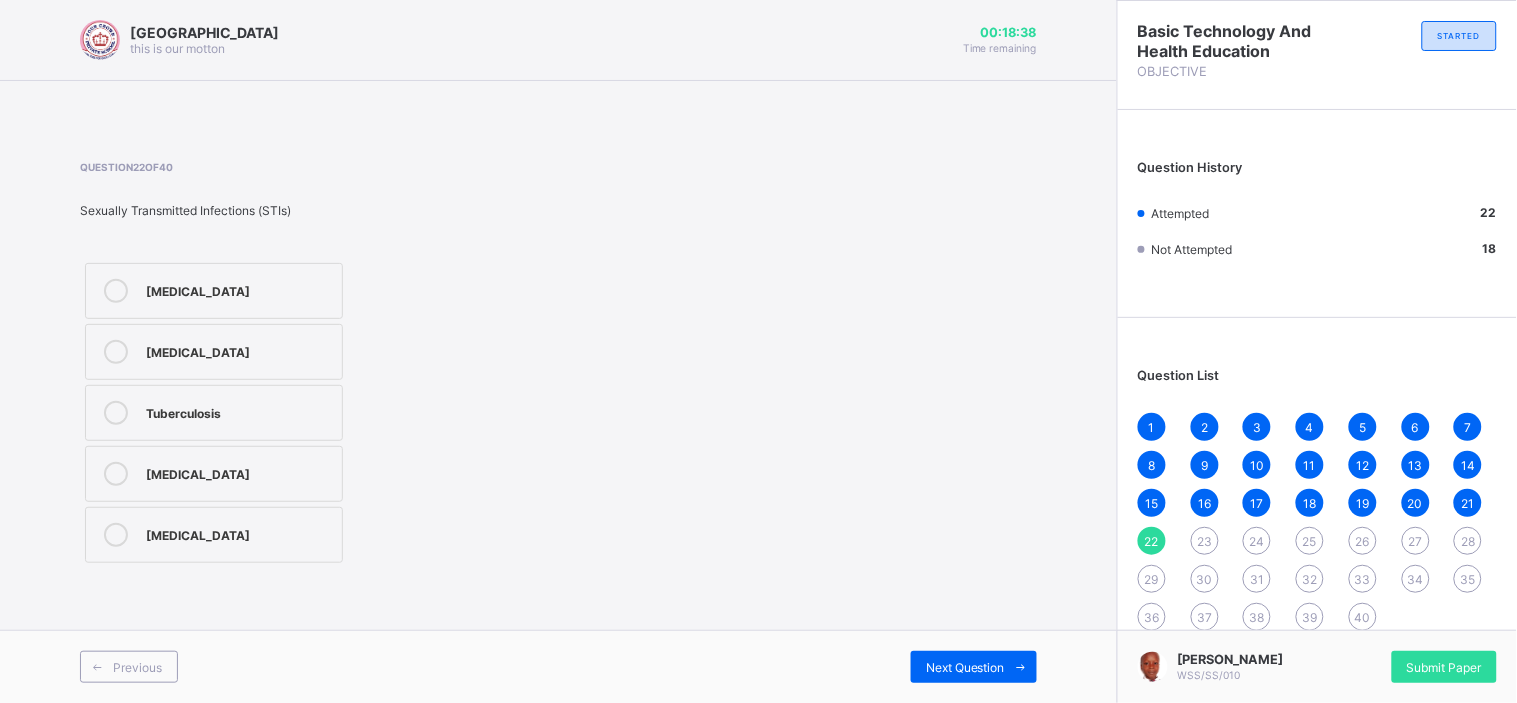 click on "[MEDICAL_DATA]" at bounding box center (239, 533) 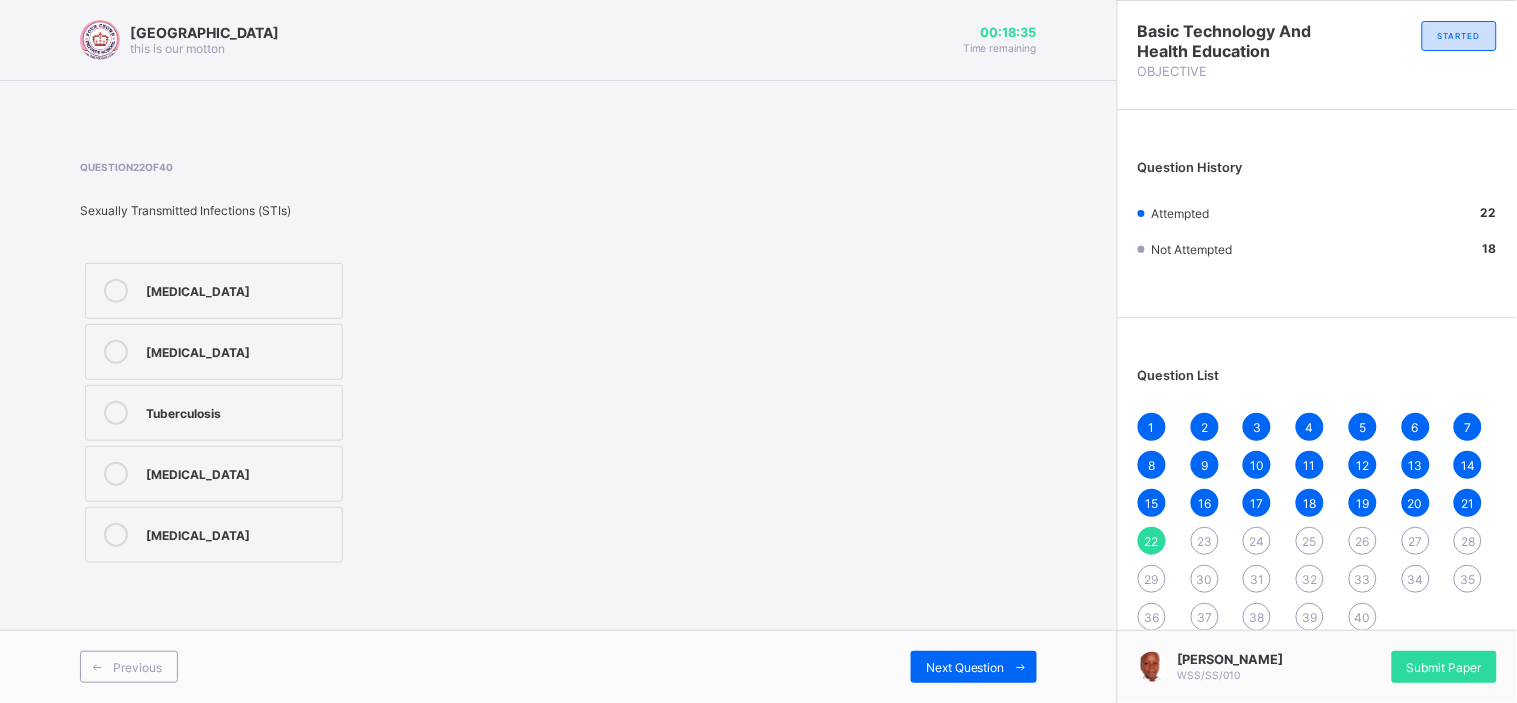 click on "Tuberculosis" at bounding box center (214, 413) 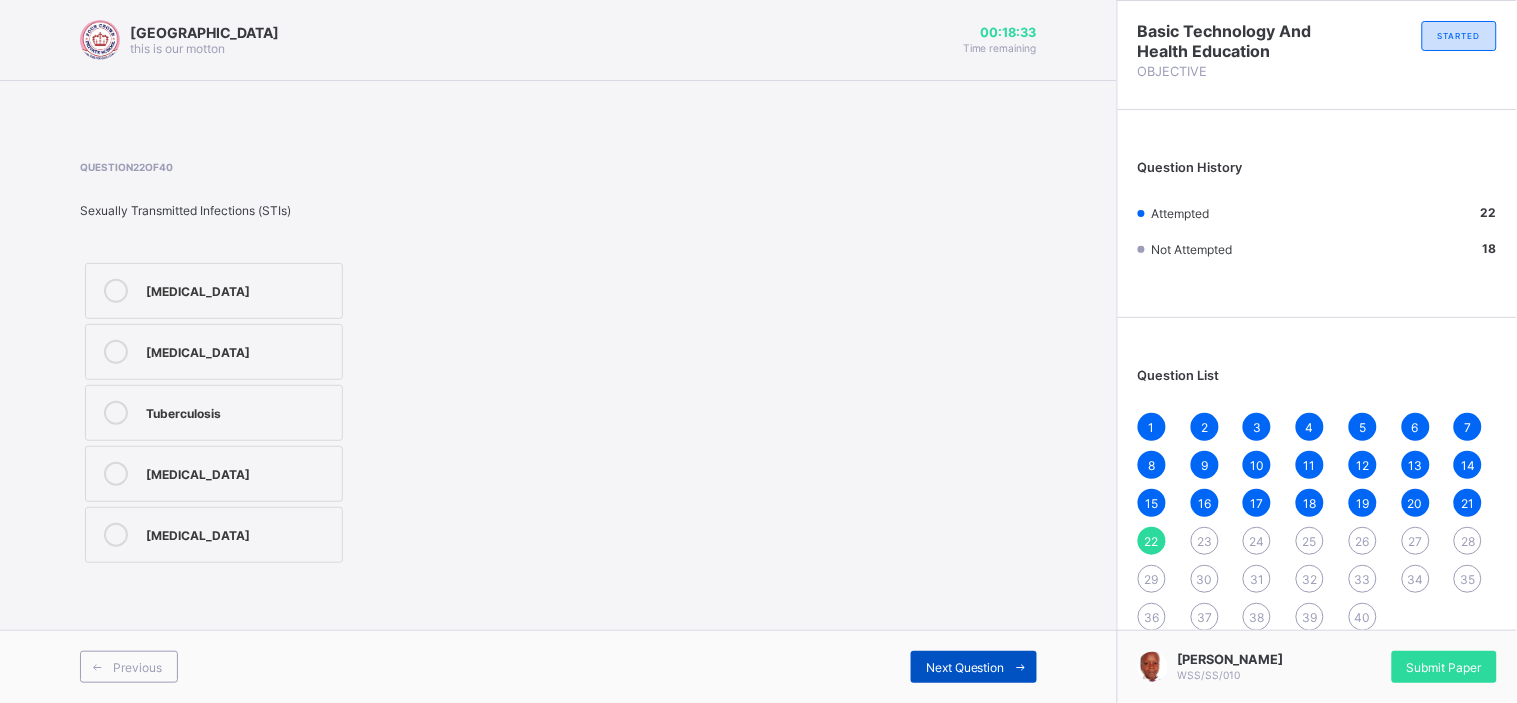 click on "Next Question" at bounding box center (965, 667) 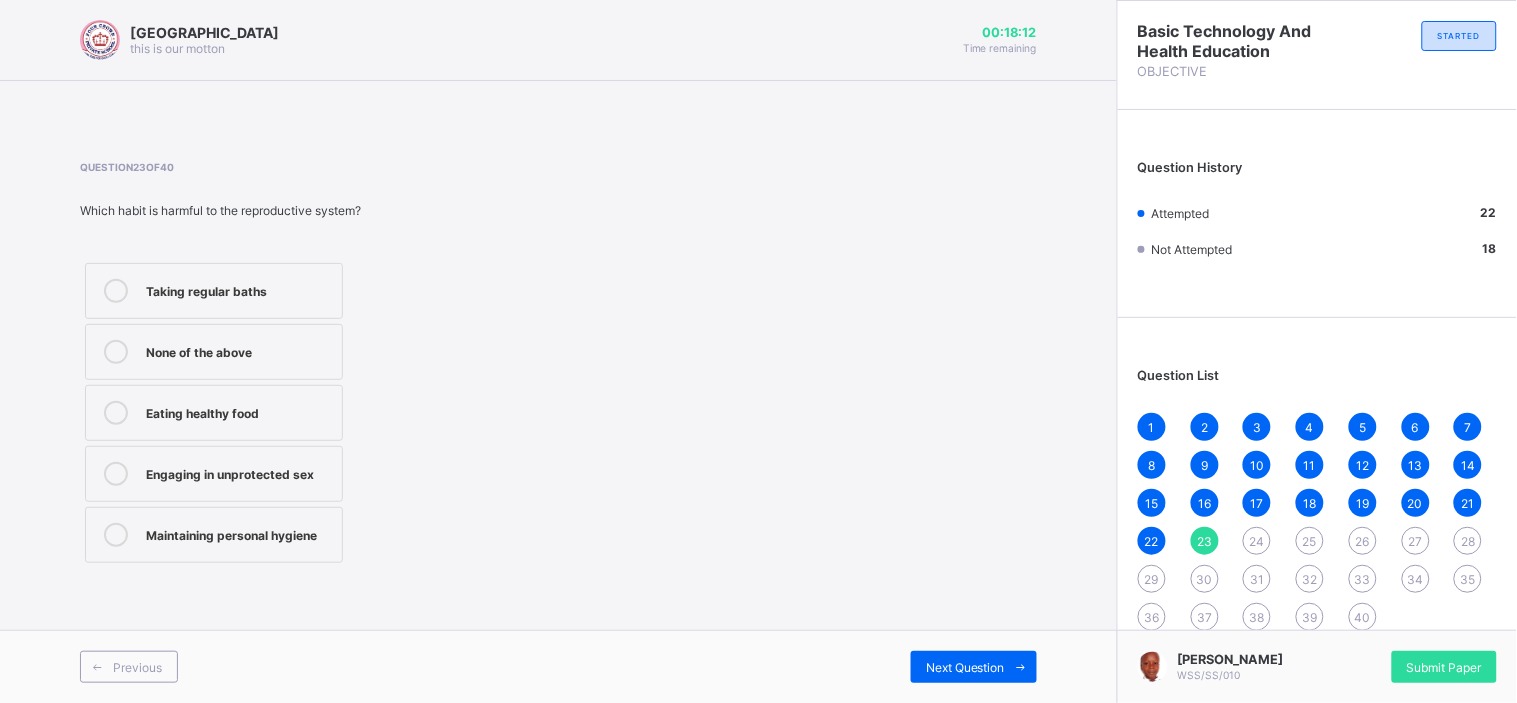 click on "Engaging in unprotected sex" at bounding box center (239, 472) 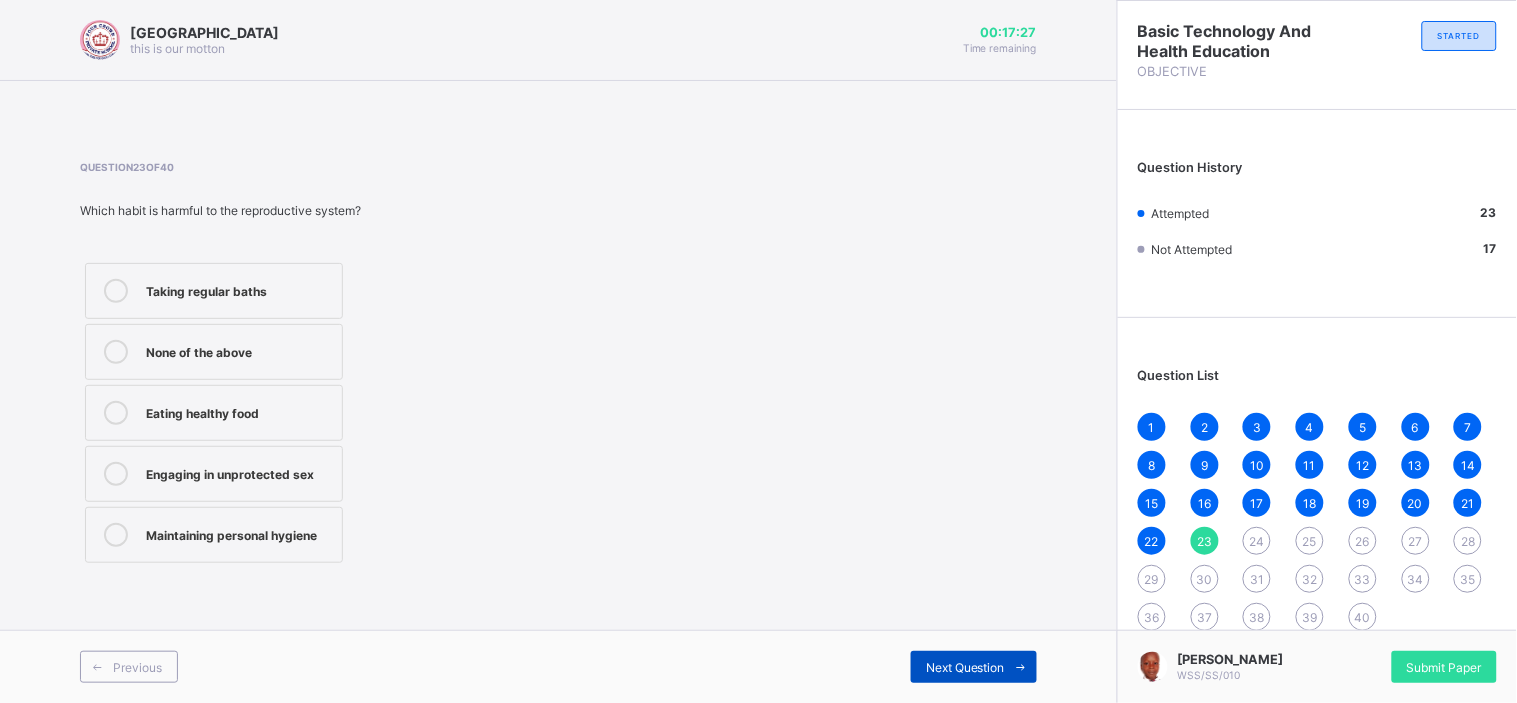 click on "Next Question" at bounding box center [974, 667] 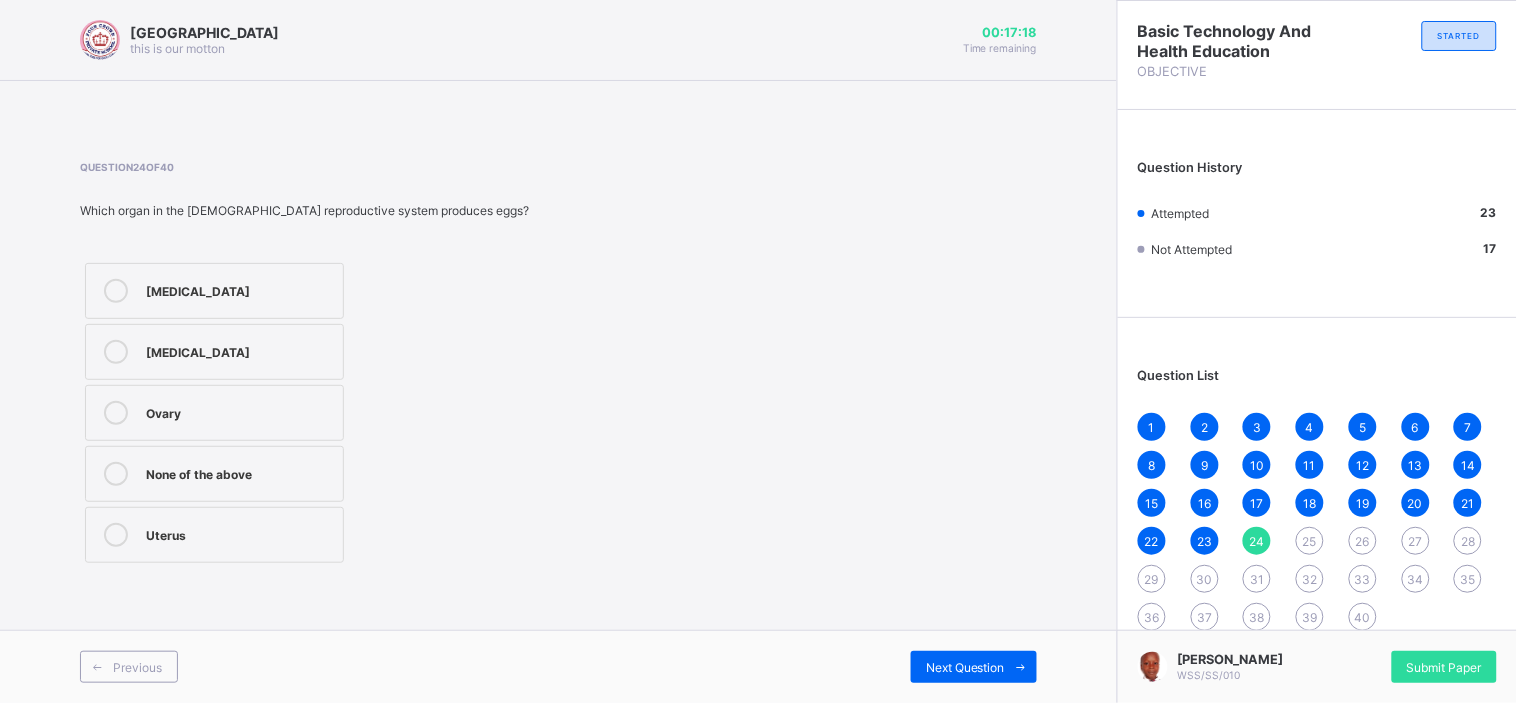 click on "Ovary" at bounding box center (239, 411) 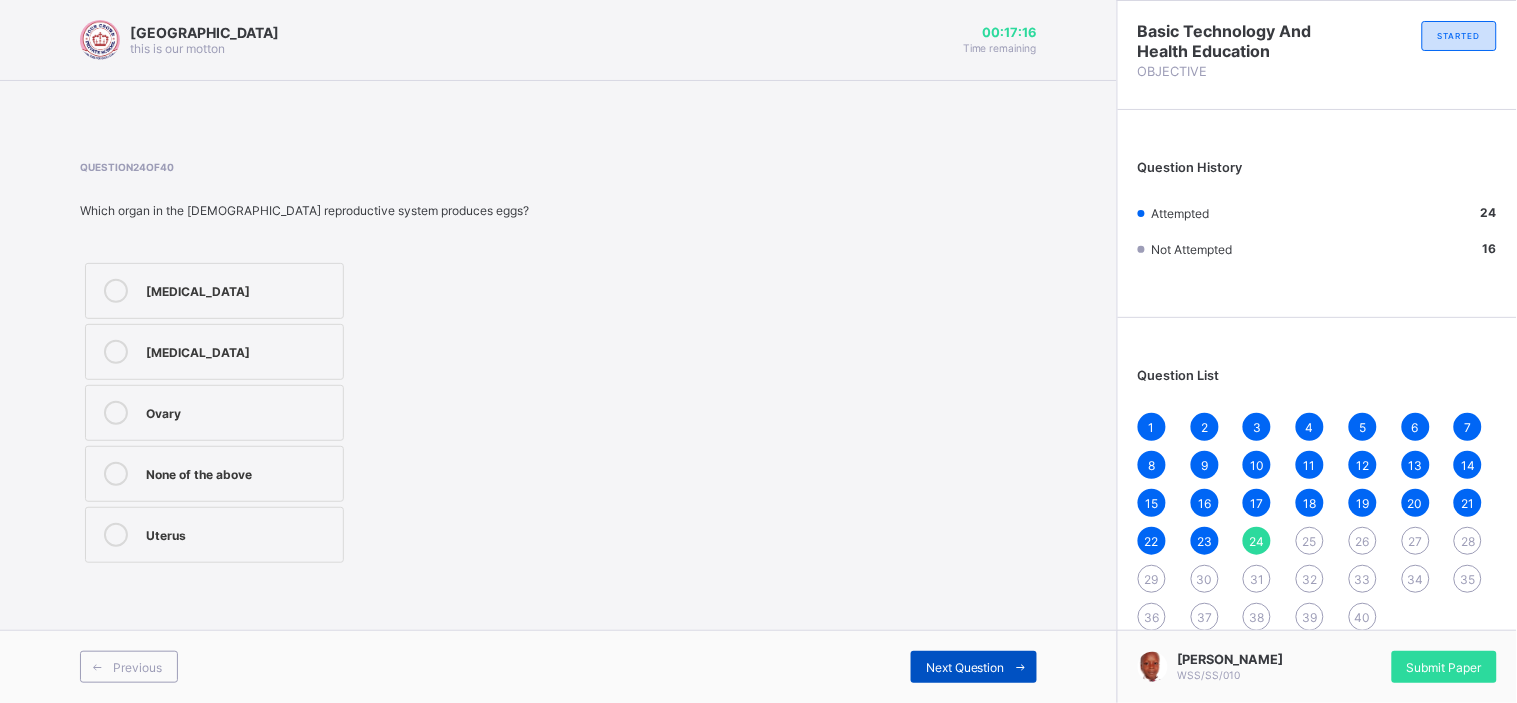 click at bounding box center [1021, 667] 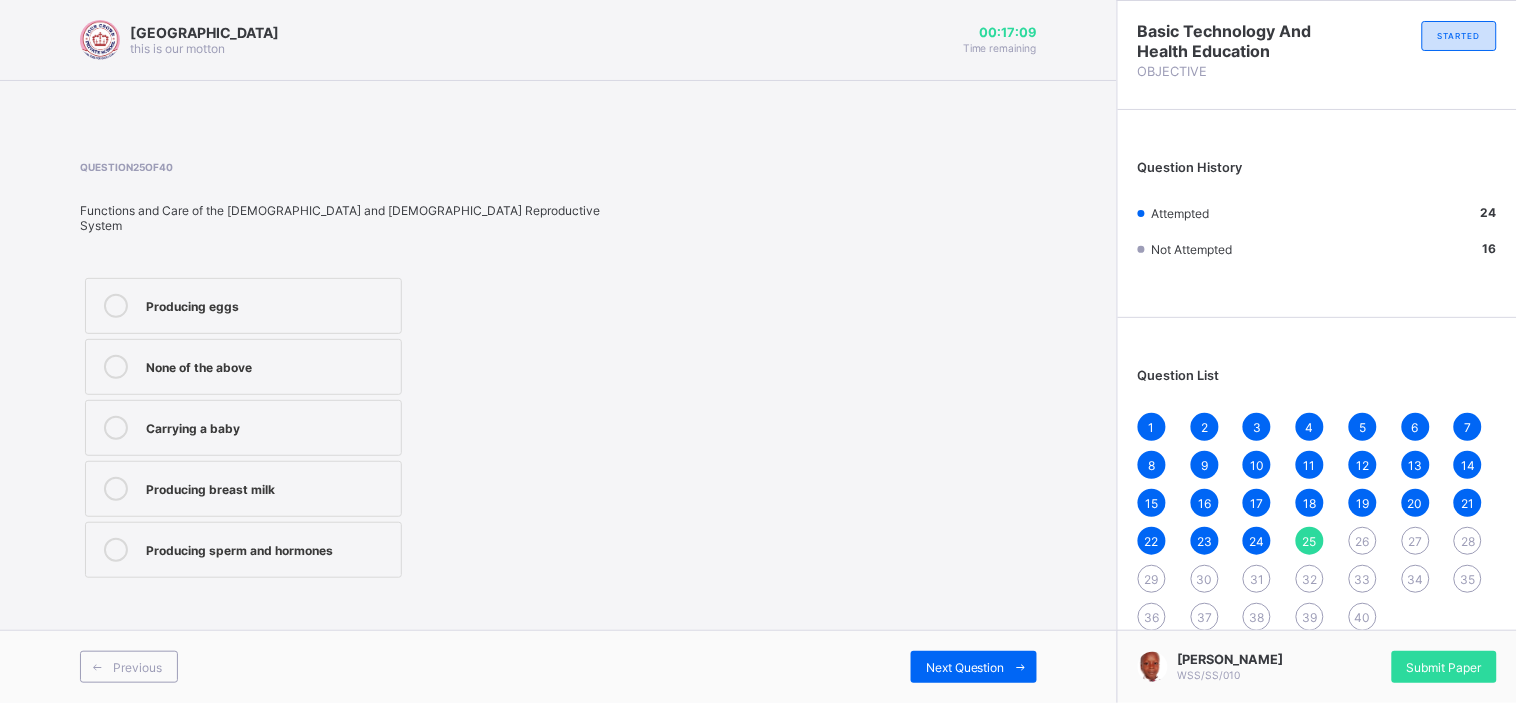 click on "Producing eggs" at bounding box center [268, 304] 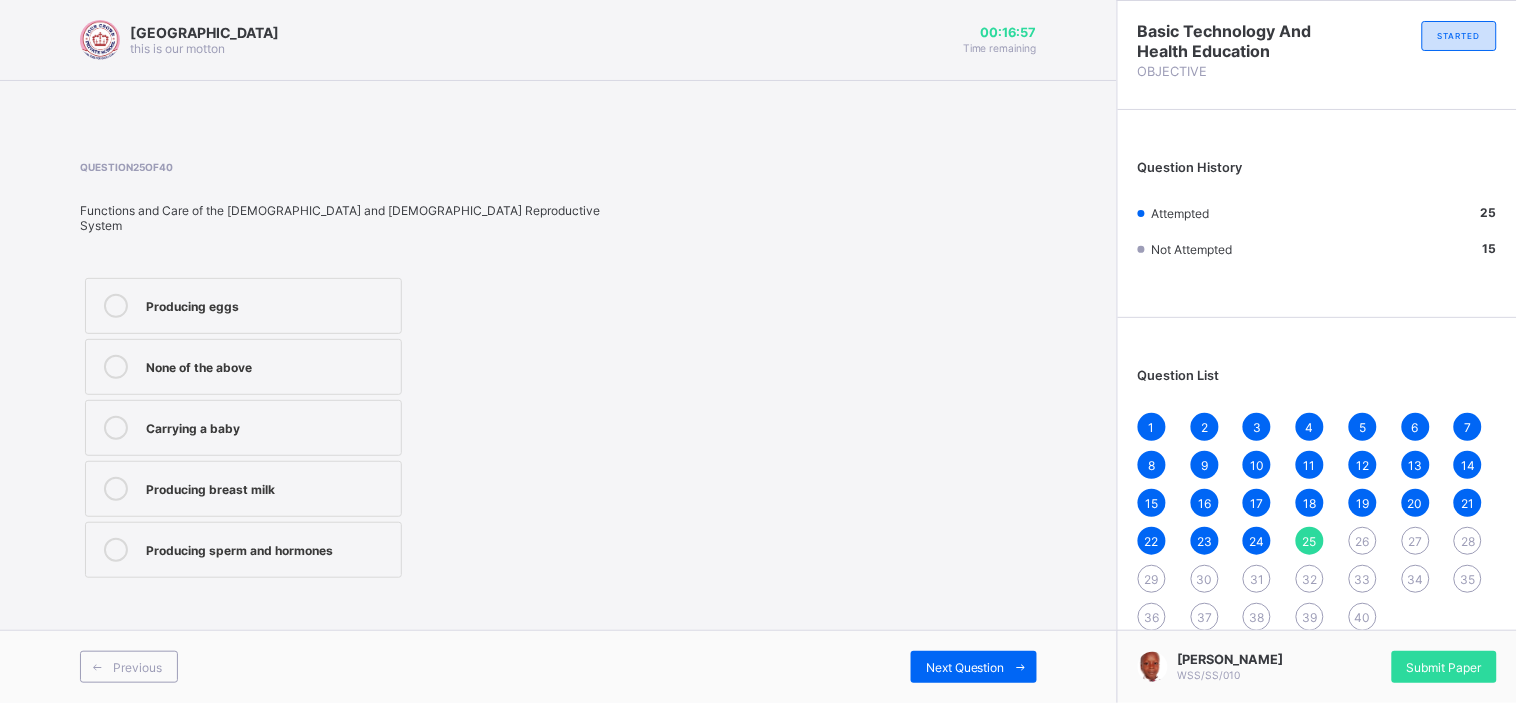 click on "Carrying a baby" at bounding box center [243, 428] 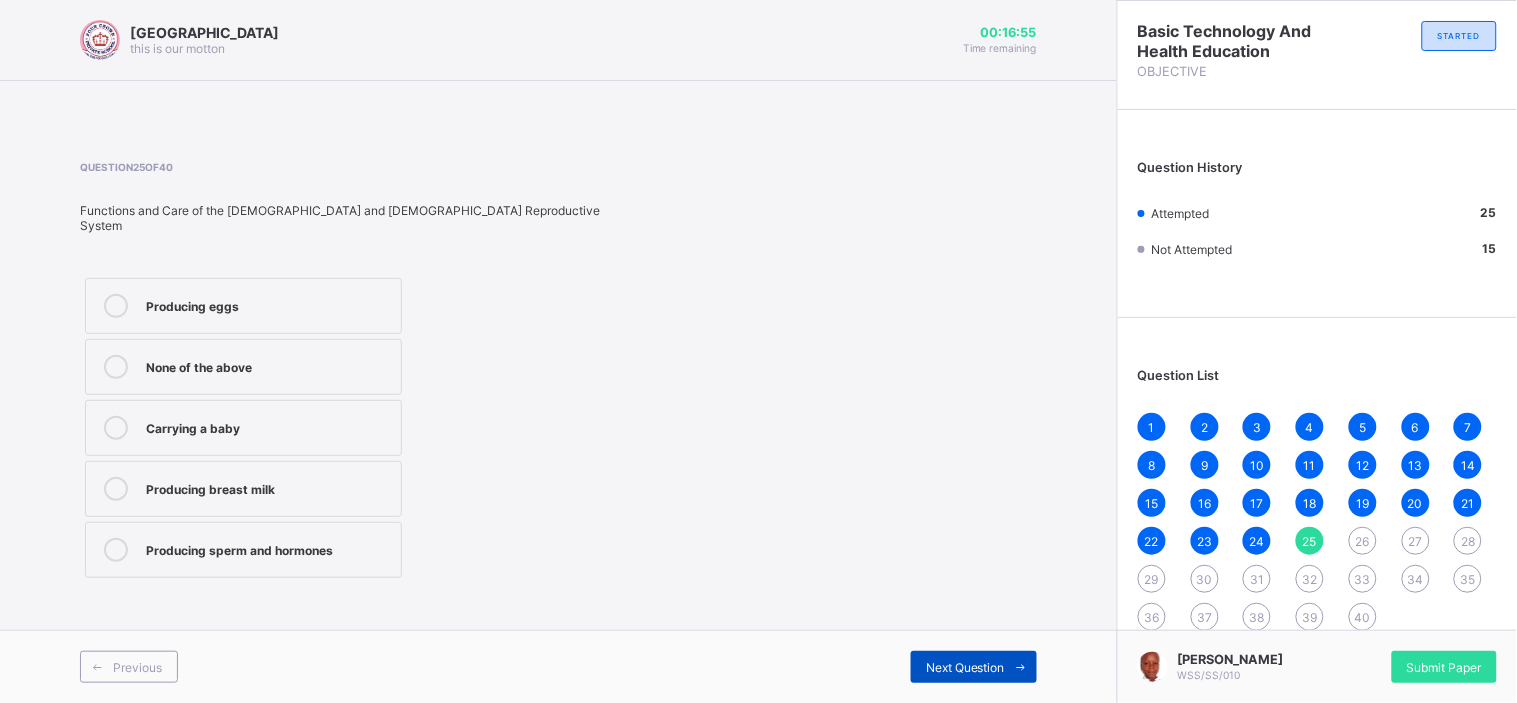 click at bounding box center [1021, 667] 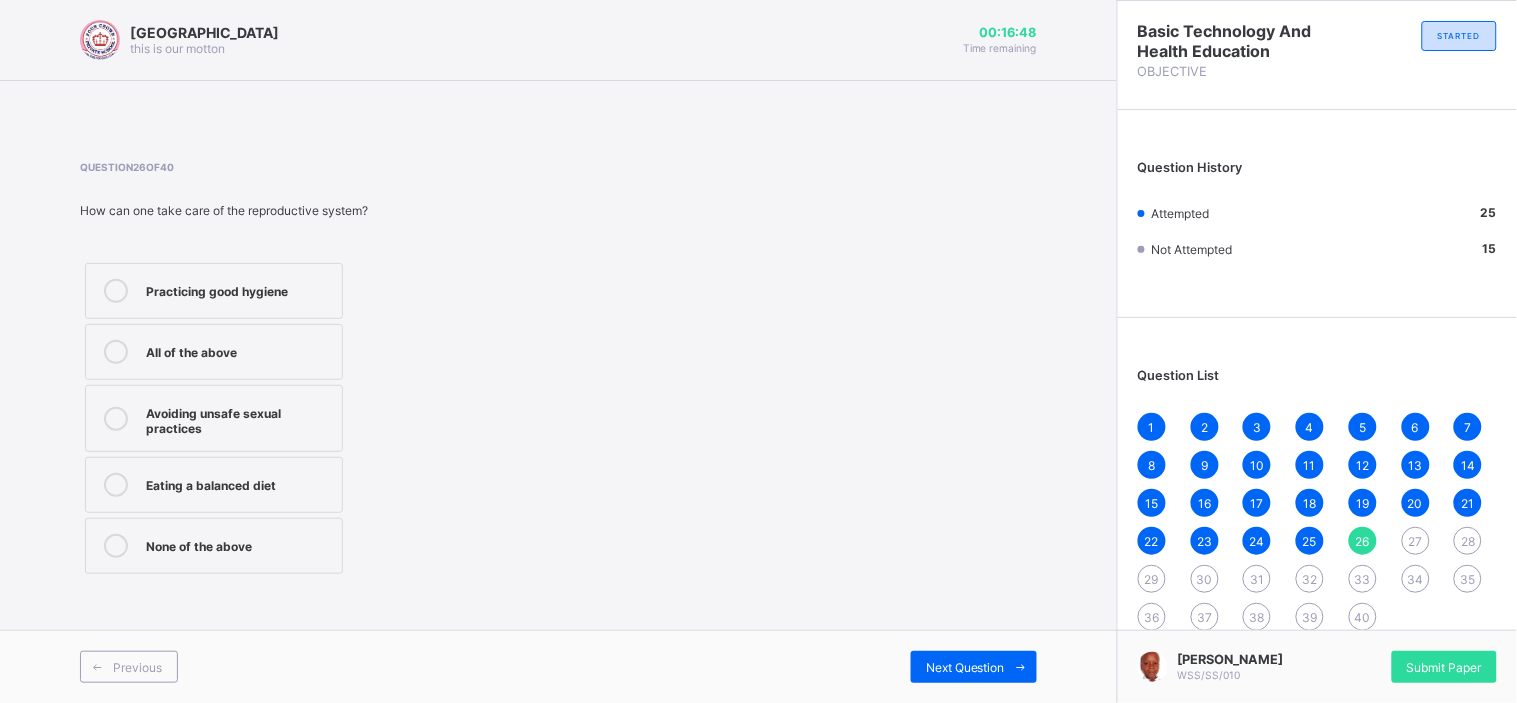 click on "Practicing good hygiene" at bounding box center (239, 289) 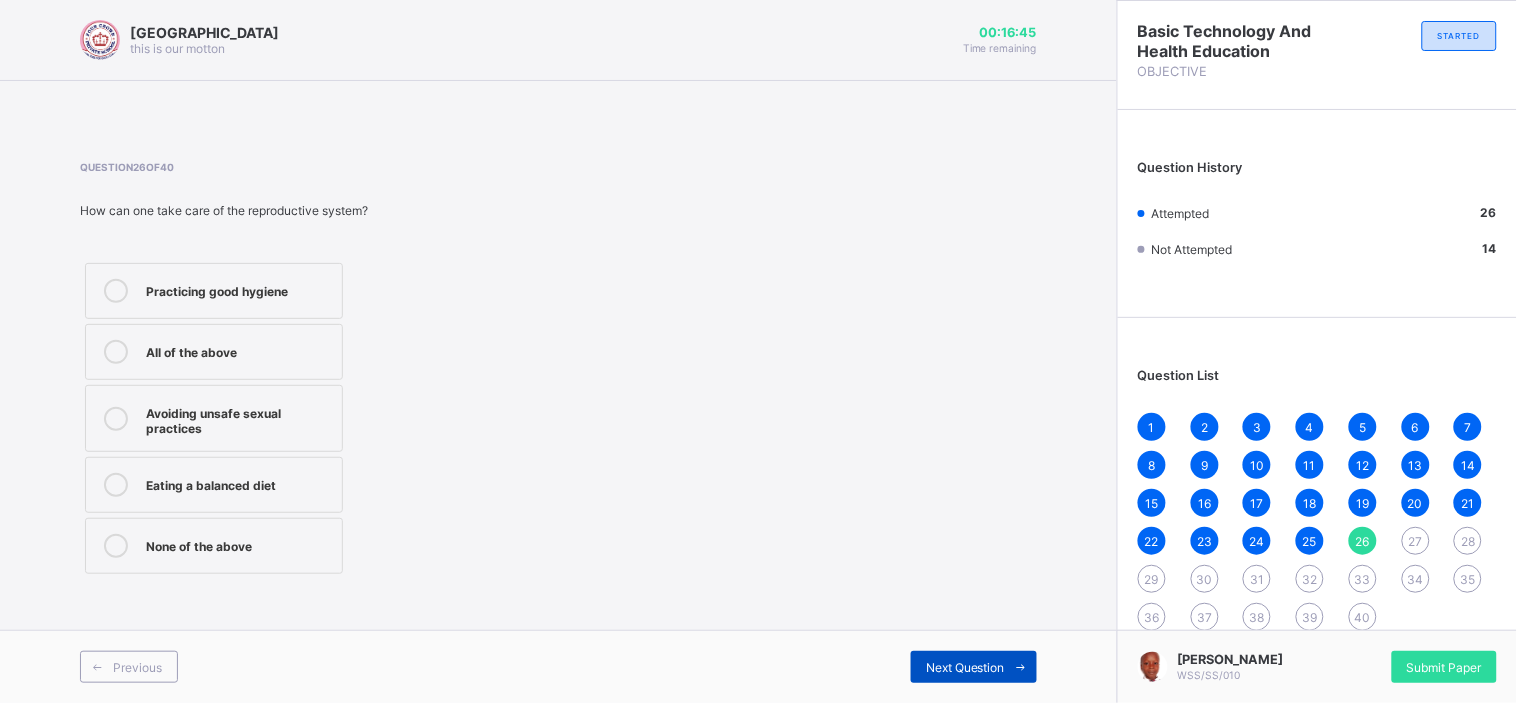 click on "Next Question" at bounding box center (965, 667) 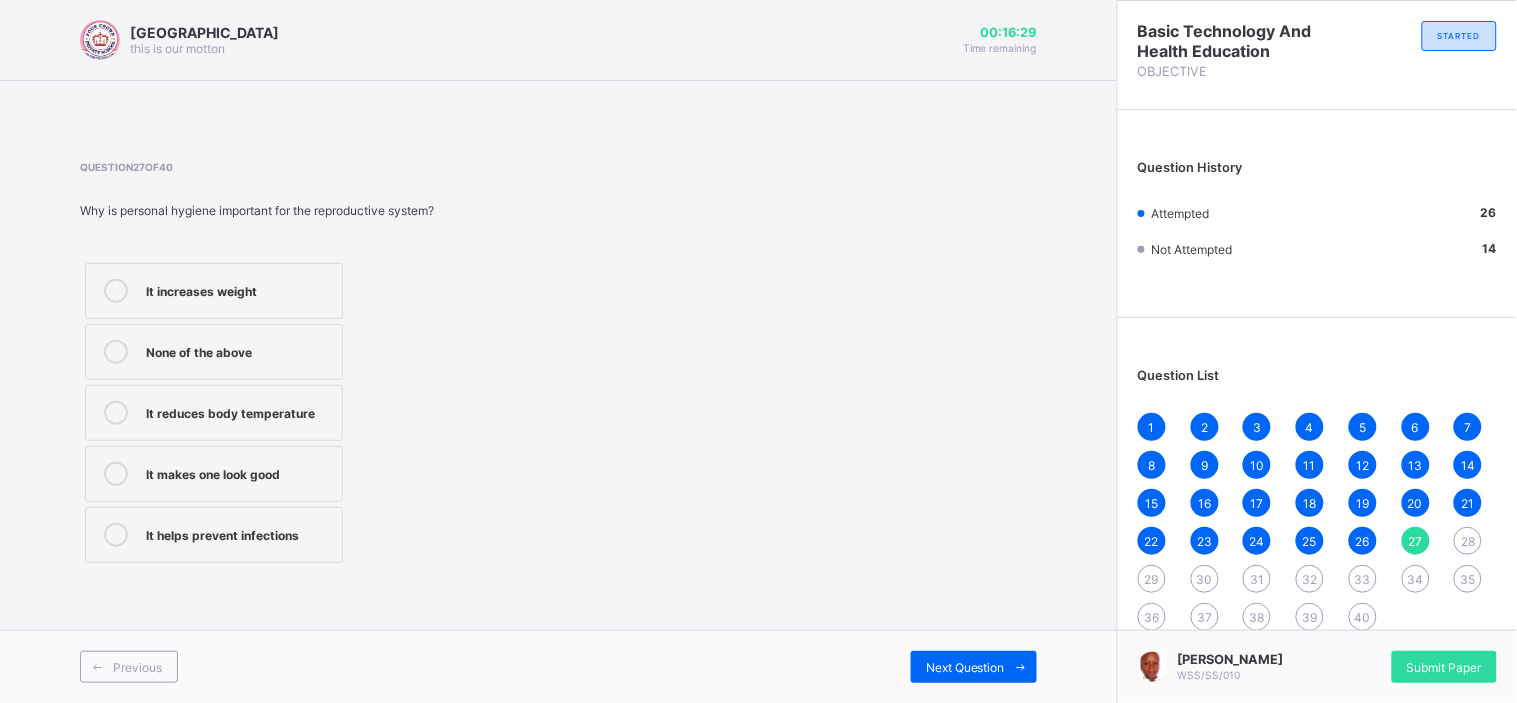 click on "It helps prevent infections" at bounding box center [214, 535] 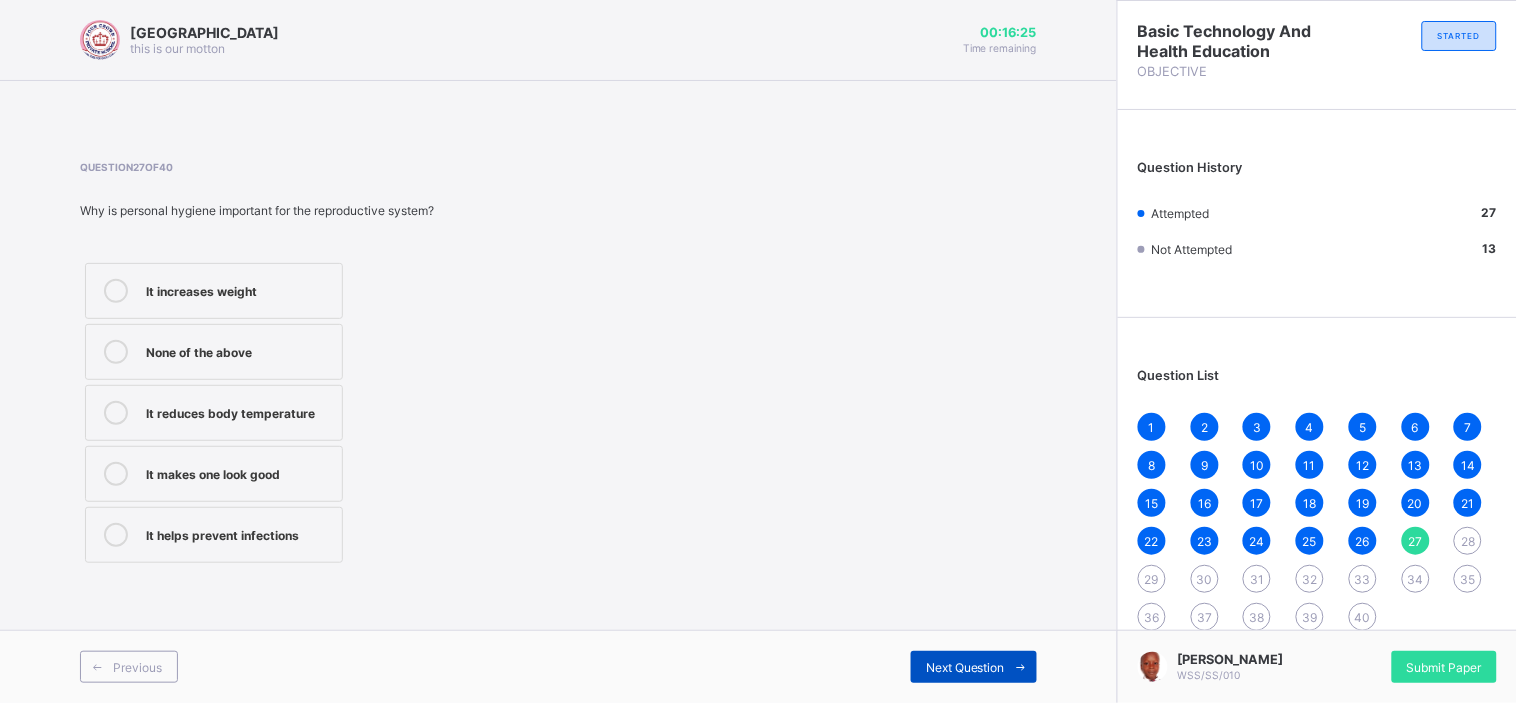 click on "Next Question" at bounding box center (965, 667) 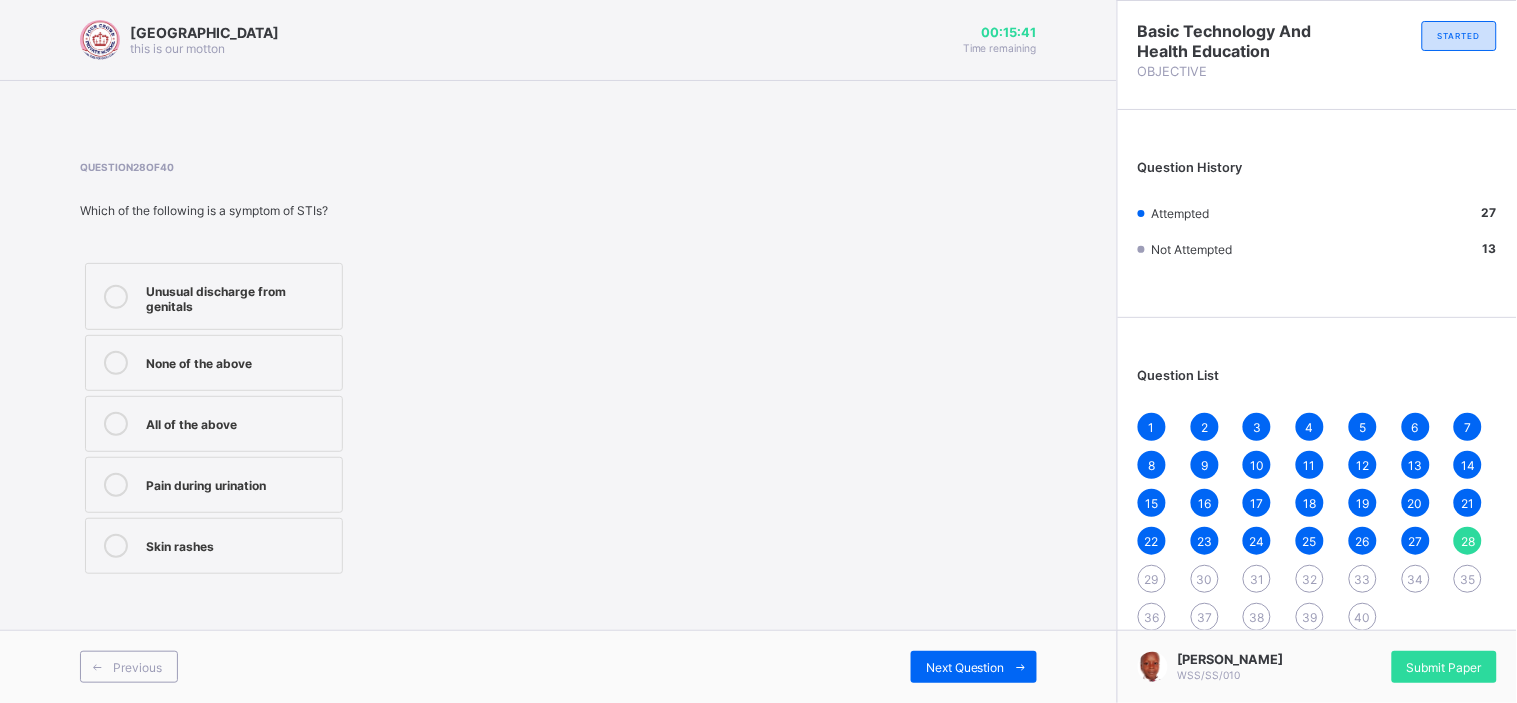 click at bounding box center (116, 485) 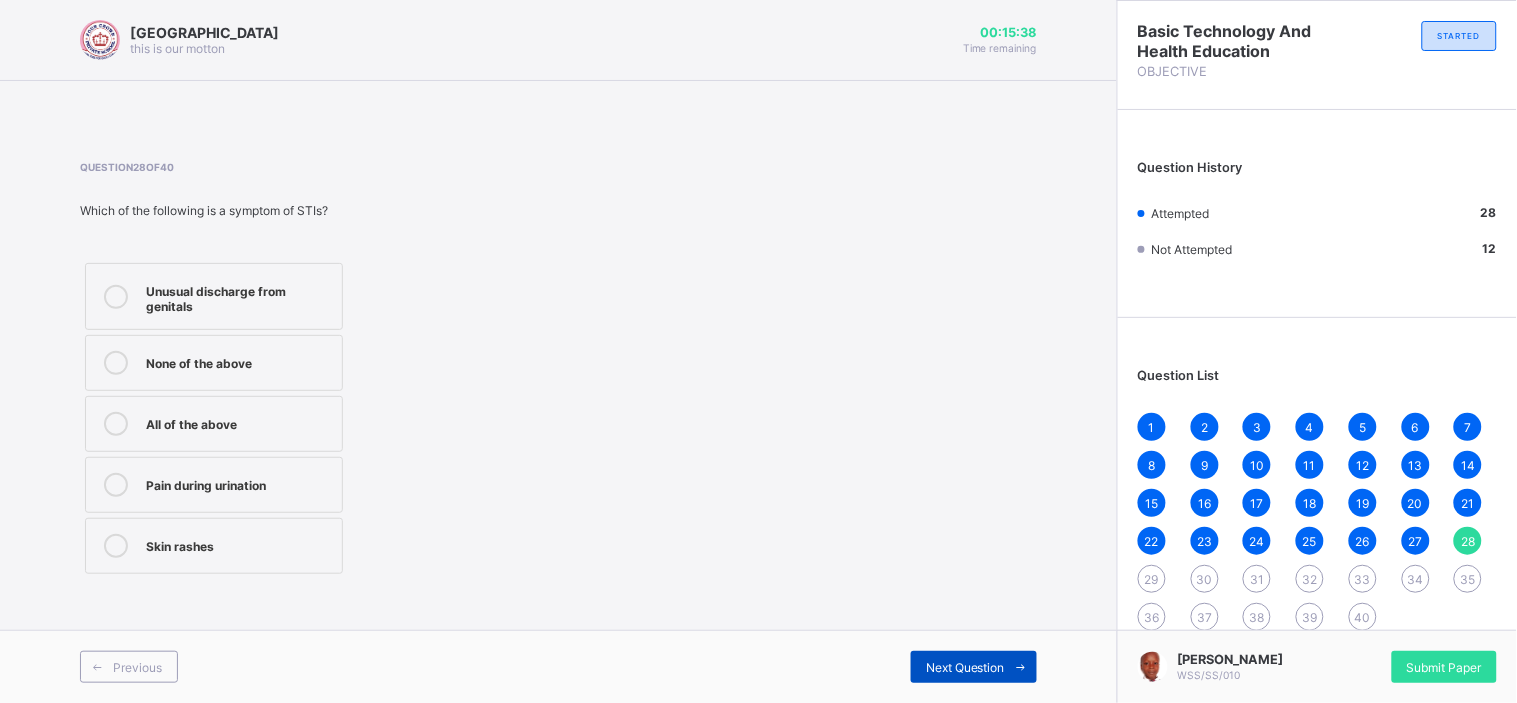 click on "Next Question" at bounding box center (965, 667) 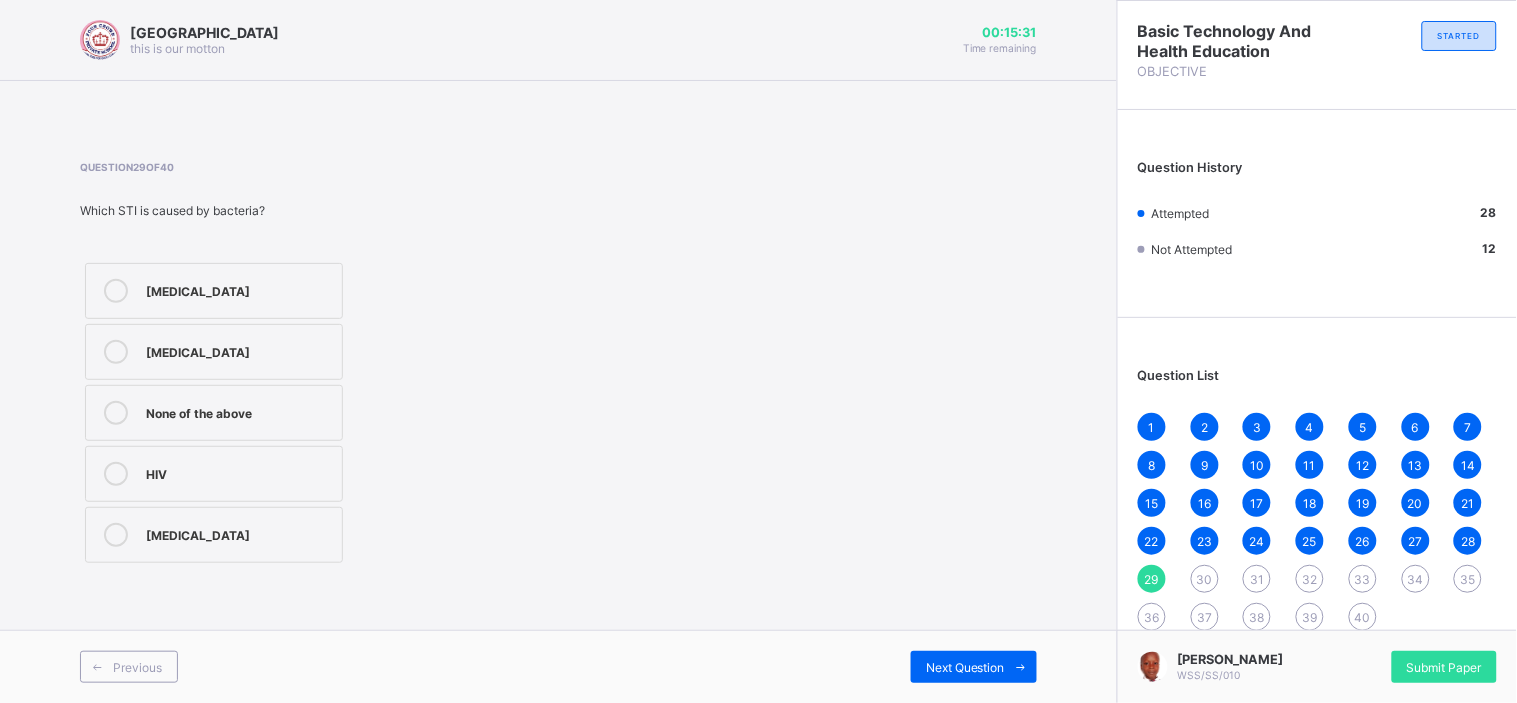click on "HIV" at bounding box center [239, 472] 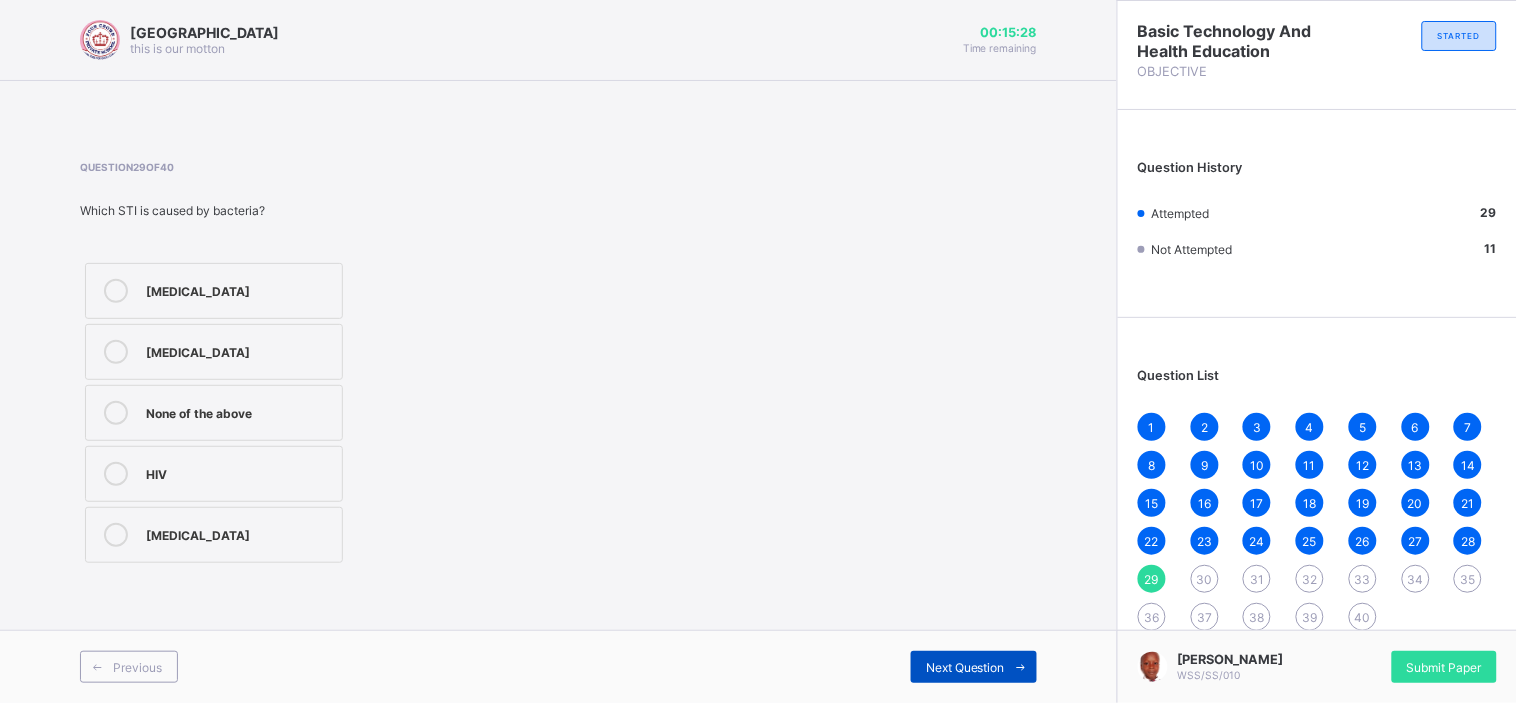 click on "Next Question" at bounding box center [965, 667] 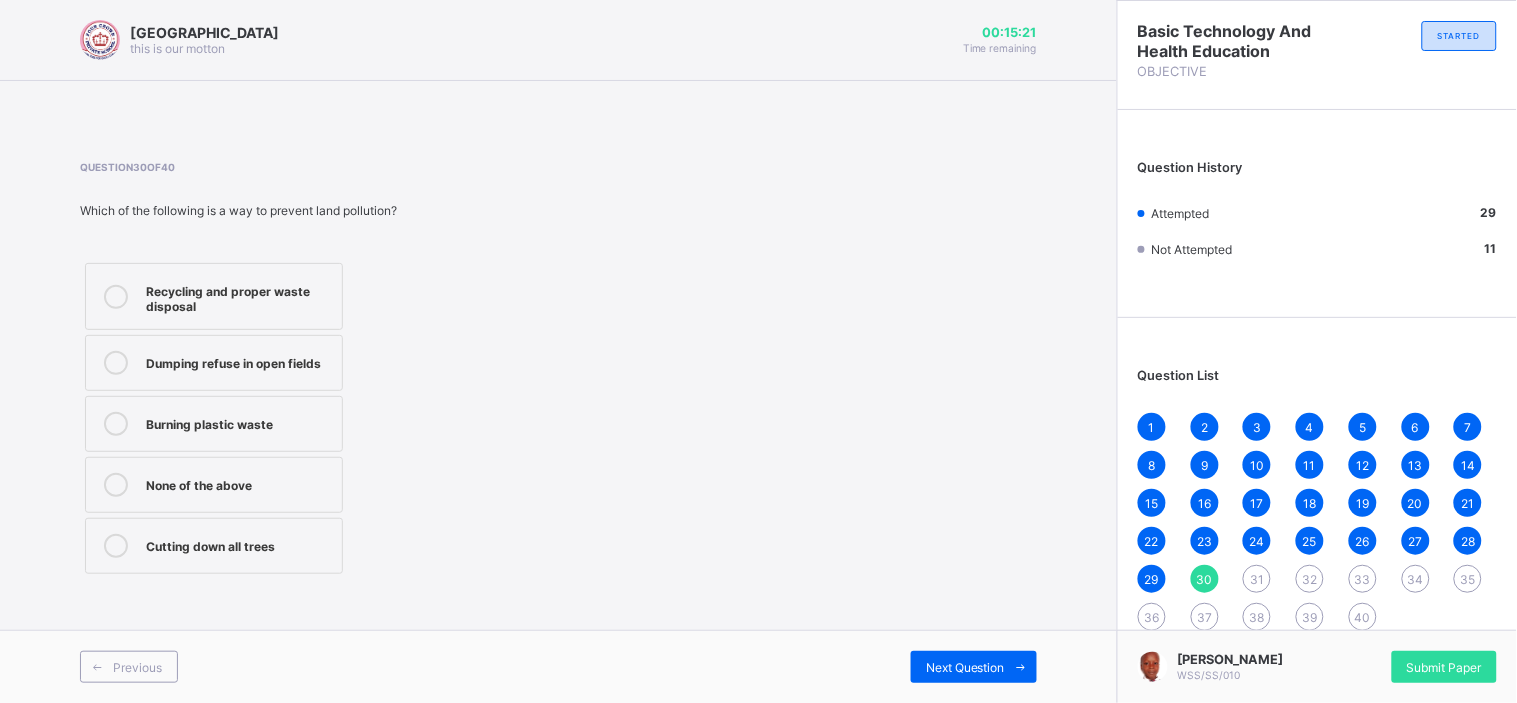 click on "Recycling and proper waste disposal" at bounding box center [239, 296] 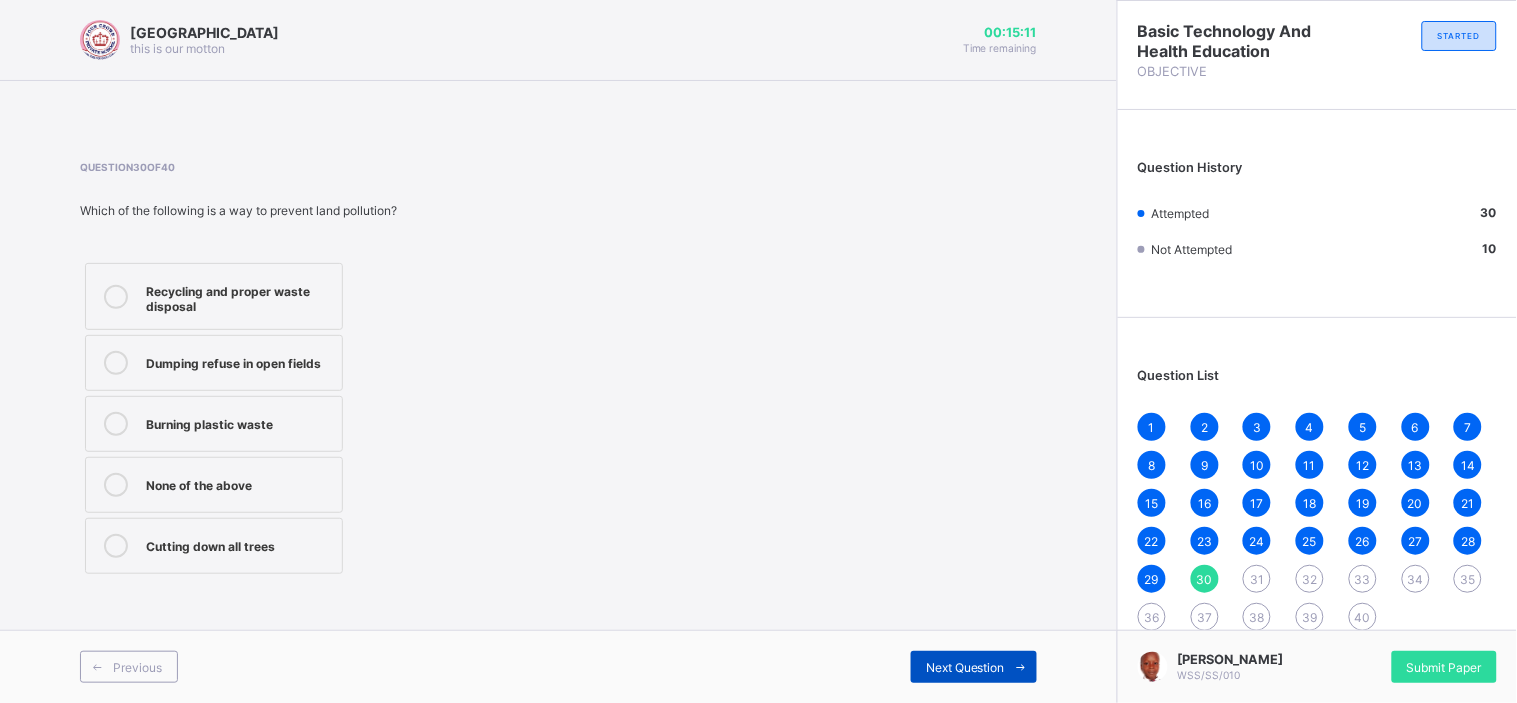 click on "Next Question" at bounding box center (965, 667) 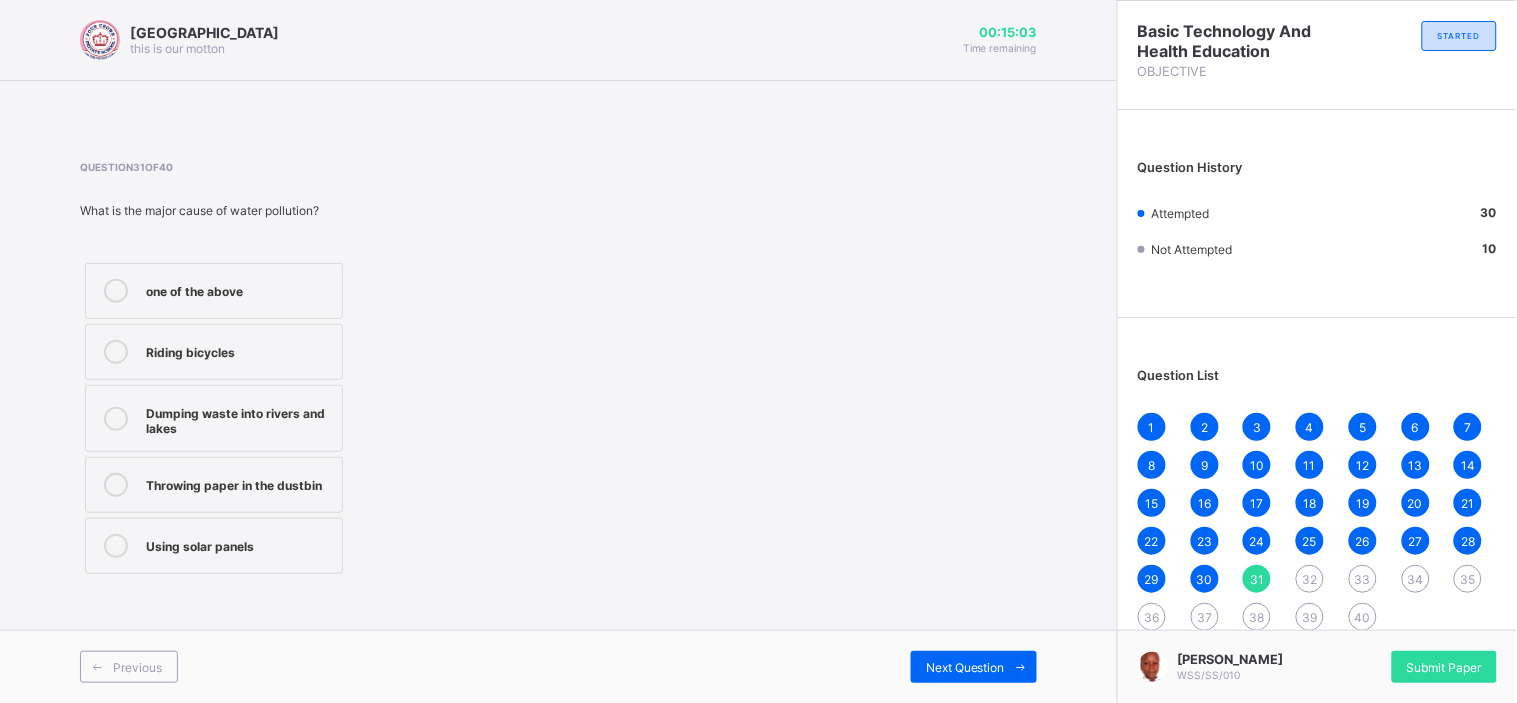 click on "Dumping waste into rivers and lakes" at bounding box center [239, 418] 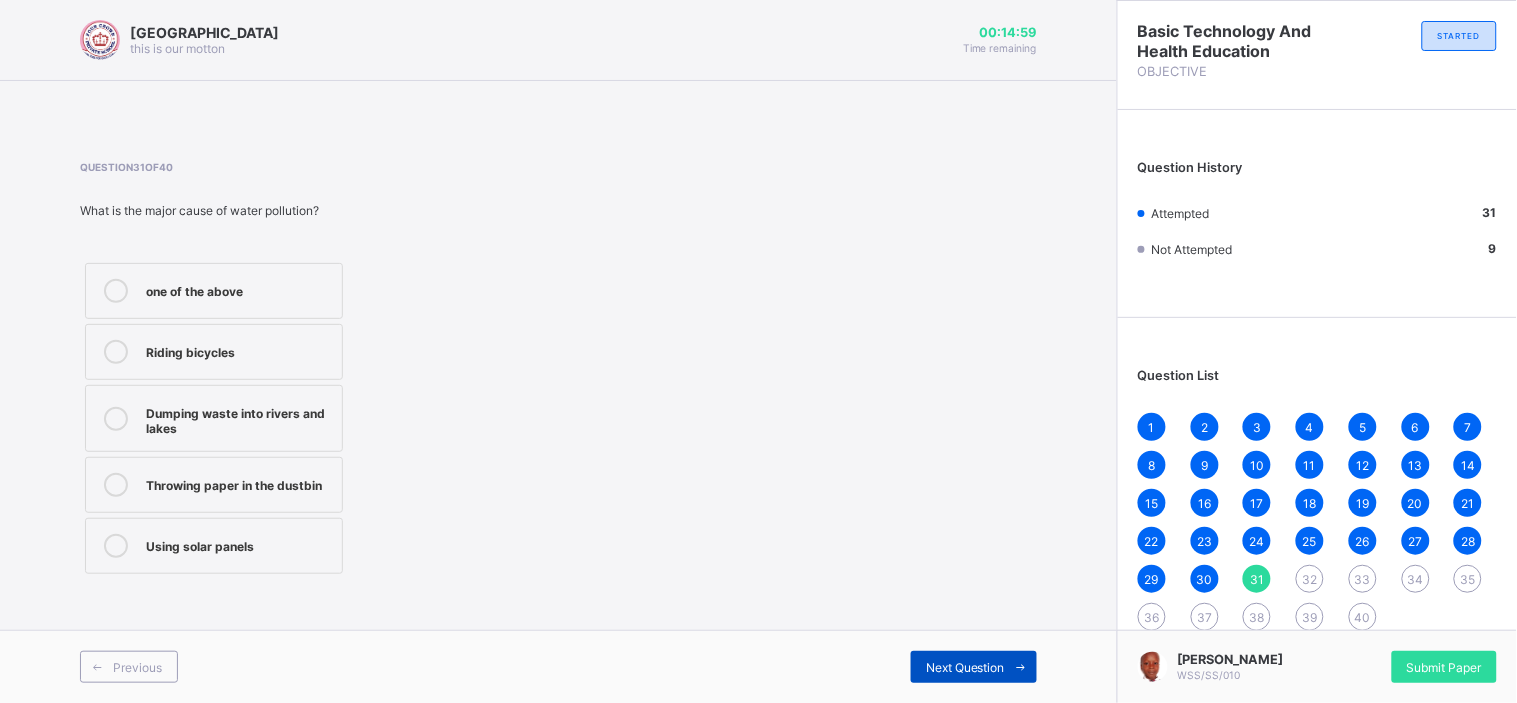click at bounding box center [1021, 667] 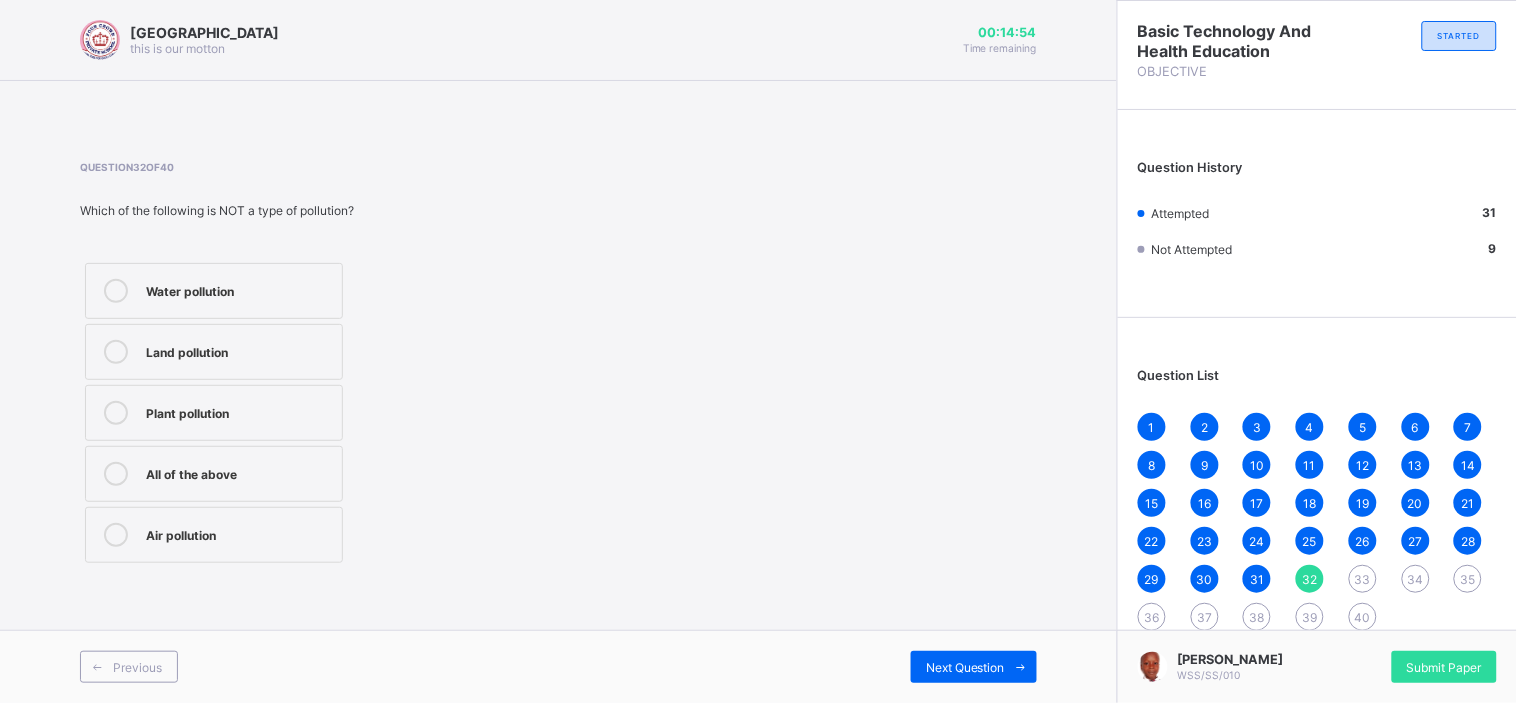click on "Plant pollution" at bounding box center [239, 411] 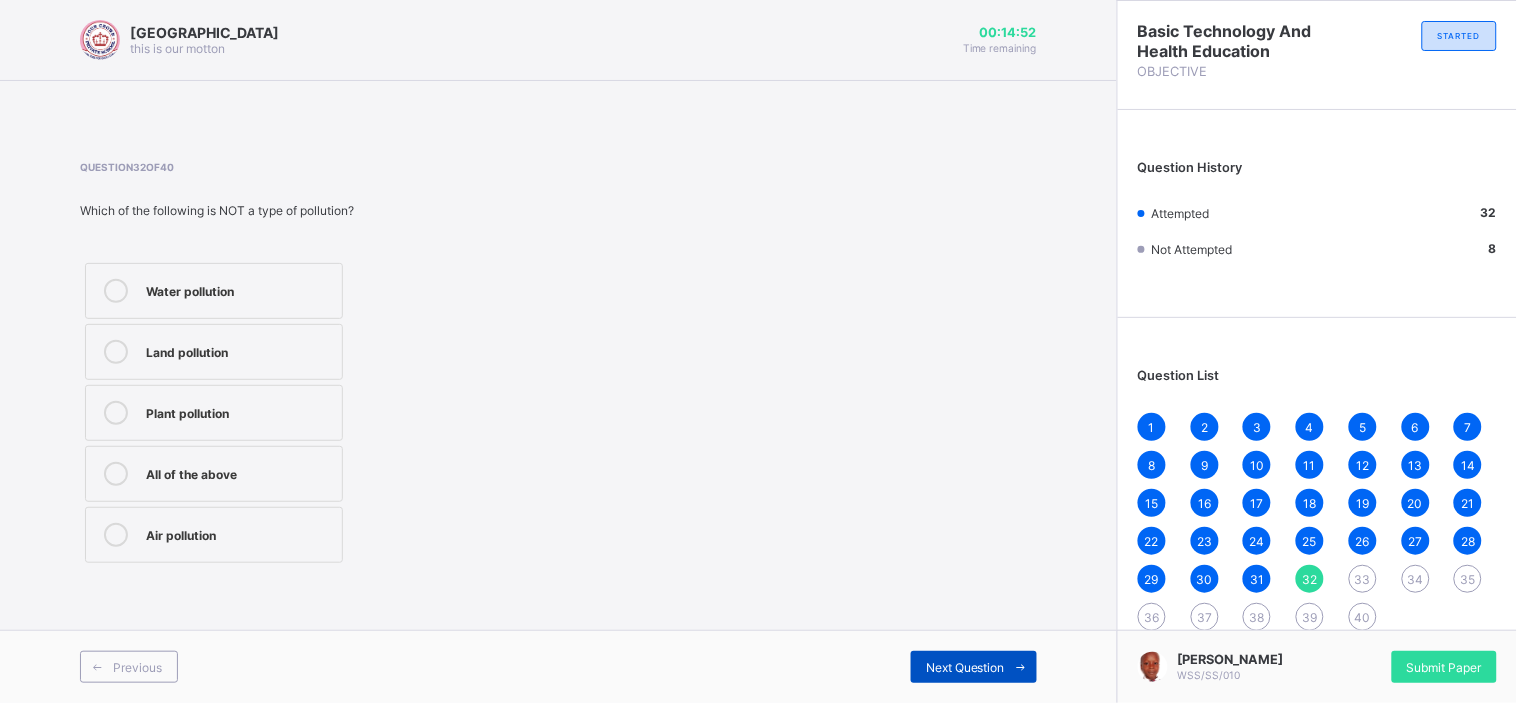 click on "Next Question" at bounding box center (965, 667) 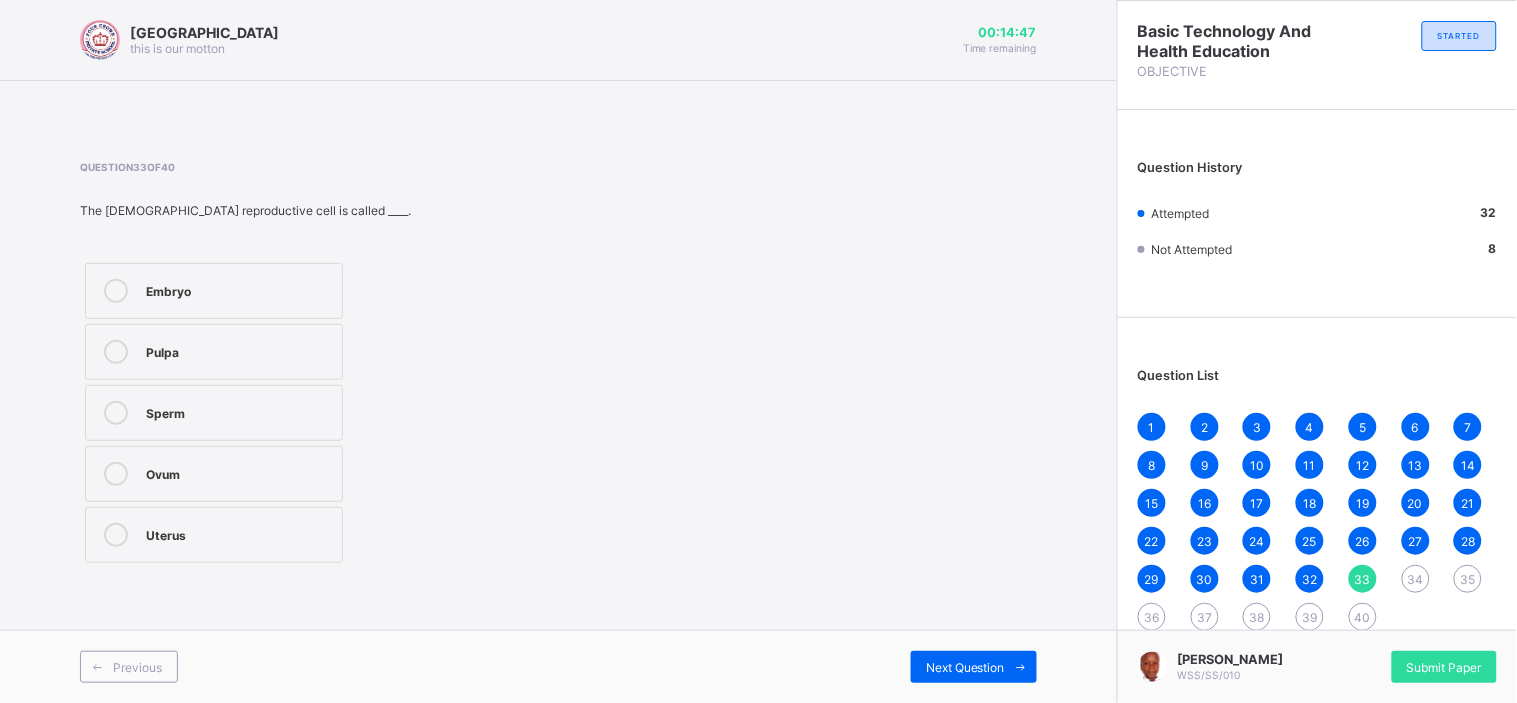 click on "Sperm" at bounding box center (239, 413) 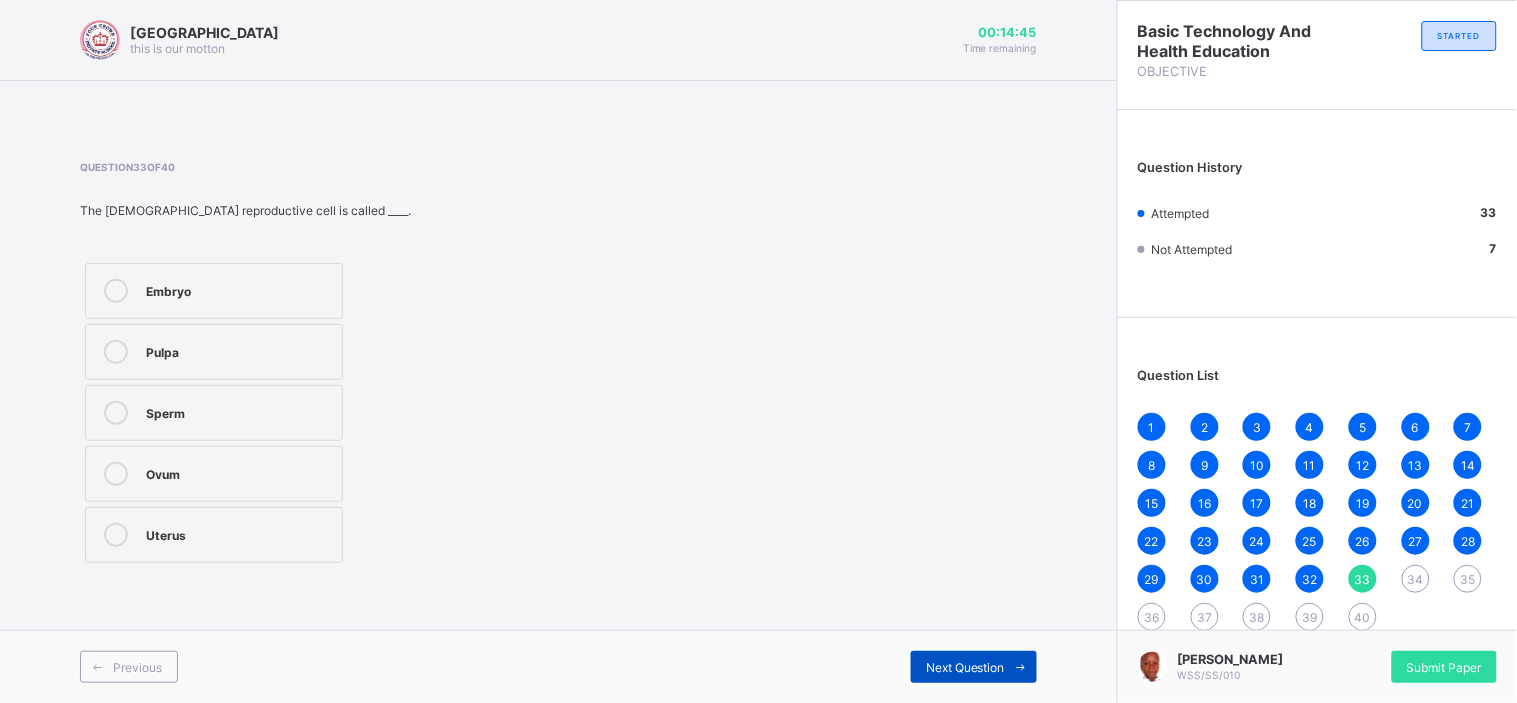 click on "Next Question" at bounding box center [974, 667] 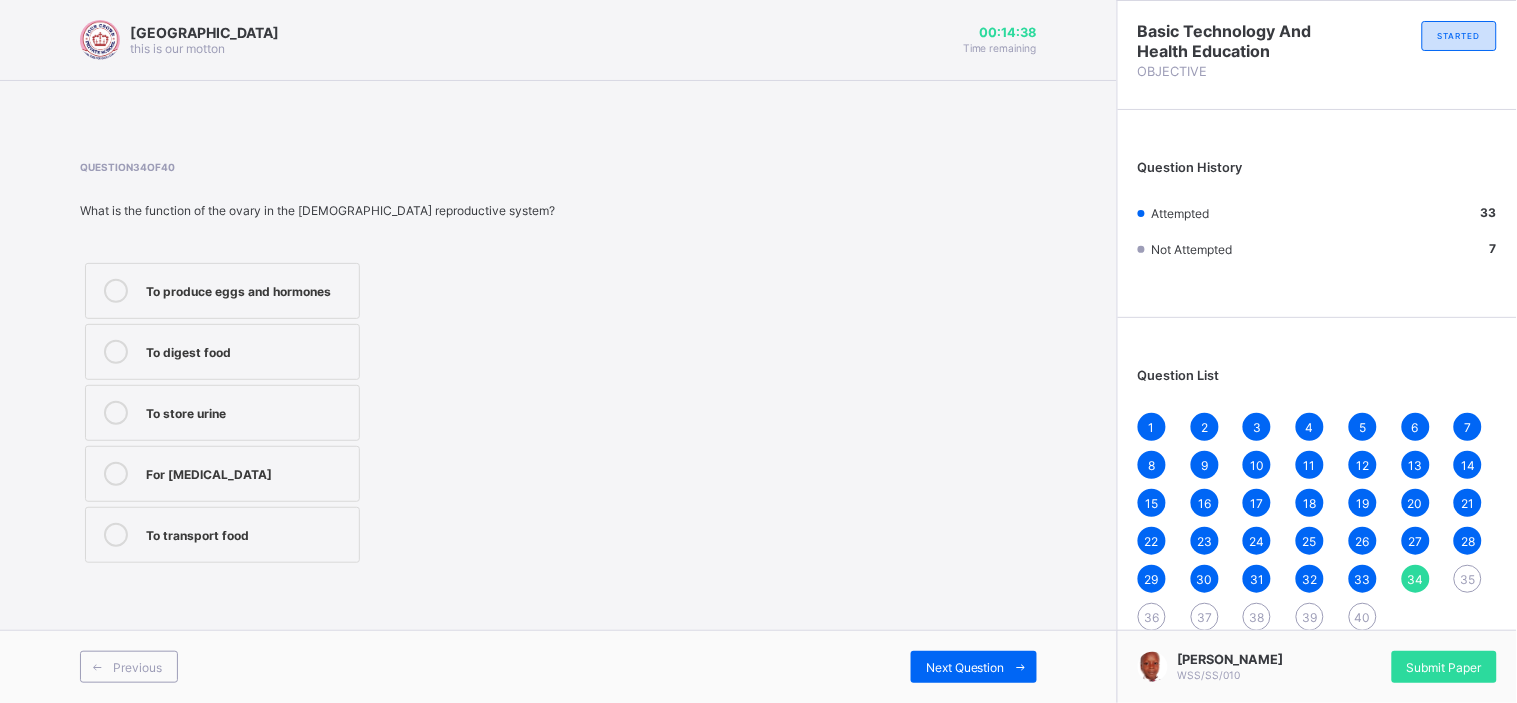 click on "To produce eggs and hormones" at bounding box center [247, 289] 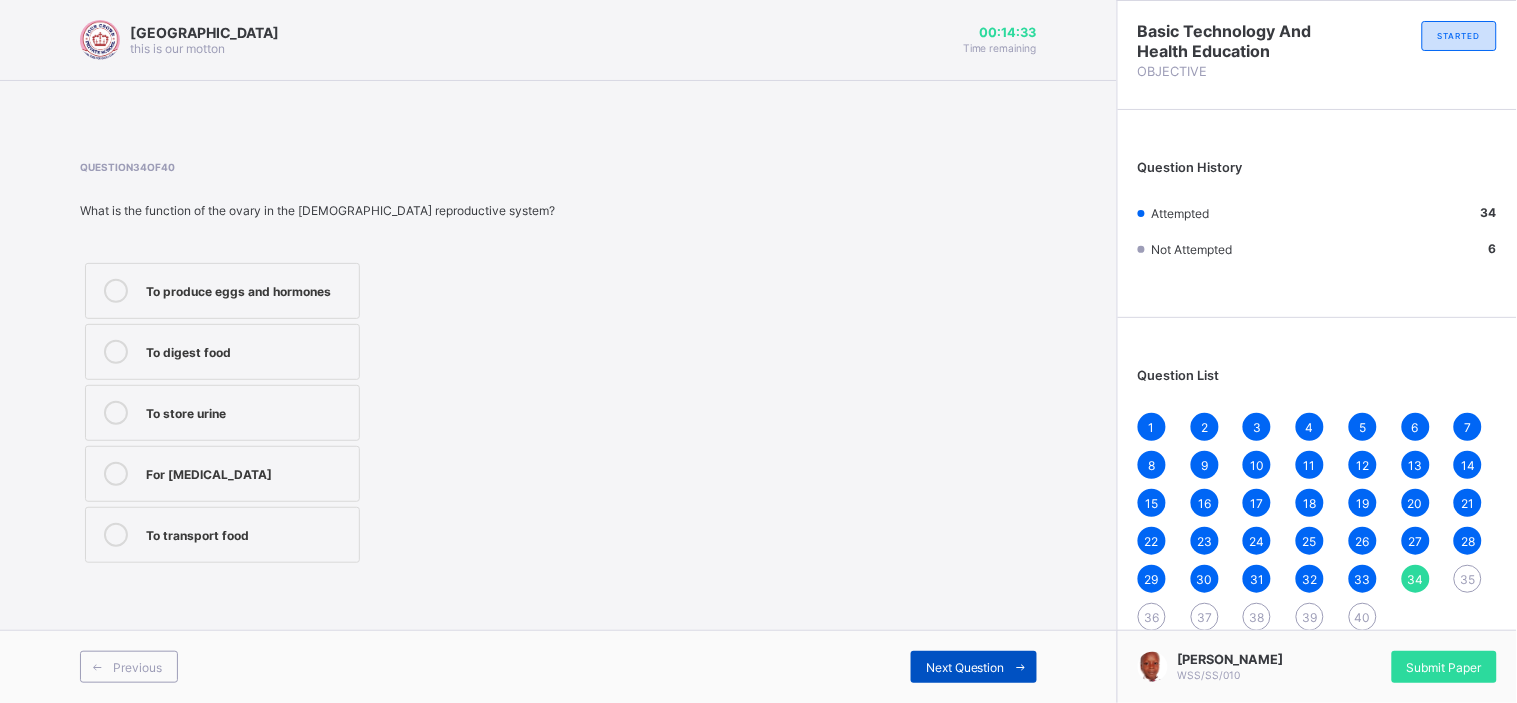 click on "Next Question" at bounding box center (974, 667) 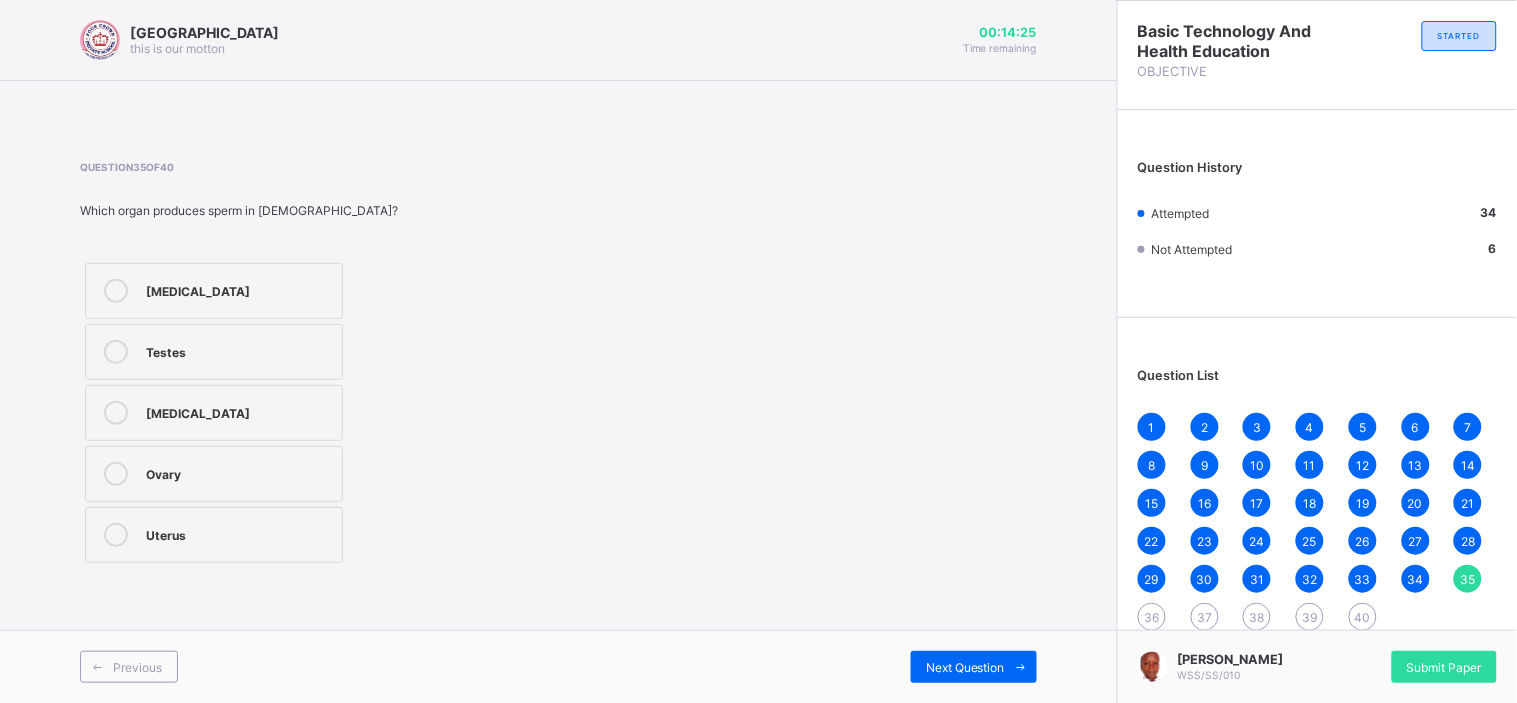 click on "Uterus" at bounding box center [239, 535] 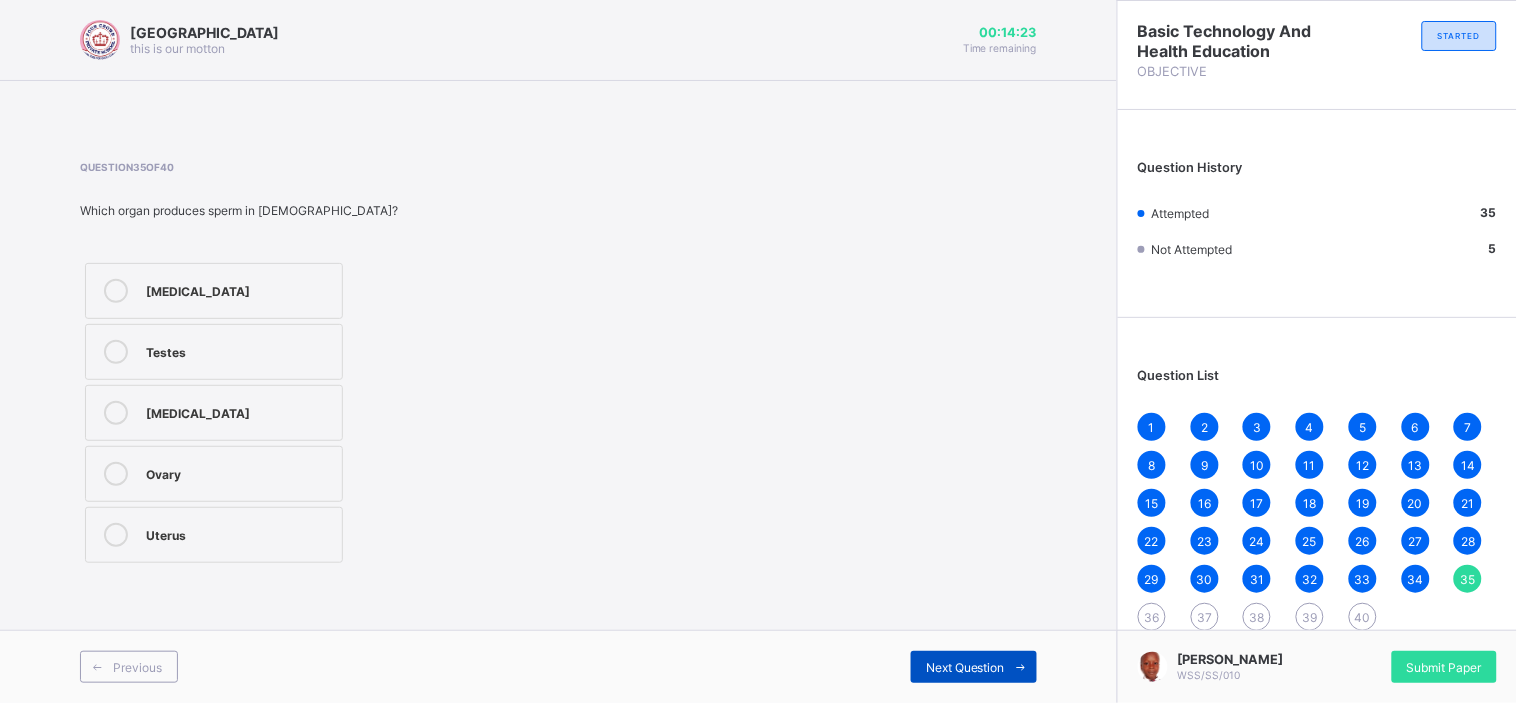 click on "Next Question" at bounding box center [965, 667] 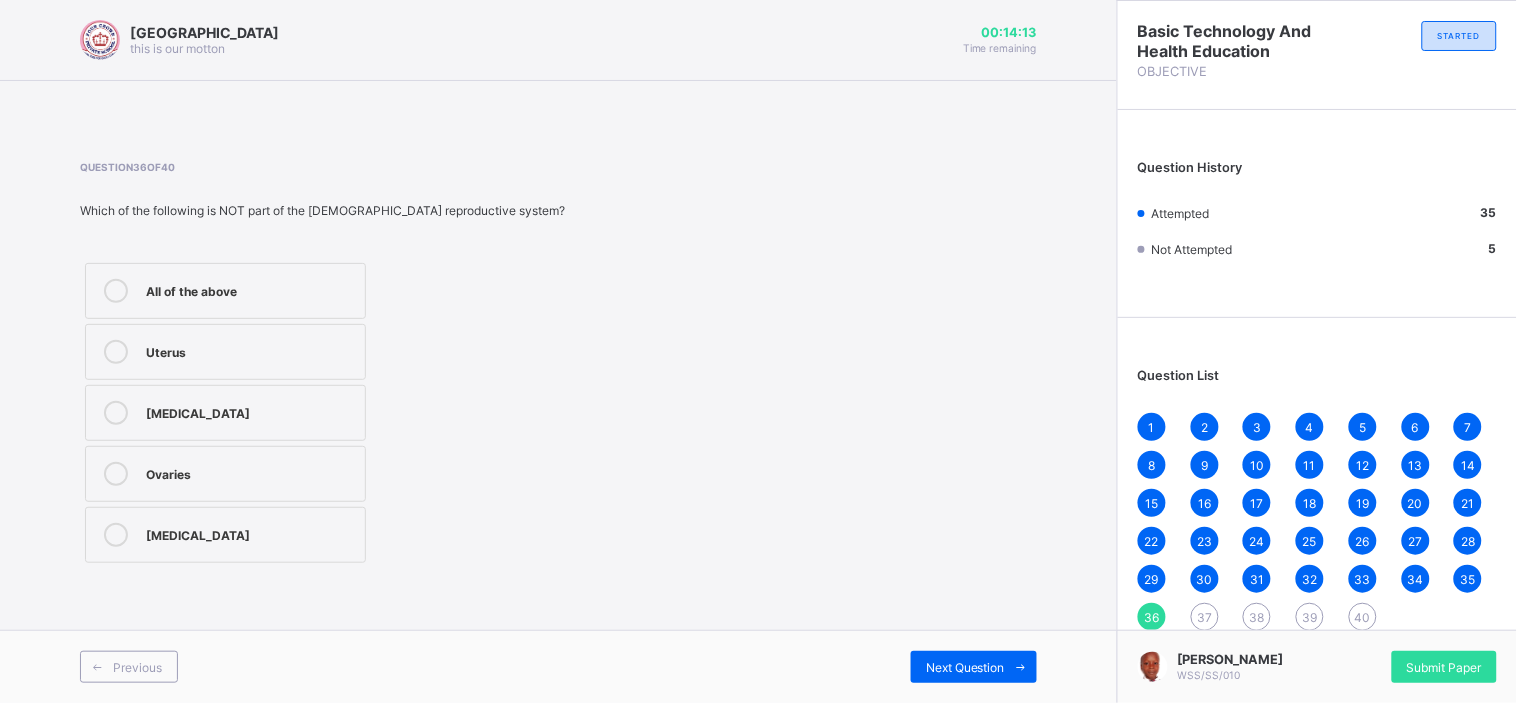 click on "[MEDICAL_DATA]" at bounding box center [250, 533] 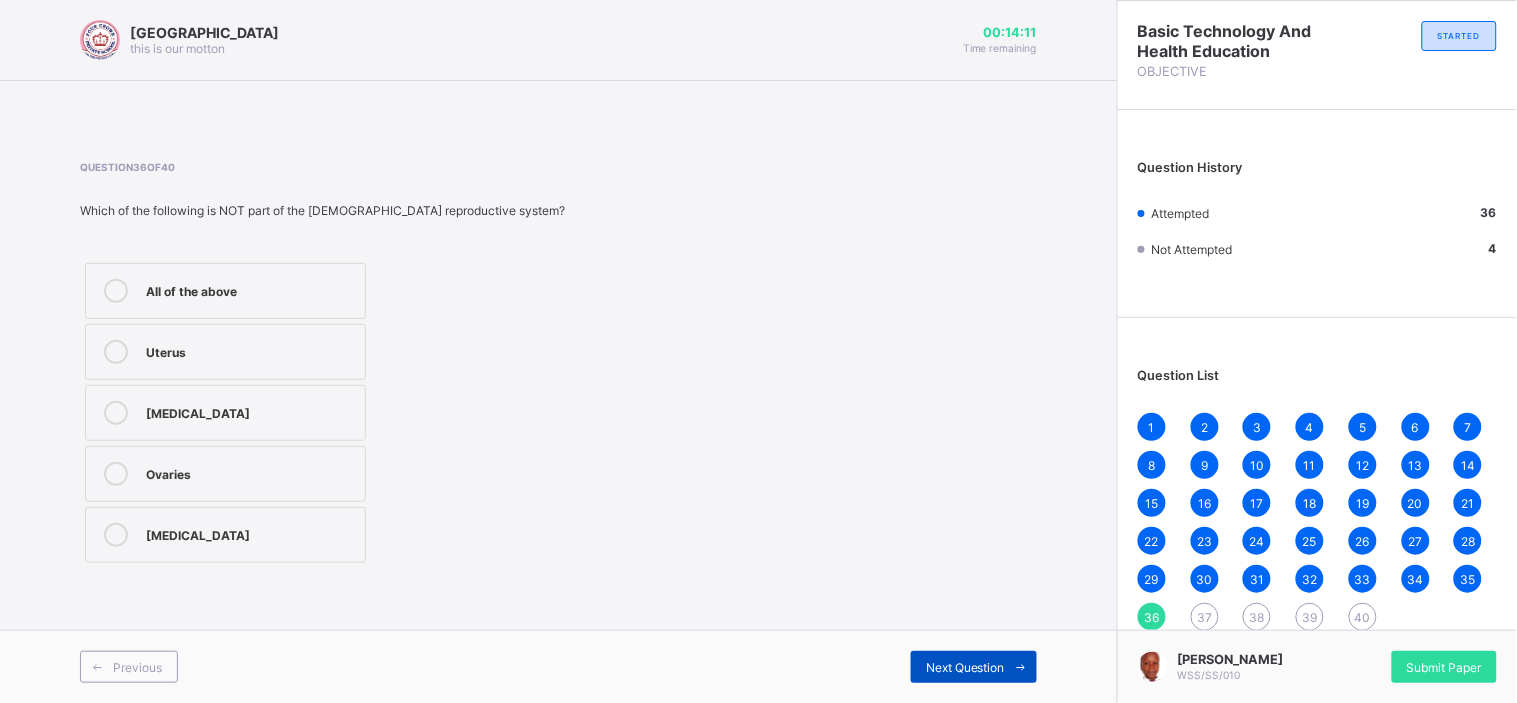 click on "Next Question" at bounding box center (974, 667) 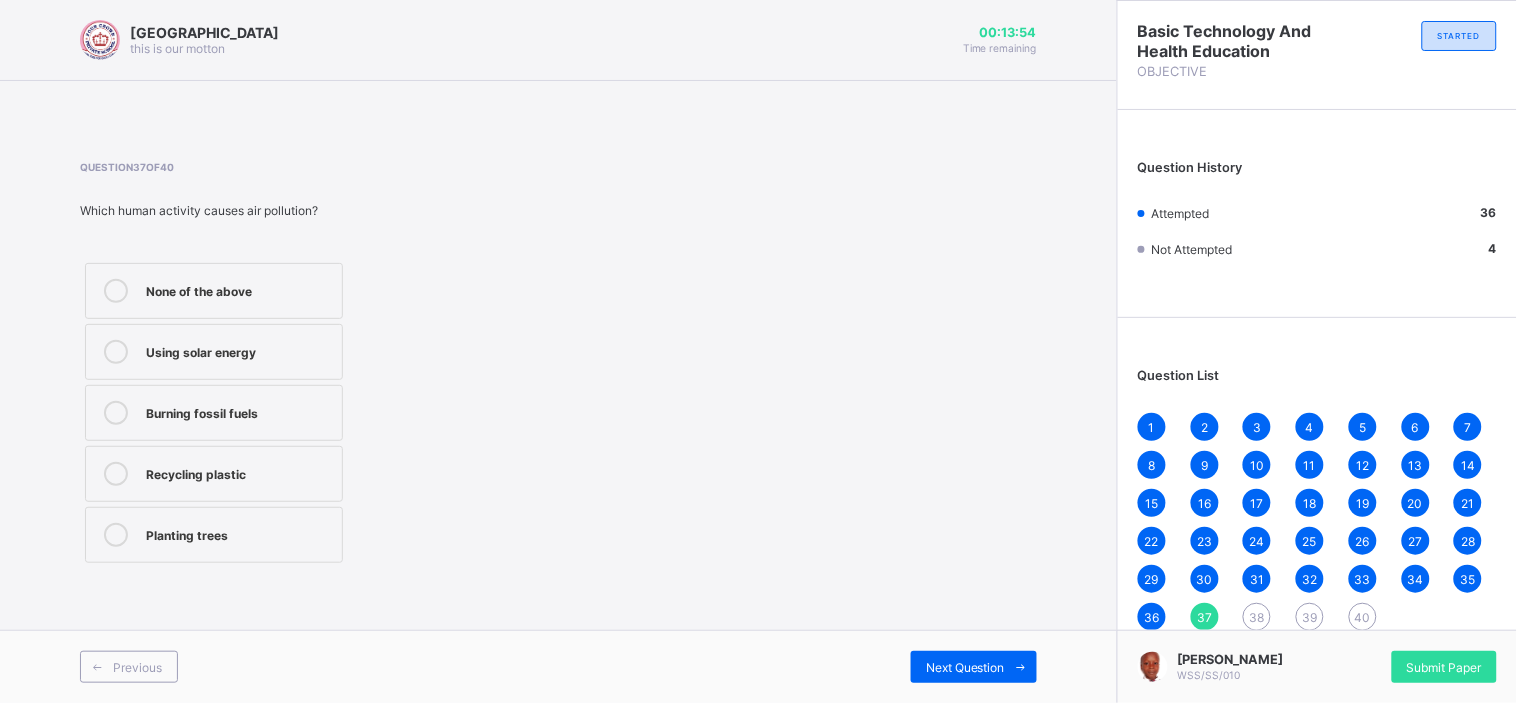 click on "Burning fossil fuels" at bounding box center [239, 411] 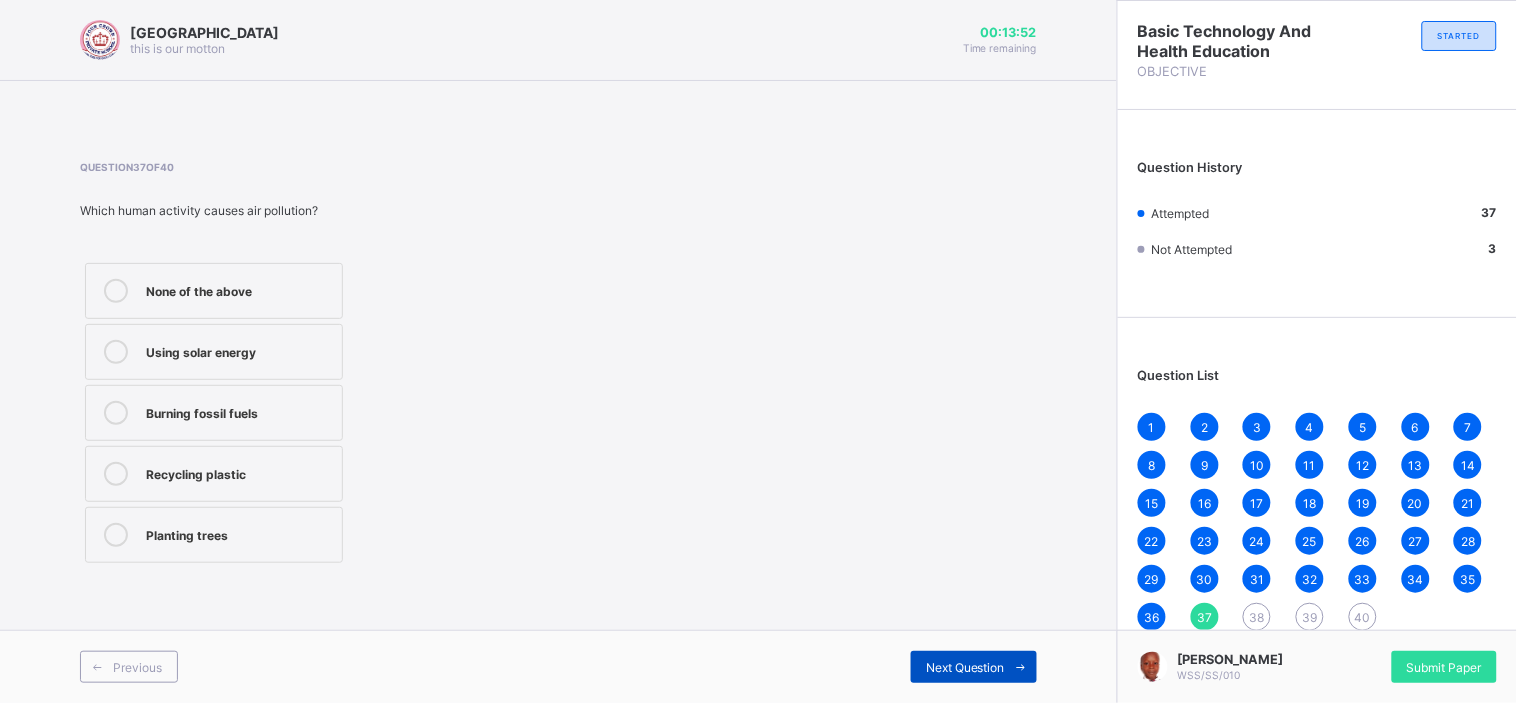 click on "Next Question" at bounding box center (965, 667) 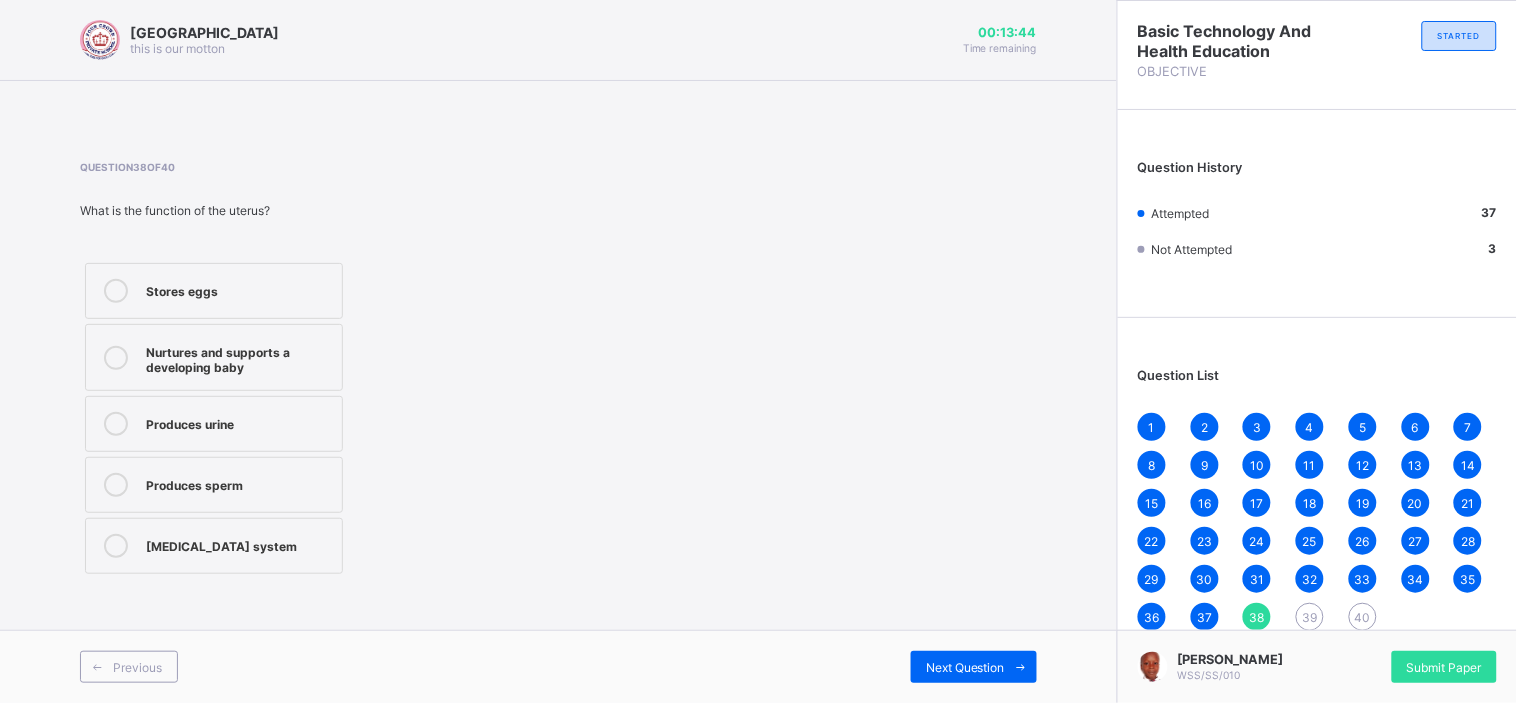 click on "Nurtures and supports a developing baby" at bounding box center [239, 357] 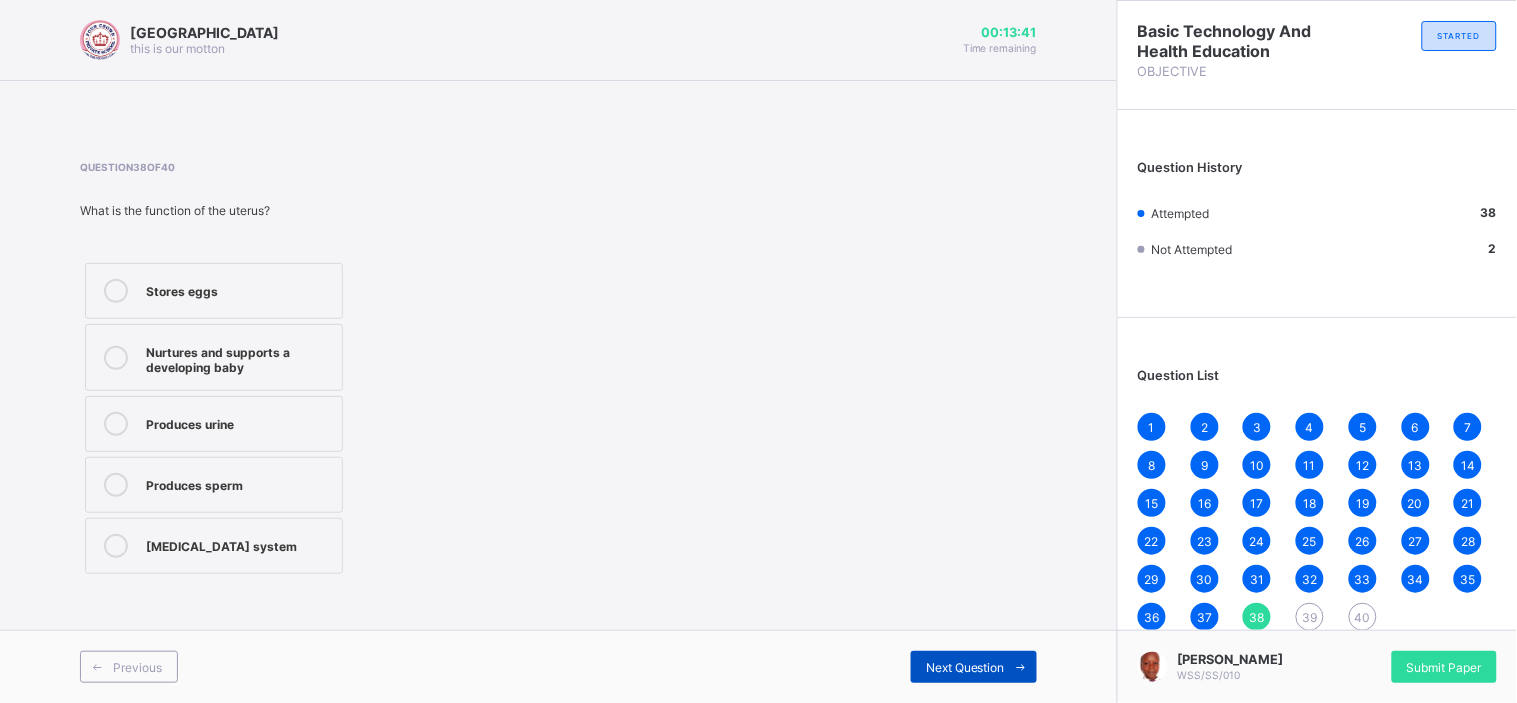 click on "Next Question" at bounding box center [965, 667] 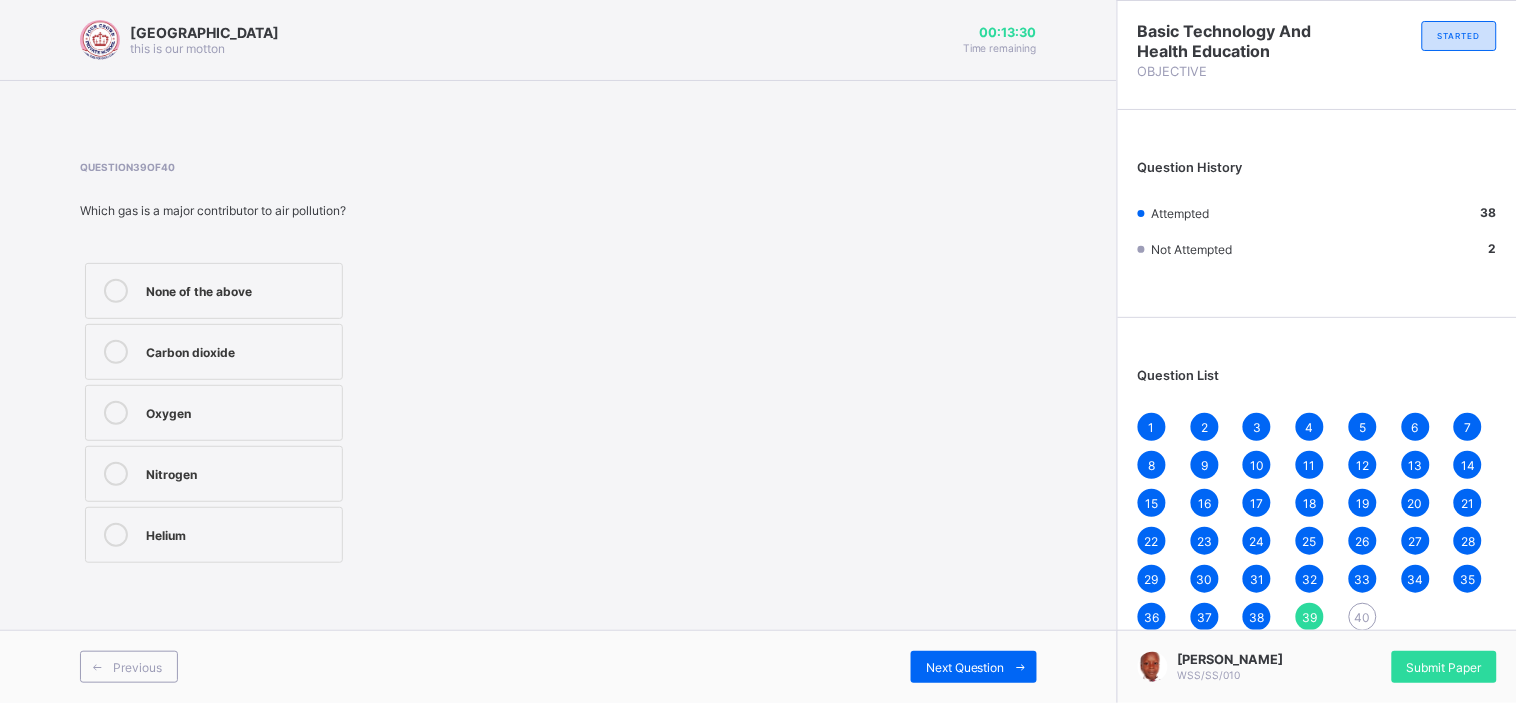 click on "Carbon dioxide" at bounding box center (239, 350) 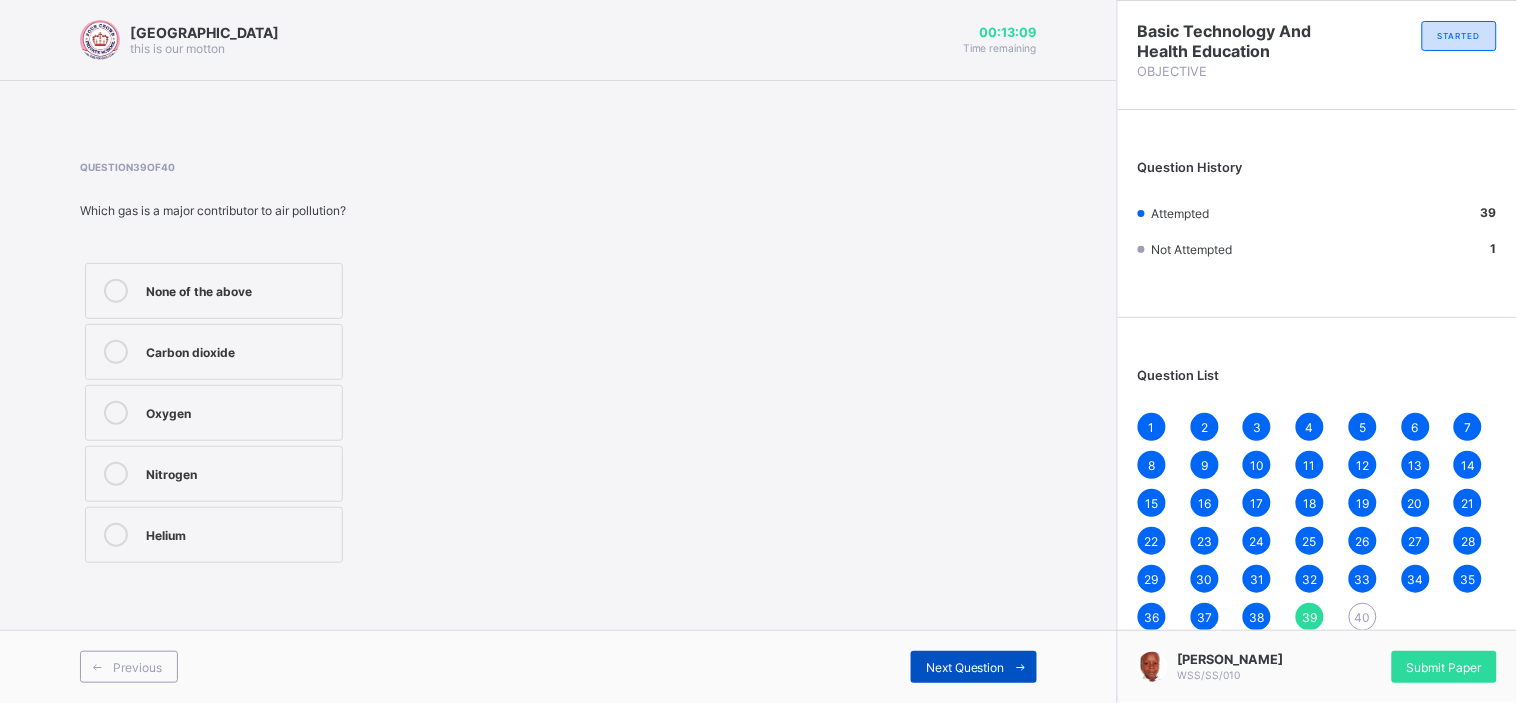 click on "Next Question" at bounding box center (974, 667) 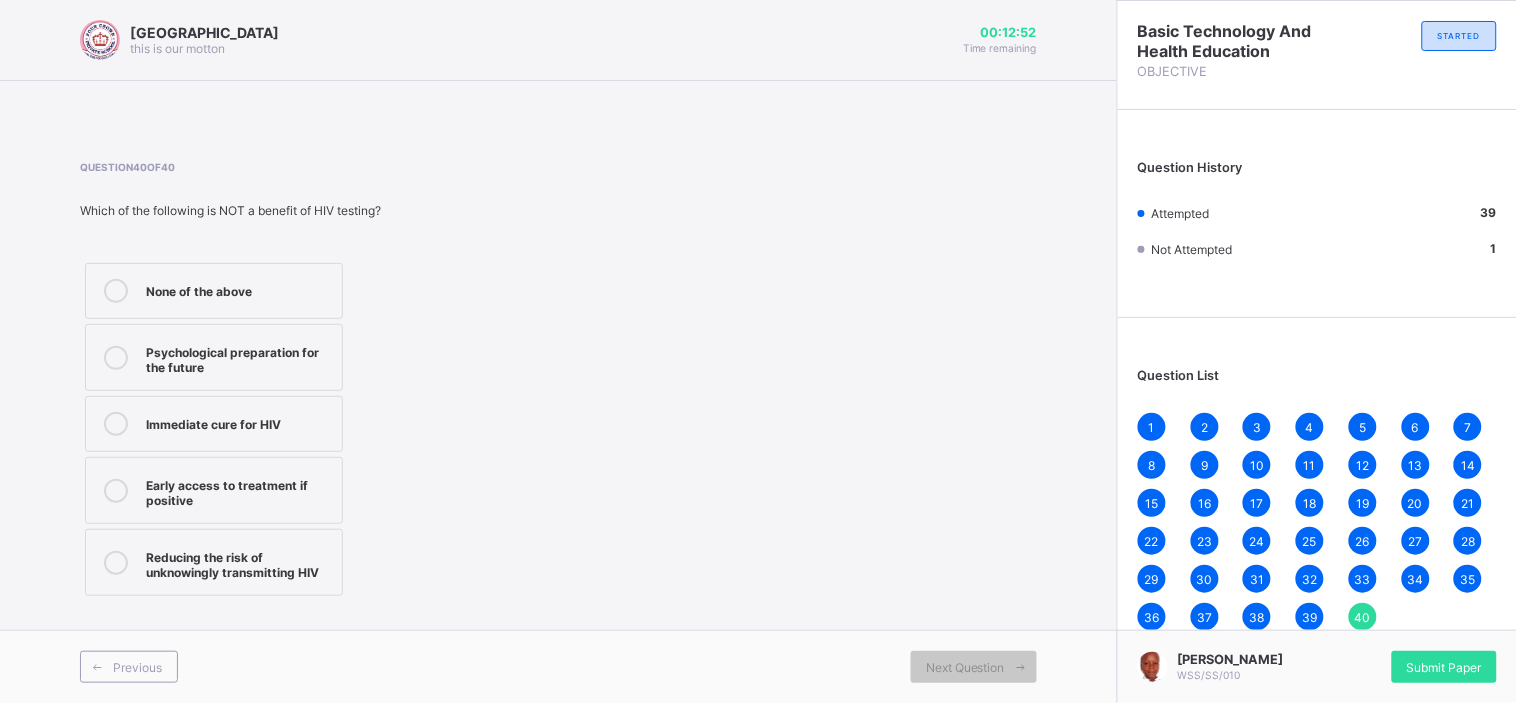 click on "Psychological preparation for the future" at bounding box center (239, 357) 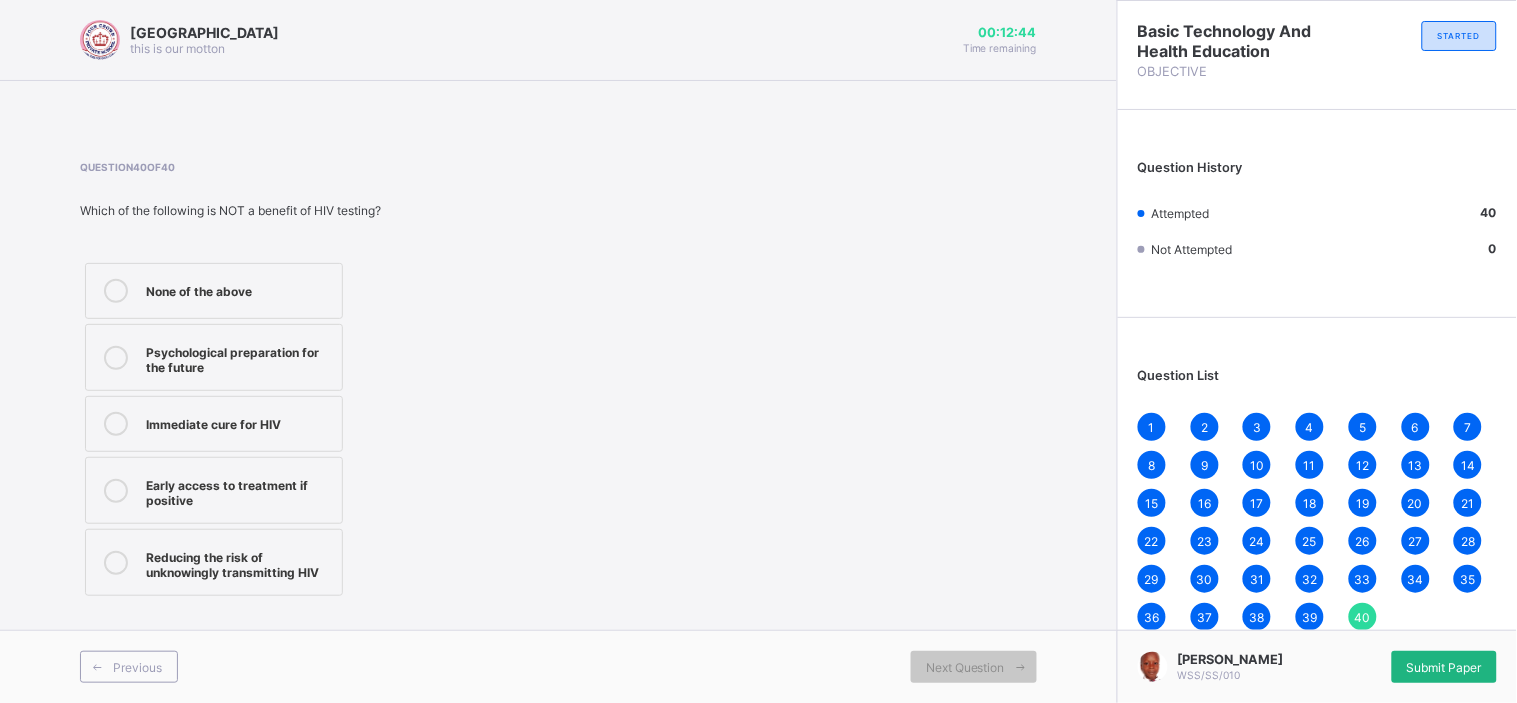 click on "Submit Paper" at bounding box center (1444, 667) 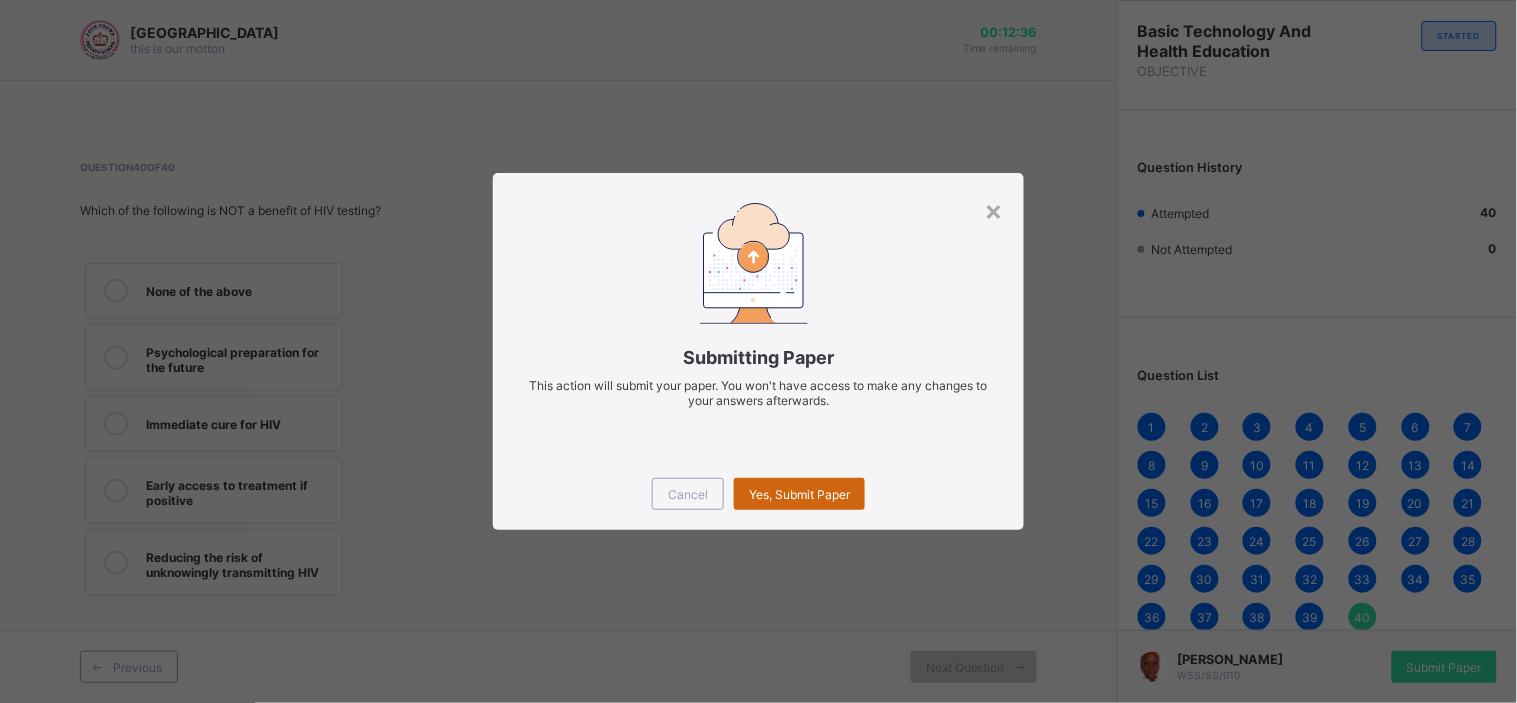 click on "Yes, Submit Paper" at bounding box center (799, 494) 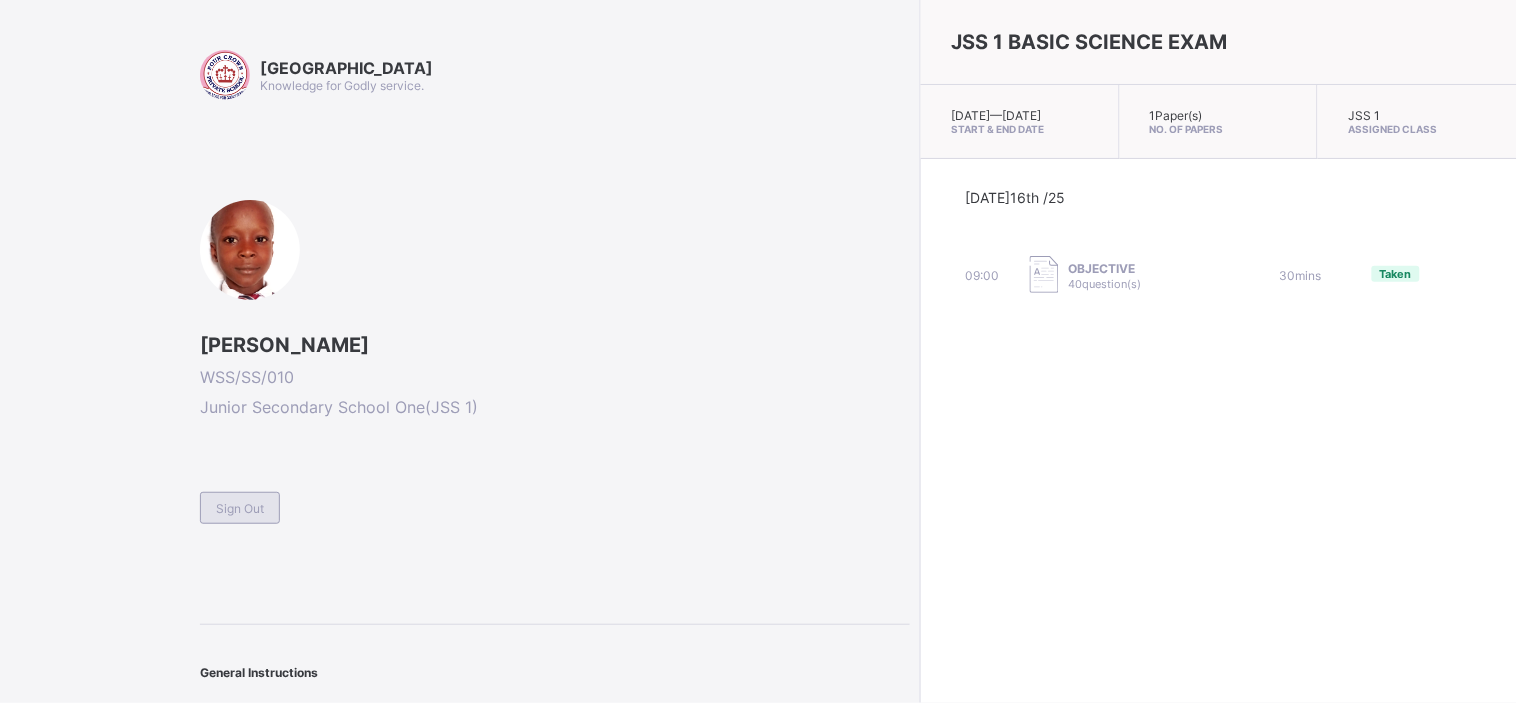 click on "Sign Out" at bounding box center [240, 508] 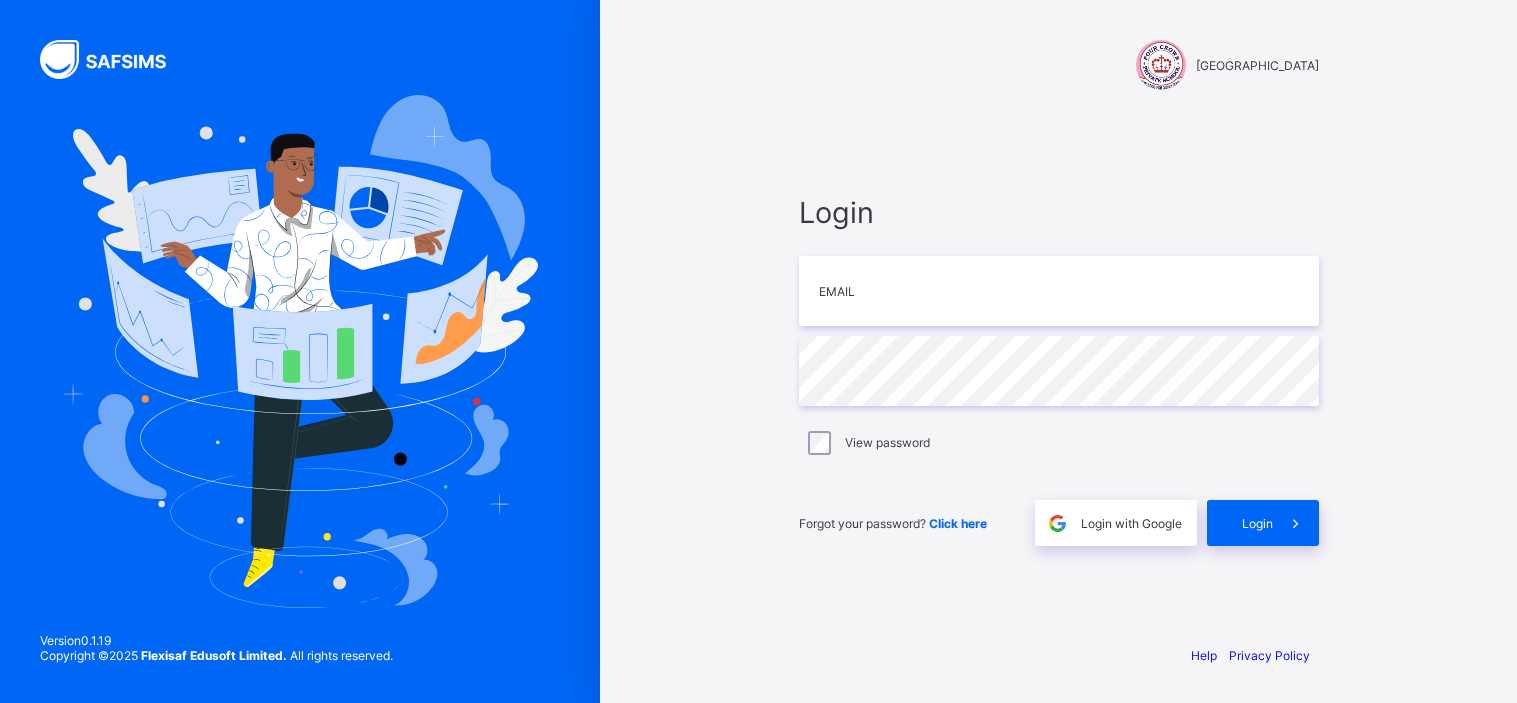 scroll, scrollTop: 0, scrollLeft: 0, axis: both 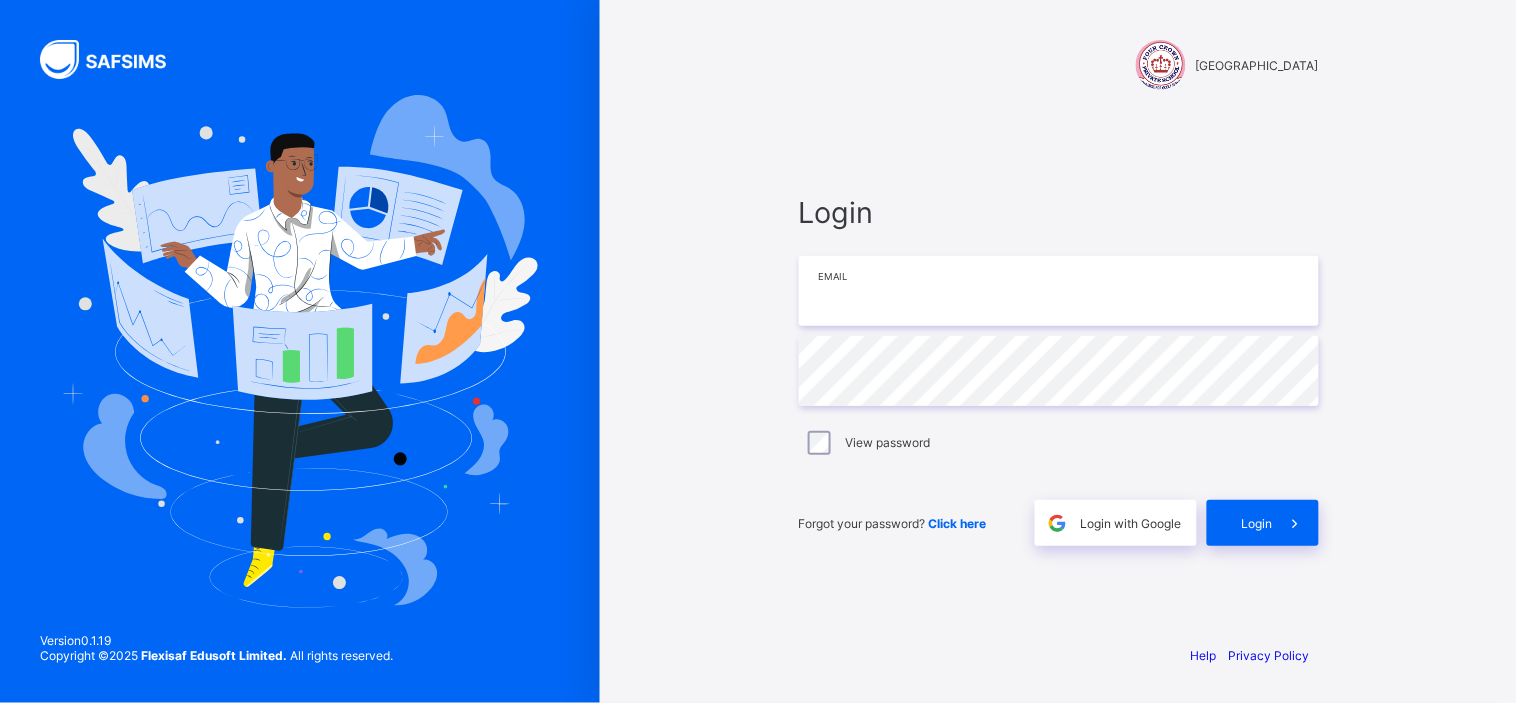click at bounding box center [1059, 291] 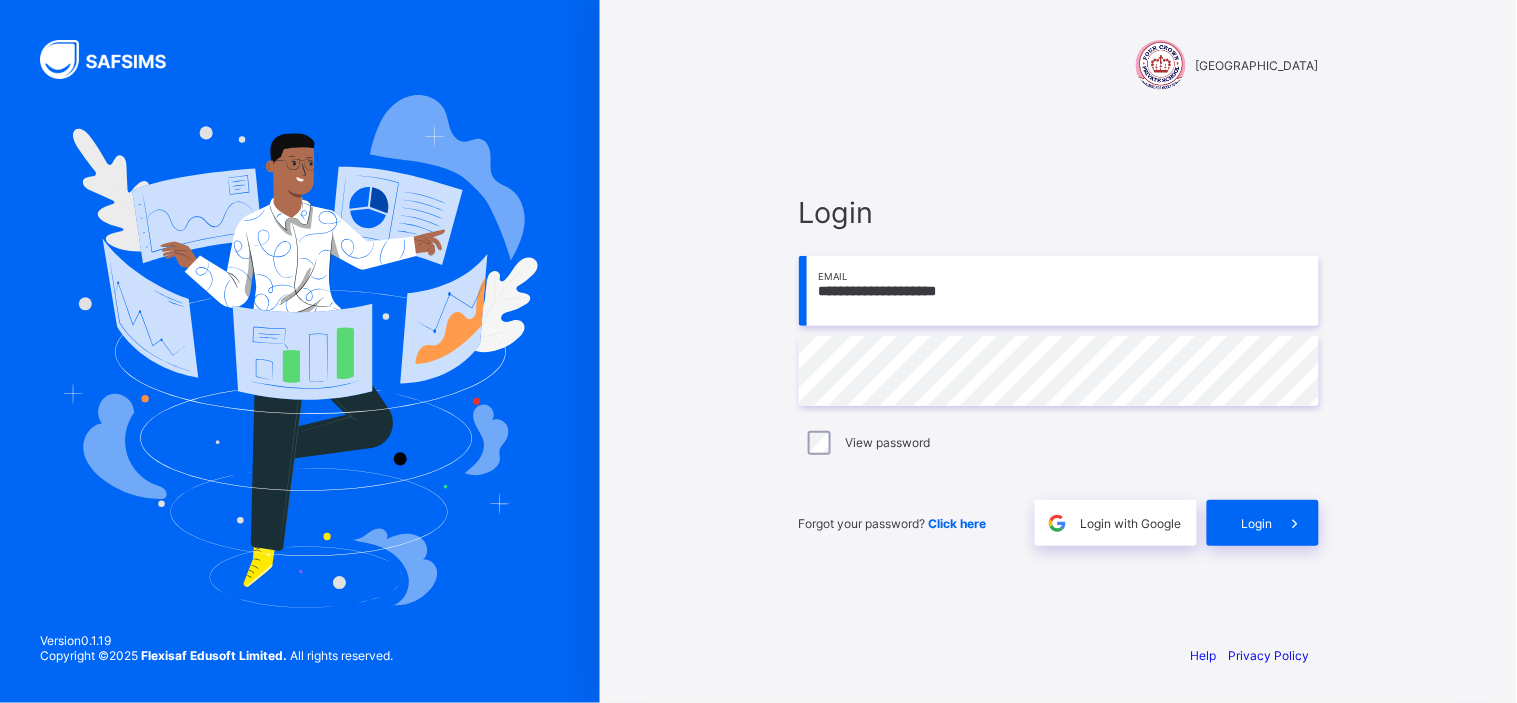 type on "**********" 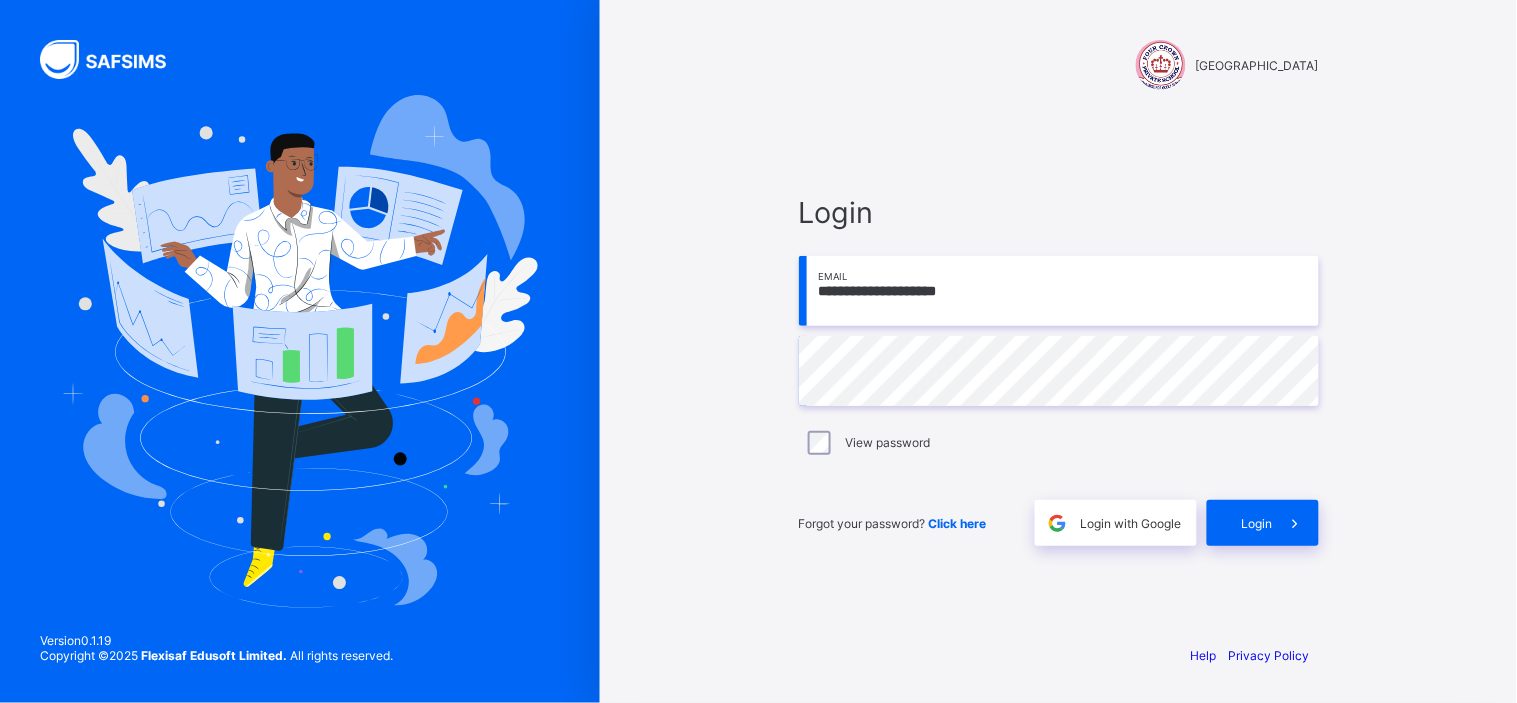 click on "View password" at bounding box center (1059, 443) 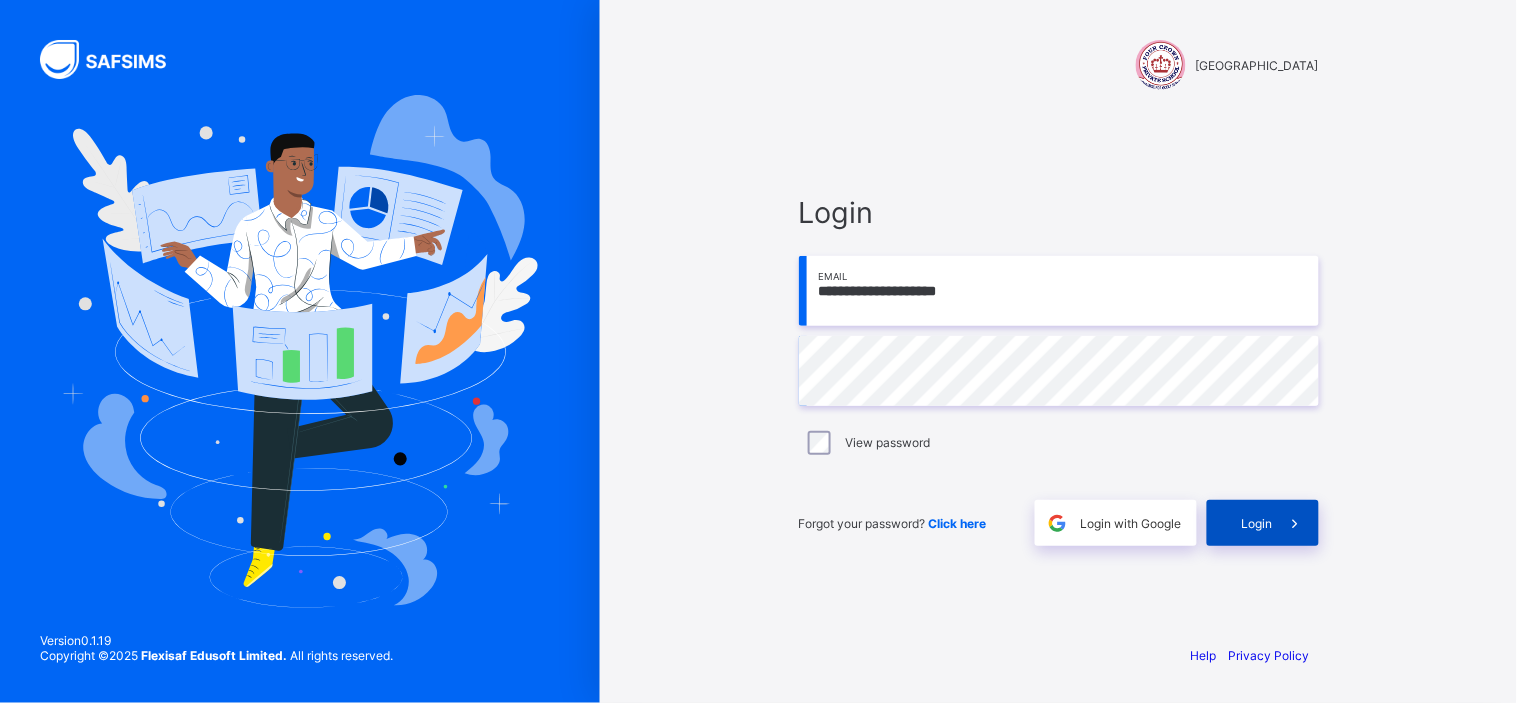 click at bounding box center (1295, 523) 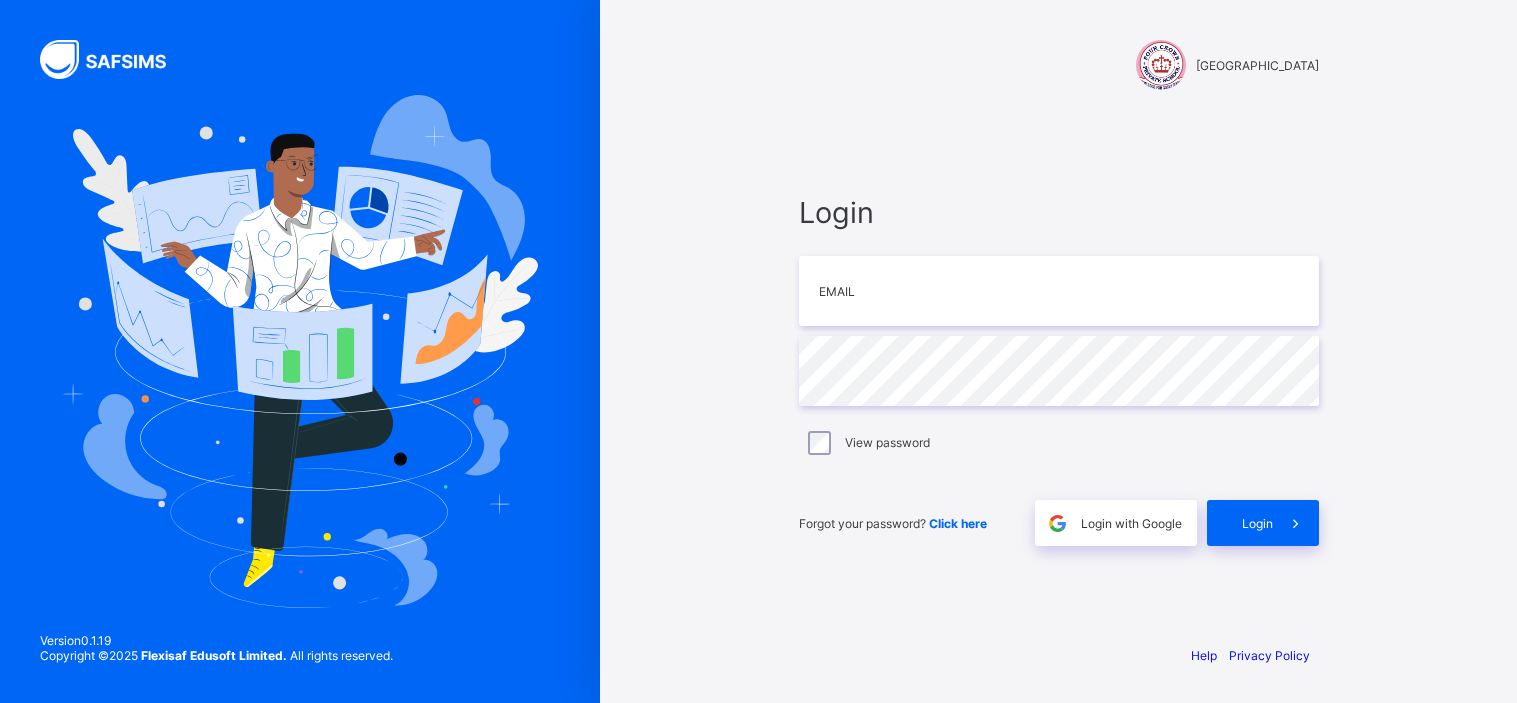 scroll, scrollTop: 0, scrollLeft: 0, axis: both 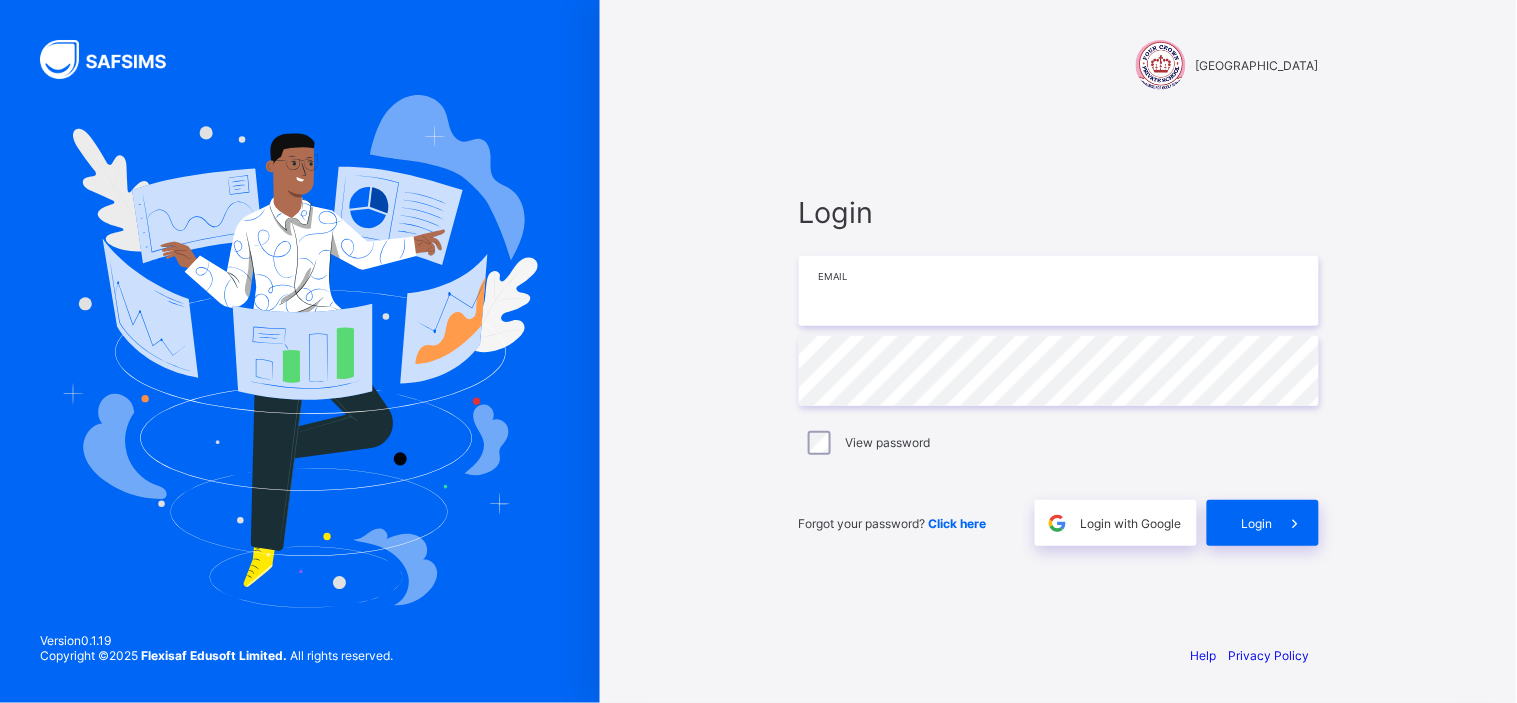 click at bounding box center (1059, 291) 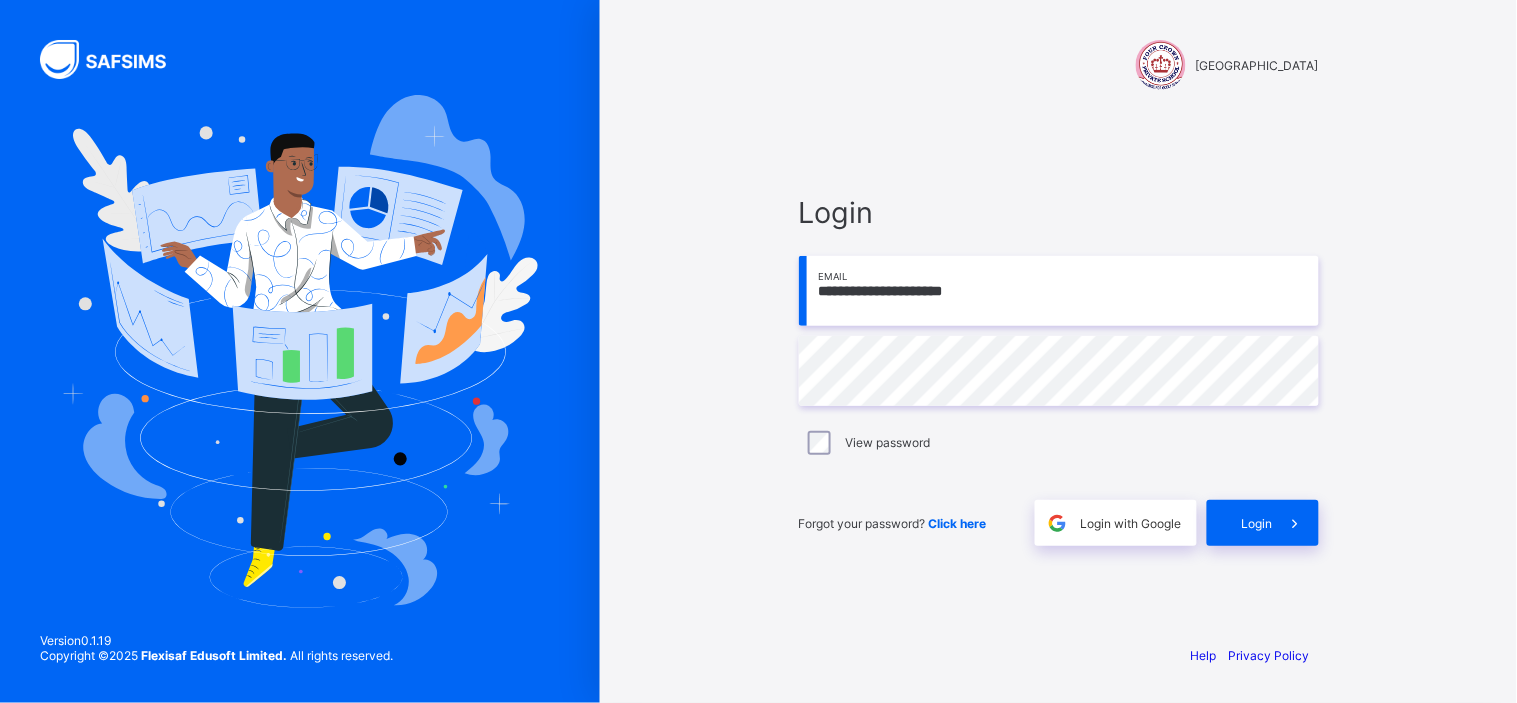 click on "**********" at bounding box center [1059, 291] 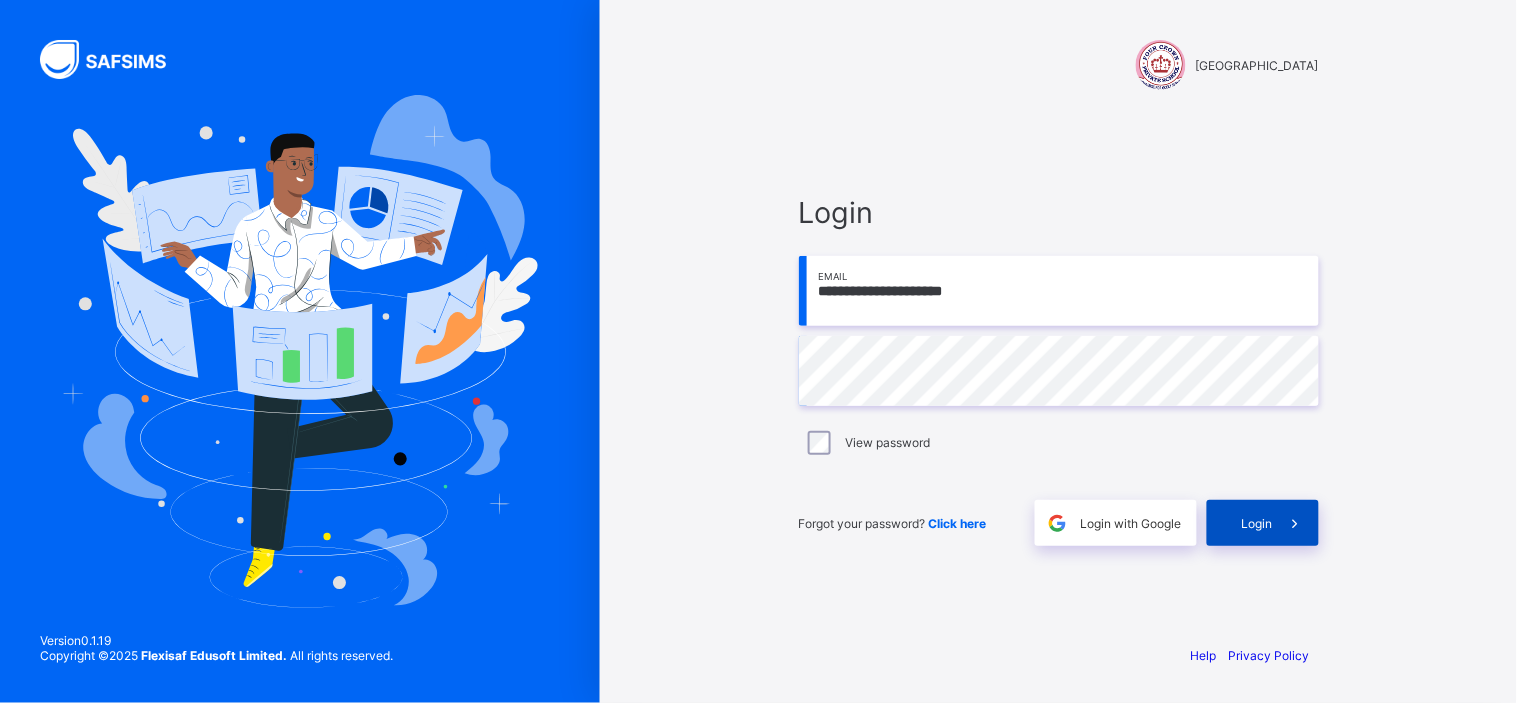 click on "Login" at bounding box center (1263, 523) 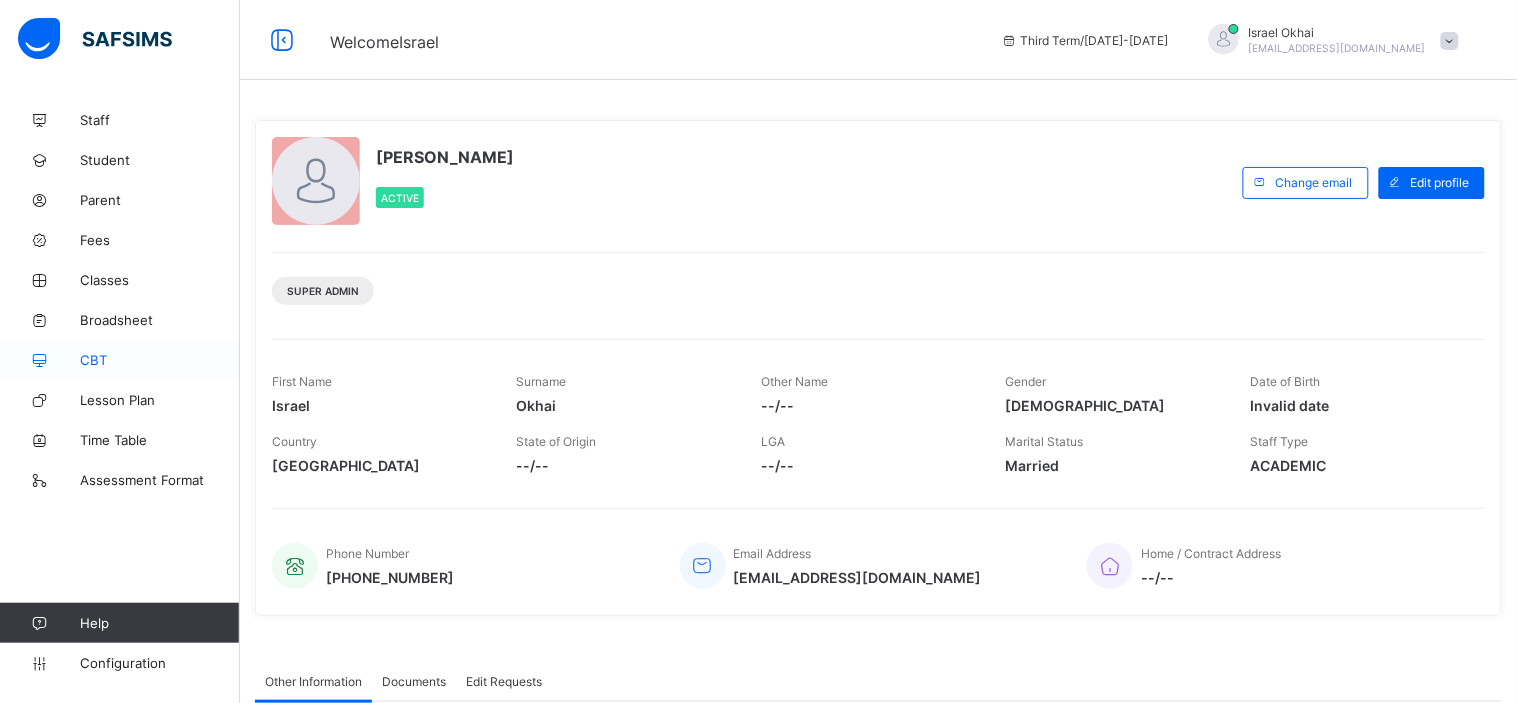 click on "CBT" at bounding box center (160, 360) 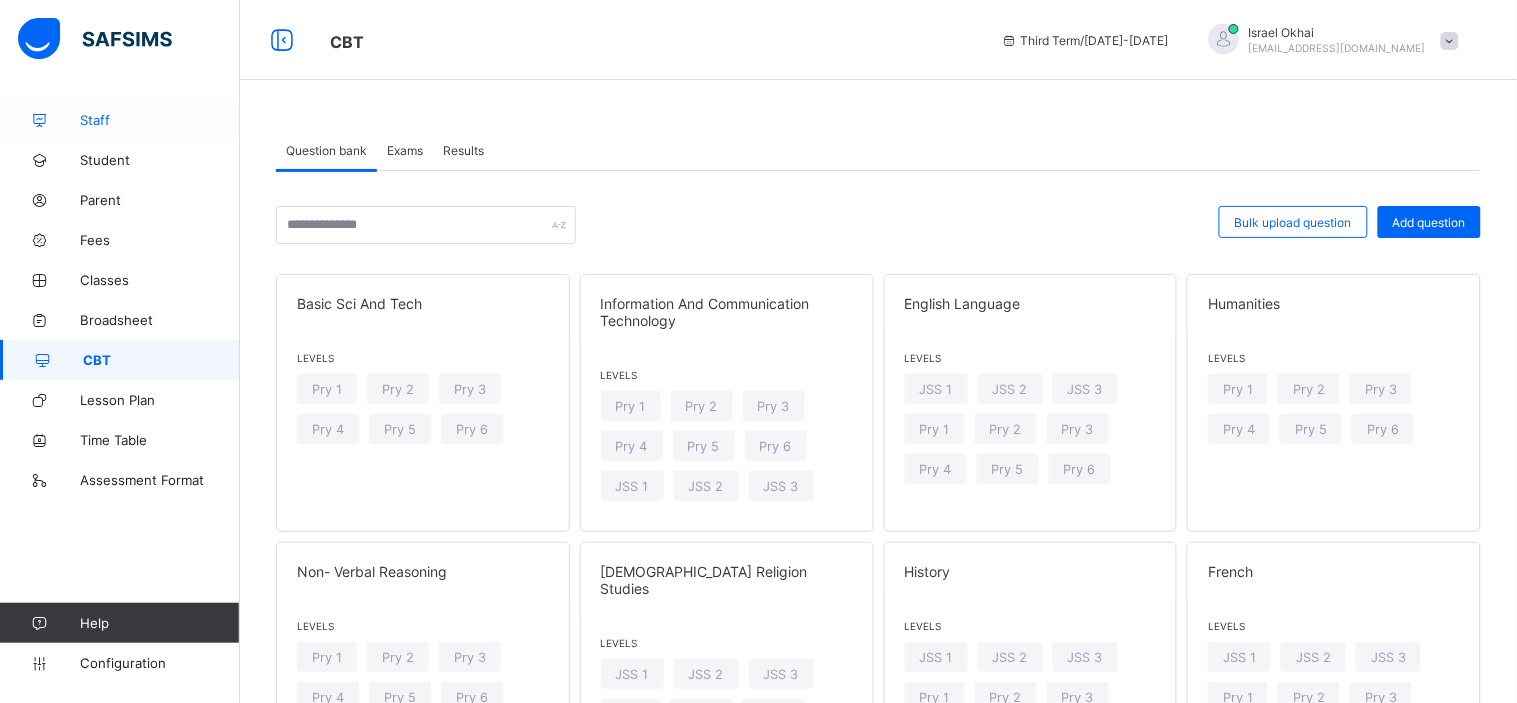 click on "Staff" at bounding box center (120, 120) 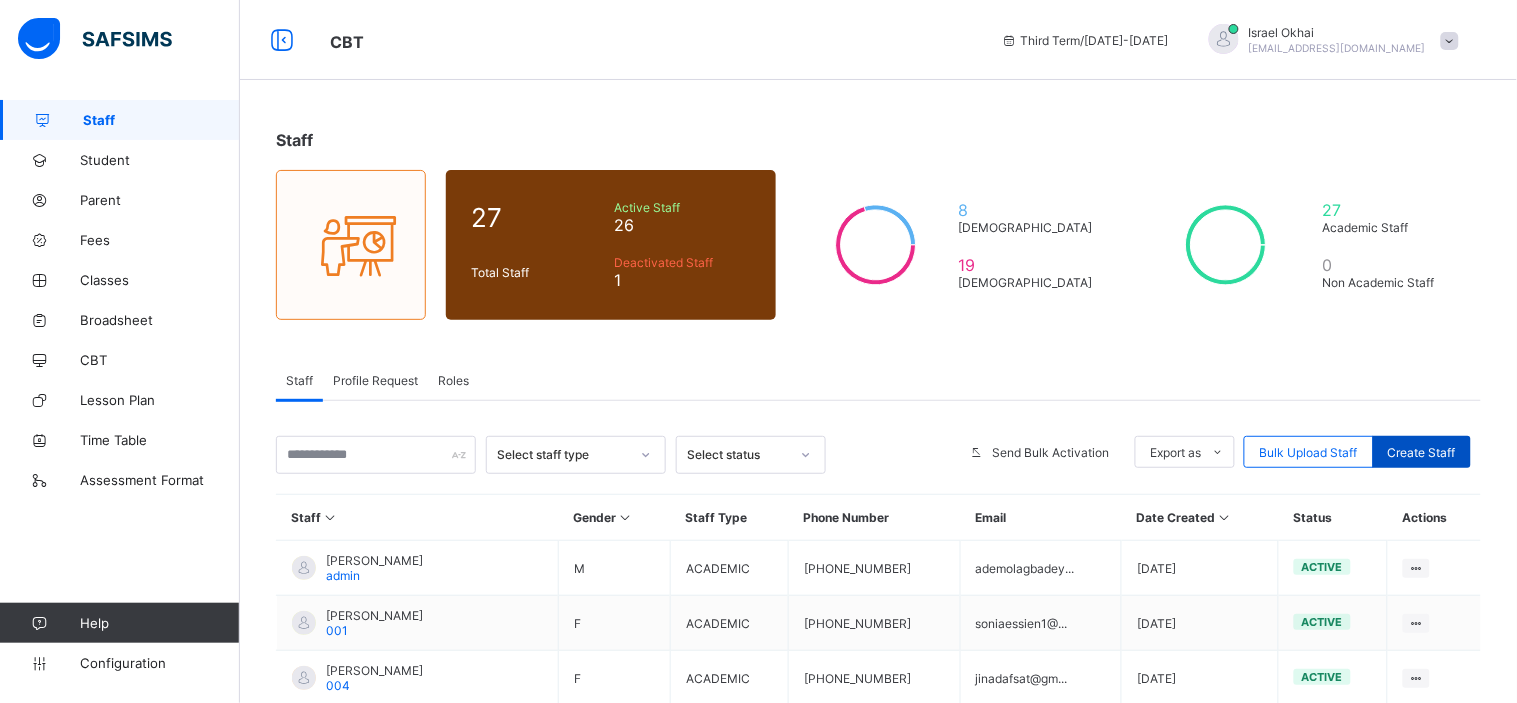 click on "Create Staff" at bounding box center (1422, 452) 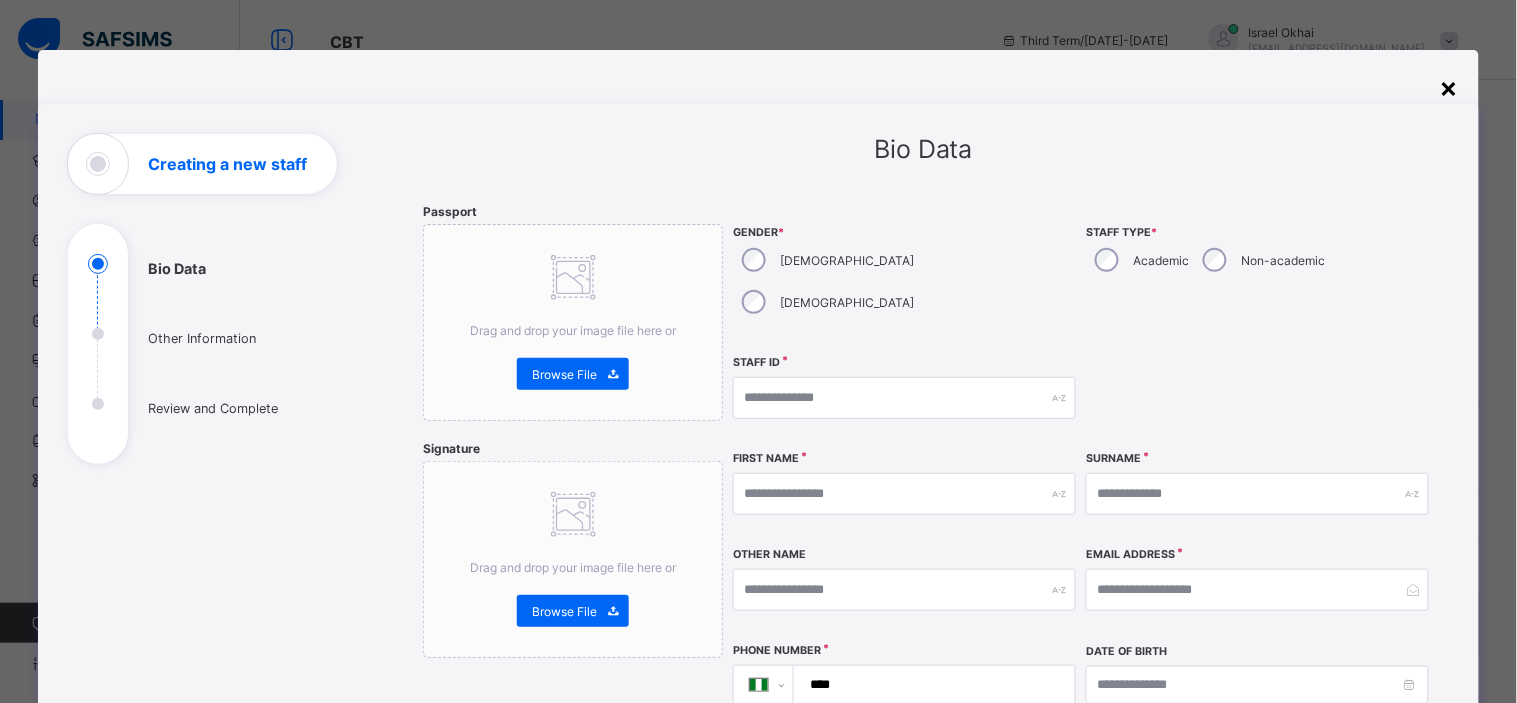 click on "×" at bounding box center [1449, 87] 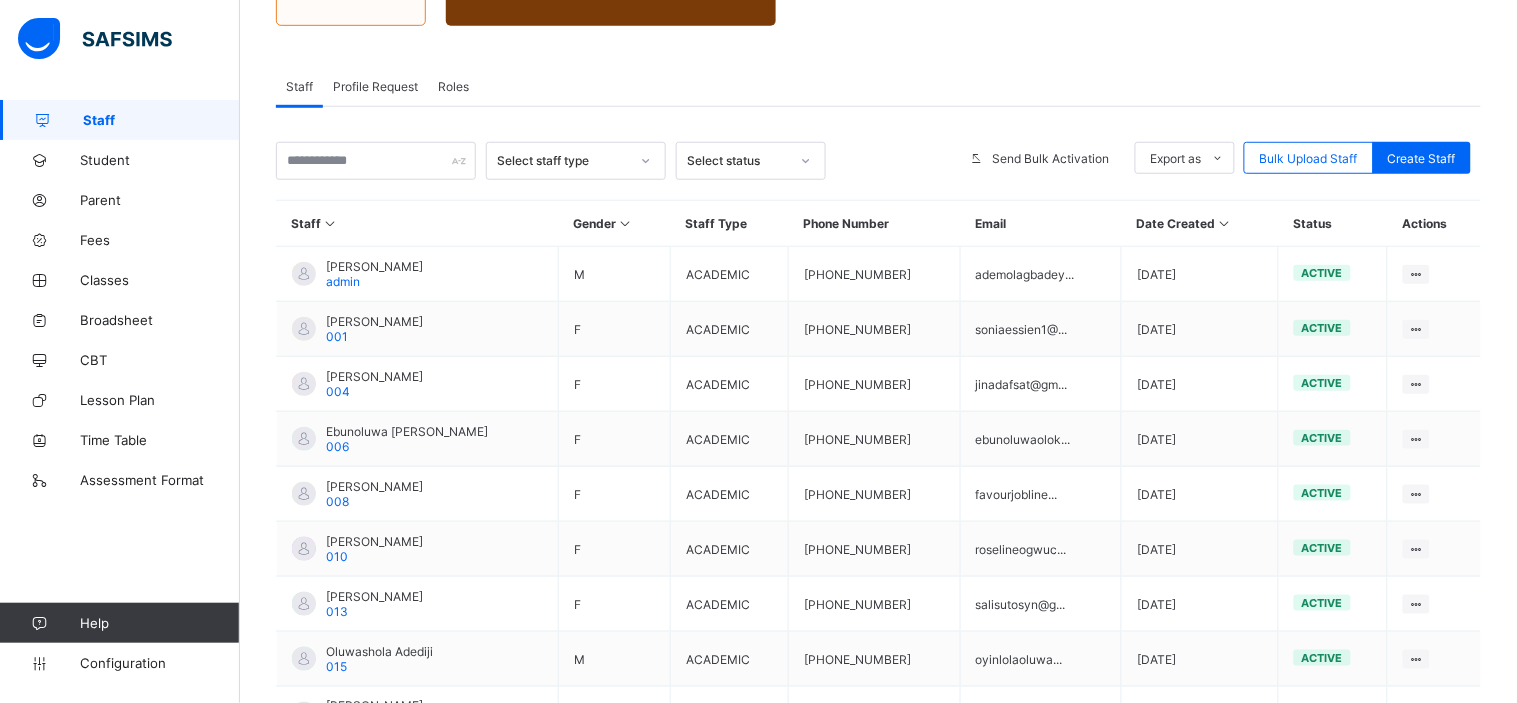scroll, scrollTop: 286, scrollLeft: 0, axis: vertical 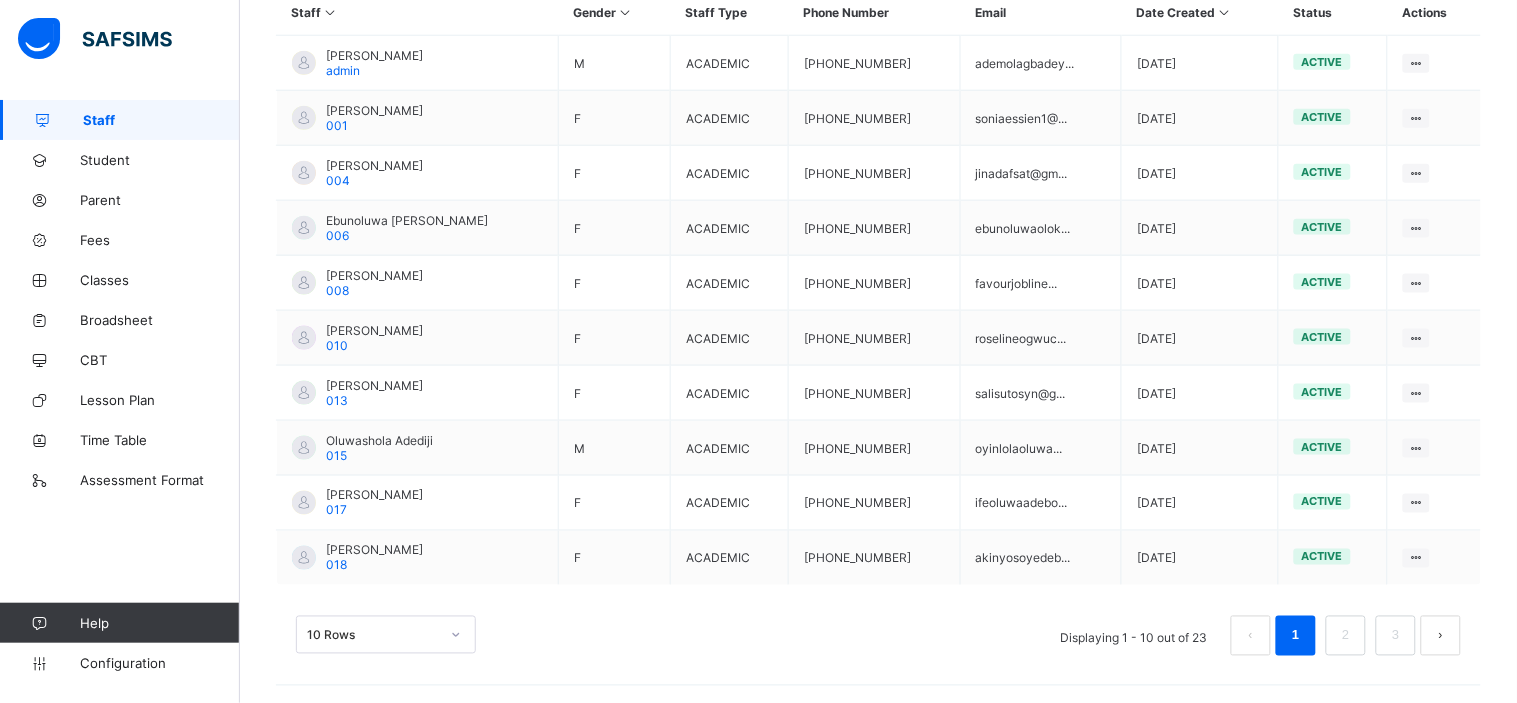 drag, startPoint x: 1516, startPoint y: 138, endPoint x: 1515, endPoint y: 212, distance: 74.00676 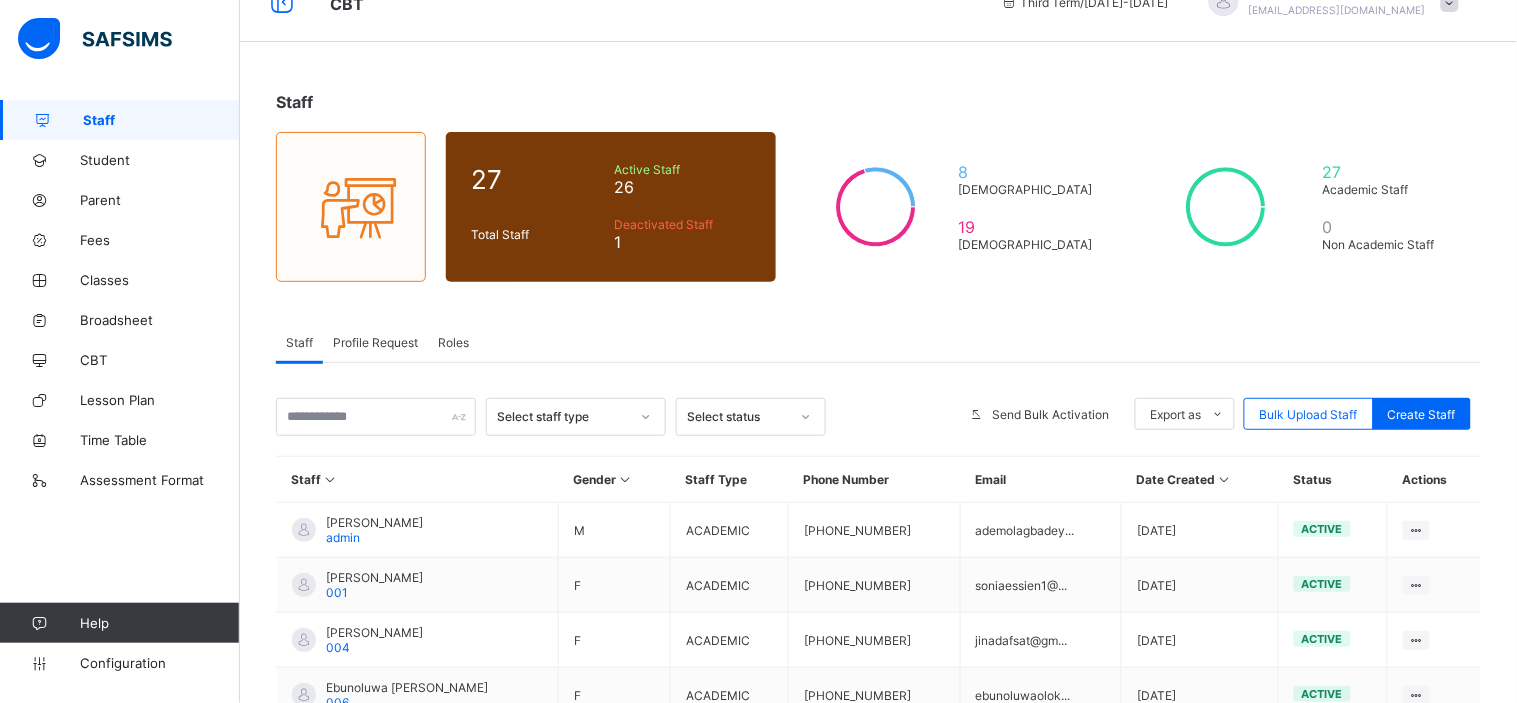 scroll, scrollTop: 36, scrollLeft: 0, axis: vertical 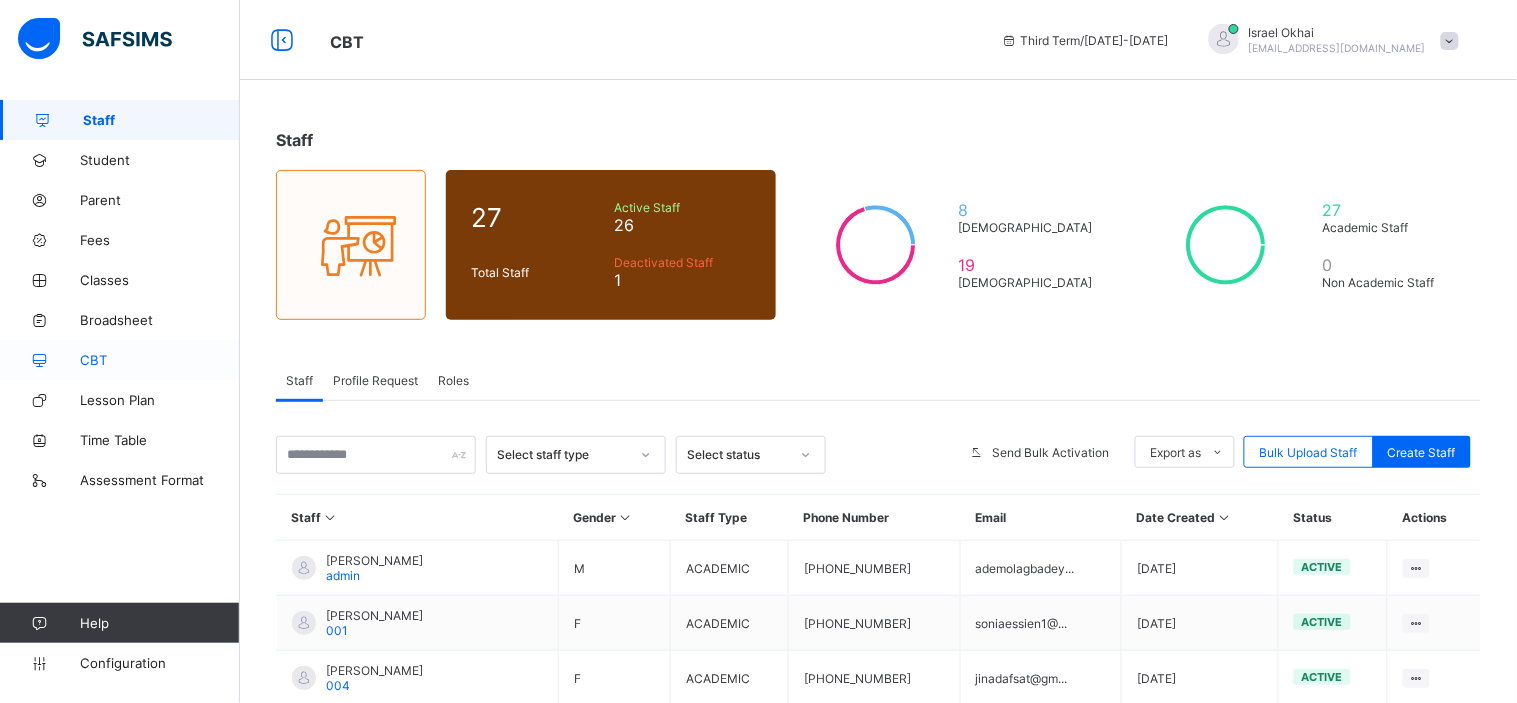 click on "CBT" at bounding box center (160, 360) 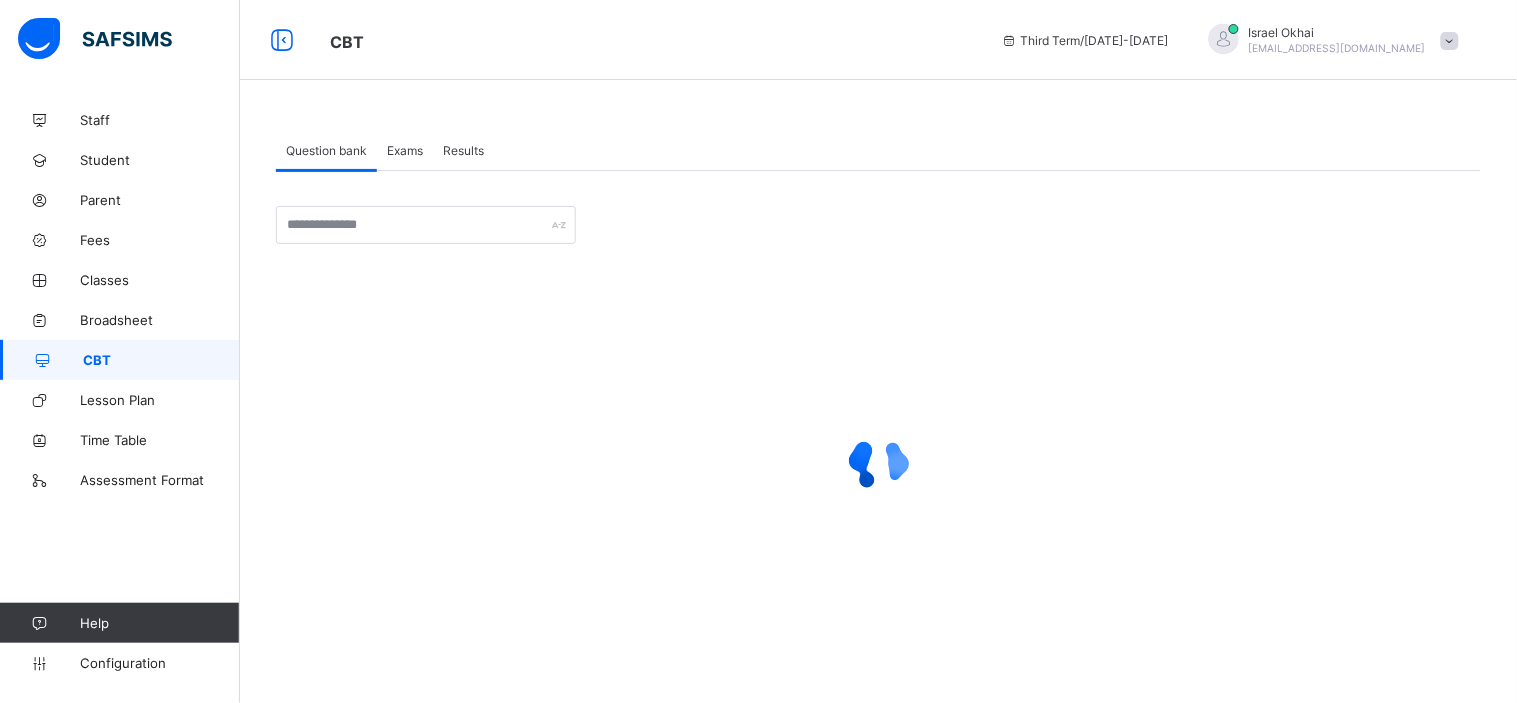 click on "Results" at bounding box center [463, 150] 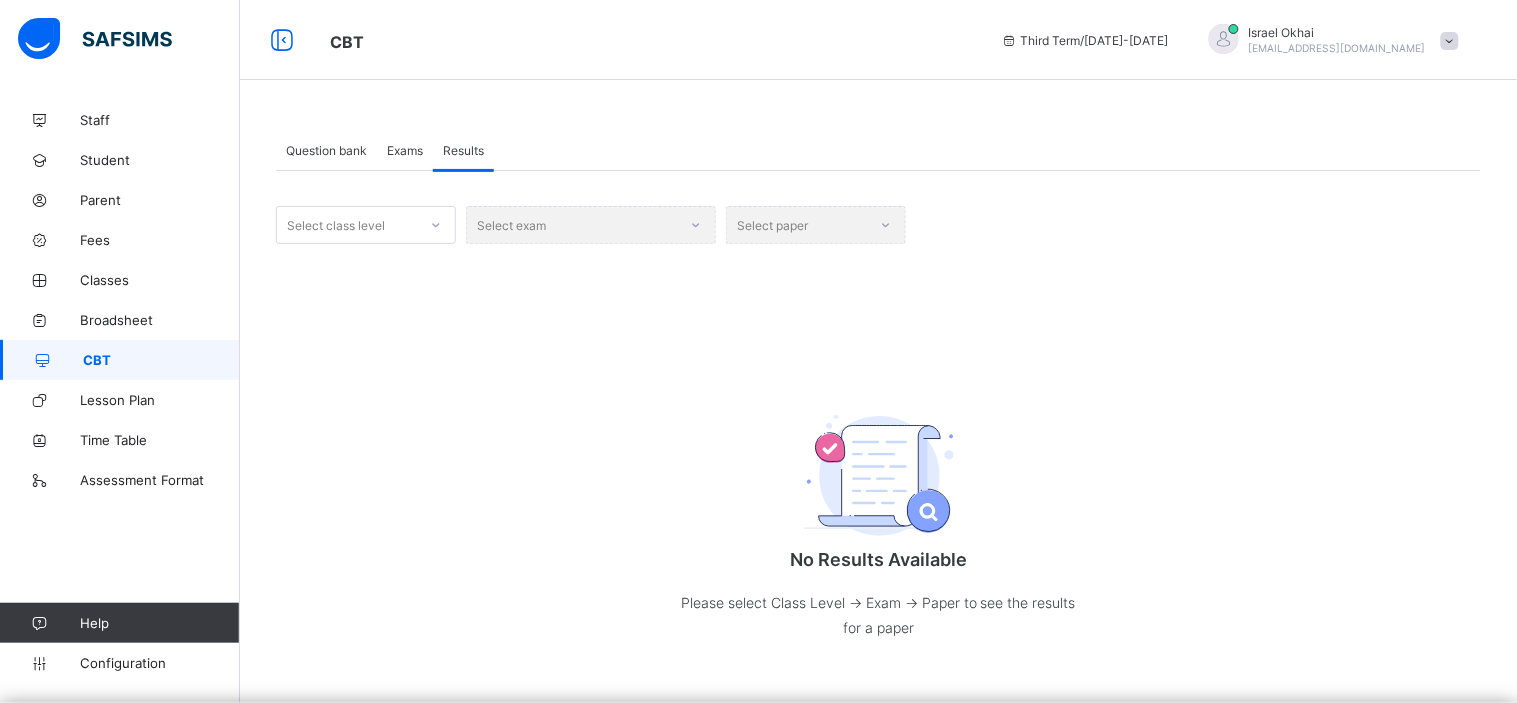 click on "Select class level" at bounding box center (347, 225) 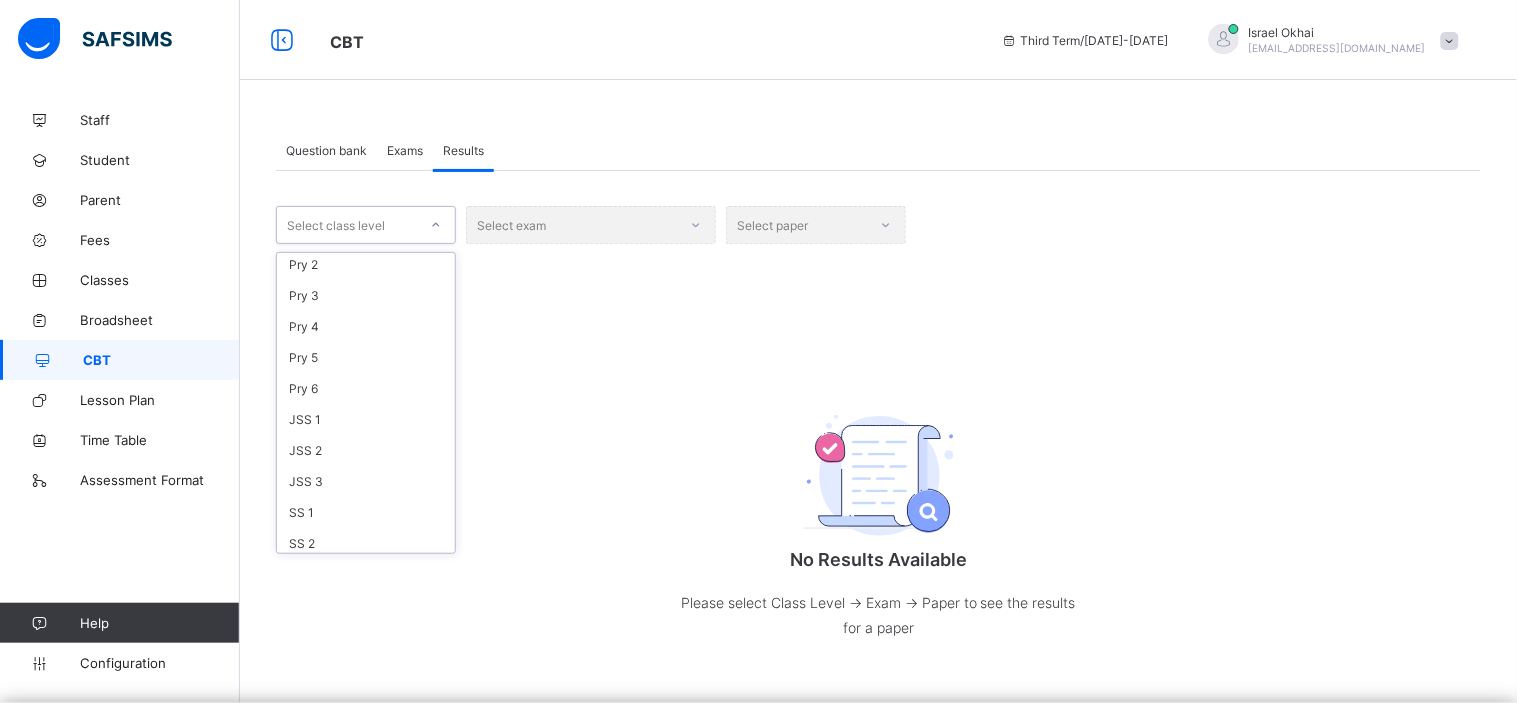 scroll, scrollTop: 216, scrollLeft: 0, axis: vertical 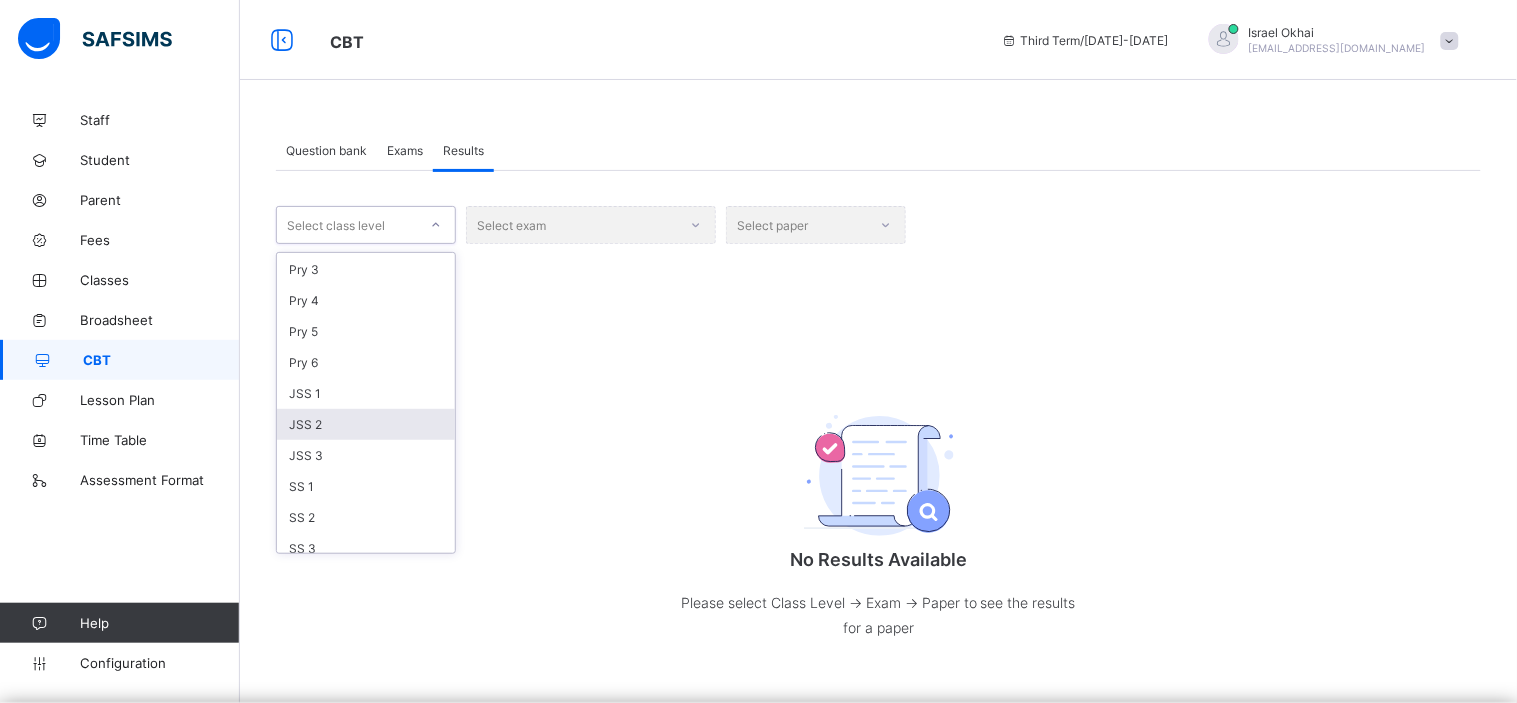 click on "JSS 2" at bounding box center [366, 424] 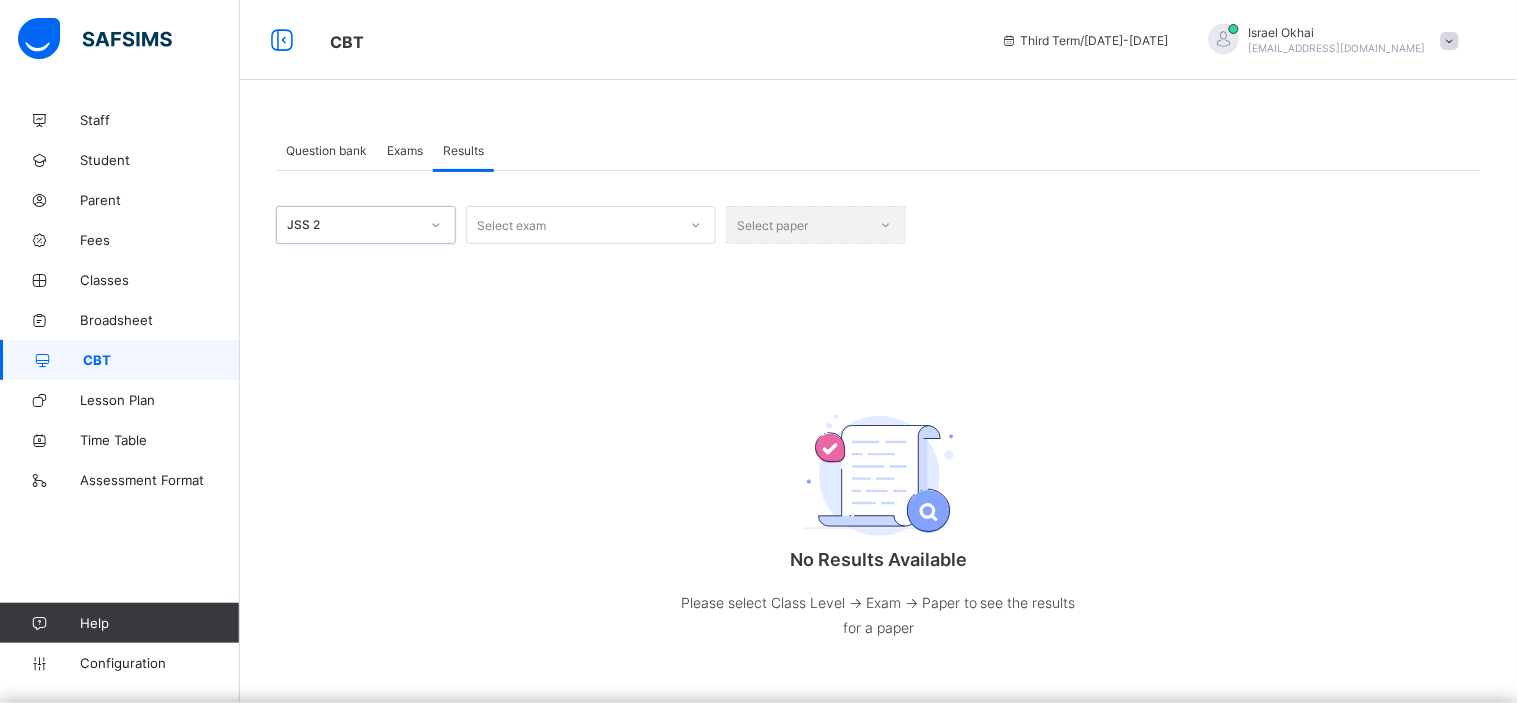 click 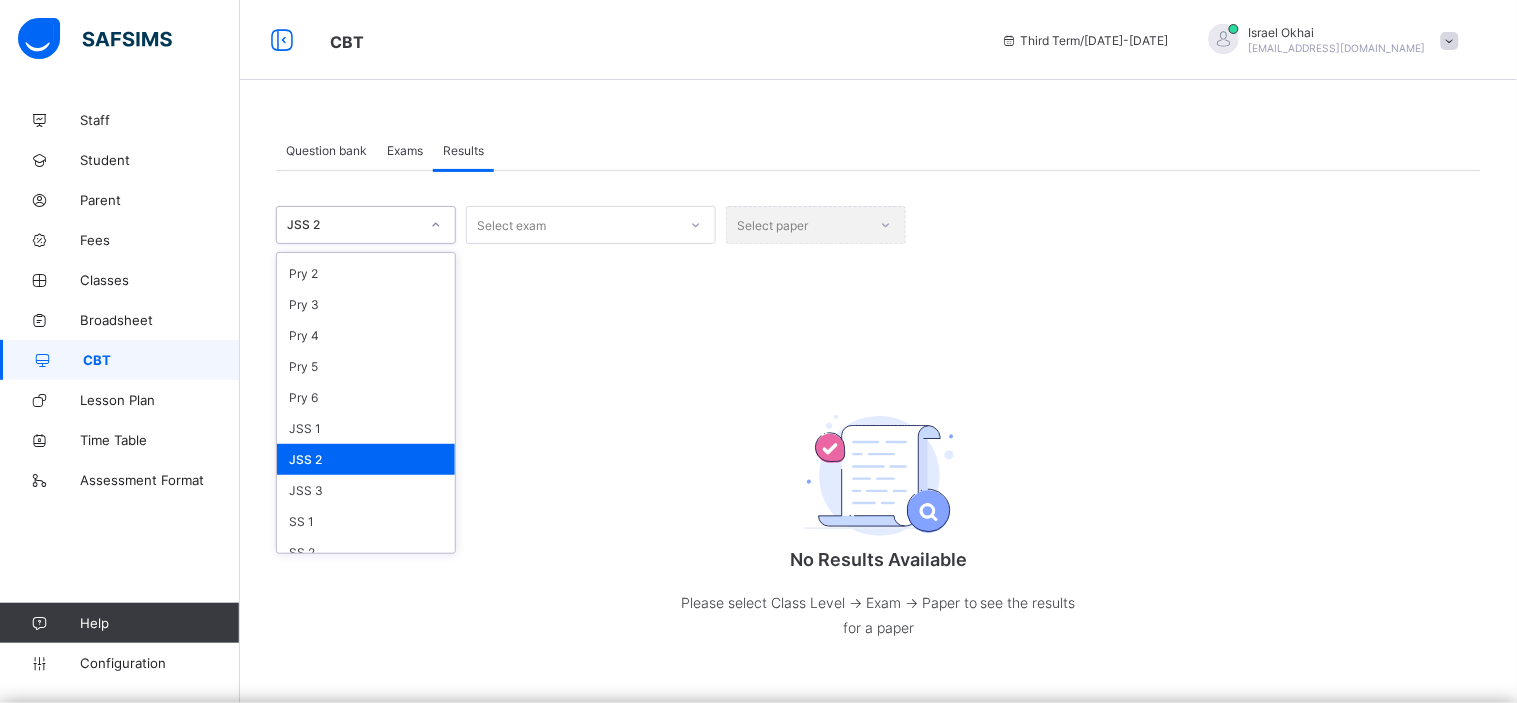 scroll, scrollTop: 186, scrollLeft: 0, axis: vertical 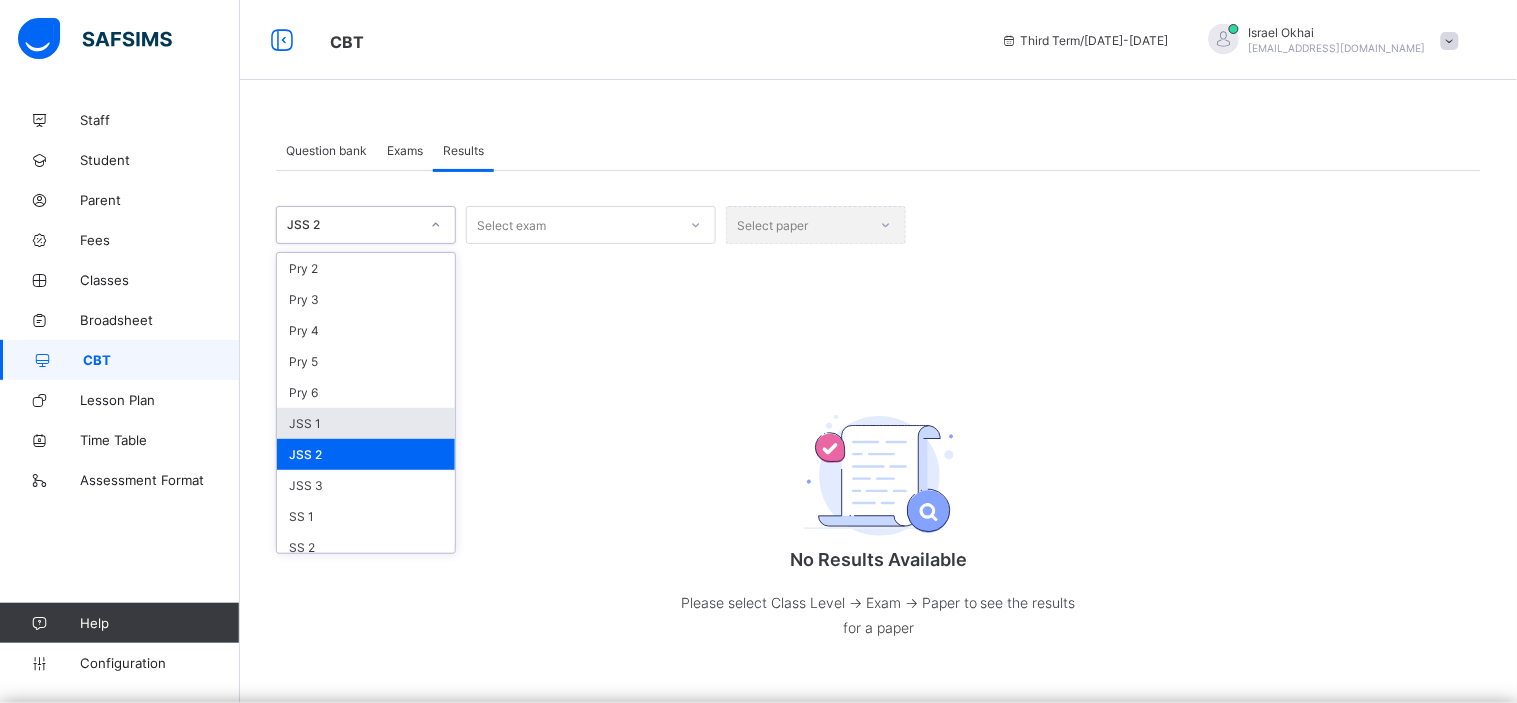 click on "JSS 1" at bounding box center [366, 423] 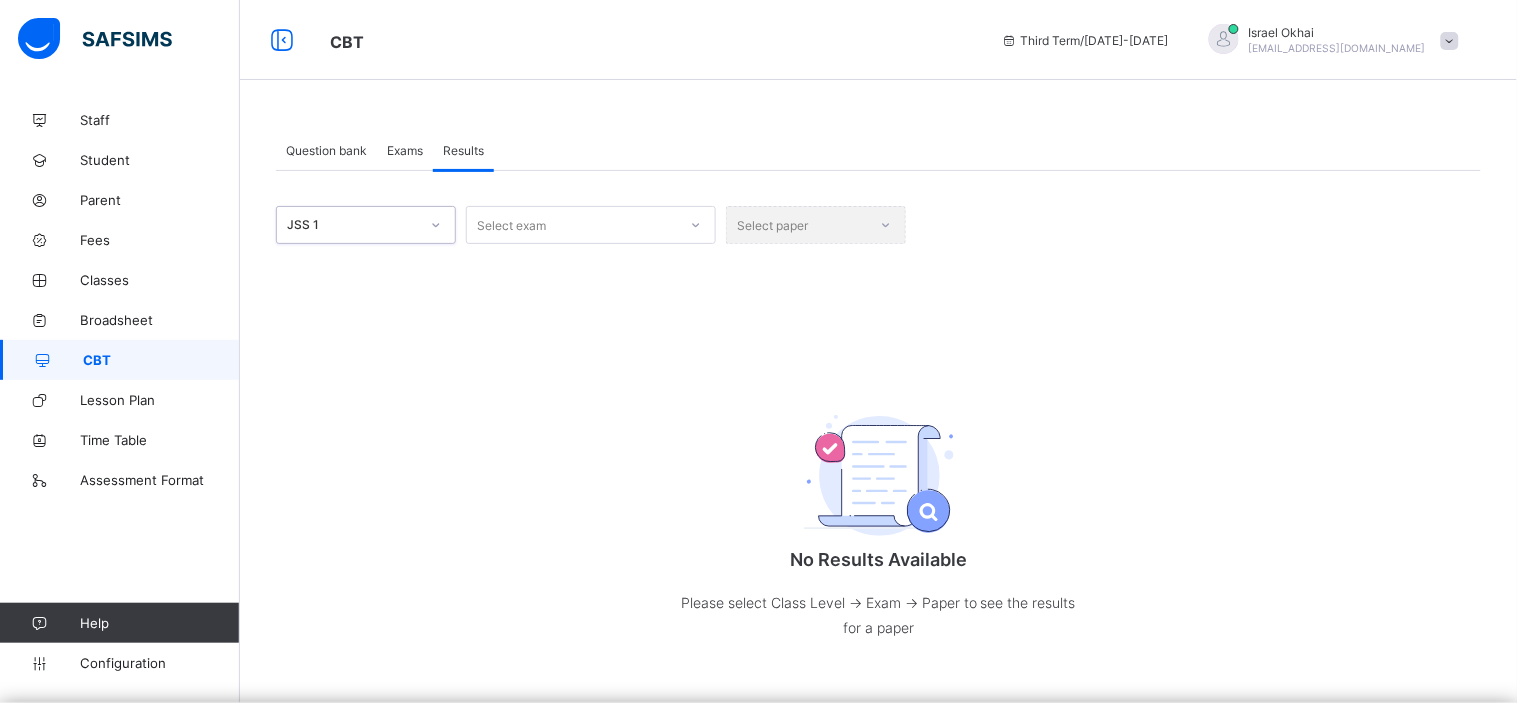 click on "Select exam" at bounding box center [591, 225] 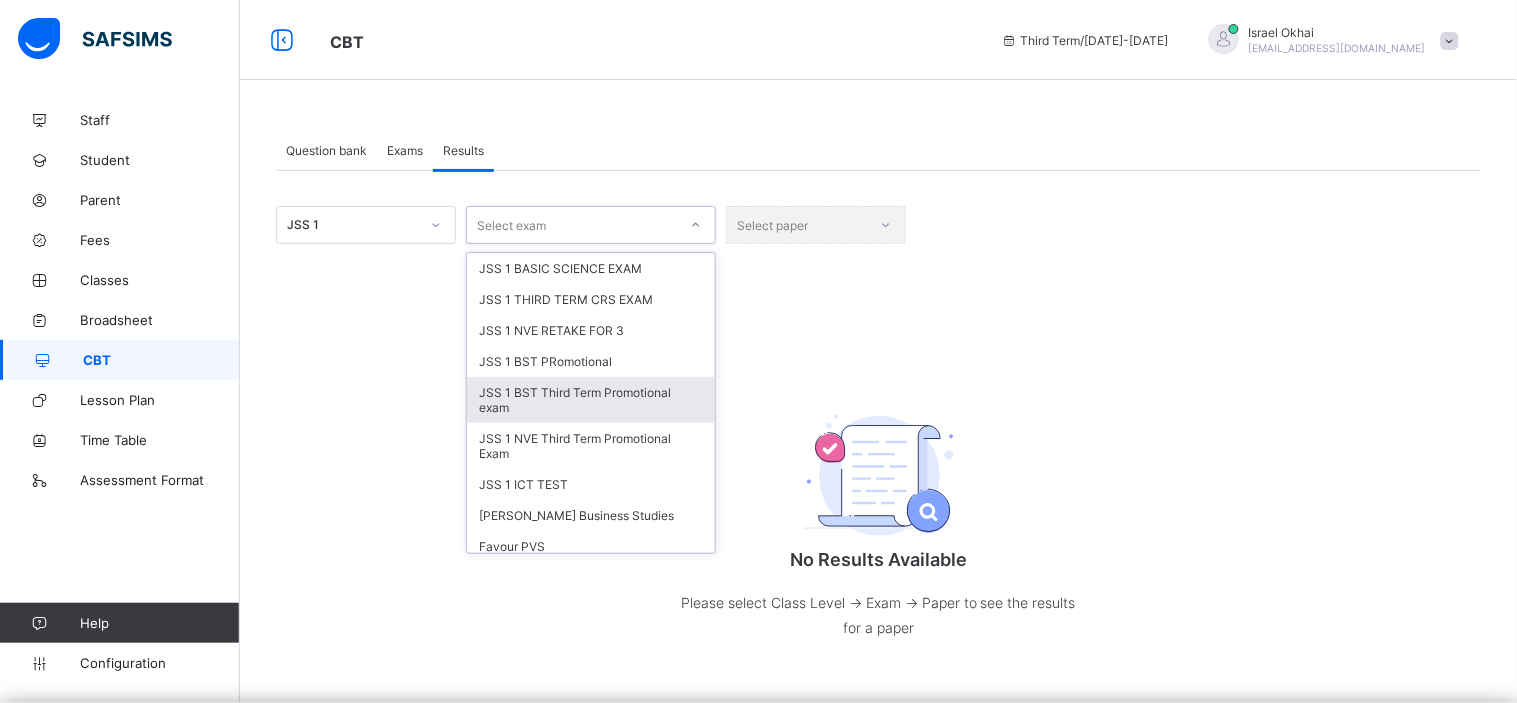 click on "JSS 1 BST Third Term Promotional exam" at bounding box center [591, 400] 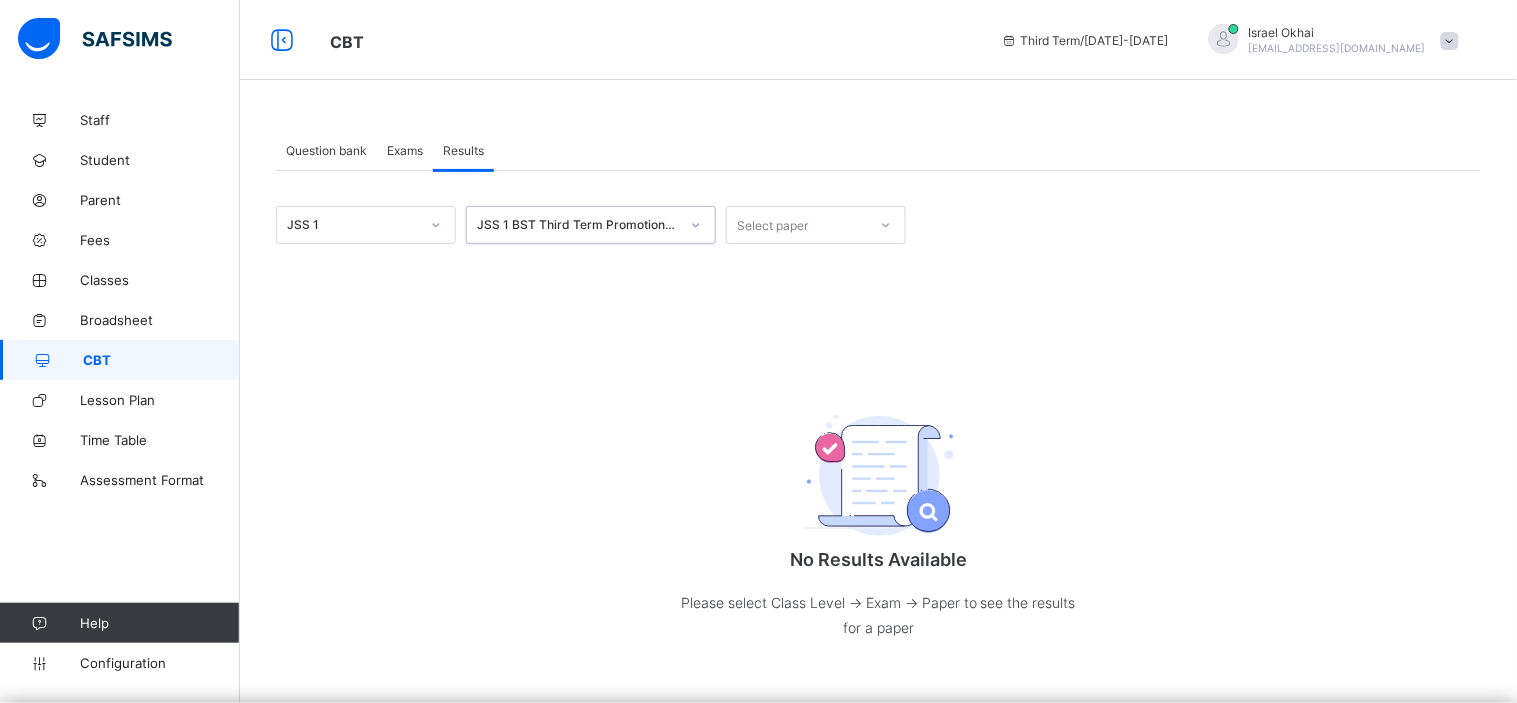 click on "Select paper" at bounding box center [816, 225] 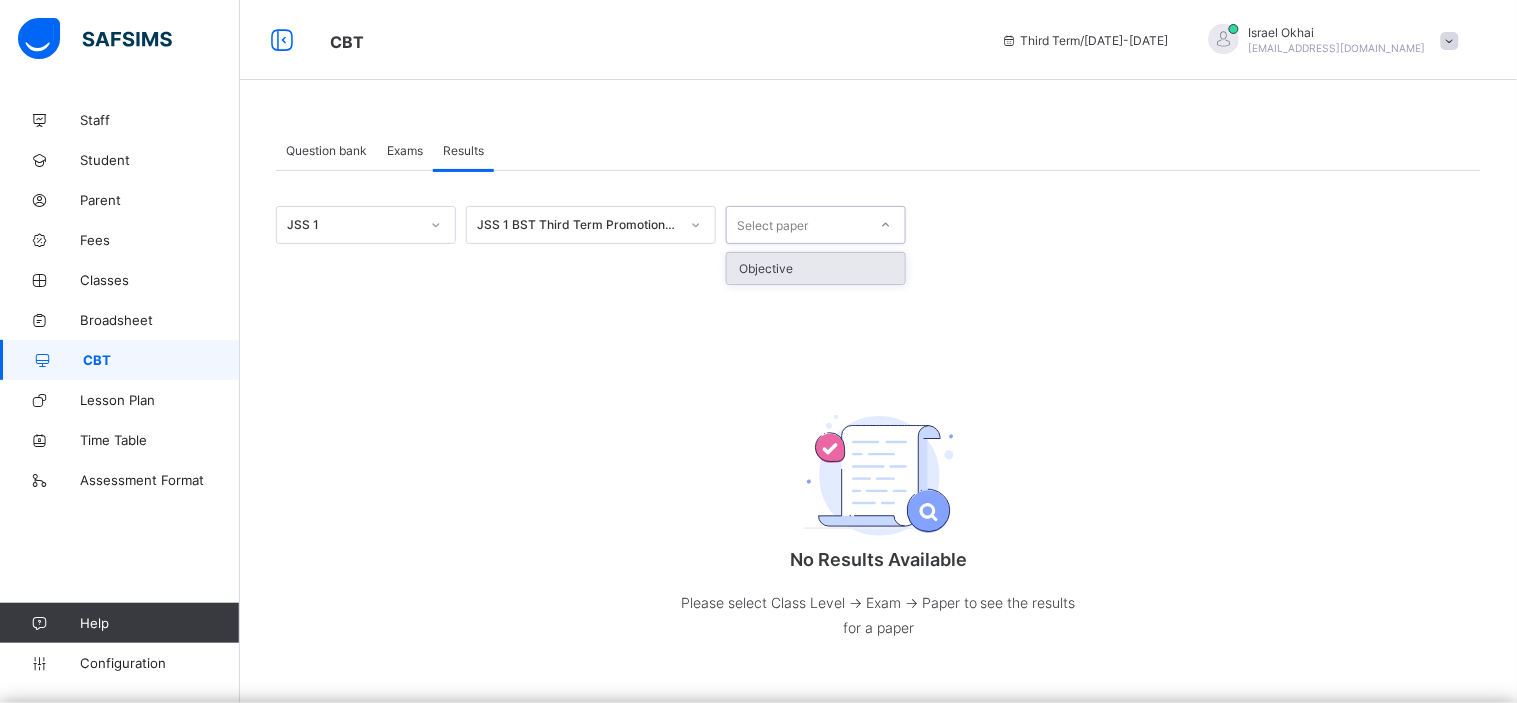 click on "Objective" at bounding box center (816, 268) 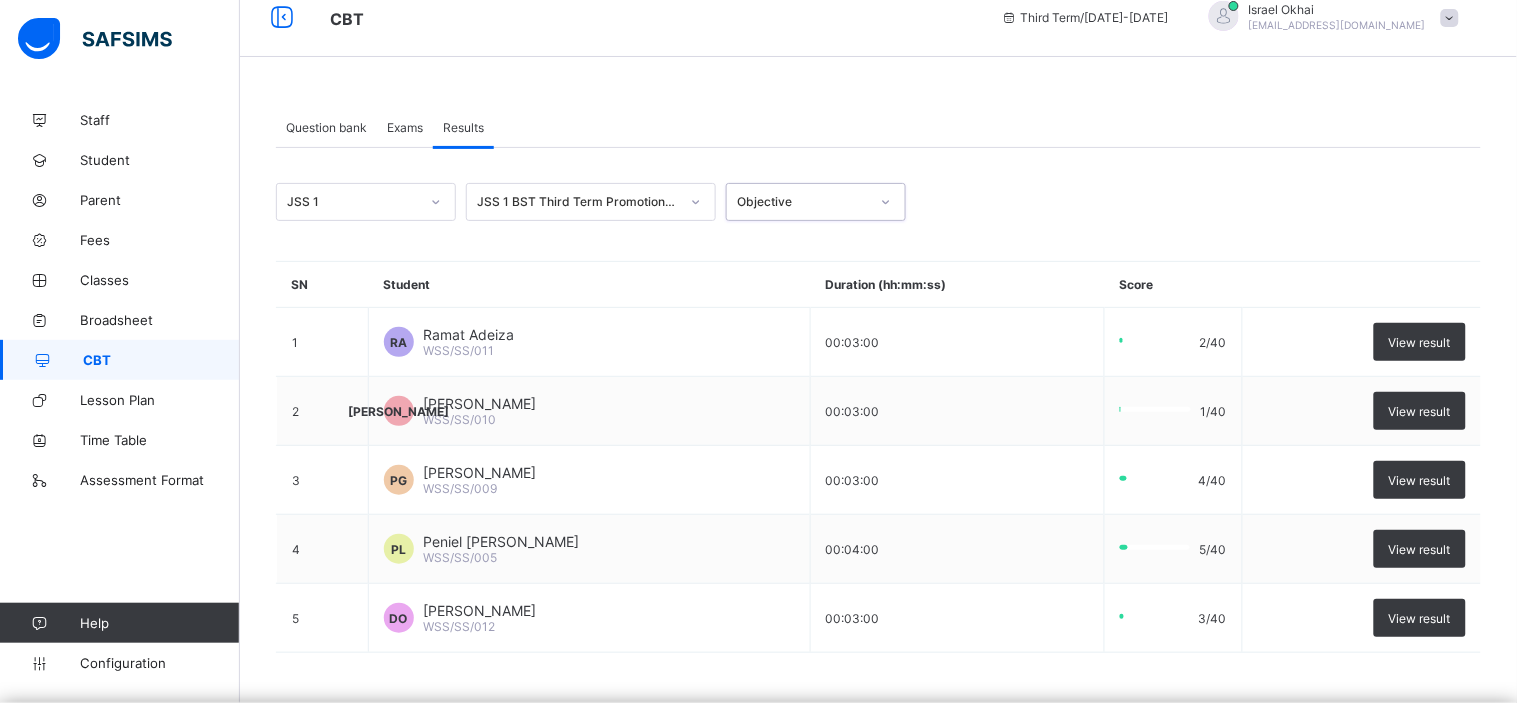scroll, scrollTop: 20, scrollLeft: 0, axis: vertical 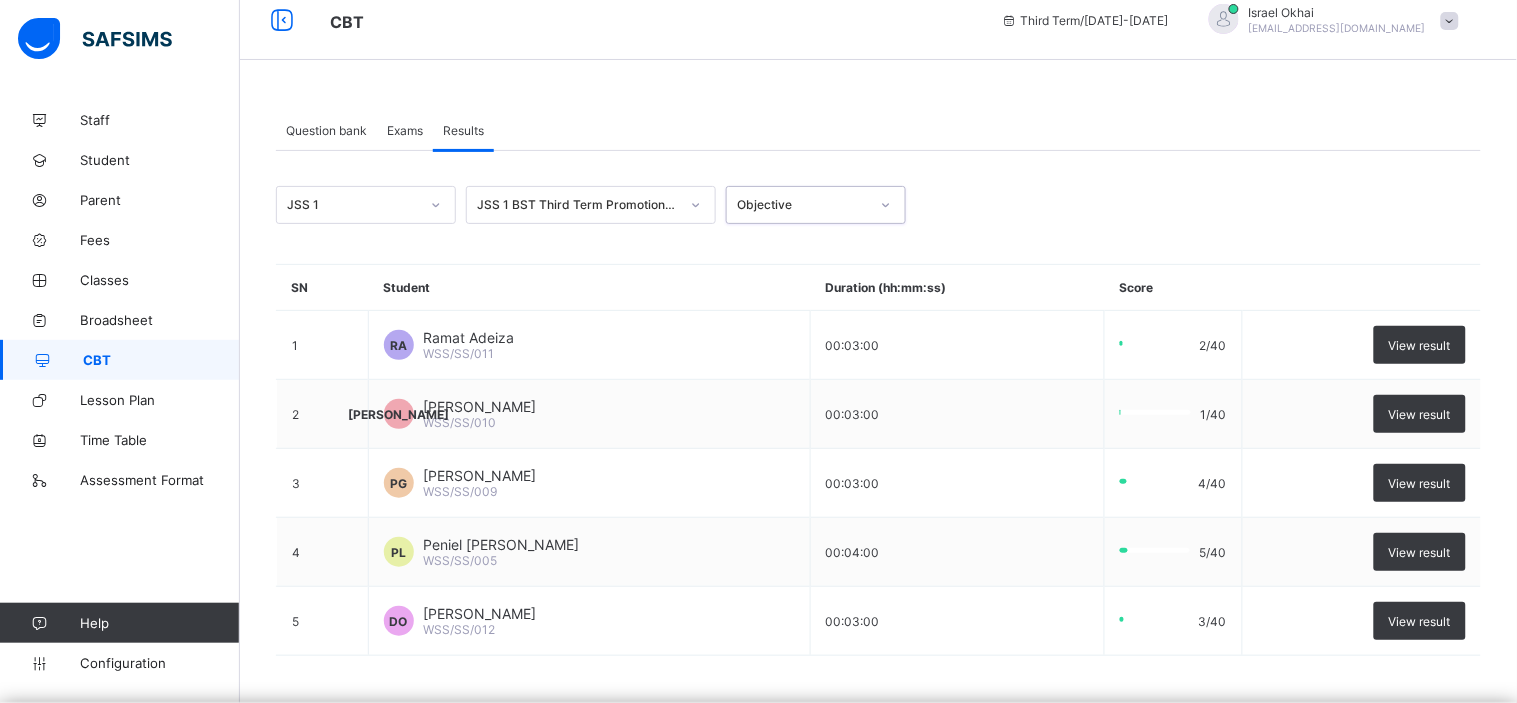click on "JSS 1 JSS 1 BST Third Term Promotional exam   option Objective, selected.     0 results available. Select is focused ,type to refine list, press Down to open the menu,  Objective SN Student Duration (hh:mm:ss) Score 1 RA Ramat  Adeiza   WSS/SS/011   00:03:00     2/40   View result 2 [PERSON_NAME]   WSS/SS/010   00:03:00     1/40   View result 3 PG [PERSON_NAME]   WSS/SS/009   00:03:00     4/40   View result 4 PL Peniel [PERSON_NAME]   WSS/SS/005   00:04:00     5/40   View result 5 DO [PERSON_NAME] Omokanye   WSS/SS/012   00:03:00     3/40   View result 10 Rows Displaying 1 - 5 out of 5 1   •    /" at bounding box center [878, 491] 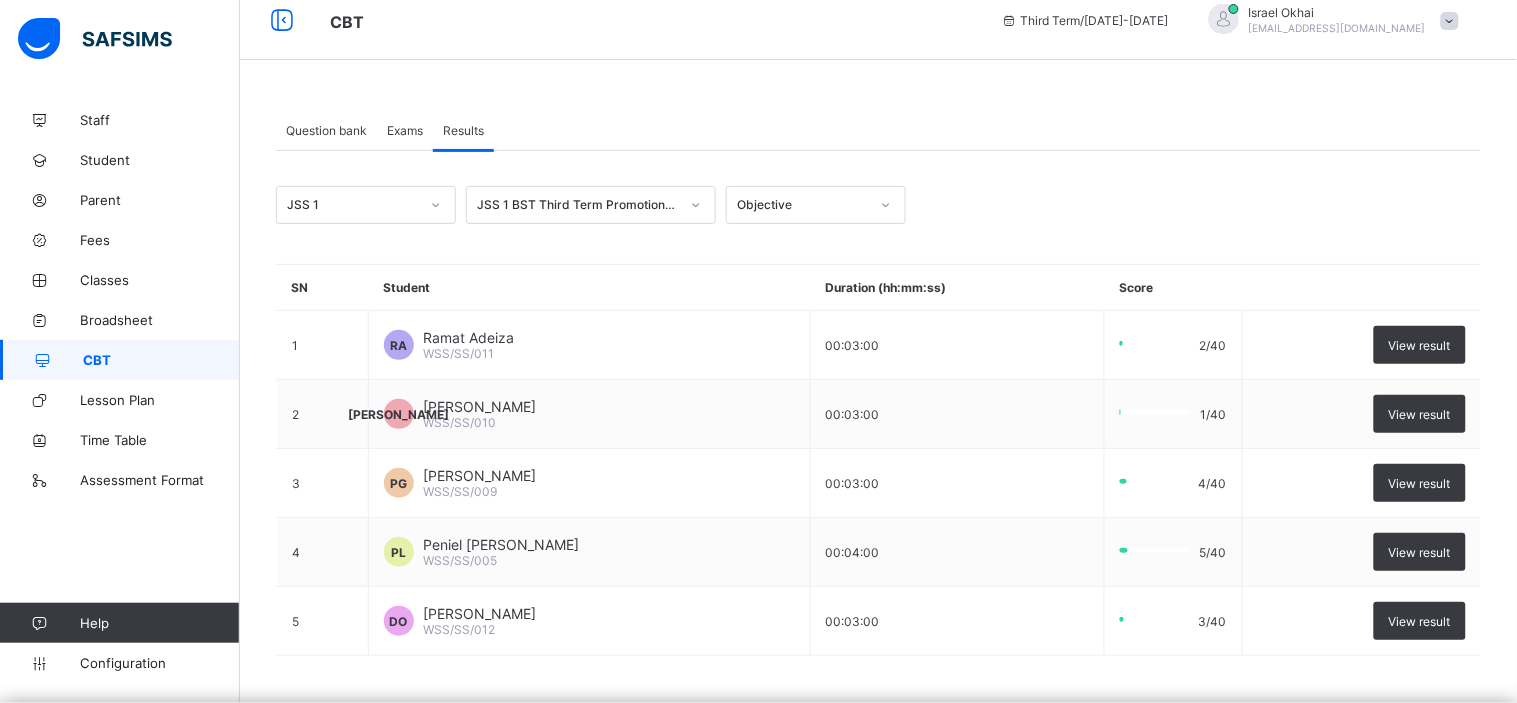 click on "JSS 1 BST Third Term Promotional exam" at bounding box center (591, 205) 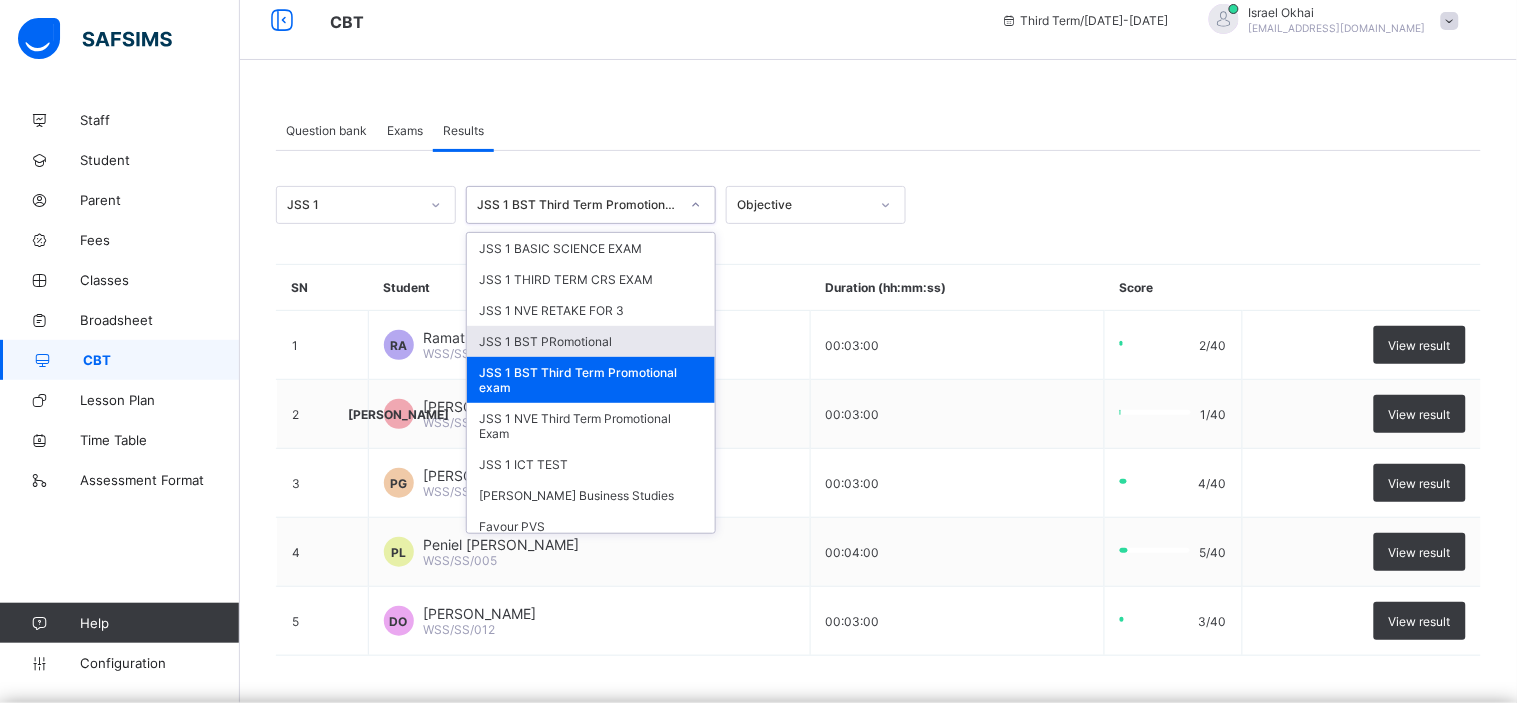 click on "JSS 1 BST PRomotional" at bounding box center (591, 341) 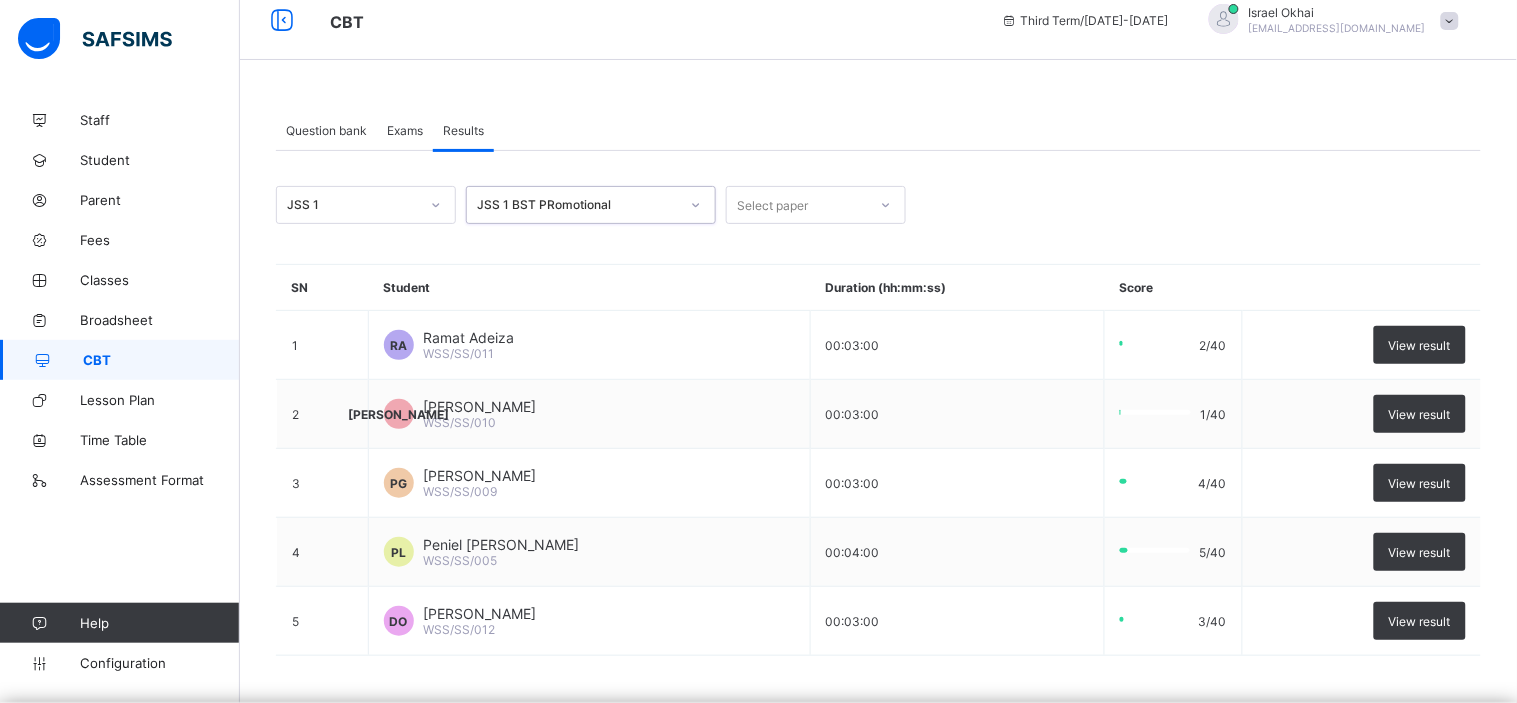 click on "Select paper" at bounding box center [772, 205] 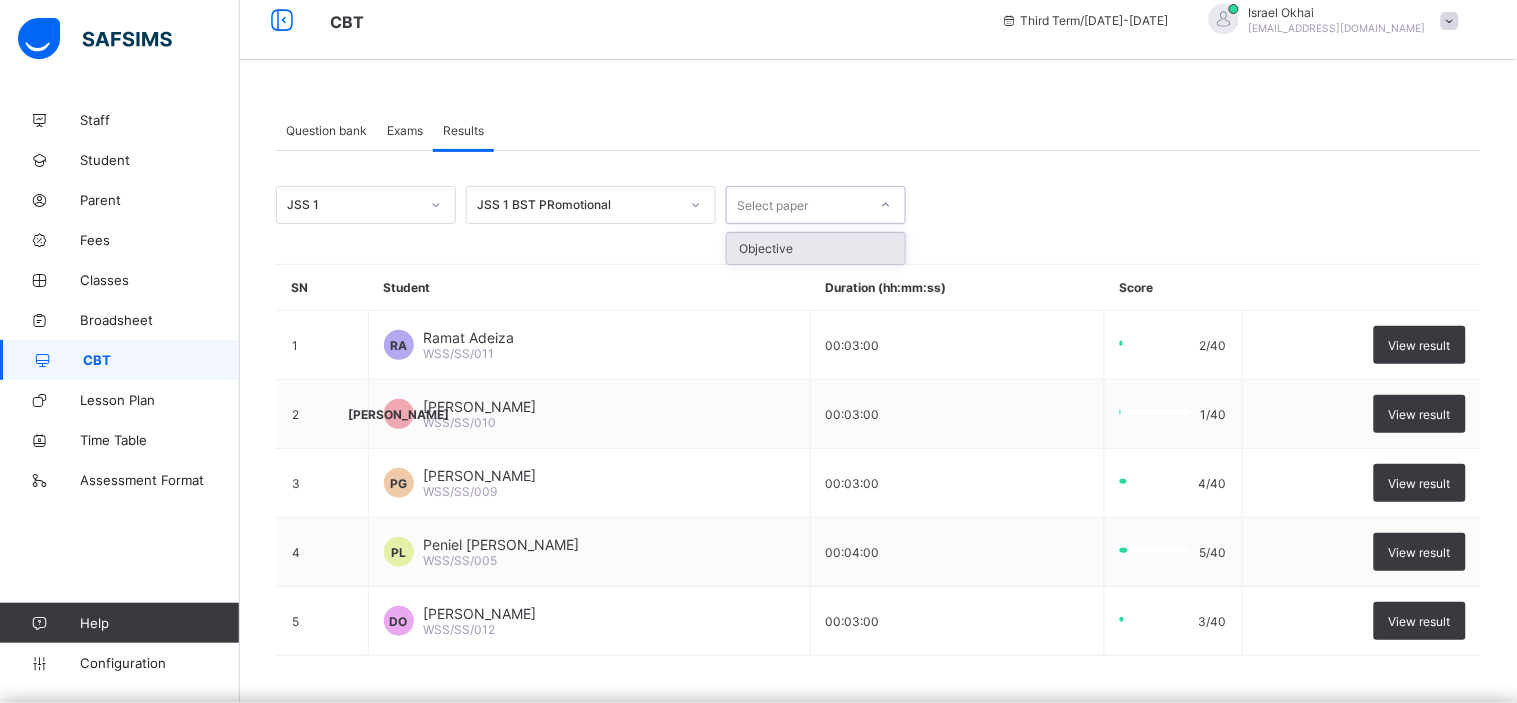 click on "Objective" at bounding box center (816, 248) 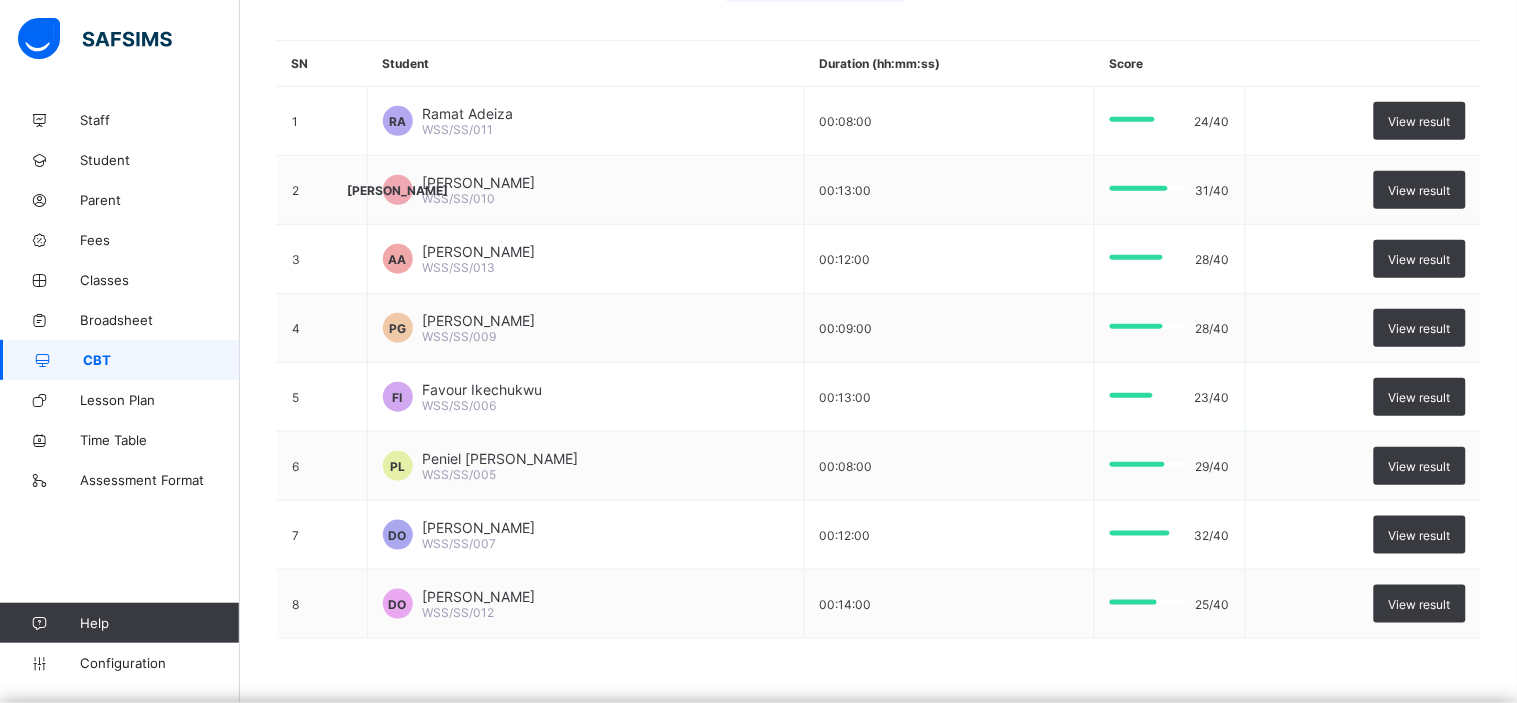 scroll, scrollTop: 247, scrollLeft: 0, axis: vertical 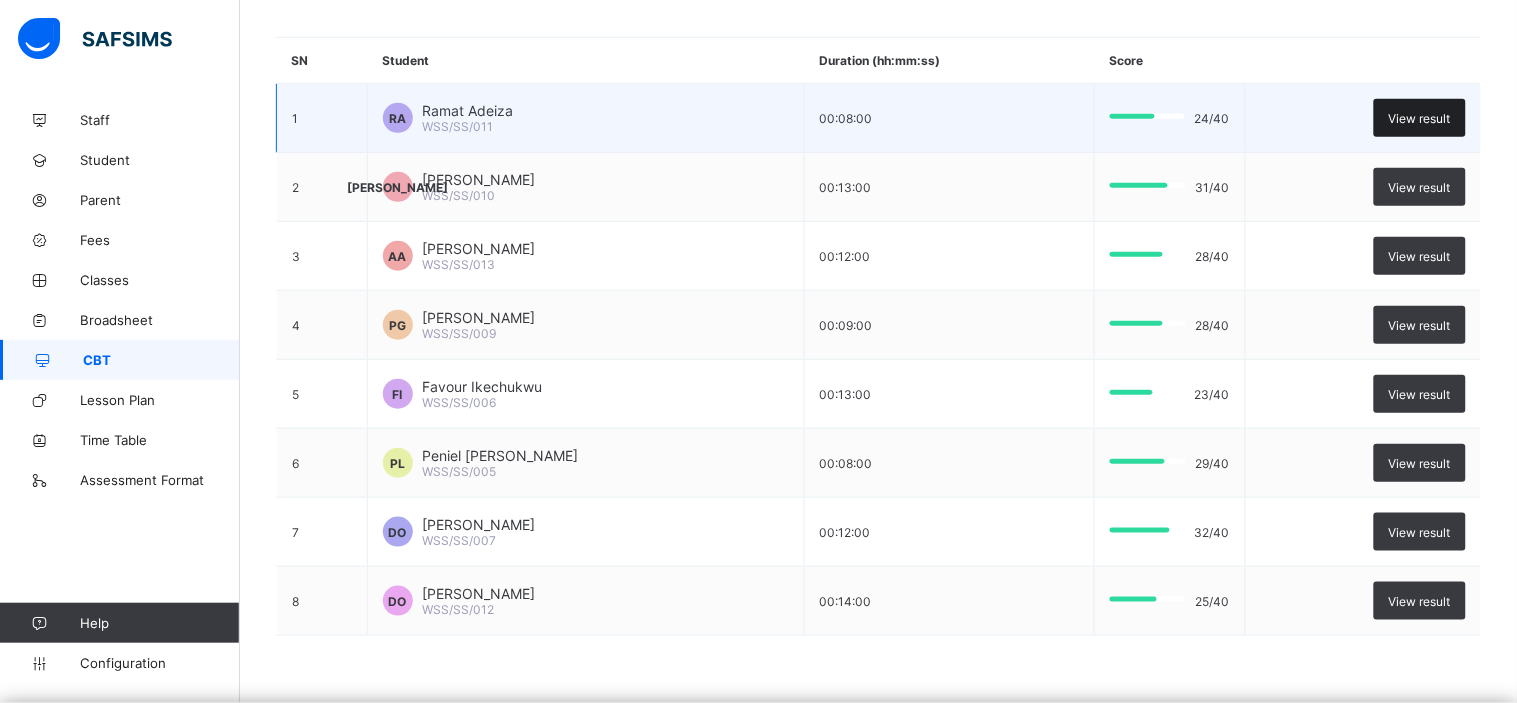 click on "View result" at bounding box center [1420, 118] 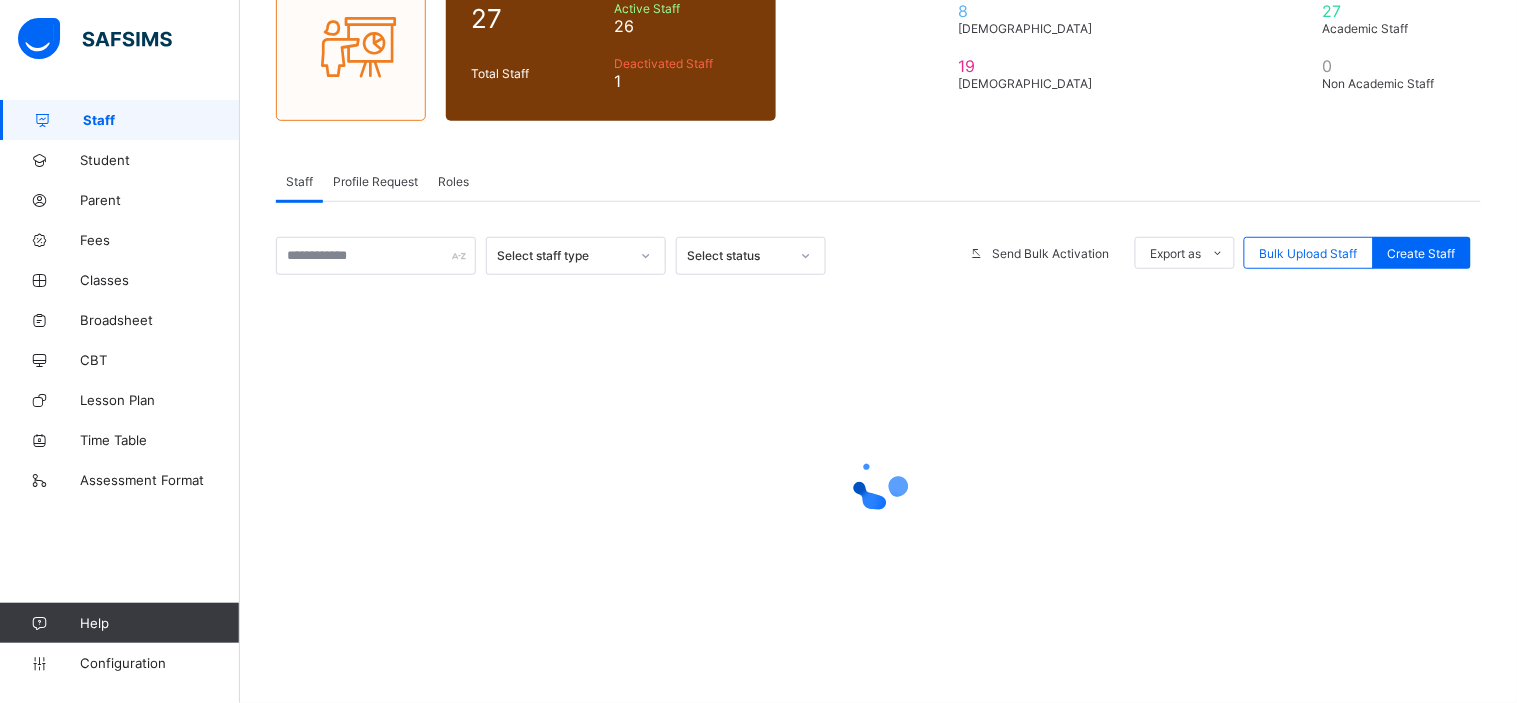 scroll, scrollTop: 0, scrollLeft: 0, axis: both 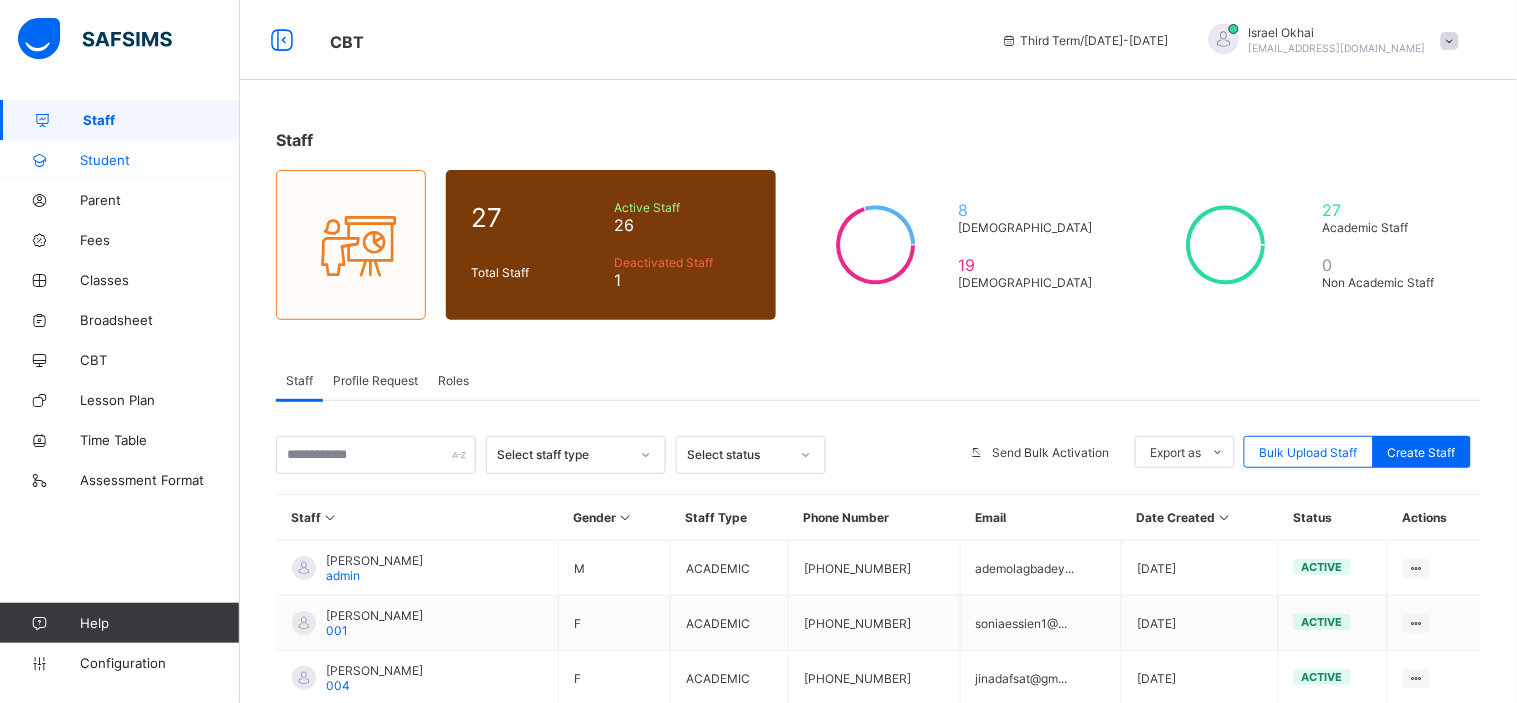 click on "Student" at bounding box center (160, 160) 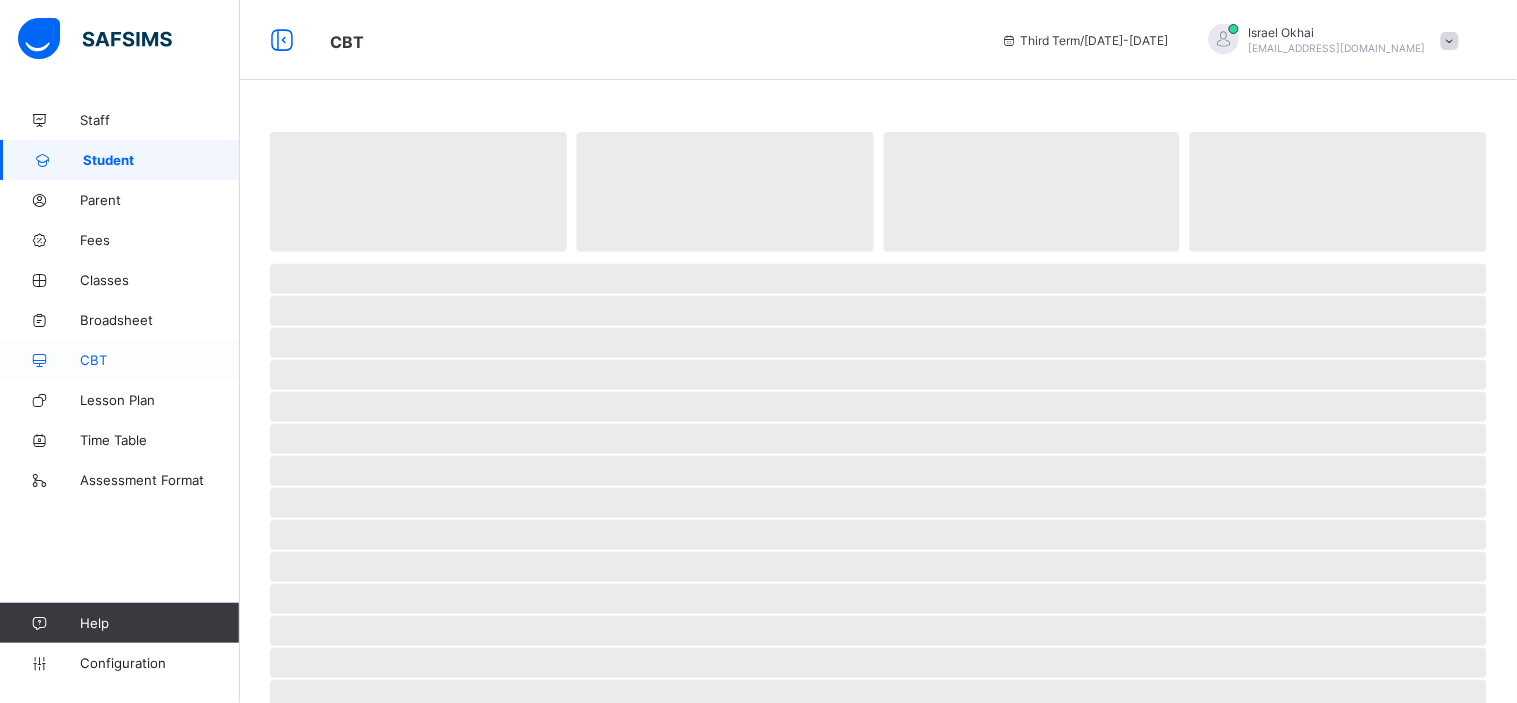 click on "CBT" at bounding box center [160, 360] 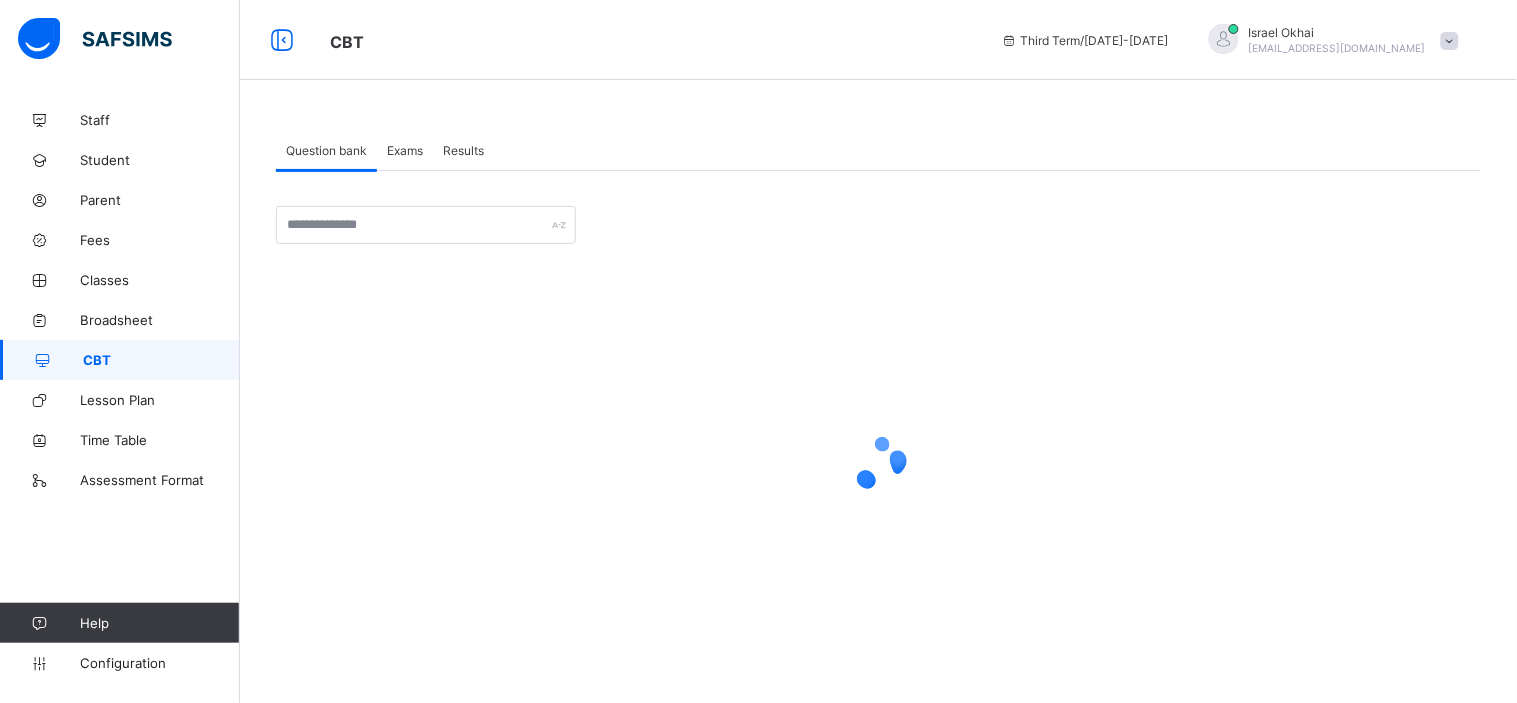 click on "Results" at bounding box center (463, 150) 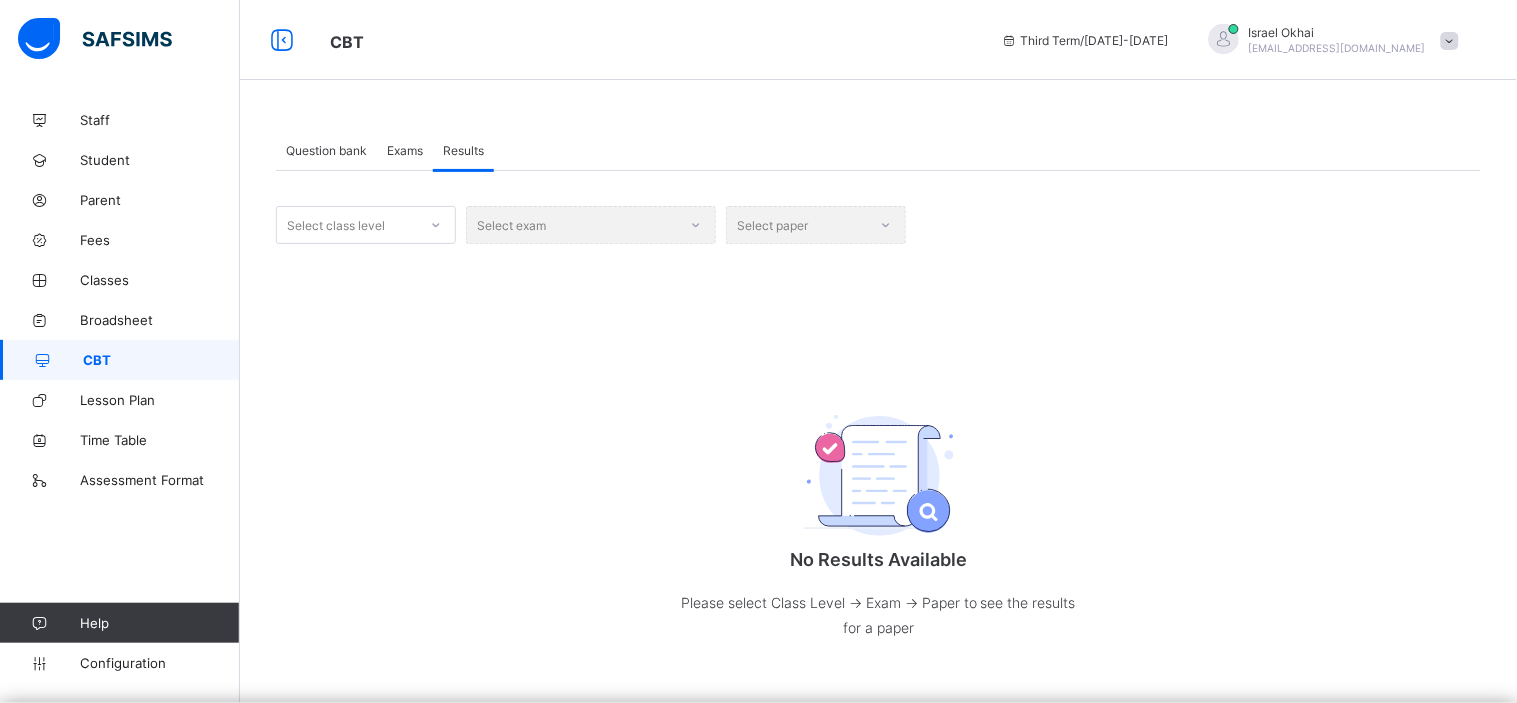 click 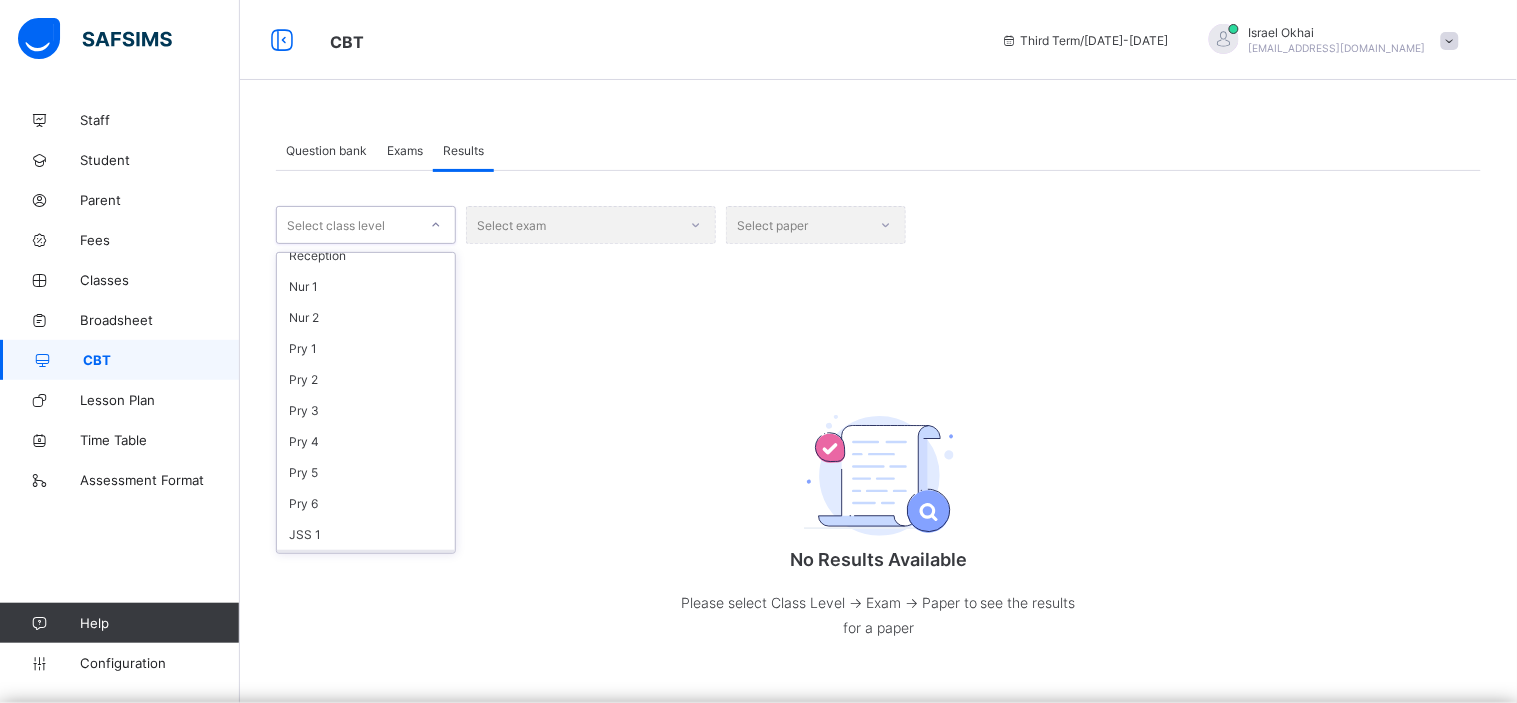 scroll, scrollTop: 105, scrollLeft: 0, axis: vertical 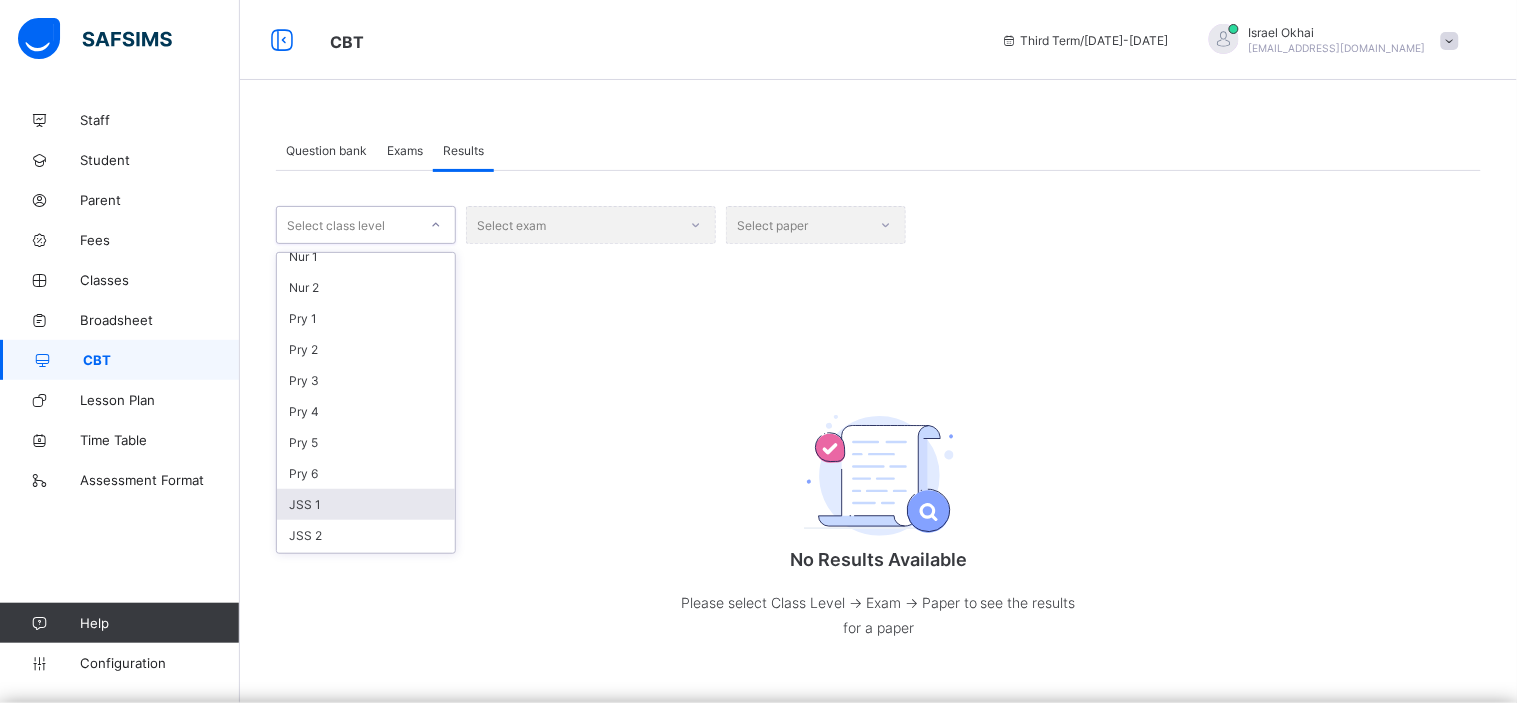 click on "JSS 1" at bounding box center [366, 504] 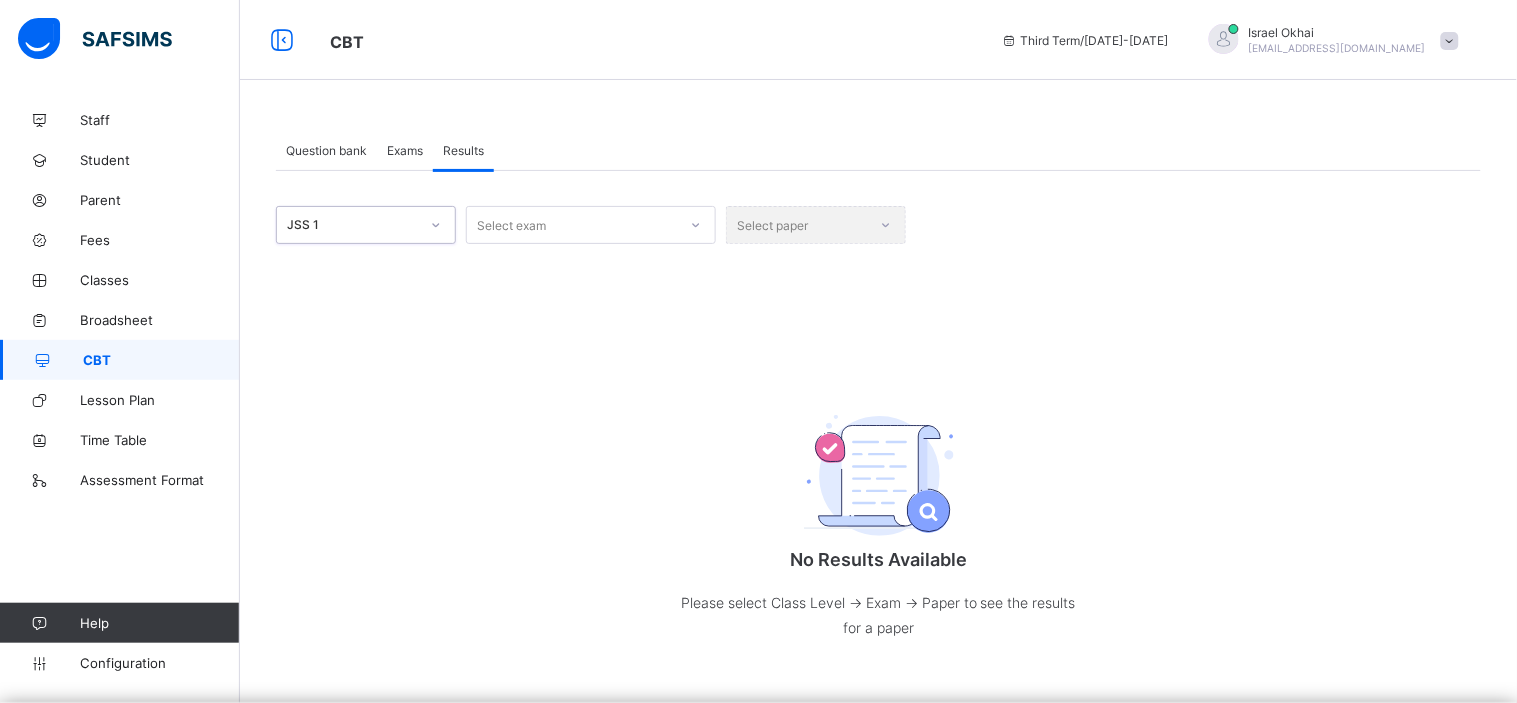 click on "Select exam" at bounding box center (572, 225) 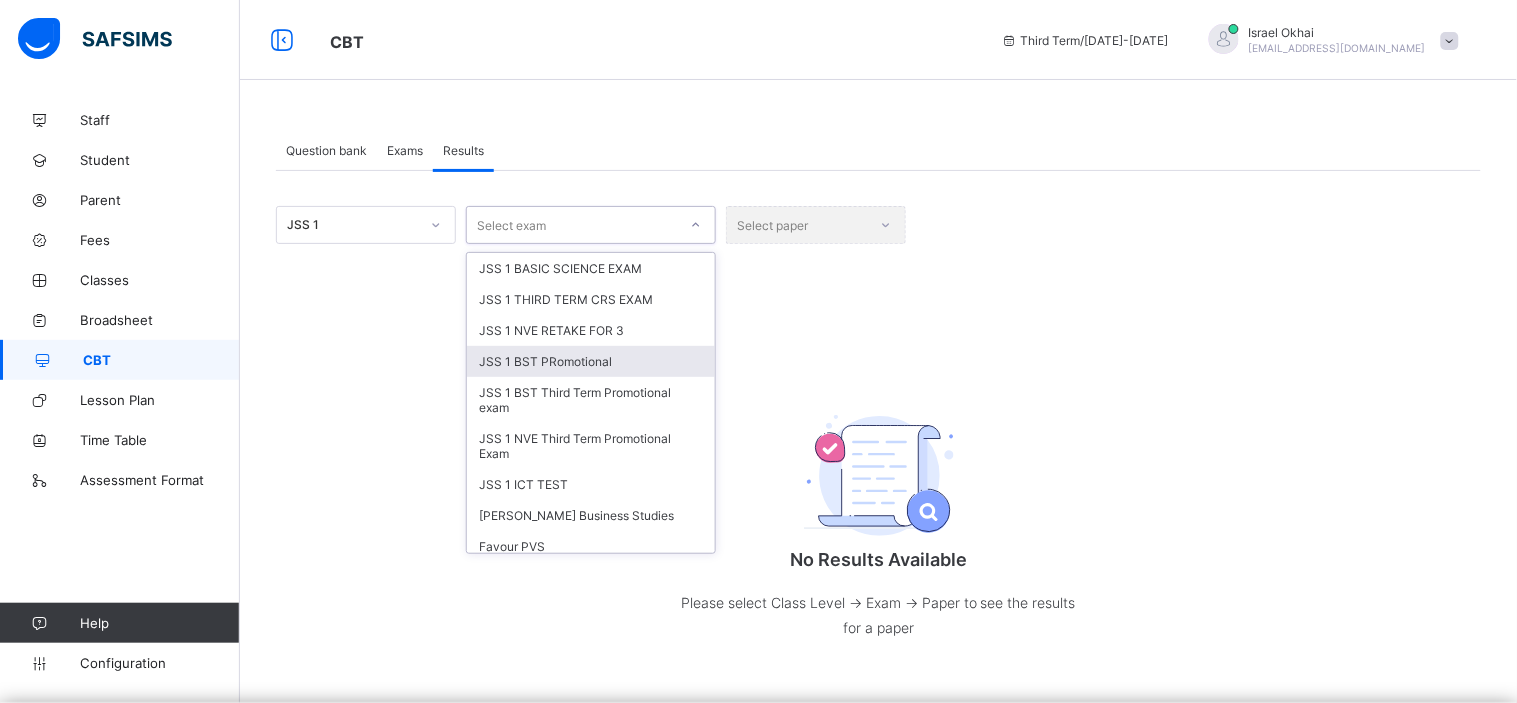 click on "JSS 1 BST PRomotional" at bounding box center [591, 361] 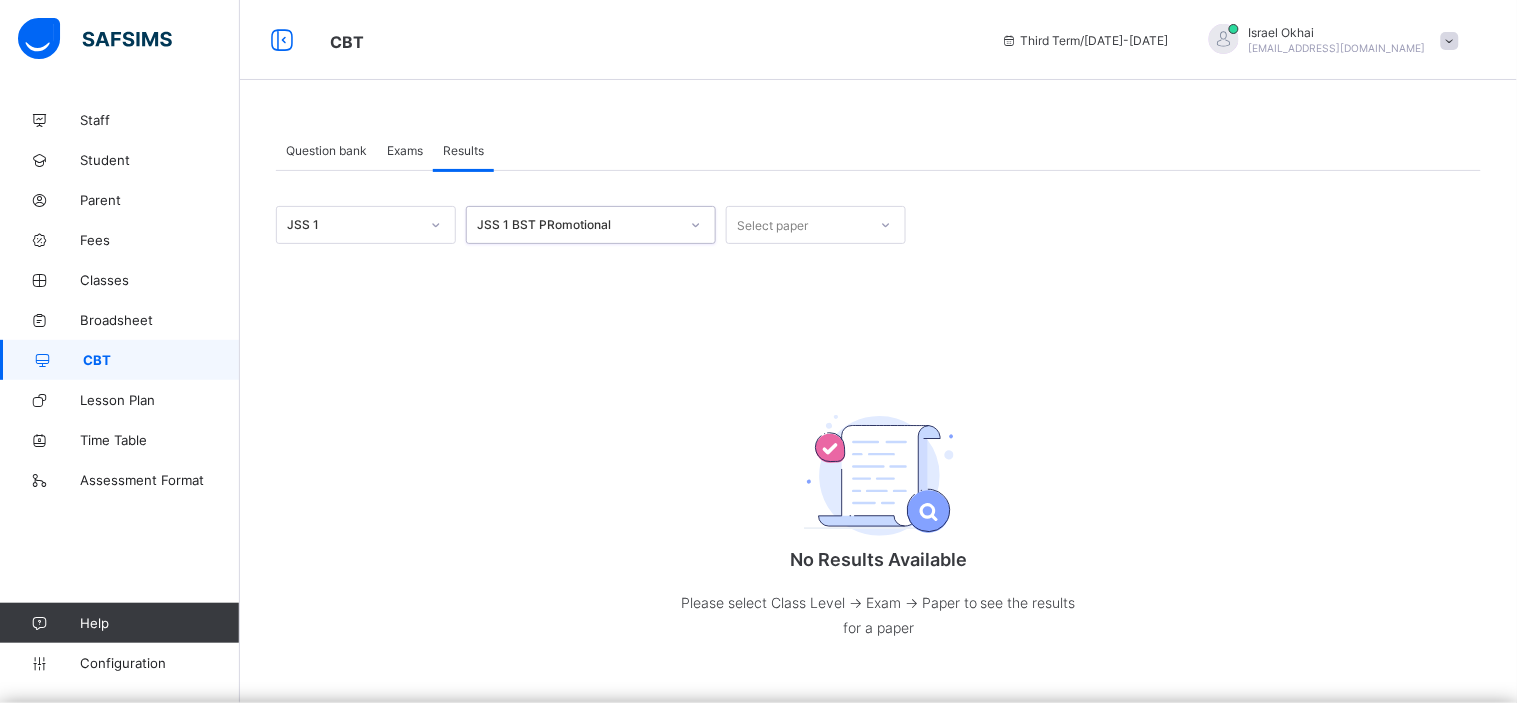 click on "Select paper" at bounding box center (772, 225) 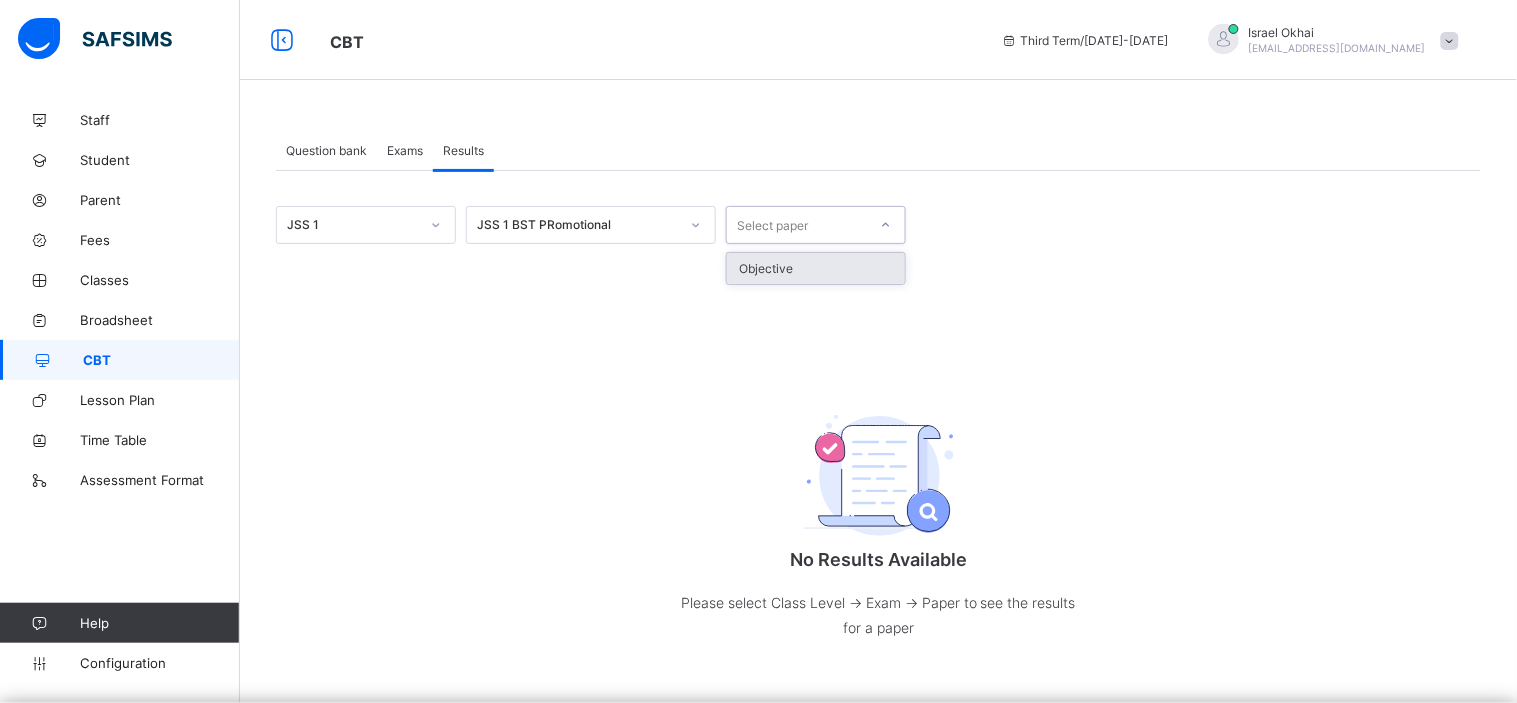 click on "Objective" at bounding box center [816, 268] 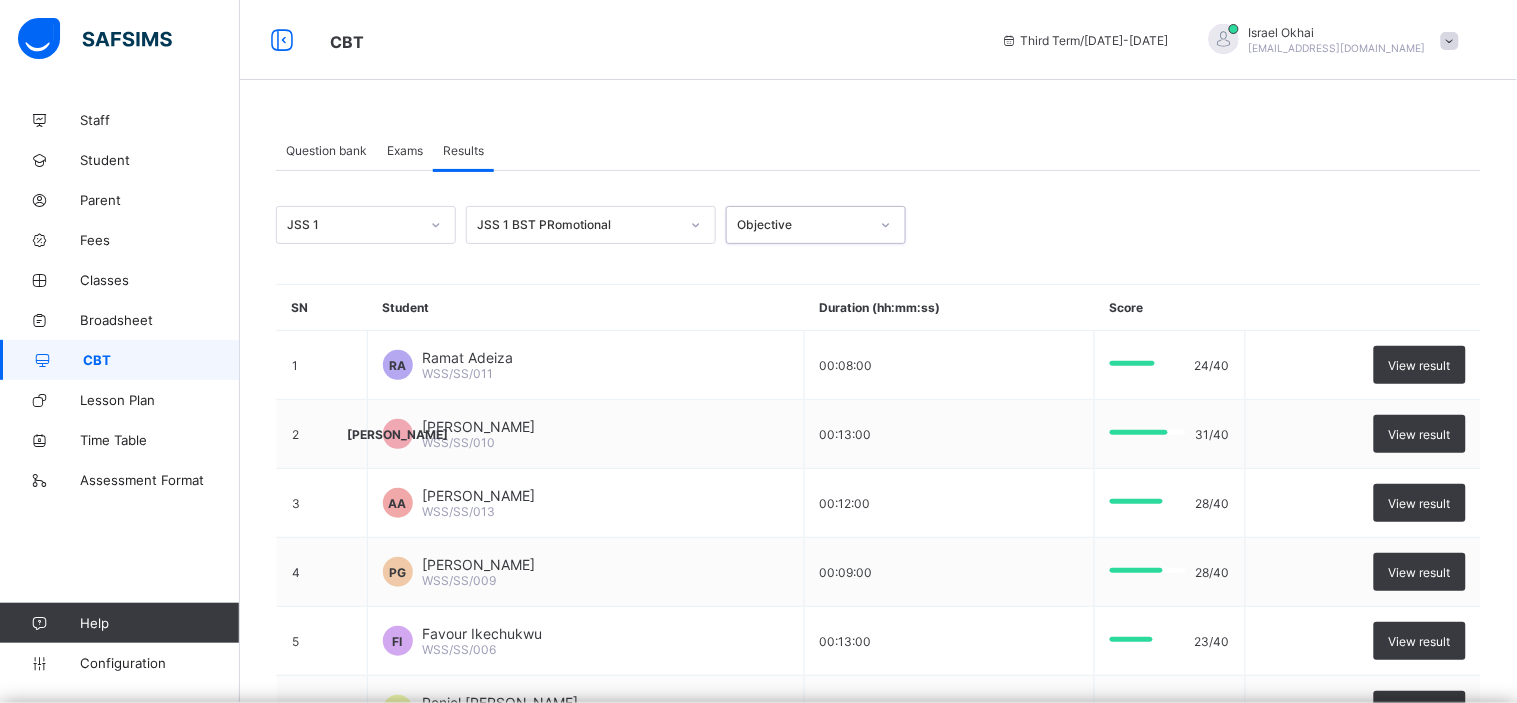 click 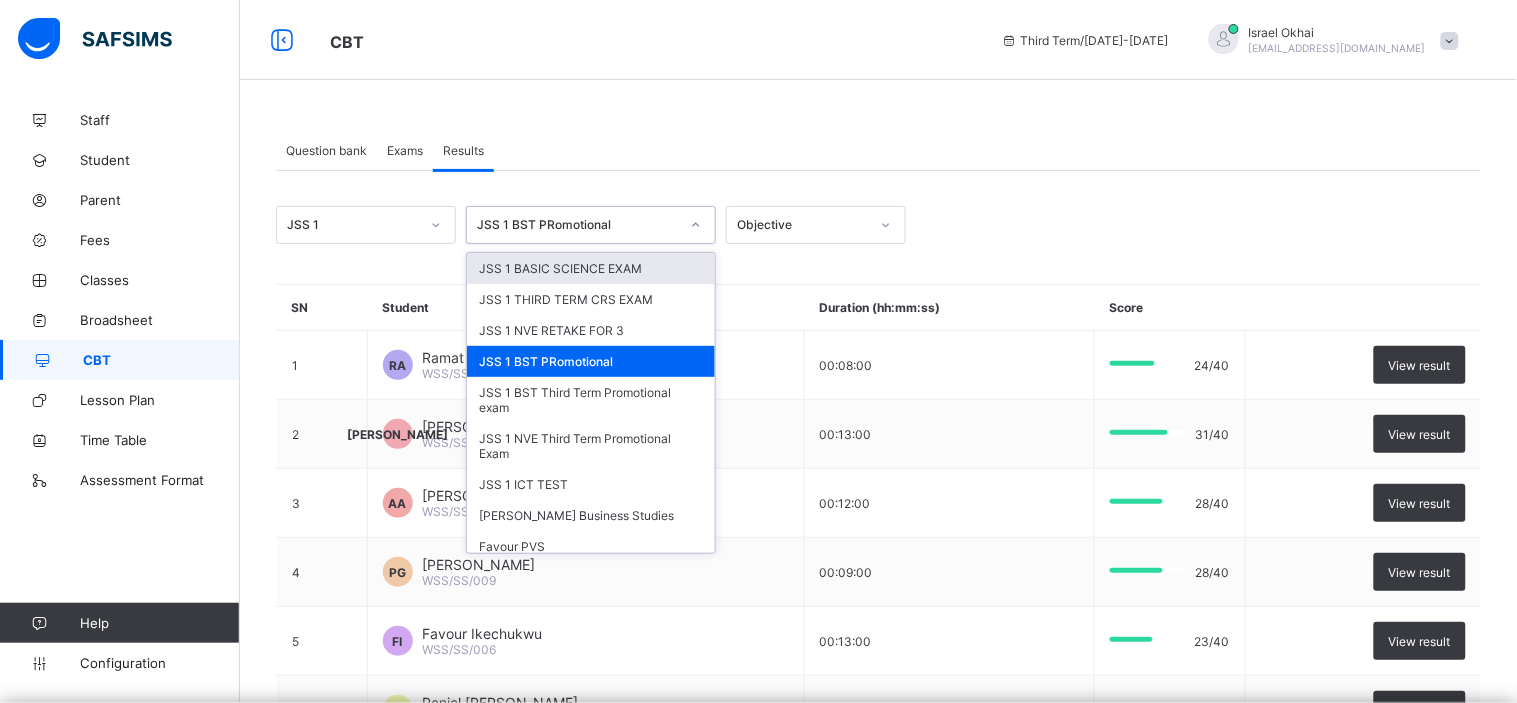 click on "JSS 1 BASIC SCIENCE EXAM" at bounding box center (591, 268) 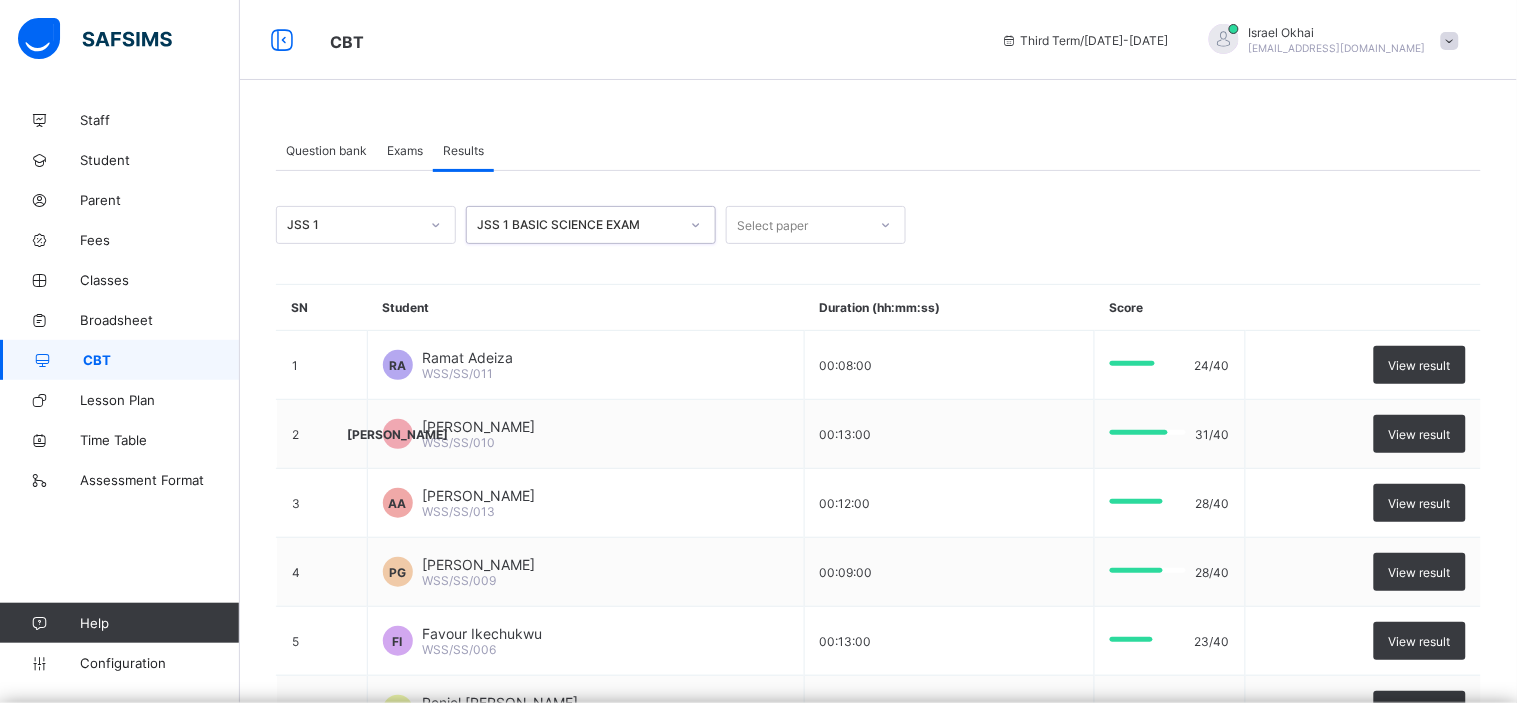 click on "Select paper" at bounding box center [772, 225] 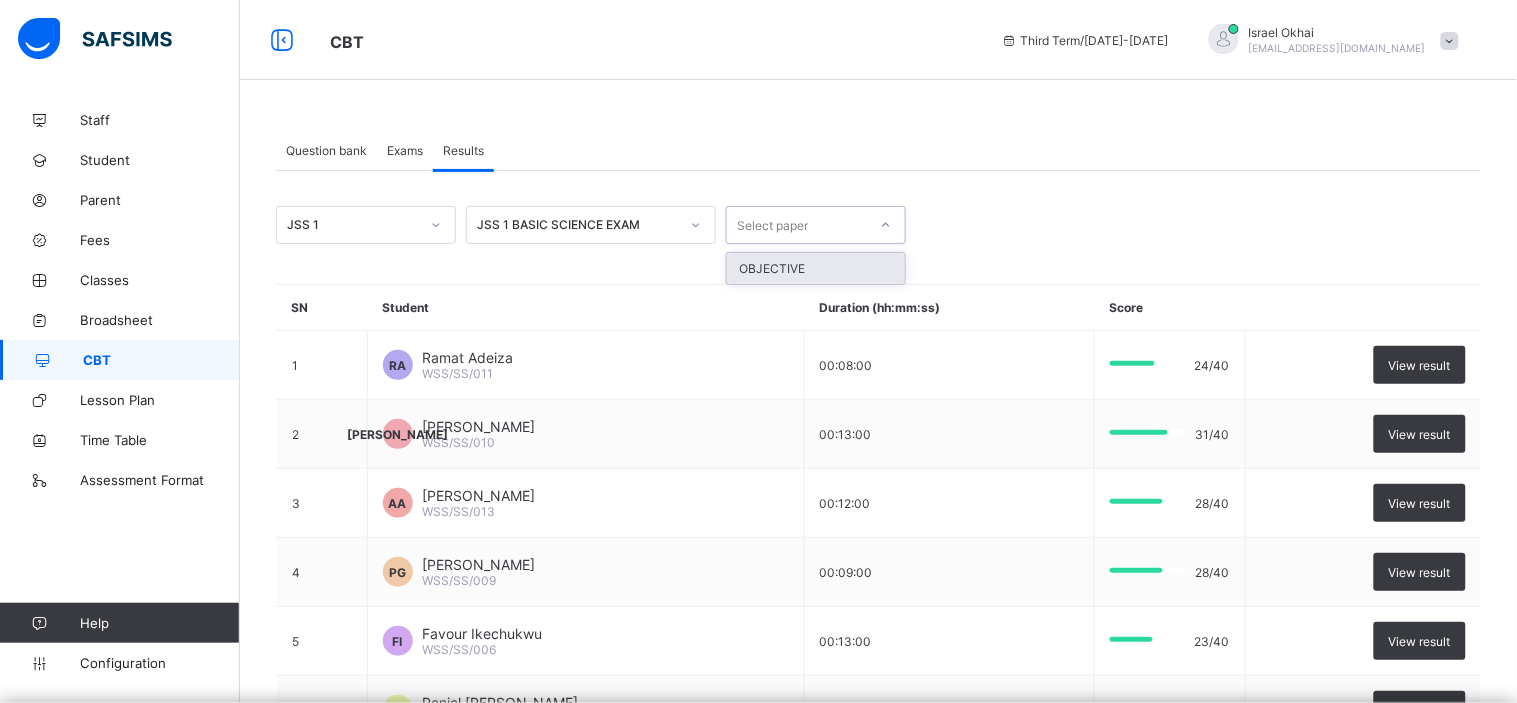 click on "OBJECTIVE" at bounding box center [816, 268] 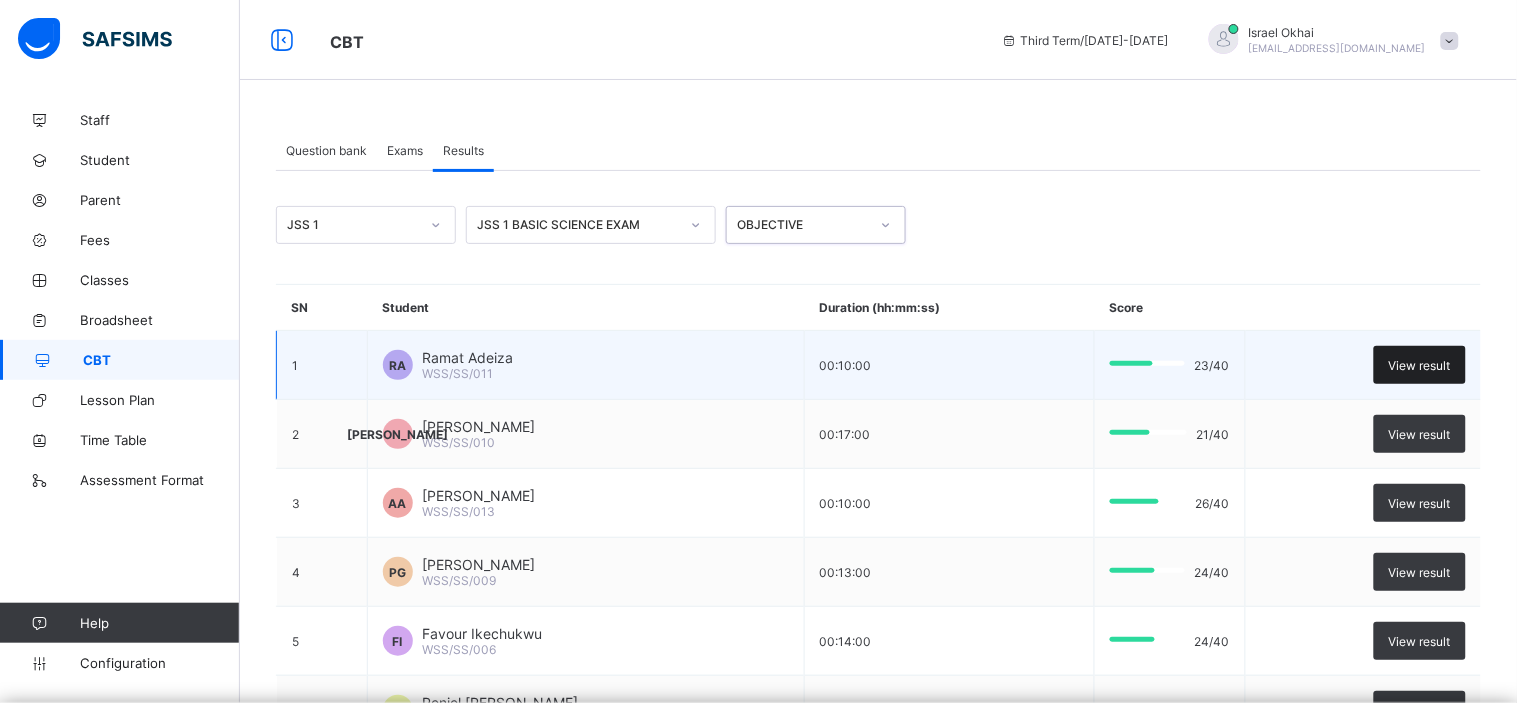 click on "View result" at bounding box center (1420, 365) 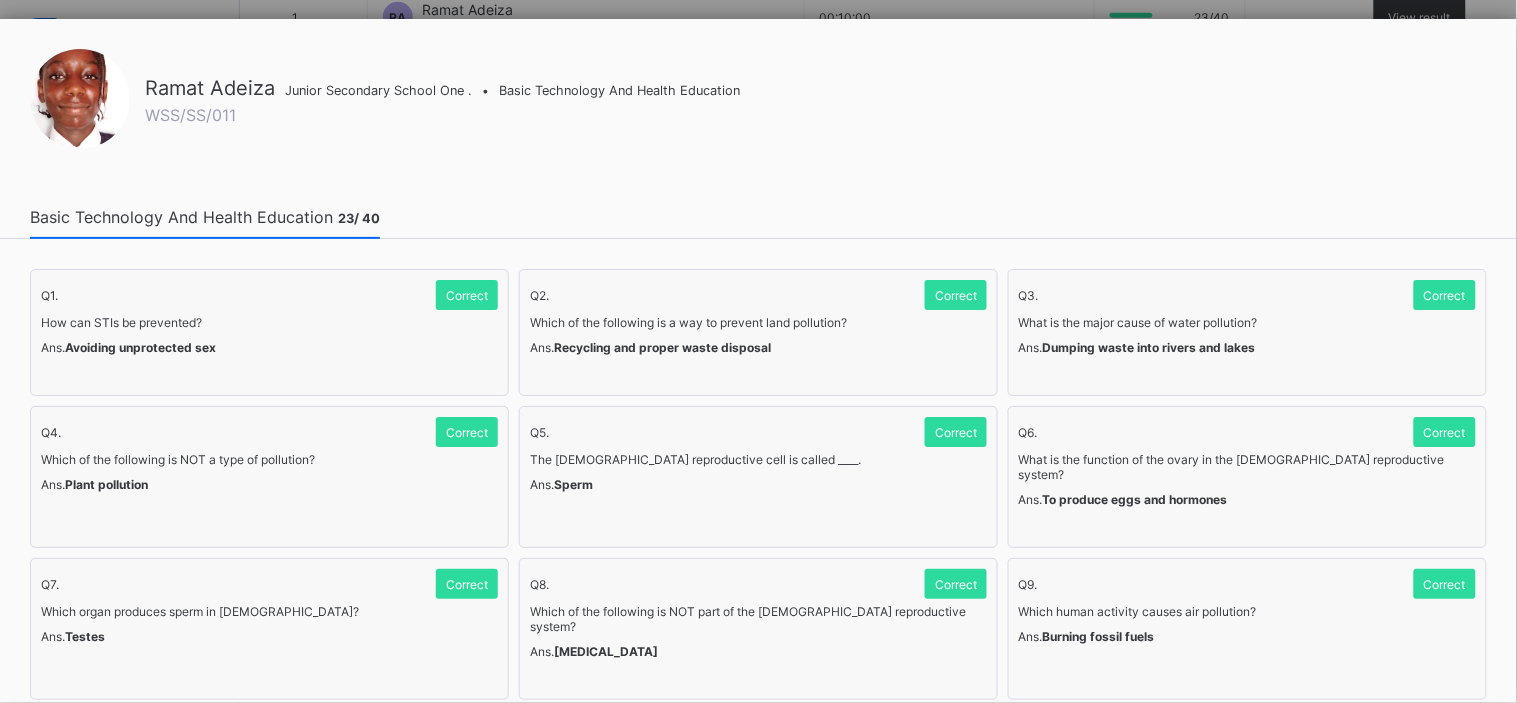 scroll, scrollTop: 350, scrollLeft: 0, axis: vertical 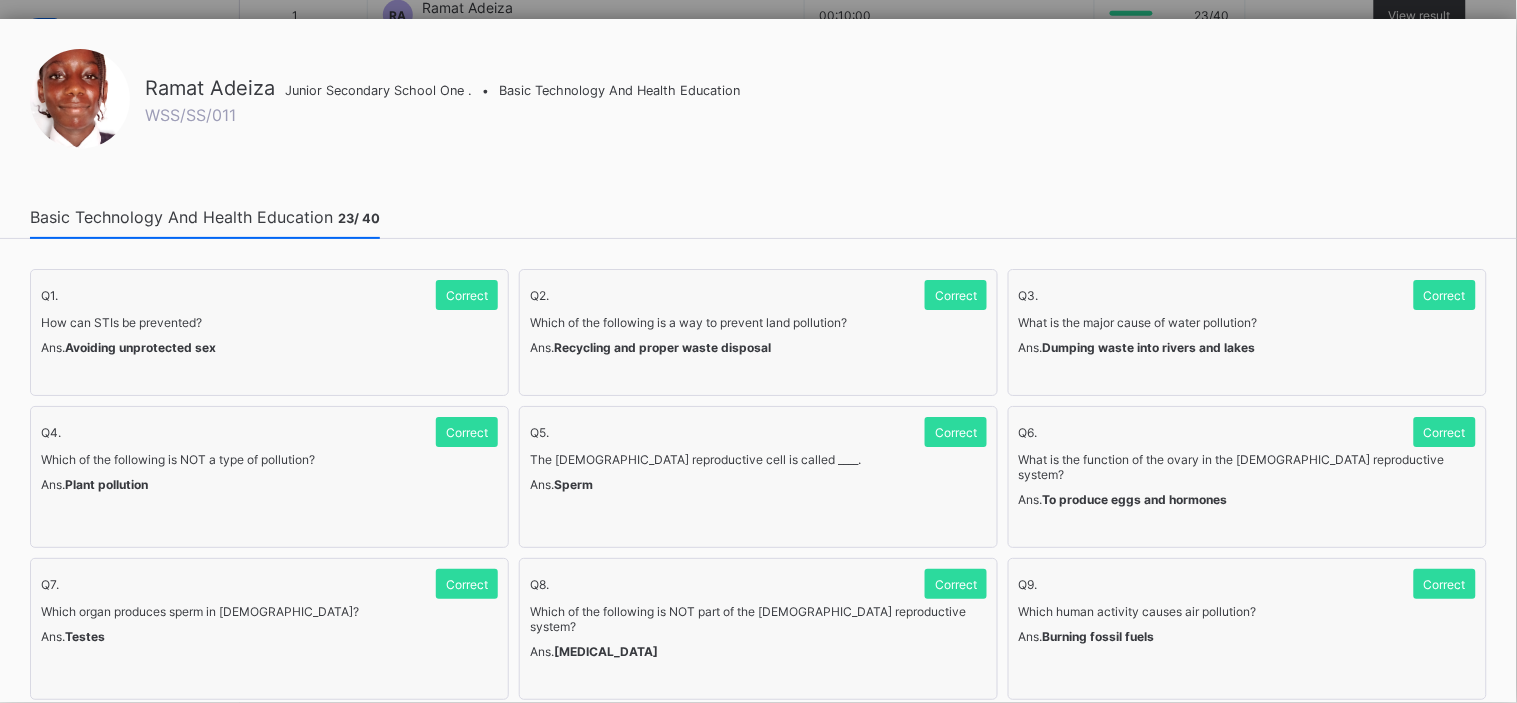 click on "[GEOGRAPHIC_DATA] One   . • Basic Technology And Health Education WSS/SS/011" at bounding box center (758, 95) 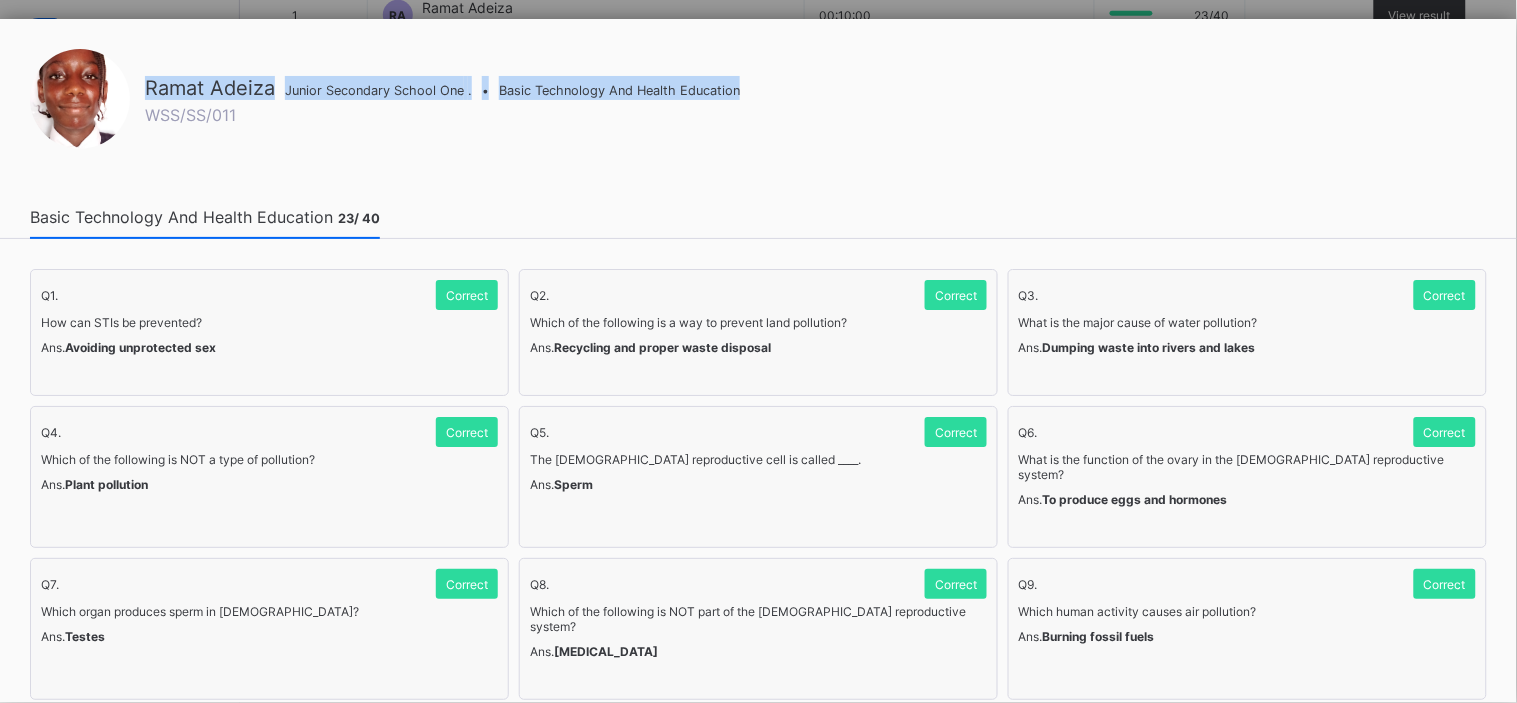 click on "Basic Technology And Health Education   23  /   40" at bounding box center [758, 213] 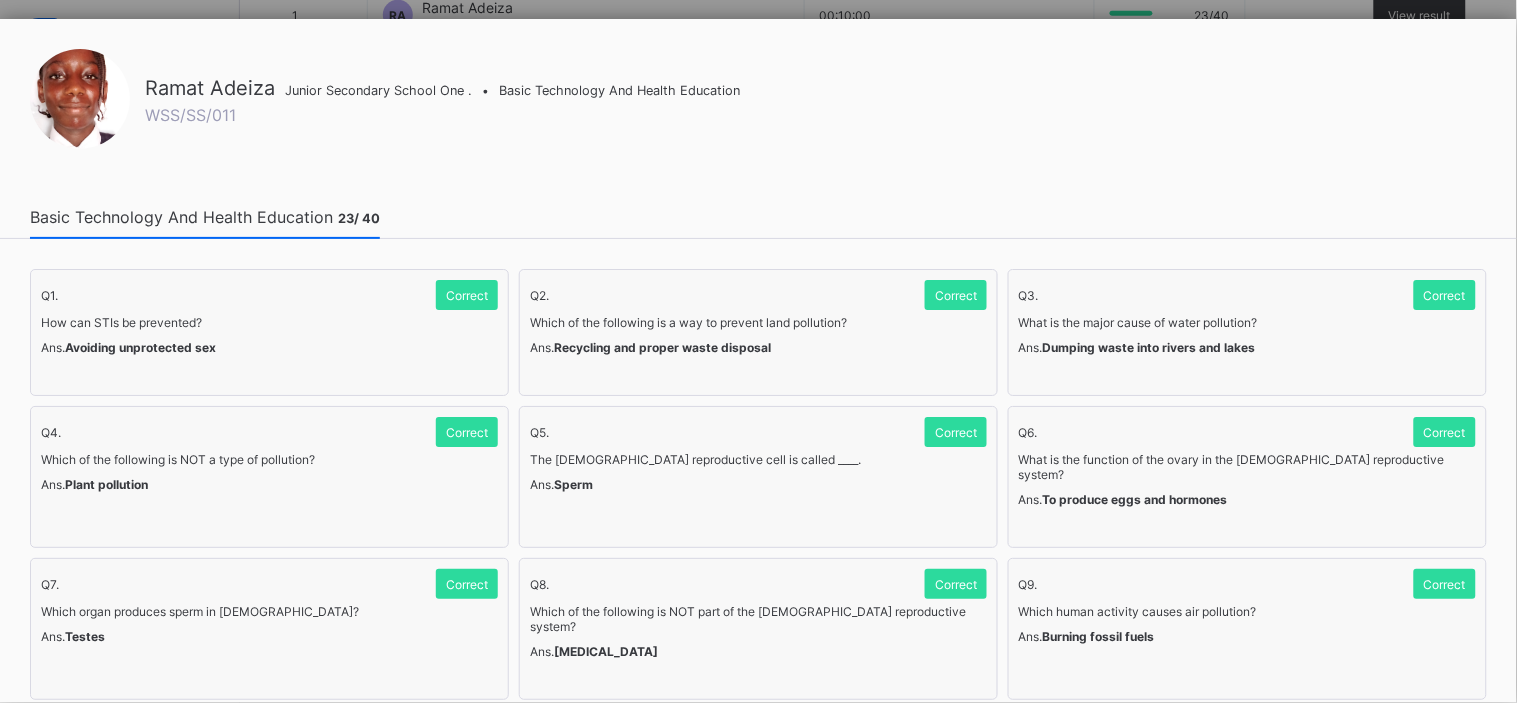 click on "Basic Technology And Health Education   23  /   40" at bounding box center [758, 213] 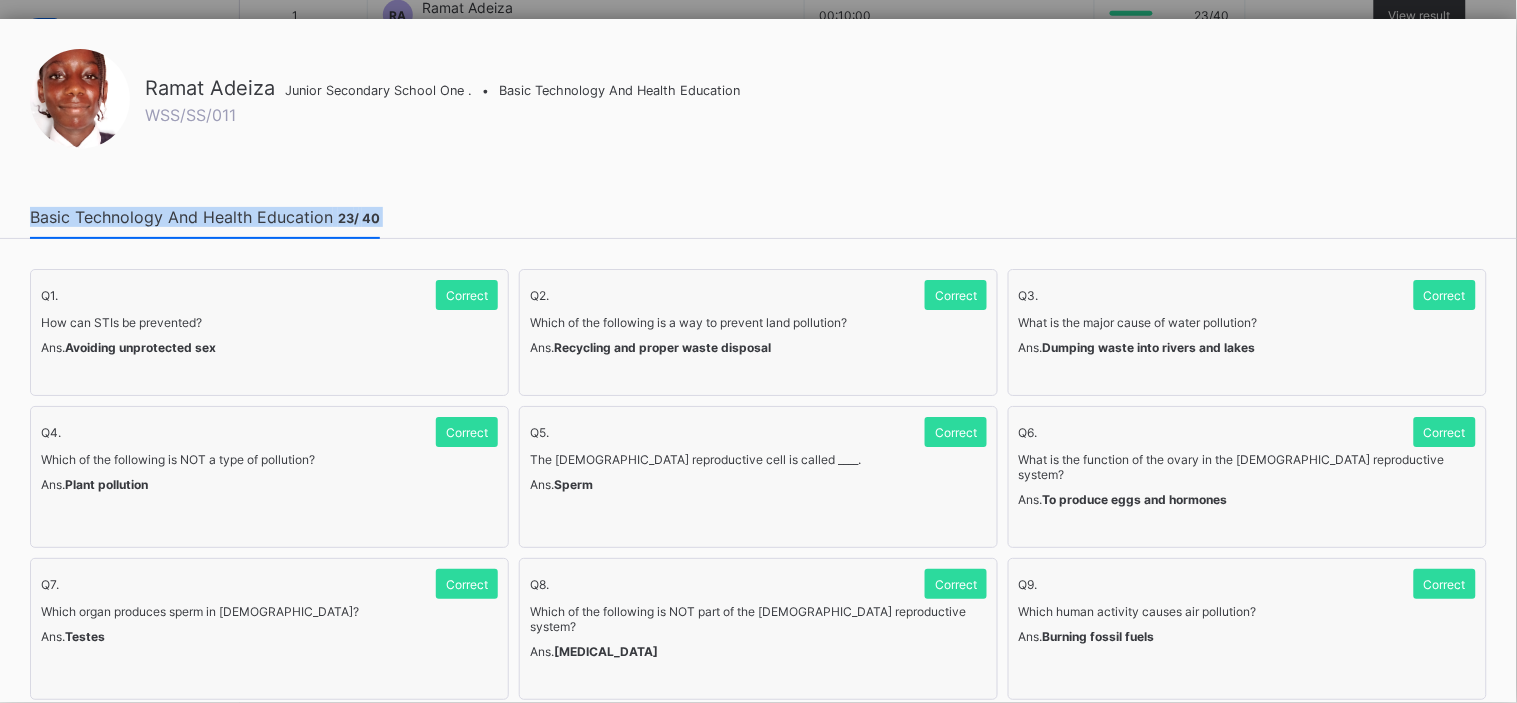 click on "Basic Technology And Health Education   23  /   40" at bounding box center [758, 213] 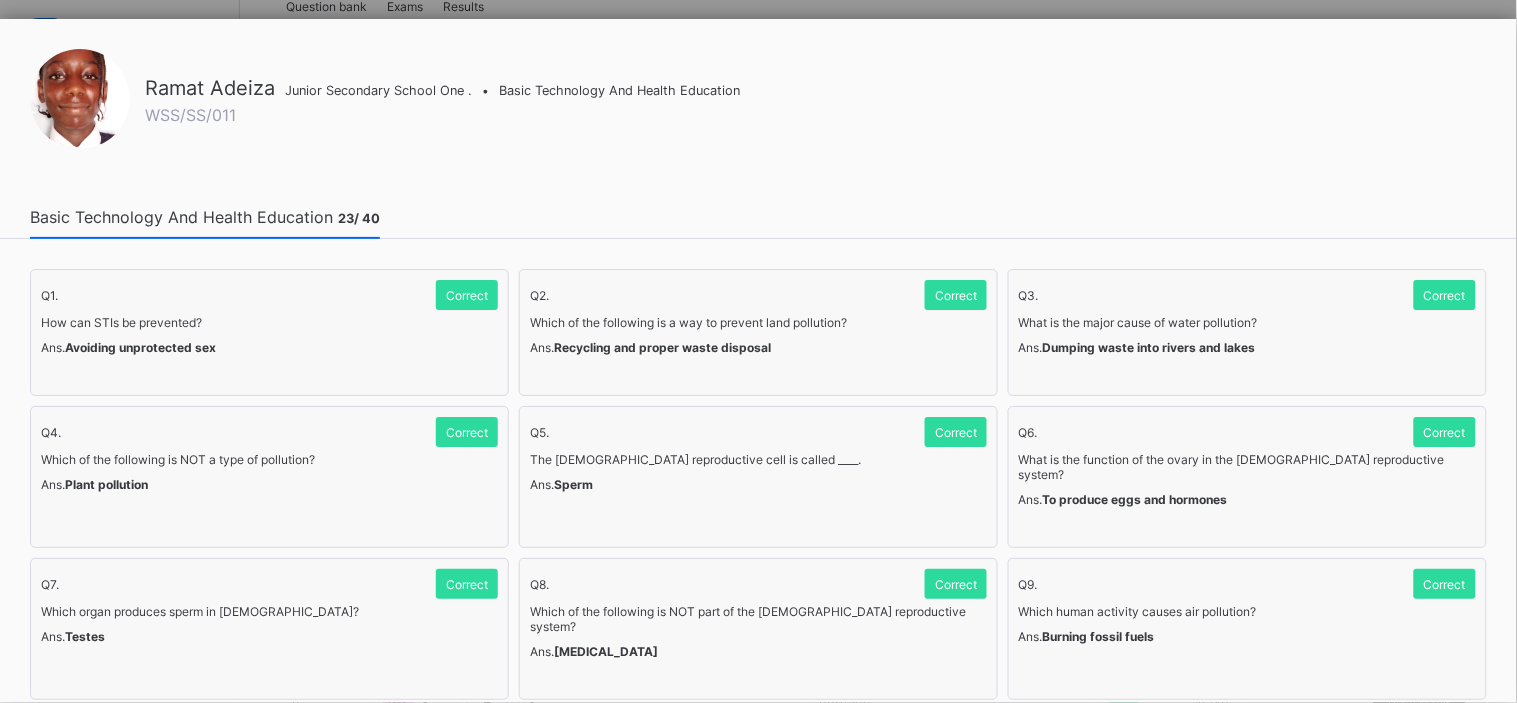 scroll, scrollTop: 350, scrollLeft: 0, axis: vertical 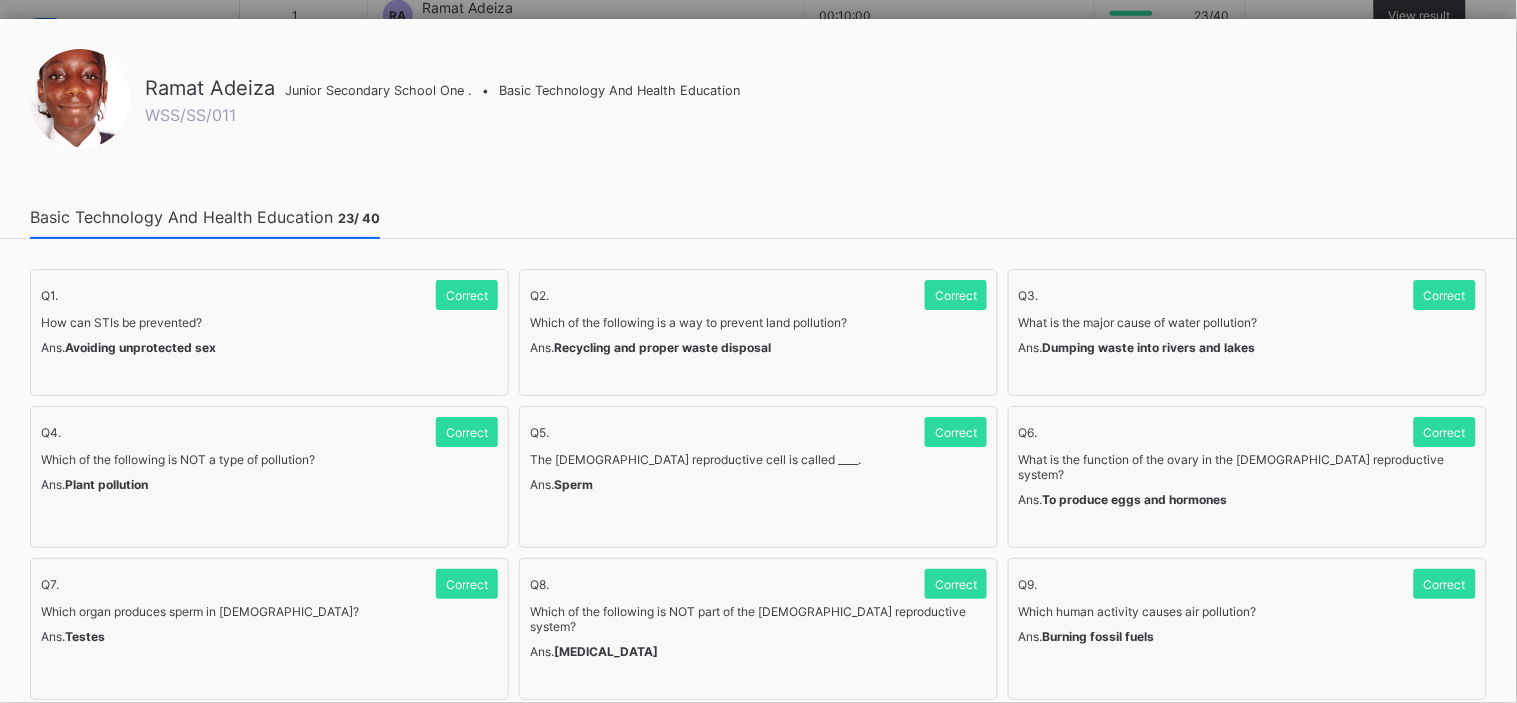 click at bounding box center (758, 351) 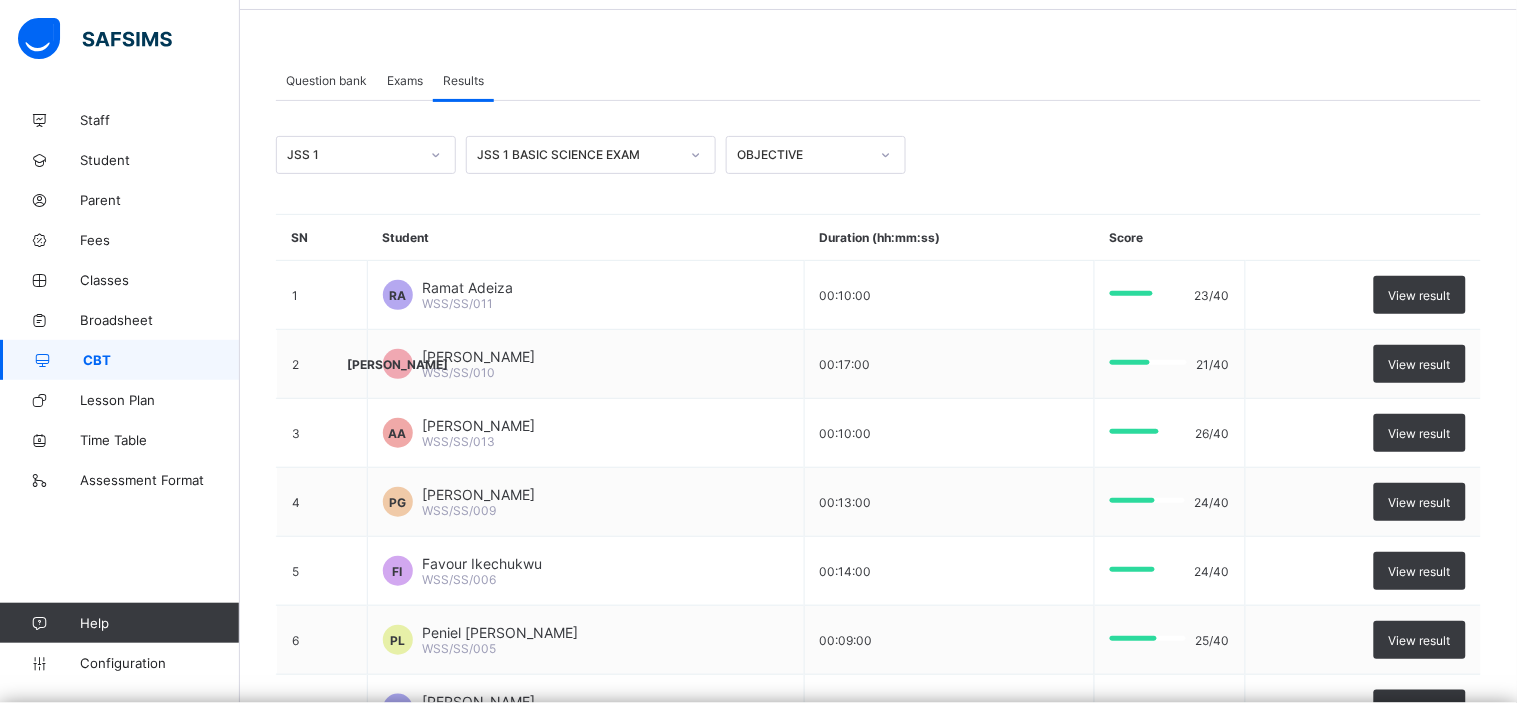 scroll, scrollTop: 0, scrollLeft: 0, axis: both 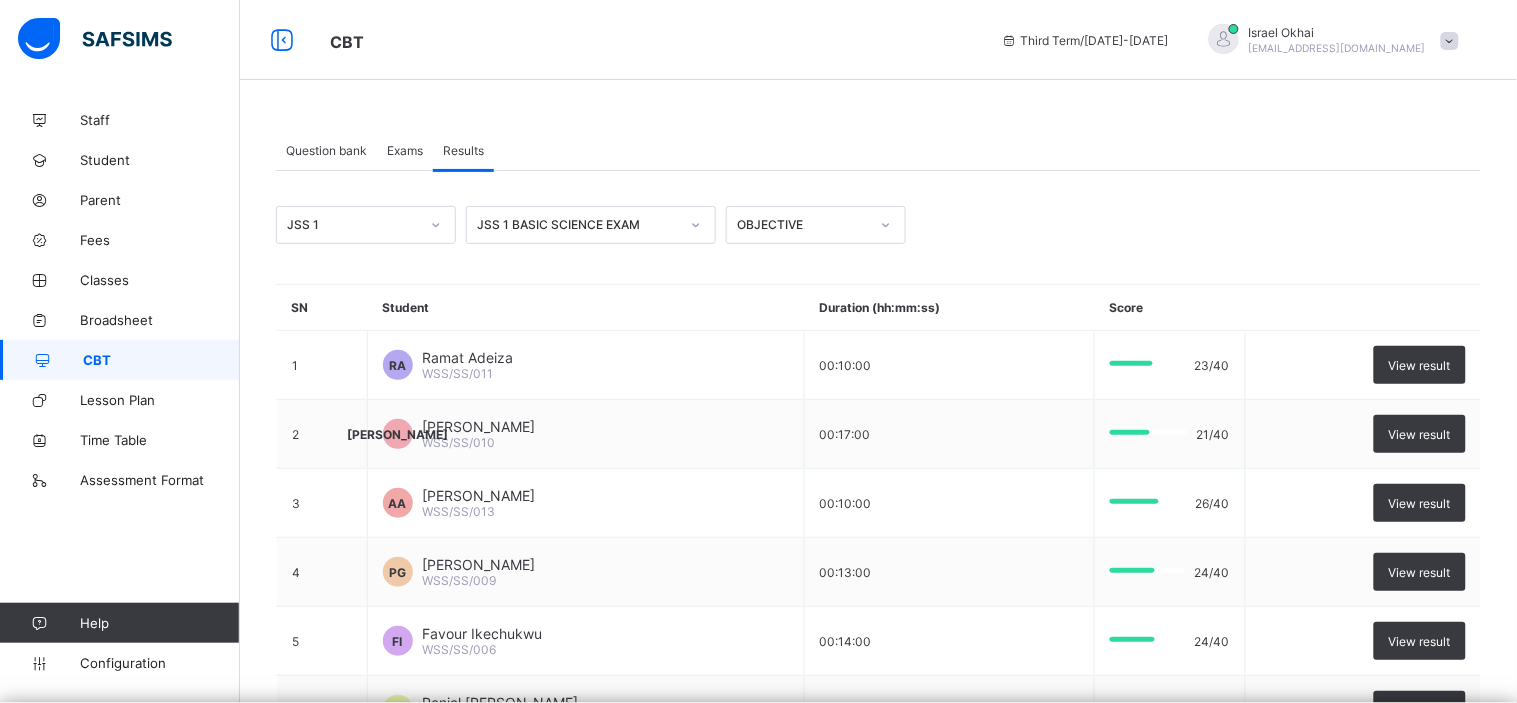 click on "JSS 1 BASIC SCIENCE EXAM" at bounding box center (572, 225) 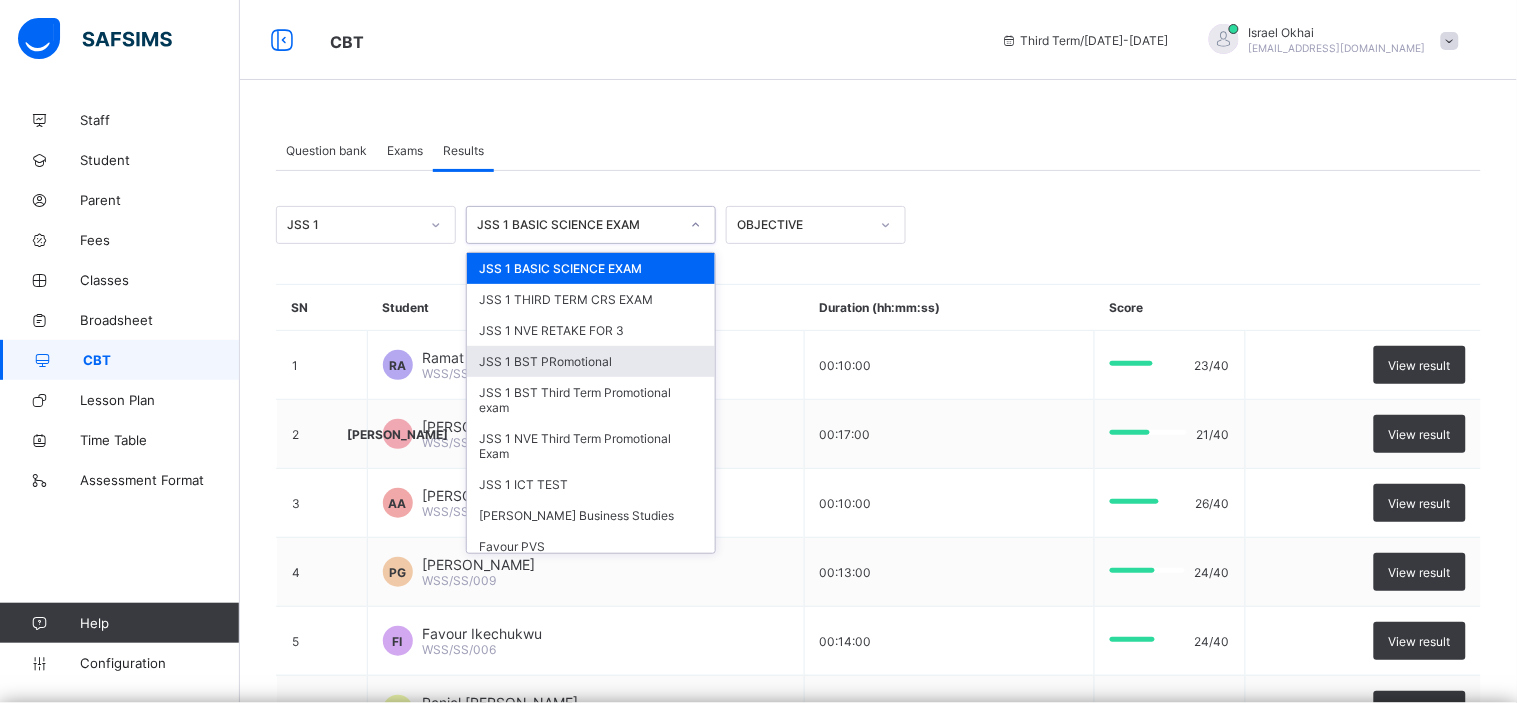 click on "JSS 1 BST PRomotional" at bounding box center (591, 361) 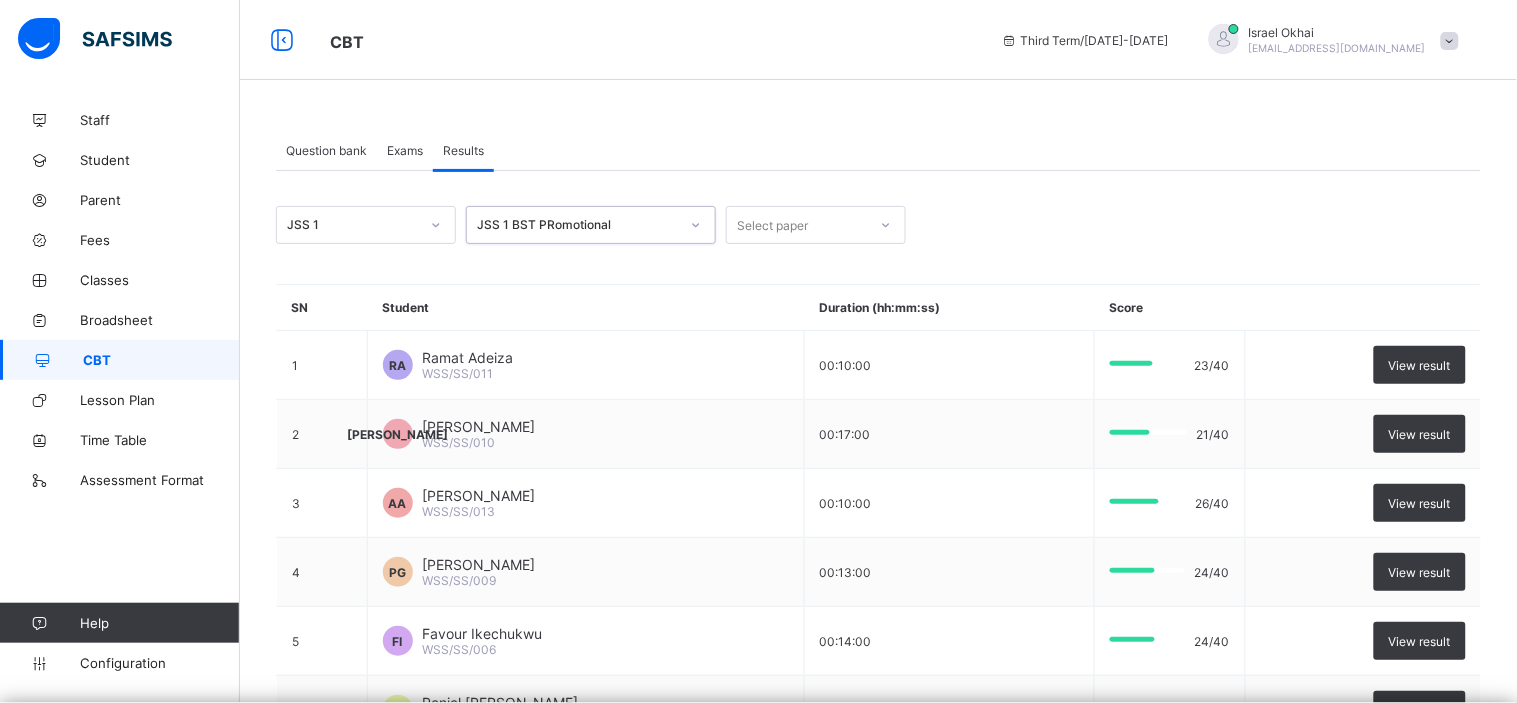 click on "Select paper" at bounding box center [797, 225] 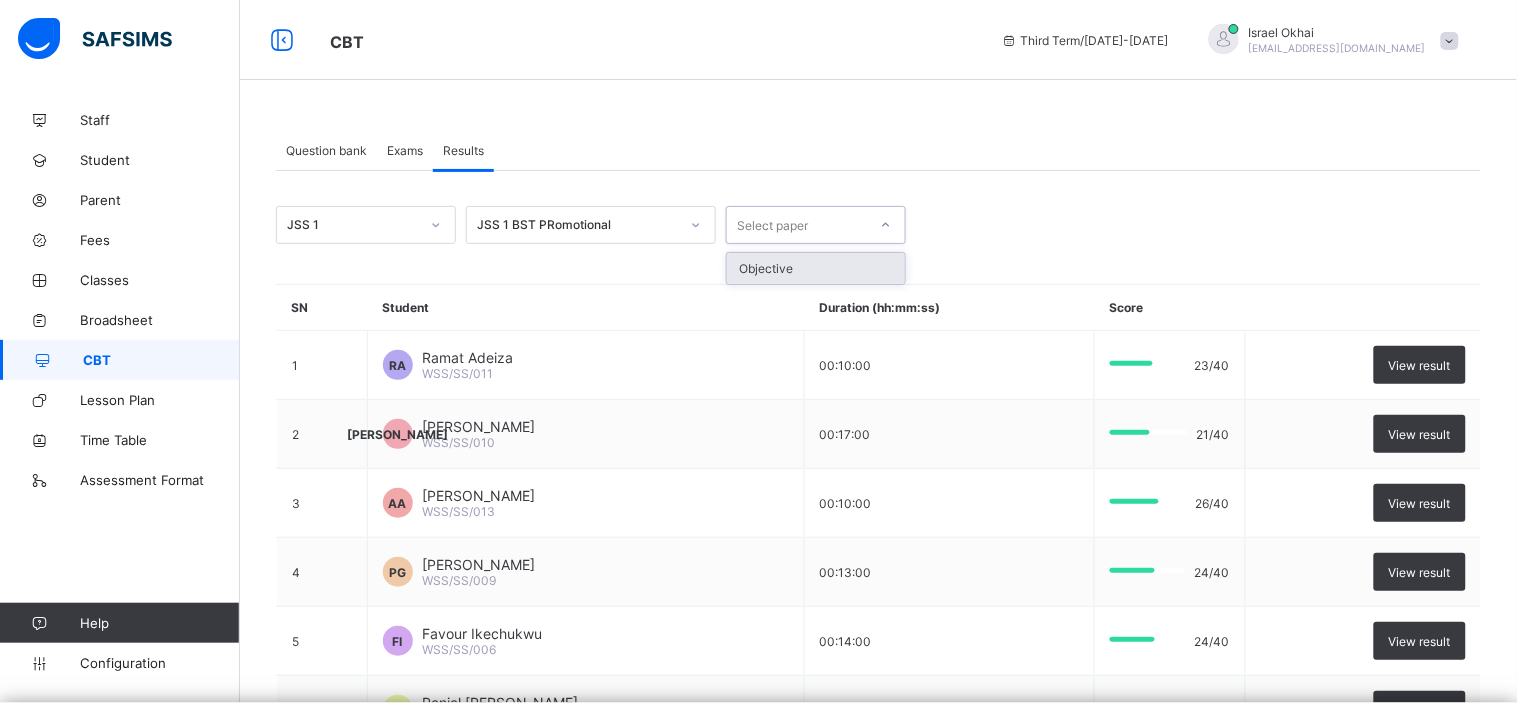click on "Objective" at bounding box center (816, 268) 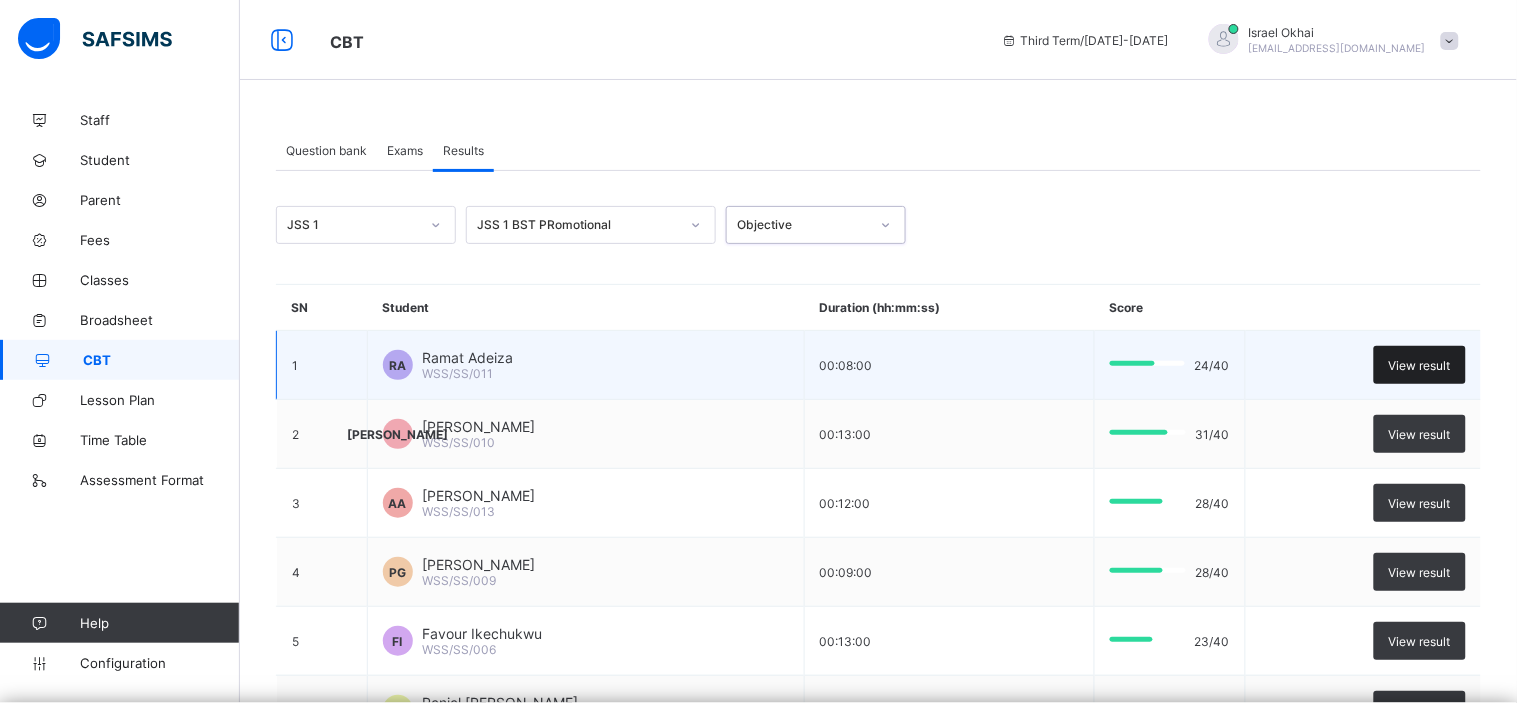 click on "View result" at bounding box center [1420, 365] 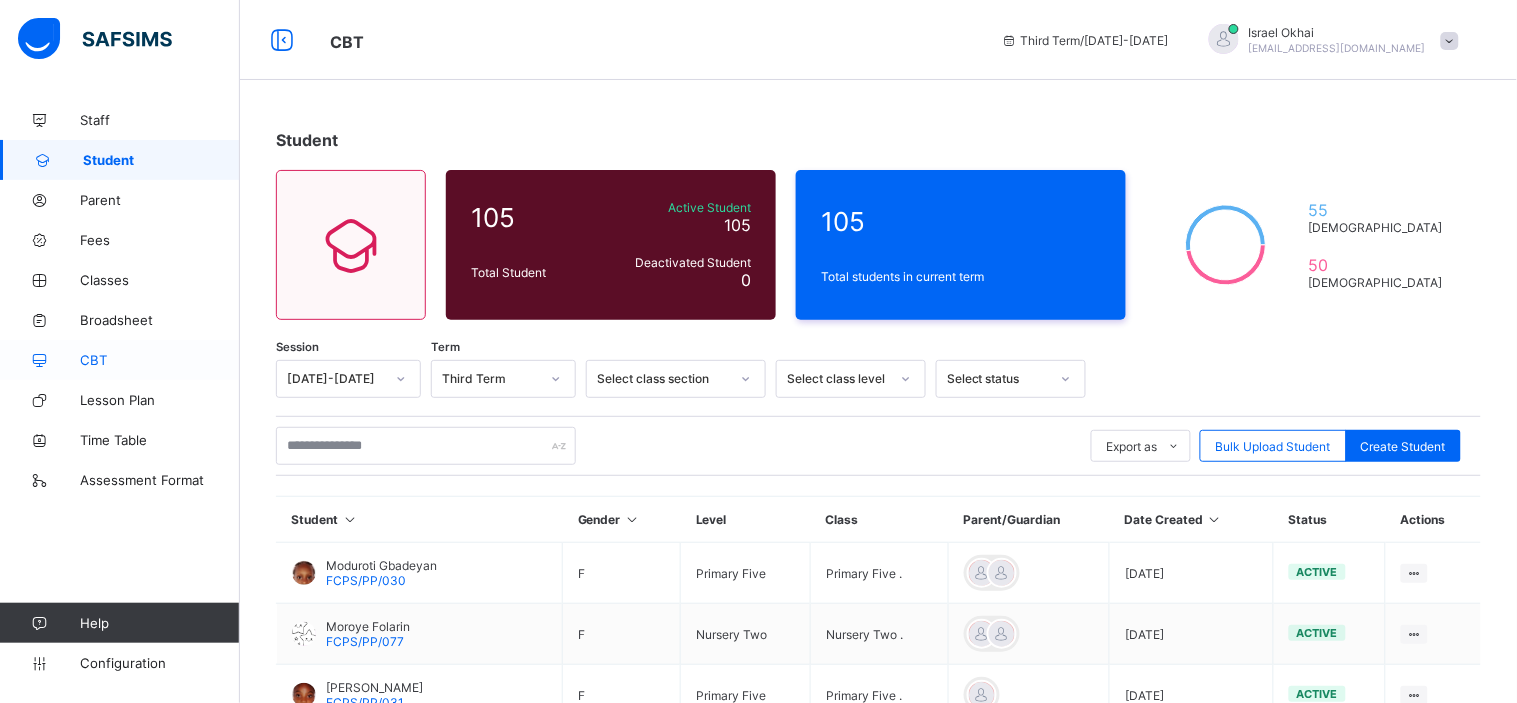 click on "CBT" at bounding box center [160, 360] 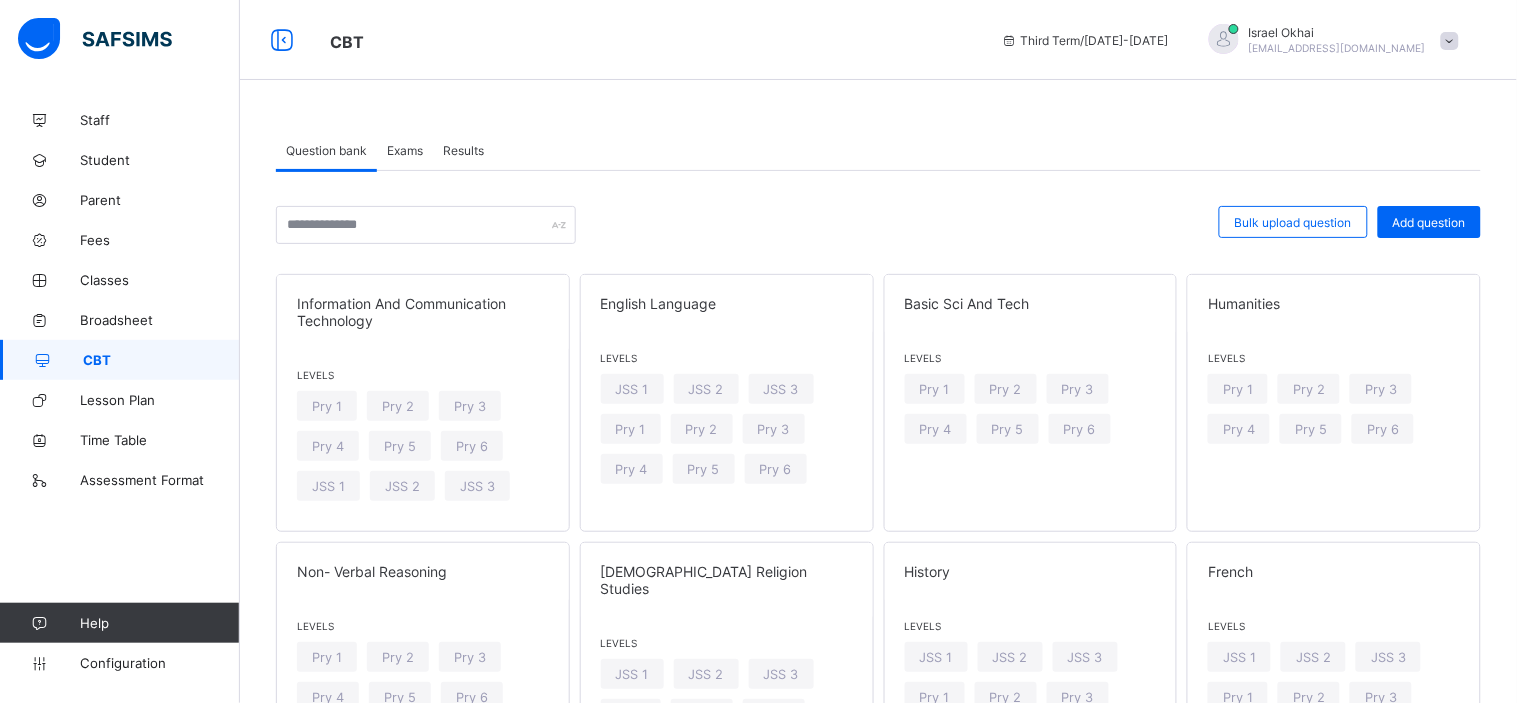 click on "Results" at bounding box center [463, 150] 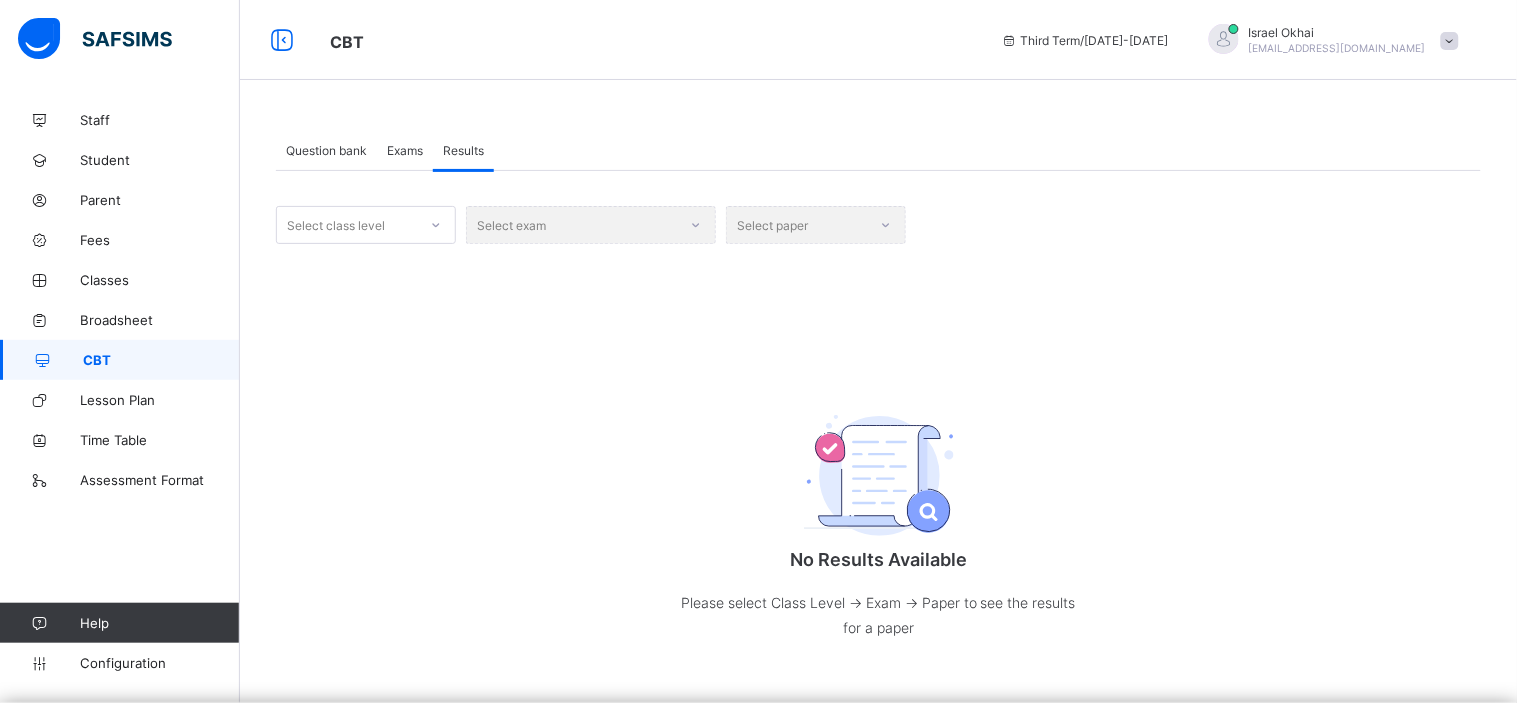 click on "Exams" at bounding box center (405, 150) 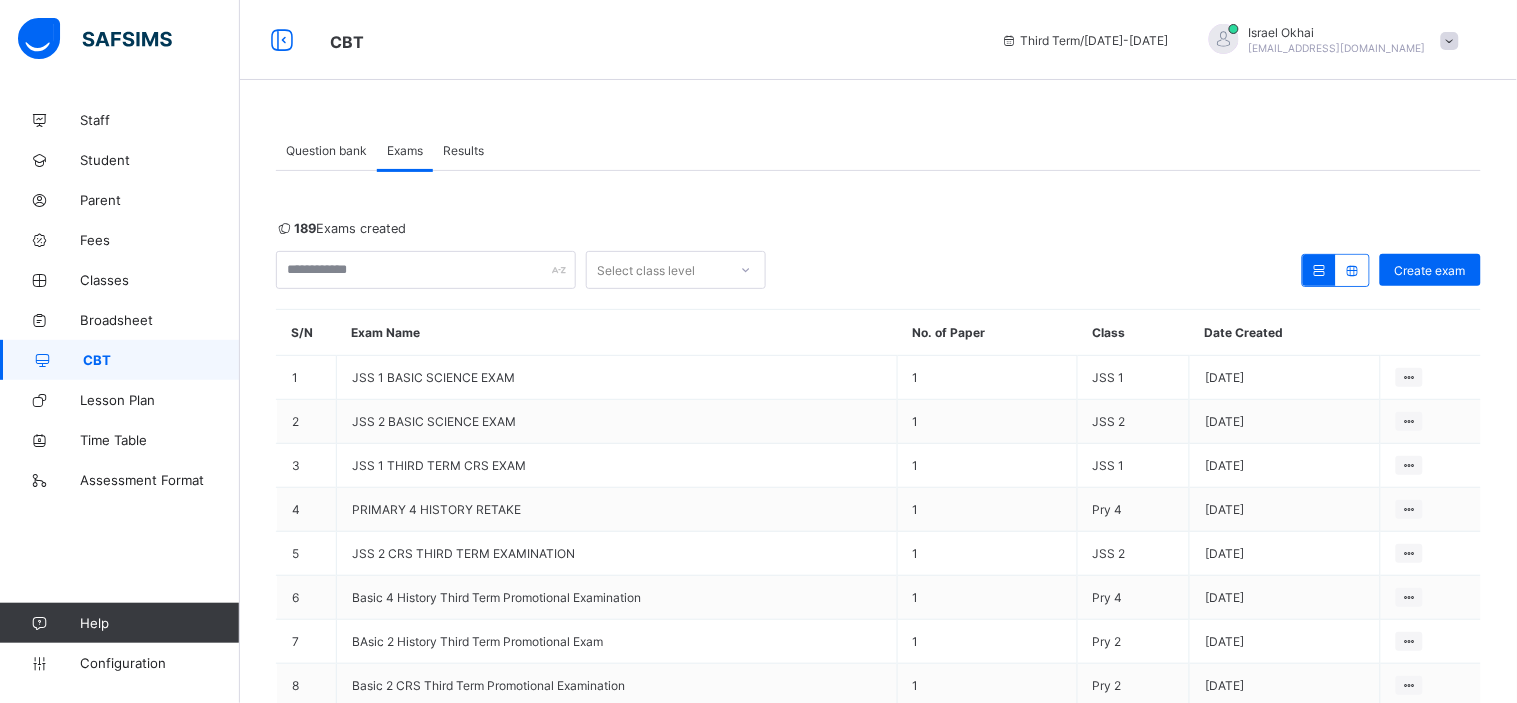 click on "Results" at bounding box center [463, 150] 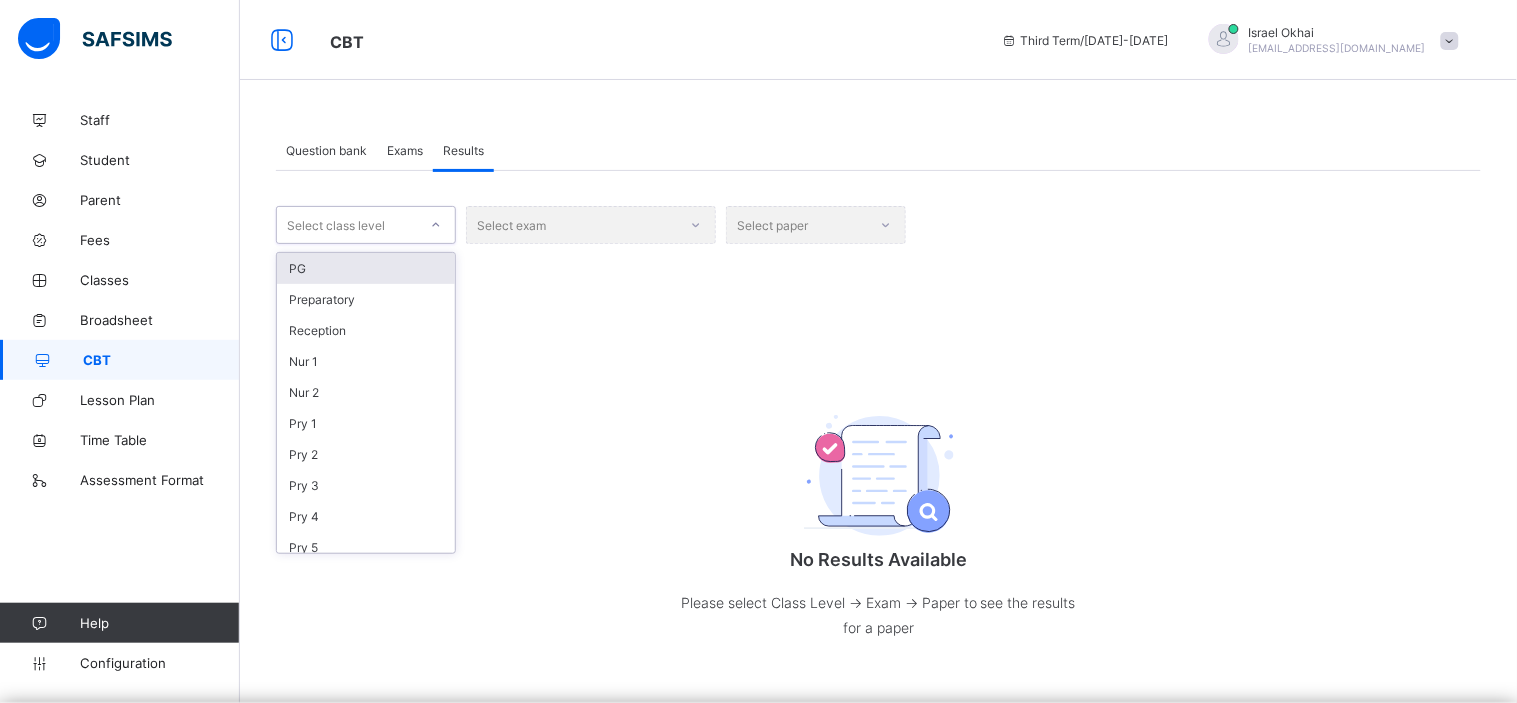click at bounding box center [436, 225] 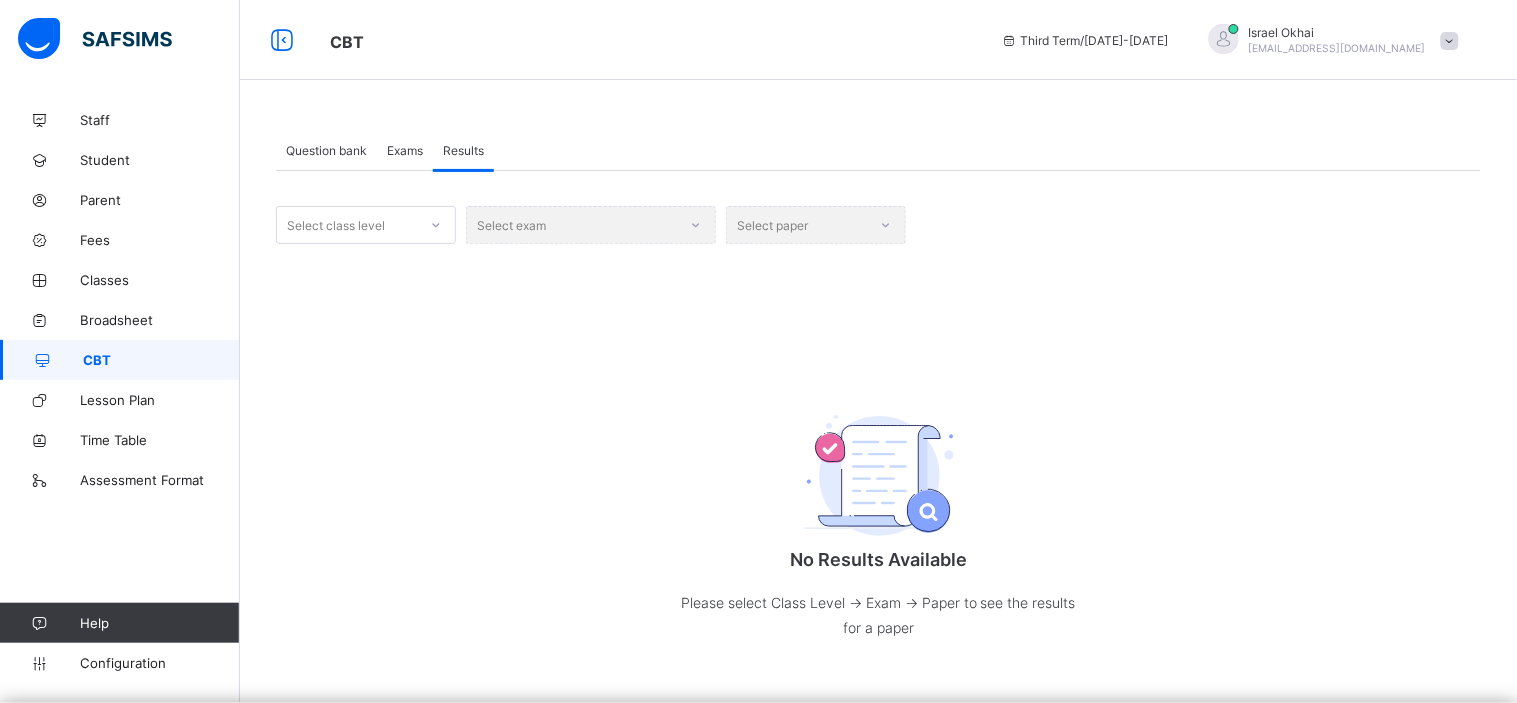 click on "Select exam" at bounding box center [591, 225] 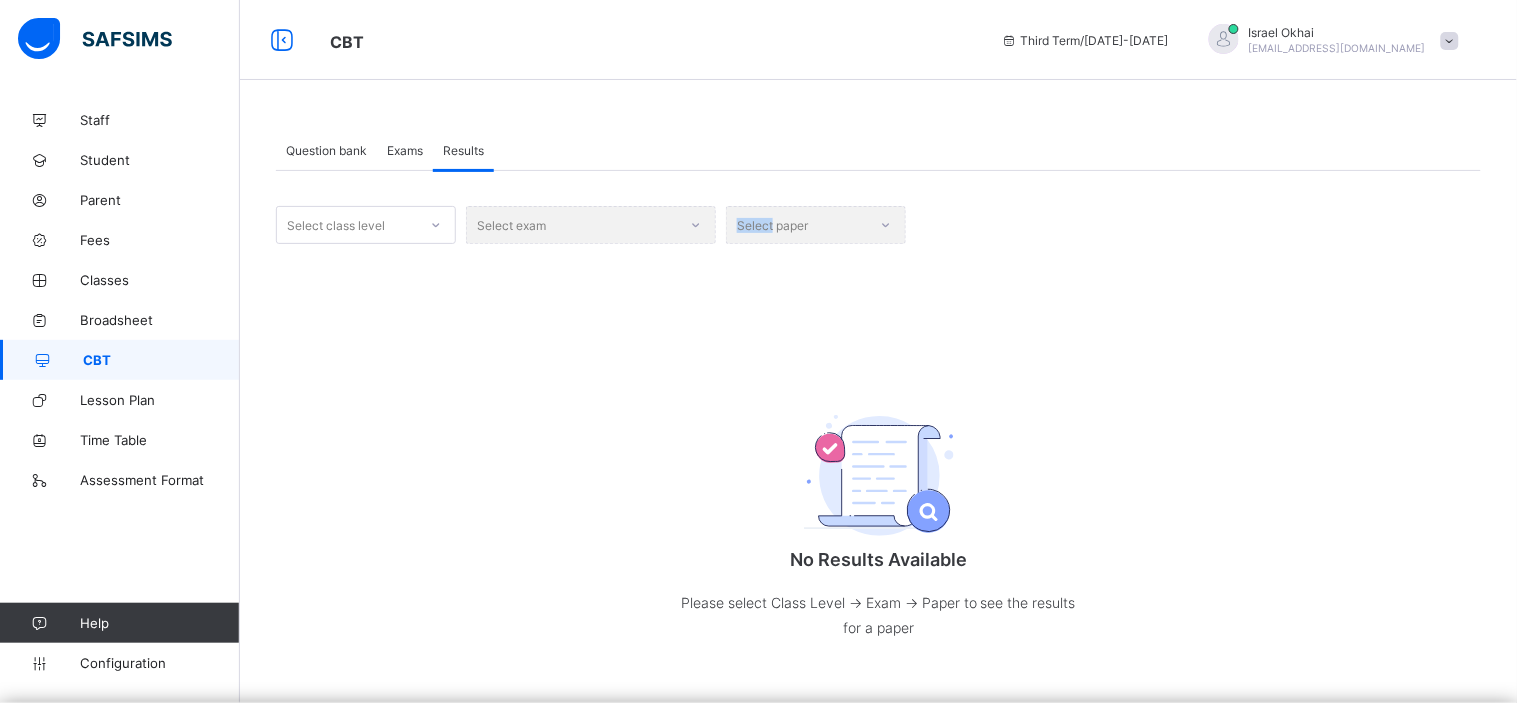 click on "Select exam" at bounding box center [591, 225] 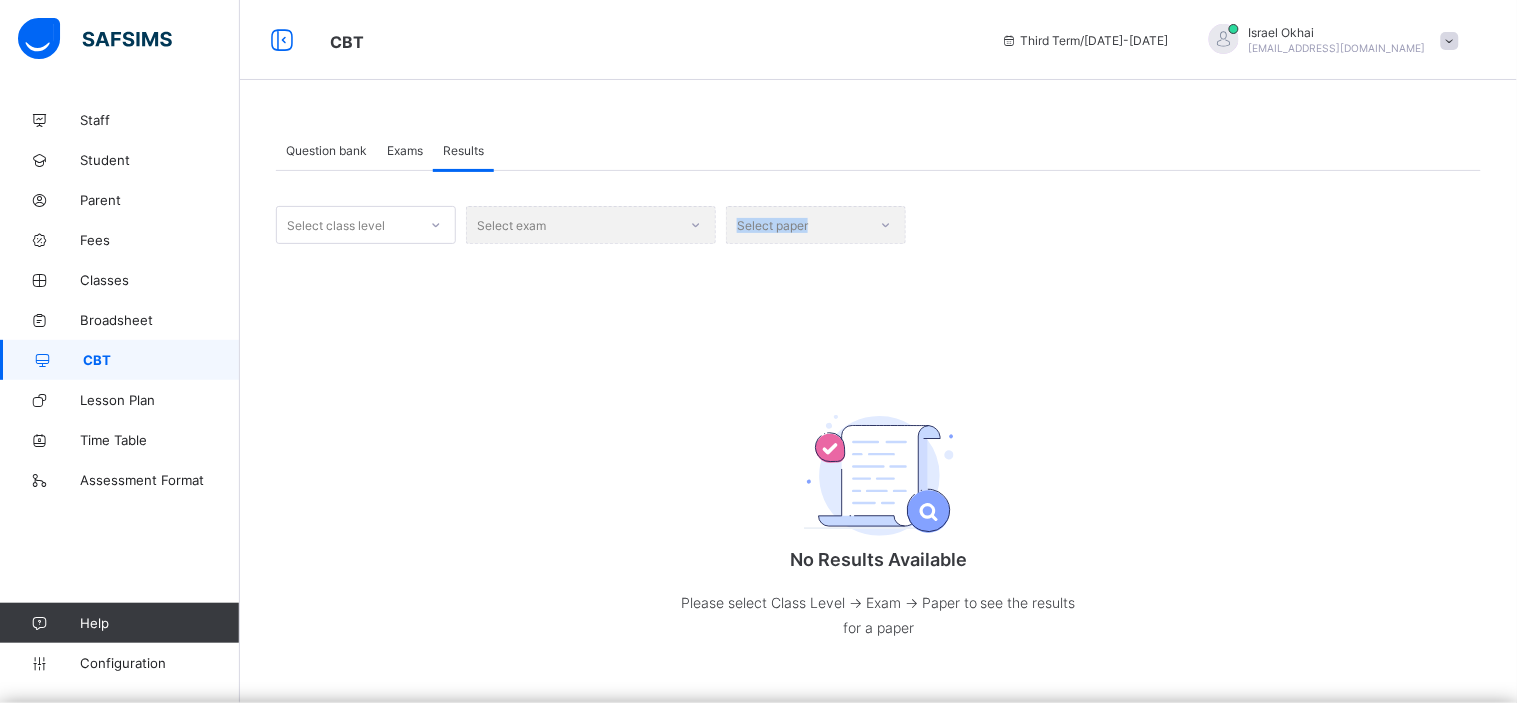 click on "Select exam" at bounding box center (591, 225) 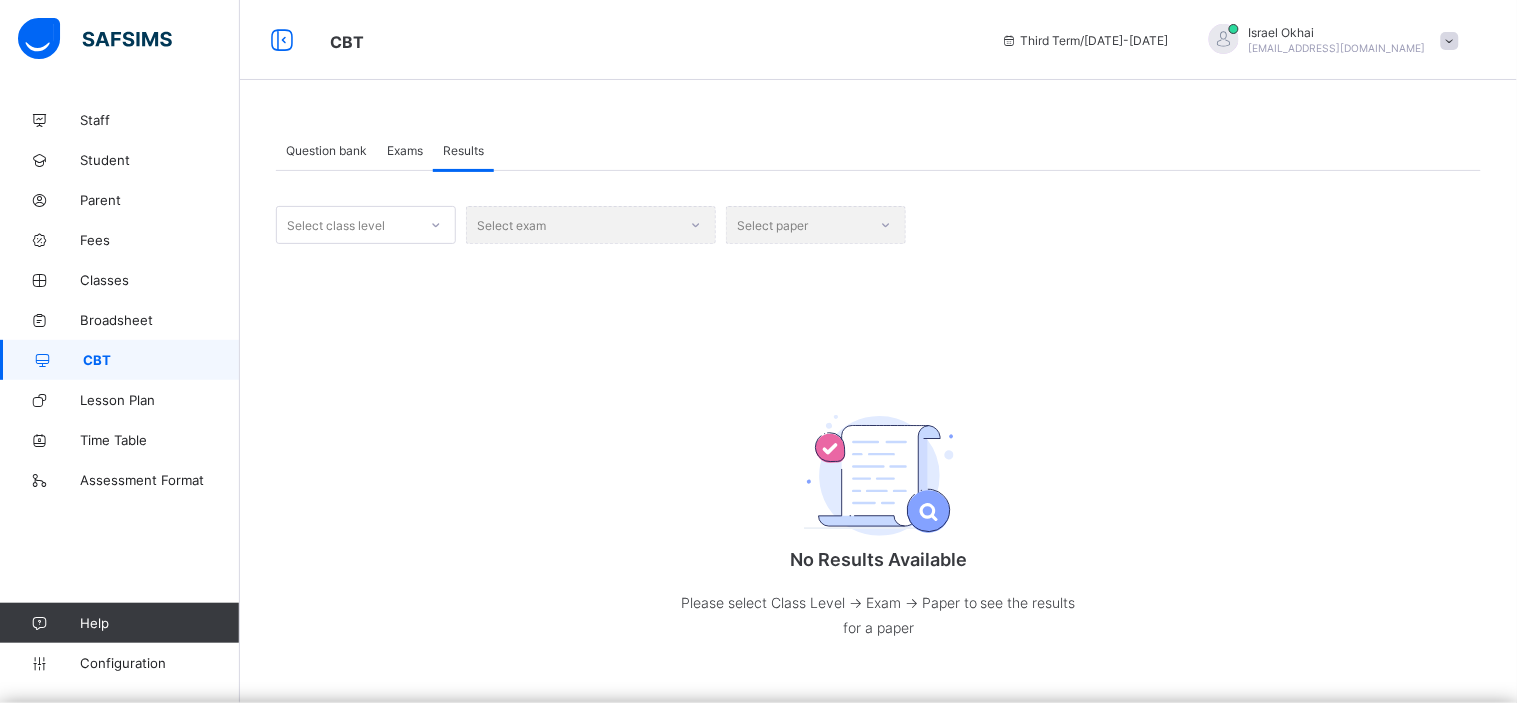 click on "Exams" at bounding box center [405, 150] 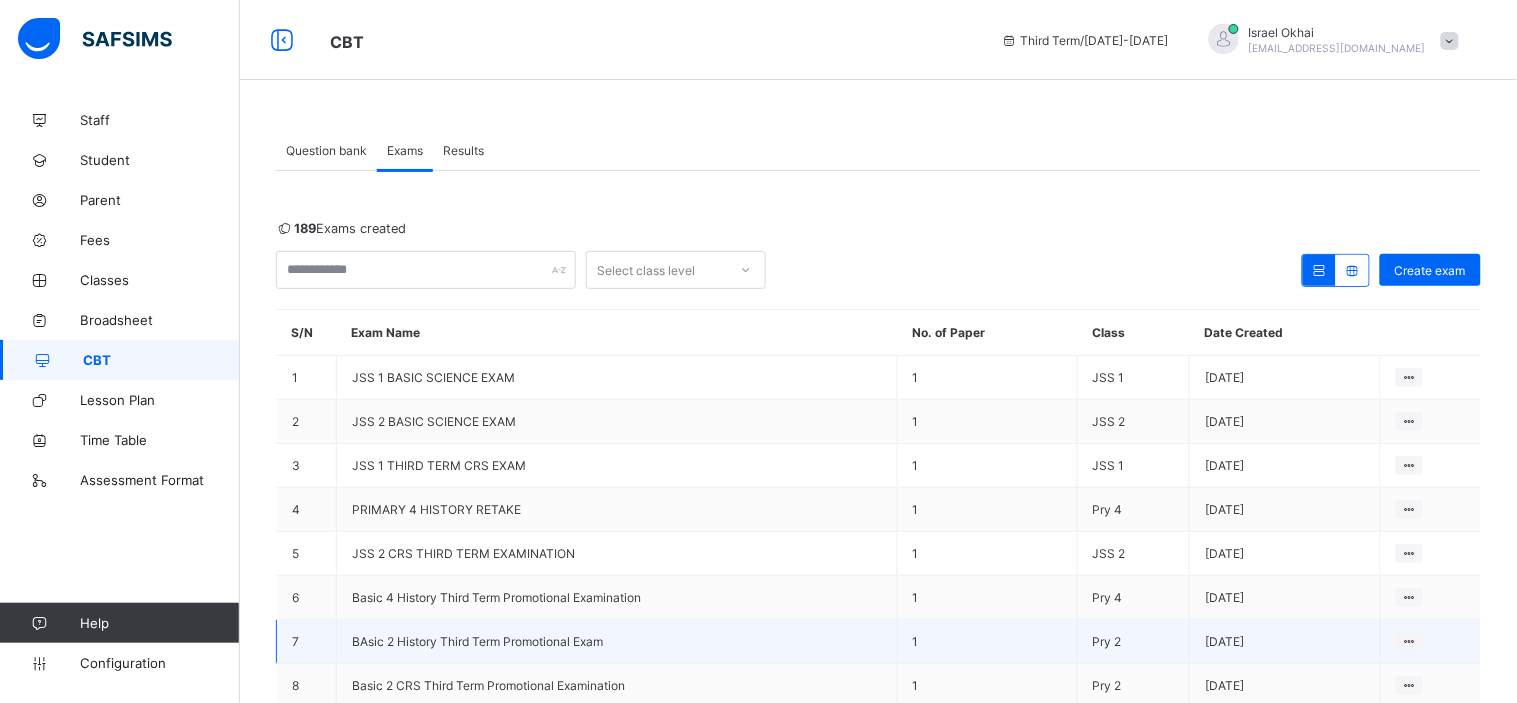 click on "BAsic 2 History Third Term Promotional Exam" at bounding box center [617, 642] 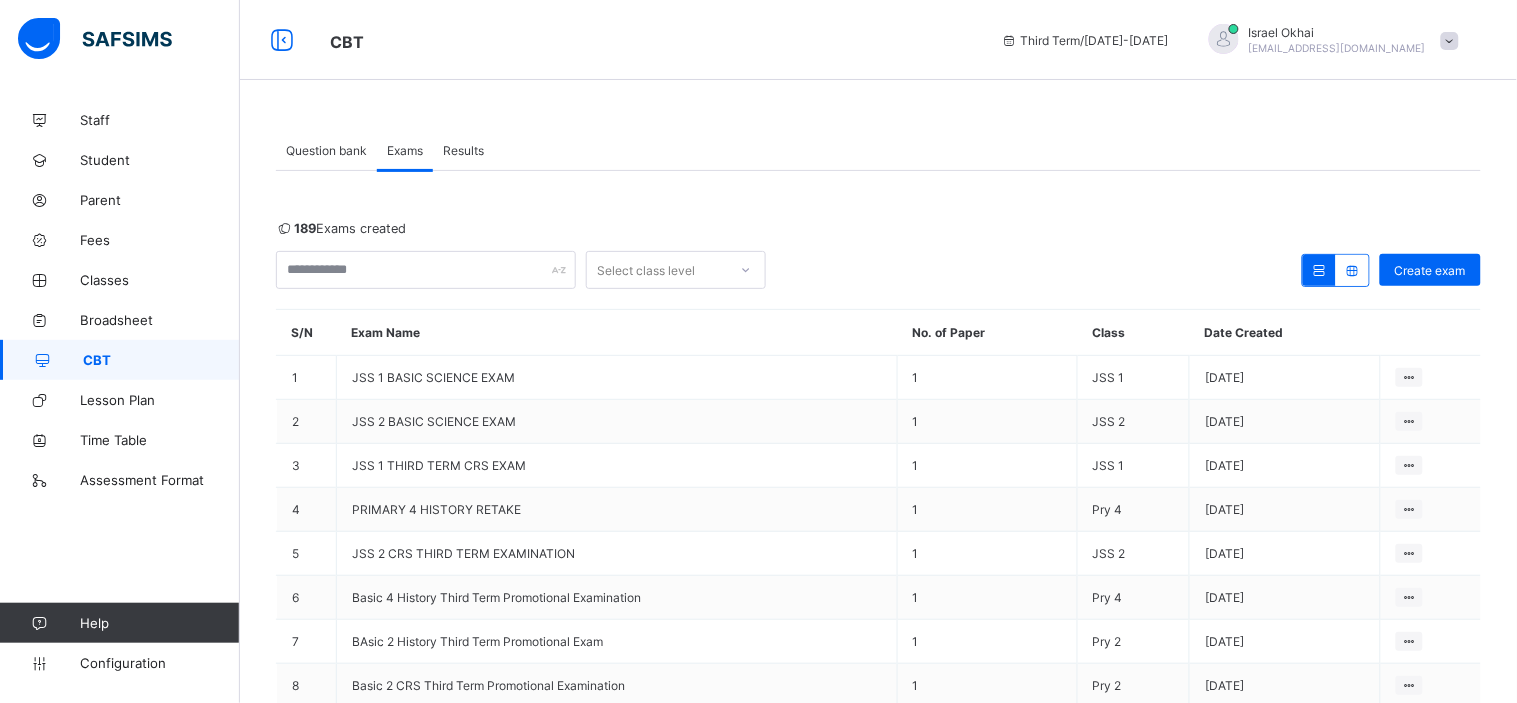 click on "Results" at bounding box center [463, 150] 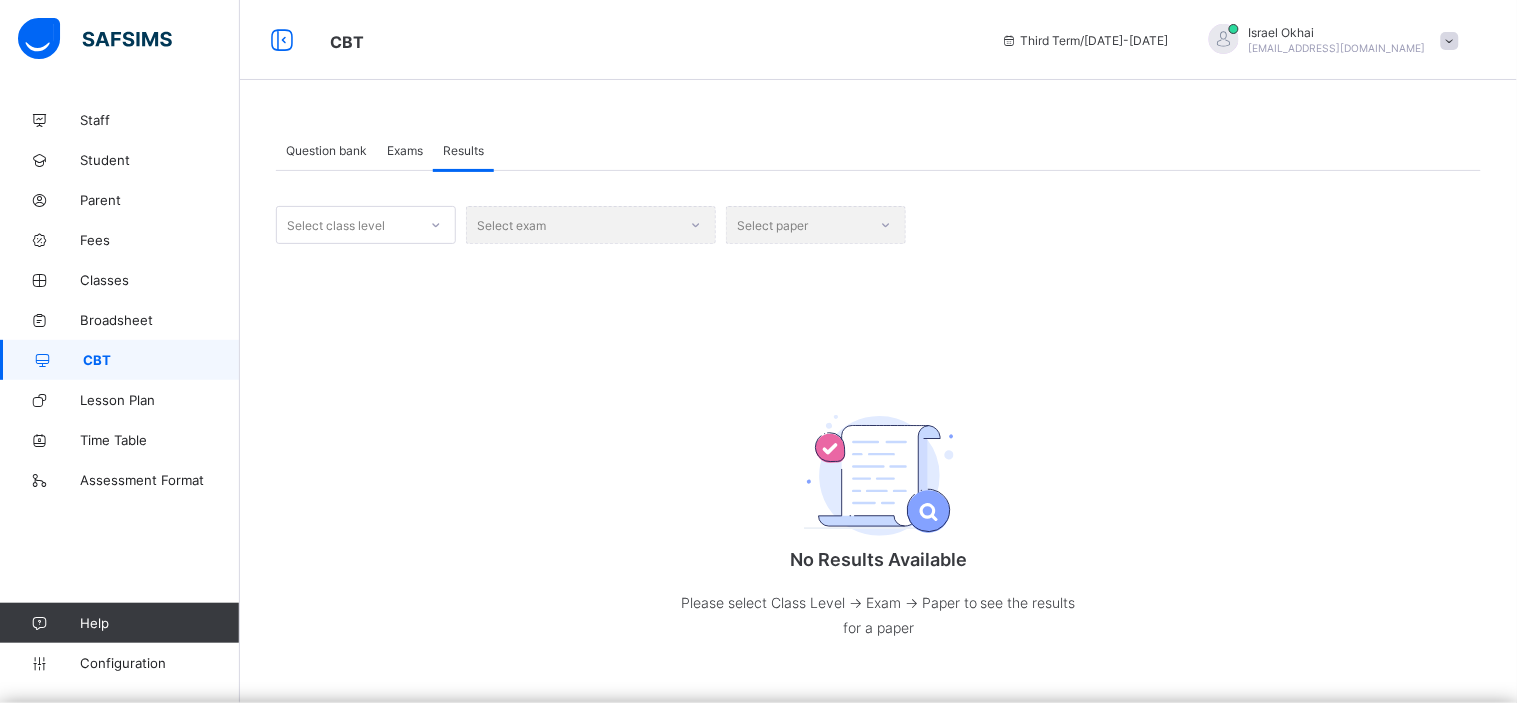 click 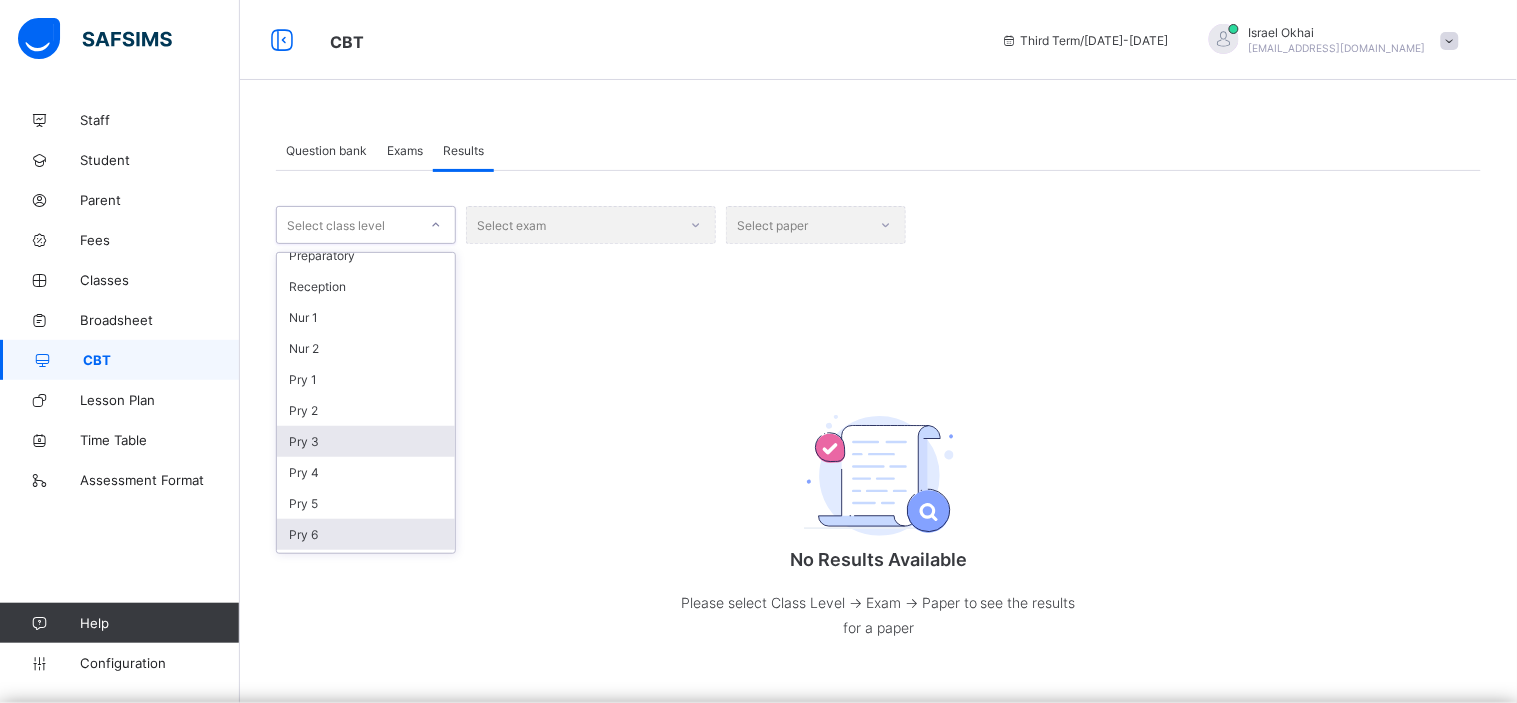 scroll, scrollTop: 75, scrollLeft: 0, axis: vertical 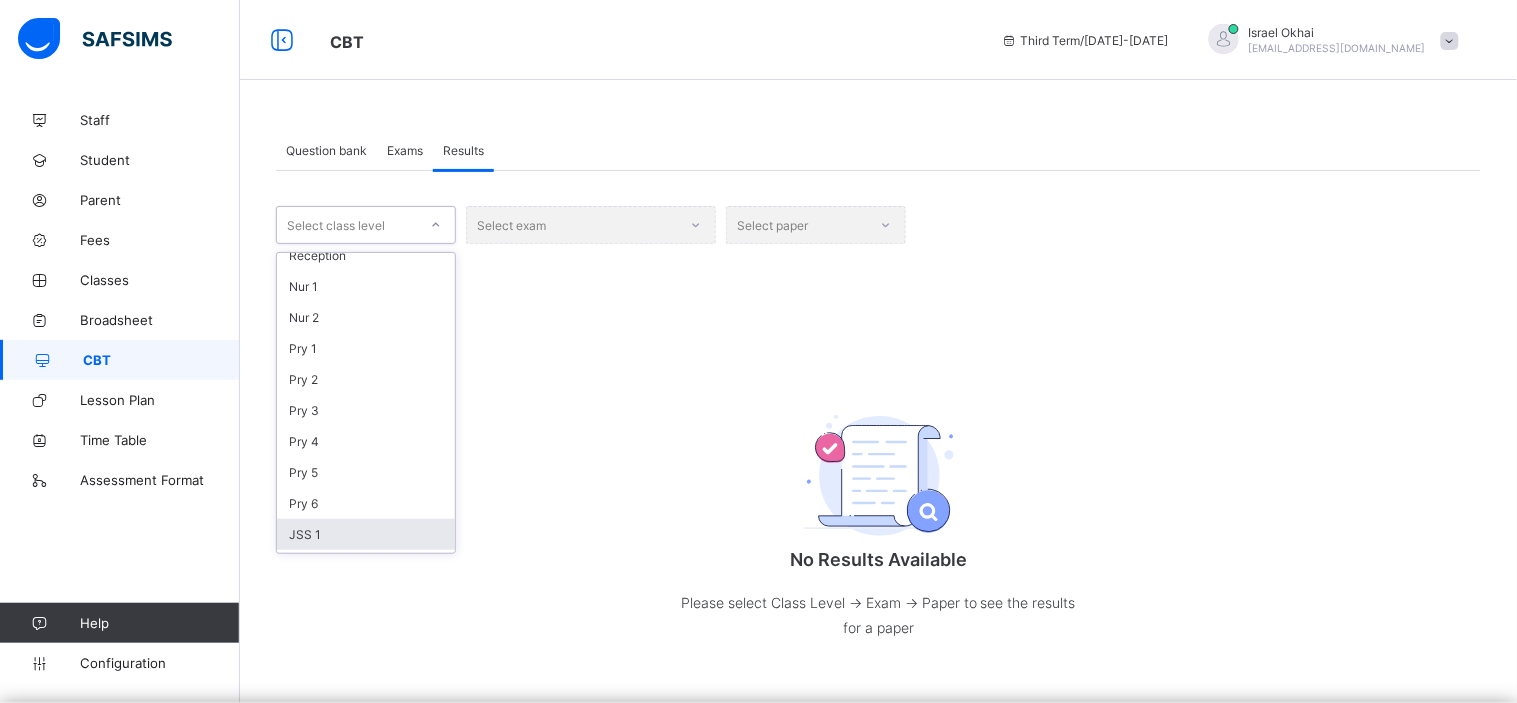click on "JSS 1" at bounding box center (366, 534) 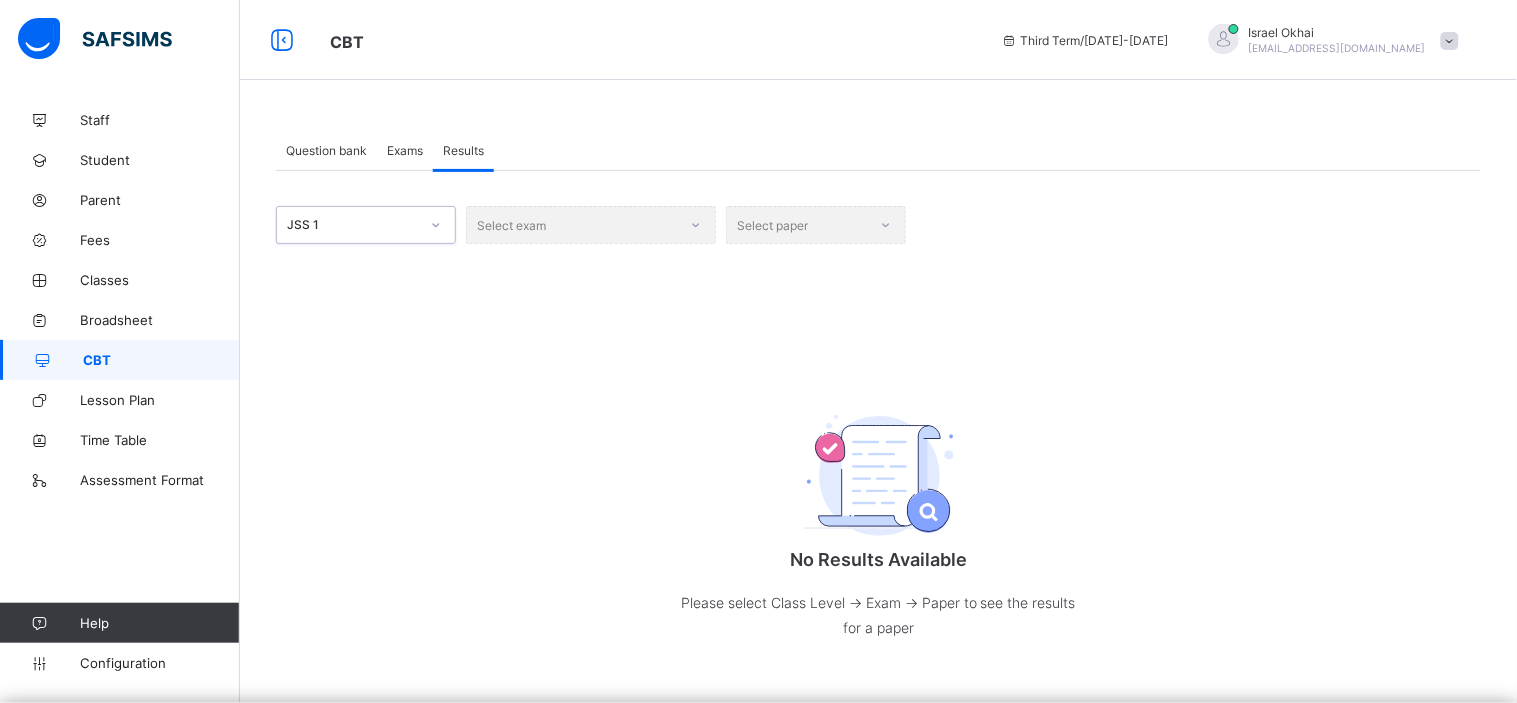 click on "Select exam" at bounding box center (591, 225) 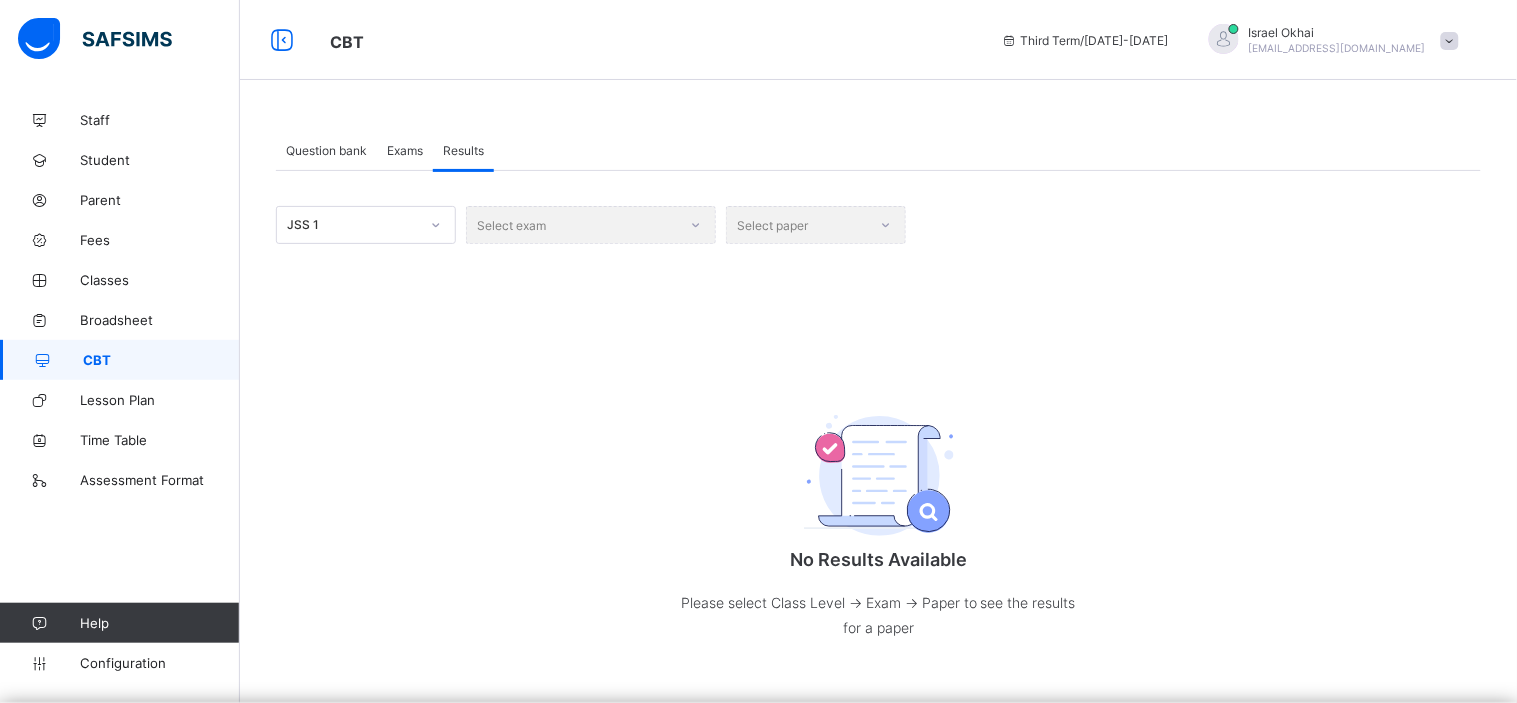 click on "Select exam" at bounding box center (591, 225) 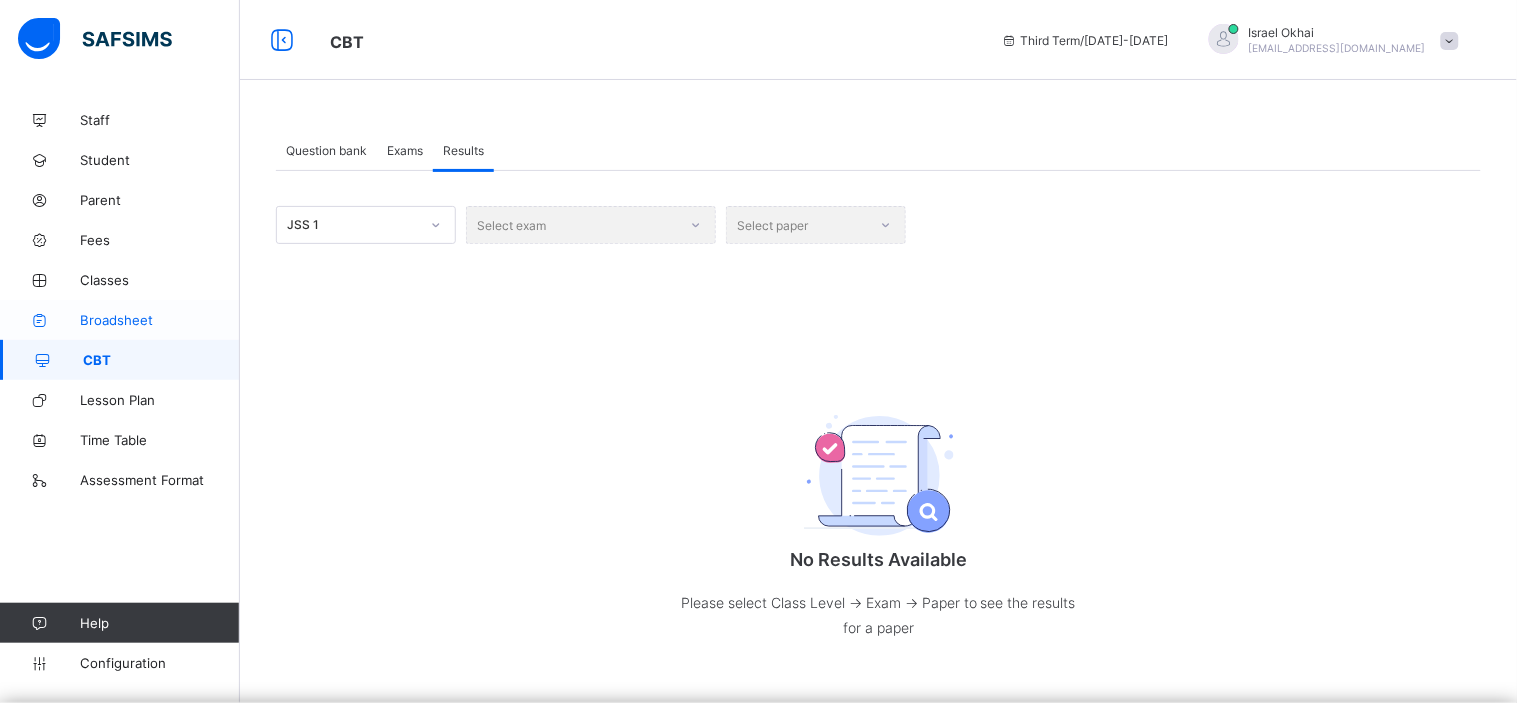 click on "Broadsheet" at bounding box center [120, 320] 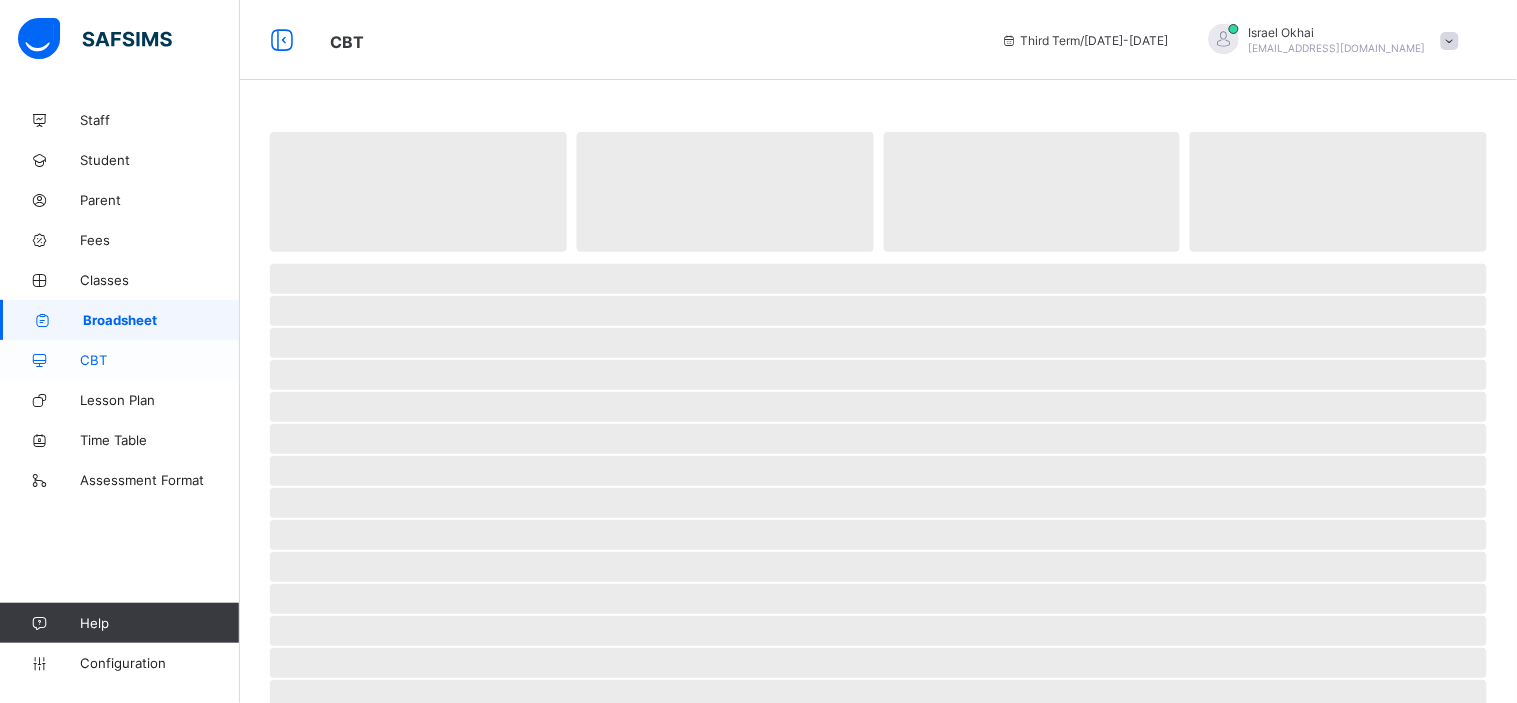 click on "CBT" at bounding box center [120, 360] 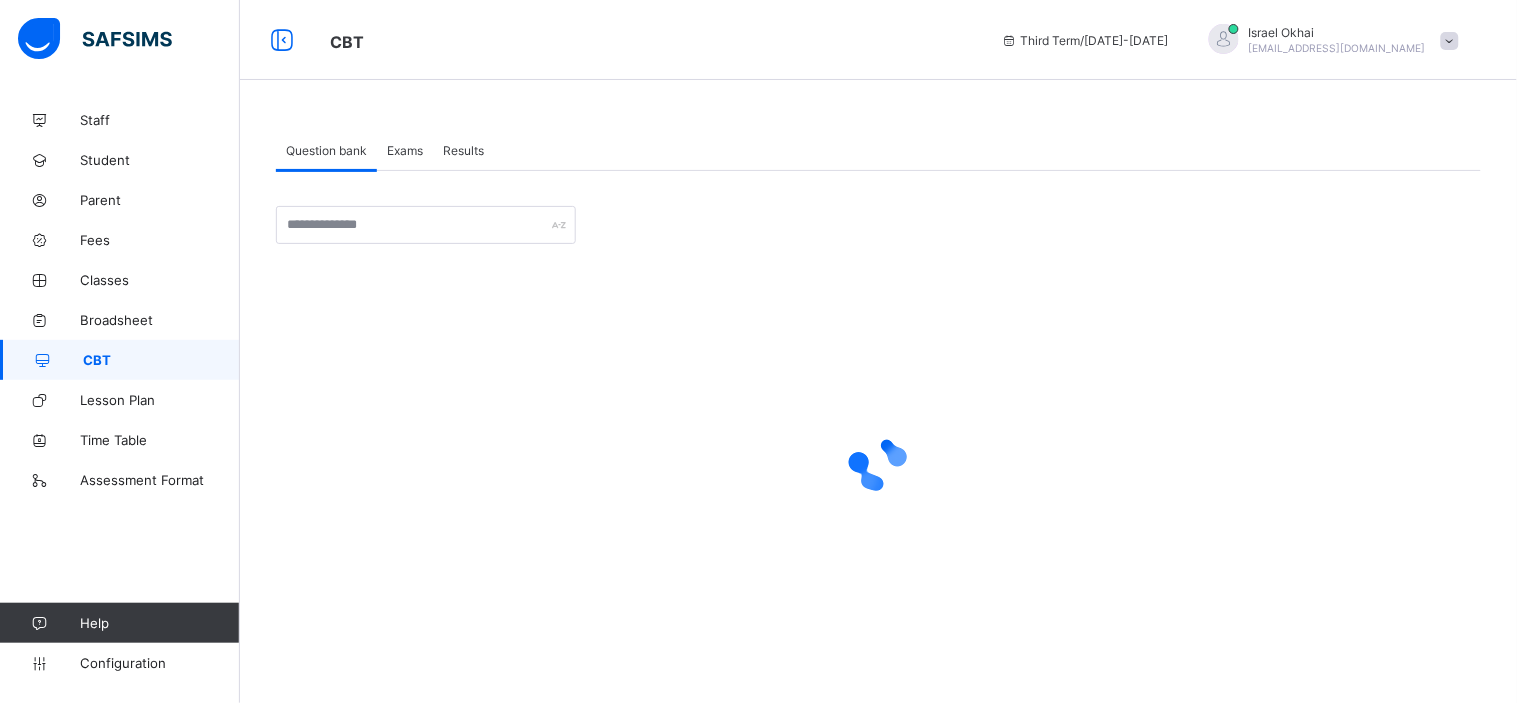 click on "Results" at bounding box center (463, 150) 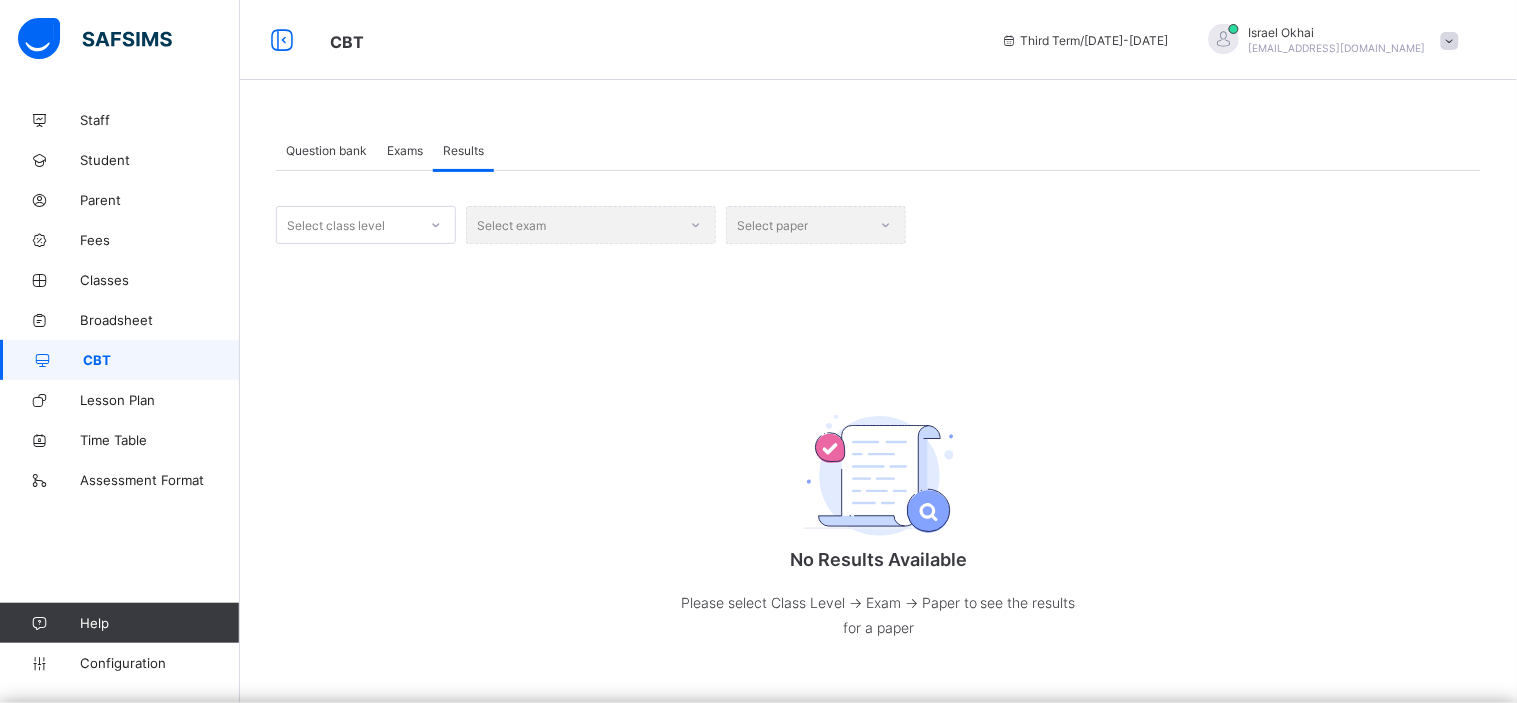 click on "Select class level" at bounding box center (347, 225) 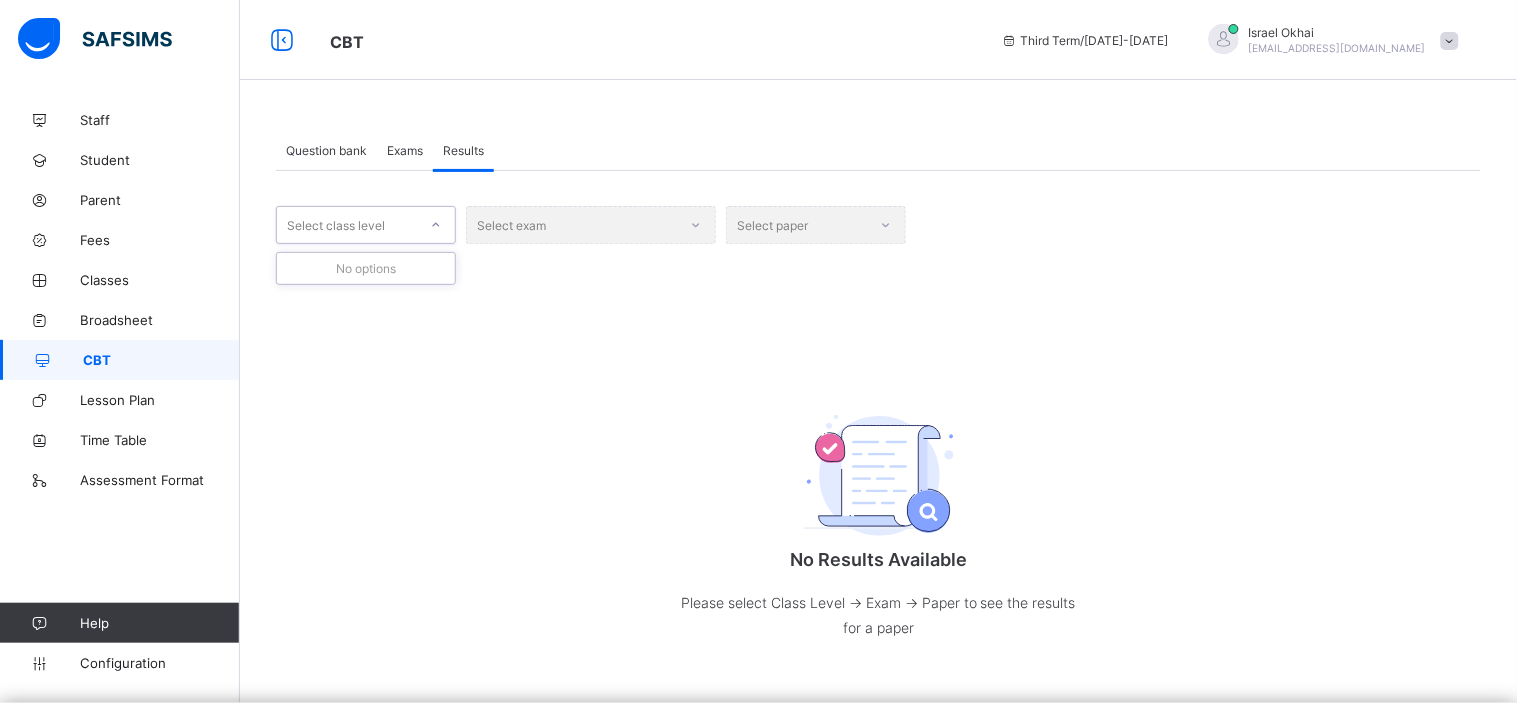 click on "Select class level" at bounding box center [347, 225] 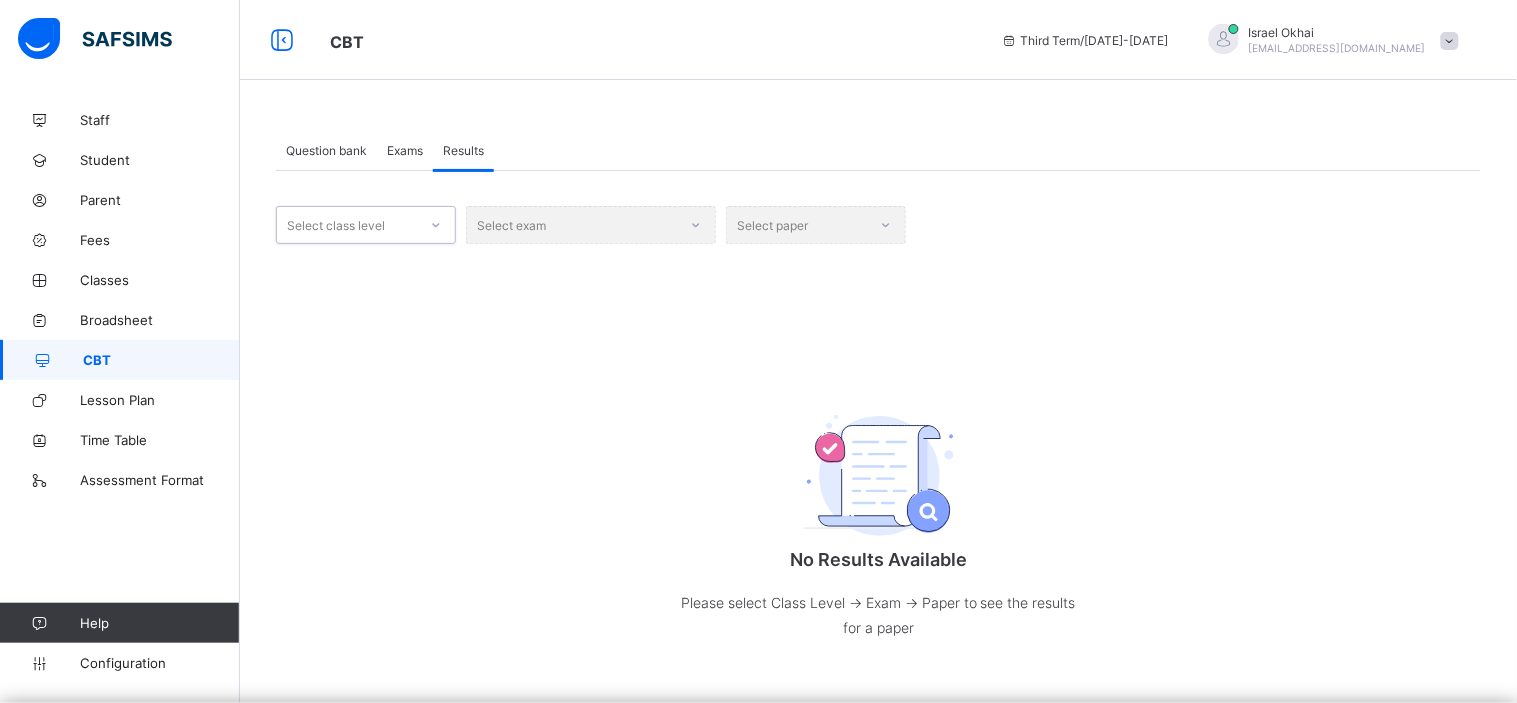 click on "Select class level" at bounding box center [347, 225] 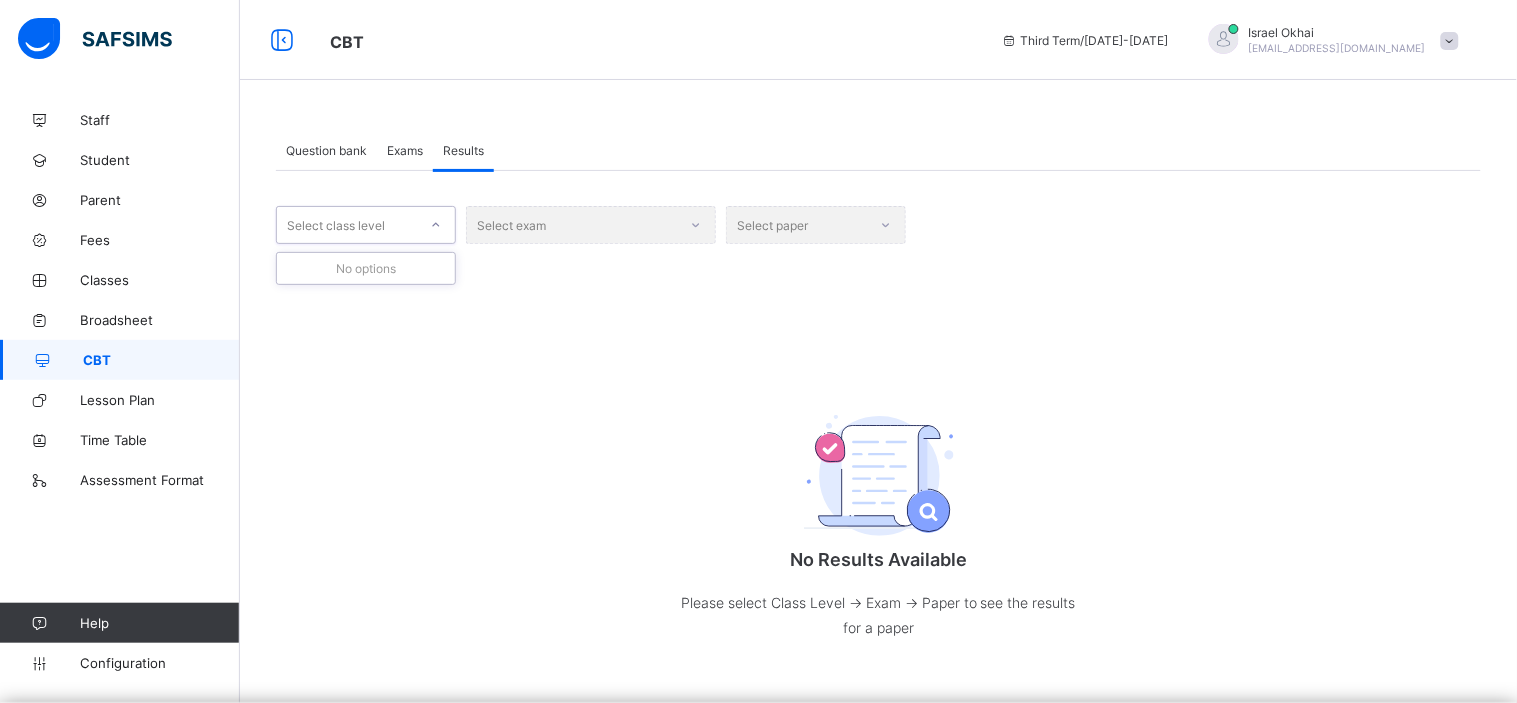click on "Select class level" at bounding box center (347, 225) 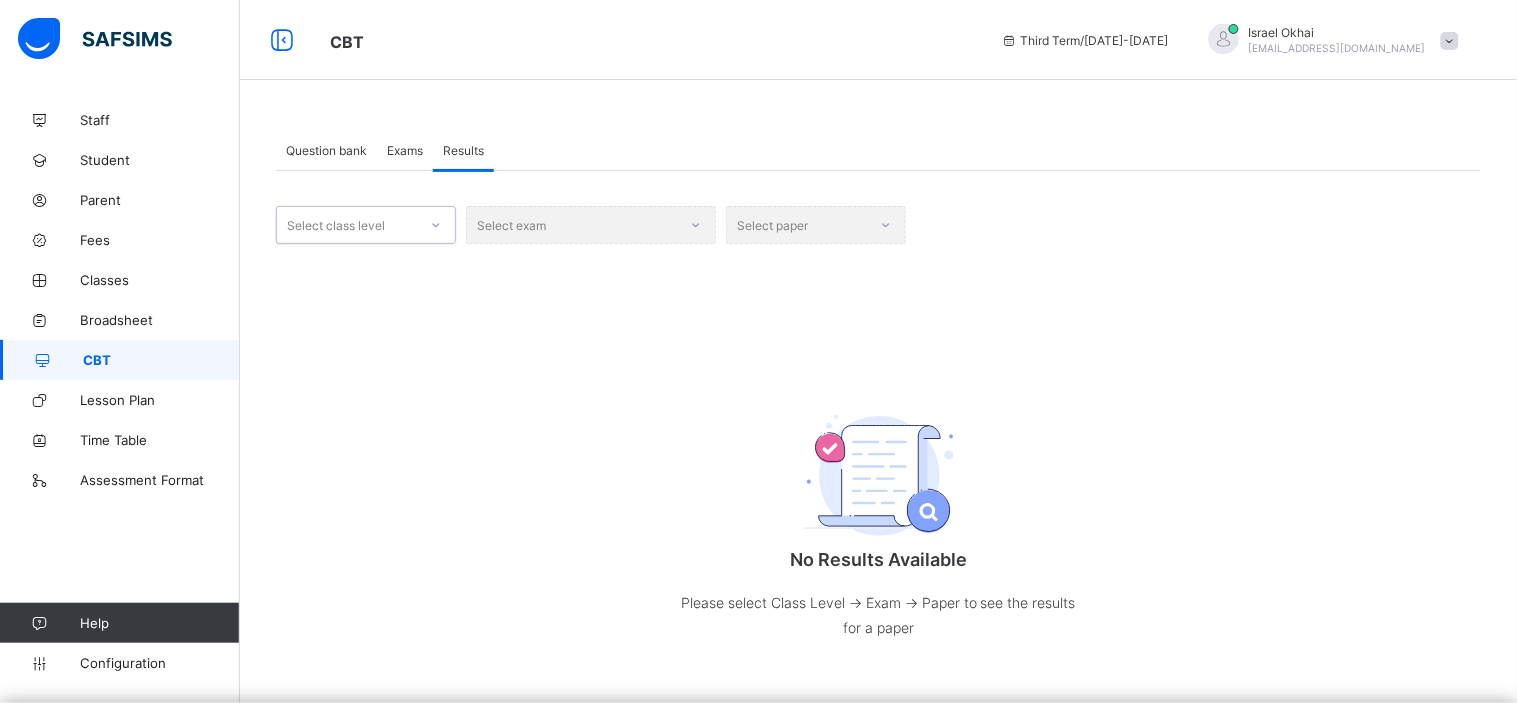 click on "Question bank" at bounding box center (326, 150) 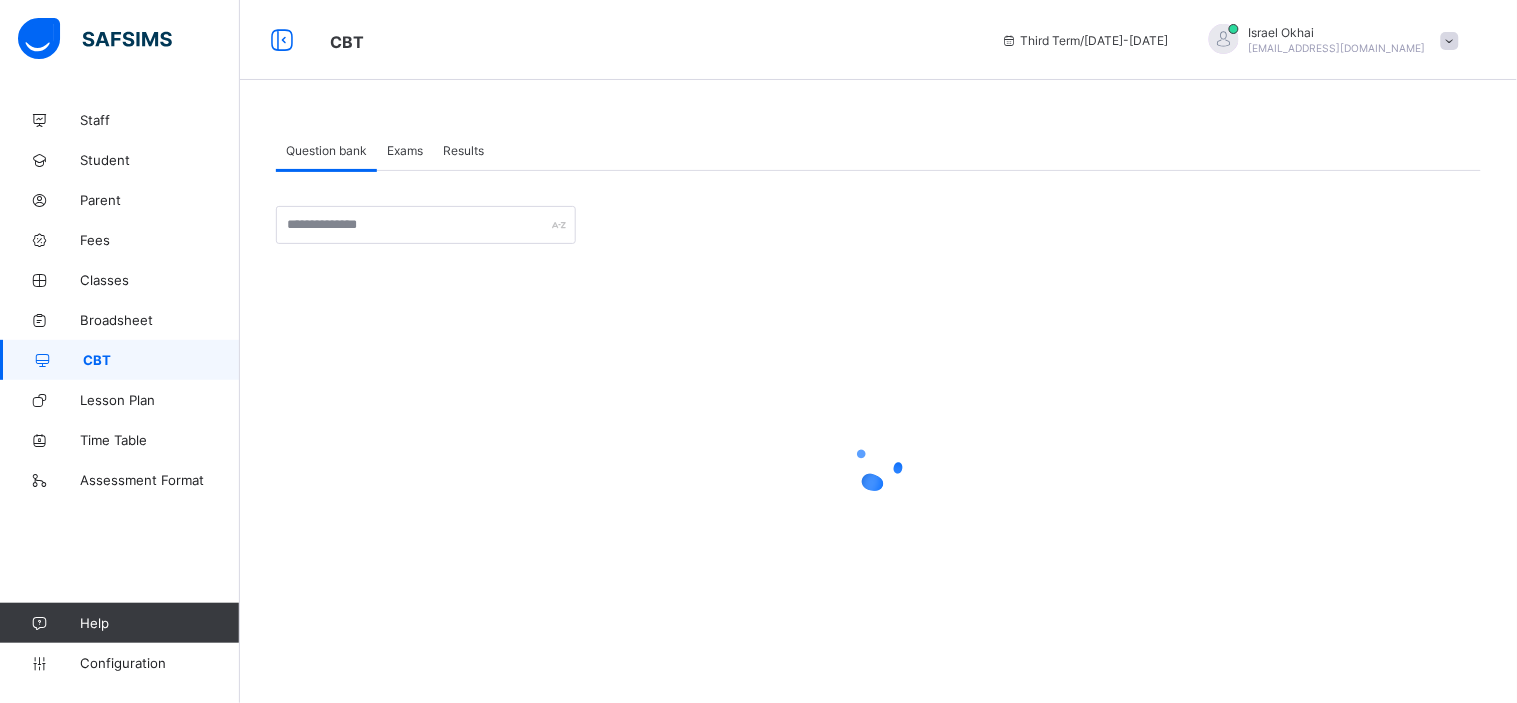 click on "Results" at bounding box center (463, 150) 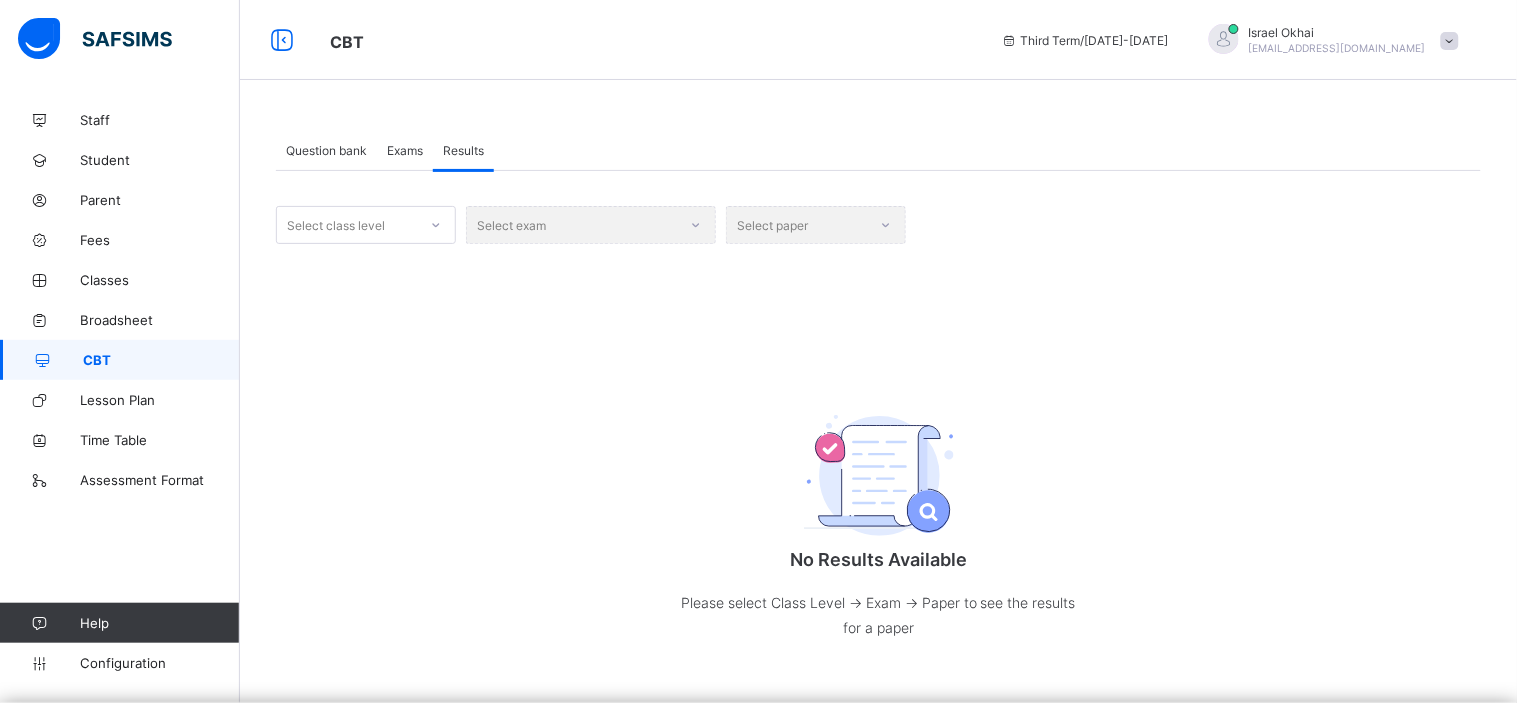 click at bounding box center [436, 225] 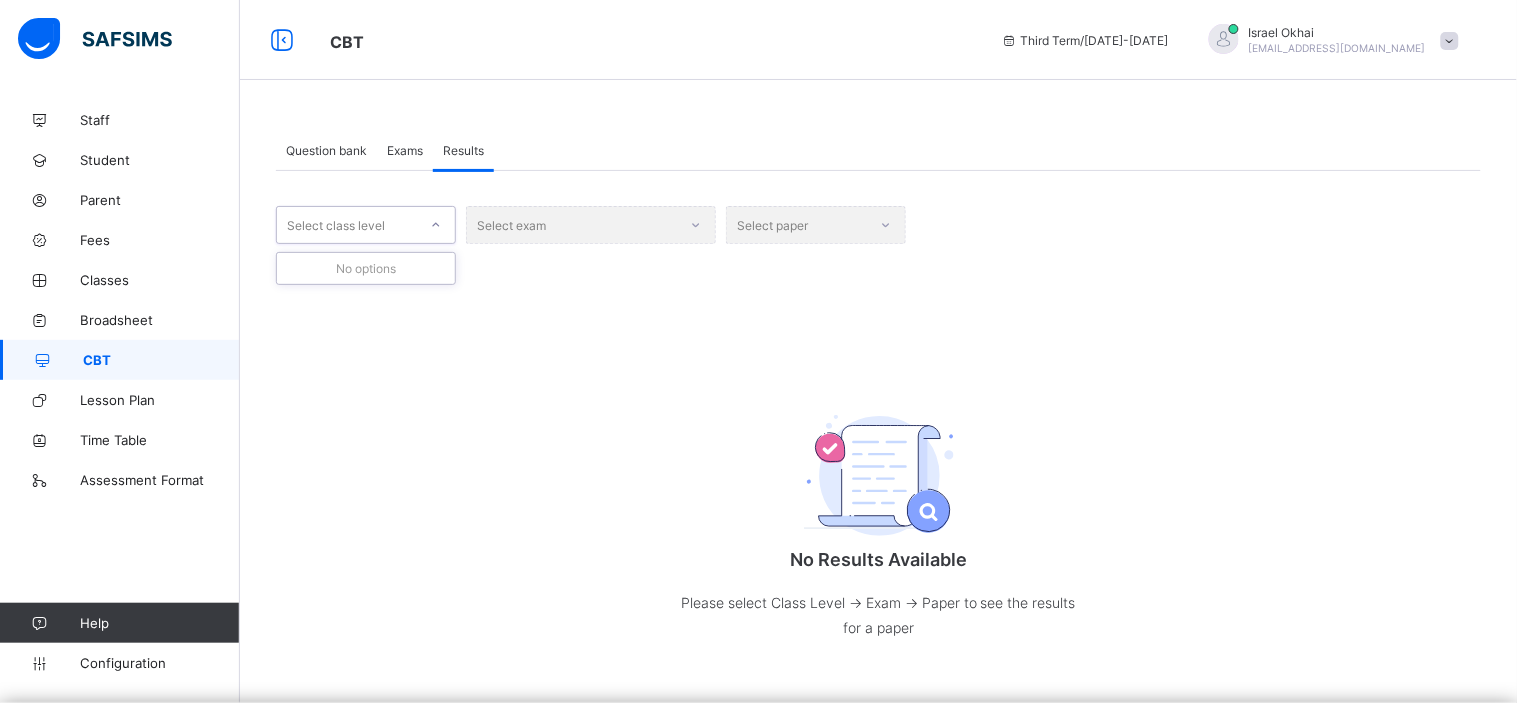 click on "No options" at bounding box center (366, 268) 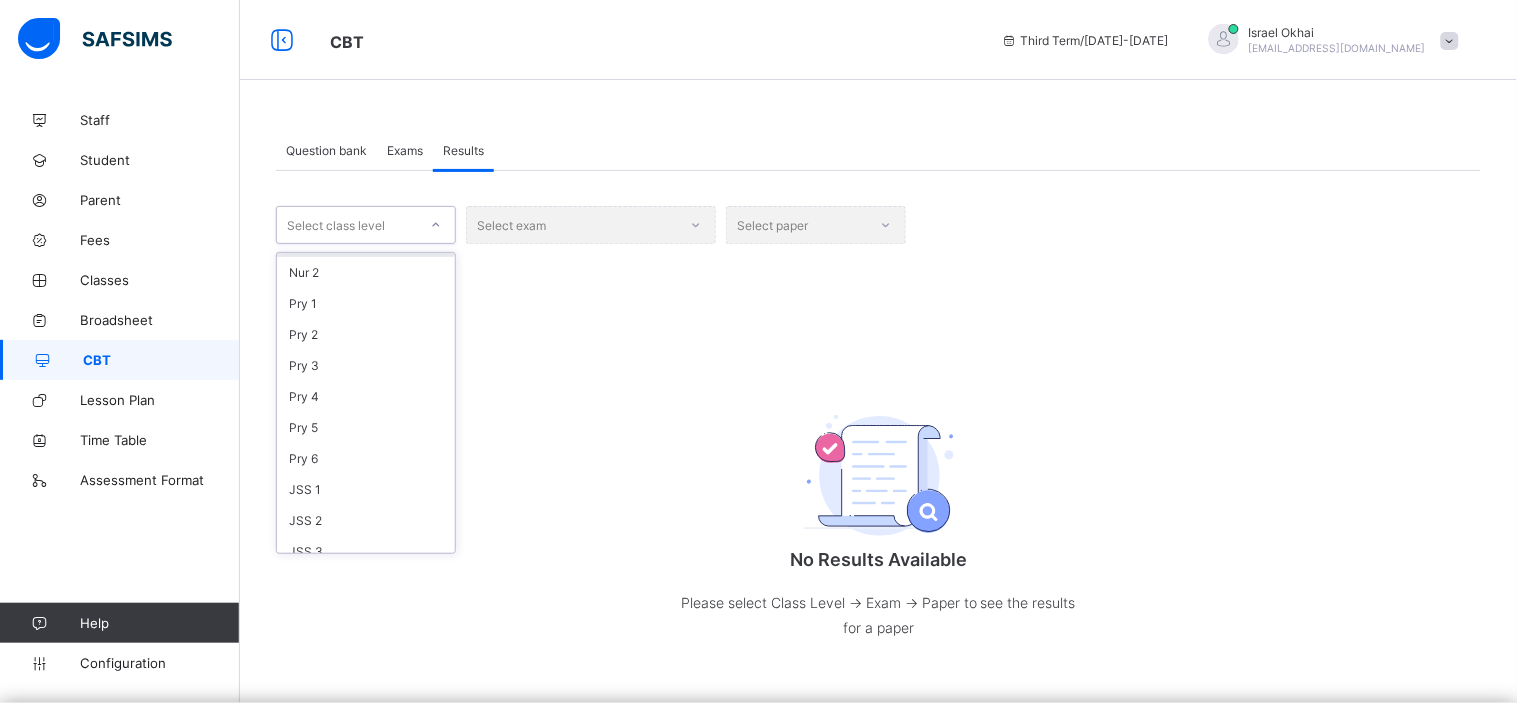 scroll, scrollTop: 133, scrollLeft: 0, axis: vertical 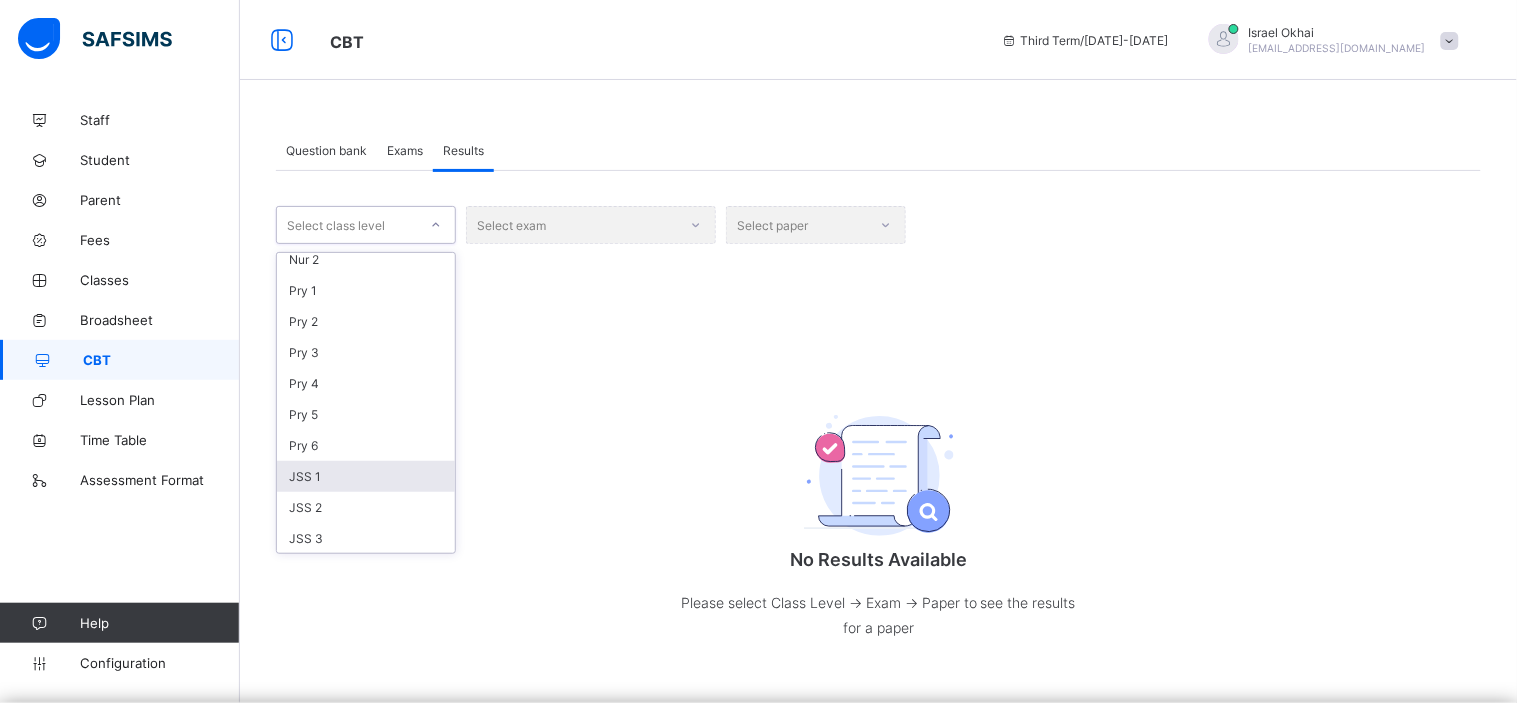 click on "JSS 1" at bounding box center (366, 476) 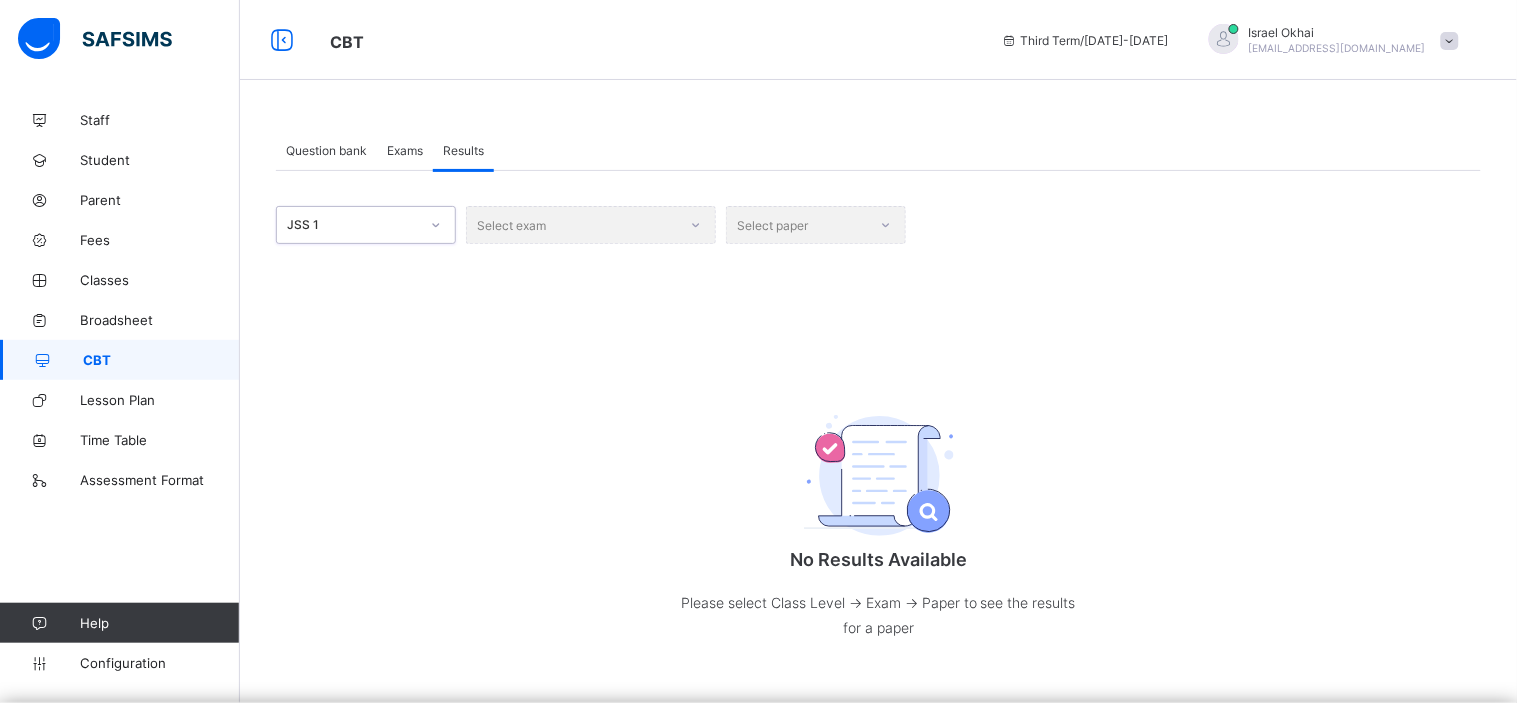 click on "Select exam" at bounding box center [591, 225] 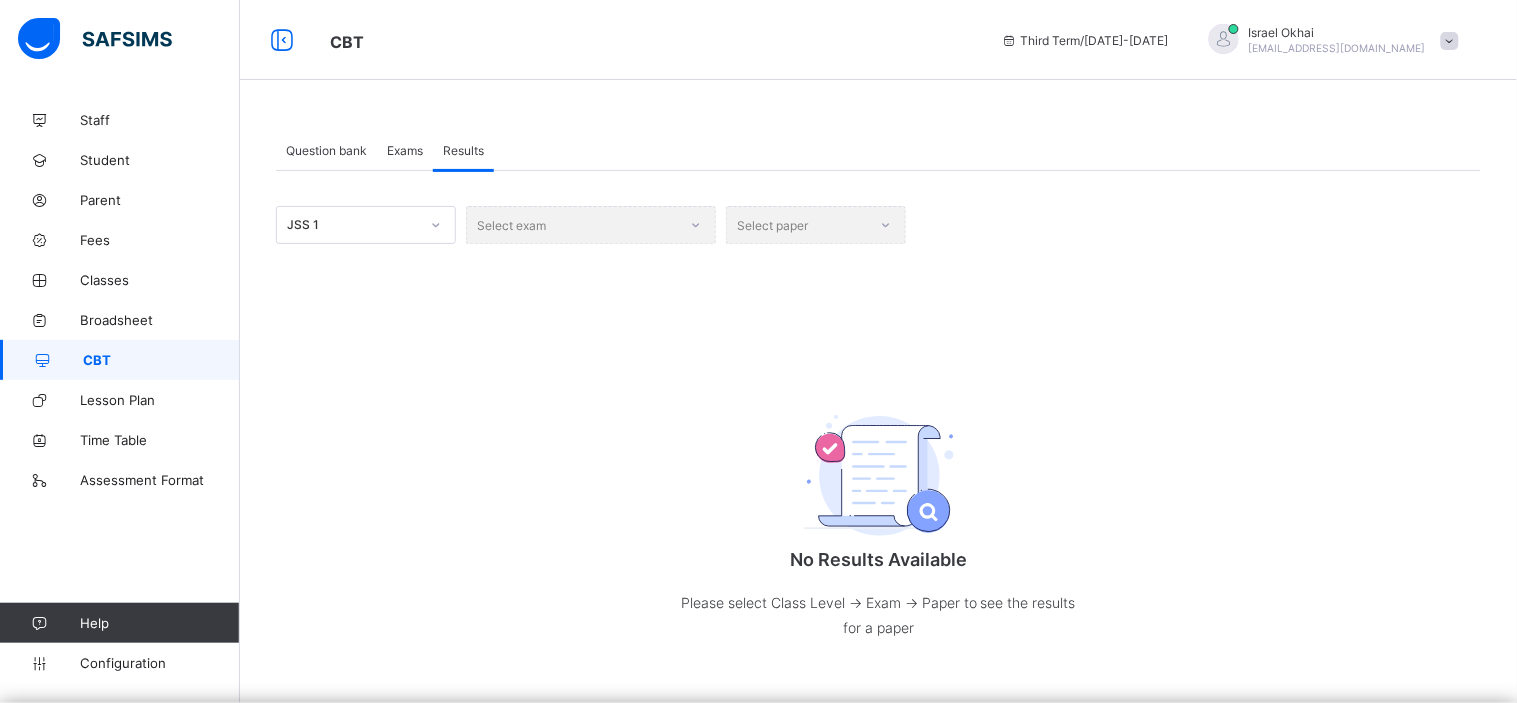 click on "Select exam" at bounding box center [591, 225] 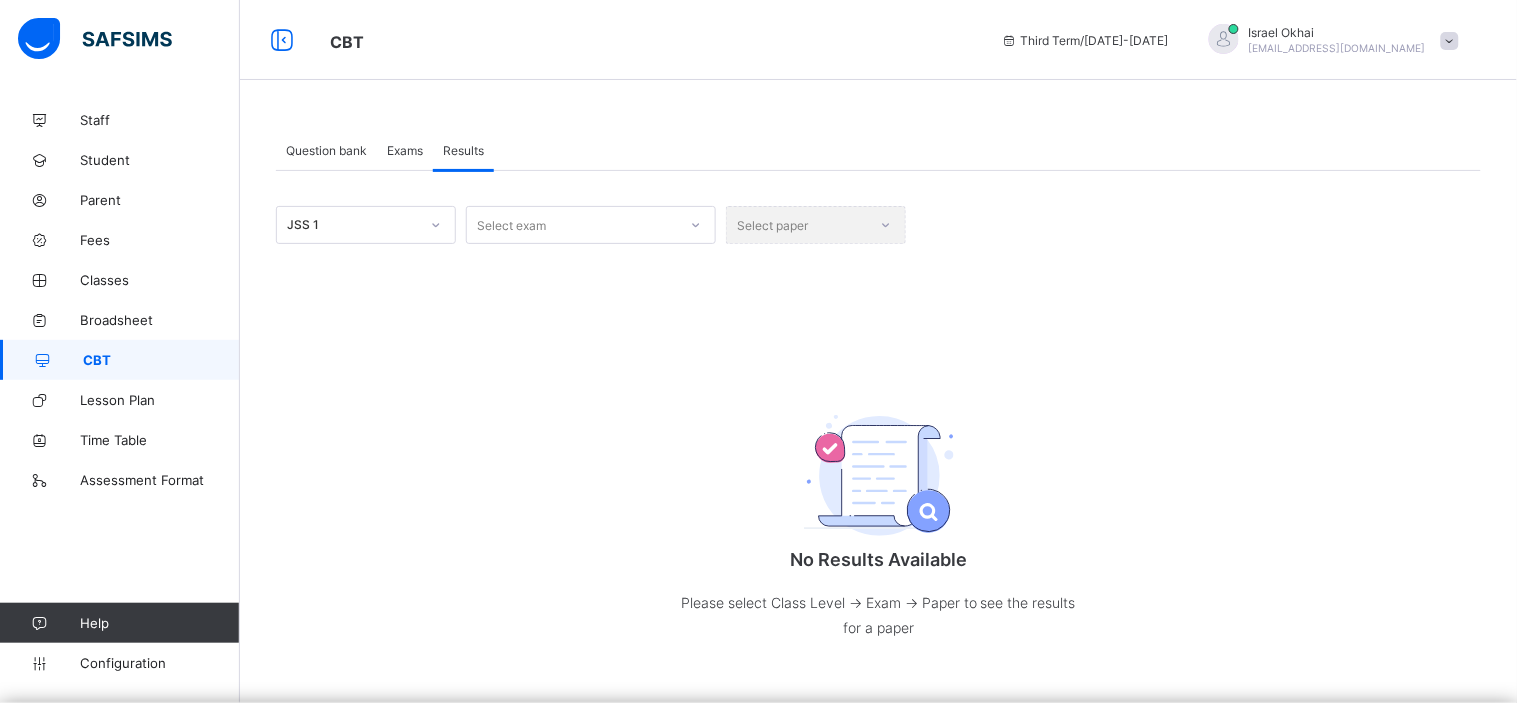 click at bounding box center (696, 225) 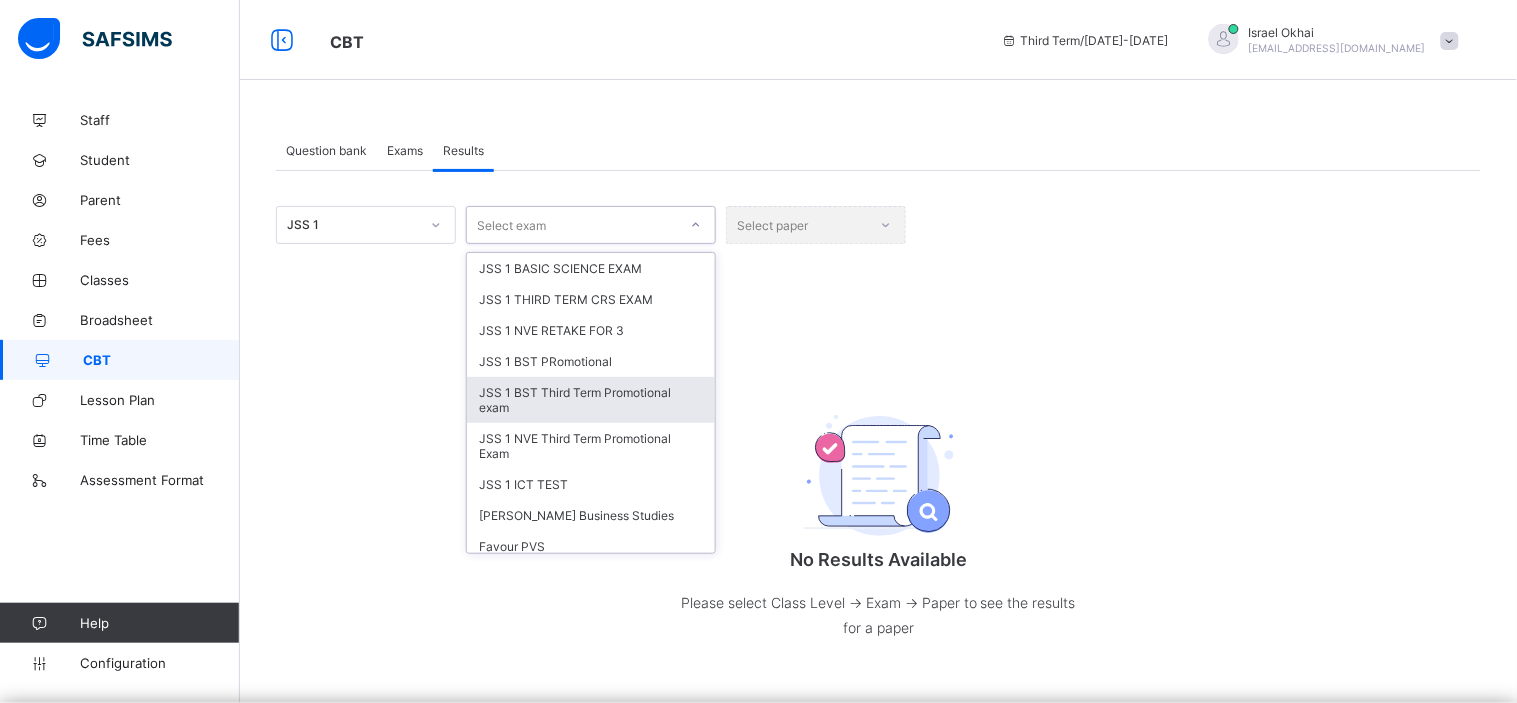 click on "JSS 1 BST Third Term Promotional exam" at bounding box center (591, 400) 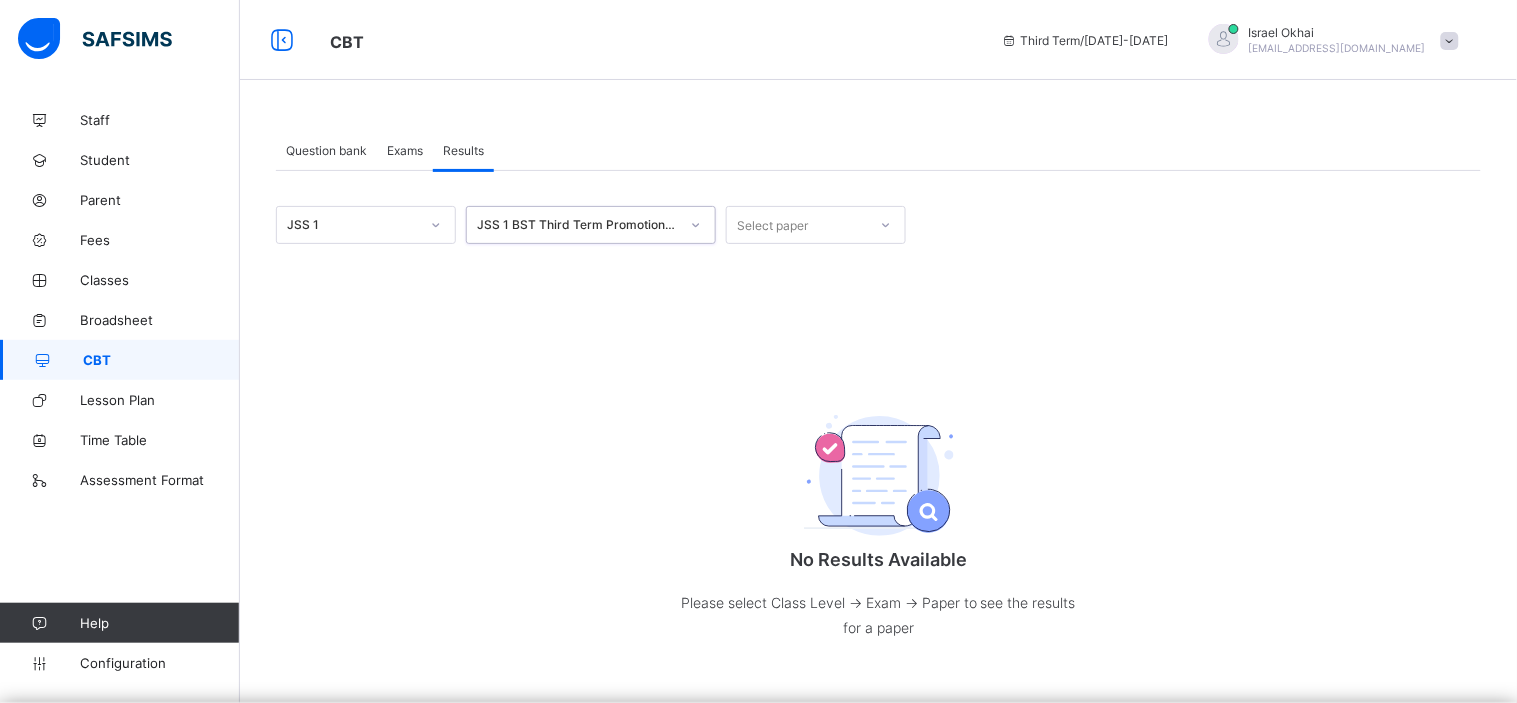 click on "Select paper" at bounding box center [797, 225] 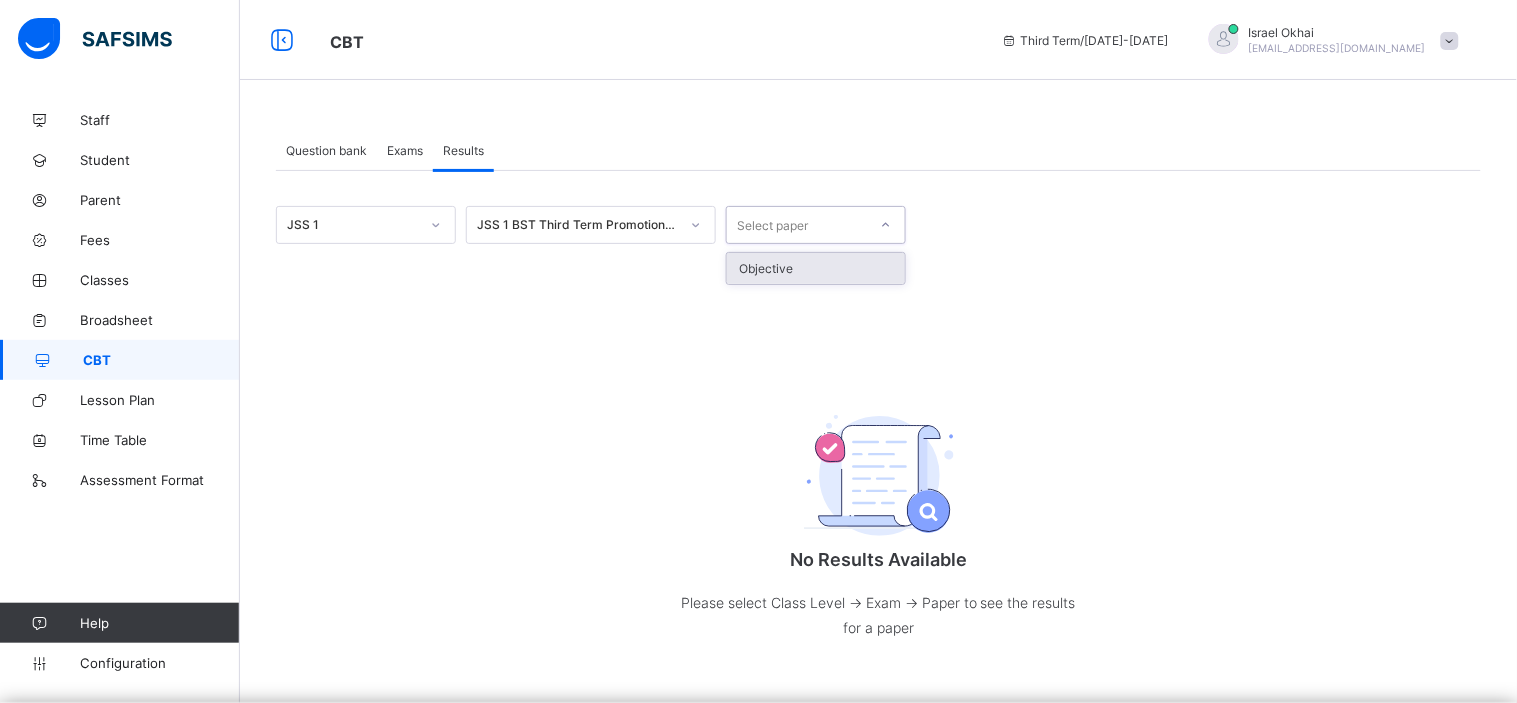 click on "Objective" at bounding box center [816, 268] 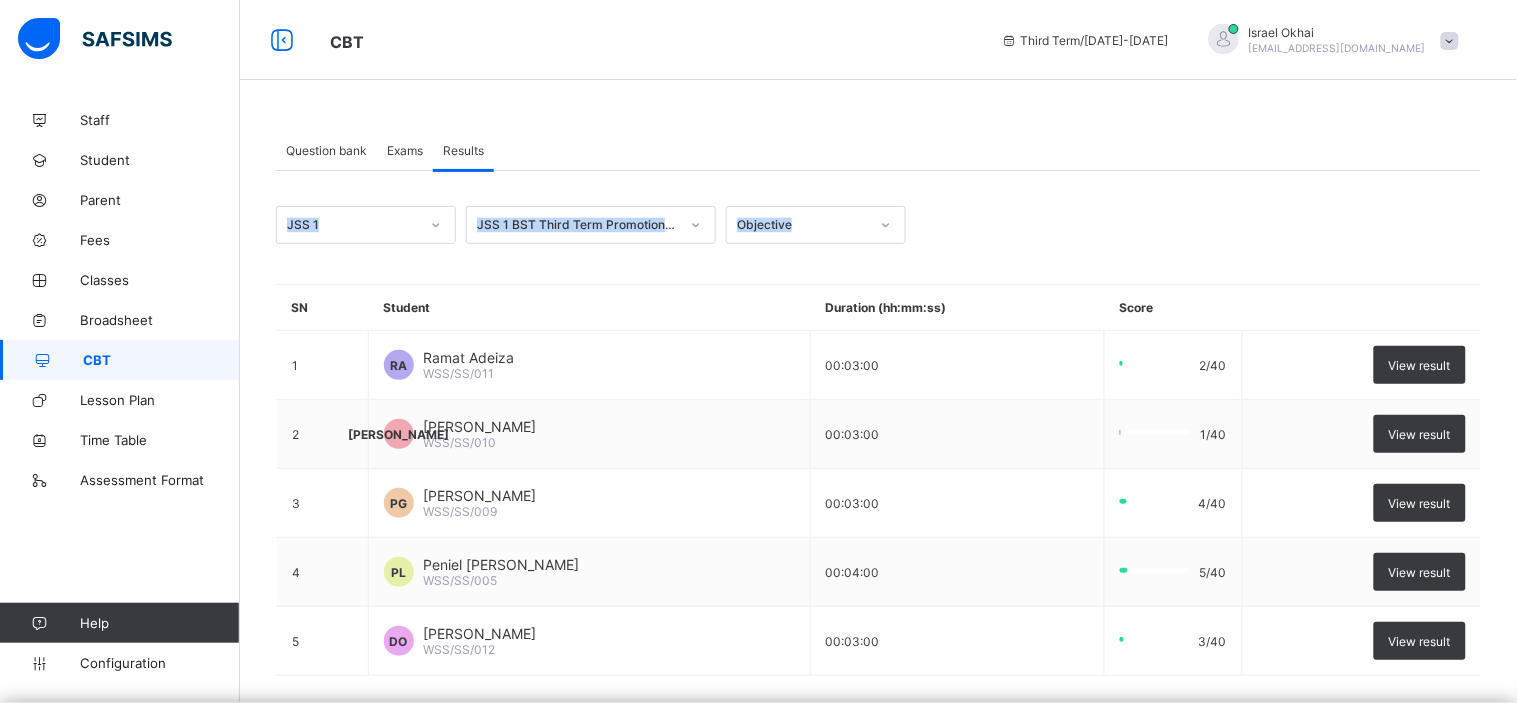 drag, startPoint x: 1514, startPoint y: 151, endPoint x: 1514, endPoint y: 276, distance: 125 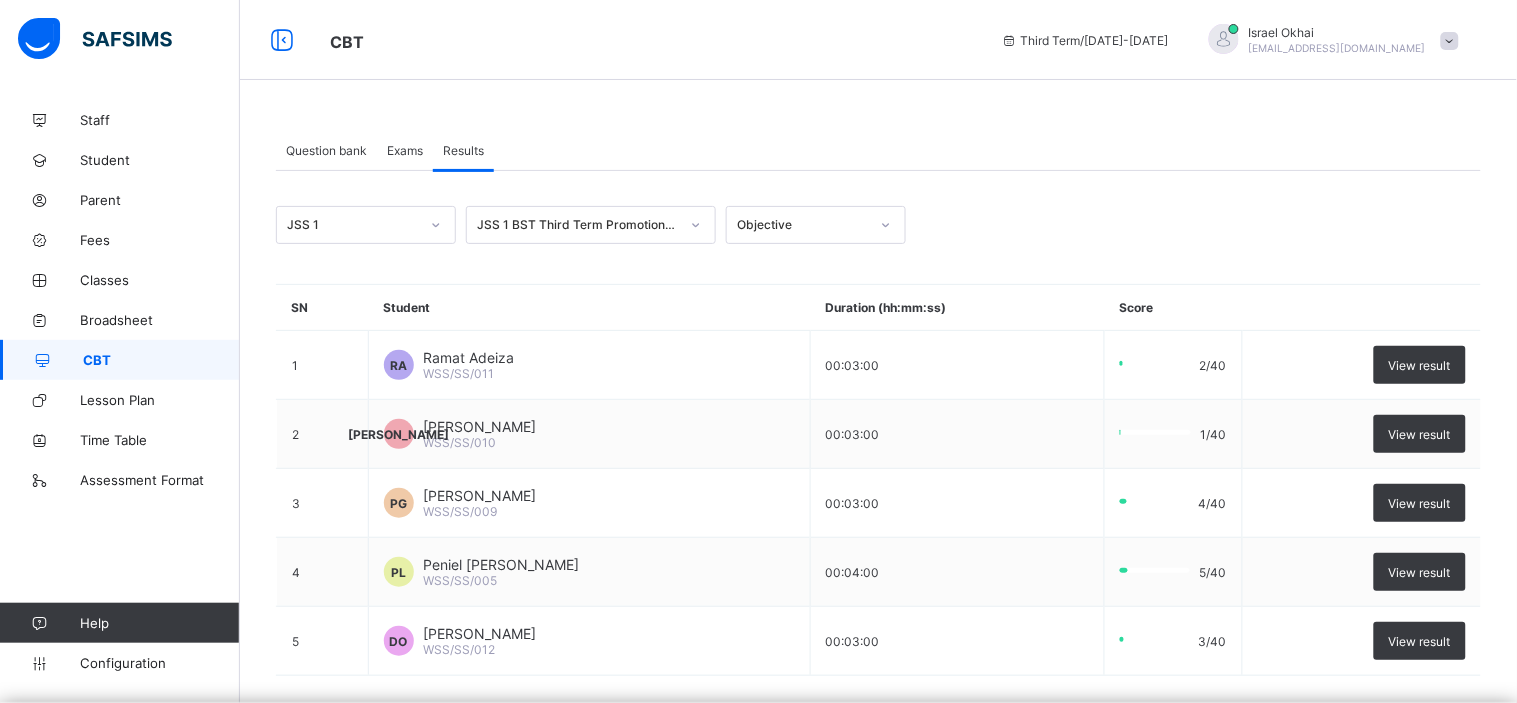 click 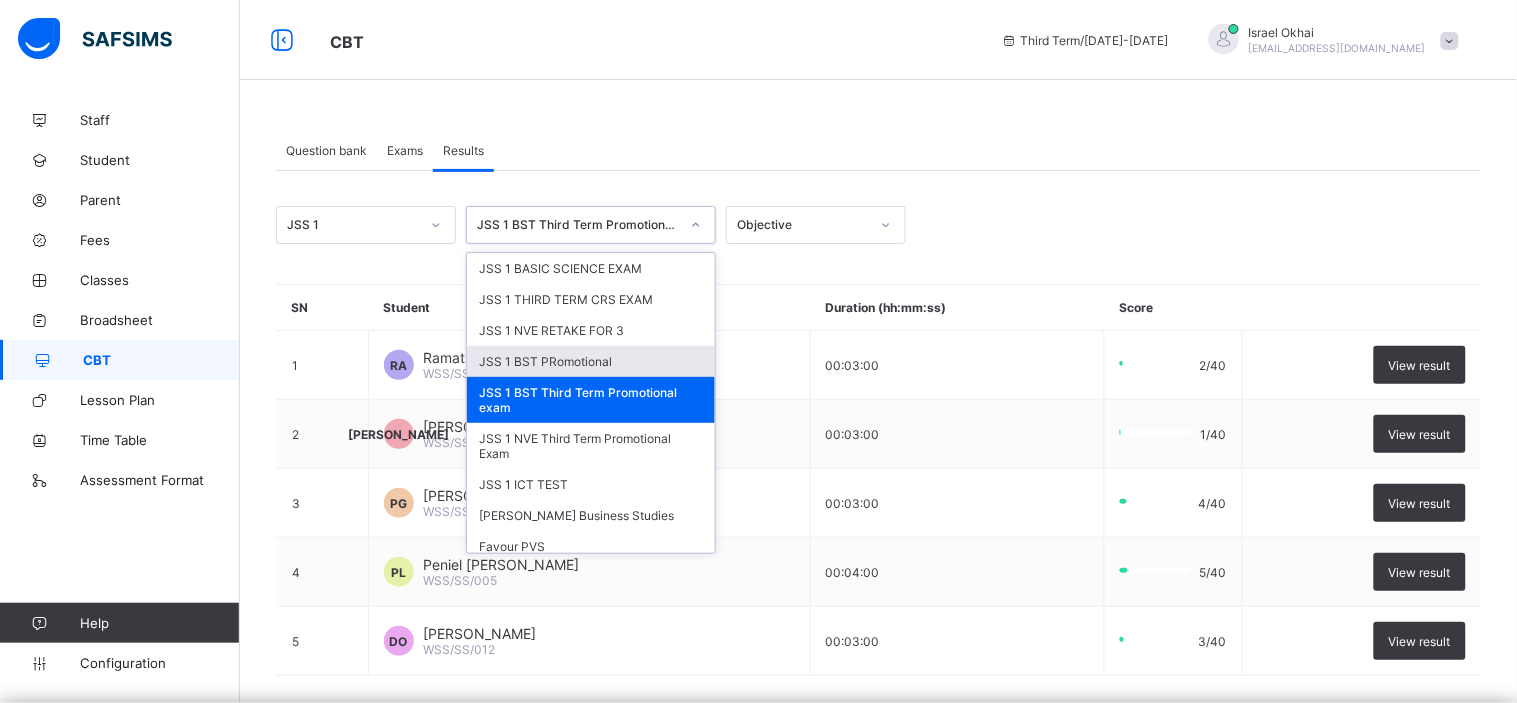 click on "JSS 1 BST PRomotional" at bounding box center (591, 361) 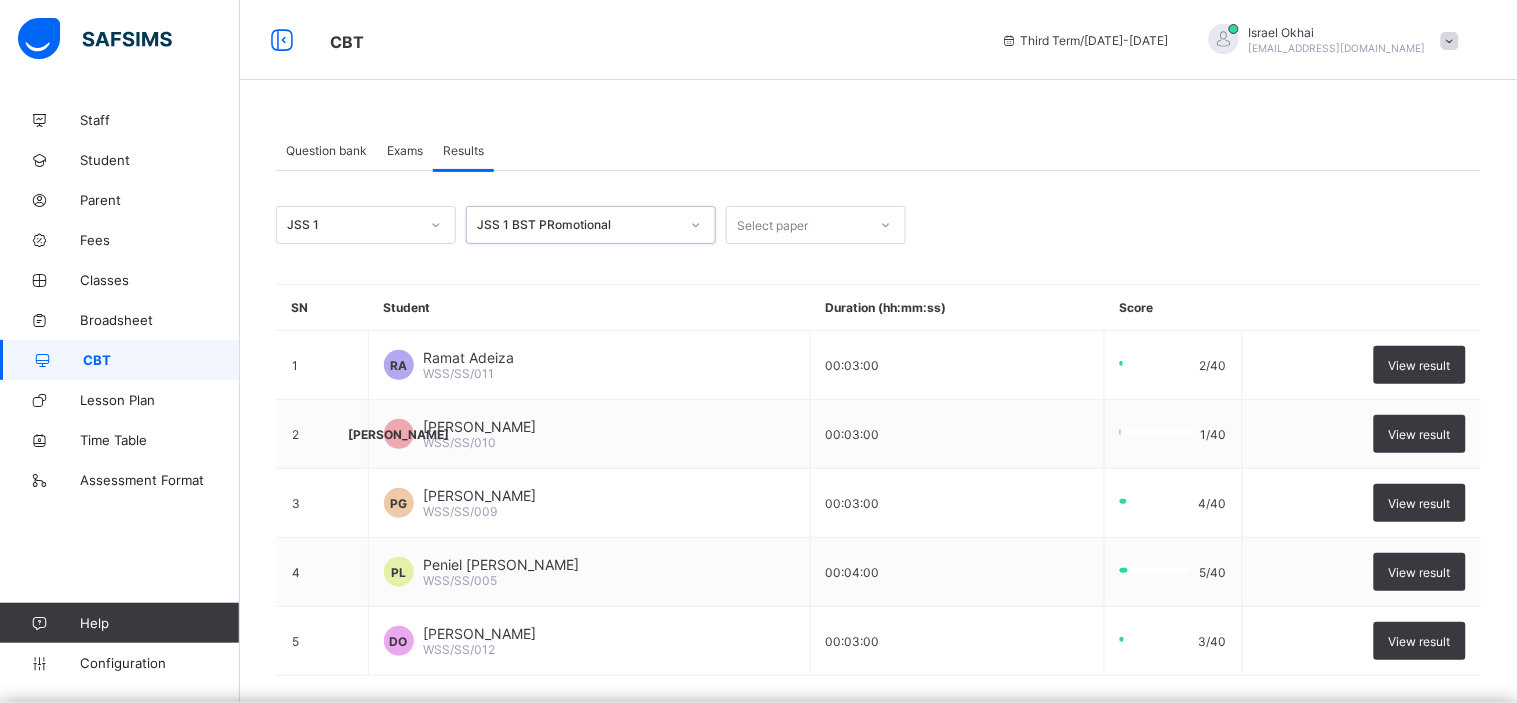 click on "Select paper" at bounding box center [797, 225] 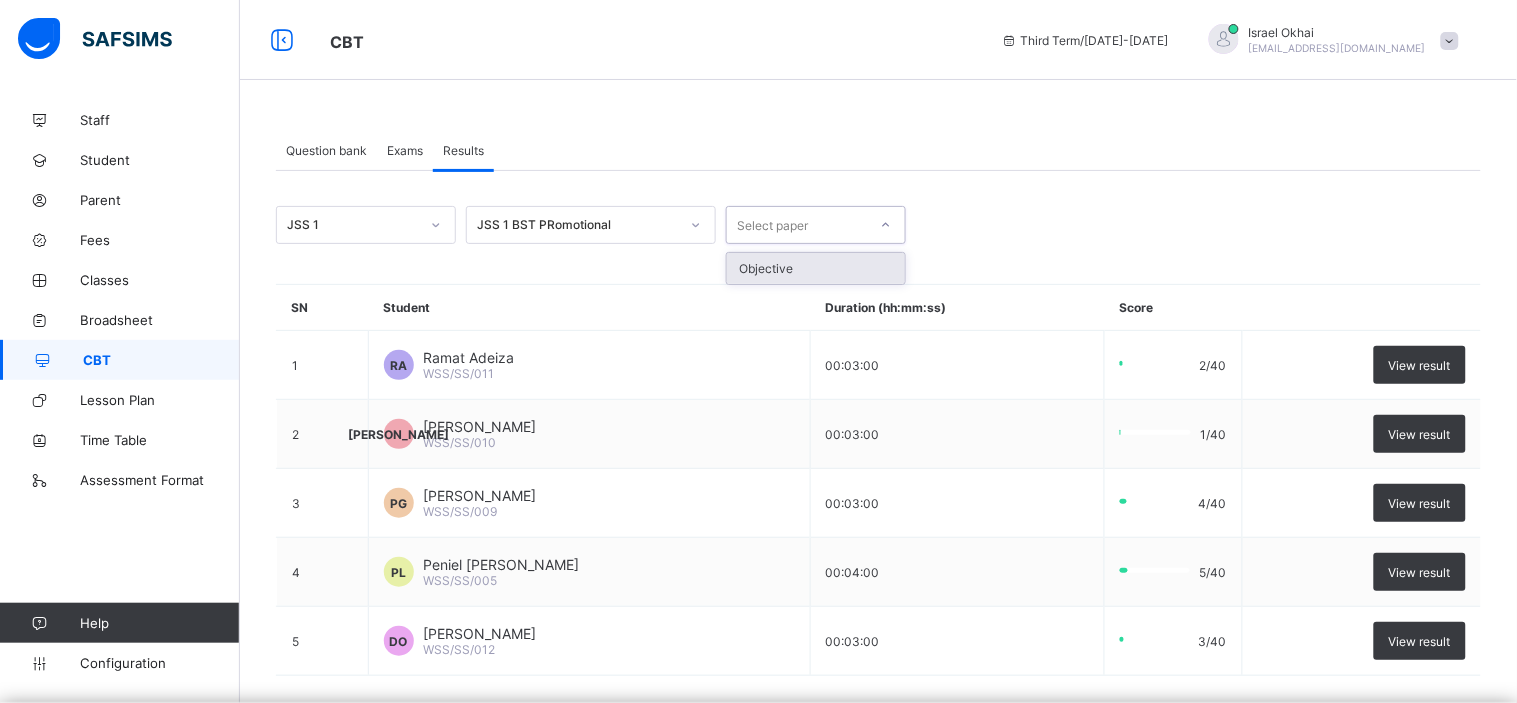 click on "Objective" at bounding box center (816, 268) 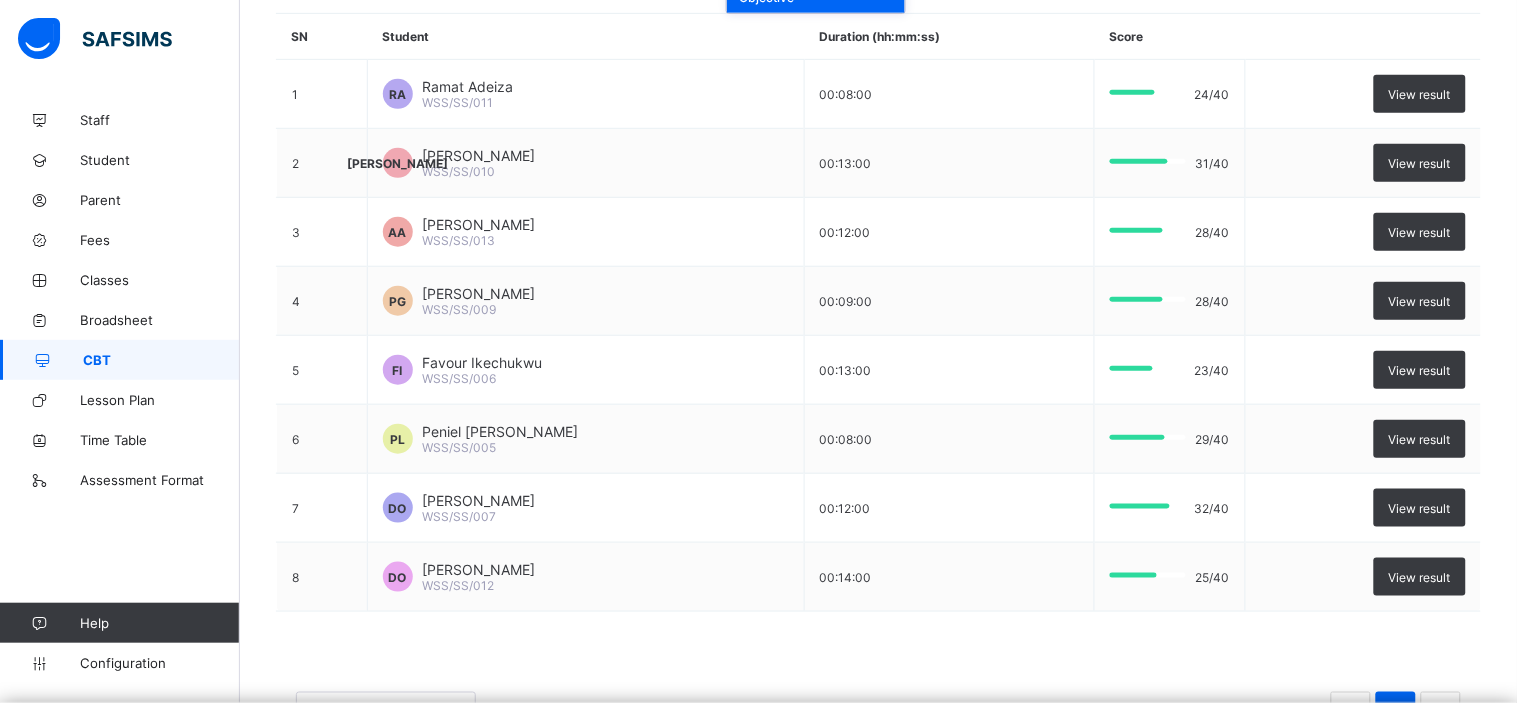 scroll, scrollTop: 284, scrollLeft: 0, axis: vertical 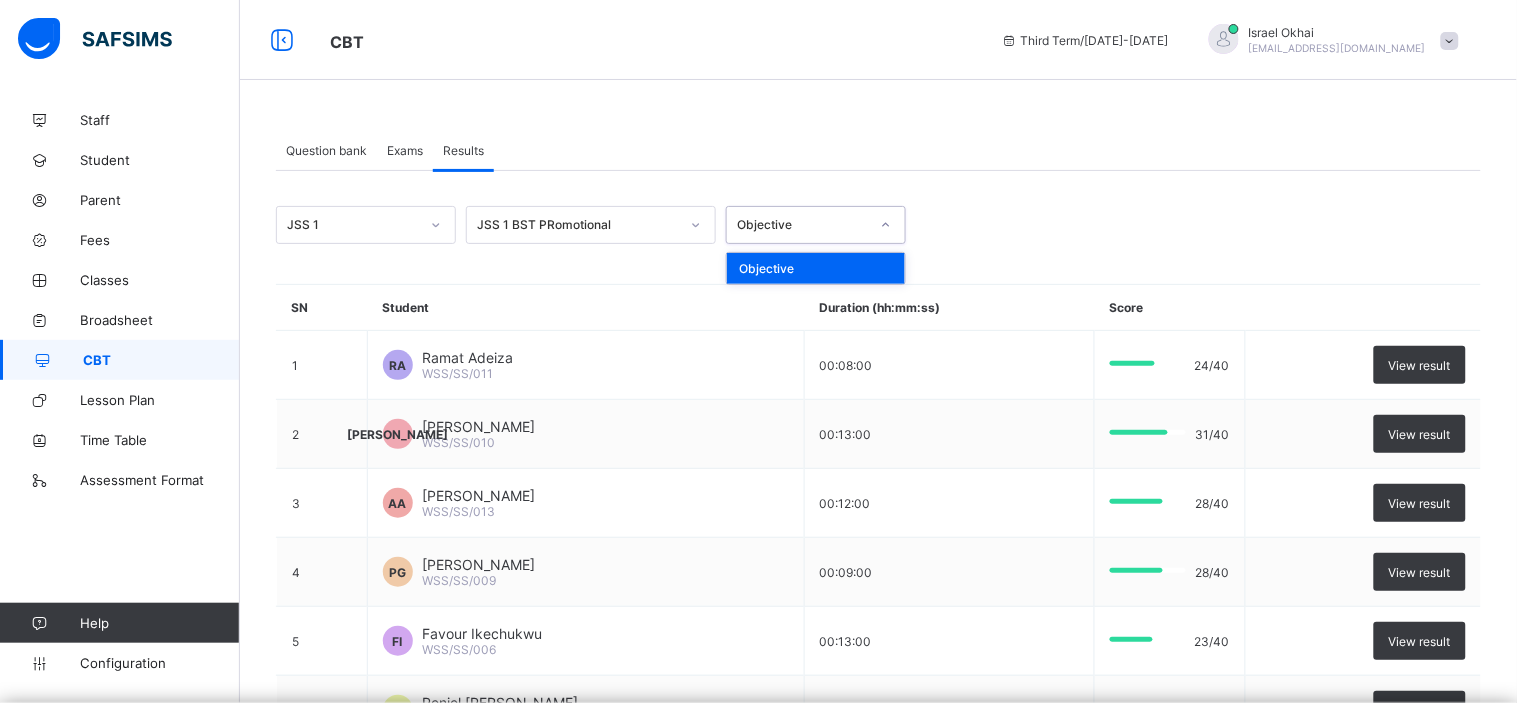 click on "[PERSON_NAME] [EMAIL_ADDRESS][DOMAIN_NAME]" at bounding box center (1329, 40) 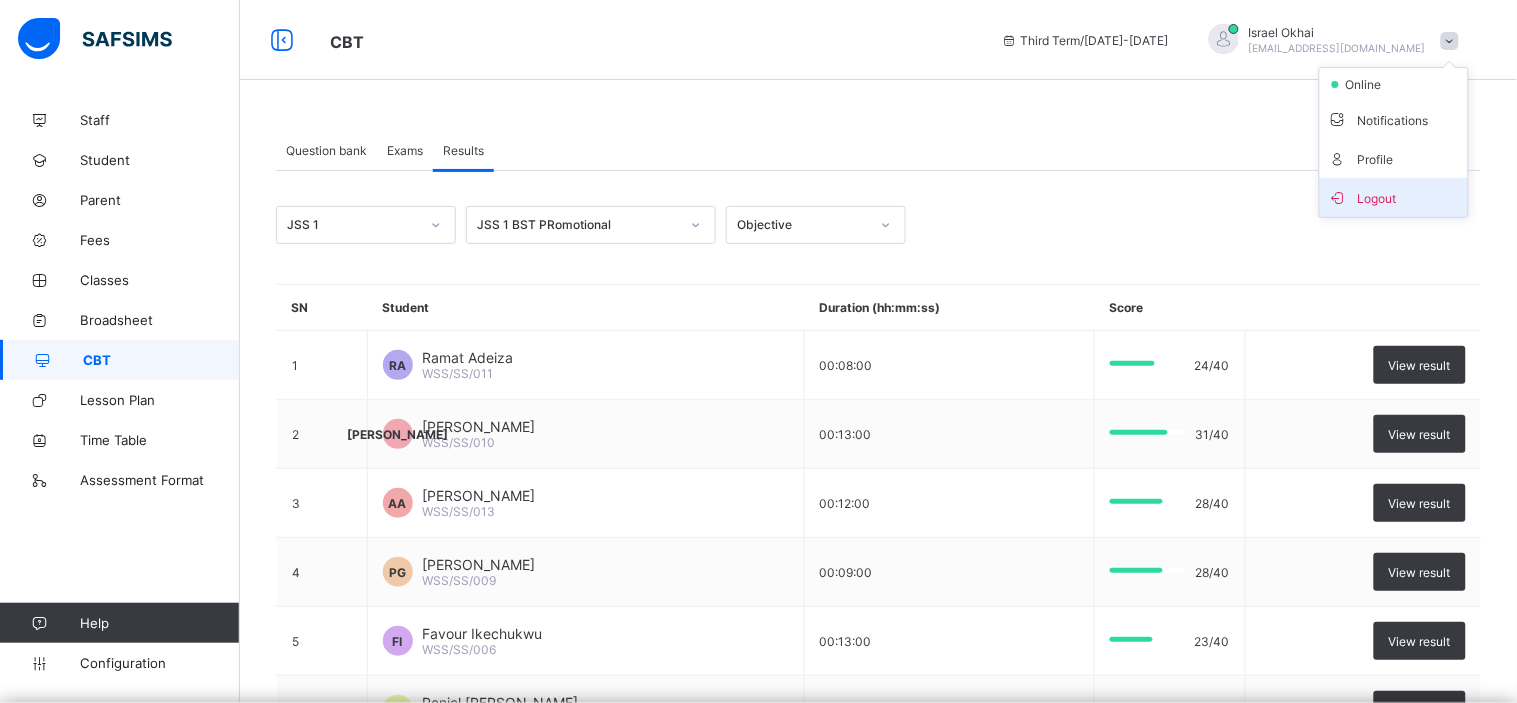 click at bounding box center (1338, 197) 